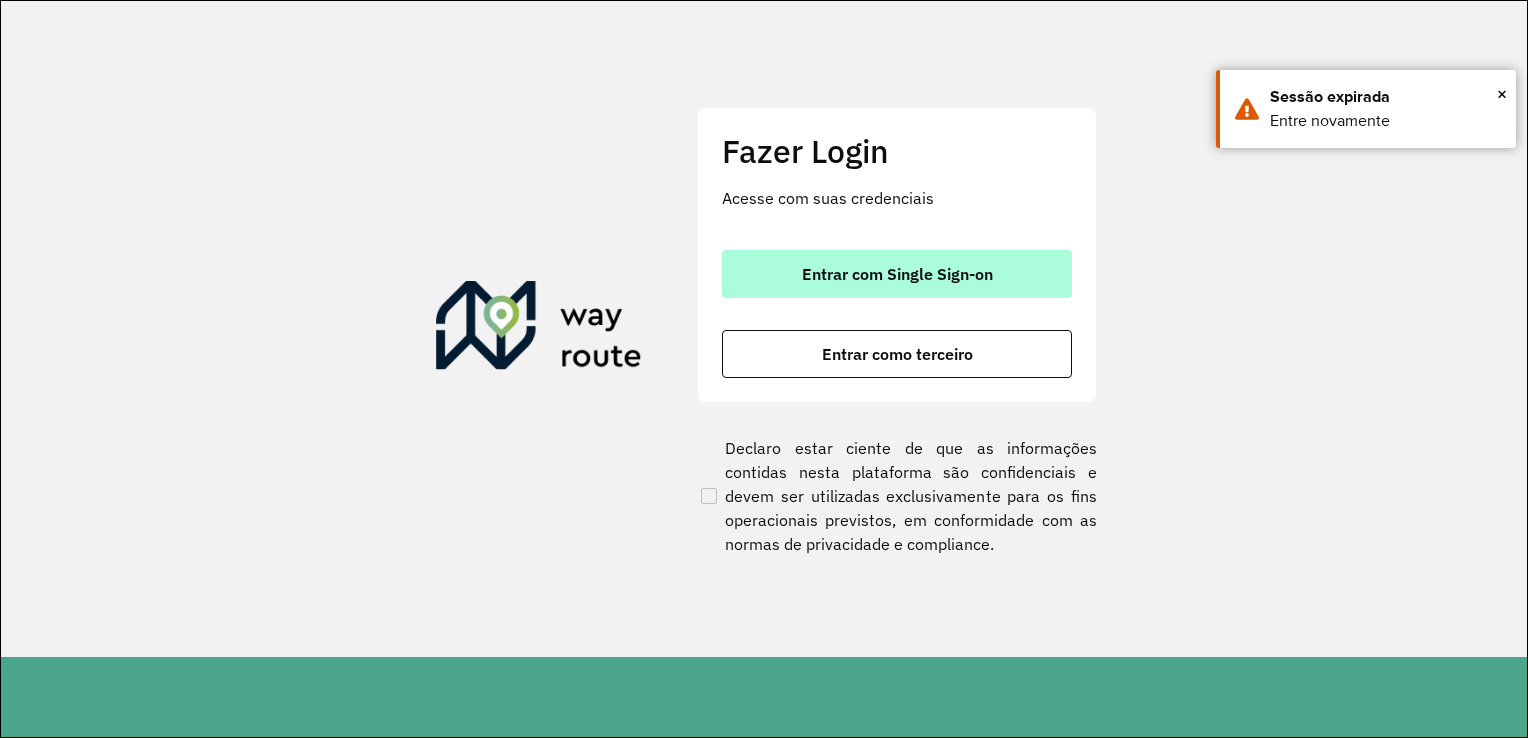 scroll, scrollTop: 0, scrollLeft: 0, axis: both 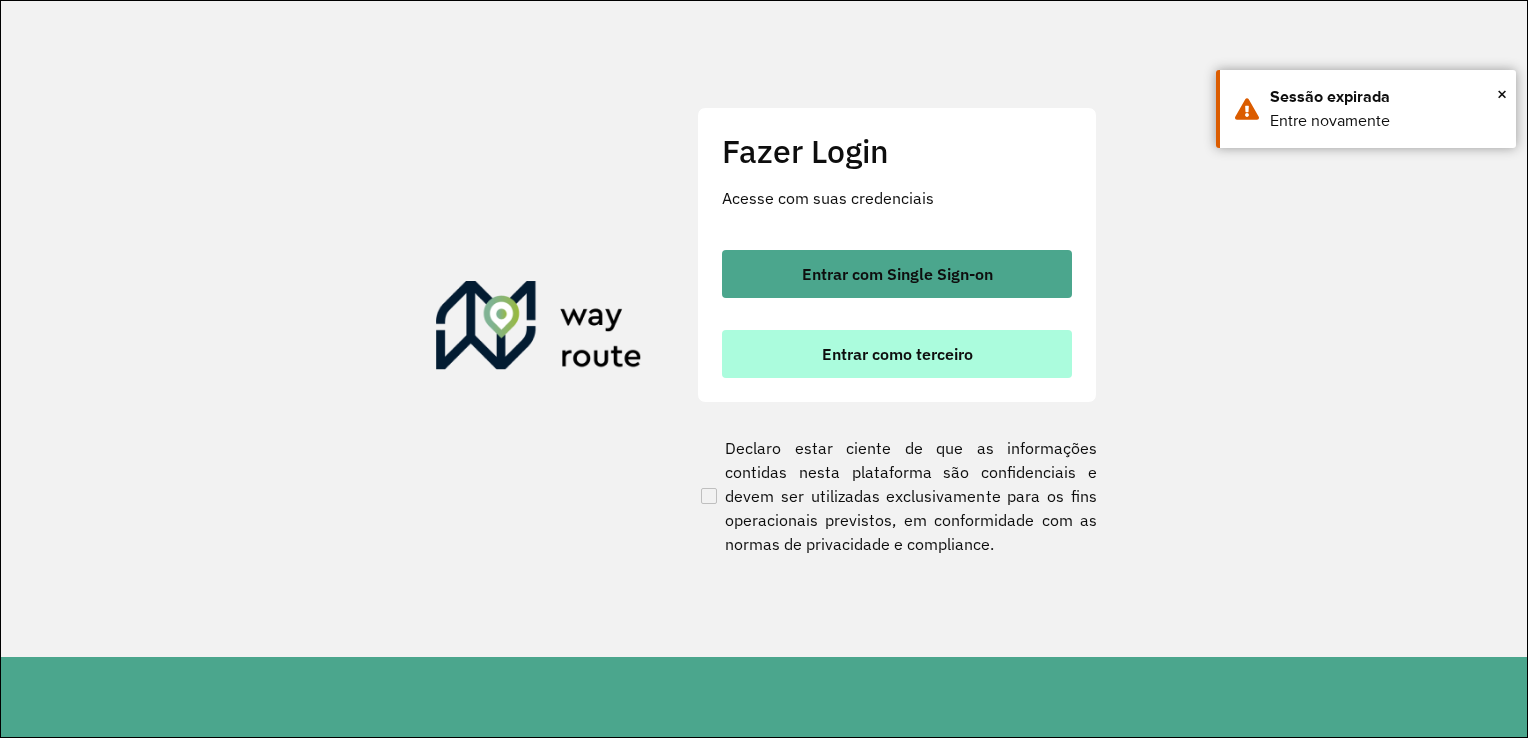 click on "Entrar como terceiro" at bounding box center (897, 354) 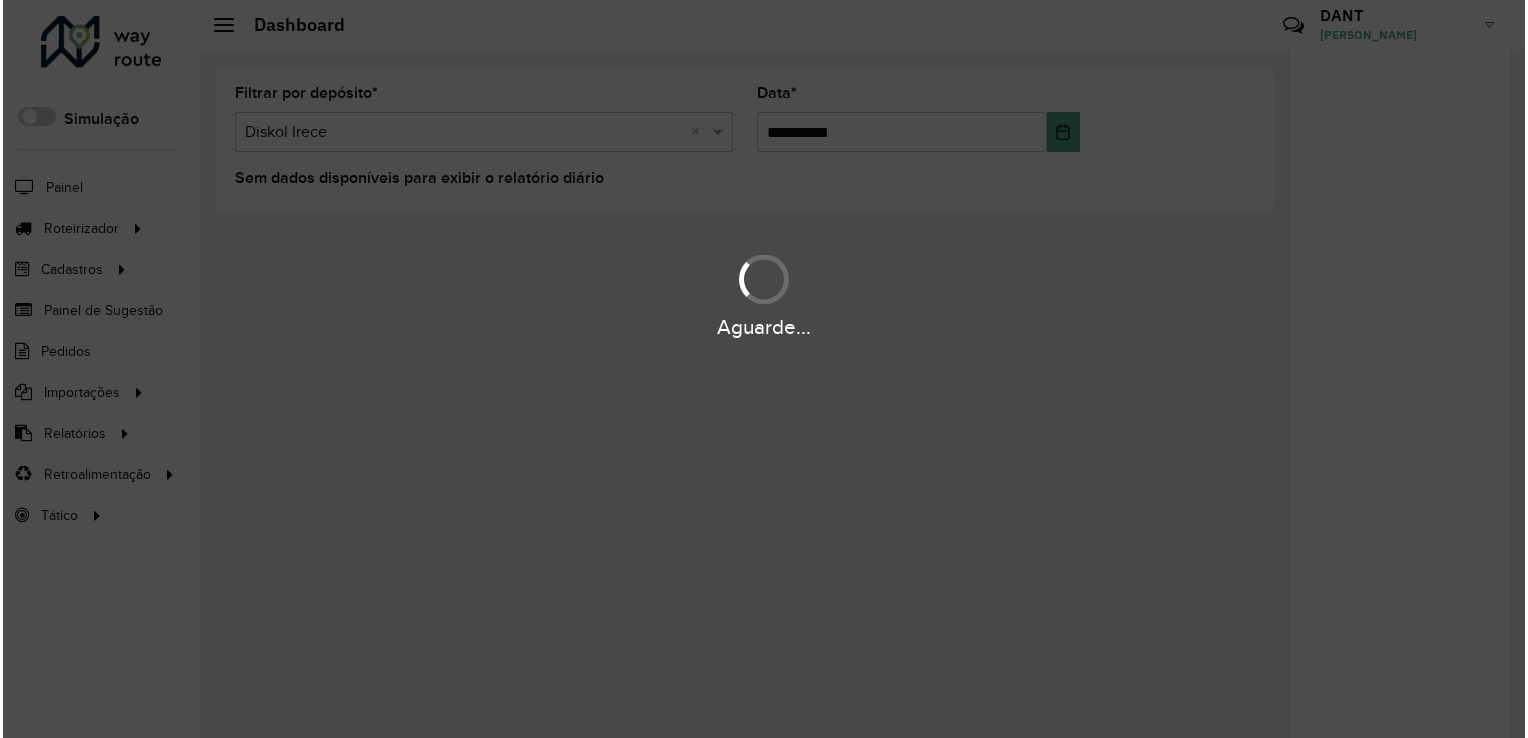 scroll, scrollTop: 0, scrollLeft: 0, axis: both 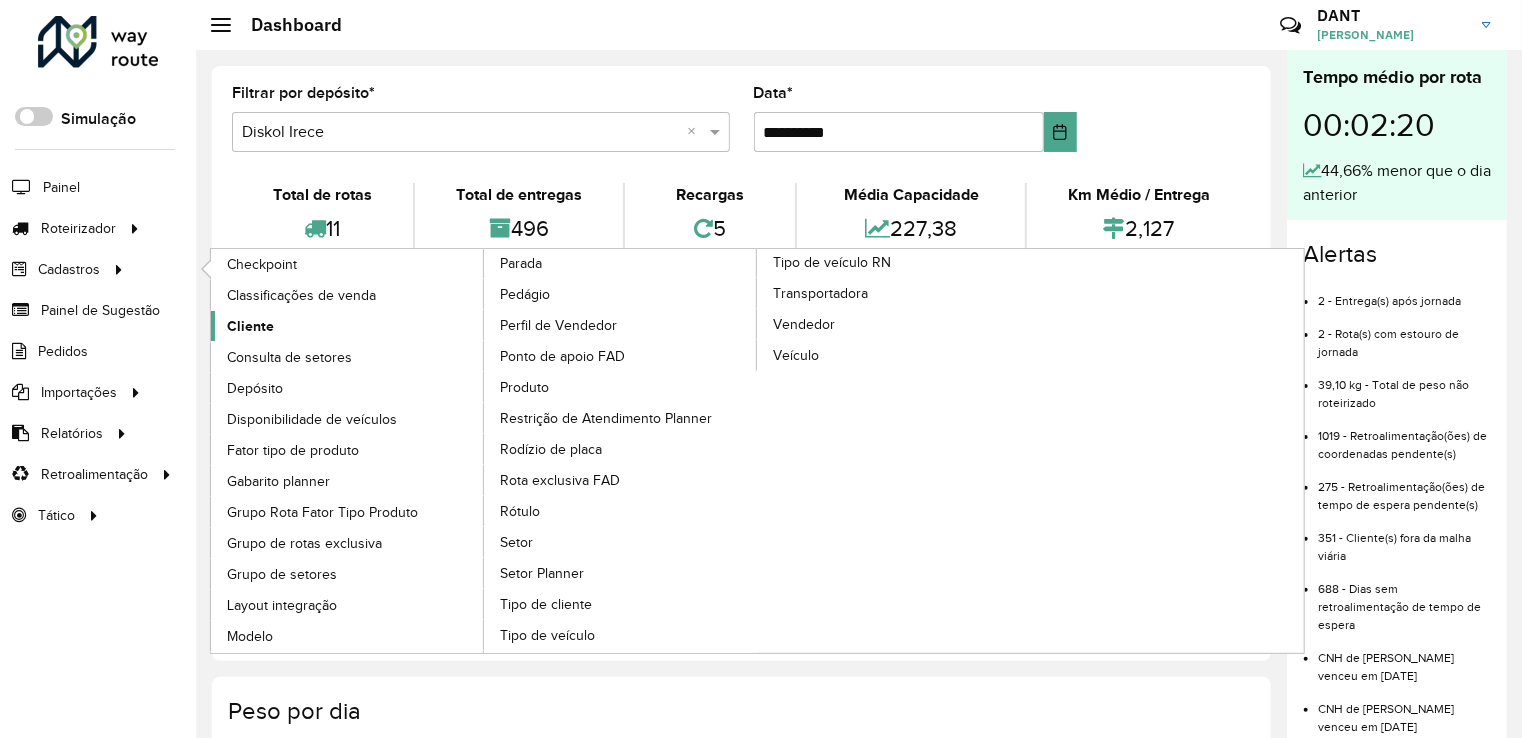 click on "Cliente" 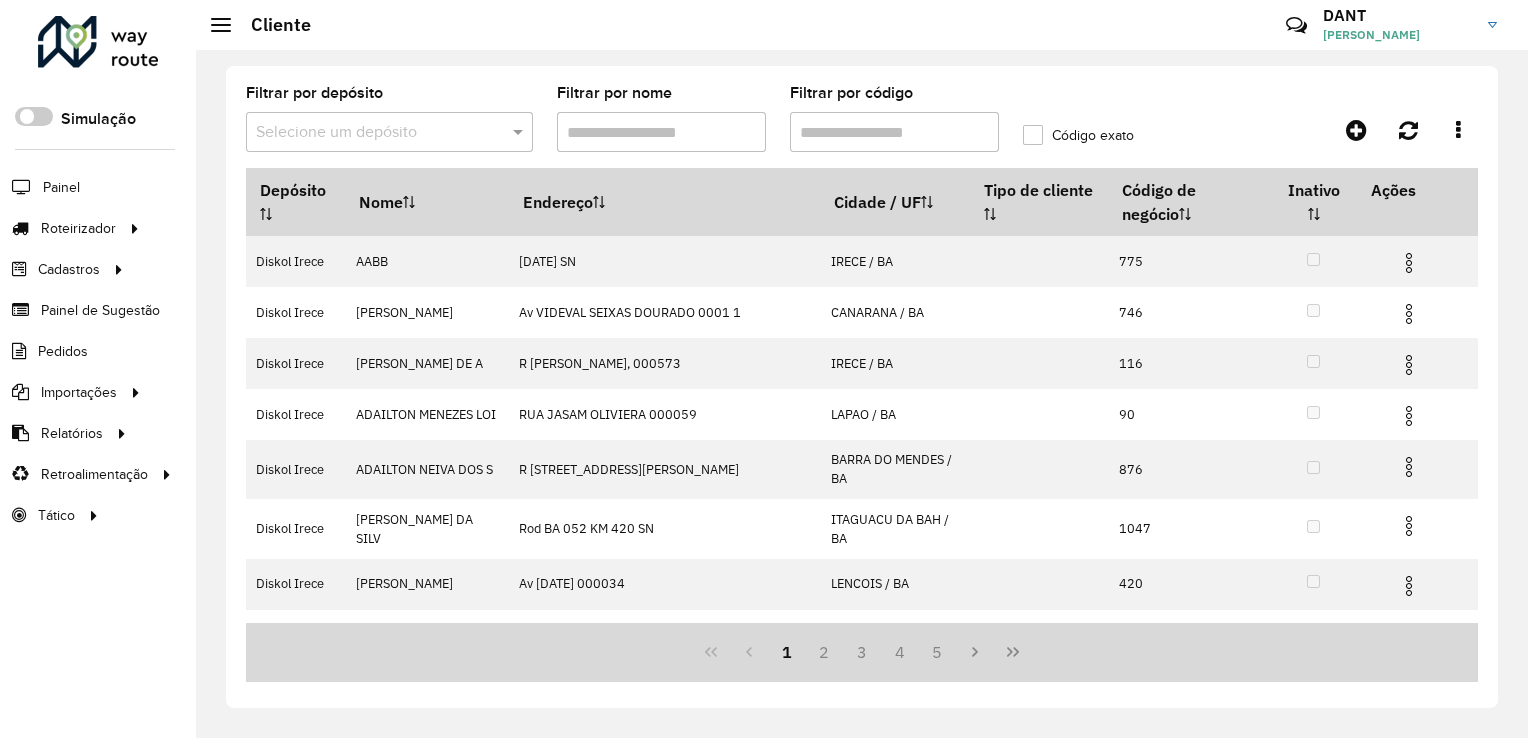 click at bounding box center [369, 133] 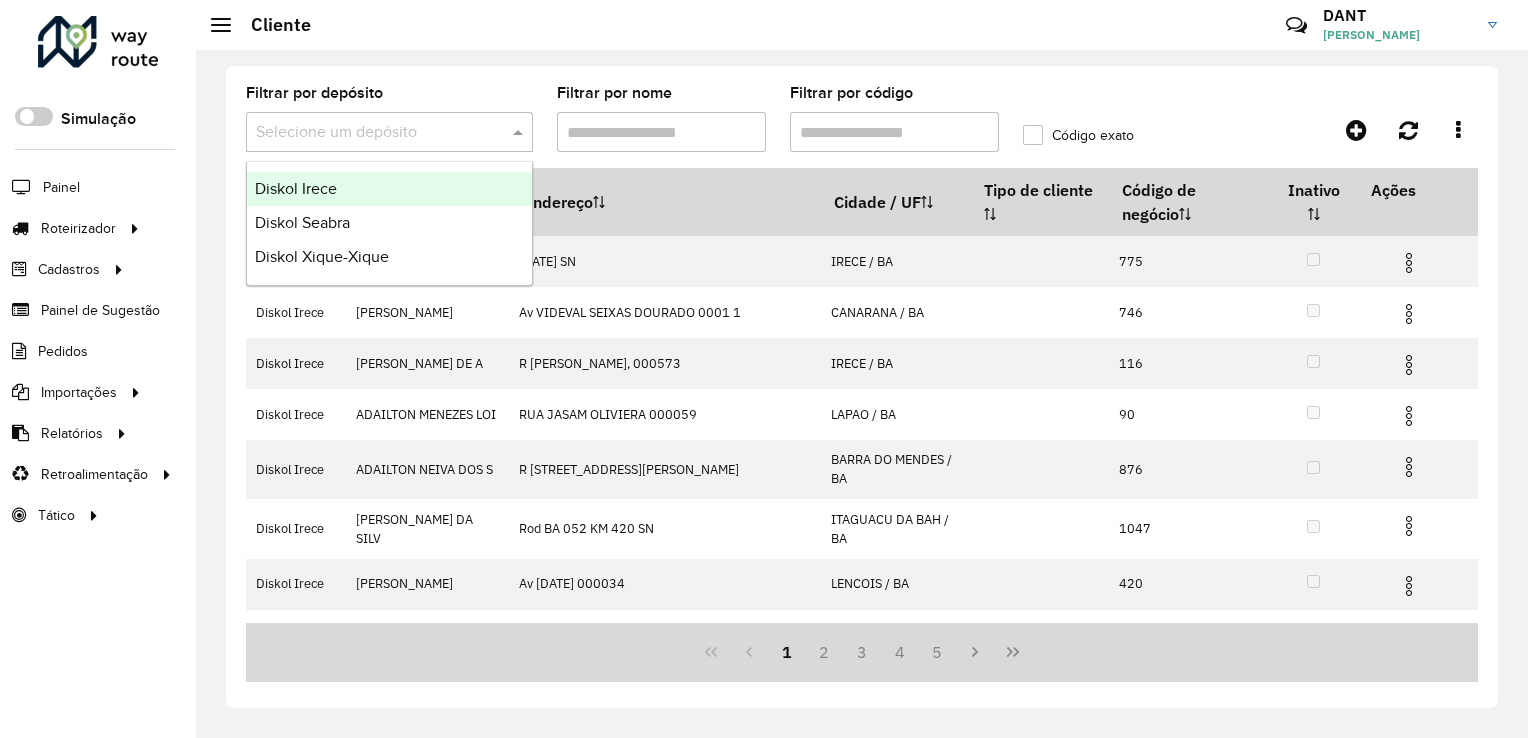 click on "Diskol Irece" at bounding box center (389, 189) 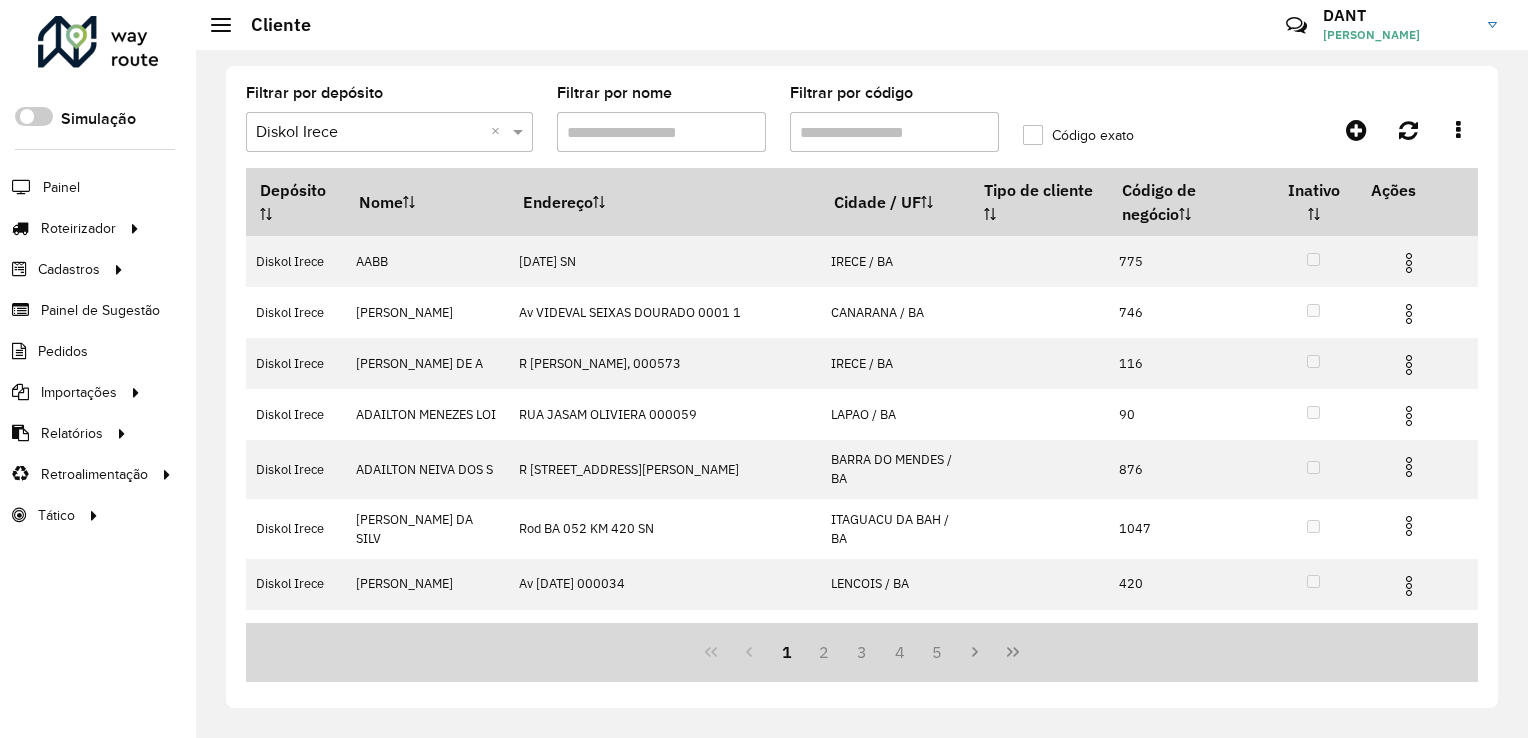 click on "Aguarde..." at bounding box center (0, 0) 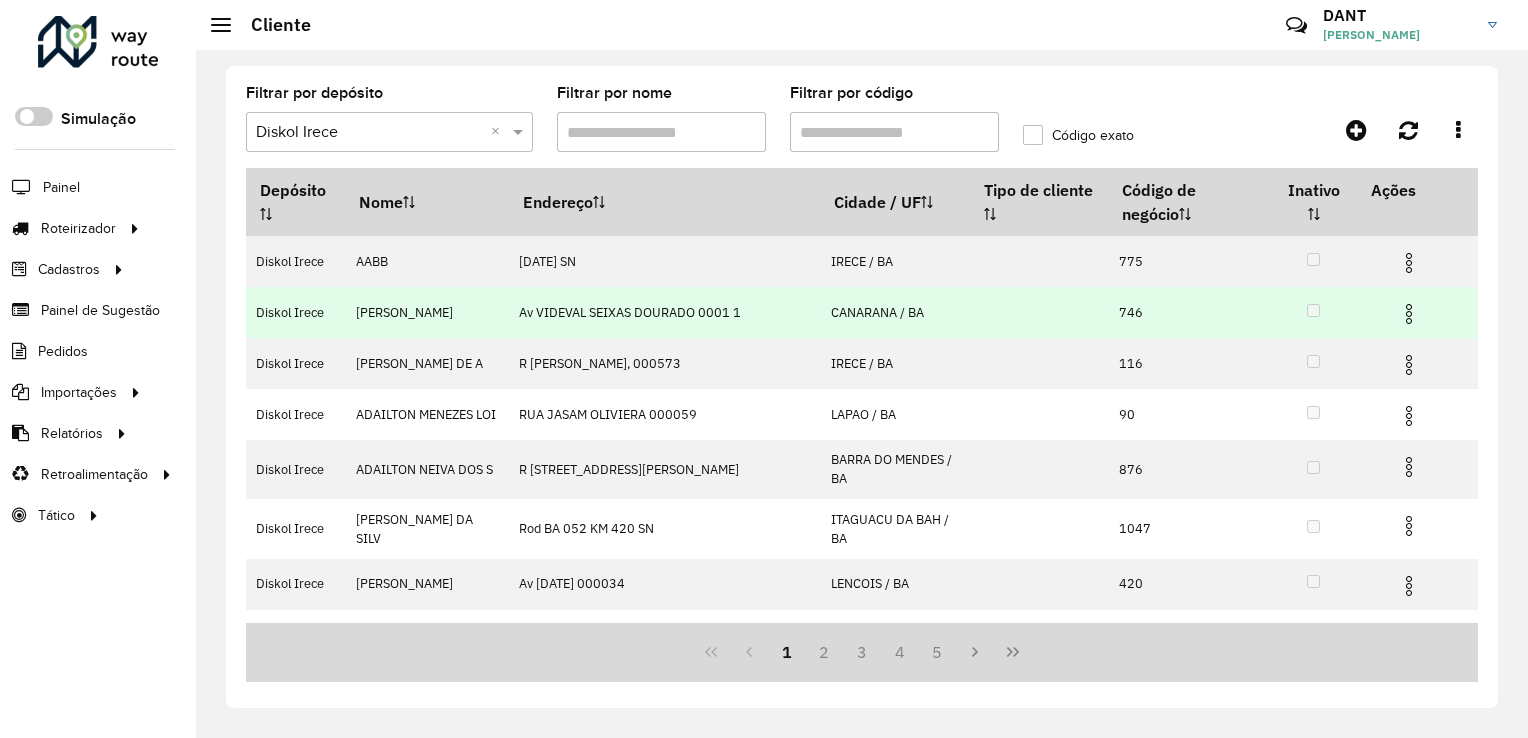 drag, startPoint x: 1419, startPoint y: 300, endPoint x: 1376, endPoint y: 277, distance: 48.76474 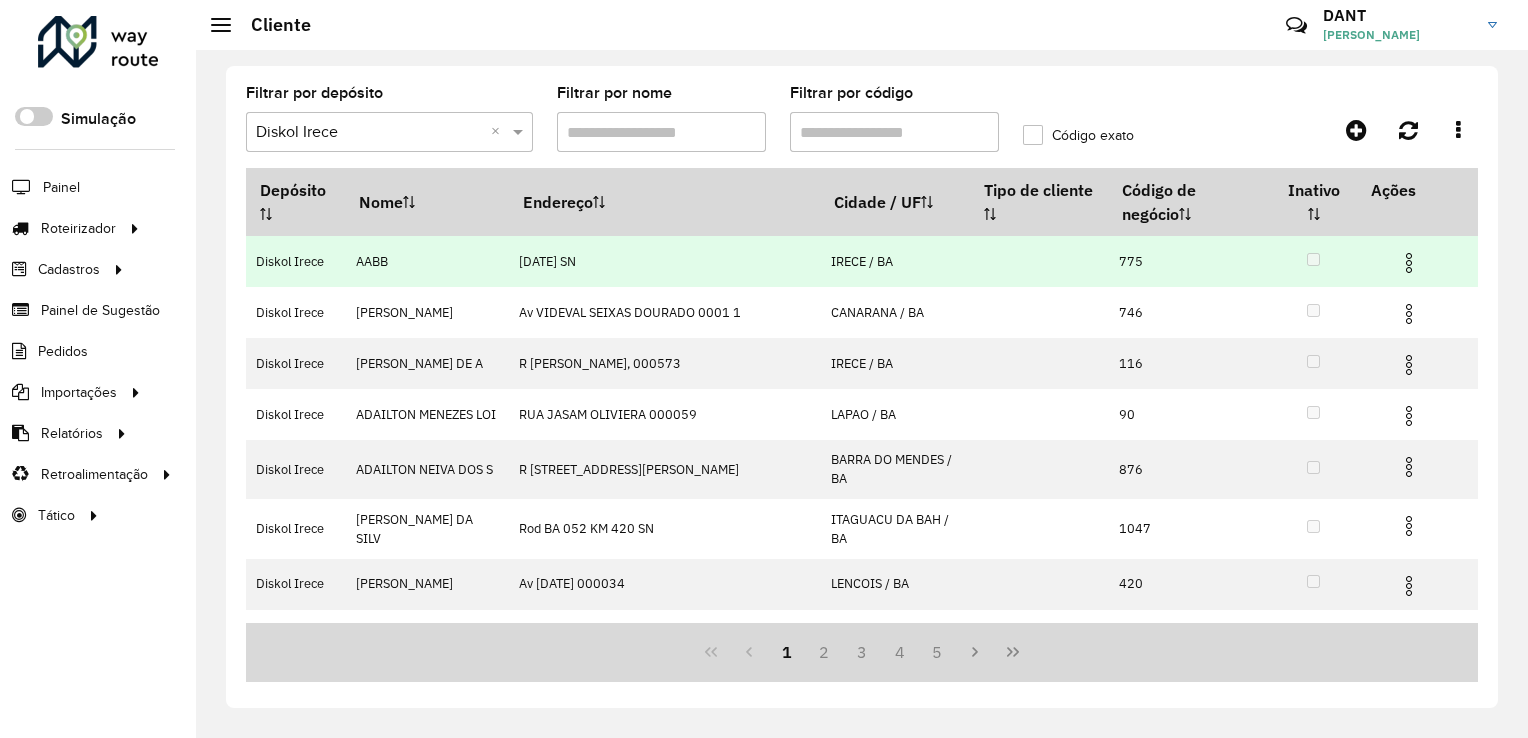 click at bounding box center [1417, 312] 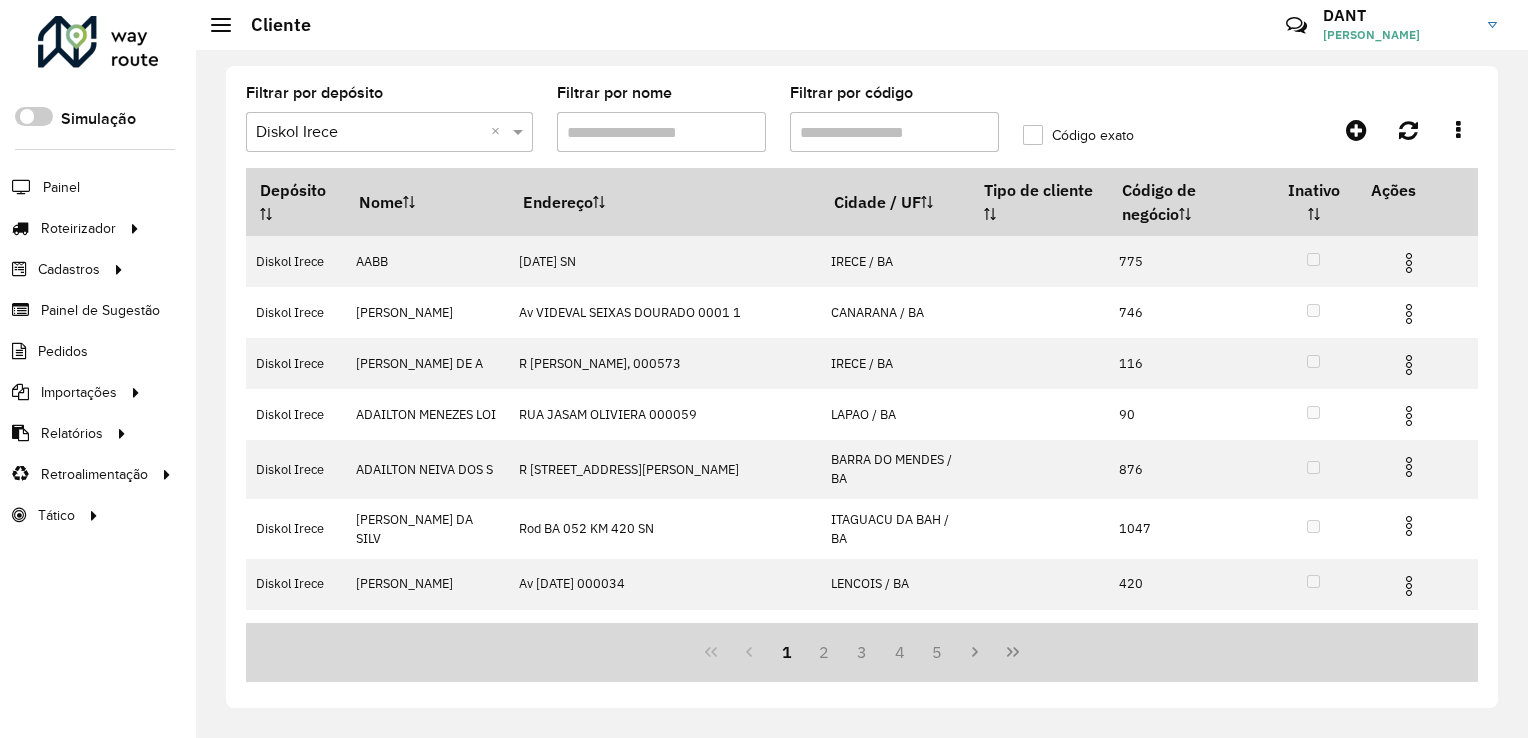 click on "Filtrar por código" at bounding box center (894, 132) 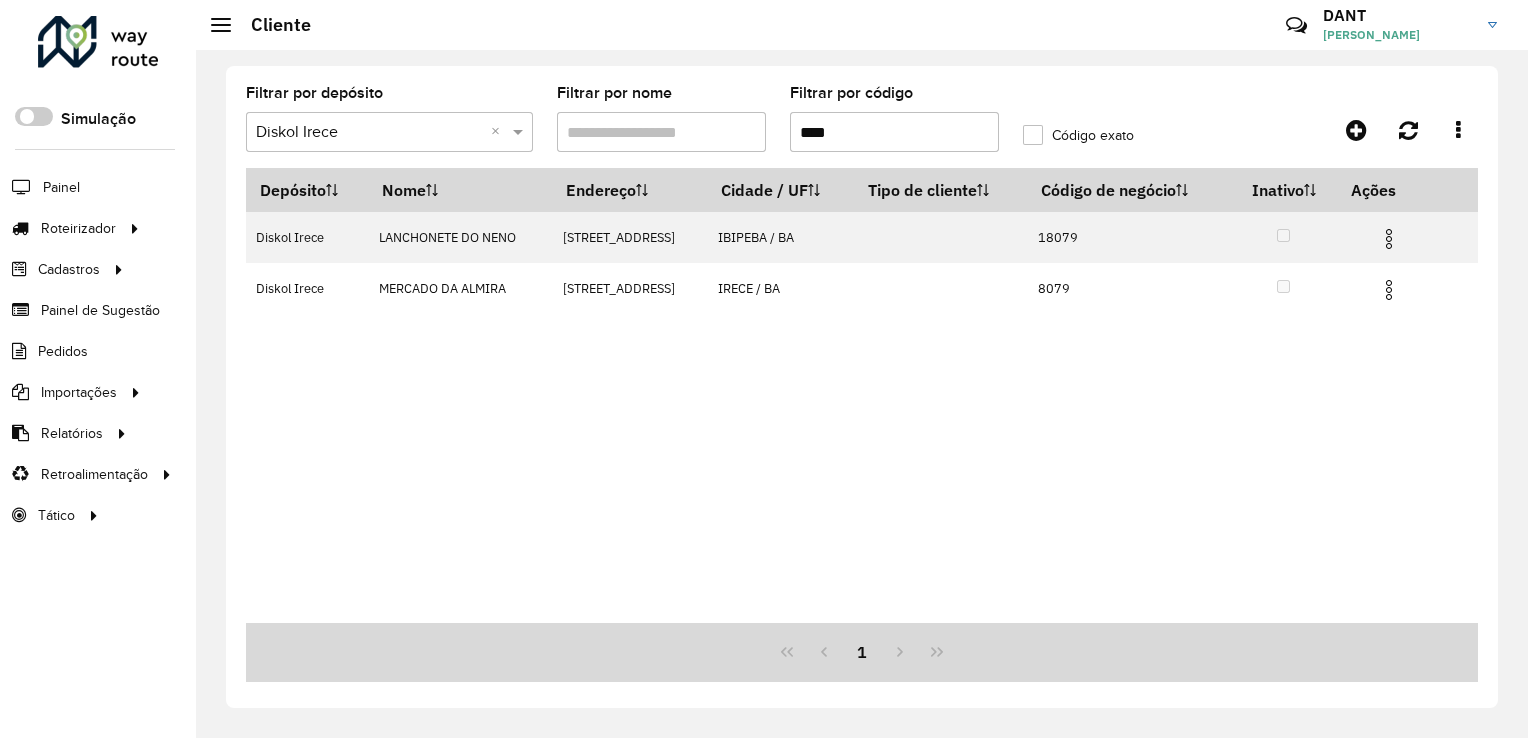 type on "****" 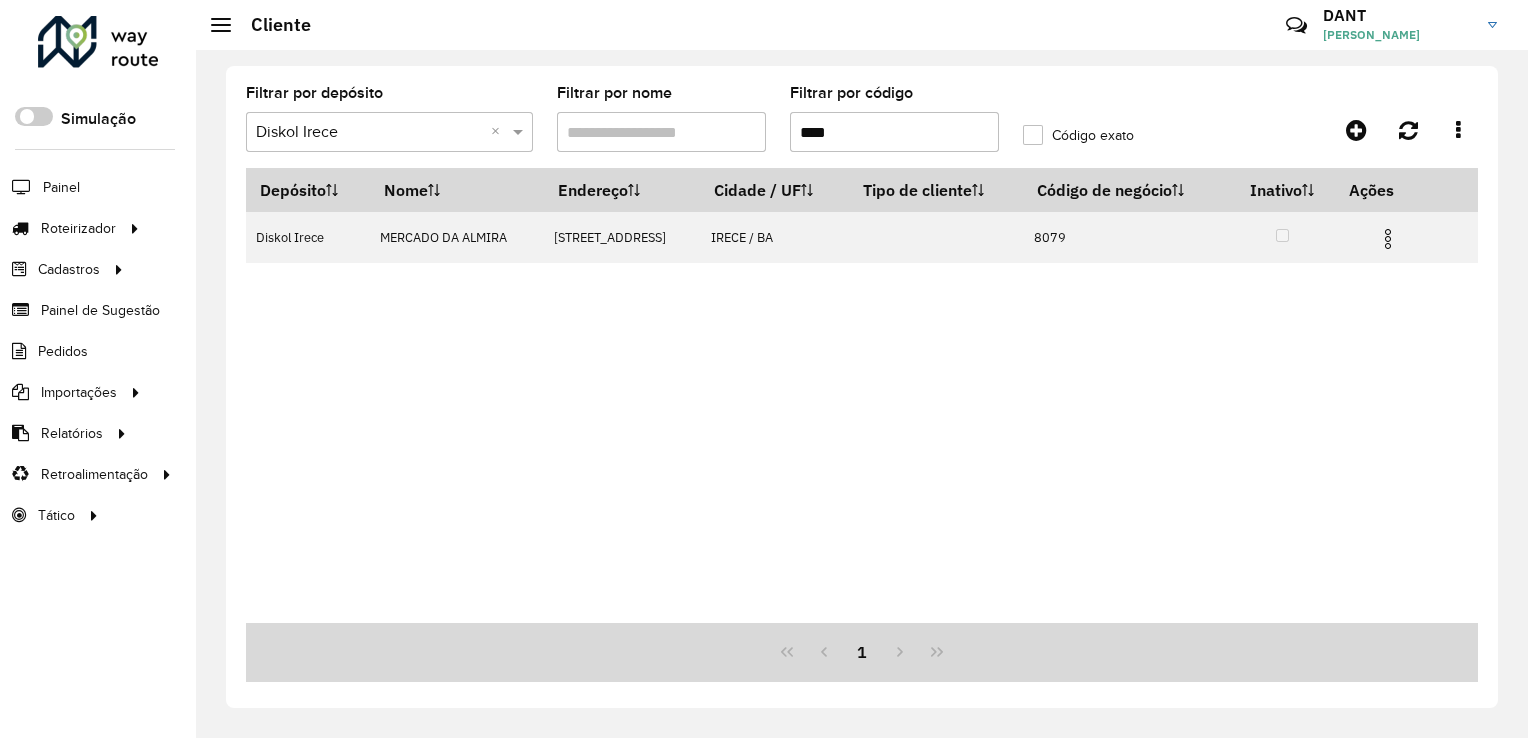click on "Cliente  Críticas? Dúvidas? Elogios? Sugestões? Entre em contato conosco!  DANT DANT [PERSON_NAME]" 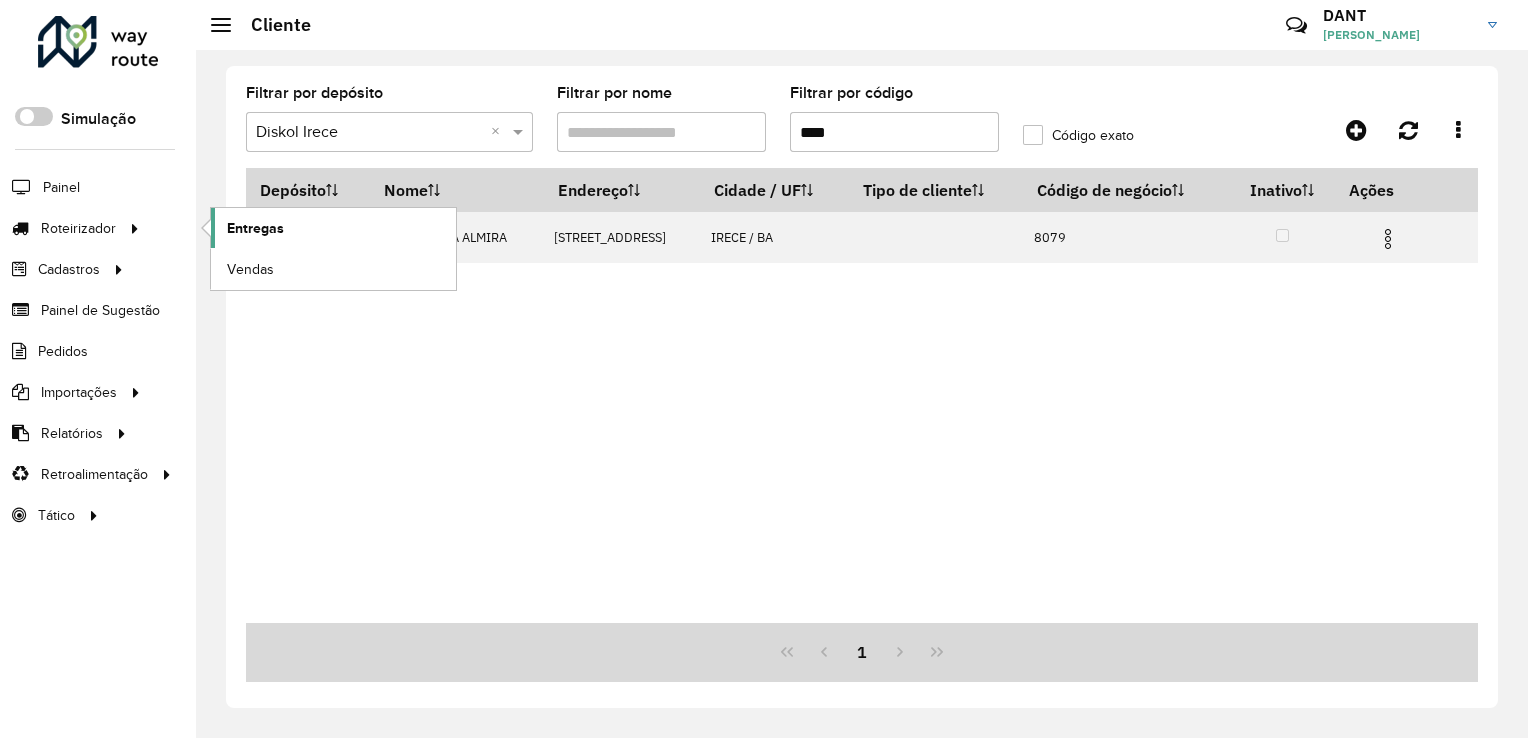 click on "Entregas" 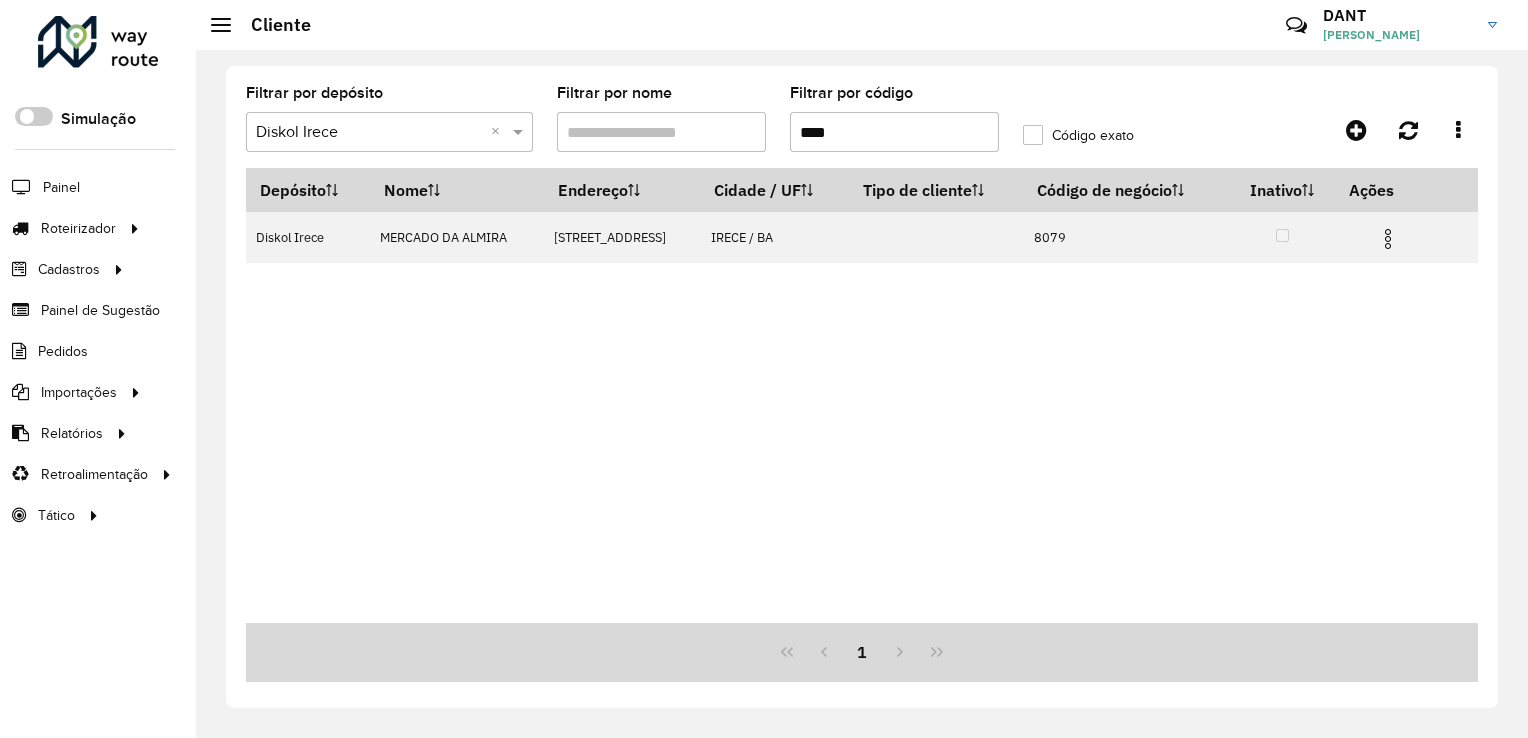 click on "Filtrar por depósito  Selecione um depósito × Diskol Irece ×  Filtrar por nome   Filtrar por código  ****  Código exato   Depósito   Nome   Endereço   Cidade / UF   Tipo de cliente   Código de negócio   Inativo   Ações   Diskol Irece   MERCADO DA ALMIRA   [STREET_ADDRESS]   1" 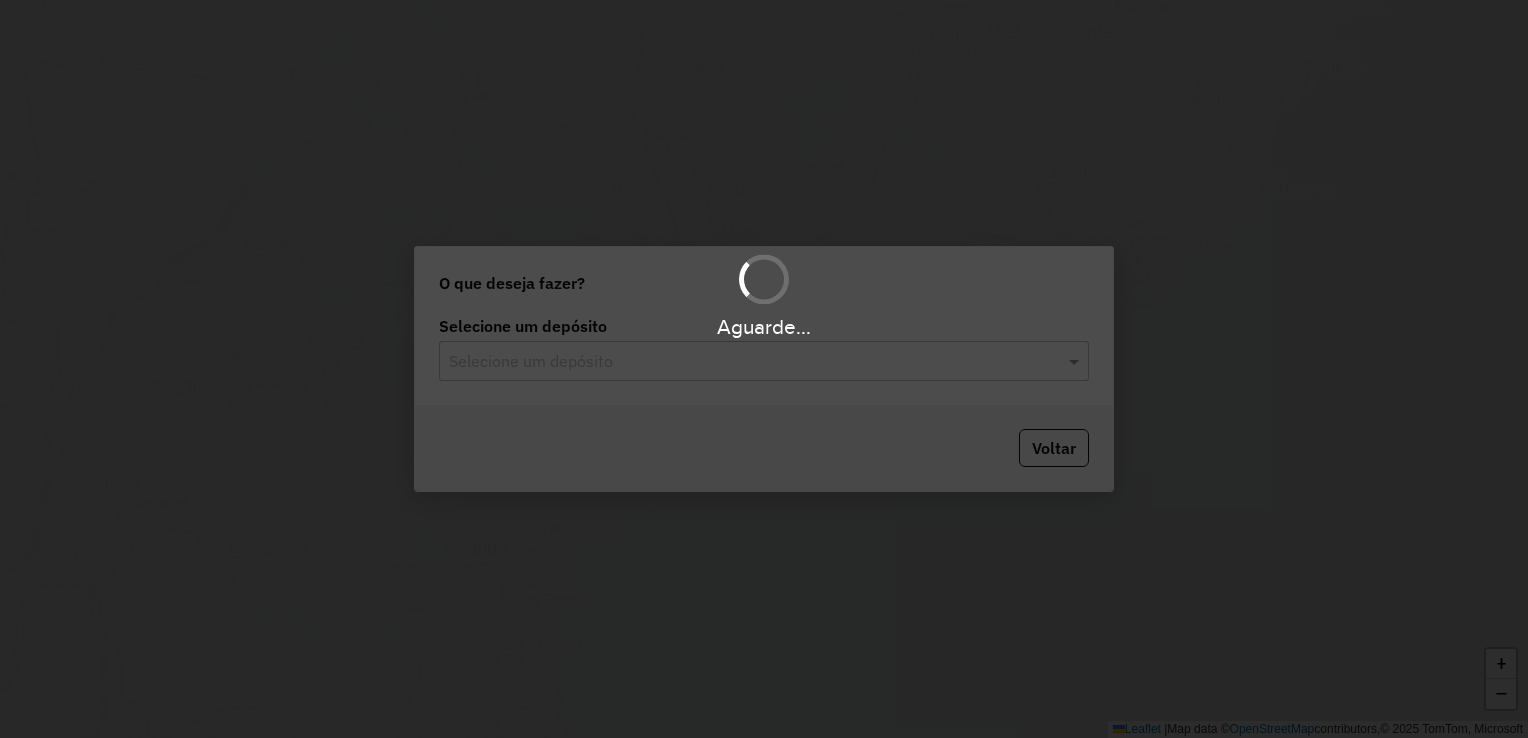 scroll, scrollTop: 0, scrollLeft: 0, axis: both 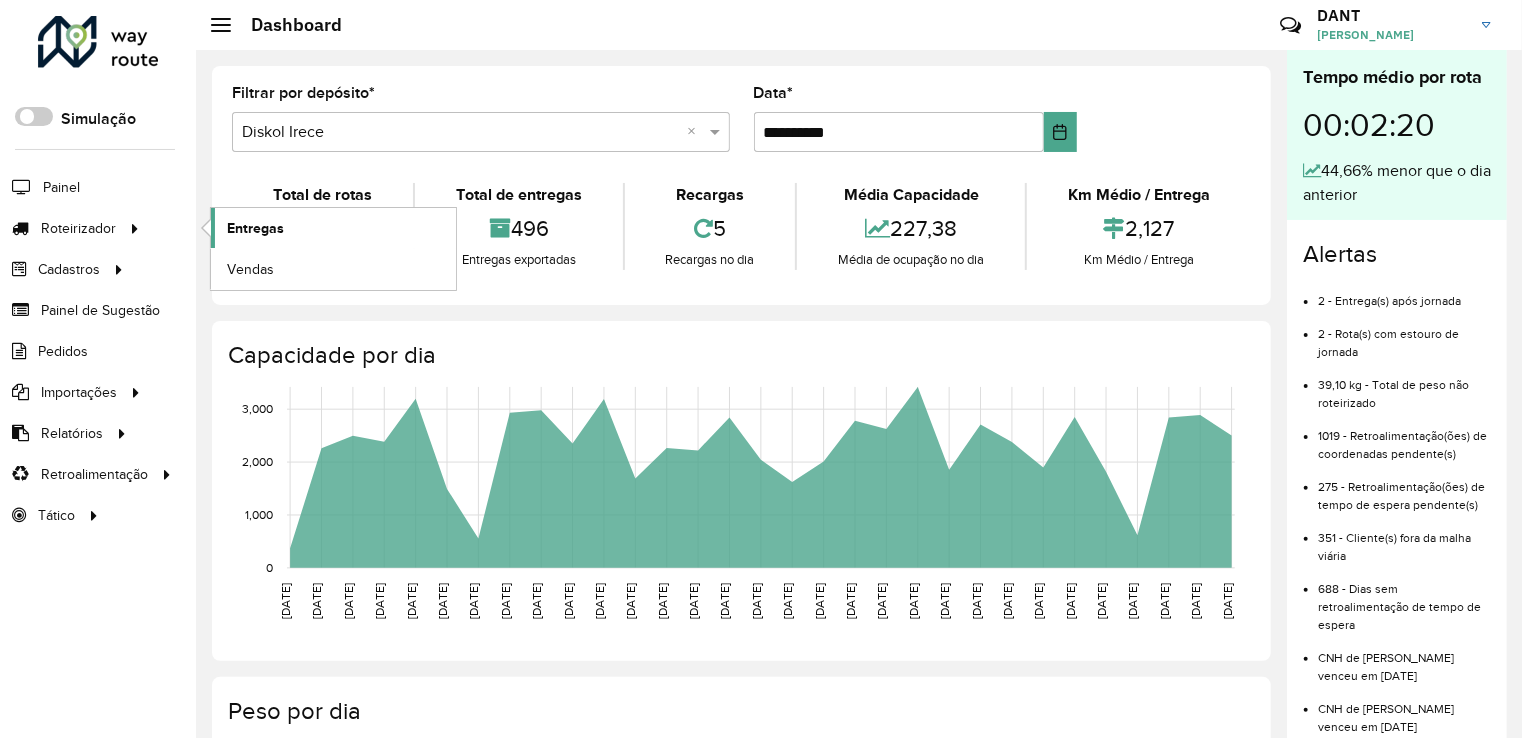 click on "Entregas" 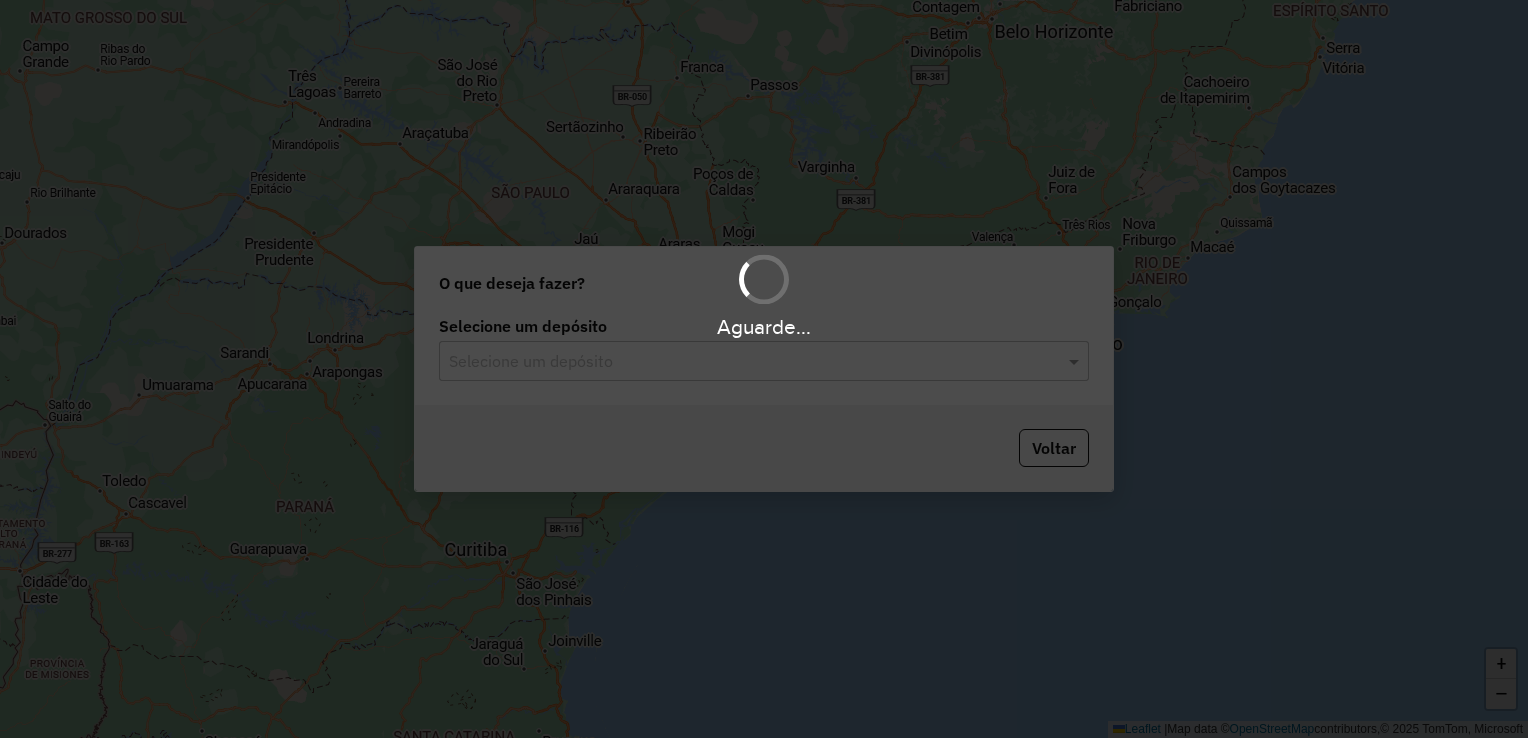 scroll, scrollTop: 0, scrollLeft: 0, axis: both 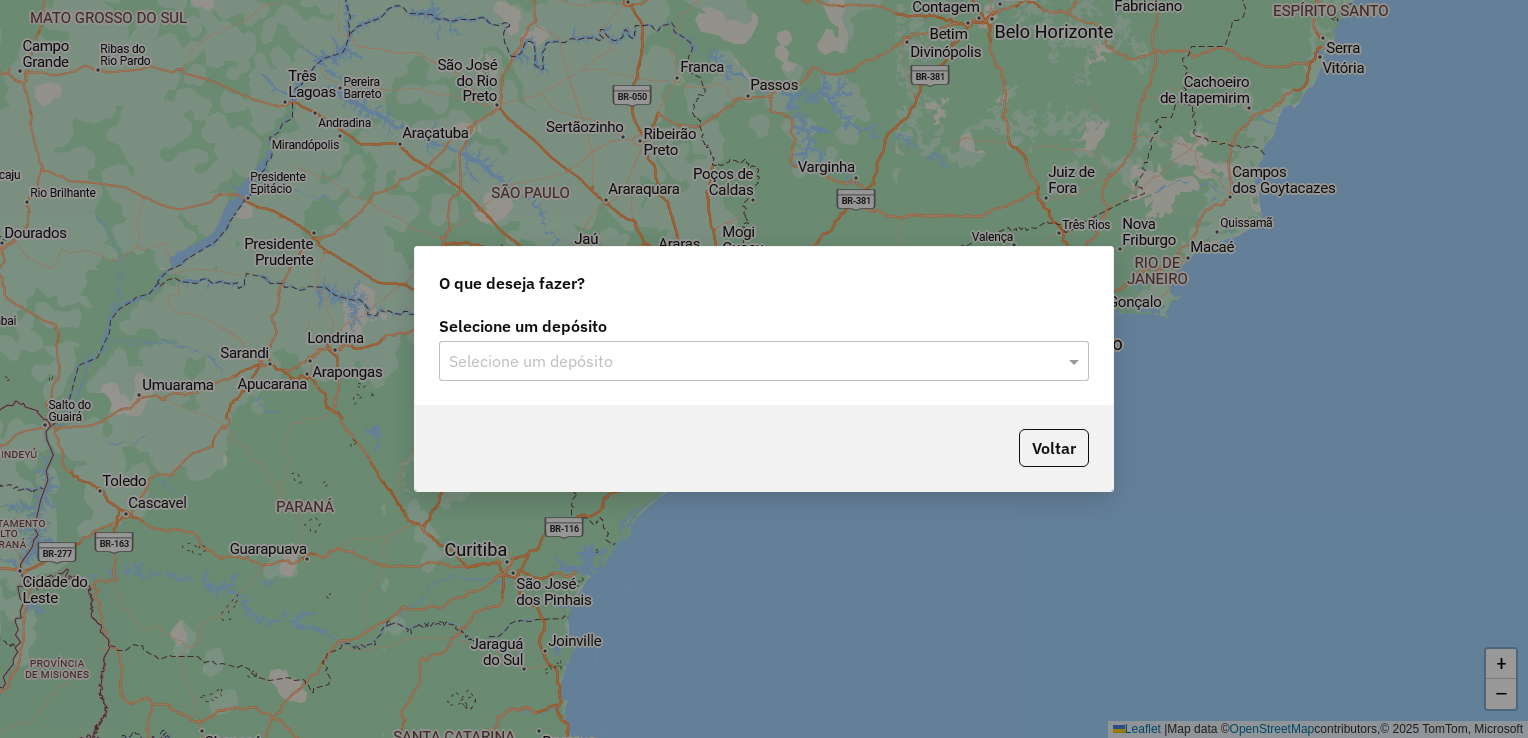 click 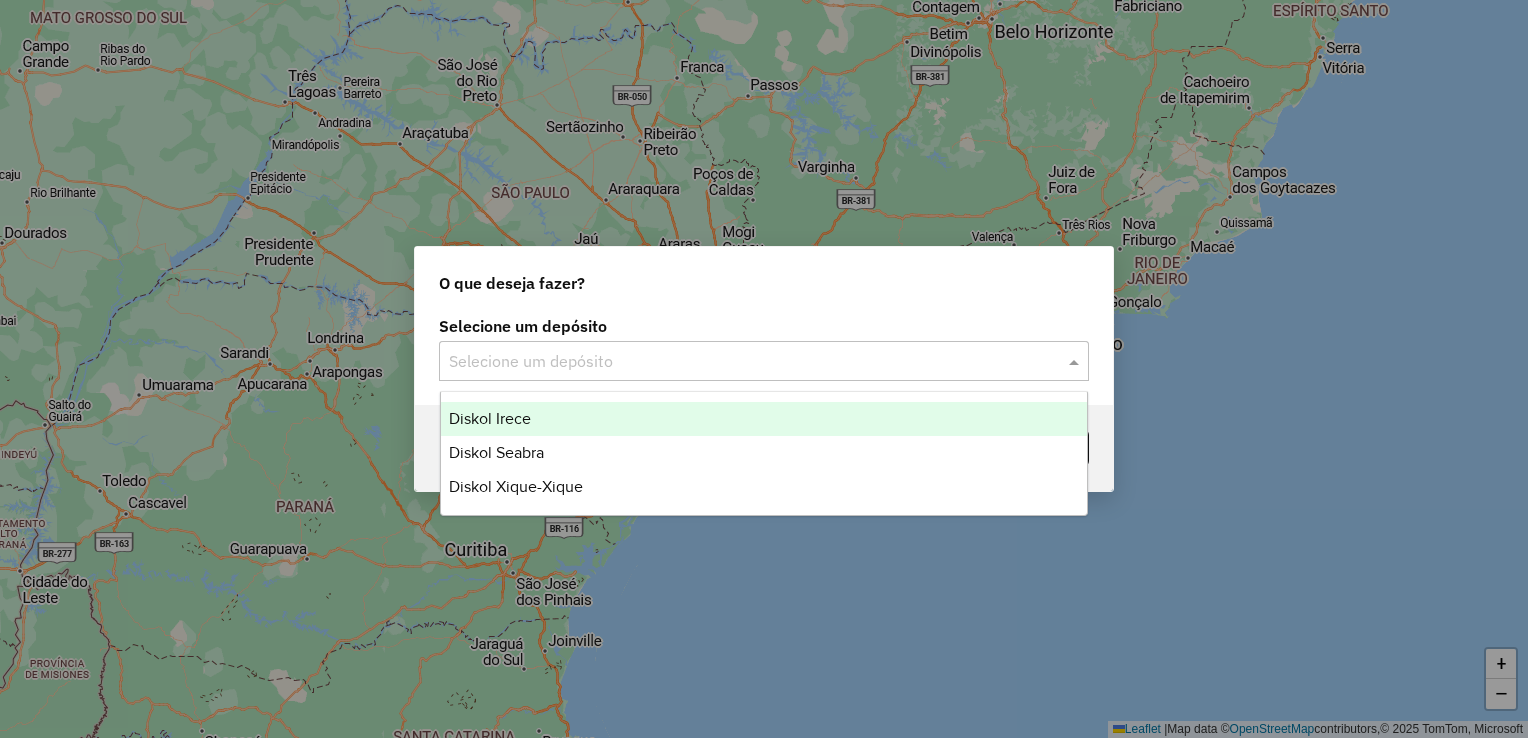 click on "Diskol Irece" at bounding box center (764, 419) 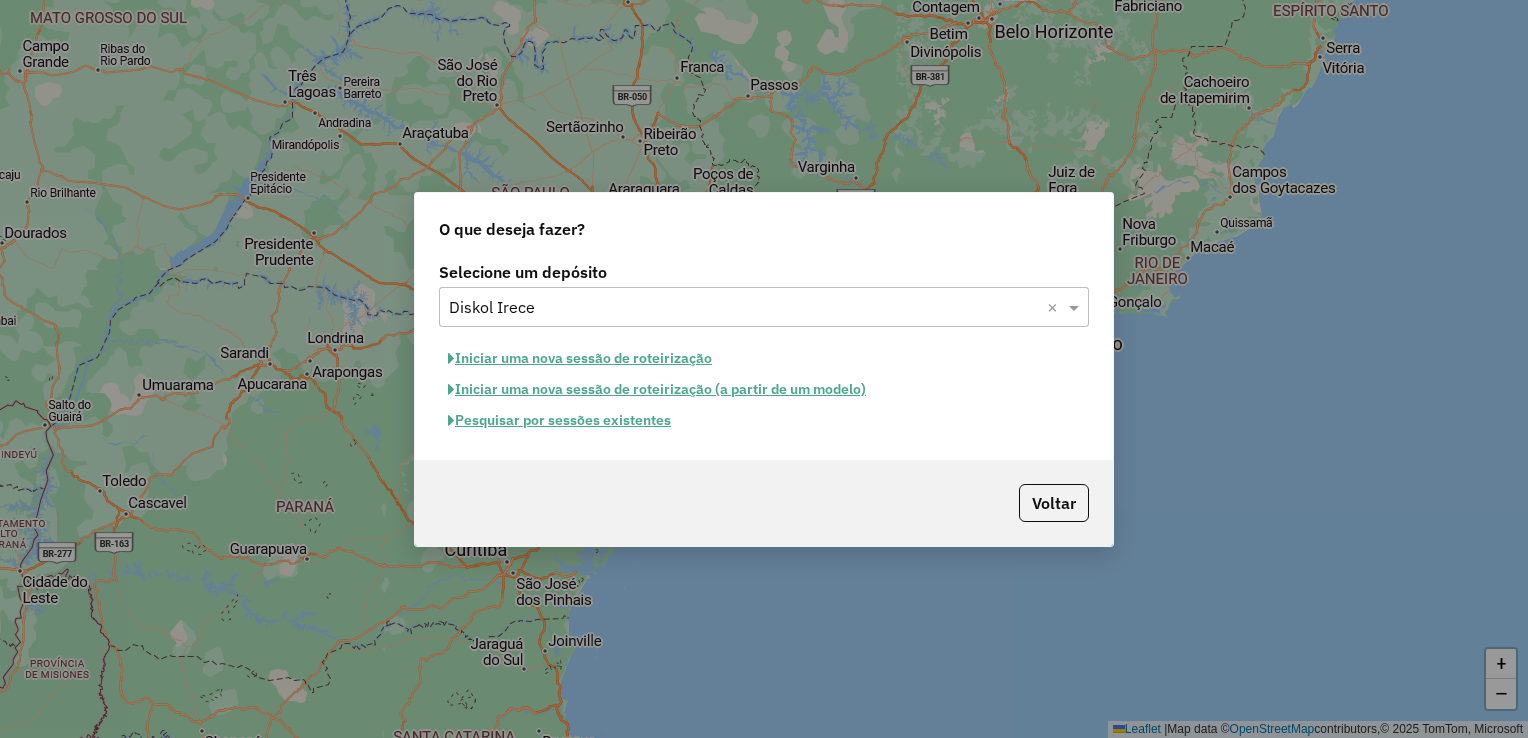 click on "Iniciar uma nova sessão de roteirização" 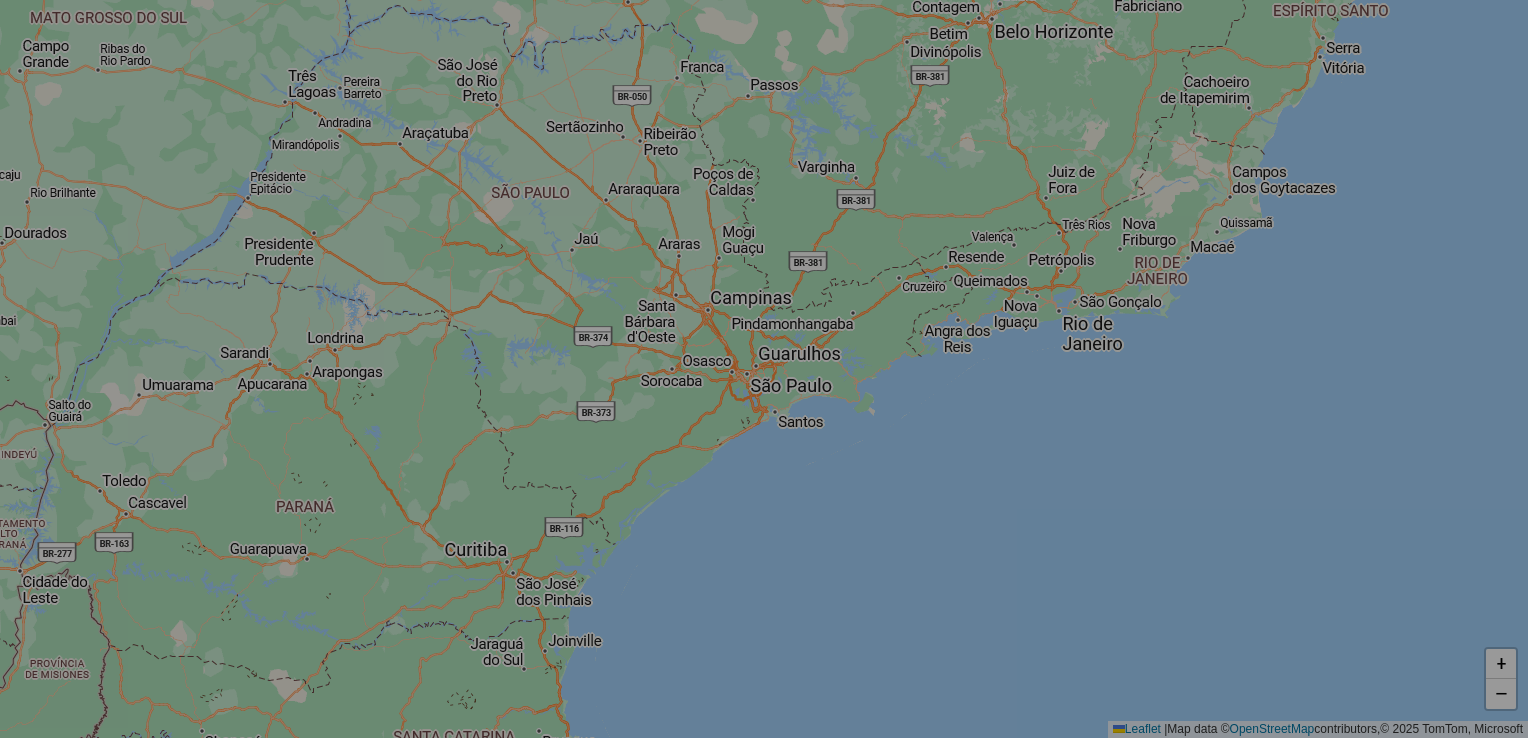 select on "*" 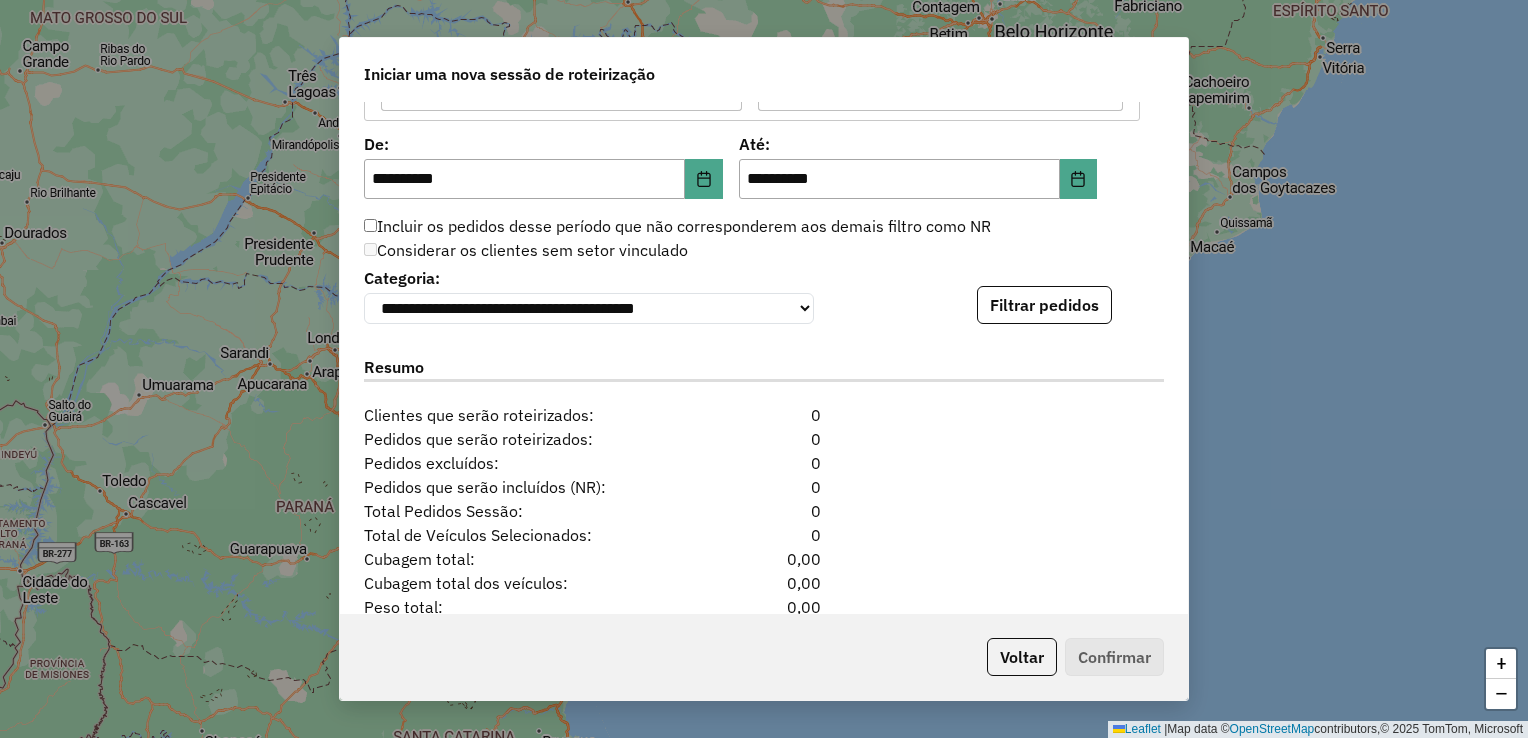 scroll, scrollTop: 2021, scrollLeft: 0, axis: vertical 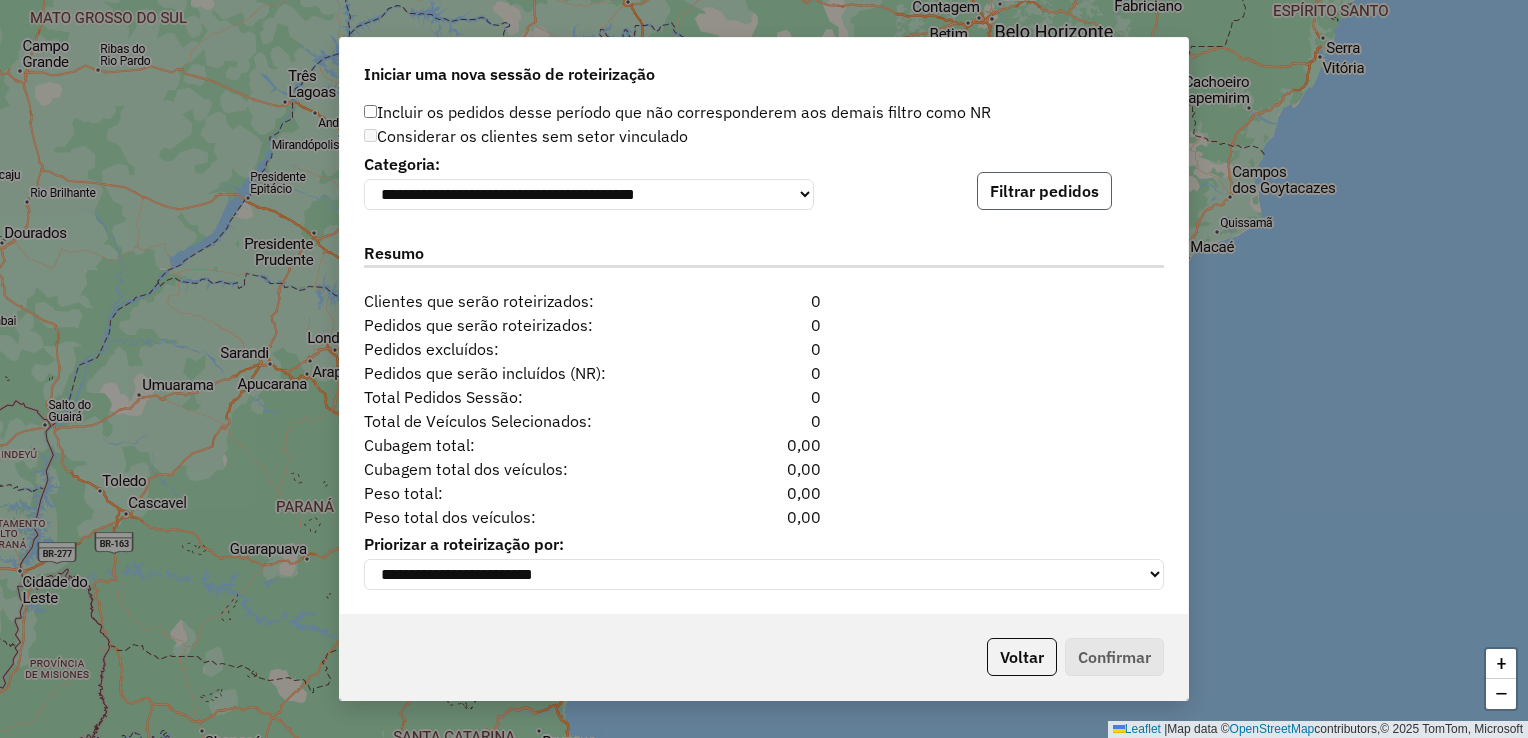 click on "Filtrar pedidos" 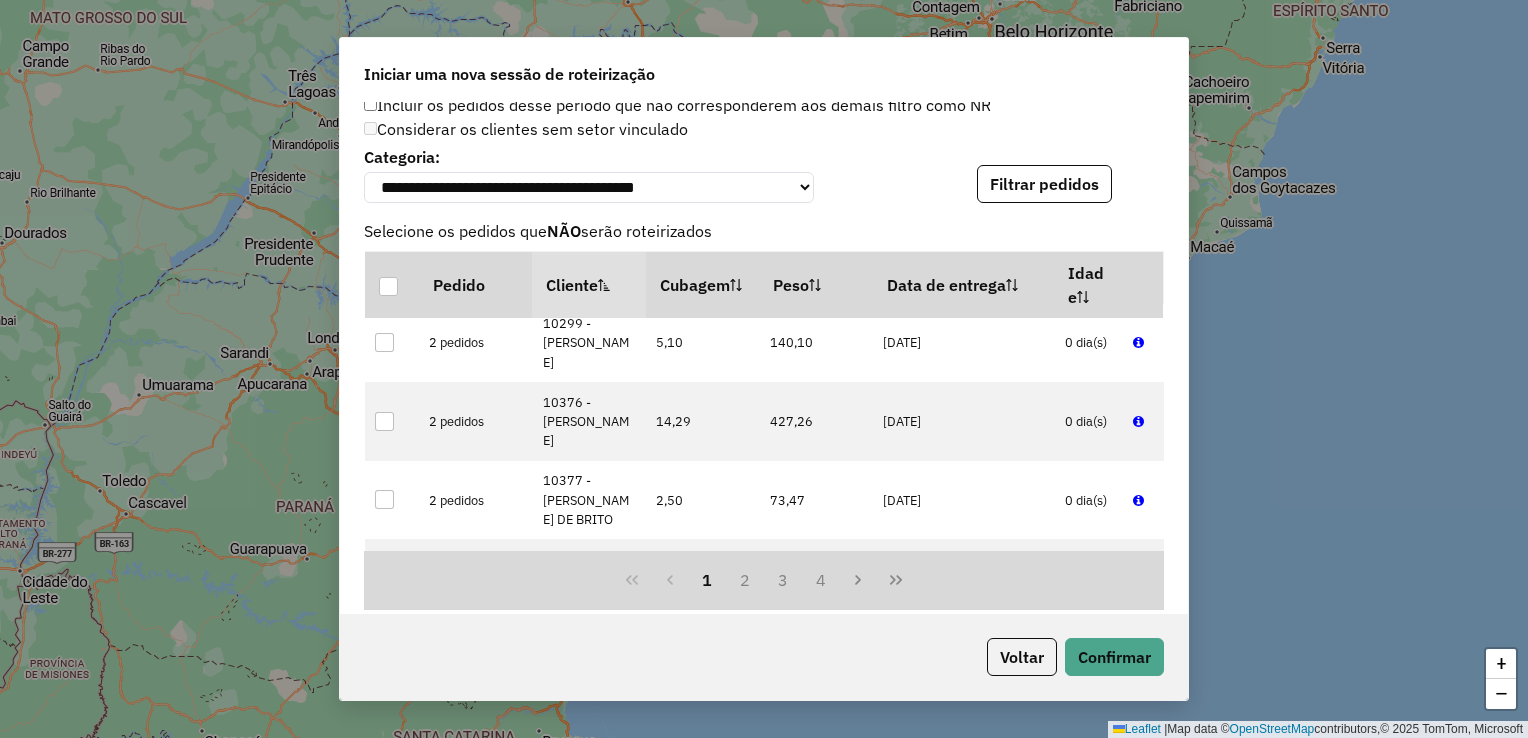 scroll, scrollTop: 700, scrollLeft: 0, axis: vertical 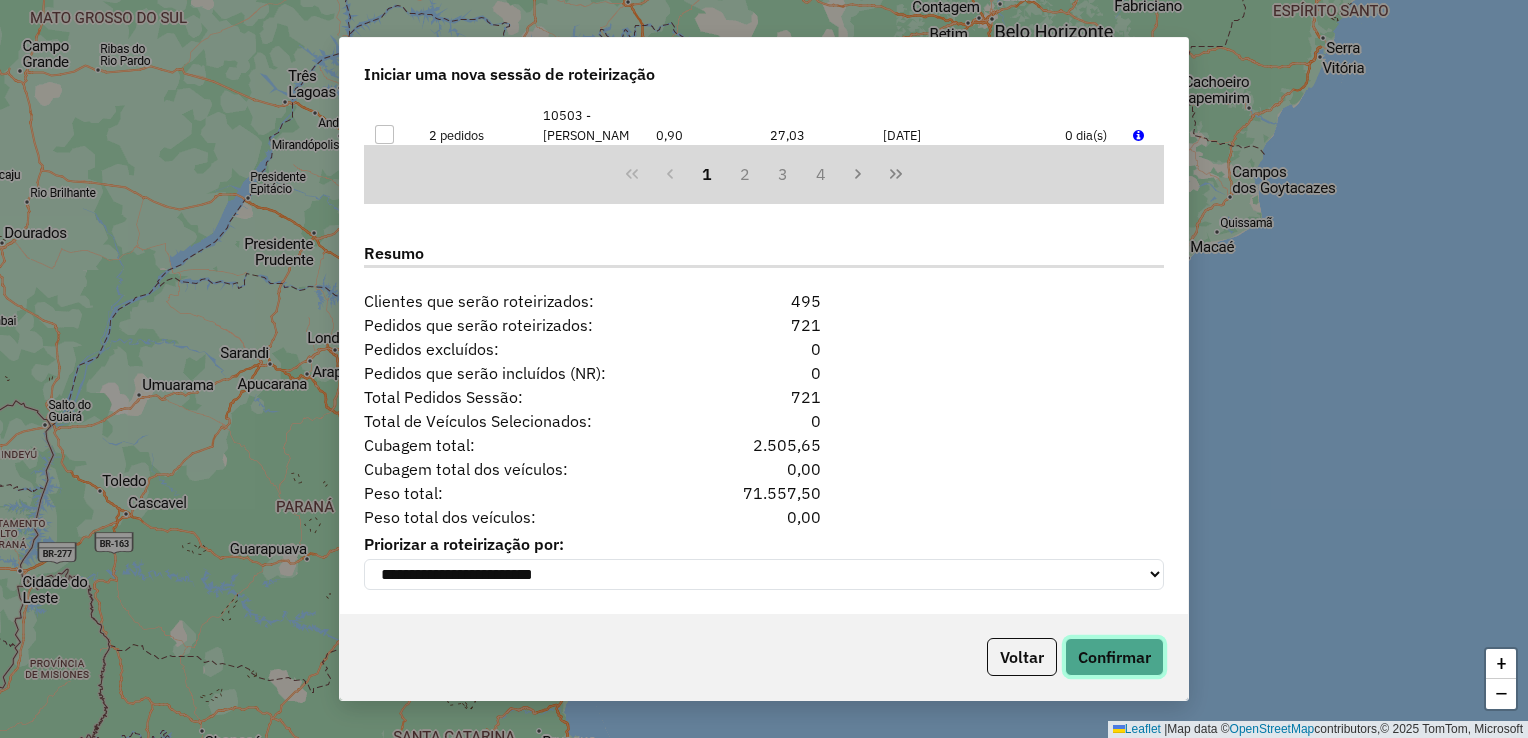 click on "Confirmar" 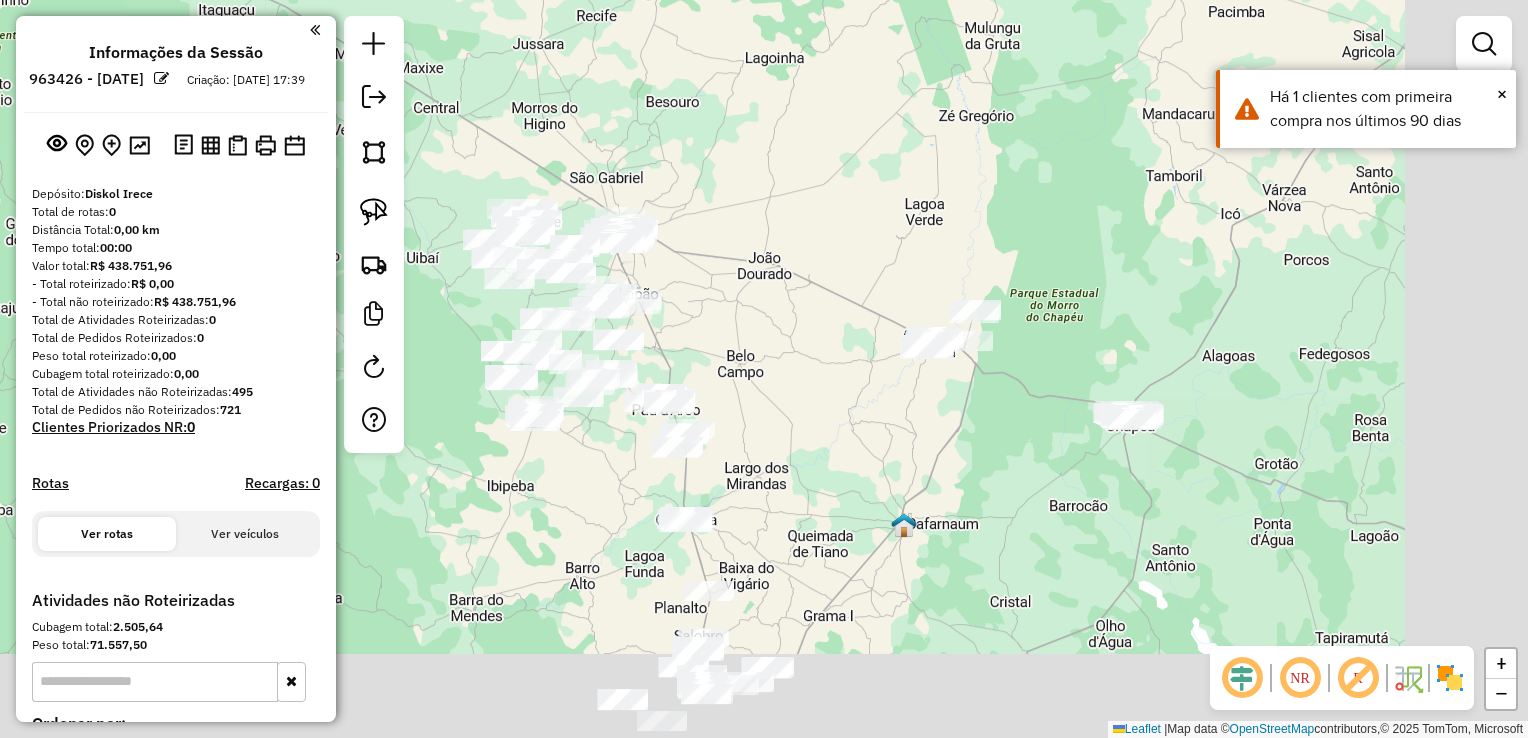 drag, startPoint x: 940, startPoint y: 426, endPoint x: 740, endPoint y: 248, distance: 267.73868 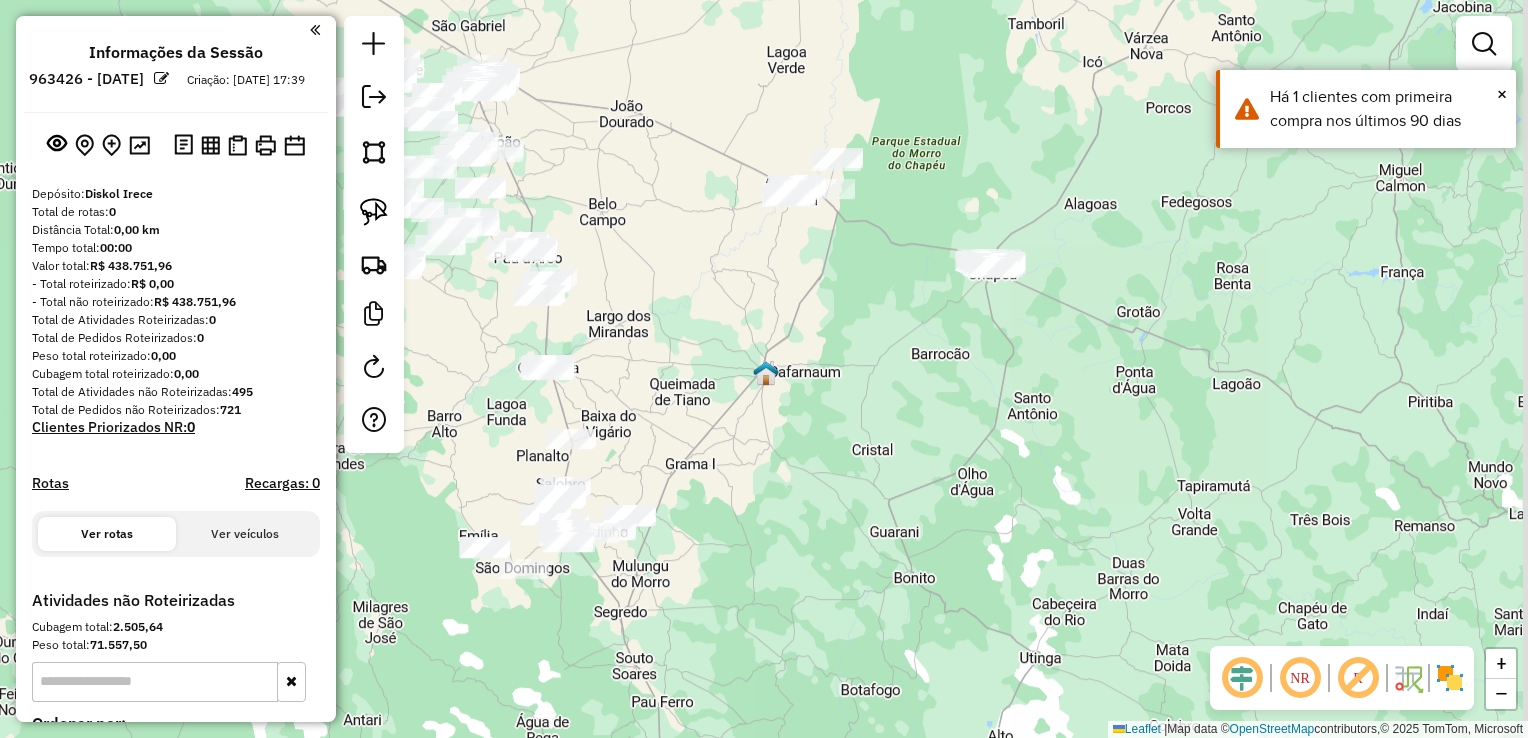drag, startPoint x: 850, startPoint y: 373, endPoint x: 848, endPoint y: 298, distance: 75.026665 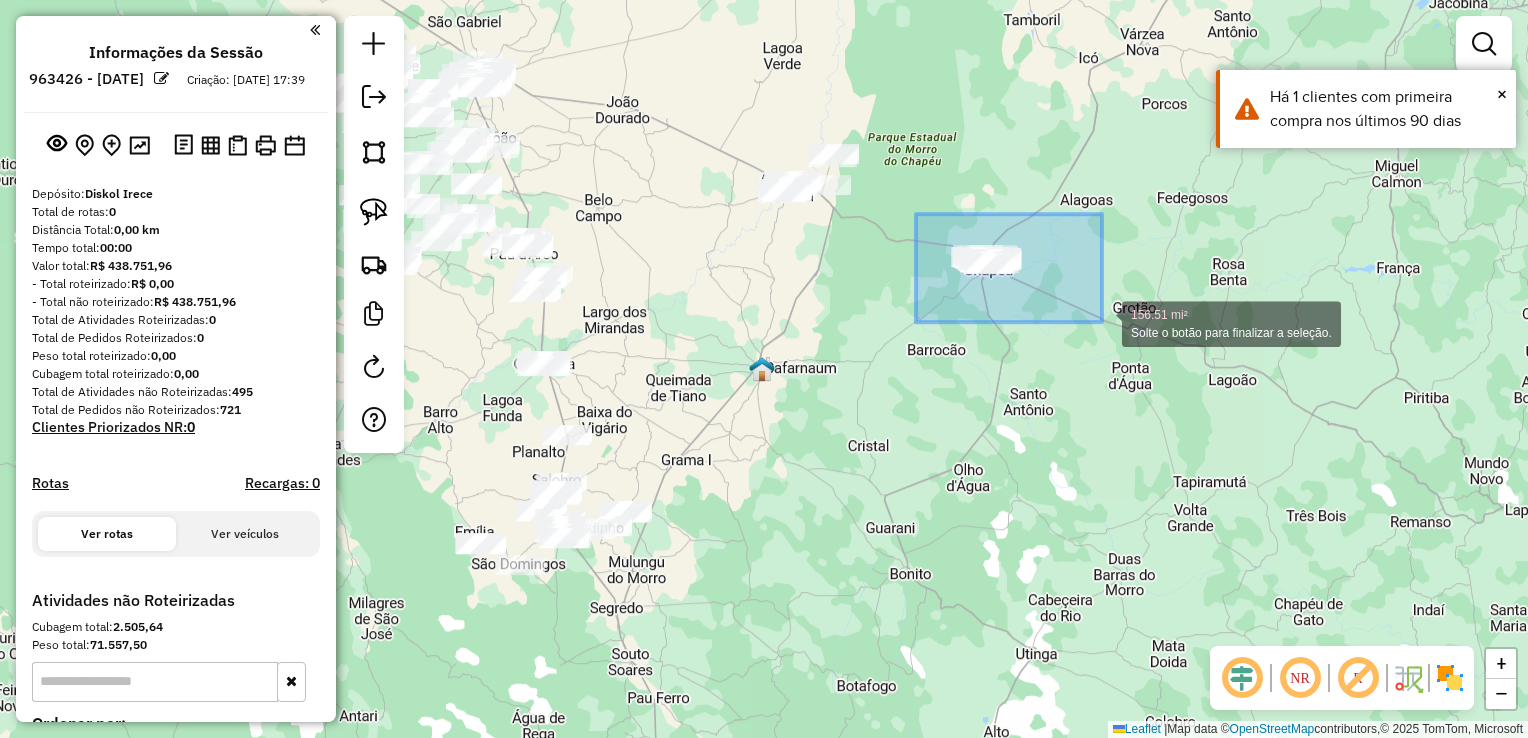 drag, startPoint x: 916, startPoint y: 214, endPoint x: 1102, endPoint y: 322, distance: 215.08138 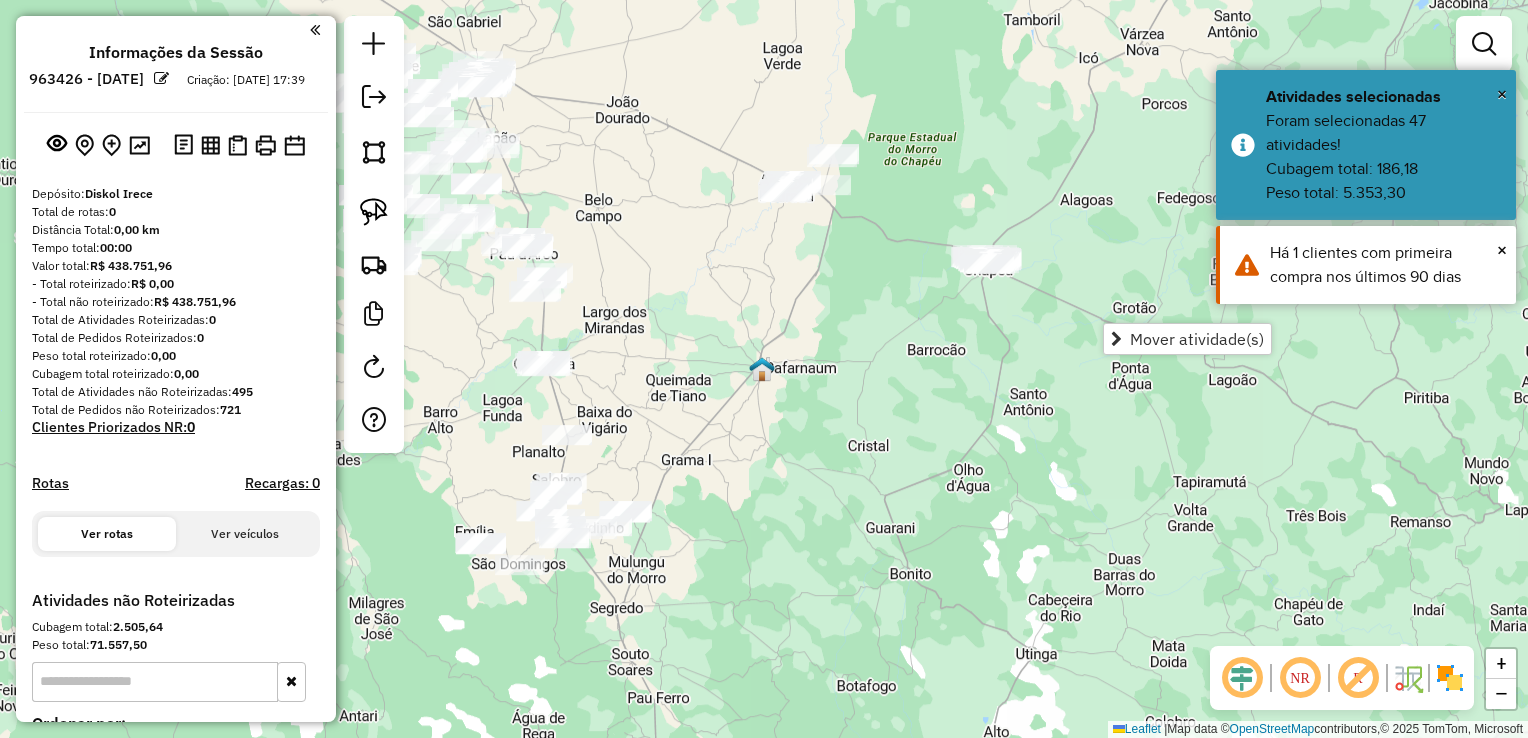click on "Janela de atendimento Grade de atendimento Capacidade Transportadoras Veículos Cliente Pedidos  Rotas Selecione os dias de semana para filtrar as janelas de atendimento  Seg   Ter   Qua   Qui   Sex   Sáb   Dom  Informe o período da janela de atendimento: De: Até:  Filtrar exatamente a janela do cliente  Considerar janela de atendimento padrão  Selecione os dias de semana para filtrar as grades de atendimento  Seg   Ter   Qua   Qui   Sex   Sáb   Dom   Considerar clientes sem dia de atendimento cadastrado  Clientes fora do dia de atendimento selecionado Filtrar as atividades entre os valores definidos abaixo:  Peso mínimo:   Peso máximo:   Cubagem mínima:   Cubagem máxima:   De:   Até:  Filtrar as atividades entre o tempo de atendimento definido abaixo:  De:   Até:   Considerar capacidade total dos clientes não roteirizados Transportadora: Selecione um ou mais itens Tipo de veículo: Selecione um ou mais itens Veículo: Selecione um ou mais itens Motorista: Selecione um ou mais itens Nome: Rótulo:" 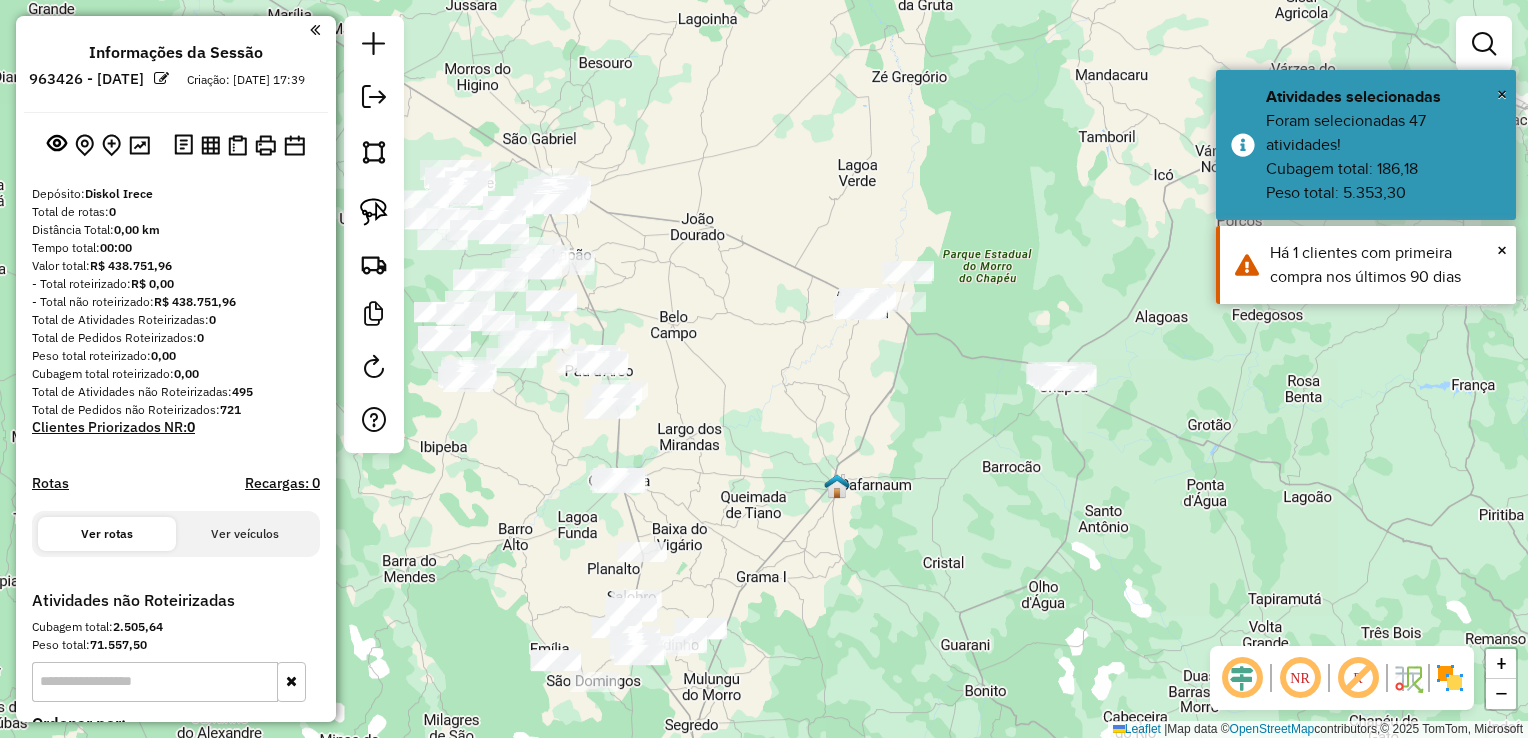 drag, startPoint x: 820, startPoint y: 291, endPoint x: 897, endPoint y: 413, distance: 144.26712 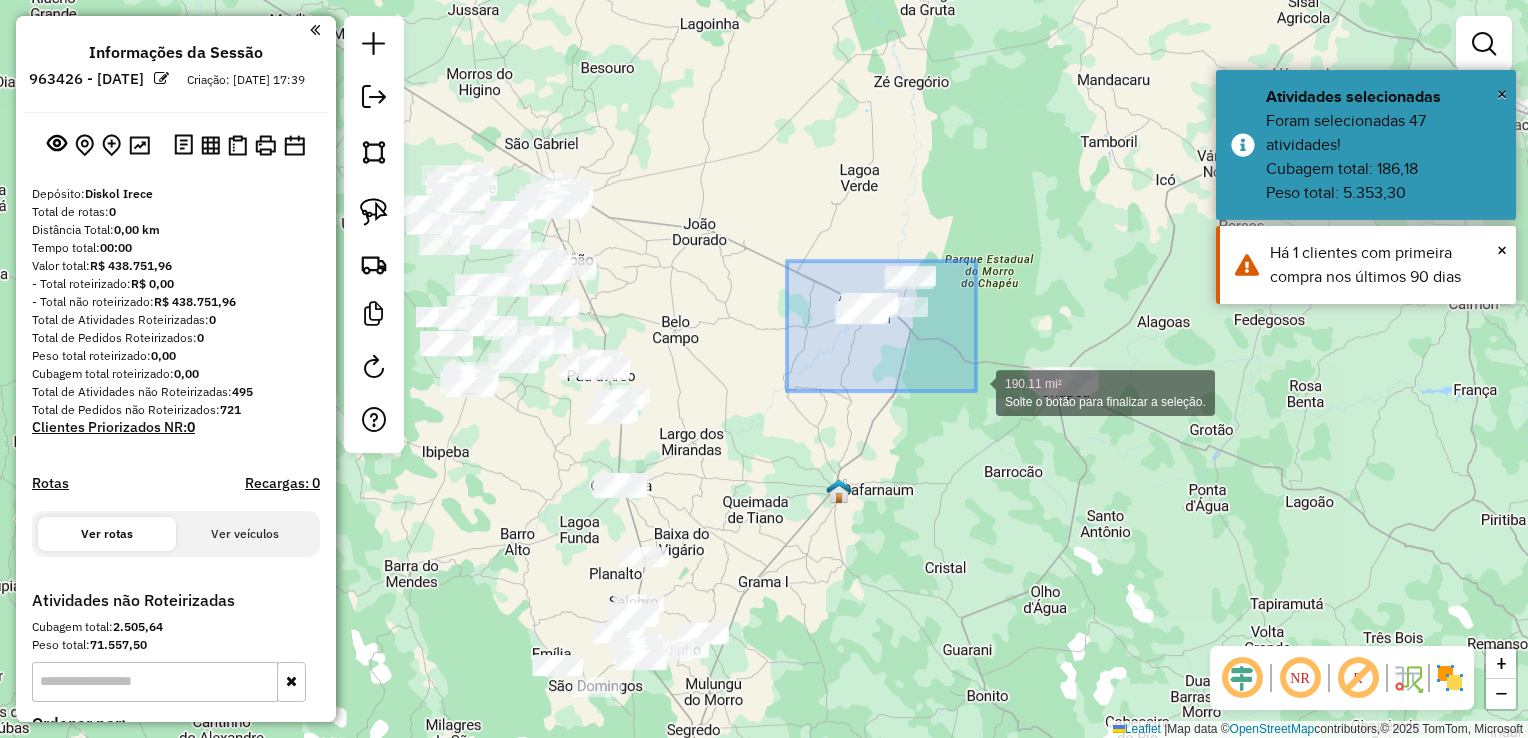 drag, startPoint x: 788, startPoint y: 262, endPoint x: 980, endPoint y: 394, distance: 232.99785 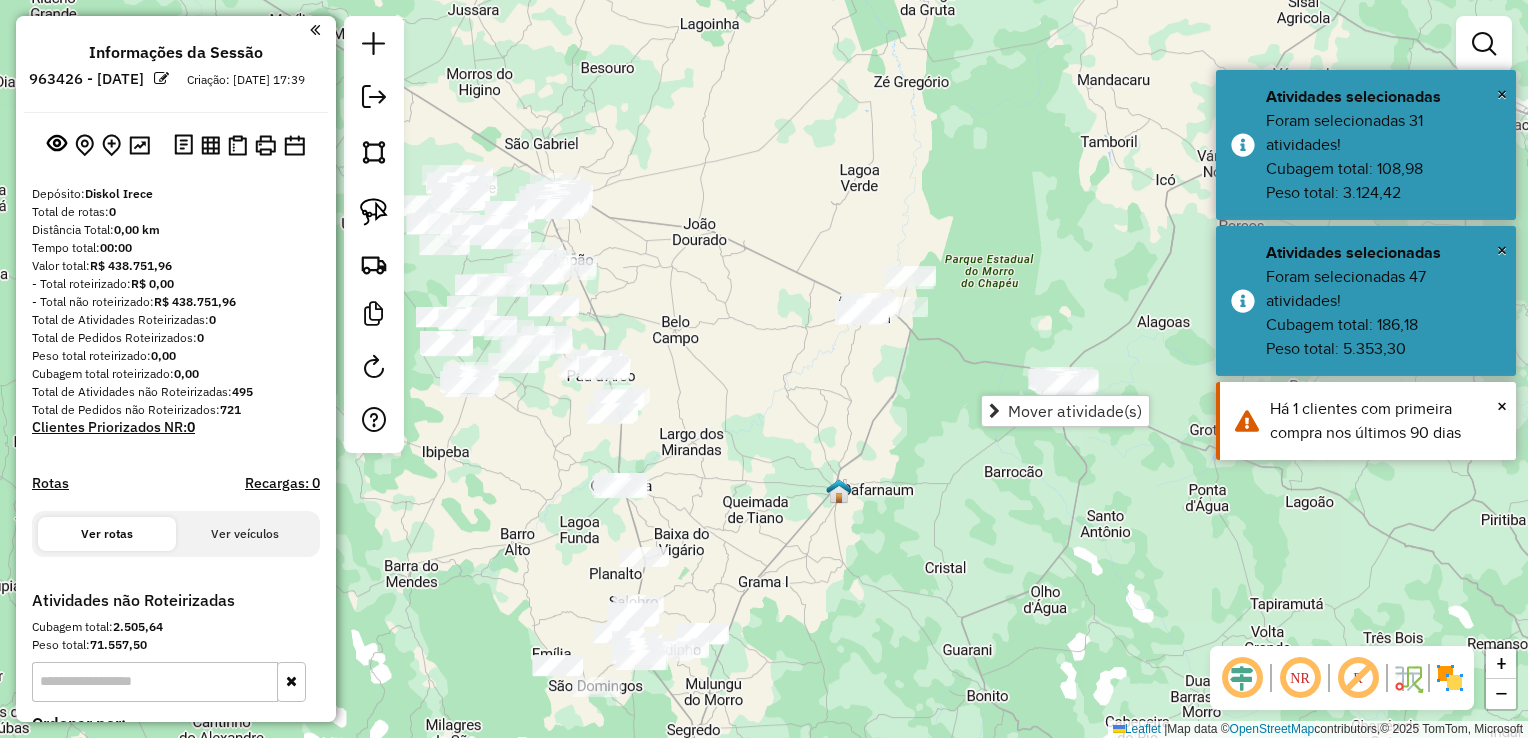 click on "Janela de atendimento Grade de atendimento Capacidade Transportadoras Veículos Cliente Pedidos  Rotas Selecione os dias de semana para filtrar as janelas de atendimento  Seg   Ter   Qua   Qui   Sex   Sáb   Dom  Informe o período da janela de atendimento: De: Até:  Filtrar exatamente a janela do cliente  Considerar janela de atendimento padrão  Selecione os dias de semana para filtrar as grades de atendimento  Seg   Ter   Qua   Qui   Sex   Sáb   Dom   Considerar clientes sem dia de atendimento cadastrado  Clientes fora do dia de atendimento selecionado Filtrar as atividades entre os valores definidos abaixo:  Peso mínimo:   Peso máximo:   Cubagem mínima:   Cubagem máxima:   De:   Até:  Filtrar as atividades entre o tempo de atendimento definido abaixo:  De:   Até:   Considerar capacidade total dos clientes não roteirizados Transportadora: Selecione um ou mais itens Tipo de veículo: Selecione um ou mais itens Veículo: Selecione um ou mais itens Motorista: Selecione um ou mais itens Nome: Rótulo:" 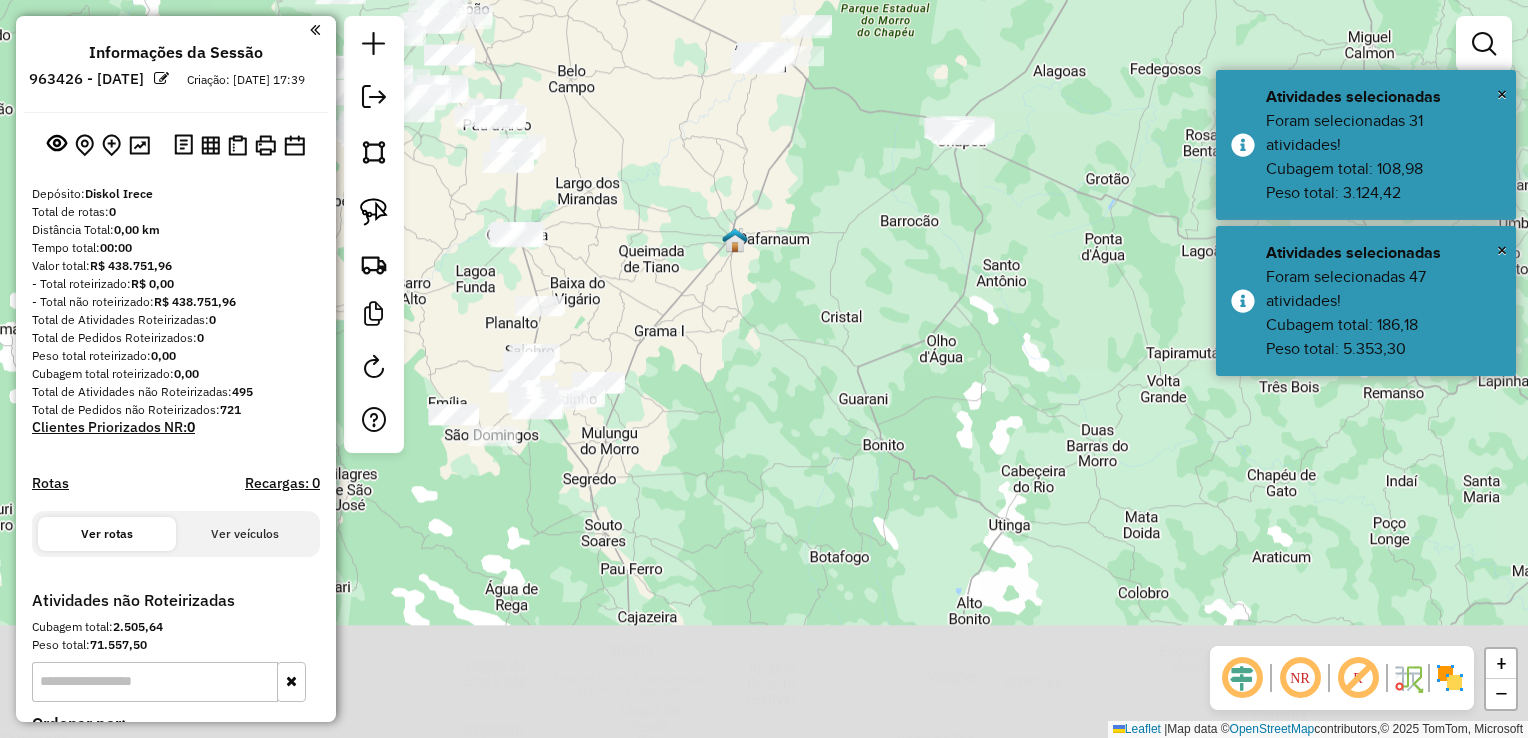 drag, startPoint x: 978, startPoint y: 505, endPoint x: 874, endPoint y: 254, distance: 271.69284 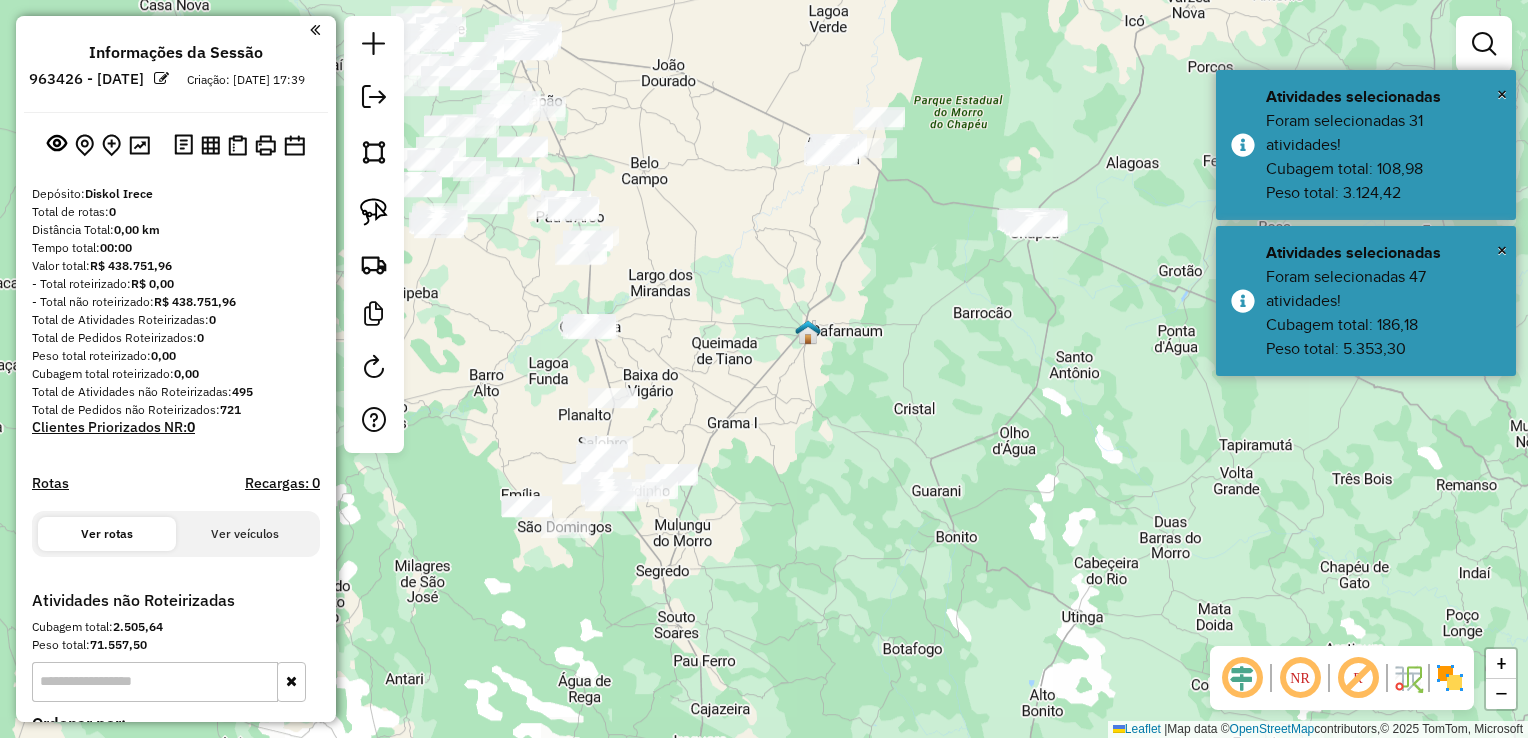 drag, startPoint x: 827, startPoint y: 360, endPoint x: 870, endPoint y: 499, distance: 145.49915 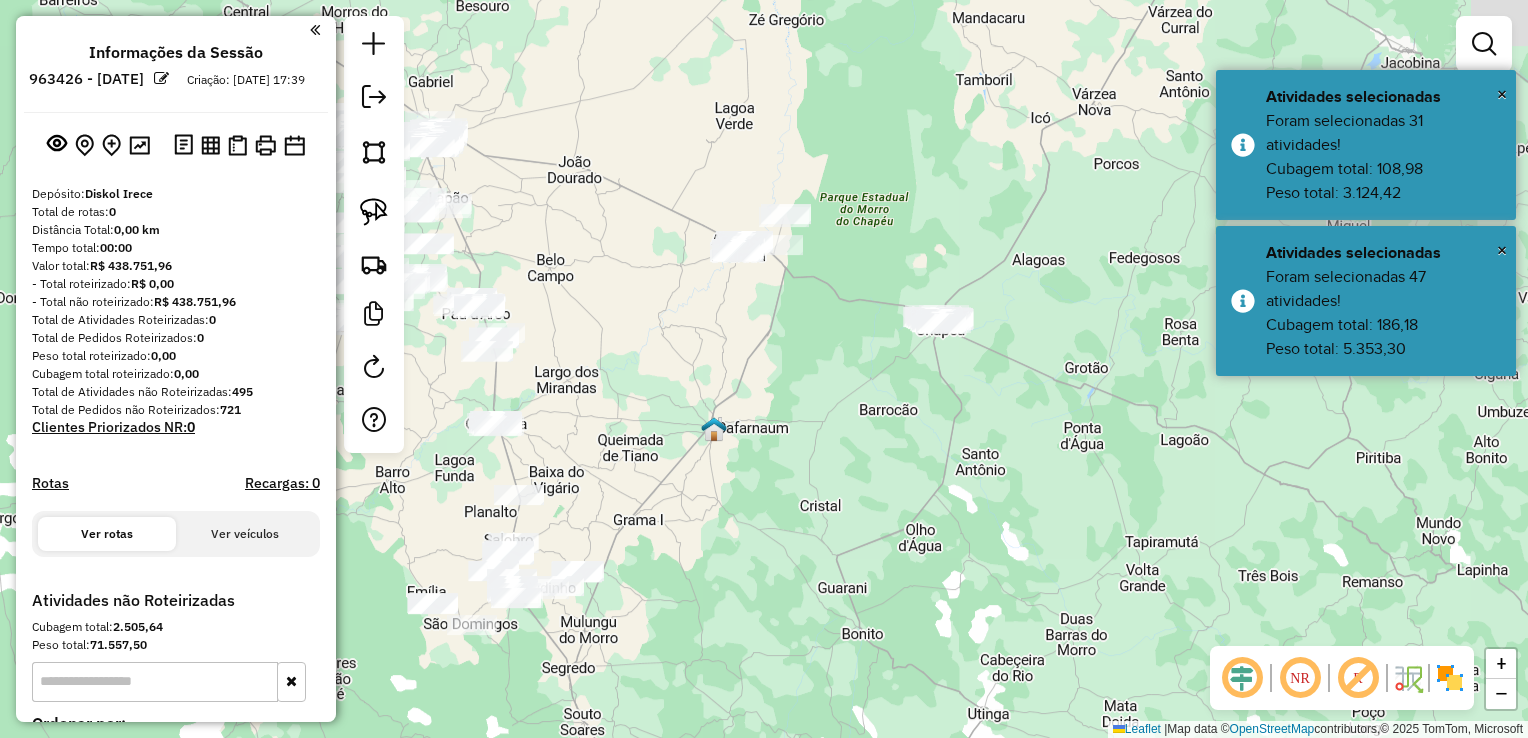 drag, startPoint x: 835, startPoint y: 363, endPoint x: 748, endPoint y: 414, distance: 100.84642 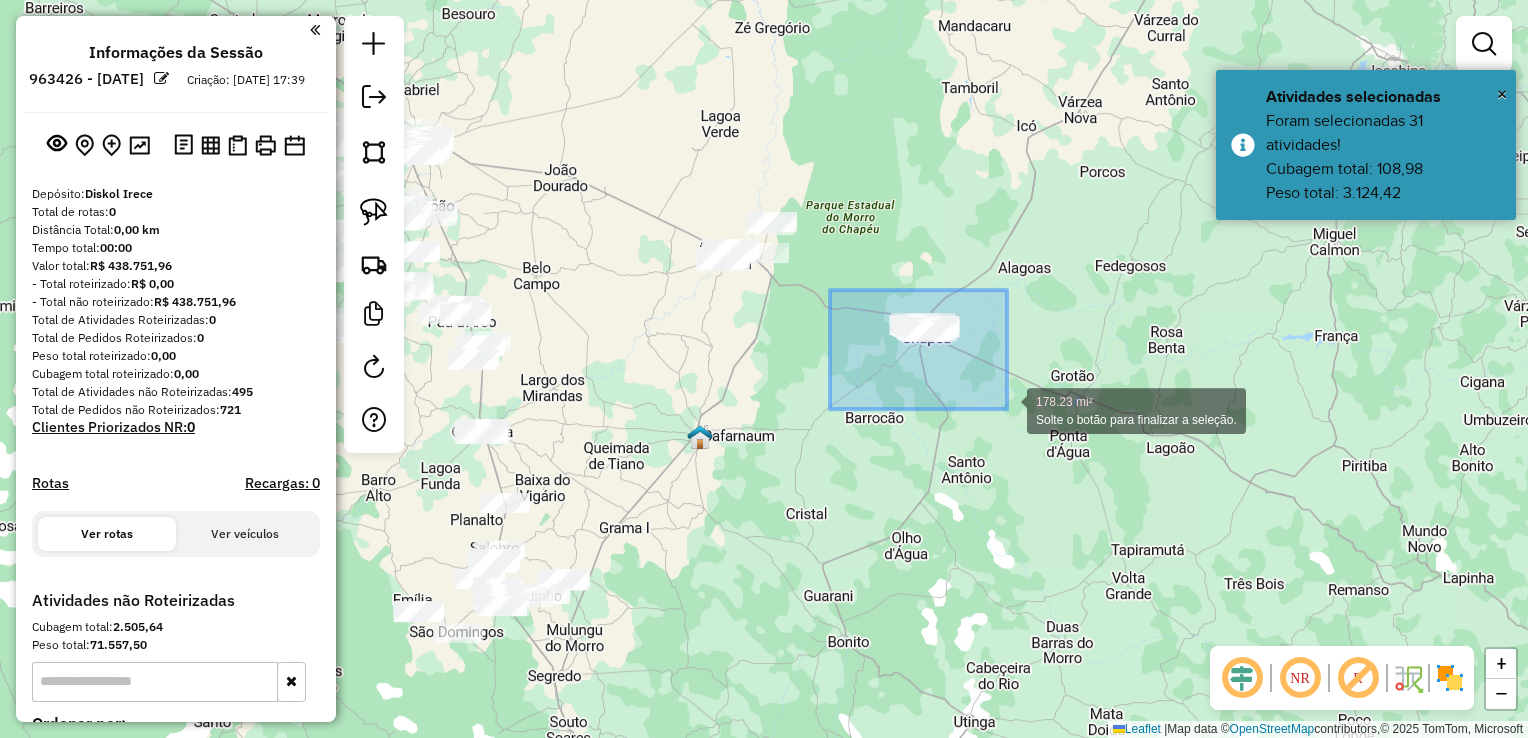 drag, startPoint x: 830, startPoint y: 290, endPoint x: 1007, endPoint y: 409, distance: 213.28384 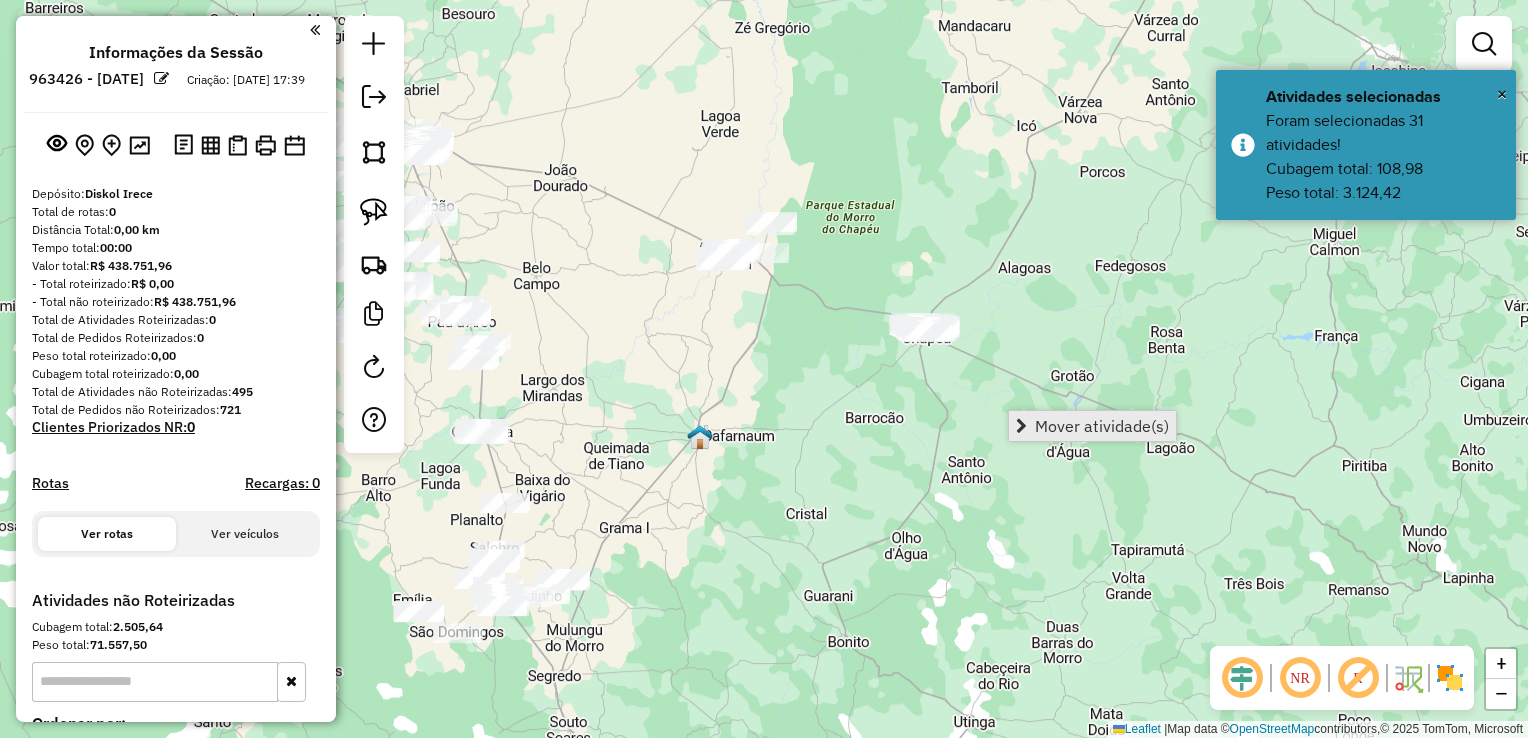click at bounding box center (1021, 426) 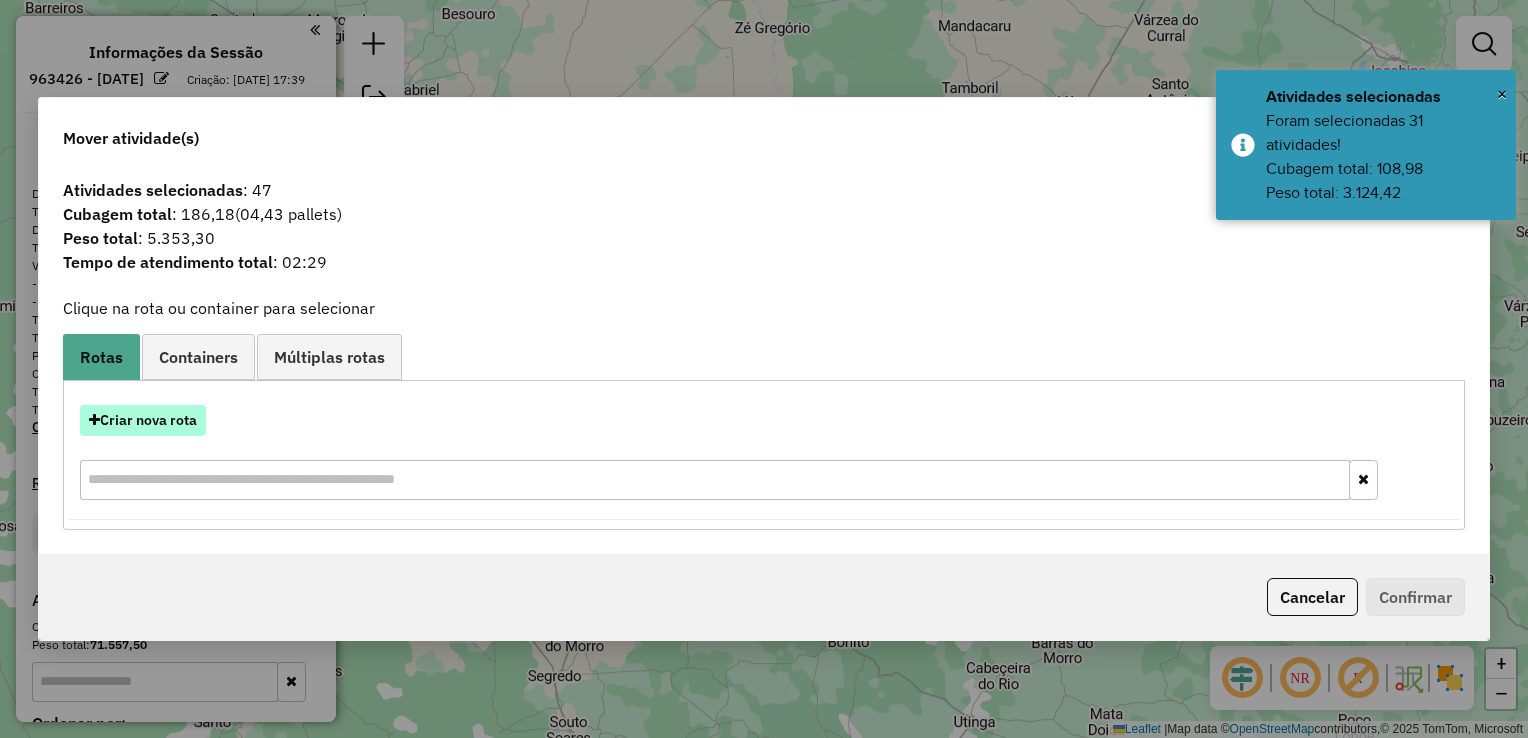 click on "Criar nova rota" at bounding box center [143, 420] 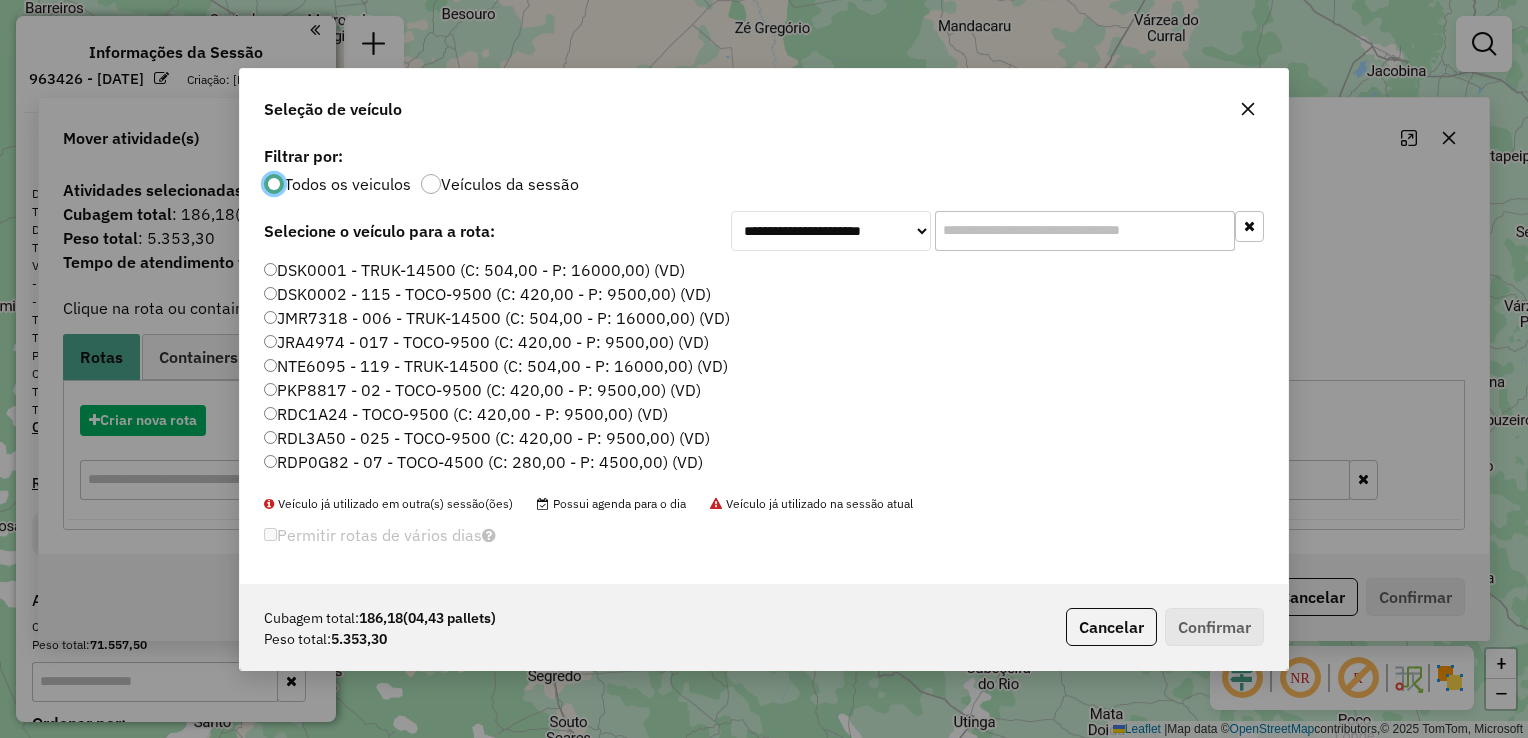 scroll, scrollTop: 10, scrollLeft: 6, axis: both 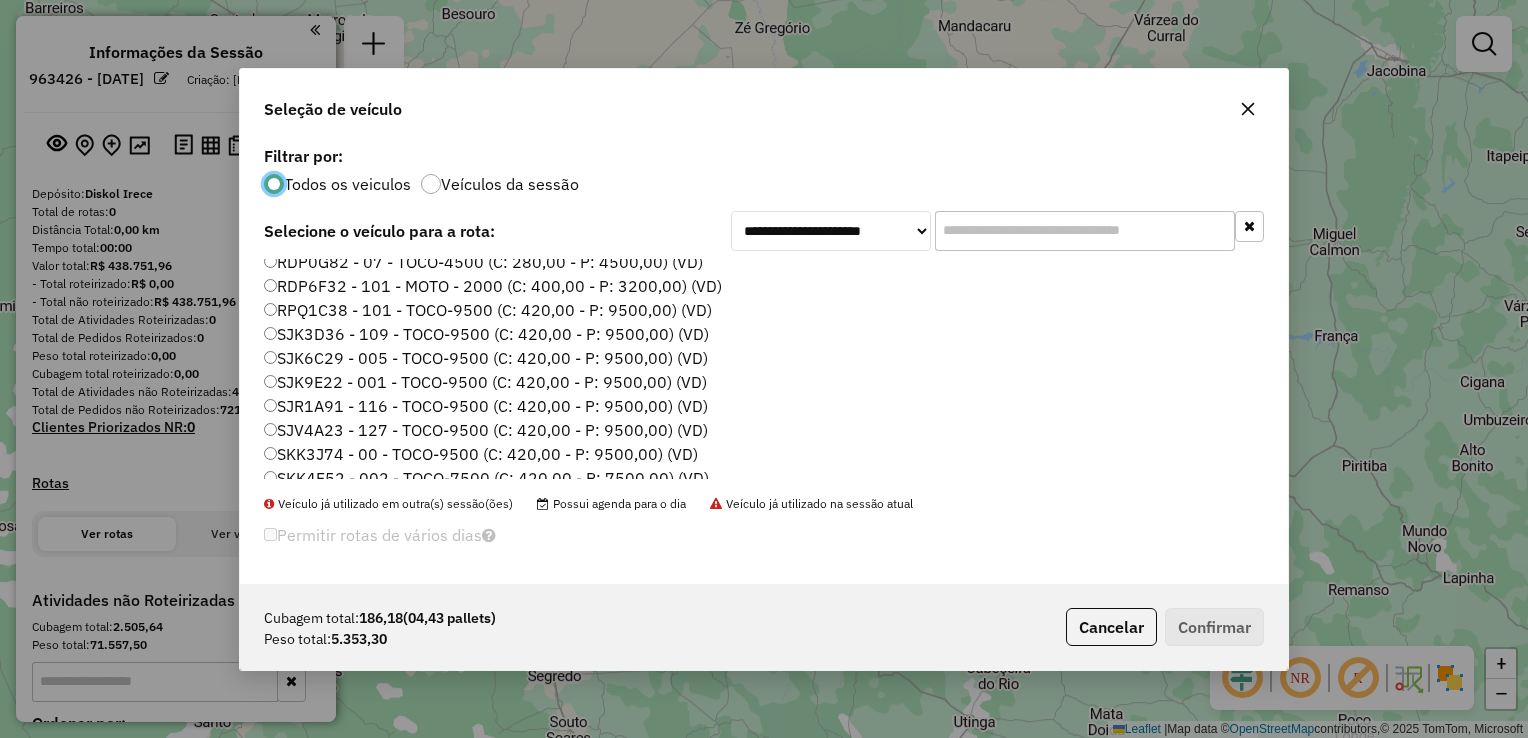 click on "SJK3D36 - 109 - TOCO-9500 (C: 420,00 - P: 9500,00) (VD)" 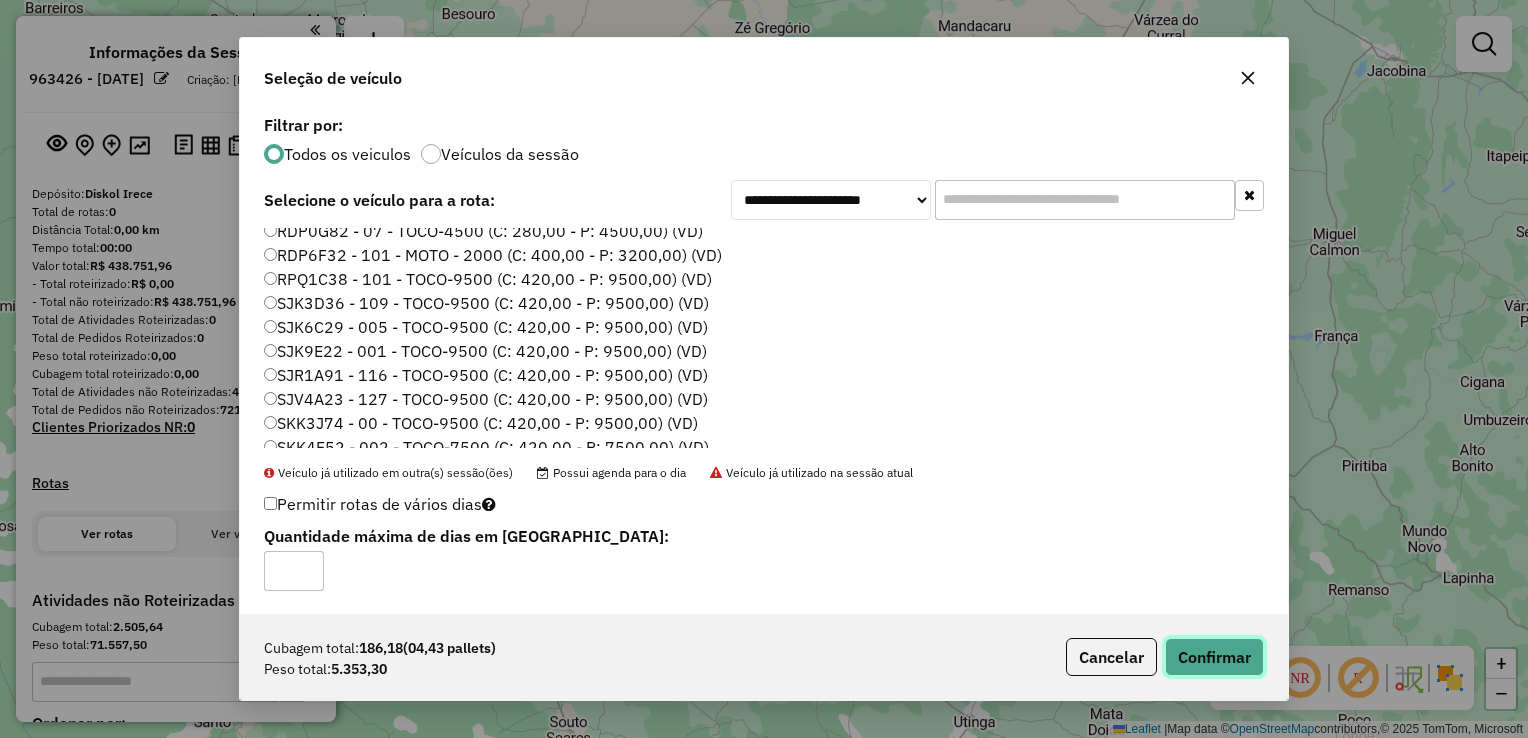 click on "Confirmar" 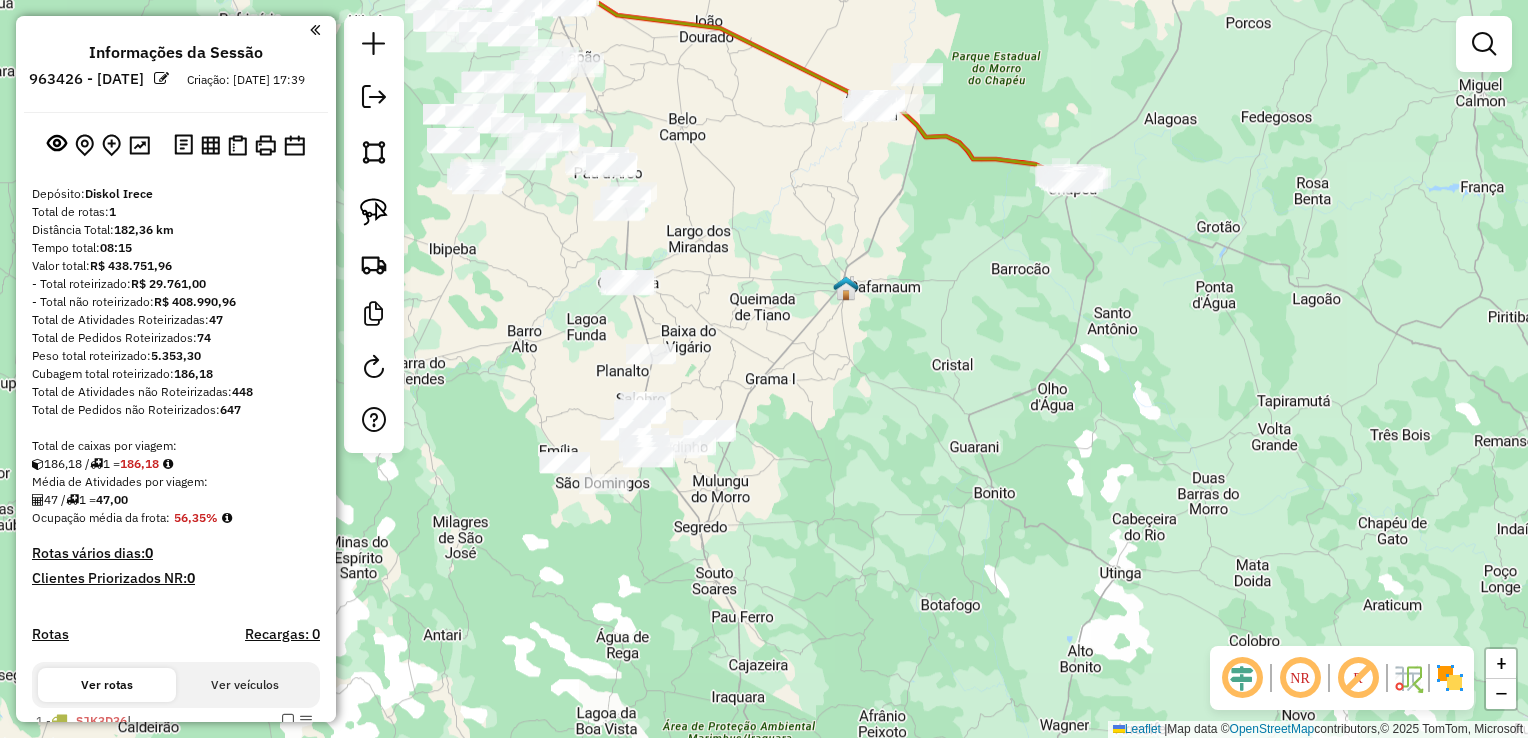 drag, startPoint x: 790, startPoint y: 403, endPoint x: 936, endPoint y: 254, distance: 208.60728 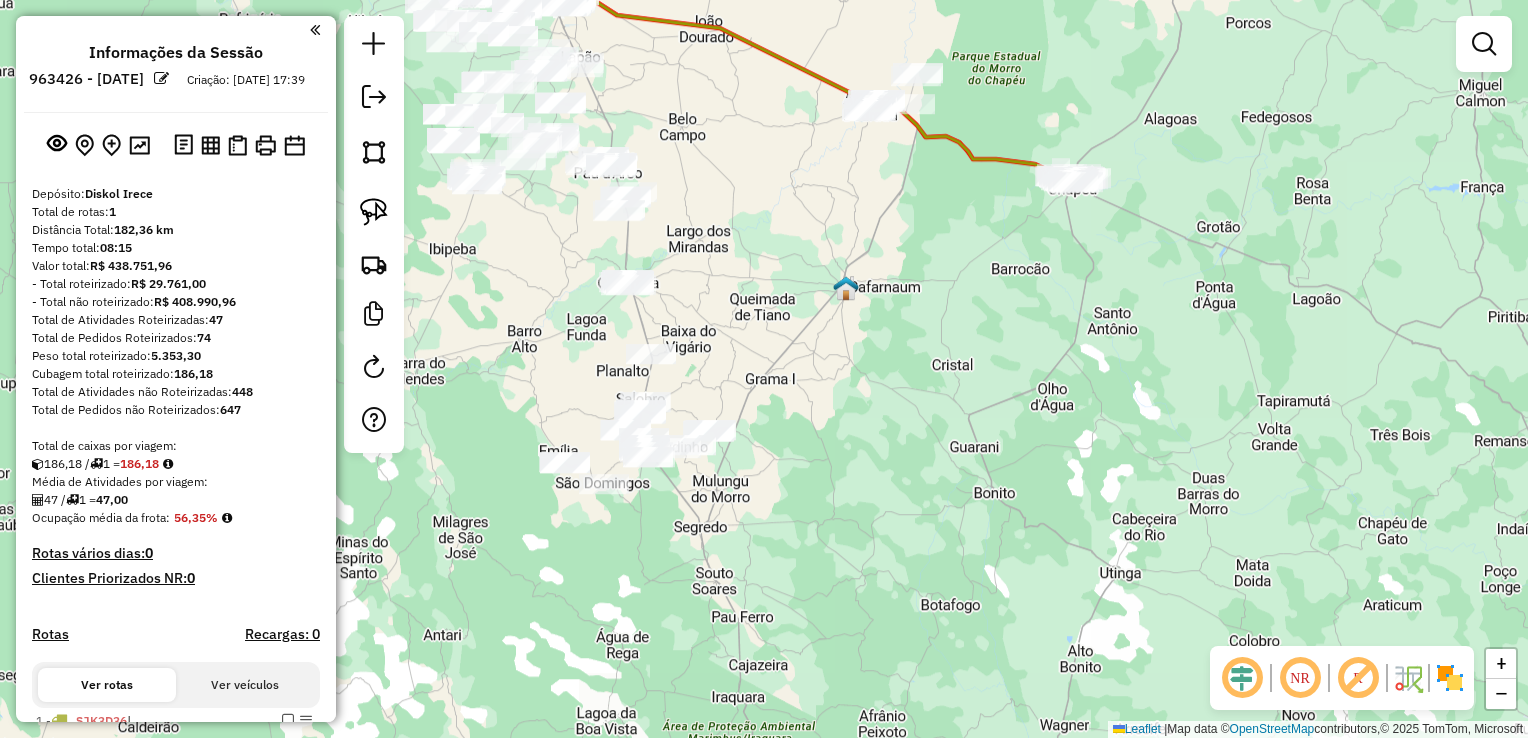 drag, startPoint x: 885, startPoint y: 346, endPoint x: 970, endPoint y: 246, distance: 131.24405 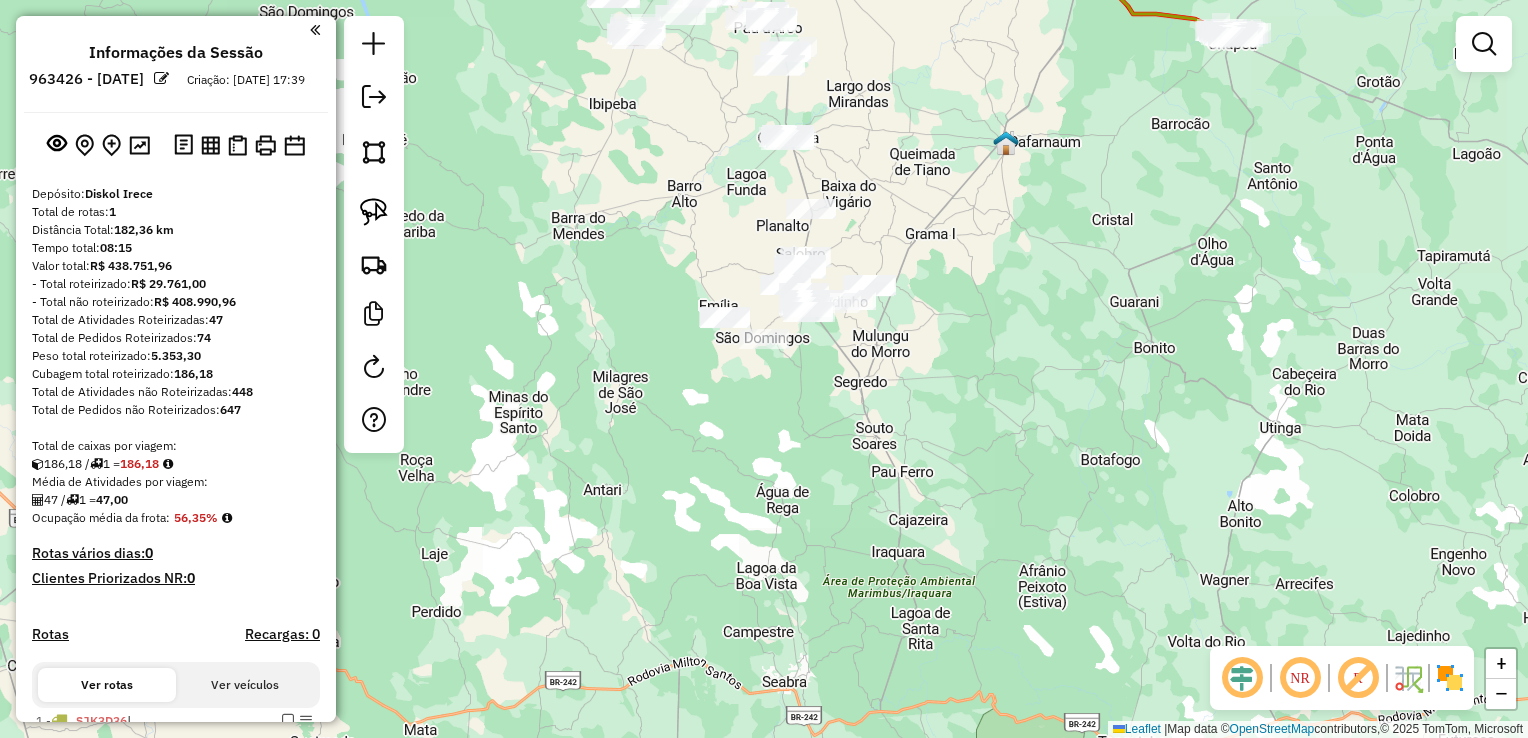drag, startPoint x: 971, startPoint y: 287, endPoint x: 989, endPoint y: 277, distance: 20.59126 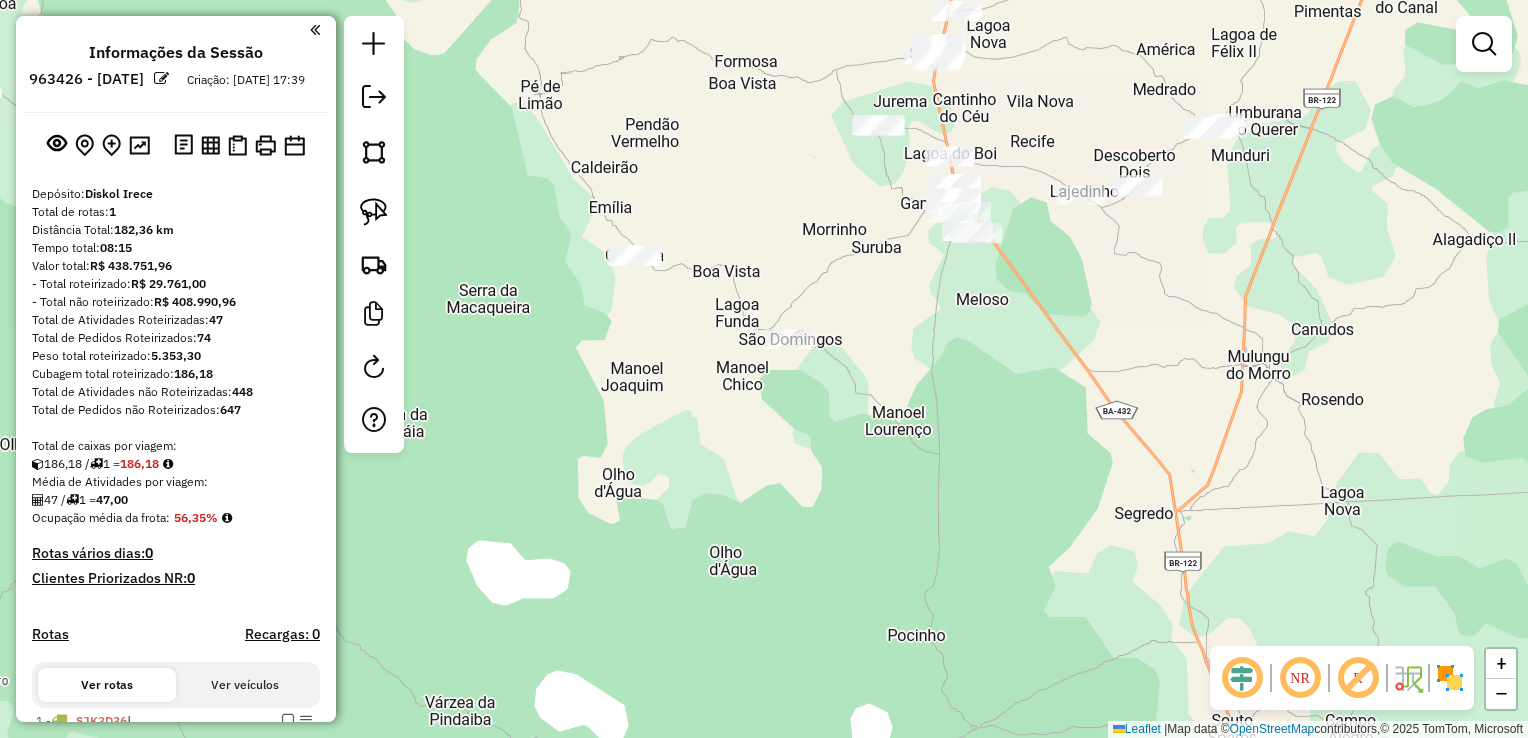 drag, startPoint x: 850, startPoint y: 377, endPoint x: 1041, endPoint y: 357, distance: 192.04427 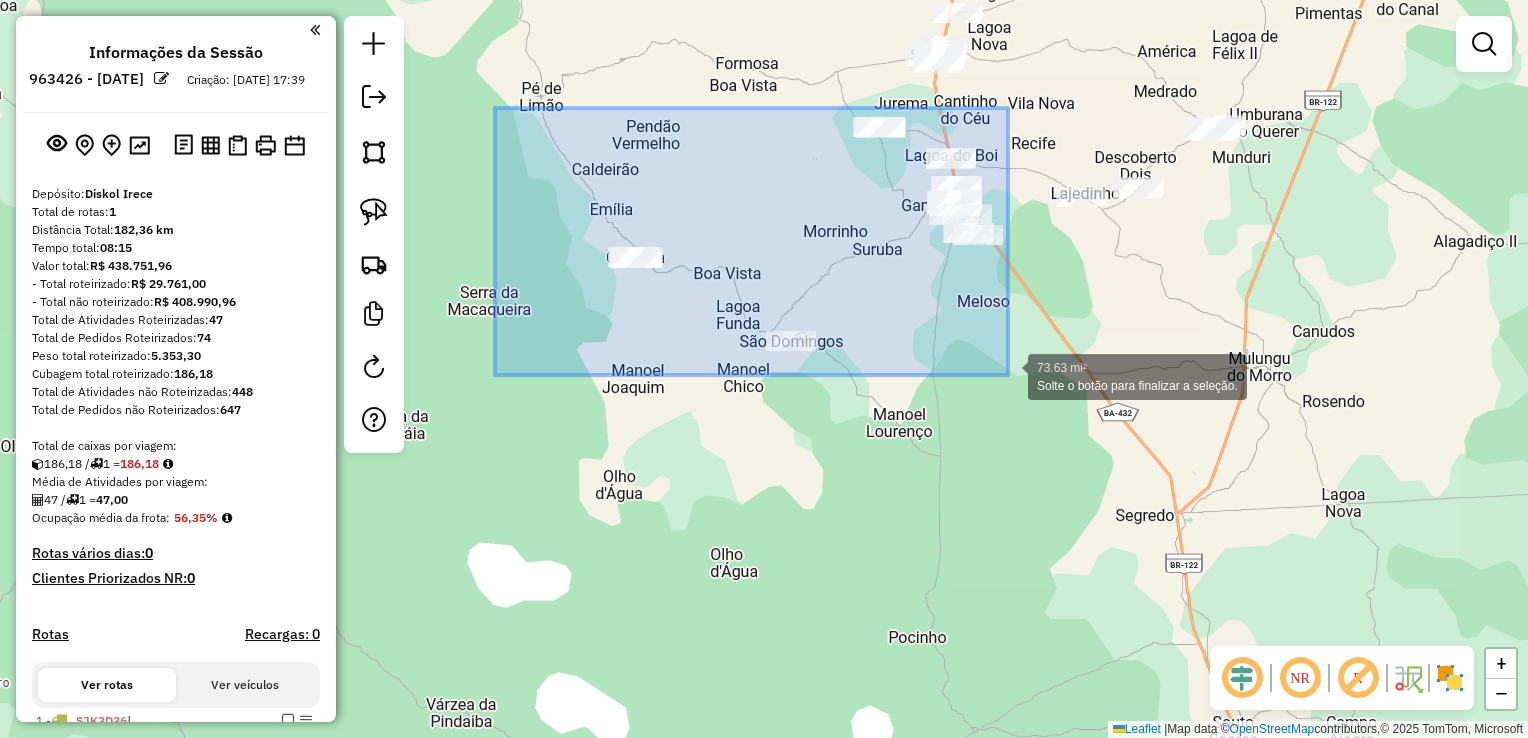 drag, startPoint x: 503, startPoint y: 113, endPoint x: 1008, endPoint y: 375, distance: 568.9191 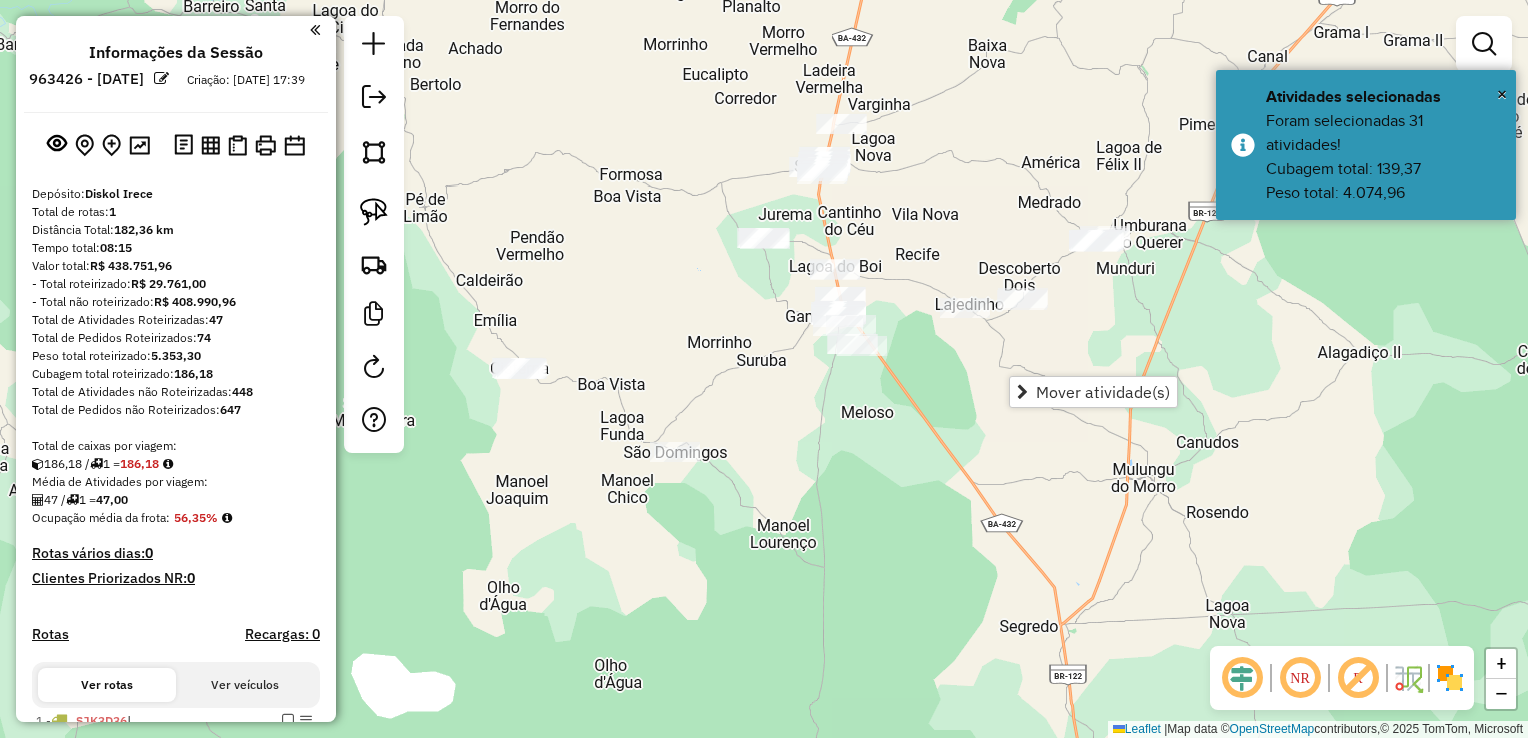 drag, startPoint x: 973, startPoint y: 315, endPoint x: 813, endPoint y: 428, distance: 195.88007 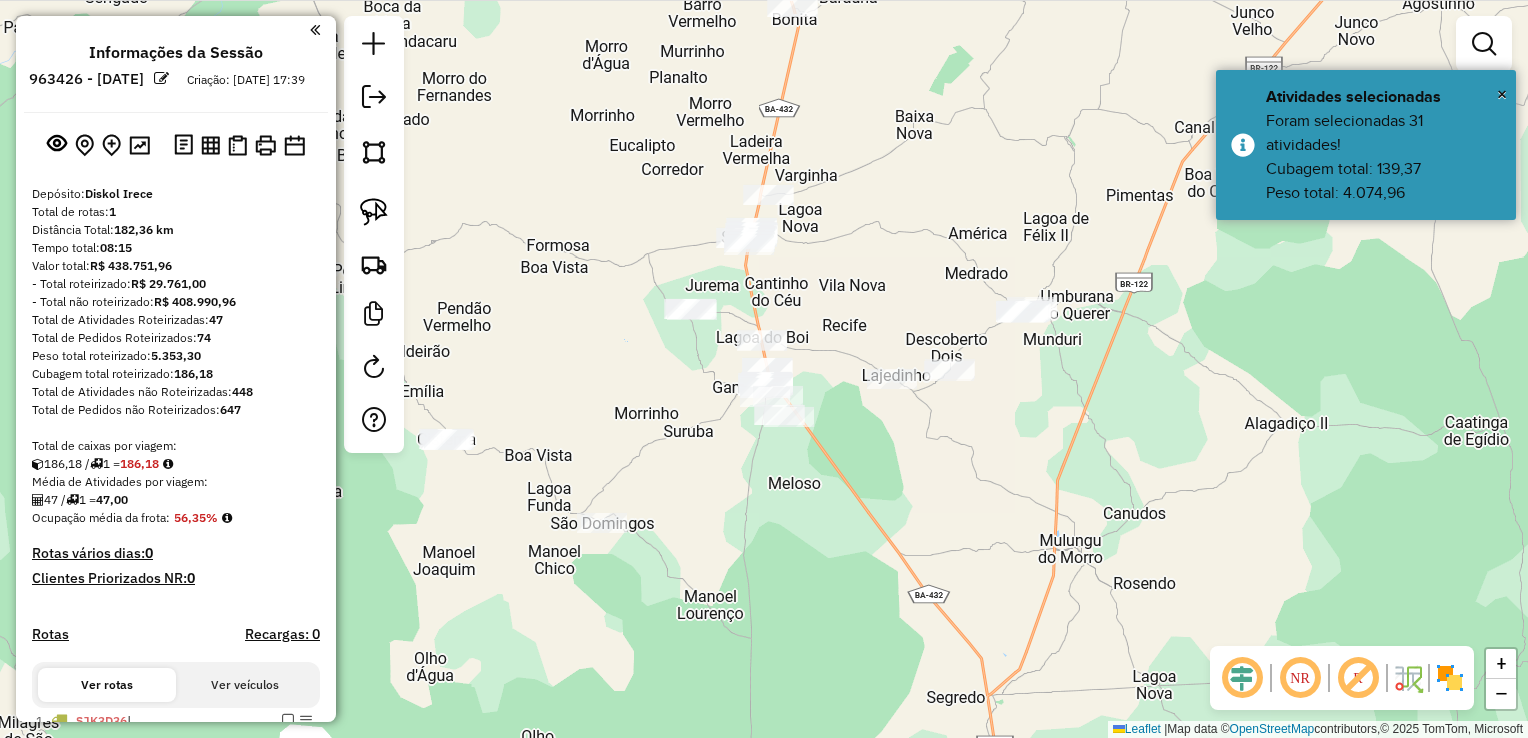 drag, startPoint x: 824, startPoint y: 446, endPoint x: 792, endPoint y: 430, distance: 35.77709 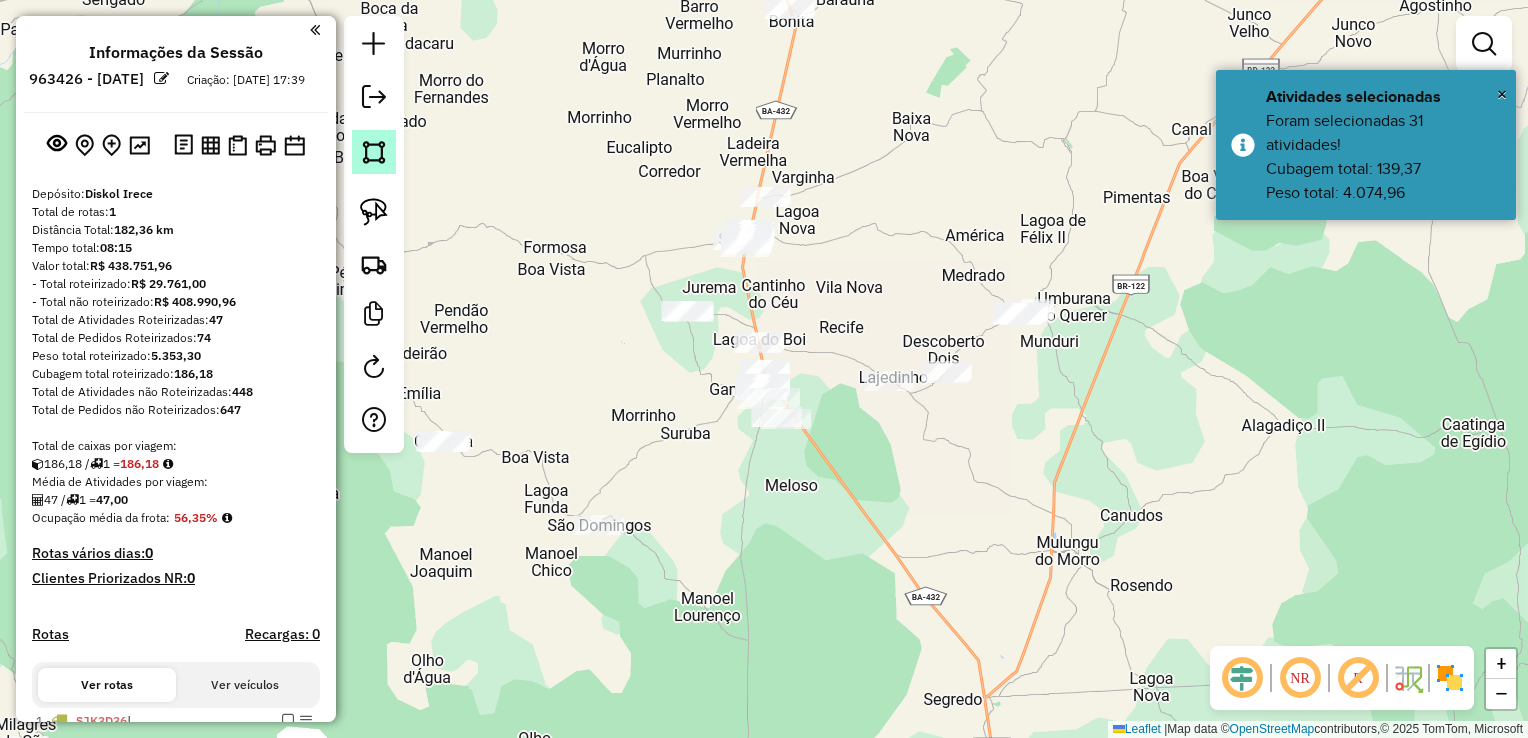 click 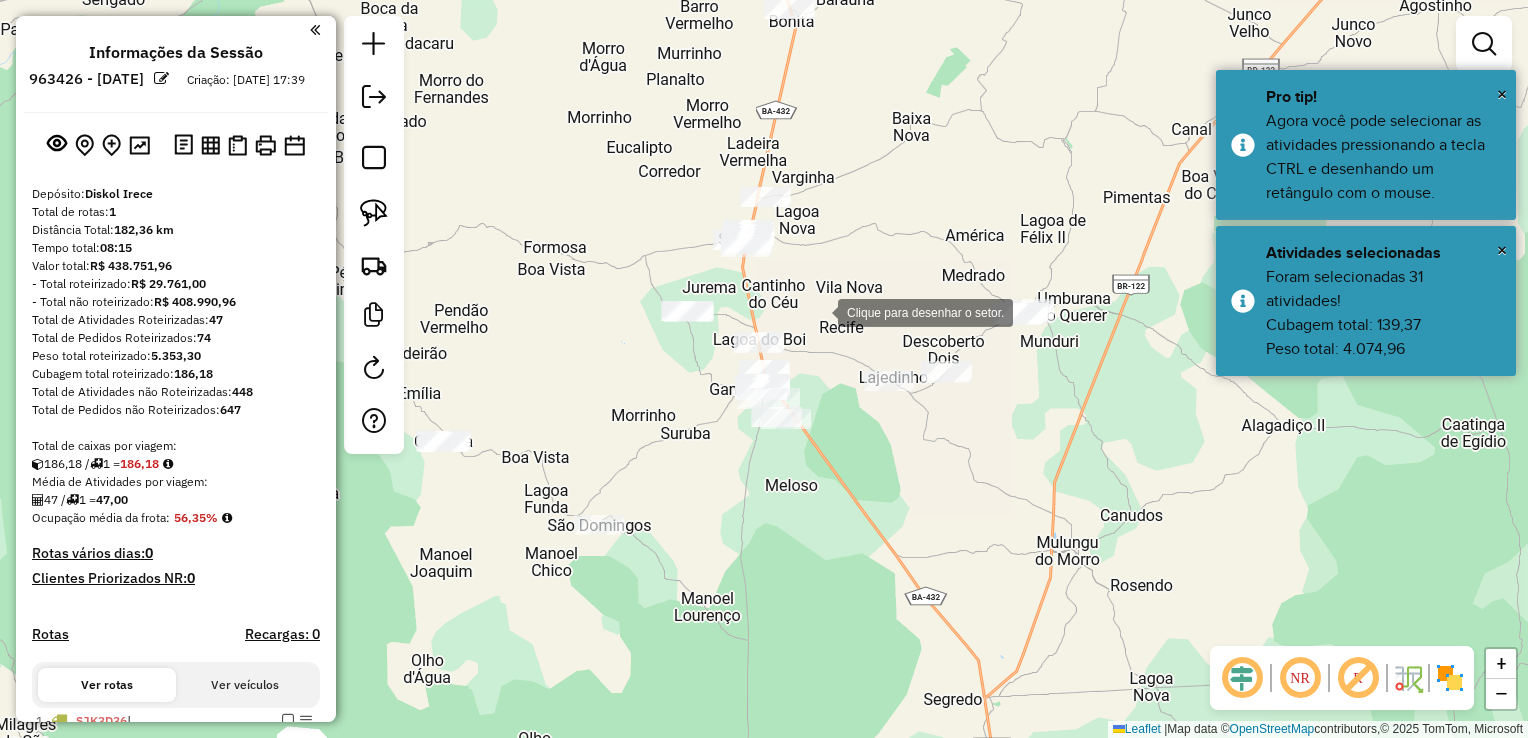 click 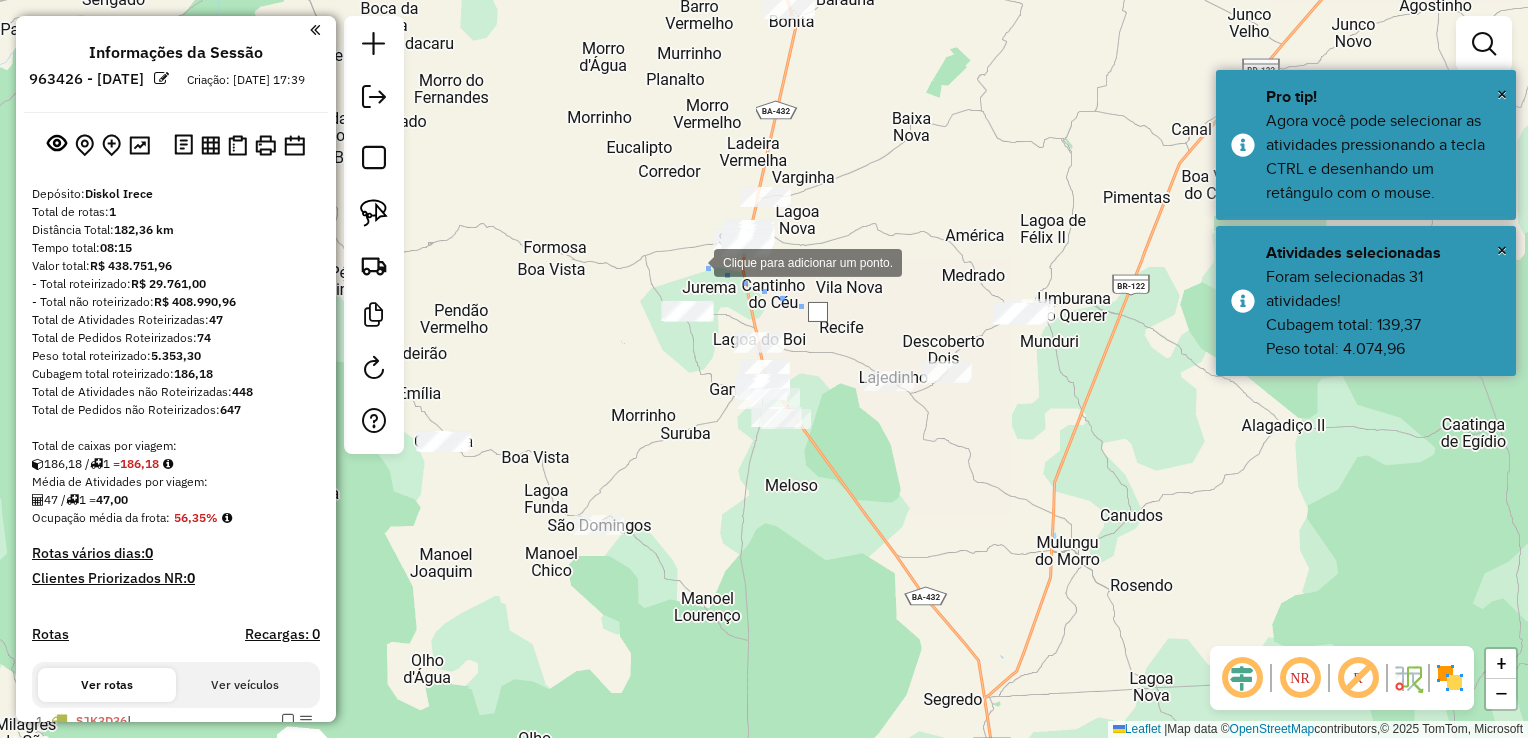 click 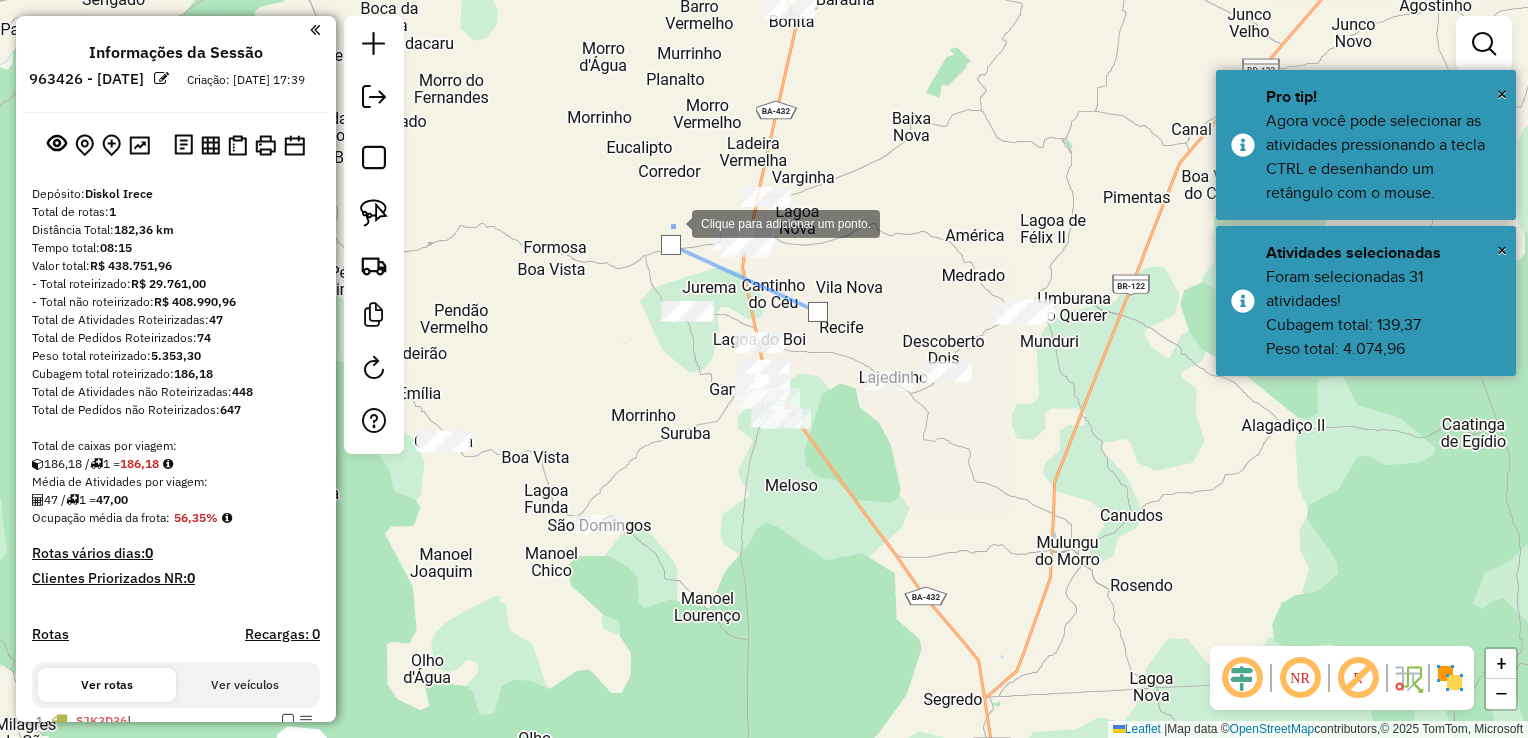 drag, startPoint x: 680, startPoint y: 146, endPoint x: 722, endPoint y: 130, distance: 44.94441 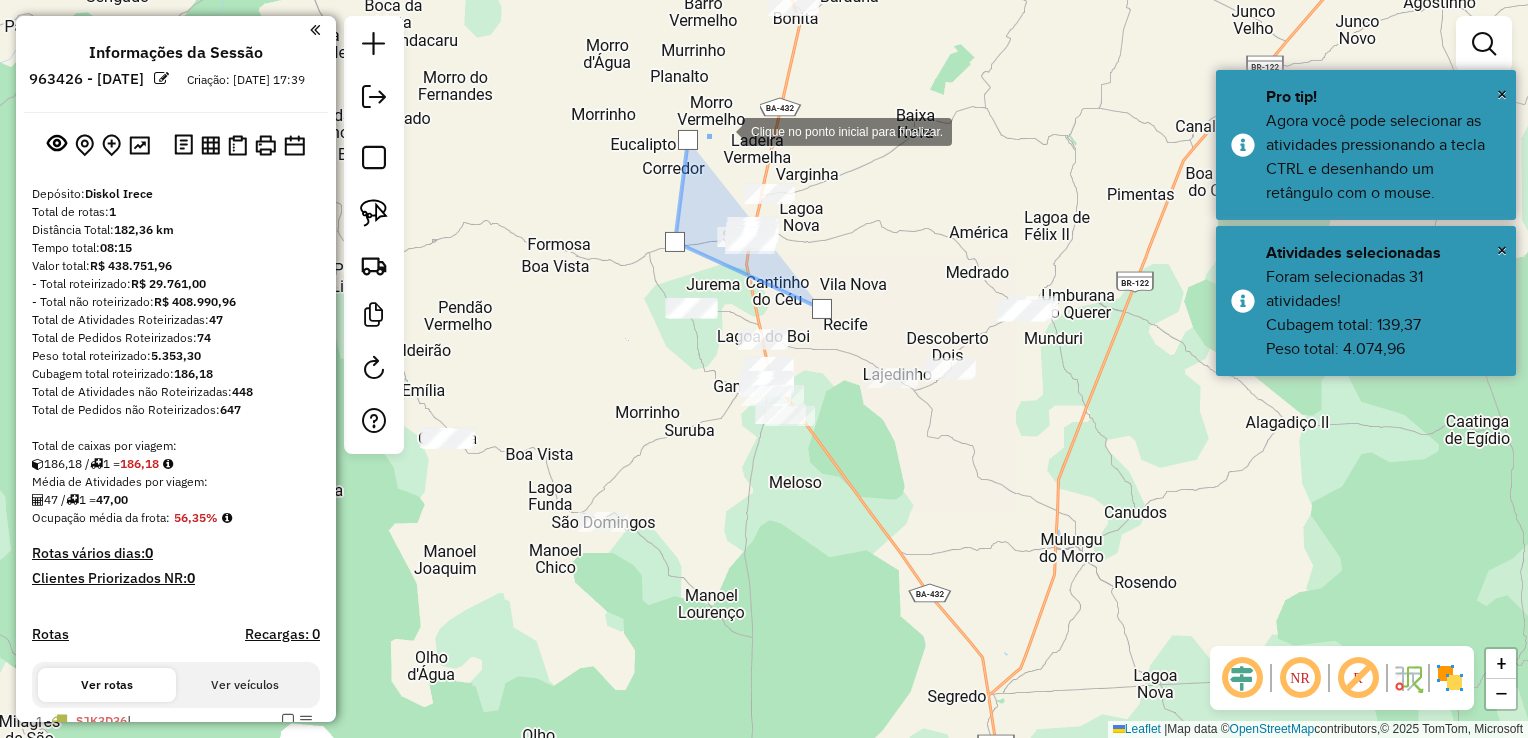click 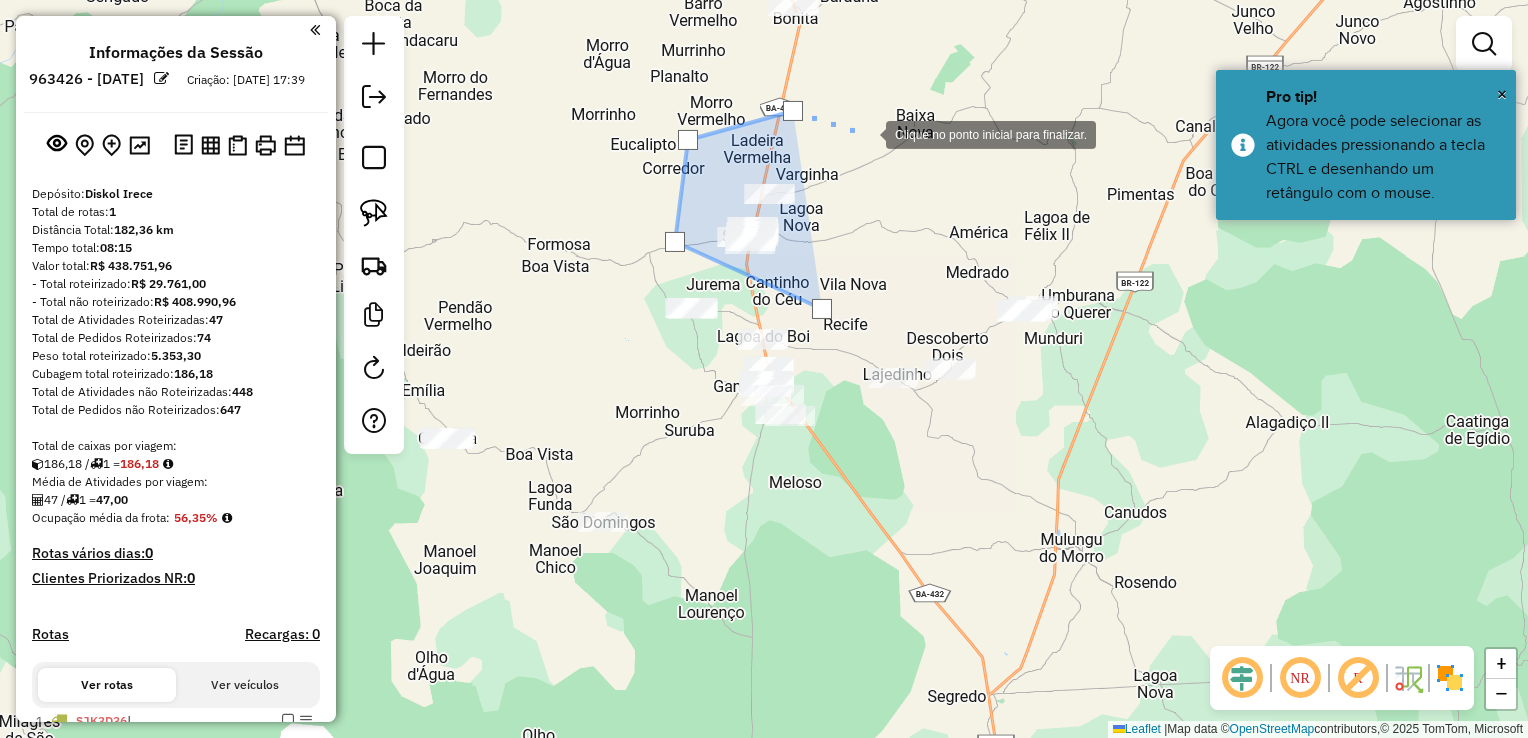 click 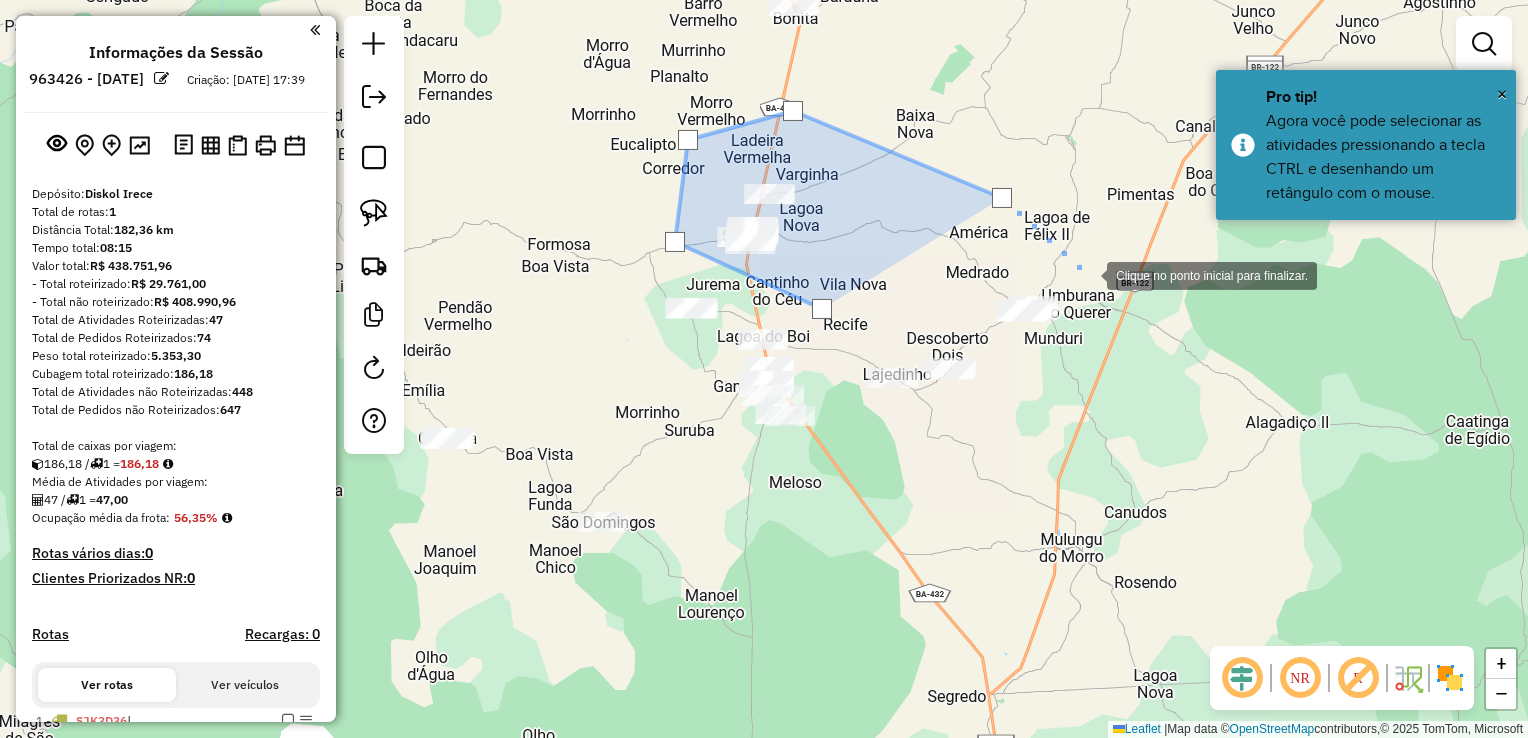 click 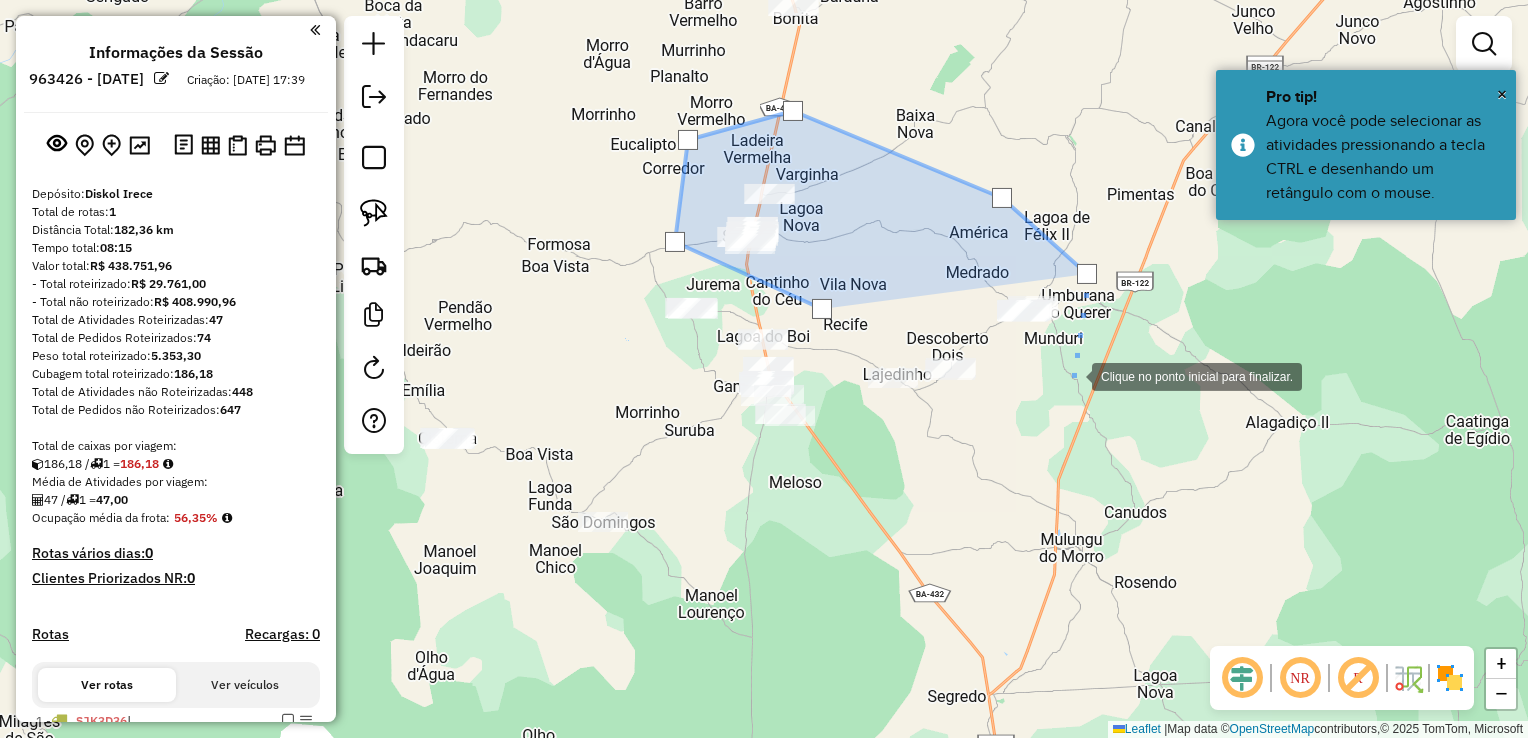 drag, startPoint x: 1072, startPoint y: 375, endPoint x: 912, endPoint y: 422, distance: 166.7603 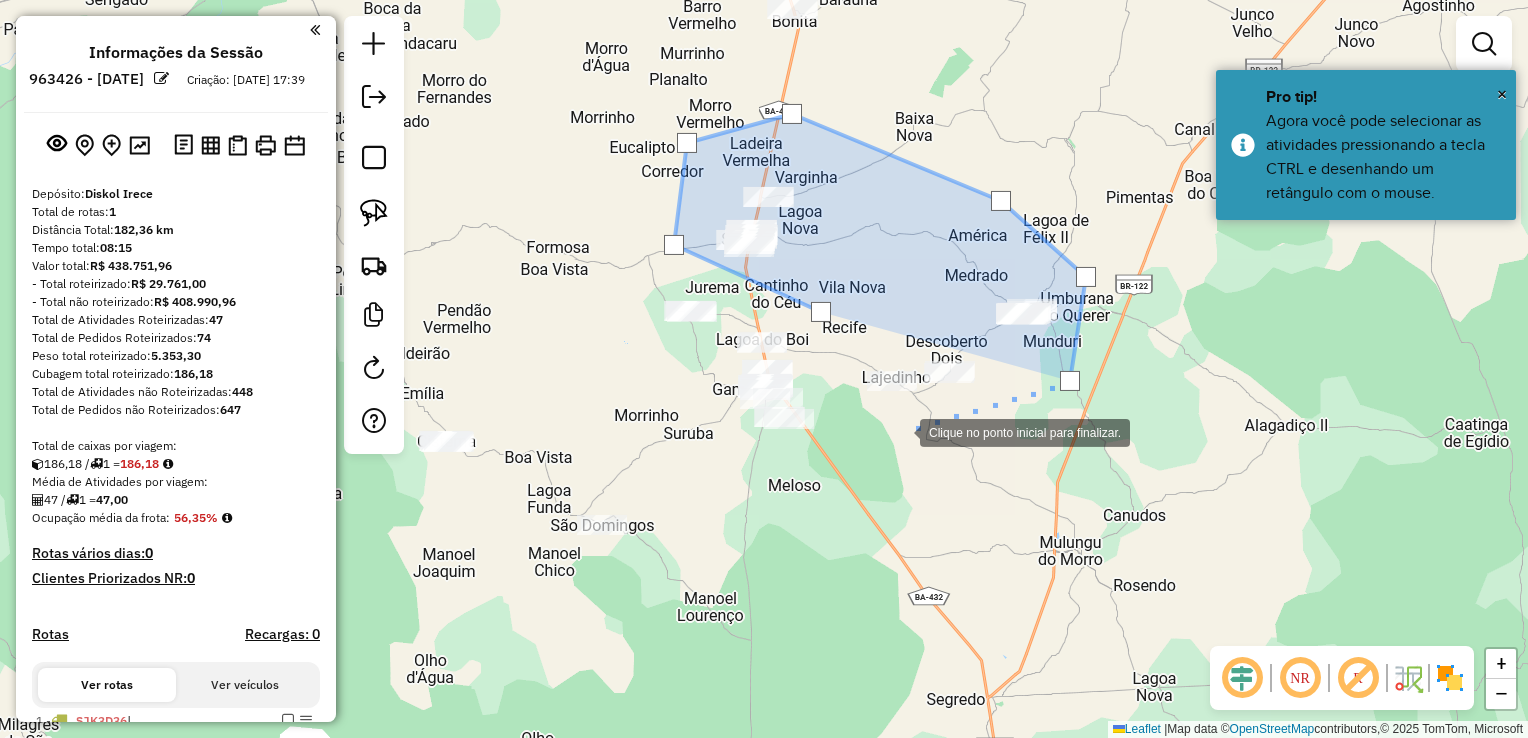 drag, startPoint x: 899, startPoint y: 432, endPoint x: 826, endPoint y: 430, distance: 73.02739 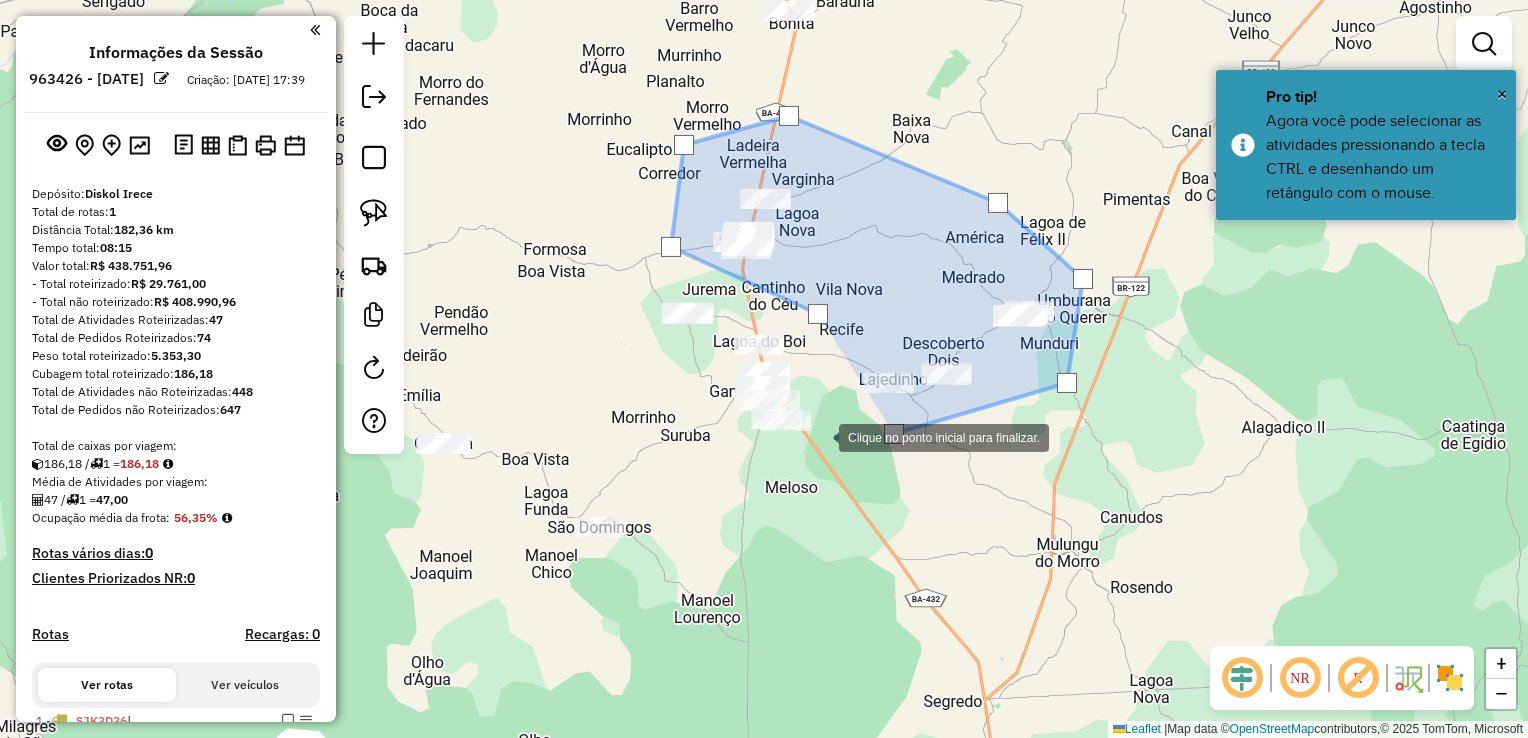 drag, startPoint x: 819, startPoint y: 436, endPoint x: 832, endPoint y: 362, distance: 75.13322 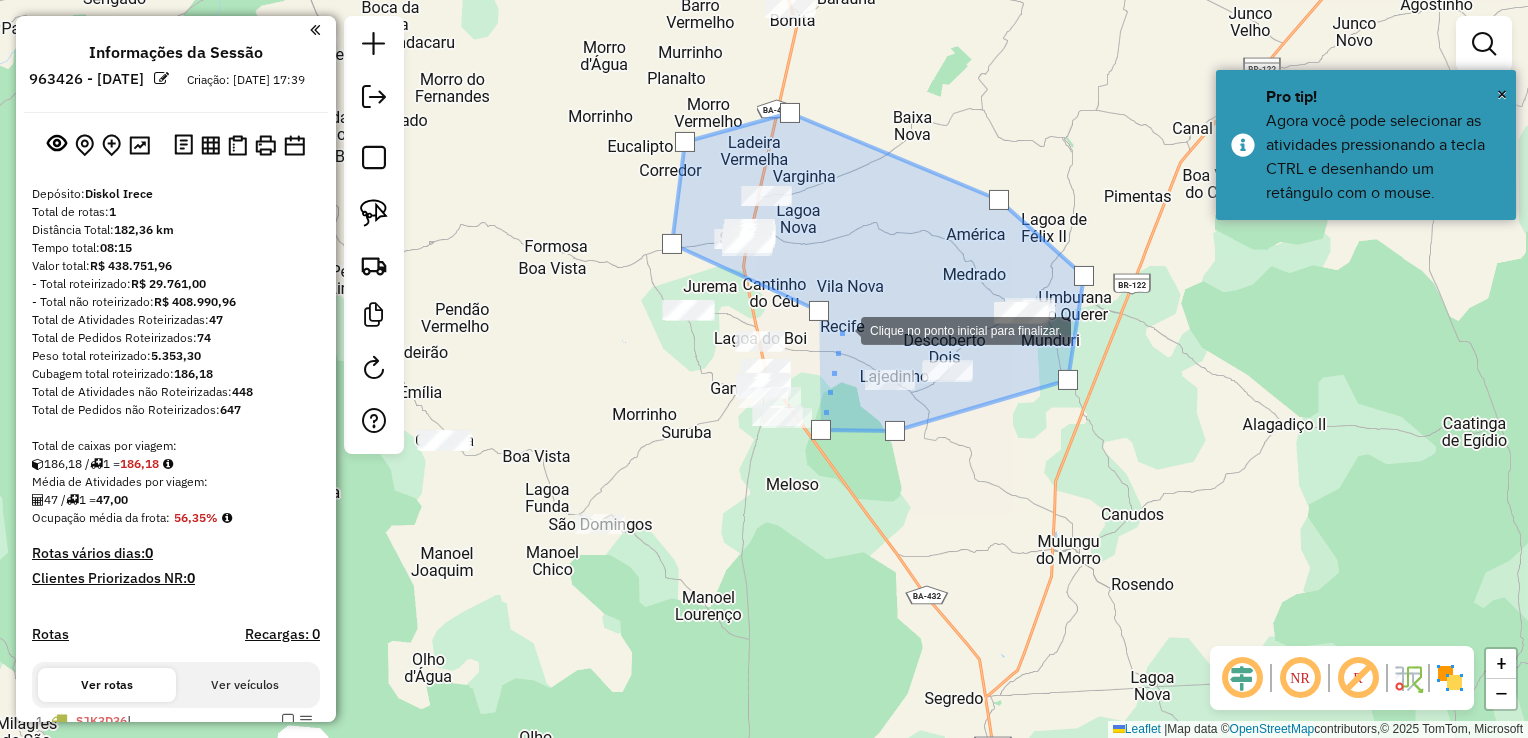 click 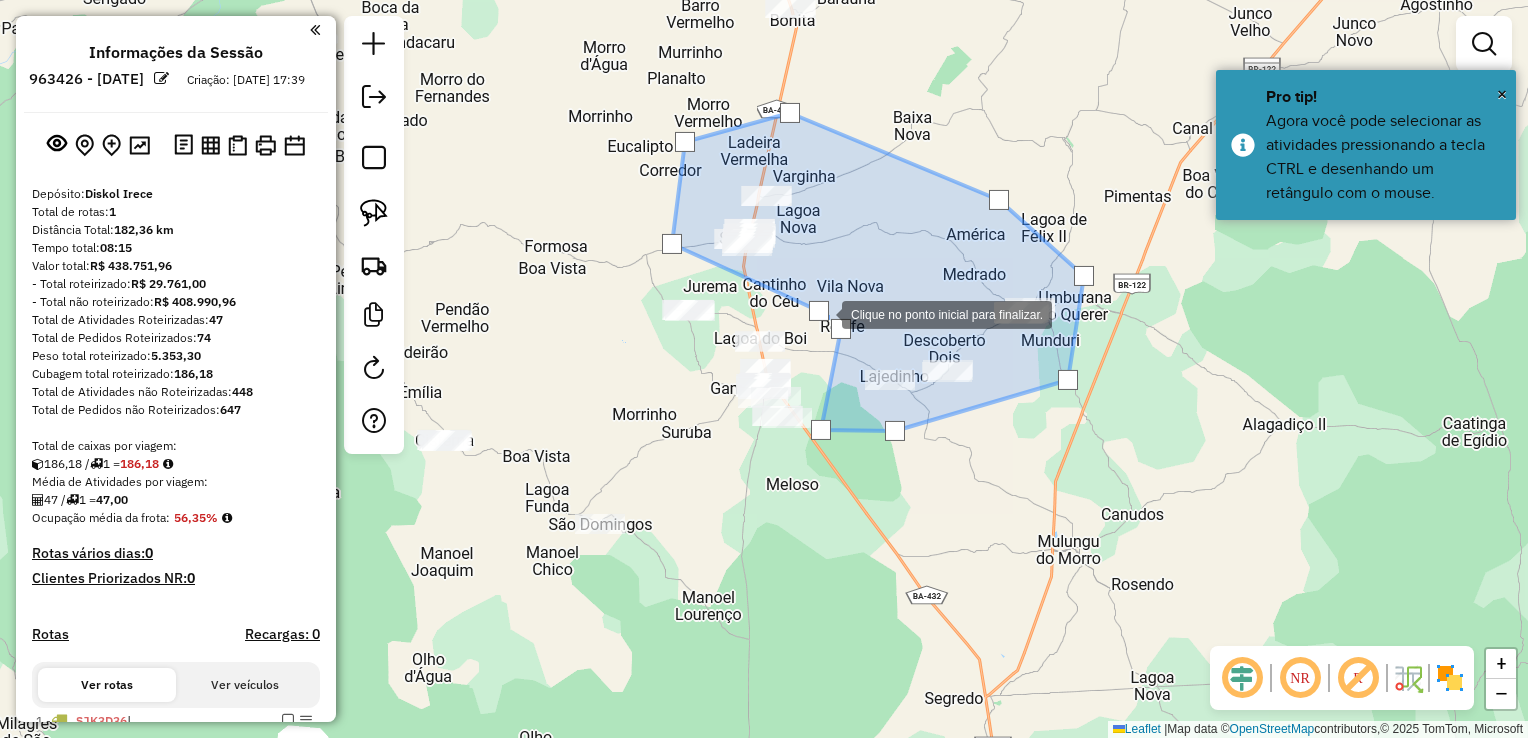 click 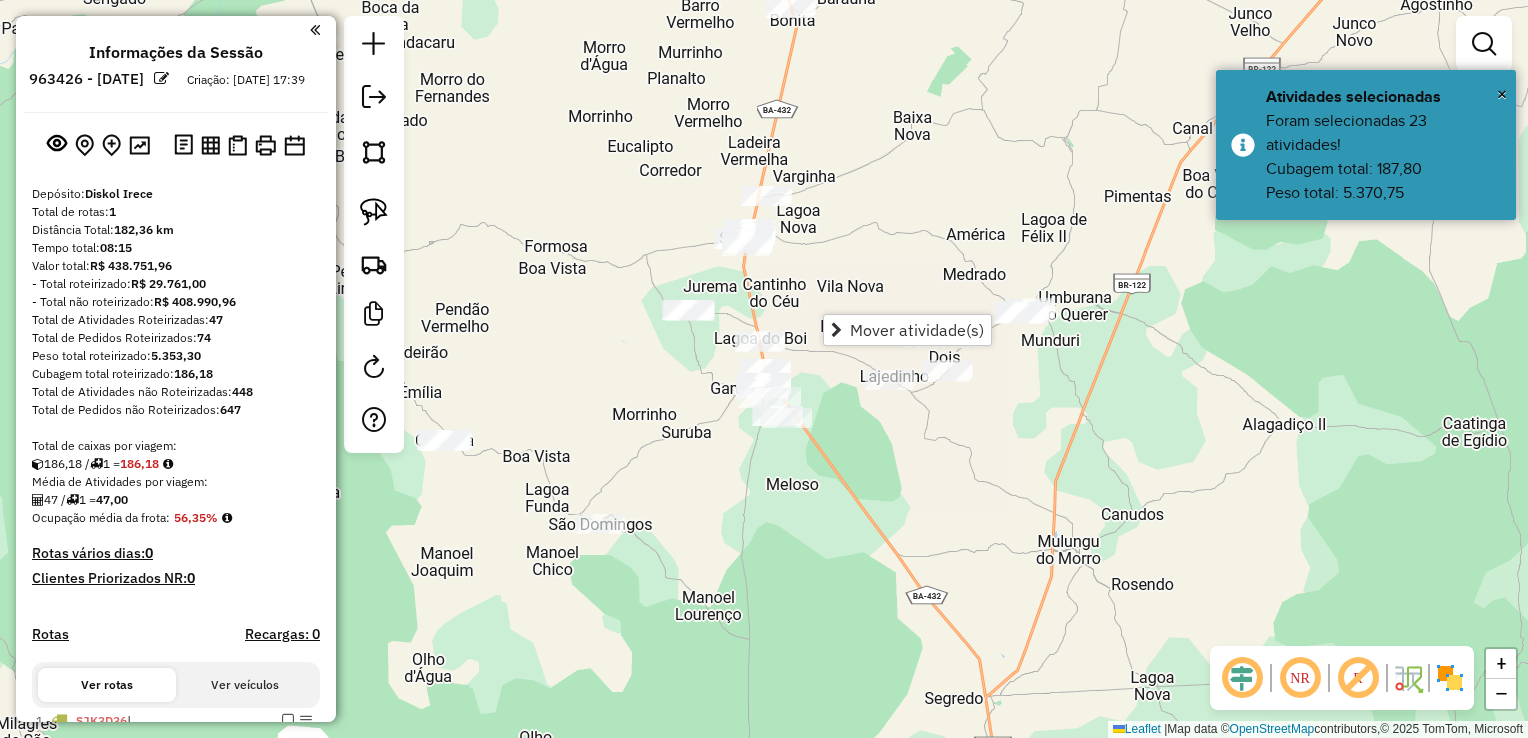 click on "Janela de atendimento Grade de atendimento Capacidade Transportadoras Veículos Cliente Pedidos  Rotas Selecione os dias de semana para filtrar as janelas de atendimento  Seg   Ter   Qua   Qui   Sex   Sáb   Dom  Informe o período da janela de atendimento: De: Até:  Filtrar exatamente a janela do cliente  Considerar janela de atendimento padrão  Selecione os dias de semana para filtrar as grades de atendimento  Seg   Ter   Qua   Qui   Sex   Sáb   Dom   Considerar clientes sem dia de atendimento cadastrado  Clientes fora do dia de atendimento selecionado Filtrar as atividades entre os valores definidos abaixo:  Peso mínimo:   Peso máximo:   Cubagem mínima:   Cubagem máxima:   De:   Até:  Filtrar as atividades entre o tempo de atendimento definido abaixo:  De:   Até:   Considerar capacidade total dos clientes não roteirizados Transportadora: Selecione um ou mais itens Tipo de veículo: Selecione um ou mais itens Veículo: Selecione um ou mais itens Motorista: Selecione um ou mais itens Nome: Rótulo:" 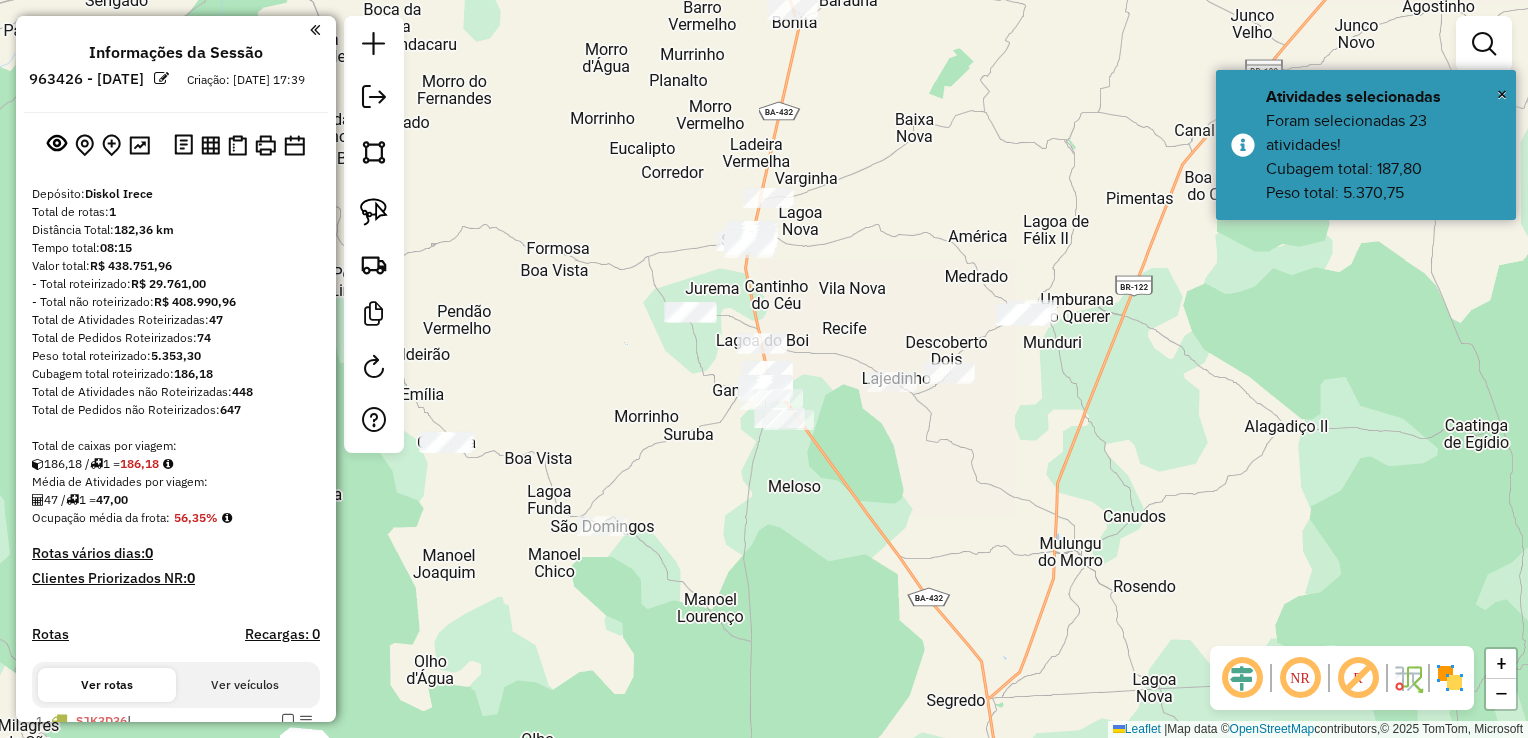 drag, startPoint x: 810, startPoint y: 265, endPoint x: 864, endPoint y: 408, distance: 152.85614 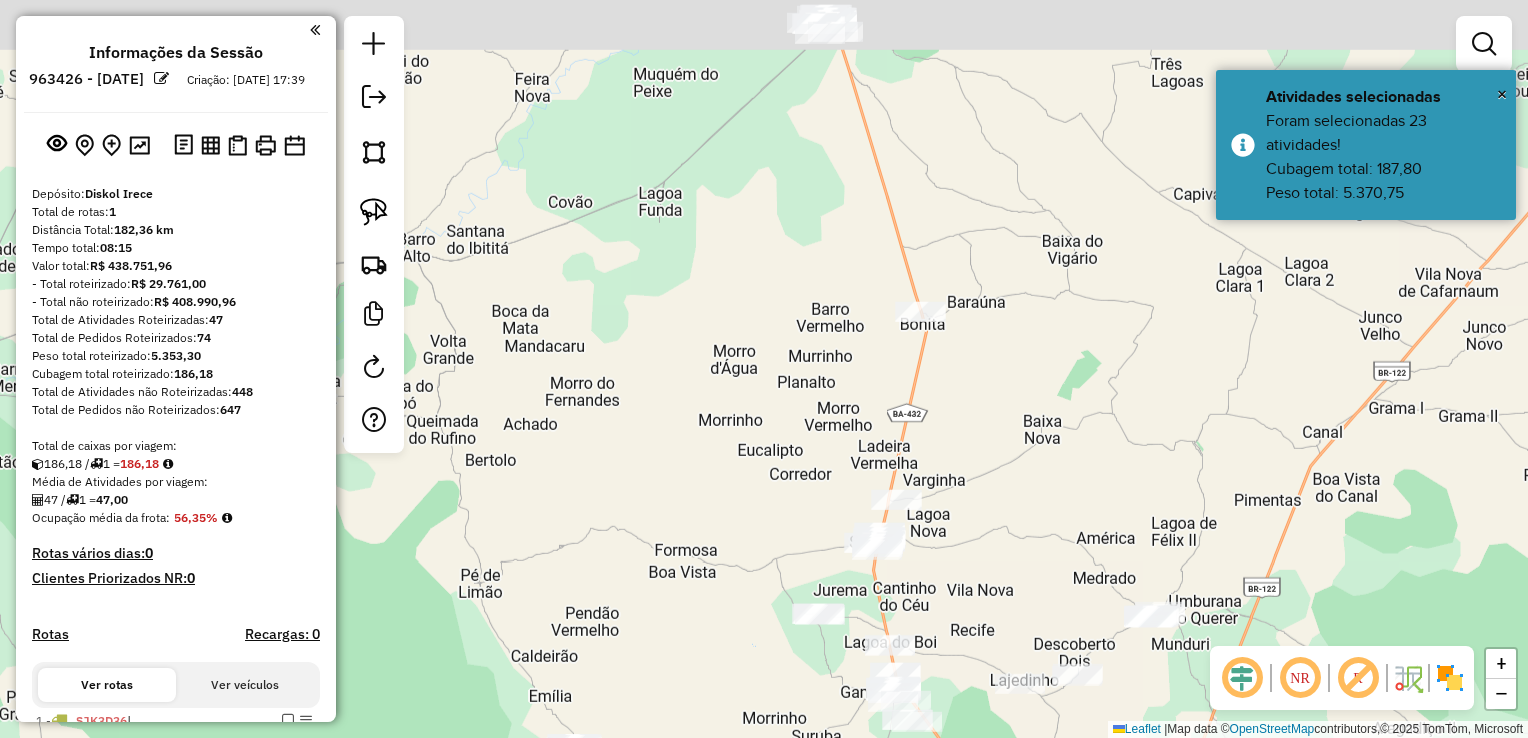 drag, startPoint x: 860, startPoint y: 258, endPoint x: 851, endPoint y: 391, distance: 133.30417 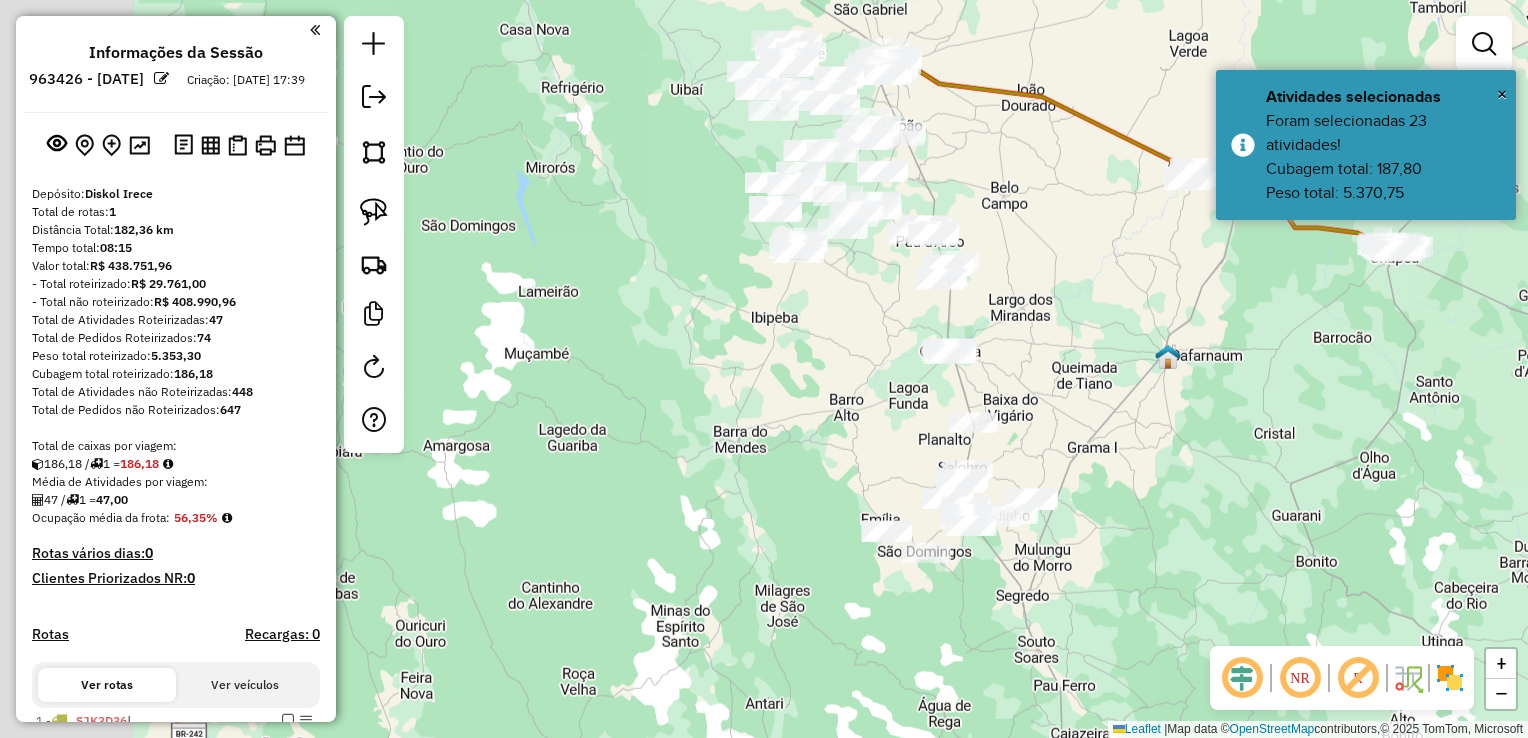 click on "Janela de atendimento Grade de atendimento Capacidade Transportadoras Veículos Cliente Pedidos  Rotas Selecione os dias de semana para filtrar as janelas de atendimento  Seg   Ter   Qua   Qui   Sex   Sáb   Dom  Informe o período da janela de atendimento: De: Até:  Filtrar exatamente a janela do cliente  Considerar janela de atendimento padrão  Selecione os dias de semana para filtrar as grades de atendimento  Seg   Ter   Qua   Qui   Sex   Sáb   Dom   Considerar clientes sem dia de atendimento cadastrado  Clientes fora do dia de atendimento selecionado Filtrar as atividades entre os valores definidos abaixo:  Peso mínimo:   Peso máximo:   Cubagem mínima:   Cubagem máxima:   De:   Até:  Filtrar as atividades entre o tempo de atendimento definido abaixo:  De:   Até:   Considerar capacidade total dos clientes não roteirizados Transportadora: Selecione um ou mais itens Tipo de veículo: Selecione um ou mais itens Veículo: Selecione um ou mais itens Motorista: Selecione um ou mais itens Nome: Rótulo:" 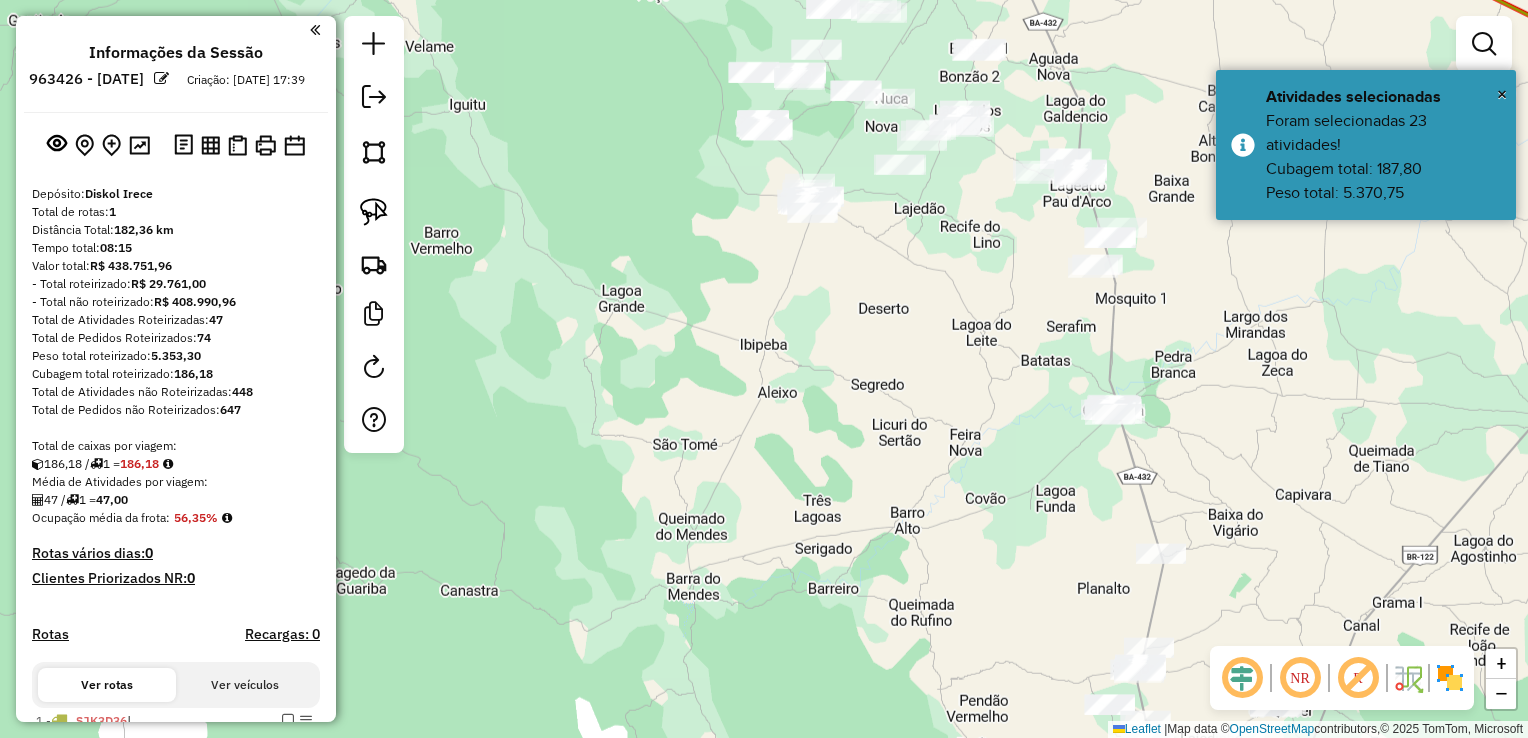 drag, startPoint x: 851, startPoint y: 299, endPoint x: 820, endPoint y: 402, distance: 107.563934 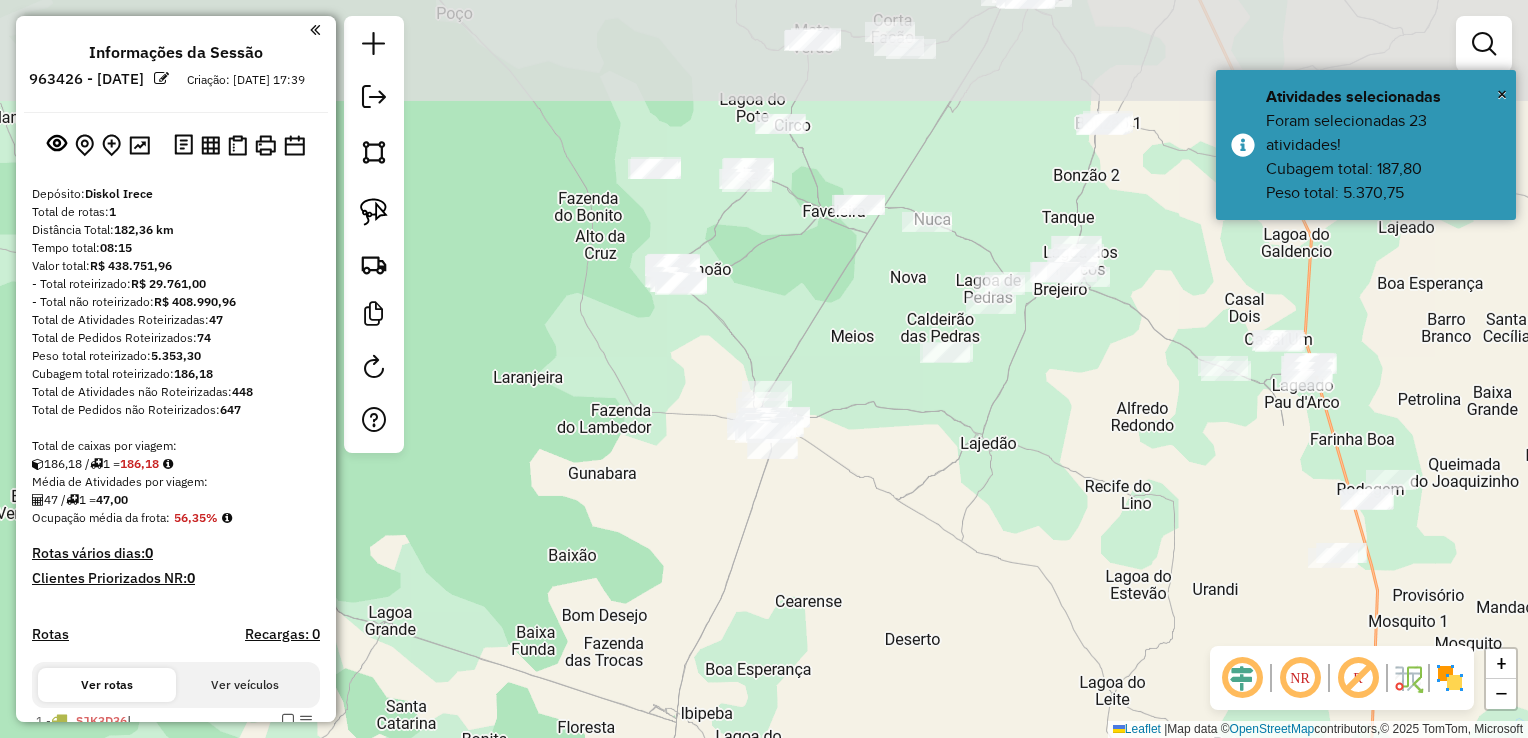 drag, startPoint x: 887, startPoint y: 426, endPoint x: 892, endPoint y: 466, distance: 40.311287 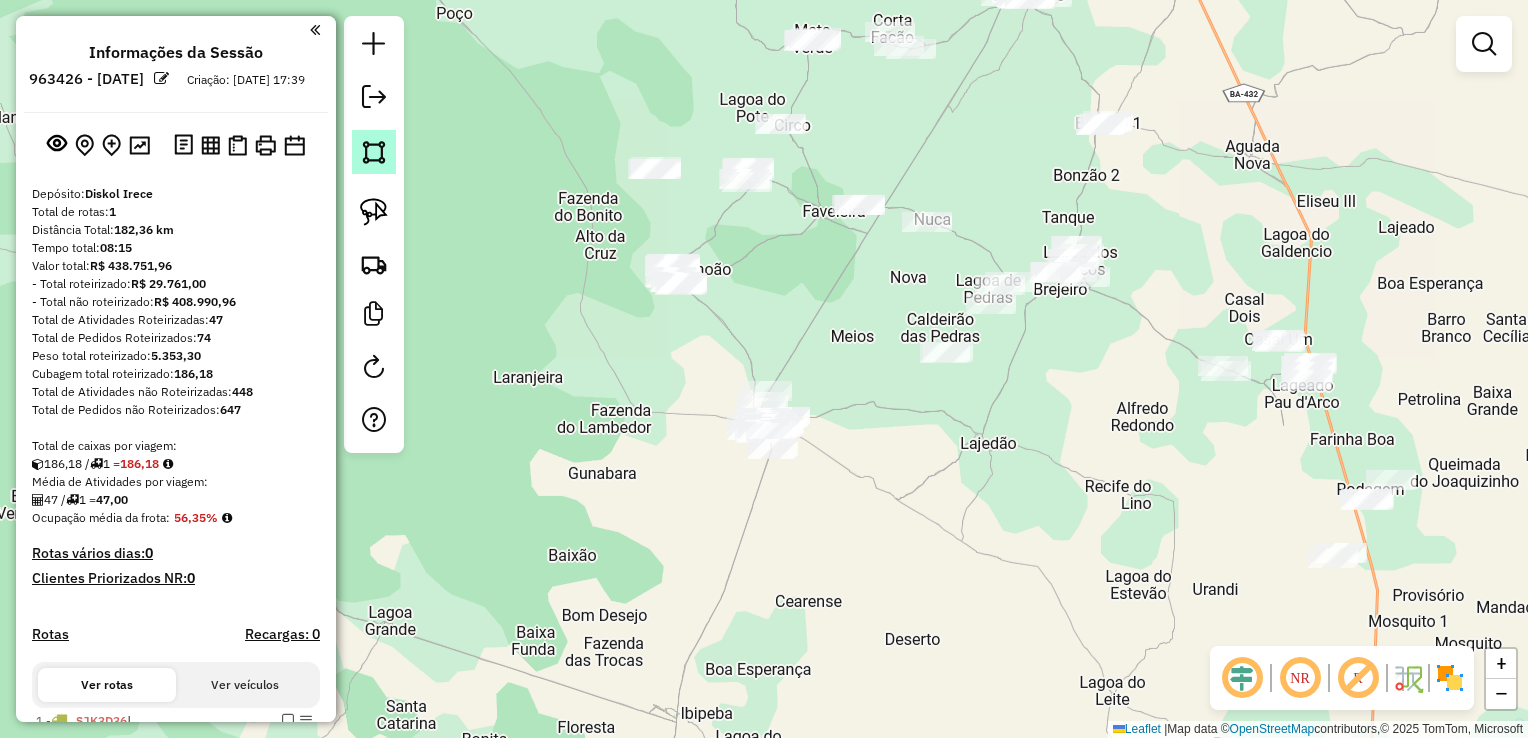 click 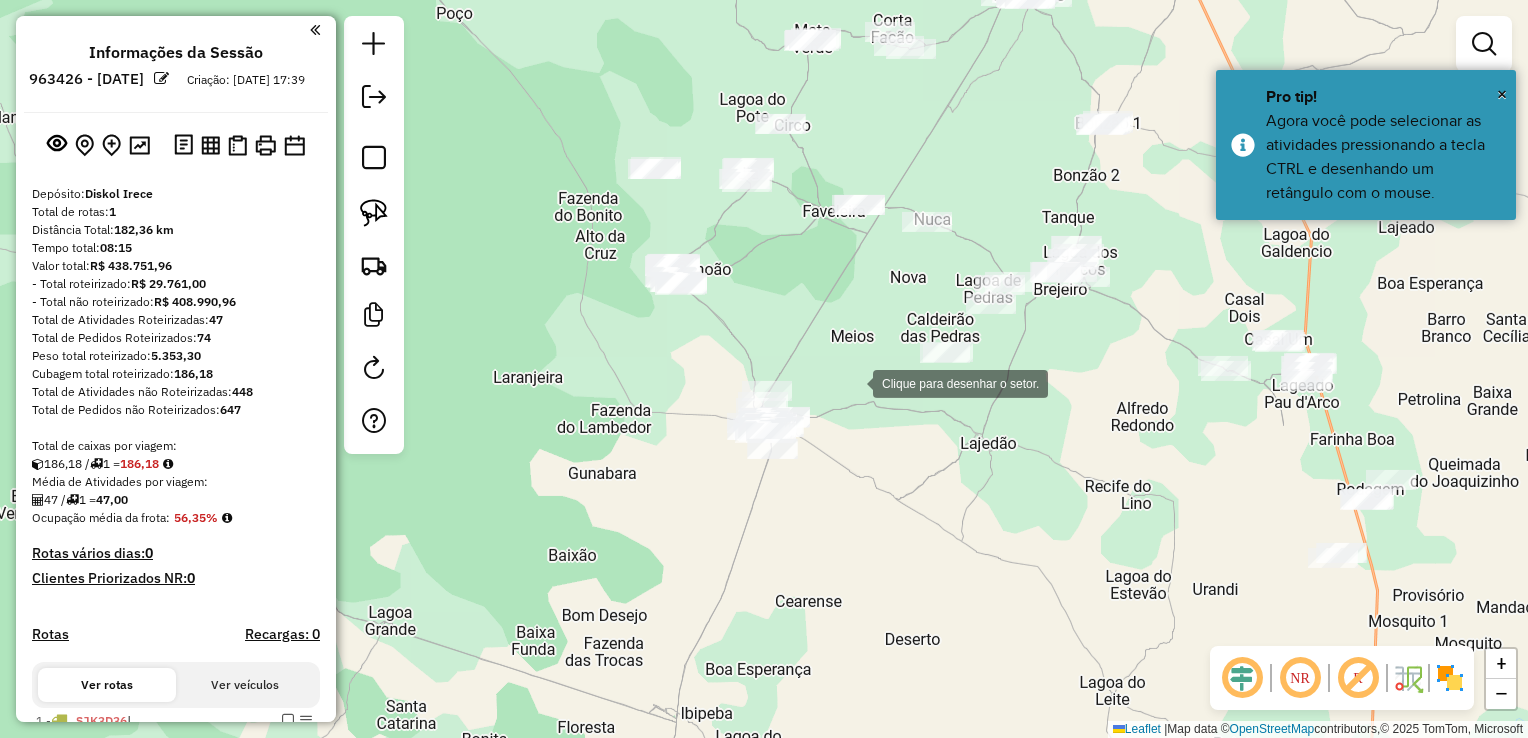 click 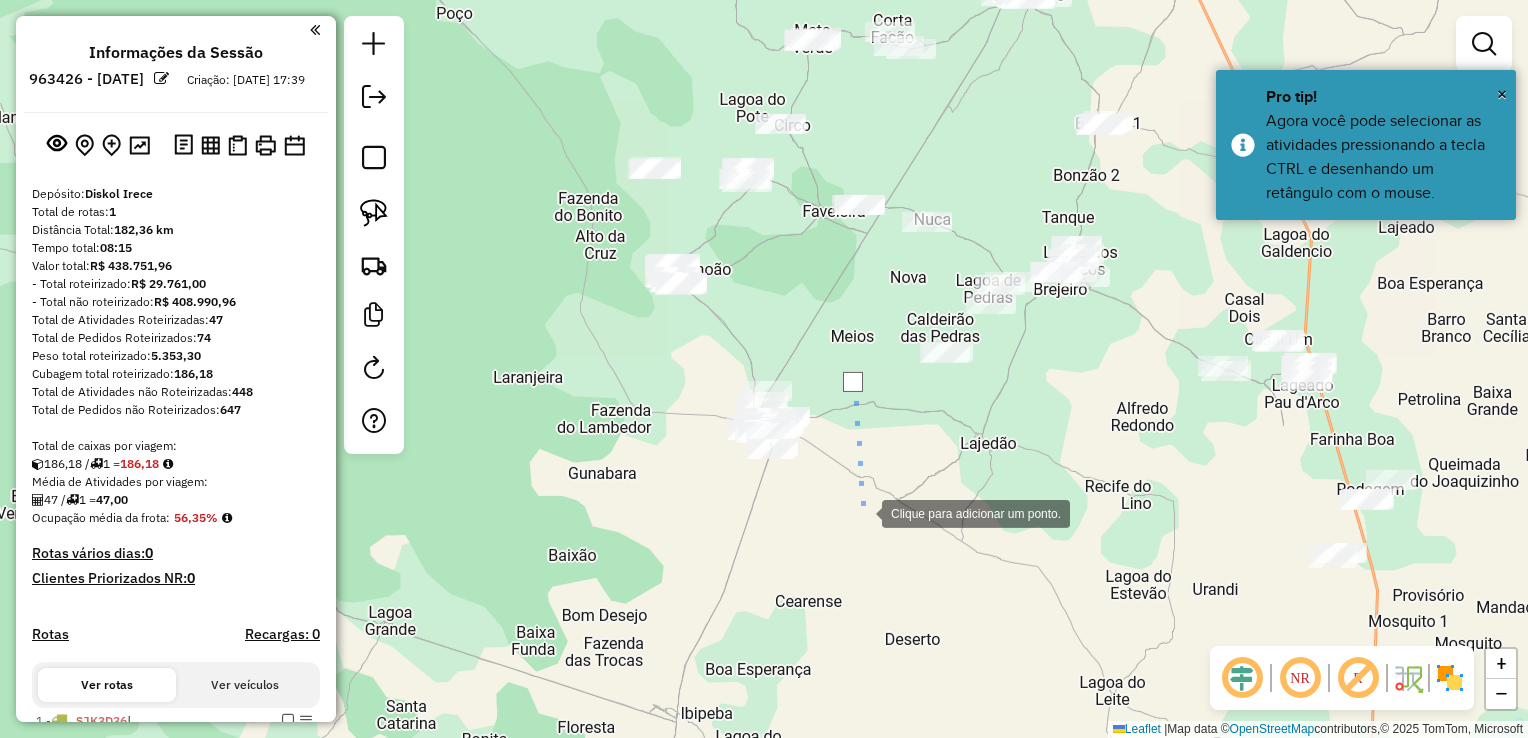 drag, startPoint x: 862, startPoint y: 512, endPoint x: 700, endPoint y: 513, distance: 162.00308 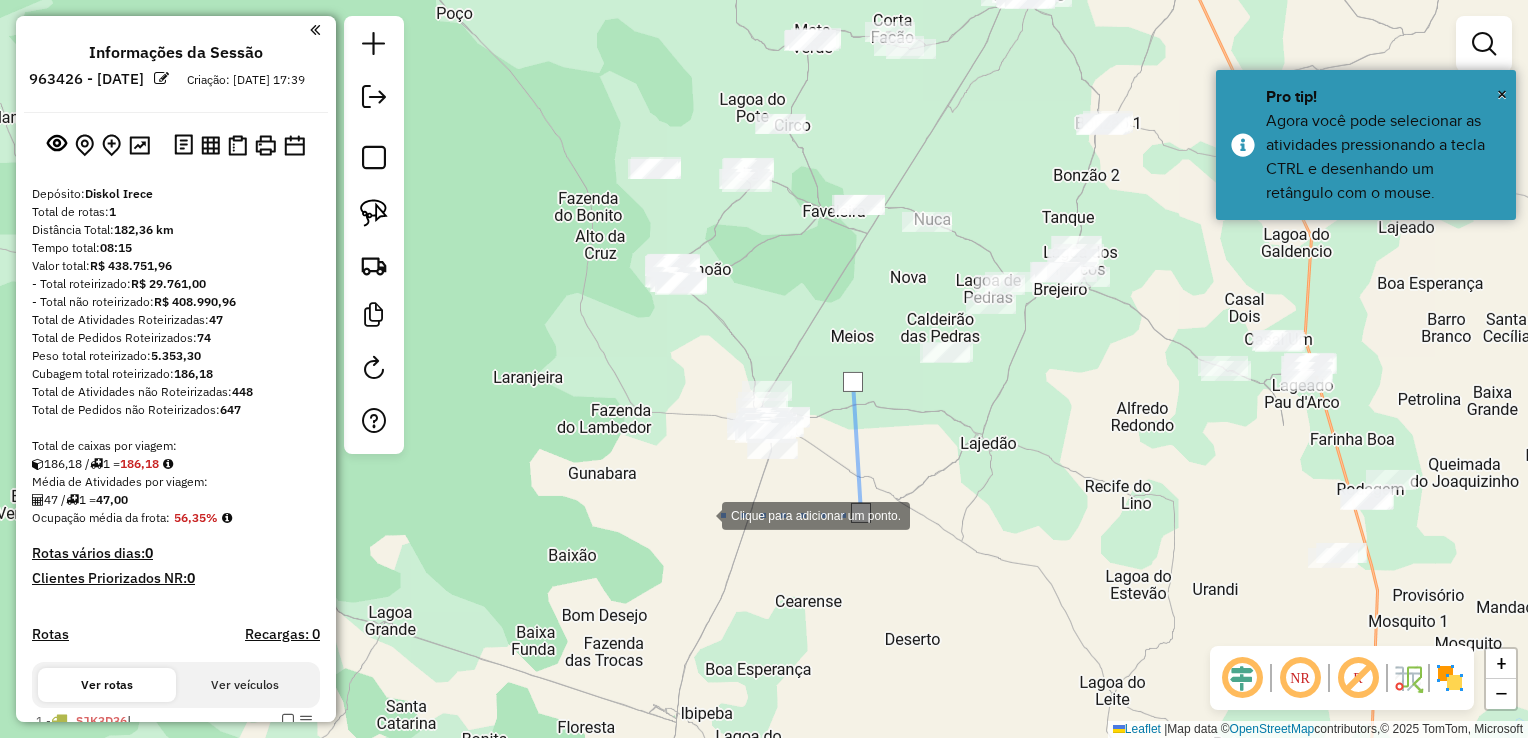 click 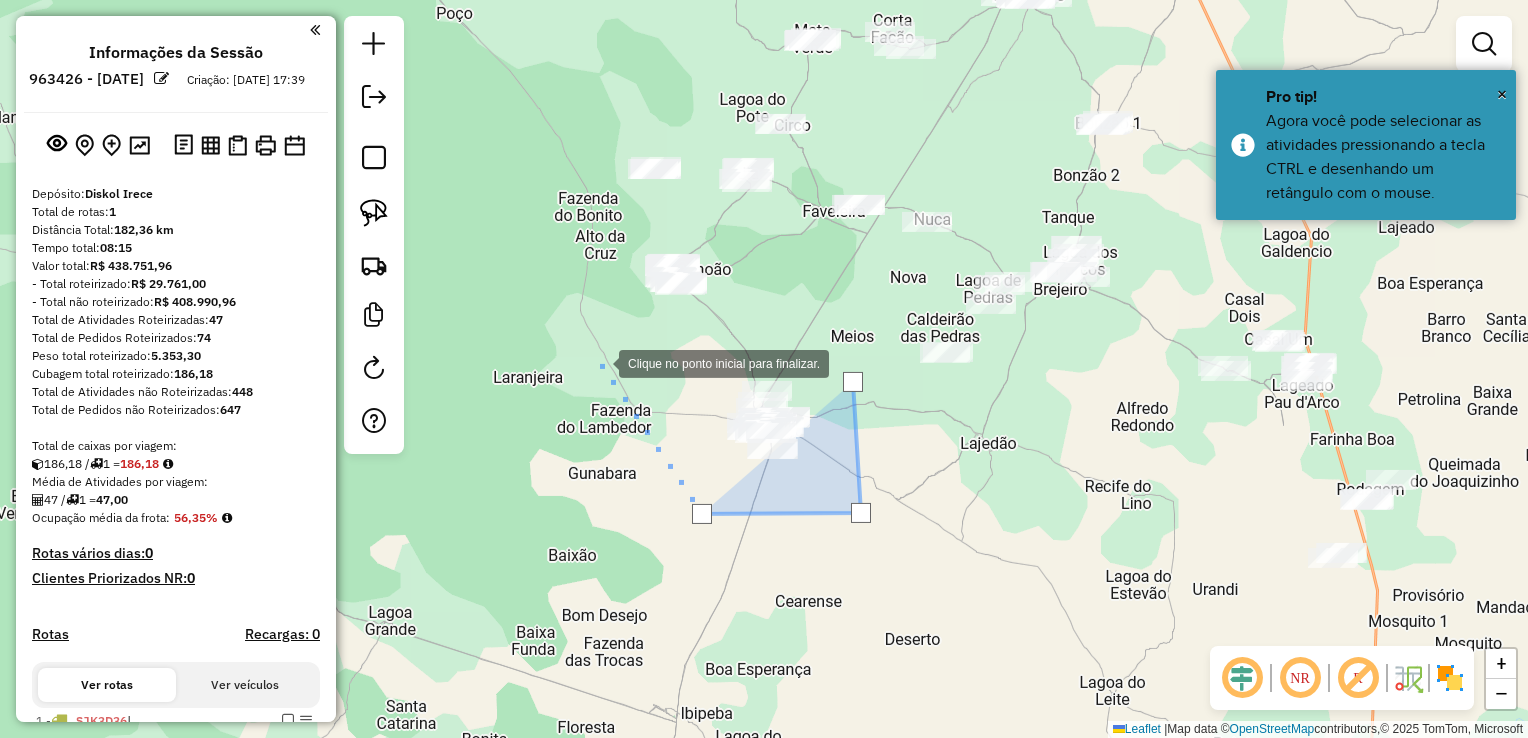 click 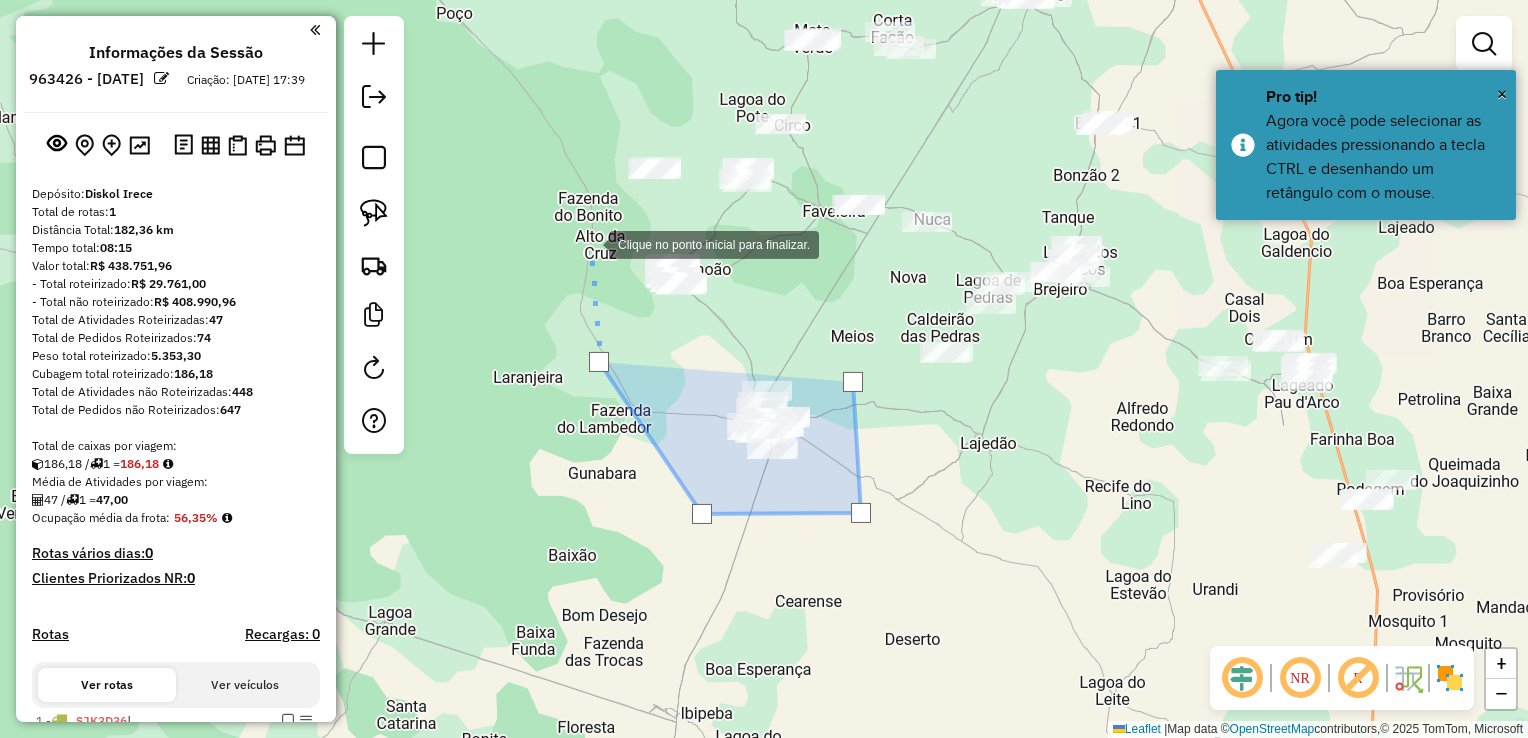 click 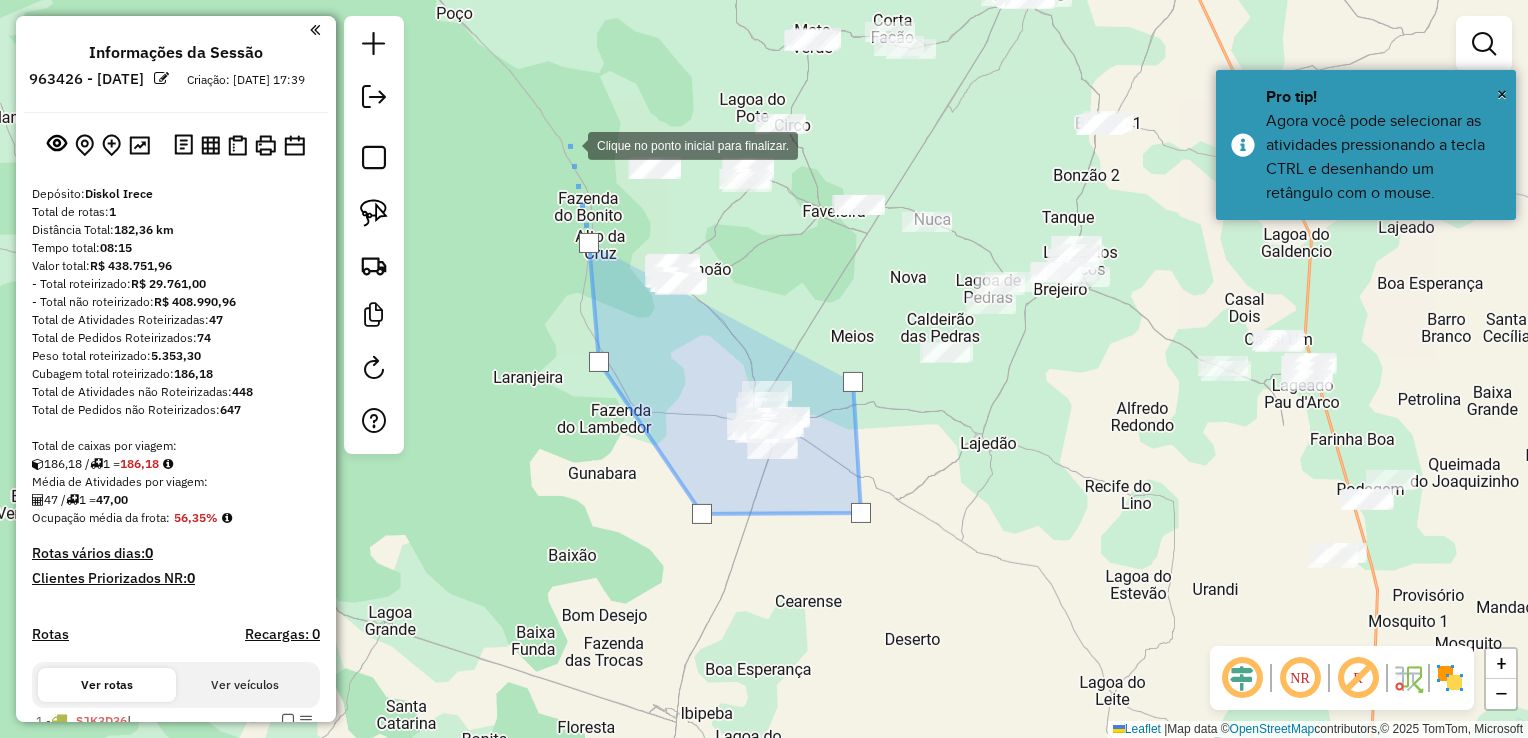 drag, startPoint x: 568, startPoint y: 144, endPoint x: 658, endPoint y: 122, distance: 92.64988 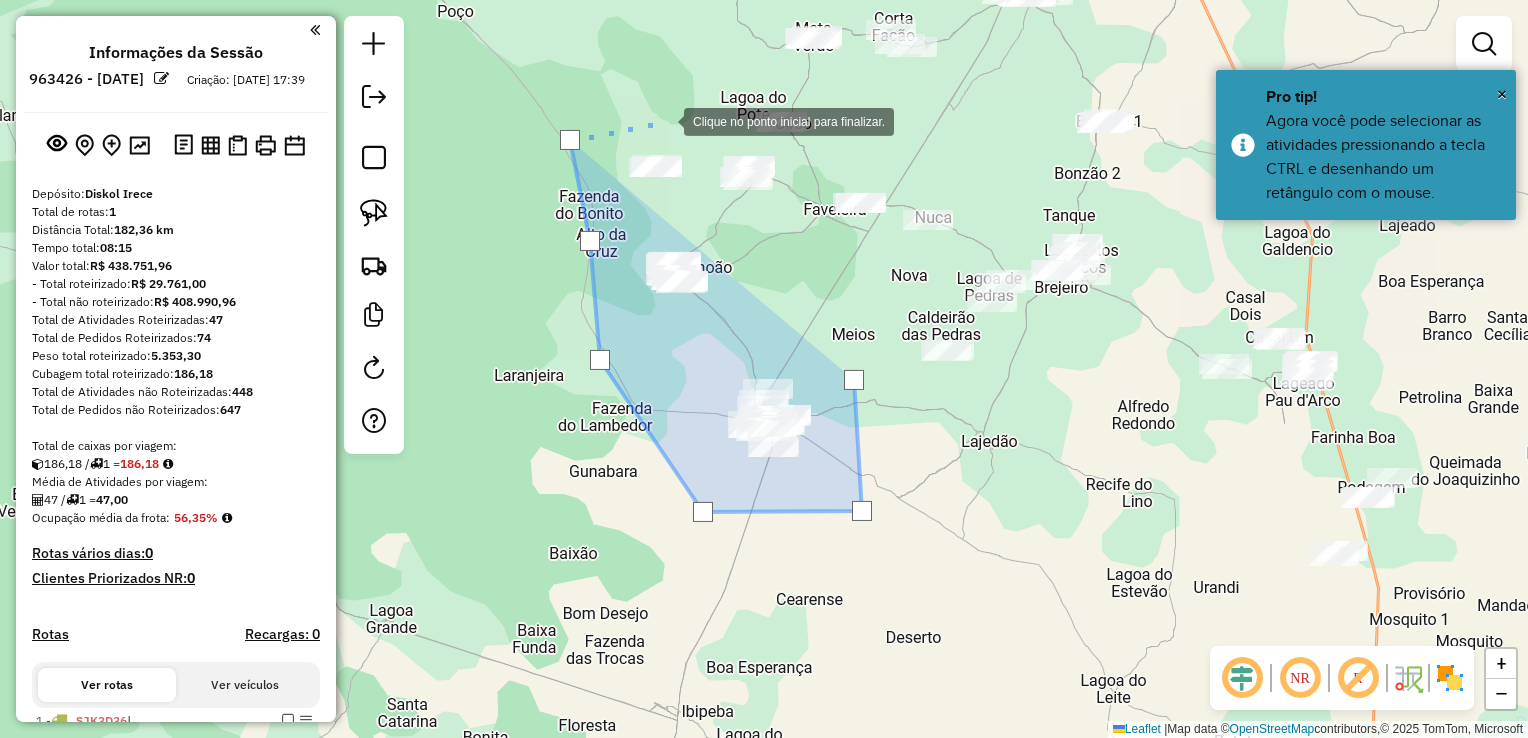 click 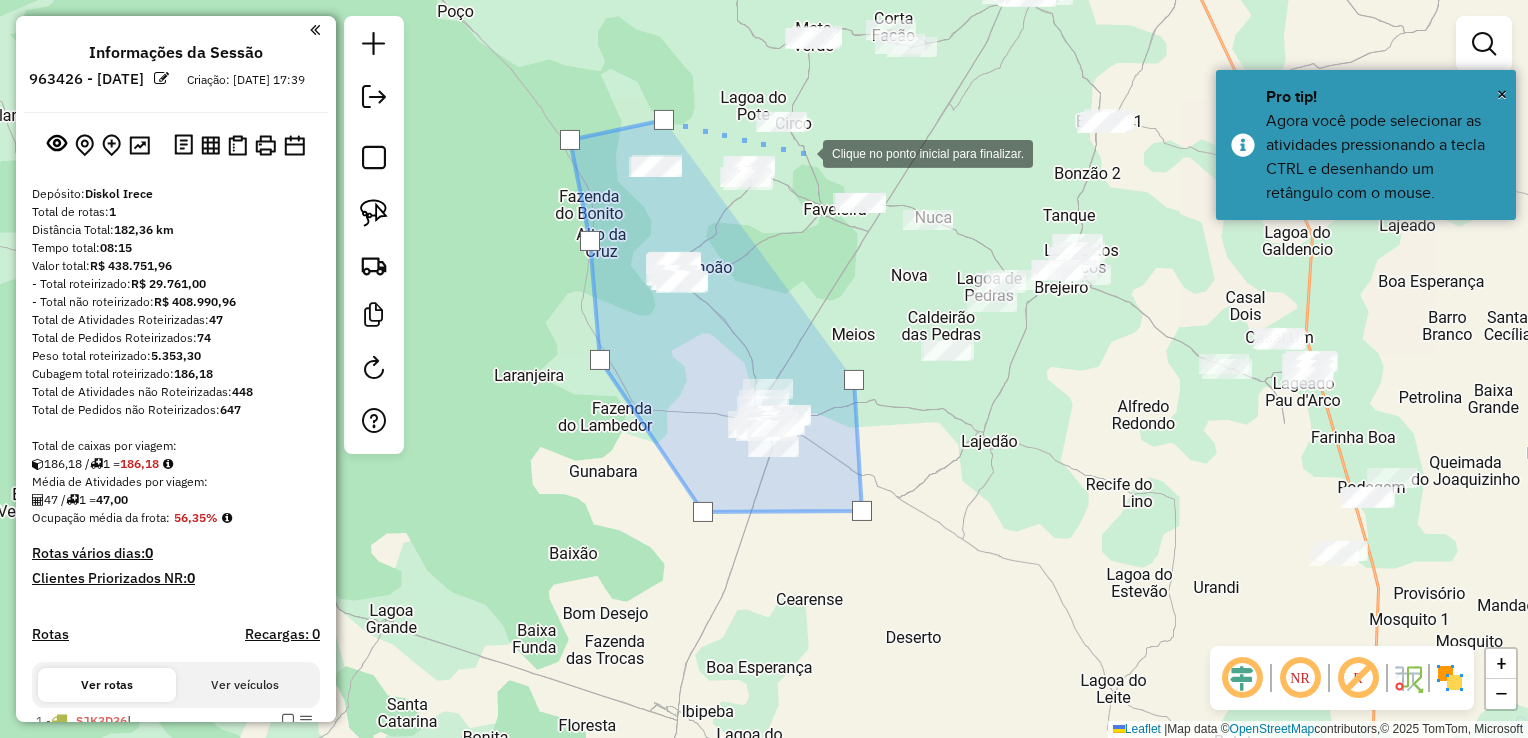 drag, startPoint x: 803, startPoint y: 152, endPoint x: 875, endPoint y: 170, distance: 74.215904 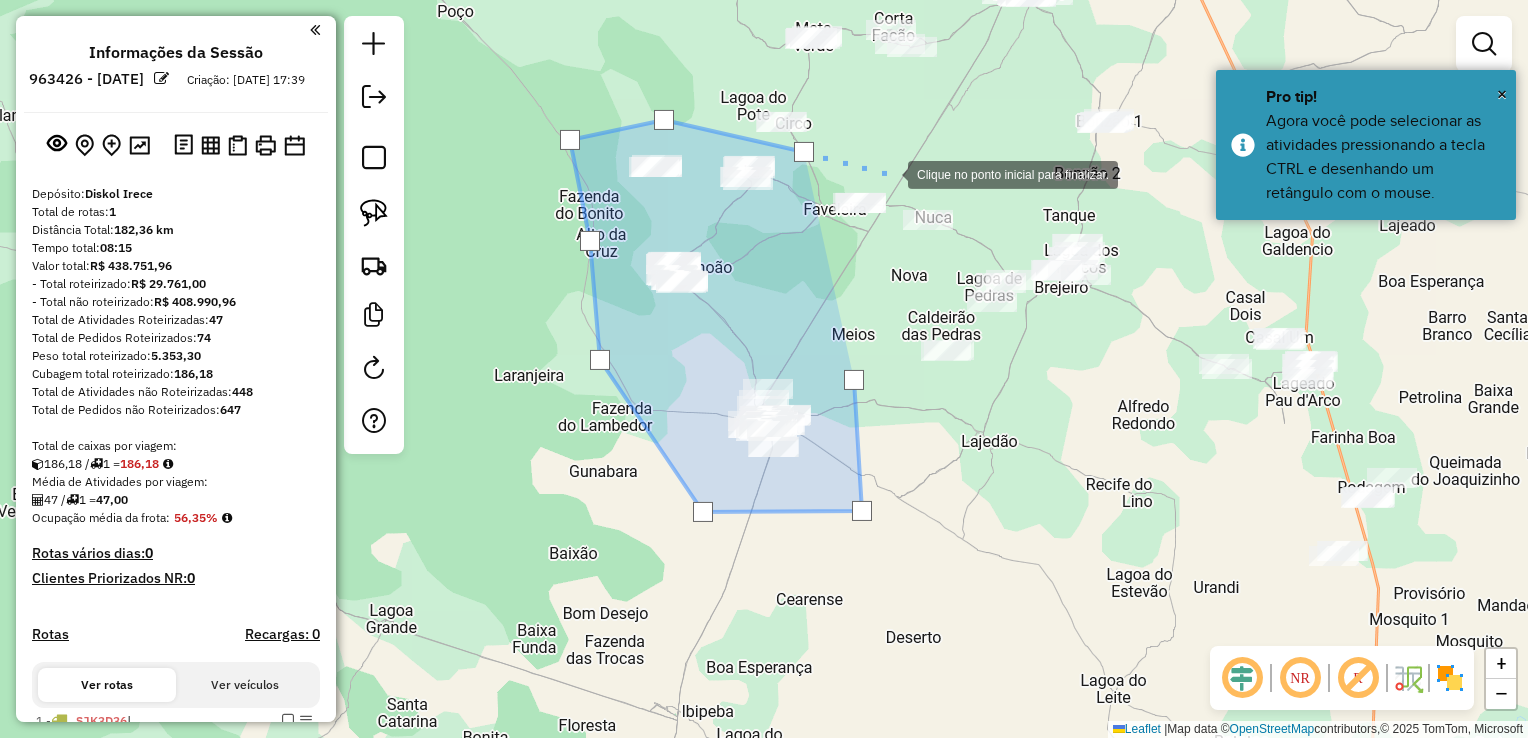 click 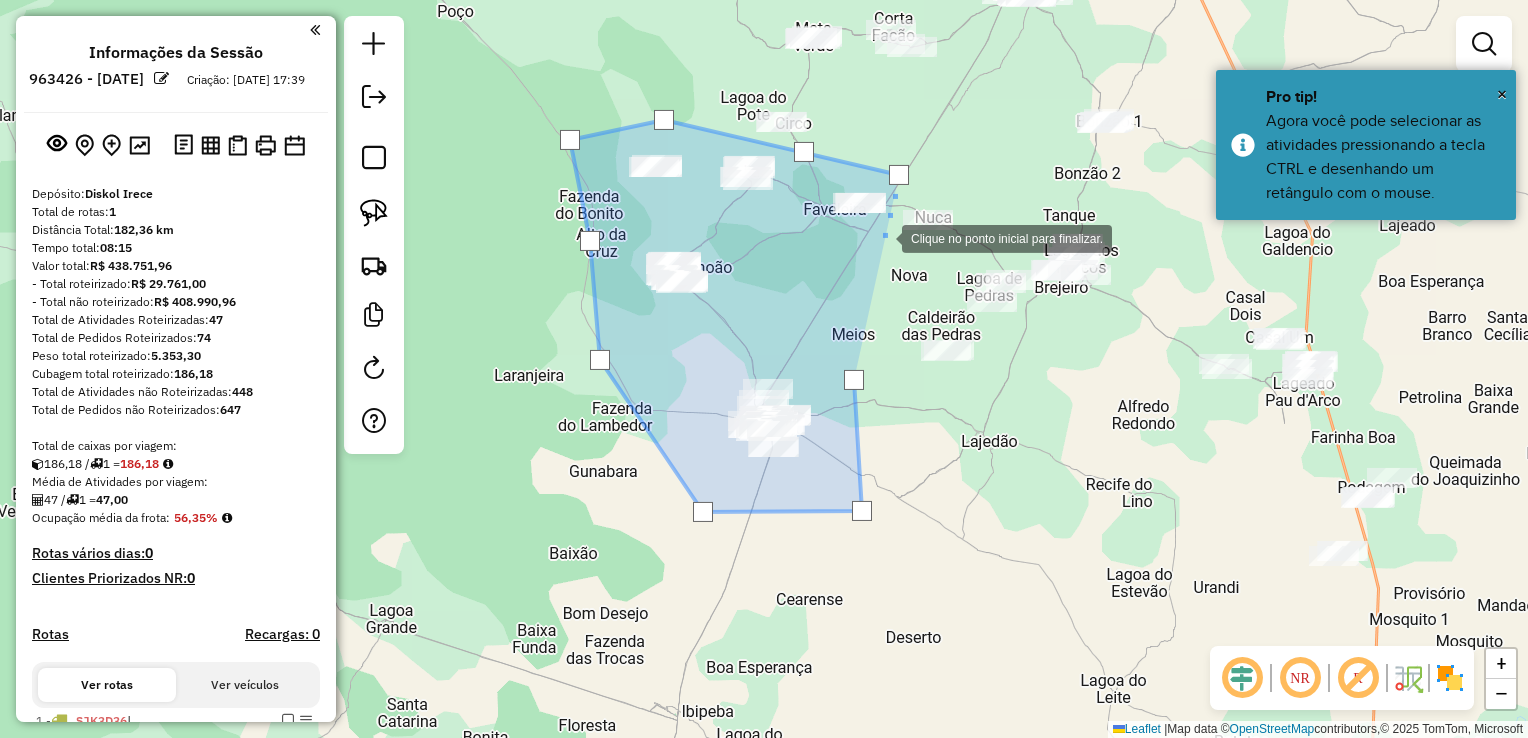click 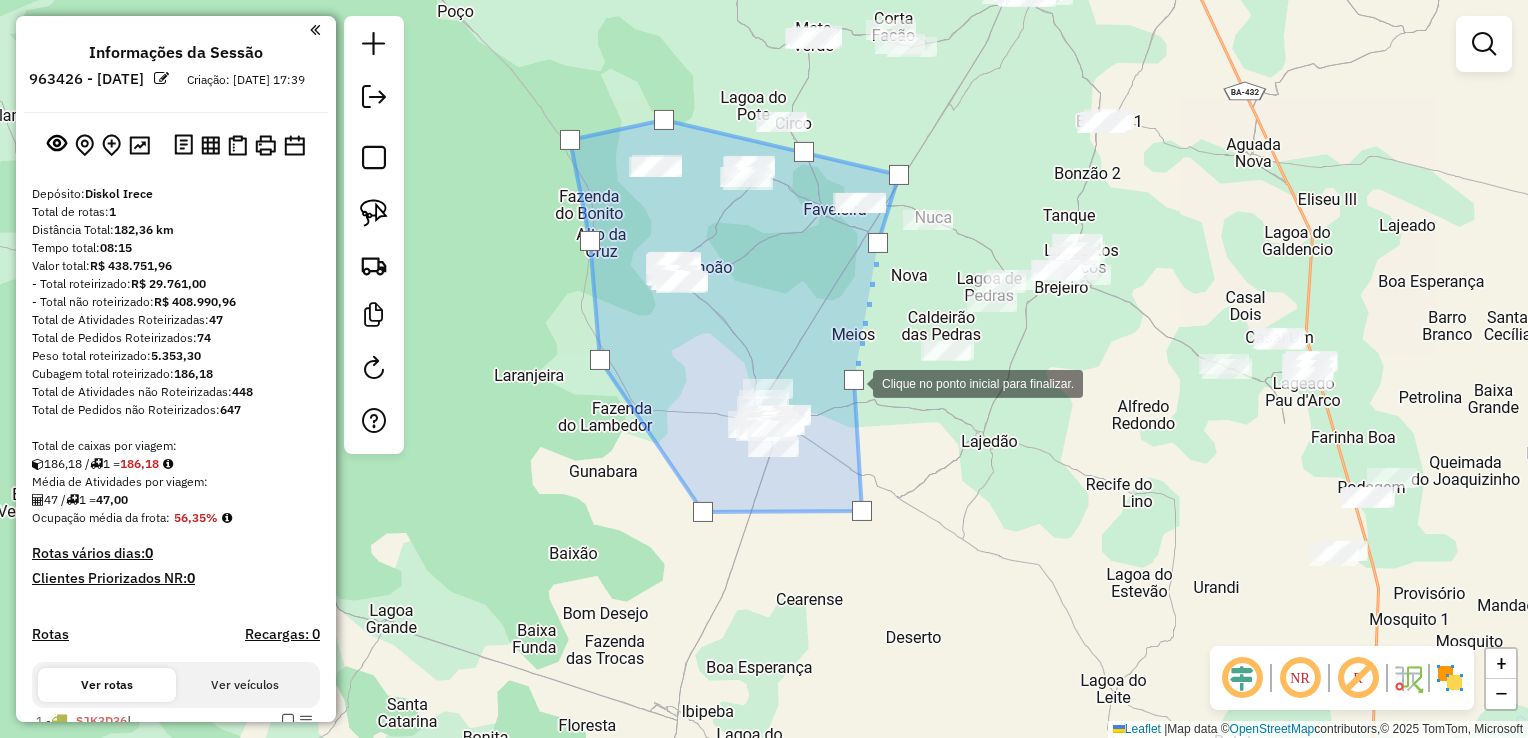 click 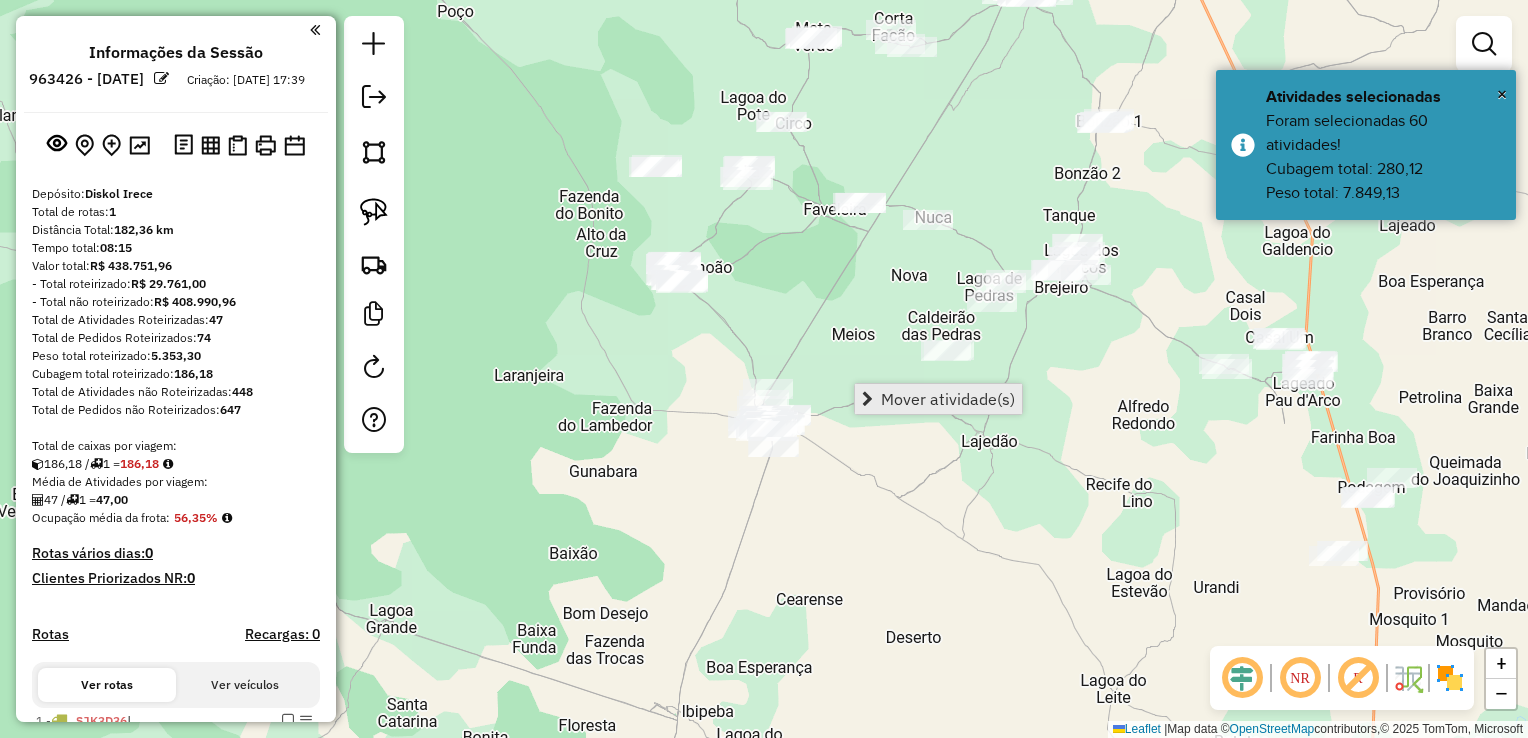 click on "Mover atividade(s)" at bounding box center (938, 399) 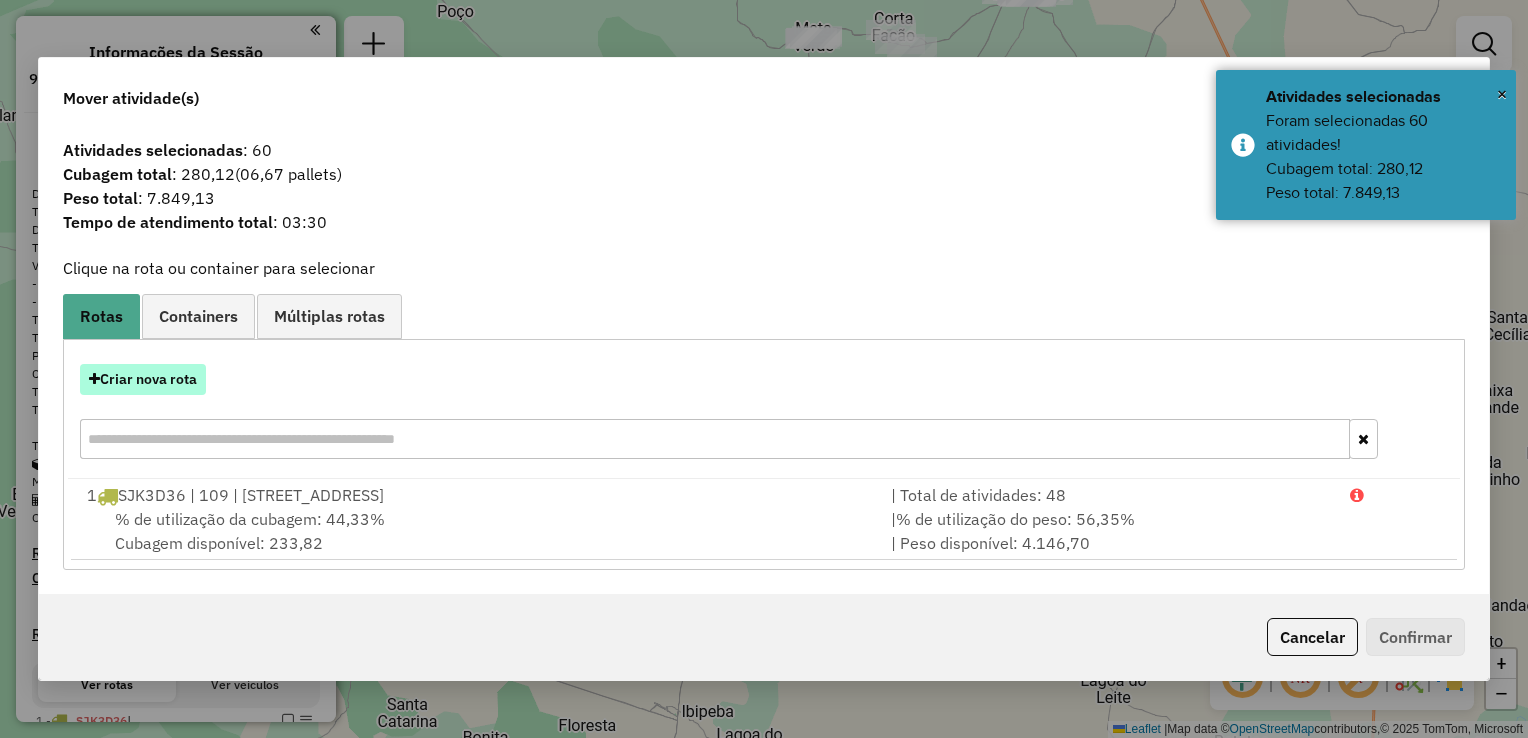 click on "Criar nova rota" at bounding box center [143, 379] 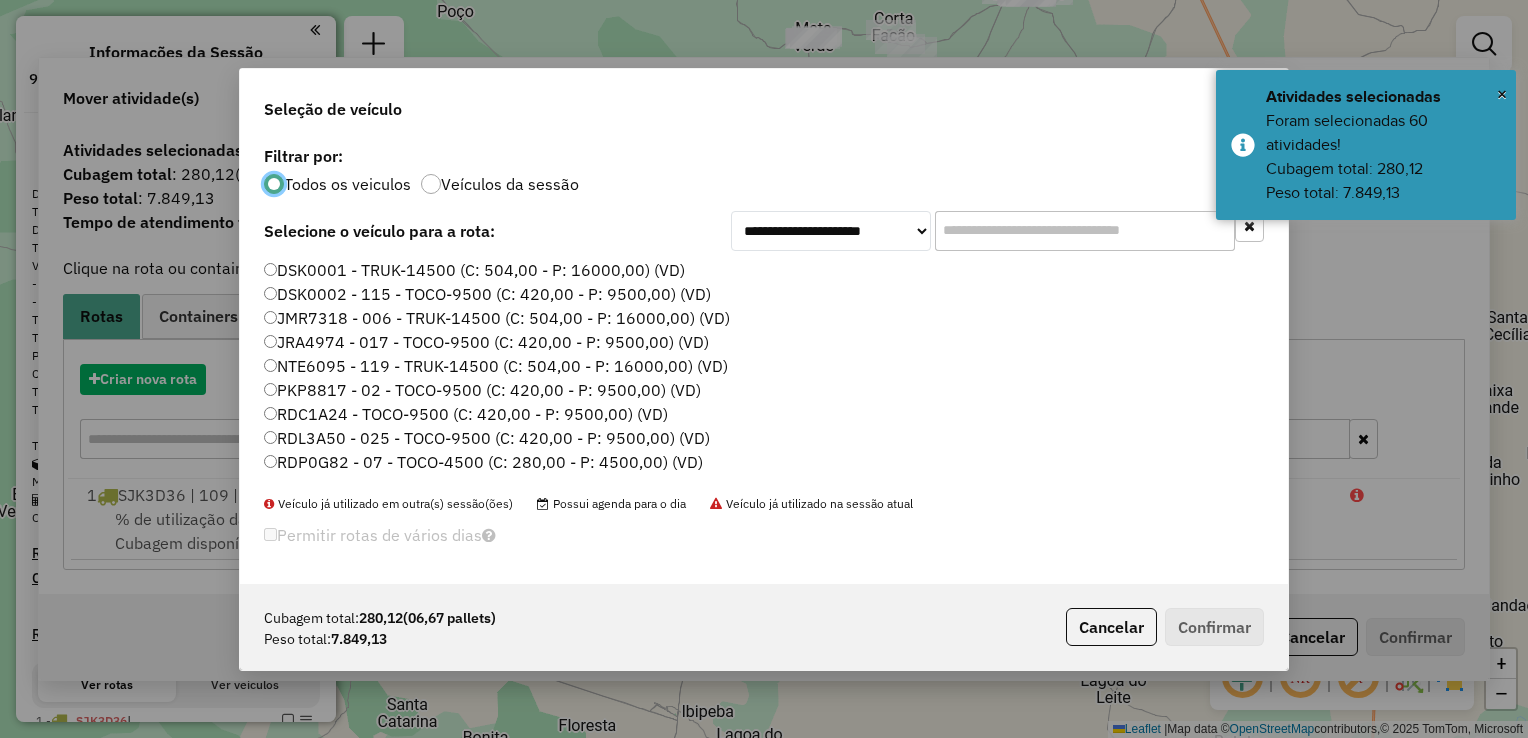 scroll, scrollTop: 10, scrollLeft: 6, axis: both 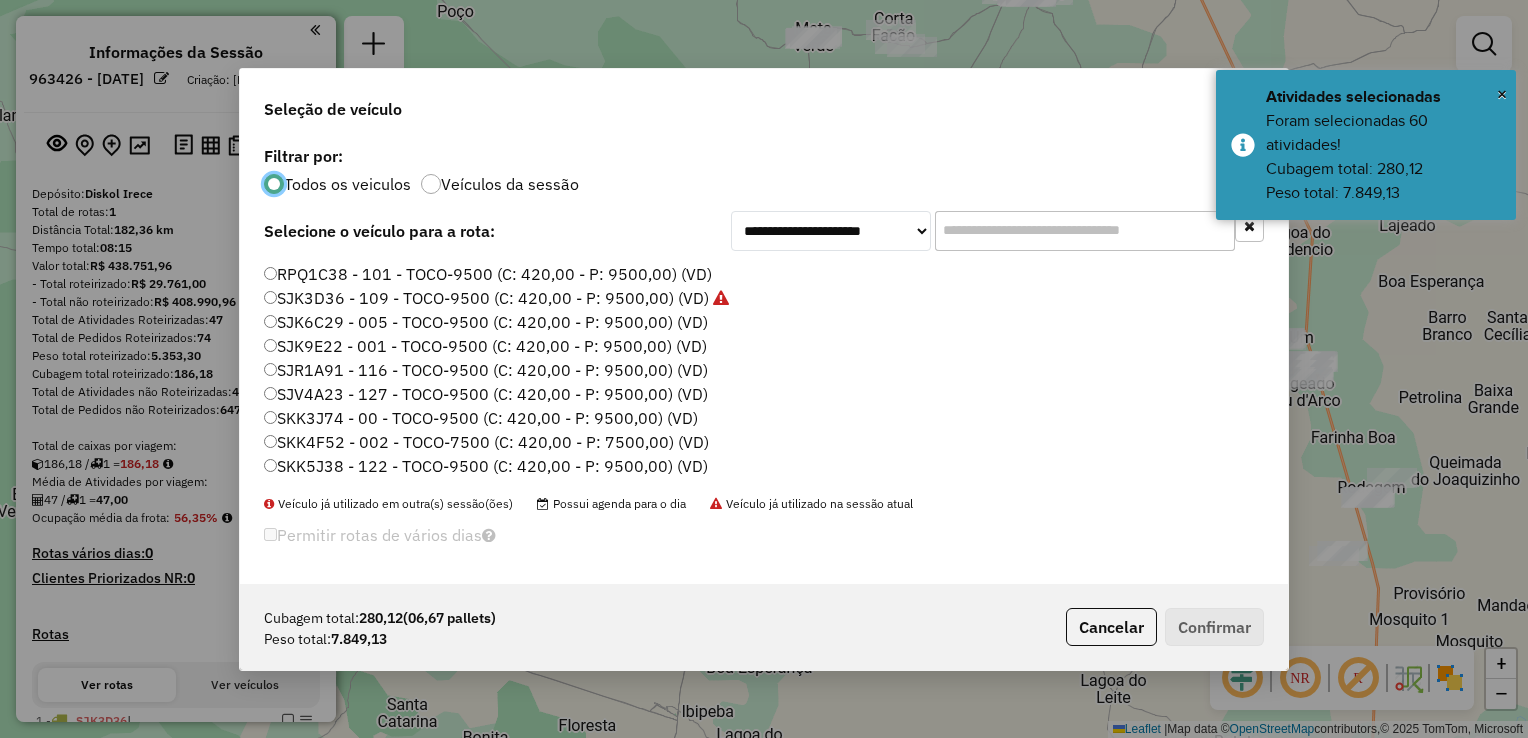 click on "SKK5J38 - 122 - TOCO-9500 (C: 420,00 - P: 9500,00) (VD)" 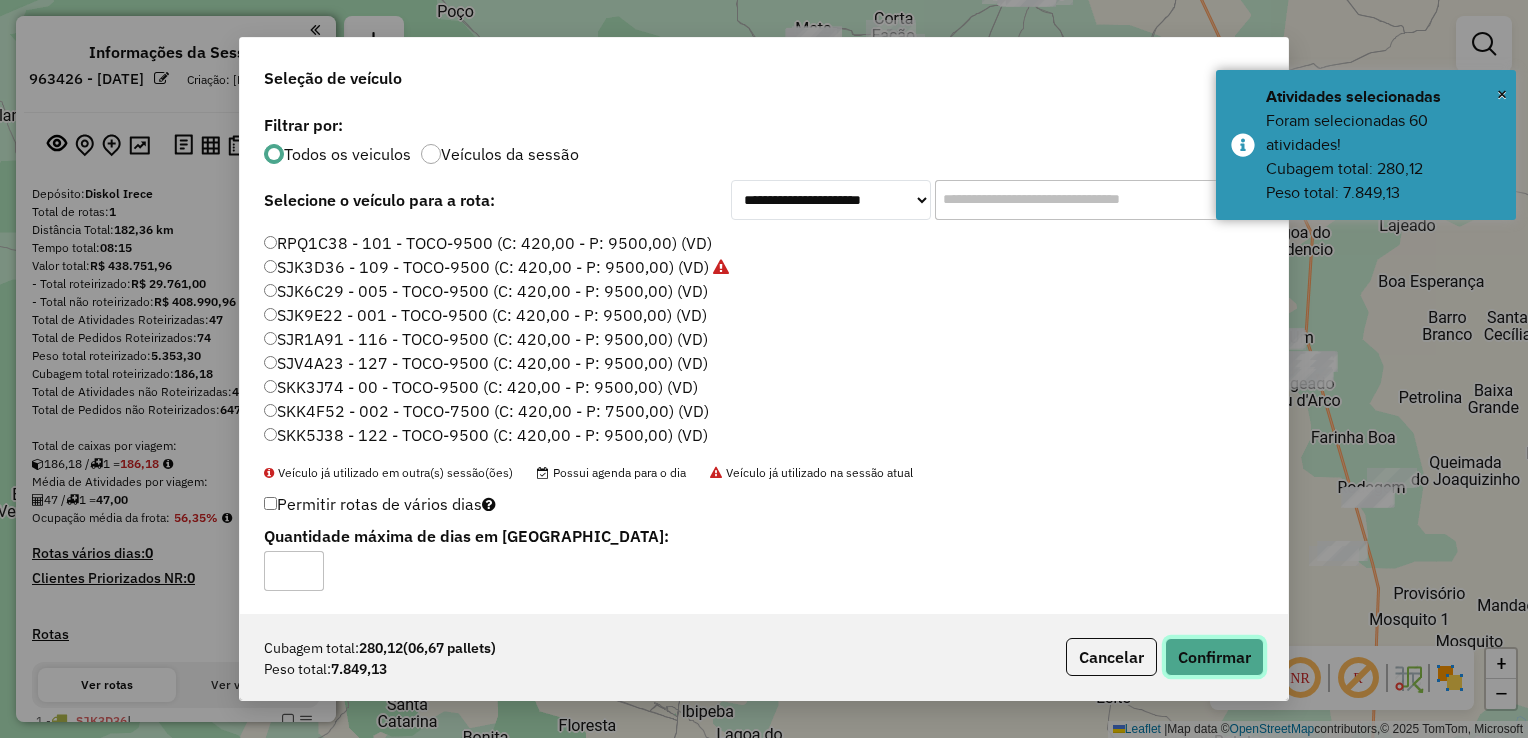click on "Confirmar" 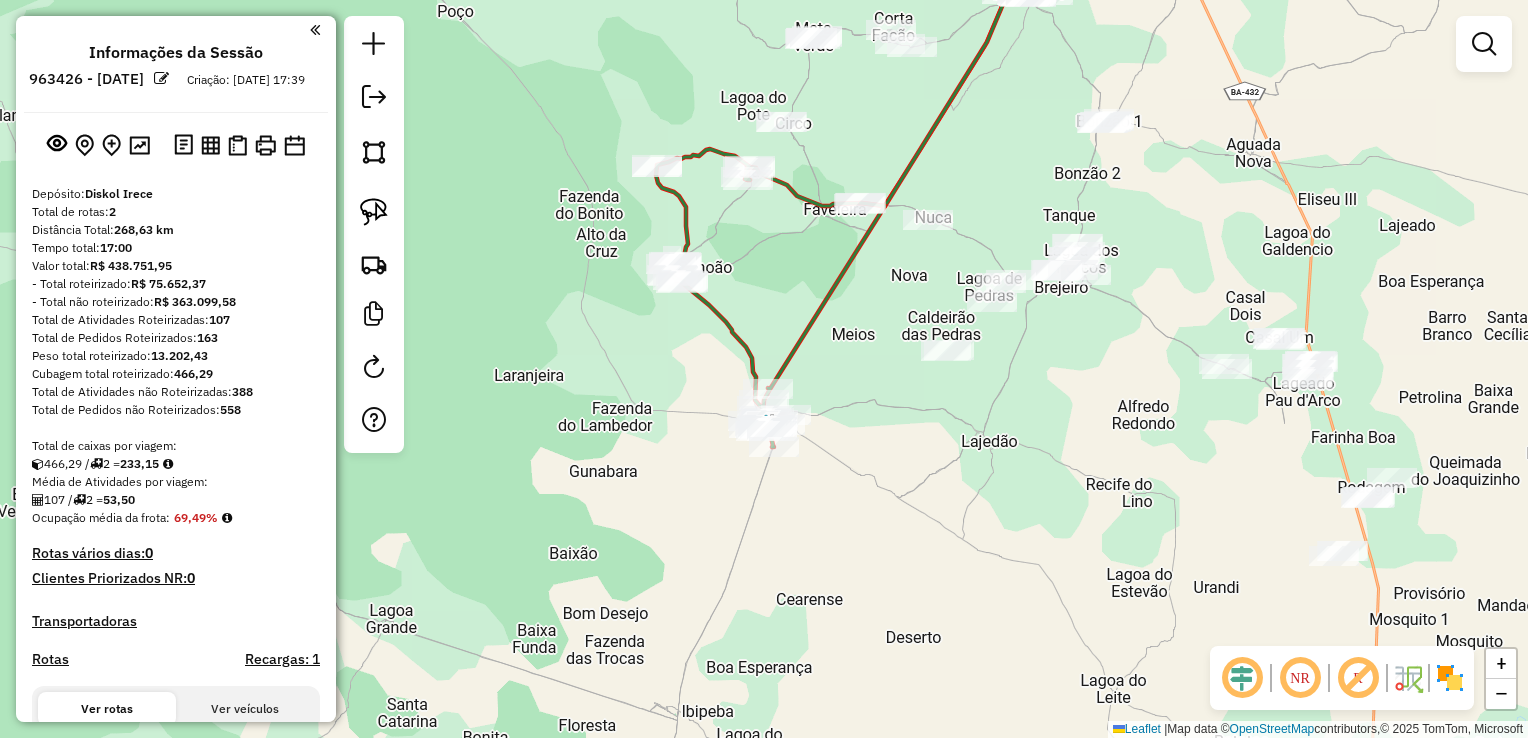 drag, startPoint x: 896, startPoint y: 511, endPoint x: 784, endPoint y: 509, distance: 112.01785 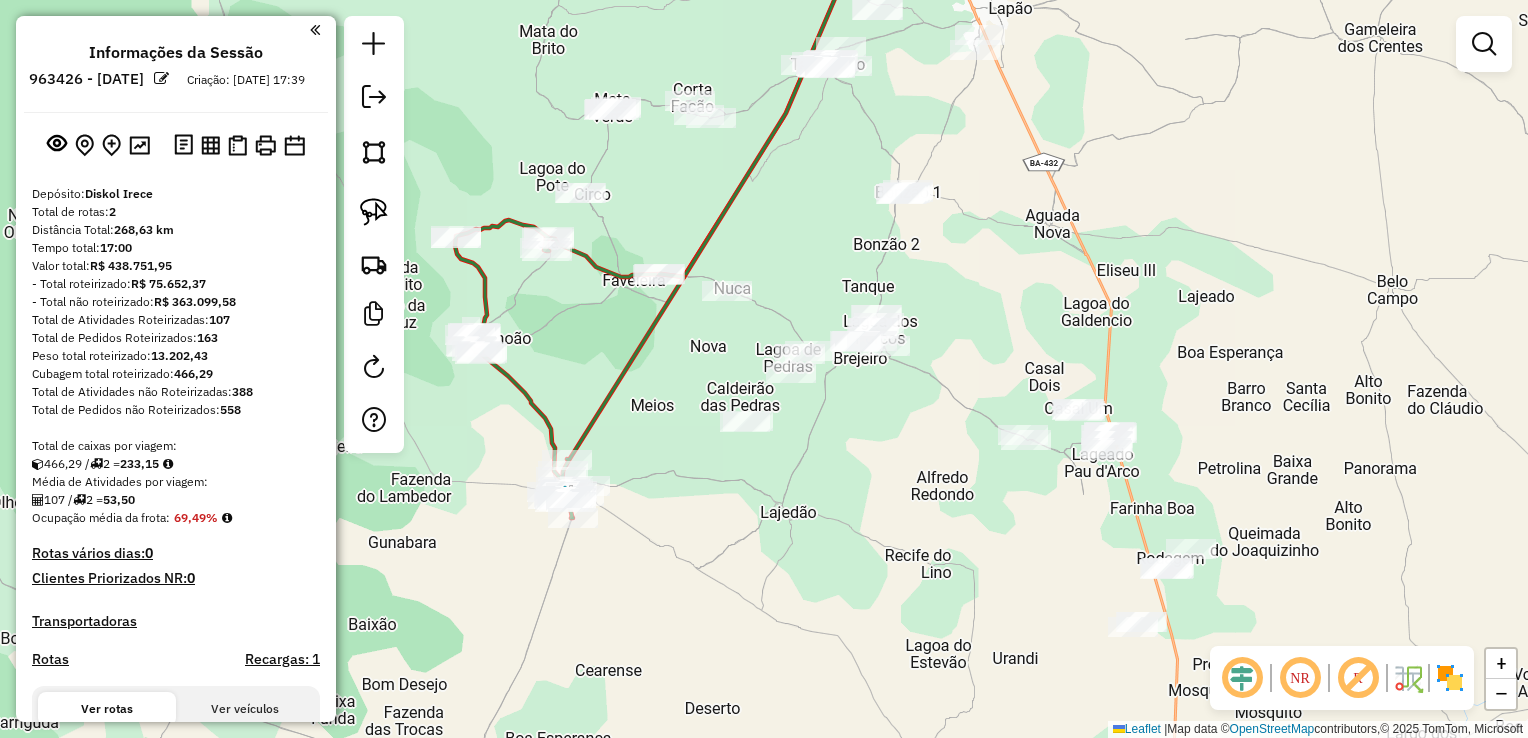 drag, startPoint x: 889, startPoint y: 533, endPoint x: 827, endPoint y: 502, distance: 69.31811 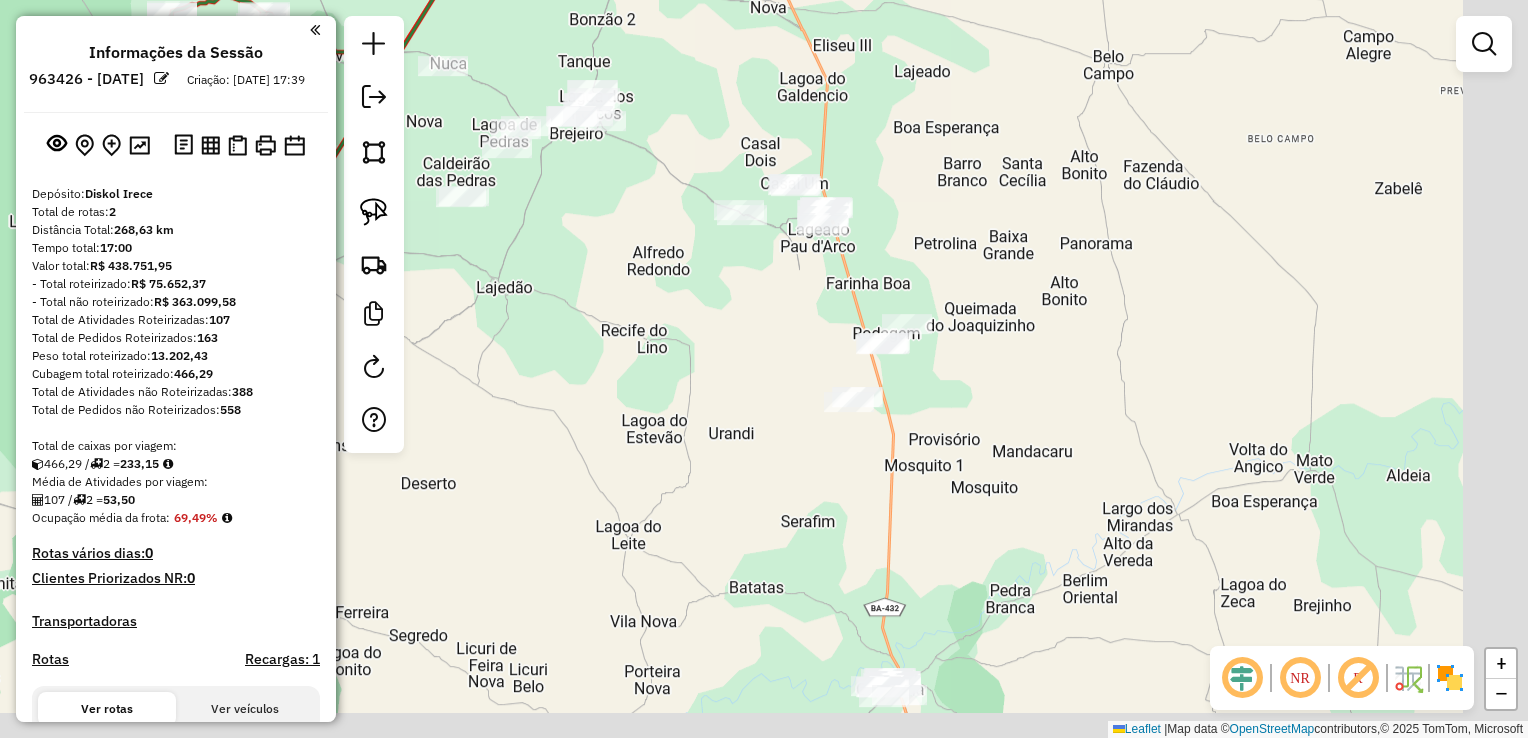 drag, startPoint x: 851, startPoint y: 506, endPoint x: 634, endPoint y: 271, distance: 319.8656 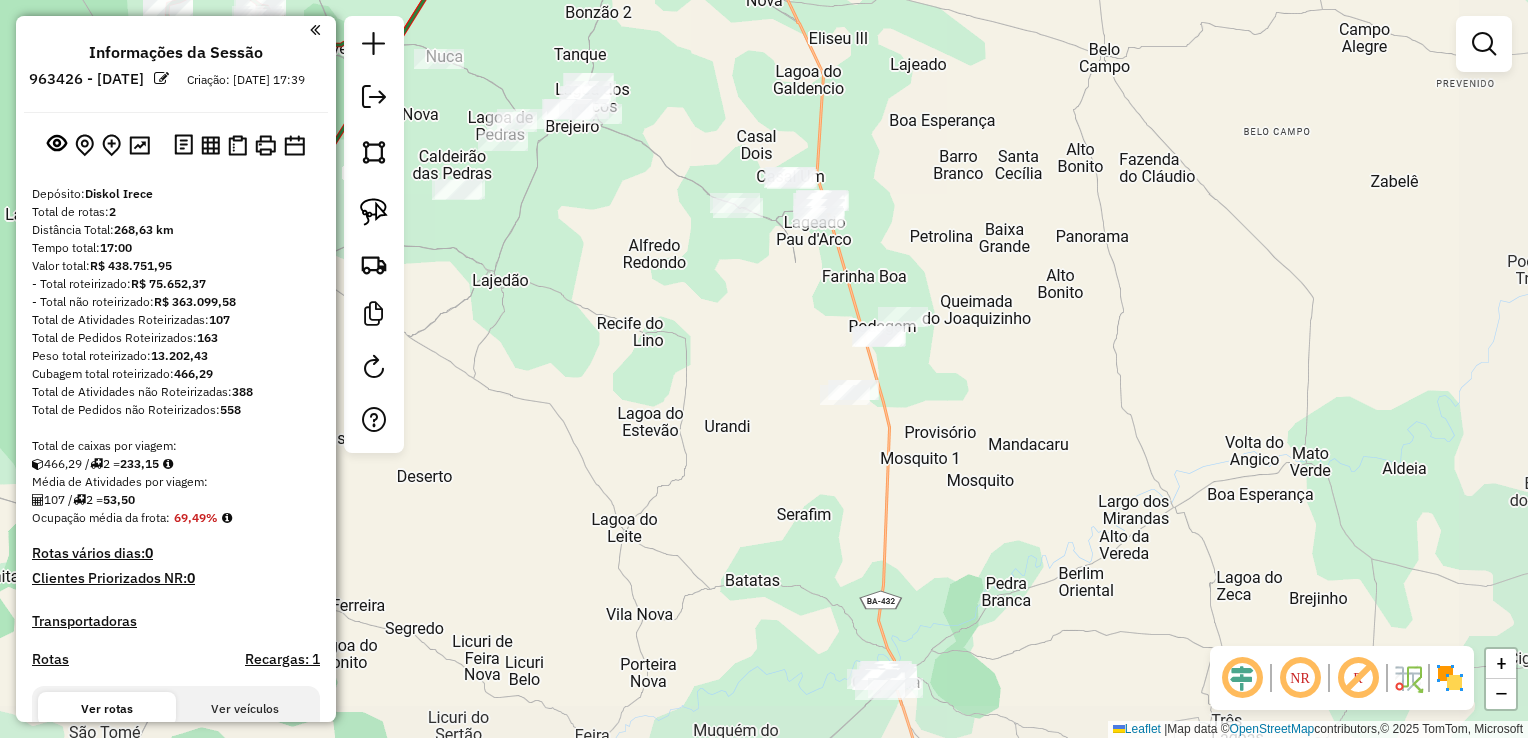 drag, startPoint x: 1053, startPoint y: 398, endPoint x: 902, endPoint y: 114, distance: 321.6473 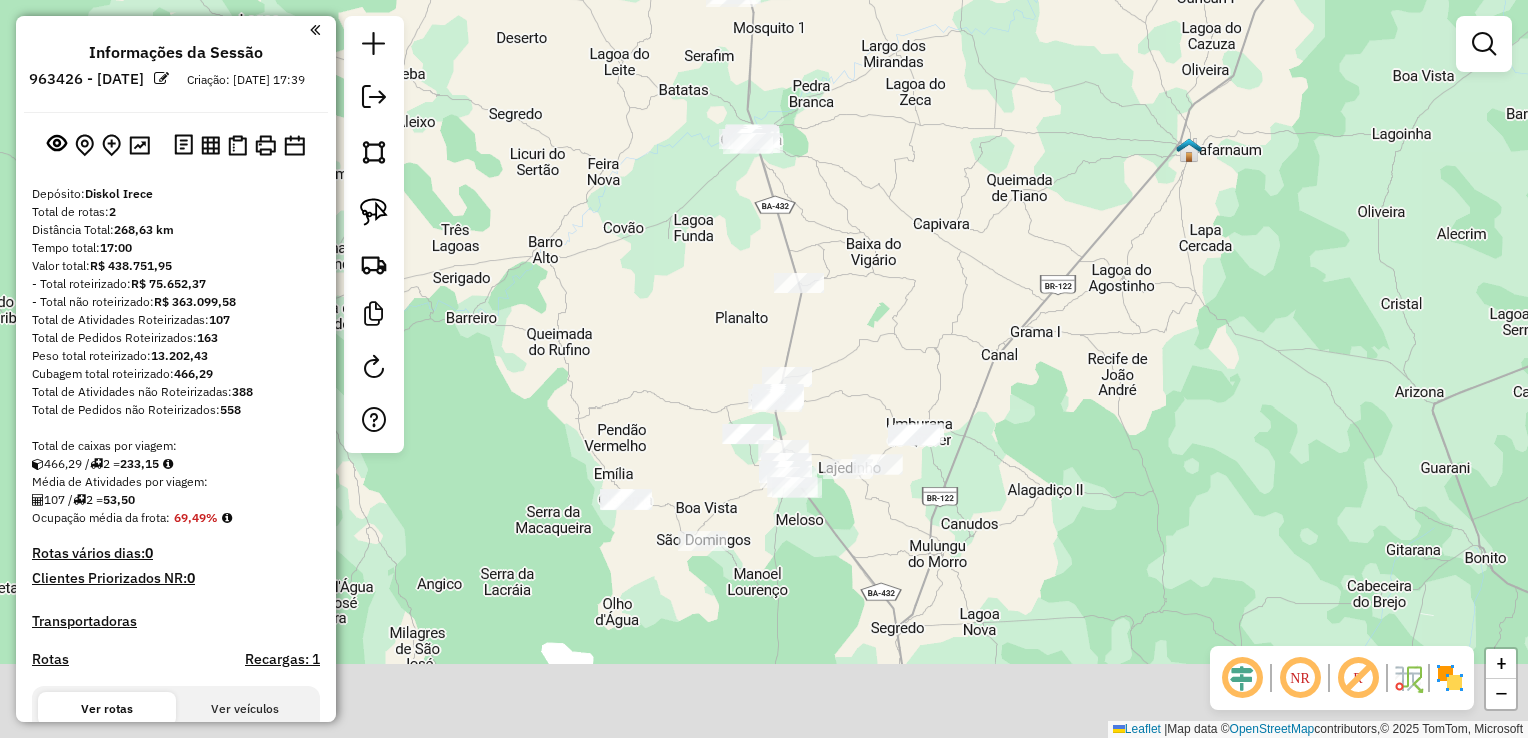 drag, startPoint x: 931, startPoint y: 333, endPoint x: 901, endPoint y: 199, distance: 137.31715 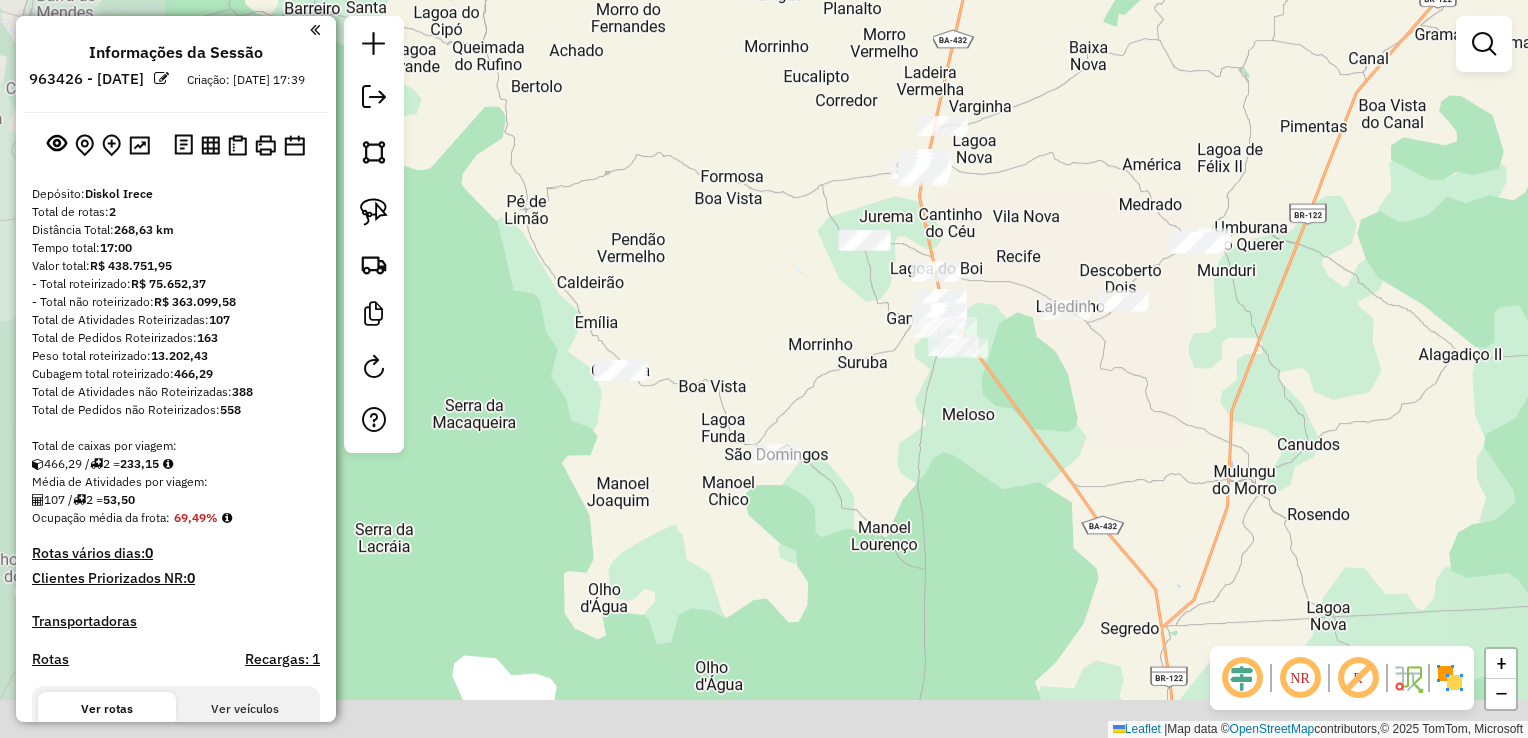 drag, startPoint x: 1089, startPoint y: 158, endPoint x: 1002, endPoint y: 183, distance: 90.52071 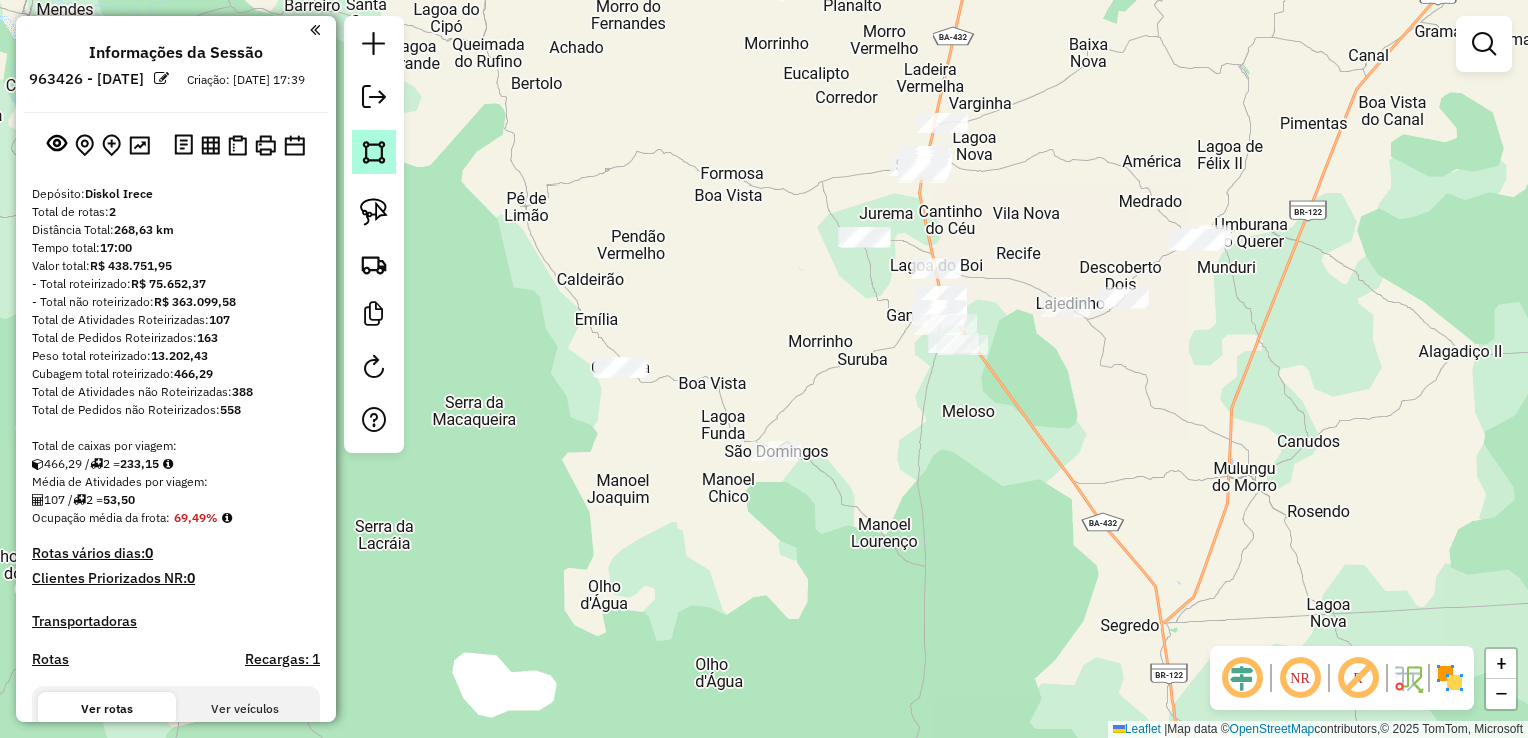 click 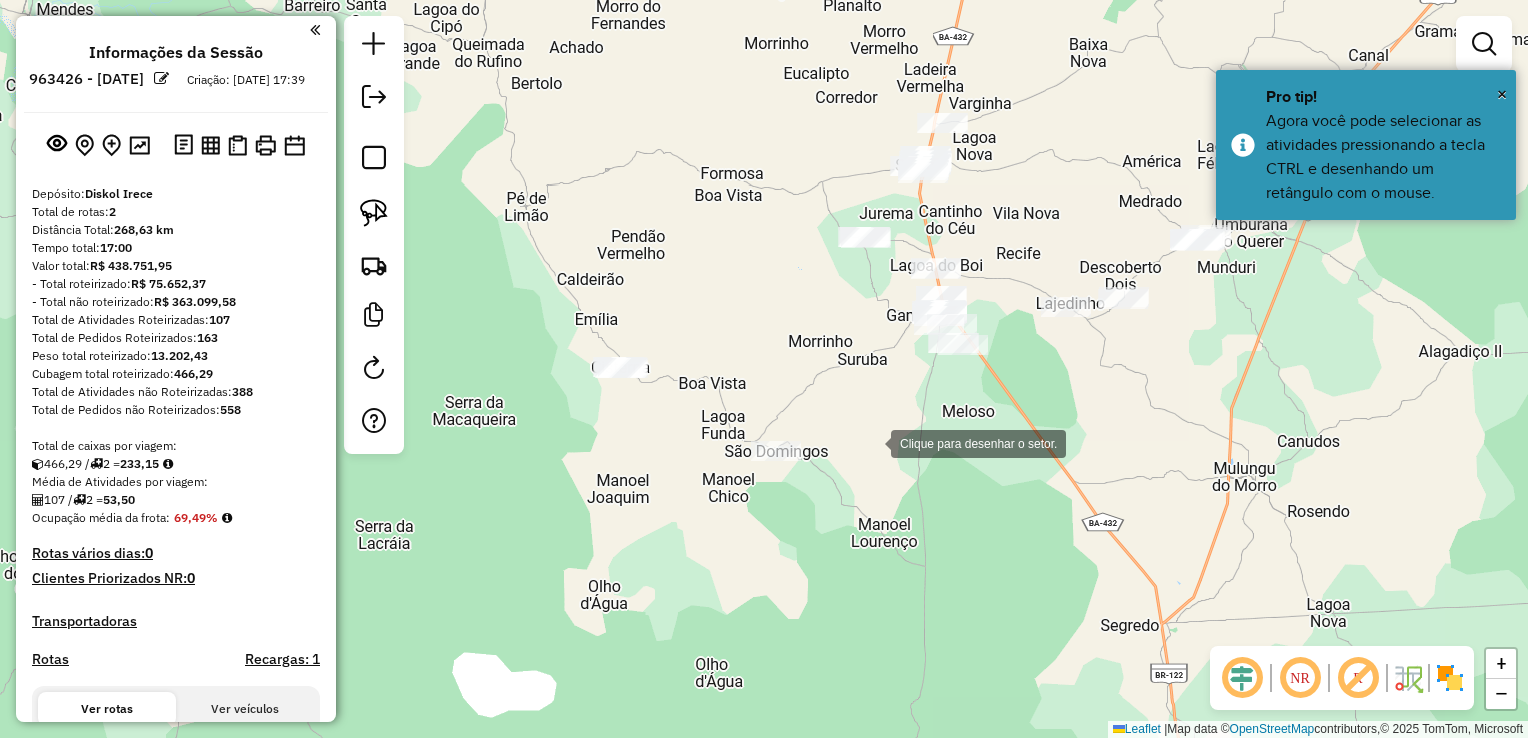 click 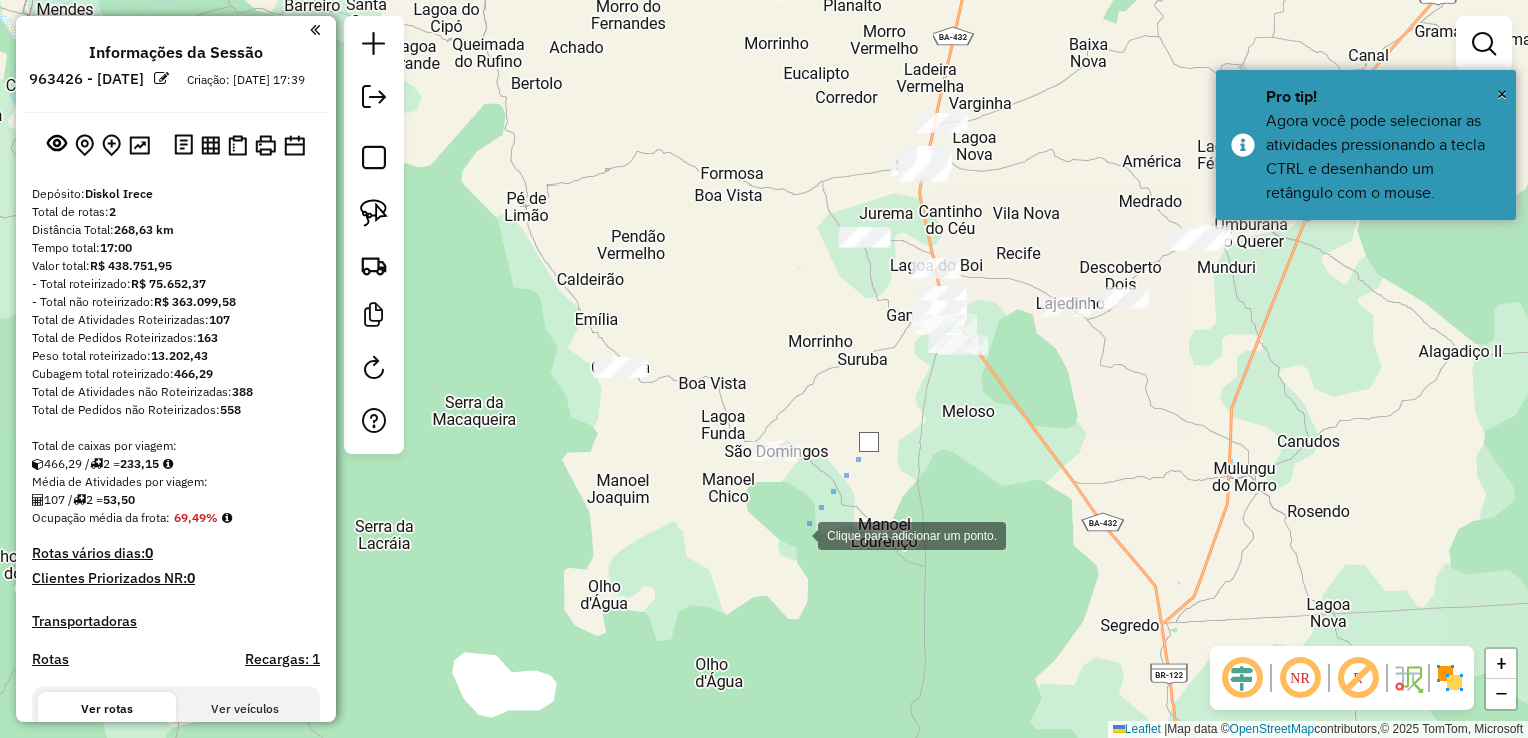drag, startPoint x: 782, startPoint y: 541, endPoint x: 688, endPoint y: 493, distance: 105.546196 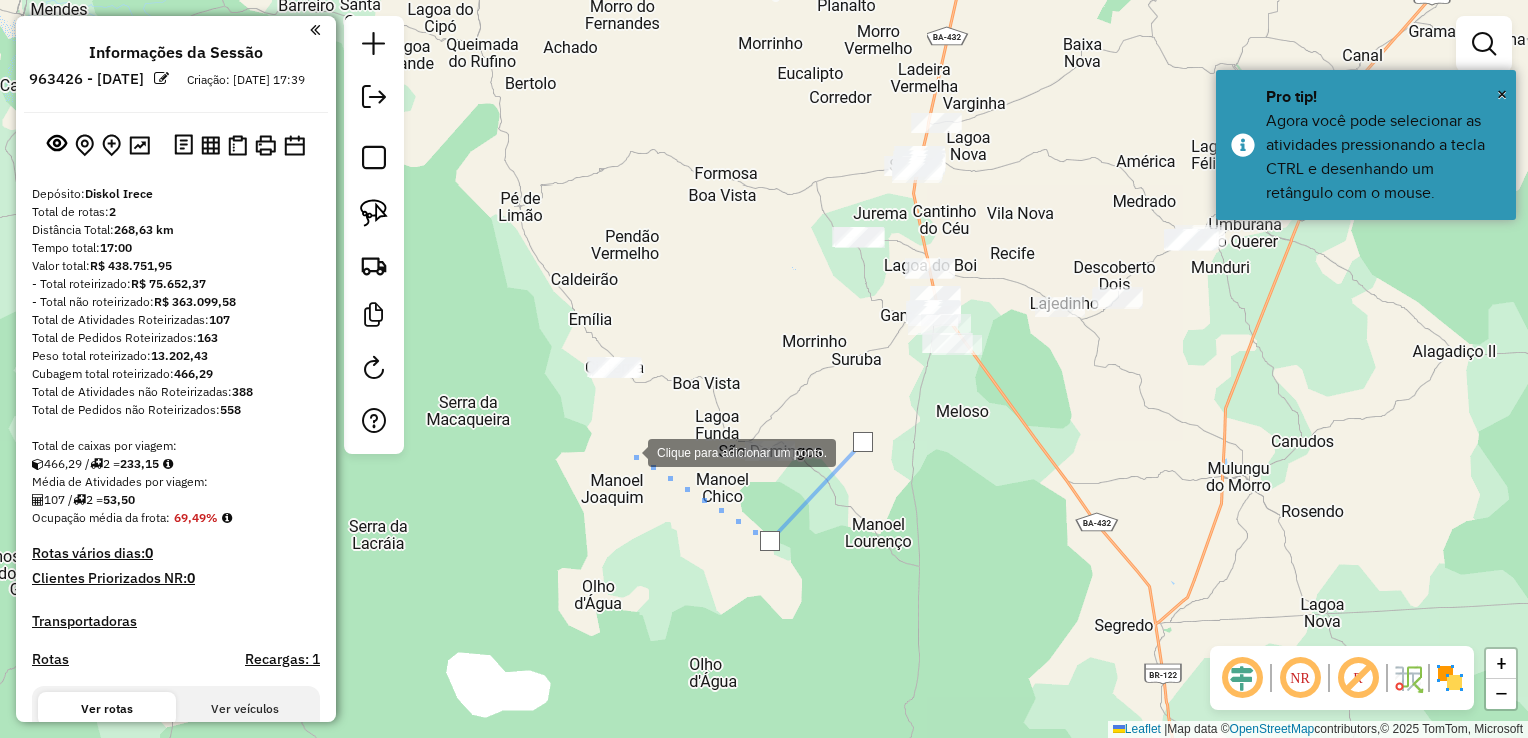 click 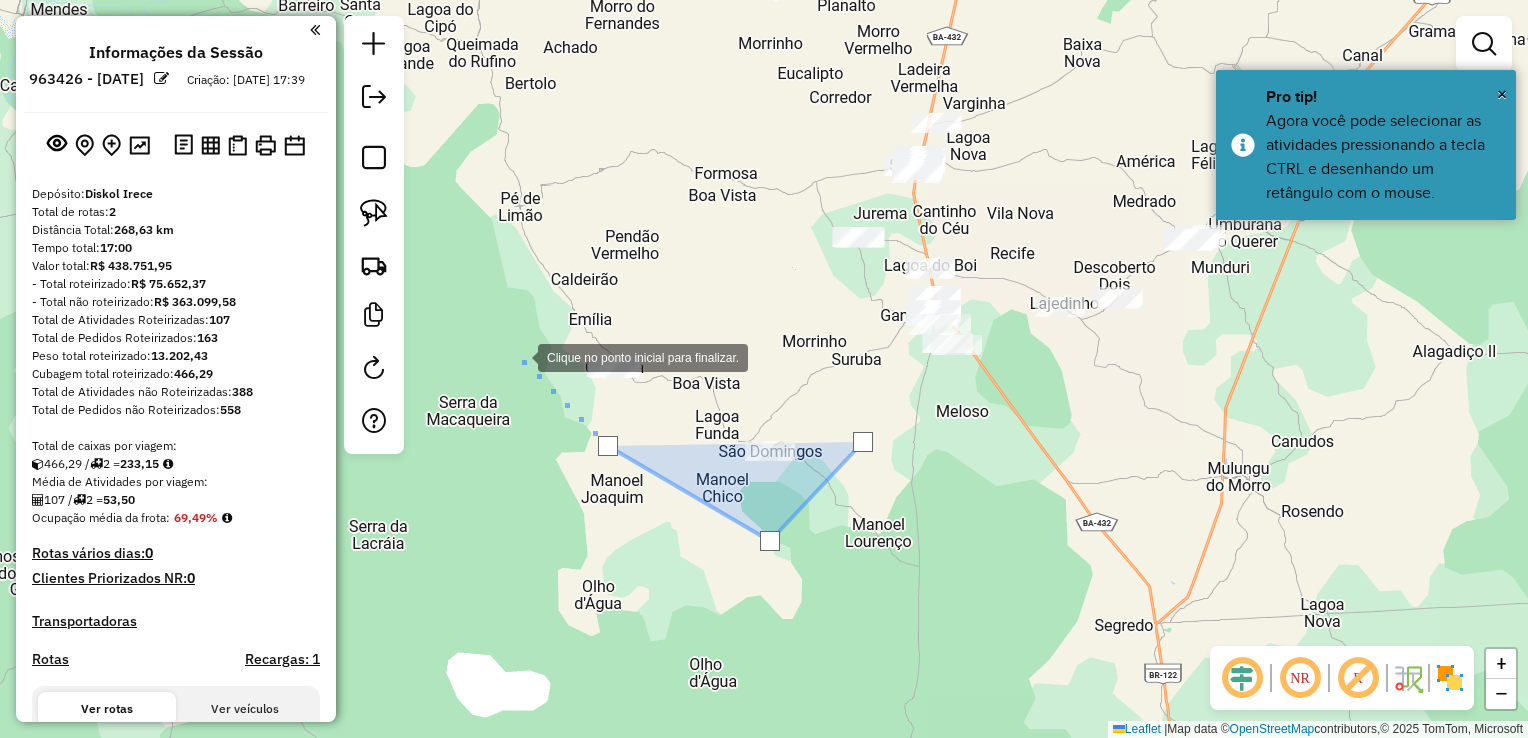 click 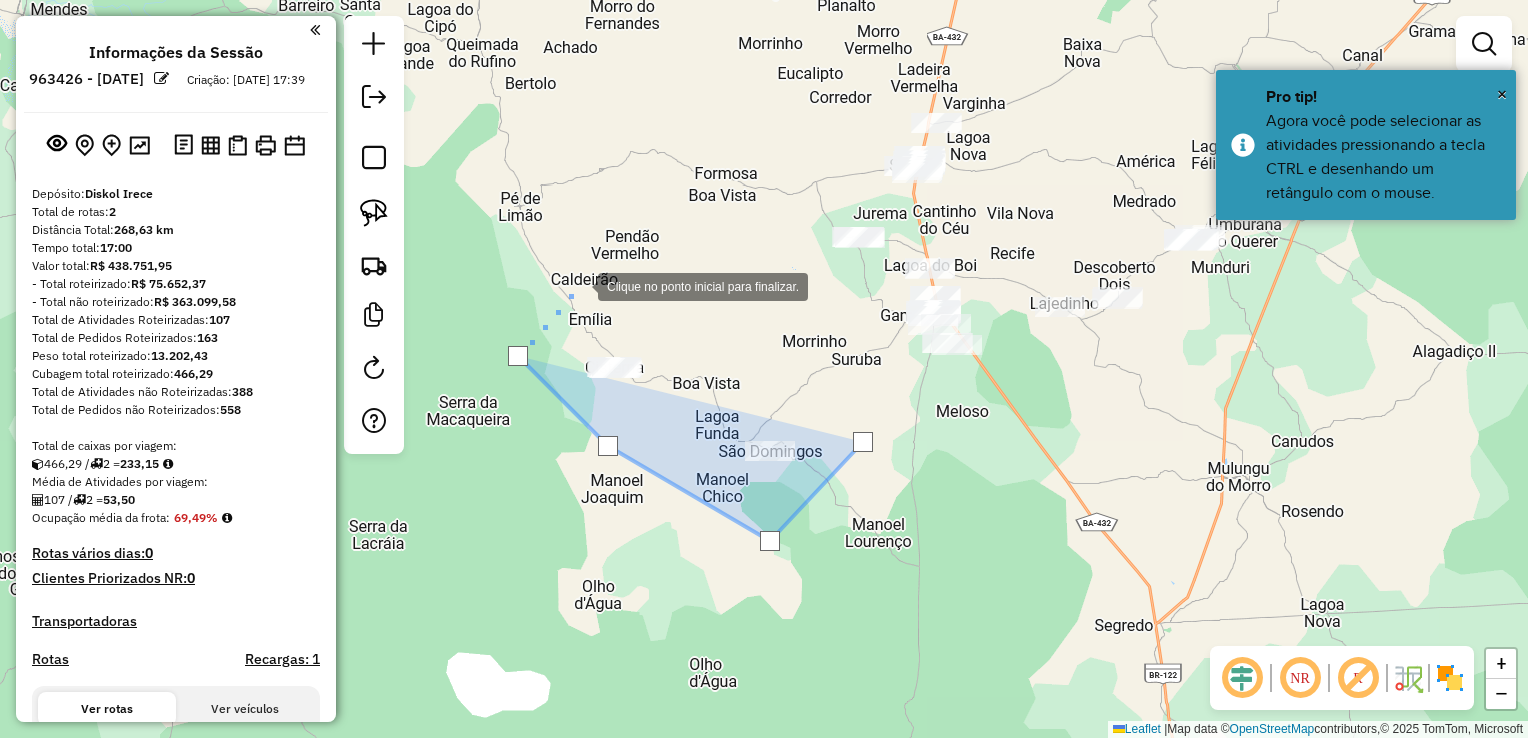 click 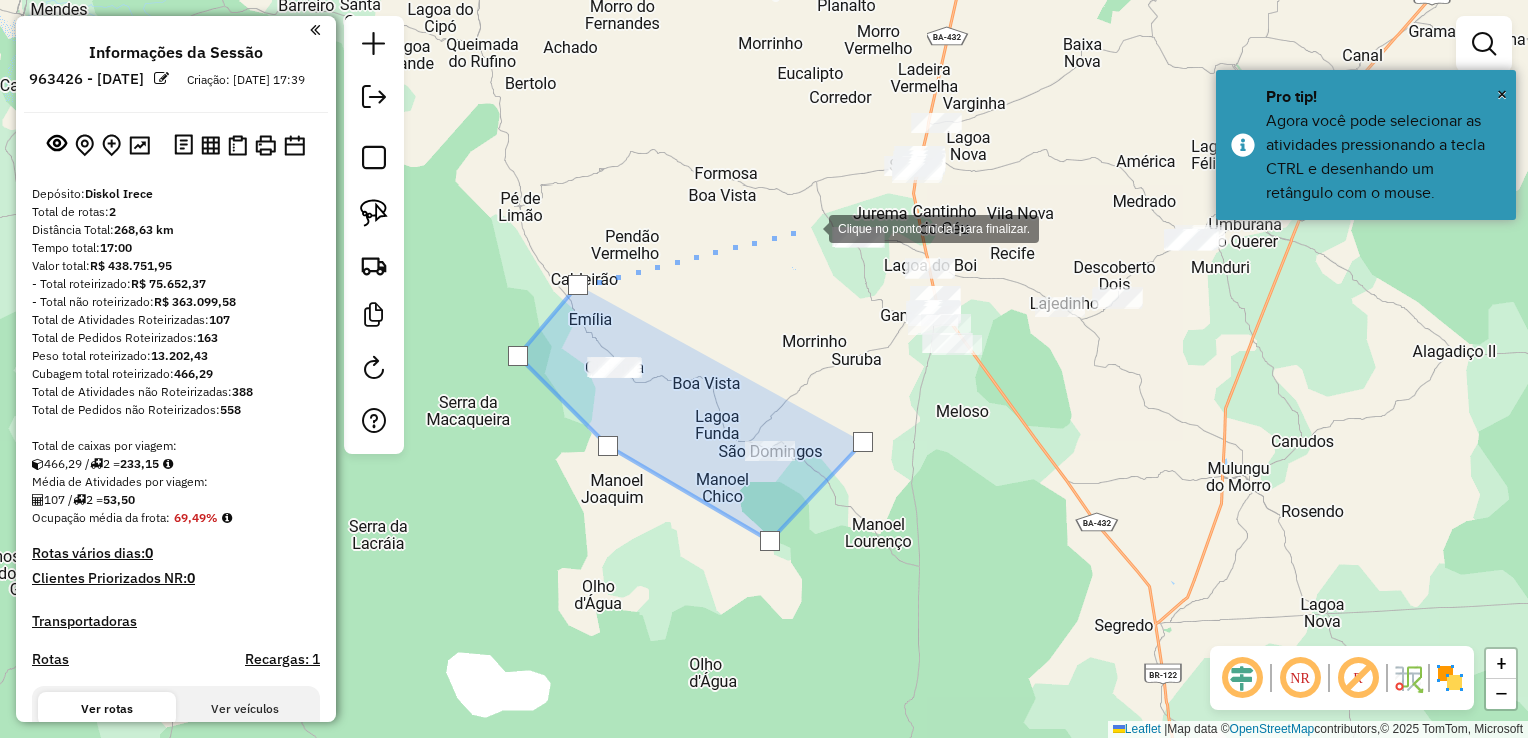 click 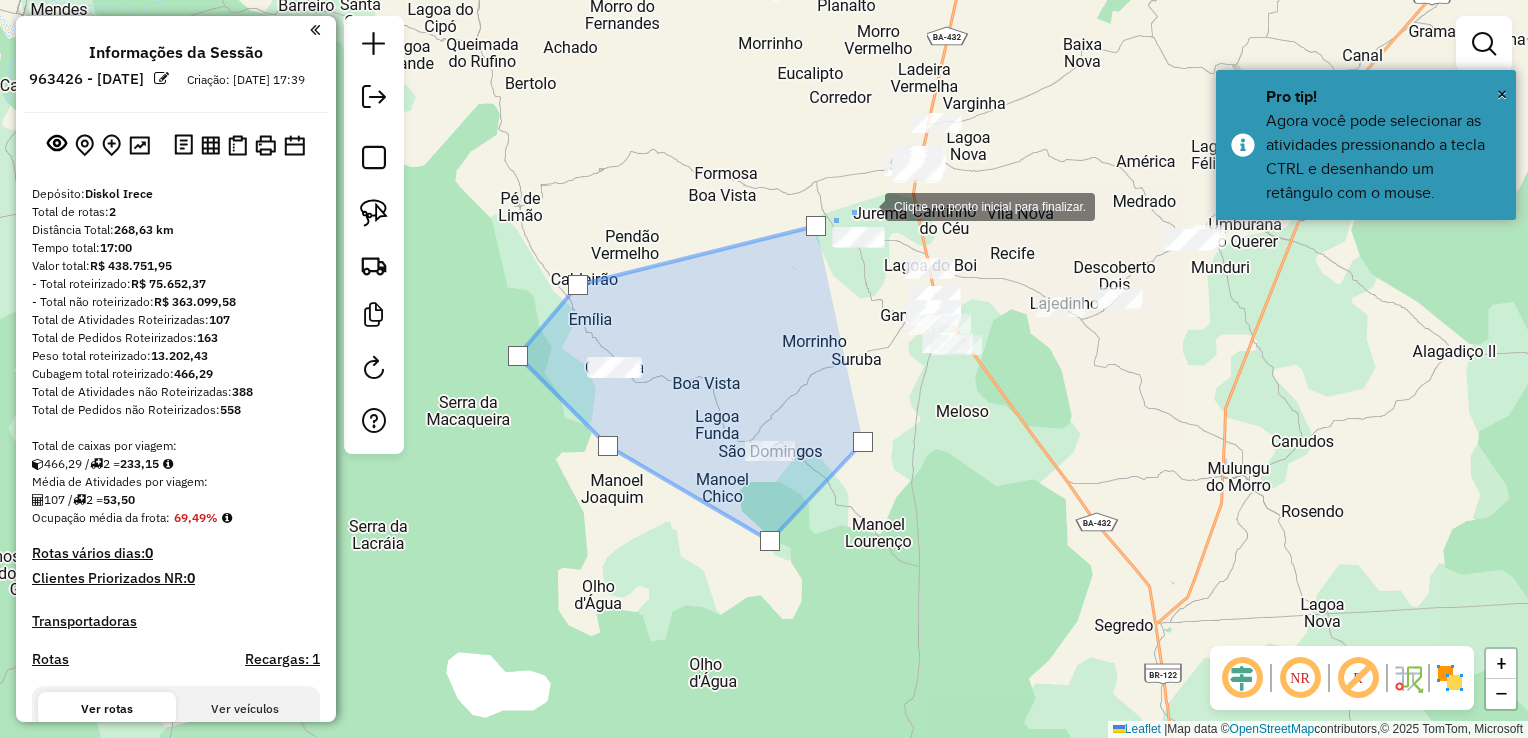 click 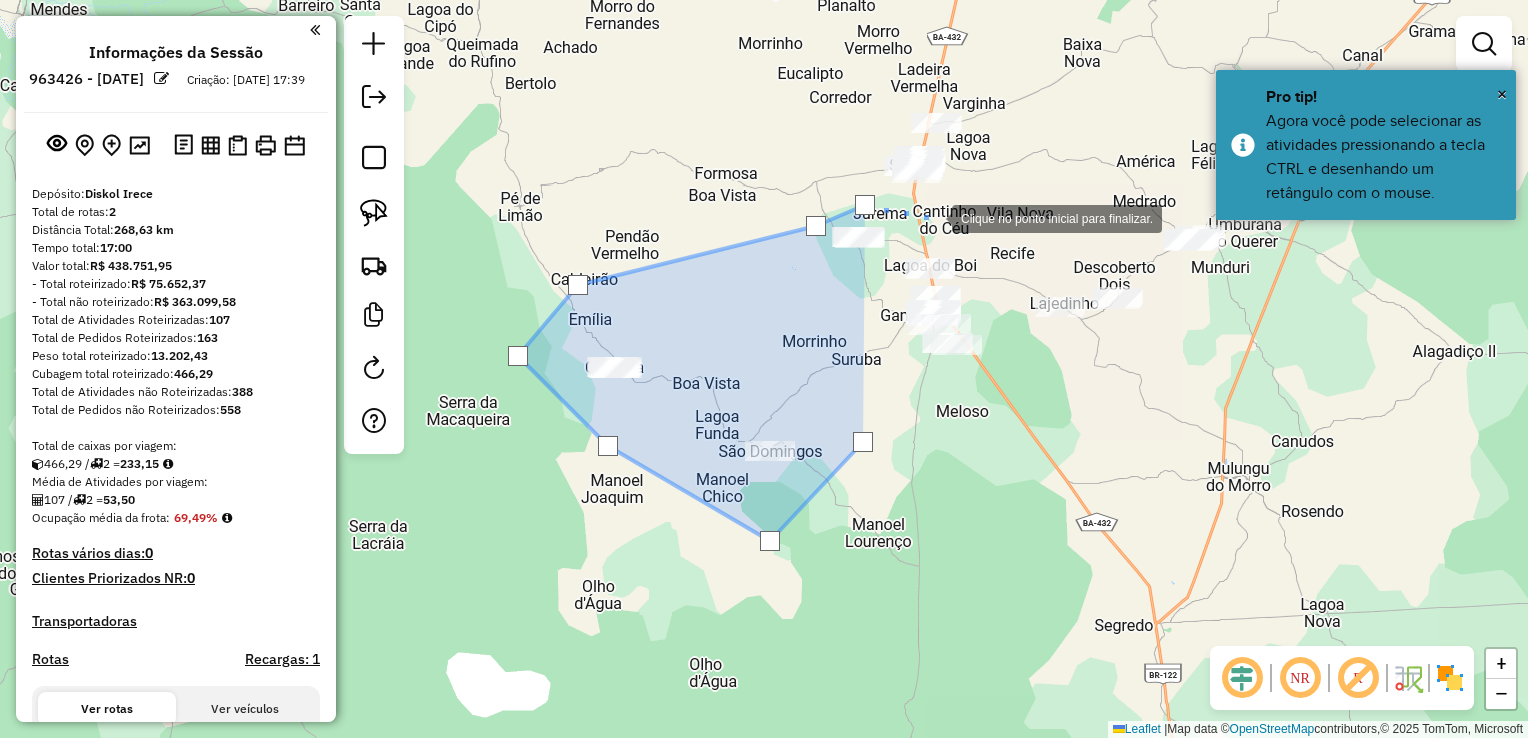 click 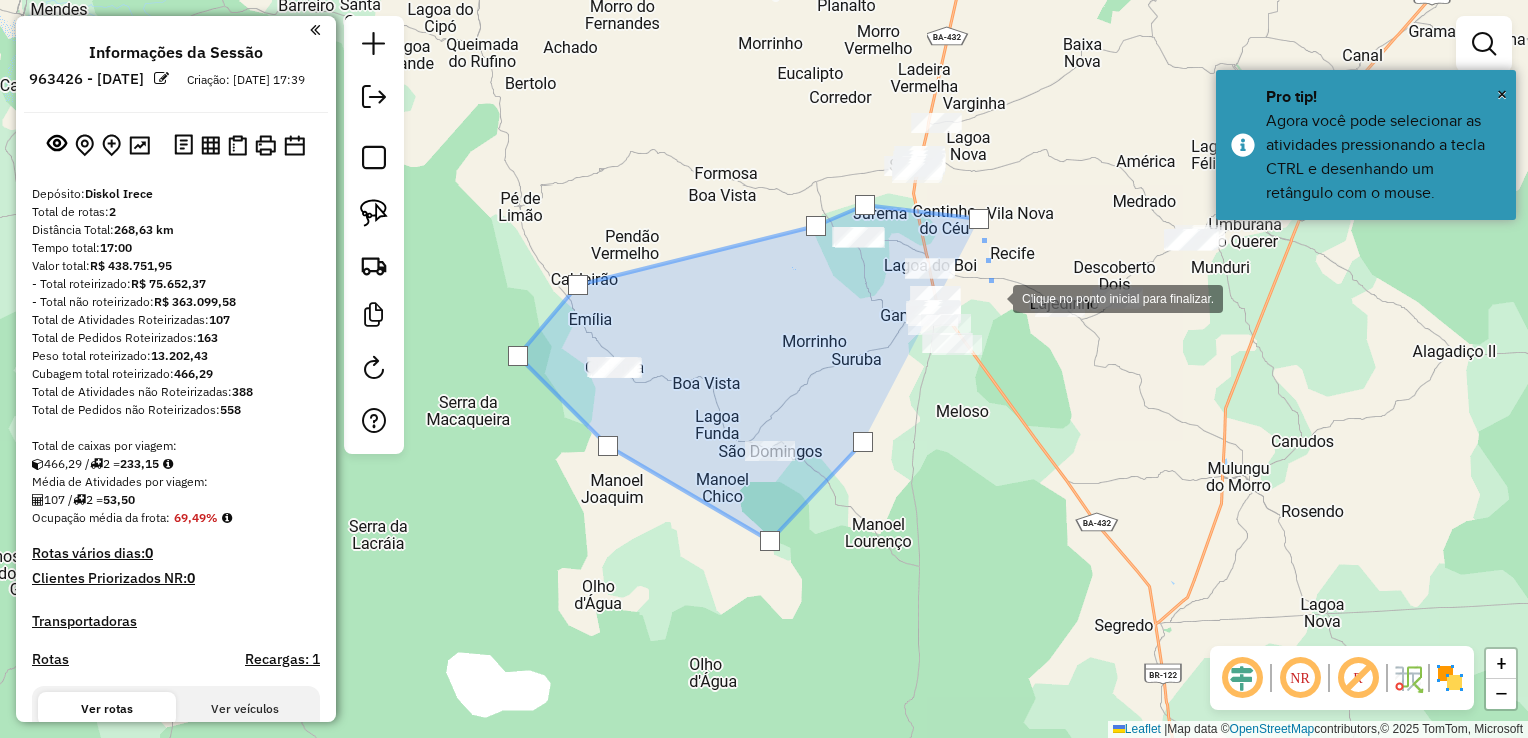 click 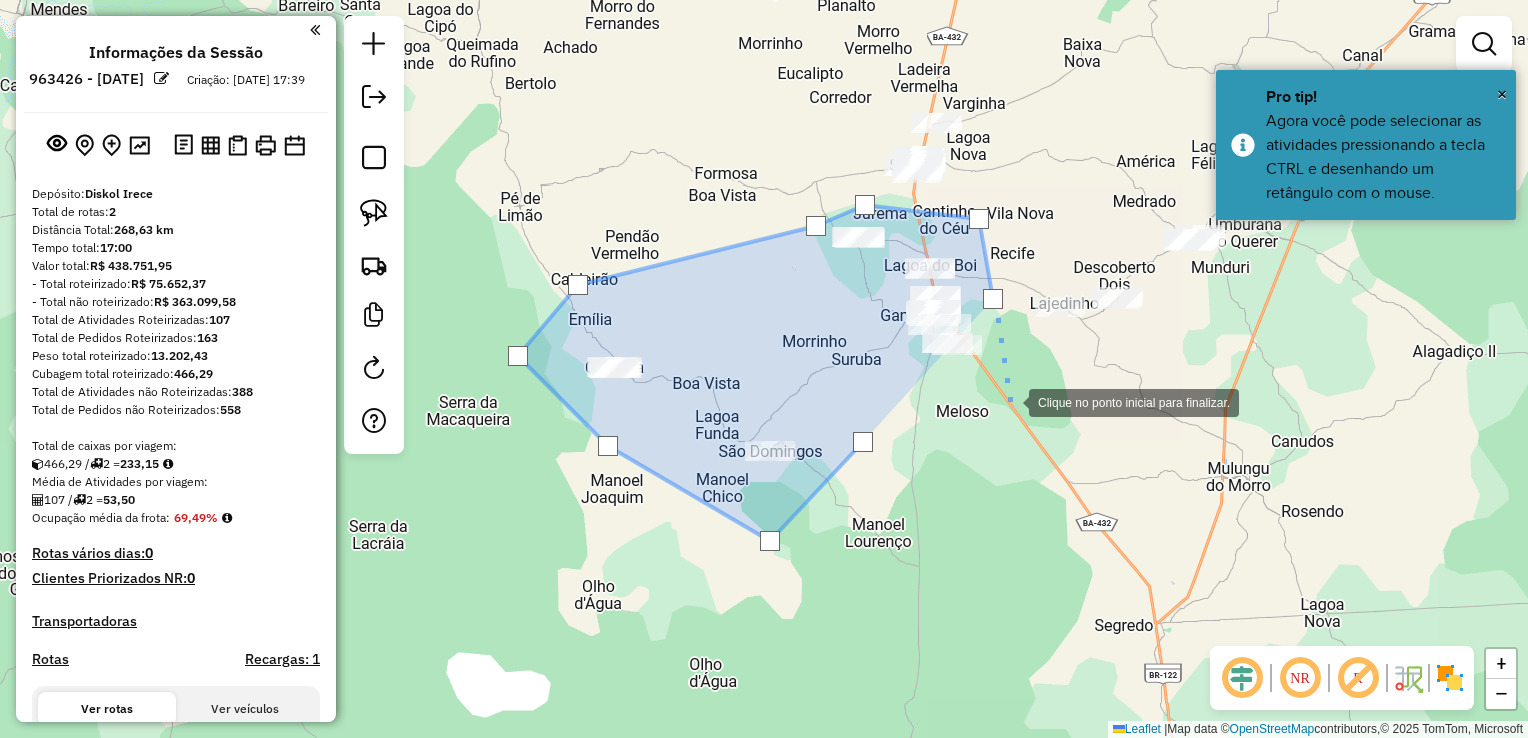 click 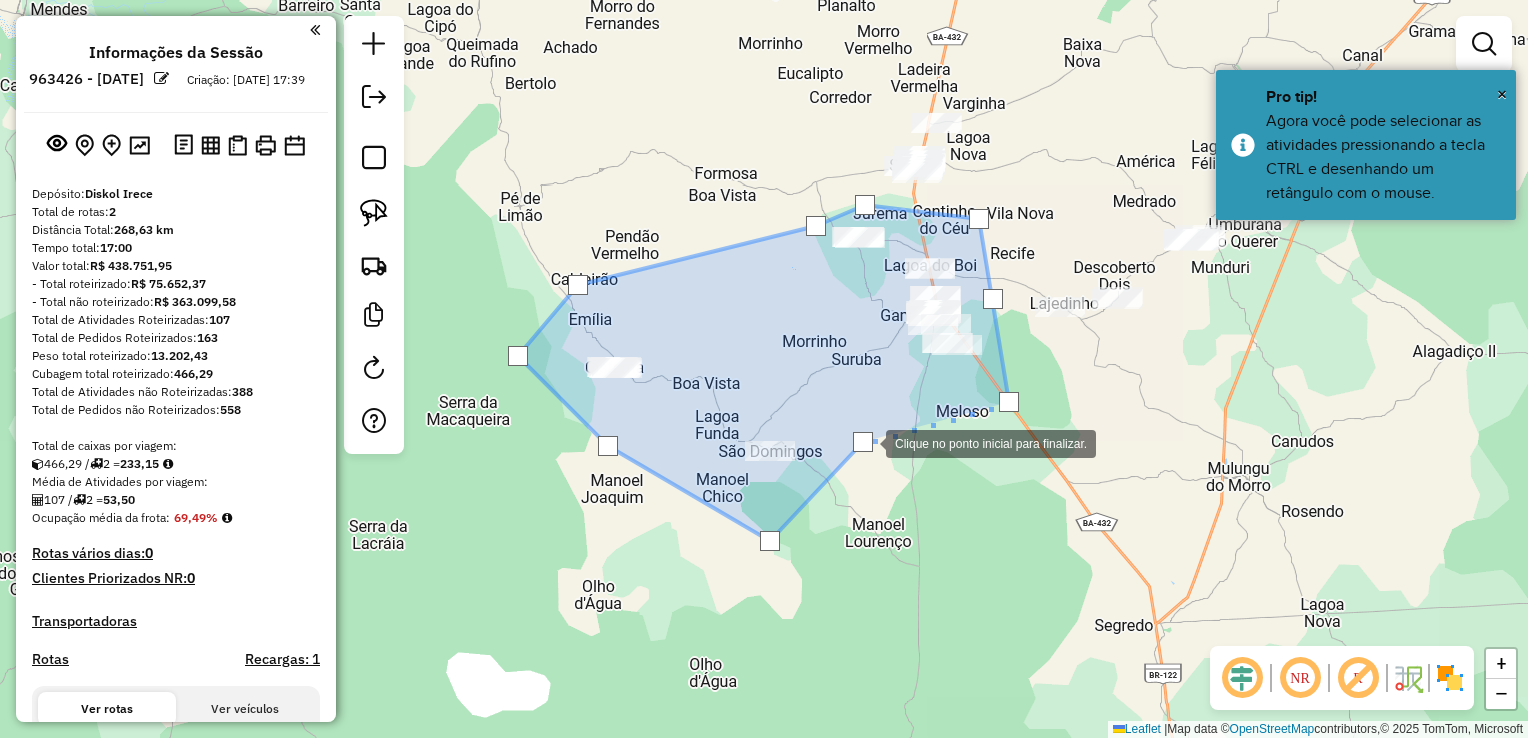 click 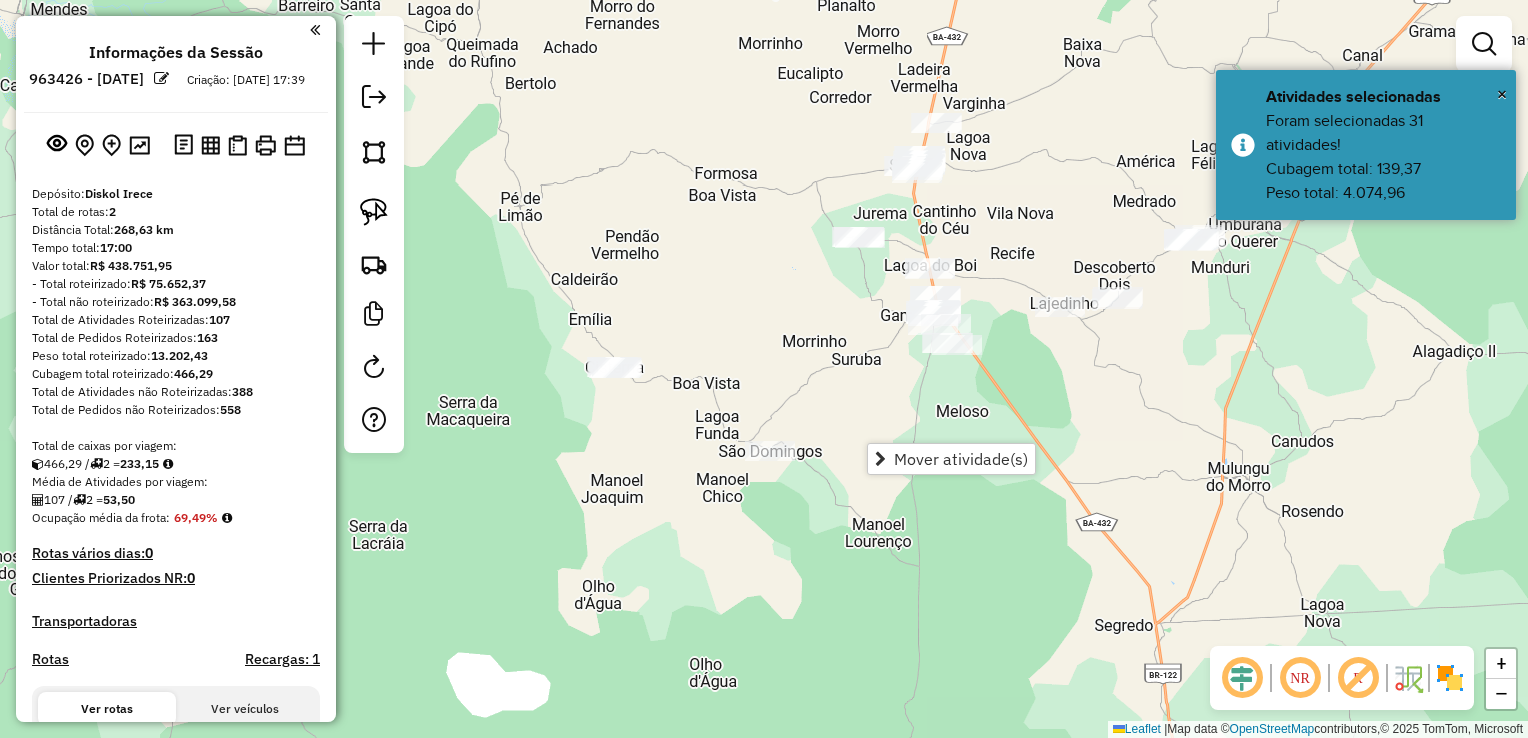 click on "Mover atividade(s)" at bounding box center [951, 459] 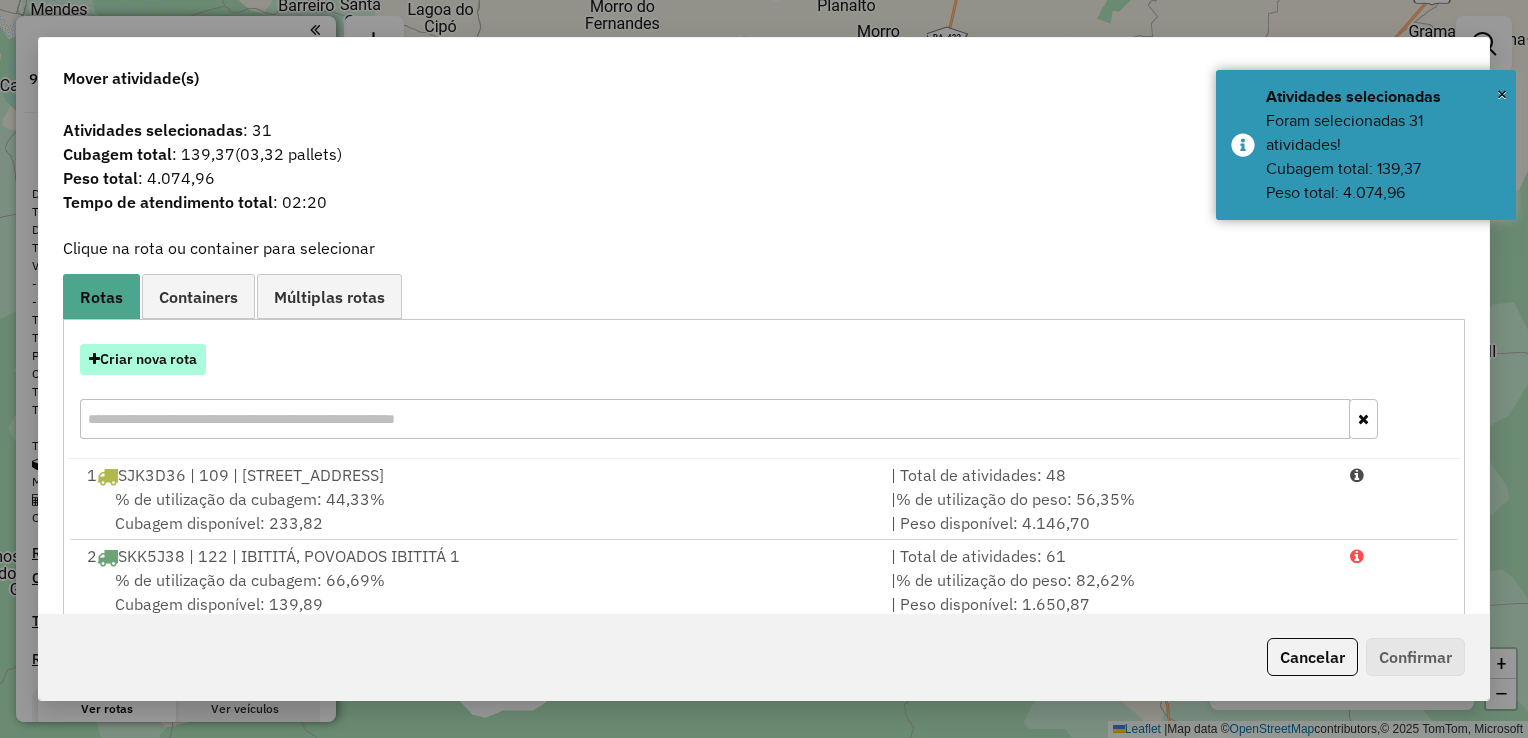 click on "Criar nova rota" at bounding box center [143, 359] 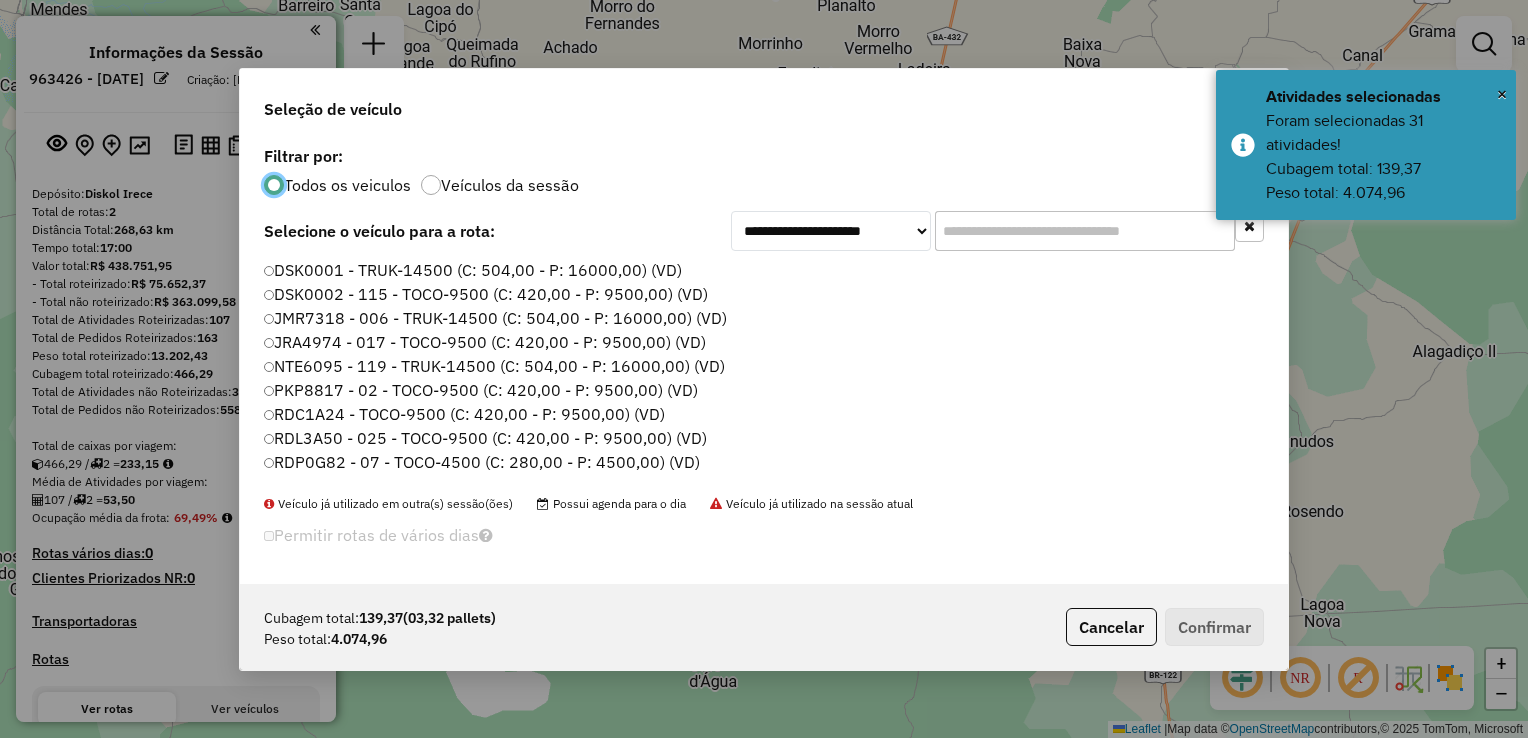 scroll, scrollTop: 10, scrollLeft: 6, axis: both 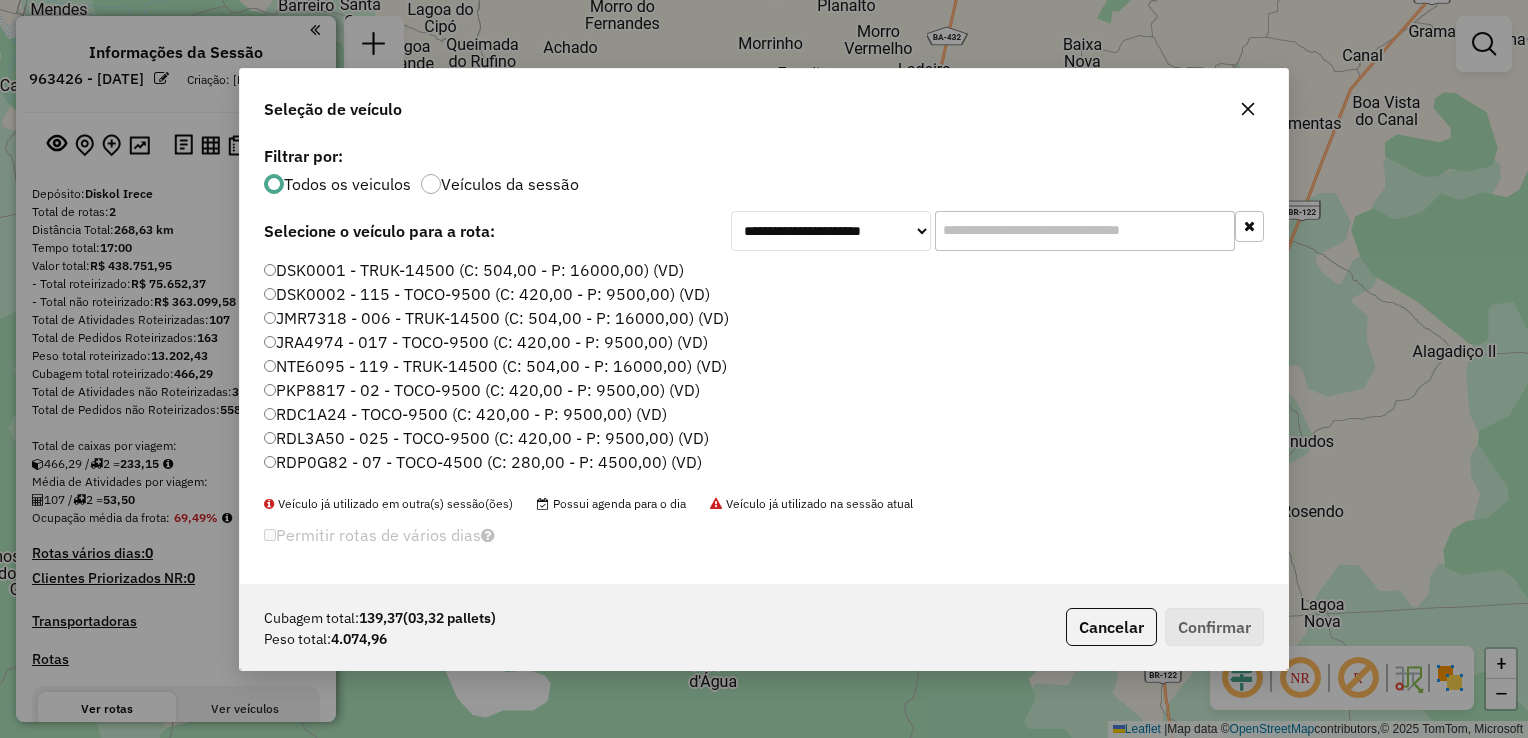 click on "RDC1A24 - TOCO-9500 (C: 420,00 - P: 9500,00) (VD)" 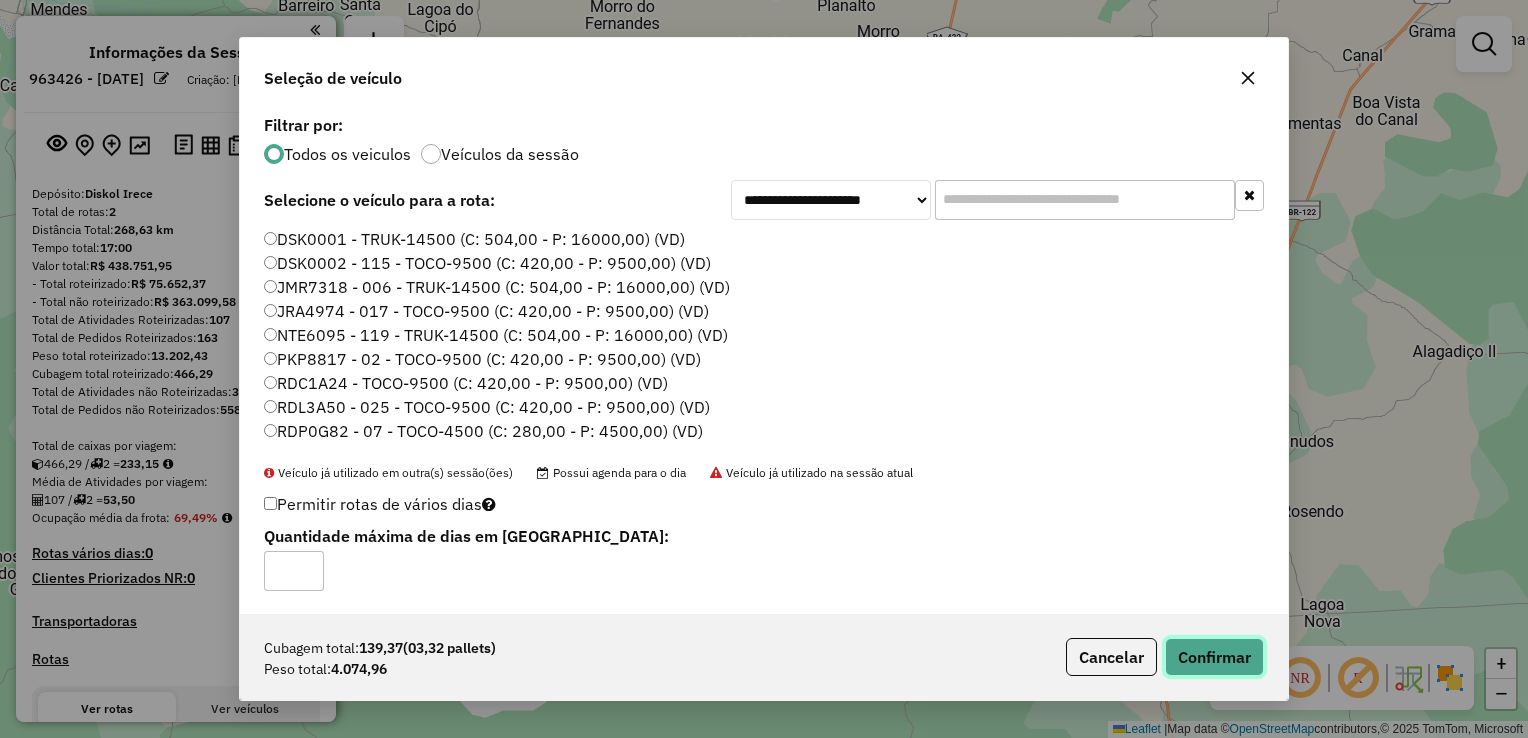 click on "Confirmar" 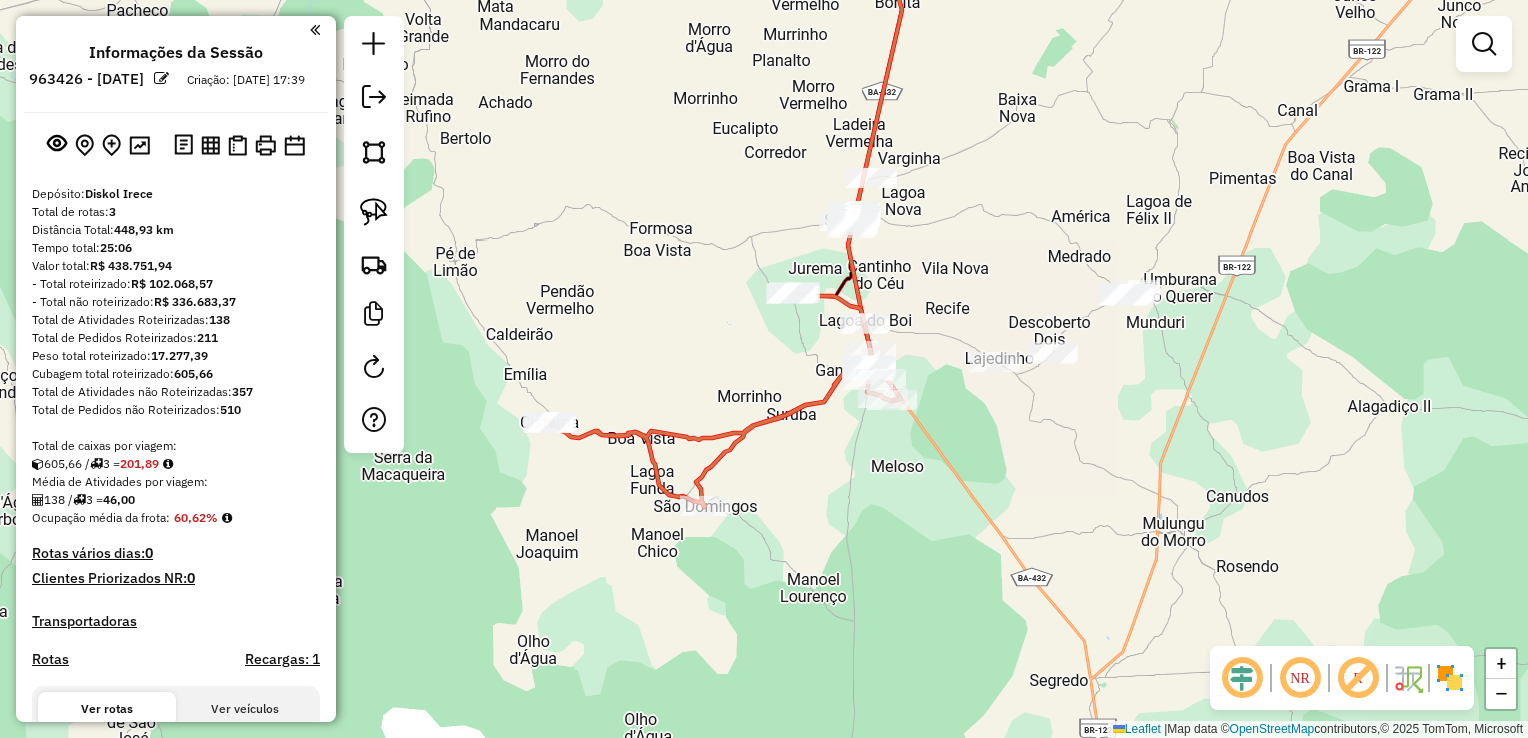 drag, startPoint x: 1074, startPoint y: 257, endPoint x: 1002, endPoint y: 250, distance: 72.33948 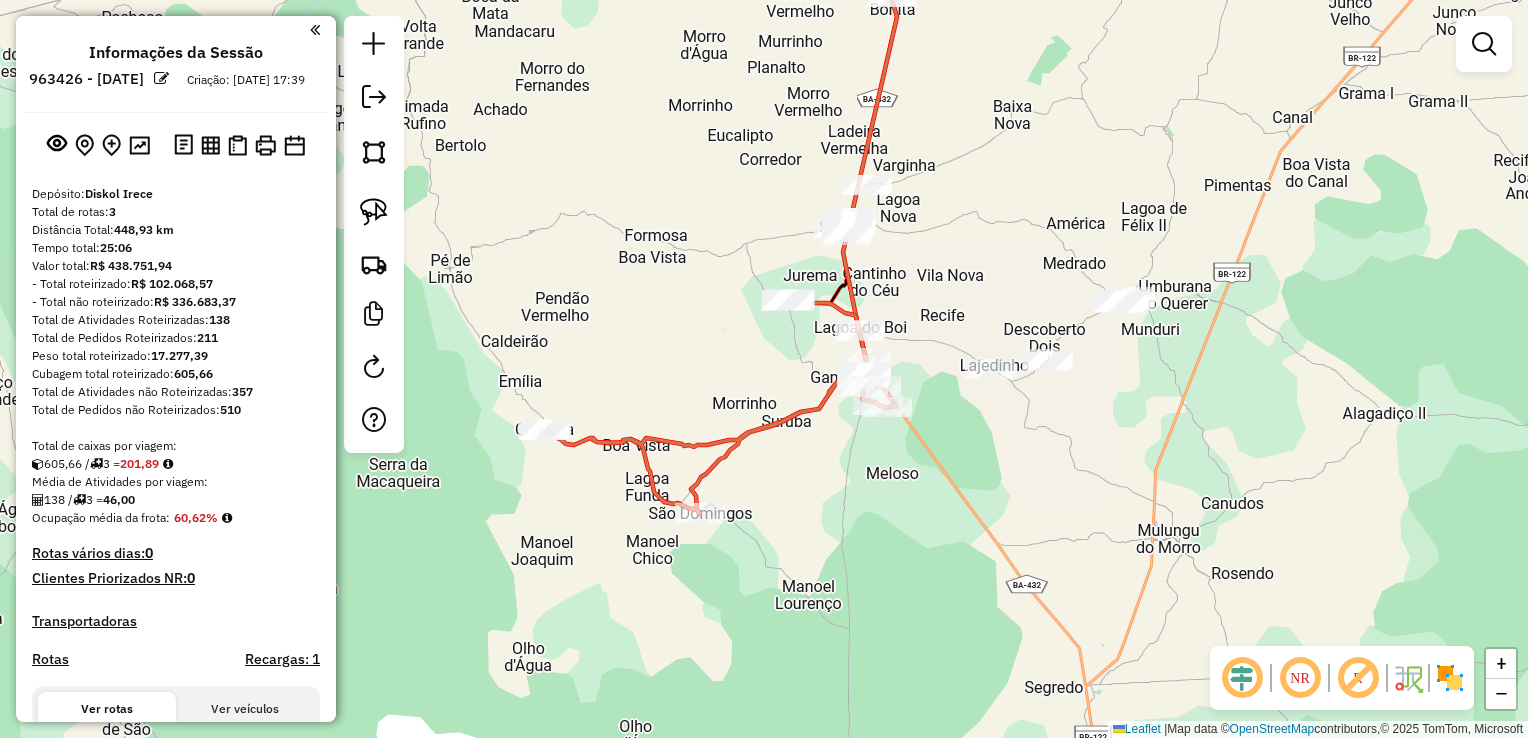 drag, startPoint x: 1002, startPoint y: 237, endPoint x: 990, endPoint y: 304, distance: 68.06615 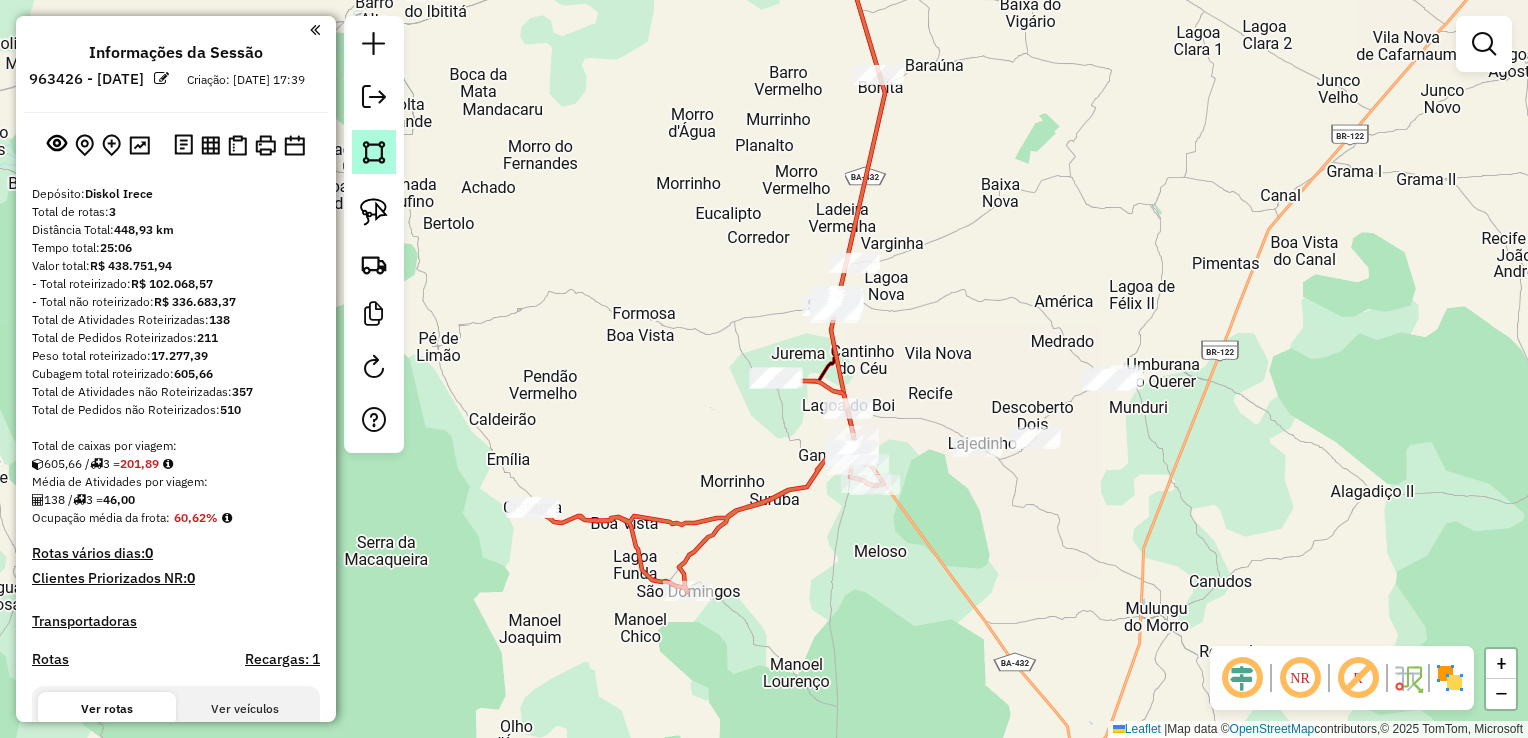 click 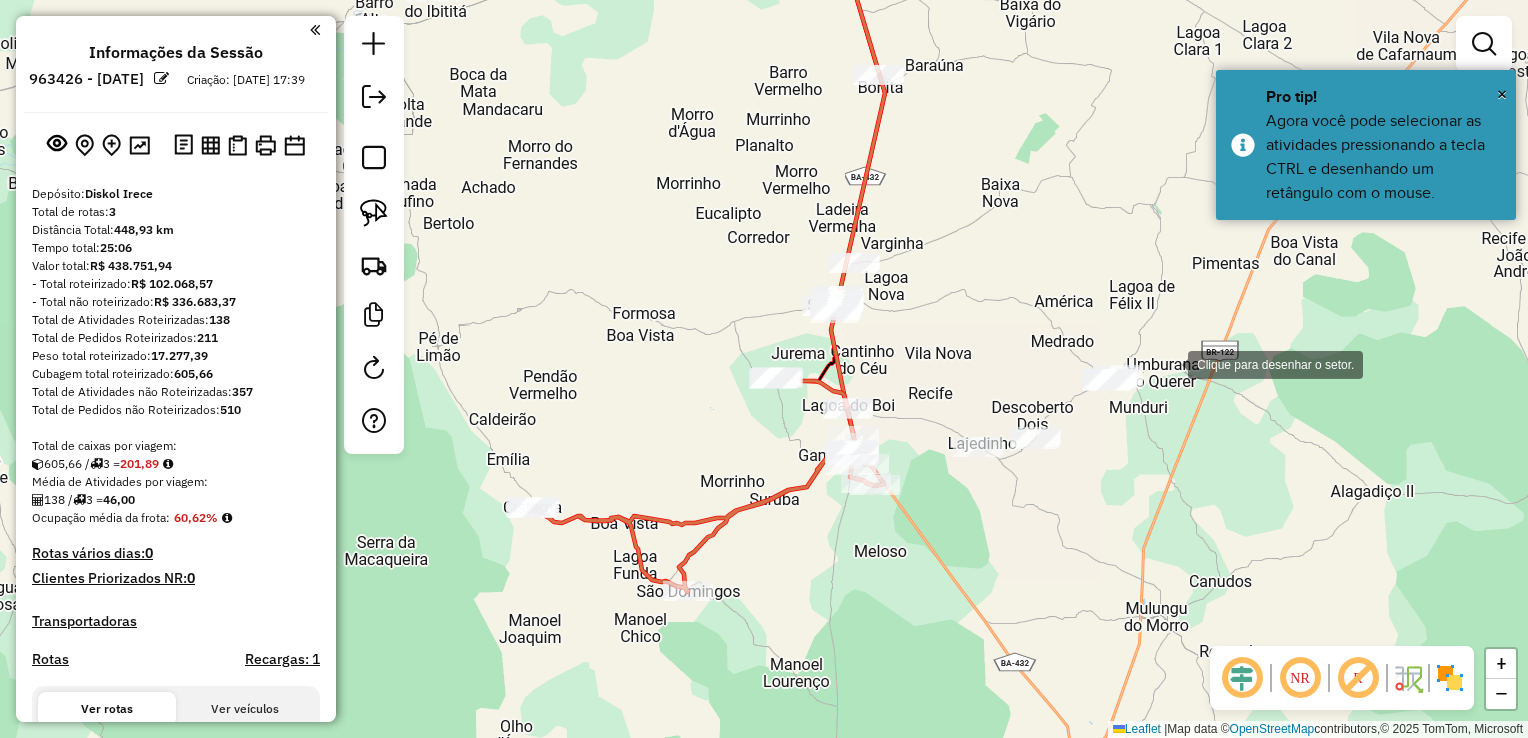 click 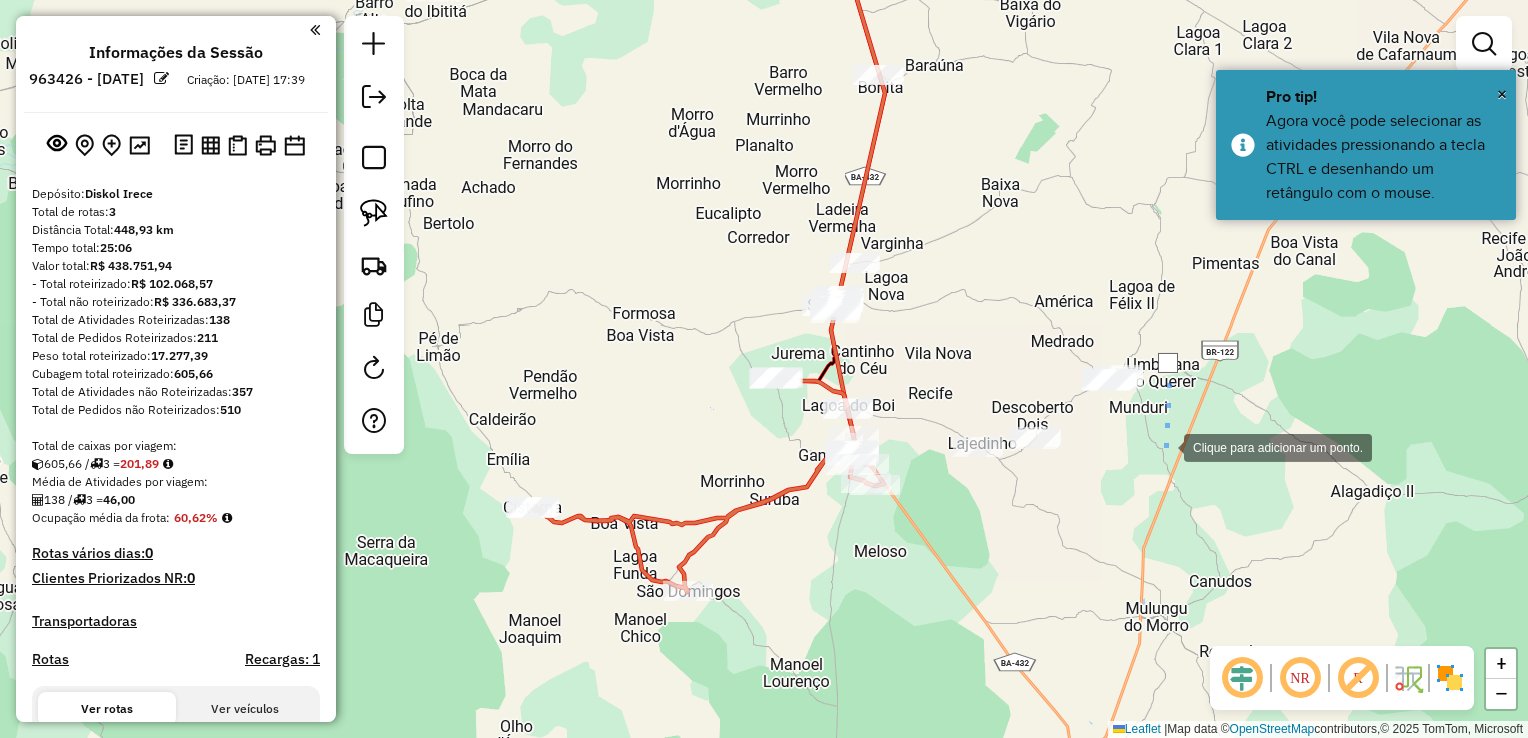 click 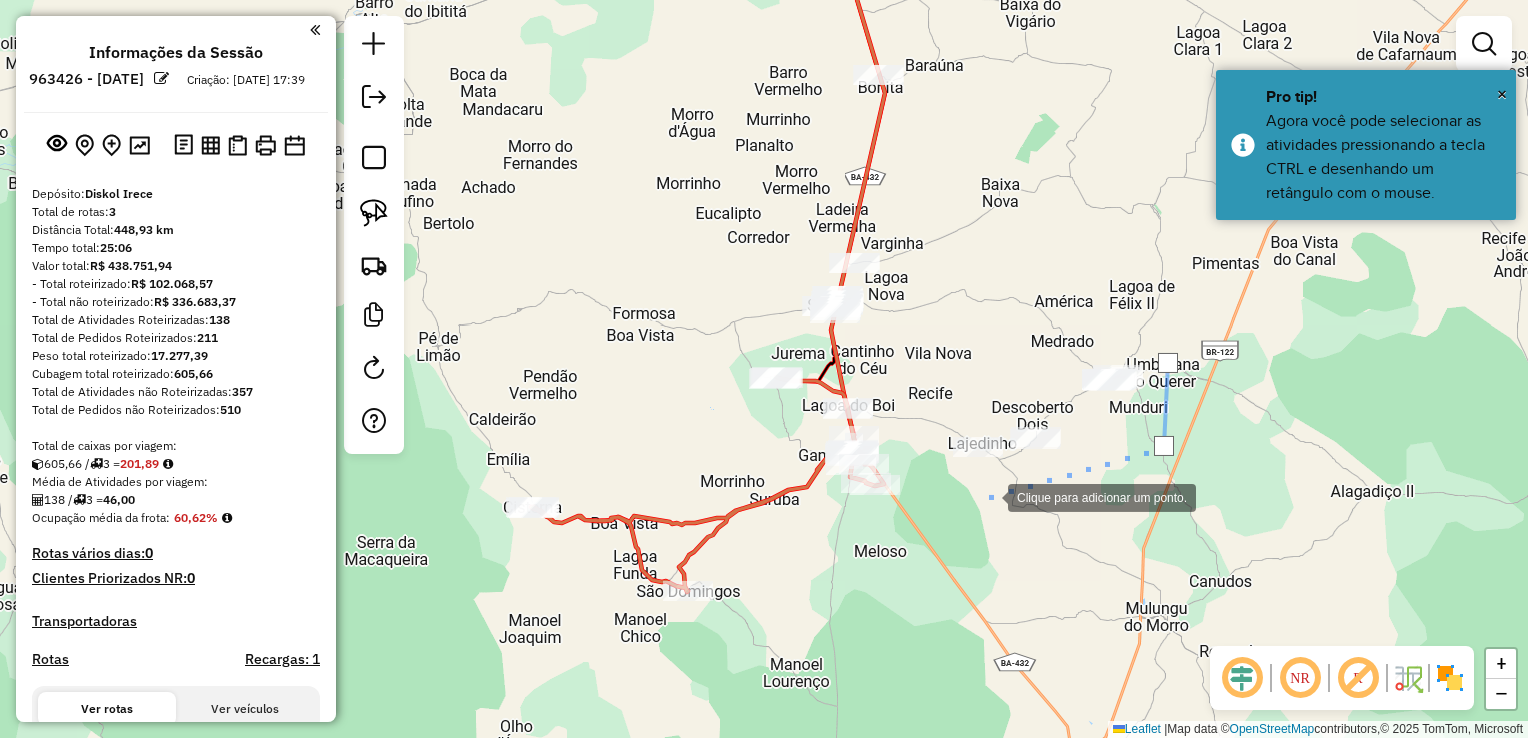 click 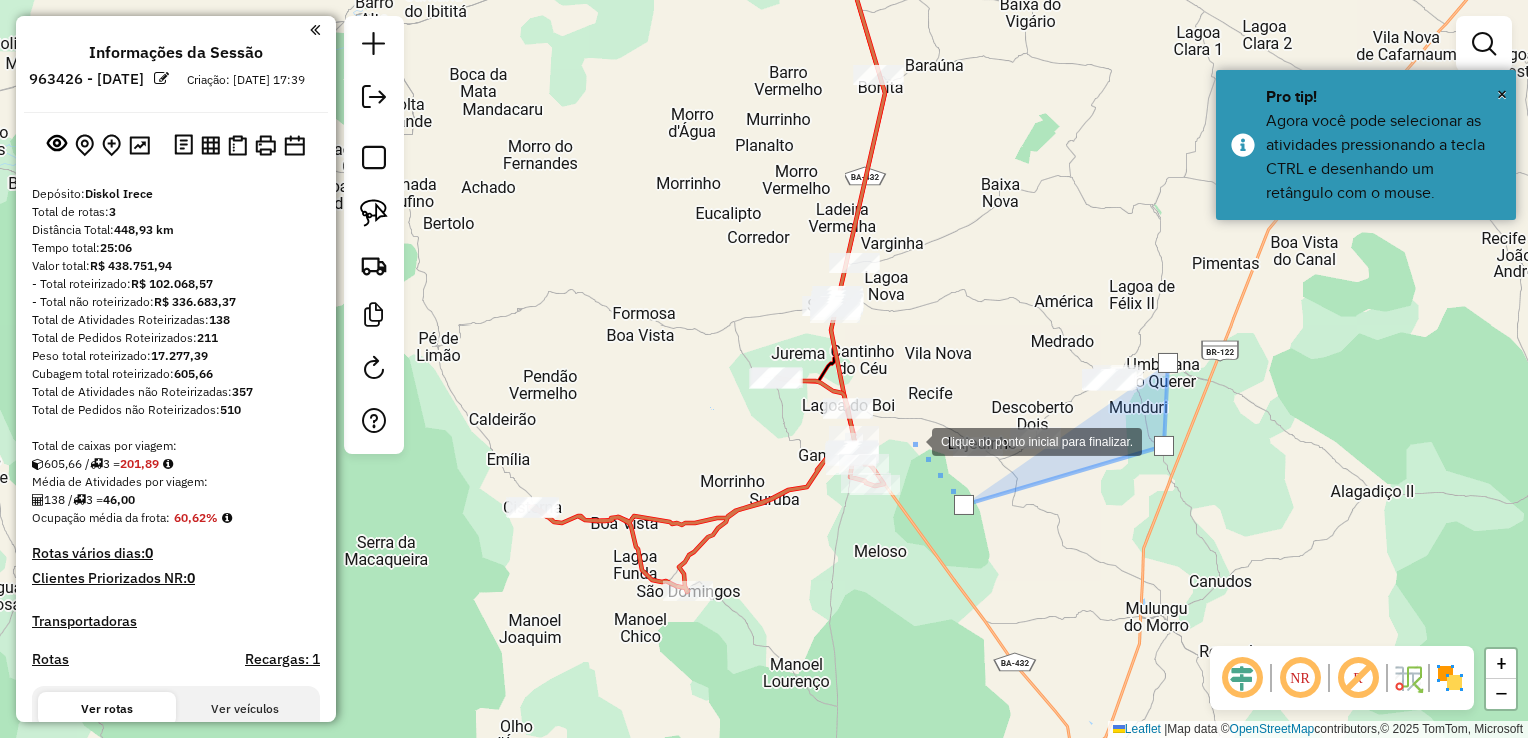 drag, startPoint x: 912, startPoint y: 440, endPoint x: 905, endPoint y: 373, distance: 67.36468 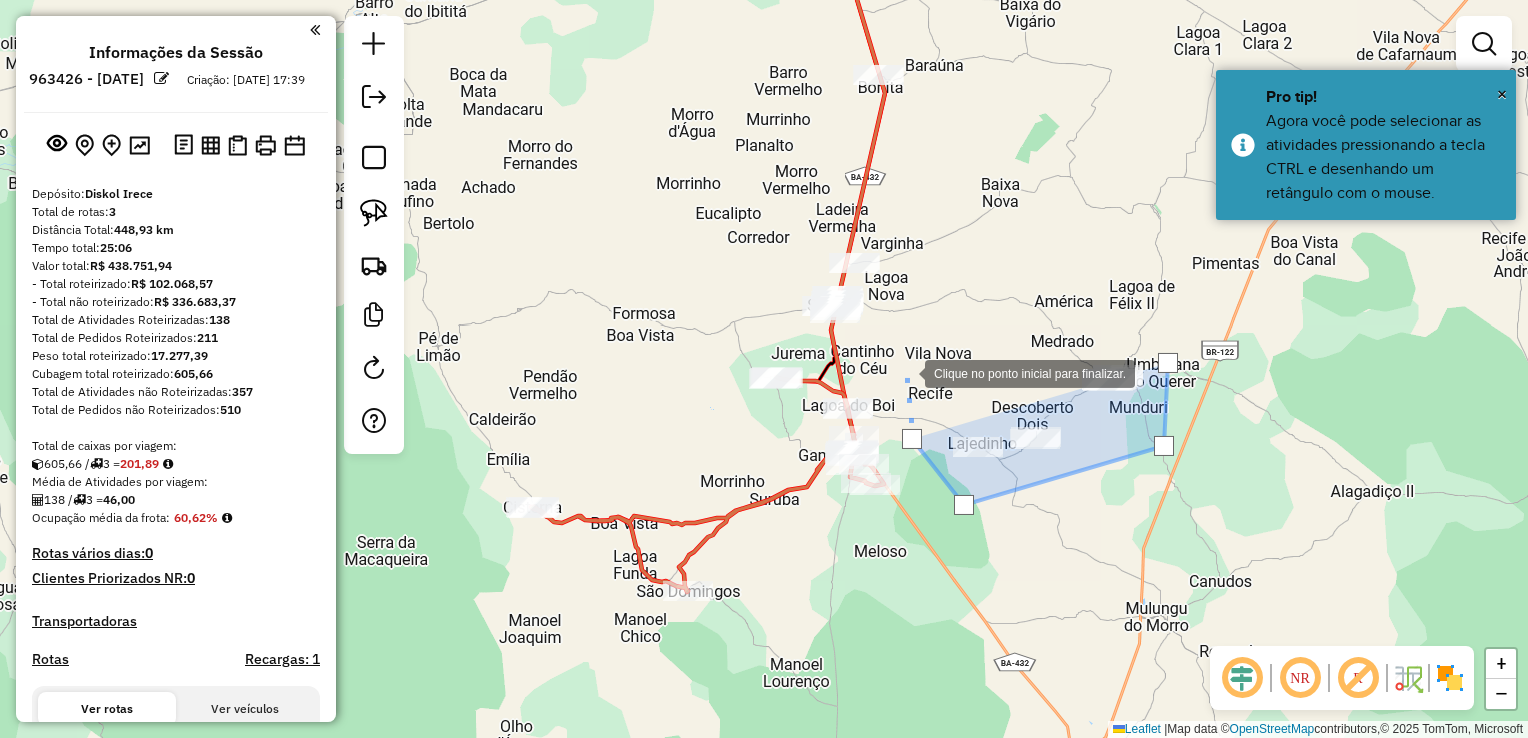 click 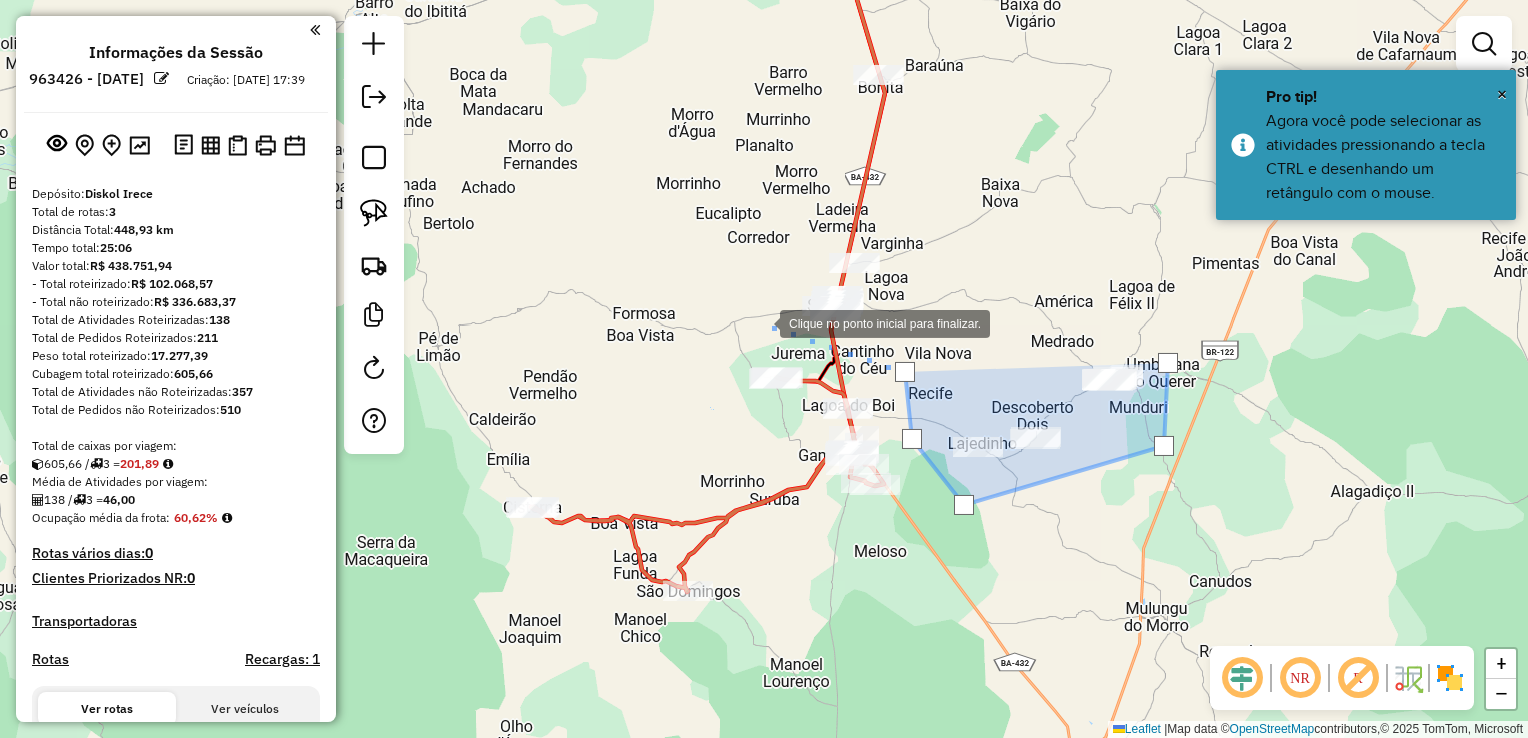 click 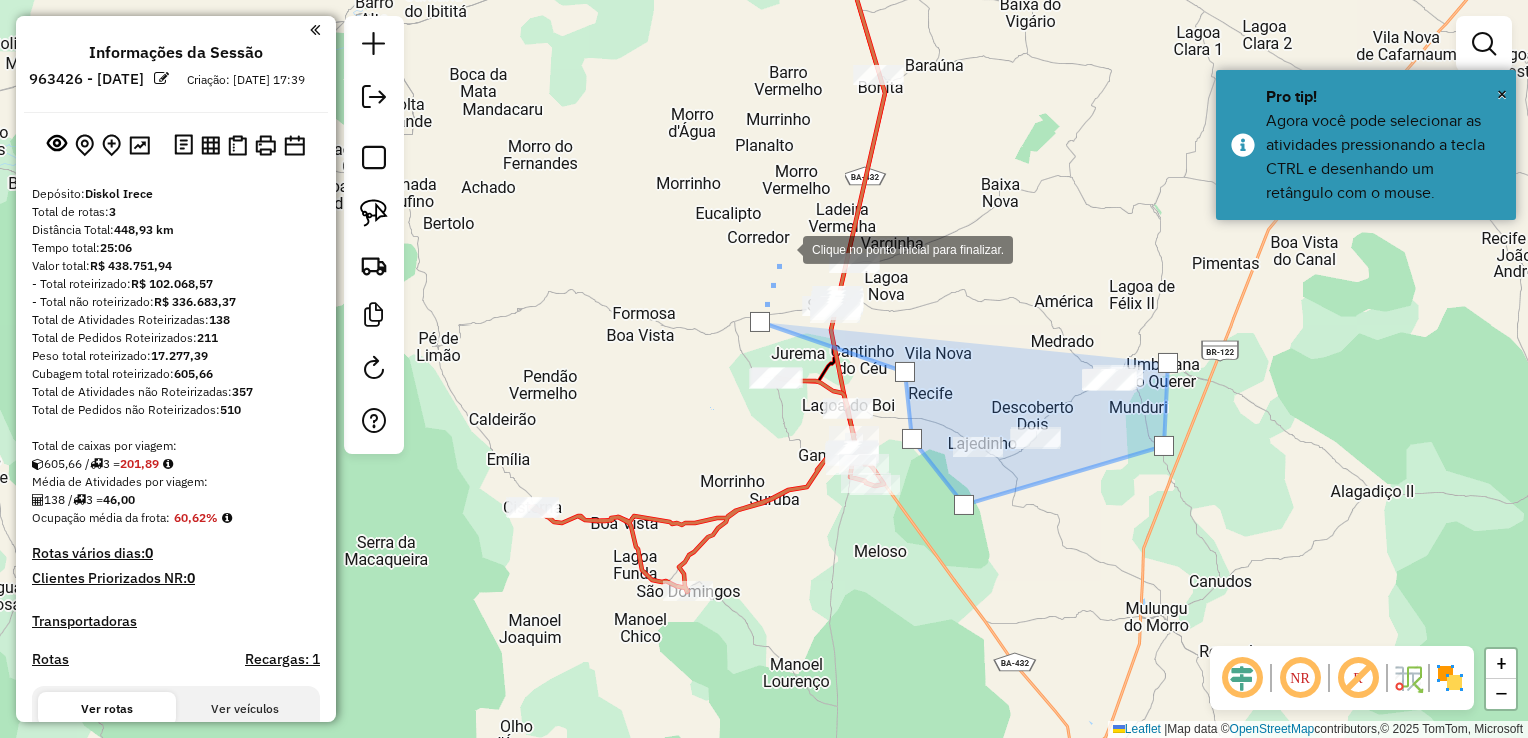 click 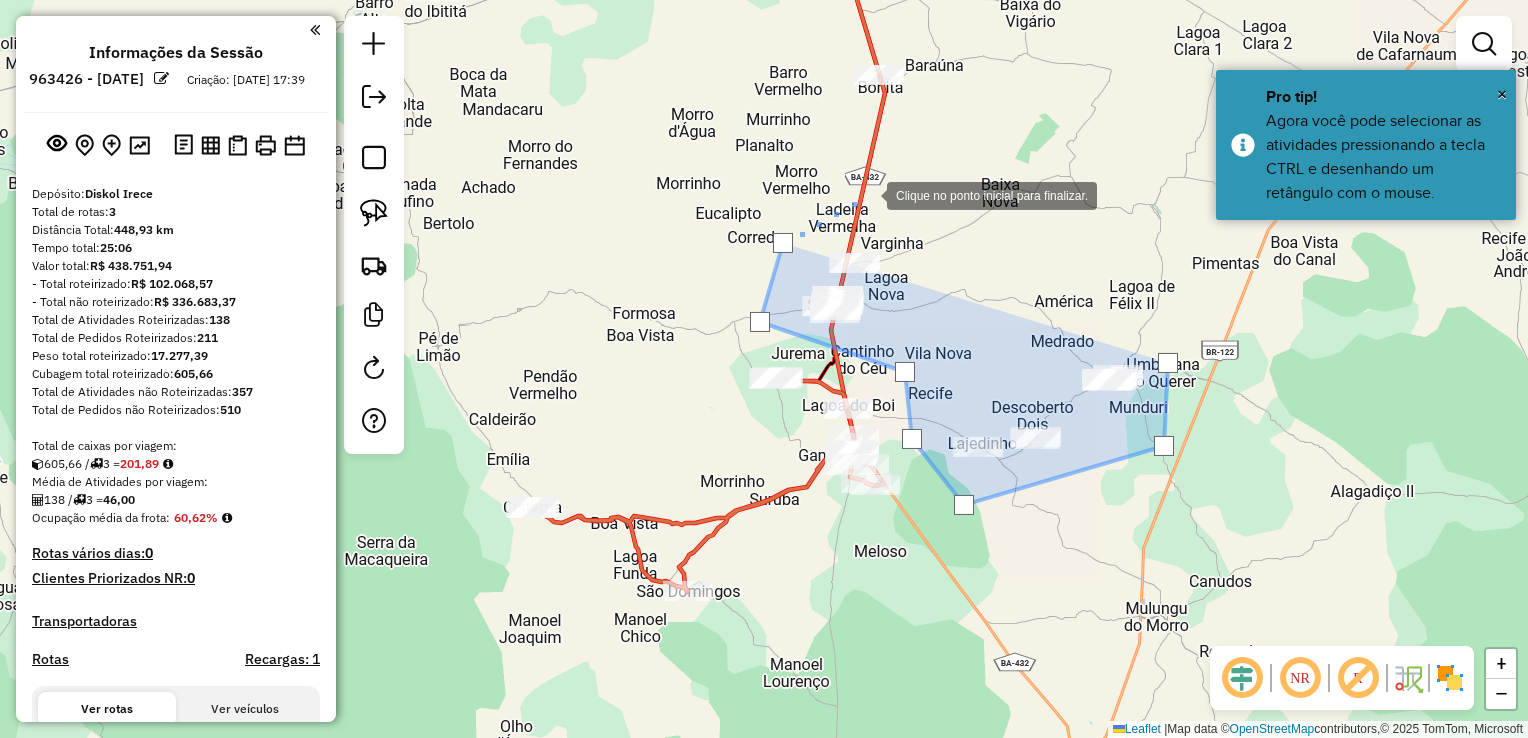 drag, startPoint x: 867, startPoint y: 194, endPoint x: 1146, endPoint y: 270, distance: 289.16605 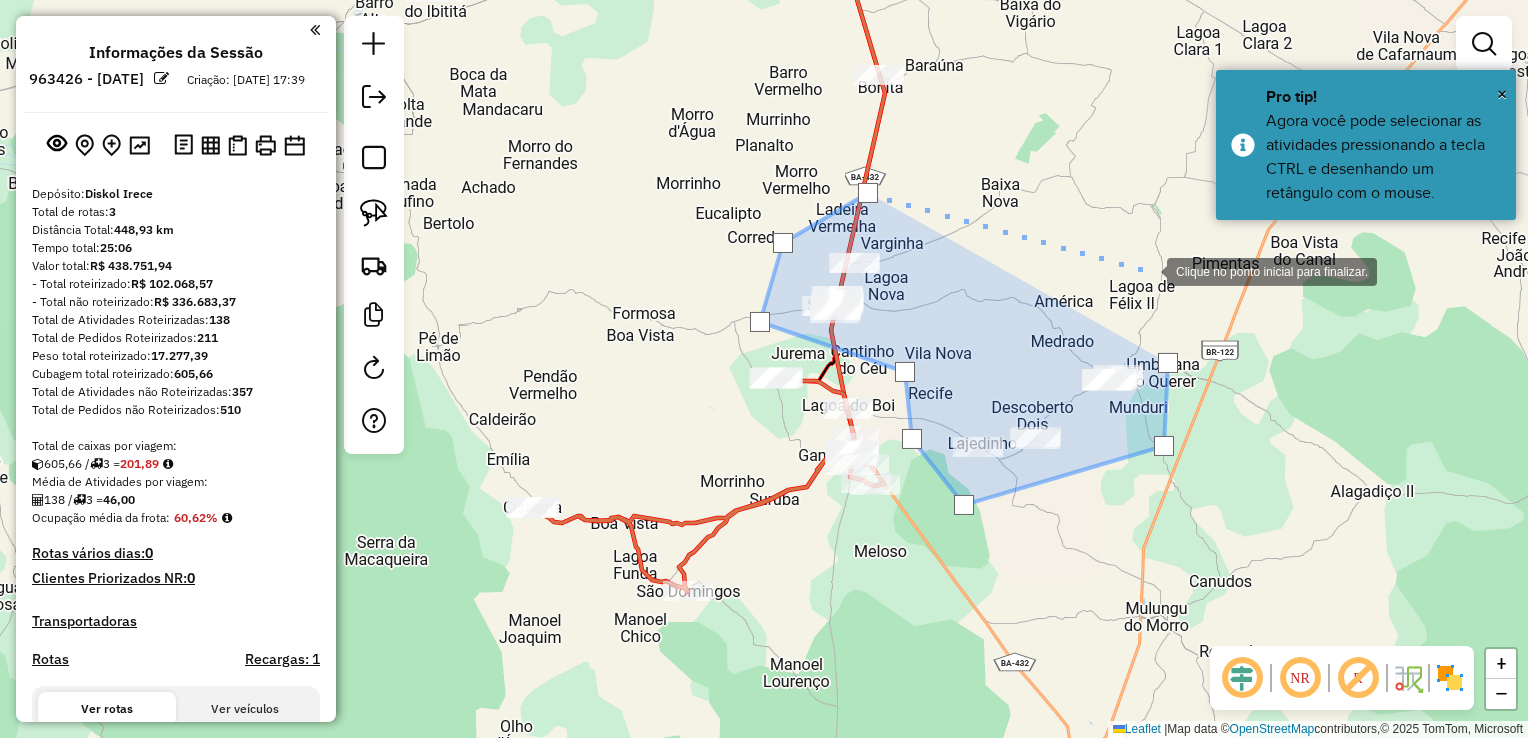 click 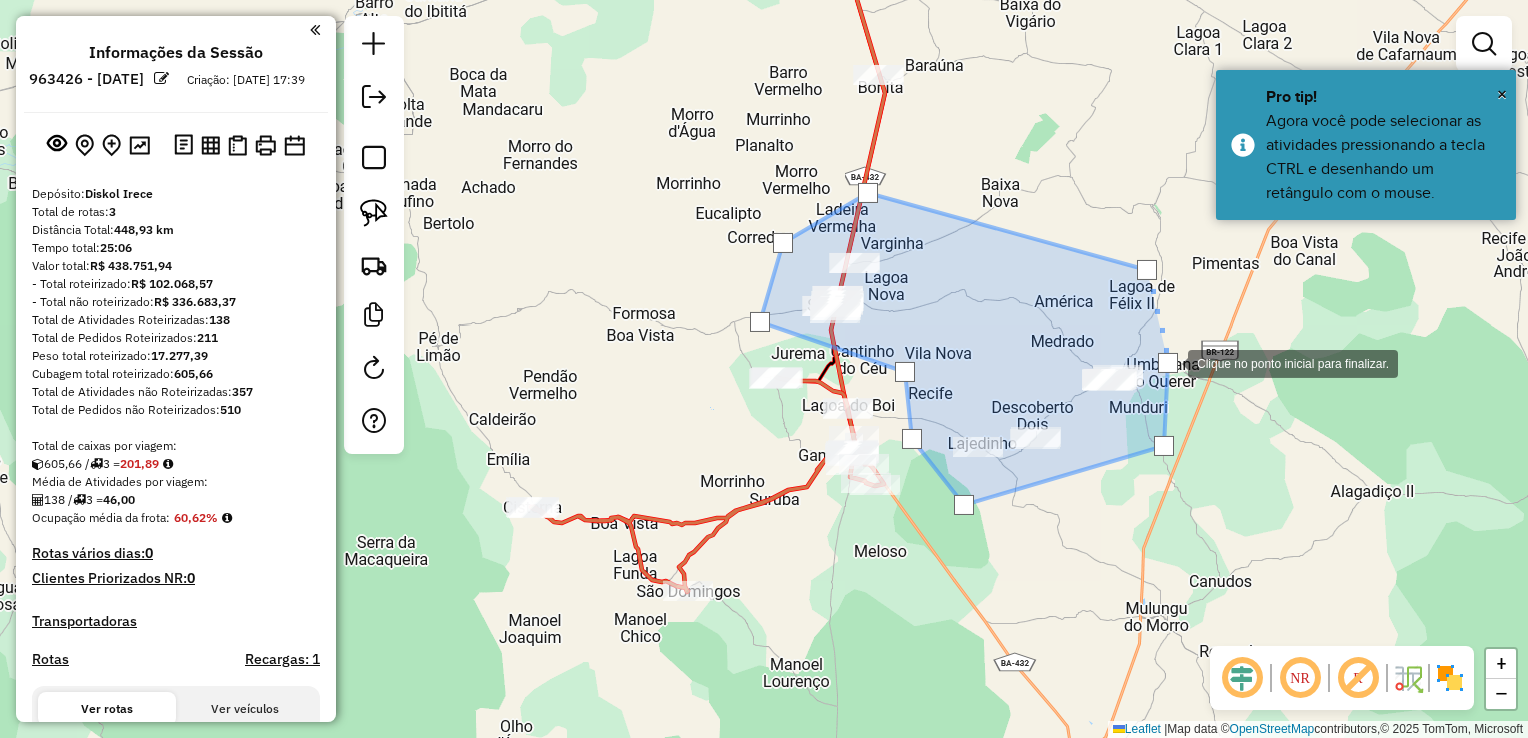 click 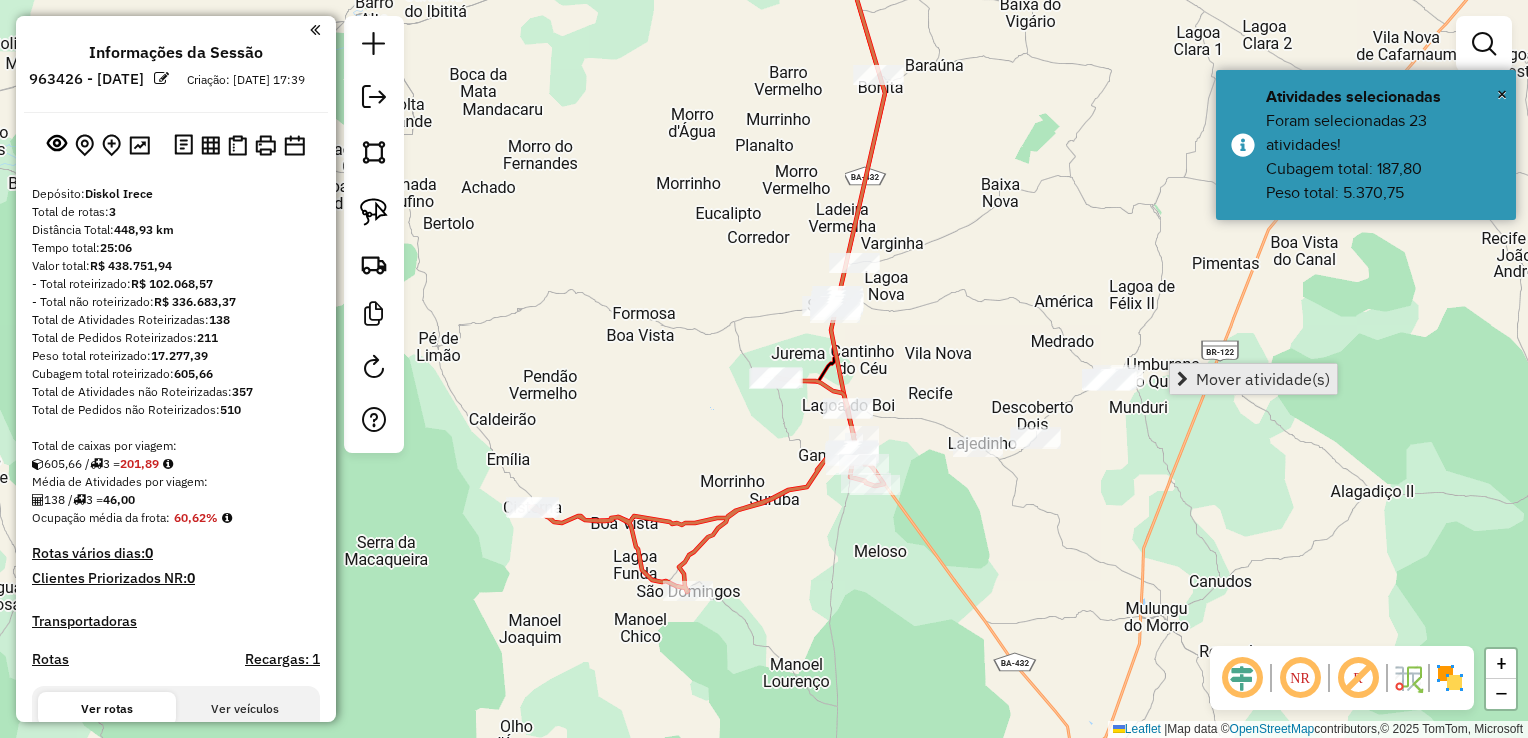 click on "Mover atividade(s)" at bounding box center [1253, 379] 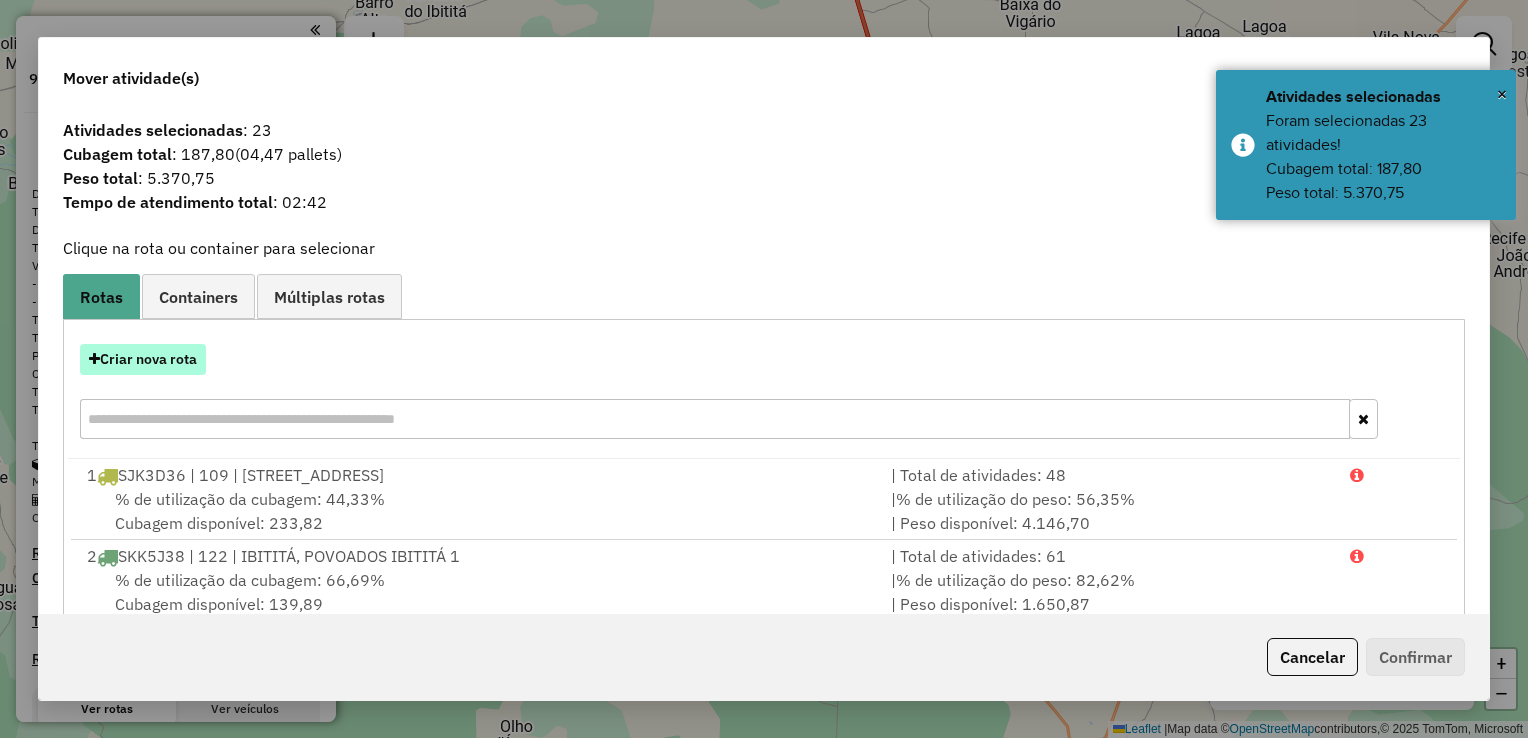 click on "Criar nova rota" at bounding box center [143, 359] 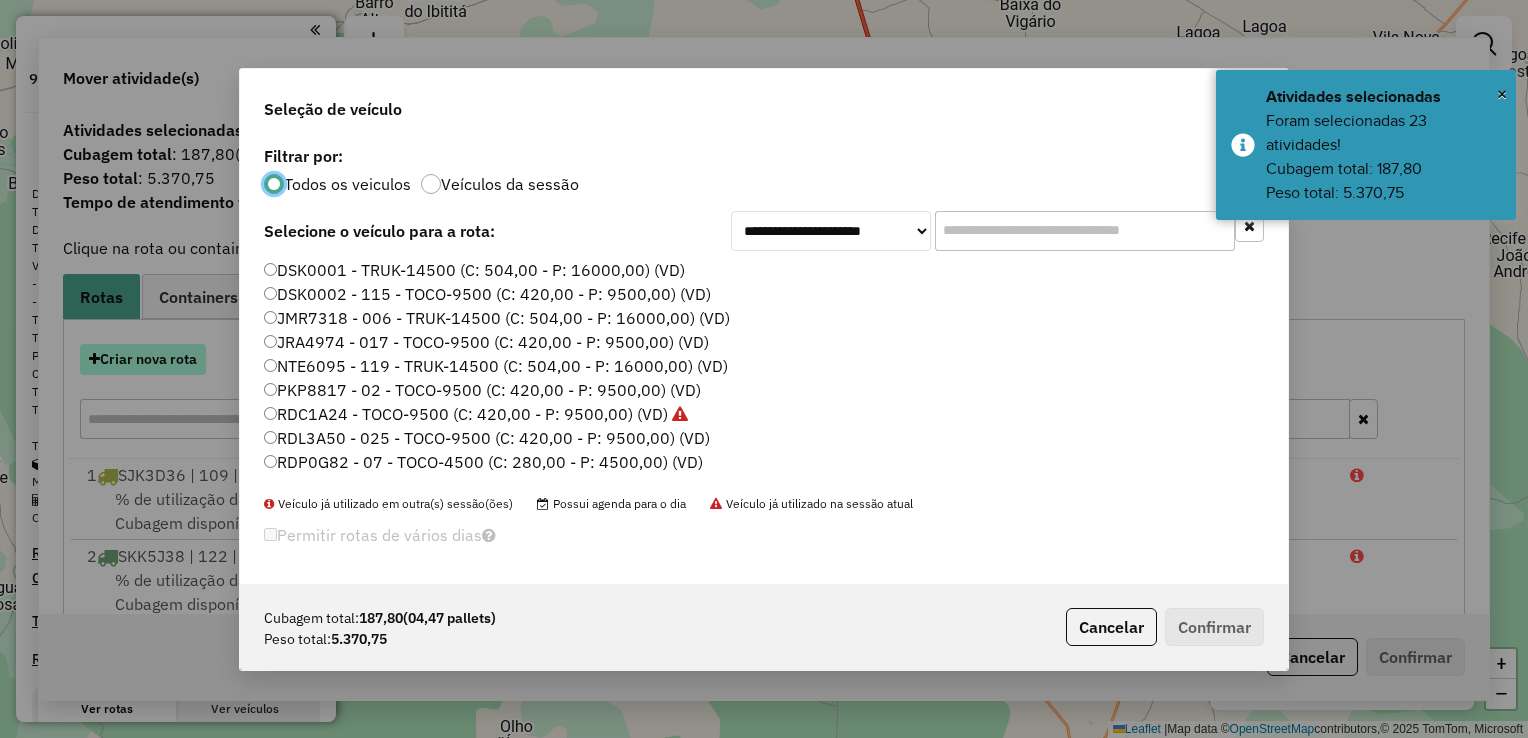 scroll, scrollTop: 10, scrollLeft: 6, axis: both 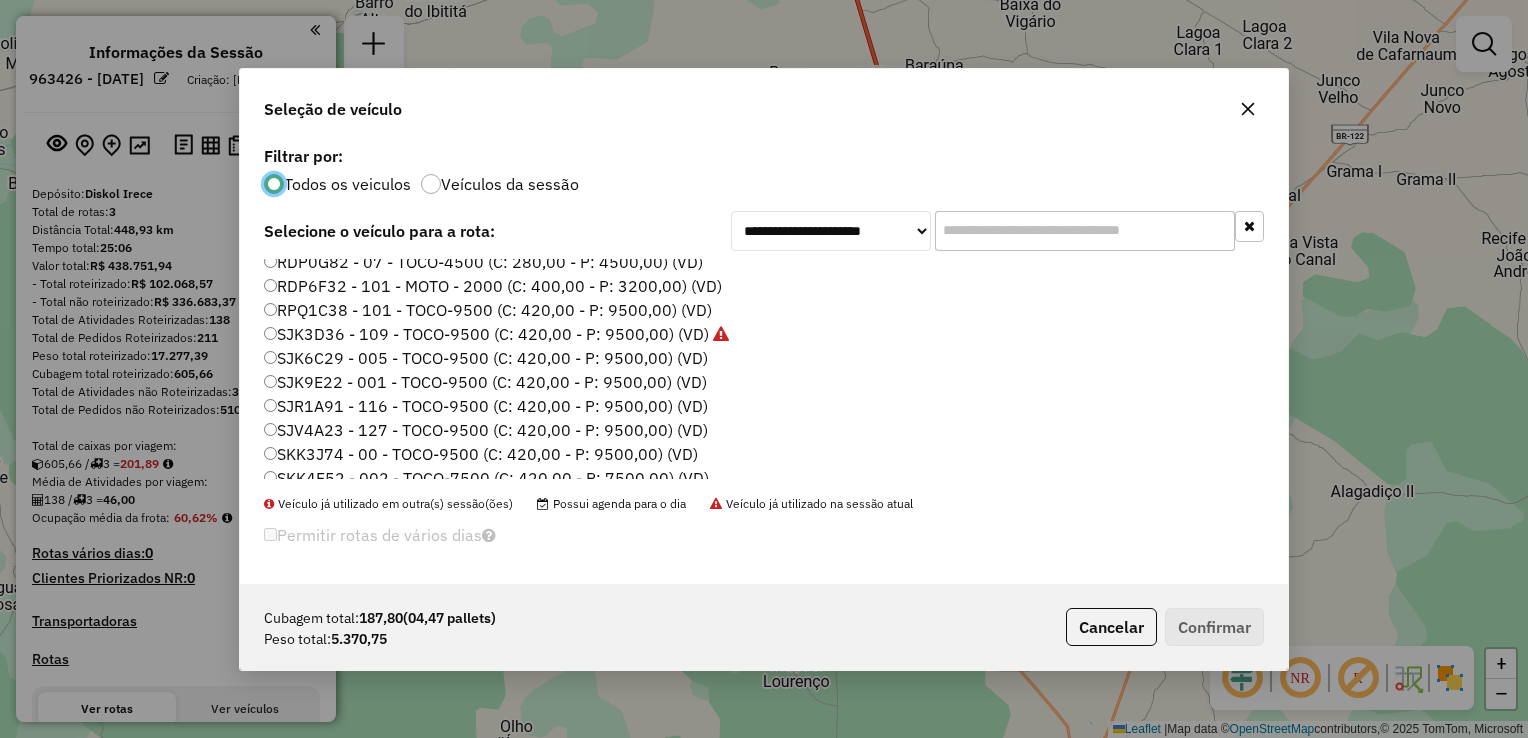 click on "RPQ1C38 - 101 - TOCO-9500 (C: 420,00 - P: 9500,00) (VD)" 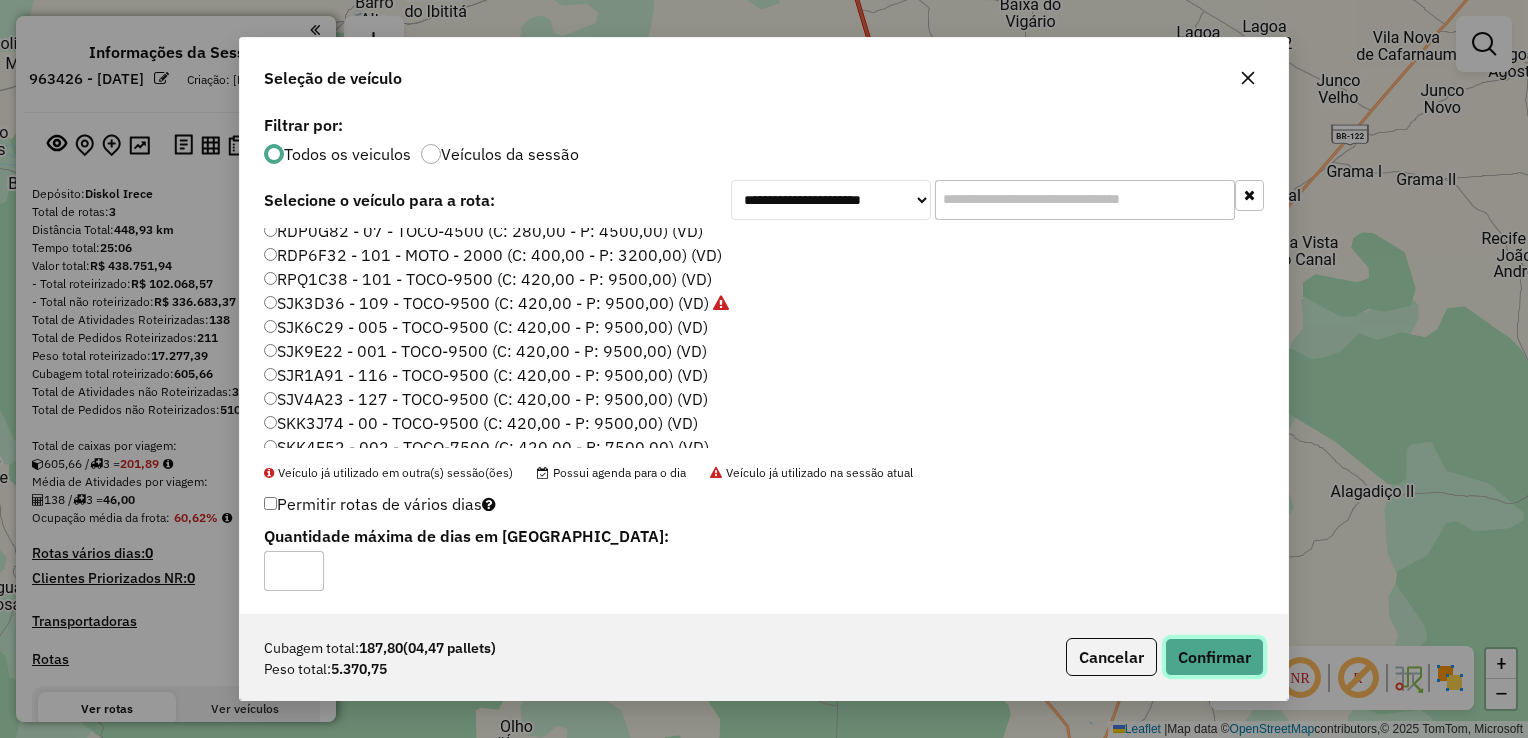click on "Confirmar" 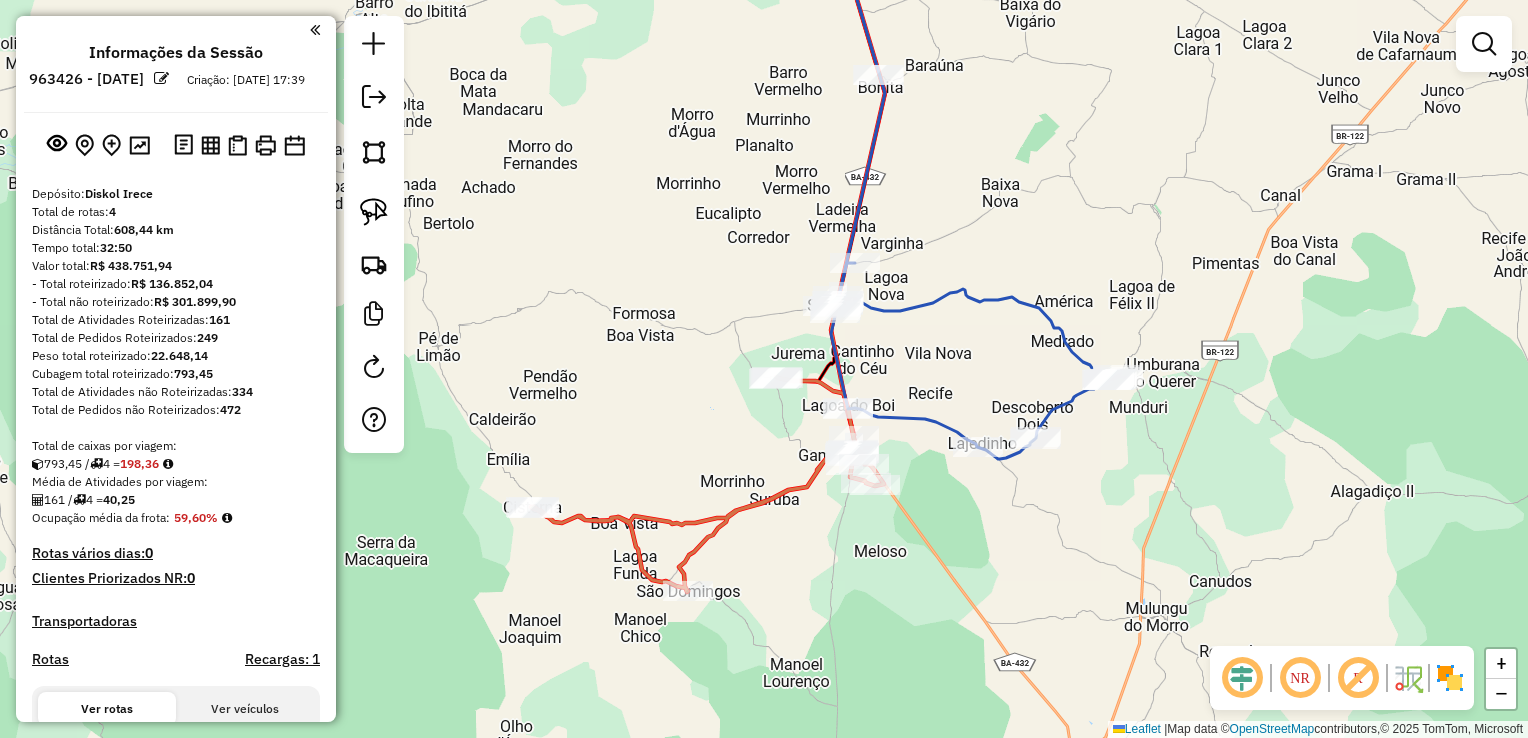 click on "Janela de atendimento Grade de atendimento Capacidade Transportadoras Veículos Cliente Pedidos  Rotas Selecione os dias de semana para filtrar as janelas de atendimento  Seg   Ter   Qua   Qui   Sex   Sáb   Dom  Informe o período da janela de atendimento: De: Até:  Filtrar exatamente a janela do cliente  Considerar janela de atendimento padrão  Selecione os dias de semana para filtrar as grades de atendimento  Seg   Ter   Qua   Qui   Sex   Sáb   Dom   Considerar clientes sem dia de atendimento cadastrado  Clientes fora do dia de atendimento selecionado Filtrar as atividades entre os valores definidos abaixo:  Peso mínimo:   Peso máximo:   Cubagem mínima:   Cubagem máxima:   De:   Até:  Filtrar as atividades entre o tempo de atendimento definido abaixo:  De:   Até:   Considerar capacidade total dos clientes não roteirizados Transportadora: Selecione um ou mais itens Tipo de veículo: Selecione um ou mais itens Veículo: Selecione um ou mais itens Motorista: Selecione um ou mais itens Nome: Rótulo:" 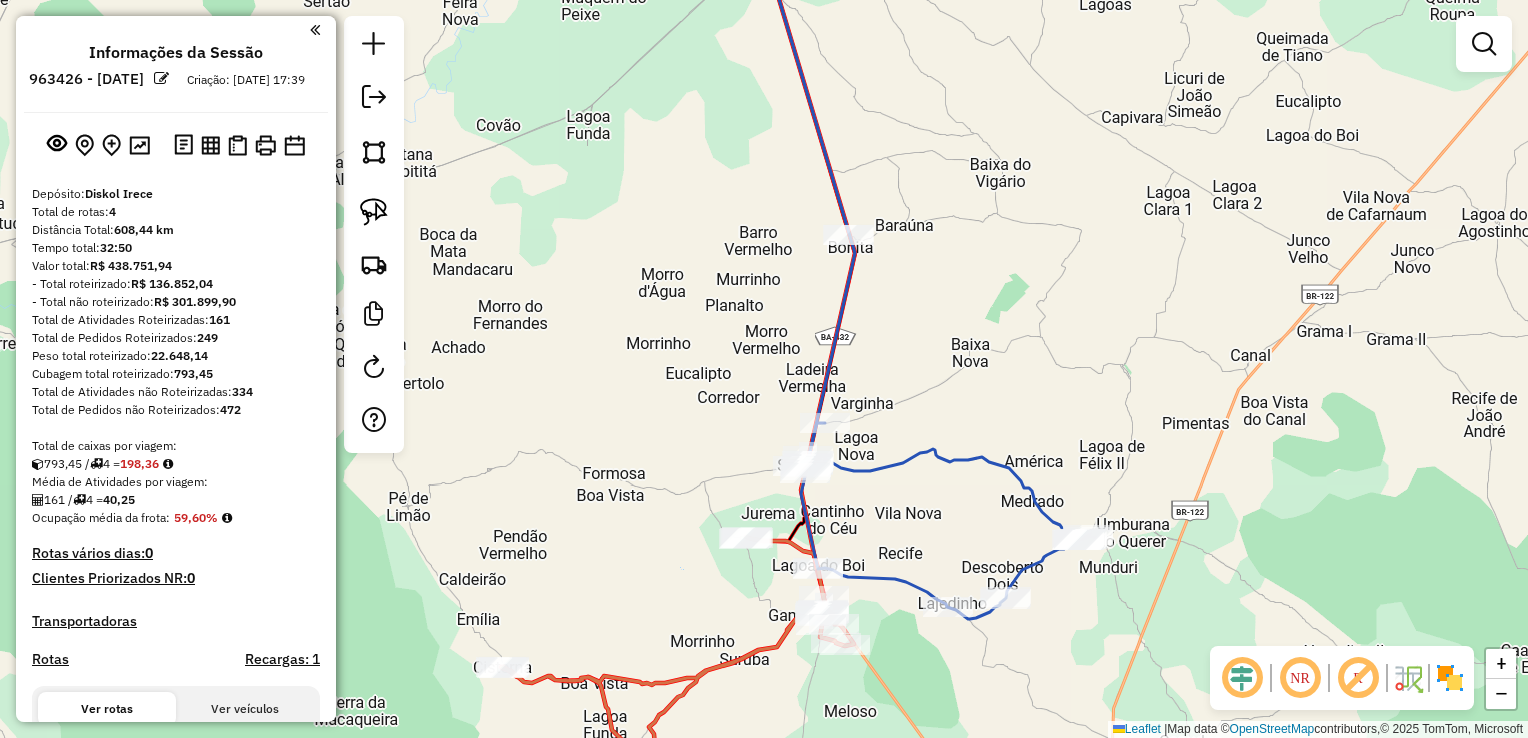 drag, startPoint x: 983, startPoint y: 252, endPoint x: 878, endPoint y: 245, distance: 105.23308 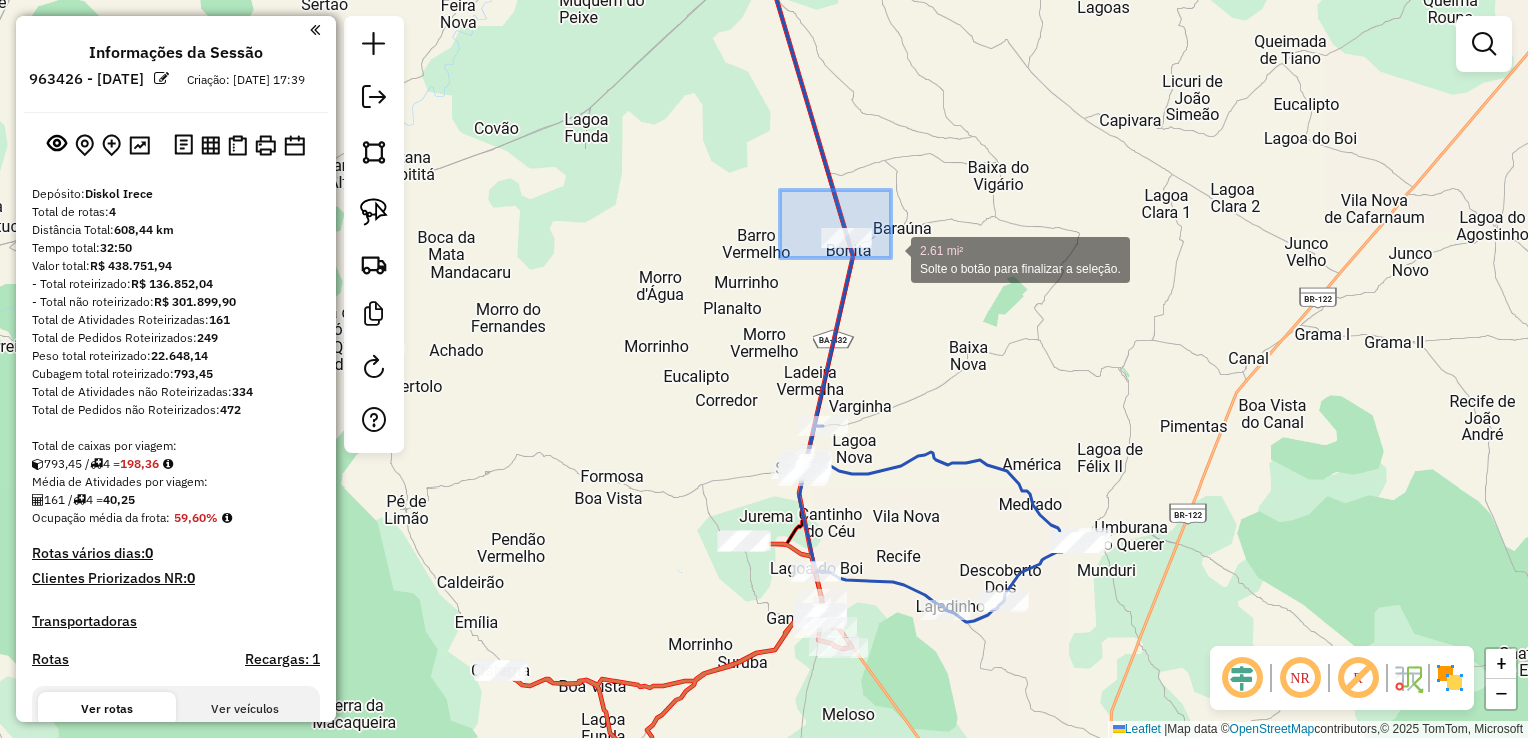 drag, startPoint x: 788, startPoint y: 197, endPoint x: 927, endPoint y: 286, distance: 165.05151 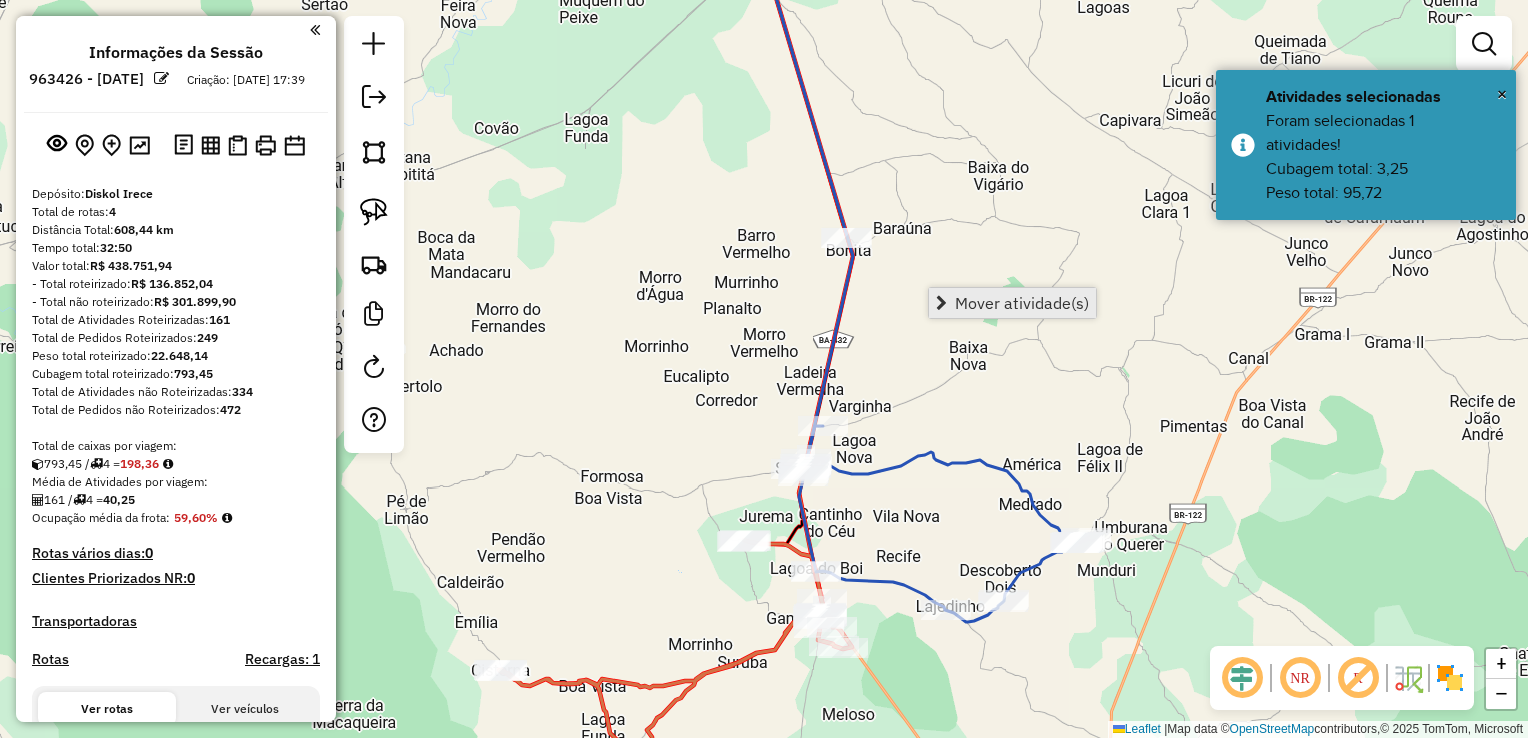 click on "Mover atividade(s)" at bounding box center (1022, 303) 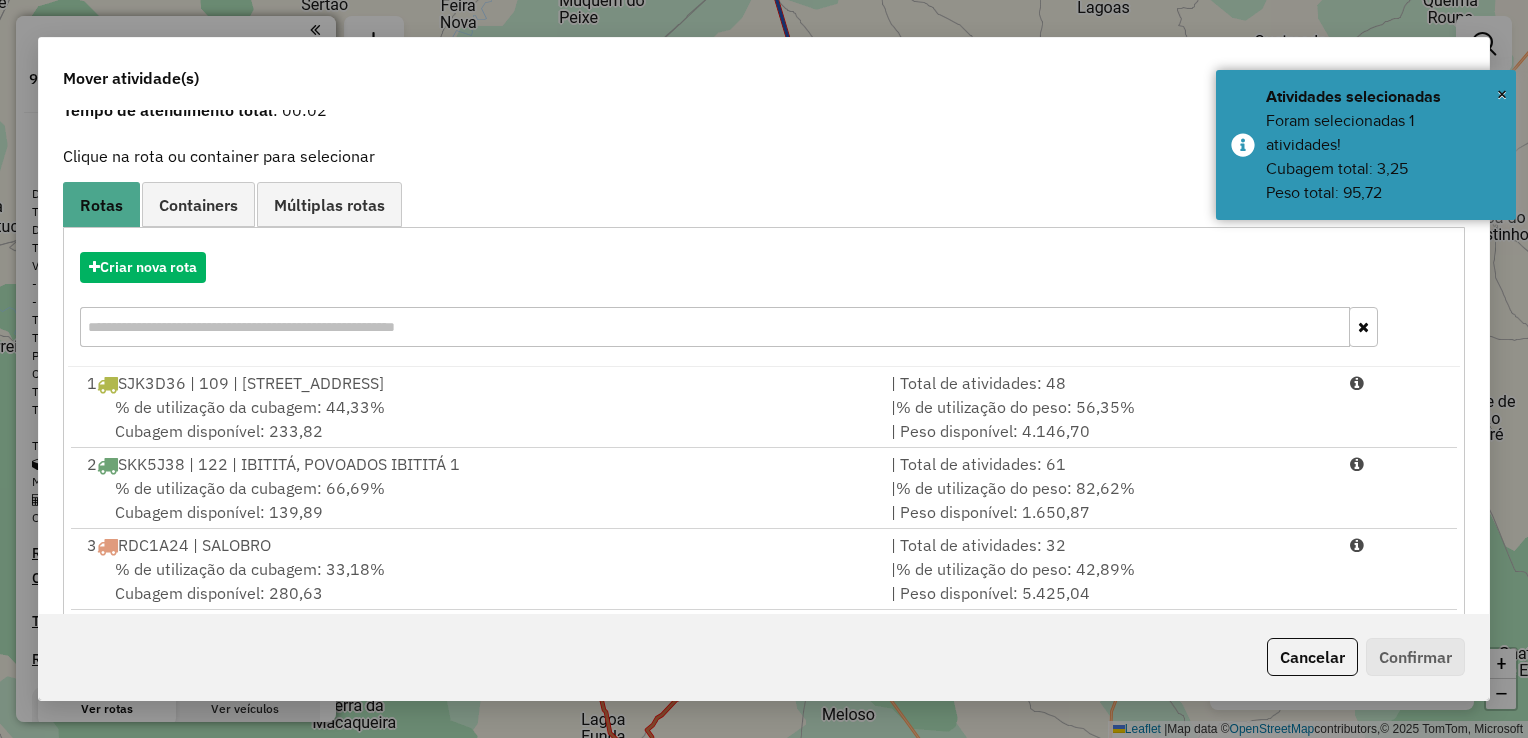 scroll, scrollTop: 201, scrollLeft: 0, axis: vertical 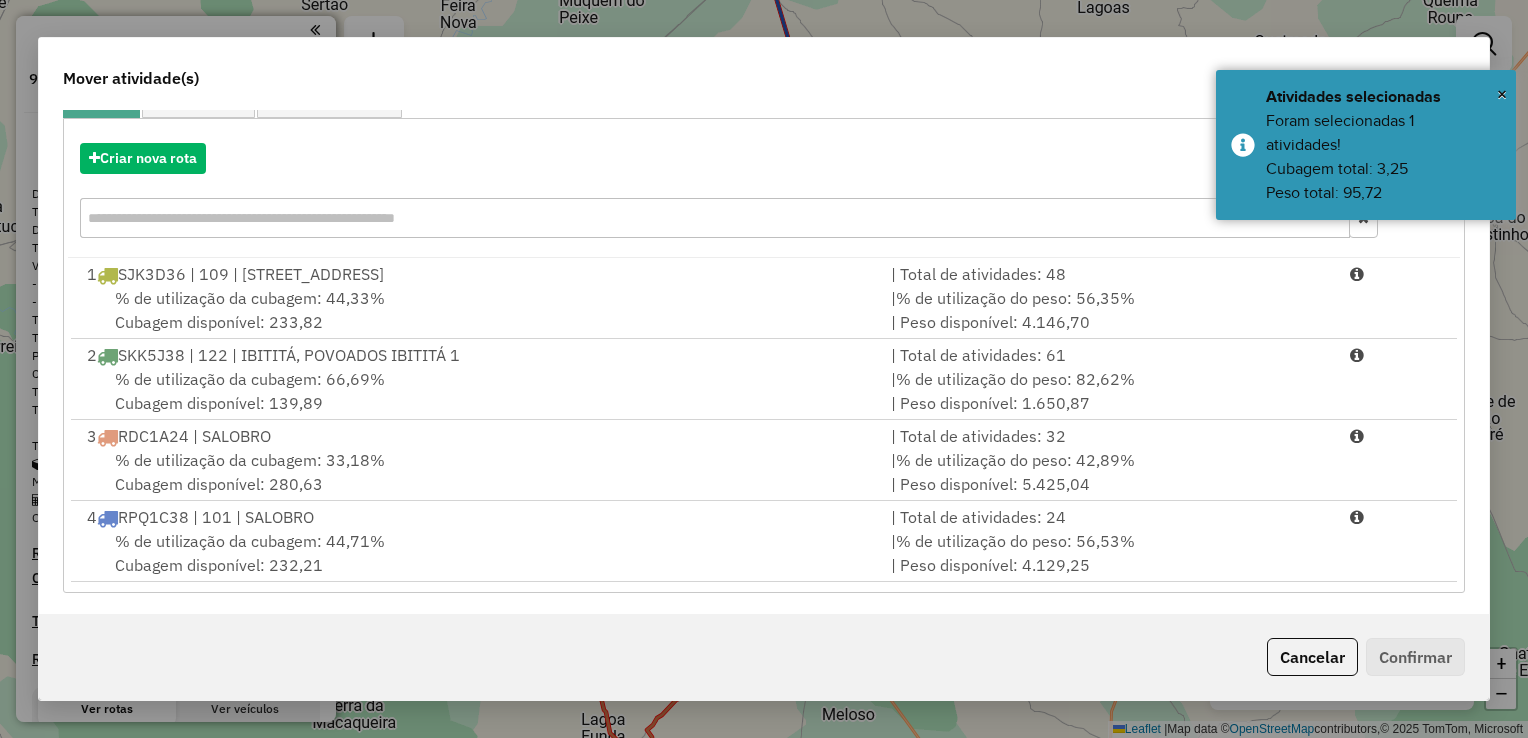drag, startPoint x: 528, startPoint y: 540, endPoint x: 1104, endPoint y: 626, distance: 582.38477 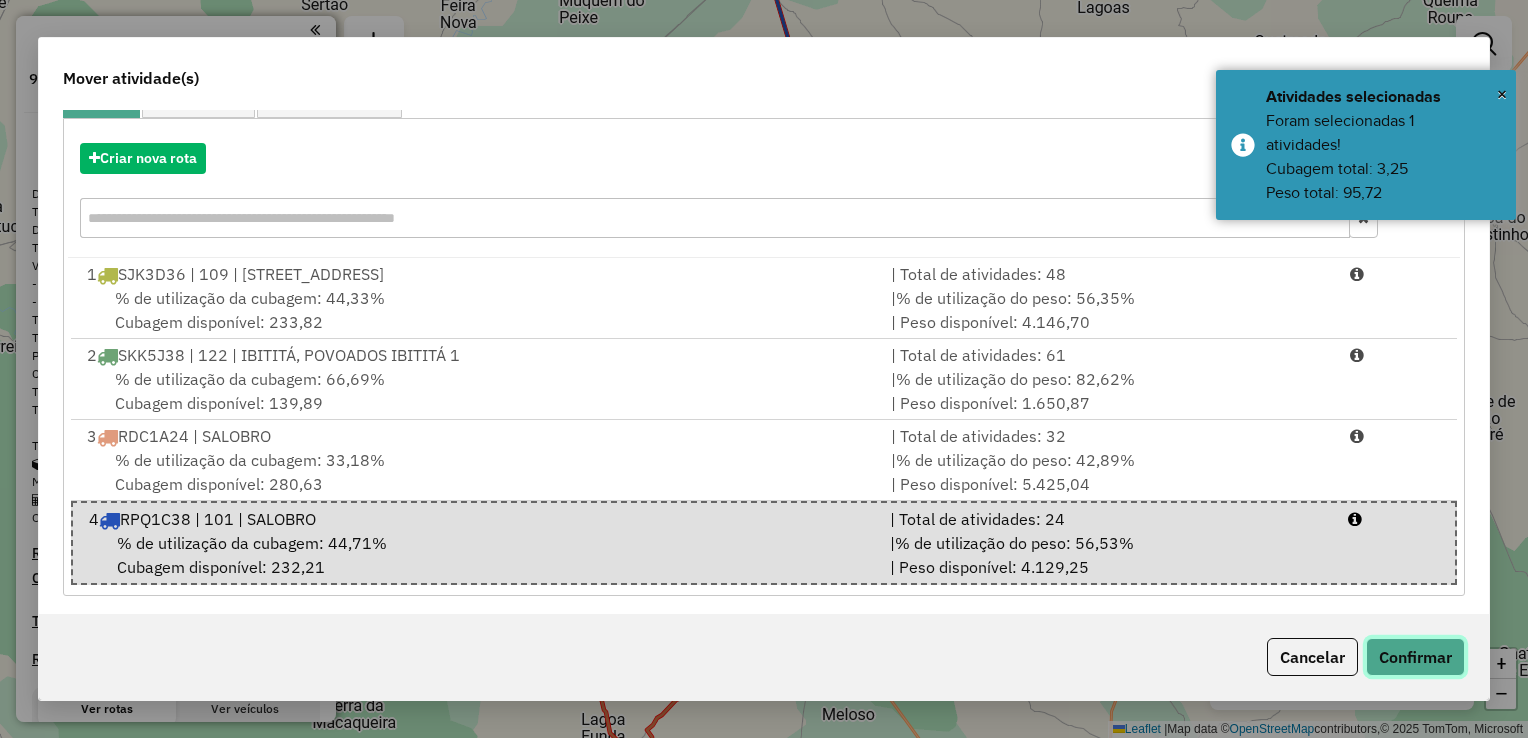click on "Confirmar" 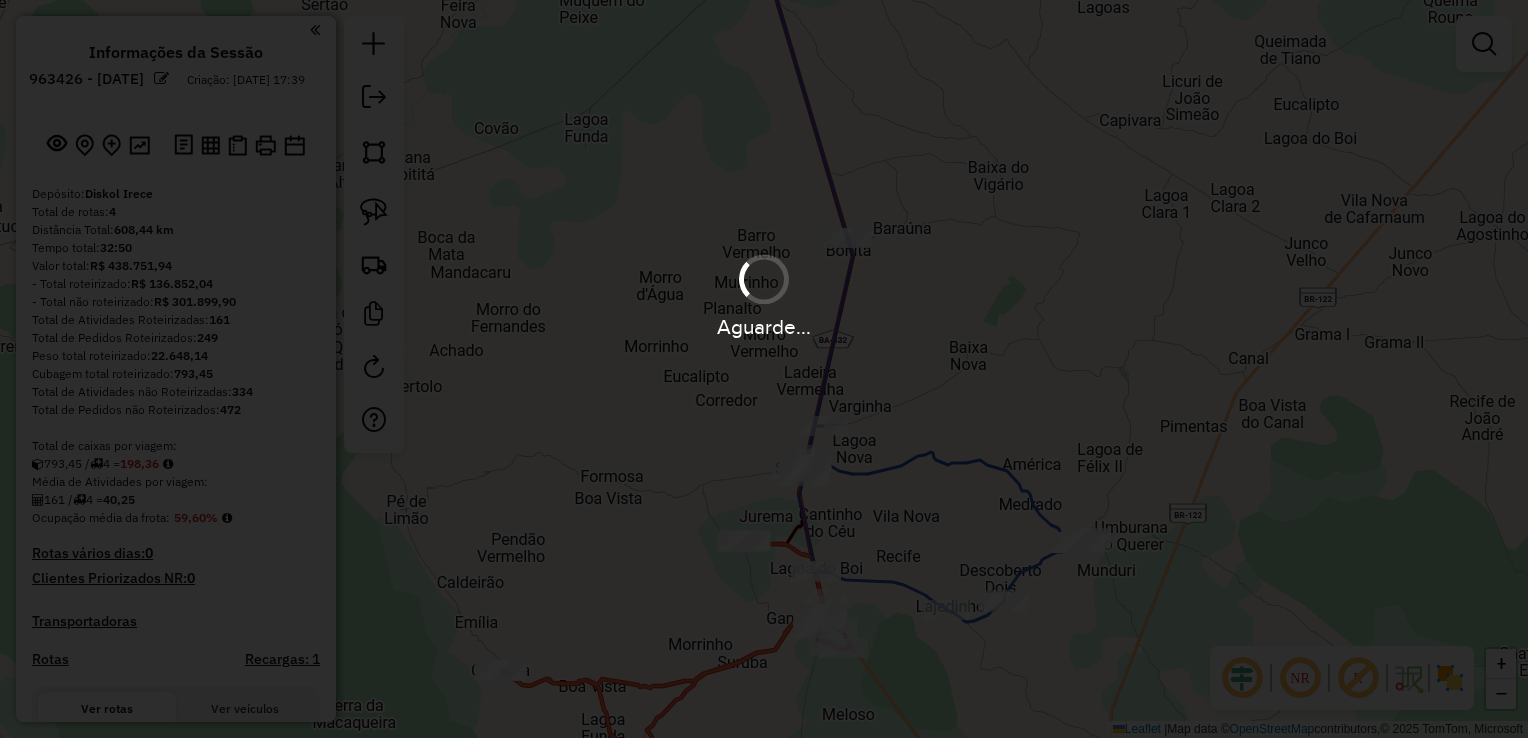 scroll, scrollTop: 0, scrollLeft: 0, axis: both 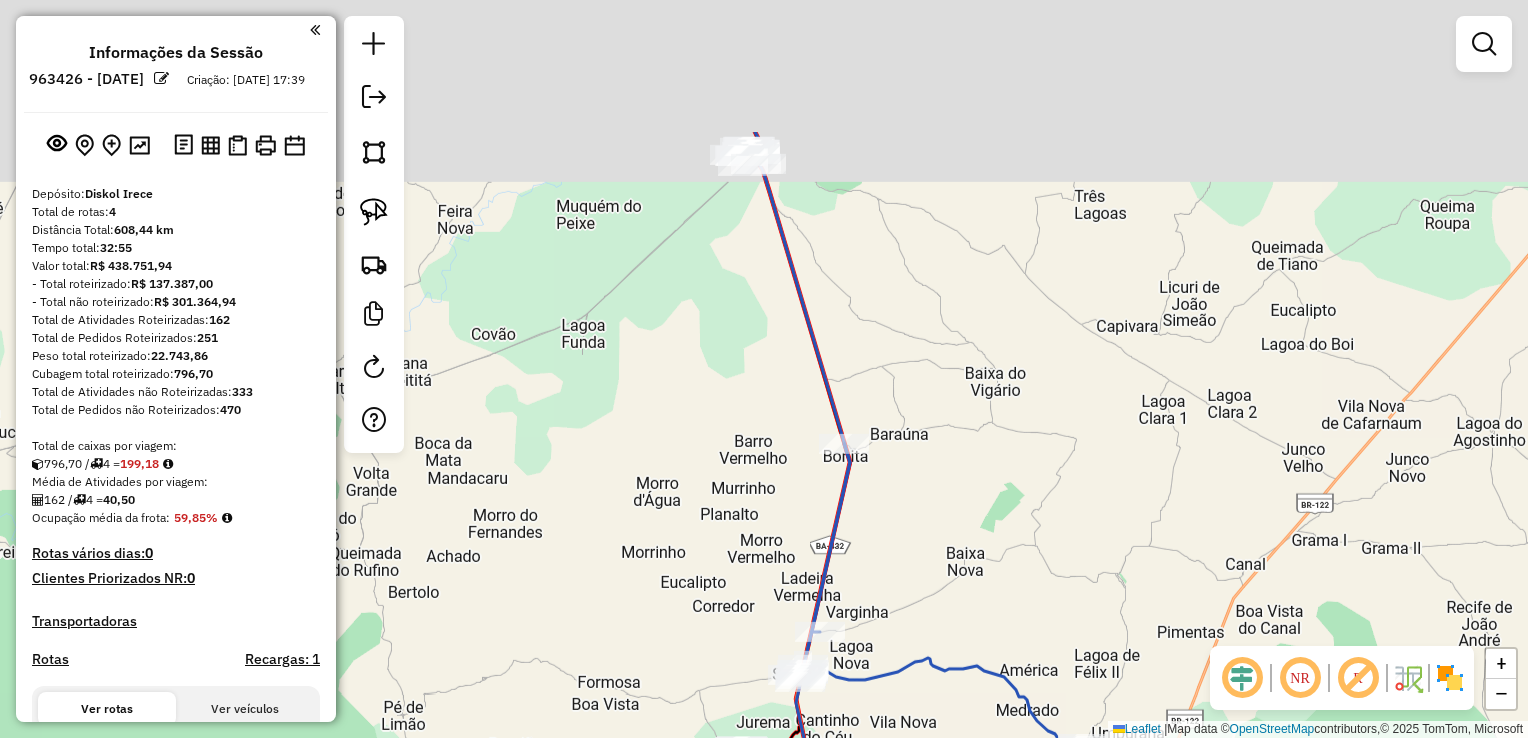 drag, startPoint x: 1124, startPoint y: 152, endPoint x: 988, endPoint y: 311, distance: 209.22954 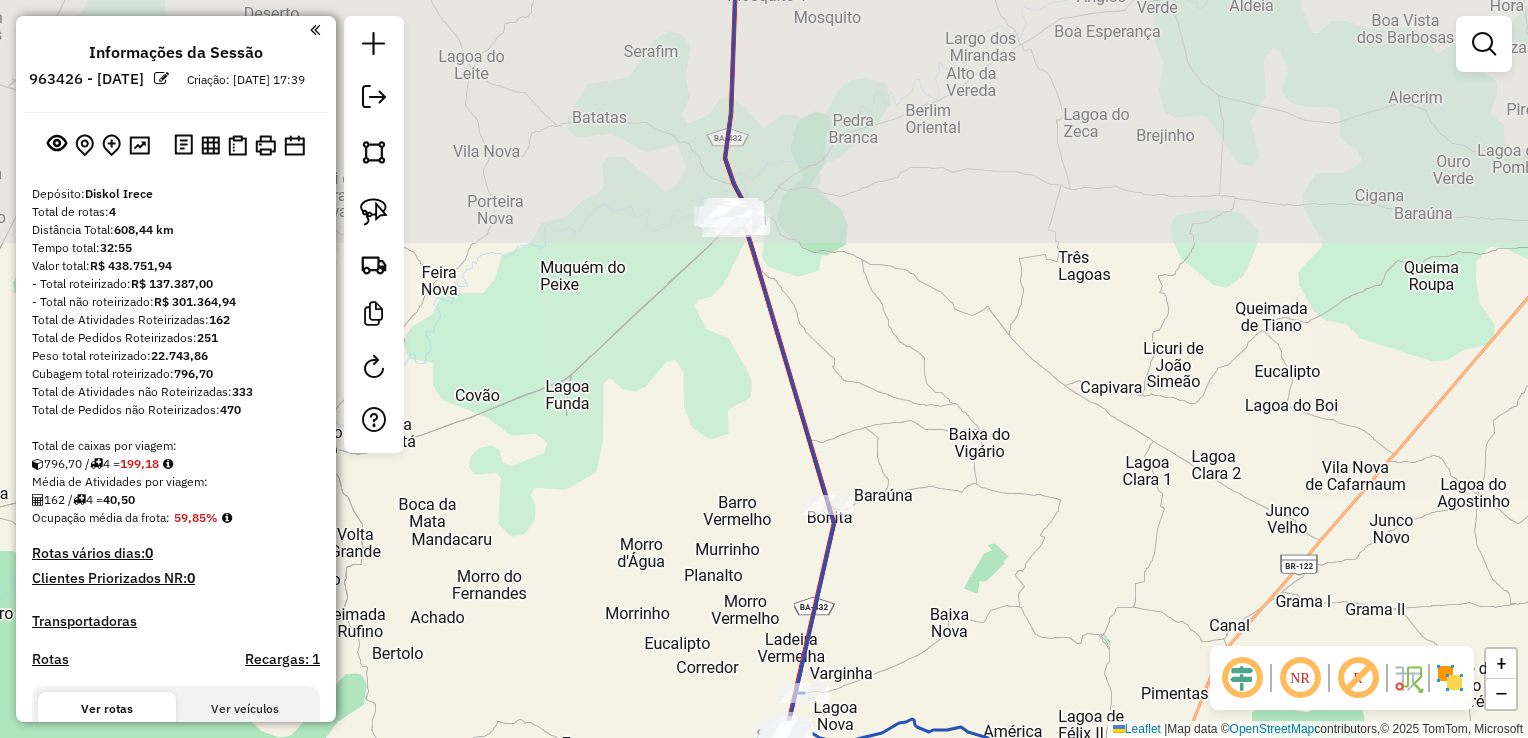 drag, startPoint x: 978, startPoint y: 297, endPoint x: 1072, endPoint y: 468, distance: 195.13329 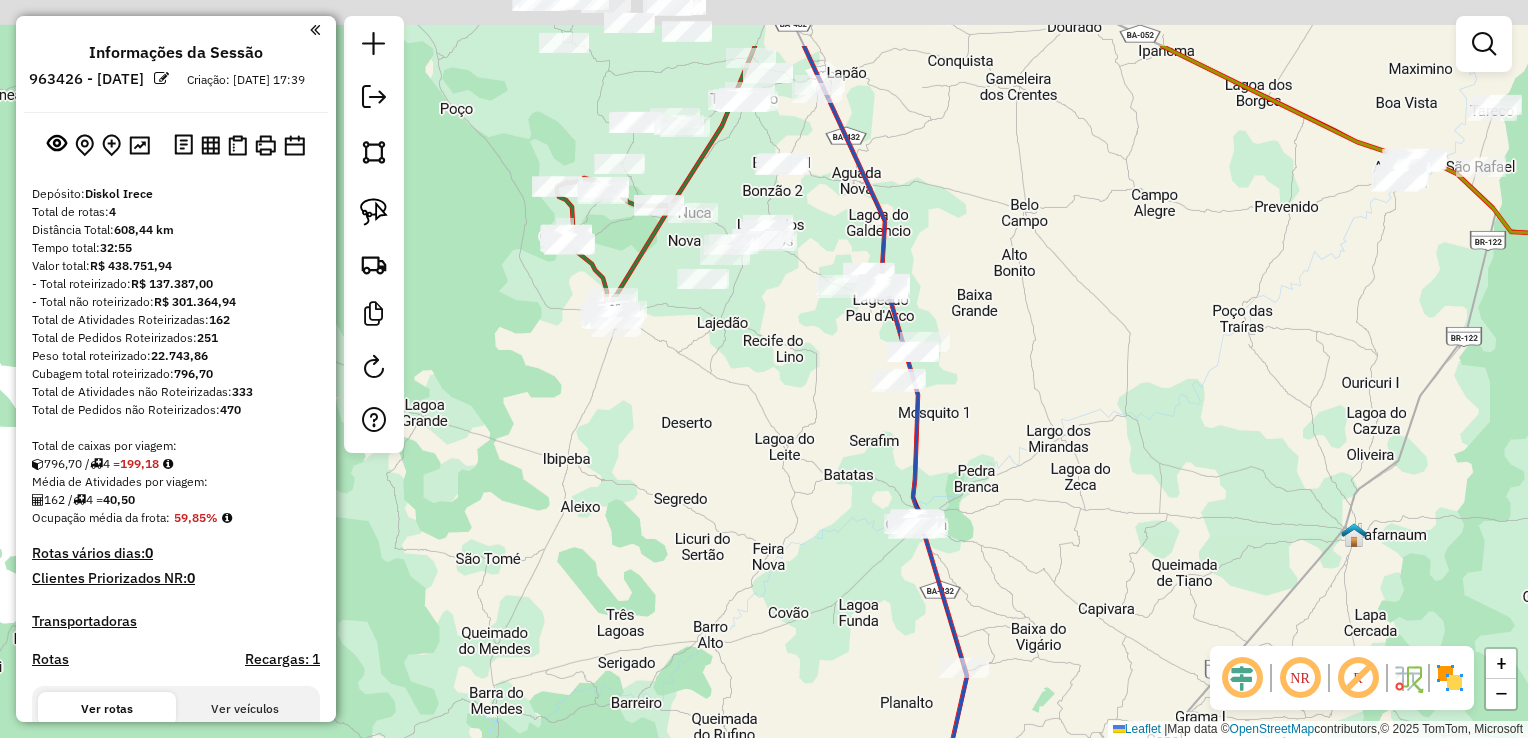 click on "Janela de atendimento Grade de atendimento Capacidade Transportadoras Veículos Cliente Pedidos  Rotas Selecione os dias de semana para filtrar as janelas de atendimento  Seg   Ter   Qua   Qui   Sex   Sáb   Dom  Informe o período da janela de atendimento: De: Até:  Filtrar exatamente a janela do cliente  Considerar janela de atendimento padrão  Selecione os dias de semana para filtrar as grades de atendimento  Seg   Ter   Qua   Qui   Sex   Sáb   Dom   Considerar clientes sem dia de atendimento cadastrado  Clientes fora do dia de atendimento selecionado Filtrar as atividades entre os valores definidos abaixo:  Peso mínimo:   Peso máximo:   Cubagem mínima:   Cubagem máxima:   De:   Até:  Filtrar as atividades entre o tempo de atendimento definido abaixo:  De:   Até:   Considerar capacidade total dos clientes não roteirizados Transportadora: Selecione um ou mais itens Tipo de veículo: Selecione um ou mais itens Veículo: Selecione um ou mais itens Motorista: Selecione um ou mais itens Nome: Rótulo:" 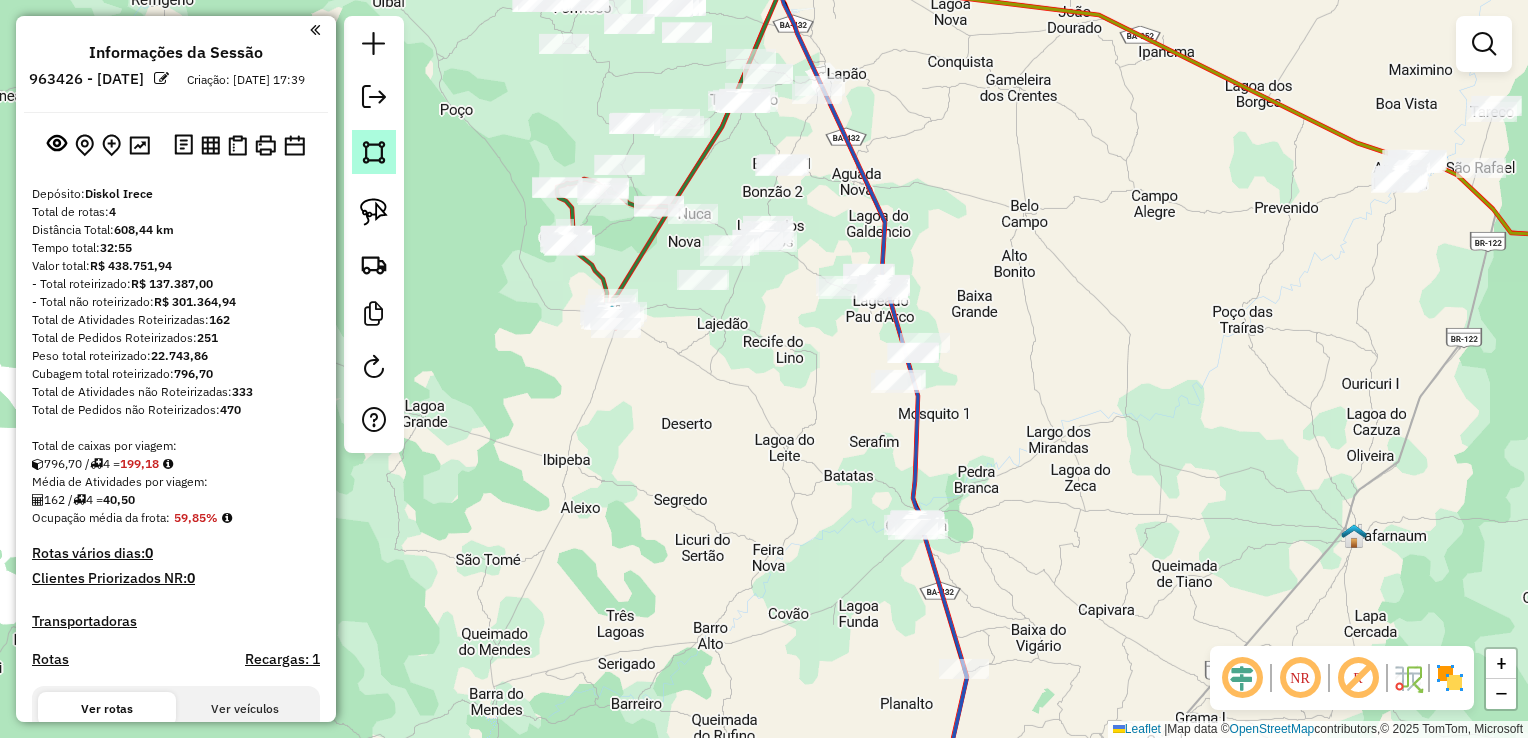 click 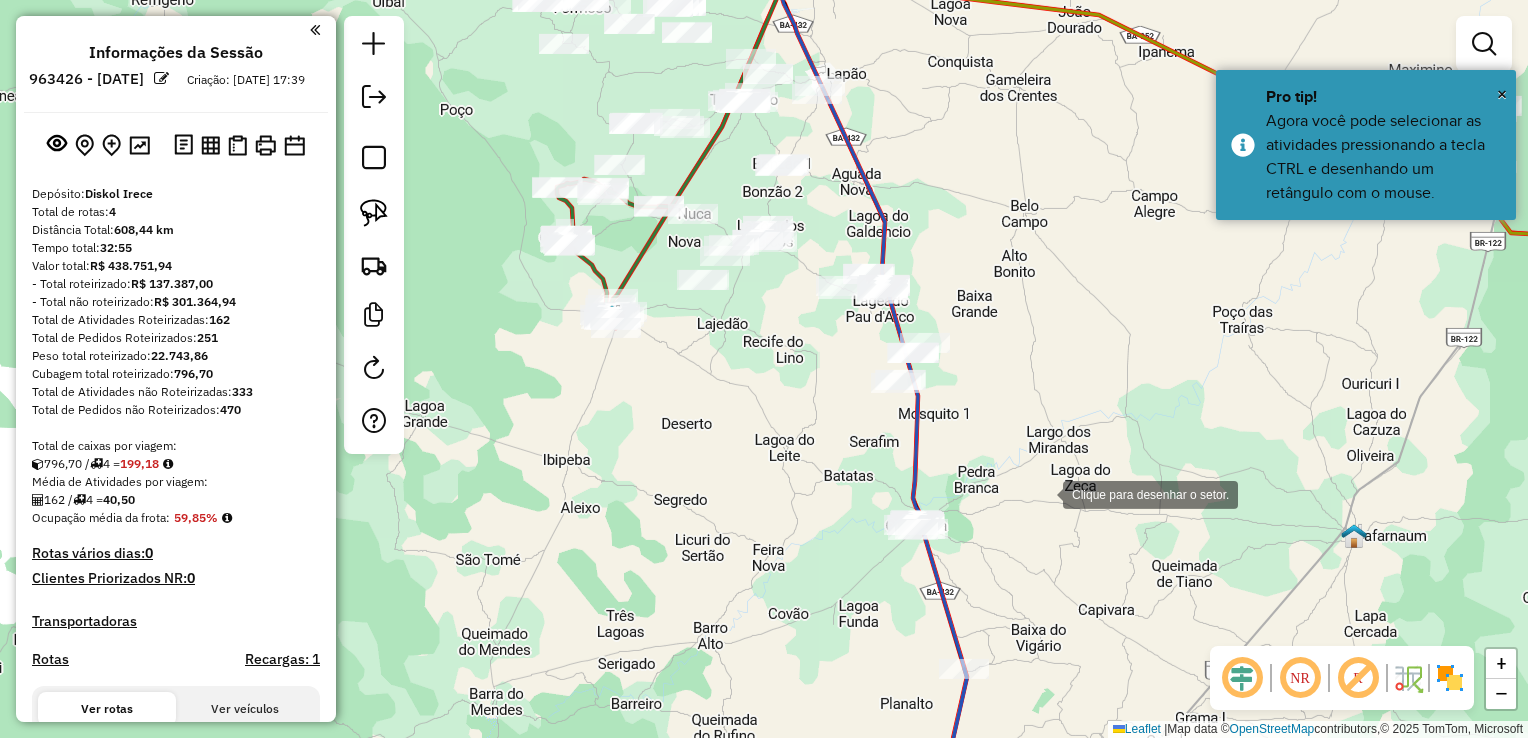 drag, startPoint x: 1043, startPoint y: 493, endPoint x: 945, endPoint y: 563, distance: 120.432556 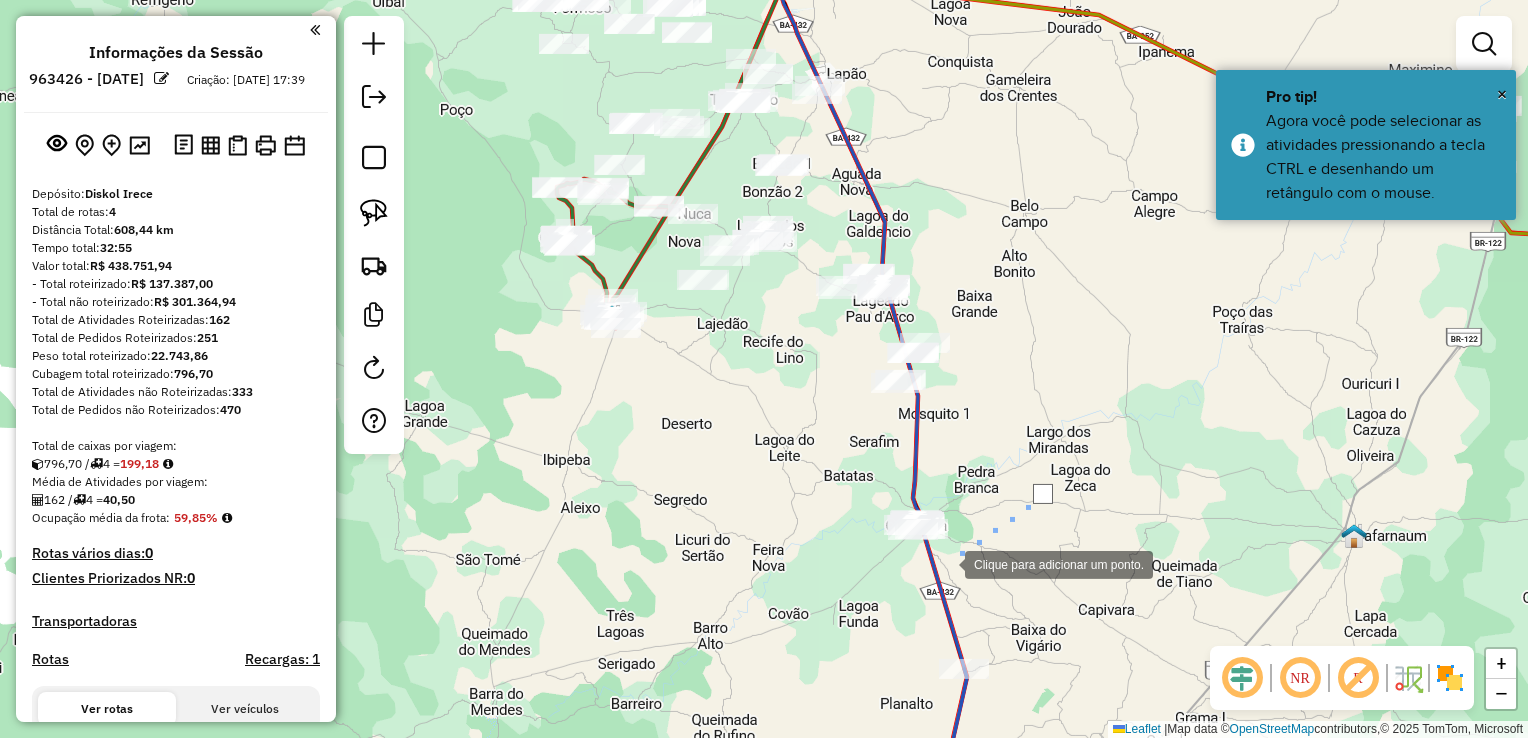 click 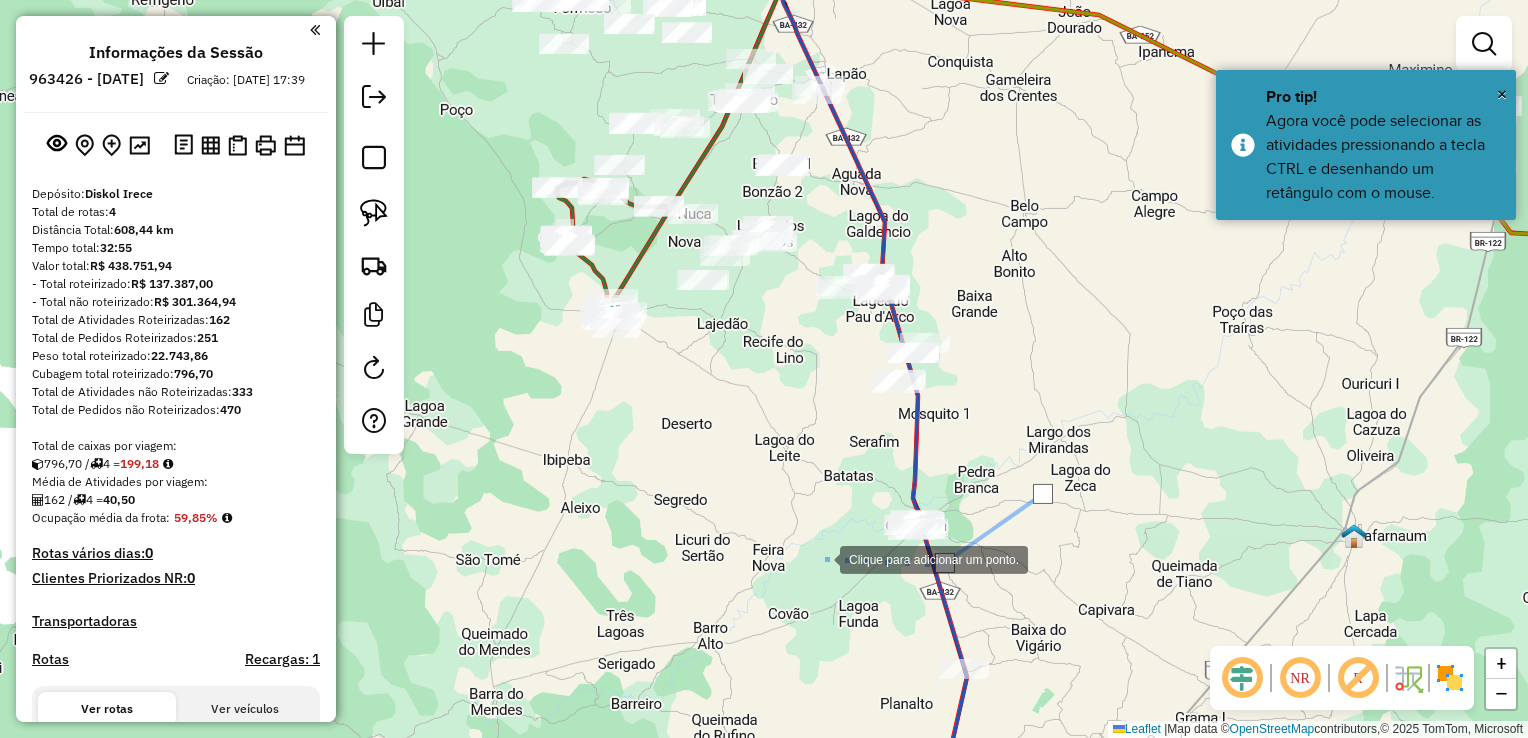 drag, startPoint x: 814, startPoint y: 558, endPoint x: 803, endPoint y: 467, distance: 91.66242 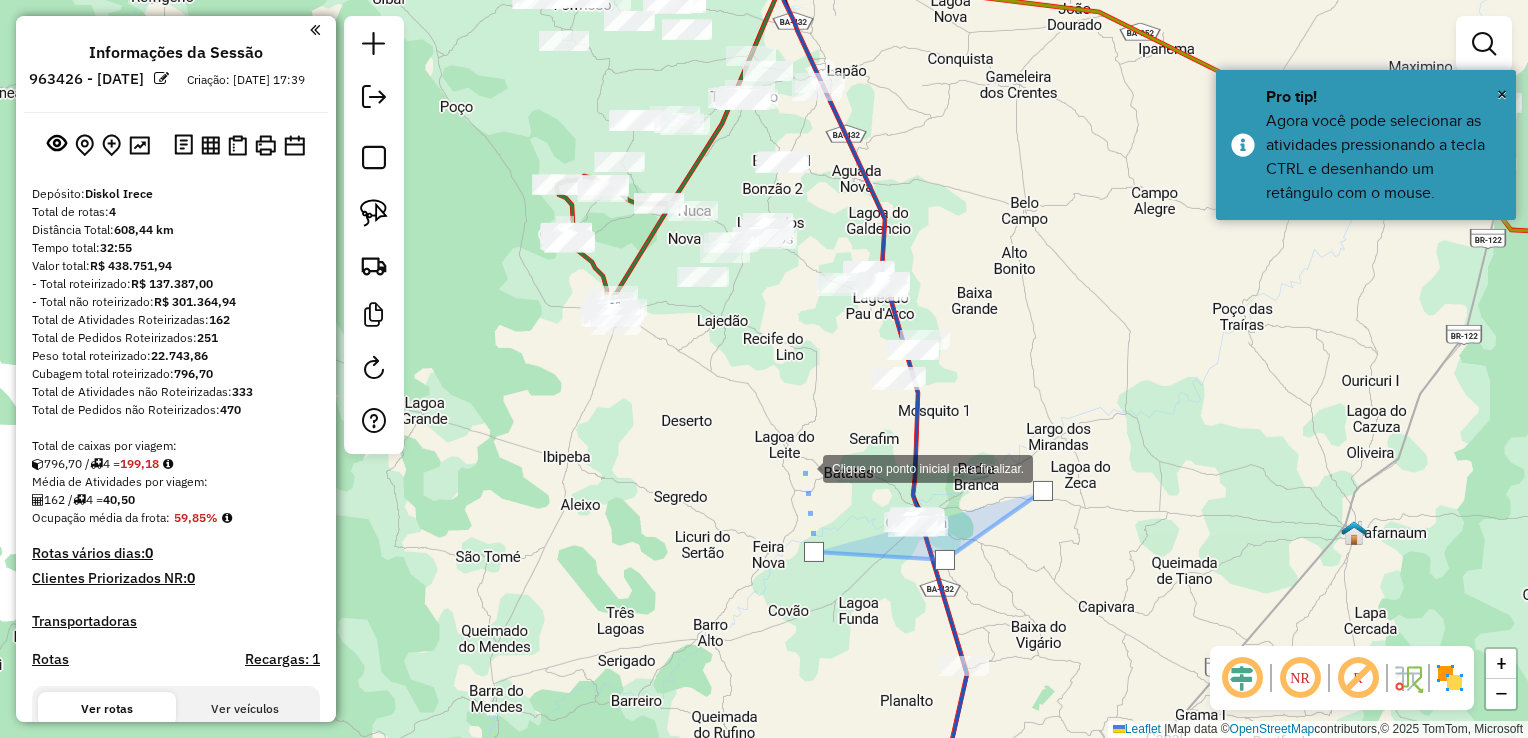 click 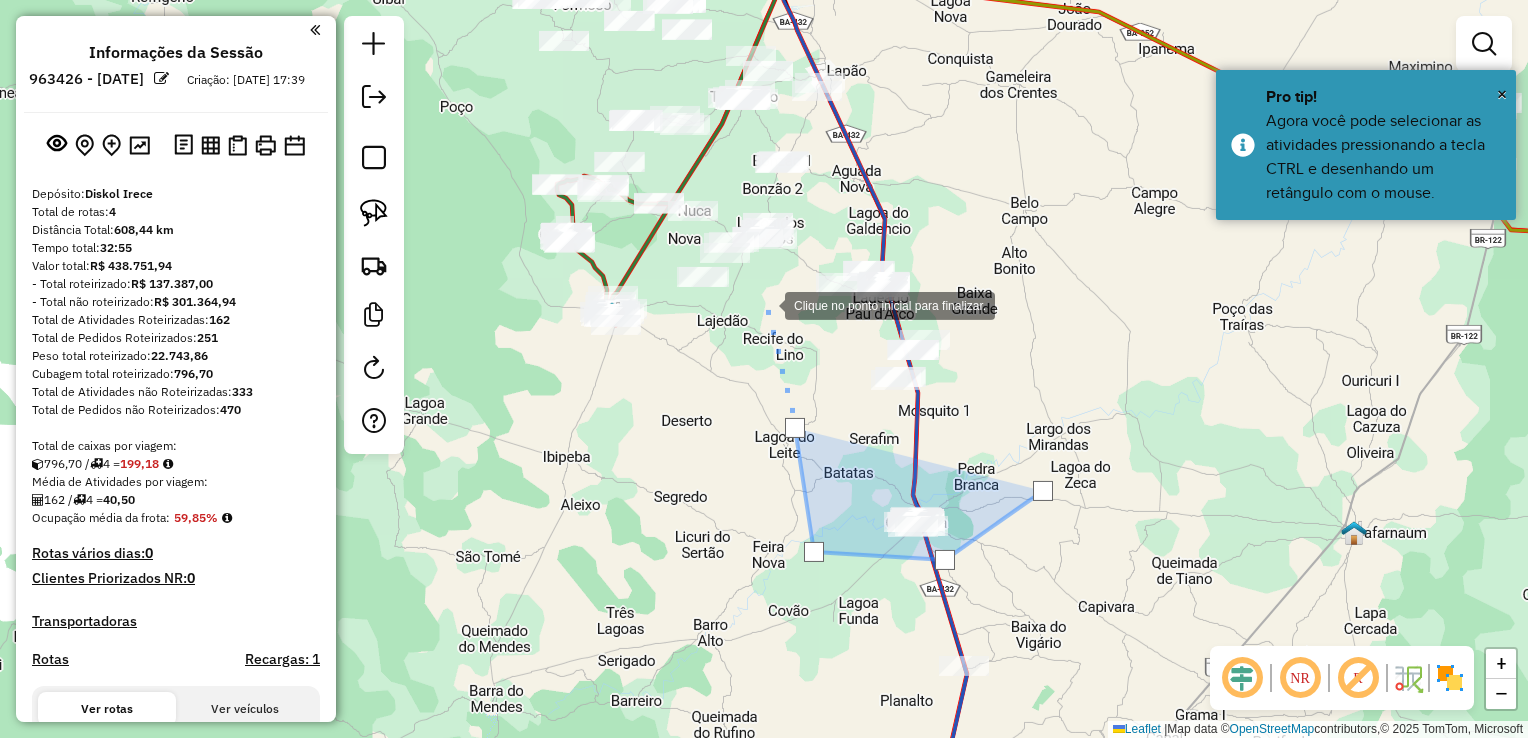 click 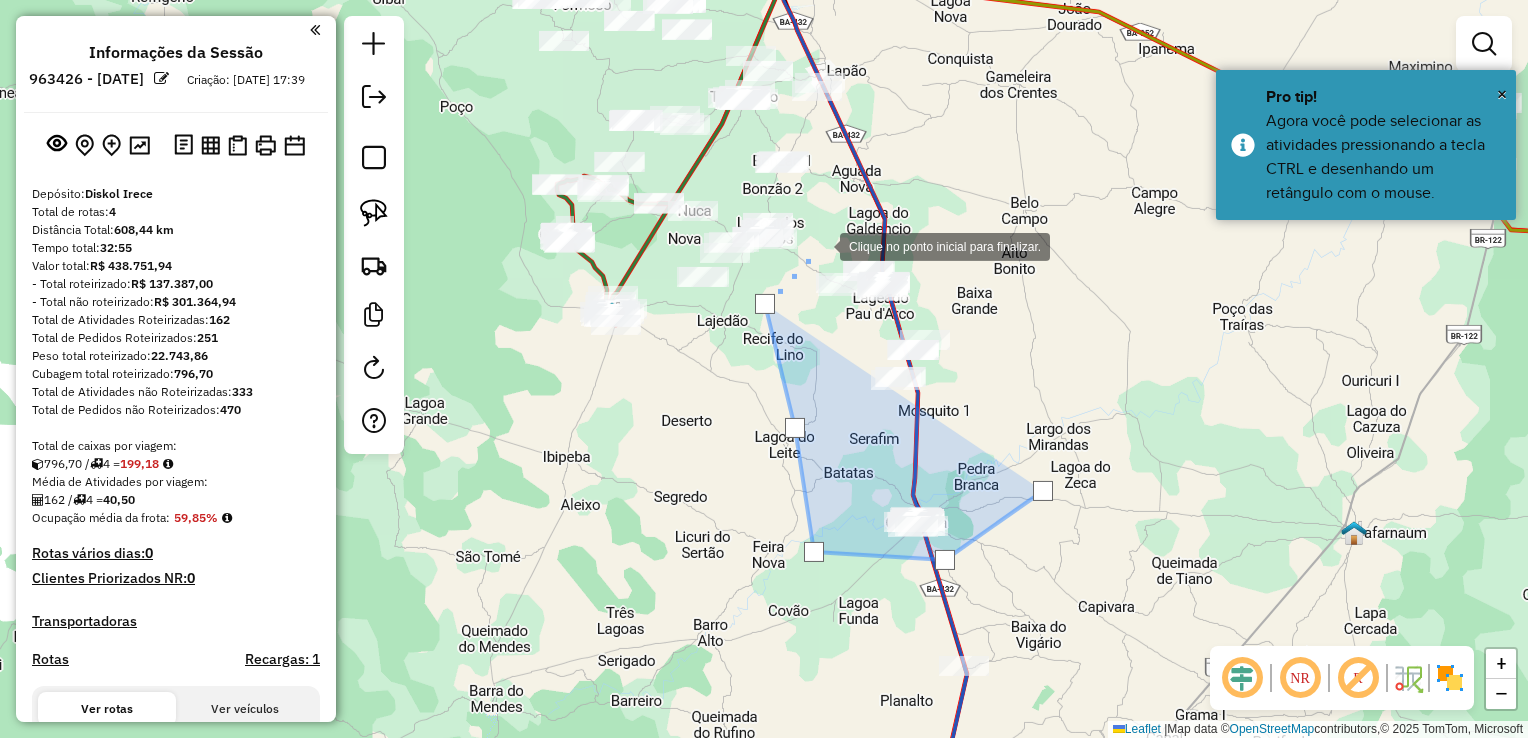 click 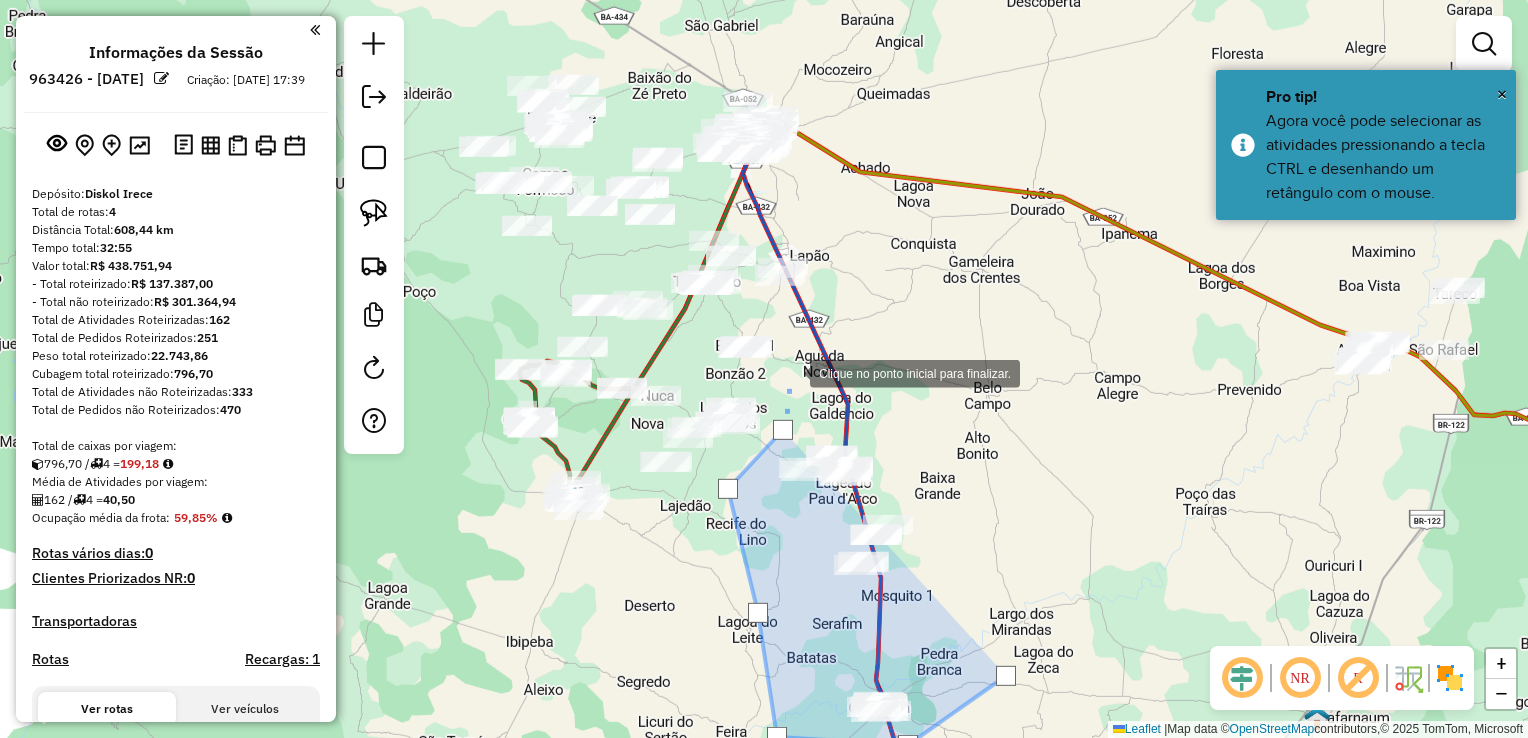 drag, startPoint x: 828, startPoint y: 186, endPoint x: 791, endPoint y: 371, distance: 188.66373 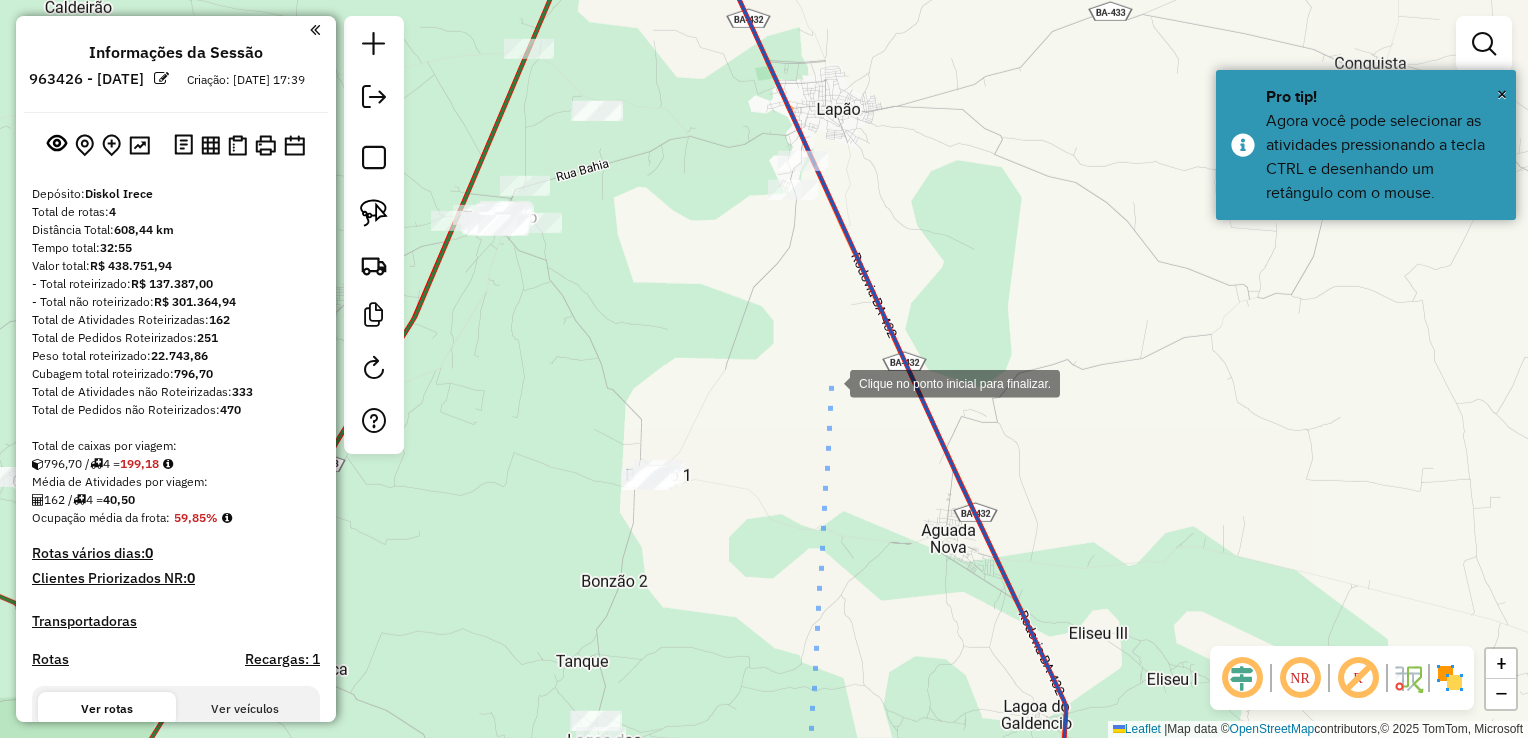 drag, startPoint x: 863, startPoint y: 373, endPoint x: 830, endPoint y: 379, distance: 33.54102 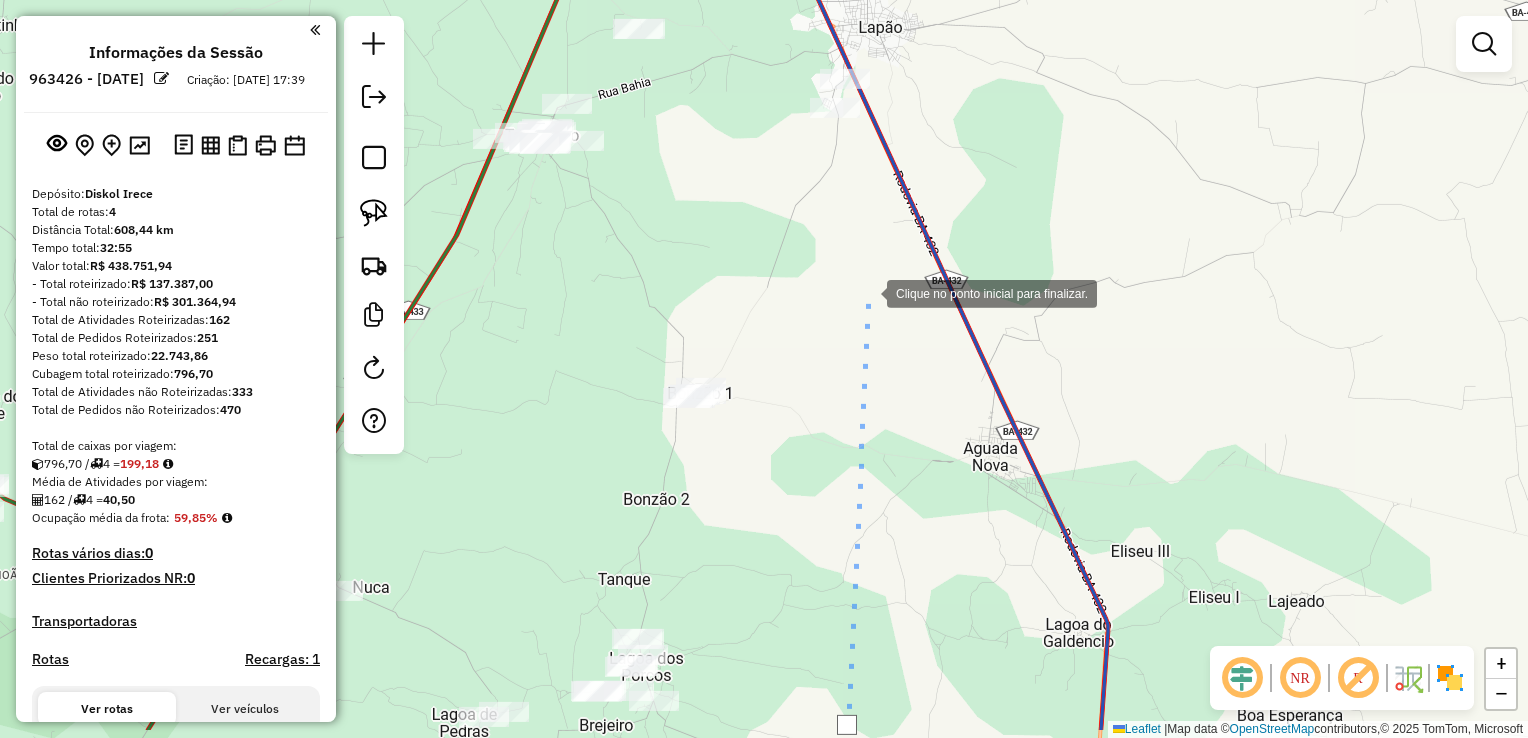 drag, startPoint x: 828, startPoint y: 365, endPoint x: 873, endPoint y: 284, distance: 92.660675 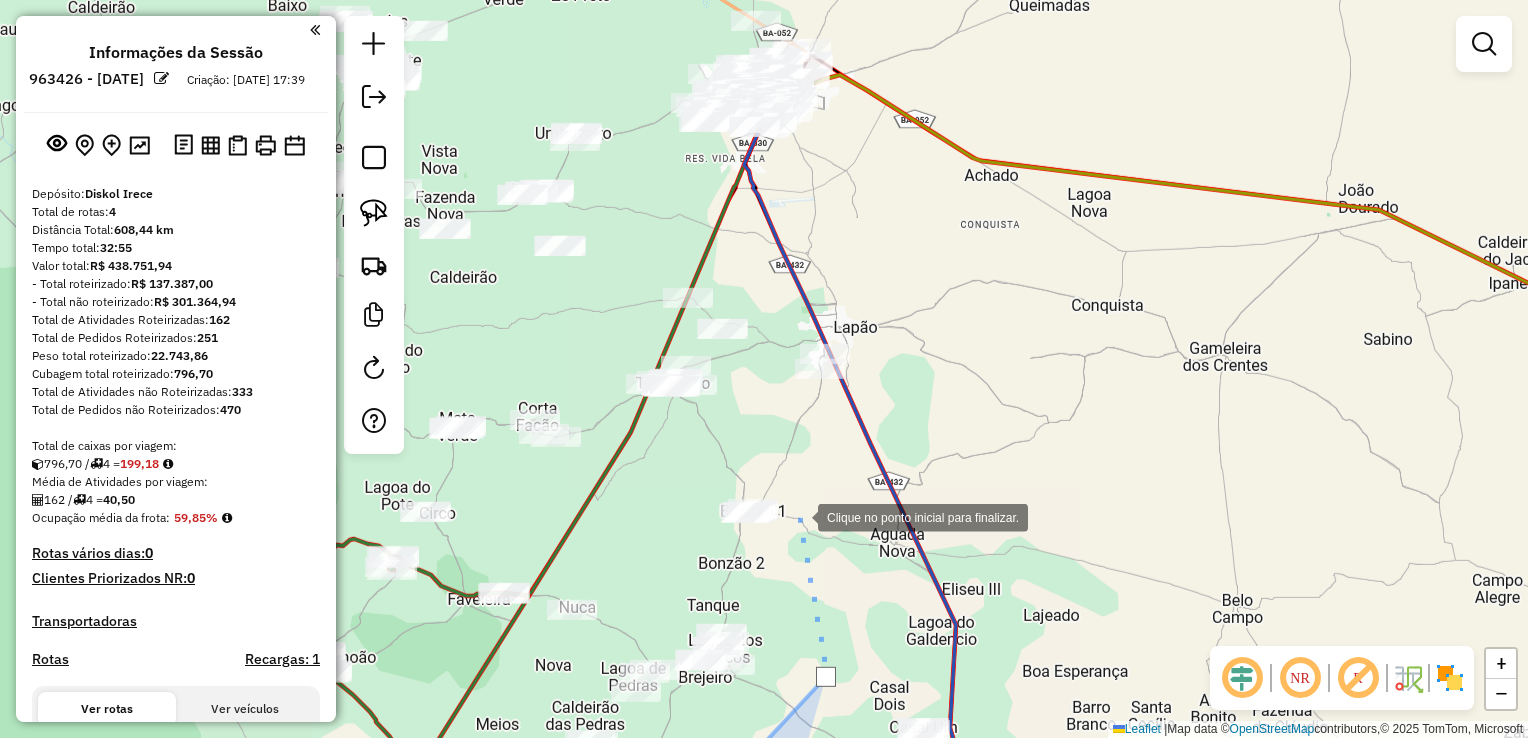 drag, startPoint x: 800, startPoint y: 386, endPoint x: 793, endPoint y: 513, distance: 127.192764 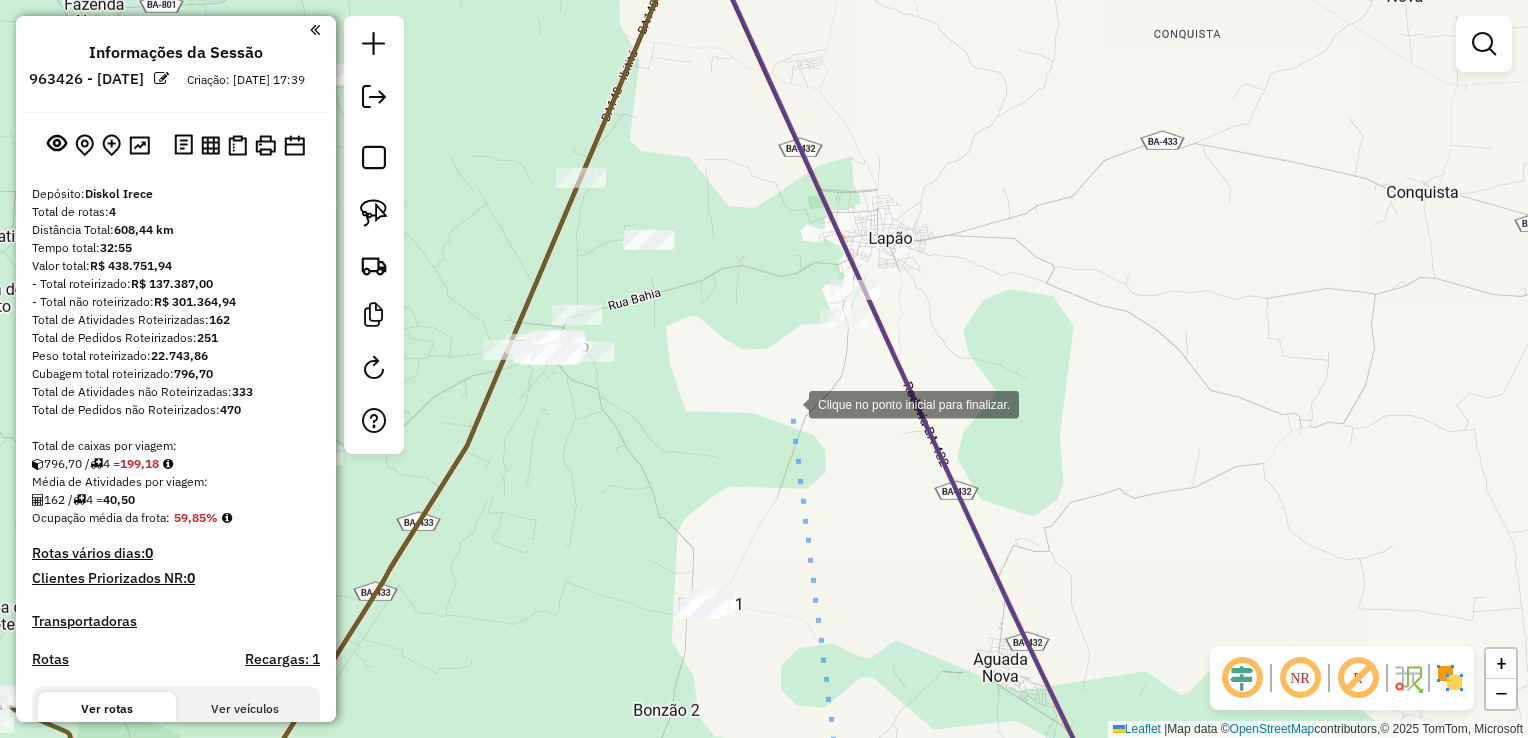click 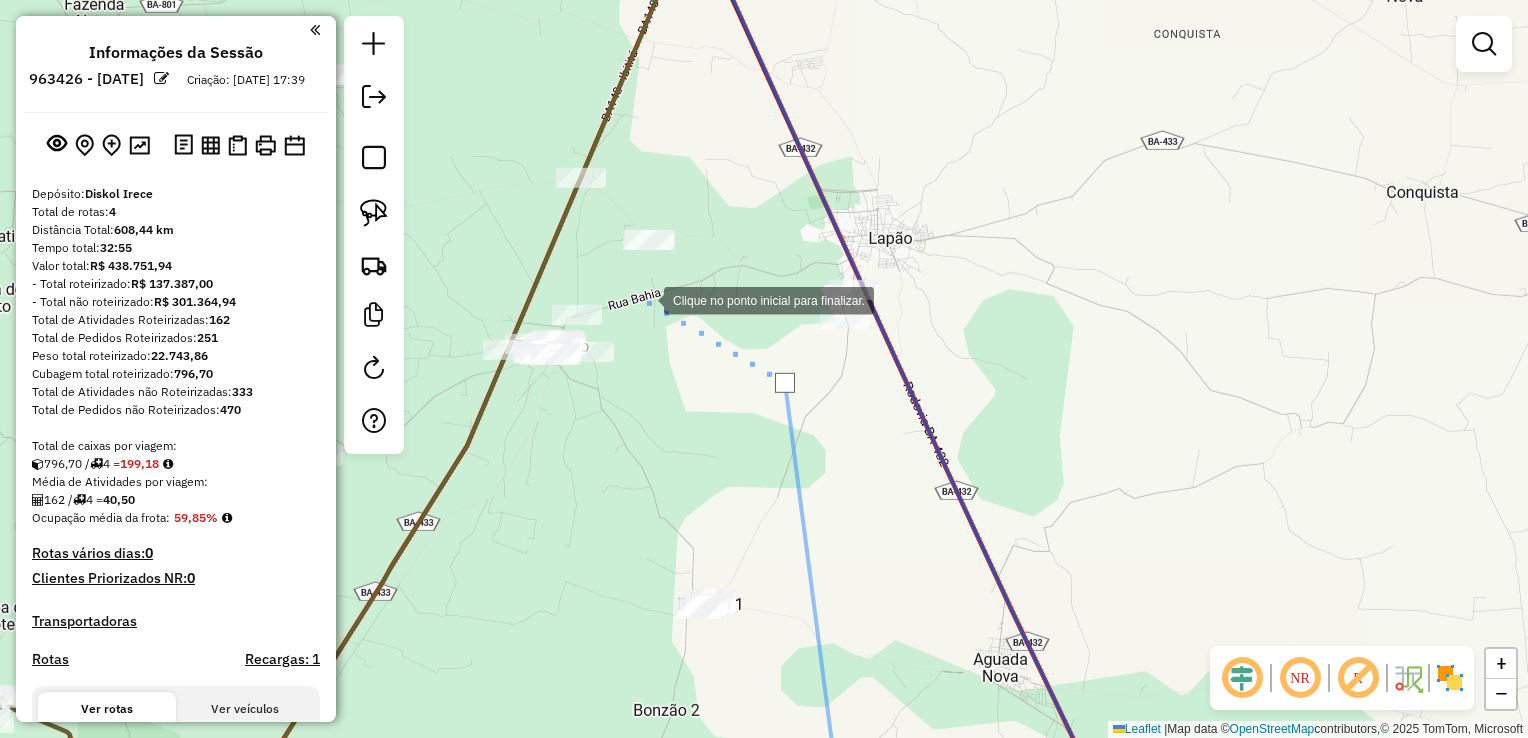 drag, startPoint x: 644, startPoint y: 299, endPoint x: 524, endPoint y: 238, distance: 134.61426 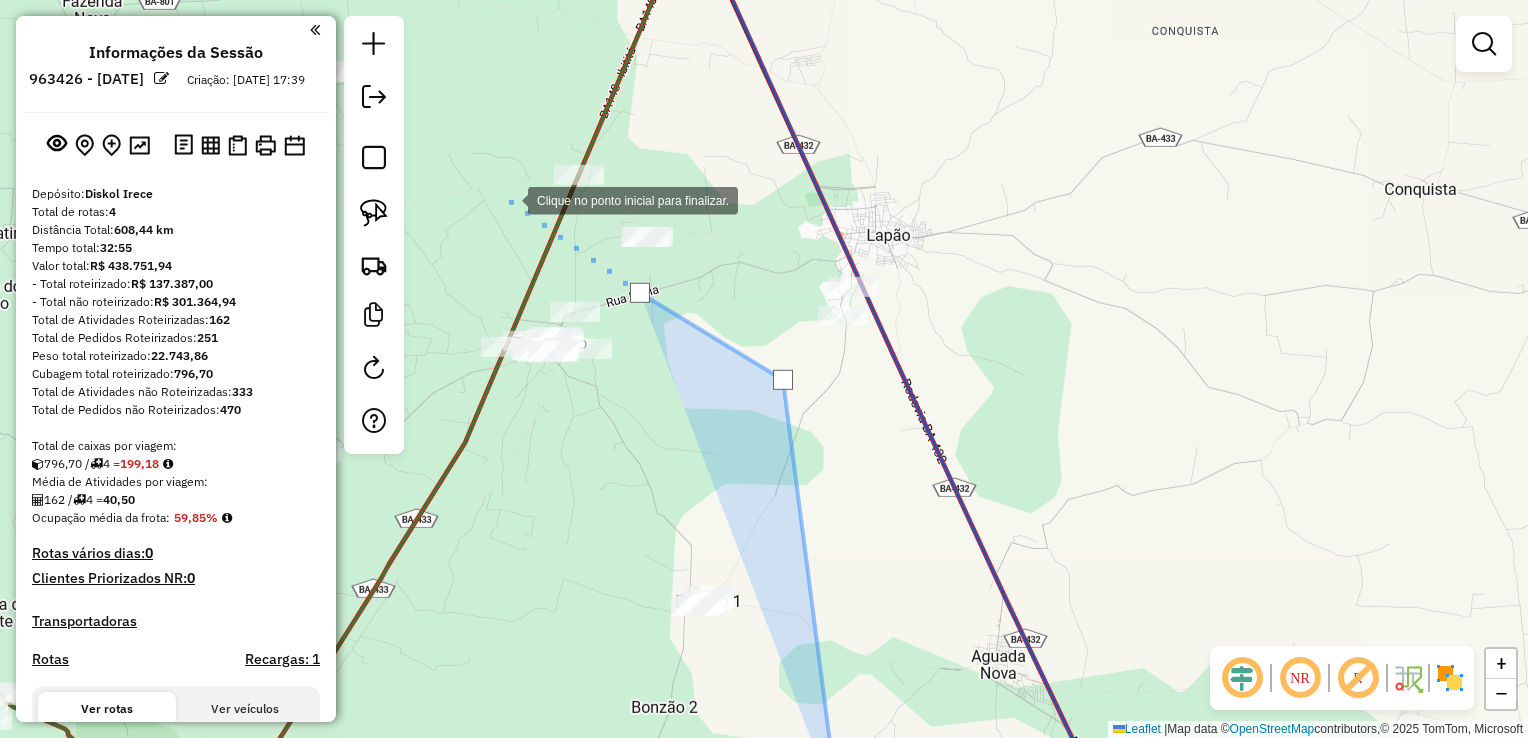 click 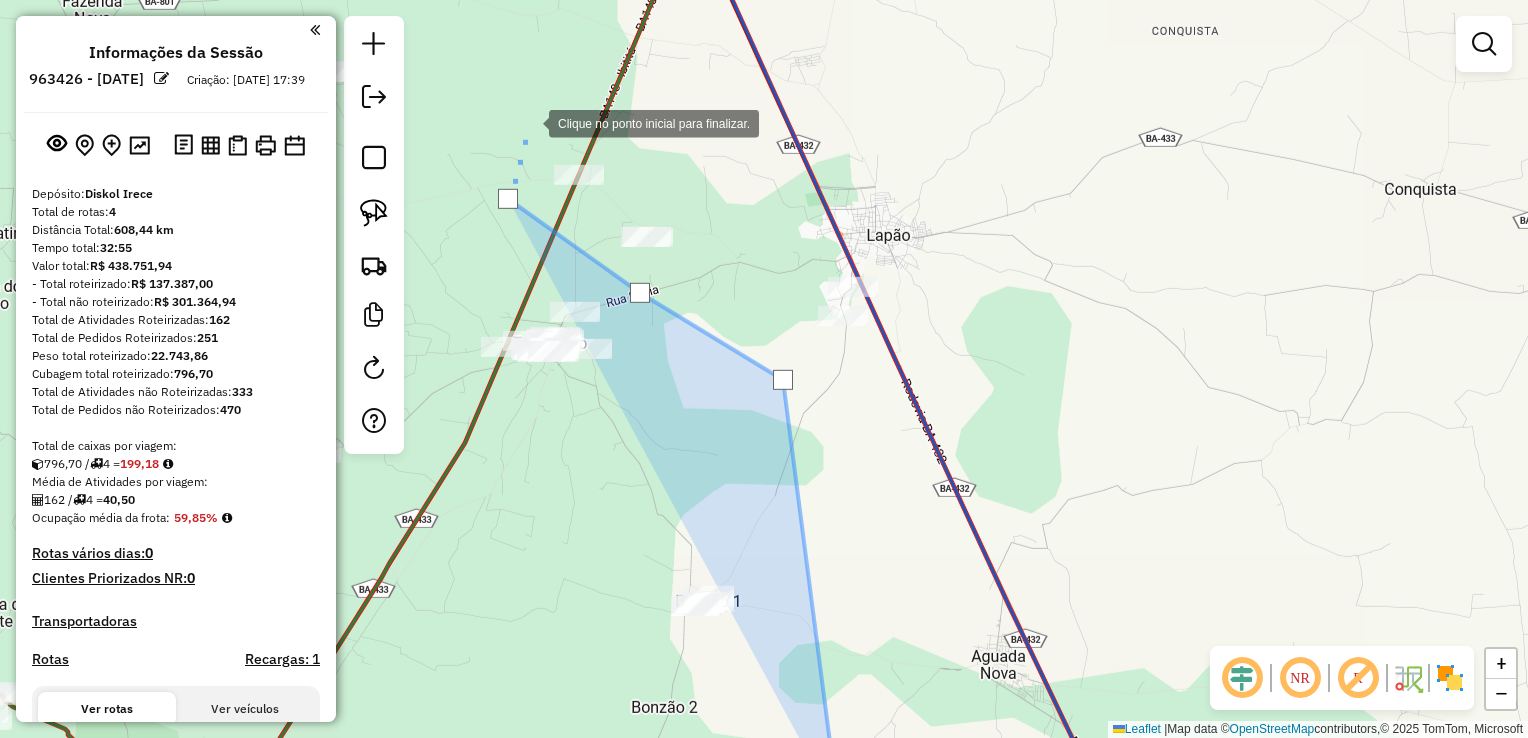 click 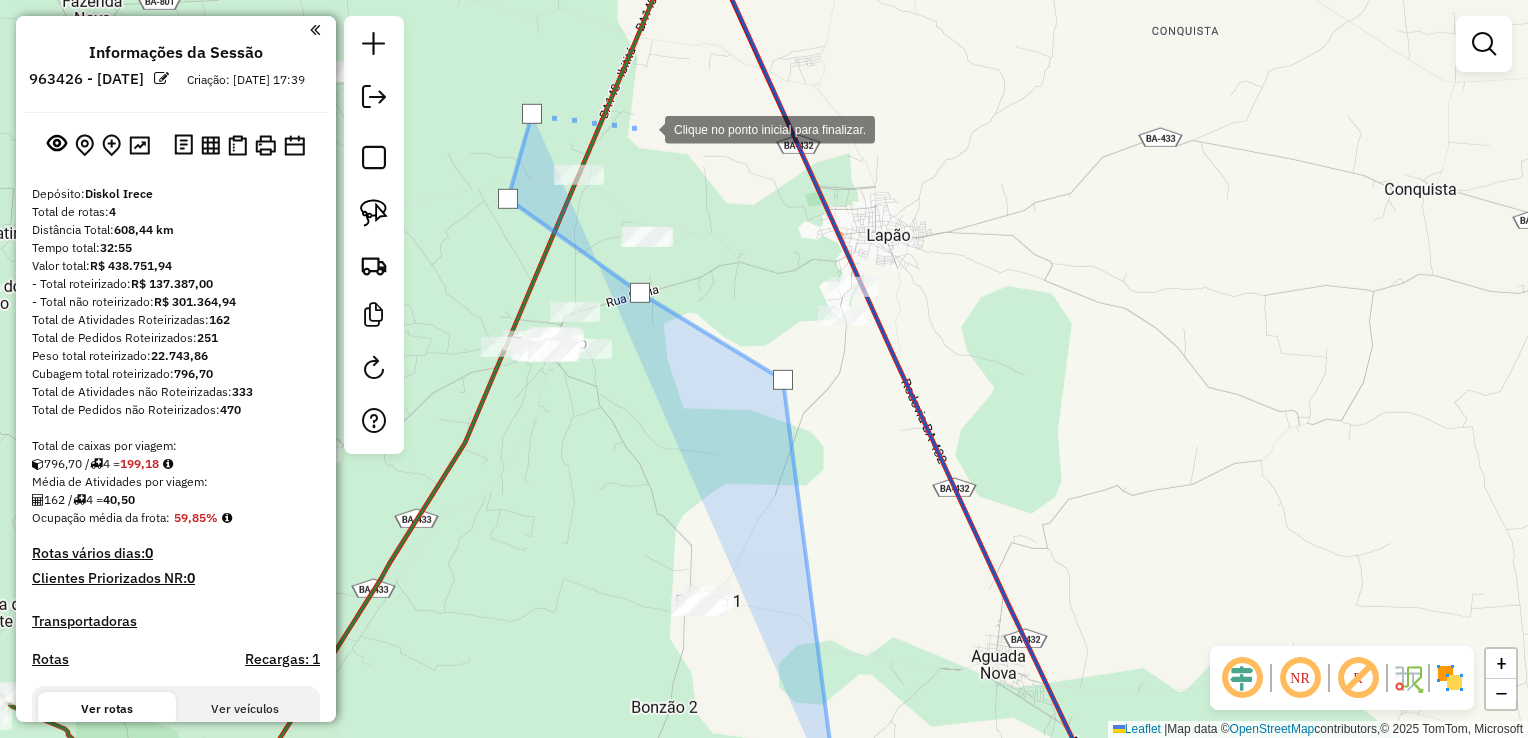 click 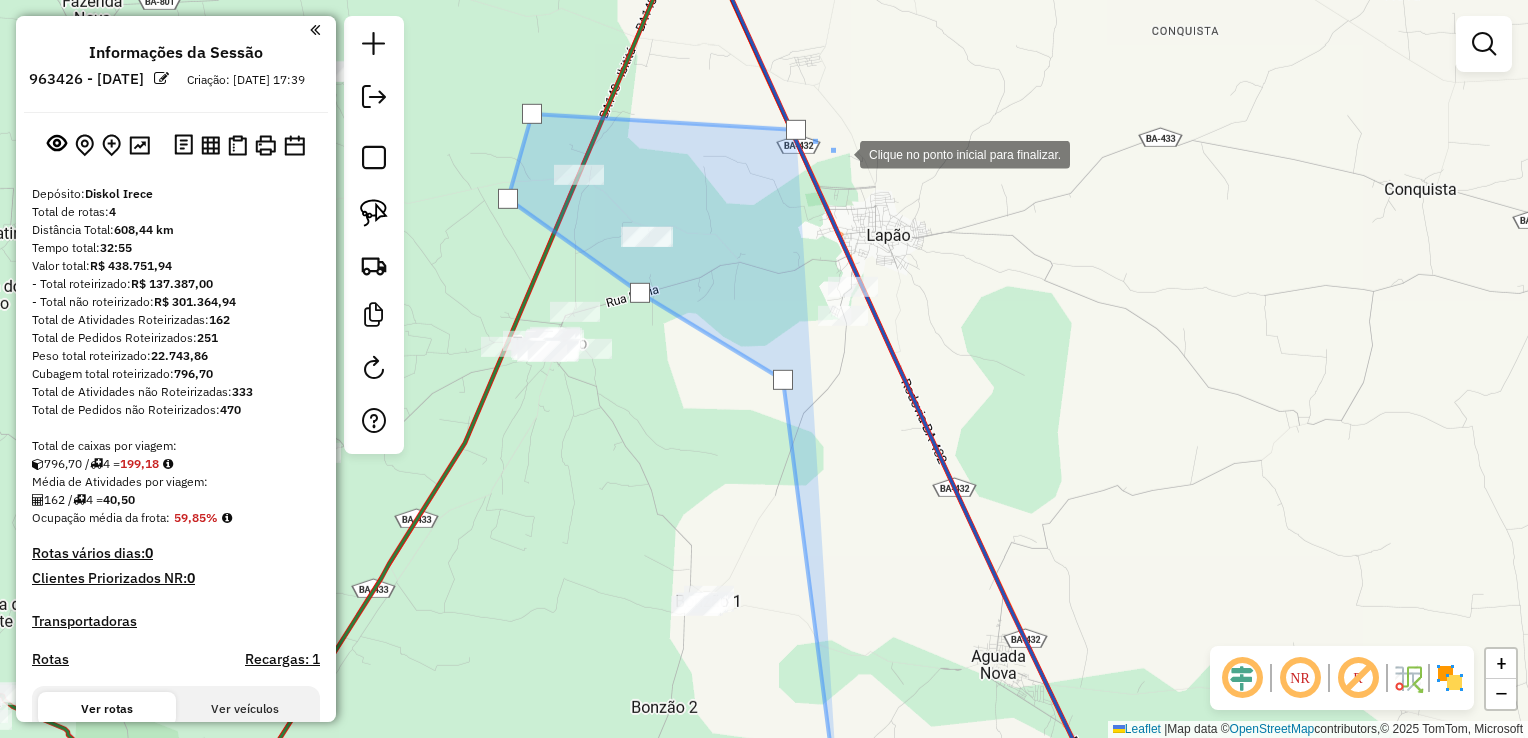 click 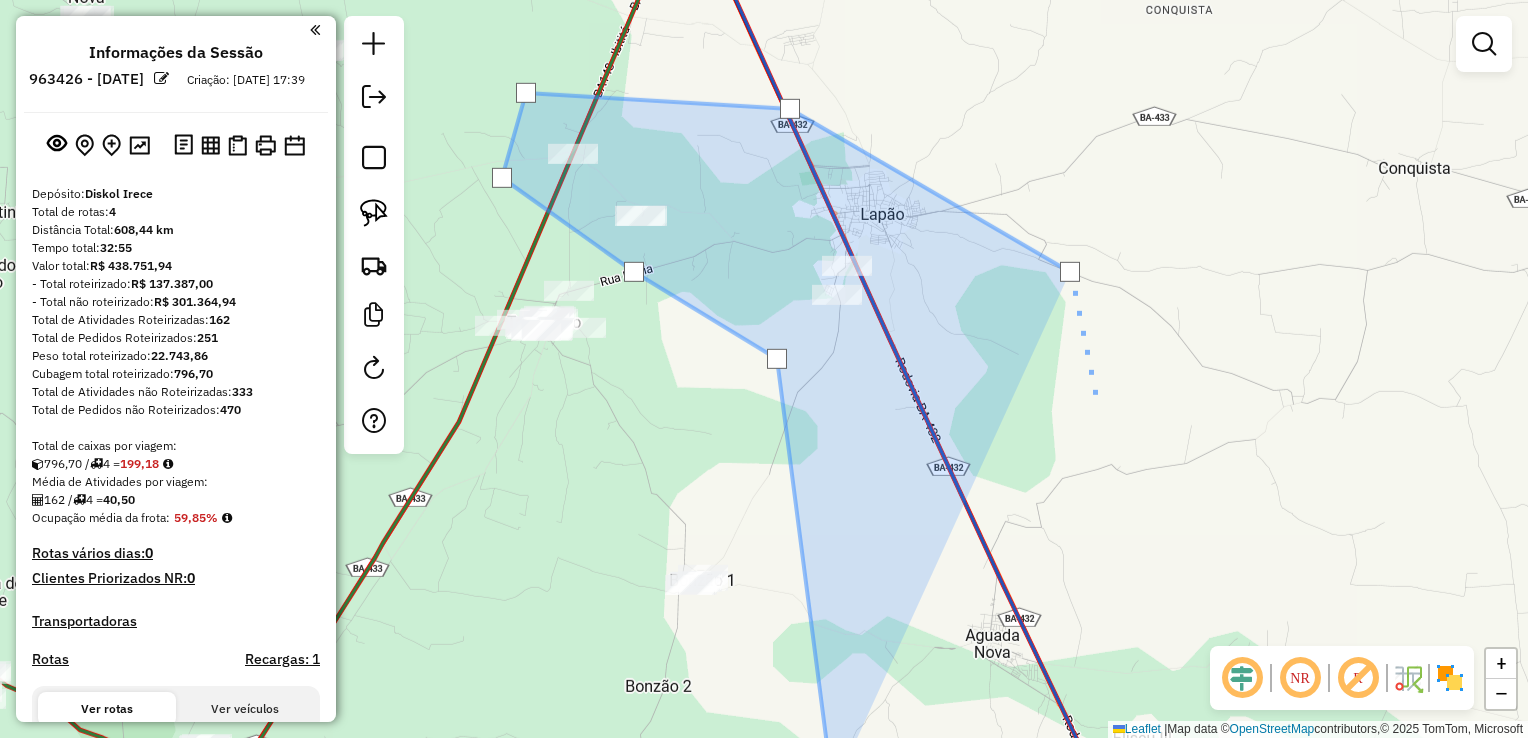 drag, startPoint x: 1102, startPoint y: 422, endPoint x: 981, endPoint y: 155, distance: 293.13818 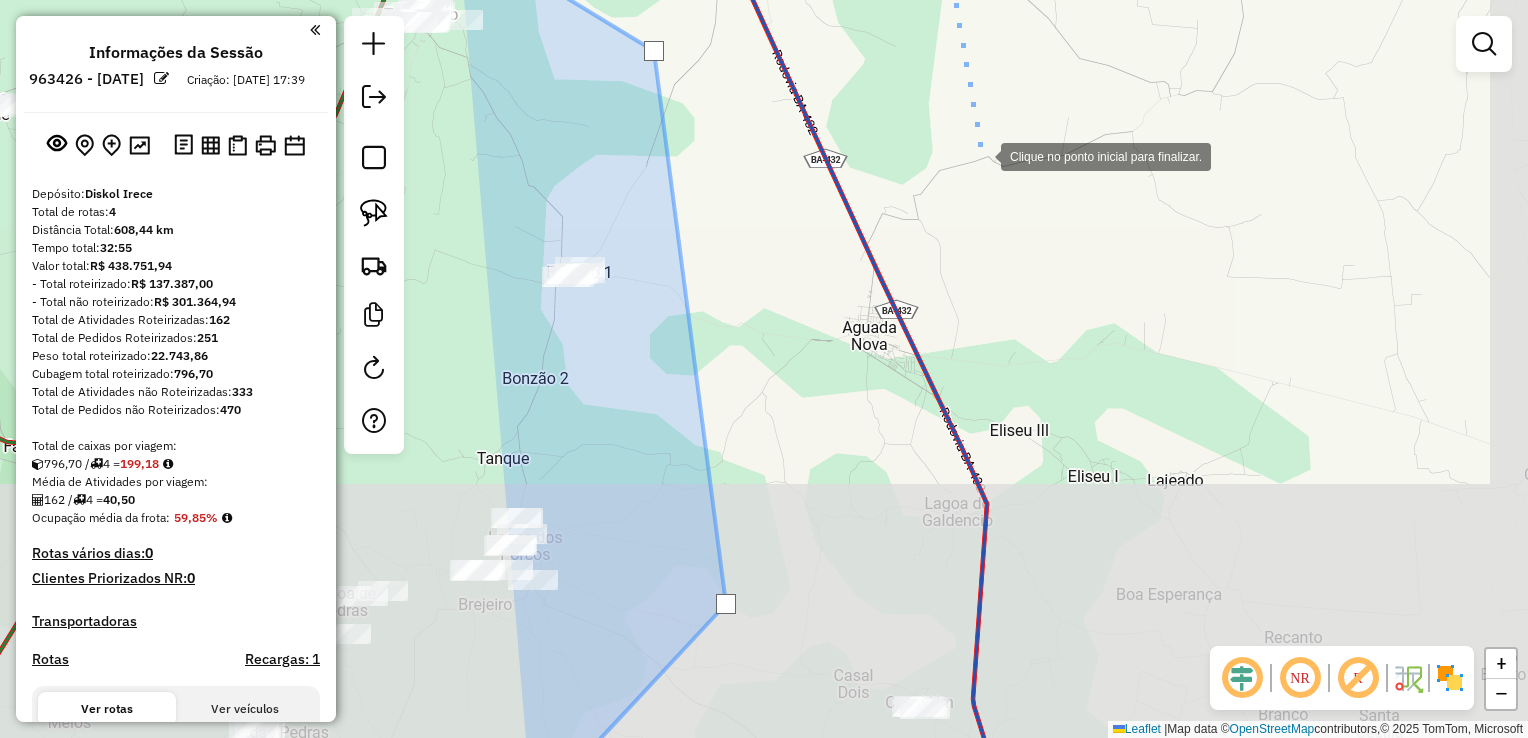 click 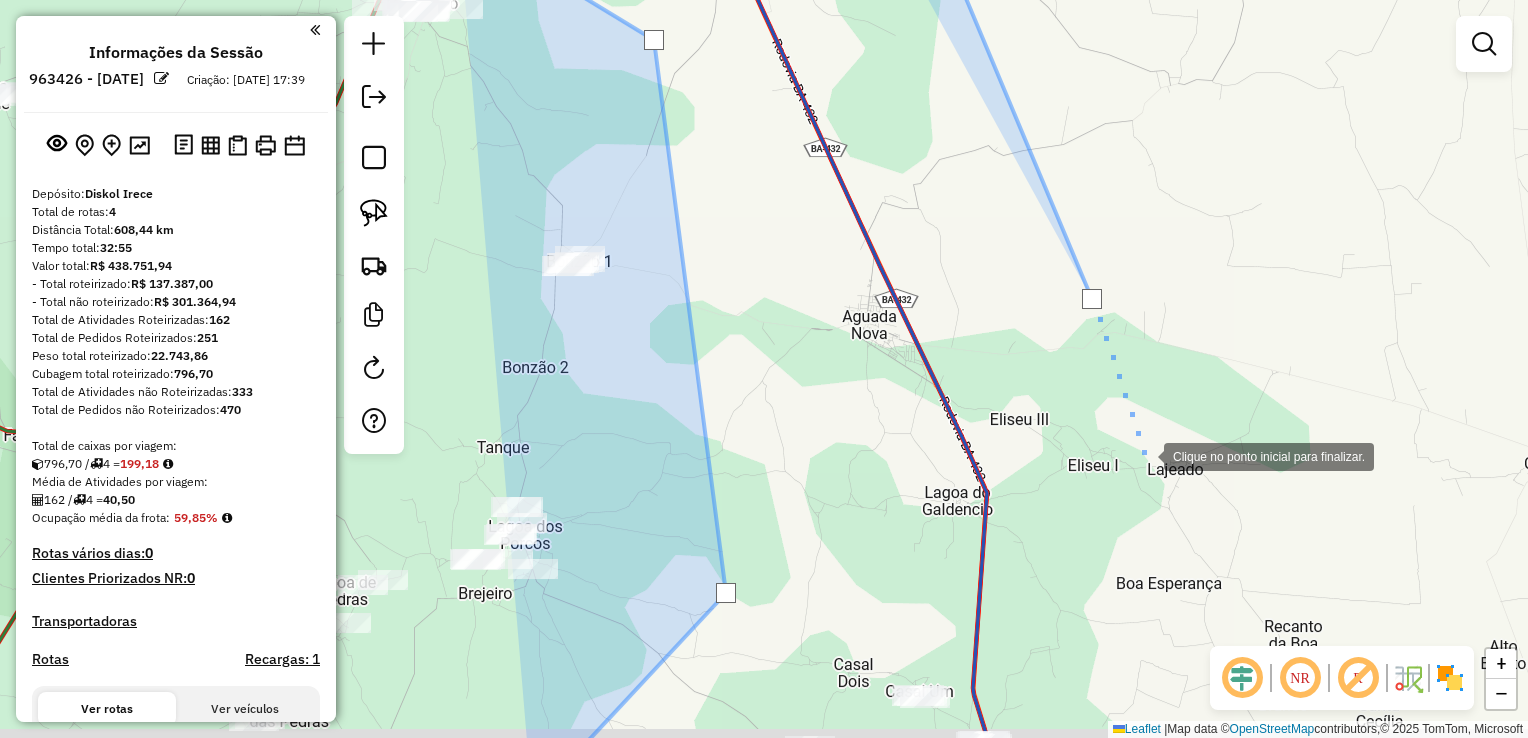 drag, startPoint x: 1144, startPoint y: 466, endPoint x: 1045, endPoint y: 202, distance: 281.95212 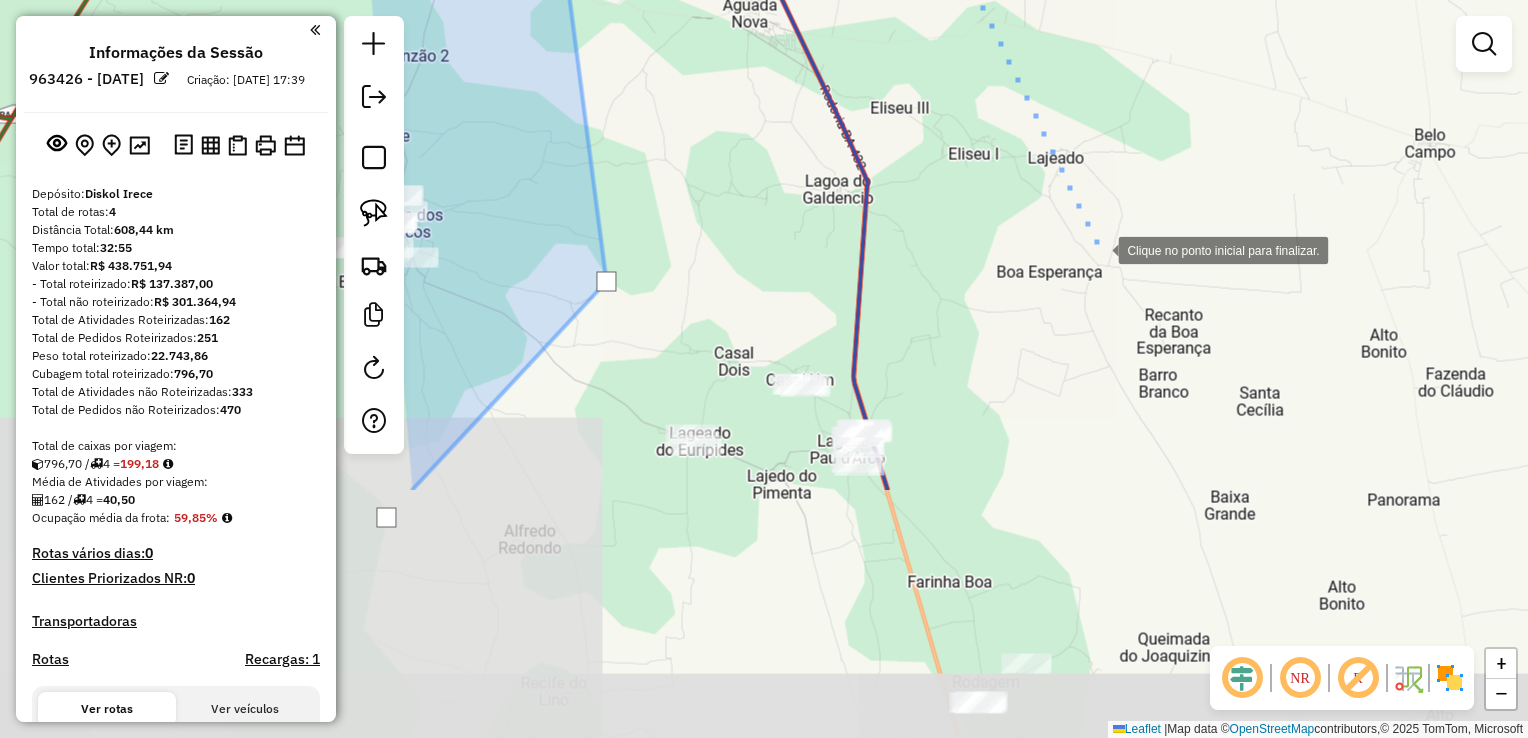 click 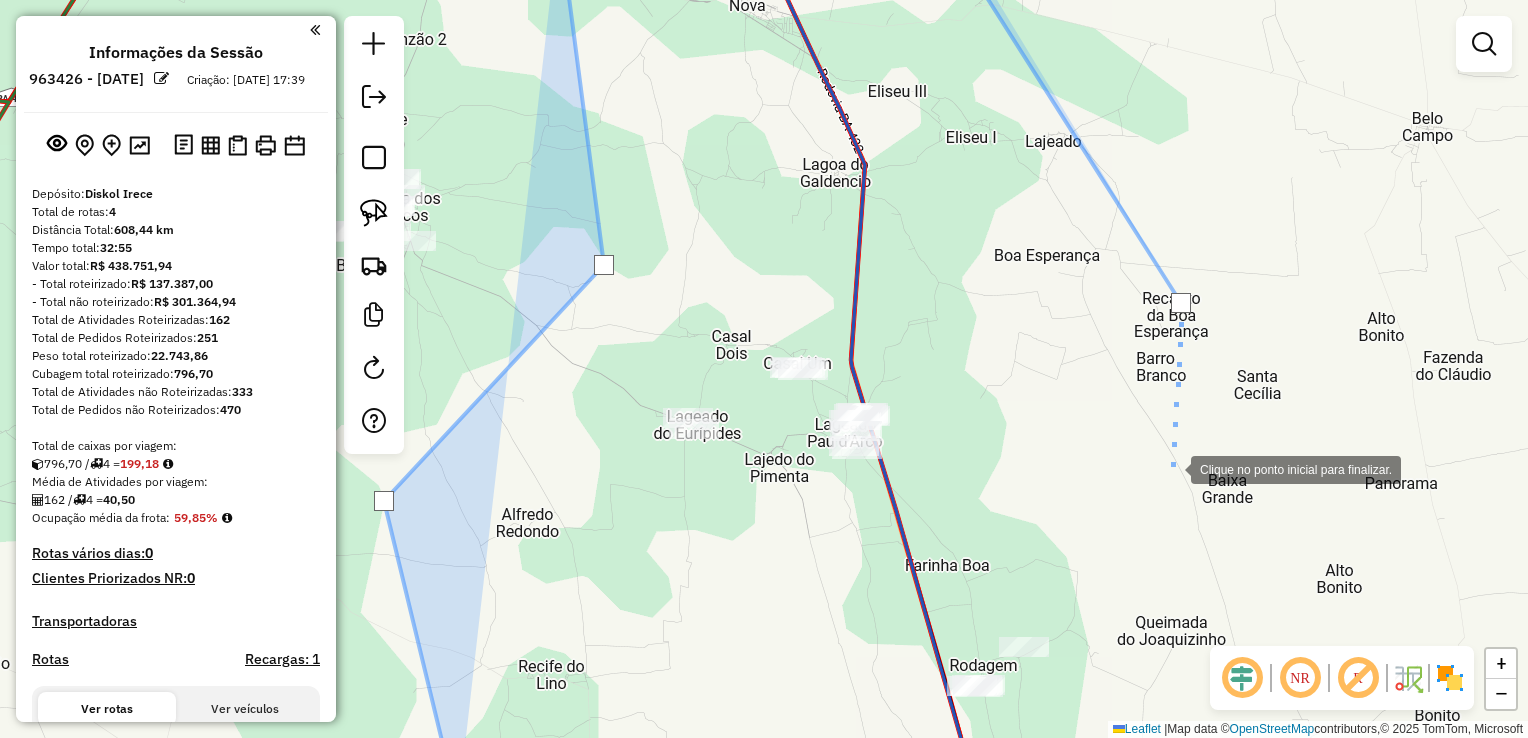 drag, startPoint x: 1169, startPoint y: 473, endPoint x: 1052, endPoint y: 162, distance: 332.28 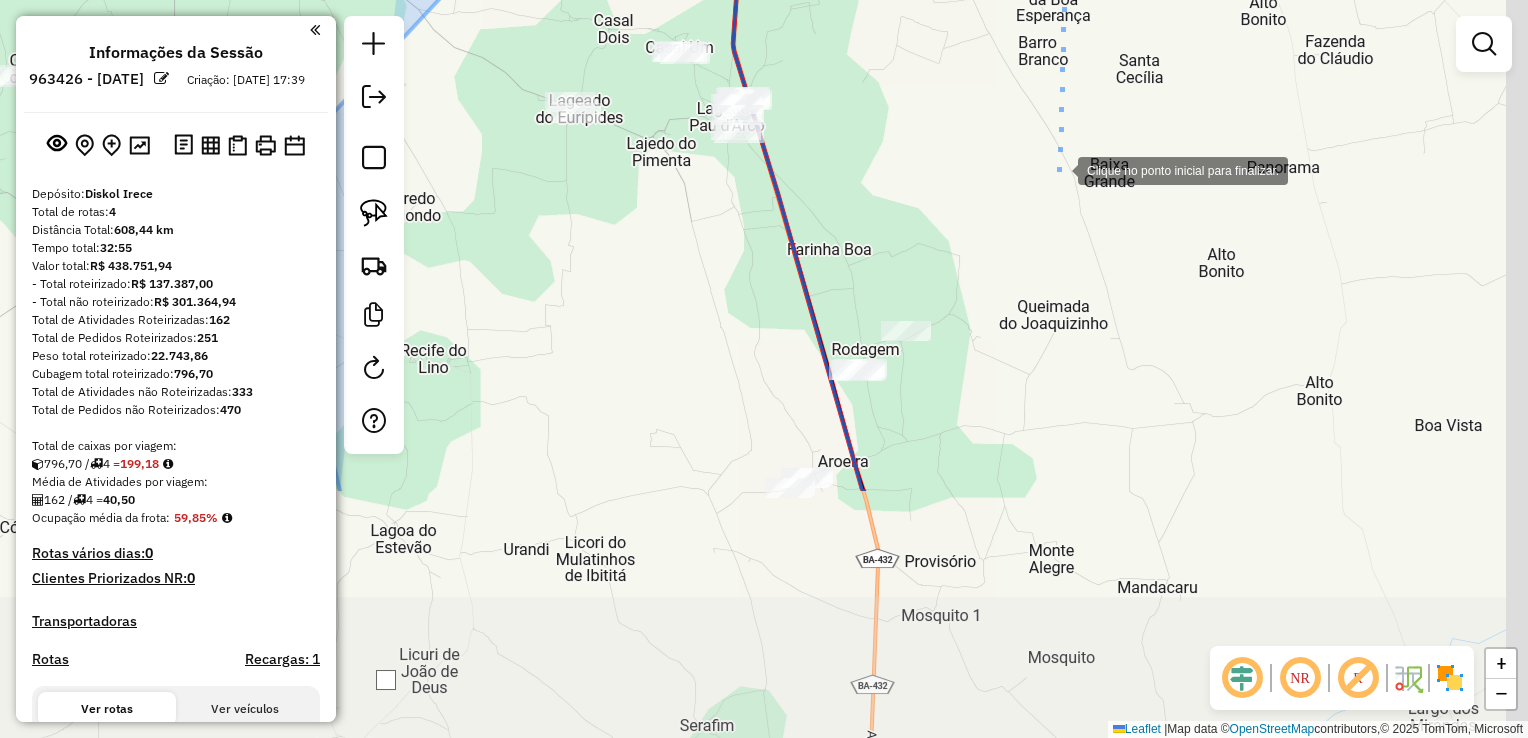 click 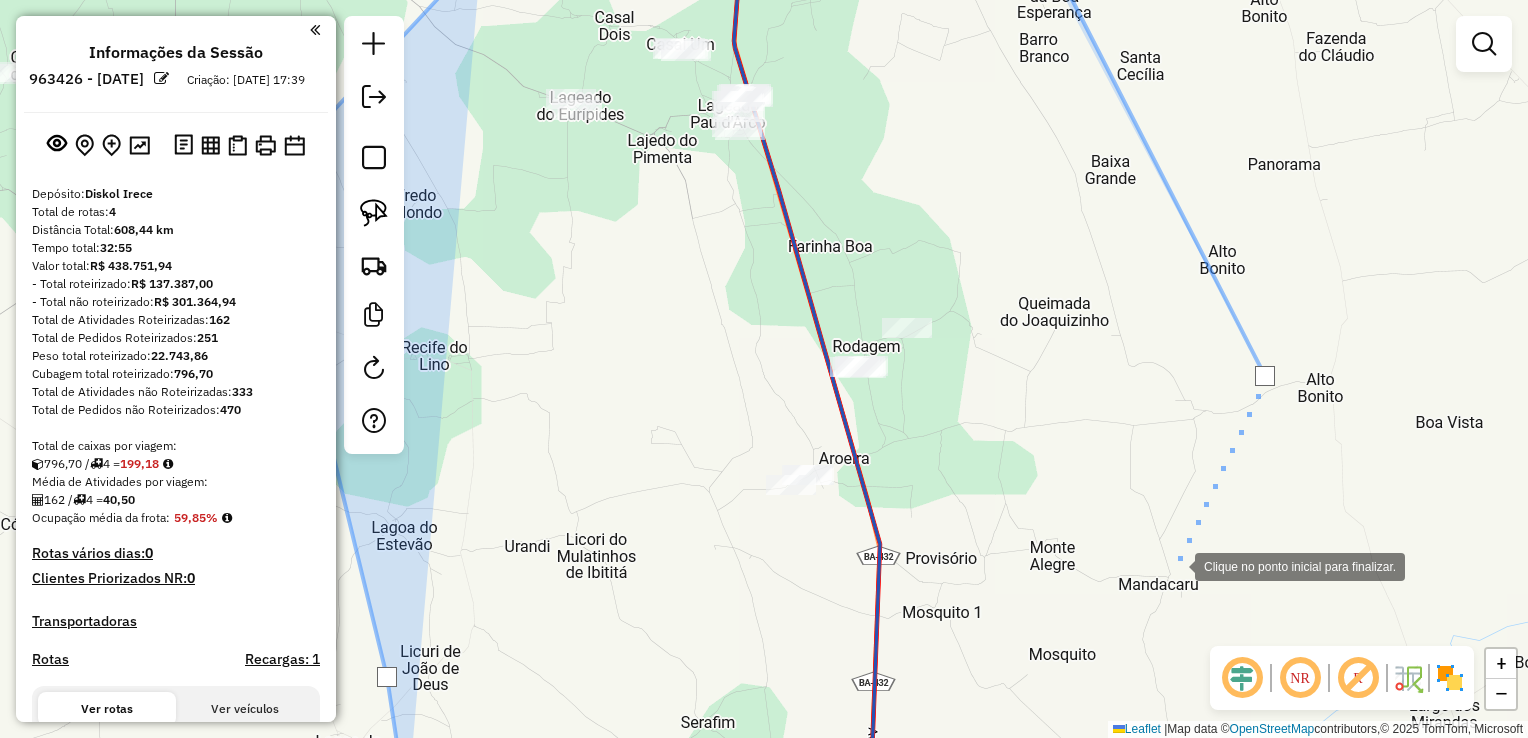 drag, startPoint x: 1174, startPoint y: 568, endPoint x: 1140, endPoint y: 172, distance: 397.4569 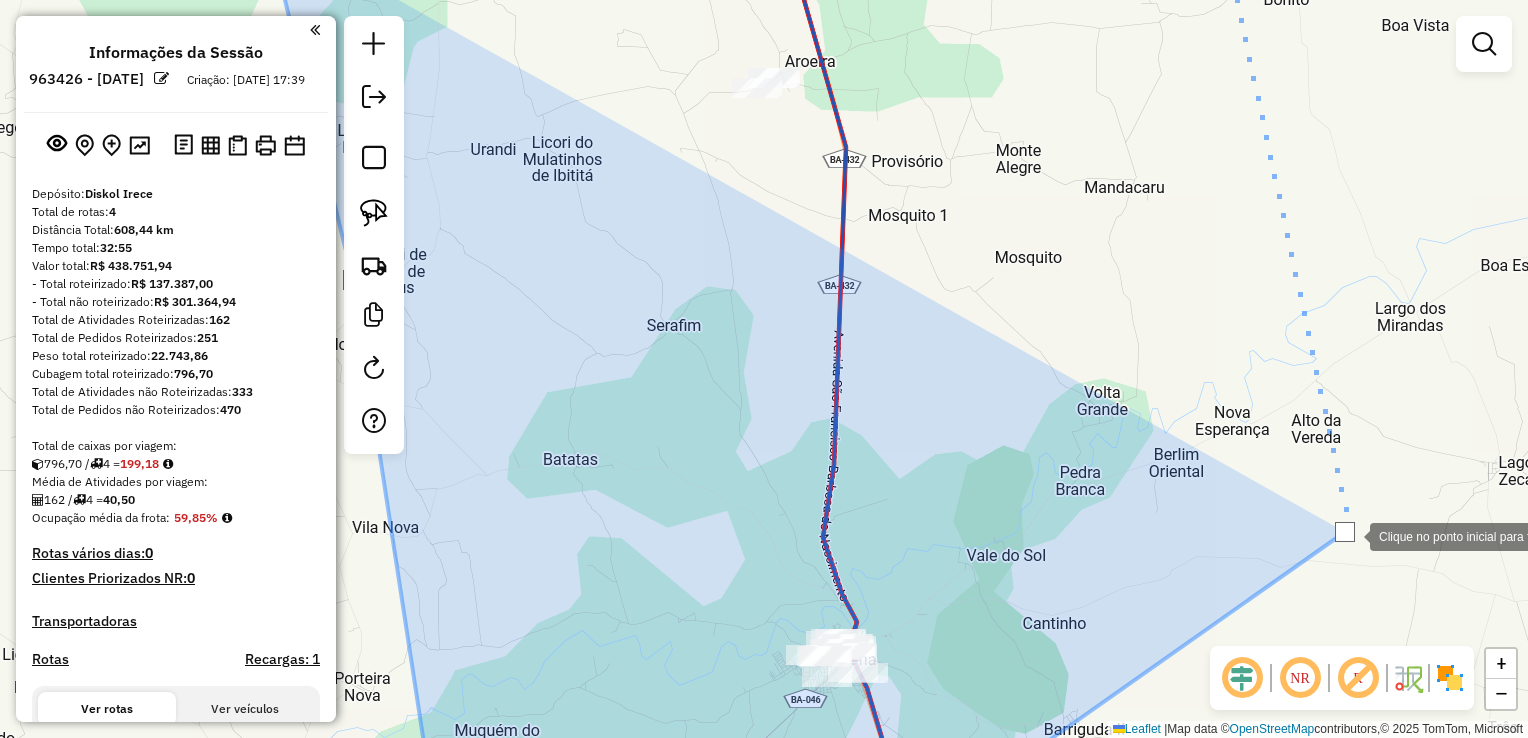 click 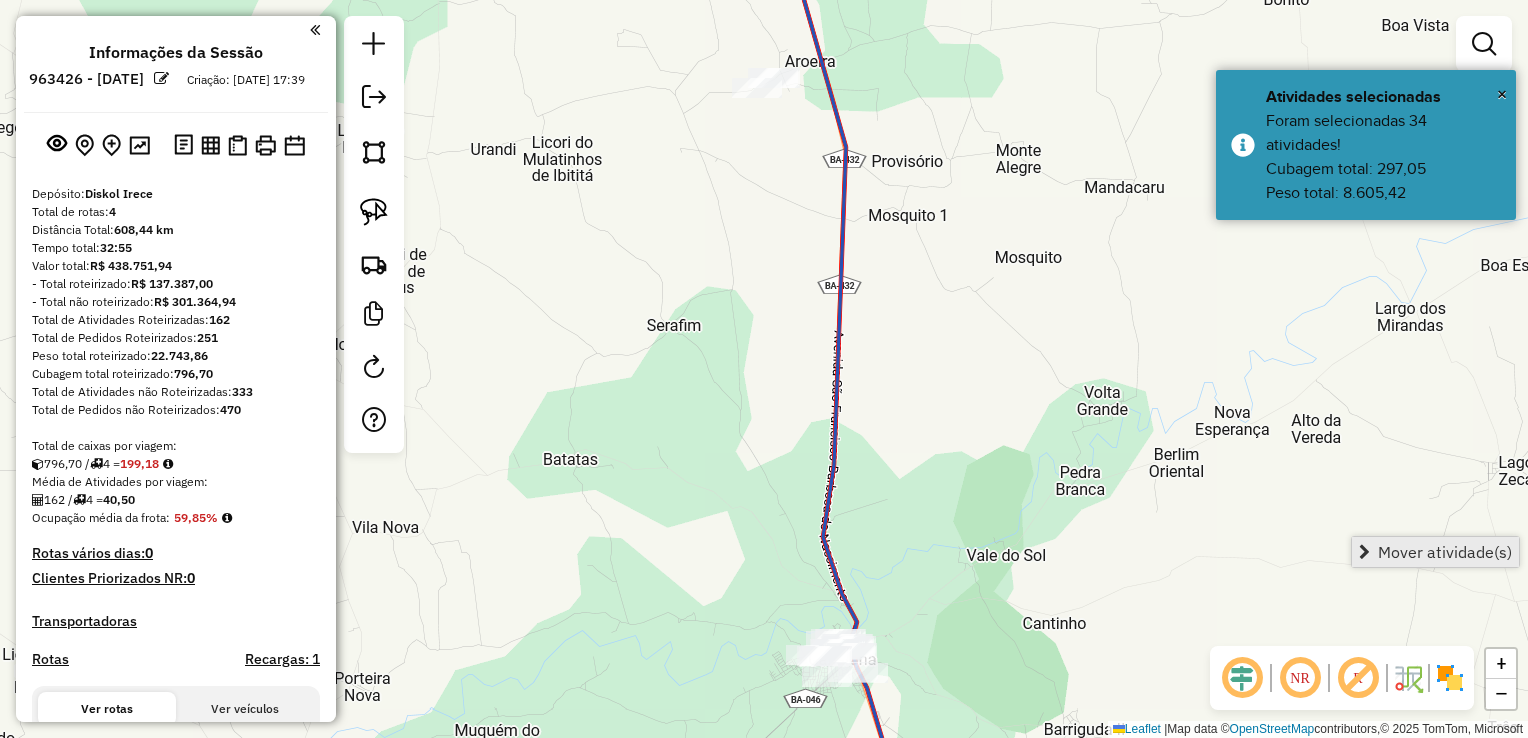 click at bounding box center [1364, 552] 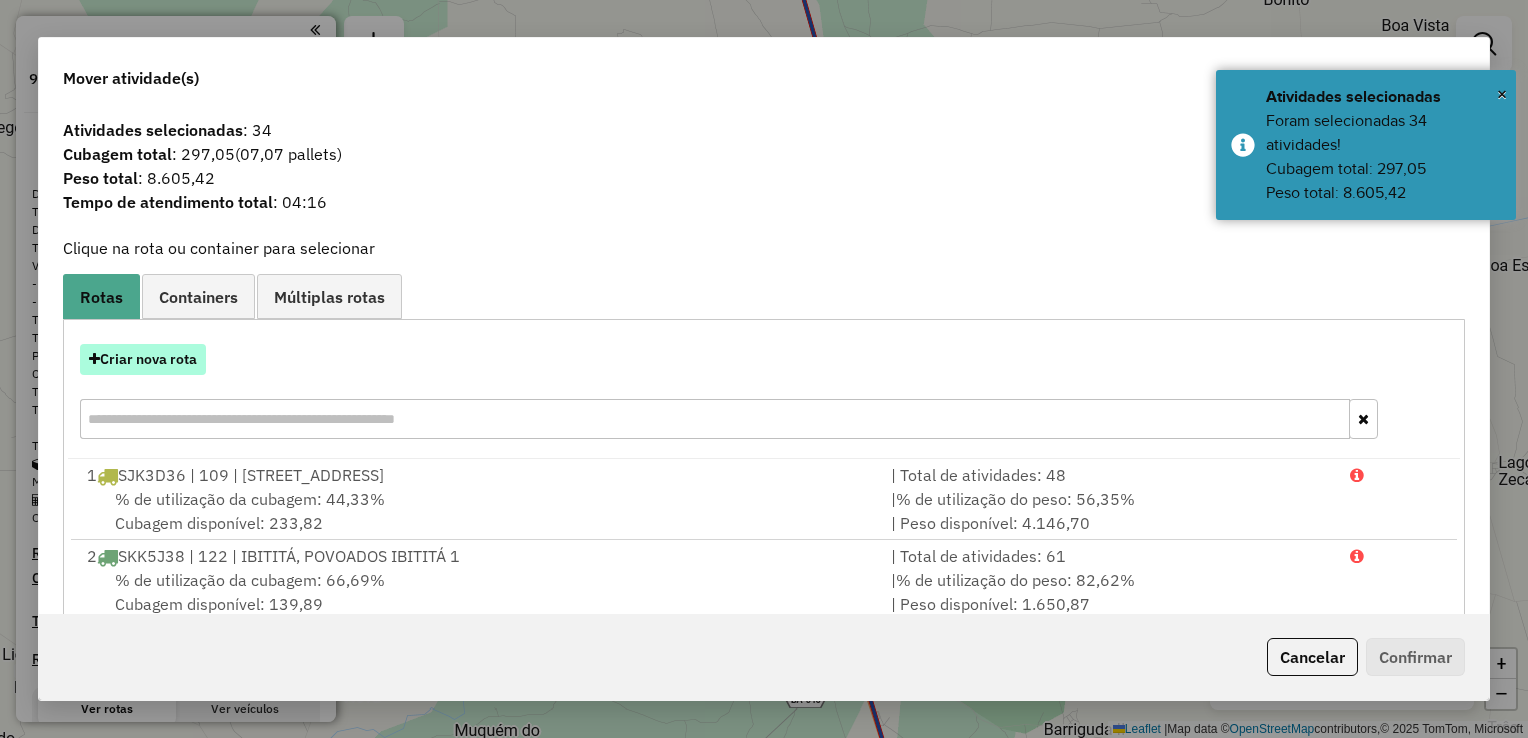 click on "Criar nova rota" at bounding box center (143, 359) 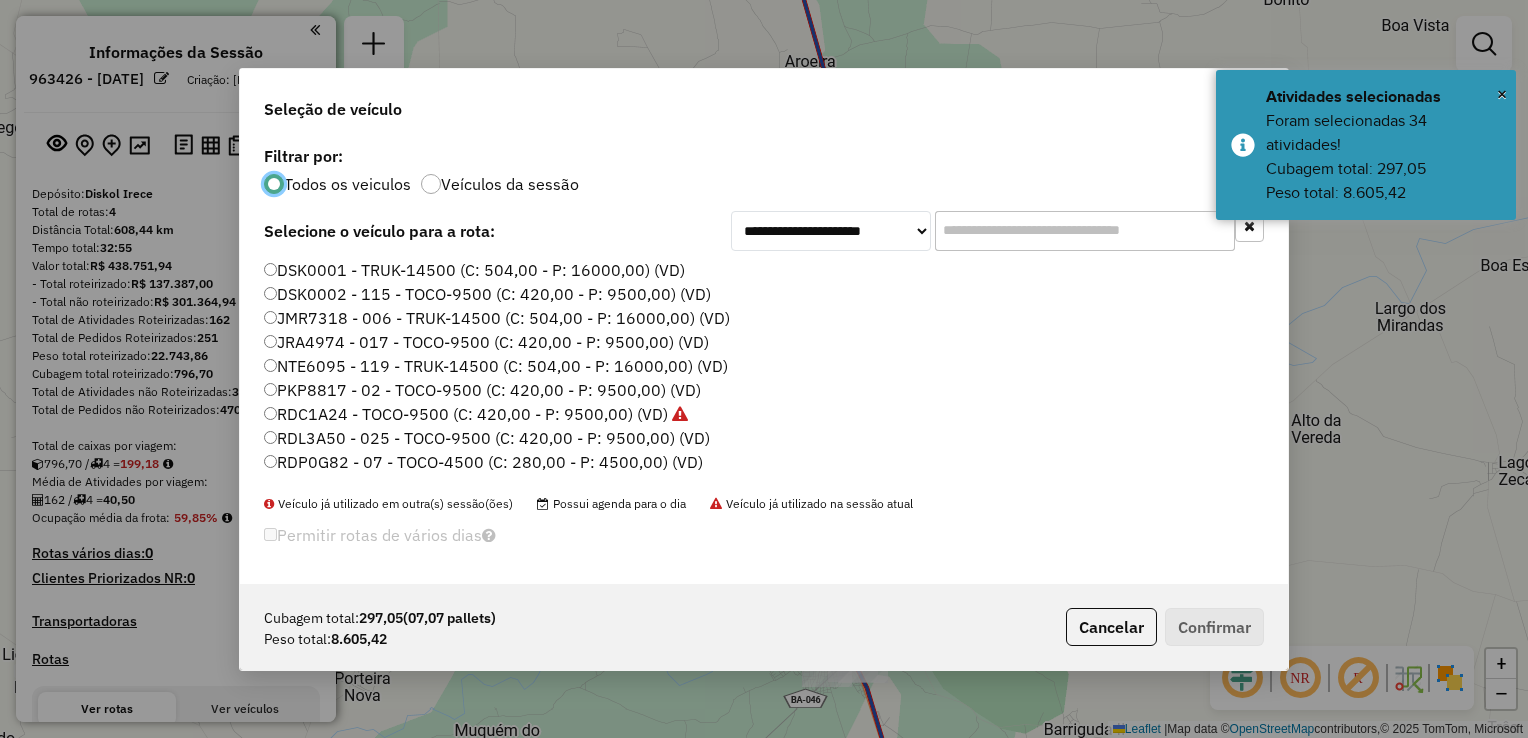 scroll, scrollTop: 10, scrollLeft: 6, axis: both 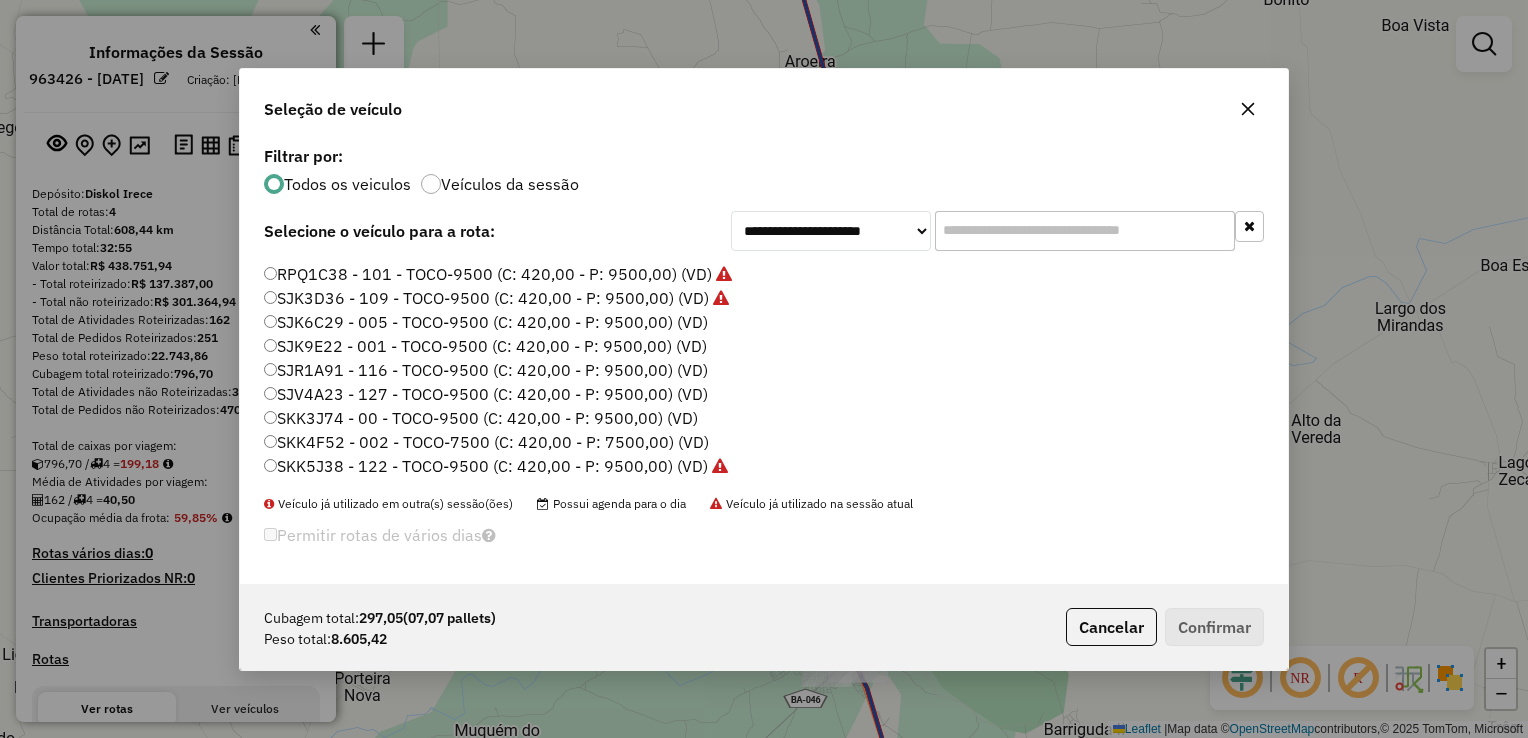 click on "SKK3J74 - 00 - TOCO-9500 (C: 420,00 - P: 9500,00) (VD)" 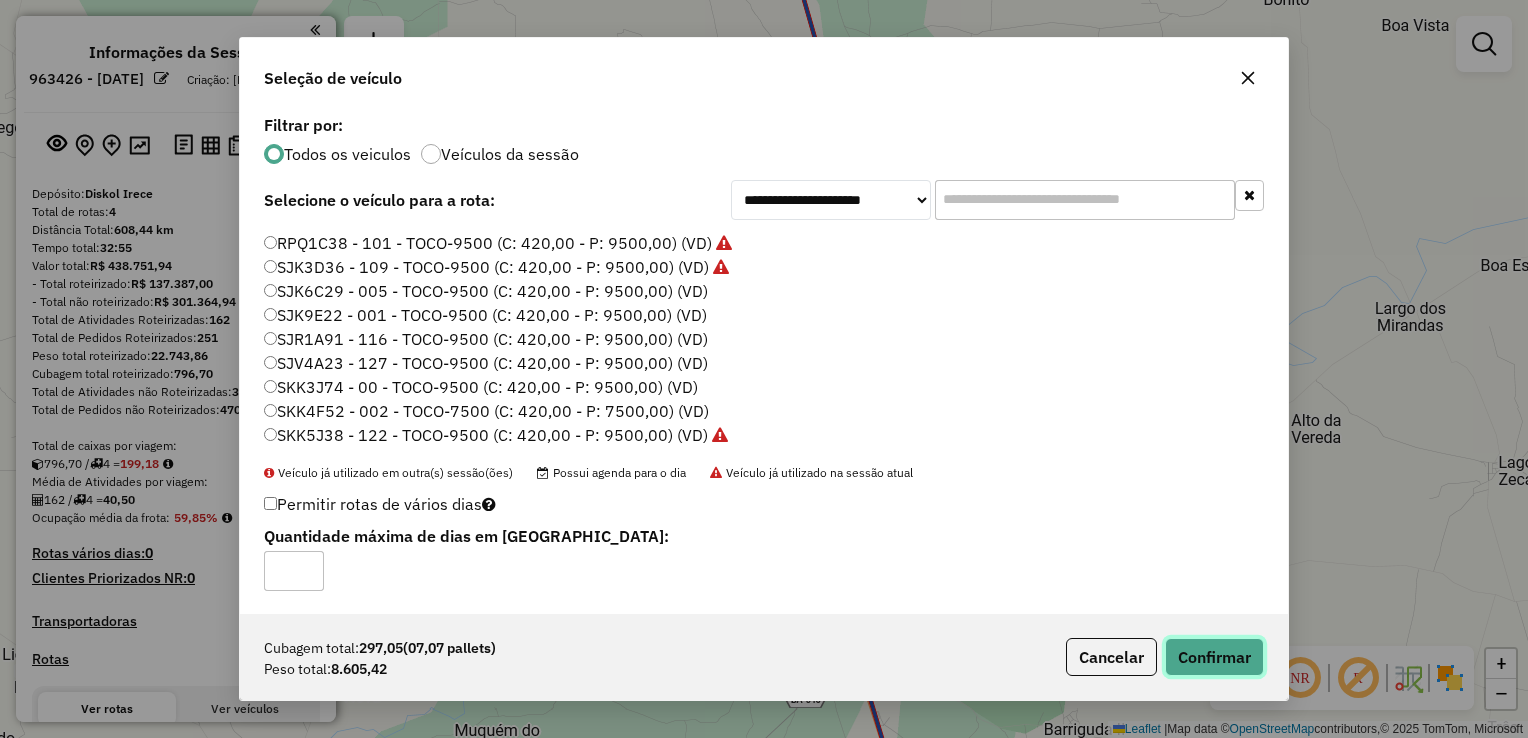 click on "Confirmar" 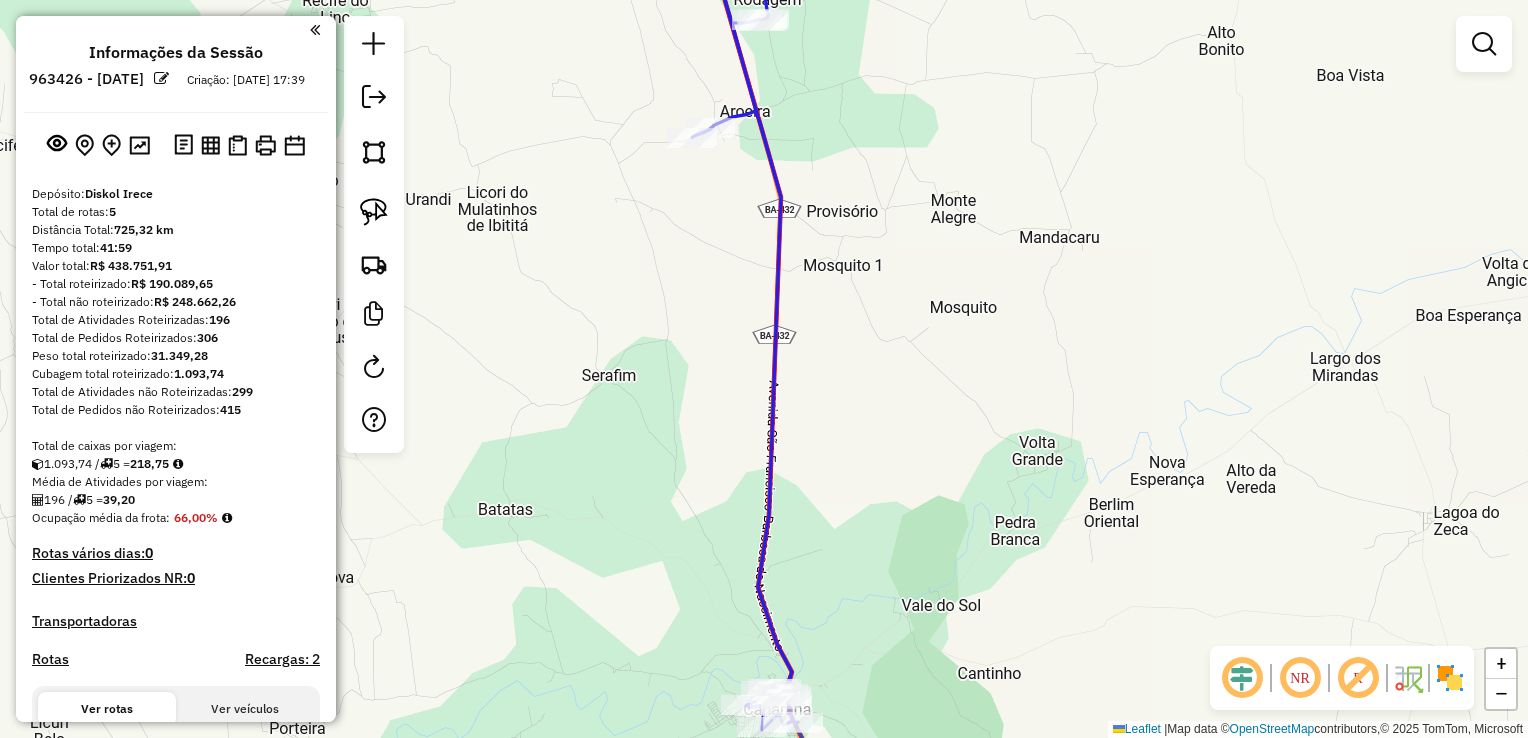 drag, startPoint x: 1022, startPoint y: 318, endPoint x: 940, endPoint y: 333, distance: 83.360664 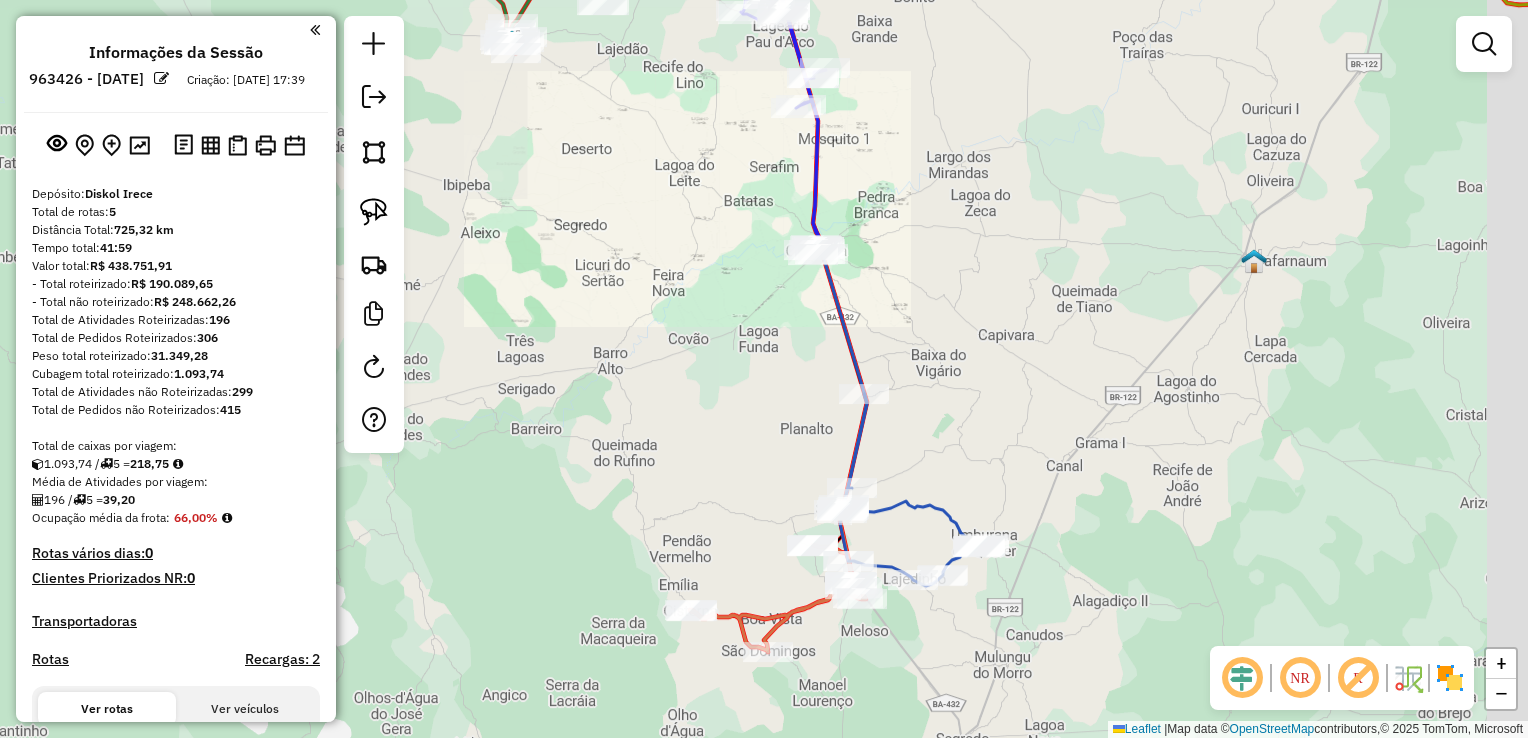 drag, startPoint x: 966, startPoint y: 358, endPoint x: 902, endPoint y: 209, distance: 162.1635 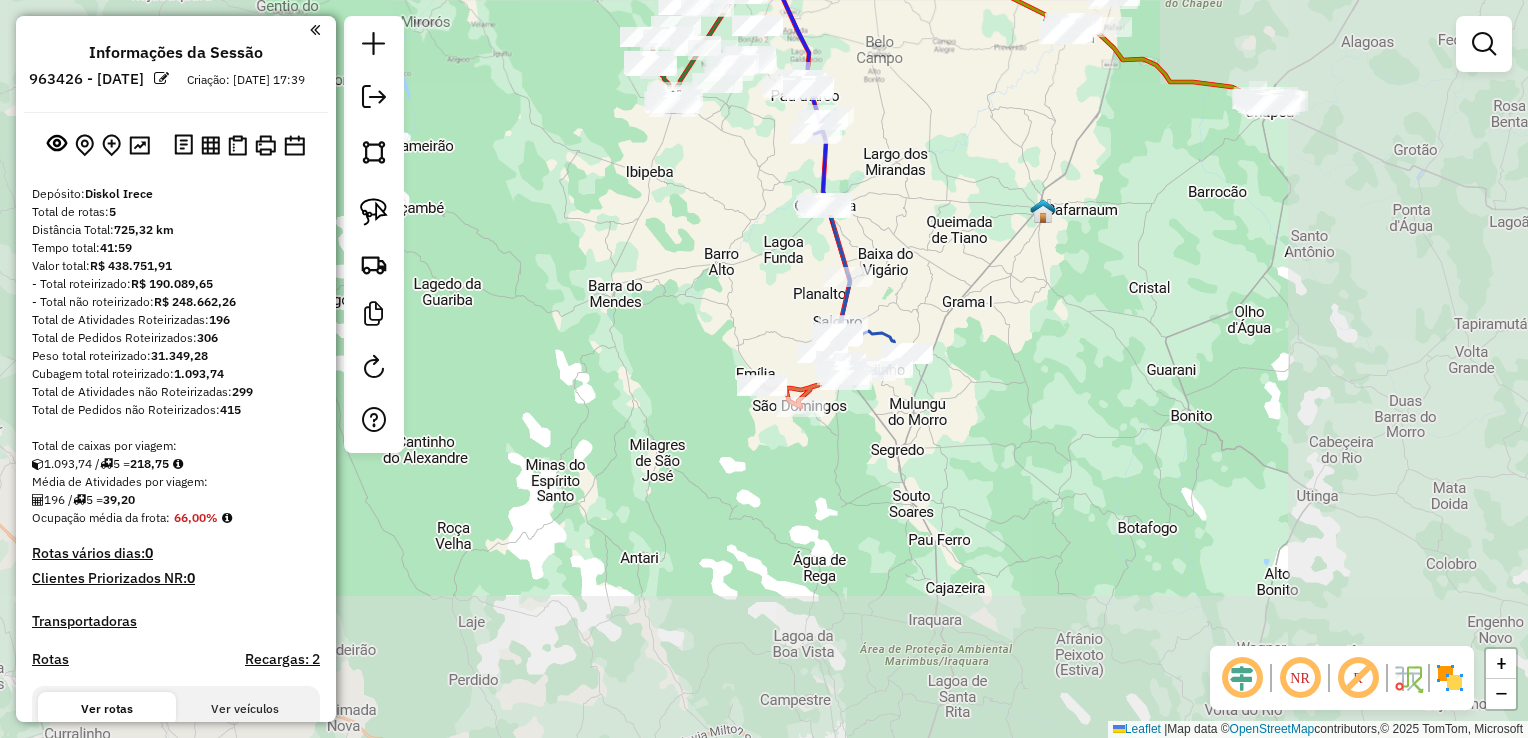 drag, startPoint x: 928, startPoint y: 248, endPoint x: 889, endPoint y: 306, distance: 69.89278 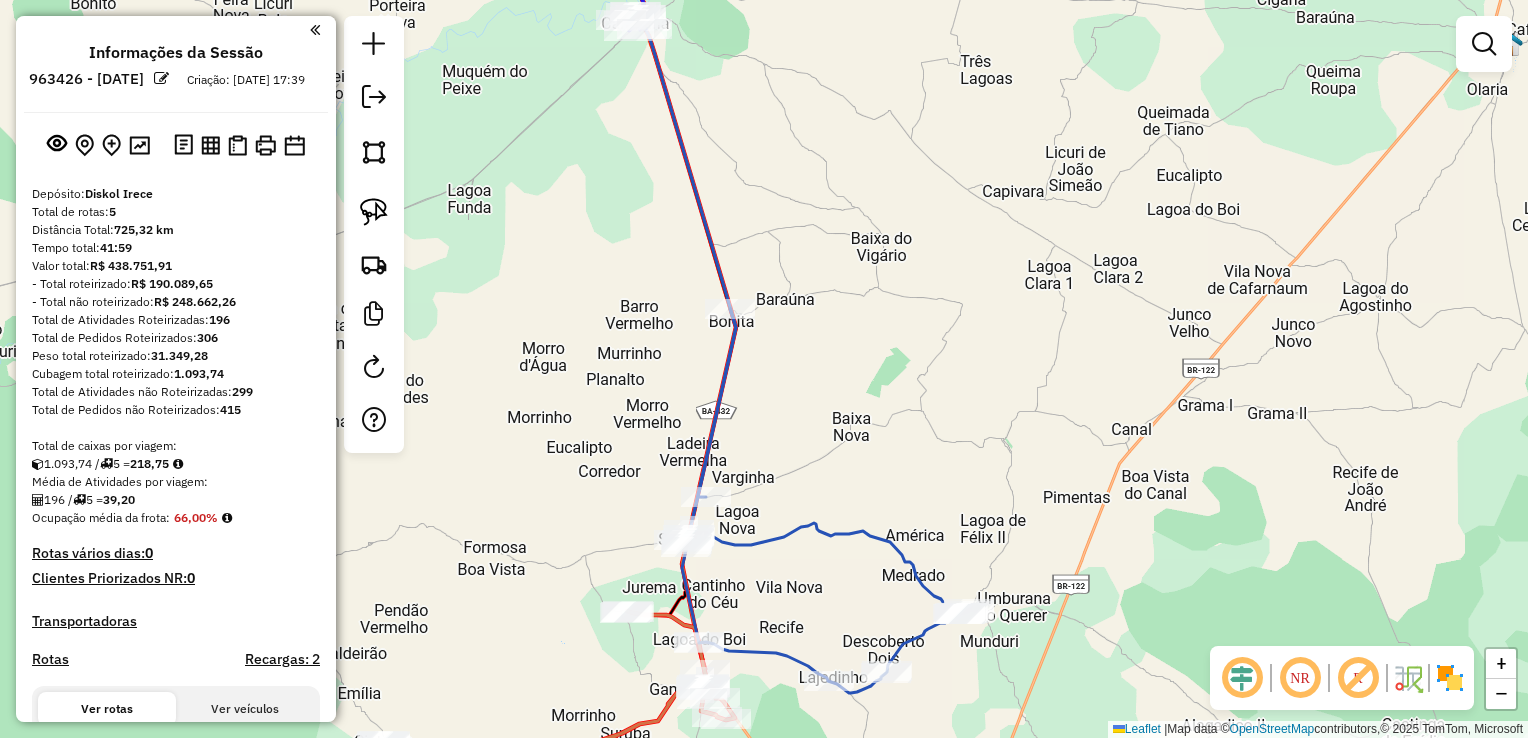 drag, startPoint x: 853, startPoint y: 324, endPoint x: 862, endPoint y: 264, distance: 60.671246 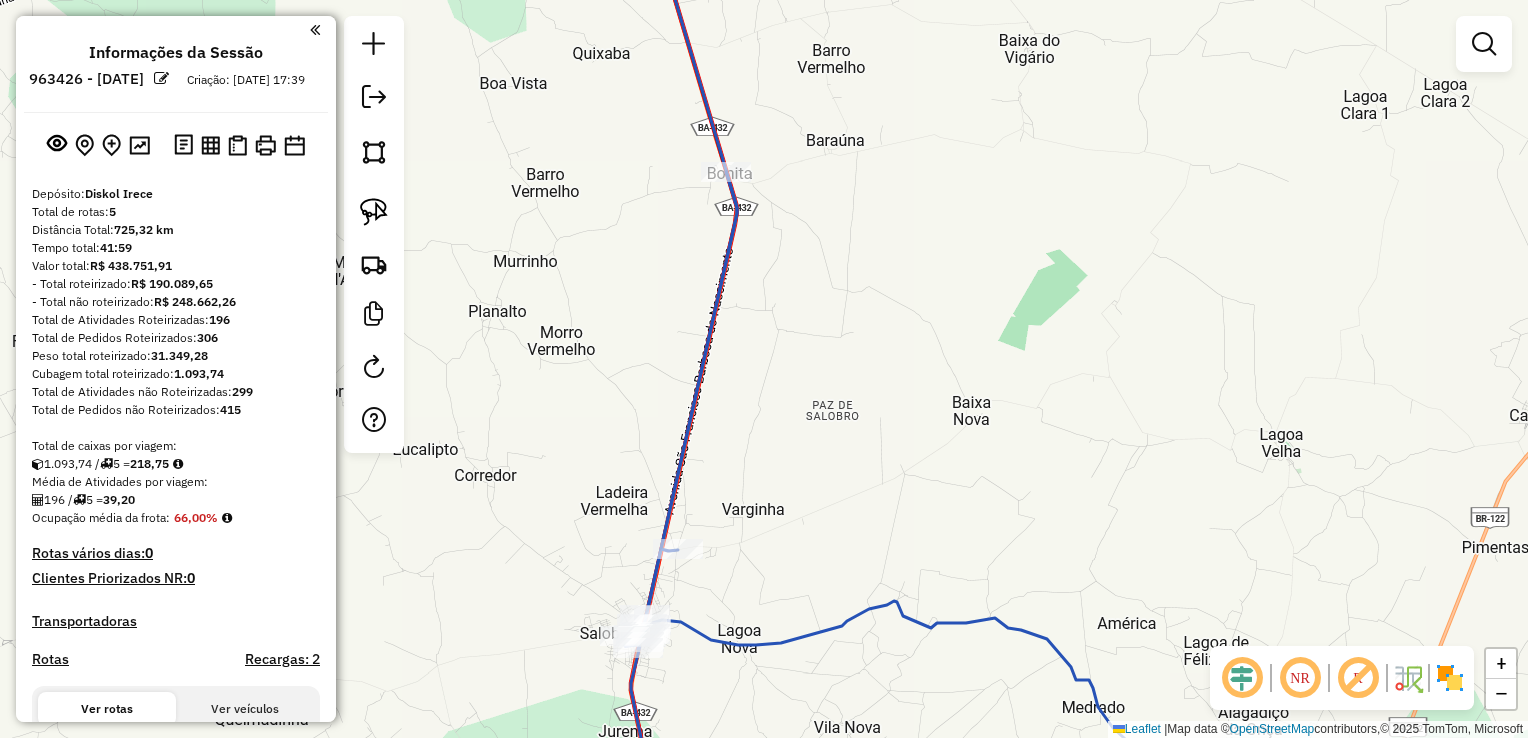 drag, startPoint x: 860, startPoint y: 334, endPoint x: 804, endPoint y: 427, distance: 108.55874 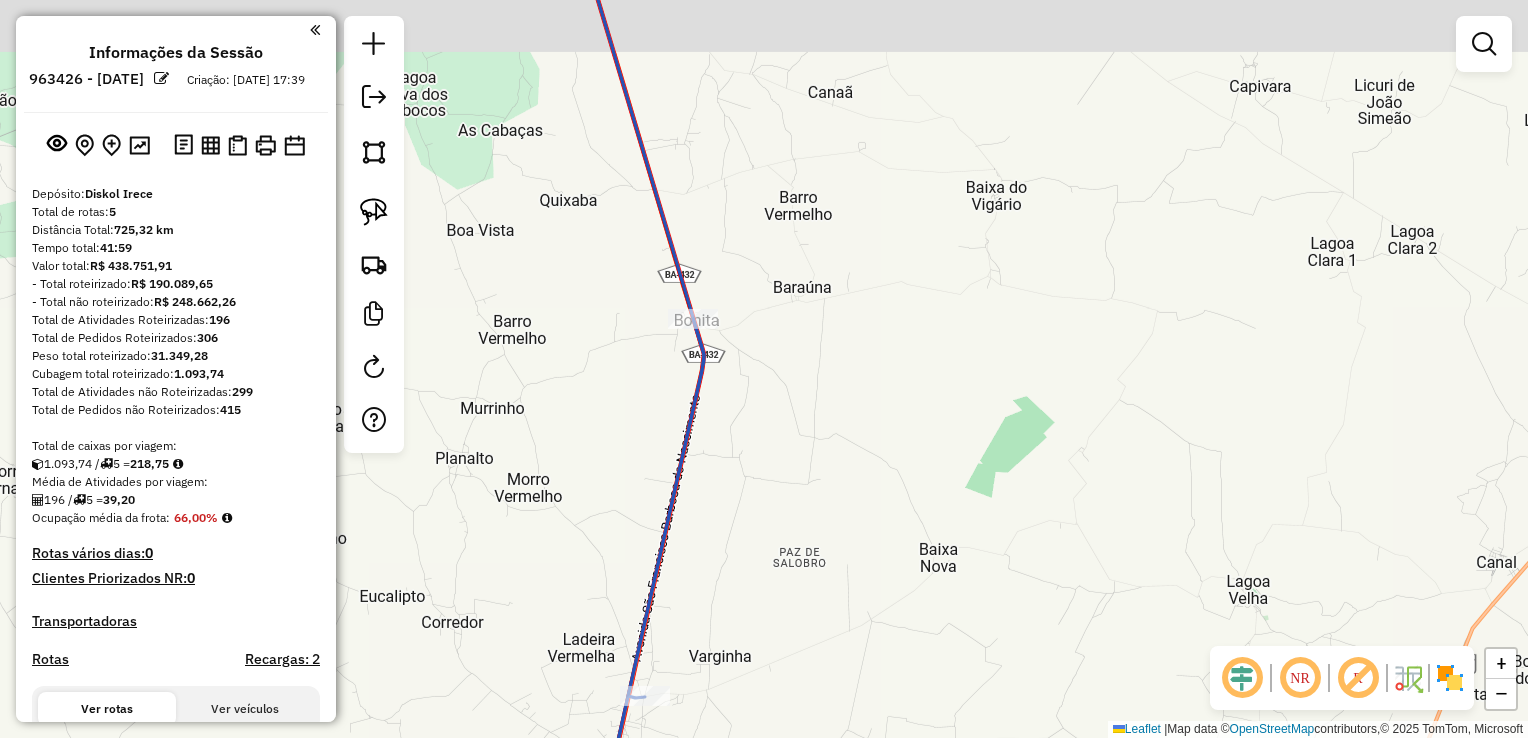 drag, startPoint x: 855, startPoint y: 367, endPoint x: 847, endPoint y: 424, distance: 57.558666 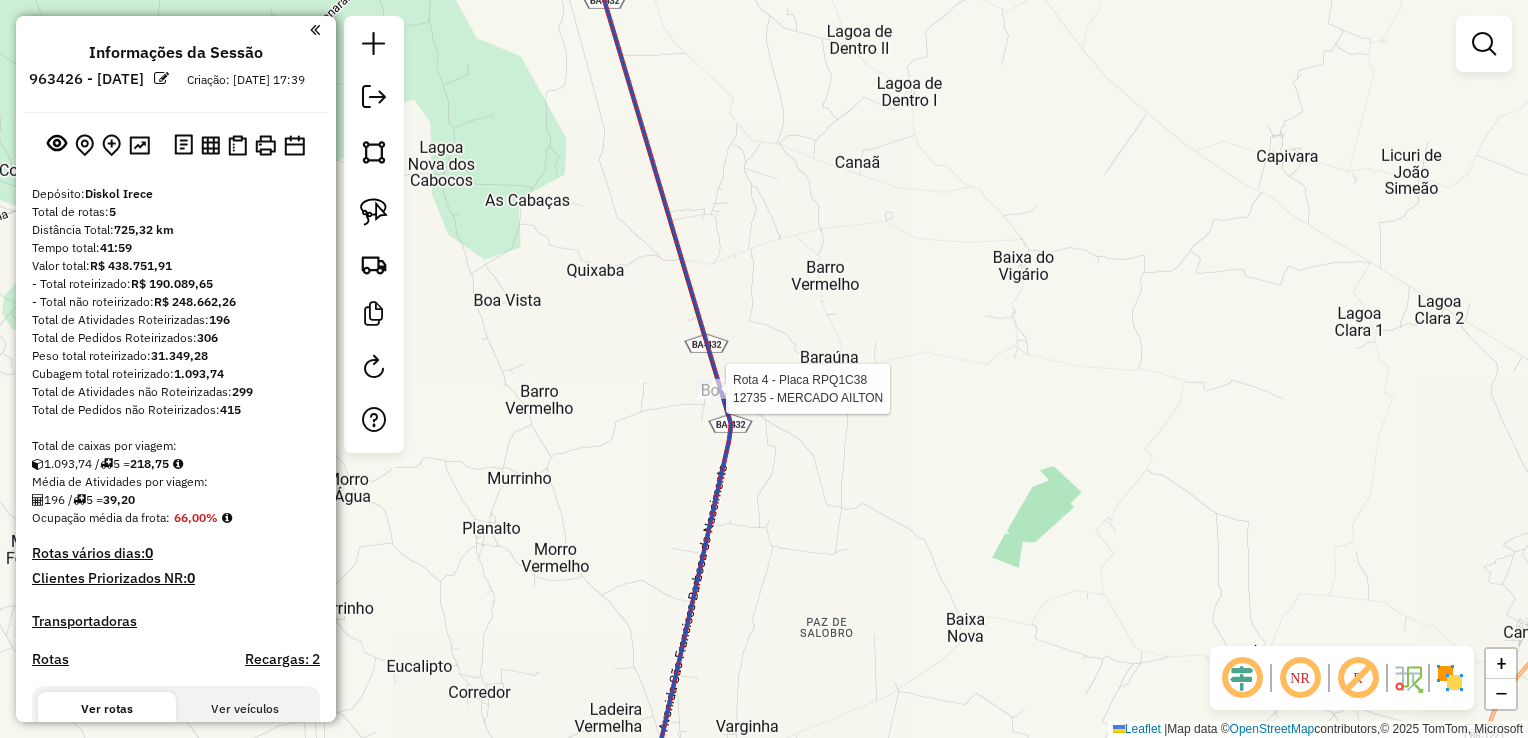 select on "**********" 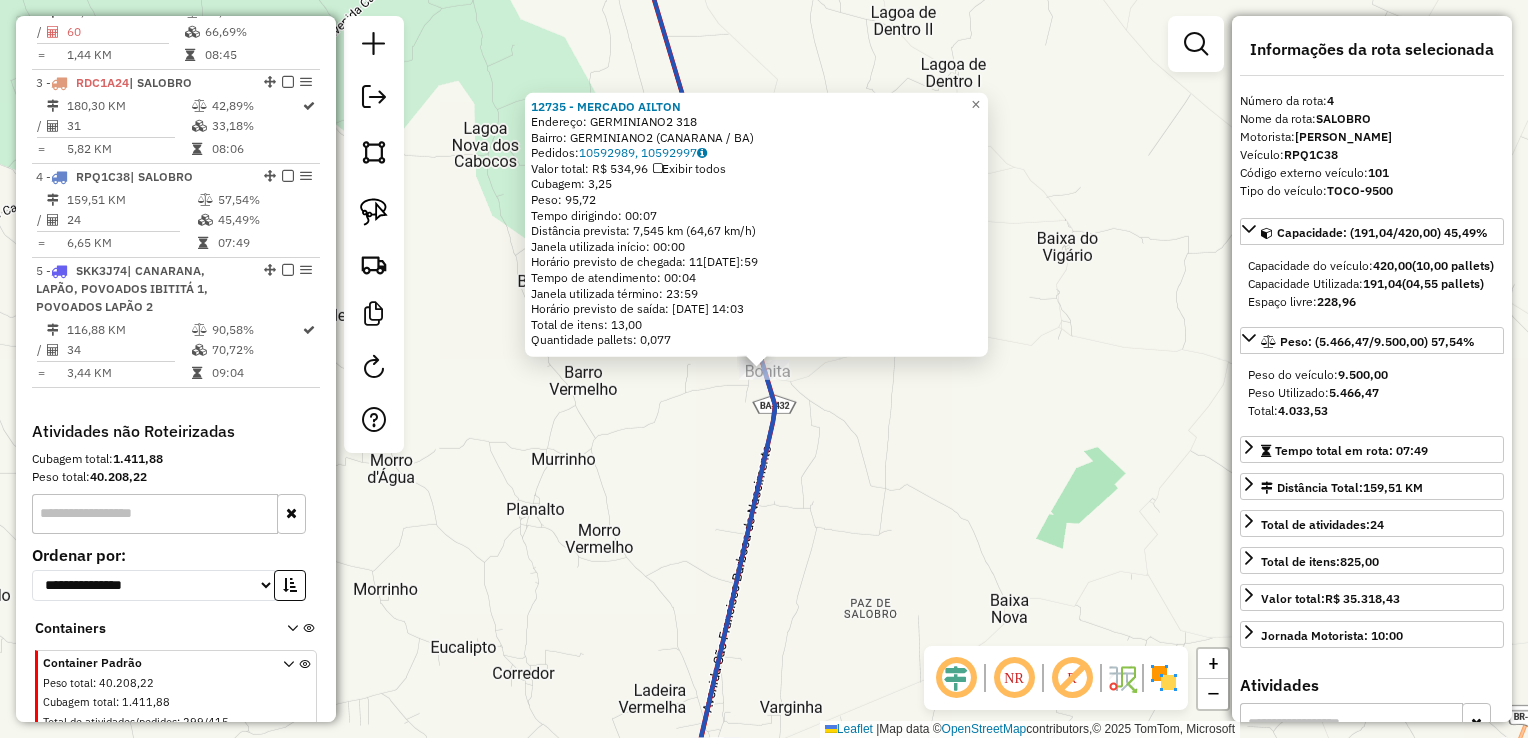 scroll, scrollTop: 1001, scrollLeft: 0, axis: vertical 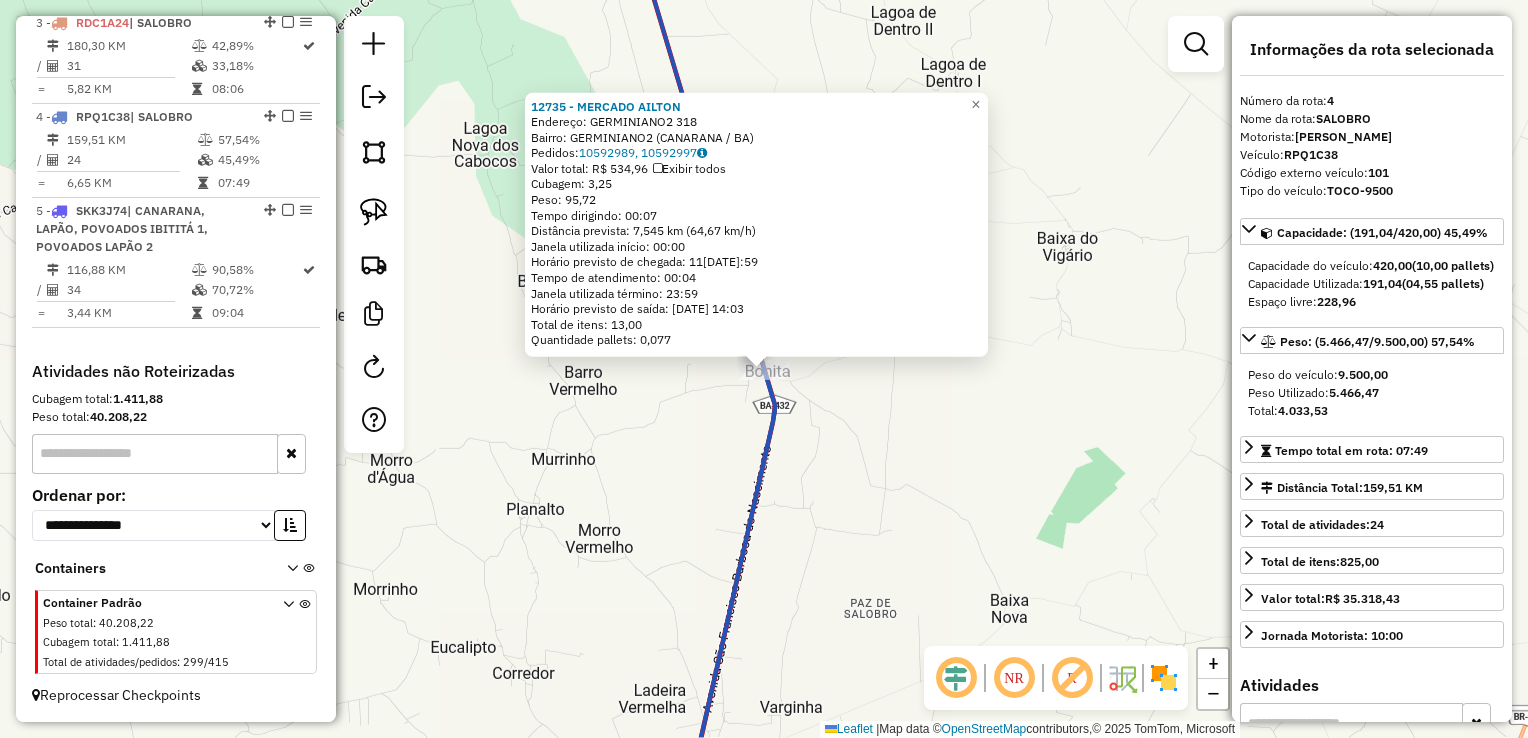 drag, startPoint x: 903, startPoint y: 449, endPoint x: 884, endPoint y: 399, distance: 53.488316 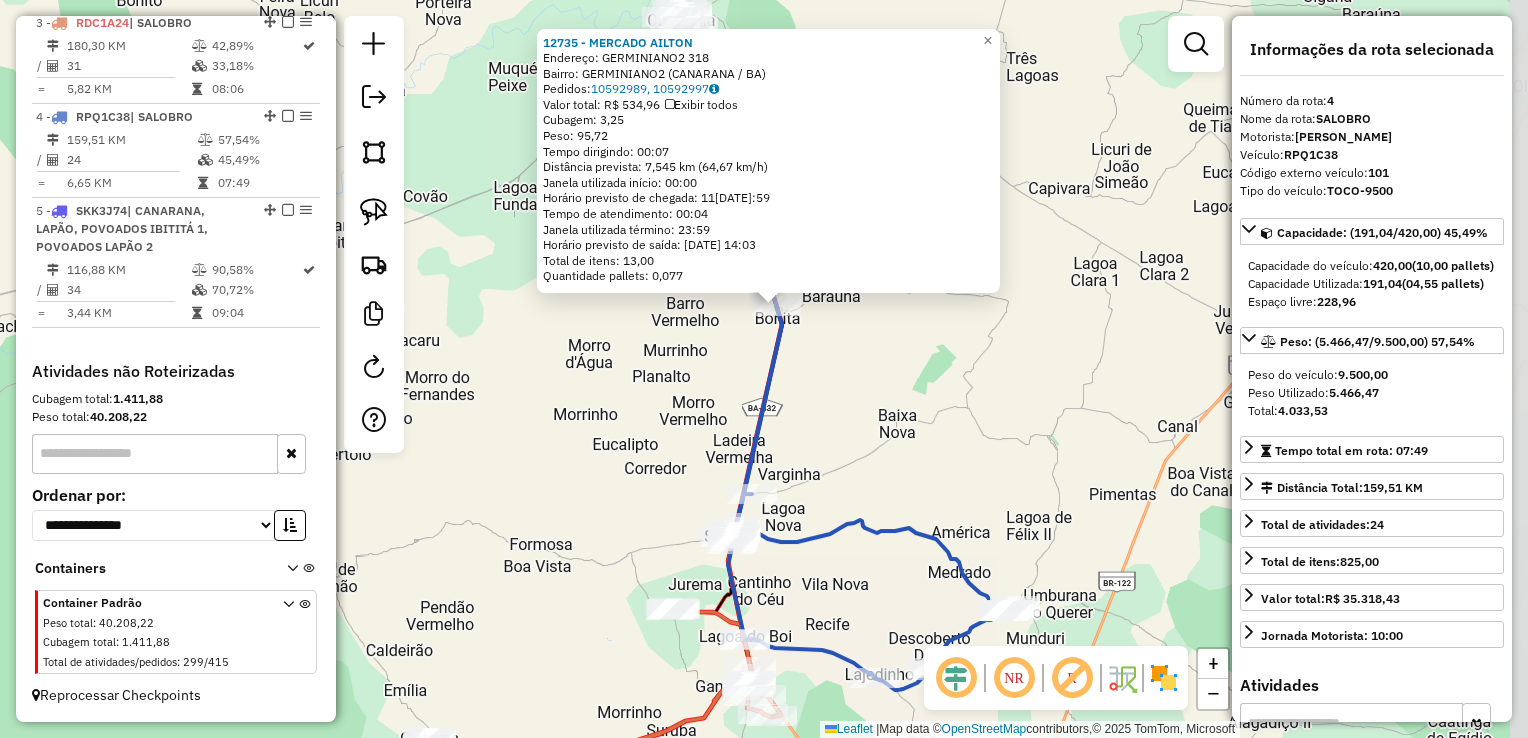 drag, startPoint x: 854, startPoint y: 398, endPoint x: 844, endPoint y: 376, distance: 24.166092 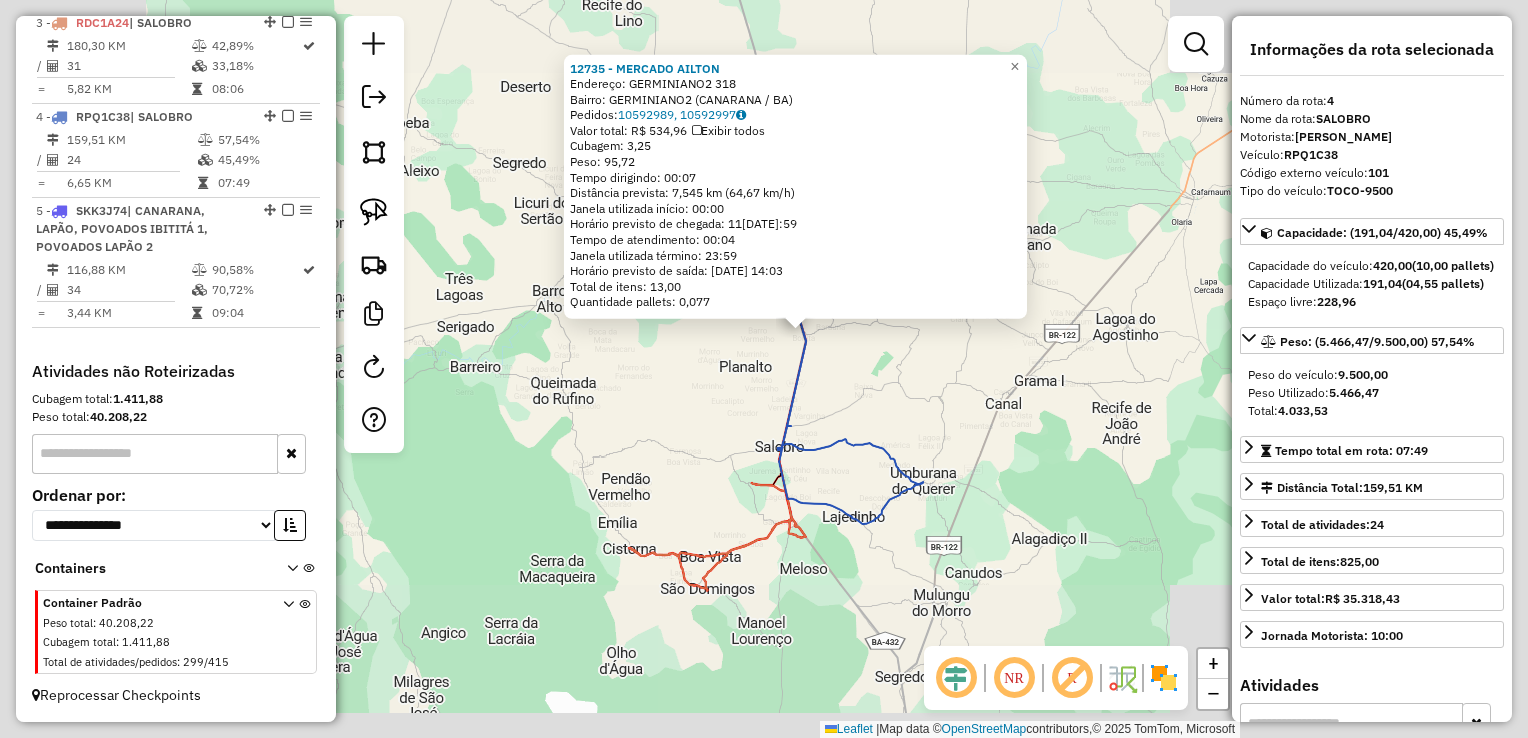 click on "12735 - MERCADO AILTON  Endereço:  GERMINIANO2 318   Bairro: GERMINIANO2 (CANARANA / BA)   Pedidos:  10592989, 10592997   Valor total: R$ 534,96   Exibir todos   Cubagem: 3,25  Peso: 95,72  Tempo dirigindo: 00:07   Distância prevista: 7,545 km (64,67 km/h)   Janela utilizada início: 00:00   Horário previsto de chegada: 11/07/2025 13:59   Tempo de atendimento: 00:04   Janela utilizada término: 23:59   Horário previsto de saída: 11/07/2025 14:03   Total de itens: 13,00   Quantidade pallets: 0,077  × Janela de atendimento Grade de atendimento Capacidade Transportadoras Veículos Cliente Pedidos  Rotas Selecione os dias de semana para filtrar as janelas de atendimento  Seg   Ter   Qua   Qui   Sex   Sáb   Dom  Informe o período da janela de atendimento: De: Até:  Filtrar exatamente a janela do cliente  Considerar janela de atendimento padrão  Selecione os dias de semana para filtrar as grades de atendimento  Seg   Ter   Qua   Qui   Sex   Sáb   Dom   Clientes fora do dia de atendimento selecionado De:" 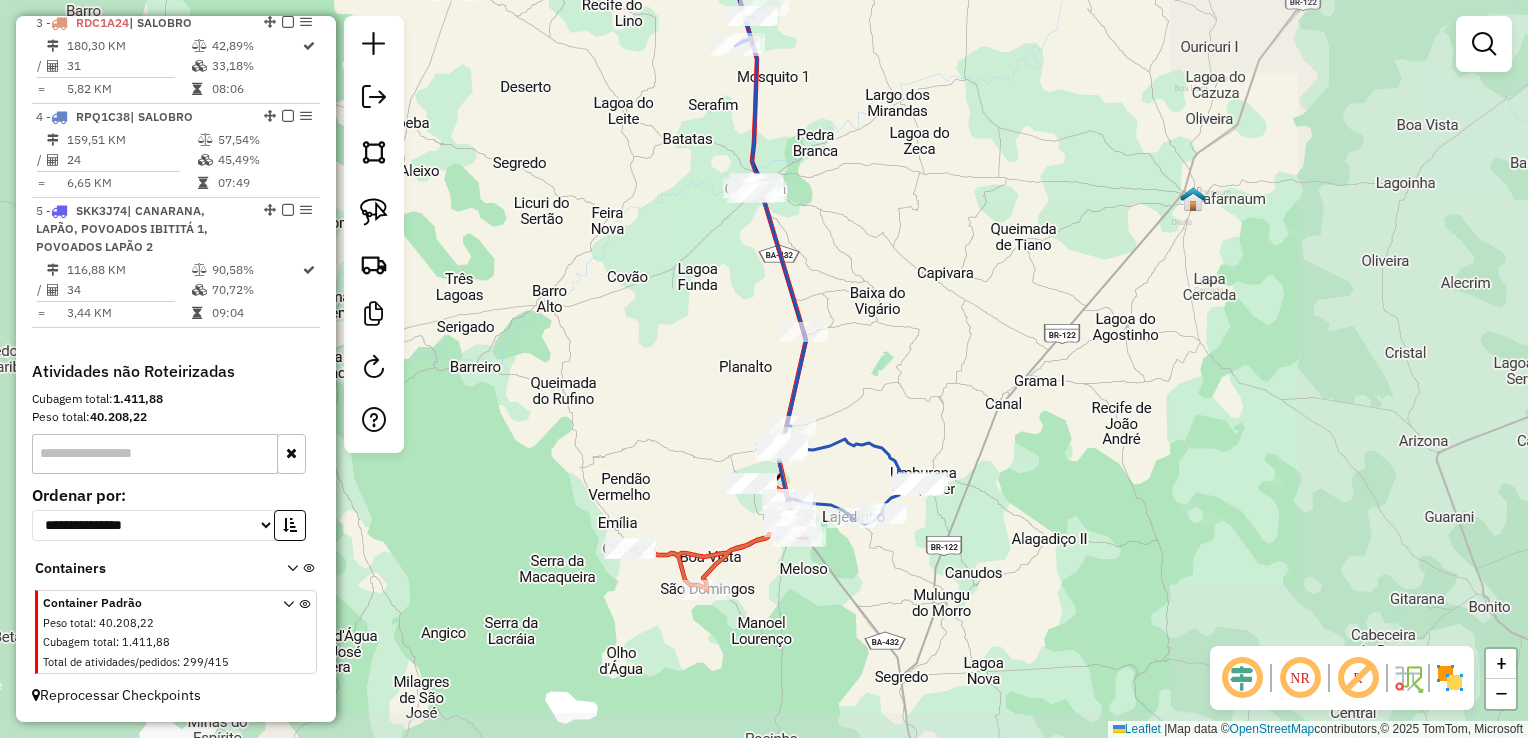 drag, startPoint x: 906, startPoint y: 368, endPoint x: 888, endPoint y: 450, distance: 83.95237 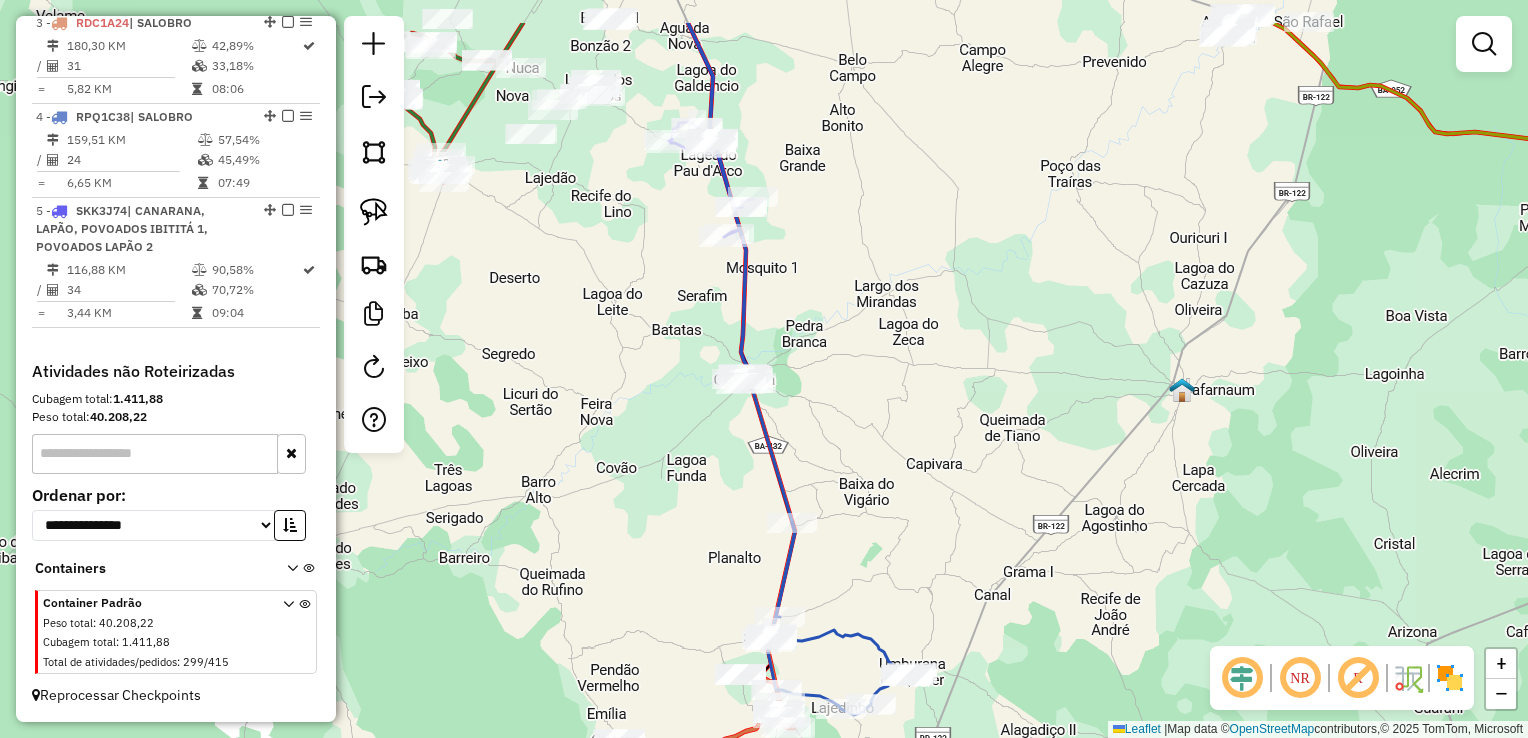 drag, startPoint x: 879, startPoint y: 383, endPoint x: 784, endPoint y: 451, distance: 116.82893 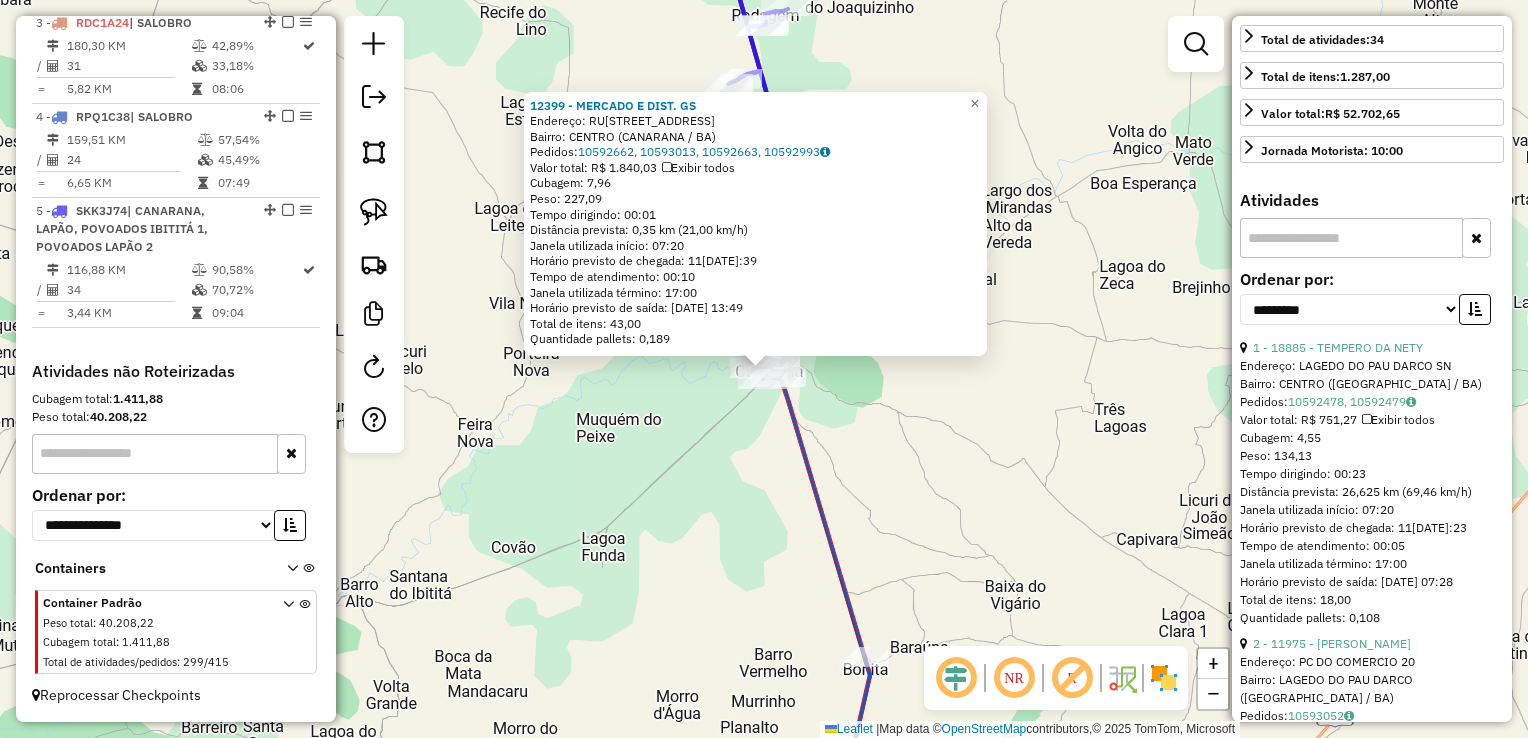 scroll, scrollTop: 600, scrollLeft: 0, axis: vertical 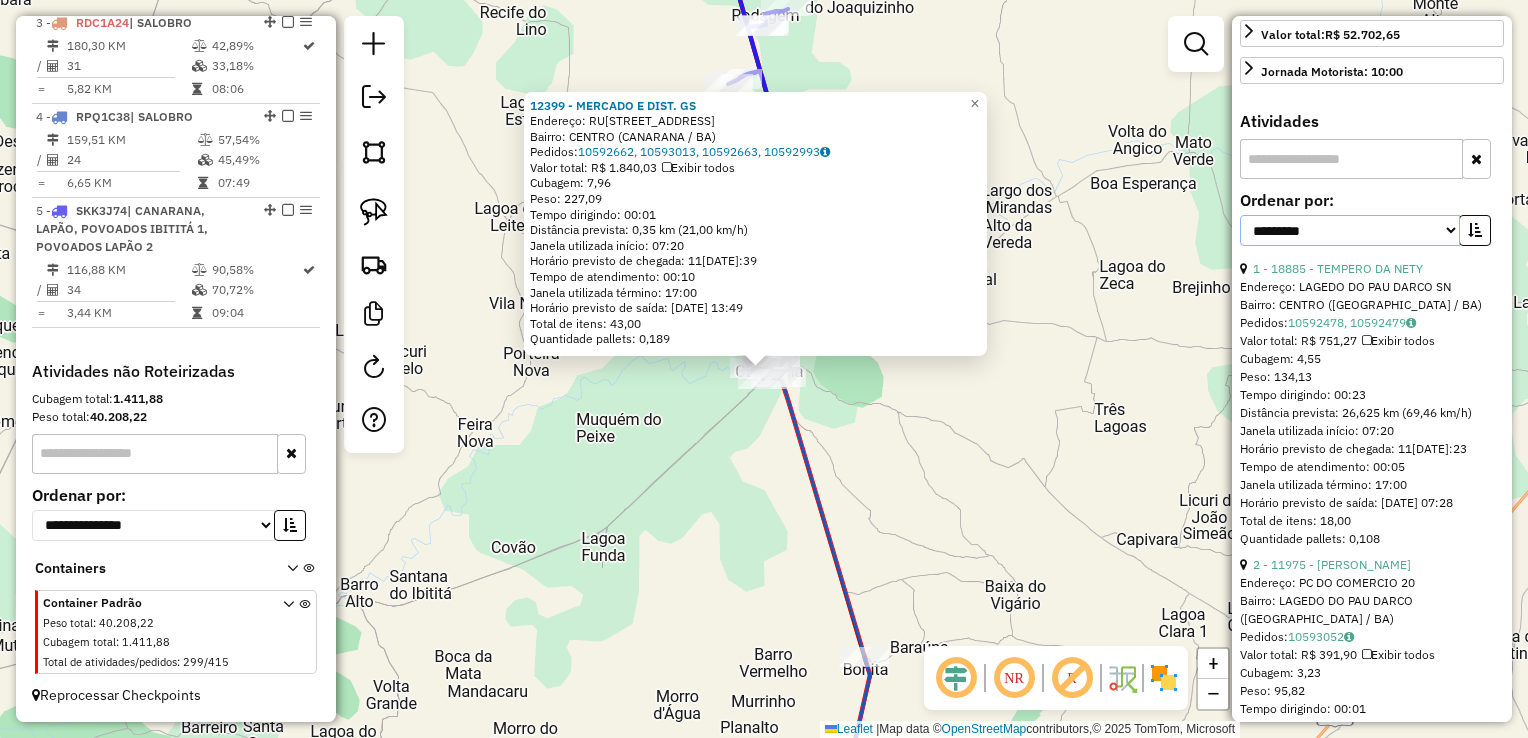 click on "**********" at bounding box center (1350, 230) 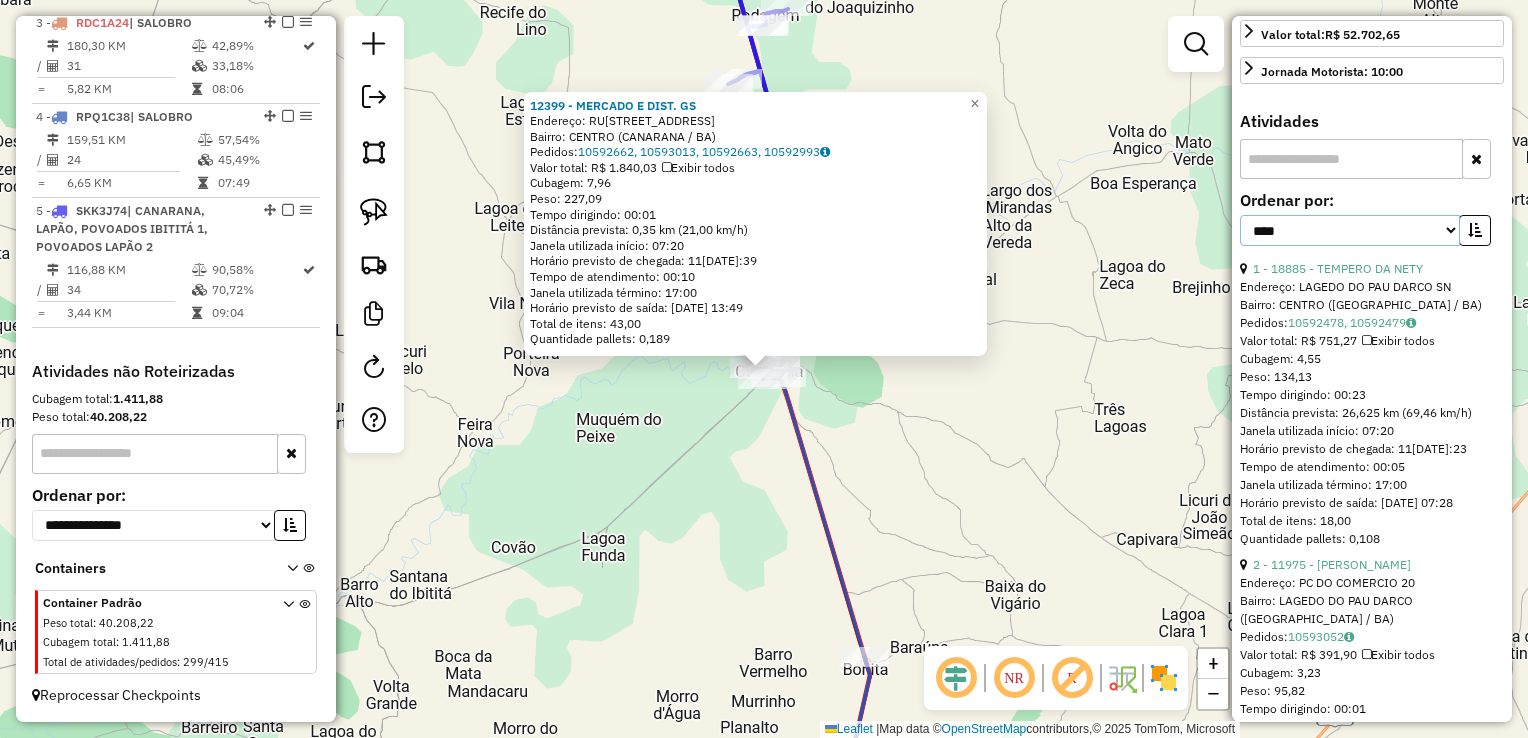 click on "**********" at bounding box center [1350, 230] 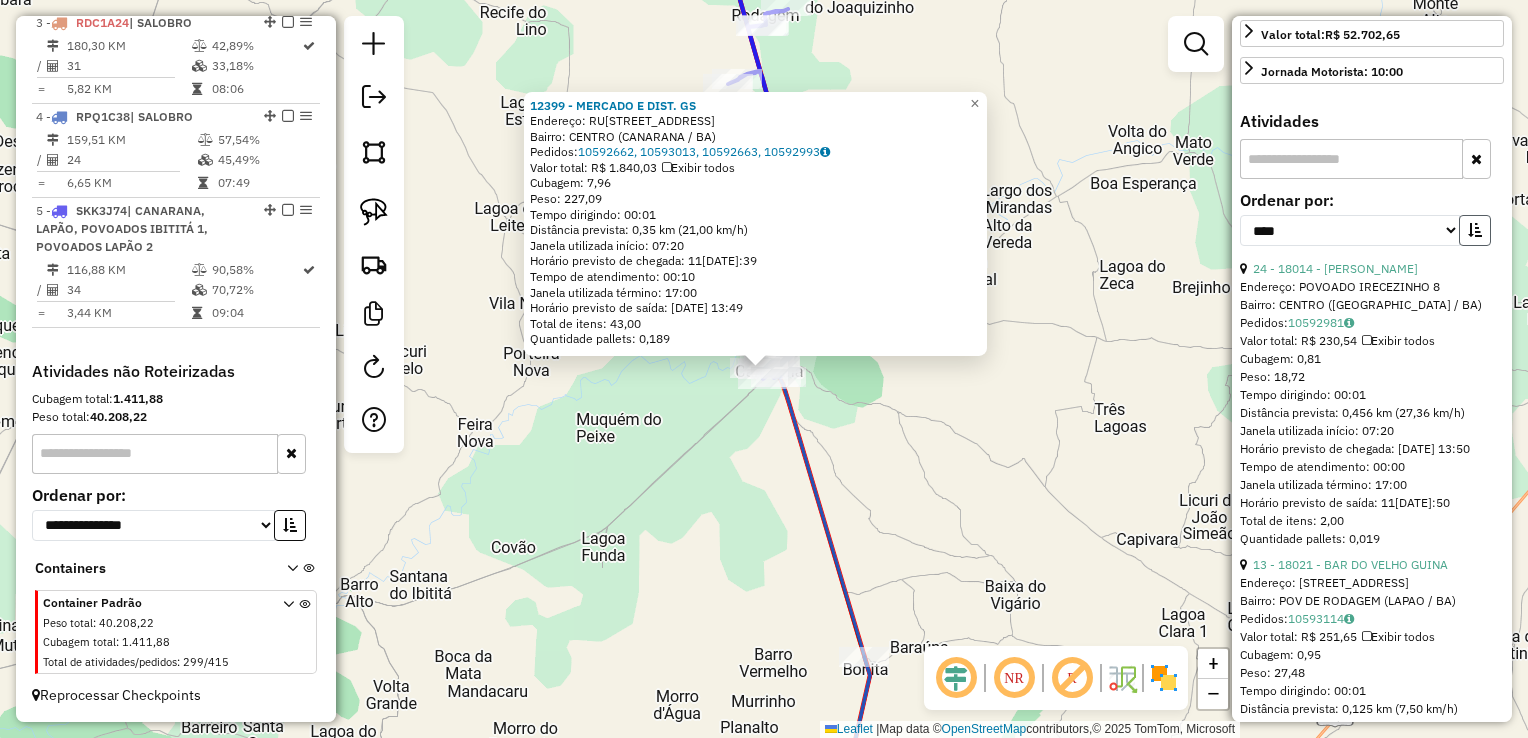 click at bounding box center [1475, 230] 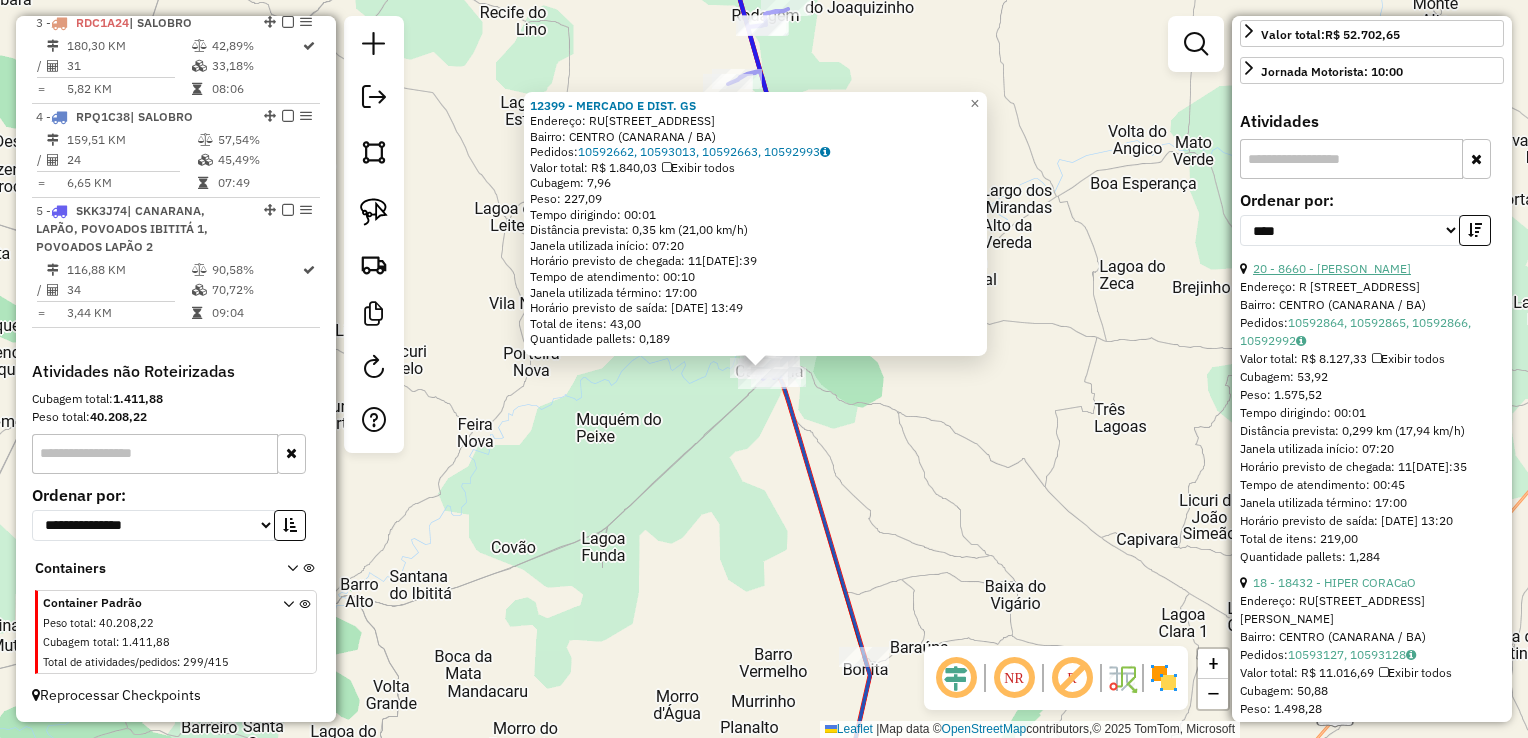 click on "20 - 8660 - ANDREIA MARQUES DE SOUZA" at bounding box center (1332, 268) 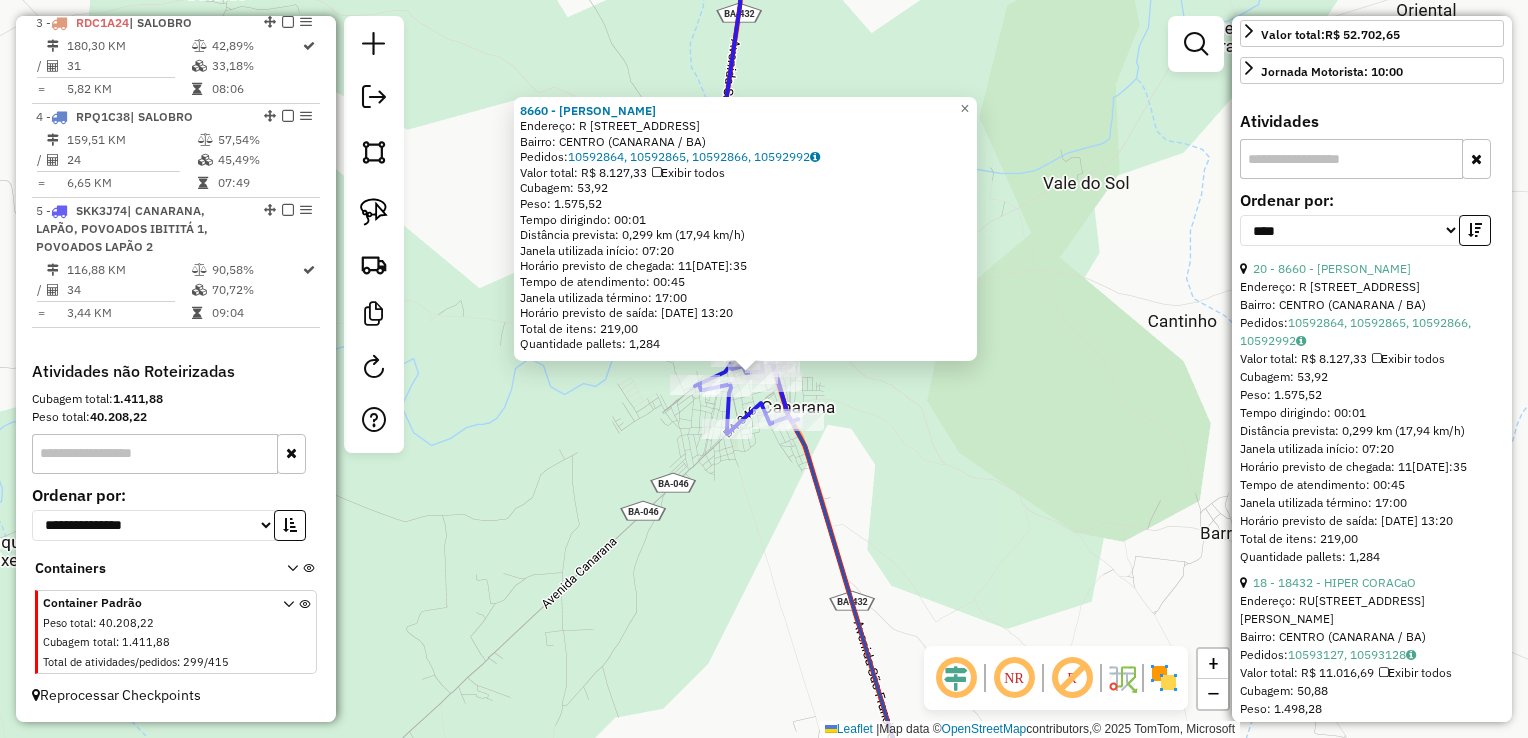 drag, startPoint x: 850, startPoint y: 349, endPoint x: 849, endPoint y: 318, distance: 31.016125 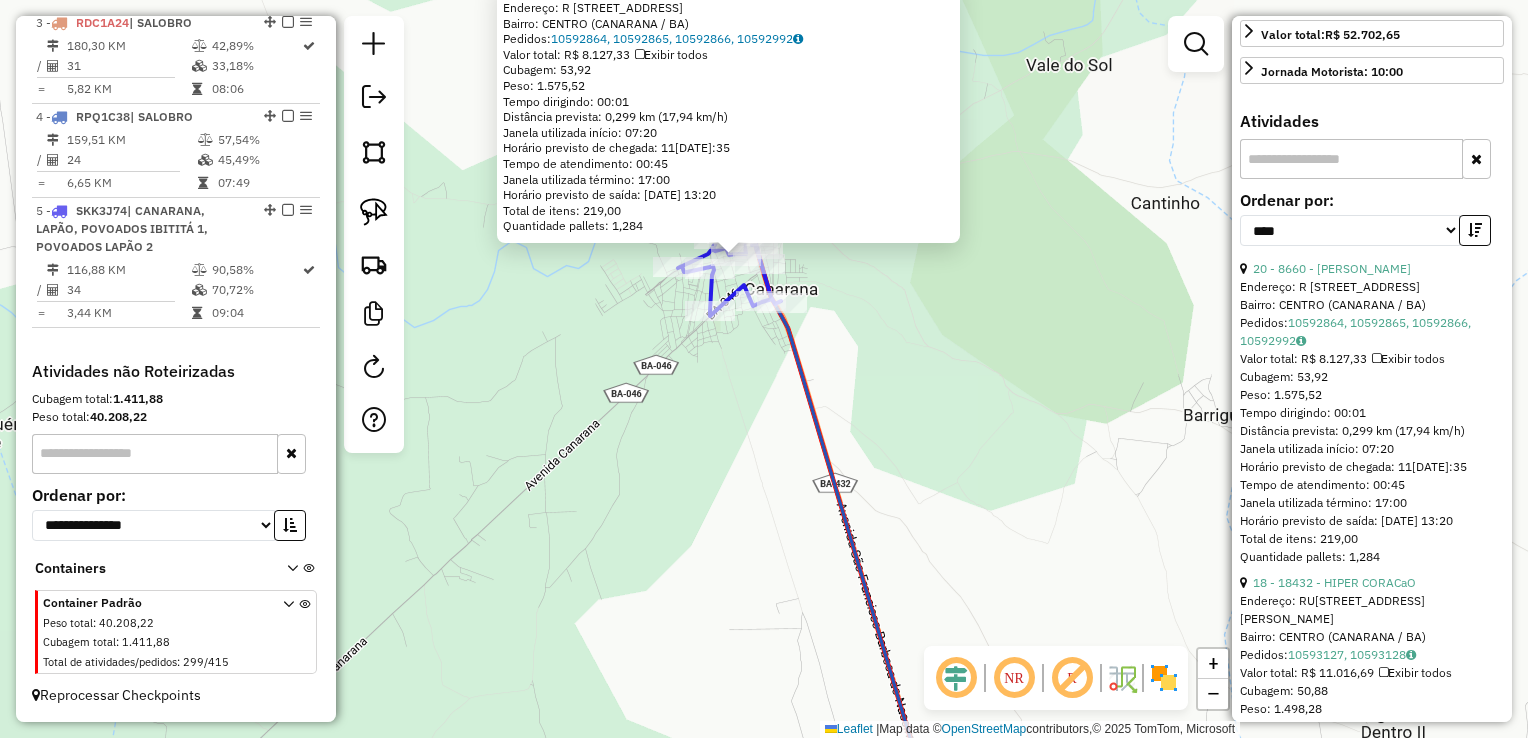 drag, startPoint x: 936, startPoint y: 490, endPoint x: 869, endPoint y: 274, distance: 226.1526 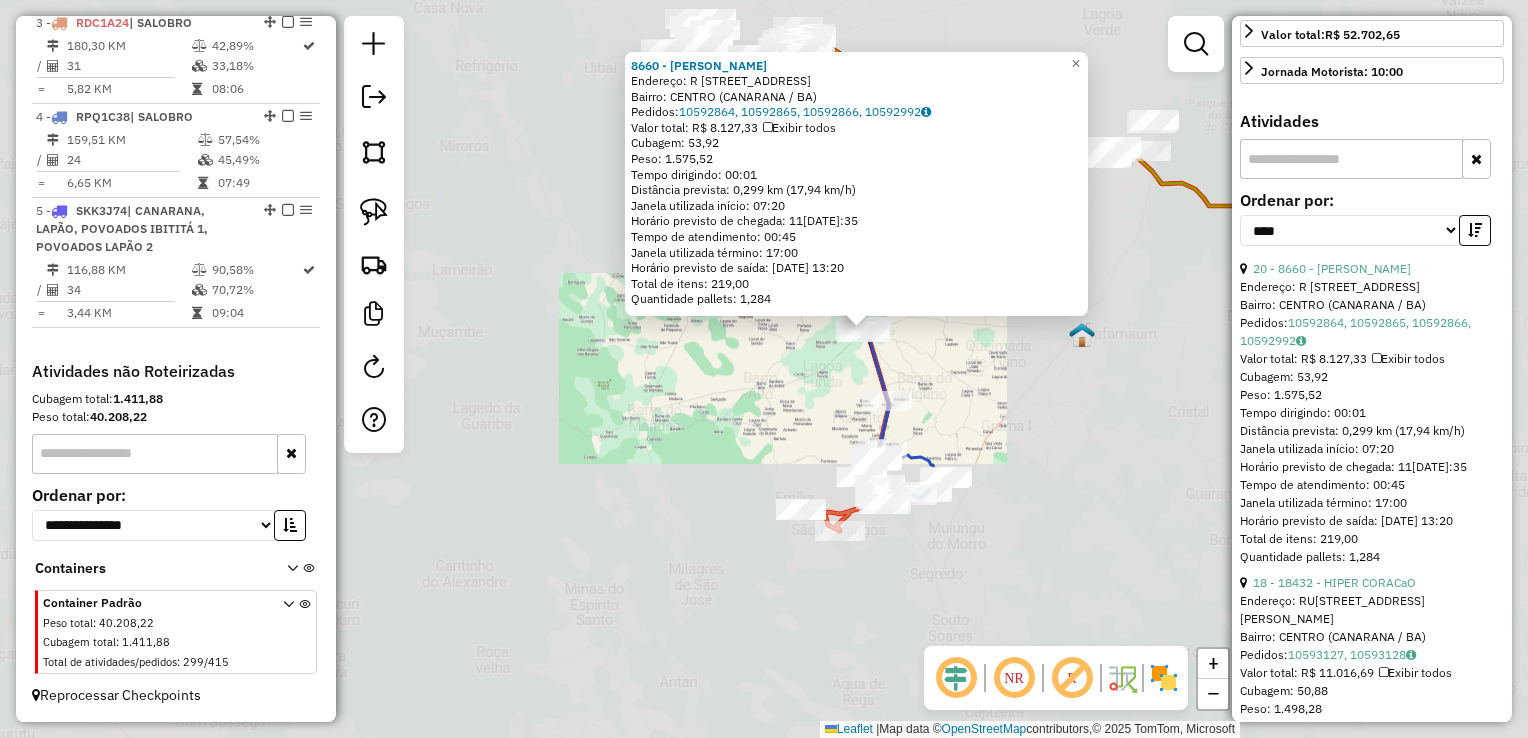 drag, startPoint x: 960, startPoint y: 446, endPoint x: 885, endPoint y: 298, distance: 165.91866 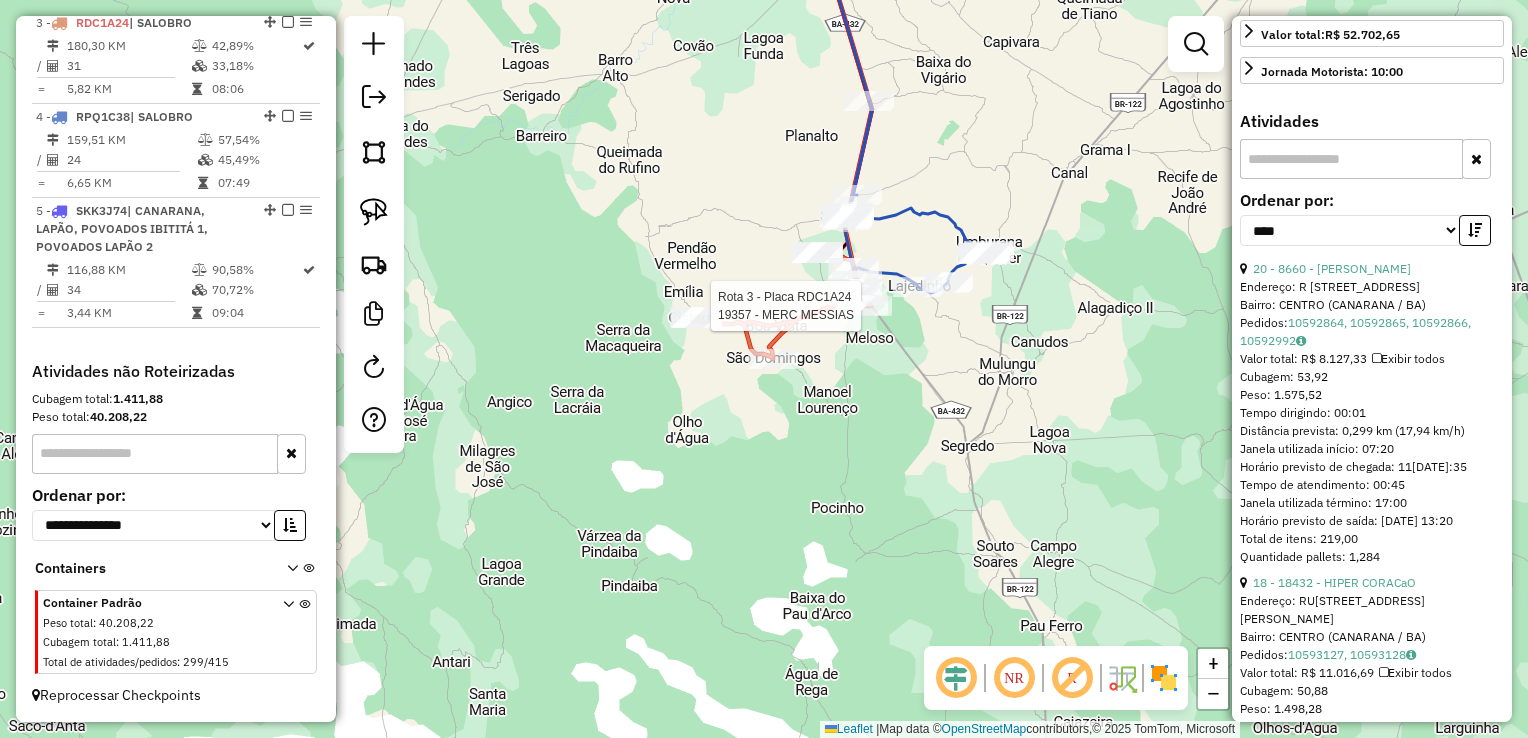 scroll, scrollTop: 545, scrollLeft: 0, axis: vertical 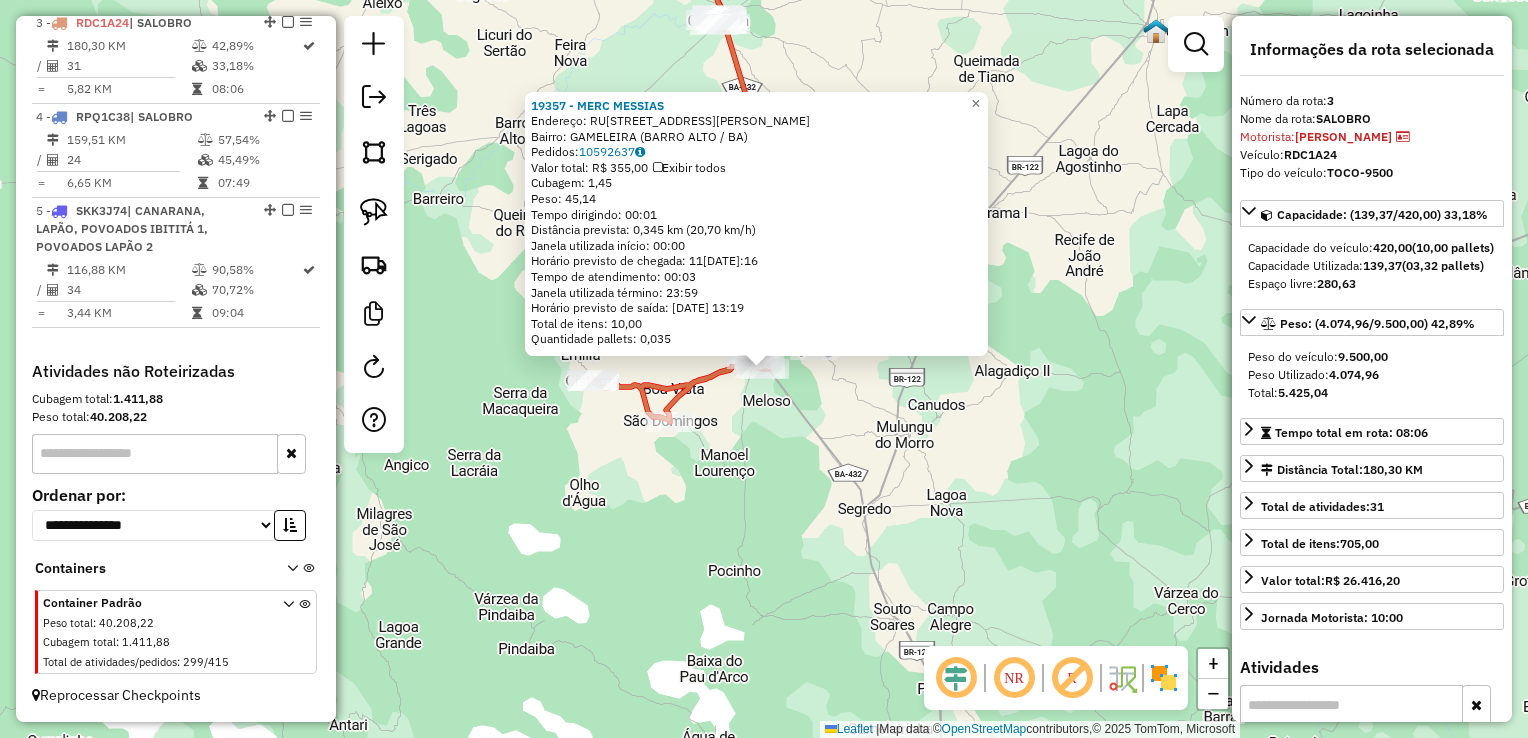 click on "19357 - MERC MESSIAS  Endereço:  RUA DURVAL CARVALHO 130   Bairro: GAMELEIRA (BARRO ALTO / BA)   Pedidos:  10592637   Valor total: R$ 355,00   Exibir todos   Cubagem: 1,45  Peso: 45,14  Tempo dirigindo: 00:01   Distância prevista: 0,345 km (20,70 km/h)   Janela utilizada início: 00:00   Horário previsto de chegada: 11/07/2025 13:16   Tempo de atendimento: 00:03   Janela utilizada término: 23:59   Horário previsto de saída: 11/07/2025 13:19   Total de itens: 10,00   Quantidade pallets: 0,035  × Janela de atendimento Grade de atendimento Capacidade Transportadoras Veículos Cliente Pedidos  Rotas Selecione os dias de semana para filtrar as janelas de atendimento  Seg   Ter   Qua   Qui   Sex   Sáb   Dom  Informe o período da janela de atendimento: De: Até:  Filtrar exatamente a janela do cliente  Considerar janela de atendimento padrão  Selecione os dias de semana para filtrar as grades de atendimento  Seg   Ter   Qua   Qui   Sex   Sáb   Dom   Considerar clientes sem dia de atendimento cadastrado +" 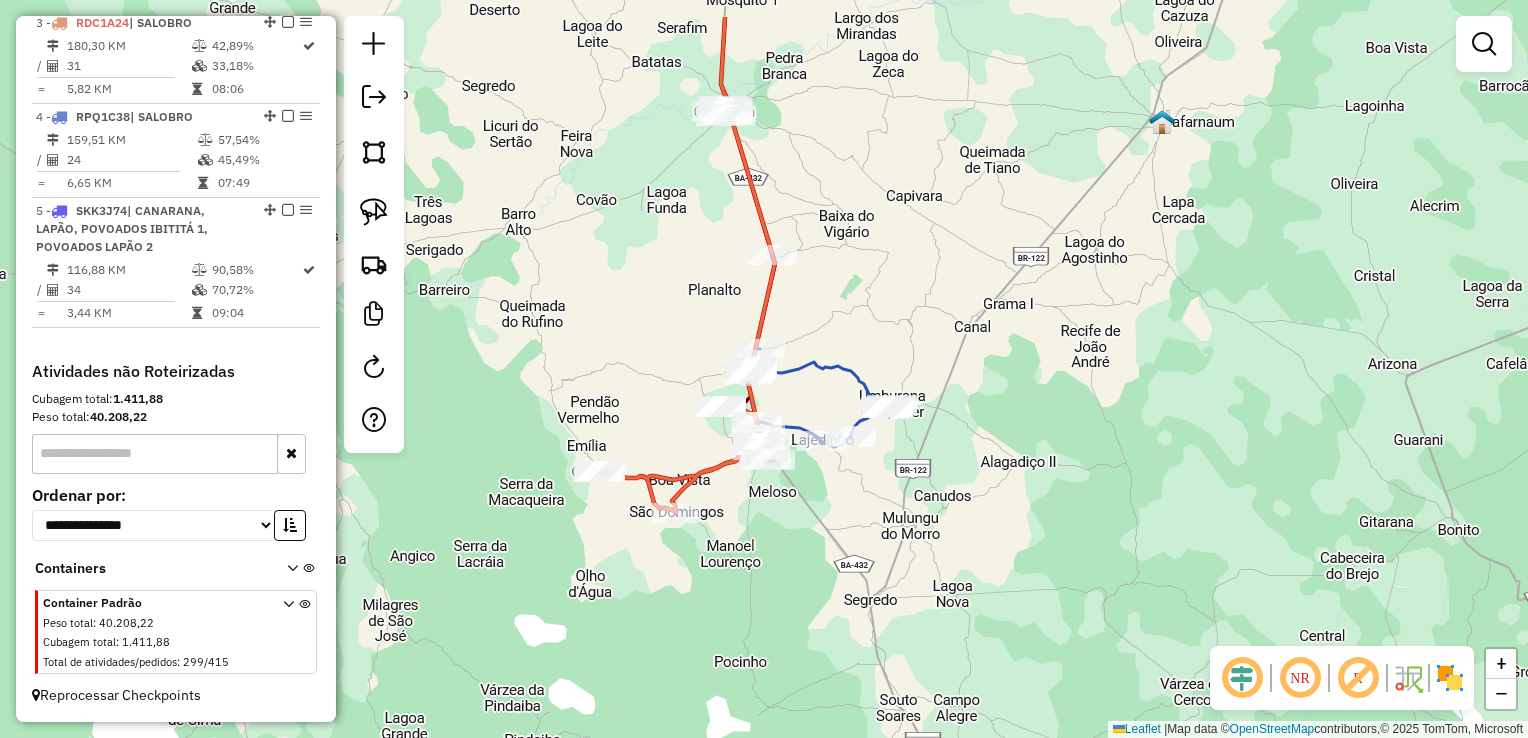 drag, startPoint x: 948, startPoint y: 492, endPoint x: 882, endPoint y: 423, distance: 95.48299 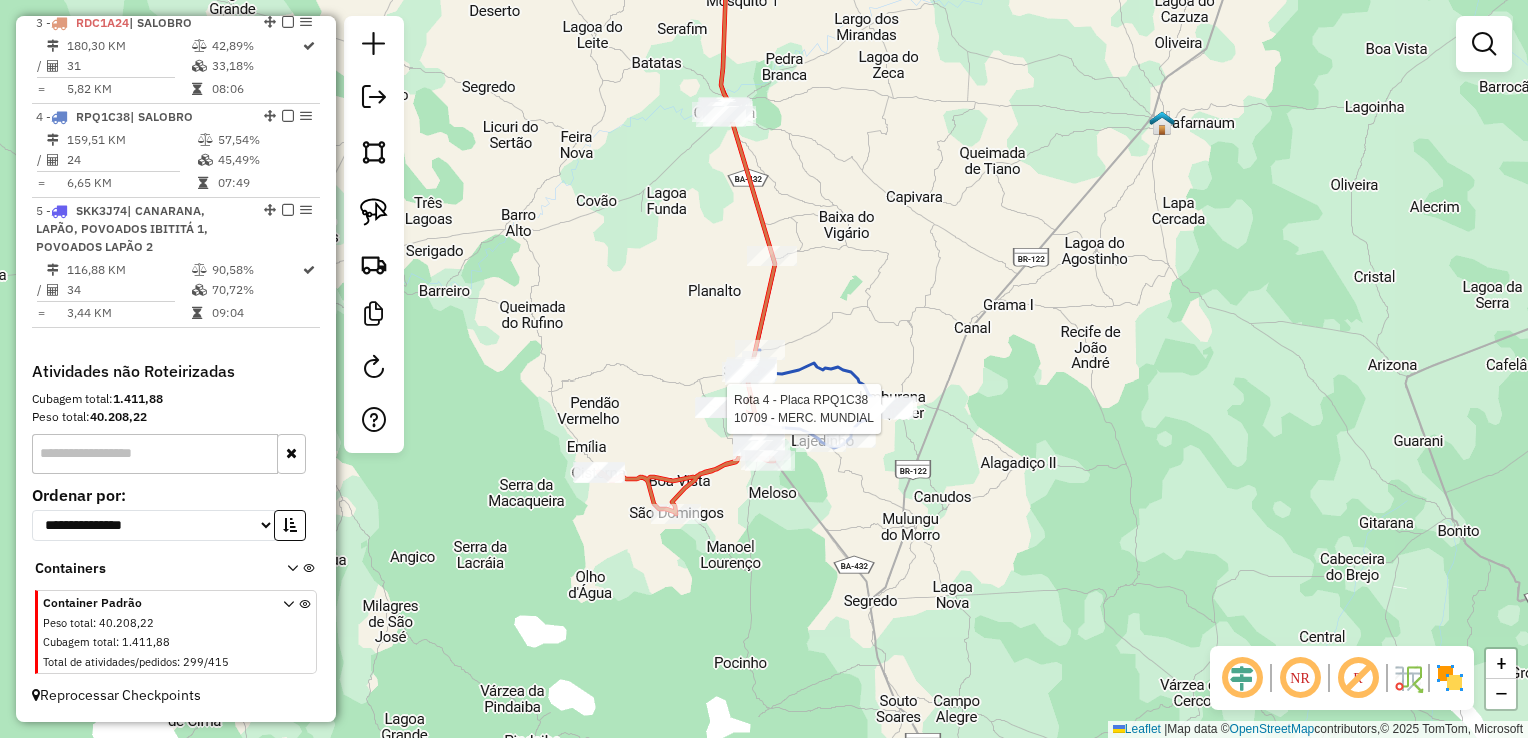 scroll, scrollTop: 1001, scrollLeft: 0, axis: vertical 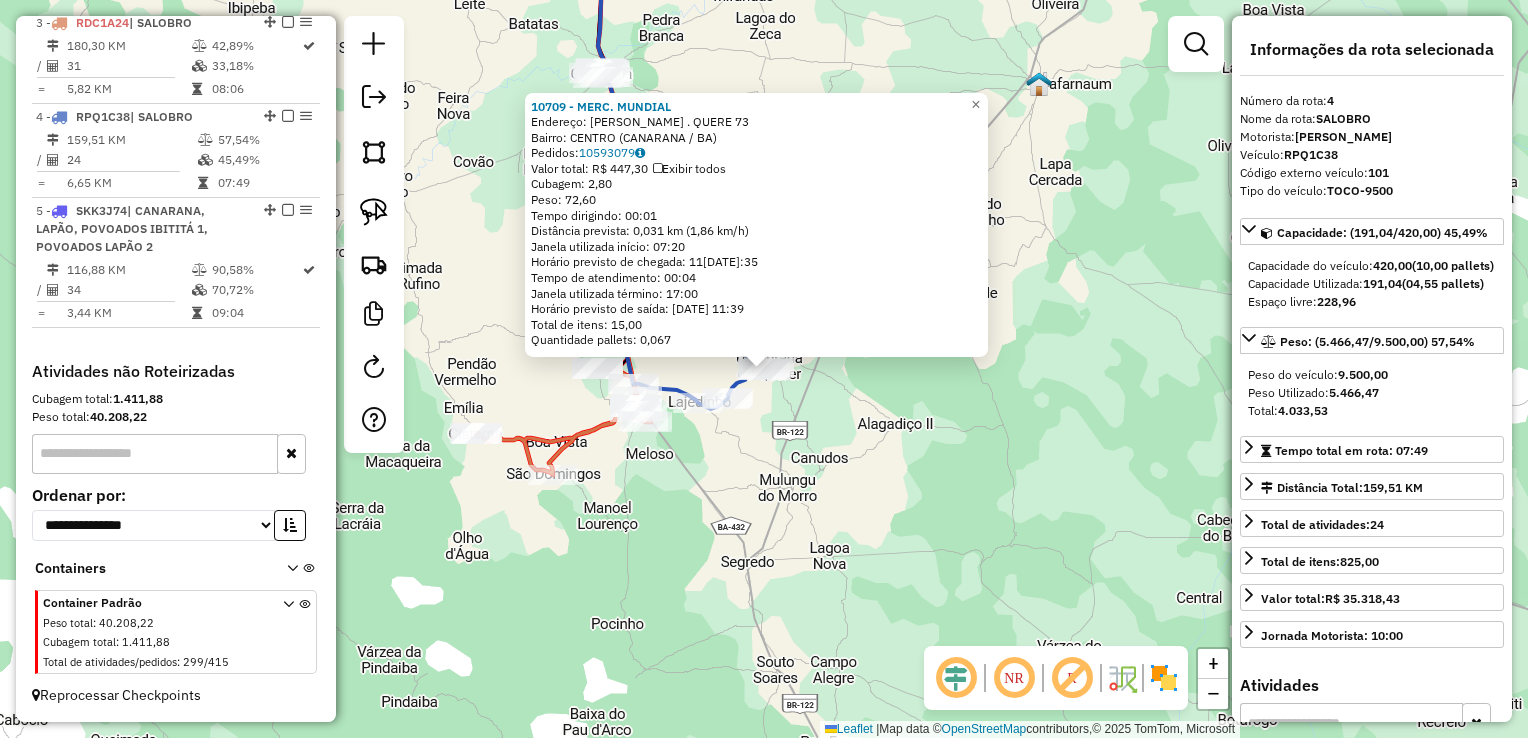 click on "10709 - MERC. MUNDIAL  Endereço:  CASTRO ALVES  UMBUR . QUERE 73   Bairro: CENTRO (CANARANA / BA)   Pedidos:  10593079   Valor total: R$ 447,30   Exibir todos   Cubagem: 2,80  Peso: 72,60  Tempo dirigindo: 00:01   Distância prevista: 0,031 km (1,86 km/h)   Janela utilizada início: 07:20   Horário previsto de chegada: 11/07/2025 11:35   Tempo de atendimento: 00:04   Janela utilizada término: 17:00   Horário previsto de saída: 11/07/2025 11:39   Total de itens: 15,00   Quantidade pallets: 0,067  × Janela de atendimento Grade de atendimento Capacidade Transportadoras Veículos Cliente Pedidos  Rotas Selecione os dias de semana para filtrar as janelas de atendimento  Seg   Ter   Qua   Qui   Sex   Sáb   Dom  Informe o período da janela de atendimento: De: Até:  Filtrar exatamente a janela do cliente  Considerar janela de atendimento padrão  Selecione os dias de semana para filtrar as grades de atendimento  Seg   Ter   Qua   Qui   Sex   Sáb   Dom   Considerar clientes sem dia de atendimento cadastrado" 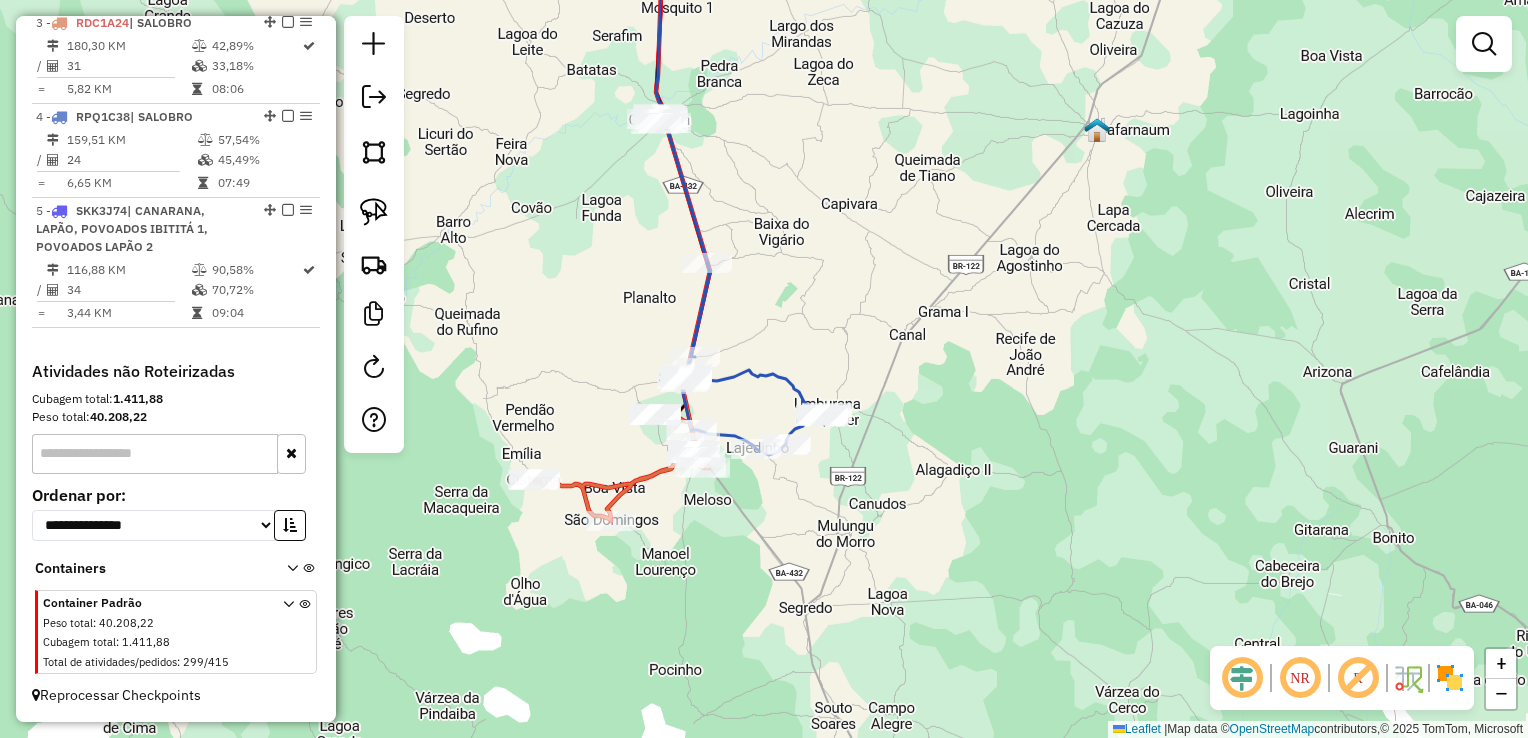 drag, startPoint x: 874, startPoint y: 471, endPoint x: 914, endPoint y: 502, distance: 50.606323 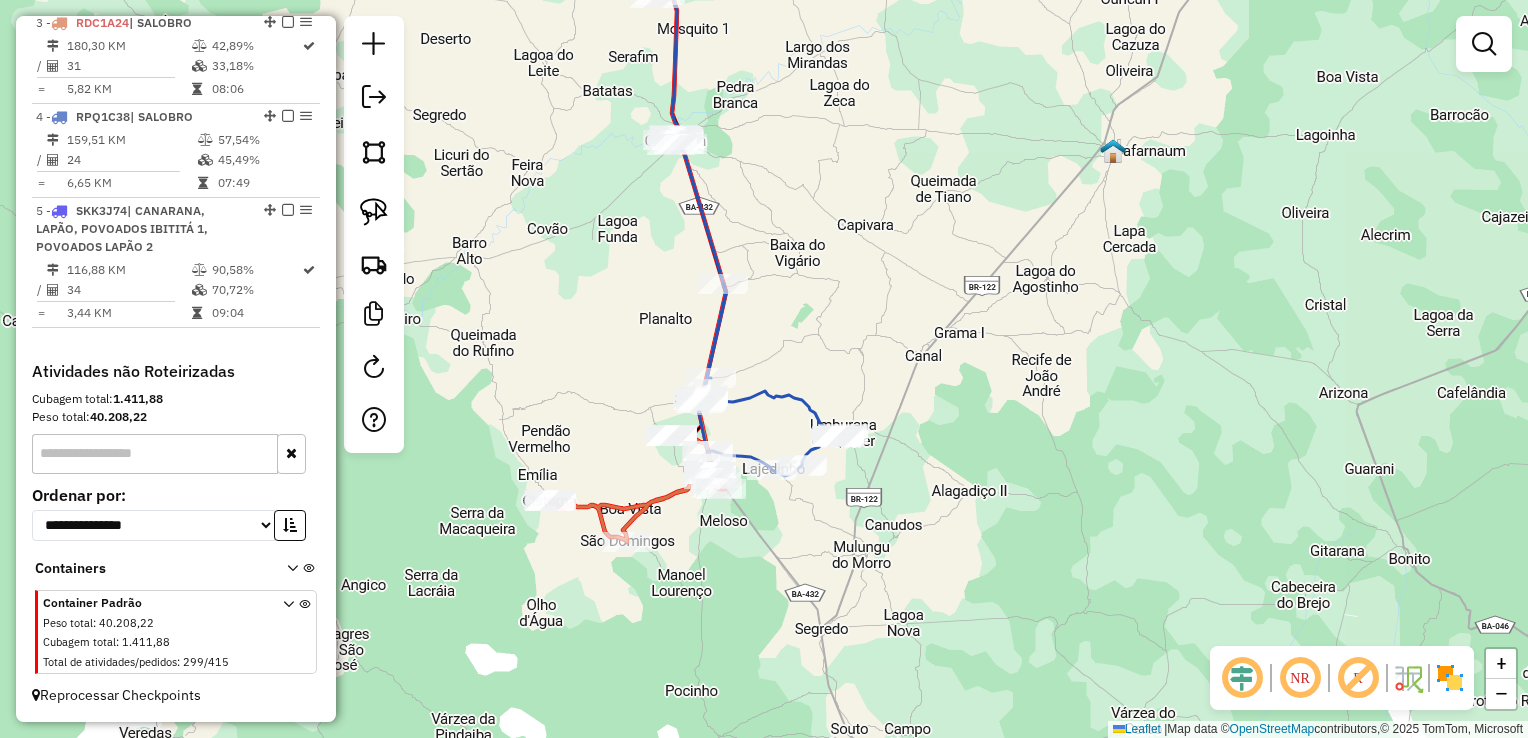 drag, startPoint x: 879, startPoint y: 323, endPoint x: 942, endPoint y: 425, distance: 119.88744 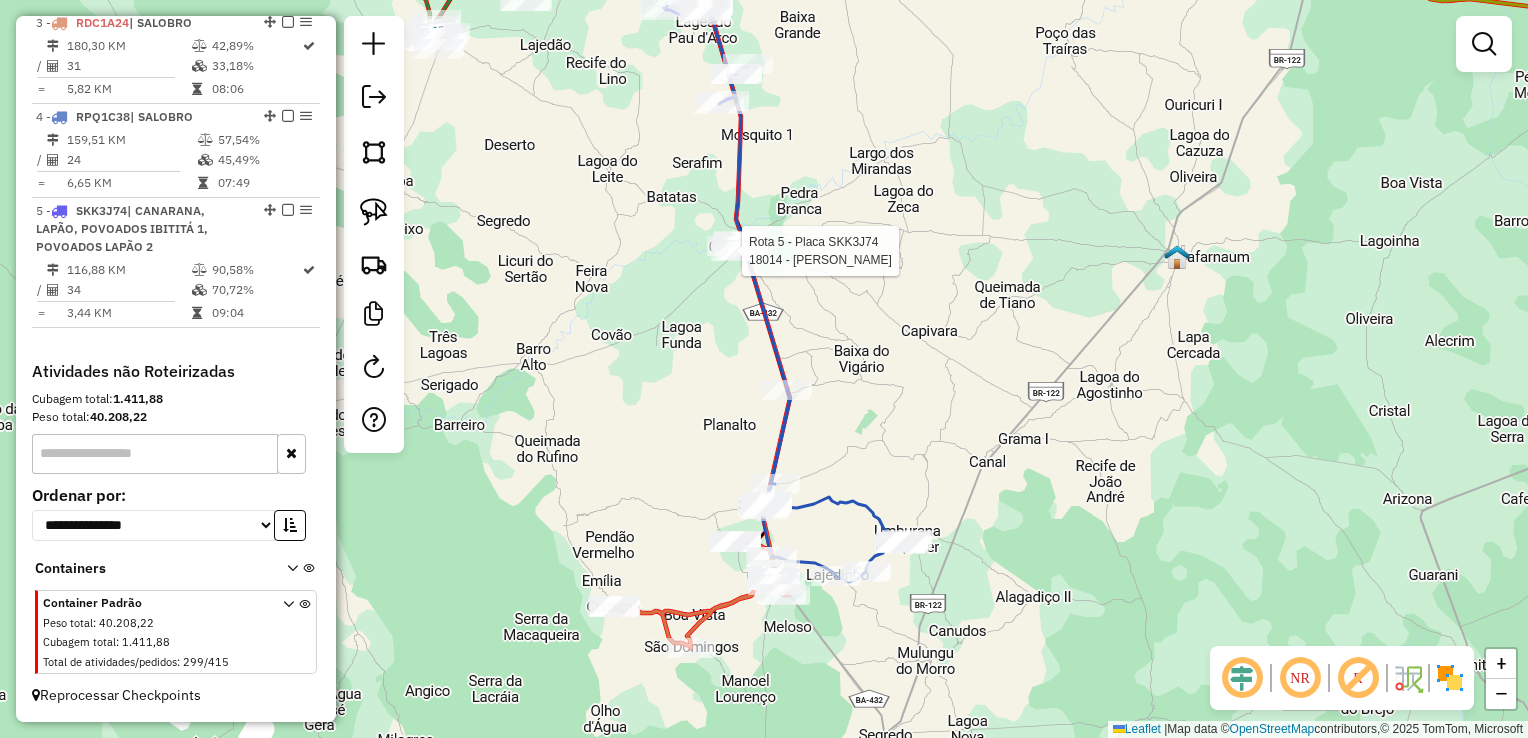 select on "*********" 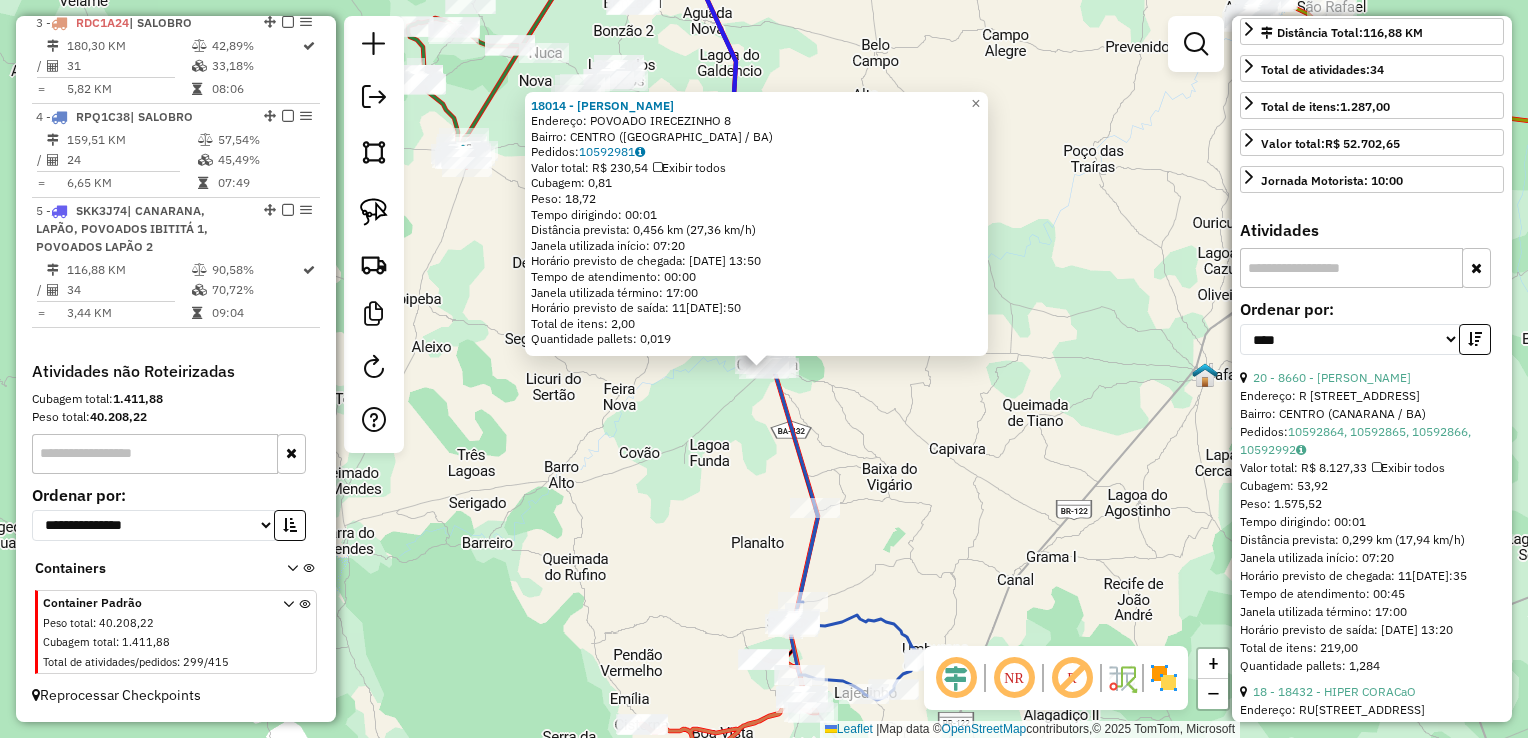 scroll, scrollTop: 500, scrollLeft: 0, axis: vertical 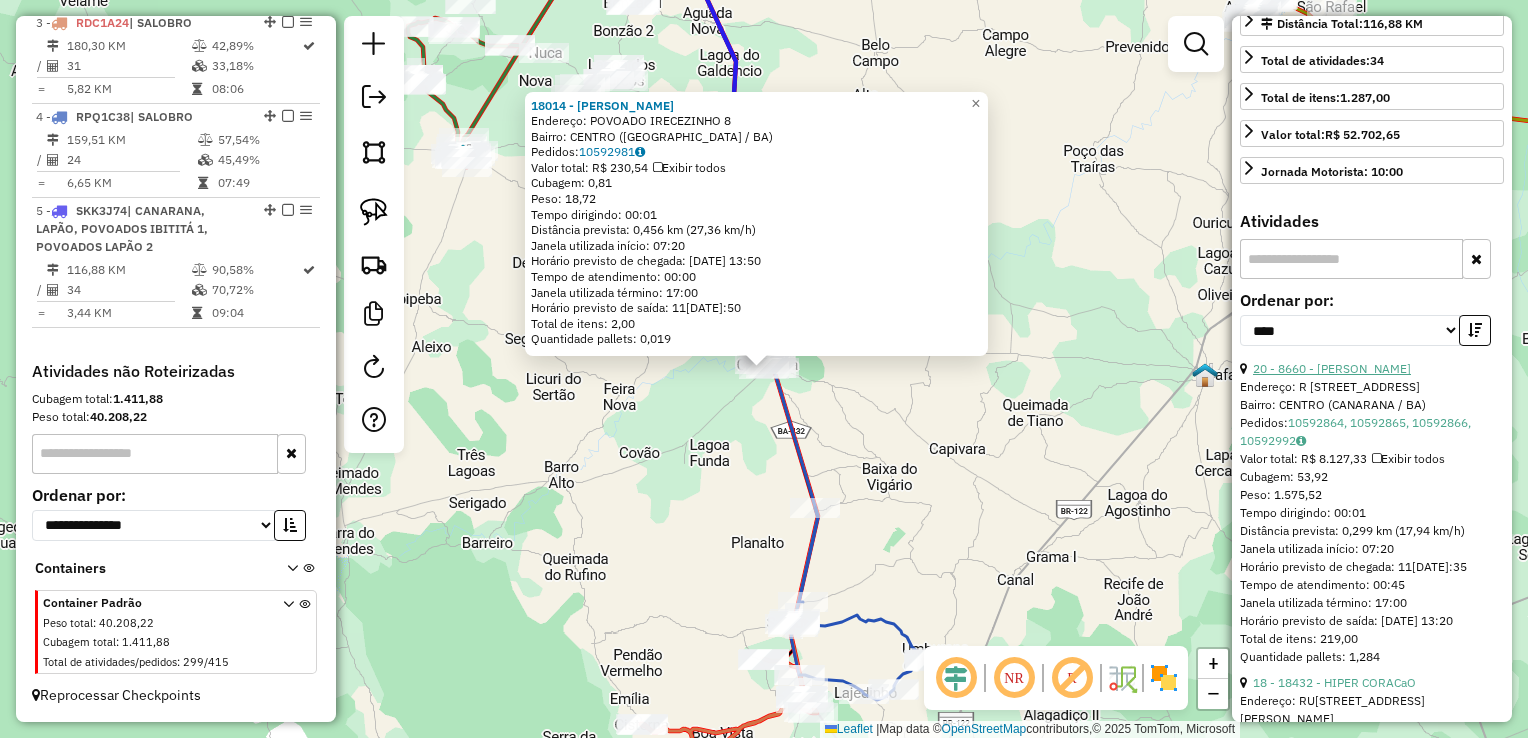 click on "20 - 8660 - ANDREIA MARQUES DE SOUZA" at bounding box center [1332, 368] 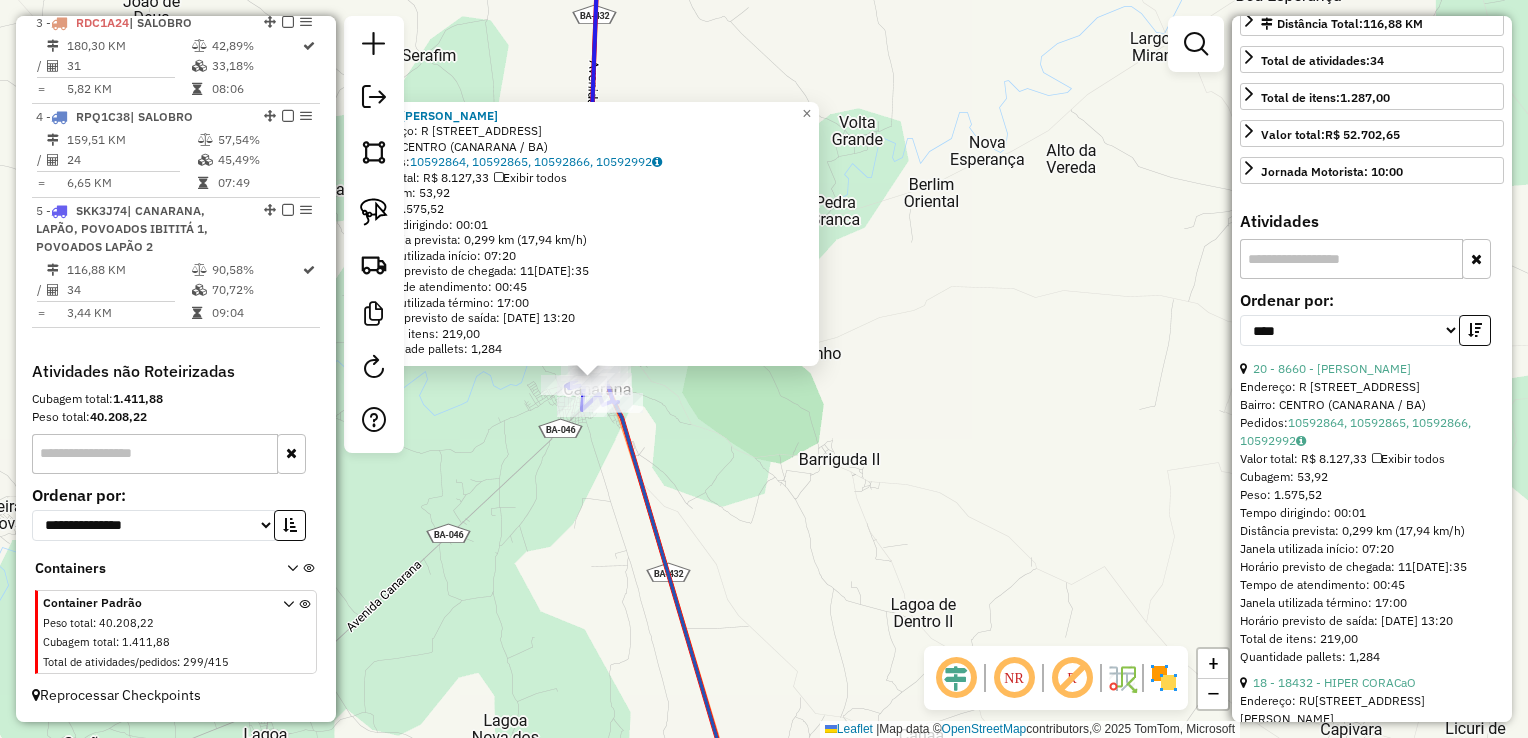 drag, startPoint x: 771, startPoint y: 490, endPoint x: 799, endPoint y: 225, distance: 266.47513 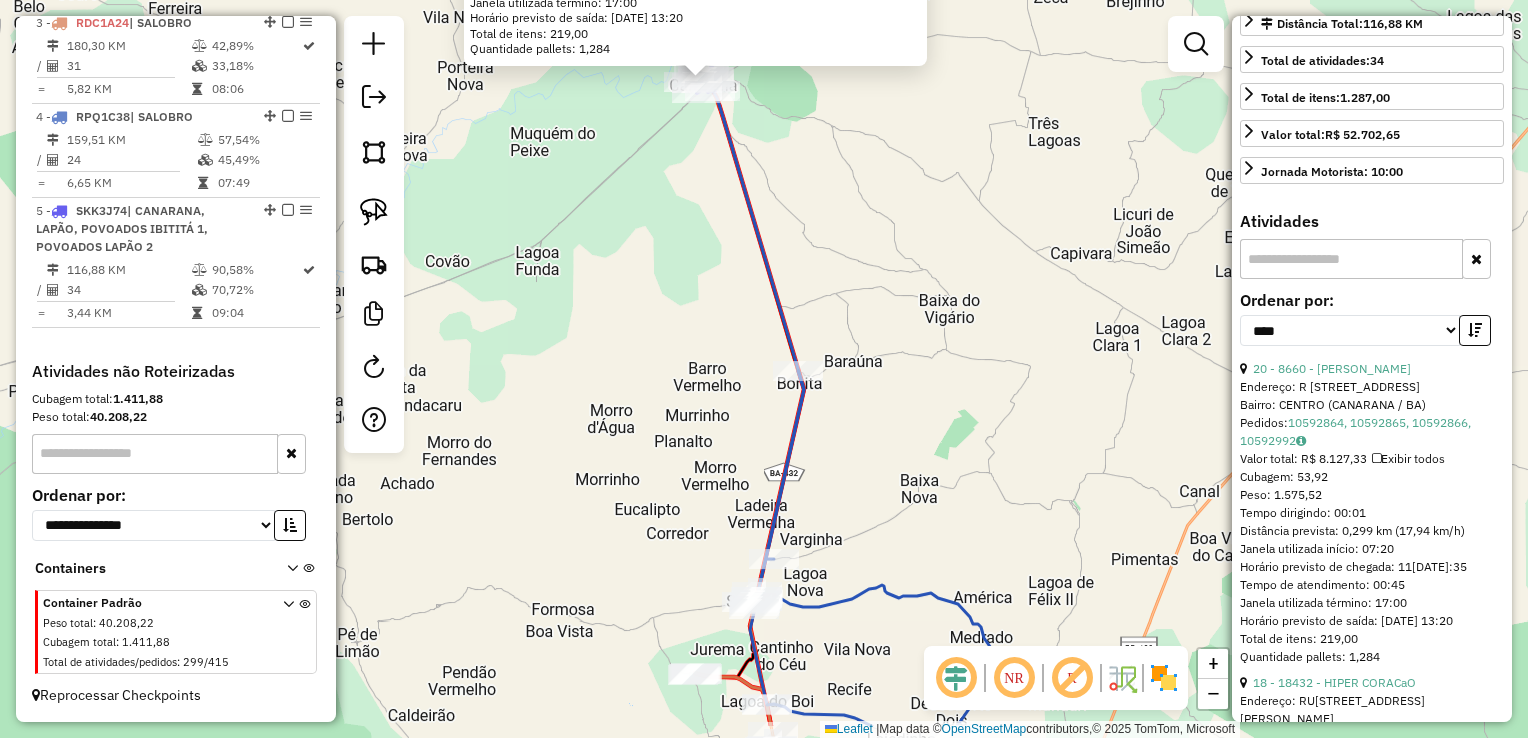 drag, startPoint x: 872, startPoint y: 374, endPoint x: 872, endPoint y: 199, distance: 175 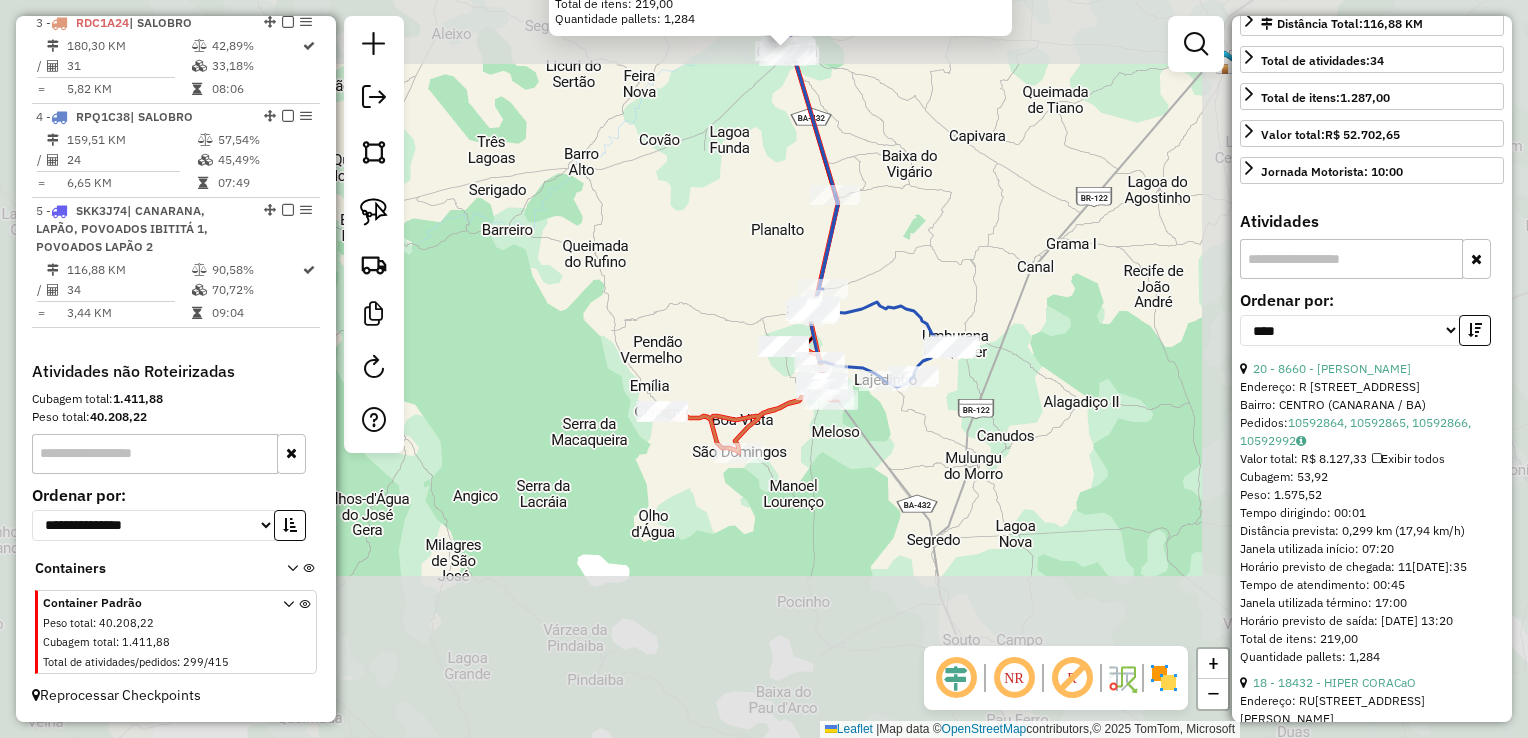 drag, startPoint x: 913, startPoint y: 242, endPoint x: 900, endPoint y: 176, distance: 67.26812 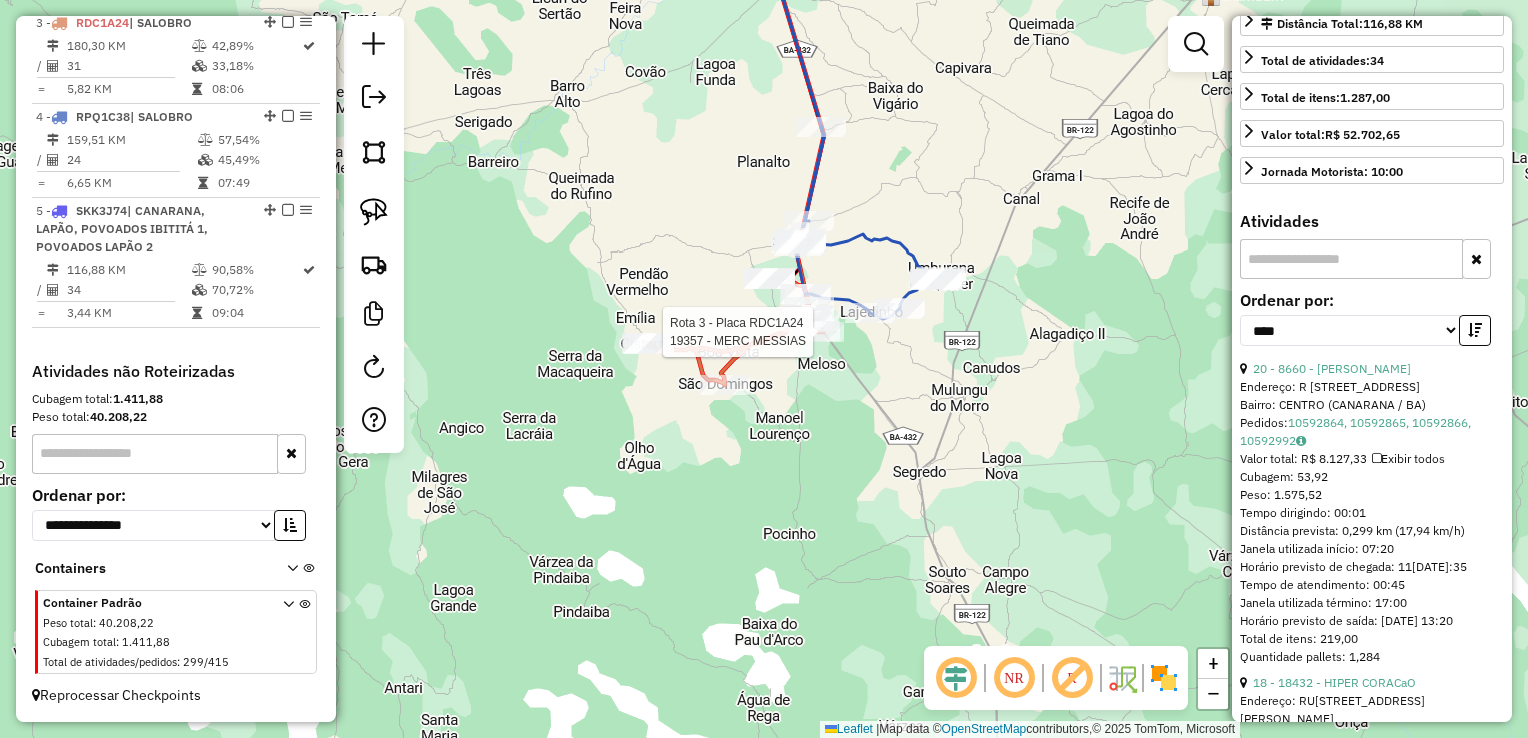 scroll, scrollTop: 446, scrollLeft: 0, axis: vertical 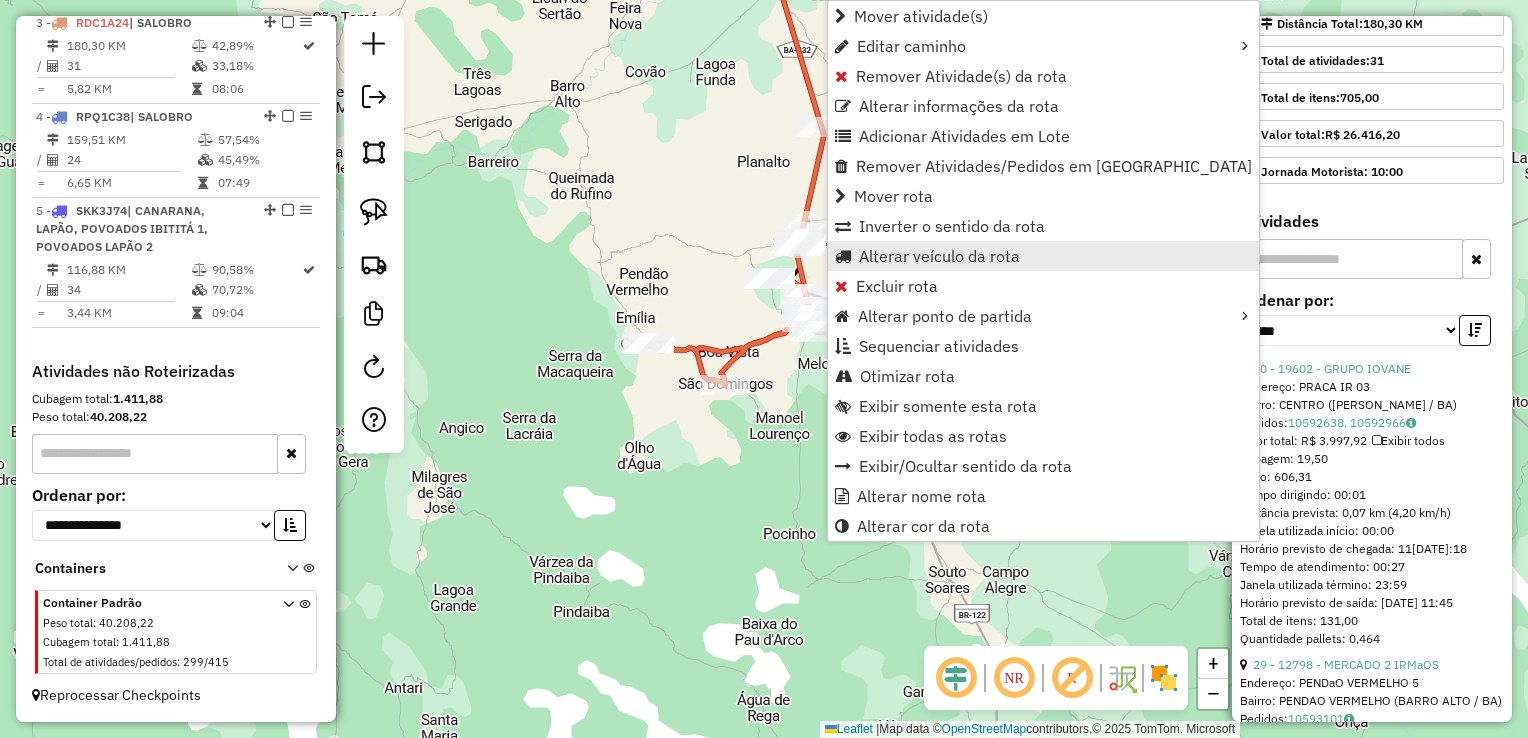 click on "Alterar veículo da rota" at bounding box center (939, 256) 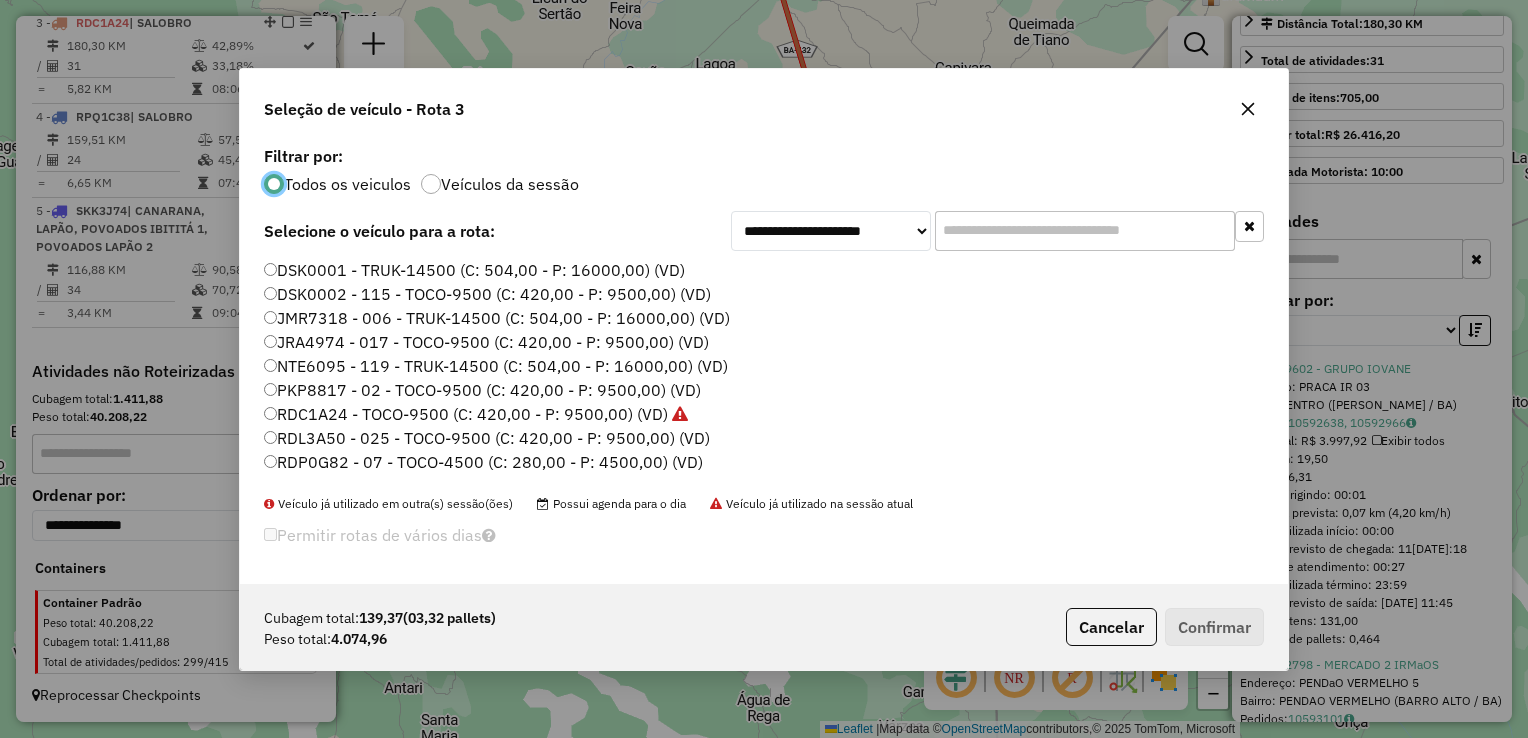 scroll, scrollTop: 10, scrollLeft: 6, axis: both 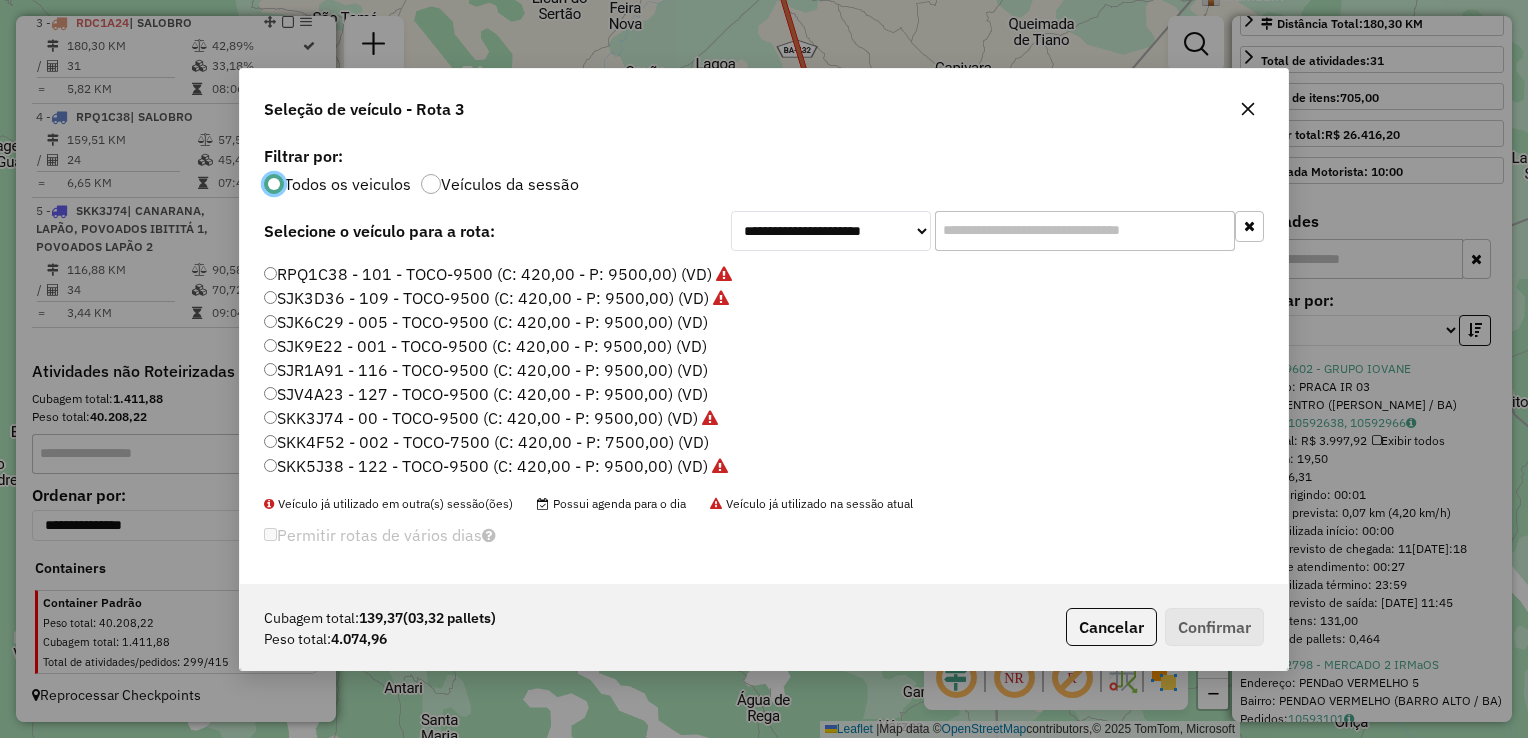 click on "SJK9E22 - 001 - TOCO-9500 (C: 420,00 - P: 9500,00) (VD)" 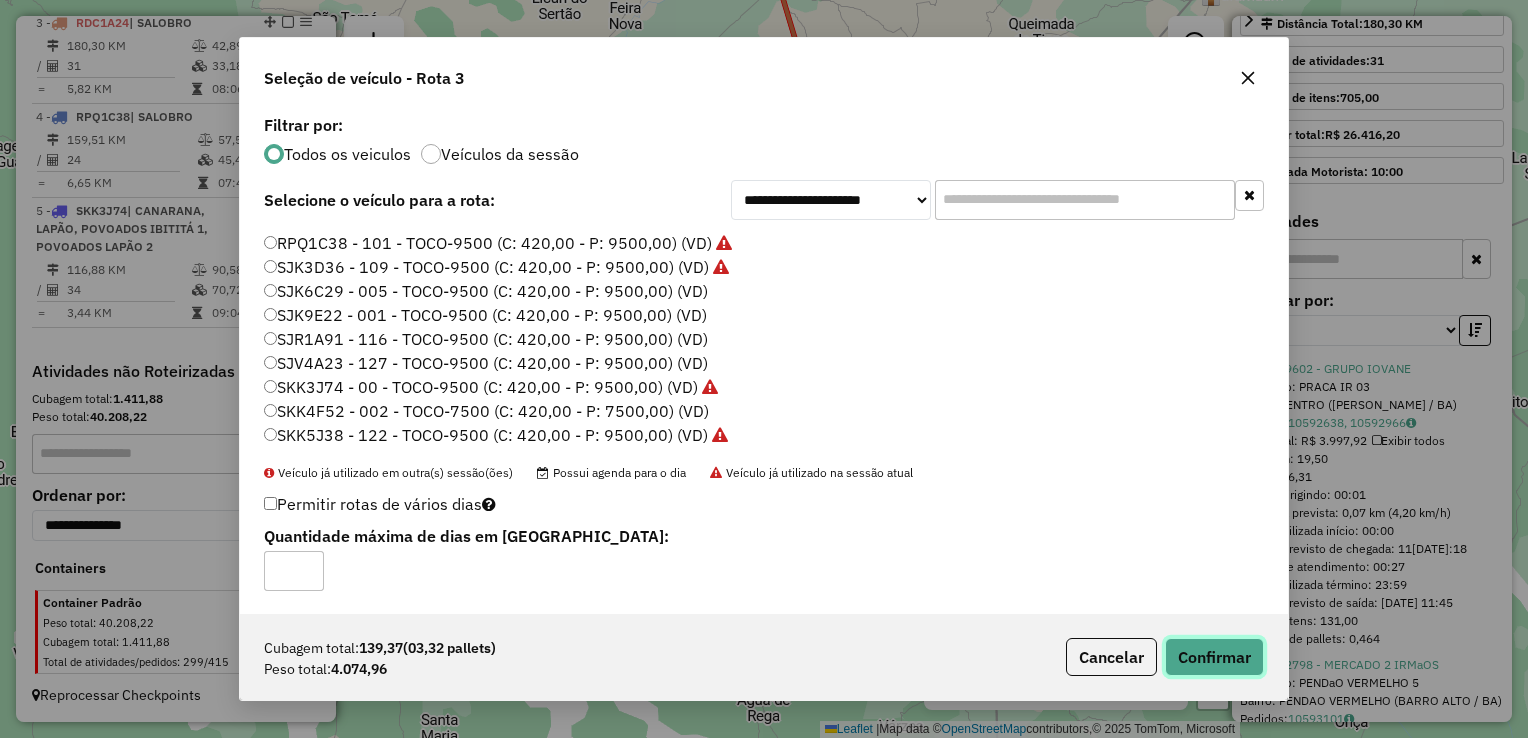 click on "Confirmar" 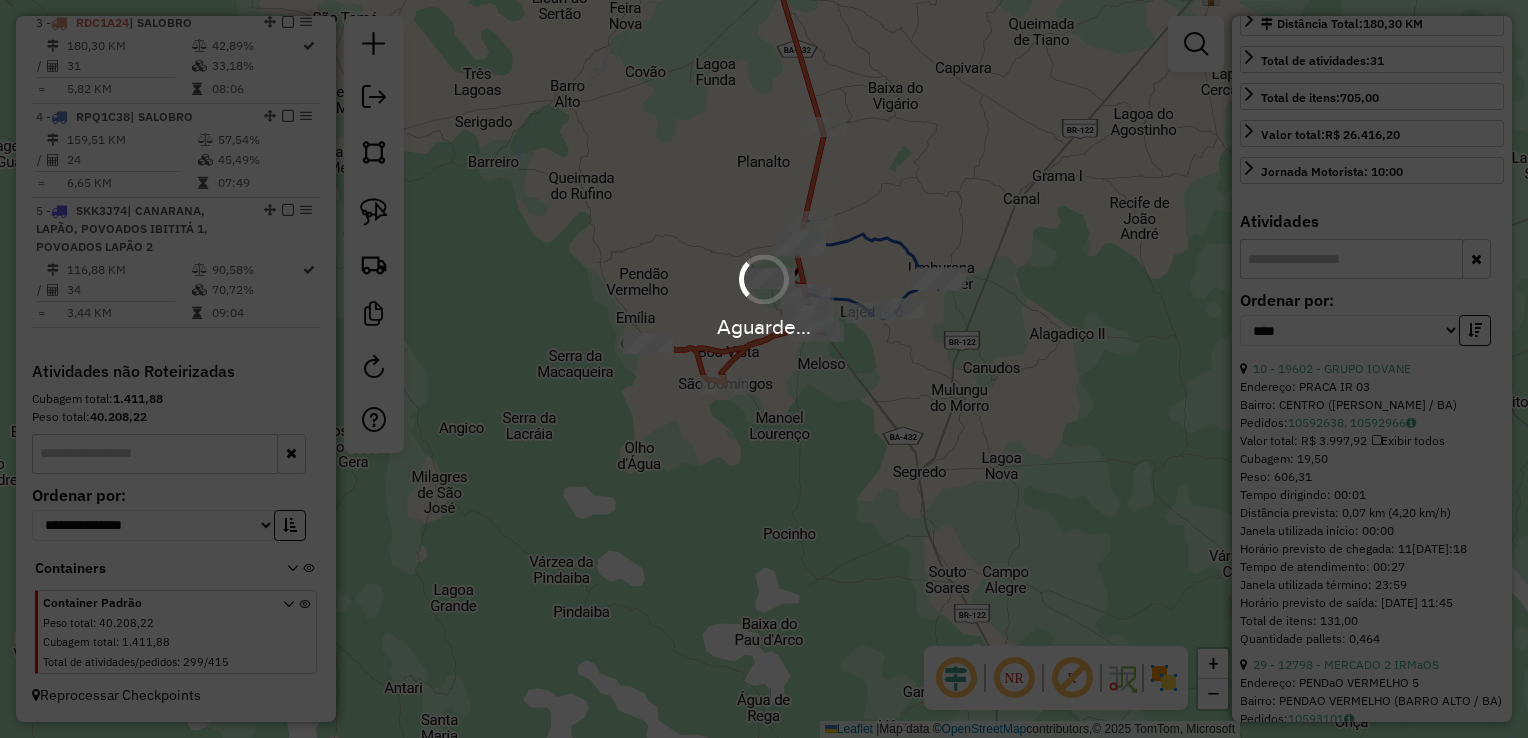 scroll, scrollTop: 464, scrollLeft: 0, axis: vertical 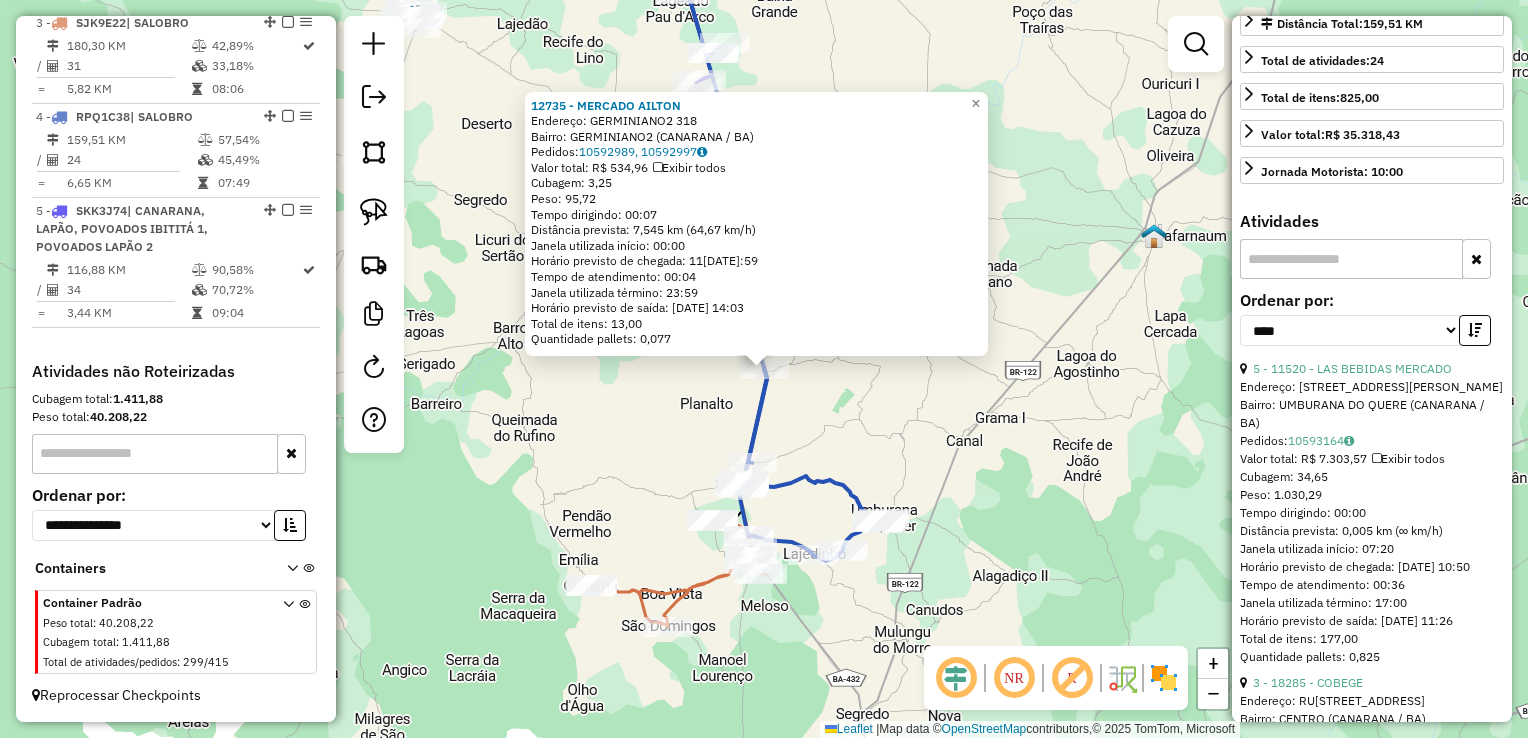click on "12735 - MERCADO AILTON  Endereço:  GERMINIANO2 318   Bairro: GERMINIANO2 (CANARANA / BA)   Pedidos:  10592989, 10592997   Valor total: R$ 534,96   Exibir todos   Cubagem: 3,25  Peso: 95,72  Tempo dirigindo: 00:07   Distância prevista: 7,545 km (64,67 km/h)   Janela utilizada início: 00:00   Horário previsto de chegada: 11/07/2025 13:59   Tempo de atendimento: 00:04   Janela utilizada término: 23:59   Horário previsto de saída: 11/07/2025 14:03   Total de itens: 13,00   Quantidade pallets: 0,077  × Janela de atendimento Grade de atendimento Capacidade Transportadoras Veículos Cliente Pedidos  Rotas Selecione os dias de semana para filtrar as janelas de atendimento  Seg   Ter   Qua   Qui   Sex   Sáb   Dom  Informe o período da janela de atendimento: De: Até:  Filtrar exatamente a janela do cliente  Considerar janela de atendimento padrão  Selecione os dias de semana para filtrar as grades de atendimento  Seg   Ter   Qua   Qui   Sex   Sáb   Dom   Clientes fora do dia de atendimento selecionado De:" 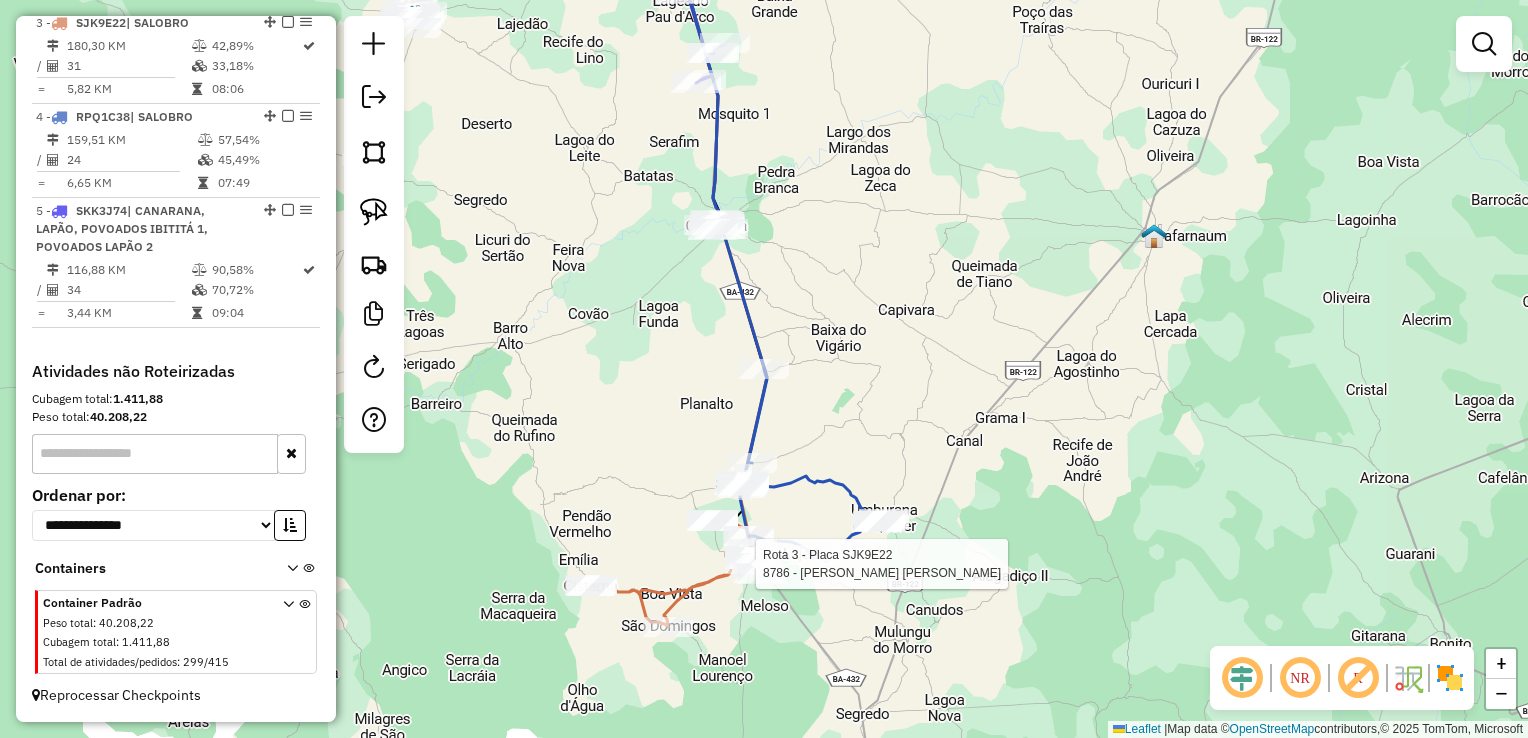 select on "*********" 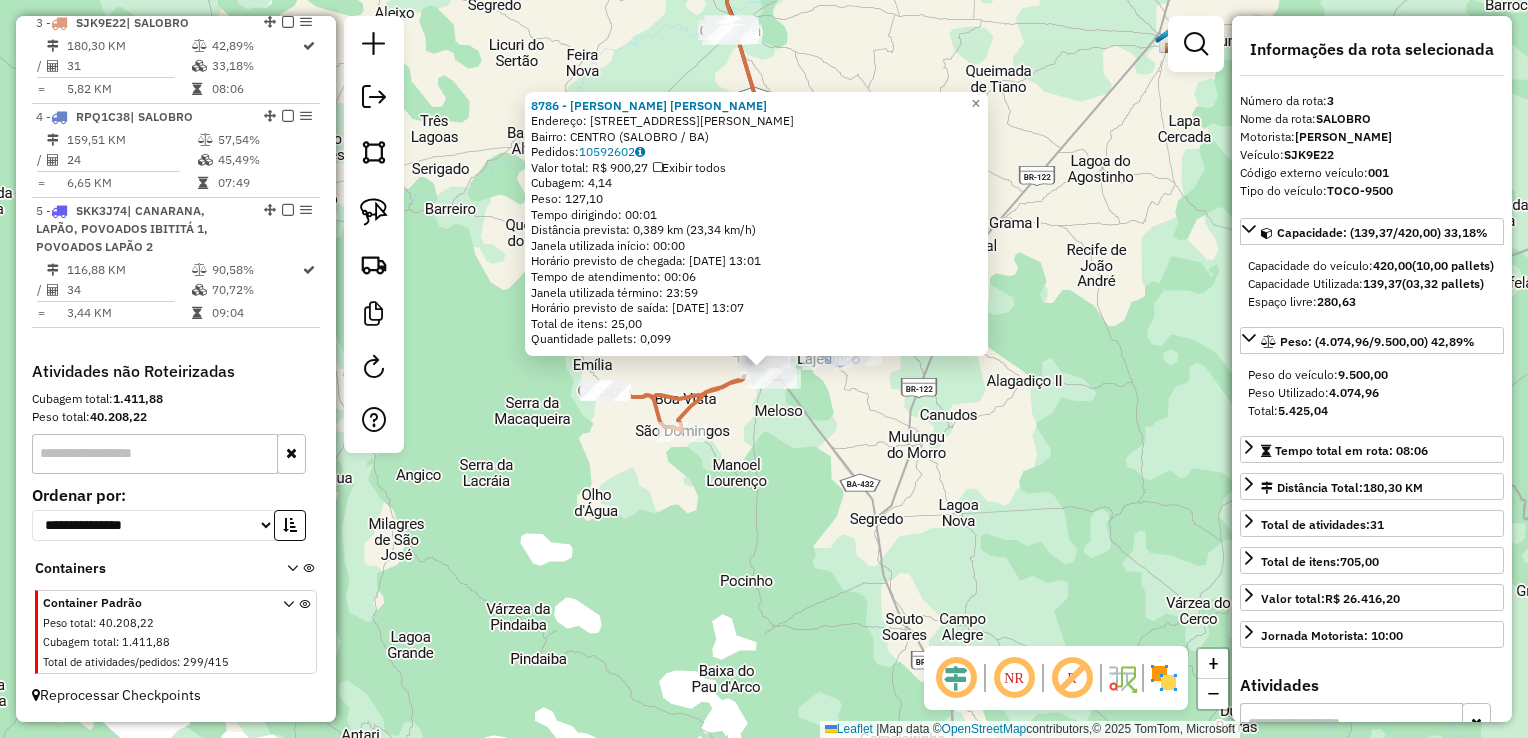 scroll, scrollTop: 998, scrollLeft: 0, axis: vertical 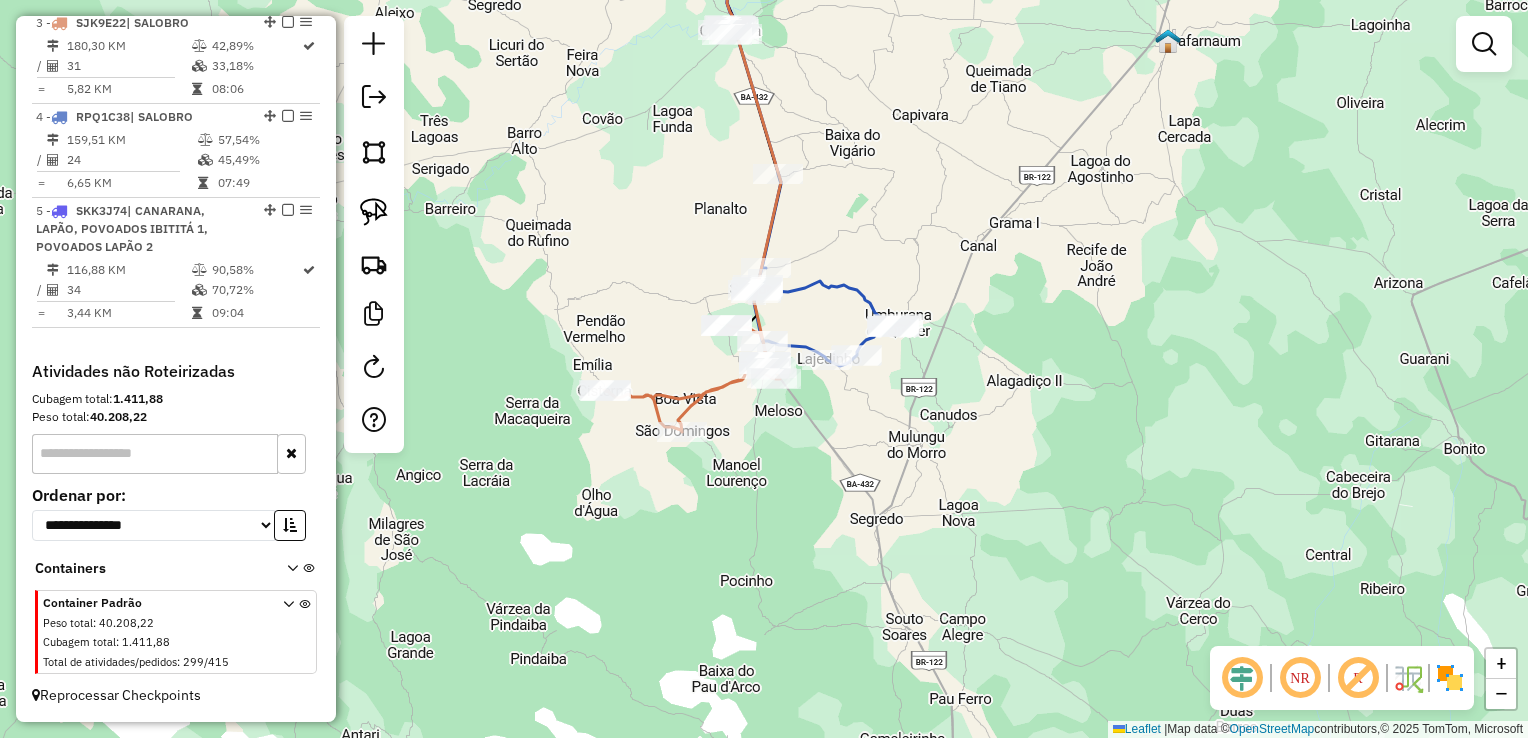drag, startPoint x: 941, startPoint y: 458, endPoint x: 916, endPoint y: 500, distance: 48.8774 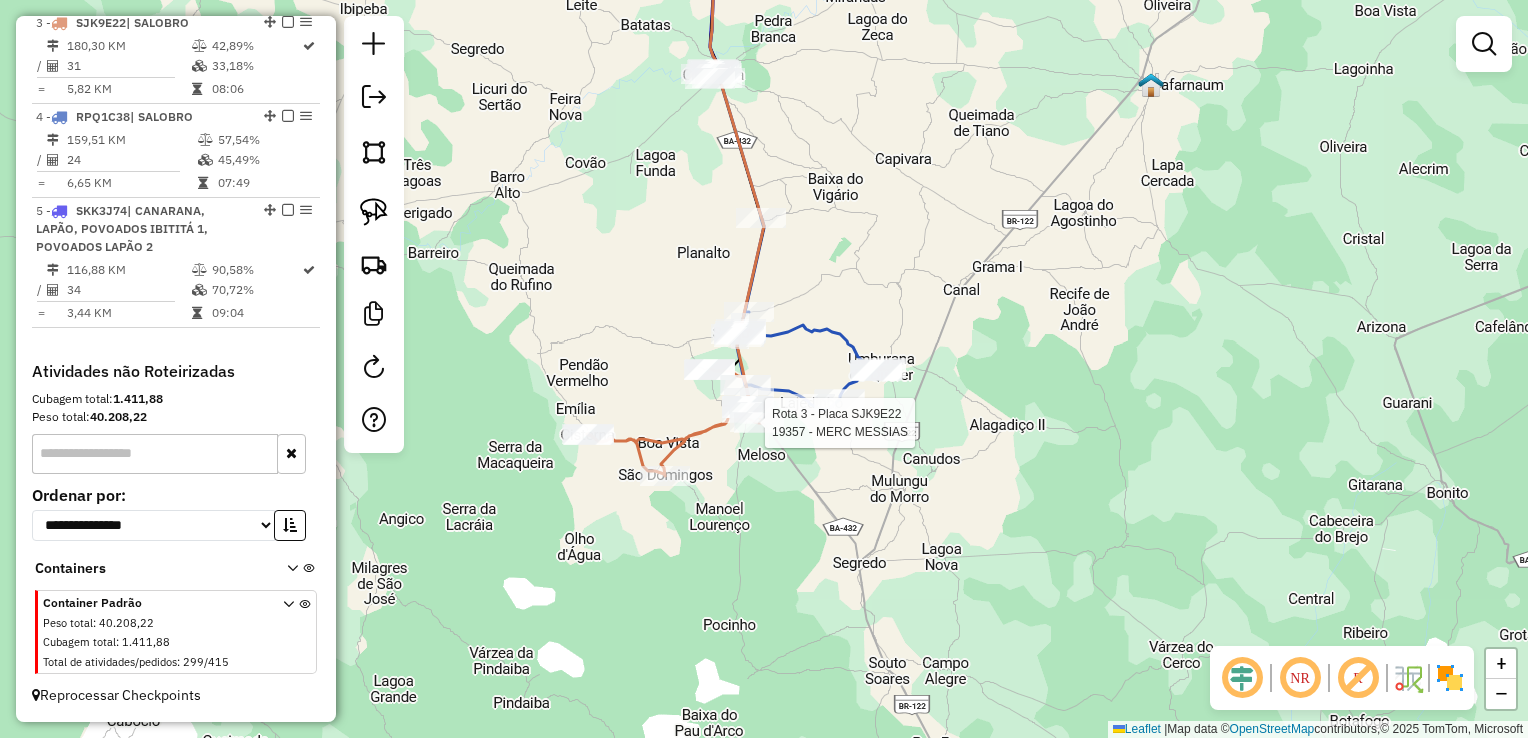 select on "*********" 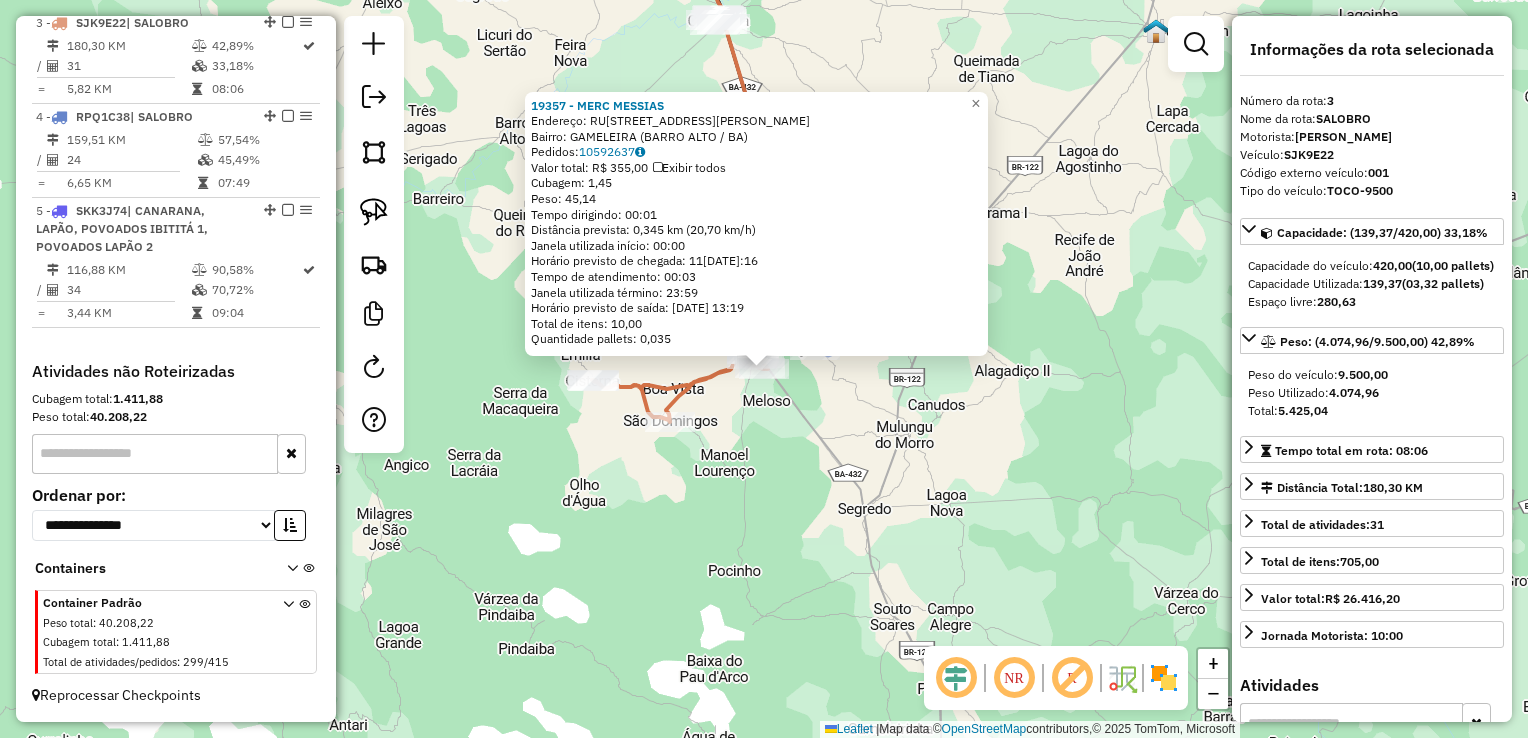 click on "19357 - MERC MESSIAS  Endereço:  RUA DURVAL CARVALHO 130   Bairro: GAMELEIRA (BARRO ALTO / BA)   Pedidos:  10592637   Valor total: R$ 355,00   Exibir todos   Cubagem: 1,45  Peso: 45,14  Tempo dirigindo: 00:01   Distância prevista: 0,345 km (20,70 km/h)   Janela utilizada início: 00:00   Horário previsto de chegada: 11/07/2025 13:16   Tempo de atendimento: 00:03   Janela utilizada término: 23:59   Horário previsto de saída: 11/07/2025 13:19   Total de itens: 10,00   Quantidade pallets: 0,035  × Janela de atendimento Grade de atendimento Capacidade Transportadoras Veículos Cliente Pedidos  Rotas Selecione os dias de semana para filtrar as janelas de atendimento  Seg   Ter   Qua   Qui   Sex   Sáb   Dom  Informe o período da janela de atendimento: De: Até:  Filtrar exatamente a janela do cliente  Considerar janela de atendimento padrão  Selecione os dias de semana para filtrar as grades de atendimento  Seg   Ter   Qua   Qui   Sex   Sáb   Dom   Considerar clientes sem dia de atendimento cadastrado +" 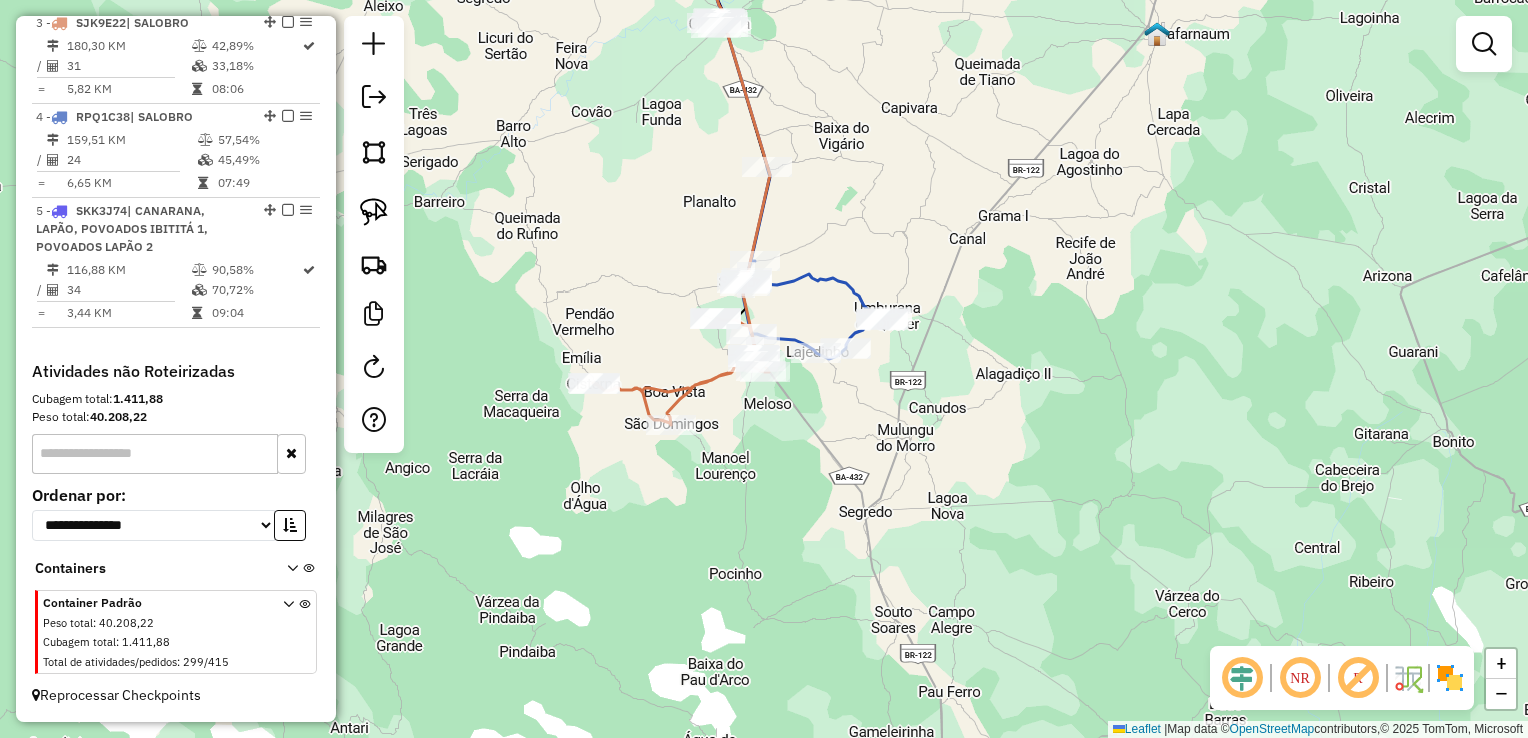 drag, startPoint x: 890, startPoint y: 457, endPoint x: 793, endPoint y: 526, distance: 119.03781 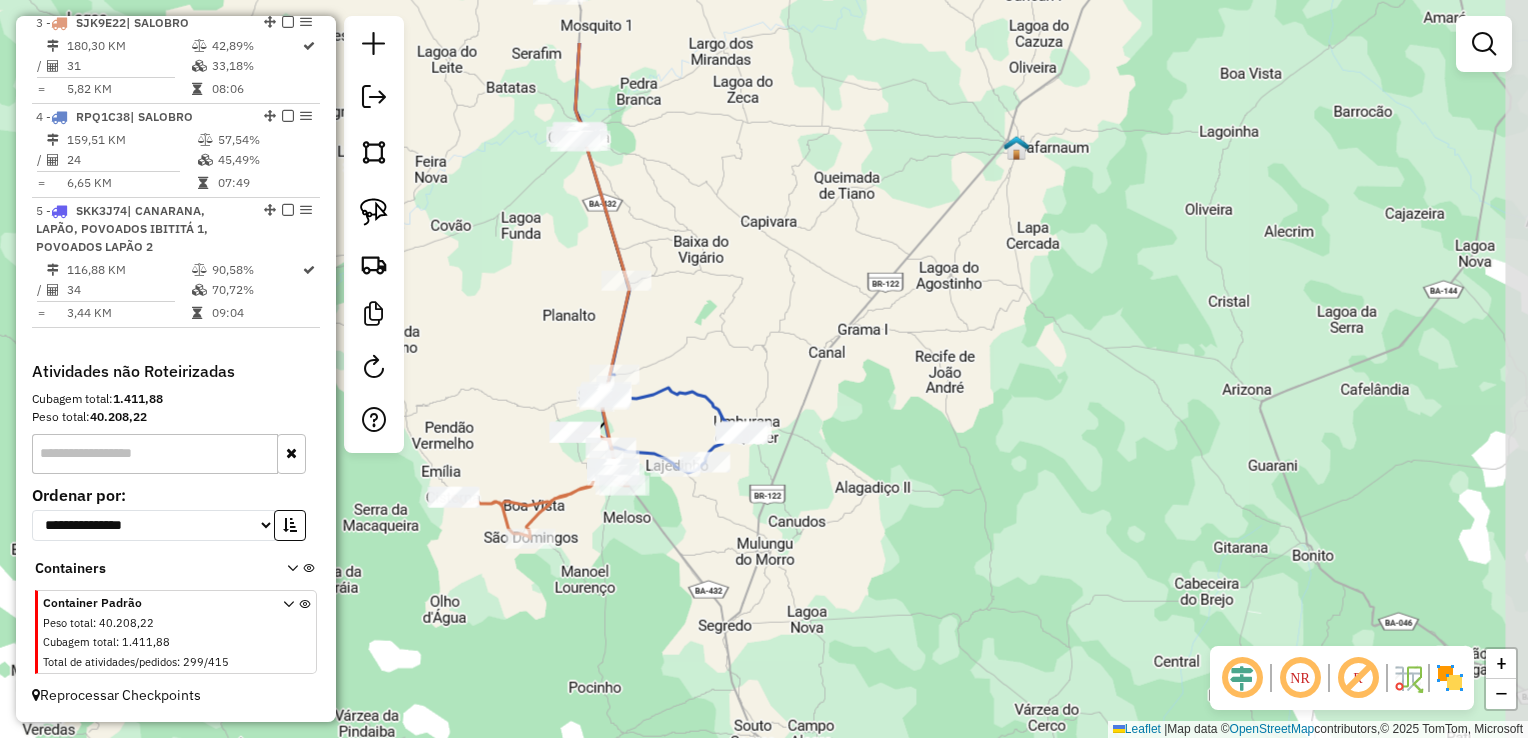 drag, startPoint x: 883, startPoint y: 148, endPoint x: 1030, endPoint y: 366, distance: 262.93155 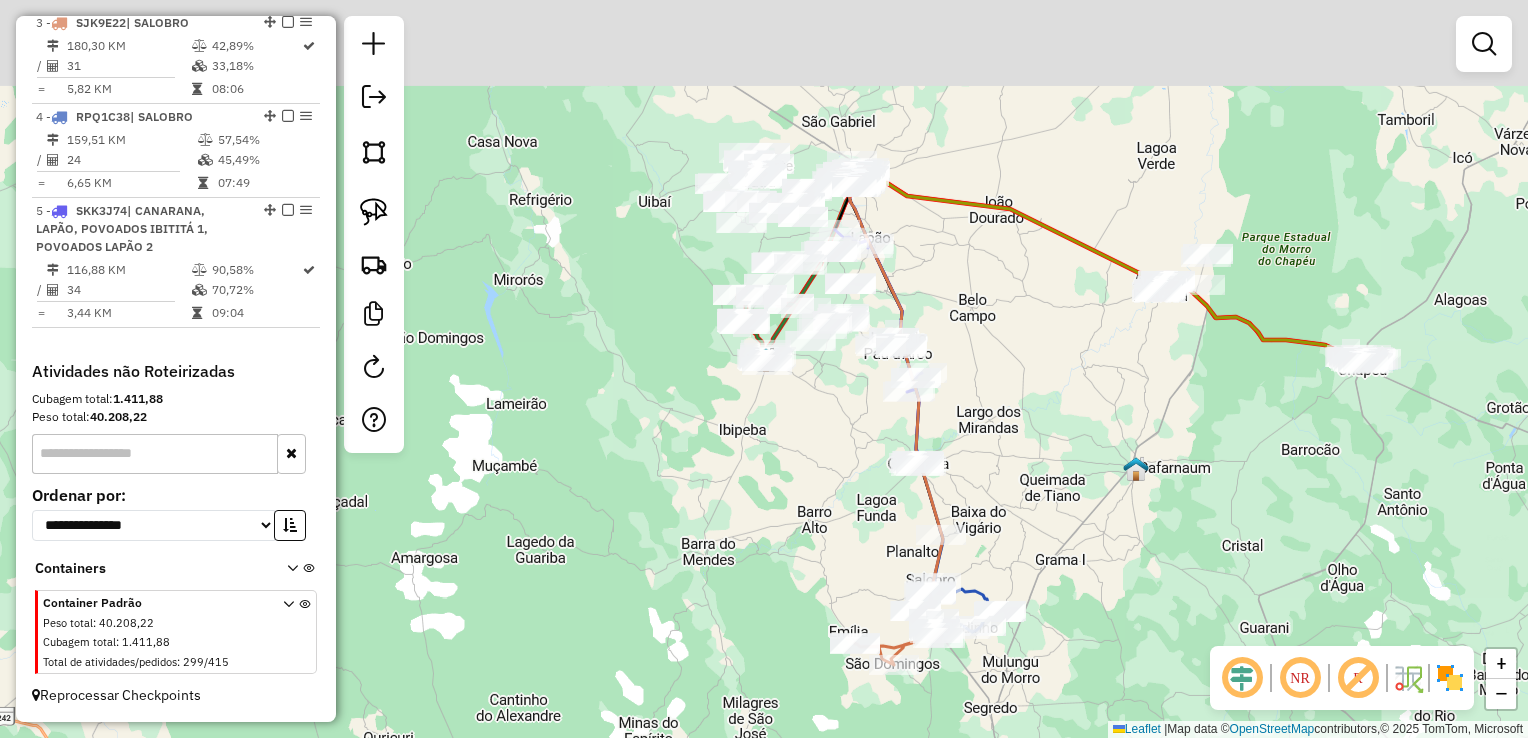 drag, startPoint x: 925, startPoint y: 302, endPoint x: 1016, endPoint y: 432, distance: 158.68523 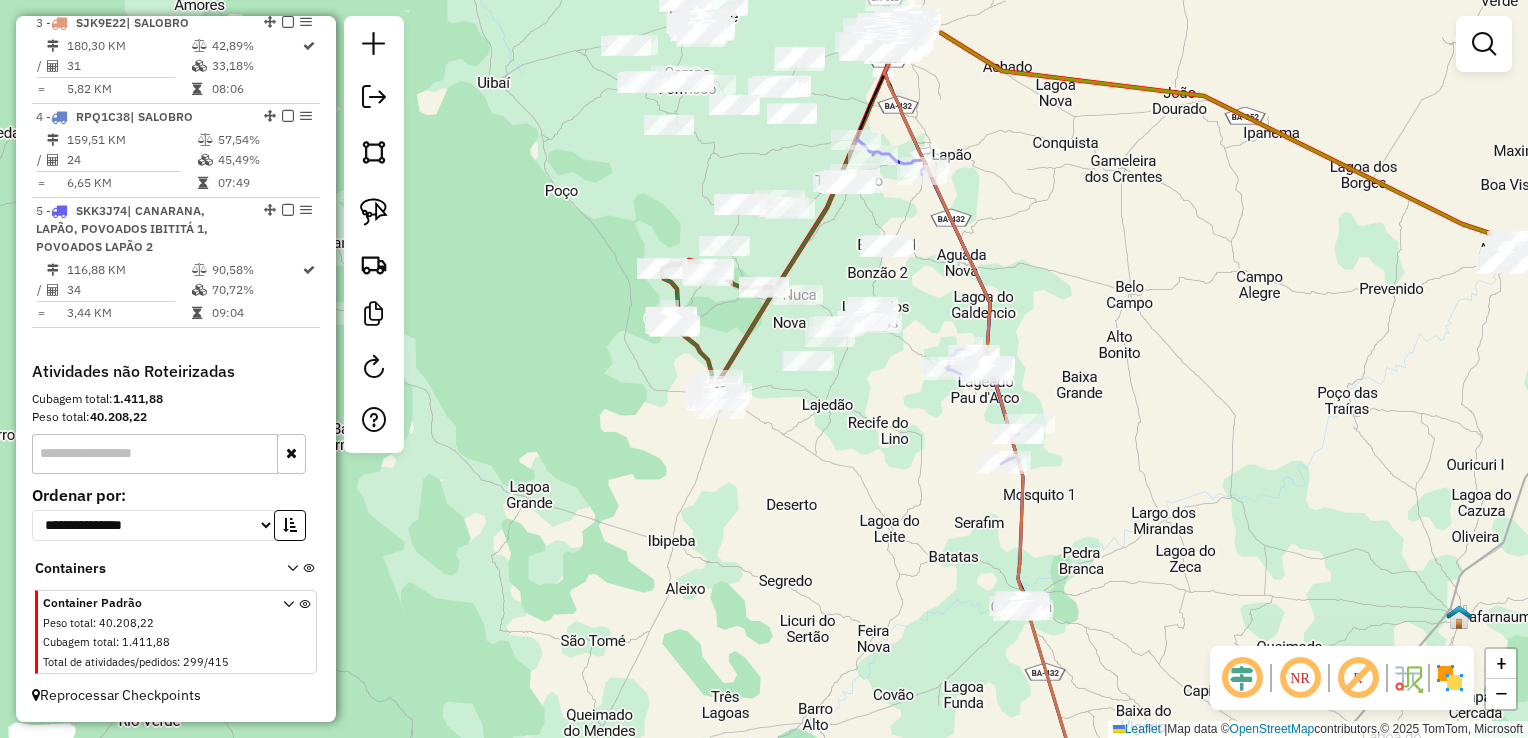 drag, startPoint x: 836, startPoint y: 266, endPoint x: 869, endPoint y: 307, distance: 52.63079 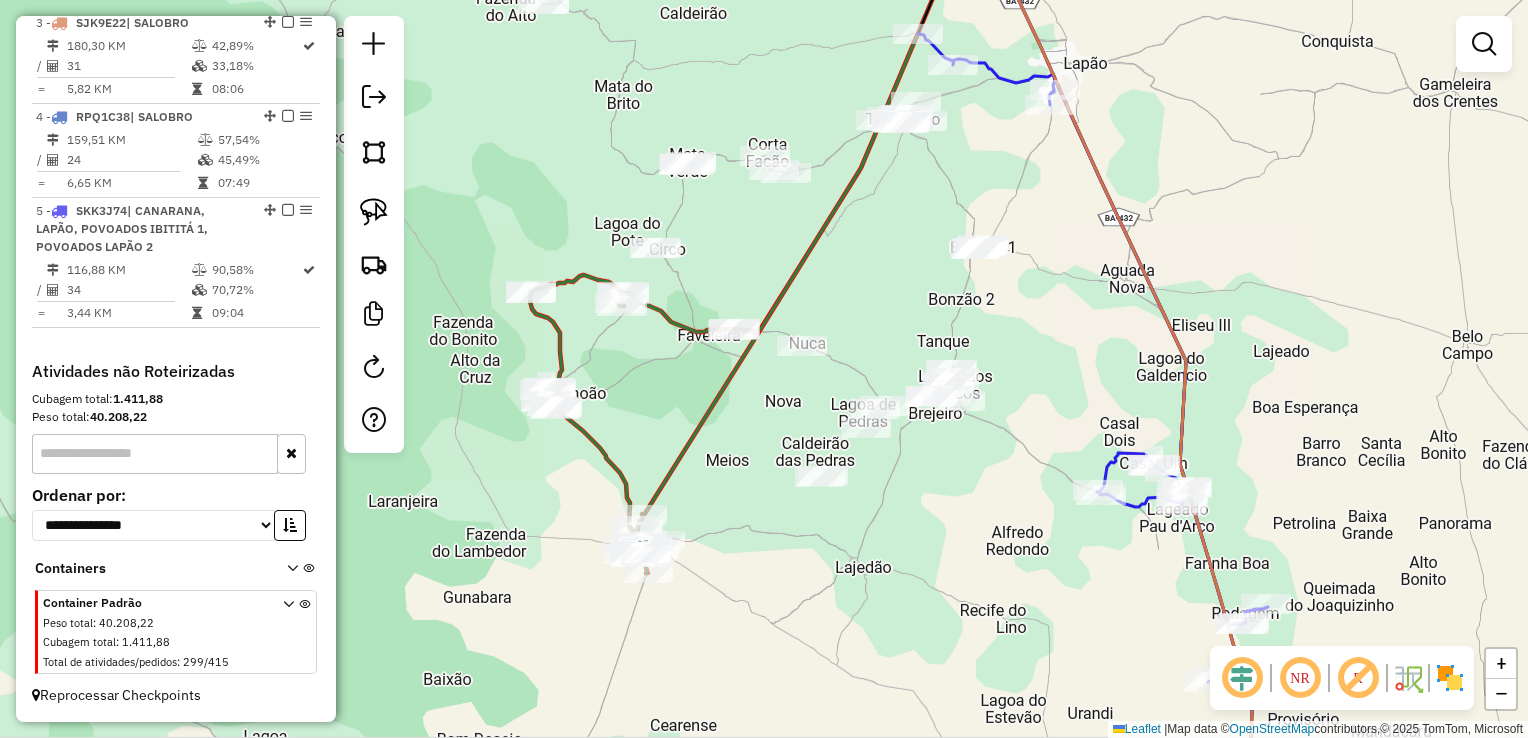 drag, startPoint x: 862, startPoint y: 314, endPoint x: 827, endPoint y: 278, distance: 50.20956 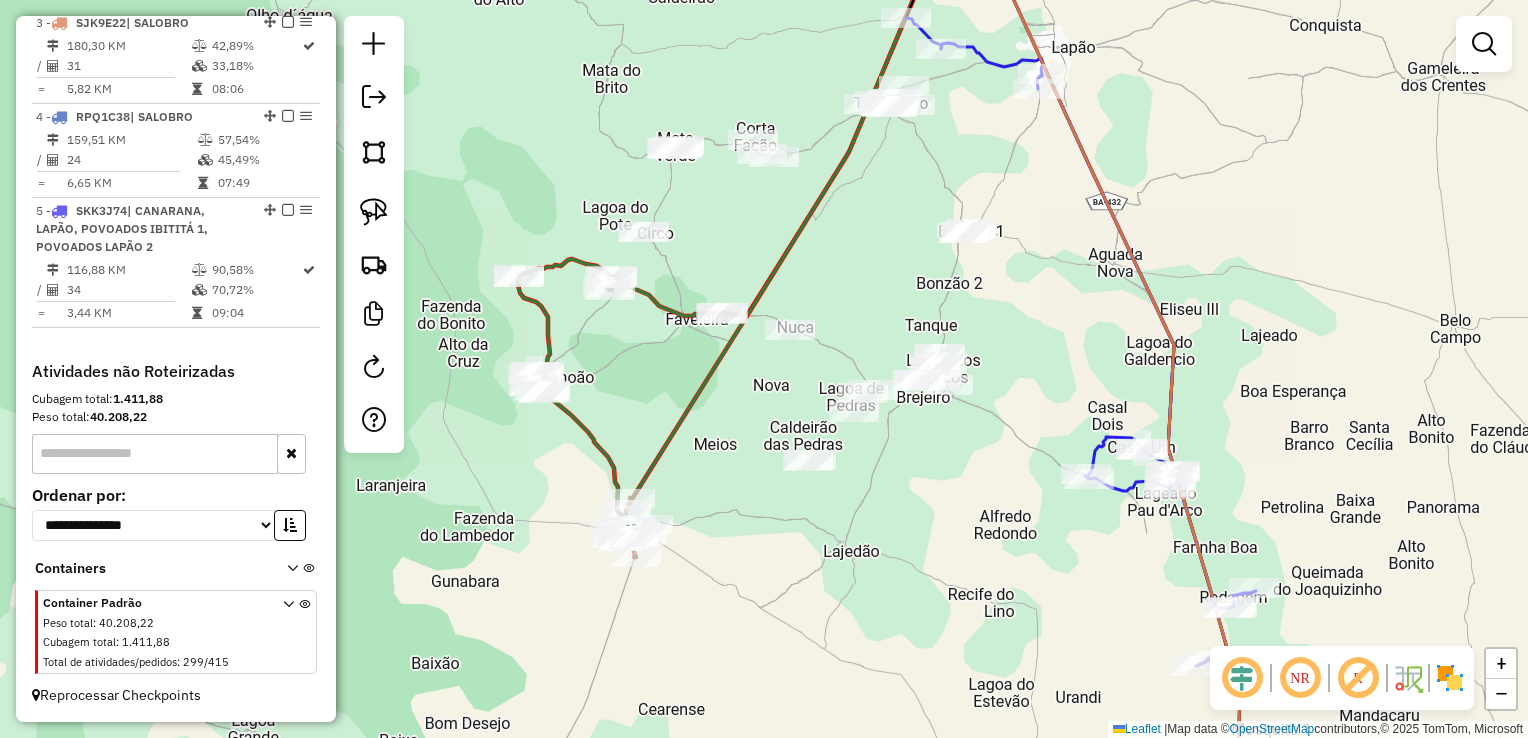 drag, startPoint x: 373, startPoint y: 151, endPoint x: 572, endPoint y: 273, distance: 233.42023 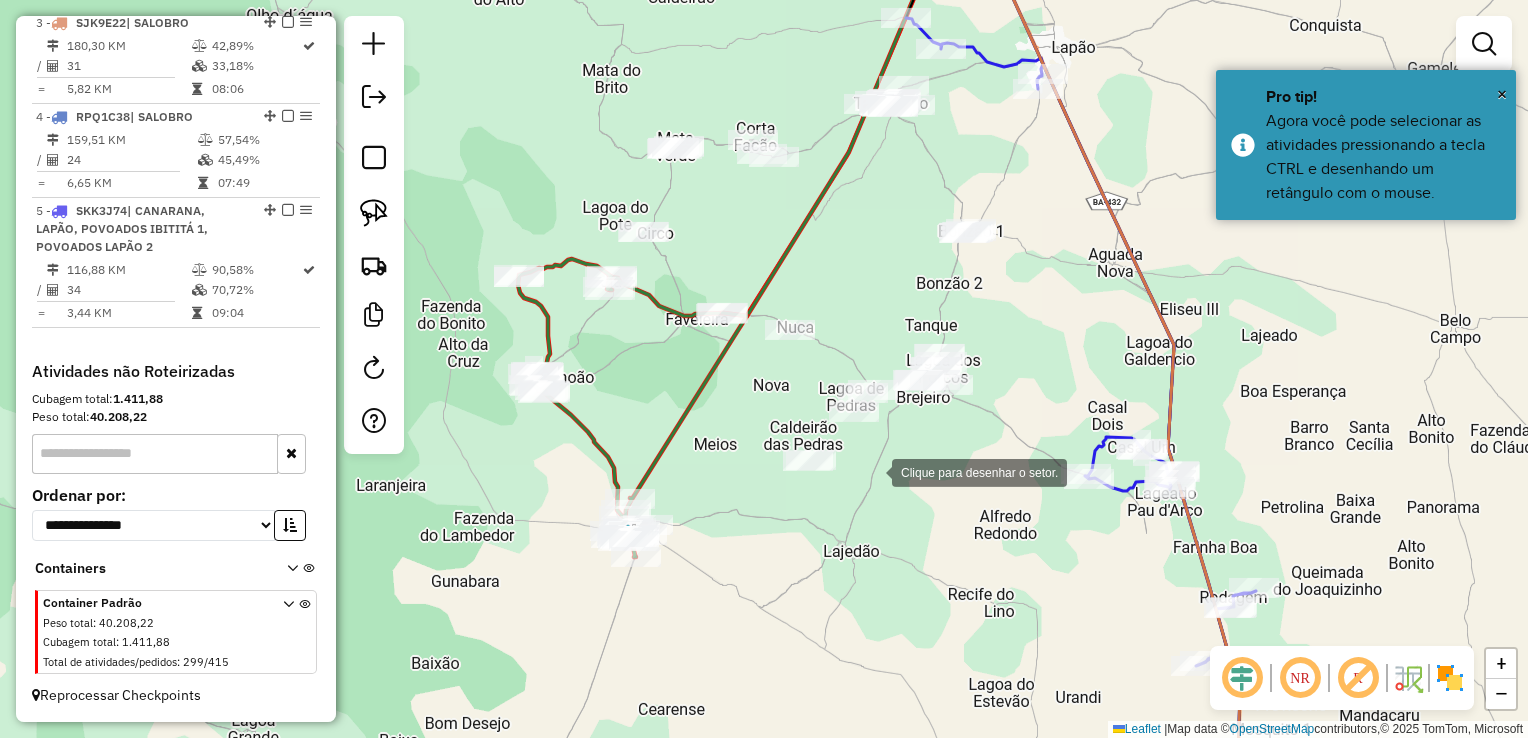 click 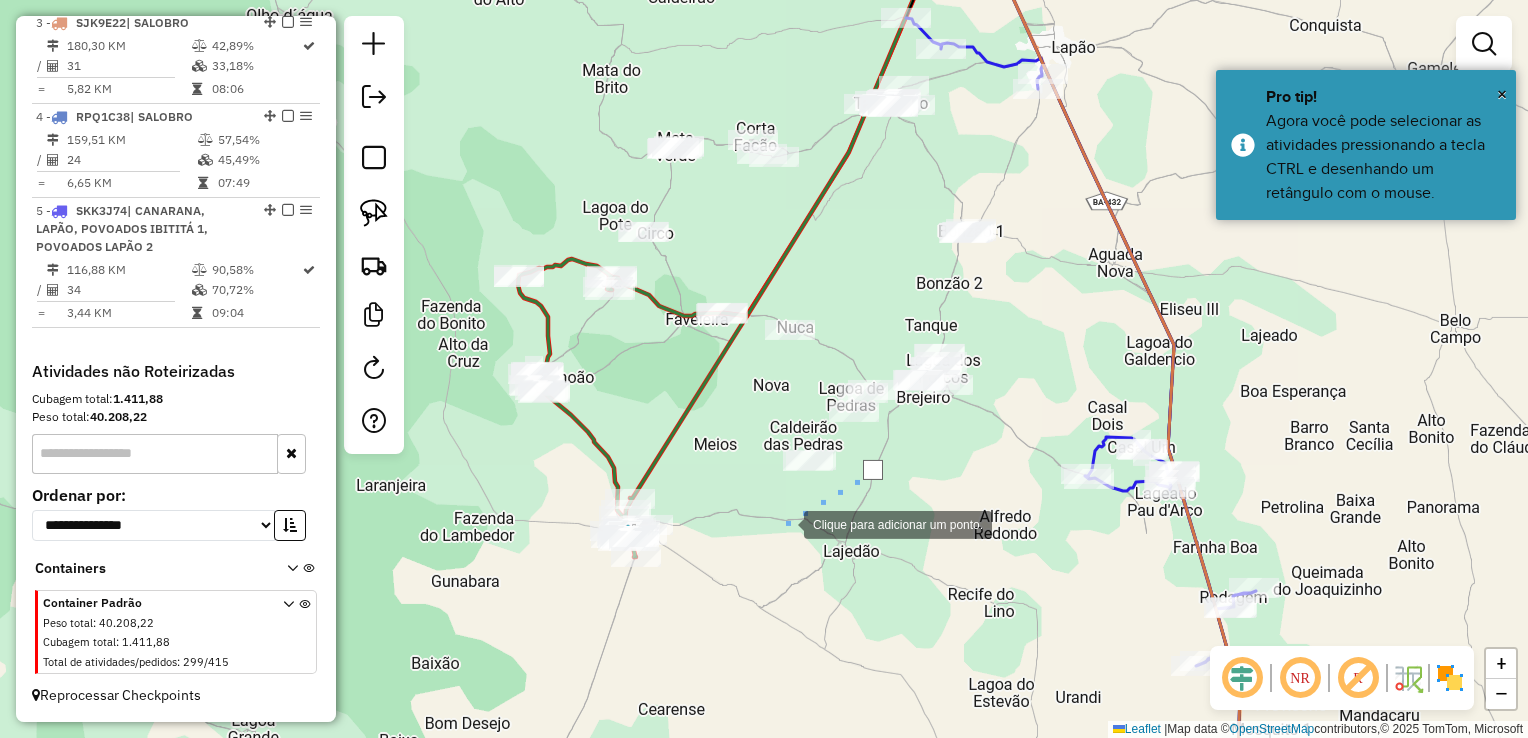 drag, startPoint x: 773, startPoint y: 530, endPoint x: 748, endPoint y: 452, distance: 81.908485 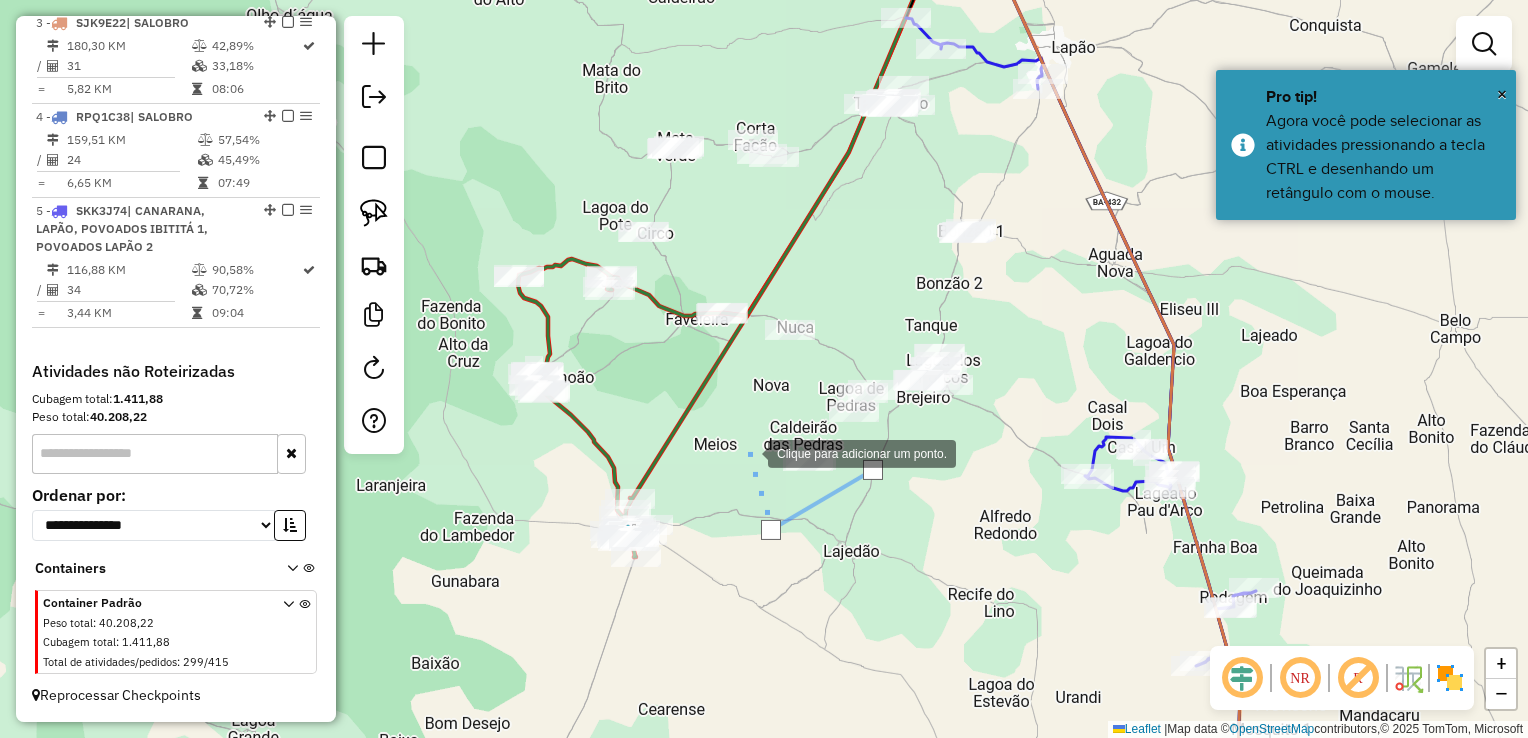 click 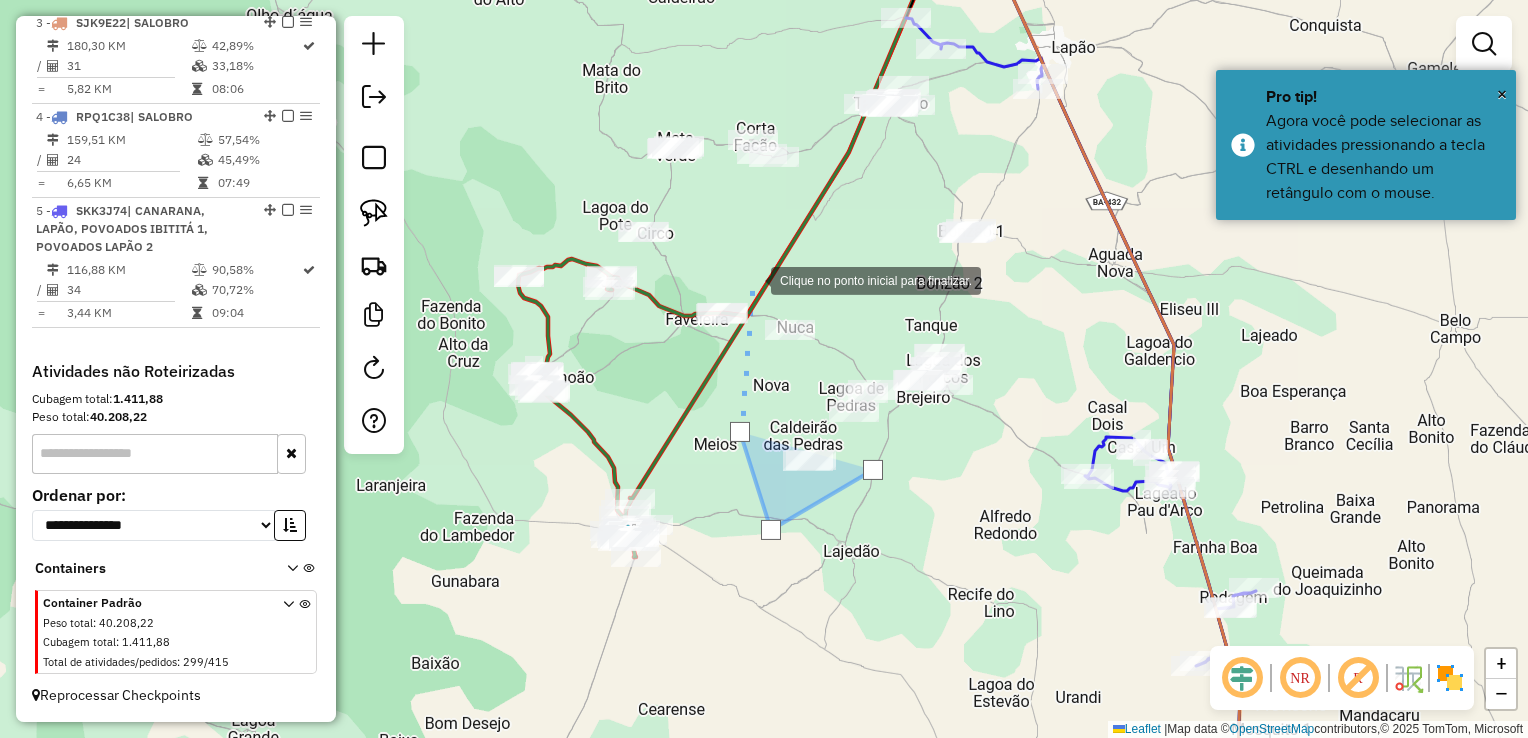 click 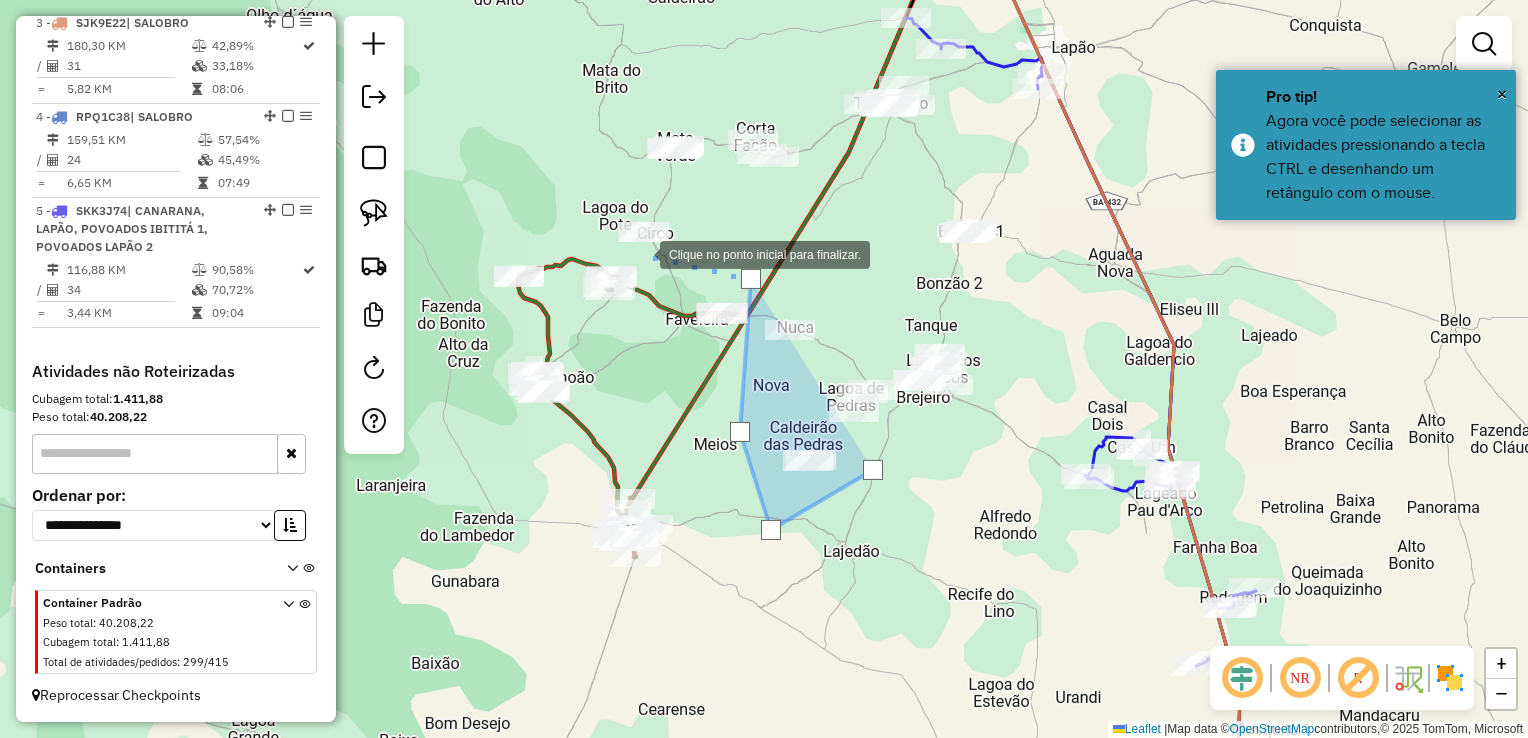 click 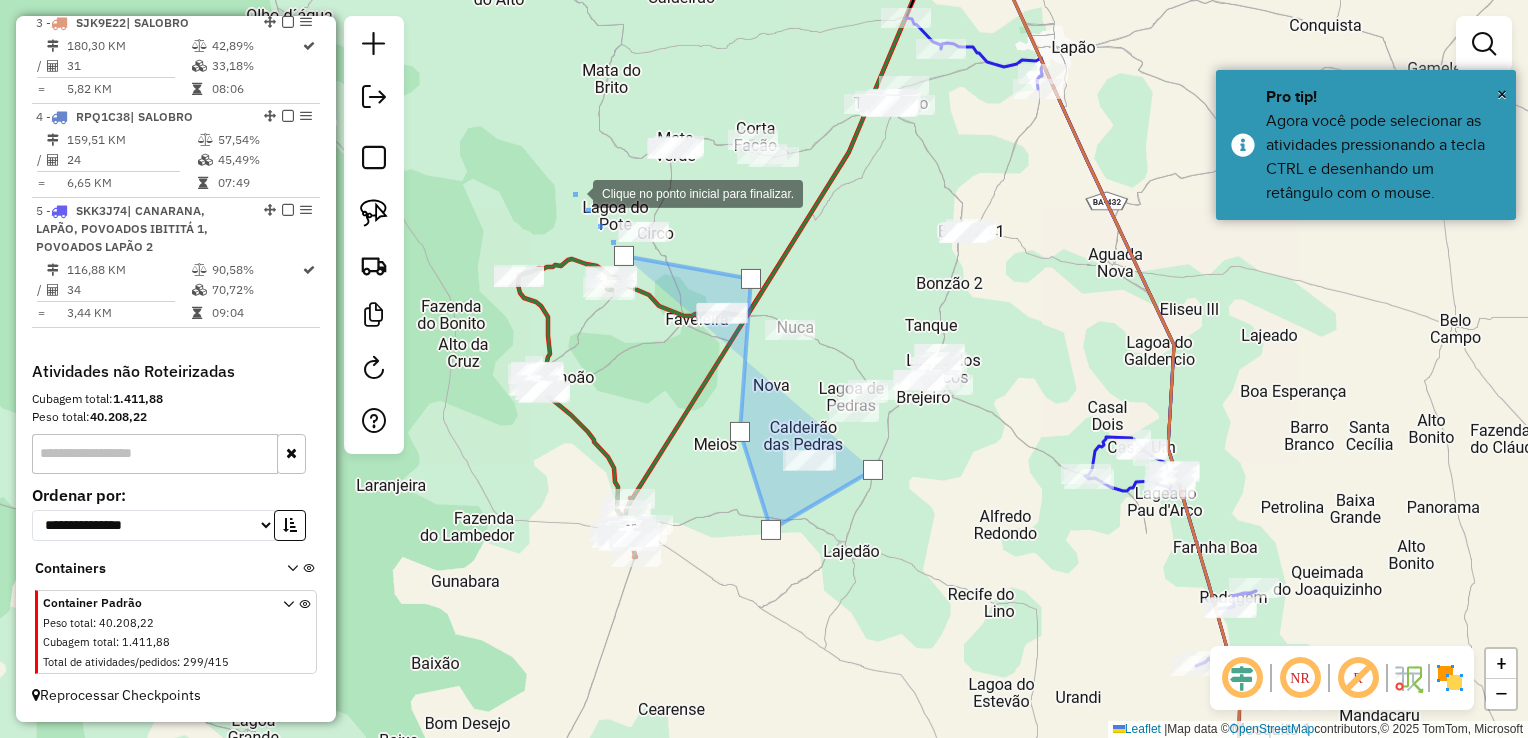 click 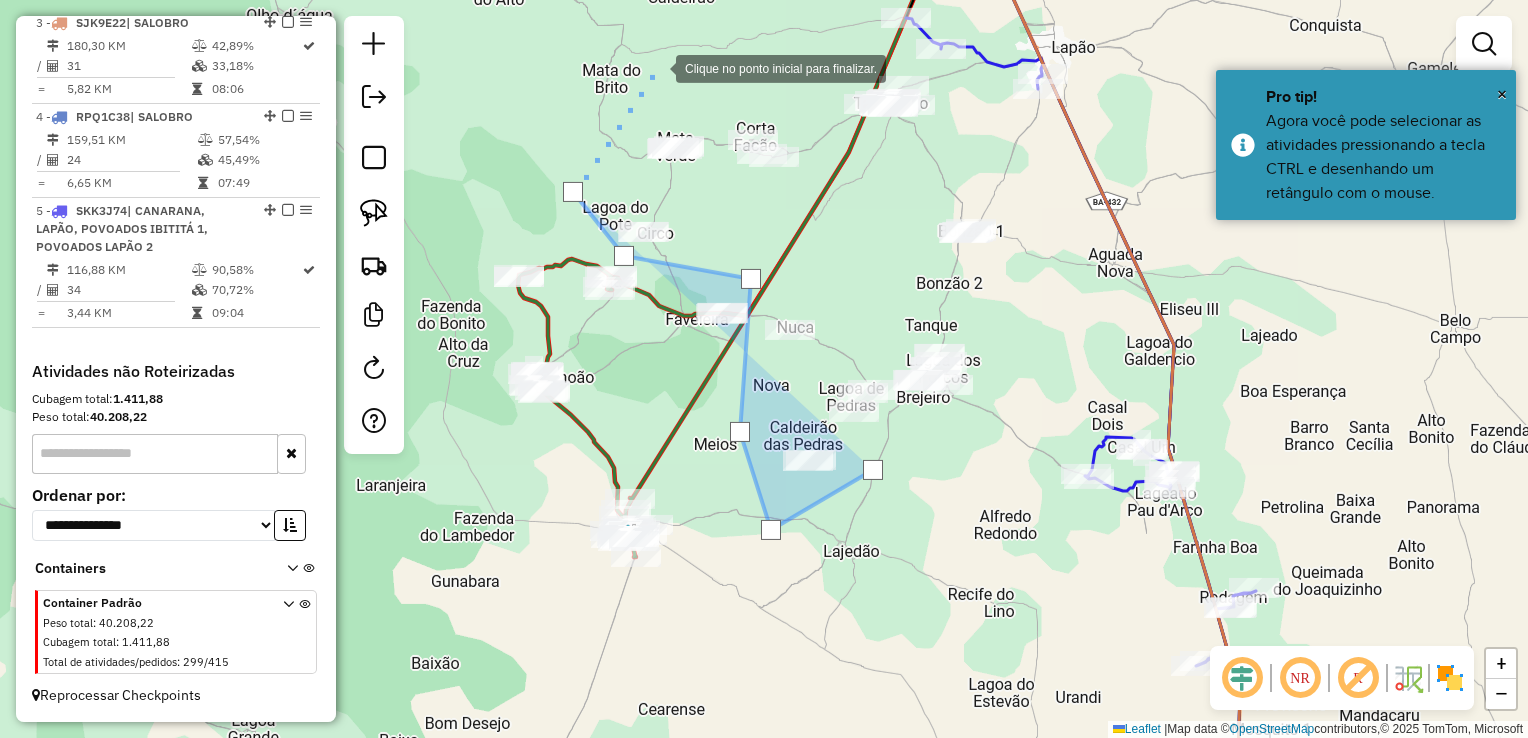 click 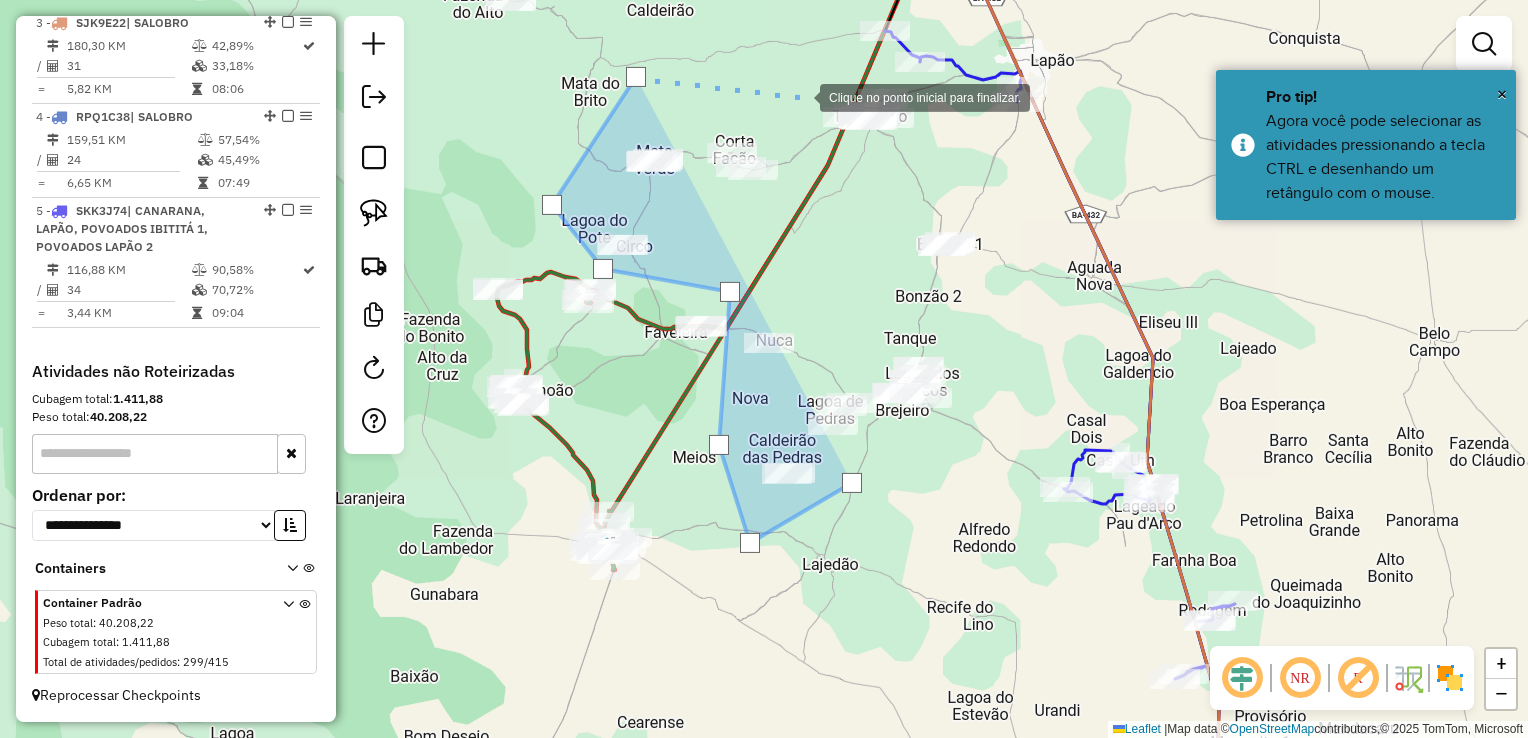 drag, startPoint x: 831, startPoint y: 78, endPoint x: 757, endPoint y: 107, distance: 79.47956 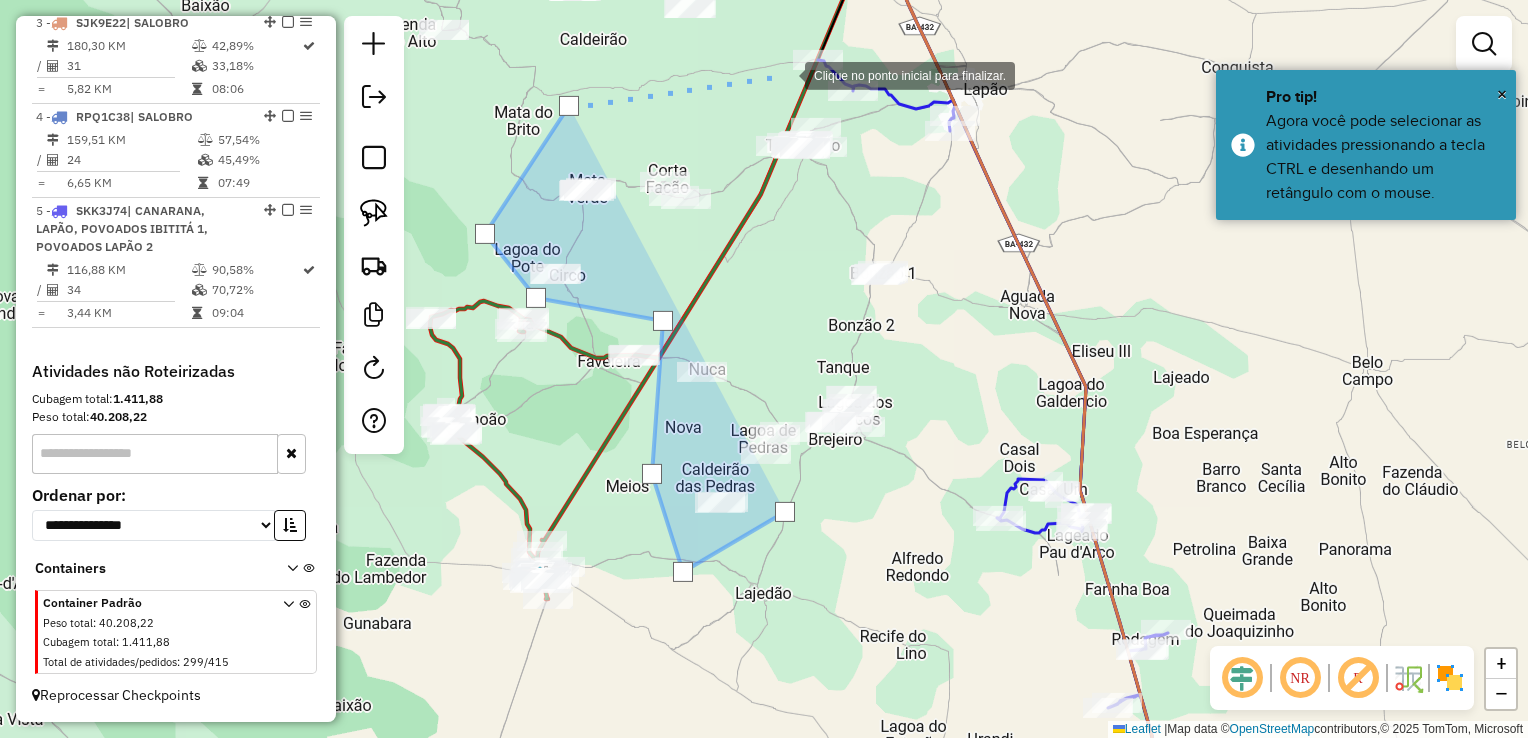 click 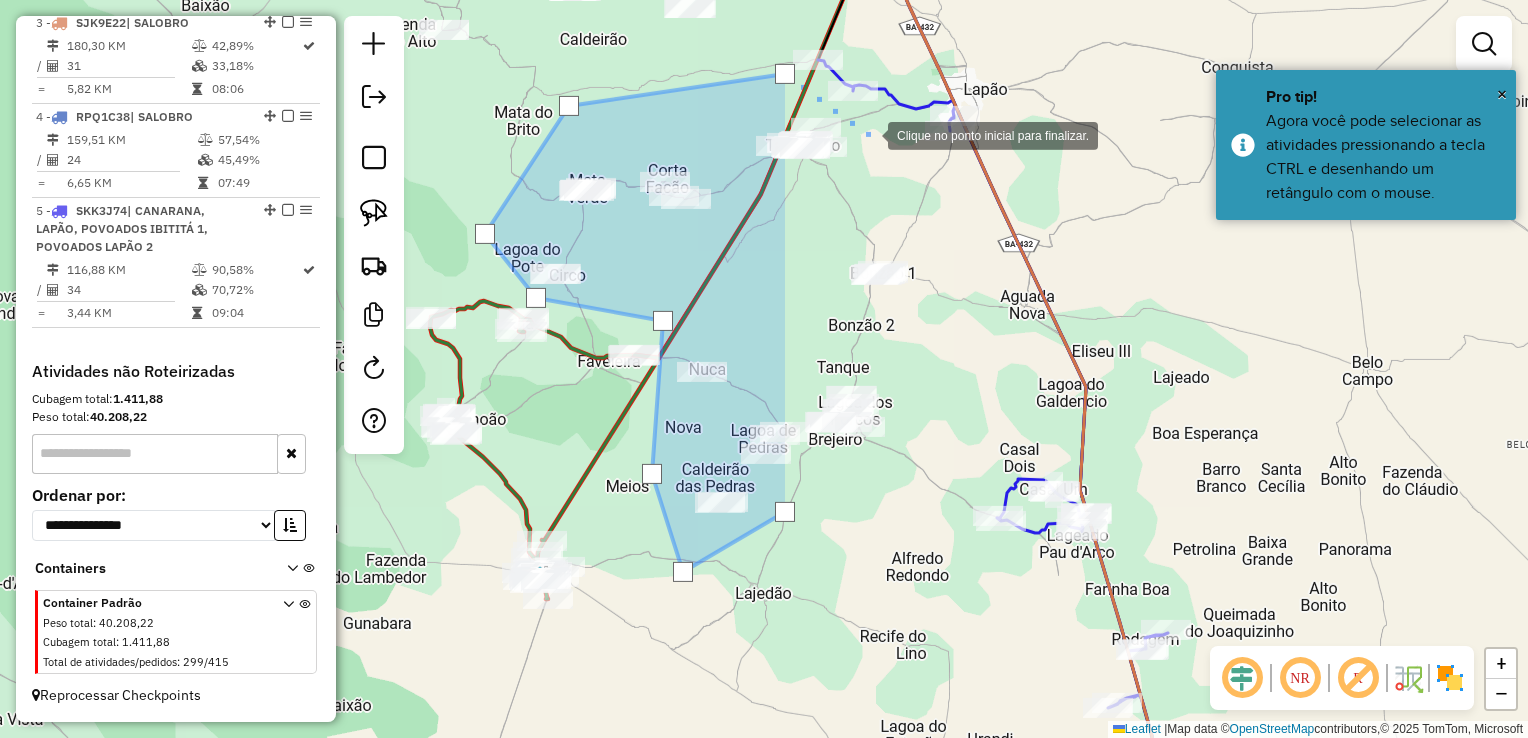 click 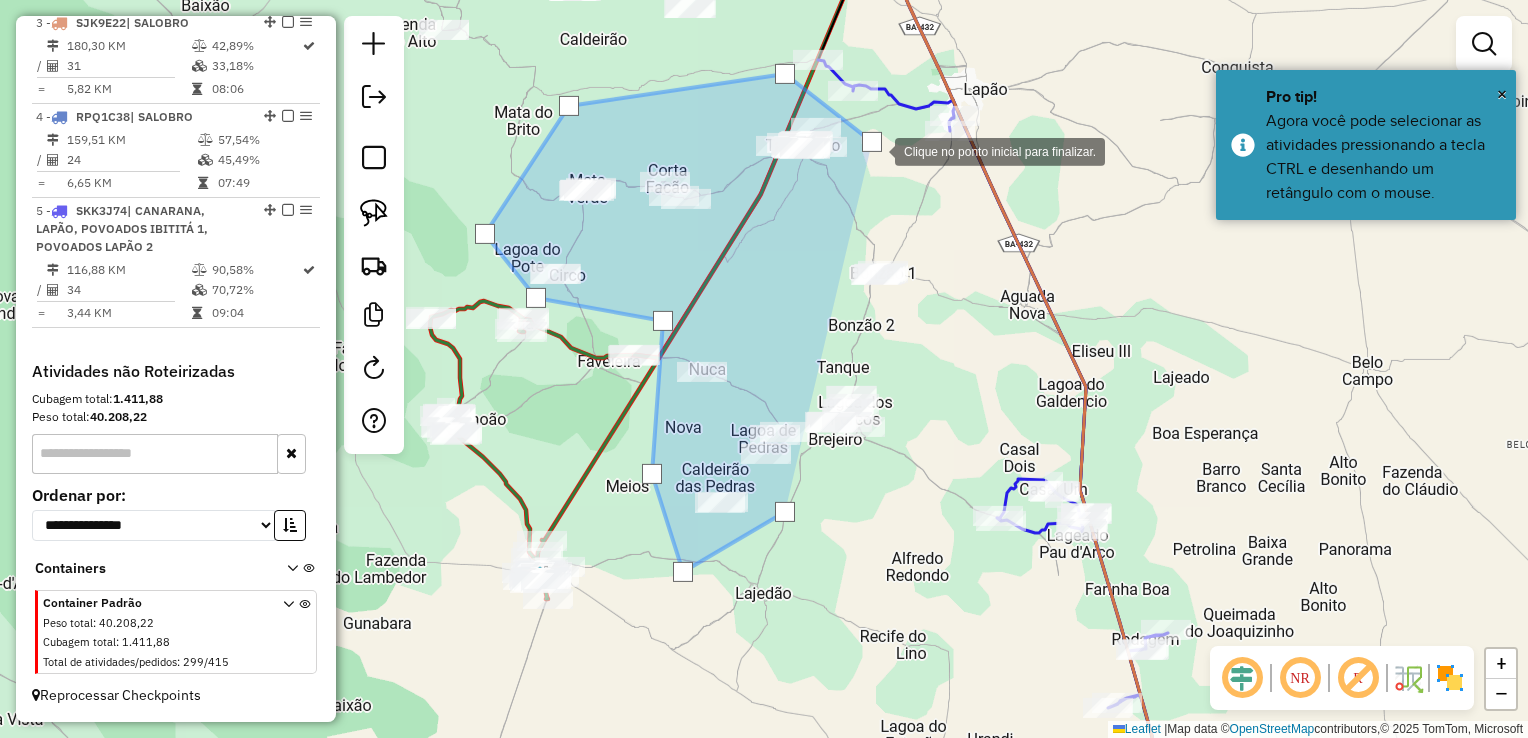 click 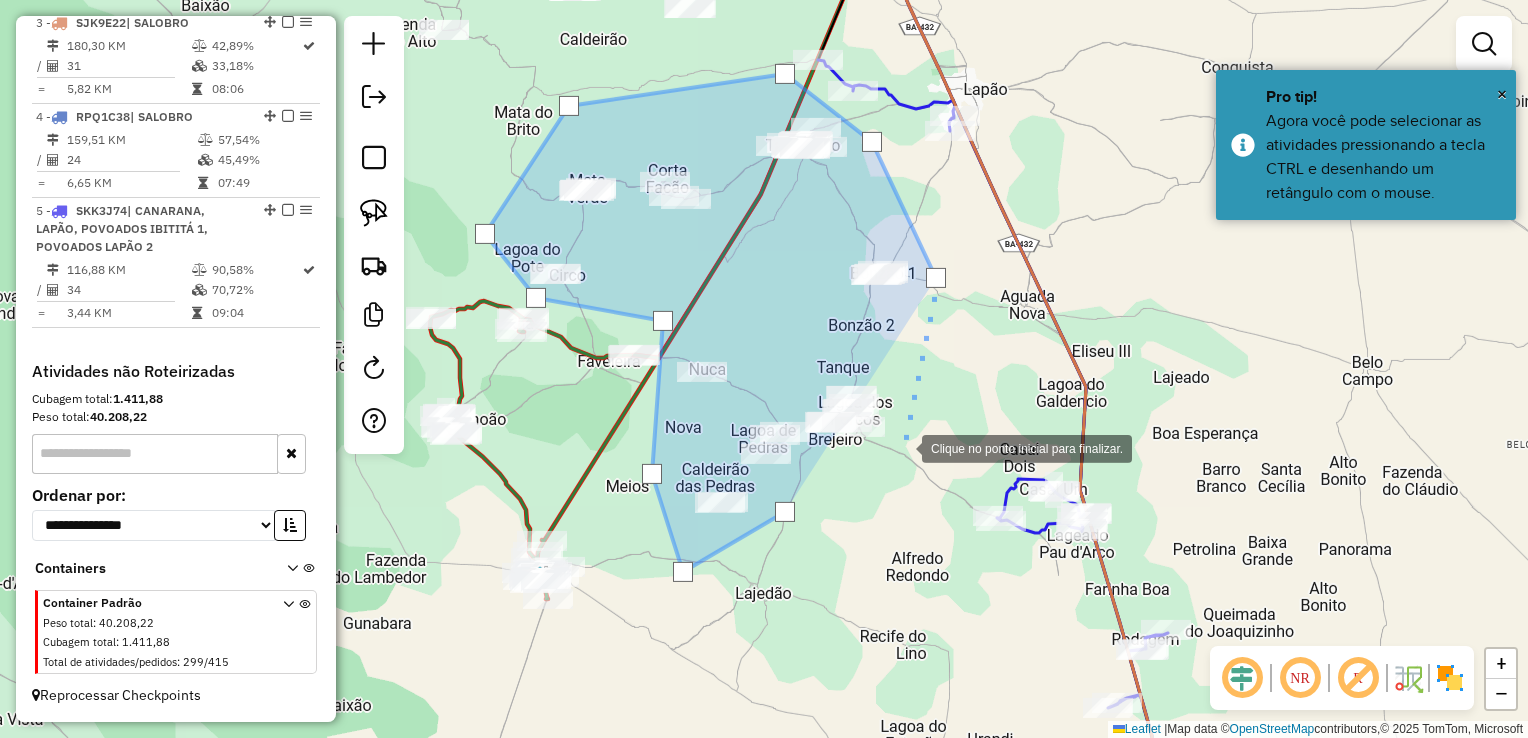 click 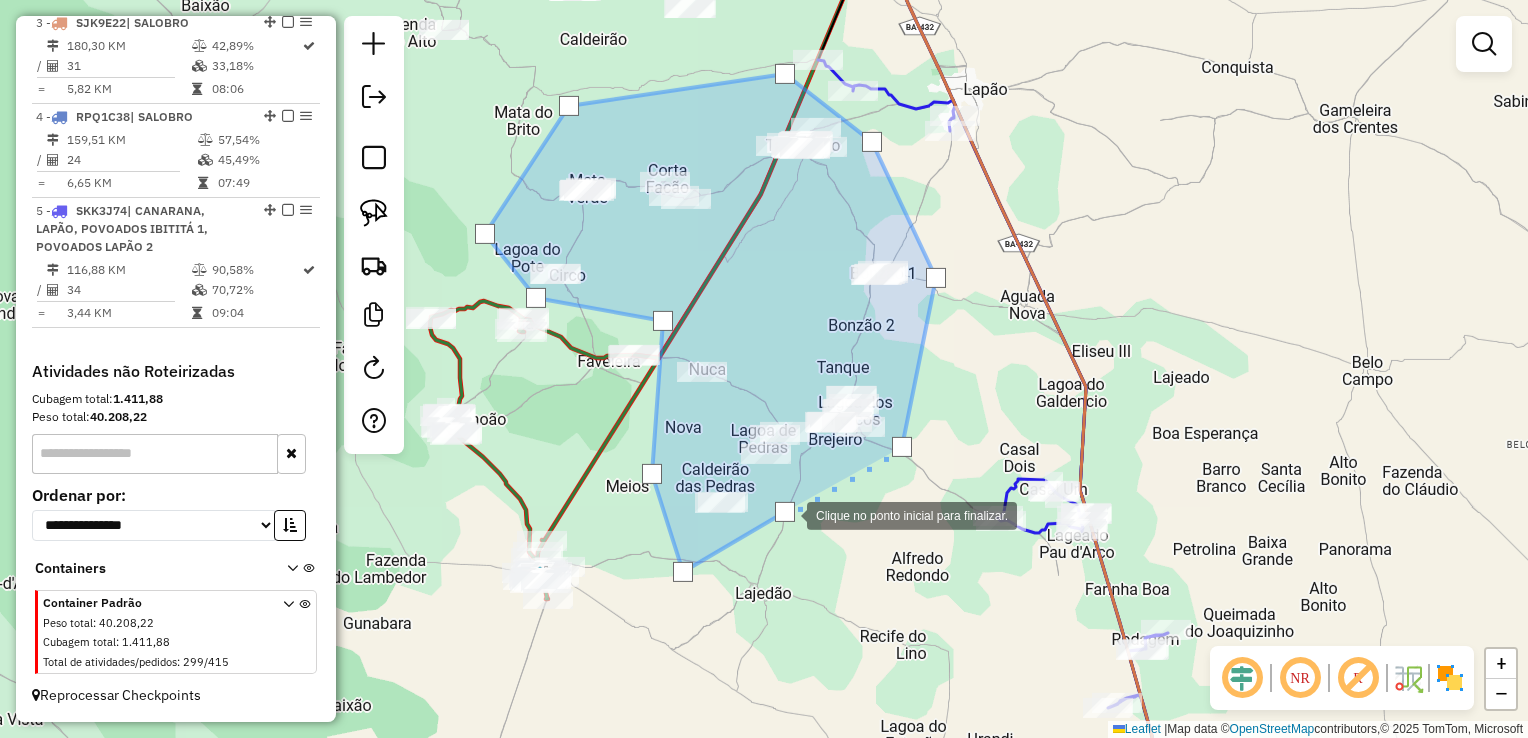 click 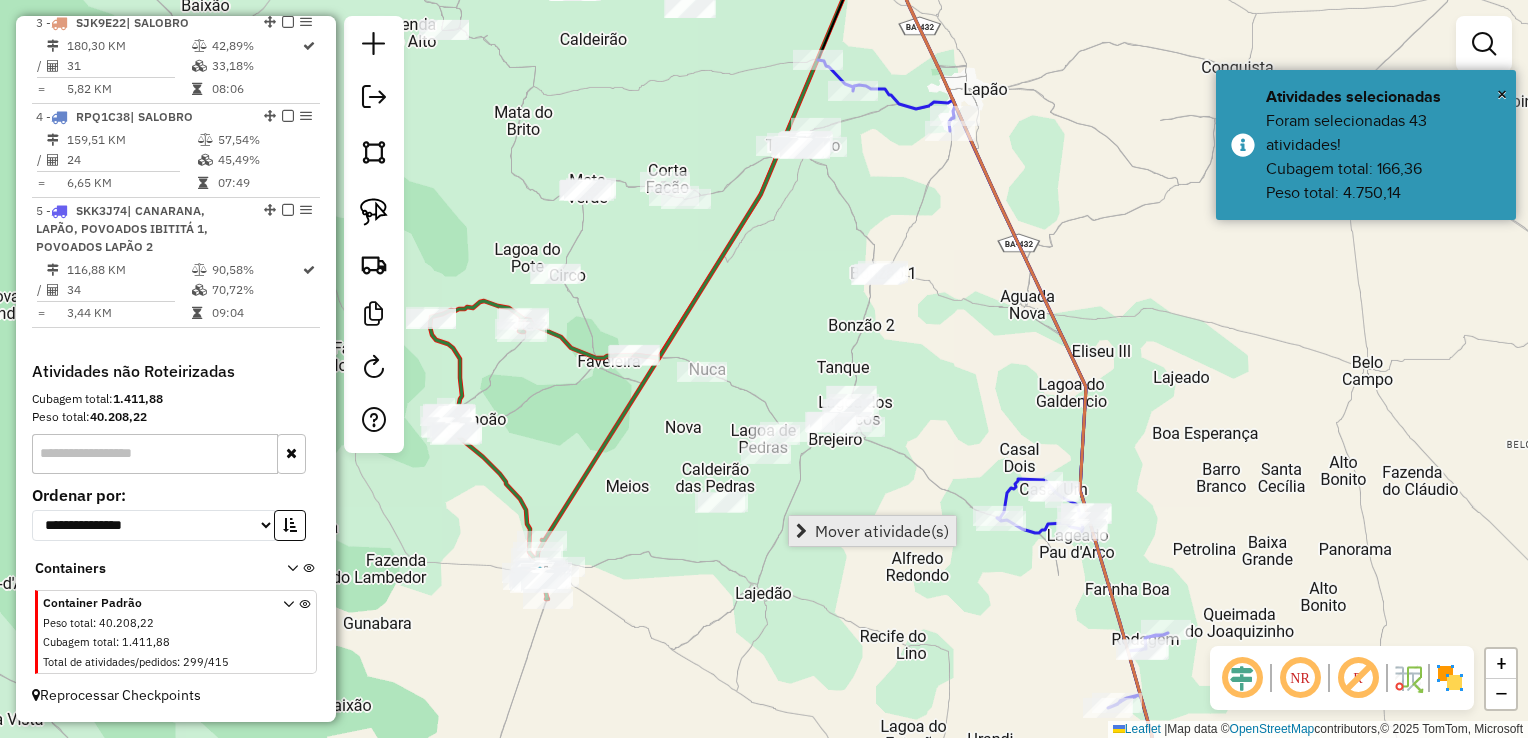 click on "Mover atividade(s)" at bounding box center (872, 531) 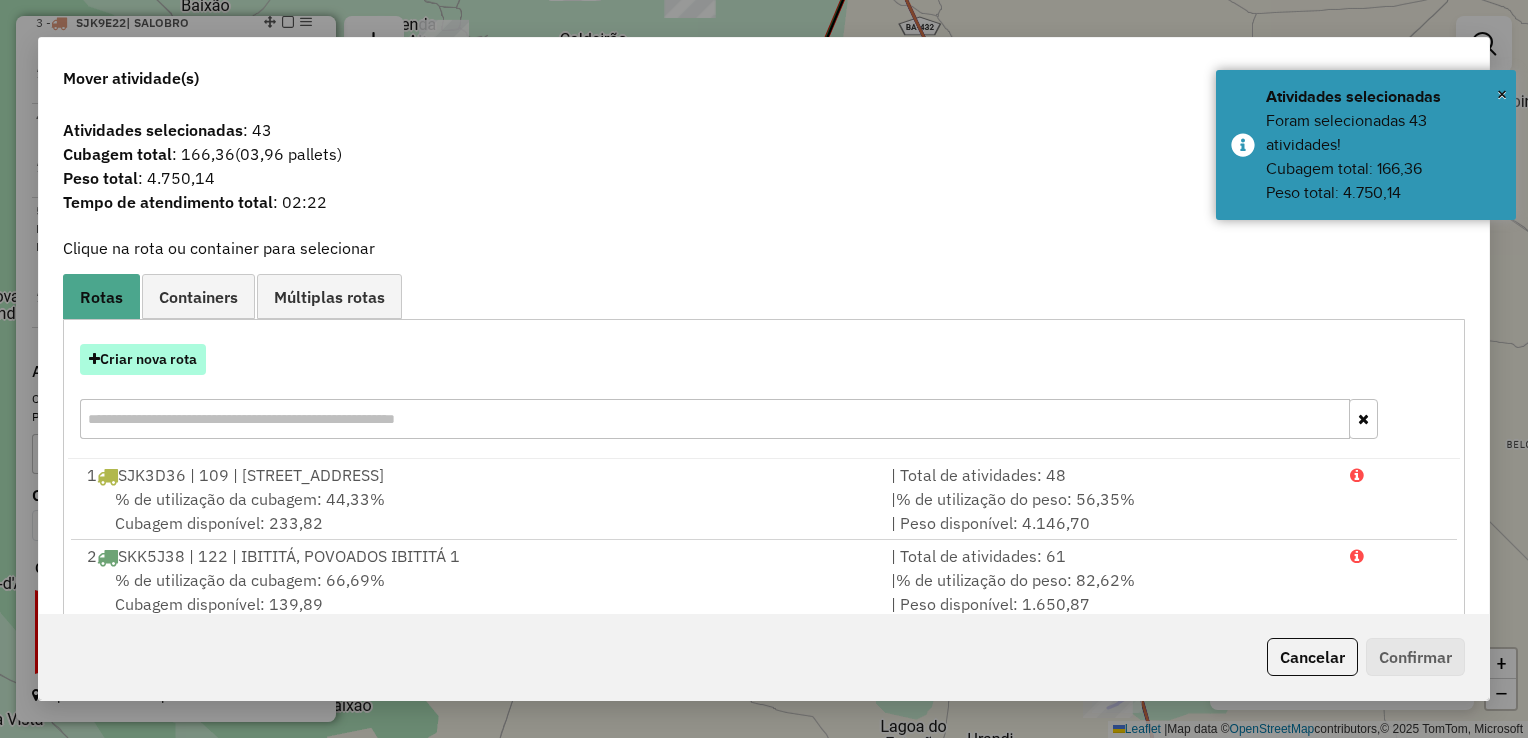 click on "Criar nova rota" at bounding box center (143, 359) 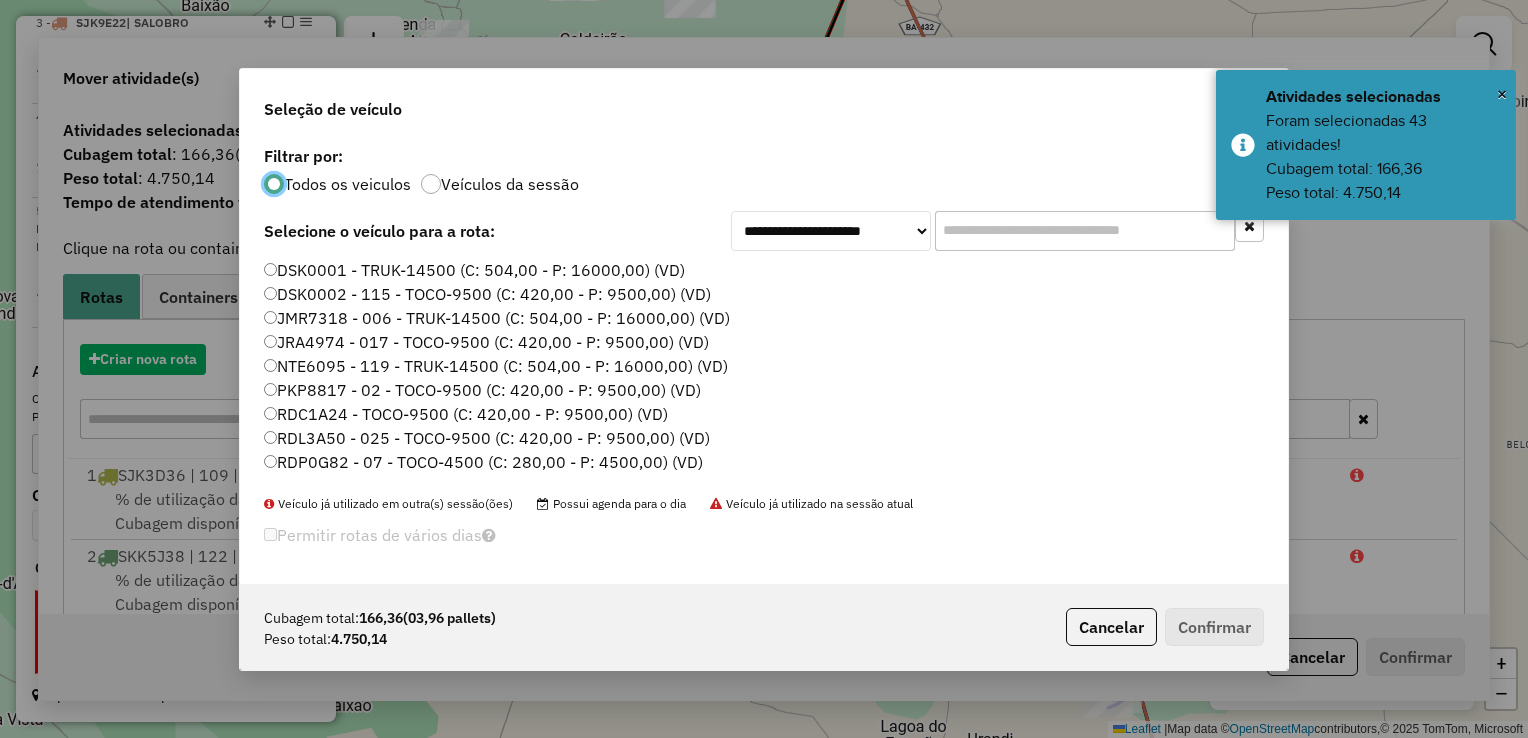 scroll, scrollTop: 10, scrollLeft: 6, axis: both 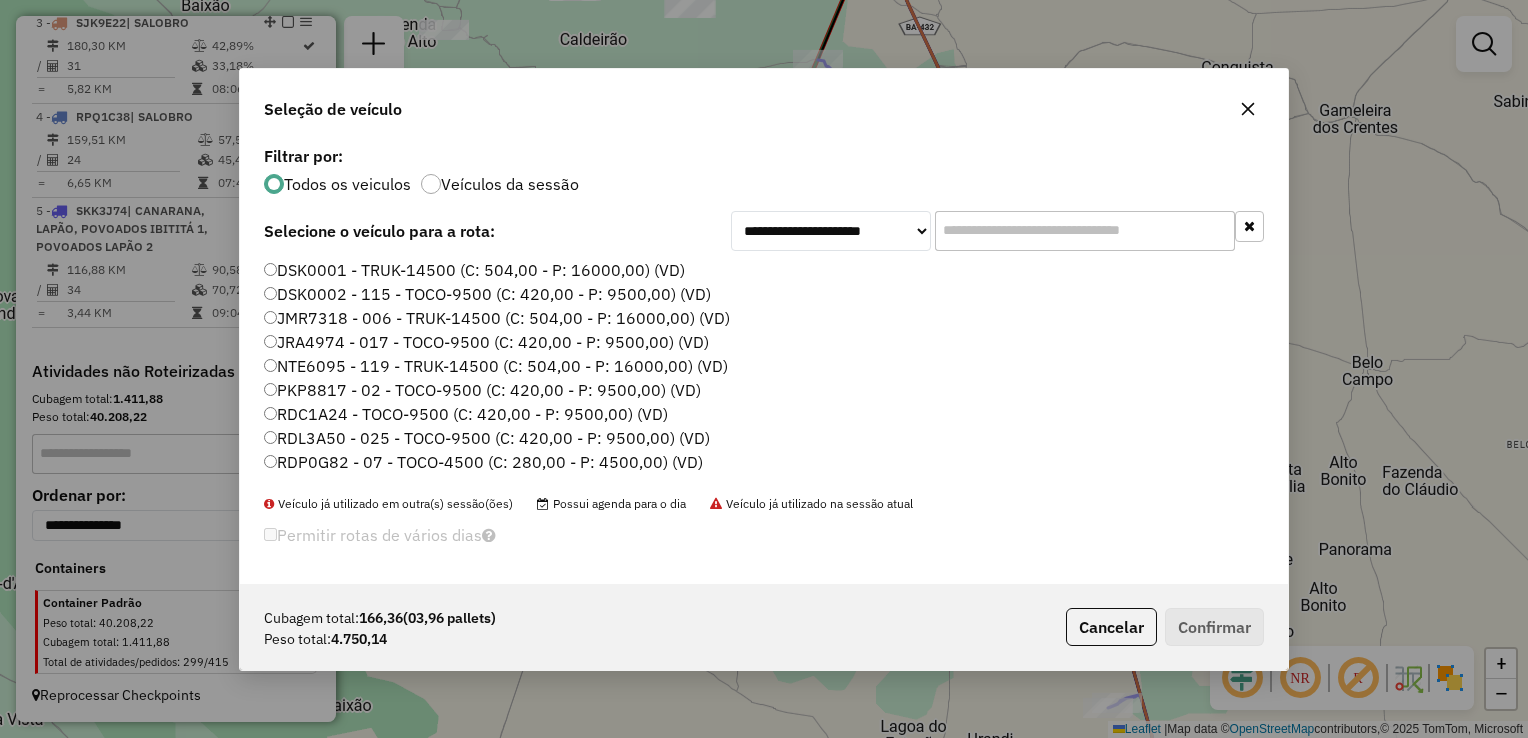click on "PKP8817 - 02 - TOCO-9500 (C: 420,00 - P: 9500,00) (VD)" 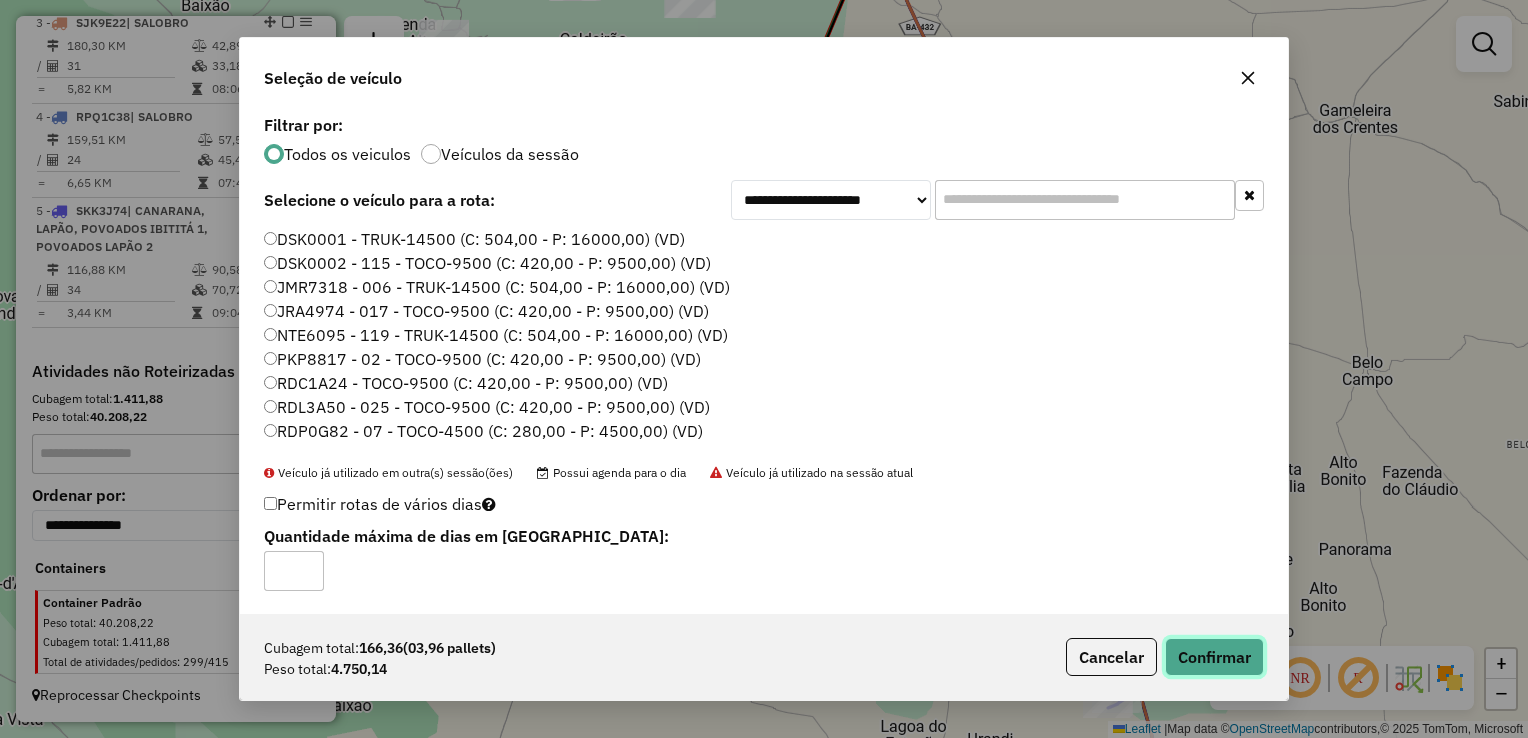 click on "Confirmar" 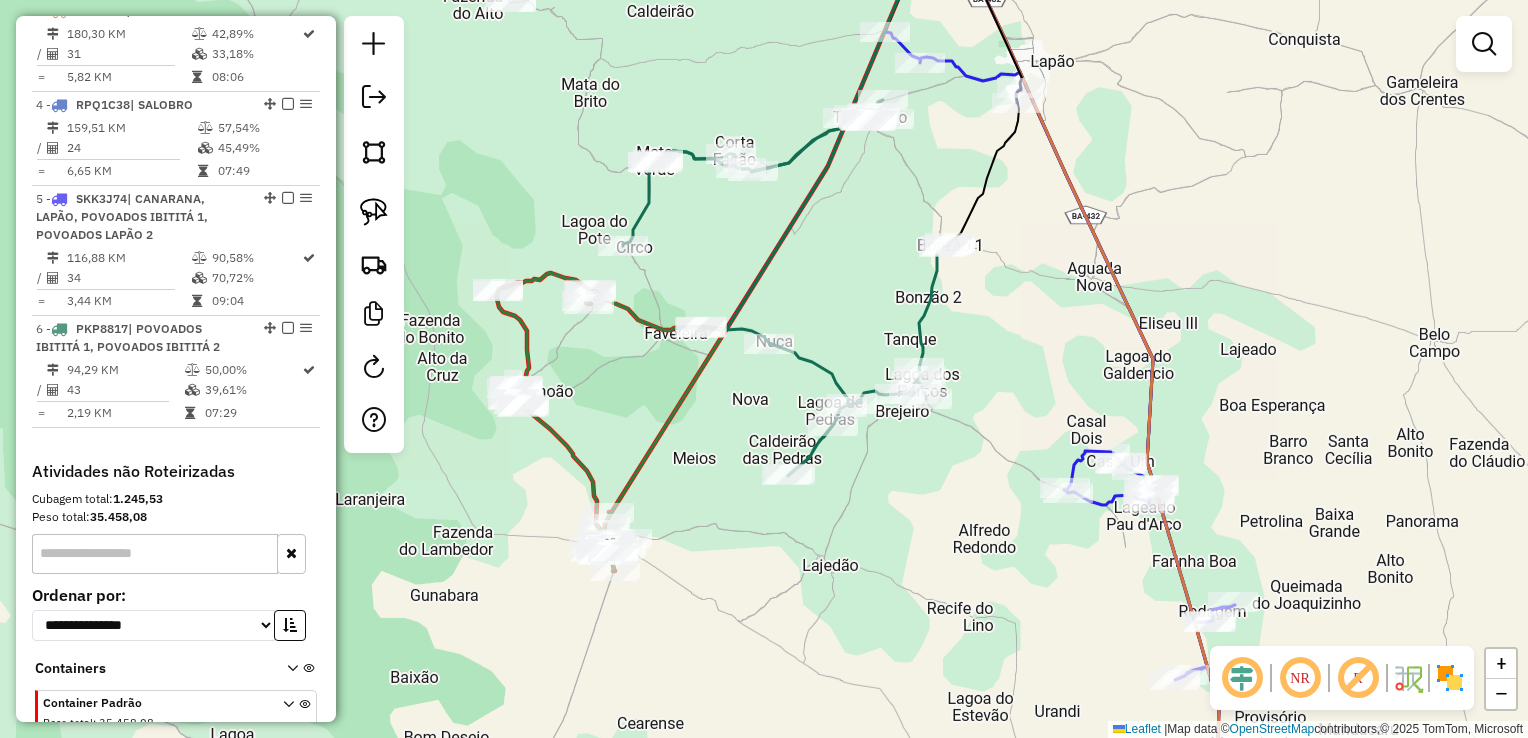 drag, startPoint x: 824, startPoint y: 557, endPoint x: 891, endPoint y: 529, distance: 72.615425 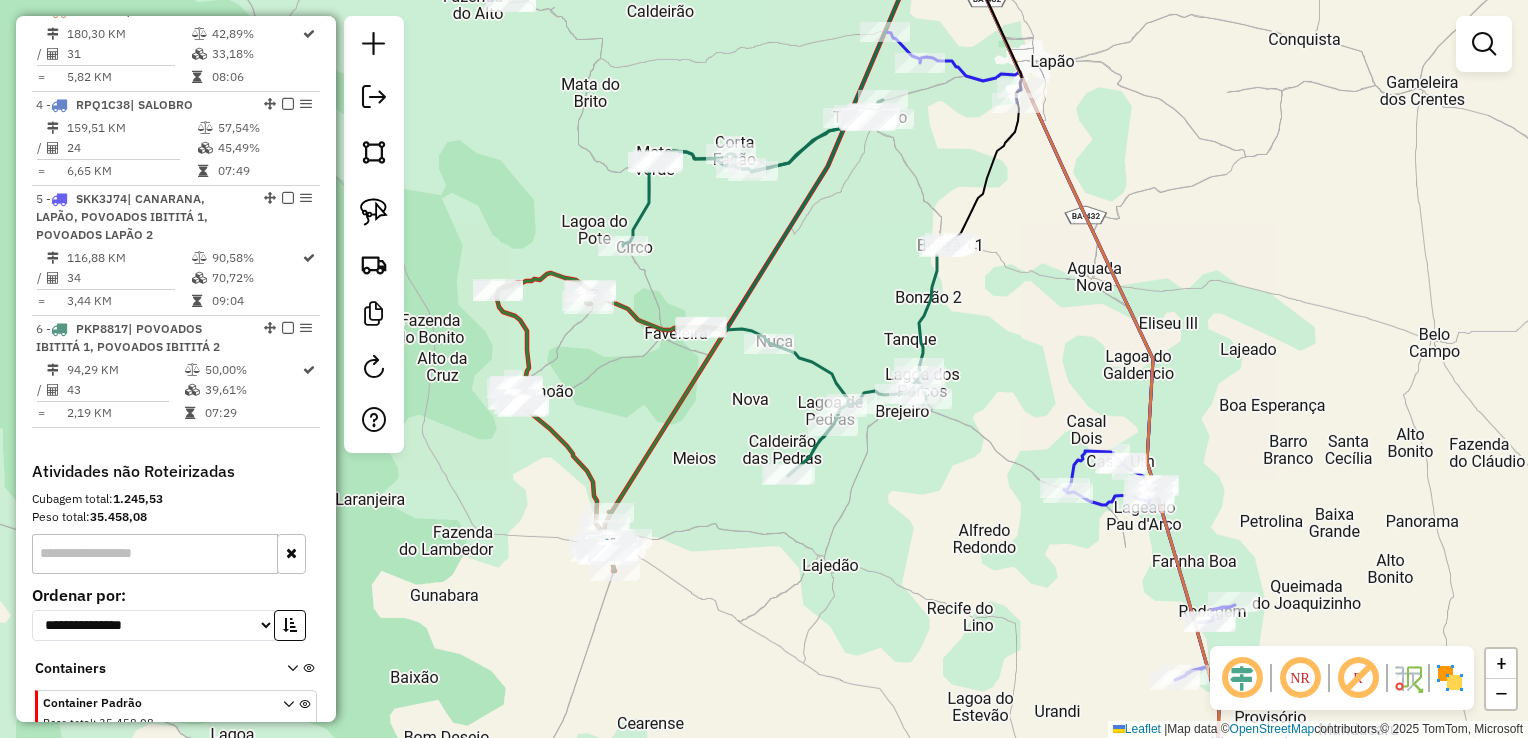 drag, startPoint x: 791, startPoint y: 514, endPoint x: 906, endPoint y: 543, distance: 118.60017 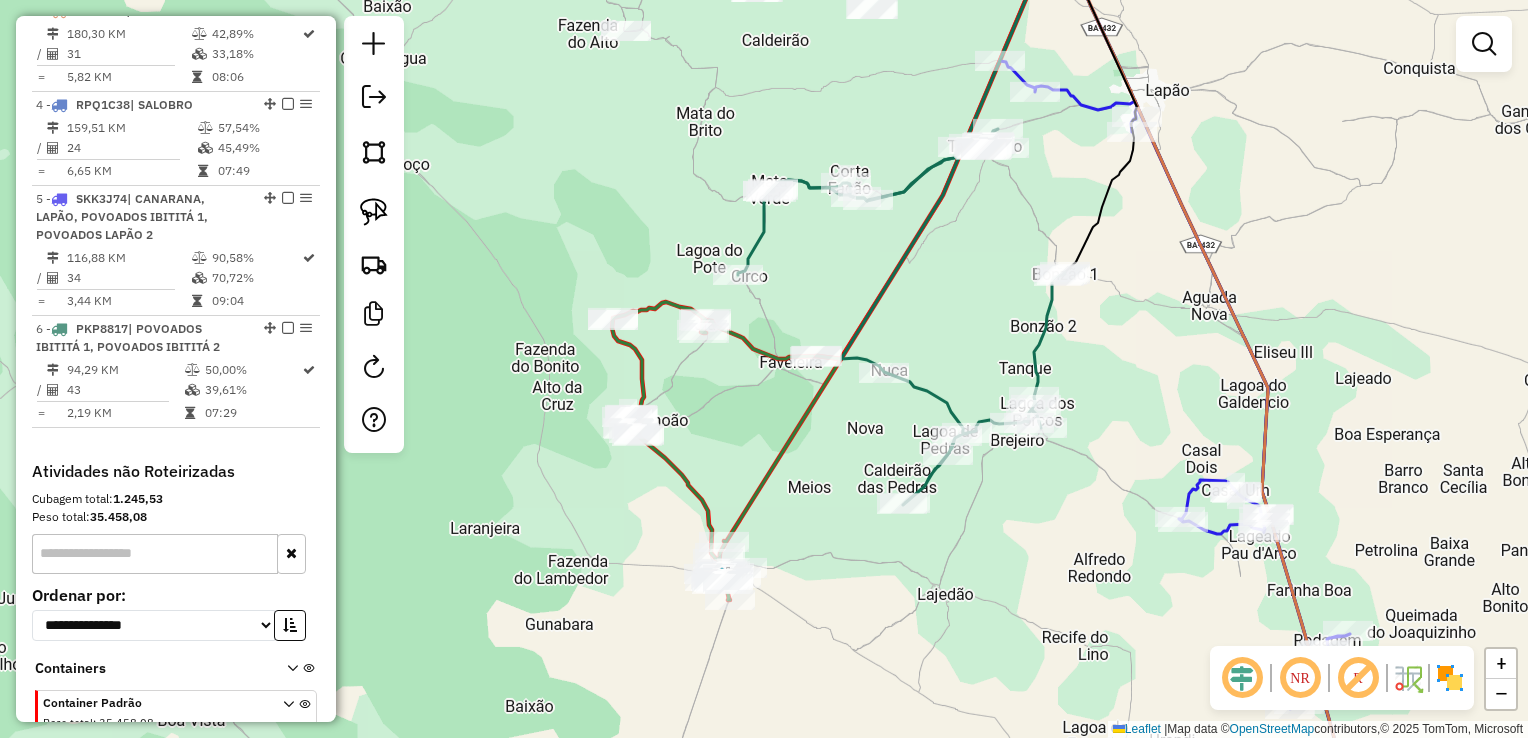 drag, startPoint x: 782, startPoint y: 469, endPoint x: 838, endPoint y: 543, distance: 92.800865 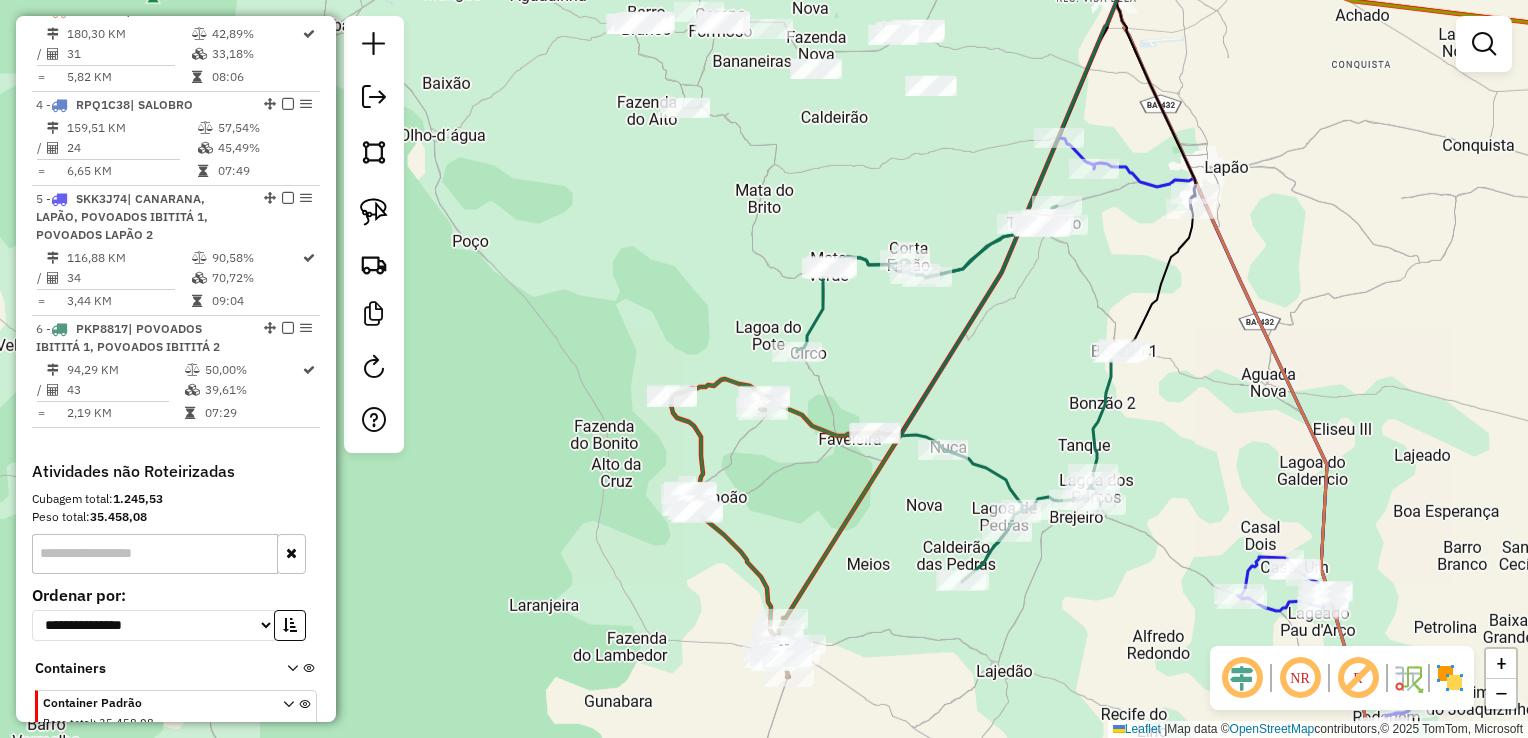 drag, startPoint x: 793, startPoint y: 480, endPoint x: 817, endPoint y: 517, distance: 44.102154 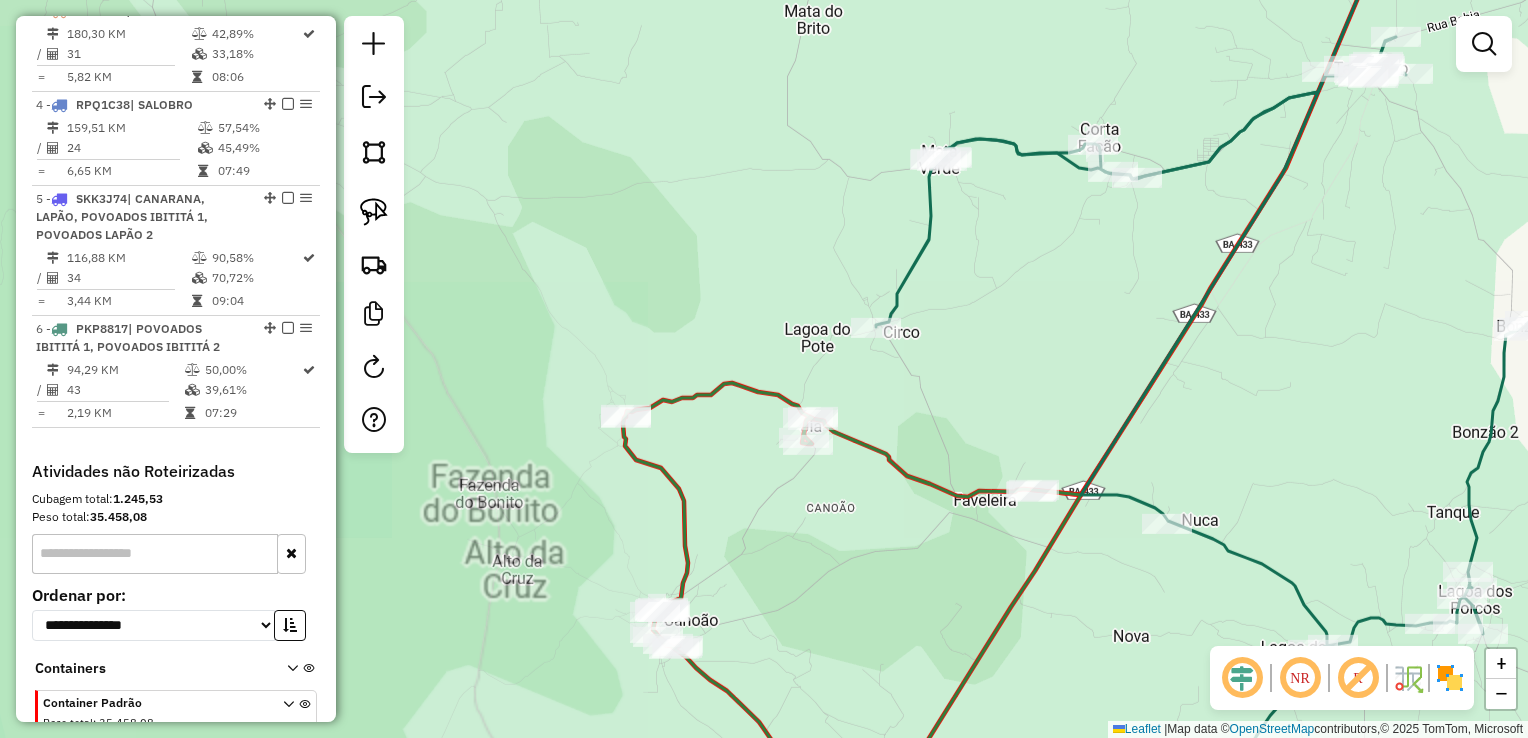 drag, startPoint x: 787, startPoint y: 469, endPoint x: 746, endPoint y: 494, distance: 48.02083 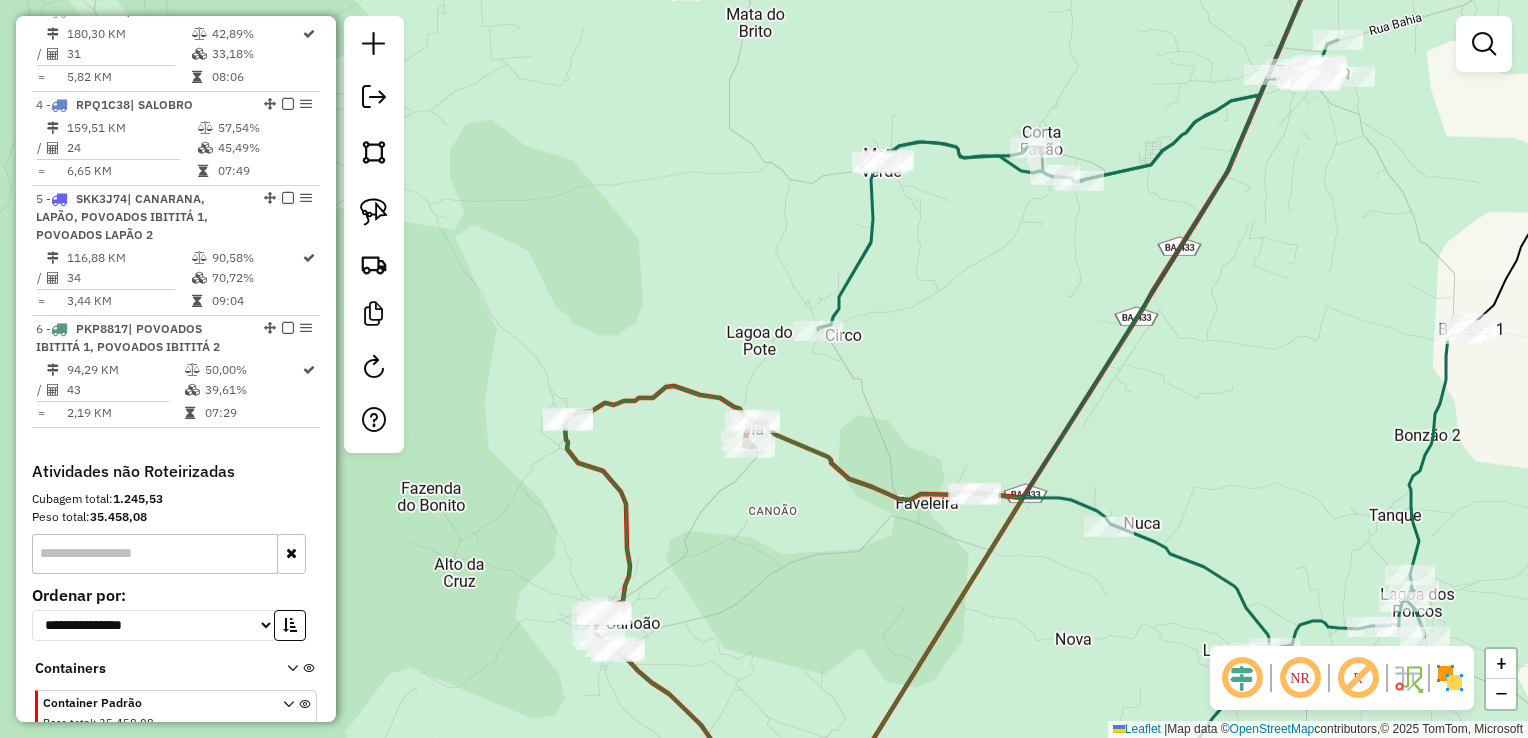 drag, startPoint x: 818, startPoint y: 526, endPoint x: 745, endPoint y: 438, distance: 114.33722 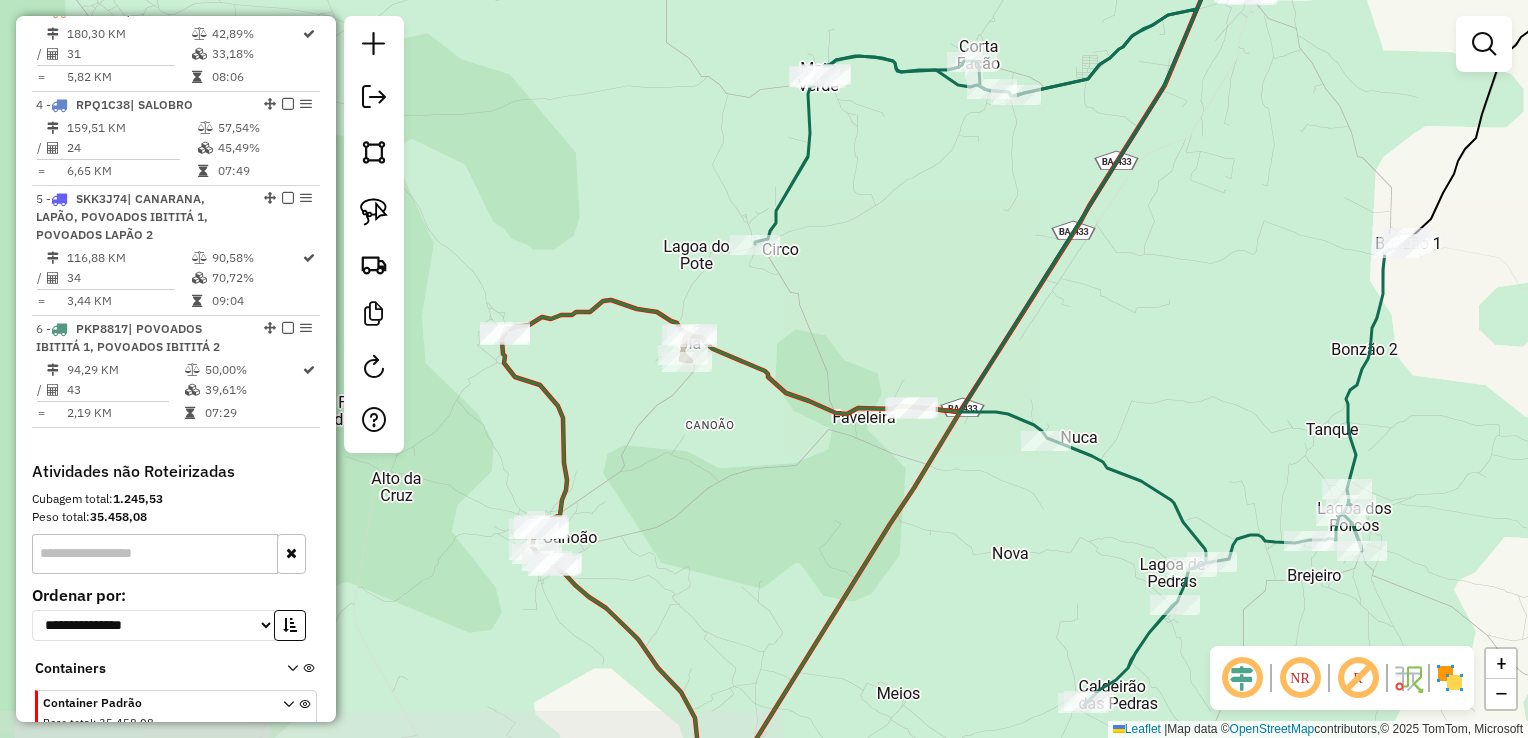 drag, startPoint x: 822, startPoint y: 475, endPoint x: 748, endPoint y: 442, distance: 81.02469 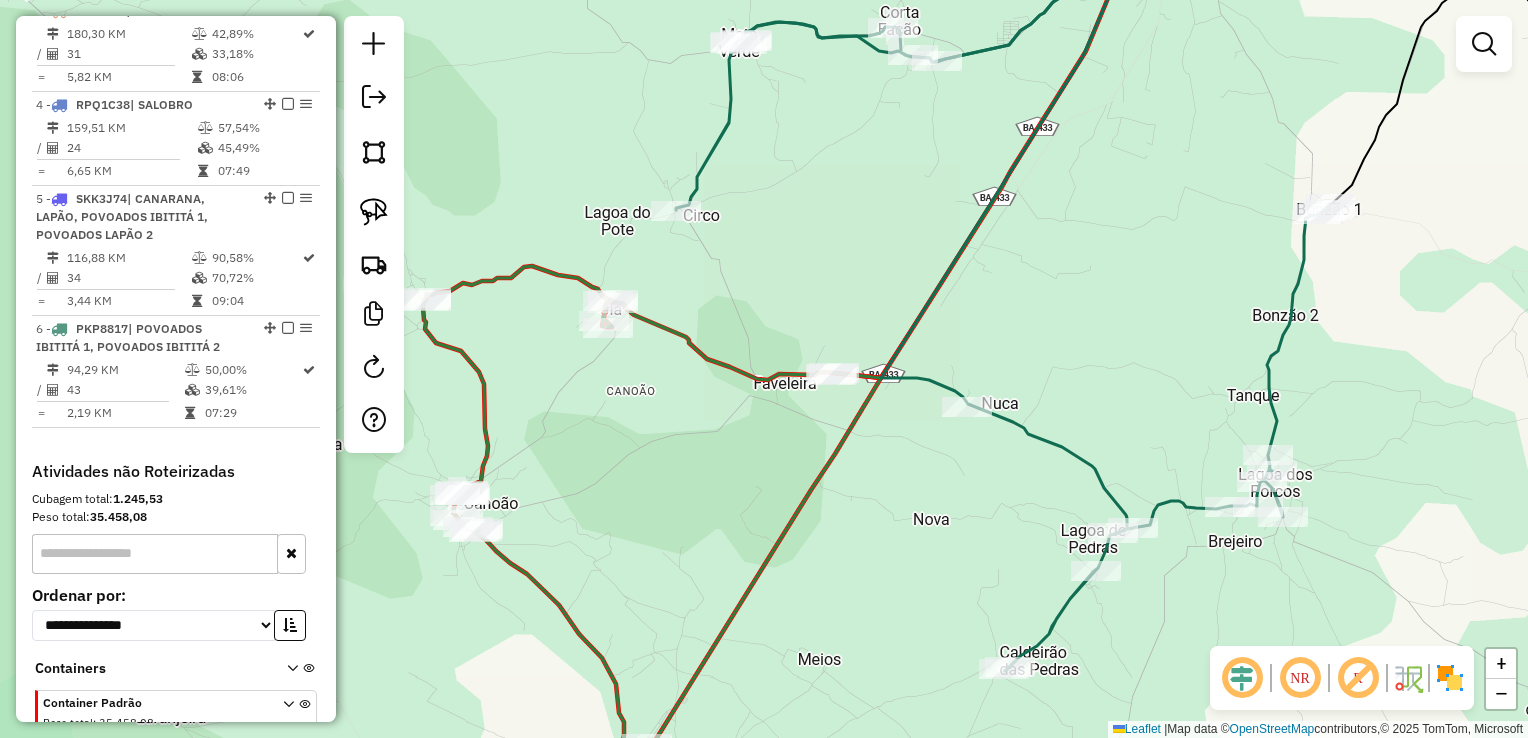 drag, startPoint x: 809, startPoint y: 437, endPoint x: 742, endPoint y: 442, distance: 67.18631 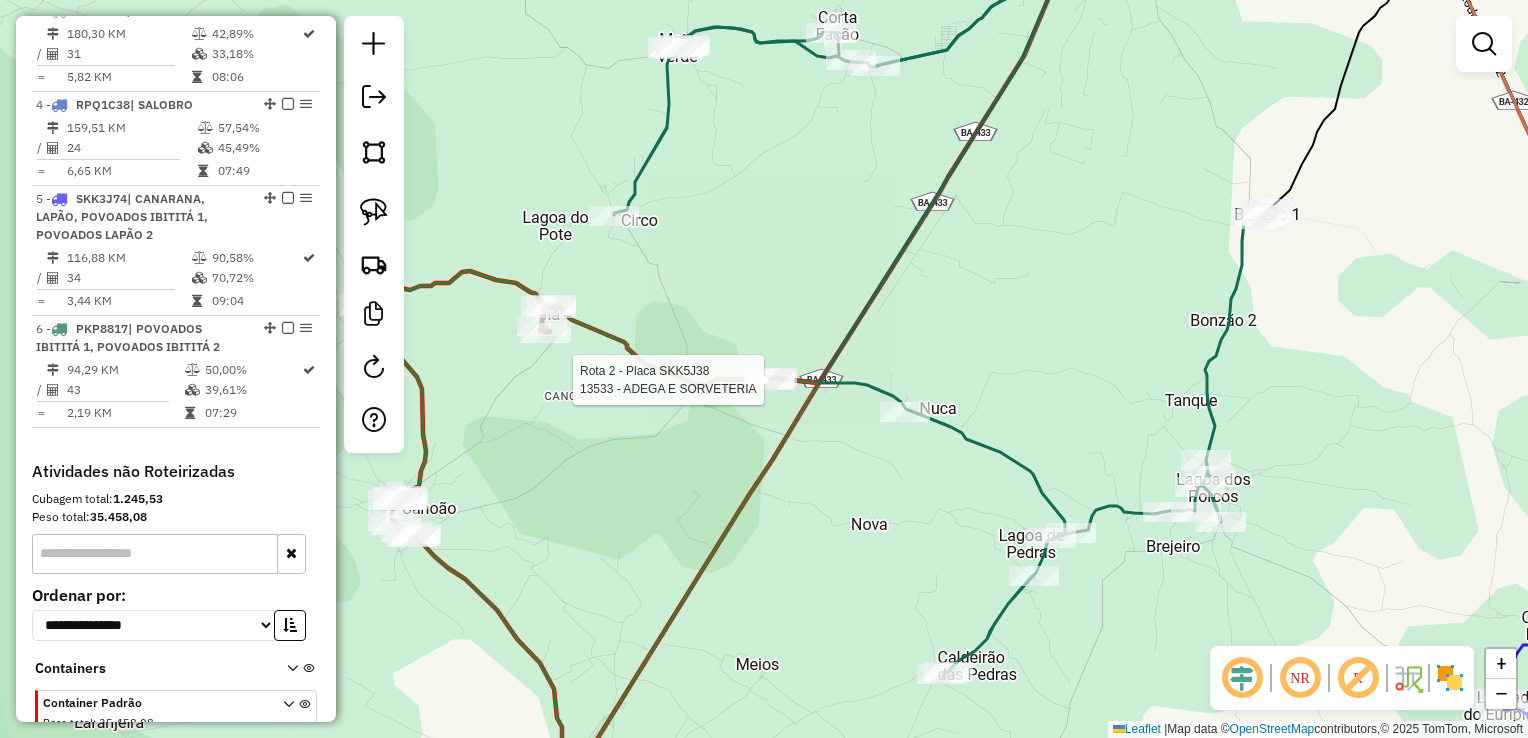 select on "*********" 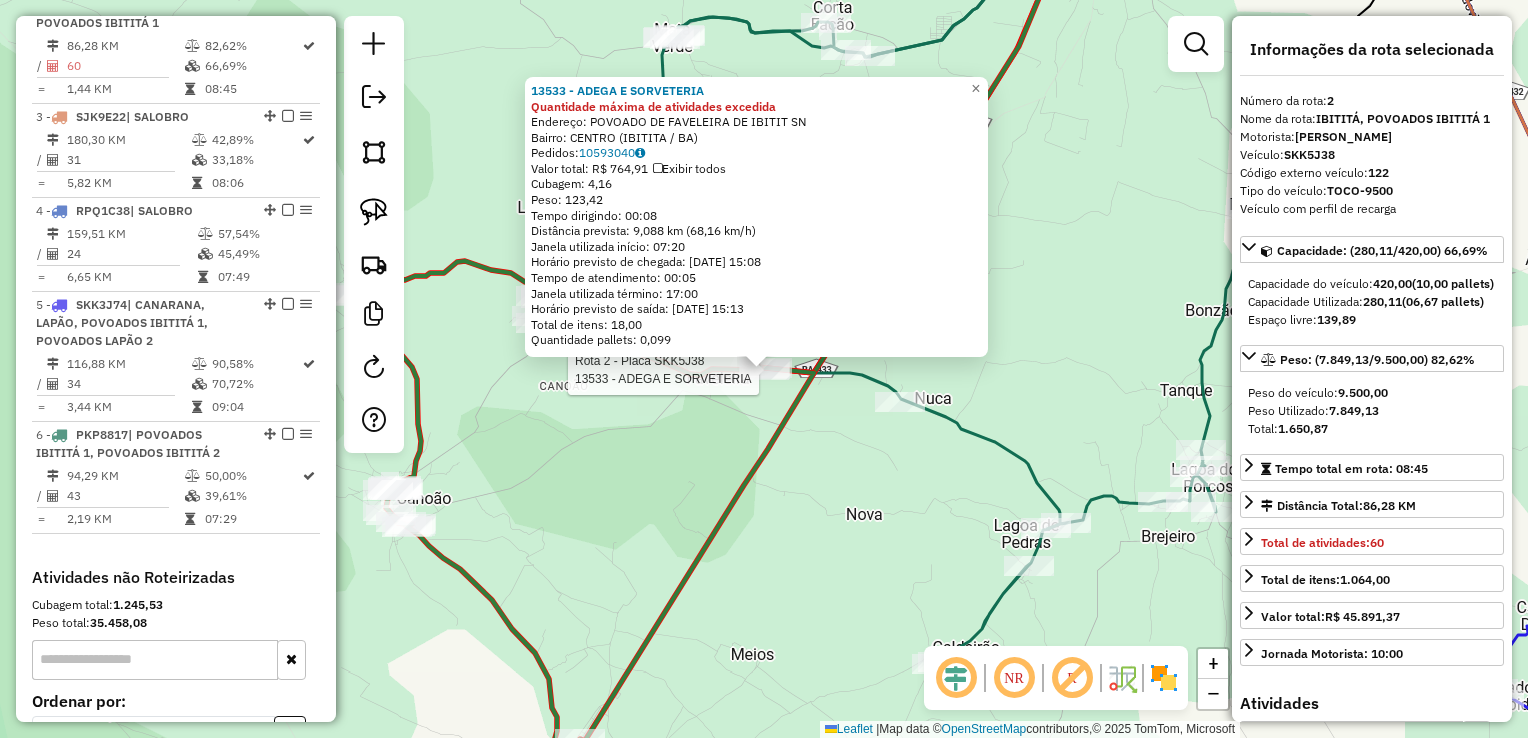 scroll, scrollTop: 886, scrollLeft: 0, axis: vertical 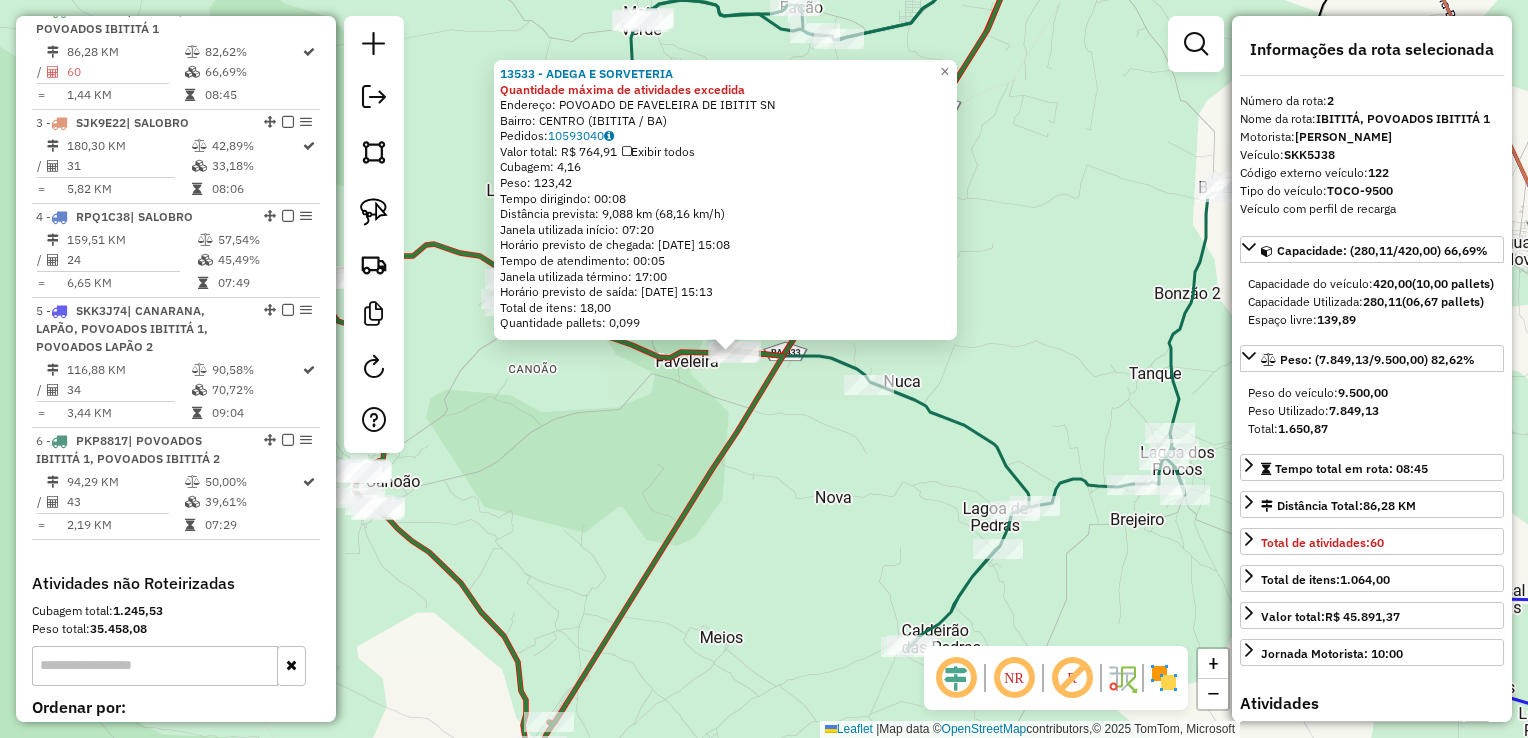 drag, startPoint x: 799, startPoint y: 471, endPoint x: 756, endPoint y: 446, distance: 49.73932 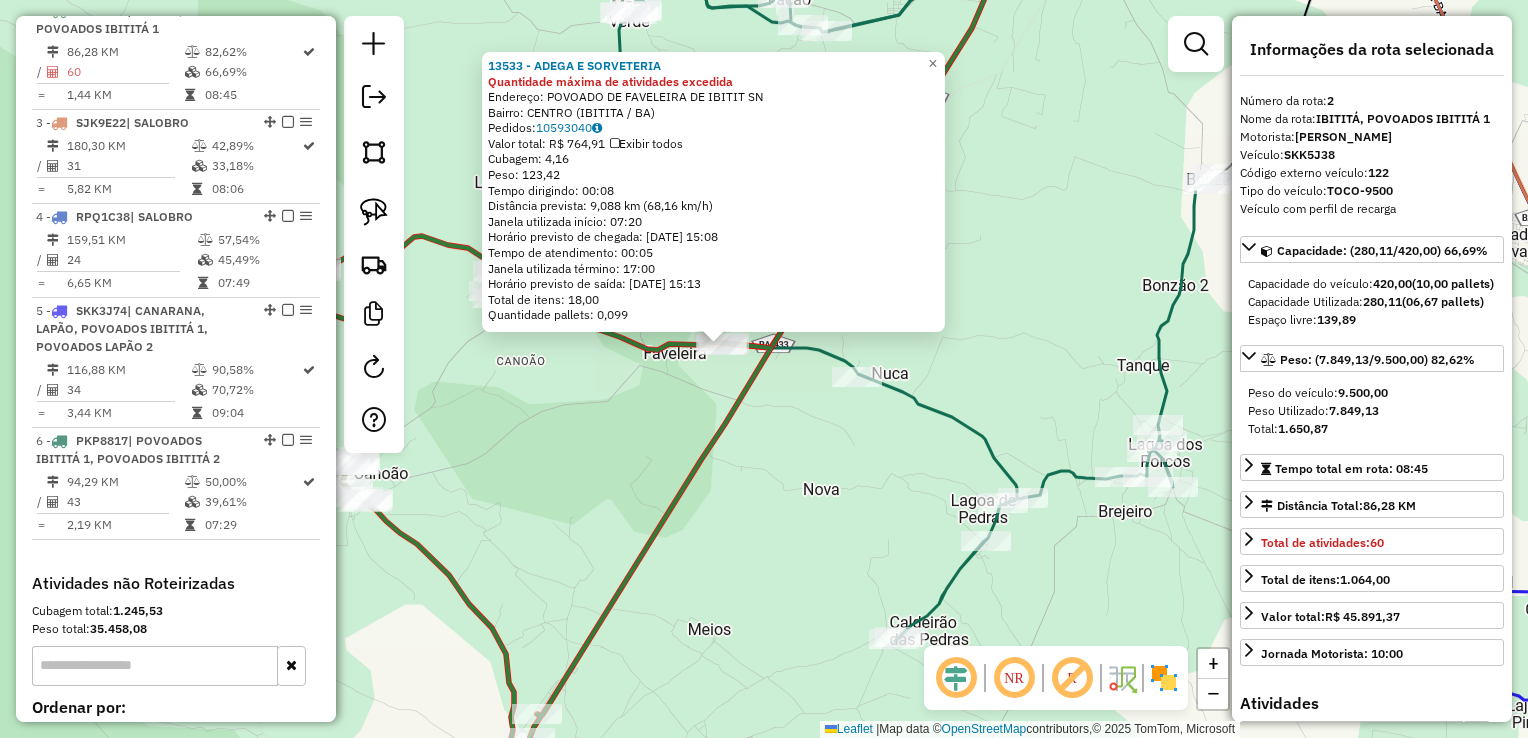 click on "13533 - ADEGA E SORVETERIA Quantidade máxima de atividades excedida  Endereço:  POVOADO DE FAVELEIRA DE IBITIT SN   Bairro: CENTRO (IBITITA / BA)   Pedidos:  10593040   Valor total: R$ 764,91   Exibir todos   Cubagem: 4,16  Peso: 123,42  Tempo dirigindo: 00:08   Distância prevista: 9,088 km (68,16 km/h)   Janela utilizada início: 07:20   Horário previsto de chegada: 11/07/2025 15:08   Tempo de atendimento: 00:05   Janela utilizada término: 17:00   Horário previsto de saída: 11/07/2025 15:13   Total de itens: 18,00   Quantidade pallets: 0,099  × Janela de atendimento Grade de atendimento Capacidade Transportadoras Veículos Cliente Pedidos  Rotas Selecione os dias de semana para filtrar as janelas de atendimento  Seg   Ter   Qua   Qui   Sex   Sáb   Dom  Informe o período da janela de atendimento: De: Até:  Filtrar exatamente a janela do cliente  Considerar janela de atendimento padrão  Selecione os dias de semana para filtrar as grades de atendimento  Seg   Ter   Qua   Qui   Sex   Sáb   Dom  De:" 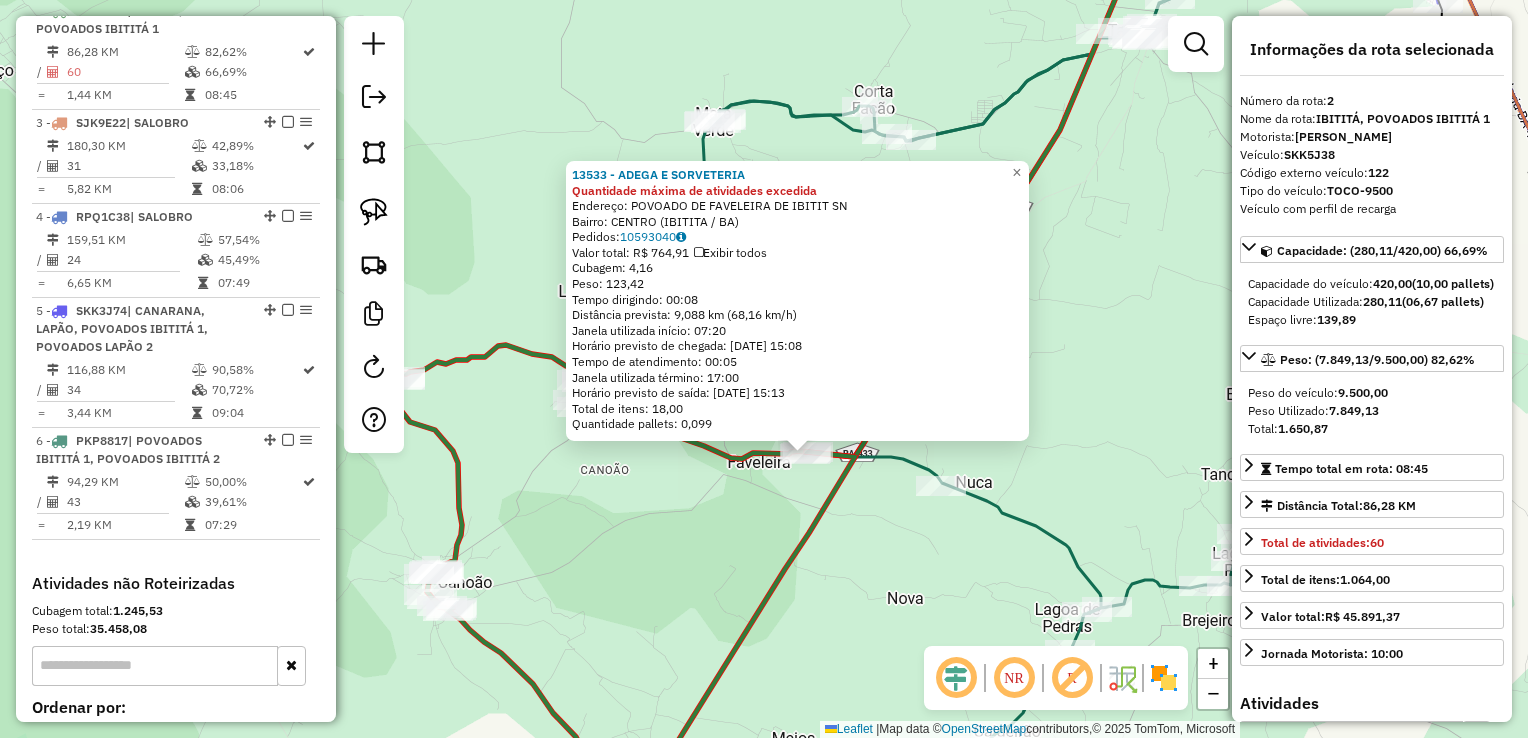 drag, startPoint x: 629, startPoint y: 461, endPoint x: 698, endPoint y: 518, distance: 89.498604 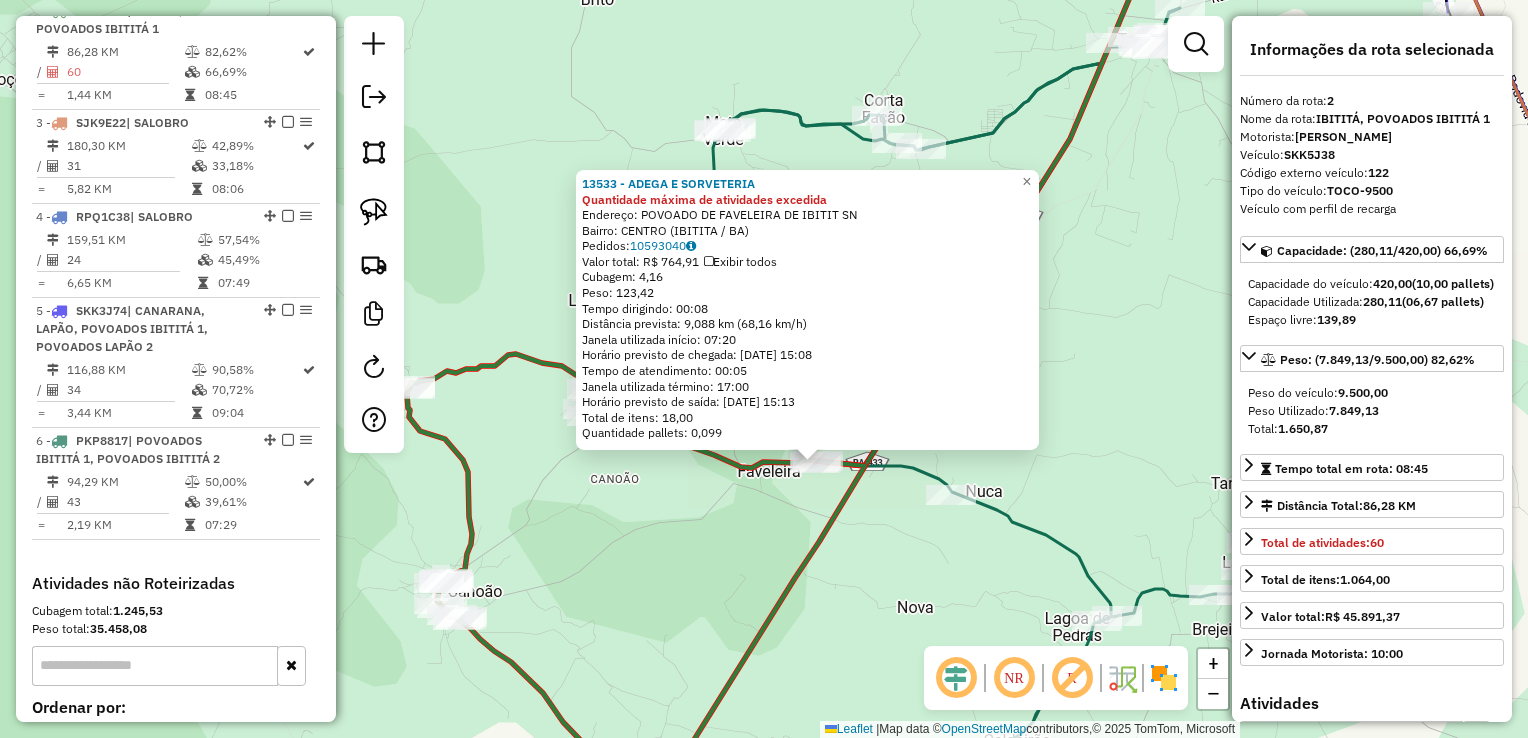 drag, startPoint x: 679, startPoint y: 536, endPoint x: 666, endPoint y: 477, distance: 60.41523 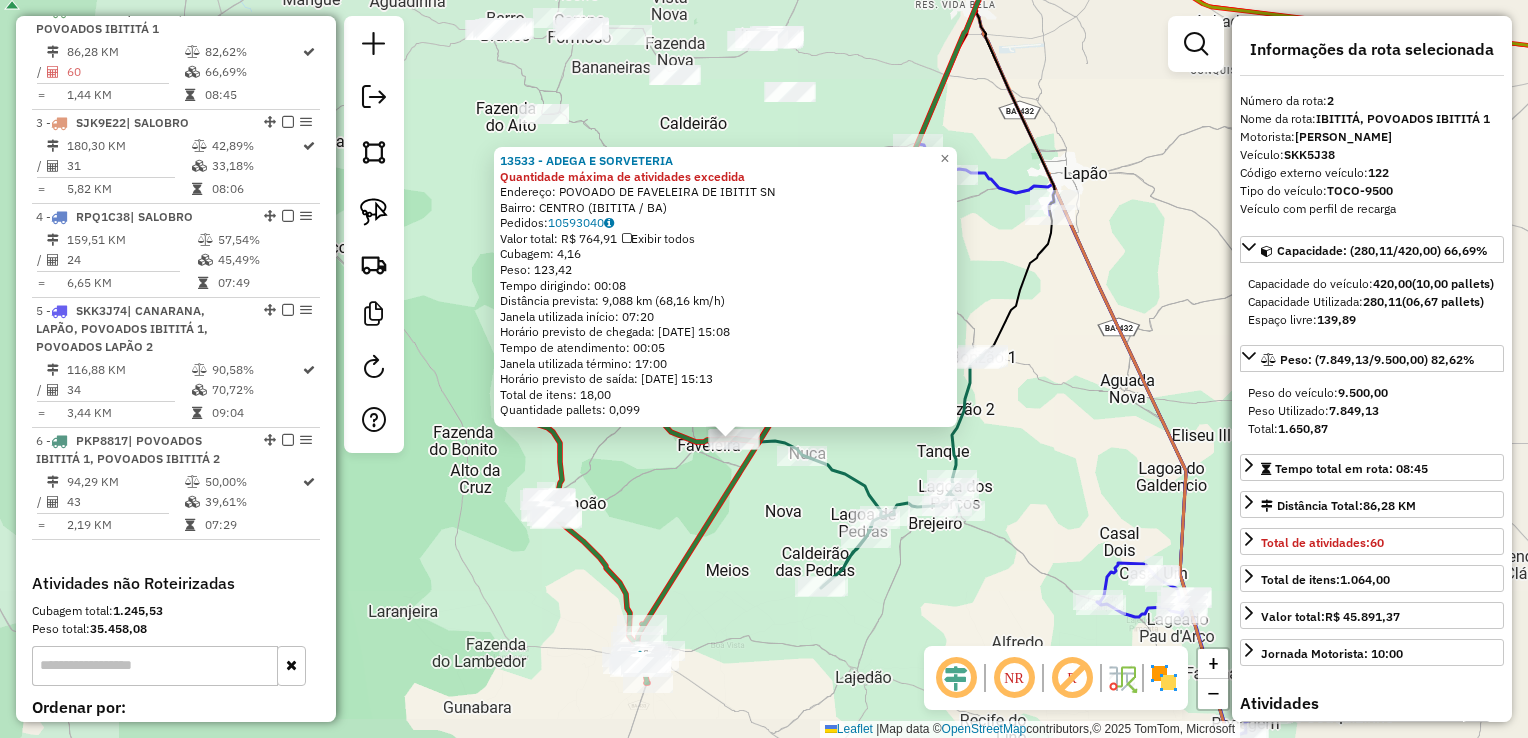 click on "13533 - ADEGA E SORVETERIA Quantidade máxima de atividades excedida  Endereço:  POVOADO DE FAVELEIRA DE IBITIT SN   Bairro: CENTRO (IBITITA / BA)   Pedidos:  10593040   Valor total: R$ 764,91   Exibir todos   Cubagem: 4,16  Peso: 123,42  Tempo dirigindo: 00:08   Distância prevista: 9,088 km (68,16 km/h)   Janela utilizada início: 07:20   Horário previsto de chegada: 11/07/2025 15:08   Tempo de atendimento: 00:05   Janela utilizada término: 17:00   Horário previsto de saída: 11/07/2025 15:13   Total de itens: 18,00   Quantidade pallets: 0,099  × Janela de atendimento Grade de atendimento Capacidade Transportadoras Veículos Cliente Pedidos  Rotas Selecione os dias de semana para filtrar as janelas de atendimento  Seg   Ter   Qua   Qui   Sex   Sáb   Dom  Informe o período da janela de atendimento: De: Até:  Filtrar exatamente a janela do cliente  Considerar janela de atendimento padrão  Selecione os dias de semana para filtrar as grades de atendimento  Seg   Ter   Qua   Qui   Sex   Sáb   Dom  De:" 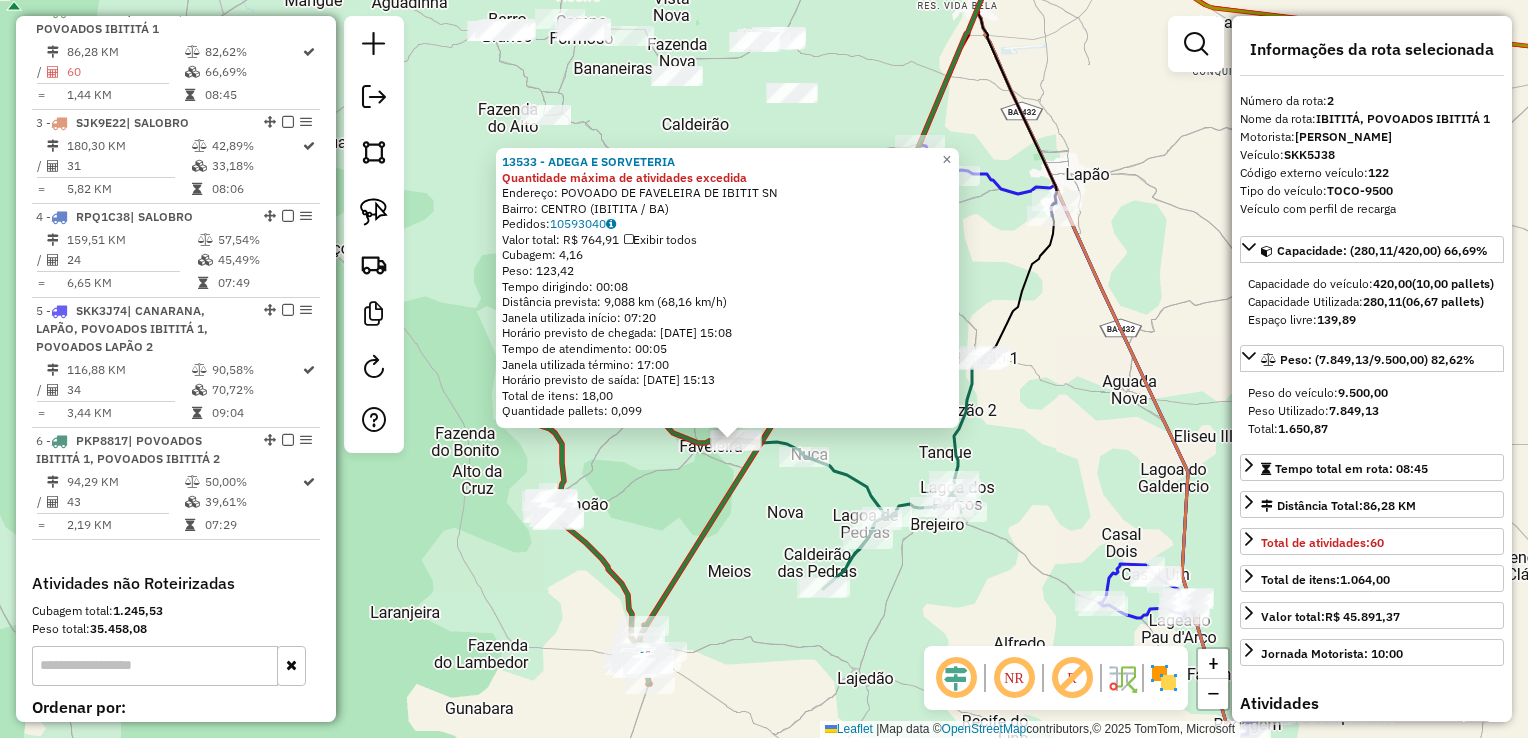 click on "13533 - ADEGA E SORVETERIA Quantidade máxima de atividades excedida  Endereço:  POVOADO DE FAVELEIRA DE IBITIT SN   Bairro: CENTRO (IBITITA / BA)   Pedidos:  10593040   Valor total: R$ 764,91   Exibir todos   Cubagem: 4,16  Peso: 123,42  Tempo dirigindo: 00:08   Distância prevista: 9,088 km (68,16 km/h)   Janela utilizada início: 07:20   Horário previsto de chegada: 11/07/2025 15:08   Tempo de atendimento: 00:05   Janela utilizada término: 17:00   Horário previsto de saída: 11/07/2025 15:13   Total de itens: 18,00   Quantidade pallets: 0,099  × Janela de atendimento Grade de atendimento Capacidade Transportadoras Veículos Cliente Pedidos  Rotas Selecione os dias de semana para filtrar as janelas de atendimento  Seg   Ter   Qua   Qui   Sex   Sáb   Dom  Informe o período da janela de atendimento: De: Até:  Filtrar exatamente a janela do cliente  Considerar janela de atendimento padrão  Selecione os dias de semana para filtrar as grades de atendimento  Seg   Ter   Qua   Qui   Sex   Sáb   Dom  De:" 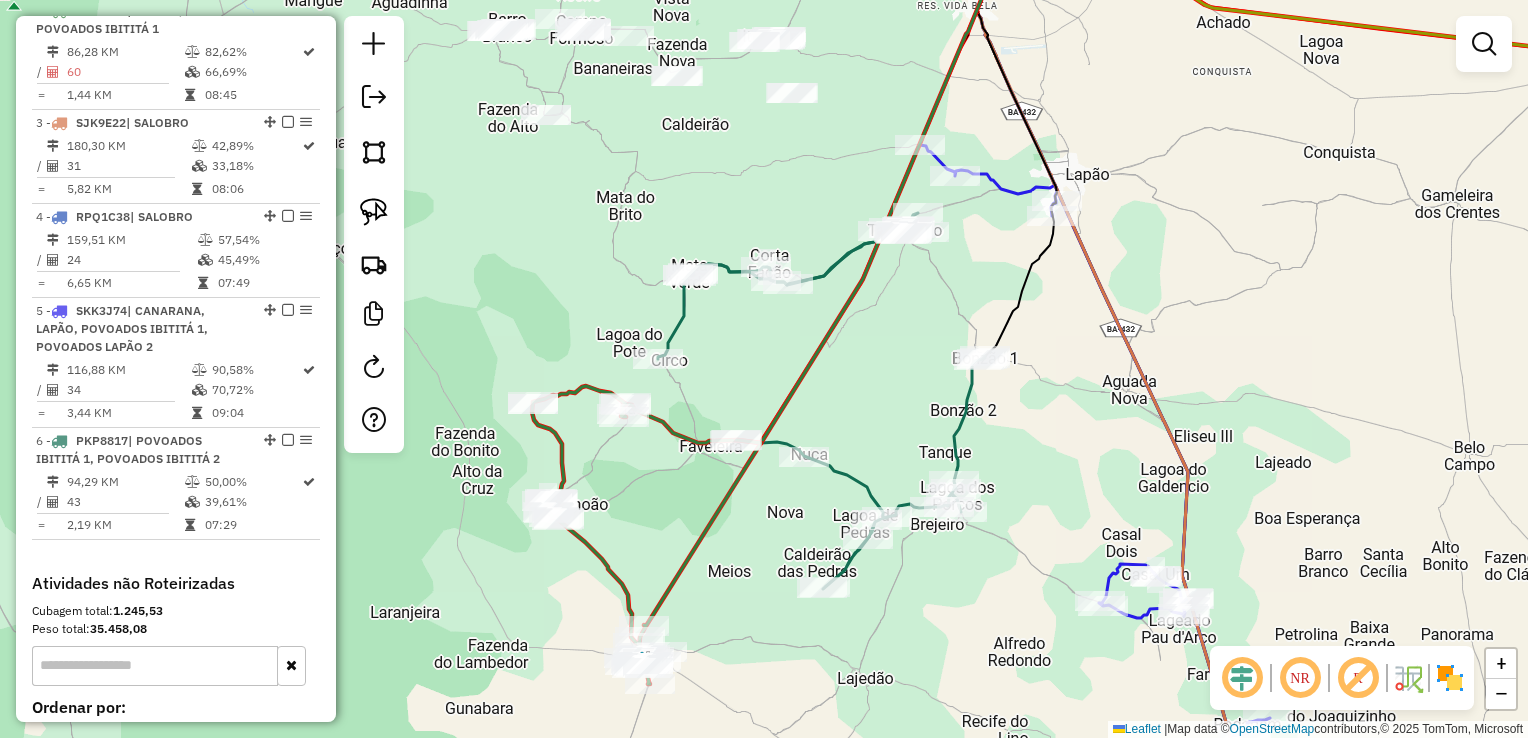 click on "Janela de atendimento Grade de atendimento Capacidade Transportadoras Veículos Cliente Pedidos  Rotas Selecione os dias de semana para filtrar as janelas de atendimento  Seg   Ter   Qua   Qui   Sex   Sáb   Dom  Informe o período da janela de atendimento: De: Até:  Filtrar exatamente a janela do cliente  Considerar janela de atendimento padrão  Selecione os dias de semana para filtrar as grades de atendimento  Seg   Ter   Qua   Qui   Sex   Sáb   Dom   Considerar clientes sem dia de atendimento cadastrado  Clientes fora do dia de atendimento selecionado Filtrar as atividades entre os valores definidos abaixo:  Peso mínimo:   Peso máximo:   Cubagem mínima:   Cubagem máxima:   De:   Até:  Filtrar as atividades entre o tempo de atendimento definido abaixo:  De:   Até:   Considerar capacidade total dos clientes não roteirizados Transportadora: Selecione um ou mais itens Tipo de veículo: Selecione um ou mais itens Veículo: Selecione um ou mais itens Motorista: Selecione um ou mais itens Nome: Rótulo:" 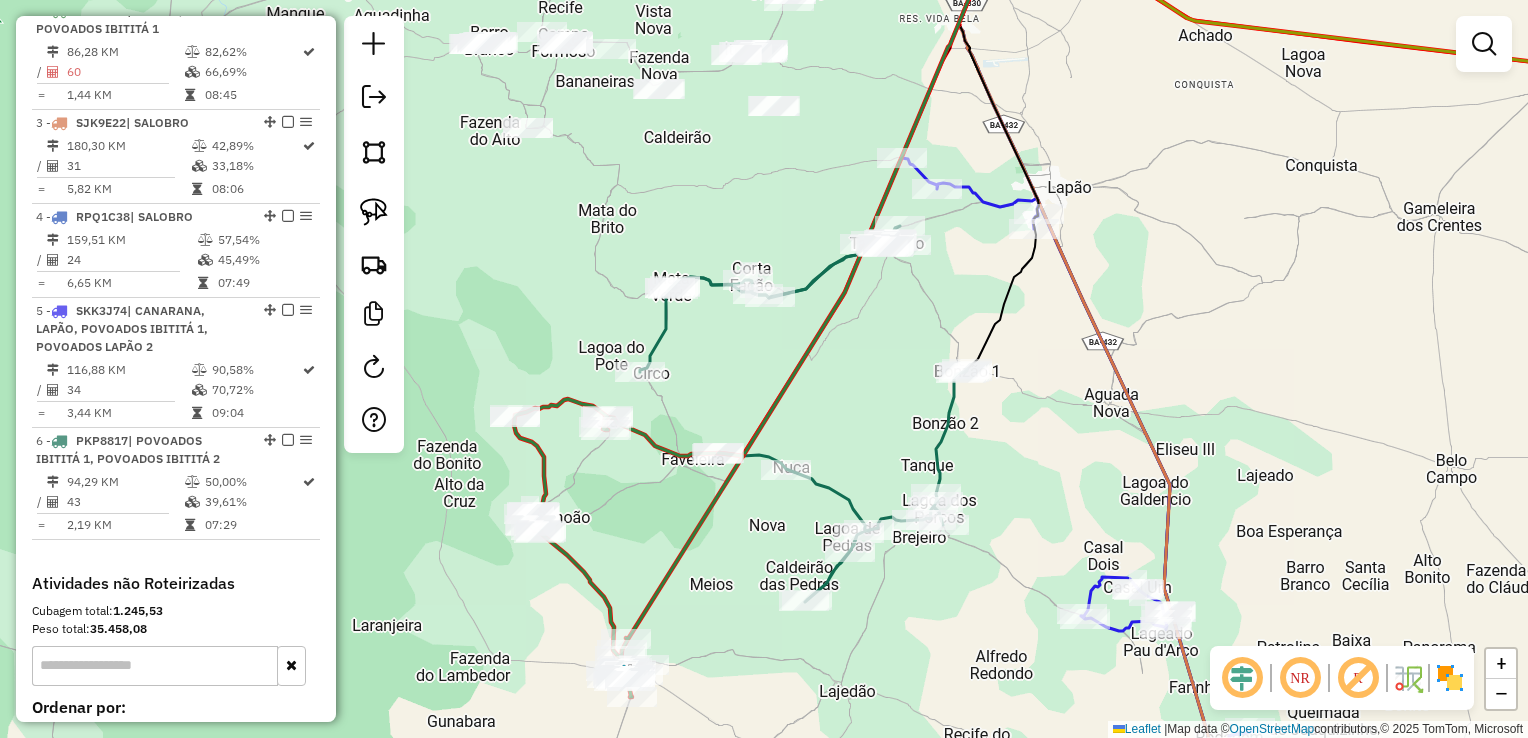 drag, startPoint x: 720, startPoint y: 478, endPoint x: 676, endPoint y: 500, distance: 49.193497 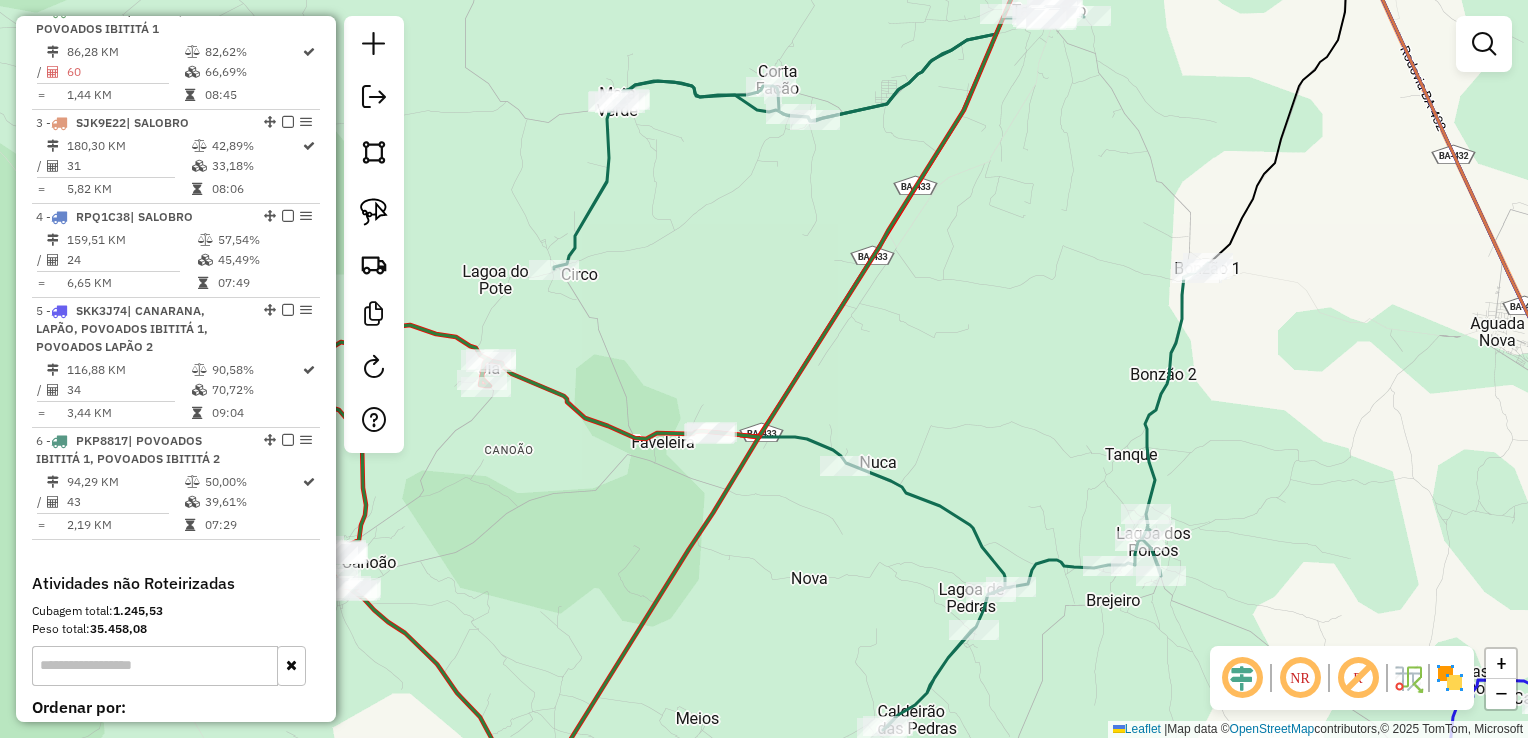 click on "Rota 2 - Placa SKK5J38  13533 - ADEGA E SORVETERIA Janela de atendimento Grade de atendimento Capacidade Transportadoras Veículos Cliente Pedidos  Rotas Selecione os dias de semana para filtrar as janelas de atendimento  Seg   Ter   Qua   Qui   Sex   Sáb   Dom  Informe o período da janela de atendimento: De: Até:  Filtrar exatamente a janela do cliente  Considerar janela de atendimento padrão  Selecione os dias de semana para filtrar as grades de atendimento  Seg   Ter   Qua   Qui   Sex   Sáb   Dom   Considerar clientes sem dia de atendimento cadastrado  Clientes fora do dia de atendimento selecionado Filtrar as atividades entre os valores definidos abaixo:  Peso mínimo:   Peso máximo:   Cubagem mínima:   Cubagem máxima:   De:   Até:  Filtrar as atividades entre o tempo de atendimento definido abaixo:  De:   Até:   Considerar capacidade total dos clientes não roteirizados Transportadora: Selecione um ou mais itens Tipo de veículo: Selecione um ou mais itens Veículo: Selecione um ou mais itens +" 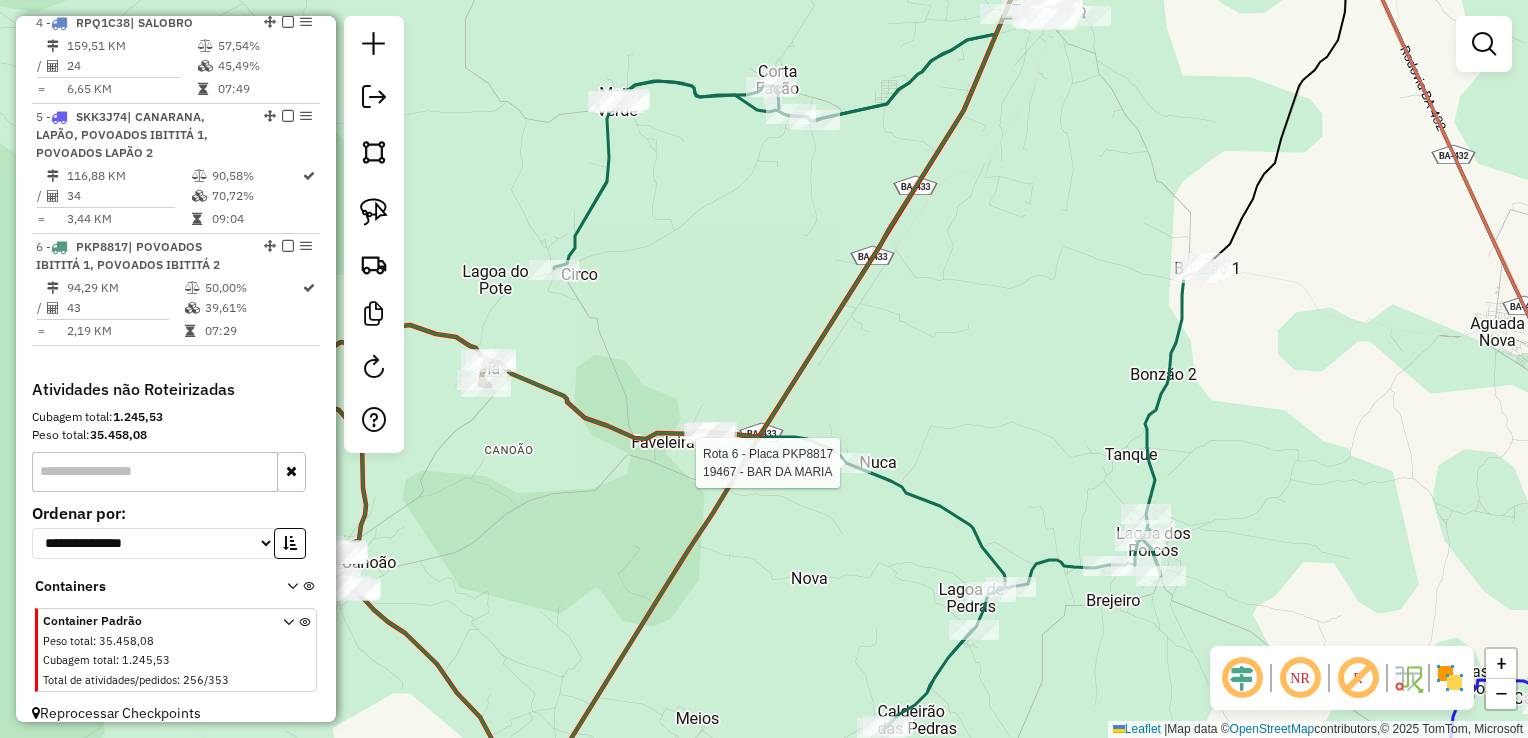 select on "*********" 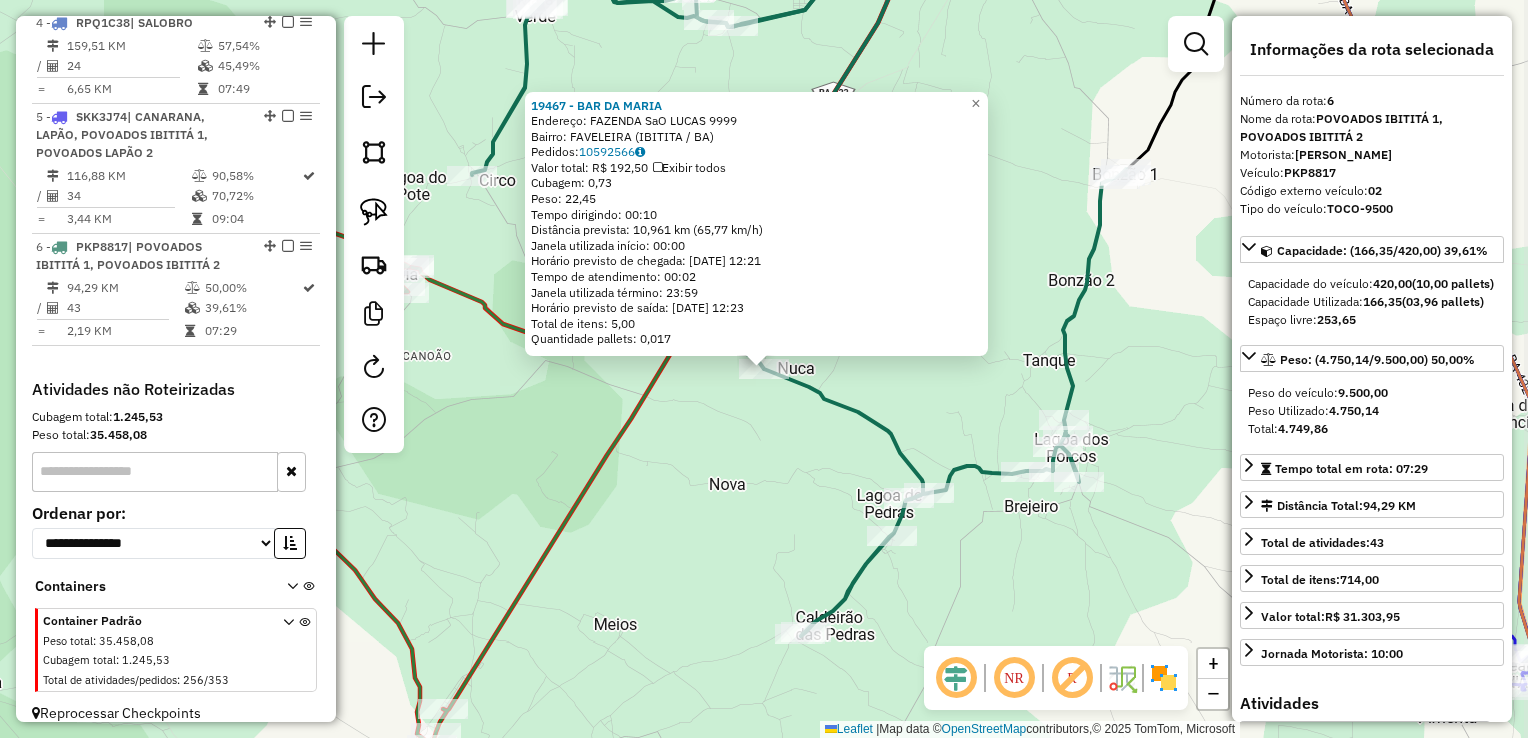 scroll, scrollTop: 1113, scrollLeft: 0, axis: vertical 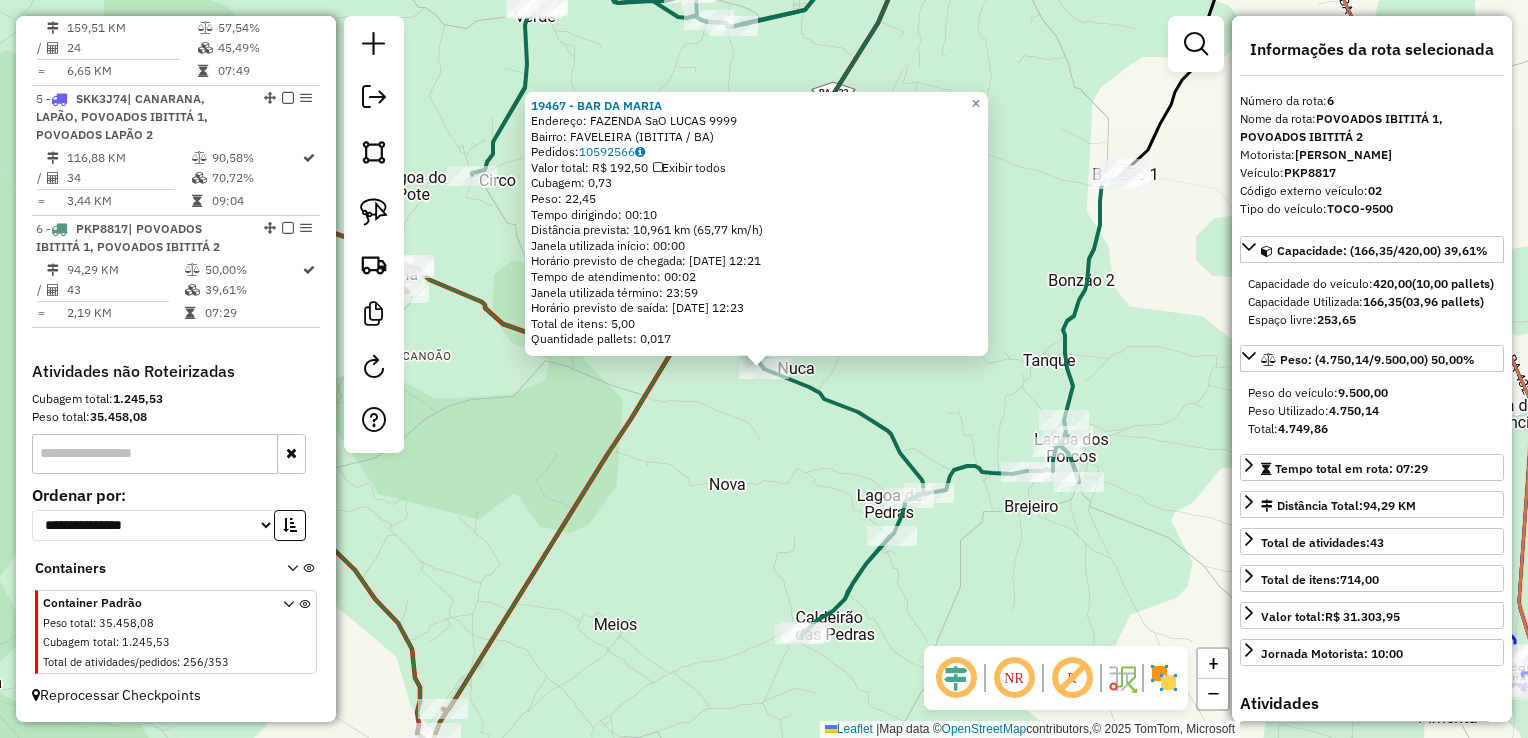 click on "19467 - BAR DA MARIA  Endereço:  FAZENDA SaO LUCAS 9999   Bairro: FAVELEIRA (IBITITA / BA)   Pedidos:  10592566   Valor total: R$ 192,50   Exibir todos   Cubagem: 0,73  Peso: 22,45  Tempo dirigindo: 00:10   Distância prevista: 10,961 km (65,77 km/h)   Janela utilizada início: 00:00   Horário previsto de chegada: 11/07/2025 12:21   Tempo de atendimento: 00:02   Janela utilizada término: 23:59   Horário previsto de saída: 11/07/2025 12:23   Total de itens: 5,00   Quantidade pallets: 0,017  × Janela de atendimento Grade de atendimento Capacidade Transportadoras Veículos Cliente Pedidos  Rotas Selecione os dias de semana para filtrar as janelas de atendimento  Seg   Ter   Qua   Qui   Sex   Sáb   Dom  Informe o período da janela de atendimento: De: Até:  Filtrar exatamente a janela do cliente  Considerar janela de atendimento padrão  Selecione os dias de semana para filtrar as grades de atendimento  Seg   Ter   Qua   Qui   Sex   Sáb   Dom   Considerar clientes sem dia de atendimento cadastrado  De:" 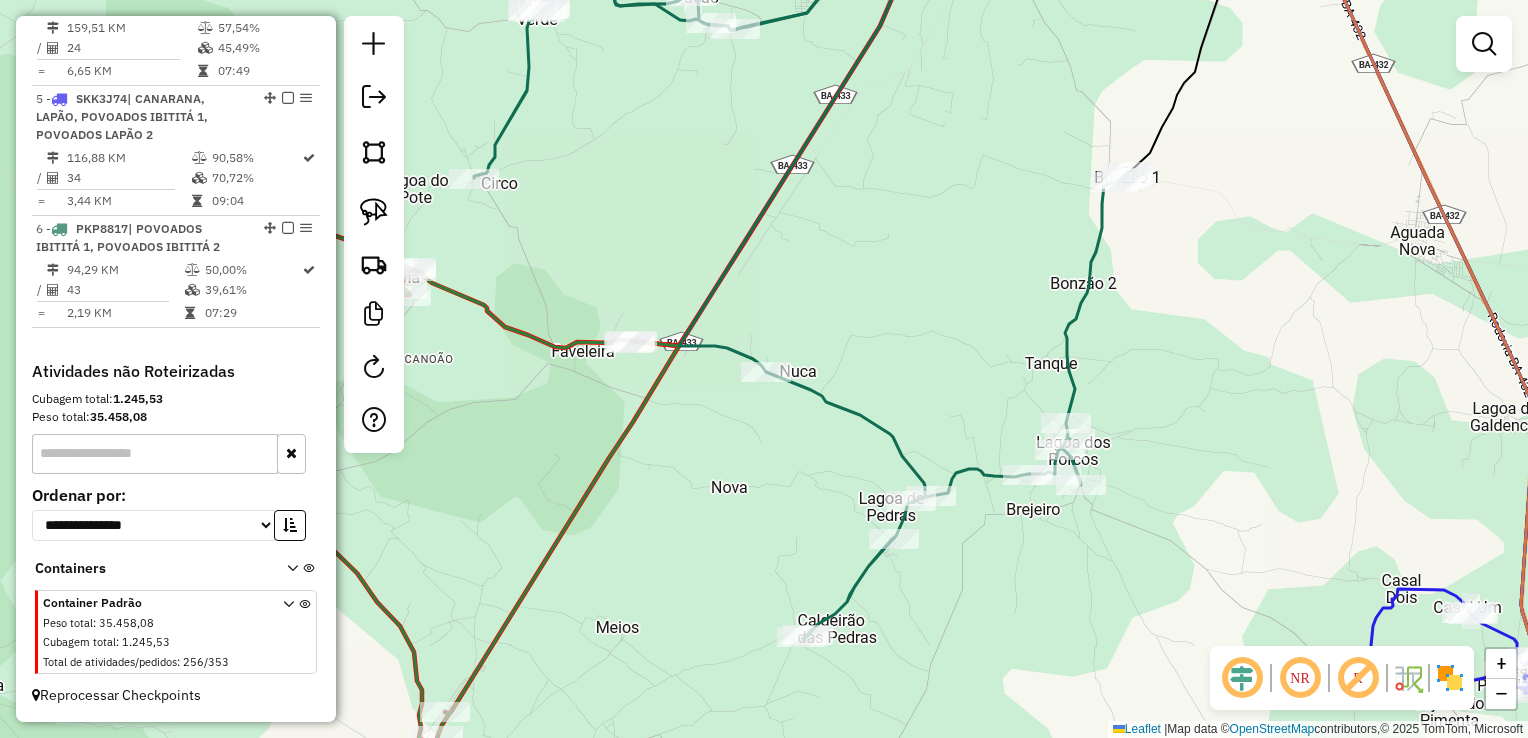 drag, startPoint x: 720, startPoint y: 467, endPoint x: 755, endPoint y: 524, distance: 66.88796 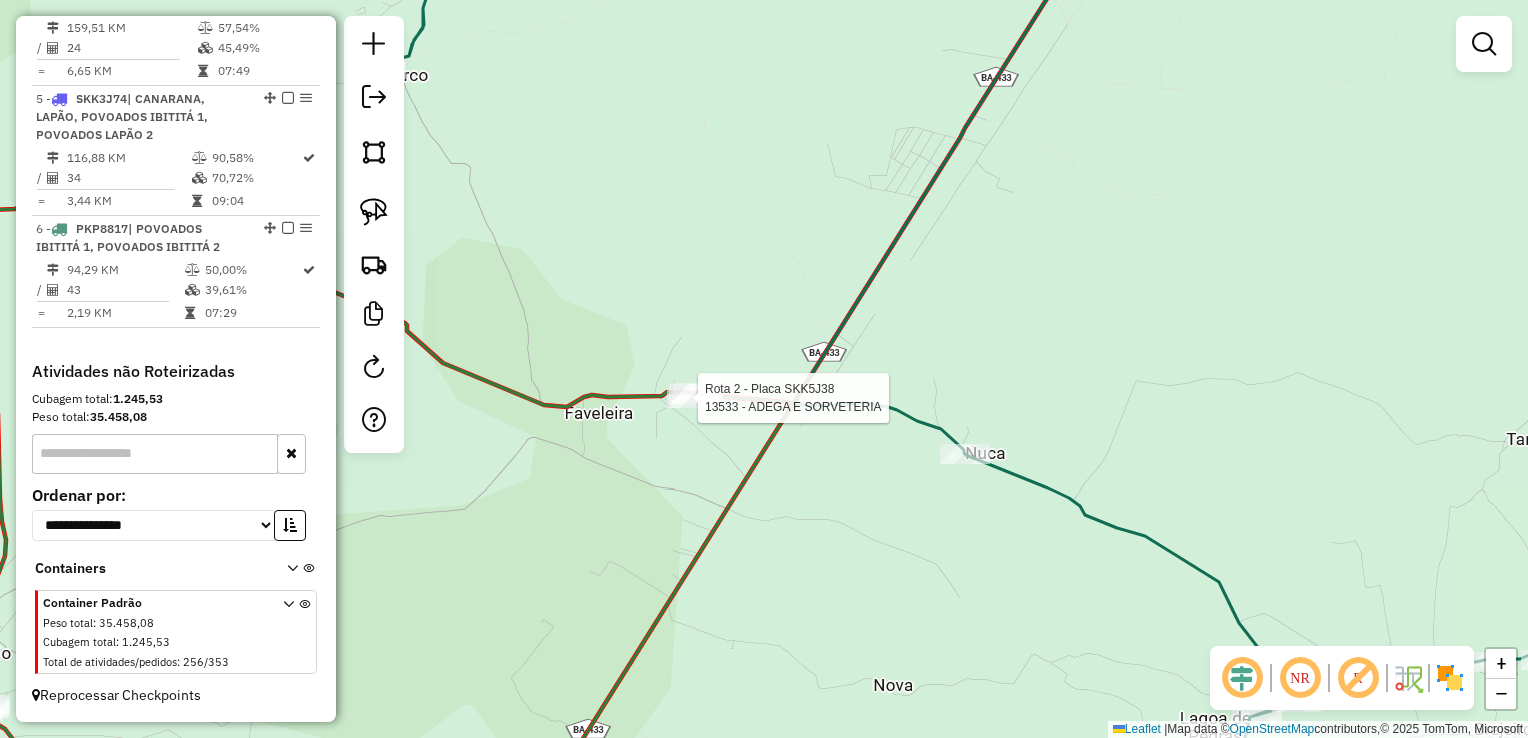 select on "*********" 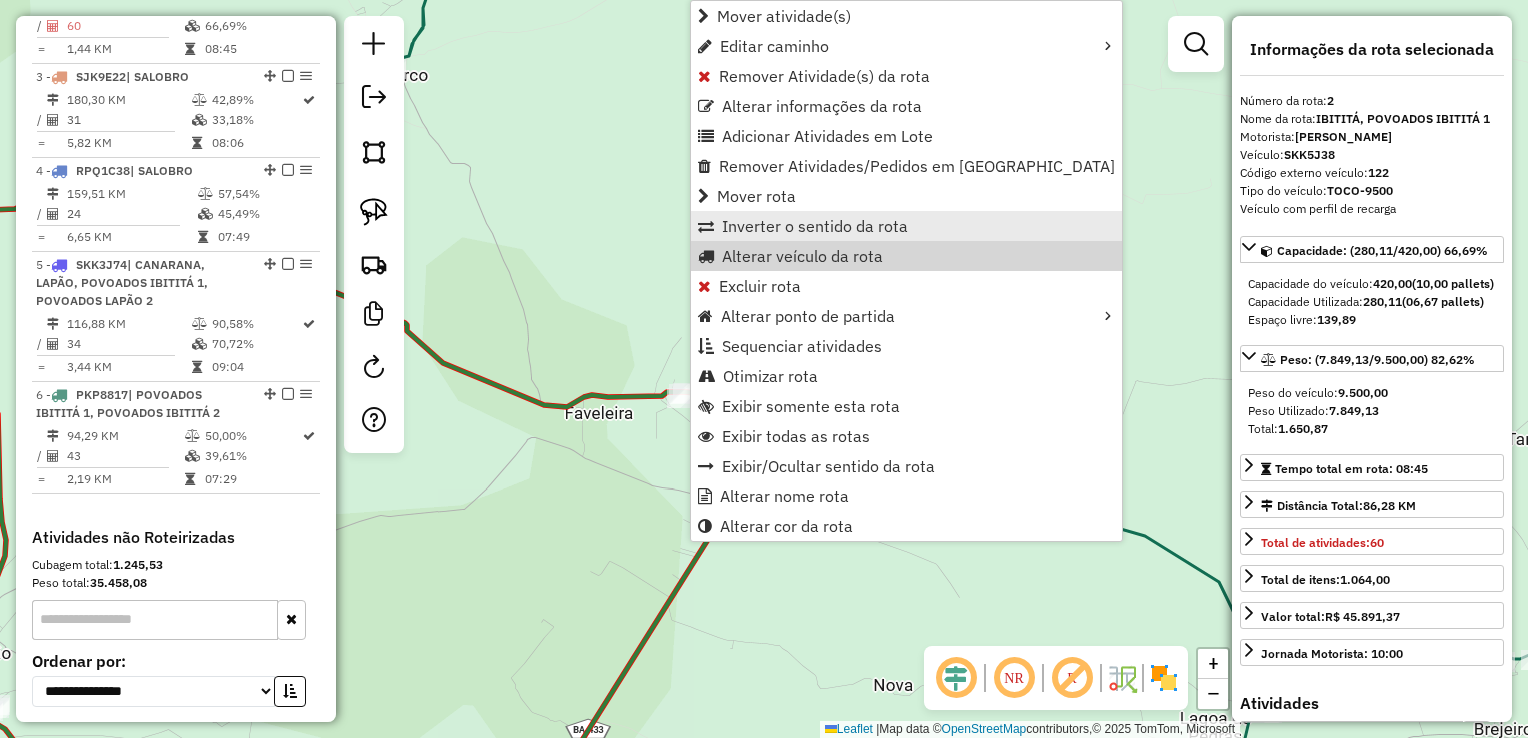 scroll, scrollTop: 886, scrollLeft: 0, axis: vertical 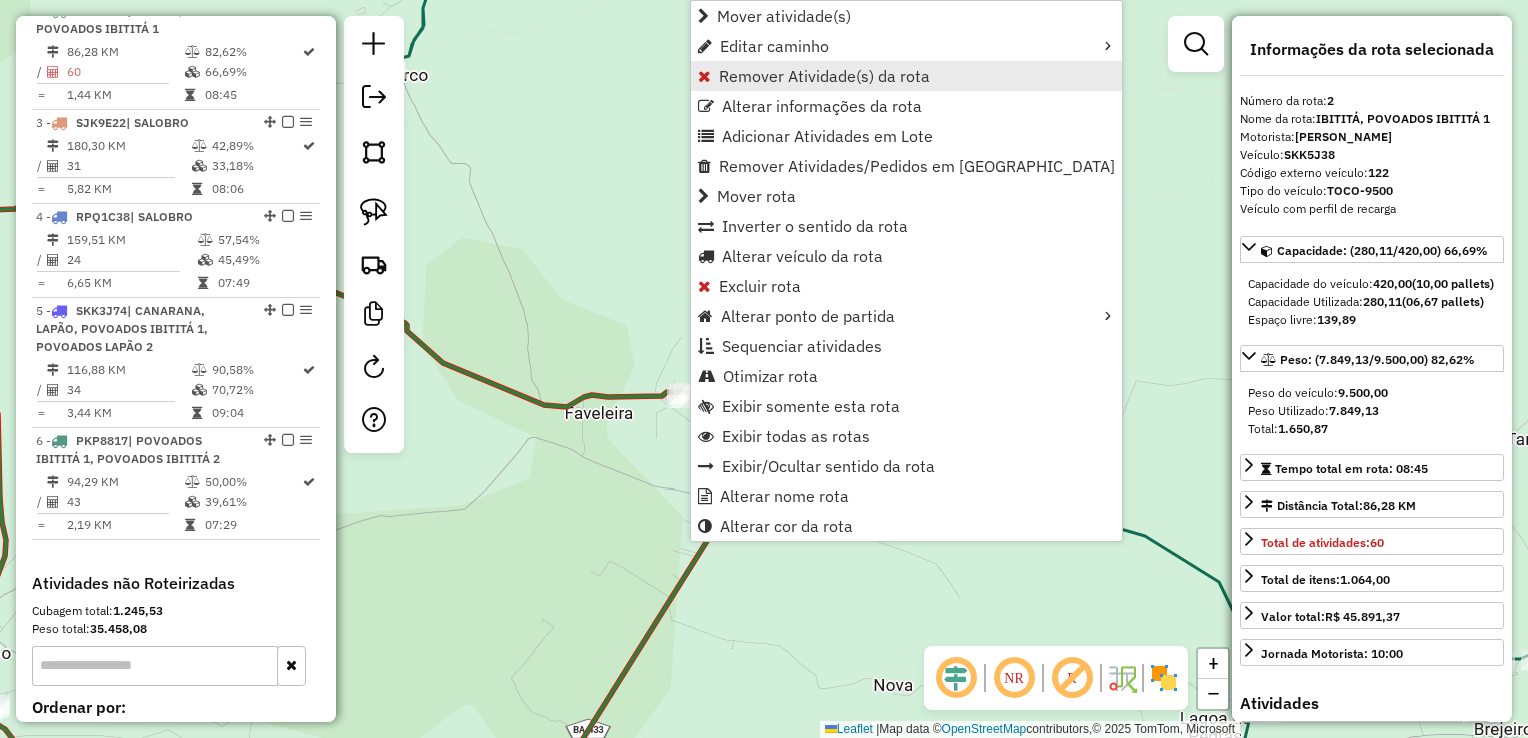 click on "Remover Atividade(s) da rota" at bounding box center (824, 76) 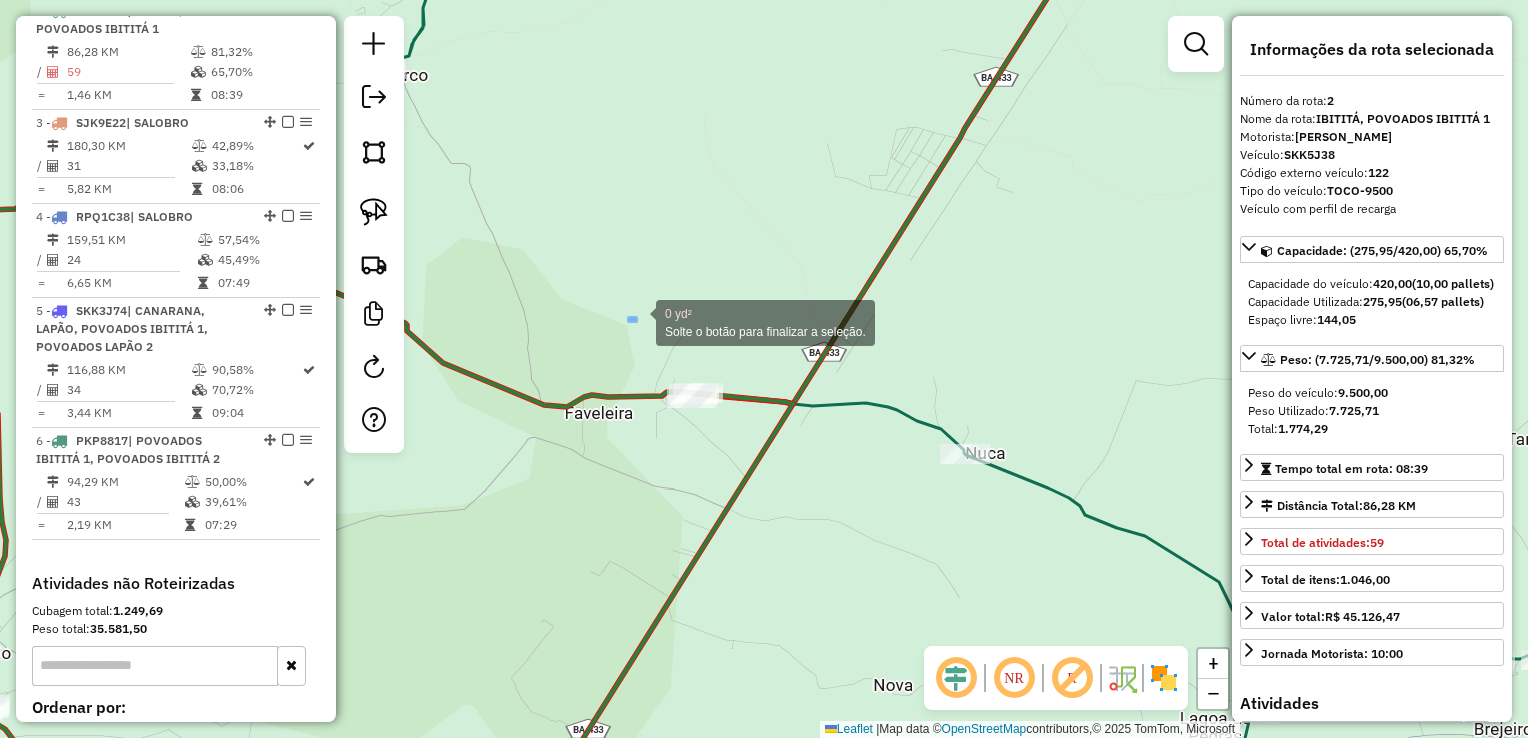 drag, startPoint x: 629, startPoint y: 318, endPoint x: 762, endPoint y: 449, distance: 186.68155 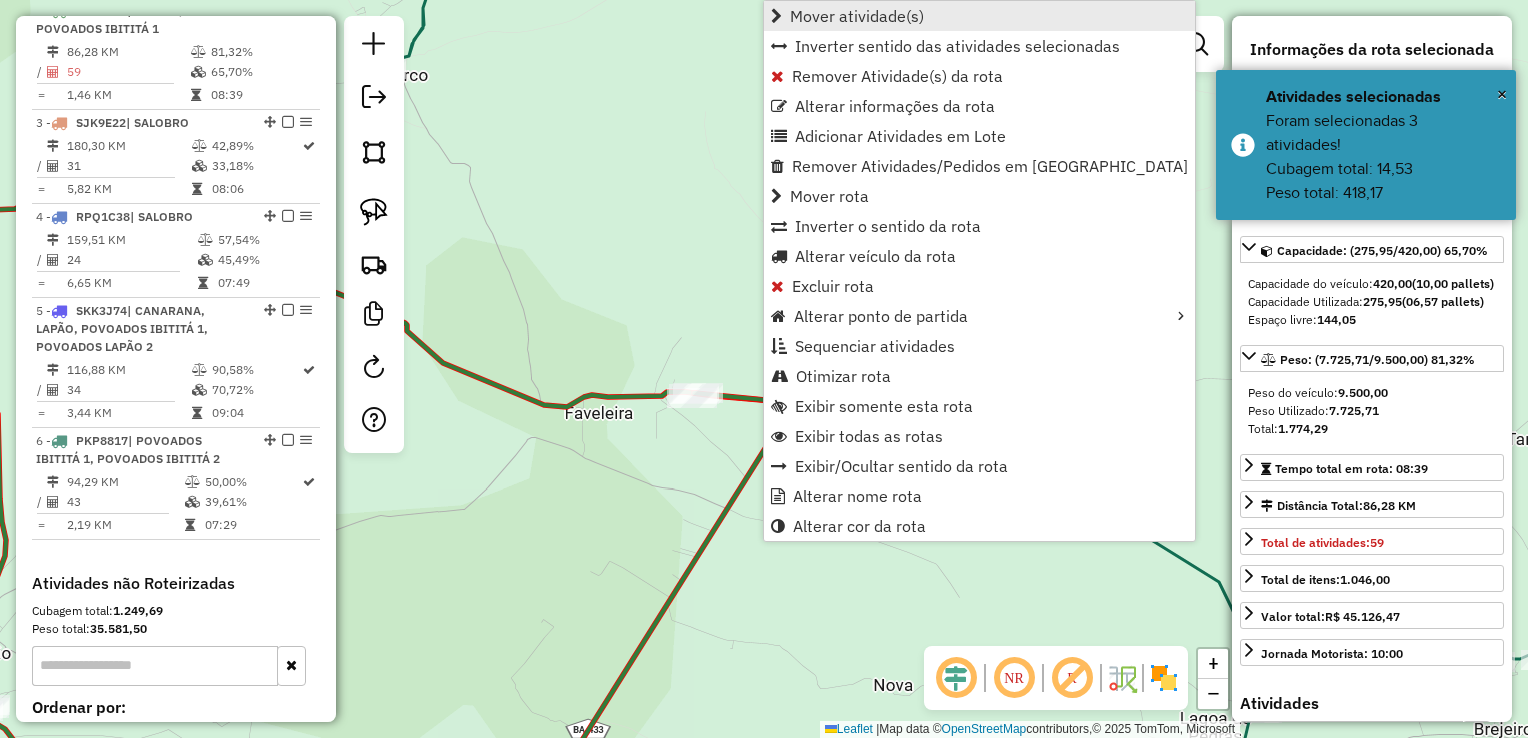 click on "Mover atividade(s)" at bounding box center [857, 16] 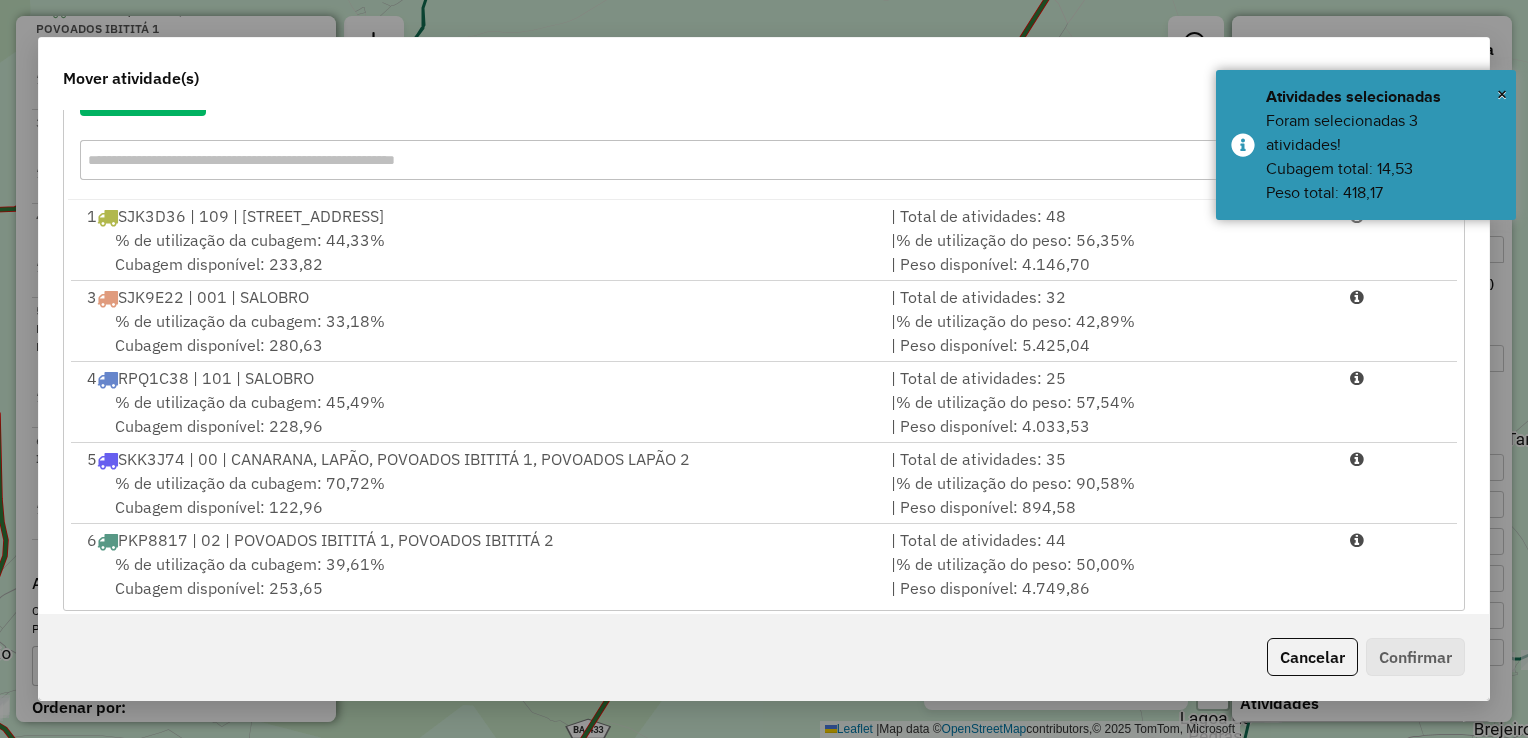 scroll, scrollTop: 278, scrollLeft: 0, axis: vertical 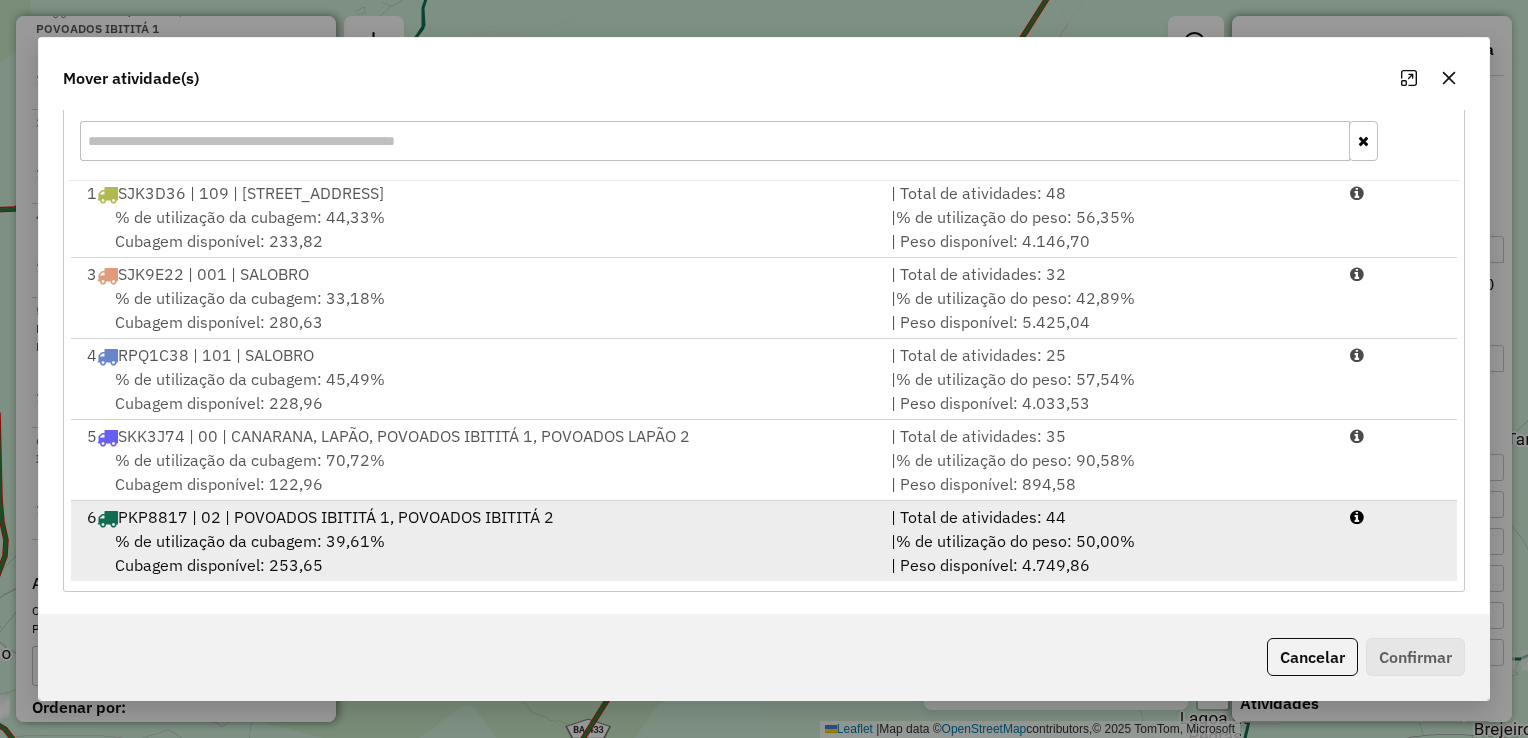 click on "% de utilização da cubagem: 39,61%  Cubagem disponível: 253,65" at bounding box center (477, 553) 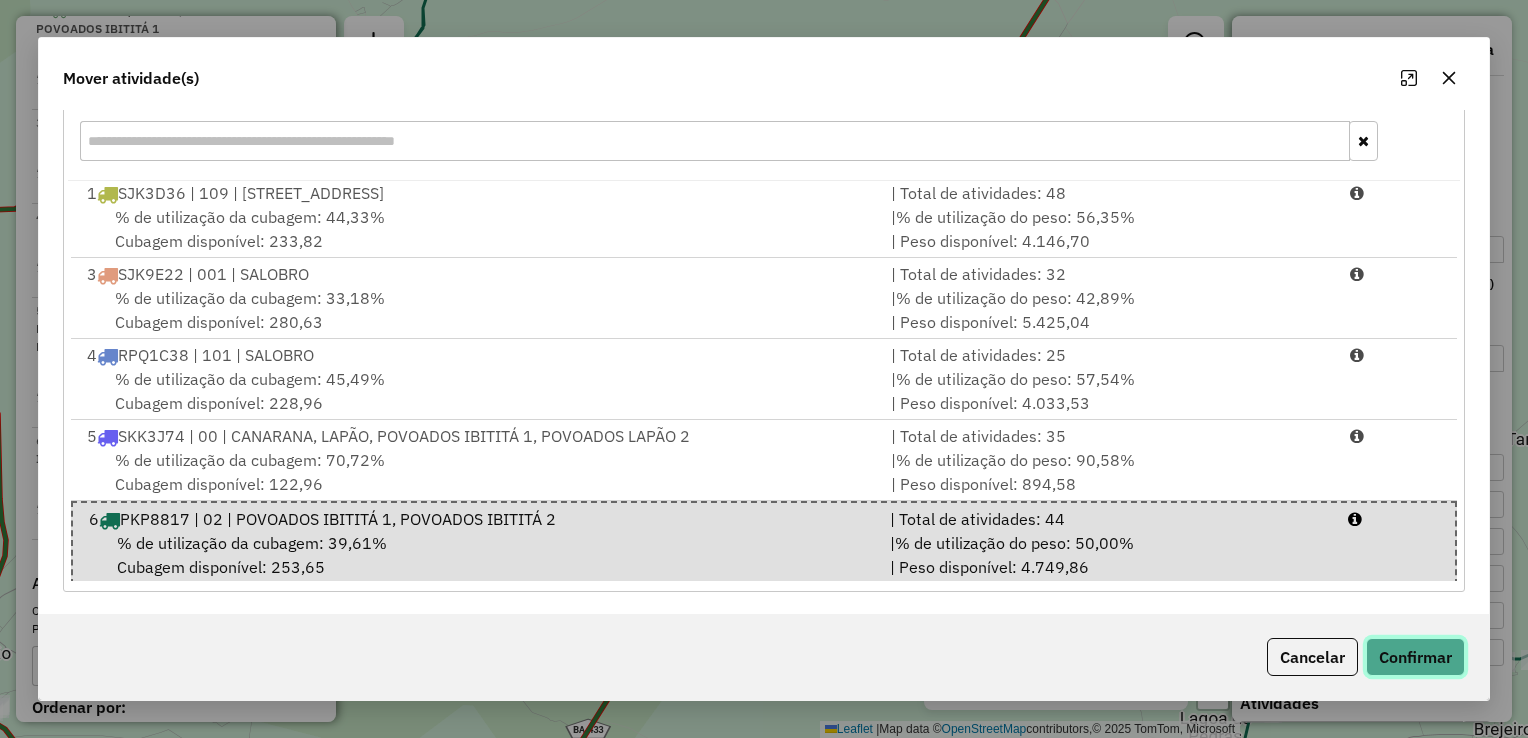 click on "Confirmar" 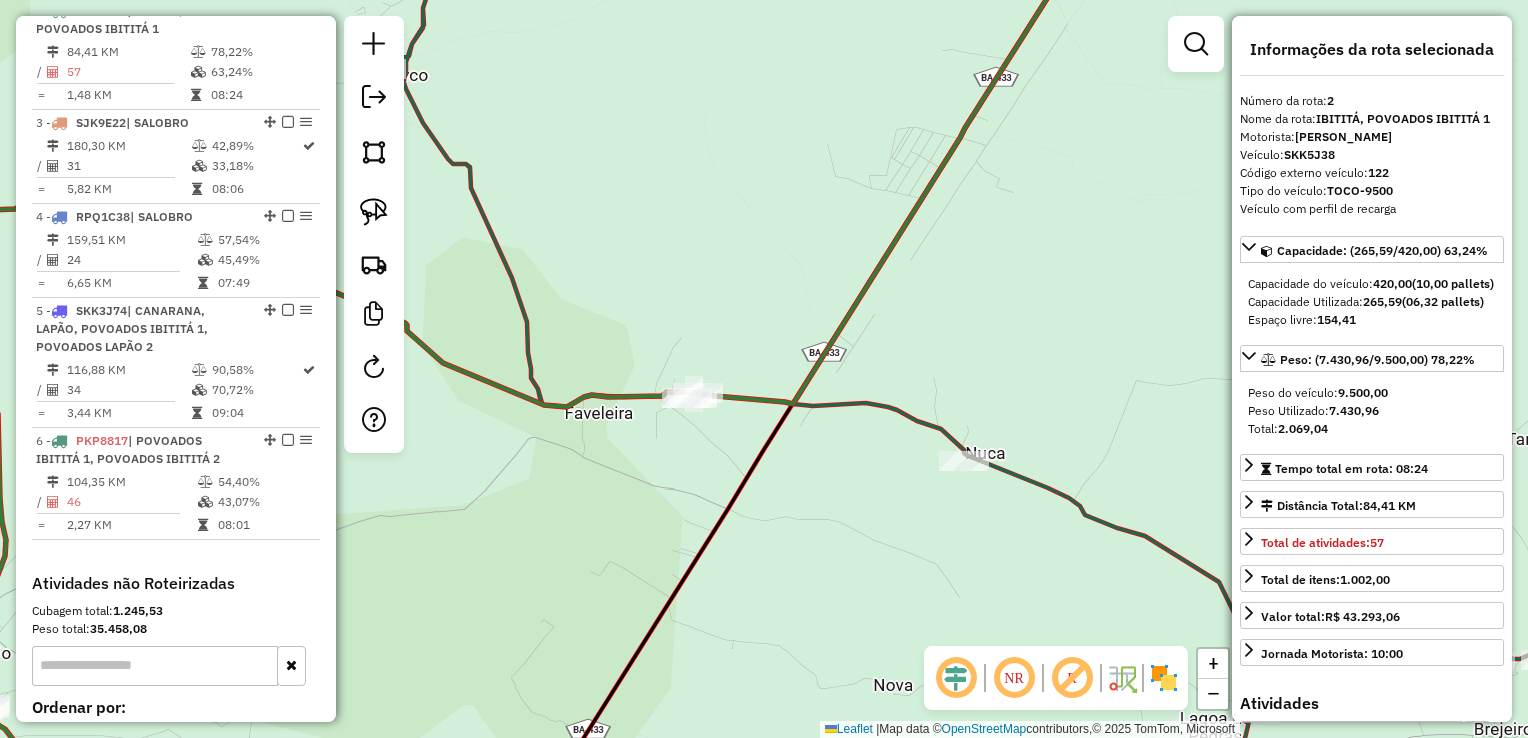 scroll, scrollTop: 0, scrollLeft: 0, axis: both 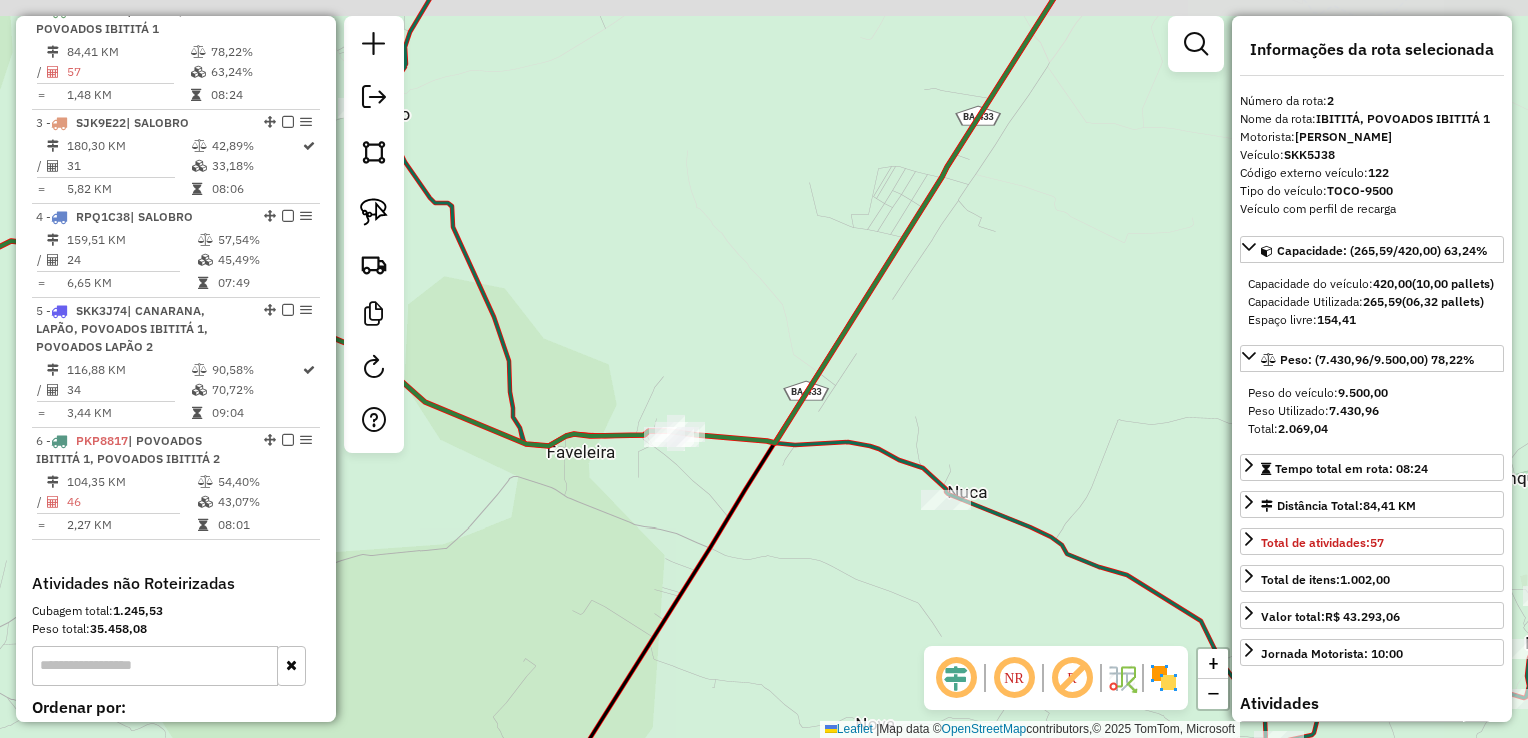 drag, startPoint x: 892, startPoint y: 377, endPoint x: 818, endPoint y: 350, distance: 78.77182 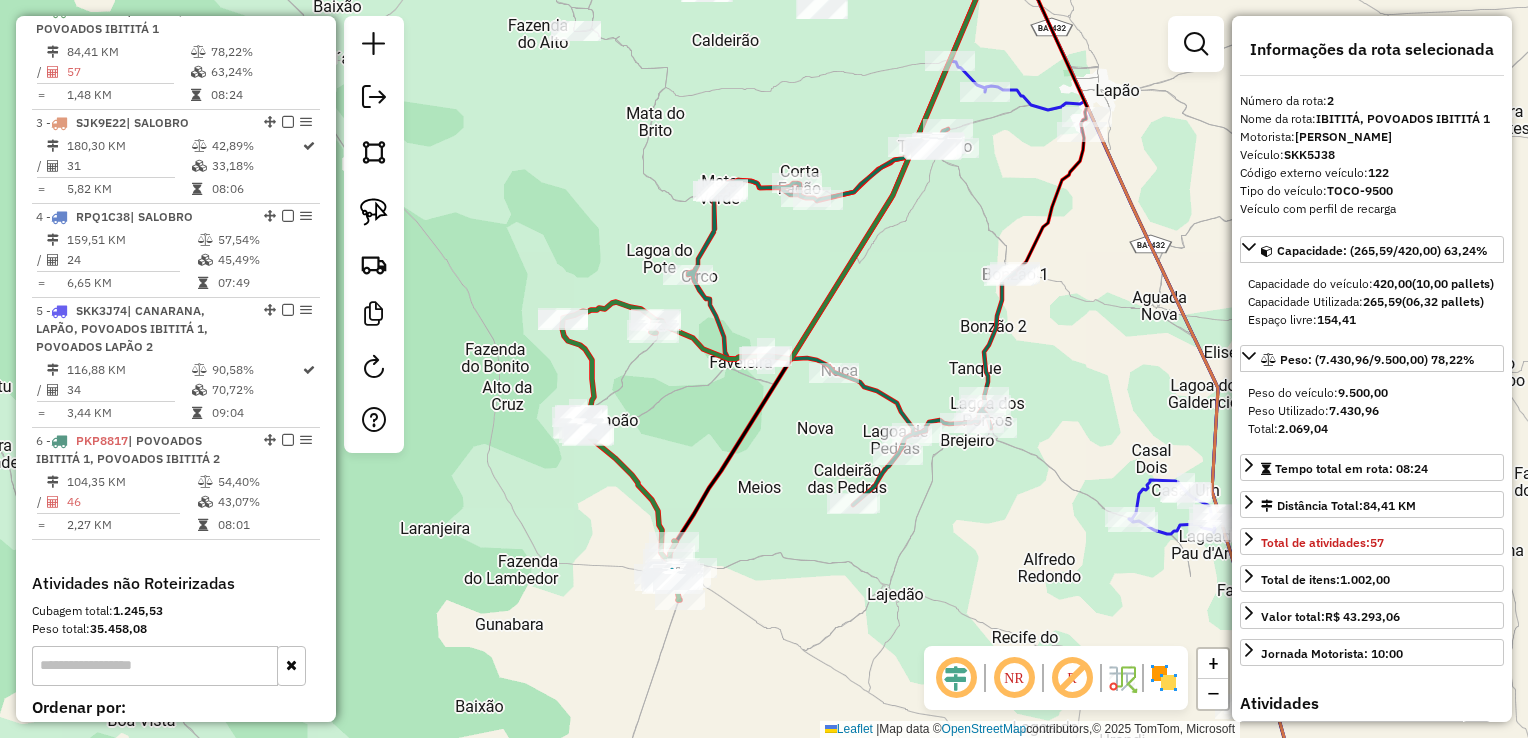 drag, startPoint x: 830, startPoint y: 321, endPoint x: 791, endPoint y: 344, distance: 45.276924 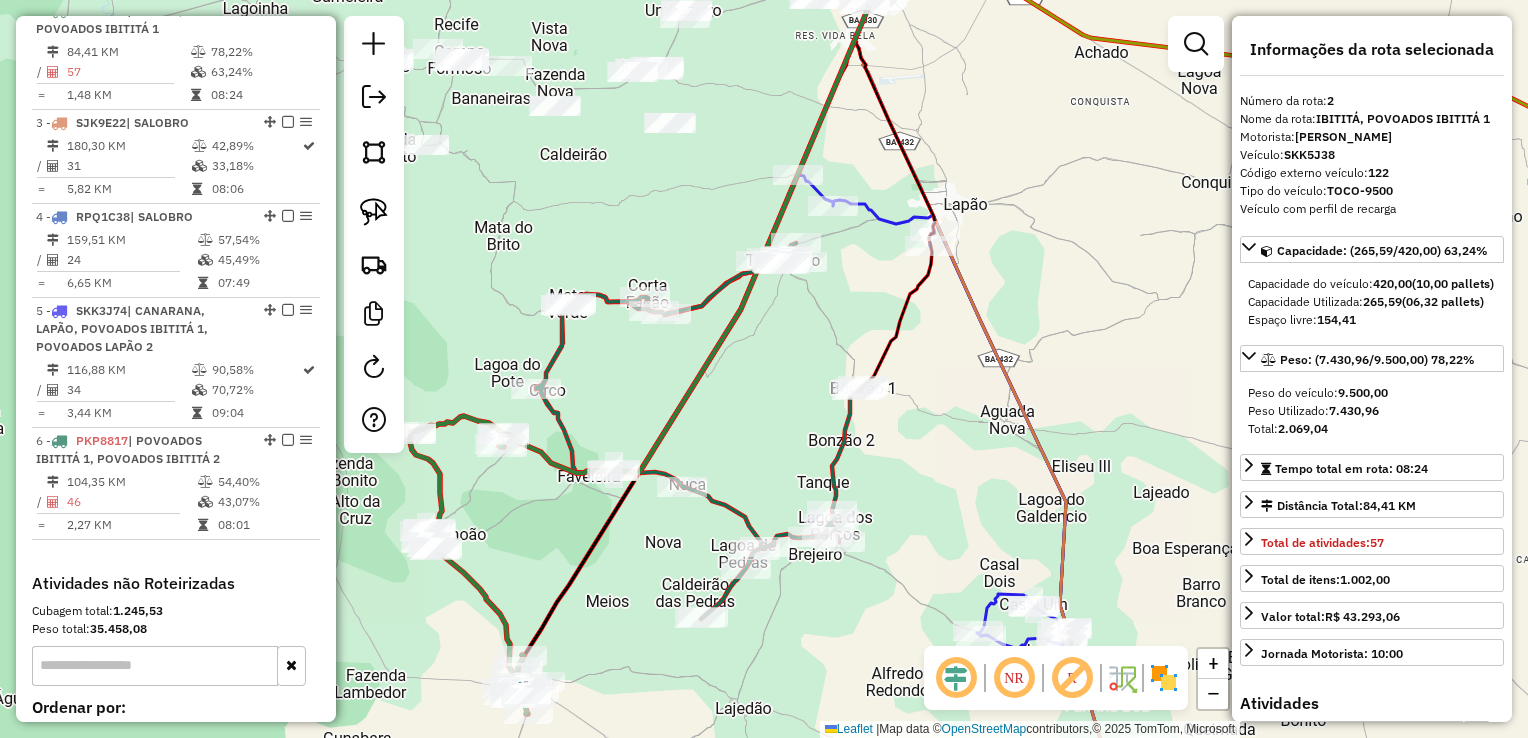 drag, startPoint x: 852, startPoint y: 310, endPoint x: 775, endPoint y: 385, distance: 107.48953 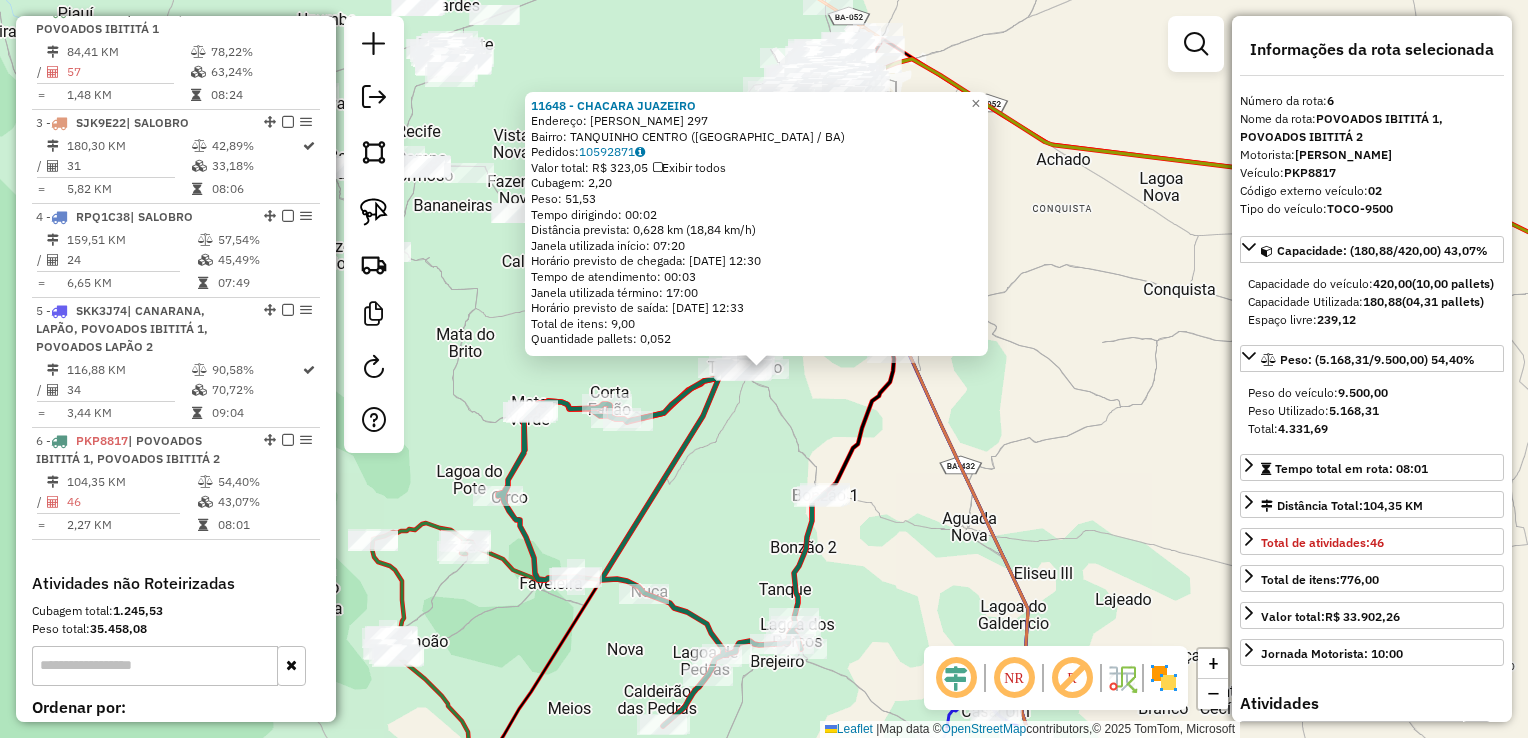 scroll, scrollTop: 1113, scrollLeft: 0, axis: vertical 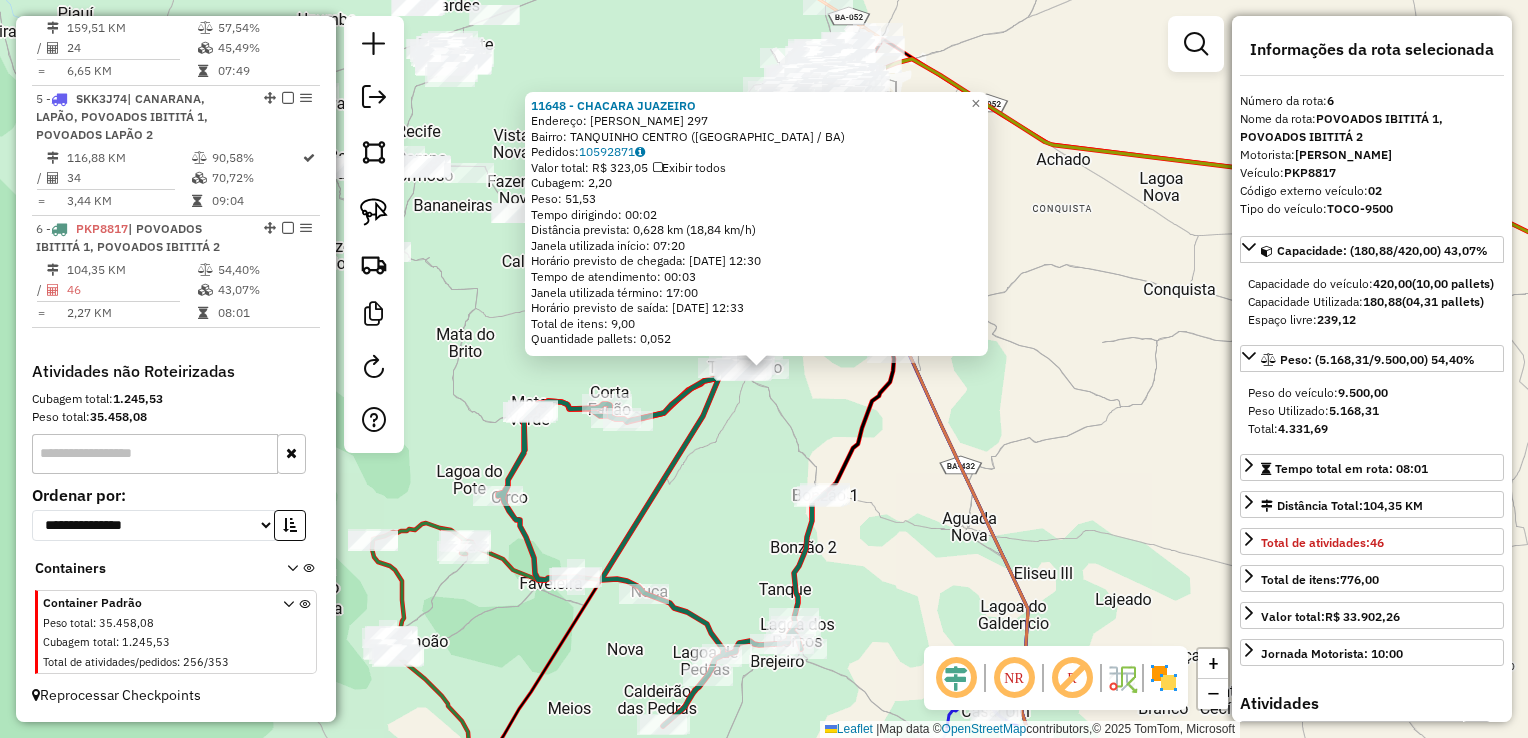 click on "11648 - CHACARA JUAZEIRO  Endereço:  Domingos Alves 297   Bairro: TANQUINHO CENTRO (LAPAO / BA)   Pedidos:  10592871   Valor total: R$ 323,05   Exibir todos   Cubagem: 2,20  Peso: 51,53  Tempo dirigindo: 00:02   Distância prevista: 0,628 km (18,84 km/h)   Janela utilizada início: 07:20   Horário previsto de chegada: 11/07/2025 12:30   Tempo de atendimento: 00:03   Janela utilizada término: 17:00   Horário previsto de saída: 11/07/2025 12:33   Total de itens: 9,00   Quantidade pallets: 0,052  × Janela de atendimento Grade de atendimento Capacidade Transportadoras Veículos Cliente Pedidos  Rotas Selecione os dias de semana para filtrar as janelas de atendimento  Seg   Ter   Qua   Qui   Sex   Sáb   Dom  Informe o período da janela de atendimento: De: Até:  Filtrar exatamente a janela do cliente  Considerar janela de atendimento padrão  Selecione os dias de semana para filtrar as grades de atendimento  Seg   Ter   Qua   Qui   Sex   Sáb   Dom   Considerar clientes sem dia de atendimento cadastrado +" 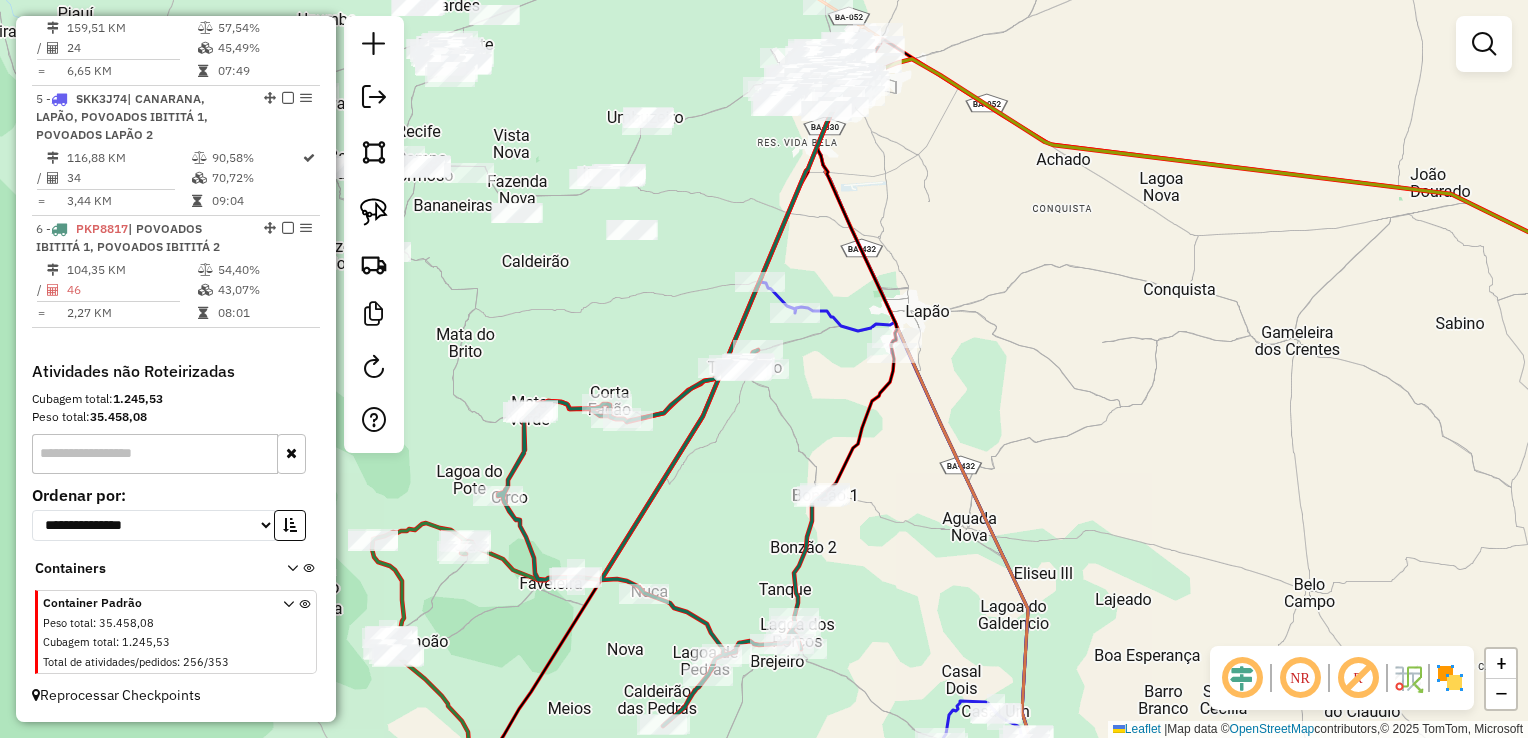drag, startPoint x: 733, startPoint y: 482, endPoint x: 801, endPoint y: 558, distance: 101.98039 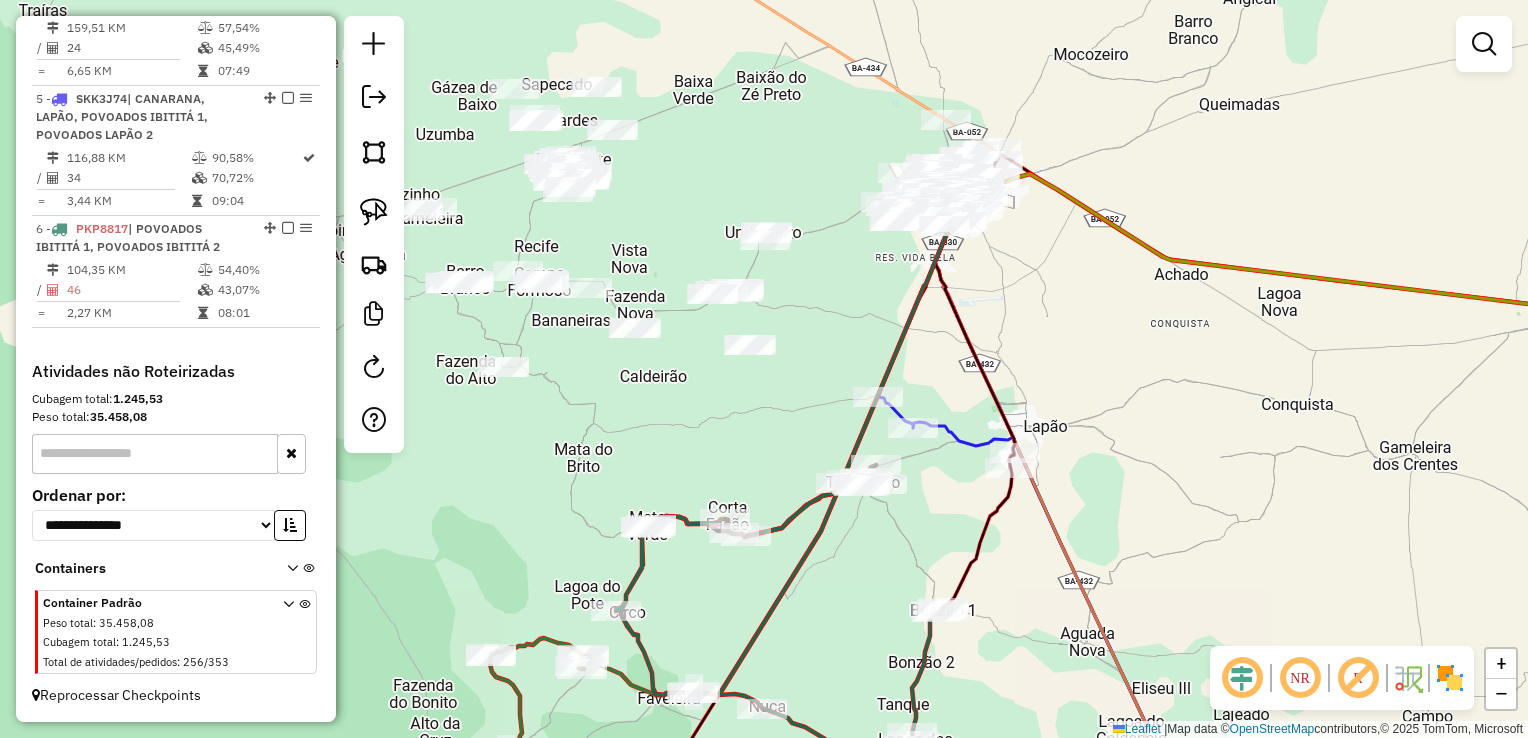 drag, startPoint x: 700, startPoint y: 406, endPoint x: 920, endPoint y: 516, distance: 245.96748 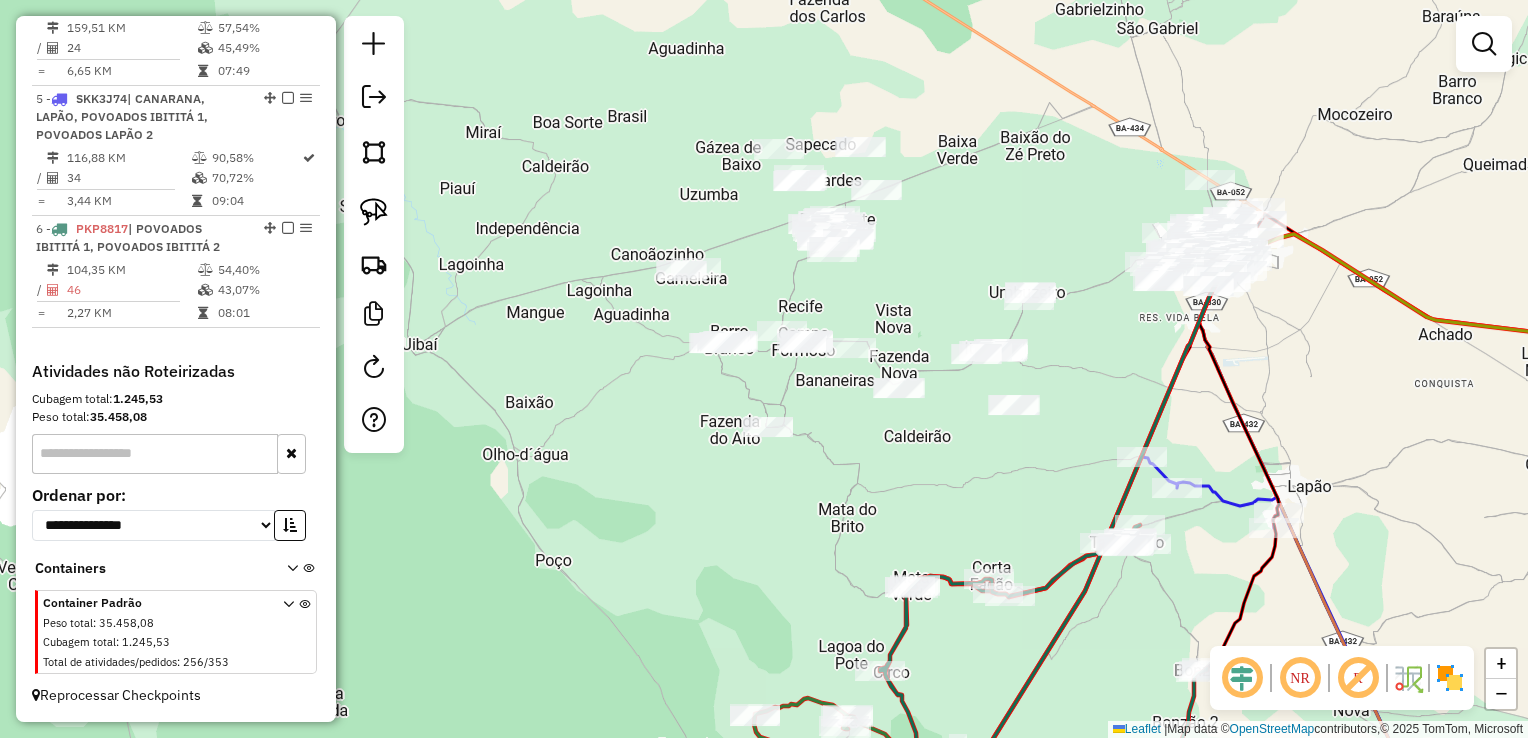 drag, startPoint x: 875, startPoint y: 544, endPoint x: 825, endPoint y: 478, distance: 82.800964 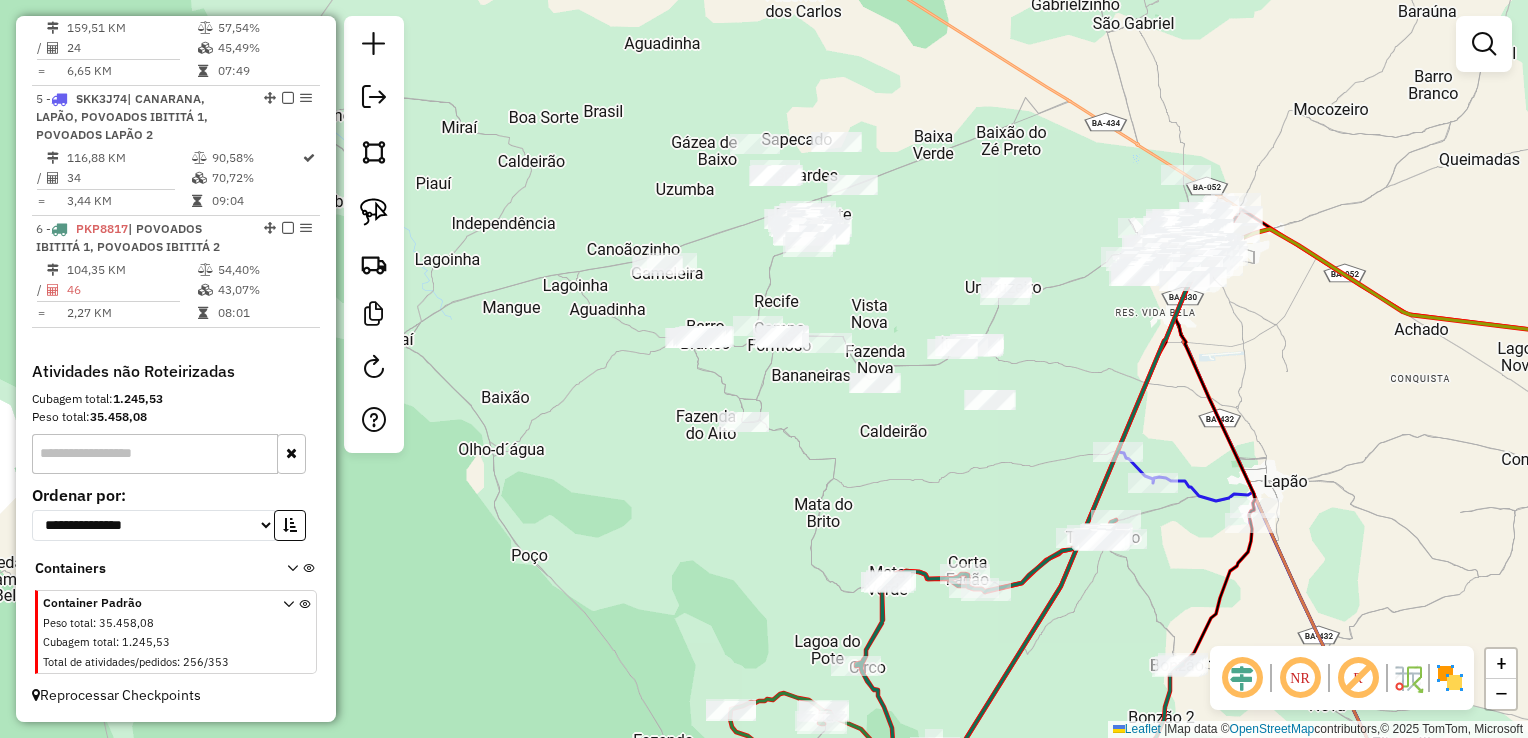 drag, startPoint x: 881, startPoint y: 301, endPoint x: 856, endPoint y: 347, distance: 52.35456 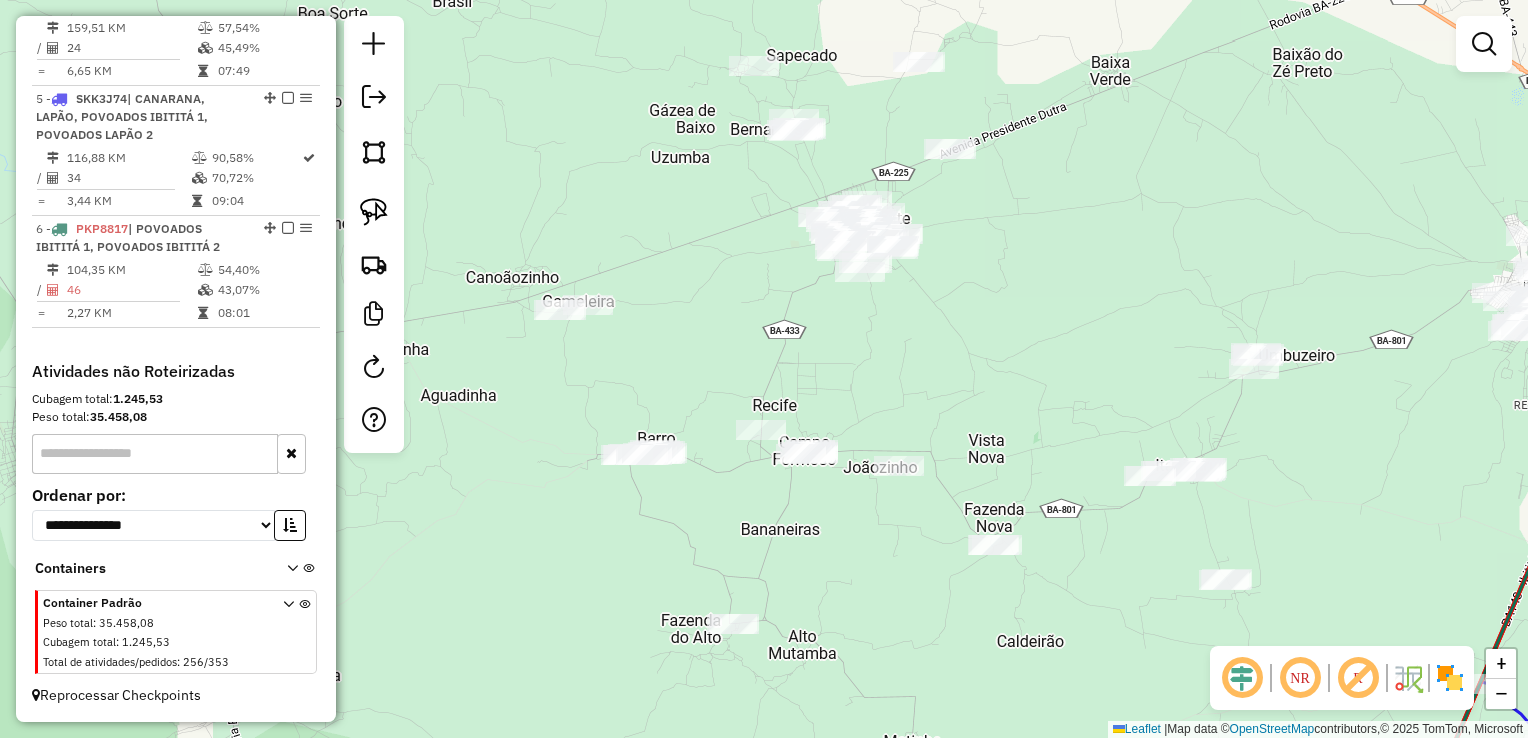 drag, startPoint x: 700, startPoint y: 329, endPoint x: 823, endPoint y: 322, distance: 123.19903 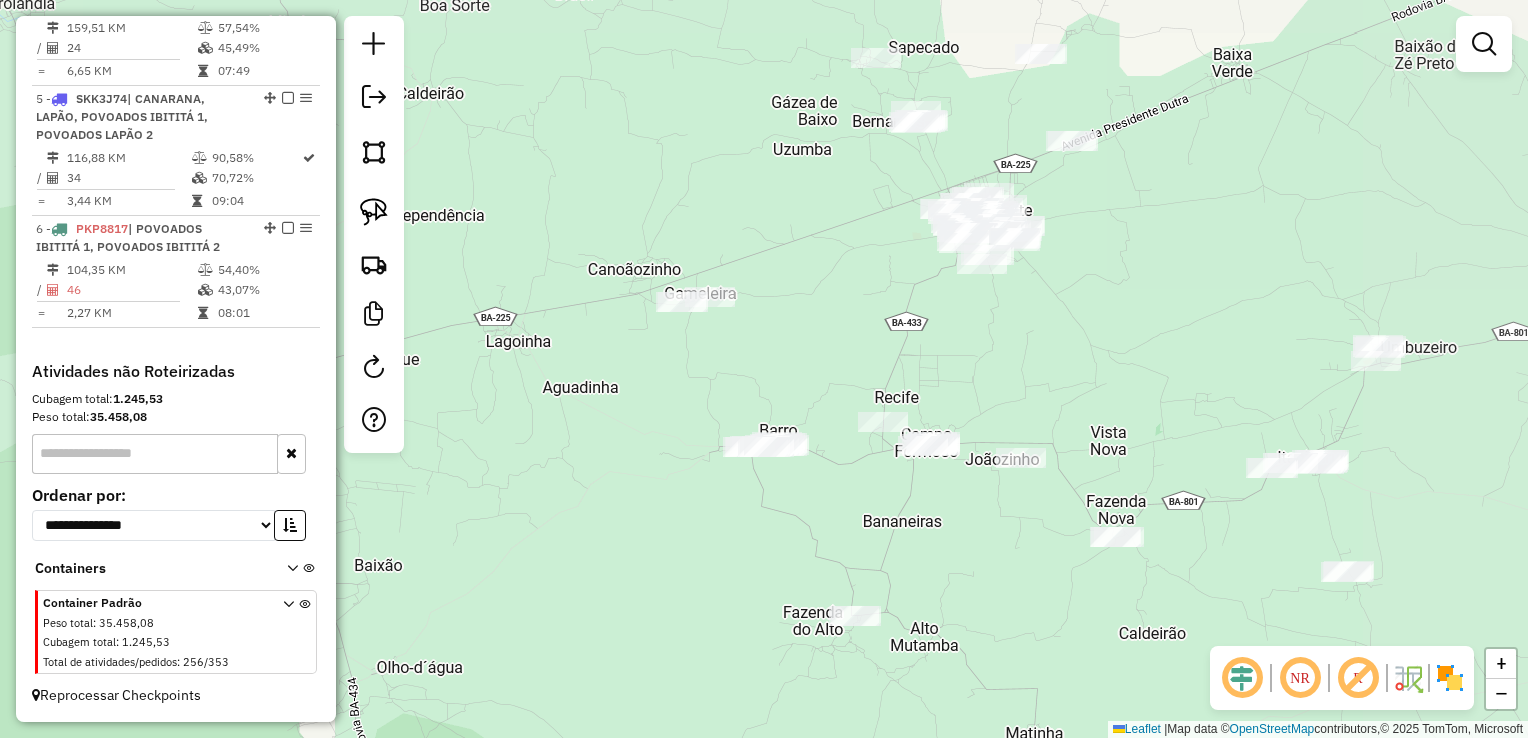 drag, startPoint x: 817, startPoint y: 339, endPoint x: 756, endPoint y: 288, distance: 79.51101 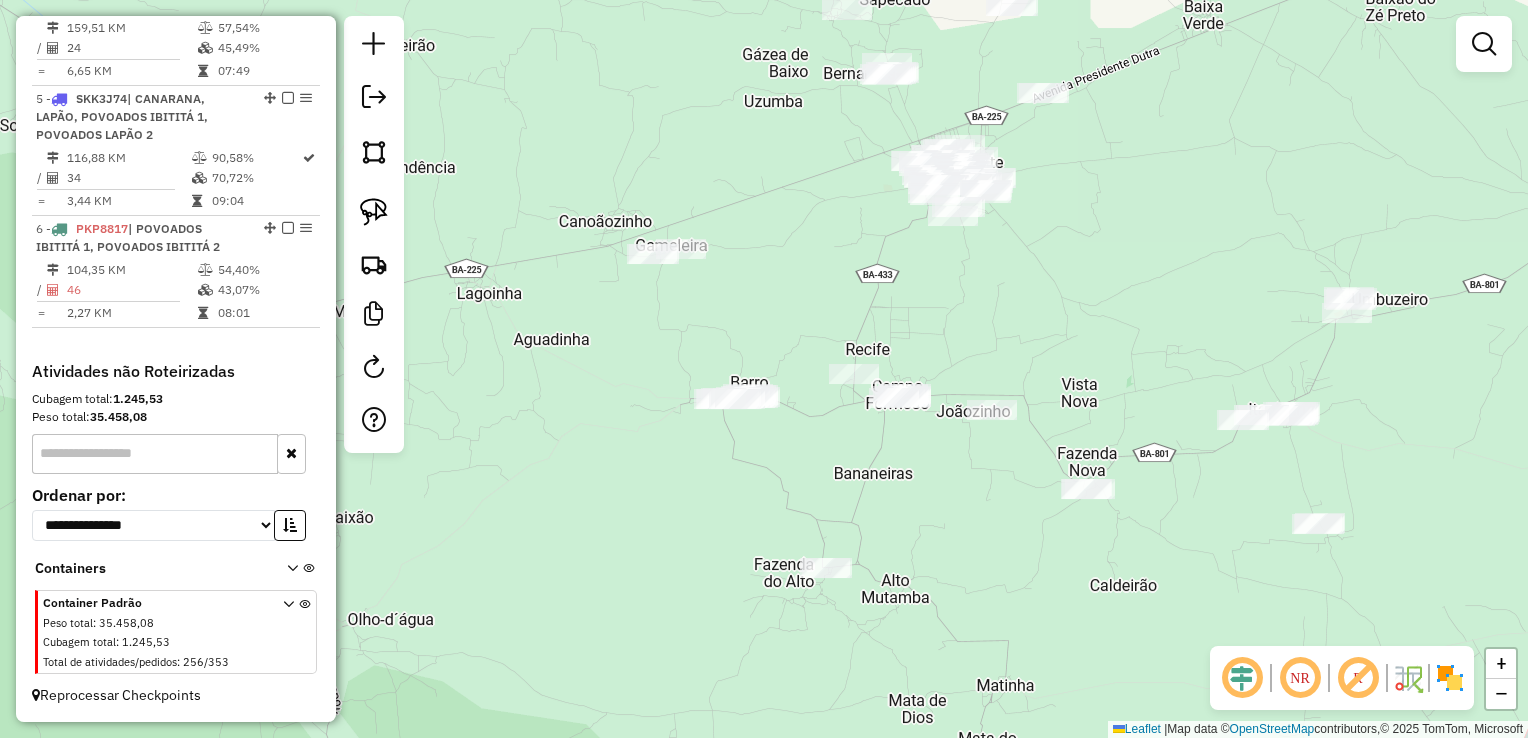 drag, startPoint x: 717, startPoint y: 308, endPoint x: 698, endPoint y: 294, distance: 23.600847 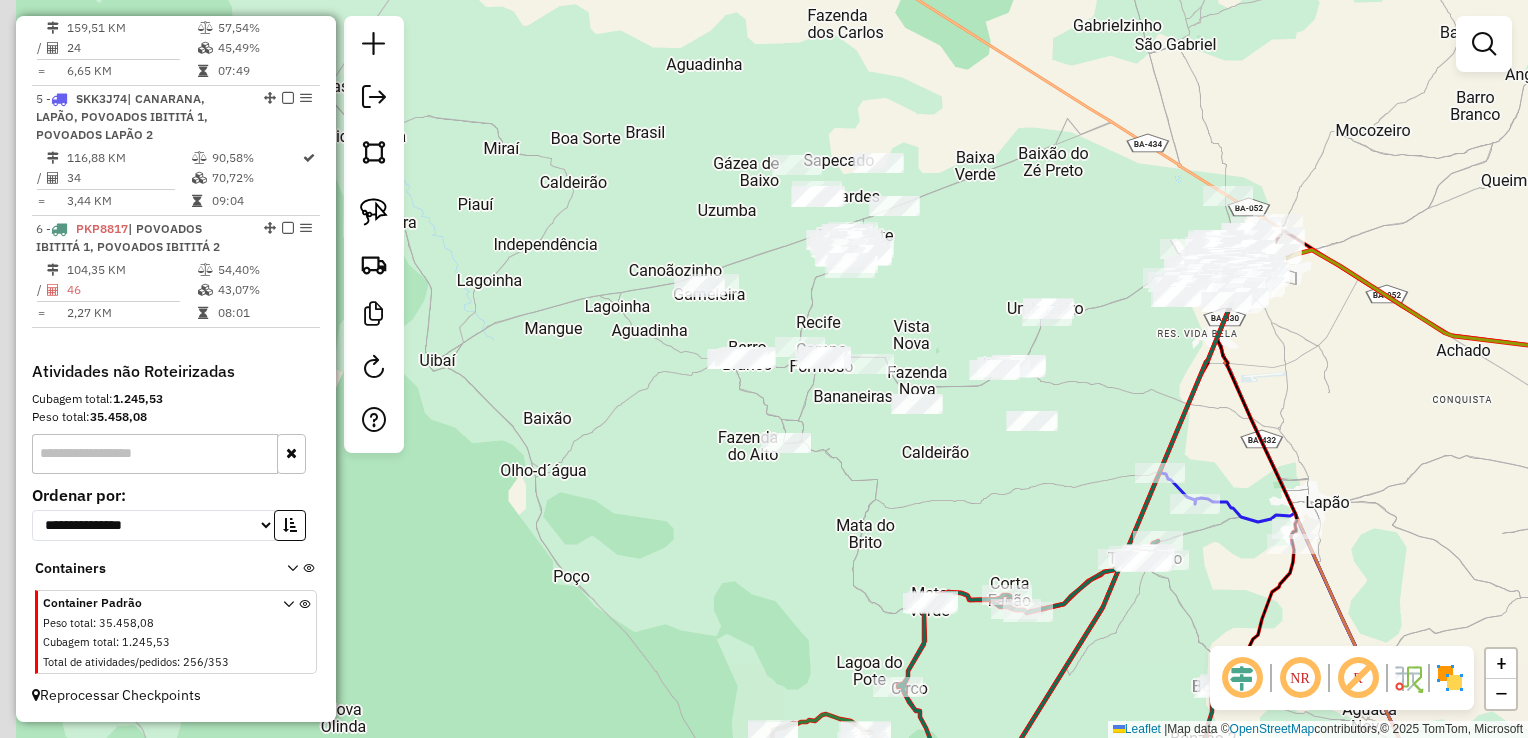 drag, startPoint x: 710, startPoint y: 300, endPoint x: 756, endPoint y: 328, distance: 53.851646 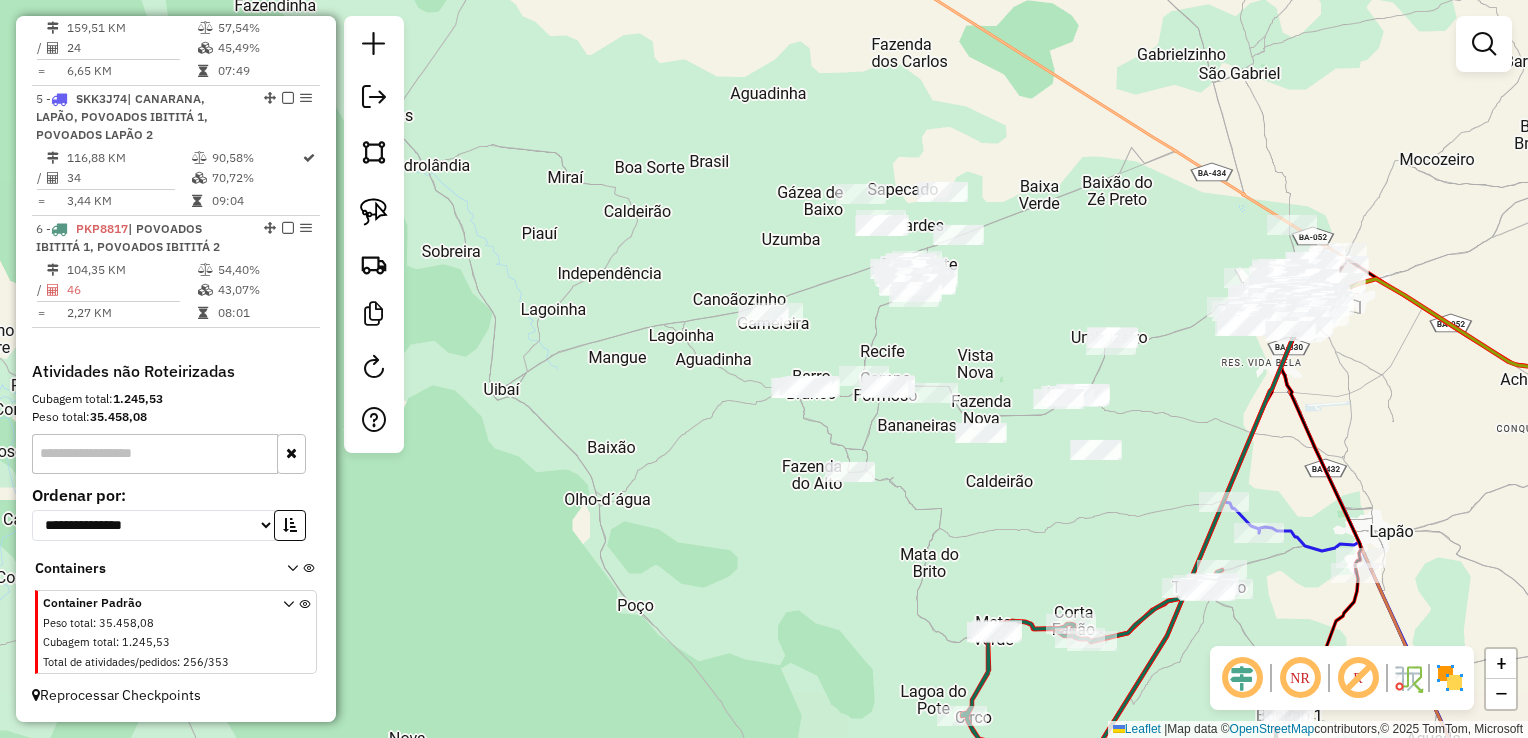 click on "Janela de atendimento Grade de atendimento Capacidade Transportadoras Veículos Cliente Pedidos  Rotas Selecione os dias de semana para filtrar as janelas de atendimento  Seg   Ter   Qua   Qui   Sex   Sáb   Dom  Informe o período da janela de atendimento: De: Até:  Filtrar exatamente a janela do cliente  Considerar janela de atendimento padrão  Selecione os dias de semana para filtrar as grades de atendimento  Seg   Ter   Qua   Qui   Sex   Sáb   Dom   Considerar clientes sem dia de atendimento cadastrado  Clientes fora do dia de atendimento selecionado Filtrar as atividades entre os valores definidos abaixo:  Peso mínimo:   Peso máximo:   Cubagem mínima:   Cubagem máxima:   De:   Até:  Filtrar as atividades entre o tempo de atendimento definido abaixo:  De:   Até:   Considerar capacidade total dos clientes não roteirizados Transportadora: Selecione um ou mais itens Tipo de veículo: Selecione um ou mais itens Veículo: Selecione um ou mais itens Motorista: Selecione um ou mais itens Nome: Rótulo:" 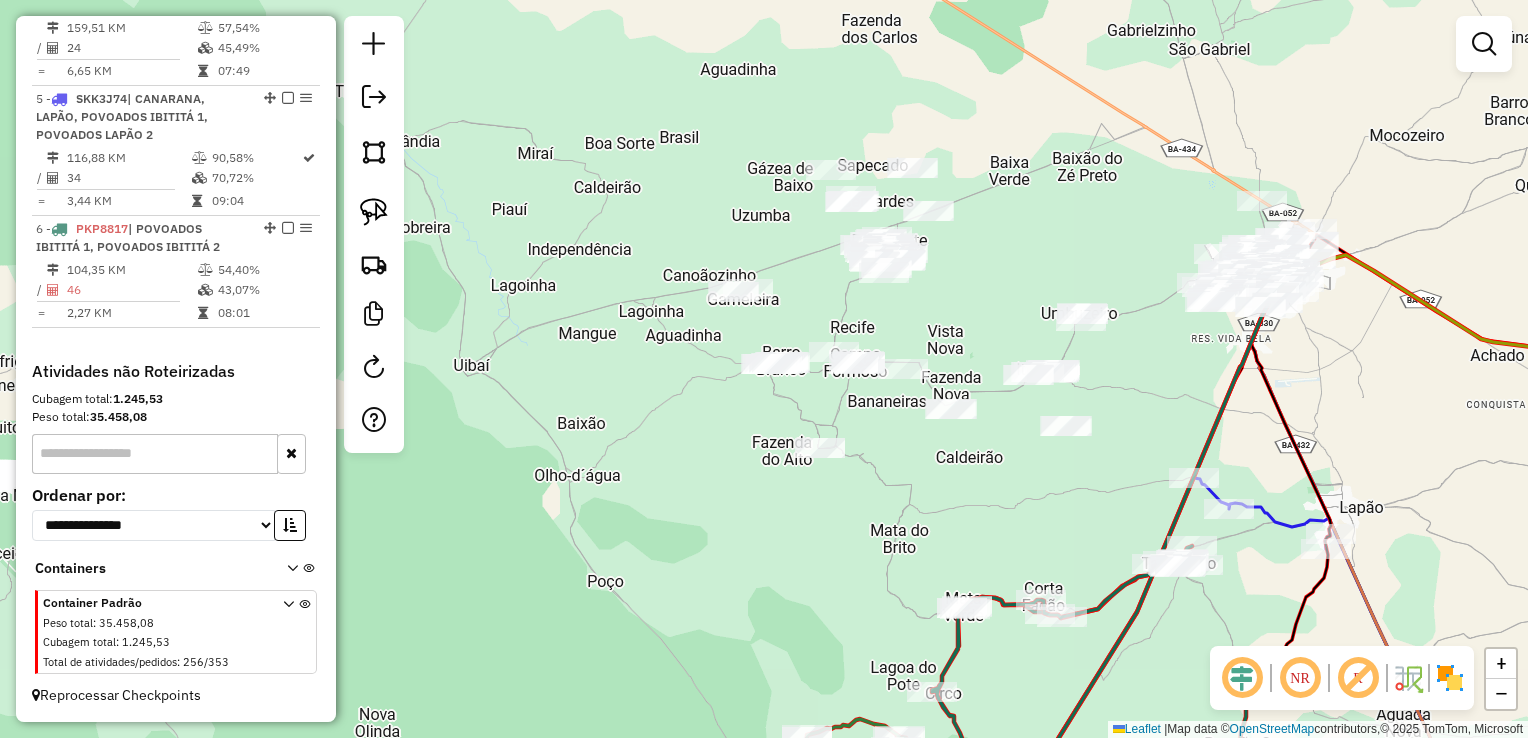 drag, startPoint x: 832, startPoint y: 310, endPoint x: 773, endPoint y: 258, distance: 78.64477 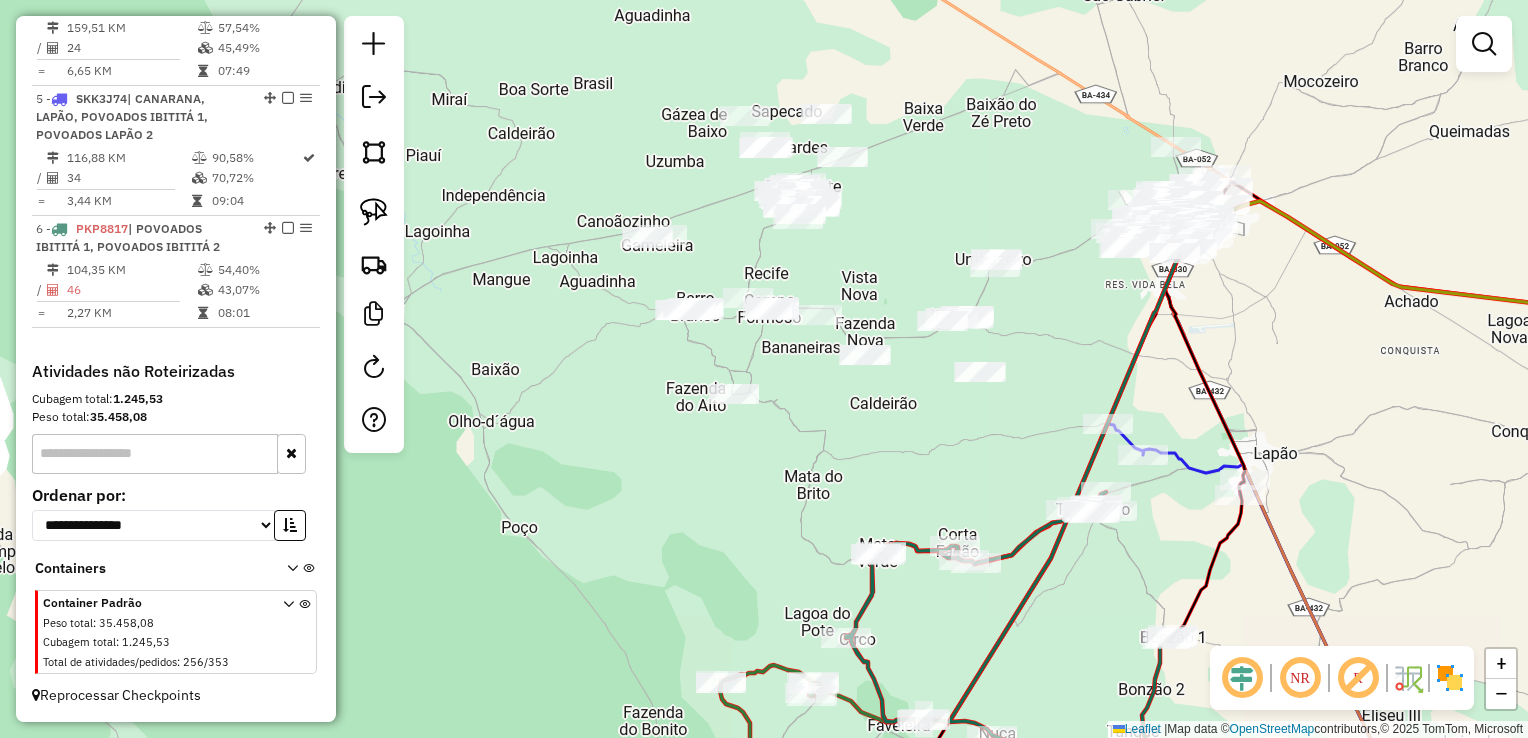 click on "Janela de atendimento Grade de atendimento Capacidade Transportadoras Veículos Cliente Pedidos  Rotas Selecione os dias de semana para filtrar as janelas de atendimento  Seg   Ter   Qua   Qui   Sex   Sáb   Dom  Informe o período da janela de atendimento: De: Até:  Filtrar exatamente a janela do cliente  Considerar janela de atendimento padrão  Selecione os dias de semana para filtrar as grades de atendimento  Seg   Ter   Qua   Qui   Sex   Sáb   Dom   Considerar clientes sem dia de atendimento cadastrado  Clientes fora do dia de atendimento selecionado Filtrar as atividades entre os valores definidos abaixo:  Peso mínimo:   Peso máximo:   Cubagem mínima:   Cubagem máxima:   De:   Até:  Filtrar as atividades entre o tempo de atendimento definido abaixo:  De:   Até:   Considerar capacidade total dos clientes não roteirizados Transportadora: Selecione um ou mais itens Tipo de veículo: Selecione um ou mais itens Veículo: Selecione um ou mais itens Motorista: Selecione um ou mais itens Nome: Rótulo:" 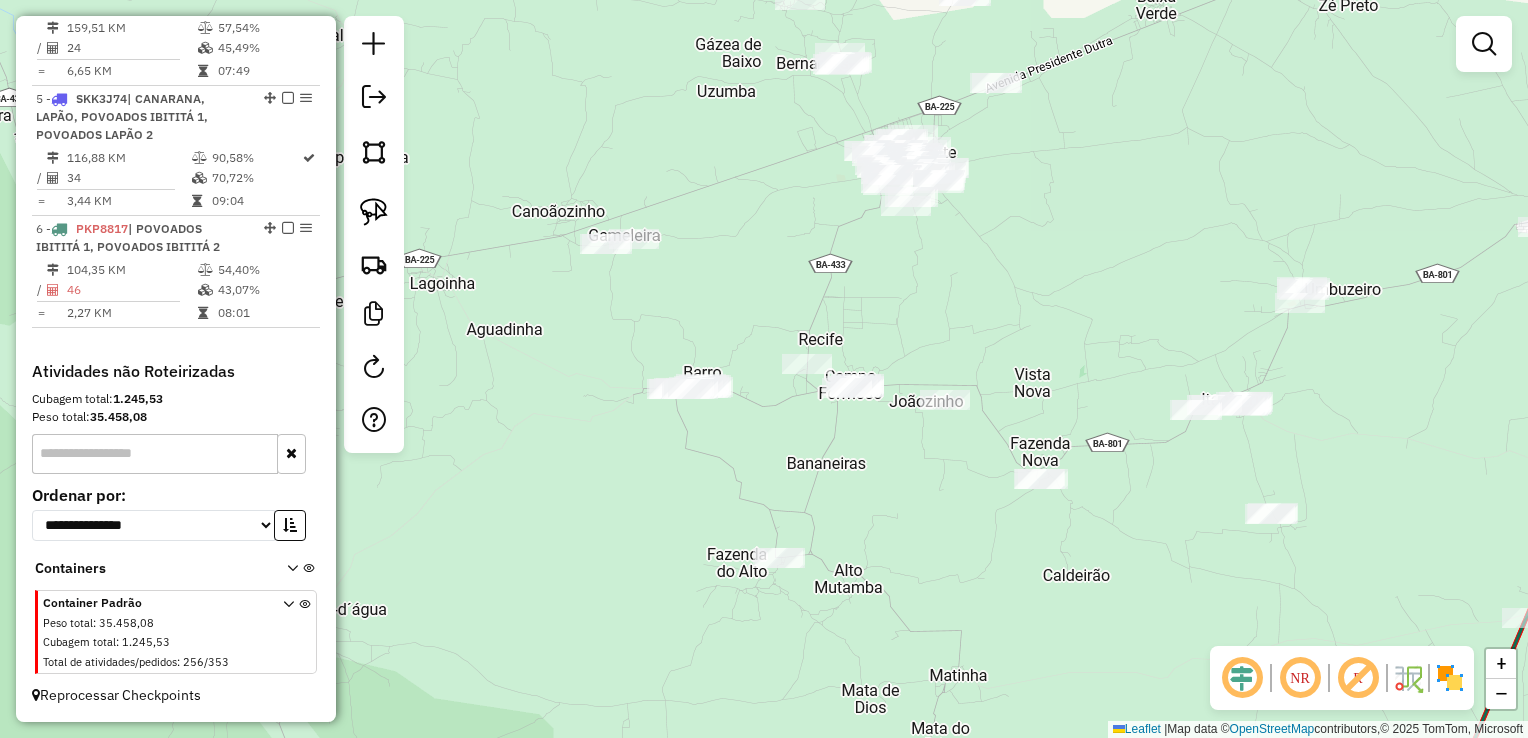 click on "Janela de atendimento Grade de atendimento Capacidade Transportadoras Veículos Cliente Pedidos  Rotas Selecione os dias de semana para filtrar as janelas de atendimento  Seg   Ter   Qua   Qui   Sex   Sáb   Dom  Informe o período da janela de atendimento: De: Até:  Filtrar exatamente a janela do cliente  Considerar janela de atendimento padrão  Selecione os dias de semana para filtrar as grades de atendimento  Seg   Ter   Qua   Qui   Sex   Sáb   Dom   Considerar clientes sem dia de atendimento cadastrado  Clientes fora do dia de atendimento selecionado Filtrar as atividades entre os valores definidos abaixo:  Peso mínimo:   Peso máximo:   Cubagem mínima:   Cubagem máxima:   De:   Até:  Filtrar as atividades entre o tempo de atendimento definido abaixo:  De:   Até:   Considerar capacidade total dos clientes não roteirizados Transportadora: Selecione um ou mais itens Tipo de veículo: Selecione um ou mais itens Veículo: Selecione um ou mais itens Motorista: Selecione um ou mais itens Nome: Rótulo:" 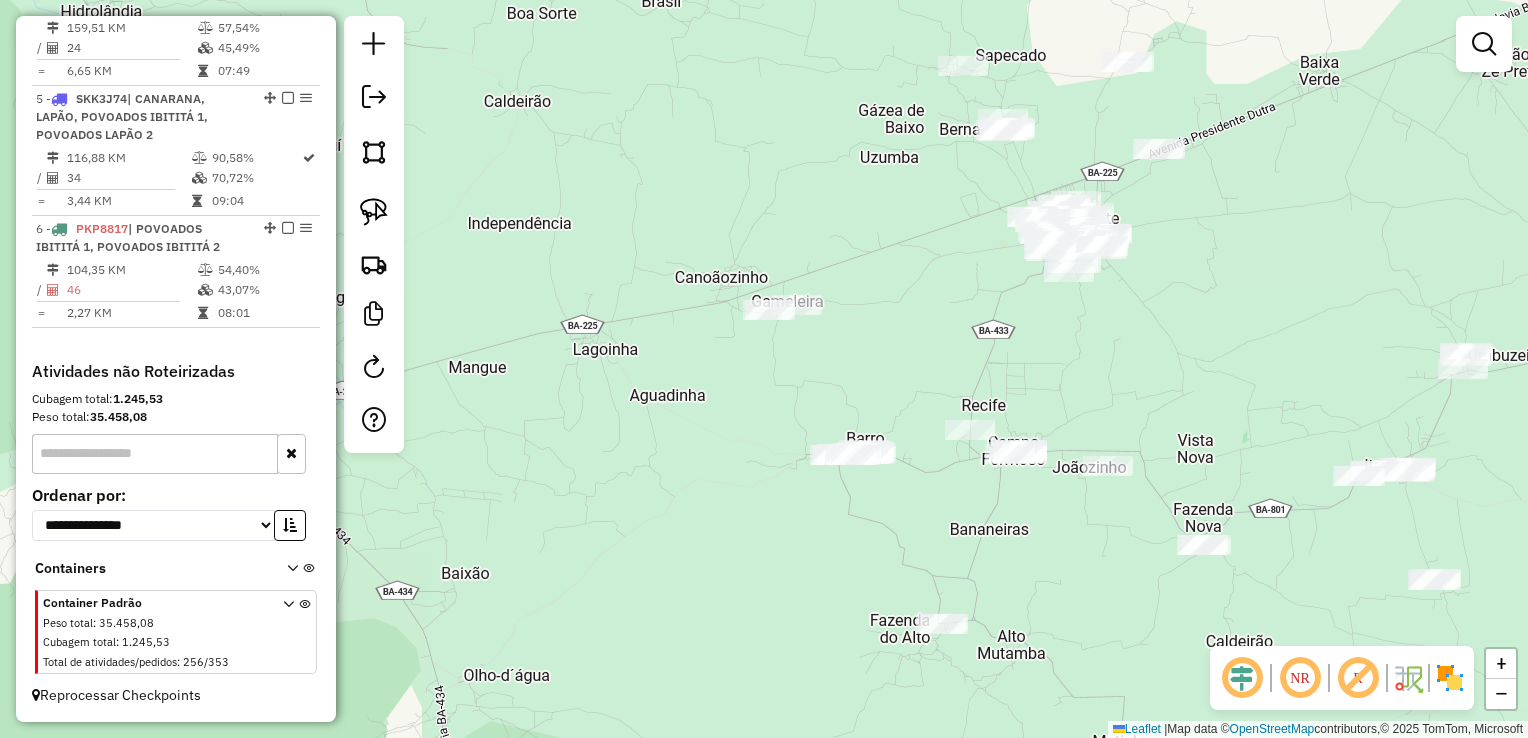 drag, startPoint x: 718, startPoint y: 296, endPoint x: 850, endPoint y: 347, distance: 141.50972 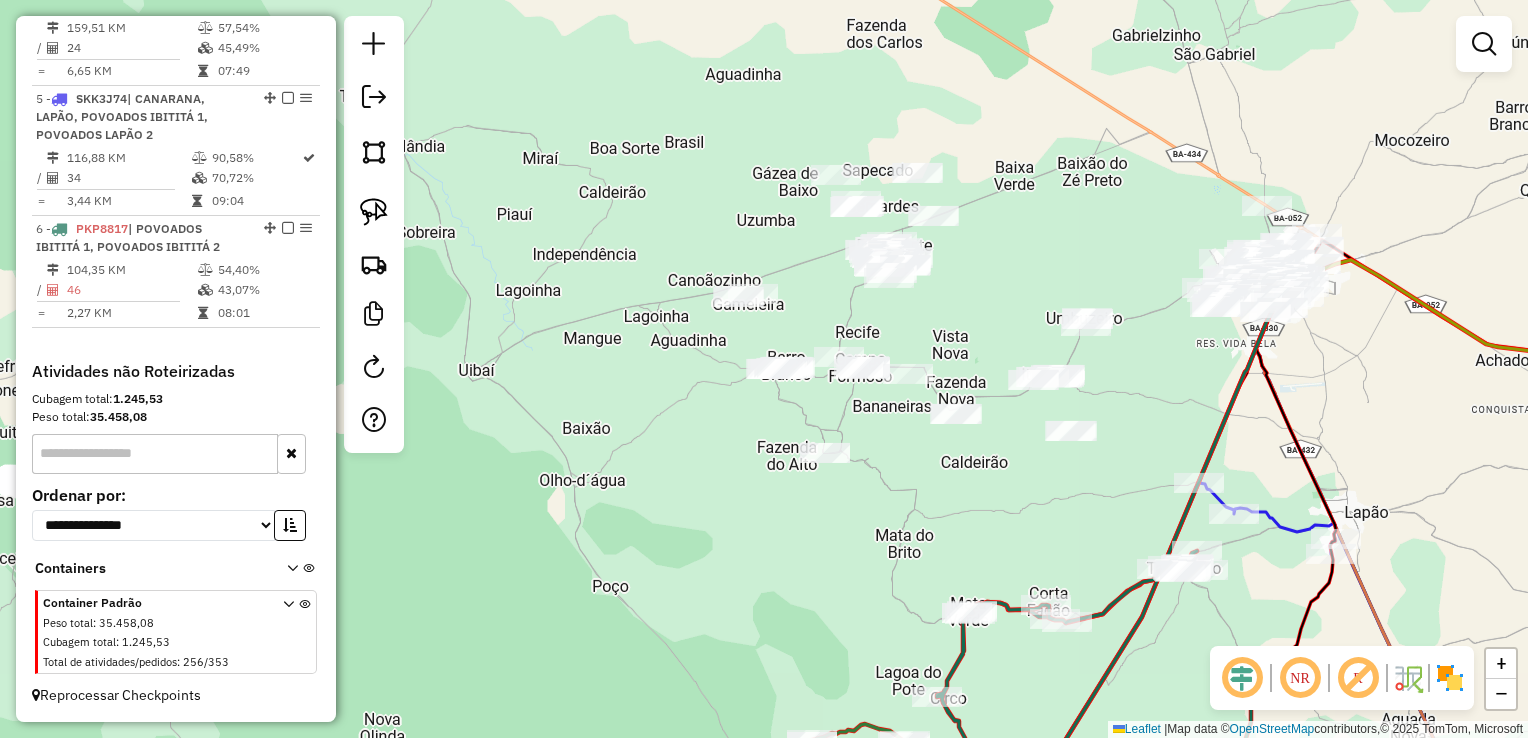 drag, startPoint x: 810, startPoint y: 306, endPoint x: 767, endPoint y: 288, distance: 46.615448 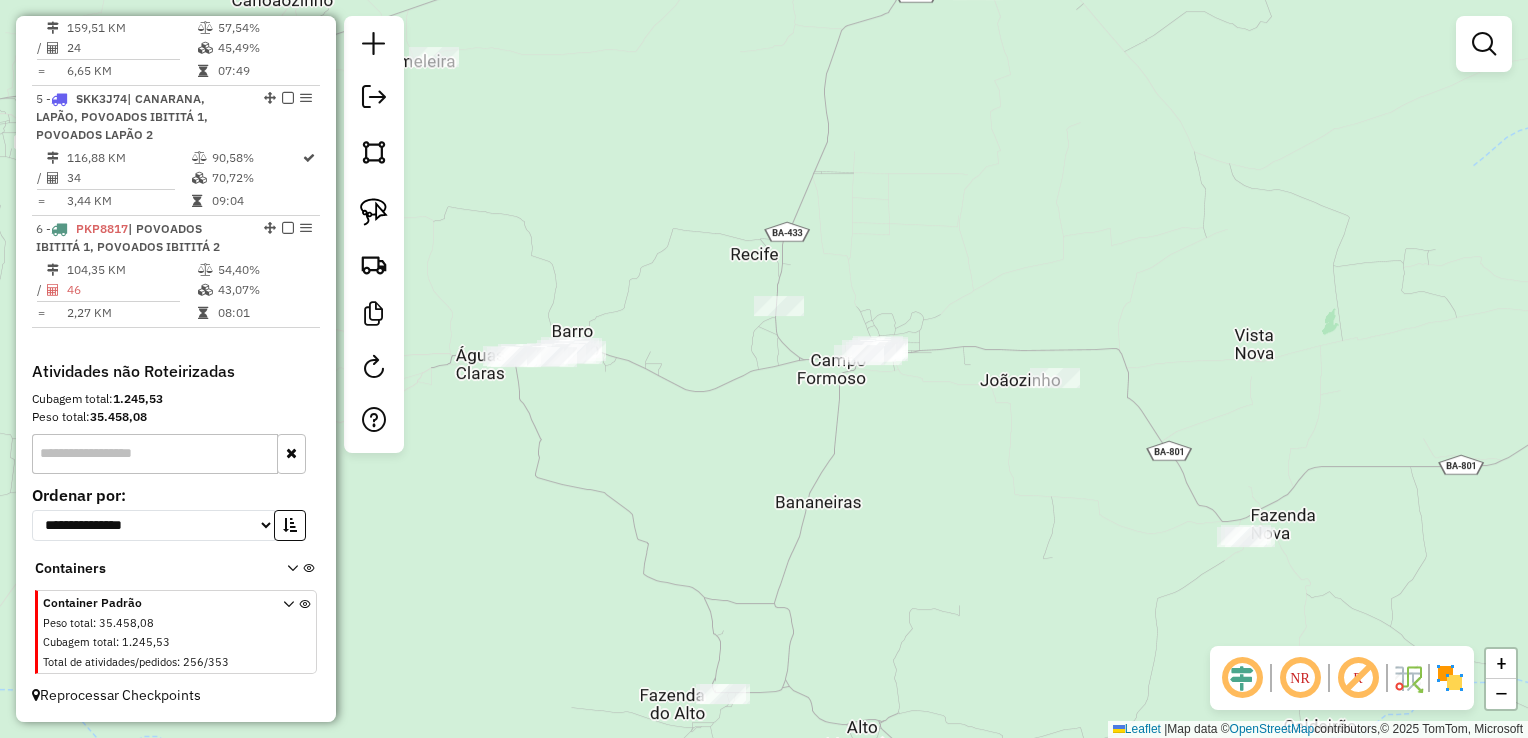 drag, startPoint x: 874, startPoint y: 342, endPoint x: 880, endPoint y: 182, distance: 160.11246 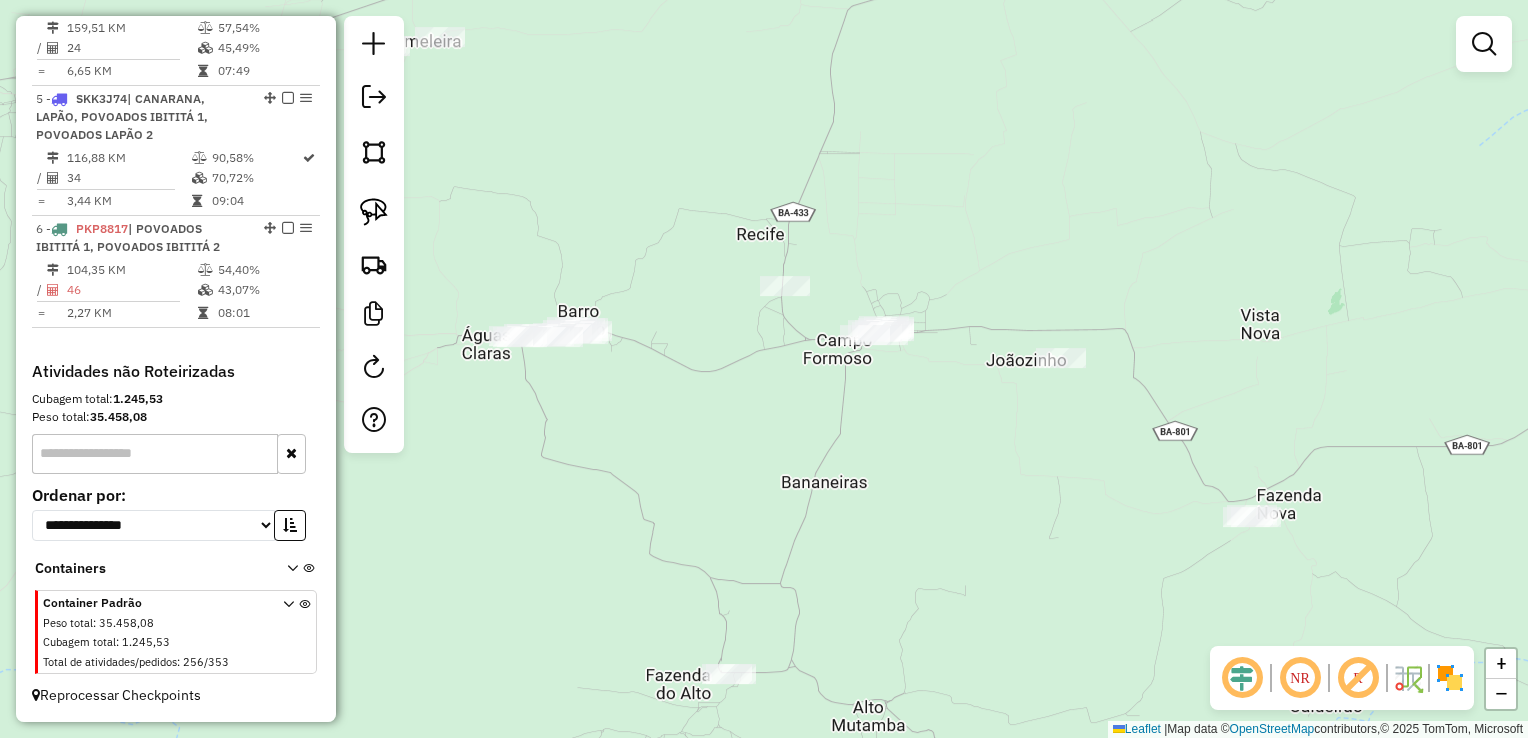 drag, startPoint x: 904, startPoint y: 270, endPoint x: 1032, endPoint y: 334, distance: 143.10835 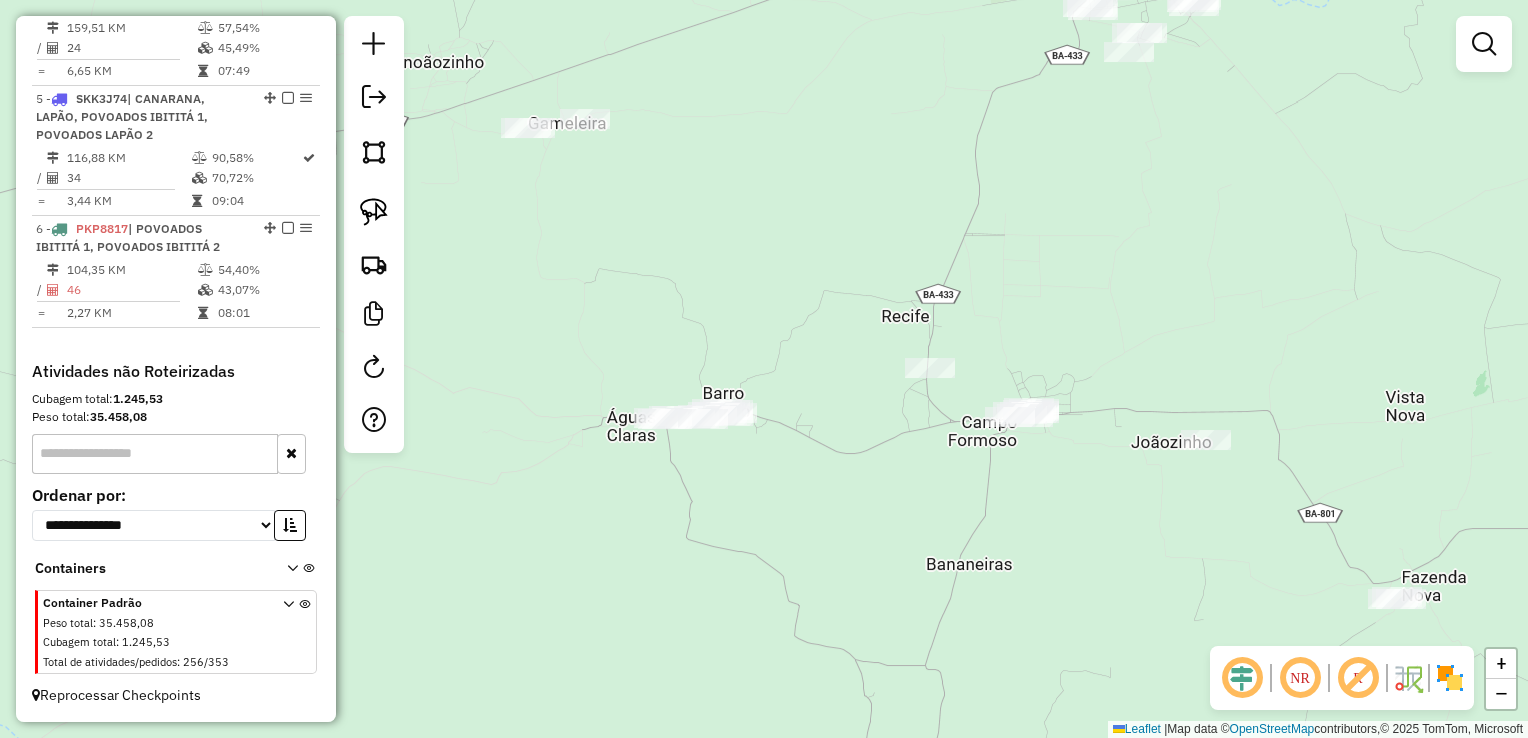 drag, startPoint x: 780, startPoint y: 237, endPoint x: 840, endPoint y: 294, distance: 82.75868 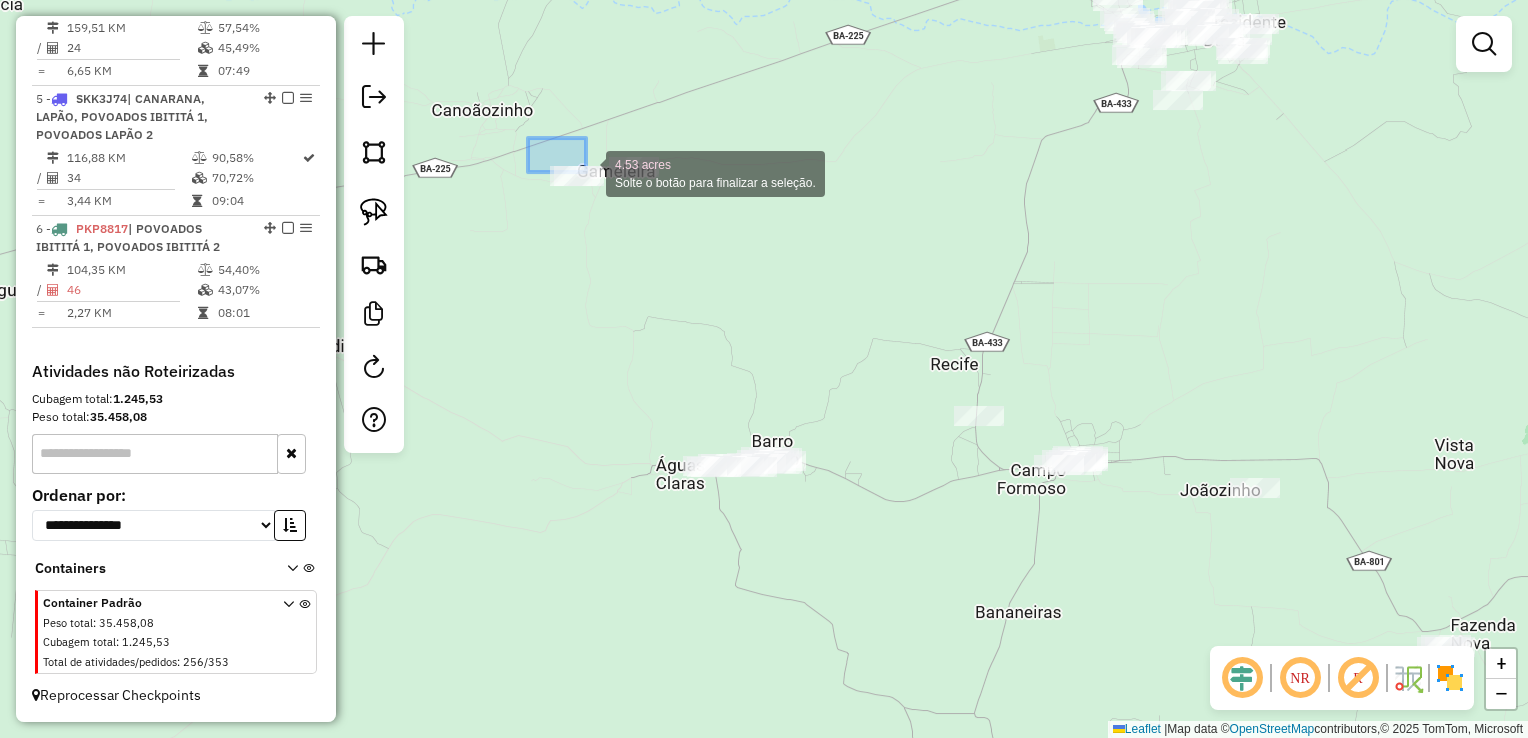 drag, startPoint x: 547, startPoint y: 149, endPoint x: 761, endPoint y: 275, distance: 248.33849 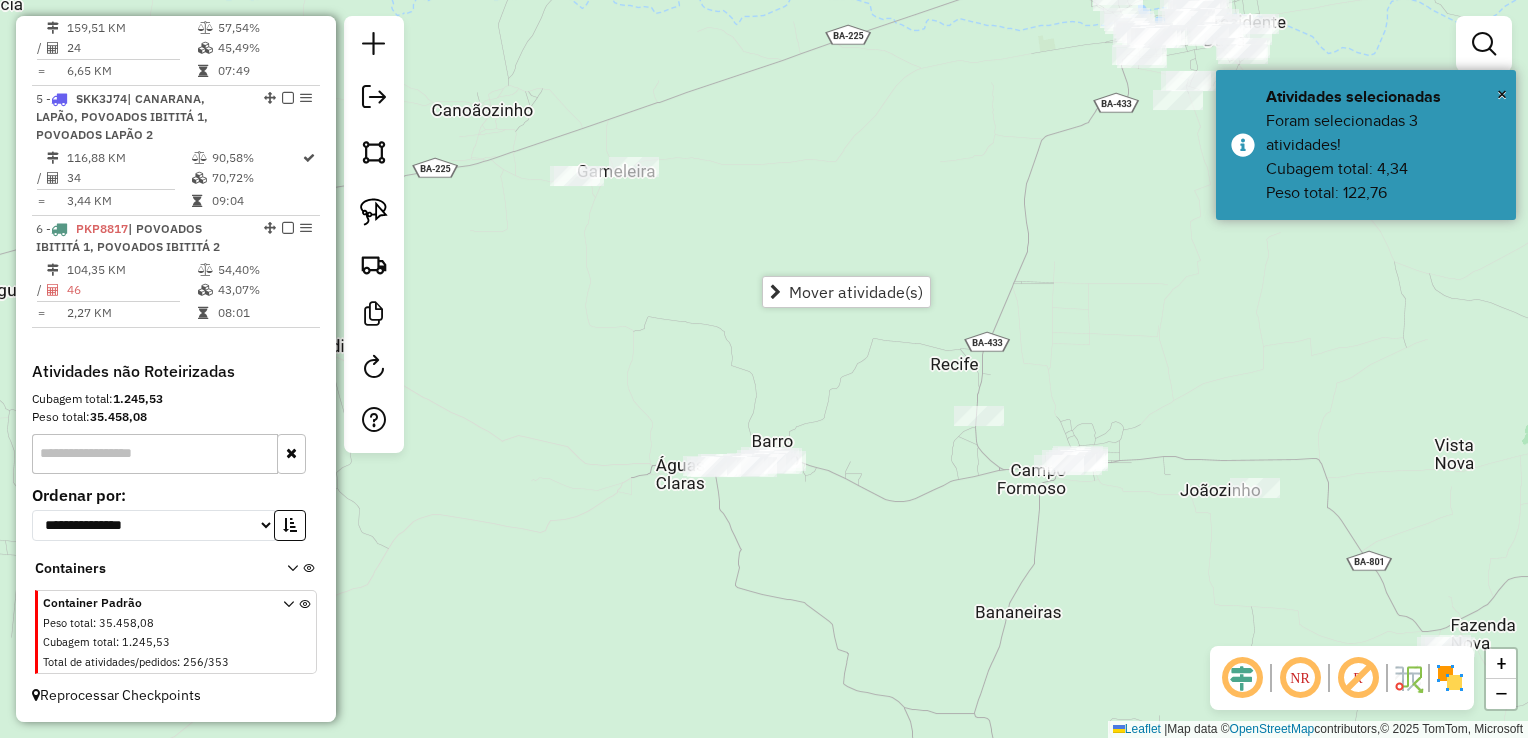 drag, startPoint x: 633, startPoint y: 260, endPoint x: 869, endPoint y: 174, distance: 251.18121 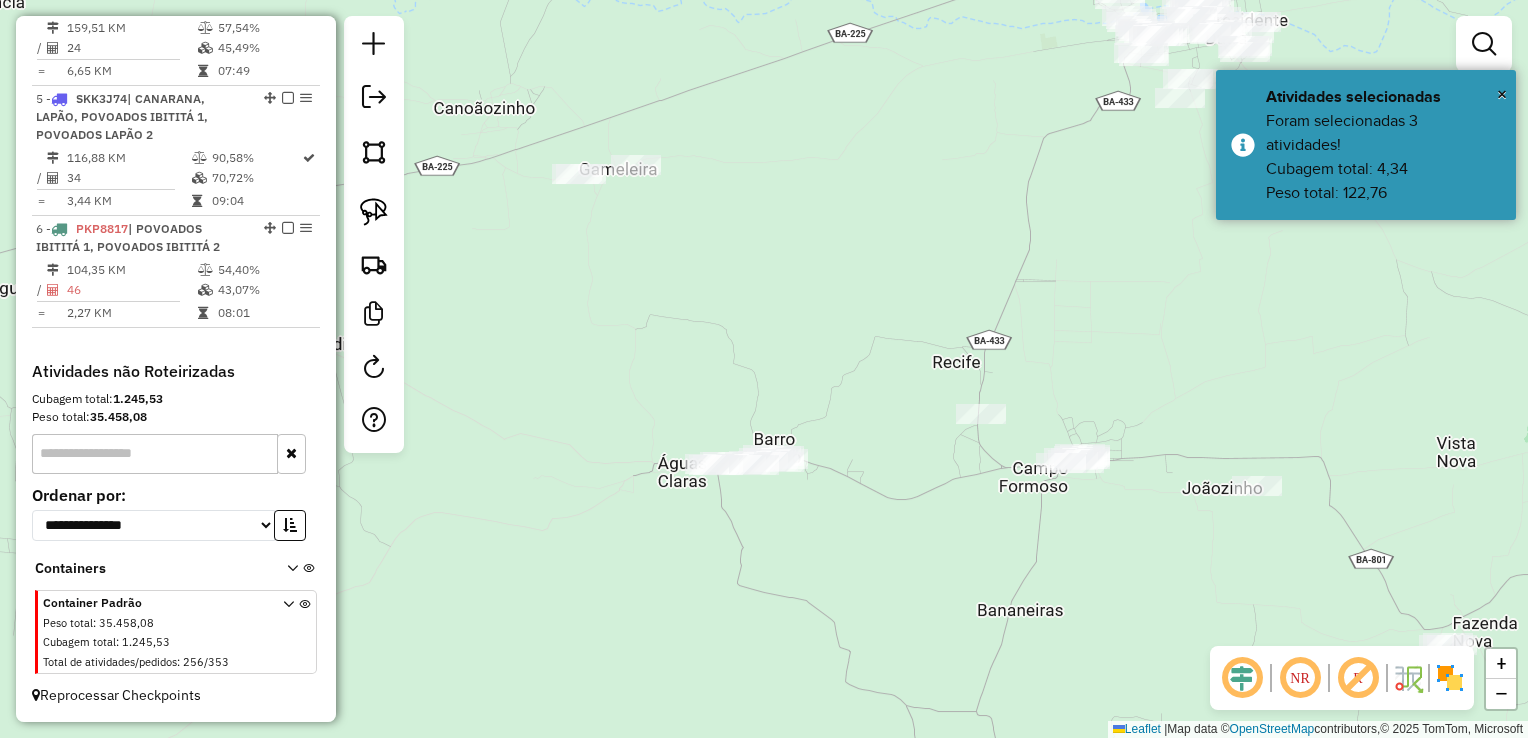 drag, startPoint x: 869, startPoint y: 174, endPoint x: 598, endPoint y: 286, distance: 293.232 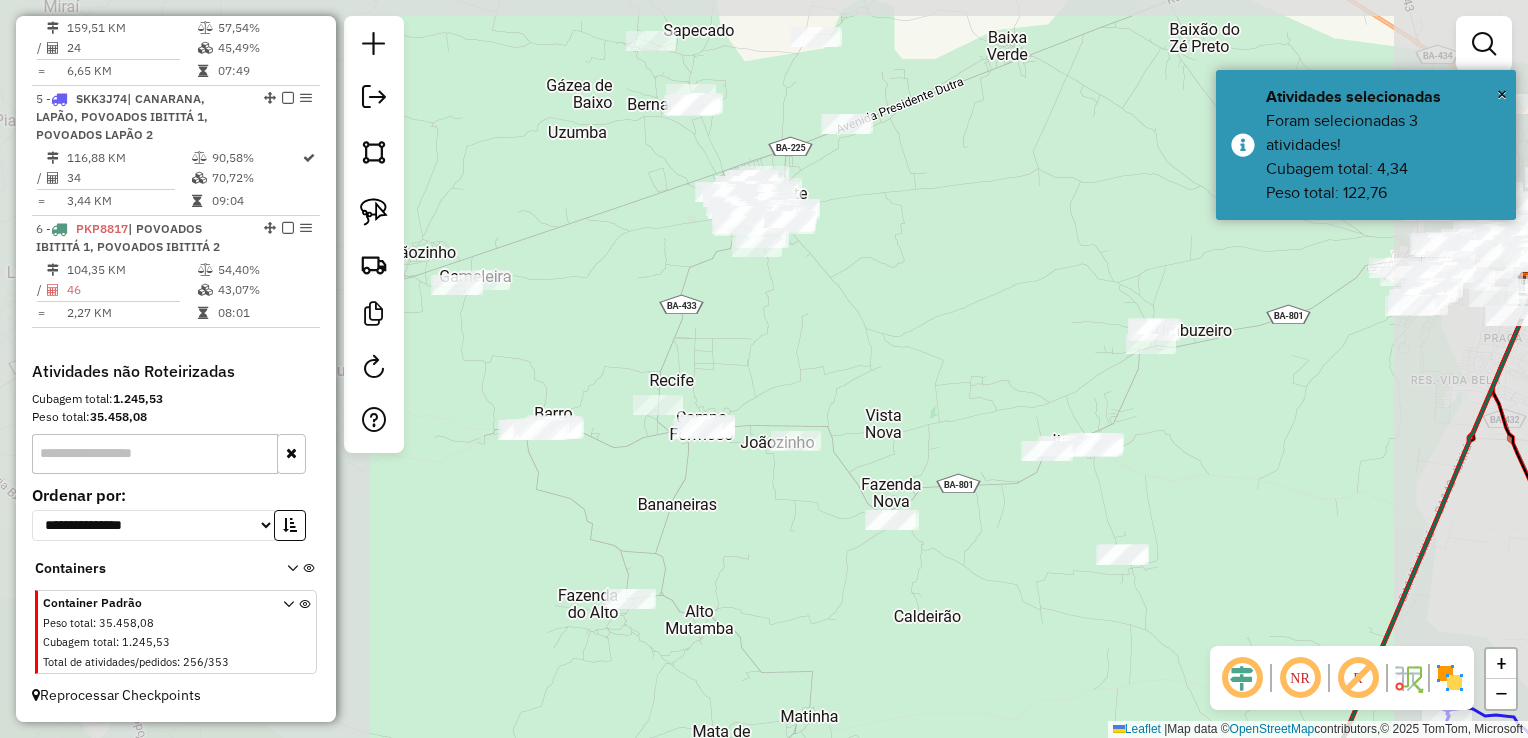 drag, startPoint x: 1012, startPoint y: 318, endPoint x: 926, endPoint y: 291, distance: 90.13878 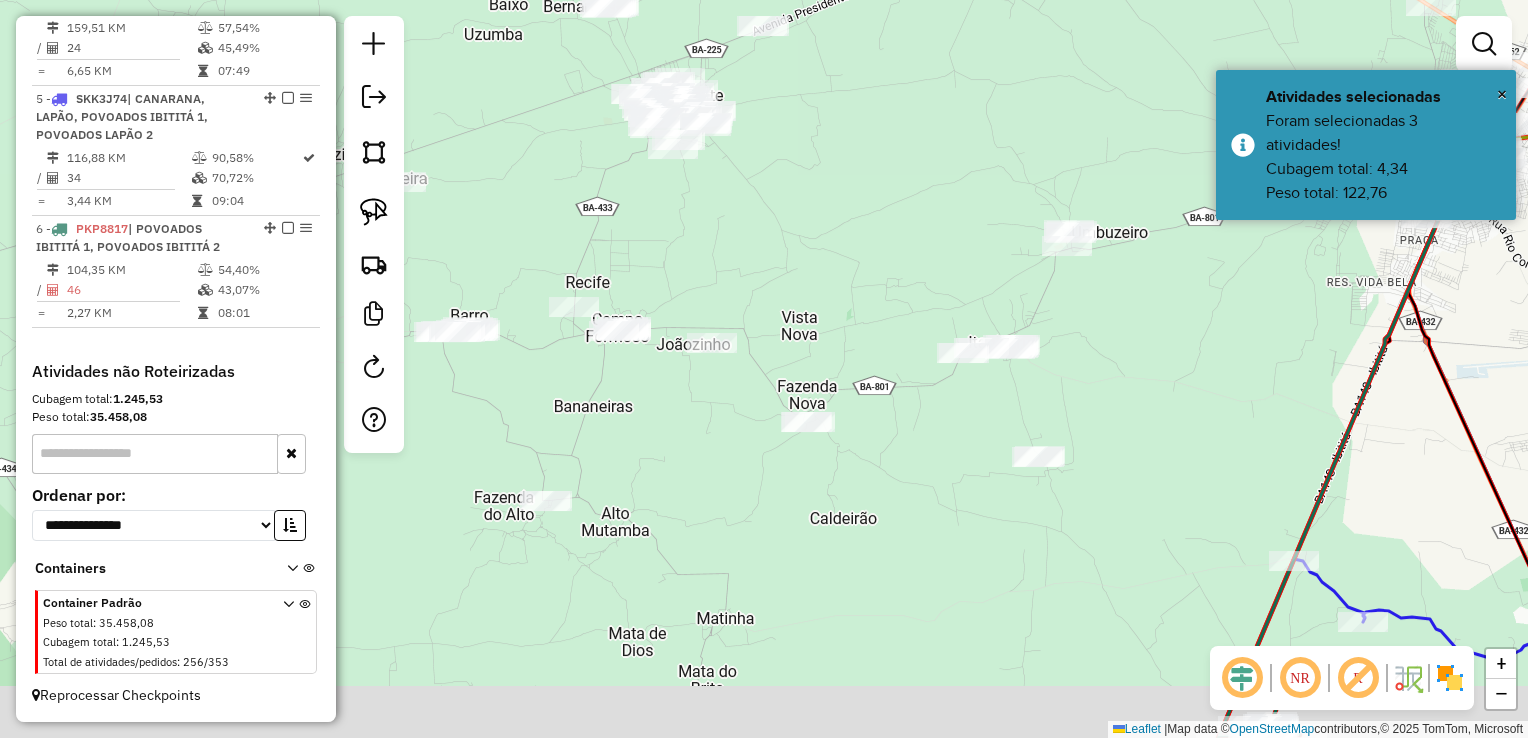 drag, startPoint x: 819, startPoint y: 226, endPoint x: 832, endPoint y: 181, distance: 46.840153 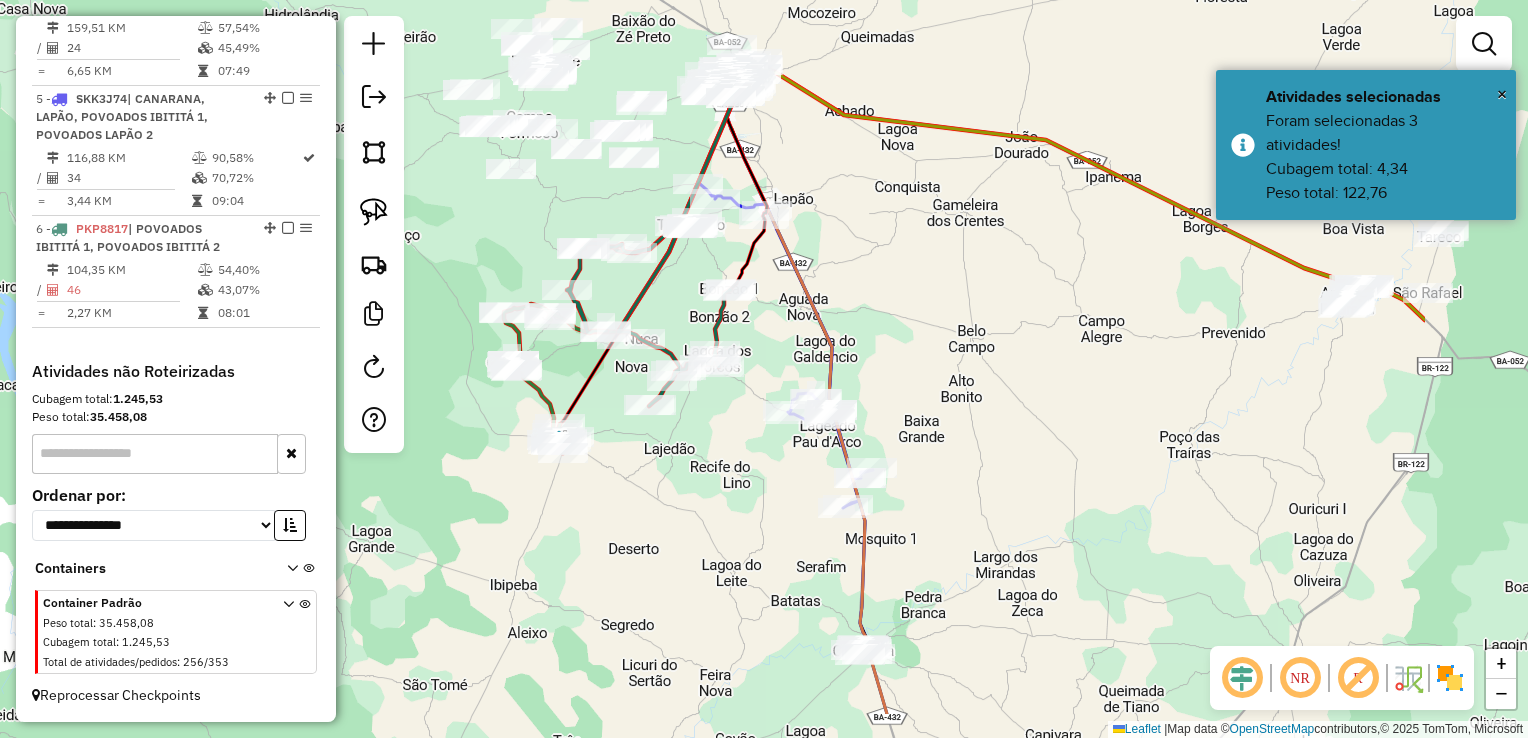 drag, startPoint x: 1032, startPoint y: 258, endPoint x: 821, endPoint y: 326, distance: 221.68672 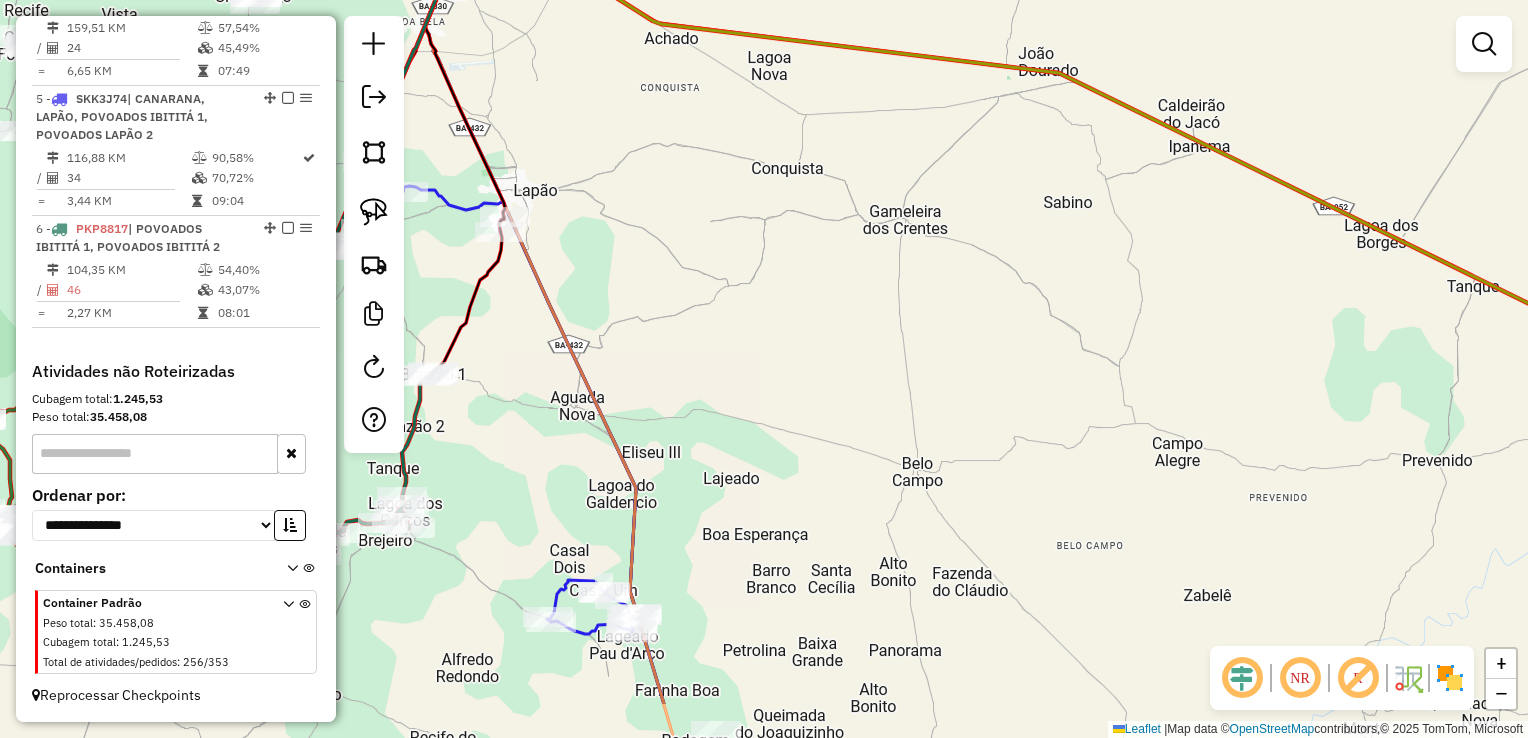 drag, startPoint x: 946, startPoint y: 373, endPoint x: 956, endPoint y: 195, distance: 178.28067 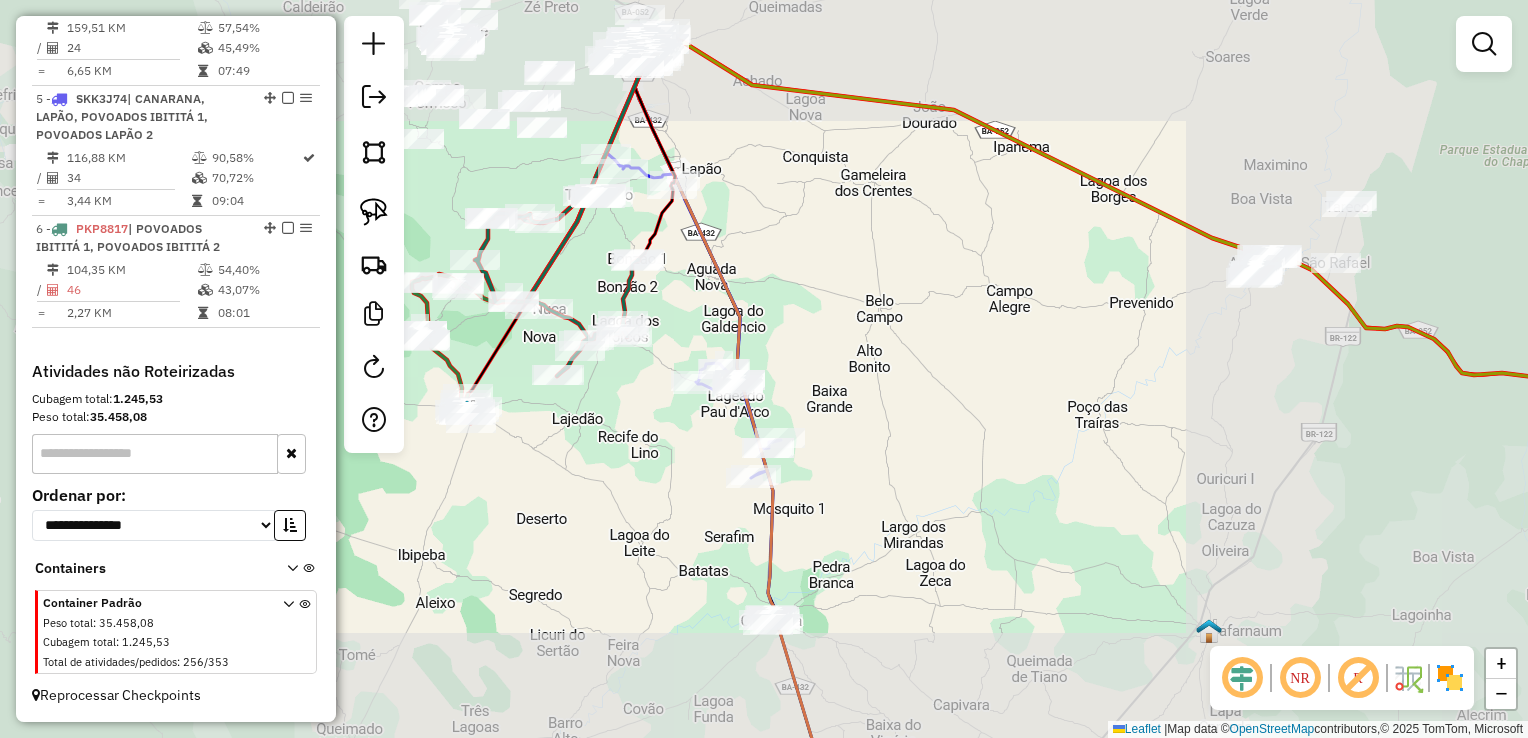 drag, startPoint x: 974, startPoint y: 520, endPoint x: 911, endPoint y: 326, distance: 203.97304 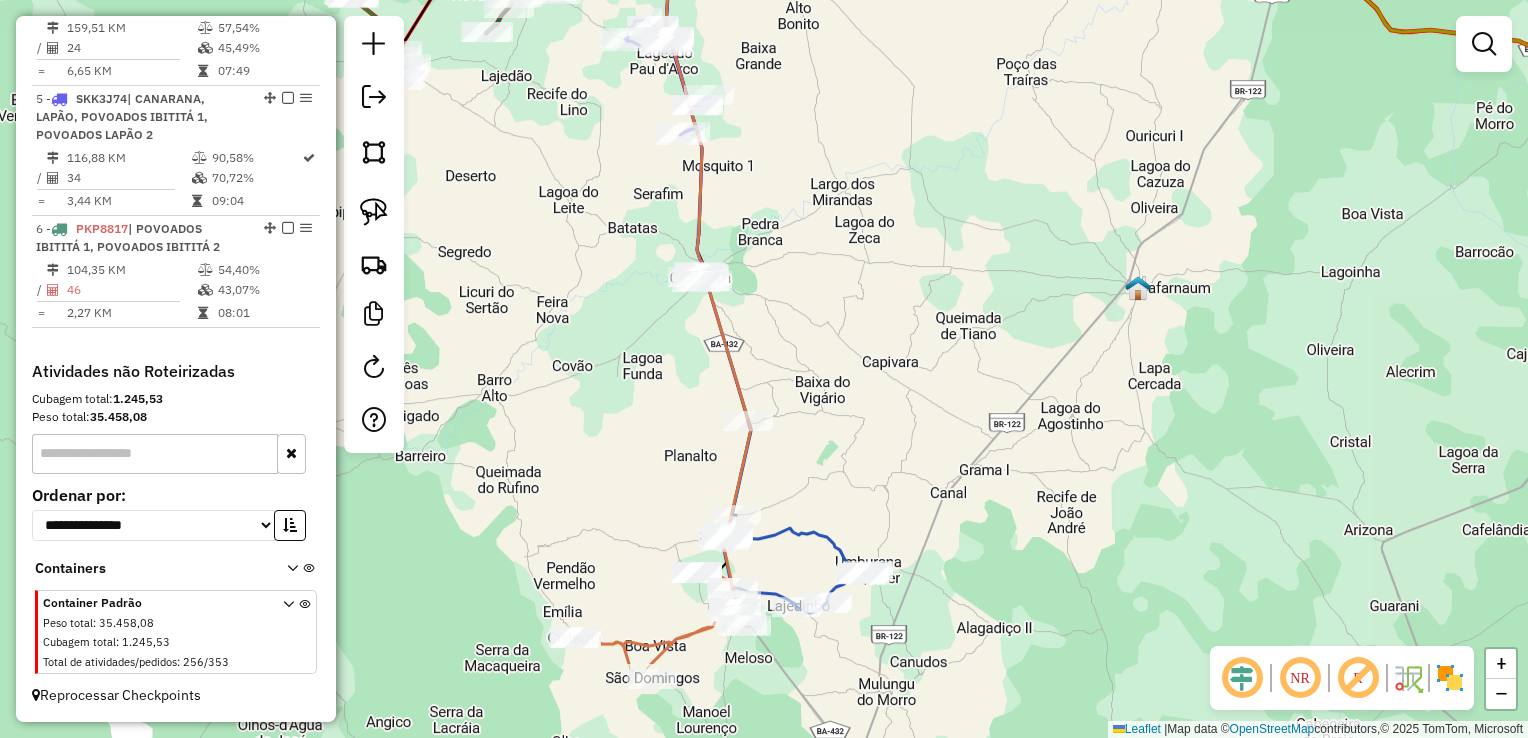 drag, startPoint x: 922, startPoint y: 468, endPoint x: 913, endPoint y: 319, distance: 149.27156 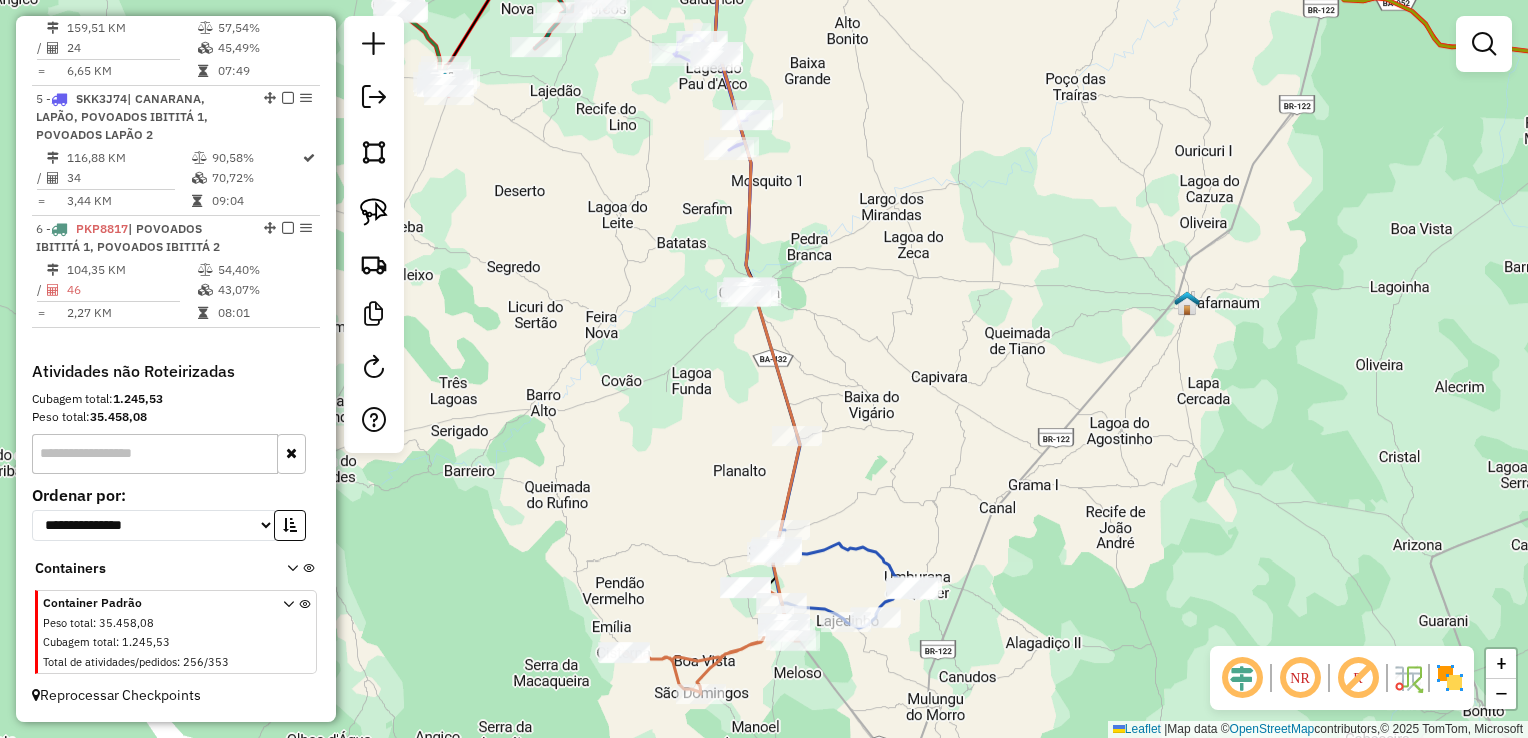 drag, startPoint x: 911, startPoint y: 548, endPoint x: 941, endPoint y: 469, distance: 84.50444 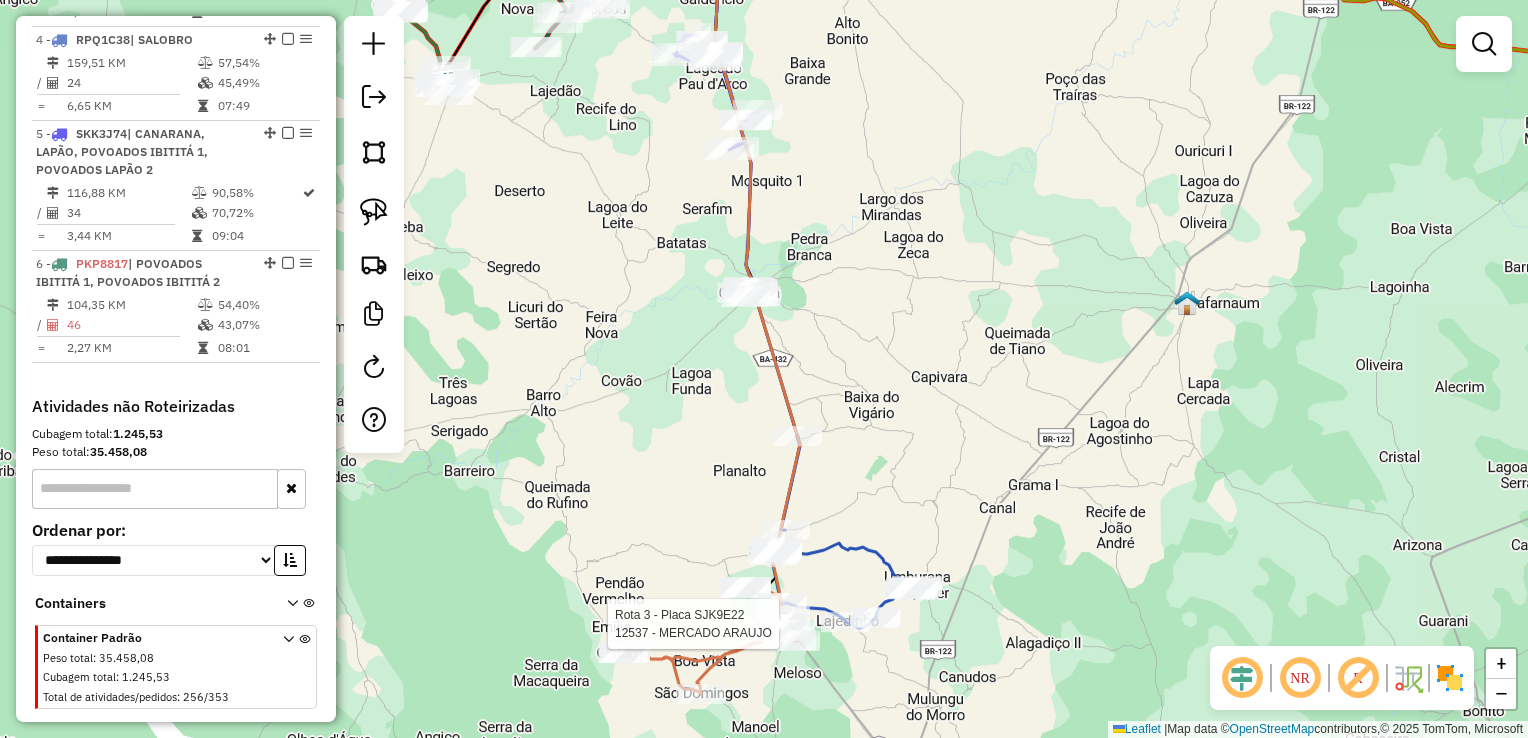 select on "*********" 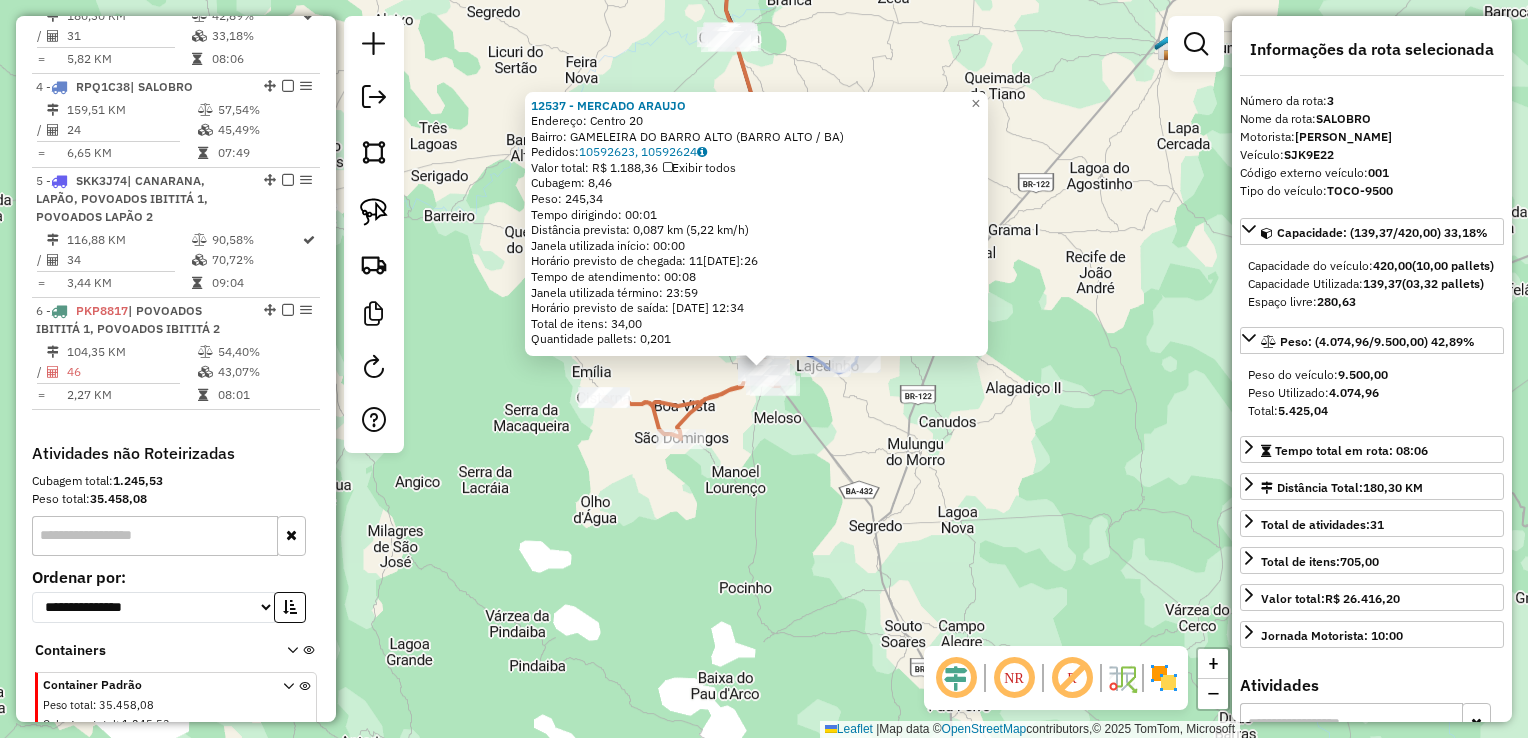 scroll, scrollTop: 998, scrollLeft: 0, axis: vertical 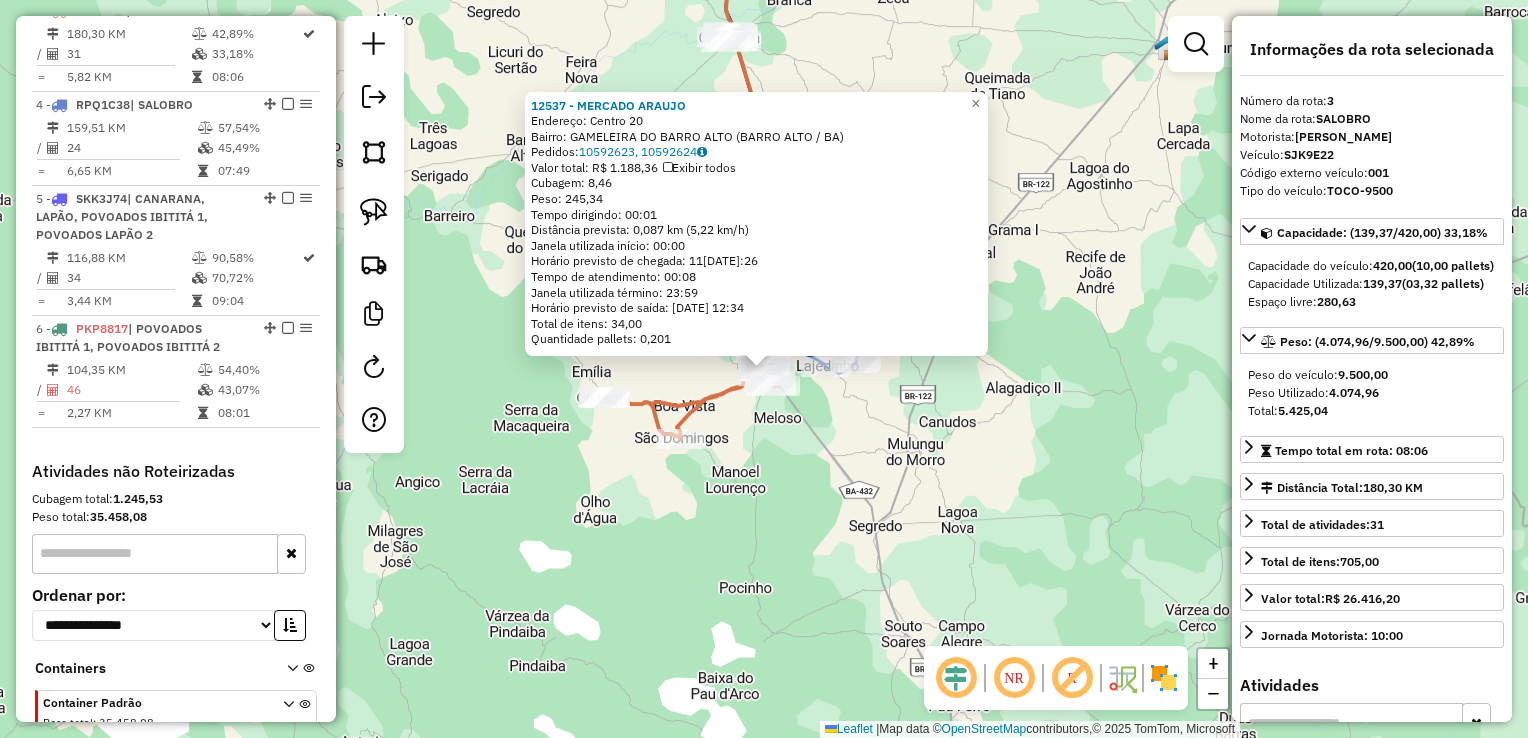 click on "12537 - MERCADO ARAUJO  Endereço:  Centro 20   Bairro: GAMELEIRA DO BARRO ALTO (BARRO ALTO / BA)   Pedidos:  10592623, 10592624   Valor total: R$ 1.188,36   Exibir todos   Cubagem: 8,46  Peso: 245,34  Tempo dirigindo: 00:01   Distância prevista: 0,087 km (5,22 km/h)   Janela utilizada início: 00:00   Horário previsto de chegada: 11/07/2025 12:26   Tempo de atendimento: 00:08   Janela utilizada término: 23:59   Horário previsto de saída: 11/07/2025 12:34   Total de itens: 34,00   Quantidade pallets: 0,201  × Janela de atendimento Grade de atendimento Capacidade Transportadoras Veículos Cliente Pedidos  Rotas Selecione os dias de semana para filtrar as janelas de atendimento  Seg   Ter   Qua   Qui   Sex   Sáb   Dom  Informe o período da janela de atendimento: De: Até:  Filtrar exatamente a janela do cliente  Considerar janela de atendimento padrão  Selecione os dias de semana para filtrar as grades de atendimento  Seg   Ter   Qua   Qui   Sex   Sáb   Dom   Peso mínimo:   Peso máximo:   De:   De:" 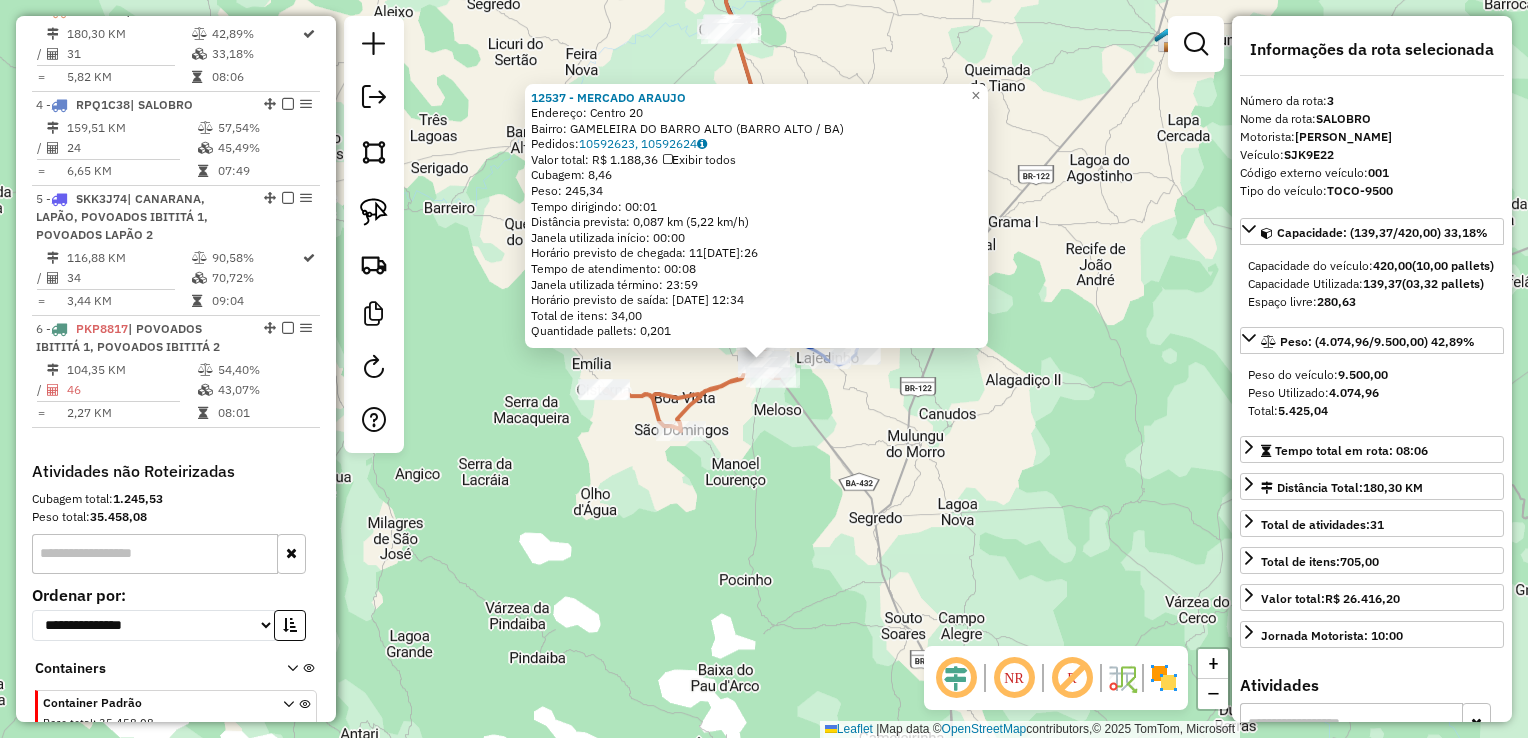 click on "Rota 4 - Placa RPQ1C38  12143 - MERCADINHO LORENA 12537 - MERCADO ARAUJO  Endereço:  Centro 20   Bairro: GAMELEIRA DO BARRO ALTO (BARRO ALTO / BA)   Pedidos:  10592623, 10592624   Valor total: R$ 1.188,36   Exibir todos   Cubagem: 8,46  Peso: 245,34  Tempo dirigindo: 00:01   Distância prevista: 0,087 km (5,22 km/h)   Janela utilizada início: 00:00   Horário previsto de chegada: 11/07/2025 12:26   Tempo de atendimento: 00:08   Janela utilizada término: 23:59   Horário previsto de saída: 11/07/2025 12:34   Total de itens: 34,00   Quantidade pallets: 0,201  × Janela de atendimento Grade de atendimento Capacidade Transportadoras Veículos Cliente Pedidos  Rotas Selecione os dias de semana para filtrar as janelas de atendimento  Seg   Ter   Qua   Qui   Sex   Sáb   Dom  Informe o período da janela de atendimento: De: Até:  Filtrar exatamente a janela do cliente  Considerar janela de atendimento padrão  Selecione os dias de semana para filtrar as grades de atendimento  Seg   Ter   Qua   Qui   Sex   Sáb" 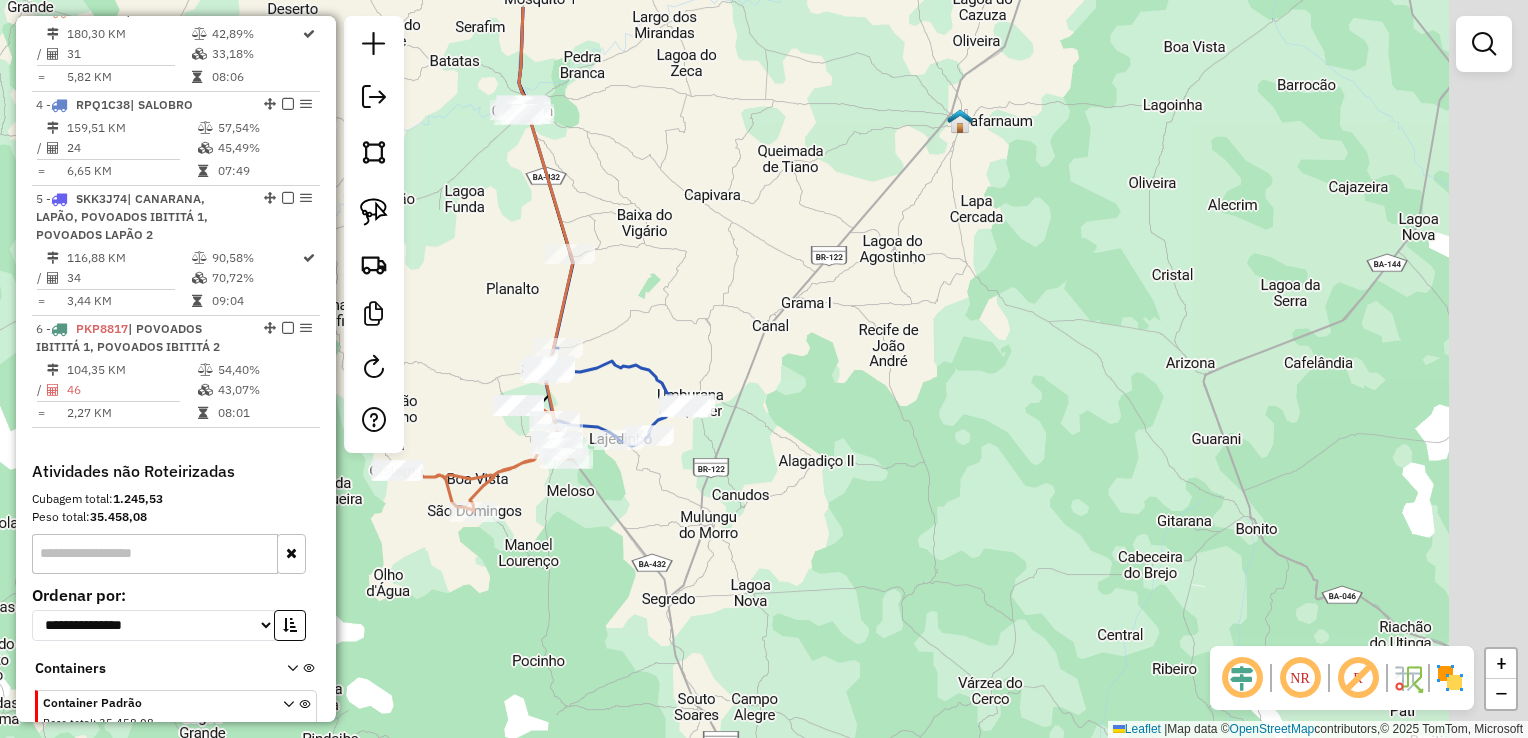 drag, startPoint x: 1049, startPoint y: 383, endPoint x: 801, endPoint y: 467, distance: 261.83966 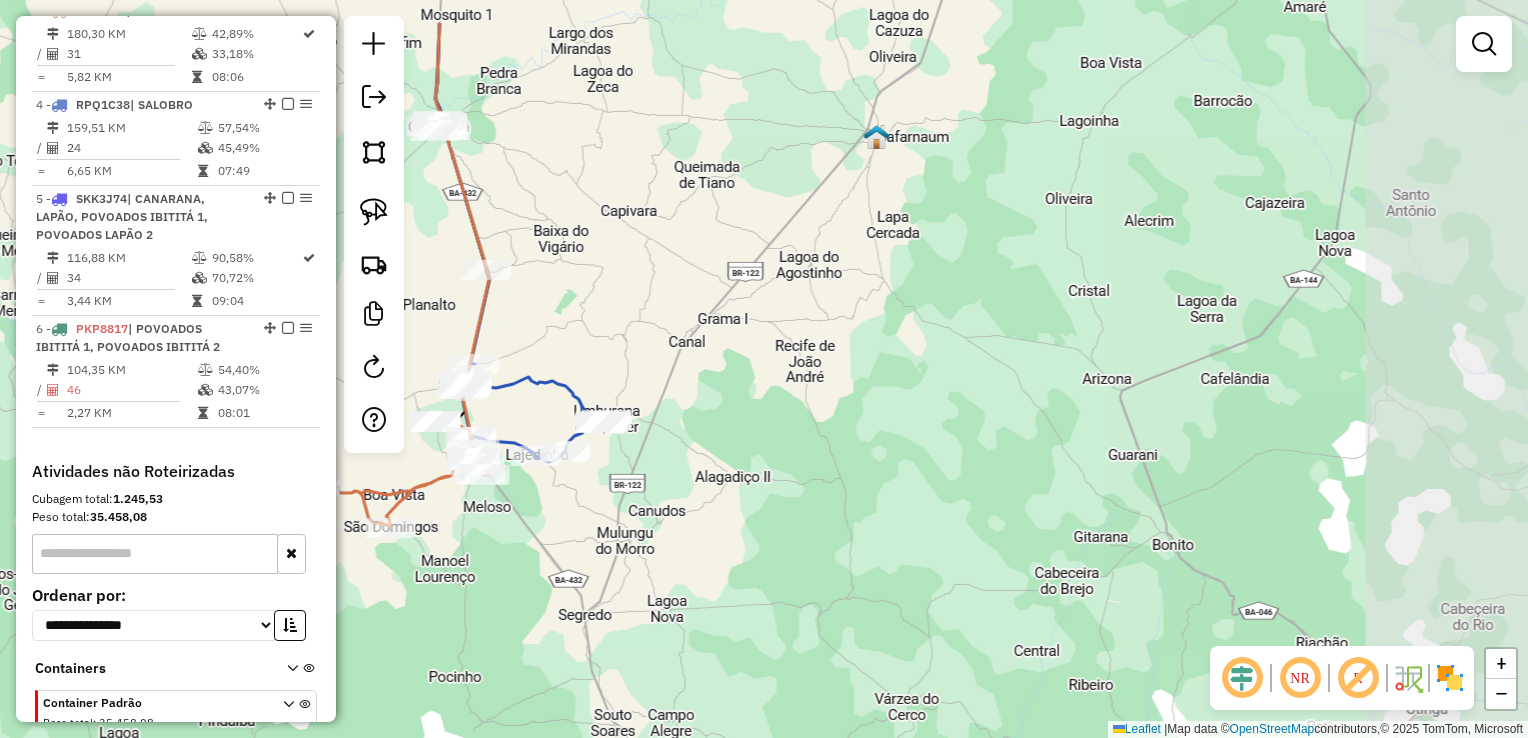 click on "Janela de atendimento Grade de atendimento Capacidade Transportadoras Veículos Cliente Pedidos  Rotas Selecione os dias de semana para filtrar as janelas de atendimento  Seg   Ter   Qua   Qui   Sex   Sáb   Dom  Informe o período da janela de atendimento: De: Até:  Filtrar exatamente a janela do cliente  Considerar janela de atendimento padrão  Selecione os dias de semana para filtrar as grades de atendimento  Seg   Ter   Qua   Qui   Sex   Sáb   Dom   Considerar clientes sem dia de atendimento cadastrado  Clientes fora do dia de atendimento selecionado Filtrar as atividades entre os valores definidos abaixo:  Peso mínimo:   Peso máximo:   Cubagem mínima:   Cubagem máxima:   De:   Até:  Filtrar as atividades entre o tempo de atendimento definido abaixo:  De:   Até:   Considerar capacidade total dos clientes não roteirizados Transportadora: Selecione um ou mais itens Tipo de veículo: Selecione um ou mais itens Veículo: Selecione um ou mais itens Motorista: Selecione um ou mais itens Nome: Rótulo:" 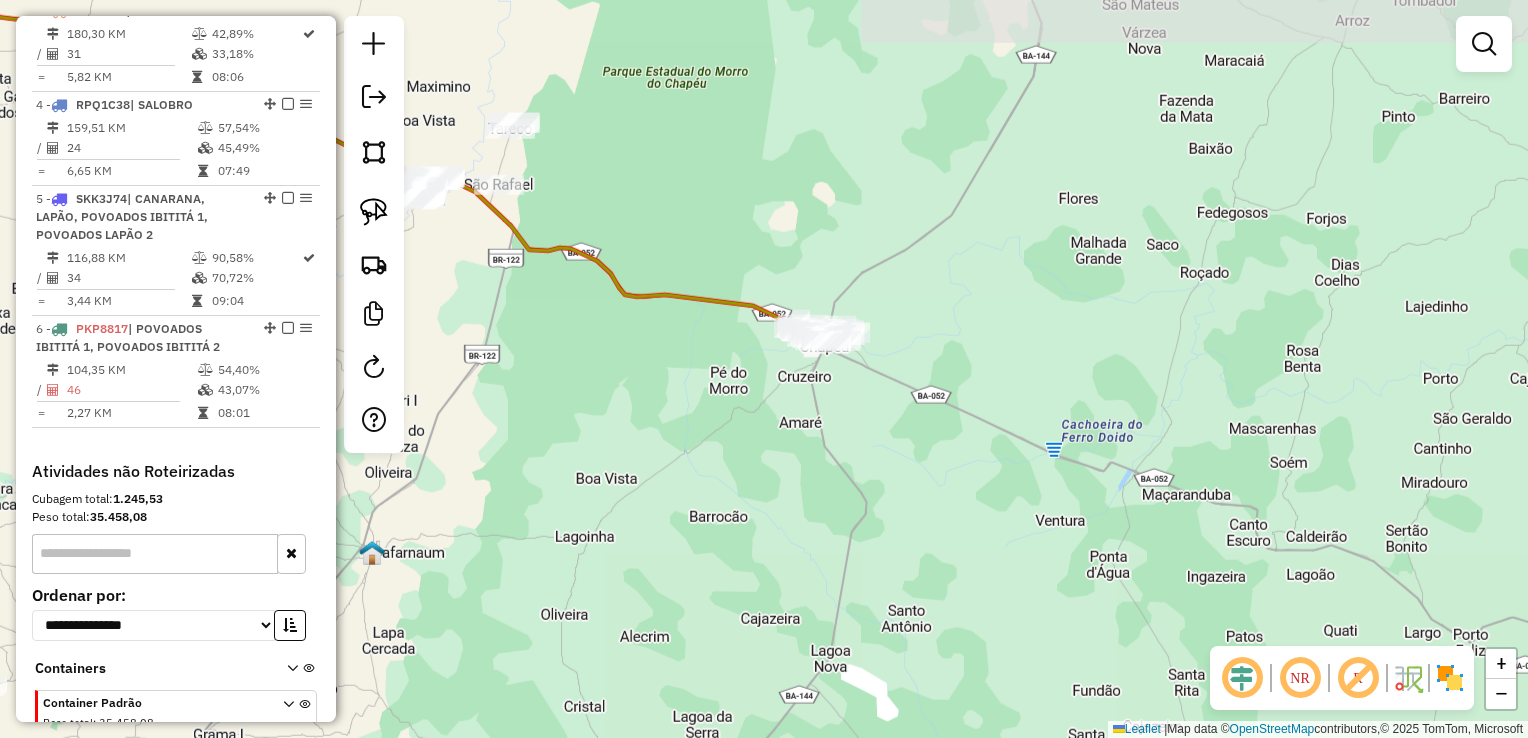 click on "Janela de atendimento Grade de atendimento Capacidade Transportadoras Veículos Cliente Pedidos  Rotas Selecione os dias de semana para filtrar as janelas de atendimento  Seg   Ter   Qua   Qui   Sex   Sáb   Dom  Informe o período da janela de atendimento: De: Até:  Filtrar exatamente a janela do cliente  Considerar janela de atendimento padrão  Selecione os dias de semana para filtrar as grades de atendimento  Seg   Ter   Qua   Qui   Sex   Sáb   Dom   Considerar clientes sem dia de atendimento cadastrado  Clientes fora do dia de atendimento selecionado Filtrar as atividades entre os valores definidos abaixo:  Peso mínimo:   Peso máximo:   Cubagem mínima:   Cubagem máxima:   De:   Até:  Filtrar as atividades entre o tempo de atendimento definido abaixo:  De:   Até:   Considerar capacidade total dos clientes não roteirizados Transportadora: Selecione um ou mais itens Tipo de veículo: Selecione um ou mais itens Veículo: Selecione um ou mais itens Motorista: Selecione um ou mais itens Nome: Rótulo:" 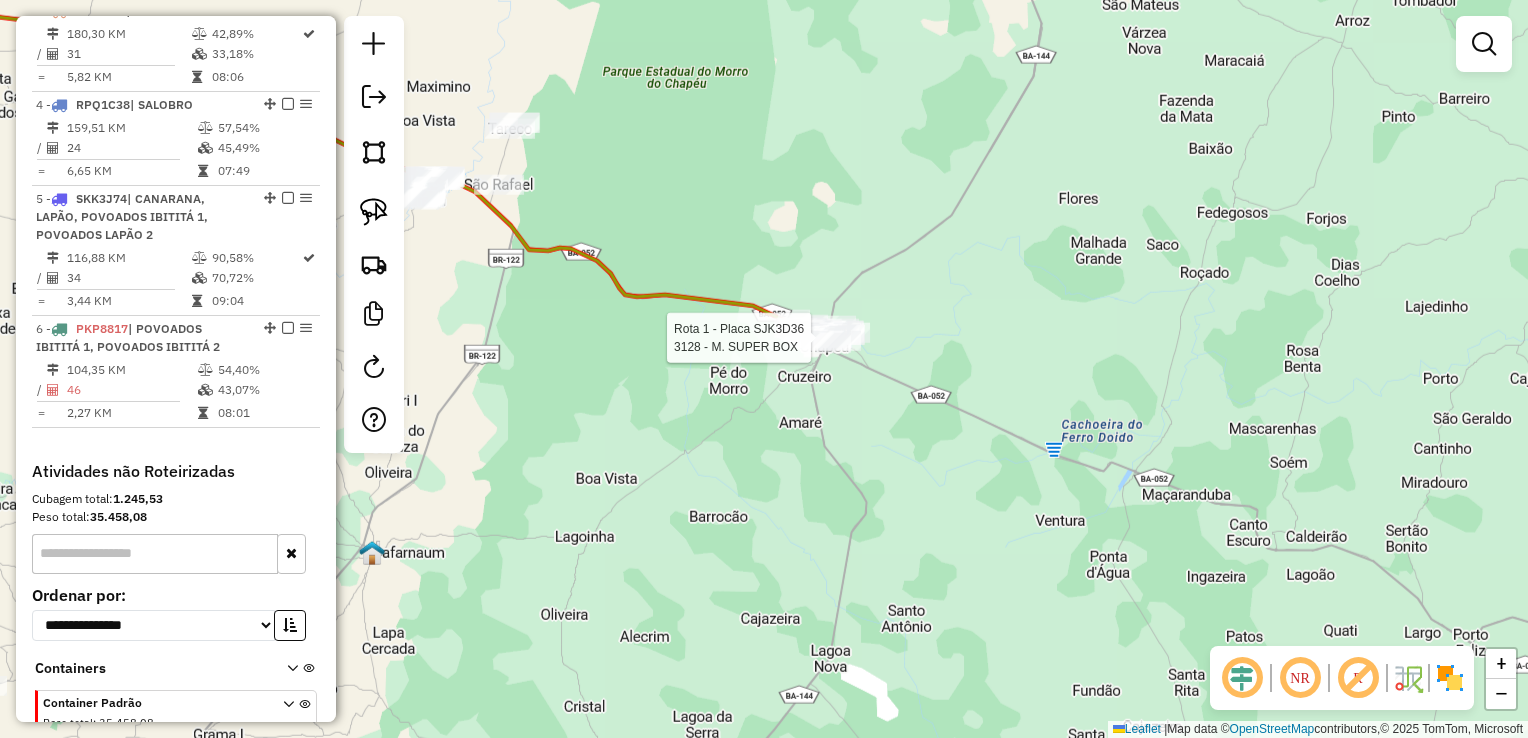 select on "*********" 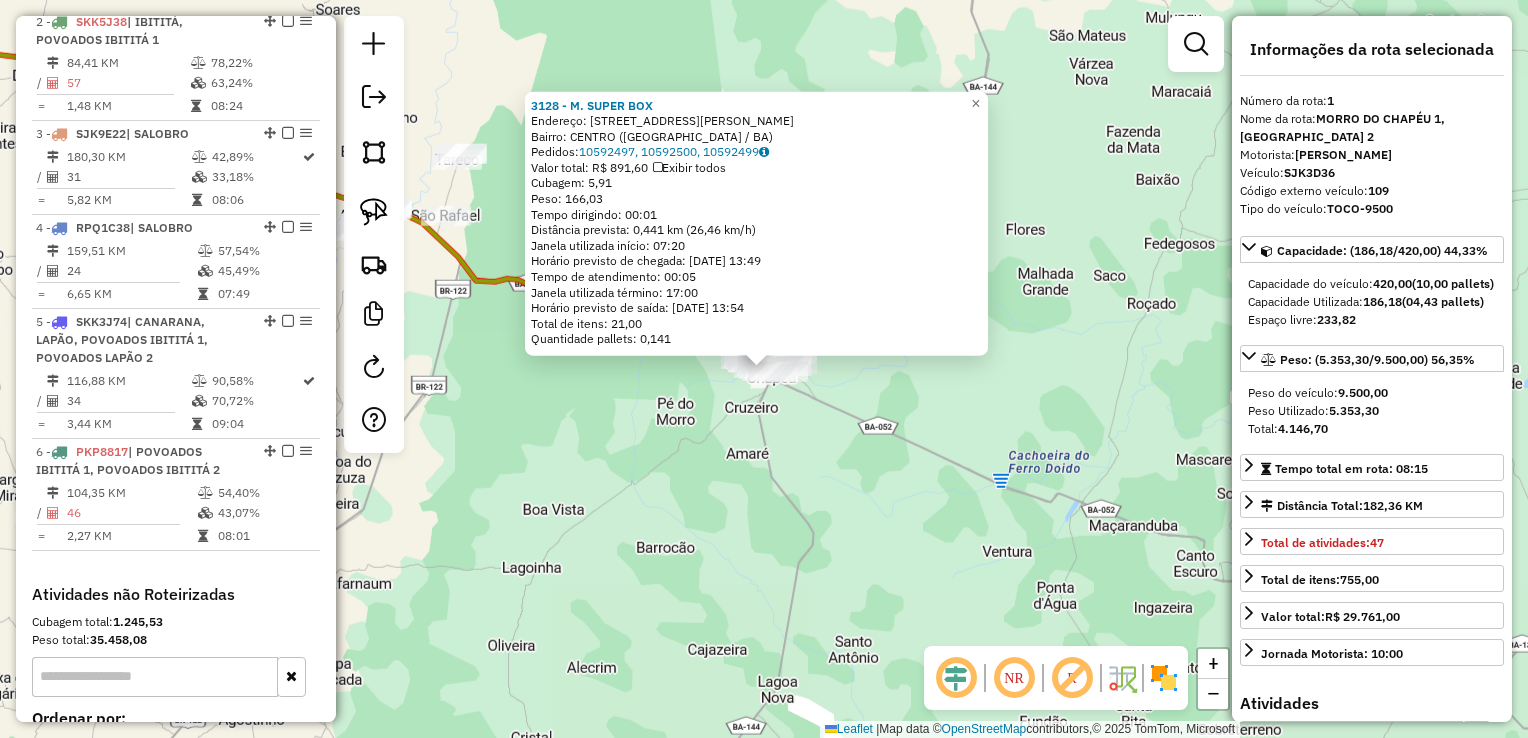 scroll, scrollTop: 774, scrollLeft: 0, axis: vertical 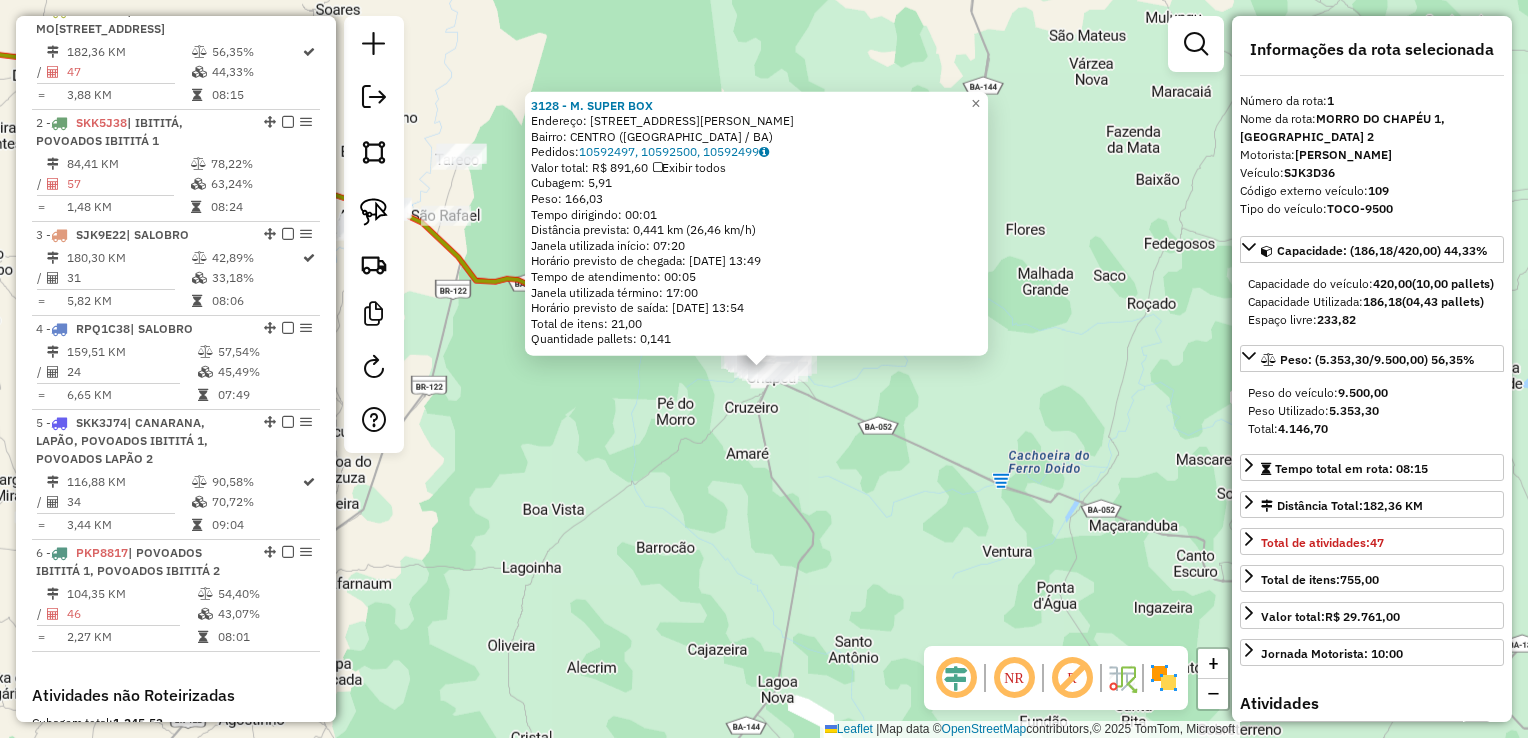 click on "3128 - M. SUPER BOX  Endereço:  RUA PERCILIANO BARRETO, 576 576   Bairro: CENTRO (MORRO DO CHAPEU / BA)   Pedidos:  10592497, 10592500, 10592499   Valor total: R$ 891,60   Exibir todos   Cubagem: 5,91  Peso: 166,03  Tempo dirigindo: 00:01   Distância prevista: 0,441 km (26,46 km/h)   Janela utilizada início: 07:20   Horário previsto de chegada: 11/07/2025 13:49   Tempo de atendimento: 00:05   Janela utilizada término: 17:00   Horário previsto de saída: 11/07/2025 13:54   Total de itens: 21,00   Quantidade pallets: 0,141  × Janela de atendimento Grade de atendimento Capacidade Transportadoras Veículos Cliente Pedidos  Rotas Selecione os dias de semana para filtrar as janelas de atendimento  Seg   Ter   Qua   Qui   Sex   Sáb   Dom  Informe o período da janela de atendimento: De: Até:  Filtrar exatamente a janela do cliente  Considerar janela de atendimento padrão  Selecione os dias de semana para filtrar as grades de atendimento  Seg   Ter   Qua   Qui   Sex   Sáb   Dom   Peso mínimo:   De:   De:" 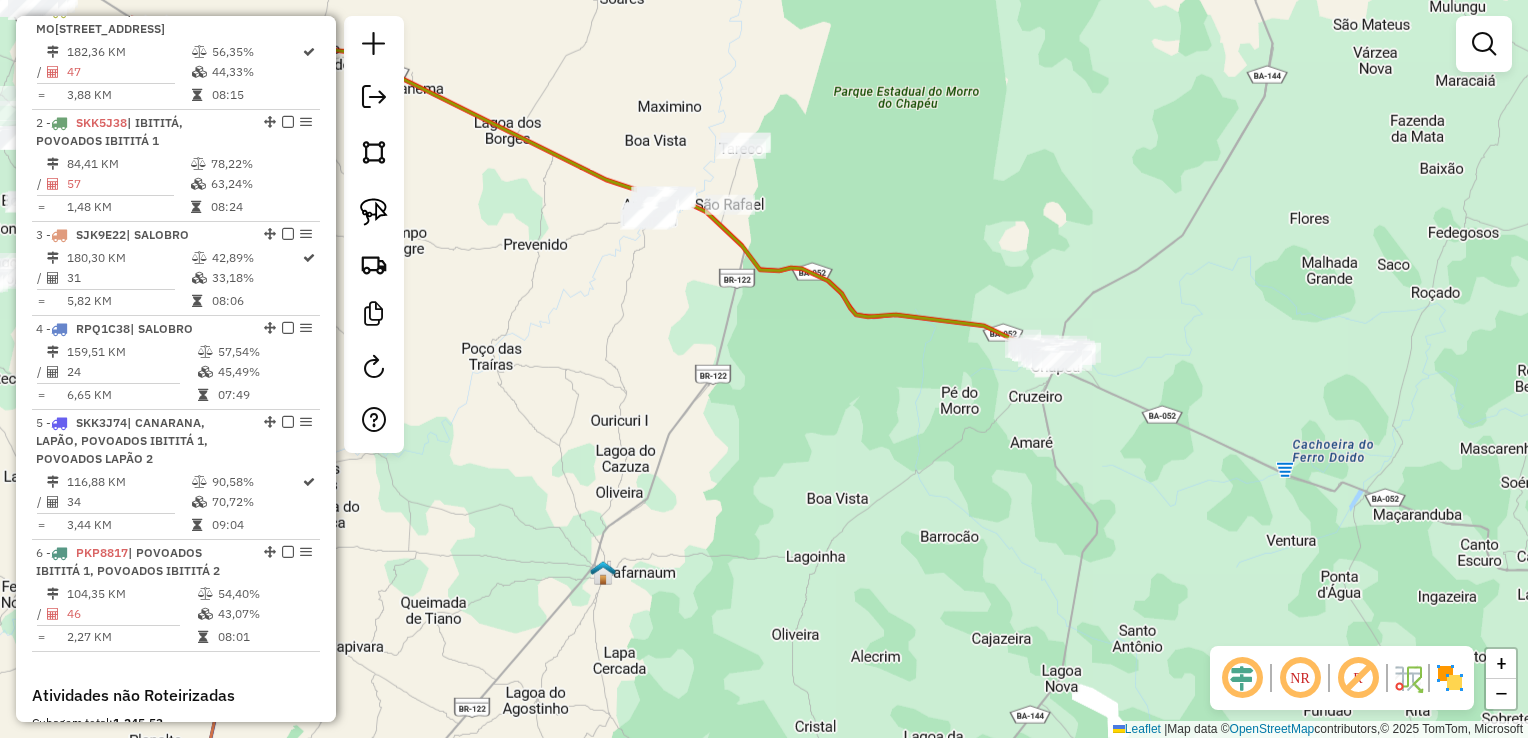 drag, startPoint x: 1141, startPoint y: 451, endPoint x: 980, endPoint y: 452, distance: 161.00311 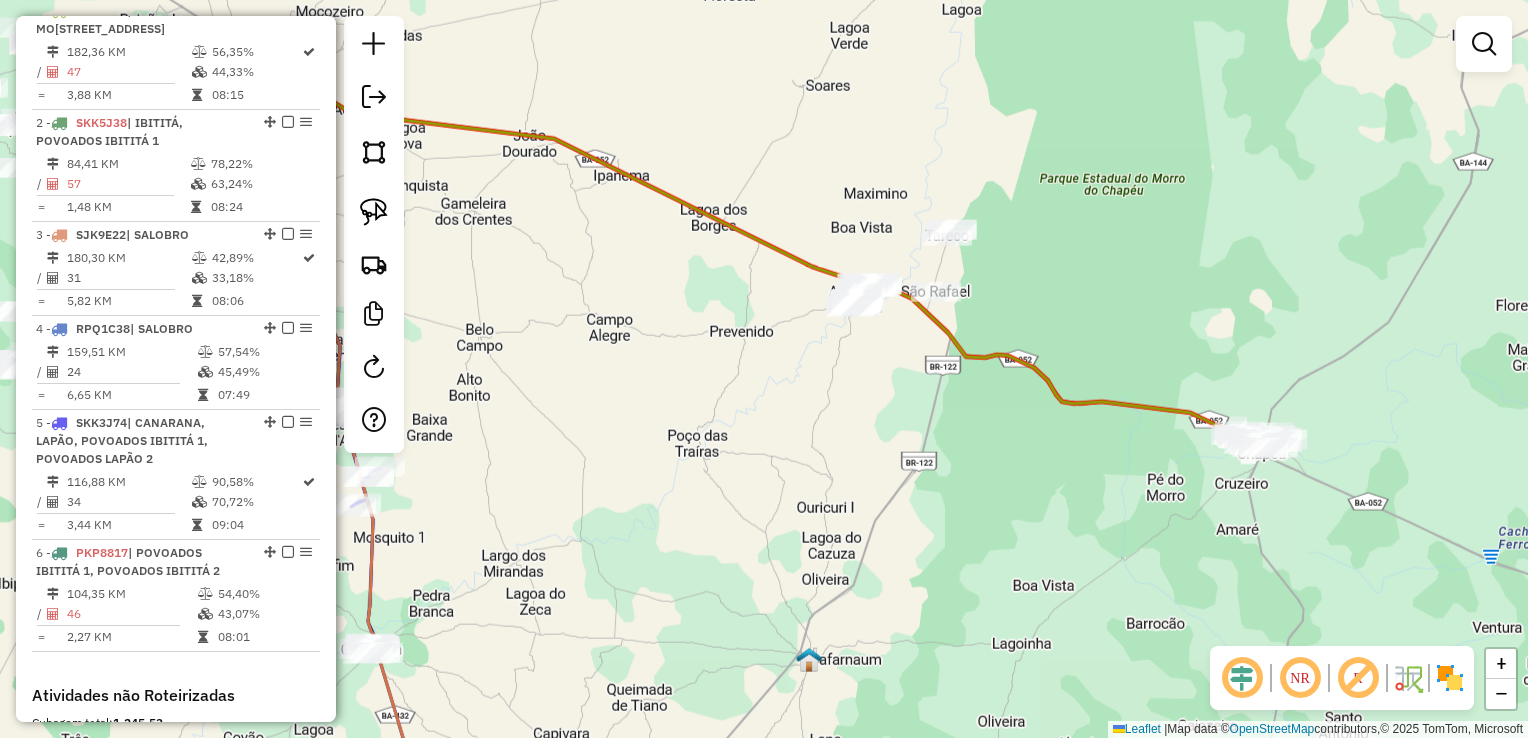 drag, startPoint x: 1040, startPoint y: 505, endPoint x: 875, endPoint y: 463, distance: 170.26157 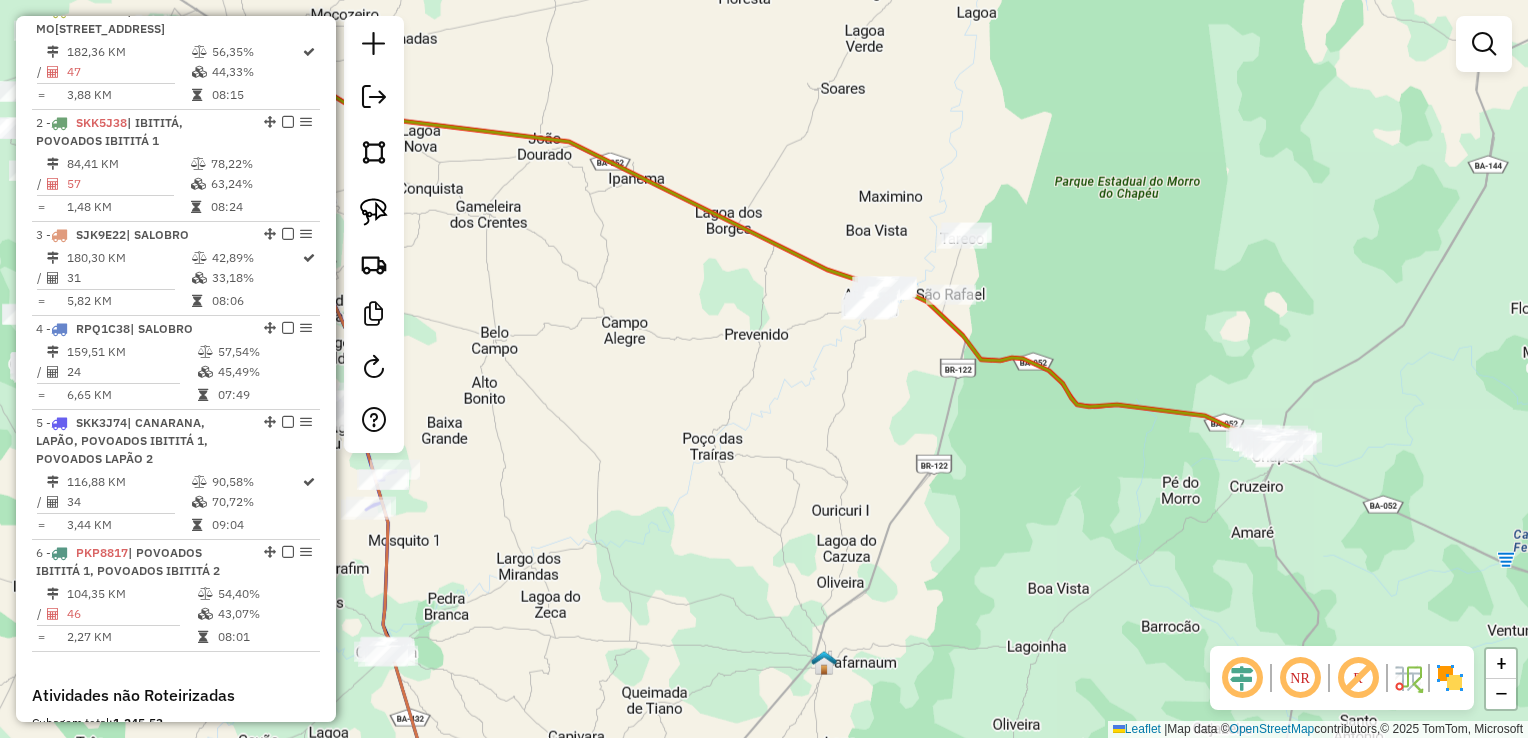 drag 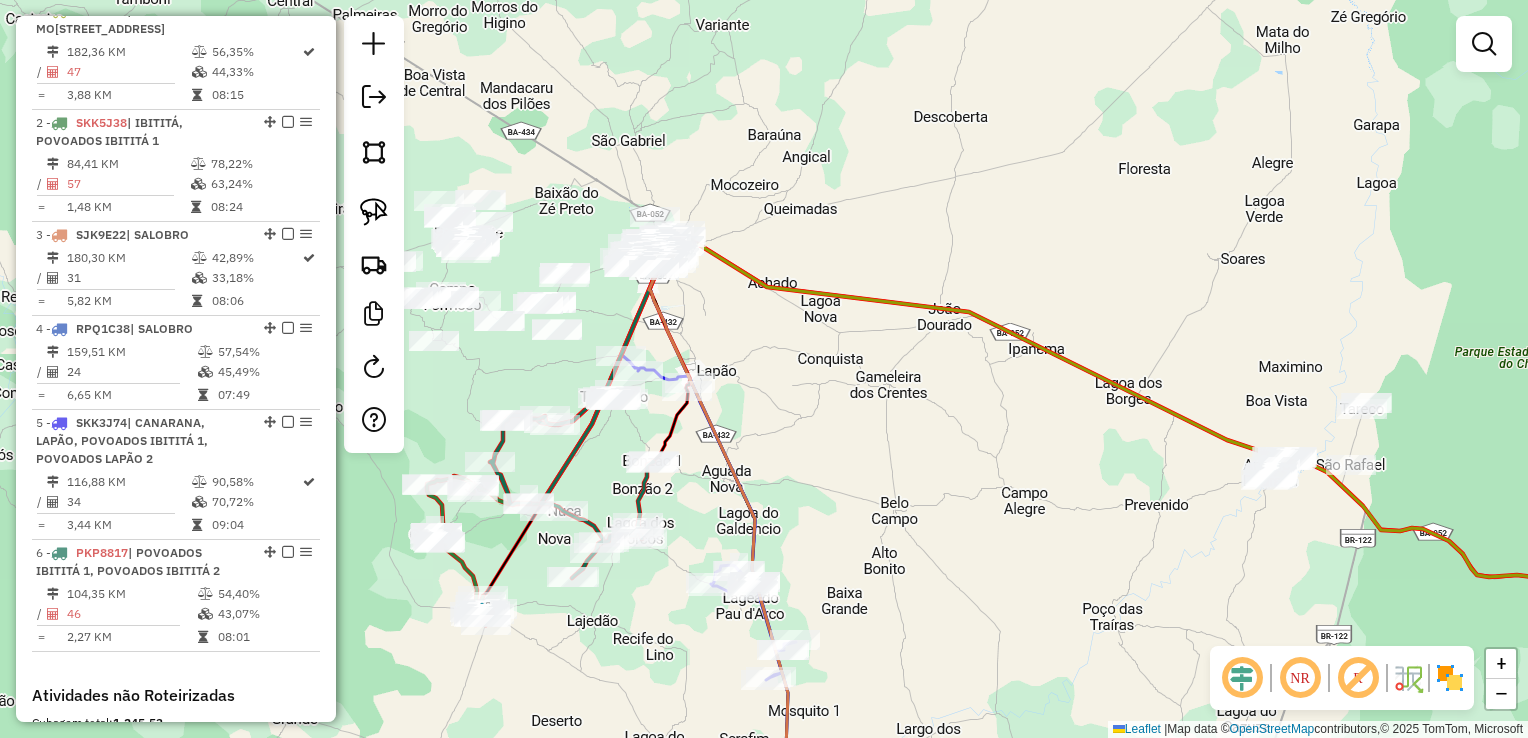 click on "Janela de atendimento Grade de atendimento Capacidade Transportadoras Veículos Cliente Pedidos  Rotas Selecione os dias de semana para filtrar as janelas de atendimento  Seg   Ter   Qua   Qui   Sex   Sáb   Dom  Informe o período da janela de atendimento: De: Até:  Filtrar exatamente a janela do cliente  Considerar janela de atendimento padrão  Selecione os dias de semana para filtrar as grades de atendimento  Seg   Ter   Qua   Qui   Sex   Sáb   Dom   Considerar clientes sem dia de atendimento cadastrado  Clientes fora do dia de atendimento selecionado Filtrar as atividades entre os valores definidos abaixo:  Peso mínimo:   Peso máximo:   Cubagem mínima:   Cubagem máxima:   De:   Até:  Filtrar as atividades entre o tempo de atendimento definido abaixo:  De:   Até:   Considerar capacidade total dos clientes não roteirizados Transportadora: Selecione um ou mais itens Tipo de veículo: Selecione um ou mais itens Veículo: Selecione um ou mais itens Motorista: Selecione um ou mais itens Nome: Rótulo:" 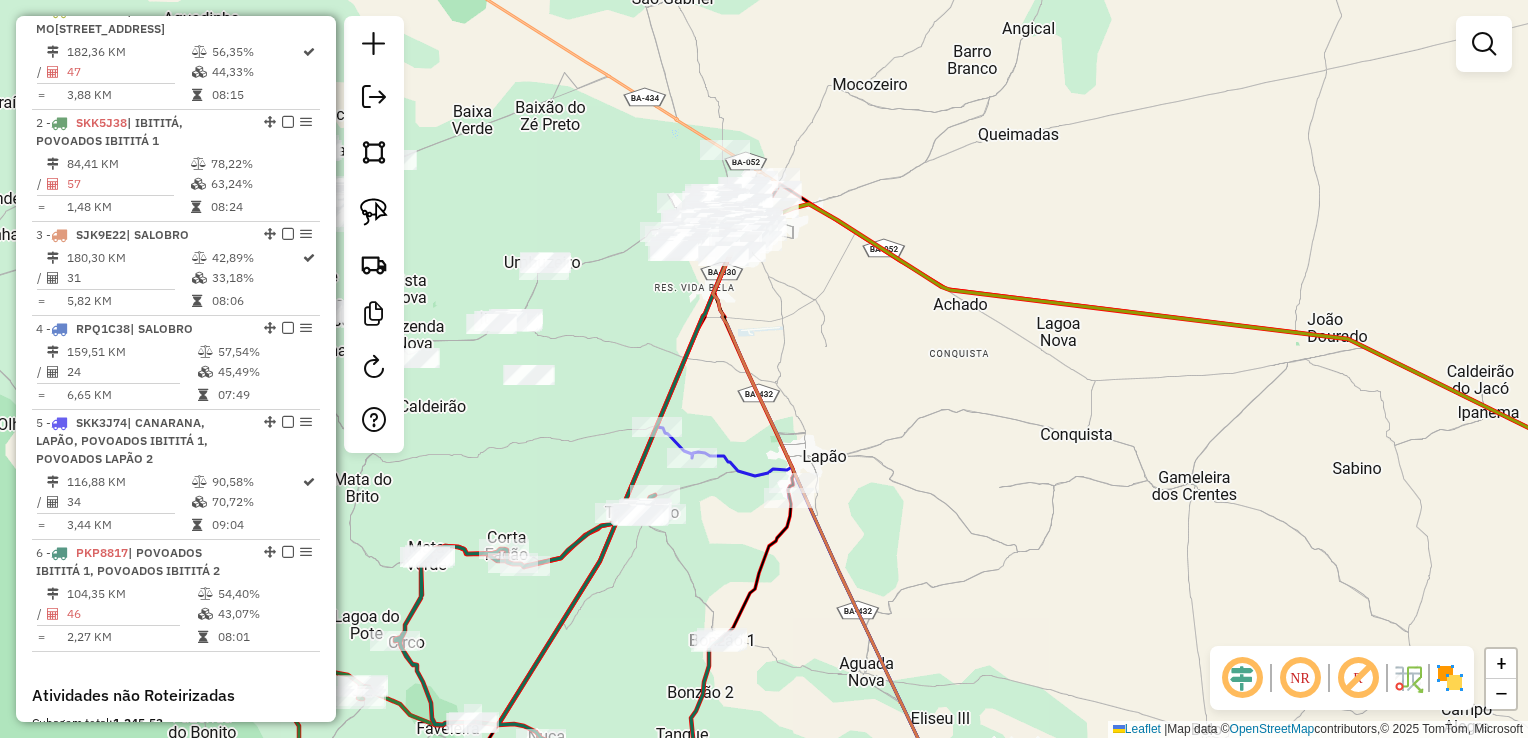 click on "Janela de atendimento Grade de atendimento Capacidade Transportadoras Veículos Cliente Pedidos  Rotas Selecione os dias de semana para filtrar as janelas de atendimento  Seg   Ter   Qua   Qui   Sex   Sáb   Dom  Informe o período da janela de atendimento: De: Até:  Filtrar exatamente a janela do cliente  Considerar janela de atendimento padrão  Selecione os dias de semana para filtrar as grades de atendimento  Seg   Ter   Qua   Qui   Sex   Sáb   Dom   Considerar clientes sem dia de atendimento cadastrado  Clientes fora do dia de atendimento selecionado Filtrar as atividades entre os valores definidos abaixo:  Peso mínimo:   Peso máximo:   Cubagem mínima:   Cubagem máxima:   De:   Até:  Filtrar as atividades entre o tempo de atendimento definido abaixo:  De:   Até:   Considerar capacidade total dos clientes não roteirizados Transportadora: Selecione um ou mais itens Tipo de veículo: Selecione um ou mais itens Veículo: Selecione um ou mais itens Motorista: Selecione um ou mais itens Nome: Rótulo:" 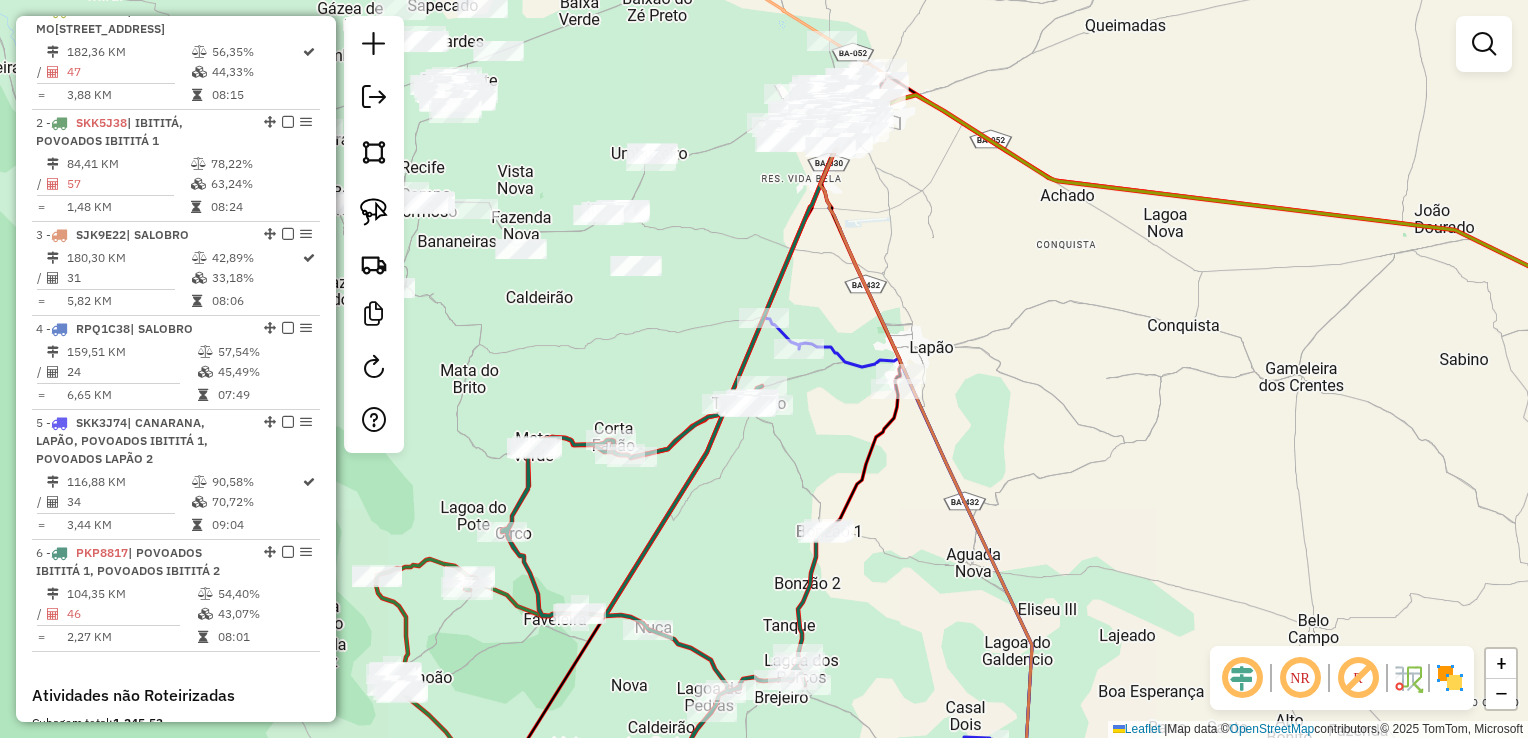click on "Janela de atendimento Grade de atendimento Capacidade Transportadoras Veículos Cliente Pedidos  Rotas Selecione os dias de semana para filtrar as janelas de atendimento  Seg   Ter   Qua   Qui   Sex   Sáb   Dom  Informe o período da janela de atendimento: De: Até:  Filtrar exatamente a janela do cliente  Considerar janela de atendimento padrão  Selecione os dias de semana para filtrar as grades de atendimento  Seg   Ter   Qua   Qui   Sex   Sáb   Dom   Considerar clientes sem dia de atendimento cadastrado  Clientes fora do dia de atendimento selecionado Filtrar as atividades entre os valores definidos abaixo:  Peso mínimo:   Peso máximo:   Cubagem mínima:   Cubagem máxima:   De:   Até:  Filtrar as atividades entre o tempo de atendimento definido abaixo:  De:   Até:   Considerar capacidade total dos clientes não roteirizados Transportadora: Selecione um ou mais itens Tipo de veículo: Selecione um ou mais itens Veículo: Selecione um ou mais itens Motorista: Selecione um ou mais itens Nome: Rótulo:" 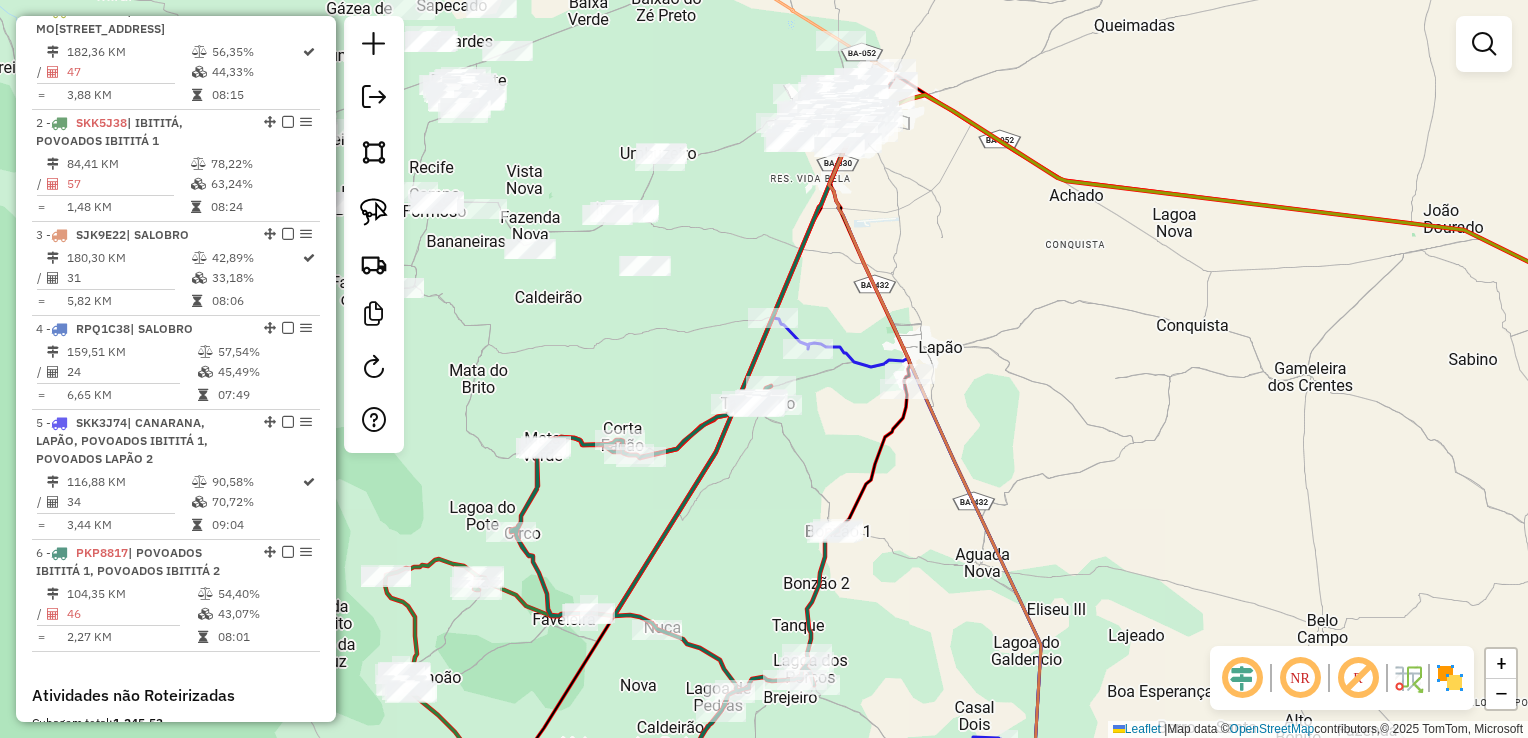 click on "Janela de atendimento Grade de atendimento Capacidade Transportadoras Veículos Cliente Pedidos  Rotas Selecione os dias de semana para filtrar as janelas de atendimento  Seg   Ter   Qua   Qui   Sex   Sáb   Dom  Informe o período da janela de atendimento: De: Até:  Filtrar exatamente a janela do cliente  Considerar janela de atendimento padrão  Selecione os dias de semana para filtrar as grades de atendimento  Seg   Ter   Qua   Qui   Sex   Sáb   Dom   Considerar clientes sem dia de atendimento cadastrado  Clientes fora do dia de atendimento selecionado Filtrar as atividades entre os valores definidos abaixo:  Peso mínimo:   Peso máximo:   Cubagem mínima:   Cubagem máxima:   De:   Até:  Filtrar as atividades entre o tempo de atendimento definido abaixo:  De:   Até:   Considerar capacidade total dos clientes não roteirizados Transportadora: Selecione um ou mais itens Tipo de veículo: Selecione um ou mais itens Veículo: Selecione um ou mais itens Motorista: Selecione um ou mais itens Nome: Rótulo:" 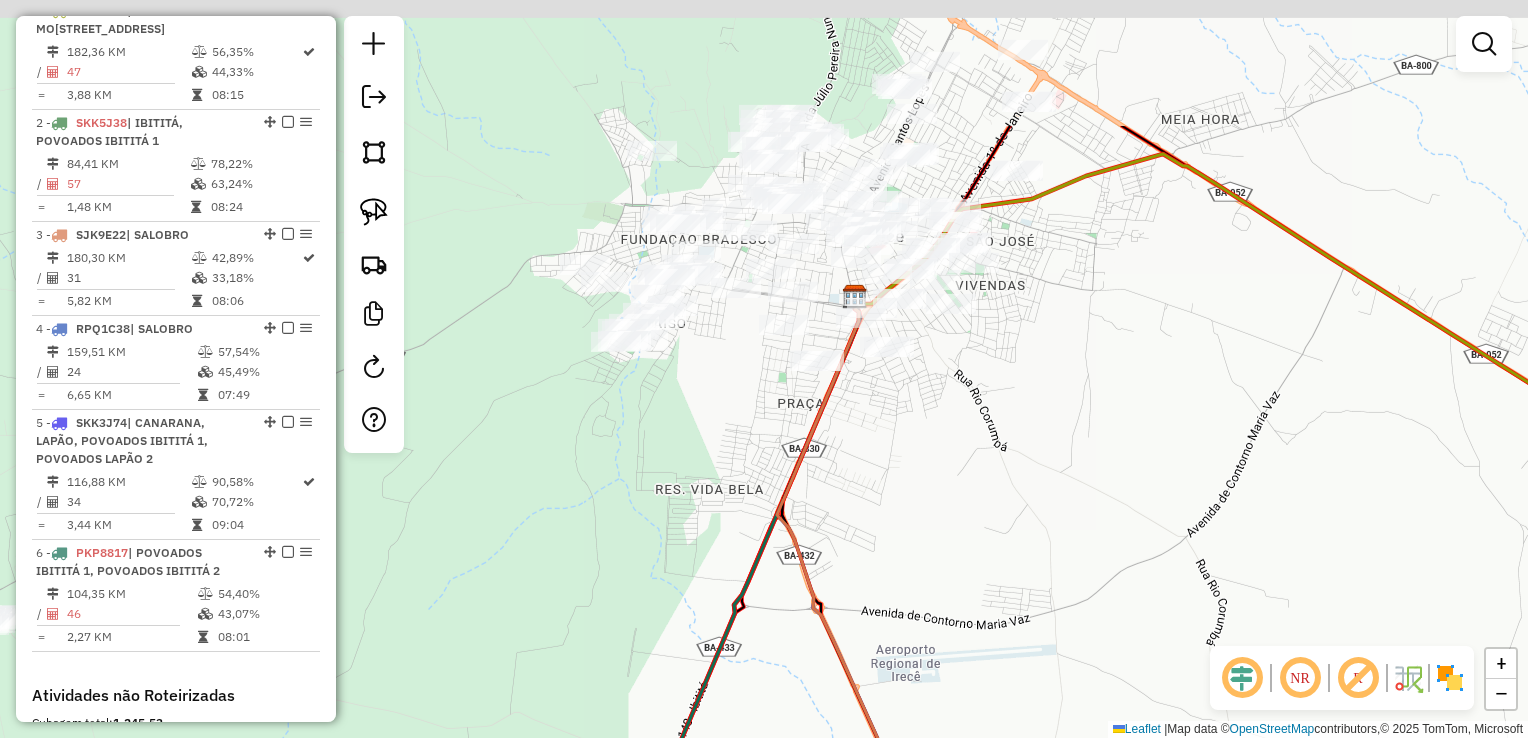 click on "Janela de atendimento Grade de atendimento Capacidade Transportadoras Veículos Cliente Pedidos  Rotas Selecione os dias de semana para filtrar as janelas de atendimento  Seg   Ter   Qua   Qui   Sex   Sáb   Dom  Informe o período da janela de atendimento: De: Até:  Filtrar exatamente a janela do cliente  Considerar janela de atendimento padrão  Selecione os dias de semana para filtrar as grades de atendimento  Seg   Ter   Qua   Qui   Sex   Sáb   Dom   Considerar clientes sem dia de atendimento cadastrado  Clientes fora do dia de atendimento selecionado Filtrar as atividades entre os valores definidos abaixo:  Peso mínimo:   Peso máximo:   Cubagem mínima:   Cubagem máxima:   De:   Até:  Filtrar as atividades entre o tempo de atendimento definido abaixo:  De:   Até:   Considerar capacidade total dos clientes não roteirizados Transportadora: Selecione um ou mais itens Tipo de veículo: Selecione um ou mais itens Veículo: Selecione um ou mais itens Motorista: Selecione um ou mais itens Nome: Rótulo:" 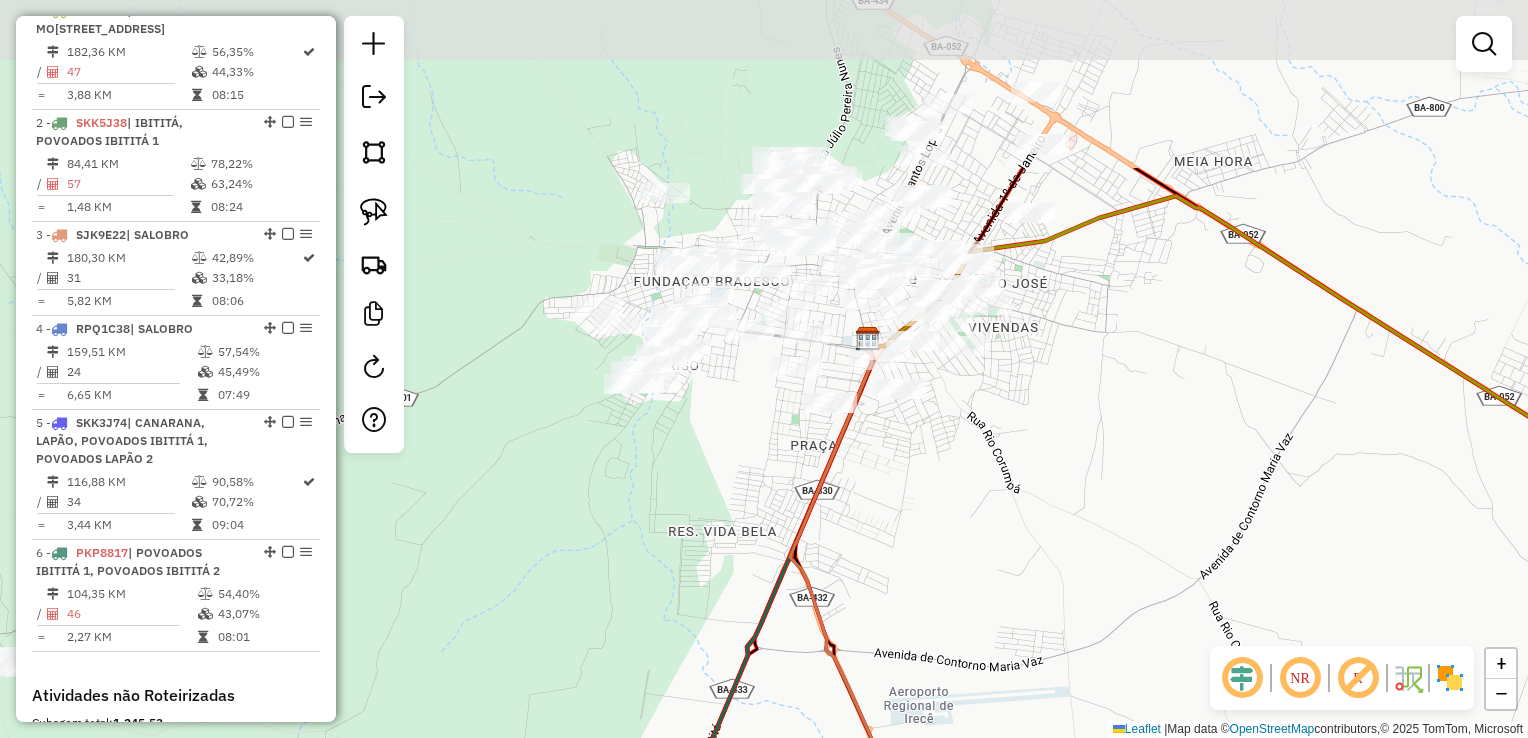 click on "Janela de atendimento Grade de atendimento Capacidade Transportadoras Veículos Cliente Pedidos  Rotas Selecione os dias de semana para filtrar as janelas de atendimento  Seg   Ter   Qua   Qui   Sex   Sáb   Dom  Informe o período da janela de atendimento: De: Até:  Filtrar exatamente a janela do cliente  Considerar janela de atendimento padrão  Selecione os dias de semana para filtrar as grades de atendimento  Seg   Ter   Qua   Qui   Sex   Sáb   Dom   Considerar clientes sem dia de atendimento cadastrado  Clientes fora do dia de atendimento selecionado Filtrar as atividades entre os valores definidos abaixo:  Peso mínimo:   Peso máximo:   Cubagem mínima:   Cubagem máxima:   De:   Até:  Filtrar as atividades entre o tempo de atendimento definido abaixo:  De:   Até:   Considerar capacidade total dos clientes não roteirizados Transportadora: Selecione um ou mais itens Tipo de veículo: Selecione um ou mais itens Veículo: Selecione um ou mais itens Motorista: Selecione um ou mais itens Nome: Rótulo:" 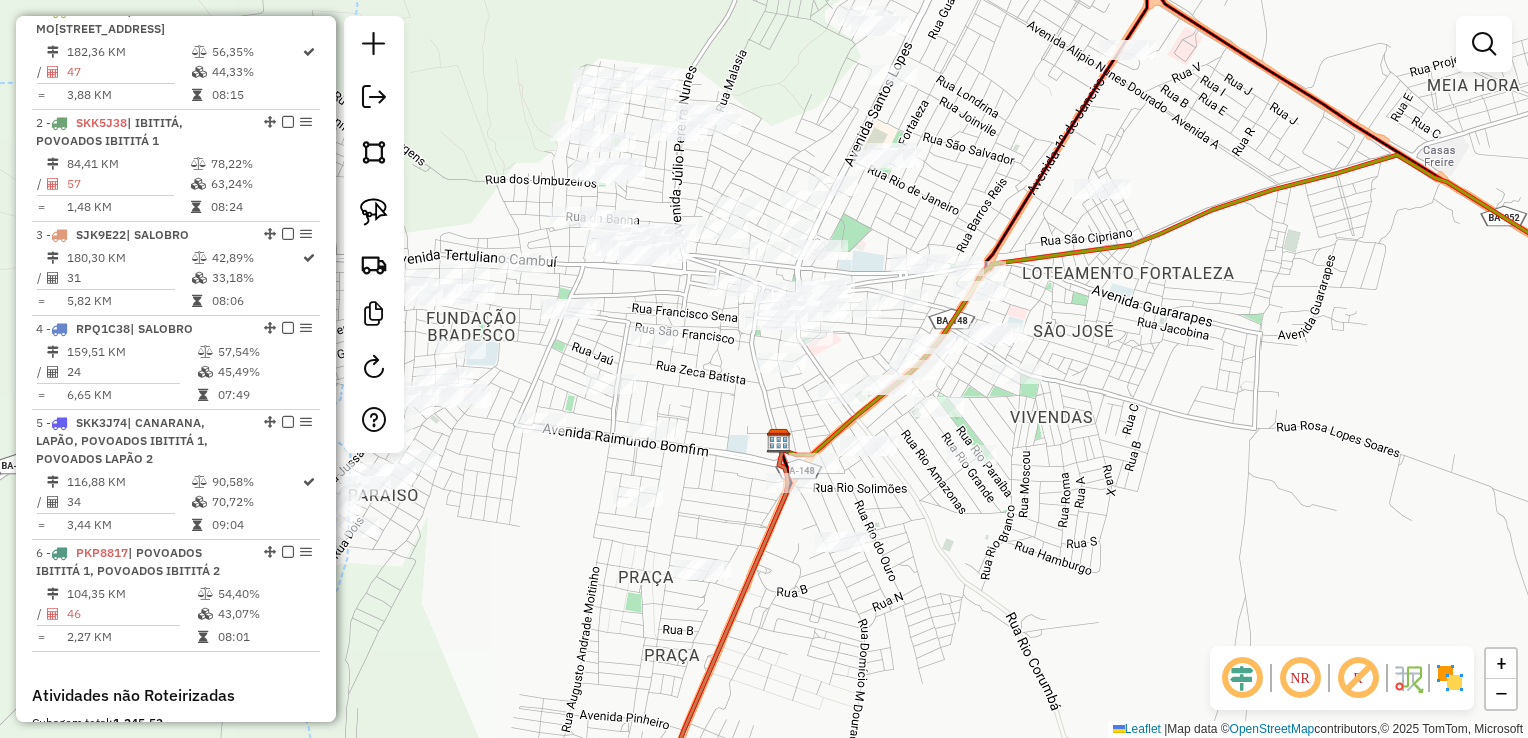 click on "Janela de atendimento Grade de atendimento Capacidade Transportadoras Veículos Cliente Pedidos  Rotas Selecione os dias de semana para filtrar as janelas de atendimento  Seg   Ter   Qua   Qui   Sex   Sáb   Dom  Informe o período da janela de atendimento: De: Até:  Filtrar exatamente a janela do cliente  Considerar janela de atendimento padrão  Selecione os dias de semana para filtrar as grades de atendimento  Seg   Ter   Qua   Qui   Sex   Sáb   Dom   Considerar clientes sem dia de atendimento cadastrado  Clientes fora do dia de atendimento selecionado Filtrar as atividades entre os valores definidos abaixo:  Peso mínimo:   Peso máximo:   Cubagem mínima:   Cubagem máxima:   De:   Até:  Filtrar as atividades entre o tempo de atendimento definido abaixo:  De:   Até:   Considerar capacidade total dos clientes não roteirizados Transportadora: Selecione um ou mais itens Tipo de veículo: Selecione um ou mais itens Veículo: Selecione um ou mais itens Motorista: Selecione um ou mais itens Nome: Rótulo:" 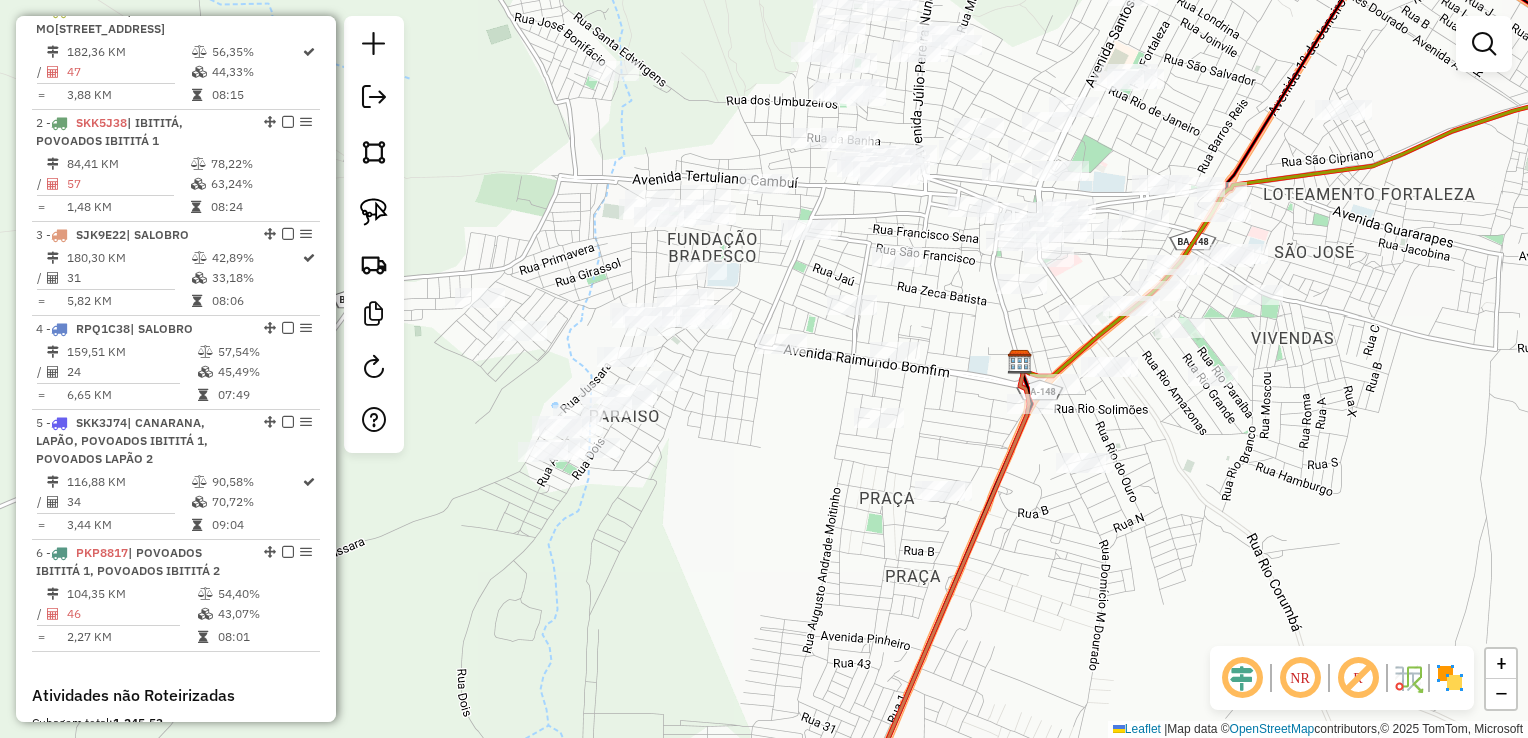 click on "Janela de atendimento Grade de atendimento Capacidade Transportadoras Veículos Cliente Pedidos  Rotas Selecione os dias de semana para filtrar as janelas de atendimento  Seg   Ter   Qua   Qui   Sex   Sáb   Dom  Informe o período da janela de atendimento: De: Até:  Filtrar exatamente a janela do cliente  Considerar janela de atendimento padrão  Selecione os dias de semana para filtrar as grades de atendimento  Seg   Ter   Qua   Qui   Sex   Sáb   Dom   Considerar clientes sem dia de atendimento cadastrado  Clientes fora do dia de atendimento selecionado Filtrar as atividades entre os valores definidos abaixo:  Peso mínimo:   Peso máximo:   Cubagem mínima:   Cubagem máxima:   De:   Até:  Filtrar as atividades entre o tempo de atendimento definido abaixo:  De:   Até:   Considerar capacidade total dos clientes não roteirizados Transportadora: Selecione um ou mais itens Tipo de veículo: Selecione um ou mais itens Veículo: Selecione um ou mais itens Motorista: Selecione um ou mais itens Nome: Rótulo:" 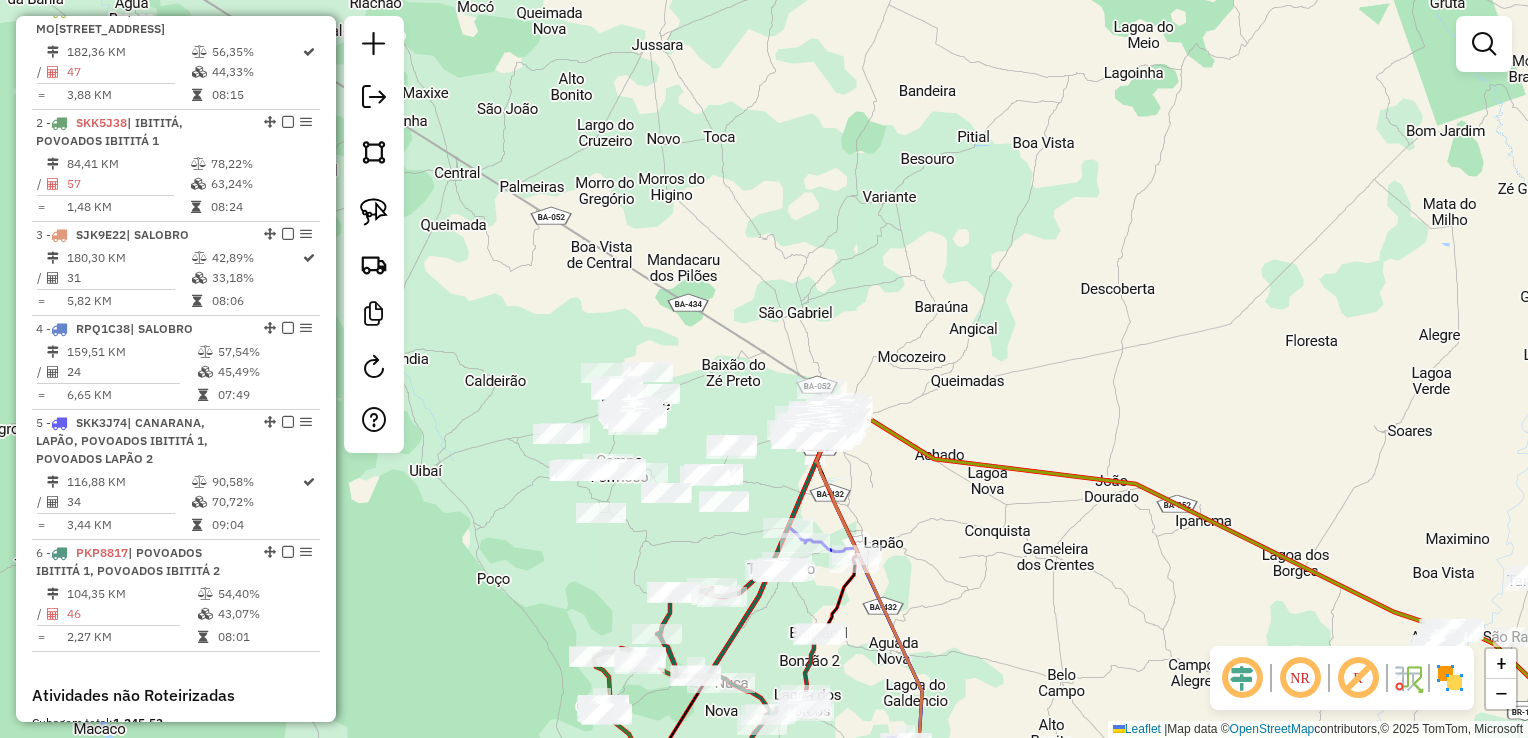 click on "Janela de atendimento Grade de atendimento Capacidade Transportadoras Veículos Cliente Pedidos  Rotas Selecione os dias de semana para filtrar as janelas de atendimento  Seg   Ter   Qua   Qui   Sex   Sáb   Dom  Informe o período da janela de atendimento: De: Até:  Filtrar exatamente a janela do cliente  Considerar janela de atendimento padrão  Selecione os dias de semana para filtrar as grades de atendimento  Seg   Ter   Qua   Qui   Sex   Sáb   Dom   Considerar clientes sem dia de atendimento cadastrado  Clientes fora do dia de atendimento selecionado Filtrar as atividades entre os valores definidos abaixo:  Peso mínimo:   Peso máximo:   Cubagem mínima:   Cubagem máxima:   De:   Até:  Filtrar as atividades entre o tempo de atendimento definido abaixo:  De:   Até:   Considerar capacidade total dos clientes não roteirizados Transportadora: Selecione um ou mais itens Tipo de veículo: Selecione um ou mais itens Veículo: Selecione um ou mais itens Motorista: Selecione um ou mais itens Nome: Rótulo:" 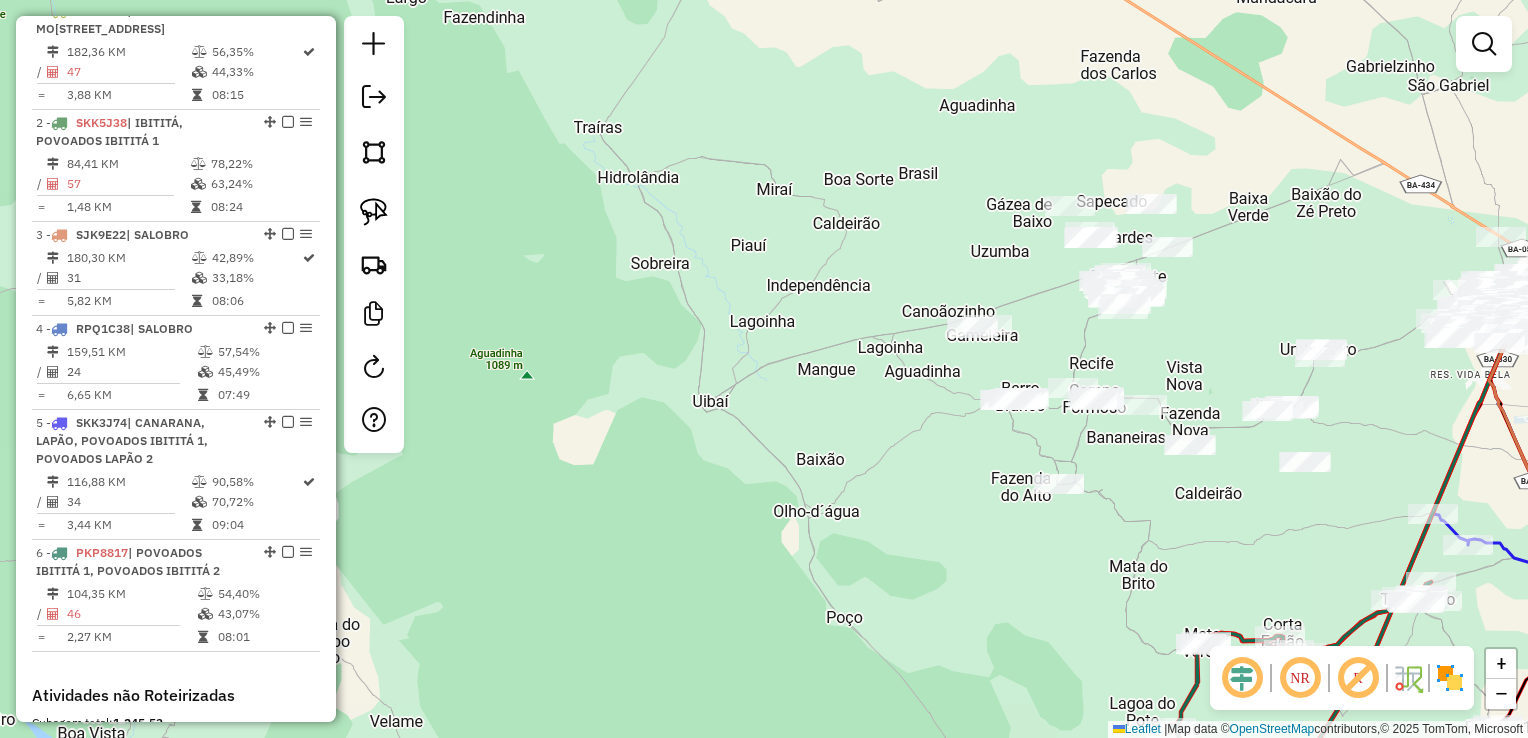 click on "Janela de atendimento Grade de atendimento Capacidade Transportadoras Veículos Cliente Pedidos  Rotas Selecione os dias de semana para filtrar as janelas de atendimento  Seg   Ter   Qua   Qui   Sex   Sáb   Dom  Informe o período da janela de atendimento: De: Até:  Filtrar exatamente a janela do cliente  Considerar janela de atendimento padrão  Selecione os dias de semana para filtrar as grades de atendimento  Seg   Ter   Qua   Qui   Sex   Sáb   Dom   Considerar clientes sem dia de atendimento cadastrado  Clientes fora do dia de atendimento selecionado Filtrar as atividades entre os valores definidos abaixo:  Peso mínimo:   Peso máximo:   Cubagem mínima:   Cubagem máxima:   De:   Até:  Filtrar as atividades entre o tempo de atendimento definido abaixo:  De:   Até:   Considerar capacidade total dos clientes não roteirizados Transportadora: Selecione um ou mais itens Tipo de veículo: Selecione um ou mais itens Veículo: Selecione um ou mais itens Motorista: Selecione um ou mais itens Nome: Rótulo:" 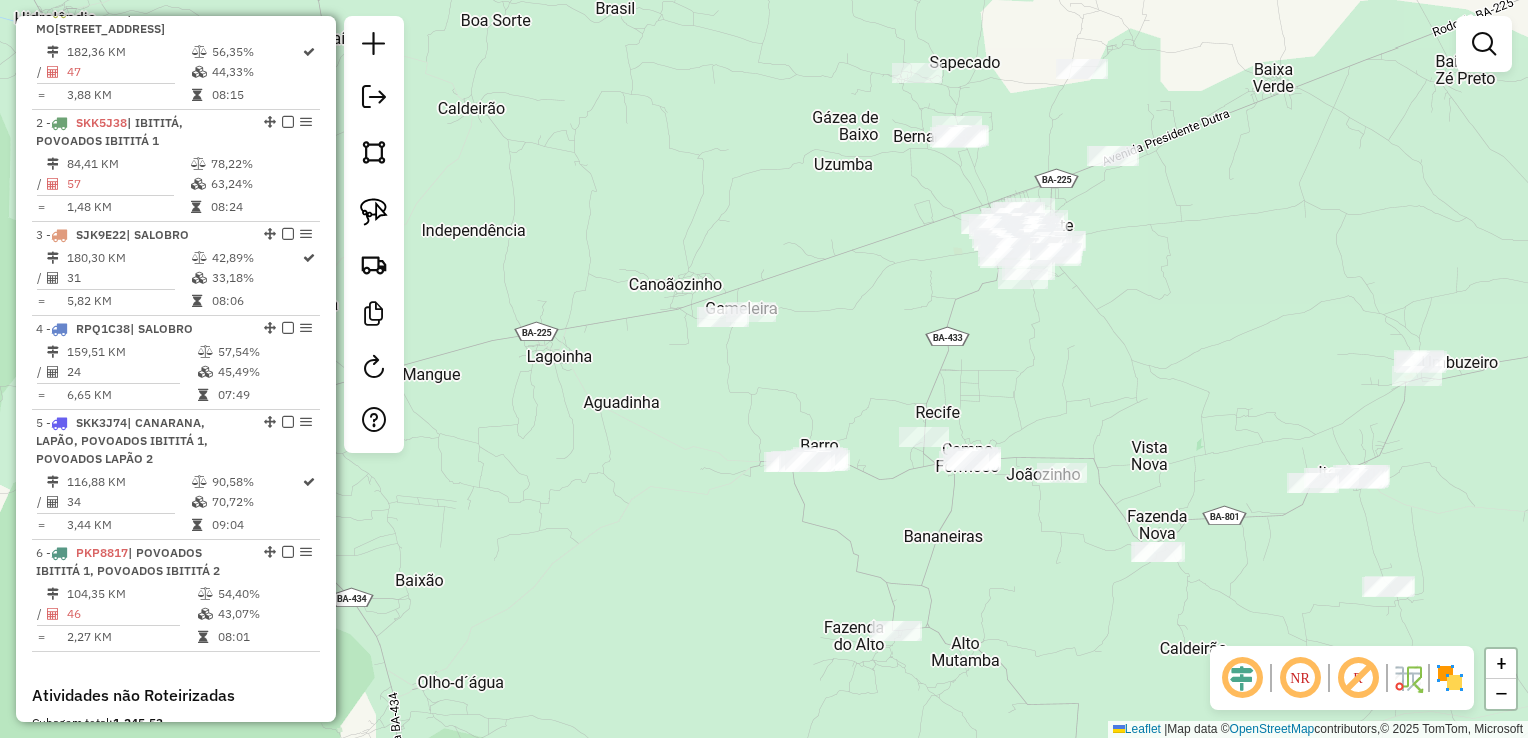 click on "Janela de atendimento Grade de atendimento Capacidade Transportadoras Veículos Cliente Pedidos  Rotas Selecione os dias de semana para filtrar as janelas de atendimento  Seg   Ter   Qua   Qui   Sex   Sáb   Dom  Informe o período da janela de atendimento: De: Até:  Filtrar exatamente a janela do cliente  Considerar janela de atendimento padrão  Selecione os dias de semana para filtrar as grades de atendimento  Seg   Ter   Qua   Qui   Sex   Sáb   Dom   Considerar clientes sem dia de atendimento cadastrado  Clientes fora do dia de atendimento selecionado Filtrar as atividades entre os valores definidos abaixo:  Peso mínimo:   Peso máximo:   Cubagem mínima:   Cubagem máxima:   De:   Até:  Filtrar as atividades entre o tempo de atendimento definido abaixo:  De:   Até:   Considerar capacidade total dos clientes não roteirizados Transportadora: Selecione um ou mais itens Tipo de veículo: Selecione um ou mais itens Veículo: Selecione um ou mais itens Motorista: Selecione um ou mais itens Nome: Rótulo:" 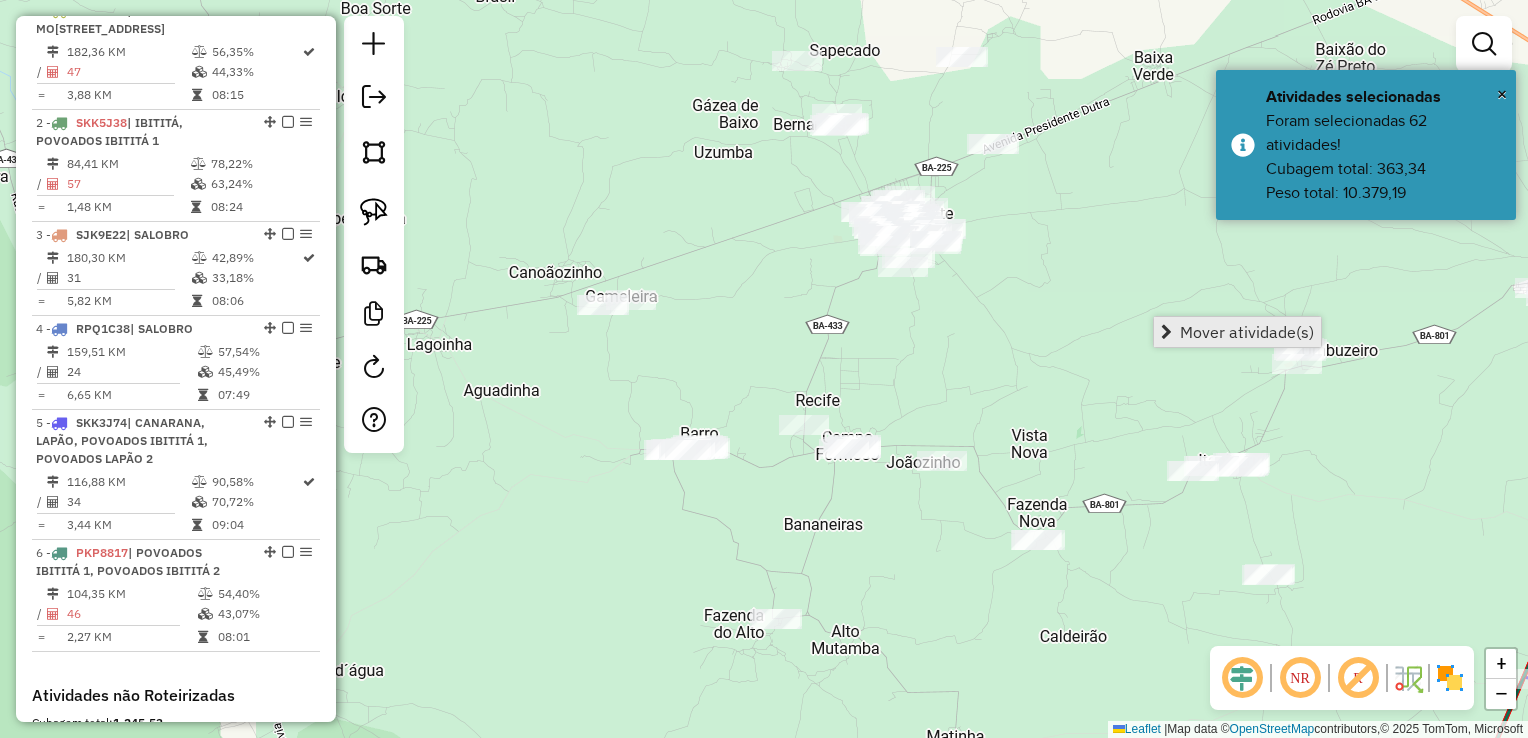 click at bounding box center (1166, 332) 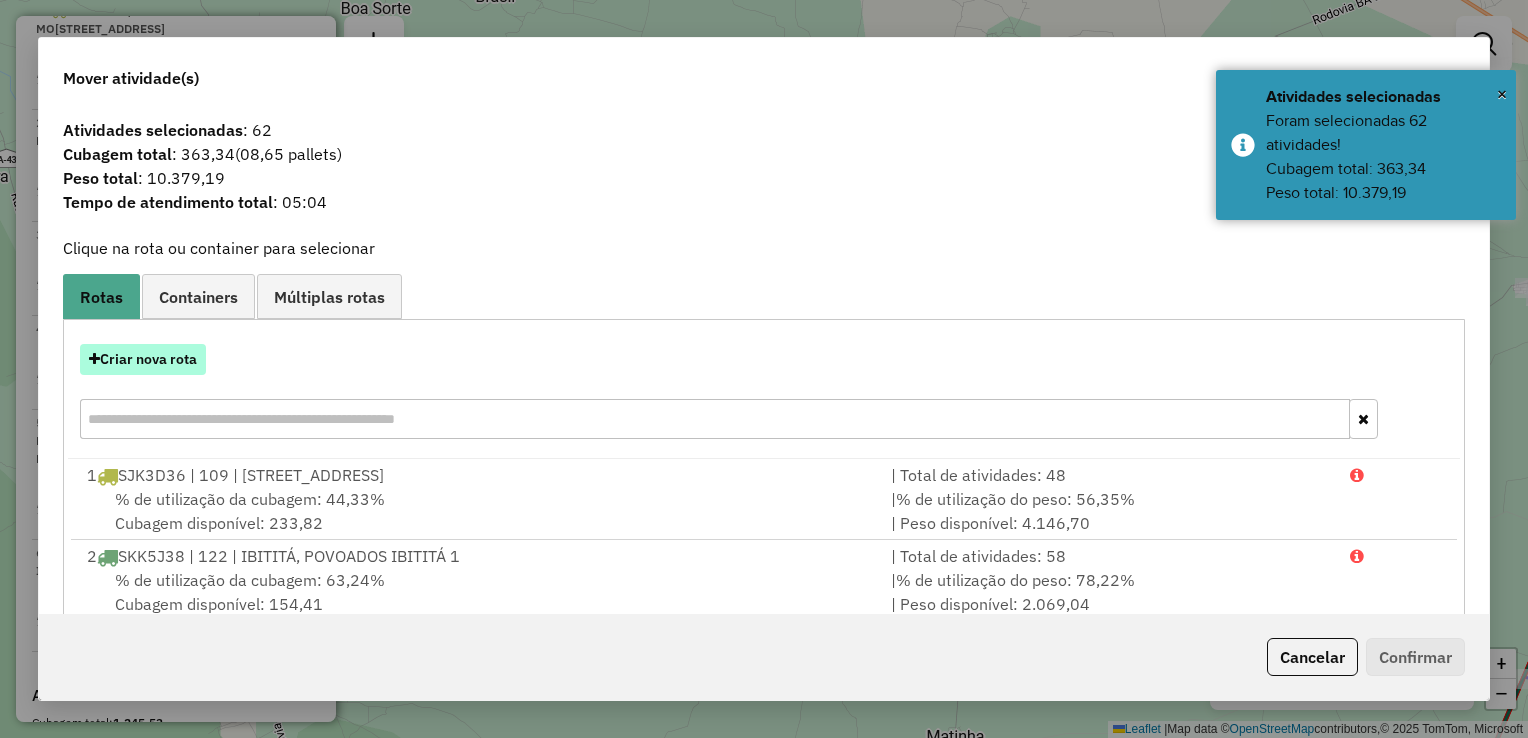 click on "Criar nova rota" at bounding box center [143, 359] 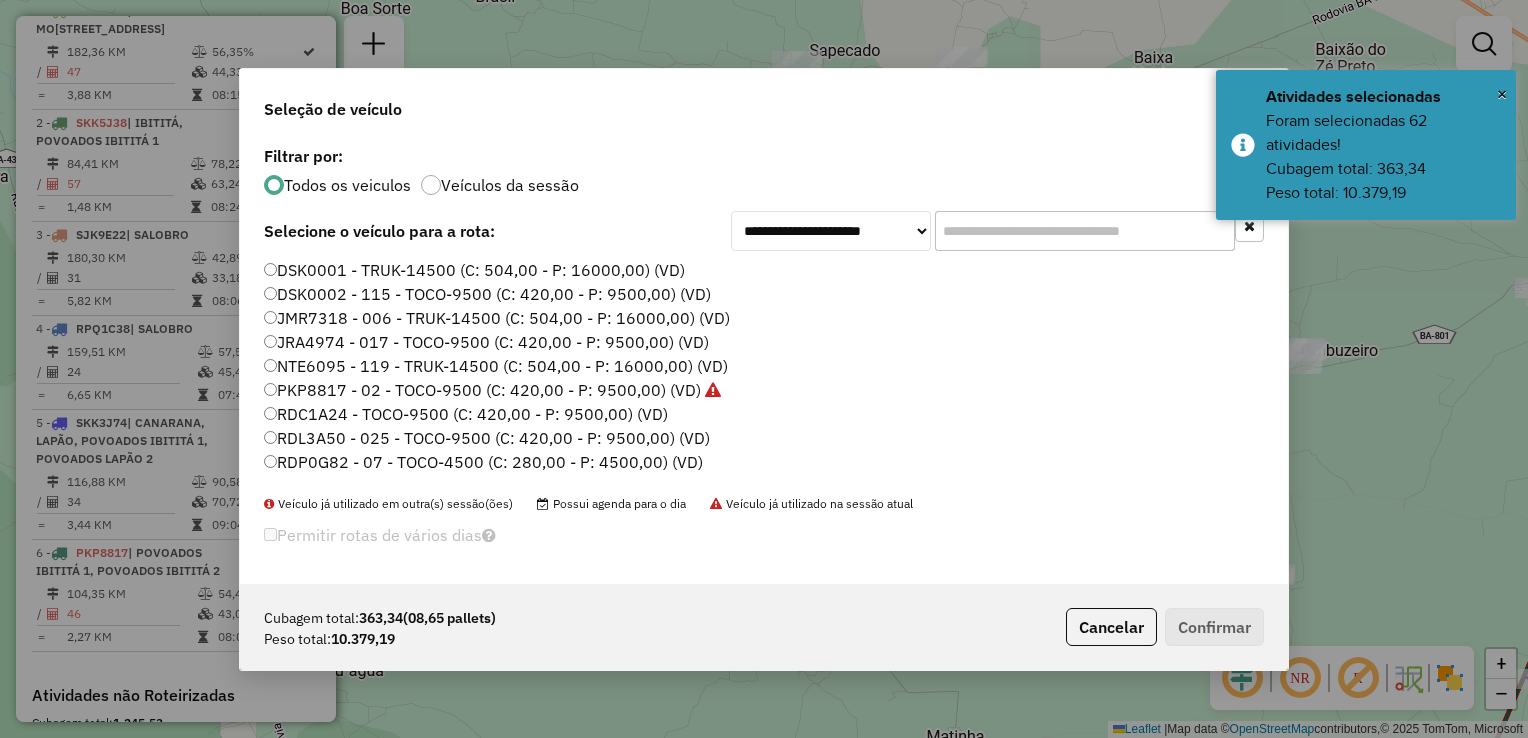 scroll, scrollTop: 10, scrollLeft: 6, axis: both 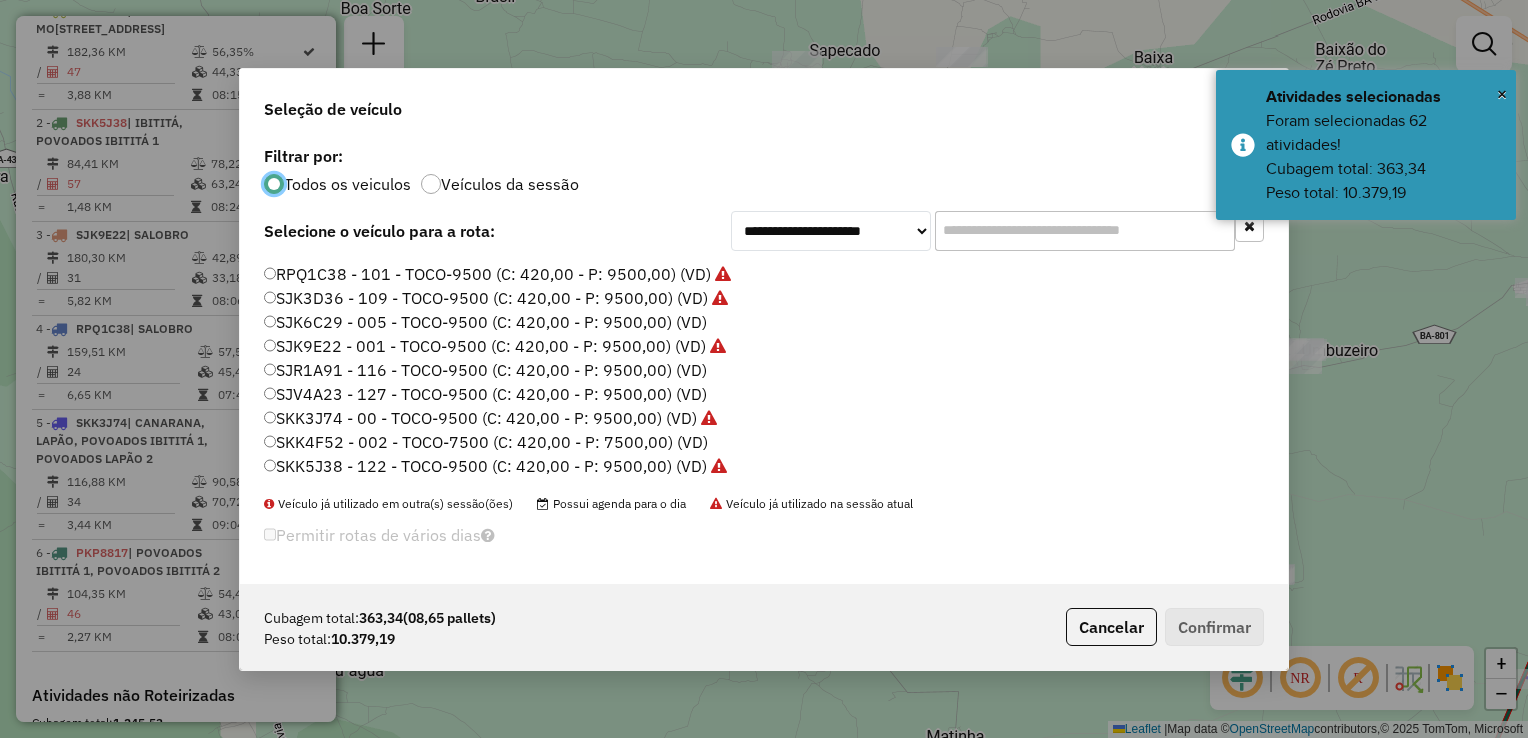 click on "SJR1A91 - 116 - TOCO-9500 (C: 420,00 - P: 9500,00) (VD)" 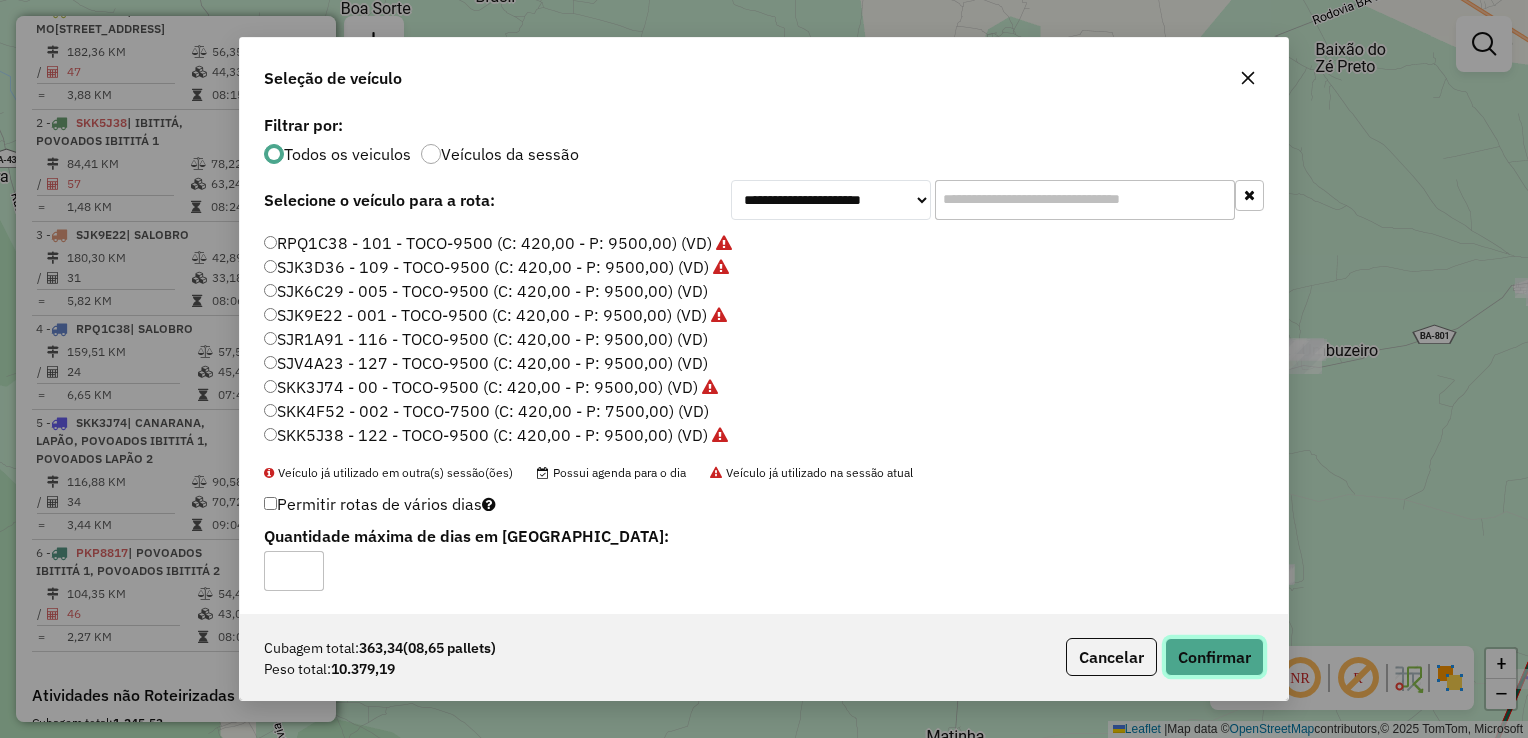 click on "Confirmar" 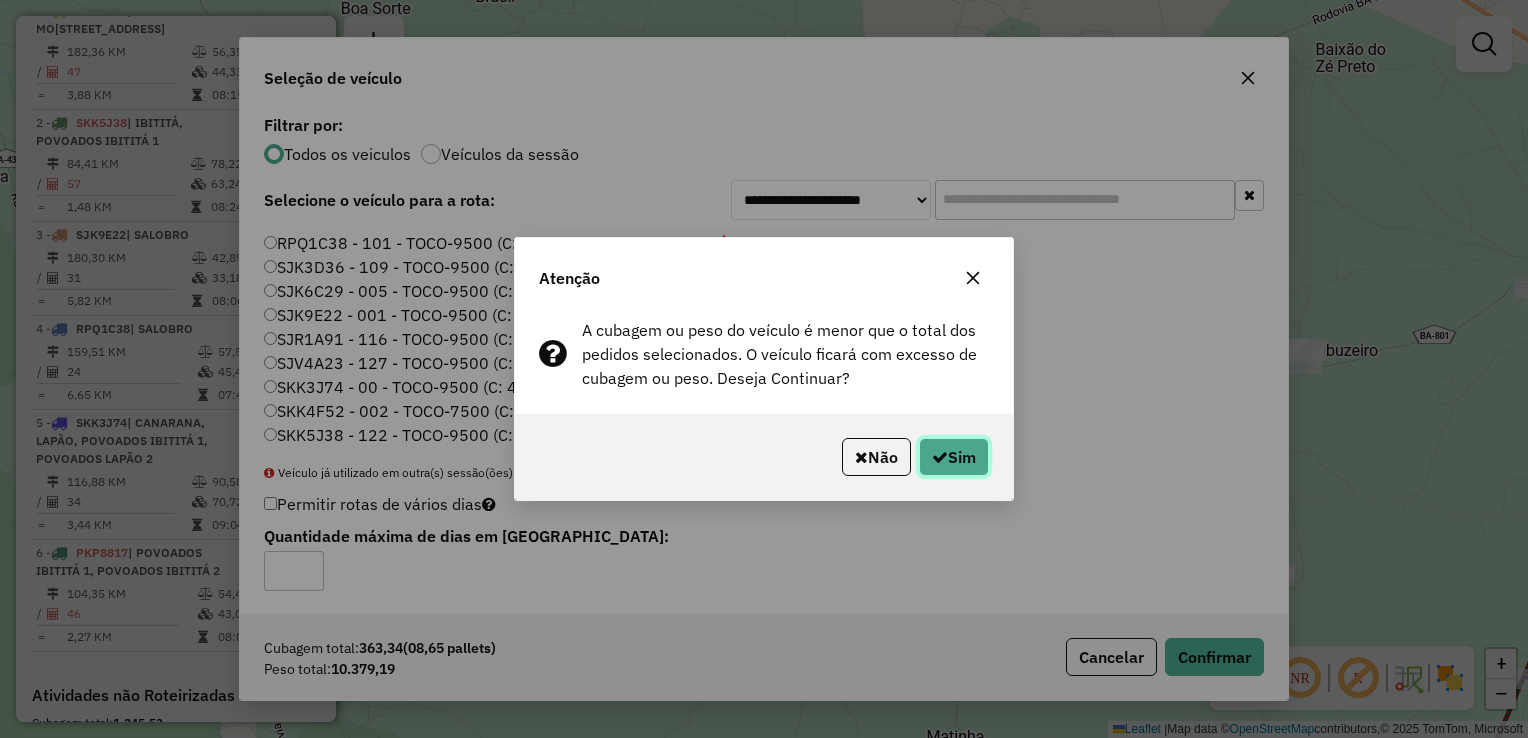 click on "Sim" 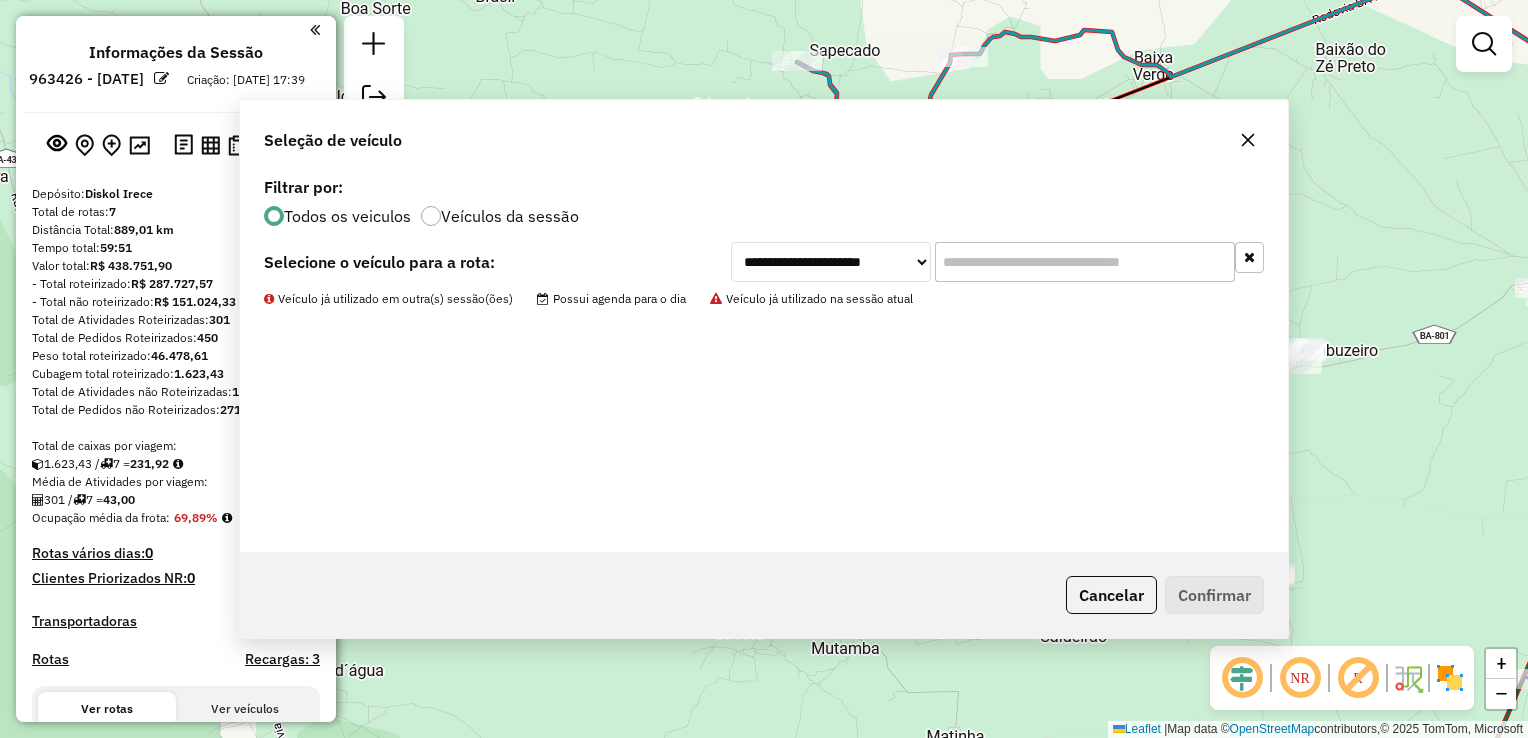 scroll, scrollTop: 0, scrollLeft: 0, axis: both 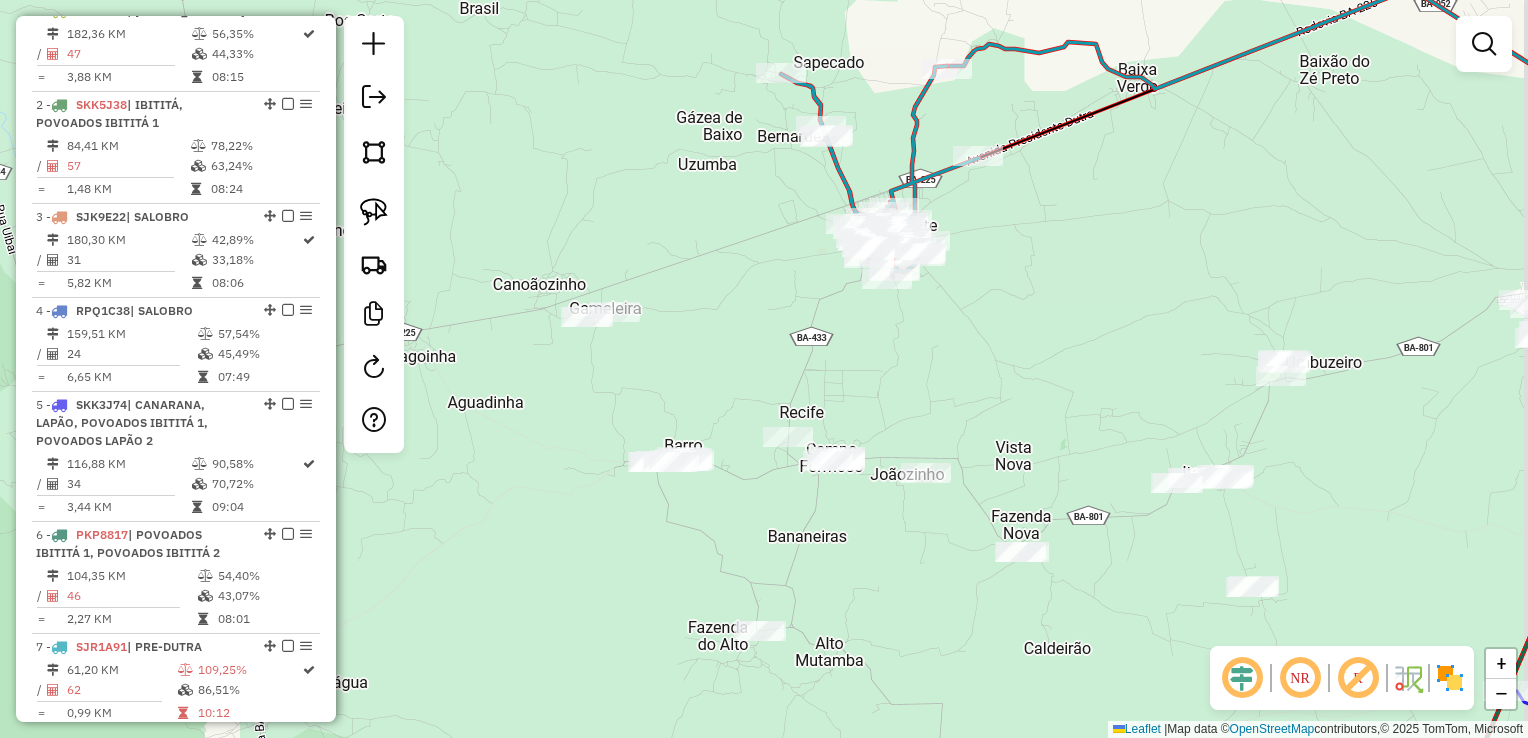 drag, startPoint x: 1043, startPoint y: 197, endPoint x: 950, endPoint y: 212, distance: 94.20191 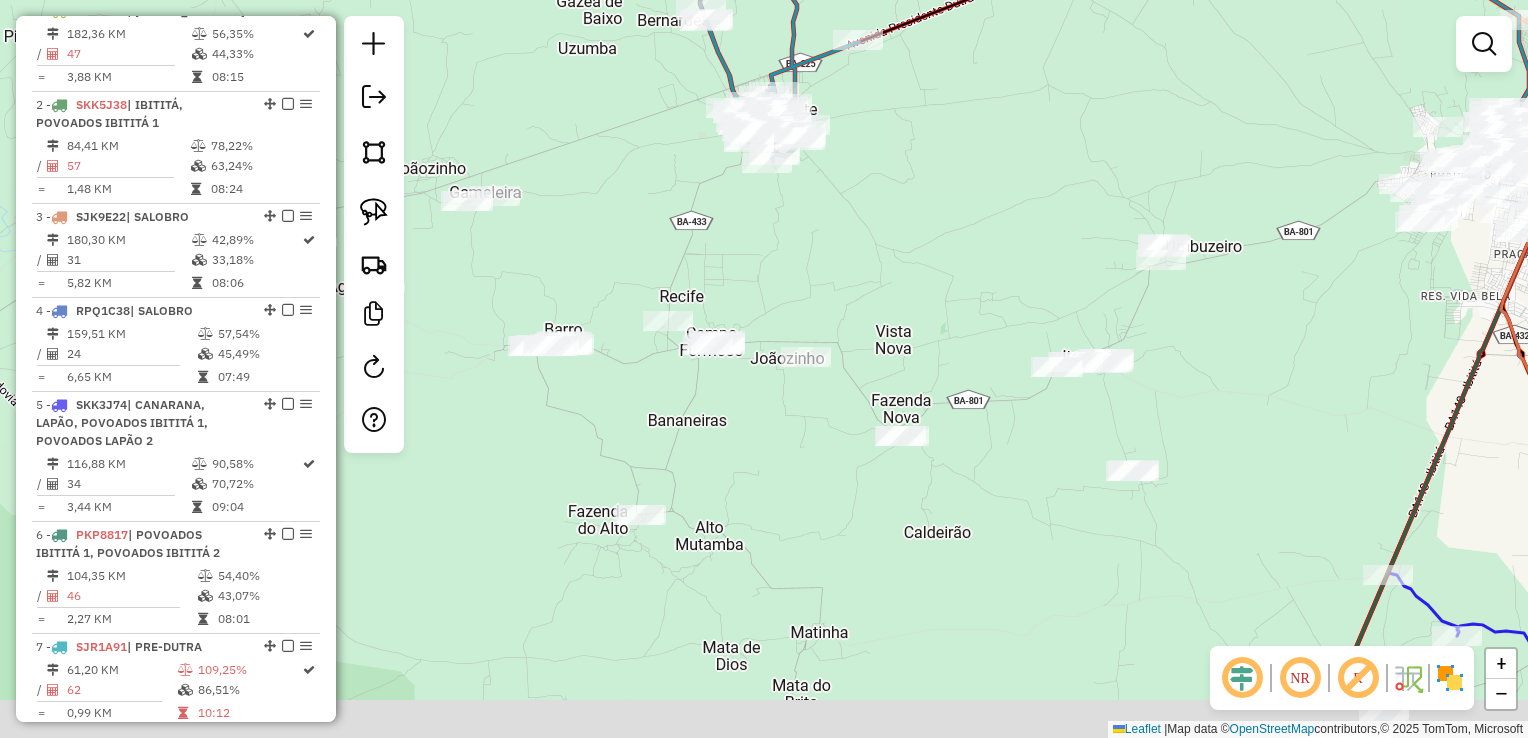 drag, startPoint x: 860, startPoint y: 270, endPoint x: 832, endPoint y: 217, distance: 59.94164 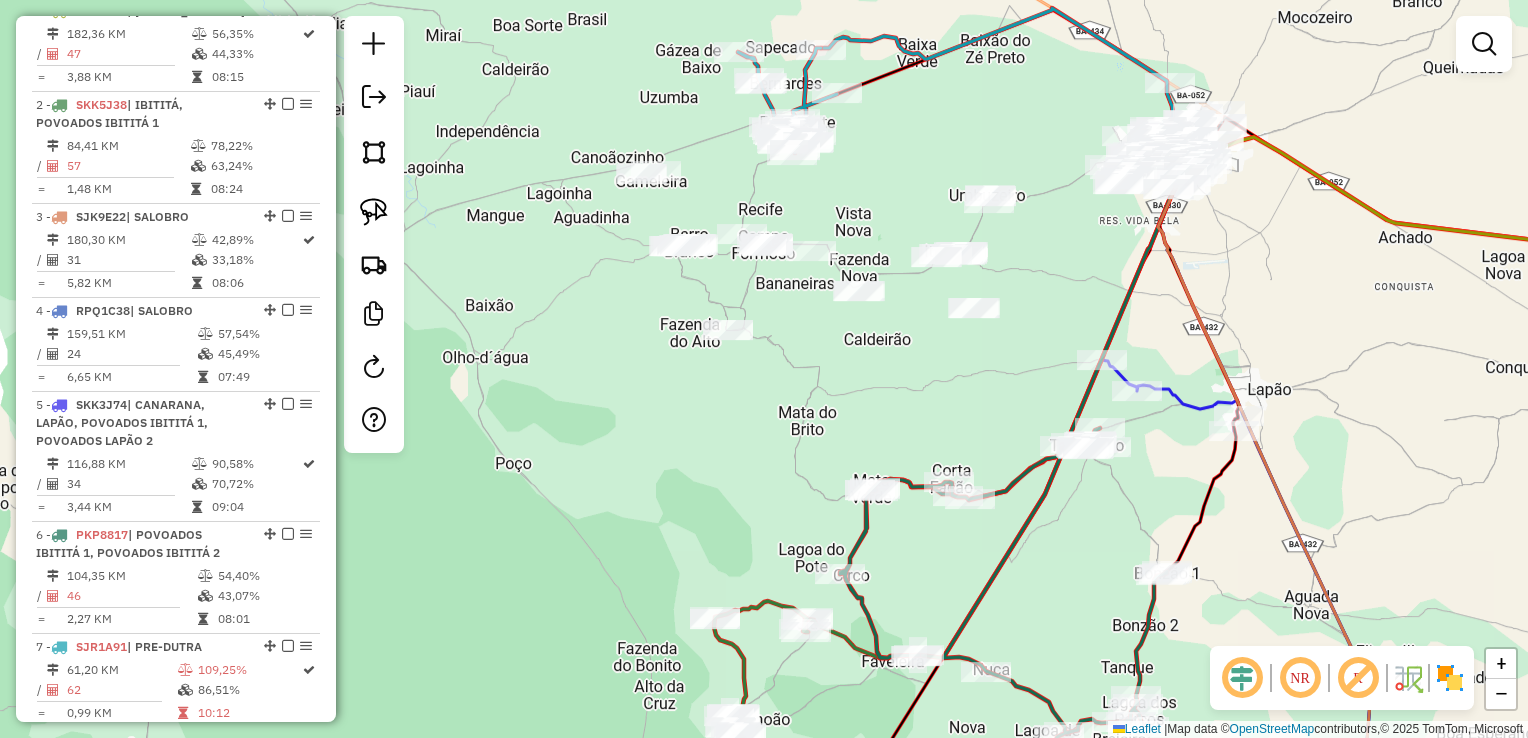drag, startPoint x: 863, startPoint y: 274, endPoint x: 826, endPoint y: 234, distance: 54.48853 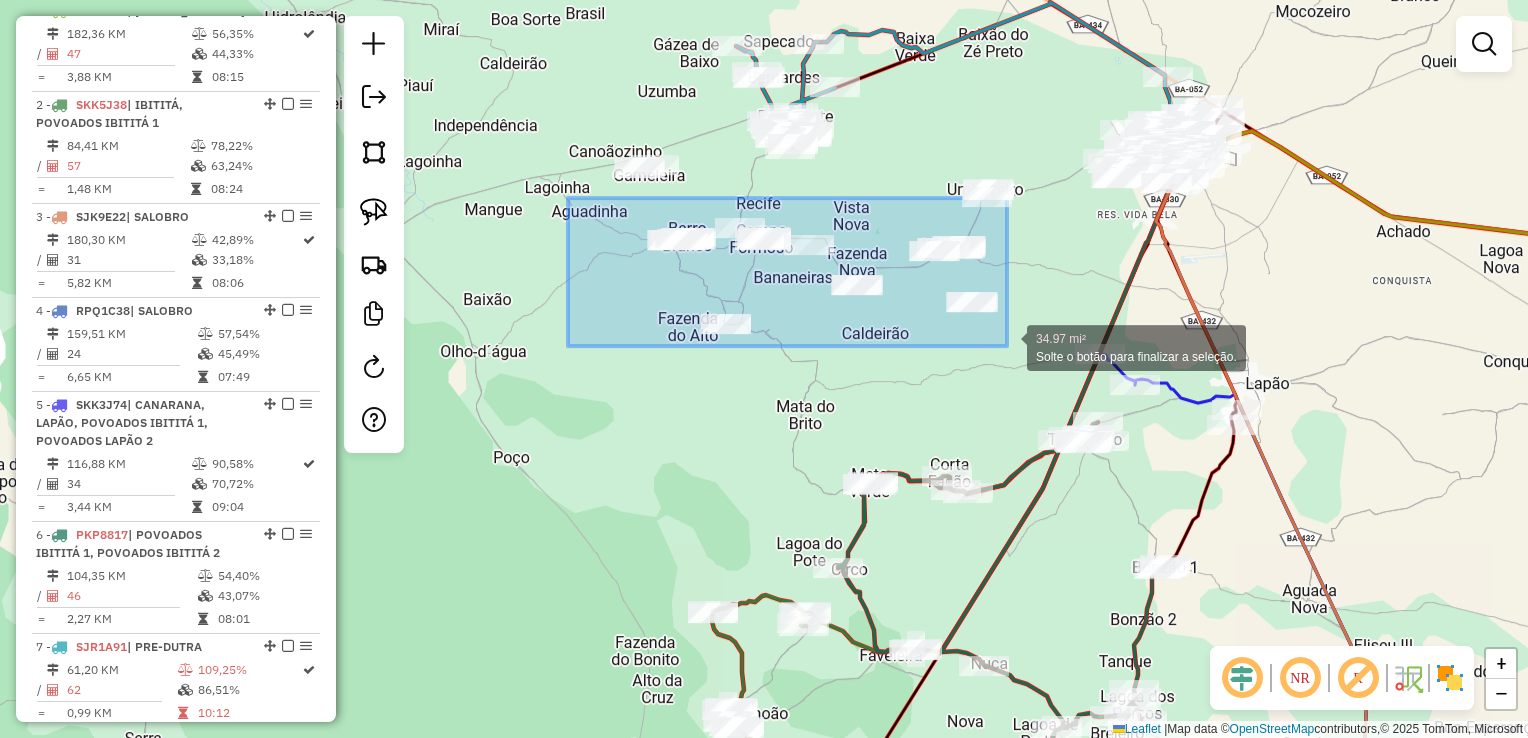 drag, startPoint x: 568, startPoint y: 198, endPoint x: 1007, endPoint y: 346, distance: 463.27637 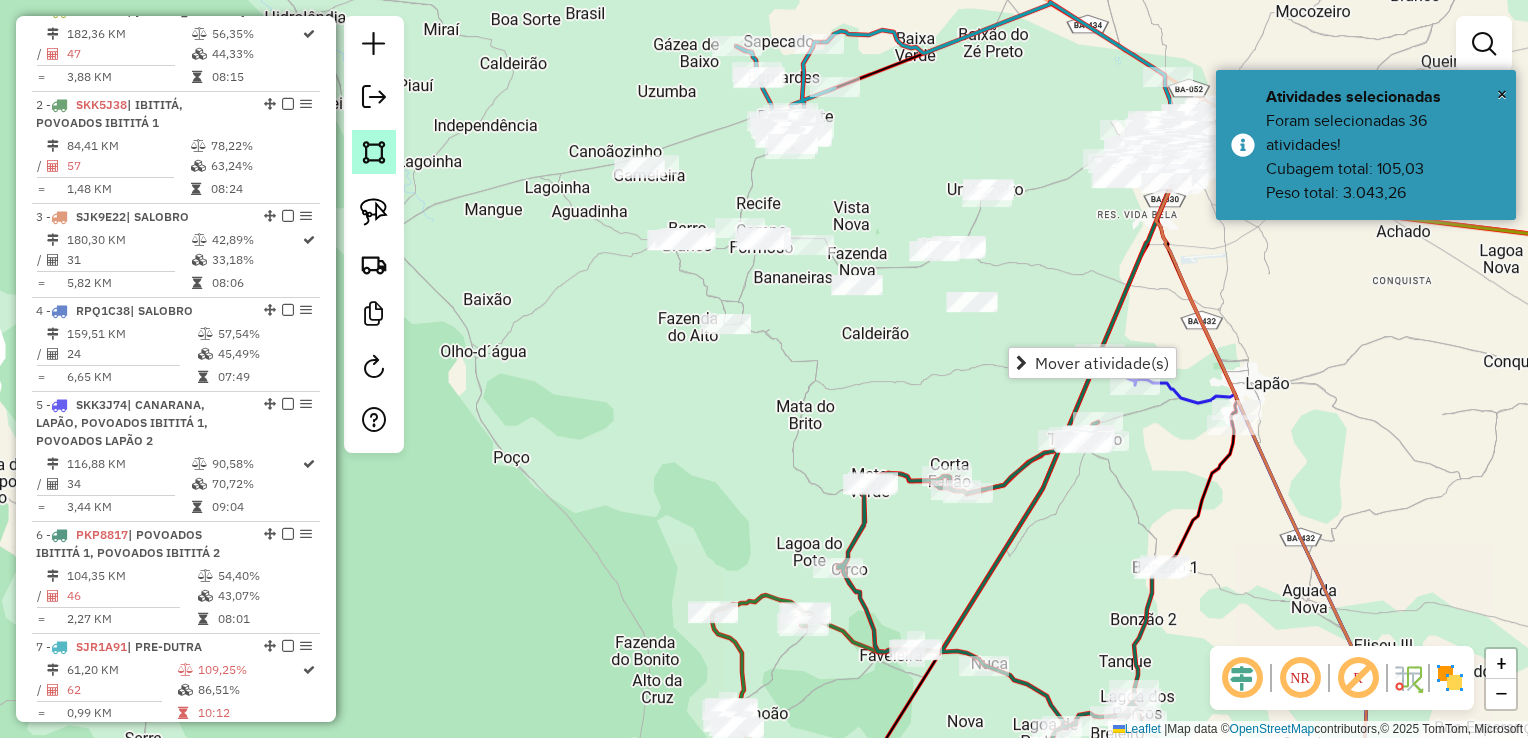 click 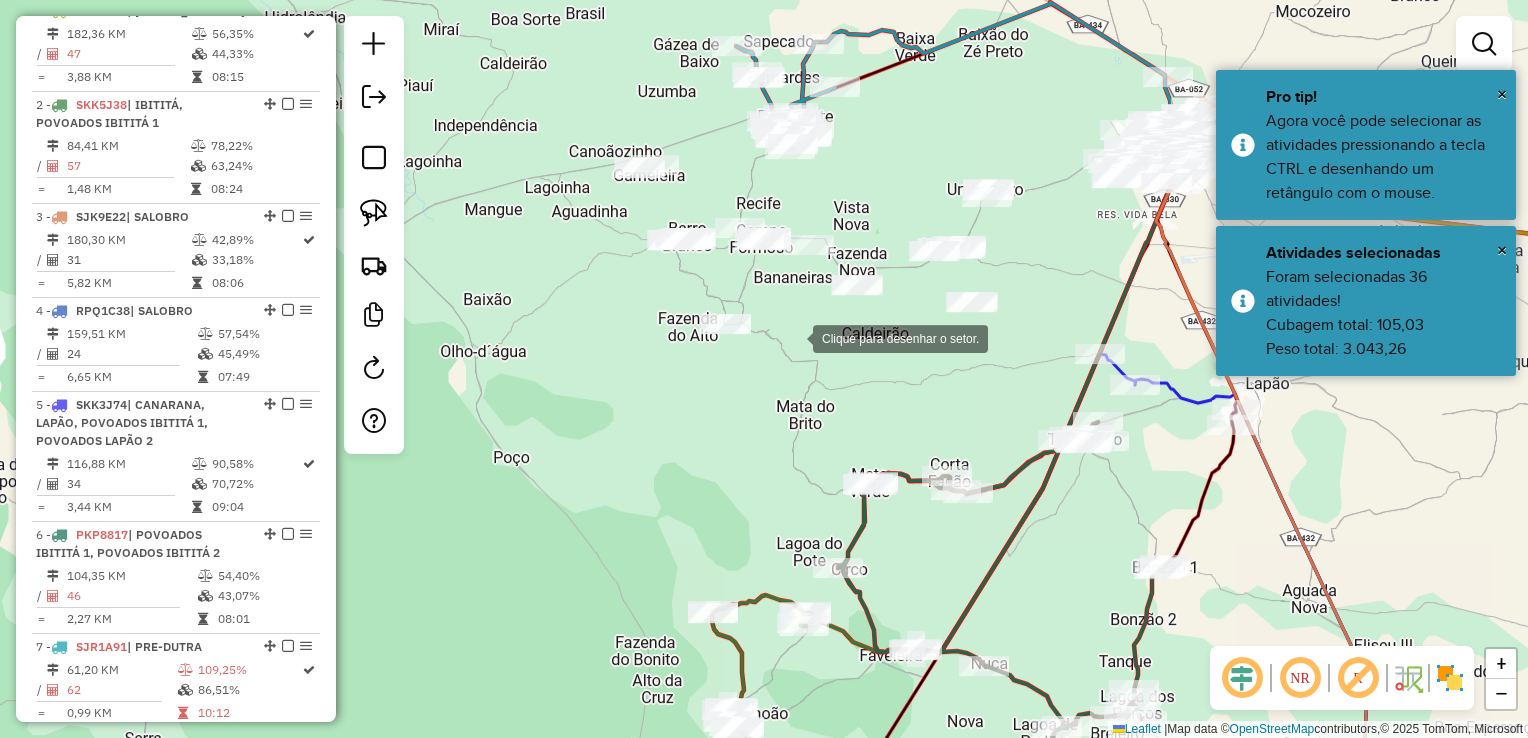 click 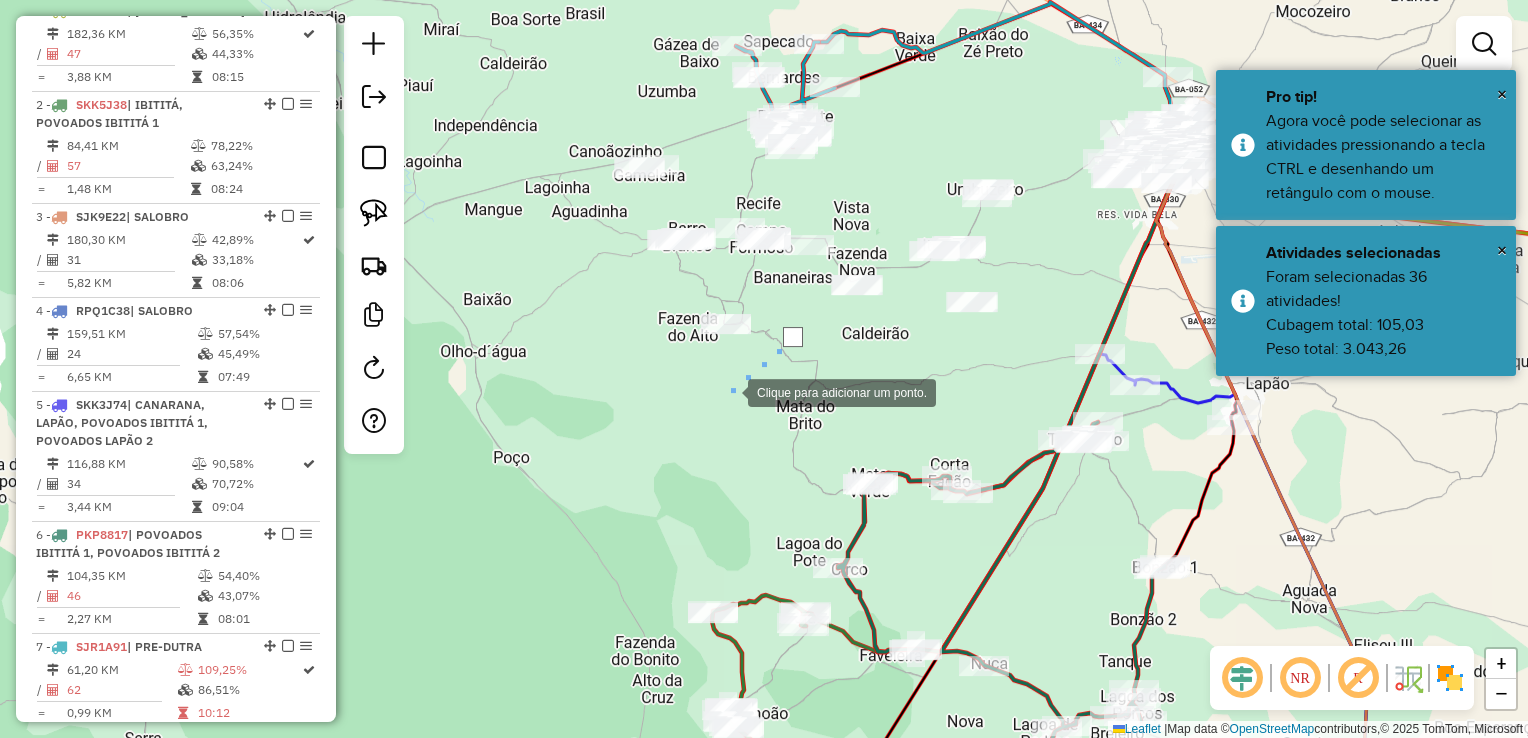 click 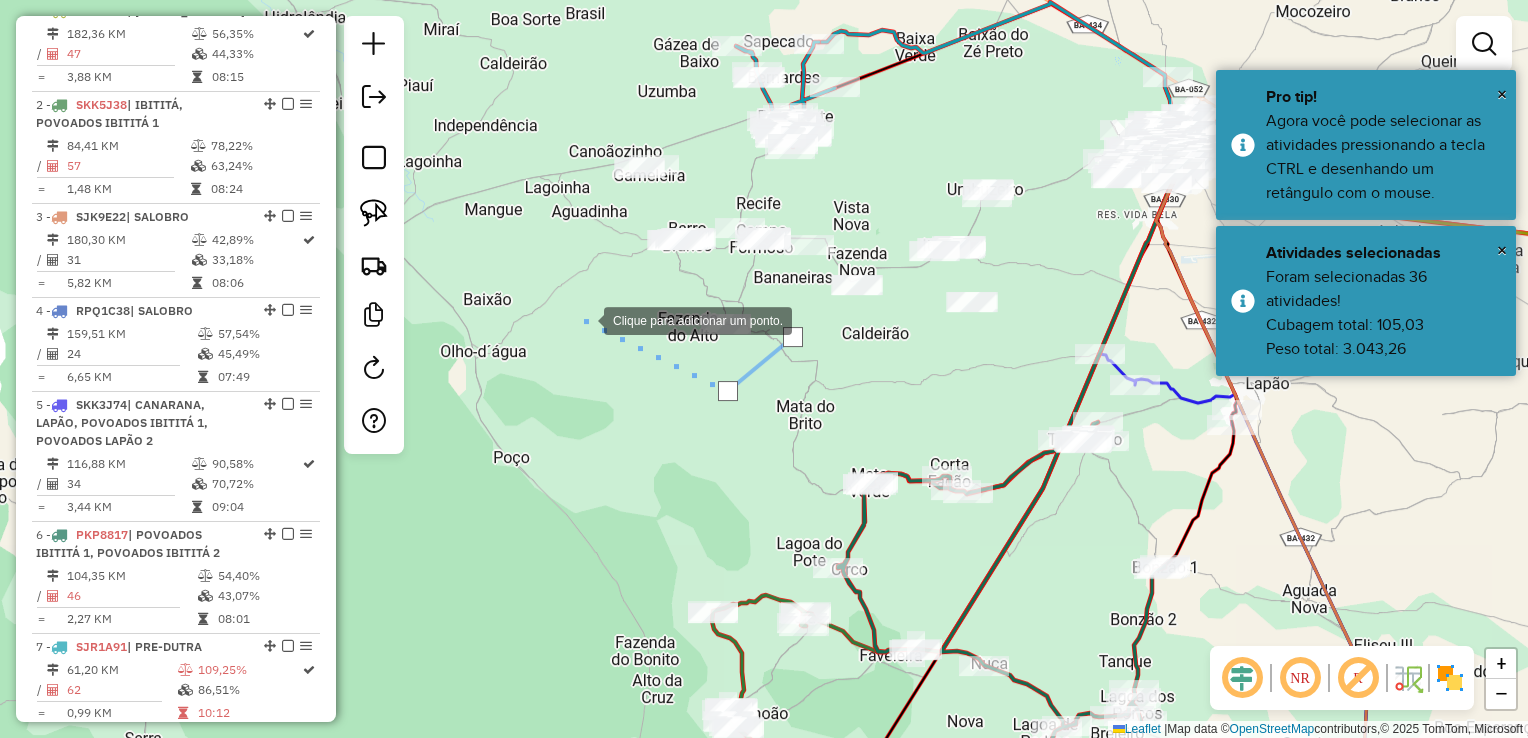 click 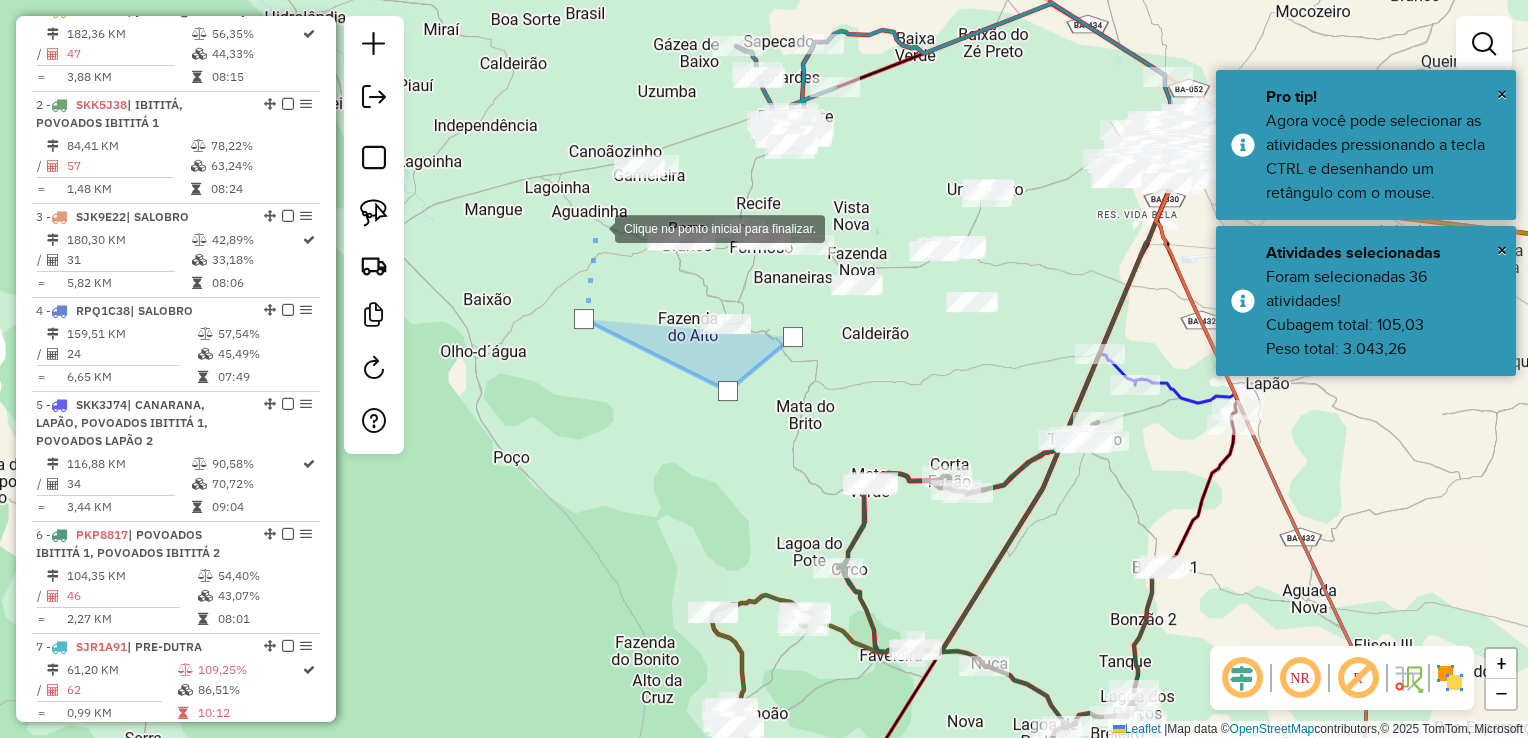 drag, startPoint x: 595, startPoint y: 227, endPoint x: 672, endPoint y: 198, distance: 82.28001 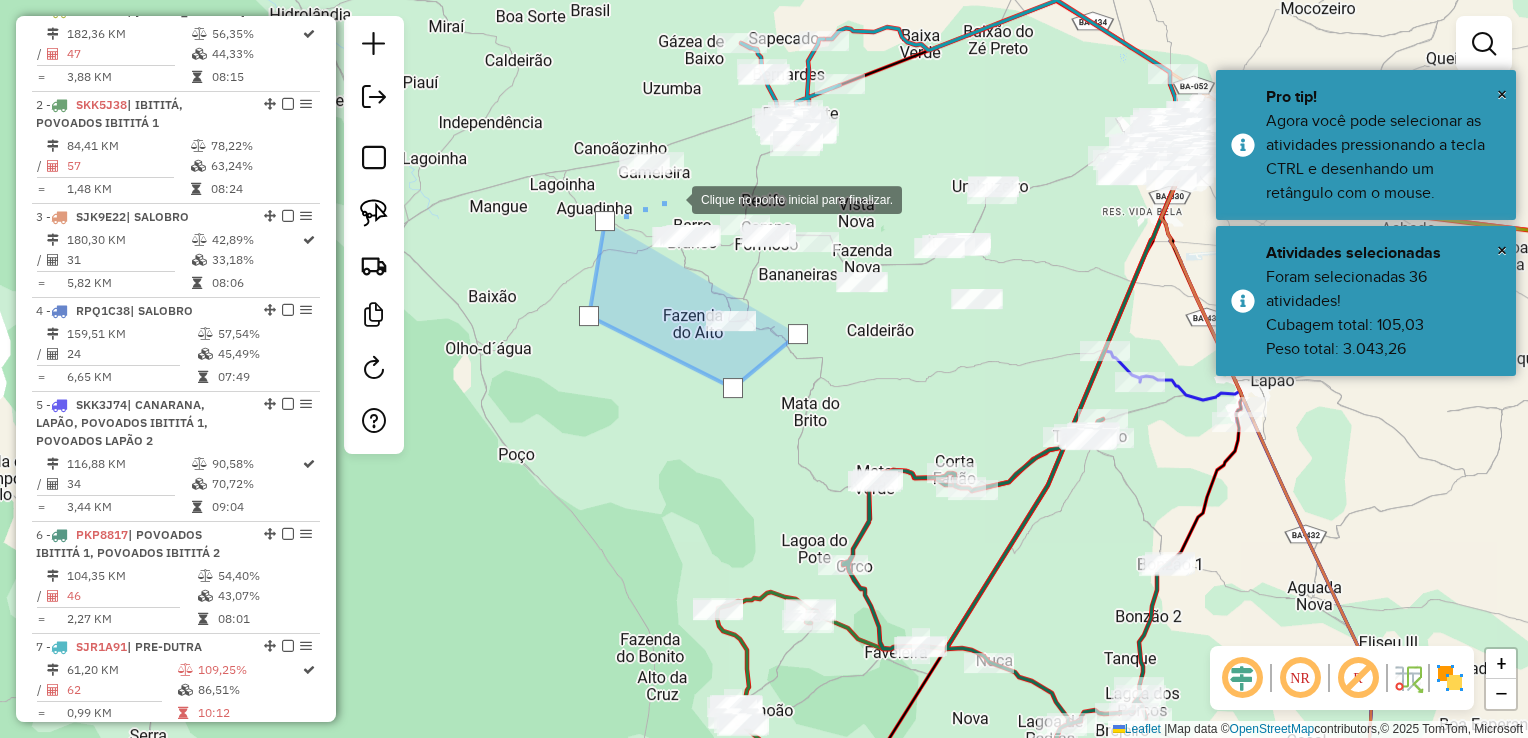click 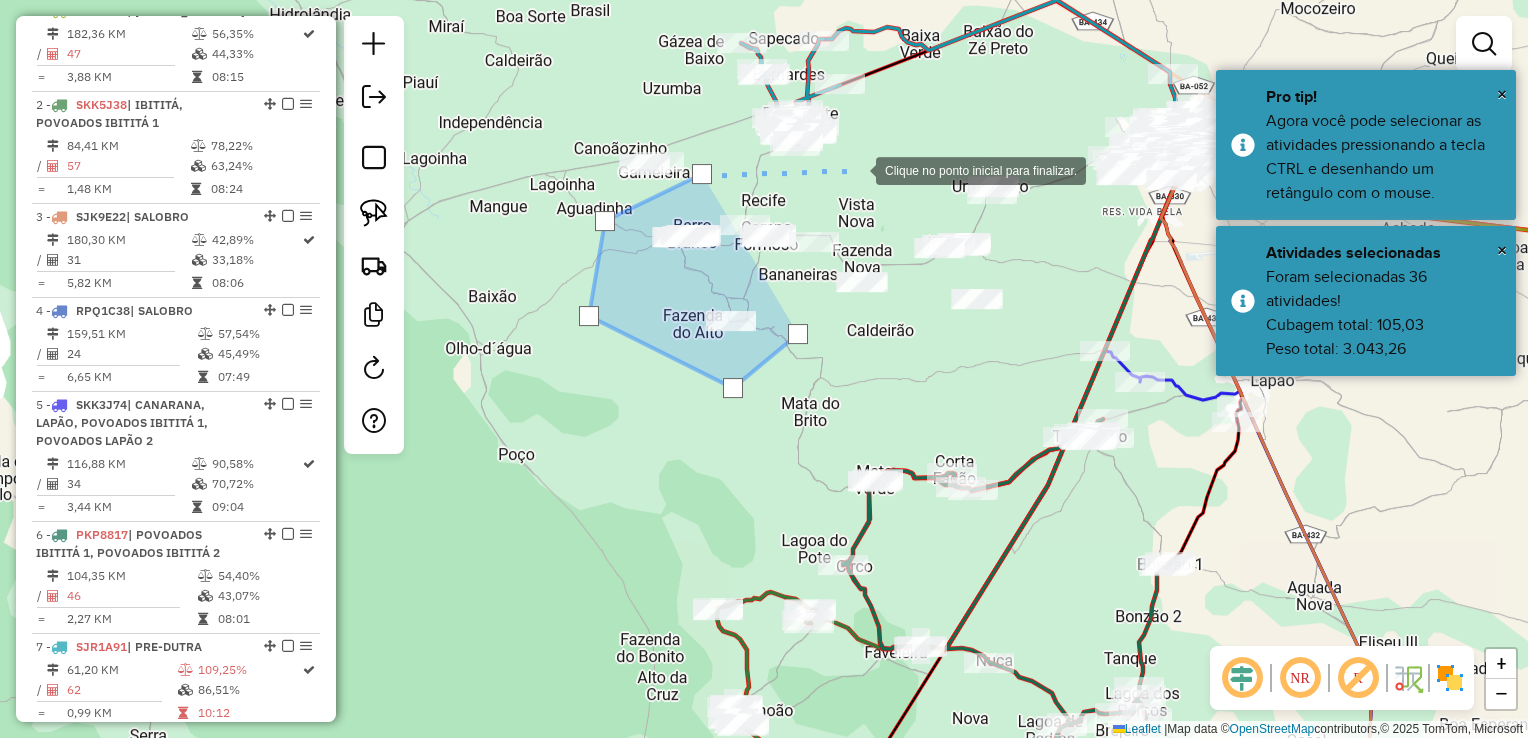 drag, startPoint x: 856, startPoint y: 169, endPoint x: 940, endPoint y: 115, distance: 99.8599 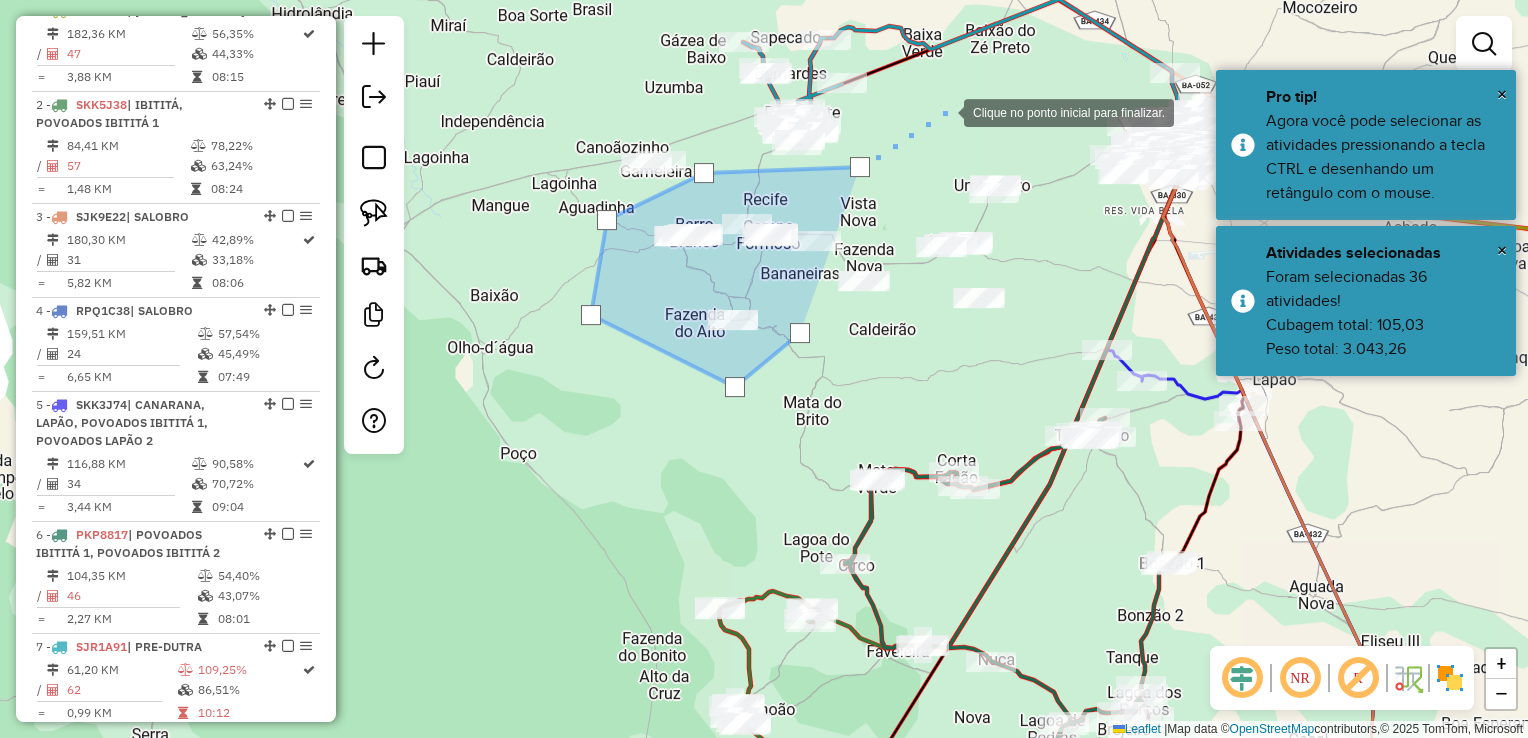 click 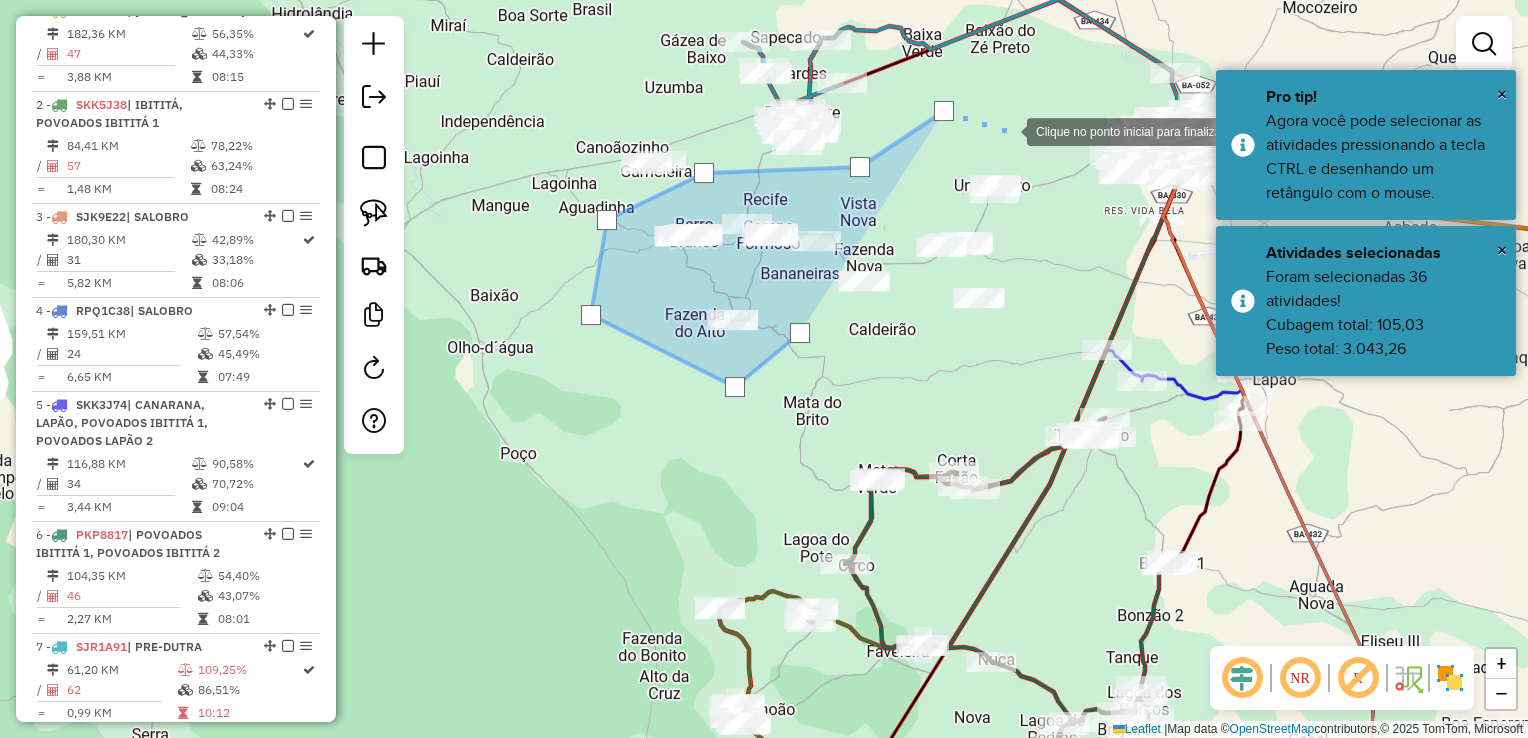drag, startPoint x: 1019, startPoint y: 139, endPoint x: 1047, endPoint y: 159, distance: 34.4093 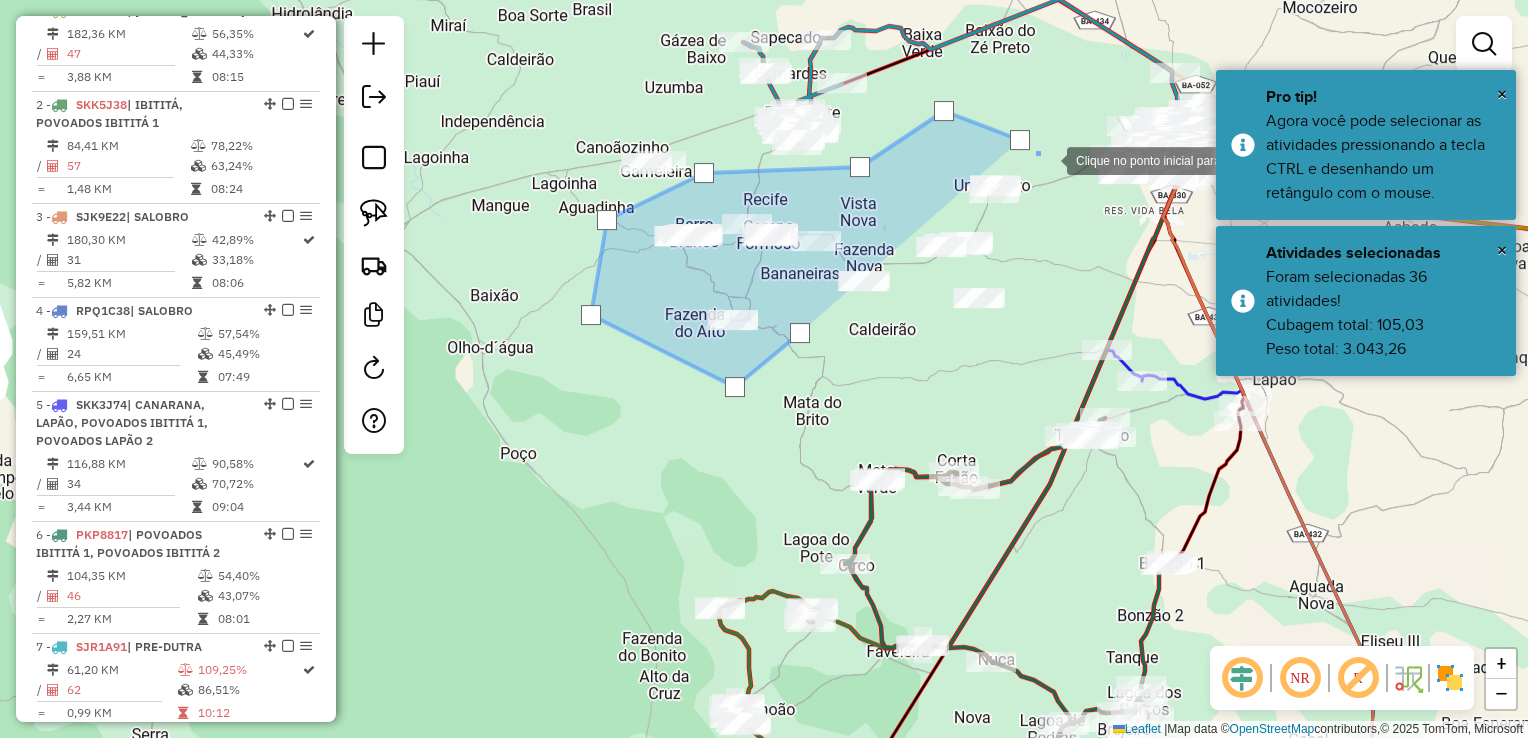 click 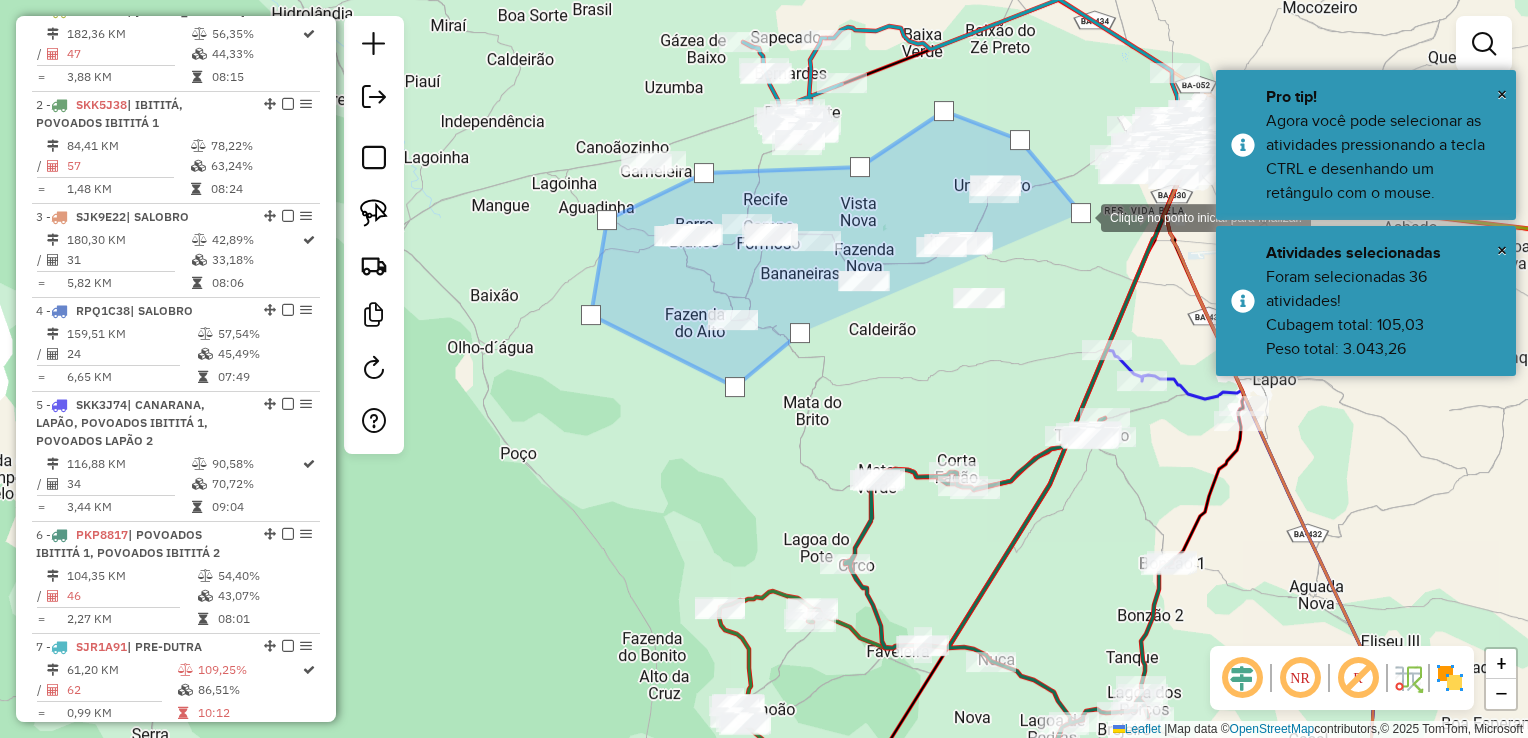 click 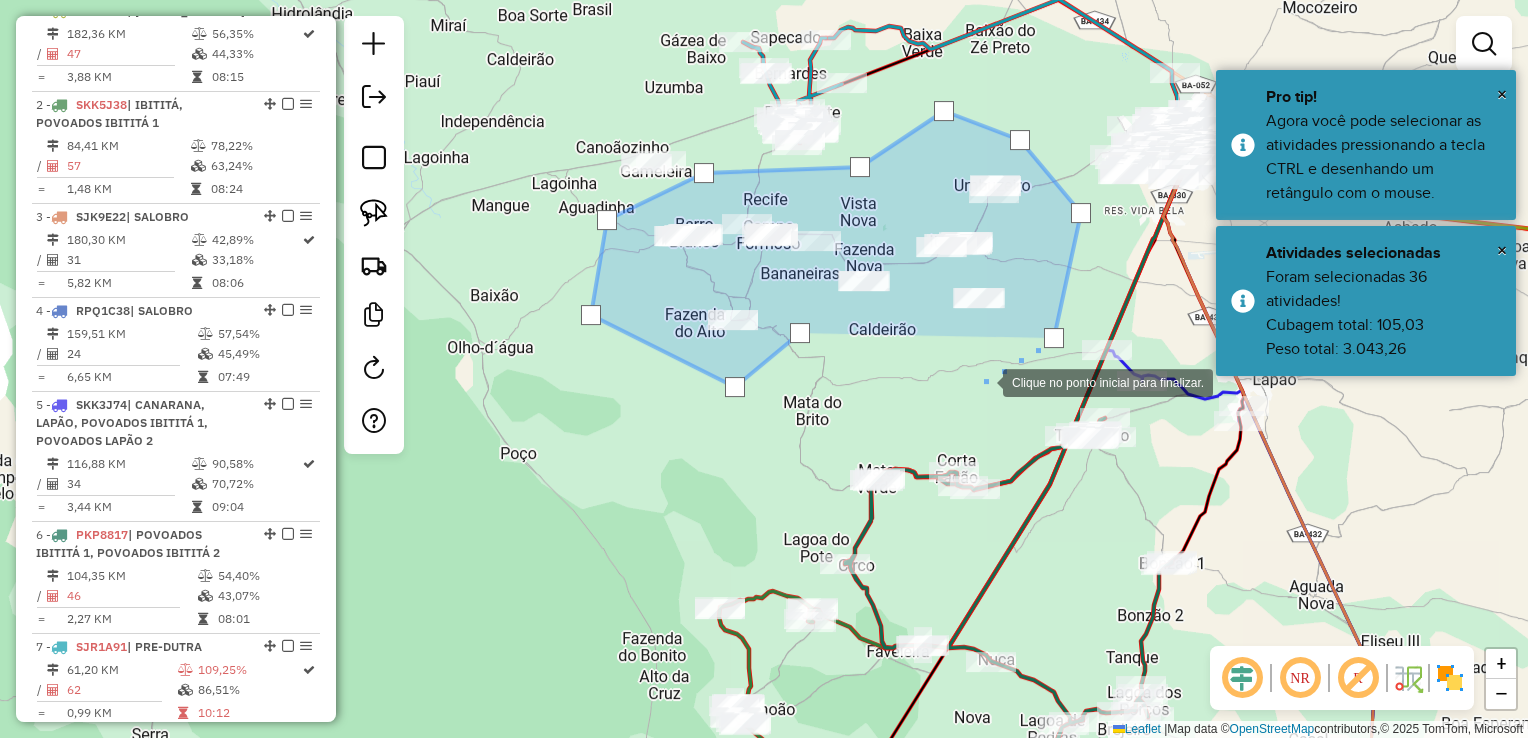 drag, startPoint x: 983, startPoint y: 381, endPoint x: 936, endPoint y: 374, distance: 47.518417 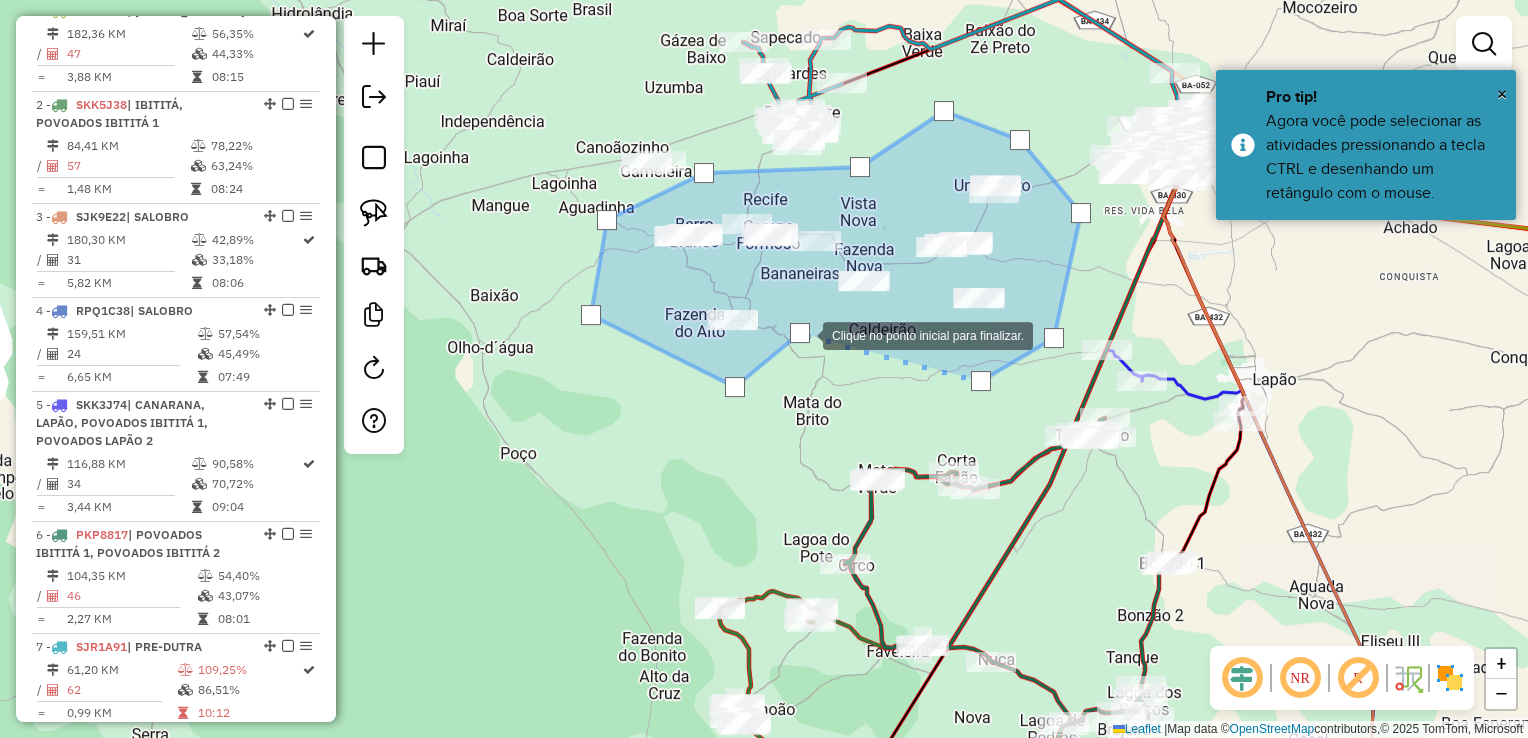 click 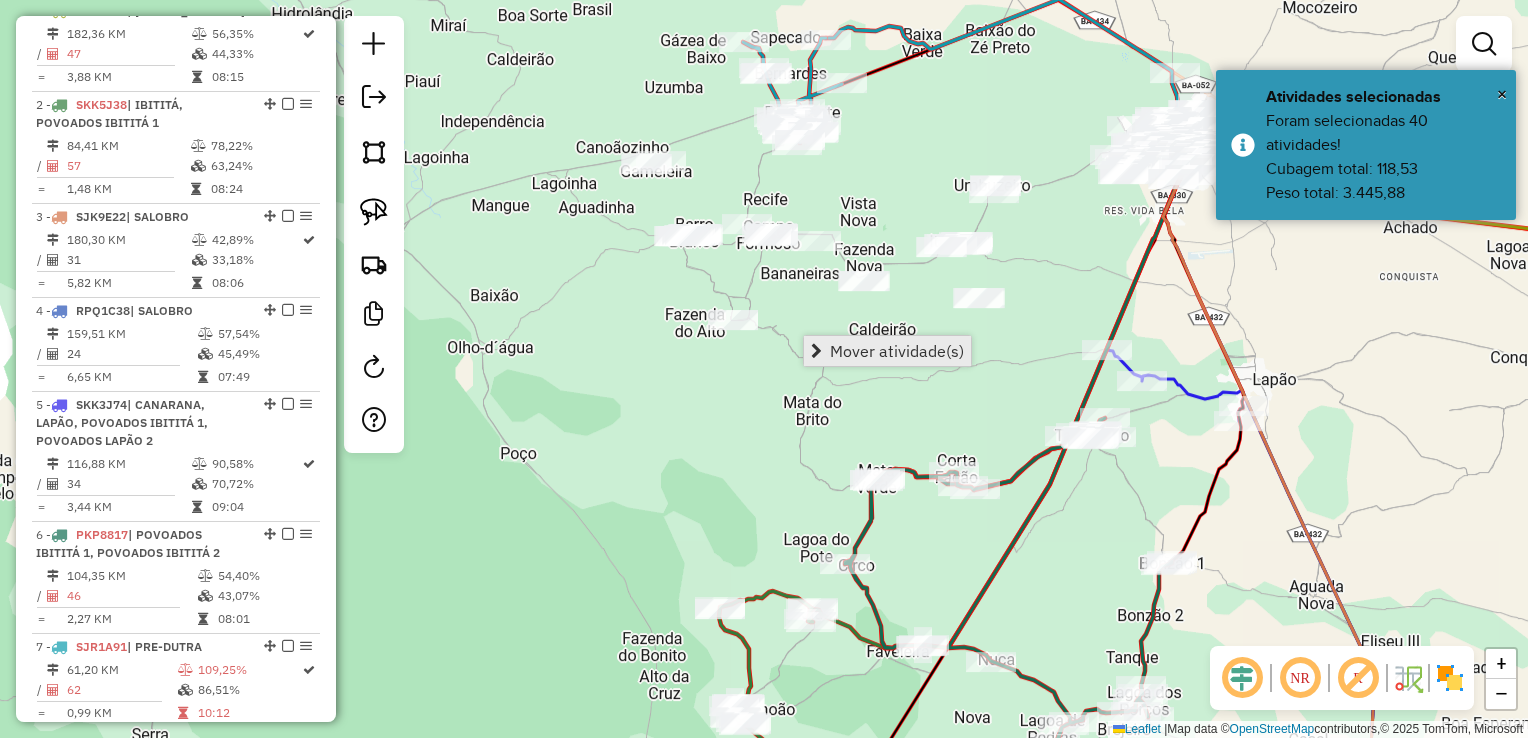 click on "Mover atividade(s)" at bounding box center [897, 351] 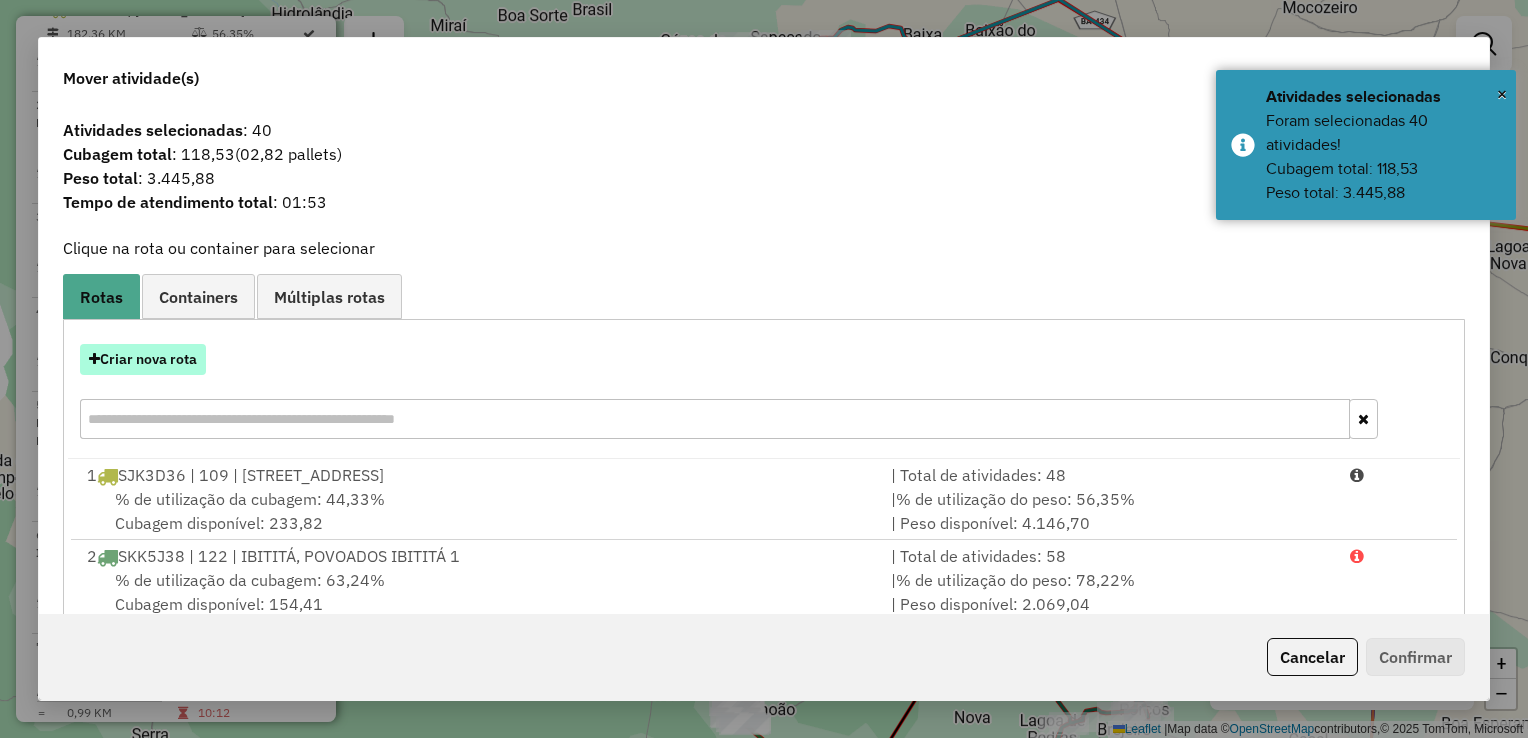 click on "Criar nova rota" at bounding box center (143, 359) 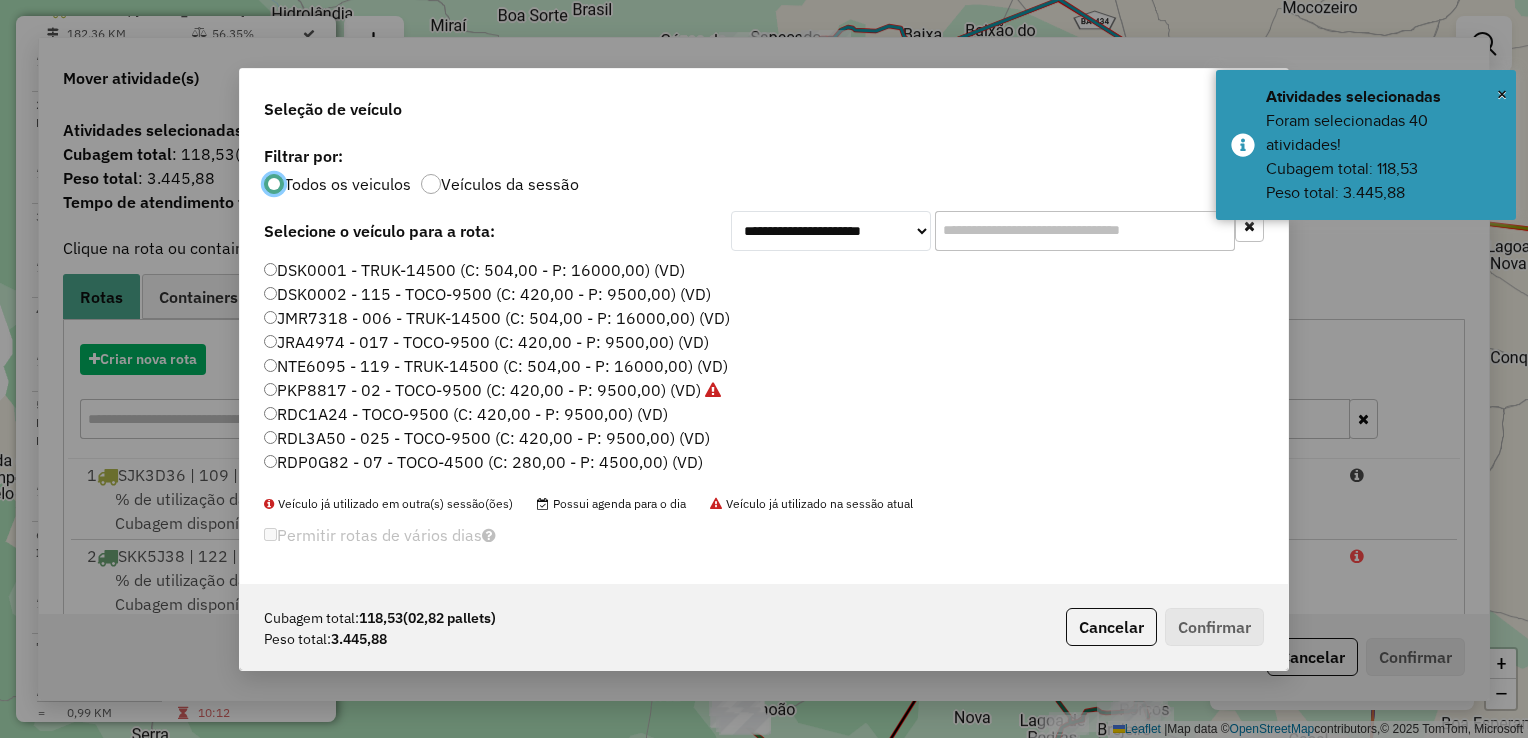 scroll, scrollTop: 10, scrollLeft: 6, axis: both 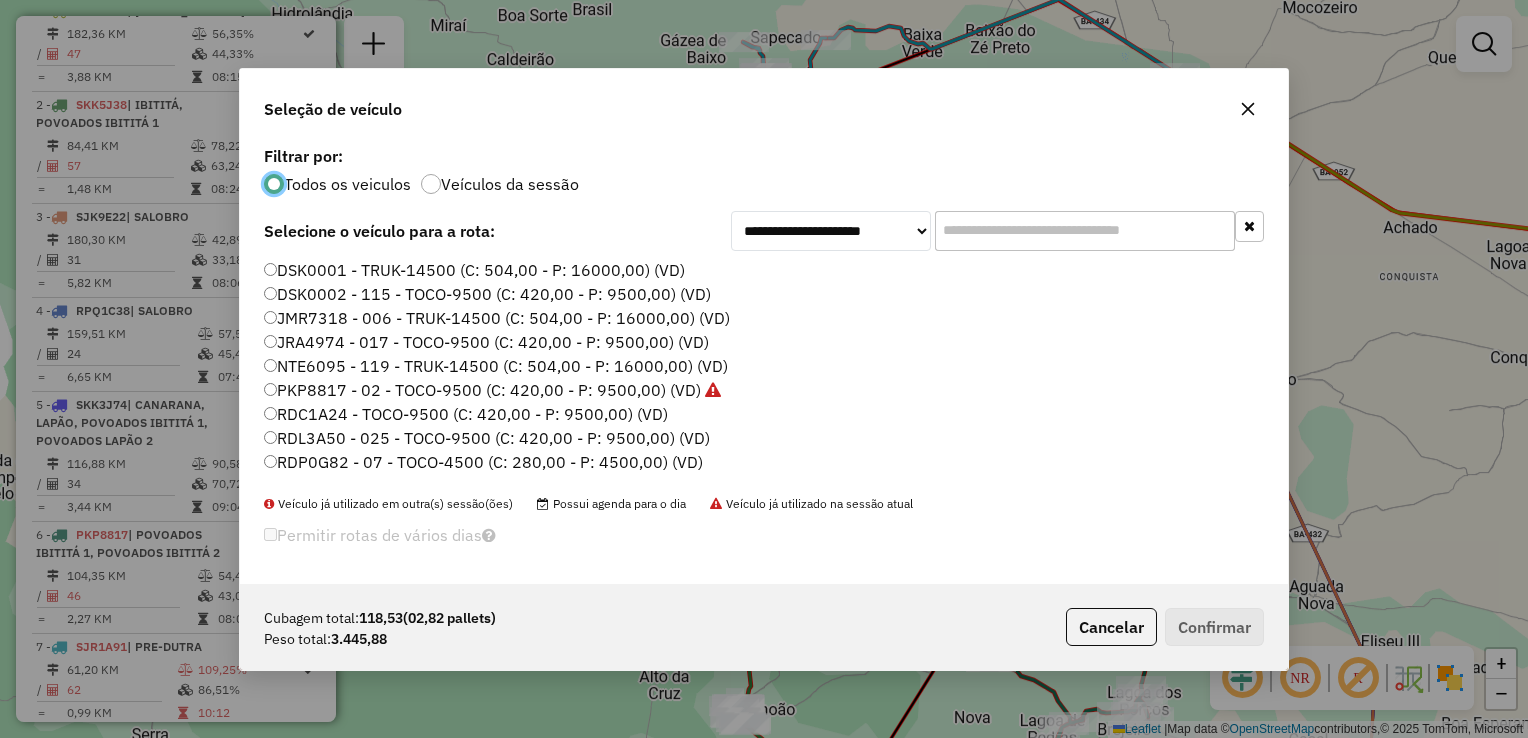 click on "JRA4974 - 017 - TOCO-9500 (C: 420,00 - P: 9500,00) (VD)" 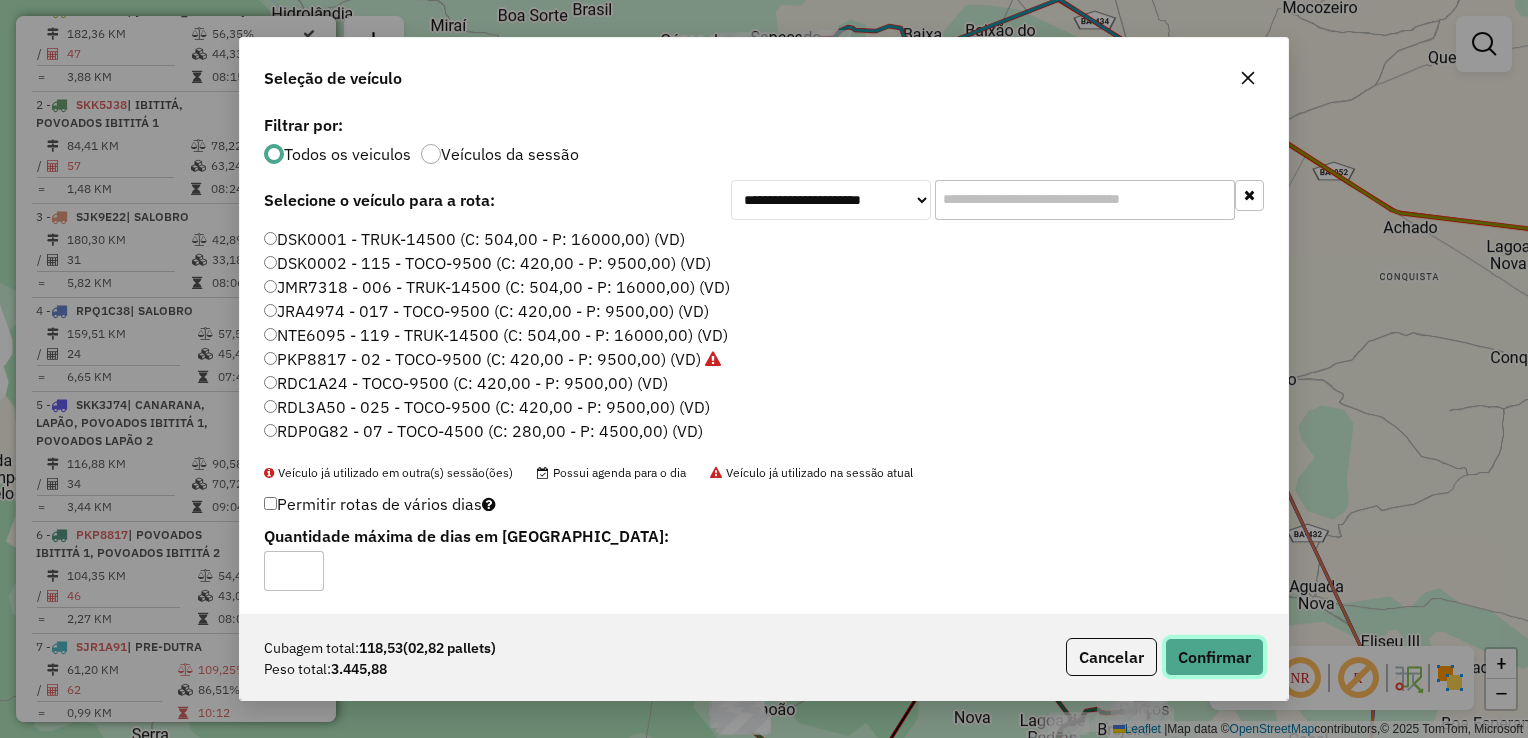 click on "Confirmar" 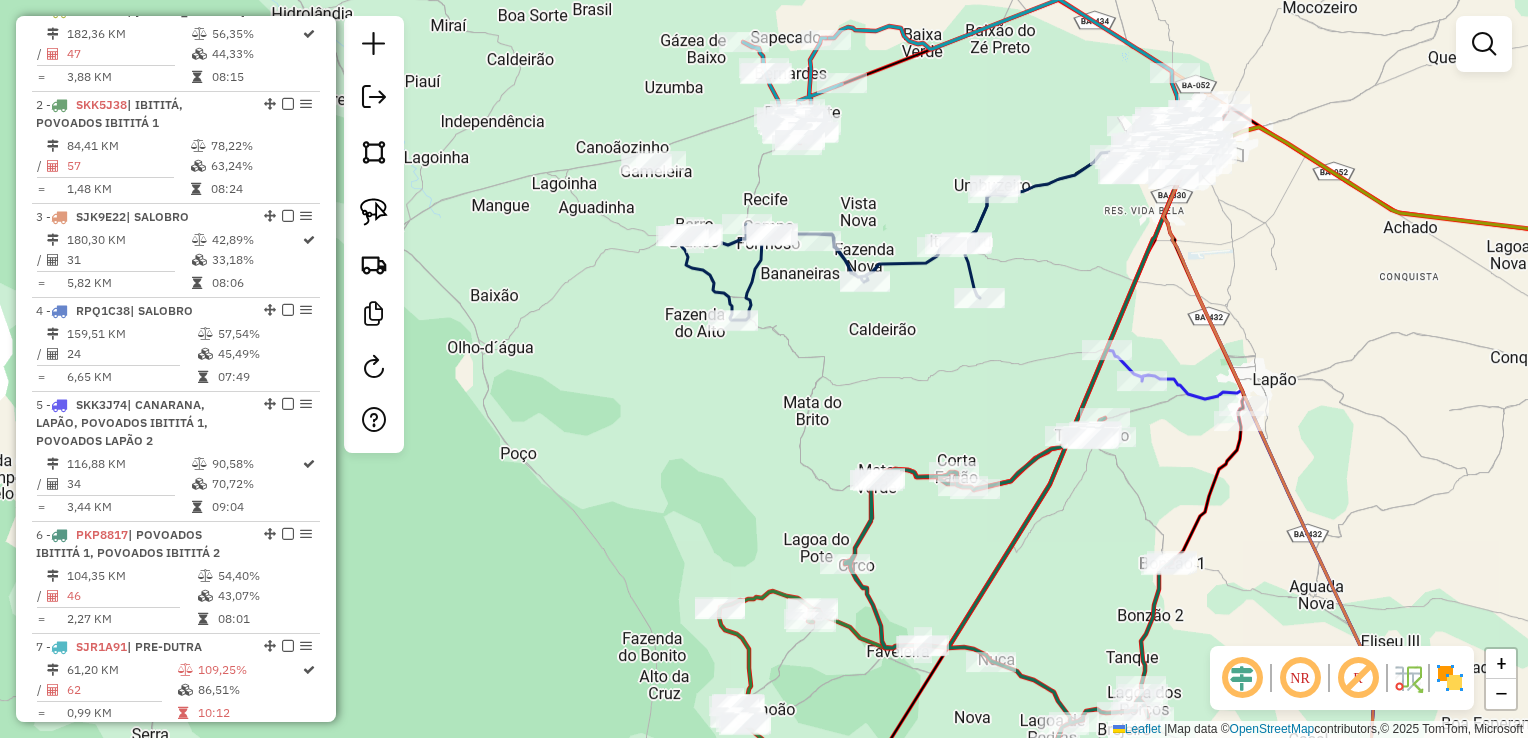 drag, startPoint x: 783, startPoint y: 298, endPoint x: 756, endPoint y: 365, distance: 72.235725 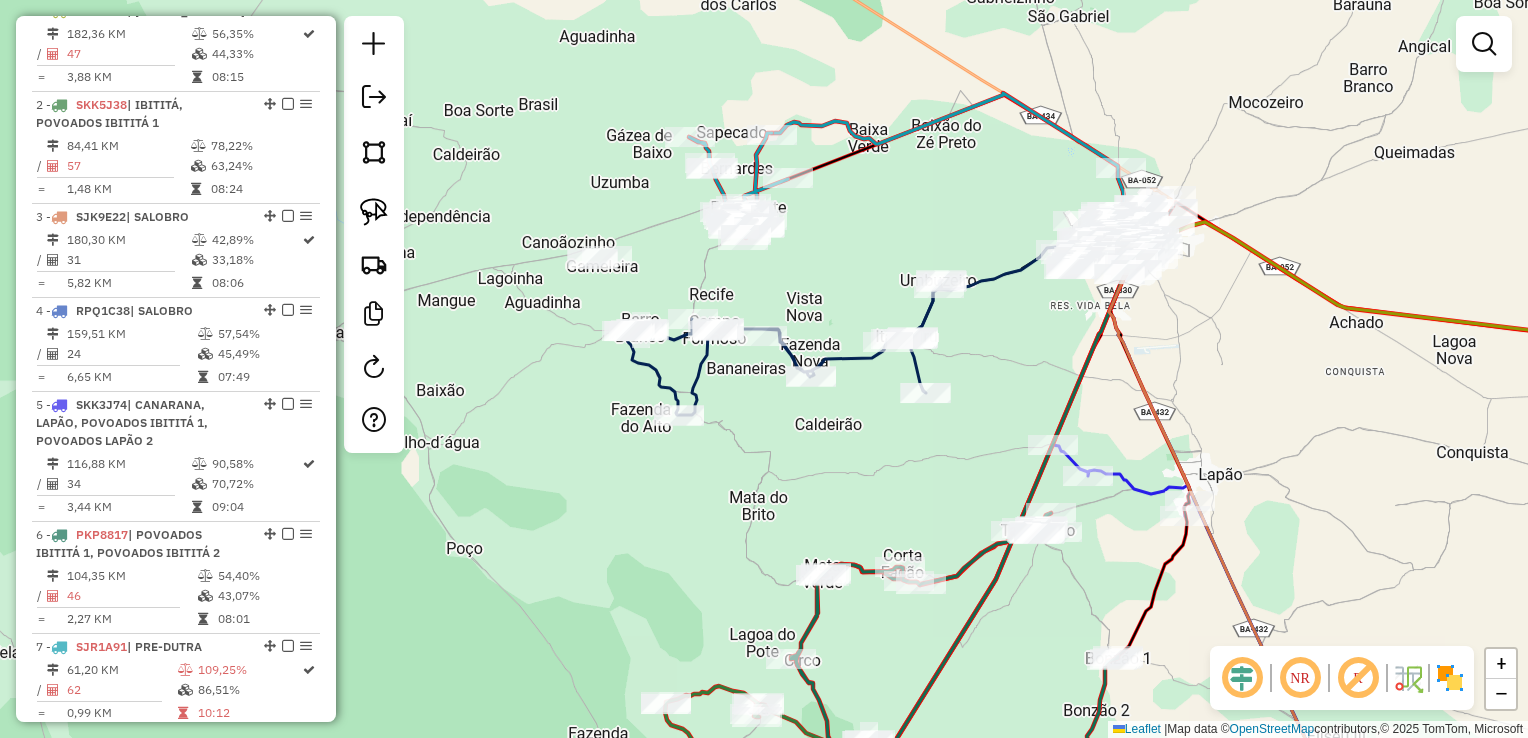 drag, startPoint x: 840, startPoint y: 238, endPoint x: 796, endPoint y: 271, distance: 55 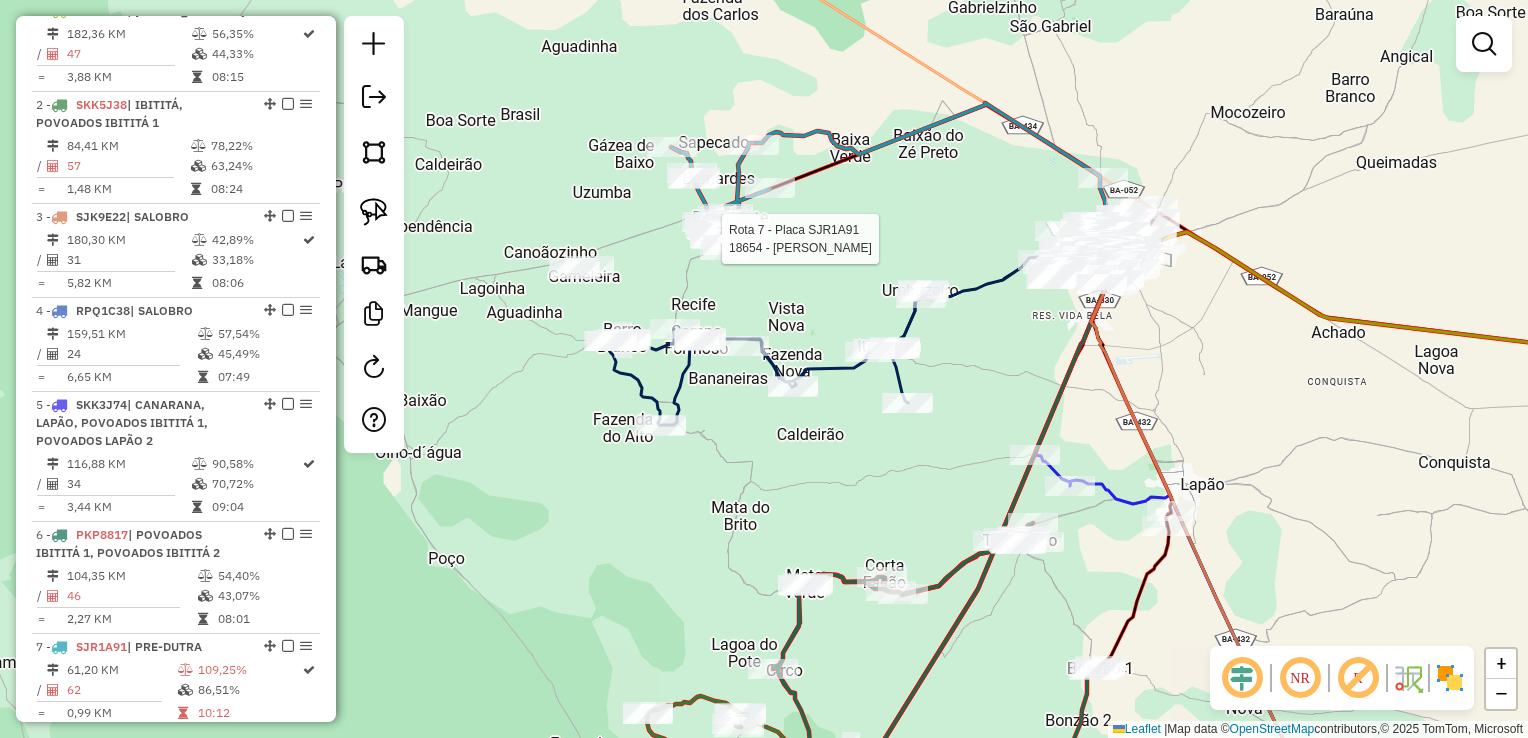select on "*********" 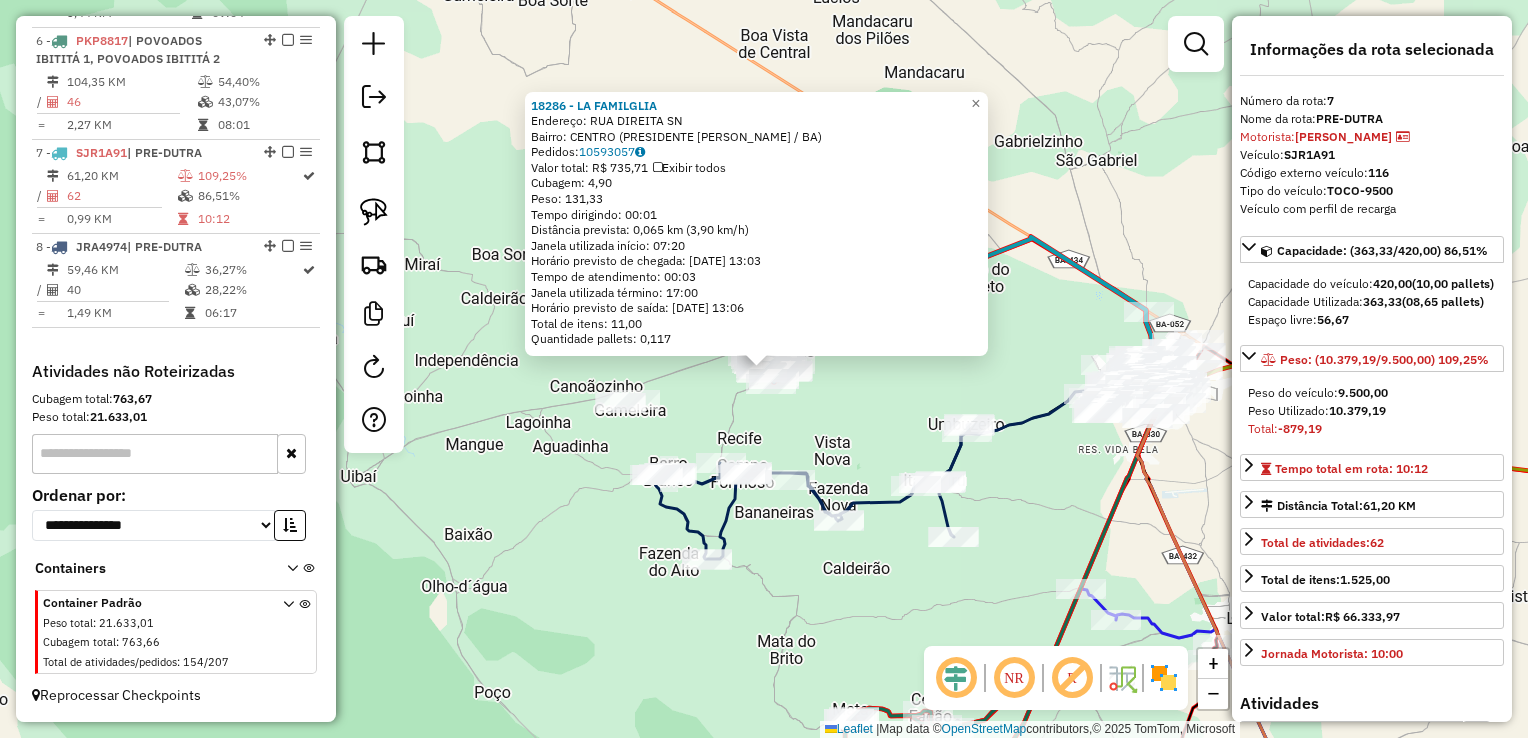scroll, scrollTop: 1300, scrollLeft: 0, axis: vertical 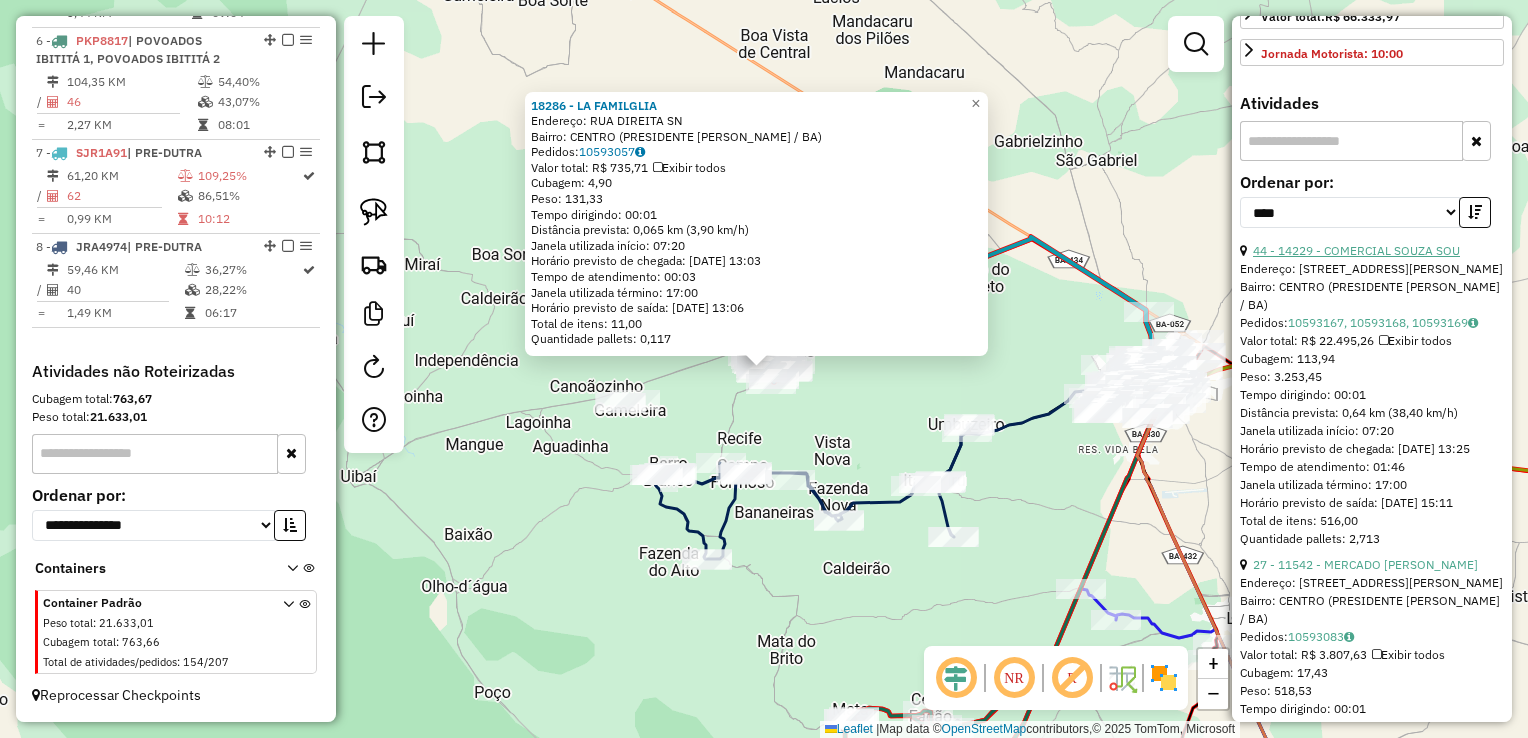 click on "44 - 14229 - COMERCIAL SOUZA  SOU" at bounding box center (1356, 250) 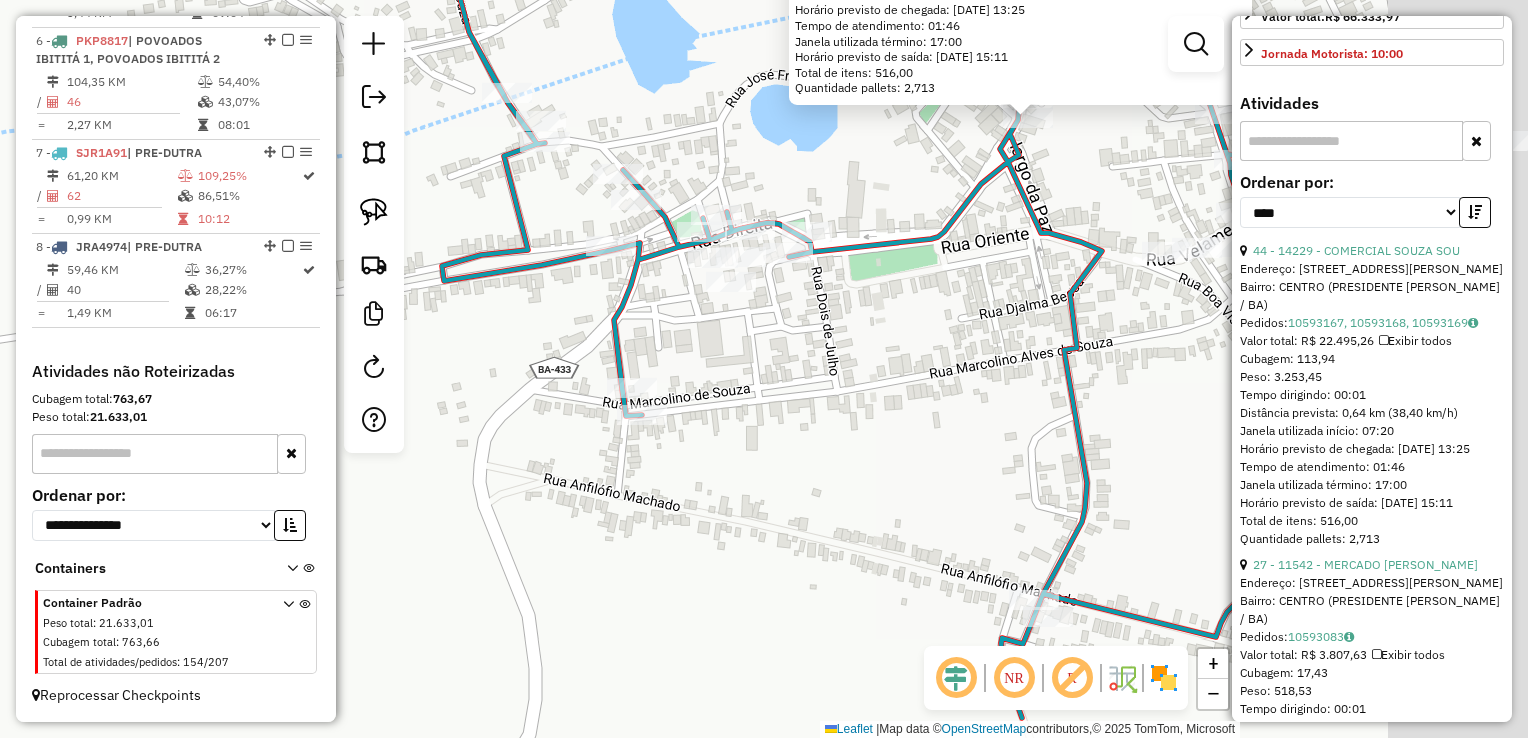 drag, startPoint x: 1100, startPoint y: 290, endPoint x: 648, endPoint y: 425, distance: 471.7298 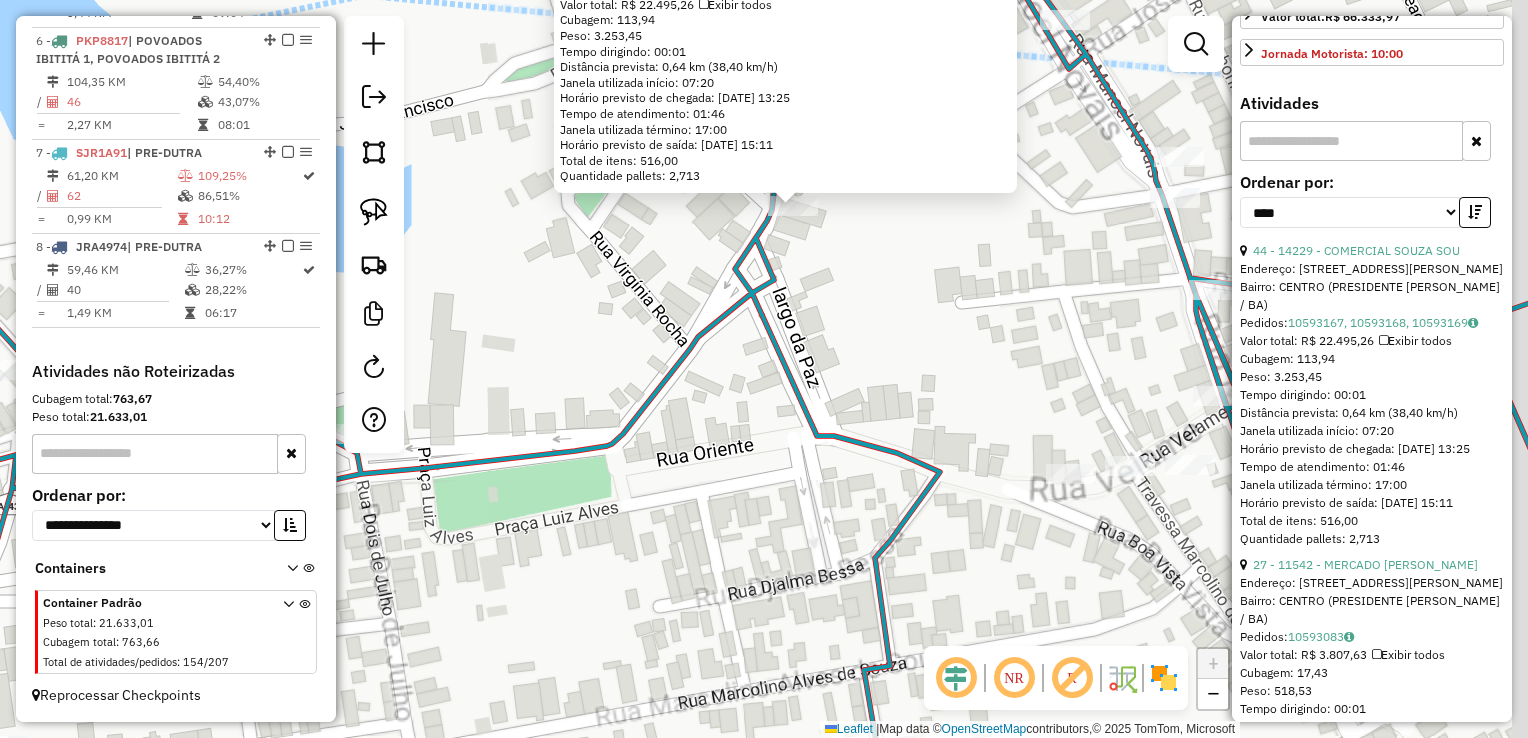 drag, startPoint x: 844, startPoint y: 269, endPoint x: 736, endPoint y: 346, distance: 132.63861 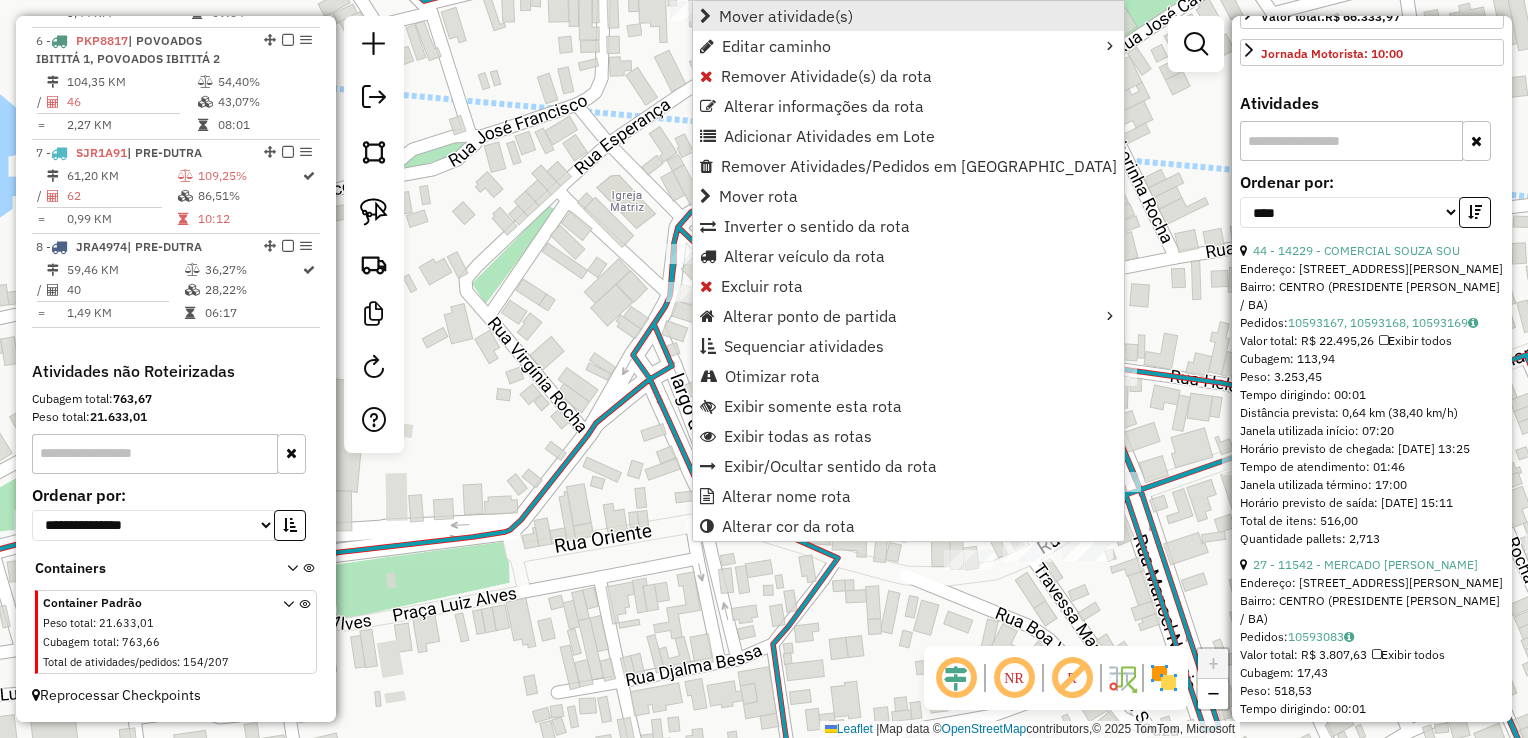 click on "Mover atividade(s)" at bounding box center [786, 16] 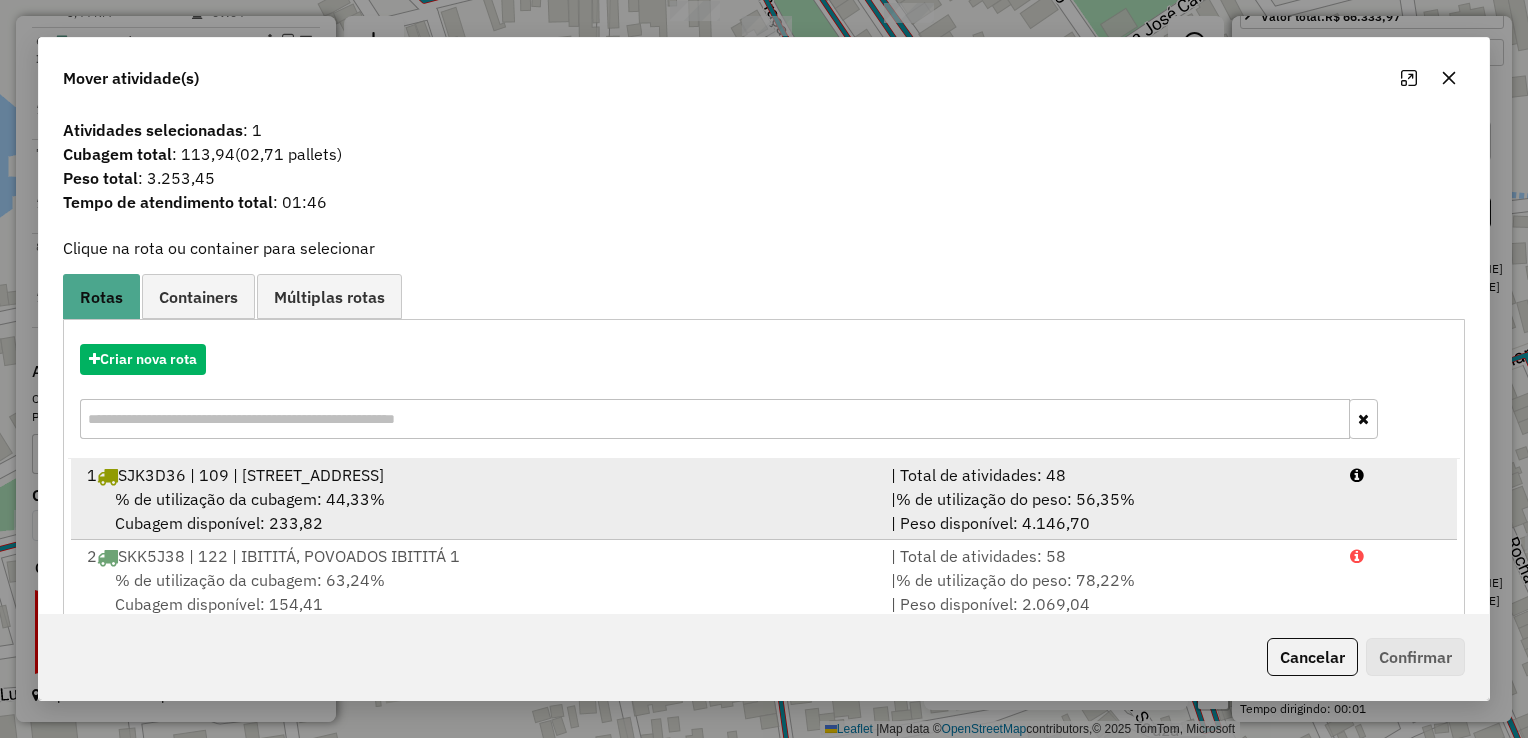 scroll, scrollTop: 165, scrollLeft: 0, axis: vertical 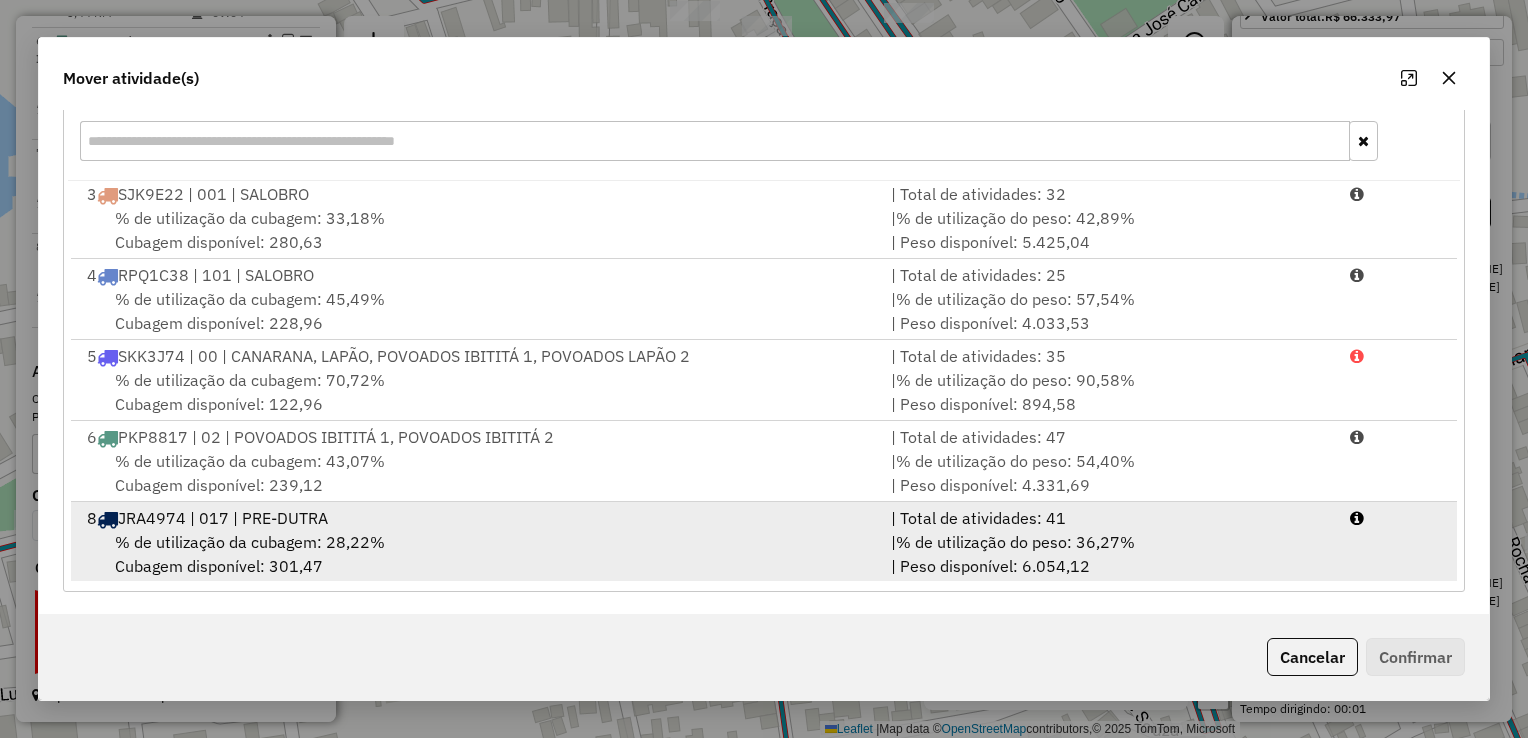 click on "|  % de utilização do peso: 36,27%  | Peso disponível: 6.054,12" at bounding box center [1108, 554] 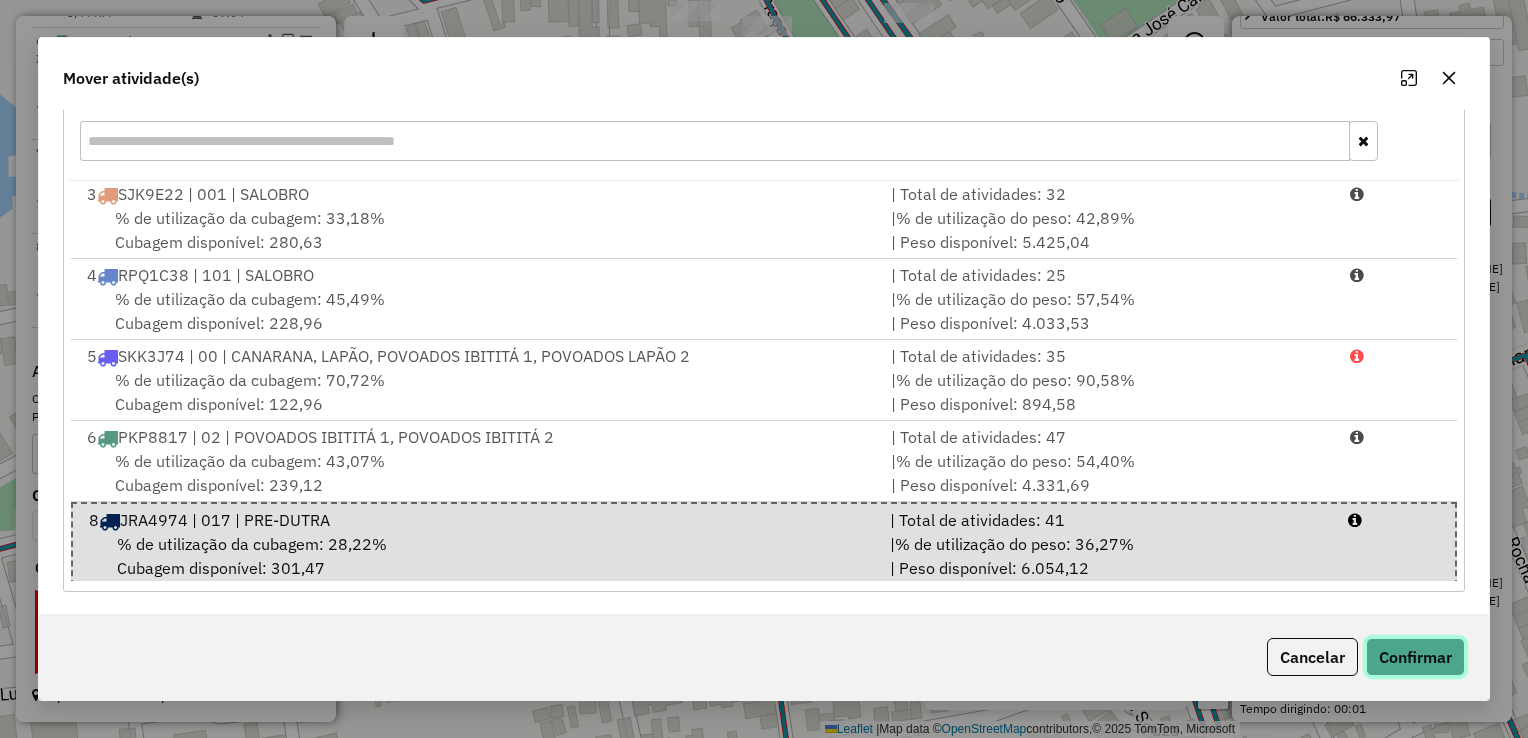 click on "Confirmar" 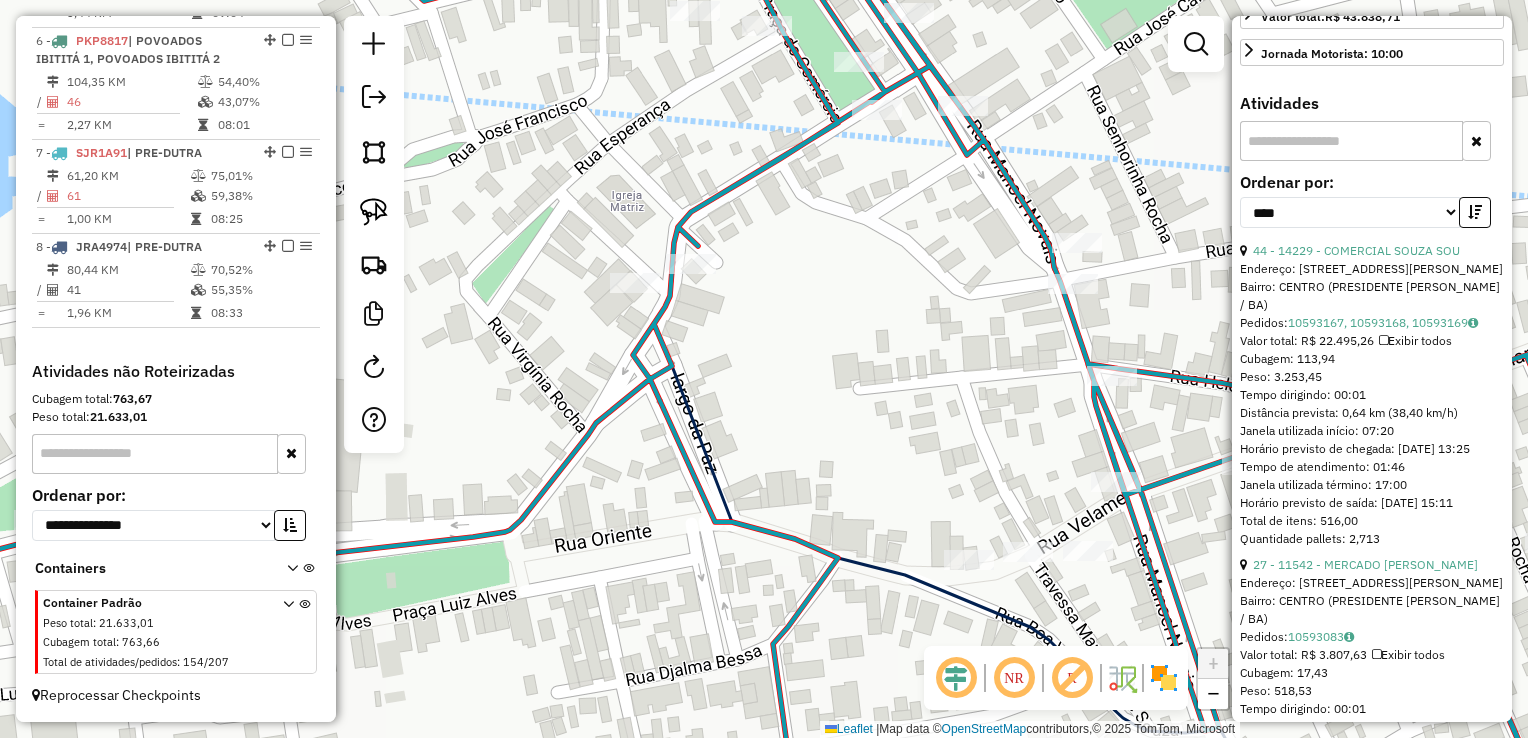 scroll, scrollTop: 0, scrollLeft: 0, axis: both 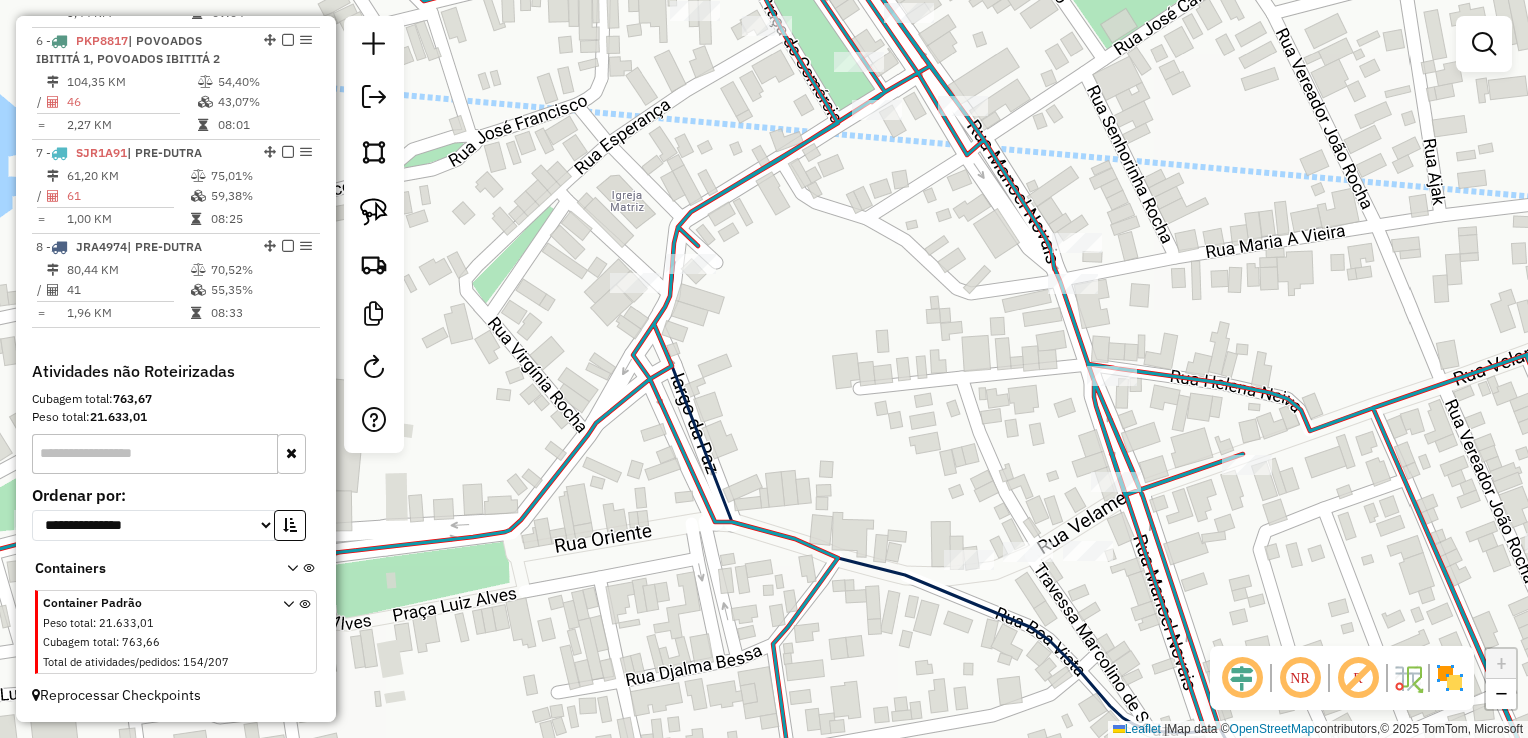 drag, startPoint x: 898, startPoint y: 425, endPoint x: 876, endPoint y: 402, distance: 31.827662 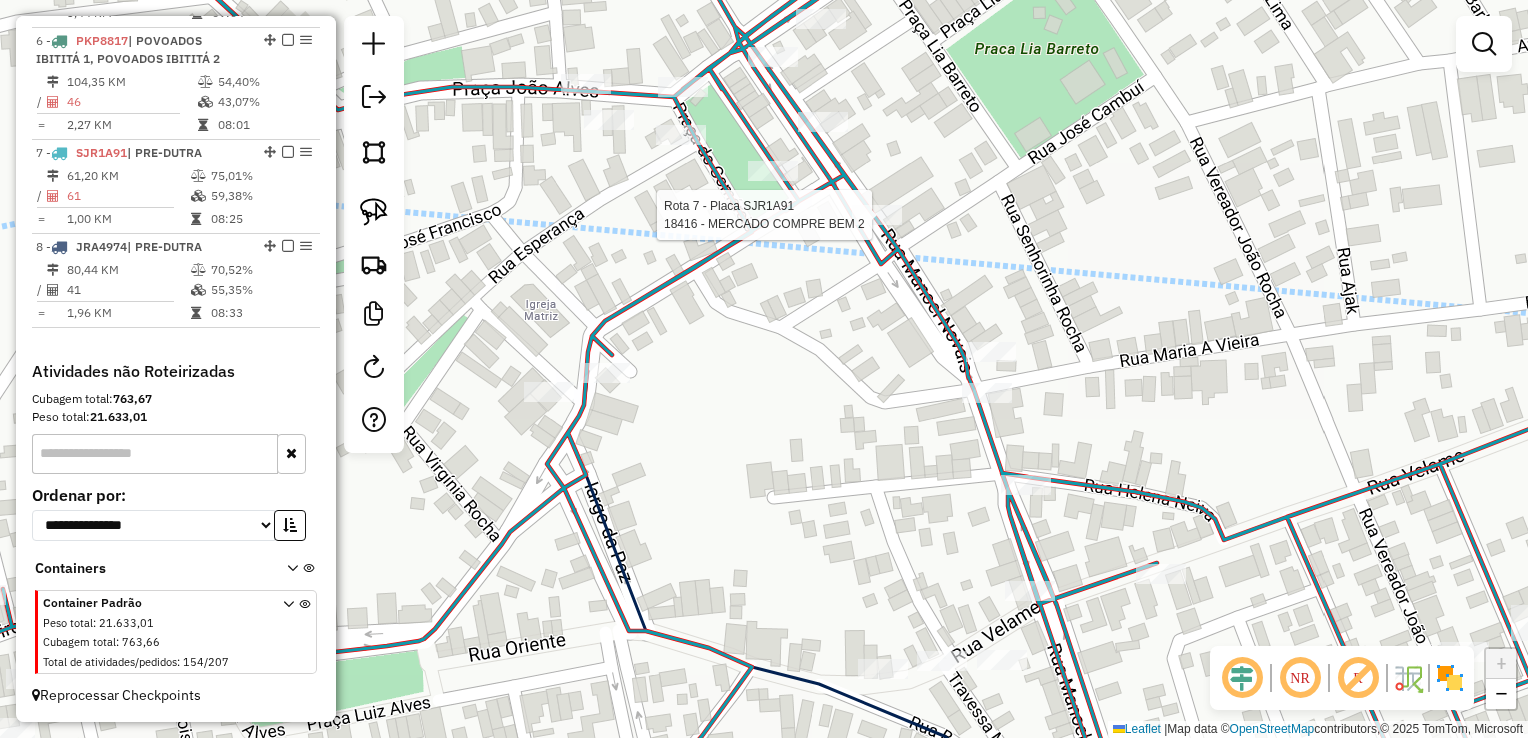 select on "*********" 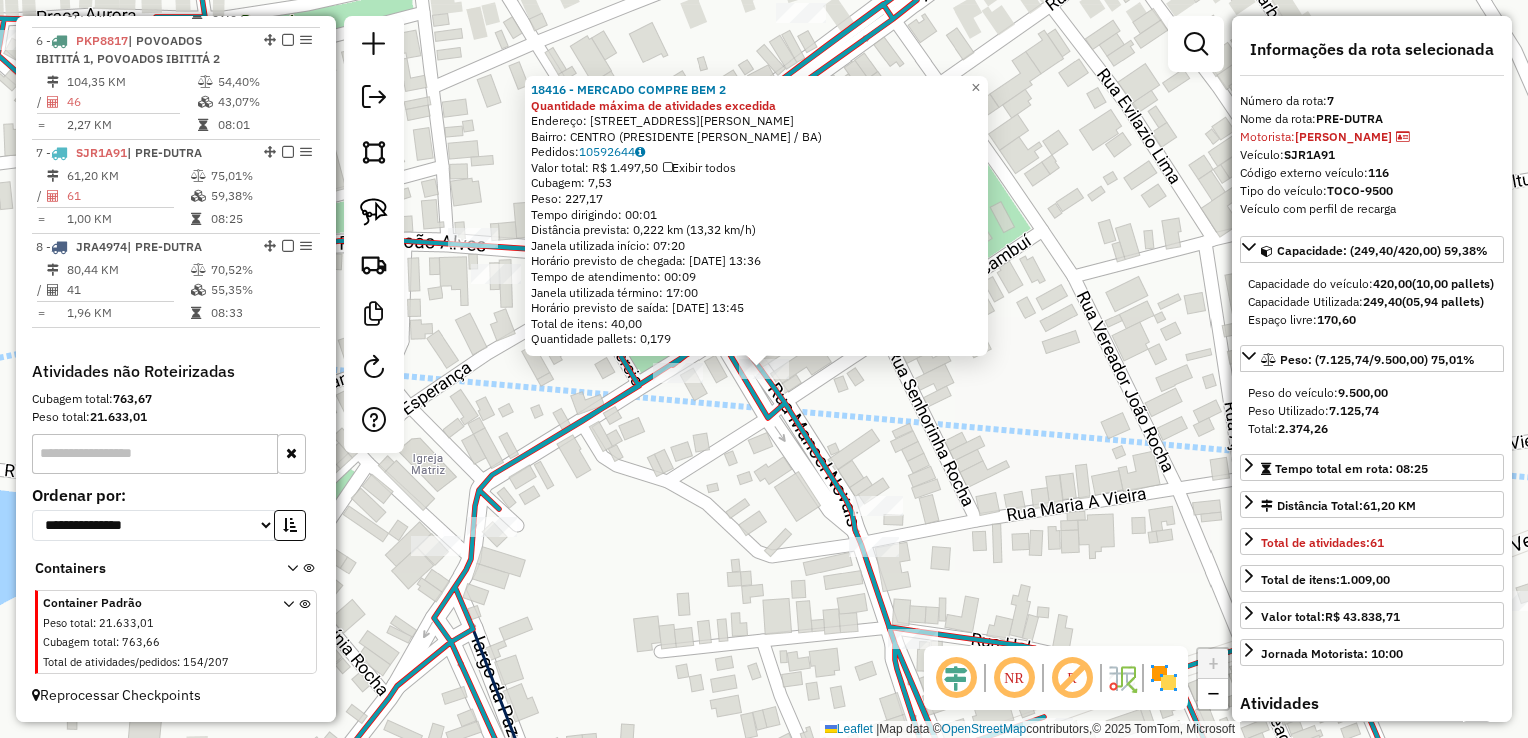 click on "18416 - MERCADO COMPRE BEM 2 Quantidade máxima de atividades excedida  Endereço:  RUA MANOEL NOVAIS 121   Bairro: CENTRO (PRESIDENTE DUTRA / BA)   Pedidos:  10592644   Valor total: R$ 1.497,50   Exibir todos   Cubagem: 7,53  Peso: 227,17  Tempo dirigindo: 00:01   Distância prevista: 0,222 km (13,32 km/h)   Janela utilizada início: 07:20   Horário previsto de chegada: 11/07/2025 13:36   Tempo de atendimento: 00:09   Janela utilizada término: 17:00   Horário previsto de saída: 11/07/2025 13:45   Total de itens: 40,00   Quantidade pallets: 0,179  × Janela de atendimento Grade de atendimento Capacidade Transportadoras Veículos Cliente Pedidos  Rotas Selecione os dias de semana para filtrar as janelas de atendimento  Seg   Ter   Qua   Qui   Sex   Sáb   Dom  Informe o período da janela de atendimento: De: Até:  Filtrar exatamente a janela do cliente  Considerar janela de atendimento padrão  Selecione os dias de semana para filtrar as grades de atendimento  Seg   Ter   Qua   Qui   Sex   Sáb   Dom  De:" 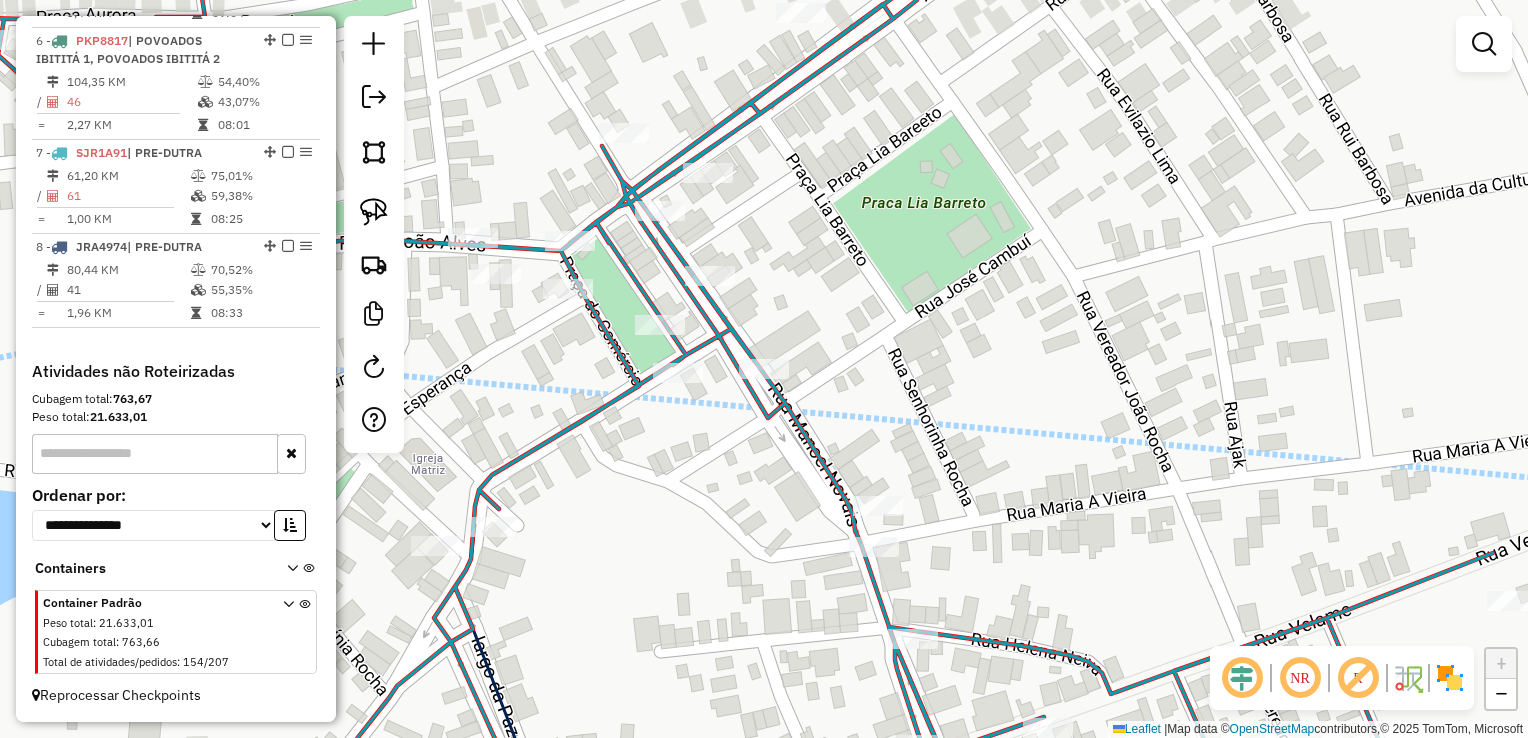 drag, startPoint x: 1002, startPoint y: 314, endPoint x: 888, endPoint y: 322, distance: 114.28036 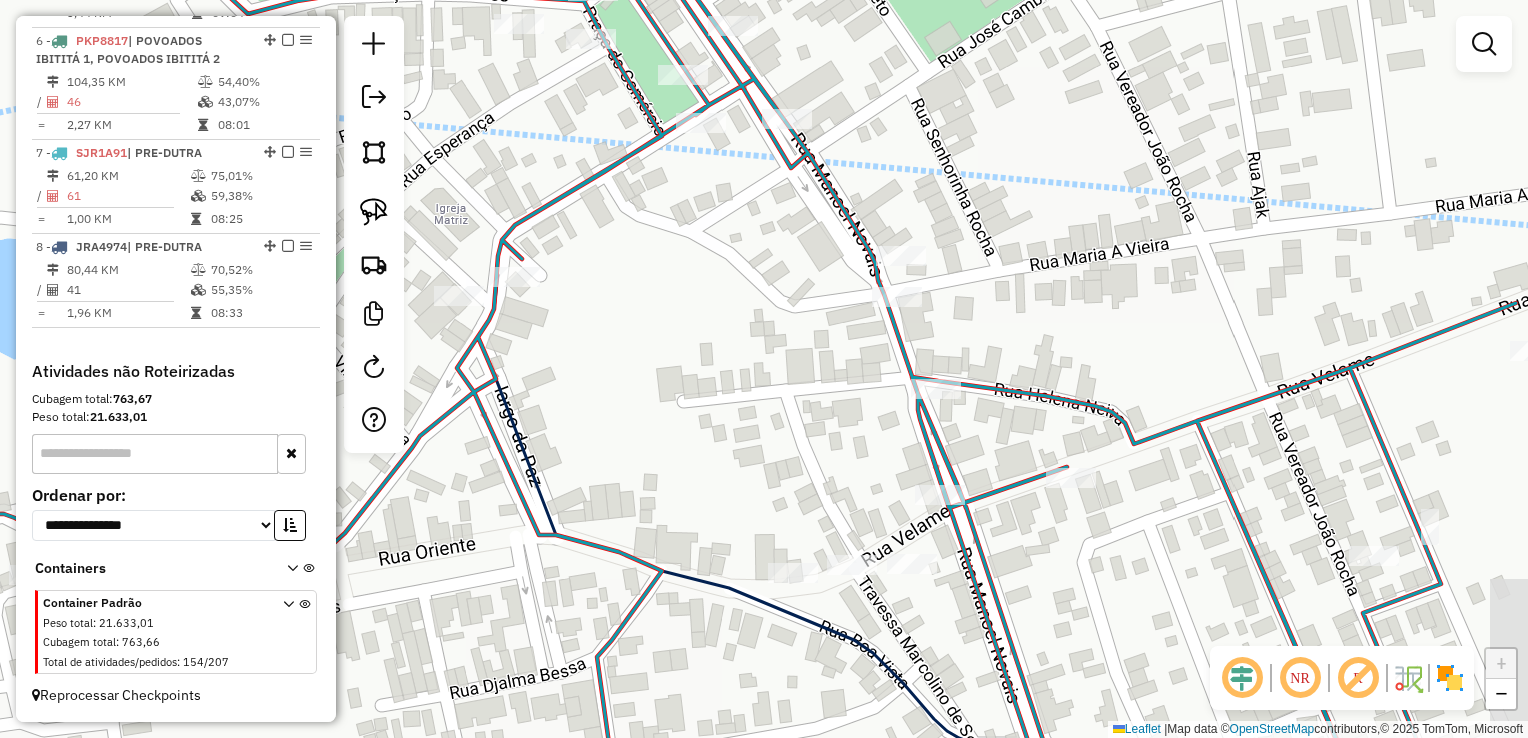 drag, startPoint x: 560, startPoint y: 381, endPoint x: 772, endPoint y: 455, distance: 224.54398 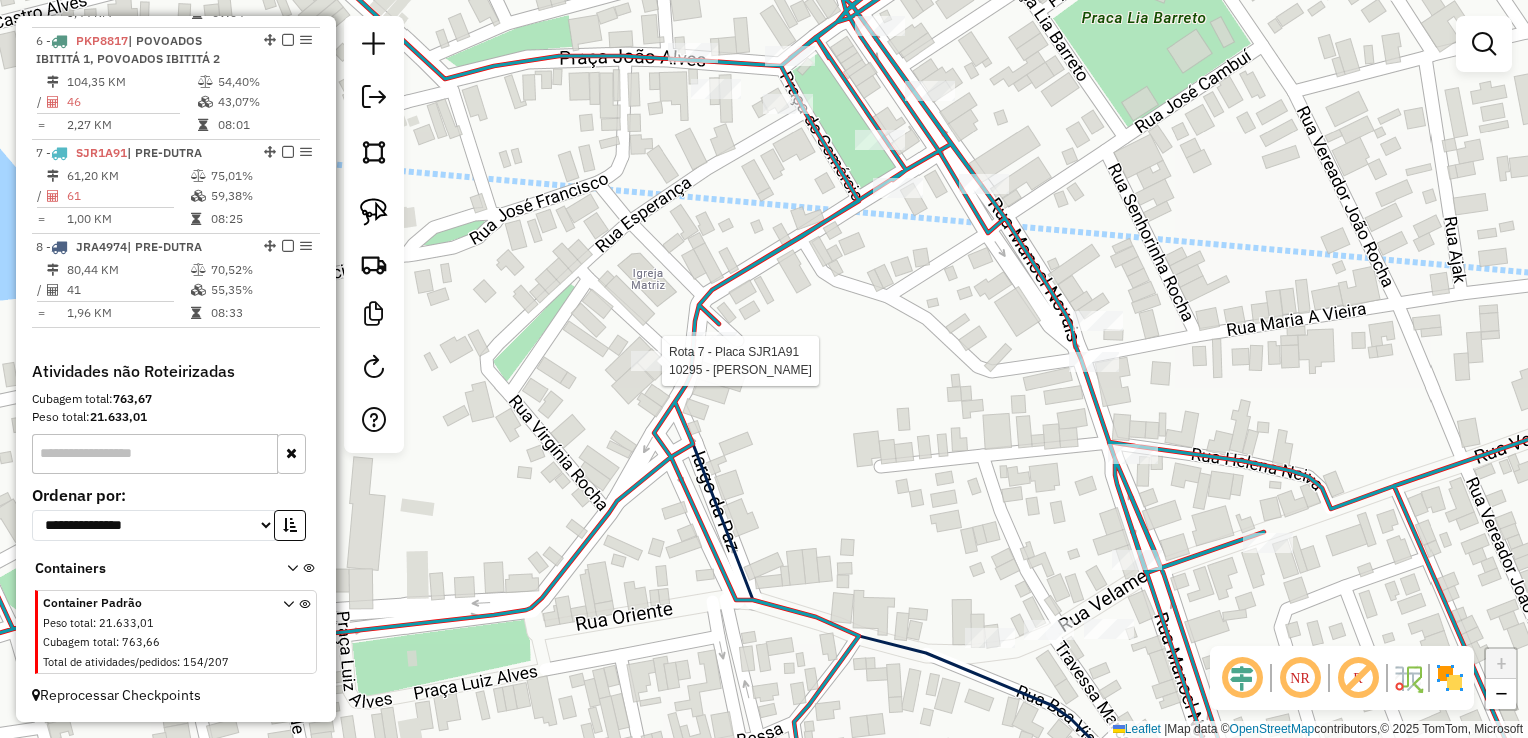 select on "*********" 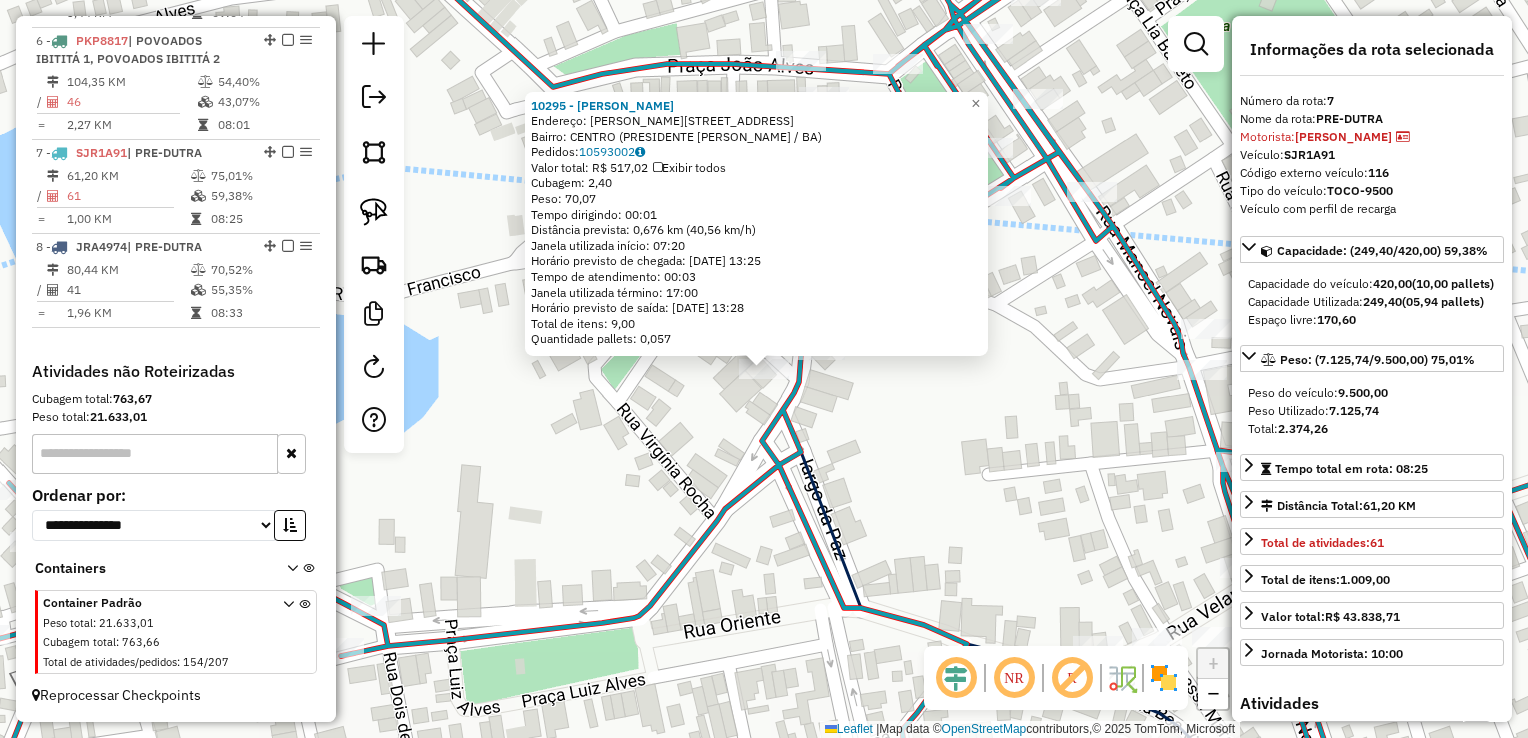 click on "Rota 7 - Placa SJR1A91  10295 - JOABIO ALVES RODRIGUES 10295 - JOABIO ALVES RODRIGUES  Endereço: R   MANOEL FERREIRA                63   Bairro: CENTRO (PRESIDENTE DUTRA / BA)   Pedidos:  10593002   Valor total: R$ 517,02   Exibir todos   Cubagem: 2,40  Peso: 70,07  Tempo dirigindo: 00:01   Distância prevista: 0,676 km (40,56 km/h)   Janela utilizada início: 07:20   Horário previsto de chegada: 11/07/2025 13:25   Tempo de atendimento: 00:03   Janela utilizada término: 17:00   Horário previsto de saída: 11/07/2025 13:28   Total de itens: 9,00   Quantidade pallets: 0,057  × Janela de atendimento Grade de atendimento Capacidade Transportadoras Veículos Cliente Pedidos  Rotas Selecione os dias de semana para filtrar as janelas de atendimento  Seg   Ter   Qua   Qui   Sex   Sáb   Dom  Informe o período da janela de atendimento: De: Até:  Filtrar exatamente a janela do cliente  Considerar janela de atendimento padrão  Selecione os dias de semana para filtrar as grades de atendimento  Seg   Ter   Qua  +" 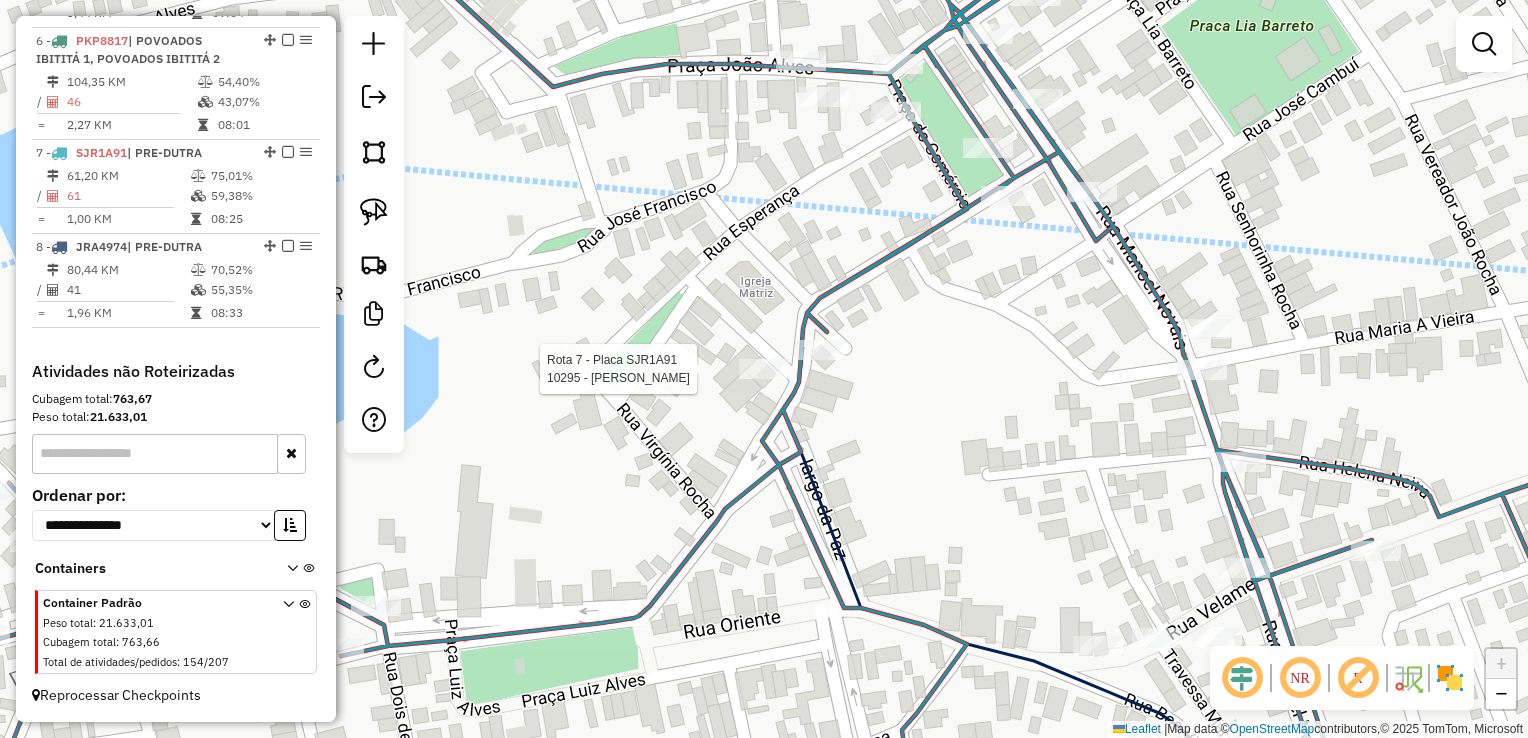 click 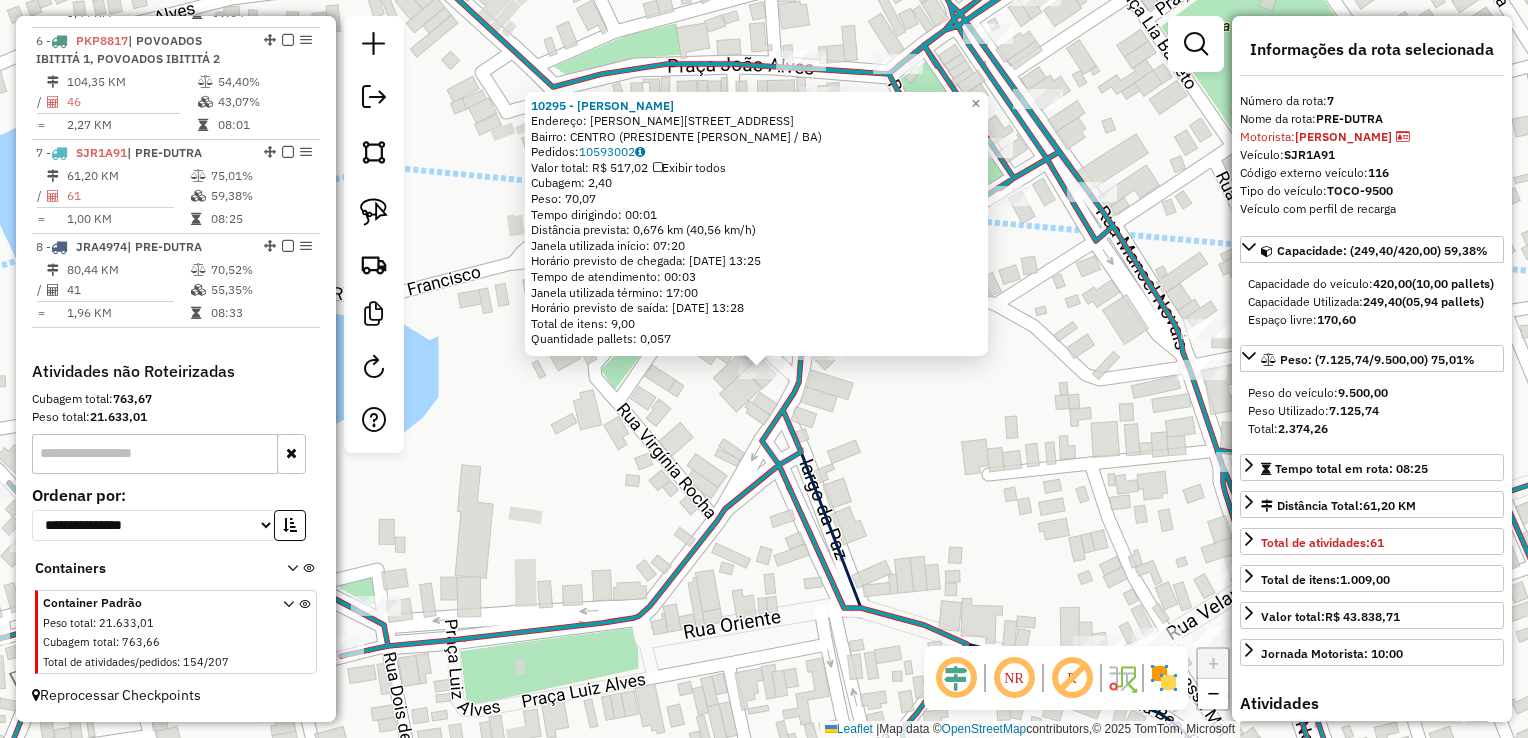 click on "10295 - JOABIO ALVES RODRIGUES  Endereço: R   MANOEL FERREIRA                63   Bairro: CENTRO (PRESIDENTE DUTRA / BA)   Pedidos:  10593002   Valor total: R$ 517,02   Exibir todos   Cubagem: 2,40  Peso: 70,07  Tempo dirigindo: 00:01   Distância prevista: 0,676 km (40,56 km/h)   Janela utilizada início: 07:20   Horário previsto de chegada: 11/07/2025 13:25   Tempo de atendimento: 00:03   Janela utilizada término: 17:00   Horário previsto de saída: 11/07/2025 13:28   Total de itens: 9,00   Quantidade pallets: 0,057  × Janela de atendimento Grade de atendimento Capacidade Transportadoras Veículos Cliente Pedidos  Rotas Selecione os dias de semana para filtrar as janelas de atendimento  Seg   Ter   Qua   Qui   Sex   Sáb   Dom  Informe o período da janela de atendimento: De: Até:  Filtrar exatamente a janela do cliente  Considerar janela de atendimento padrão  Selecione os dias de semana para filtrar as grades de atendimento  Seg   Ter   Qua   Qui   Sex   Sáb   Dom   Peso mínimo:   Peso máximo:" 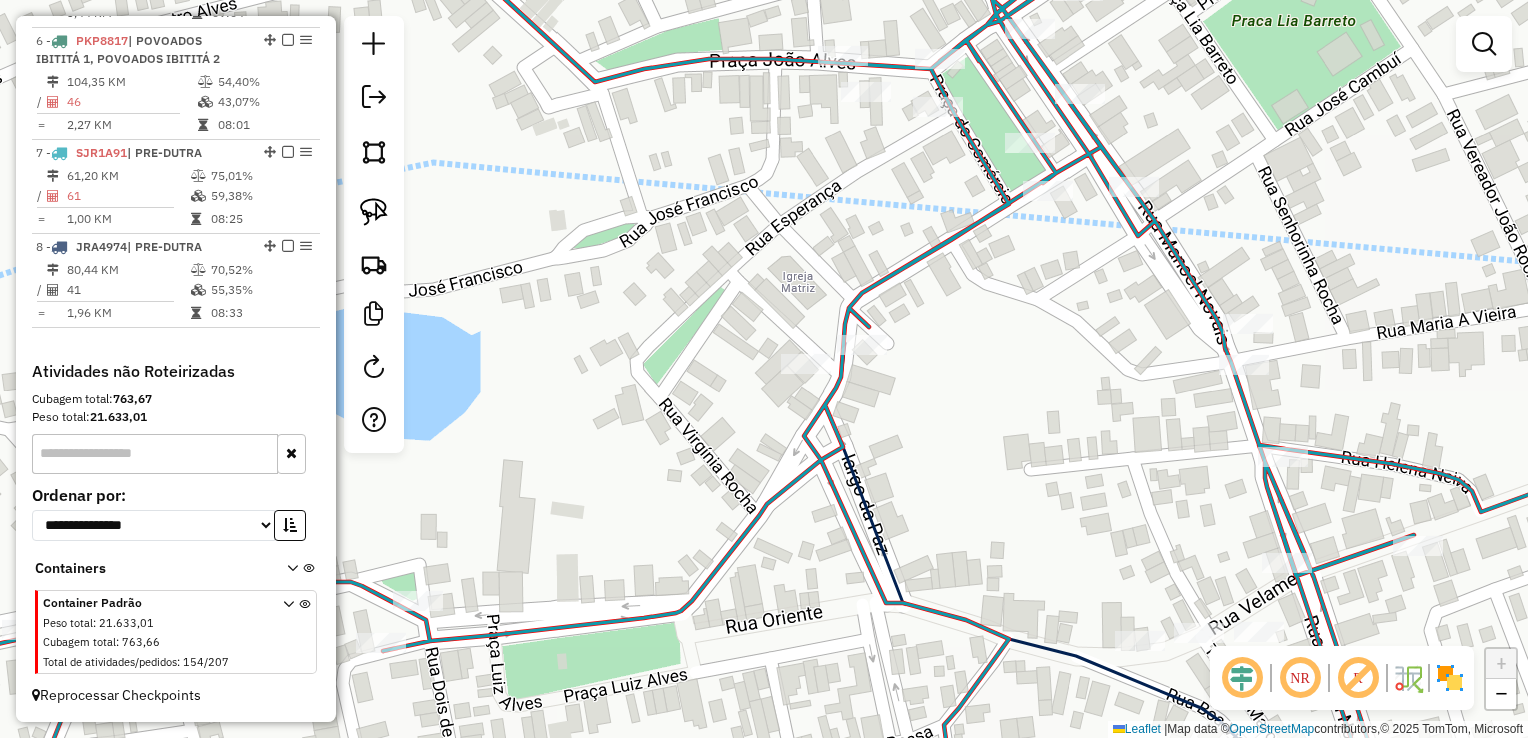 drag, startPoint x: 736, startPoint y: 371, endPoint x: 778, endPoint y: 366, distance: 42.296574 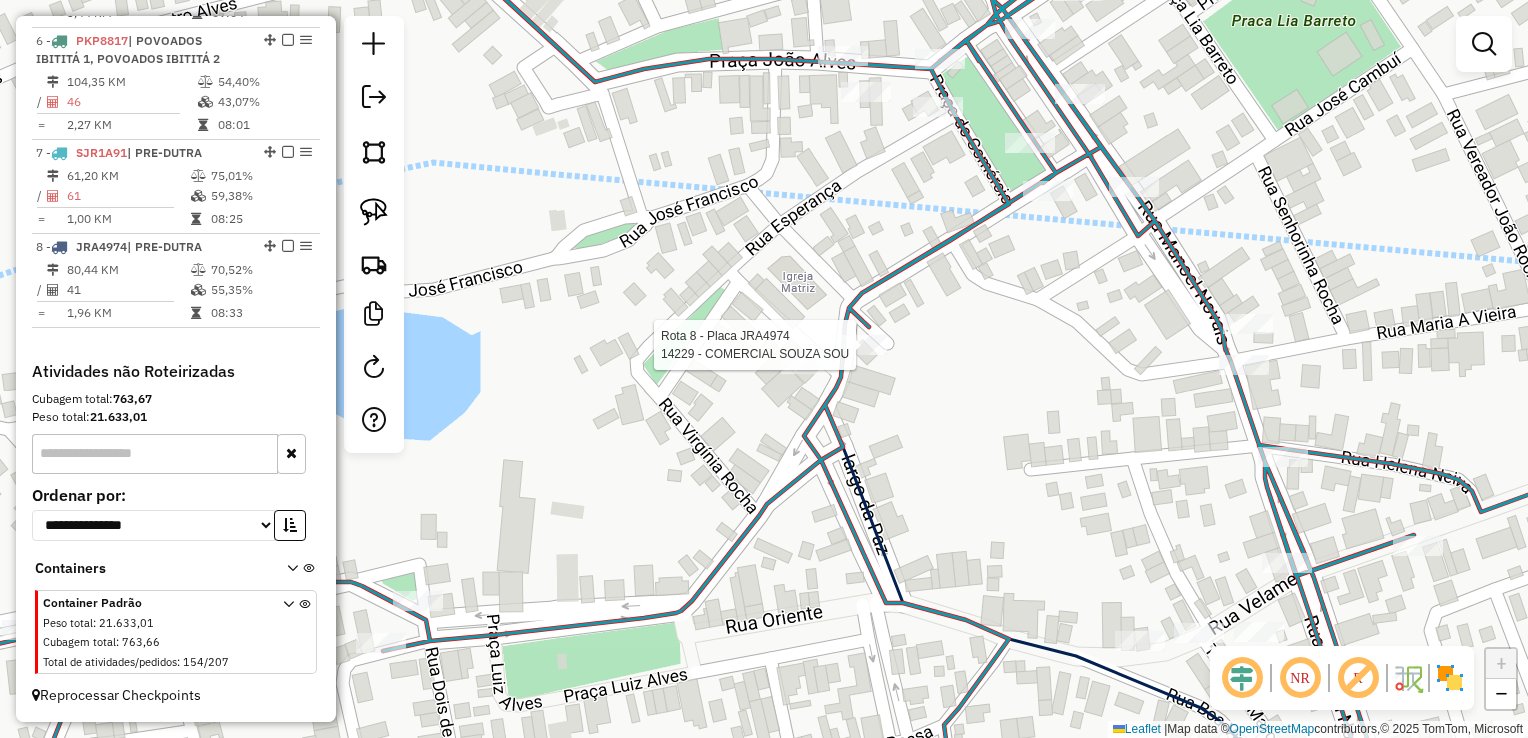 select on "*********" 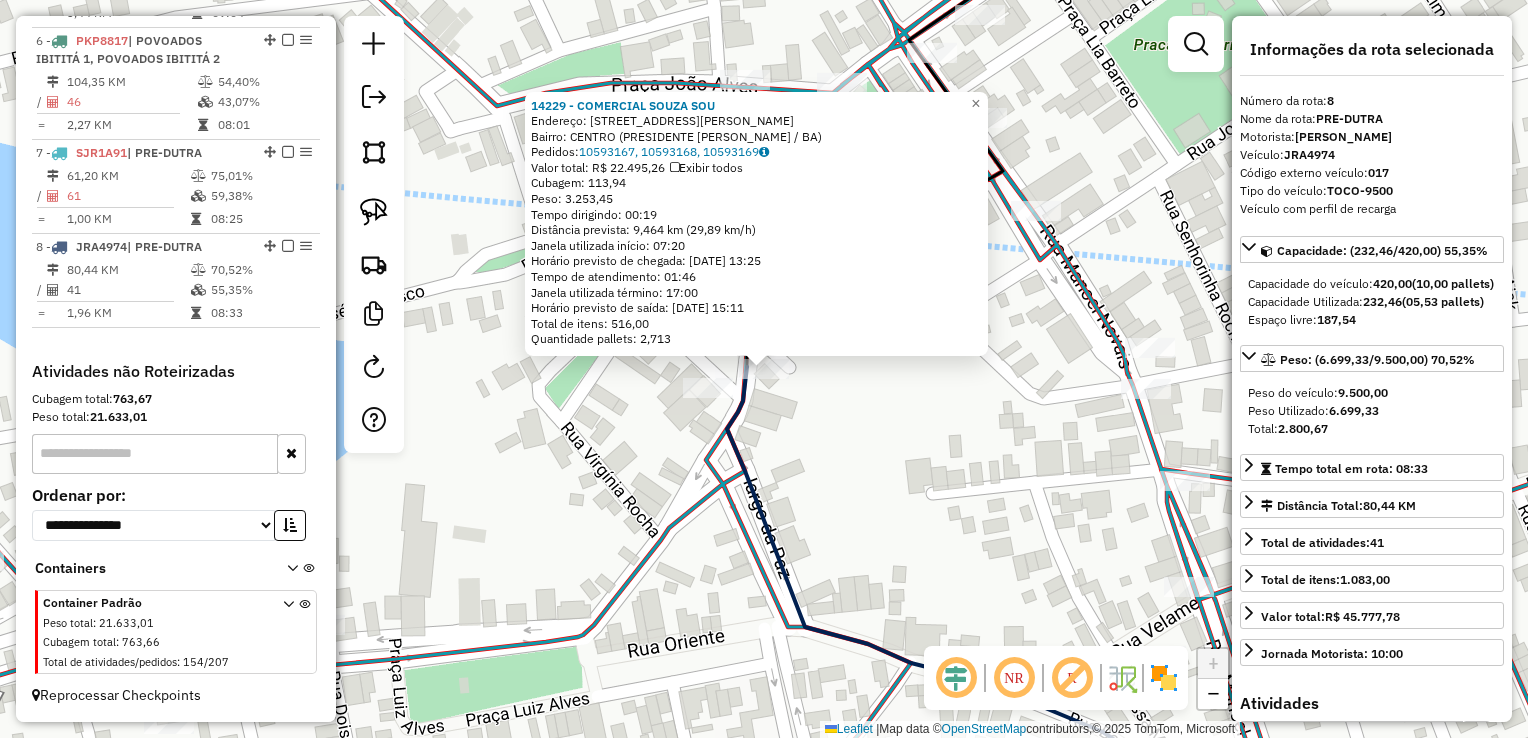 click on "14229 - COMERCIAL SOUZA  SOU  Endereço:  RUA RUA MANOEL FERREIRA 106 A   Bairro: CENTRO (PRESIDENTE DUTRA / BA)   Pedidos:  10593167, 10593168, 10593169   Valor total: R$ 22.495,26   Exibir todos   Cubagem: 113,94  Peso: 3.253,45  Tempo dirigindo: 00:19   Distância prevista: 9,464 km (29,89 km/h)   Janela utilizada início: 07:20   Horário previsto de chegada: 11/07/2025 13:25   Tempo de atendimento: 01:46   Janela utilizada término: 17:00   Horário previsto de saída: 11/07/2025 15:11   Total de itens: 516,00   Quantidade pallets: 2,713  × Janela de atendimento Grade de atendimento Capacidade Transportadoras Veículos Cliente Pedidos  Rotas Selecione os dias de semana para filtrar as janelas de atendimento  Seg   Ter   Qua   Qui   Sex   Sáb   Dom  Informe o período da janela de atendimento: De: Até:  Filtrar exatamente a janela do cliente  Considerar janela de atendimento padrão  Selecione os dias de semana para filtrar as grades de atendimento  Seg   Ter   Qua   Qui   Sex   Sáb   Dom   De:   De:" 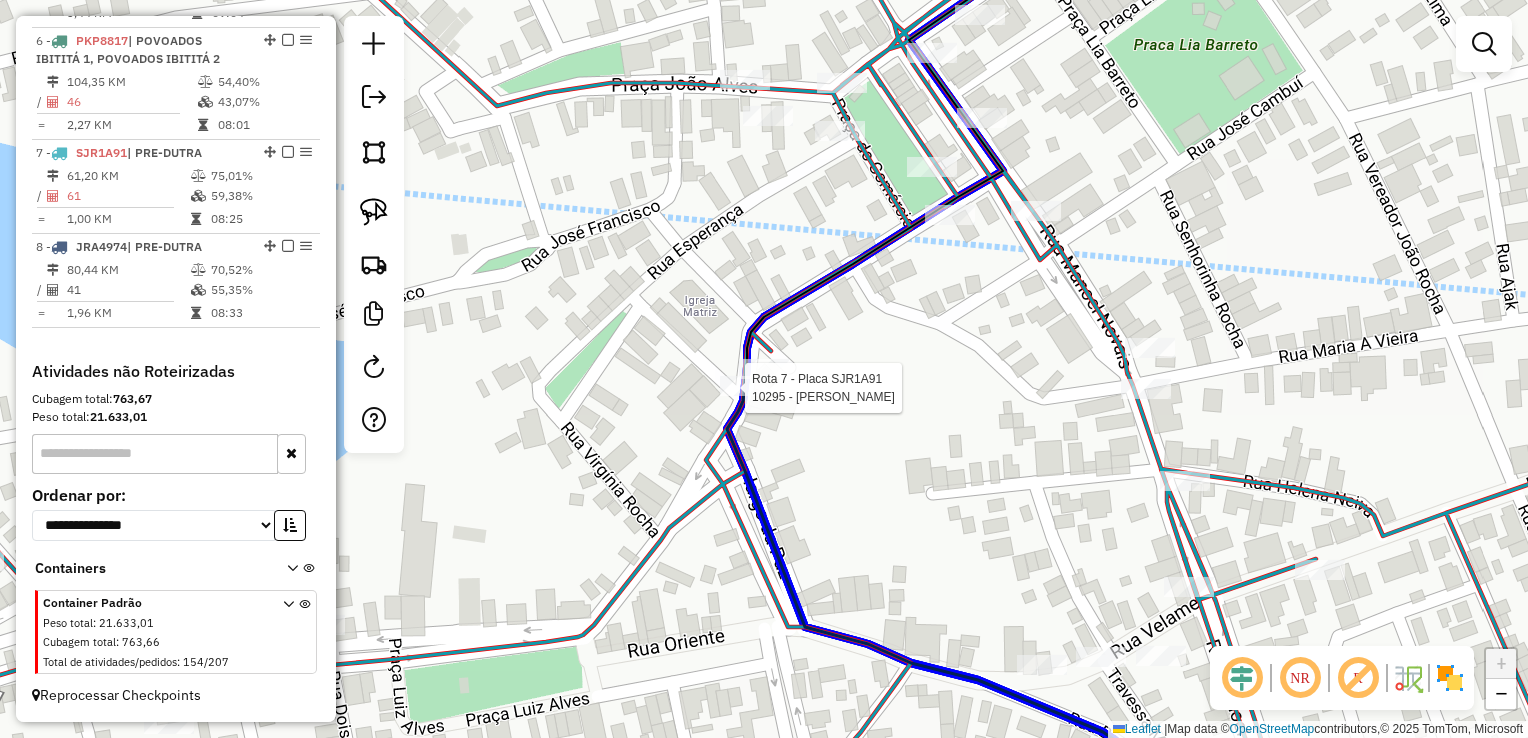 drag, startPoint x: 709, startPoint y: 400, endPoint x: 740, endPoint y: 400, distance: 31 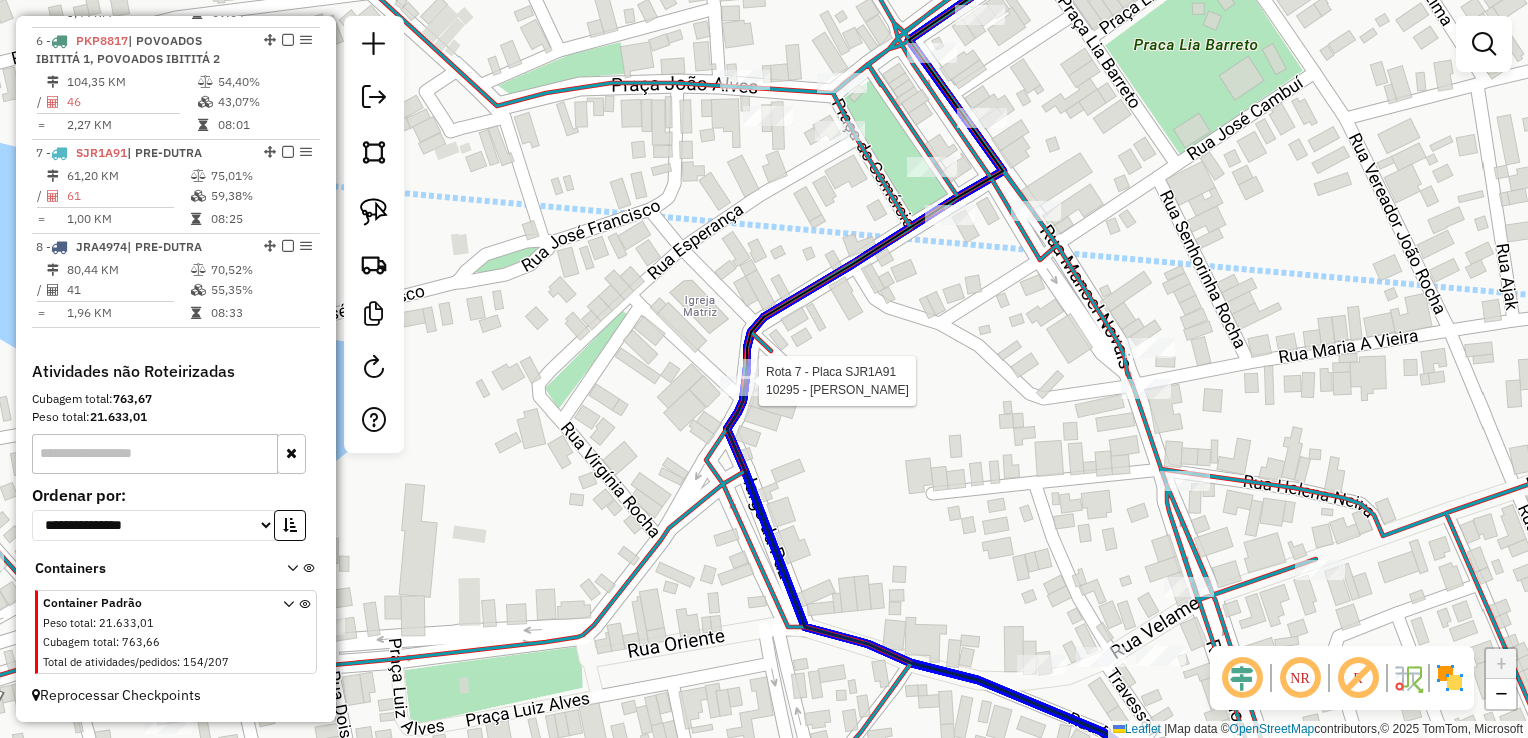 click 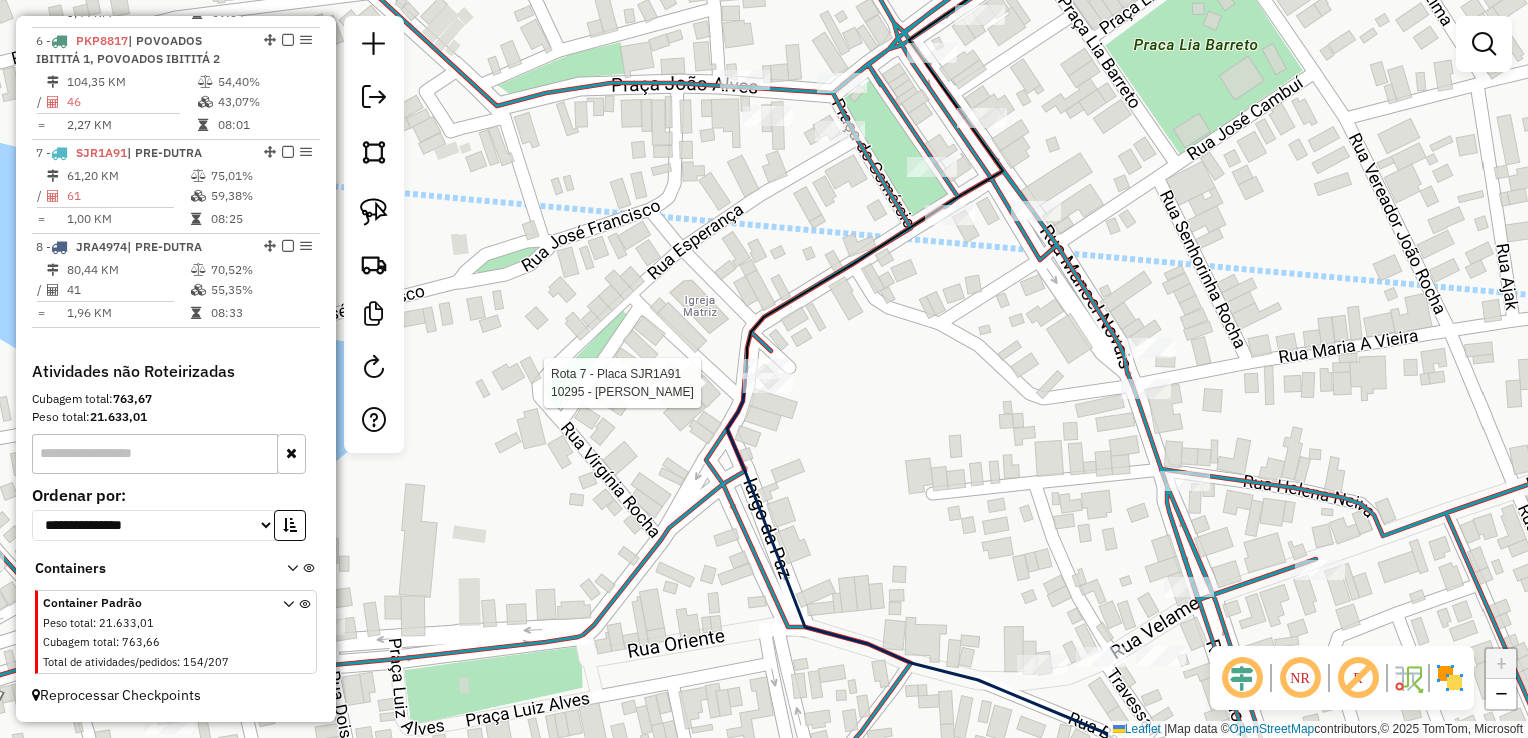 drag, startPoint x: 696, startPoint y: 398, endPoint x: 756, endPoint y: 393, distance: 60.207973 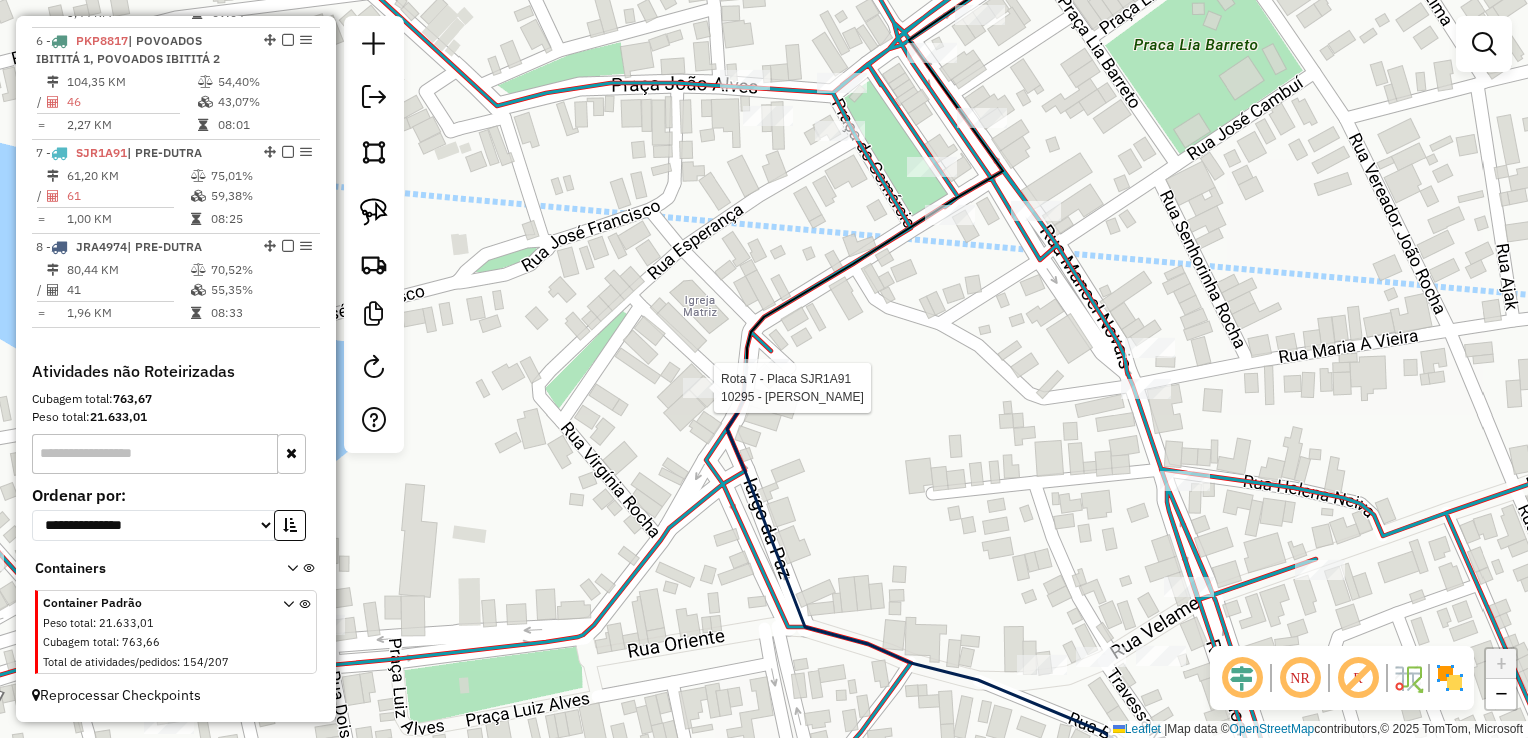 select on "*********" 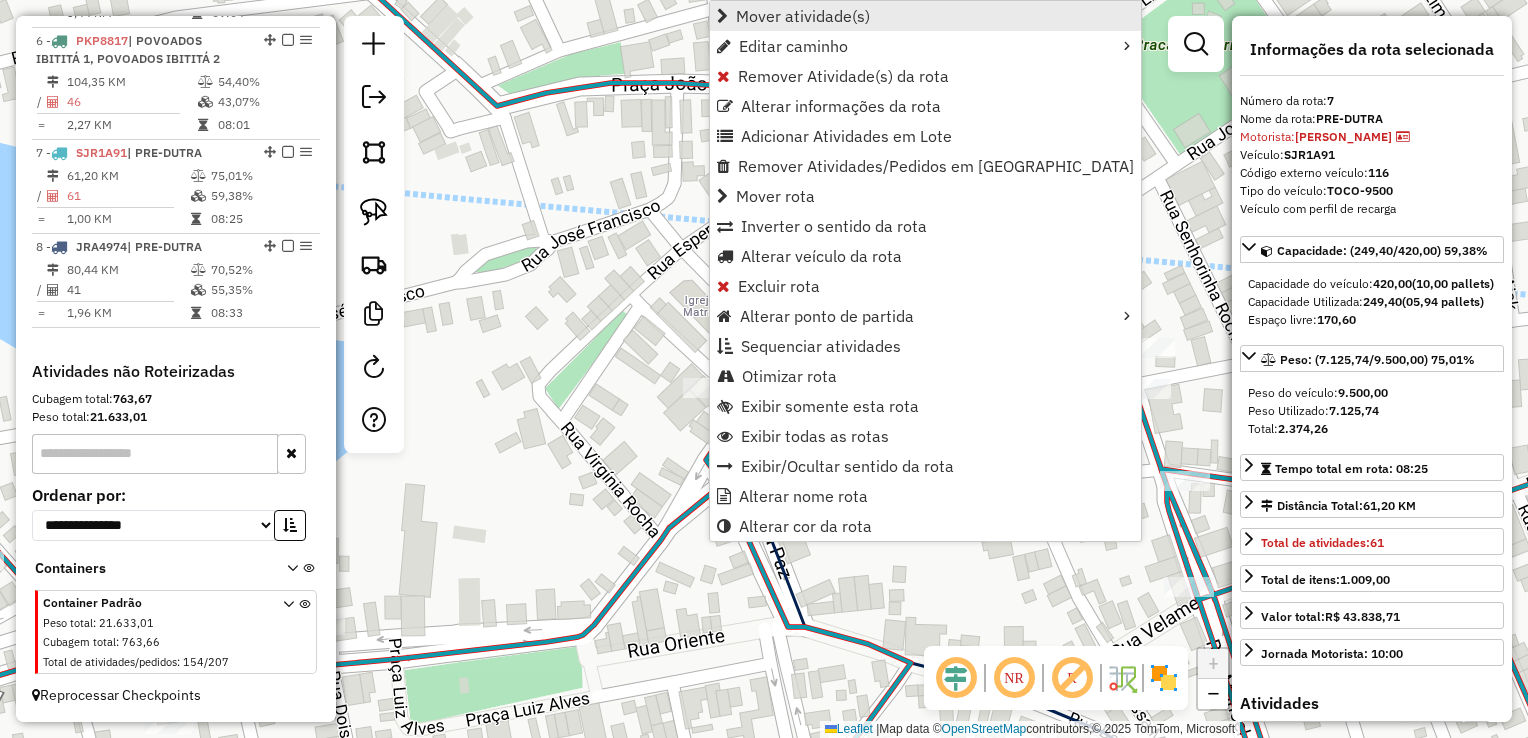 click on "Mover atividade(s)" at bounding box center [803, 16] 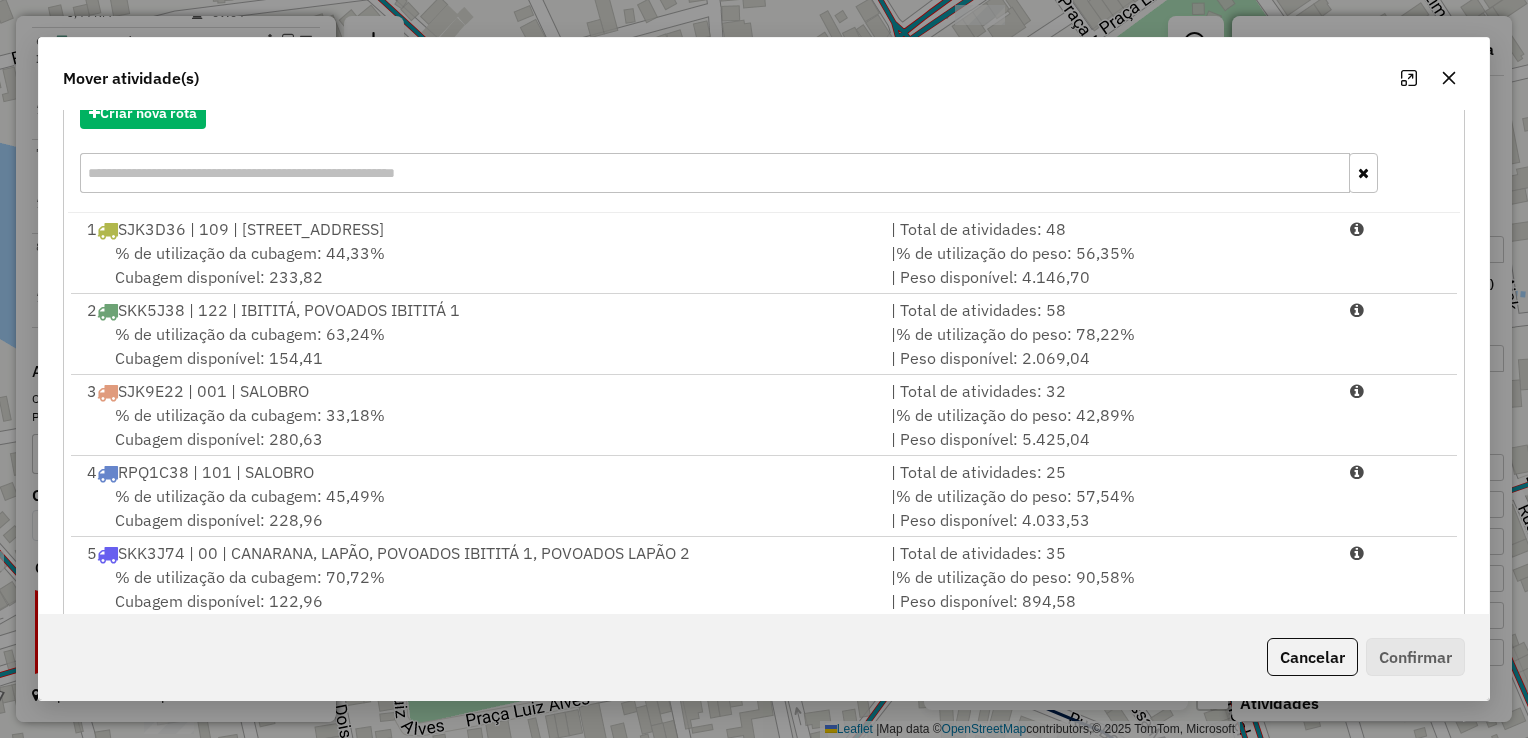 scroll, scrollTop: 278, scrollLeft: 0, axis: vertical 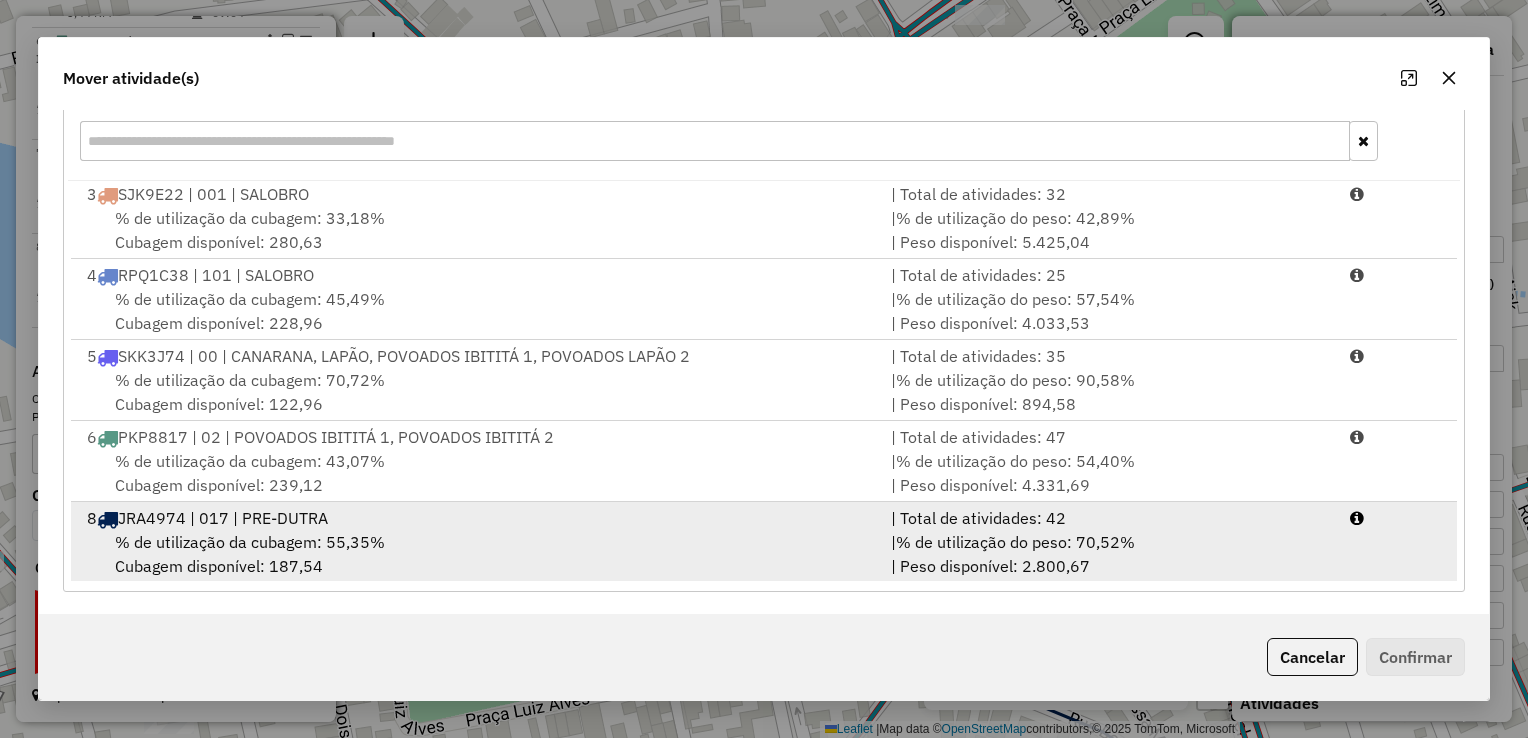 click on "% de utilização da cubagem: 55,35%  Cubagem disponível: 187,54" at bounding box center [477, 554] 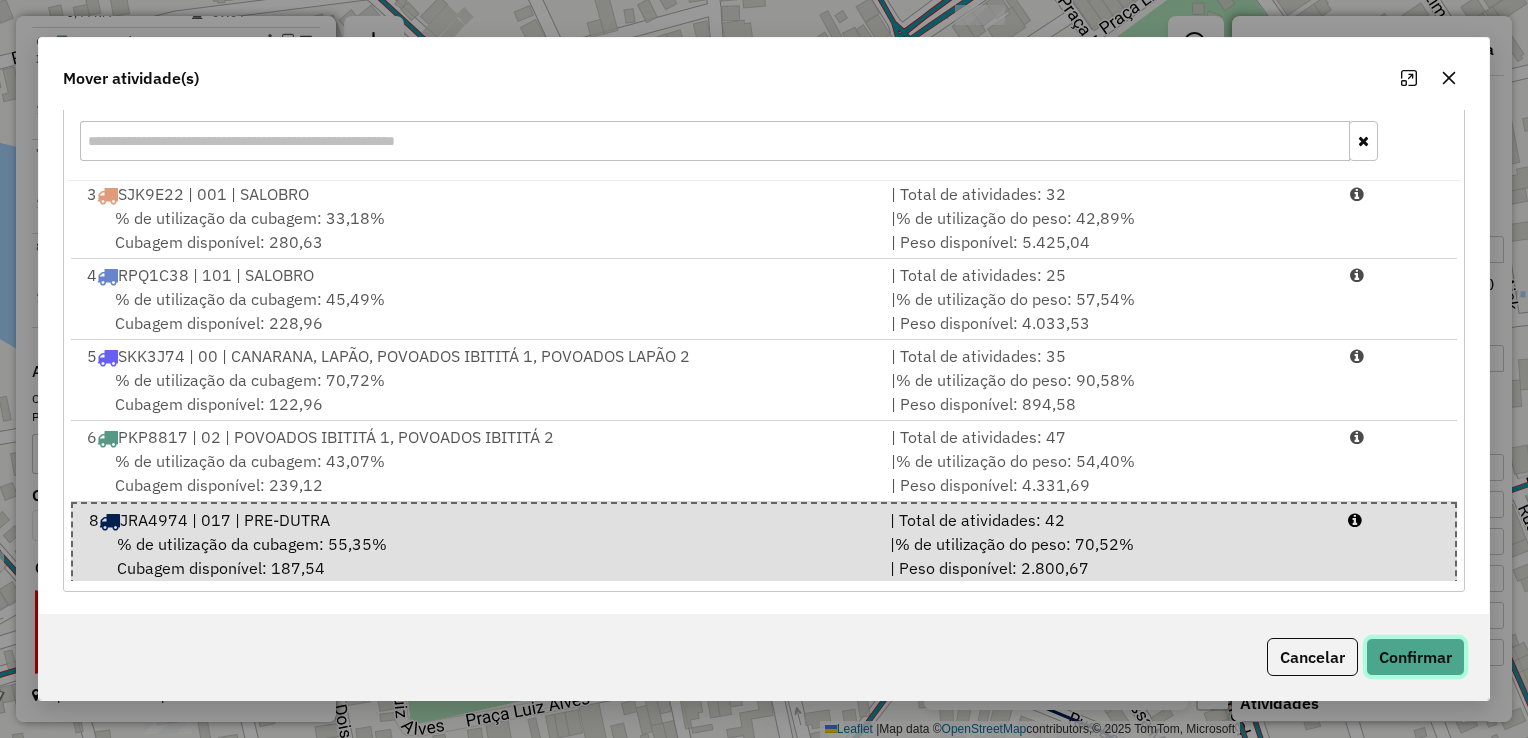 click on "Confirmar" 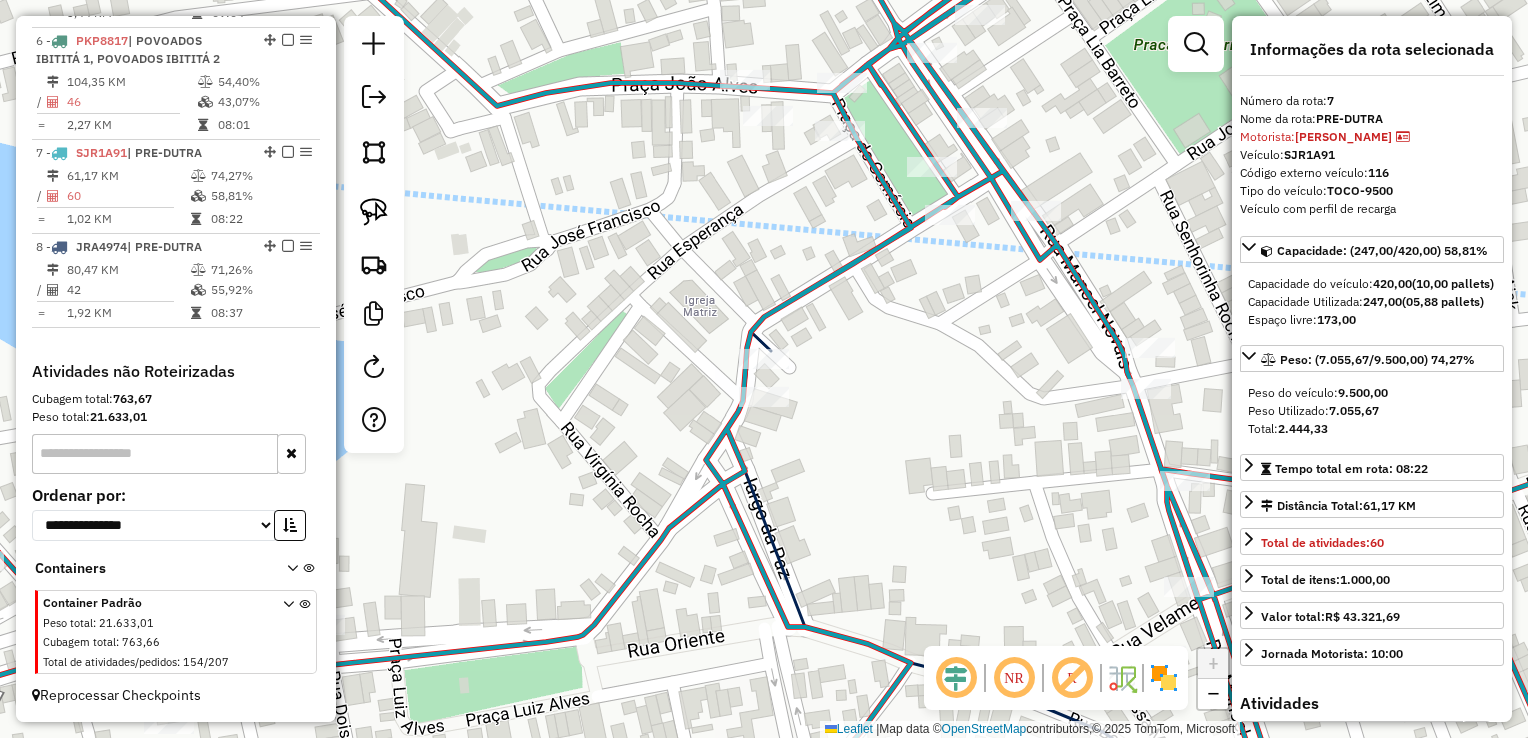 scroll, scrollTop: 0, scrollLeft: 0, axis: both 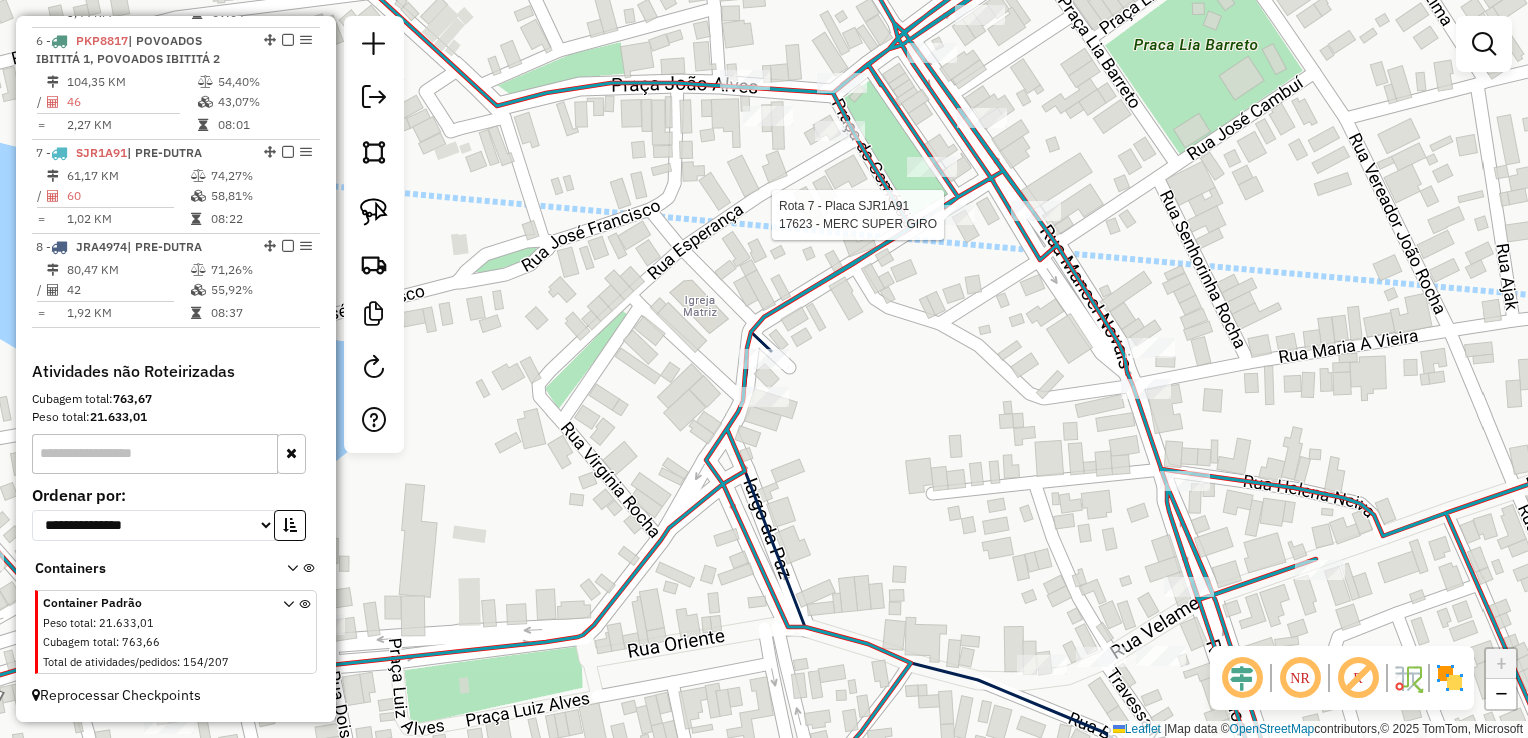 select on "*********" 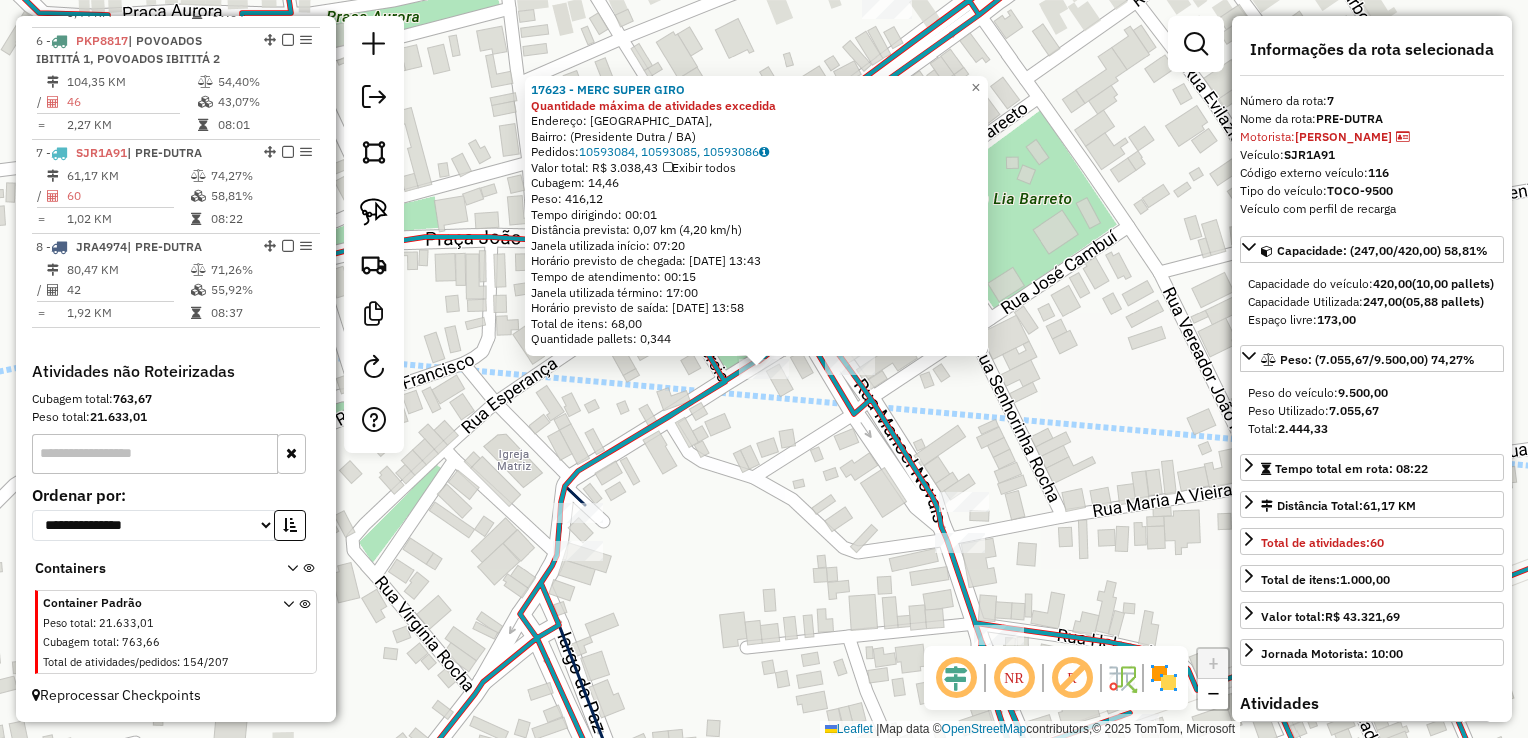 click 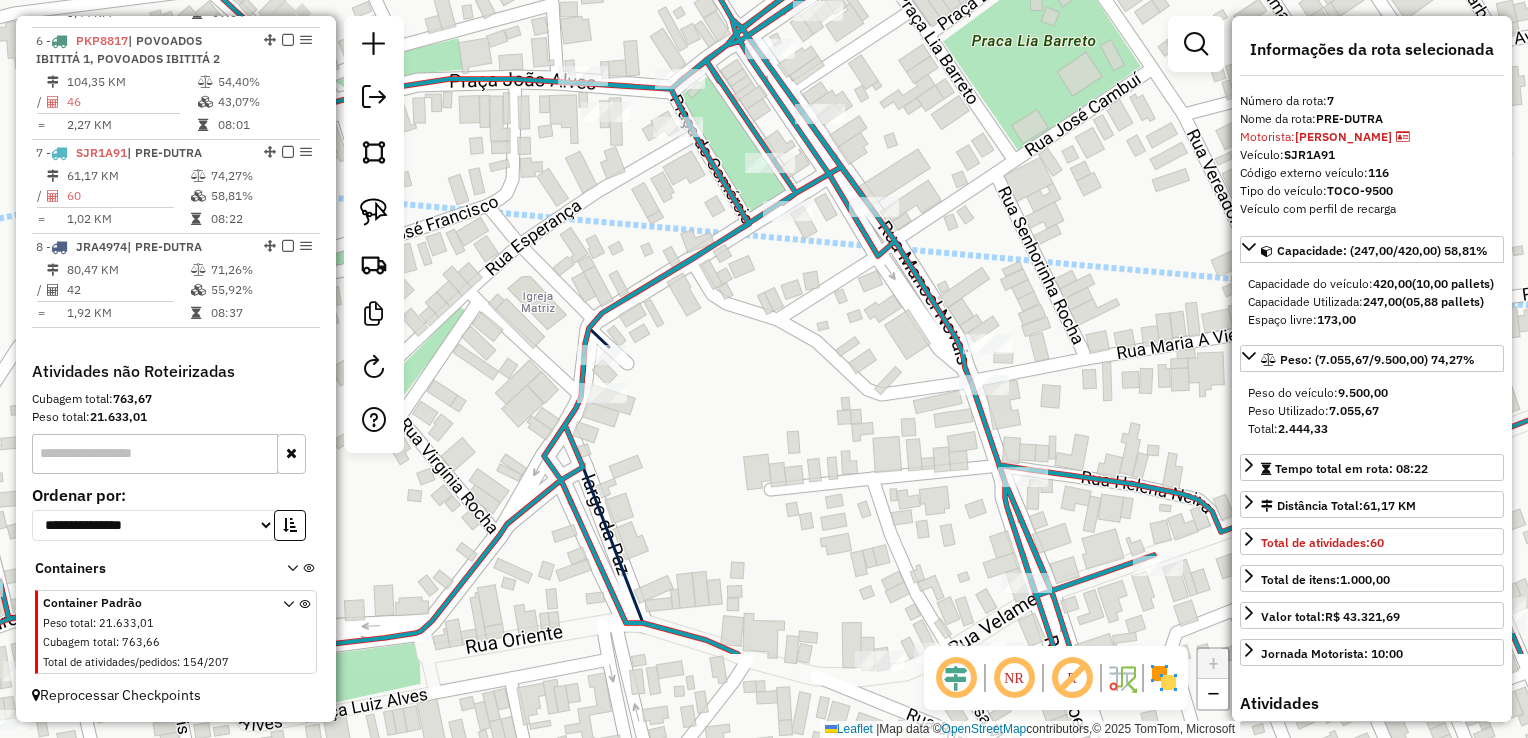drag, startPoint x: 819, startPoint y: 526, endPoint x: 844, endPoint y: 348, distance: 179.74704 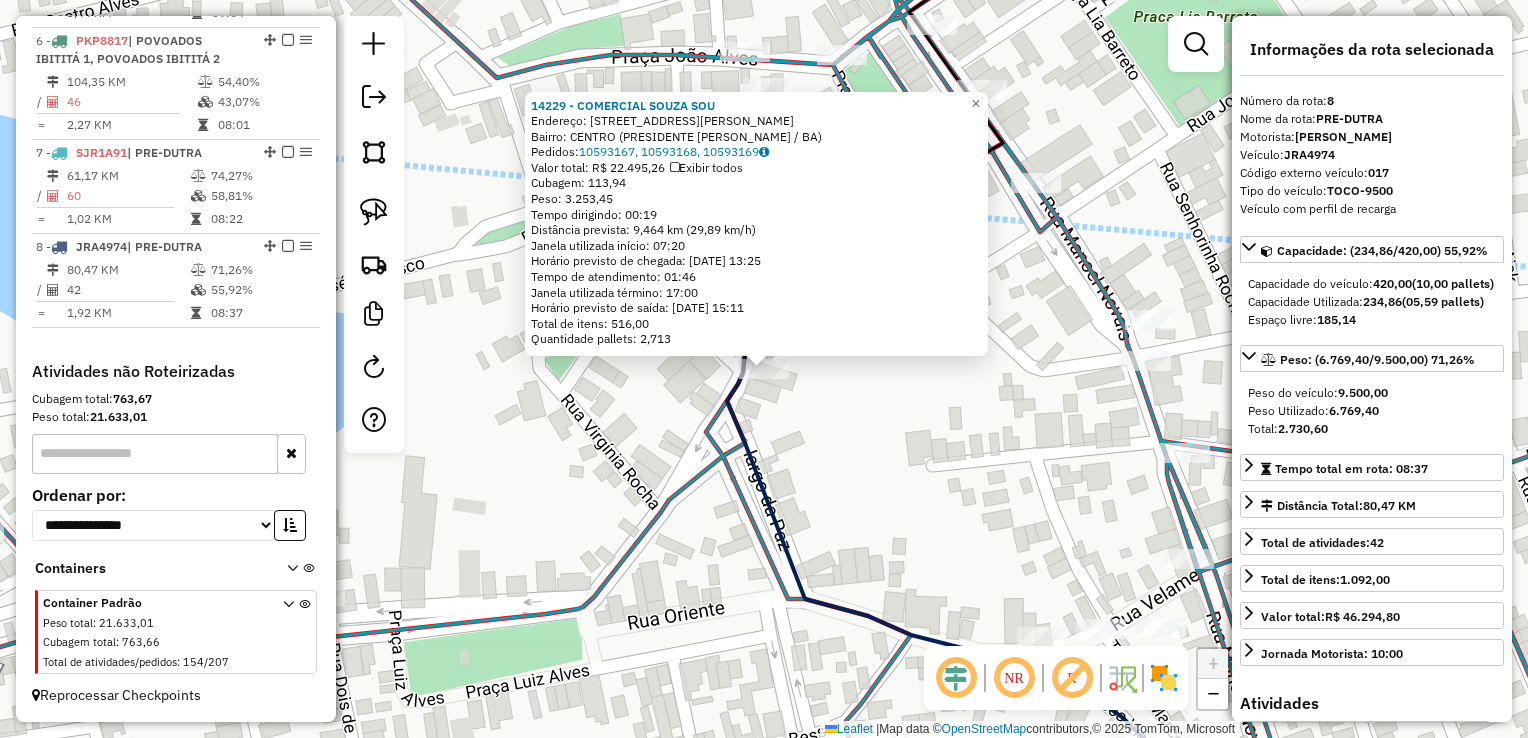 click on "Rota 8 - Placa JRA4974  14229 - COMERCIAL SOUZA  SOU 14229 - COMERCIAL SOUZA  SOU  Endereço:  RUA RUA MANOEL FERREIRA 106 A   Bairro: CENTRO (PRESIDENTE DUTRA / BA)   Pedidos:  10593167, 10593168, 10593169   Valor total: R$ 22.495,26   Exibir todos   Cubagem: 113,94  Peso: 3.253,45  Tempo dirigindo: 00:19   Distância prevista: 9,464 km (29,89 km/h)   Janela utilizada início: 07:20   Horário previsto de chegada: 11/07/2025 13:25   Tempo de atendimento: 01:46   Janela utilizada término: 17:00   Horário previsto de saída: 11/07/2025 15:11   Total de itens: 516,00   Quantidade pallets: 2,713  × Janela de atendimento Grade de atendimento Capacidade Transportadoras Veículos Cliente Pedidos  Rotas Selecione os dias de semana para filtrar as janelas de atendimento  Seg   Ter   Qua   Qui   Sex   Sáb   Dom  Informe o período da janela de atendimento: De: Até:  Filtrar exatamente a janela do cliente  Considerar janela de atendimento padrão  Selecione os dias de semana para filtrar as grades de atendimento +" 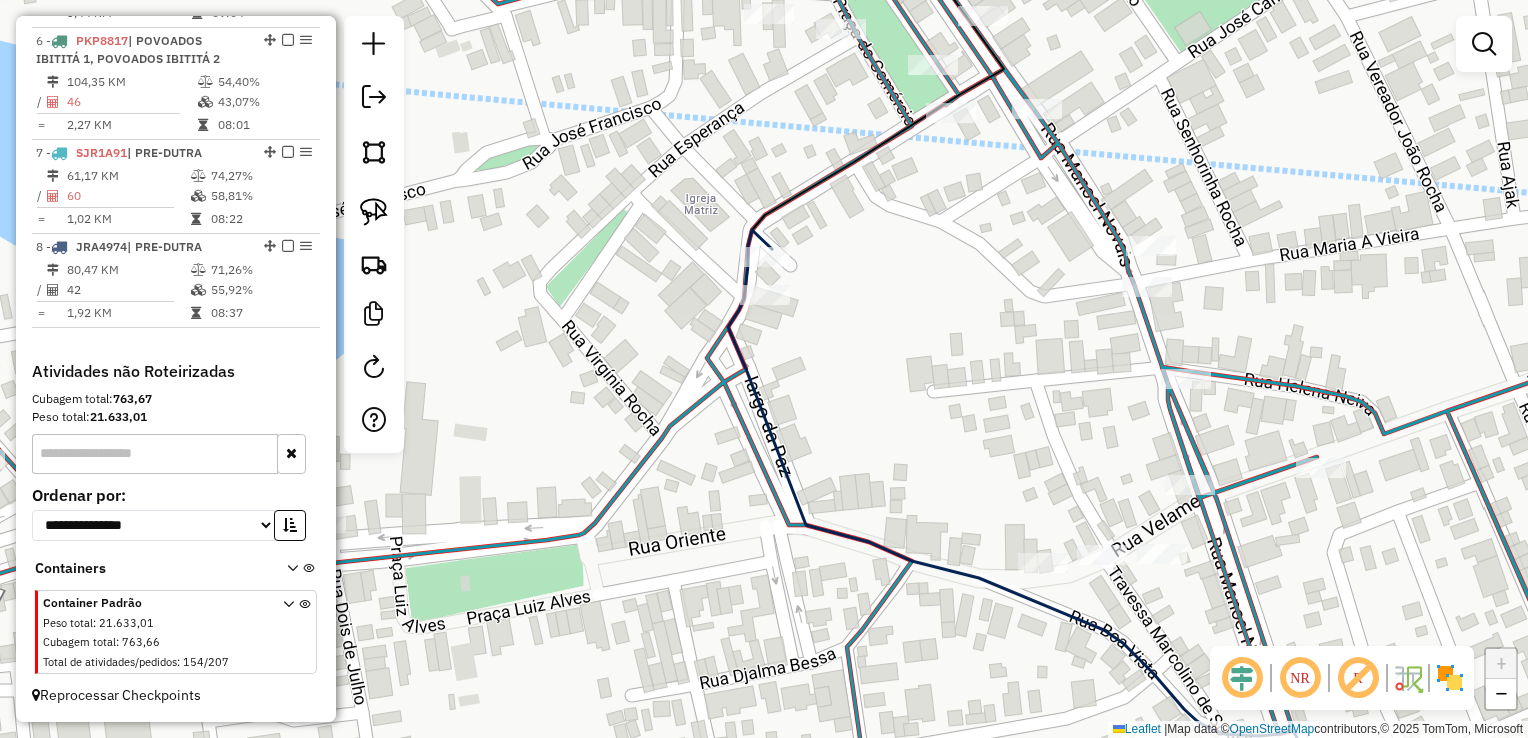 drag, startPoint x: 868, startPoint y: 442, endPoint x: 869, endPoint y: 326, distance: 116.00431 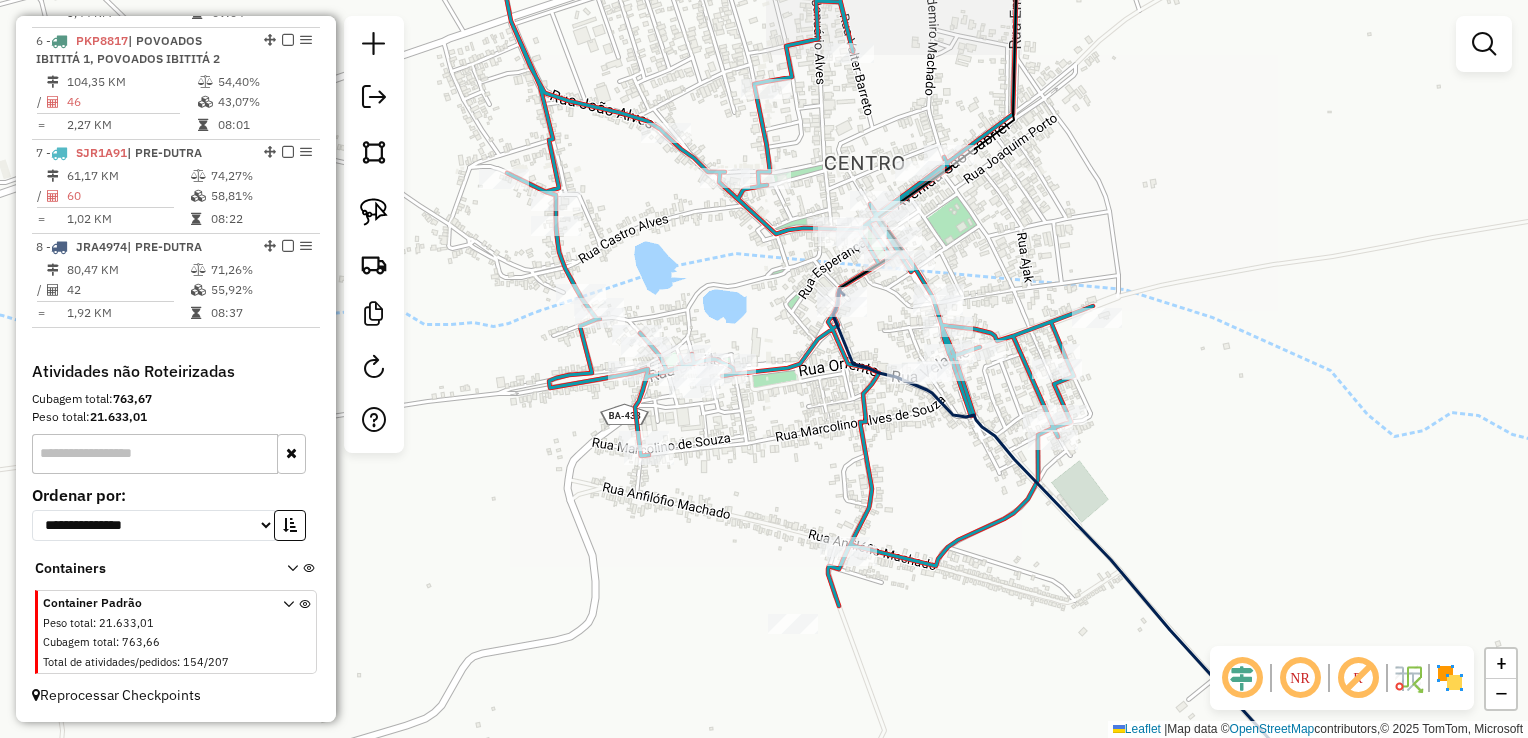 drag, startPoint x: 876, startPoint y: 345, endPoint x: 849, endPoint y: 292, distance: 59.48109 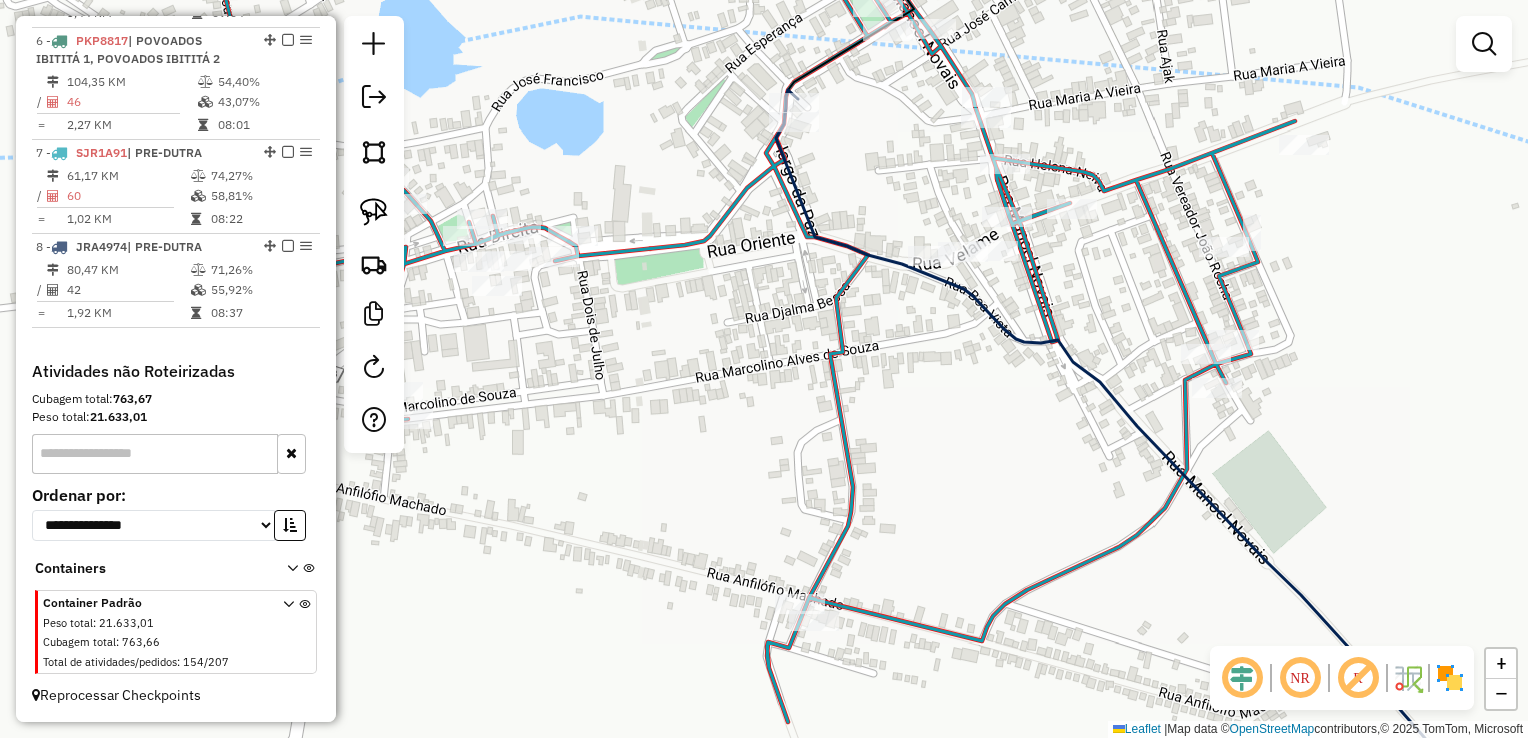 drag, startPoint x: 916, startPoint y: 474, endPoint x: 787, endPoint y: 182, distance: 319.22562 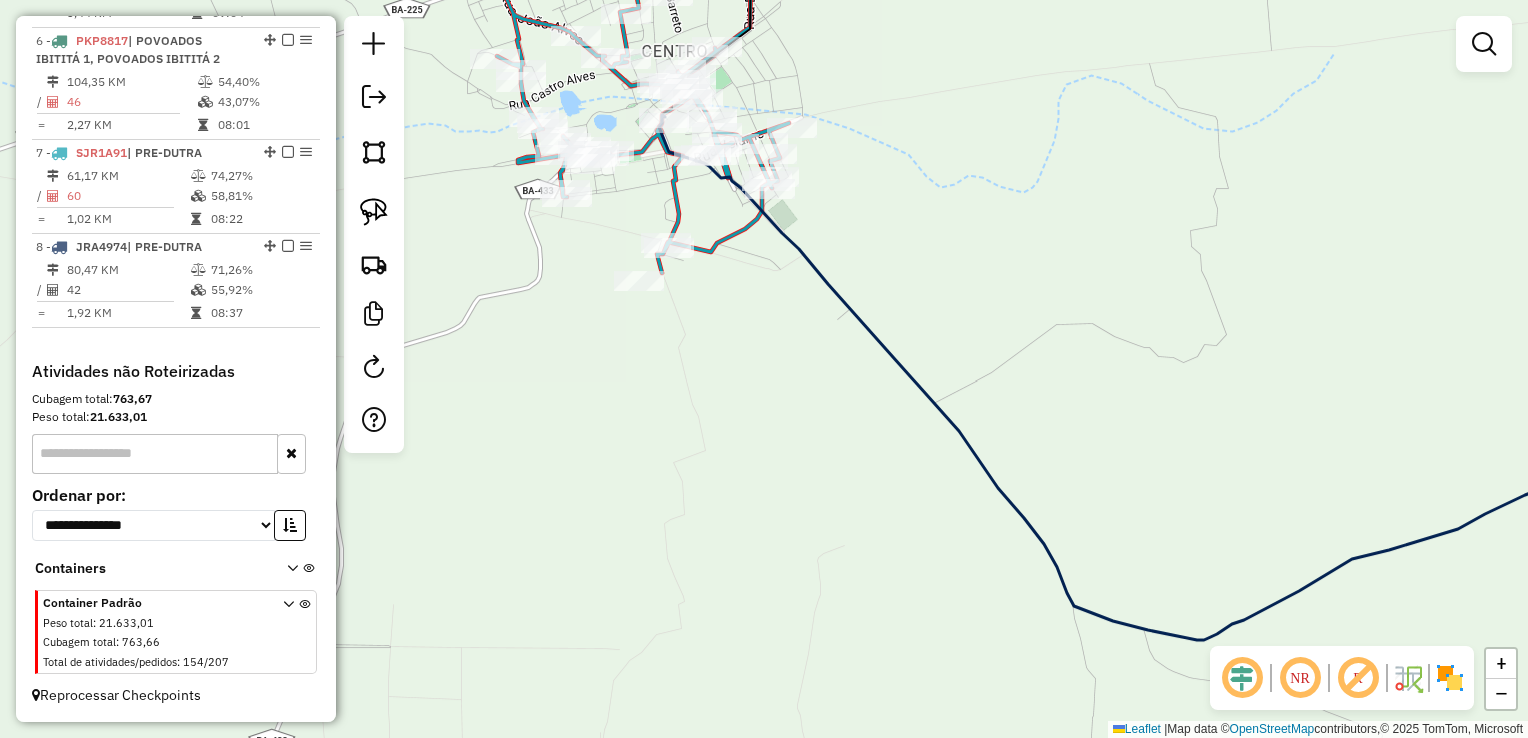 drag, startPoint x: 761, startPoint y: 408, endPoint x: 692, endPoint y: 366, distance: 80.77747 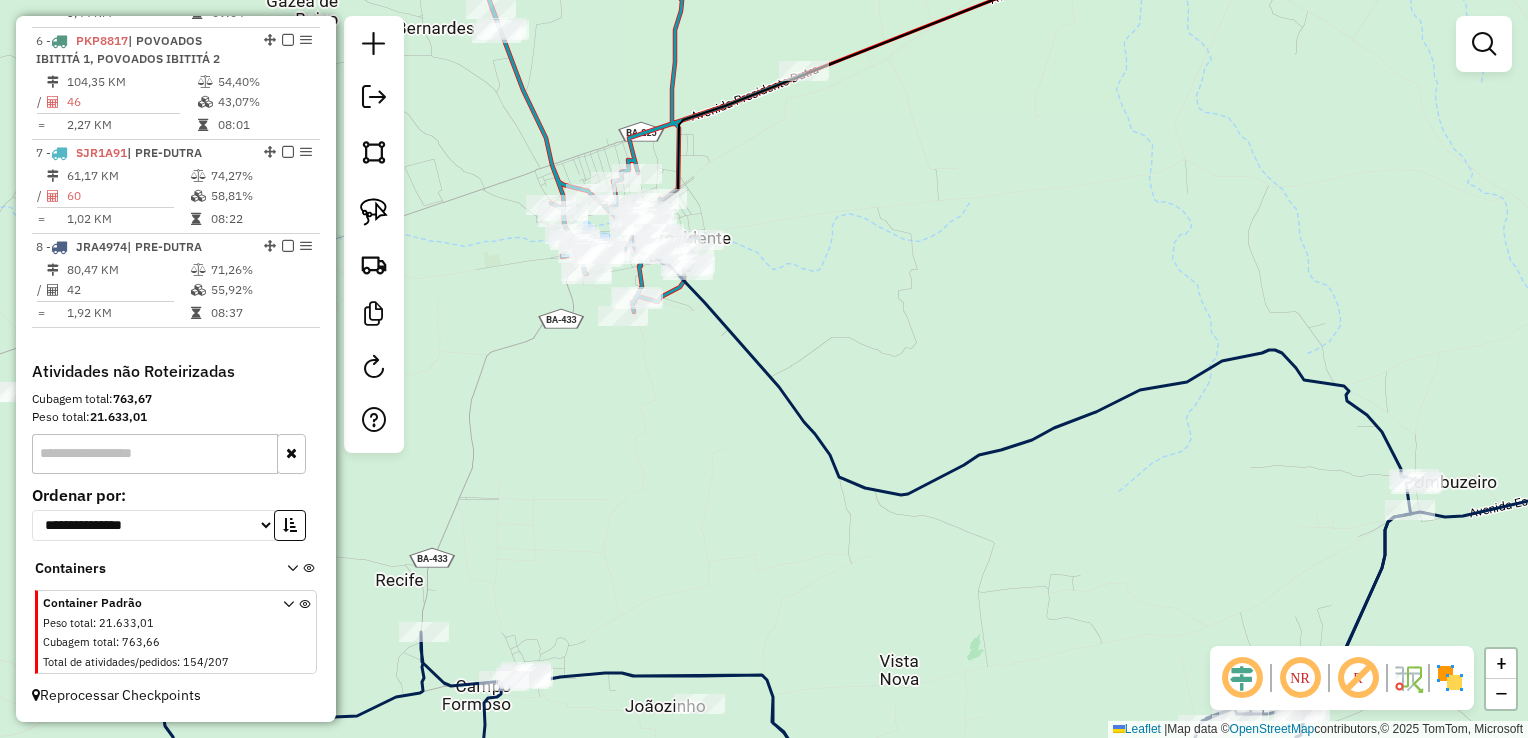 drag, startPoint x: 713, startPoint y: 434, endPoint x: 671, endPoint y: 422, distance: 43.68066 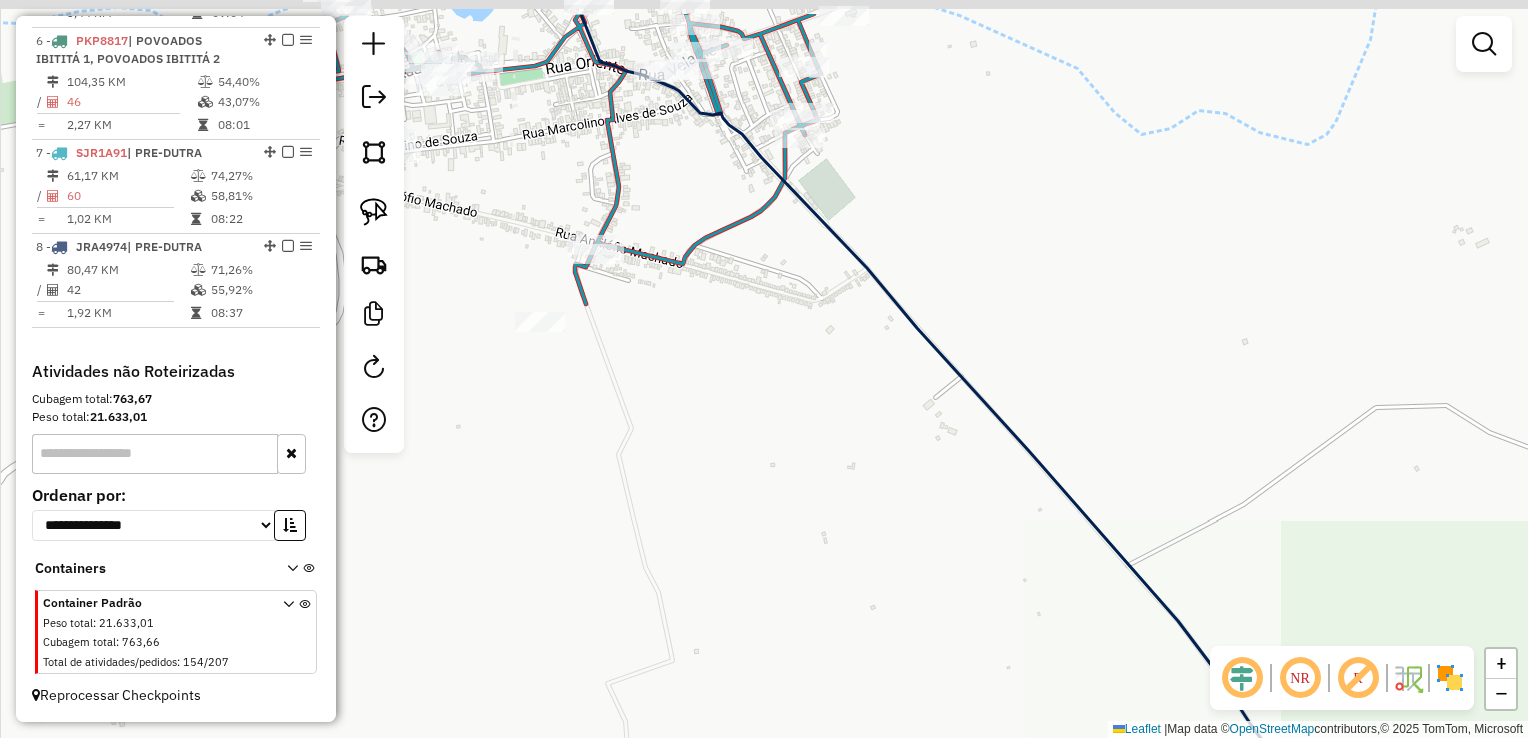 drag, startPoint x: 741, startPoint y: 382, endPoint x: 729, endPoint y: 412, distance: 32.31099 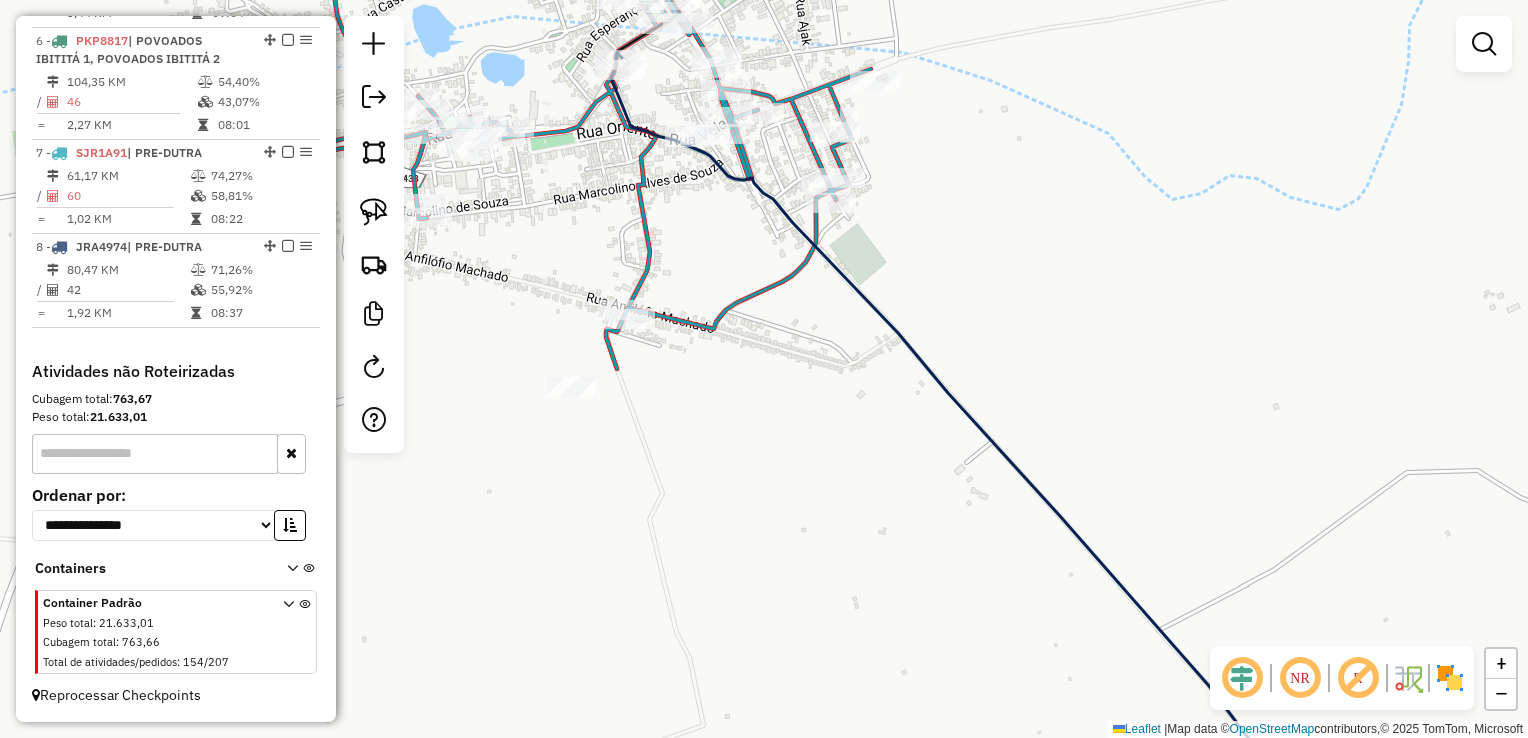 drag, startPoint x: 690, startPoint y: 277, endPoint x: 728, endPoint y: 339, distance: 72.718636 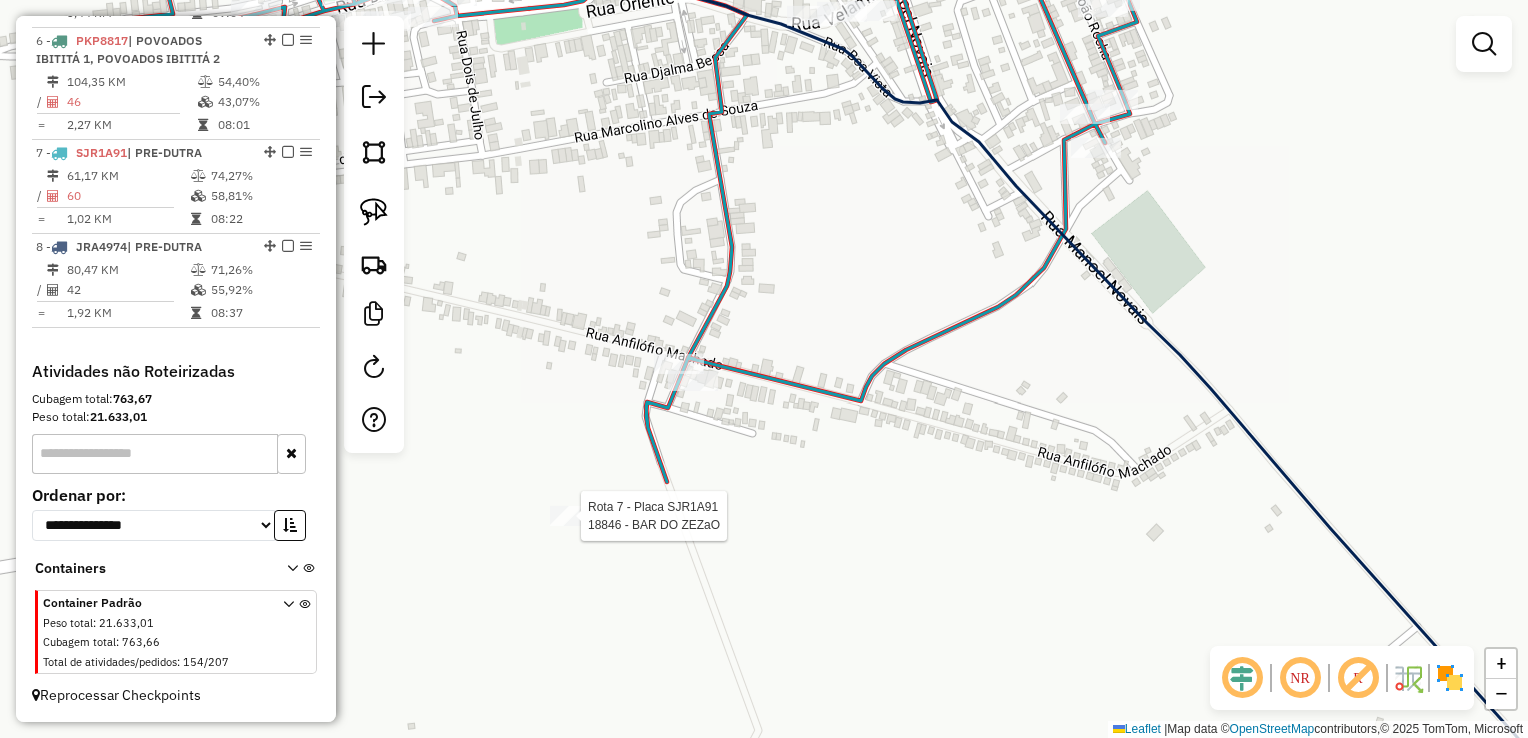 click 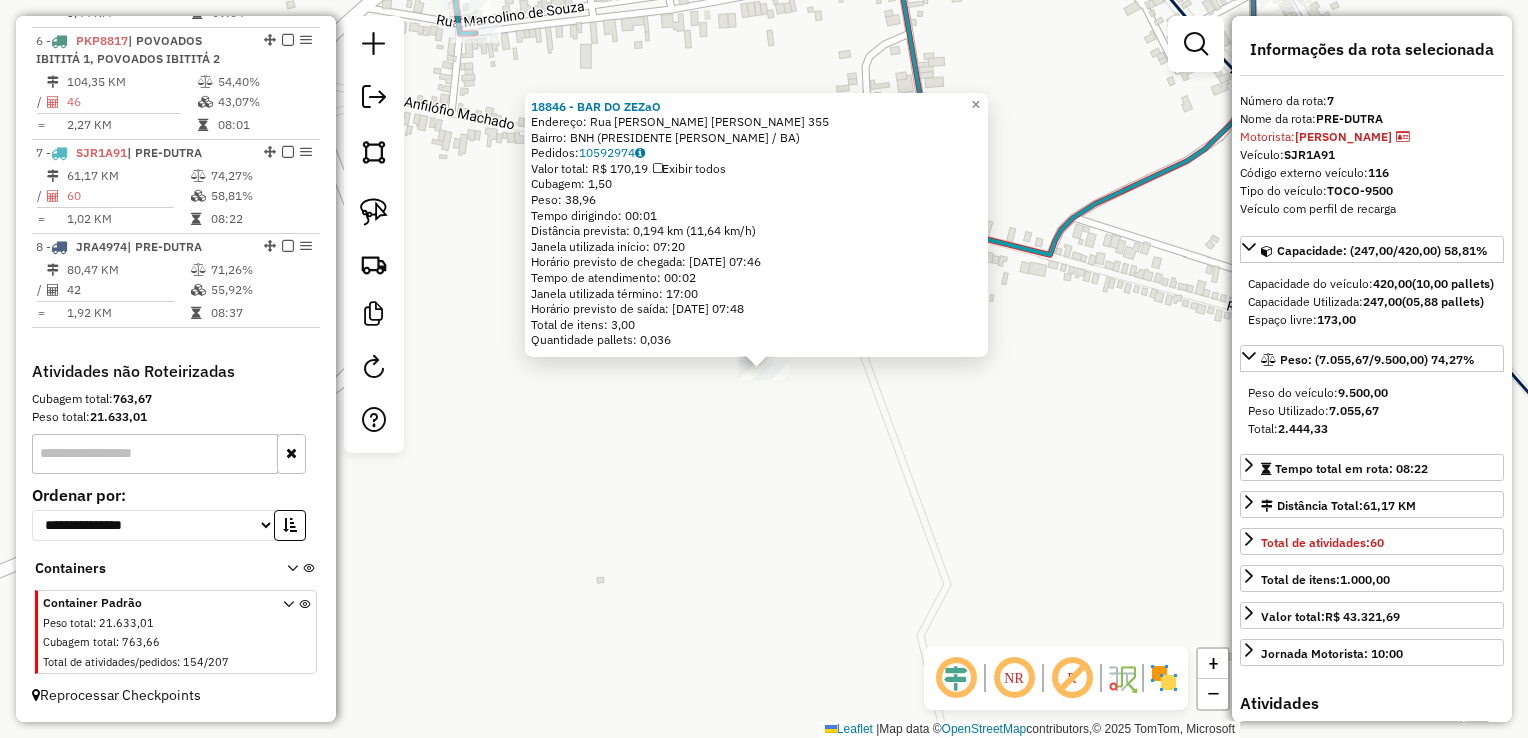 click on "18846 - BAR DO ZEZaO  Endereço:  Rua Anfilofio M. Machado 355   Bairro: BNH (PRESIDENTE DUTRA / BA)   Pedidos:  10592974   Valor total: R$ 170,19   Exibir todos   Cubagem: 1,50  Peso: 38,96  Tempo dirigindo: 00:01   Distância prevista: 0,194 km (11,64 km/h)   Janela utilizada início: 07:20   Horário previsto de chegada: 11/07/2025 07:46   Tempo de atendimento: 00:02   Janela utilizada término: 17:00   Horário previsto de saída: 11/07/2025 07:48   Total de itens: 3,00   Quantidade pallets: 0,036  × Janela de atendimento Grade de atendimento Capacidade Transportadoras Veículos Cliente Pedidos  Rotas Selecione os dias de semana para filtrar as janelas de atendimento  Seg   Ter   Qua   Qui   Sex   Sáb   Dom  Informe o período da janela de atendimento: De: Até:  Filtrar exatamente a janela do cliente  Considerar janela de atendimento padrão  Selecione os dias de semana para filtrar as grades de atendimento  Seg   Ter   Qua   Qui   Sex   Sáb   Dom   Clientes fora do dia de atendimento selecionado De:" 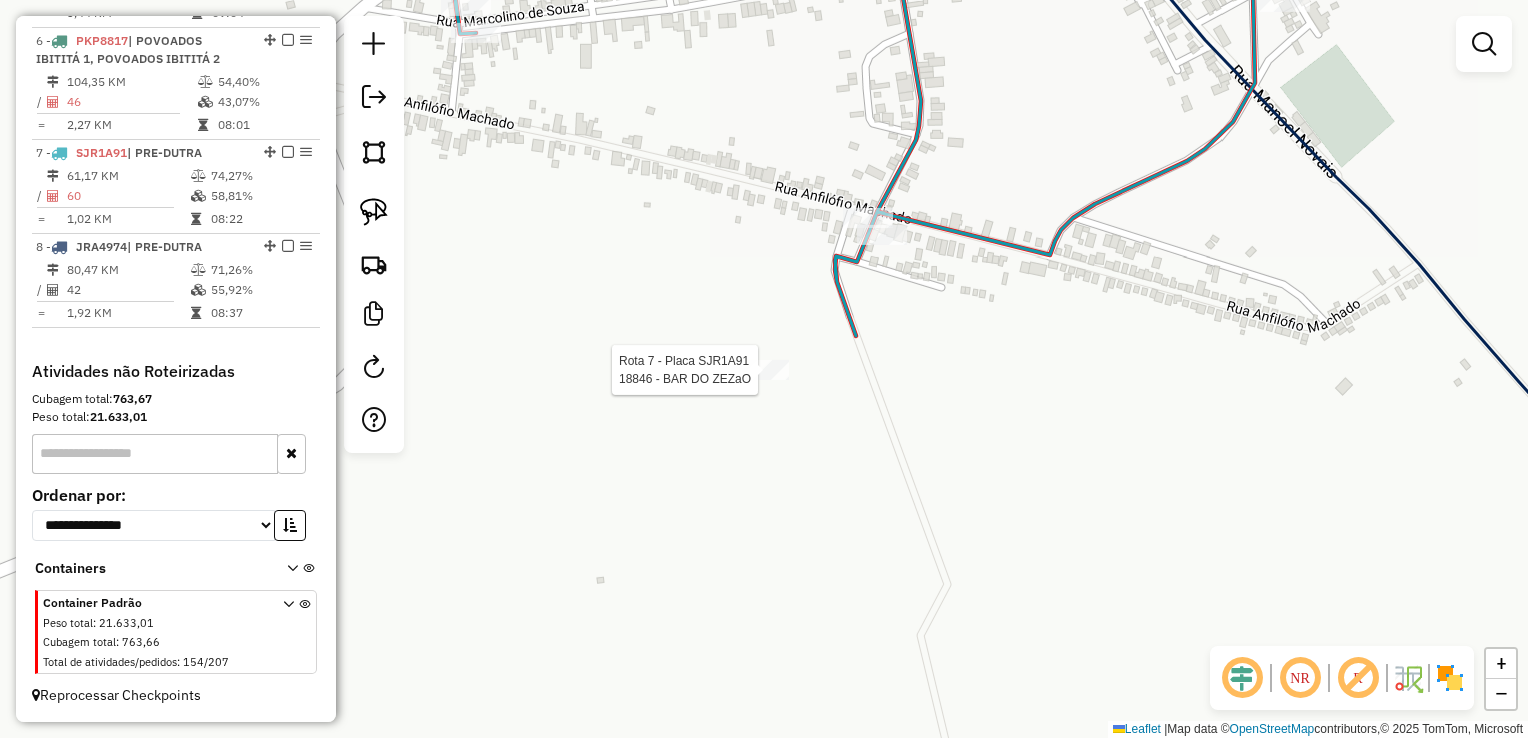 select on "*********" 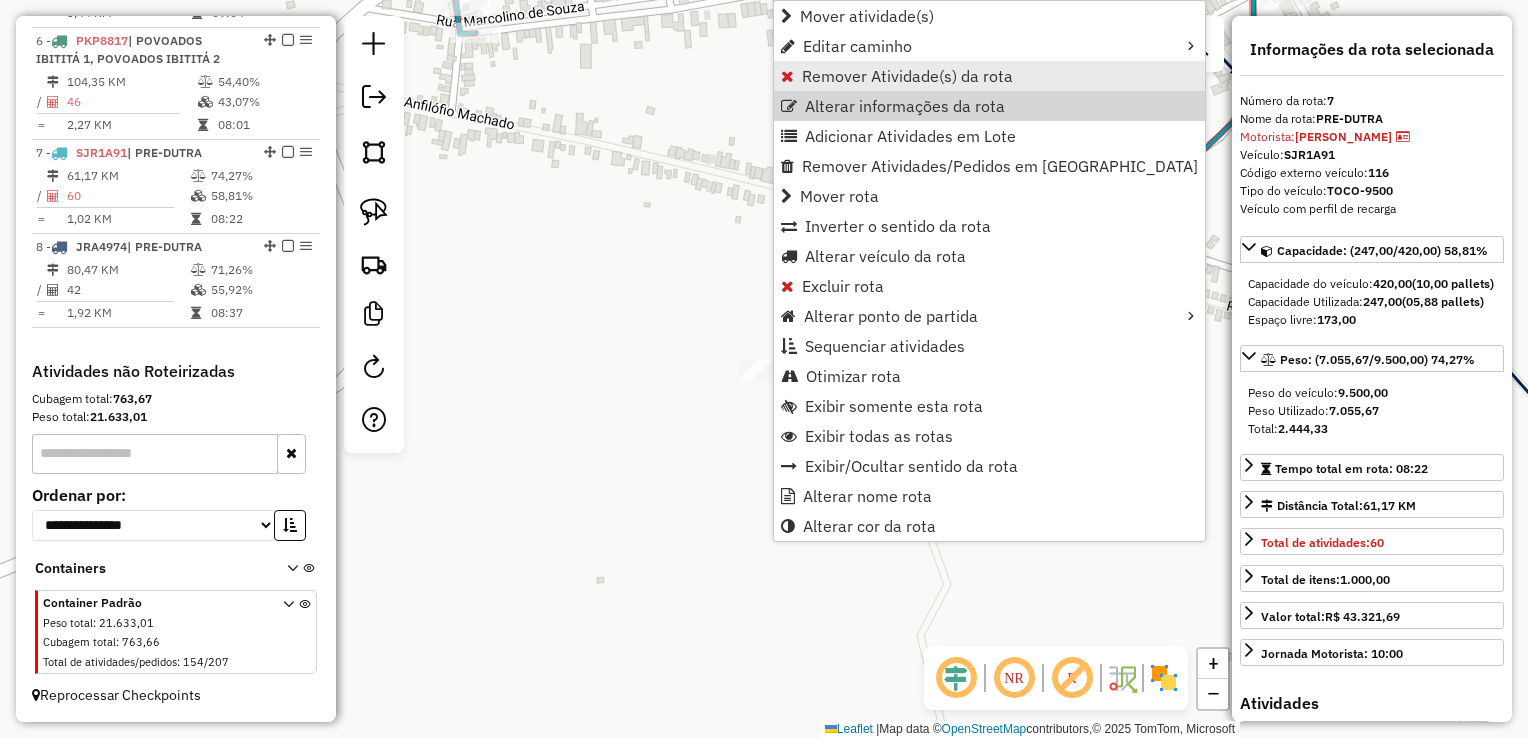 click on "Remover Atividade(s) da rota" at bounding box center (907, 76) 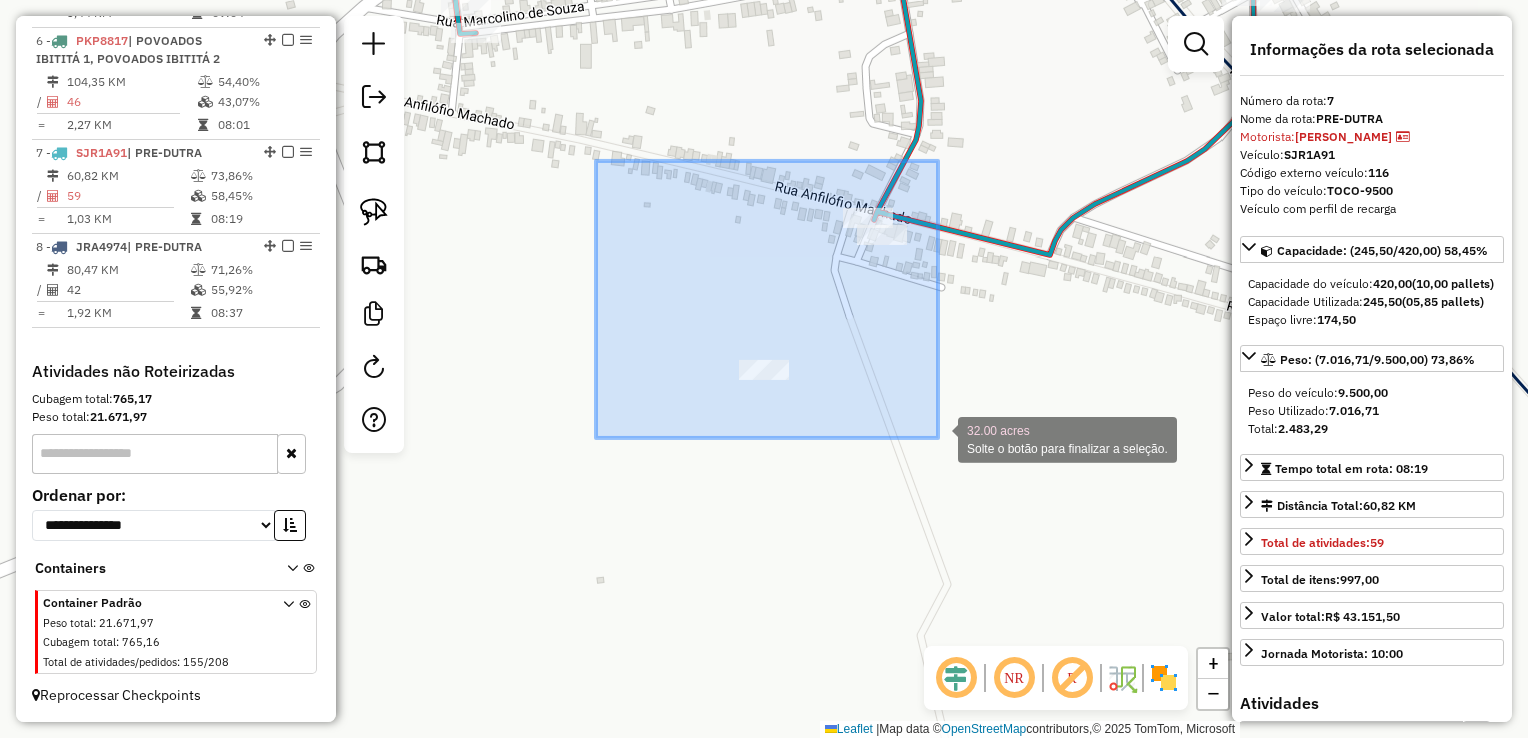 drag, startPoint x: 596, startPoint y: 161, endPoint x: 938, endPoint y: 438, distance: 440.10568 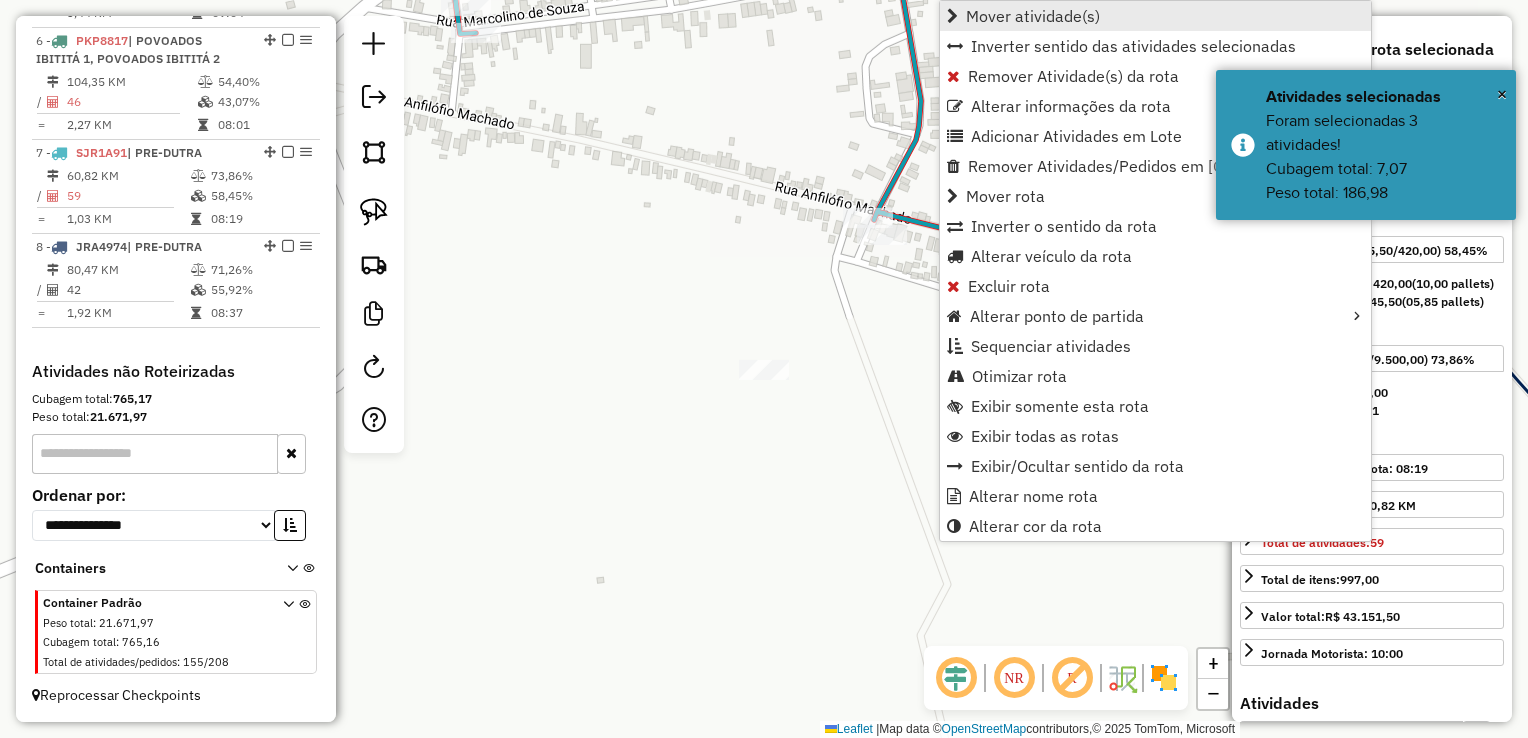 click on "Mover atividade(s)" at bounding box center (1033, 16) 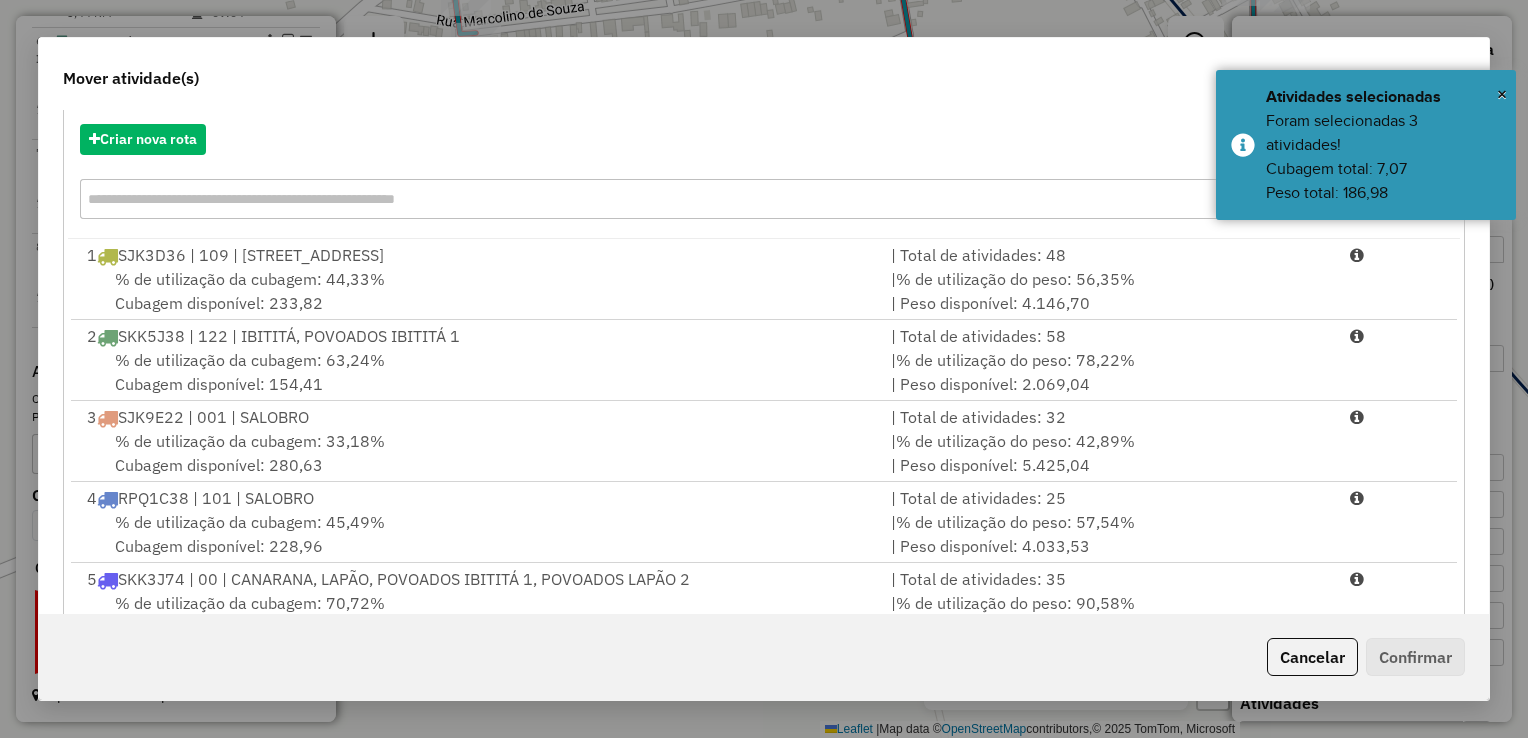 scroll, scrollTop: 278, scrollLeft: 0, axis: vertical 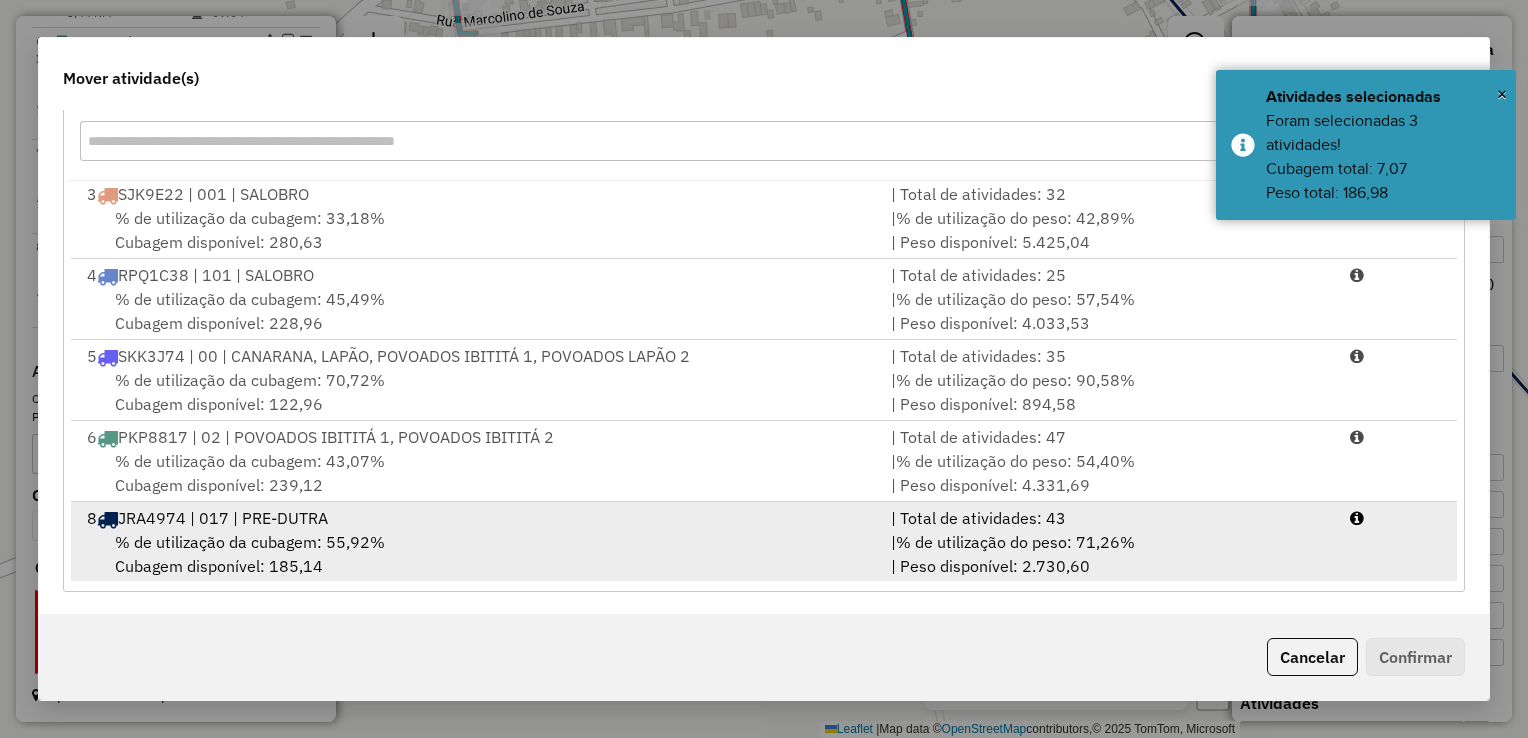 click on "% de utilização da cubagem: 55,92%  Cubagem disponível: 185,14" at bounding box center [477, 554] 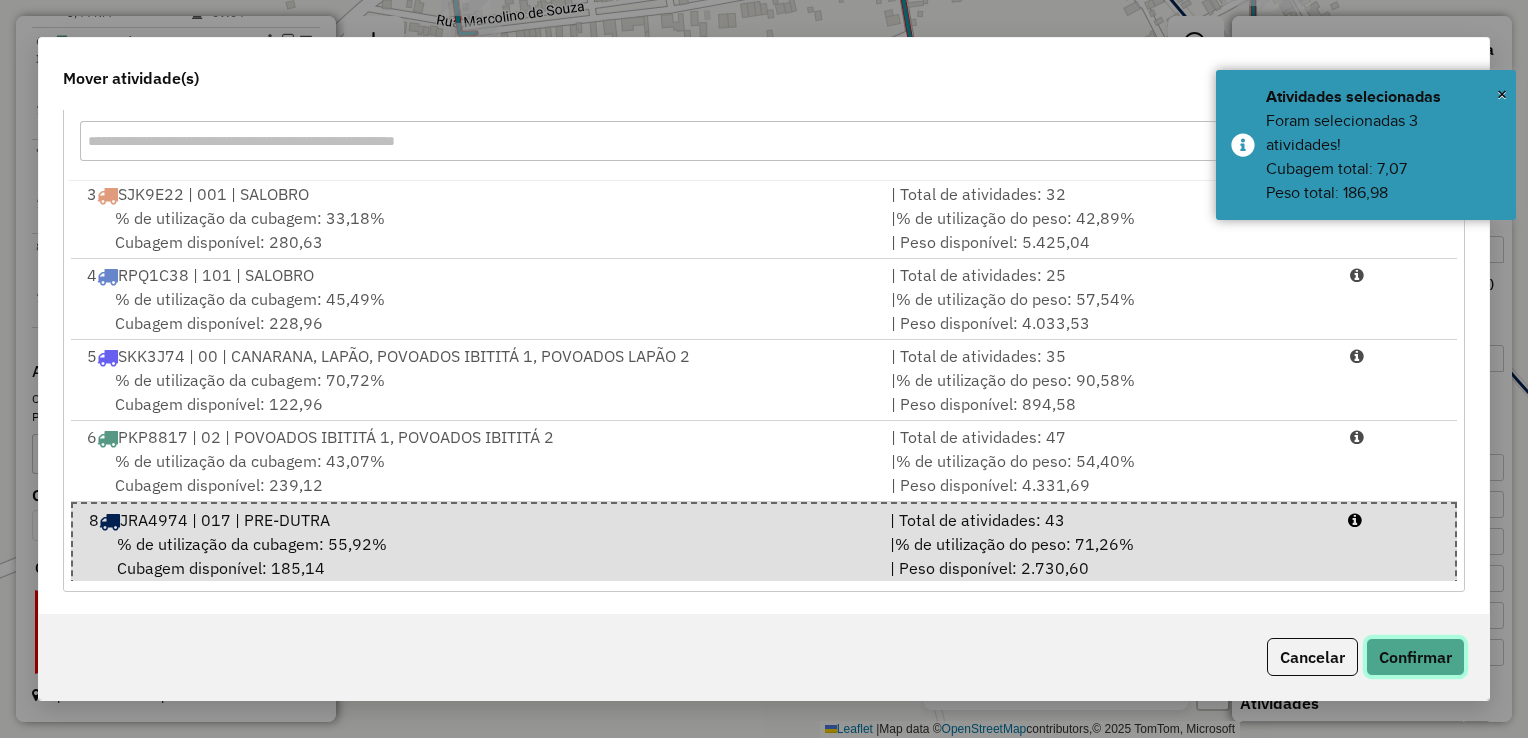 click on "Confirmar" 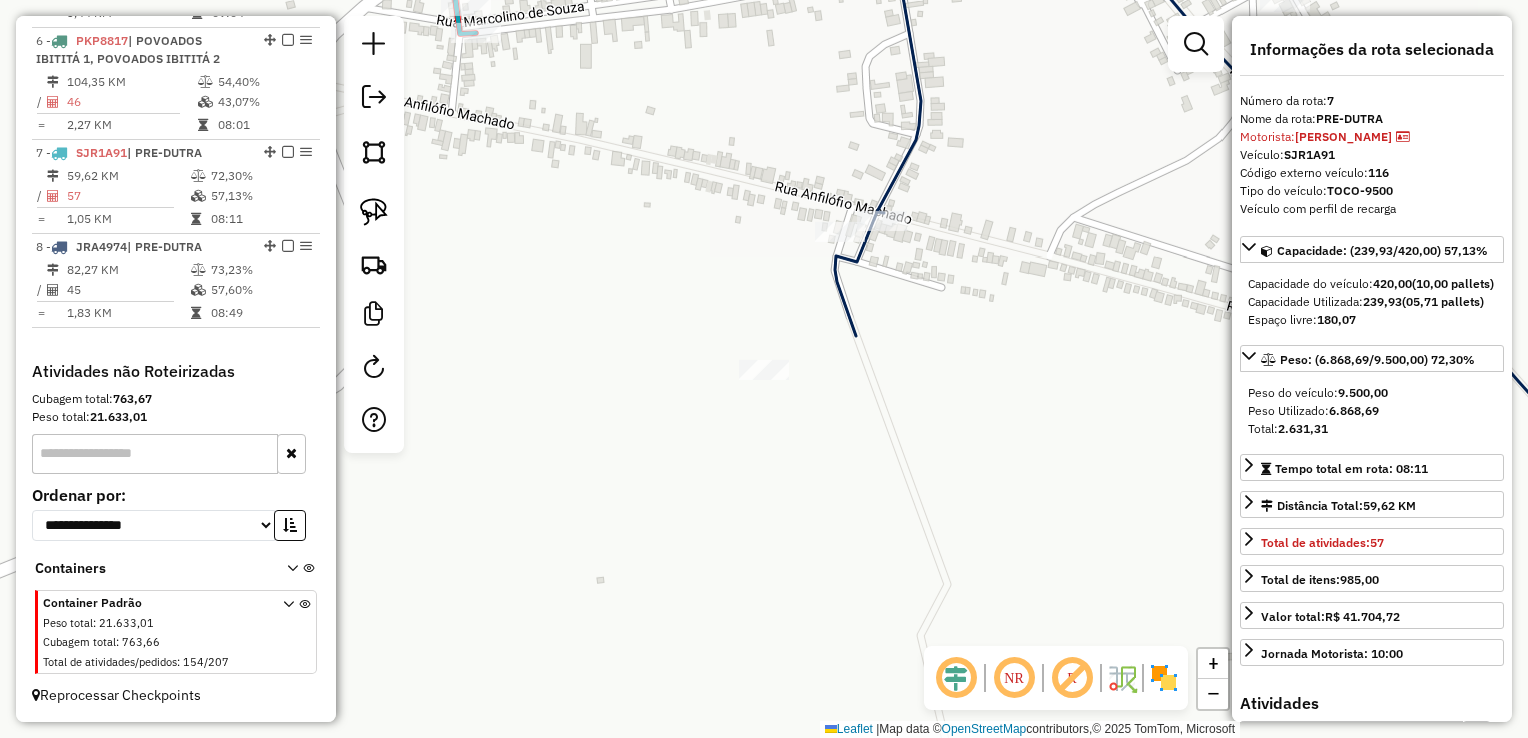 scroll, scrollTop: 0, scrollLeft: 0, axis: both 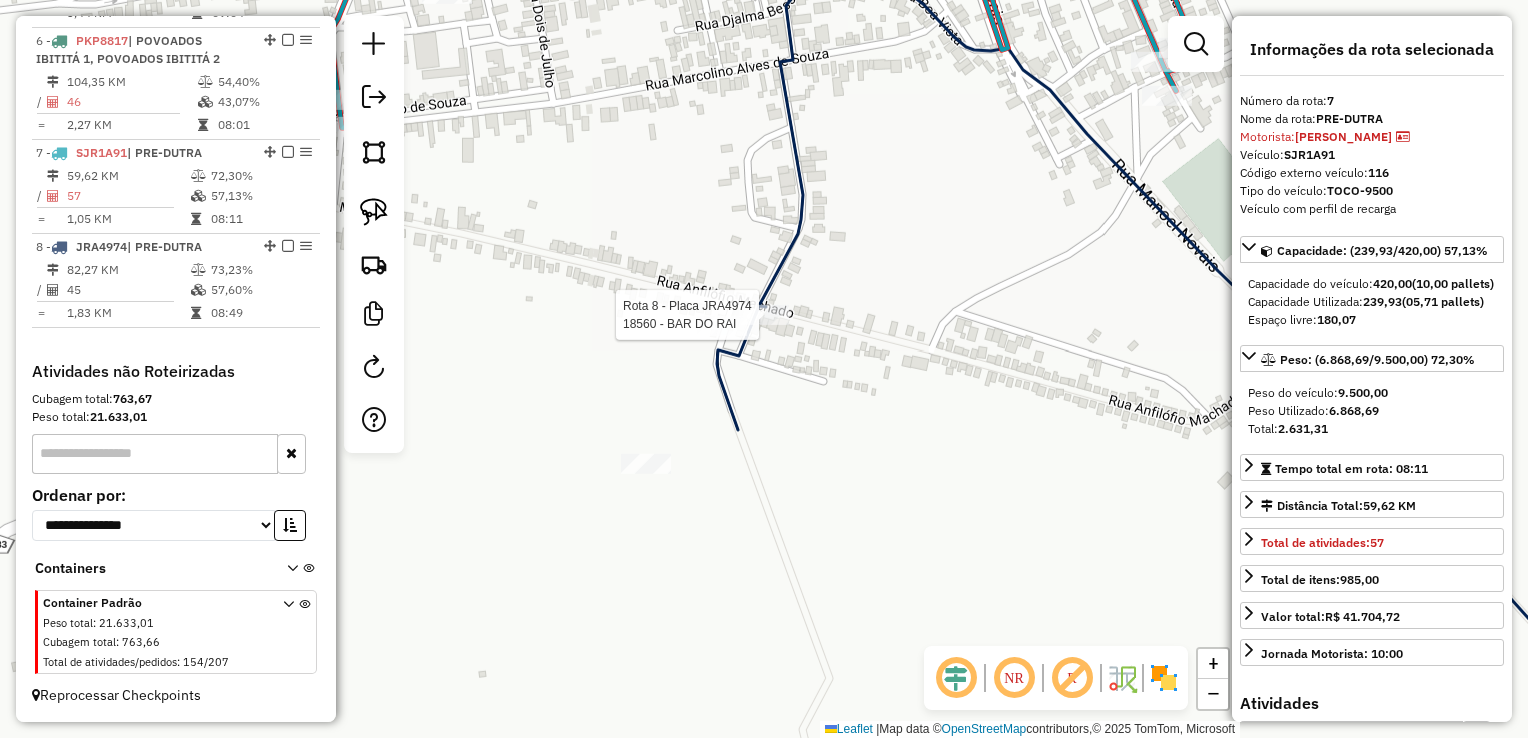 click 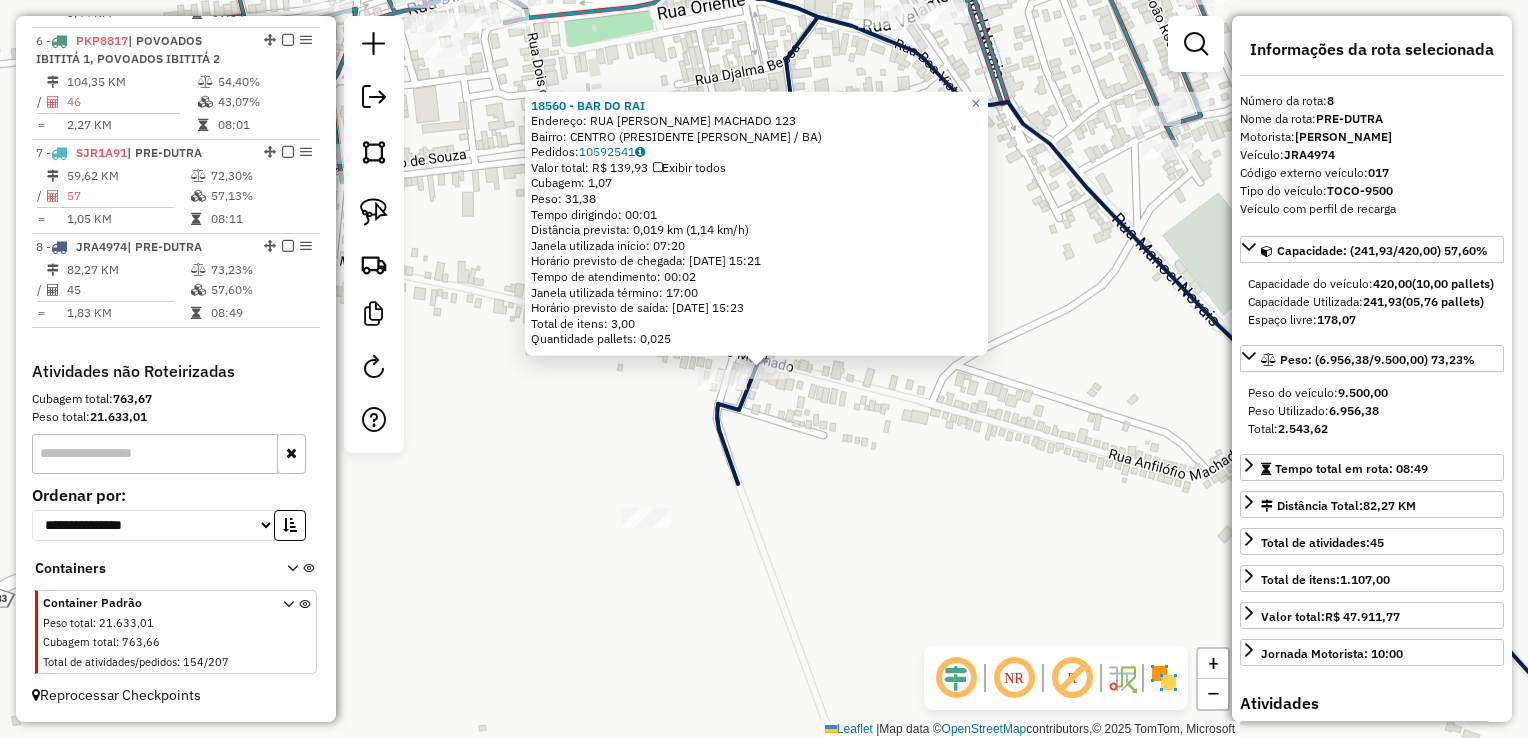 click on "18560 - BAR DO RAI  Endereço:  RUA ANFILOFIO M. MACHADO 123   Bairro: CENTRO (PRESIDENTE DUTRA / BA)   Pedidos:  10592541   Valor total: R$ 139,93   Exibir todos   Cubagem: 1,07  Peso: 31,38  Tempo dirigindo: 00:01   Distância prevista: 0,019 km (1,14 km/h)   Janela utilizada início: 07:20   Horário previsto de chegada: 11/07/2025 15:21   Tempo de atendimento: 00:02   Janela utilizada término: 17:00   Horário previsto de saída: 11/07/2025 15:23   Total de itens: 3,00   Quantidade pallets: 0,025  × Janela de atendimento Grade de atendimento Capacidade Transportadoras Veículos Cliente Pedidos  Rotas Selecione os dias de semana para filtrar as janelas de atendimento  Seg   Ter   Qua   Qui   Sex   Sáb   Dom  Informe o período da janela de atendimento: De: Até:  Filtrar exatamente a janela do cliente  Considerar janela de atendimento padrão  Selecione os dias de semana para filtrar as grades de atendimento  Seg   Ter   Qua   Qui   Sex   Sáb   Dom   Clientes fora do dia de atendimento selecionado De:" 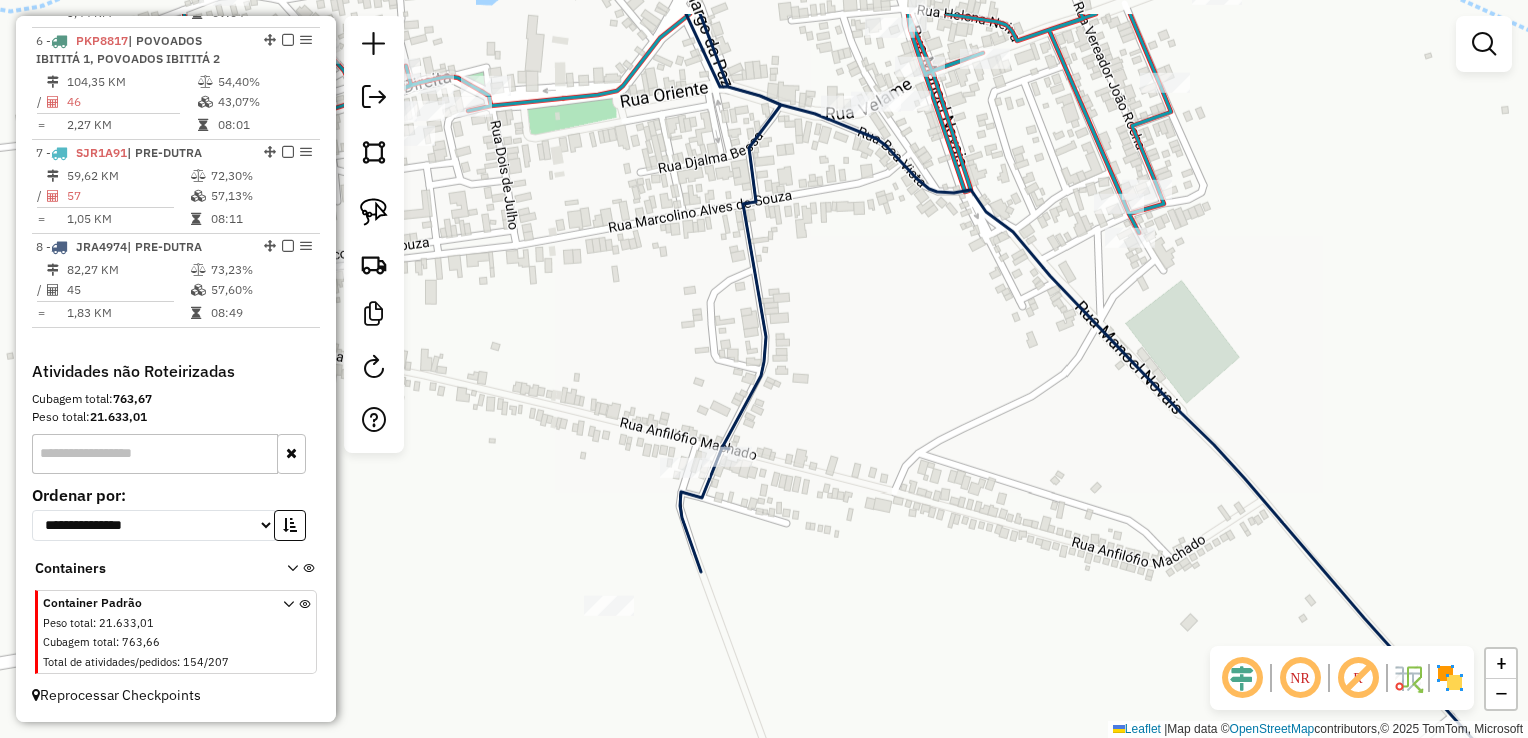 drag, startPoint x: 936, startPoint y: 386, endPoint x: 855, endPoint y: 546, distance: 179.33488 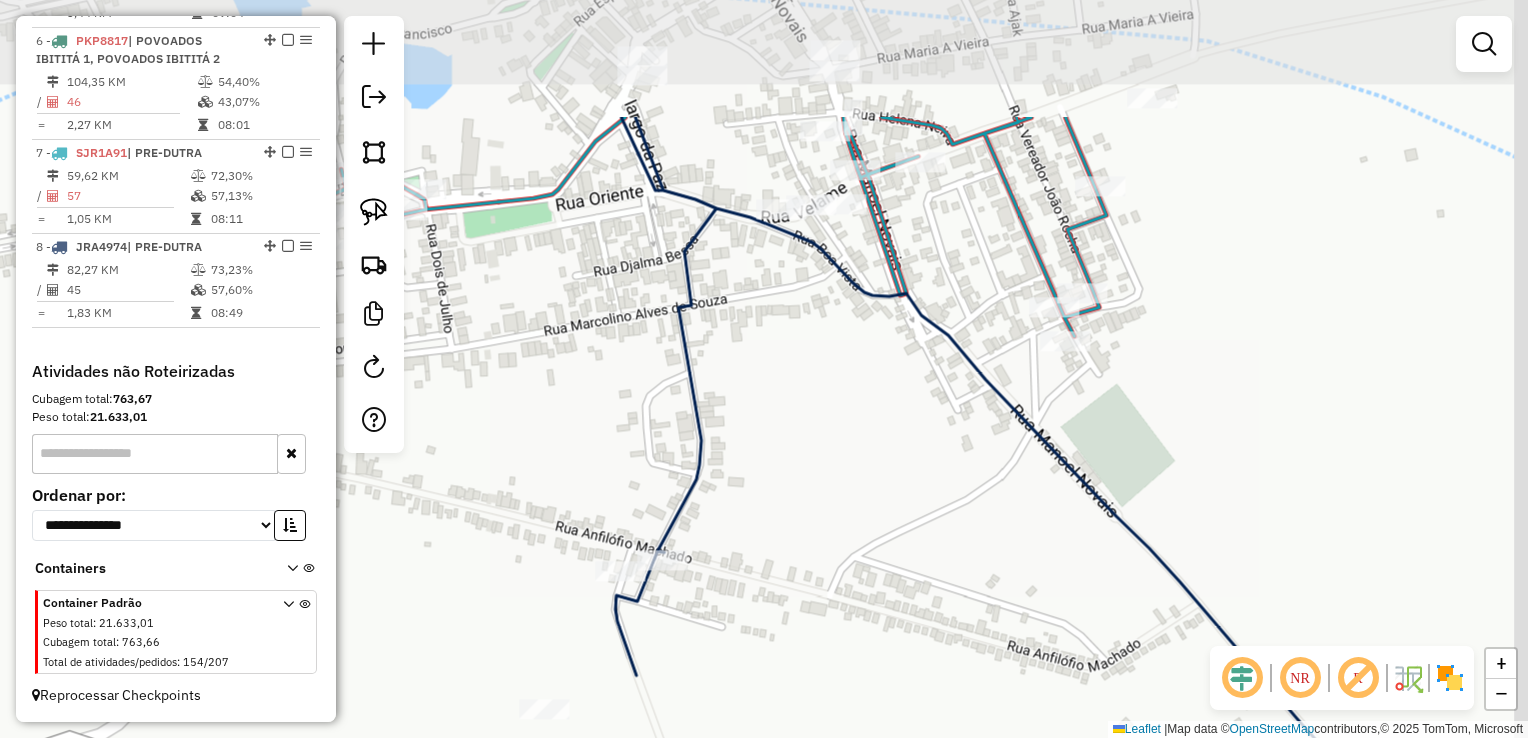 drag, startPoint x: 833, startPoint y: 345, endPoint x: 855, endPoint y: 477, distance: 133.82077 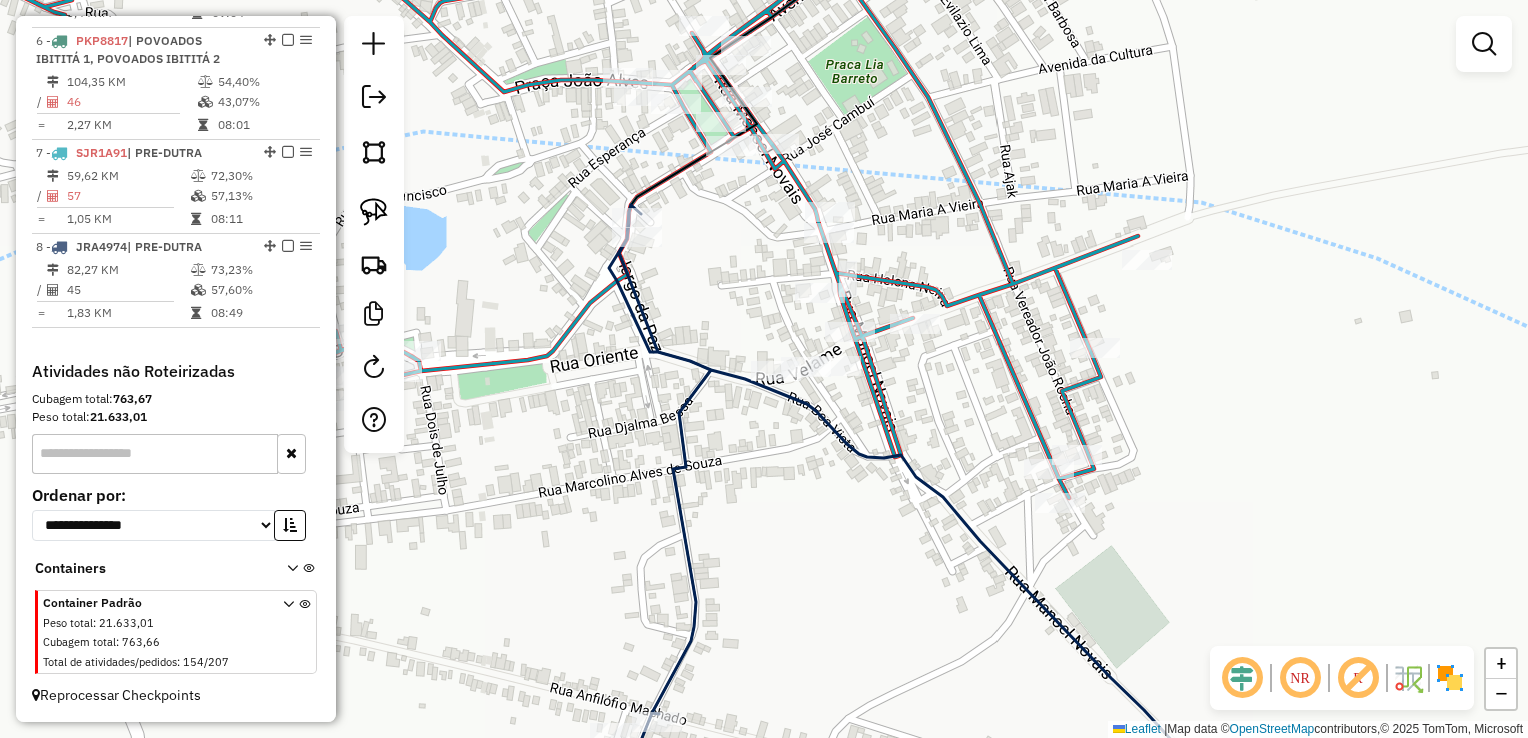 drag, startPoint x: 768, startPoint y: 292, endPoint x: 727, endPoint y: 303, distance: 42.44997 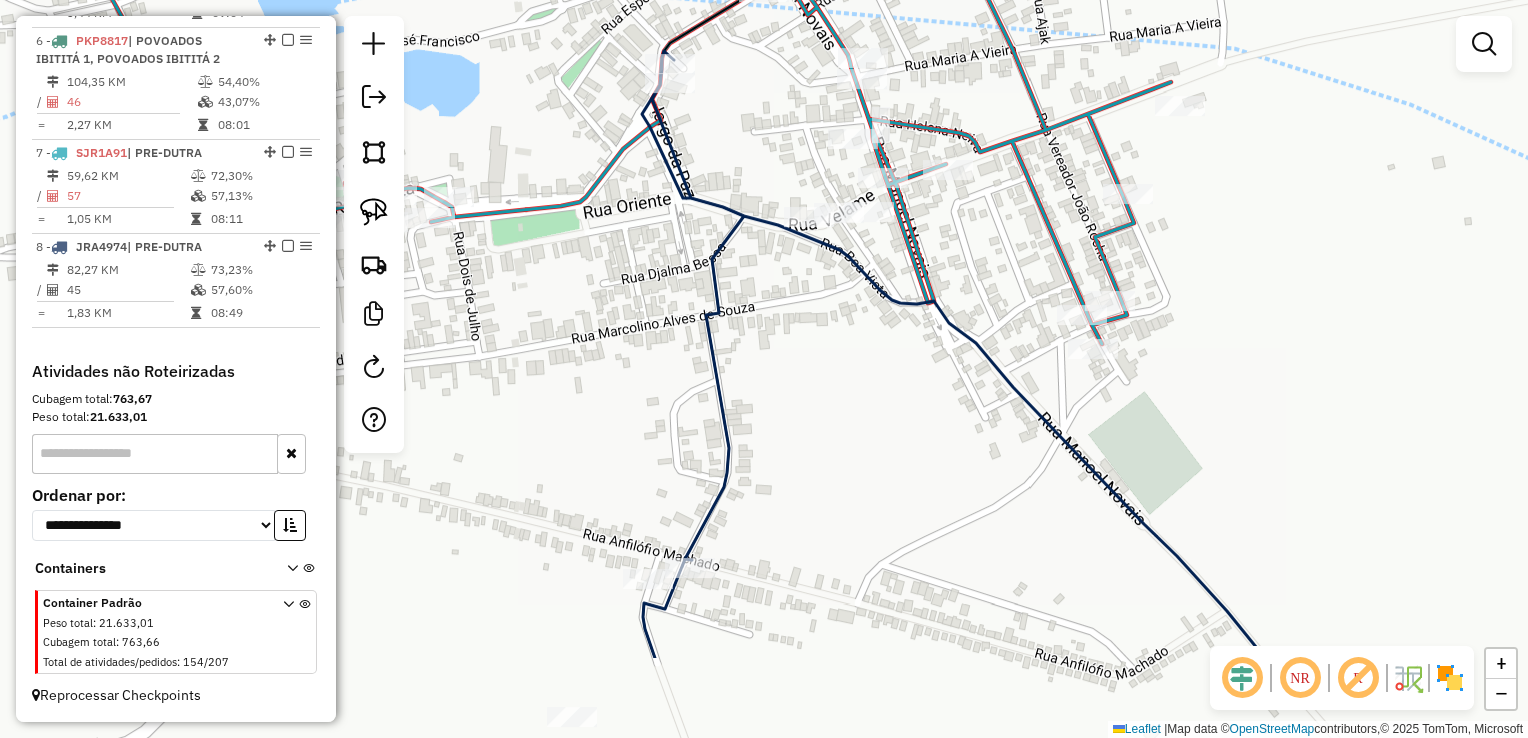 drag, startPoint x: 744, startPoint y: 478, endPoint x: 799, endPoint y: 339, distance: 149.48578 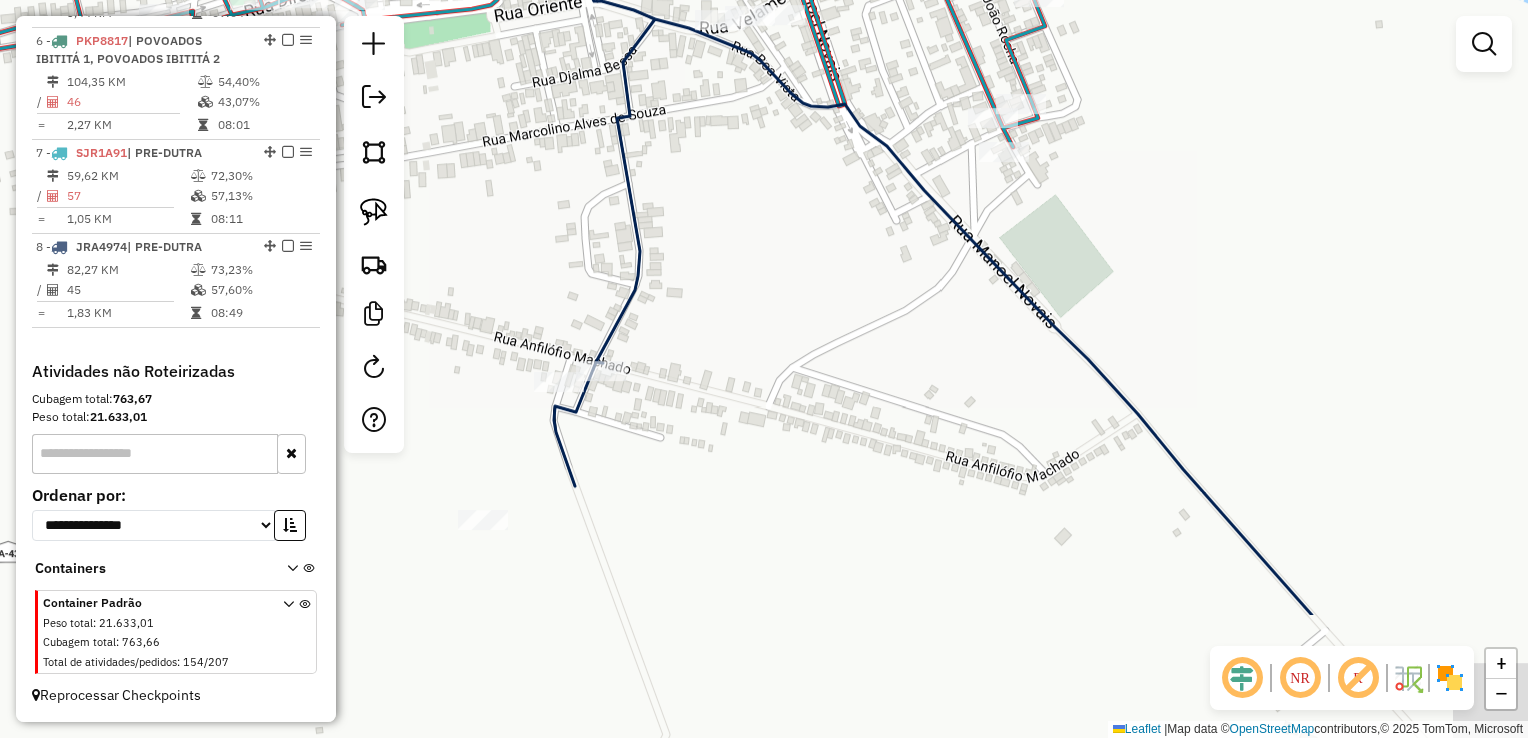 drag, startPoint x: 785, startPoint y: 408, endPoint x: 741, endPoint y: 266, distance: 148.66069 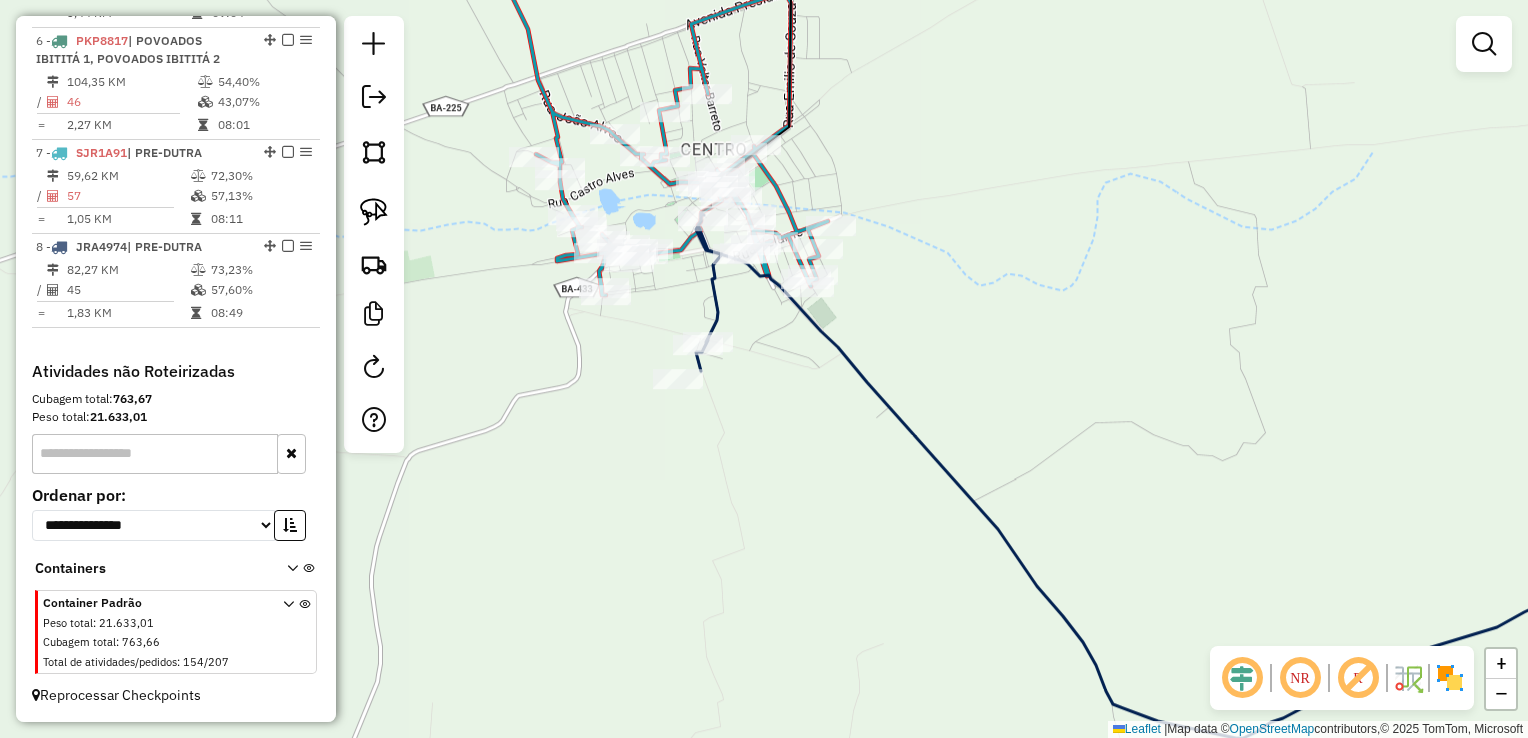 drag, startPoint x: 796, startPoint y: 475, endPoint x: 748, endPoint y: 452, distance: 53.225933 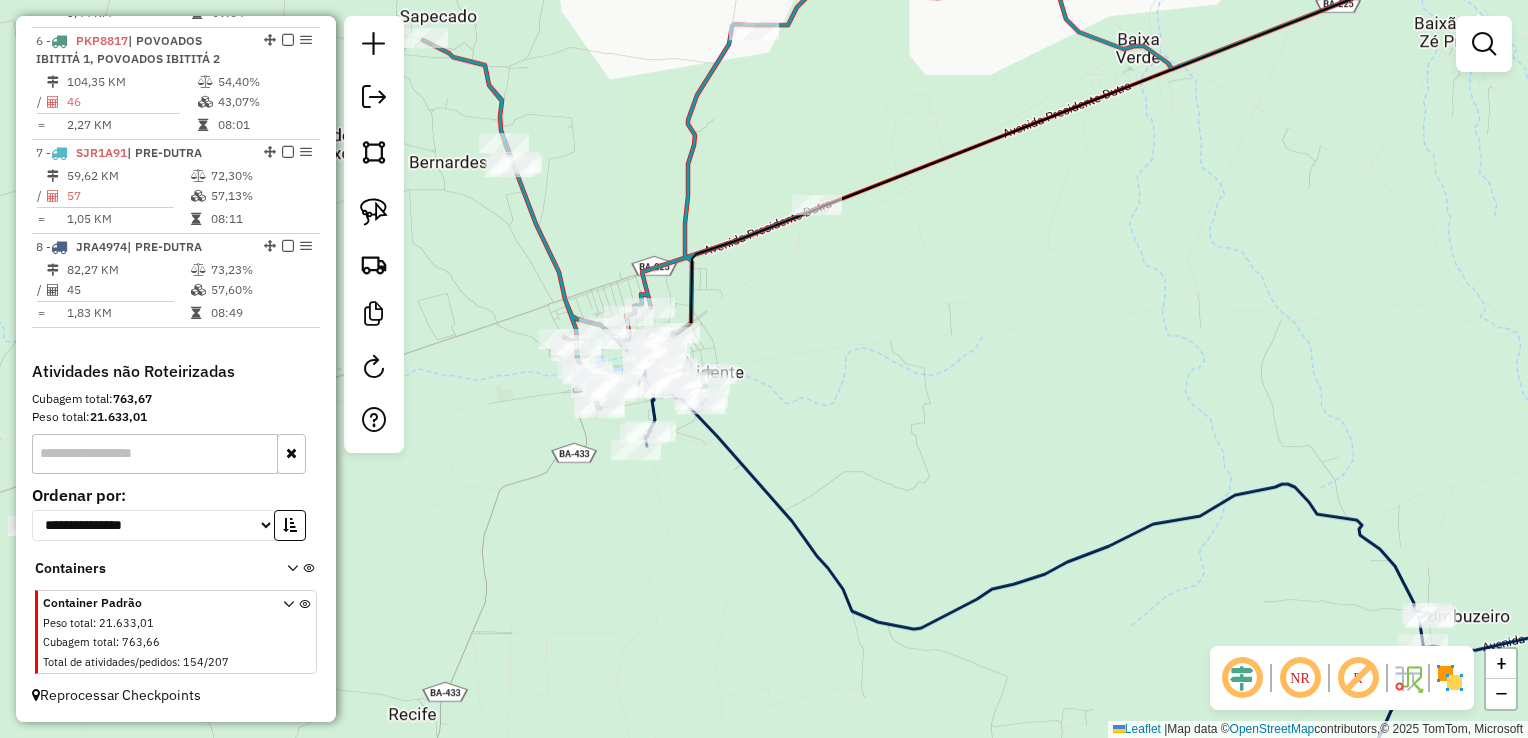 drag, startPoint x: 760, startPoint y: 434, endPoint x: 674, endPoint y: 458, distance: 89.28606 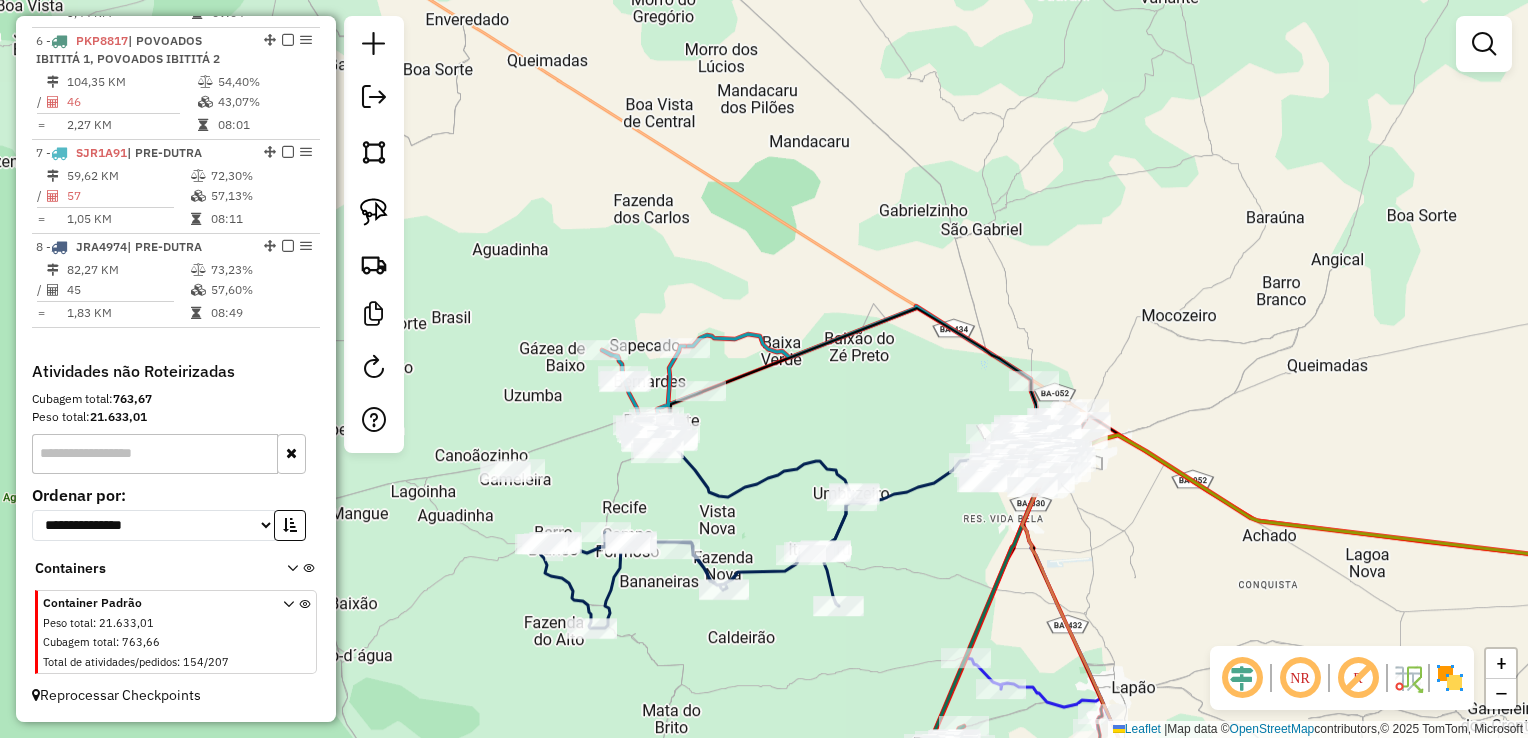 drag, startPoint x: 768, startPoint y: 418, endPoint x: 736, endPoint y: 427, distance: 33.24154 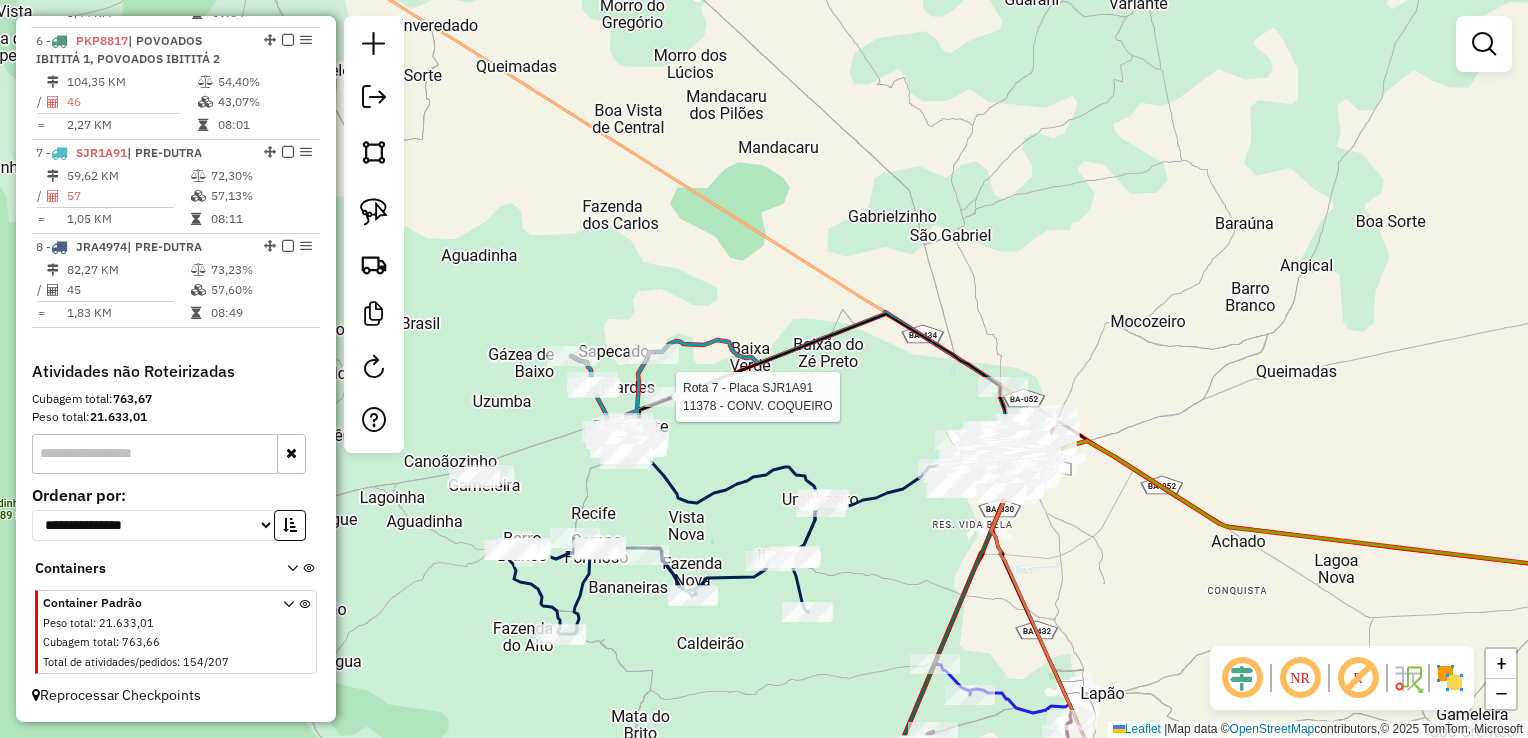 select on "*********" 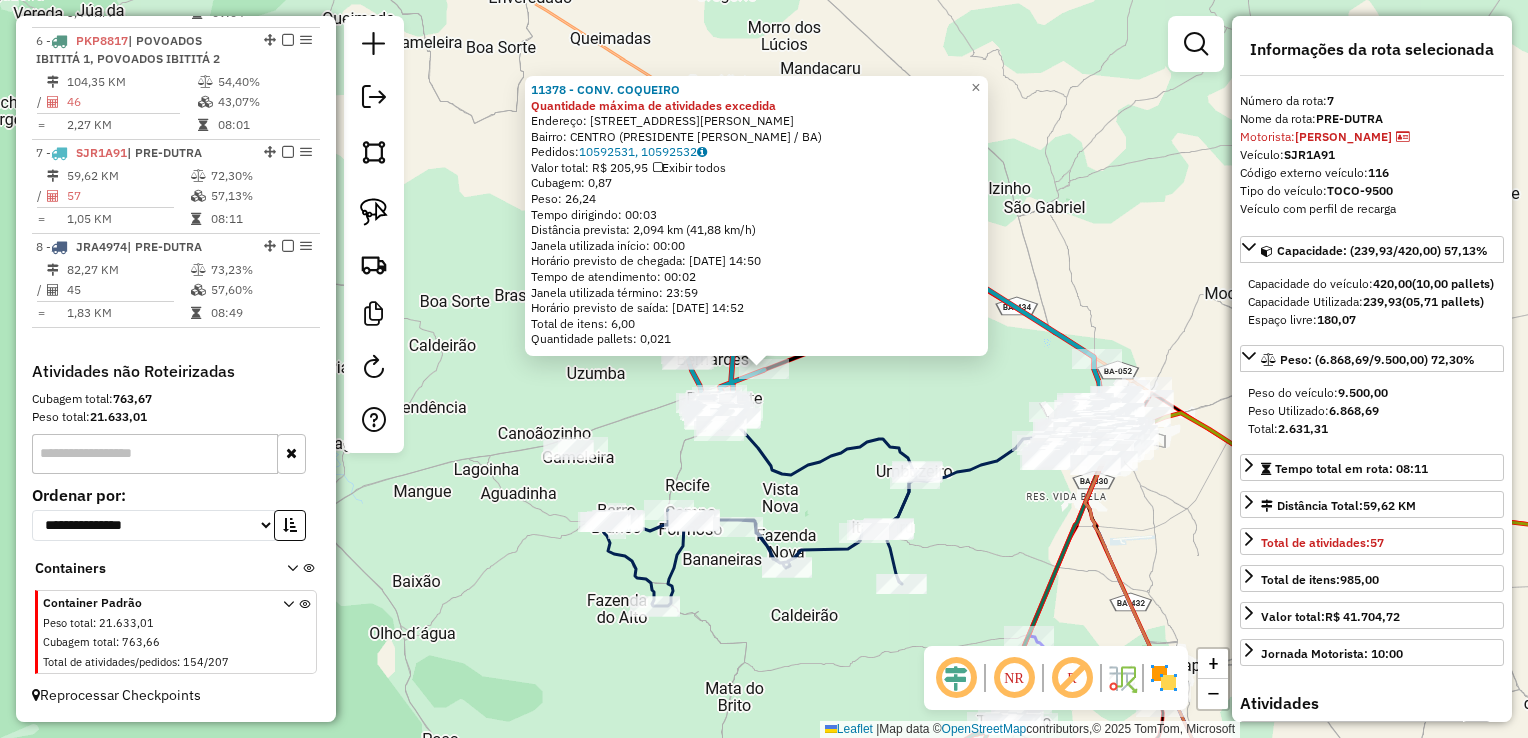 click on "11378 - CONV. COQUEIRO Quantidade máxima de atividades excedida  Endereço:  RUA PRESIDENTE DUTRA 21   Bairro: CENTRO (PRESIDENTE DUTRA / BA)   Pedidos:  10592531, 10592532   Valor total: R$ 205,95   Exibir todos   Cubagem: 0,87  Peso: 26,24  Tempo dirigindo: 00:03   Distância prevista: 2,094 km (41,88 km/h)   Janela utilizada início: 00:00   Horário previsto de chegada: 11/07/2025 14:50   Tempo de atendimento: 00:02   Janela utilizada término: 23:59   Horário previsto de saída: 11/07/2025 14:52   Total de itens: 6,00   Quantidade pallets: 0,021  × Janela de atendimento Grade de atendimento Capacidade Transportadoras Veículos Cliente Pedidos  Rotas Selecione os dias de semana para filtrar as janelas de atendimento  Seg   Ter   Qua   Qui   Sex   Sáb   Dom  Informe o período da janela de atendimento: De: Até:  Filtrar exatamente a janela do cliente  Considerar janela de atendimento padrão  Selecione os dias de semana para filtrar as grades de atendimento  Seg   Ter   Qua   Qui   Sex   Sáb   Dom  +" 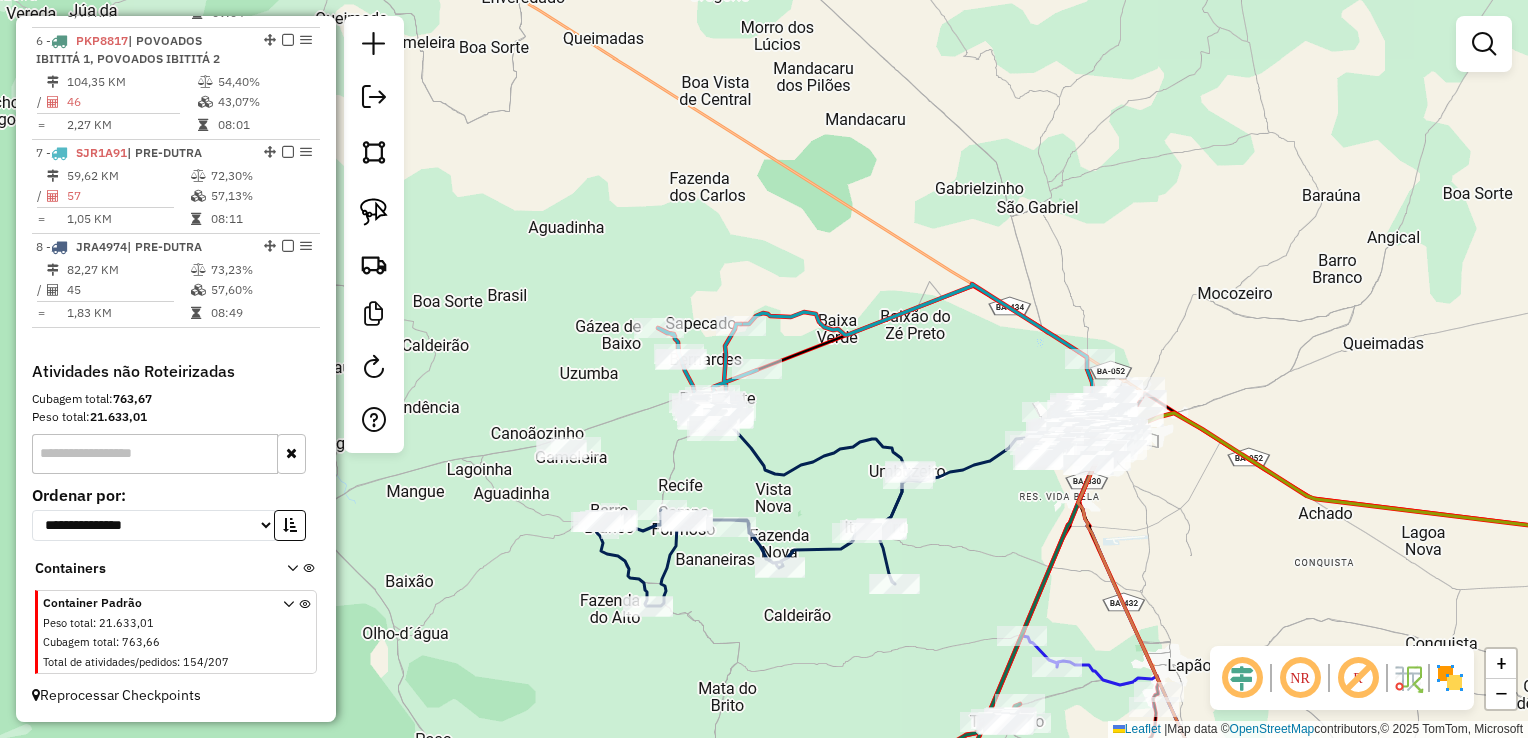 drag, startPoint x: 916, startPoint y: 395, endPoint x: 687, endPoint y: 375, distance: 229.8717 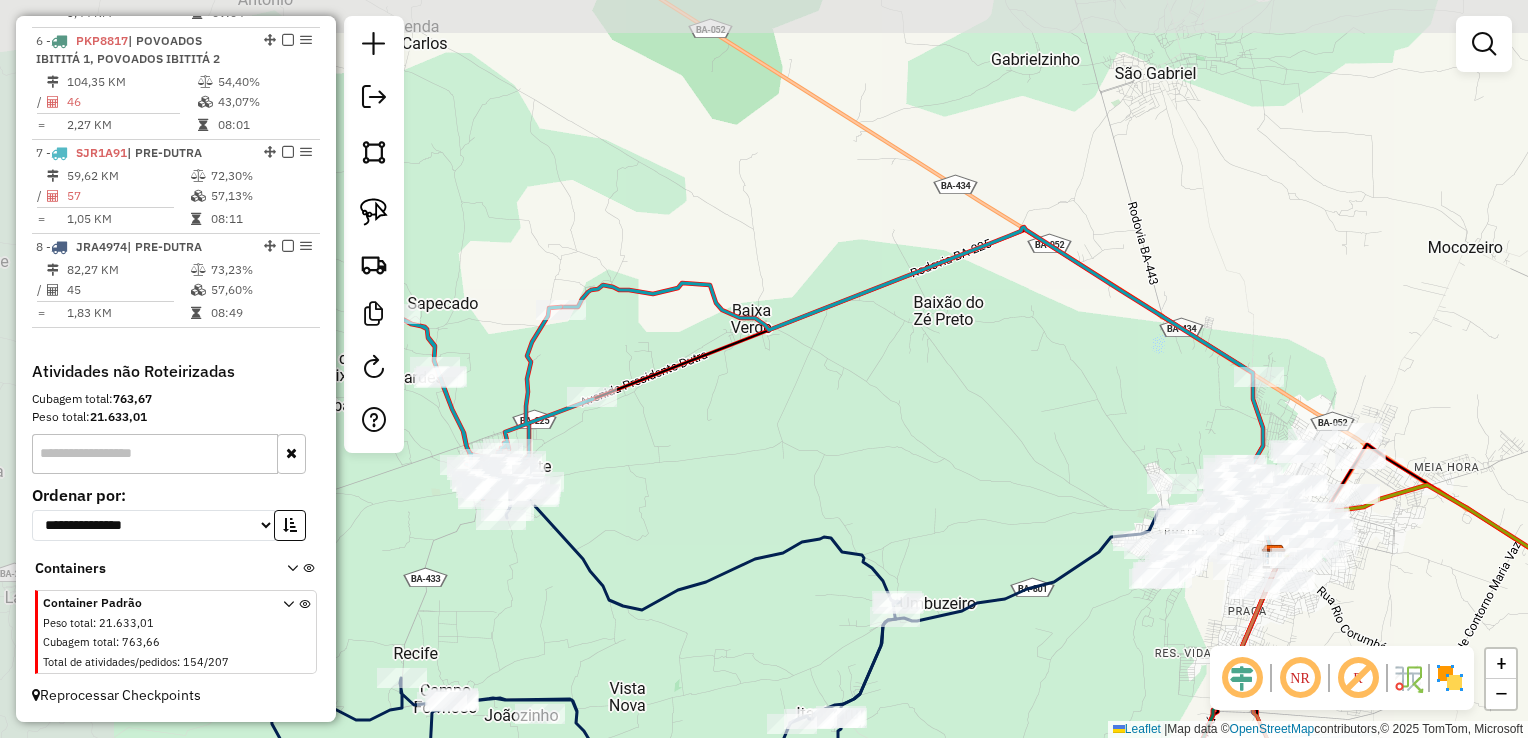 drag, startPoint x: 770, startPoint y: 354, endPoint x: 1174, endPoint y: 406, distance: 407.3328 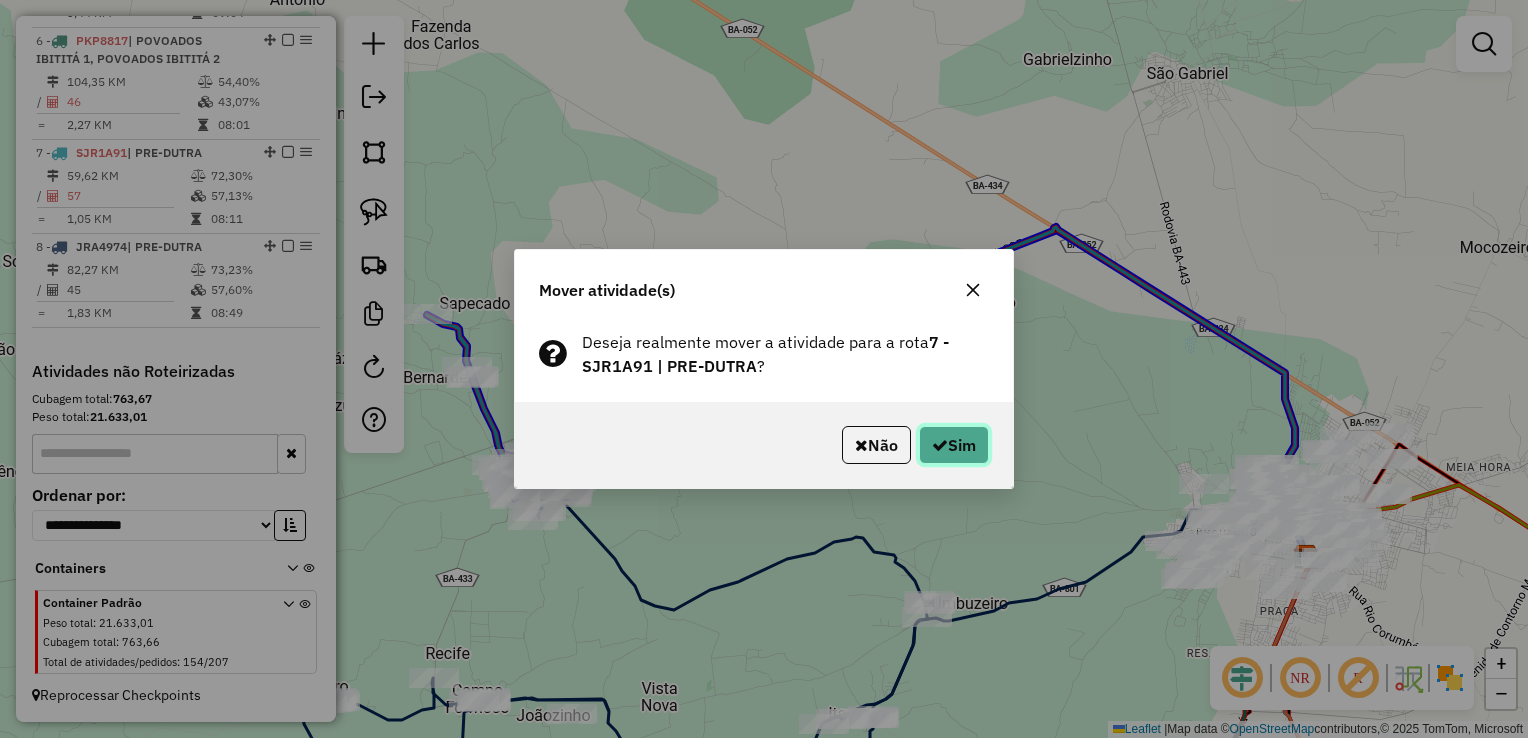 click on "Sim" 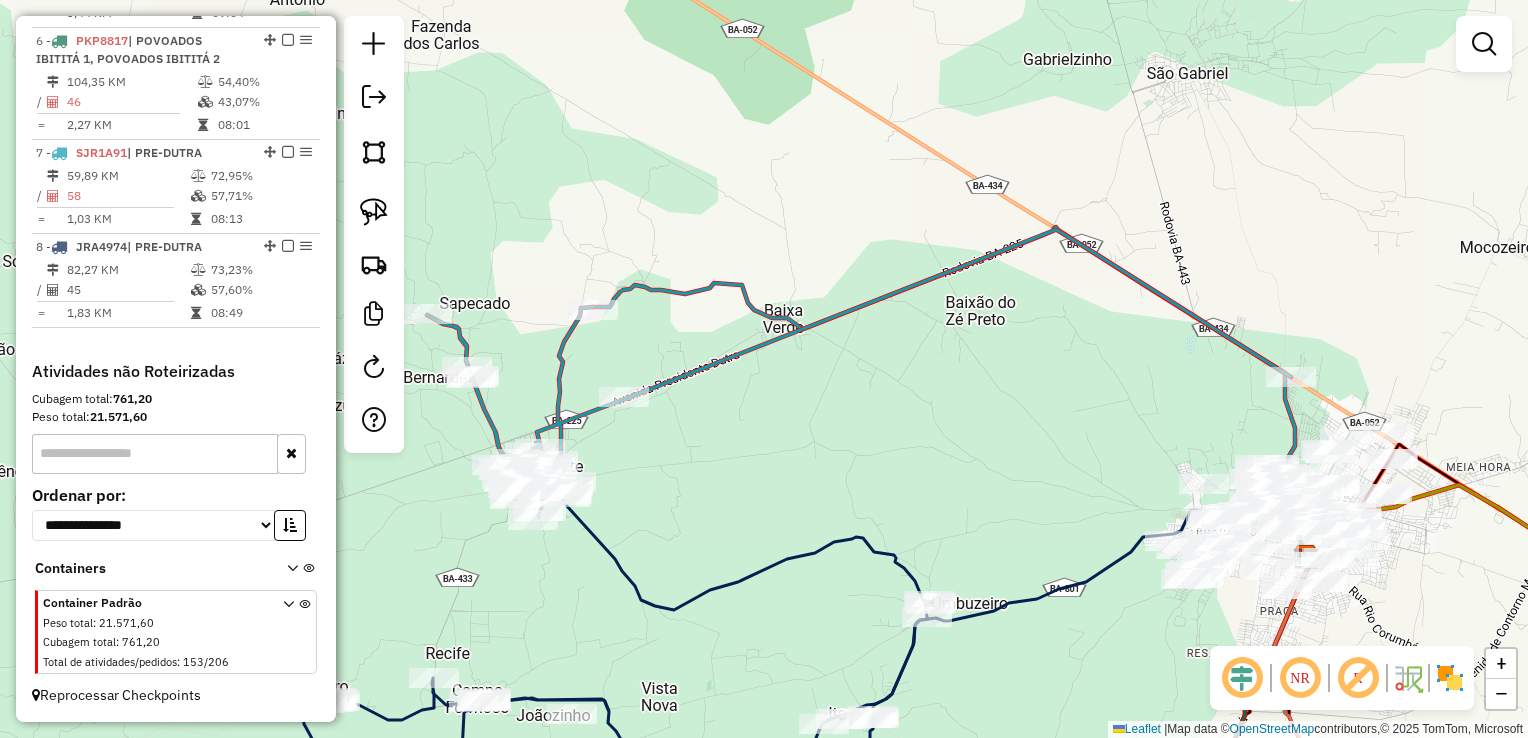 click on "Janela de atendimento Grade de atendimento Capacidade Transportadoras Veículos Cliente Pedidos  Rotas Selecione os dias de semana para filtrar as janelas de atendimento  Seg   Ter   Qua   Qui   Sex   Sáb   Dom  Informe o período da janela de atendimento: De: Até:  Filtrar exatamente a janela do cliente  Considerar janela de atendimento padrão  Selecione os dias de semana para filtrar as grades de atendimento  Seg   Ter   Qua   Qui   Sex   Sáb   Dom   Considerar clientes sem dia de atendimento cadastrado  Clientes fora do dia de atendimento selecionado Filtrar as atividades entre os valores definidos abaixo:  Peso mínimo:   Peso máximo:   Cubagem mínima:   Cubagem máxima:   De:   Até:  Filtrar as atividades entre o tempo de atendimento definido abaixo:  De:   Até:   Considerar capacidade total dos clientes não roteirizados Transportadora: Selecione um ou mais itens Tipo de veículo: Selecione um ou mais itens Veículo: Selecione um ou mais itens Motorista: Selecione um ou mais itens Nome: Rótulo:" 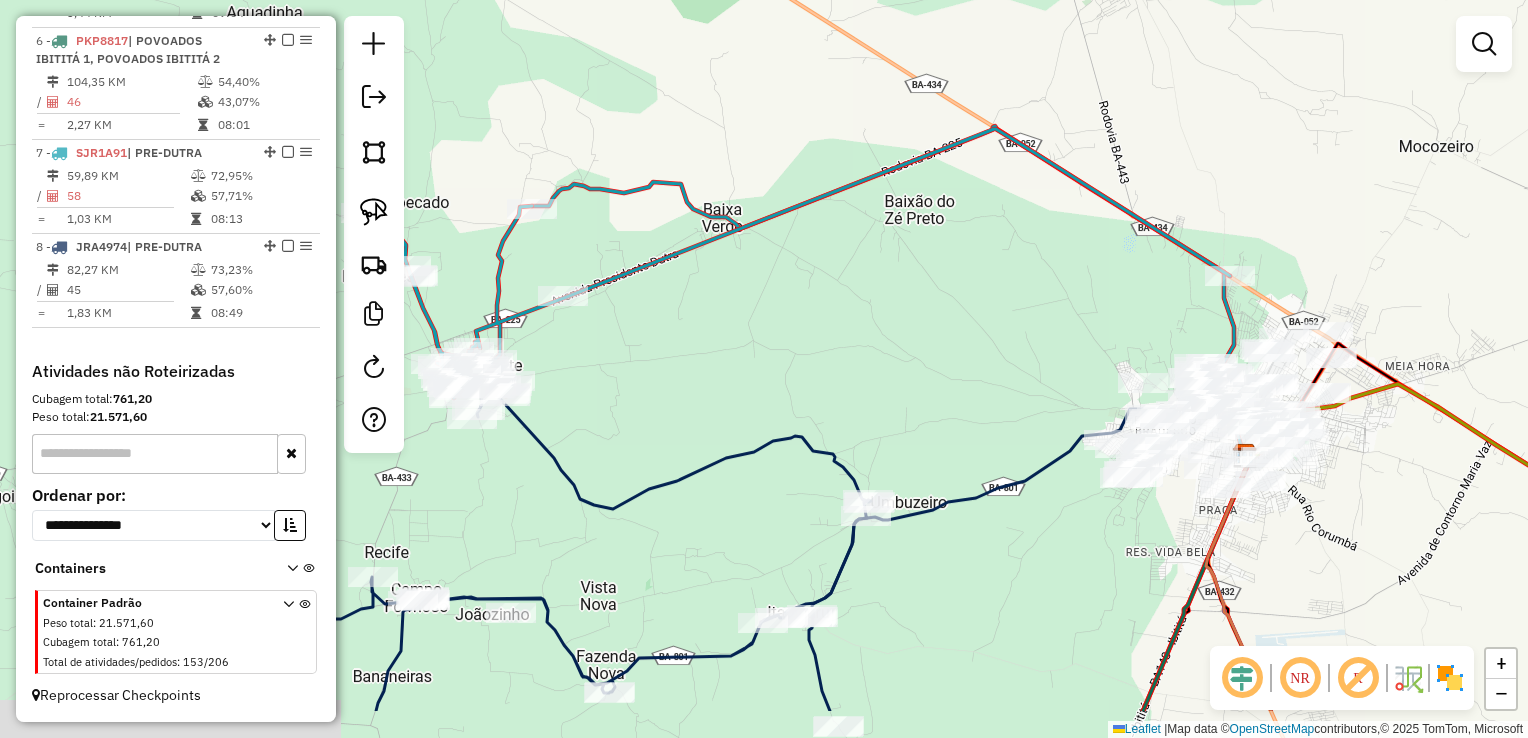 drag, startPoint x: 996, startPoint y: 419, endPoint x: 868, endPoint y: 241, distance: 219.24416 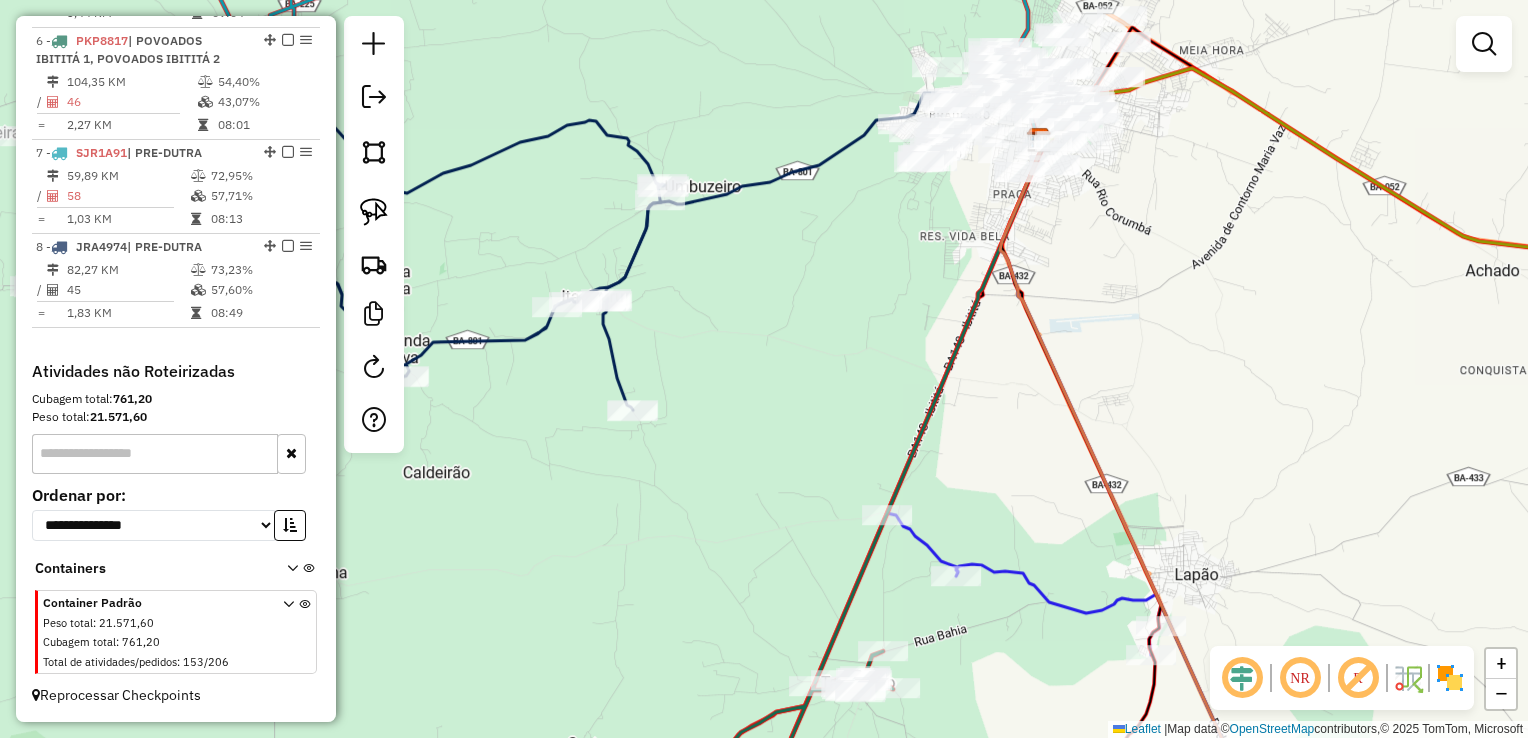drag, startPoint x: 875, startPoint y: 378, endPoint x: 814, endPoint y: 282, distance: 113.74094 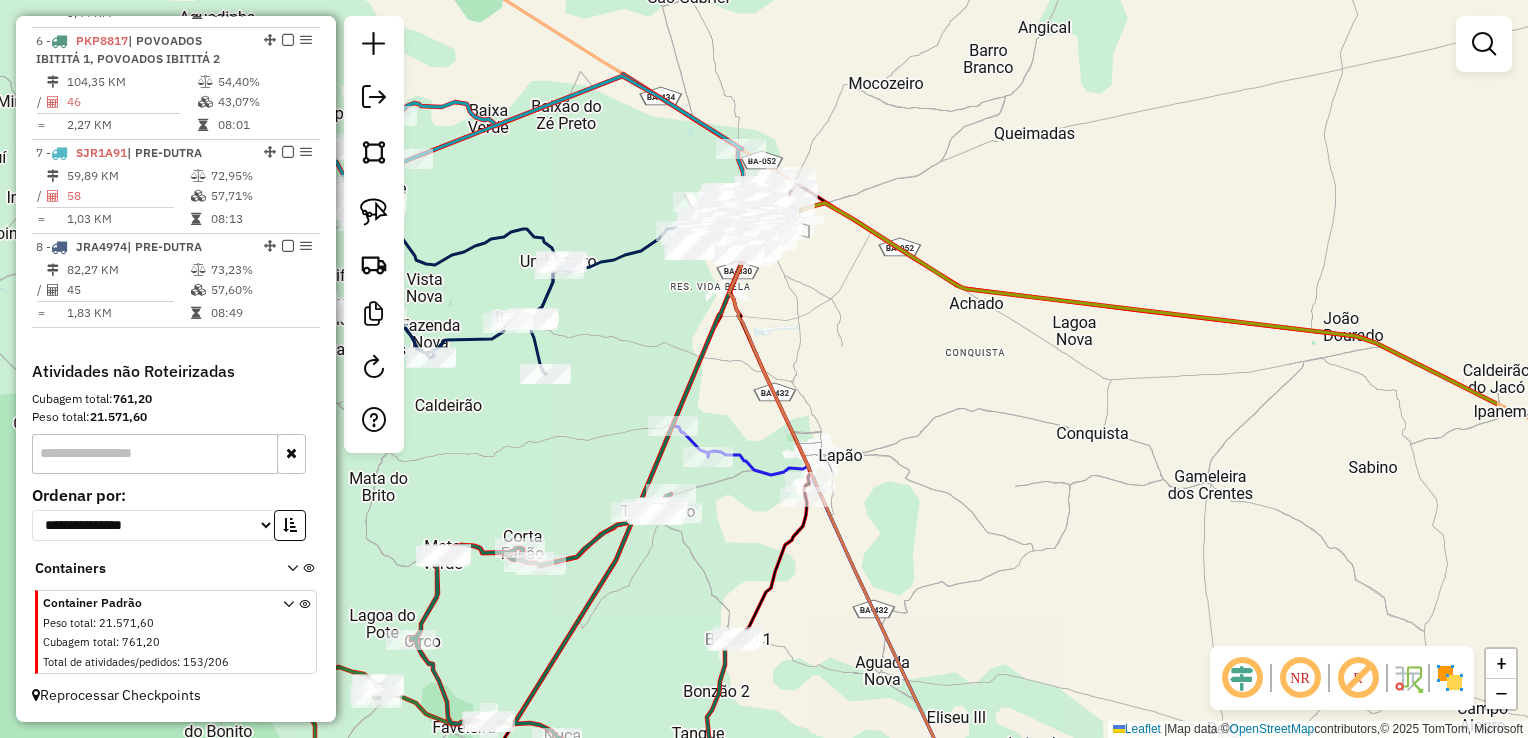 drag, startPoint x: 1043, startPoint y: 322, endPoint x: 840, endPoint y: 354, distance: 205.50668 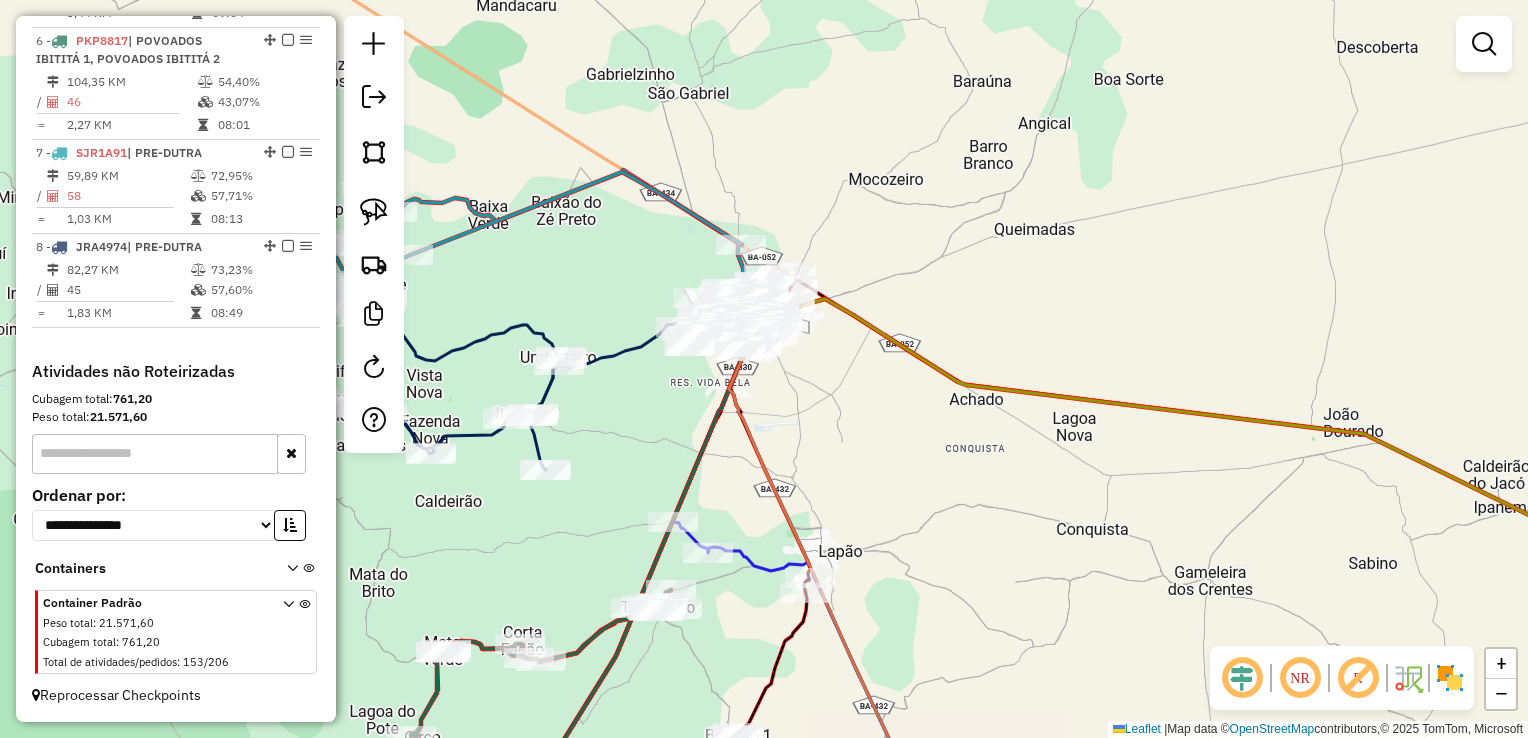 drag, startPoint x: 788, startPoint y: 306, endPoint x: 807, endPoint y: 410, distance: 105.72133 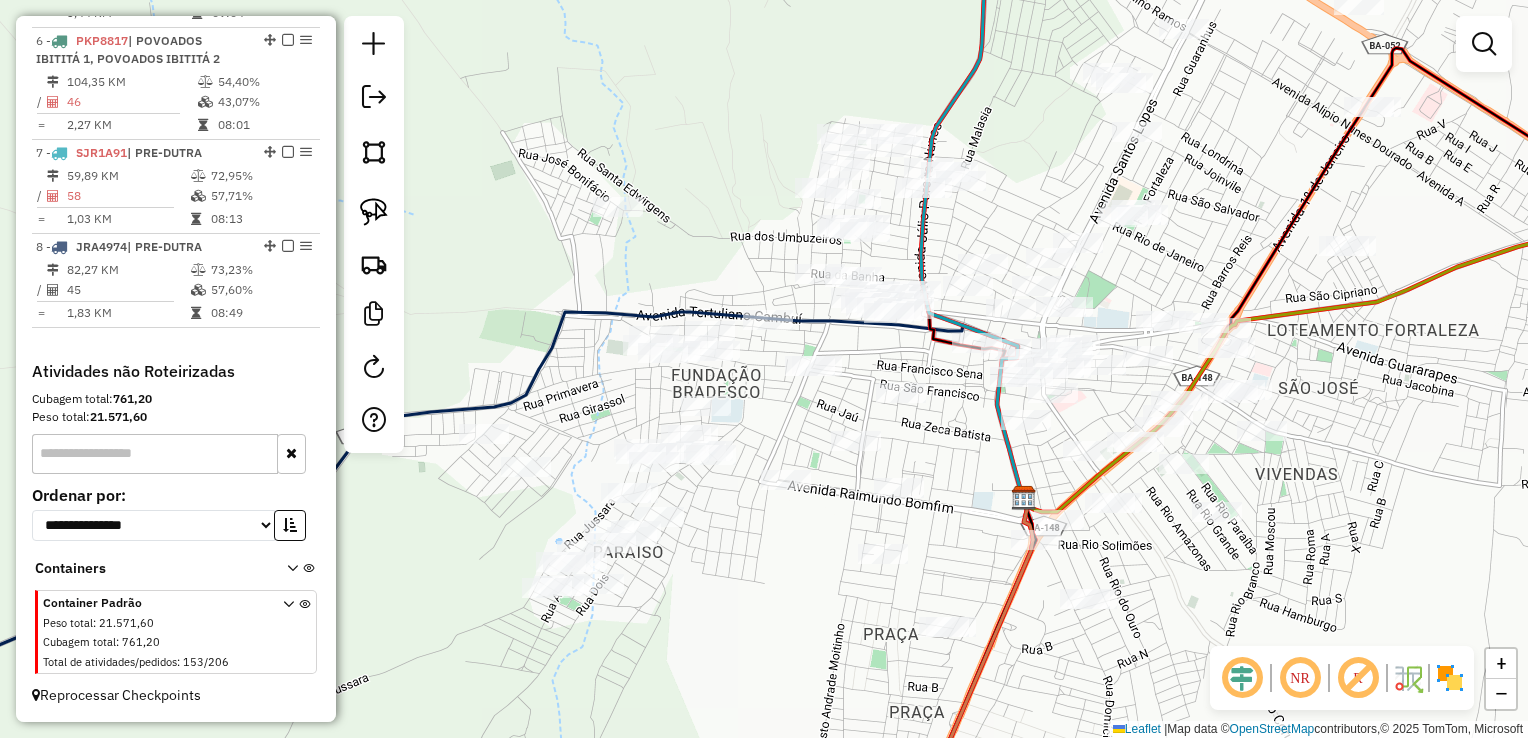 drag, startPoint x: 771, startPoint y: 558, endPoint x: 846, endPoint y: 410, distance: 165.91866 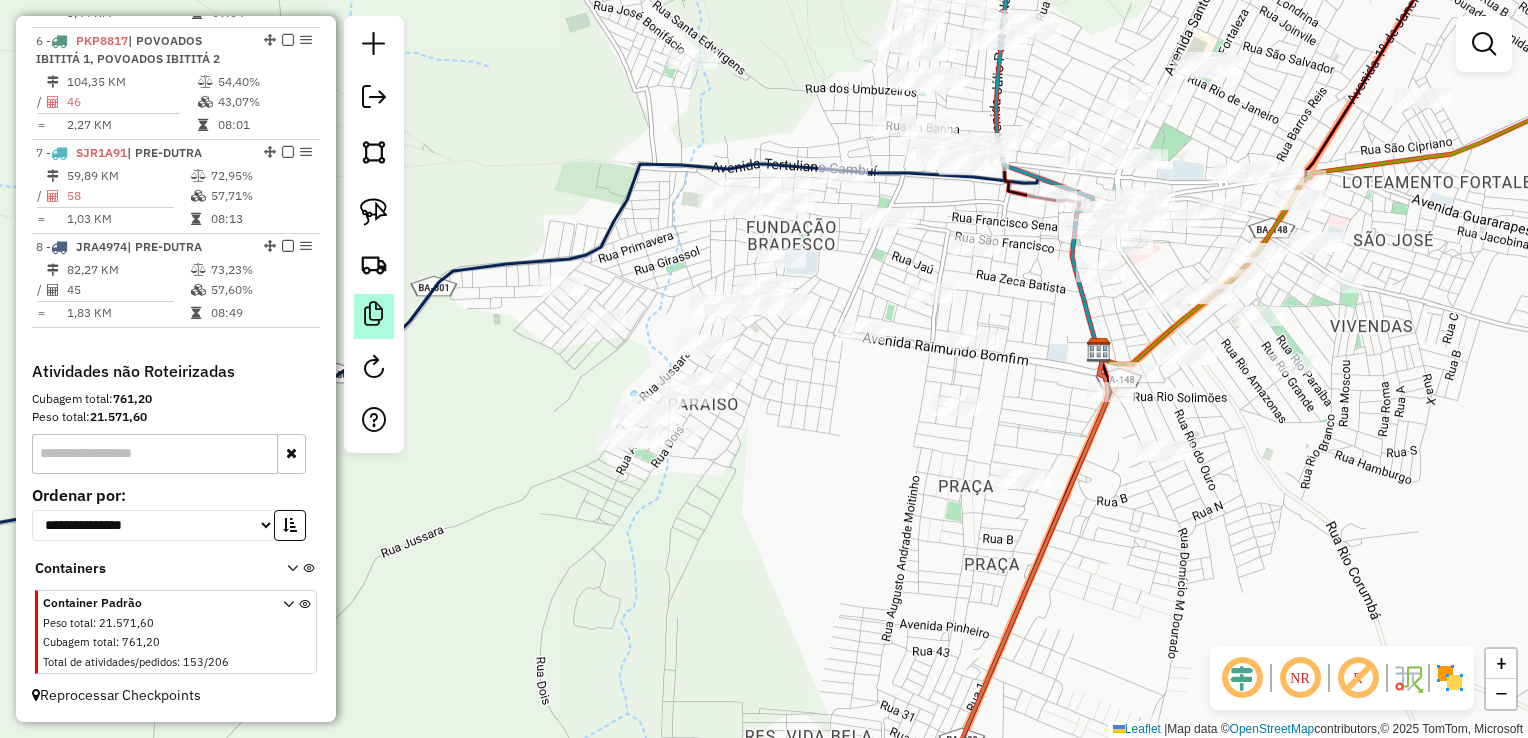 drag, startPoint x: 358, startPoint y: 162, endPoint x: 383, endPoint y: 330, distance: 169.84993 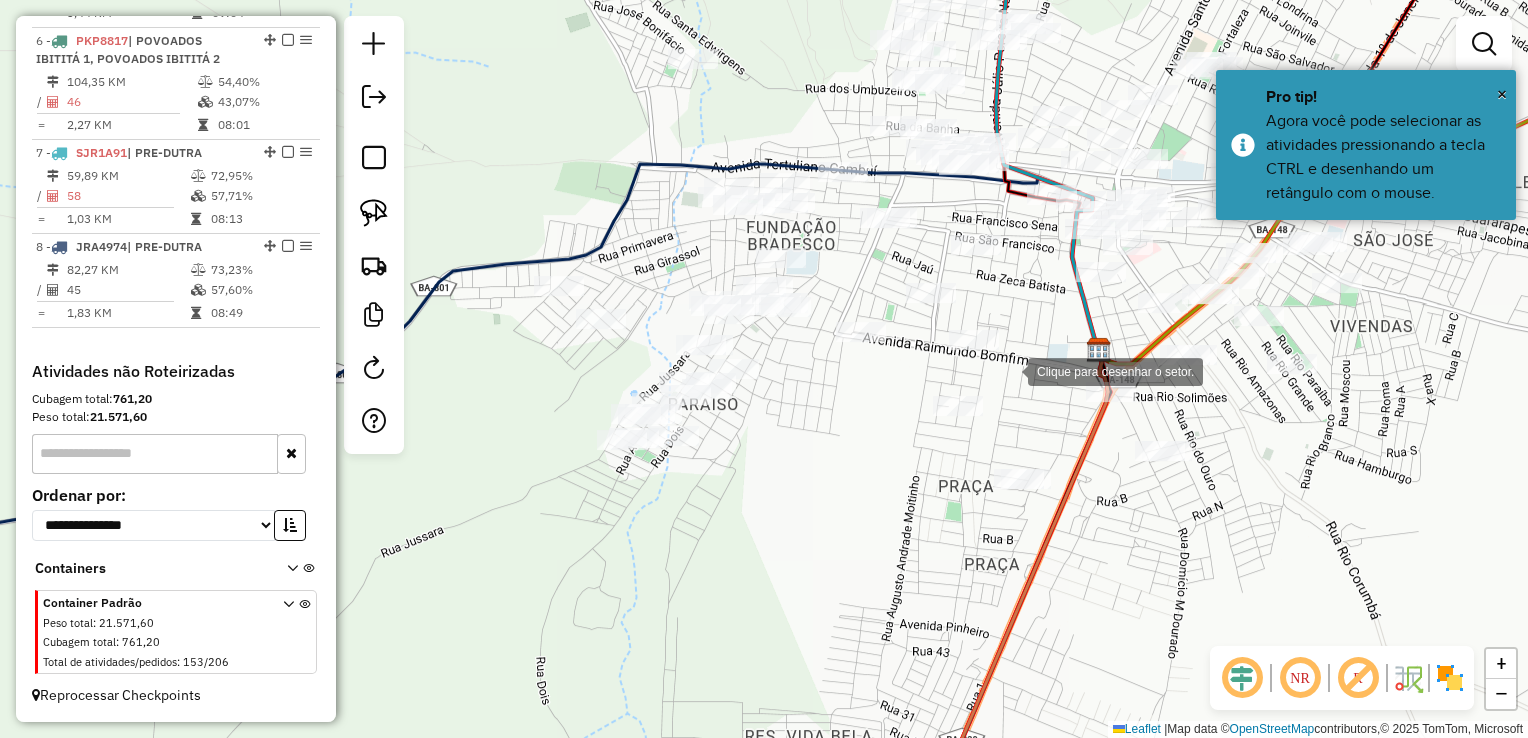 click 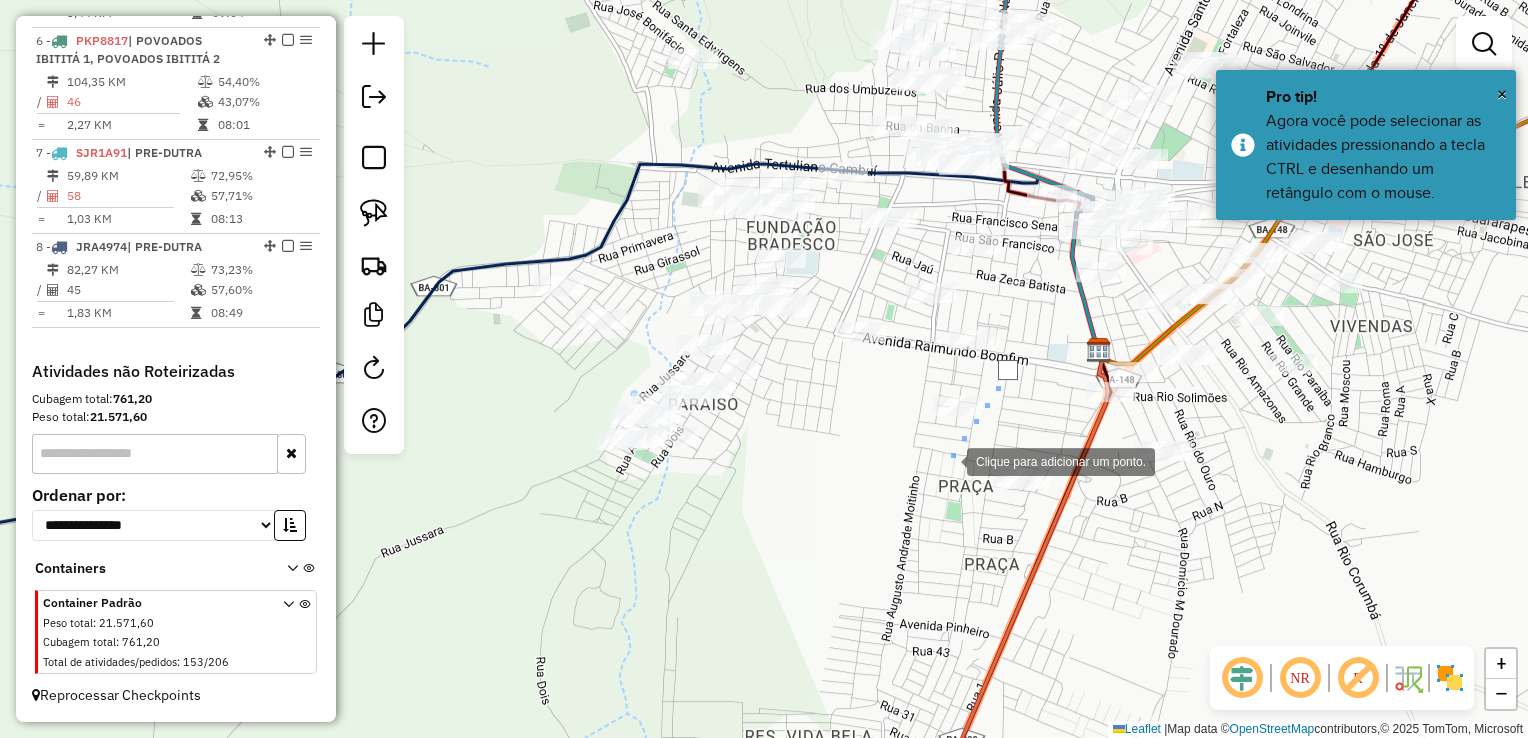 drag, startPoint x: 947, startPoint y: 460, endPoint x: 638, endPoint y: 554, distance: 322.9814 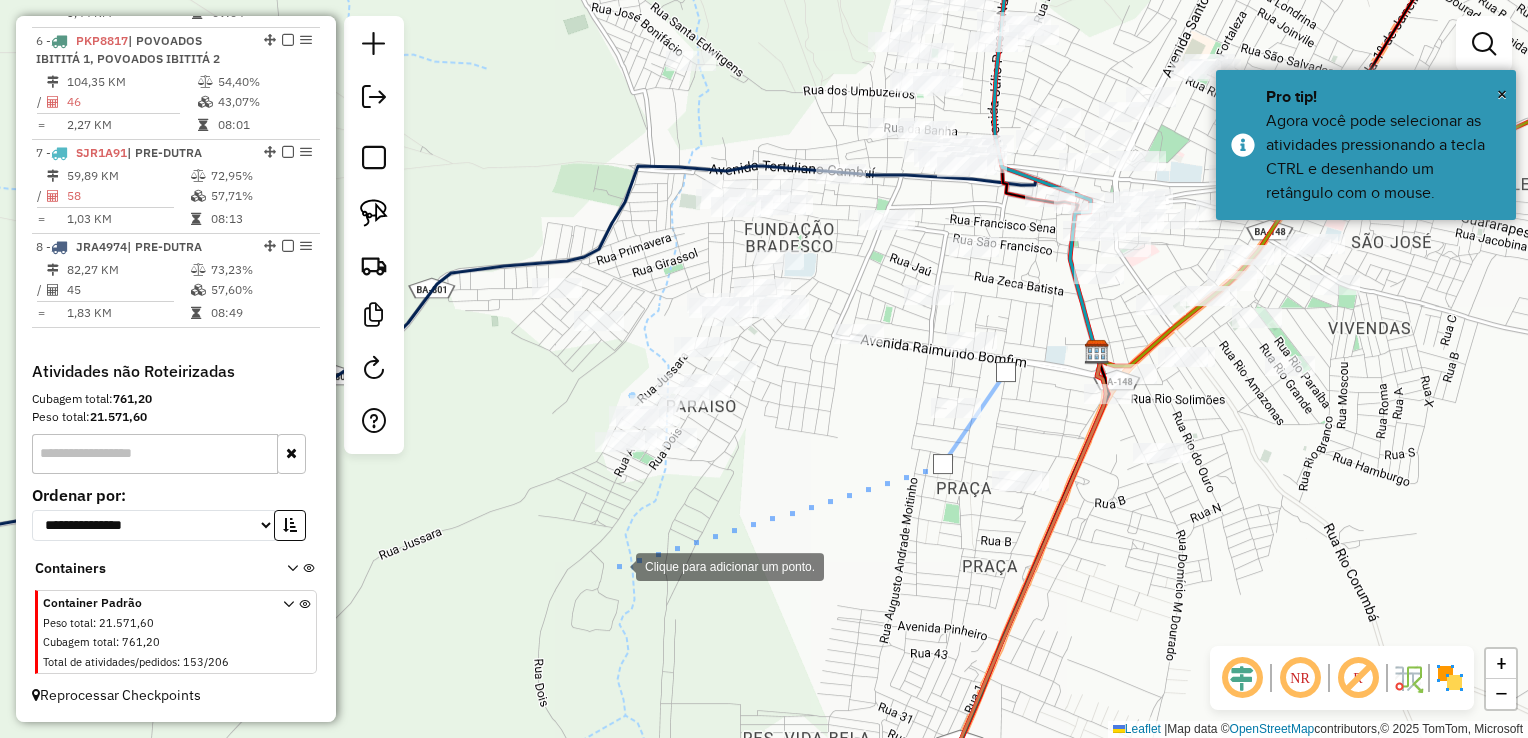drag, startPoint x: 616, startPoint y: 565, endPoint x: 539, endPoint y: 447, distance: 140.90068 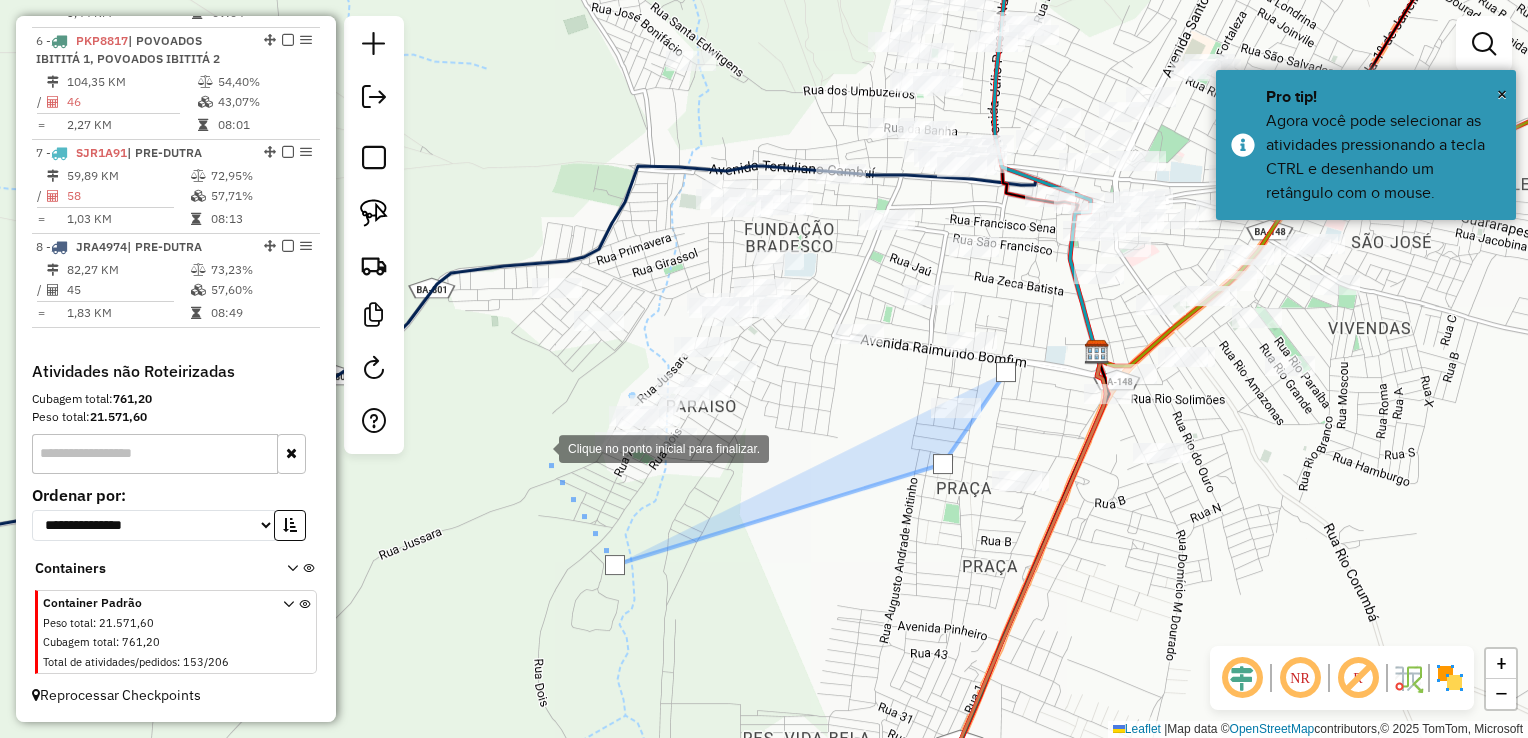 click 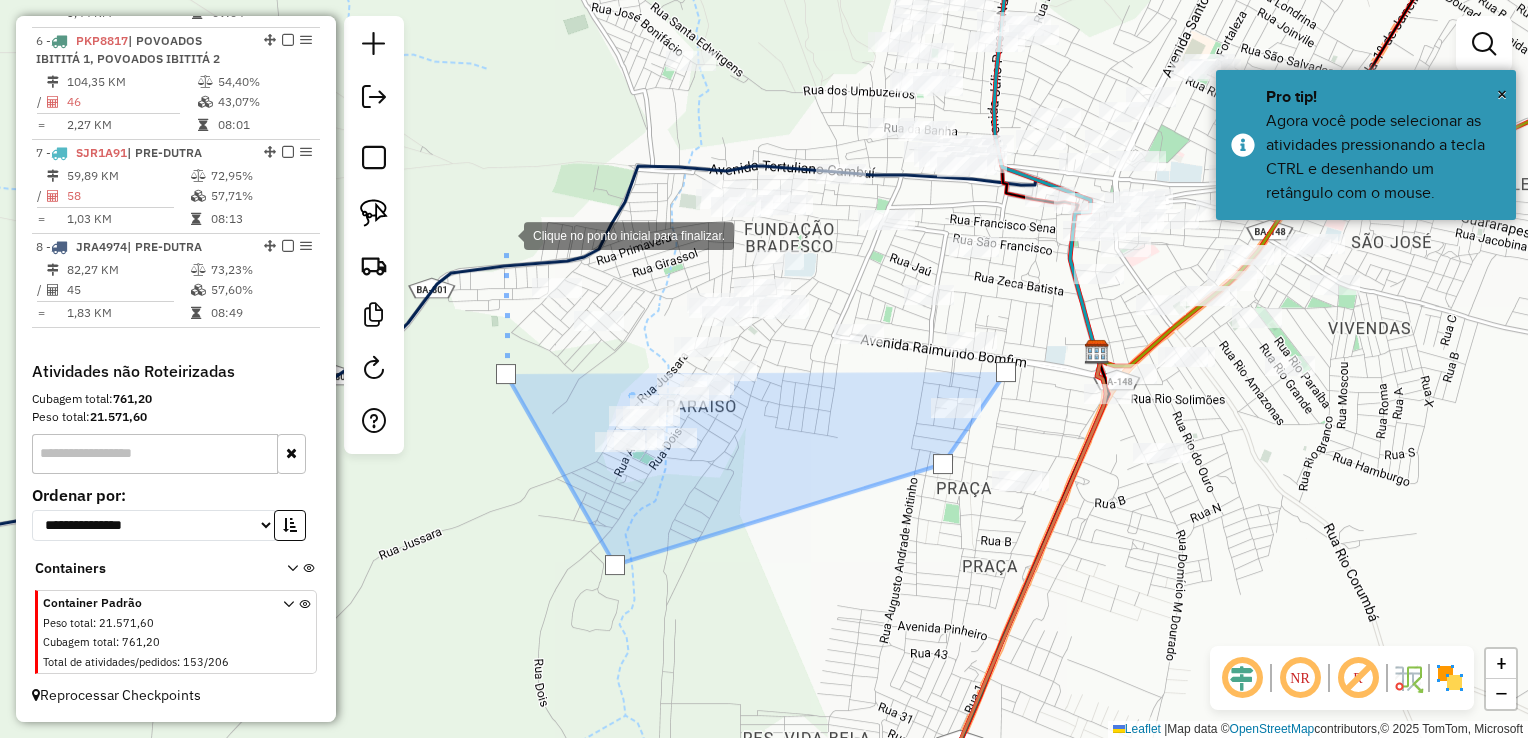 drag, startPoint x: 504, startPoint y: 234, endPoint x: 533, endPoint y: 133, distance: 105.080925 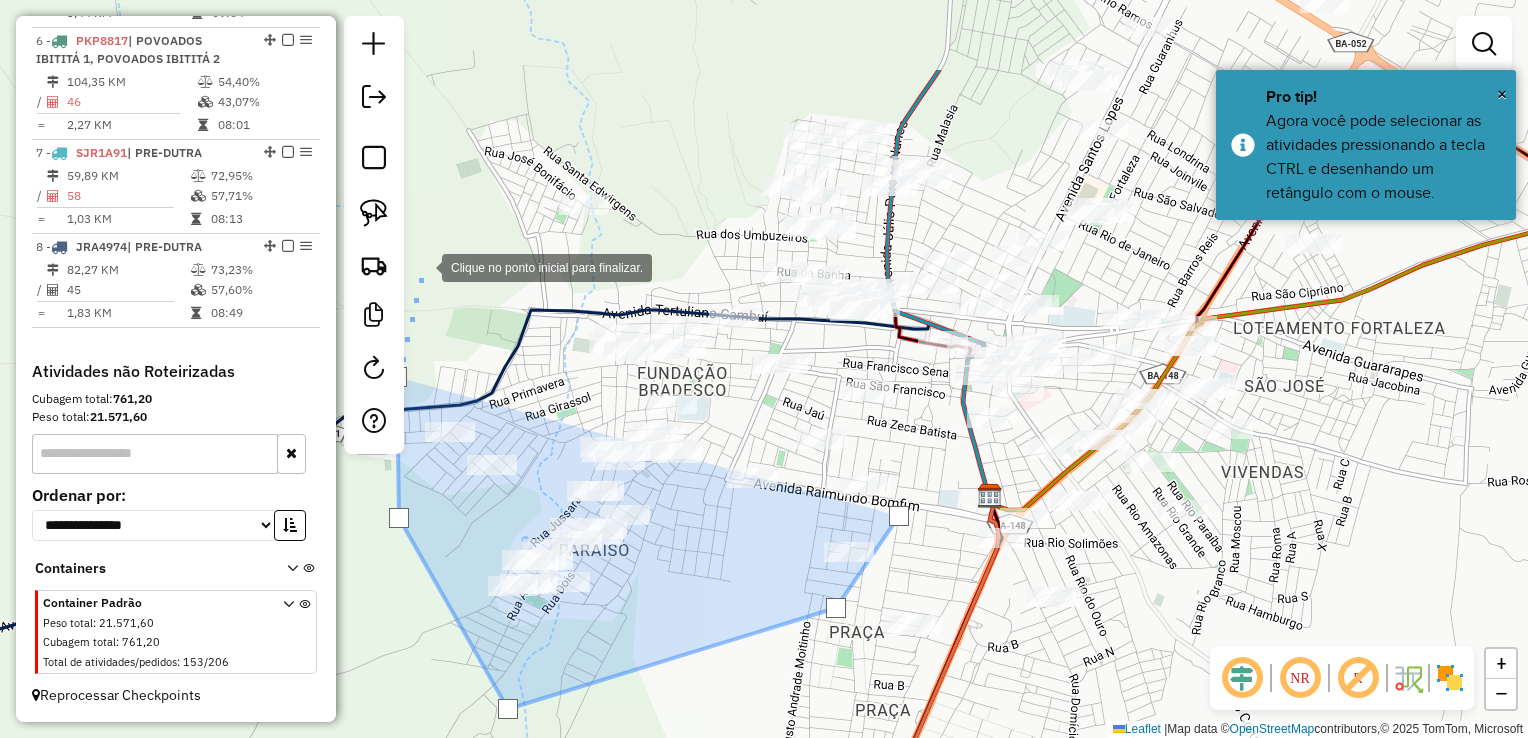 drag, startPoint x: 535, startPoint y: 115, endPoint x: 432, endPoint y: 246, distance: 166.64333 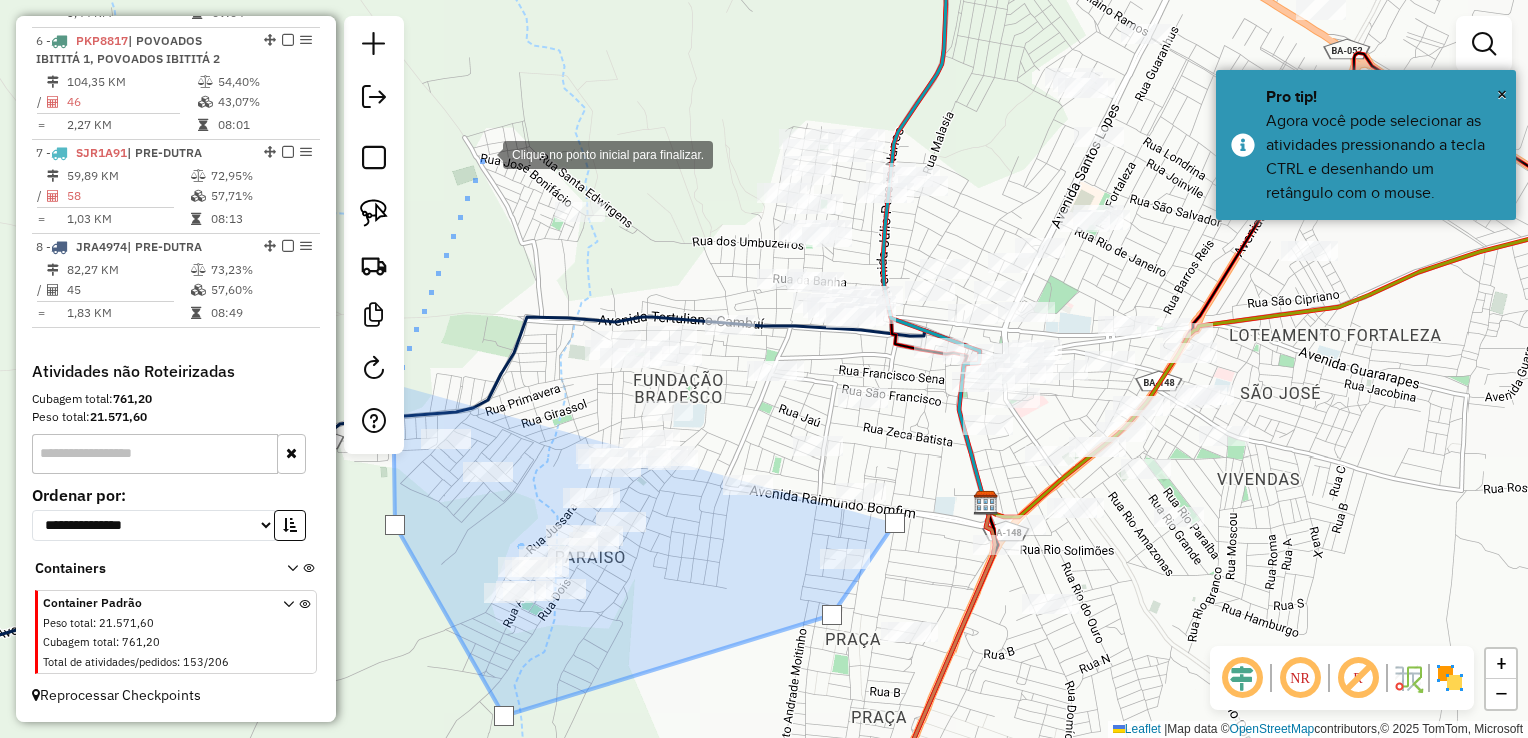 click 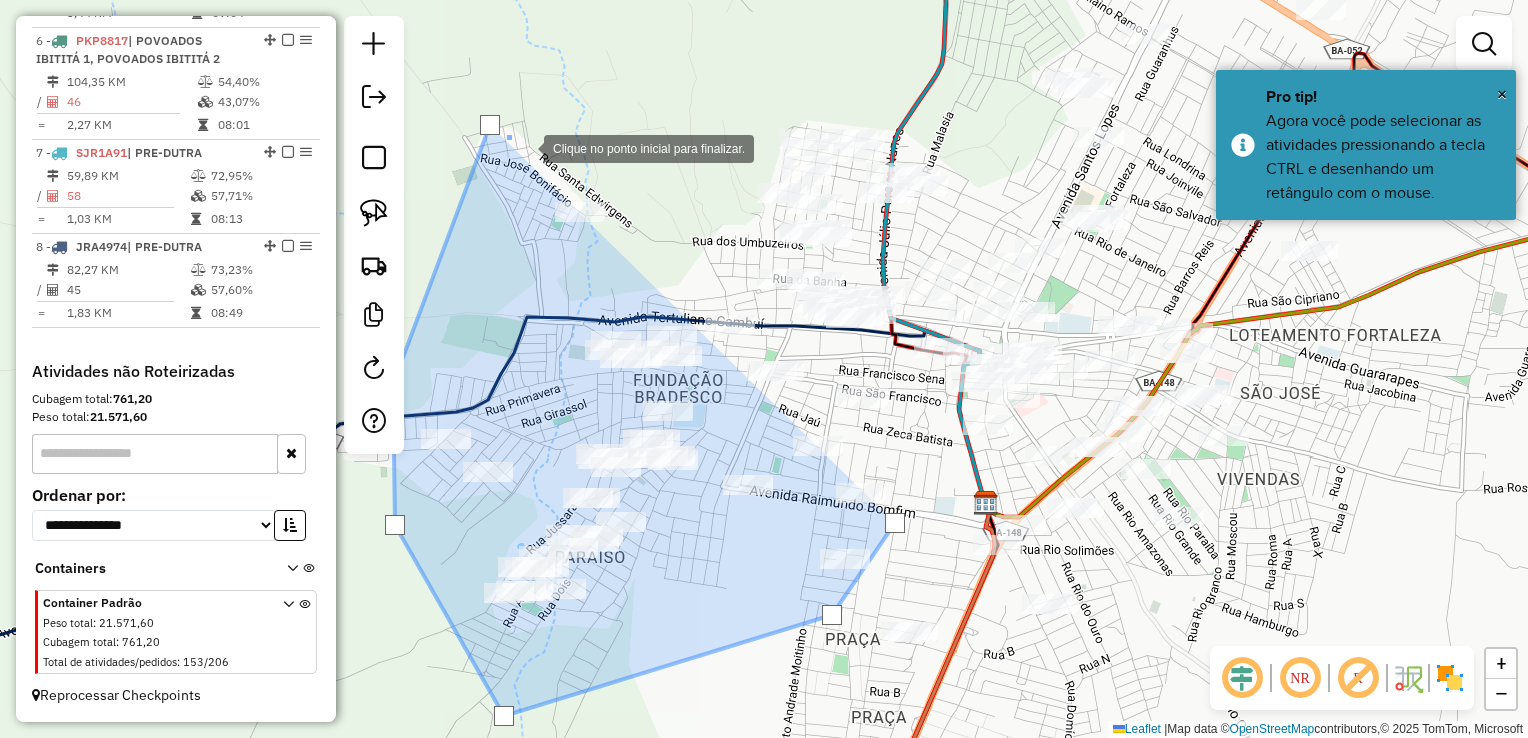 click 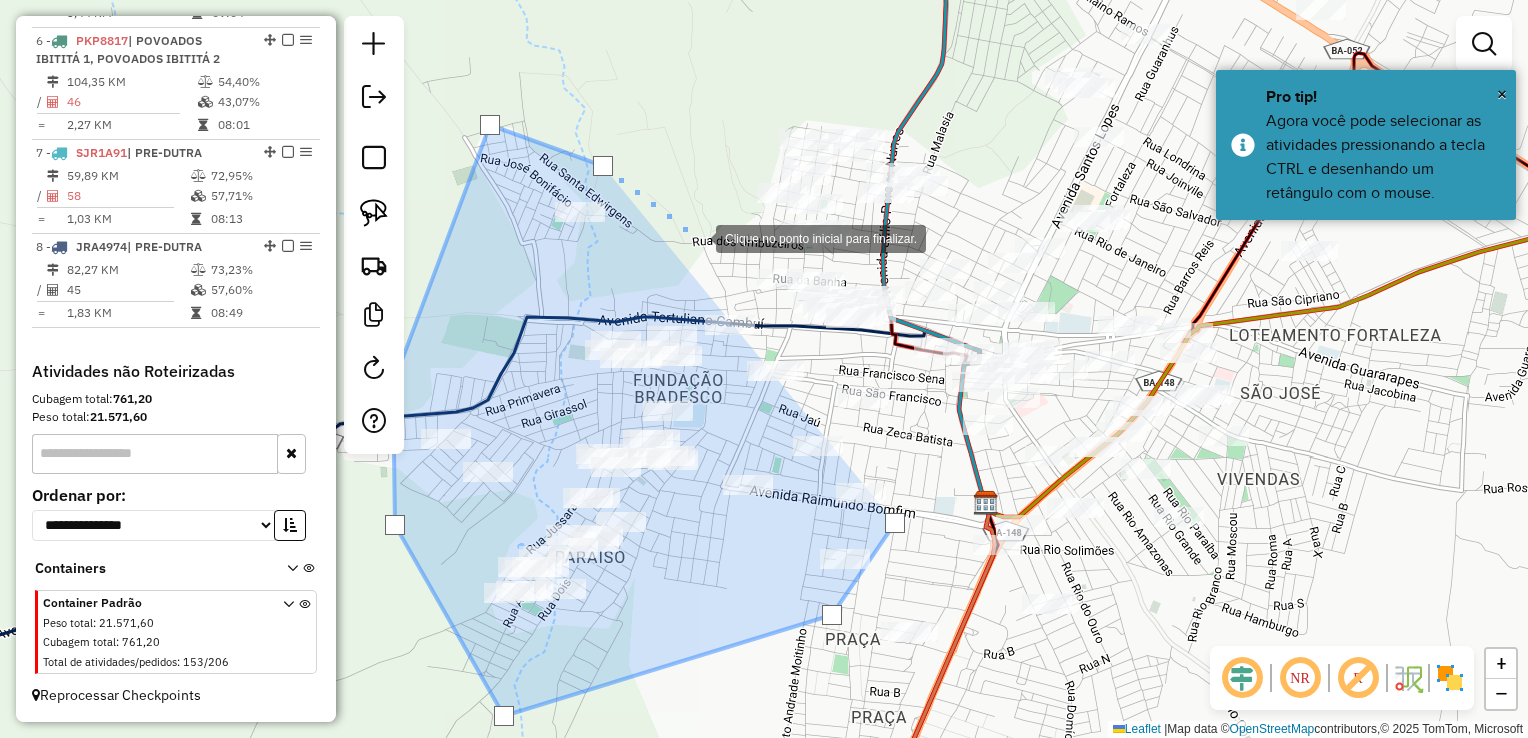 click 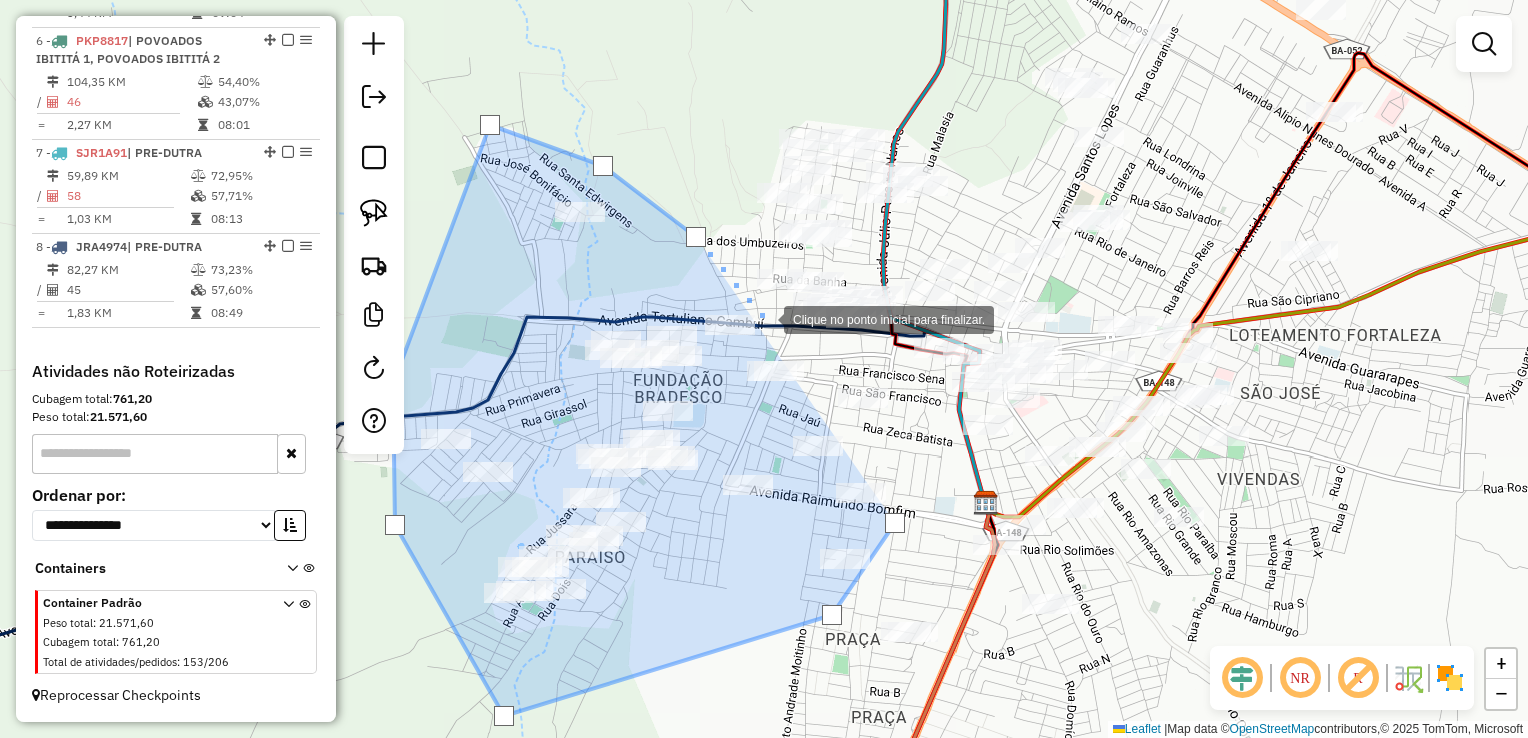 click 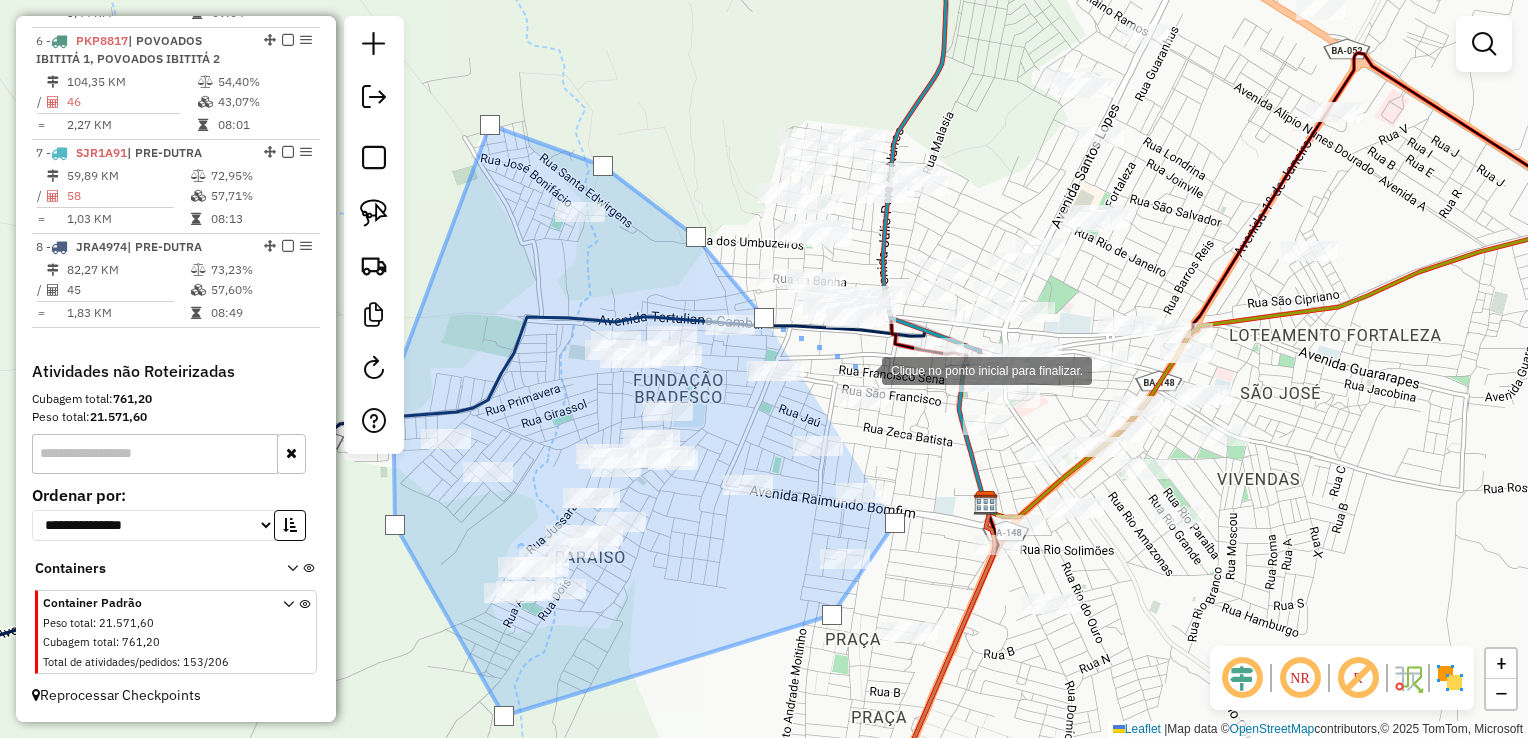 drag, startPoint x: 864, startPoint y: 370, endPoint x: 884, endPoint y: 386, distance: 25.612497 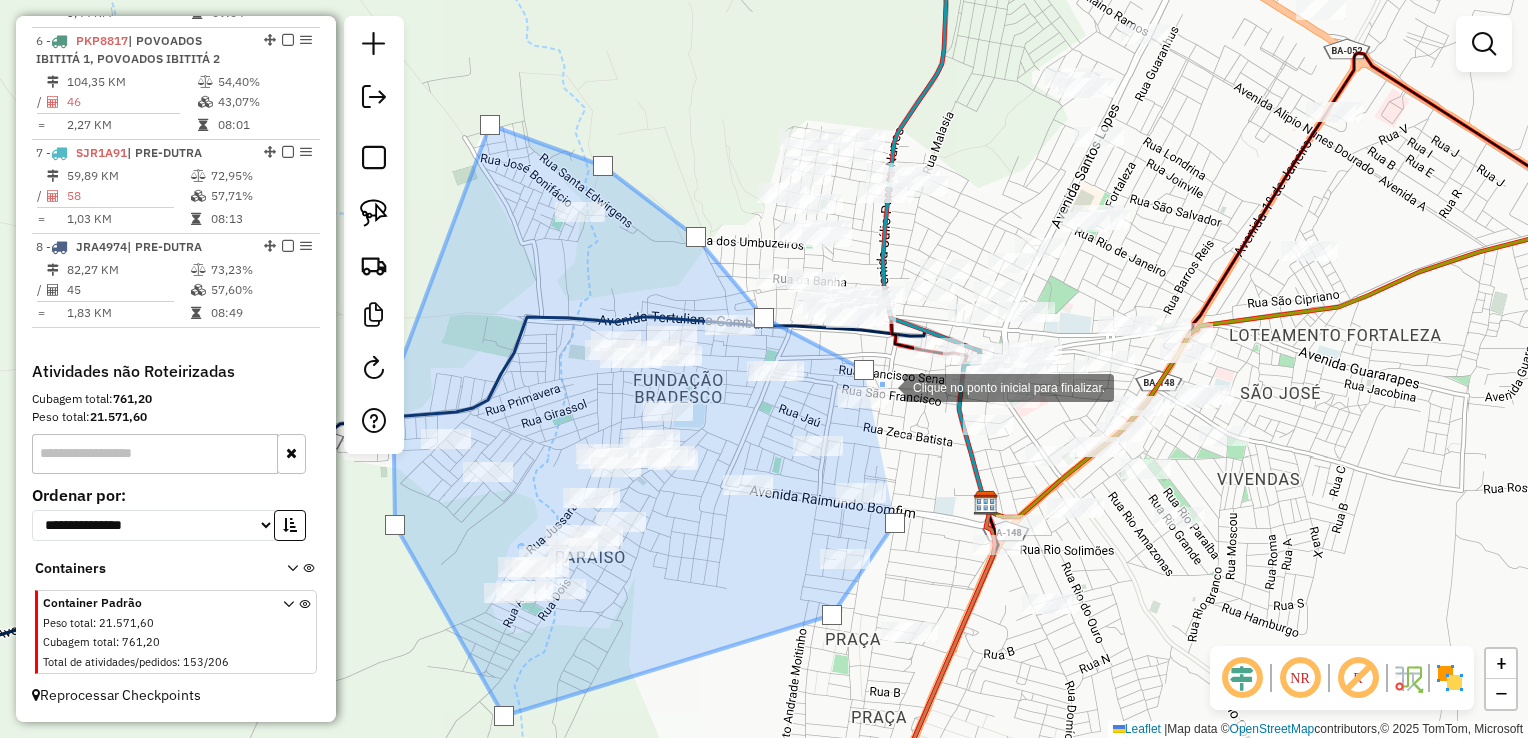 click 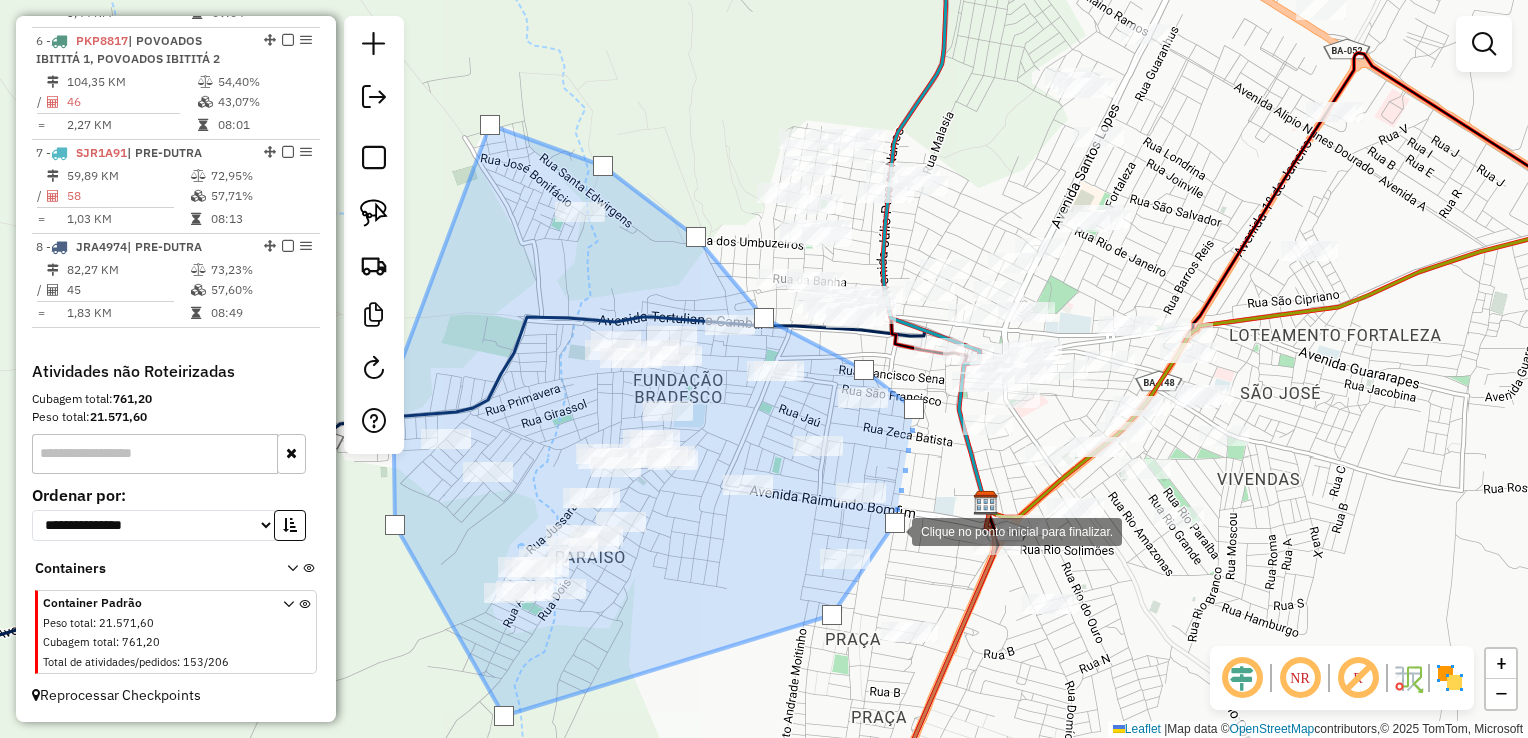 click 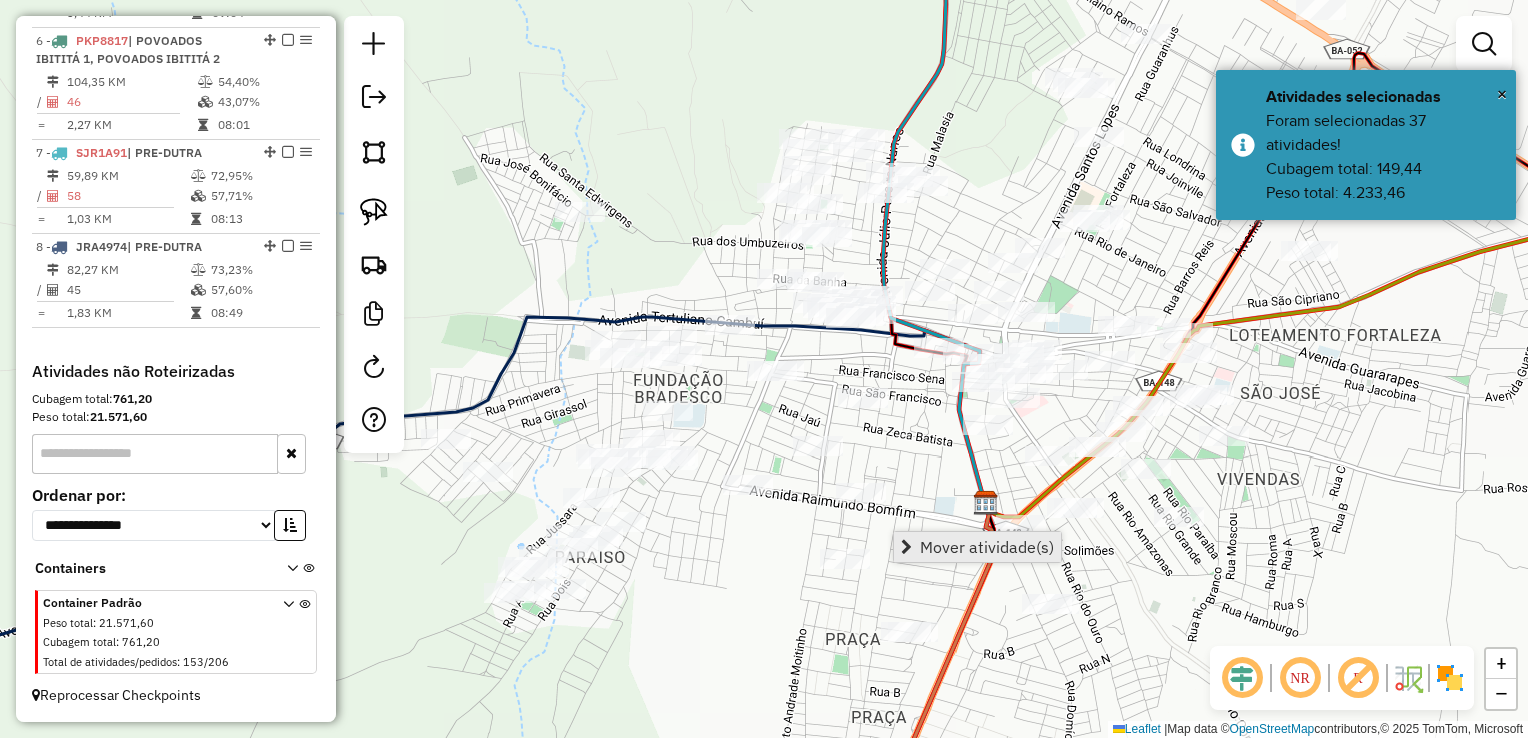 click on "Mover atividade(s)" at bounding box center (987, 547) 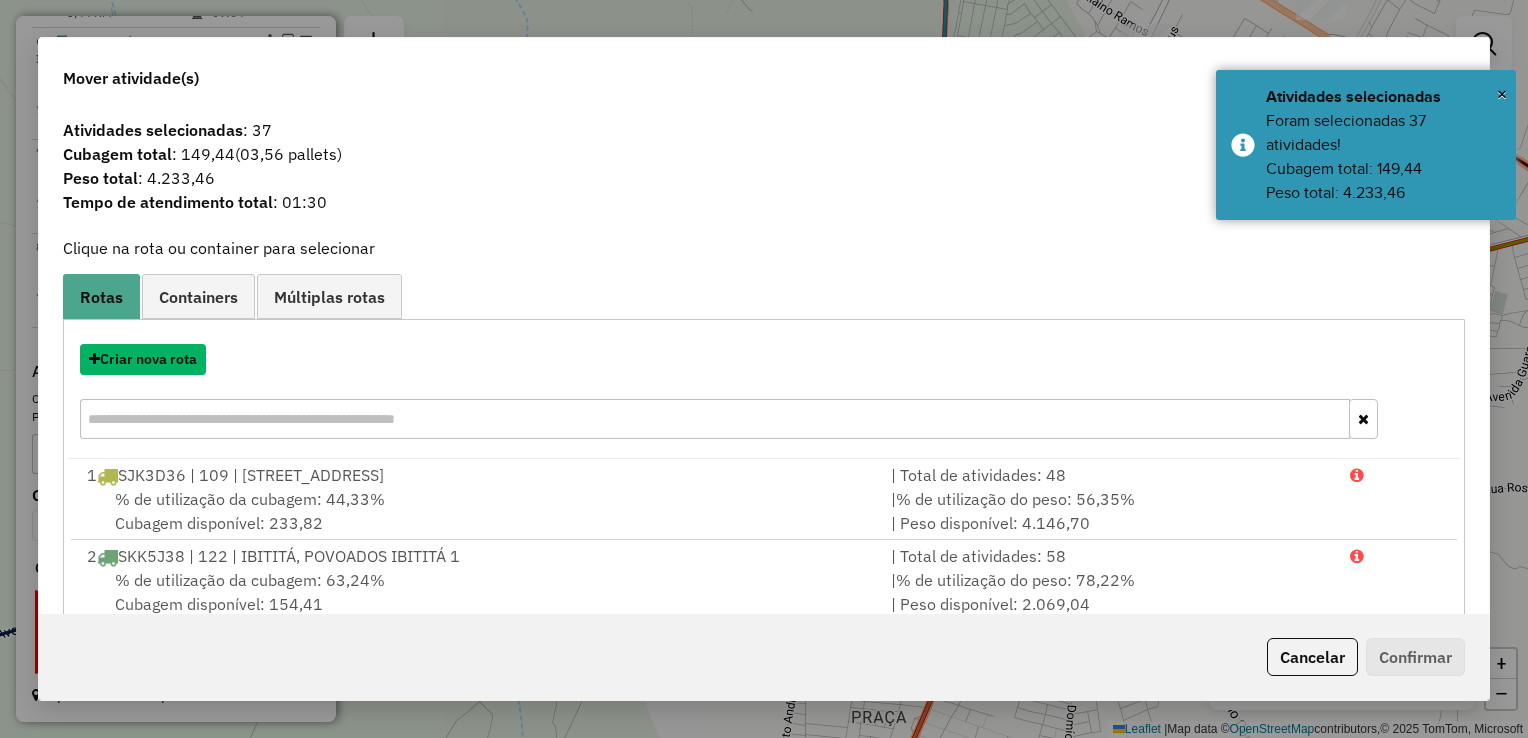 click on "Criar nova rota" at bounding box center [143, 359] 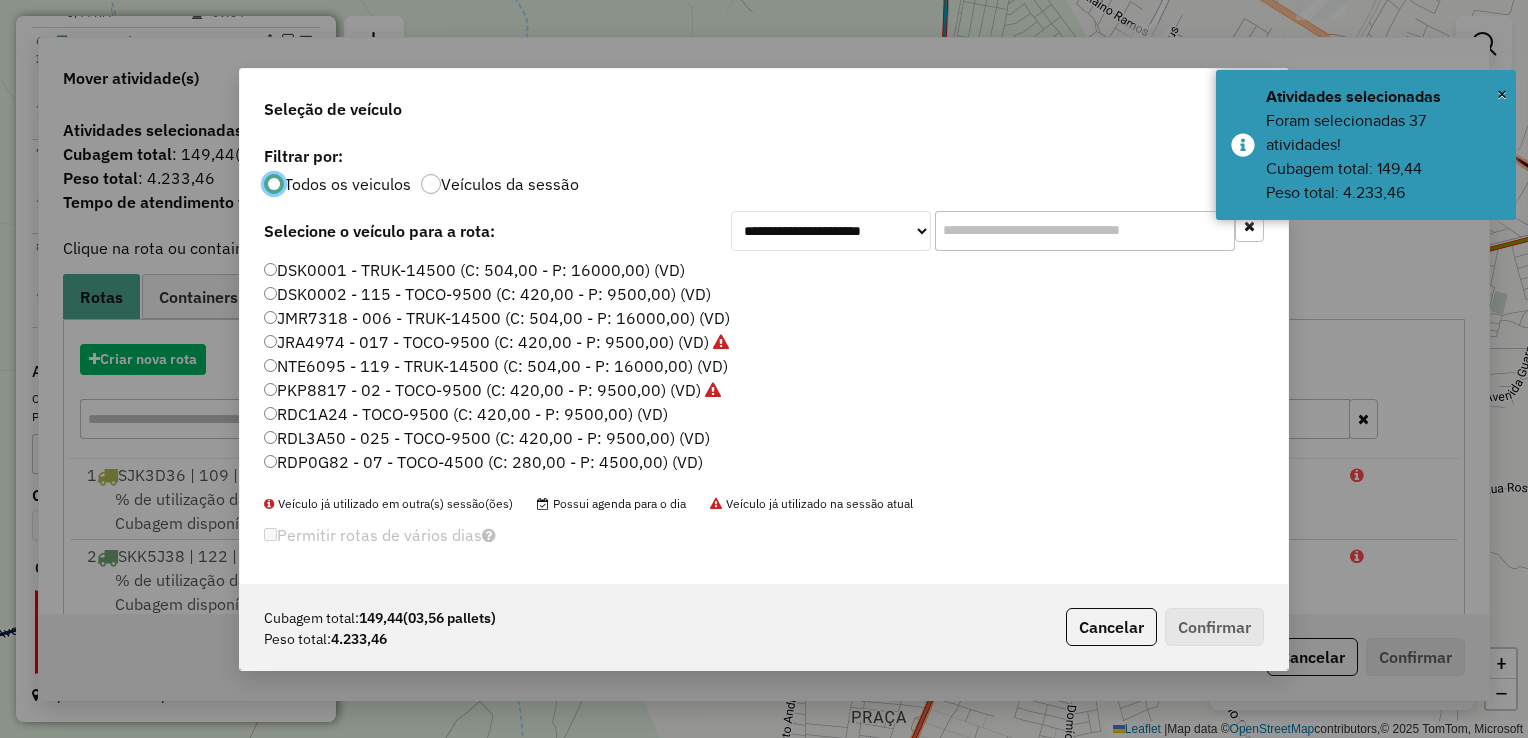 scroll, scrollTop: 10, scrollLeft: 6, axis: both 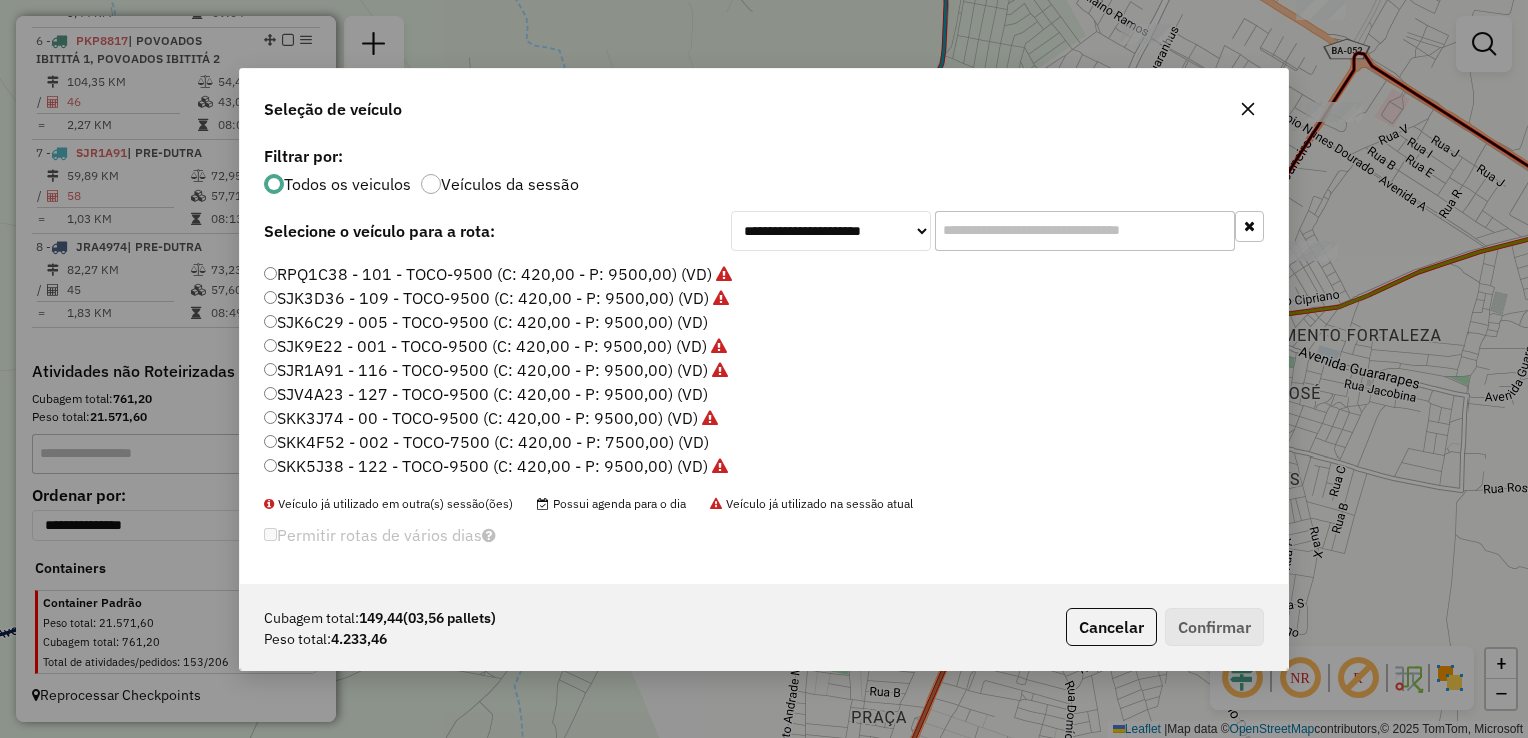 click on "RPQ1C38 - 101 - TOCO-9500 (C: 420,00 - P: 9500,00) (VD)" 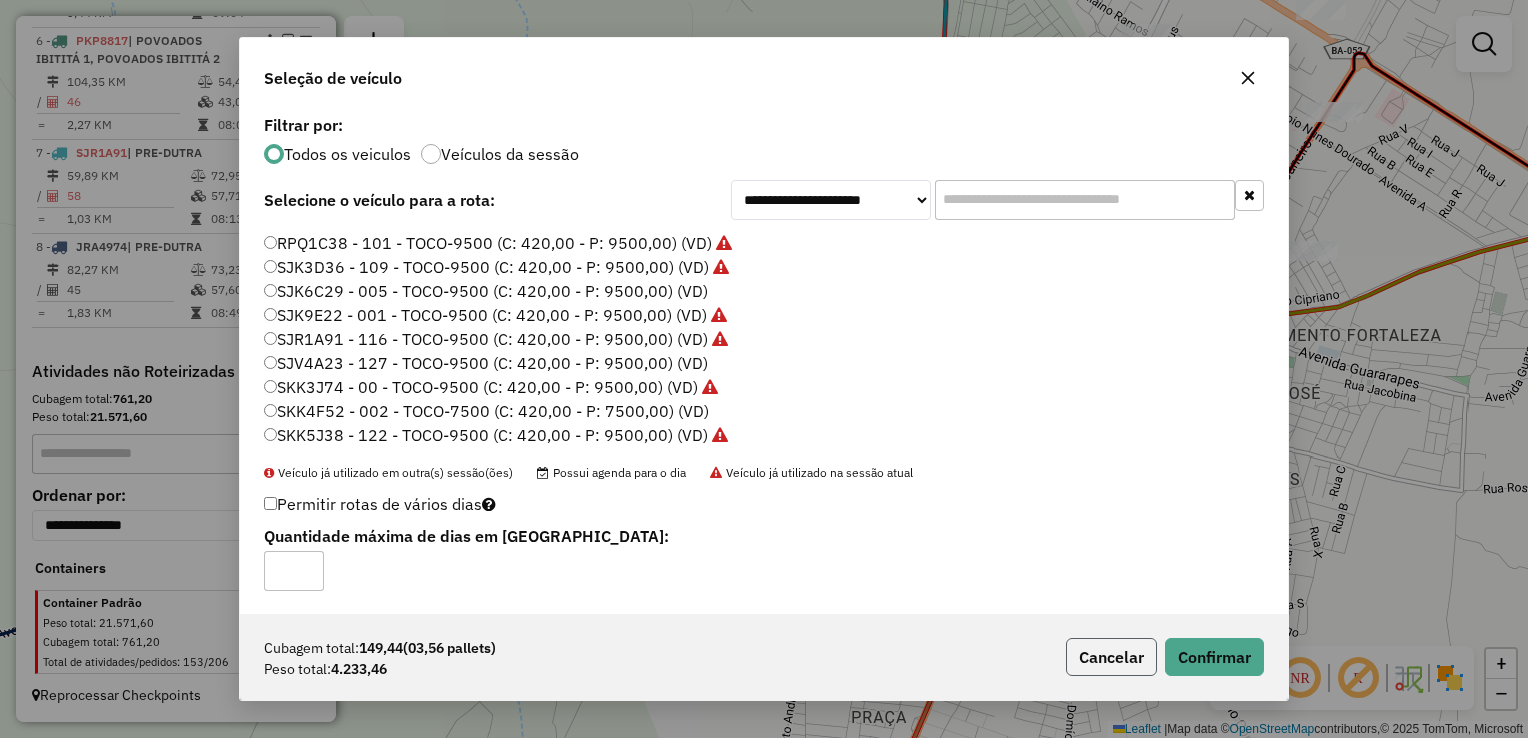 click on "Cancelar" 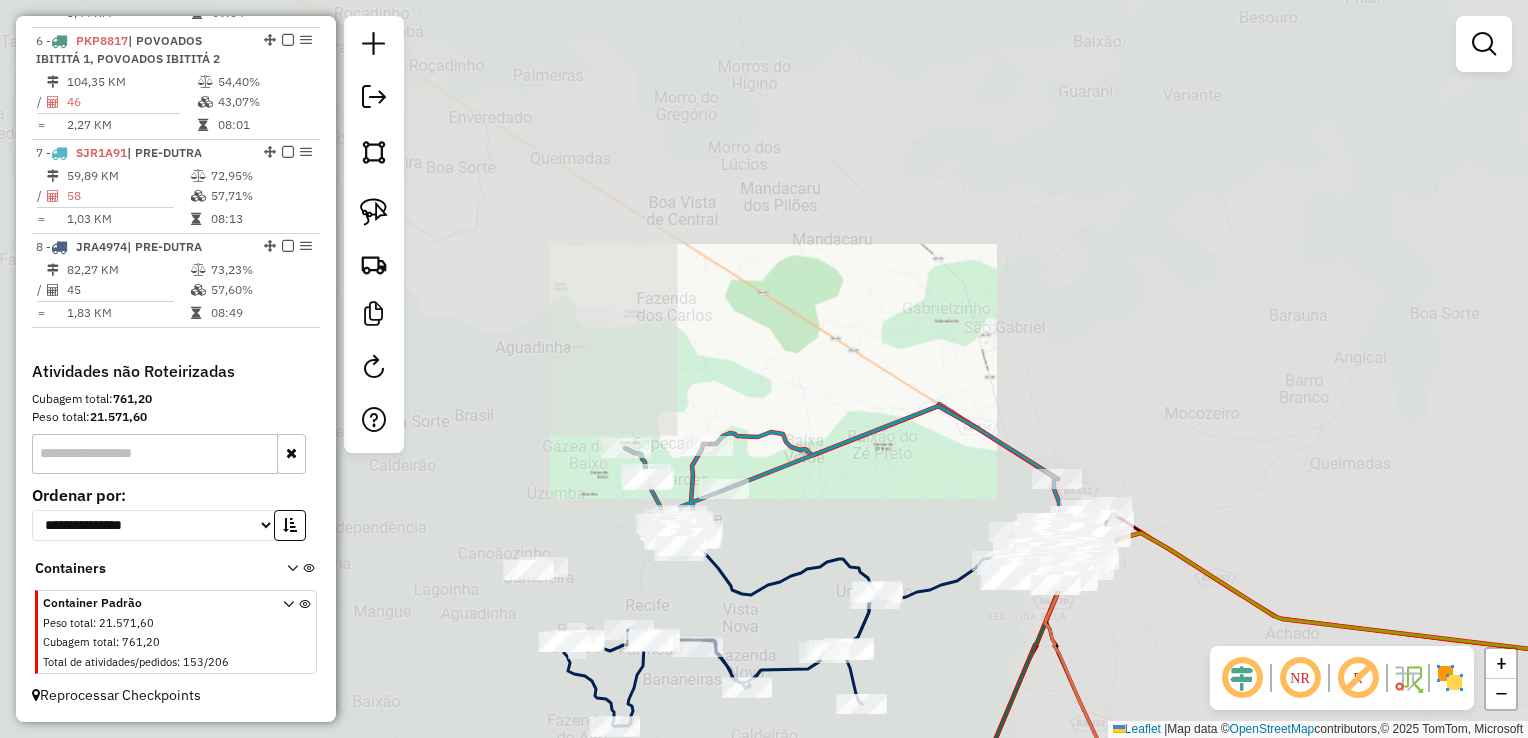 drag, startPoint x: 1126, startPoint y: 626, endPoint x: 908, endPoint y: 346, distance: 354.85773 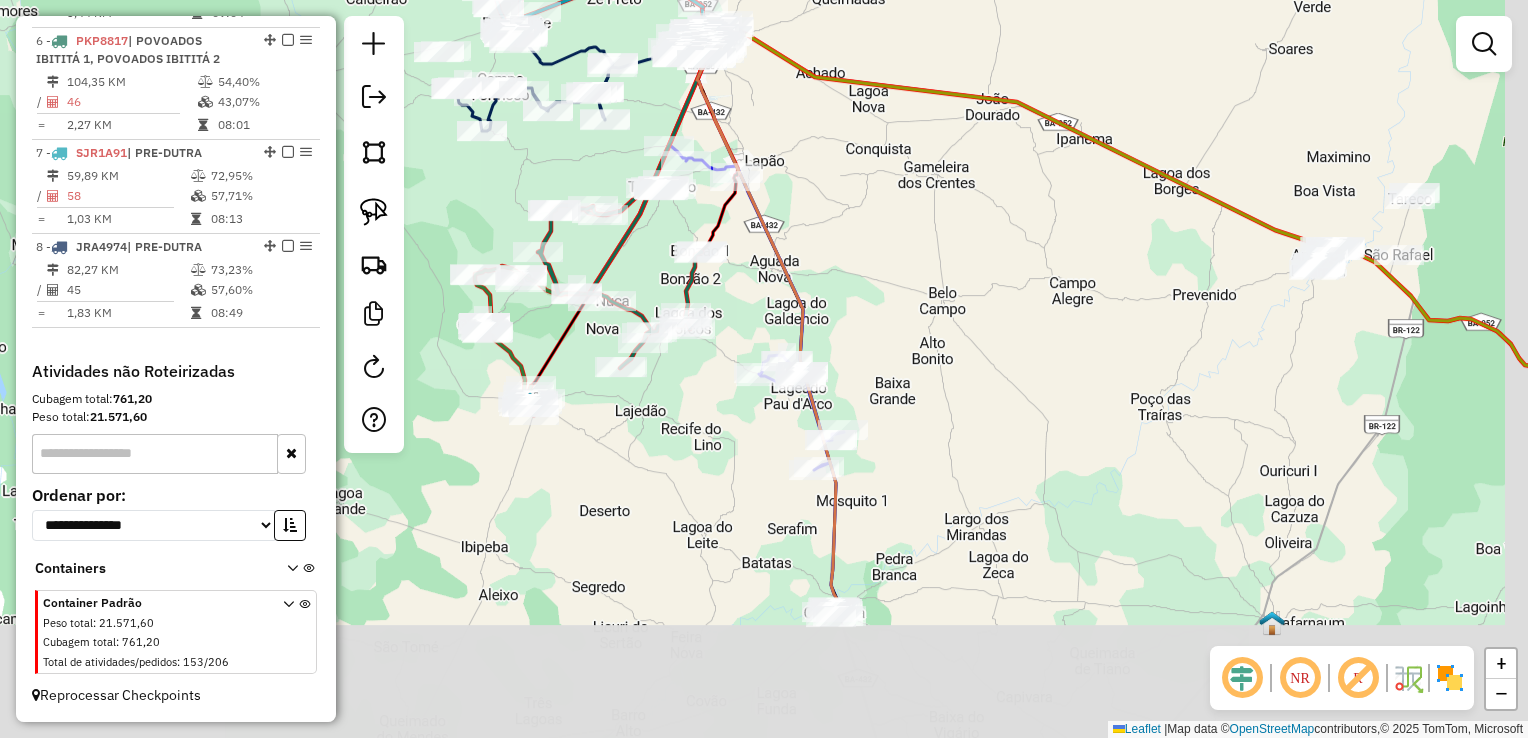 drag, startPoint x: 977, startPoint y: 519, endPoint x: 845, endPoint y: 334, distance: 227.26416 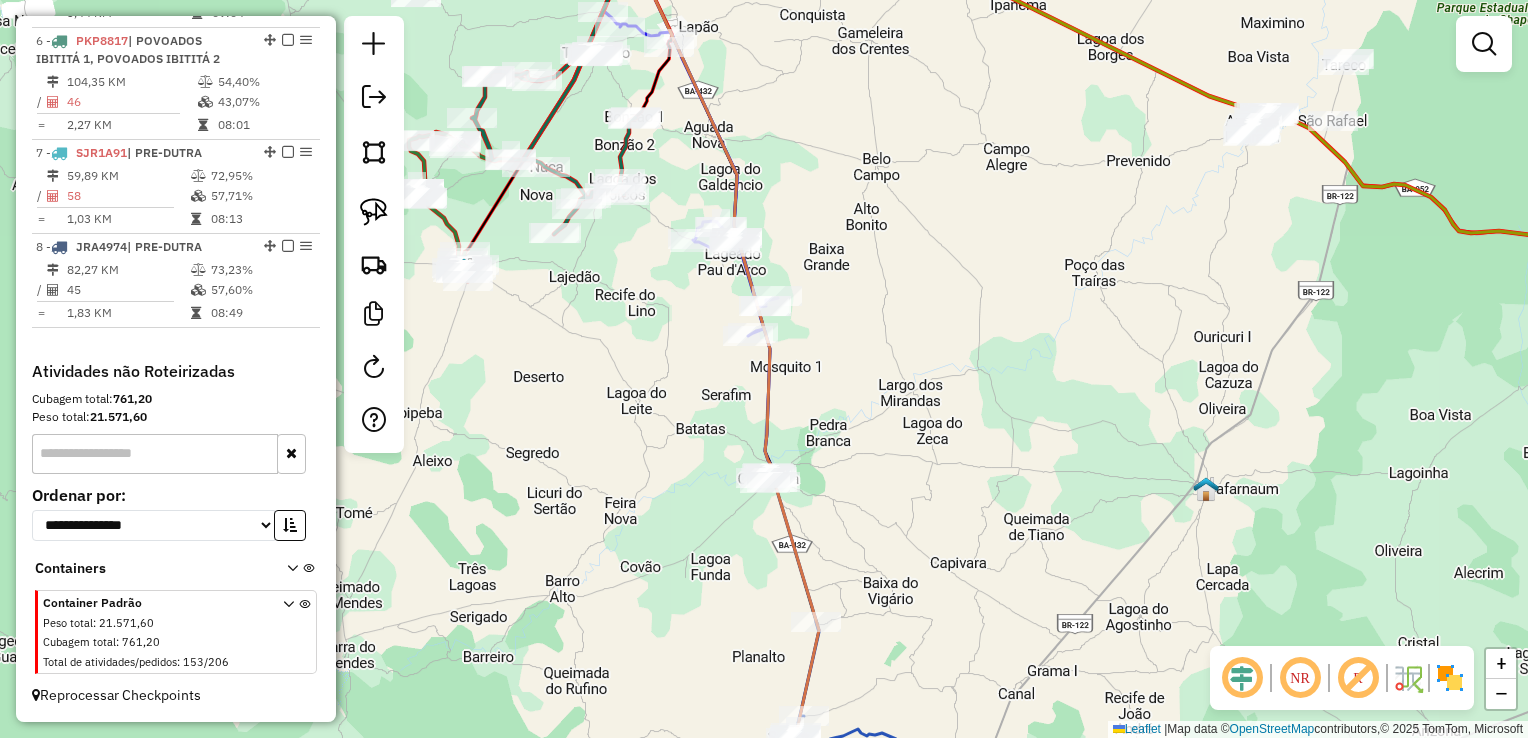 drag, startPoint x: 871, startPoint y: 409, endPoint x: 804, endPoint y: 242, distance: 179.93887 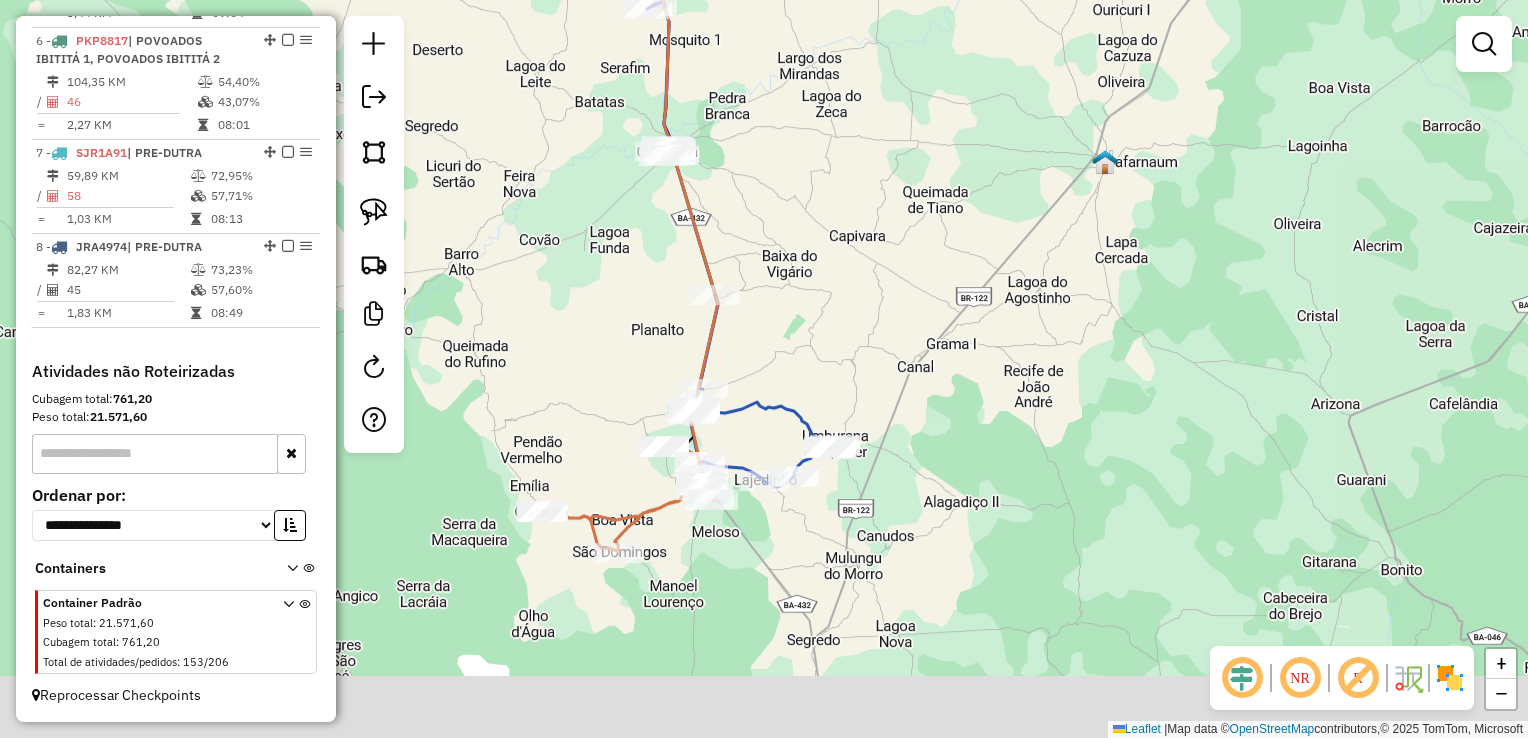 drag, startPoint x: 872, startPoint y: 420, endPoint x: 856, endPoint y: 354, distance: 67.911705 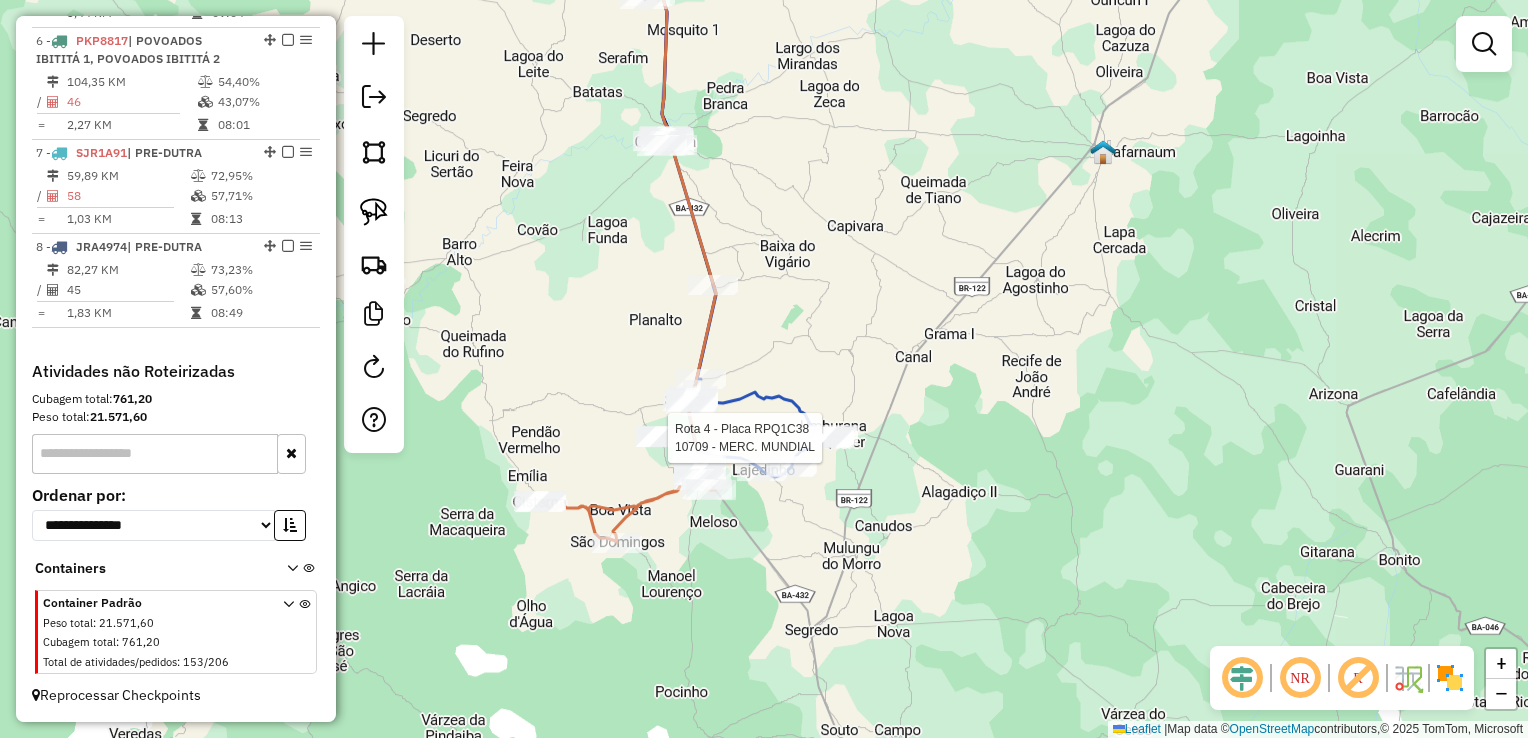 select on "*********" 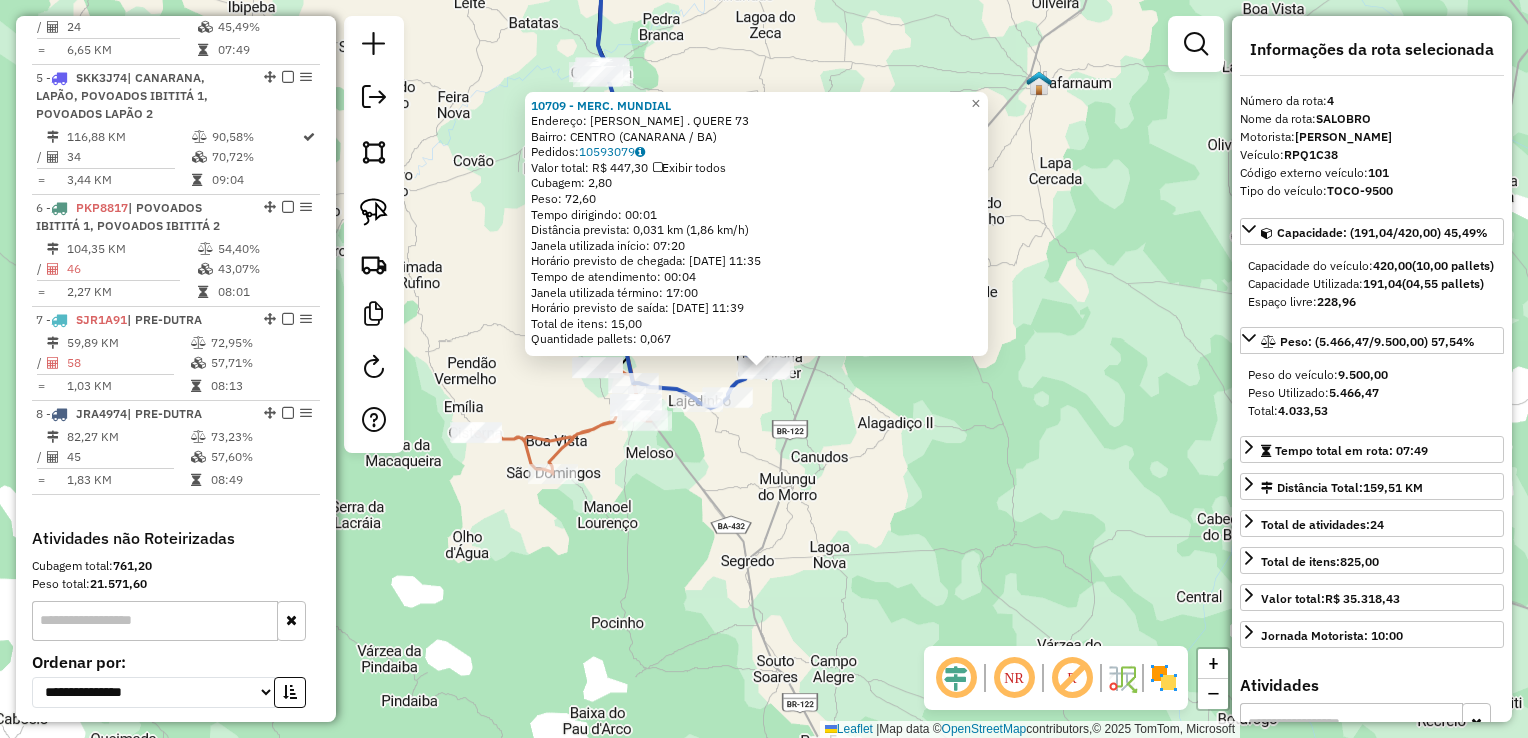 scroll, scrollTop: 1091, scrollLeft: 0, axis: vertical 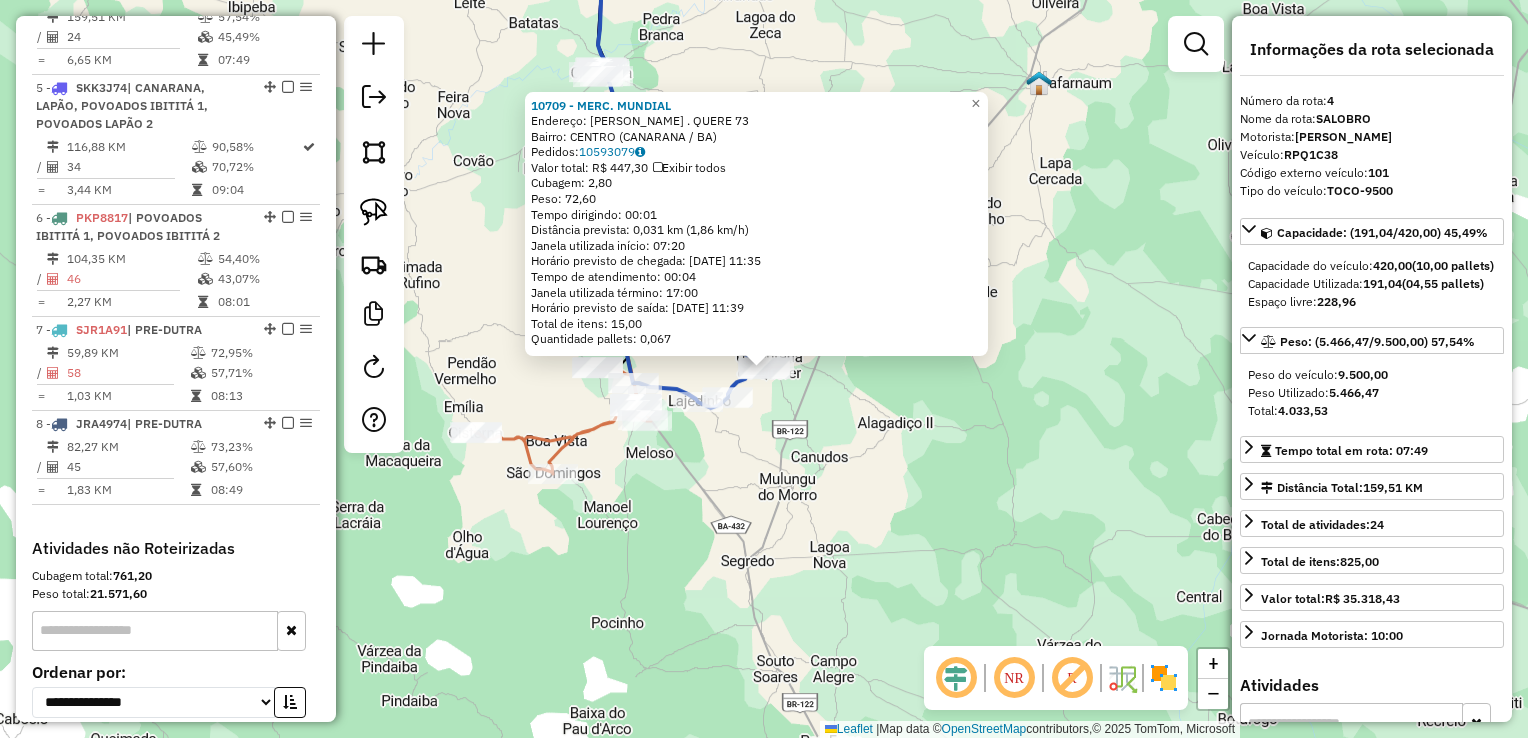 click on "10709 - MERC. MUNDIAL  Endereço:  CASTRO ALVES  UMBUR . QUERE 73   Bairro: CENTRO (CANARANA / BA)   Pedidos:  10593079   Valor total: R$ 447,30   Exibir todos   Cubagem: 2,80  Peso: 72,60  Tempo dirigindo: 00:01   Distância prevista: 0,031 km (1,86 km/h)   Janela utilizada início: 07:20   Horário previsto de chegada: 11/07/2025 11:35   Tempo de atendimento: 00:04   Janela utilizada término: 17:00   Horário previsto de saída: 11/07/2025 11:39   Total de itens: 15,00   Quantidade pallets: 0,067  × Janela de atendimento Grade de atendimento Capacidade Transportadoras Veículos Cliente Pedidos  Rotas Selecione os dias de semana para filtrar as janelas de atendimento  Seg   Ter   Qua   Qui   Sex   Sáb   Dom  Informe o período da janela de atendimento: De: Até:  Filtrar exatamente a janela do cliente  Considerar janela de atendimento padrão  Selecione os dias de semana para filtrar as grades de atendimento  Seg   Ter   Qua   Qui   Sex   Sáb   Dom   Considerar clientes sem dia de atendimento cadastrado" 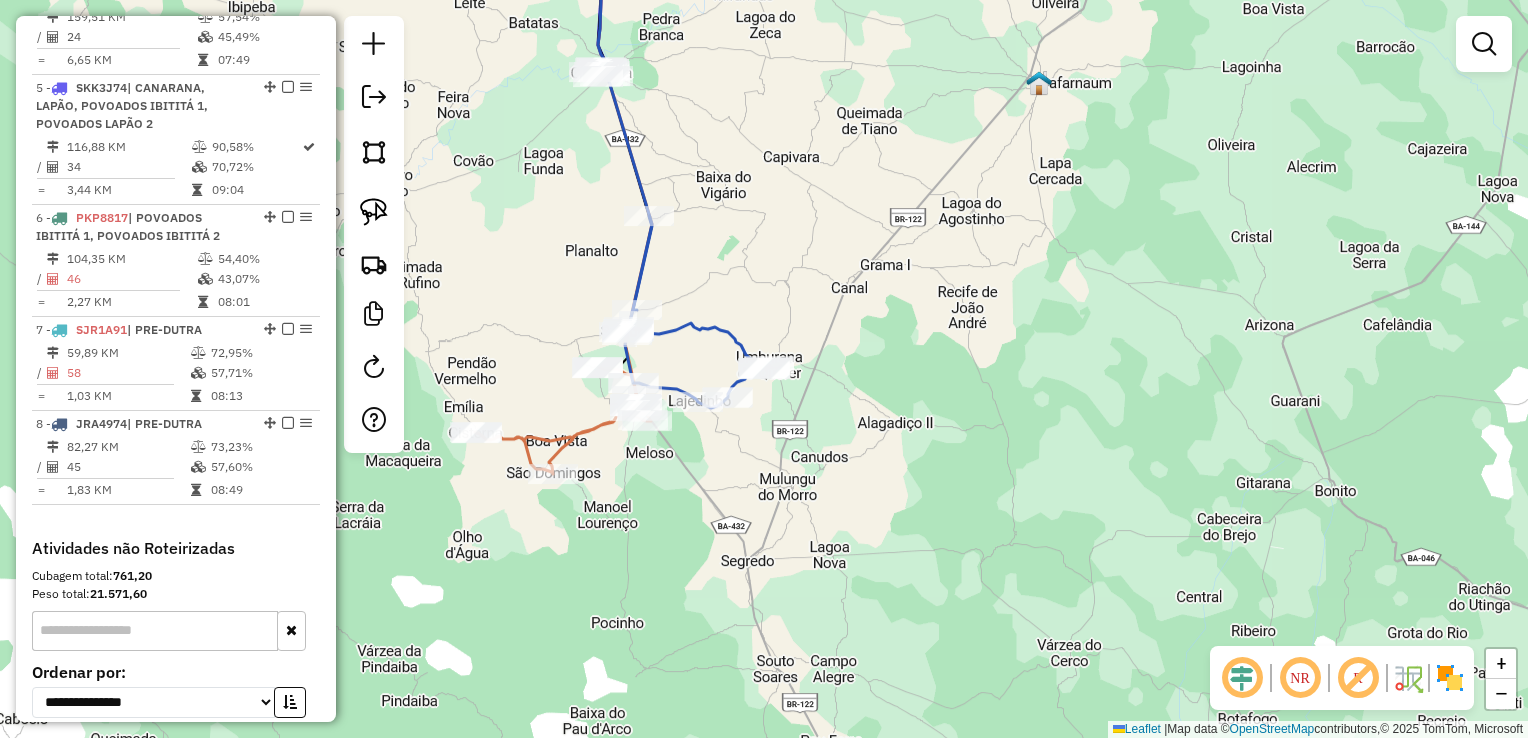click on "10709 - MERC. MUNDIAL  Endereço:  CASTRO ALVES  UMBUR . QUERE 73   Bairro: CENTRO (CANARANA / BA)   Pedidos:  10593079   Valor total: R$ 447,30   Exibir todos   Cubagem: 2,80  Peso: 72,60  Tempo dirigindo: 00:01   Distância prevista: 0,031 km (1,86 km/h)   Janela utilizada início: 07:20   Horário previsto de chegada: 11/07/2025 11:35   Tempo de atendimento: 00:04   Janela utilizada término: 17:00   Horário previsto de saída: 11/07/2025 11:39   Total de itens: 15,00   Quantidade pallets: 0,067  × Janela de atendimento Grade de atendimento Capacidade Transportadoras Veículos Cliente Pedidos  Rotas Selecione os dias de semana para filtrar as janelas de atendimento  Seg   Ter   Qua   Qui   Sex   Sáb   Dom  Informe o período da janela de atendimento: De: Até:  Filtrar exatamente a janela do cliente  Considerar janela de atendimento padrão  Selecione os dias de semana para filtrar as grades de atendimento  Seg   Ter   Qua   Qui   Sex   Sáb   Dom   Considerar clientes sem dia de atendimento cadastrado" 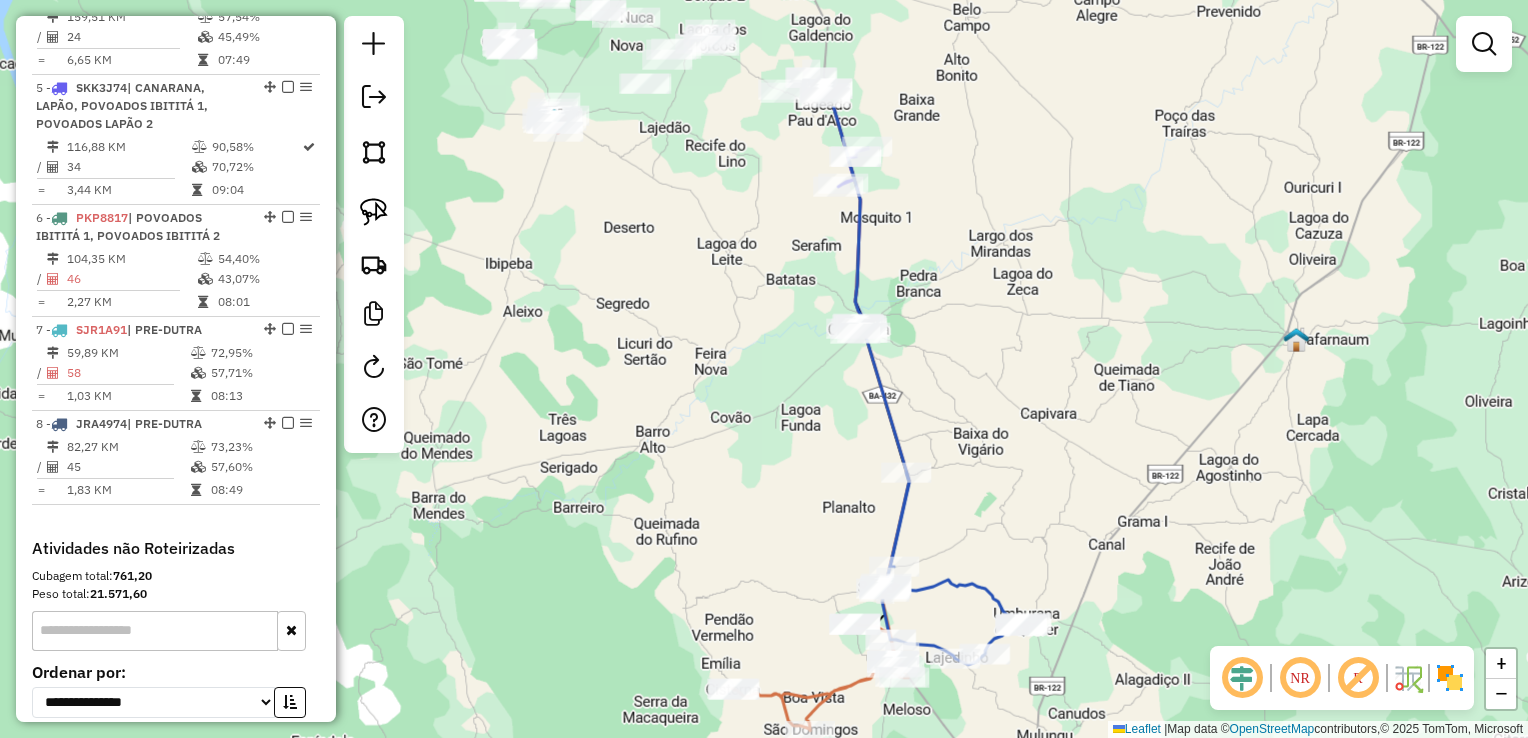 drag, startPoint x: 974, startPoint y: 425, endPoint x: 985, endPoint y: 441, distance: 19.416489 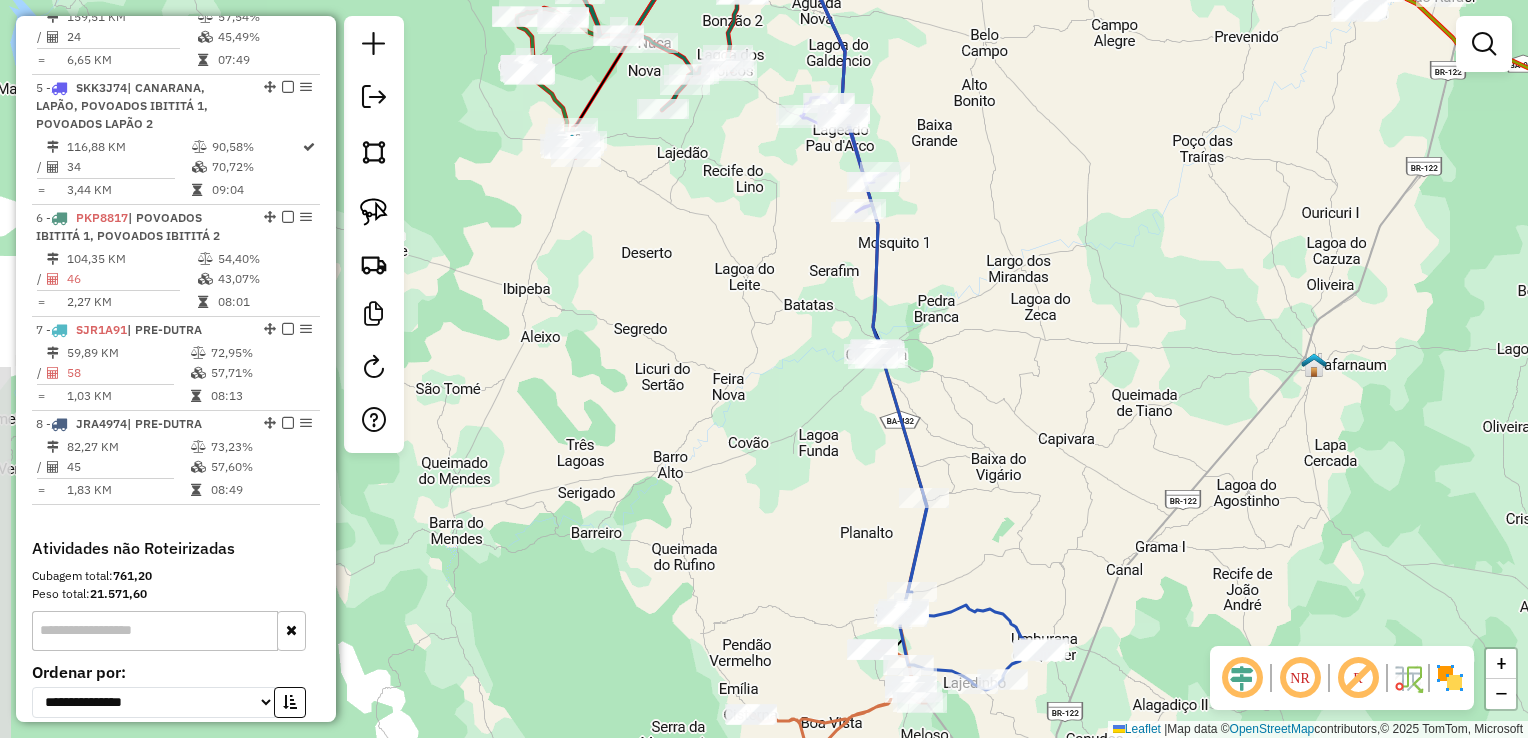 drag, startPoint x: 999, startPoint y: 292, endPoint x: 1072, endPoint y: 418, distance: 145.61937 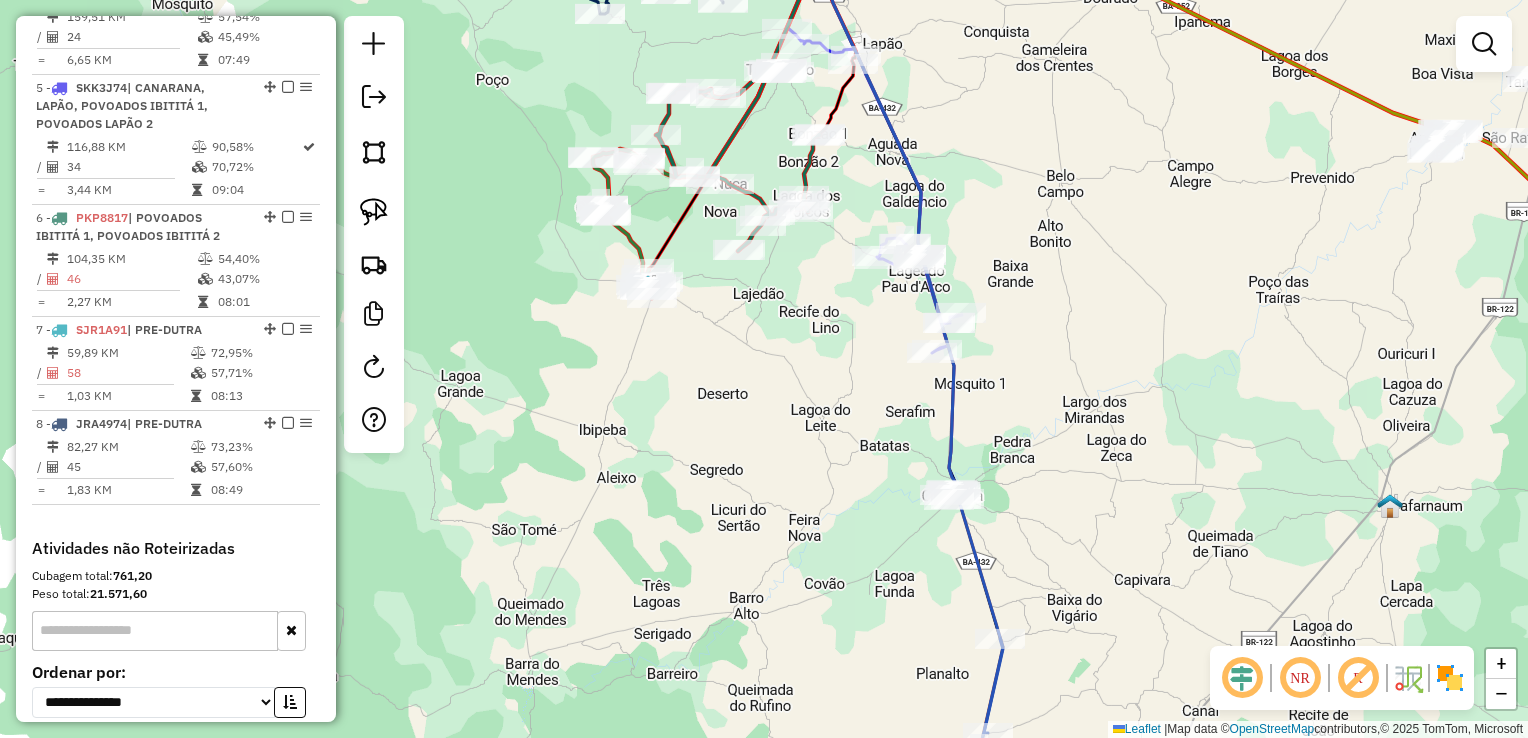 drag, startPoint x: 751, startPoint y: 397, endPoint x: 783, endPoint y: 497, distance: 104.99524 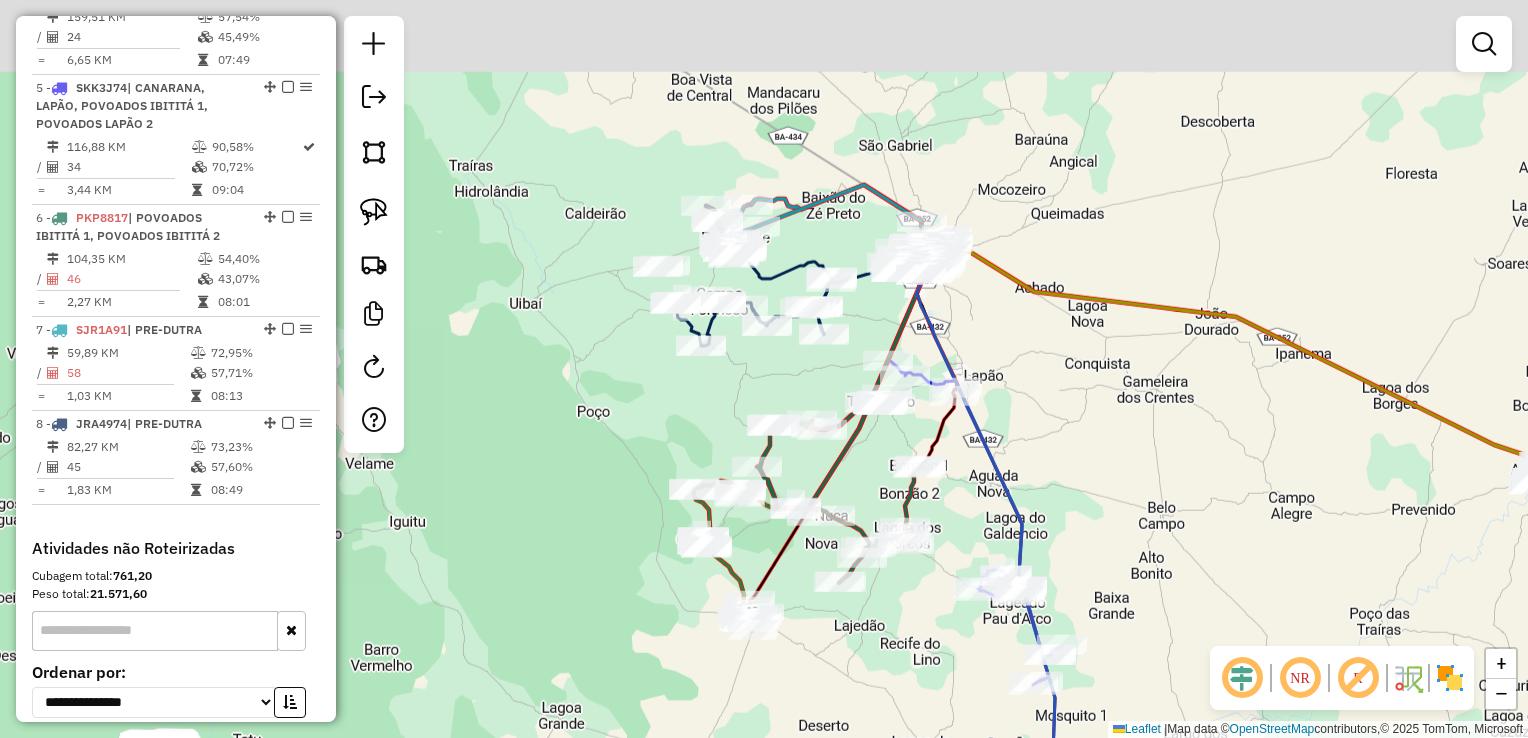 drag, startPoint x: 738, startPoint y: 255, endPoint x: 737, endPoint y: 389, distance: 134.00374 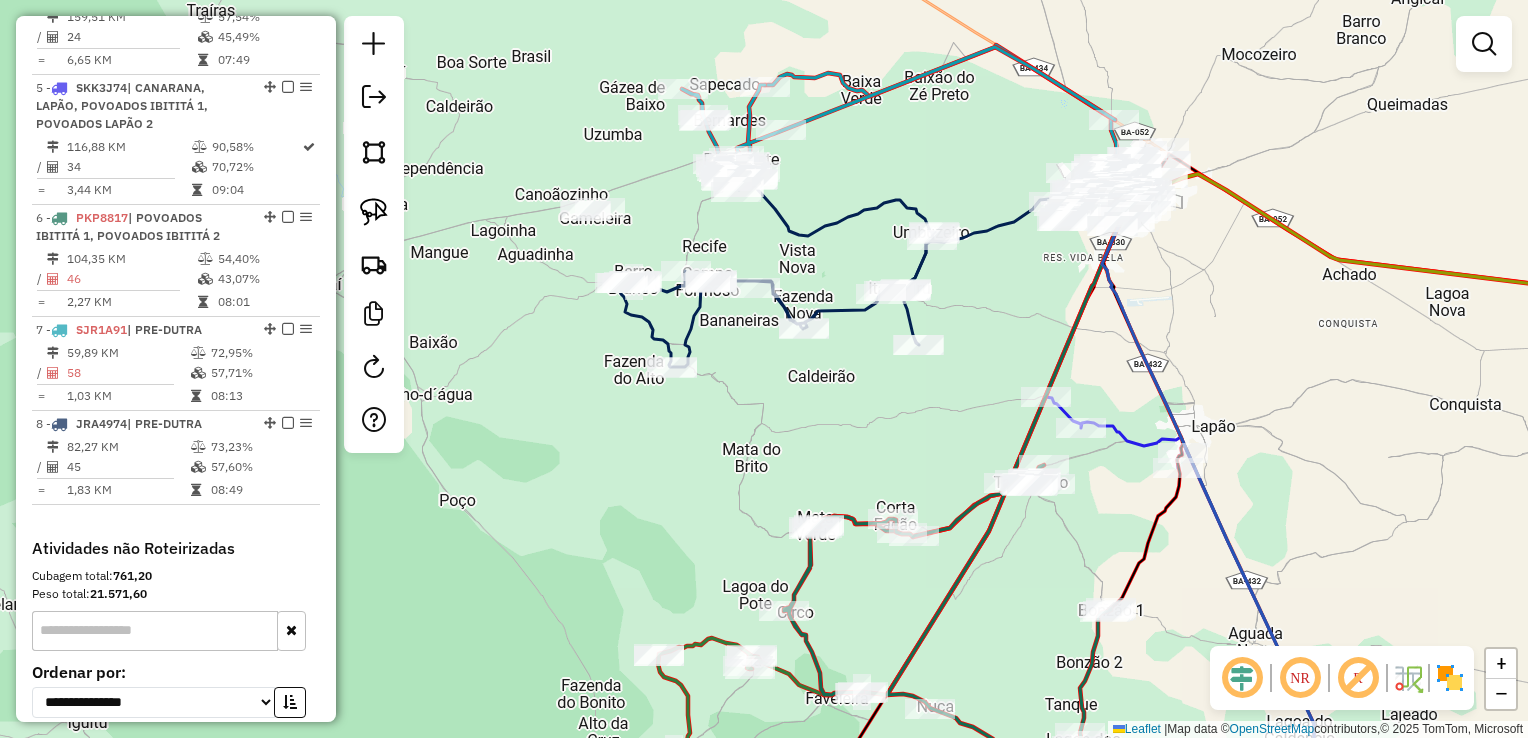 click on "Janela de atendimento Grade de atendimento Capacidade Transportadoras Veículos Cliente Pedidos  Rotas Selecione os dias de semana para filtrar as janelas de atendimento  Seg   Ter   Qua   Qui   Sex   Sáb   Dom  Informe o período da janela de atendimento: De: Até:  Filtrar exatamente a janela do cliente  Considerar janela de atendimento padrão  Selecione os dias de semana para filtrar as grades de atendimento  Seg   Ter   Qua   Qui   Sex   Sáb   Dom   Considerar clientes sem dia de atendimento cadastrado  Clientes fora do dia de atendimento selecionado Filtrar as atividades entre os valores definidos abaixo:  Peso mínimo:   Peso máximo:   Cubagem mínima:   Cubagem máxima:   De:   Até:  Filtrar as atividades entre o tempo de atendimento definido abaixo:  De:   Até:   Considerar capacidade total dos clientes não roteirizados Transportadora: Selecione um ou mais itens Tipo de veículo: Selecione um ou mais itens Veículo: Selecione um ou mais itens Motorista: Selecione um ou mais itens Nome: Rótulo:" 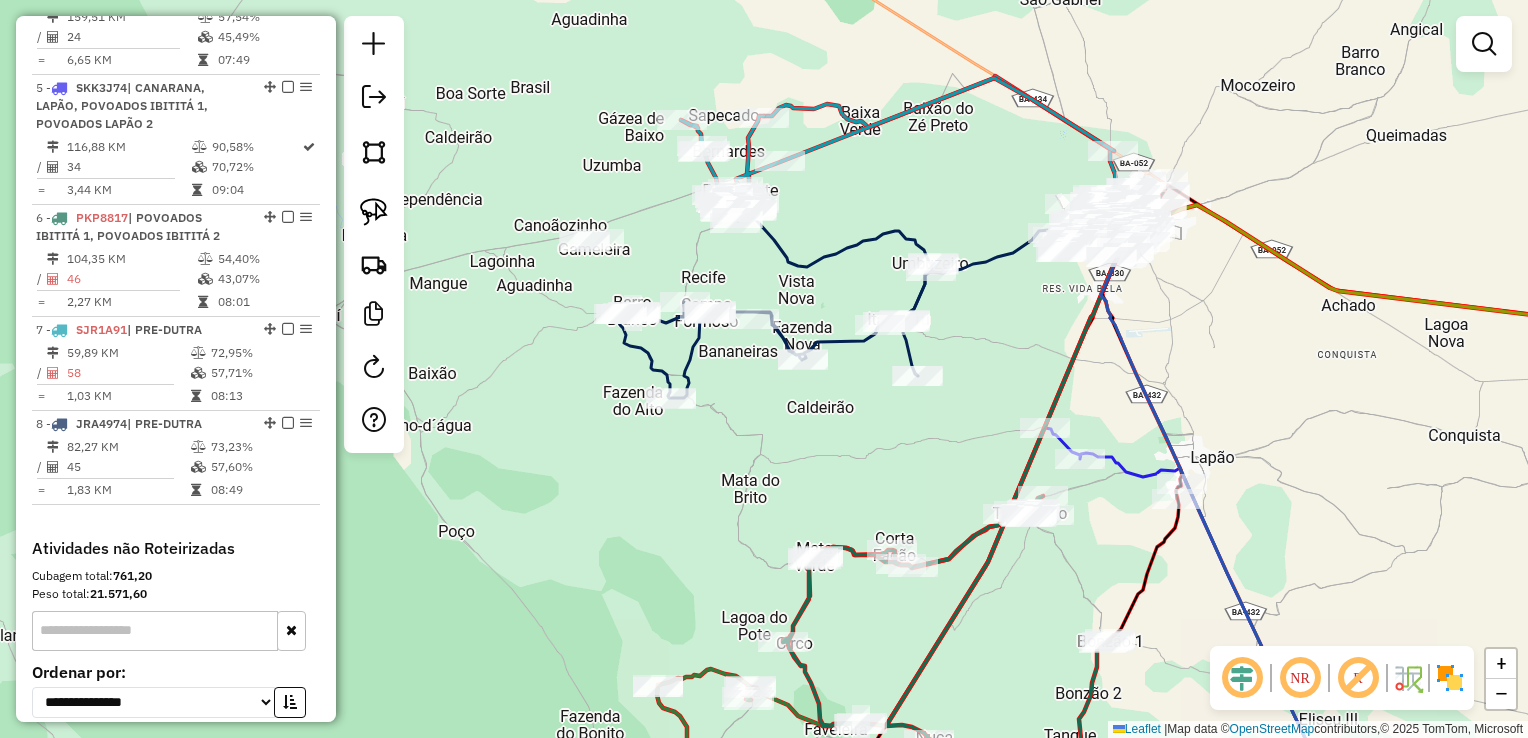 drag, startPoint x: 770, startPoint y: 415, endPoint x: 766, endPoint y: 463, distance: 48.166378 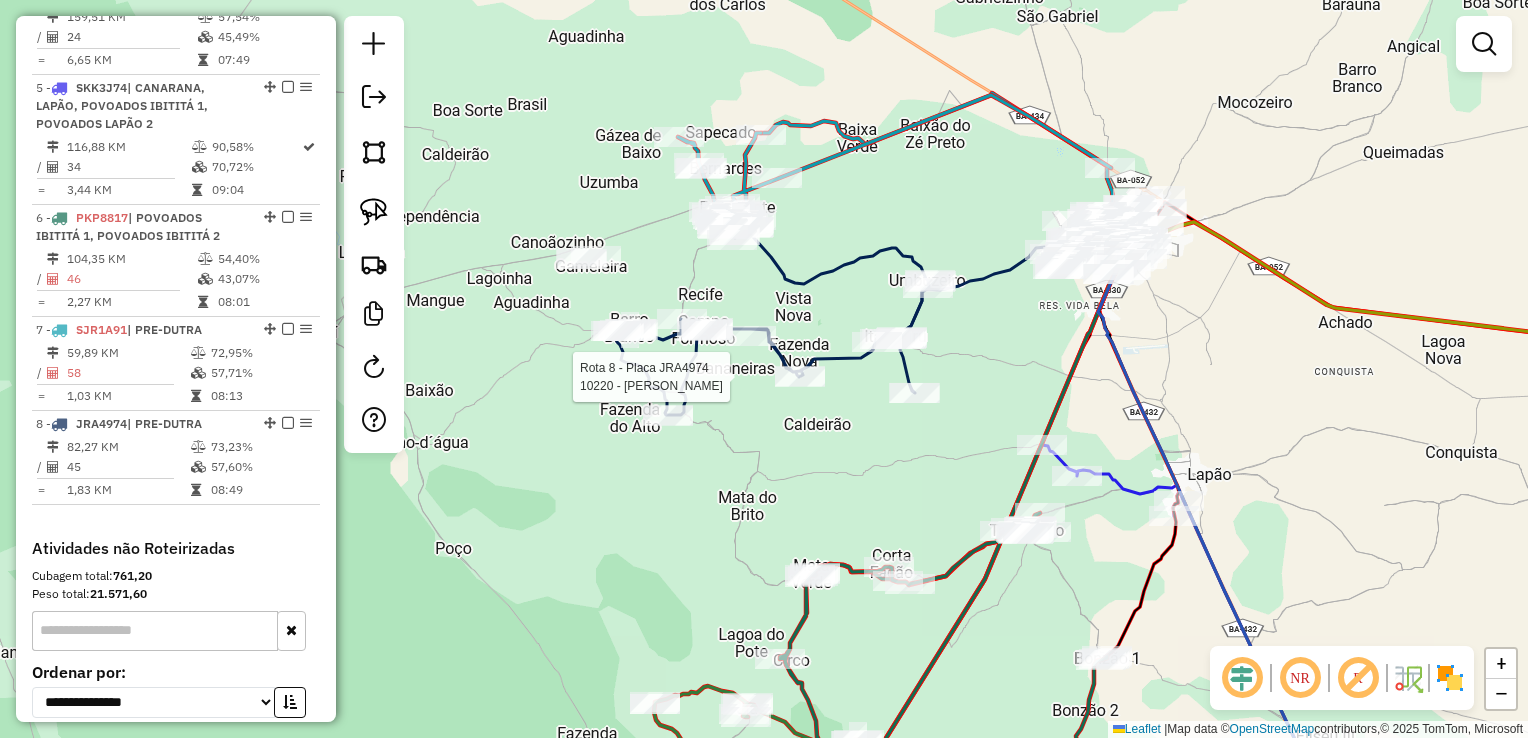 select on "*********" 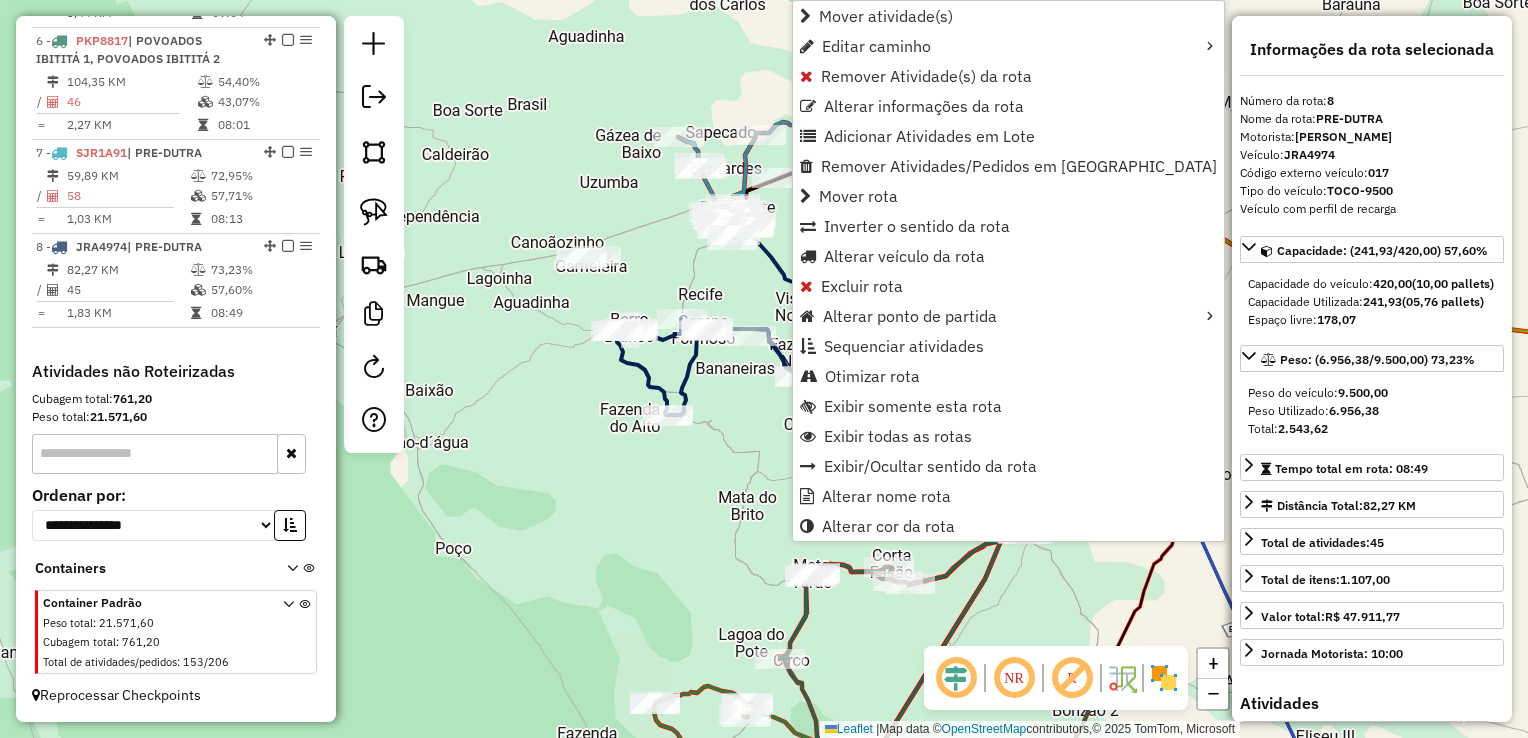 scroll, scrollTop: 1300, scrollLeft: 0, axis: vertical 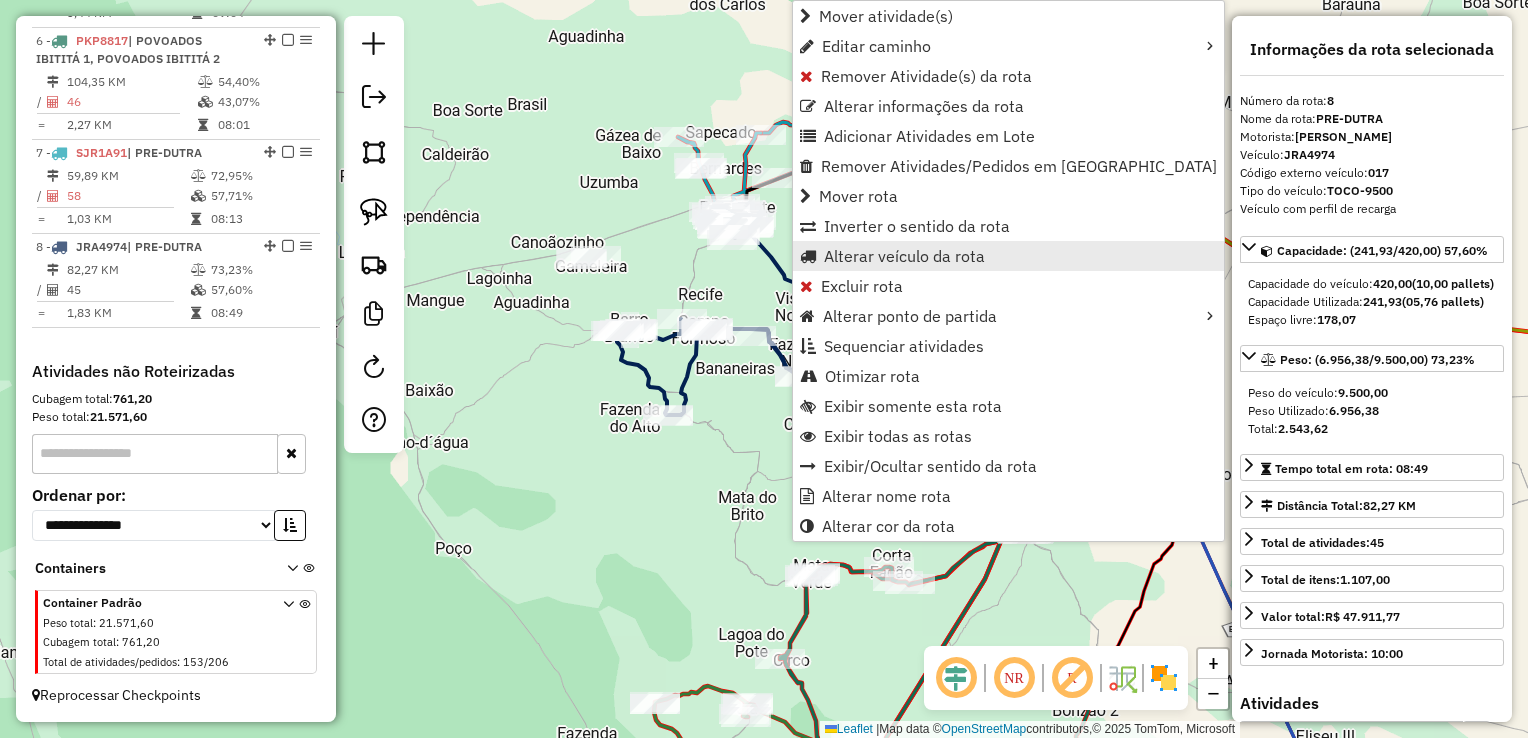 click on "Alterar veículo da rota" at bounding box center [1008, 256] 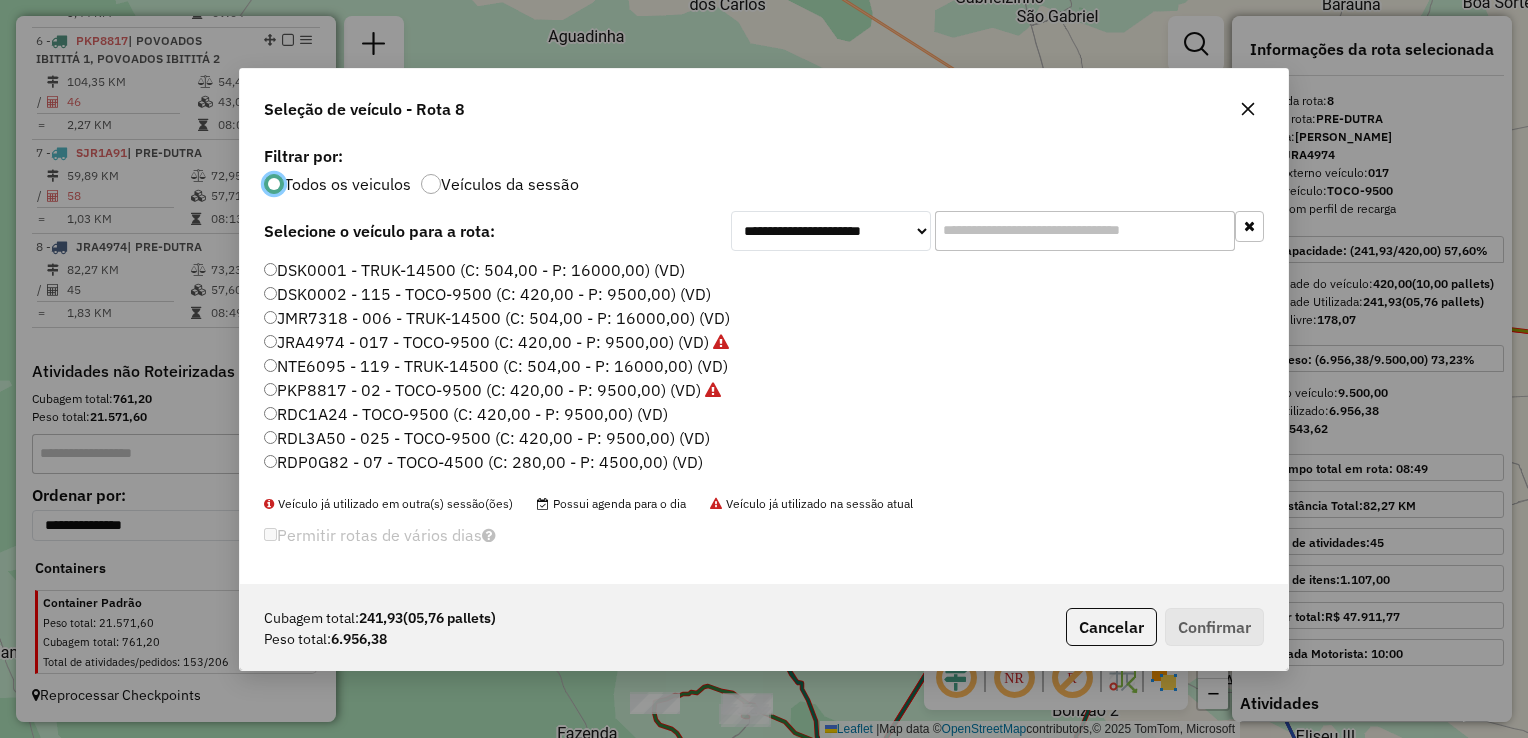 scroll, scrollTop: 10, scrollLeft: 6, axis: both 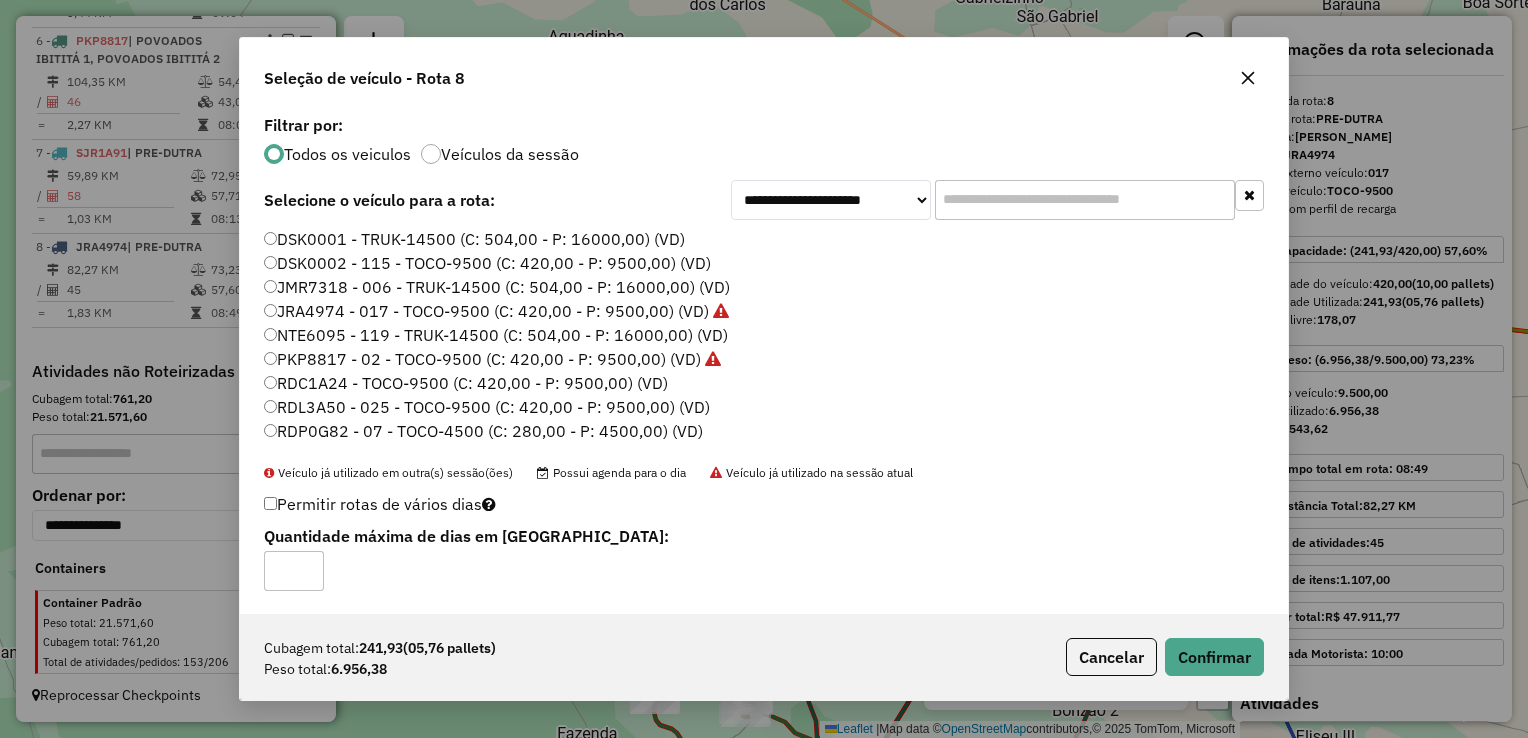 click on "RDL3A50 - 025 - TOCO-9500 (C: 420,00 - P: 9500,00) (VD)" 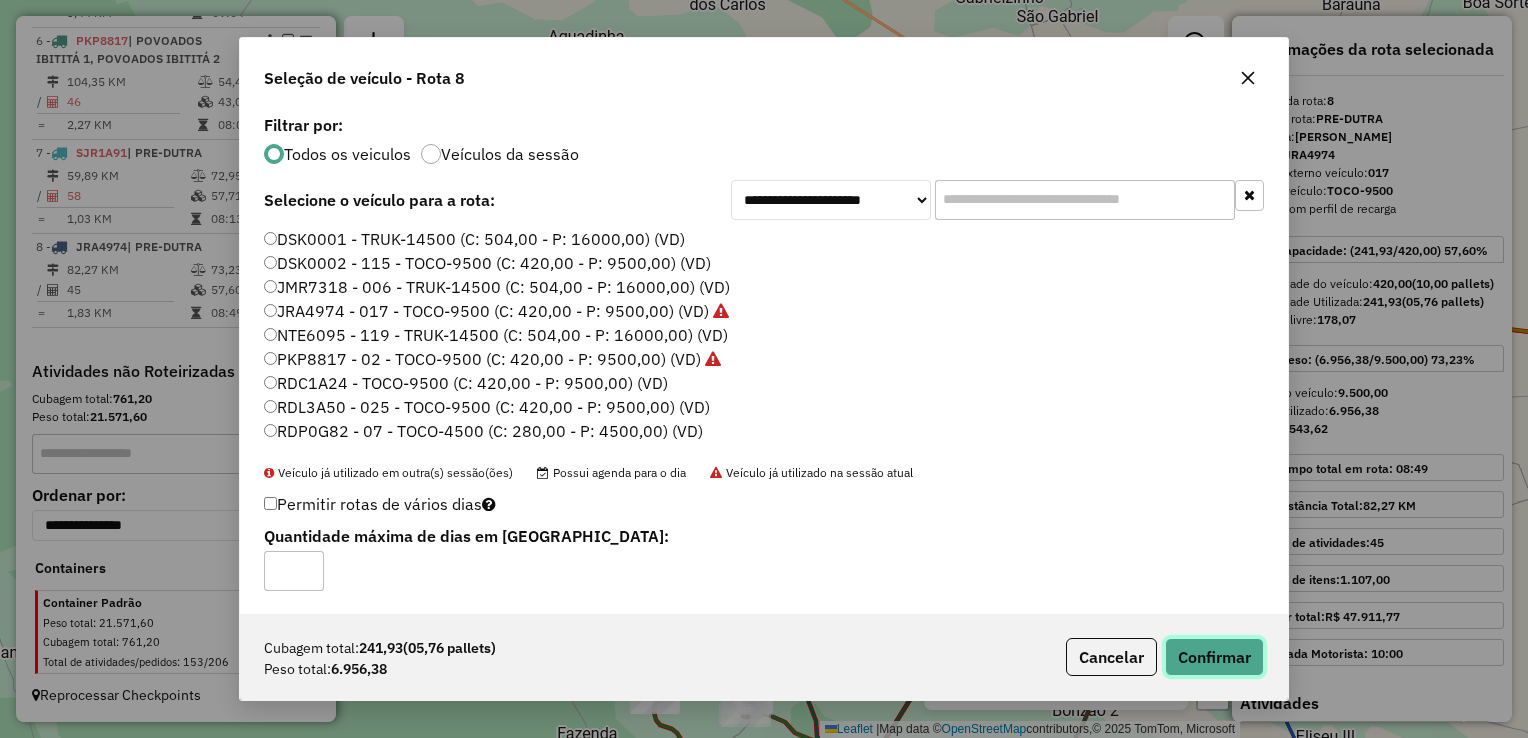 click on "Confirmar" 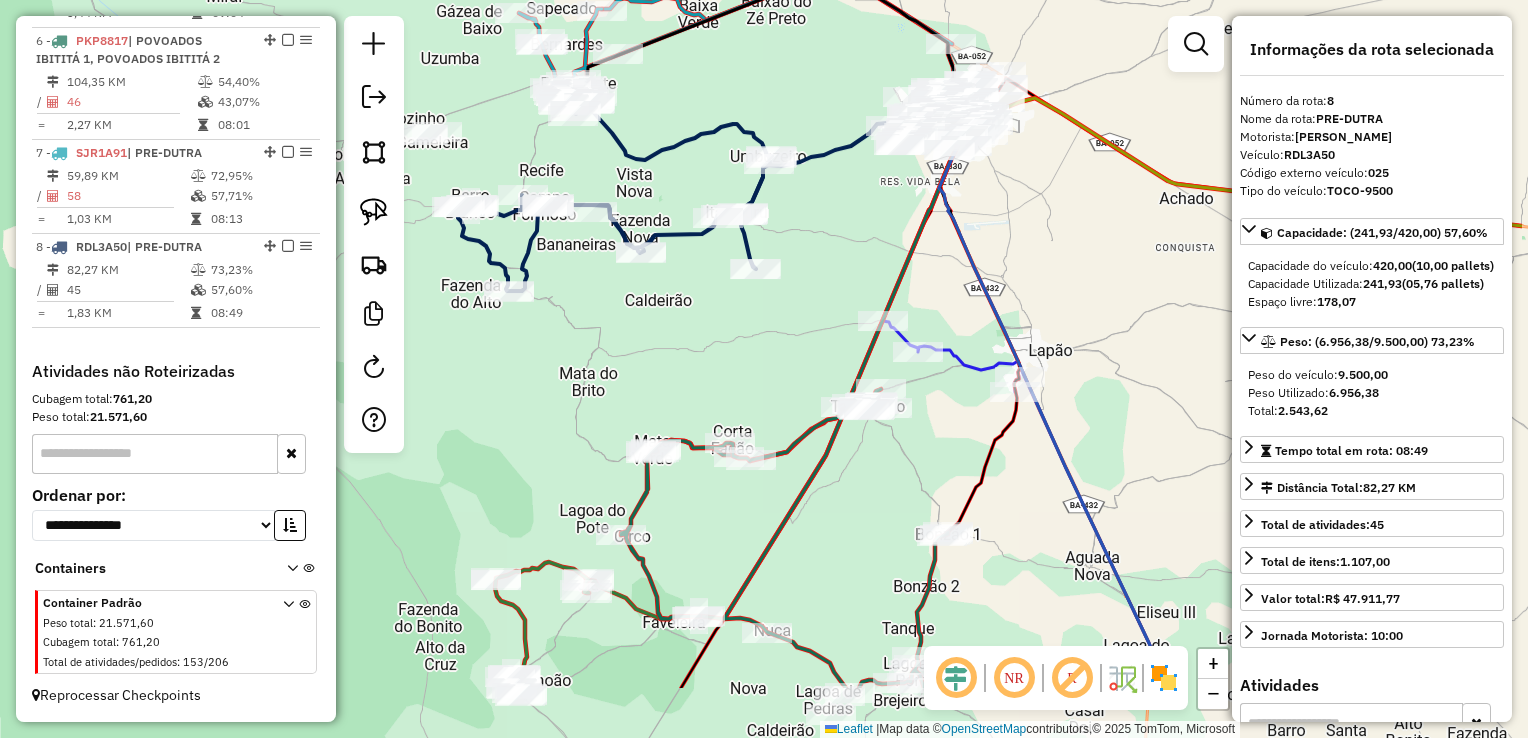 drag, startPoint x: 791, startPoint y: 454, endPoint x: 595, endPoint y: 273, distance: 266.7902 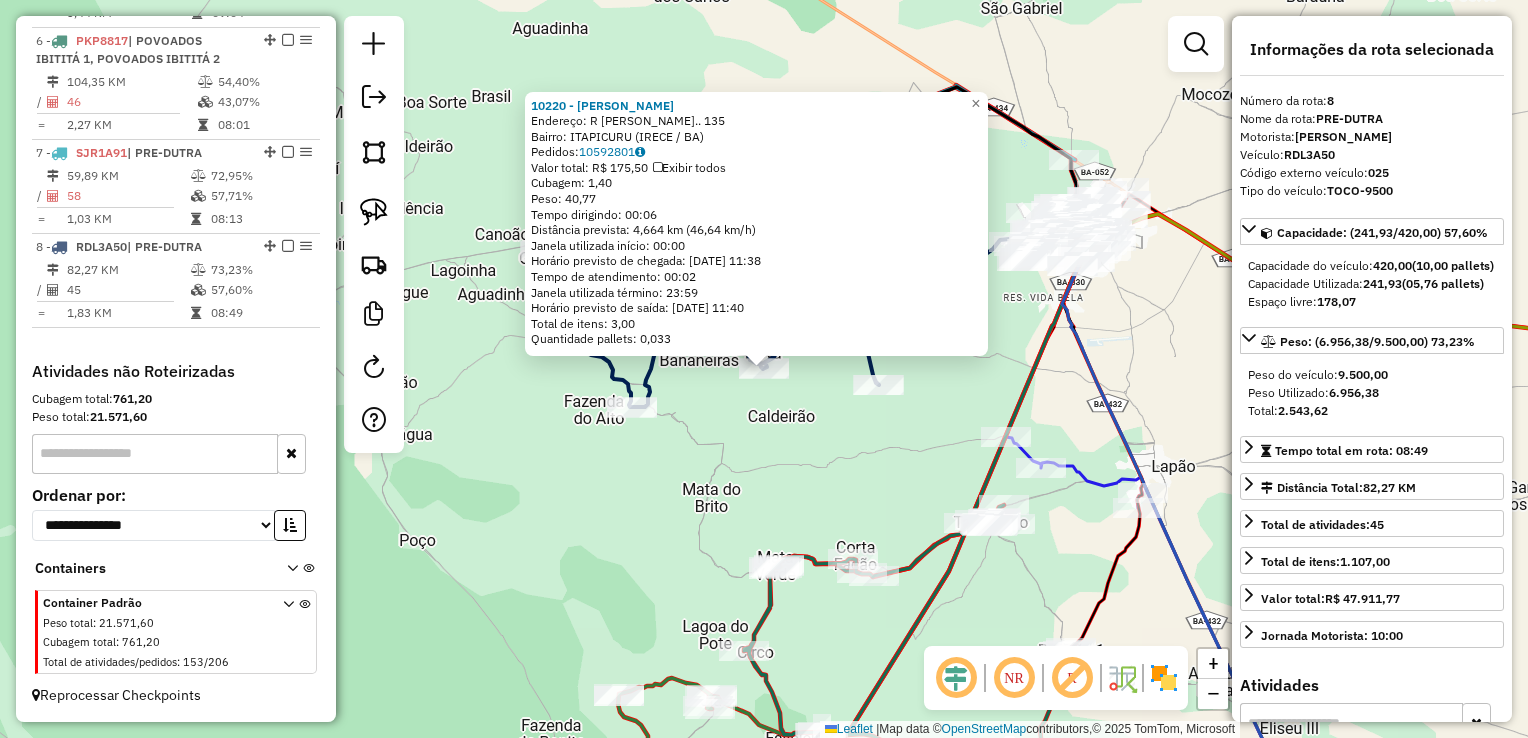click on "10220 - ORIEL POLICARPO CAMARA  Endereço: R   JOSE PEREIRA POV..             135   Bairro: ITAPICURU (IRECE / BA)   Pedidos:  10592801   Valor total: R$ 175,50   Exibir todos   Cubagem: 1,40  Peso: 40,77  Tempo dirigindo: 00:06   Distância prevista: 4,664 km (46,64 km/h)   Janela utilizada início: 00:00   Horário previsto de chegada: 11/07/2025 11:38   Tempo de atendimento: 00:02   Janela utilizada término: 23:59   Horário previsto de saída: 11/07/2025 11:40   Total de itens: 3,00   Quantidade pallets: 0,033  × Janela de atendimento Grade de atendimento Capacidade Transportadoras Veículos Cliente Pedidos  Rotas Selecione os dias de semana para filtrar as janelas de atendimento  Seg   Ter   Qua   Qui   Sex   Sáb   Dom  Informe o período da janela de atendimento: De: Até:  Filtrar exatamente a janela do cliente  Considerar janela de atendimento padrão  Selecione os dias de semana para filtrar as grades de atendimento  Seg   Ter   Qua   Qui   Sex   Sáb   Dom   Peso mínimo:   Peso máximo:   De:  +" 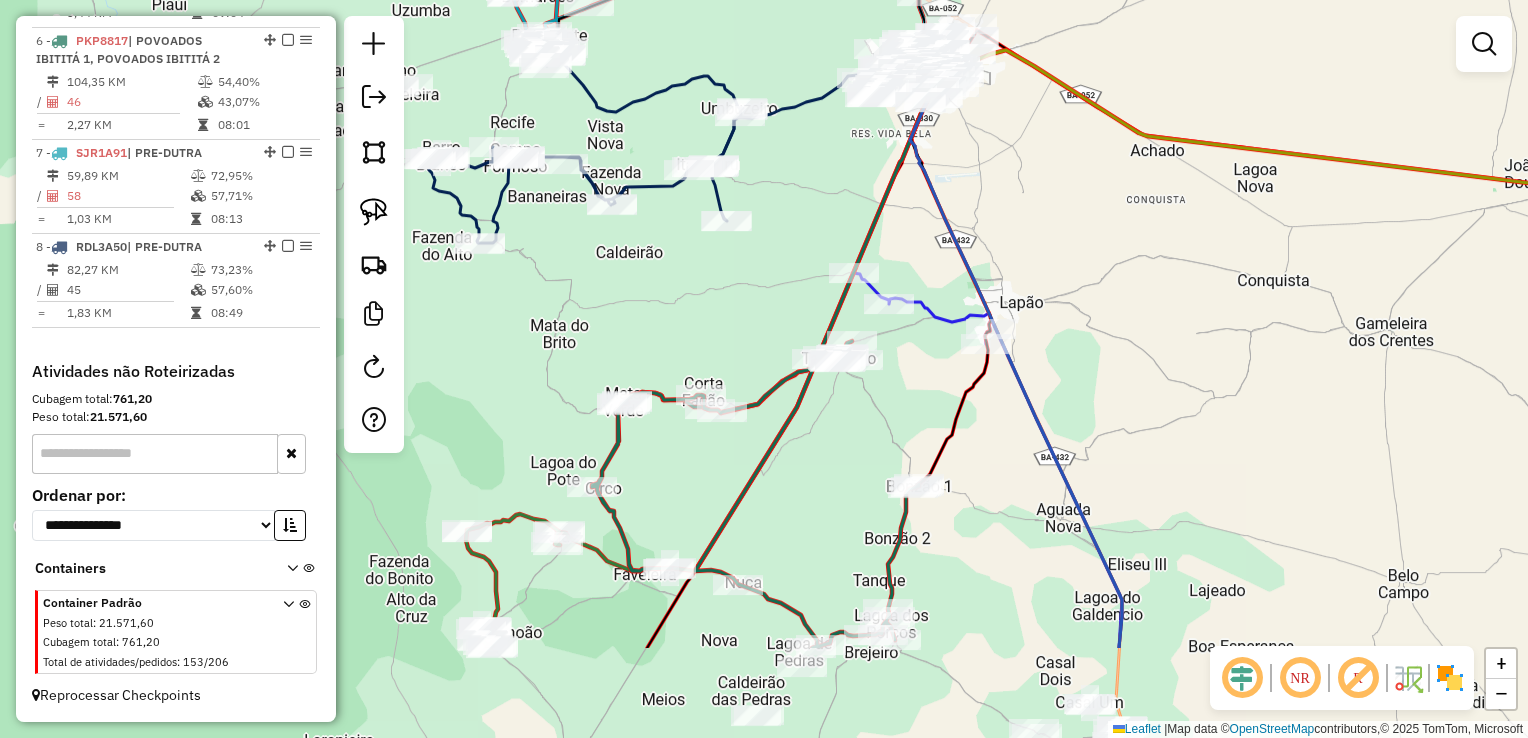drag, startPoint x: 920, startPoint y: 464, endPoint x: 655, endPoint y: 89, distance: 459.18405 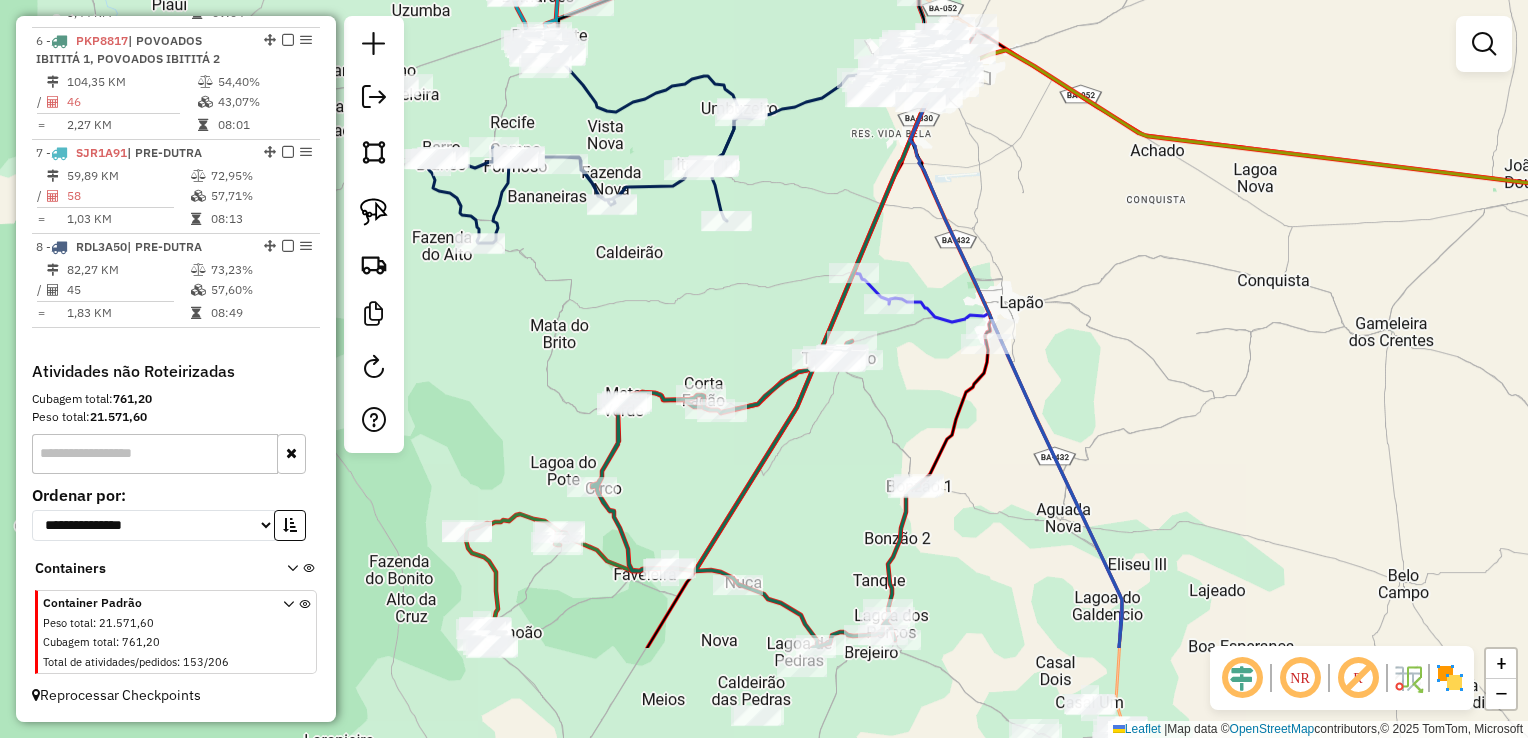 click on "Janela de atendimento Grade de atendimento Capacidade Transportadoras Veículos Cliente Pedidos  Rotas Selecione os dias de semana para filtrar as janelas de atendimento  Seg   Ter   Qua   Qui   Sex   Sáb   Dom  Informe o período da janela de atendimento: De: Até:  Filtrar exatamente a janela do cliente  Considerar janela de atendimento padrão  Selecione os dias de semana para filtrar as grades de atendimento  Seg   Ter   Qua   Qui   Sex   Sáb   Dom   Considerar clientes sem dia de atendimento cadastrado  Clientes fora do dia de atendimento selecionado Filtrar as atividades entre os valores definidos abaixo:  Peso mínimo:   Peso máximo:   Cubagem mínima:   Cubagem máxima:   De:   Até:  Filtrar as atividades entre o tempo de atendimento definido abaixo:  De:   Até:   Considerar capacidade total dos clientes não roteirizados Transportadora: Selecione um ou mais itens Tipo de veículo: Selecione um ou mais itens Veículo: Selecione um ou mais itens Motorista: Selecione um ou mais itens Nome: Rótulo:" 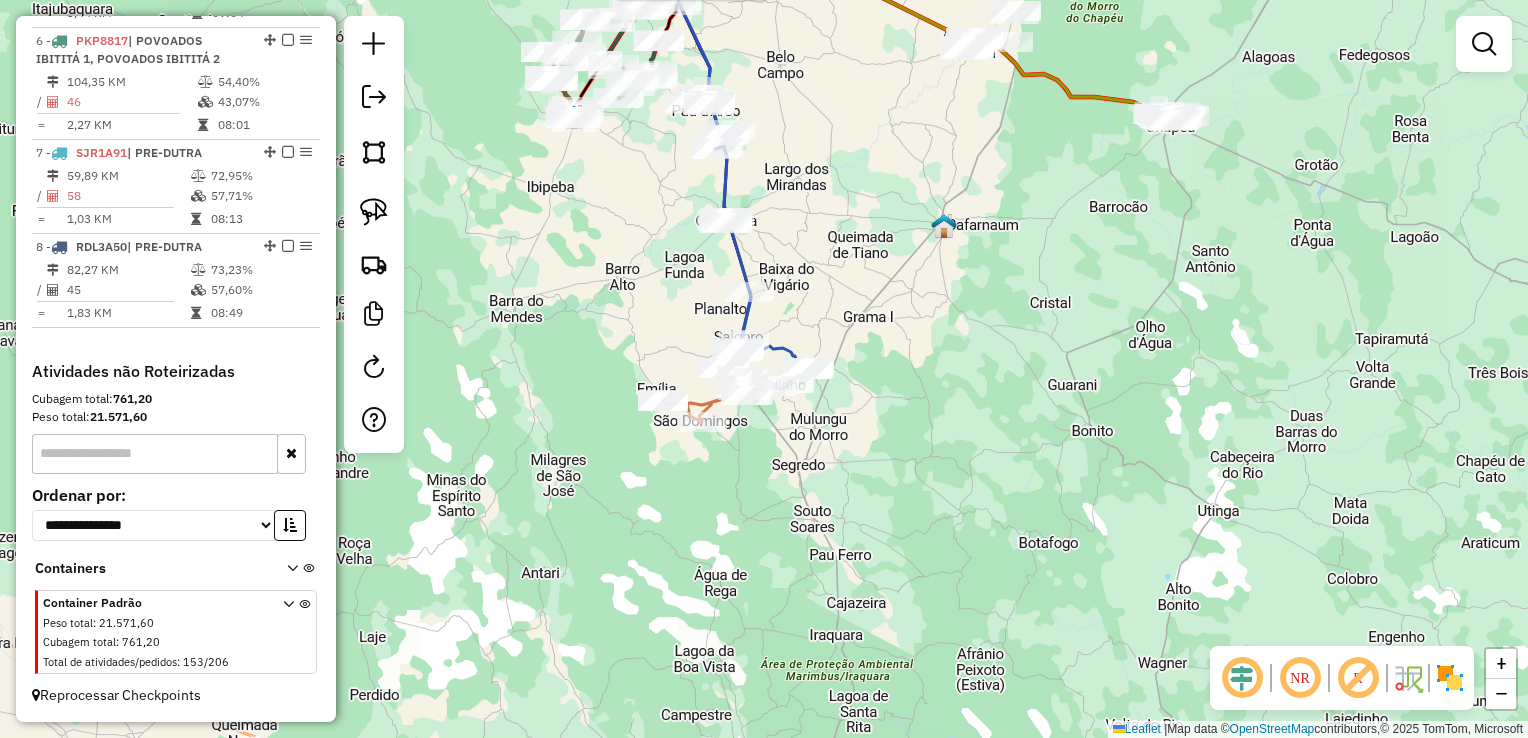 drag, startPoint x: 881, startPoint y: 360, endPoint x: 813, endPoint y: 228, distance: 148.48569 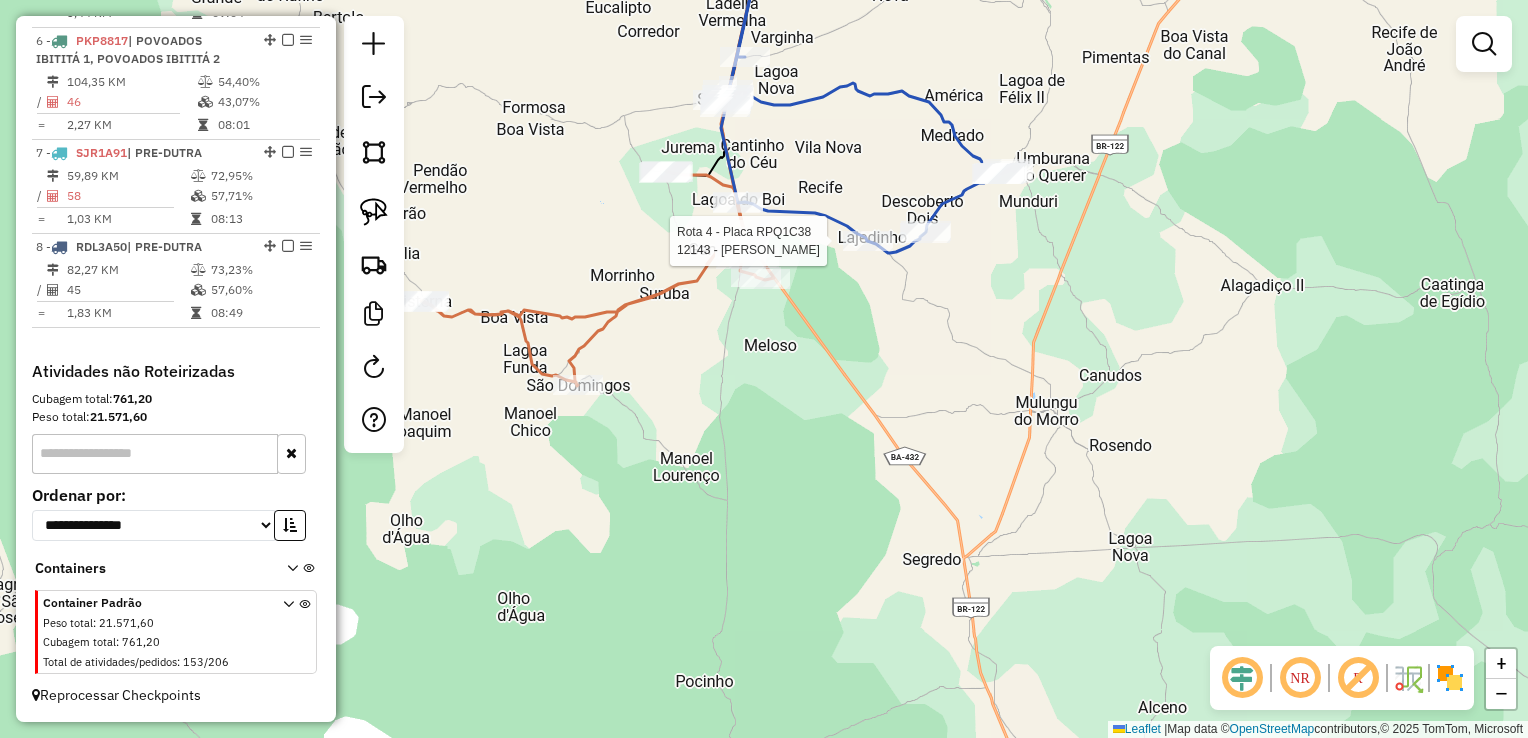 select on "*********" 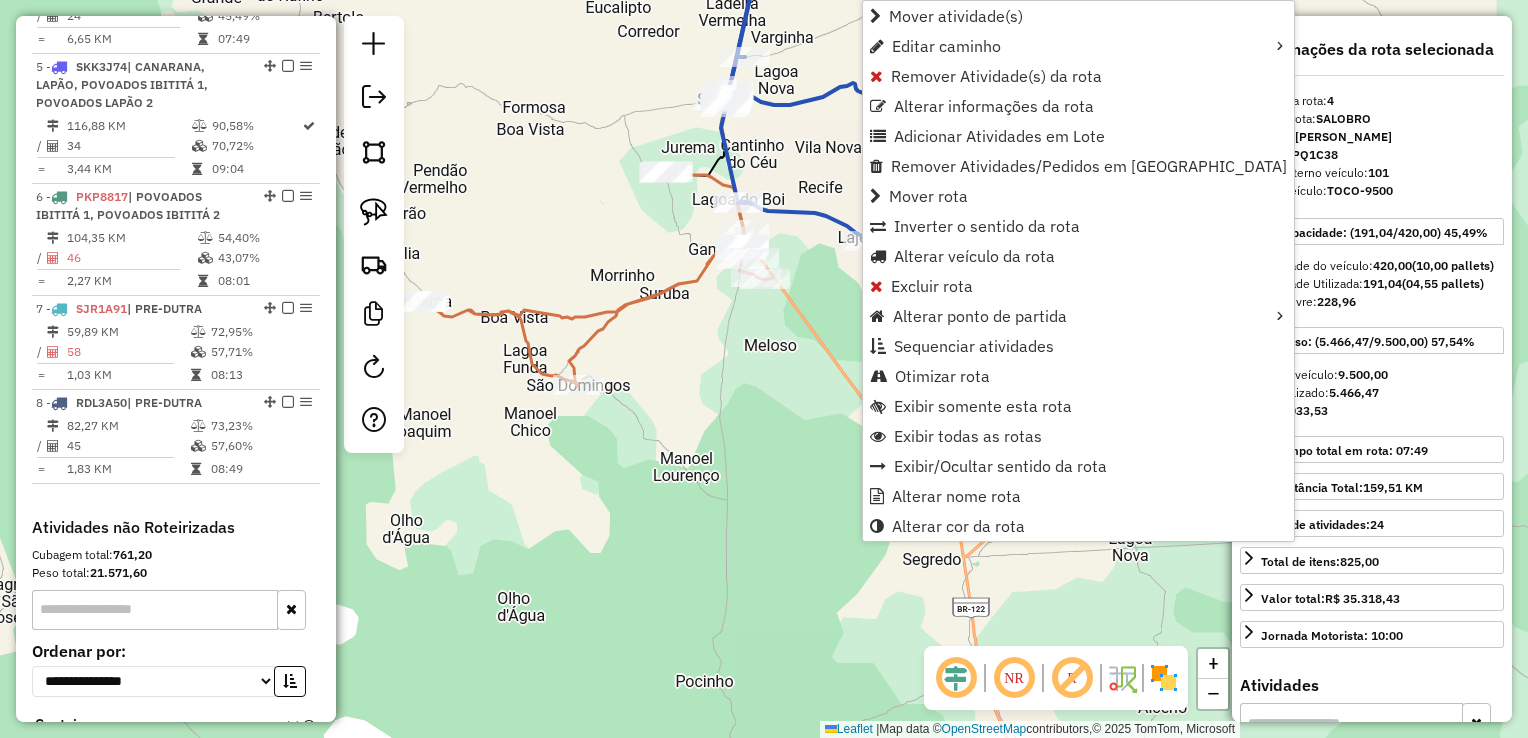 scroll, scrollTop: 1091, scrollLeft: 0, axis: vertical 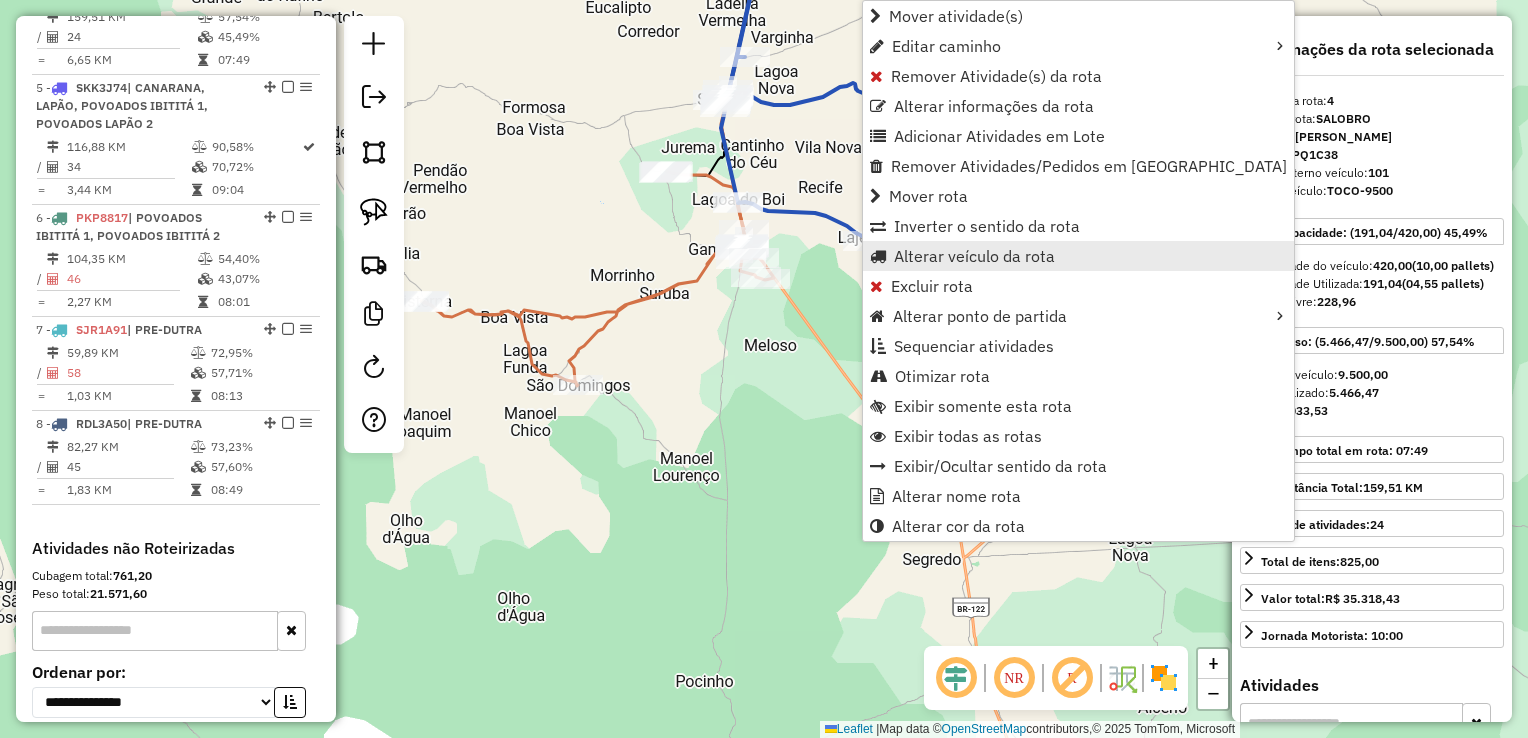 click on "Alterar veículo da rota" at bounding box center (974, 256) 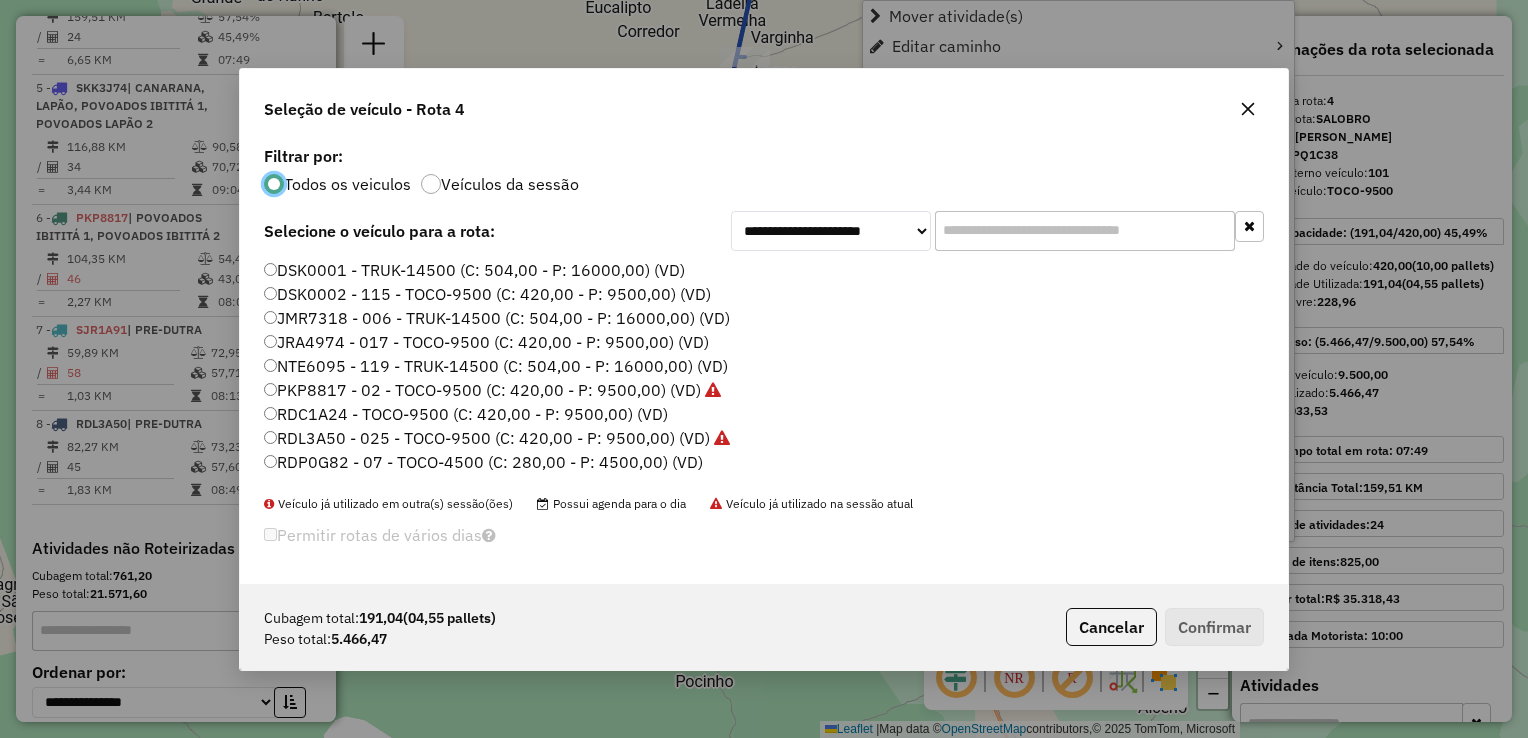 scroll, scrollTop: 10, scrollLeft: 6, axis: both 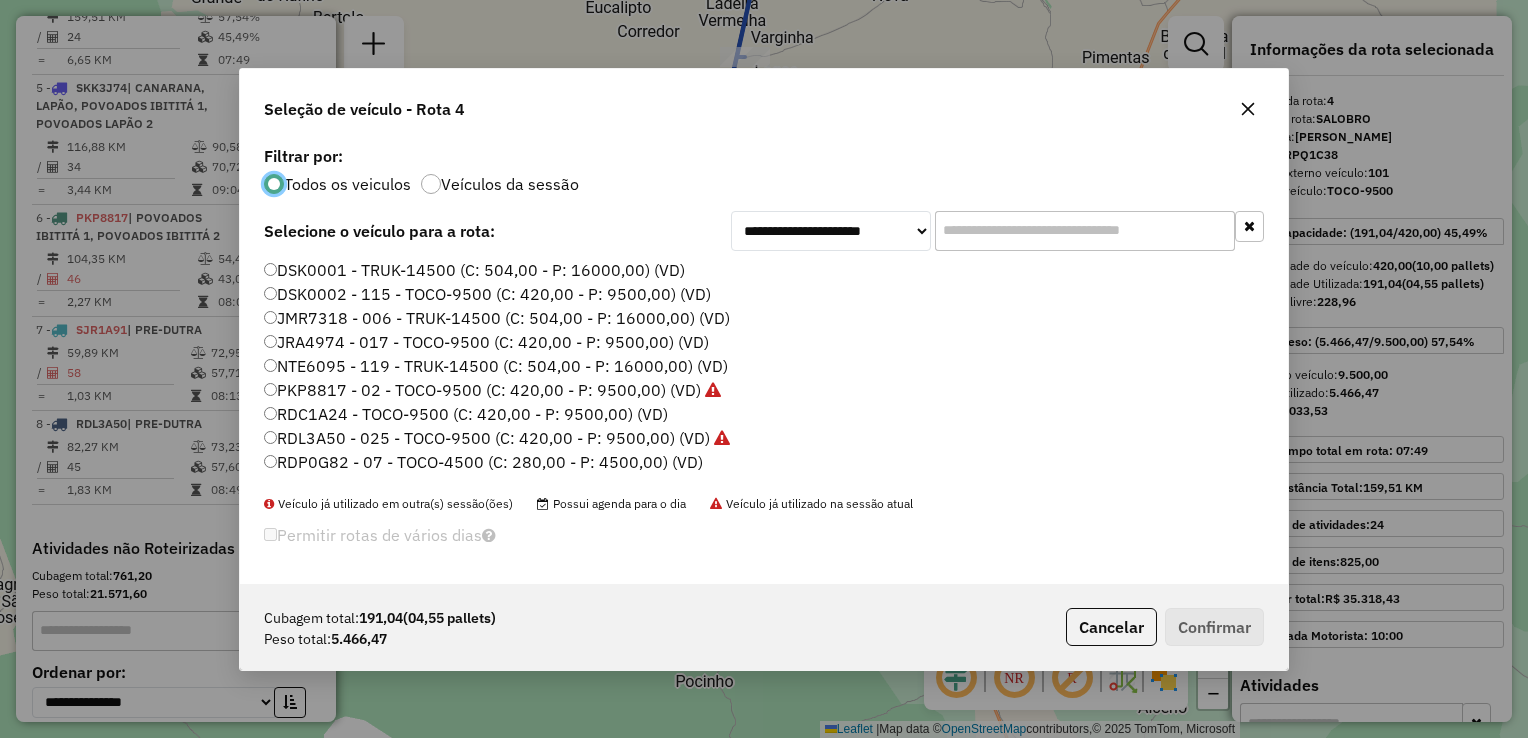 click on "JRA4974 - 017 - TOCO-9500 (C: 420,00 - P: 9500,00) (VD)" 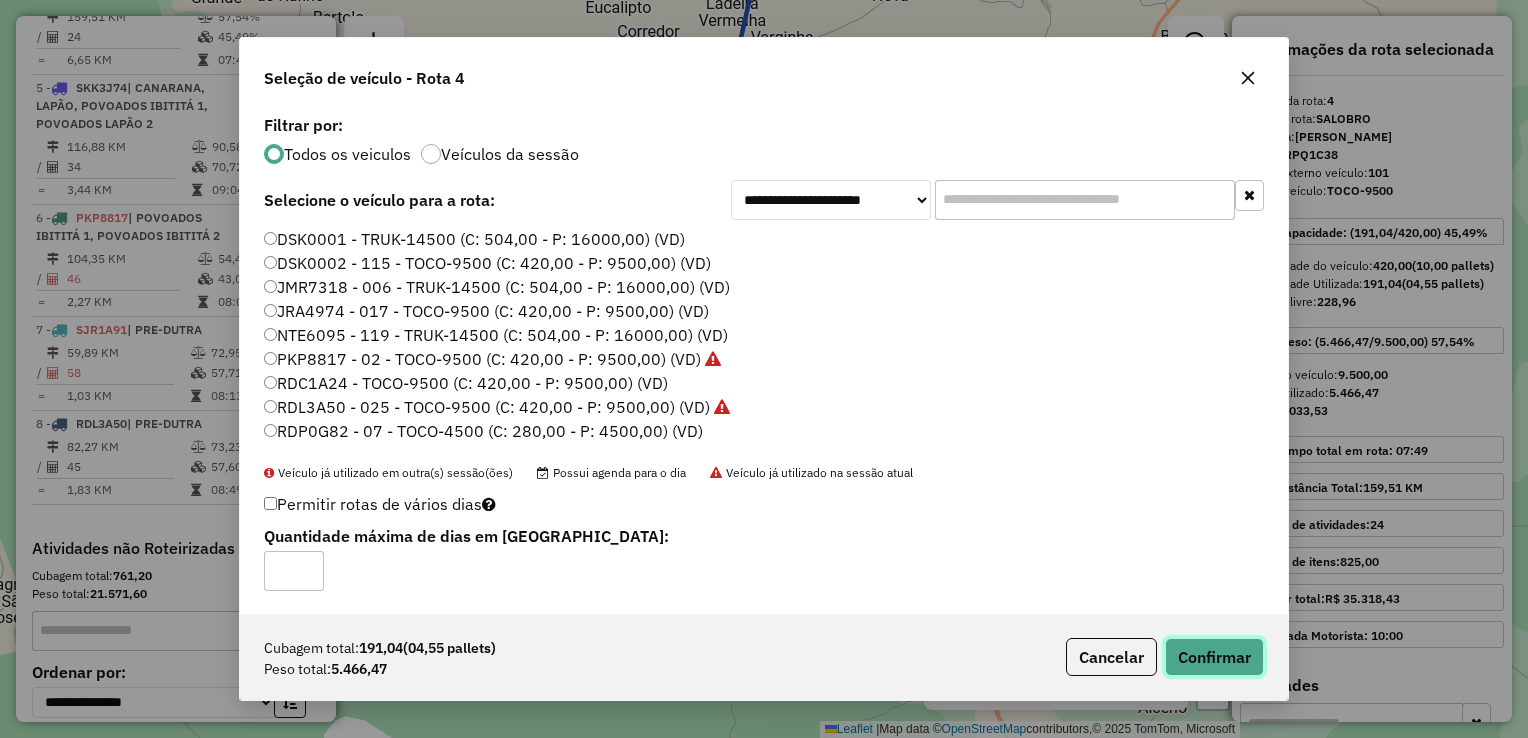click on "Confirmar" 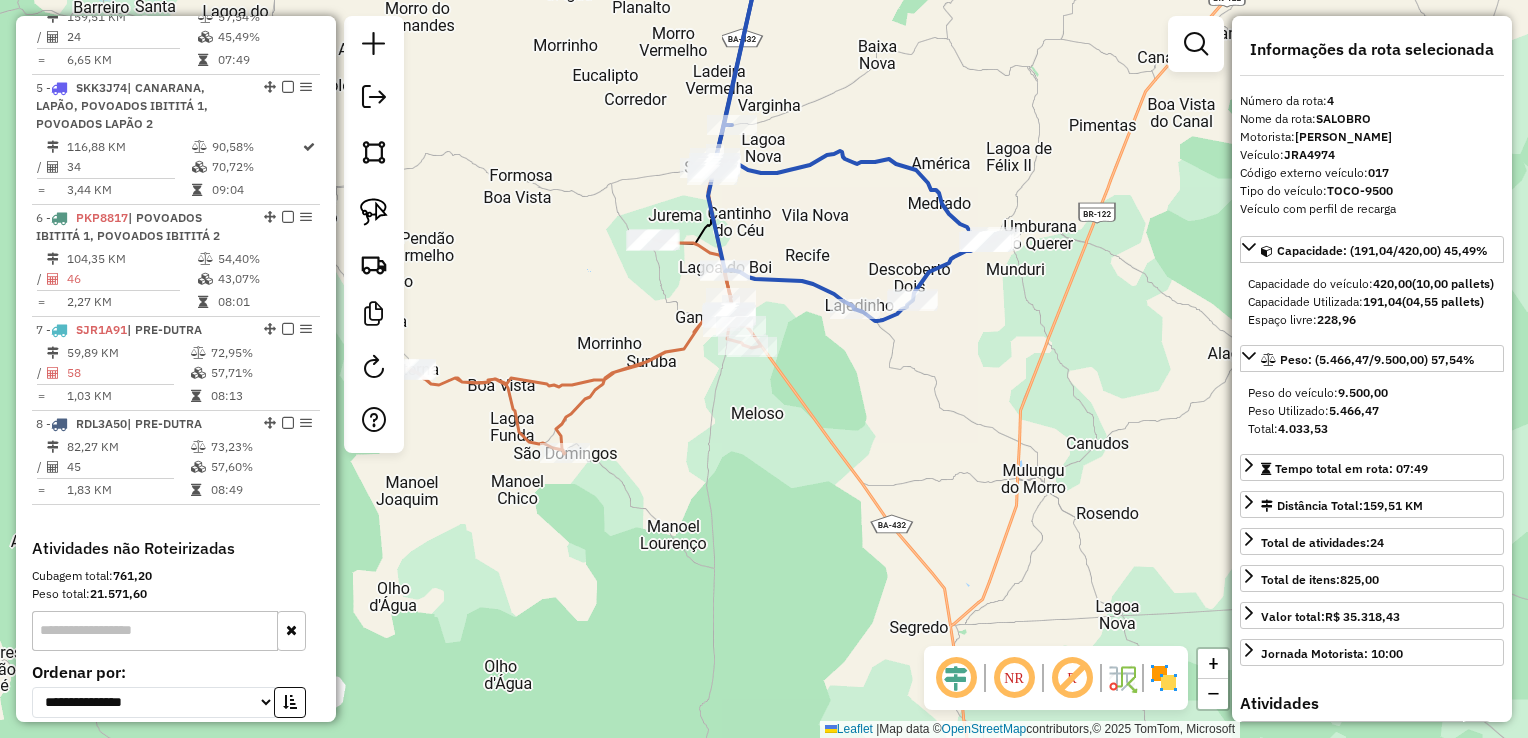 drag, startPoint x: 854, startPoint y: 379, endPoint x: 824, endPoint y: 366, distance: 32.695564 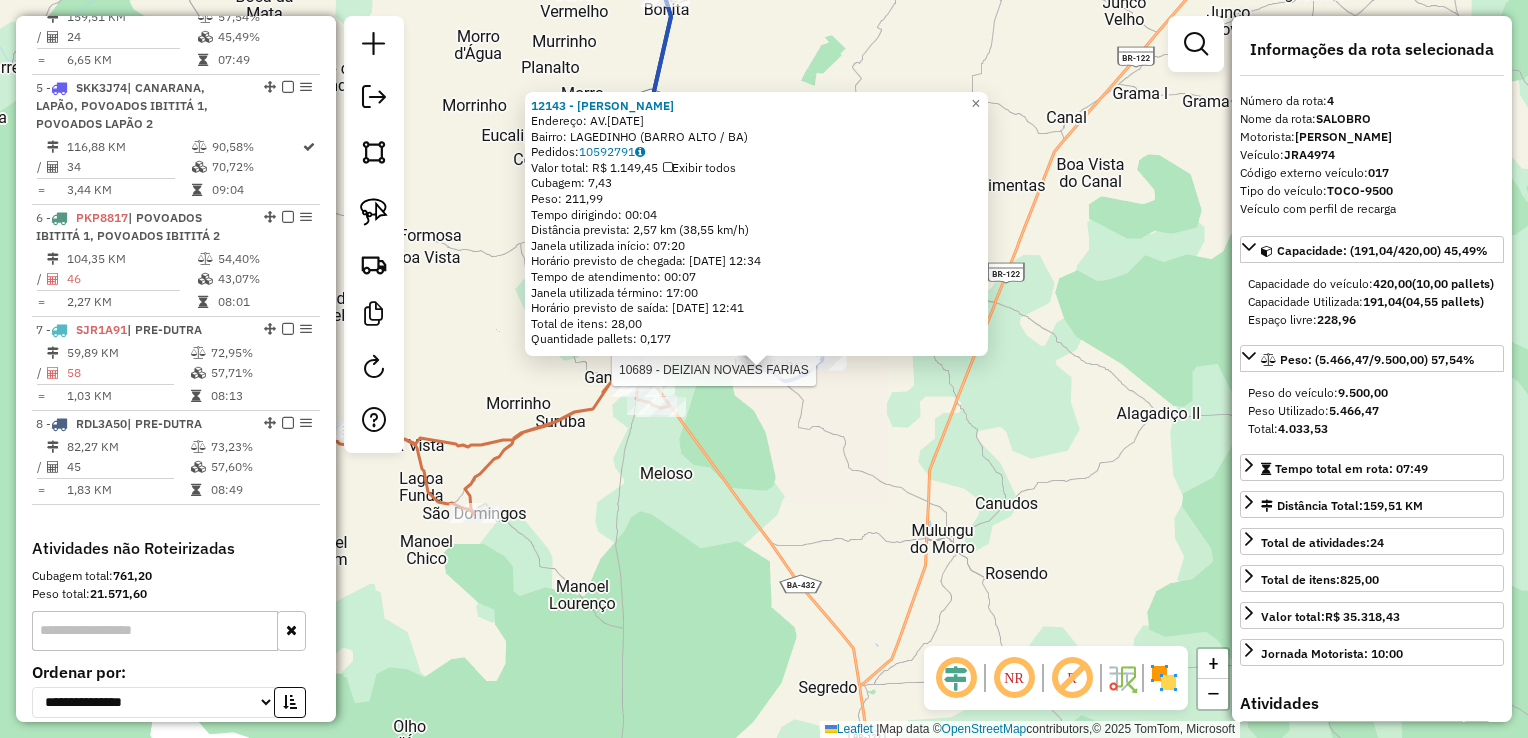 click on "Rota 4 - Placa JRA4974  10689 - DEIZIAN NOVAES FARIAS 12143 - MERCADINHO LORENA  Endereço:  AV.09 DE JULHO 1992   Bairro: LAGEDINHO (BARRO ALTO / BA)   Pedidos:  10592791   Valor total: R$ 1.149,45   Exibir todos   Cubagem: 7,43  Peso: 211,99  Tempo dirigindo: 00:04   Distância prevista: 2,57 km (38,55 km/h)   Janela utilizada início: 07:20   Horário previsto de chegada: 11/07/2025 12:34   Tempo de atendimento: 00:07   Janela utilizada término: 17:00   Horário previsto de saída: 11/07/2025 12:41   Total de itens: 28,00   Quantidade pallets: 0,177  × Janela de atendimento Grade de atendimento Capacidade Transportadoras Veículos Cliente Pedidos  Rotas Selecione os dias de semana para filtrar as janelas de atendimento  Seg   Ter   Qua   Qui   Sex   Sáb   Dom  Informe o período da janela de atendimento: De: Até:  Filtrar exatamente a janela do cliente  Considerar janela de atendimento padrão  Selecione os dias de semana para filtrar as grades de atendimento  Seg   Ter   Qua   Qui   Sex   Sáb   Dom" 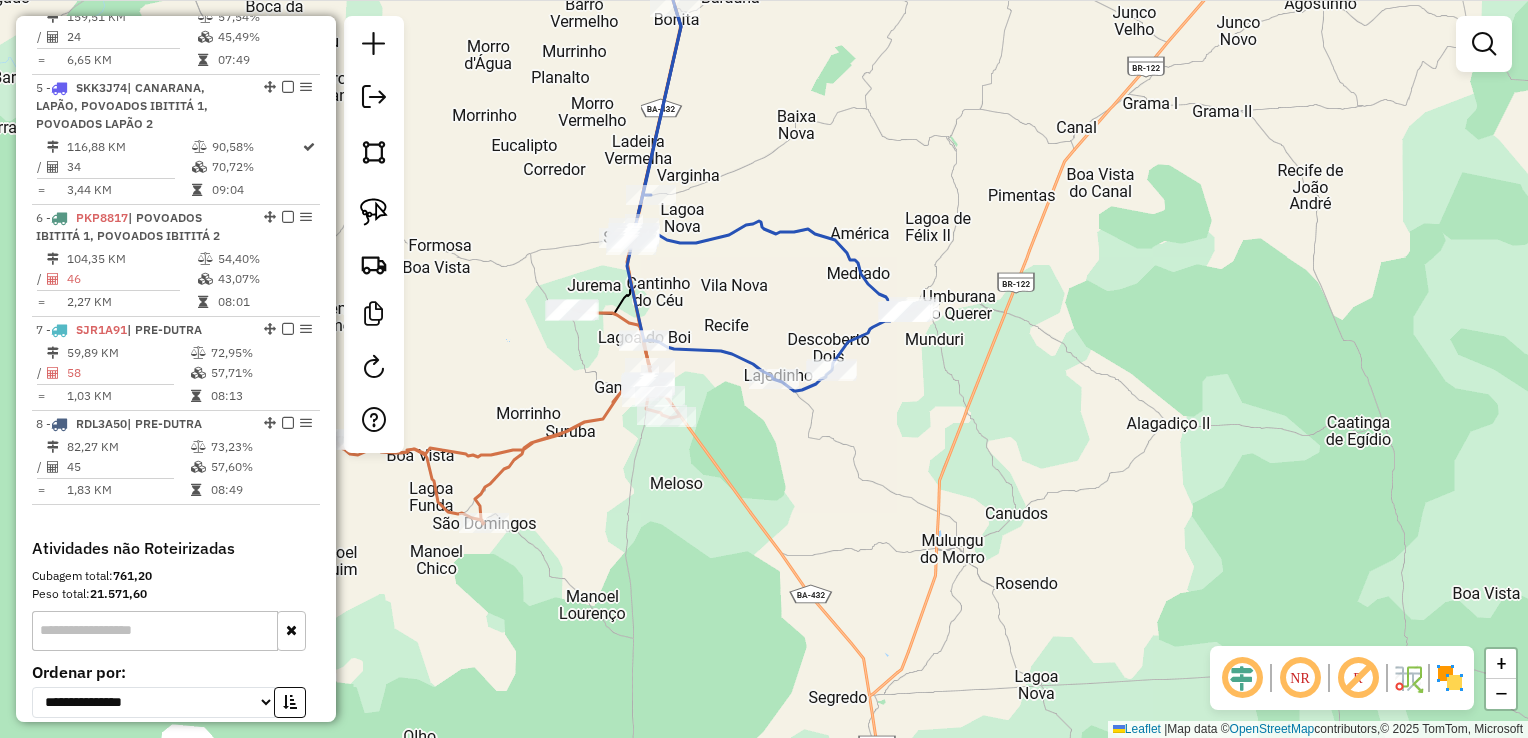 drag, startPoint x: 812, startPoint y: 447, endPoint x: 846, endPoint y: 529, distance: 88.76936 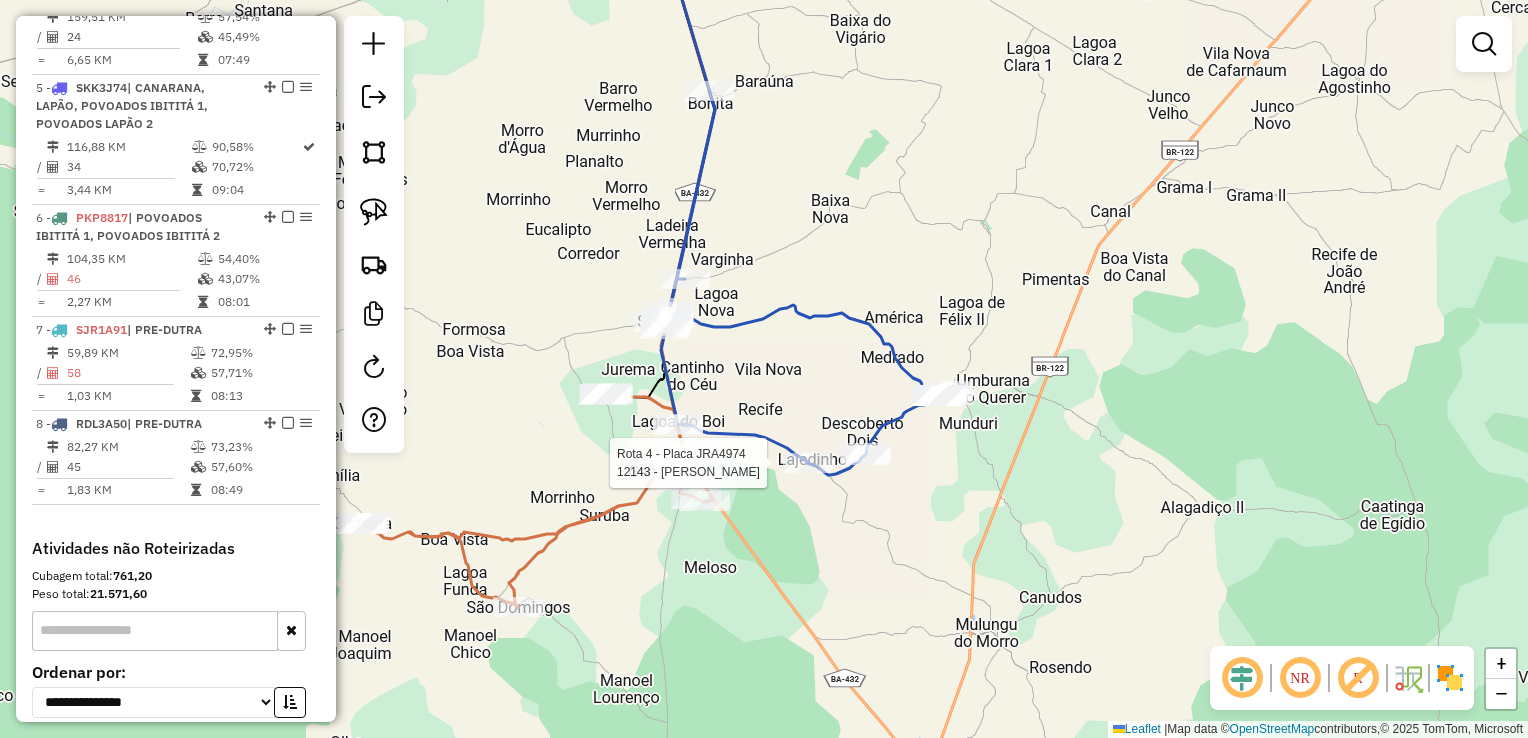 select on "*********" 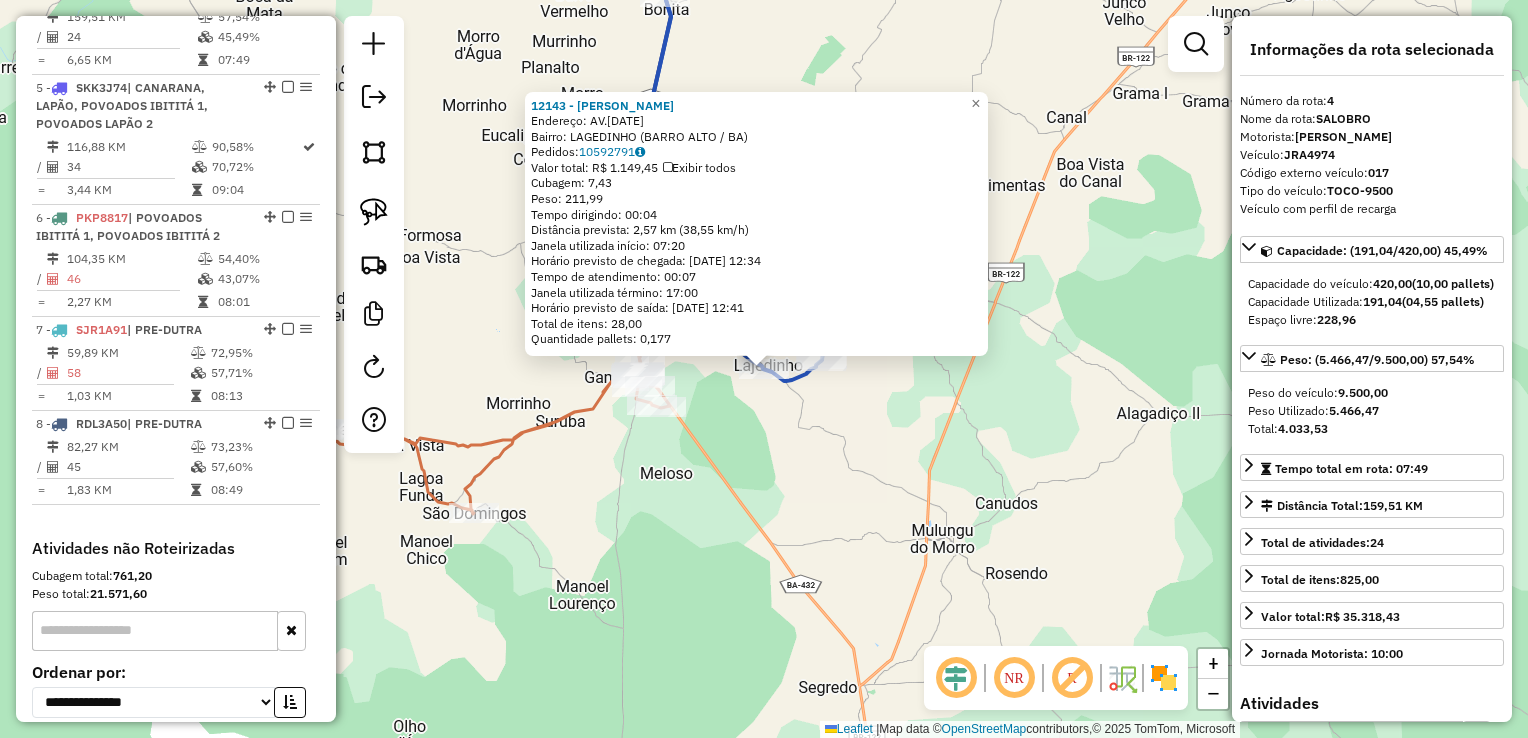 click on "12143 - MERCADINHO LORENA  Endereço:  AV.09 DE JULHO 1992   Bairro: LAGEDINHO (BARRO ALTO / BA)   Pedidos:  10592791   Valor total: R$ 1.149,45   Exibir todos   Cubagem: 7,43  Peso: 211,99  Tempo dirigindo: 00:04   Distância prevista: 2,57 km (38,55 km/h)   Janela utilizada início: 07:20   Horário previsto de chegada: 11/07/2025 12:34   Tempo de atendimento: 00:07   Janela utilizada término: 17:00   Horário previsto de saída: 11/07/2025 12:41   Total de itens: 28,00   Quantidade pallets: 0,177  × Janela de atendimento Grade de atendimento Capacidade Transportadoras Veículos Cliente Pedidos  Rotas Selecione os dias de semana para filtrar as janelas de atendimento  Seg   Ter   Qua   Qui   Sex   Sáb   Dom  Informe o período da janela de atendimento: De: Até:  Filtrar exatamente a janela do cliente  Considerar janela de atendimento padrão  Selecione os dias de semana para filtrar as grades de atendimento  Seg   Ter   Qua   Qui   Sex   Sáb   Dom   Considerar clientes sem dia de atendimento cadastrado" 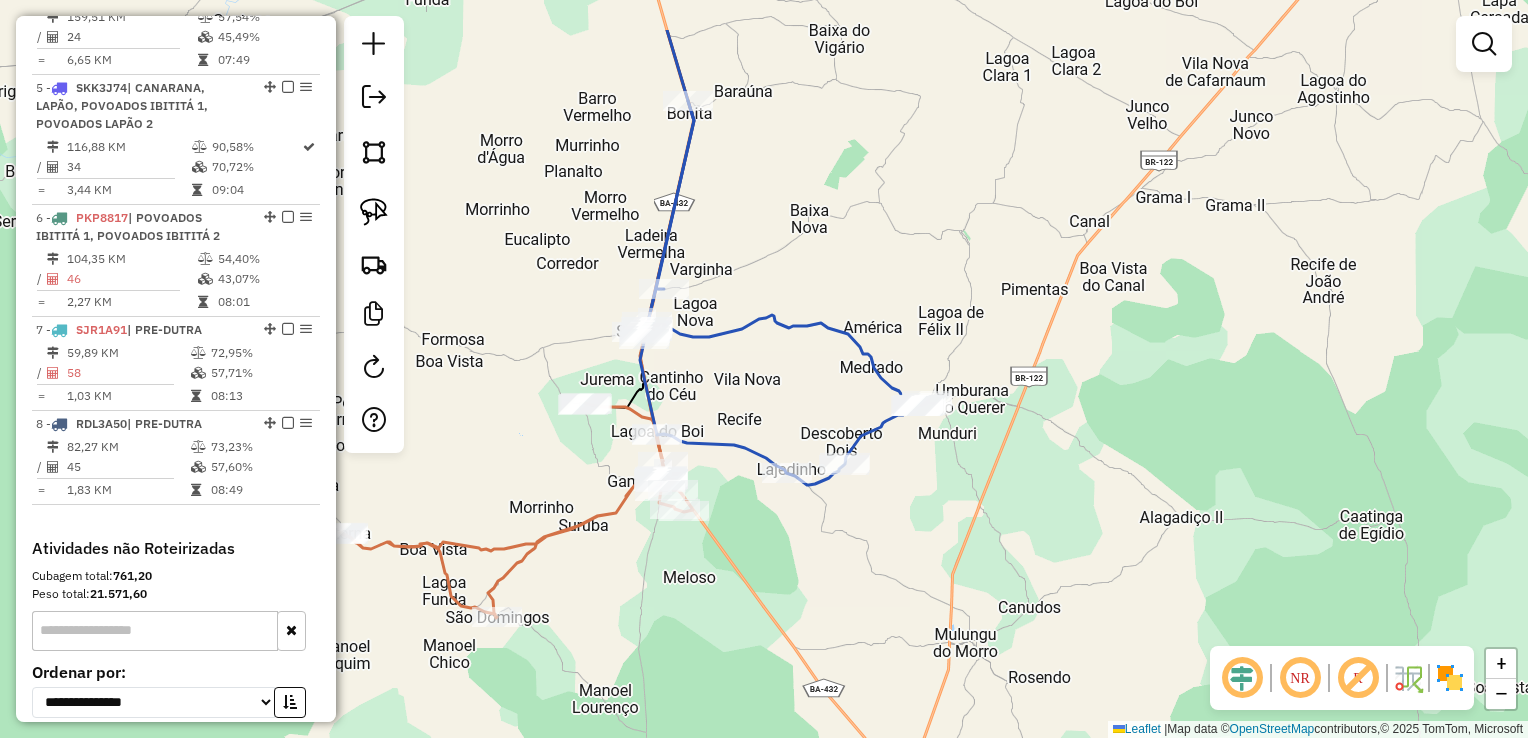 drag, startPoint x: 845, startPoint y: 570, endPoint x: 775, endPoint y: 462, distance: 128.7012 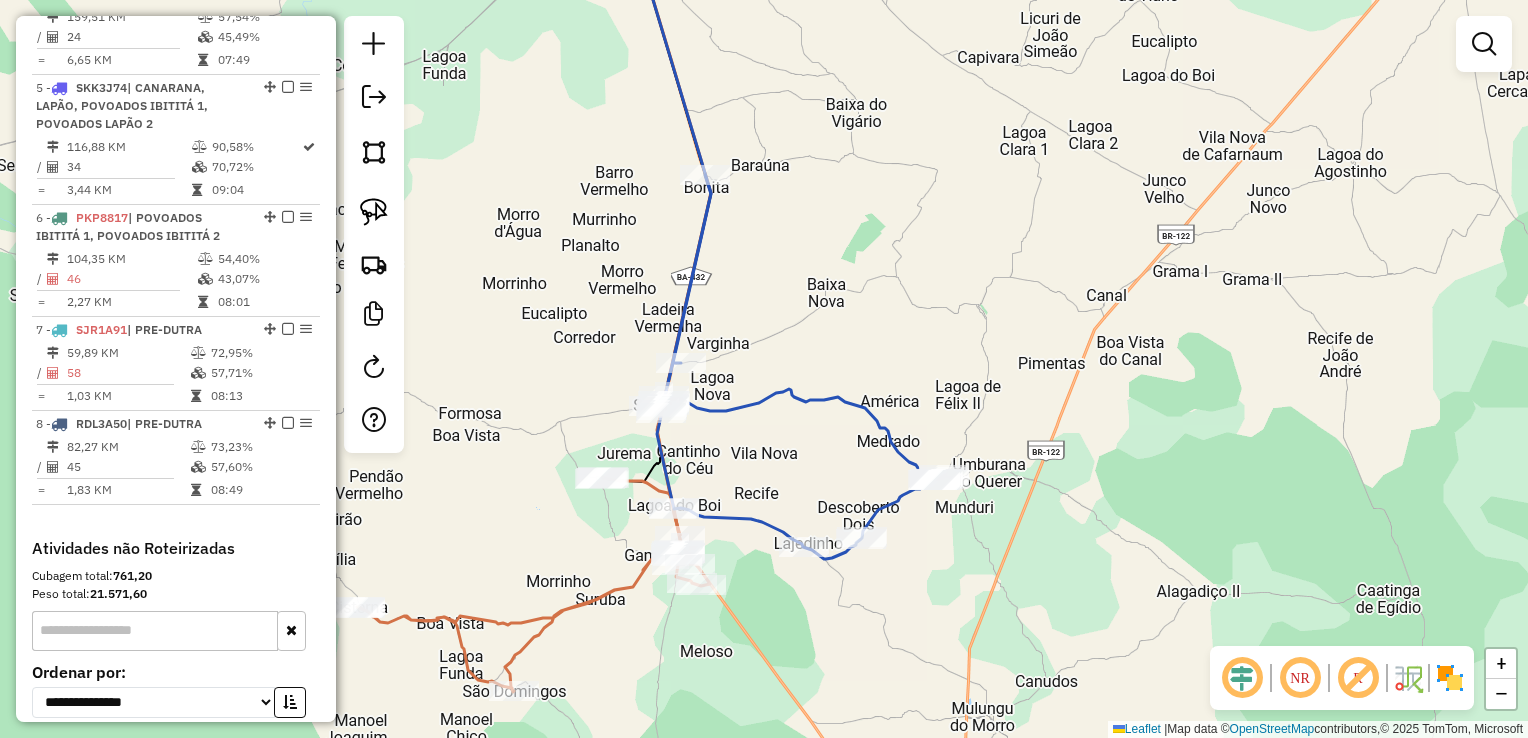 drag, startPoint x: 772, startPoint y: 450, endPoint x: 795, endPoint y: 518, distance: 71.7844 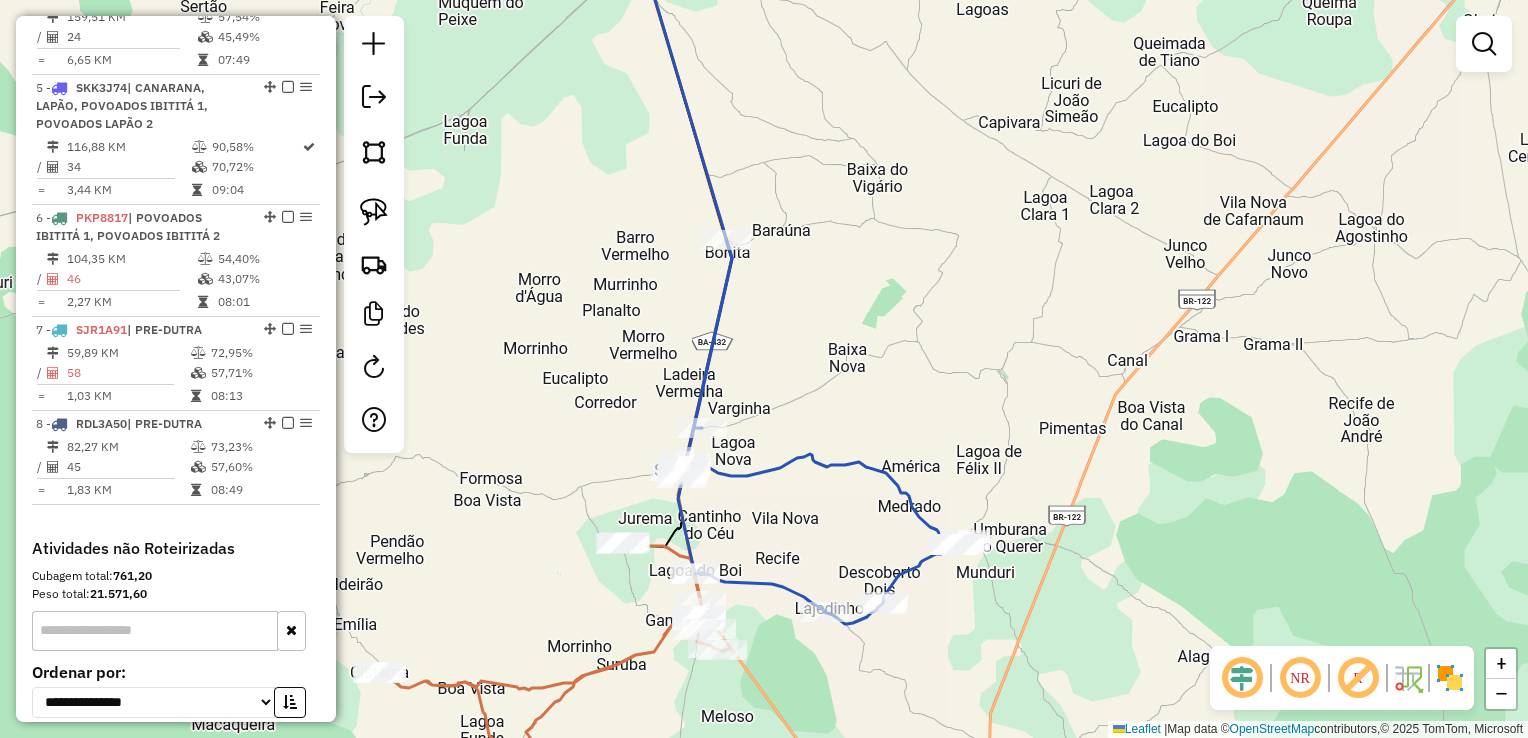 click on "Janela de atendimento Grade de atendimento Capacidade Transportadoras Veículos Cliente Pedidos  Rotas Selecione os dias de semana para filtrar as janelas de atendimento  Seg   Ter   Qua   Qui   Sex   Sáb   Dom  Informe o período da janela de atendimento: De: Até:  Filtrar exatamente a janela do cliente  Considerar janela de atendimento padrão  Selecione os dias de semana para filtrar as grades de atendimento  Seg   Ter   Qua   Qui   Sex   Sáb   Dom   Considerar clientes sem dia de atendimento cadastrado  Clientes fora do dia de atendimento selecionado Filtrar as atividades entre os valores definidos abaixo:  Peso mínimo:   Peso máximo:   Cubagem mínima:   Cubagem máxima:   De:   Até:  Filtrar as atividades entre o tempo de atendimento definido abaixo:  De:   Até:   Considerar capacidade total dos clientes não roteirizados Transportadora: Selecione um ou mais itens Tipo de veículo: Selecione um ou mais itens Veículo: Selecione um ou mais itens Motorista: Selecione um ou mais itens Nome: Rótulo:" 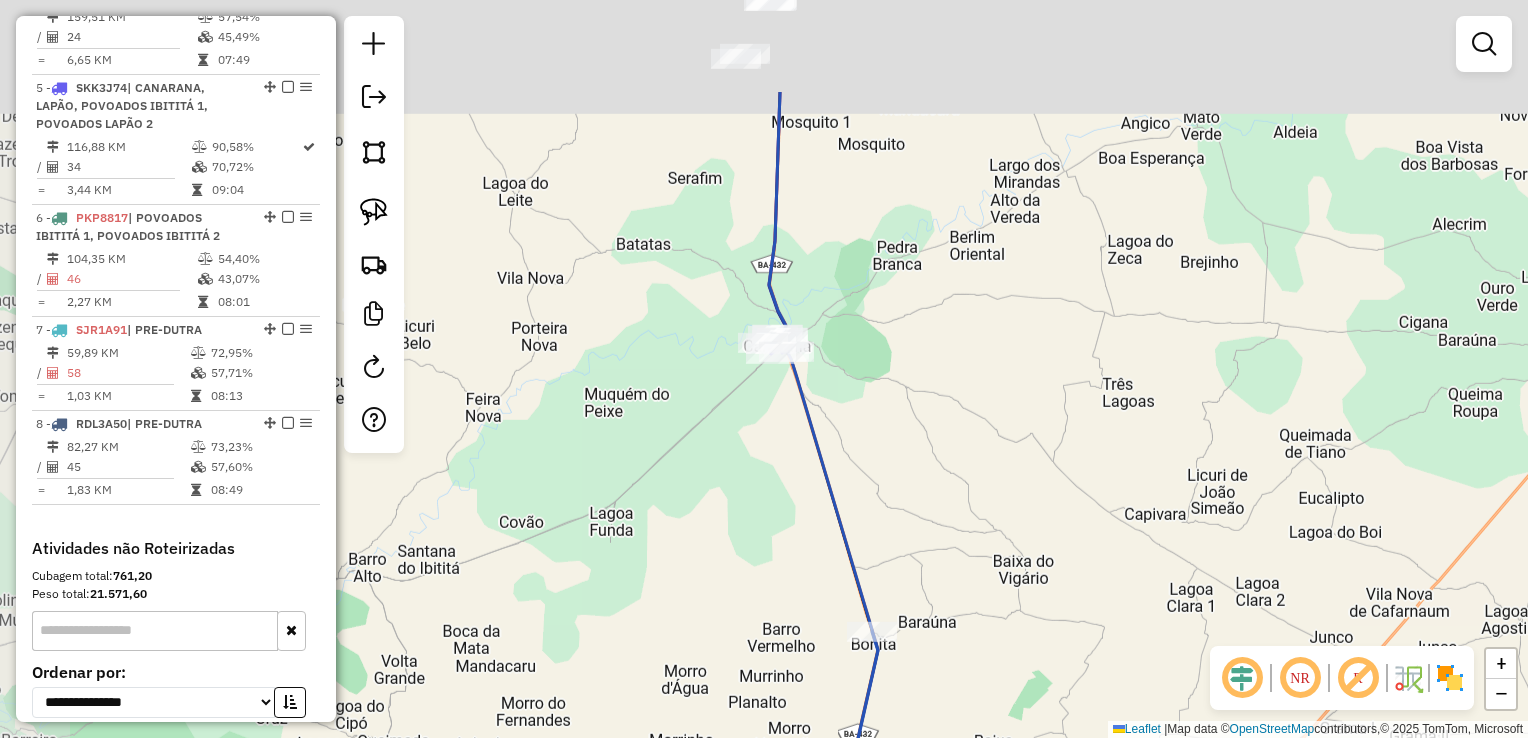 drag, startPoint x: 846, startPoint y: 355, endPoint x: 883, endPoint y: 377, distance: 43.046486 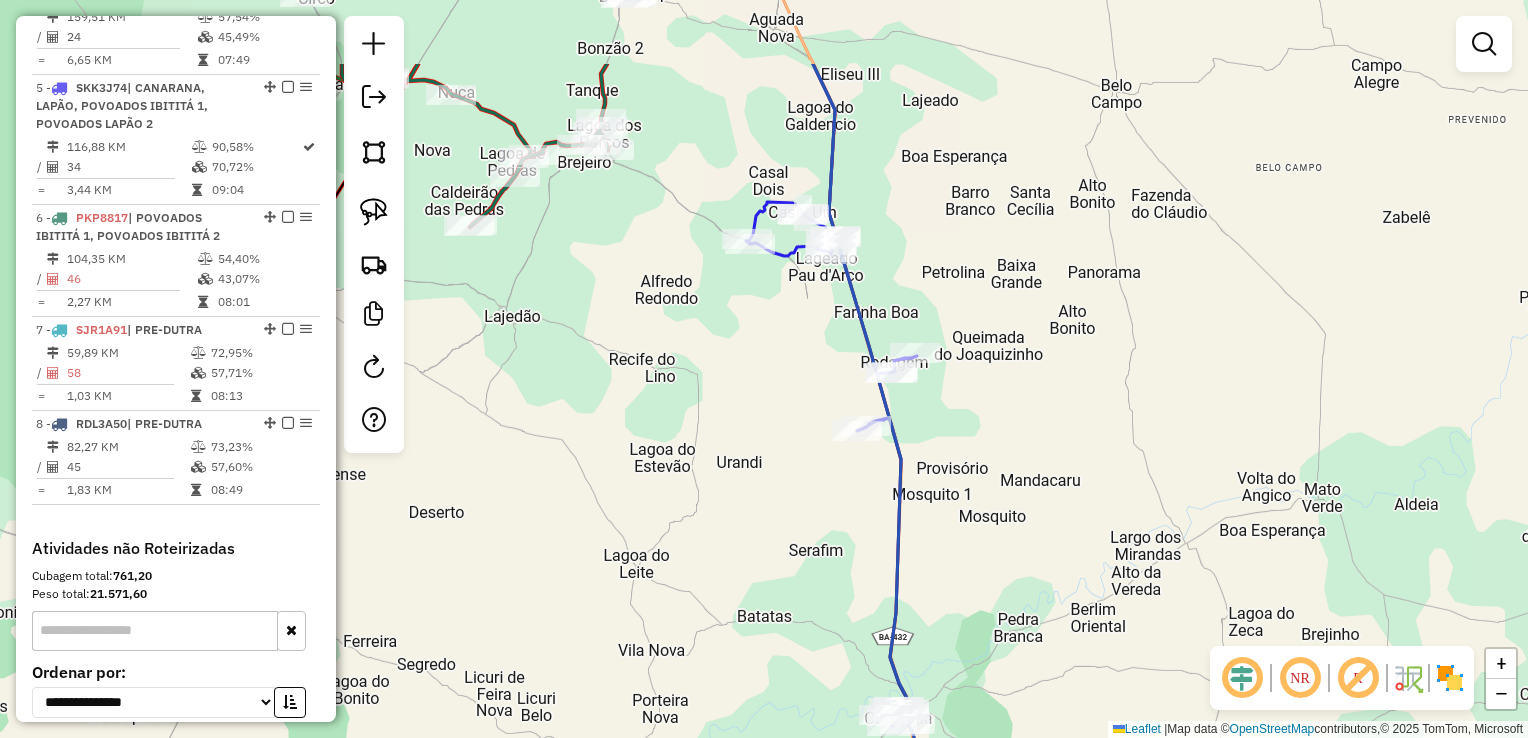 drag, startPoint x: 960, startPoint y: 462, endPoint x: 942, endPoint y: 299, distance: 163.99086 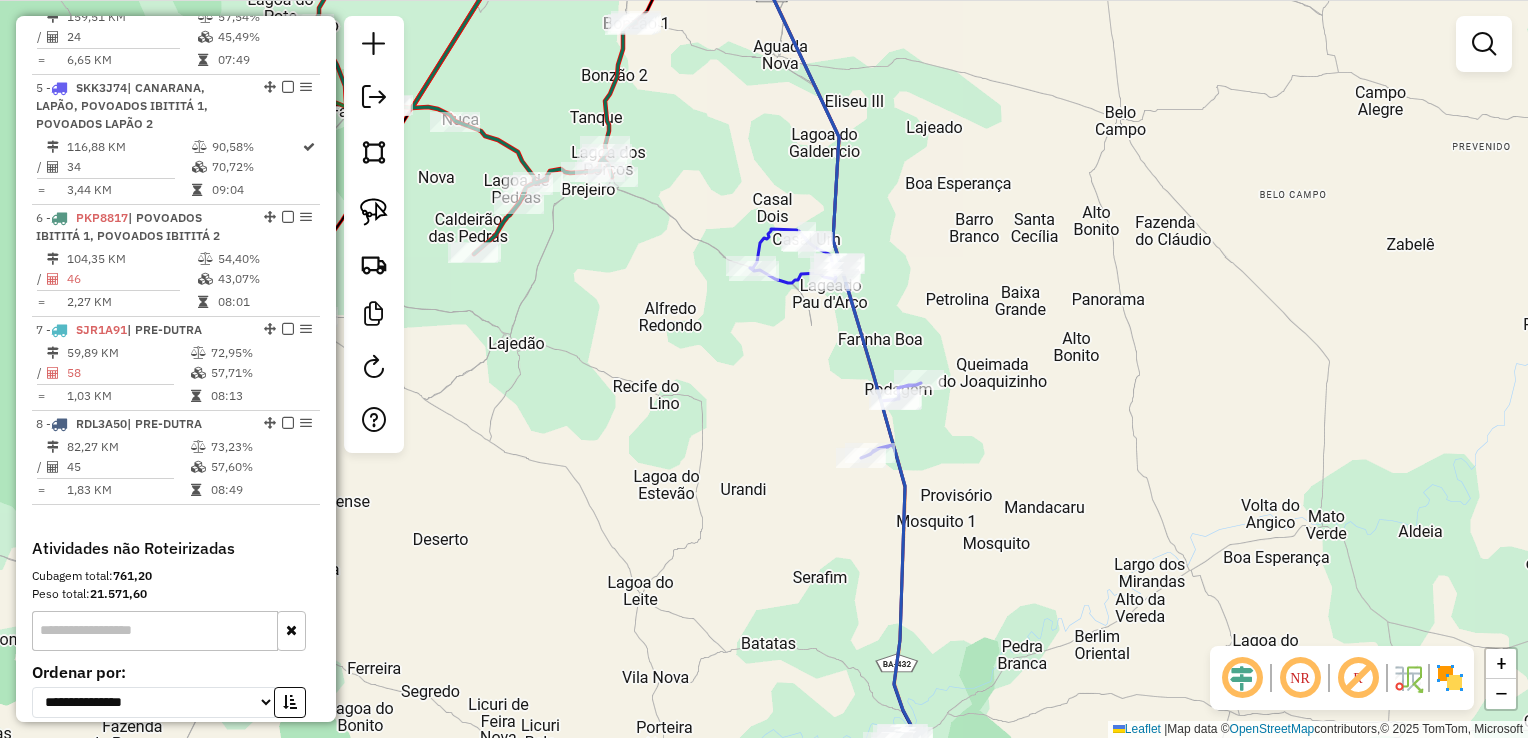 drag, startPoint x: 956, startPoint y: 293, endPoint x: 872, endPoint y: 358, distance: 106.21205 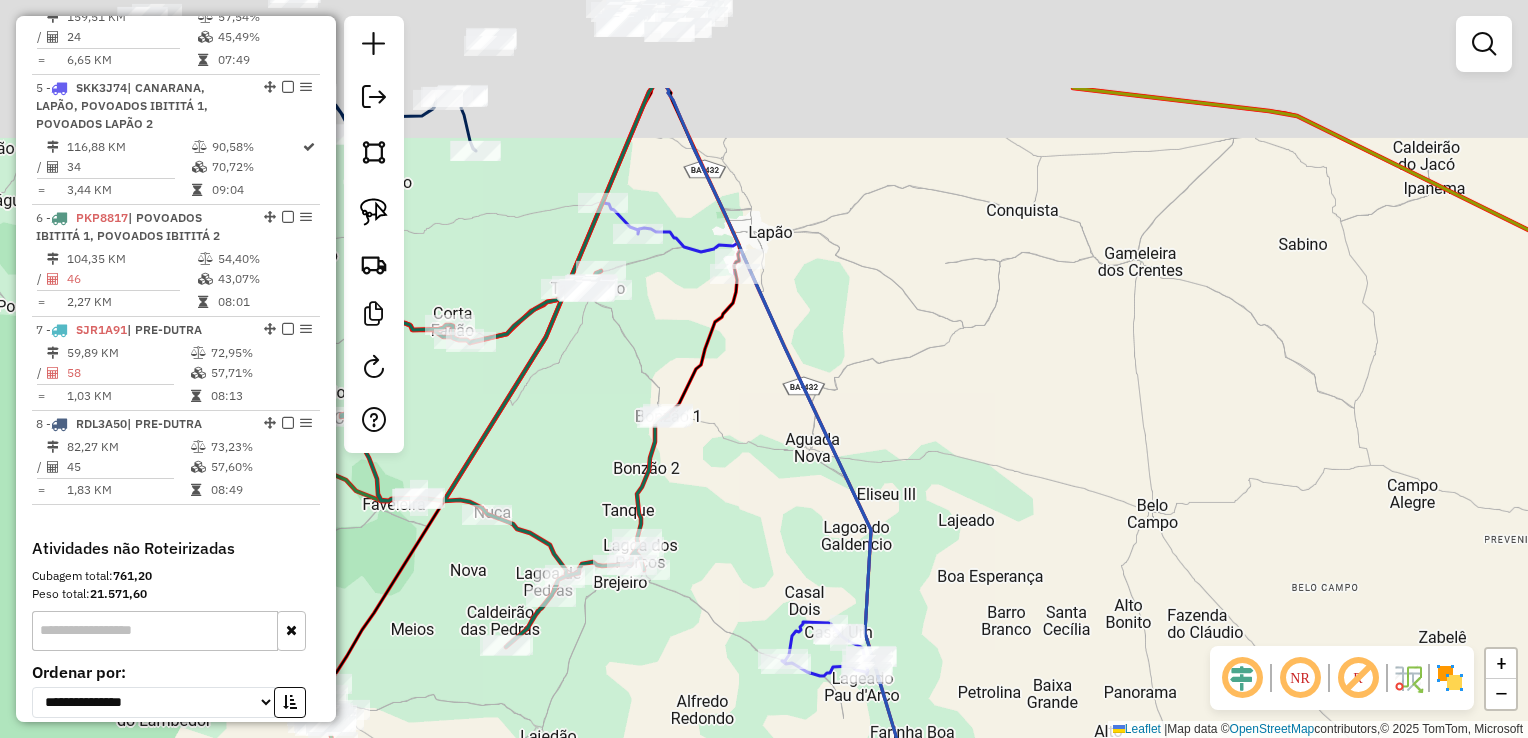 drag, startPoint x: 840, startPoint y: 197, endPoint x: 824, endPoint y: 254, distance: 59.20304 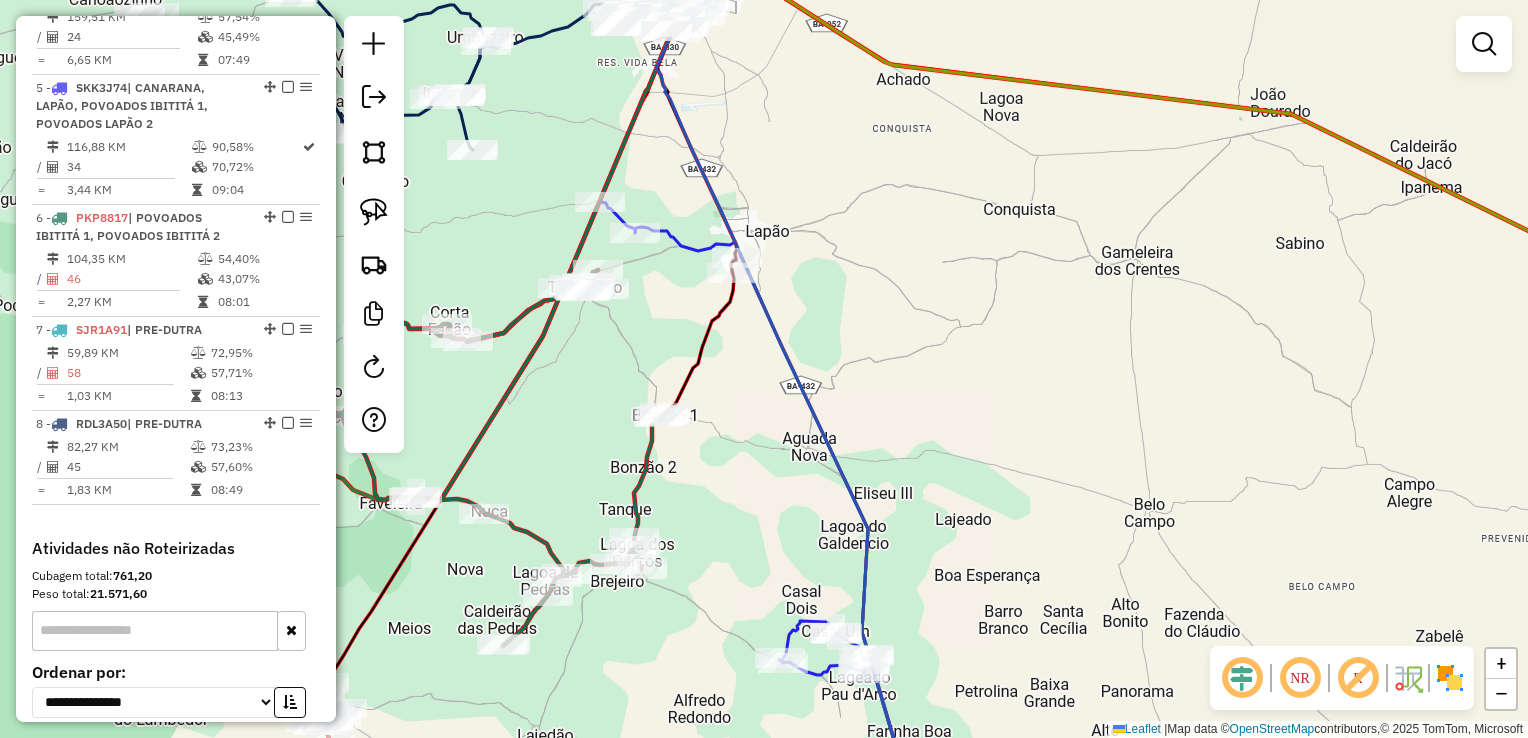 drag, startPoint x: 828, startPoint y: 210, endPoint x: 857, endPoint y: 398, distance: 190.22356 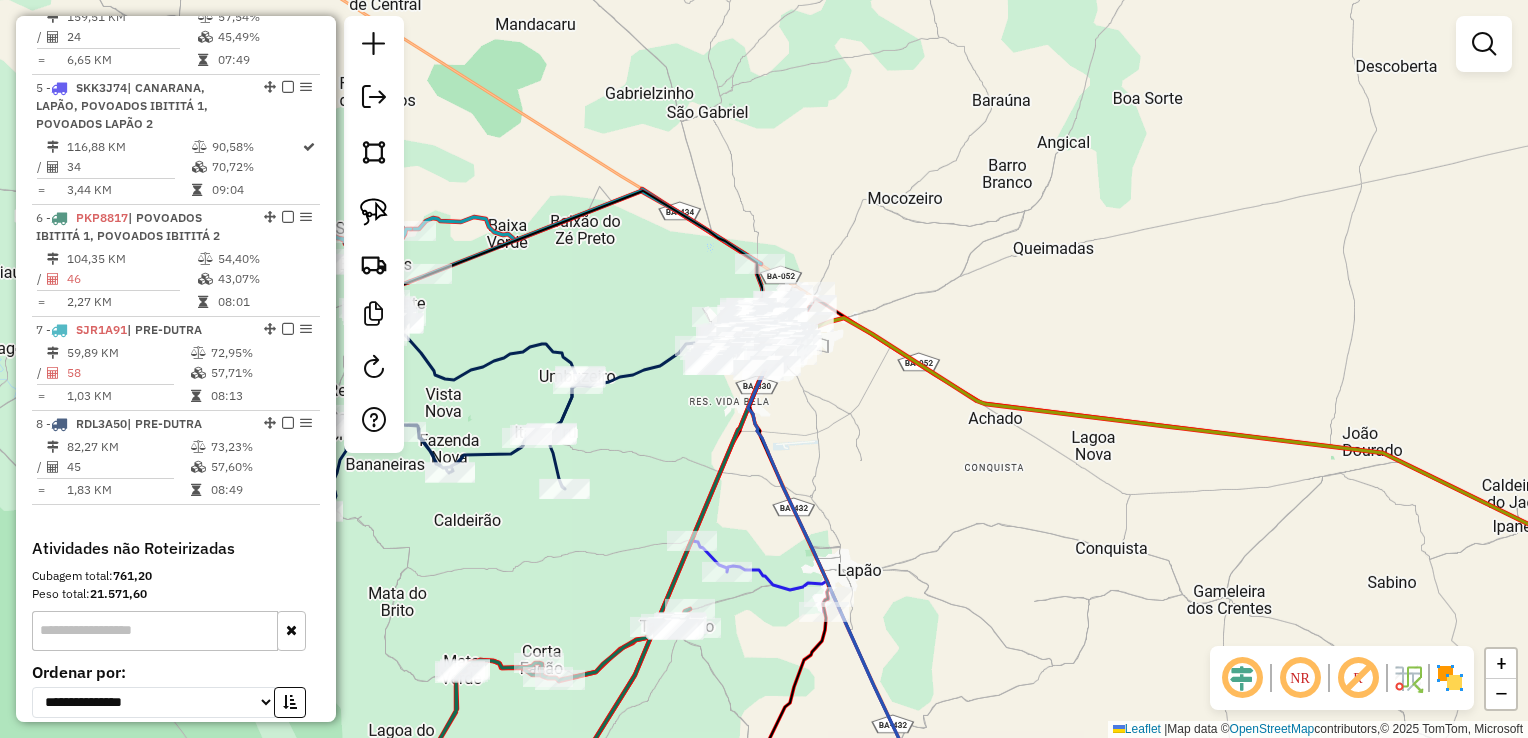 drag, startPoint x: 827, startPoint y: 315, endPoint x: 885, endPoint y: 450, distance: 146.93196 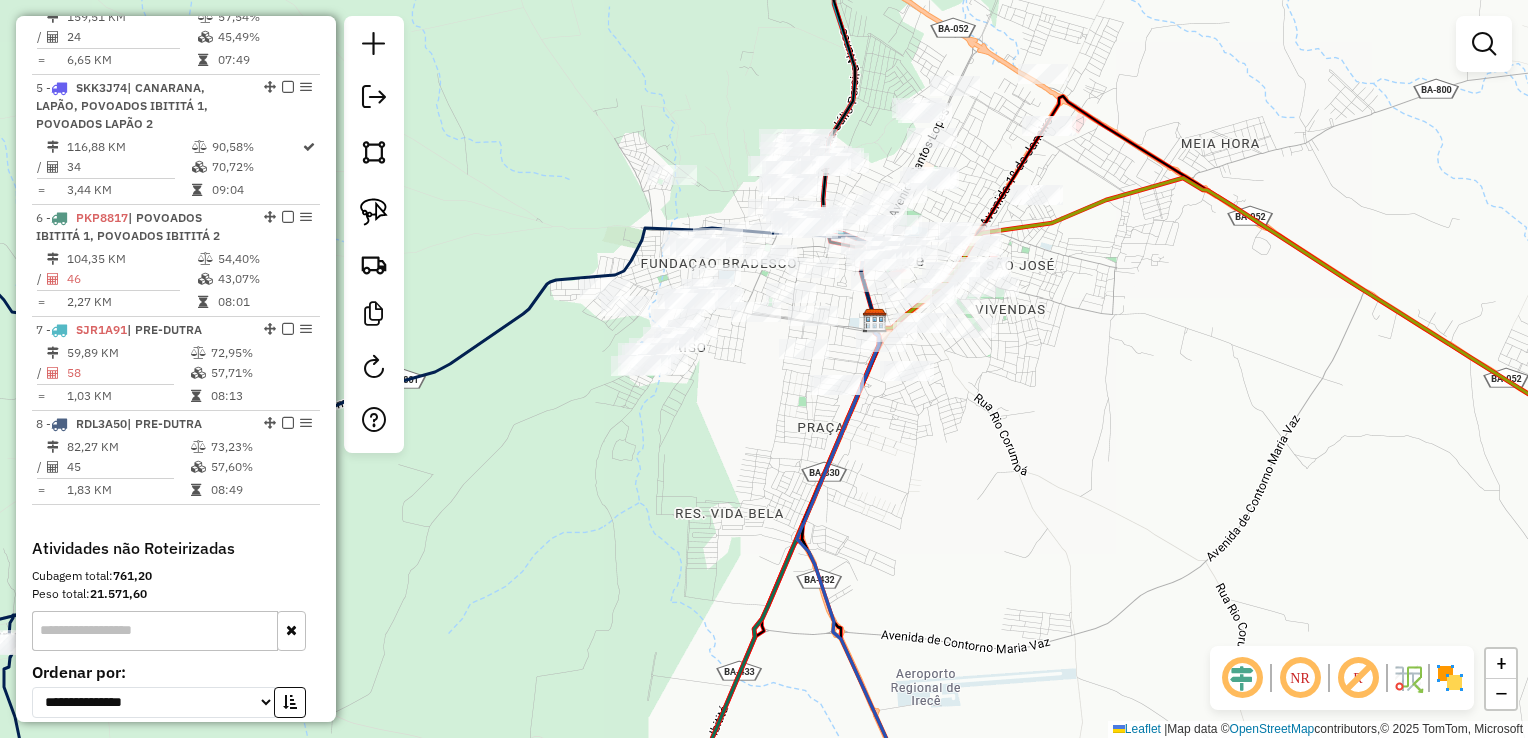 drag, startPoint x: 769, startPoint y: 401, endPoint x: 842, endPoint y: 444, distance: 84.723076 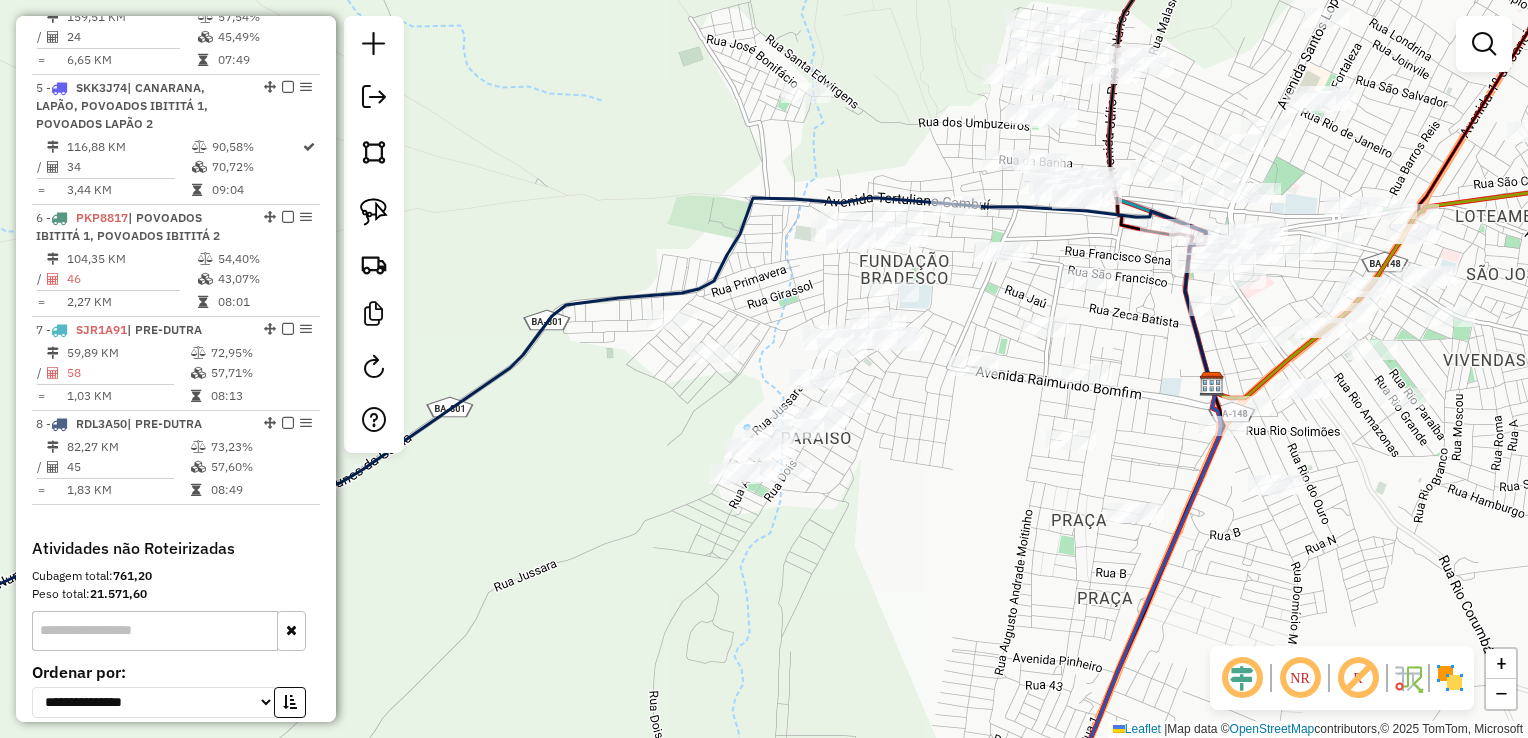 drag, startPoint x: 820, startPoint y: 450, endPoint x: 816, endPoint y: 435, distance: 15.524175 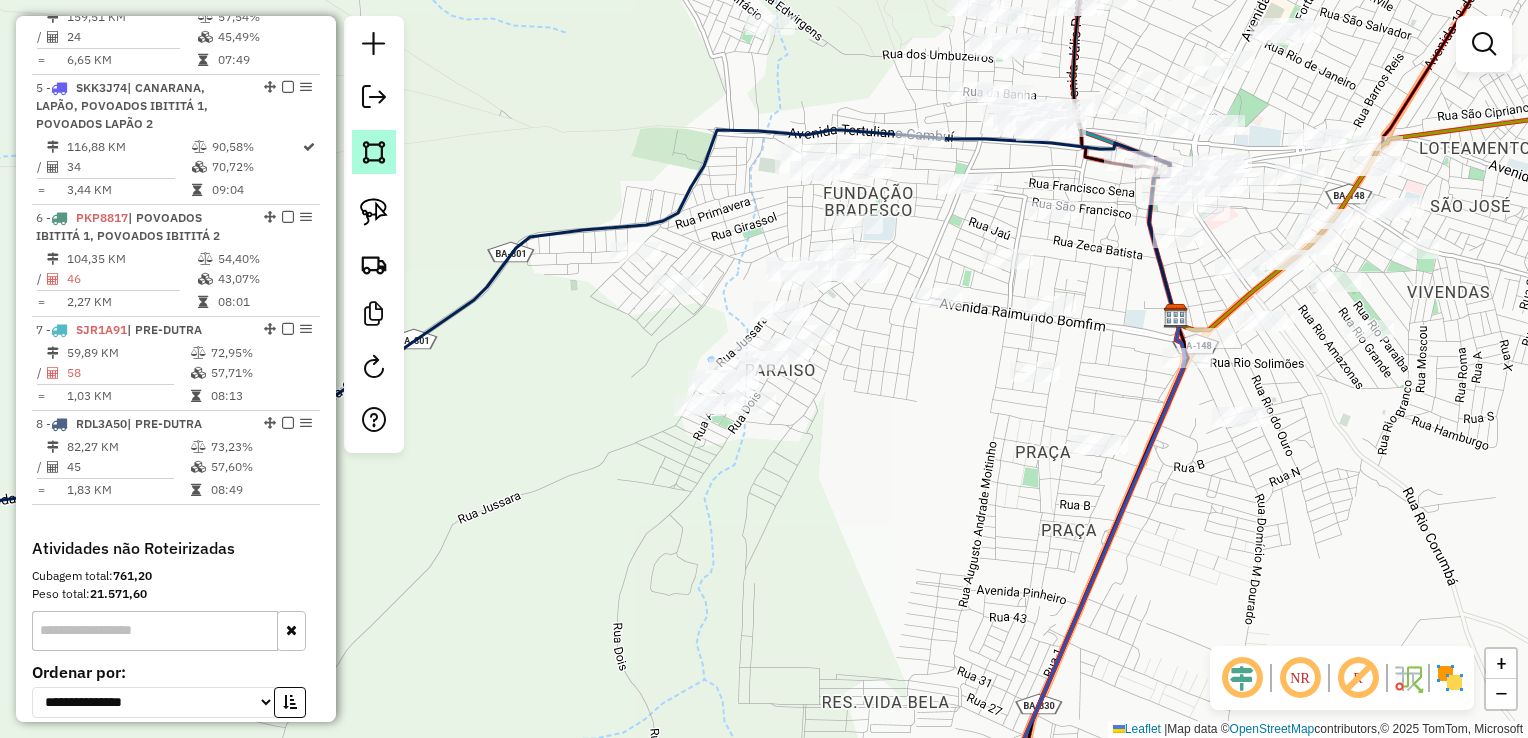 click 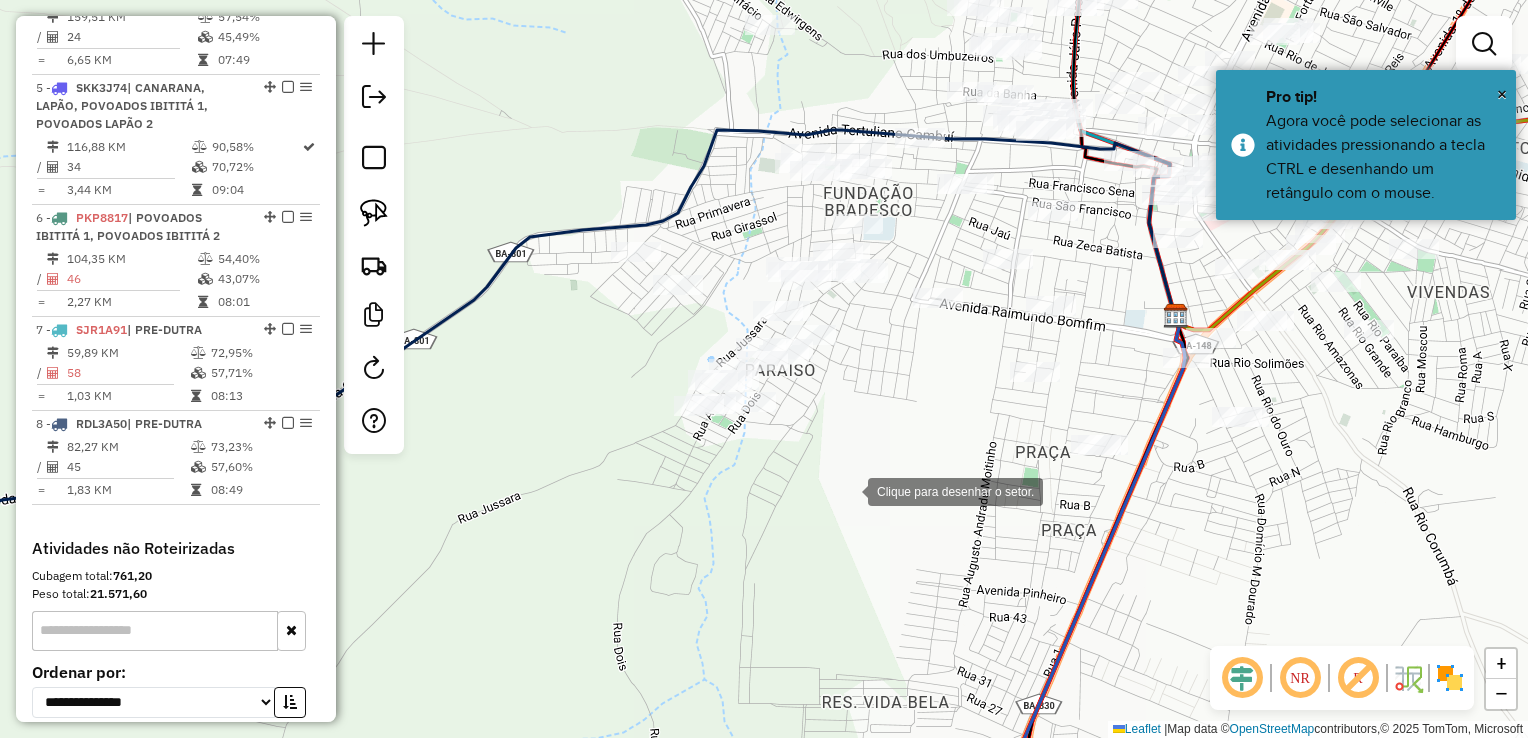 click 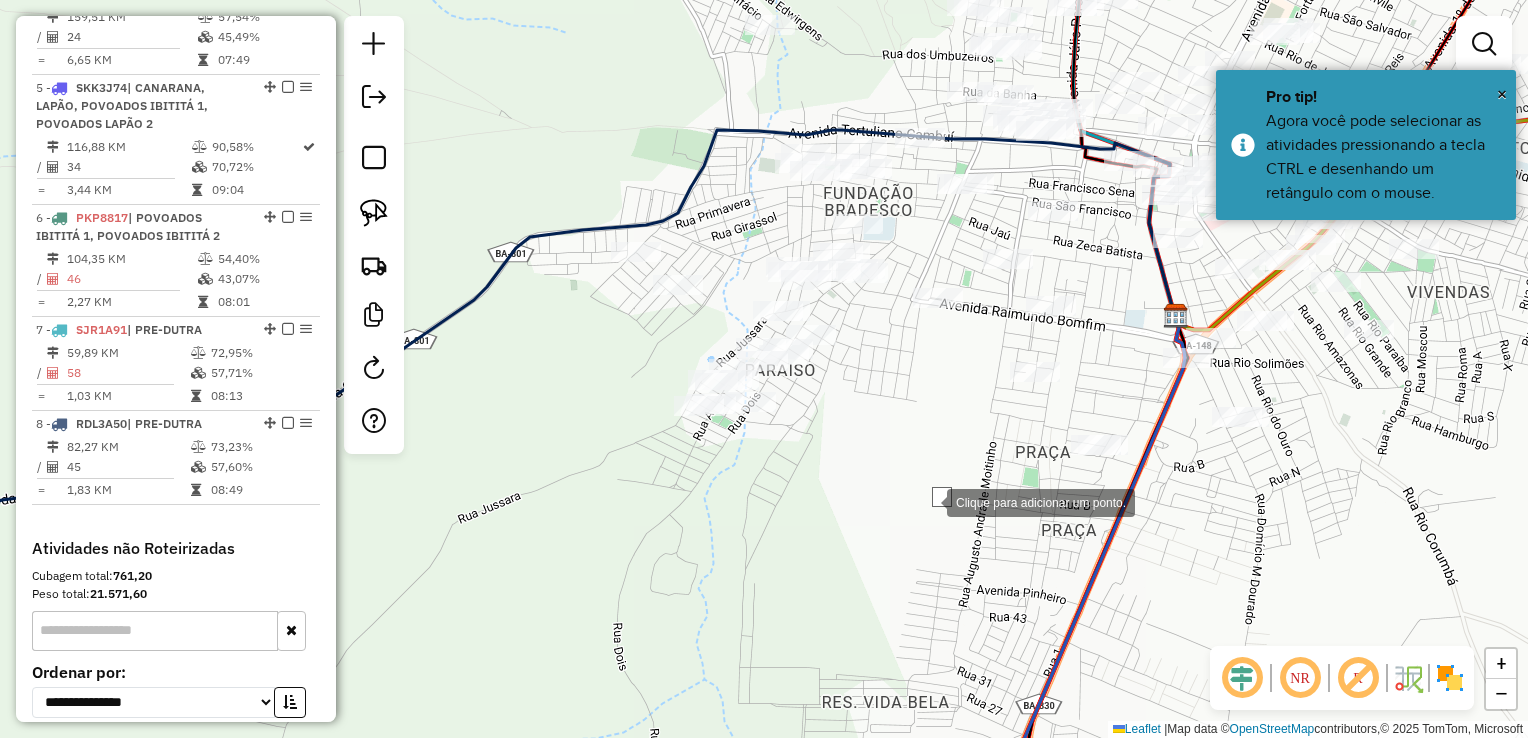 drag, startPoint x: 783, startPoint y: 529, endPoint x: 732, endPoint y: 509, distance: 54.781384 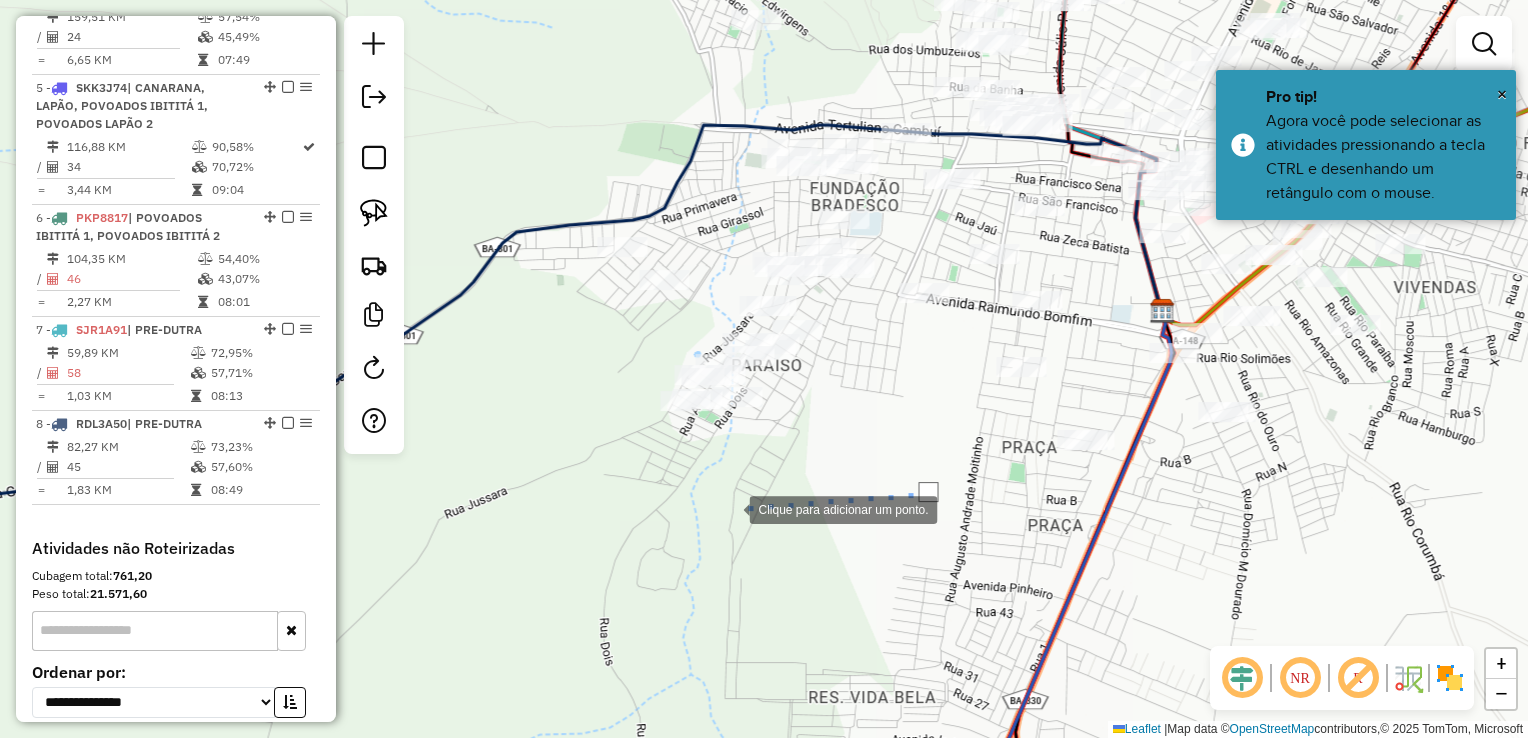 click 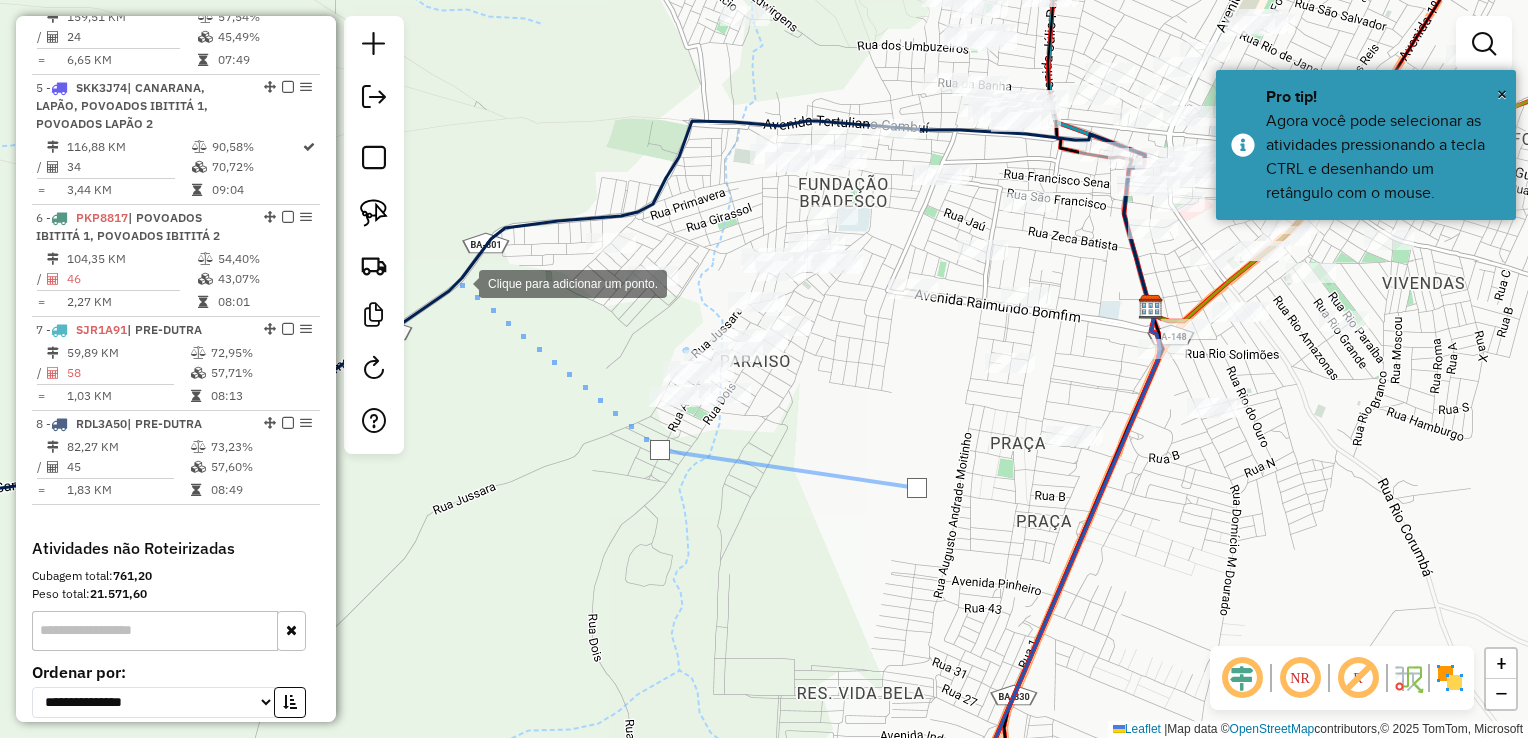 click 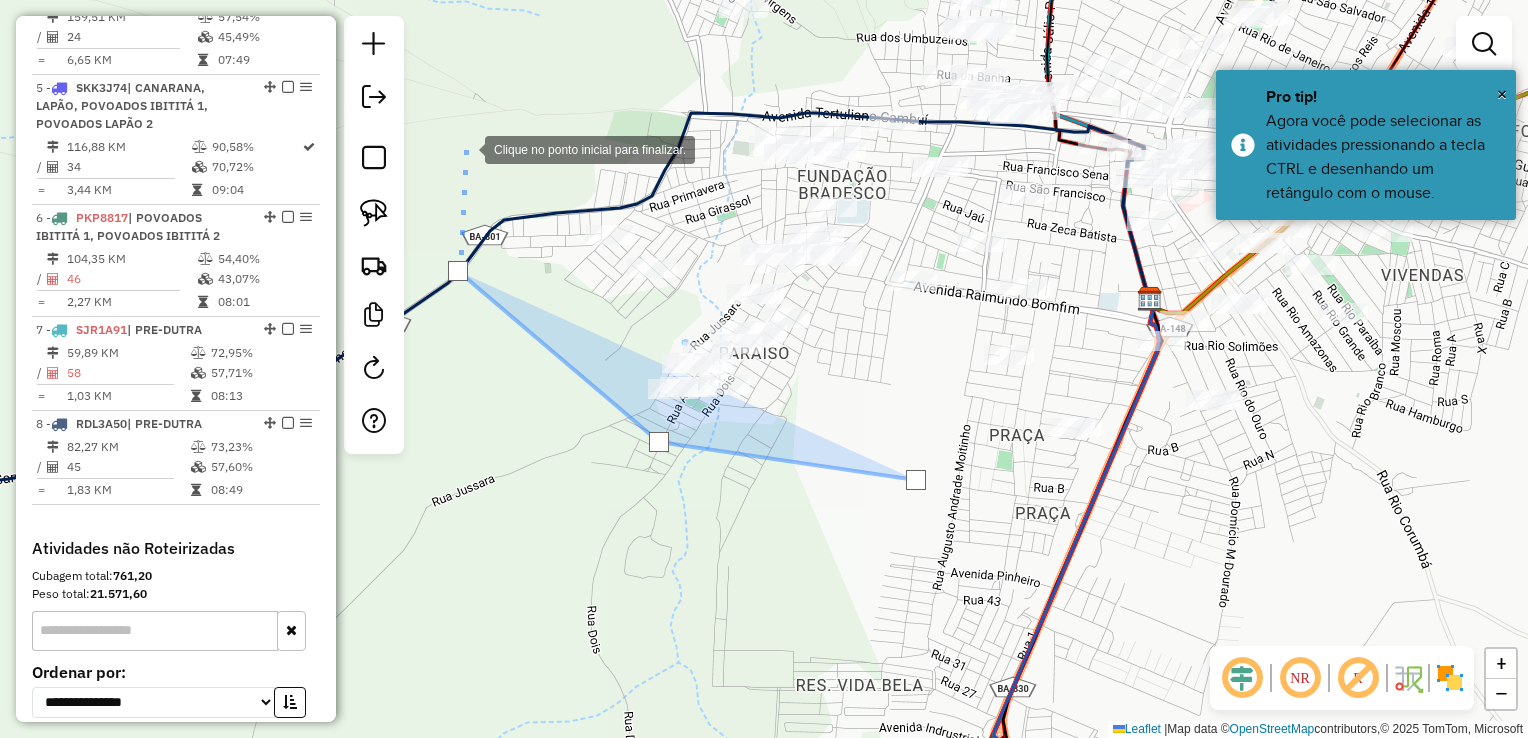click 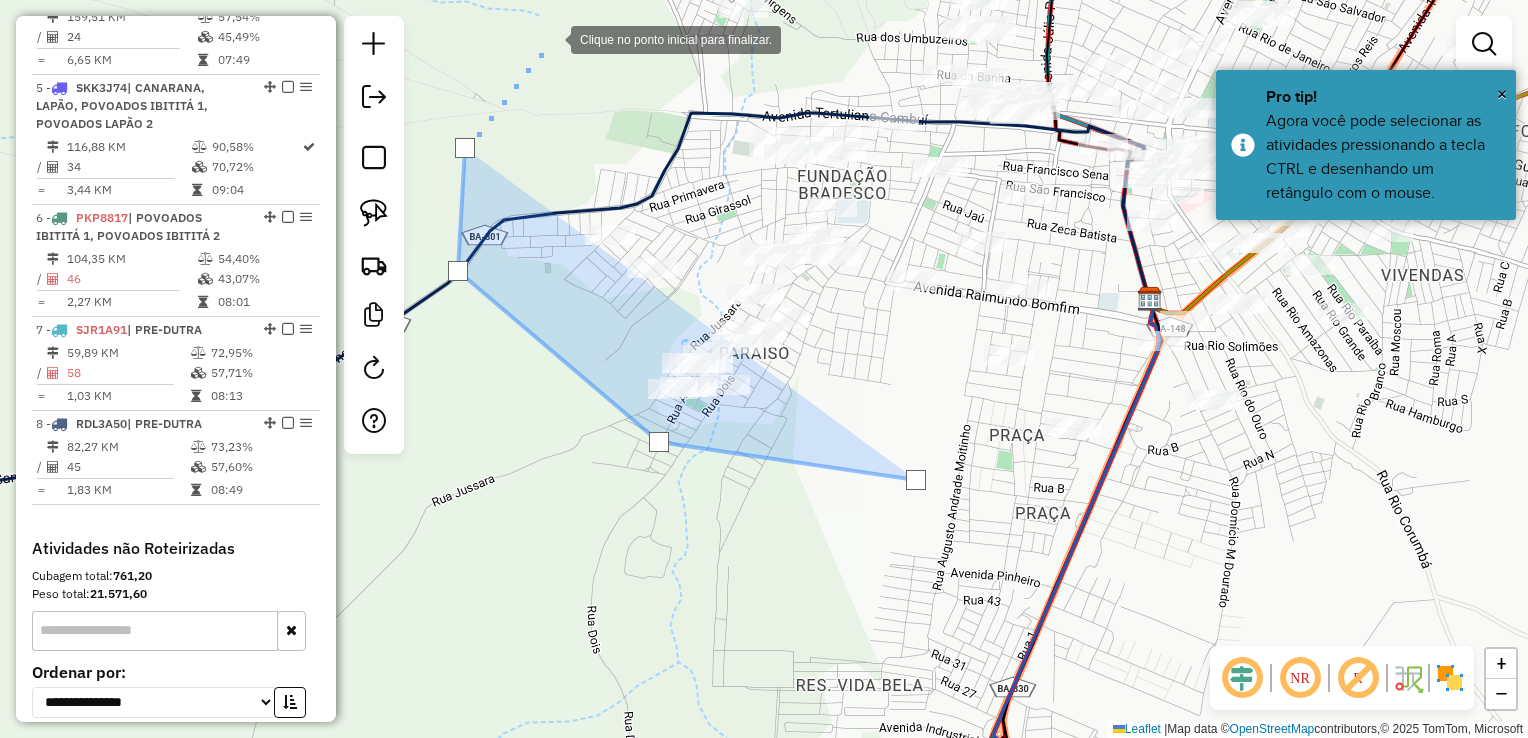 drag, startPoint x: 551, startPoint y: 38, endPoint x: 513, endPoint y: 358, distance: 322.24835 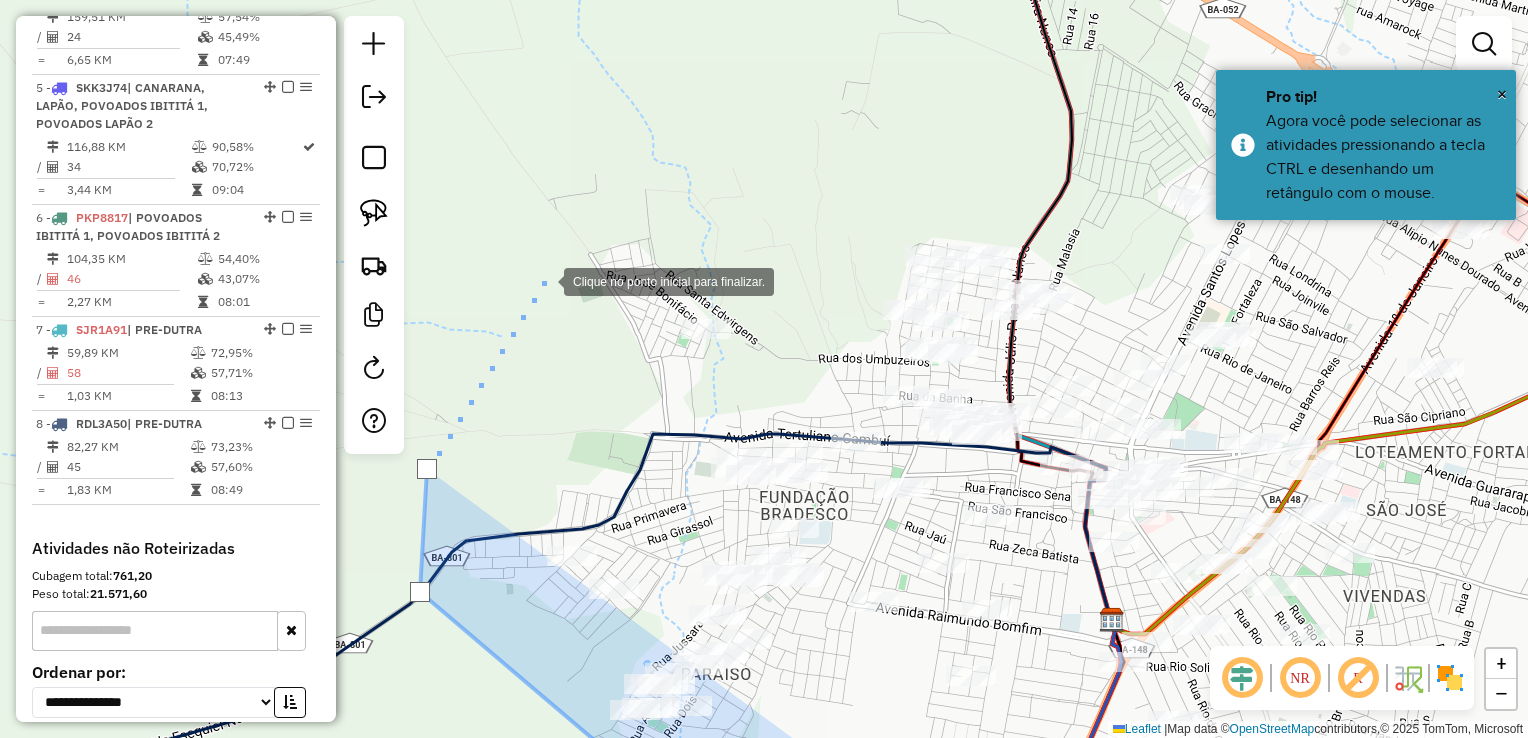 drag, startPoint x: 544, startPoint y: 280, endPoint x: 702, endPoint y: 286, distance: 158.11388 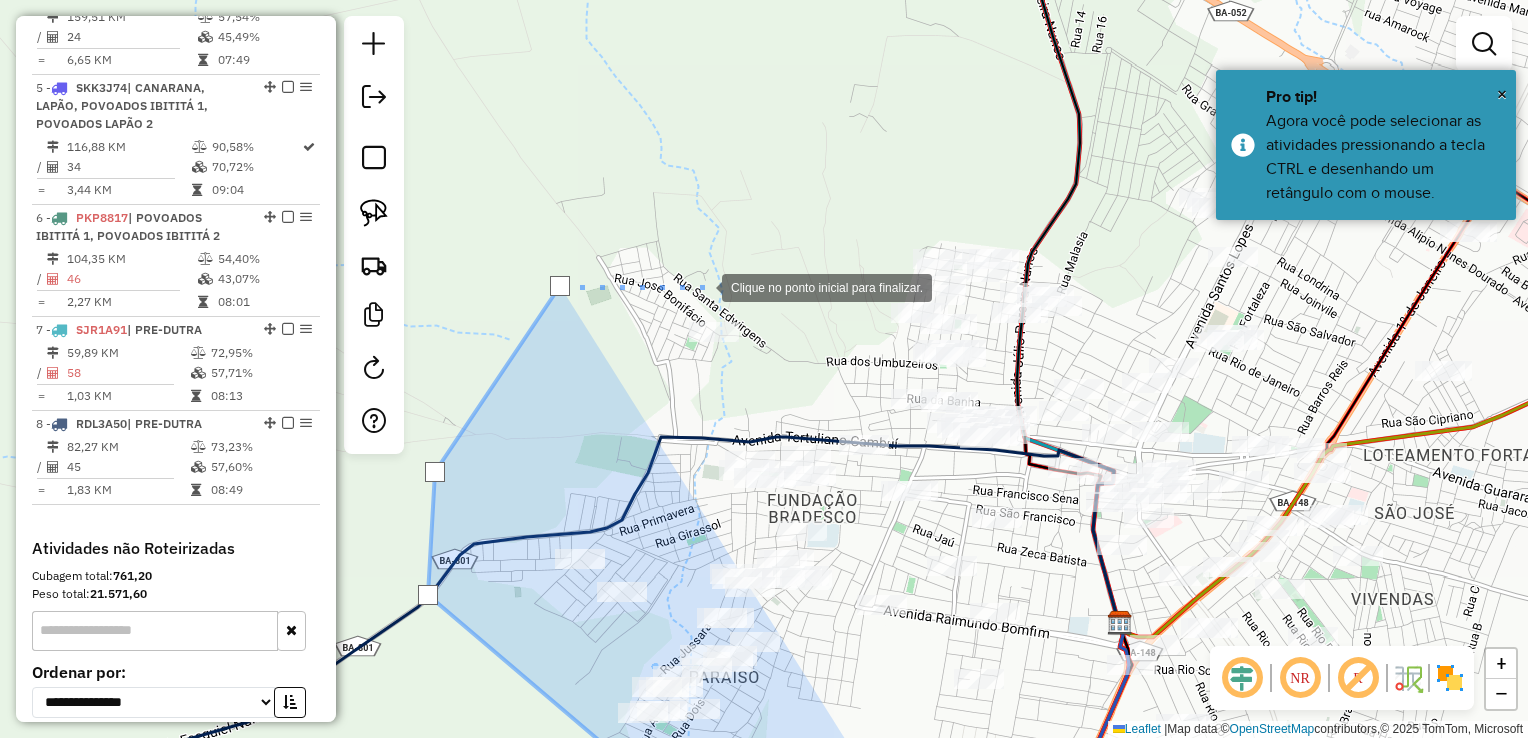 drag, startPoint x: 702, startPoint y: 286, endPoint x: 793, endPoint y: 333, distance: 102.4207 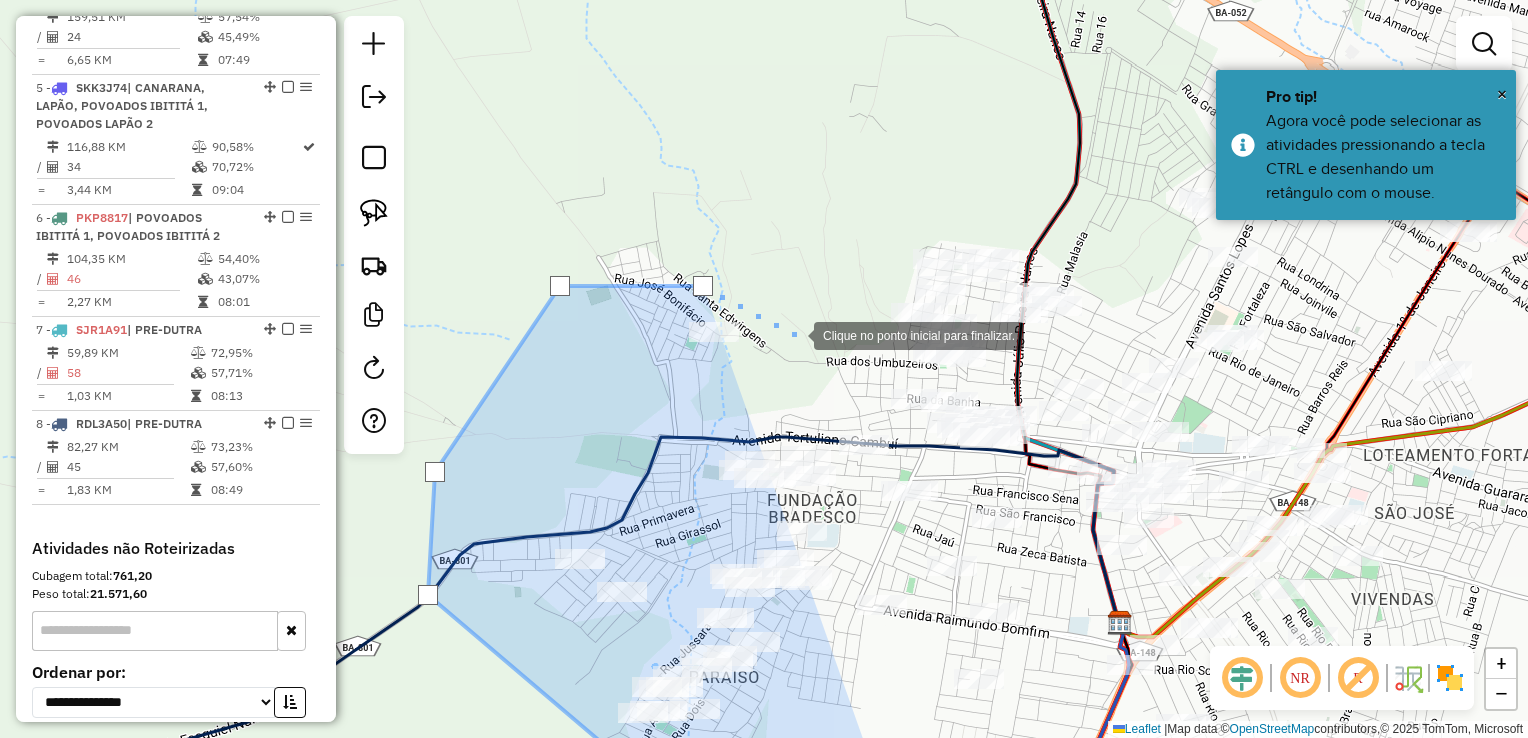 click 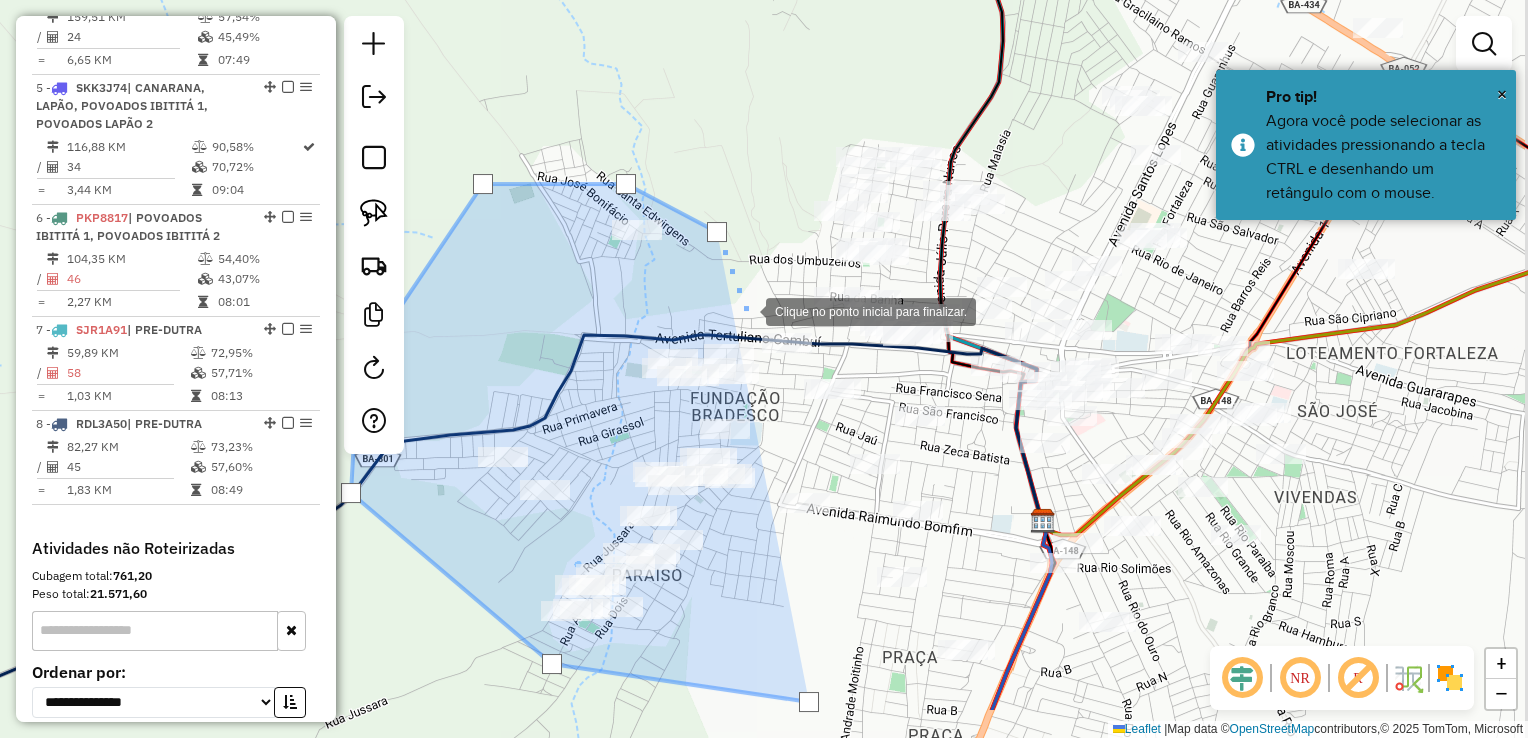 drag, startPoint x: 804, startPoint y: 386, endPoint x: 745, endPoint y: 306, distance: 99.40322 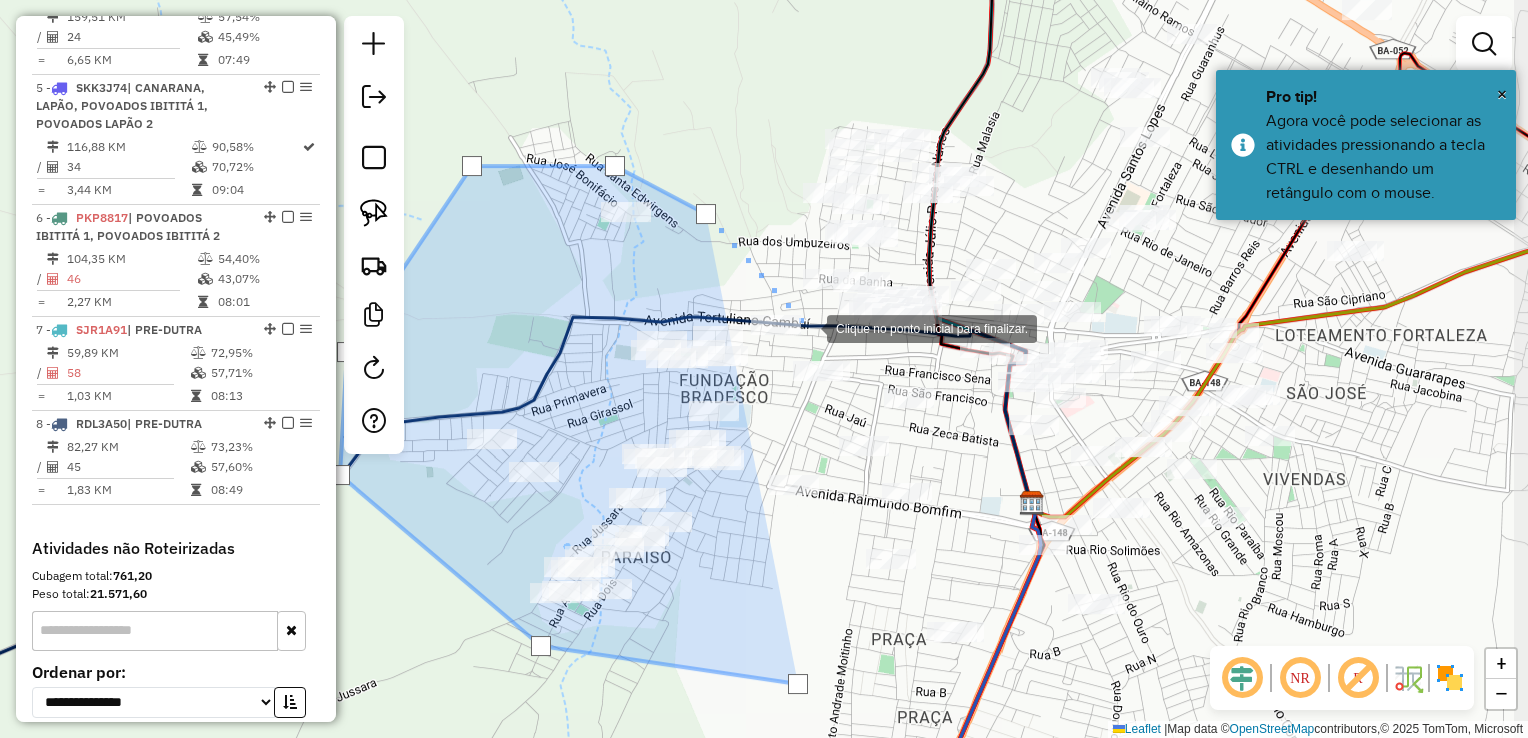 click 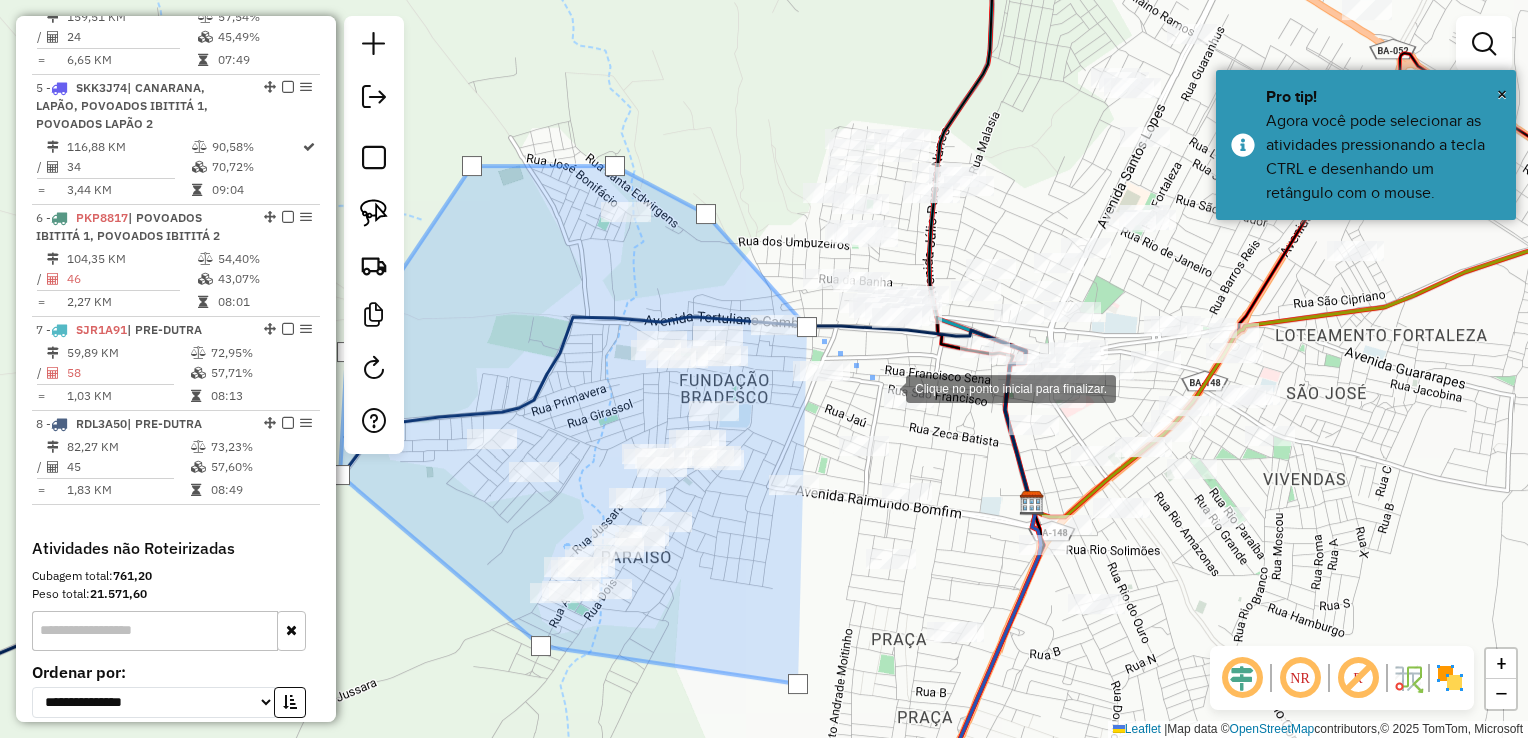click 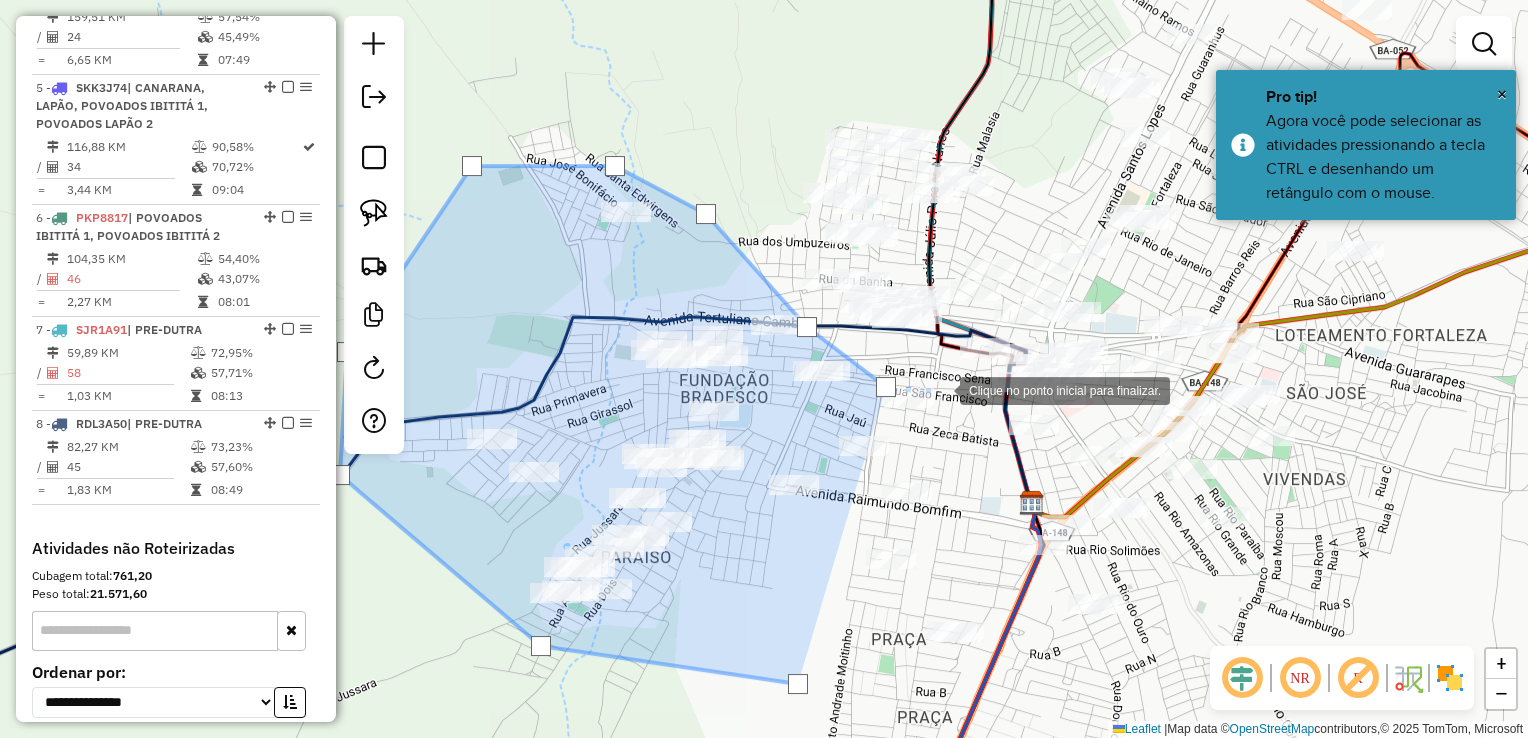 click 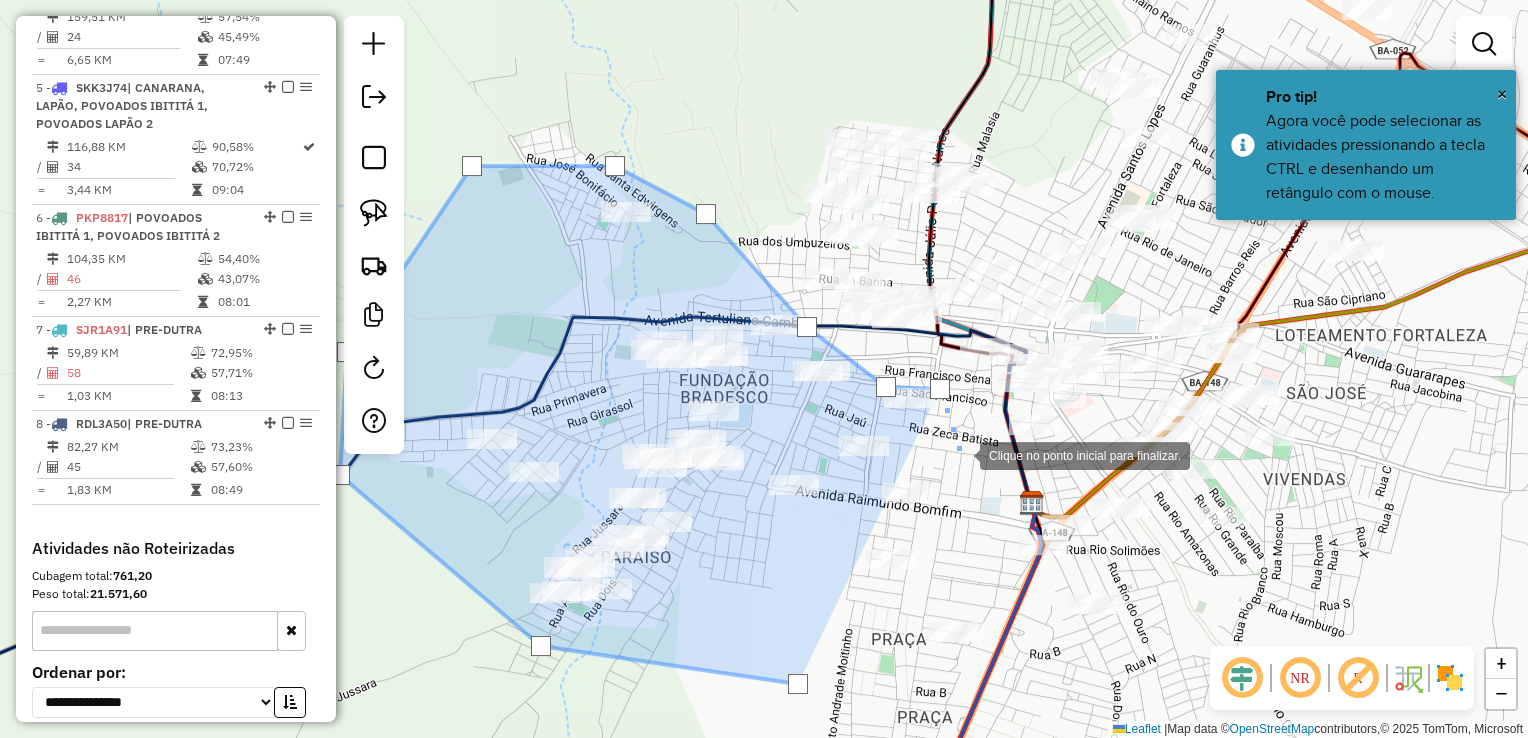 click 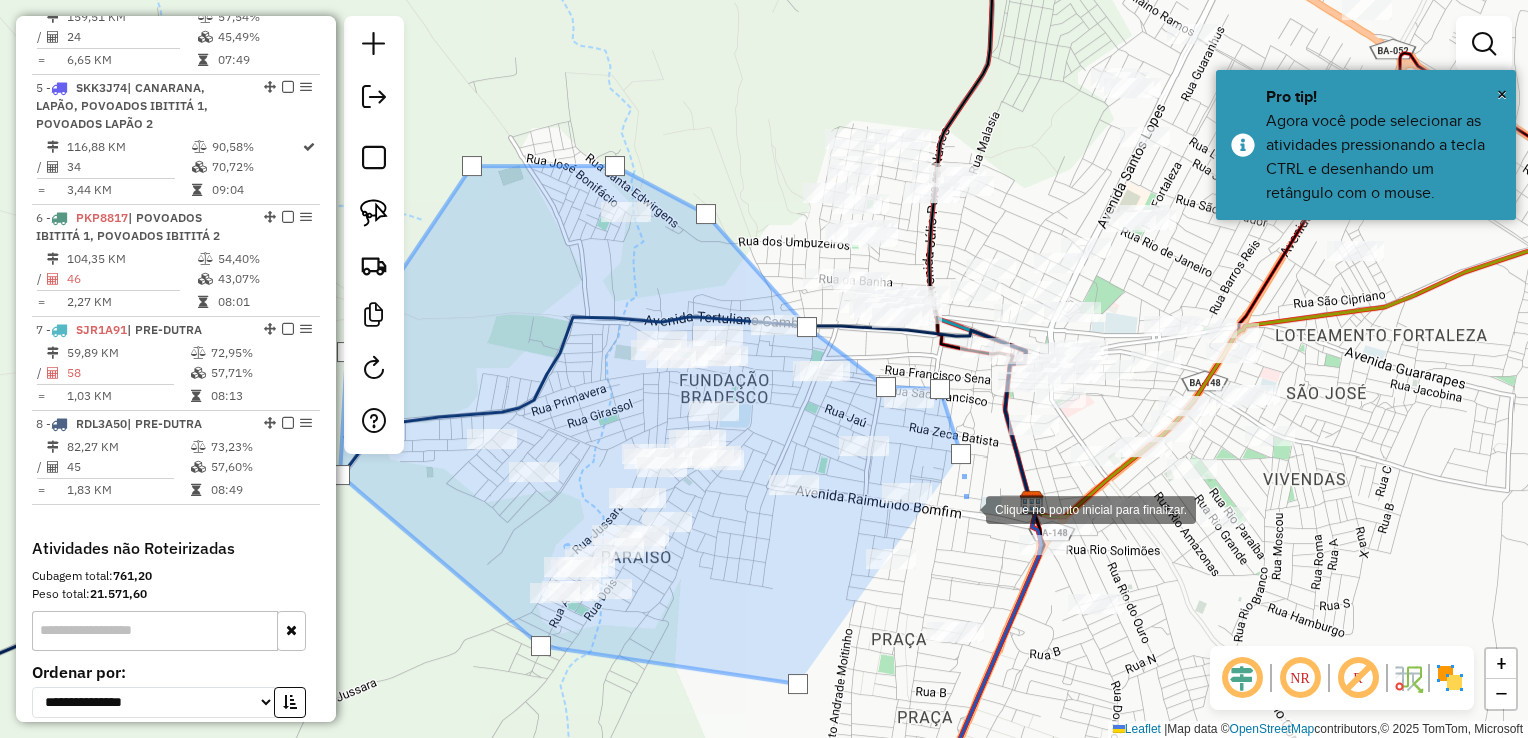 click 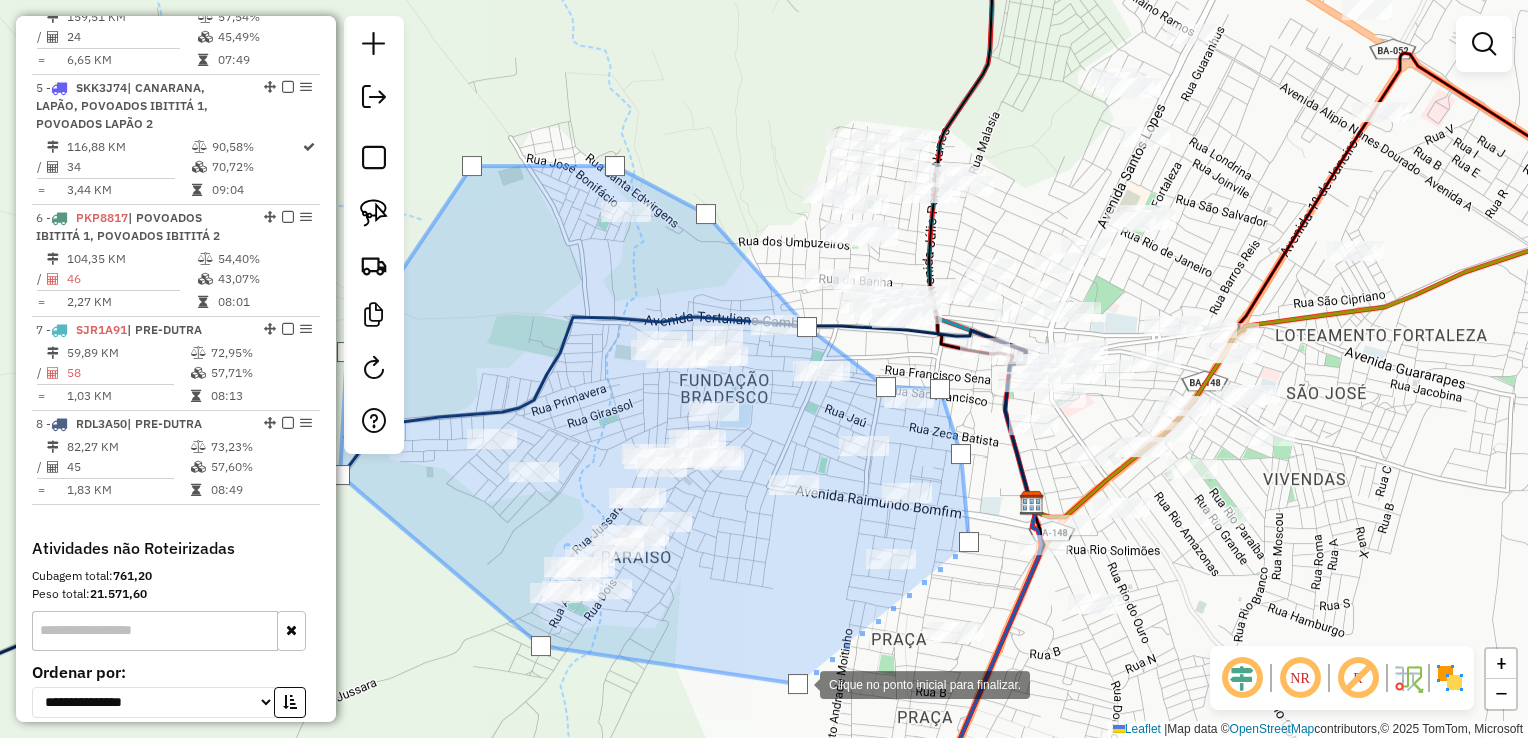 click 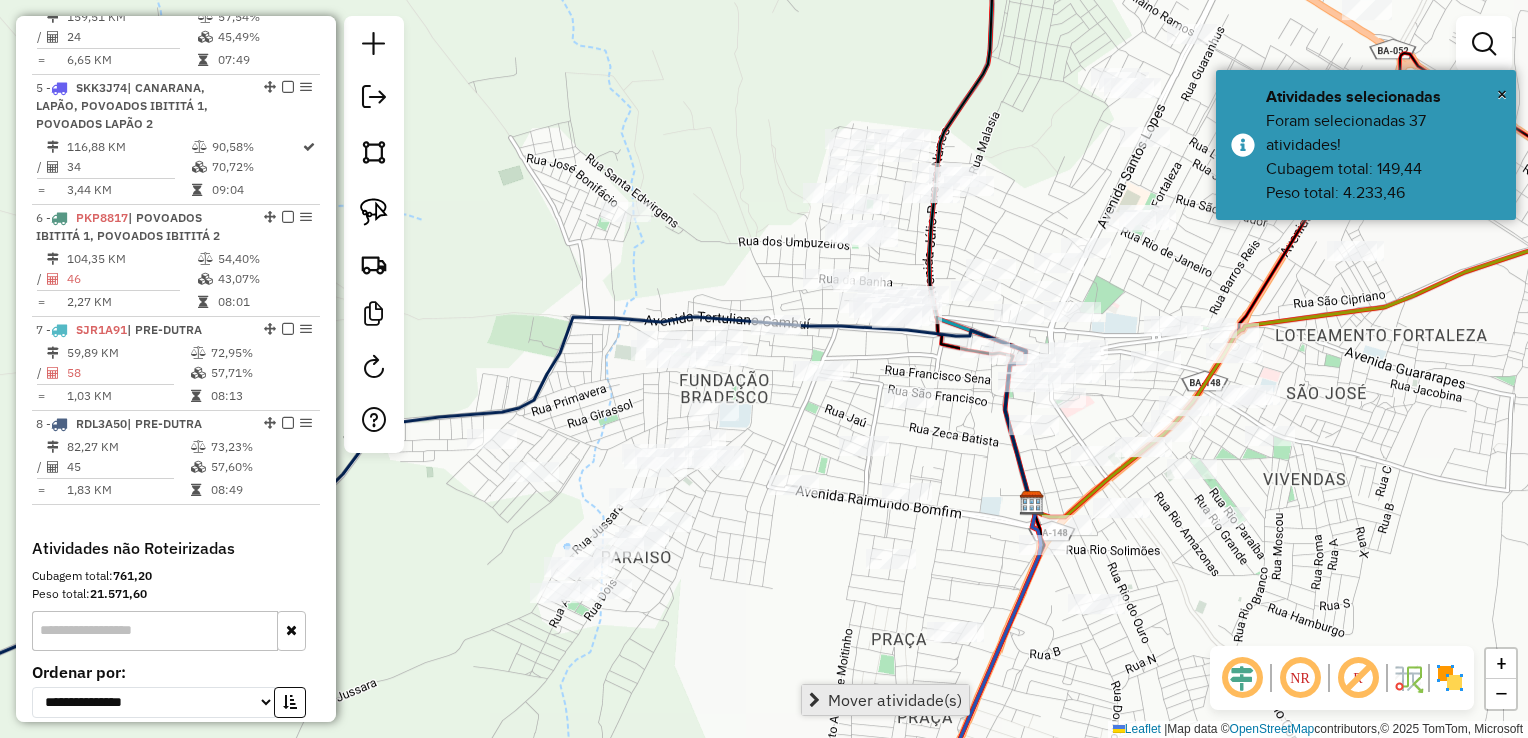 click on "Mover atividade(s)" at bounding box center [885, 700] 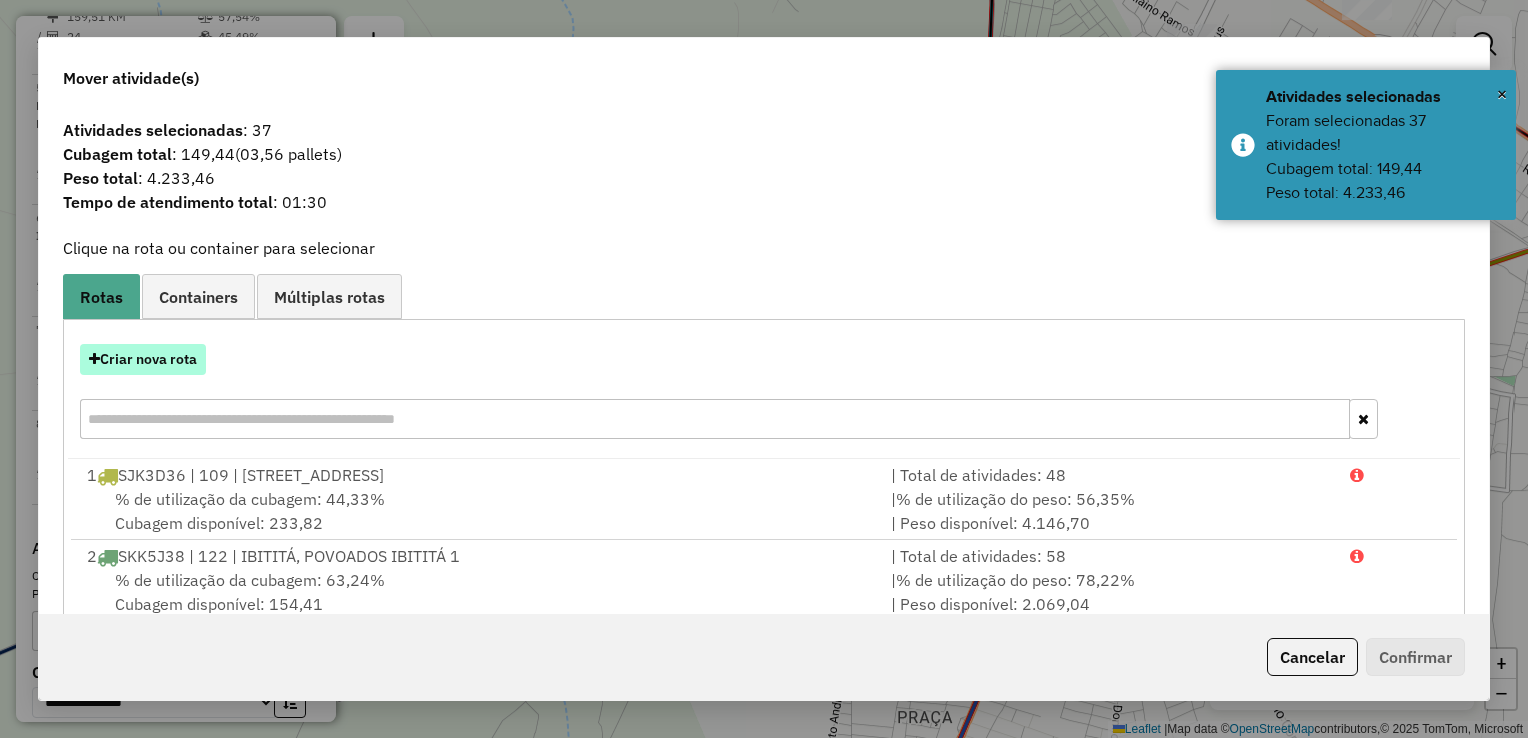 click on "Criar nova rota" at bounding box center [143, 359] 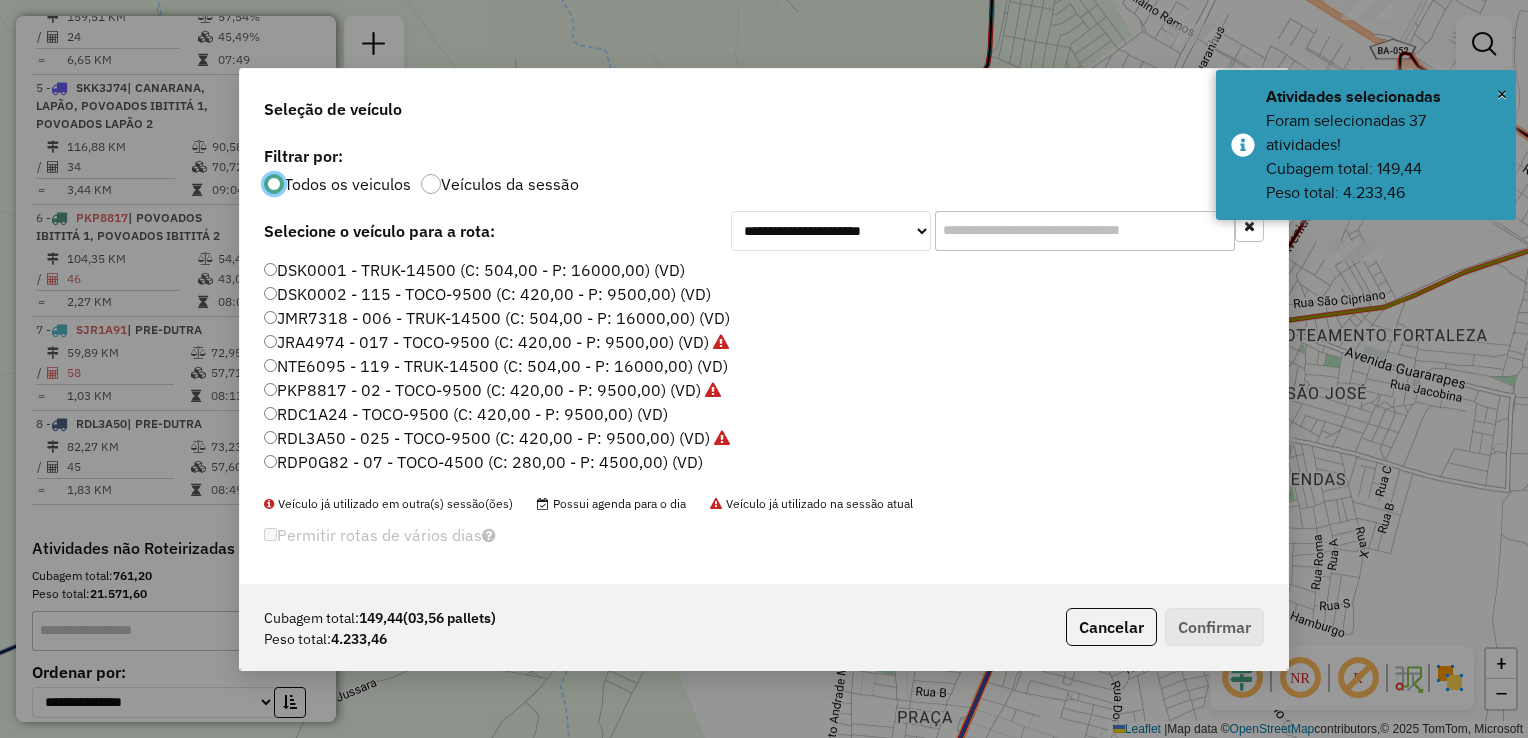scroll, scrollTop: 10, scrollLeft: 6, axis: both 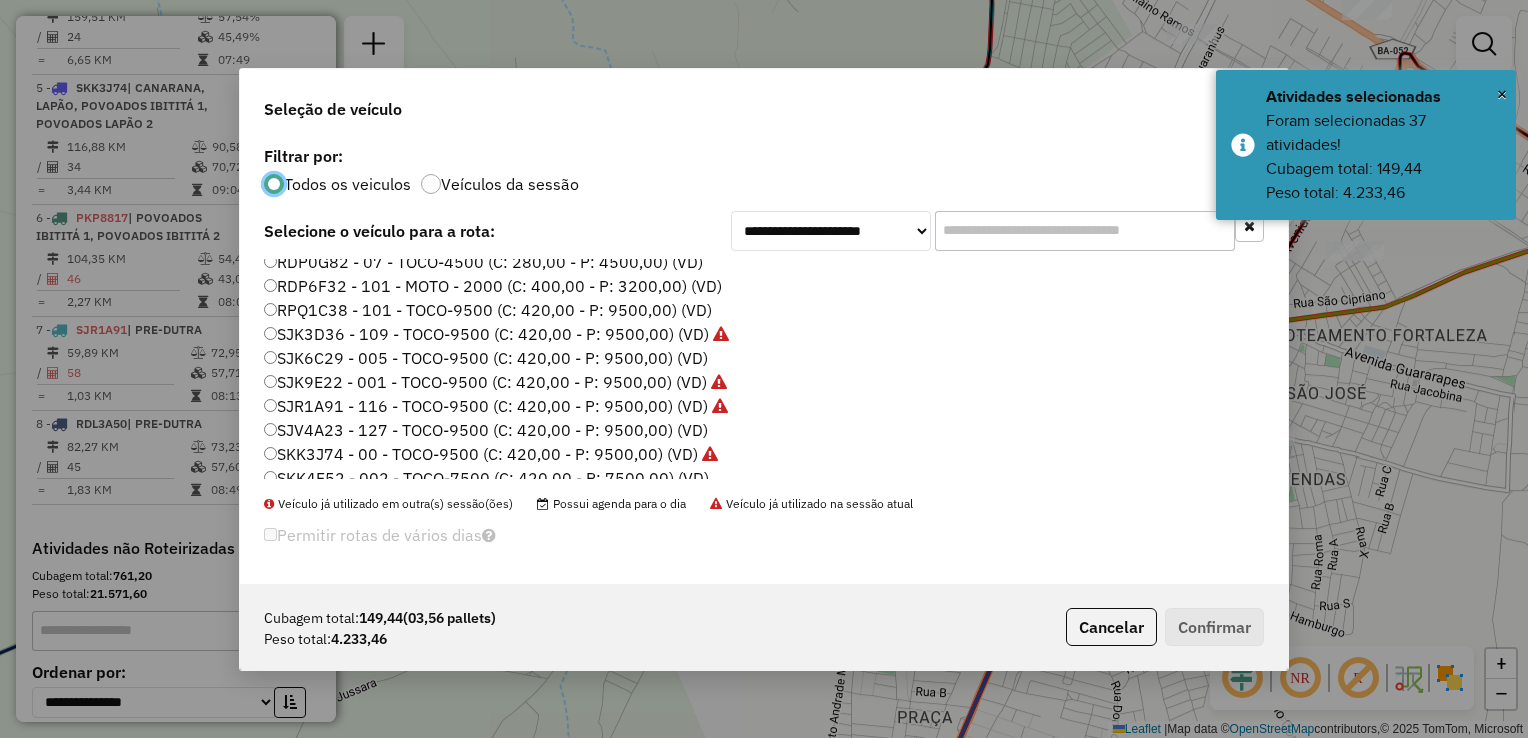 click on "RPQ1C38 - 101 - TOCO-9500 (C: 420,00 - P: 9500,00) (VD)" 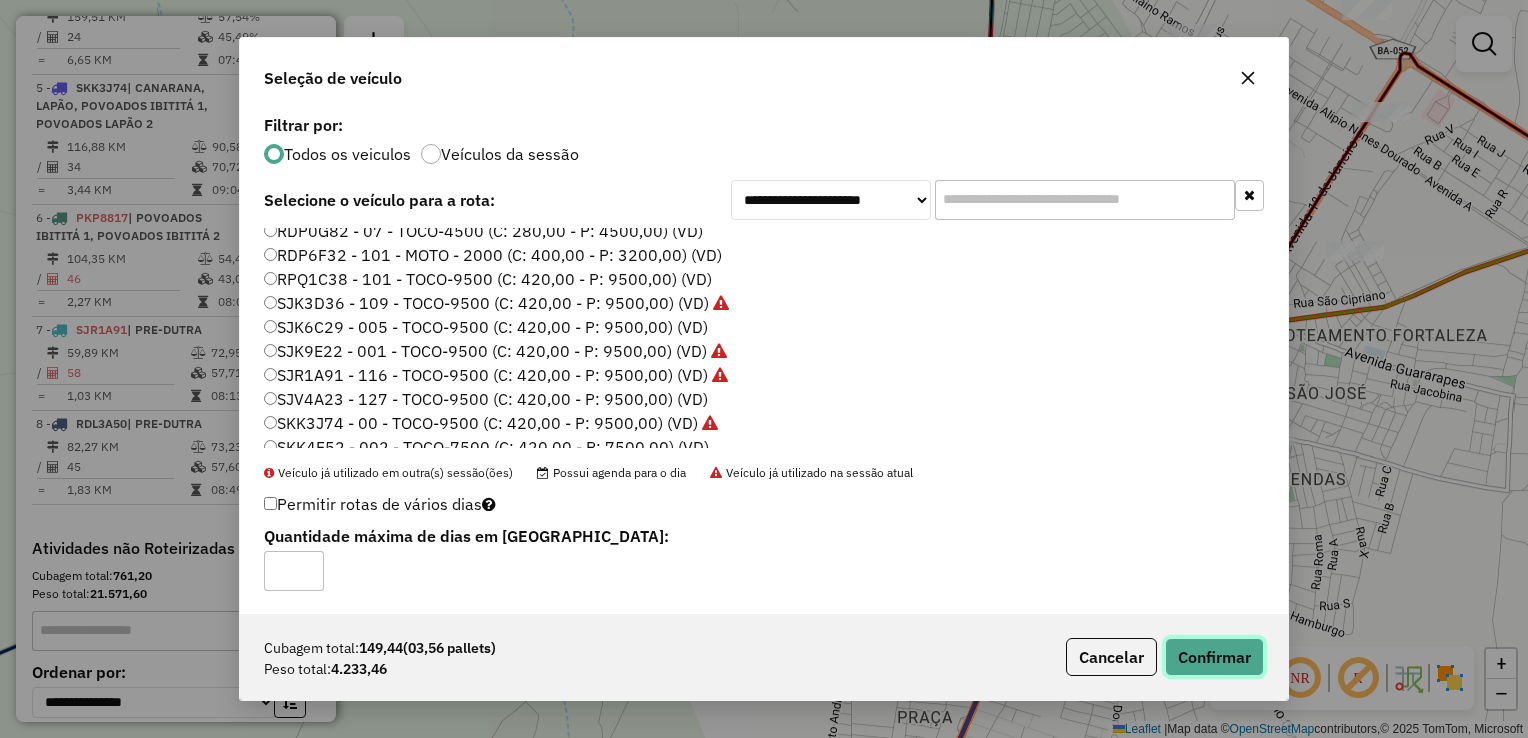click on "Confirmar" 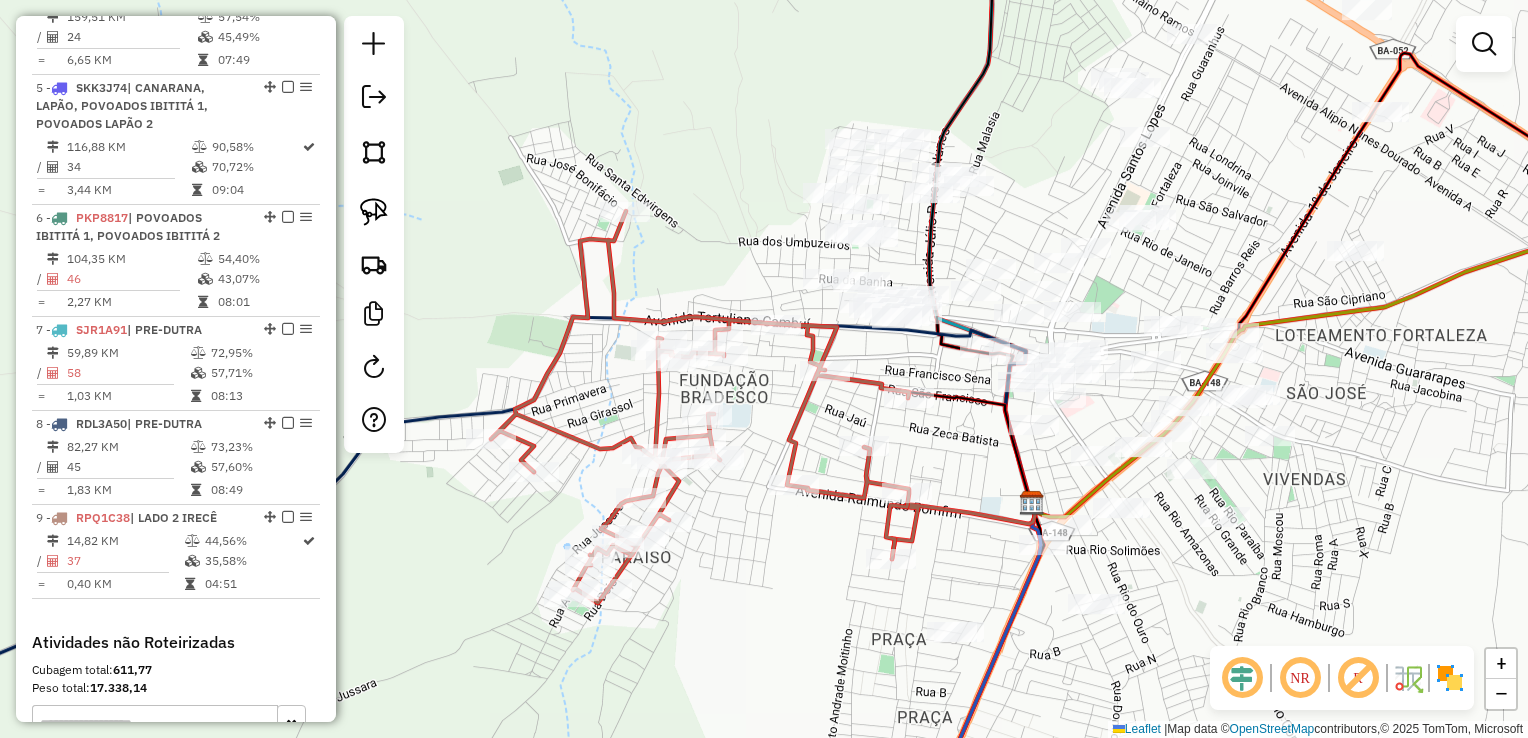 drag, startPoint x: 1149, startPoint y: 274, endPoint x: 960, endPoint y: 240, distance: 192.03384 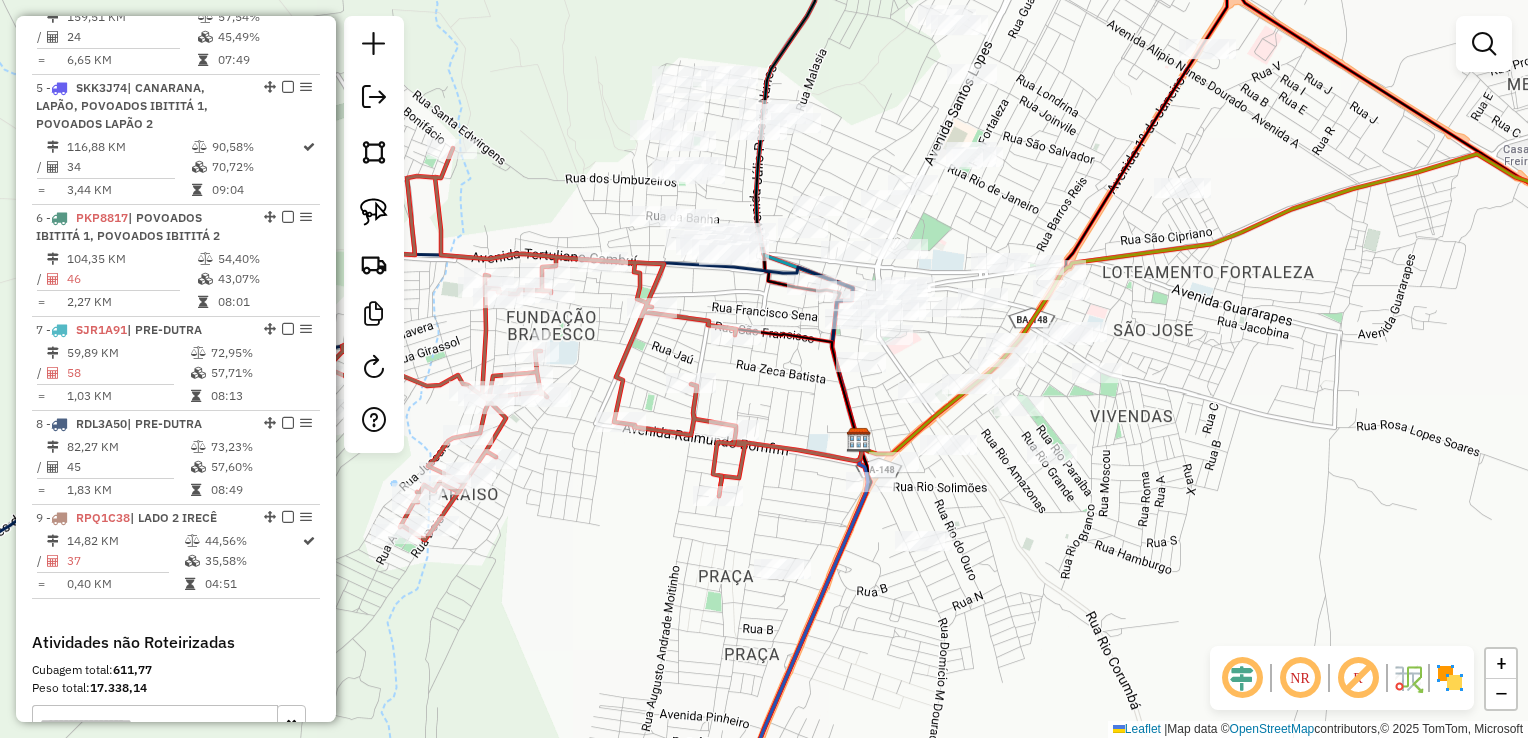 drag, startPoint x: 886, startPoint y: 391, endPoint x: 920, endPoint y: 322, distance: 76.922035 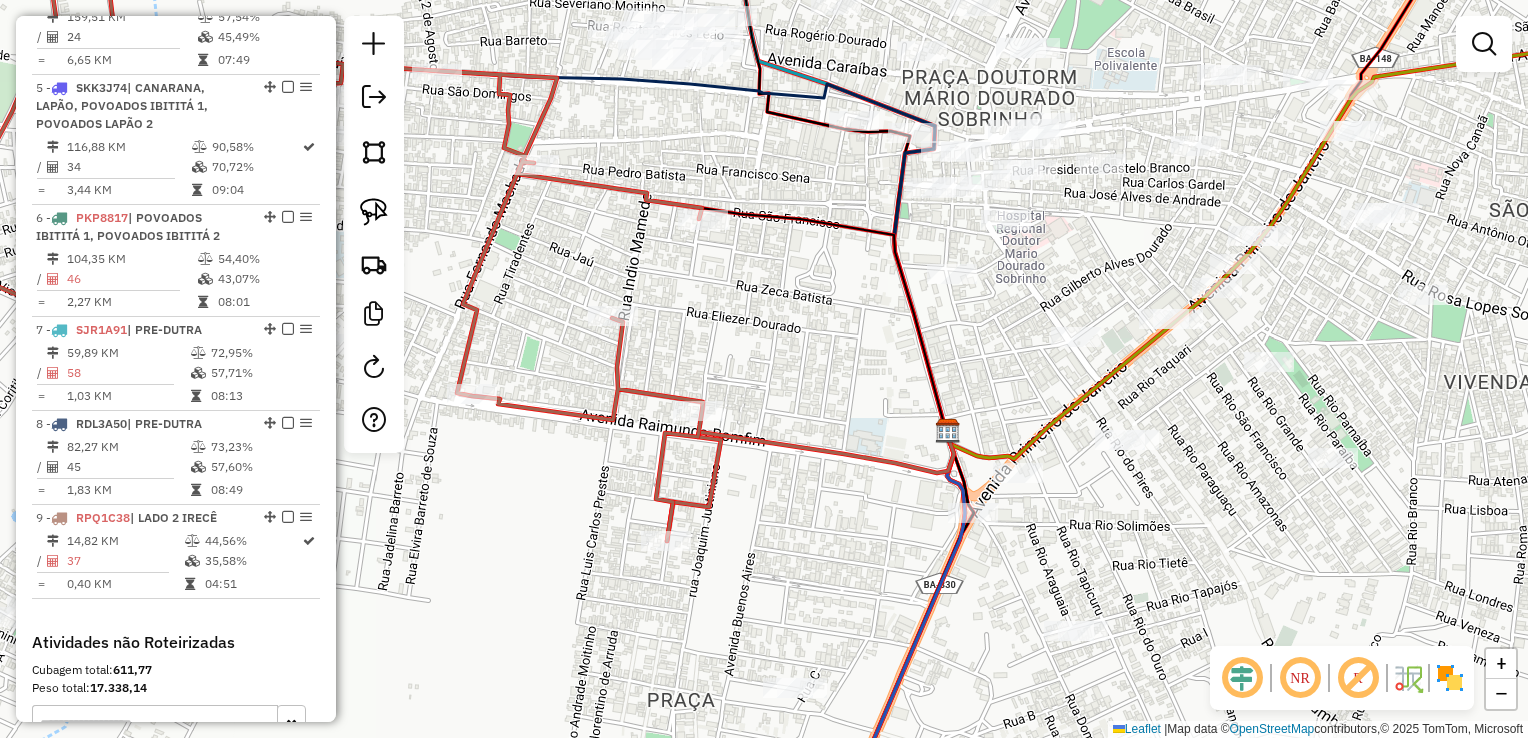 drag, startPoint x: 808, startPoint y: 384, endPoint x: 841, endPoint y: 322, distance: 70.23532 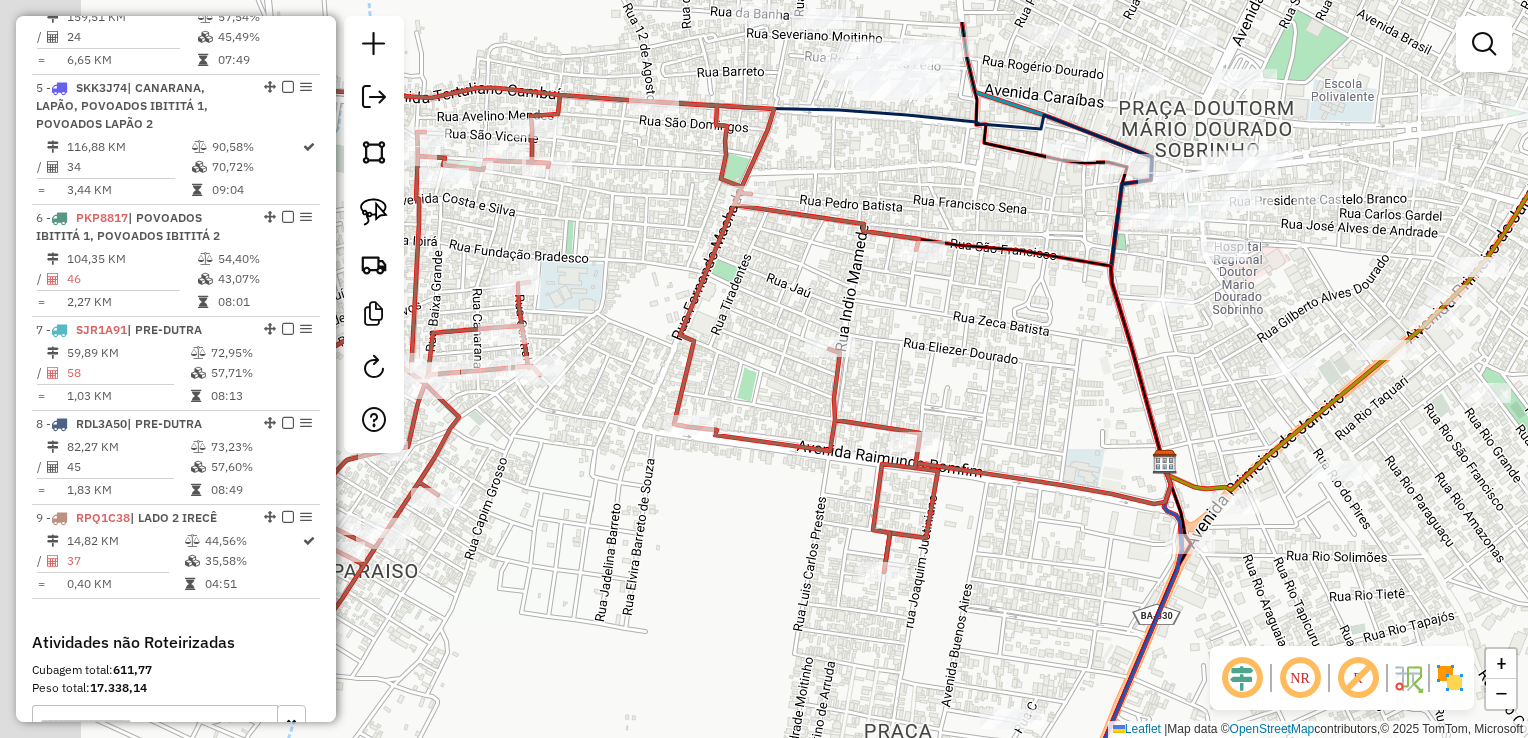 drag, startPoint x: 847, startPoint y: 336, endPoint x: 1013, endPoint y: 422, distance: 186.95454 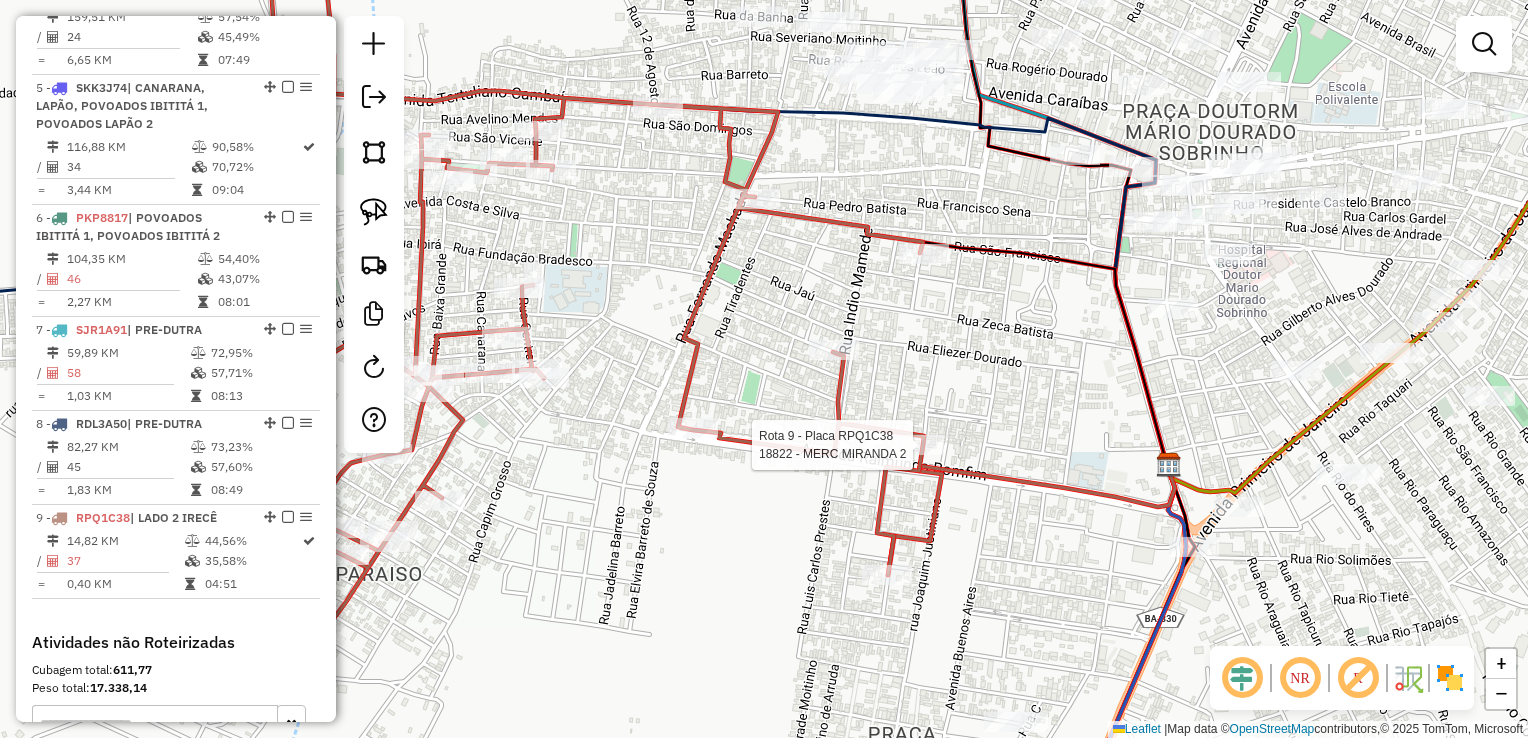 select on "*********" 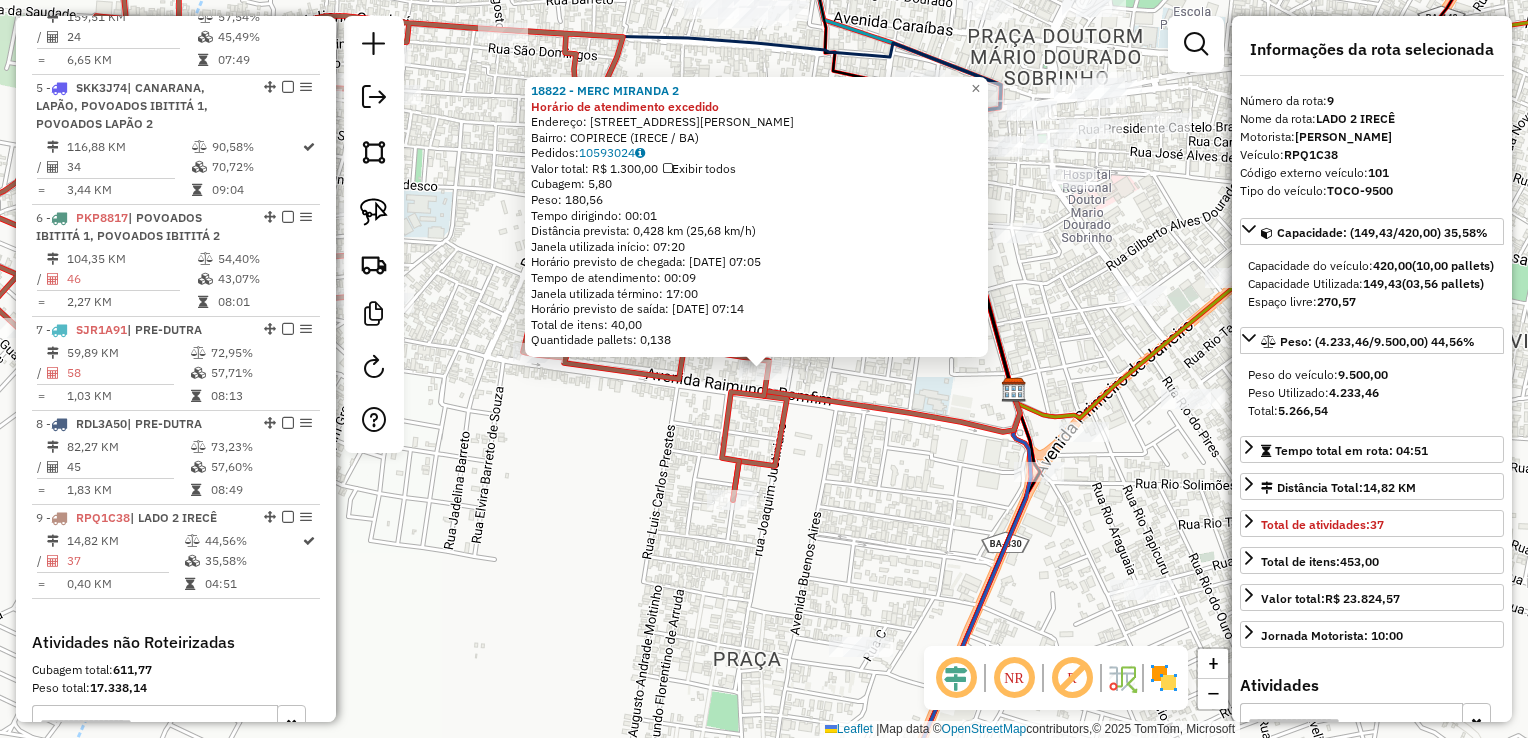scroll, scrollTop: 1394, scrollLeft: 0, axis: vertical 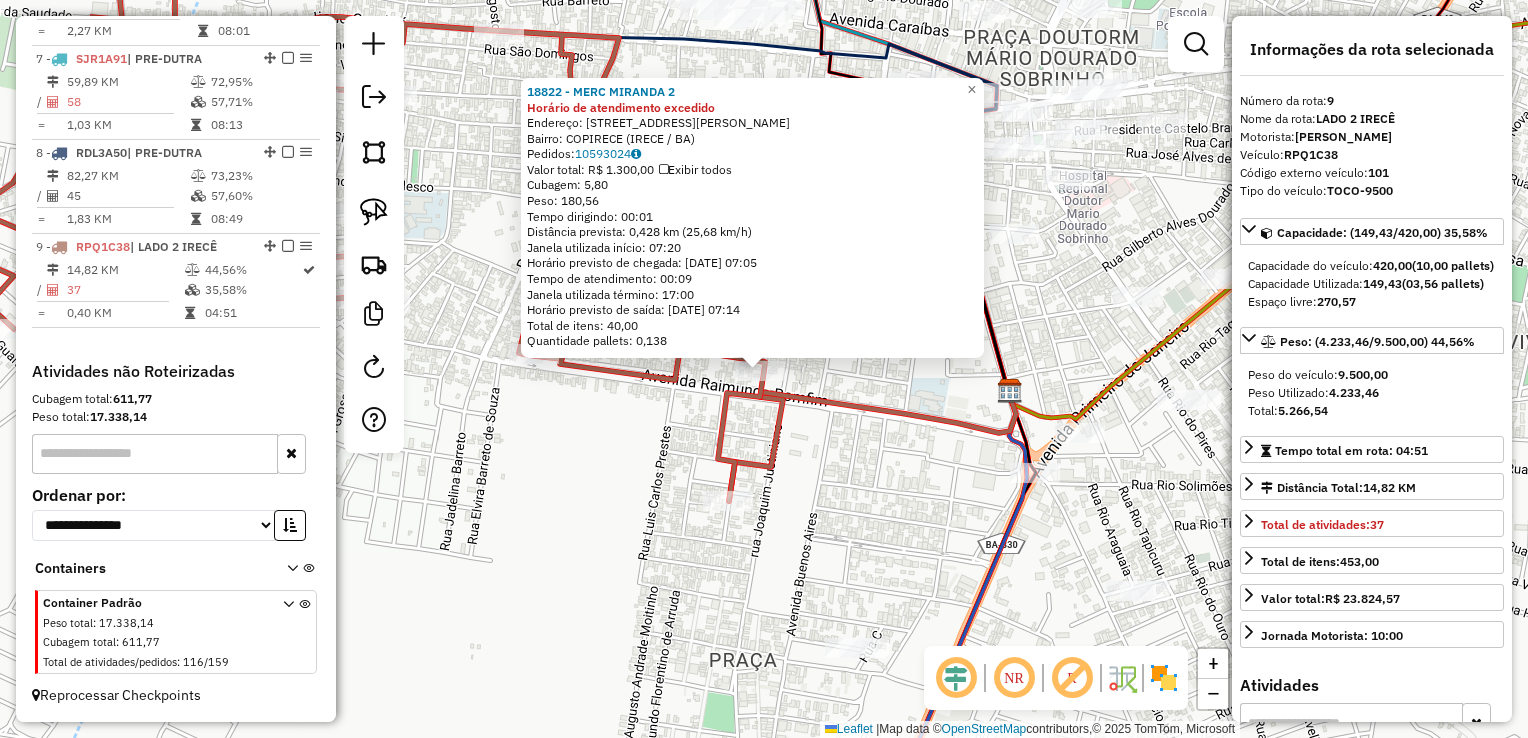 drag, startPoint x: 905, startPoint y: 455, endPoint x: 772, endPoint y: 383, distance: 151.23822 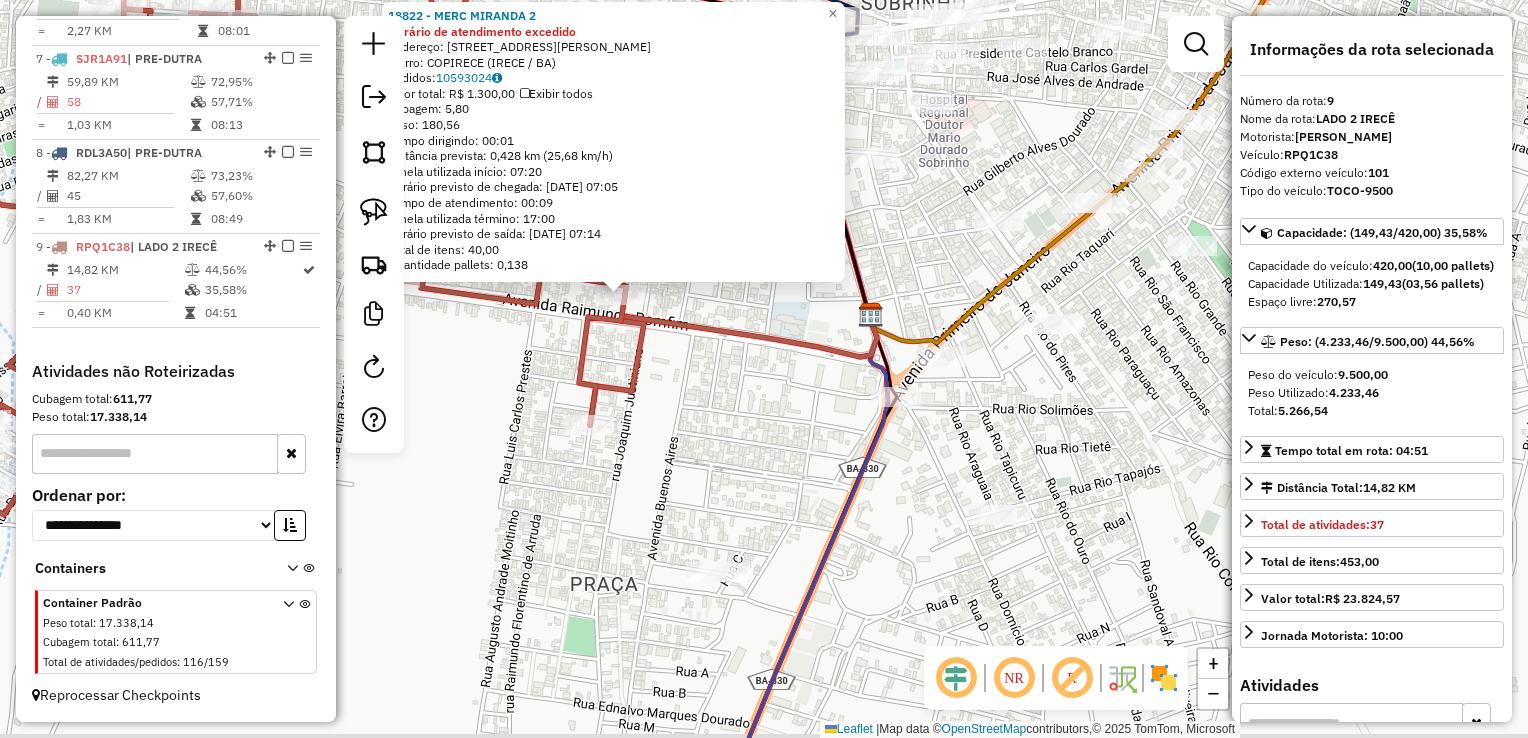 drag, startPoint x: 796, startPoint y: 445, endPoint x: 731, endPoint y: 393, distance: 83.240616 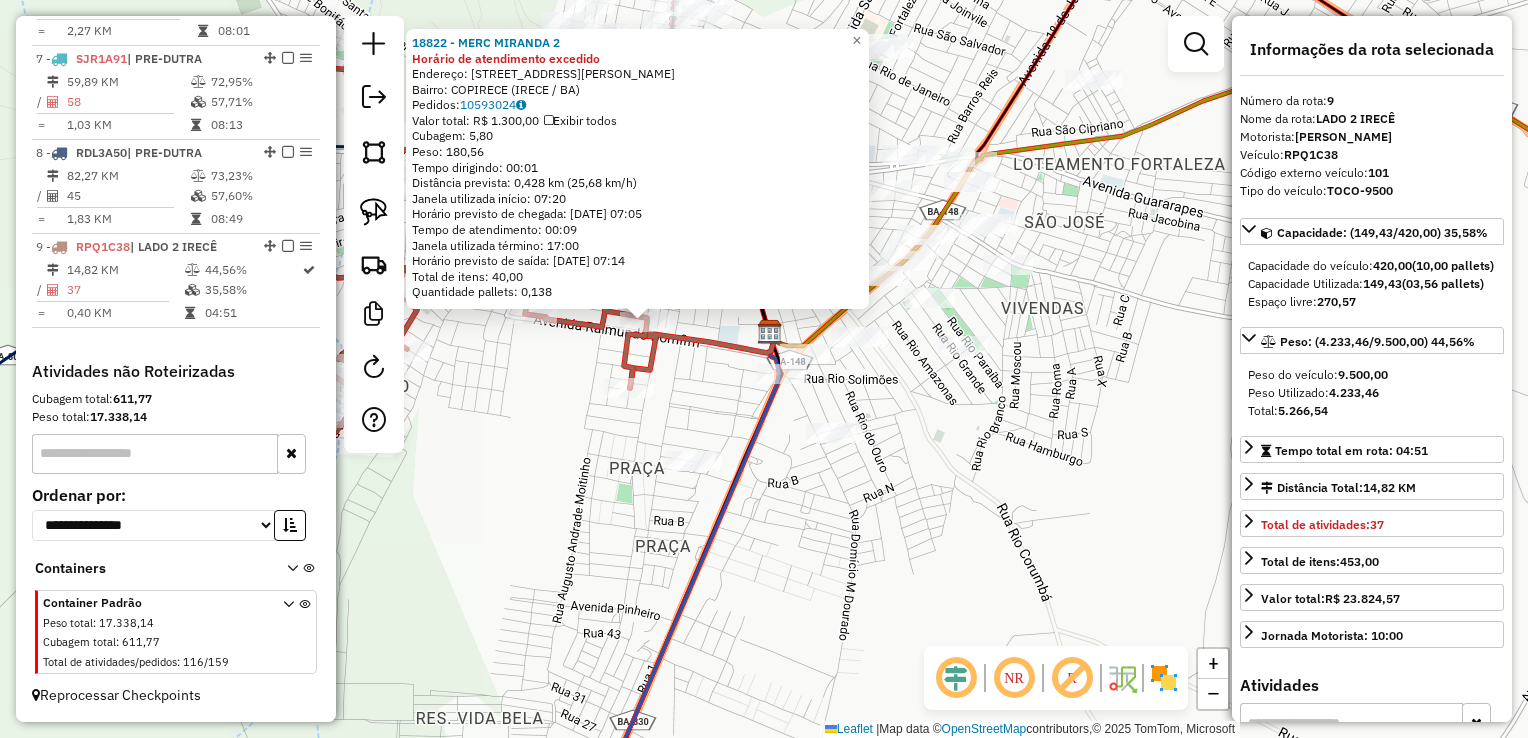 click on "18822 - MERC MIRANDA 2 Horário de atendimento excedido  Endereço:  RUA TEOTONIO OTACILIO MARQUES 228   Bairro: COPIRECE (IRECE / BA)   Pedidos:  10593024   Valor total: R$ 1.300,00   Exibir todos   Cubagem: 5,80  Peso: 180,56  Tempo dirigindo: 00:01   Distância prevista: 0,428 km (25,68 km/h)   Janela utilizada início: 07:20   Horário previsto de chegada: 11/07/2025 07:05   Tempo de atendimento: 00:09   Janela utilizada término: 17:00   Horário previsto de saída: 11/07/2025 07:14   Total de itens: 40,00   Quantidade pallets: 0,138  × Janela de atendimento Grade de atendimento Capacidade Transportadoras Veículos Cliente Pedidos  Rotas Selecione os dias de semana para filtrar as janelas de atendimento  Seg   Ter   Qua   Qui   Sex   Sáb   Dom  Informe o período da janela de atendimento: De: Até:  Filtrar exatamente a janela do cliente  Considerar janela de atendimento padrão  Selecione os dias de semana para filtrar as grades de atendimento  Seg   Ter   Qua   Qui   Sex   Sáb   Dom   Peso mínimo:" 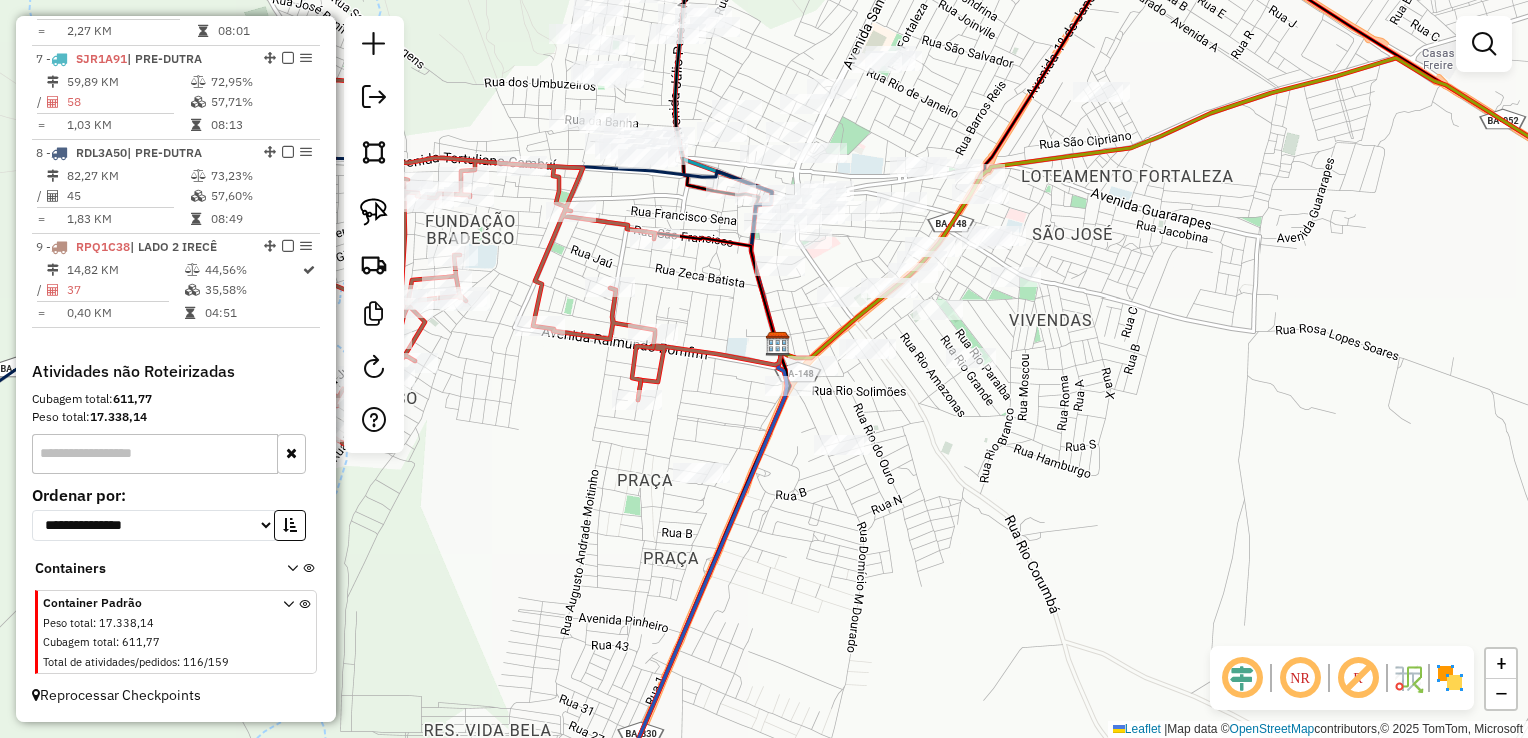 drag, startPoint x: 720, startPoint y: 403, endPoint x: 797, endPoint y: 498, distance: 122.28655 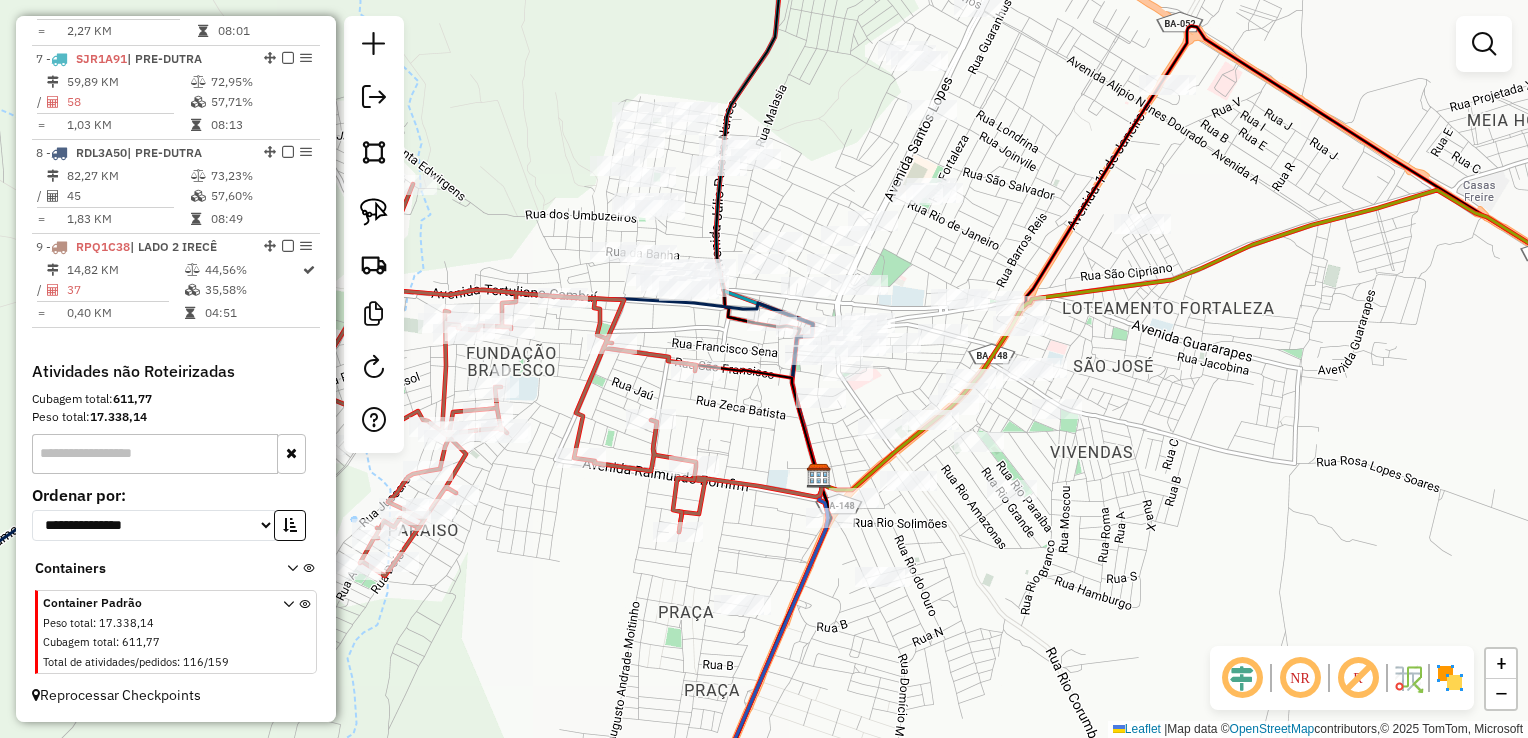 drag, startPoint x: 799, startPoint y: 482, endPoint x: 710, endPoint y: 399, distance: 121.69634 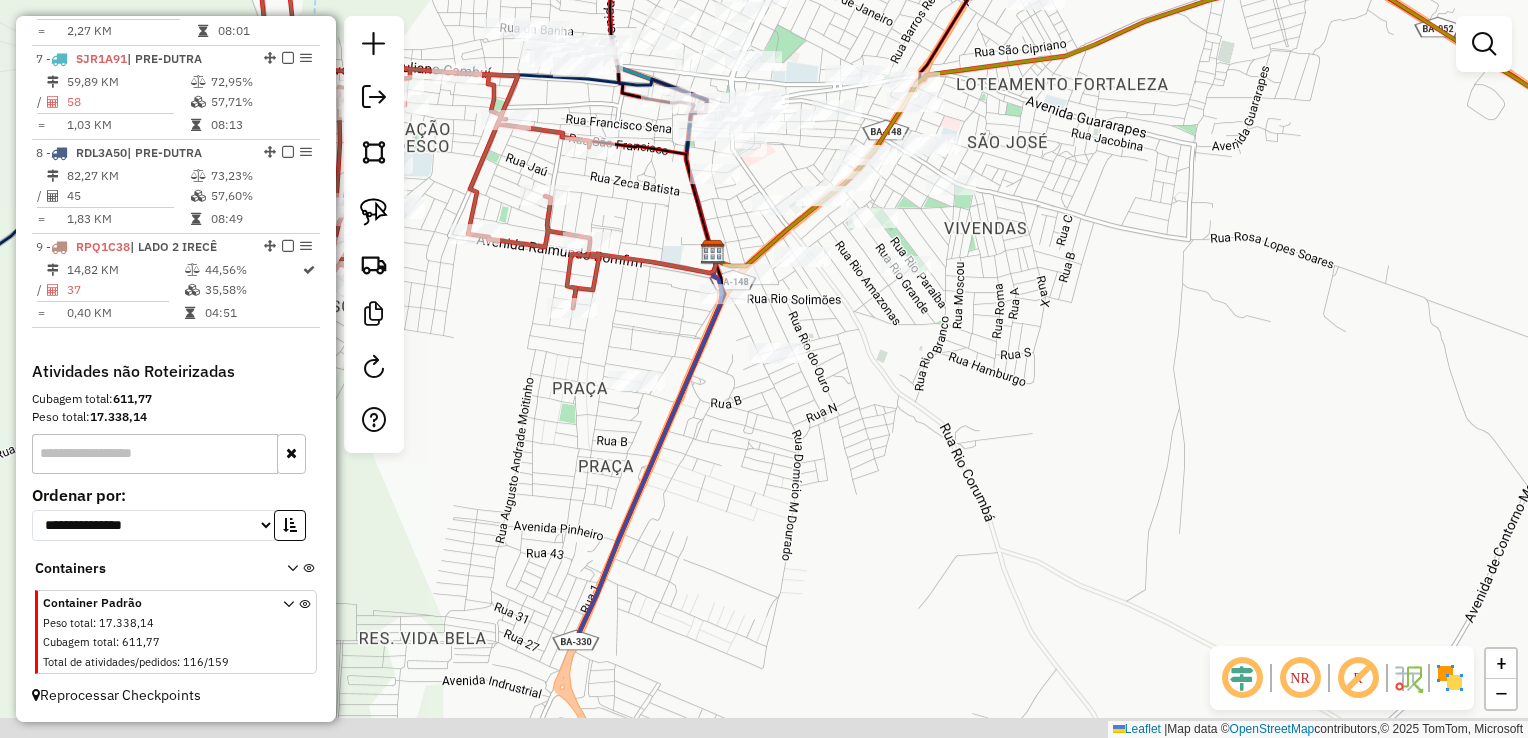 drag, startPoint x: 955, startPoint y: 582, endPoint x: 880, endPoint y: 374, distance: 221.10857 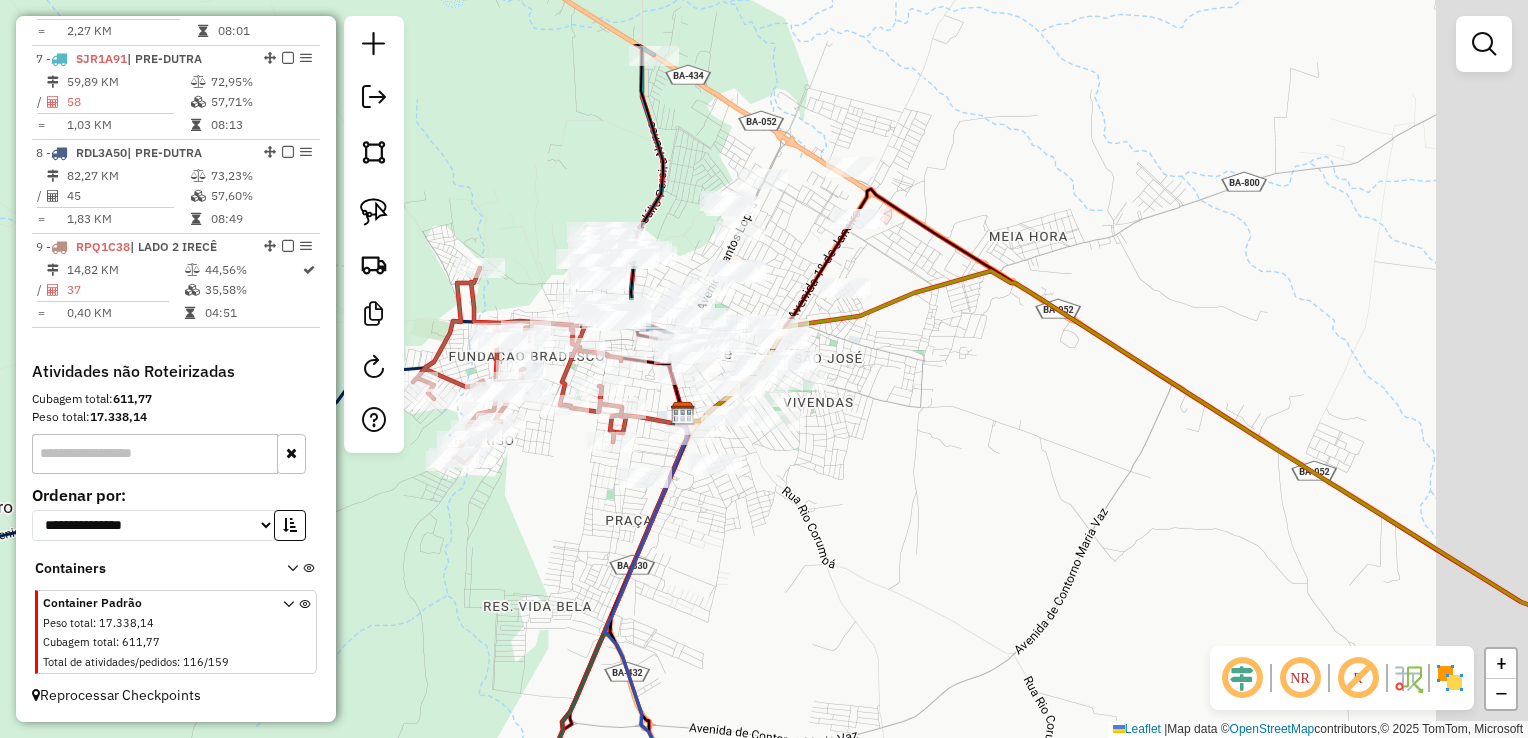 drag, startPoint x: 775, startPoint y: 506, endPoint x: 766, endPoint y: 517, distance: 14.21267 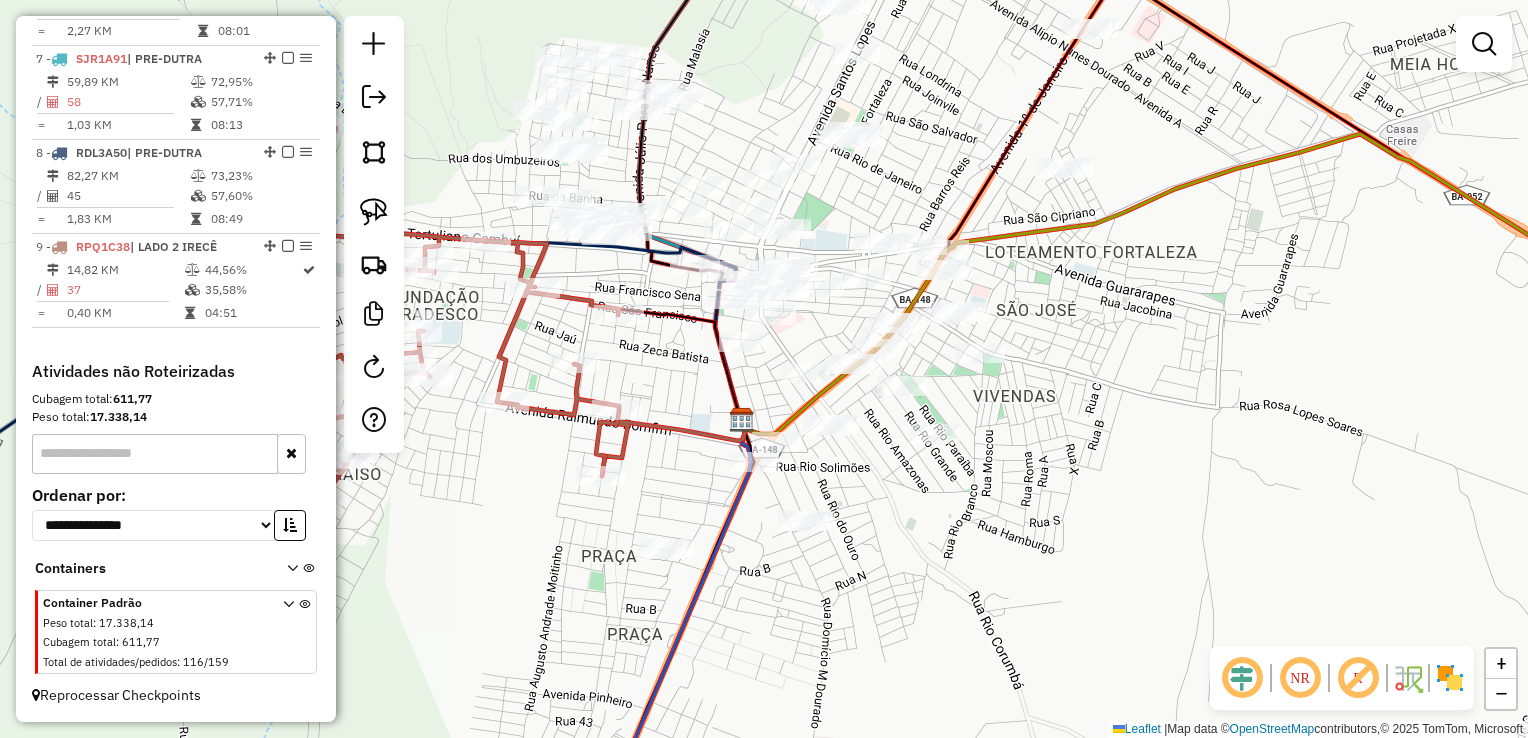 drag, startPoint x: 895, startPoint y: 486, endPoint x: 983, endPoint y: 480, distance: 88.20431 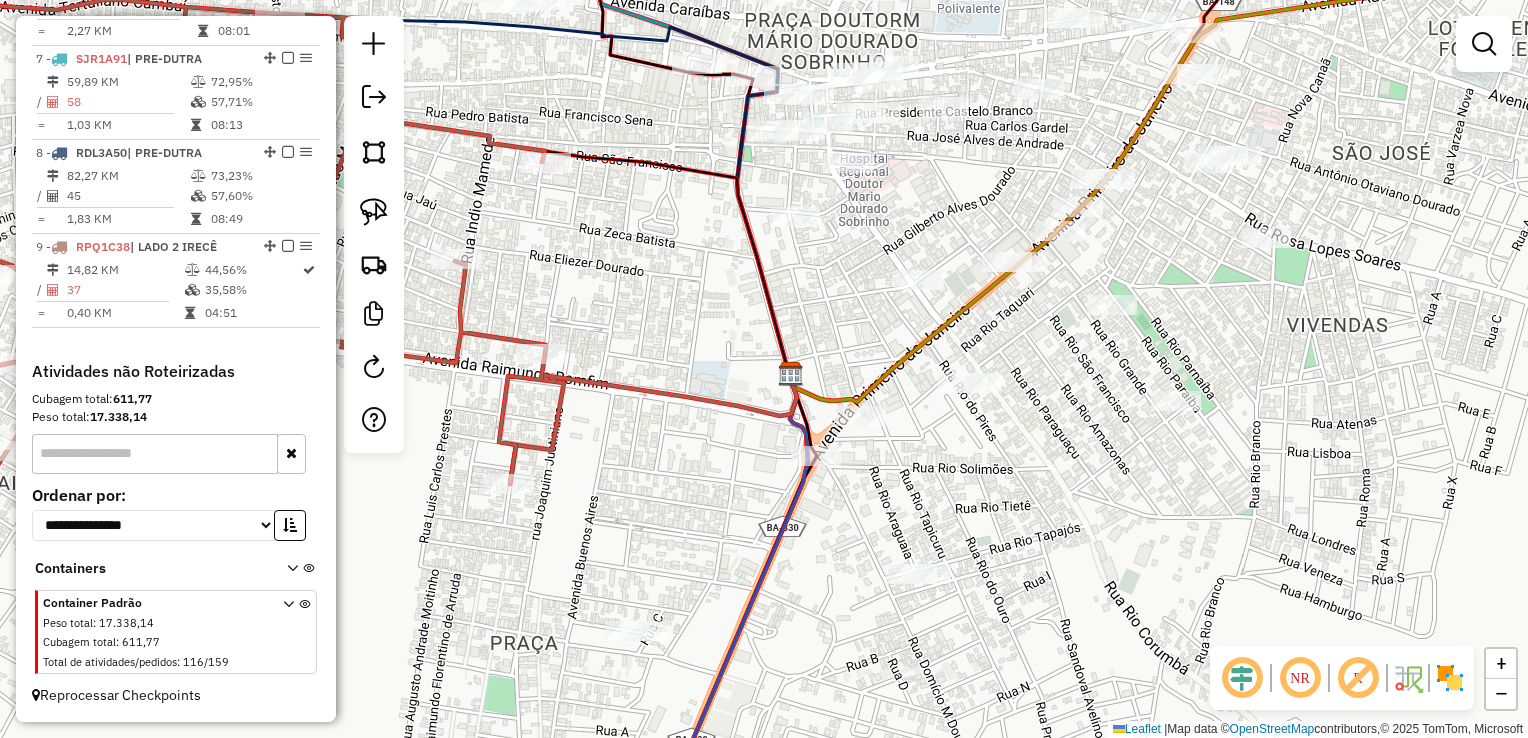 drag, startPoint x: 743, startPoint y: 507, endPoint x: 720, endPoint y: 400, distance: 109.444046 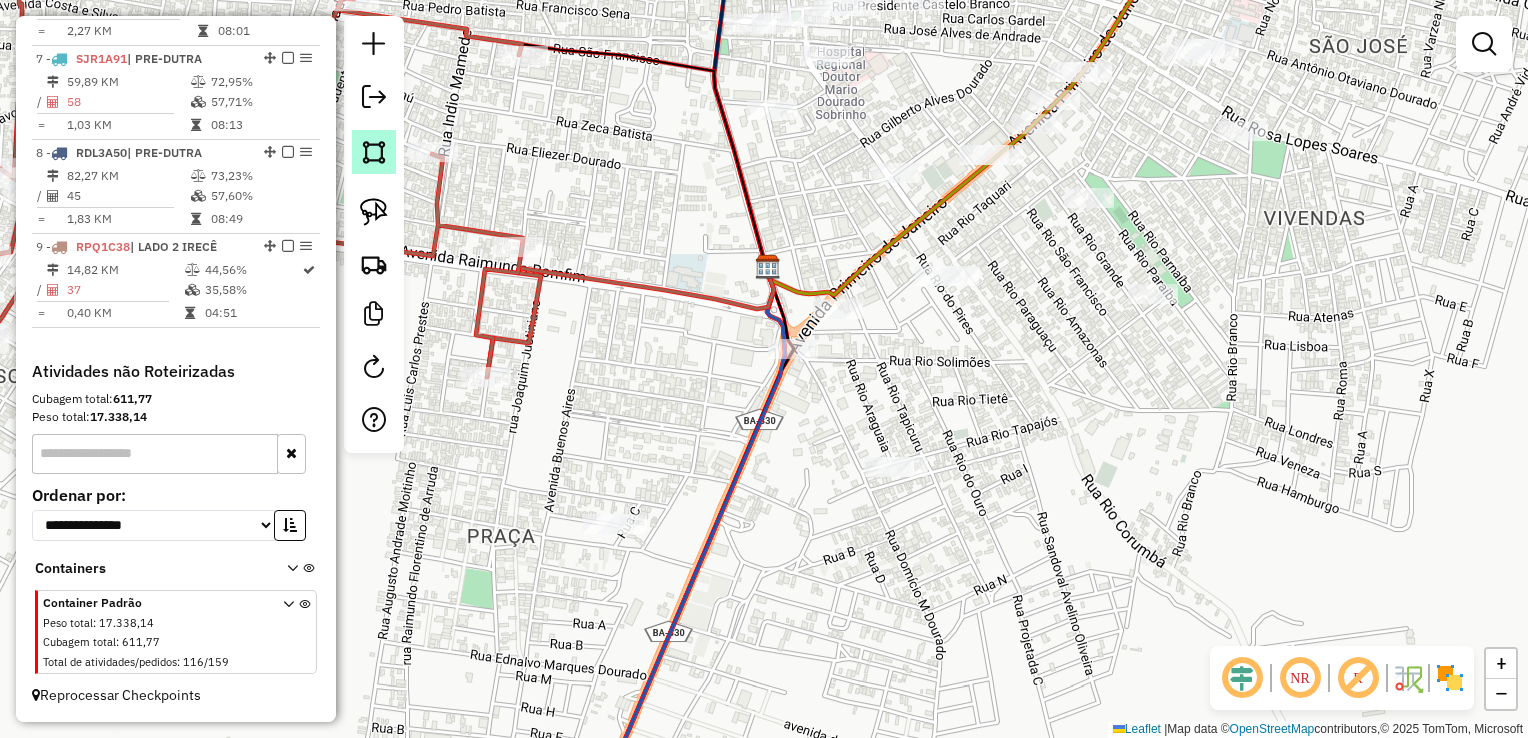 click 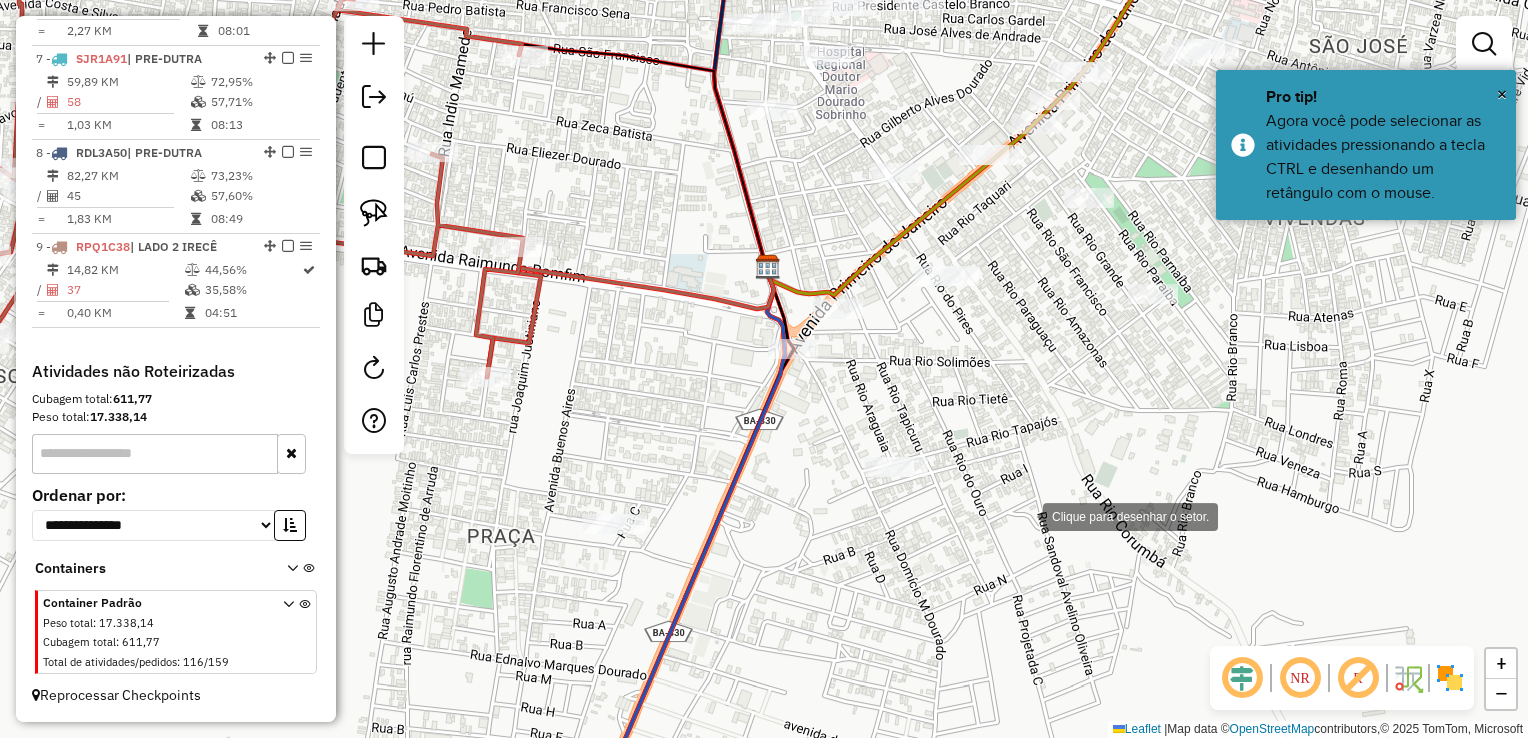 click 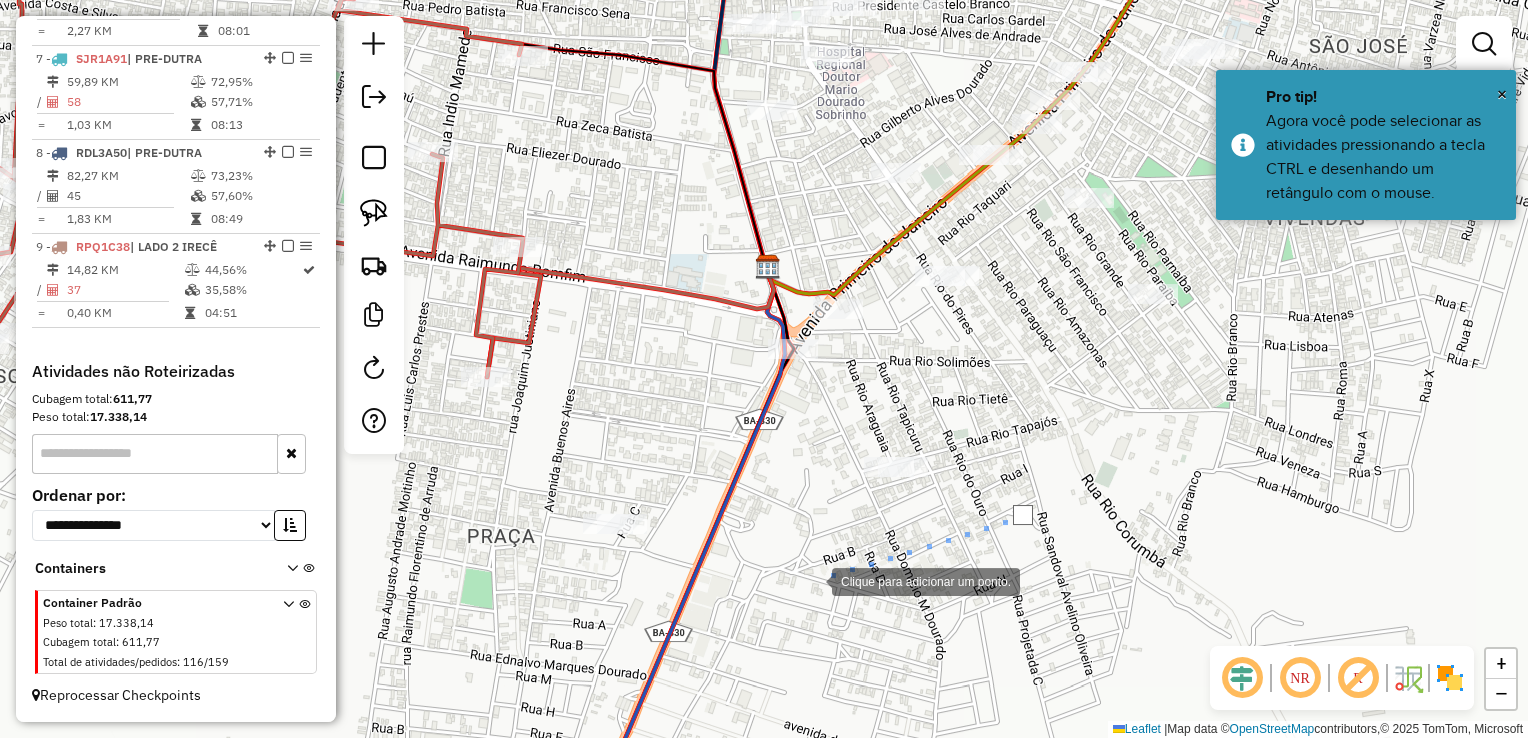 click 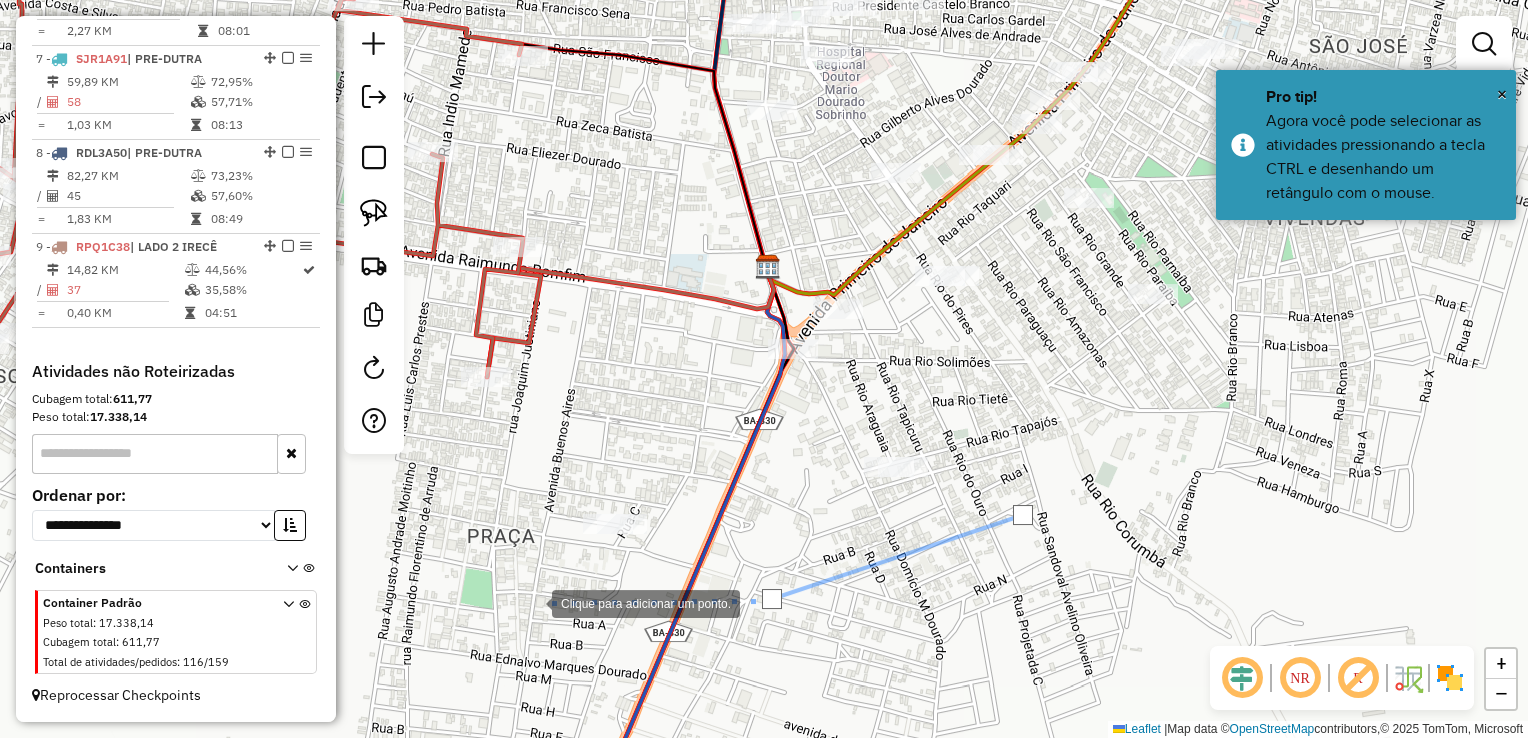drag, startPoint x: 532, startPoint y: 602, endPoint x: 565, endPoint y: 431, distance: 174.1551 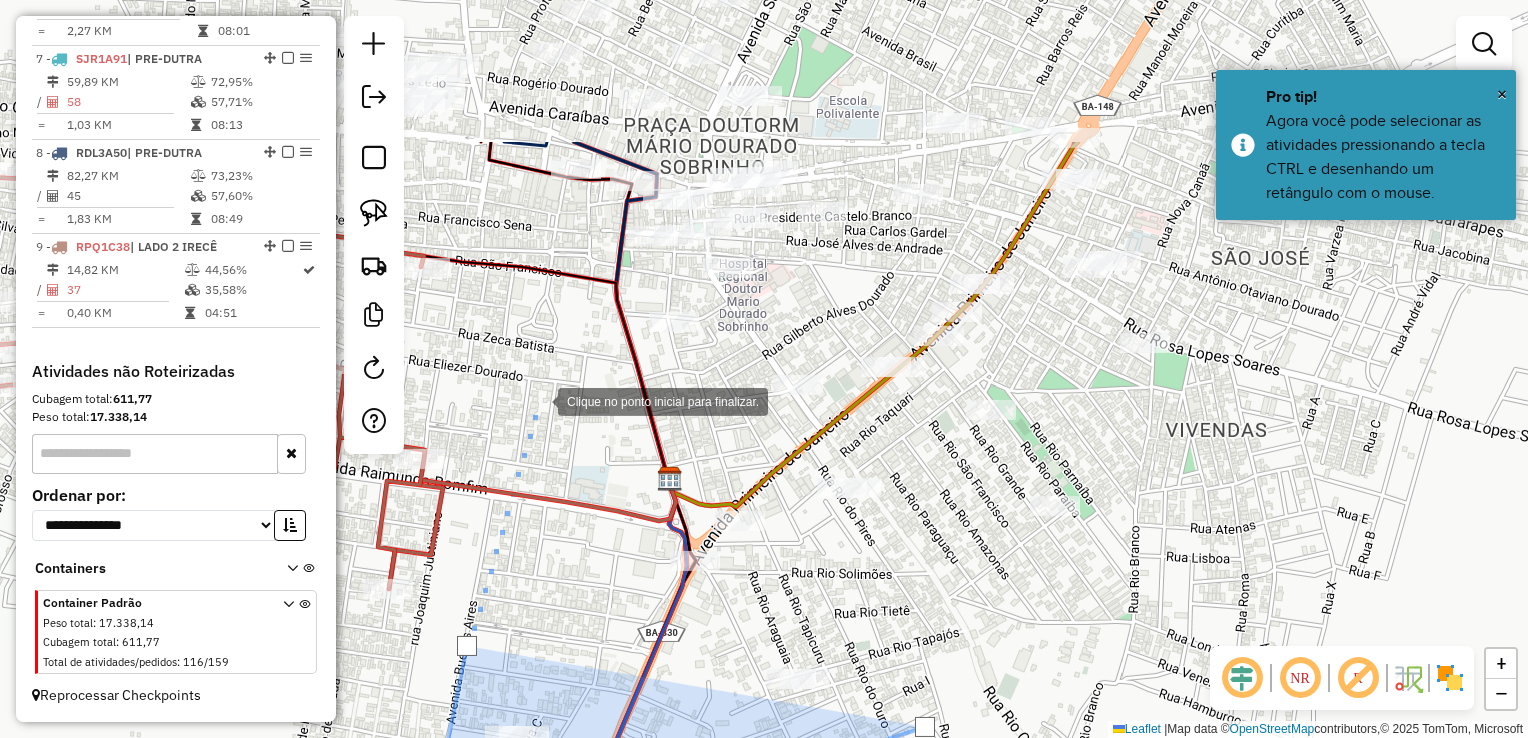 drag 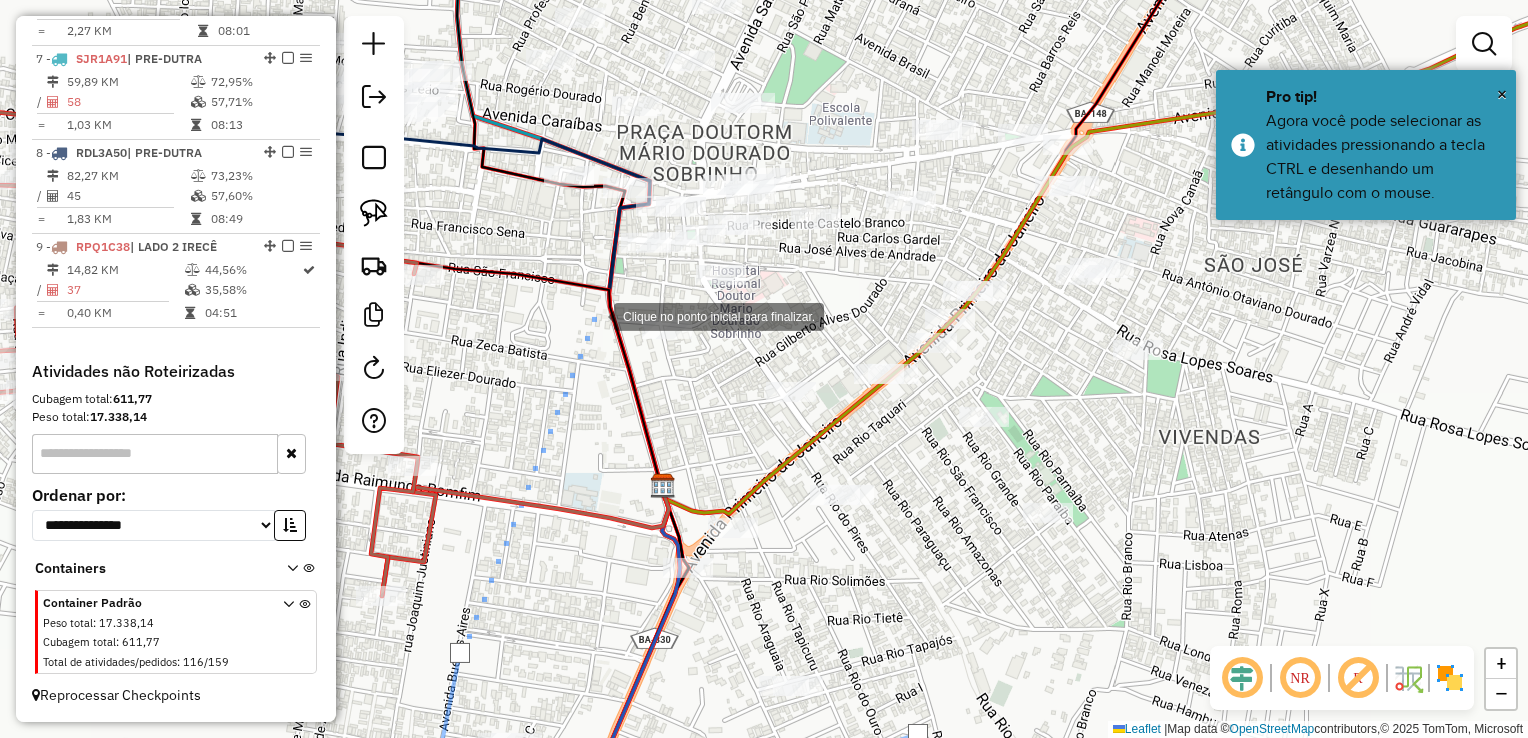 click 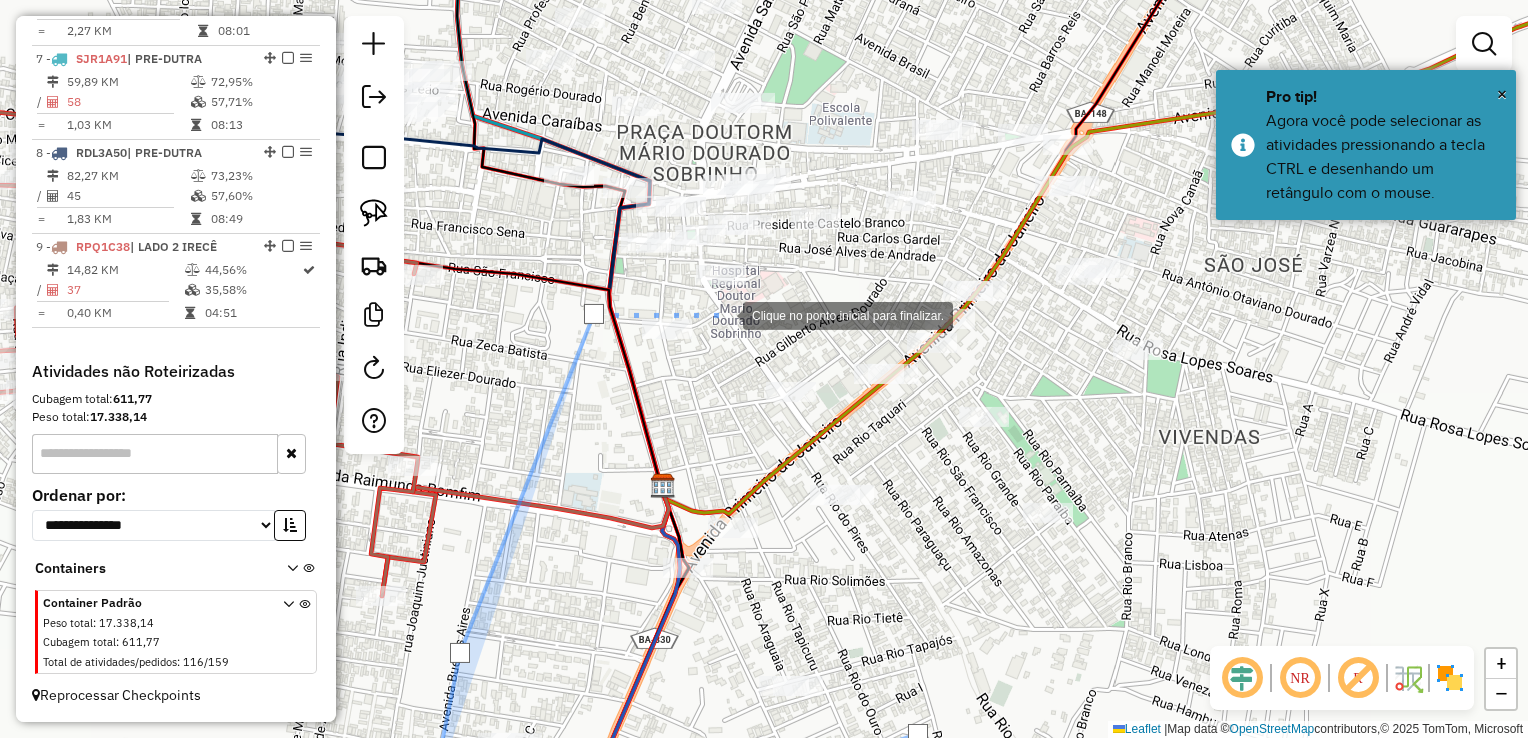 click 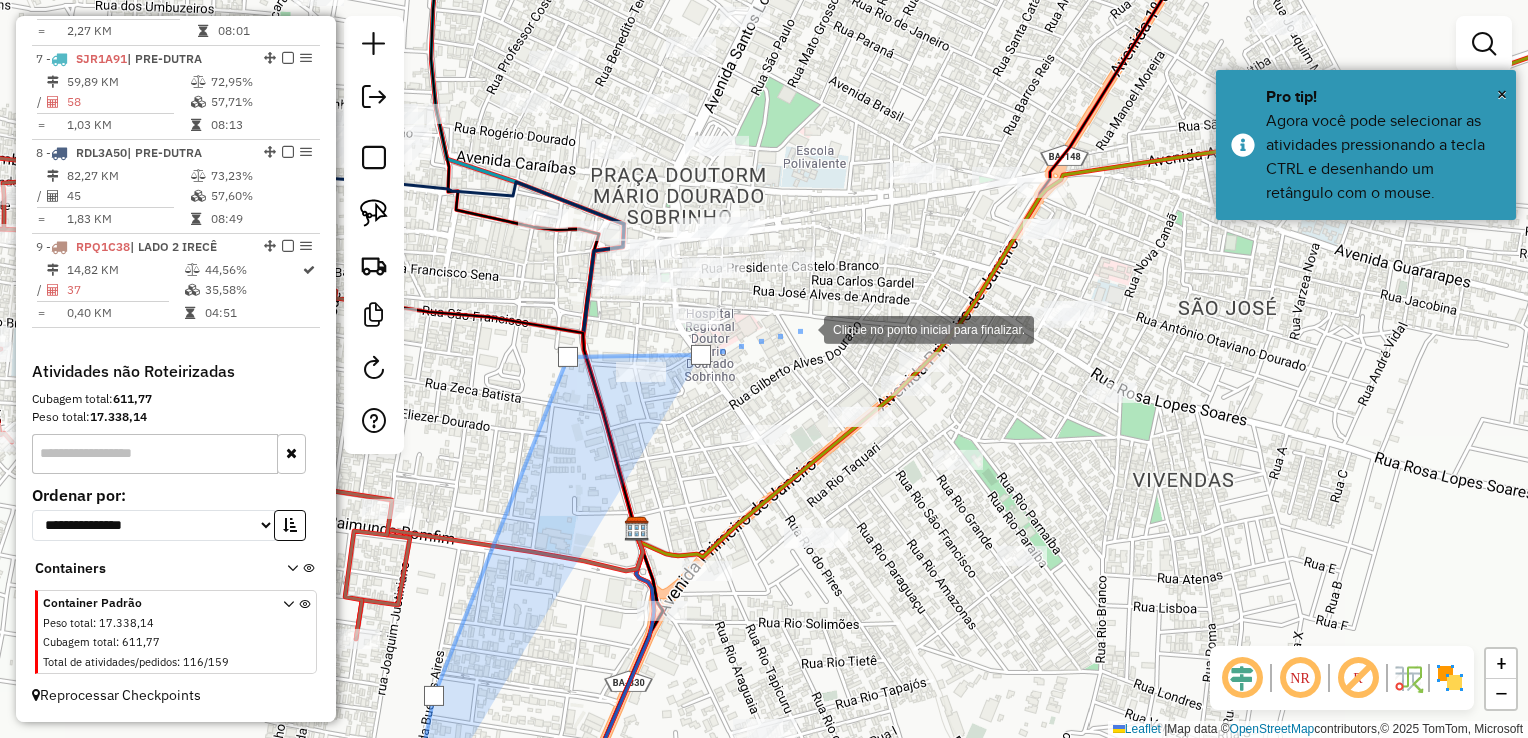 click 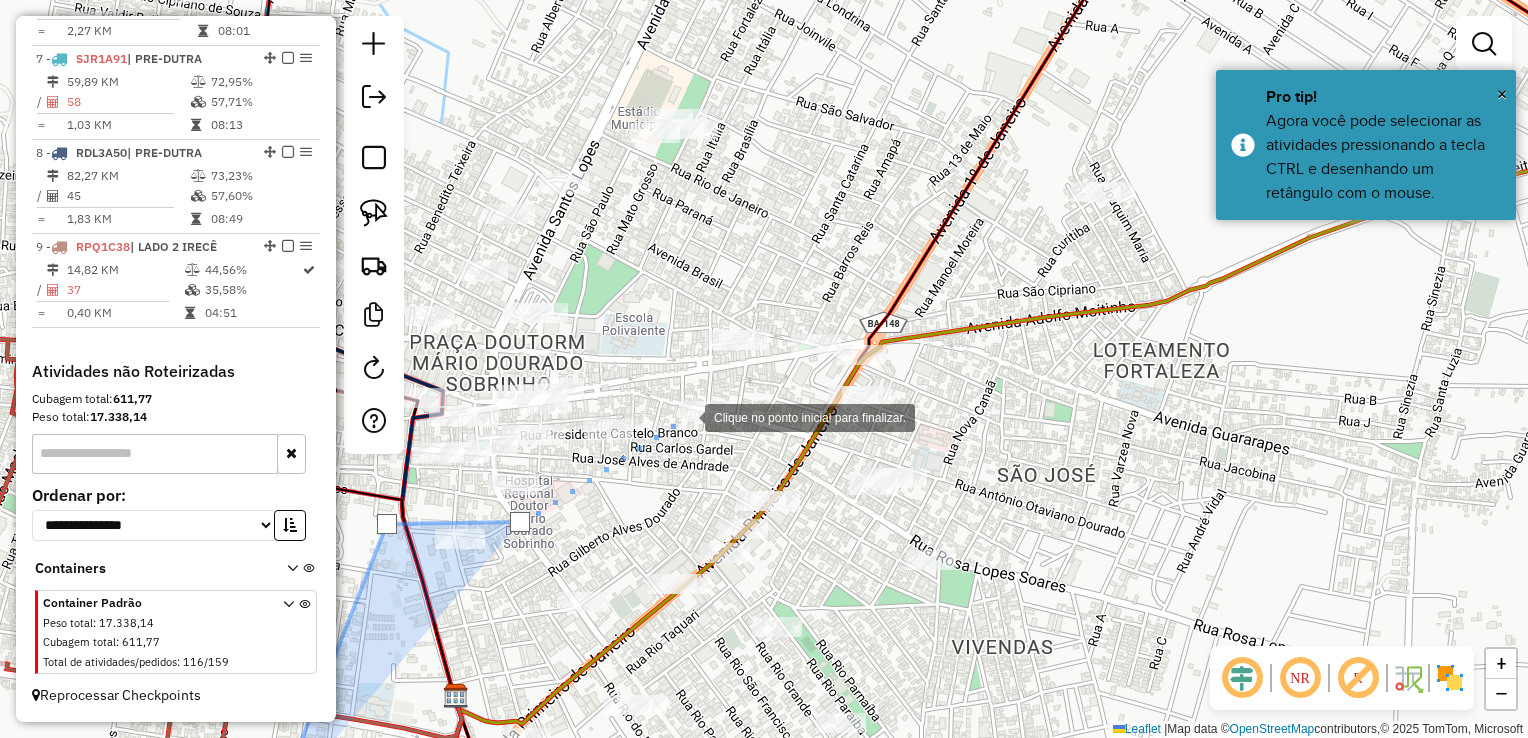 click 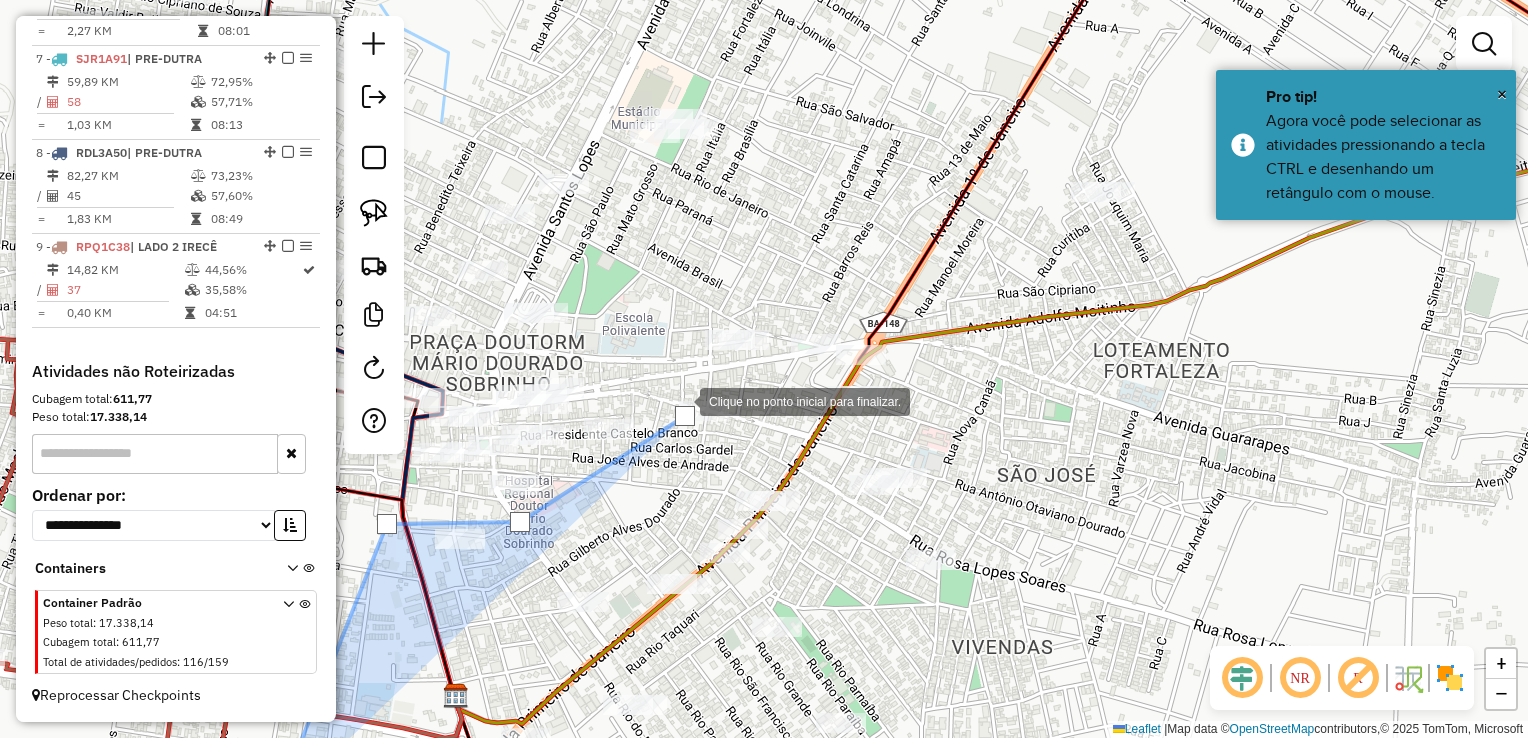 click 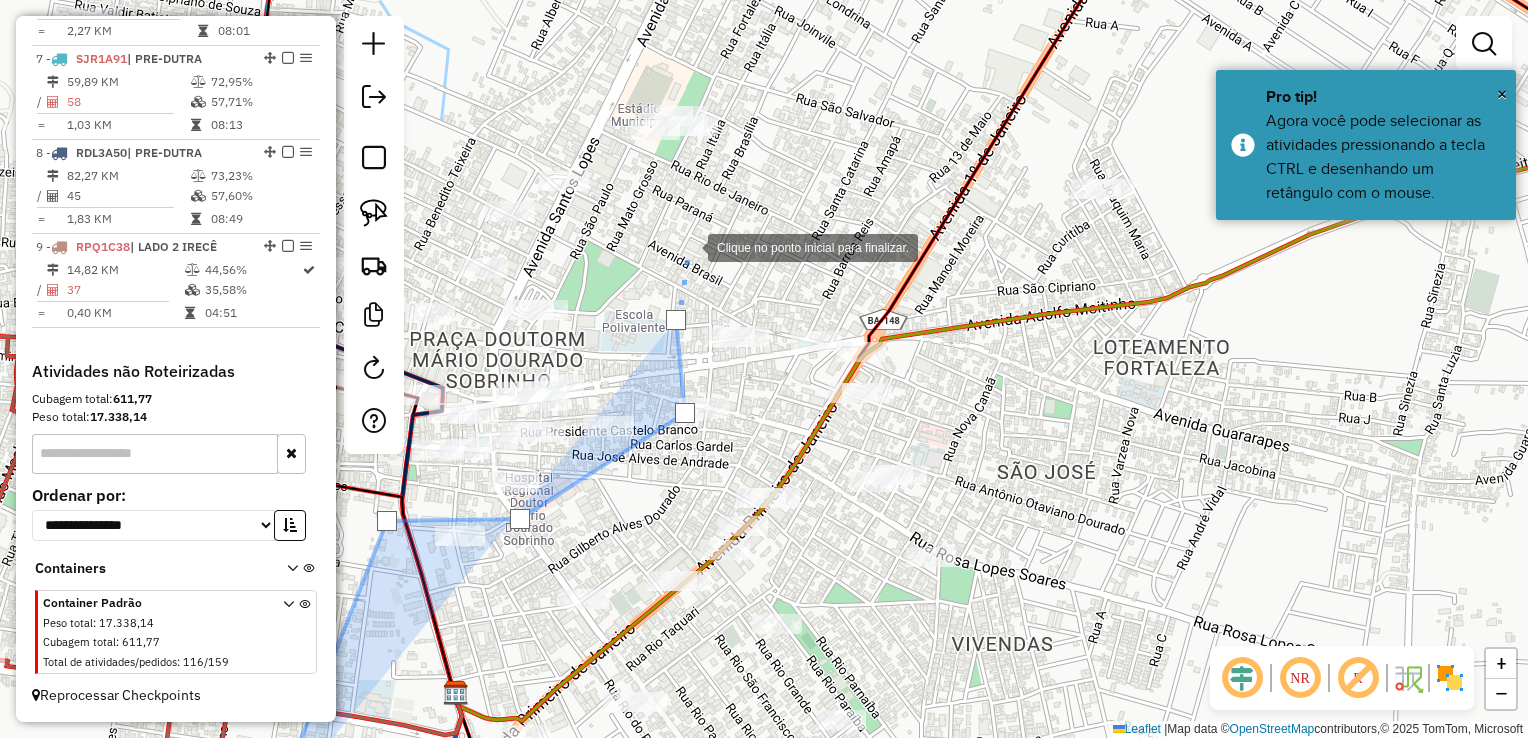click 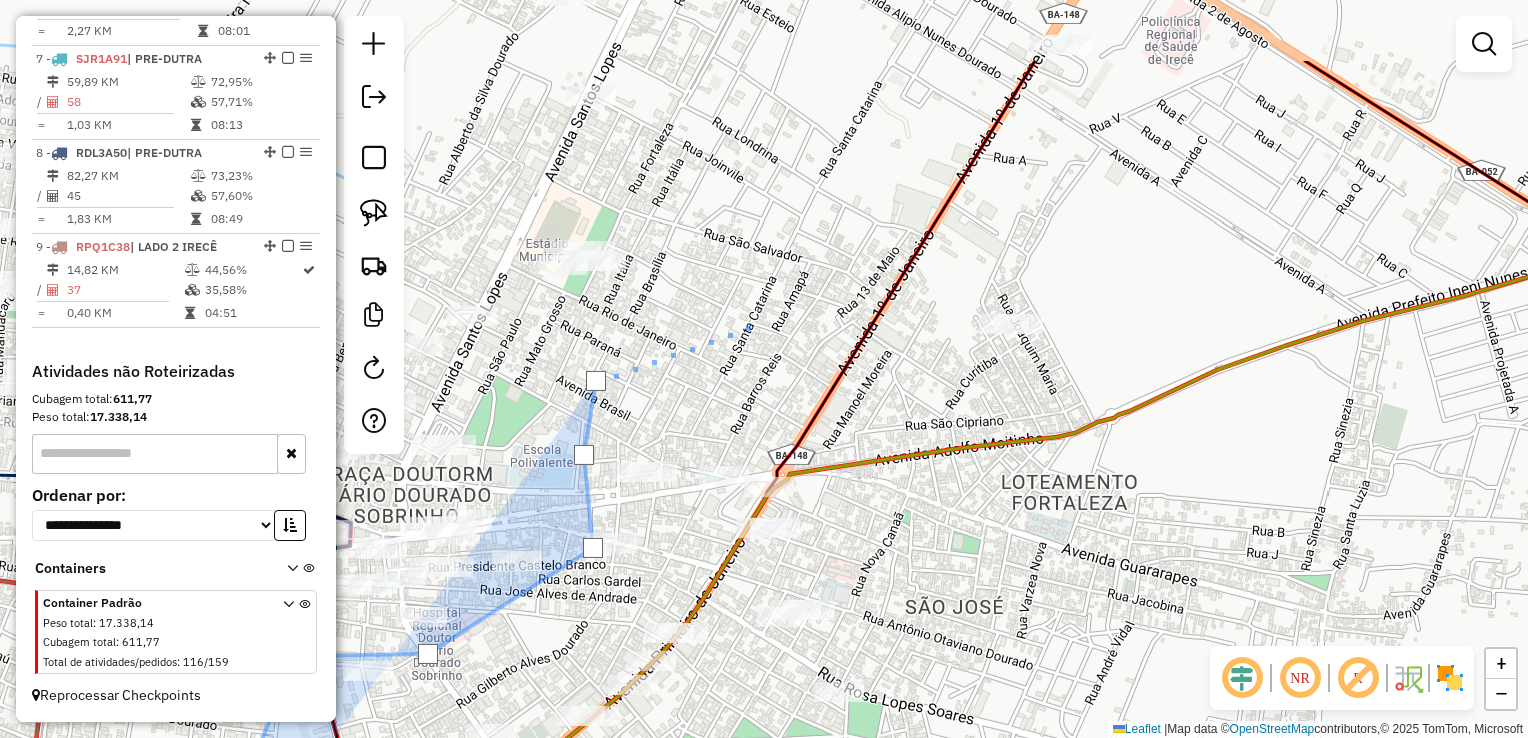 click 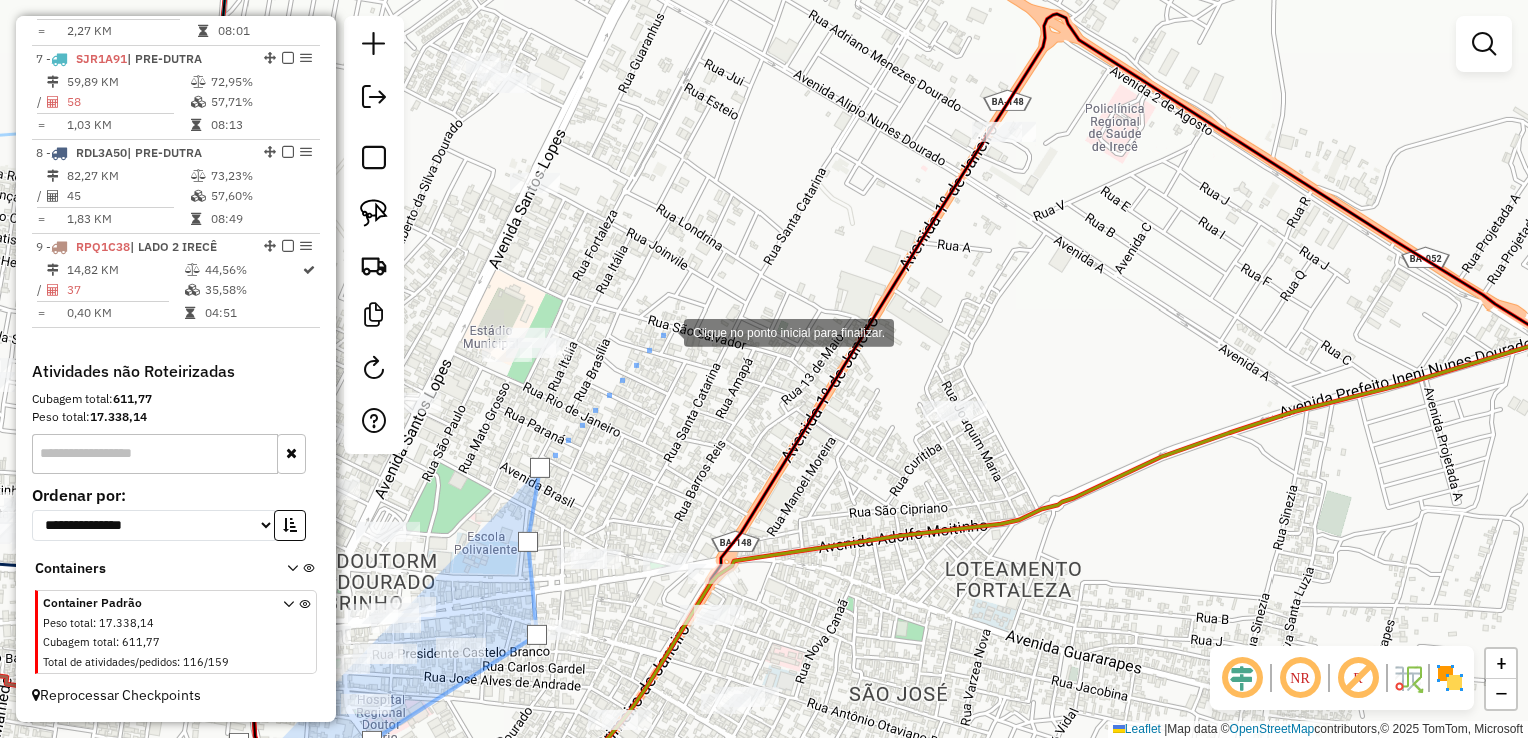 click 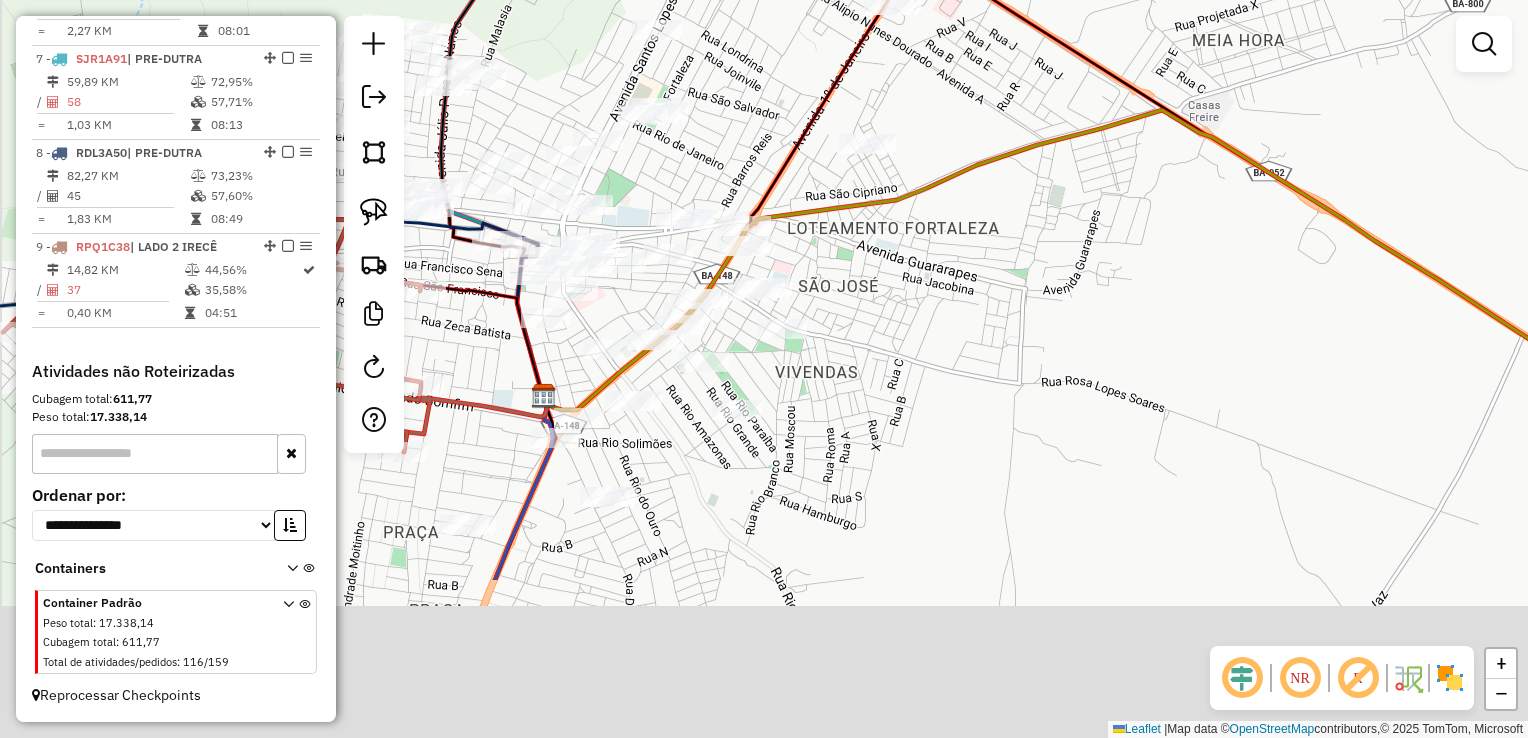 click on "Janela de atendimento Grade de atendimento Capacidade Transportadoras Veículos Cliente Pedidos  Rotas Selecione os dias de semana para filtrar as janelas de atendimento  Seg   Ter   Qua   Qui   Sex   Sáb   Dom  Informe o período da janela de atendimento: De: Até:  Filtrar exatamente a janela do cliente  Considerar janela de atendimento padrão  Selecione os dias de semana para filtrar as grades de atendimento  Seg   Ter   Qua   Qui   Sex   Sáb   Dom   Considerar clientes sem dia de atendimento cadastrado  Clientes fora do dia de atendimento selecionado Filtrar as atividades entre os valores definidos abaixo:  Peso mínimo:   Peso máximo:   Cubagem mínima:   Cubagem máxima:   De:   Até:  Filtrar as atividades entre o tempo de atendimento definido abaixo:  De:   Até:   Considerar capacidade total dos clientes não roteirizados Transportadora: Selecione um ou mais itens Tipo de veículo: Selecione um ou mais itens Veículo: Selecione um ou mais itens Motorista: Selecione um ou mais itens Nome: Rótulo:" 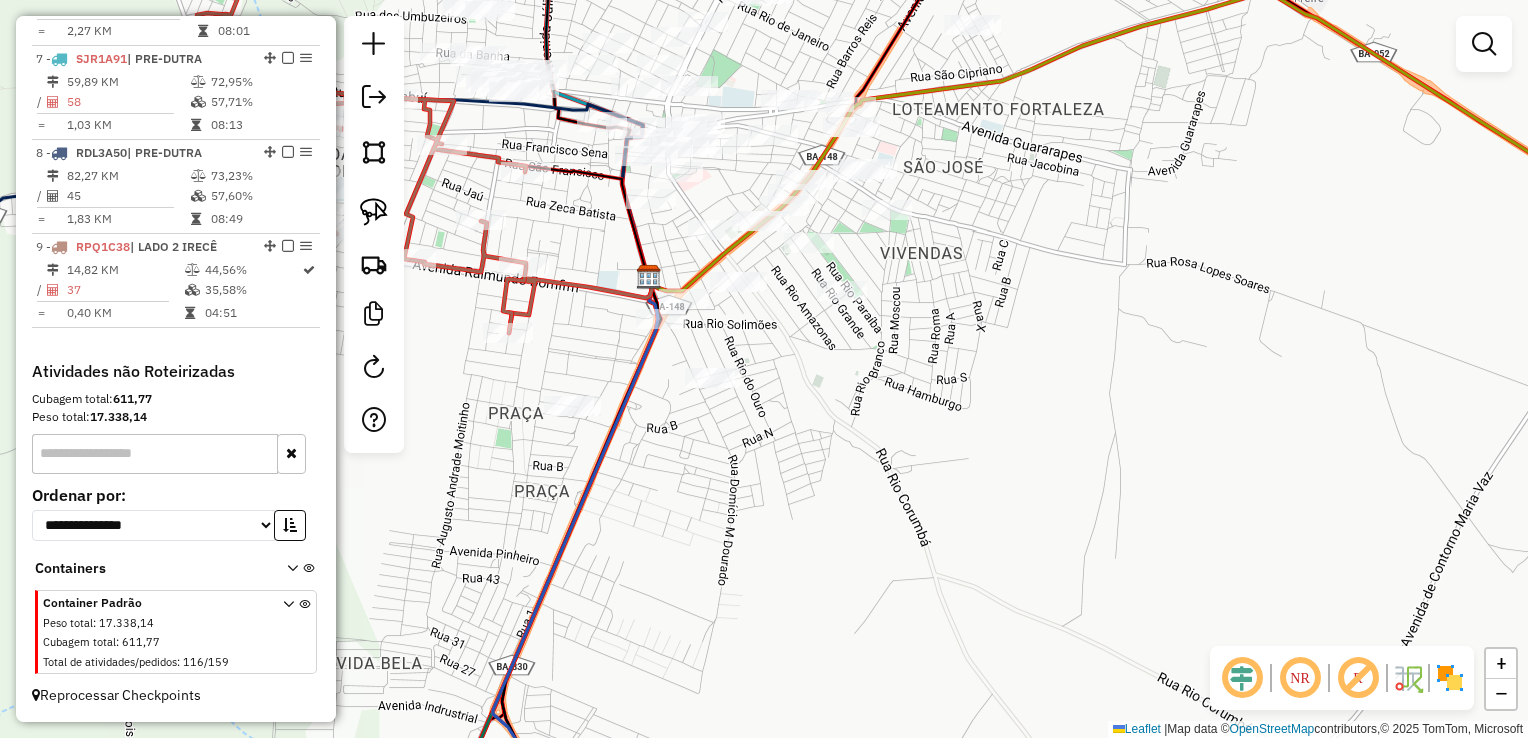 click on "Janela de atendimento Grade de atendimento Capacidade Transportadoras Veículos Cliente Pedidos  Rotas Selecione os dias de semana para filtrar as janelas de atendimento  Seg   Ter   Qua   Qui   Sex   Sáb   Dom  Informe o período da janela de atendimento: De: Até:  Filtrar exatamente a janela do cliente  Considerar janela de atendimento padrão  Selecione os dias de semana para filtrar as grades de atendimento  Seg   Ter   Qua   Qui   Sex   Sáb   Dom   Considerar clientes sem dia de atendimento cadastrado  Clientes fora do dia de atendimento selecionado Filtrar as atividades entre os valores definidos abaixo:  Peso mínimo:   Peso máximo:   Cubagem mínima:   Cubagem máxima:   De:   Até:  Filtrar as atividades entre o tempo de atendimento definido abaixo:  De:   Até:   Considerar capacidade total dos clientes não roteirizados Transportadora: Selecione um ou mais itens Tipo de veículo: Selecione um ou mais itens Veículo: Selecione um ou mais itens Motorista: Selecione um ou mais itens Nome: Rótulo:" 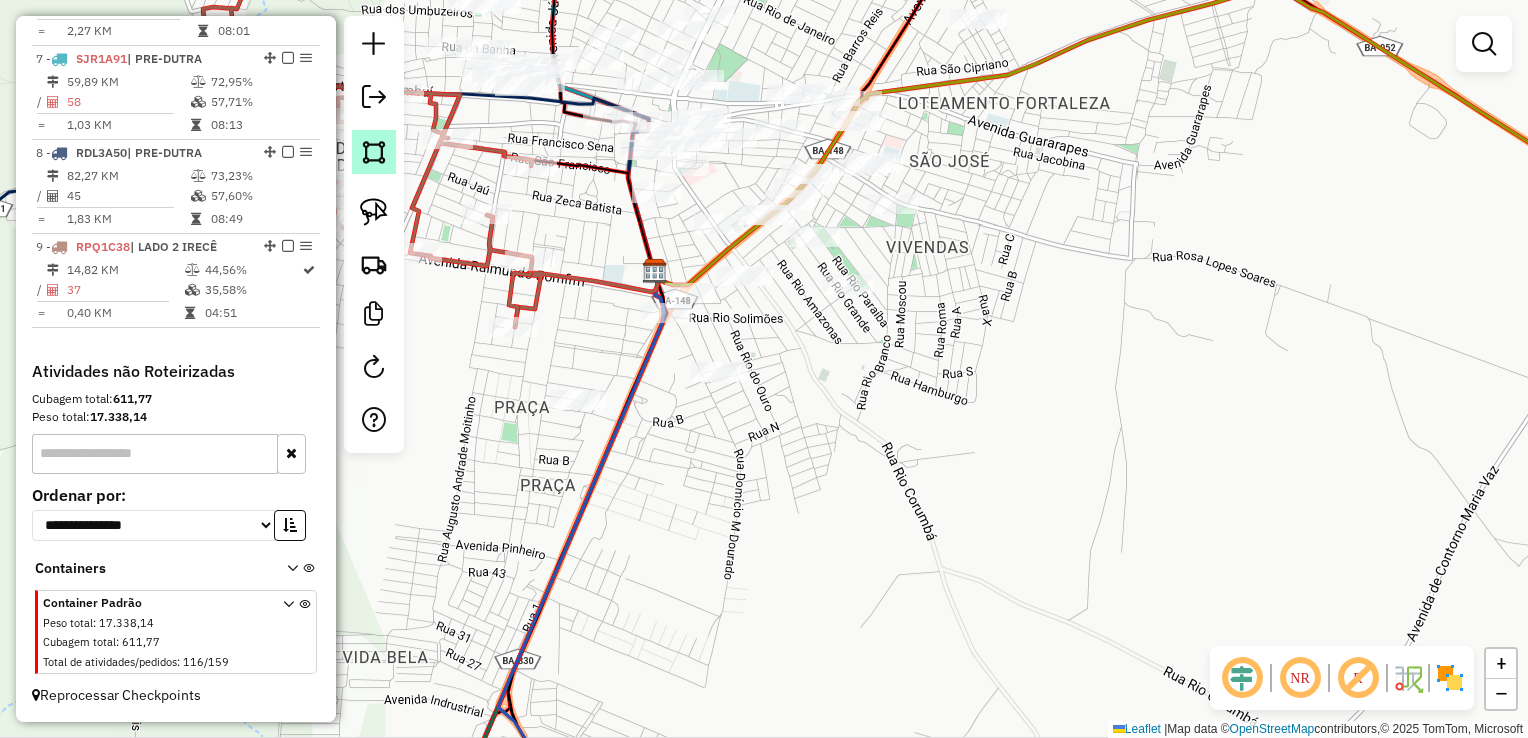click 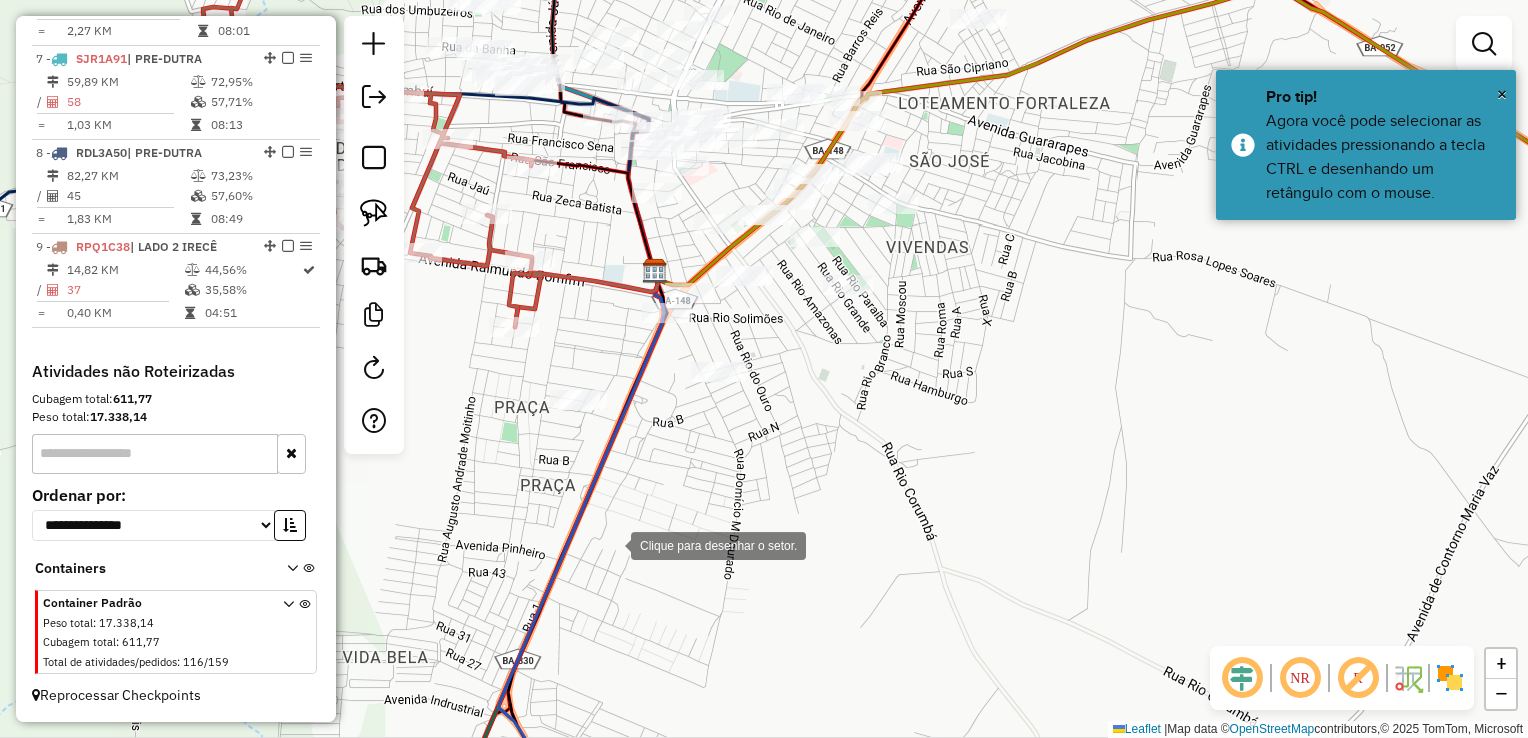 click 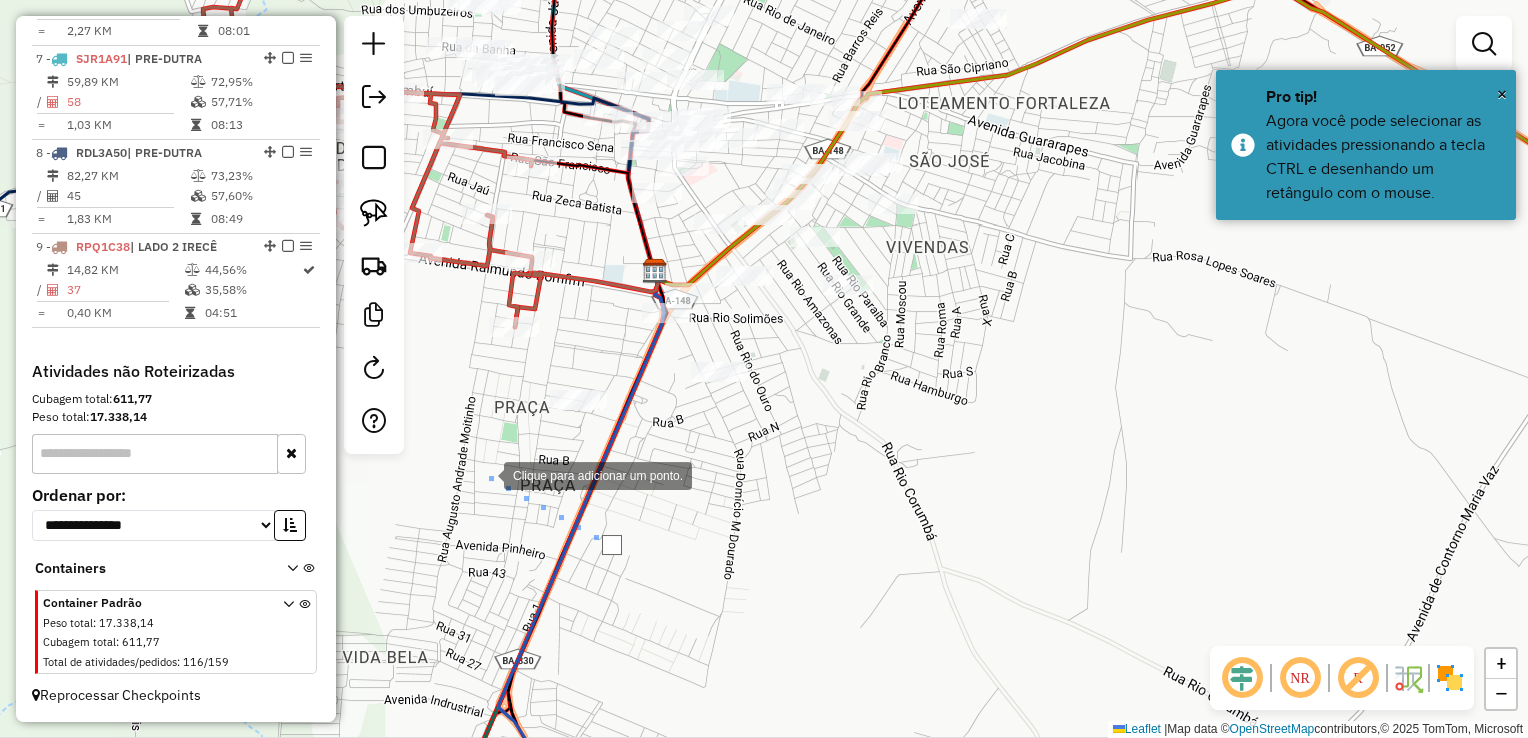 click 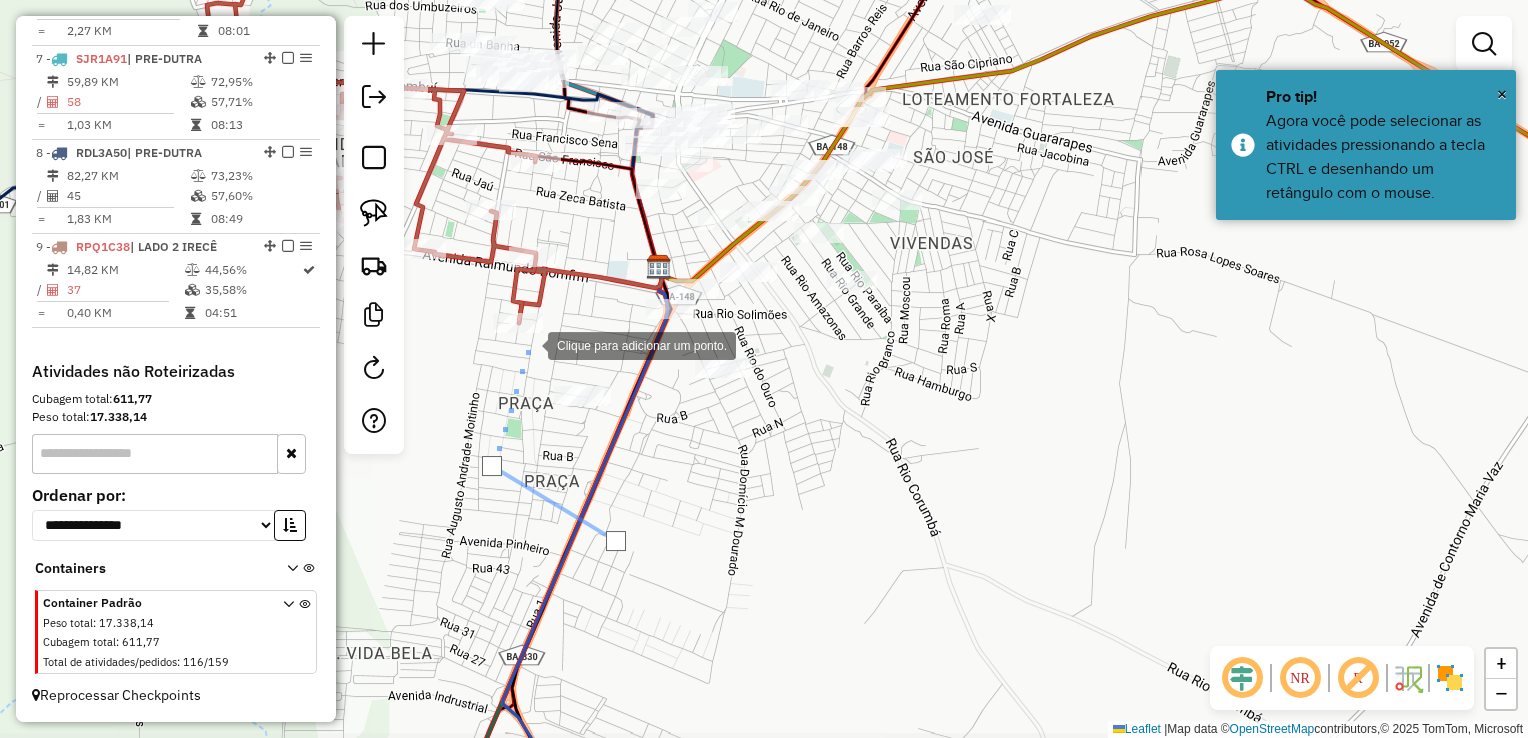 click 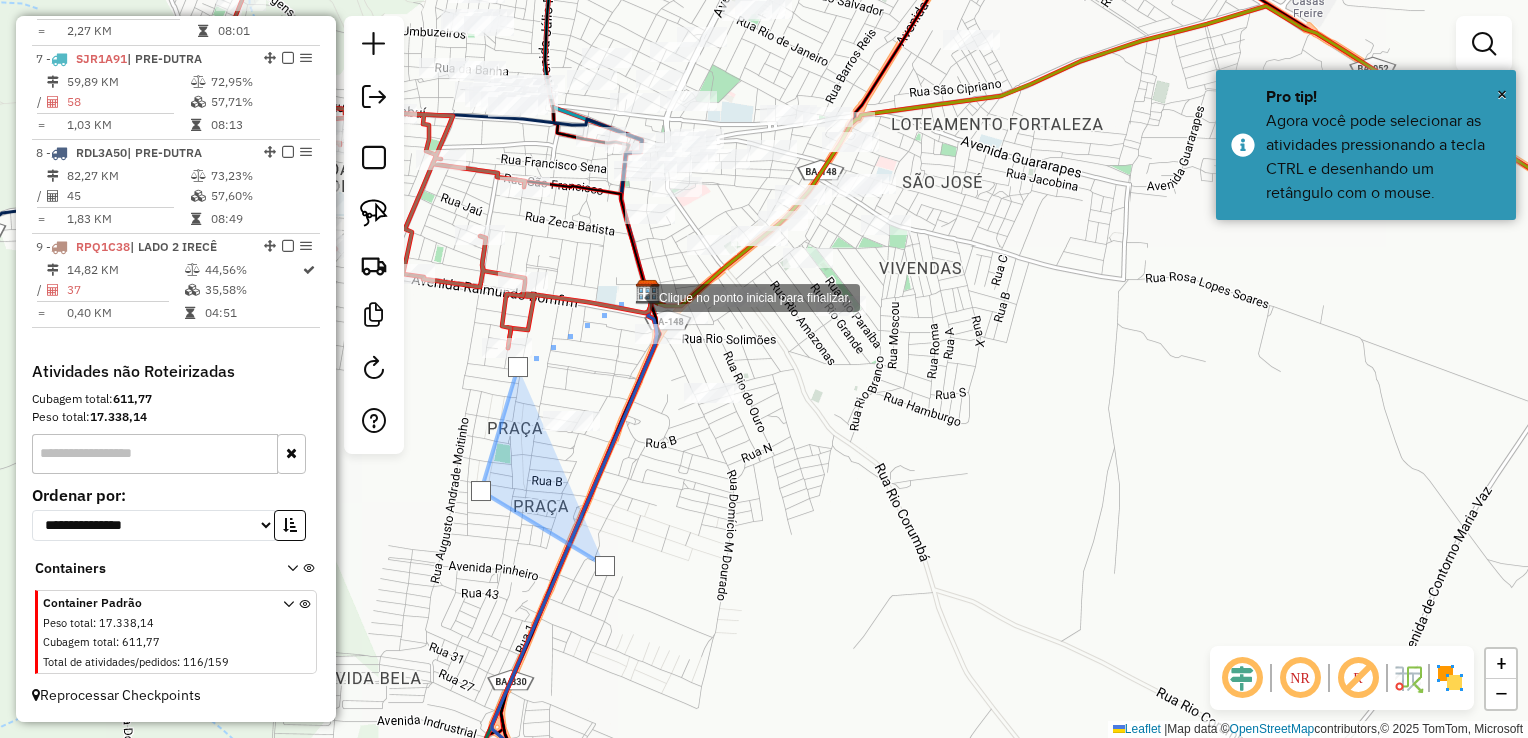 click 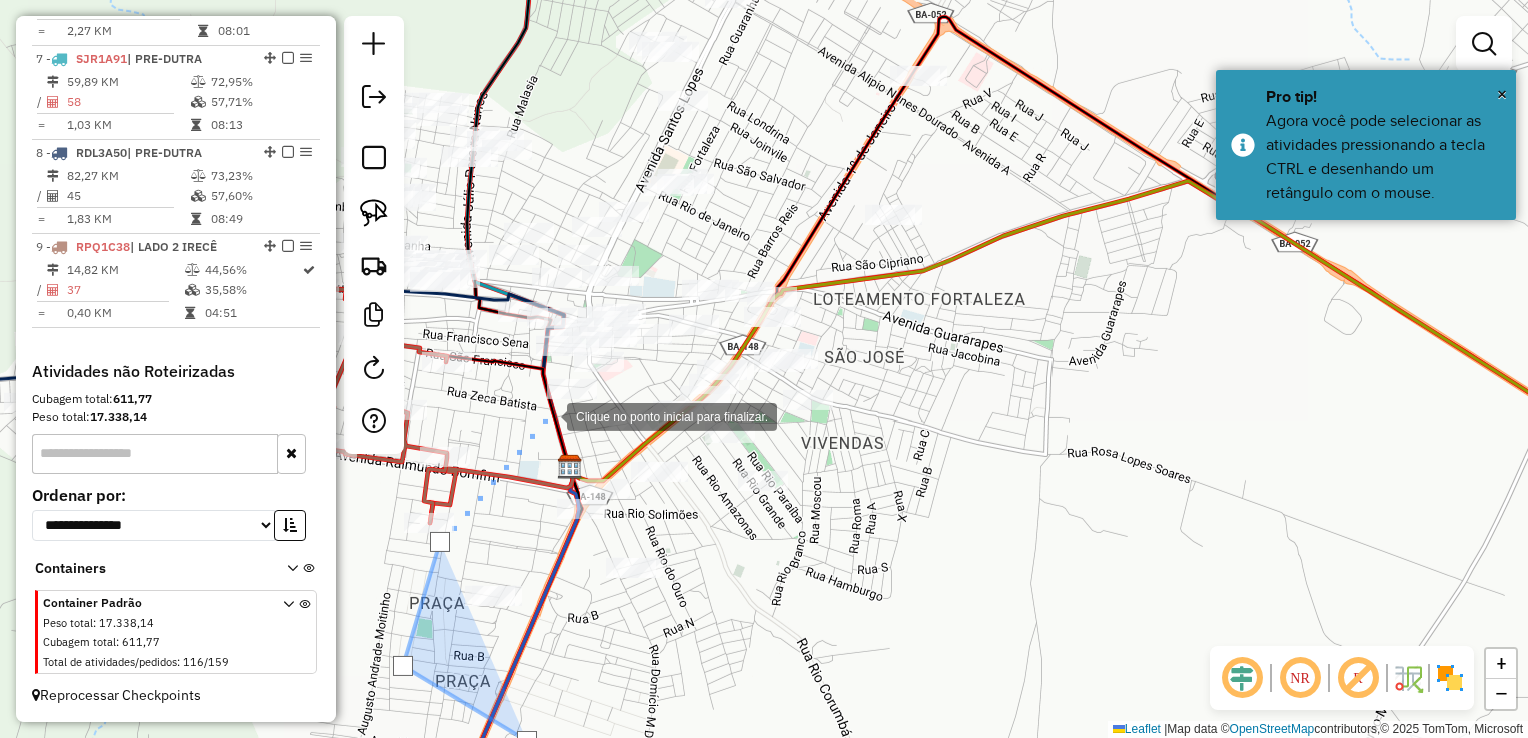 click 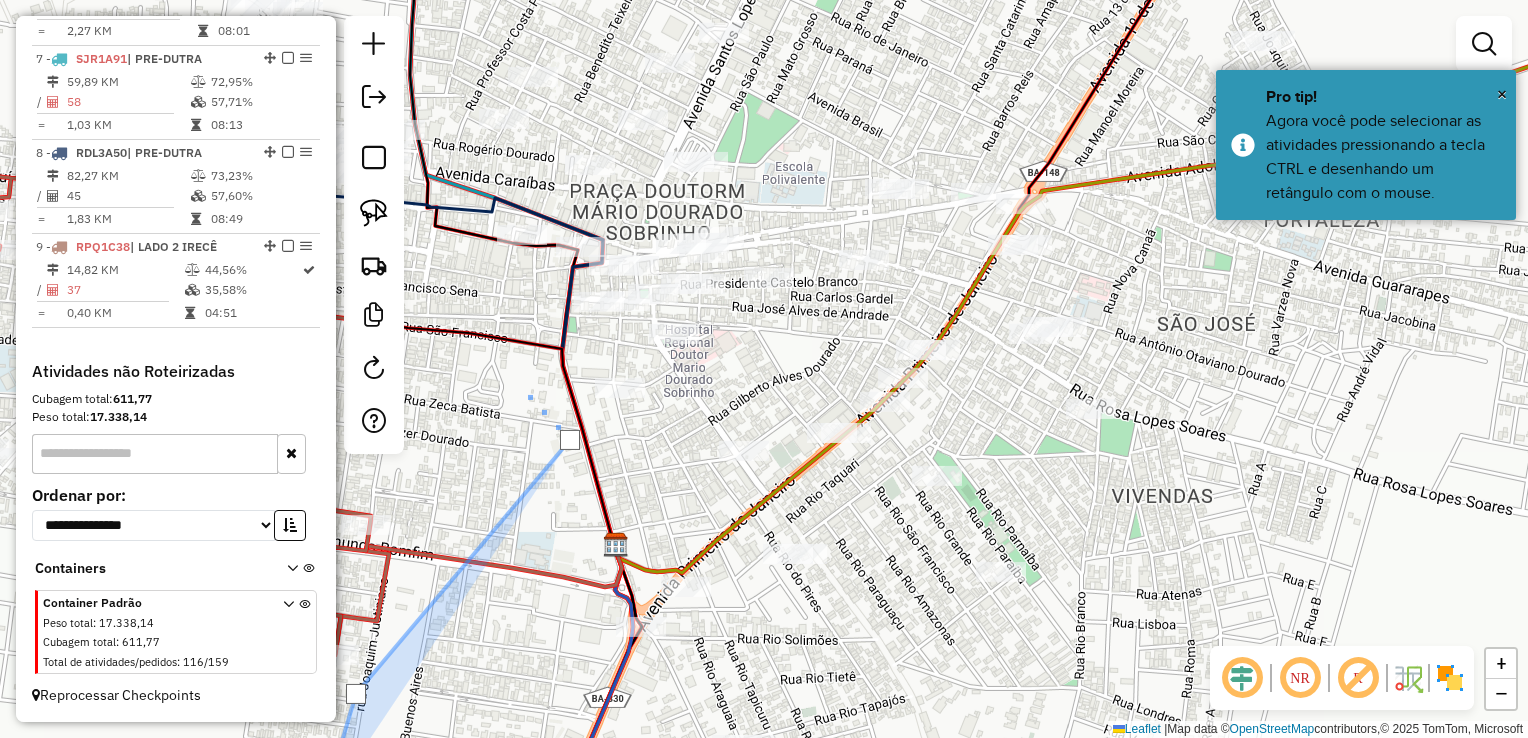 click 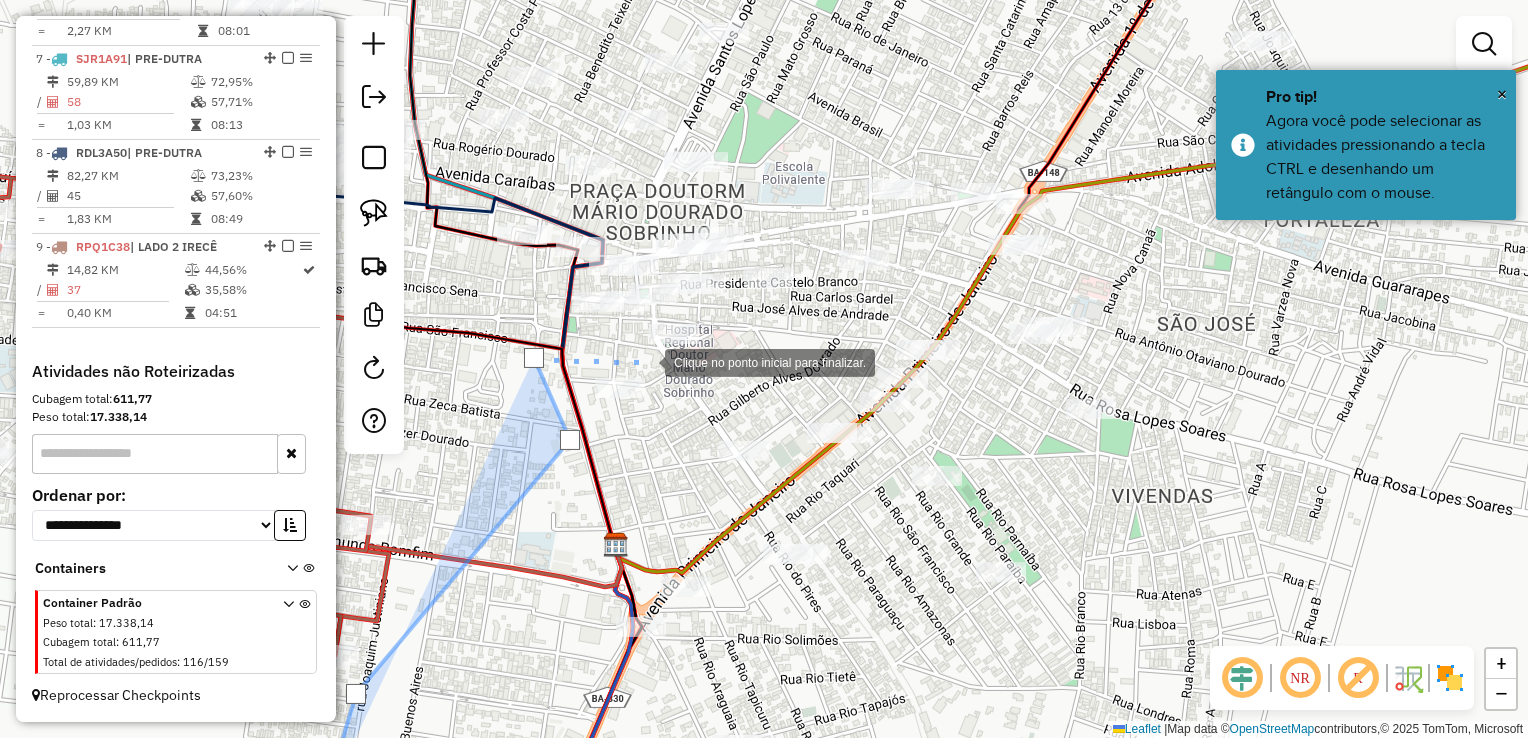 click 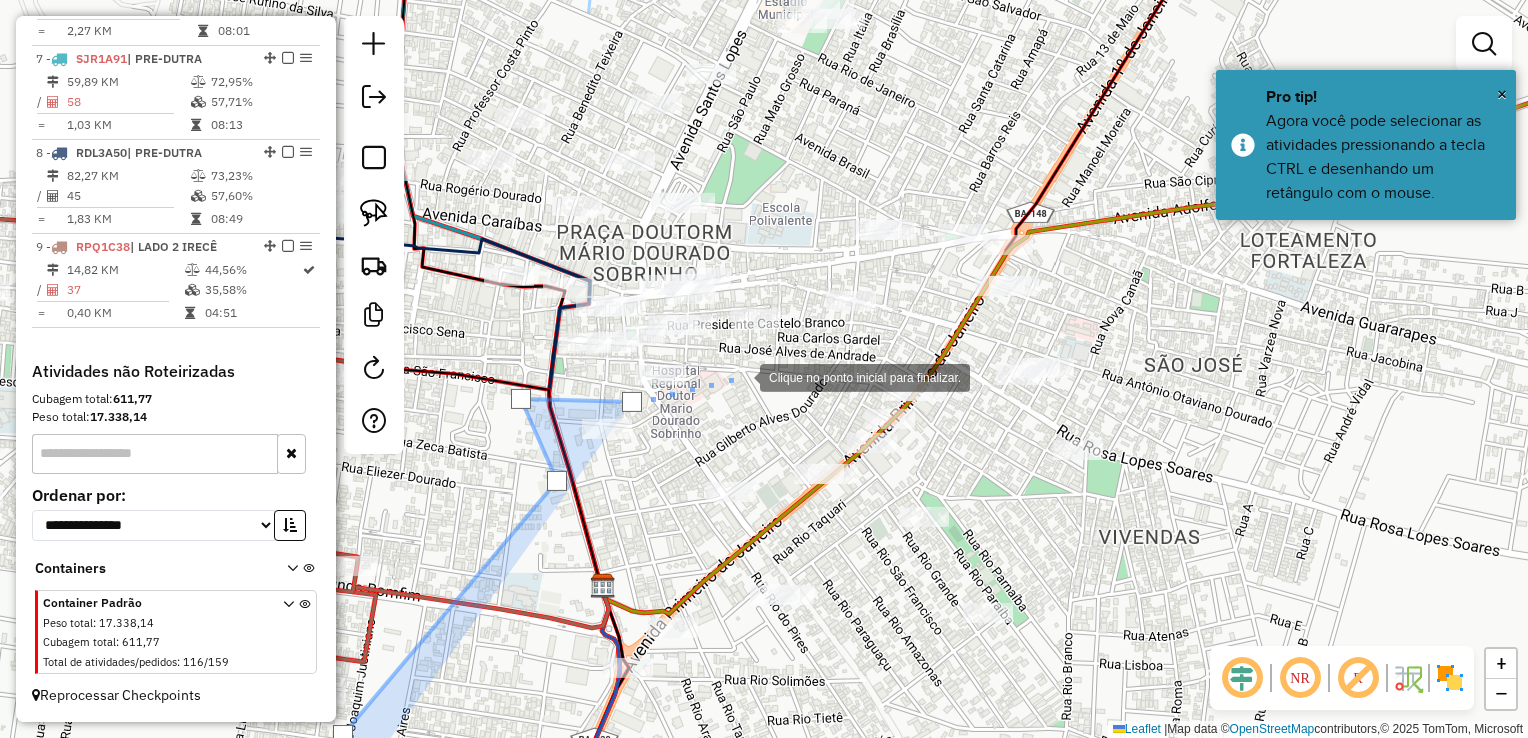 click 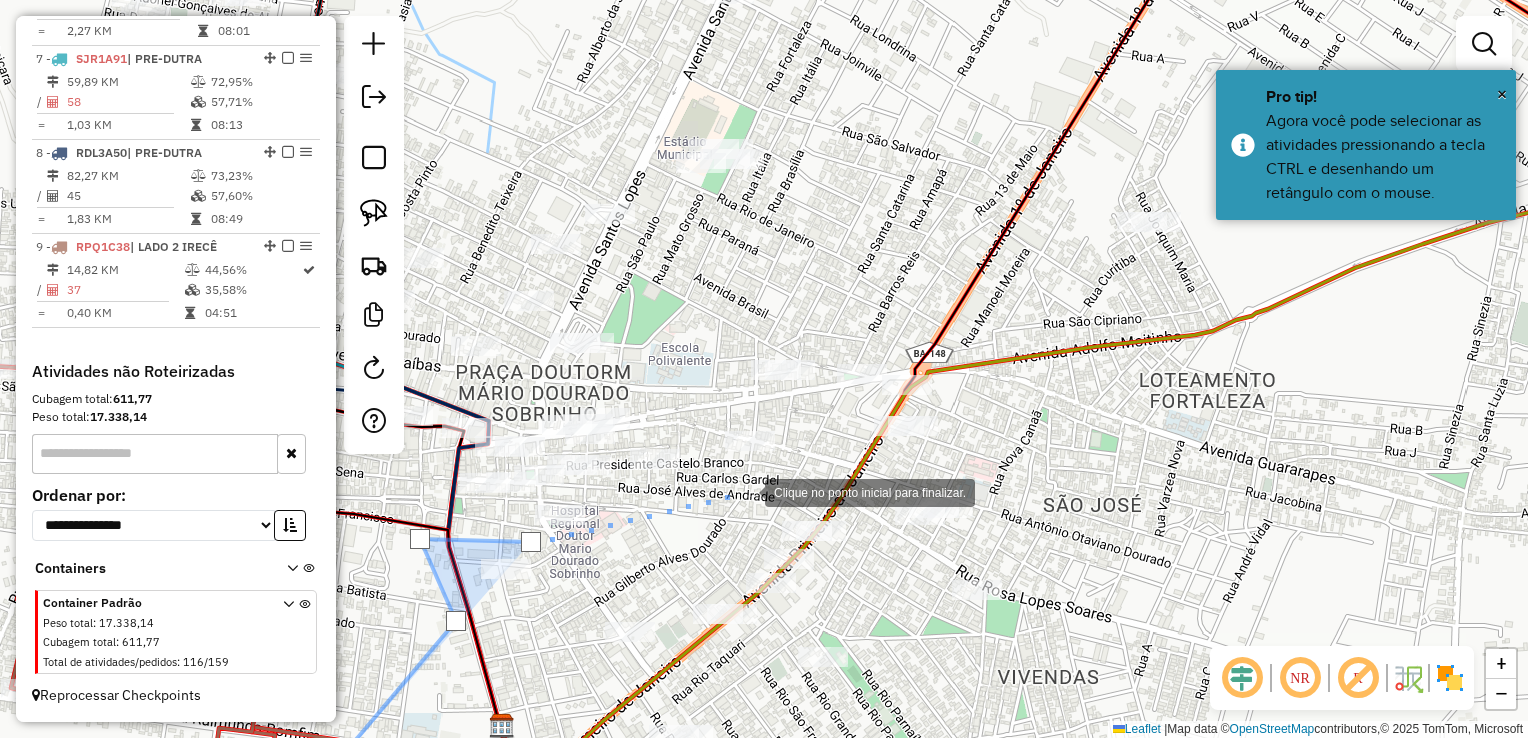 click 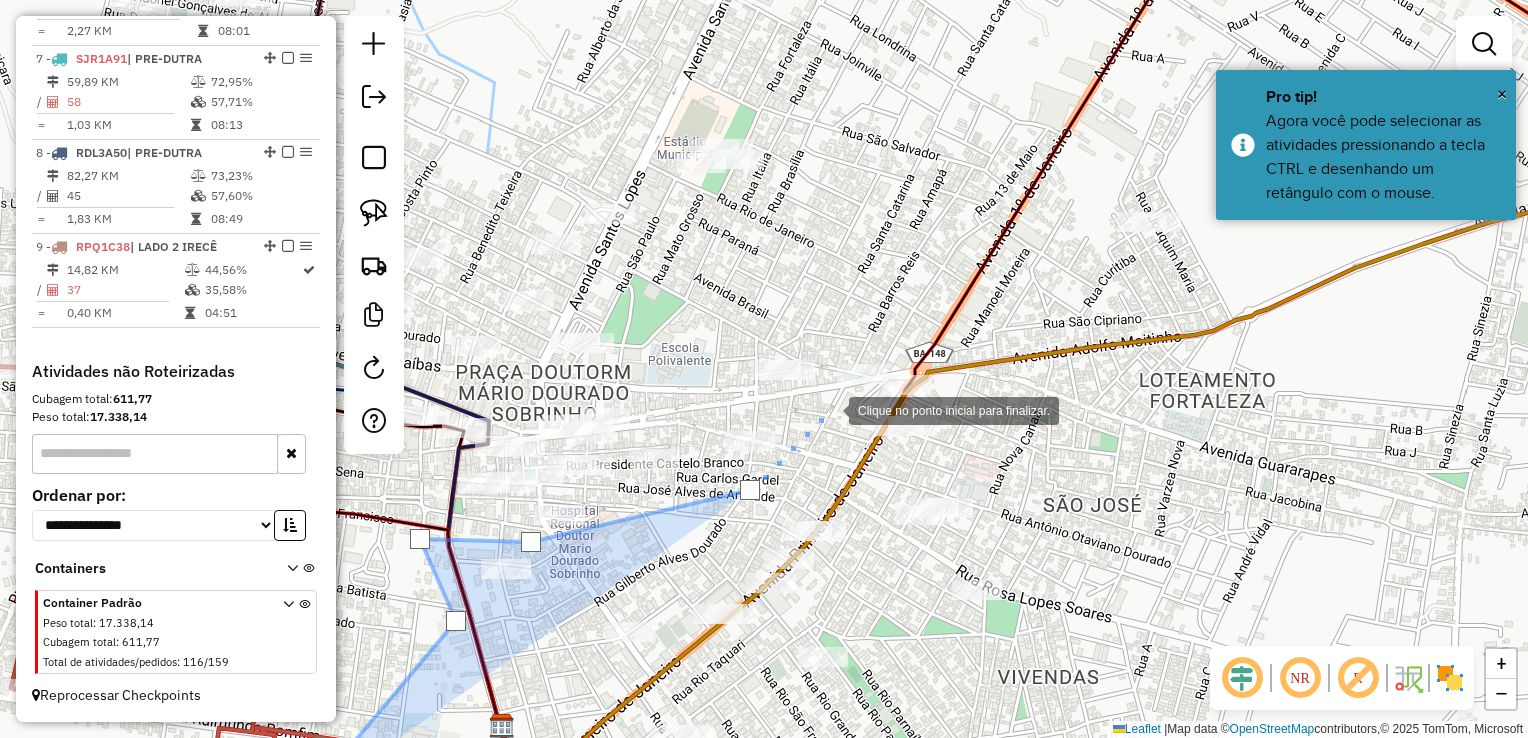 click 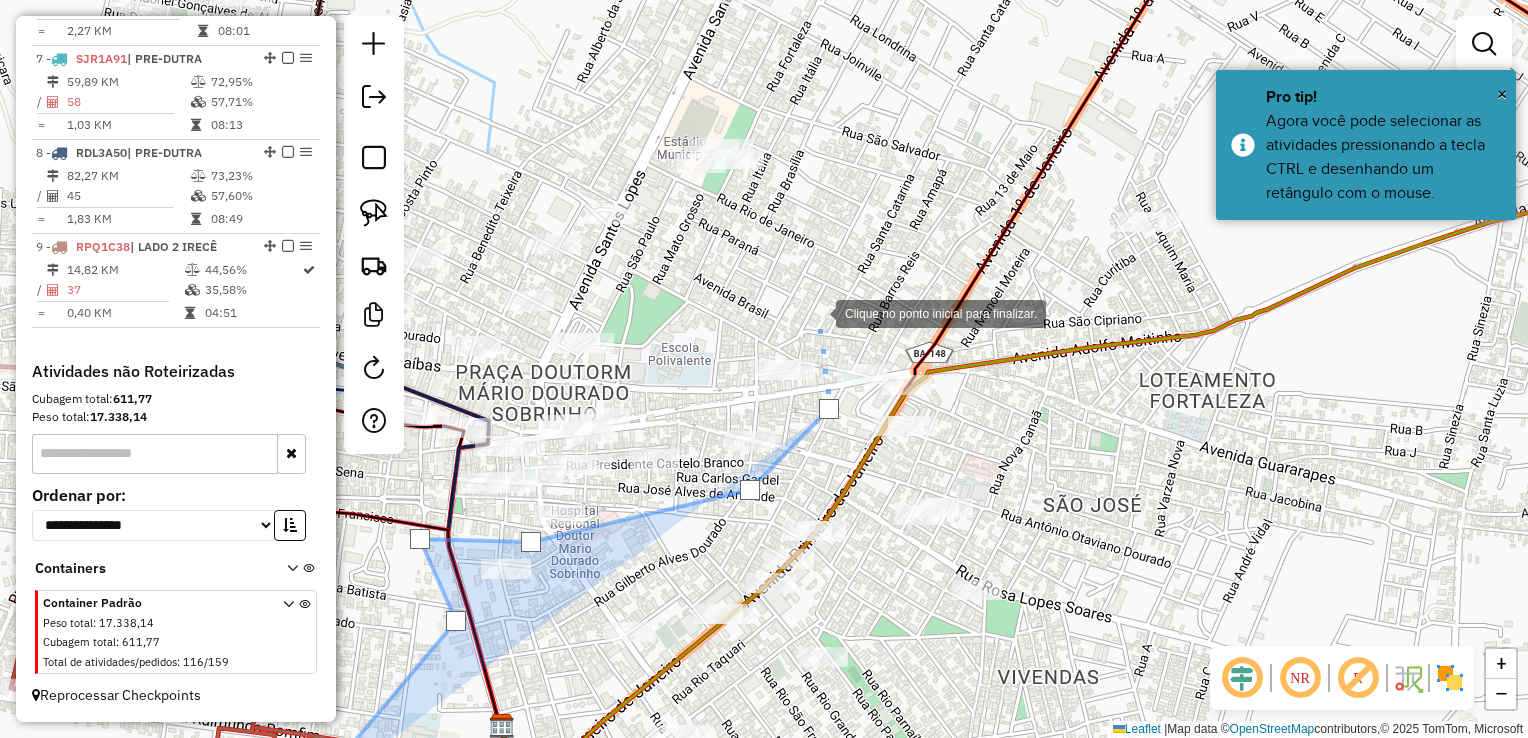 click 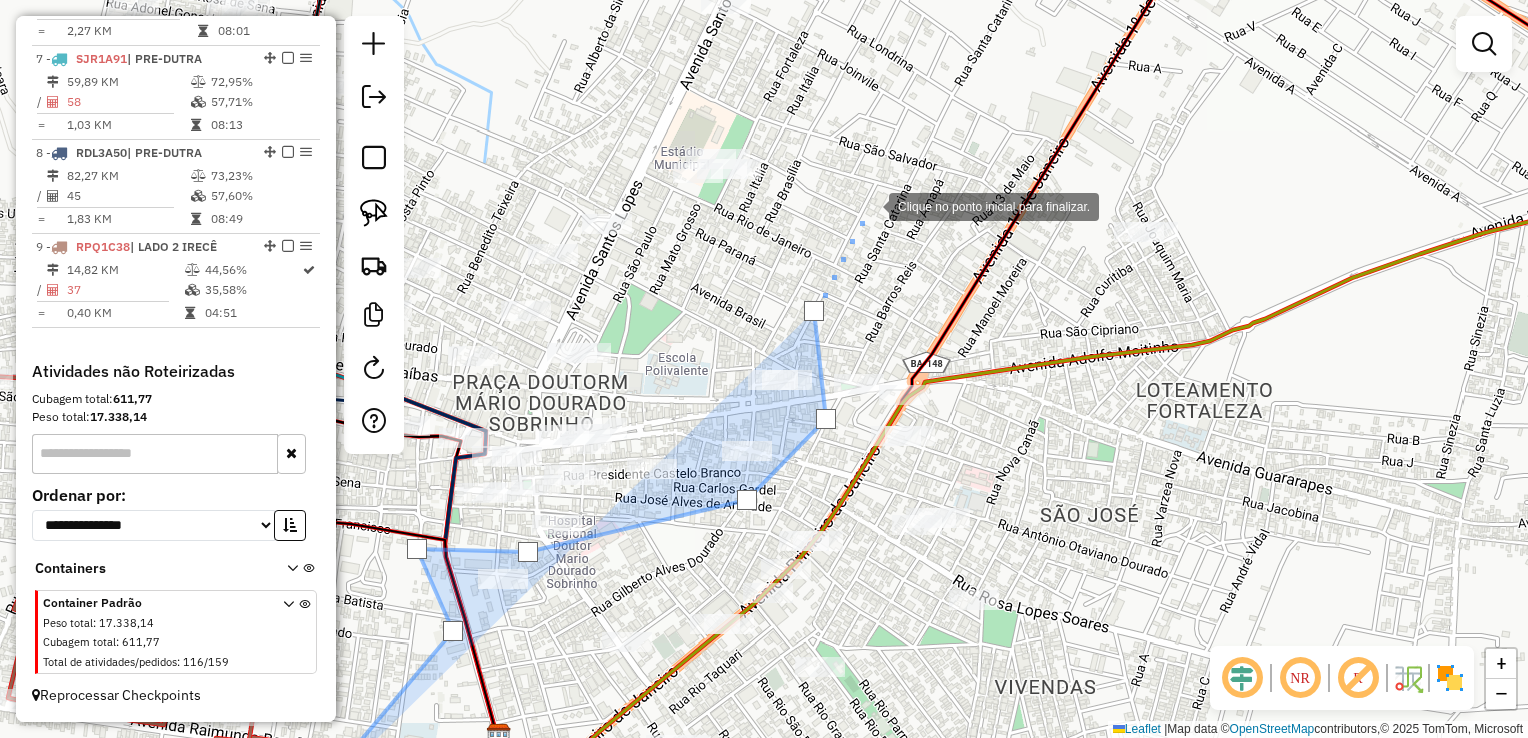 click 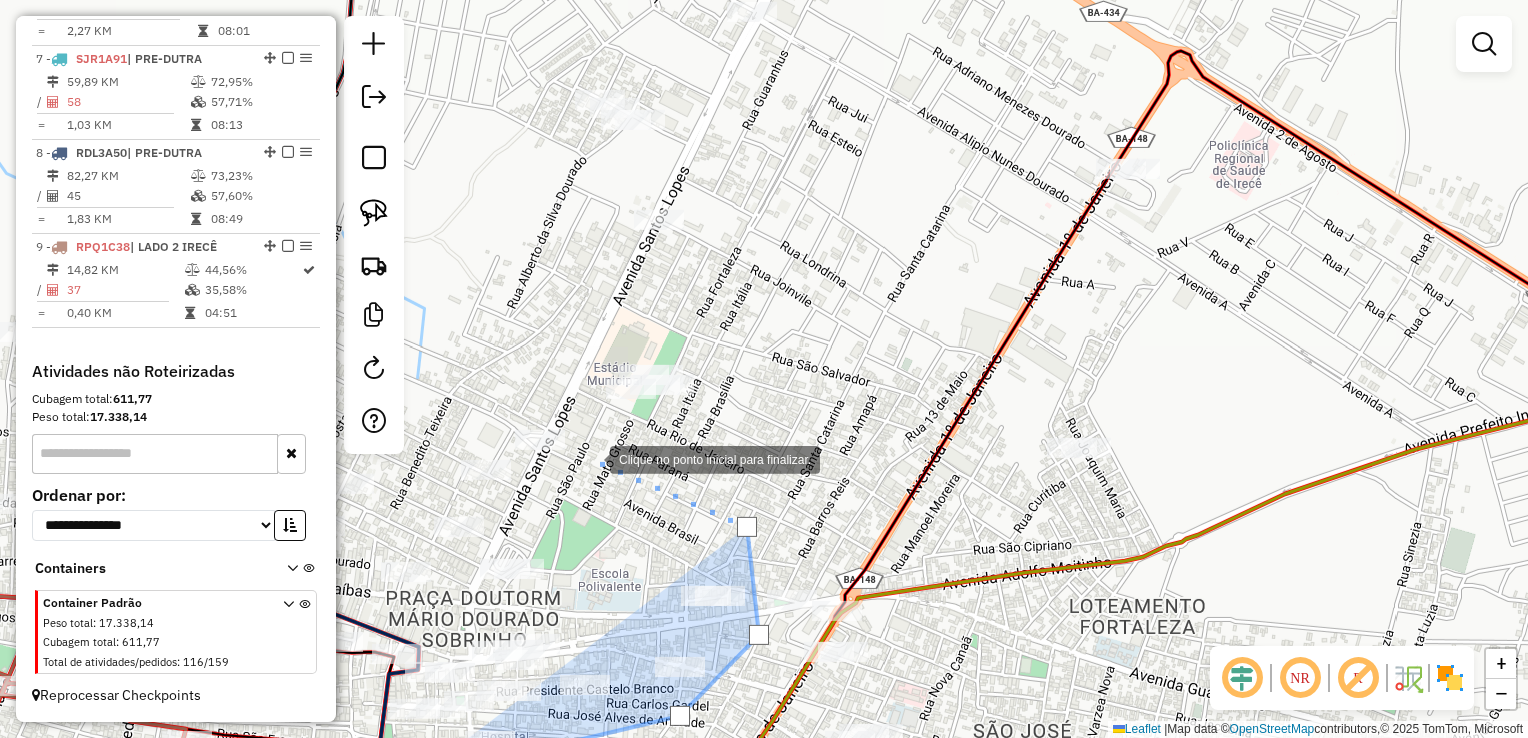 click 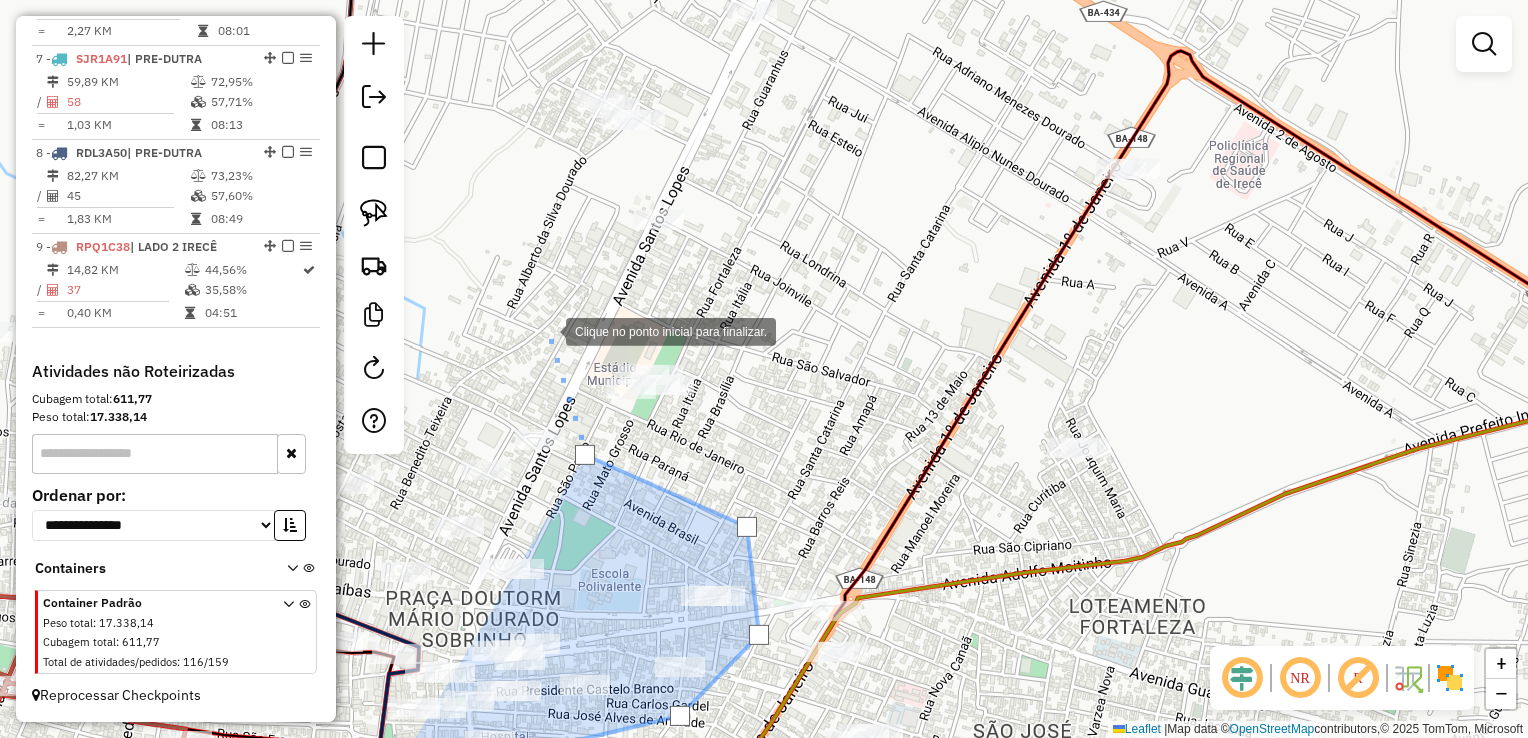 click 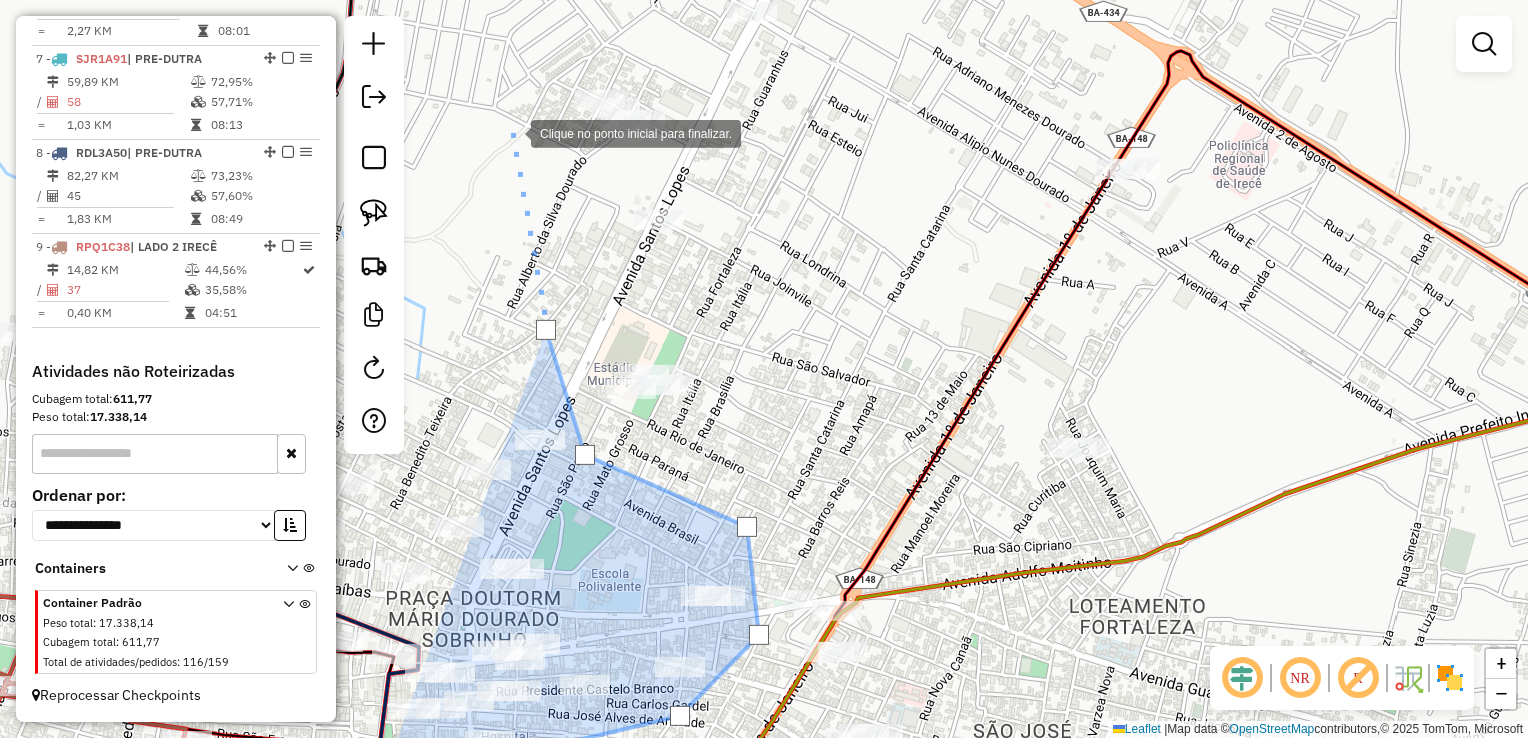 click 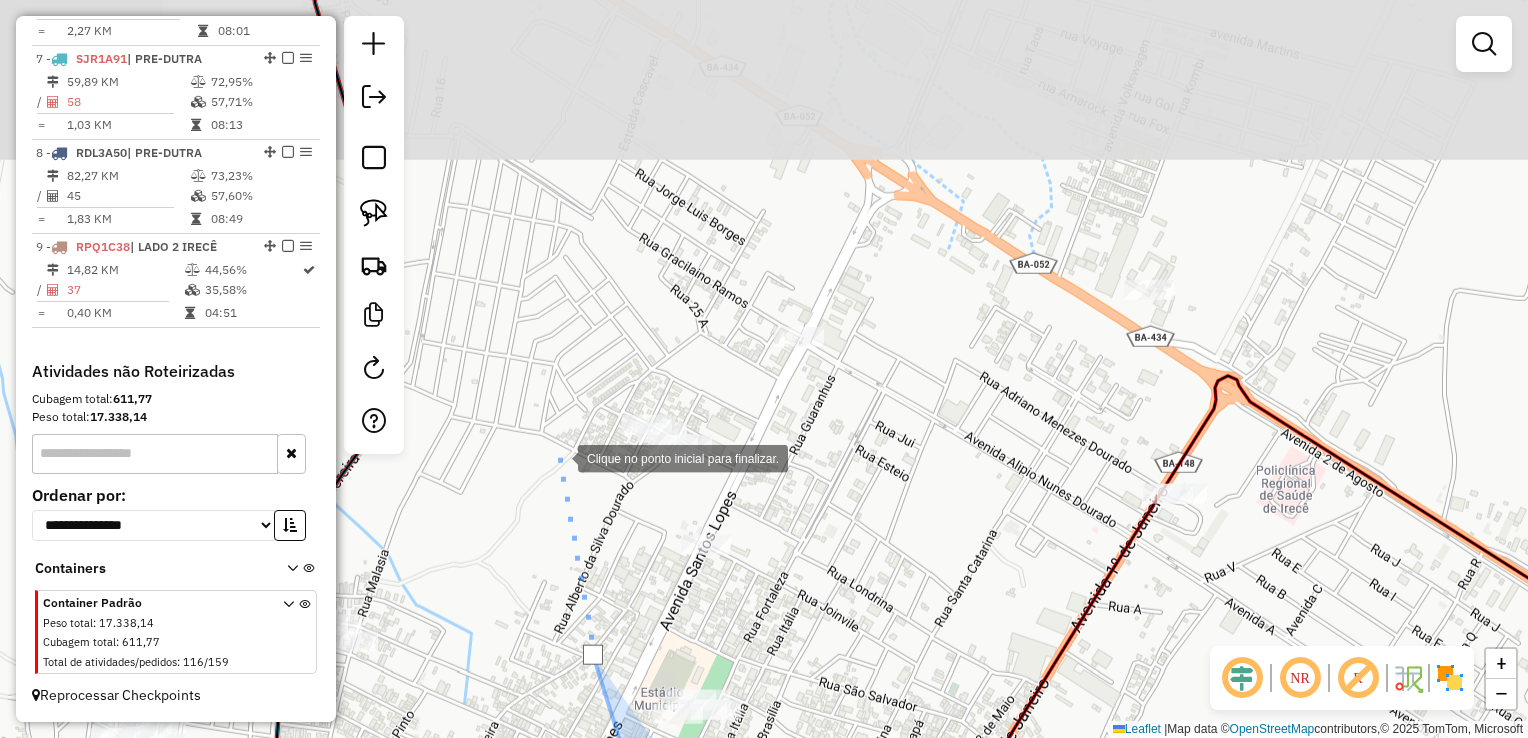 click 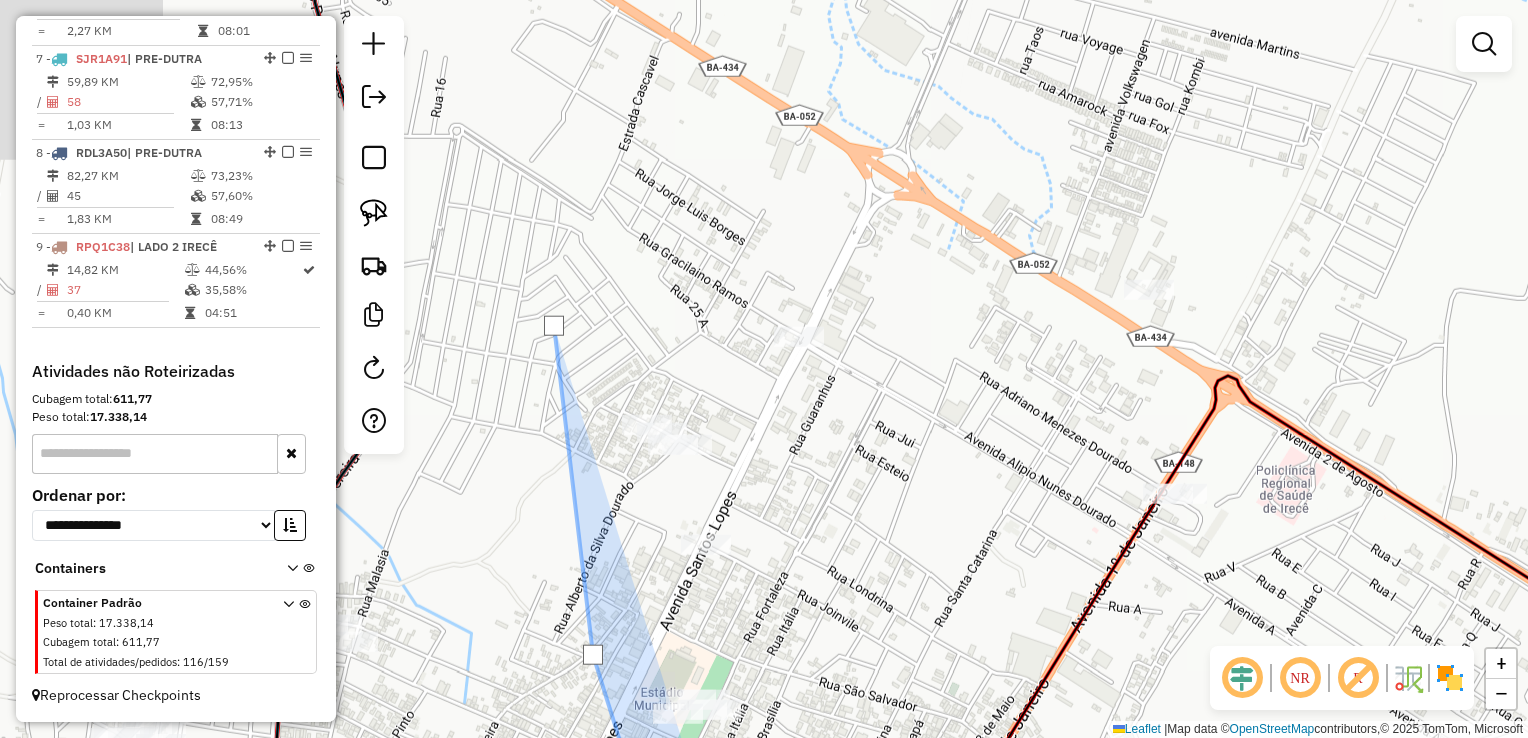 click 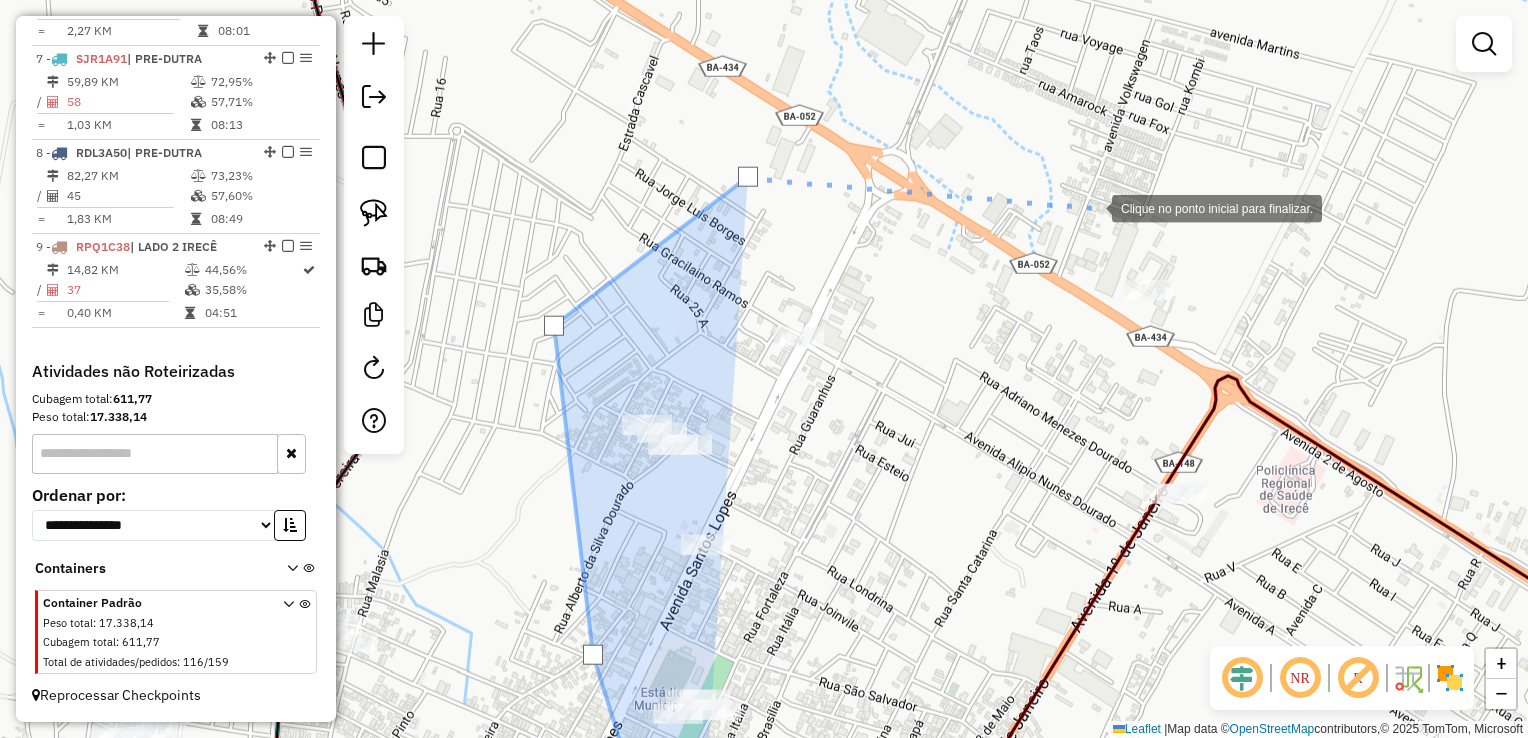 click 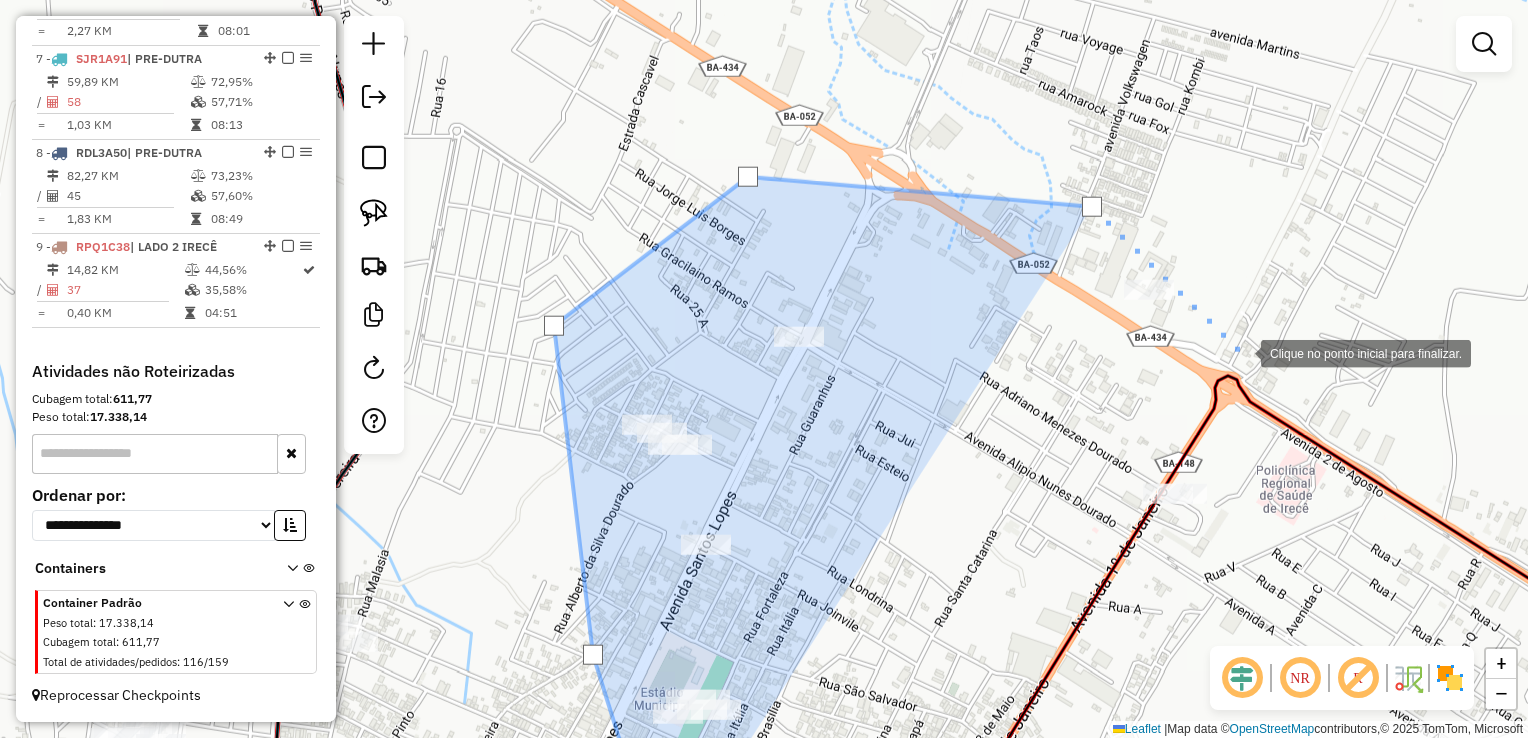 click 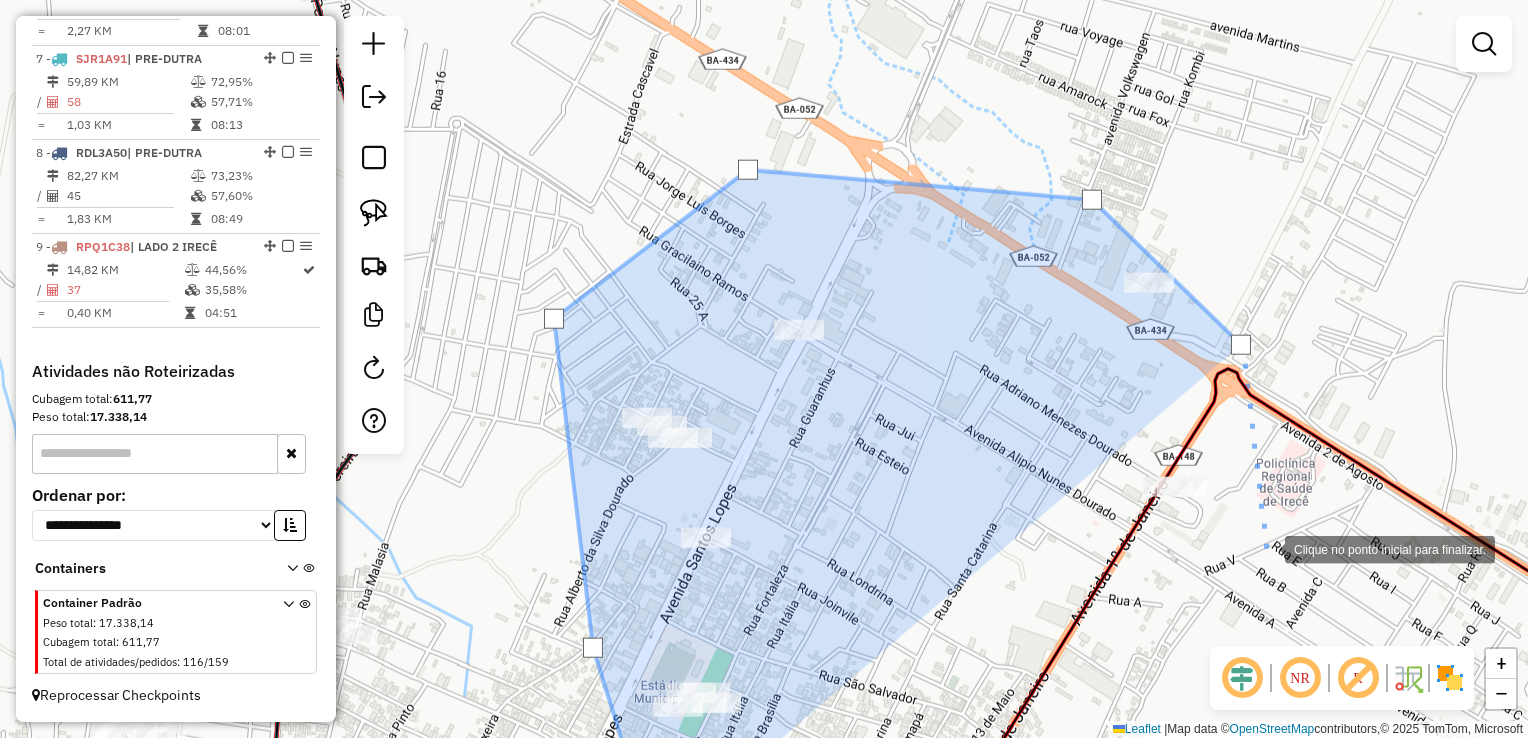 click 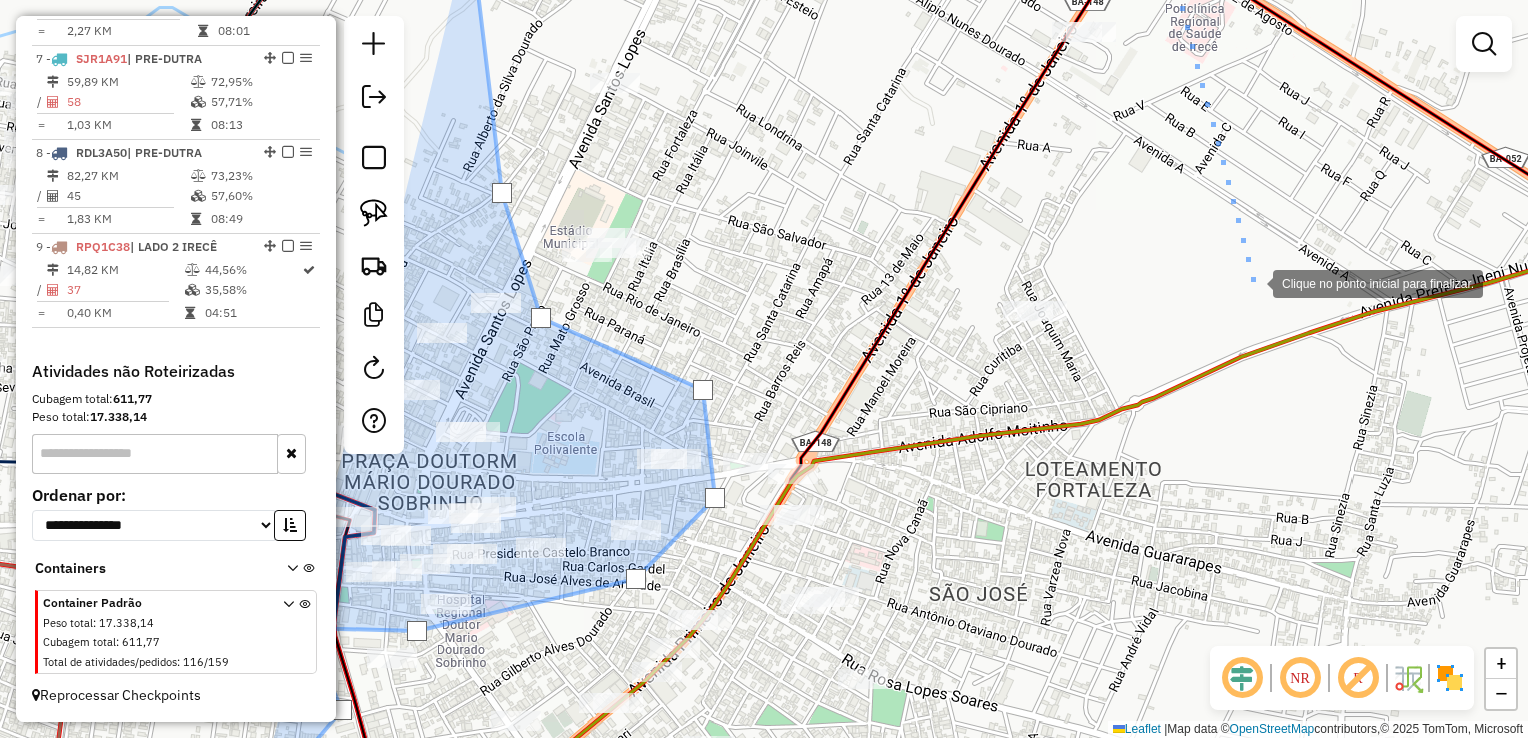 click 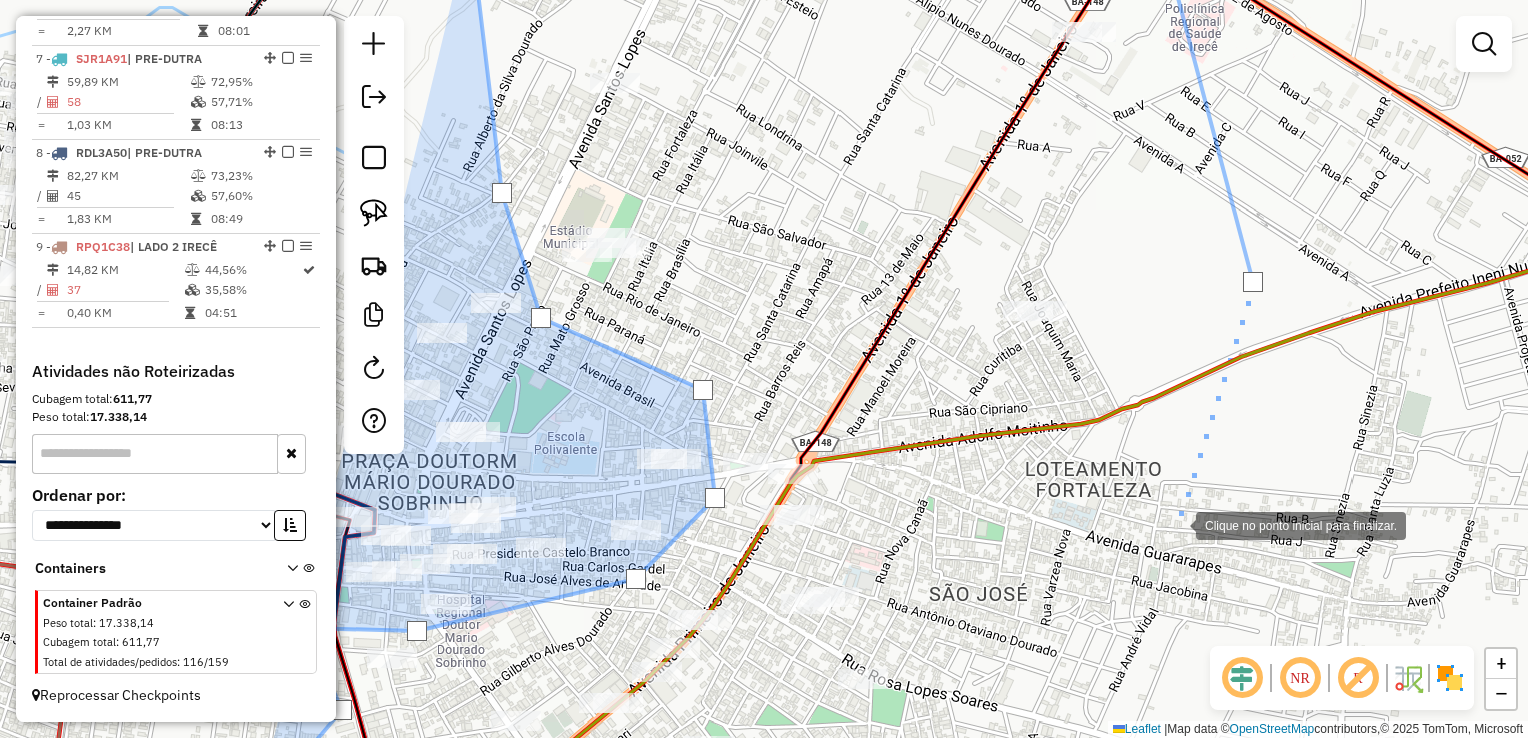 click 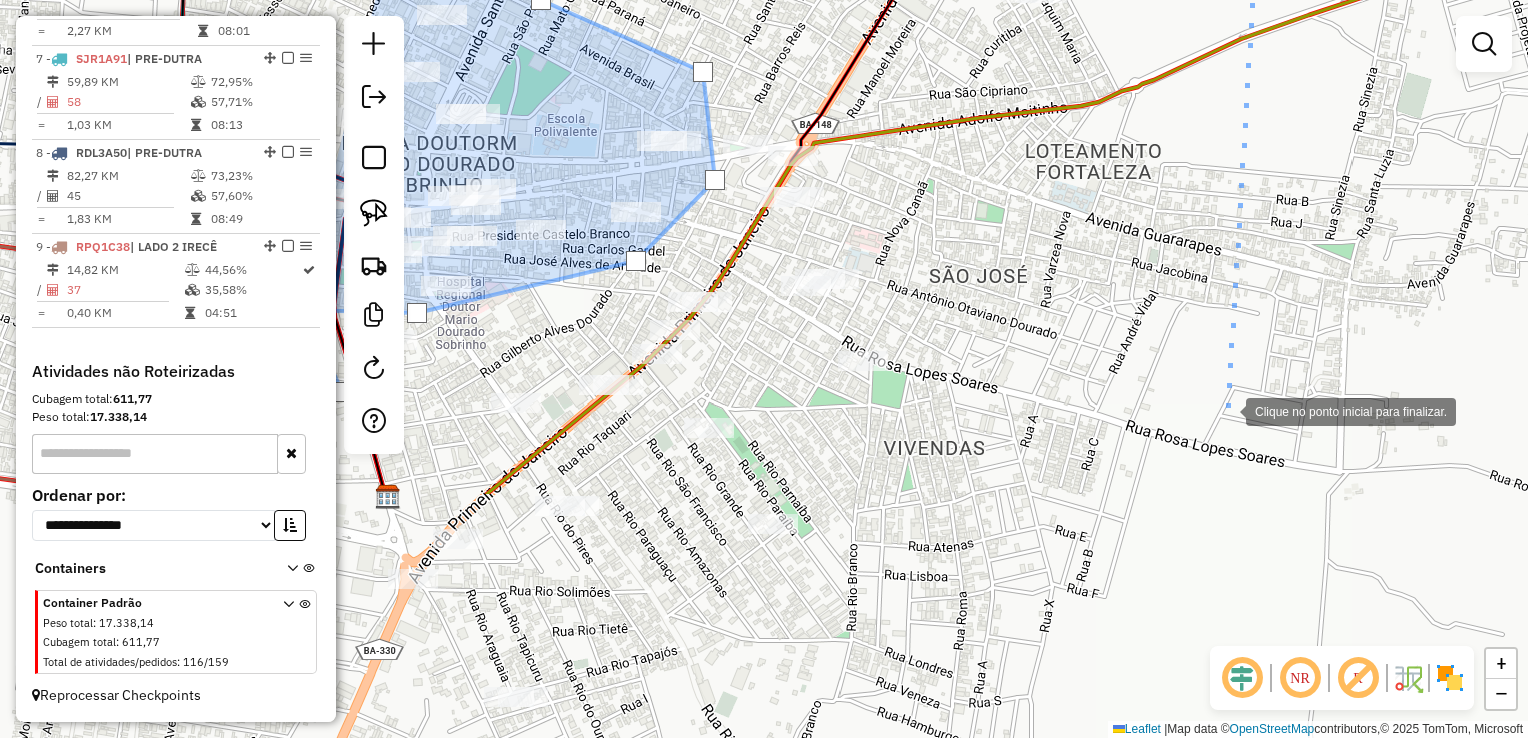 click 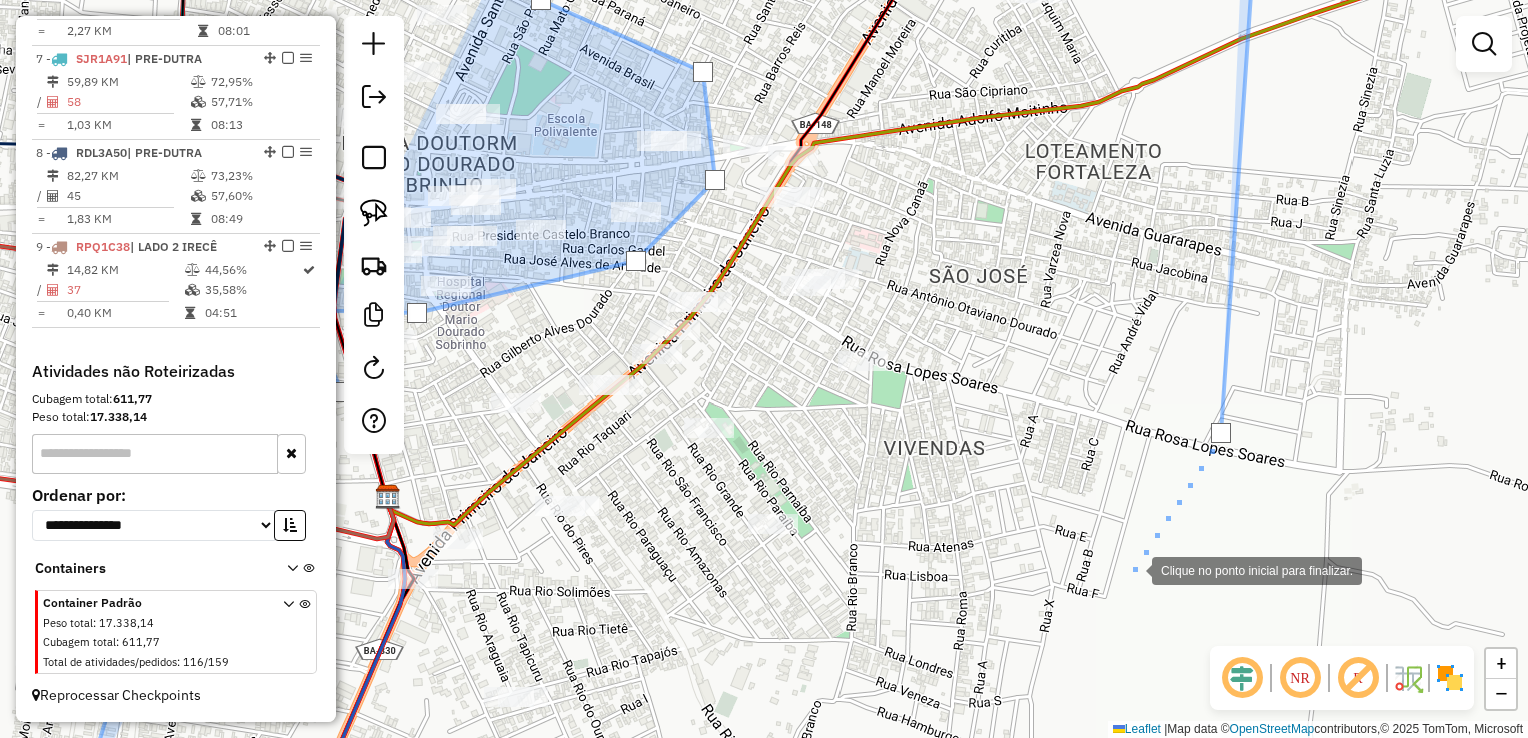 click 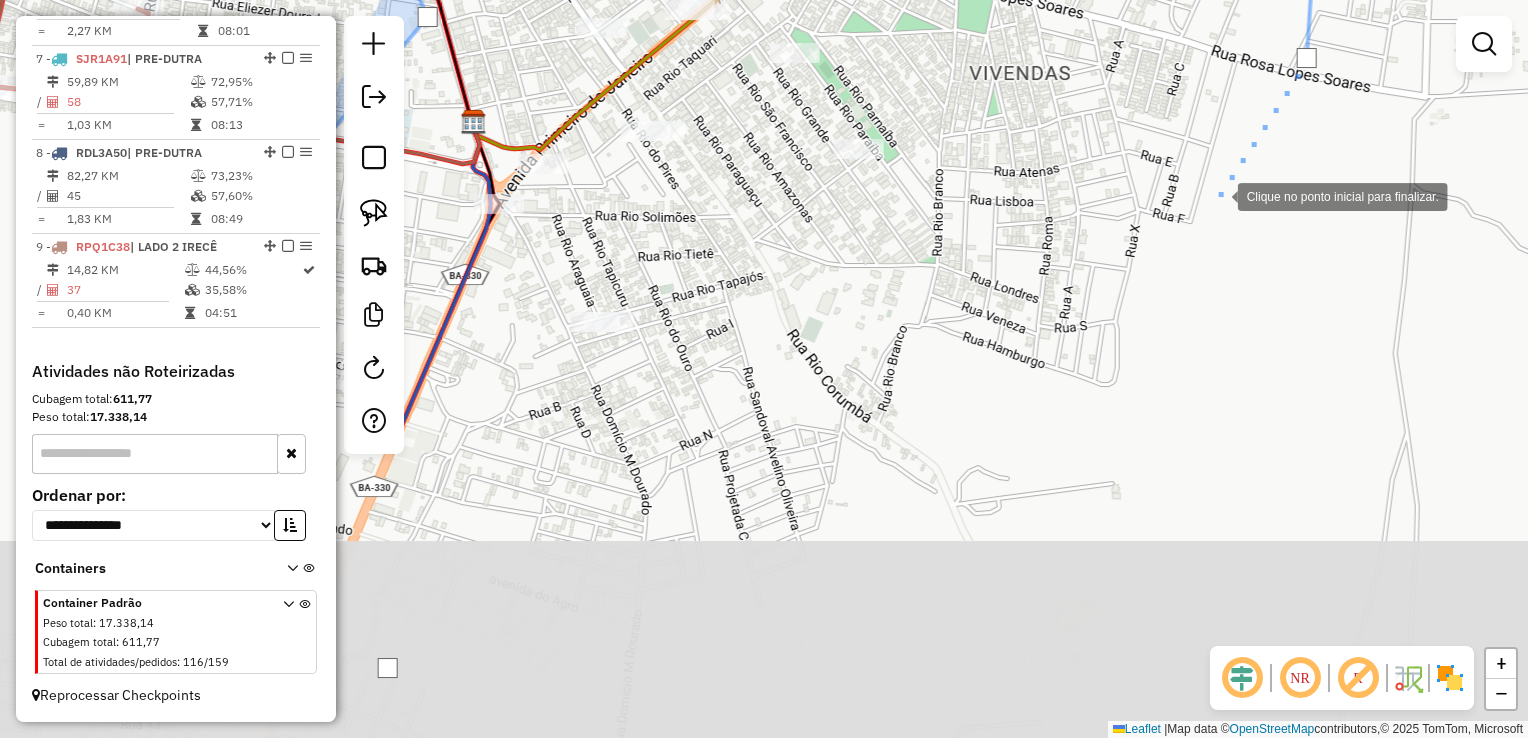 click 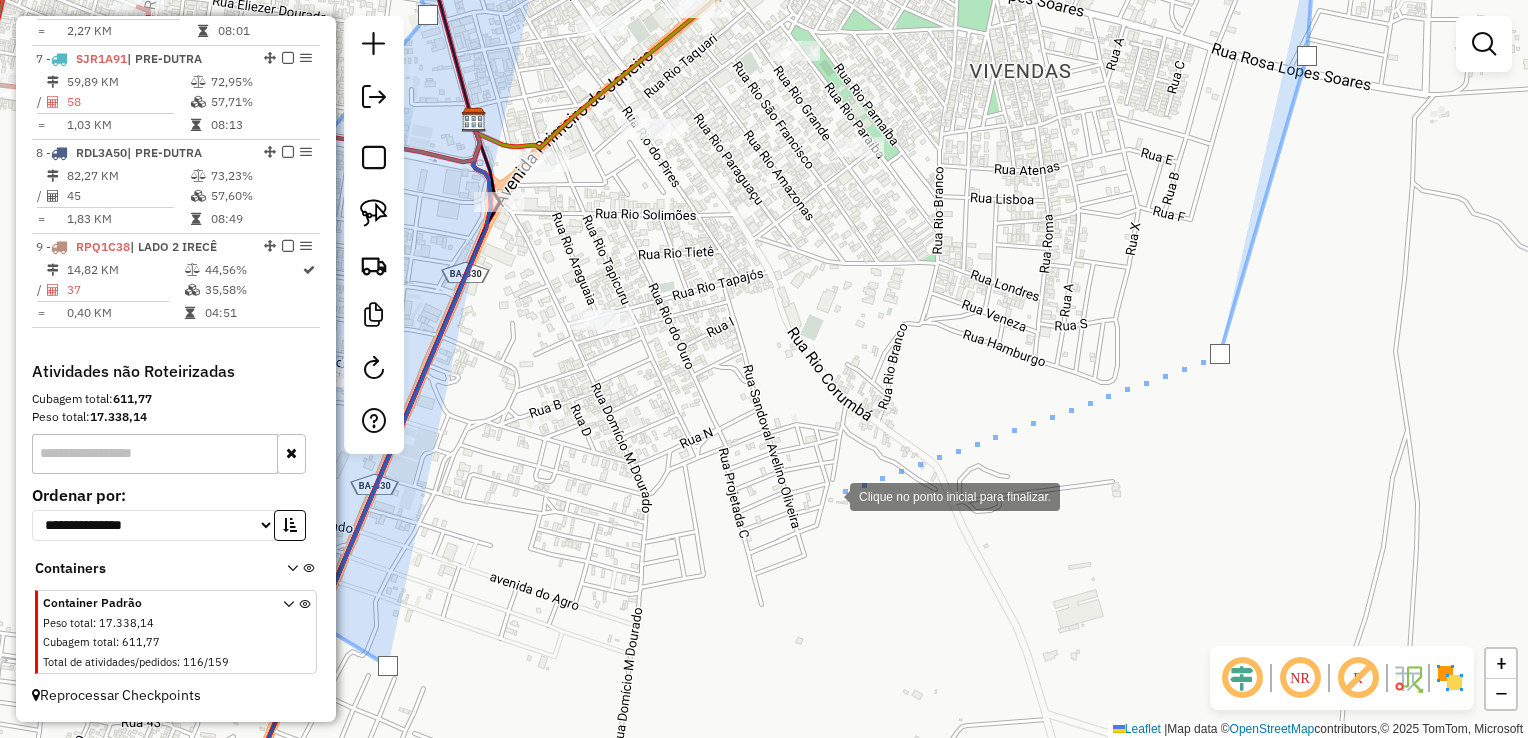 click 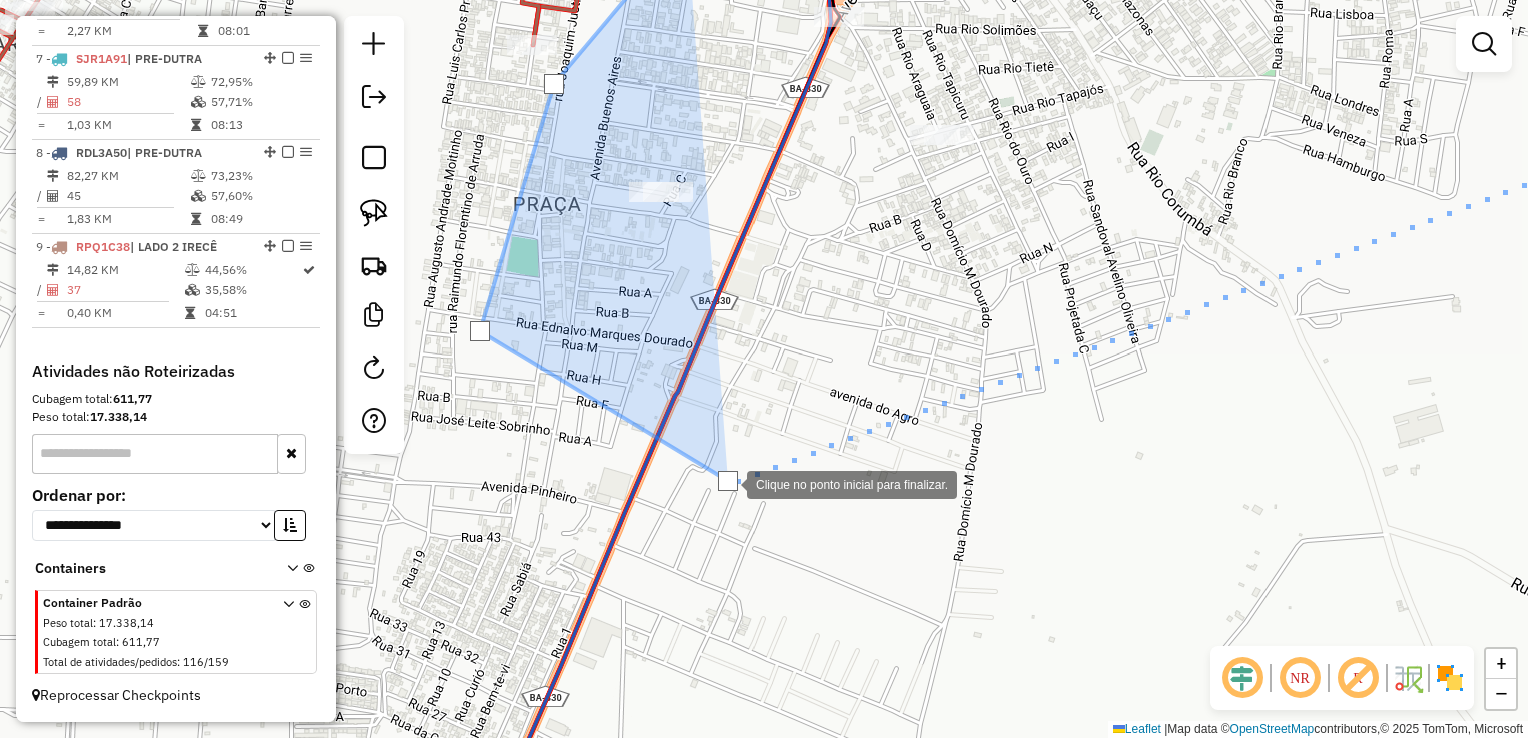 click 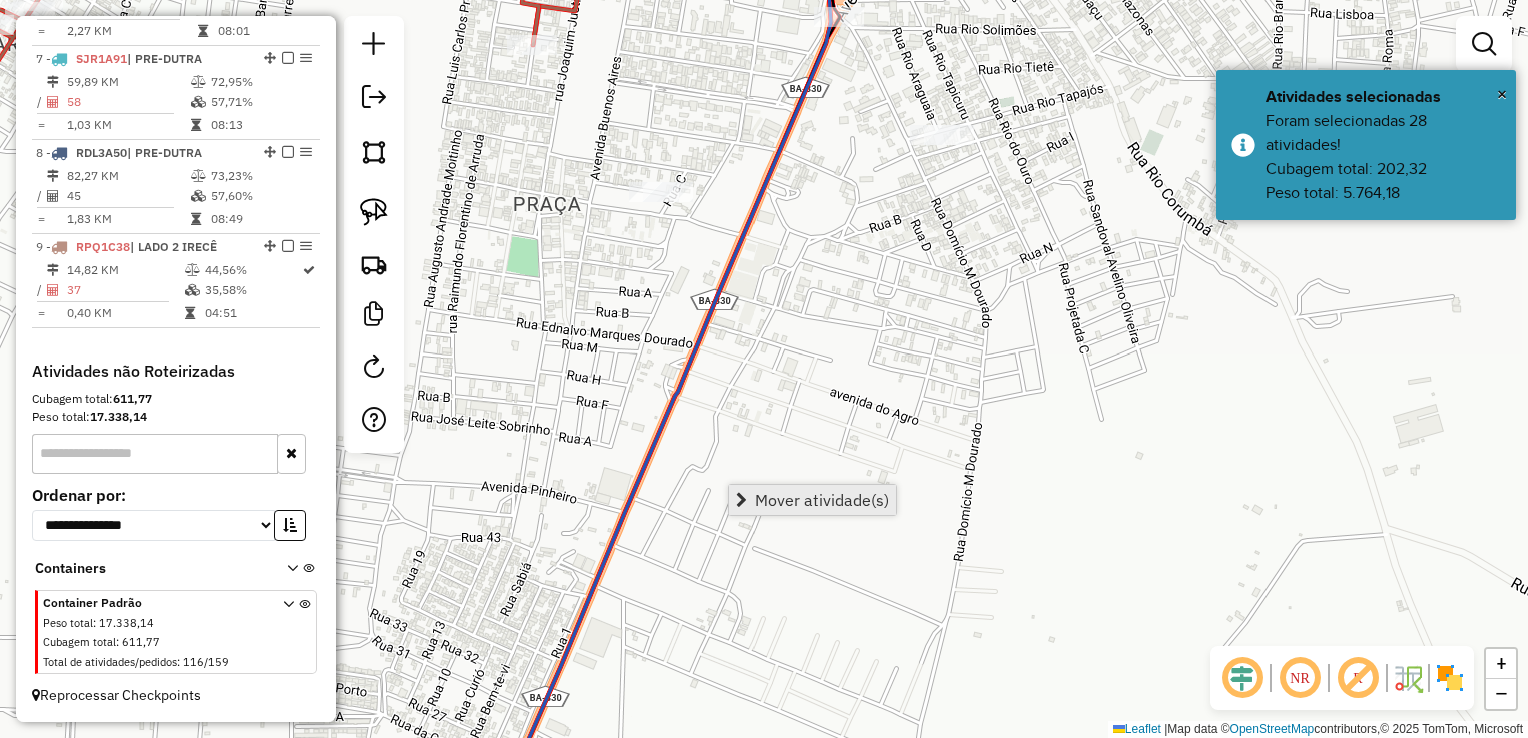 click on "Mover atividade(s)" at bounding box center (812, 500) 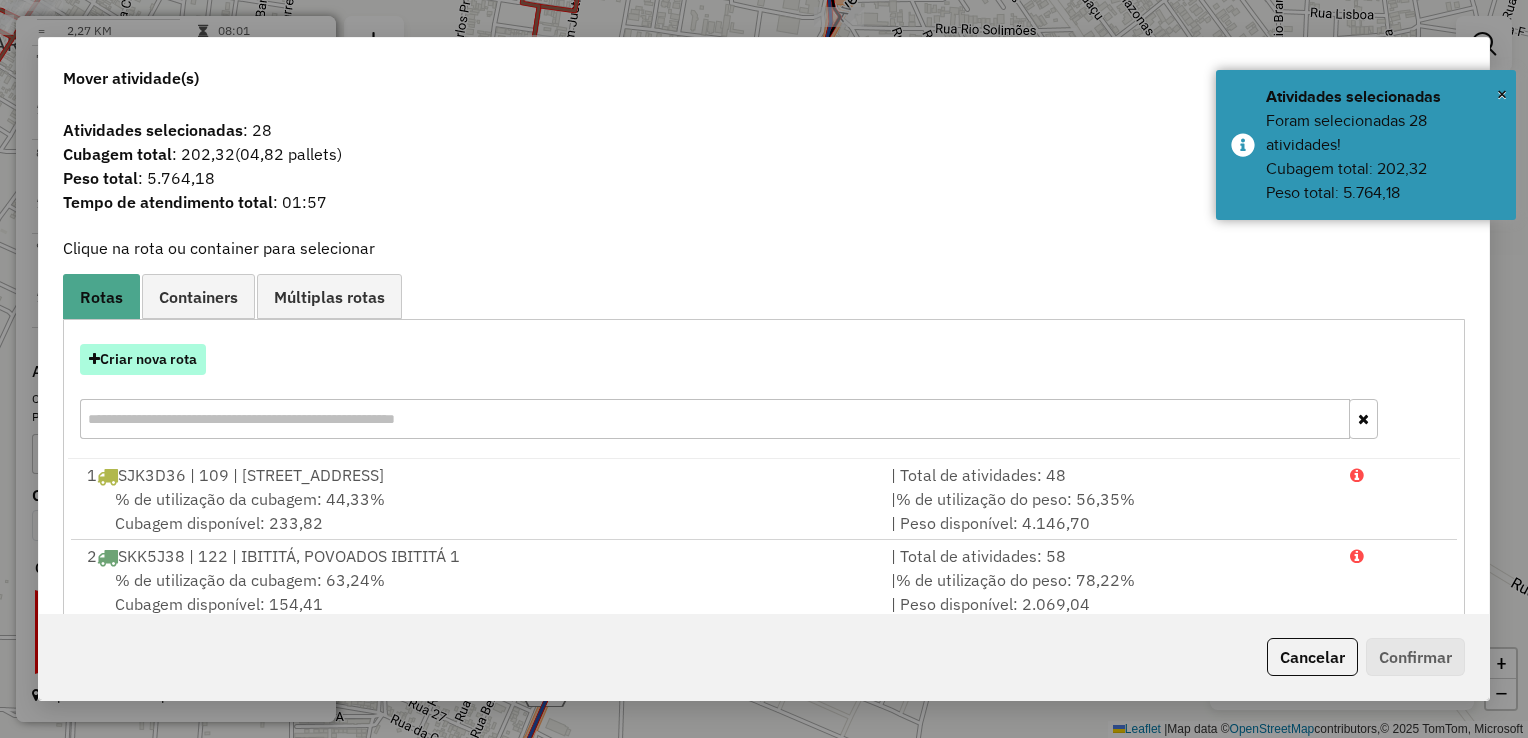 click on "Criar nova rota" at bounding box center (143, 359) 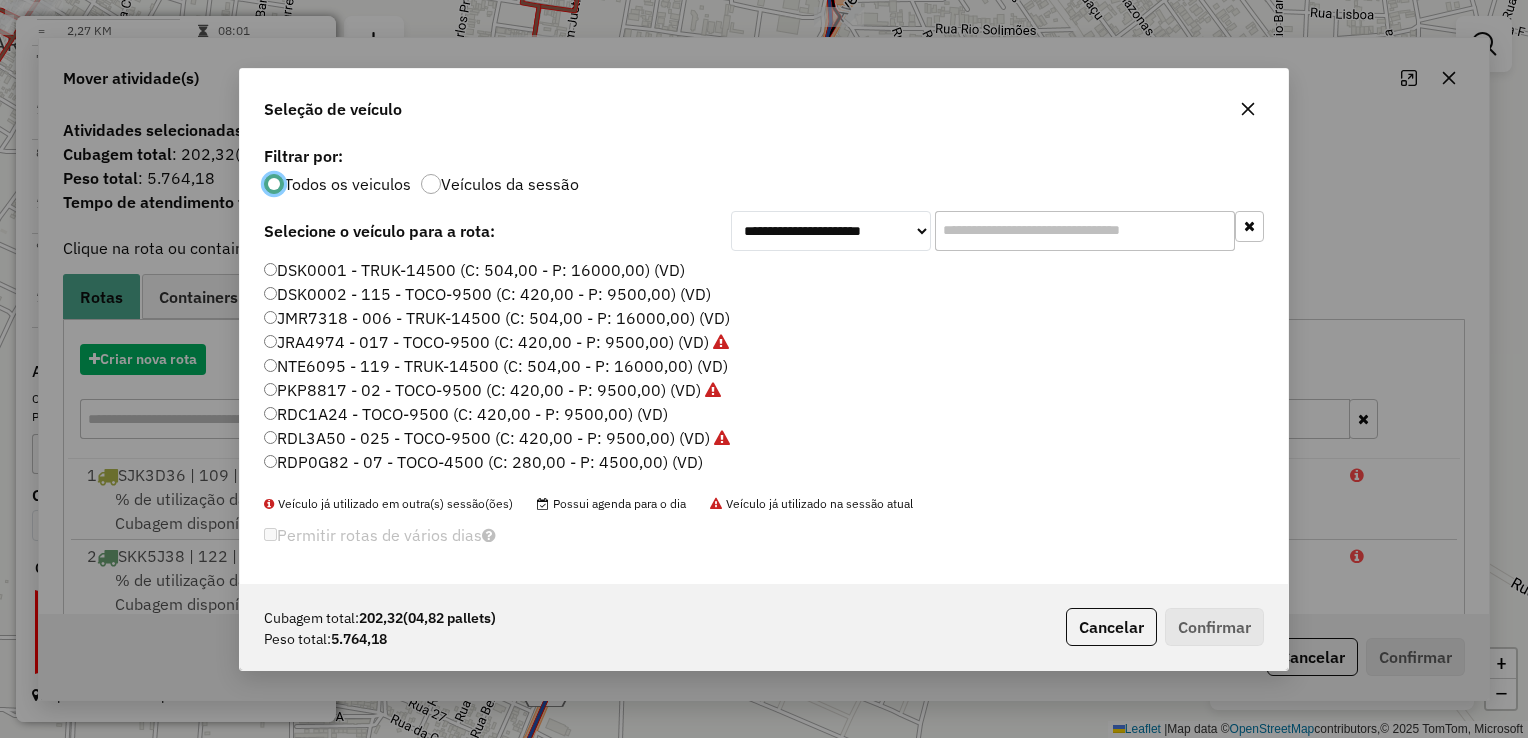 scroll, scrollTop: 10, scrollLeft: 6, axis: both 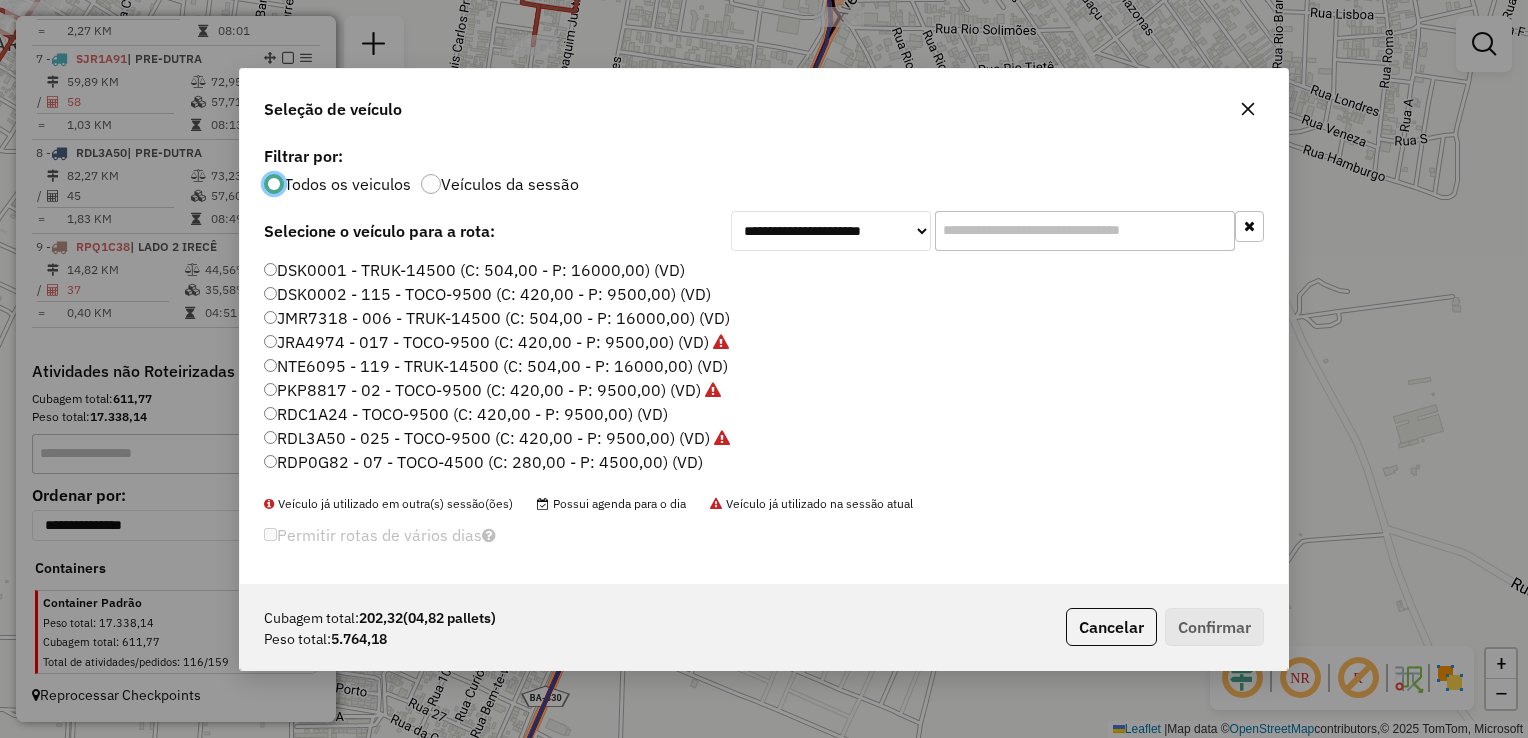 click on "RDC1A24 - TOCO-9500 (C: 420,00 - P: 9500,00) (VD)" 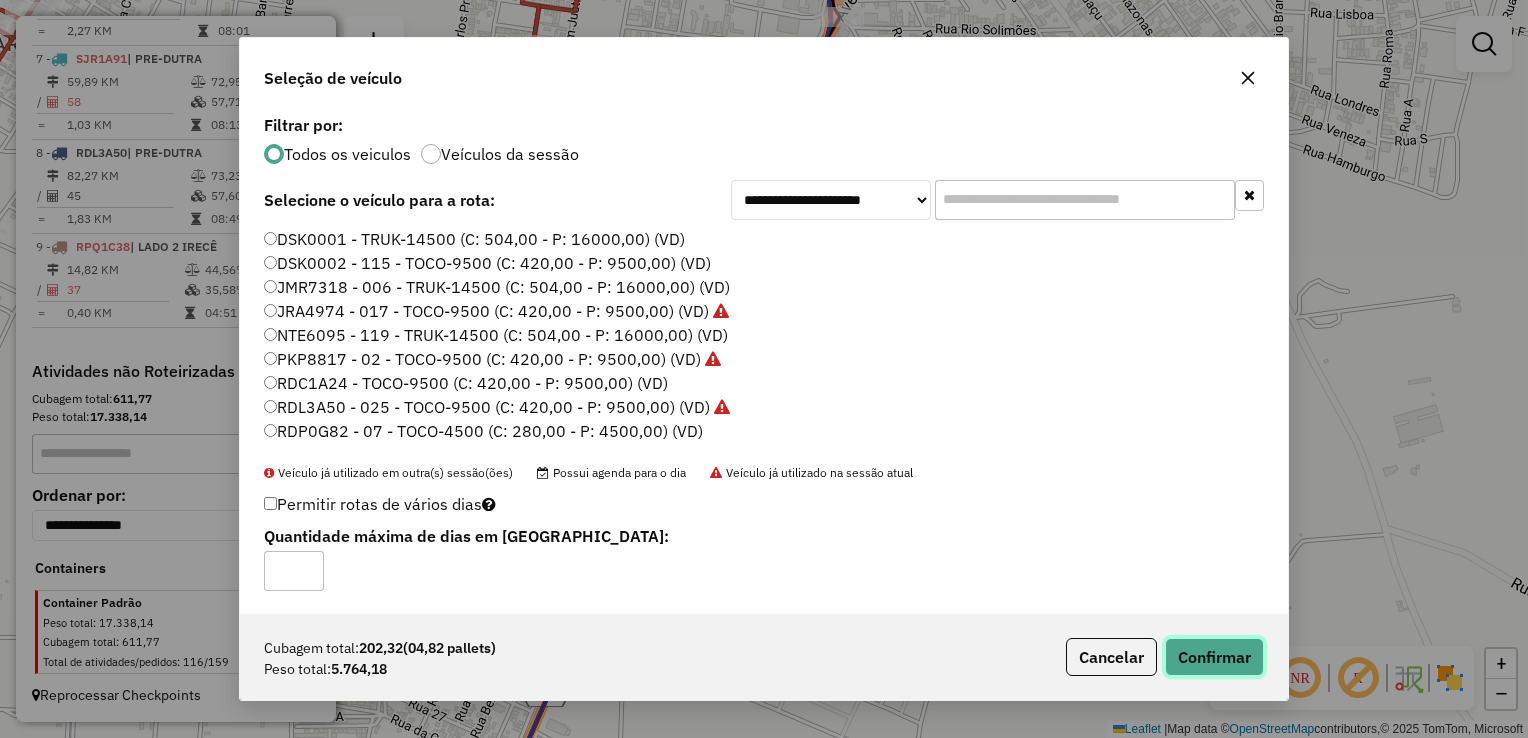 click on "Confirmar" 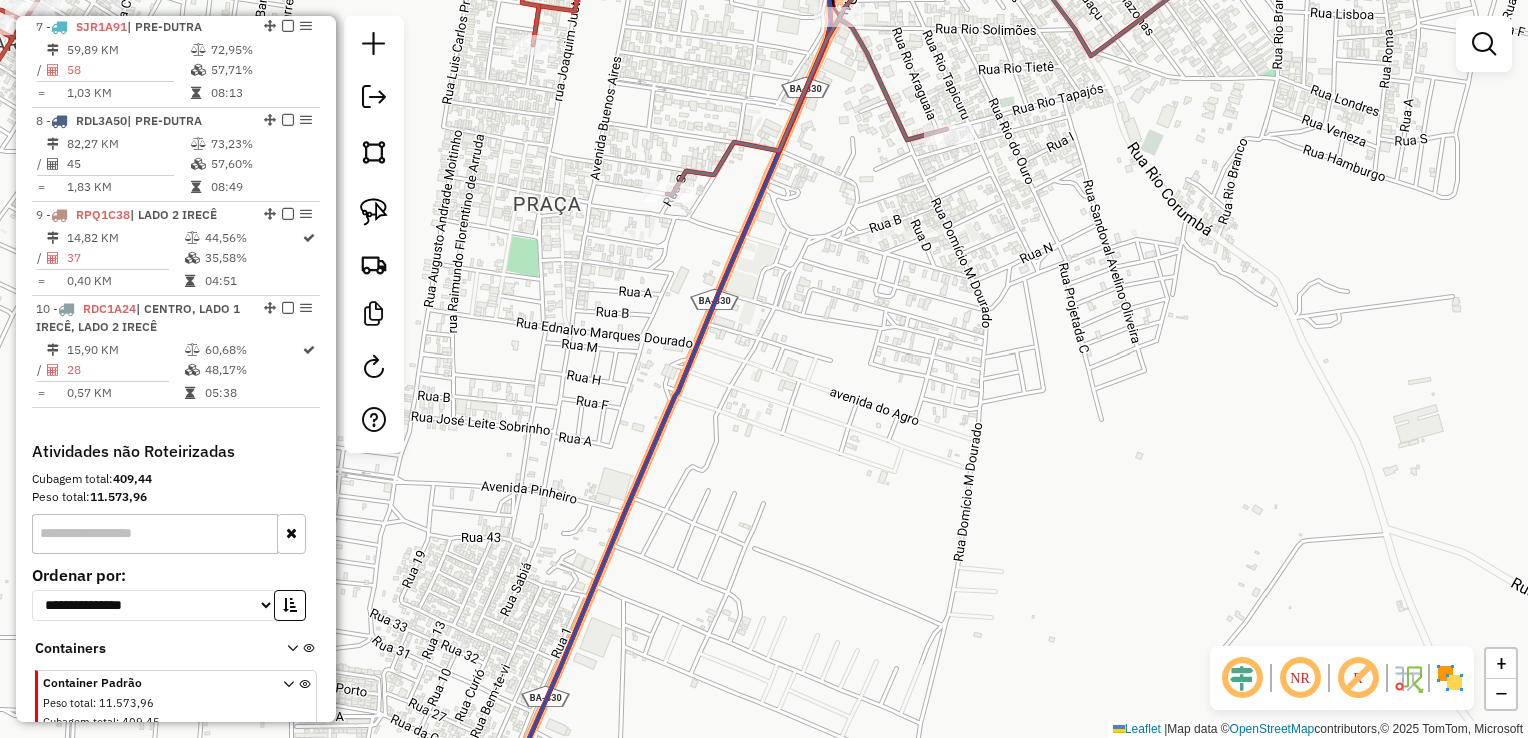 click on "Janela de atendimento Grade de atendimento Capacidade Transportadoras Veículos Cliente Pedidos  Rotas Selecione os dias de semana para filtrar as janelas de atendimento  Seg   Ter   Qua   Qui   Sex   Sáb   Dom  Informe o período da janela de atendimento: De: Até:  Filtrar exatamente a janela do cliente  Considerar janela de atendimento padrão  Selecione os dias de semana para filtrar as grades de atendimento  Seg   Ter   Qua   Qui   Sex   Sáb   Dom   Considerar clientes sem dia de atendimento cadastrado  Clientes fora do dia de atendimento selecionado Filtrar as atividades entre os valores definidos abaixo:  Peso mínimo:   Peso máximo:   Cubagem mínima:   Cubagem máxima:   De:   Até:  Filtrar as atividades entre o tempo de atendimento definido abaixo:  De:   Até:   Considerar capacidade total dos clientes não roteirizados Transportadora: Selecione um ou mais itens Tipo de veículo: Selecione um ou mais itens Veículo: Selecione um ou mais itens Motorista: Selecione um ou mais itens Nome: Rótulo:" 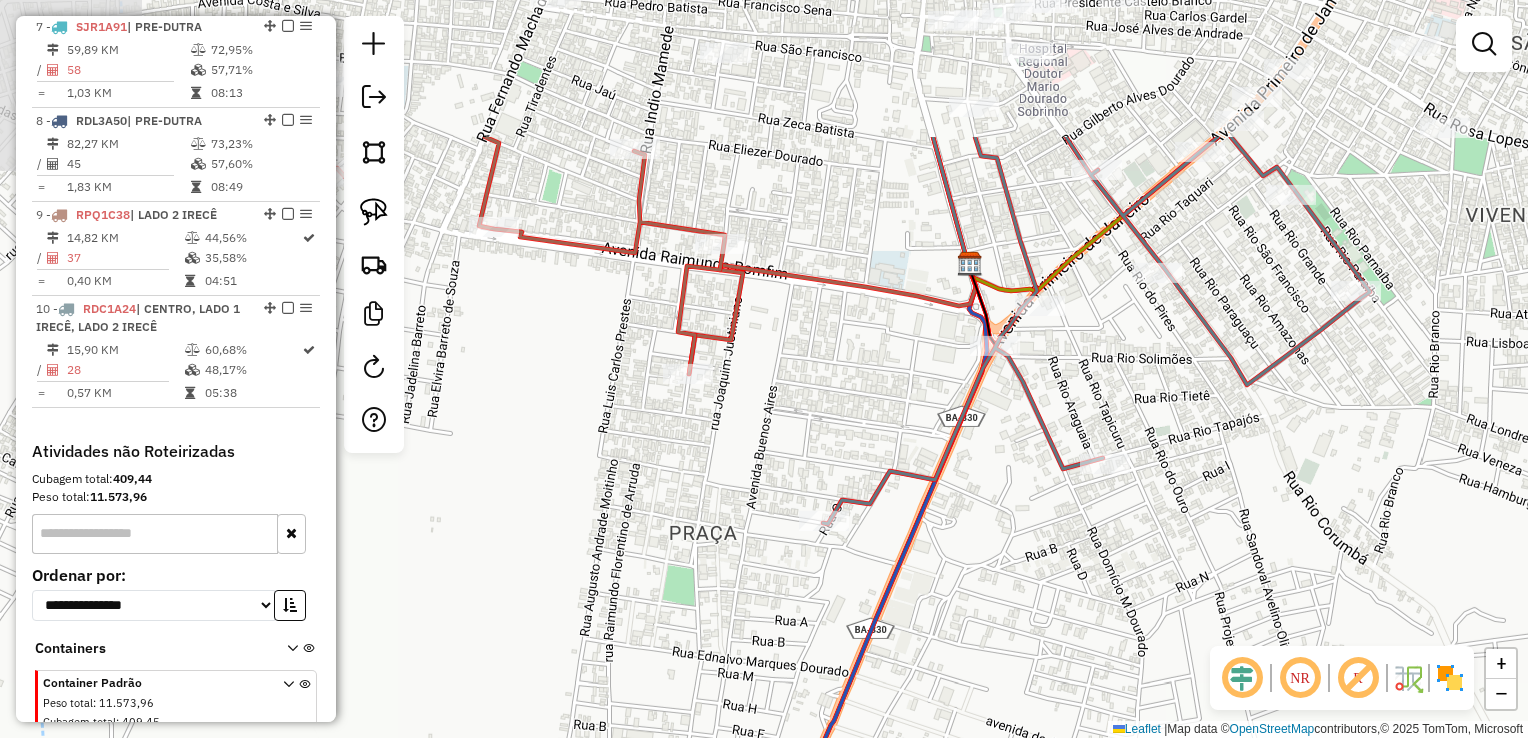click on "Janela de atendimento Grade de atendimento Capacidade Transportadoras Veículos Cliente Pedidos  Rotas Selecione os dias de semana para filtrar as janelas de atendimento  Seg   Ter   Qua   Qui   Sex   Sáb   Dom  Informe o período da janela de atendimento: De: Até:  Filtrar exatamente a janela do cliente  Considerar janela de atendimento padrão  Selecione os dias de semana para filtrar as grades de atendimento  Seg   Ter   Qua   Qui   Sex   Sáb   Dom   Considerar clientes sem dia de atendimento cadastrado  Clientes fora do dia de atendimento selecionado Filtrar as atividades entre os valores definidos abaixo:  Peso mínimo:   Peso máximo:   Cubagem mínima:   Cubagem máxima:   De:   Até:  Filtrar as atividades entre o tempo de atendimento definido abaixo:  De:   Até:   Considerar capacidade total dos clientes não roteirizados Transportadora: Selecione um ou mais itens Tipo de veículo: Selecione um ou mais itens Veículo: Selecione um ou mais itens Motorista: Selecione um ou mais itens Nome: Rótulo:" 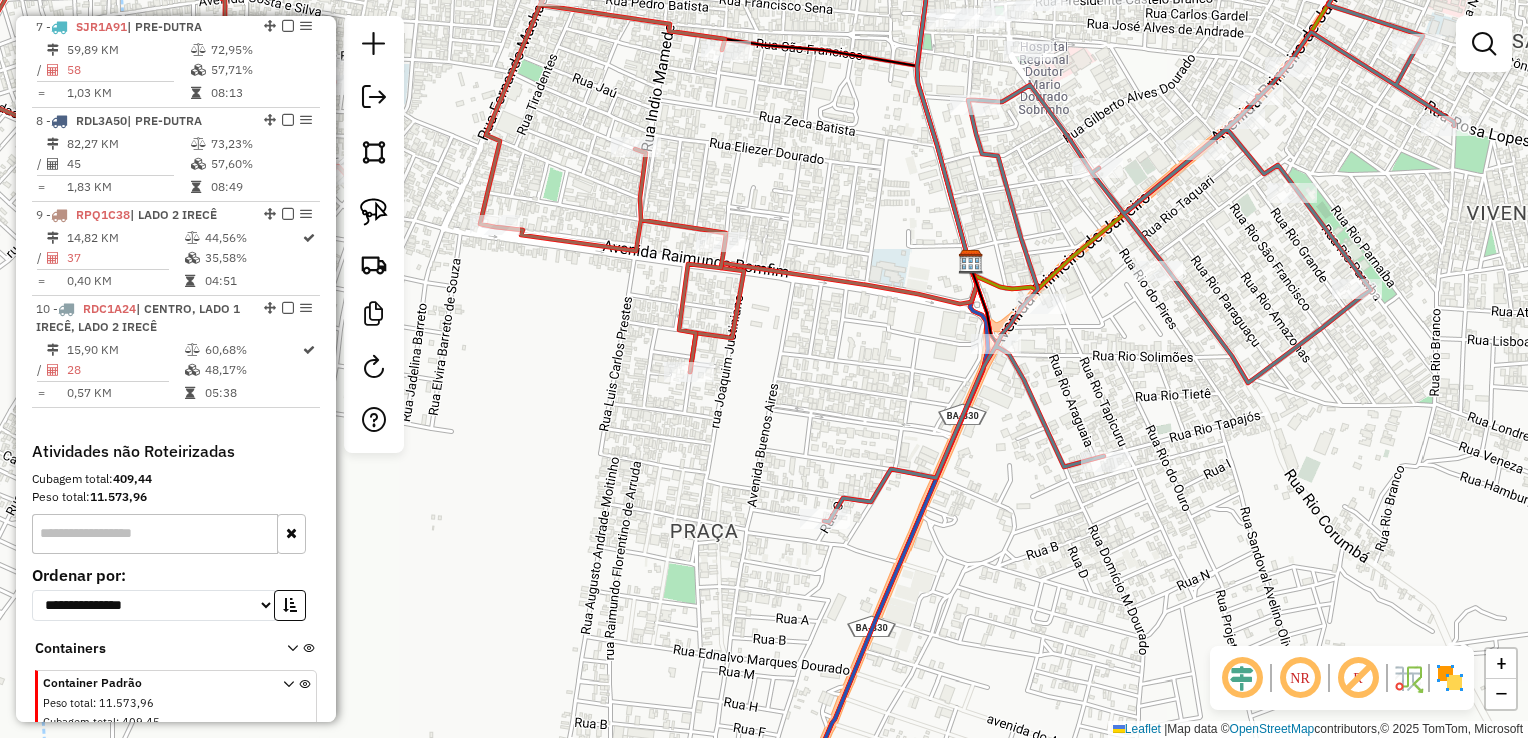 click on "Janela de atendimento Grade de atendimento Capacidade Transportadoras Veículos Cliente Pedidos  Rotas Selecione os dias de semana para filtrar as janelas de atendimento  Seg   Ter   Qua   Qui   Sex   Sáb   Dom  Informe o período da janela de atendimento: De: Até:  Filtrar exatamente a janela do cliente  Considerar janela de atendimento padrão  Selecione os dias de semana para filtrar as grades de atendimento  Seg   Ter   Qua   Qui   Sex   Sáb   Dom   Considerar clientes sem dia de atendimento cadastrado  Clientes fora do dia de atendimento selecionado Filtrar as atividades entre os valores definidos abaixo:  Peso mínimo:   Peso máximo:   Cubagem mínima:   Cubagem máxima:   De:   Até:  Filtrar as atividades entre o tempo de atendimento definido abaixo:  De:   Até:   Considerar capacidade total dos clientes não roteirizados Transportadora: Selecione um ou mais itens Tipo de veículo: Selecione um ou mais itens Veículo: Selecione um ou mais itens Motorista: Selecione um ou mais itens Nome: Rótulo:" 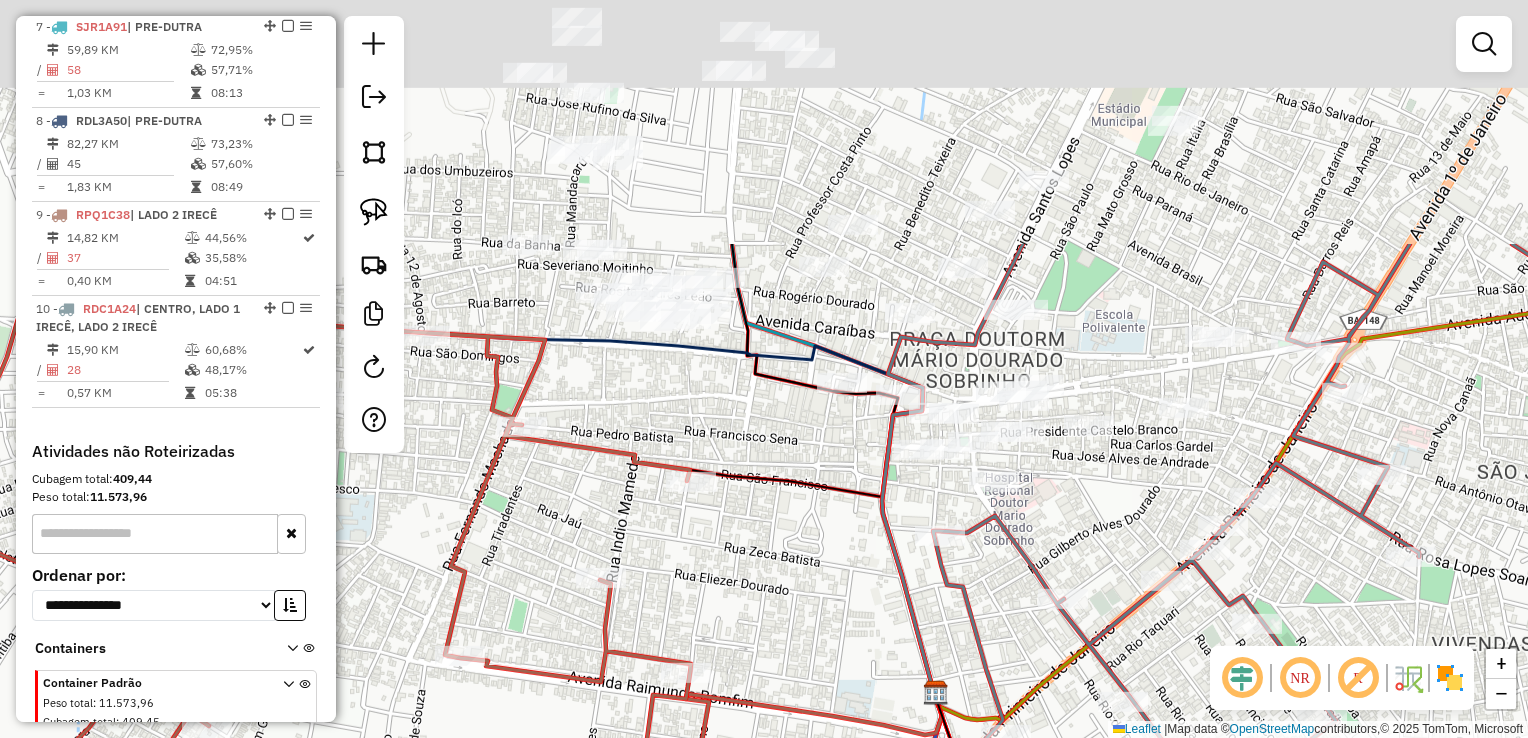 click on "Janela de atendimento Grade de atendimento Capacidade Transportadoras Veículos Cliente Pedidos  Rotas Selecione os dias de semana para filtrar as janelas de atendimento  Seg   Ter   Qua   Qui   Sex   Sáb   Dom  Informe o período da janela de atendimento: De: Até:  Filtrar exatamente a janela do cliente  Considerar janela de atendimento padrão  Selecione os dias de semana para filtrar as grades de atendimento  Seg   Ter   Qua   Qui   Sex   Sáb   Dom   Considerar clientes sem dia de atendimento cadastrado  Clientes fora do dia de atendimento selecionado Filtrar as atividades entre os valores definidos abaixo:  Peso mínimo:   Peso máximo:   Cubagem mínima:   Cubagem máxima:   De:   Até:  Filtrar as atividades entre o tempo de atendimento definido abaixo:  De:   Até:   Considerar capacidade total dos clientes não roteirizados Transportadora: Selecione um ou mais itens Tipo de veículo: Selecione um ou mais itens Veículo: Selecione um ou mais itens Motorista: Selecione um ou mais itens Nome: Rótulo:" 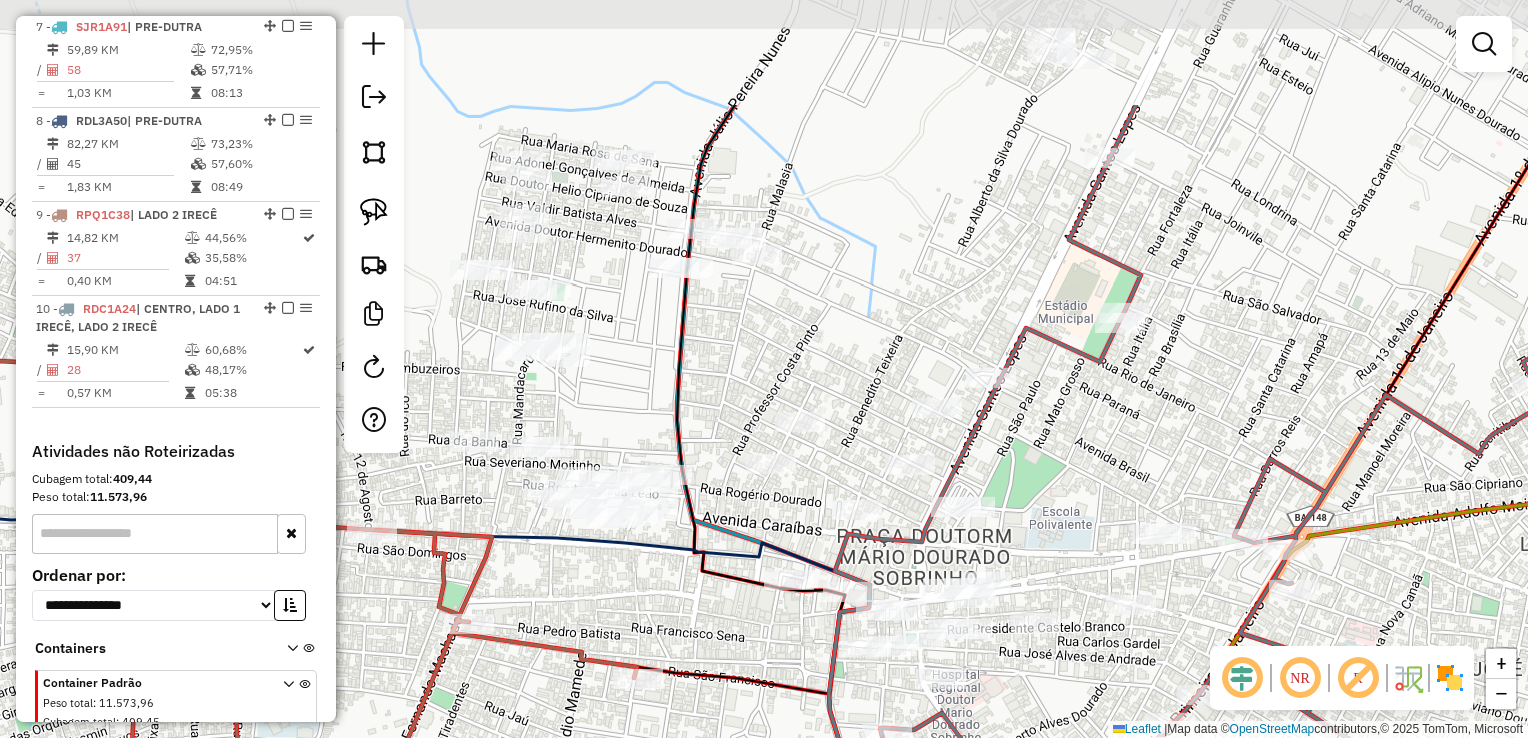 click on "Janela de atendimento Grade de atendimento Capacidade Transportadoras Veículos Cliente Pedidos  Rotas Selecione os dias de semana para filtrar as janelas de atendimento  Seg   Ter   Qua   Qui   Sex   Sáb   Dom  Informe o período da janela de atendimento: De: Até:  Filtrar exatamente a janela do cliente  Considerar janela de atendimento padrão  Selecione os dias de semana para filtrar as grades de atendimento  Seg   Ter   Qua   Qui   Sex   Sáb   Dom   Considerar clientes sem dia de atendimento cadastrado  Clientes fora do dia de atendimento selecionado Filtrar as atividades entre os valores definidos abaixo:  Peso mínimo:   Peso máximo:   Cubagem mínima:   Cubagem máxima:   De:   Até:  Filtrar as atividades entre o tempo de atendimento definido abaixo:  De:   Até:   Considerar capacidade total dos clientes não roteirizados Transportadora: Selecione um ou mais itens Tipo de veículo: Selecione um ou mais itens Veículo: Selecione um ou mais itens Motorista: Selecione um ou mais itens Nome: Rótulo:" 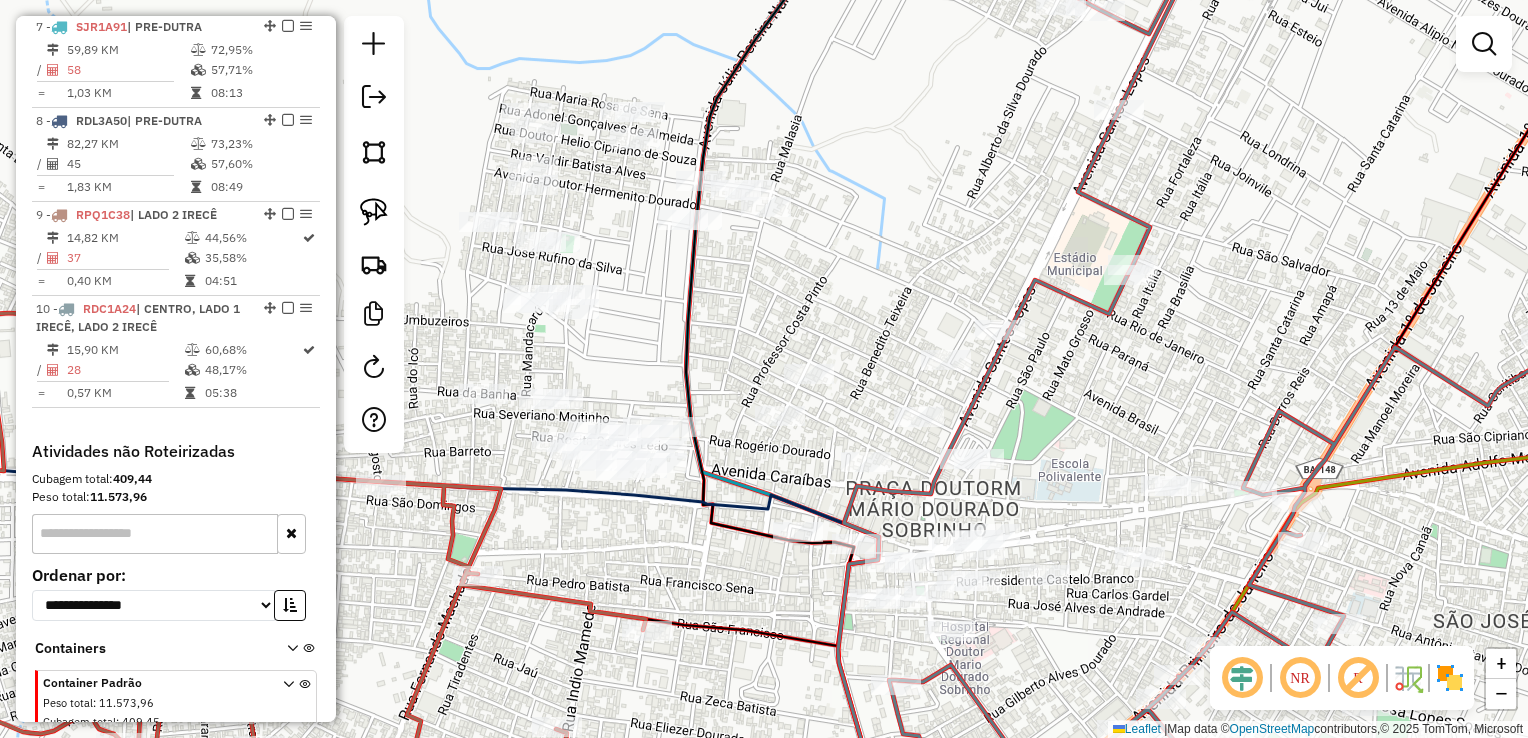 click on "Janela de atendimento Grade de atendimento Capacidade Transportadoras Veículos Cliente Pedidos  Rotas Selecione os dias de semana para filtrar as janelas de atendimento  Seg   Ter   Qua   Qui   Sex   Sáb   Dom  Informe o período da janela de atendimento: De: Até:  Filtrar exatamente a janela do cliente  Considerar janela de atendimento padrão  Selecione os dias de semana para filtrar as grades de atendimento  Seg   Ter   Qua   Qui   Sex   Sáb   Dom   Considerar clientes sem dia de atendimento cadastrado  Clientes fora do dia de atendimento selecionado Filtrar as atividades entre os valores definidos abaixo:  Peso mínimo:   Peso máximo:   Cubagem mínima:   Cubagem máxima:   De:   Até:  Filtrar as atividades entre o tempo de atendimento definido abaixo:  De:   Até:   Considerar capacidade total dos clientes não roteirizados Transportadora: Selecione um ou mais itens Tipo de veículo: Selecione um ou mais itens Veículo: Selecione um ou mais itens Motorista: Selecione um ou mais itens Nome: Rótulo:" 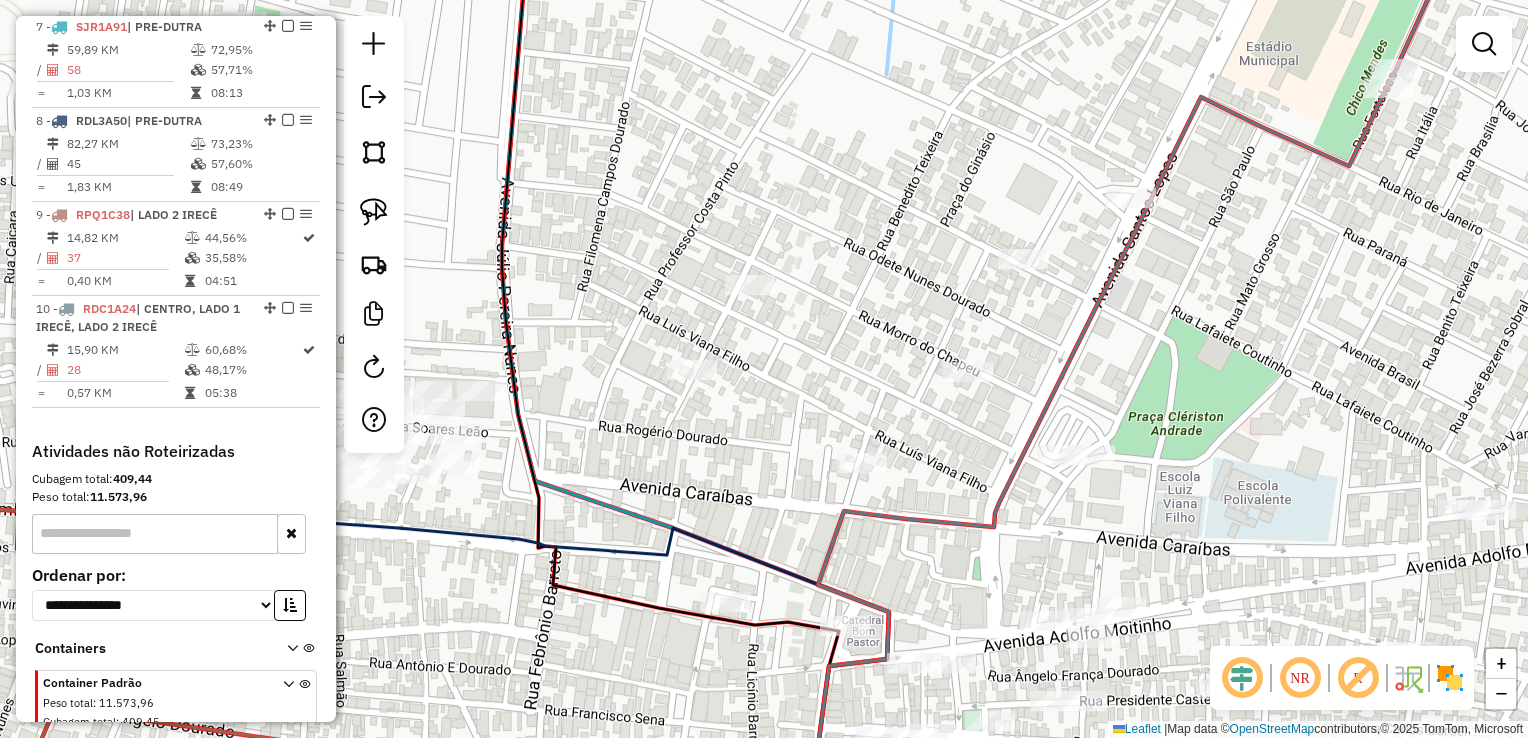 click on "Janela de atendimento Grade de atendimento Capacidade Transportadoras Veículos Cliente Pedidos  Rotas Selecione os dias de semana para filtrar as janelas de atendimento  Seg   Ter   Qua   Qui   Sex   Sáb   Dom  Informe o período da janela de atendimento: De: Até:  Filtrar exatamente a janela do cliente  Considerar janela de atendimento padrão  Selecione os dias de semana para filtrar as grades de atendimento  Seg   Ter   Qua   Qui   Sex   Sáb   Dom   Considerar clientes sem dia de atendimento cadastrado  Clientes fora do dia de atendimento selecionado Filtrar as atividades entre os valores definidos abaixo:  Peso mínimo:   Peso máximo:   Cubagem mínima:   Cubagem máxima:   De:   Até:  Filtrar as atividades entre o tempo de atendimento definido abaixo:  De:   Até:   Considerar capacidade total dos clientes não roteirizados Transportadora: Selecione um ou mais itens Tipo de veículo: Selecione um ou mais itens Veículo: Selecione um ou mais itens Motorista: Selecione um ou mais itens Nome: Rótulo:" 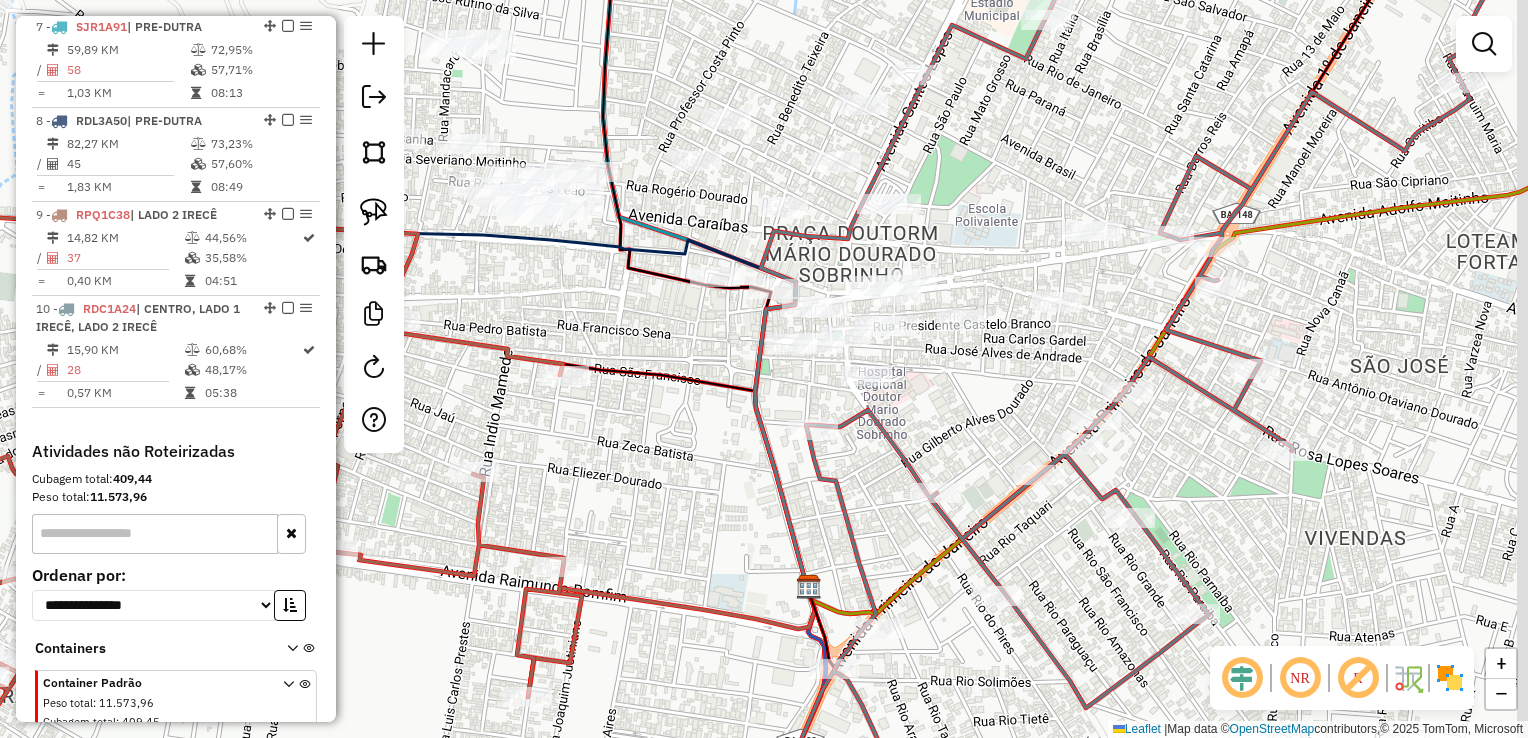 click on "Janela de atendimento Grade de atendimento Capacidade Transportadoras Veículos Cliente Pedidos  Rotas Selecione os dias de semana para filtrar as janelas de atendimento  Seg   Ter   Qua   Qui   Sex   Sáb   Dom  Informe o período da janela de atendimento: De: Até:  Filtrar exatamente a janela do cliente  Considerar janela de atendimento padrão  Selecione os dias de semana para filtrar as grades de atendimento  Seg   Ter   Qua   Qui   Sex   Sáb   Dom   Considerar clientes sem dia de atendimento cadastrado  Clientes fora do dia de atendimento selecionado Filtrar as atividades entre os valores definidos abaixo:  Peso mínimo:   Peso máximo:   Cubagem mínima:   Cubagem máxima:   De:   Até:  Filtrar as atividades entre o tempo de atendimento definido abaixo:  De:   Até:   Considerar capacidade total dos clientes não roteirizados Transportadora: Selecione um ou mais itens Tipo de veículo: Selecione um ou mais itens Veículo: Selecione um ou mais itens Motorista: Selecione um ou mais itens Nome: Rótulo:" 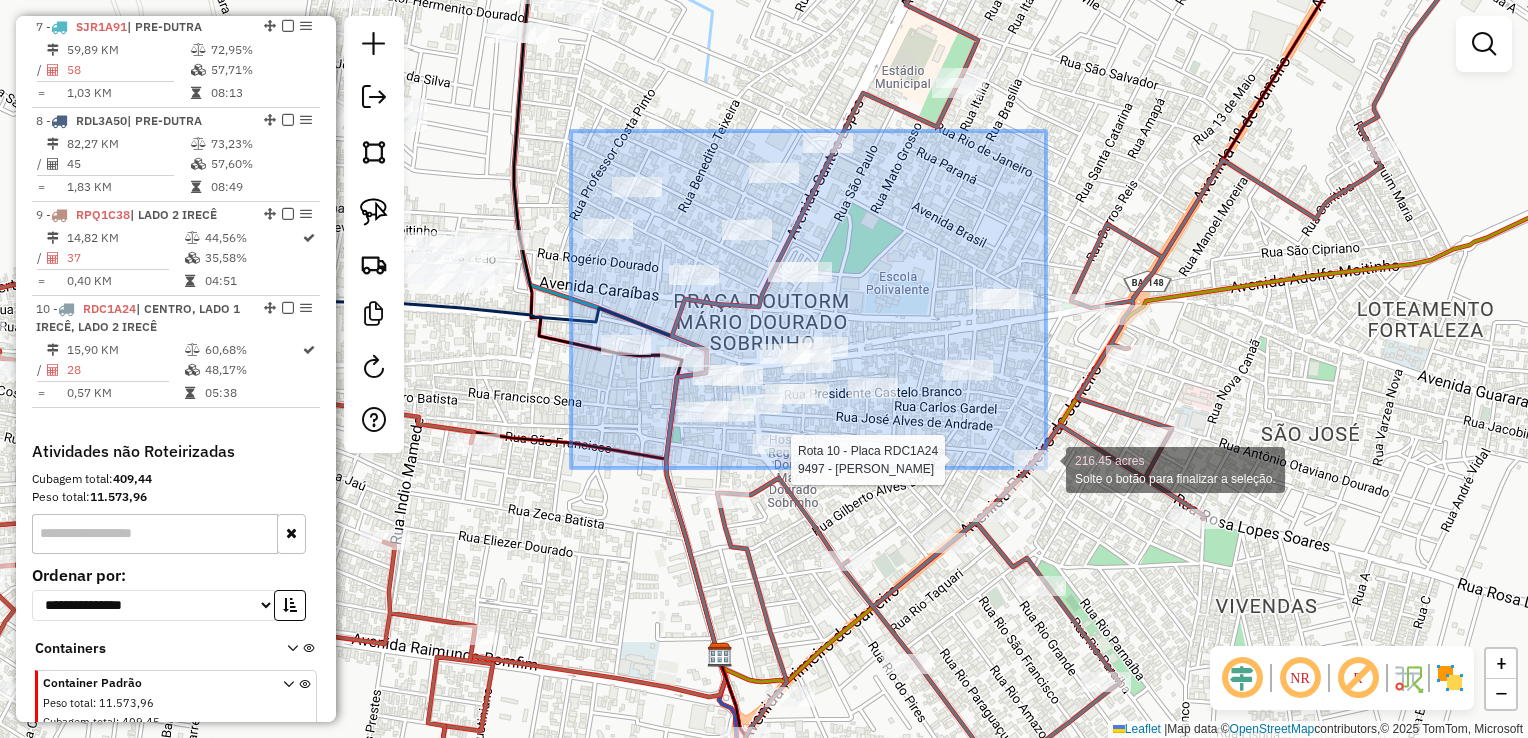 click on "Rota 10 - Placa RDC1A24  9497 - MARIO ARLY DA SILVA DOURADO 216.45 acres Solte o botão para finalizar a seleção. Janela de atendimento Grade de atendimento Capacidade Transportadoras Veículos Cliente Pedidos  Rotas Selecione os dias de semana para filtrar as janelas de atendimento  Seg   Ter   Qua   Qui   Sex   Sáb   Dom  Informe o período da janela de atendimento: De: Até:  Filtrar exatamente a janela do cliente  Considerar janela de atendimento padrão  Selecione os dias de semana para filtrar as grades de atendimento  Seg   Ter   Qua   Qui   Sex   Sáb   Dom   Considerar clientes sem dia de atendimento cadastrado  Clientes fora do dia de atendimento selecionado Filtrar as atividades entre os valores definidos abaixo:  Peso mínimo:   Peso máximo:   Cubagem mínima:   Cubagem máxima:   De:   Até:  Filtrar as atividades entre o tempo de atendimento definido abaixo:  De:   Até:   Considerar capacidade total dos clientes não roteirizados Transportadora: Selecione um ou mais itens Tipo de veículo:" 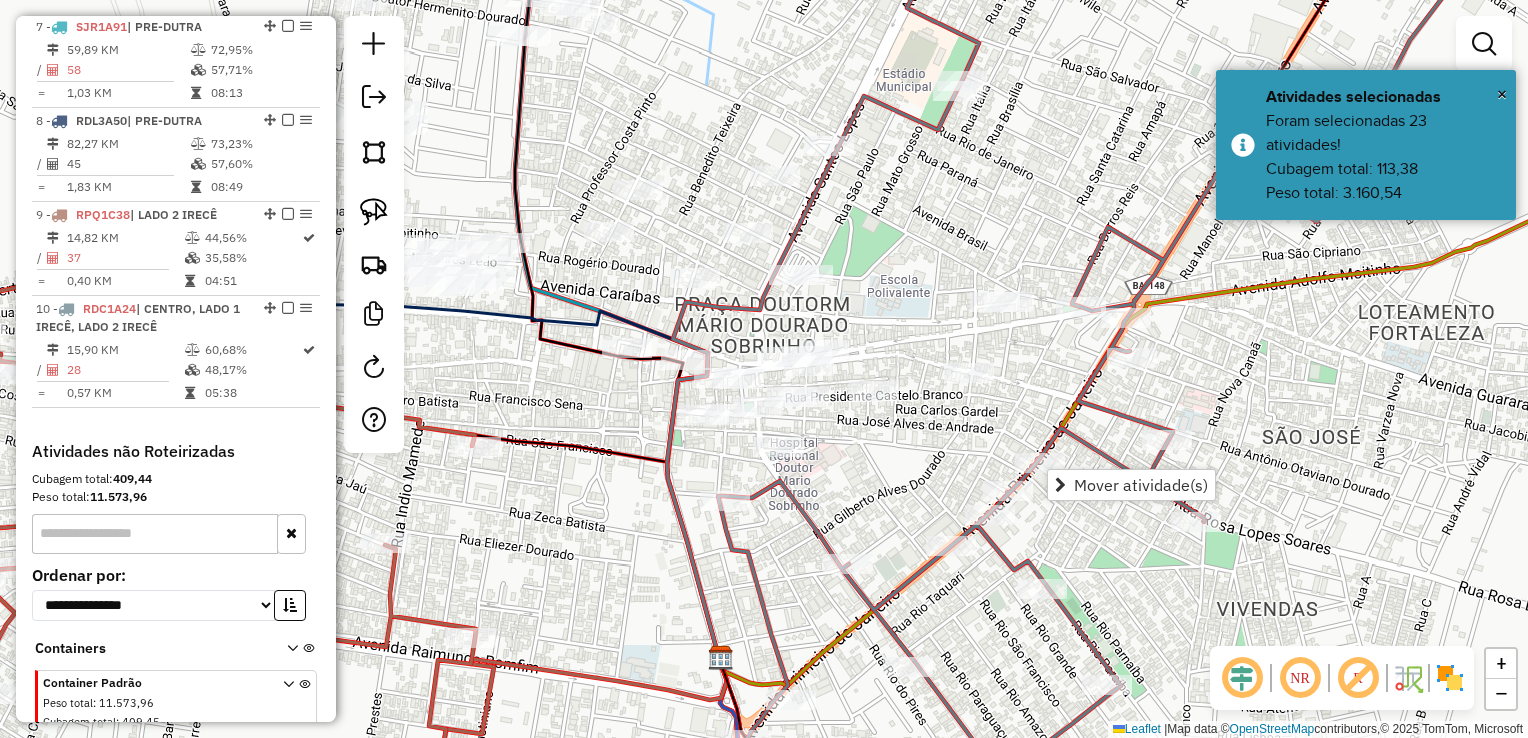 click on "Janela de atendimento Grade de atendimento Capacidade Transportadoras Veículos Cliente Pedidos  Rotas Selecione os dias de semana para filtrar as janelas de atendimento  Seg   Ter   Qua   Qui   Sex   Sáb   Dom  Informe o período da janela de atendimento: De: Até:  Filtrar exatamente a janela do cliente  Considerar janela de atendimento padrão  Selecione os dias de semana para filtrar as grades de atendimento  Seg   Ter   Qua   Qui   Sex   Sáb   Dom   Considerar clientes sem dia de atendimento cadastrado  Clientes fora do dia de atendimento selecionado Filtrar as atividades entre os valores definidos abaixo:  Peso mínimo:   Peso máximo:   Cubagem mínima:   Cubagem máxima:   De:   Até:  Filtrar as atividades entre o tempo de atendimento definido abaixo:  De:   Até:   Considerar capacidade total dos clientes não roteirizados Transportadora: Selecione um ou mais itens Tipo de veículo: Selecione um ou mais itens Veículo: Selecione um ou mais itens Motorista: Selecione um ou mais itens Nome: Rótulo:" 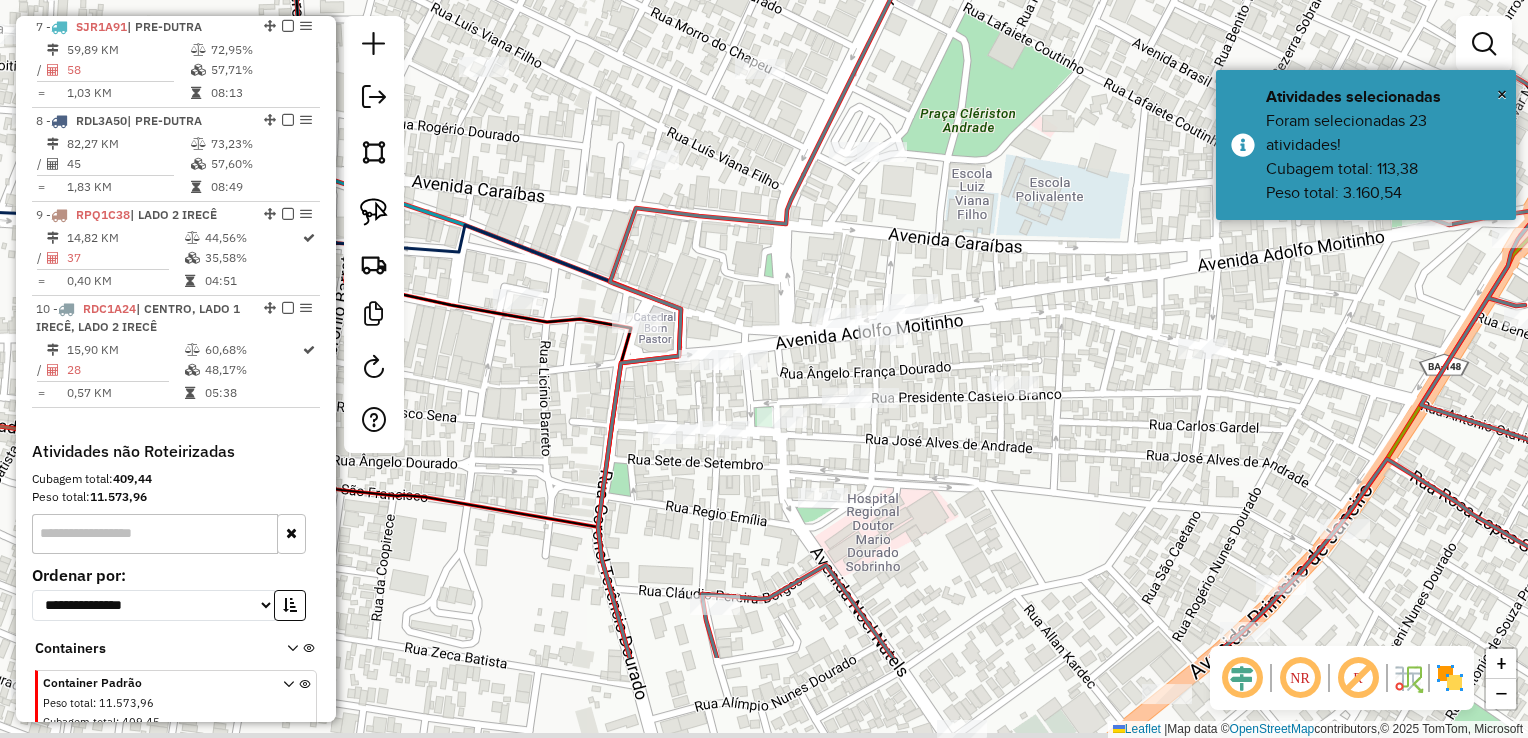 click on "Janela de atendimento Grade de atendimento Capacidade Transportadoras Veículos Cliente Pedidos  Rotas Selecione os dias de semana para filtrar as janelas de atendimento  Seg   Ter   Qua   Qui   Sex   Sáb   Dom  Informe o período da janela de atendimento: De: Até:  Filtrar exatamente a janela do cliente  Considerar janela de atendimento padrão  Selecione os dias de semana para filtrar as grades de atendimento  Seg   Ter   Qua   Qui   Sex   Sáb   Dom   Considerar clientes sem dia de atendimento cadastrado  Clientes fora do dia de atendimento selecionado Filtrar as atividades entre os valores definidos abaixo:  Peso mínimo:   Peso máximo:   Cubagem mínima:   Cubagem máxima:   De:   Até:  Filtrar as atividades entre o tempo de atendimento definido abaixo:  De:   Até:   Considerar capacidade total dos clientes não roteirizados Transportadora: Selecione um ou mais itens Tipo de veículo: Selecione um ou mais itens Veículo: Selecione um ou mais itens Motorista: Selecione um ou mais itens Nome: Rótulo:" 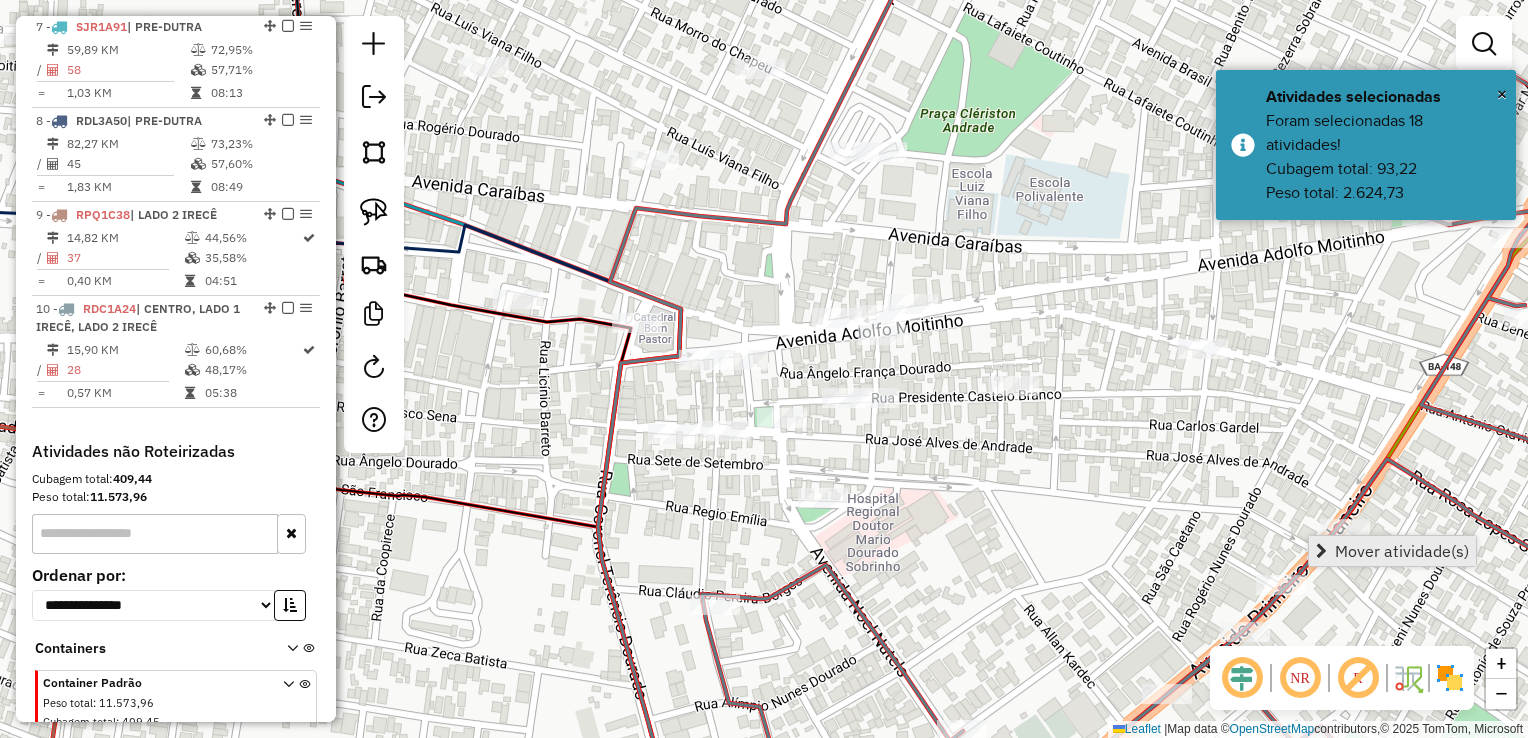 click on "Mover atividade(s)" at bounding box center [1402, 551] 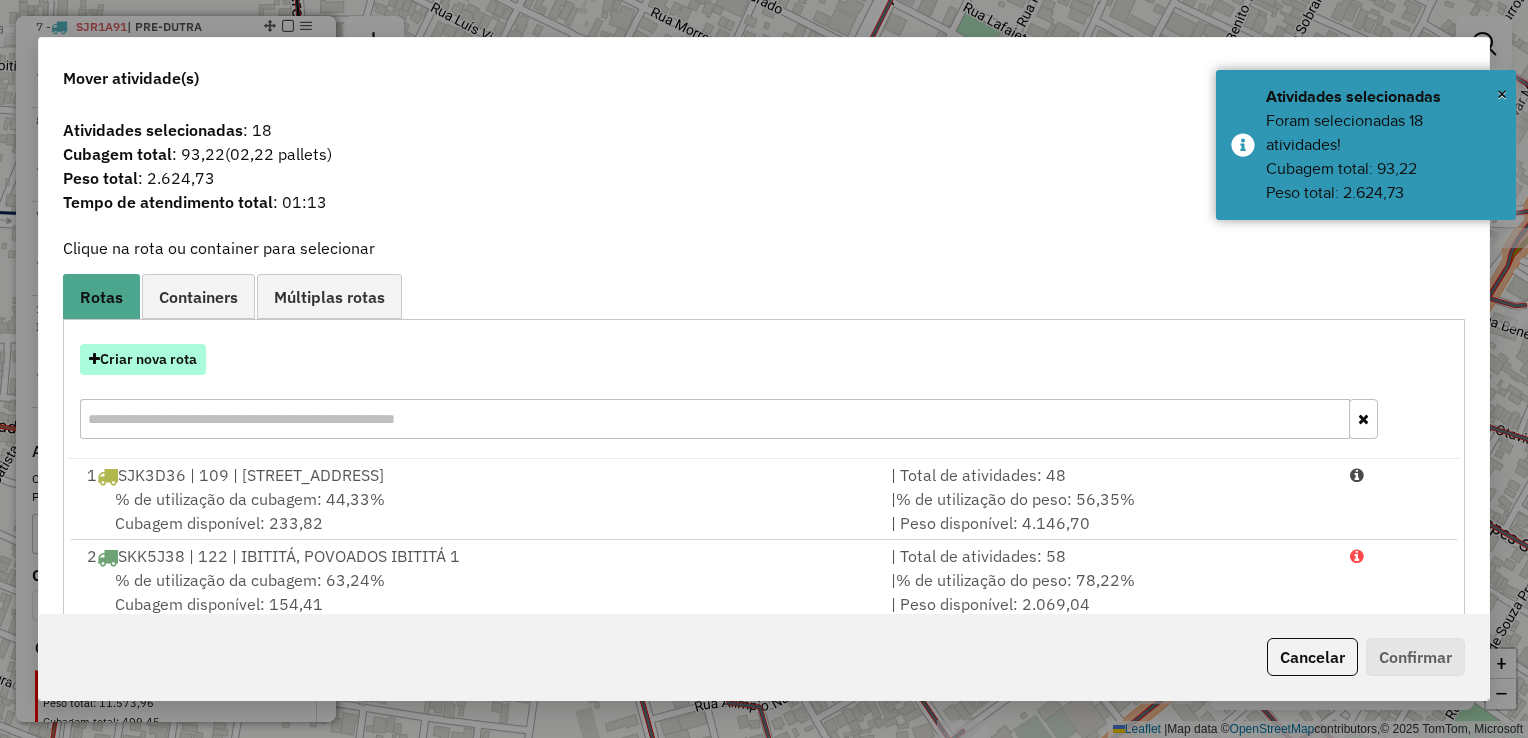 click on "Criar nova rota" at bounding box center [143, 359] 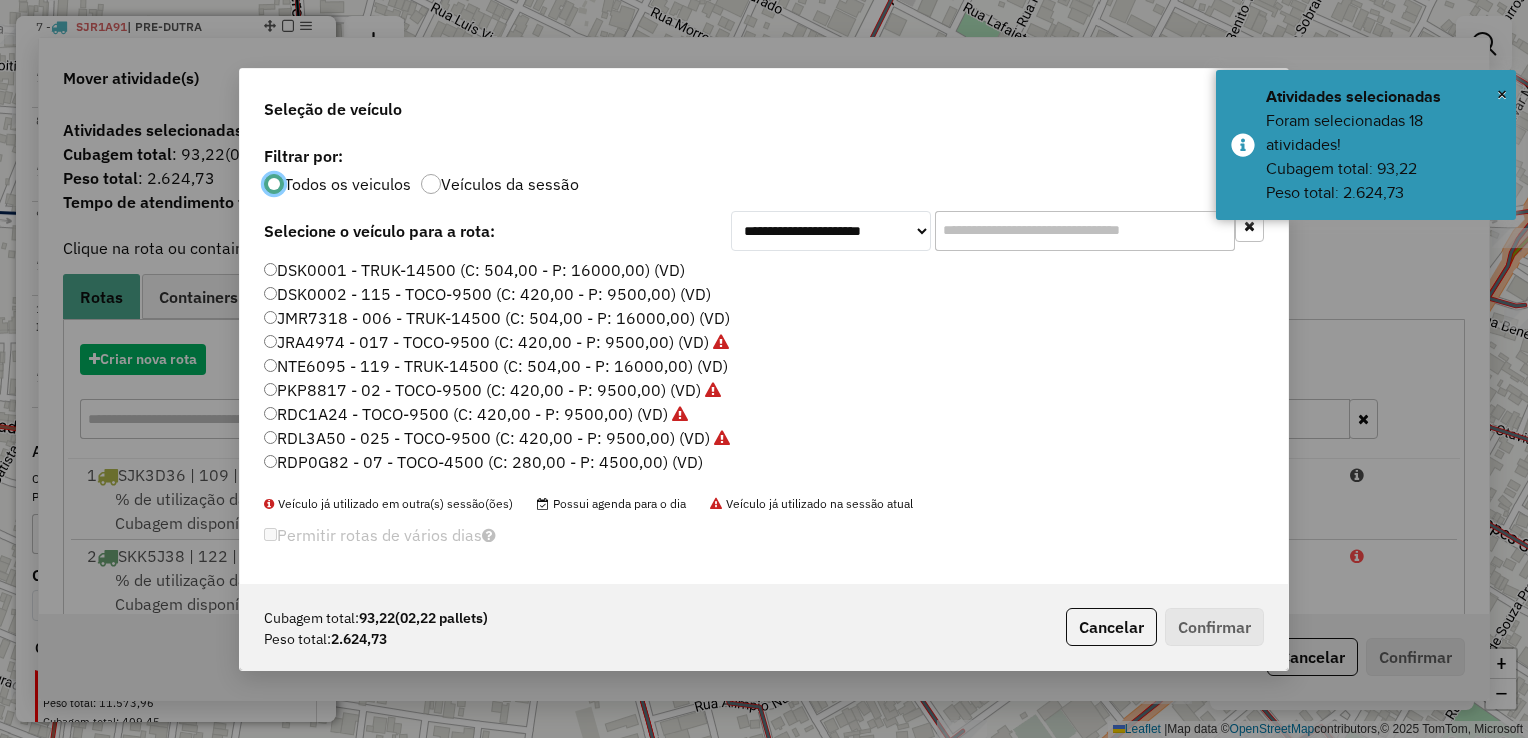 scroll, scrollTop: 10, scrollLeft: 6, axis: both 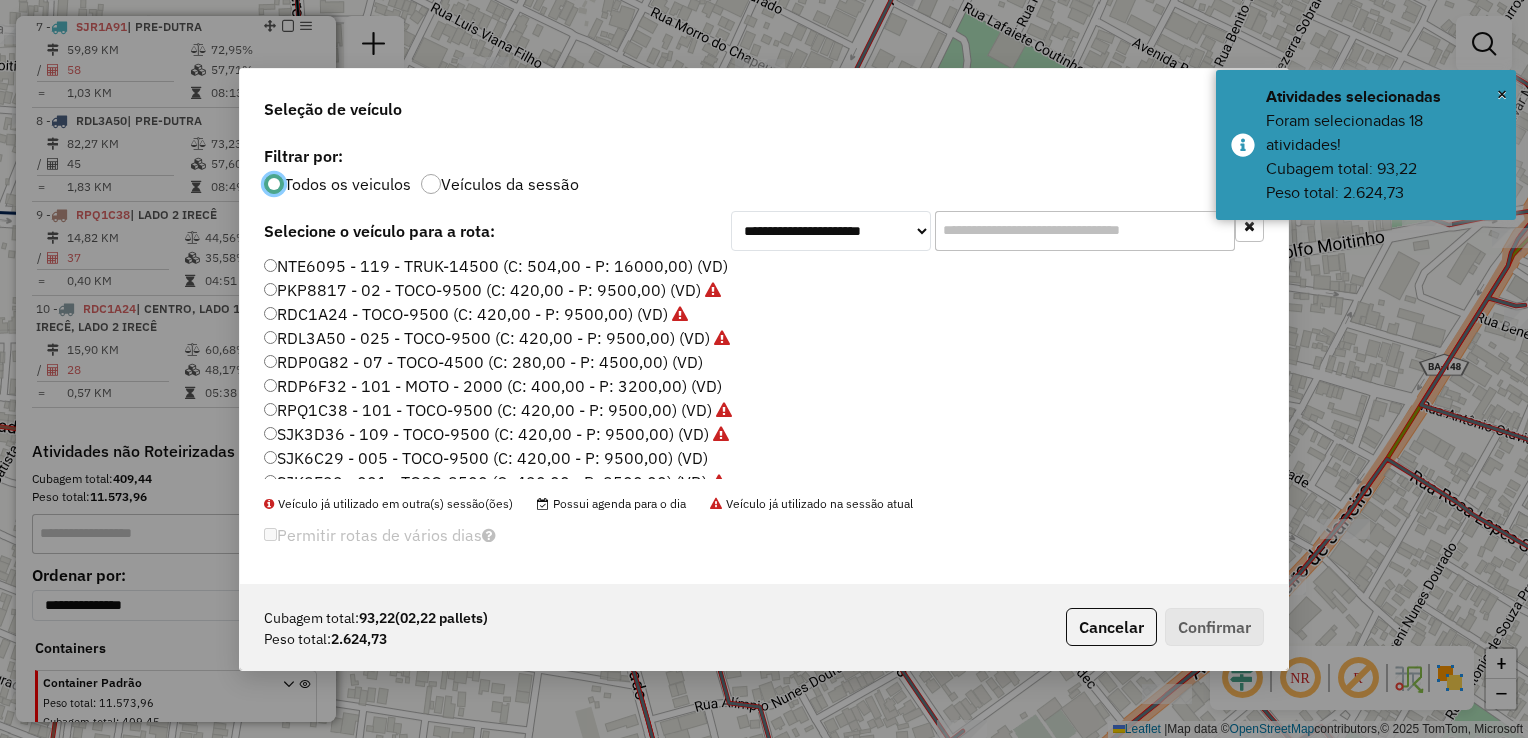 click on "RDP6F32 - 101 - MOTO - 2000 (C: 400,00 - P: 3200,00) (VD)" 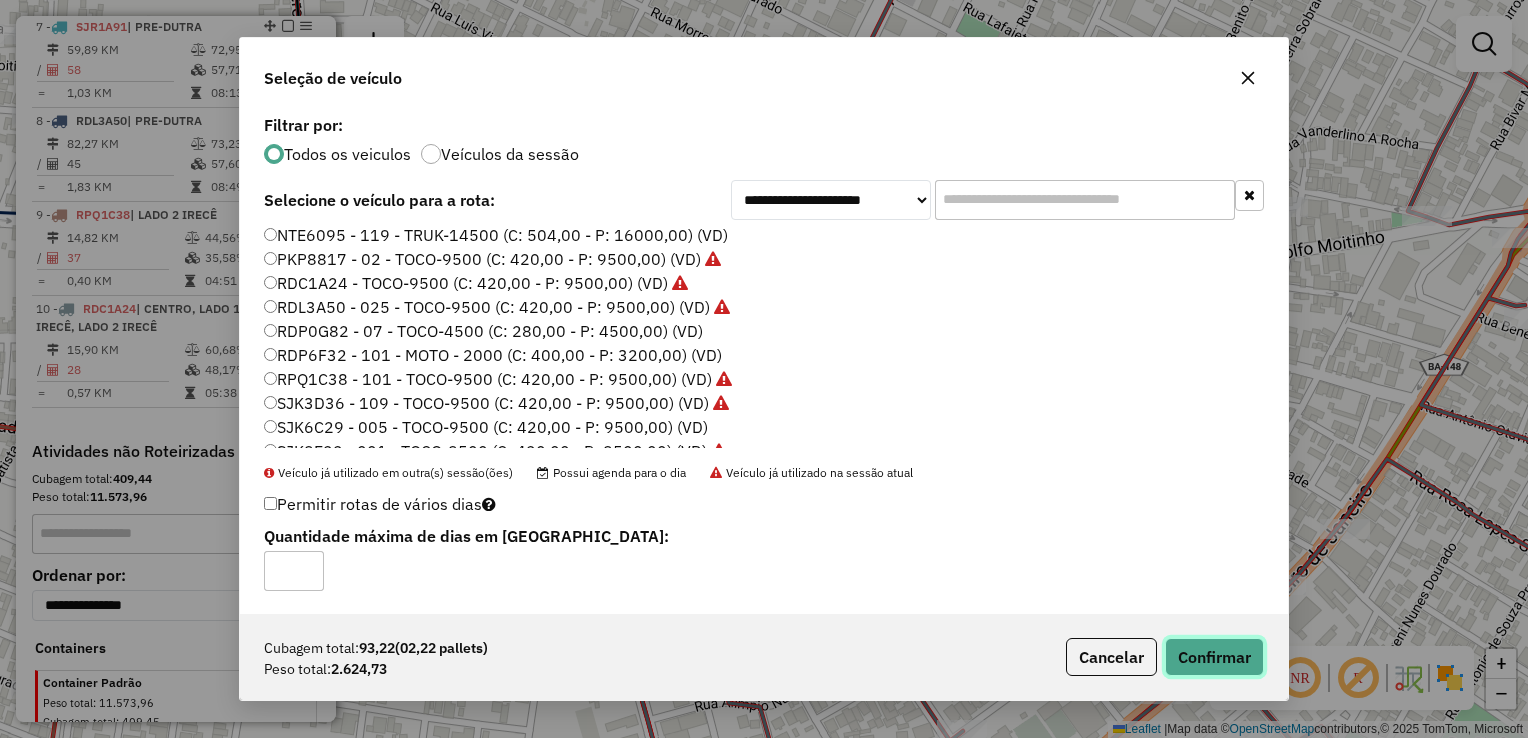 click on "Confirmar" 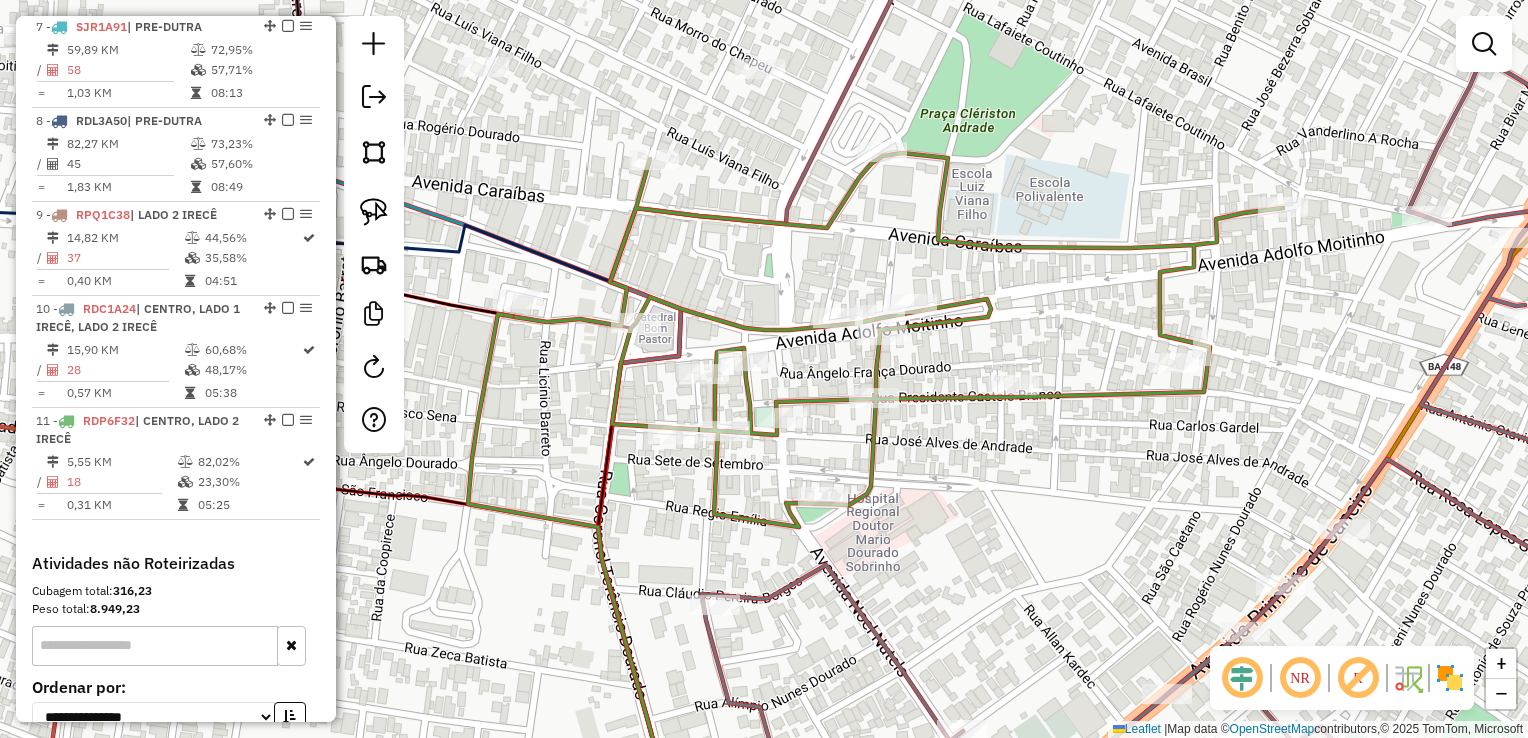 drag, startPoint x: 1300, startPoint y: 272, endPoint x: 1075, endPoint y: 374, distance: 247.04048 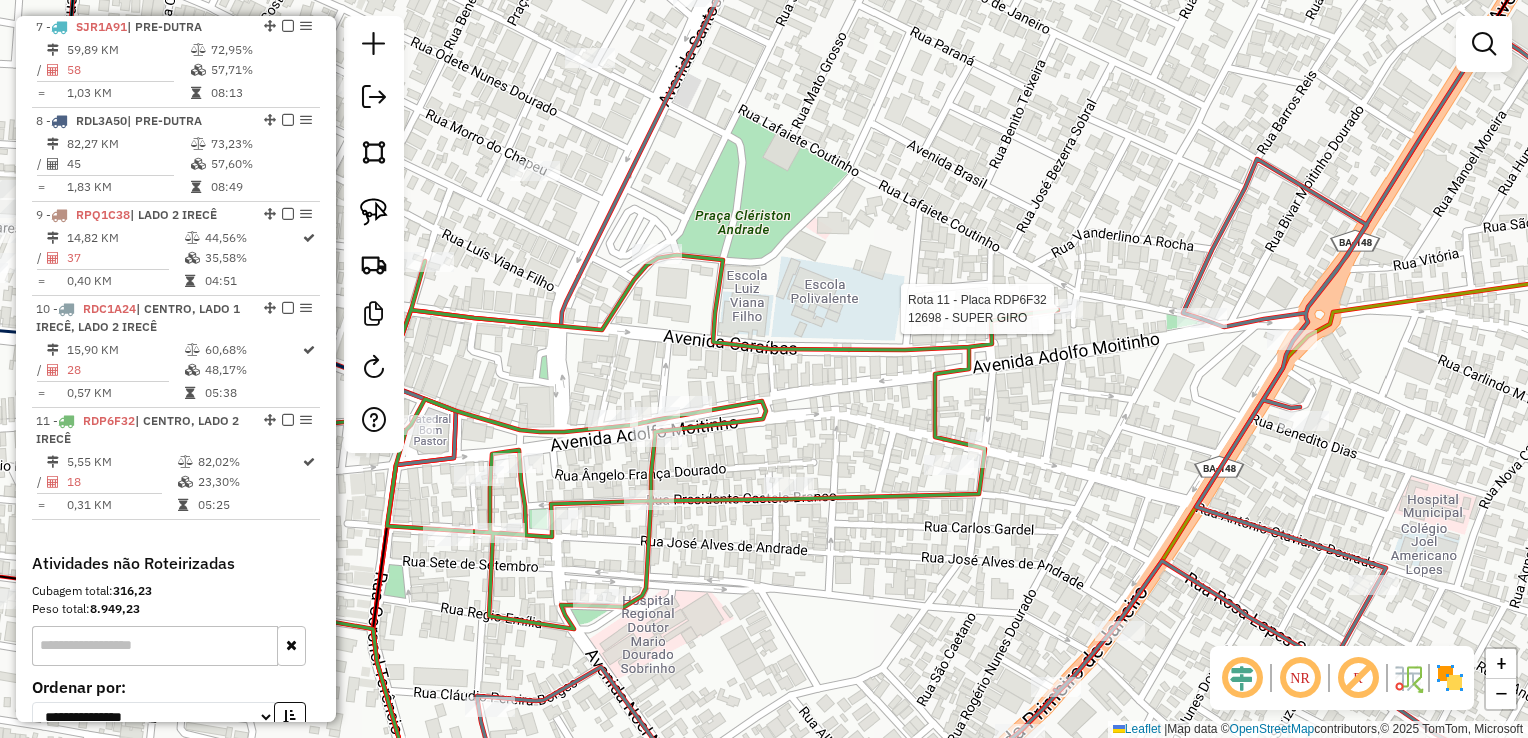 scroll, scrollTop: 1618, scrollLeft: 0, axis: vertical 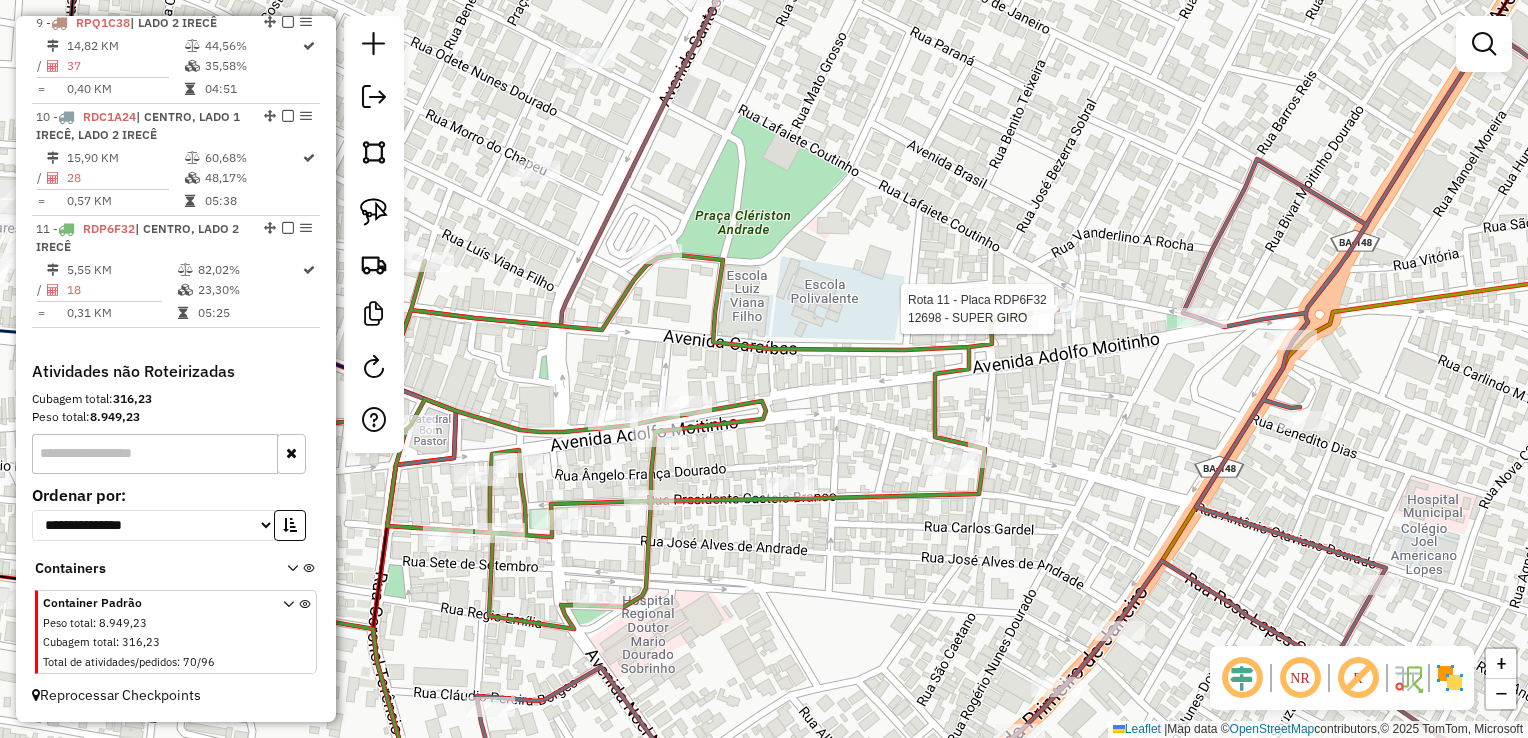 select on "*********" 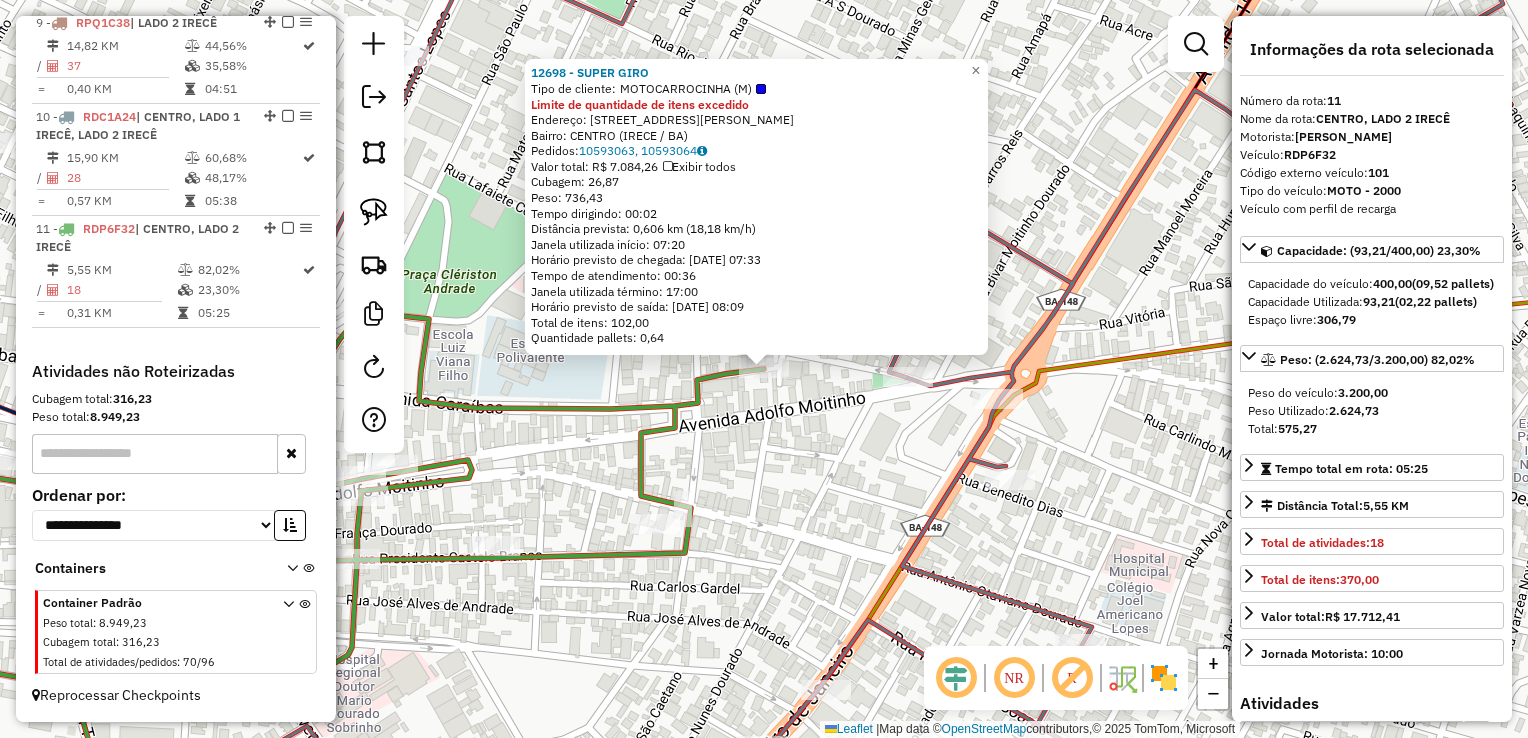 drag, startPoint x: 808, startPoint y: 419, endPoint x: 806, endPoint y: 401, distance: 18.110771 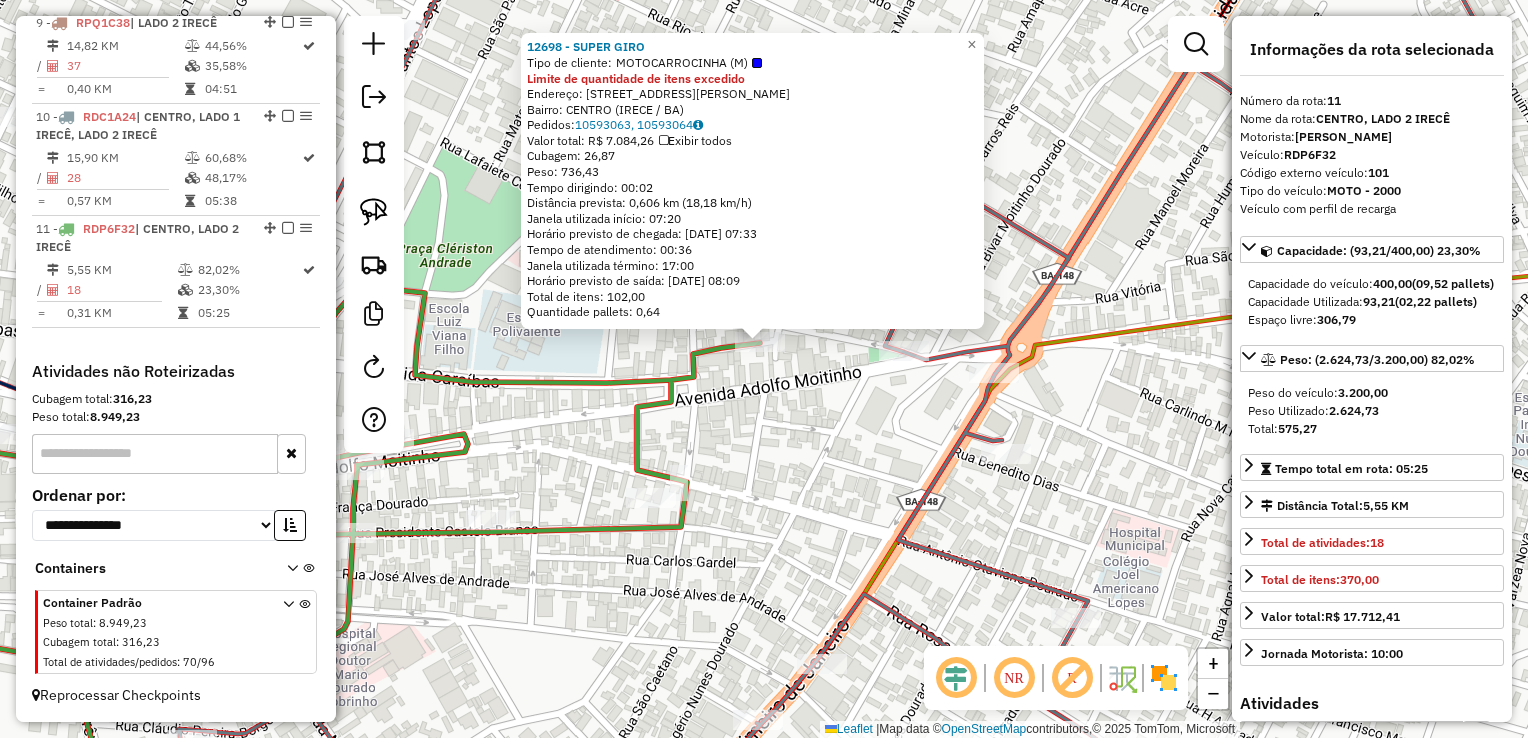 drag, startPoint x: 848, startPoint y: 440, endPoint x: 820, endPoint y: 330, distance: 113.507706 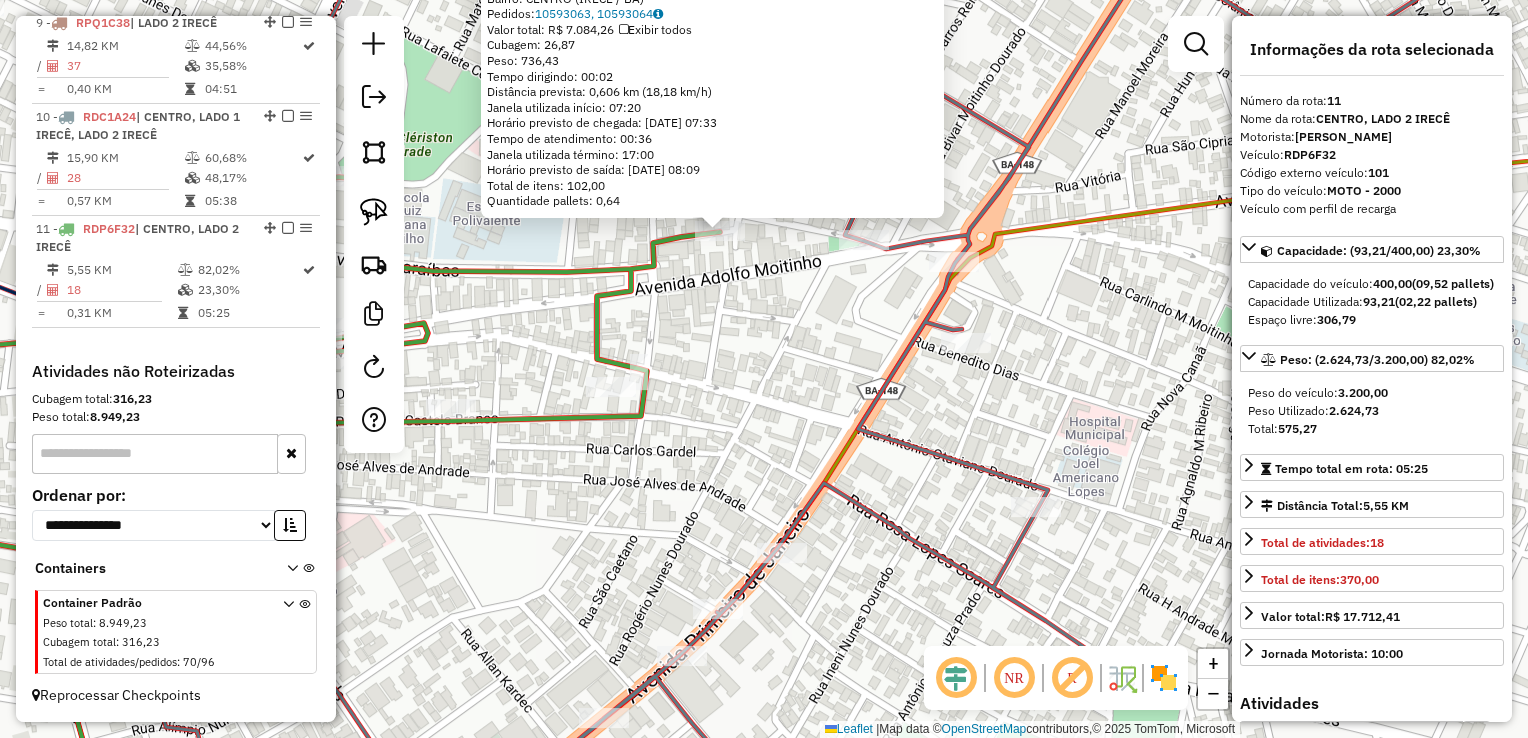 click on "12698 - SUPER GIRO  Tipo de cliente:   MOTOCARROCINHA (M)  Limite de quantidade de itens excedido  Endereço:  Avenida Adolfo Moitinho 595   Bairro: CENTRO (IRECE / BA)   Pedidos:  10593063, 10593064   Valor total: R$ 7.084,26   Exibir todos   Cubagem: 26,87  Peso: 736,43  Tempo dirigindo: 00:02   Distância prevista: 0,606 km (18,18 km/h)   Janela utilizada início: 07:20   Horário previsto de chegada: 11/07/2025 07:33   Tempo de atendimento: 00:36   Janela utilizada término: 17:00   Horário previsto de saída: 11/07/2025 08:09   Total de itens: 102,00   Quantidade pallets: 0,64  × Janela de atendimento Grade de atendimento Capacidade Transportadoras Veículos Cliente Pedidos  Rotas Selecione os dias de semana para filtrar as janelas de atendimento  Seg   Ter   Qua   Qui   Sex   Sáb   Dom  Informe o período da janela de atendimento: De: Até:  Filtrar exatamente a janela do cliente  Considerar janela de atendimento padrão  Selecione os dias de semana para filtrar as grades de atendimento  Seg   Ter  +" 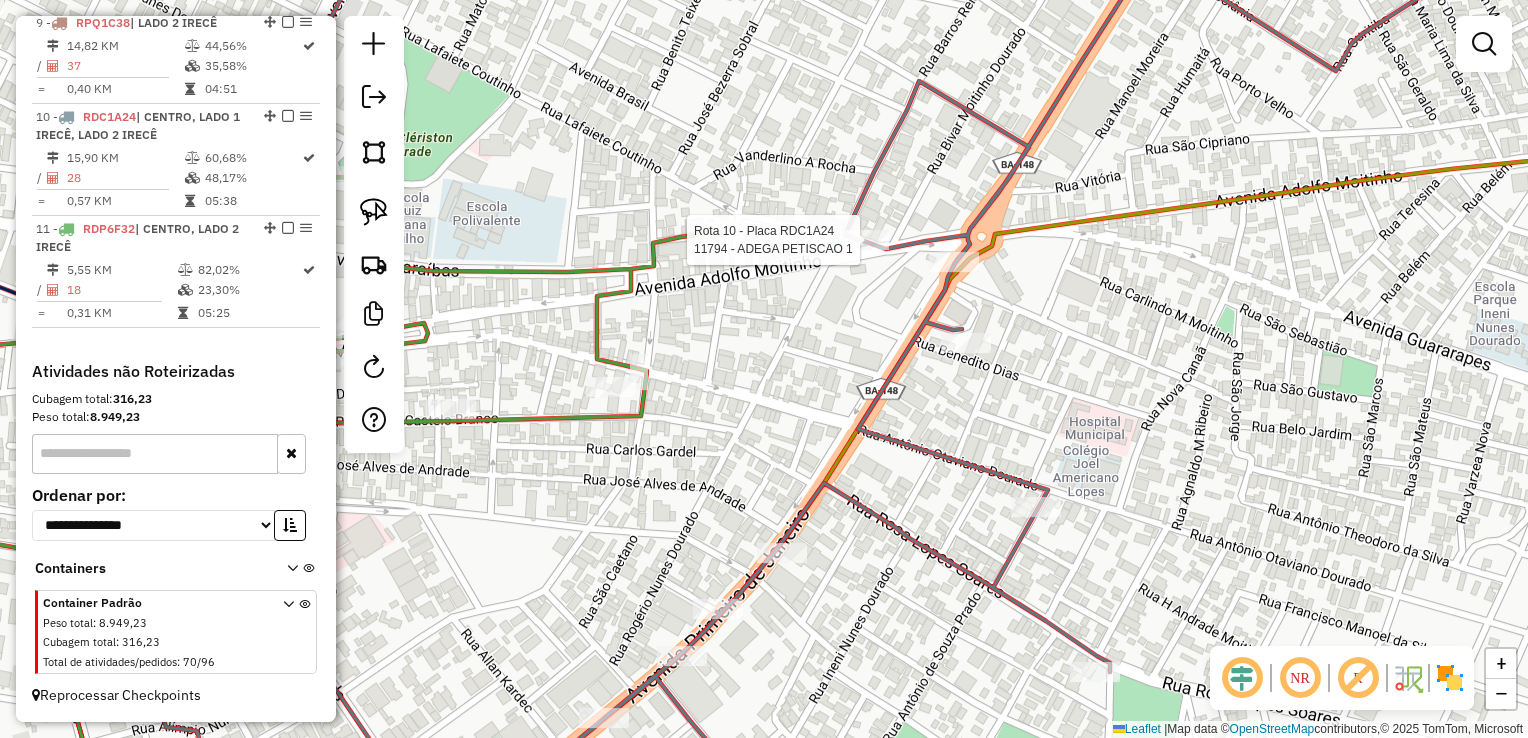 select on "*********" 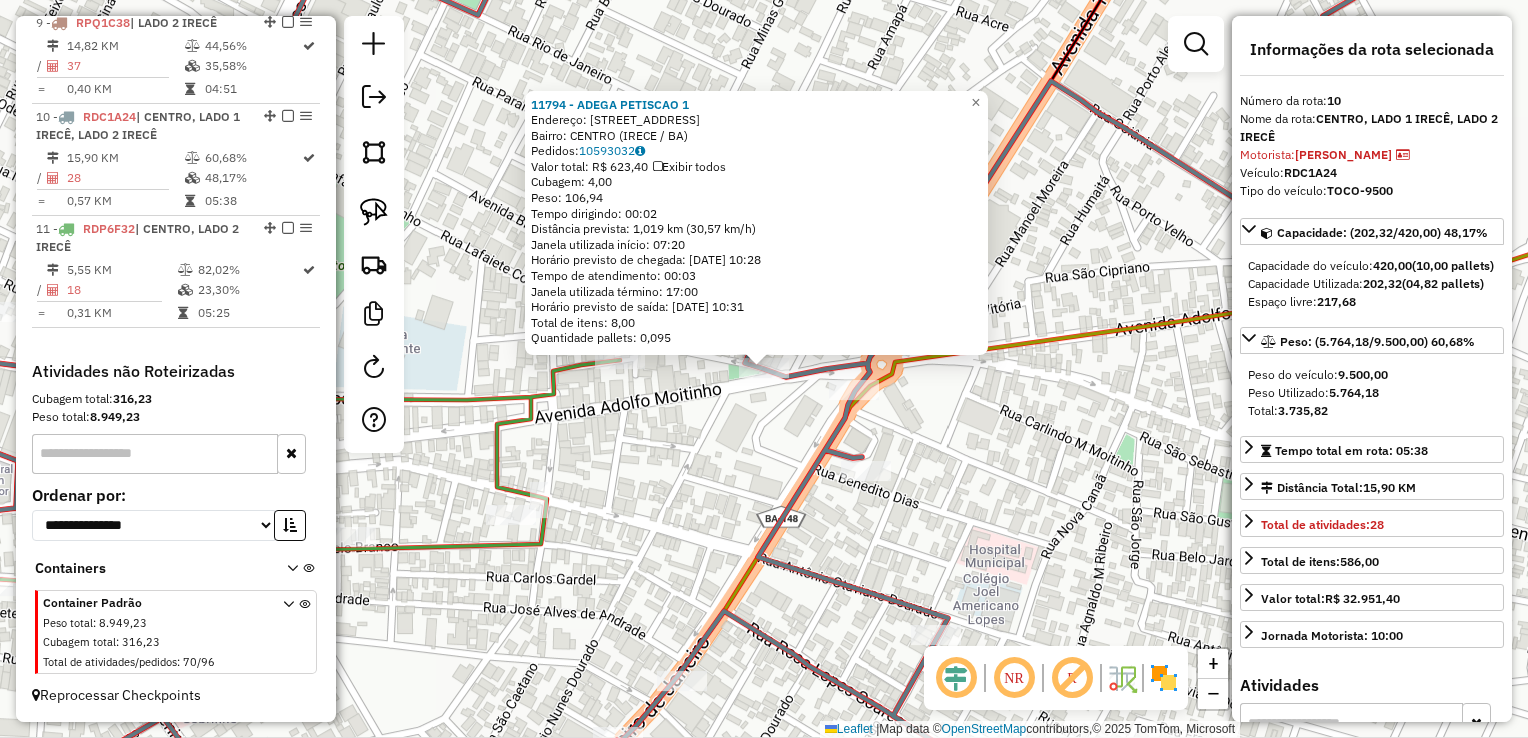 drag, startPoint x: 730, startPoint y: 431, endPoint x: 808, endPoint y: 410, distance: 80.77747 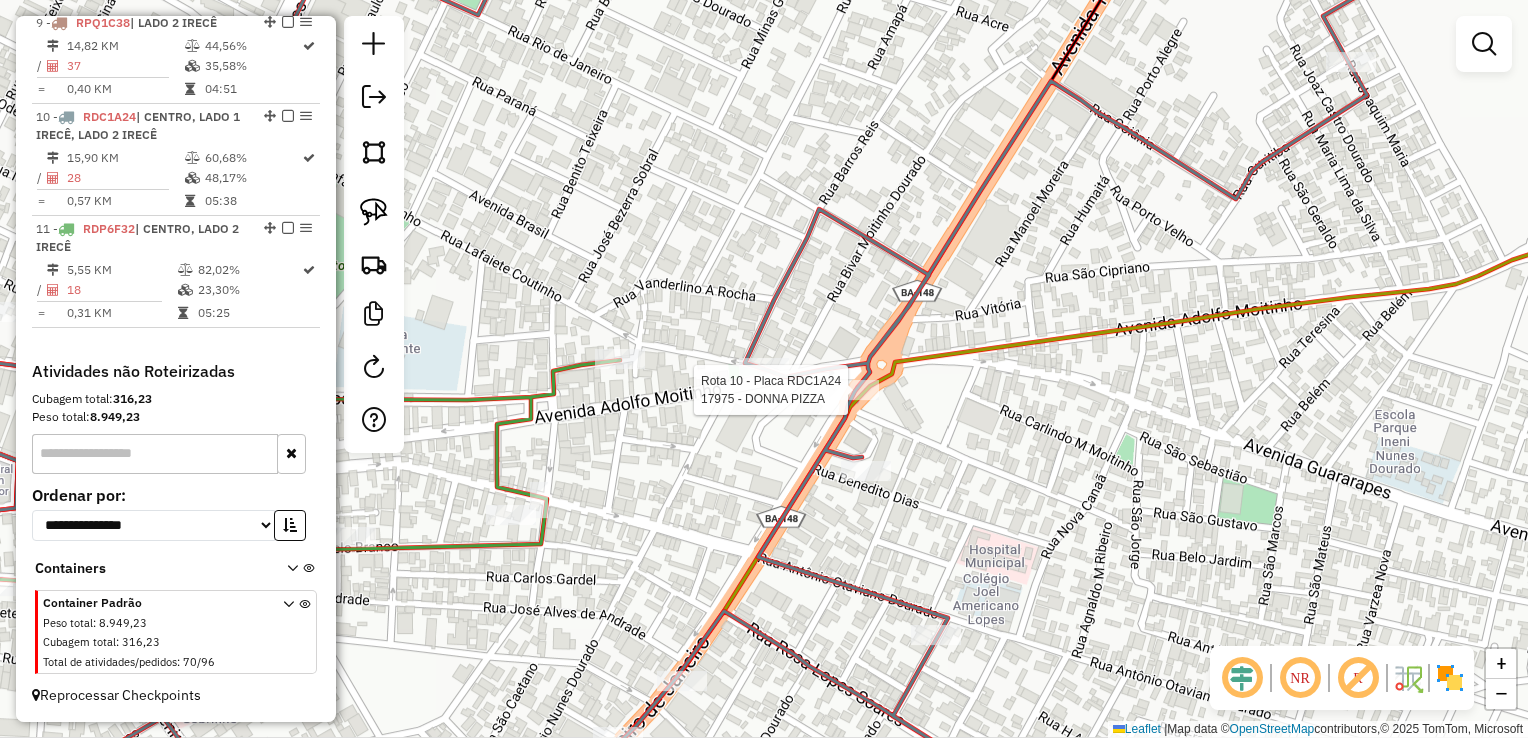 click 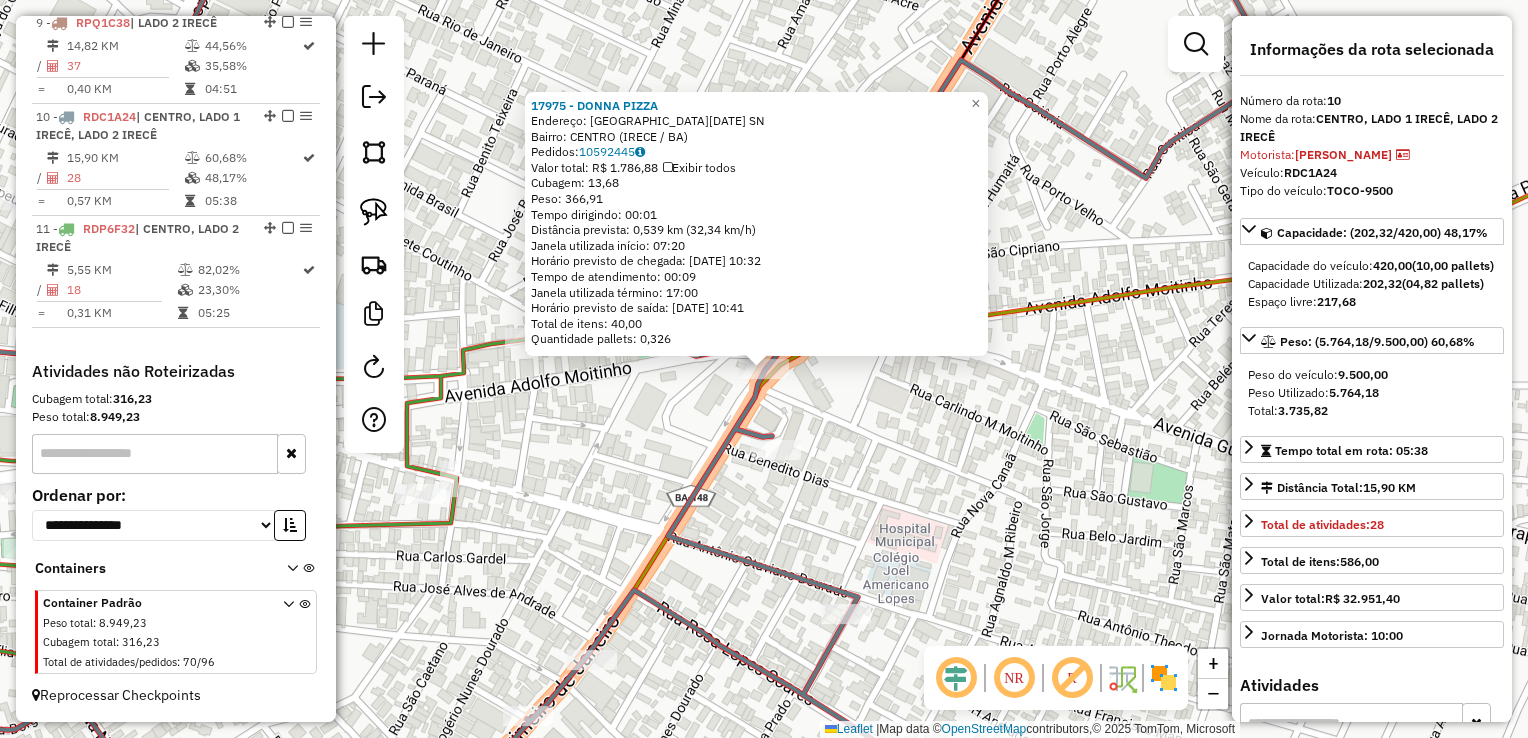 click on "17975 - DONNA PIZZA  Endereço:  AVENIDA PRIMEIRO DE JANEIRO SN   Bairro: CENTRO (IRECE / BA)   Pedidos:  10592445   Valor total: R$ 1.786,88   Exibir todos   Cubagem: 13,68  Peso: 366,91  Tempo dirigindo: 00:01   Distância prevista: 0,539 km (32,34 km/h)   Janela utilizada início: 07:20   Horário previsto de chegada: 11/07/2025 10:32   Tempo de atendimento: 00:09   Janela utilizada término: 17:00   Horário previsto de saída: 11/07/2025 10:41   Total de itens: 40,00   Quantidade pallets: 0,326  × Janela de atendimento Grade de atendimento Capacidade Transportadoras Veículos Cliente Pedidos  Rotas Selecione os dias de semana para filtrar as janelas de atendimento  Seg   Ter   Qua   Qui   Sex   Sáb   Dom  Informe o período da janela de atendimento: De: Até:  Filtrar exatamente a janela do cliente  Considerar janela de atendimento padrão  Selecione os dias de semana para filtrar as grades de atendimento  Seg   Ter   Qua   Qui   Sex   Sáb   Dom   Considerar clientes sem dia de atendimento cadastrado" 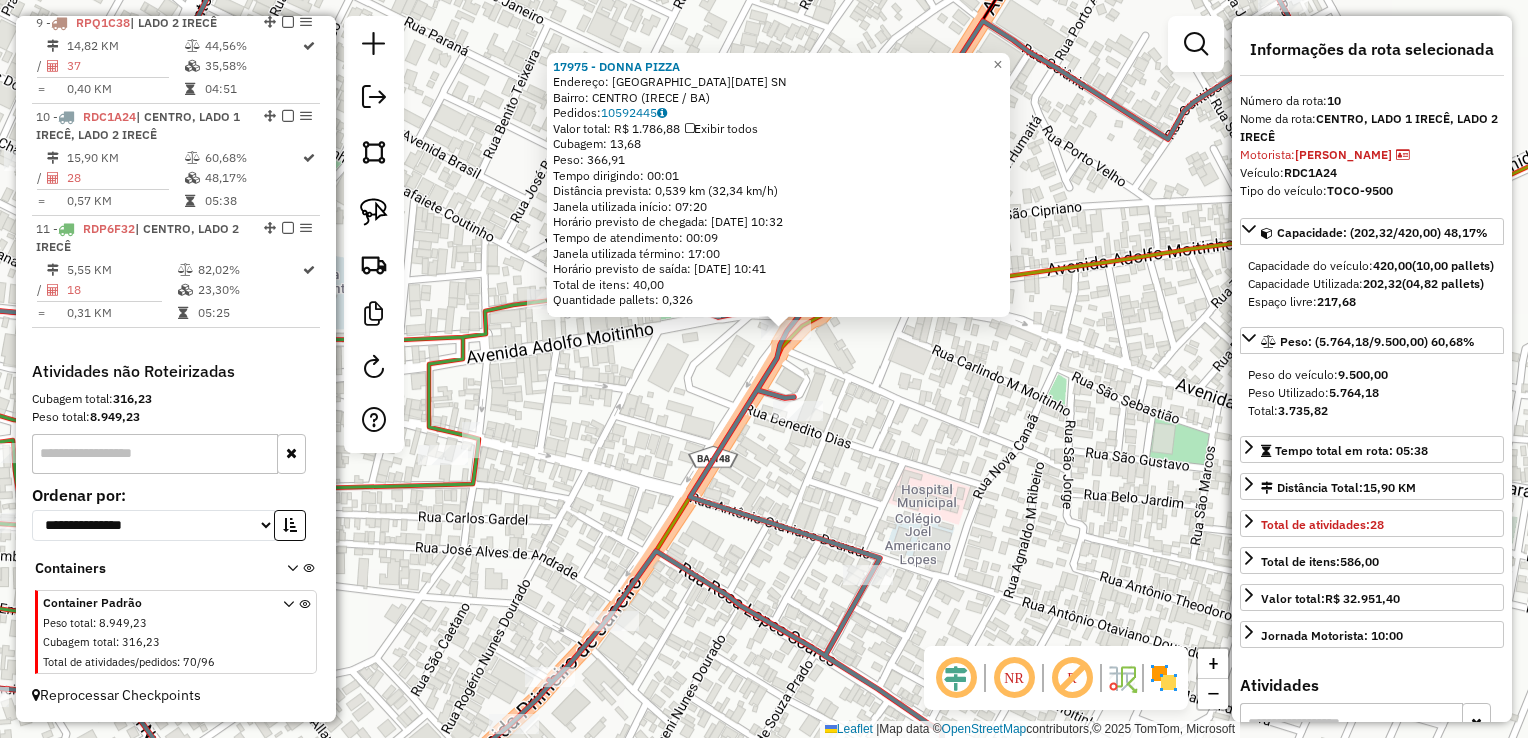 drag, startPoint x: 868, startPoint y: 429, endPoint x: 907, endPoint y: 360, distance: 79.25907 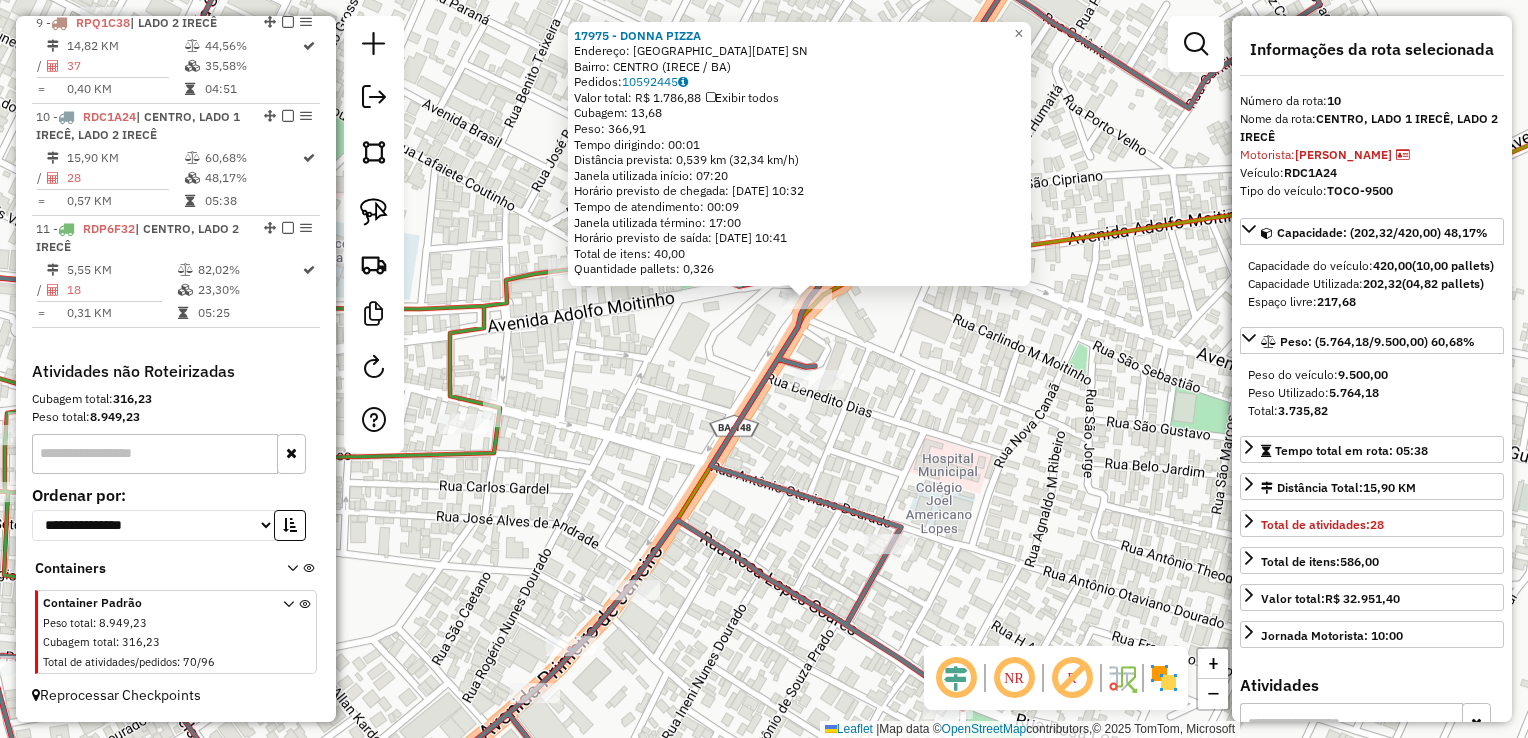 click on "17975 - DONNA PIZZA  Endereço:  AVENIDA PRIMEIRO DE JANEIRO SN   Bairro: CENTRO (IRECE / BA)   Pedidos:  10592445   Valor total: R$ 1.786,88   Exibir todos   Cubagem: 13,68  Peso: 366,91  Tempo dirigindo: 00:01   Distância prevista: 0,539 km (32,34 km/h)   Janela utilizada início: 07:20   Horário previsto de chegada: 11/07/2025 10:32   Tempo de atendimento: 00:09   Janela utilizada término: 17:00   Horário previsto de saída: 11/07/2025 10:41   Total de itens: 40,00   Quantidade pallets: 0,326  × Janela de atendimento Grade de atendimento Capacidade Transportadoras Veículos Cliente Pedidos  Rotas Selecione os dias de semana para filtrar as janelas de atendimento  Seg   Ter   Qua   Qui   Sex   Sáb   Dom  Informe o período da janela de atendimento: De: Até:  Filtrar exatamente a janela do cliente  Considerar janela de atendimento padrão  Selecione os dias de semana para filtrar as grades de atendimento  Seg   Ter   Qua   Qui   Sex   Sáb   Dom   Considerar clientes sem dia de atendimento cadastrado" 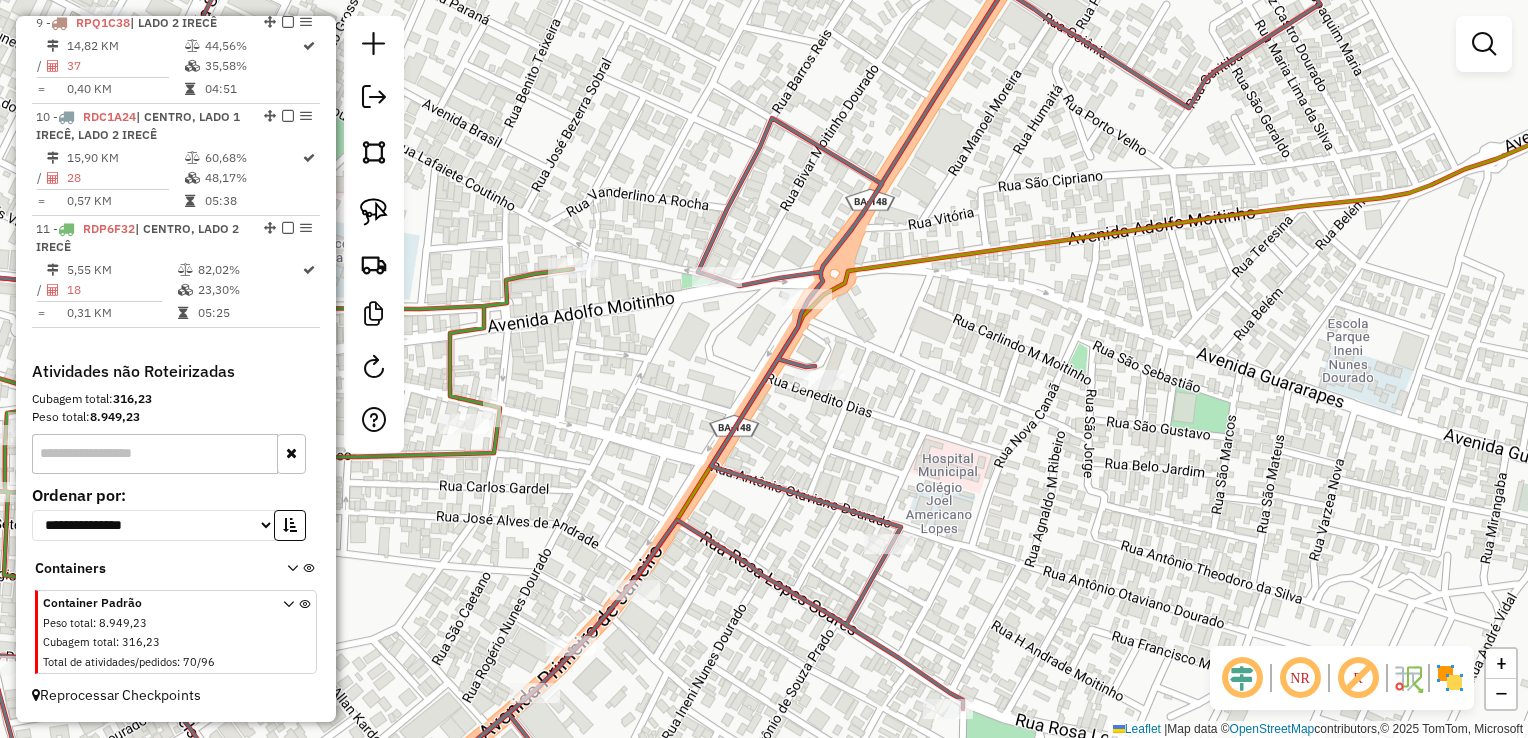 click on "Janela de atendimento Grade de atendimento Capacidade Transportadoras Veículos Cliente Pedidos  Rotas Selecione os dias de semana para filtrar as janelas de atendimento  Seg   Ter   Qua   Qui   Sex   Sáb   Dom  Informe o período da janela de atendimento: De: Até:  Filtrar exatamente a janela do cliente  Considerar janela de atendimento padrão  Selecione os dias de semana para filtrar as grades de atendimento  Seg   Ter   Qua   Qui   Sex   Sáb   Dom   Considerar clientes sem dia de atendimento cadastrado  Clientes fora do dia de atendimento selecionado Filtrar as atividades entre os valores definidos abaixo:  Peso mínimo:   Peso máximo:   Cubagem mínima:   Cubagem máxima:   De:   Até:  Filtrar as atividades entre o tempo de atendimento definido abaixo:  De:   Até:   Considerar capacidade total dos clientes não roteirizados Transportadora: Selecione um ou mais itens Tipo de veículo: Selecione um ou mais itens Veículo: Selecione um ou mais itens Motorista: Selecione um ou mais itens Nome: Rótulo:" 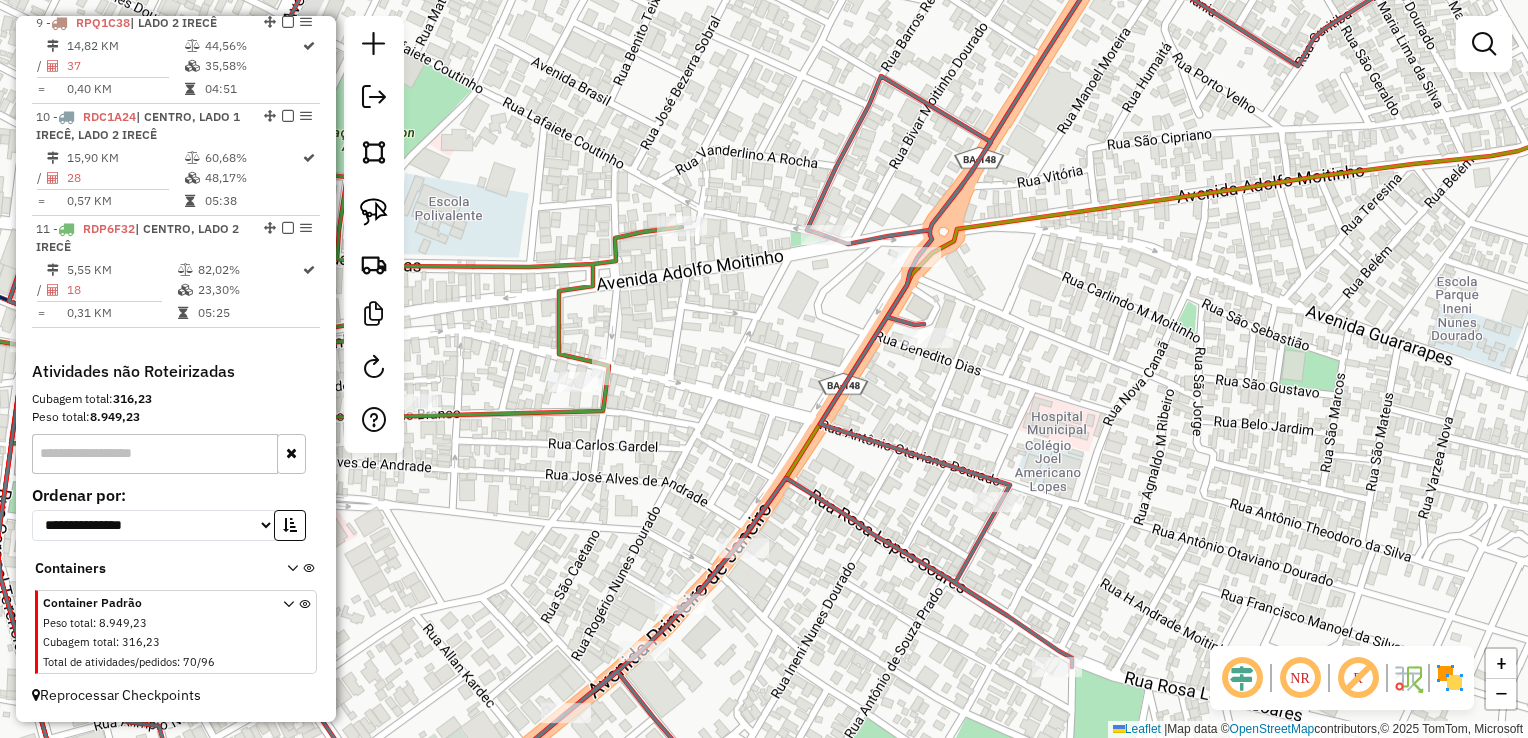 drag, startPoint x: 787, startPoint y: 332, endPoint x: 874, endPoint y: 280, distance: 101.35581 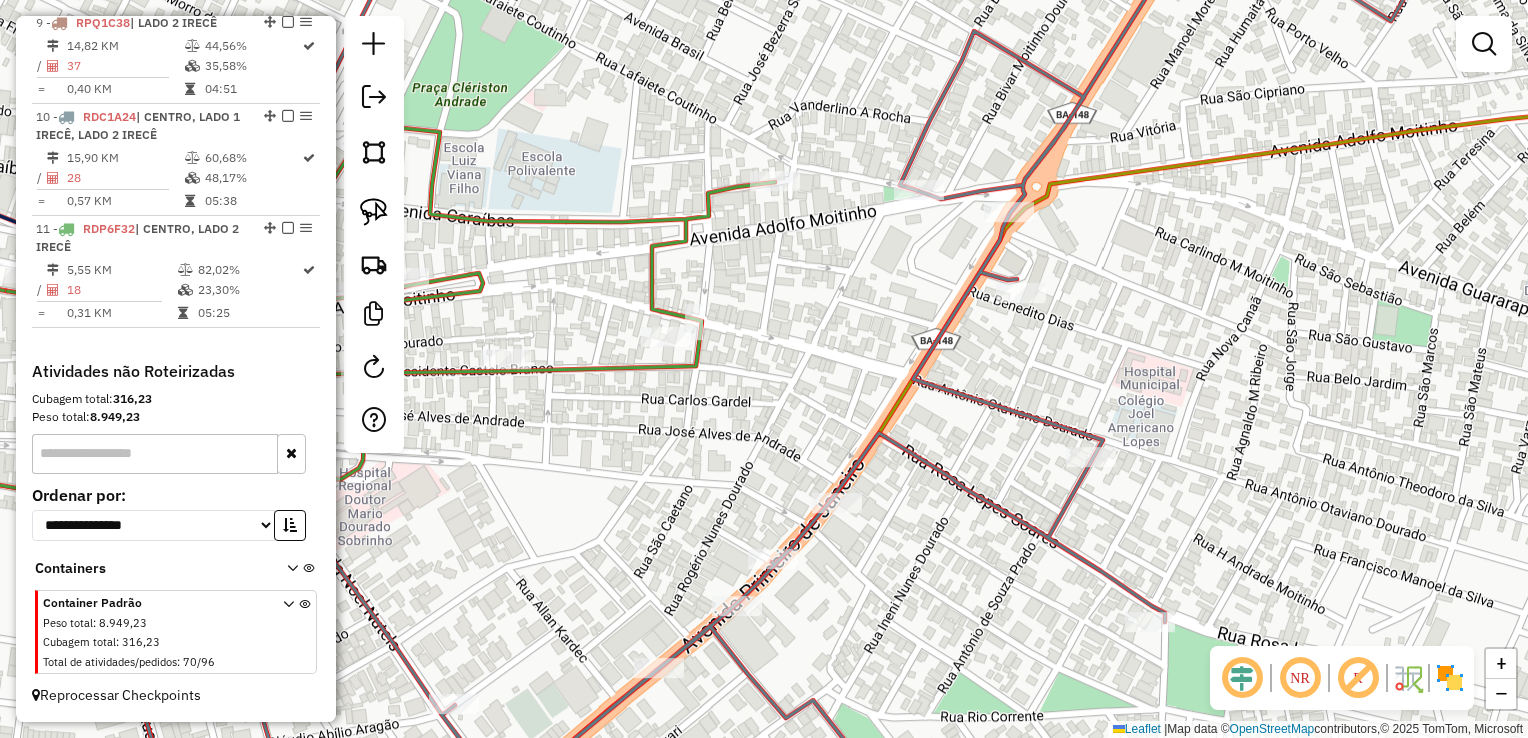 drag, startPoint x: 761, startPoint y: 390, endPoint x: 820, endPoint y: 332, distance: 82.73451 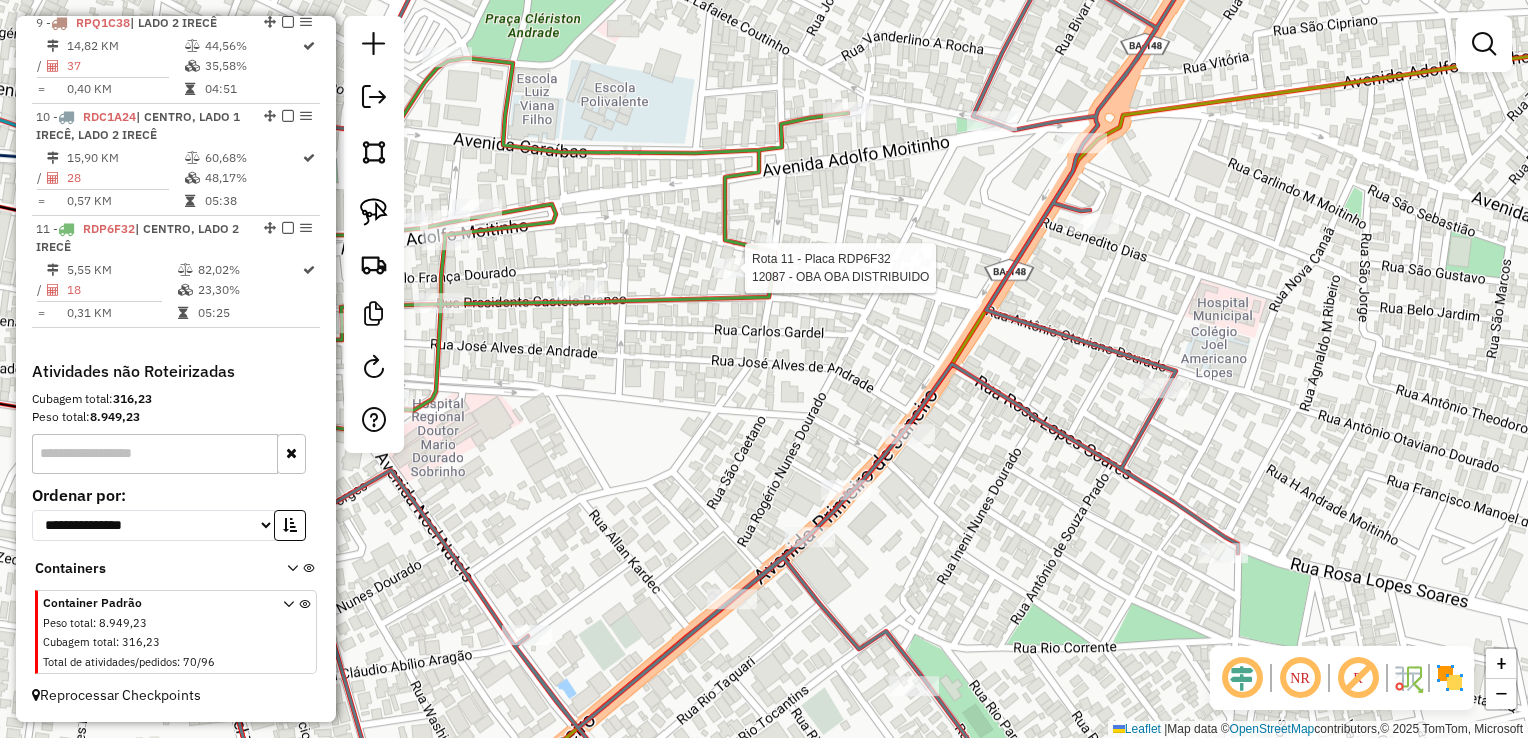 select on "*********" 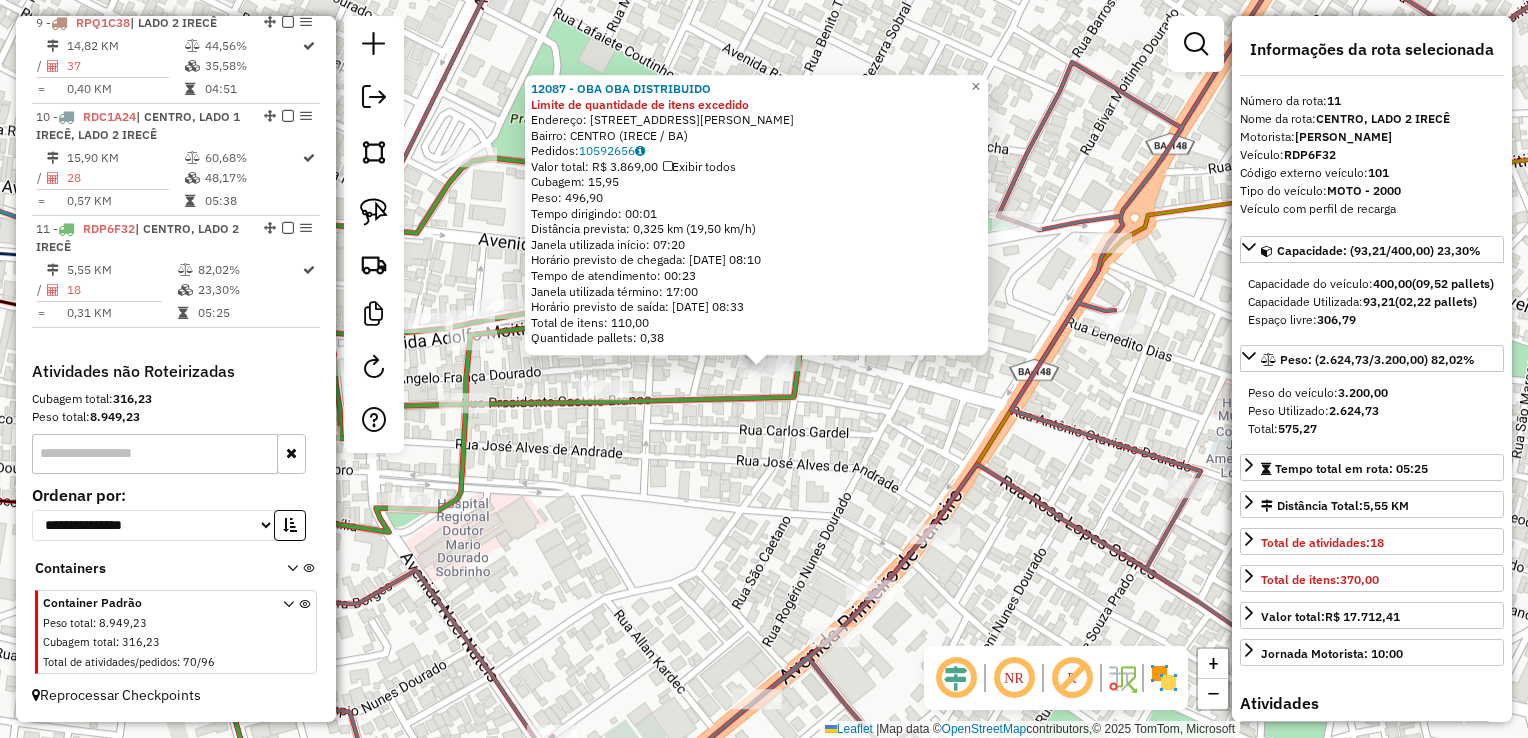 click on "Rota 11 - Placa RDP6F32  12087 - OBA OBA  DISTRIBUIDO 12087 - OBA OBA  DISTRIBUIDO Limite de quantidade de itens excedido  Endereço:  RUA ANTONIO OTAVIANO DOURADO 253   Bairro: CENTRO (IRECE / BA)   Pedidos:  10592656   Valor total: R$ 3.869,00   Exibir todos   Cubagem: 15,95  Peso: 496,90  Tempo dirigindo: 00:01   Distância prevista: 0,325 km (19,50 km/h)   Janela utilizada início: 07:20   Horário previsto de chegada: 11/07/2025 08:10   Tempo de atendimento: 00:23   Janela utilizada término: 17:00   Horário previsto de saída: 11/07/2025 08:33   Total de itens: 110,00   Quantidade pallets: 0,38  × Janela de atendimento Grade de atendimento Capacidade Transportadoras Veículos Cliente Pedidos  Rotas Selecione os dias de semana para filtrar as janelas de atendimento  Seg   Ter   Qua   Qui   Sex   Sáb   Dom  Informe o período da janela de atendimento: De: Até:  Filtrar exatamente a janela do cliente  Considerar janela de atendimento padrão   Seg   Ter   Qua   Qui   Sex   Sáb   Dom   Peso mínimo:  +" 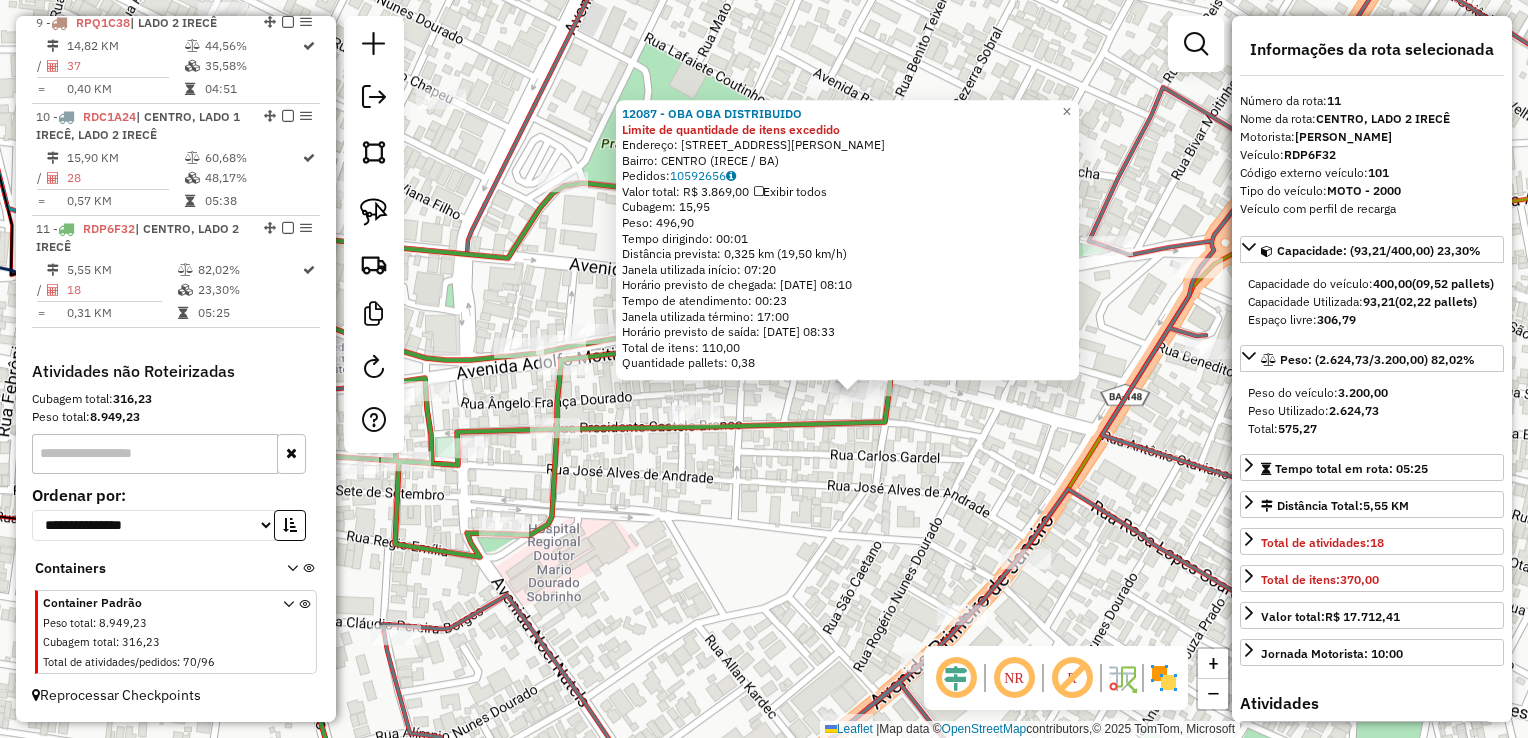 drag, startPoint x: 749, startPoint y: 453, endPoint x: 832, endPoint y: 476, distance: 86.127815 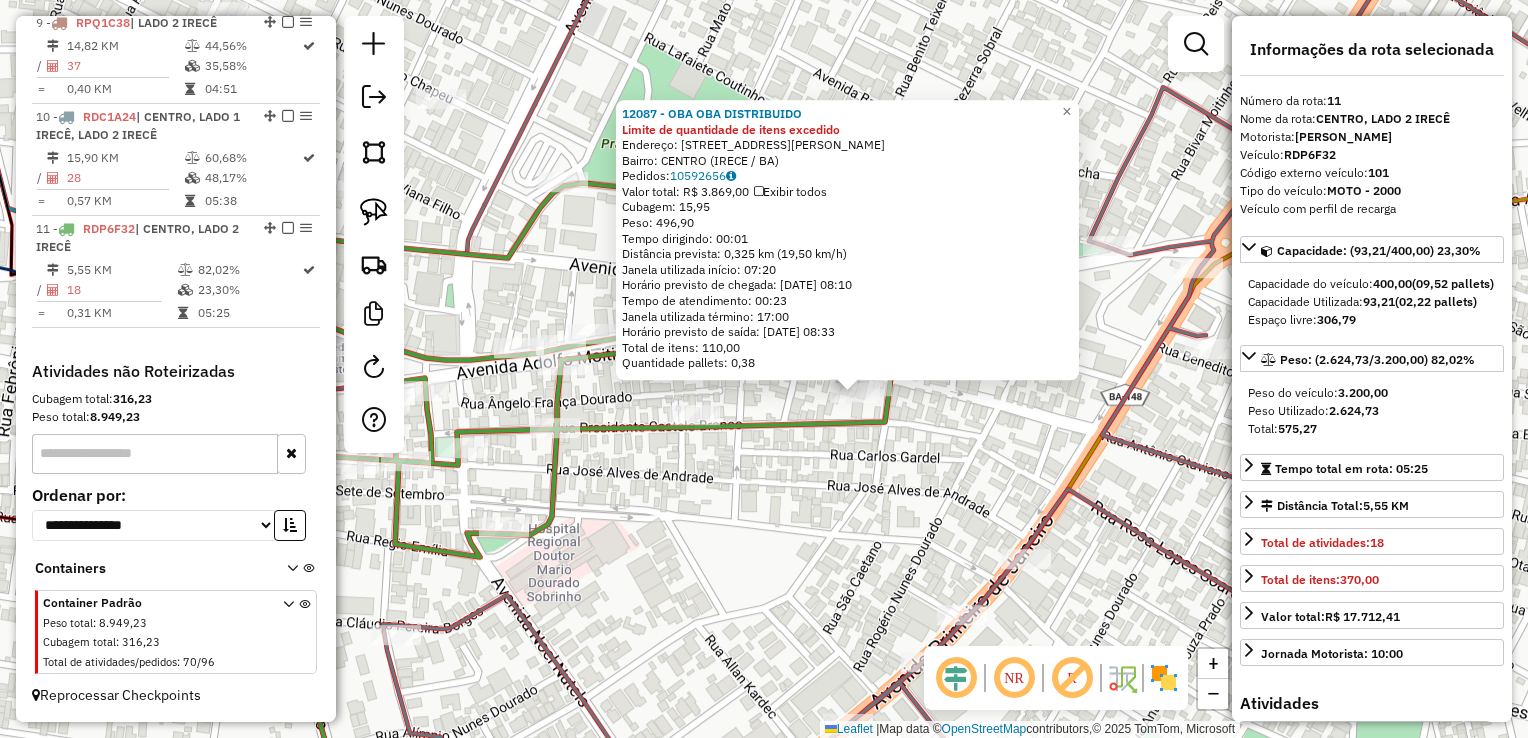 drag, startPoint x: 776, startPoint y: 461, endPoint x: 721, endPoint y: 458, distance: 55.081757 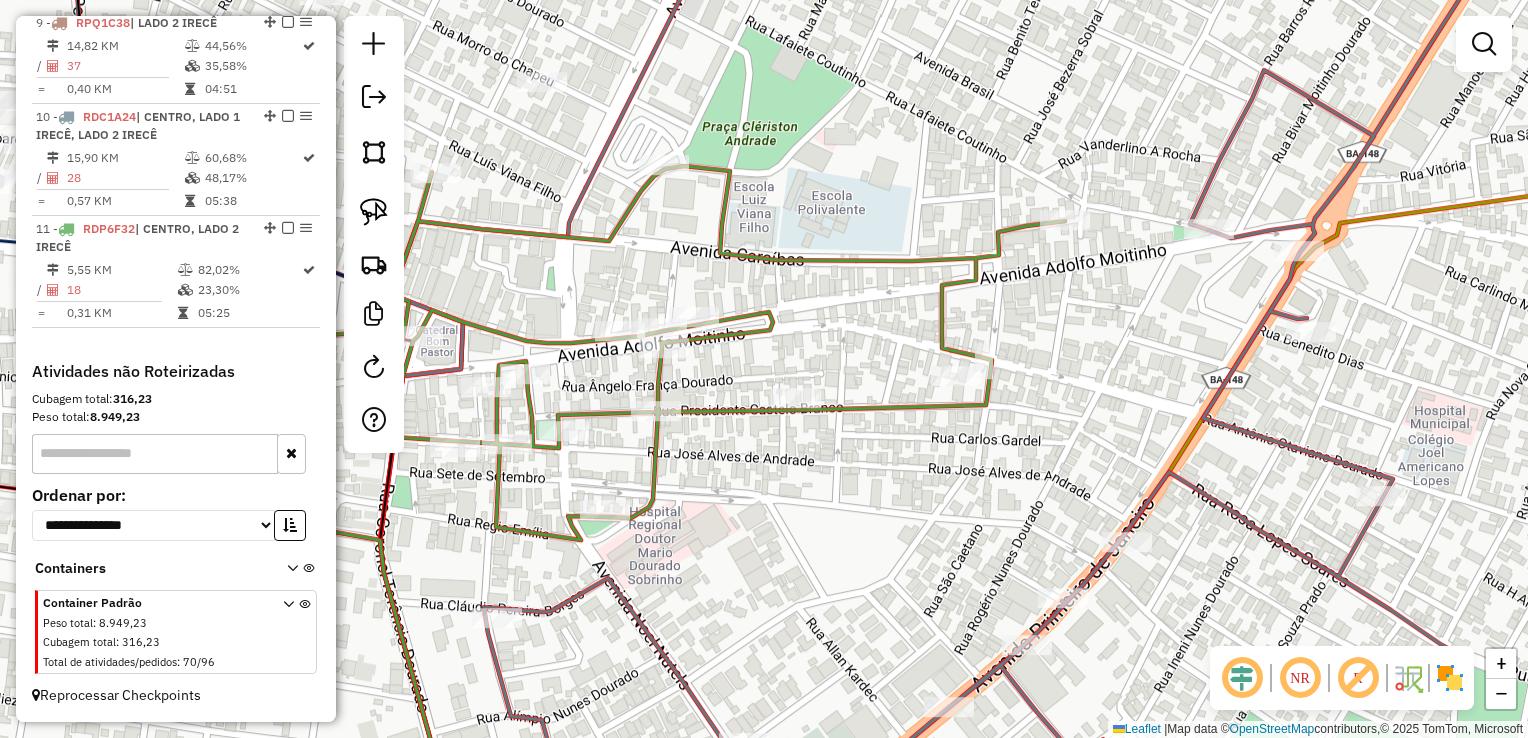 drag, startPoint x: 721, startPoint y: 472, endPoint x: 824, endPoint y: 454, distance: 104.56099 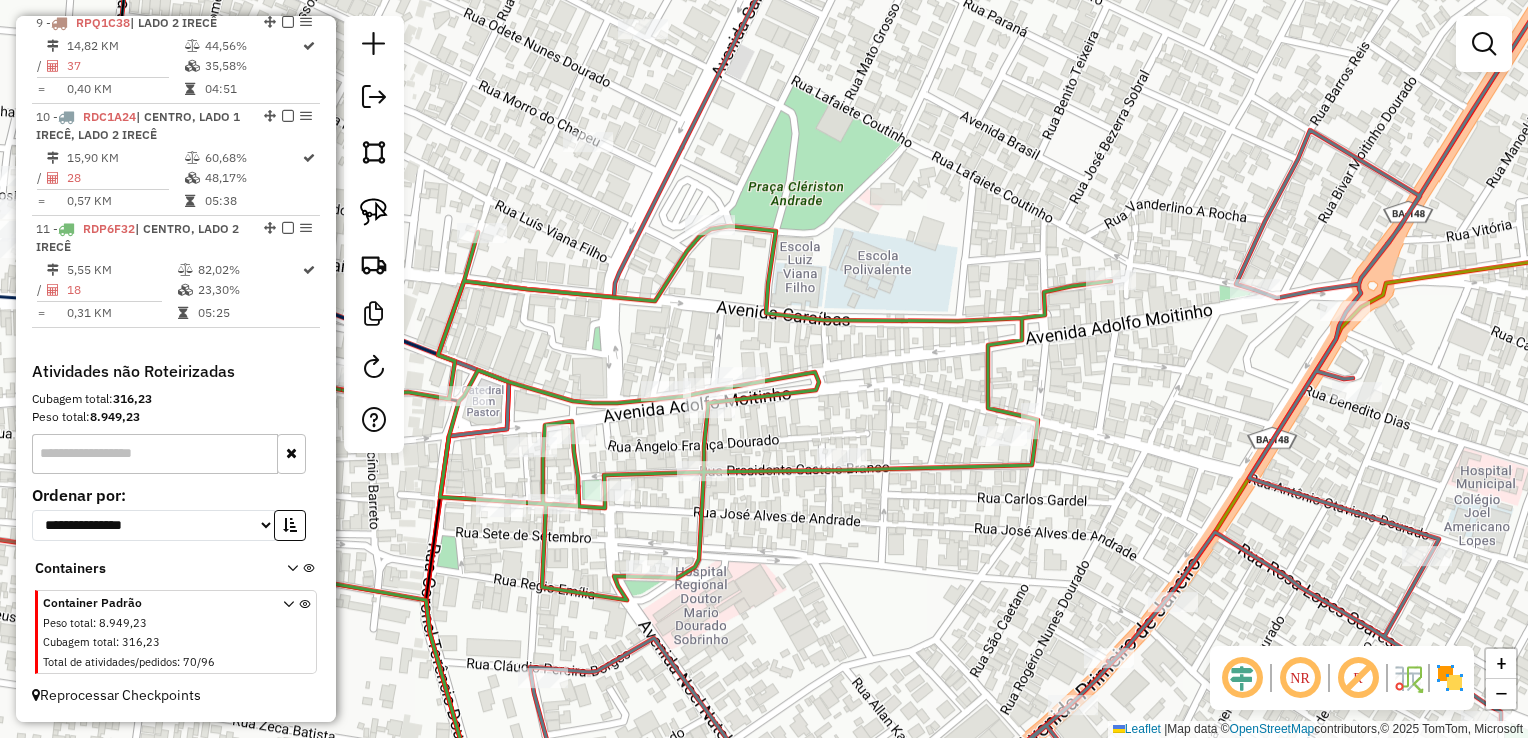 drag, startPoint x: 794, startPoint y: 310, endPoint x: 848, endPoint y: 382, distance: 90 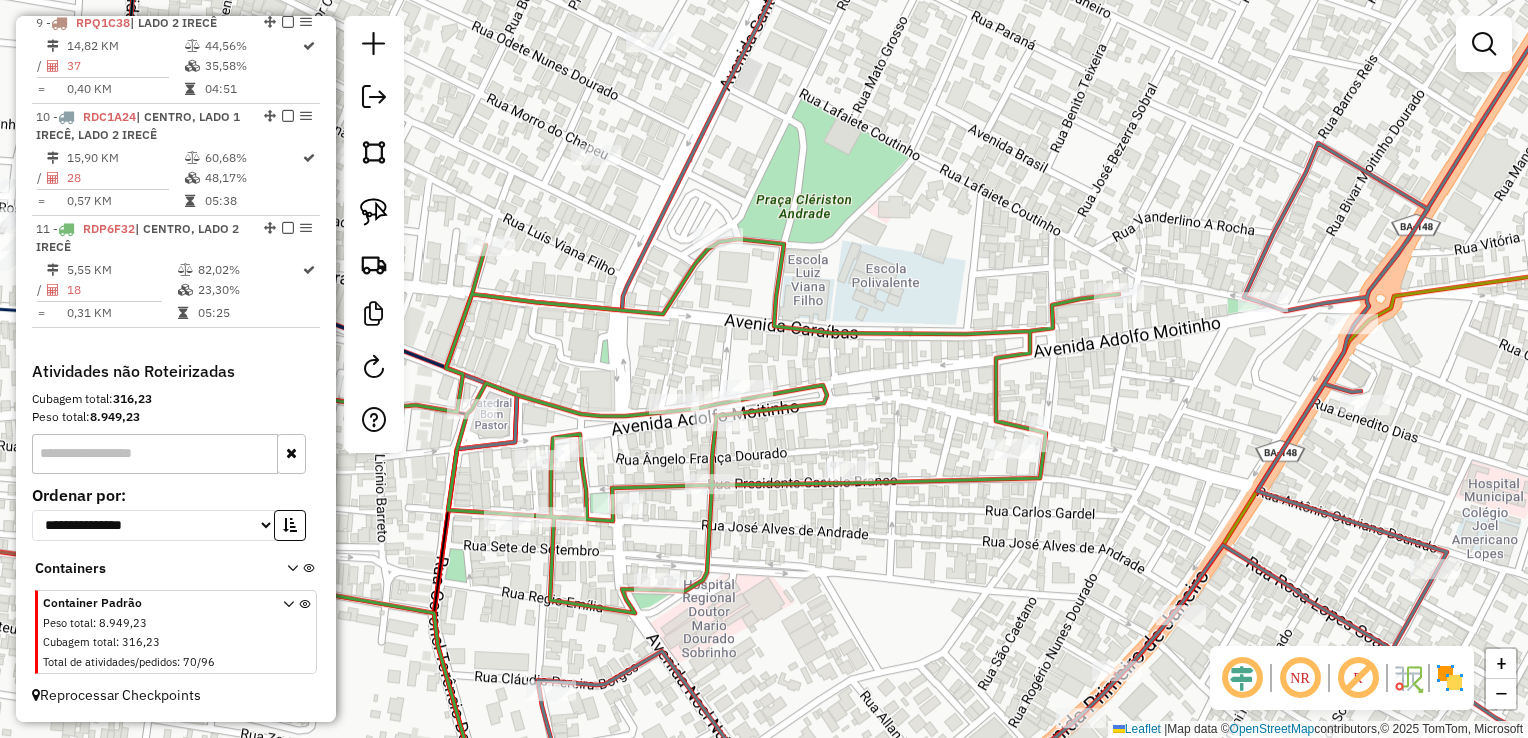 click 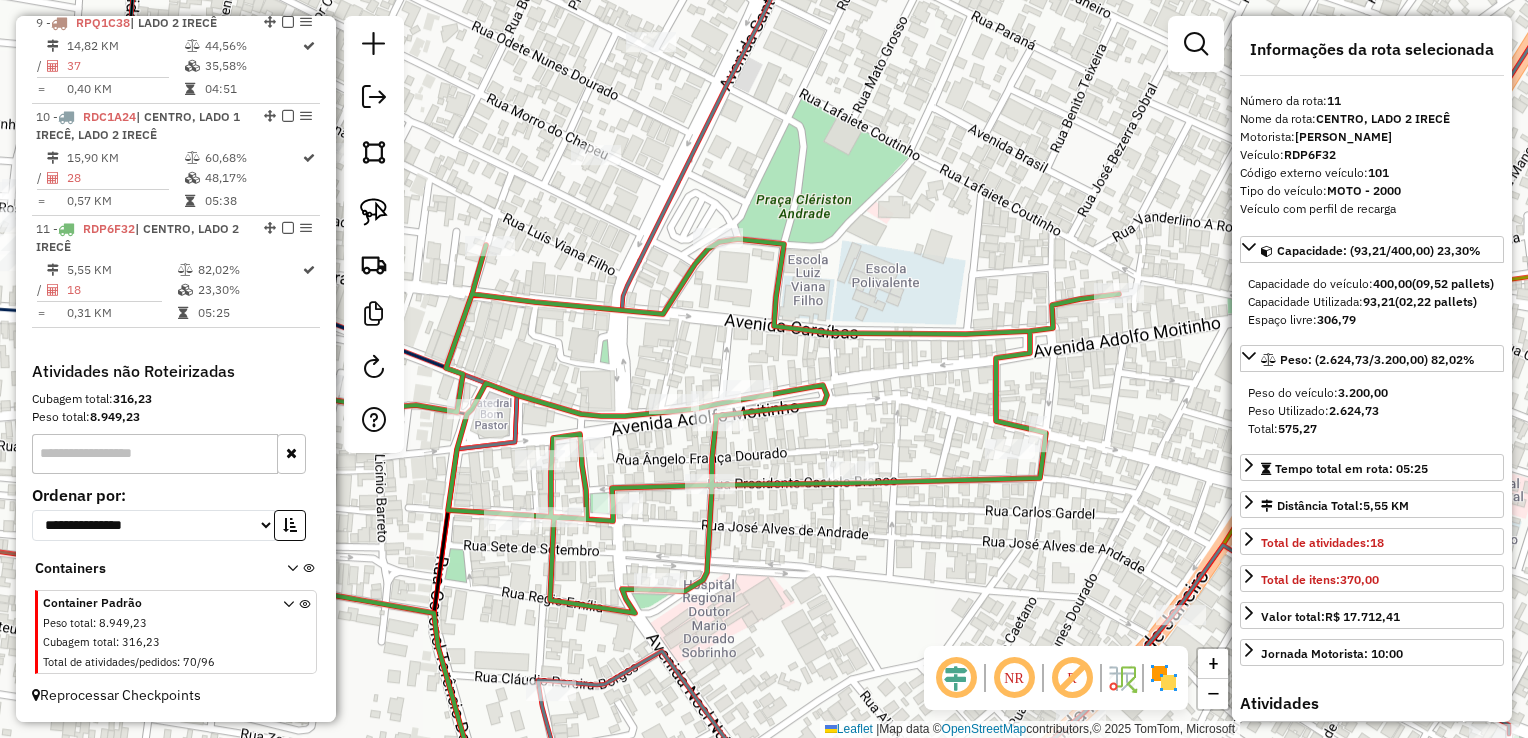 click on "Janela de atendimento Grade de atendimento Capacidade Transportadoras Veículos Cliente Pedidos  Rotas Selecione os dias de semana para filtrar as janelas de atendimento  Seg   Ter   Qua   Qui   Sex   Sáb   Dom  Informe o período da janela de atendimento: De: Até:  Filtrar exatamente a janela do cliente  Considerar janela de atendimento padrão  Selecione os dias de semana para filtrar as grades de atendimento  Seg   Ter   Qua   Qui   Sex   Sáb   Dom   Considerar clientes sem dia de atendimento cadastrado  Clientes fora do dia de atendimento selecionado Filtrar as atividades entre os valores definidos abaixo:  Peso mínimo:   Peso máximo:   Cubagem mínima:   Cubagem máxima:   De:   Até:  Filtrar as atividades entre o tempo de atendimento definido abaixo:  De:   Até:   Considerar capacidade total dos clientes não roteirizados Transportadora: Selecione um ou mais itens Tipo de veículo: Selecione um ou mais itens Veículo: Selecione um ou mais itens Motorista: Selecione um ou mais itens Nome: Rótulo:" 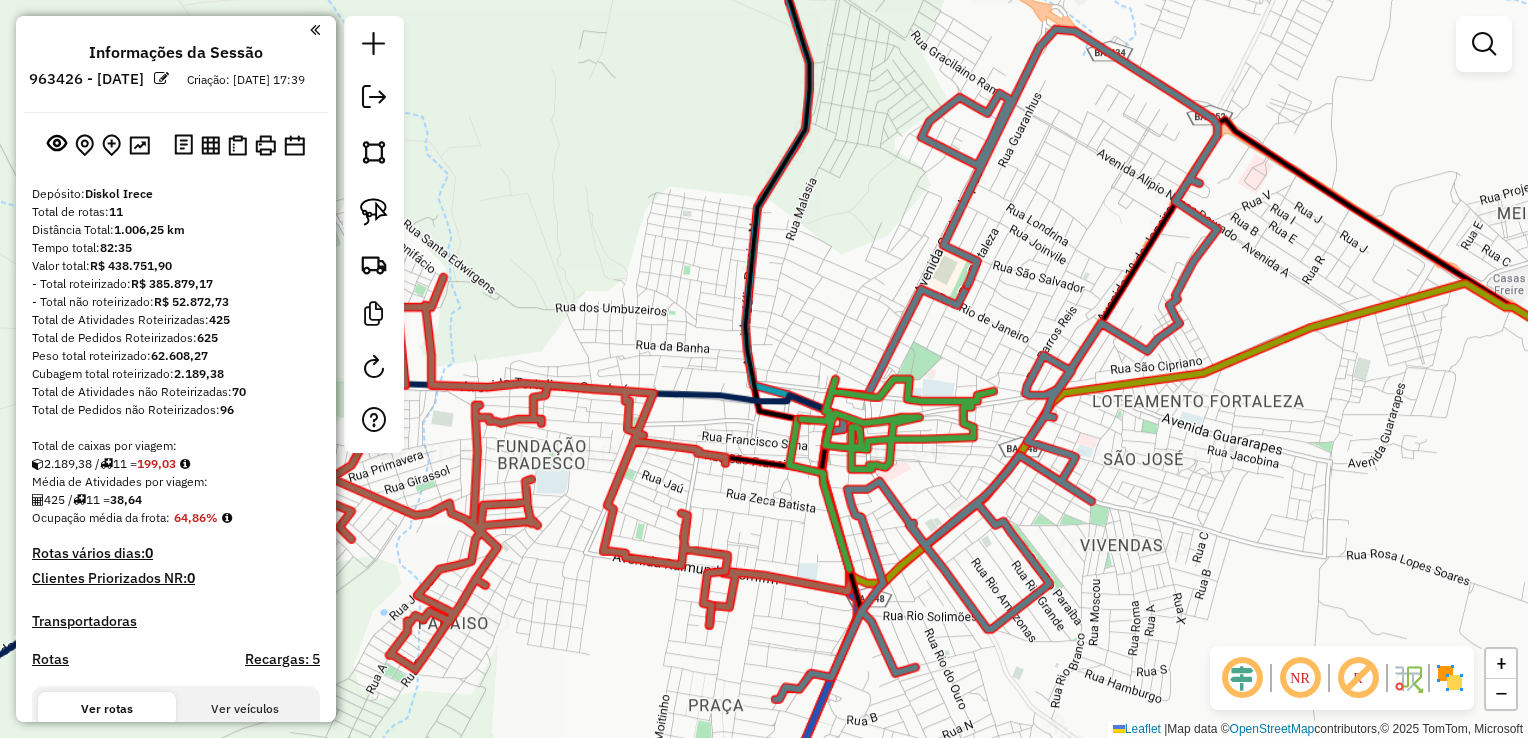scroll, scrollTop: 0, scrollLeft: 0, axis: both 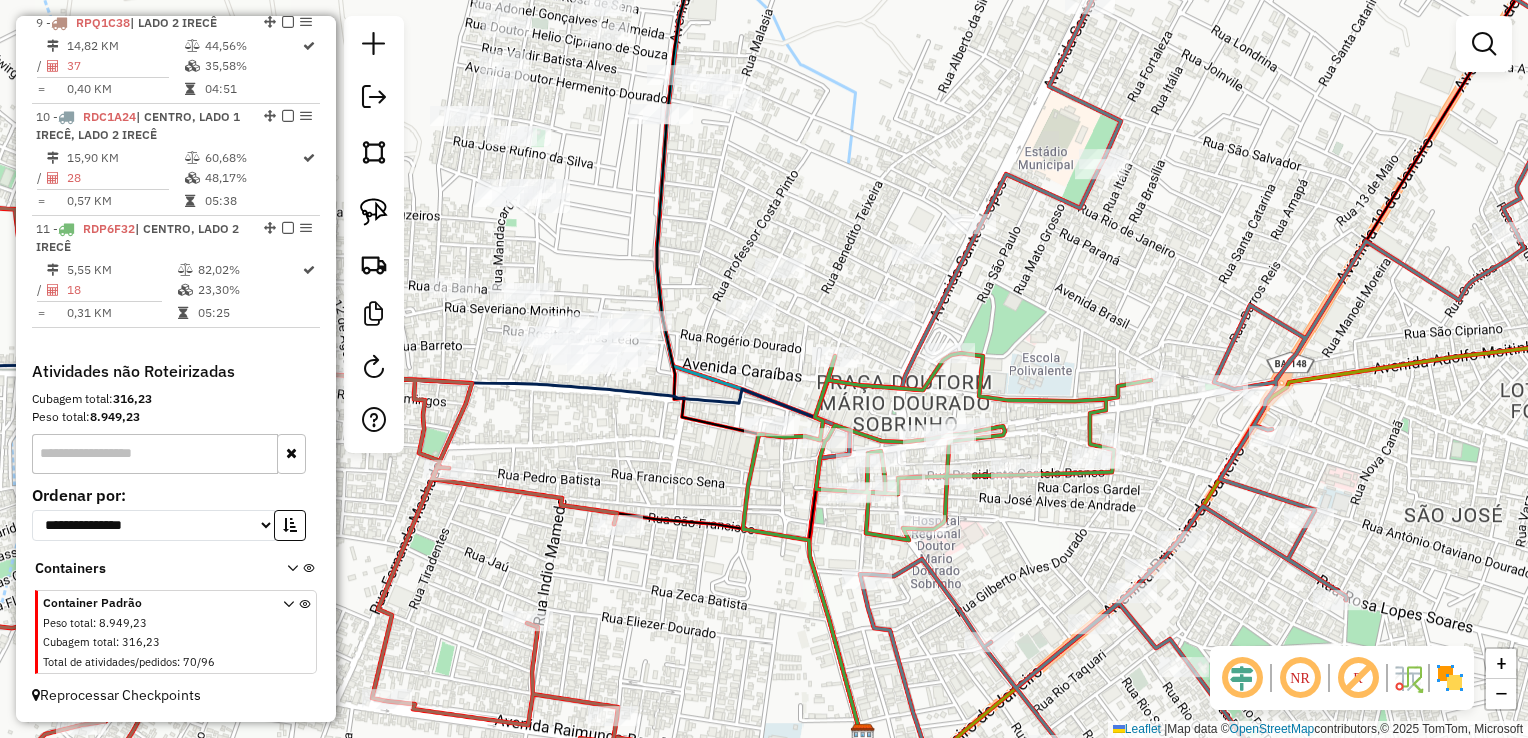 drag, startPoint x: 1006, startPoint y: 298, endPoint x: 1057, endPoint y: 316, distance: 54.08327 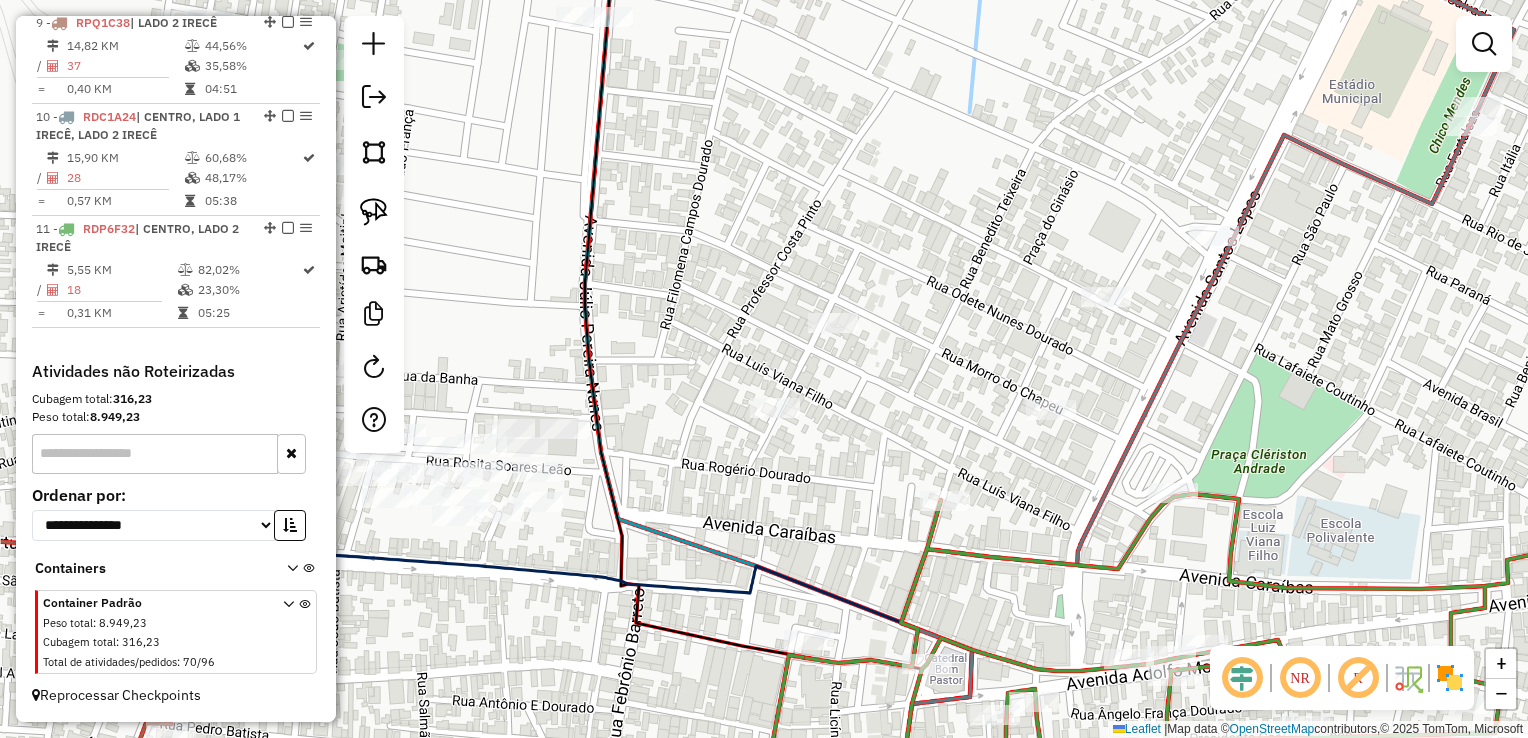 drag, startPoint x: 886, startPoint y: 169, endPoint x: 891, endPoint y: 266, distance: 97.128784 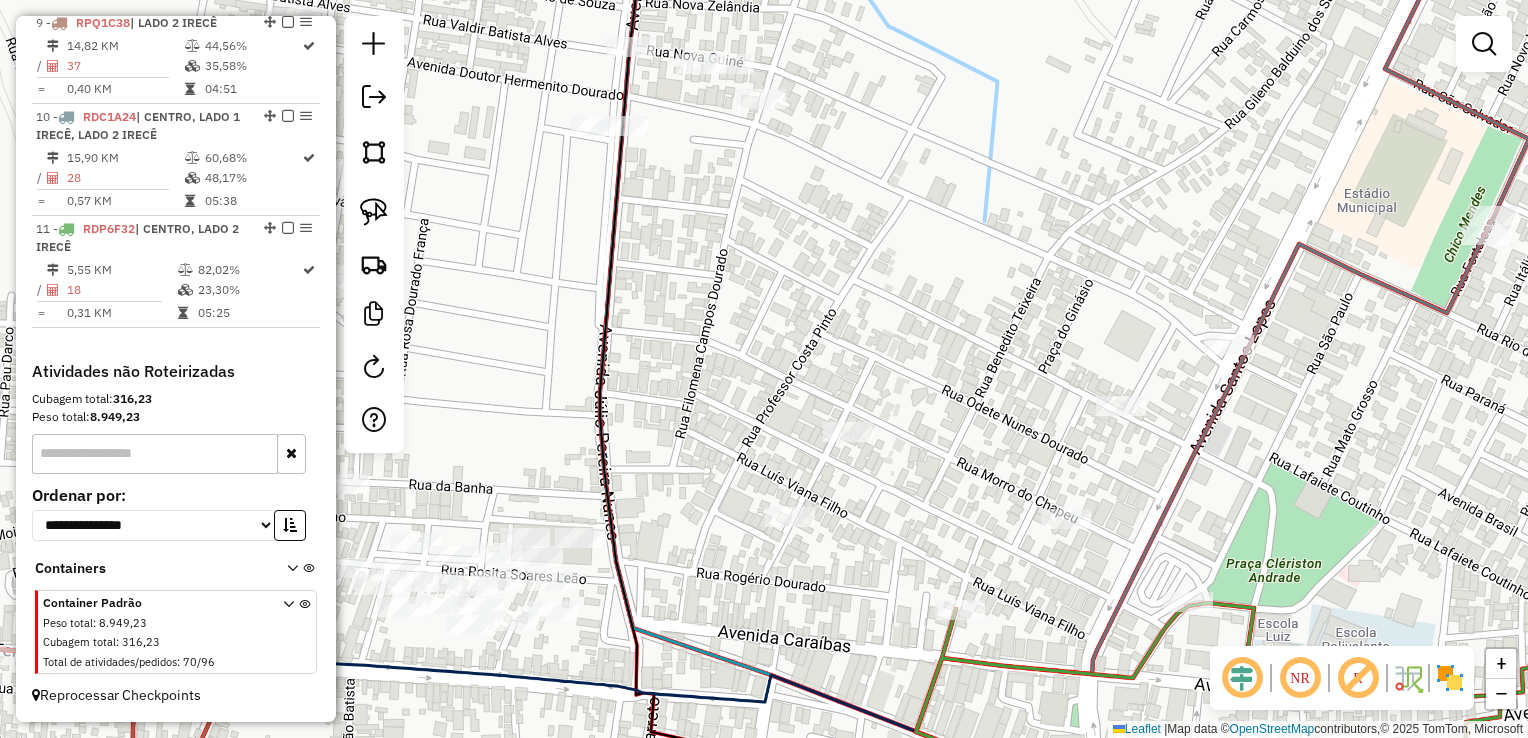 drag, startPoint x: 889, startPoint y: 262, endPoint x: 684, endPoint y: -4, distance: 335.82883 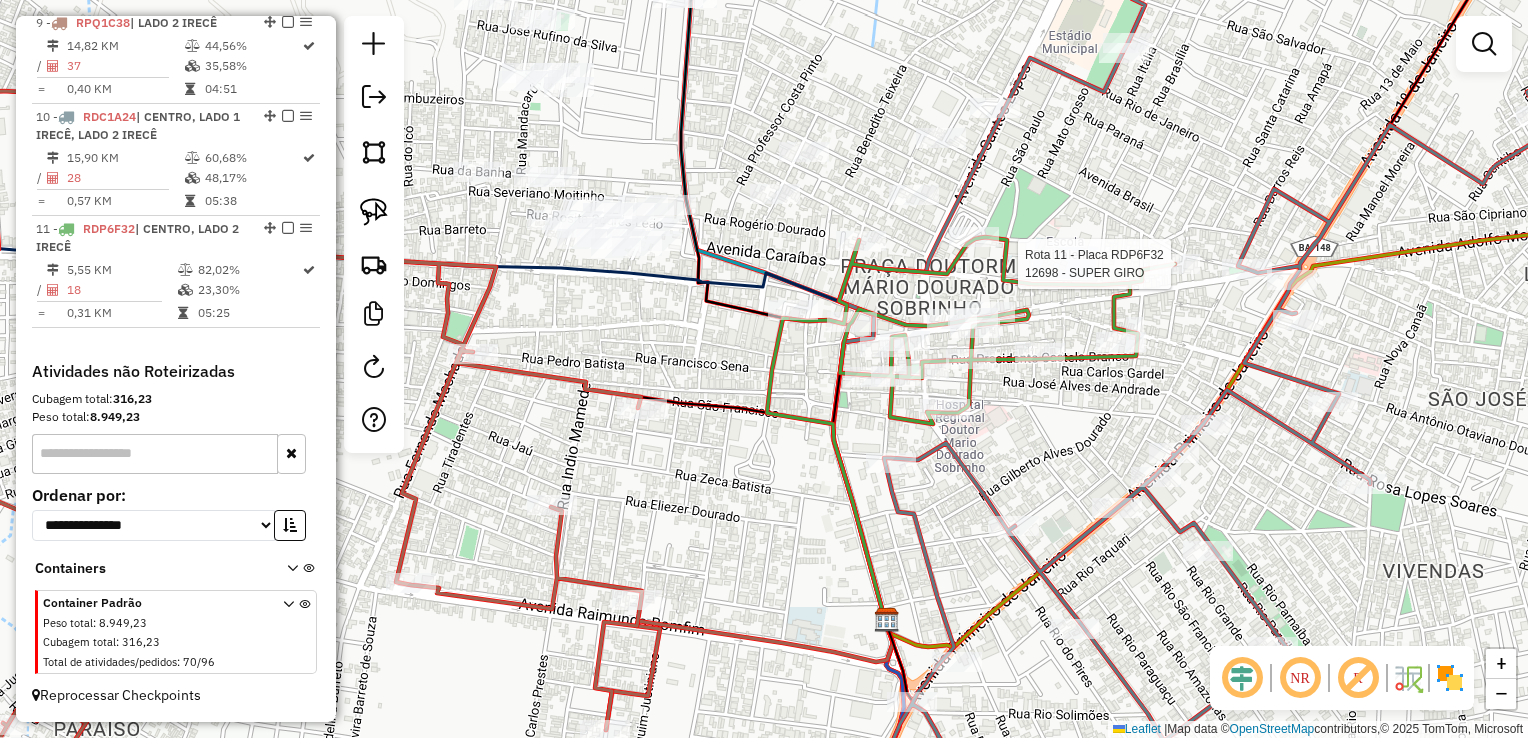 select on "*********" 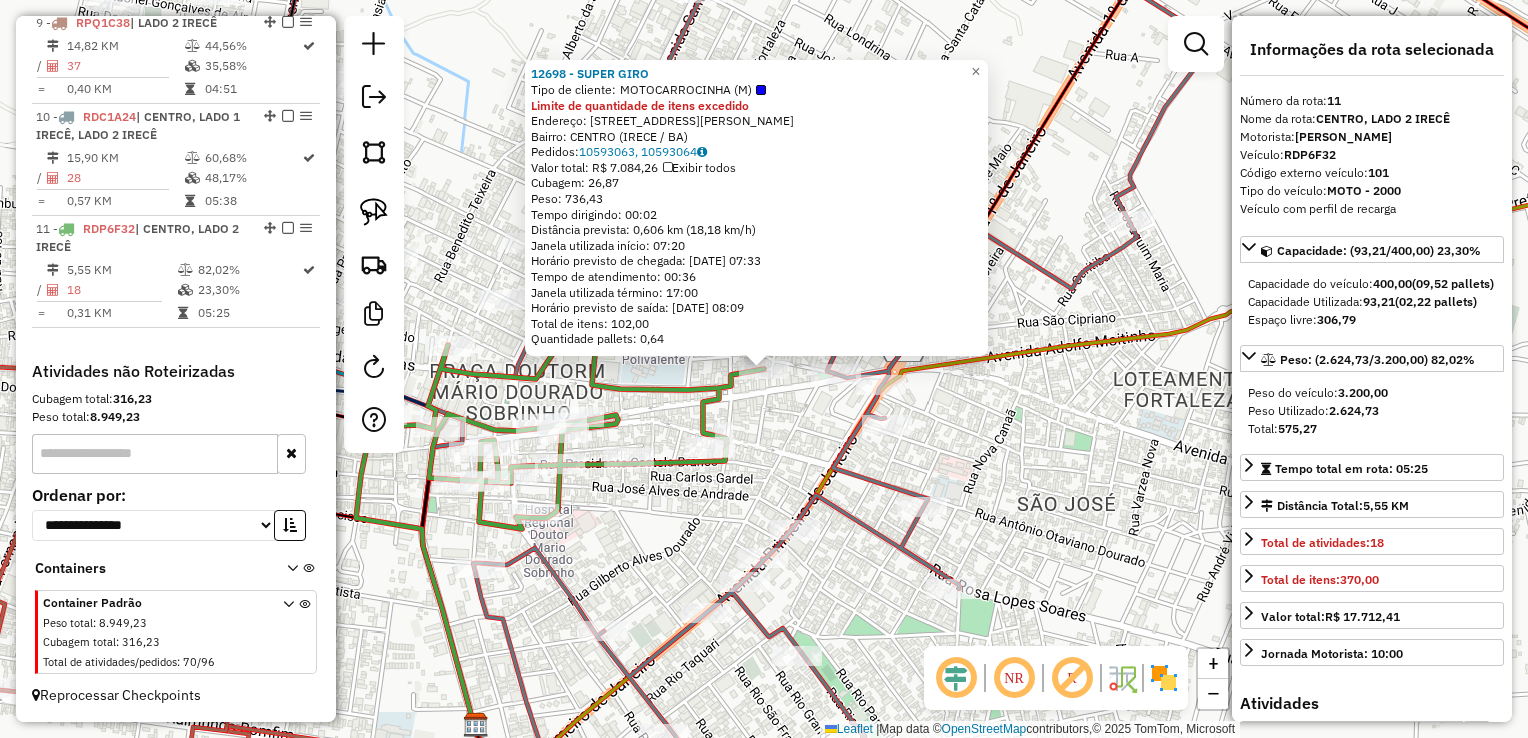 click on "12698 - SUPER GIRO  Tipo de cliente:   MOTOCARROCINHA (M)  Limite de quantidade de itens excedido  Endereço:  Avenida Adolfo Moitinho 595   Bairro: CENTRO (IRECE / BA)   Pedidos:  10593063, 10593064   Valor total: R$ 7.084,26   Exibir todos   Cubagem: 26,87  Peso: 736,43  Tempo dirigindo: 00:02   Distância prevista: 0,606 km (18,18 km/h)   Janela utilizada início: 07:20   Horário previsto de chegada: 11/07/2025 07:33   Tempo de atendimento: 00:36   Janela utilizada término: 17:00   Horário previsto de saída: 11/07/2025 08:09   Total de itens: 102,00   Quantidade pallets: 0,64  × Janela de atendimento Grade de atendimento Capacidade Transportadoras Veículos Cliente Pedidos  Rotas Selecione os dias de semana para filtrar as janelas de atendimento  Seg   Ter   Qua   Qui   Sex   Sáb   Dom  Informe o período da janela de atendimento: De: Até:  Filtrar exatamente a janela do cliente  Considerar janela de atendimento padrão  Selecione os dias de semana para filtrar as grades de atendimento  Seg   Ter  +" 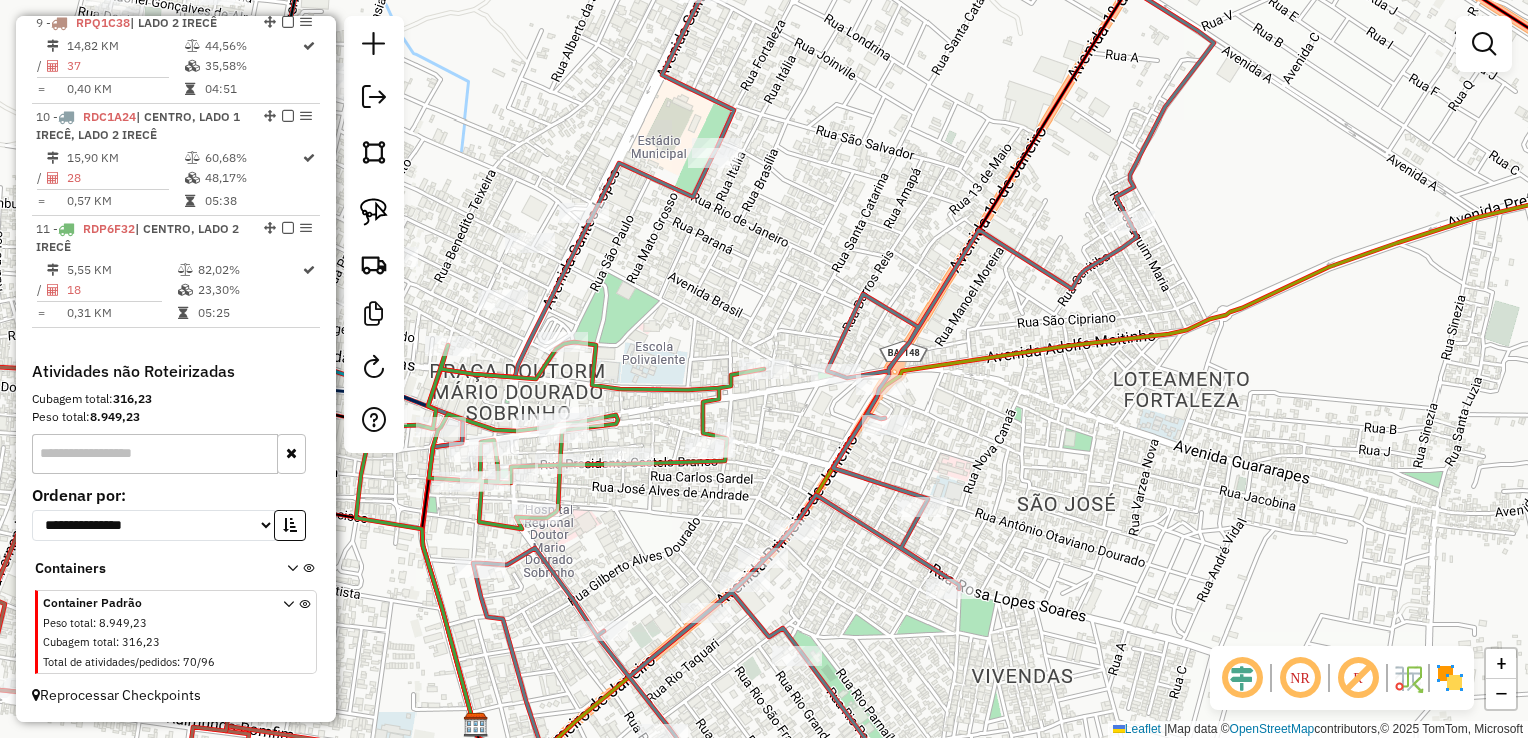 click on "Janela de atendimento Grade de atendimento Capacidade Transportadoras Veículos Cliente Pedidos  Rotas Selecione os dias de semana para filtrar as janelas de atendimento  Seg   Ter   Qua   Qui   Sex   Sáb   Dom  Informe o período da janela de atendimento: De: Até:  Filtrar exatamente a janela do cliente  Considerar janela de atendimento padrão  Selecione os dias de semana para filtrar as grades de atendimento  Seg   Ter   Qua   Qui   Sex   Sáb   Dom   Considerar clientes sem dia de atendimento cadastrado  Clientes fora do dia de atendimento selecionado Filtrar as atividades entre os valores definidos abaixo:  Peso mínimo:   Peso máximo:   Cubagem mínima:   Cubagem máxima:   De:   Até:  Filtrar as atividades entre o tempo de atendimento definido abaixo:  De:   Até:   Considerar capacidade total dos clientes não roteirizados Transportadora: Selecione um ou mais itens Tipo de veículo: Selecione um ou mais itens Veículo: Selecione um ou mais itens Motorista: Selecione um ou mais itens Nome: Rótulo:" 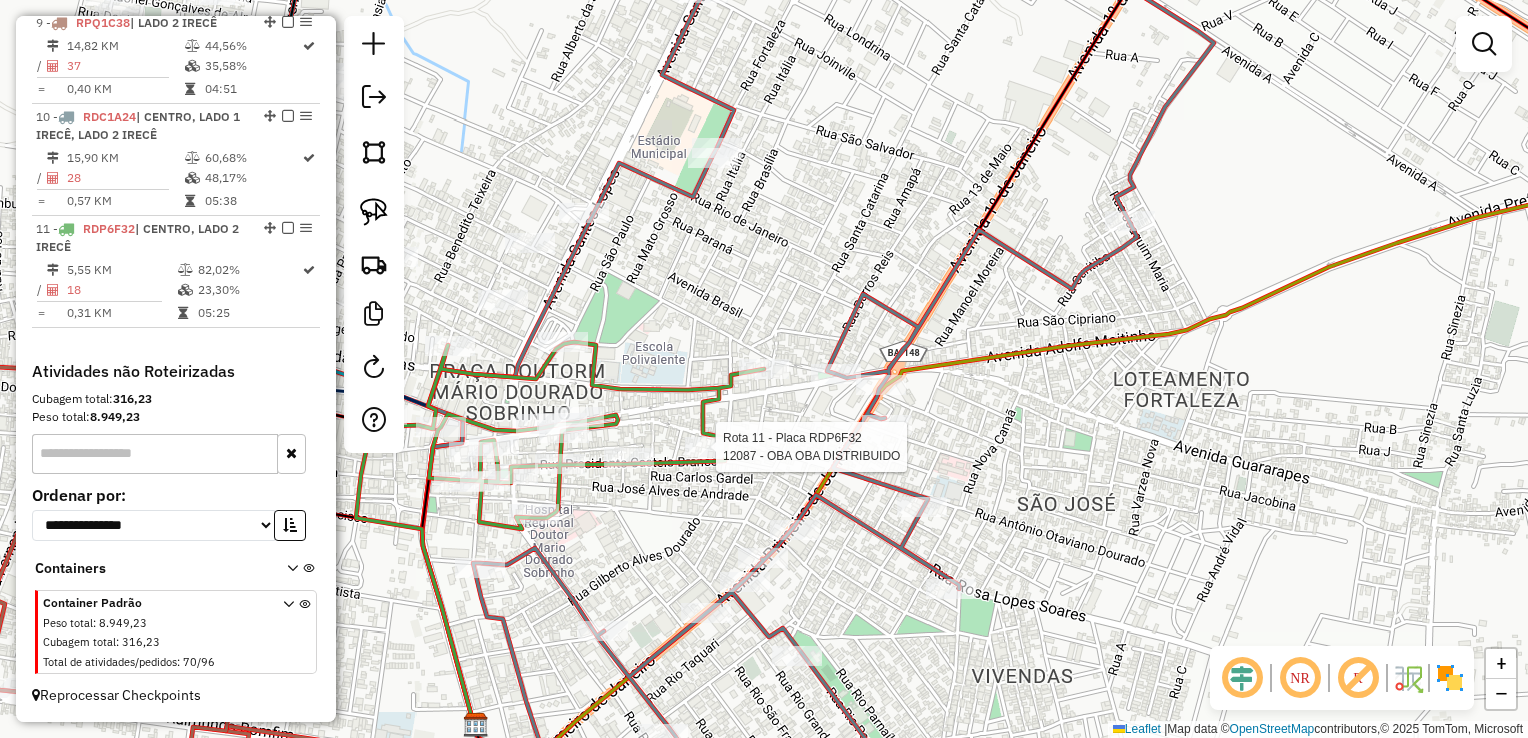 select on "*********" 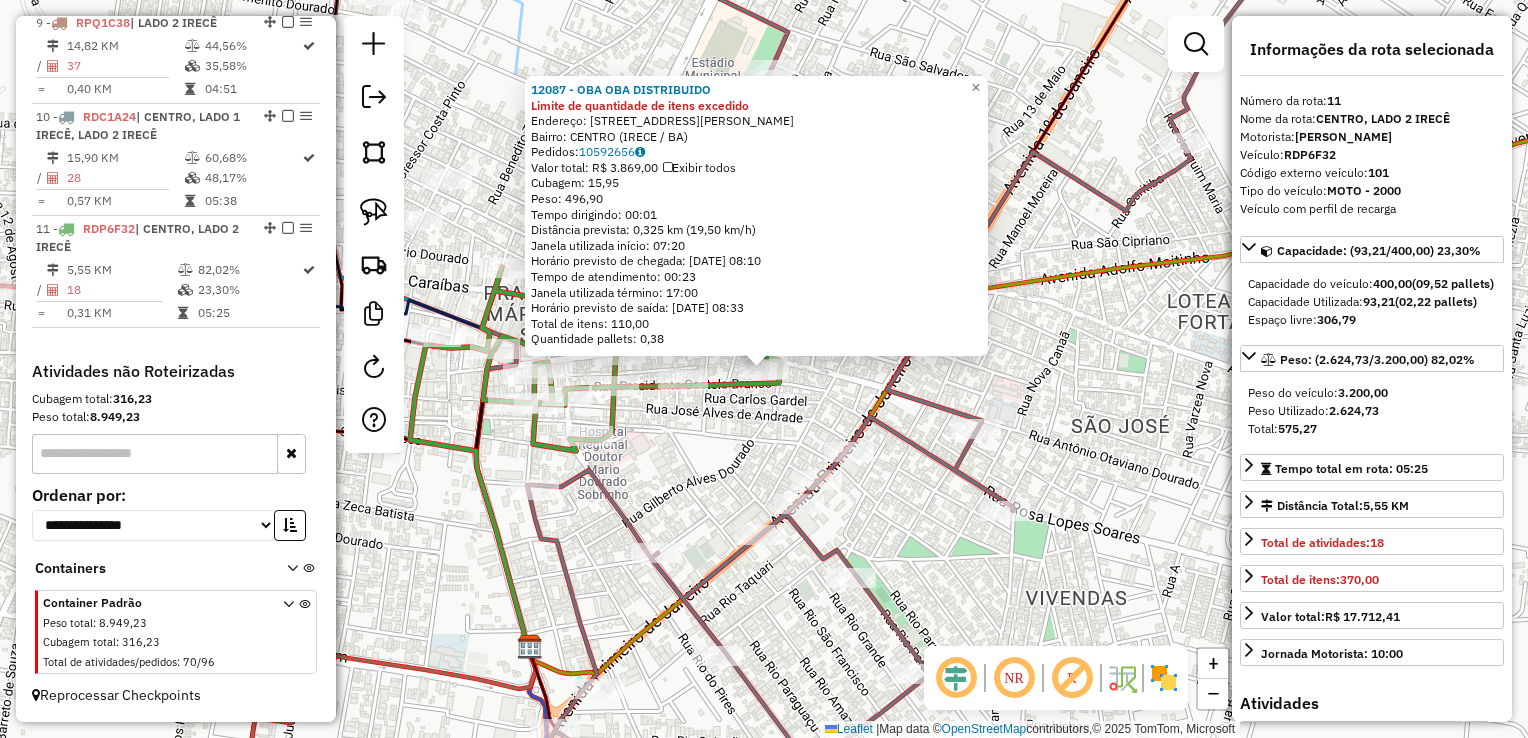 click on "12087 - OBA OBA  DISTRIBUIDO Limite de quantidade de itens excedido  Endereço:  RUA ANTONIO OTAVIANO DOURADO 253   Bairro: CENTRO (IRECE / BA)   Pedidos:  10592656   Valor total: R$ 3.869,00   Exibir todos   Cubagem: 15,95  Peso: 496,90  Tempo dirigindo: 00:01   Distância prevista: 0,325 km (19,50 km/h)   Janela utilizada início: 07:20   Horário previsto de chegada: 11/07/2025 08:10   Tempo de atendimento: 00:23   Janela utilizada término: 17:00   Horário previsto de saída: 11/07/2025 08:33   Total de itens: 110,00   Quantidade pallets: 0,38  × Janela de atendimento Grade de atendimento Capacidade Transportadoras Veículos Cliente Pedidos  Rotas Selecione os dias de semana para filtrar as janelas de atendimento  Seg   Ter   Qua   Qui   Sex   Sáb   Dom  Informe o período da janela de atendimento: De: Até:  Filtrar exatamente a janela do cliente  Considerar janela de atendimento padrão  Selecione os dias de semana para filtrar as grades de atendimento  Seg   Ter   Qua   Qui   Sex   Sáb   Dom   De:" 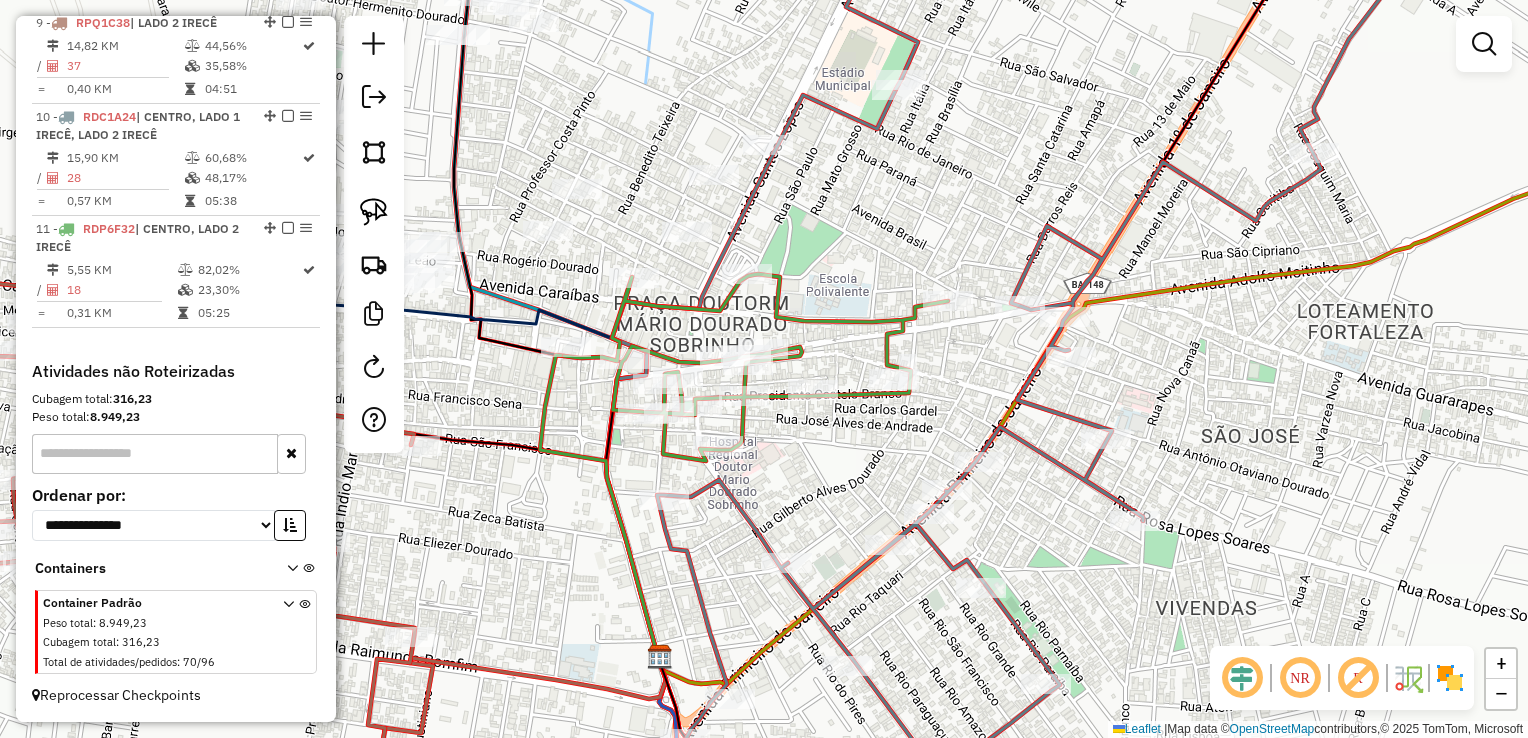 drag, startPoint x: 728, startPoint y: 466, endPoint x: 817, endPoint y: 467, distance: 89.005615 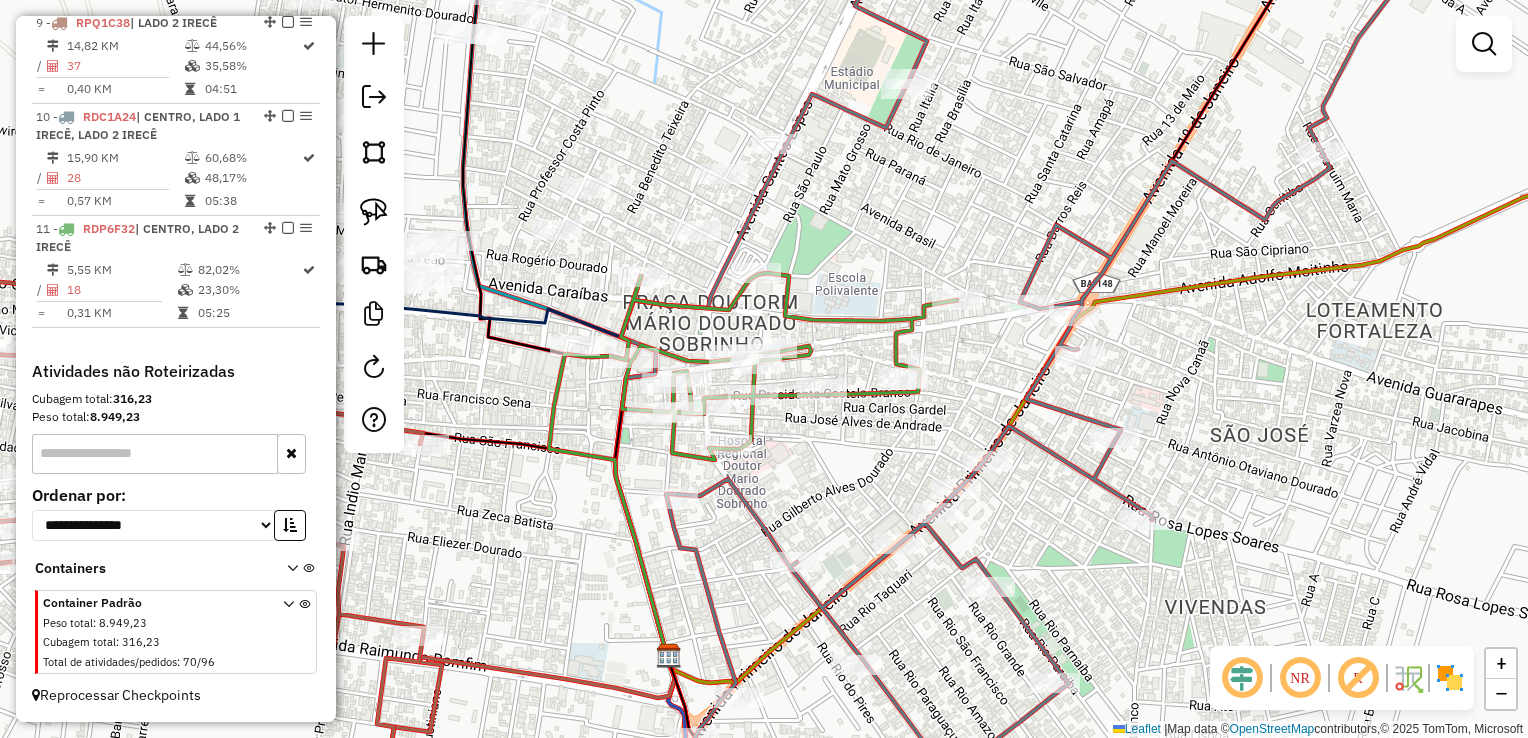 drag, startPoint x: 827, startPoint y: 245, endPoint x: 913, endPoint y: 303, distance: 103.73042 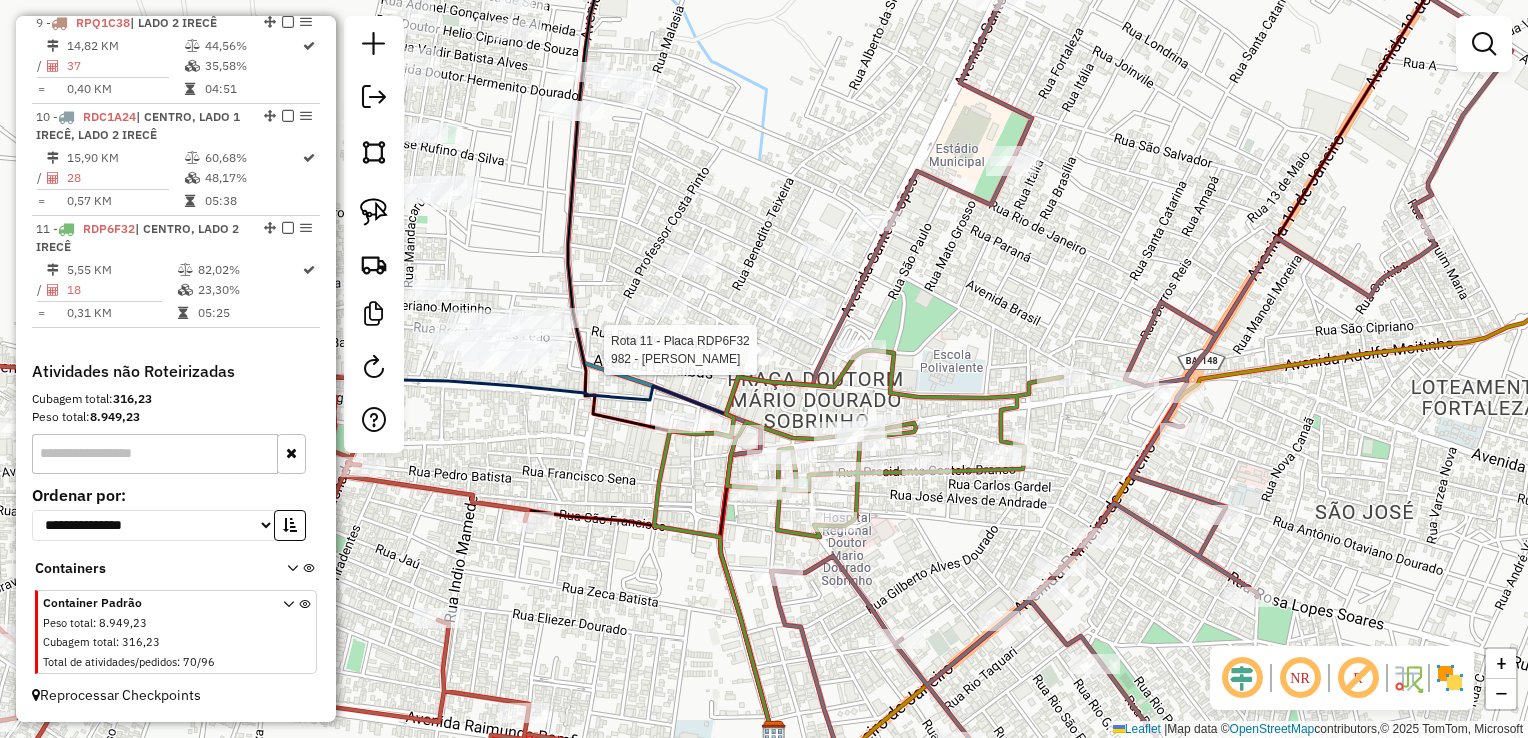 select on "*********" 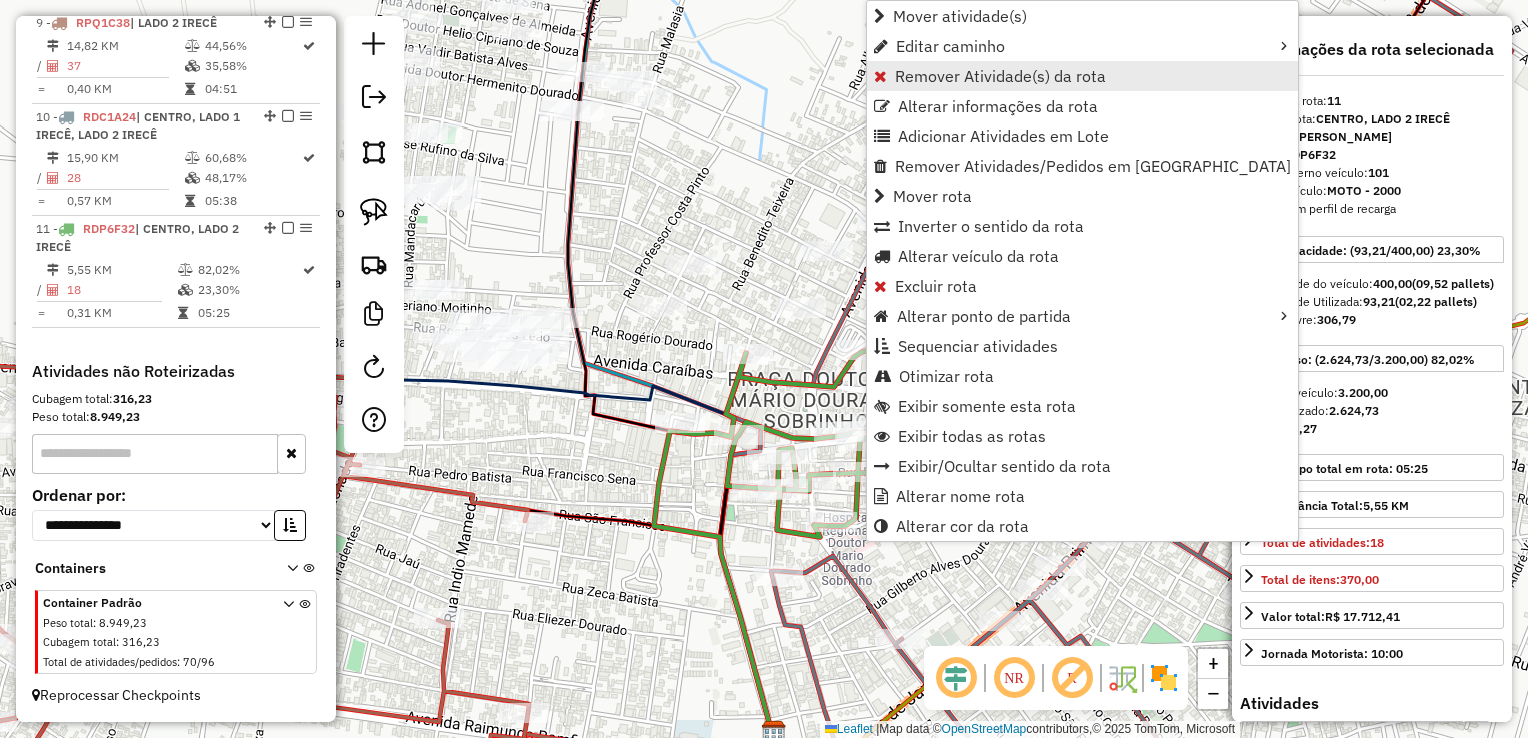 click on "Remover Atividade(s) da rota" at bounding box center [1000, 76] 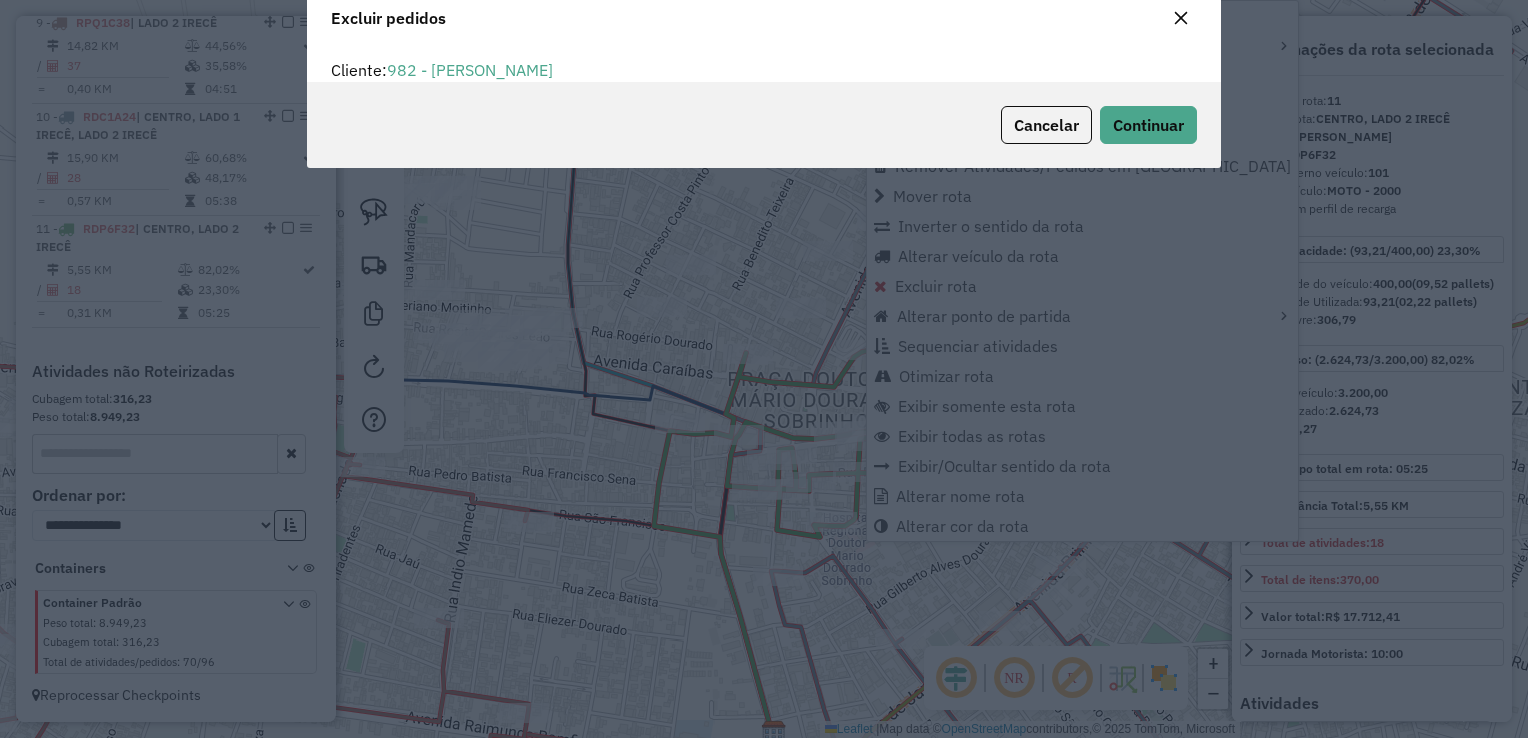 scroll, scrollTop: 69, scrollLeft: 0, axis: vertical 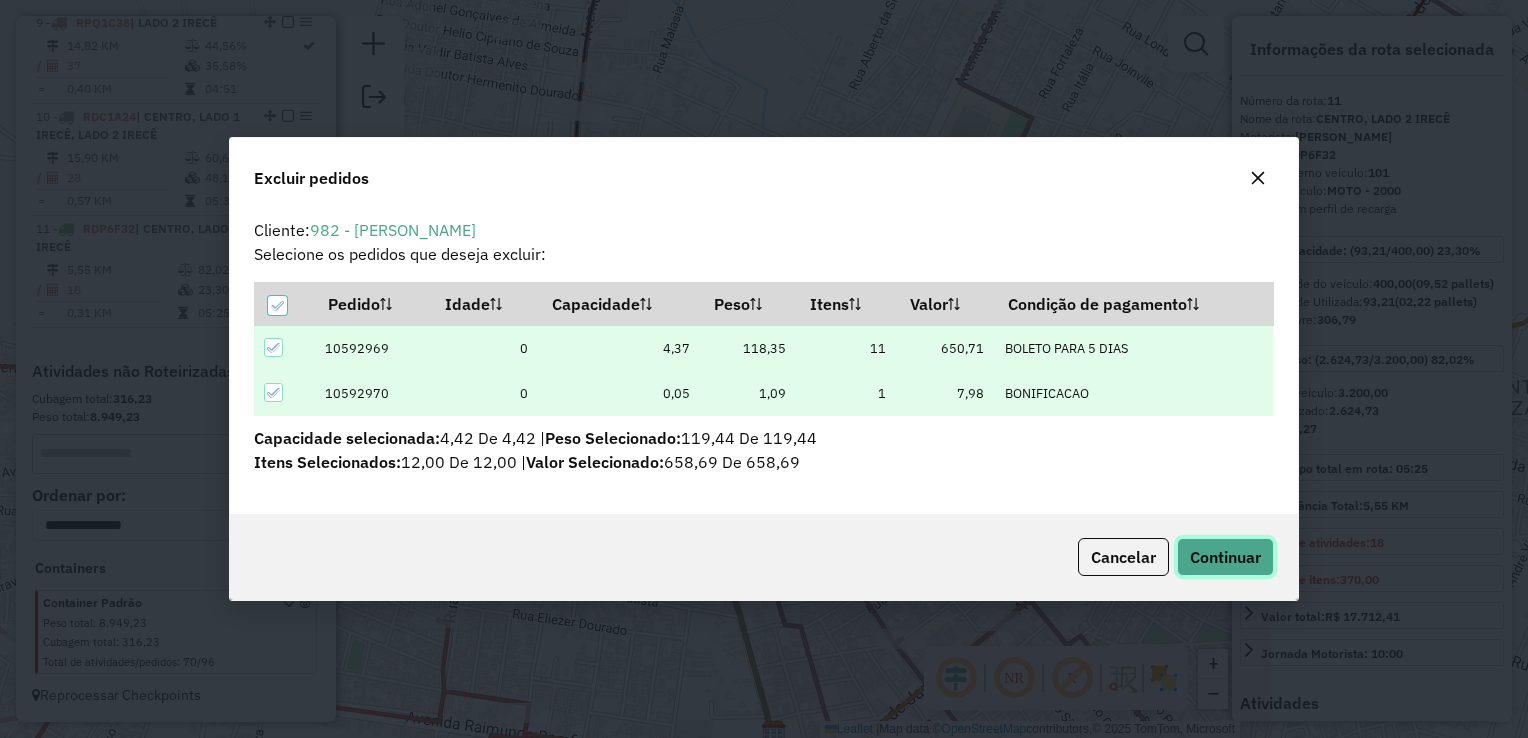 click on "Continuar" 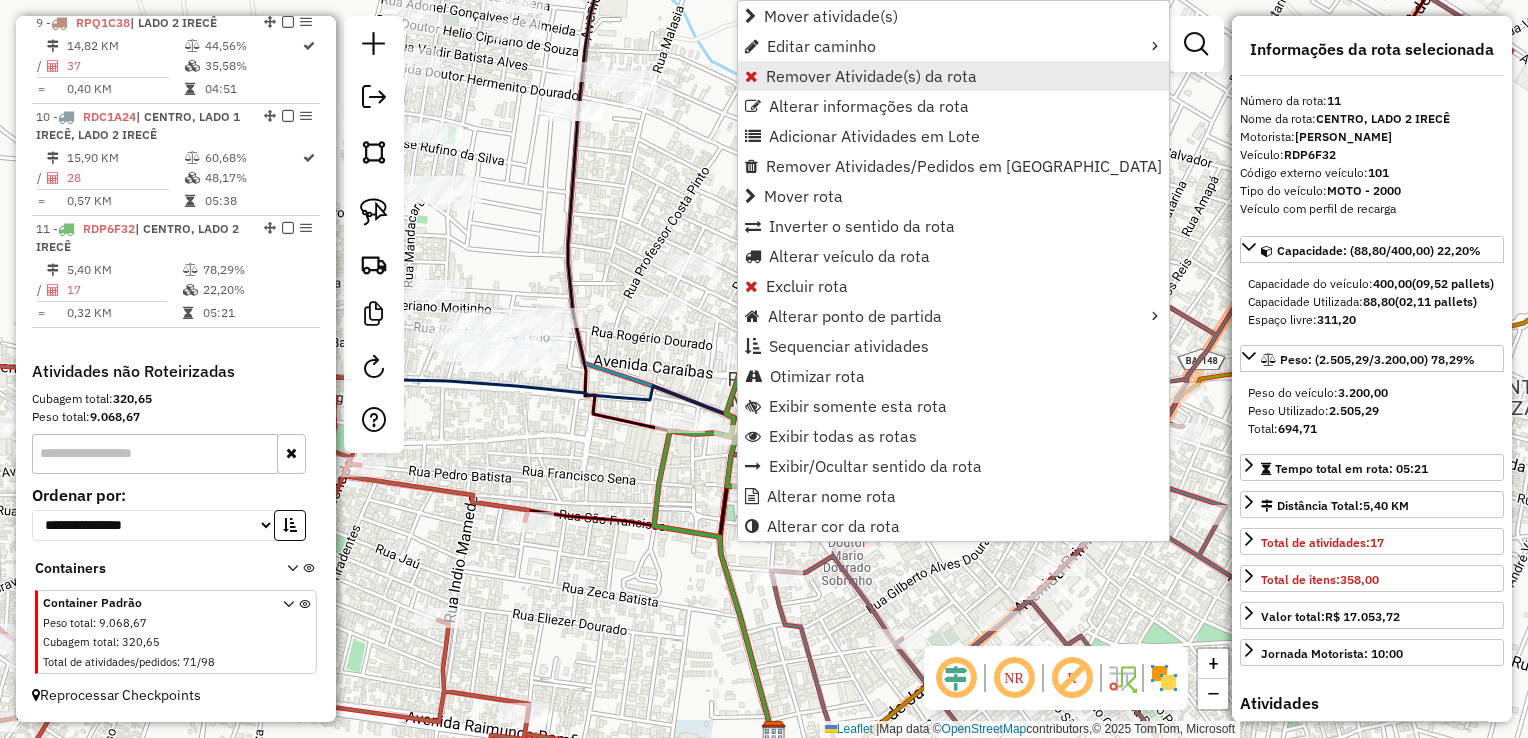 click on "Remover Atividade(s) da rota" at bounding box center [871, 76] 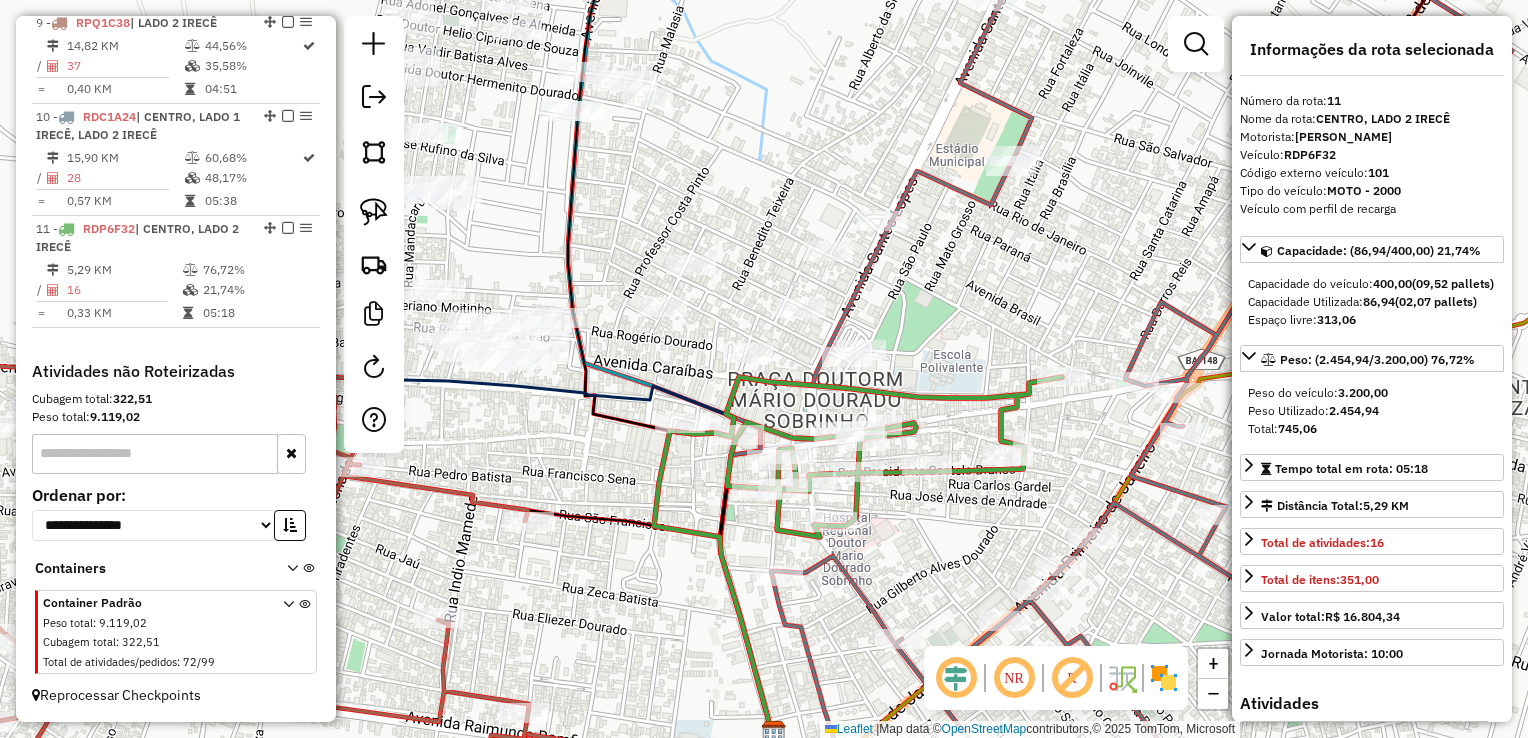 click on "Janela de atendimento Grade de atendimento Capacidade Transportadoras Veículos Cliente Pedidos  Rotas Selecione os dias de semana para filtrar as janelas de atendimento  Seg   Ter   Qua   Qui   Sex   Sáb   Dom  Informe o período da janela de atendimento: De: Até:  Filtrar exatamente a janela do cliente  Considerar janela de atendimento padrão  Selecione os dias de semana para filtrar as grades de atendimento  Seg   Ter   Qua   Qui   Sex   Sáb   Dom   Considerar clientes sem dia de atendimento cadastrado  Clientes fora do dia de atendimento selecionado Filtrar as atividades entre os valores definidos abaixo:  Peso mínimo:   Peso máximo:   Cubagem mínima:   Cubagem máxima:   De:   Até:  Filtrar as atividades entre o tempo de atendimento definido abaixo:  De:   Até:   Considerar capacidade total dos clientes não roteirizados Transportadora: Selecione um ou mais itens Tipo de veículo: Selecione um ou mais itens Veículo: Selecione um ou mais itens Motorista: Selecione um ou mais itens Nome: Rótulo:" 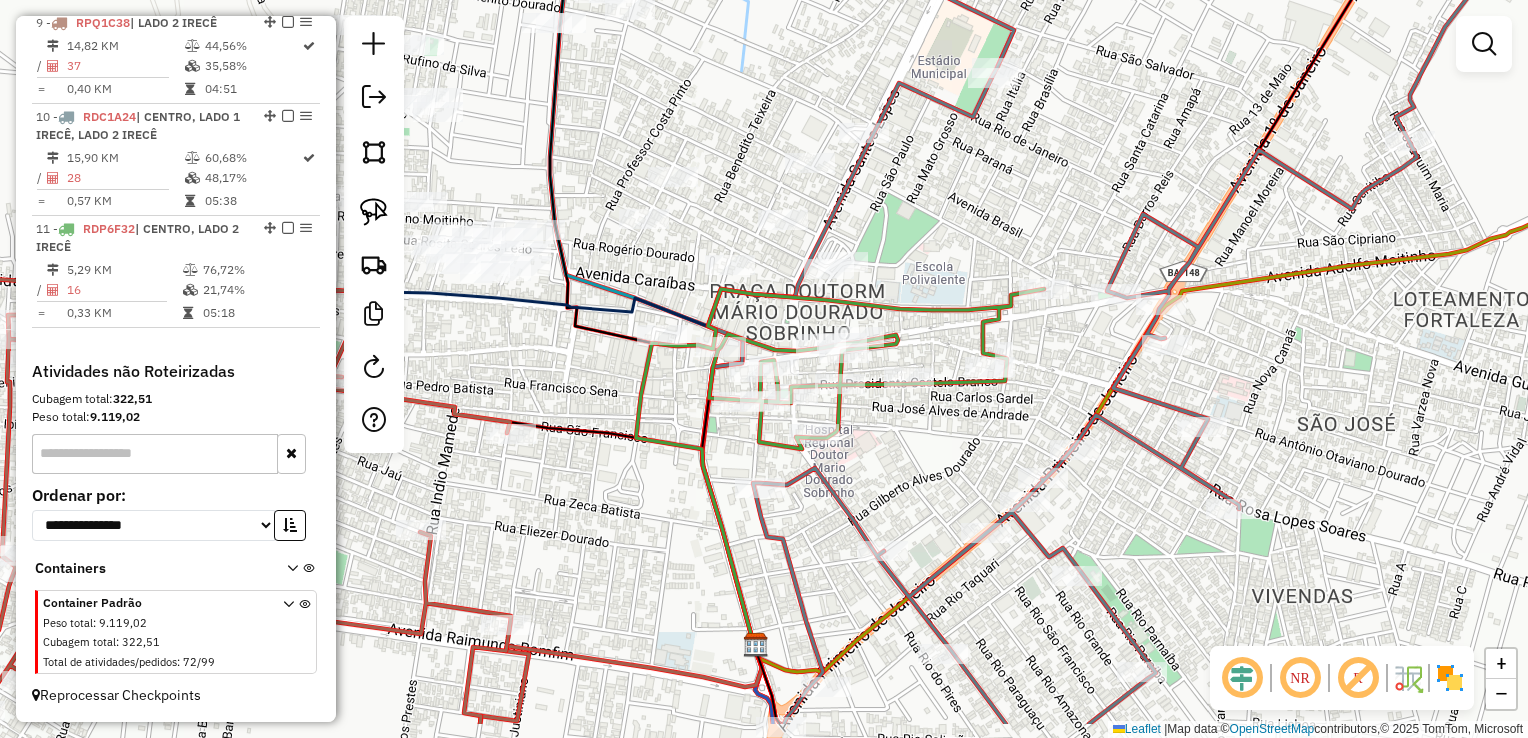 drag, startPoint x: 944, startPoint y: 354, endPoint x: 927, endPoint y: 269, distance: 86.683334 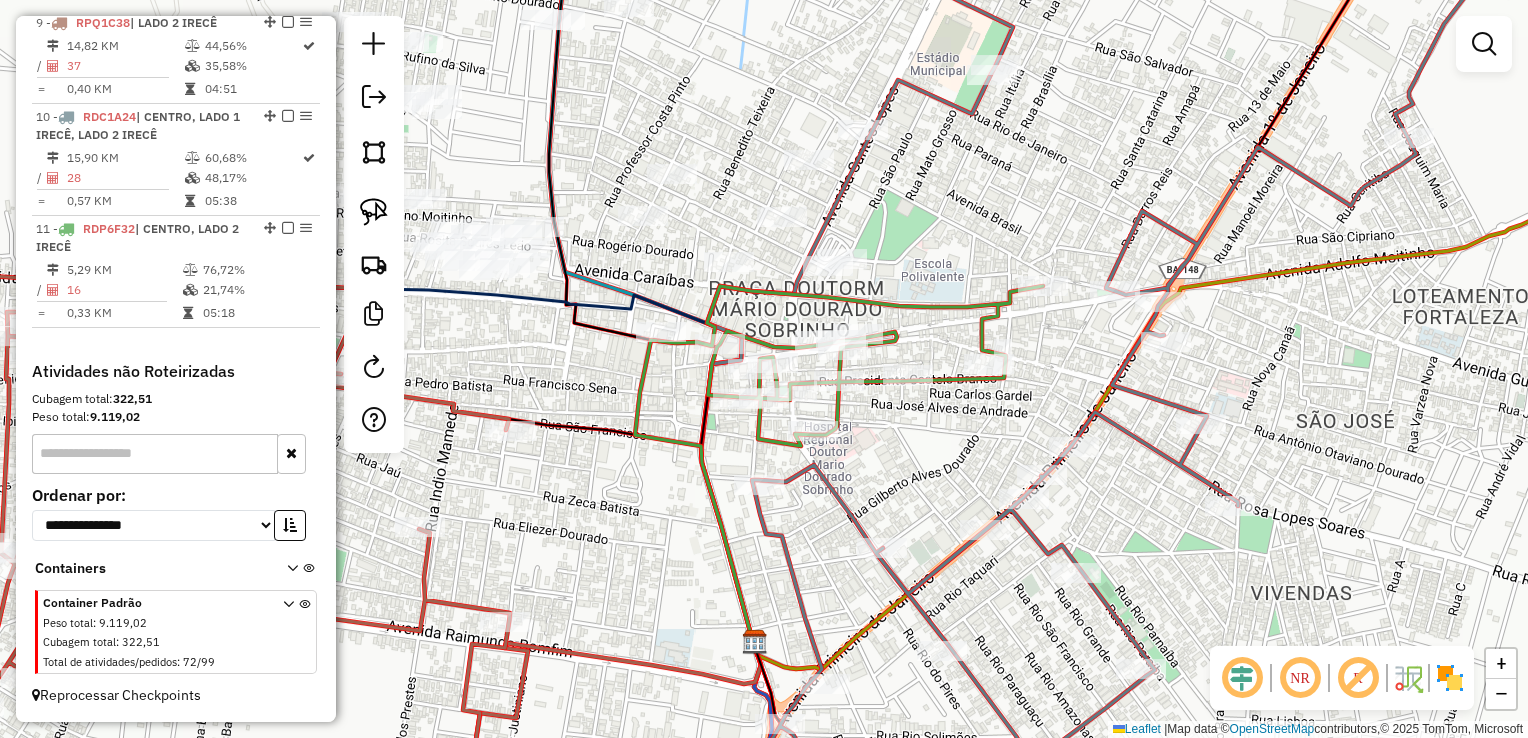 drag, startPoint x: 924, startPoint y: 259, endPoint x: 1000, endPoint y: 341, distance: 111.8034 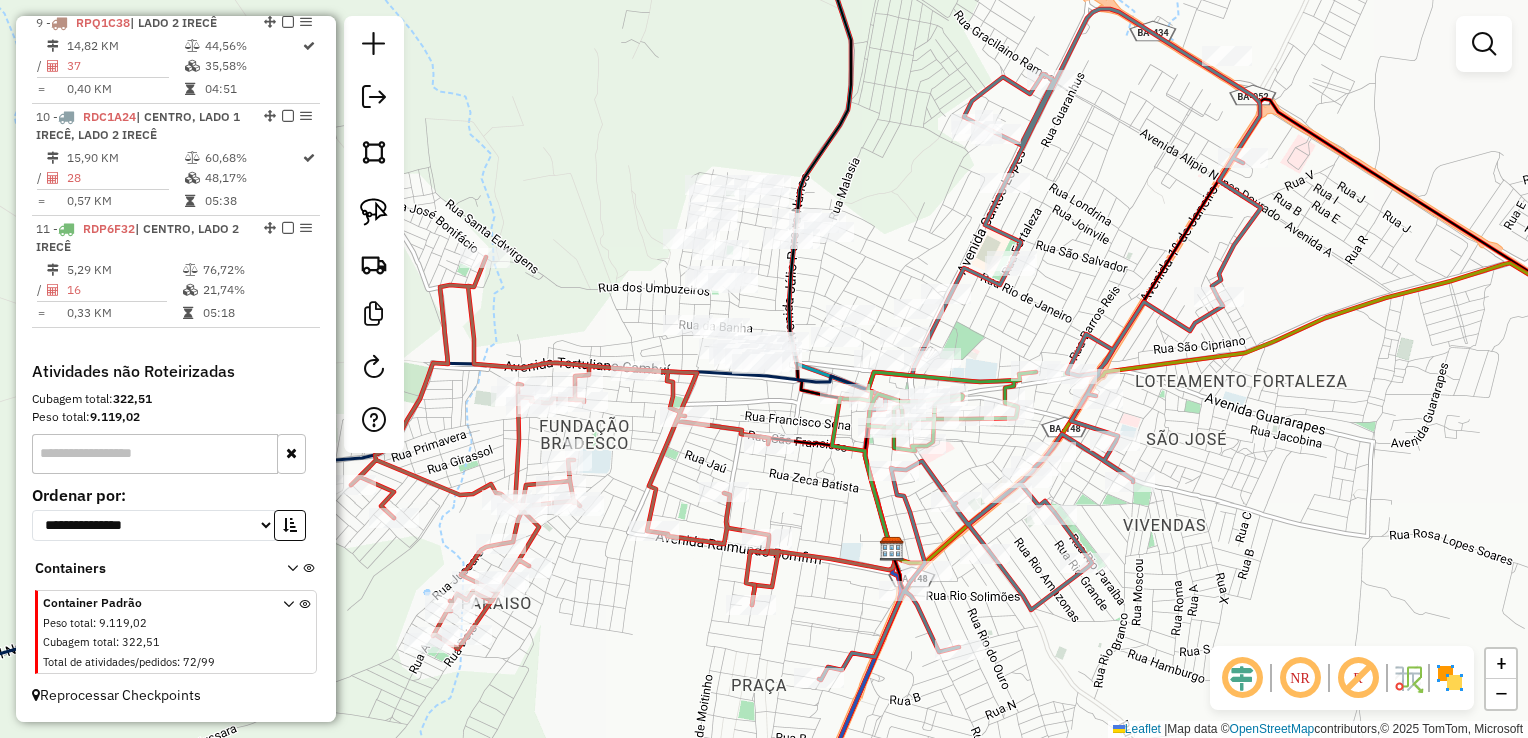 drag, startPoint x: 992, startPoint y: 297, endPoint x: 991, endPoint y: 338, distance: 41.01219 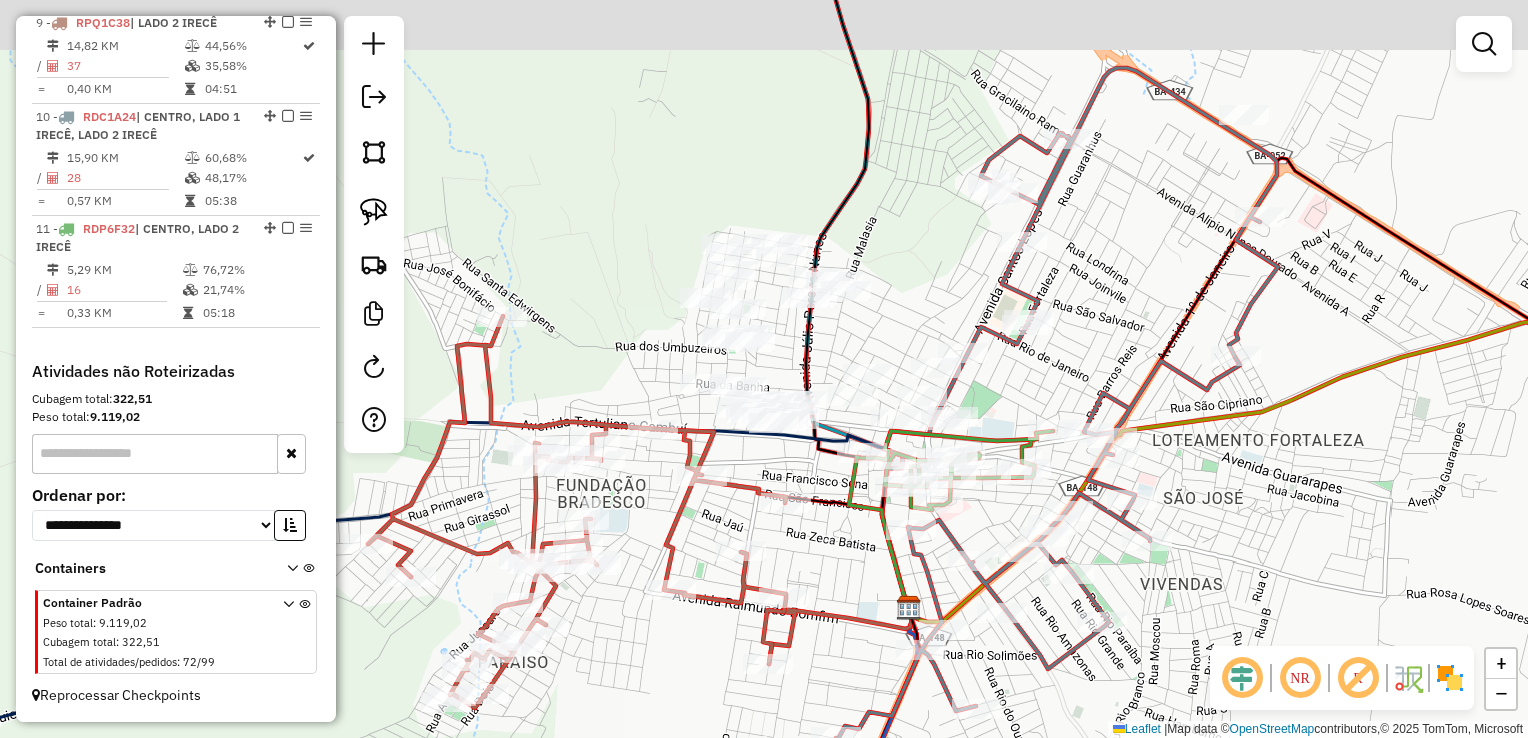drag, startPoint x: 979, startPoint y: 334, endPoint x: 998, endPoint y: 407, distance: 75.43209 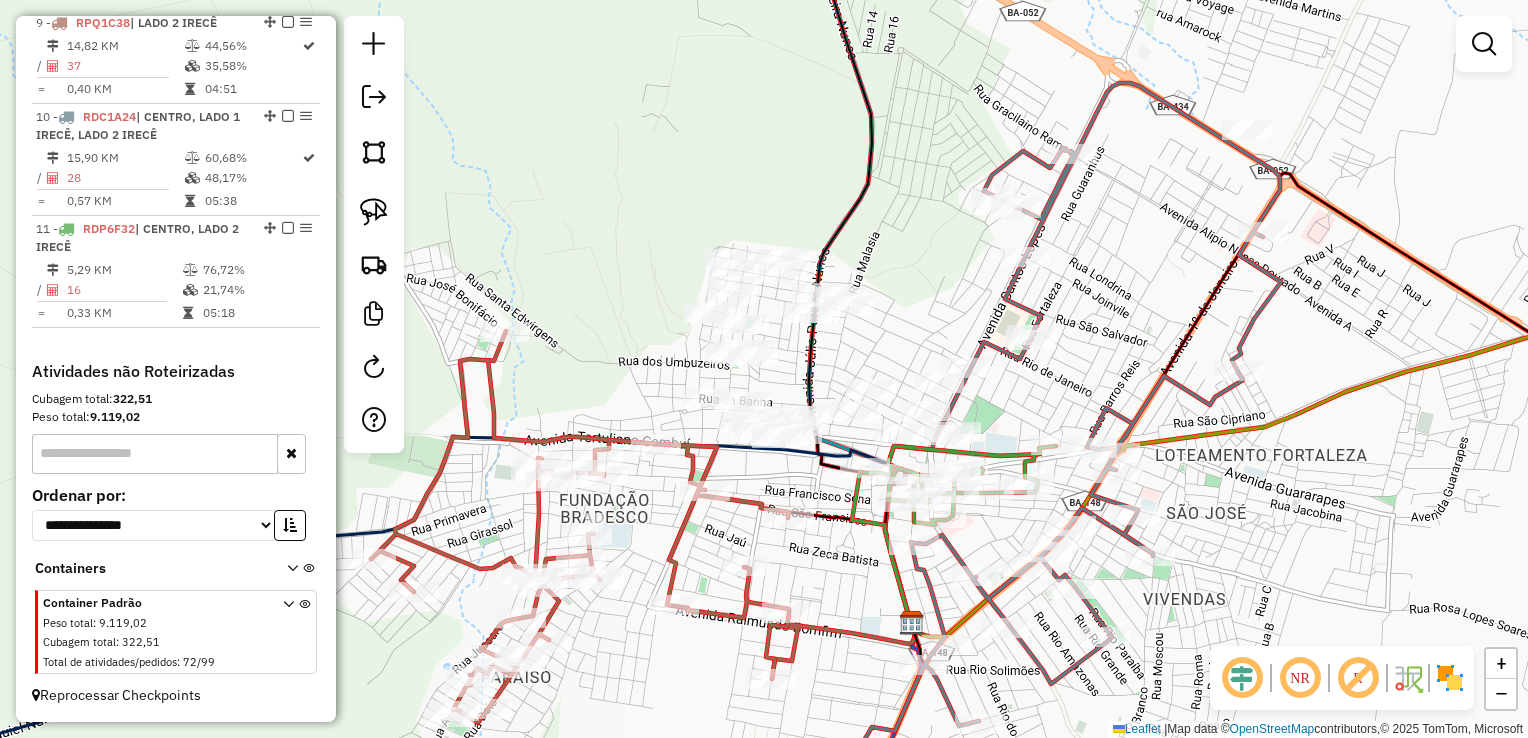 drag, startPoint x: 892, startPoint y: 325, endPoint x: 892, endPoint y: 251, distance: 74 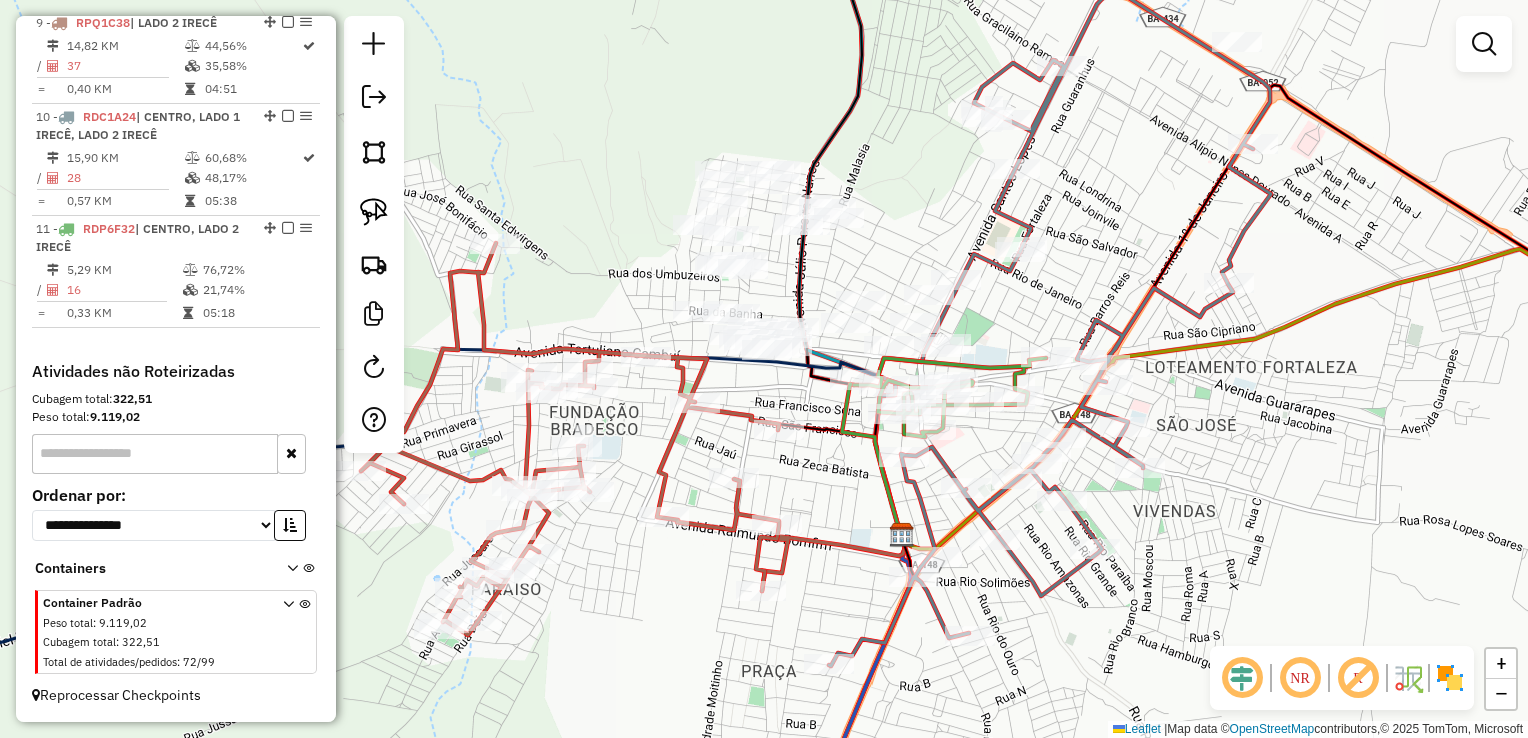 drag, startPoint x: 879, startPoint y: 275, endPoint x: 843, endPoint y: 237, distance: 52.34501 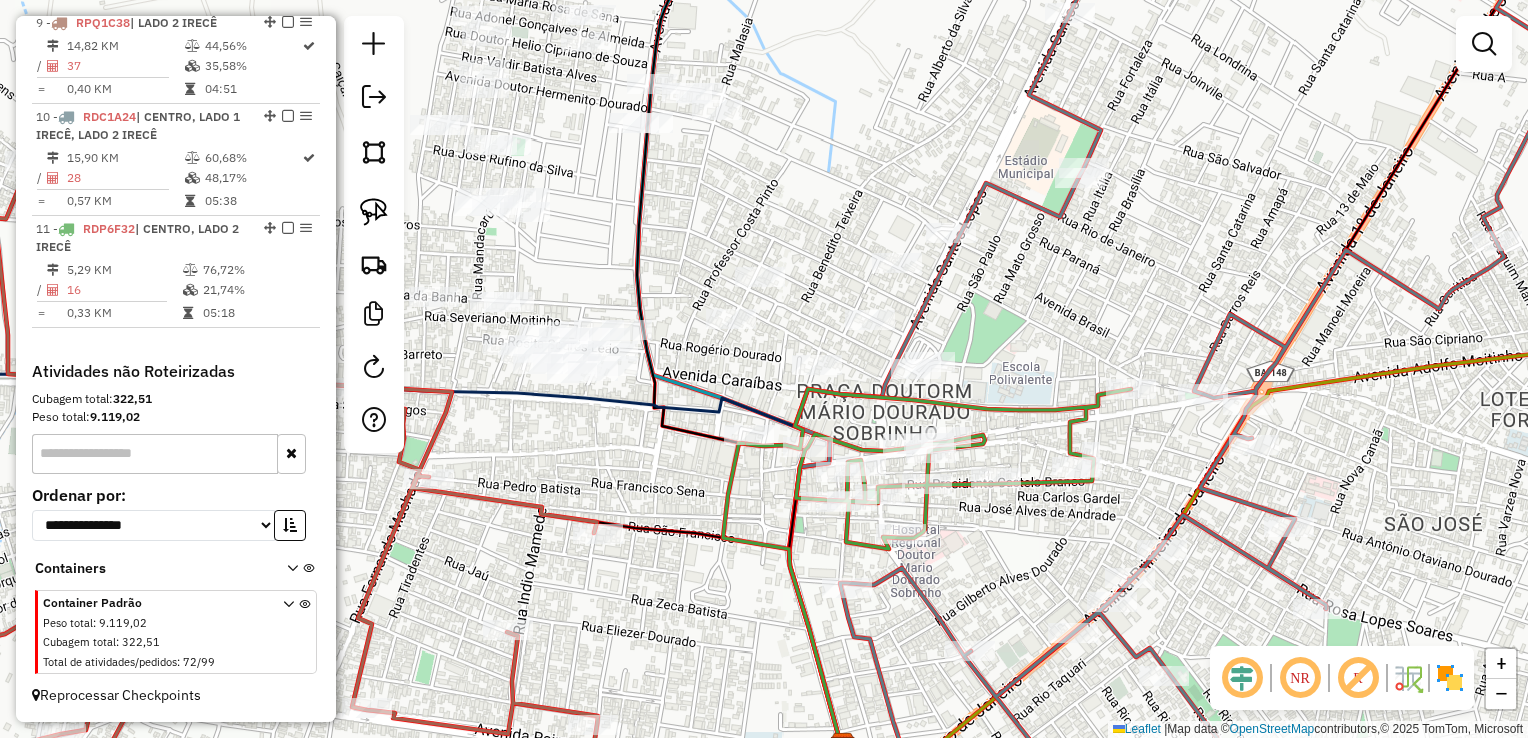 drag, startPoint x: 881, startPoint y: 240, endPoint x: 805, endPoint y: 214, distance: 80.32434 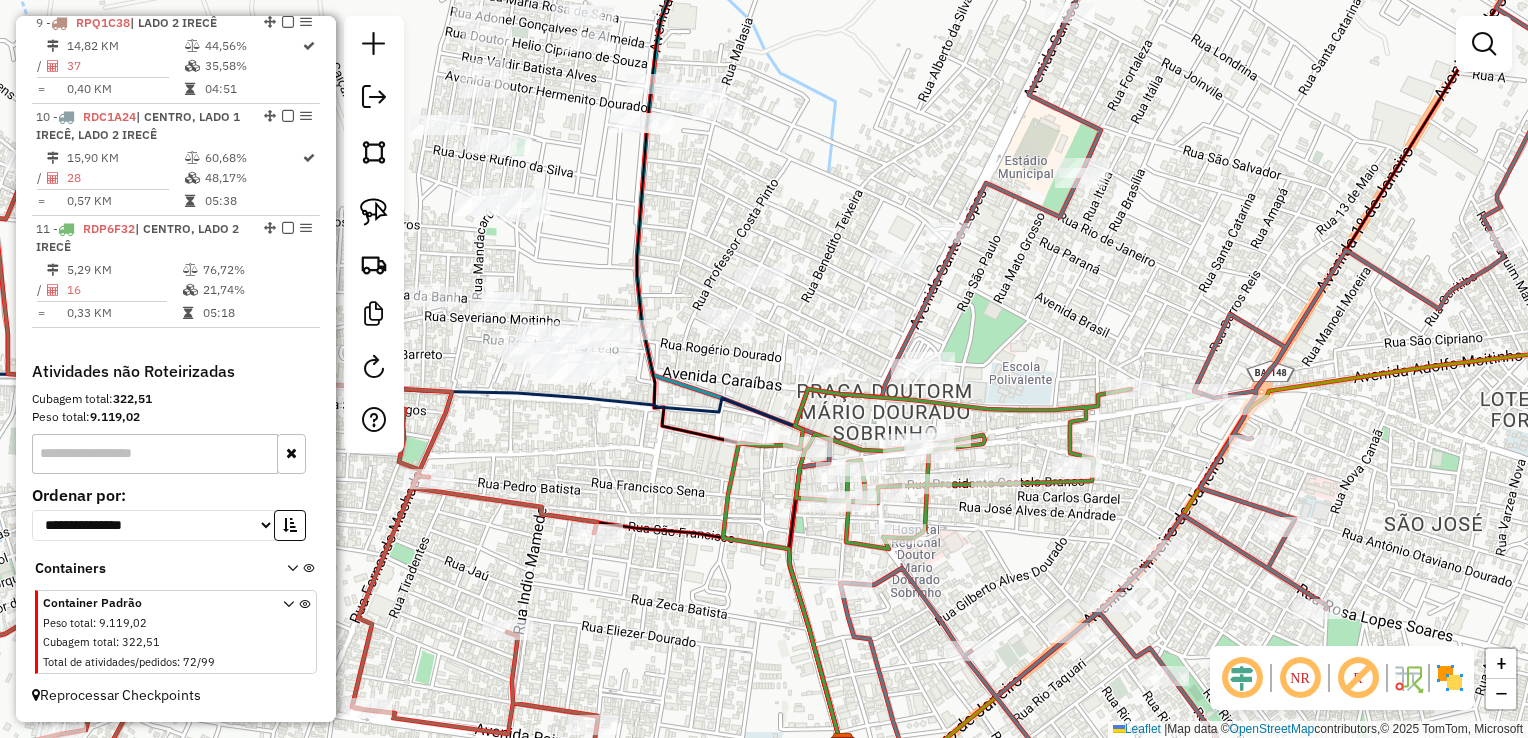 drag, startPoint x: 816, startPoint y: 226, endPoint x: 746, endPoint y: 170, distance: 89.64374 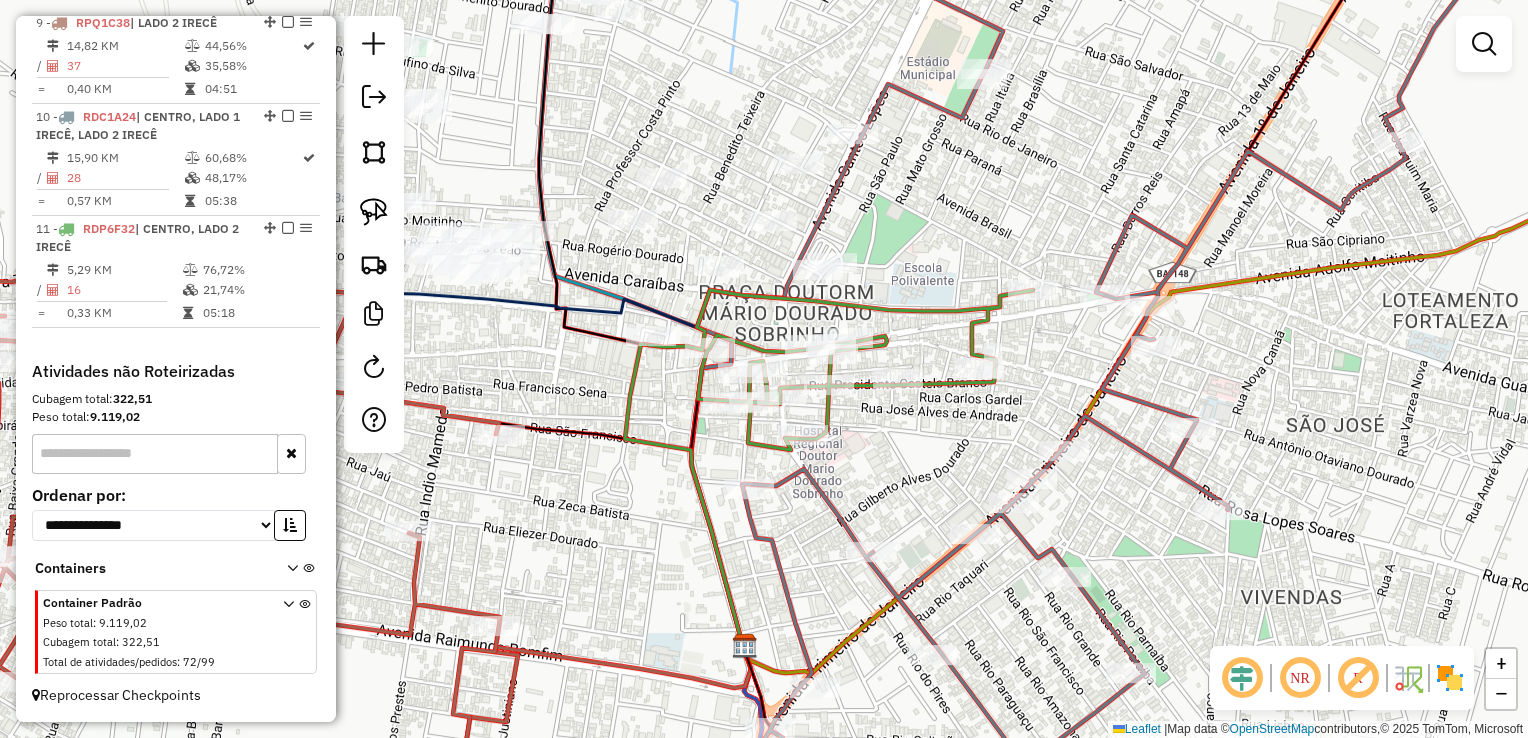 click on "Janela de atendimento Grade de atendimento Capacidade Transportadoras Veículos Cliente Pedidos  Rotas Selecione os dias de semana para filtrar as janelas de atendimento  Seg   Ter   Qua   Qui   Sex   Sáb   Dom  Informe o período da janela de atendimento: De: Até:  Filtrar exatamente a janela do cliente  Considerar janela de atendimento padrão  Selecione os dias de semana para filtrar as grades de atendimento  Seg   Ter   Qua   Qui   Sex   Sáb   Dom   Considerar clientes sem dia de atendimento cadastrado  Clientes fora do dia de atendimento selecionado Filtrar as atividades entre os valores definidos abaixo:  Peso mínimo:   Peso máximo:   Cubagem mínima:   Cubagem máxima:   De:   Até:  Filtrar as atividades entre o tempo de atendimento definido abaixo:  De:   Até:   Considerar capacidade total dos clientes não roteirizados Transportadora: Selecione um ou mais itens Tipo de veículo: Selecione um ou mais itens Veículo: Selecione um ou mais itens Motorista: Selecione um ou mais itens Nome: Rótulo:" 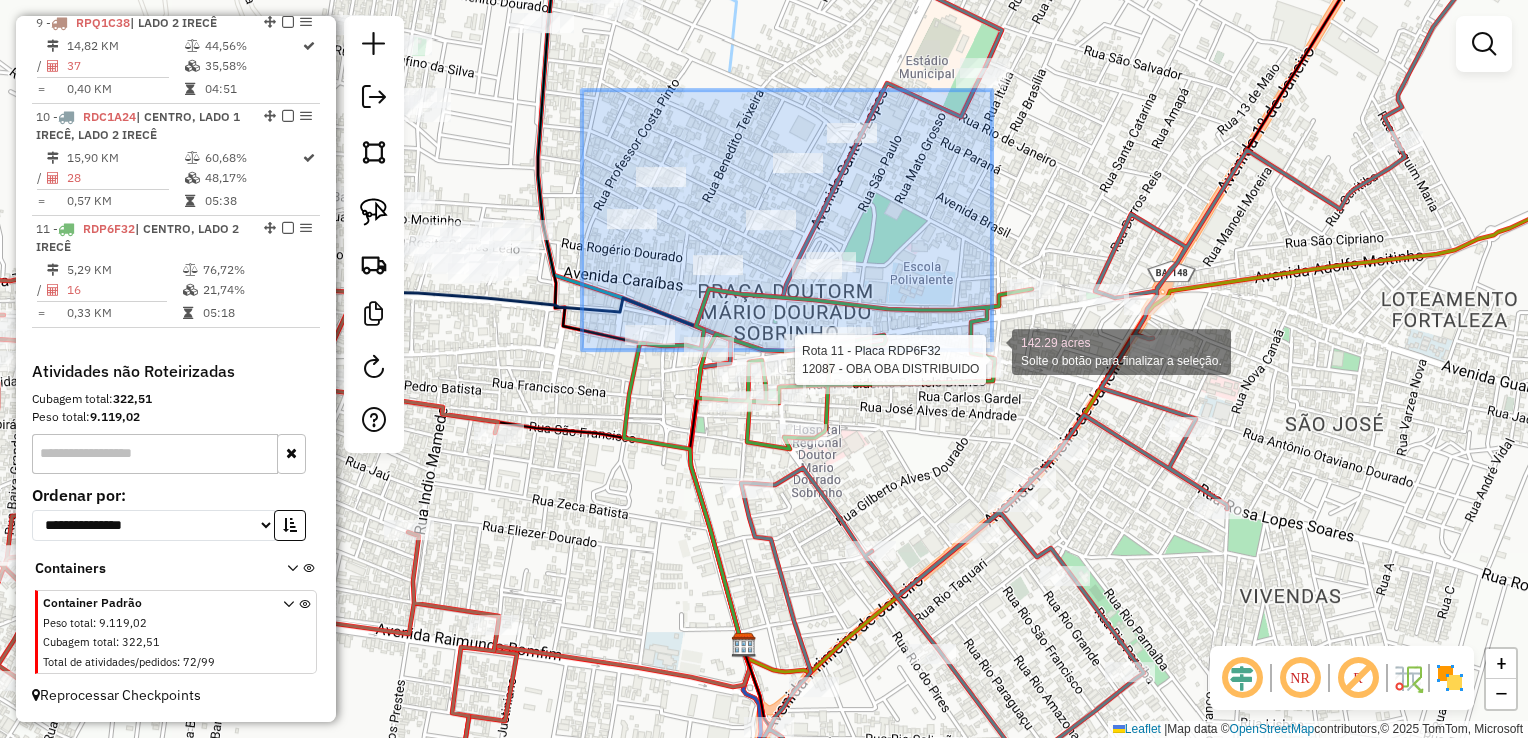 click on "Rota 11 - Placa RDP6F32  12087 - OBA OBA  DISTRIBUIDO 142.29 acres Solte o botão para finalizar a seleção. Janela de atendimento Grade de atendimento Capacidade Transportadoras Veículos Cliente Pedidos  Rotas Selecione os dias de semana para filtrar as janelas de atendimento  Seg   Ter   Qua   Qui   Sex   Sáb   Dom  Informe o período da janela de atendimento: De: Até:  Filtrar exatamente a janela do cliente  Considerar janela de atendimento padrão  Selecione os dias de semana para filtrar as grades de atendimento  Seg   Ter   Qua   Qui   Sex   Sáb   Dom   Considerar clientes sem dia de atendimento cadastrado  Clientes fora do dia de atendimento selecionado Filtrar as atividades entre os valores definidos abaixo:  Peso mínimo:   Peso máximo:   Cubagem mínima:   Cubagem máxima:   De:   Até:  Filtrar as atividades entre o tempo de atendimento definido abaixo:  De:   Até:   Considerar capacidade total dos clientes não roteirizados Transportadora: Selecione um ou mais itens Tipo de veículo: Nome:" 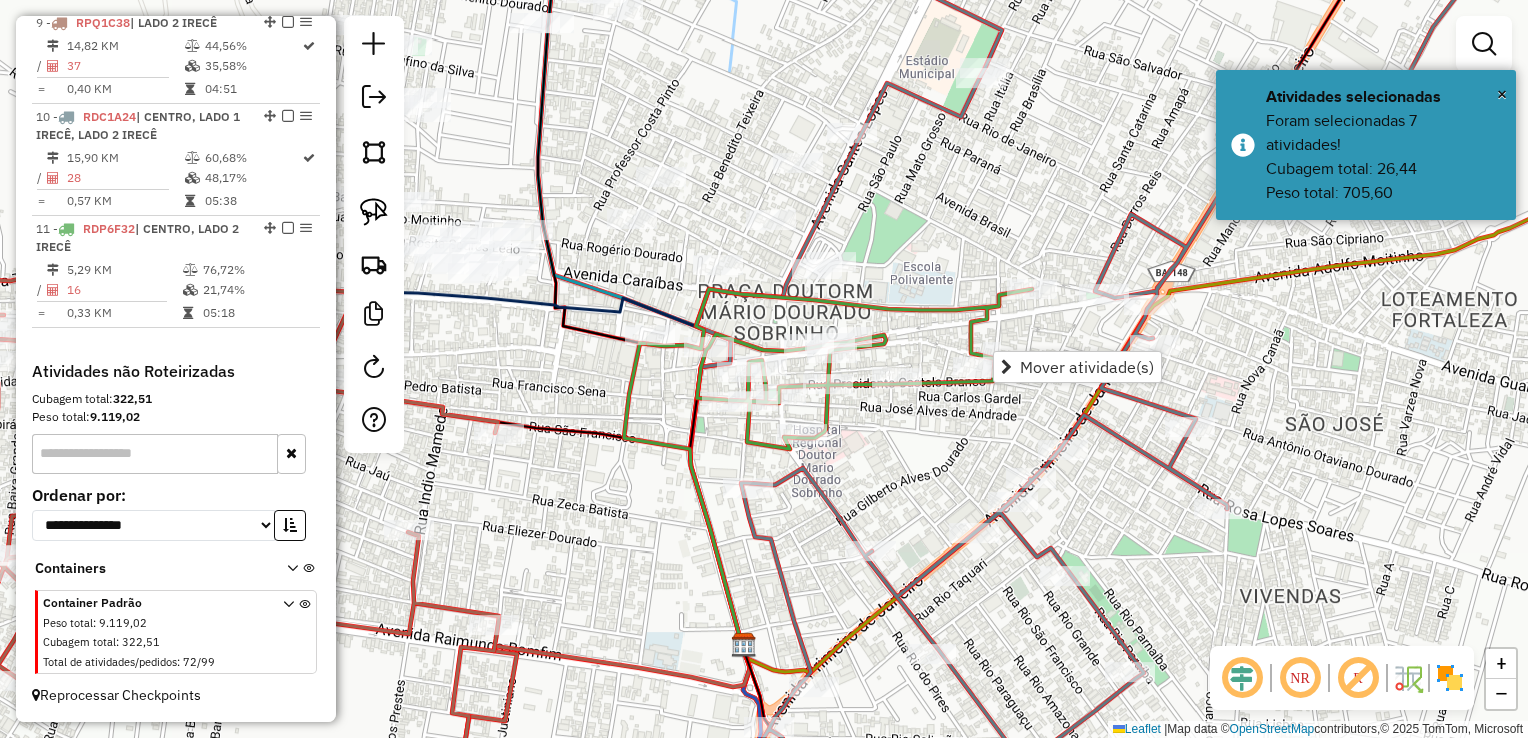 click on "Janela de atendimento Grade de atendimento Capacidade Transportadoras Veículos Cliente Pedidos  Rotas Selecione os dias de semana para filtrar as janelas de atendimento  Seg   Ter   Qua   Qui   Sex   Sáb   Dom  Informe o período da janela de atendimento: De: Até:  Filtrar exatamente a janela do cliente  Considerar janela de atendimento padrão  Selecione os dias de semana para filtrar as grades de atendimento  Seg   Ter   Qua   Qui   Sex   Sáb   Dom   Considerar clientes sem dia de atendimento cadastrado  Clientes fora do dia de atendimento selecionado Filtrar as atividades entre os valores definidos abaixo:  Peso mínimo:   Peso máximo:   Cubagem mínima:   Cubagem máxima:   De:   Até:  Filtrar as atividades entre o tempo de atendimento definido abaixo:  De:   Até:   Considerar capacidade total dos clientes não roteirizados Transportadora: Selecione um ou mais itens Tipo de veículo: Selecione um ou mais itens Veículo: Selecione um ou mais itens Motorista: Selecione um ou mais itens Nome: Rótulo:" 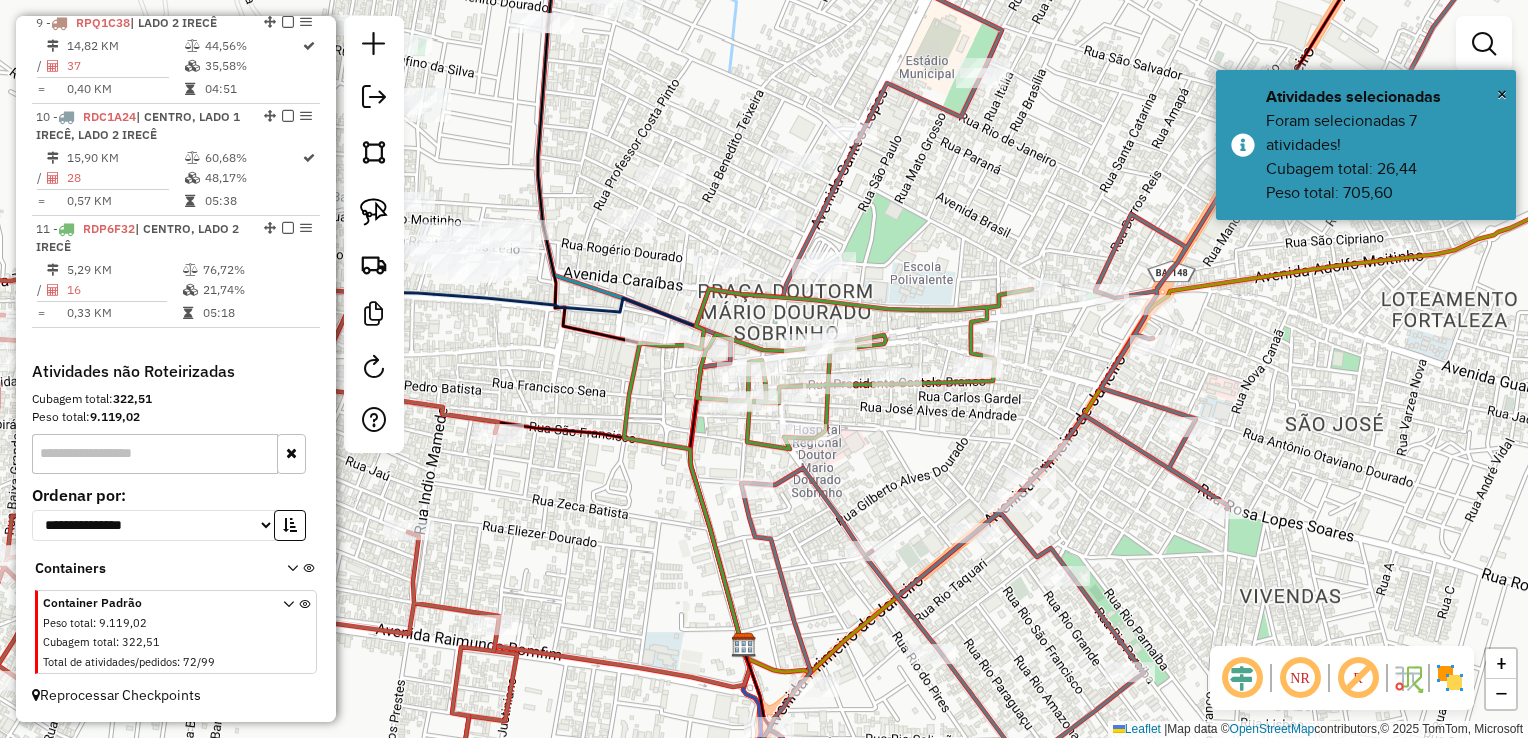 drag, startPoint x: 960, startPoint y: 226, endPoint x: 822, endPoint y: 134, distance: 165.85536 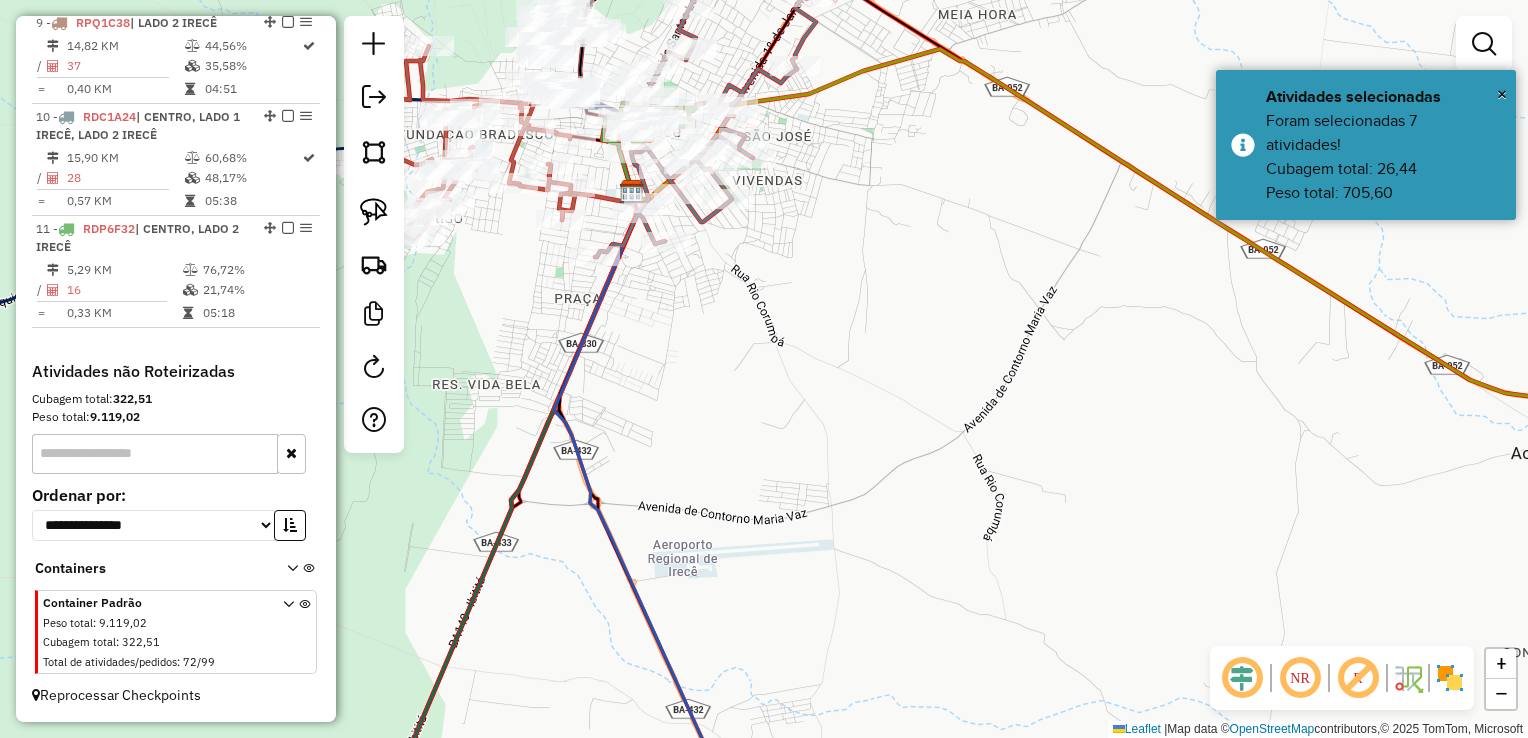 drag, startPoint x: 1008, startPoint y: 291, endPoint x: 877, endPoint y: 246, distance: 138.51353 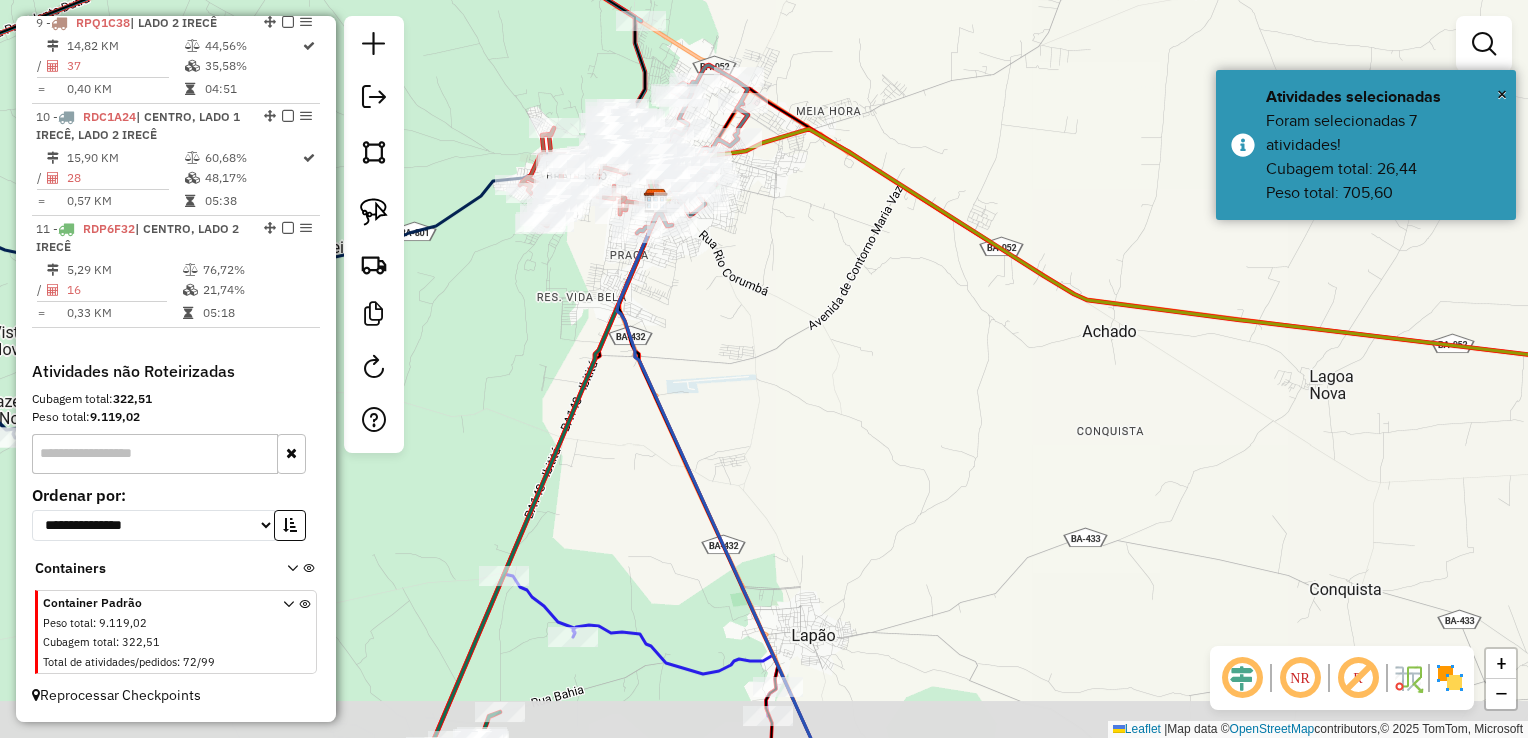 drag, startPoint x: 950, startPoint y: 329, endPoint x: 866, endPoint y: 309, distance: 86.34813 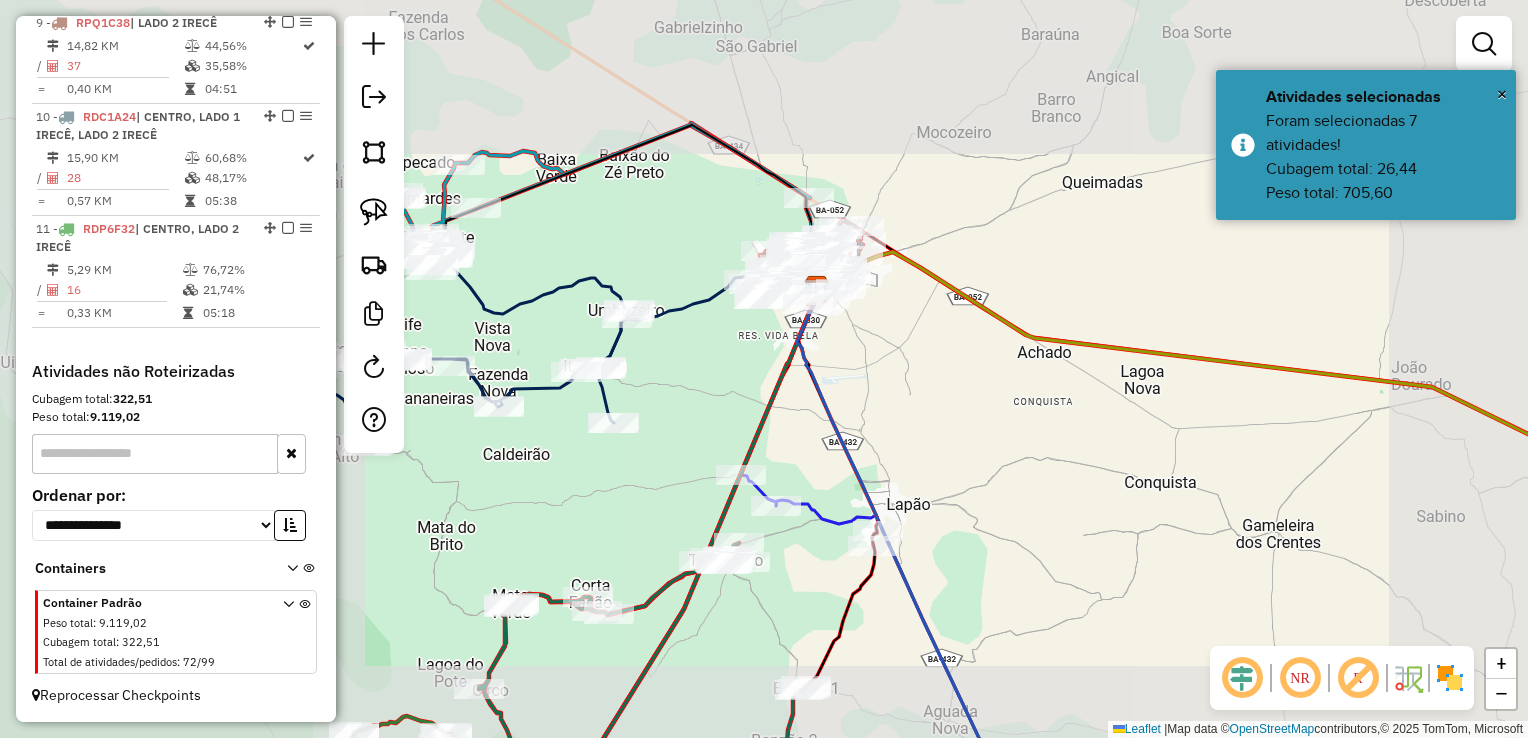 drag, startPoint x: 1069, startPoint y: 434, endPoint x: 854, endPoint y: 346, distance: 232.31229 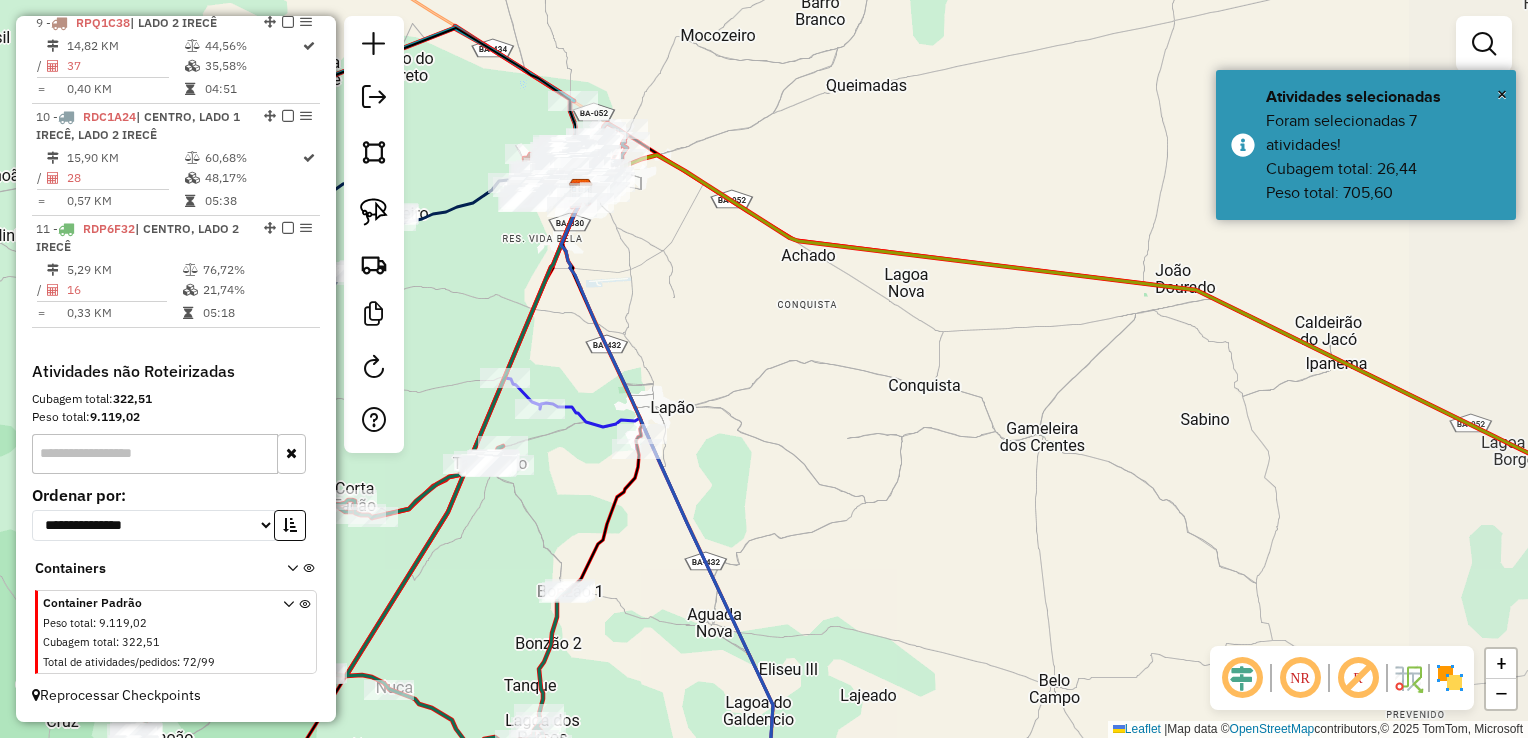 drag, startPoint x: 1048, startPoint y: 447, endPoint x: 922, endPoint y: 364, distance: 150.88075 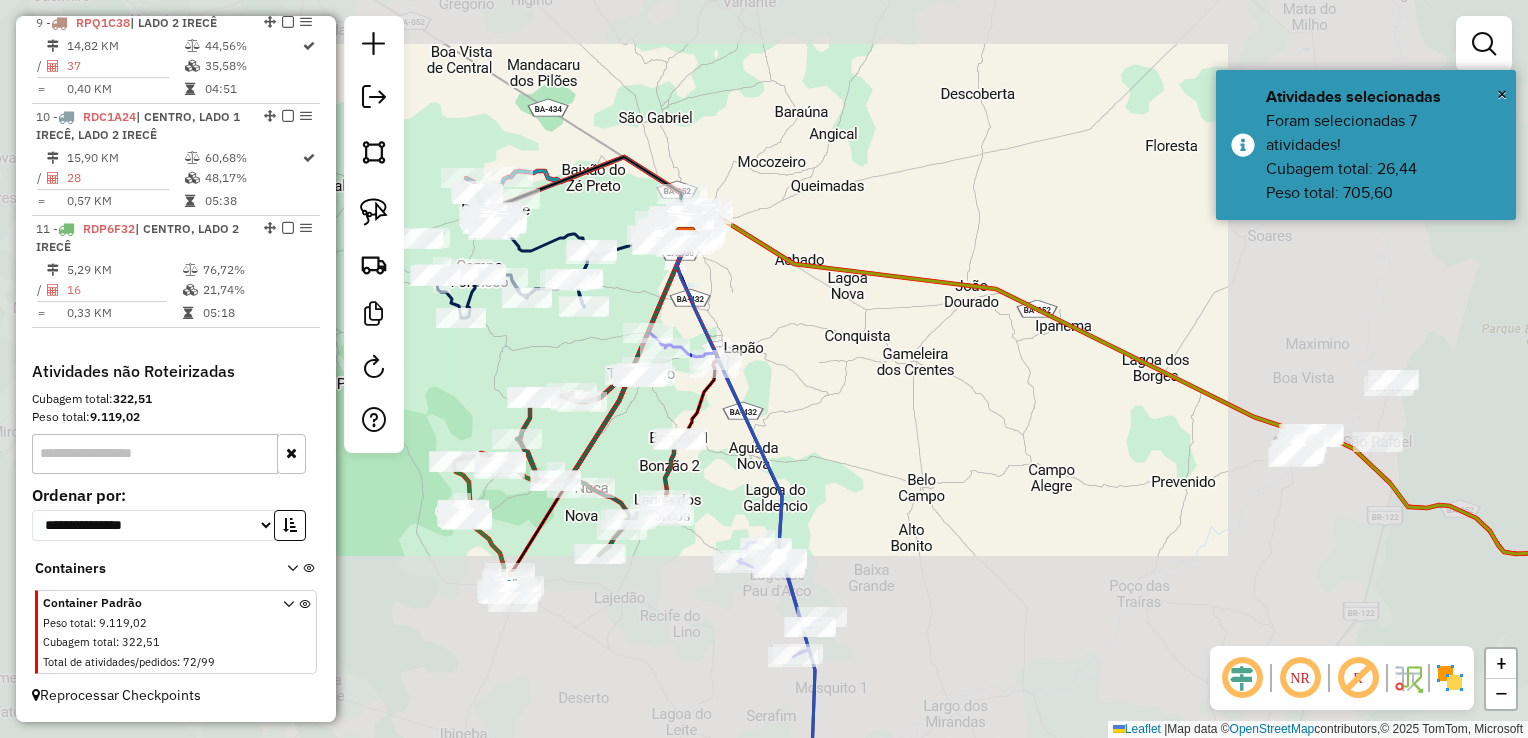 drag, startPoint x: 1050, startPoint y: 435, endPoint x: 792, endPoint y: 334, distance: 277.06497 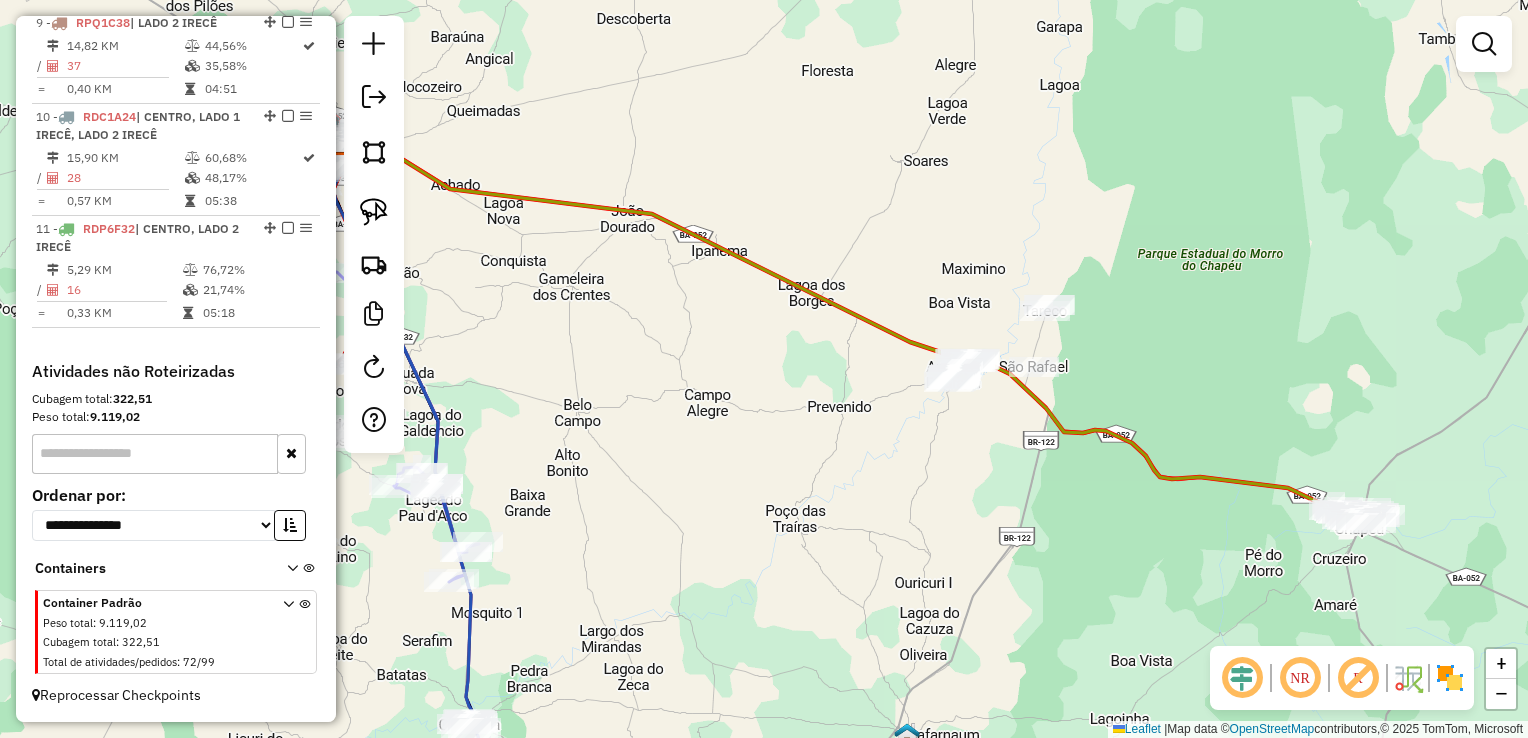 drag, startPoint x: 919, startPoint y: 393, endPoint x: 886, endPoint y: 398, distance: 33.37664 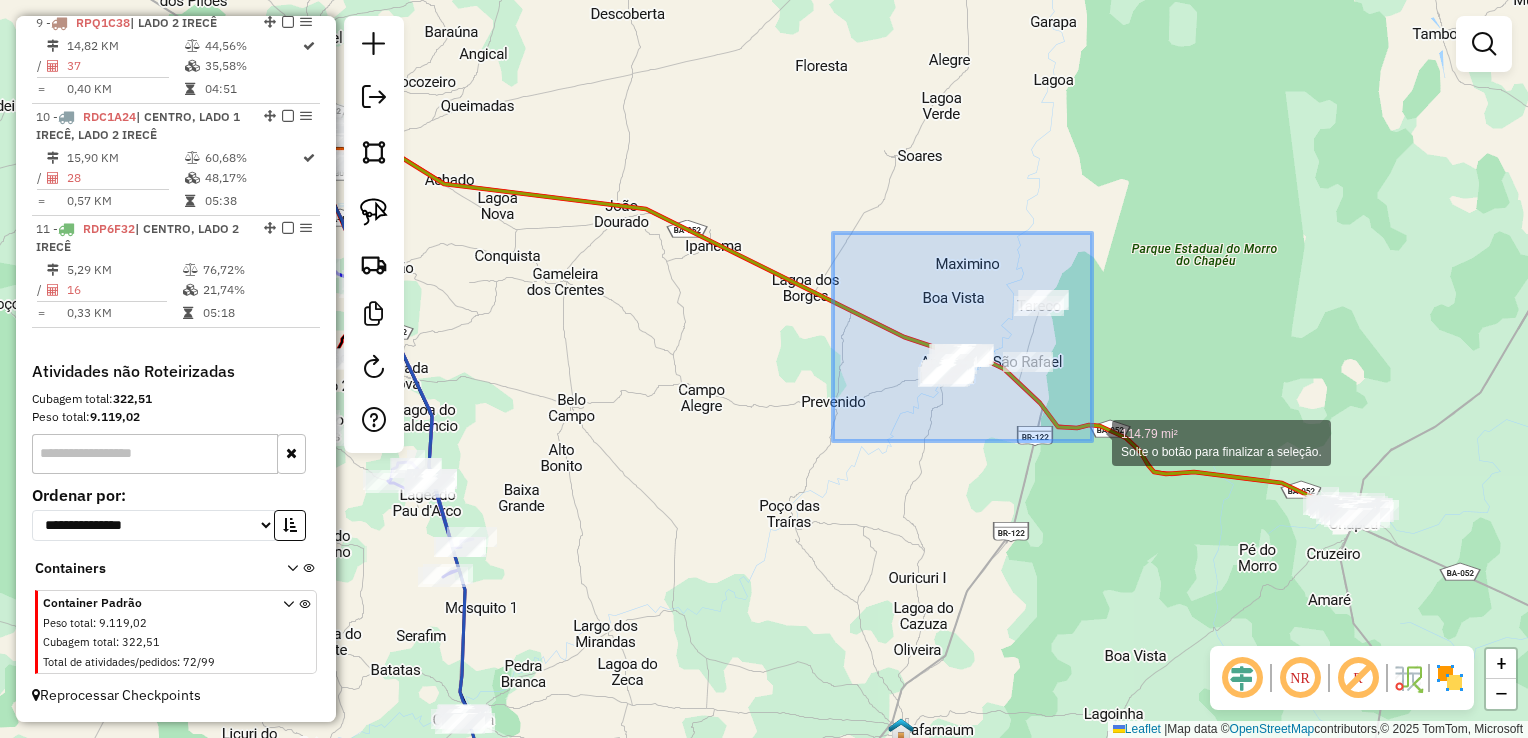 drag, startPoint x: 833, startPoint y: 233, endPoint x: 1092, endPoint y: 441, distance: 332.1822 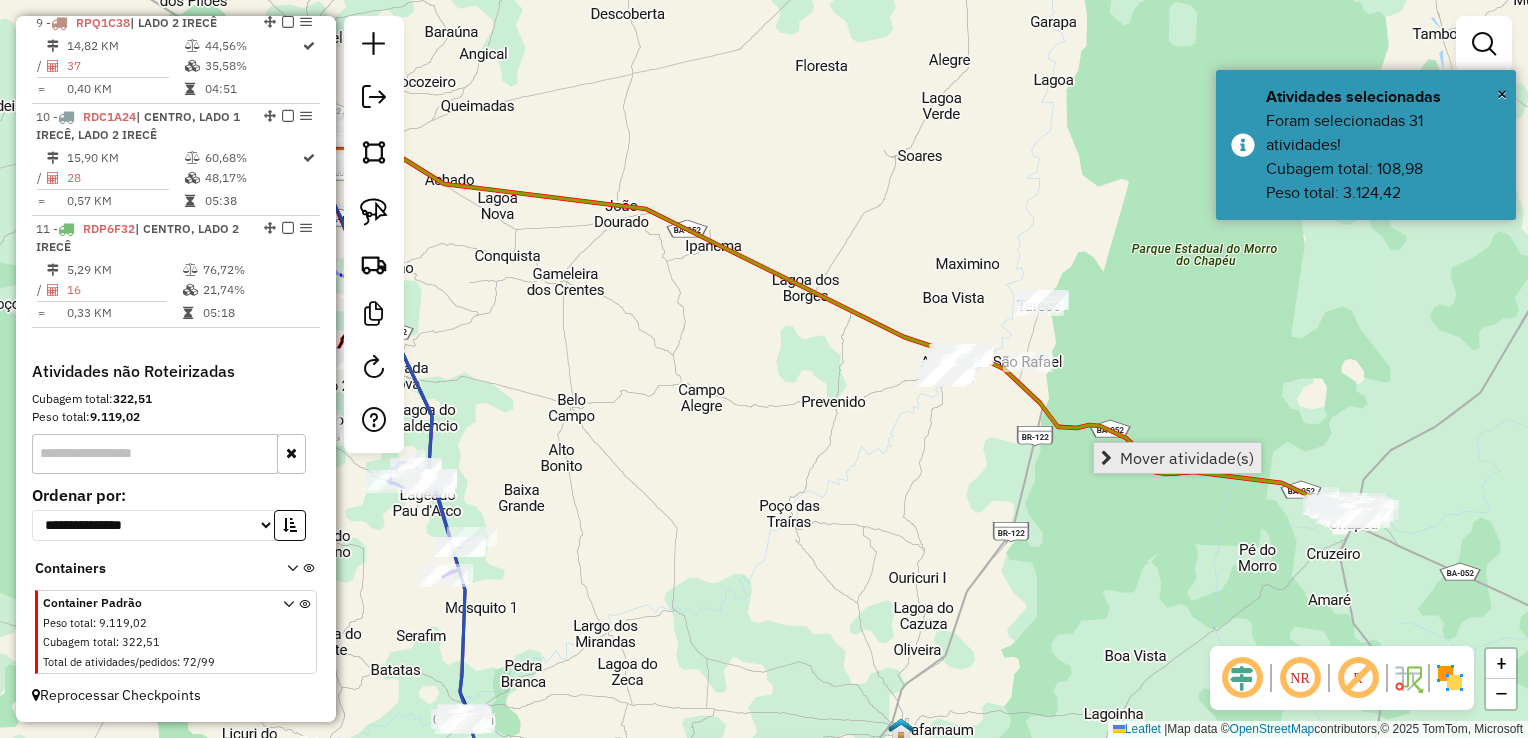 click on "Mover atividade(s)" at bounding box center [1177, 458] 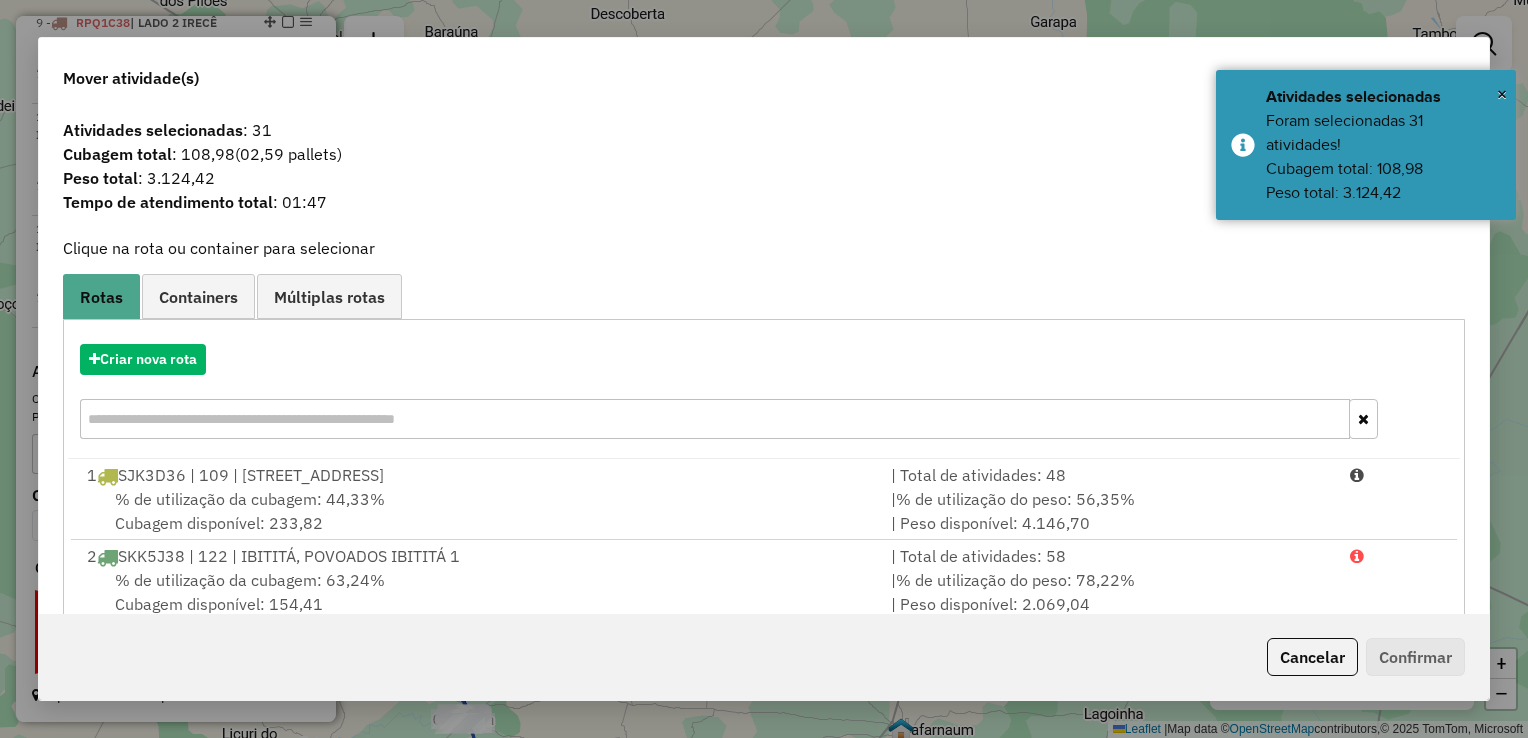 drag, startPoint x: 202, startPoint y: 339, endPoint x: 251, endPoint y: 383, distance: 65.8559 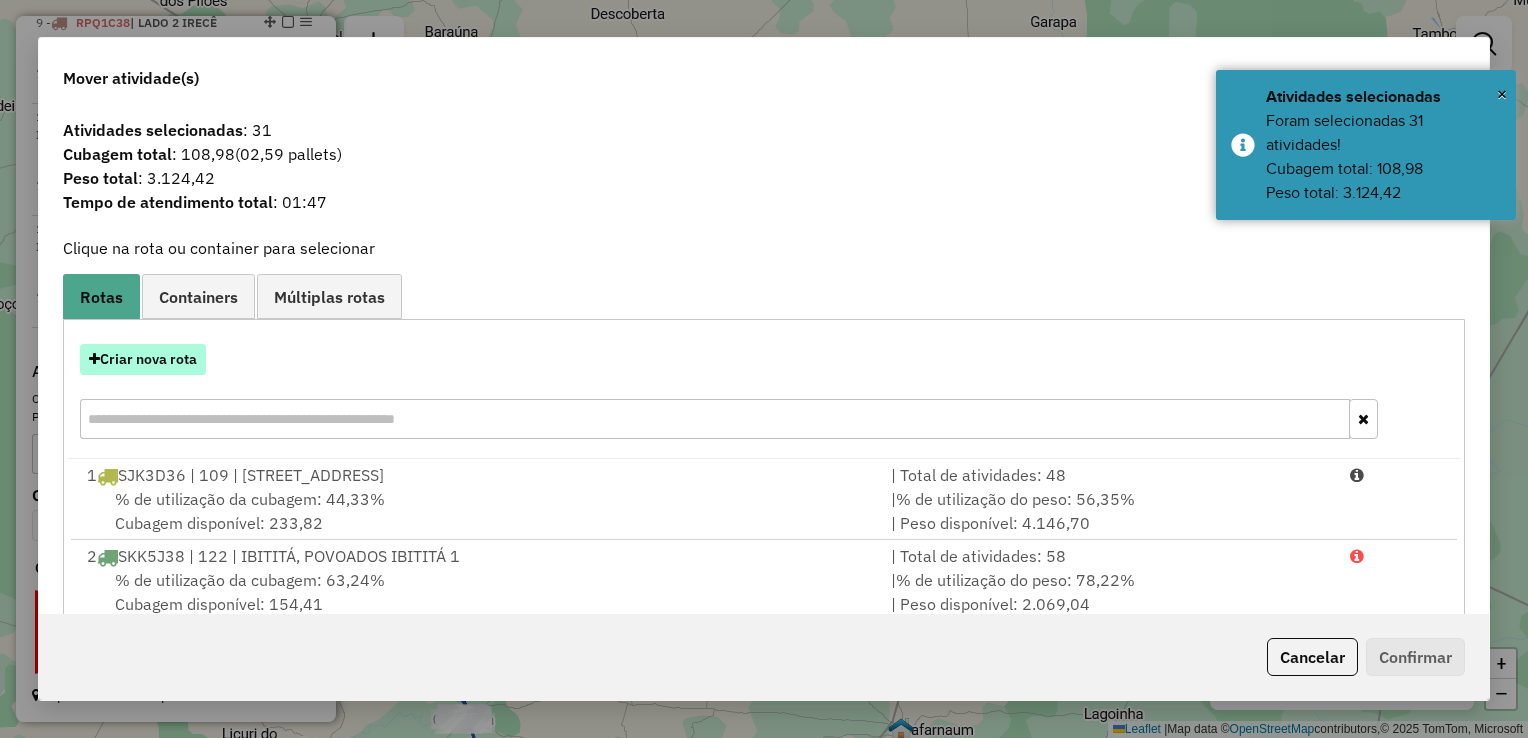 click on "Criar nova rota" at bounding box center [143, 359] 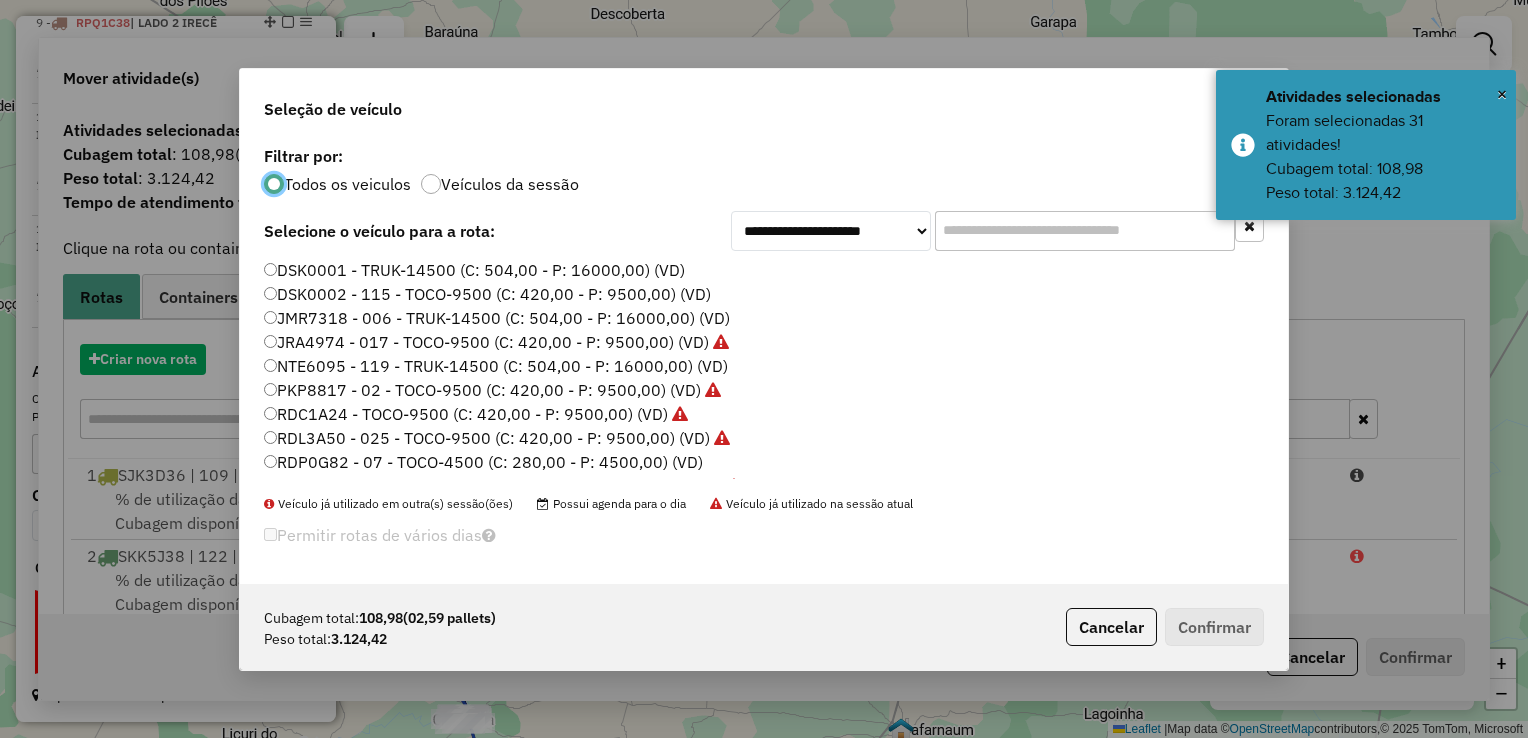 scroll, scrollTop: 10, scrollLeft: 6, axis: both 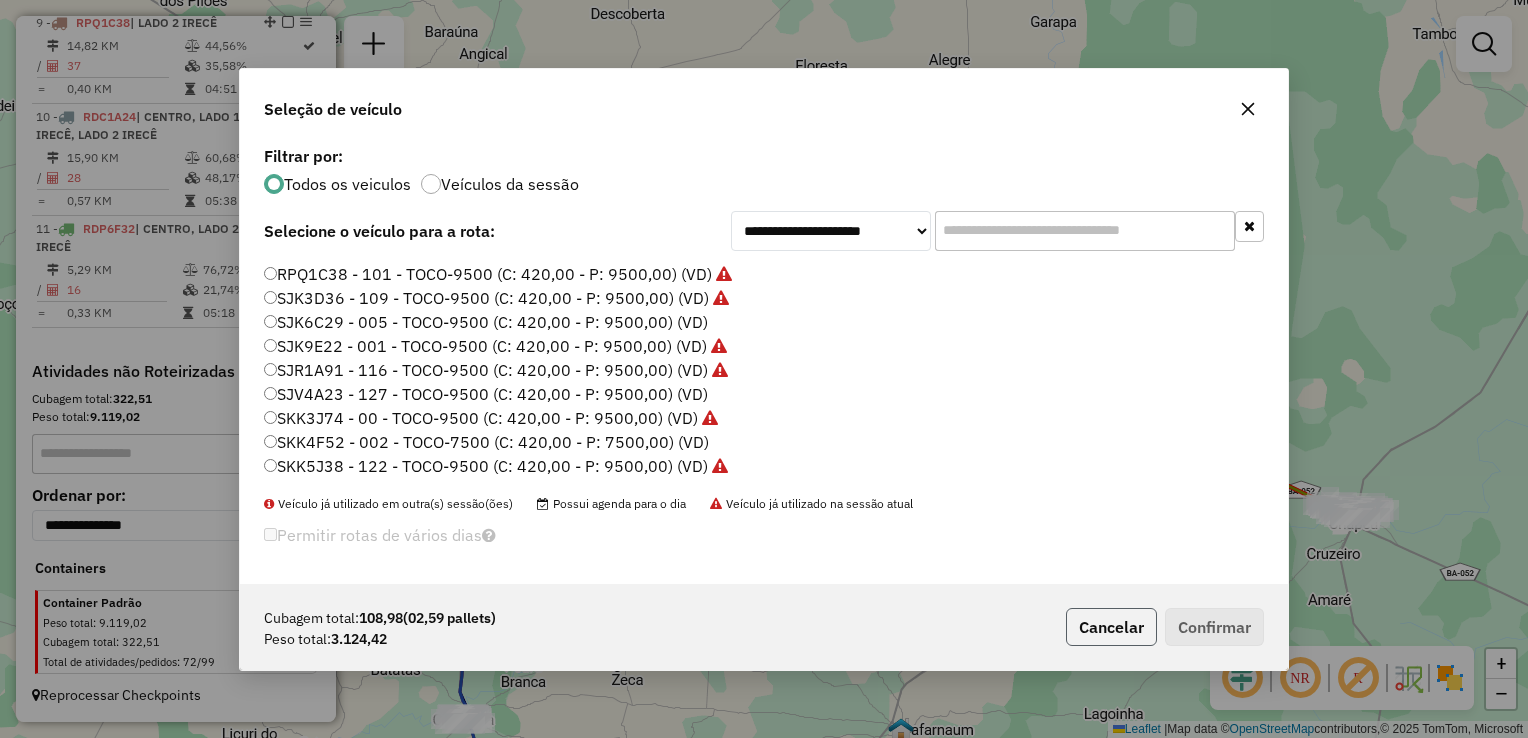 click on "Cancelar" 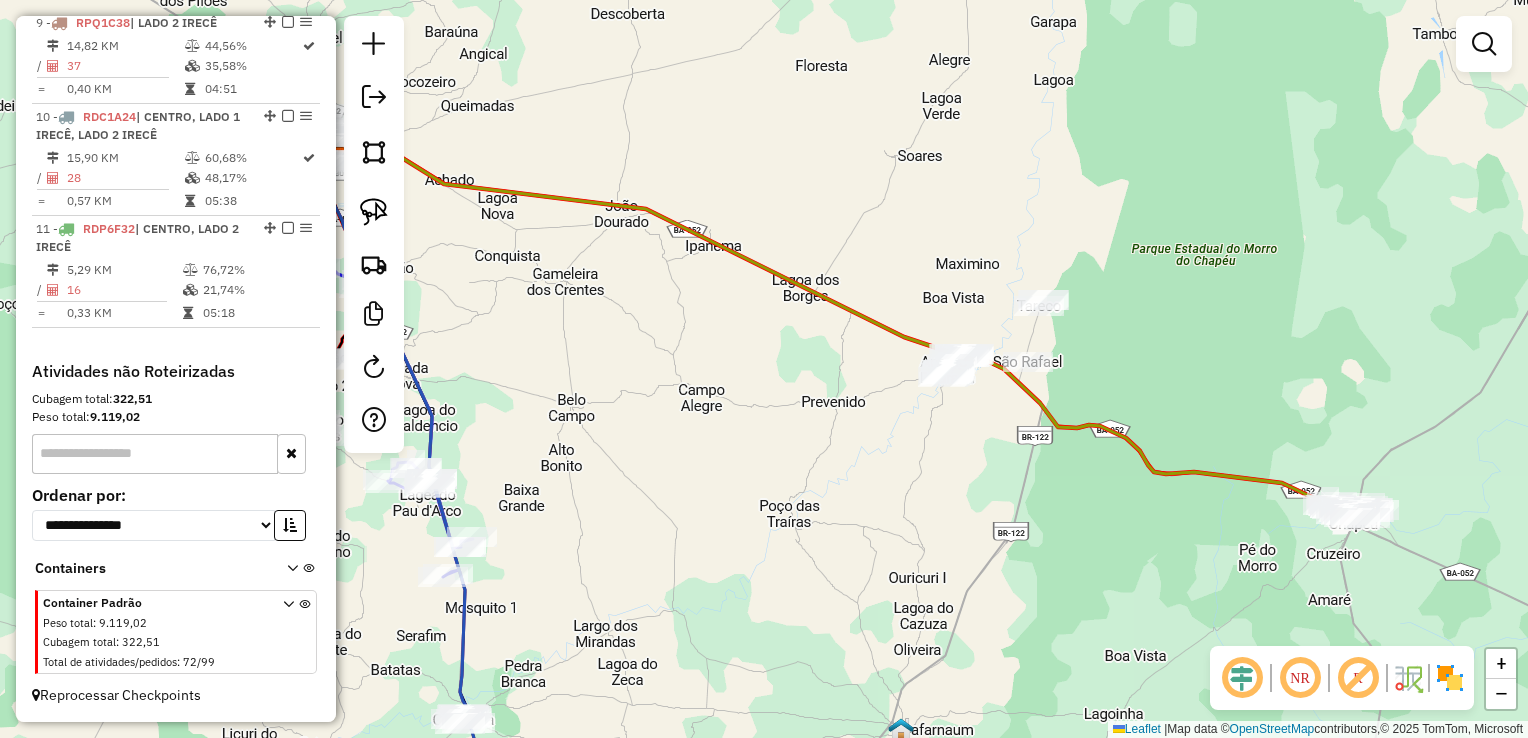 drag, startPoint x: 719, startPoint y: 395, endPoint x: 795, endPoint y: 430, distance: 83.67198 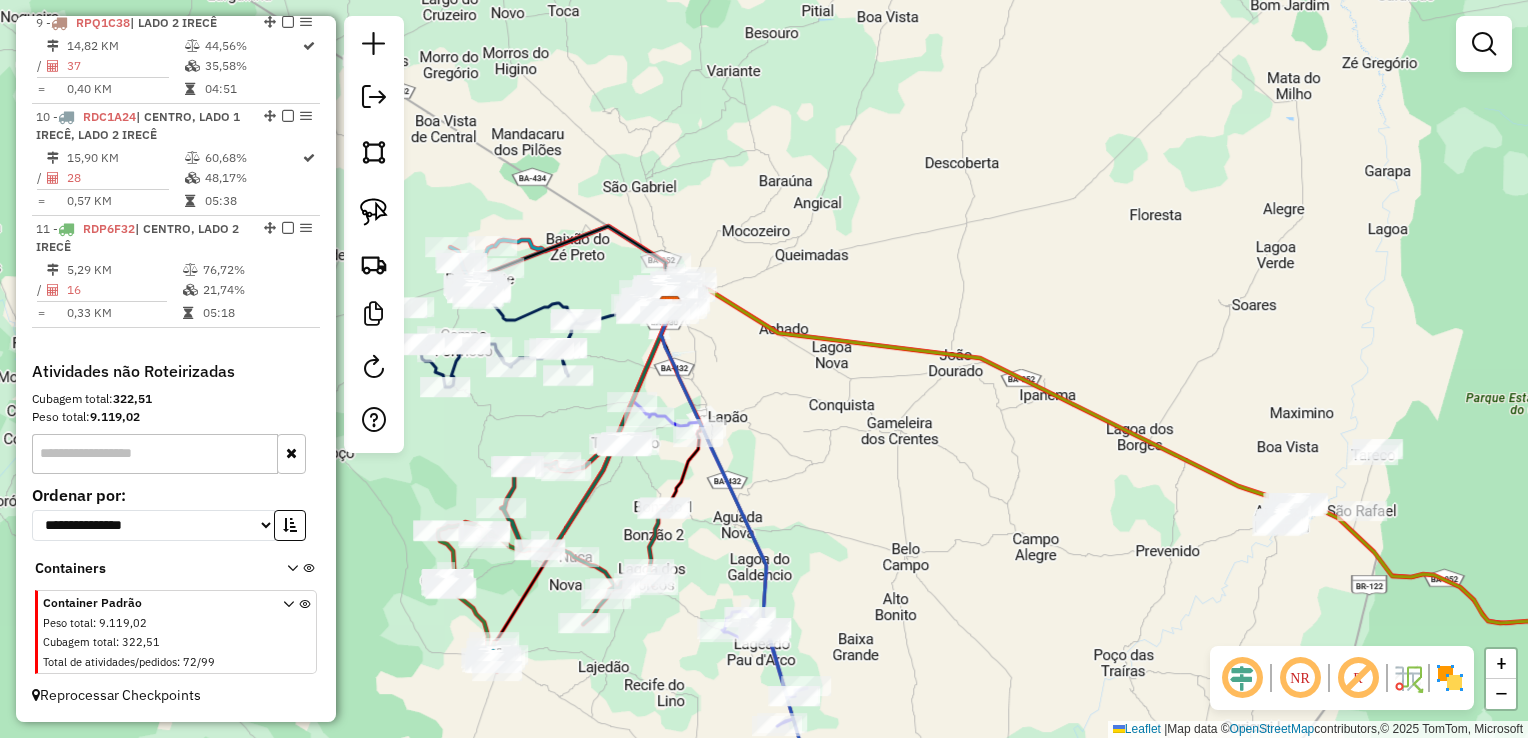 drag, startPoint x: 795, startPoint y: 444, endPoint x: 912, endPoint y: 518, distance: 138.43771 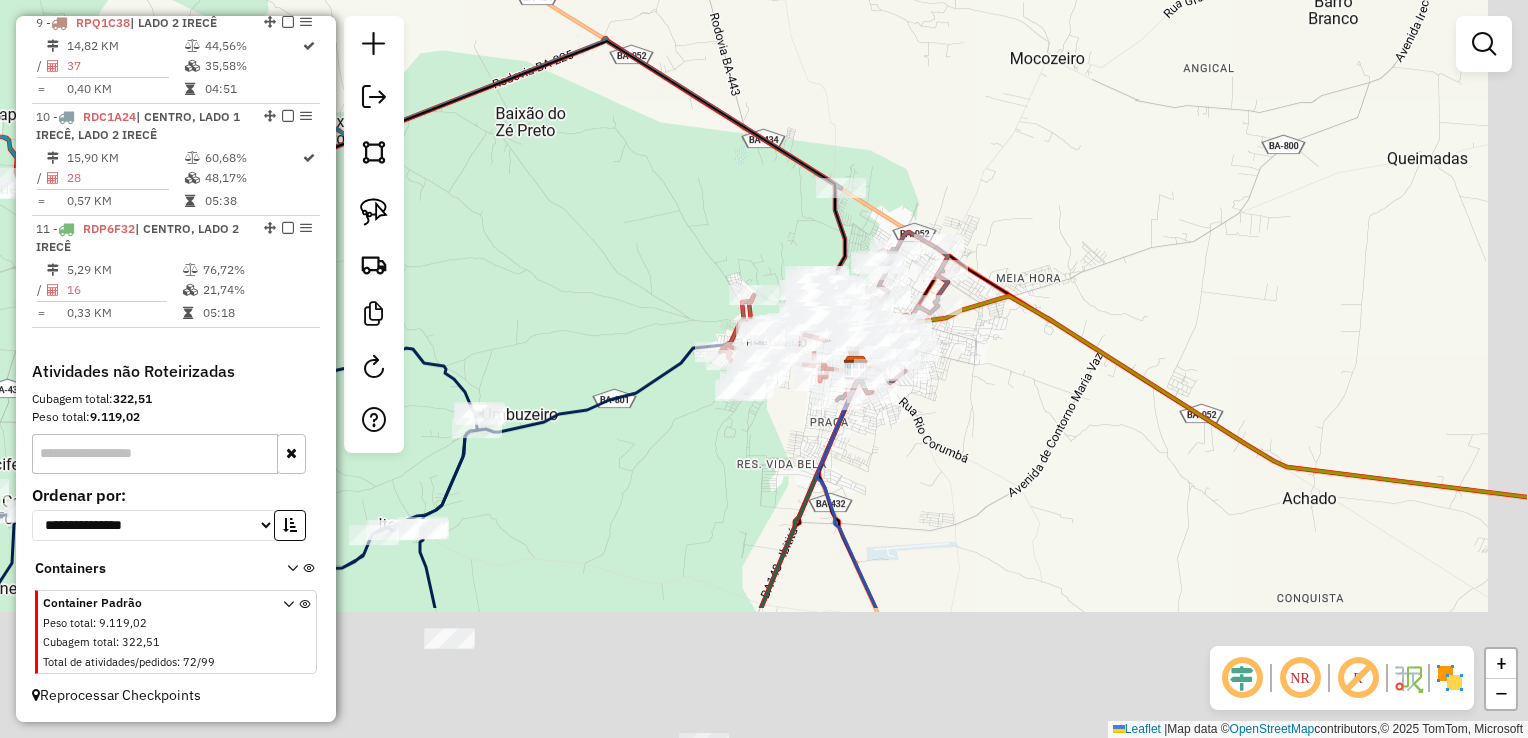 drag, startPoint x: 780, startPoint y: 446, endPoint x: 593, endPoint y: 193, distance: 314.6077 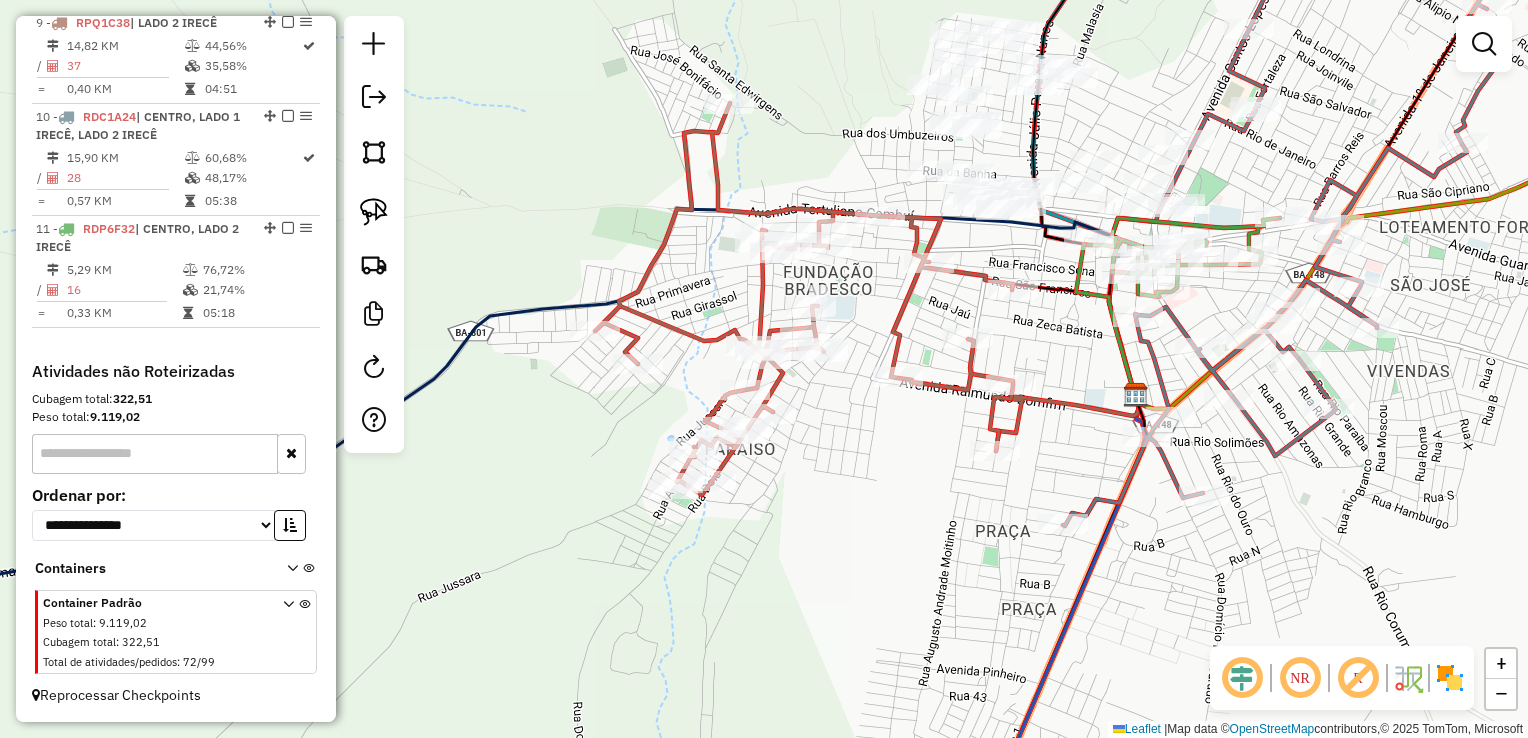 drag, startPoint x: 798, startPoint y: 130, endPoint x: 613, endPoint y: 247, distance: 218.89267 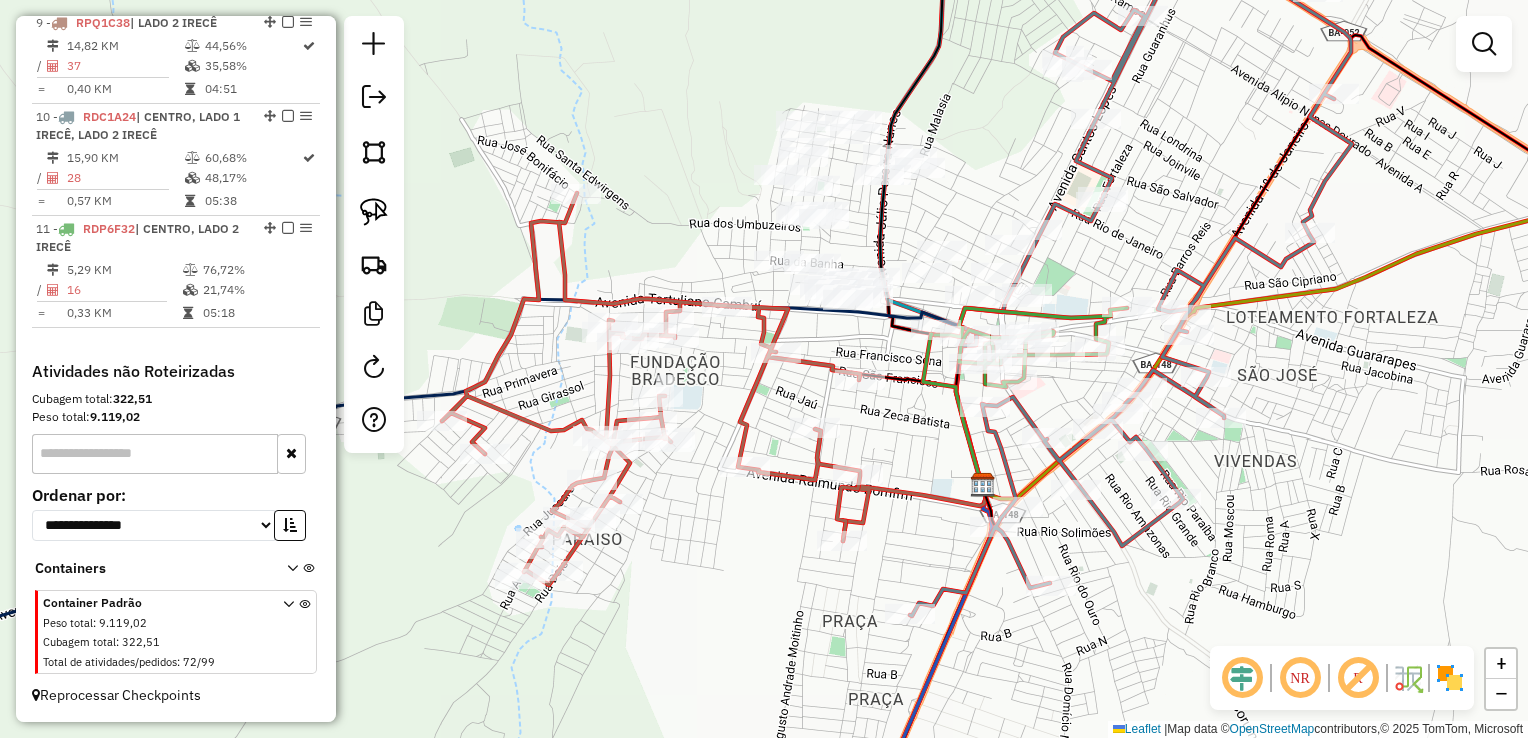 drag, startPoint x: 506, startPoint y: 303, endPoint x: 467, endPoint y: 309, distance: 39.45884 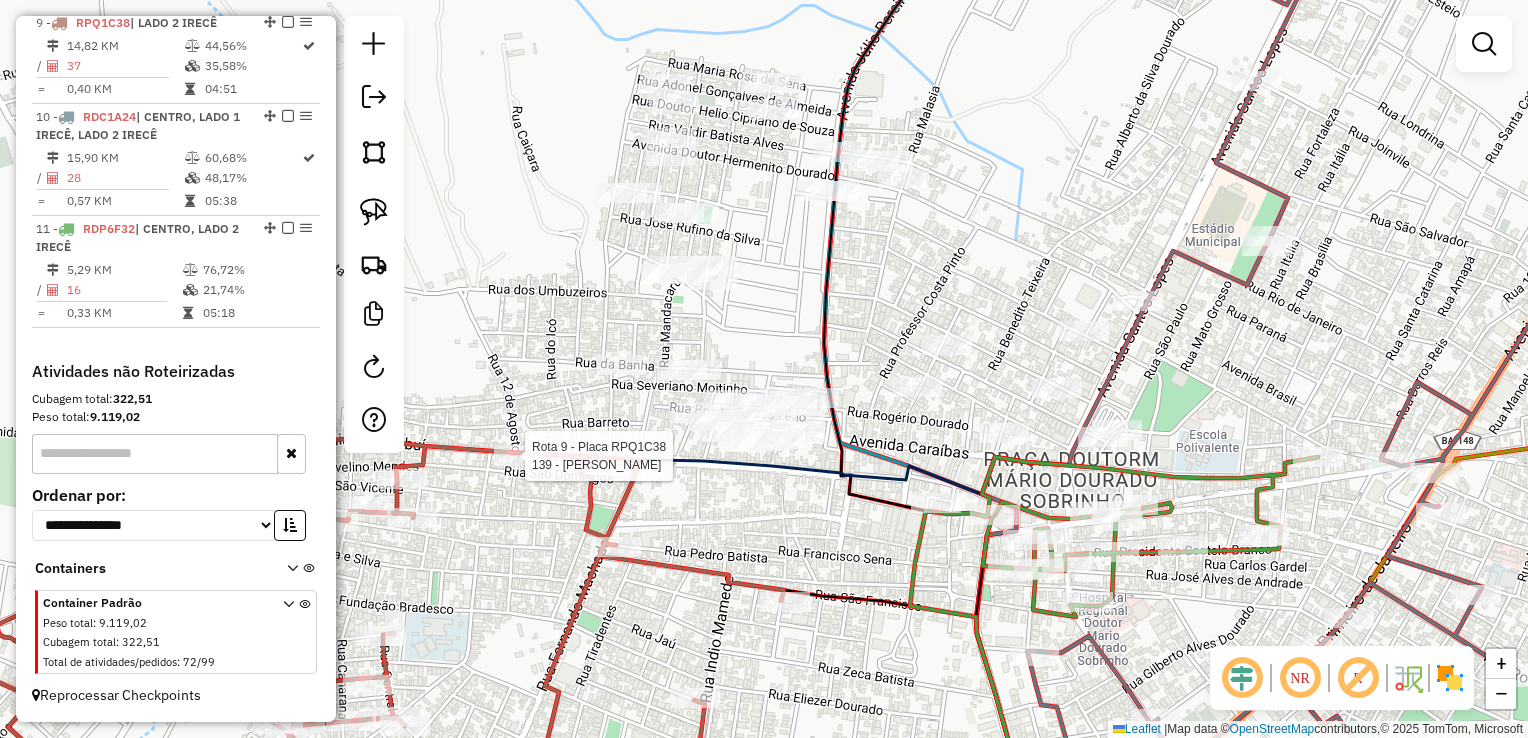 select on "*********" 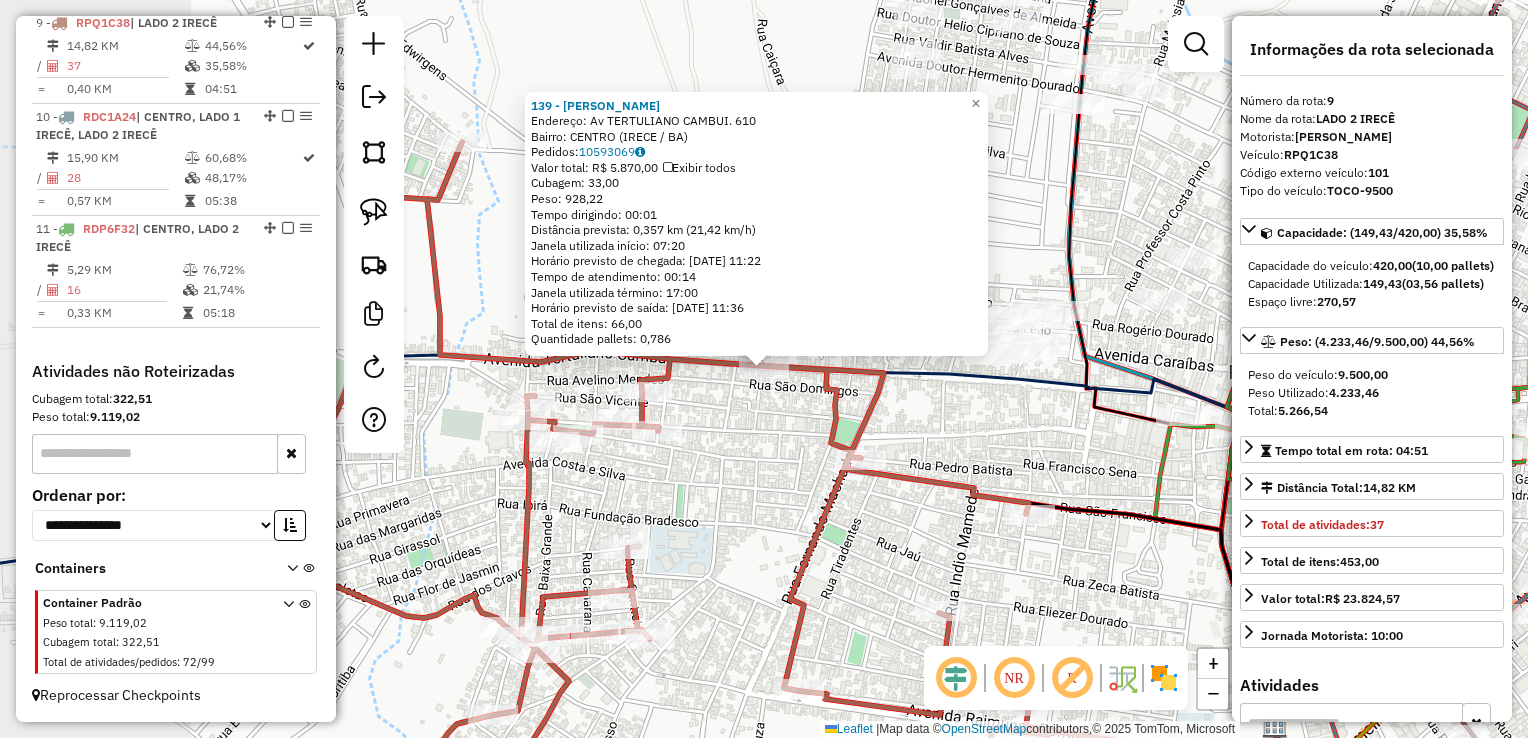 scroll, scrollTop: 1614, scrollLeft: 0, axis: vertical 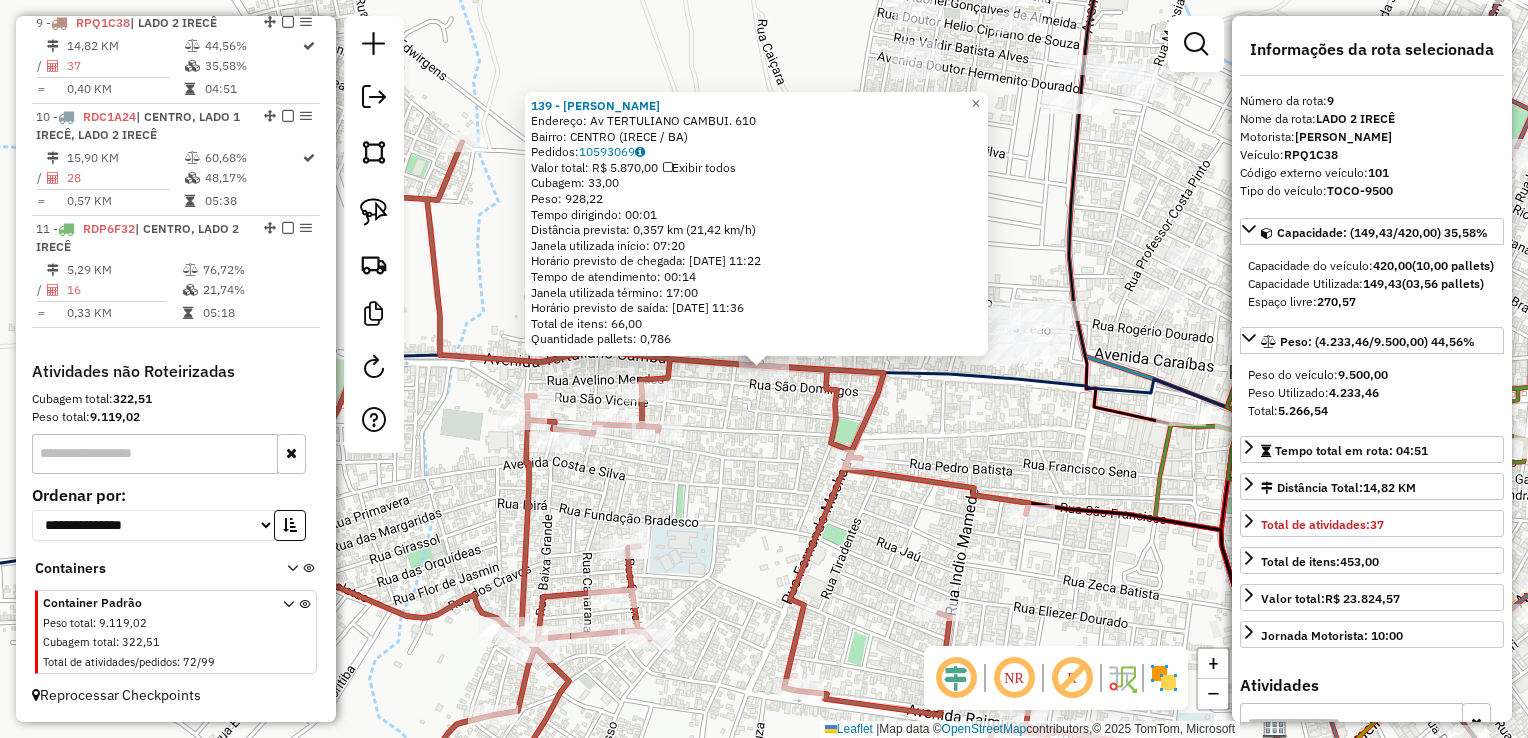 click on "139 - CARLOS MAGNO GOMES DOURADO  Endereço: Av  TERTULIANO CAMBUI.             610   Bairro: CENTRO (IRECE / BA)   Pedidos:  10593069   Valor total: R$ 5.870,00   Exibir todos   Cubagem: 33,00  Peso: 928,22  Tempo dirigindo: 00:01   Distância prevista: 0,357 km (21,42 km/h)   Janela utilizada início: 07:20   Horário previsto de chegada: 11/07/2025 11:22   Tempo de atendimento: 00:14   Janela utilizada término: 17:00   Horário previsto de saída: 11/07/2025 11:36   Total de itens: 66,00   Quantidade pallets: 0,786  × Janela de atendimento Grade de atendimento Capacidade Transportadoras Veículos Cliente Pedidos  Rotas Selecione os dias de semana para filtrar as janelas de atendimento  Seg   Ter   Qua   Qui   Sex   Sáb   Dom  Informe o período da janela de atendimento: De: Até:  Filtrar exatamente a janela do cliente  Considerar janela de atendimento padrão  Selecione os dias de semana para filtrar as grades de atendimento  Seg   Ter   Qua   Qui   Sex   Sáb   Dom   Peso mínimo:   Peso máximo:  De:" 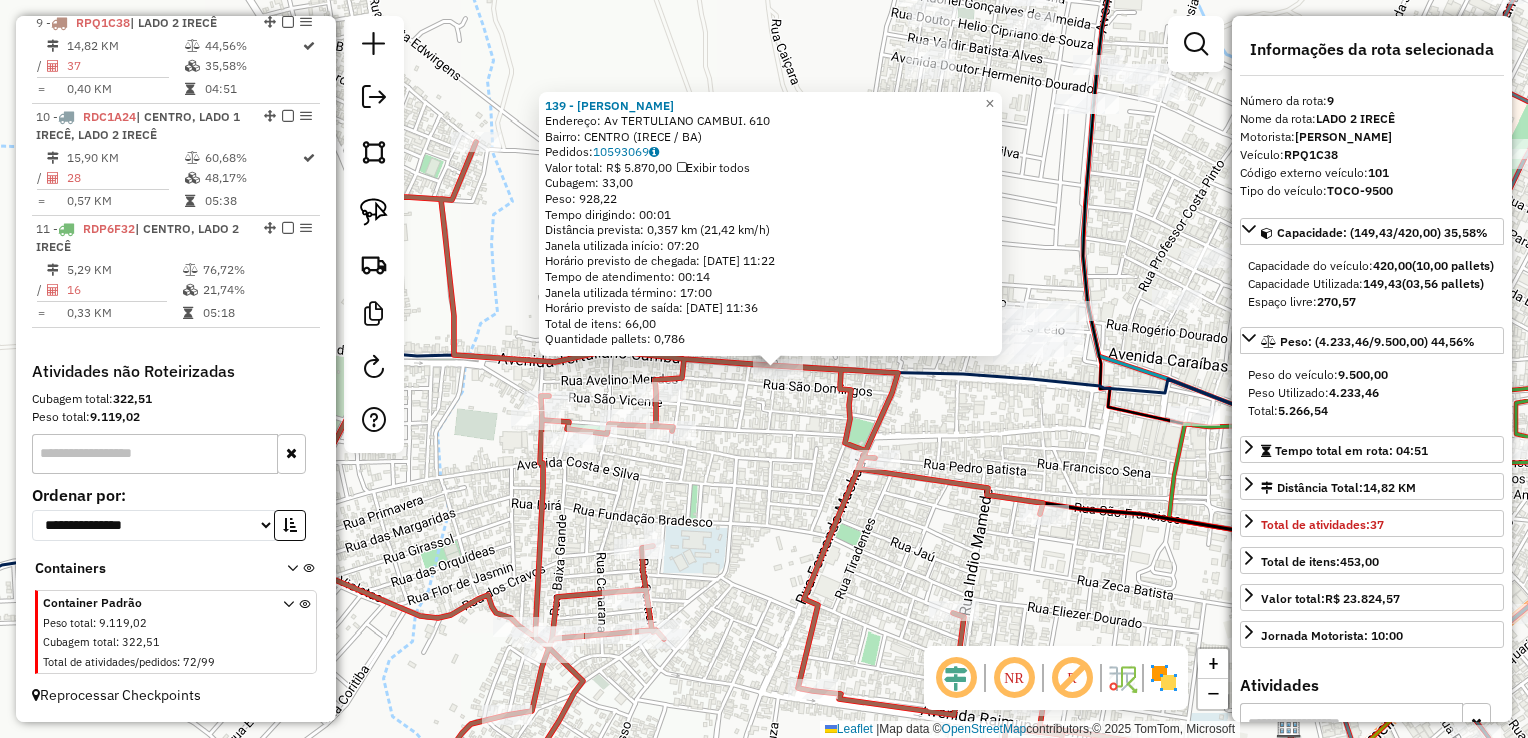 click on "139 - CARLOS MAGNO GOMES DOURADO  Endereço: Av  TERTULIANO CAMBUI.             610   Bairro: CENTRO (IRECE / BA)   Pedidos:  10593069   Valor total: R$ 5.870,00   Exibir todos   Cubagem: 33,00  Peso: 928,22  Tempo dirigindo: 00:01   Distância prevista: 0,357 km (21,42 km/h)   Janela utilizada início: 07:20   Horário previsto de chegada: 11/07/2025 11:22   Tempo de atendimento: 00:14   Janela utilizada término: 17:00   Horário previsto de saída: 11/07/2025 11:36   Total de itens: 66,00   Quantidade pallets: 0,786  × Janela de atendimento Grade de atendimento Capacidade Transportadoras Veículos Cliente Pedidos  Rotas Selecione os dias de semana para filtrar as janelas de atendimento  Seg   Ter   Qua   Qui   Sex   Sáb   Dom  Informe o período da janela de atendimento: De: Até:  Filtrar exatamente a janela do cliente  Considerar janela de atendimento padrão  Selecione os dias de semana para filtrar as grades de atendimento  Seg   Ter   Qua   Qui   Sex   Sáb   Dom   Peso mínimo:   Peso máximo:  De:" 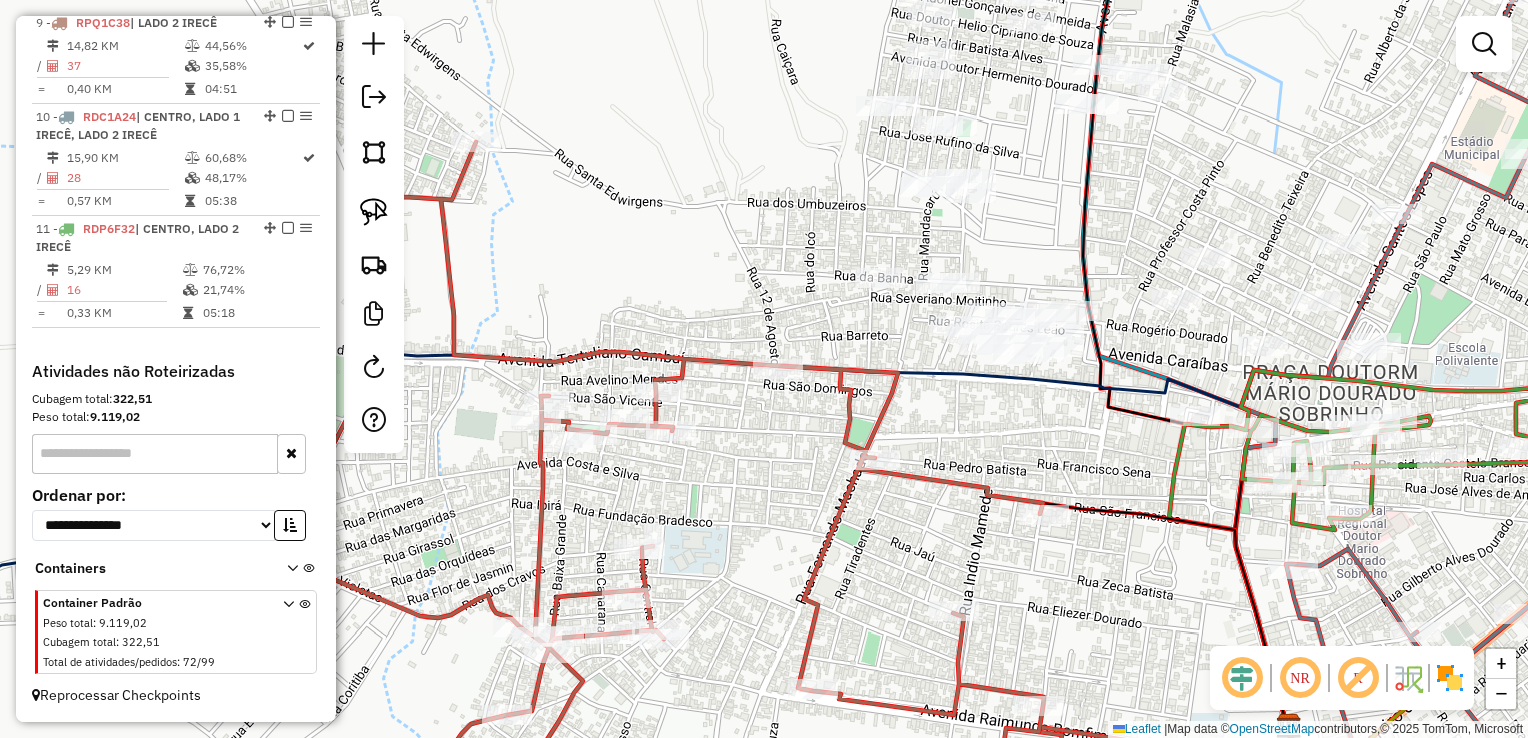 drag, startPoint x: 1013, startPoint y: 430, endPoint x: 948, endPoint y: 419, distance: 65.9242 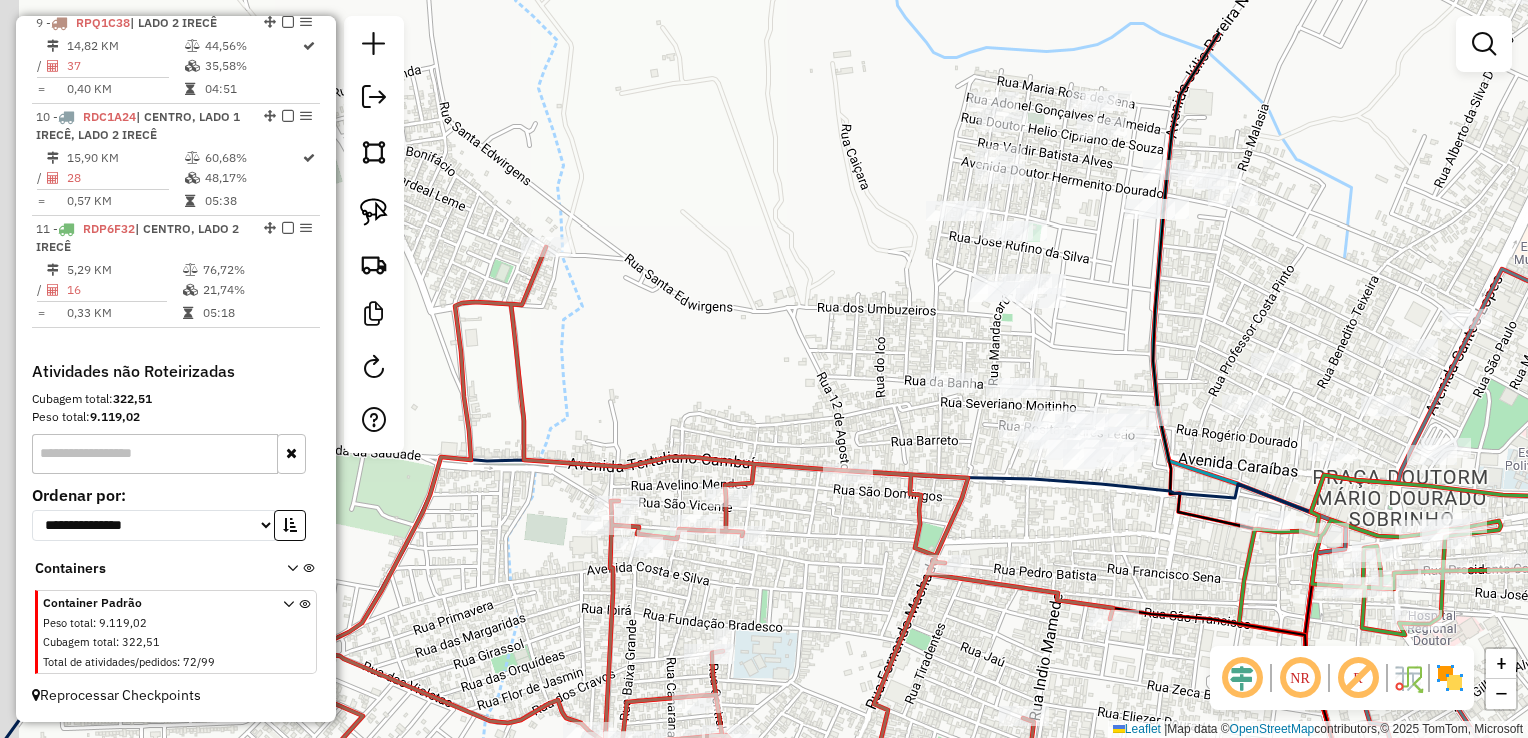 drag, startPoint x: 804, startPoint y: 311, endPoint x: 872, endPoint y: 418, distance: 126.779335 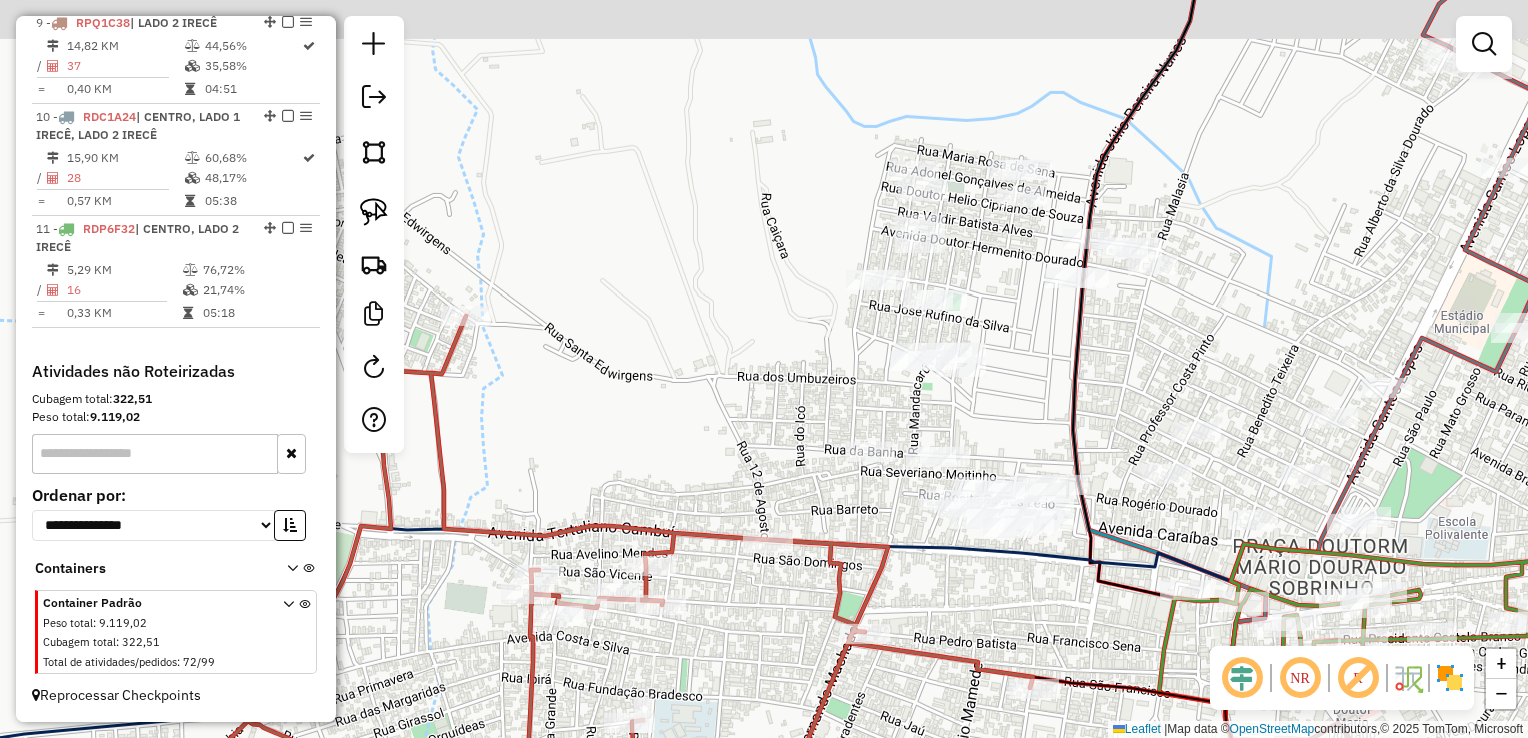 drag, startPoint x: 850, startPoint y: 342, endPoint x: 770, endPoint y: 397, distance: 97.082436 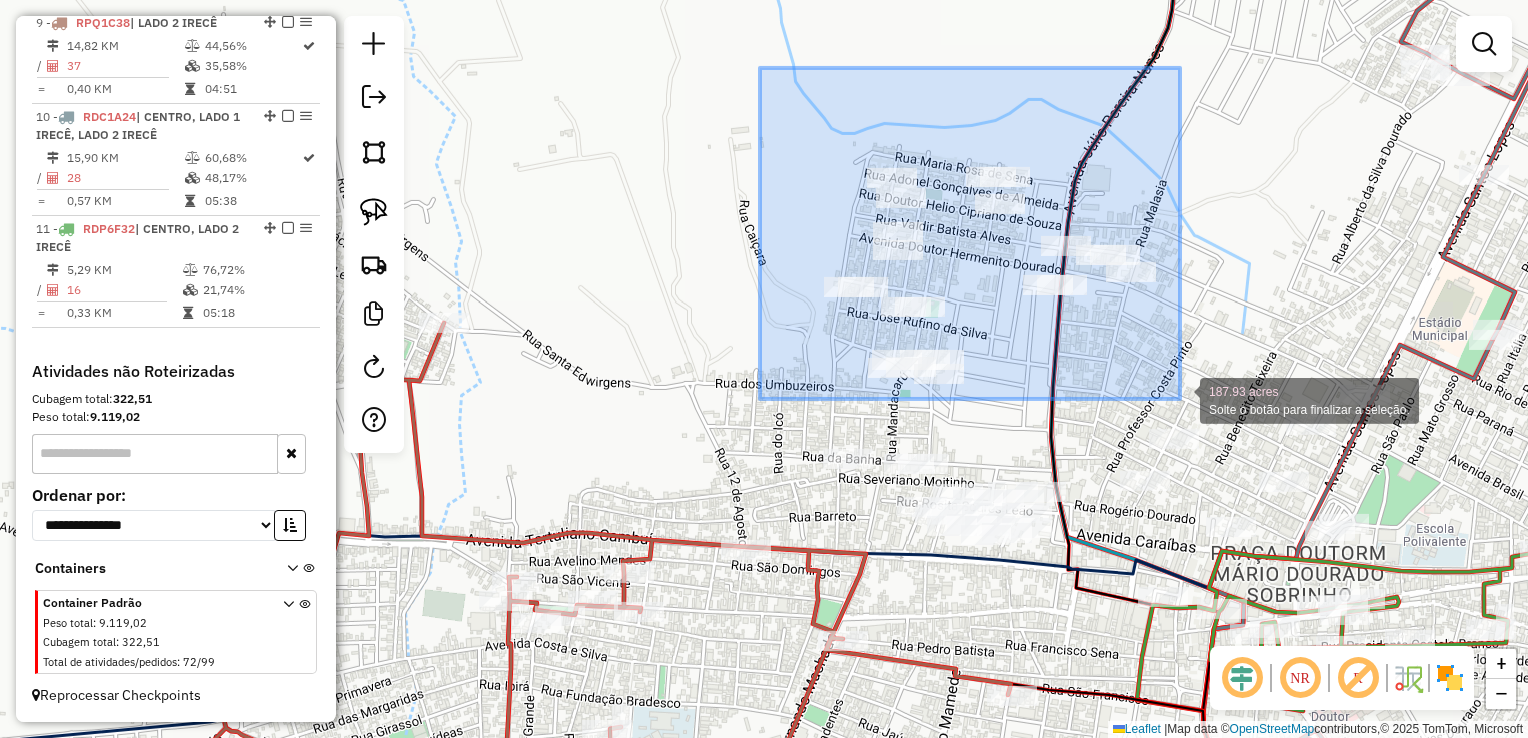 drag 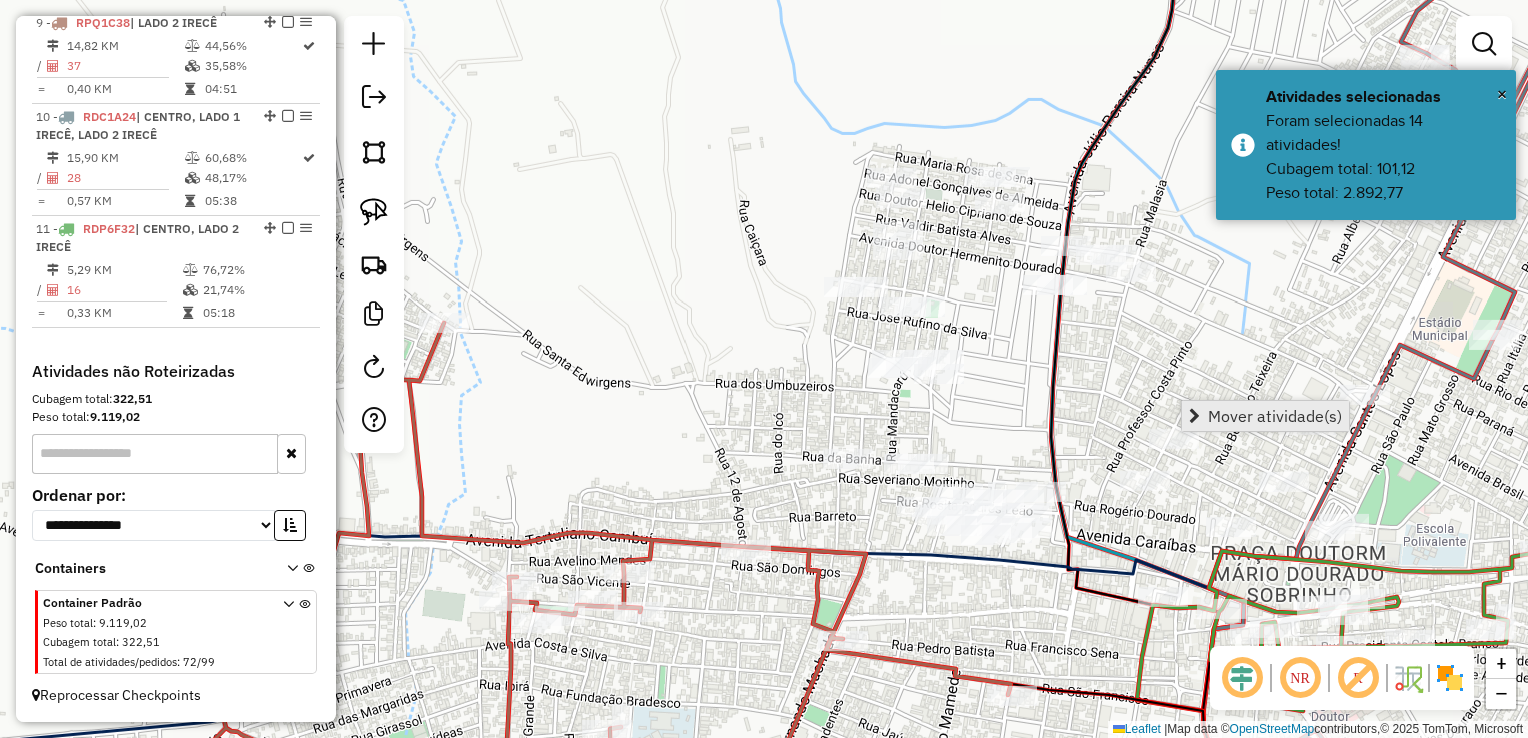 click at bounding box center [1194, 416] 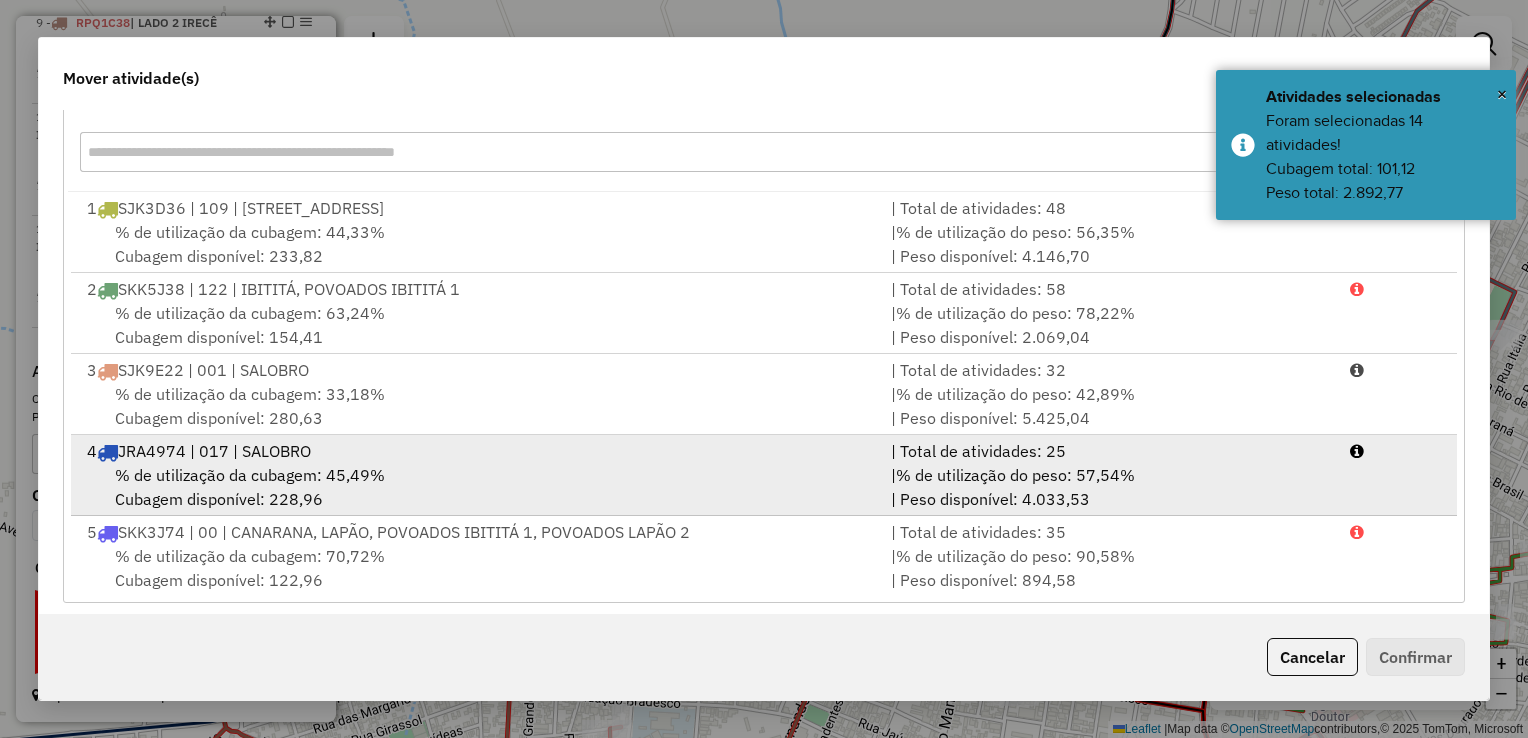 scroll, scrollTop: 278, scrollLeft: 0, axis: vertical 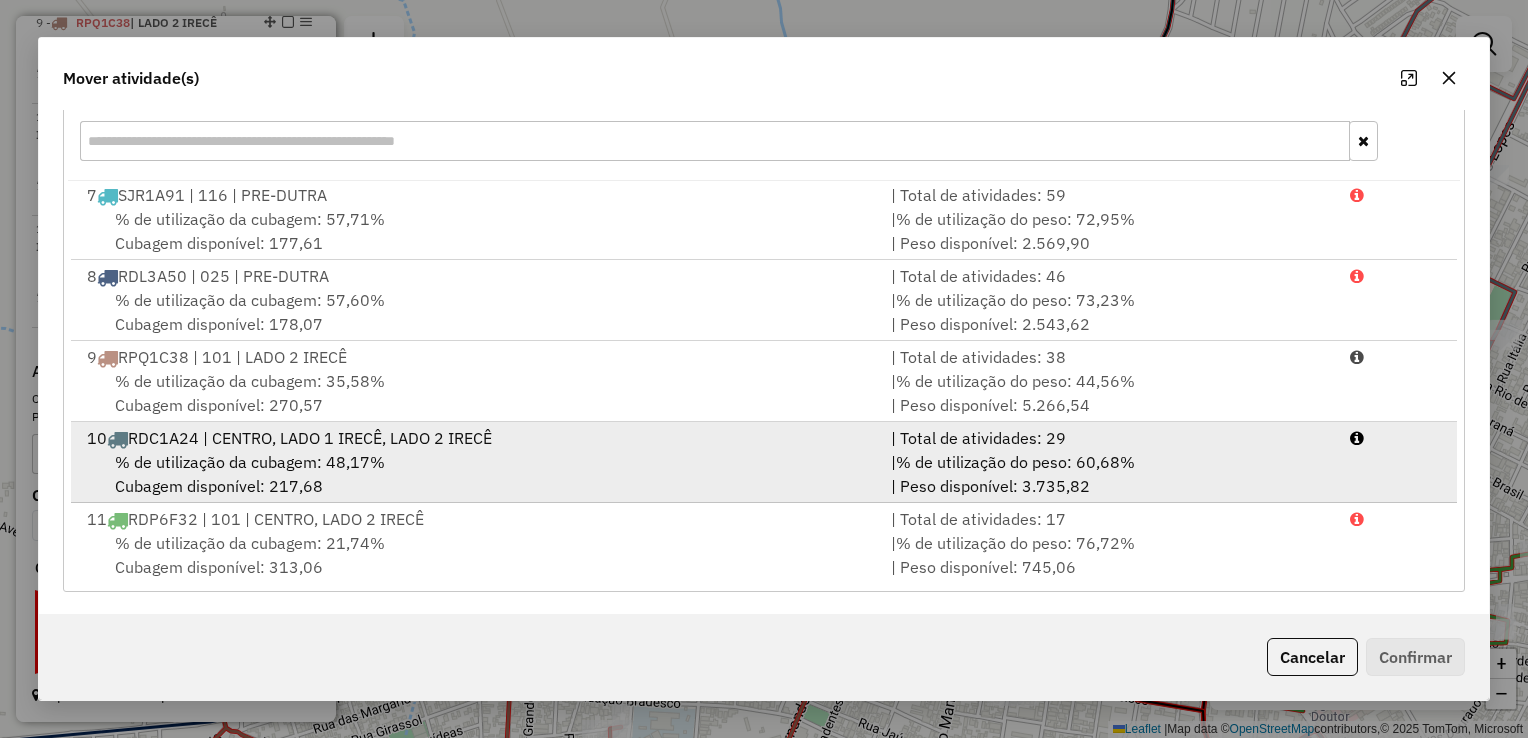 drag, startPoint x: 254, startPoint y: 370, endPoint x: 834, endPoint y: 451, distance: 585.6287 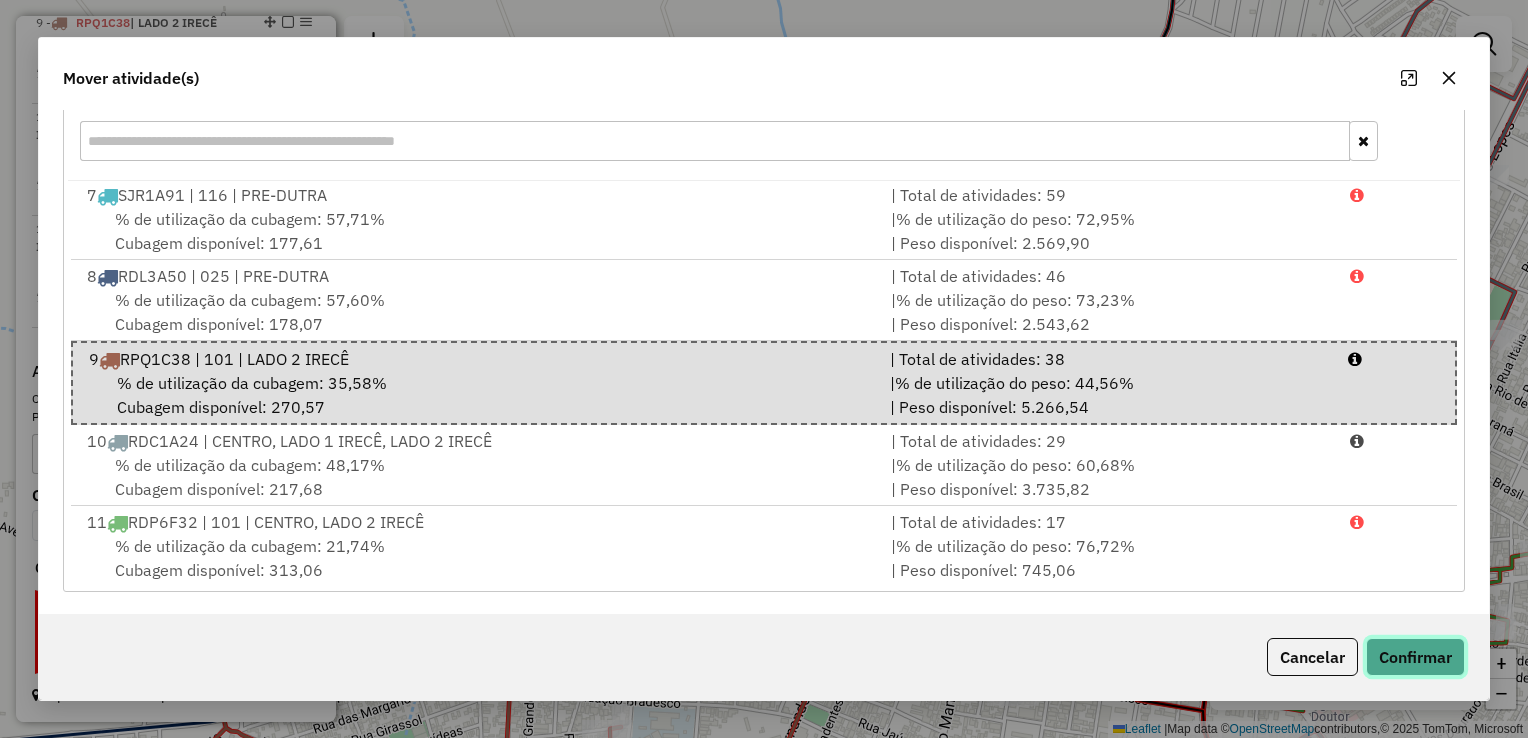click on "Confirmar" 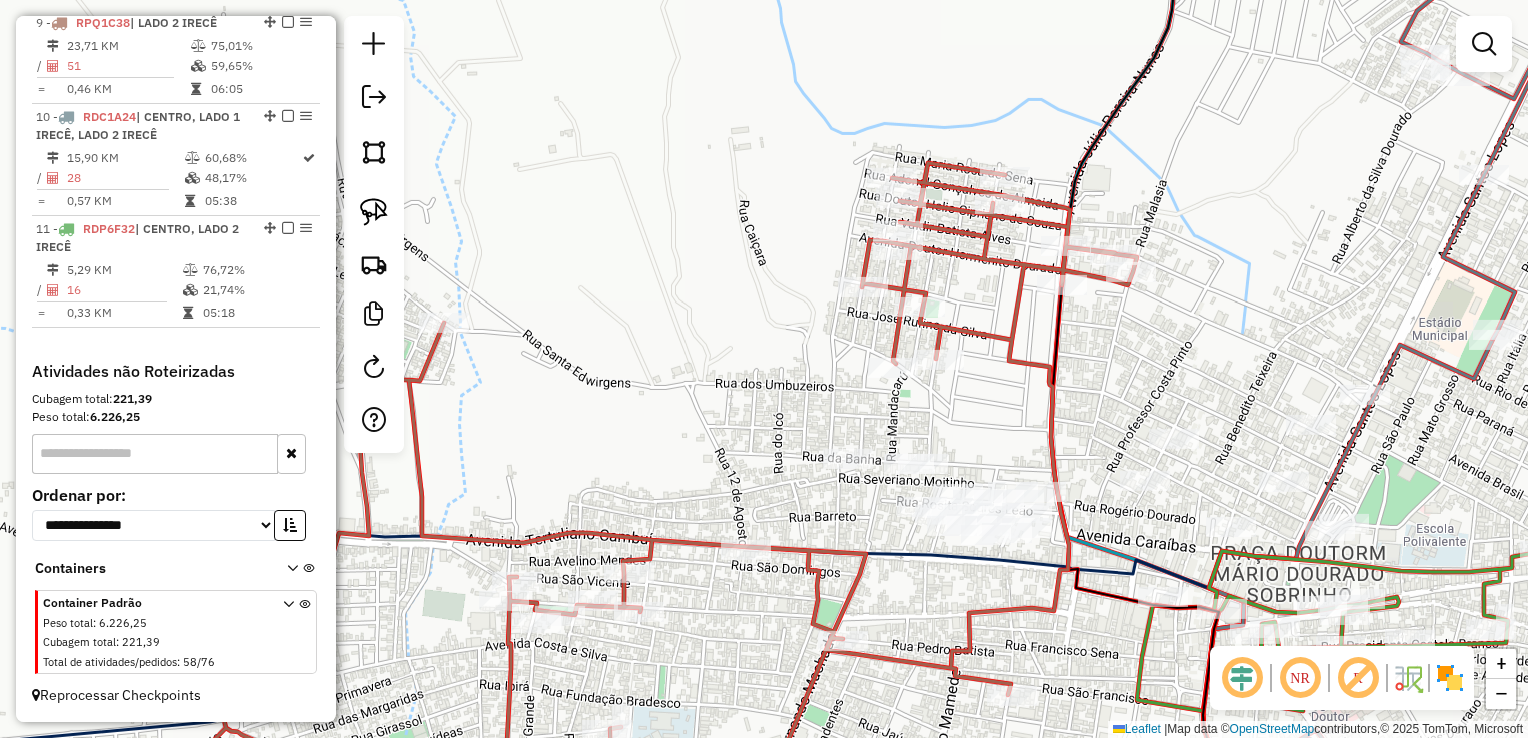 scroll, scrollTop: 0, scrollLeft: 0, axis: both 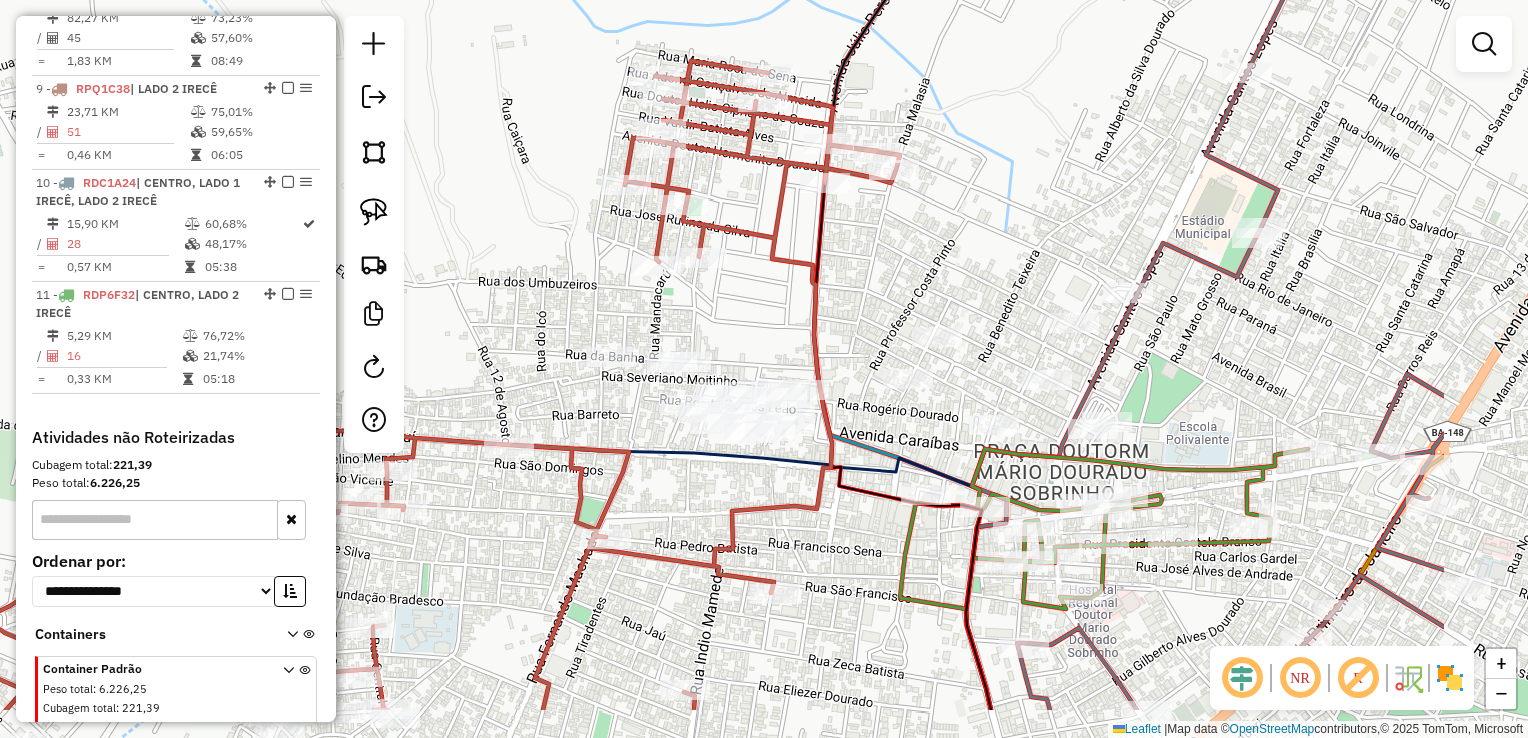 drag, startPoint x: 1180, startPoint y: 250, endPoint x: 940, endPoint y: 147, distance: 261.16852 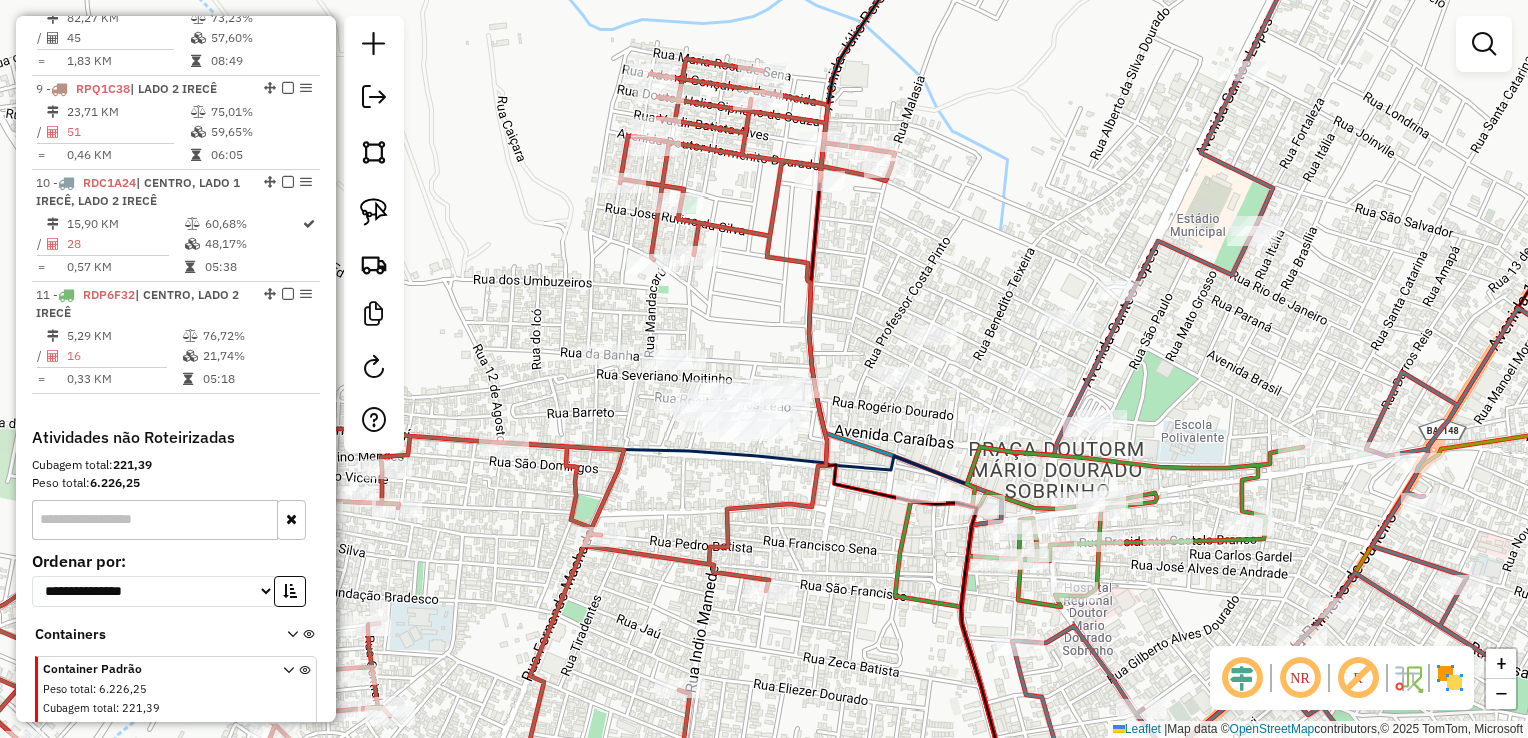 drag, startPoint x: 914, startPoint y: 198, endPoint x: 889, endPoint y: 181, distance: 30.232433 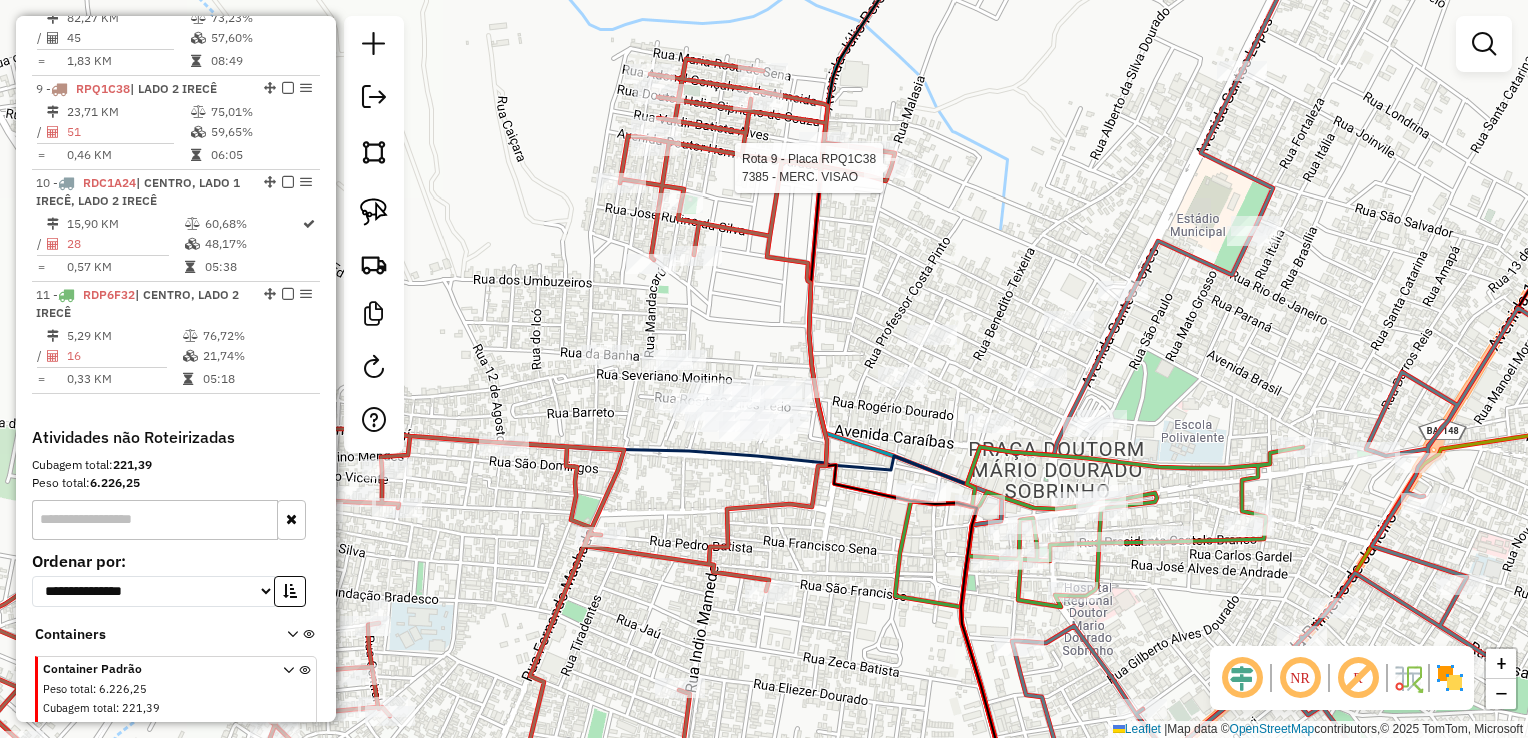 select on "*********" 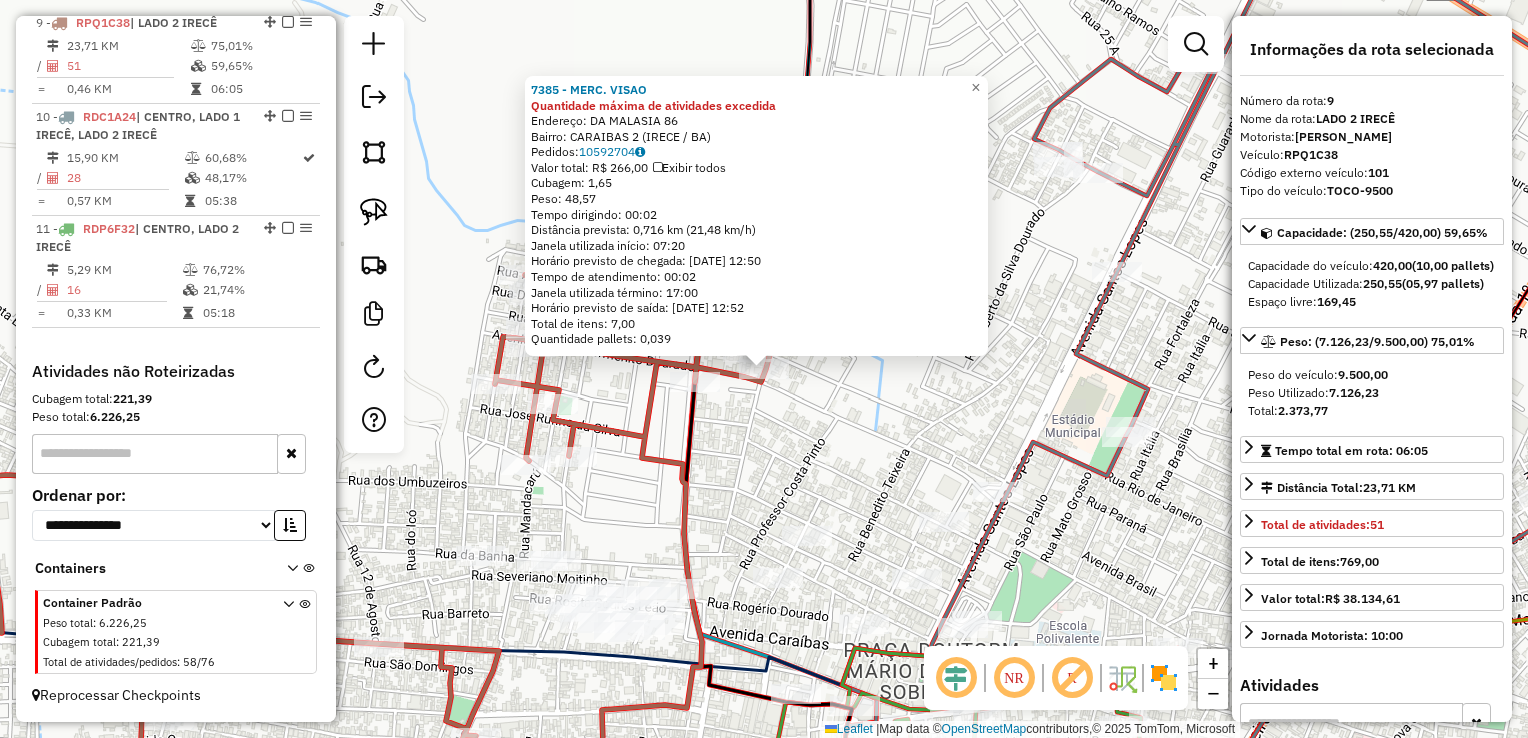 scroll, scrollTop: 1614, scrollLeft: 0, axis: vertical 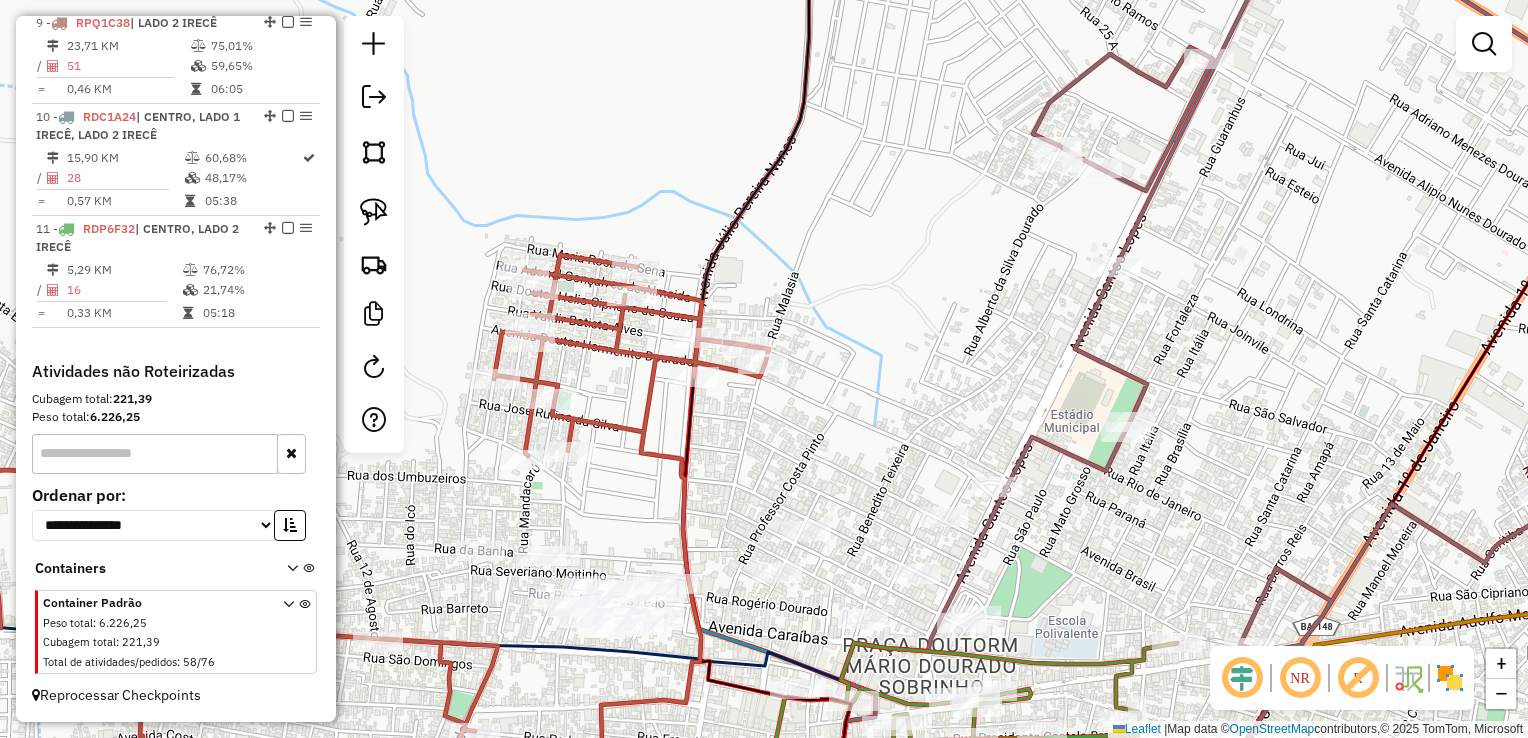 drag, startPoint x: 803, startPoint y: 487, endPoint x: 814, endPoint y: 324, distance: 163.37074 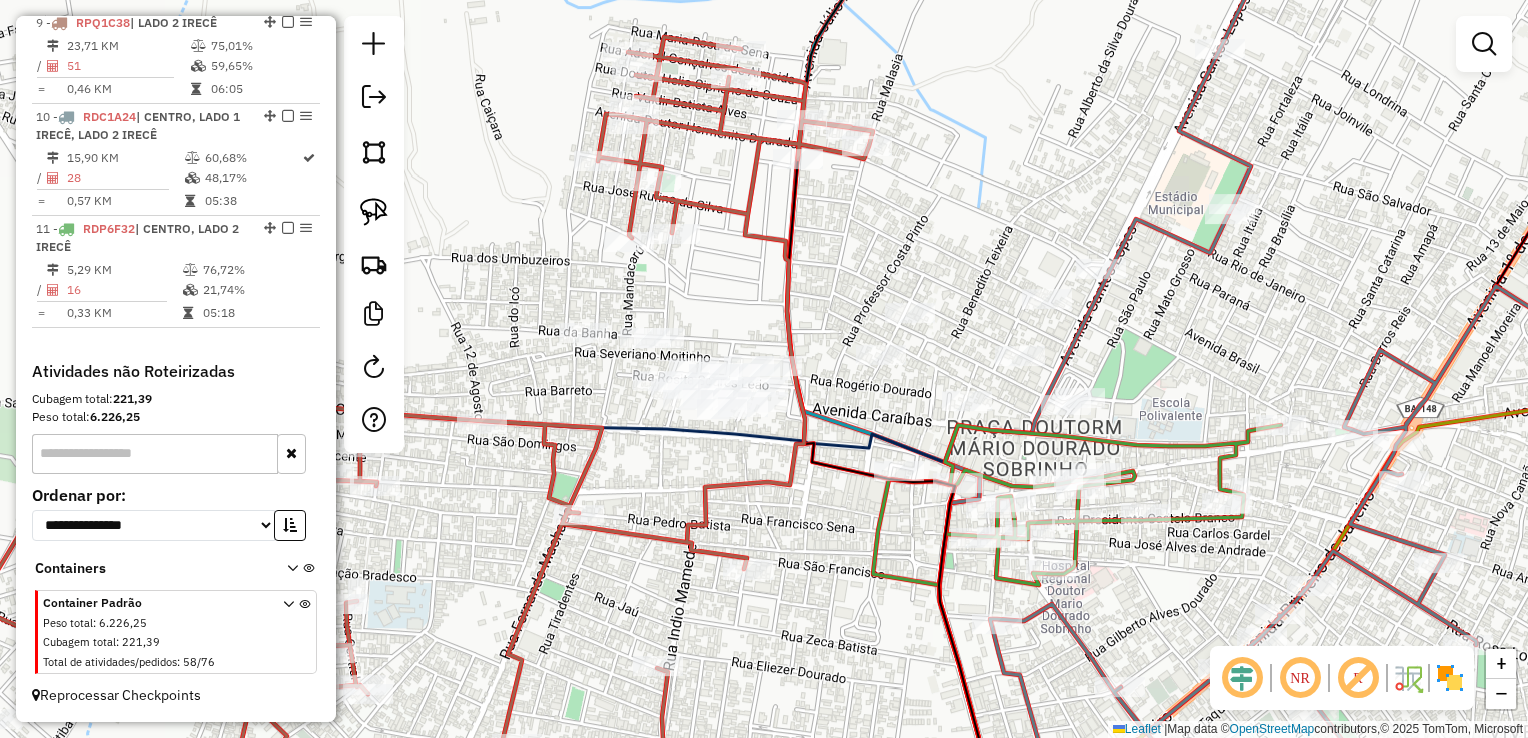 click on "Janela de atendimento Grade de atendimento Capacidade Transportadoras Veículos Cliente Pedidos  Rotas Selecione os dias de semana para filtrar as janelas de atendimento  Seg   Ter   Qua   Qui   Sex   Sáb   Dom  Informe o período da janela de atendimento: De: Até:  Filtrar exatamente a janela do cliente  Considerar janela de atendimento padrão  Selecione os dias de semana para filtrar as grades de atendimento  Seg   Ter   Qua   Qui   Sex   Sáb   Dom   Considerar clientes sem dia de atendimento cadastrado  Clientes fora do dia de atendimento selecionado Filtrar as atividades entre os valores definidos abaixo:  Peso mínimo:   Peso máximo:   Cubagem mínima:   Cubagem máxima:   De:   Até:  Filtrar as atividades entre o tempo de atendimento definido abaixo:  De:   Até:   Considerar capacidade total dos clientes não roteirizados Transportadora: Selecione um ou mais itens Tipo de veículo: Selecione um ou mais itens Veículo: Selecione um ou mais itens Motorista: Selecione um ou mais itens Nome: Rótulo:" 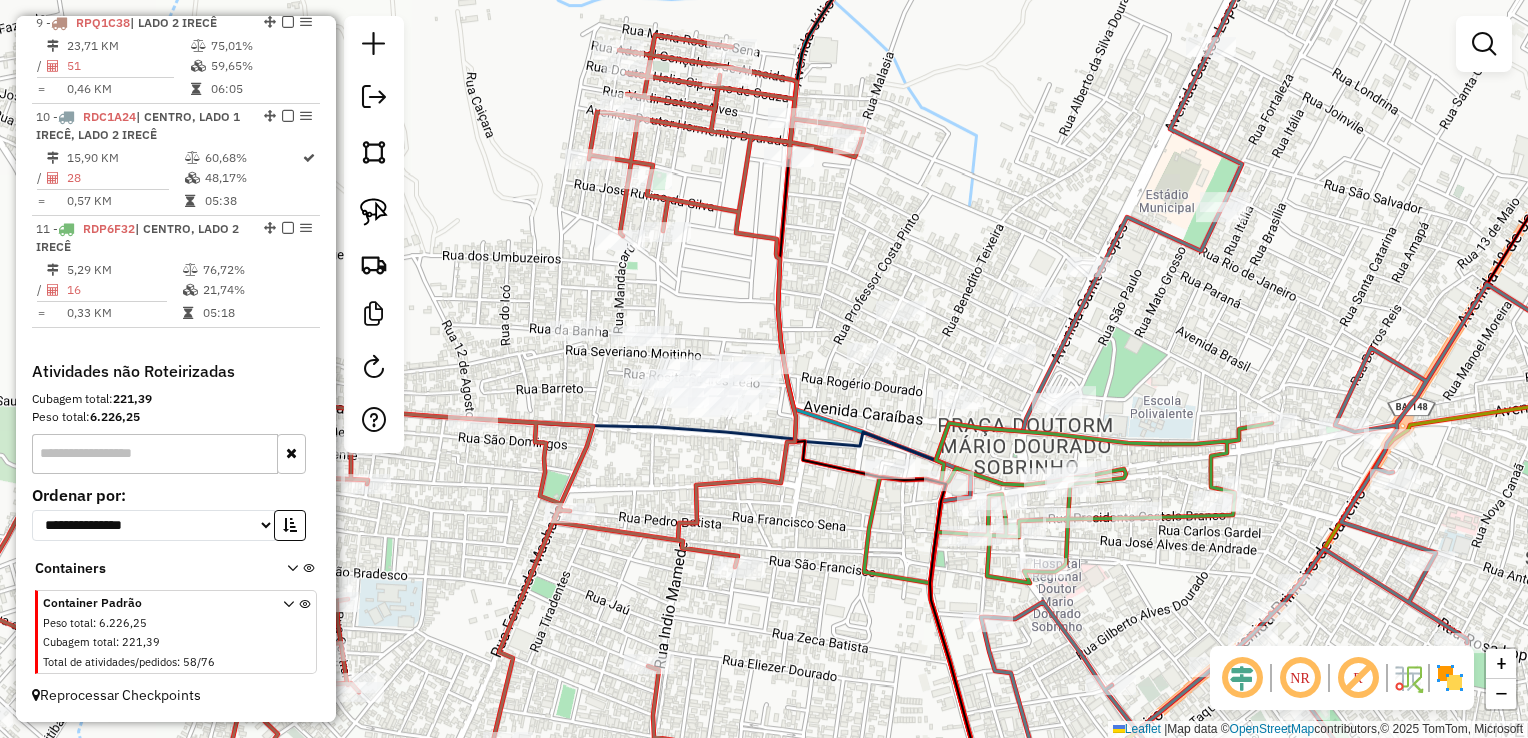 click on "Janela de atendimento Grade de atendimento Capacidade Transportadoras Veículos Cliente Pedidos  Rotas Selecione os dias de semana para filtrar as janelas de atendimento  Seg   Ter   Qua   Qui   Sex   Sáb   Dom  Informe o período da janela de atendimento: De: Até:  Filtrar exatamente a janela do cliente  Considerar janela de atendimento padrão  Selecione os dias de semana para filtrar as grades de atendimento  Seg   Ter   Qua   Qui   Sex   Sáb   Dom   Considerar clientes sem dia de atendimento cadastrado  Clientes fora do dia de atendimento selecionado Filtrar as atividades entre os valores definidos abaixo:  Peso mínimo:   Peso máximo:   Cubagem mínima:   Cubagem máxima:   De:   Até:  Filtrar as atividades entre o tempo de atendimento definido abaixo:  De:   Até:   Considerar capacidade total dos clientes não roteirizados Transportadora: Selecione um ou mais itens Tipo de veículo: Selecione um ou mais itens Veículo: Selecione um ou mais itens Motorista: Selecione um ou mais itens Nome: Rótulo:" 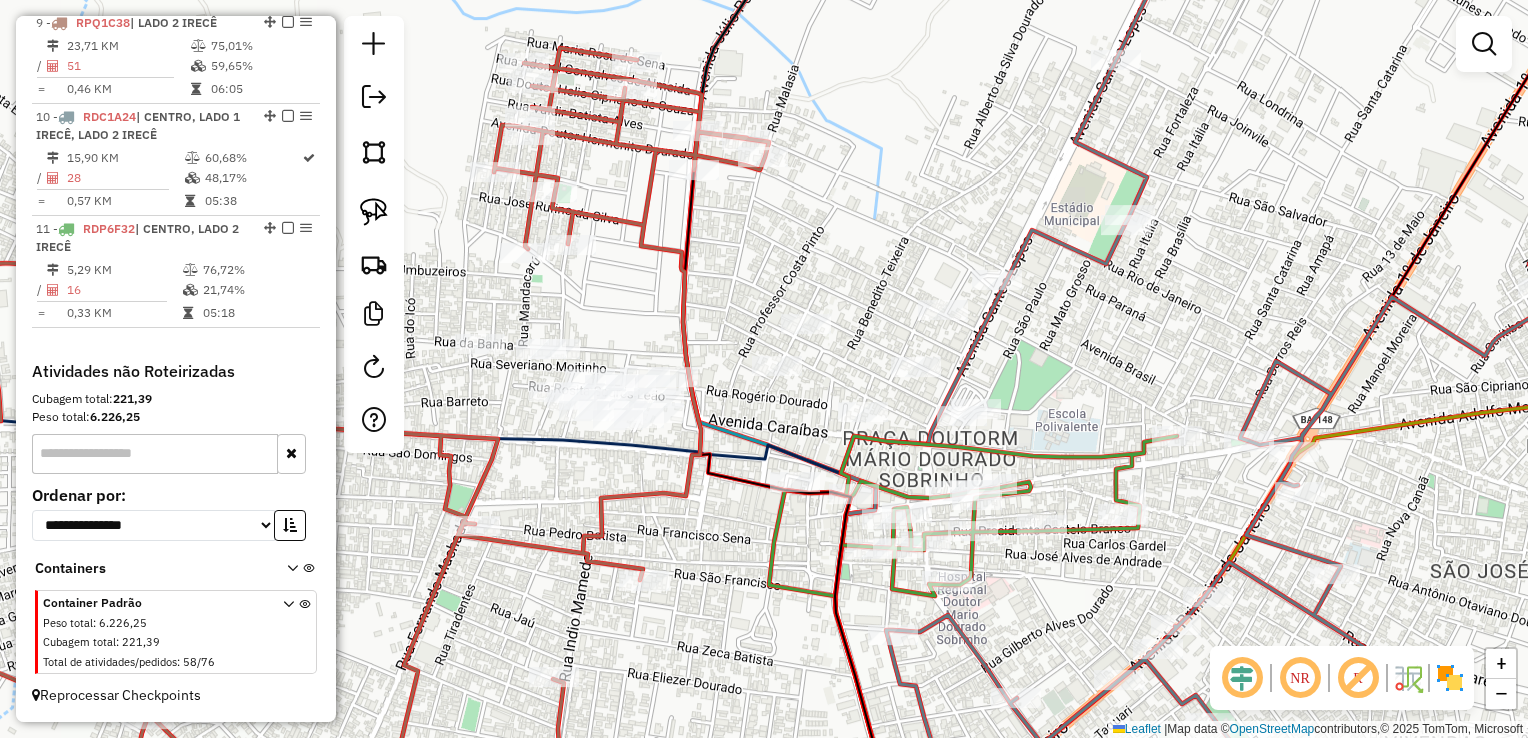 click on "Janela de atendimento Grade de atendimento Capacidade Transportadoras Veículos Cliente Pedidos  Rotas Selecione os dias de semana para filtrar as janelas de atendimento  Seg   Ter   Qua   Qui   Sex   Sáb   Dom  Informe o período da janela de atendimento: De: Até:  Filtrar exatamente a janela do cliente  Considerar janela de atendimento padrão  Selecione os dias de semana para filtrar as grades de atendimento  Seg   Ter   Qua   Qui   Sex   Sáb   Dom   Considerar clientes sem dia de atendimento cadastrado  Clientes fora do dia de atendimento selecionado Filtrar as atividades entre os valores definidos abaixo:  Peso mínimo:   Peso máximo:   Cubagem mínima:   Cubagem máxima:   De:   Até:  Filtrar as atividades entre o tempo de atendimento definido abaixo:  De:   Até:   Considerar capacidade total dos clientes não roteirizados Transportadora: Selecione um ou mais itens Tipo de veículo: Selecione um ou mais itens Veículo: Selecione um ou mais itens Motorista: Selecione um ou mais itens Nome: Rótulo:" 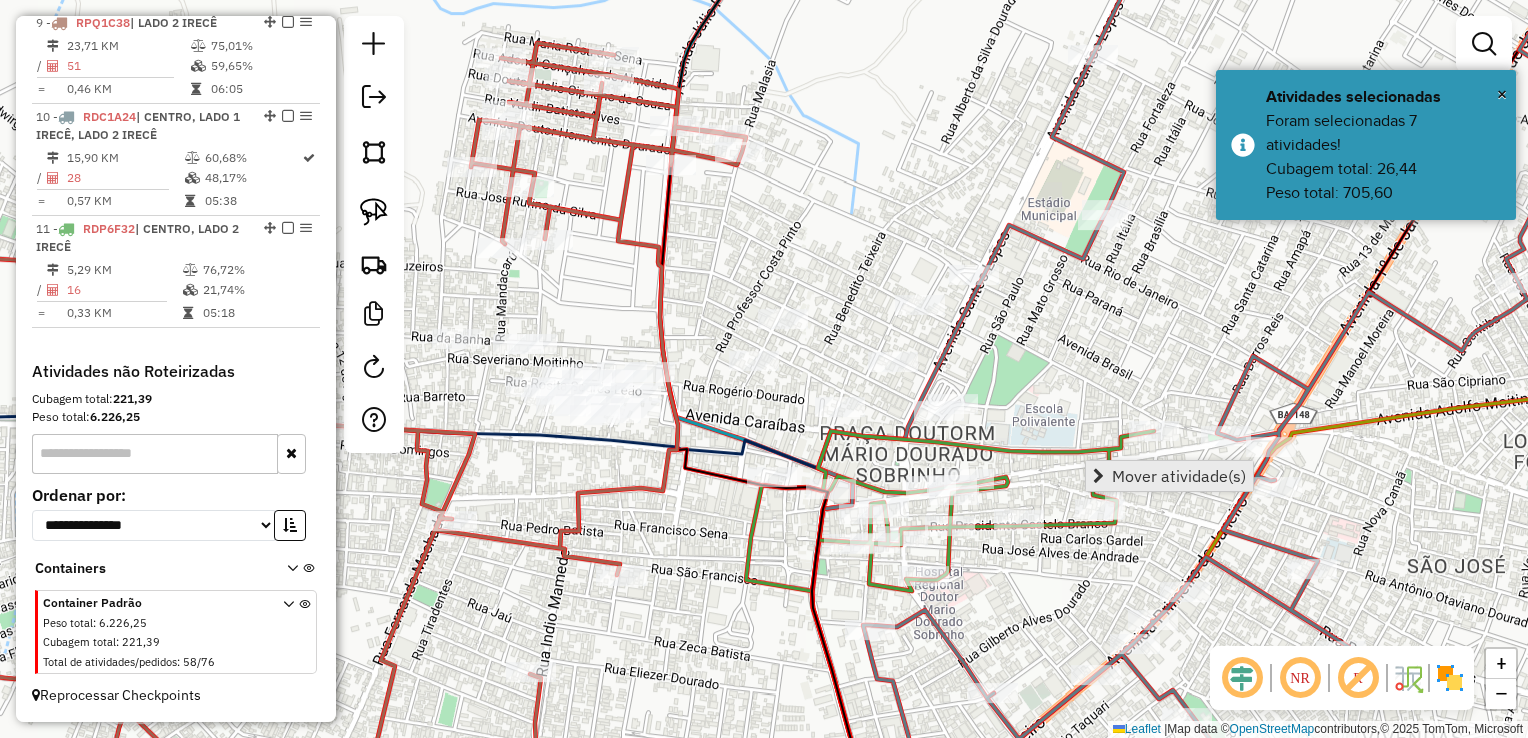 click on "Mover atividade(s)" at bounding box center (1179, 476) 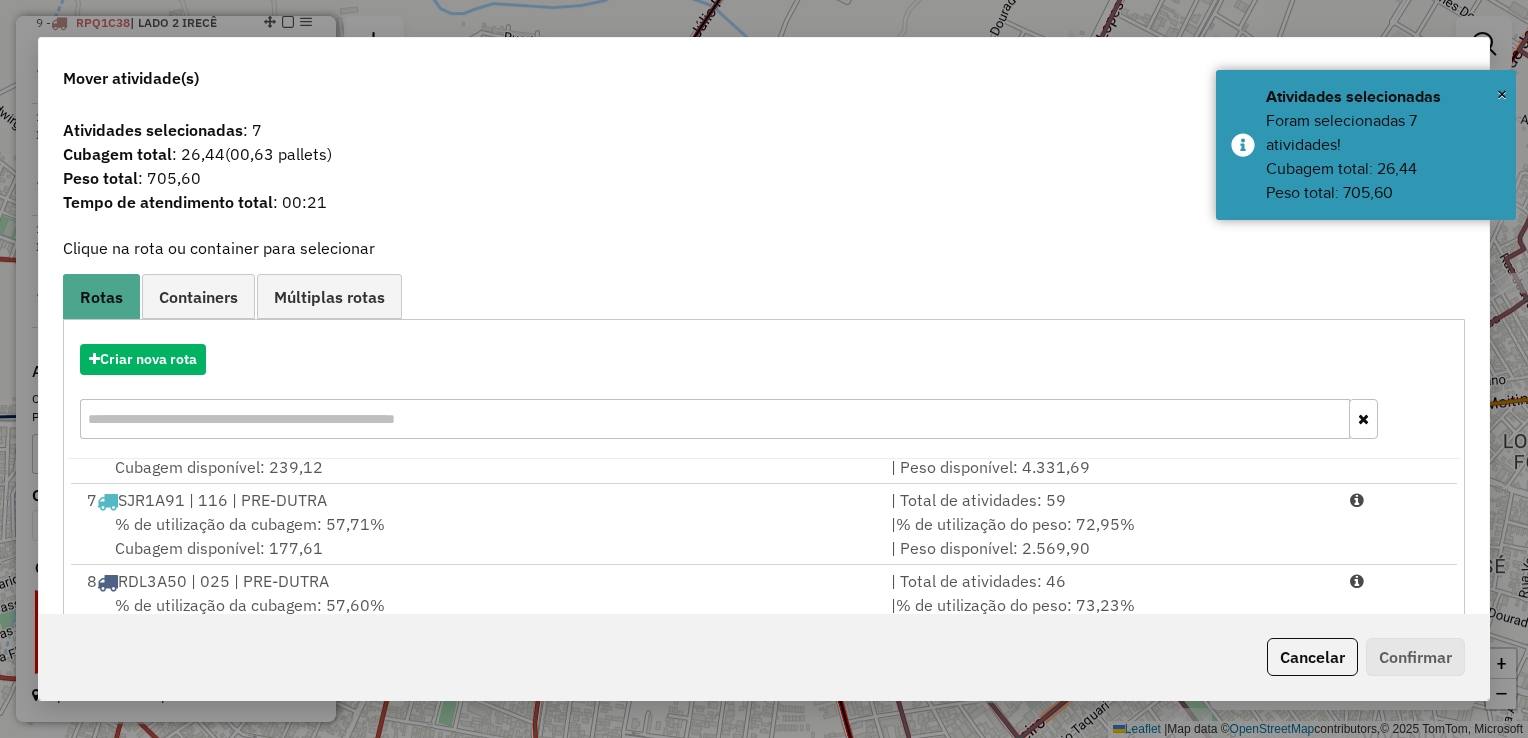 scroll, scrollTop: 488, scrollLeft: 0, axis: vertical 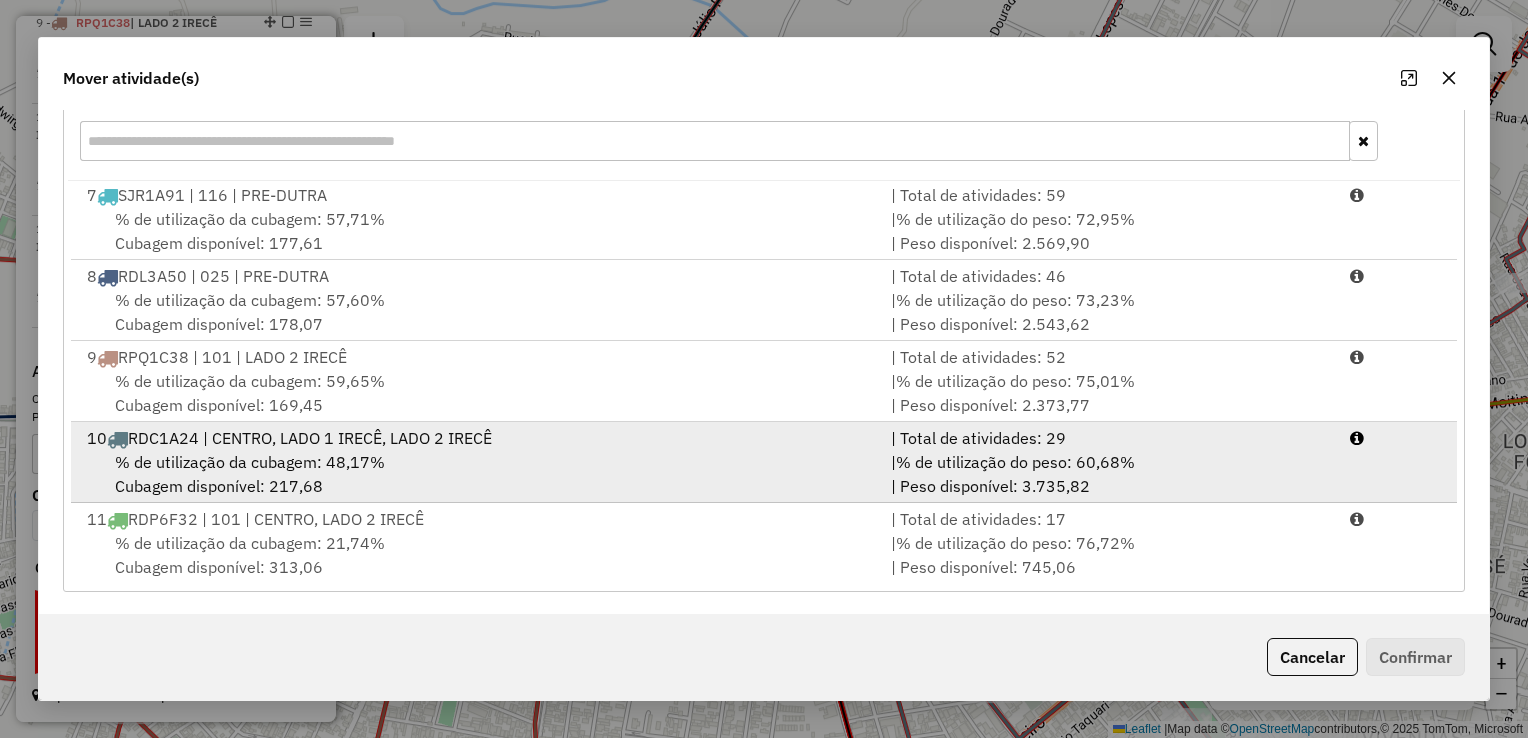 click on "% de utilização da cubagem: 48,17%  Cubagem disponível: 217,68" at bounding box center [477, 474] 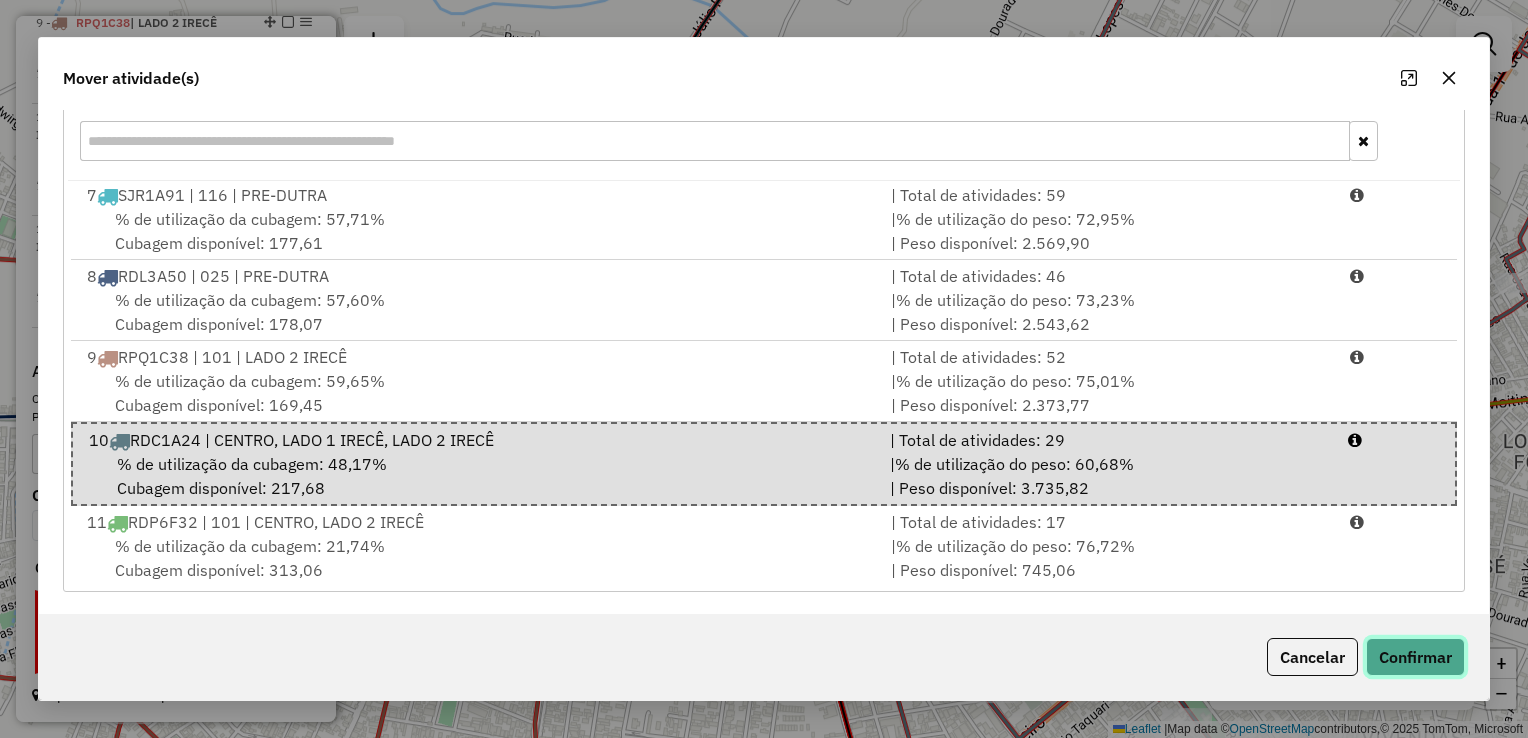 click on "Confirmar" 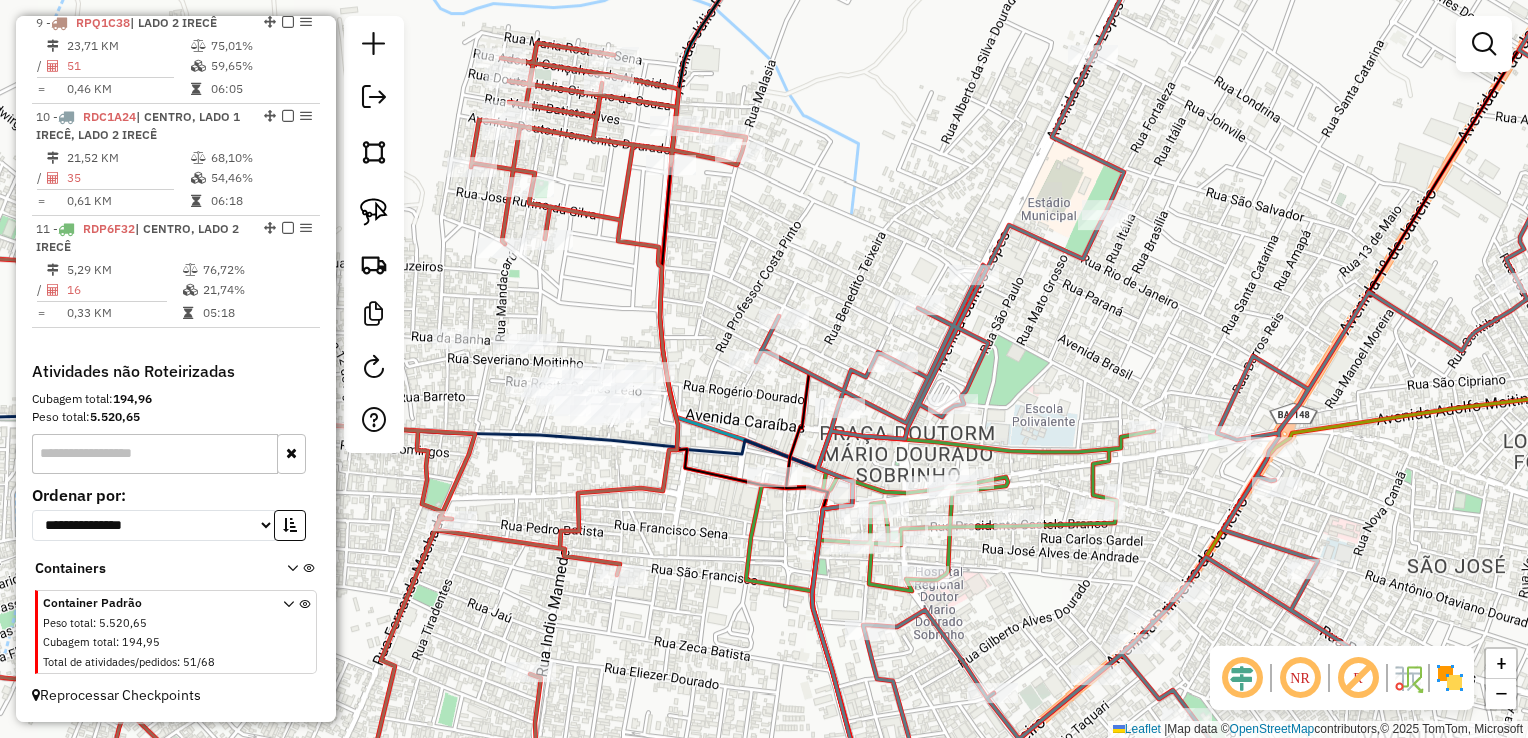 scroll, scrollTop: 0, scrollLeft: 0, axis: both 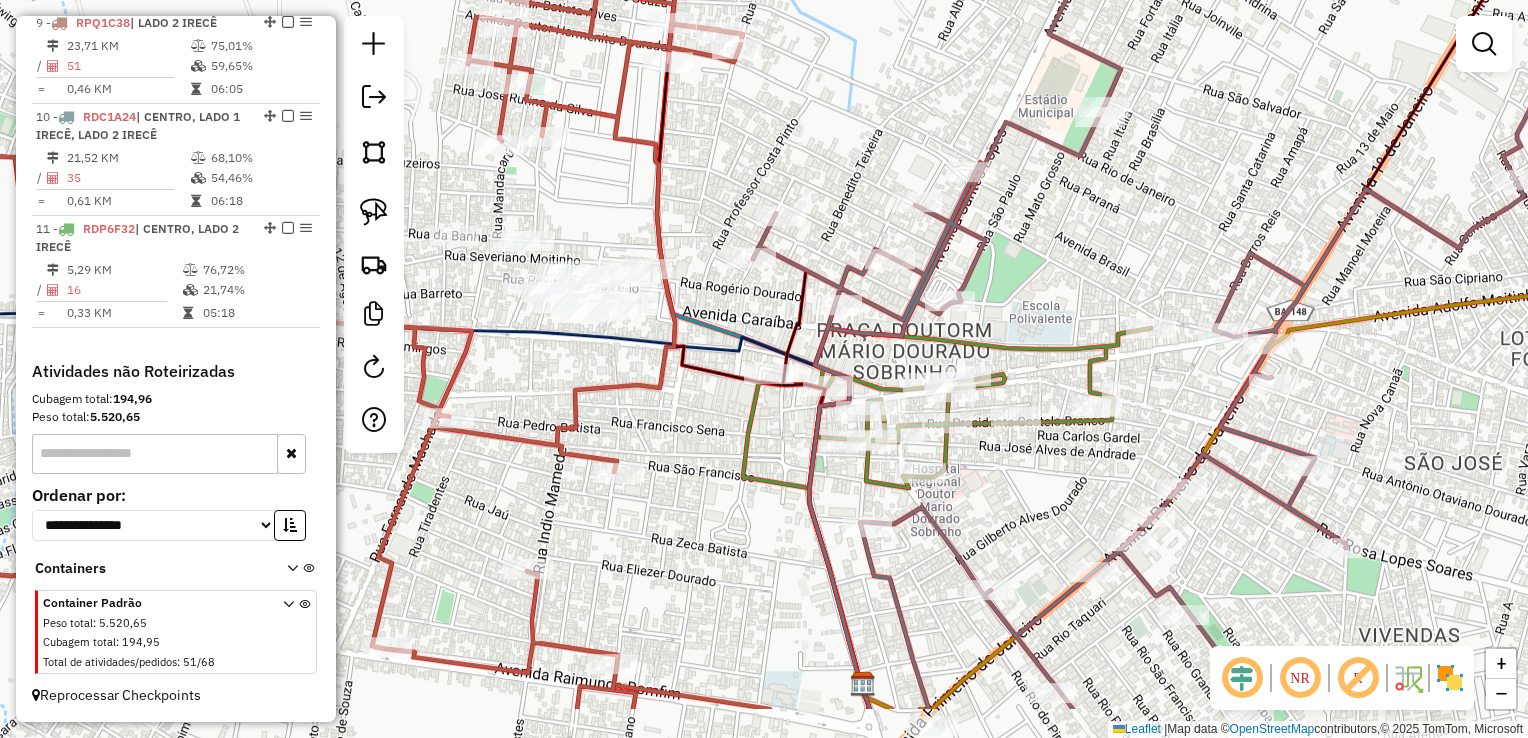 drag, startPoint x: 824, startPoint y: 258, endPoint x: 815, endPoint y: 138, distance: 120.33703 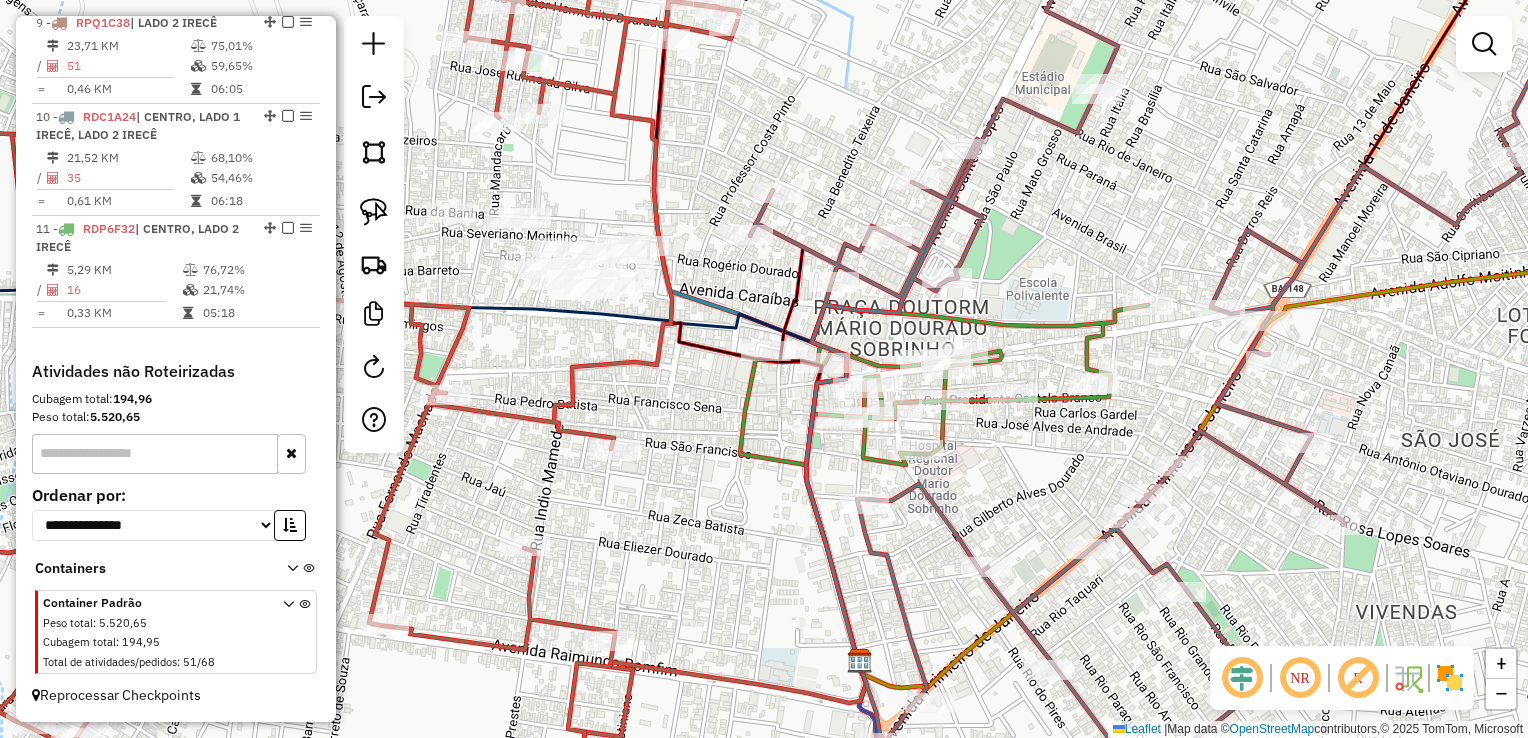 click 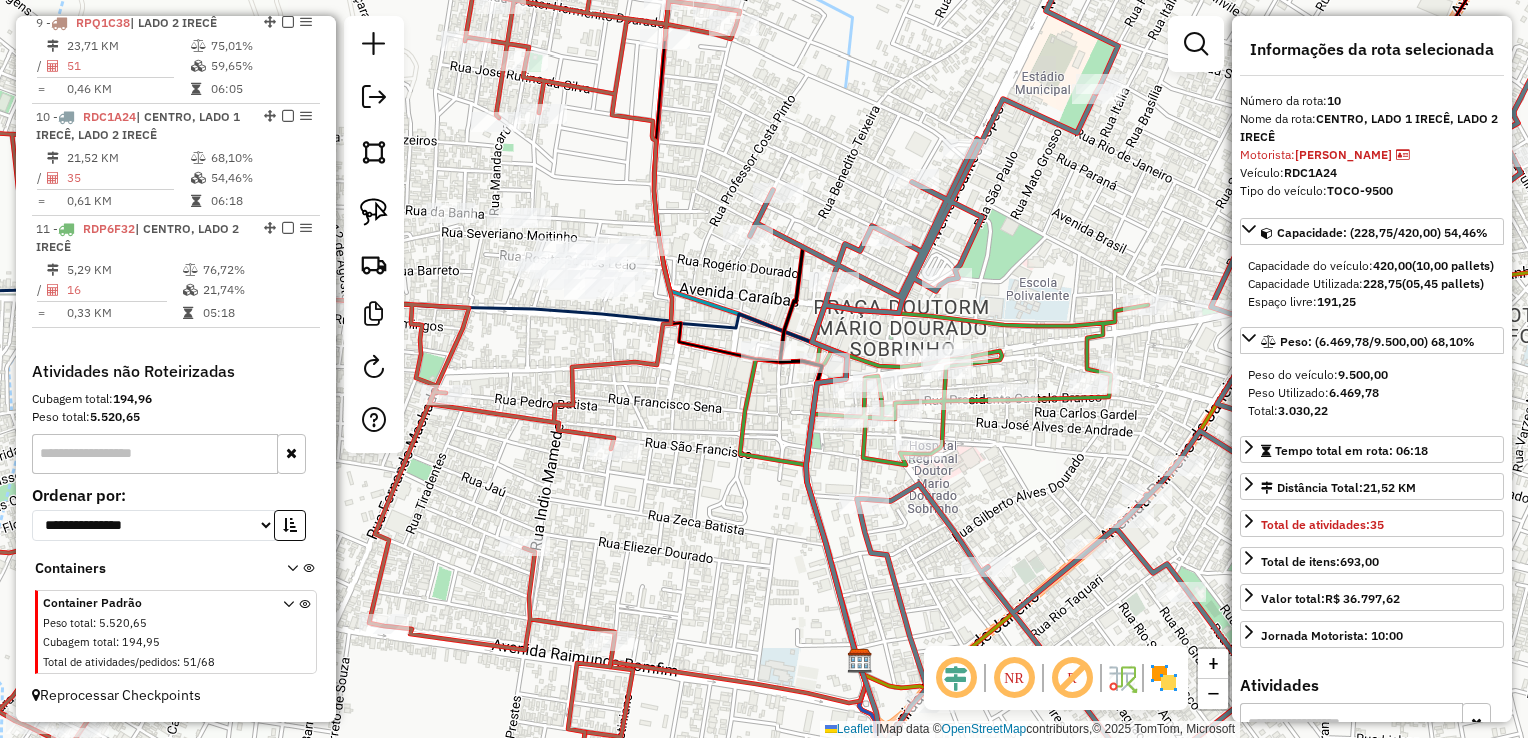 scroll, scrollTop: 1618, scrollLeft: 0, axis: vertical 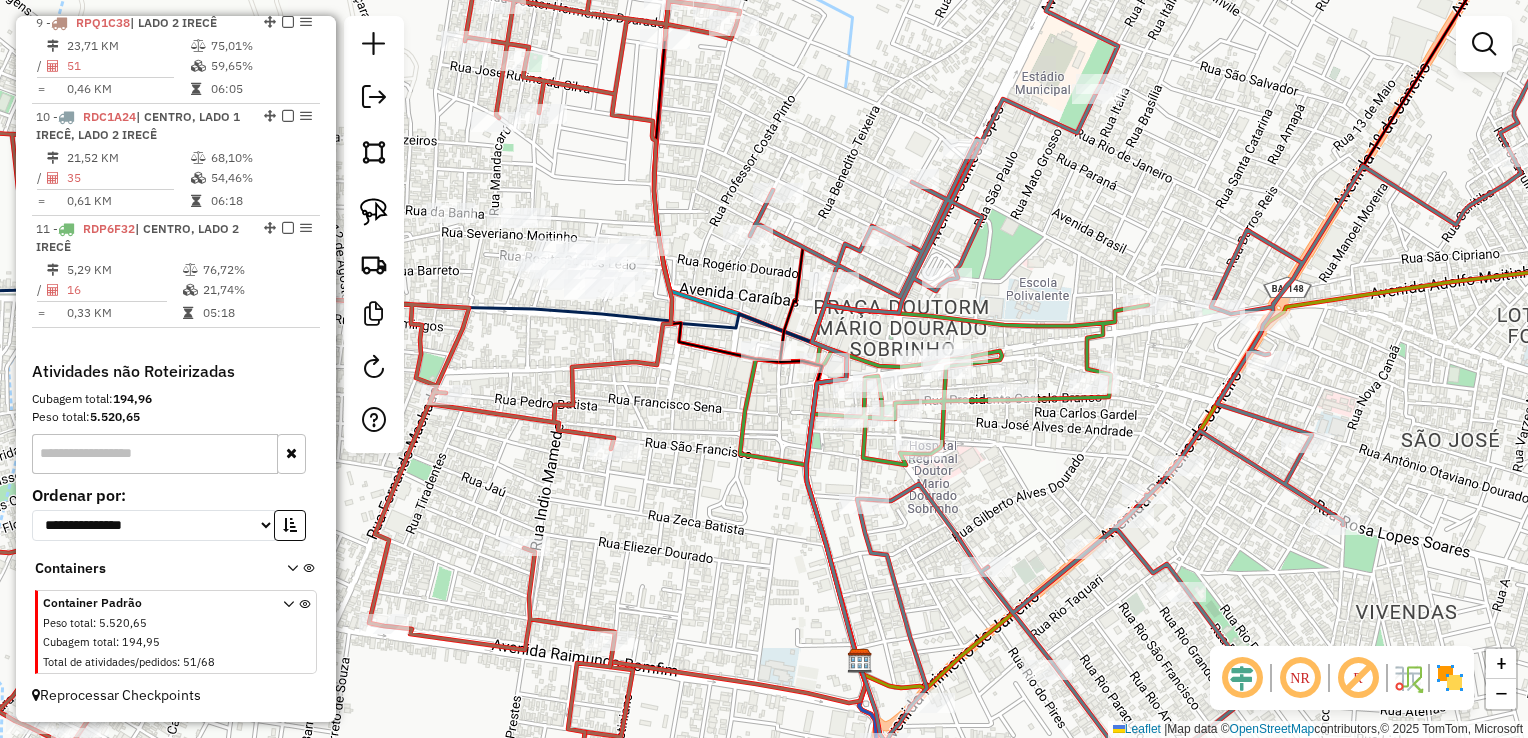 click 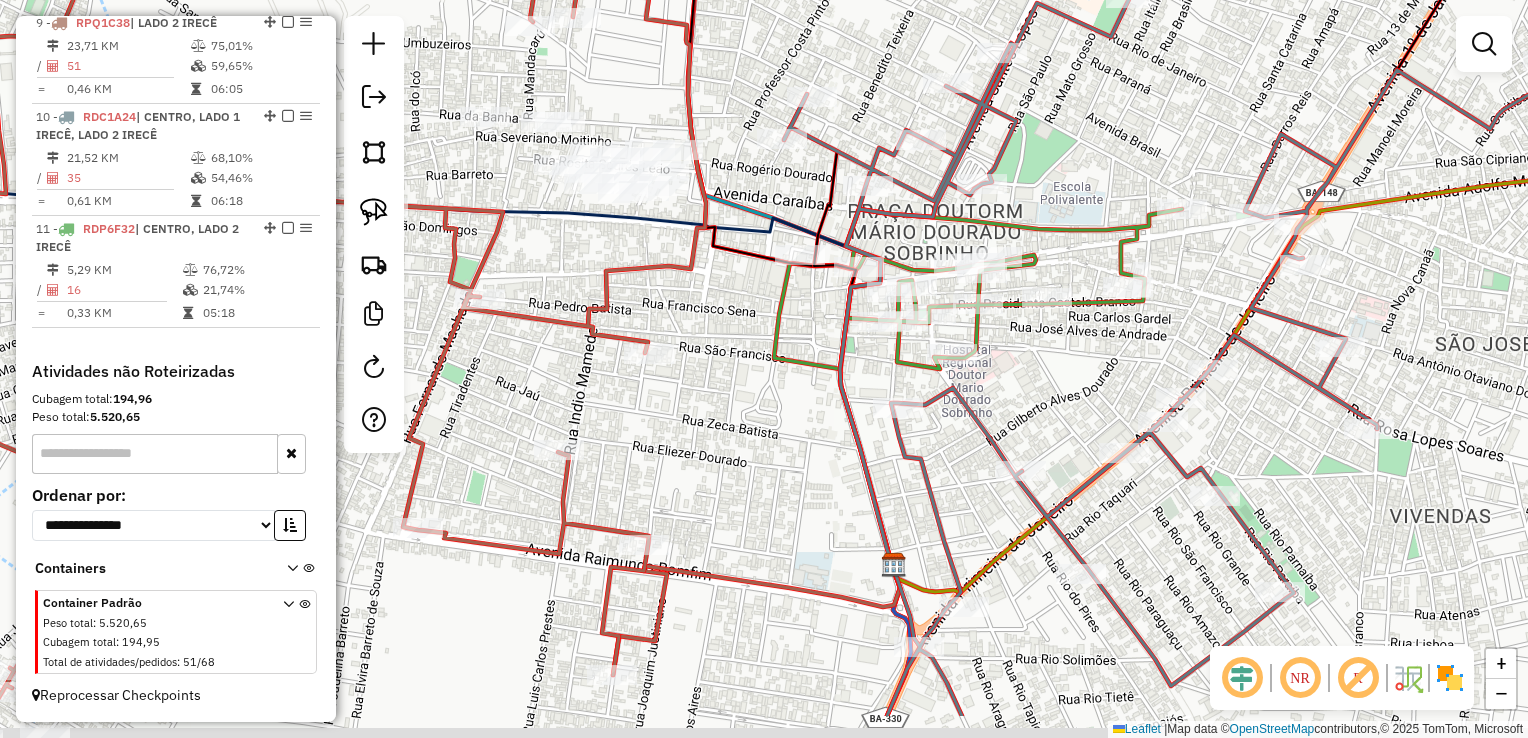 drag, startPoint x: 1044, startPoint y: 264, endPoint x: 1108, endPoint y: 190, distance: 97.8366 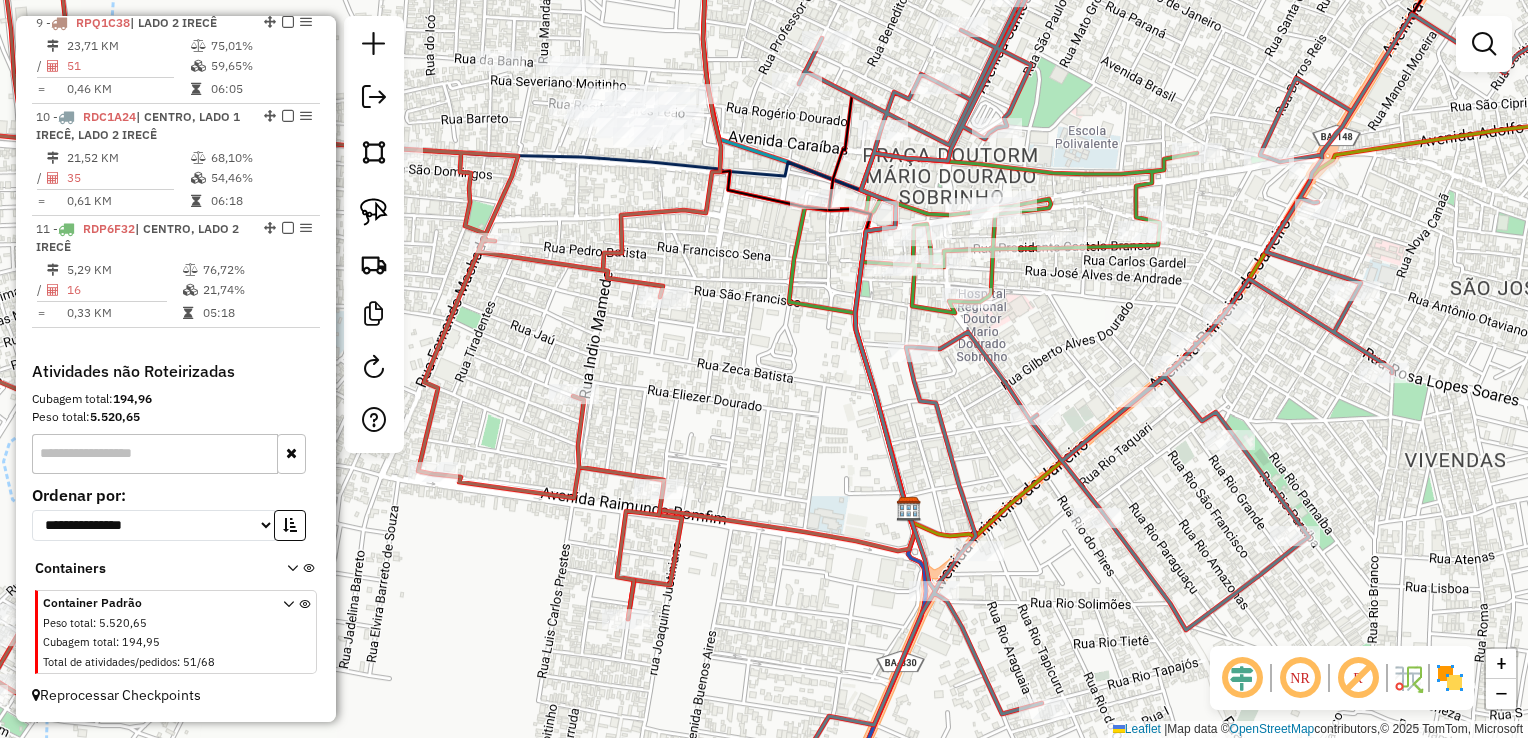 drag, startPoint x: 1062, startPoint y: 323, endPoint x: 1099, endPoint y: 231, distance: 99.16148 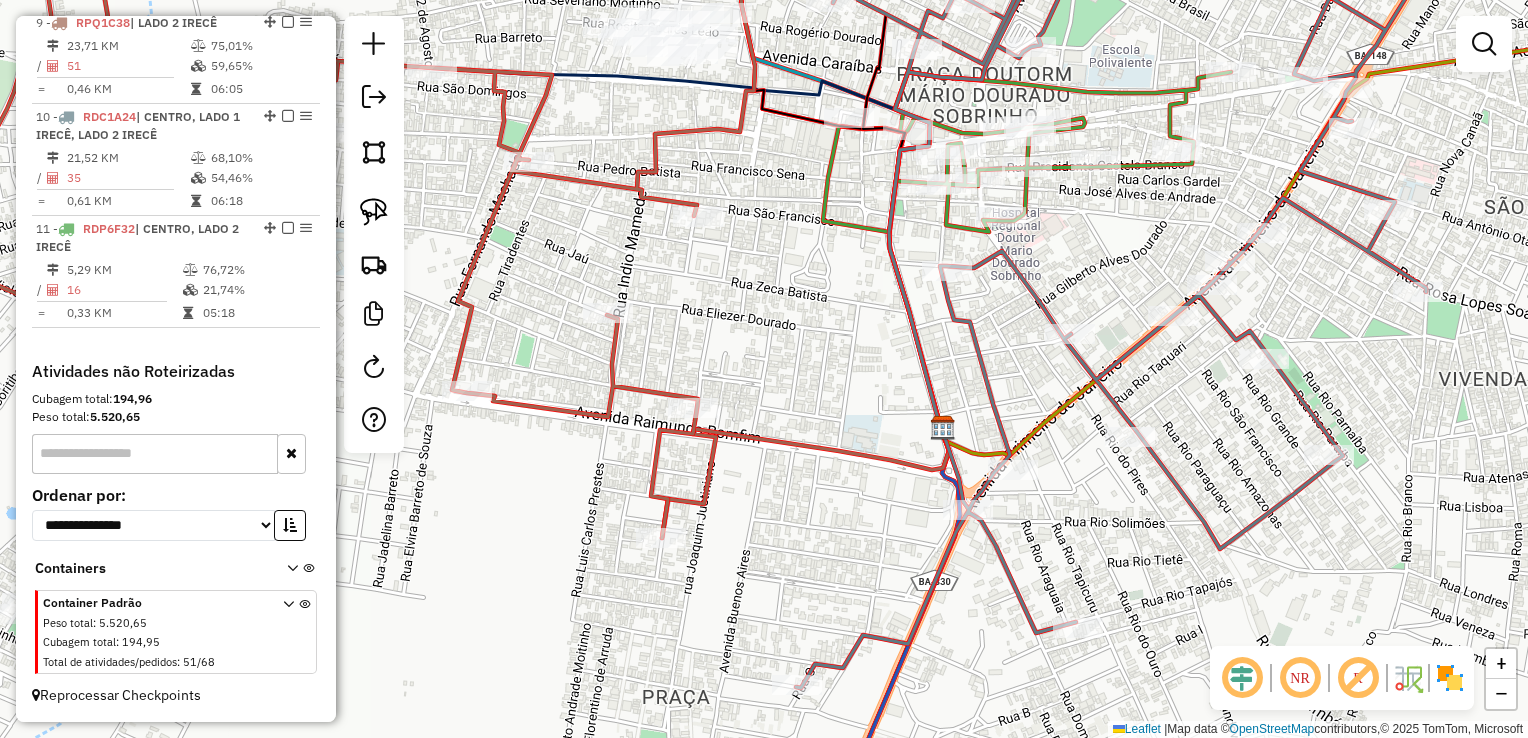 drag, startPoint x: 1028, startPoint y: 310, endPoint x: 998, endPoint y: 387, distance: 82.637764 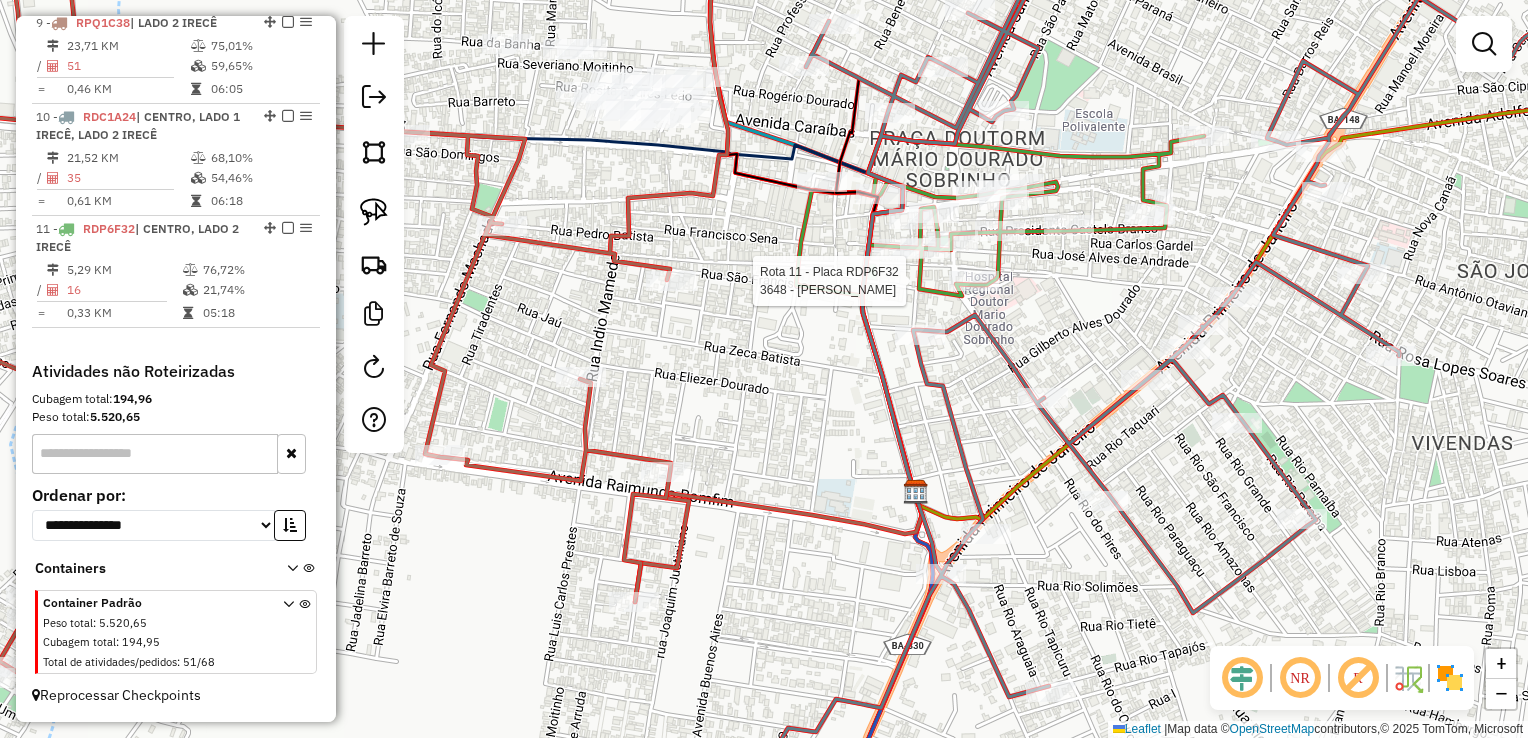 select on "*********" 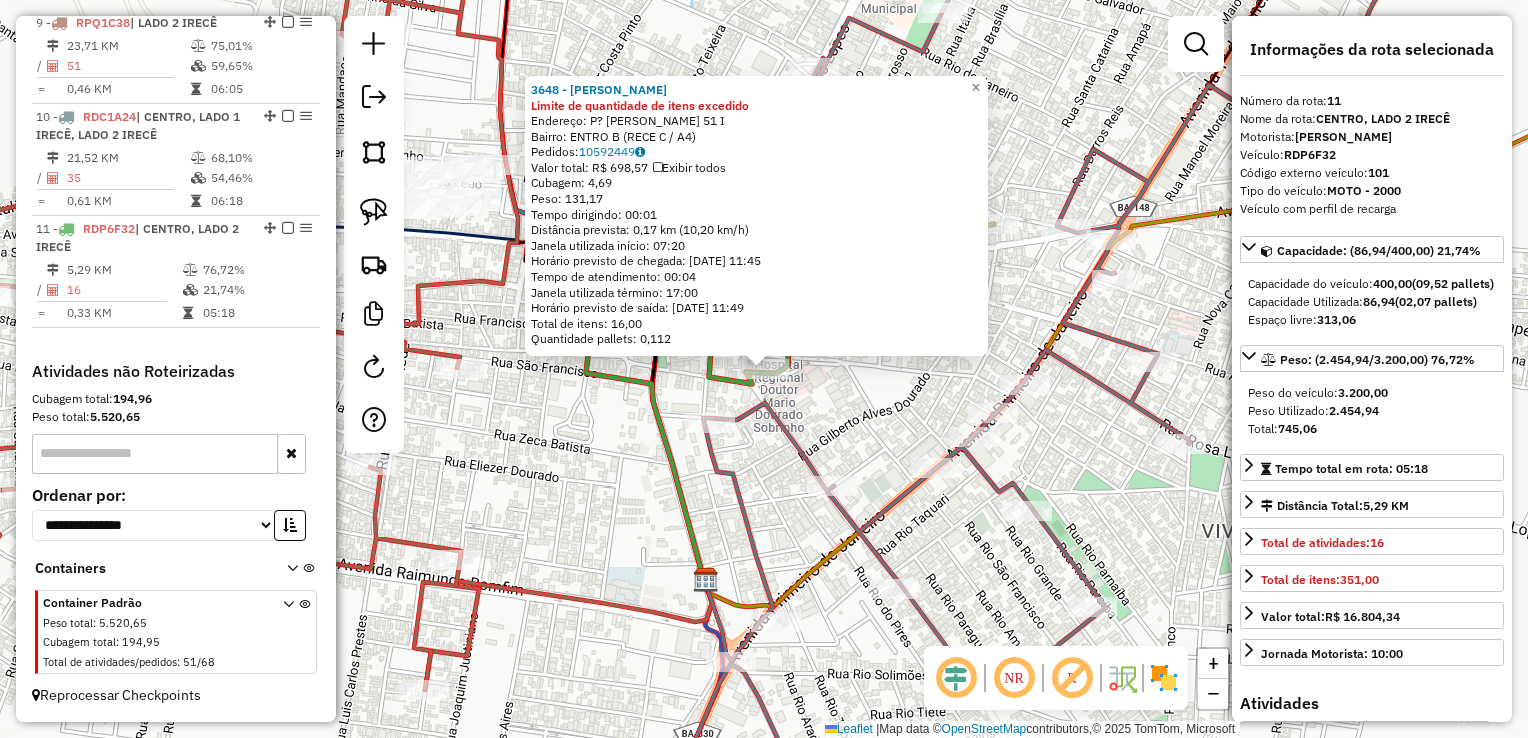 click on "3648 - GENILDA OLIVEIRA FEITOSA Limite de quantidade de itens excedido  Endereço: P? TEODORO SAMPAIO                51             I   Bairro: ENTRO                        B (RECE                         C / A4)   Pedidos:  10592449   Valor total: R$ 698,57   Exibir todos   Cubagem: 4,69  Peso: 131,17  Tempo dirigindo: 00:01   Distância prevista: 0,17 km (10,20 km/h)   Janela utilizada início: 07:20   Horário previsto de chegada: 11/07/2025 11:45   Tempo de atendimento: 00:04   Janela utilizada término: 17:00   Horário previsto de saída: 11/07/2025 11:49   Total de itens: 16,00   Quantidade pallets: 0,112  × Janela de atendimento Grade de atendimento Capacidade Transportadoras Veículos Cliente Pedidos  Rotas Selecione os dias de semana para filtrar as janelas de atendimento  Seg   Ter   Qua   Qui   Sex   Sáb   Dom  Informe o período da janela de atendimento: De: Até:  Filtrar exatamente a janela do cliente  Considerar janela de atendimento padrão   Seg   Ter   Qua   Qui   Sex   Sáb   Dom   De:" 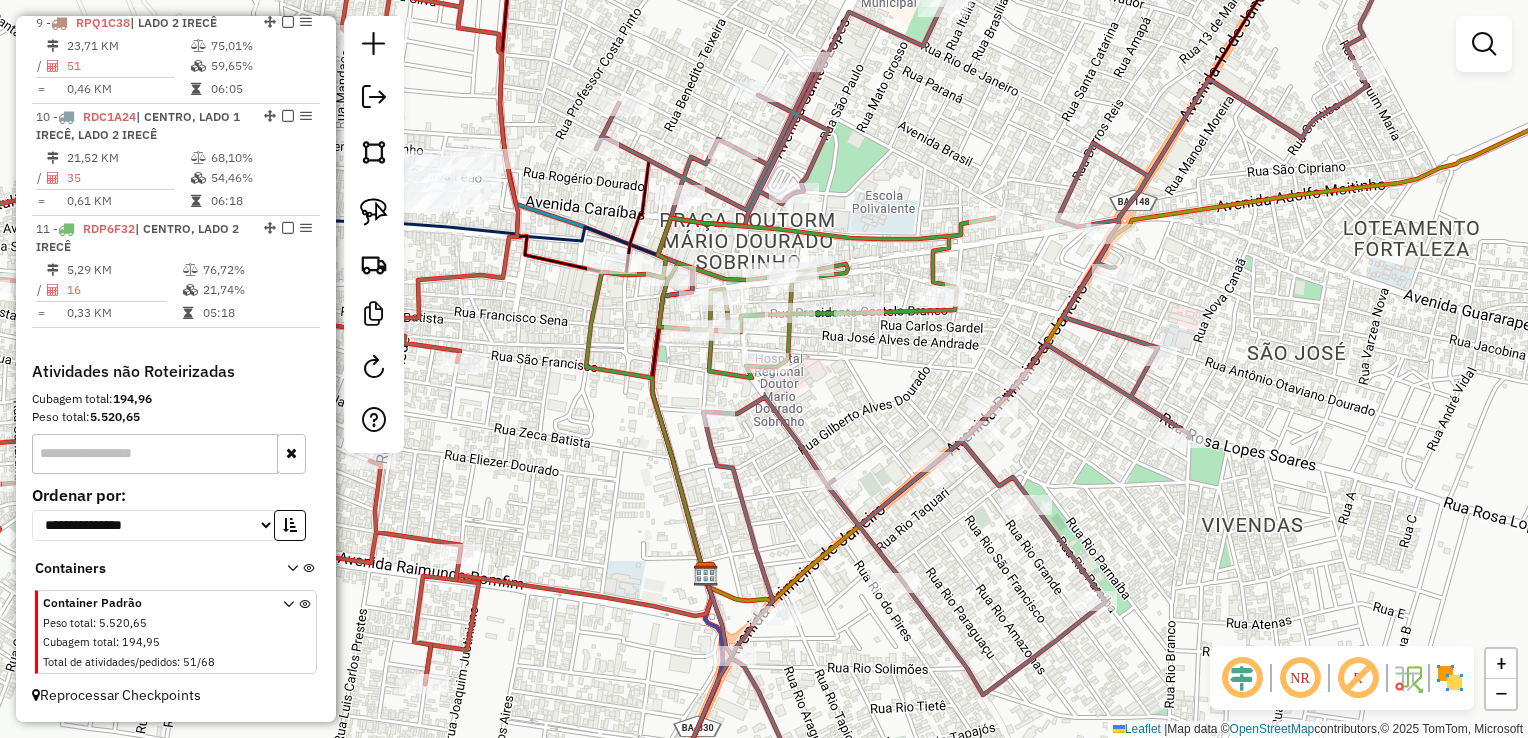 drag, startPoint x: 868, startPoint y: 422, endPoint x: 888, endPoint y: 370, distance: 55.713554 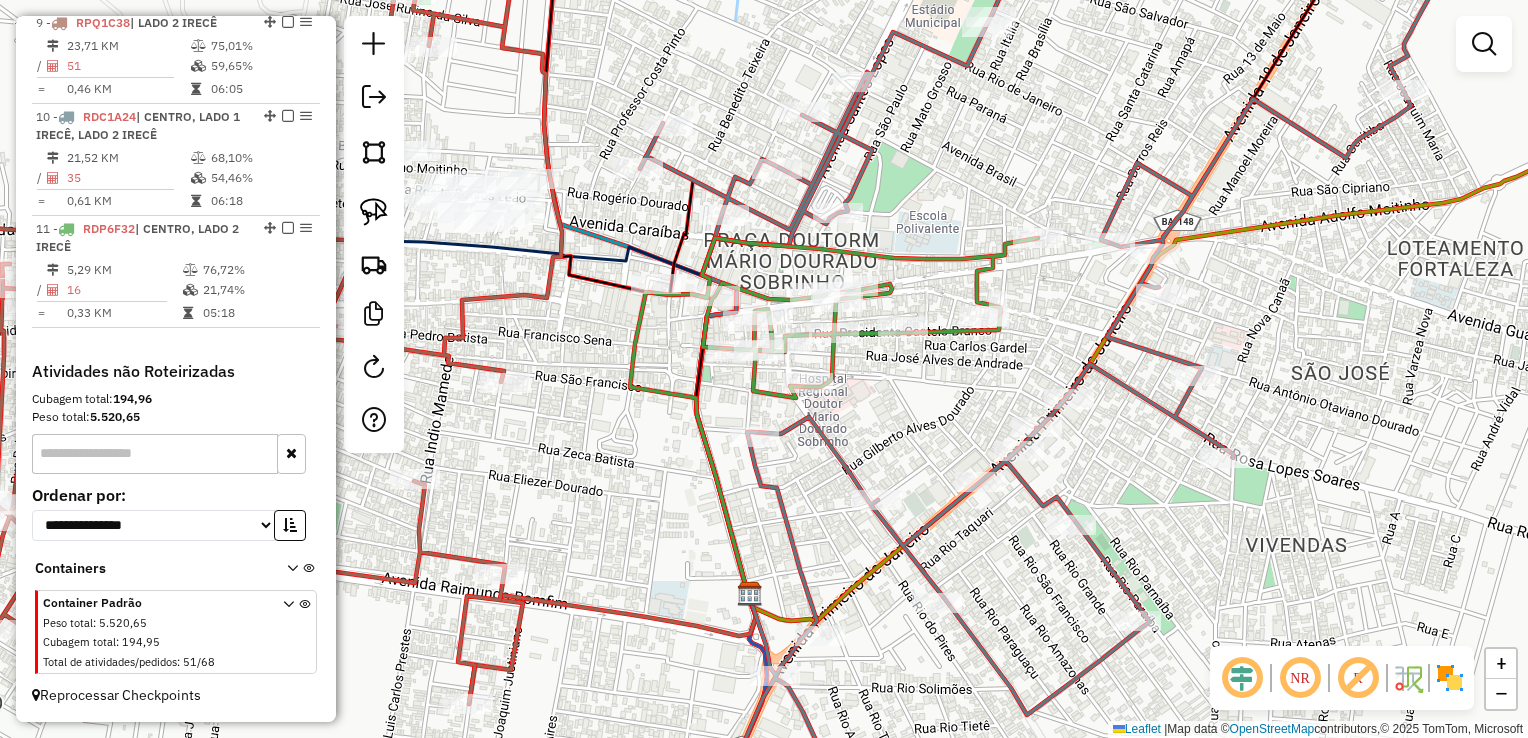 click on "Janela de atendimento Grade de atendimento Capacidade Transportadoras Veículos Cliente Pedidos  Rotas Selecione os dias de semana para filtrar as janelas de atendimento  Seg   Ter   Qua   Qui   Sex   Sáb   Dom  Informe o período da janela de atendimento: De: Até:  Filtrar exatamente a janela do cliente  Considerar janela de atendimento padrão  Selecione os dias de semana para filtrar as grades de atendimento  Seg   Ter   Qua   Qui   Sex   Sáb   Dom   Considerar clientes sem dia de atendimento cadastrado  Clientes fora do dia de atendimento selecionado Filtrar as atividades entre os valores definidos abaixo:  Peso mínimo:   Peso máximo:   Cubagem mínima:   Cubagem máxima:   De:   Até:  Filtrar as atividades entre o tempo de atendimento definido abaixo:  De:   Até:   Considerar capacidade total dos clientes não roteirizados Transportadora: Selecione um ou mais itens Tipo de veículo: Selecione um ou mais itens Veículo: Selecione um ou mais itens Motorista: Selecione um ou mais itens Nome: Rótulo:" 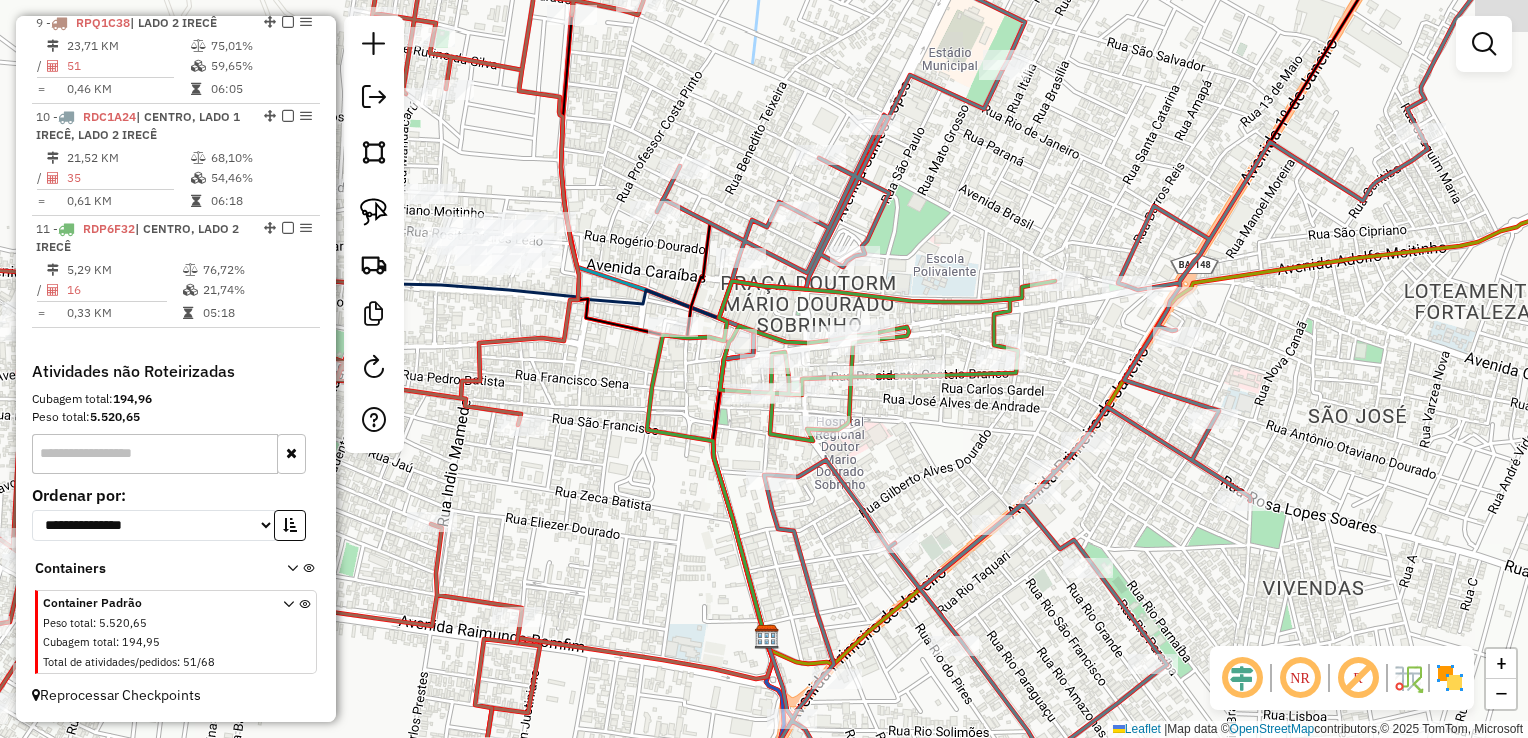 drag, startPoint x: 812, startPoint y: 486, endPoint x: 772, endPoint y: 537, distance: 64.815125 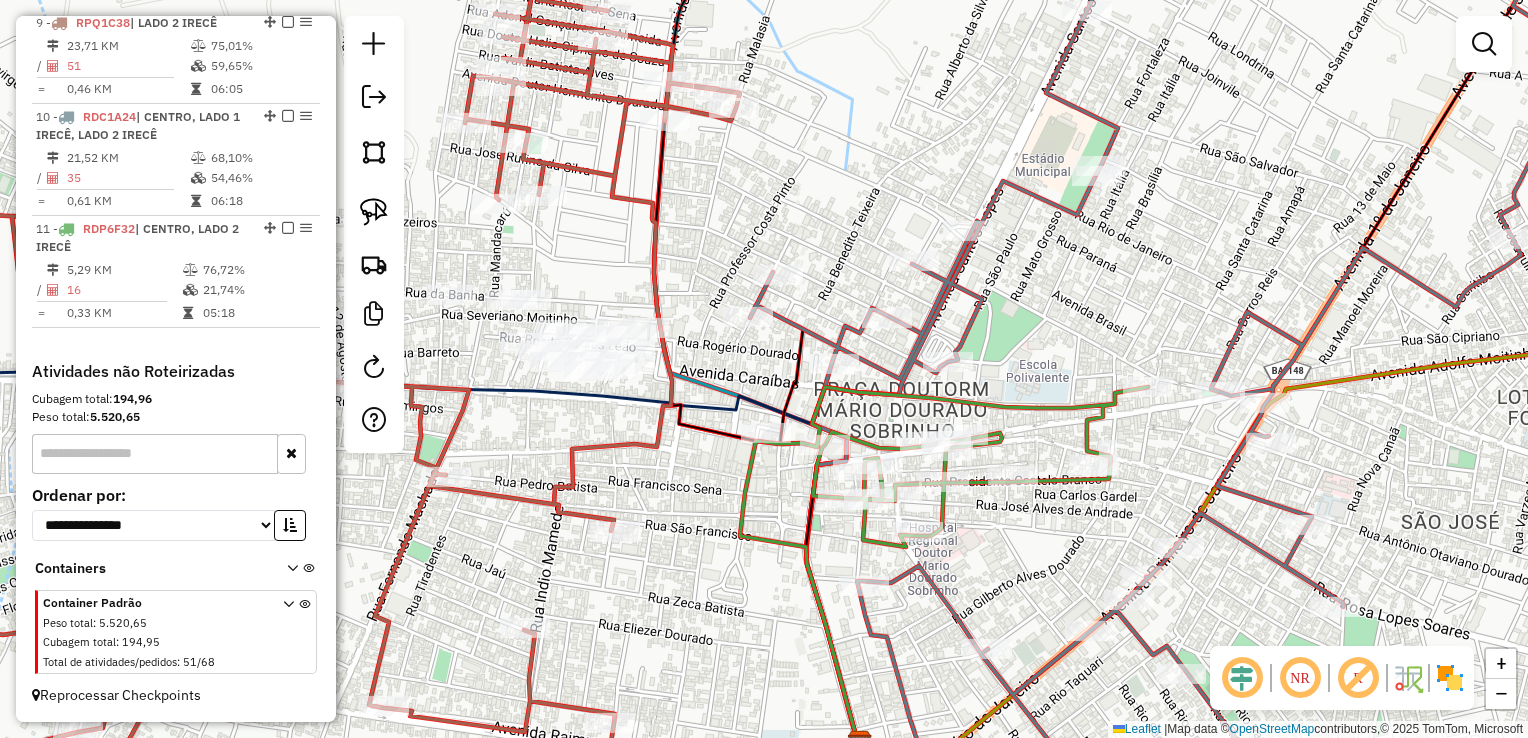 drag, startPoint x: 680, startPoint y: 538, endPoint x: 731, endPoint y: 559, distance: 55.154327 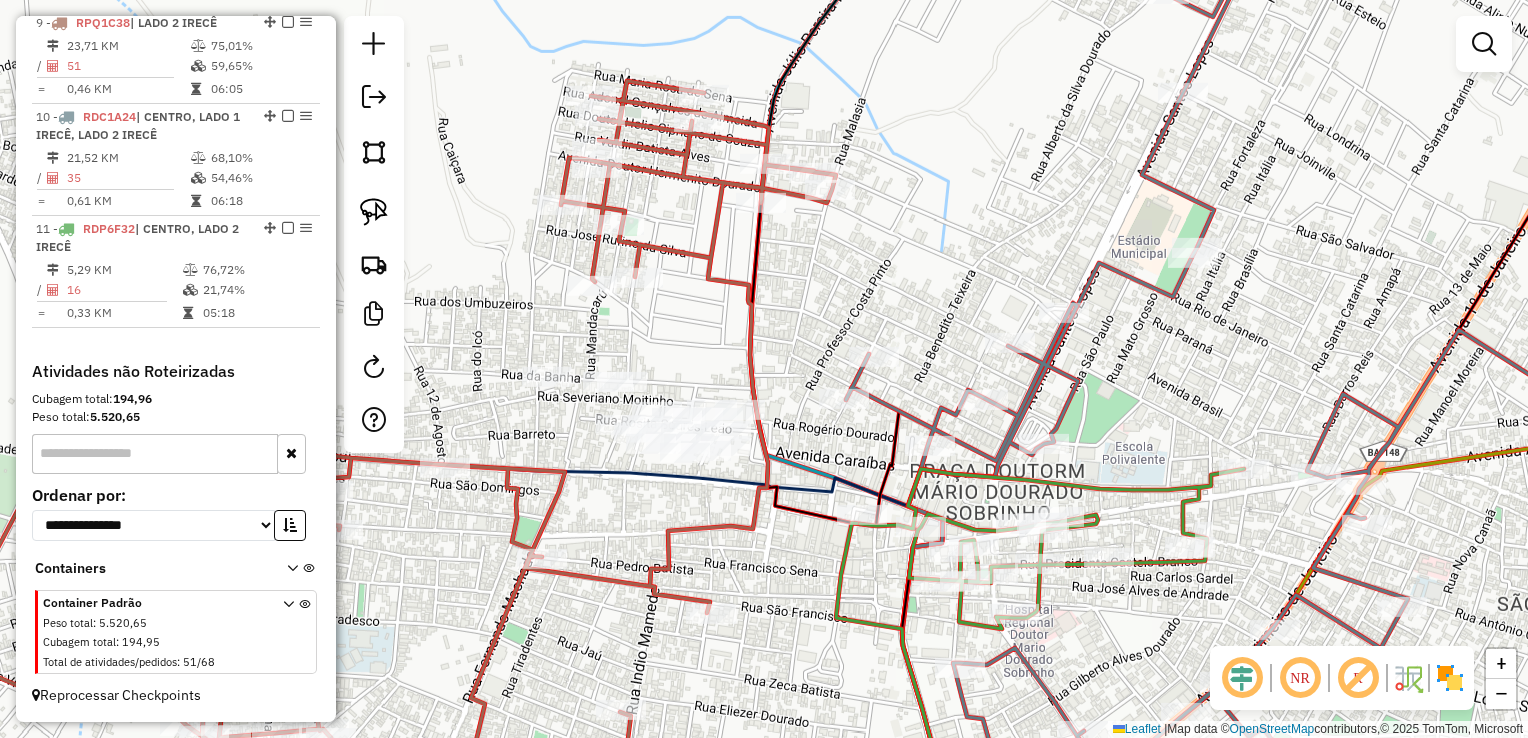 drag, startPoint x: 833, startPoint y: 339, endPoint x: 814, endPoint y: 357, distance: 26.172504 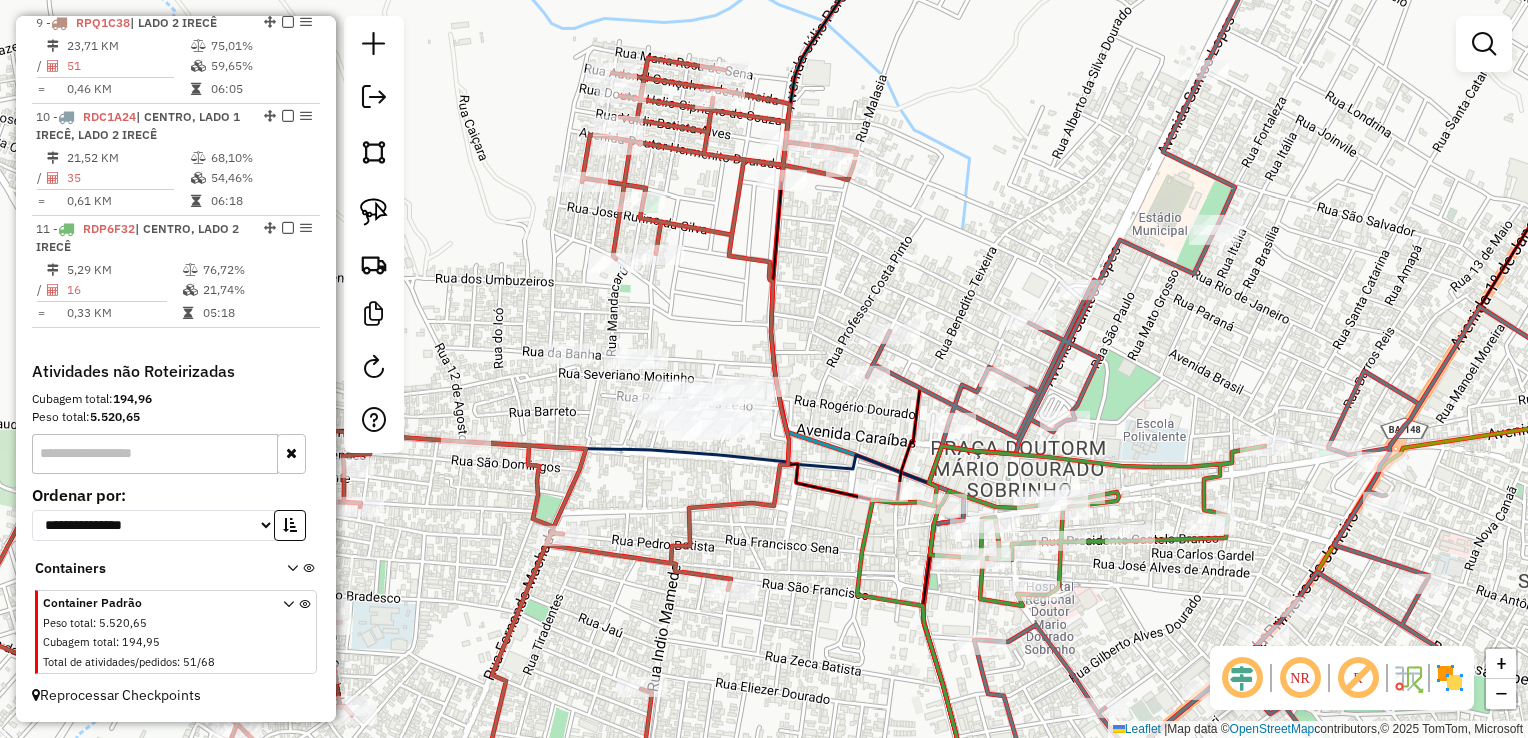 drag, startPoint x: 676, startPoint y: 336, endPoint x: 620, endPoint y: 323, distance: 57.48913 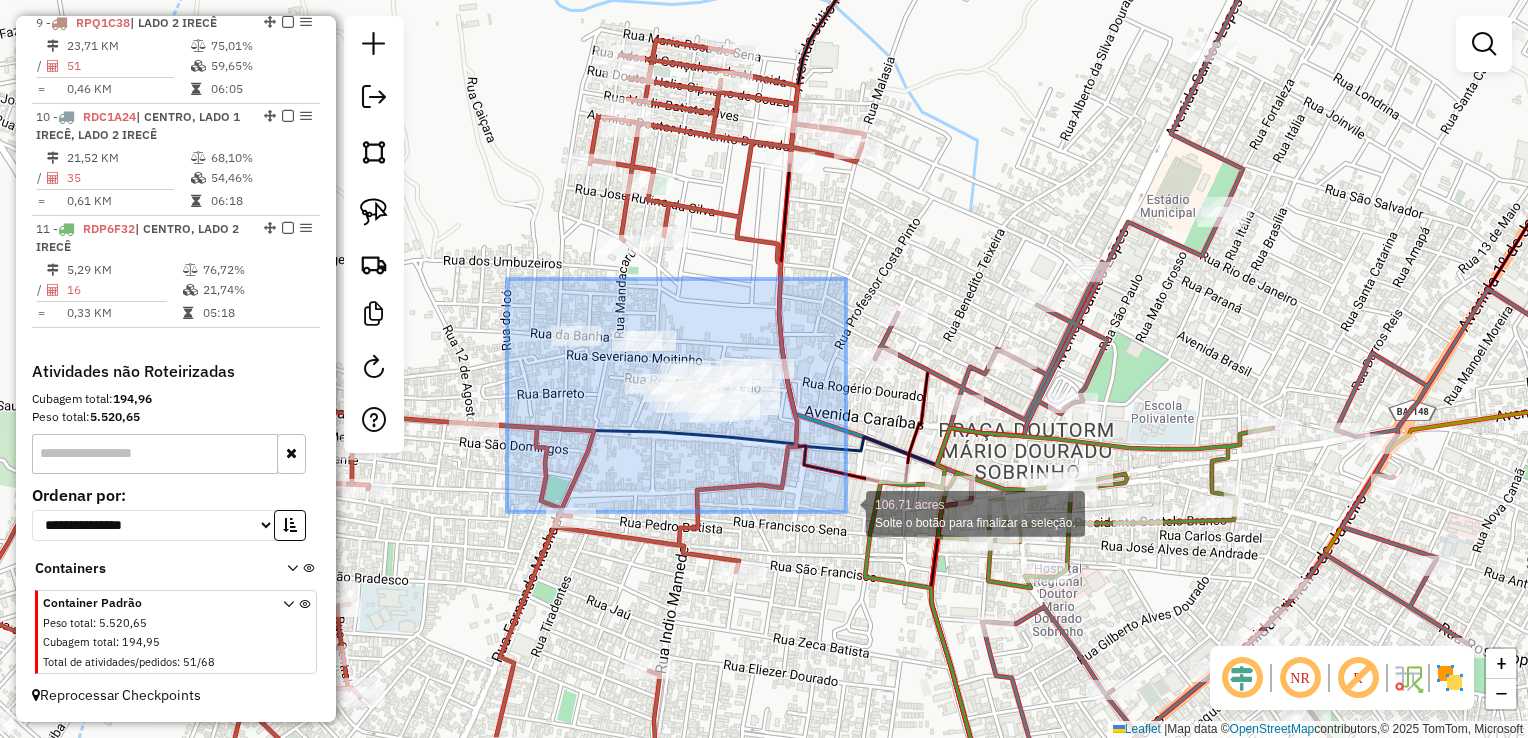 drag, startPoint x: 514, startPoint y: 288, endPoint x: 846, endPoint y: 512, distance: 400.4997 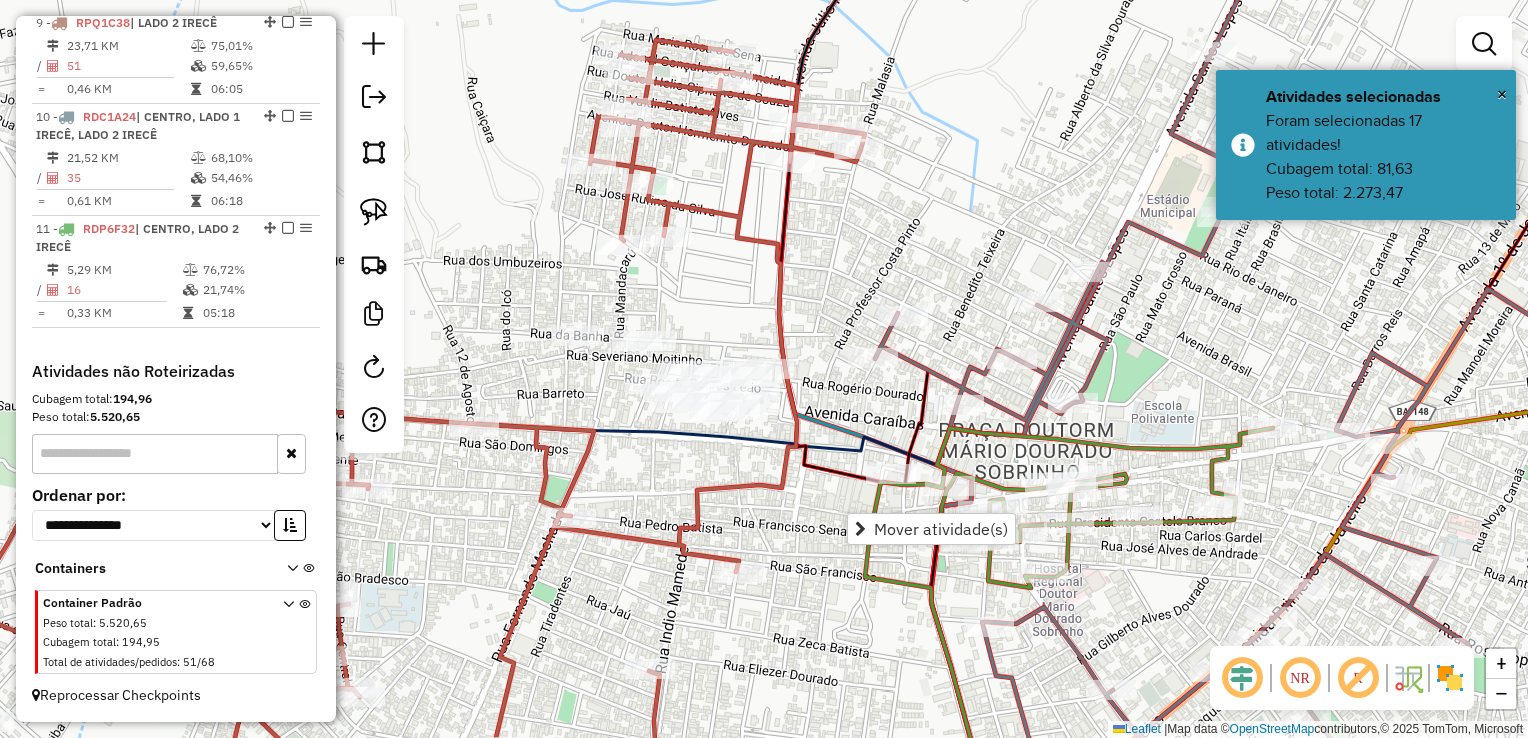 click on "Janela de atendimento Grade de atendimento Capacidade Transportadoras Veículos Cliente Pedidos  Rotas Selecione os dias de semana para filtrar as janelas de atendimento  Seg   Ter   Qua   Qui   Sex   Sáb   Dom  Informe o período da janela de atendimento: De: Até:  Filtrar exatamente a janela do cliente  Considerar janela de atendimento padrão  Selecione os dias de semana para filtrar as grades de atendimento  Seg   Ter   Qua   Qui   Sex   Sáb   Dom   Considerar clientes sem dia de atendimento cadastrado  Clientes fora do dia de atendimento selecionado Filtrar as atividades entre os valores definidos abaixo:  Peso mínimo:   Peso máximo:   Cubagem mínima:   Cubagem máxima:   De:   Até:  Filtrar as atividades entre o tempo de atendimento definido abaixo:  De:   Até:   Considerar capacidade total dos clientes não roteirizados Transportadora: Selecione um ou mais itens Tipo de veículo: Selecione um ou mais itens Veículo: Selecione um ou mais itens Motorista: Selecione um ou mais itens Nome: Rótulo:" 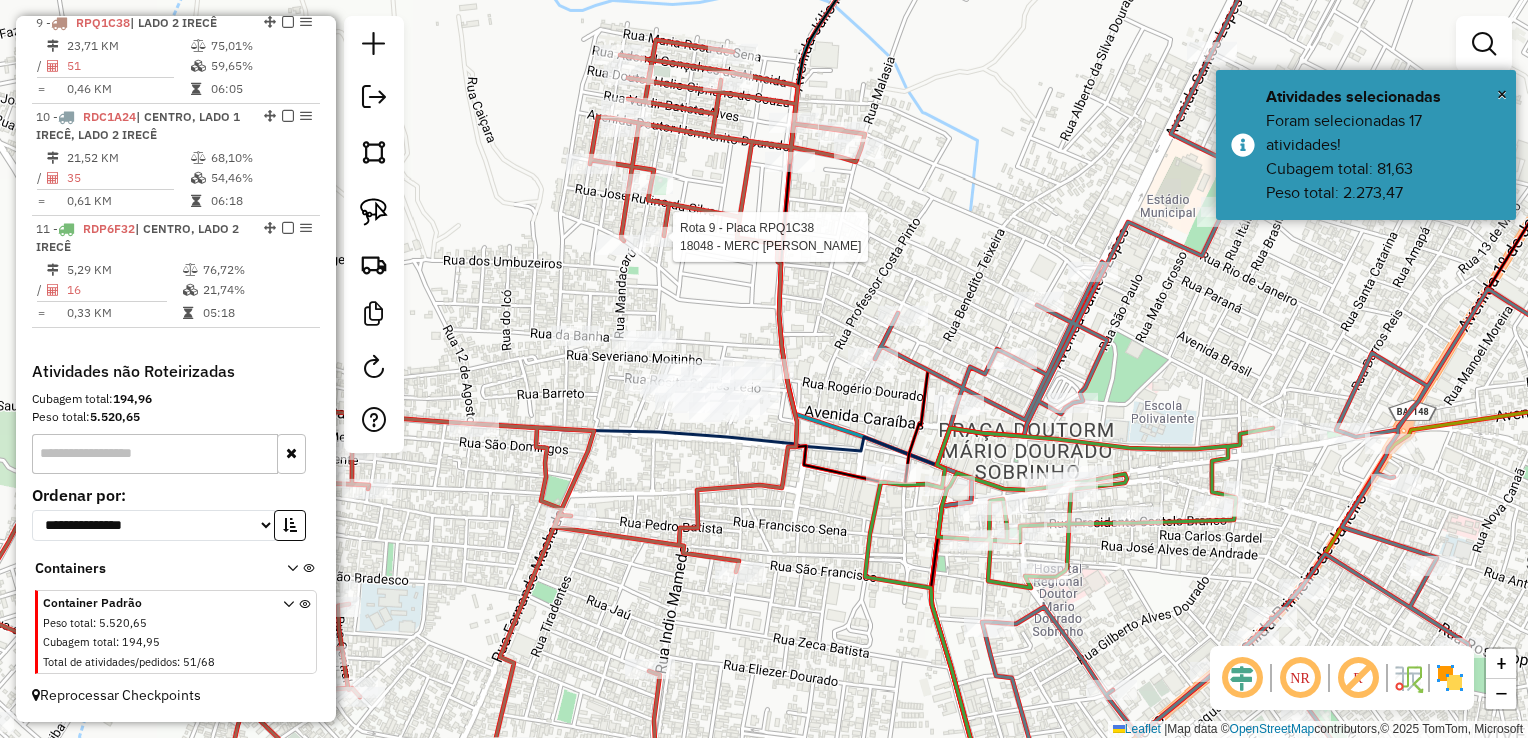 select on "*********" 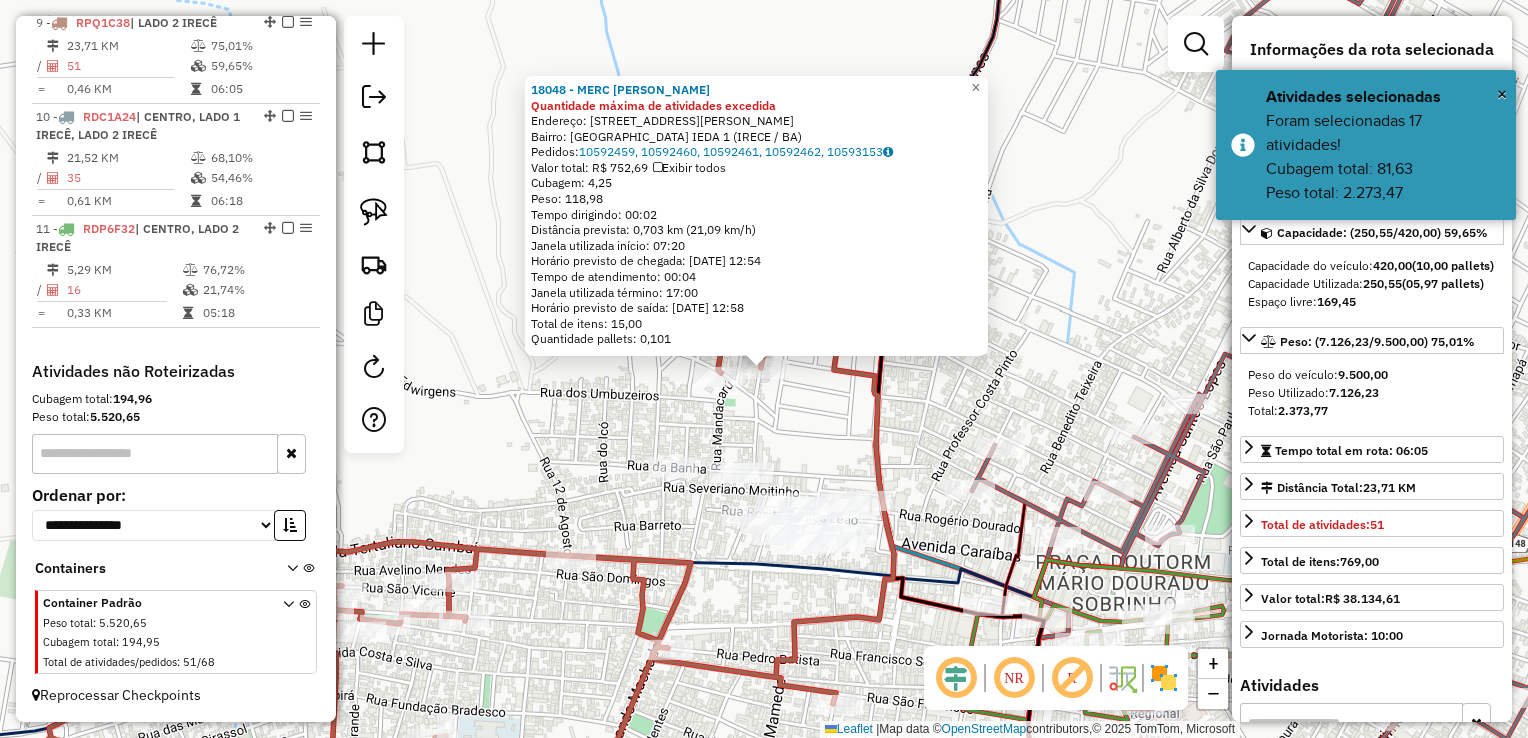 scroll, scrollTop: 1614, scrollLeft: 0, axis: vertical 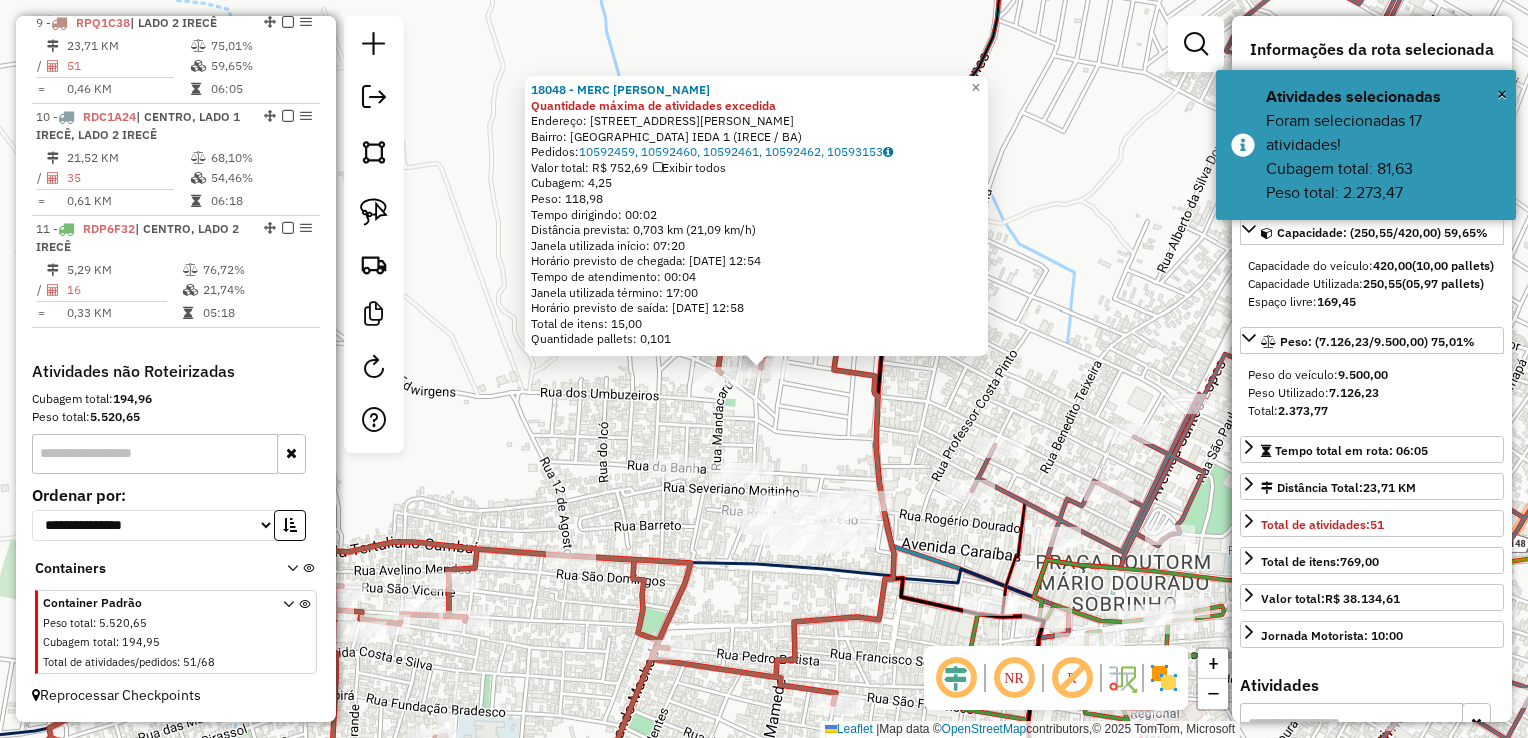 click on "18048 - MERC ANA LUIZA Quantidade máxima de atividades excedida  Endereço:  RUA ARISTIDES MOITINHO 63   Bairro: NOVO HORIZONTE   IEDA 1 (IRECE / BA)   Pedidos:  10592459, 10592460, 10592461, 10592462, 10593153   Valor total: R$ 752,69   Exibir todos   Cubagem: 4,25  Peso: 118,98  Tempo dirigindo: 00:02   Distância prevista: 0,703 km (21,09 km/h)   Janela utilizada início: 07:20   Horário previsto de chegada: 11/07/2025 12:54   Tempo de atendimento: 00:04   Janela utilizada término: 17:00   Horário previsto de saída: 11/07/2025 12:58   Total de itens: 15,00   Quantidade pallets: 0,101  × Janela de atendimento Grade de atendimento Capacidade Transportadoras Veículos Cliente Pedidos  Rotas Selecione os dias de semana para filtrar as janelas de atendimento  Seg   Ter   Qua   Qui   Sex   Sáb   Dom  Informe o período da janela de atendimento: De: Até:  Filtrar exatamente a janela do cliente  Considerar janela de atendimento padrão  Selecione os dias de semana para filtrar as grades de atendimento De:" 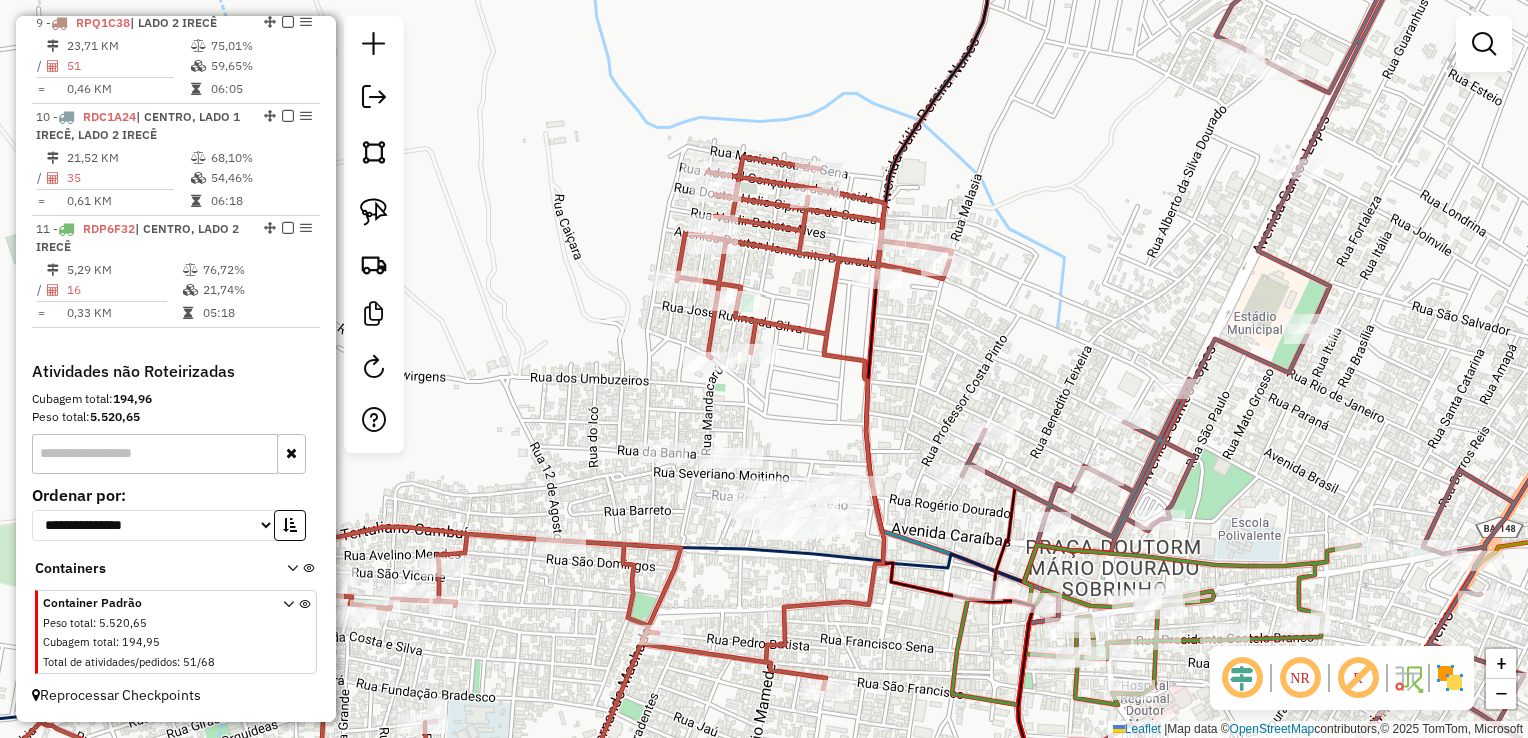 drag, startPoint x: 805, startPoint y: 430, endPoint x: 728, endPoint y: 358, distance: 105.41821 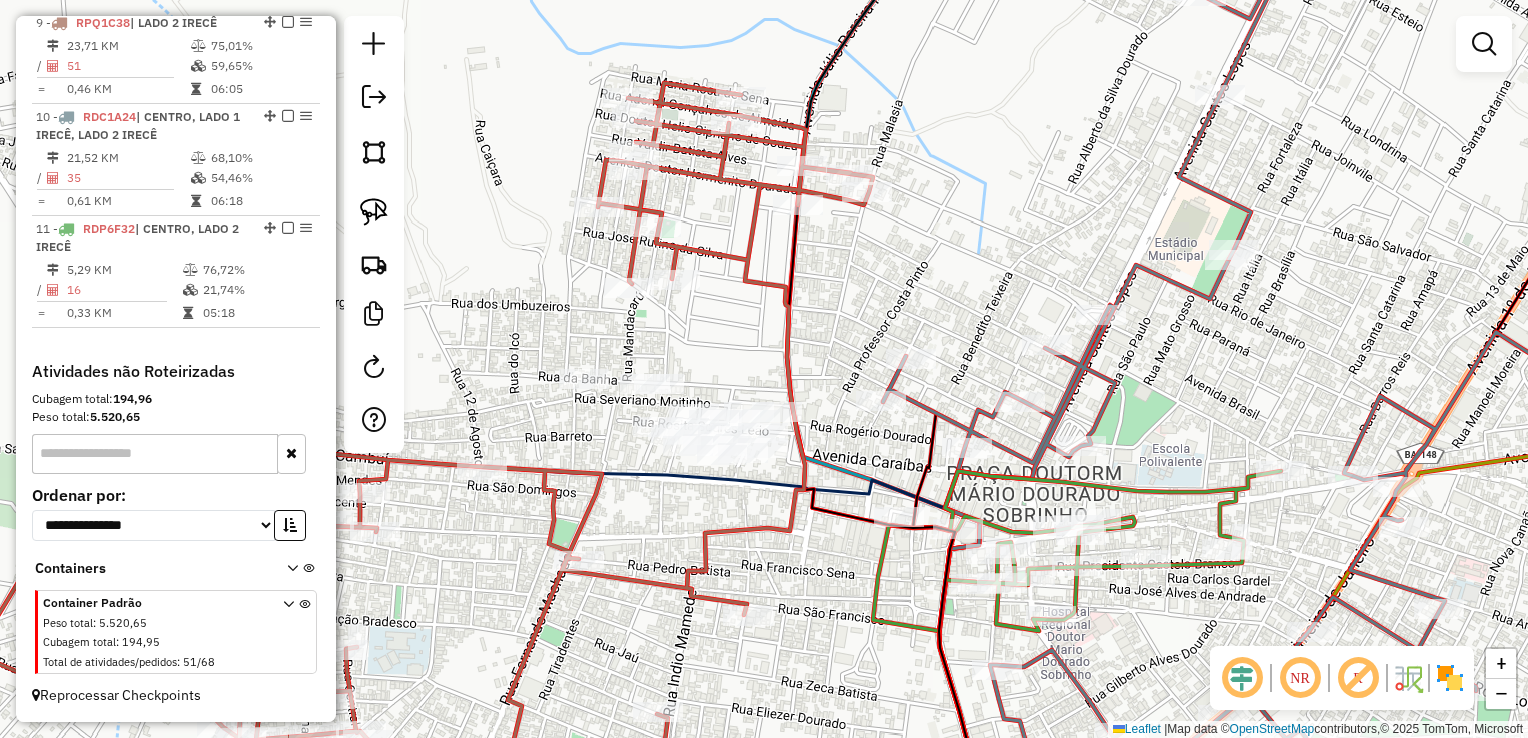 drag, startPoint x: 824, startPoint y: 350, endPoint x: 811, endPoint y: 310, distance: 42.059483 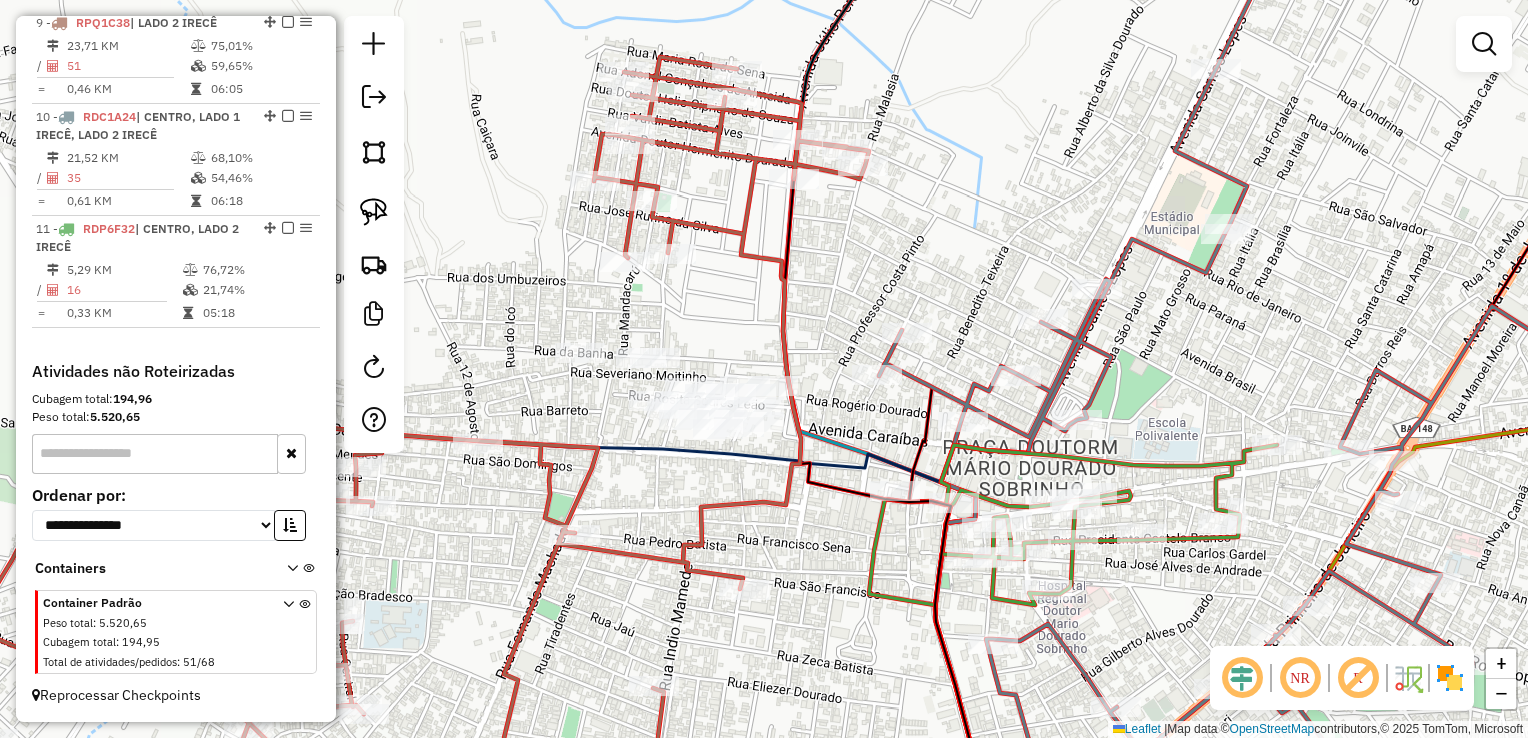 drag, startPoint x: 824, startPoint y: 331, endPoint x: 791, endPoint y: 238, distance: 98.681305 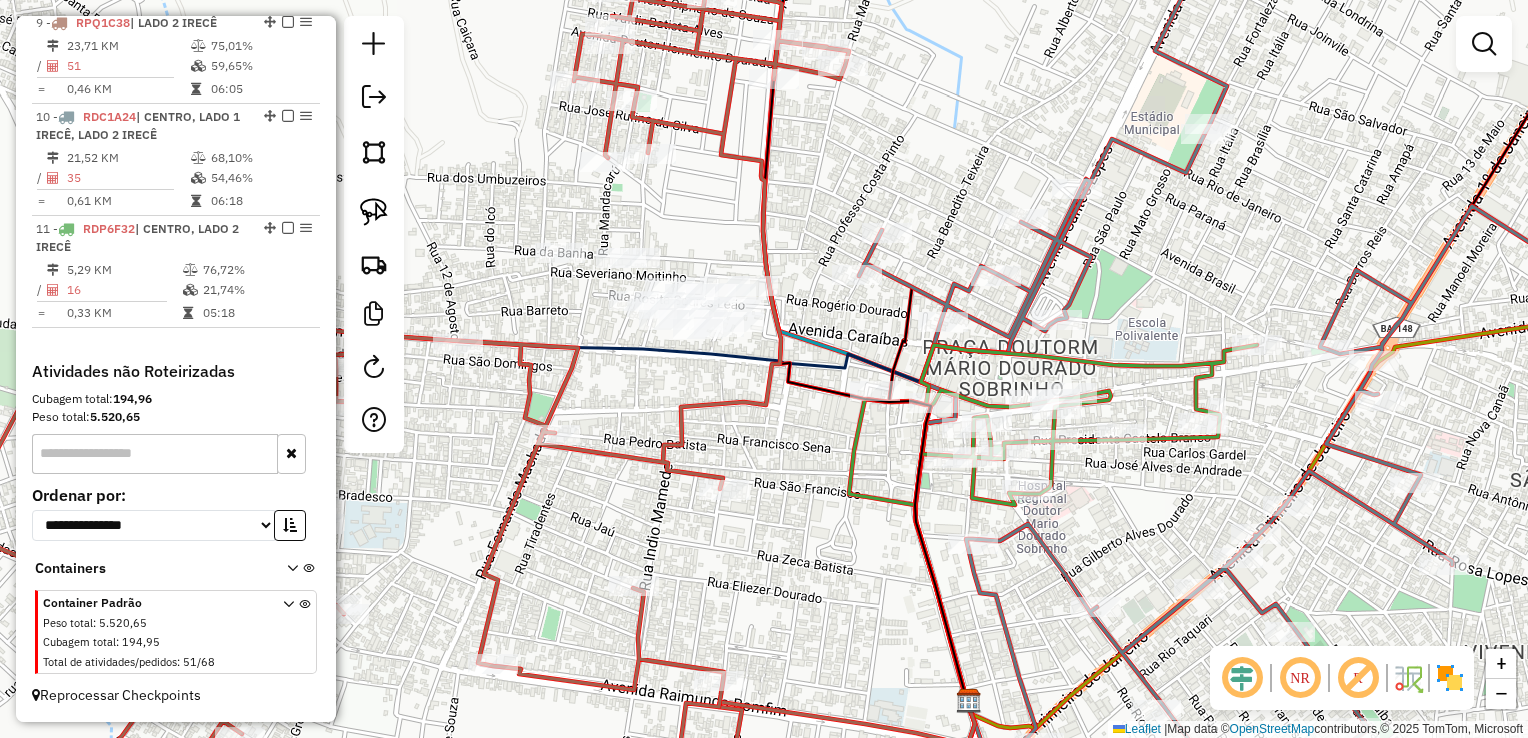 drag, startPoint x: 703, startPoint y: 229, endPoint x: 681, endPoint y: 166, distance: 66.730804 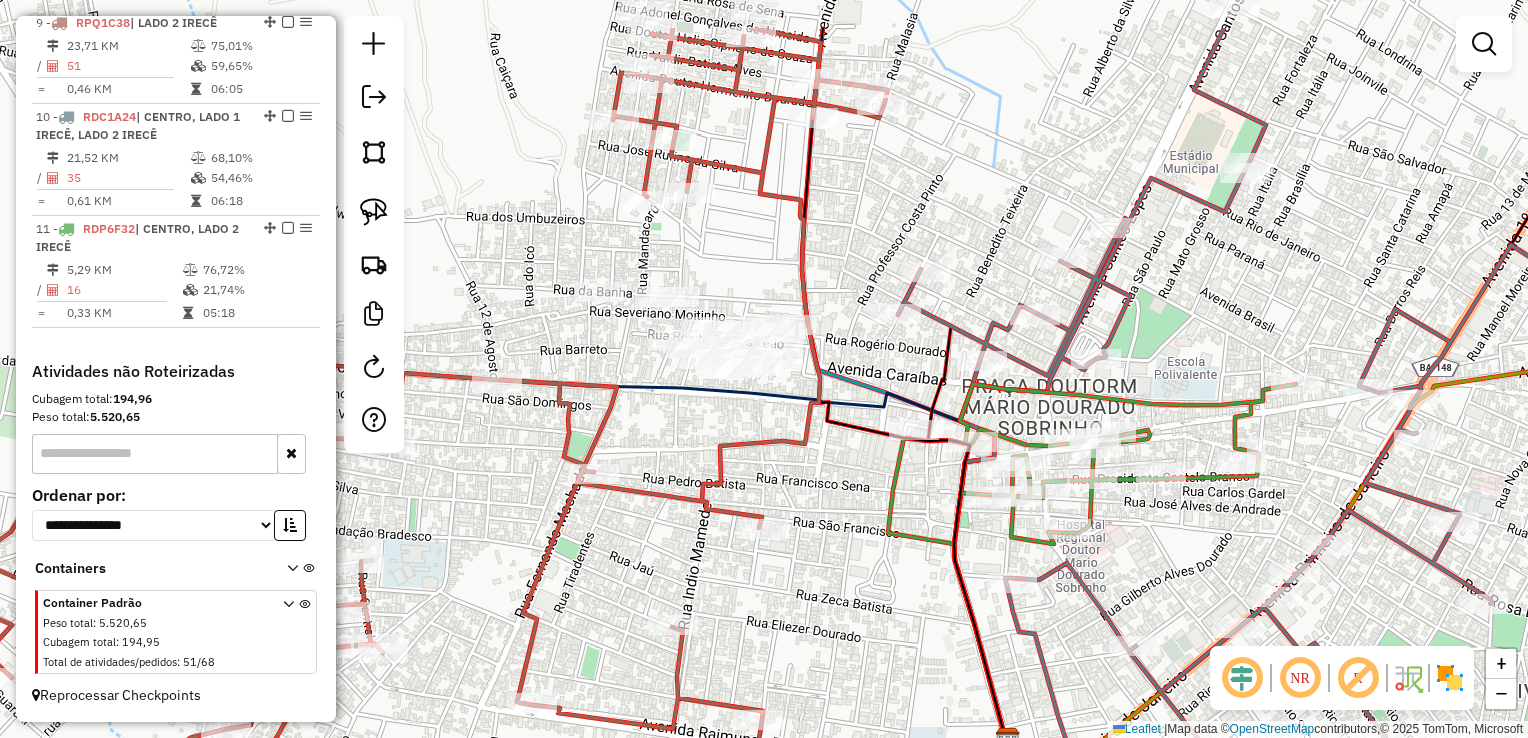 drag, startPoint x: 668, startPoint y: 125, endPoint x: 728, endPoint y: 230, distance: 120.93387 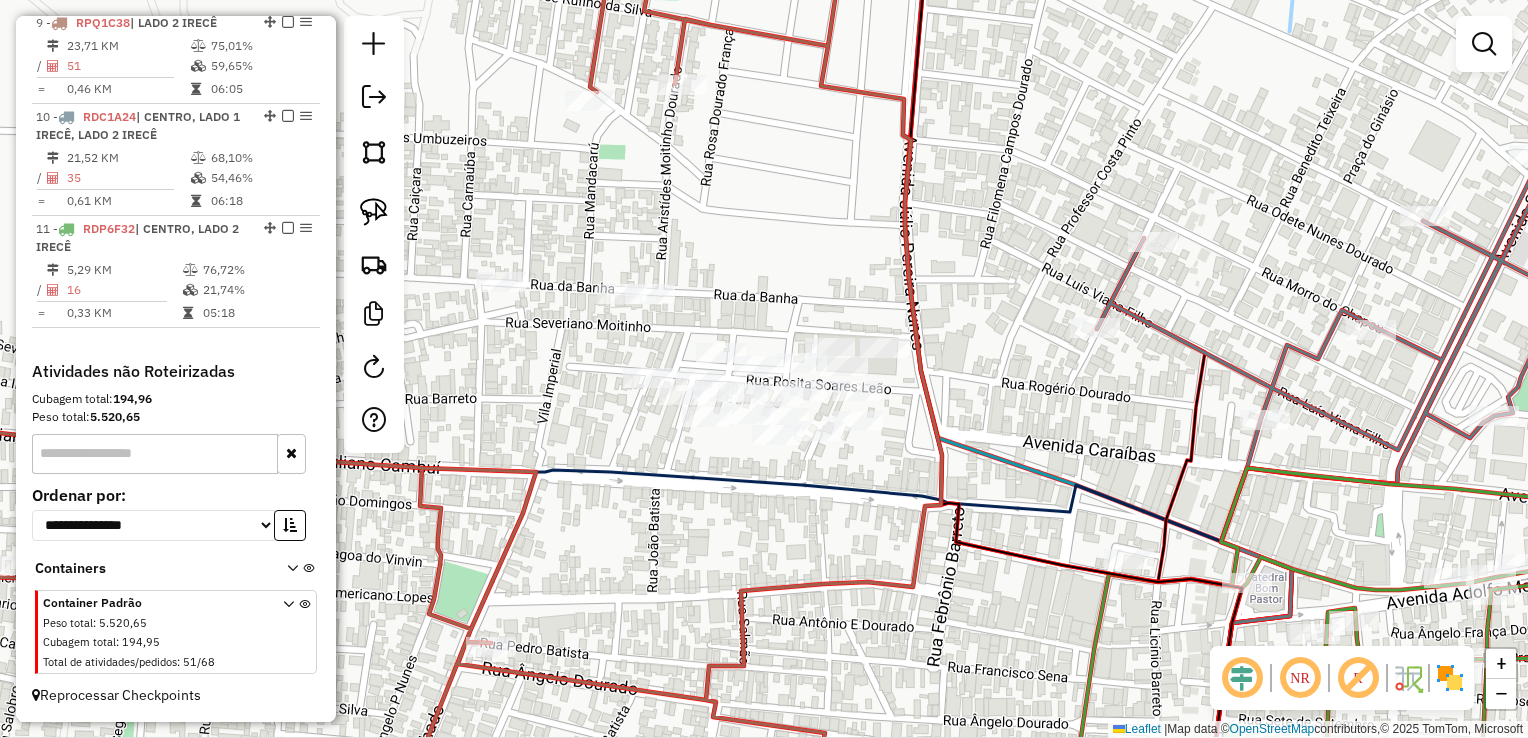 drag, startPoint x: 727, startPoint y: 274, endPoint x: 752, endPoint y: 199, distance: 79.05694 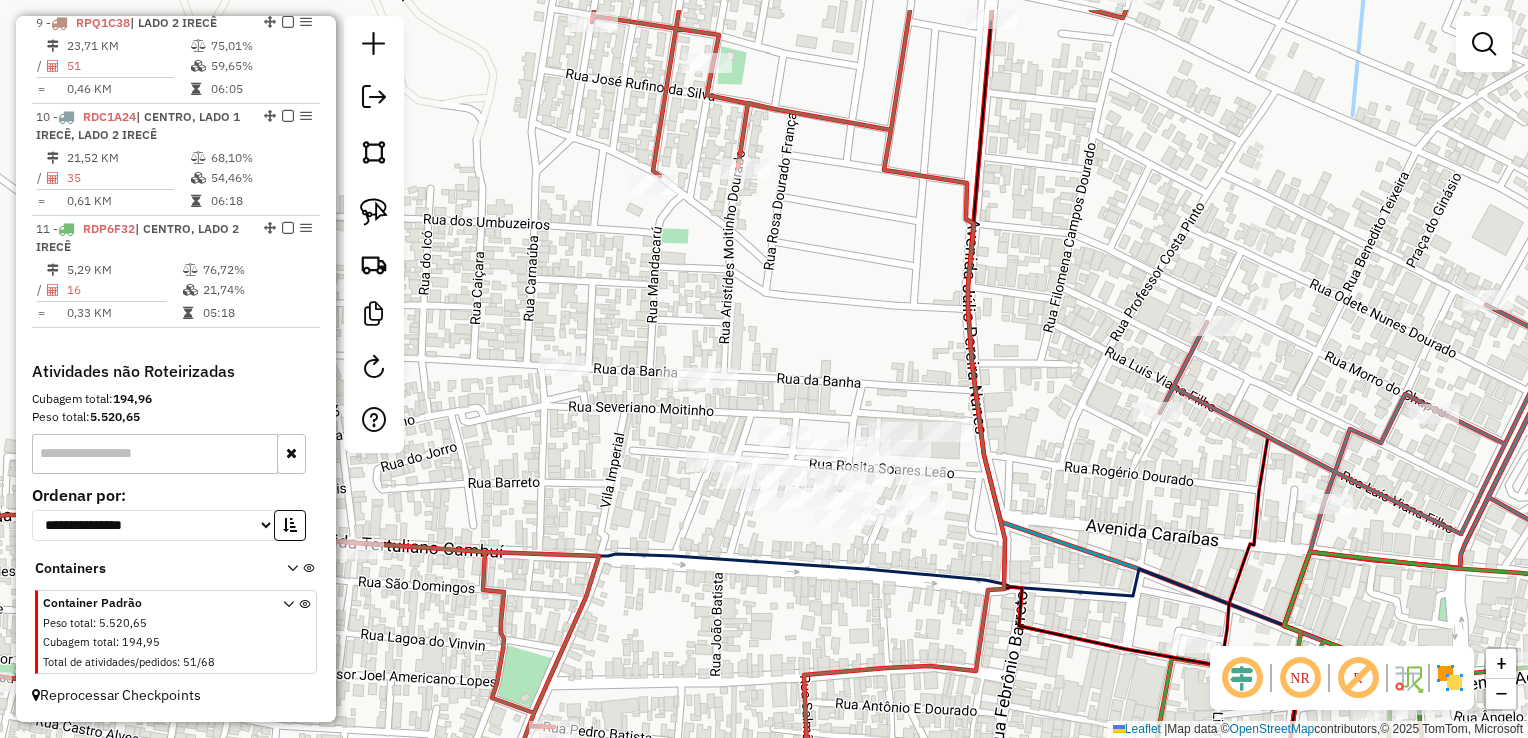 drag, startPoint x: 758, startPoint y: 188, endPoint x: 820, endPoint y: 284, distance: 114.28036 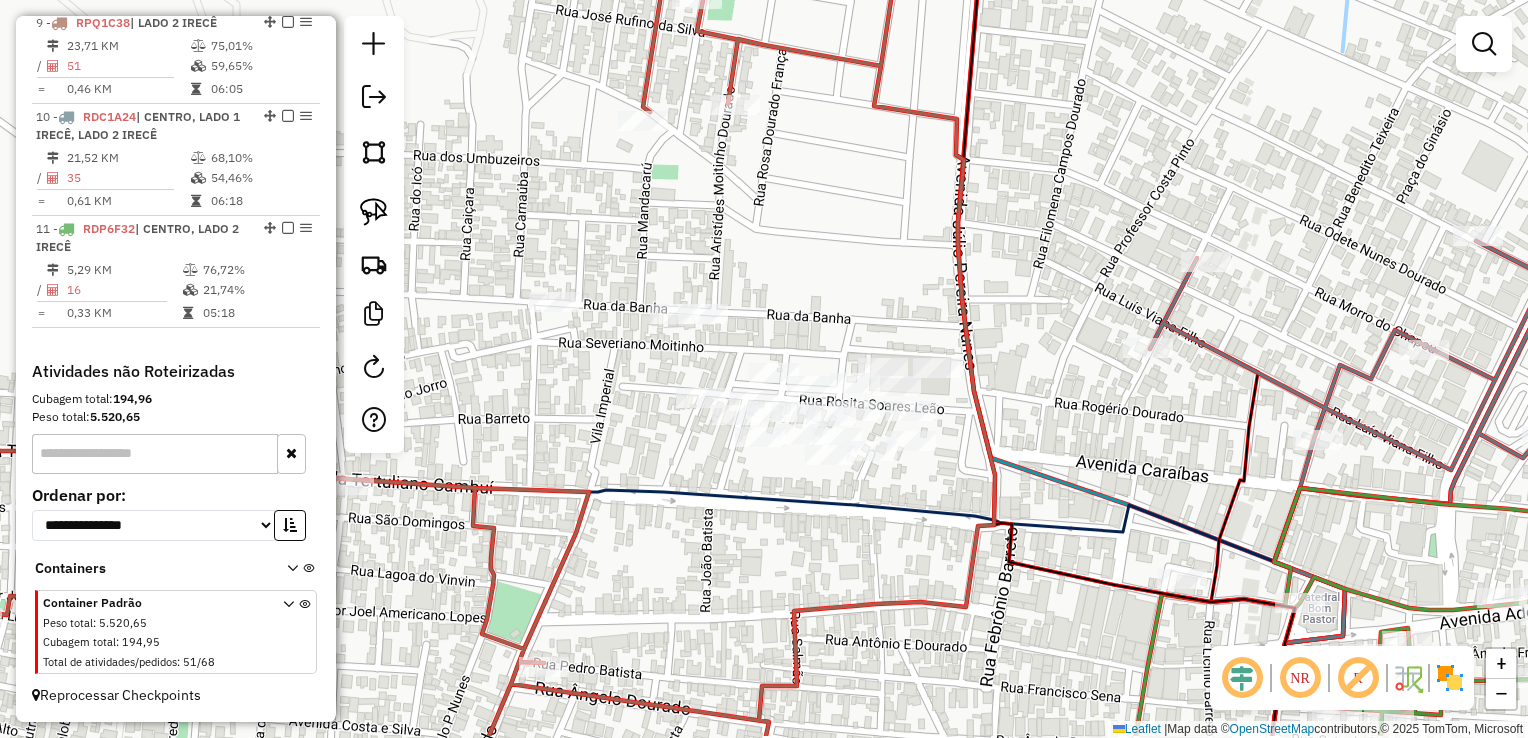 drag, startPoint x: 803, startPoint y: 276, endPoint x: 796, endPoint y: 228, distance: 48.507732 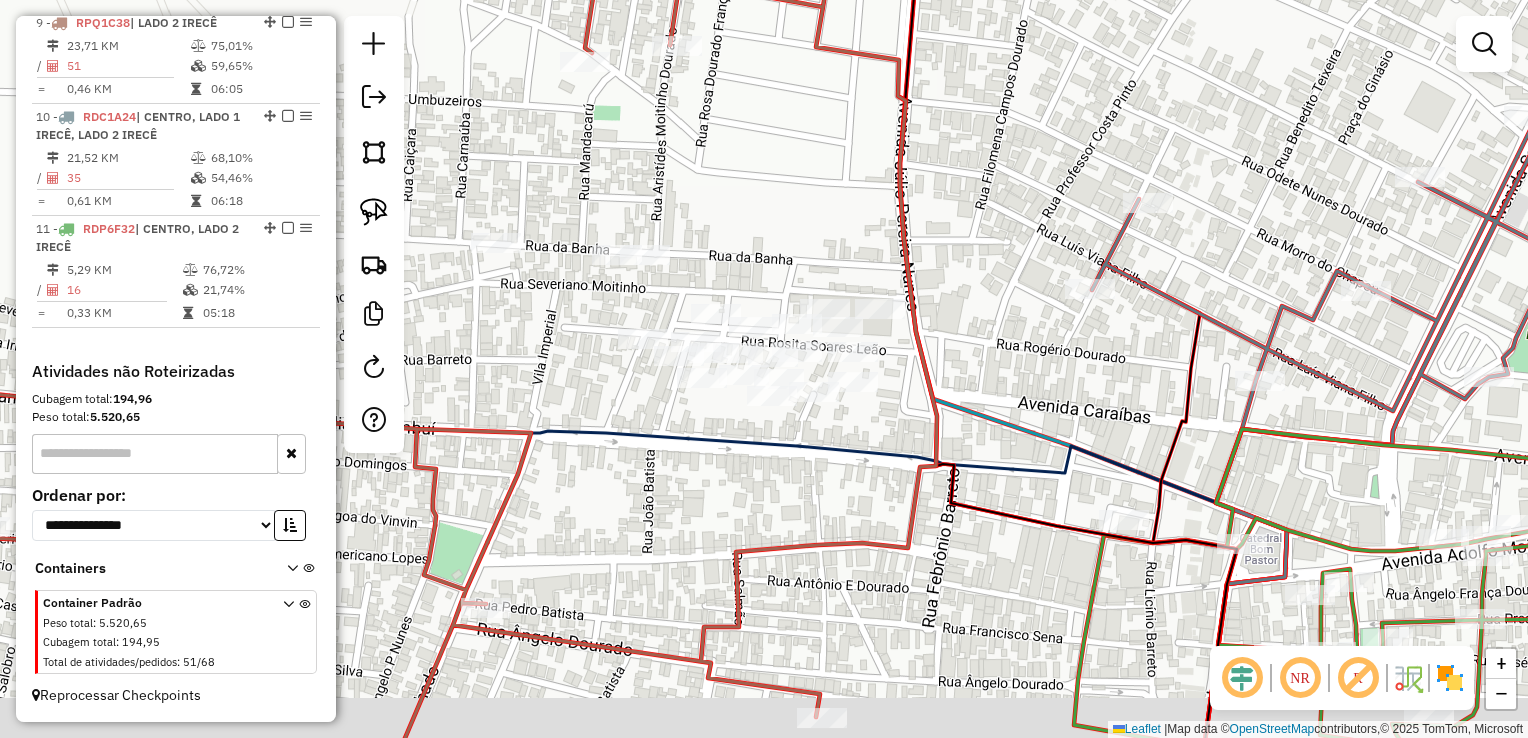 drag, startPoint x: 805, startPoint y: 281, endPoint x: 754, endPoint y: 236, distance: 68.0147 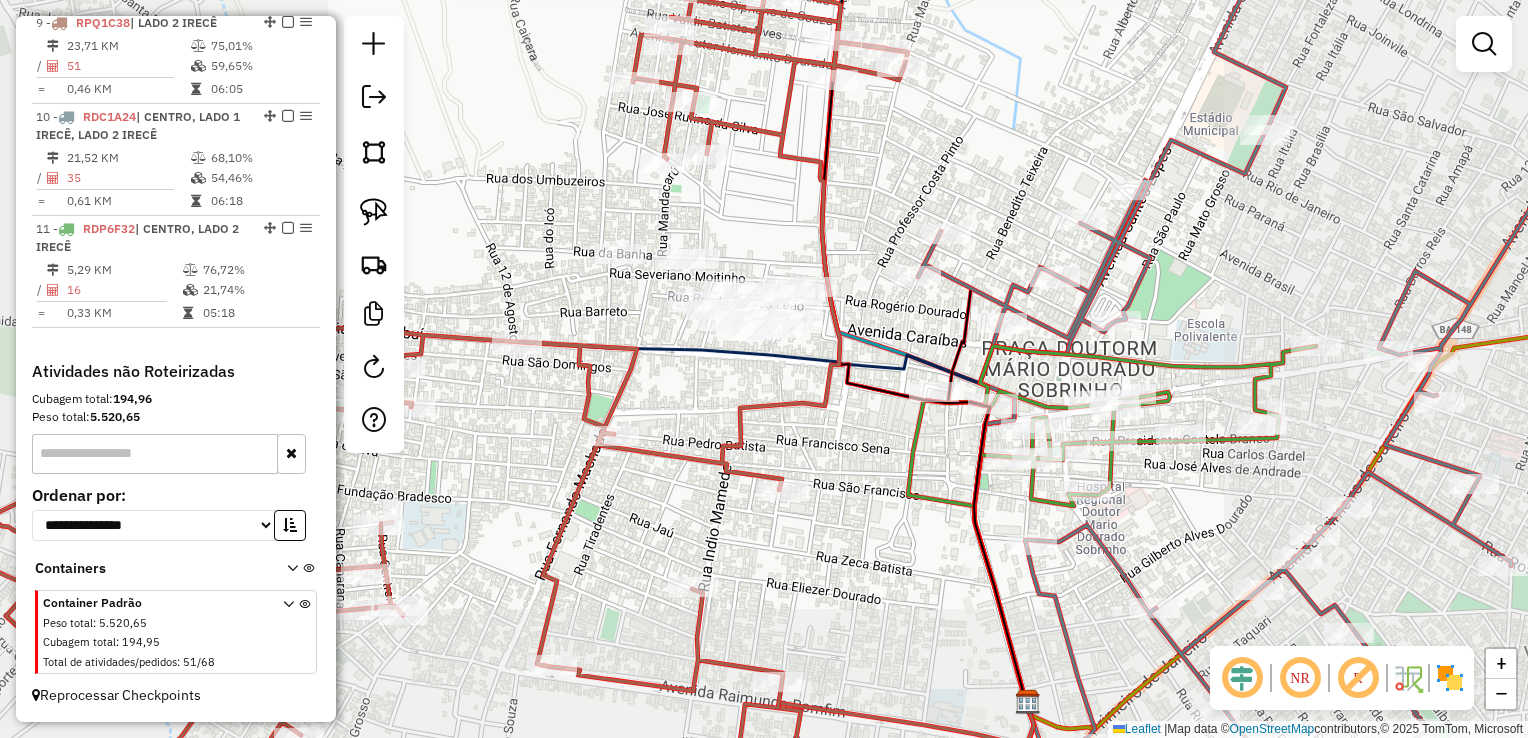 drag, startPoint x: 759, startPoint y: 251, endPoint x: 768, endPoint y: 232, distance: 21.023796 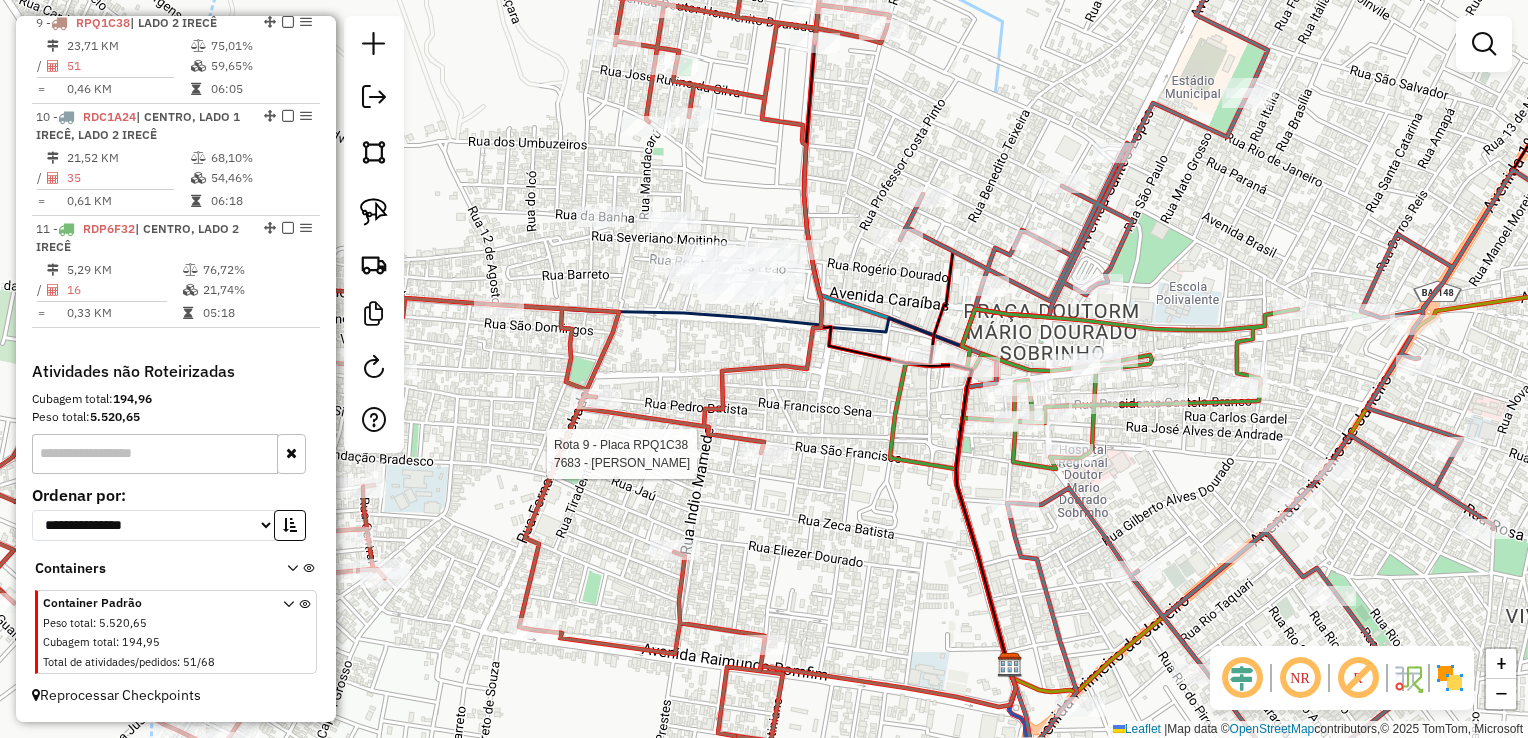 select on "*********" 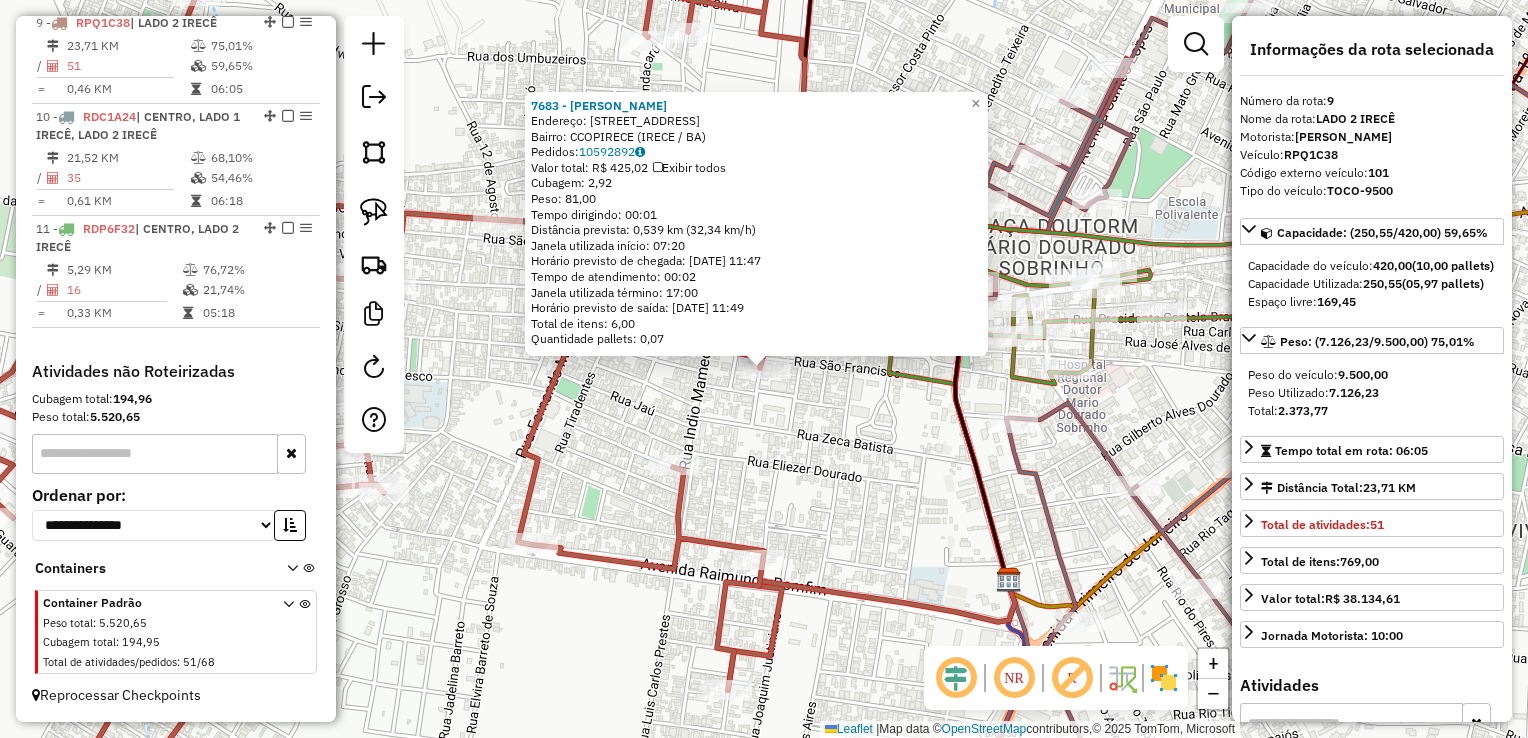 drag, startPoint x: 787, startPoint y: 485, endPoint x: 768, endPoint y: 448, distance: 41.59327 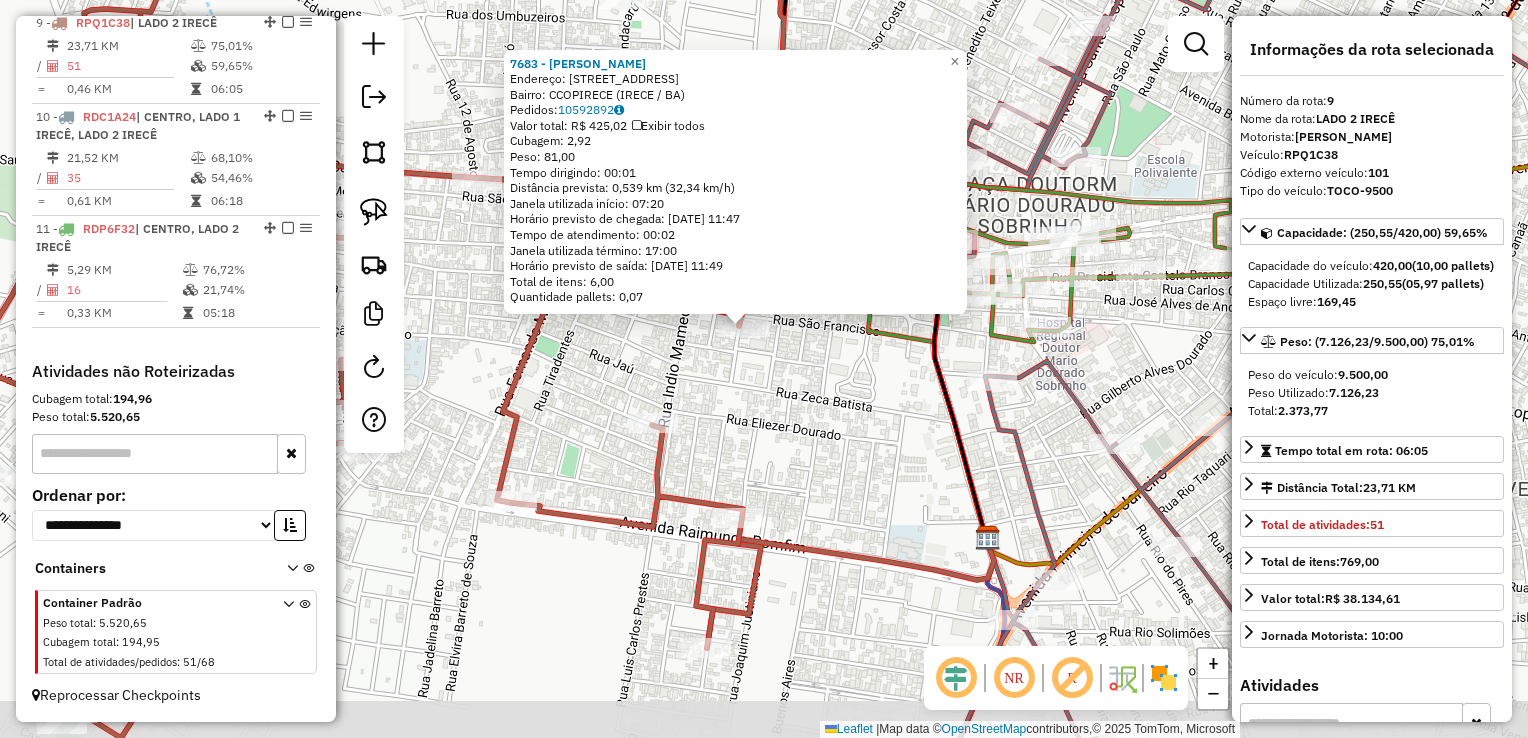 click on "7683 - EUGENIA FRANCA ALMEIDA  Endereço: R   SANTO ONOFRE                   12   Bairro: CCOPIRECE (IRECE / BA)   Pedidos:  10592892   Valor total: R$ 425,02   Exibir todos   Cubagem: 2,92  Peso: 81,00  Tempo dirigindo: 00:01   Distância prevista: 0,539 km (32,34 km/h)   Janela utilizada início: 07:20   Horário previsto de chegada: 11/07/2025 11:47   Tempo de atendimento: 00:02   Janela utilizada término: 17:00   Horário previsto de saída: 11/07/2025 11:49   Total de itens: 6,00   Quantidade pallets: 0,07  × Janela de atendimento Grade de atendimento Capacidade Transportadoras Veículos Cliente Pedidos  Rotas Selecione os dias de semana para filtrar as janelas de atendimento  Seg   Ter   Qua   Qui   Sex   Sáb   Dom  Informe o período da janela de atendimento: De: Até:  Filtrar exatamente a janela do cliente  Considerar janela de atendimento padrão  Selecione os dias de semana para filtrar as grades de atendimento  Seg   Ter   Qua   Qui   Sex   Sáb   Dom   Peso mínimo:   Peso máximo:   De:  De:" 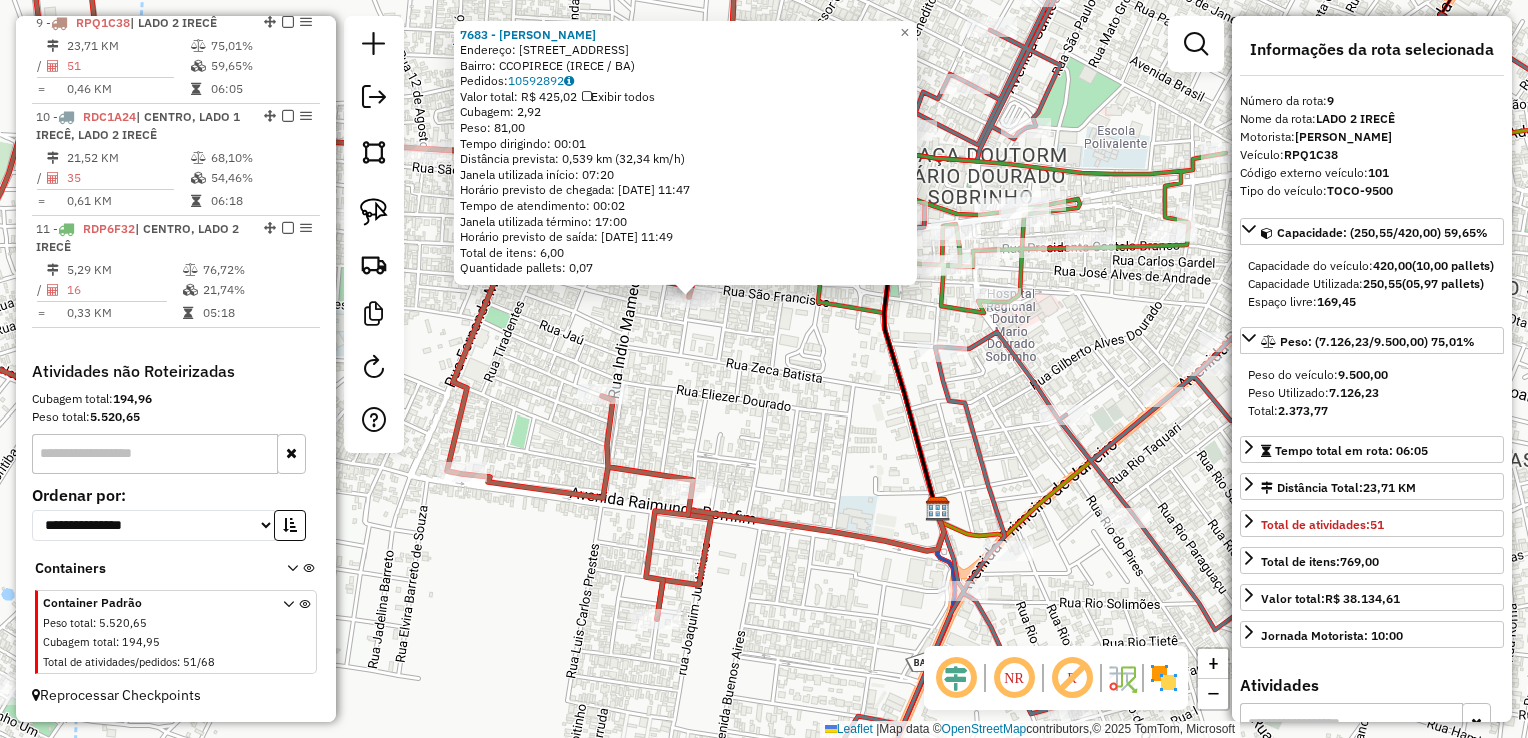 click on "7683 - EUGENIA FRANCA ALMEIDA  Endereço: R   SANTO ONOFRE                   12   Bairro: CCOPIRECE (IRECE / BA)   Pedidos:  10592892   Valor total: R$ 425,02   Exibir todos   Cubagem: 2,92  Peso: 81,00  Tempo dirigindo: 00:01   Distância prevista: 0,539 km (32,34 km/h)   Janela utilizada início: 07:20   Horário previsto de chegada: 11/07/2025 11:47   Tempo de atendimento: 00:02   Janela utilizada término: 17:00   Horário previsto de saída: 11/07/2025 11:49   Total de itens: 6,00   Quantidade pallets: 0,07  × Janela de atendimento Grade de atendimento Capacidade Transportadoras Veículos Cliente Pedidos  Rotas Selecione os dias de semana para filtrar as janelas de atendimento  Seg   Ter   Qua   Qui   Sex   Sáb   Dom  Informe o período da janela de atendimento: De: Até:  Filtrar exatamente a janela do cliente  Considerar janela de atendimento padrão  Selecione os dias de semana para filtrar as grades de atendimento  Seg   Ter   Qua   Qui   Sex   Sáb   Dom   Peso mínimo:   Peso máximo:   De:  De:" 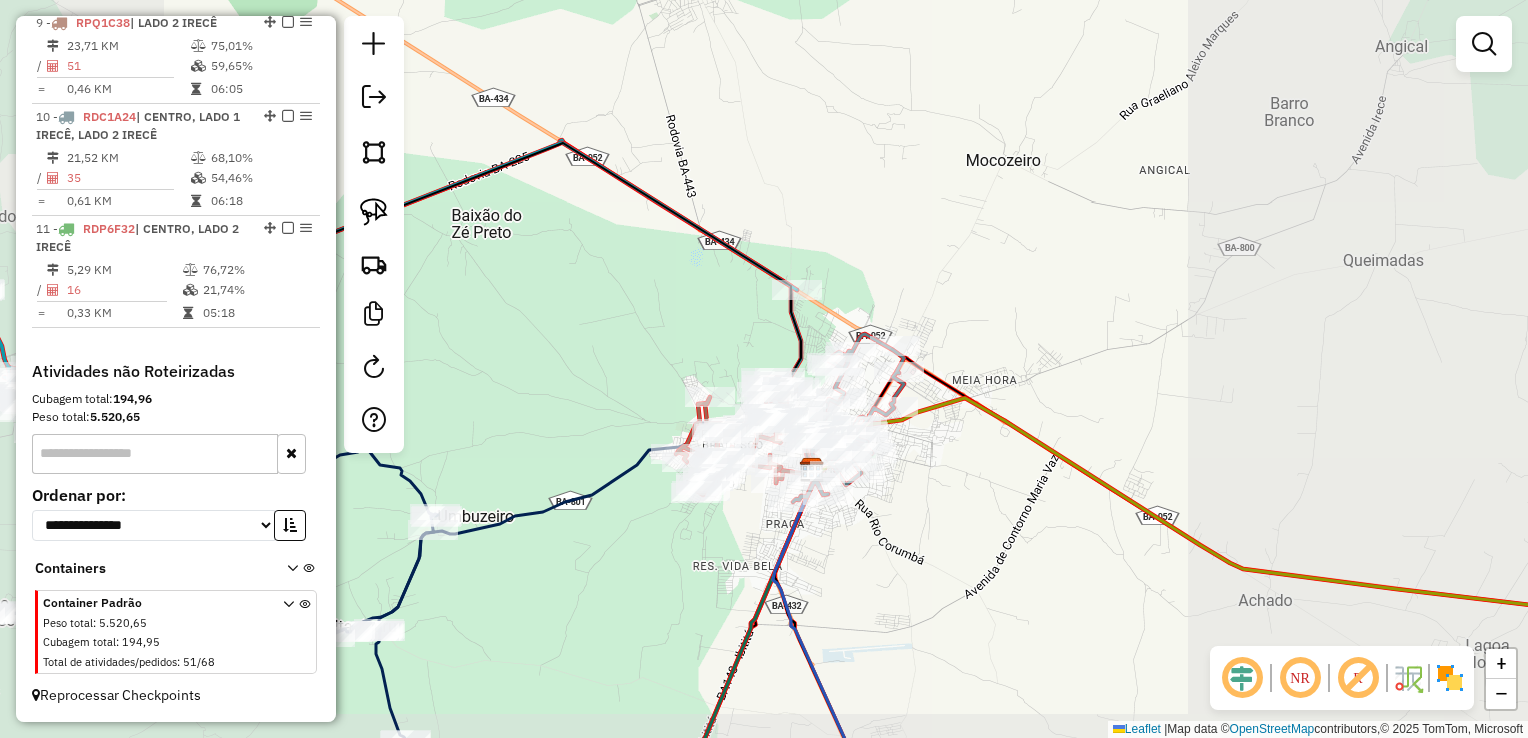 drag, startPoint x: 908, startPoint y: 522, endPoint x: 820, endPoint y: 433, distance: 125.1599 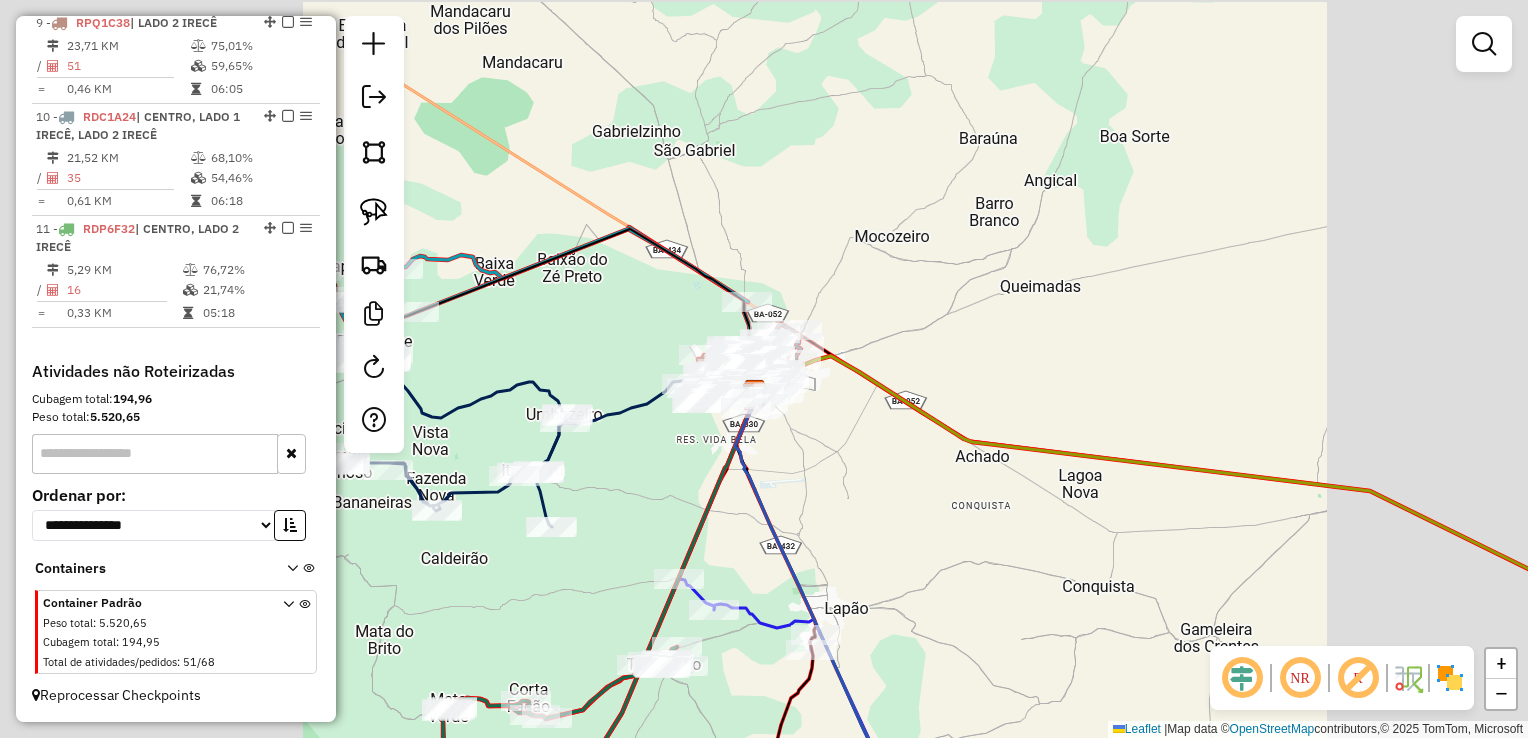 click on "Janela de atendimento Grade de atendimento Capacidade Transportadoras Veículos Cliente Pedidos  Rotas Selecione os dias de semana para filtrar as janelas de atendimento  Seg   Ter   Qua   Qui   Sex   Sáb   Dom  Informe o período da janela de atendimento: De: Até:  Filtrar exatamente a janela do cliente  Considerar janela de atendimento padrão  Selecione os dias de semana para filtrar as grades de atendimento  Seg   Ter   Qua   Qui   Sex   Sáb   Dom   Considerar clientes sem dia de atendimento cadastrado  Clientes fora do dia de atendimento selecionado Filtrar as atividades entre os valores definidos abaixo:  Peso mínimo:   Peso máximo:   Cubagem mínima:   Cubagem máxima:   De:   Até:  Filtrar as atividades entre o tempo de atendimento definido abaixo:  De:   Até:   Considerar capacidade total dos clientes não roteirizados Transportadora: Selecione um ou mais itens Tipo de veículo: Selecione um ou mais itens Veículo: Selecione um ou mais itens Motorista: Selecione um ou mais itens Nome: Rótulo:" 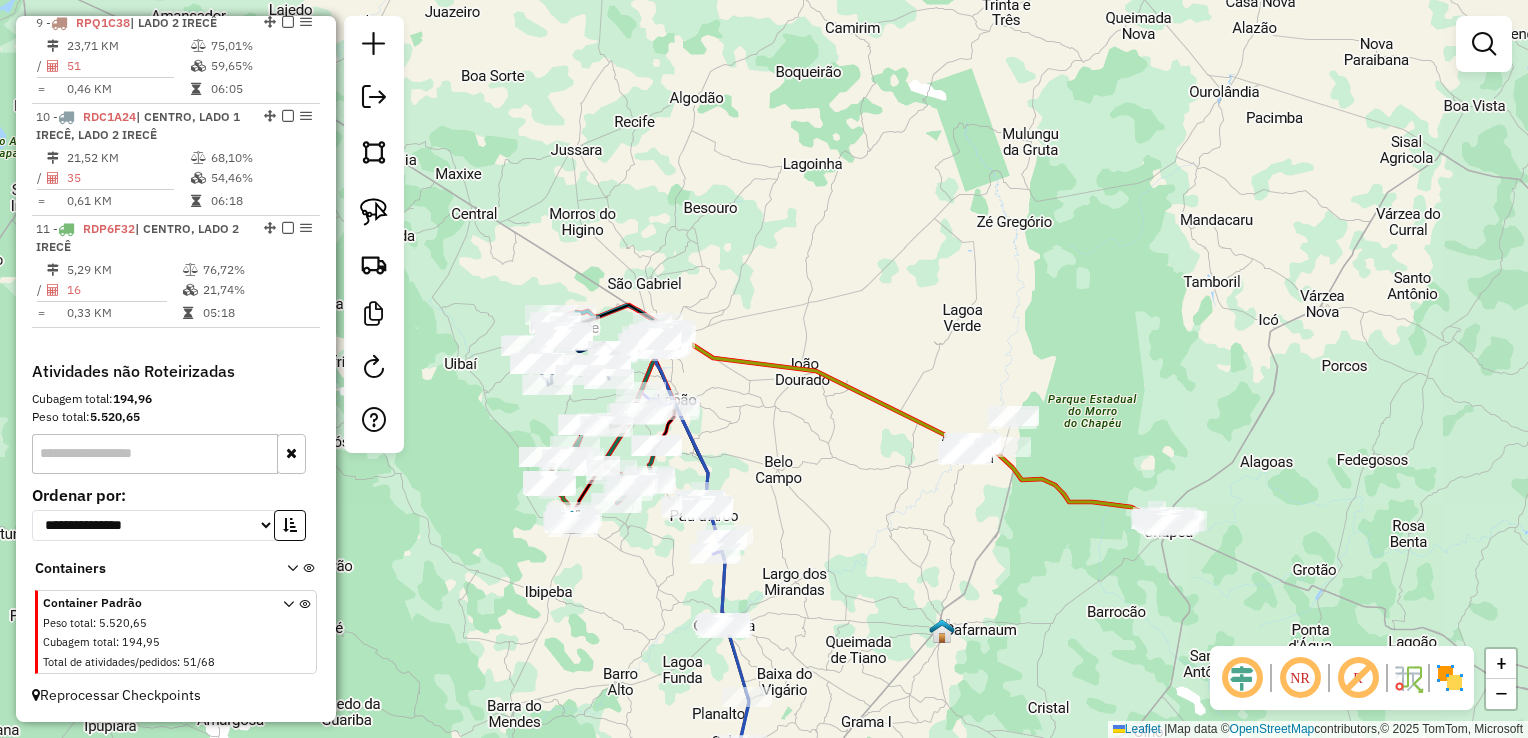 click on "Janela de atendimento Grade de atendimento Capacidade Transportadoras Veículos Cliente Pedidos  Rotas Selecione os dias de semana para filtrar as janelas de atendimento  Seg   Ter   Qua   Qui   Sex   Sáb   Dom  Informe o período da janela de atendimento: De: Até:  Filtrar exatamente a janela do cliente  Considerar janela de atendimento padrão  Selecione os dias de semana para filtrar as grades de atendimento  Seg   Ter   Qua   Qui   Sex   Sáb   Dom   Considerar clientes sem dia de atendimento cadastrado  Clientes fora do dia de atendimento selecionado Filtrar as atividades entre os valores definidos abaixo:  Peso mínimo:   Peso máximo:   Cubagem mínima:   Cubagem máxima:   De:   Até:  Filtrar as atividades entre o tempo de atendimento definido abaixo:  De:   Até:   Considerar capacidade total dos clientes não roteirizados Transportadora: Selecione um ou mais itens Tipo de veículo: Selecione um ou mais itens Veículo: Selecione um ou mais itens Motorista: Selecione um ou mais itens Nome: Rótulo:" 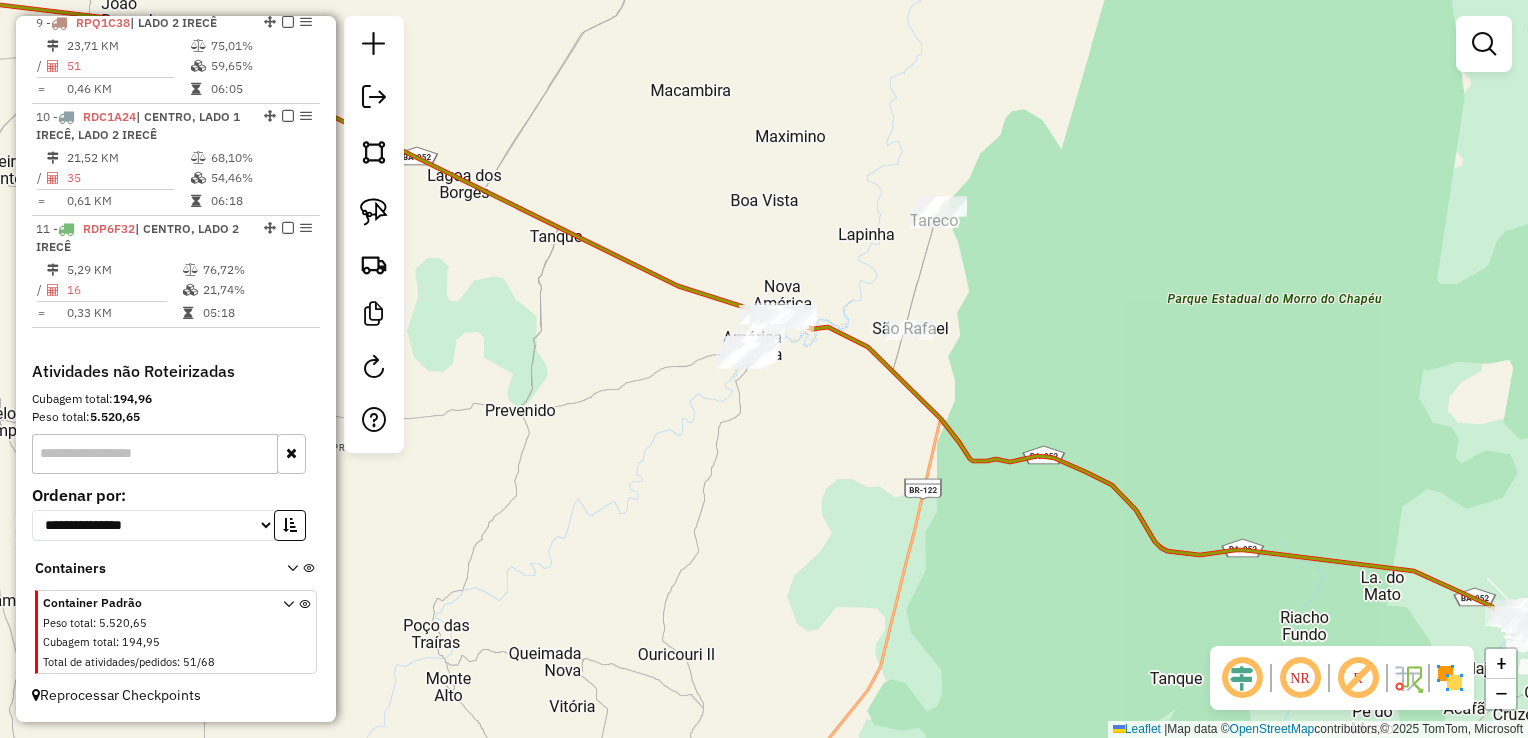 click on "Janela de atendimento Grade de atendimento Capacidade Transportadoras Veículos Cliente Pedidos  Rotas Selecione os dias de semana para filtrar as janelas de atendimento  Seg   Ter   Qua   Qui   Sex   Sáb   Dom  Informe o período da janela de atendimento: De: Até:  Filtrar exatamente a janela do cliente  Considerar janela de atendimento padrão  Selecione os dias de semana para filtrar as grades de atendimento  Seg   Ter   Qua   Qui   Sex   Sáb   Dom   Considerar clientes sem dia de atendimento cadastrado  Clientes fora do dia de atendimento selecionado Filtrar as atividades entre os valores definidos abaixo:  Peso mínimo:   Peso máximo:   Cubagem mínima:   Cubagem máxima:   De:   Até:  Filtrar as atividades entre o tempo de atendimento definido abaixo:  De:   Até:   Considerar capacidade total dos clientes não roteirizados Transportadora: Selecione um ou mais itens Tipo de veículo: Selecione um ou mais itens Veículo: Selecione um ou mais itens Motorista: Selecione um ou mais itens Nome: Rótulo:" 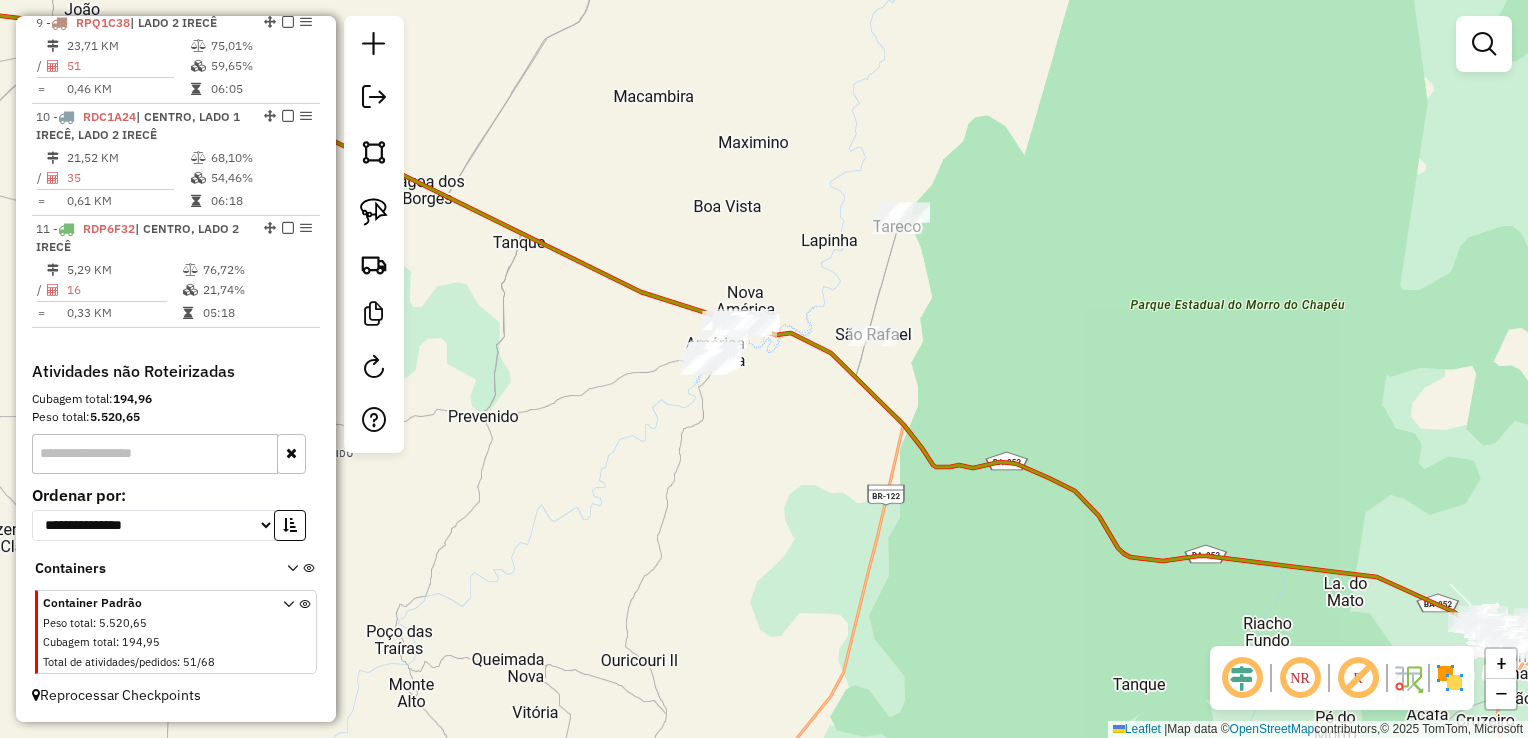 click on "Janela de atendimento Grade de atendimento Capacidade Transportadoras Veículos Cliente Pedidos  Rotas Selecione os dias de semana para filtrar as janelas de atendimento  Seg   Ter   Qua   Qui   Sex   Sáb   Dom  Informe o período da janela de atendimento: De: Até:  Filtrar exatamente a janela do cliente  Considerar janela de atendimento padrão  Selecione os dias de semana para filtrar as grades de atendimento  Seg   Ter   Qua   Qui   Sex   Sáb   Dom   Considerar clientes sem dia de atendimento cadastrado  Clientes fora do dia de atendimento selecionado Filtrar as atividades entre os valores definidos abaixo:  Peso mínimo:   Peso máximo:   Cubagem mínima:   Cubagem máxima:   De:   Até:  Filtrar as atividades entre o tempo de atendimento definido abaixo:  De:   Até:   Considerar capacidade total dos clientes não roteirizados Transportadora: Selecione um ou mais itens Tipo de veículo: Selecione um ou mais itens Veículo: Selecione um ou mais itens Motorista: Selecione um ou mais itens Nome: Rótulo:" 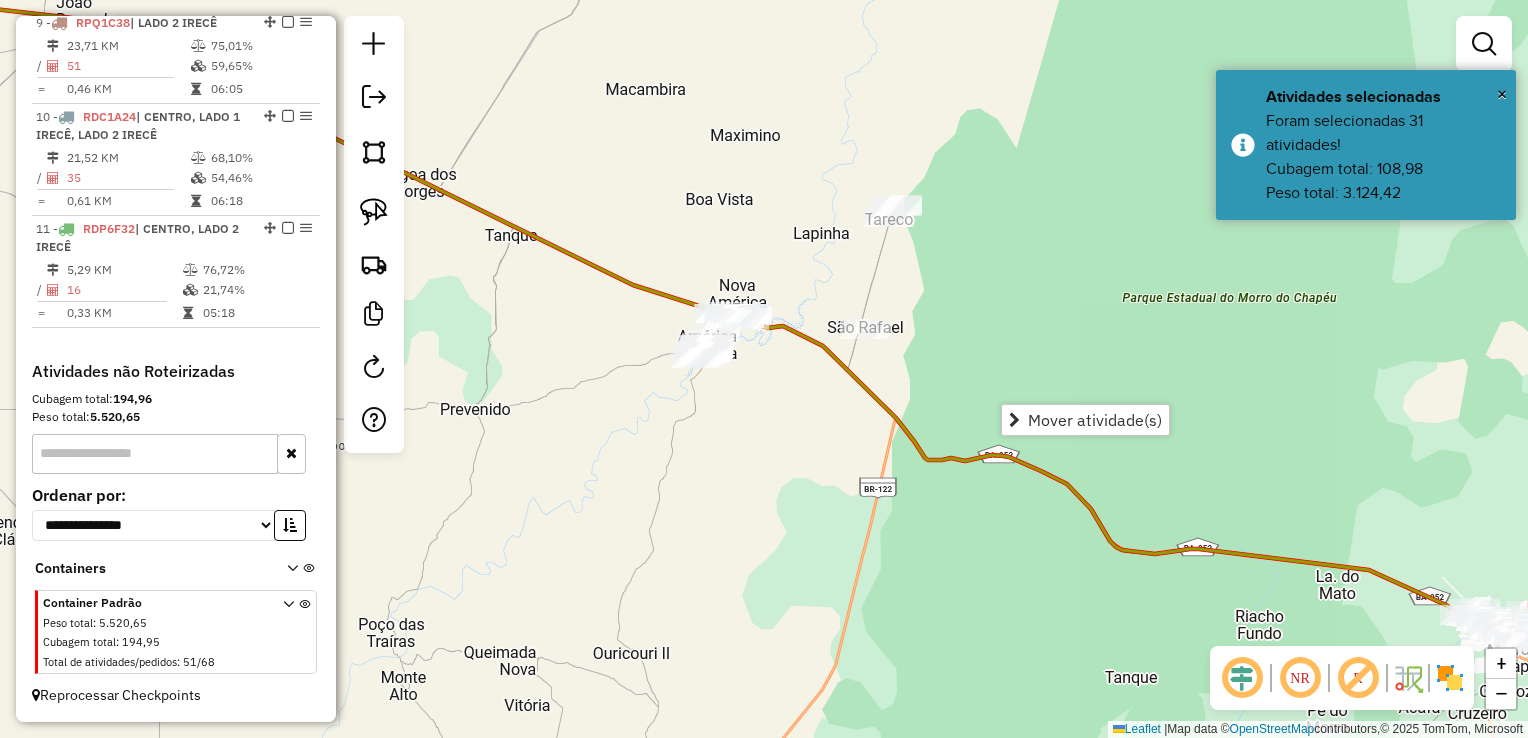 click on "Janela de atendimento Grade de atendimento Capacidade Transportadoras Veículos Cliente Pedidos  Rotas Selecione os dias de semana para filtrar as janelas de atendimento  Seg   Ter   Qua   Qui   Sex   Sáb   Dom  Informe o período da janela de atendimento: De: Até:  Filtrar exatamente a janela do cliente  Considerar janela de atendimento padrão  Selecione os dias de semana para filtrar as grades de atendimento  Seg   Ter   Qua   Qui   Sex   Sáb   Dom   Considerar clientes sem dia de atendimento cadastrado  Clientes fora do dia de atendimento selecionado Filtrar as atividades entre os valores definidos abaixo:  Peso mínimo:   Peso máximo:   Cubagem mínima:   Cubagem máxima:   De:   Até:  Filtrar as atividades entre o tempo de atendimento definido abaixo:  De:   Até:   Considerar capacidade total dos clientes não roteirizados Transportadora: Selecione um ou mais itens Tipo de veículo: Selecione um ou mais itens Veículo: Selecione um ou mais itens Motorista: Selecione um ou mais itens Nome: Rótulo:" 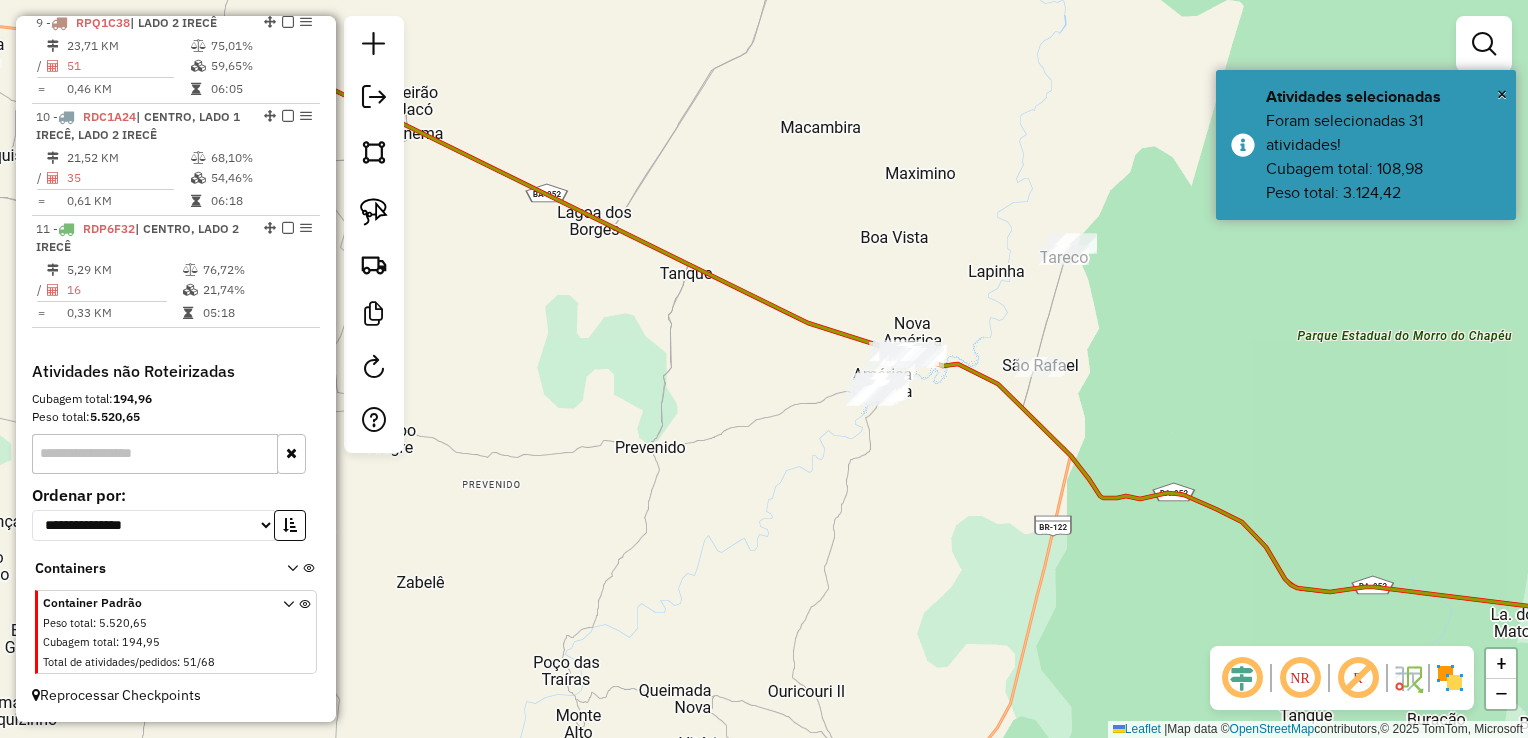 click on "Janela de atendimento Grade de atendimento Capacidade Transportadoras Veículos Cliente Pedidos  Rotas Selecione os dias de semana para filtrar as janelas de atendimento  Seg   Ter   Qua   Qui   Sex   Sáb   Dom  Informe o período da janela de atendimento: De: Até:  Filtrar exatamente a janela do cliente  Considerar janela de atendimento padrão  Selecione os dias de semana para filtrar as grades de atendimento  Seg   Ter   Qua   Qui   Sex   Sáb   Dom   Considerar clientes sem dia de atendimento cadastrado  Clientes fora do dia de atendimento selecionado Filtrar as atividades entre os valores definidos abaixo:  Peso mínimo:   Peso máximo:   Cubagem mínima:   Cubagem máxima:   De:   Até:  Filtrar as atividades entre o tempo de atendimento definido abaixo:  De:   Até:   Considerar capacidade total dos clientes não roteirizados Transportadora: Selecione um ou mais itens Tipo de veículo: Selecione um ou mais itens Veículo: Selecione um ou mais itens Motorista: Selecione um ou mais itens Nome: Rótulo:" 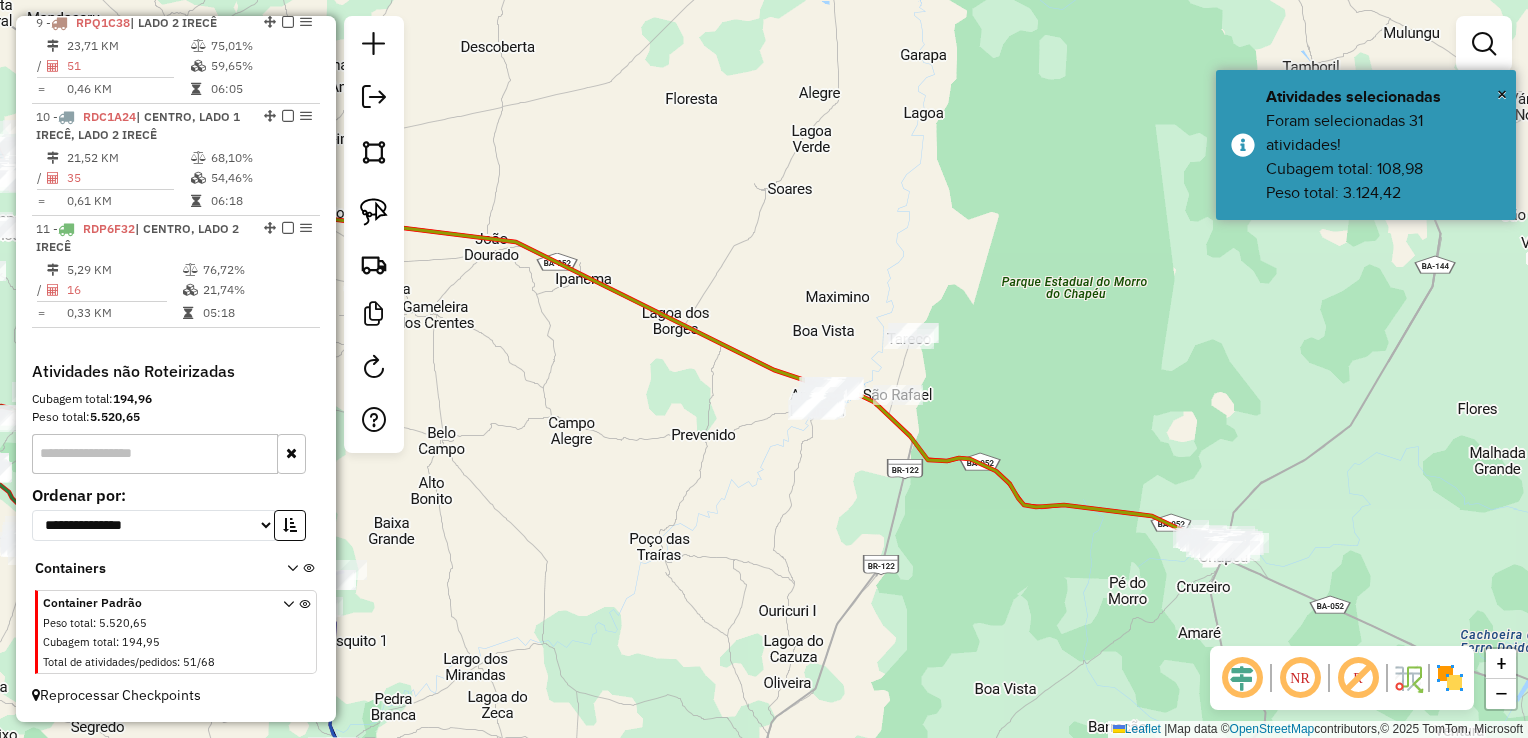 click on "Janela de atendimento Grade de atendimento Capacidade Transportadoras Veículos Cliente Pedidos  Rotas Selecione os dias de semana para filtrar as janelas de atendimento  Seg   Ter   Qua   Qui   Sex   Sáb   Dom  Informe o período da janela de atendimento: De: Até:  Filtrar exatamente a janela do cliente  Considerar janela de atendimento padrão  Selecione os dias de semana para filtrar as grades de atendimento  Seg   Ter   Qua   Qui   Sex   Sáb   Dom   Considerar clientes sem dia de atendimento cadastrado  Clientes fora do dia de atendimento selecionado Filtrar as atividades entre os valores definidos abaixo:  Peso mínimo:   Peso máximo:   Cubagem mínima:   Cubagem máxima:   De:   Até:  Filtrar as atividades entre o tempo de atendimento definido abaixo:  De:   Até:   Considerar capacidade total dos clientes não roteirizados Transportadora: Selecione um ou mais itens Tipo de veículo: Selecione um ou mais itens Veículo: Selecione um ou mais itens Motorista: Selecione um ou mais itens Nome: Rótulo:" 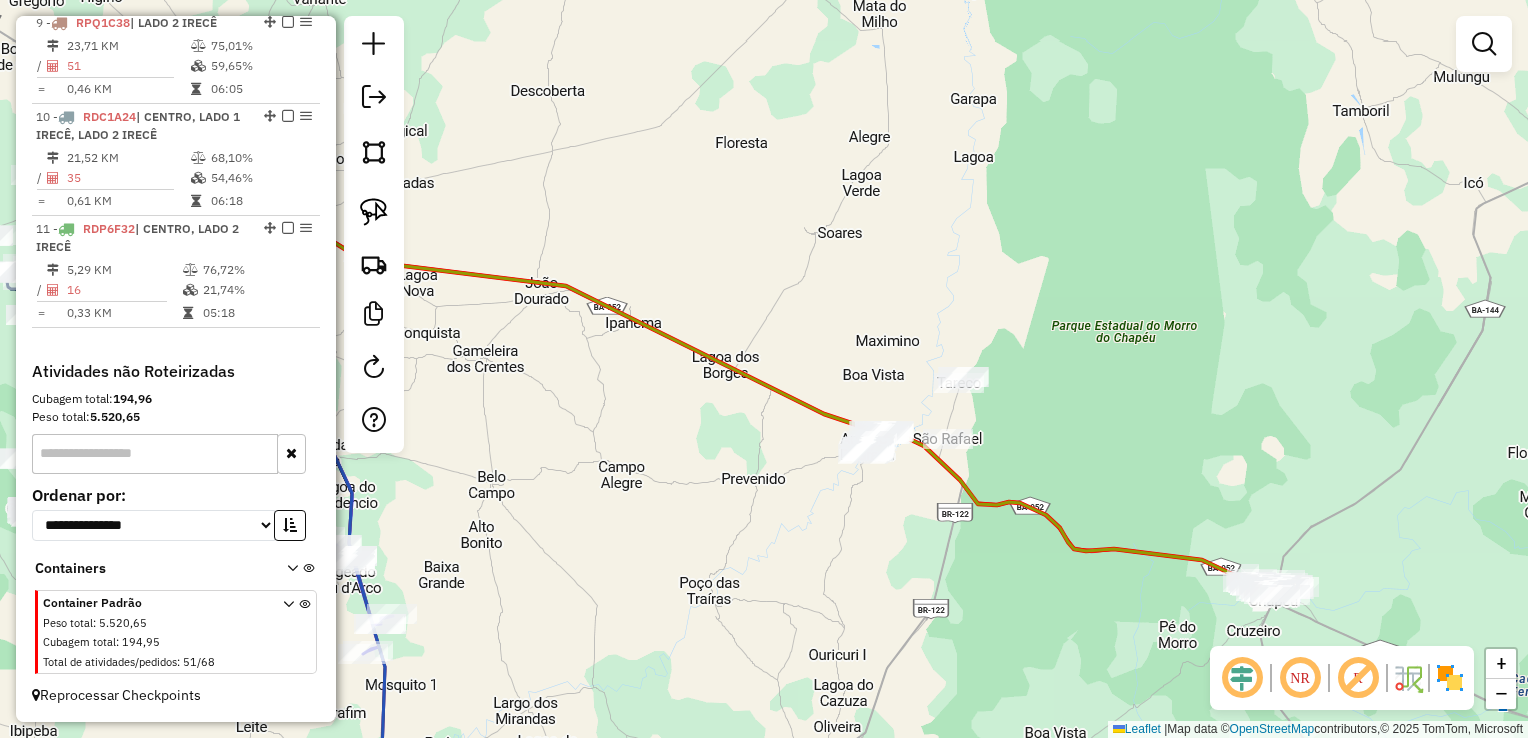 click on "Janela de atendimento Grade de atendimento Capacidade Transportadoras Veículos Cliente Pedidos  Rotas Selecione os dias de semana para filtrar as janelas de atendimento  Seg   Ter   Qua   Qui   Sex   Sáb   Dom  Informe o período da janela de atendimento: De: Até:  Filtrar exatamente a janela do cliente  Considerar janela de atendimento padrão  Selecione os dias de semana para filtrar as grades de atendimento  Seg   Ter   Qua   Qui   Sex   Sáb   Dom   Considerar clientes sem dia de atendimento cadastrado  Clientes fora do dia de atendimento selecionado Filtrar as atividades entre os valores definidos abaixo:  Peso mínimo:   Peso máximo:   Cubagem mínima:   Cubagem máxima:   De:   Até:  Filtrar as atividades entre o tempo de atendimento definido abaixo:  De:   Até:   Considerar capacidade total dos clientes não roteirizados Transportadora: Selecione um ou mais itens Tipo de veículo: Selecione um ou mais itens Veículo: Selecione um ou mais itens Motorista: Selecione um ou mais itens Nome: Rótulo:" 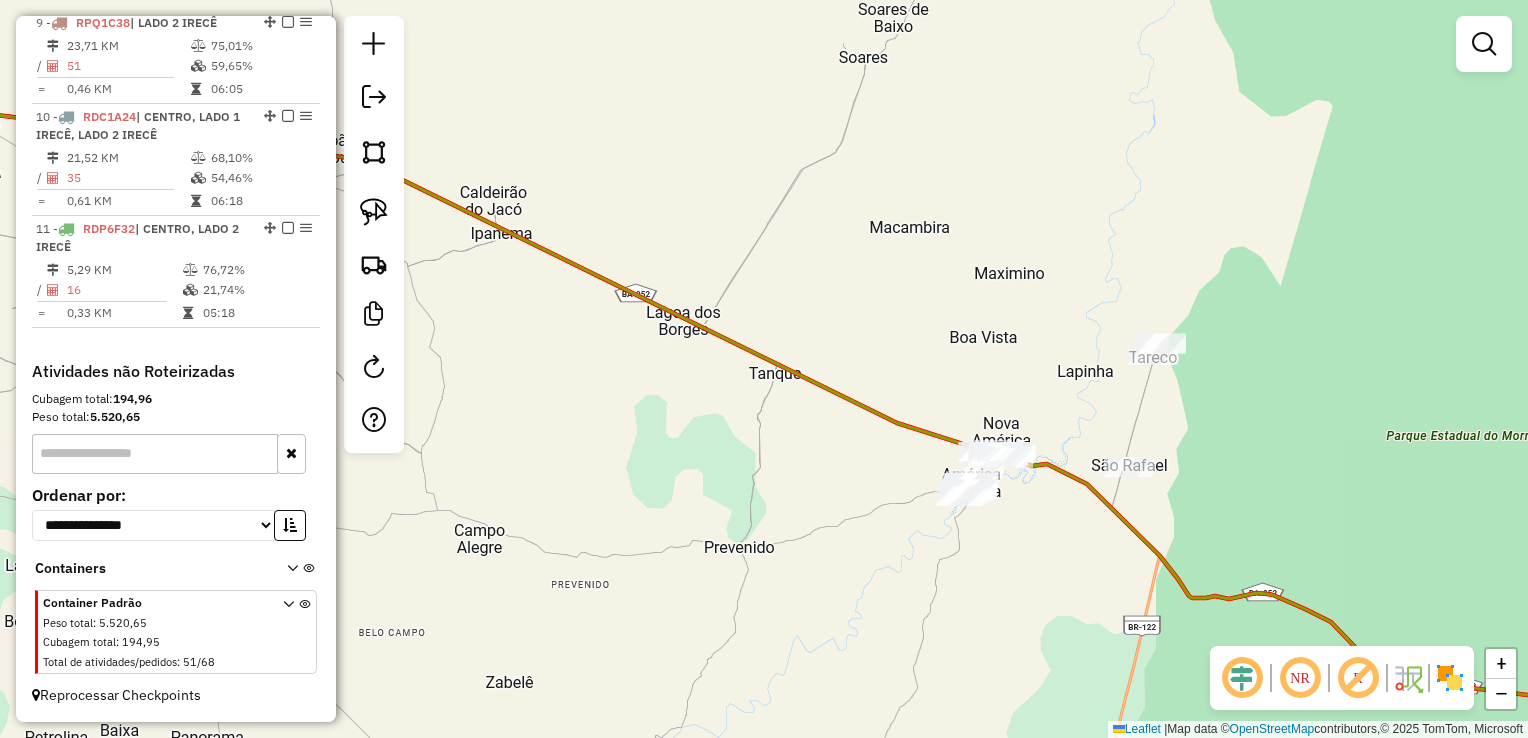 click on "Janela de atendimento Grade de atendimento Capacidade Transportadoras Veículos Cliente Pedidos  Rotas Selecione os dias de semana para filtrar as janelas de atendimento  Seg   Ter   Qua   Qui   Sex   Sáb   Dom  Informe o período da janela de atendimento: De: Até:  Filtrar exatamente a janela do cliente  Considerar janela de atendimento padrão  Selecione os dias de semana para filtrar as grades de atendimento  Seg   Ter   Qua   Qui   Sex   Sáb   Dom   Considerar clientes sem dia de atendimento cadastrado  Clientes fora do dia de atendimento selecionado Filtrar as atividades entre os valores definidos abaixo:  Peso mínimo:   Peso máximo:   Cubagem mínima:   Cubagem máxima:   De:   Até:  Filtrar as atividades entre o tempo de atendimento definido abaixo:  De:   Até:   Considerar capacidade total dos clientes não roteirizados Transportadora: Selecione um ou mais itens Tipo de veículo: Selecione um ou mais itens Veículo: Selecione um ou mais itens Motorista: Selecione um ou mais itens Nome: Rótulo:" 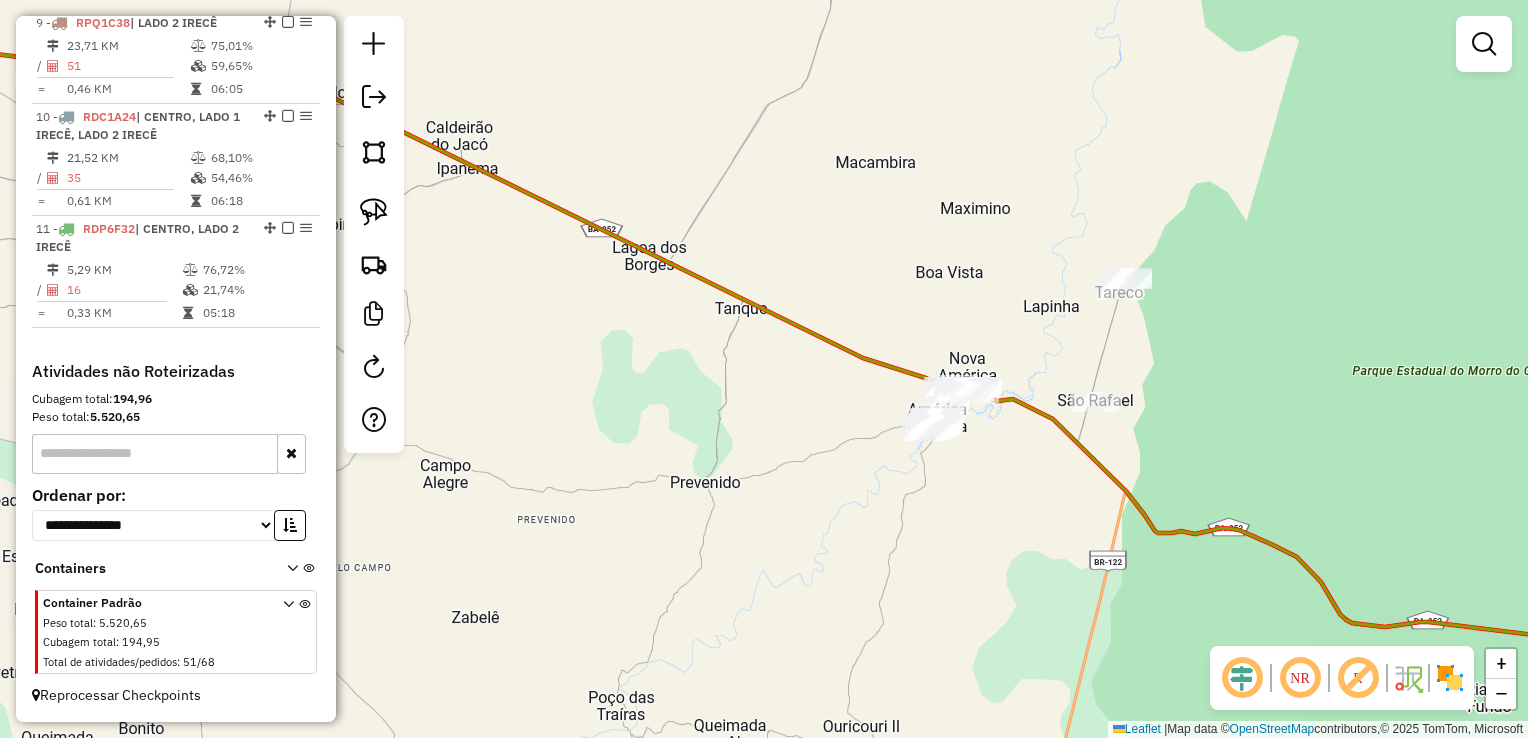 click on "Janela de atendimento Grade de atendimento Capacidade Transportadoras Veículos Cliente Pedidos  Rotas Selecione os dias de semana para filtrar as janelas de atendimento  Seg   Ter   Qua   Qui   Sex   Sáb   Dom  Informe o período da janela de atendimento: De: Até:  Filtrar exatamente a janela do cliente  Considerar janela de atendimento padrão  Selecione os dias de semana para filtrar as grades de atendimento  Seg   Ter   Qua   Qui   Sex   Sáb   Dom   Considerar clientes sem dia de atendimento cadastrado  Clientes fora do dia de atendimento selecionado Filtrar as atividades entre os valores definidos abaixo:  Peso mínimo:   Peso máximo:   Cubagem mínima:   Cubagem máxima:   De:   Até:  Filtrar as atividades entre o tempo de atendimento definido abaixo:  De:   Até:   Considerar capacidade total dos clientes não roteirizados Transportadora: Selecione um ou mais itens Tipo de veículo: Selecione um ou mais itens Veículo: Selecione um ou mais itens Motorista: Selecione um ou mais itens Nome: Rótulo:" 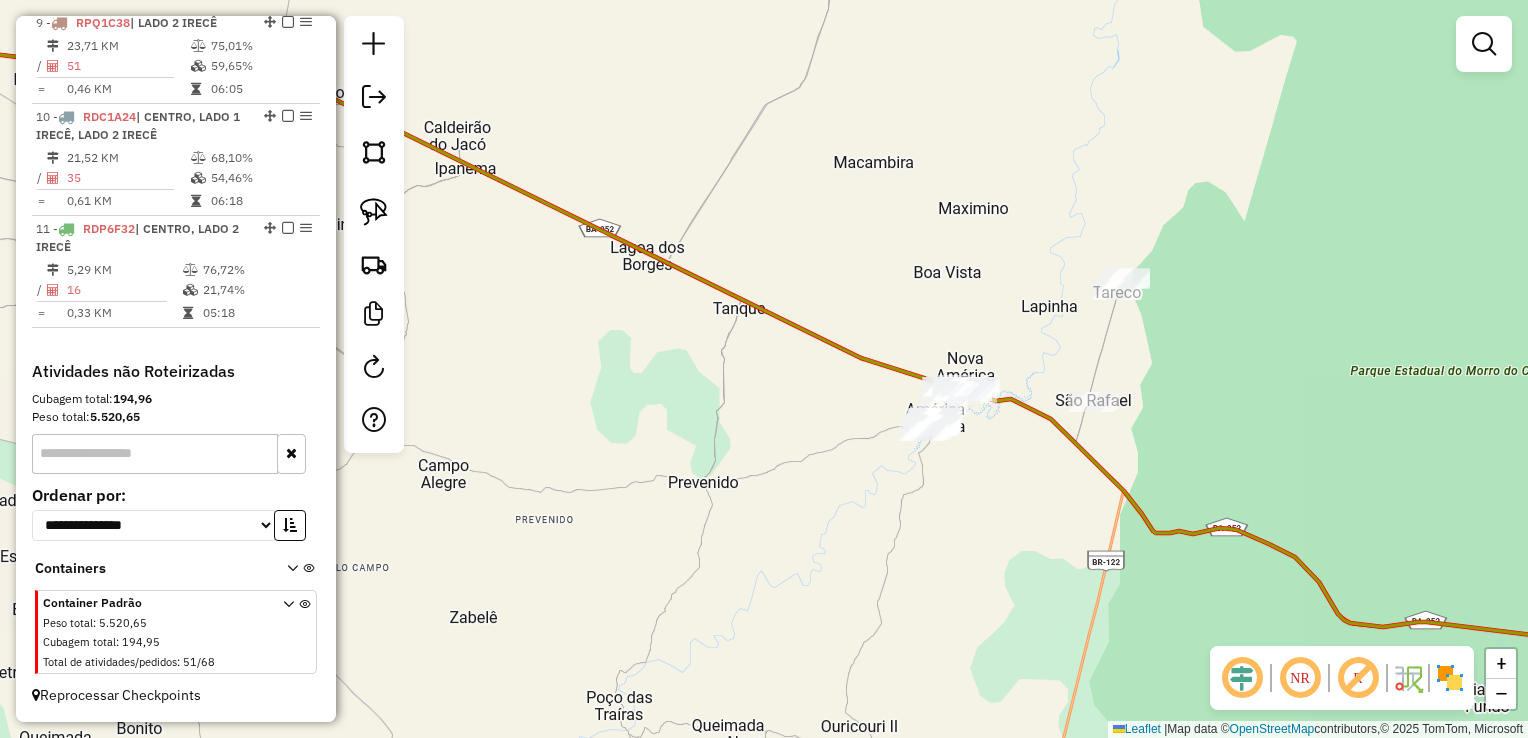 click on "Janela de atendimento Grade de atendimento Capacidade Transportadoras Veículos Cliente Pedidos  Rotas Selecione os dias de semana para filtrar as janelas de atendimento  Seg   Ter   Qua   Qui   Sex   Sáb   Dom  Informe o período da janela de atendimento: De: Até:  Filtrar exatamente a janela do cliente  Considerar janela de atendimento padrão  Selecione os dias de semana para filtrar as grades de atendimento  Seg   Ter   Qua   Qui   Sex   Sáb   Dom   Considerar clientes sem dia de atendimento cadastrado  Clientes fora do dia de atendimento selecionado Filtrar as atividades entre os valores definidos abaixo:  Peso mínimo:   Peso máximo:   Cubagem mínima:   Cubagem máxima:   De:   Até:  Filtrar as atividades entre o tempo de atendimento definido abaixo:  De:   Até:   Considerar capacidade total dos clientes não roteirizados Transportadora: Selecione um ou mais itens Tipo de veículo: Selecione um ou mais itens Veículo: Selecione um ou mais itens Motorista: Selecione um ou mais itens Nome: Rótulo:" 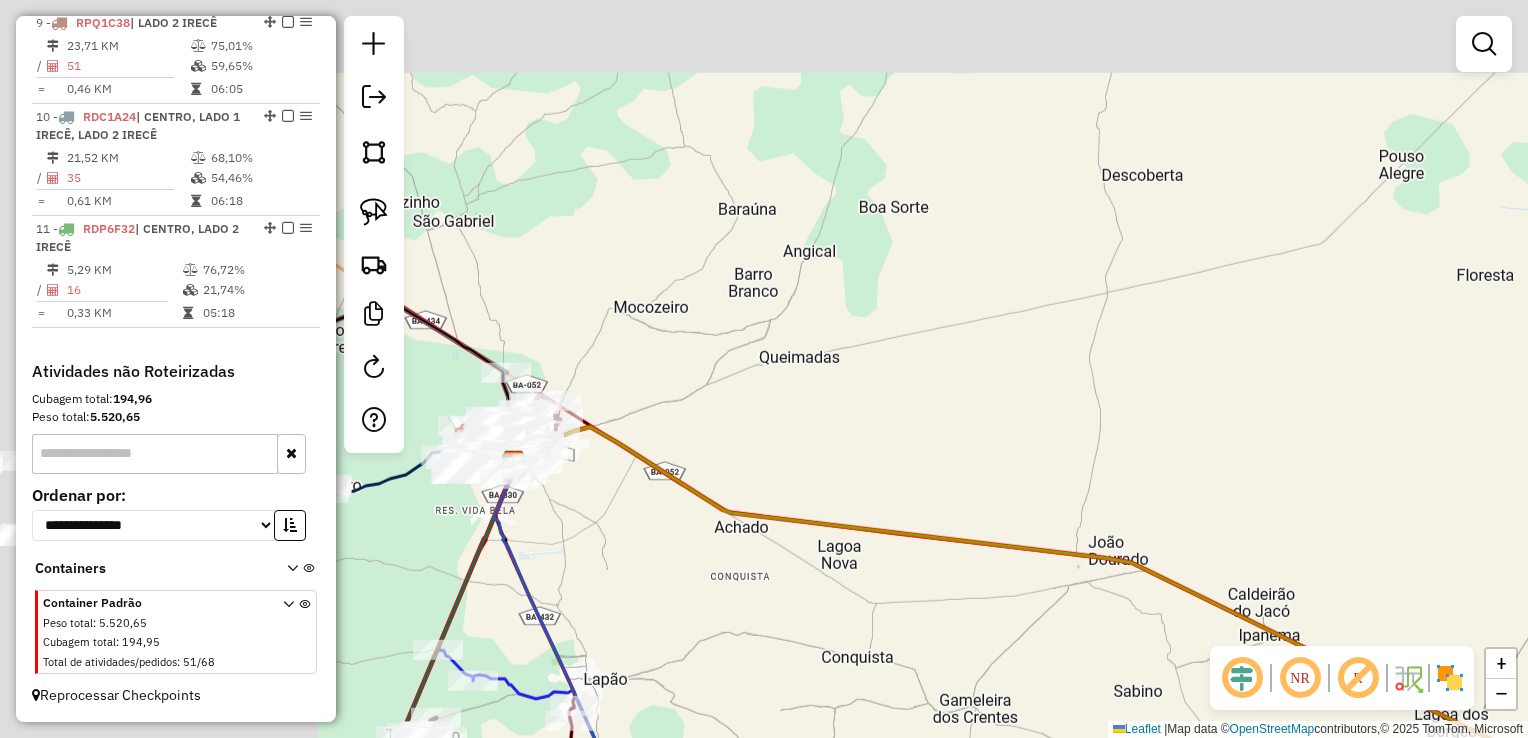 click on "Janela de atendimento Grade de atendimento Capacidade Transportadoras Veículos Cliente Pedidos  Rotas Selecione os dias de semana para filtrar as janelas de atendimento  Seg   Ter   Qua   Qui   Sex   Sáb   Dom  Informe o período da janela de atendimento: De: Até:  Filtrar exatamente a janela do cliente  Considerar janela de atendimento padrão  Selecione os dias de semana para filtrar as grades de atendimento  Seg   Ter   Qua   Qui   Sex   Sáb   Dom   Considerar clientes sem dia de atendimento cadastrado  Clientes fora do dia de atendimento selecionado Filtrar as atividades entre os valores definidos abaixo:  Peso mínimo:   Peso máximo:   Cubagem mínima:   Cubagem máxima:   De:   Até:  Filtrar as atividades entre o tempo de atendimento definido abaixo:  De:   Até:   Considerar capacidade total dos clientes não roteirizados Transportadora: Selecione um ou mais itens Tipo de veículo: Selecione um ou mais itens Veículo: Selecione um ou mais itens Motorista: Selecione um ou mais itens Nome: Rótulo:" 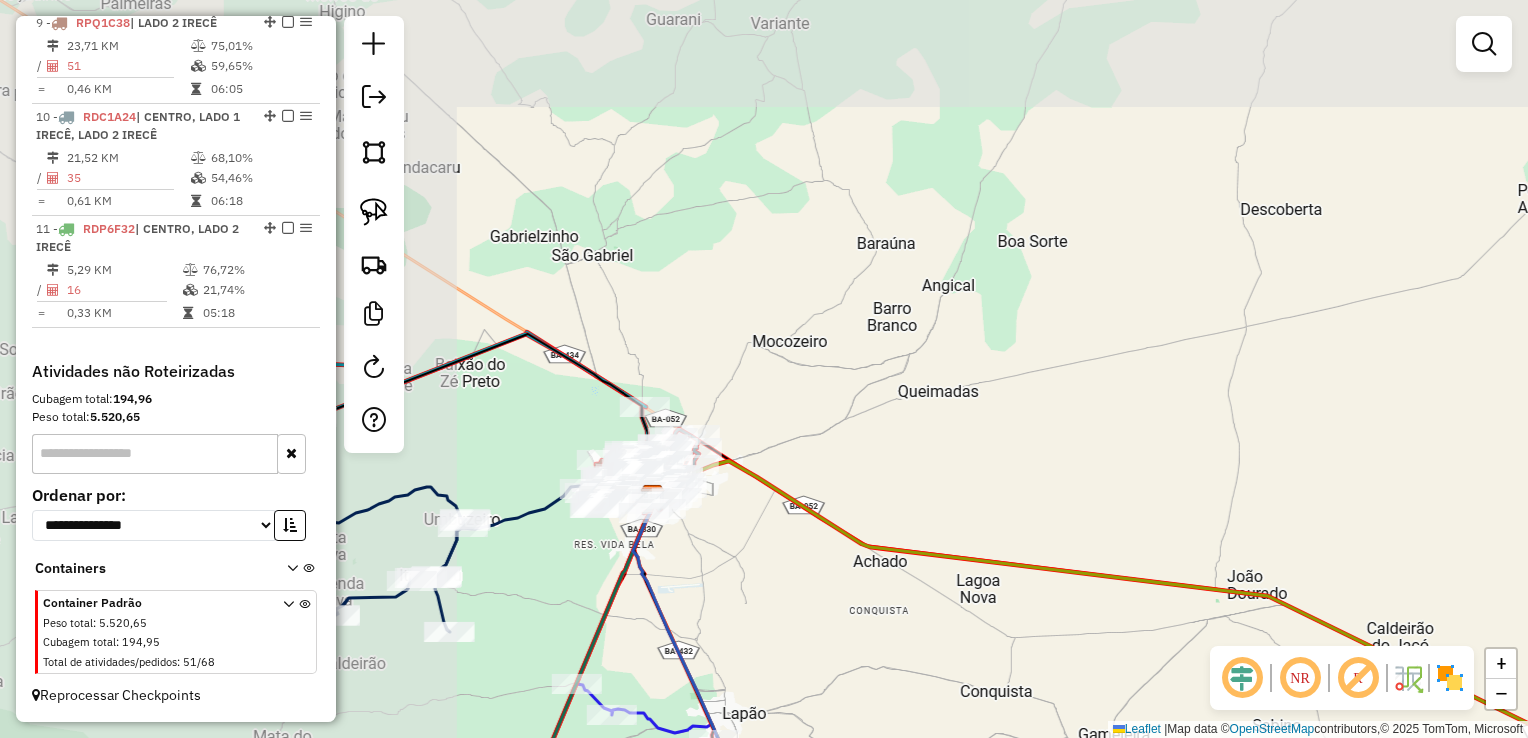 click on "Janela de atendimento Grade de atendimento Capacidade Transportadoras Veículos Cliente Pedidos  Rotas Selecione os dias de semana para filtrar as janelas de atendimento  Seg   Ter   Qua   Qui   Sex   Sáb   Dom  Informe o período da janela de atendimento: De: Até:  Filtrar exatamente a janela do cliente  Considerar janela de atendimento padrão  Selecione os dias de semana para filtrar as grades de atendimento  Seg   Ter   Qua   Qui   Sex   Sáb   Dom   Considerar clientes sem dia de atendimento cadastrado  Clientes fora do dia de atendimento selecionado Filtrar as atividades entre os valores definidos abaixo:  Peso mínimo:   Peso máximo:   Cubagem mínima:   Cubagem máxima:   De:   Até:  Filtrar as atividades entre o tempo de atendimento definido abaixo:  De:   Até:   Considerar capacidade total dos clientes não roteirizados Transportadora: Selecione um ou mais itens Tipo de veículo: Selecione um ou mais itens Veículo: Selecione um ou mais itens Motorista: Selecione um ou mais itens Nome: Rótulo:" 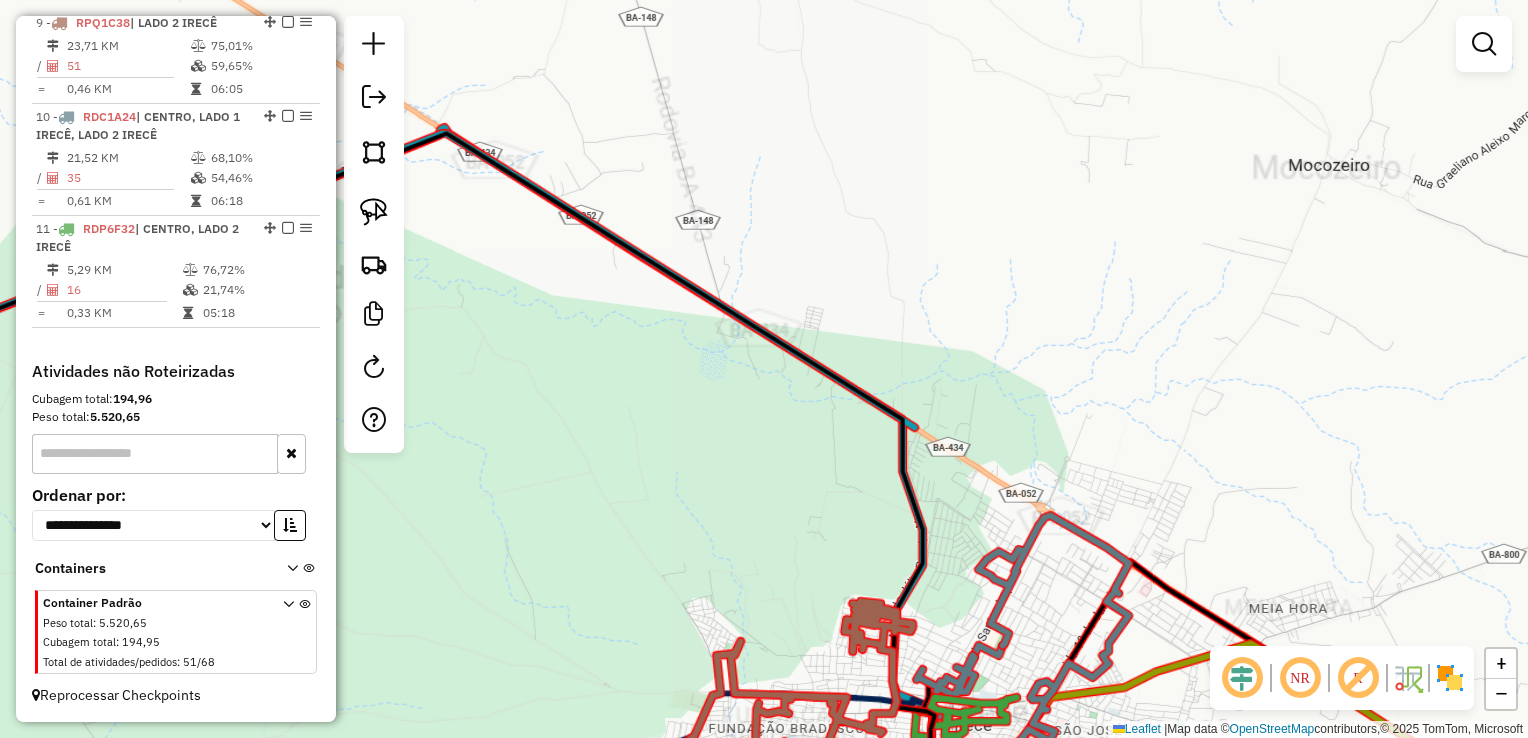 click on "Janela de atendimento Grade de atendimento Capacidade Transportadoras Veículos Cliente Pedidos  Rotas Selecione os dias de semana para filtrar as janelas de atendimento  Seg   Ter   Qua   Qui   Sex   Sáb   Dom  Informe o período da janela de atendimento: De: Até:  Filtrar exatamente a janela do cliente  Considerar janela de atendimento padrão  Selecione os dias de semana para filtrar as grades de atendimento  Seg   Ter   Qua   Qui   Sex   Sáb   Dom   Considerar clientes sem dia de atendimento cadastrado  Clientes fora do dia de atendimento selecionado Filtrar as atividades entre os valores definidos abaixo:  Peso mínimo:   Peso máximo:   Cubagem mínima:   Cubagem máxima:   De:   Até:  Filtrar as atividades entre o tempo de atendimento definido abaixo:  De:   Até:   Considerar capacidade total dos clientes não roteirizados Transportadora: Selecione um ou mais itens Tipo de veículo: Selecione um ou mais itens Veículo: Selecione um ou mais itens Motorista: Selecione um ou mais itens Nome: Rótulo:" 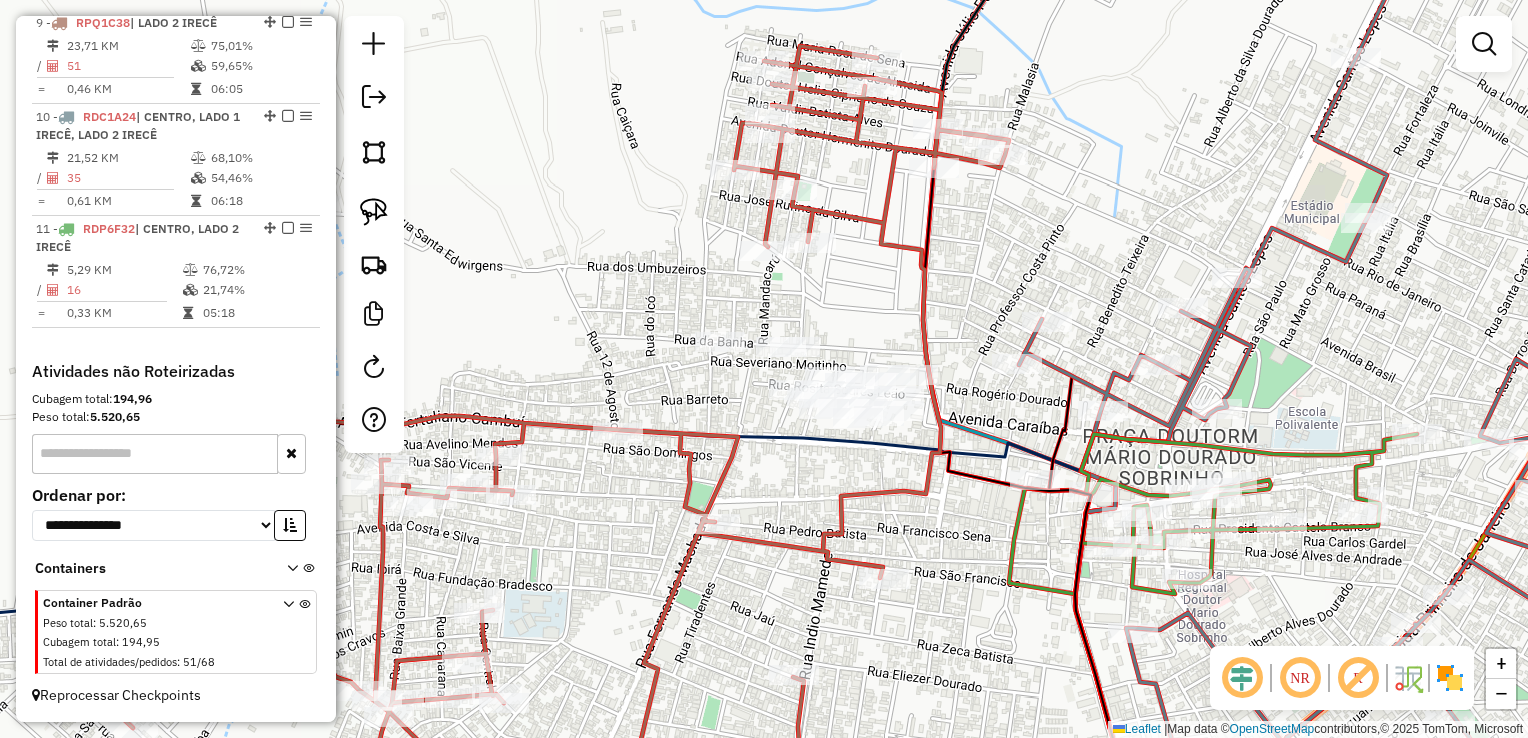 click on "Janela de atendimento Grade de atendimento Capacidade Transportadoras Veículos Cliente Pedidos  Rotas Selecione os dias de semana para filtrar as janelas de atendimento  Seg   Ter   Qua   Qui   Sex   Sáb   Dom  Informe o período da janela de atendimento: De: Até:  Filtrar exatamente a janela do cliente  Considerar janela de atendimento padrão  Selecione os dias de semana para filtrar as grades de atendimento  Seg   Ter   Qua   Qui   Sex   Sáb   Dom   Considerar clientes sem dia de atendimento cadastrado  Clientes fora do dia de atendimento selecionado Filtrar as atividades entre os valores definidos abaixo:  Peso mínimo:   Peso máximo:   Cubagem mínima:   Cubagem máxima:   De:   Até:  Filtrar as atividades entre o tempo de atendimento definido abaixo:  De:   Até:   Considerar capacidade total dos clientes não roteirizados Transportadora: Selecione um ou mais itens Tipo de veículo: Selecione um ou mais itens Veículo: Selecione um ou mais itens Motorista: Selecione um ou mais itens Nome: Rótulo:" 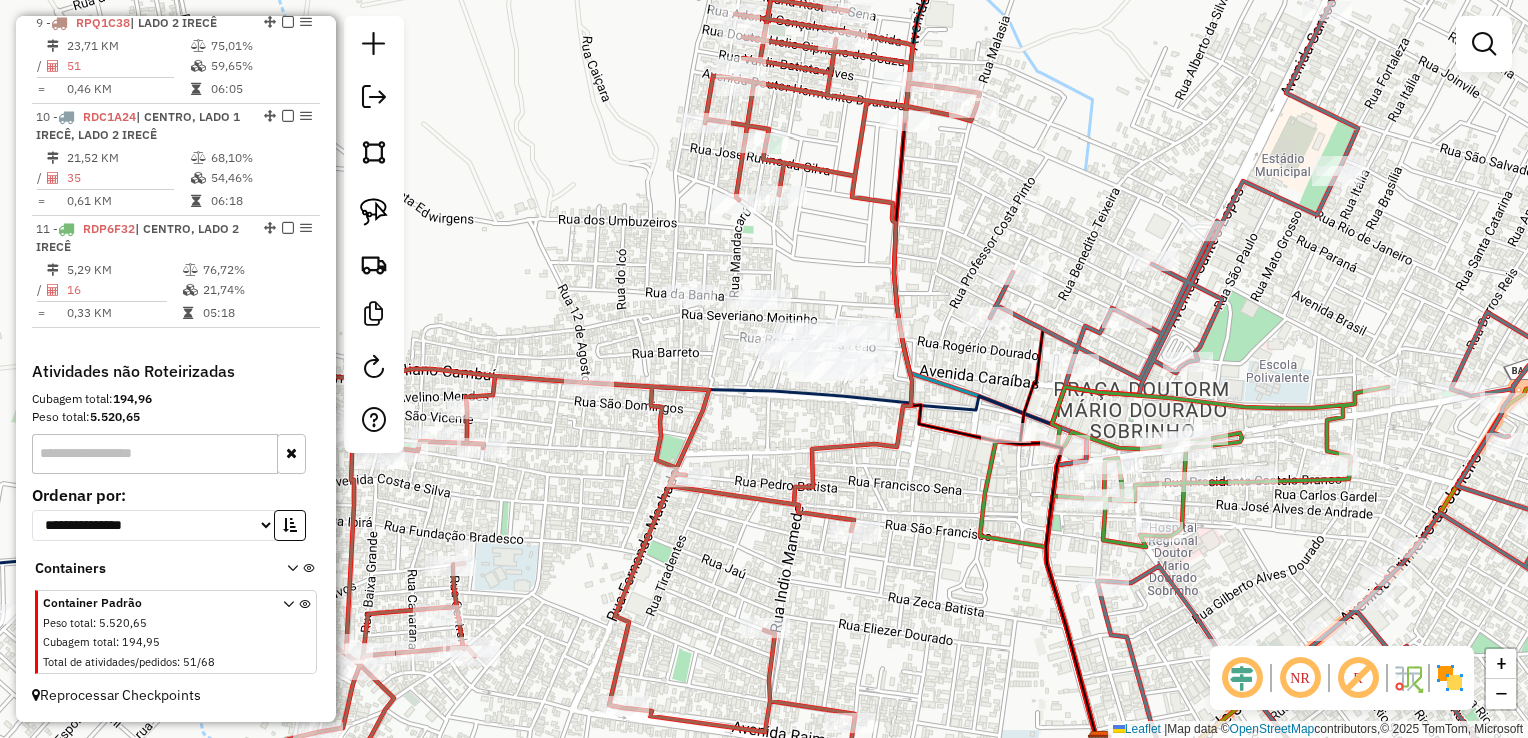 click on "Janela de atendimento Grade de atendimento Capacidade Transportadoras Veículos Cliente Pedidos  Rotas Selecione os dias de semana para filtrar as janelas de atendimento  Seg   Ter   Qua   Qui   Sex   Sáb   Dom  Informe o período da janela de atendimento: De: Até:  Filtrar exatamente a janela do cliente  Considerar janela de atendimento padrão  Selecione os dias de semana para filtrar as grades de atendimento  Seg   Ter   Qua   Qui   Sex   Sáb   Dom   Considerar clientes sem dia de atendimento cadastrado  Clientes fora do dia de atendimento selecionado Filtrar as atividades entre os valores definidos abaixo:  Peso mínimo:   Peso máximo:   Cubagem mínima:   Cubagem máxima:   De:   Até:  Filtrar as atividades entre o tempo de atendimento definido abaixo:  De:   Até:   Considerar capacidade total dos clientes não roteirizados Transportadora: Selecione um ou mais itens Tipo de veículo: Selecione um ou mais itens Veículo: Selecione um ou mais itens Motorista: Selecione um ou mais itens Nome: Rótulo:" 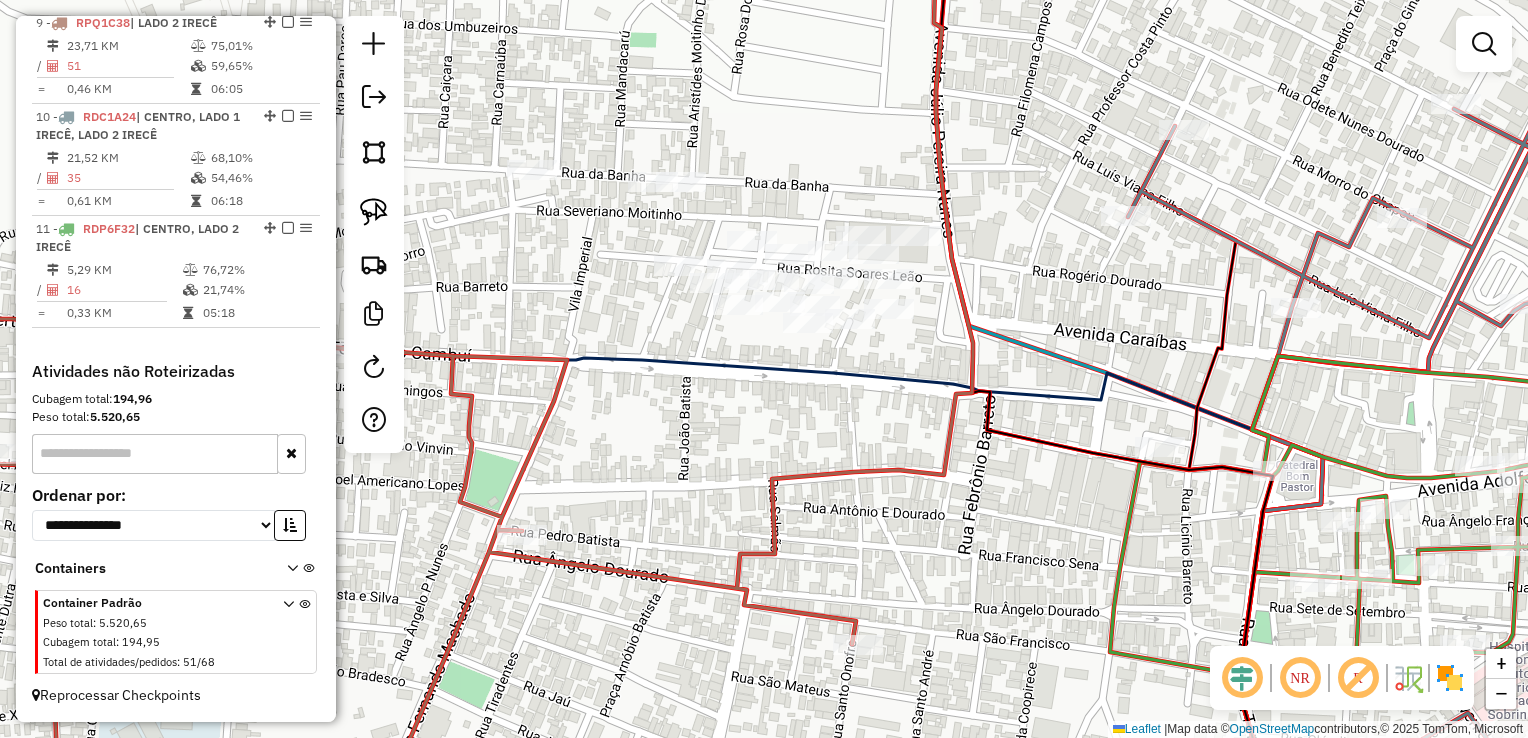 click on "Janela de atendimento Grade de atendimento Capacidade Transportadoras Veículos Cliente Pedidos  Rotas Selecione os dias de semana para filtrar as janelas de atendimento  Seg   Ter   Qua   Qui   Sex   Sáb   Dom  Informe o período da janela de atendimento: De: Até:  Filtrar exatamente a janela do cliente  Considerar janela de atendimento padrão  Selecione os dias de semana para filtrar as grades de atendimento  Seg   Ter   Qua   Qui   Sex   Sáb   Dom   Considerar clientes sem dia de atendimento cadastrado  Clientes fora do dia de atendimento selecionado Filtrar as atividades entre os valores definidos abaixo:  Peso mínimo:   Peso máximo:   Cubagem mínima:   Cubagem máxima:   De:   Até:  Filtrar as atividades entre o tempo de atendimento definido abaixo:  De:   Até:   Considerar capacidade total dos clientes não roteirizados Transportadora: Selecione um ou mais itens Tipo de veículo: Selecione um ou mais itens Veículo: Selecione um ou mais itens Motorista: Selecione um ou mais itens Nome: Rótulo:" 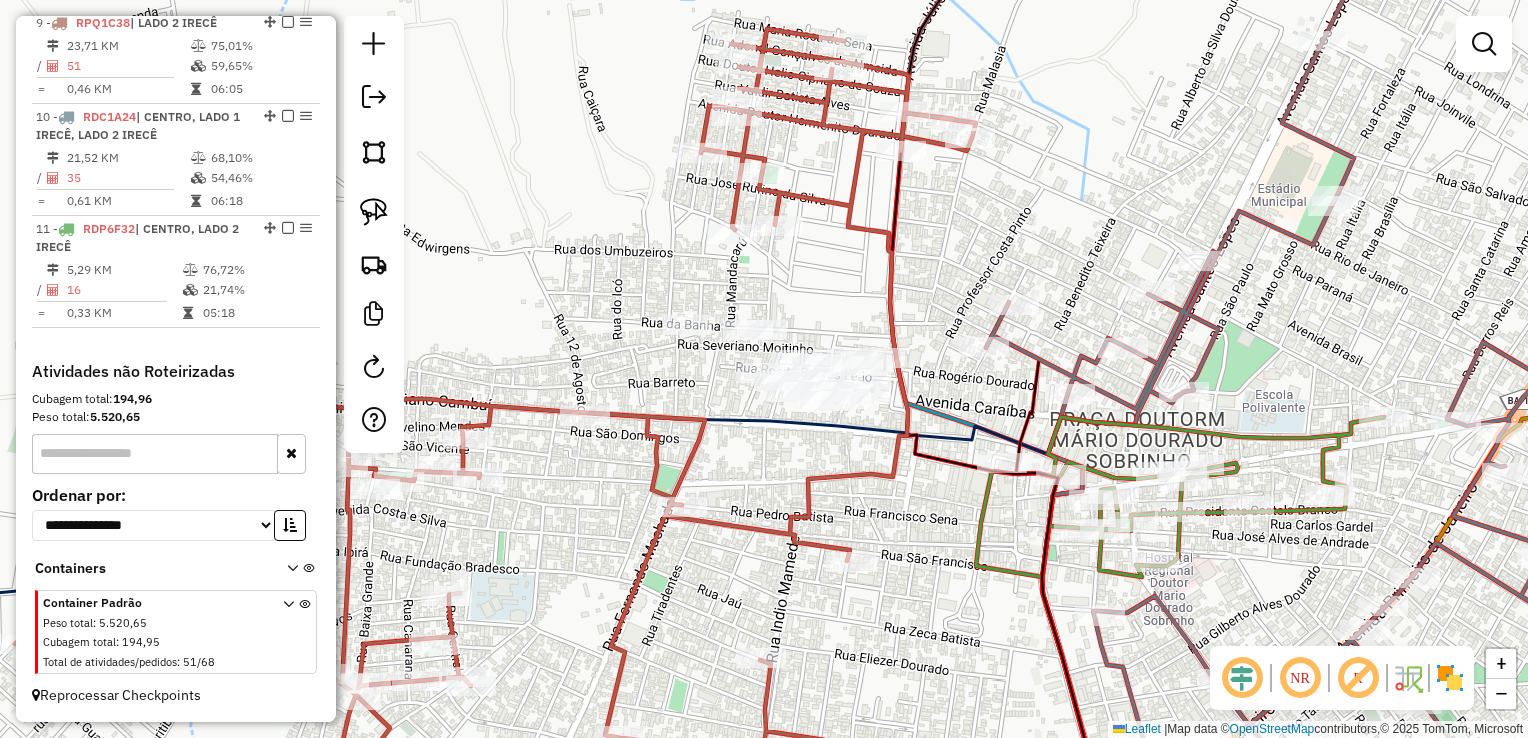 click on "Janela de atendimento Grade de atendimento Capacidade Transportadoras Veículos Cliente Pedidos  Rotas Selecione os dias de semana para filtrar as janelas de atendimento  Seg   Ter   Qua   Qui   Sex   Sáb   Dom  Informe o período da janela de atendimento: De: Até:  Filtrar exatamente a janela do cliente  Considerar janela de atendimento padrão  Selecione os dias de semana para filtrar as grades de atendimento  Seg   Ter   Qua   Qui   Sex   Sáb   Dom   Considerar clientes sem dia de atendimento cadastrado  Clientes fora do dia de atendimento selecionado Filtrar as atividades entre os valores definidos abaixo:  Peso mínimo:   Peso máximo:   Cubagem mínima:   Cubagem máxima:   De:   Até:  Filtrar as atividades entre o tempo de atendimento definido abaixo:  De:   Até:   Considerar capacidade total dos clientes não roteirizados Transportadora: Selecione um ou mais itens Tipo de veículo: Selecione um ou mais itens Veículo: Selecione um ou mais itens Motorista: Selecione um ou mais itens Nome: Rótulo:" 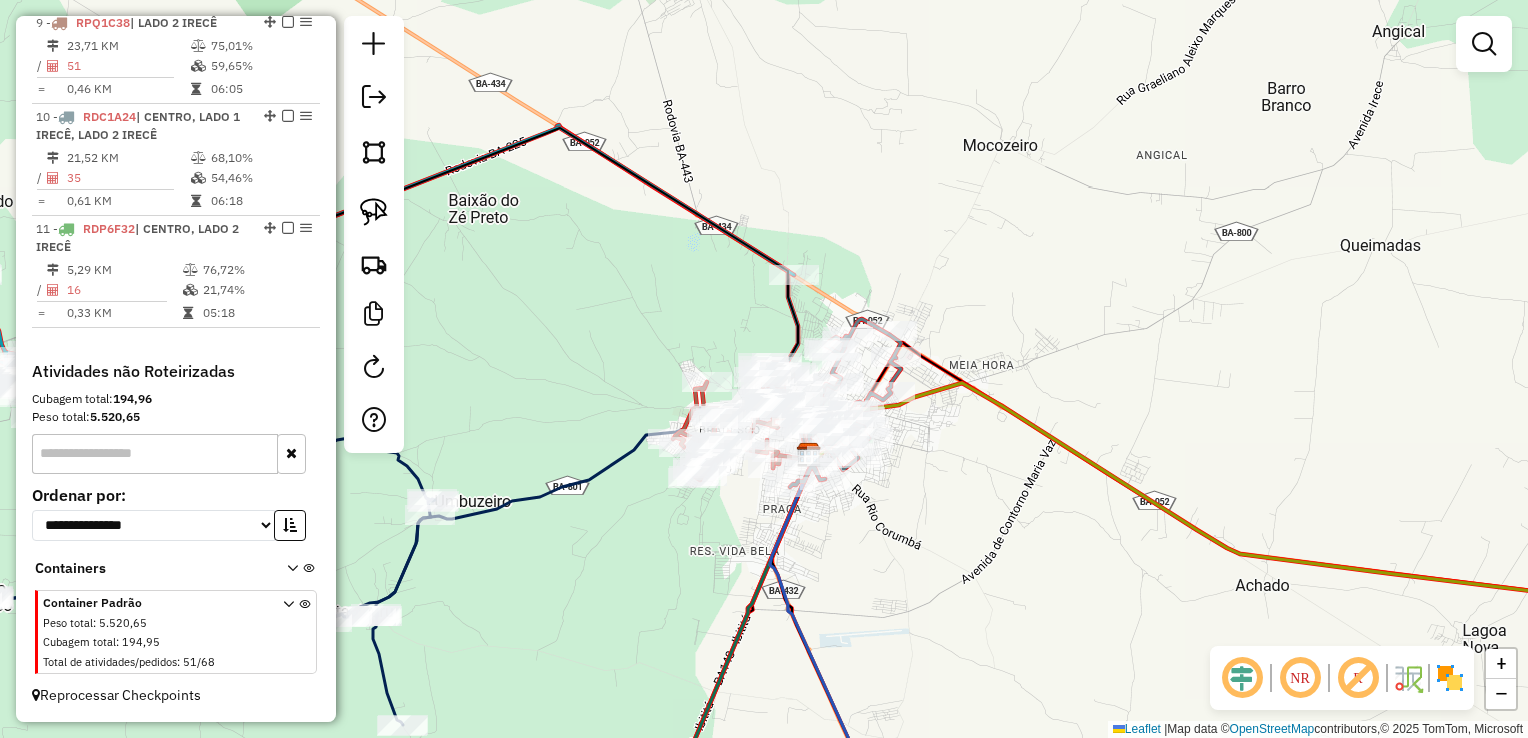 click on "Janela de atendimento Grade de atendimento Capacidade Transportadoras Veículos Cliente Pedidos  Rotas Selecione os dias de semana para filtrar as janelas de atendimento  Seg   Ter   Qua   Qui   Sex   Sáb   Dom  Informe o período da janela de atendimento: De: Até:  Filtrar exatamente a janela do cliente  Considerar janela de atendimento padrão  Selecione os dias de semana para filtrar as grades de atendimento  Seg   Ter   Qua   Qui   Sex   Sáb   Dom   Considerar clientes sem dia de atendimento cadastrado  Clientes fora do dia de atendimento selecionado Filtrar as atividades entre os valores definidos abaixo:  Peso mínimo:   Peso máximo:   Cubagem mínima:   Cubagem máxima:   De:   Até:  Filtrar as atividades entre o tempo de atendimento definido abaixo:  De:   Até:   Considerar capacidade total dos clientes não roteirizados Transportadora: Selecione um ou mais itens Tipo de veículo: Selecione um ou mais itens Veículo: Selecione um ou mais itens Motorista: Selecione um ou mais itens Nome: Rótulo:" 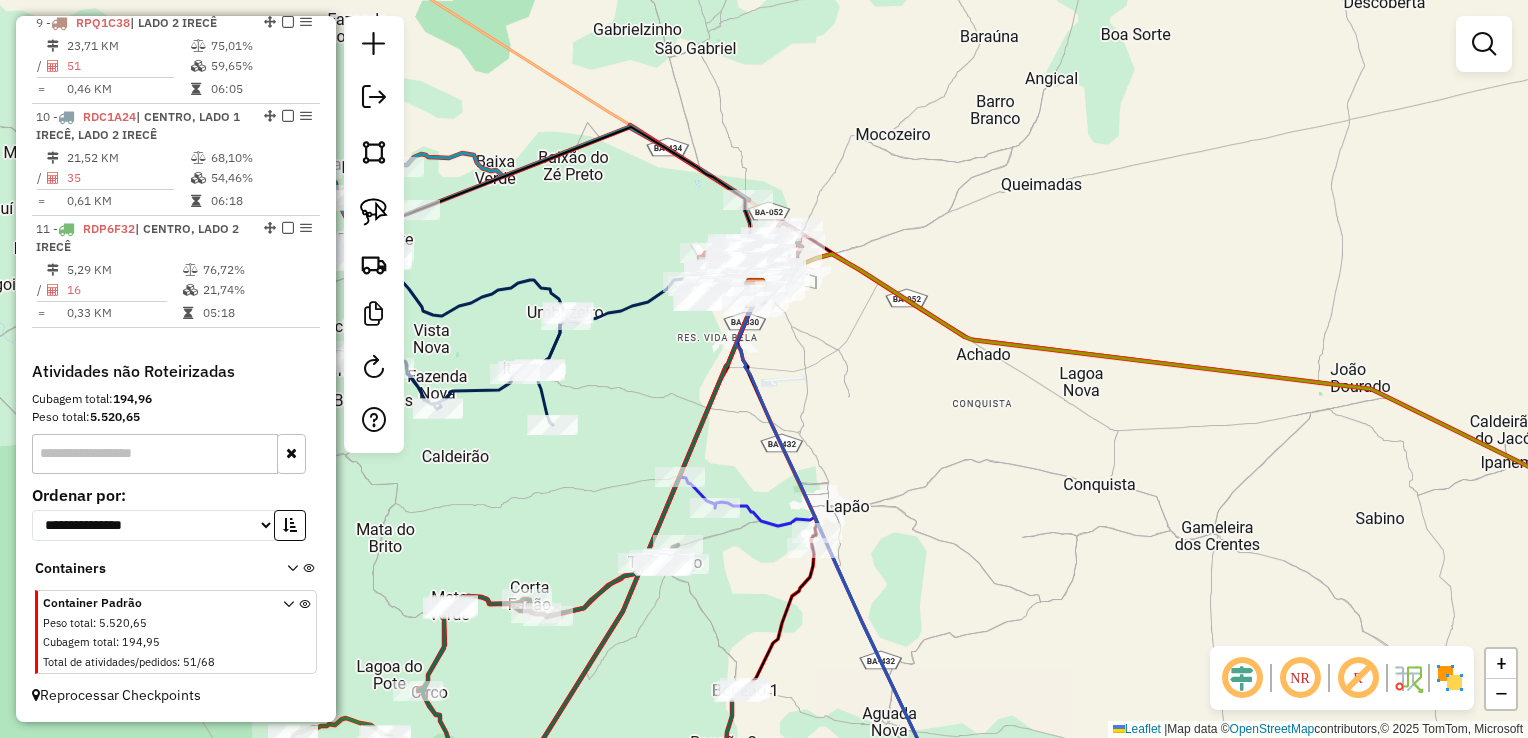 click on "Janela de atendimento Grade de atendimento Capacidade Transportadoras Veículos Cliente Pedidos  Rotas Selecione os dias de semana para filtrar as janelas de atendimento  Seg   Ter   Qua   Qui   Sex   Sáb   Dom  Informe o período da janela de atendimento: De: Até:  Filtrar exatamente a janela do cliente  Considerar janela de atendimento padrão  Selecione os dias de semana para filtrar as grades de atendimento  Seg   Ter   Qua   Qui   Sex   Sáb   Dom   Considerar clientes sem dia de atendimento cadastrado  Clientes fora do dia de atendimento selecionado Filtrar as atividades entre os valores definidos abaixo:  Peso mínimo:   Peso máximo:   Cubagem mínima:   Cubagem máxima:   De:   Até:  Filtrar as atividades entre o tempo de atendimento definido abaixo:  De:   Até:   Considerar capacidade total dos clientes não roteirizados Transportadora: Selecione um ou mais itens Tipo de veículo: Selecione um ou mais itens Veículo: Selecione um ou mais itens Motorista: Selecione um ou mais itens Nome: Rótulo:" 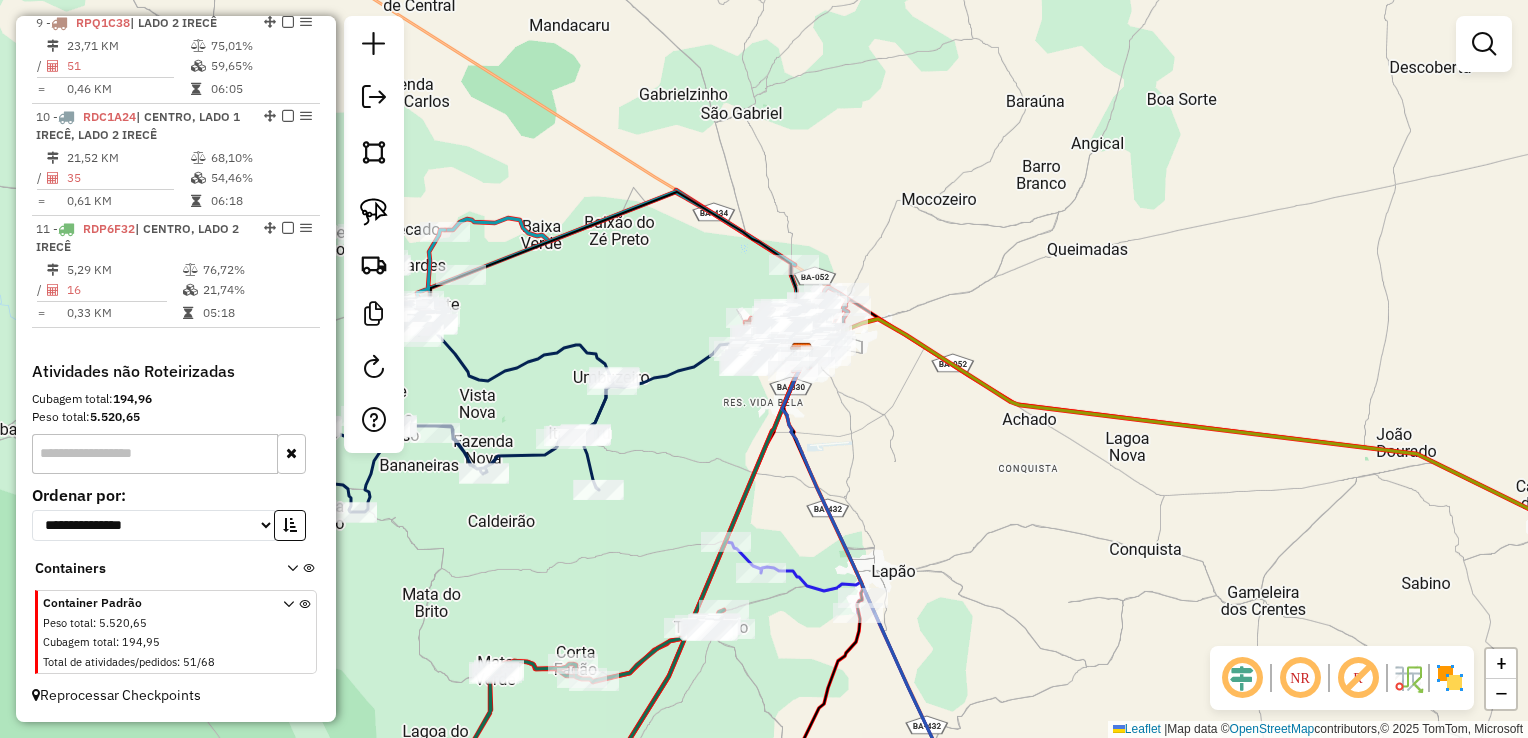 click on "Janela de atendimento Grade de atendimento Capacidade Transportadoras Veículos Cliente Pedidos  Rotas Selecione os dias de semana para filtrar as janelas de atendimento  Seg   Ter   Qua   Qui   Sex   Sáb   Dom  Informe o período da janela de atendimento: De: Até:  Filtrar exatamente a janela do cliente  Considerar janela de atendimento padrão  Selecione os dias de semana para filtrar as grades de atendimento  Seg   Ter   Qua   Qui   Sex   Sáb   Dom   Considerar clientes sem dia de atendimento cadastrado  Clientes fora do dia de atendimento selecionado Filtrar as atividades entre os valores definidos abaixo:  Peso mínimo:   Peso máximo:   Cubagem mínima:   Cubagem máxima:   De:   Até:  Filtrar as atividades entre o tempo de atendimento definido abaixo:  De:   Até:   Considerar capacidade total dos clientes não roteirizados Transportadora: Selecione um ou mais itens Tipo de veículo: Selecione um ou mais itens Veículo: Selecione um ou mais itens Motorista: Selecione um ou mais itens Nome: Rótulo:" 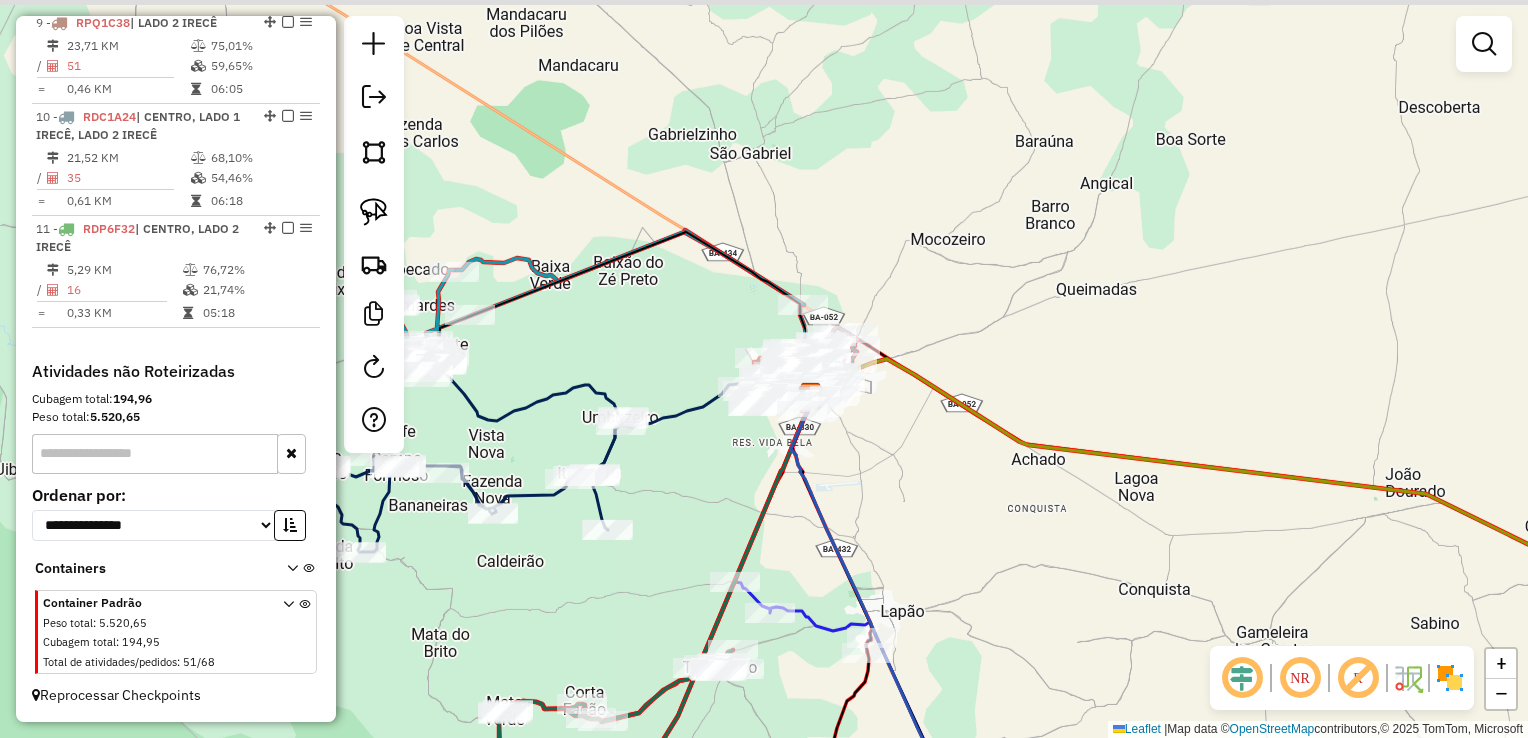 click on "Janela de atendimento Grade de atendimento Capacidade Transportadoras Veículos Cliente Pedidos  Rotas Selecione os dias de semana para filtrar as janelas de atendimento  Seg   Ter   Qua   Qui   Sex   Sáb   Dom  Informe o período da janela de atendimento: De: Até:  Filtrar exatamente a janela do cliente  Considerar janela de atendimento padrão  Selecione os dias de semana para filtrar as grades de atendimento  Seg   Ter   Qua   Qui   Sex   Sáb   Dom   Considerar clientes sem dia de atendimento cadastrado  Clientes fora do dia de atendimento selecionado Filtrar as atividades entre os valores definidos abaixo:  Peso mínimo:   Peso máximo:   Cubagem mínima:   Cubagem máxima:   De:   Até:  Filtrar as atividades entre o tempo de atendimento definido abaixo:  De:   Até:   Considerar capacidade total dos clientes não roteirizados Transportadora: Selecione um ou mais itens Tipo de veículo: Selecione um ou mais itens Veículo: Selecione um ou mais itens Motorista: Selecione um ou mais itens Nome: Rótulo:" 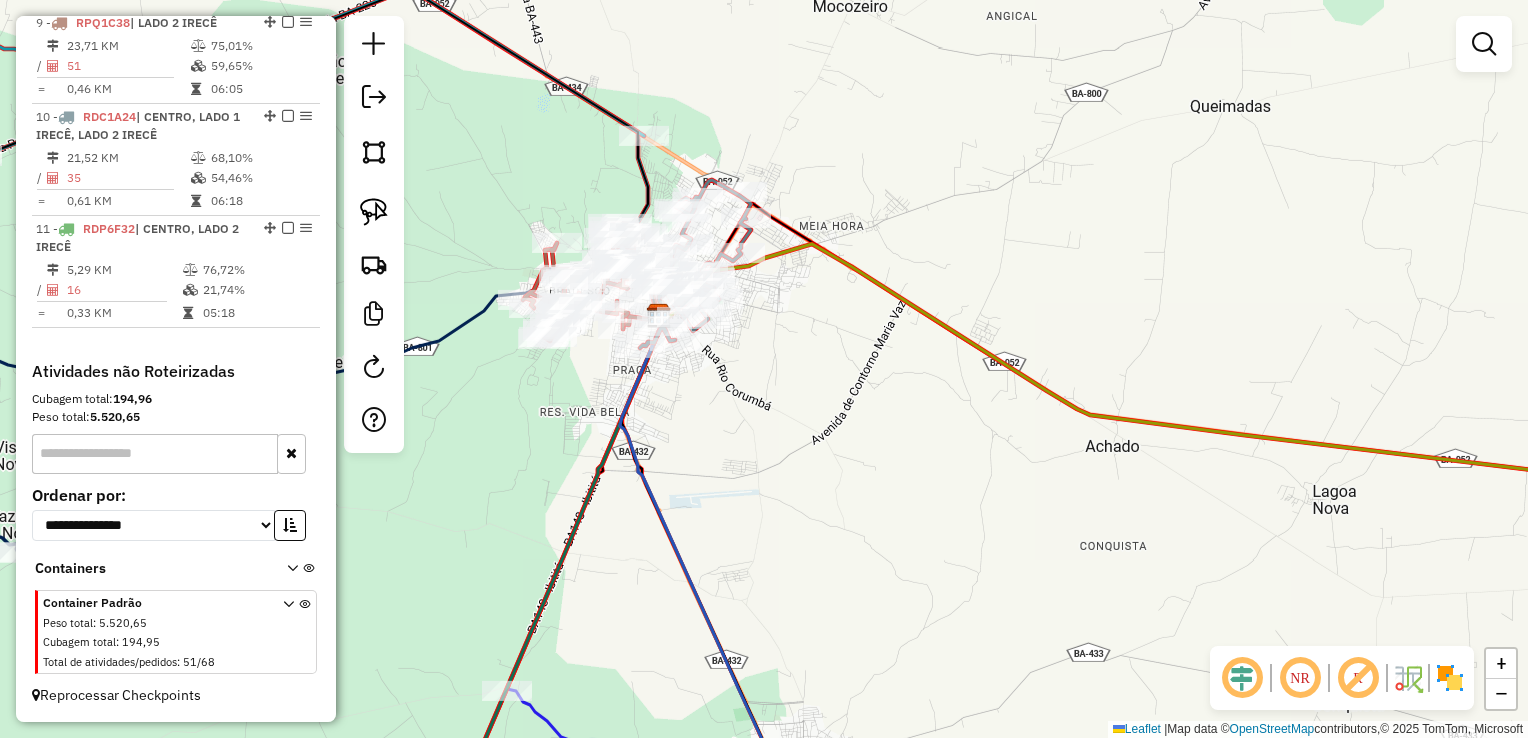 click on "Janela de atendimento Grade de atendimento Capacidade Transportadoras Veículos Cliente Pedidos  Rotas Selecione os dias de semana para filtrar as janelas de atendimento  Seg   Ter   Qua   Qui   Sex   Sáb   Dom  Informe o período da janela de atendimento: De: Até:  Filtrar exatamente a janela do cliente  Considerar janela de atendimento padrão  Selecione os dias de semana para filtrar as grades de atendimento  Seg   Ter   Qua   Qui   Sex   Sáb   Dom   Considerar clientes sem dia de atendimento cadastrado  Clientes fora do dia de atendimento selecionado Filtrar as atividades entre os valores definidos abaixo:  Peso mínimo:   Peso máximo:   Cubagem mínima:   Cubagem máxima:   De:   Até:  Filtrar as atividades entre o tempo de atendimento definido abaixo:  De:   Até:   Considerar capacidade total dos clientes não roteirizados Transportadora: Selecione um ou mais itens Tipo de veículo: Selecione um ou mais itens Veículo: Selecione um ou mais itens Motorista: Selecione um ou mais itens Nome: Rótulo:" 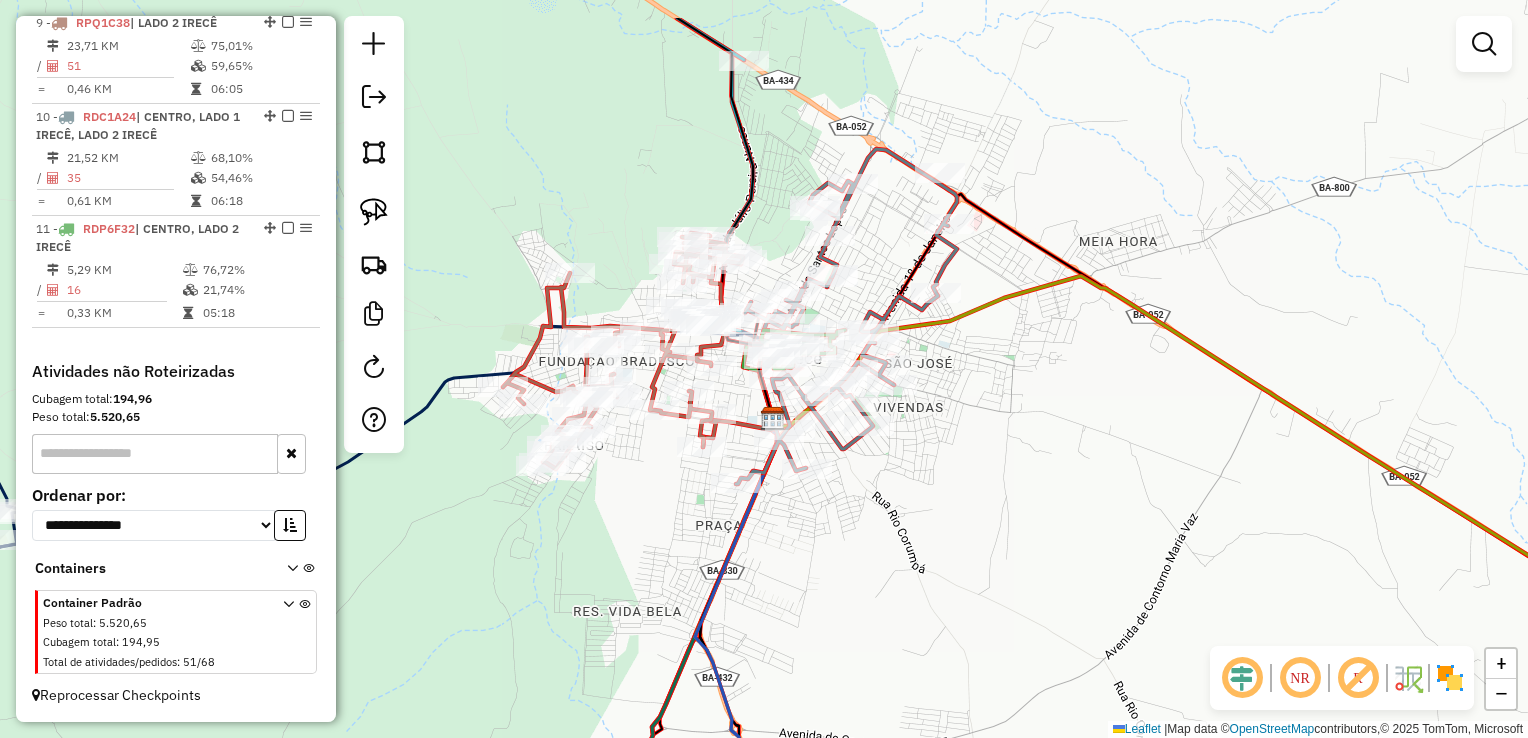click on "Janela de atendimento Grade de atendimento Capacidade Transportadoras Veículos Cliente Pedidos  Rotas Selecione os dias de semana para filtrar as janelas de atendimento  Seg   Ter   Qua   Qui   Sex   Sáb   Dom  Informe o período da janela de atendimento: De: Até:  Filtrar exatamente a janela do cliente  Considerar janela de atendimento padrão  Selecione os dias de semana para filtrar as grades de atendimento  Seg   Ter   Qua   Qui   Sex   Sáb   Dom   Considerar clientes sem dia de atendimento cadastrado  Clientes fora do dia de atendimento selecionado Filtrar as atividades entre os valores definidos abaixo:  Peso mínimo:   Peso máximo:   Cubagem mínima:   Cubagem máxima:   De:   Até:  Filtrar as atividades entre o tempo de atendimento definido abaixo:  De:   Até:   Considerar capacidade total dos clientes não roteirizados Transportadora: Selecione um ou mais itens Tipo de veículo: Selecione um ou mais itens Veículo: Selecione um ou mais itens Motorista: Selecione um ou mais itens Nome: Rótulo:" 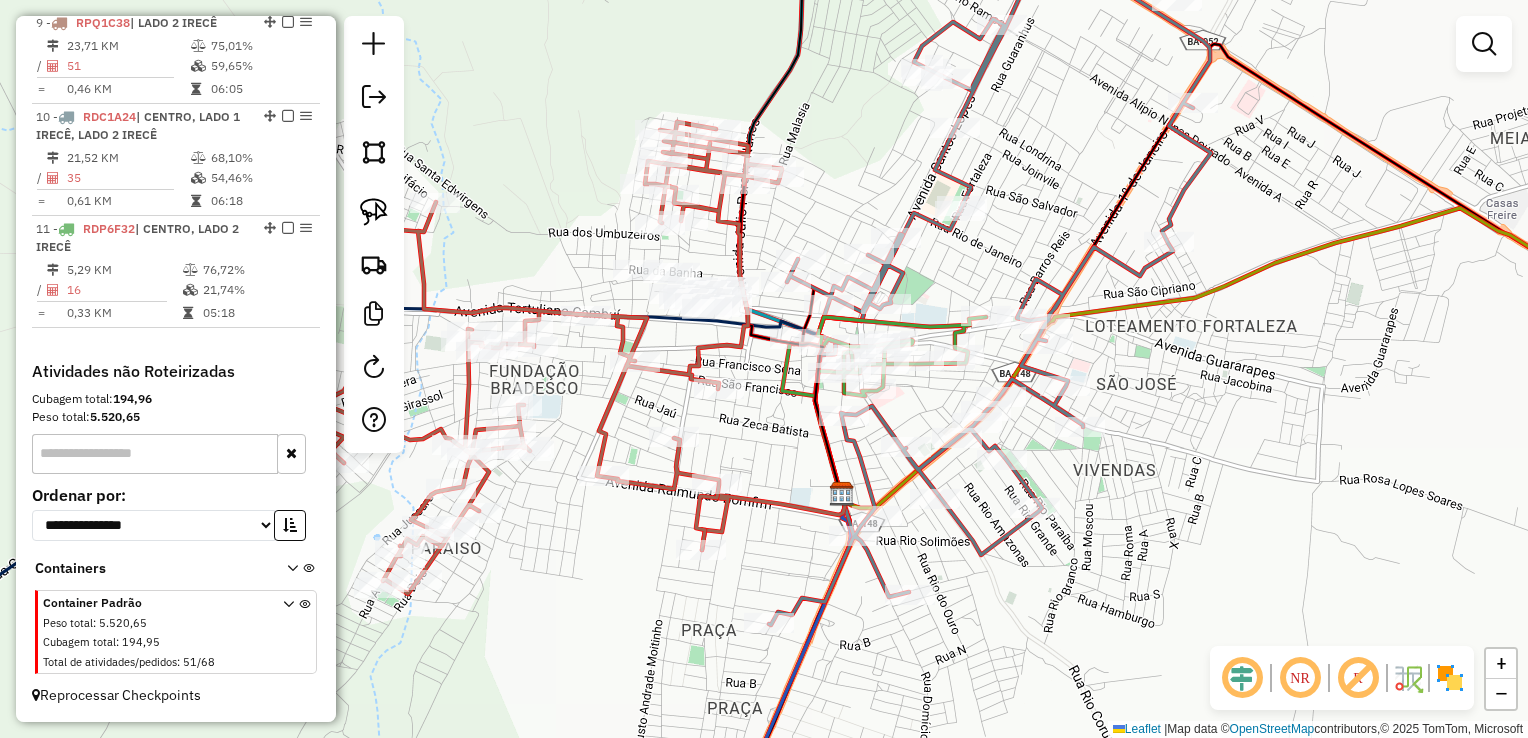 click on "Janela de atendimento Grade de atendimento Capacidade Transportadoras Veículos Cliente Pedidos  Rotas Selecione os dias de semana para filtrar as janelas de atendimento  Seg   Ter   Qua   Qui   Sex   Sáb   Dom  Informe o período da janela de atendimento: De: Até:  Filtrar exatamente a janela do cliente  Considerar janela de atendimento padrão  Selecione os dias de semana para filtrar as grades de atendimento  Seg   Ter   Qua   Qui   Sex   Sáb   Dom   Considerar clientes sem dia de atendimento cadastrado  Clientes fora do dia de atendimento selecionado Filtrar as atividades entre os valores definidos abaixo:  Peso mínimo:   Peso máximo:   Cubagem mínima:   Cubagem máxima:   De:   Até:  Filtrar as atividades entre o tempo de atendimento definido abaixo:  De:   Até:   Considerar capacidade total dos clientes não roteirizados Transportadora: Selecione um ou mais itens Tipo de veículo: Selecione um ou mais itens Veículo: Selecione um ou mais itens Motorista: Selecione um ou mais itens Nome: Rótulo:" 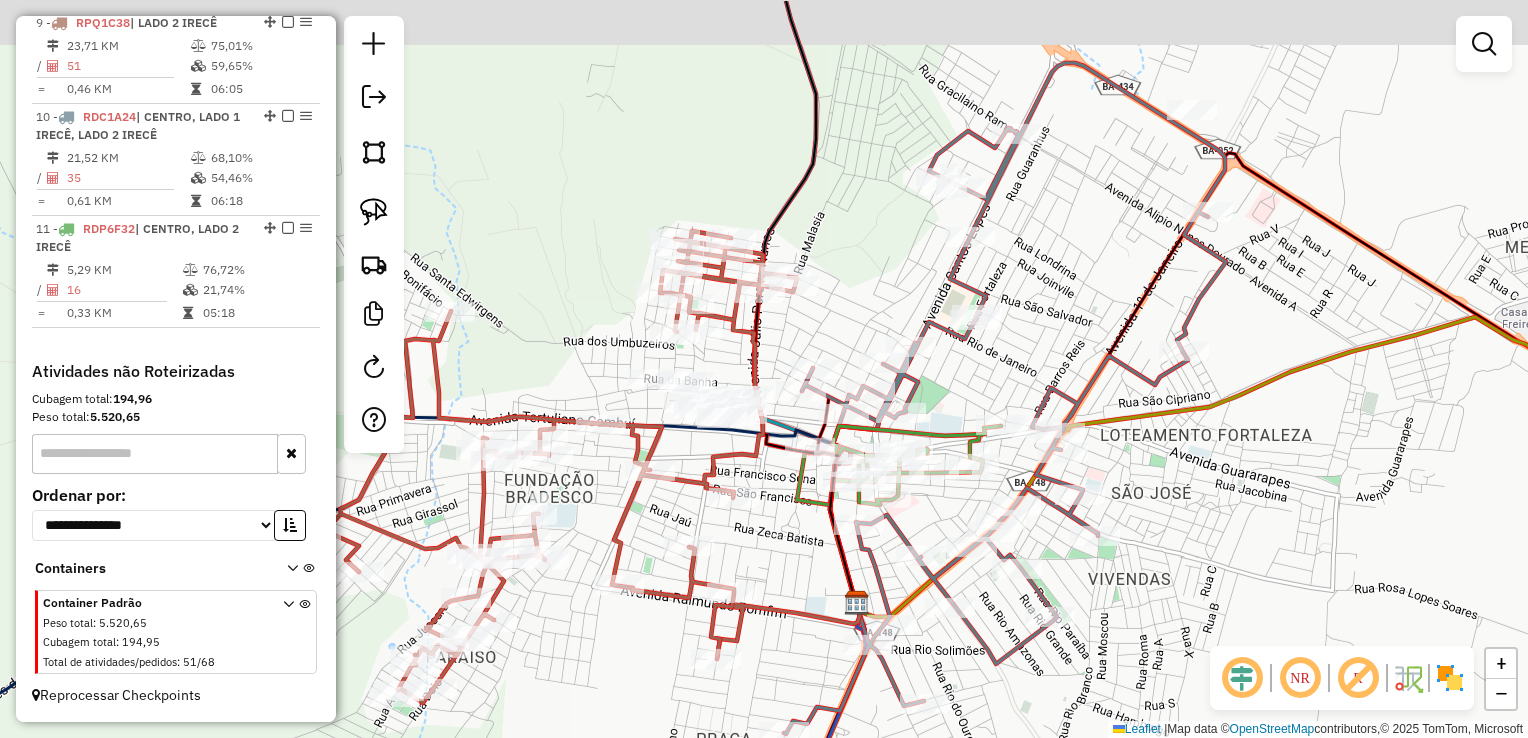 click on "Janela de atendimento Grade de atendimento Capacidade Transportadoras Veículos Cliente Pedidos  Rotas Selecione os dias de semana para filtrar as janelas de atendimento  Seg   Ter   Qua   Qui   Sex   Sáb   Dom  Informe o período da janela de atendimento: De: Até:  Filtrar exatamente a janela do cliente  Considerar janela de atendimento padrão  Selecione os dias de semana para filtrar as grades de atendimento  Seg   Ter   Qua   Qui   Sex   Sáb   Dom   Considerar clientes sem dia de atendimento cadastrado  Clientes fora do dia de atendimento selecionado Filtrar as atividades entre os valores definidos abaixo:  Peso mínimo:   Peso máximo:   Cubagem mínima:   Cubagem máxima:   De:   Até:  Filtrar as atividades entre o tempo de atendimento definido abaixo:  De:   Até:   Considerar capacidade total dos clientes não roteirizados Transportadora: Selecione um ou mais itens Tipo de veículo: Selecione um ou mais itens Veículo: Selecione um ou mais itens Motorista: Selecione um ou mais itens Nome: Rótulo:" 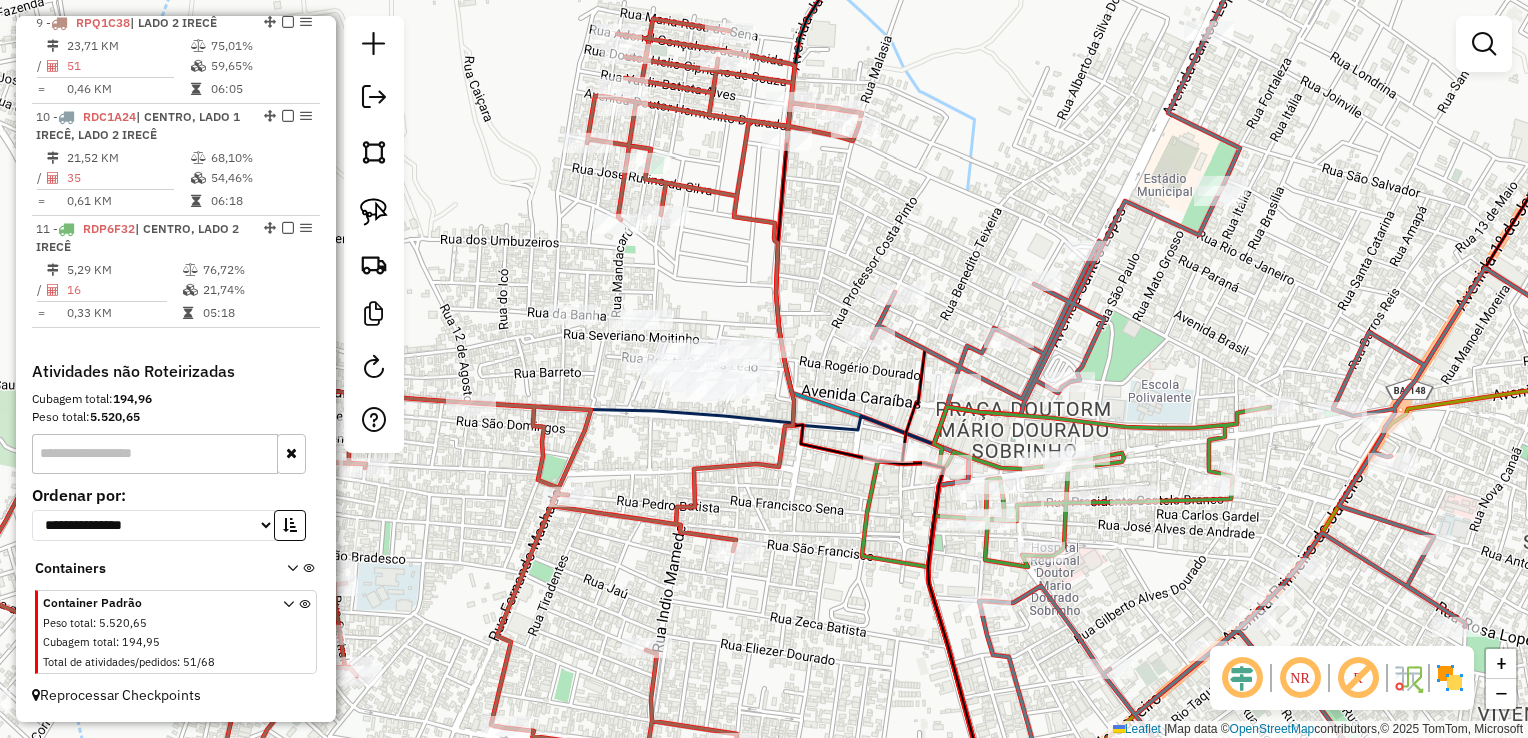 click 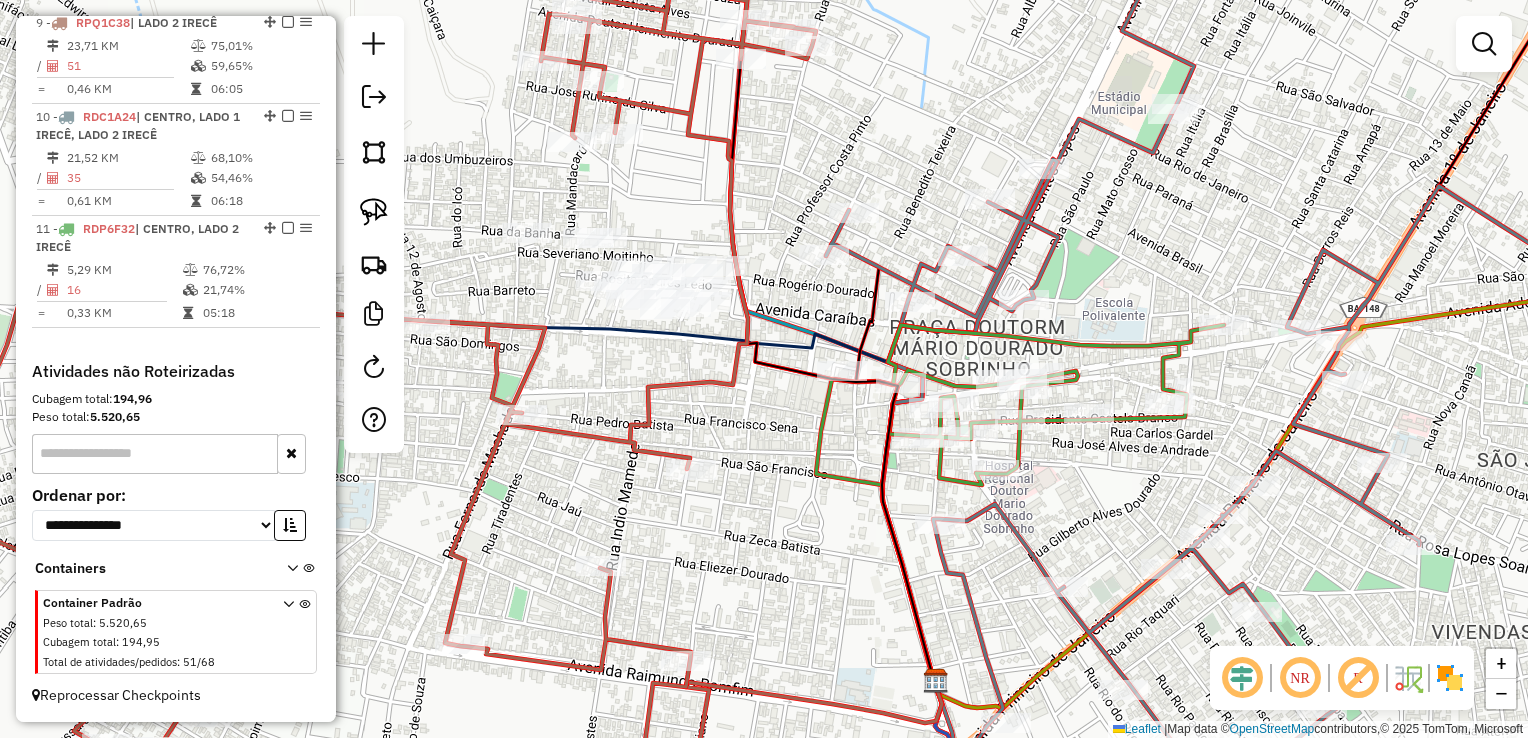 click on "Janela de atendimento Grade de atendimento Capacidade Transportadoras Veículos Cliente Pedidos  Rotas Selecione os dias de semana para filtrar as janelas de atendimento  Seg   Ter   Qua   Qui   Sex   Sáb   Dom  Informe o período da janela de atendimento: De: Até:  Filtrar exatamente a janela do cliente  Considerar janela de atendimento padrão  Selecione os dias de semana para filtrar as grades de atendimento  Seg   Ter   Qua   Qui   Sex   Sáb   Dom   Considerar clientes sem dia de atendimento cadastrado  Clientes fora do dia de atendimento selecionado Filtrar as atividades entre os valores definidos abaixo:  Peso mínimo:   Peso máximo:   Cubagem mínima:   Cubagem máxima:   De:   Até:  Filtrar as atividades entre o tempo de atendimento definido abaixo:  De:   Até:   Considerar capacidade total dos clientes não roteirizados Transportadora: Selecione um ou mais itens Tipo de veículo: Selecione um ou mais itens Veículo: Selecione um ou mais itens Motorista: Selecione um ou mais itens Nome: Rótulo:" 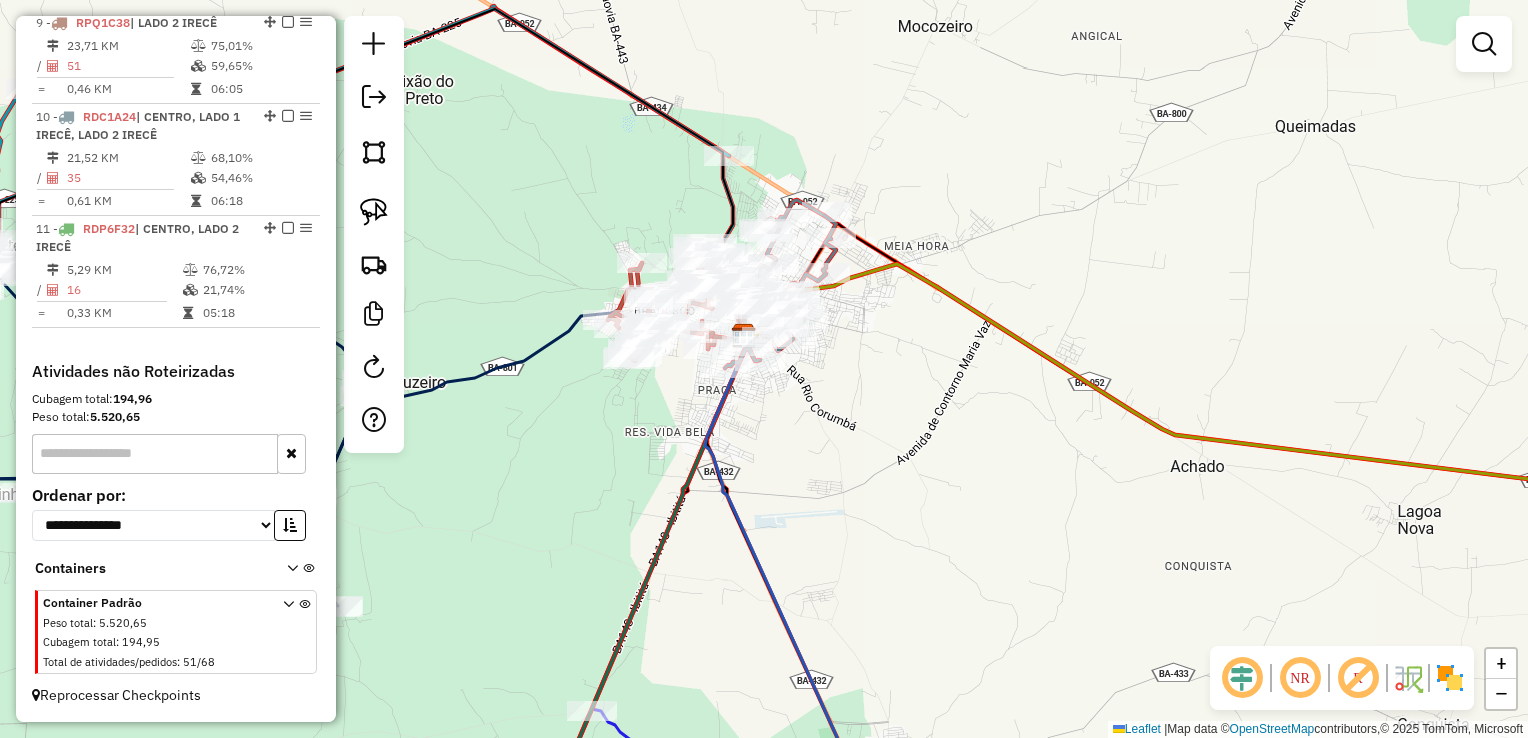drag, startPoint x: 1009, startPoint y: 472, endPoint x: 788, endPoint y: 368, distance: 244.24782 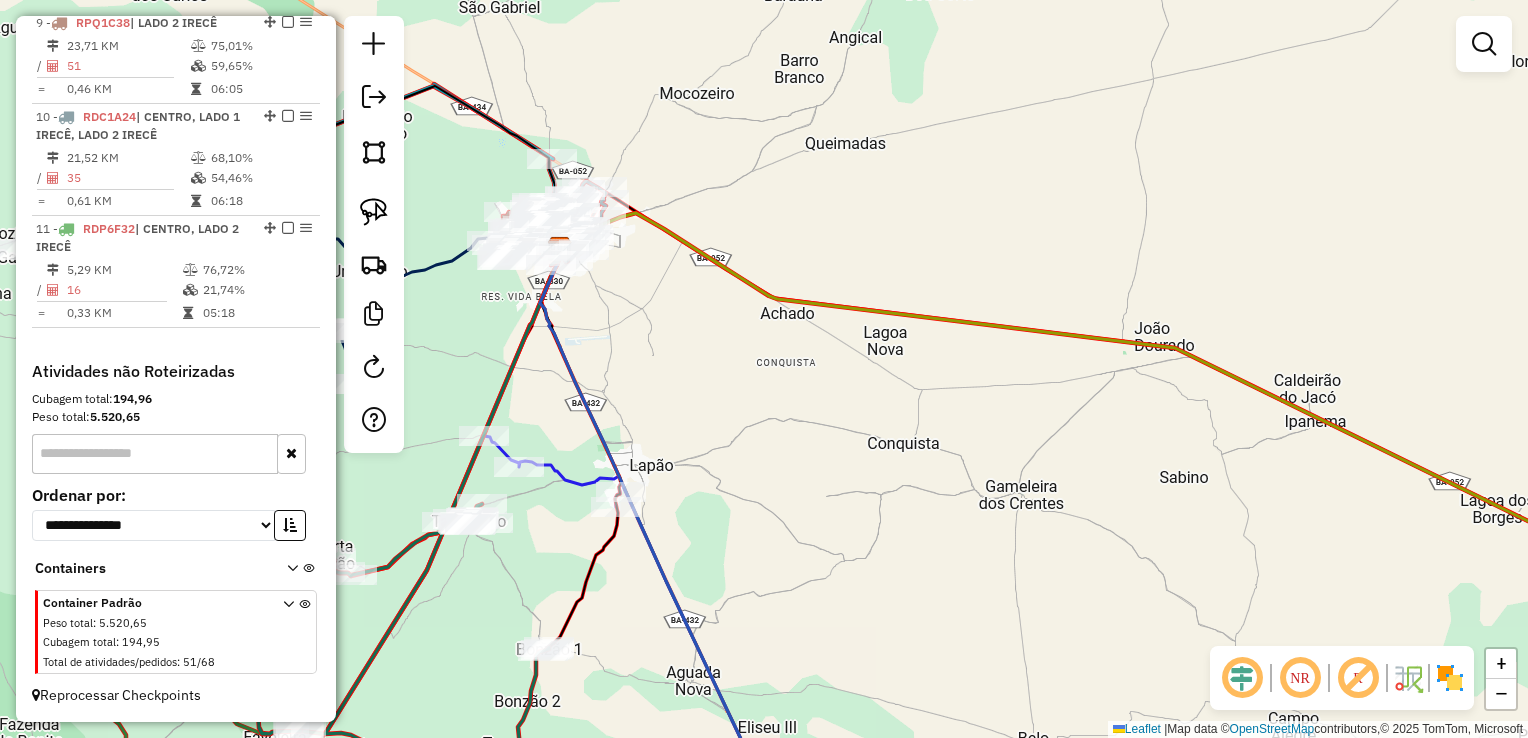 drag, startPoint x: 1006, startPoint y: 402, endPoint x: 988, endPoint y: 384, distance: 25.455845 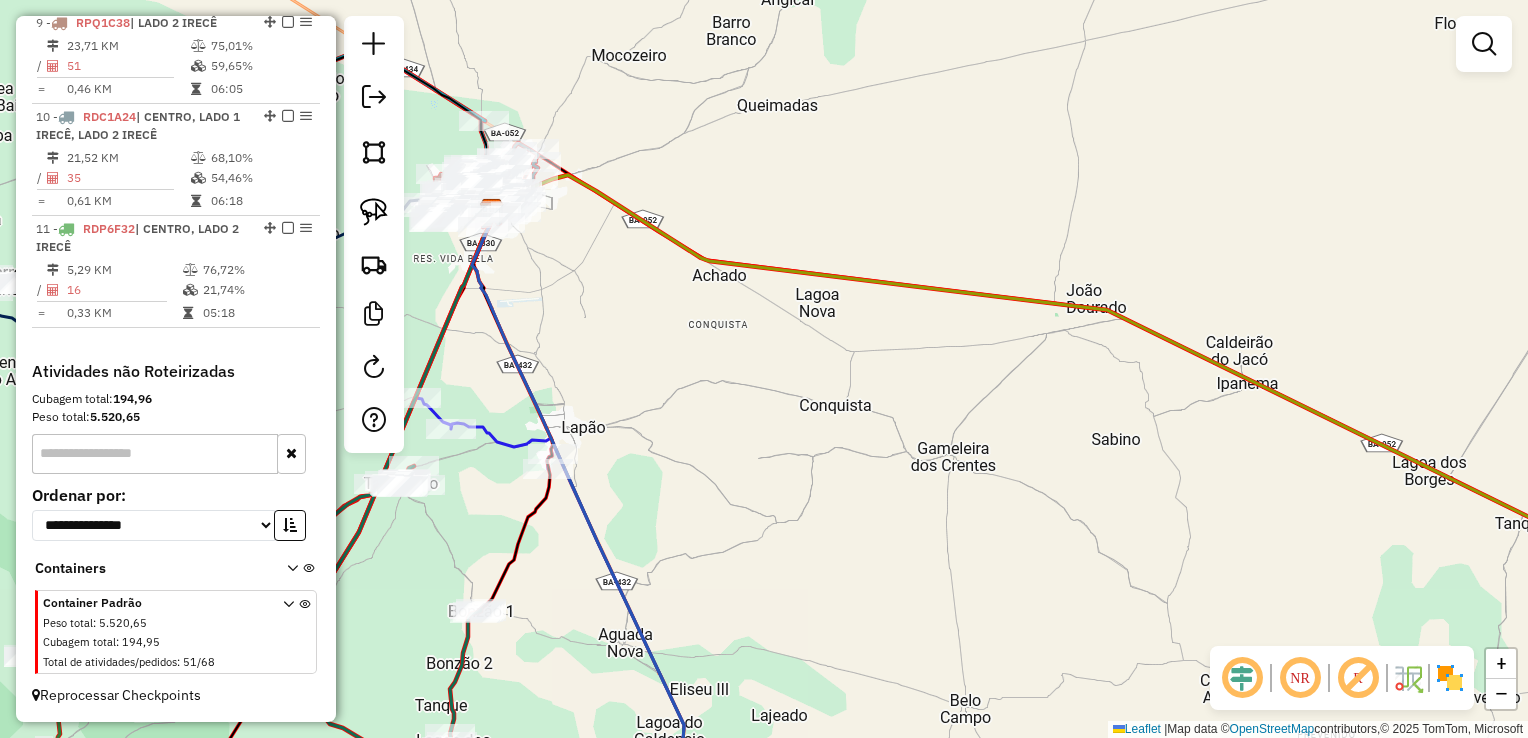 drag, startPoint x: 956, startPoint y: 482, endPoint x: 660, endPoint y: 334, distance: 330.93805 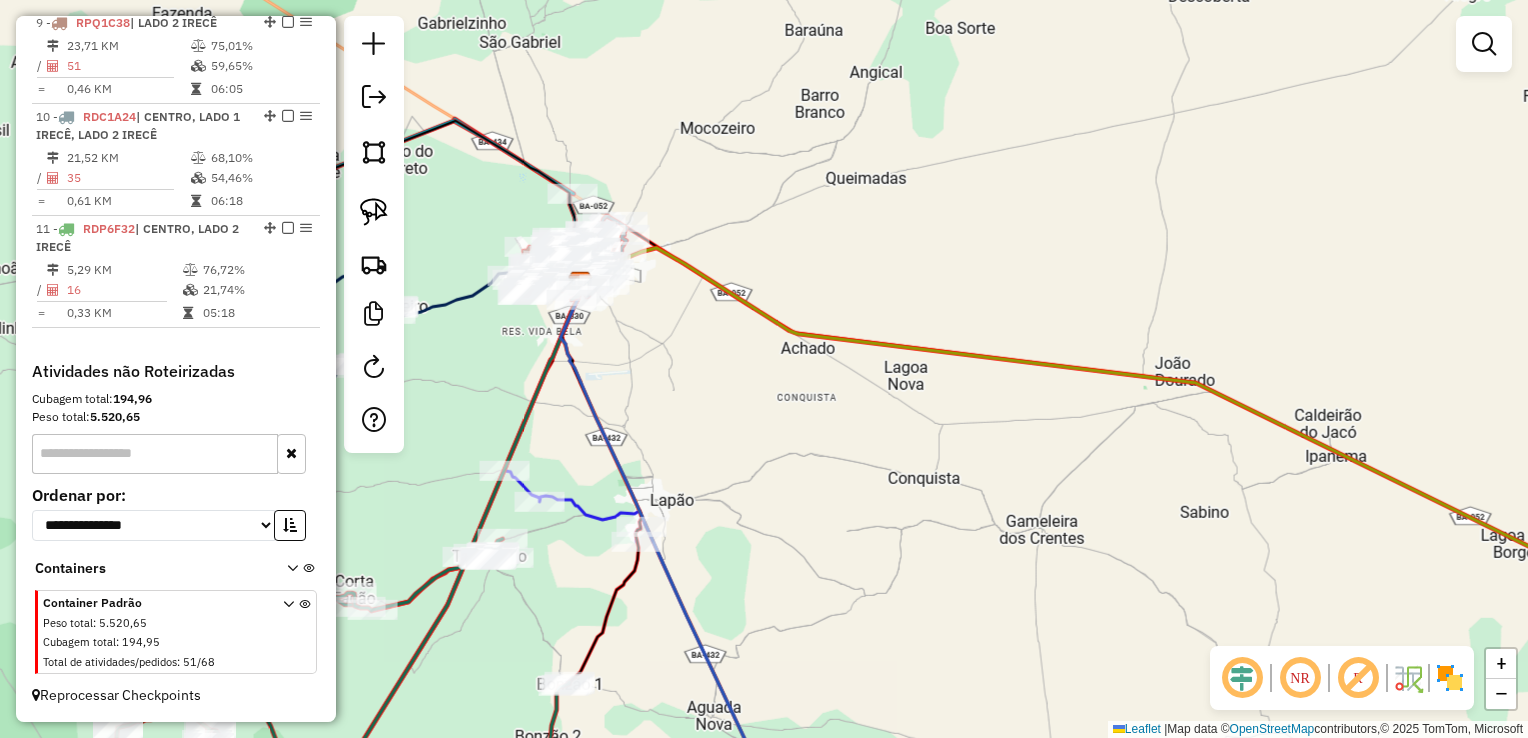 click on "Janela de atendimento Grade de atendimento Capacidade Transportadoras Veículos Cliente Pedidos  Rotas Selecione os dias de semana para filtrar as janelas de atendimento  Seg   Ter   Qua   Qui   Sex   Sáb   Dom  Informe o período da janela de atendimento: De: Até:  Filtrar exatamente a janela do cliente  Considerar janela de atendimento padrão  Selecione os dias de semana para filtrar as grades de atendimento  Seg   Ter   Qua   Qui   Sex   Sáb   Dom   Considerar clientes sem dia de atendimento cadastrado  Clientes fora do dia de atendimento selecionado Filtrar as atividades entre os valores definidos abaixo:  Peso mínimo:   Peso máximo:   Cubagem mínima:   Cubagem máxima:   De:   Até:  Filtrar as atividades entre o tempo de atendimento definido abaixo:  De:   Até:   Considerar capacidade total dos clientes não roteirizados Transportadora: Selecione um ou mais itens Tipo de veículo: Selecione um ou mais itens Veículo: Selecione um ou mais itens Motorista: Selecione um ou mais itens Nome: Rótulo:" 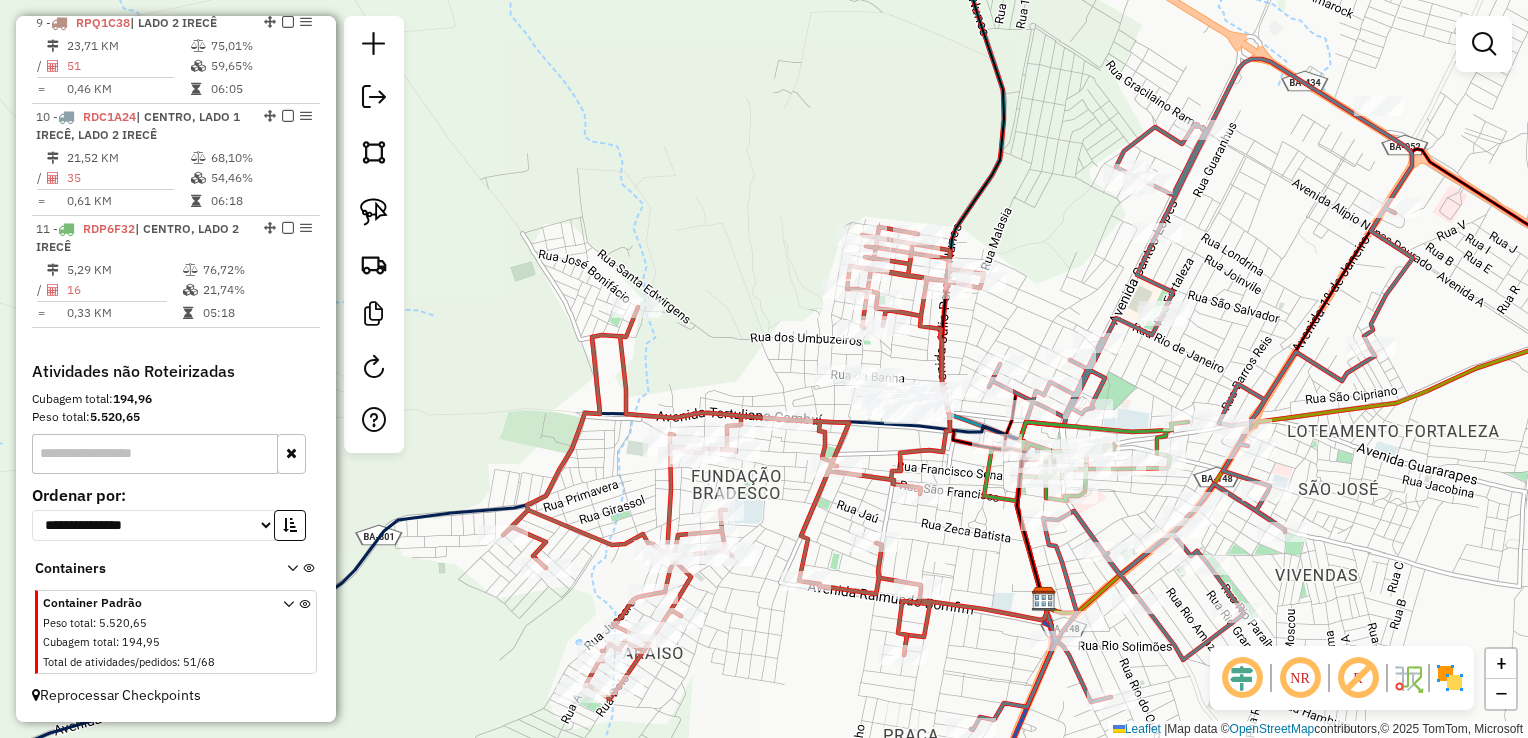 click on "Janela de atendimento Grade de atendimento Capacidade Transportadoras Veículos Cliente Pedidos  Rotas Selecione os dias de semana para filtrar as janelas de atendimento  Seg   Ter   Qua   Qui   Sex   Sáb   Dom  Informe o período da janela de atendimento: De: Até:  Filtrar exatamente a janela do cliente  Considerar janela de atendimento padrão  Selecione os dias de semana para filtrar as grades de atendimento  Seg   Ter   Qua   Qui   Sex   Sáb   Dom   Considerar clientes sem dia de atendimento cadastrado  Clientes fora do dia de atendimento selecionado Filtrar as atividades entre os valores definidos abaixo:  Peso mínimo:   Peso máximo:   Cubagem mínima:   Cubagem máxima:   De:   Até:  Filtrar as atividades entre o tempo de atendimento definido abaixo:  De:   Até:   Considerar capacidade total dos clientes não roteirizados Transportadora: Selecione um ou mais itens Tipo de veículo: Selecione um ou mais itens Veículo: Selecione um ou mais itens Motorista: Selecione um ou mais itens Nome: Rótulo:" 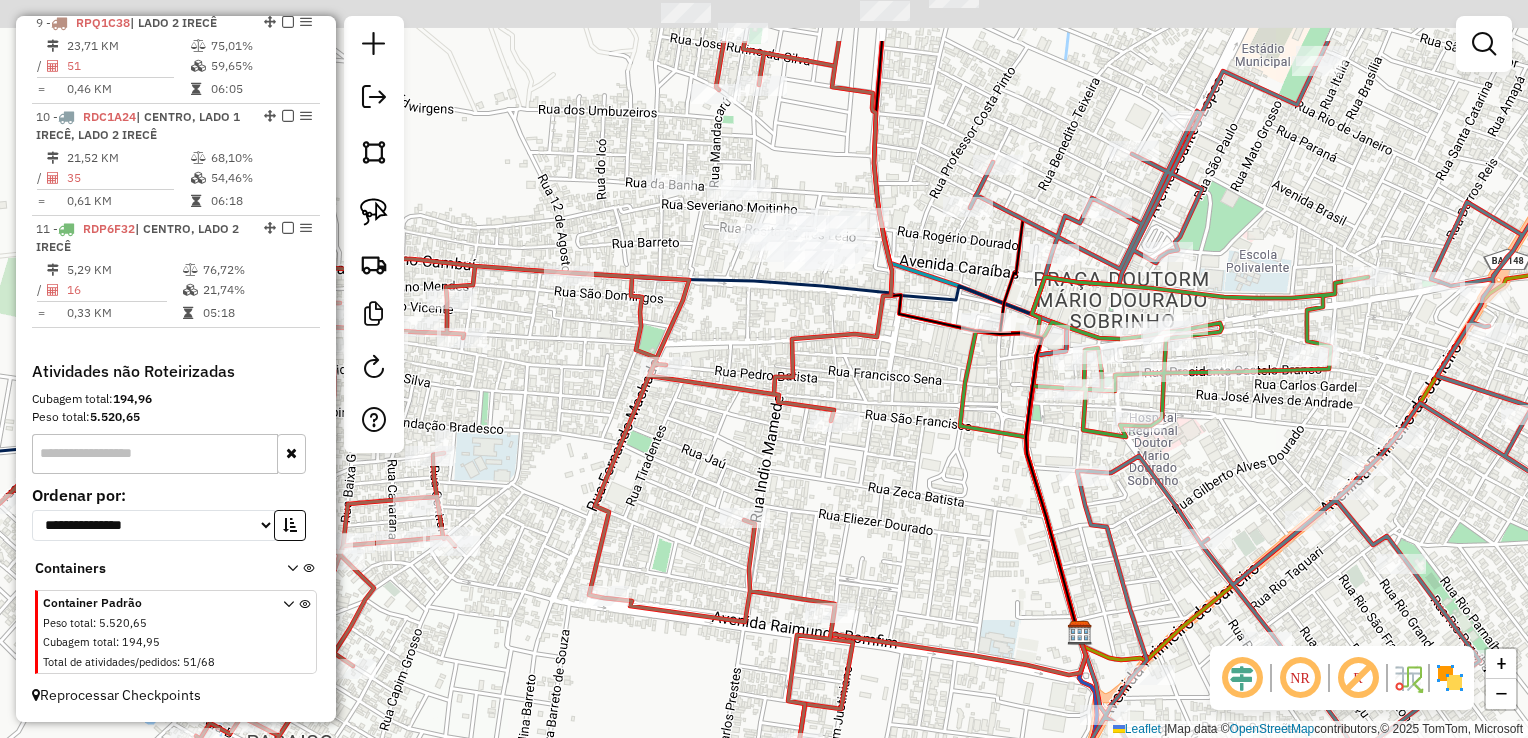 drag, startPoint x: 846, startPoint y: 195, endPoint x: 709, endPoint y: 328, distance: 190.93977 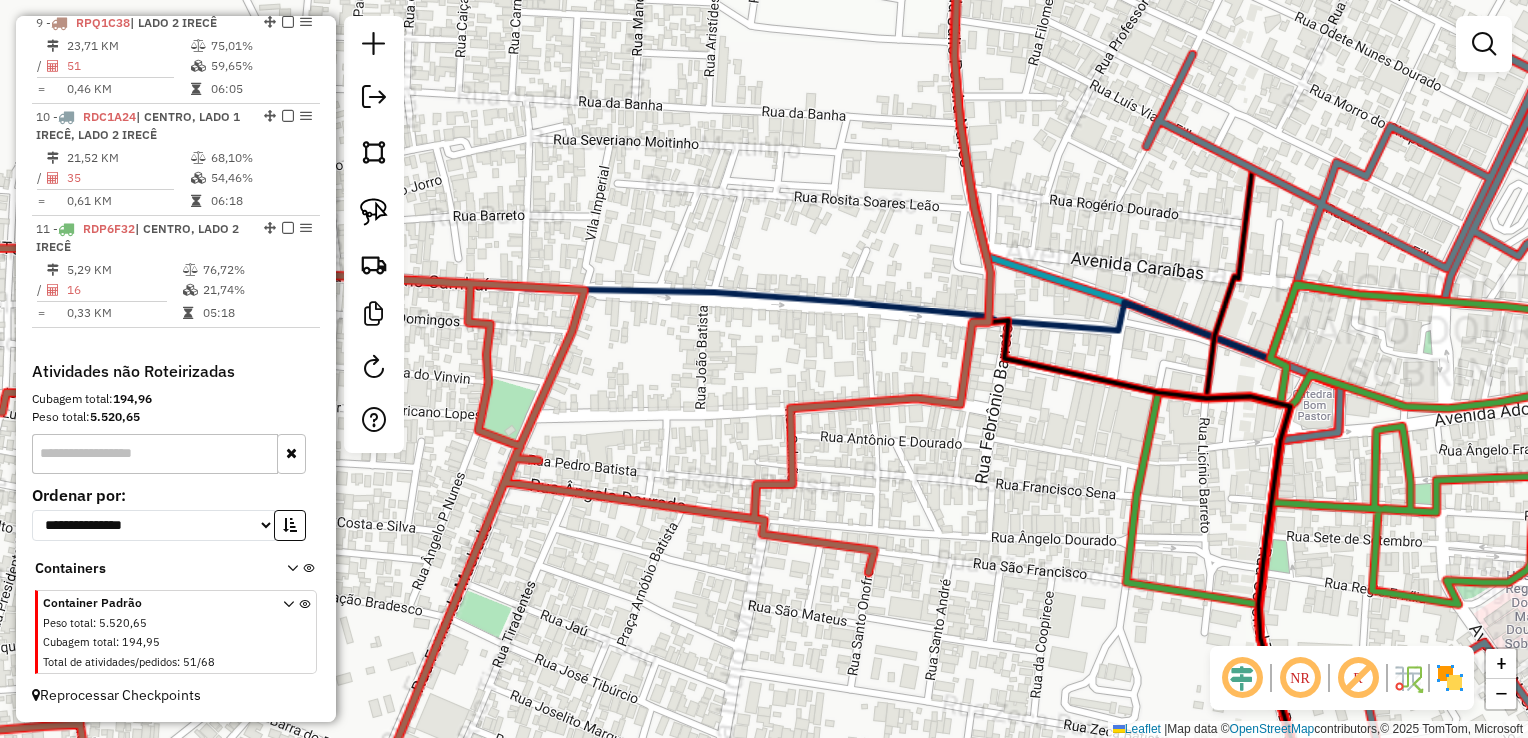click on "Janela de atendimento Grade de atendimento Capacidade Transportadoras Veículos Cliente Pedidos  Rotas Selecione os dias de semana para filtrar as janelas de atendimento  Seg   Ter   Qua   Qui   Sex   Sáb   Dom  Informe o período da janela de atendimento: De: Até:  Filtrar exatamente a janela do cliente  Considerar janela de atendimento padrão  Selecione os dias de semana para filtrar as grades de atendimento  Seg   Ter   Qua   Qui   Sex   Sáb   Dom   Considerar clientes sem dia de atendimento cadastrado  Clientes fora do dia de atendimento selecionado Filtrar as atividades entre os valores definidos abaixo:  Peso mínimo:   Peso máximo:   Cubagem mínima:   Cubagem máxima:   De:   Até:  Filtrar as atividades entre o tempo de atendimento definido abaixo:  De:   Até:   Considerar capacidade total dos clientes não roteirizados Transportadora: Selecione um ou mais itens Tipo de veículo: Selecione um ou mais itens Veículo: Selecione um ou mais itens Motorista: Selecione um ou mais itens Nome: Rótulo:" 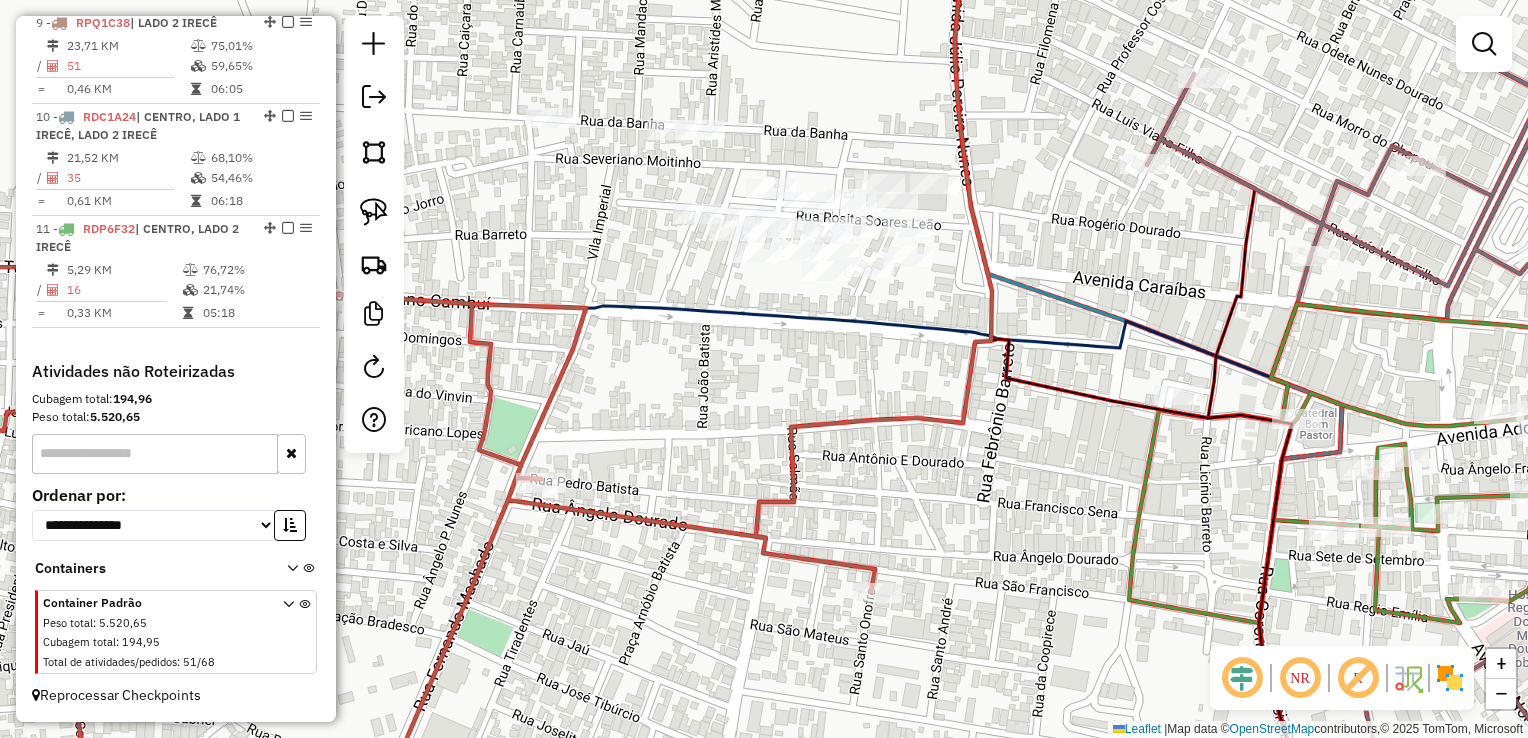 click on "Janela de atendimento Grade de atendimento Capacidade Transportadoras Veículos Cliente Pedidos  Rotas Selecione os dias de semana para filtrar as janelas de atendimento  Seg   Ter   Qua   Qui   Sex   Sáb   Dom  Informe o período da janela de atendimento: De: Até:  Filtrar exatamente a janela do cliente  Considerar janela de atendimento padrão  Selecione os dias de semana para filtrar as grades de atendimento  Seg   Ter   Qua   Qui   Sex   Sáb   Dom   Considerar clientes sem dia de atendimento cadastrado  Clientes fora do dia de atendimento selecionado Filtrar as atividades entre os valores definidos abaixo:  Peso mínimo:   Peso máximo:   Cubagem mínima:   Cubagem máxima:   De:   Até:  Filtrar as atividades entre o tempo de atendimento definido abaixo:  De:   Até:   Considerar capacidade total dos clientes não roteirizados Transportadora: Selecione um ou mais itens Tipo de veículo: Selecione um ou mais itens Veículo: Selecione um ou mais itens Motorista: Selecione um ou mais itens Nome: Rótulo:" 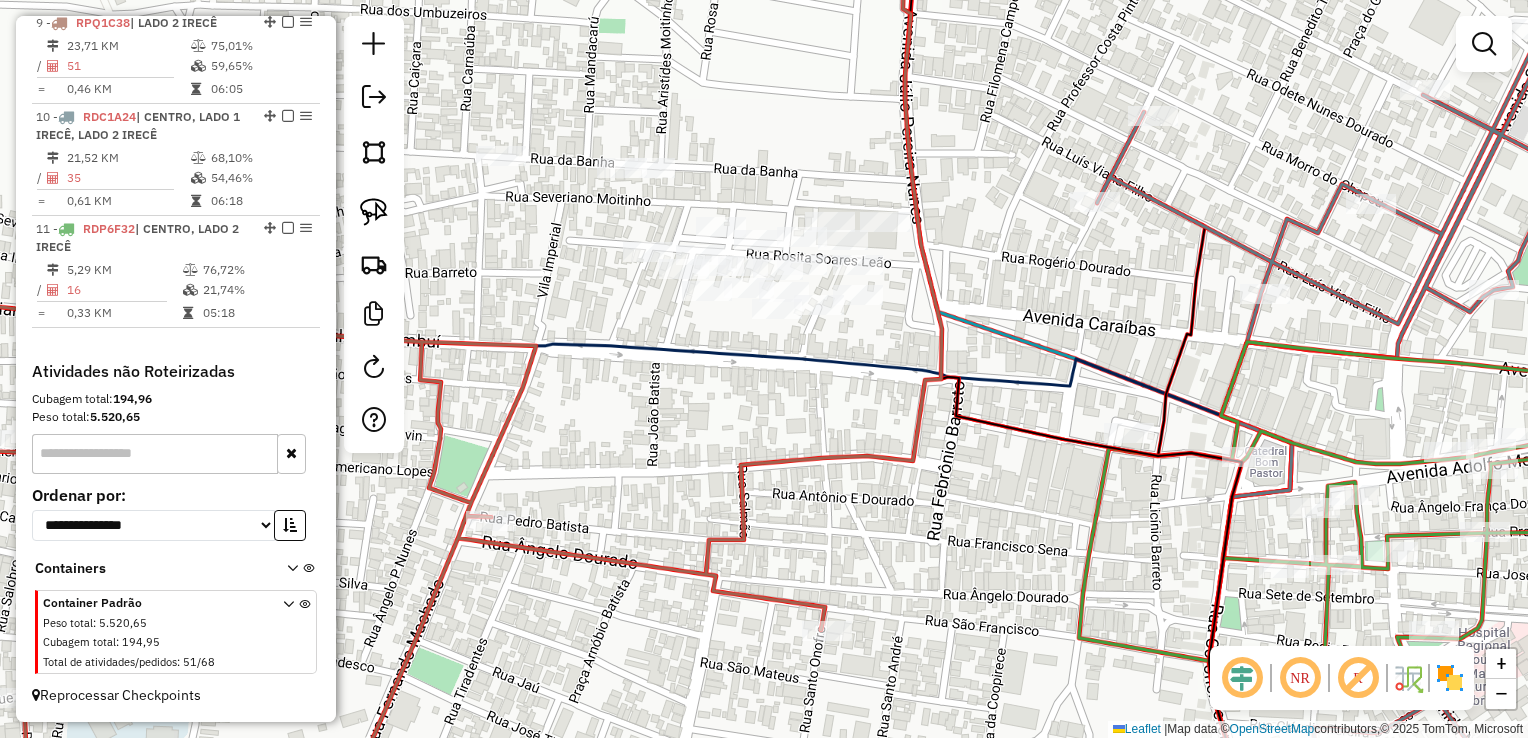 click on "Janela de atendimento Grade de atendimento Capacidade Transportadoras Veículos Cliente Pedidos  Rotas Selecione os dias de semana para filtrar as janelas de atendimento  Seg   Ter   Qua   Qui   Sex   Sáb   Dom  Informe o período da janela de atendimento: De: Até:  Filtrar exatamente a janela do cliente  Considerar janela de atendimento padrão  Selecione os dias de semana para filtrar as grades de atendimento  Seg   Ter   Qua   Qui   Sex   Sáb   Dom   Considerar clientes sem dia de atendimento cadastrado  Clientes fora do dia de atendimento selecionado Filtrar as atividades entre os valores definidos abaixo:  Peso mínimo:   Peso máximo:   Cubagem mínima:   Cubagem máxima:   De:   Até:  Filtrar as atividades entre o tempo de atendimento definido abaixo:  De:   Até:   Considerar capacidade total dos clientes não roteirizados Transportadora: Selecione um ou mais itens Tipo de veículo: Selecione um ou mais itens Veículo: Selecione um ou mais itens Motorista: Selecione um ou mais itens Nome: Rótulo:" 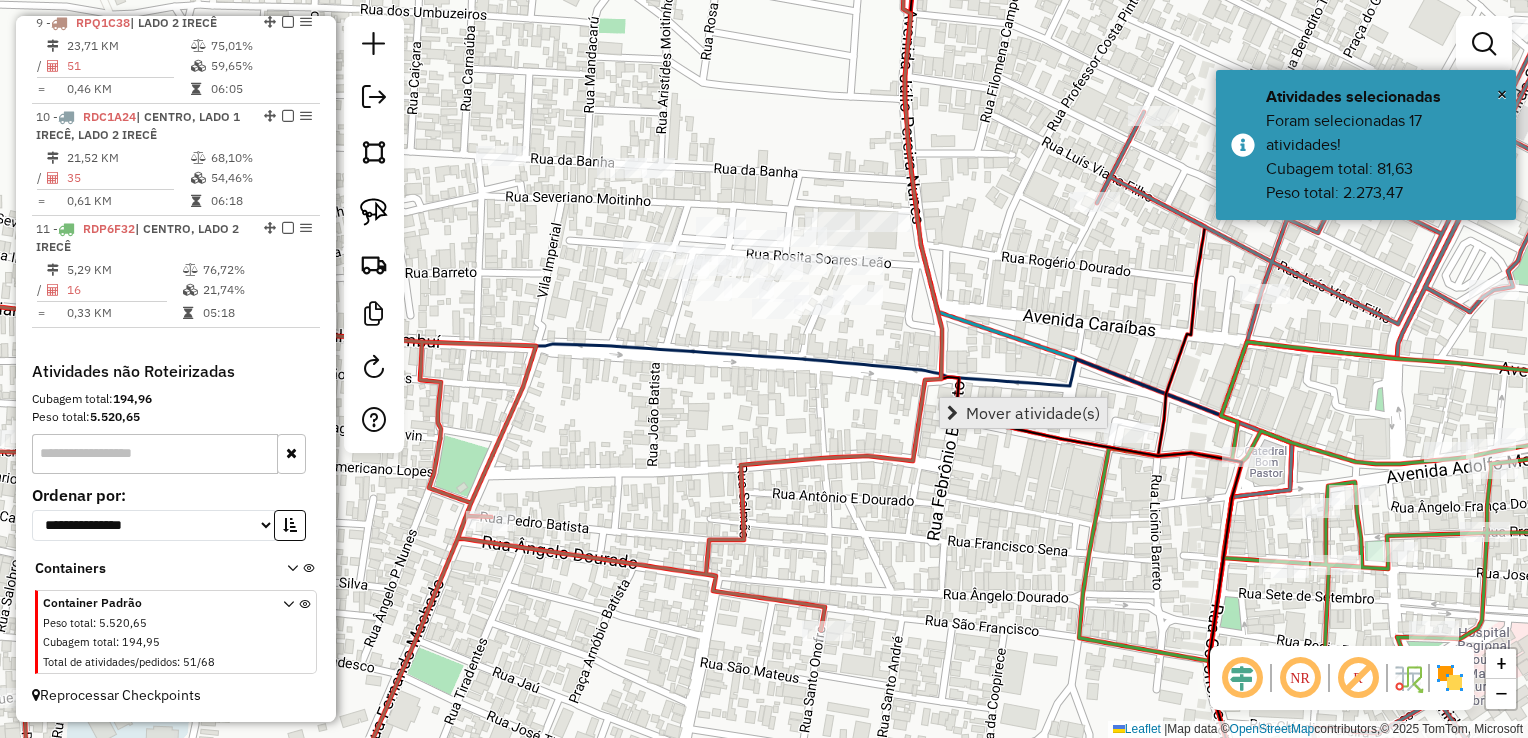 click on "Mover atividade(s)" at bounding box center (1033, 413) 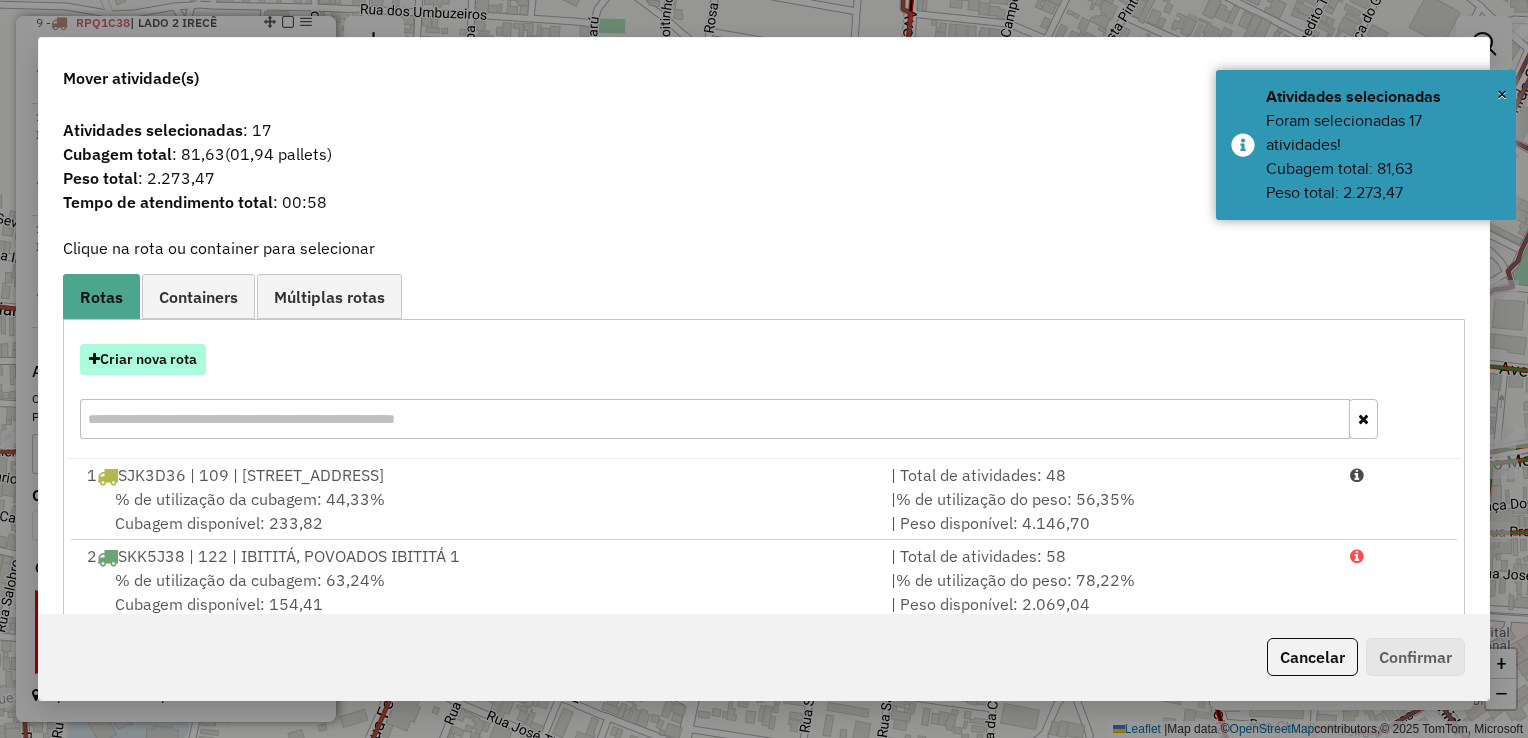 click on "Criar nova rota" at bounding box center (143, 359) 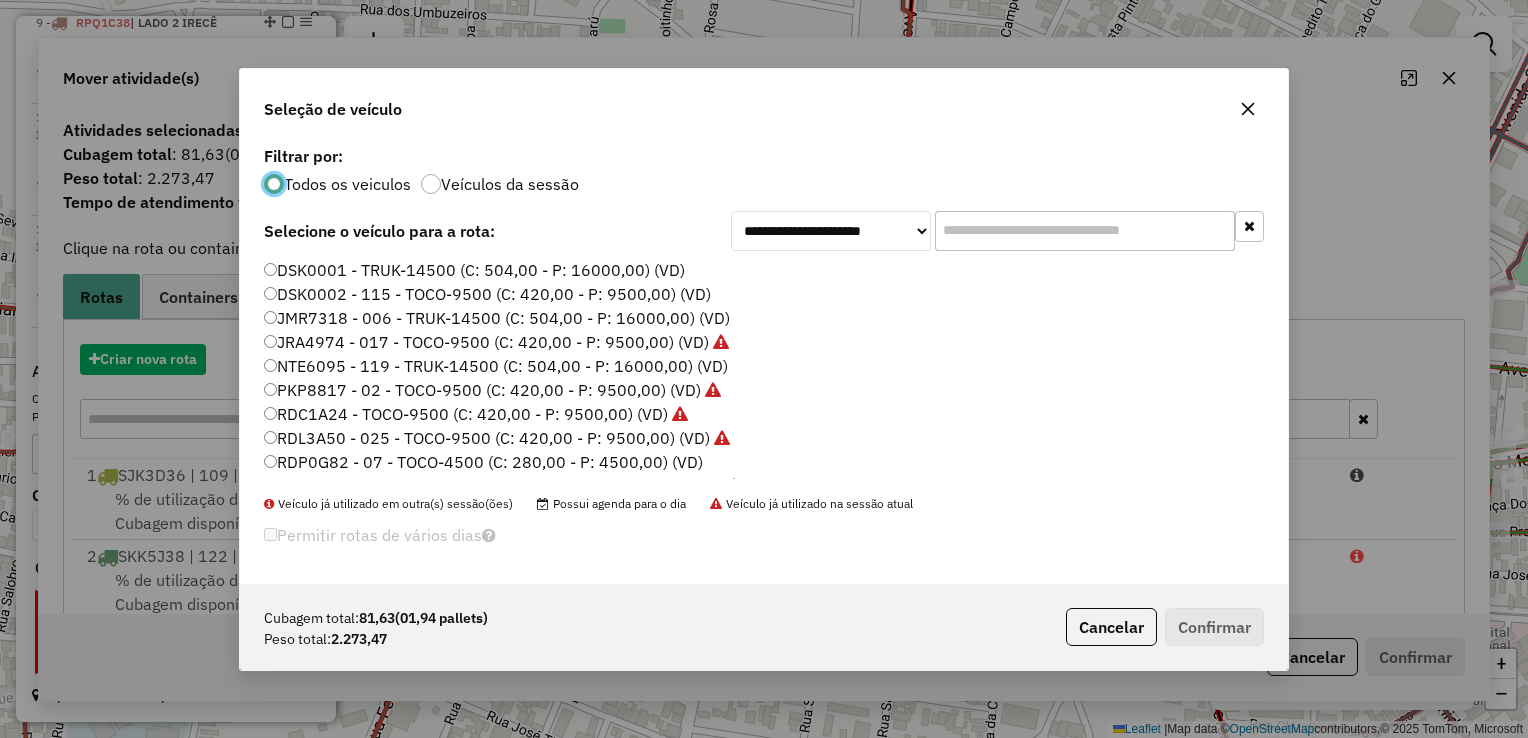 scroll, scrollTop: 10, scrollLeft: 6, axis: both 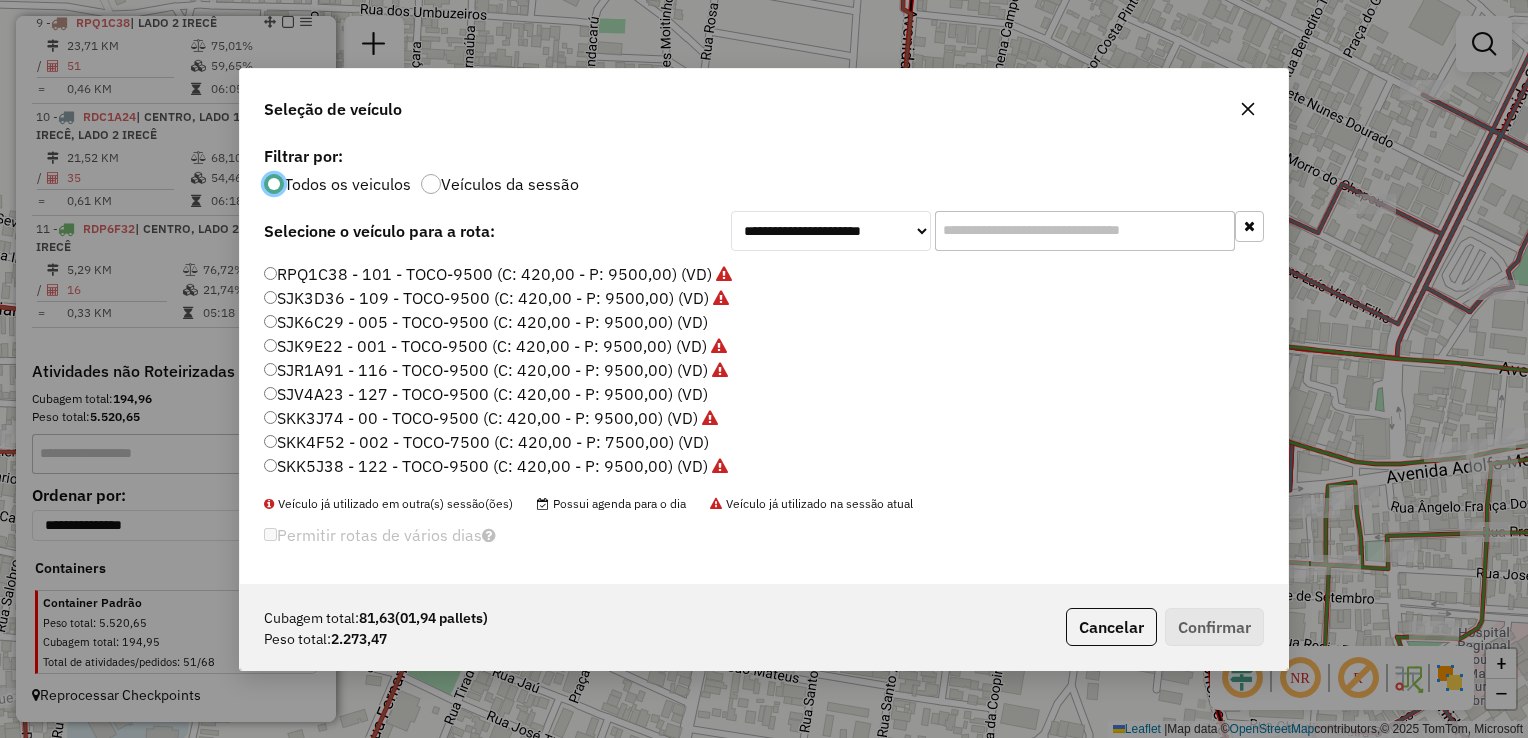 drag, startPoint x: 345, startPoint y: 326, endPoint x: 616, endPoint y: 361, distance: 273.2508 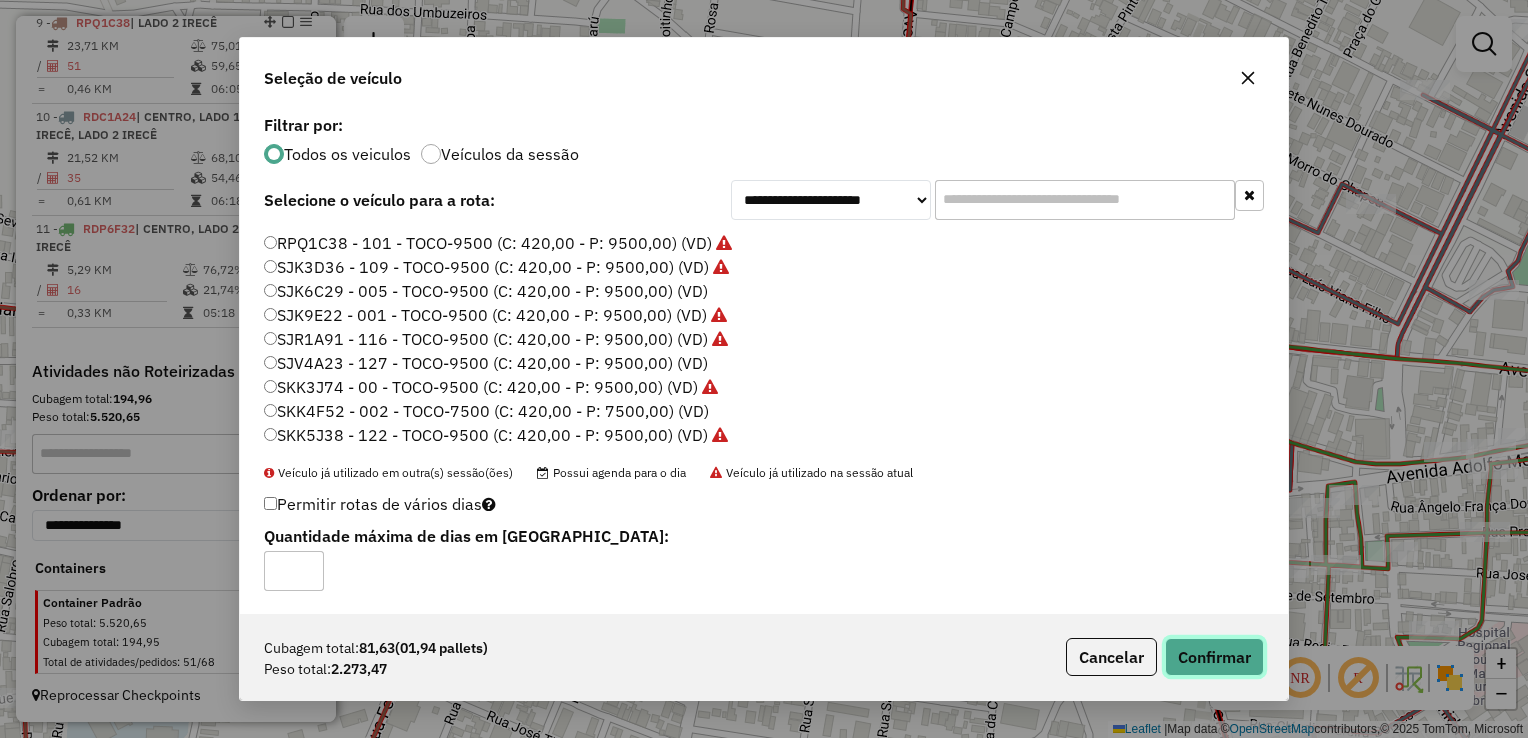 drag, startPoint x: 1225, startPoint y: 663, endPoint x: 1190, endPoint y: 644, distance: 39.824615 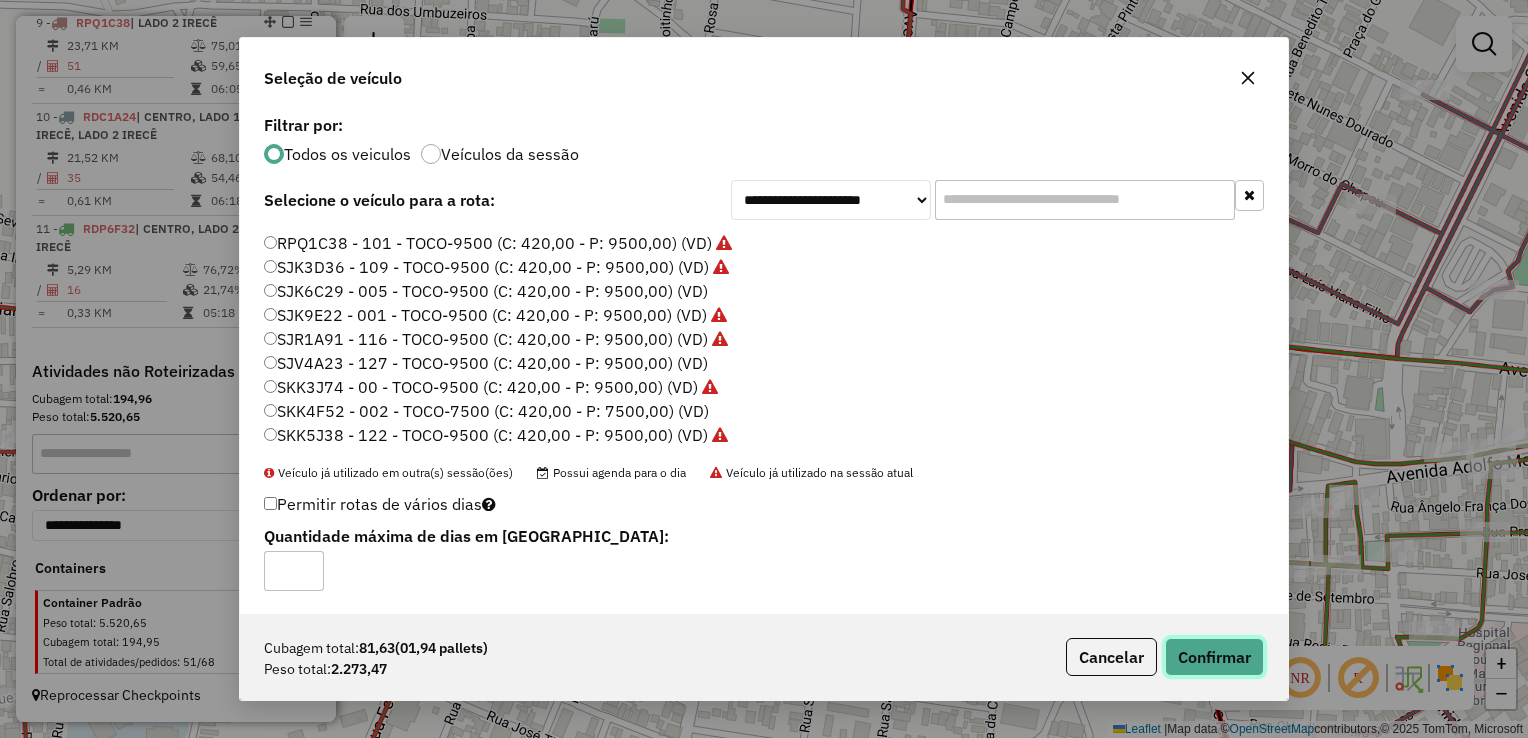click on "Confirmar" 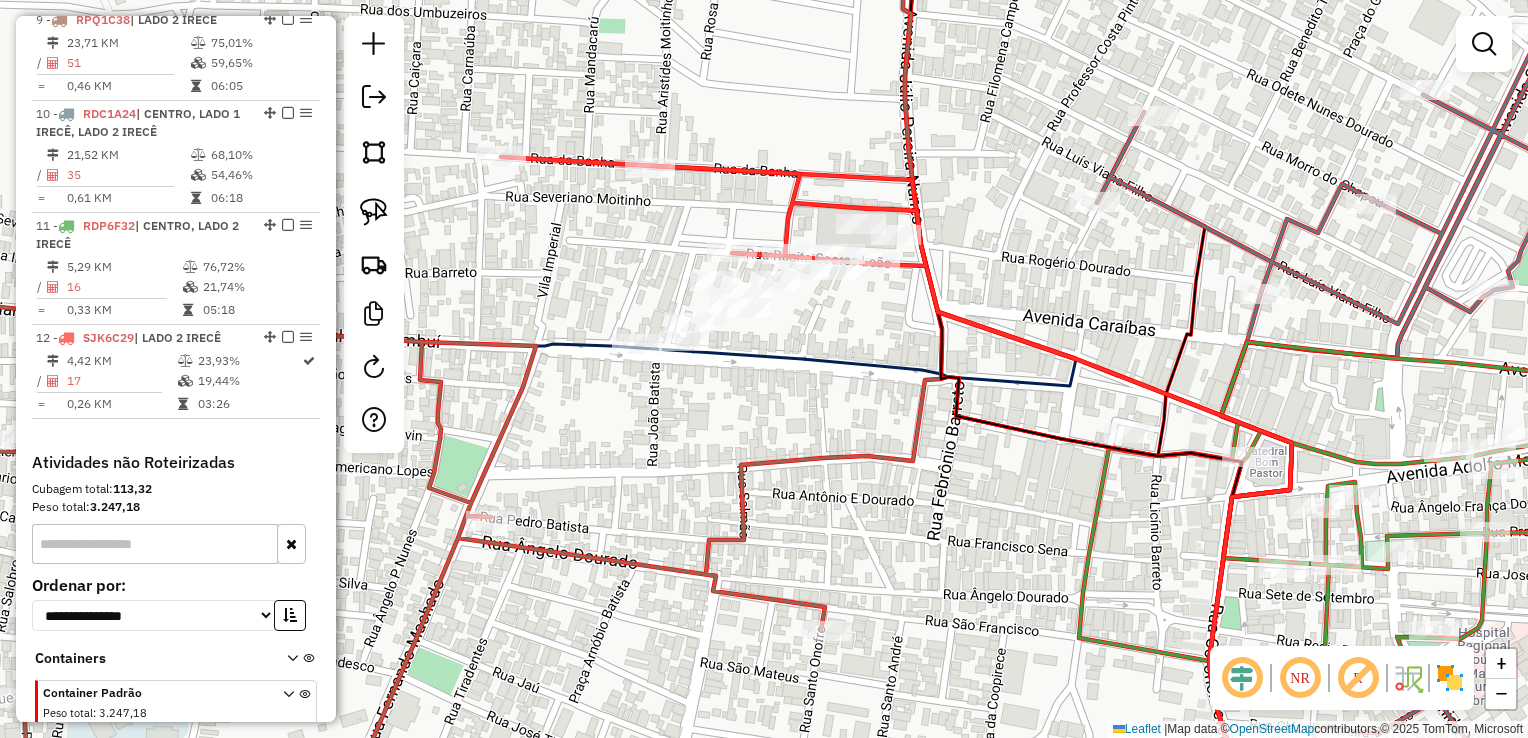 scroll, scrollTop: 1639, scrollLeft: 0, axis: vertical 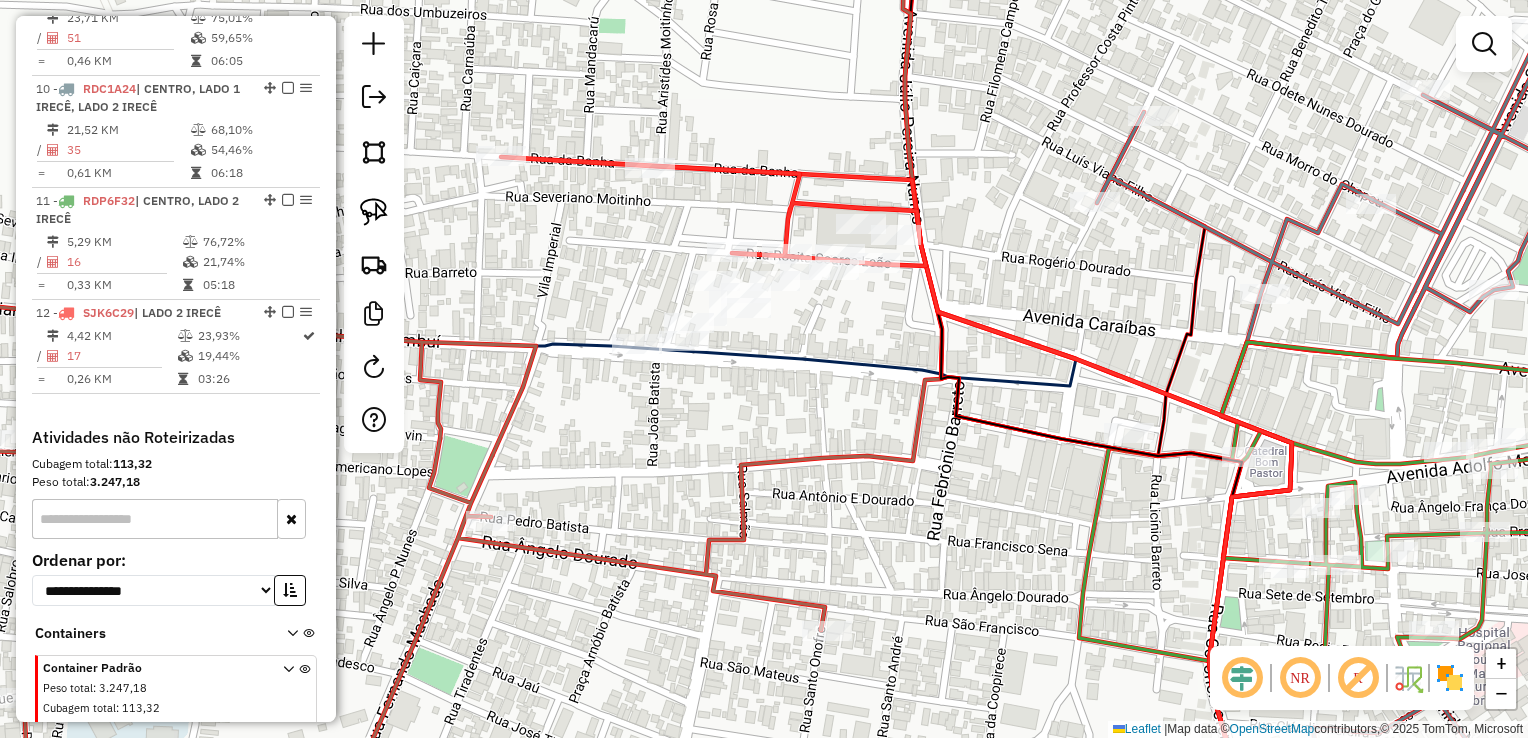drag, startPoint x: 1018, startPoint y: 312, endPoint x: 754, endPoint y: 204, distance: 285.23676 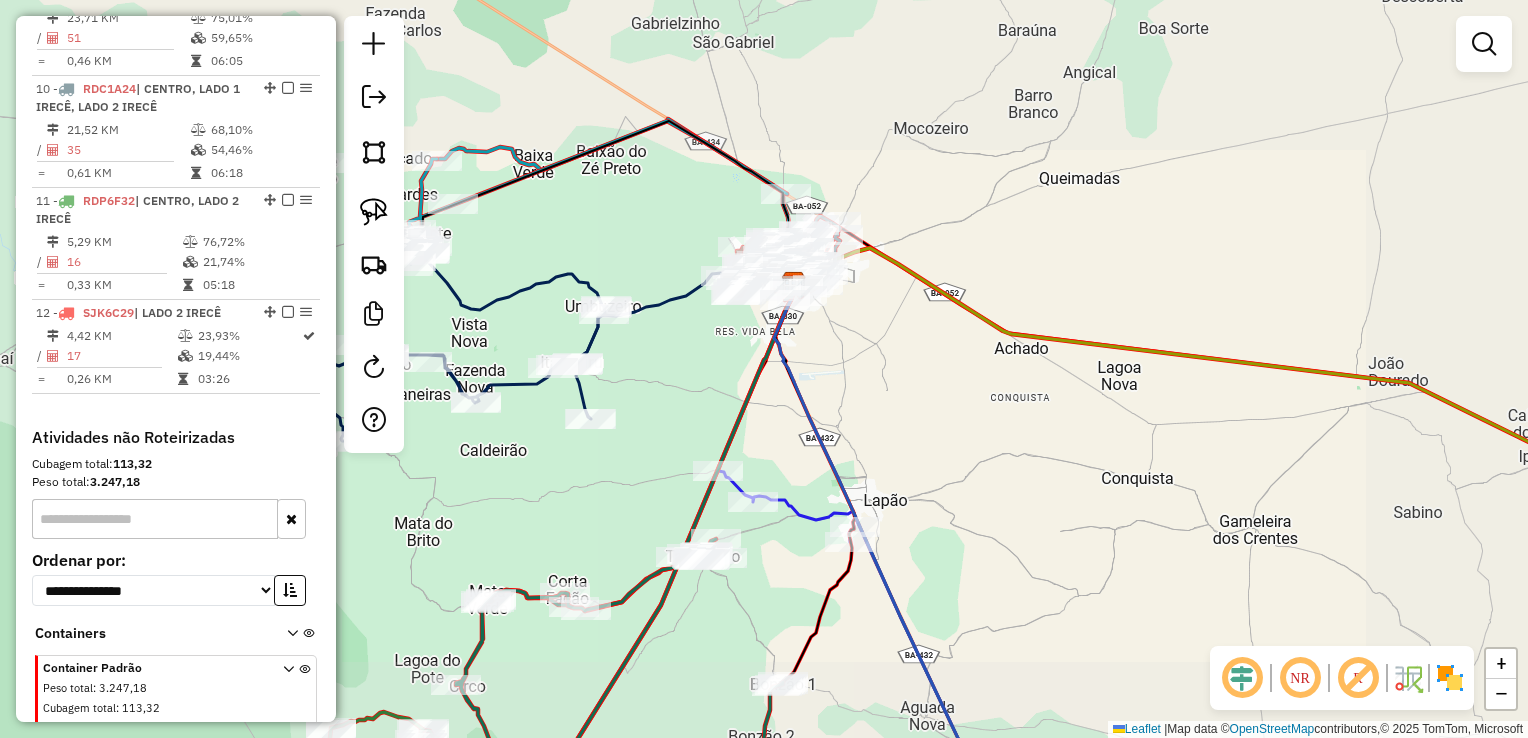 drag, startPoint x: 1184, startPoint y: 382, endPoint x: 844, endPoint y: 305, distance: 348.6101 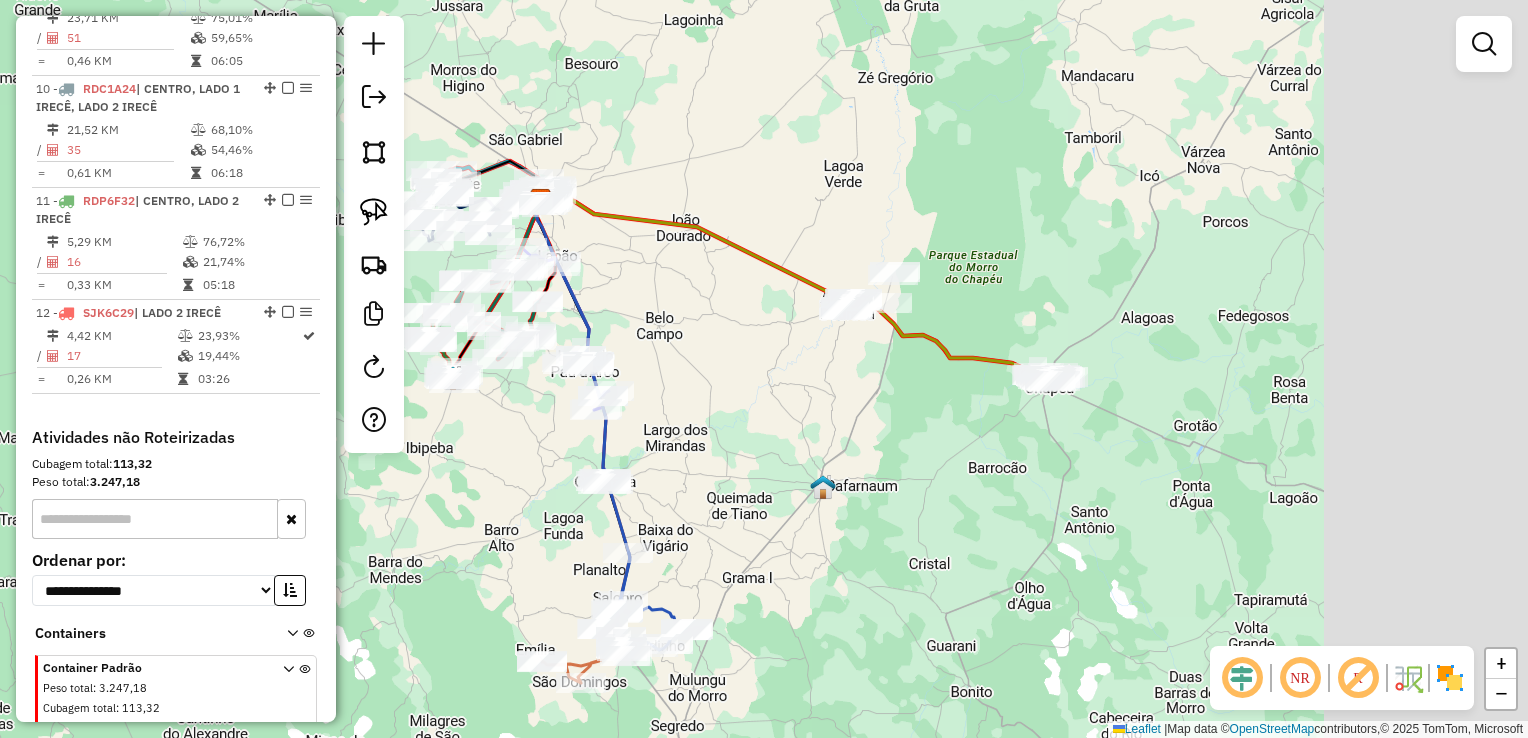 drag, startPoint x: 828, startPoint y: 368, endPoint x: 776, endPoint y: 350, distance: 55.027267 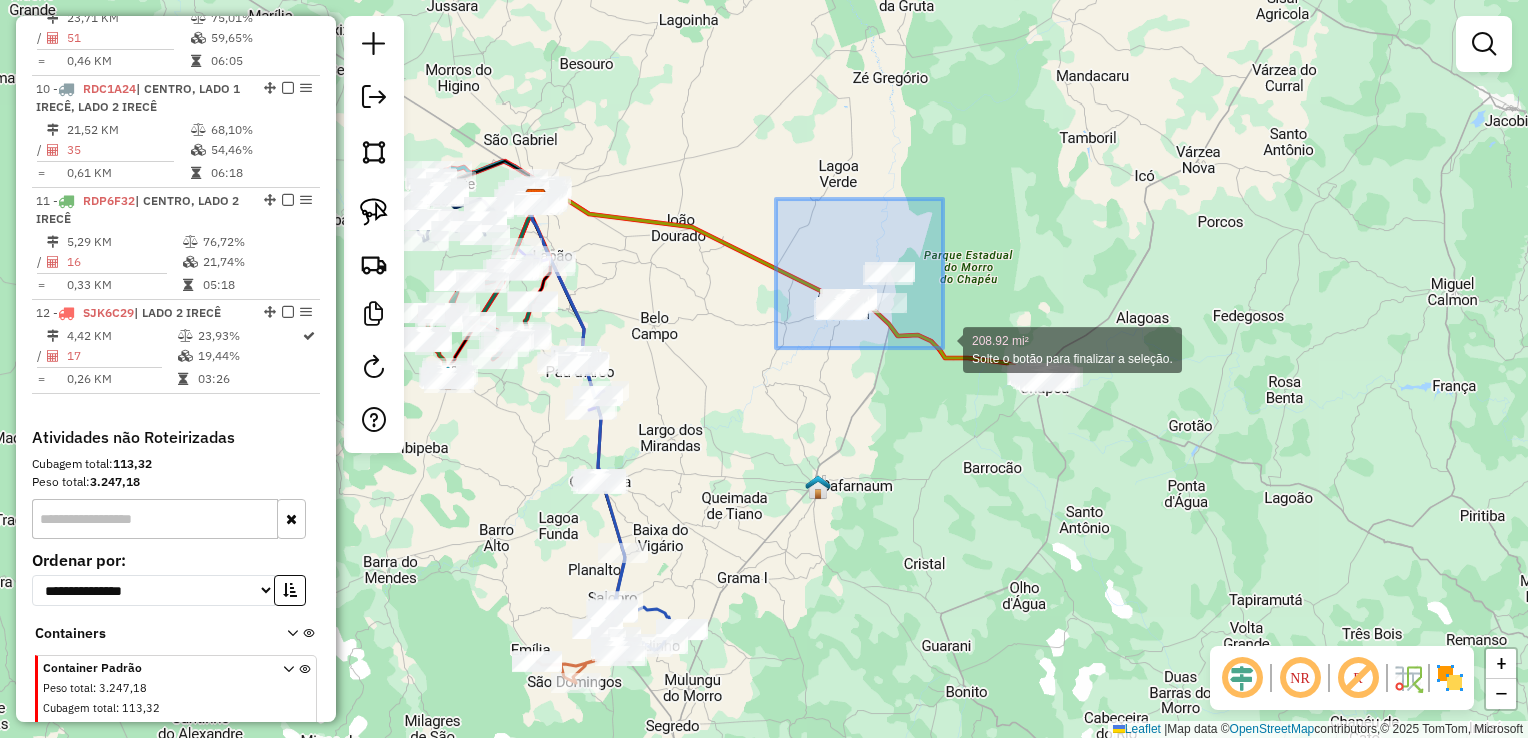 drag, startPoint x: 776, startPoint y: 199, endPoint x: 943, endPoint y: 348, distance: 223.80795 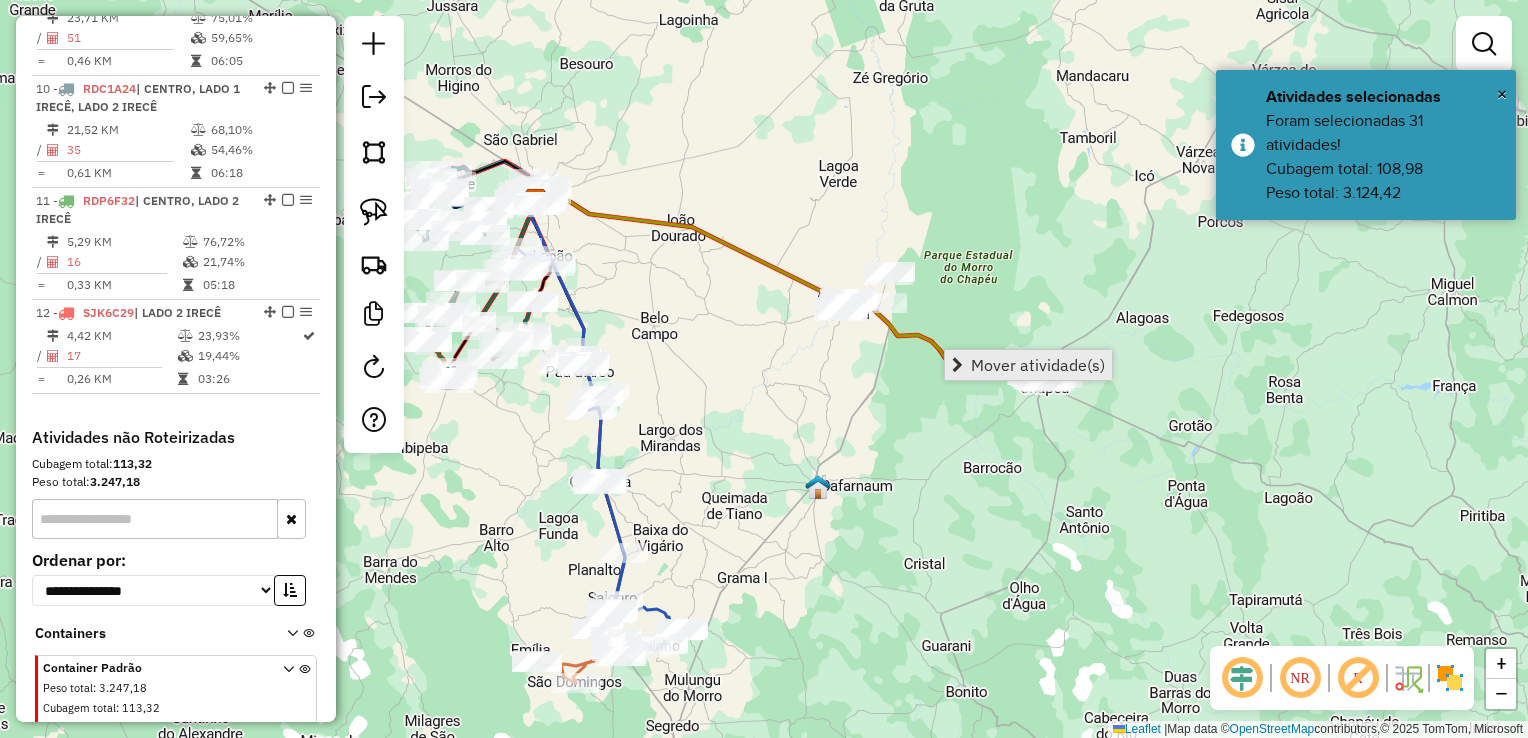click at bounding box center [957, 365] 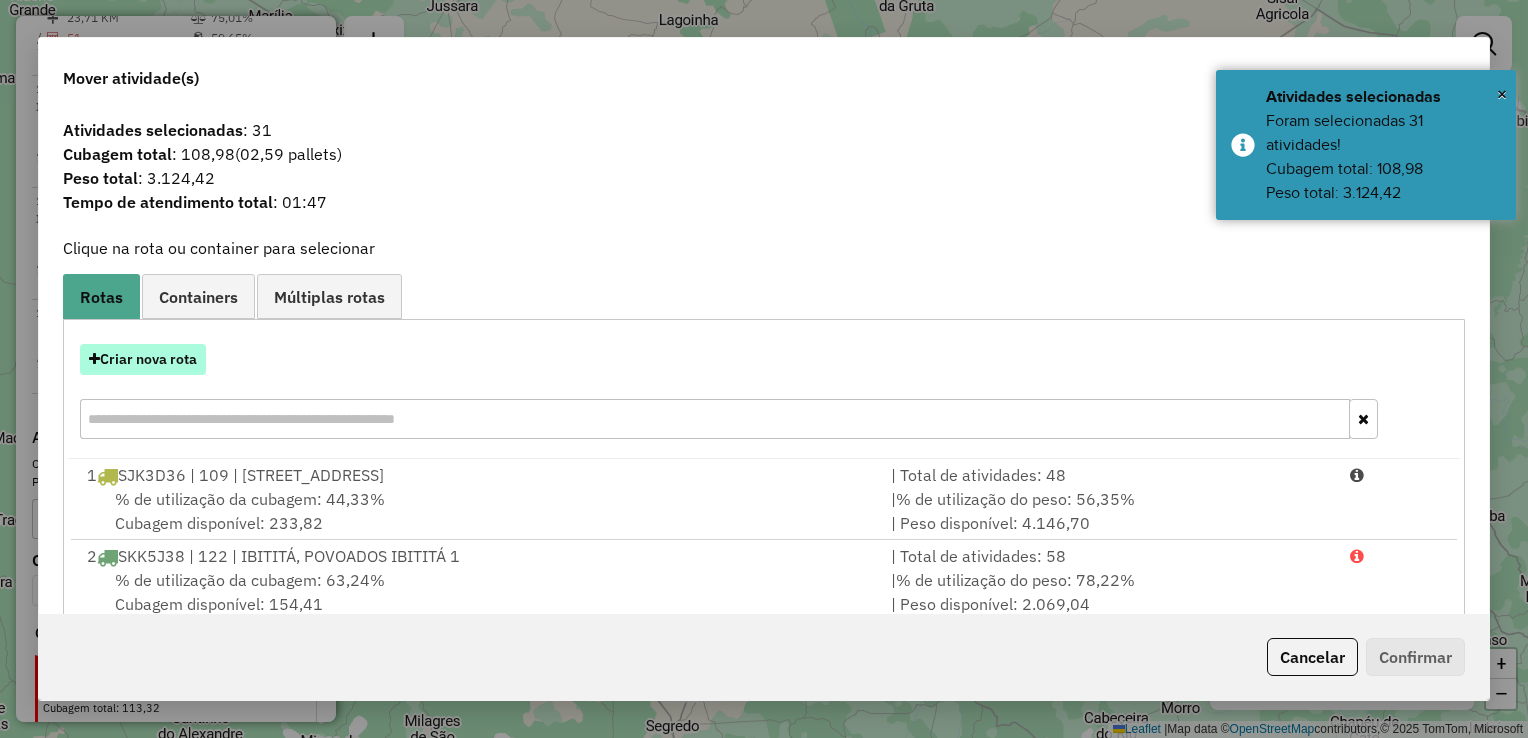 click on "Criar nova rota" at bounding box center [143, 359] 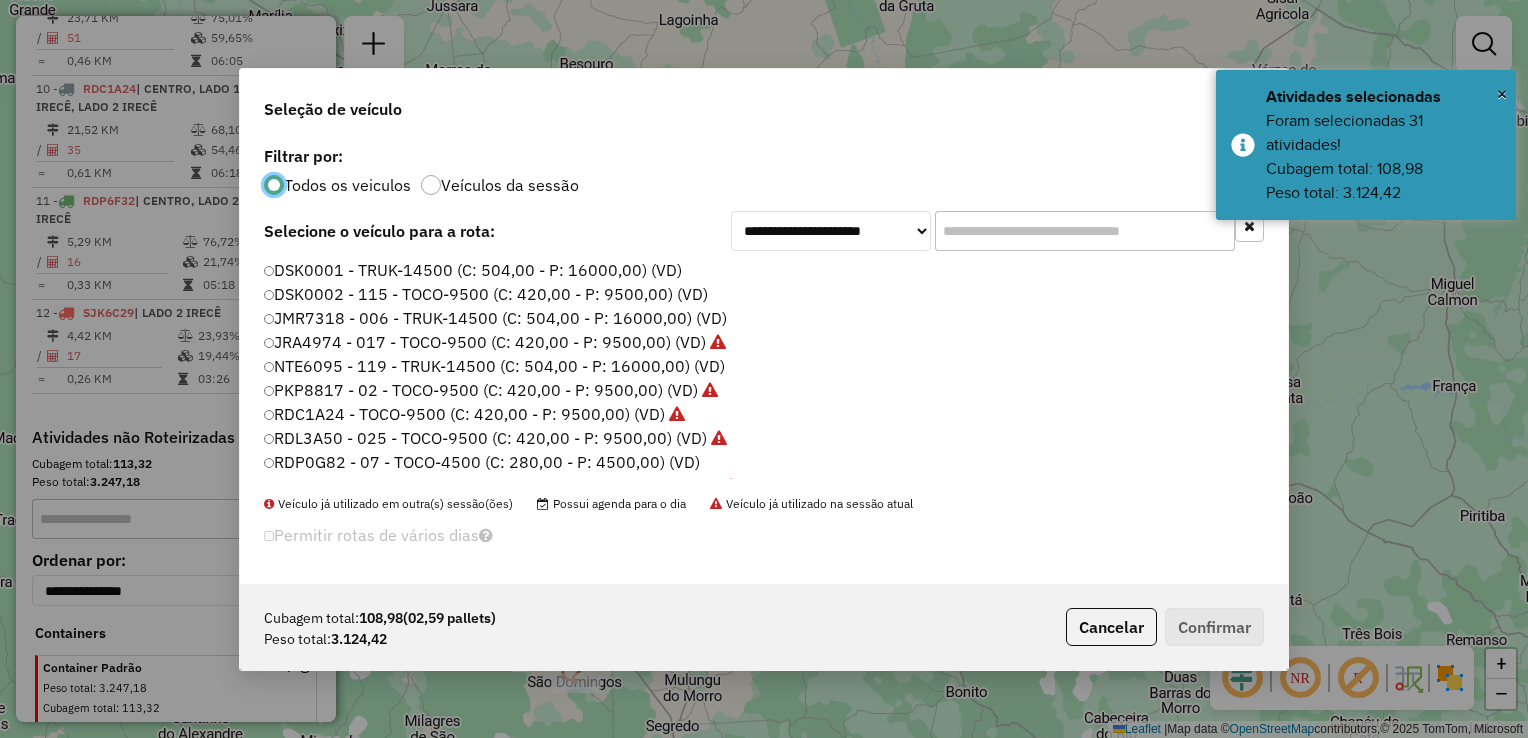 scroll, scrollTop: 10, scrollLeft: 6, axis: both 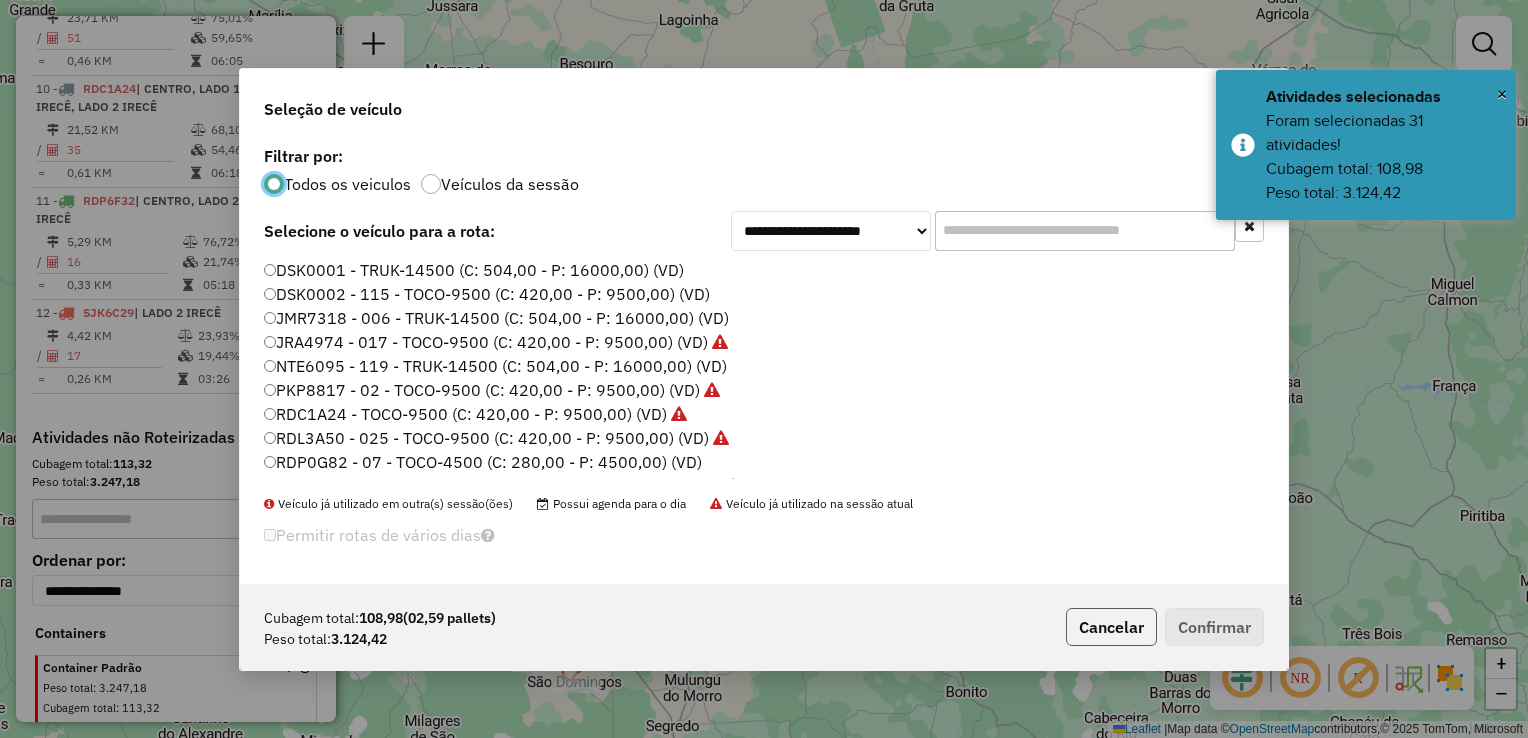 click on "Cancelar" 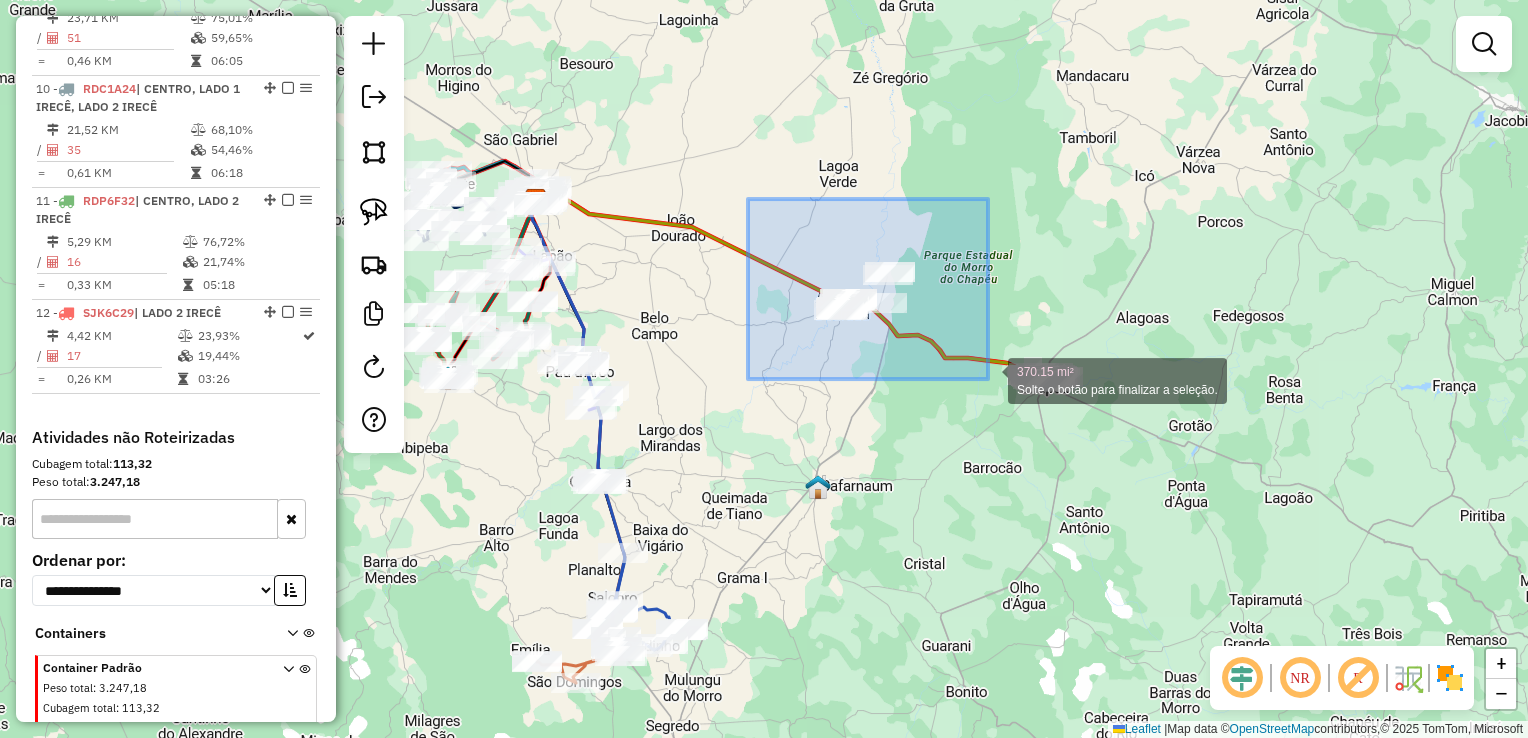 drag, startPoint x: 909, startPoint y: 291, endPoint x: 988, endPoint y: 379, distance: 118.258194 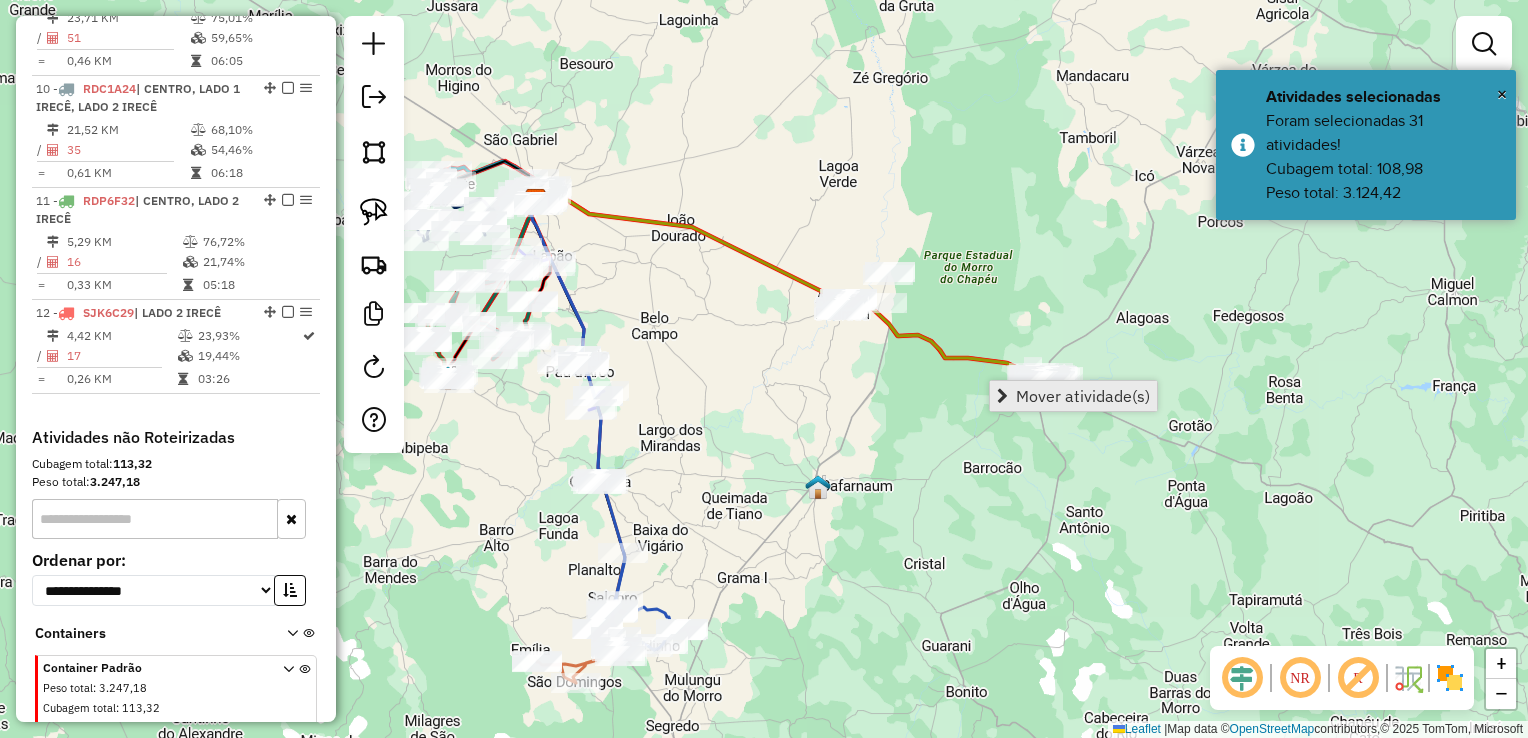 click on "Mover atividade(s)" at bounding box center (1073, 396) 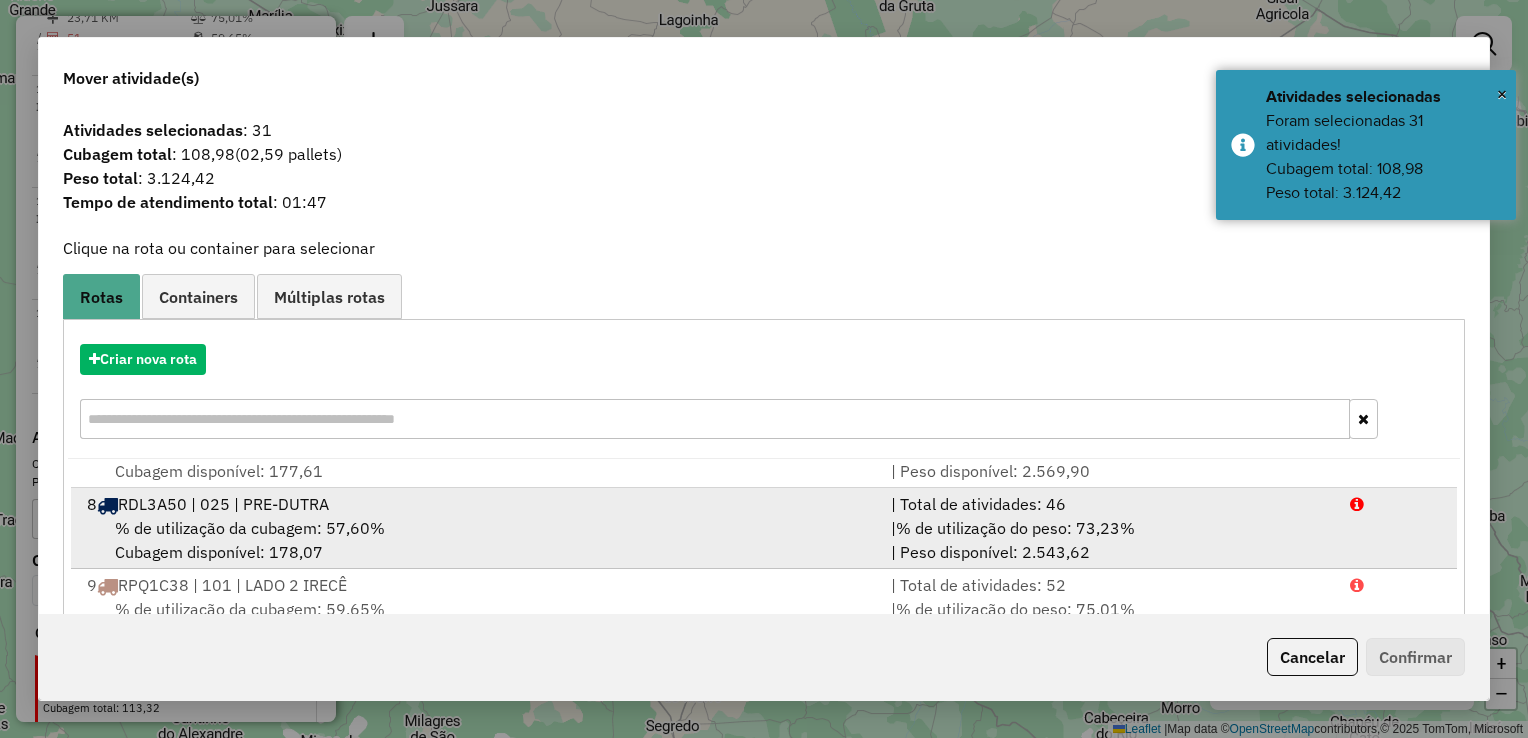 scroll, scrollTop: 569, scrollLeft: 0, axis: vertical 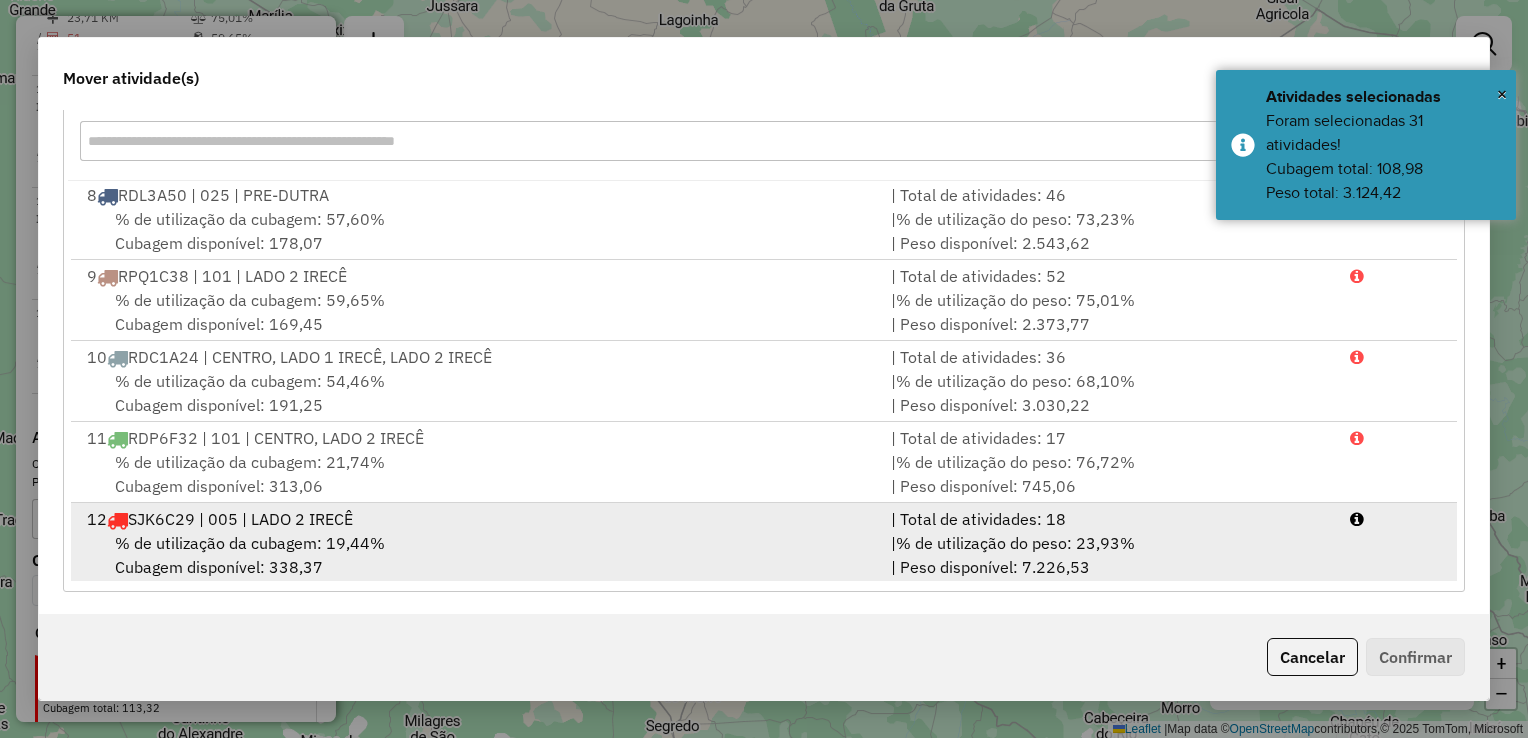 click on "% de utilização da cubagem: 19,44%  Cubagem disponível: 338,37" at bounding box center (477, 555) 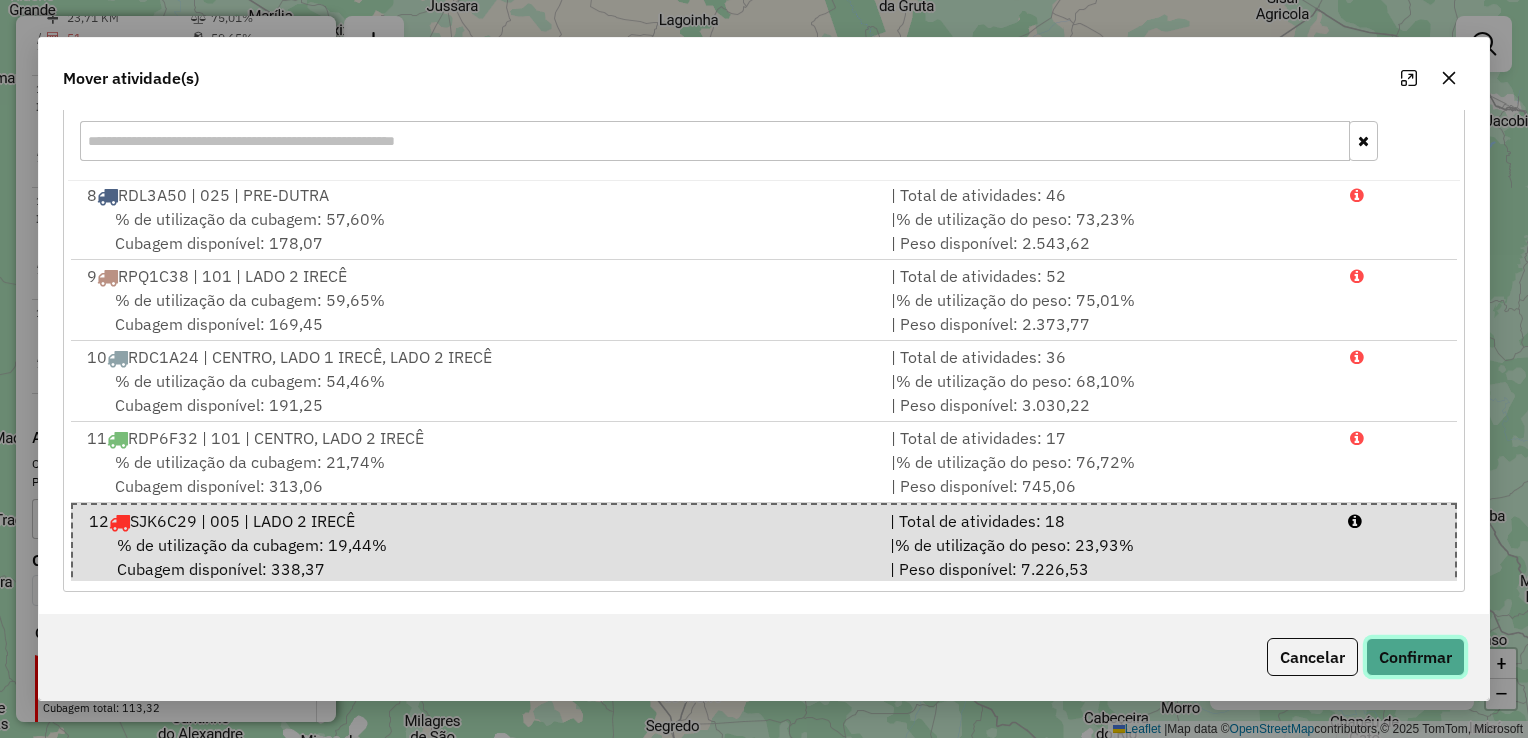 click on "Confirmar" 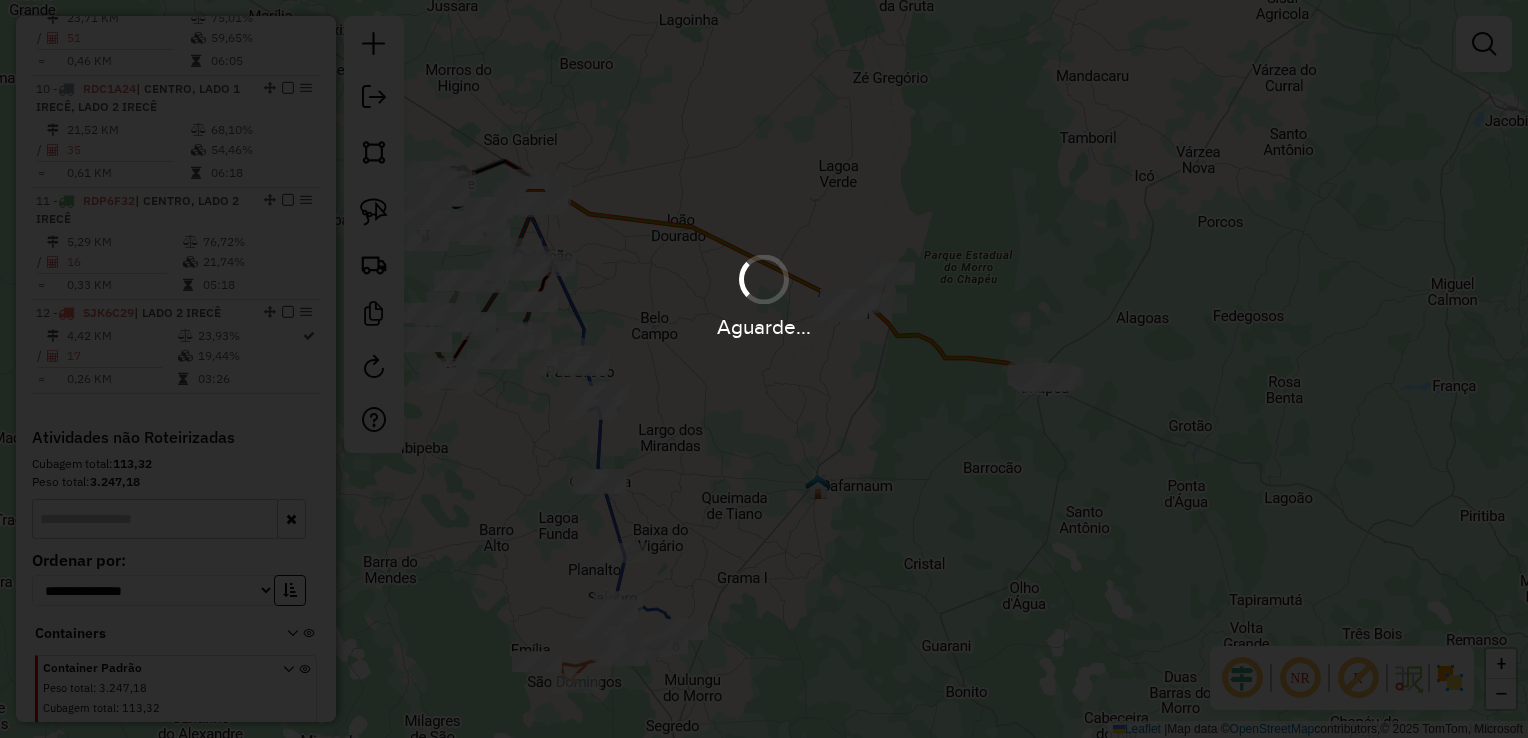 scroll, scrollTop: 0, scrollLeft: 0, axis: both 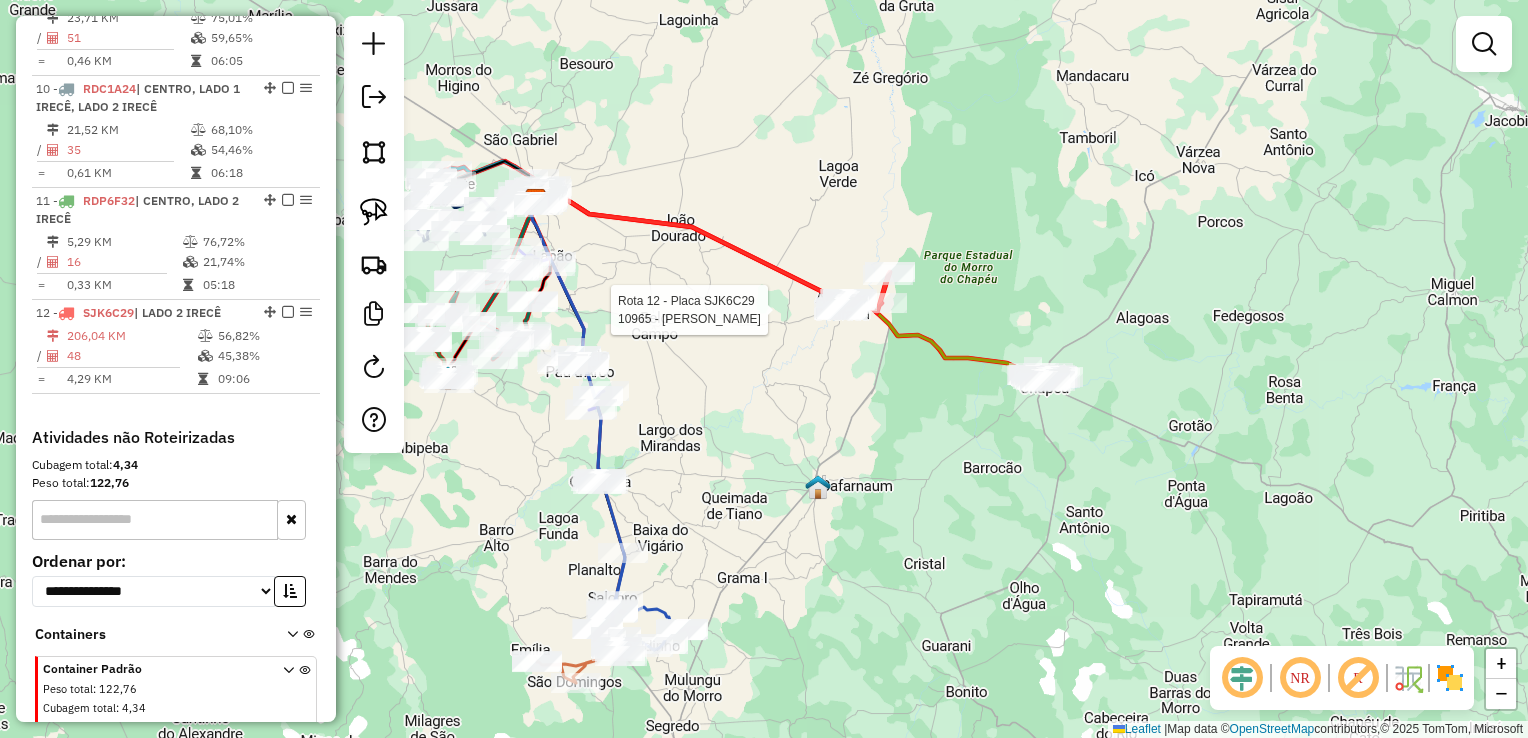 select on "*********" 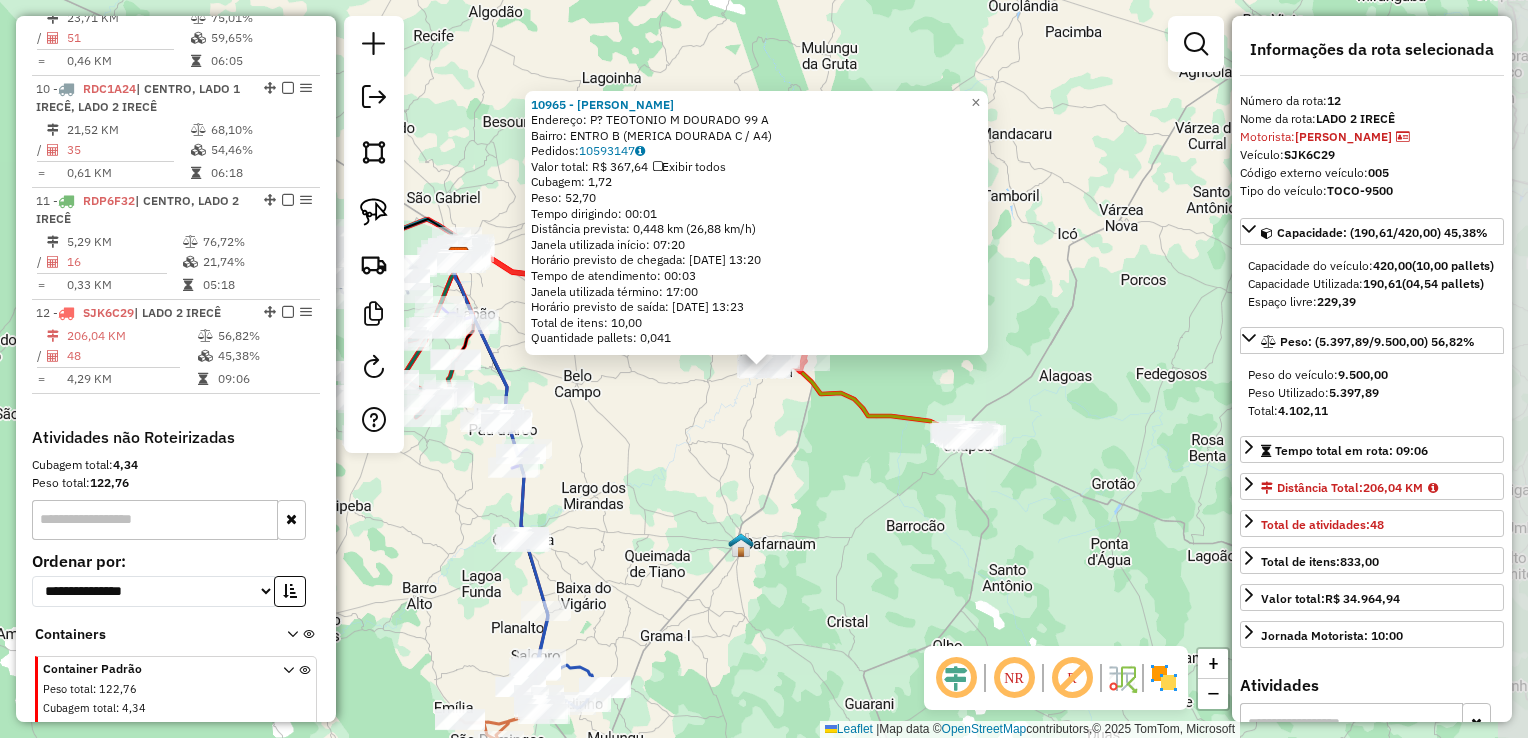 scroll, scrollTop: 1712, scrollLeft: 0, axis: vertical 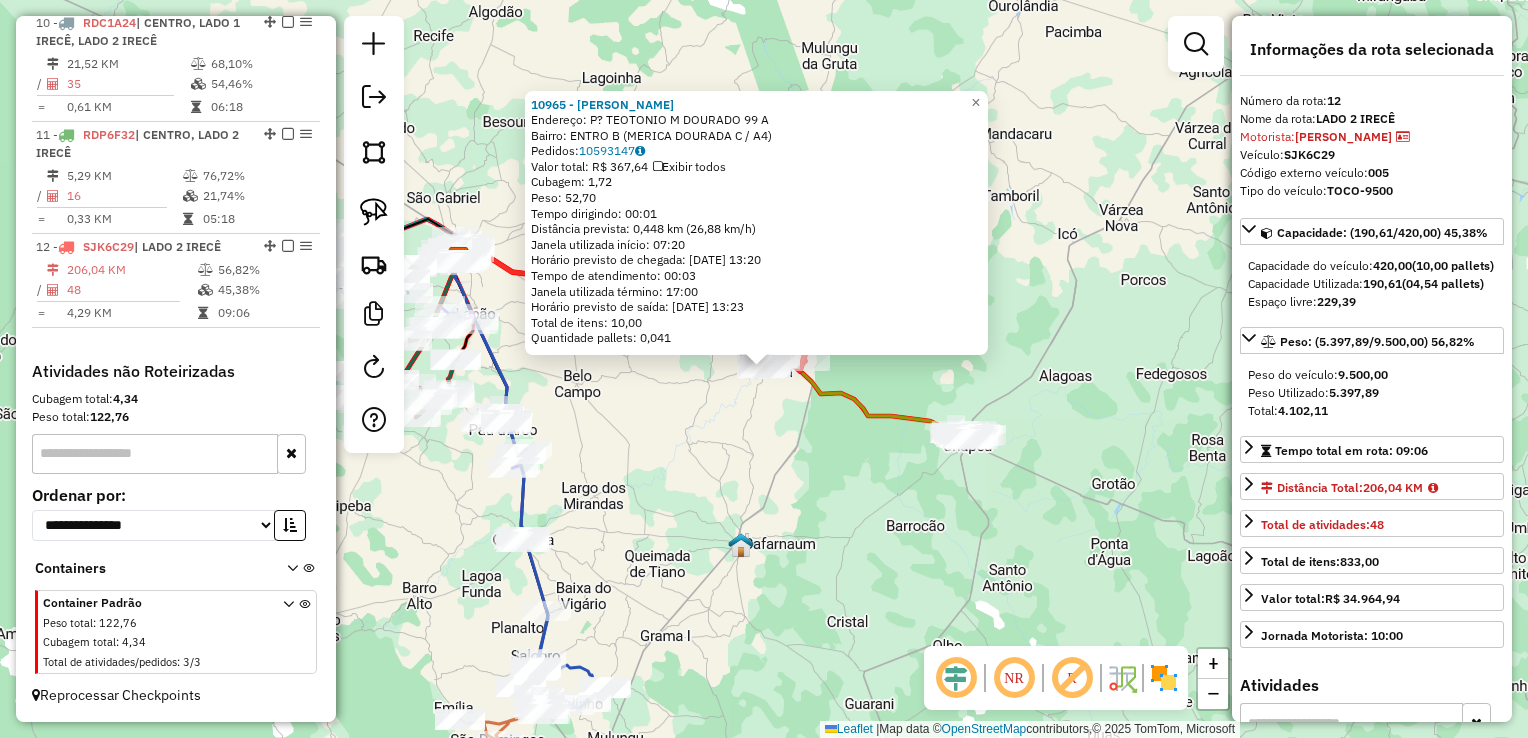 click on "10965 - ADELICE FERREIRA FRANCA  Endereço: P? TEOTONIO M DOURADO             99             A   Bairro: ENTRO                        B (MERICA DOURADA               C / A4)   Pedidos:  10593147   Valor total: R$ 367,64   Exibir todos   Cubagem: 1,72  Peso: 52,70  Tempo dirigindo: 00:01   Distância prevista: 0,448 km (26,88 km/h)   Janela utilizada início: 07:20   Horário previsto de chegada: 11/07/2025 13:20   Tempo de atendimento: 00:03   Janela utilizada término: 17:00   Horário previsto de saída: 11/07/2025 13:23   Total de itens: 10,00   Quantidade pallets: 0,041  × Janela de atendimento Grade de atendimento Capacidade Transportadoras Veículos Cliente Pedidos  Rotas Selecione os dias de semana para filtrar as janelas de atendimento  Seg   Ter   Qua   Qui   Sex   Sáb   Dom  Informe o período da janela de atendimento: De: Até:  Filtrar exatamente a janela do cliente  Considerar janela de atendimento padrão  Selecione os dias de semana para filtrar as grades de atendimento  Seg   Ter   Qua  De:" 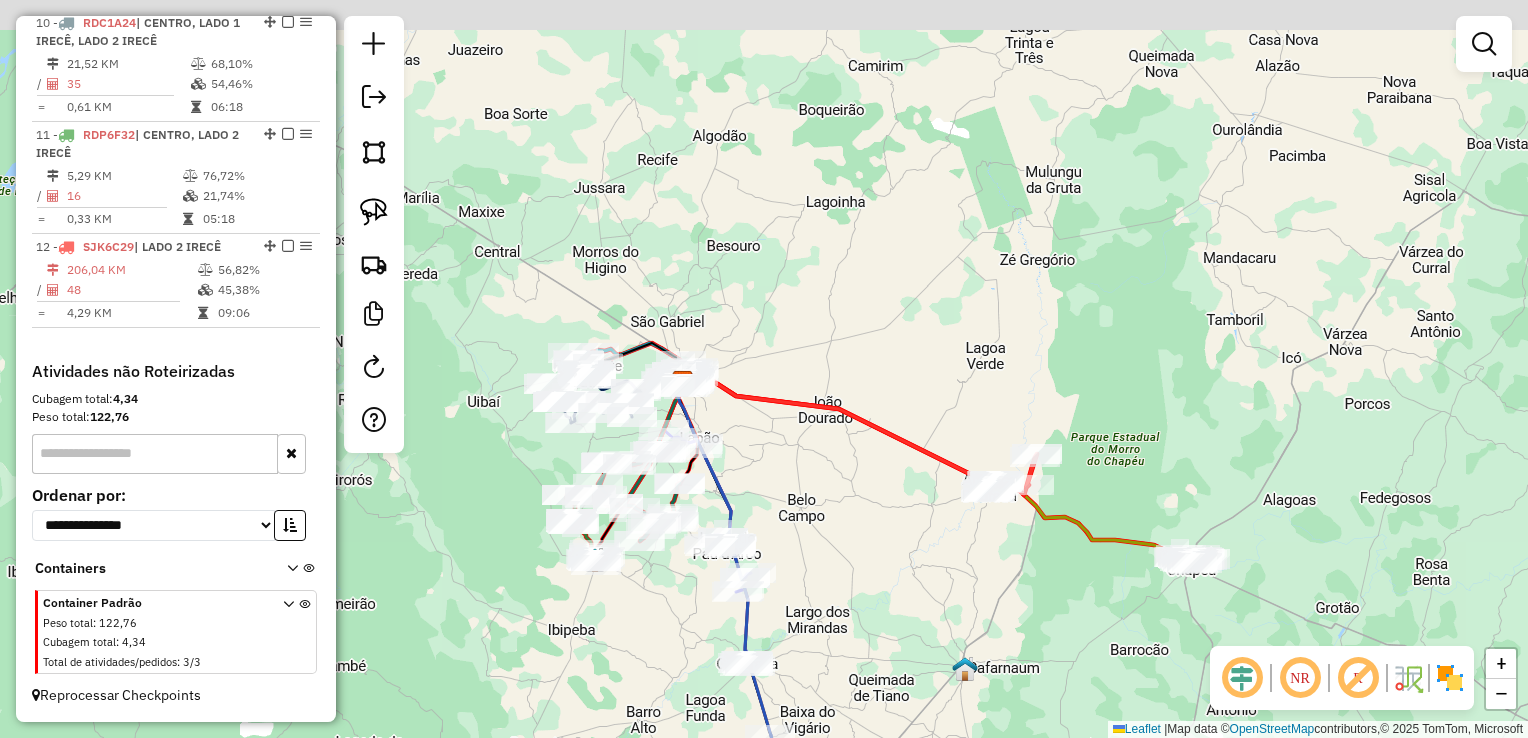 drag, startPoint x: 752, startPoint y: 446, endPoint x: 976, endPoint y: 570, distance: 256.03125 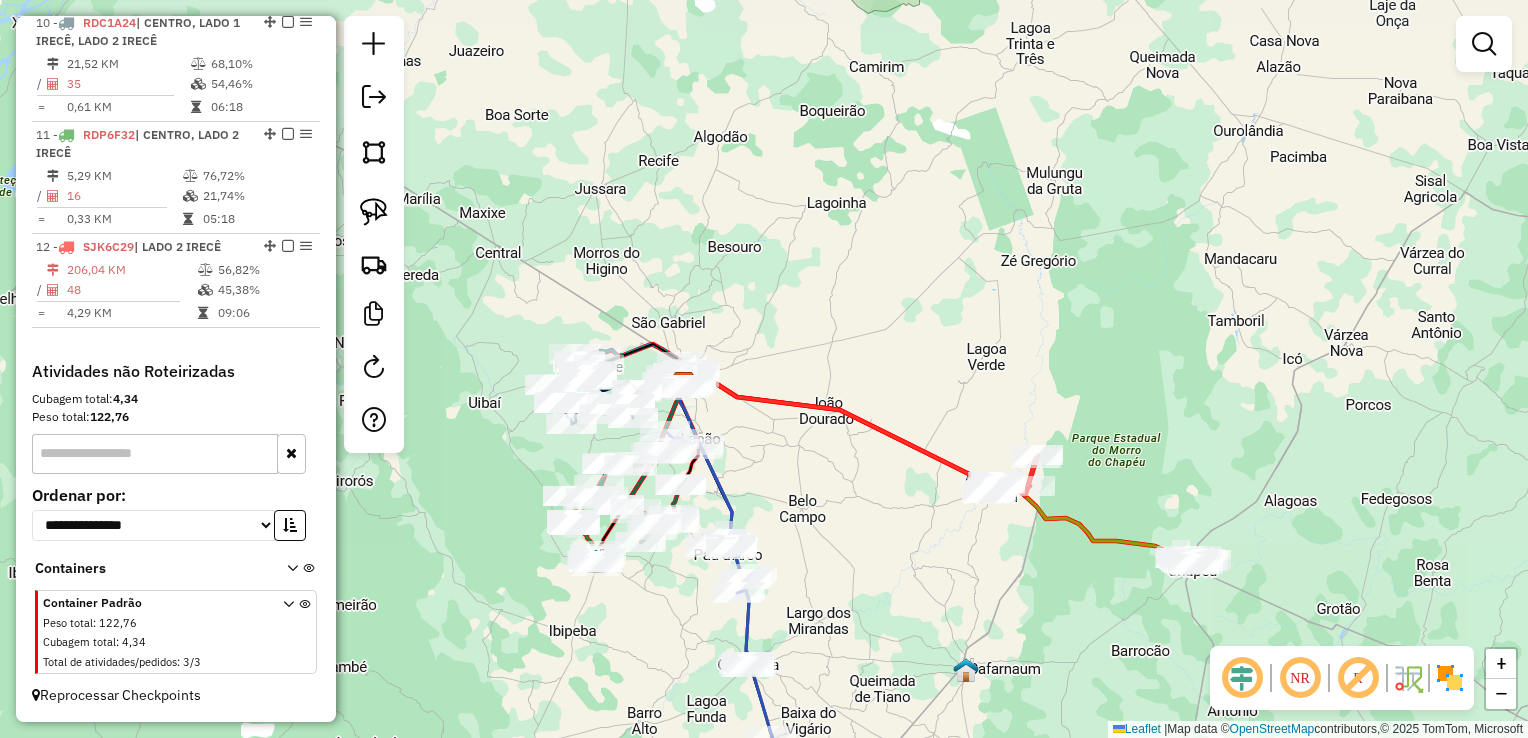 drag, startPoint x: 880, startPoint y: 487, endPoint x: 930, endPoint y: 518, distance: 58.830265 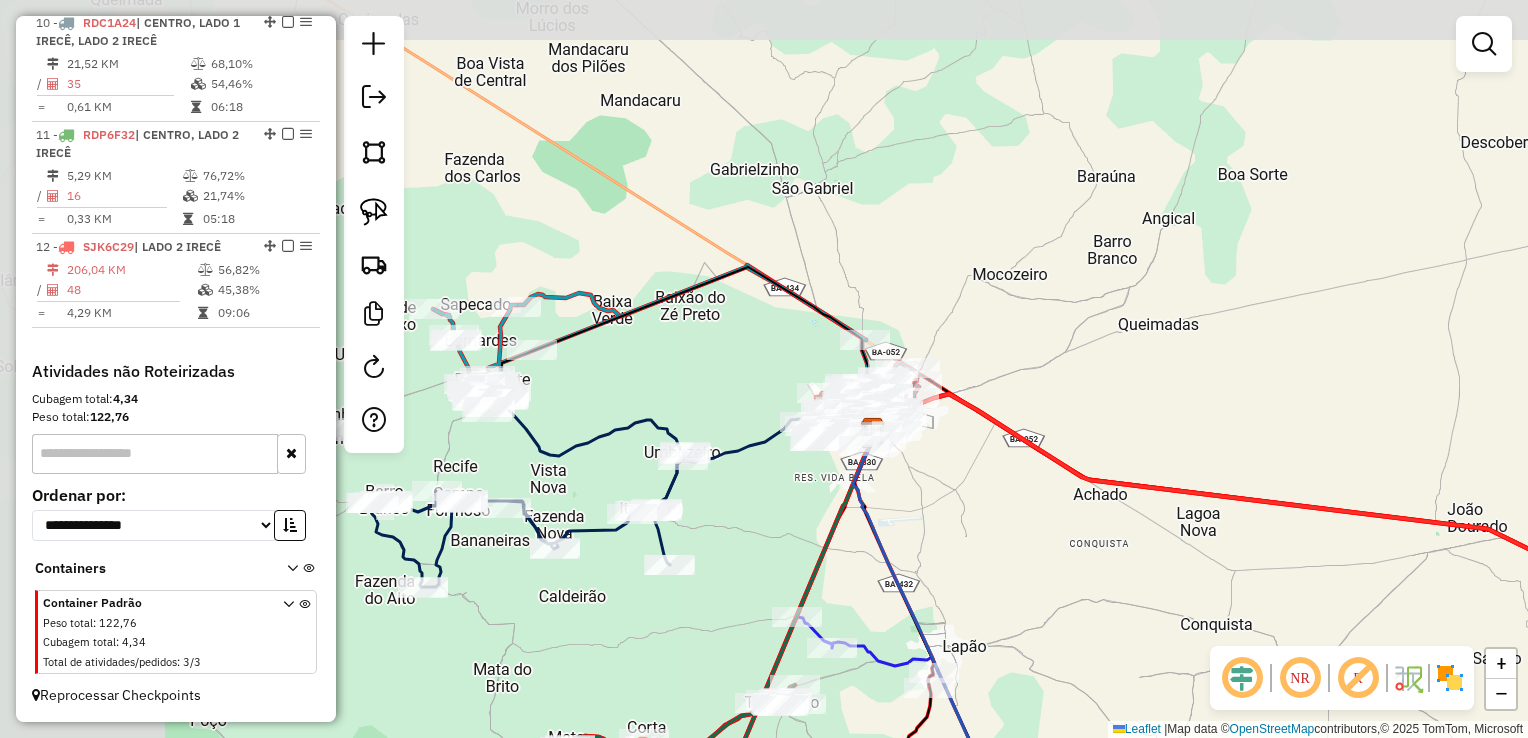 drag, startPoint x: 933, startPoint y: 530, endPoint x: 898, endPoint y: 492, distance: 51.662365 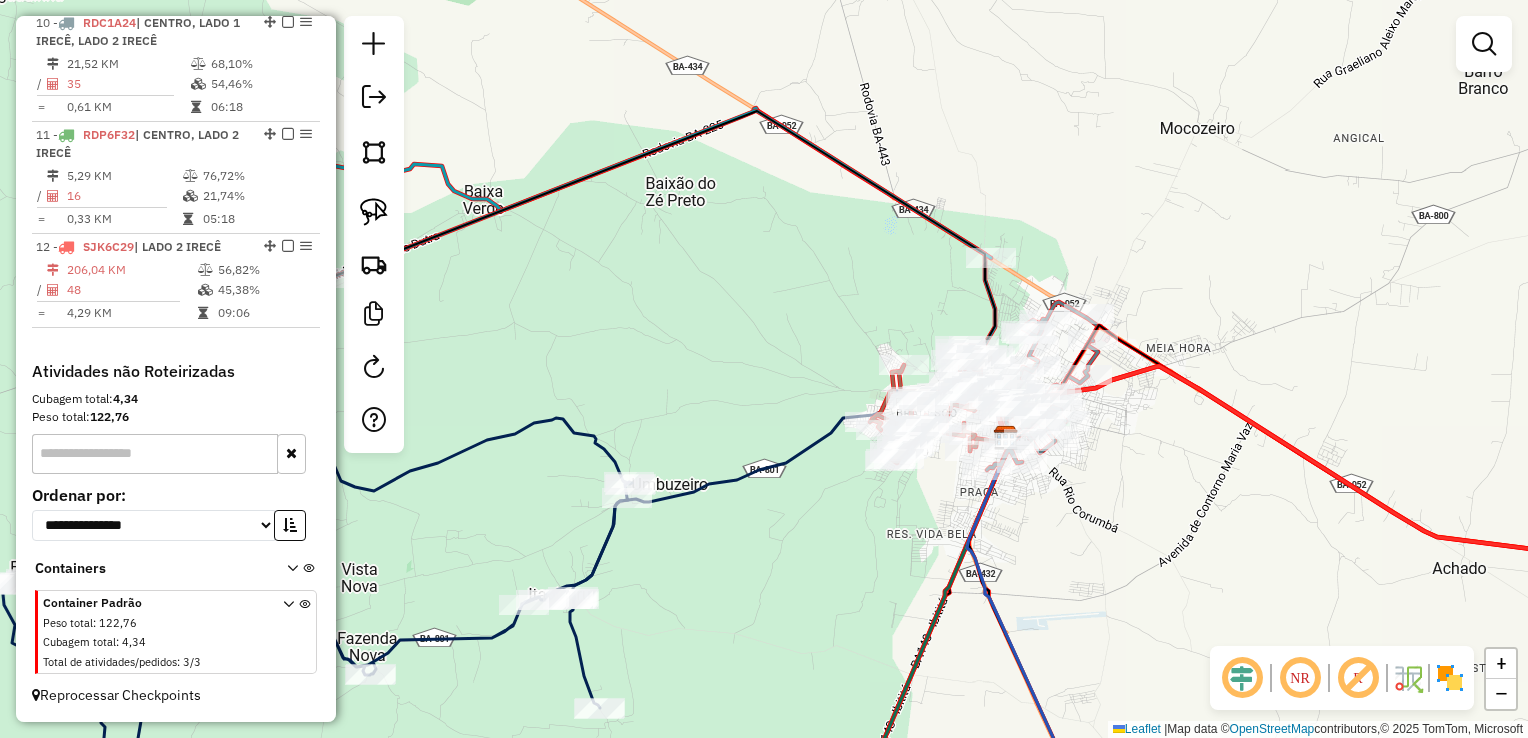 drag, startPoint x: 861, startPoint y: 522, endPoint x: 786, endPoint y: 507, distance: 76.48529 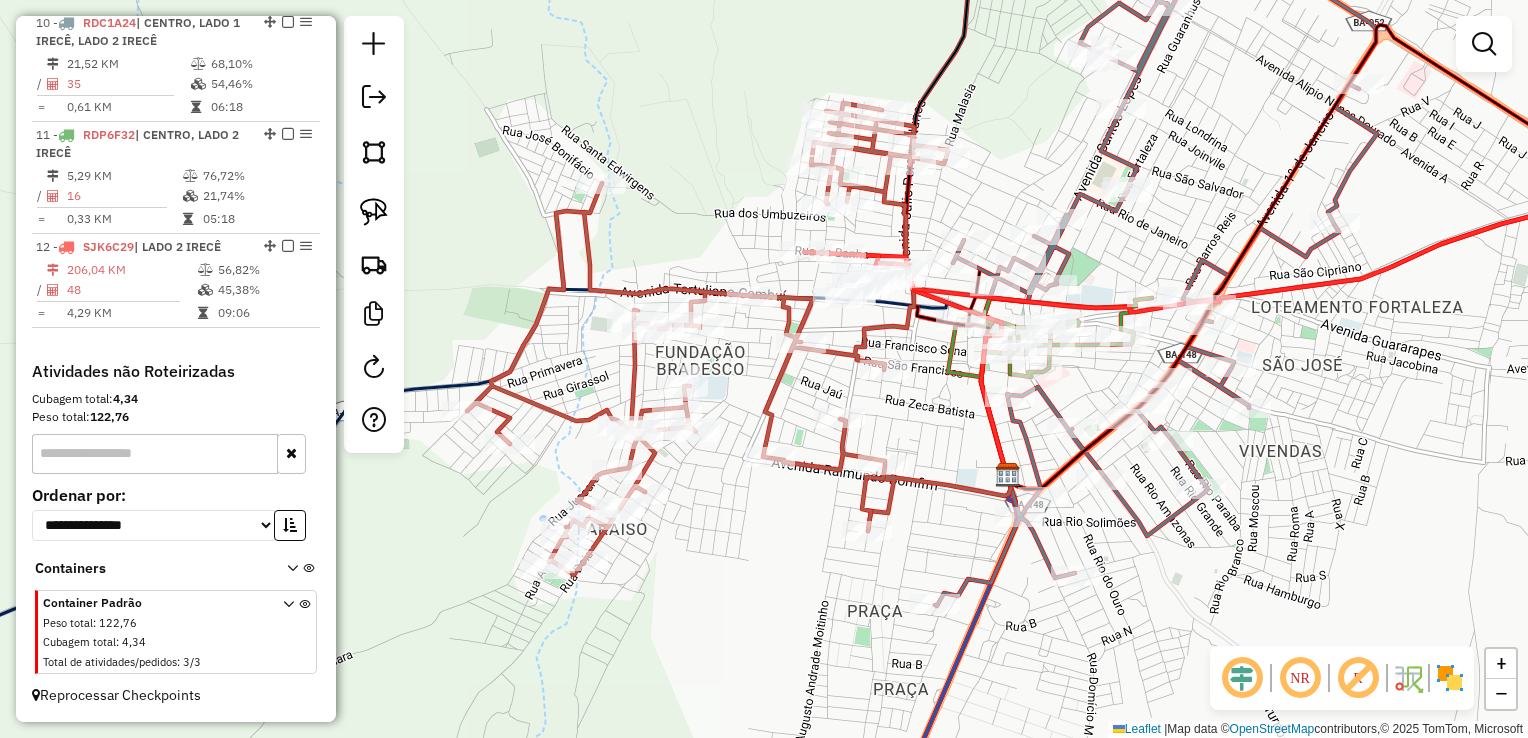 drag, startPoint x: 940, startPoint y: 400, endPoint x: 813, endPoint y: 446, distance: 135.07405 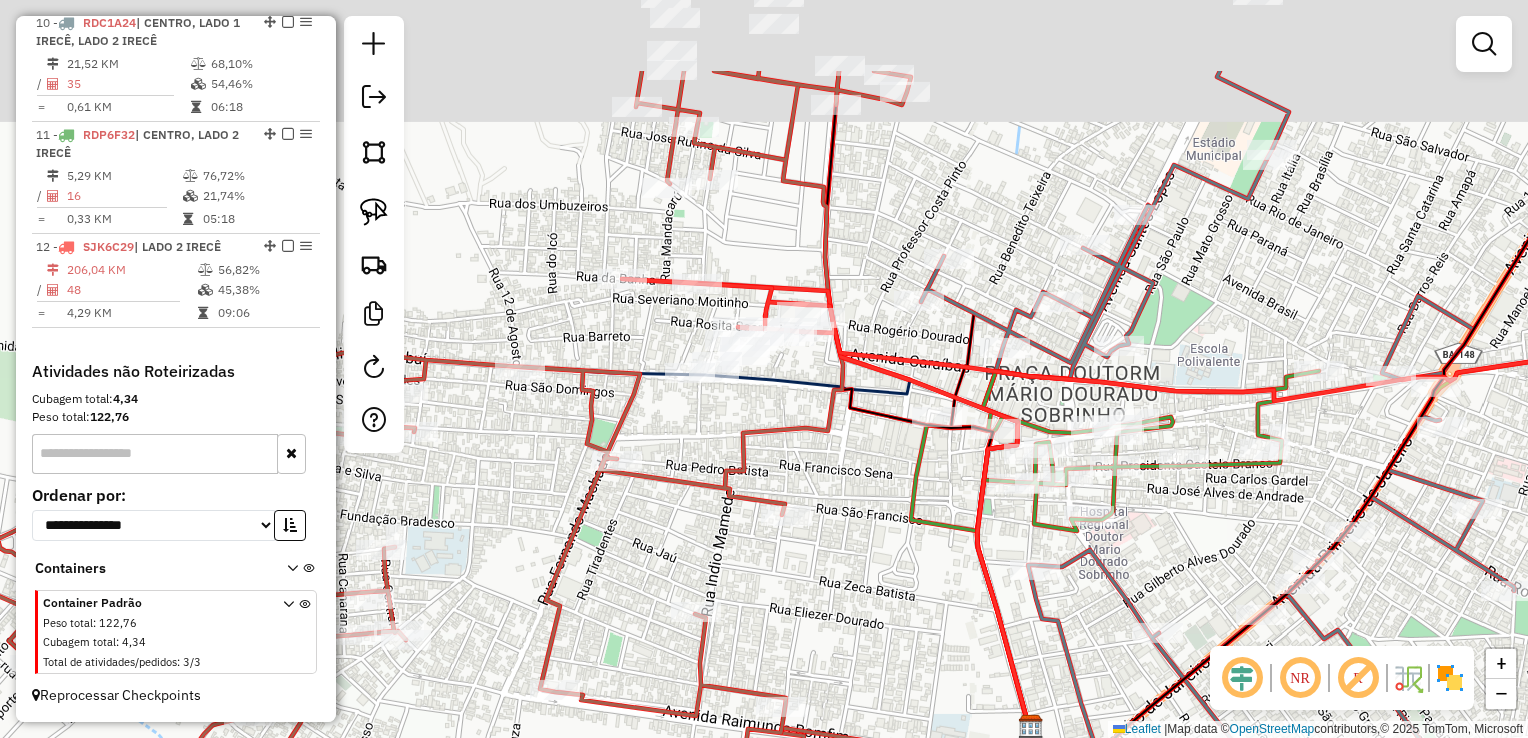 drag, startPoint x: 845, startPoint y: 485, endPoint x: 868, endPoint y: 595, distance: 112.37882 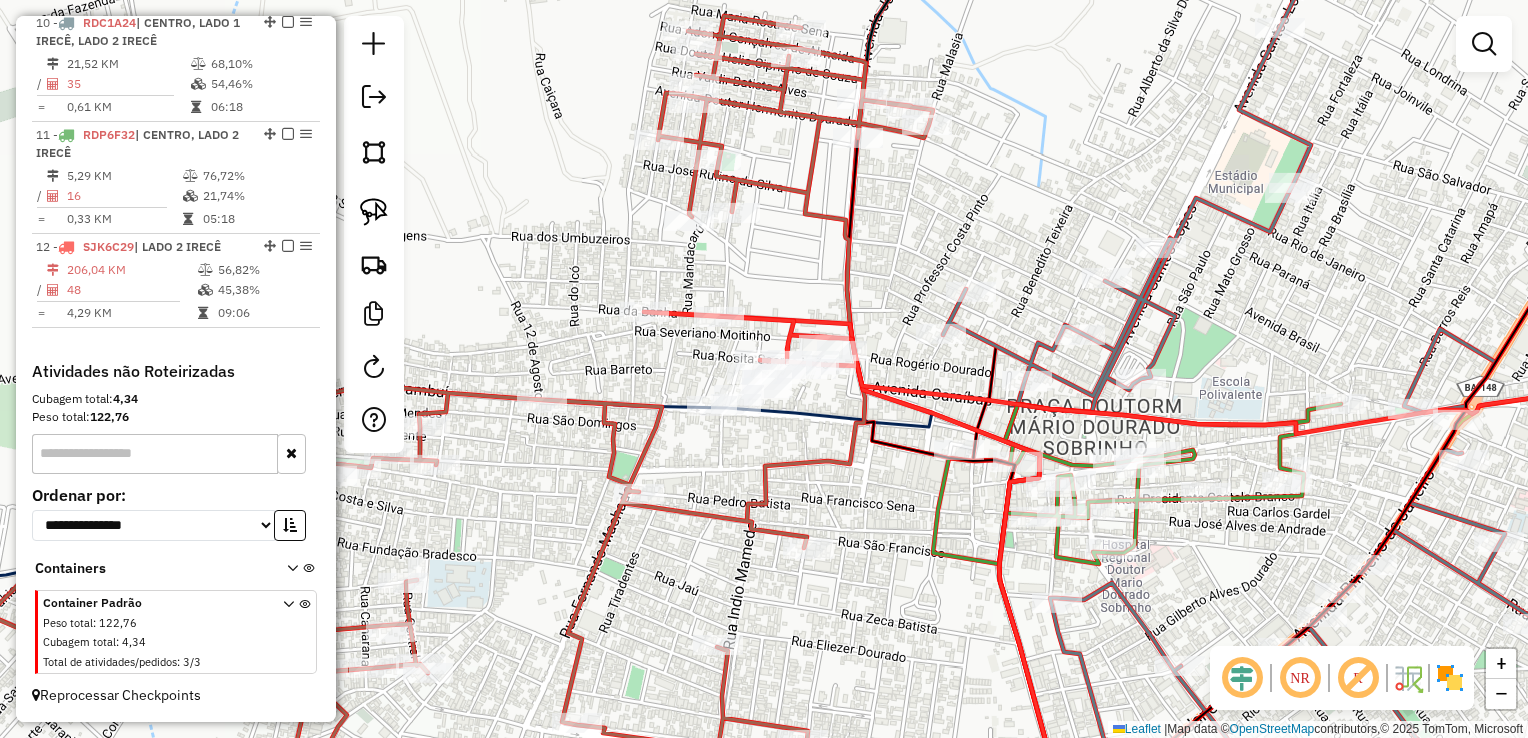 drag, startPoint x: 899, startPoint y: 269, endPoint x: 950, endPoint y: 362, distance: 106.06602 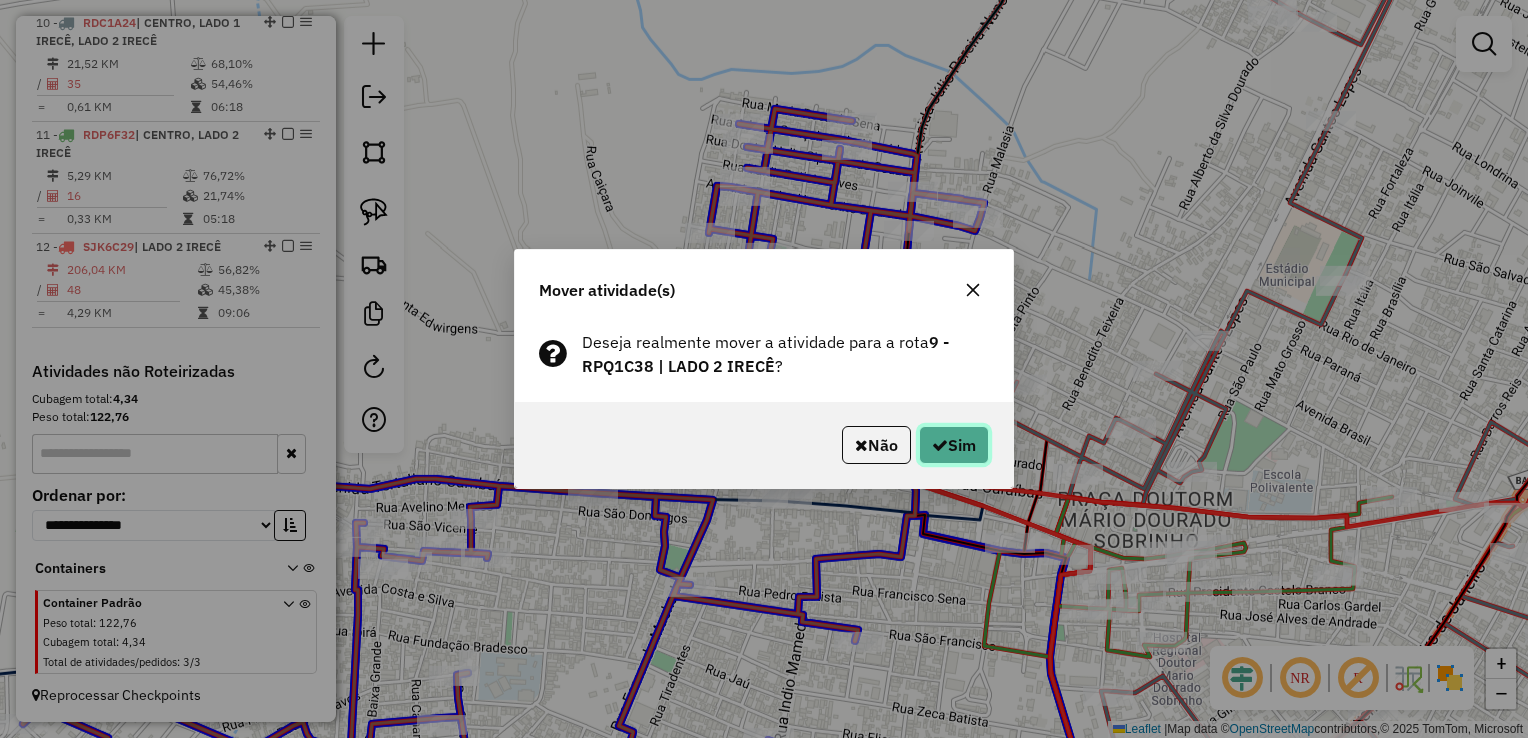 click on "Sim" 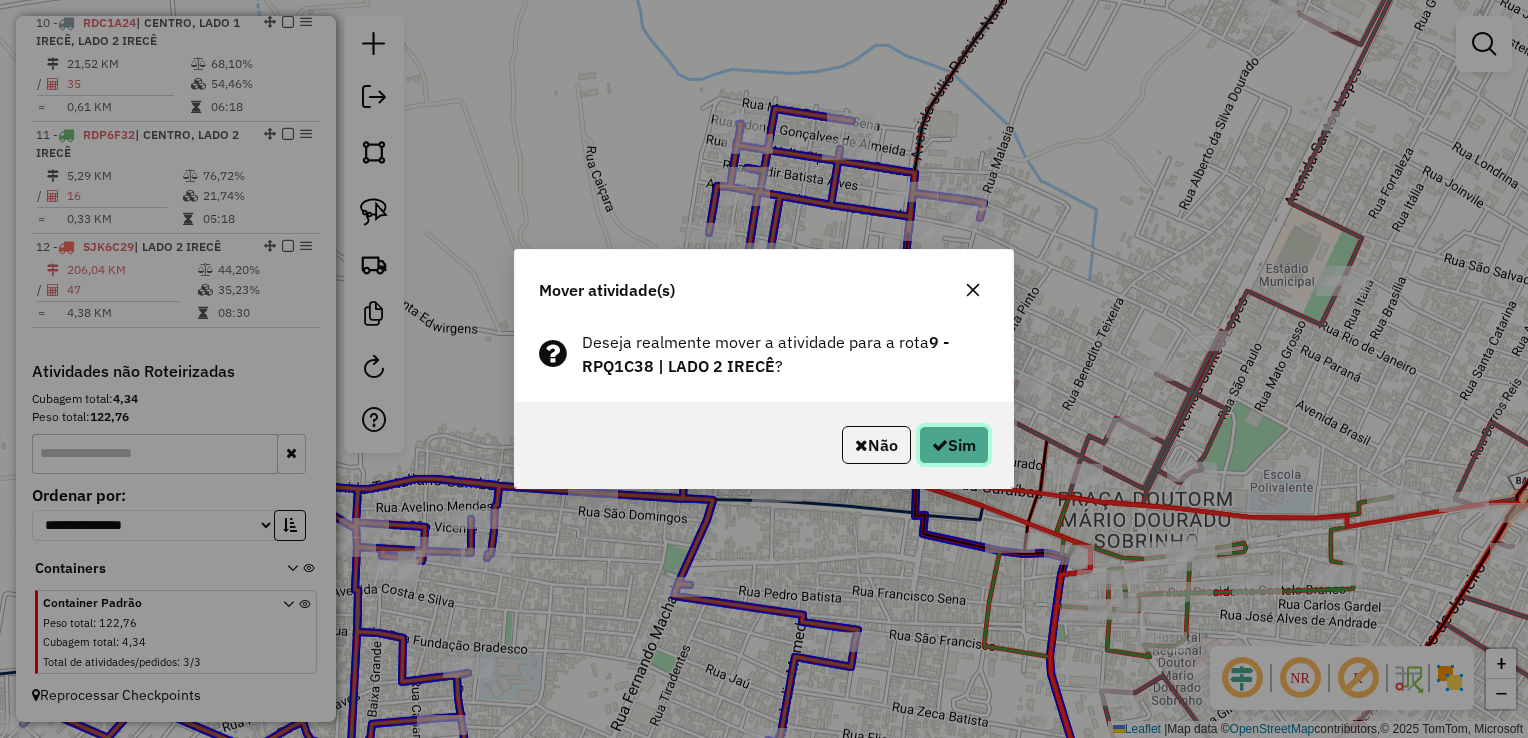click on "Sim" 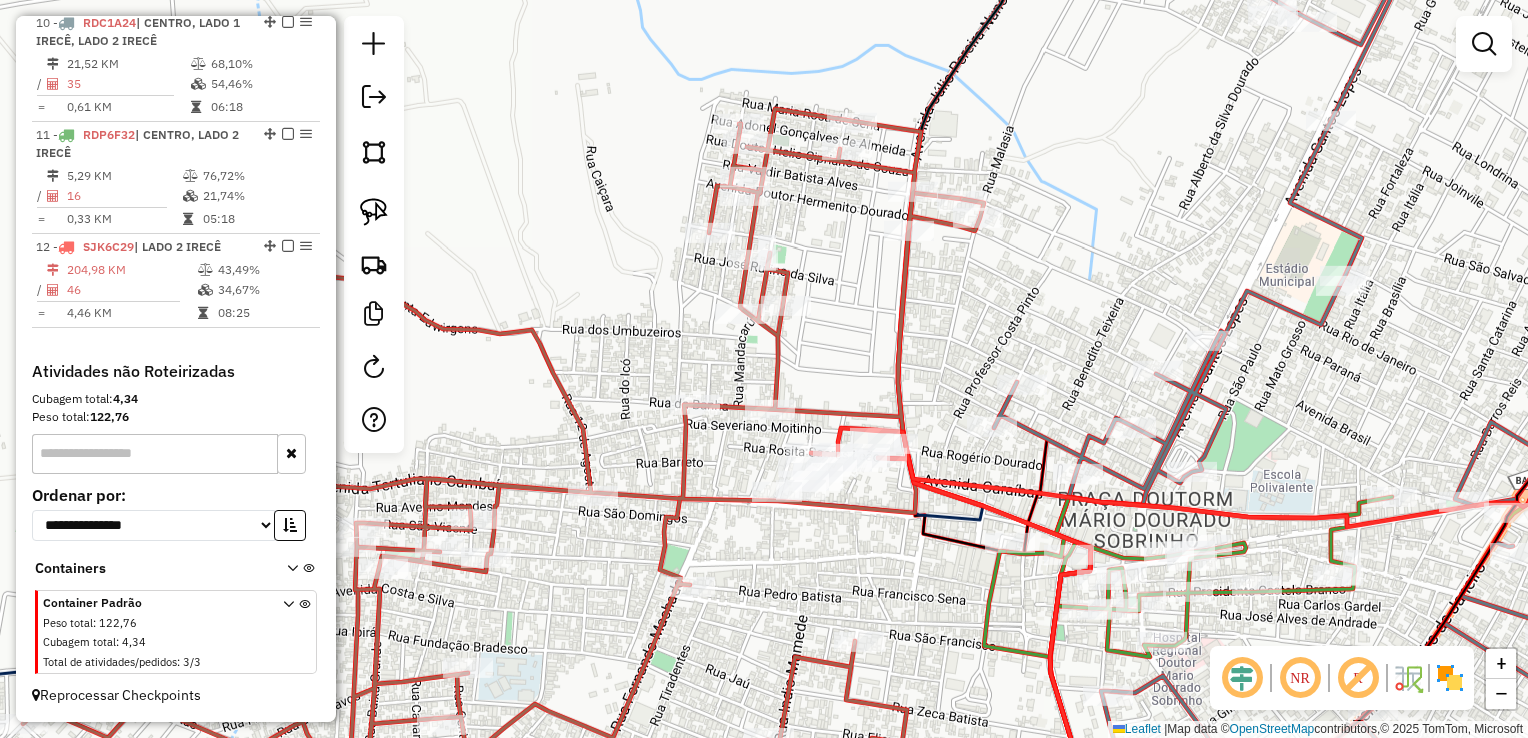 drag, startPoint x: 907, startPoint y: 399, endPoint x: 876, endPoint y: 286, distance: 117.17508 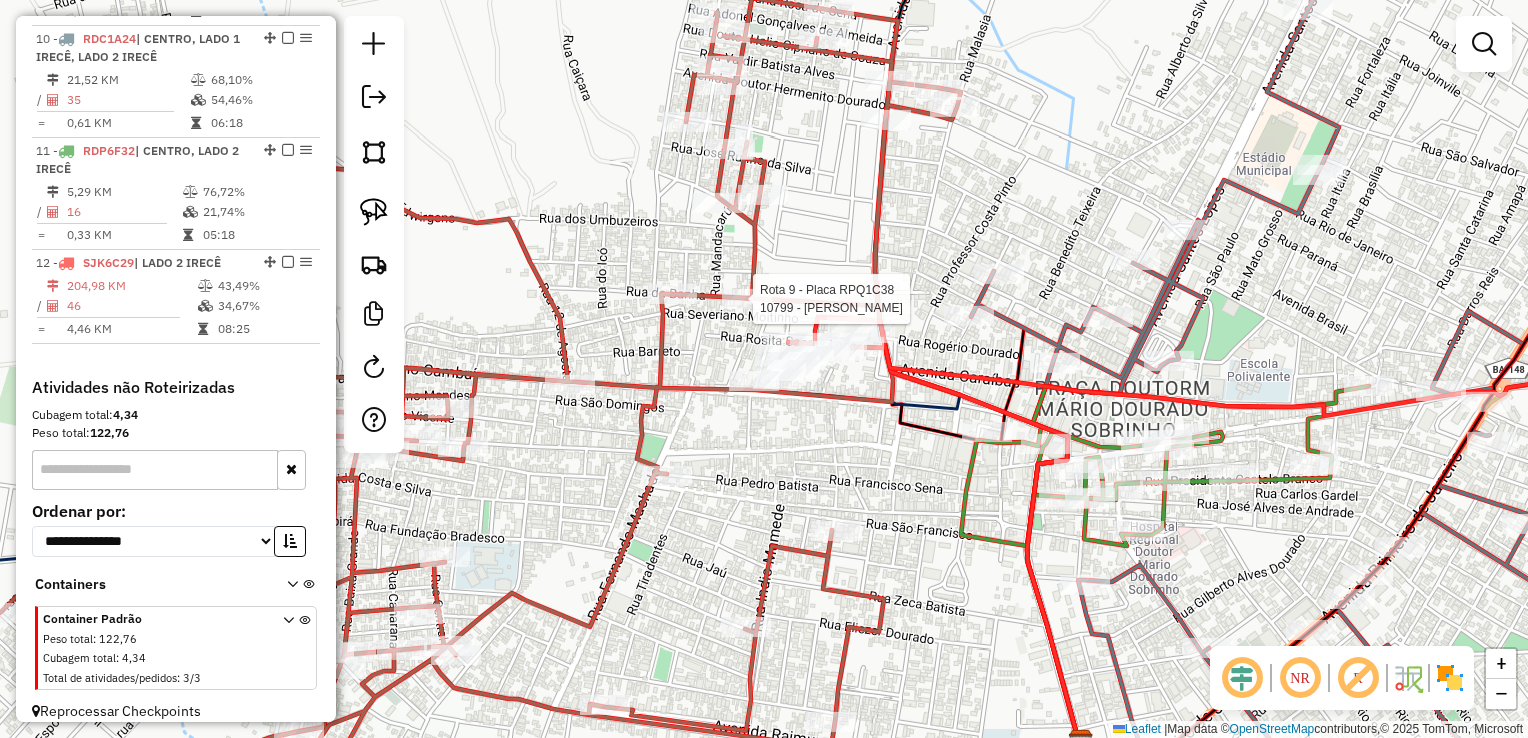 select on "*********" 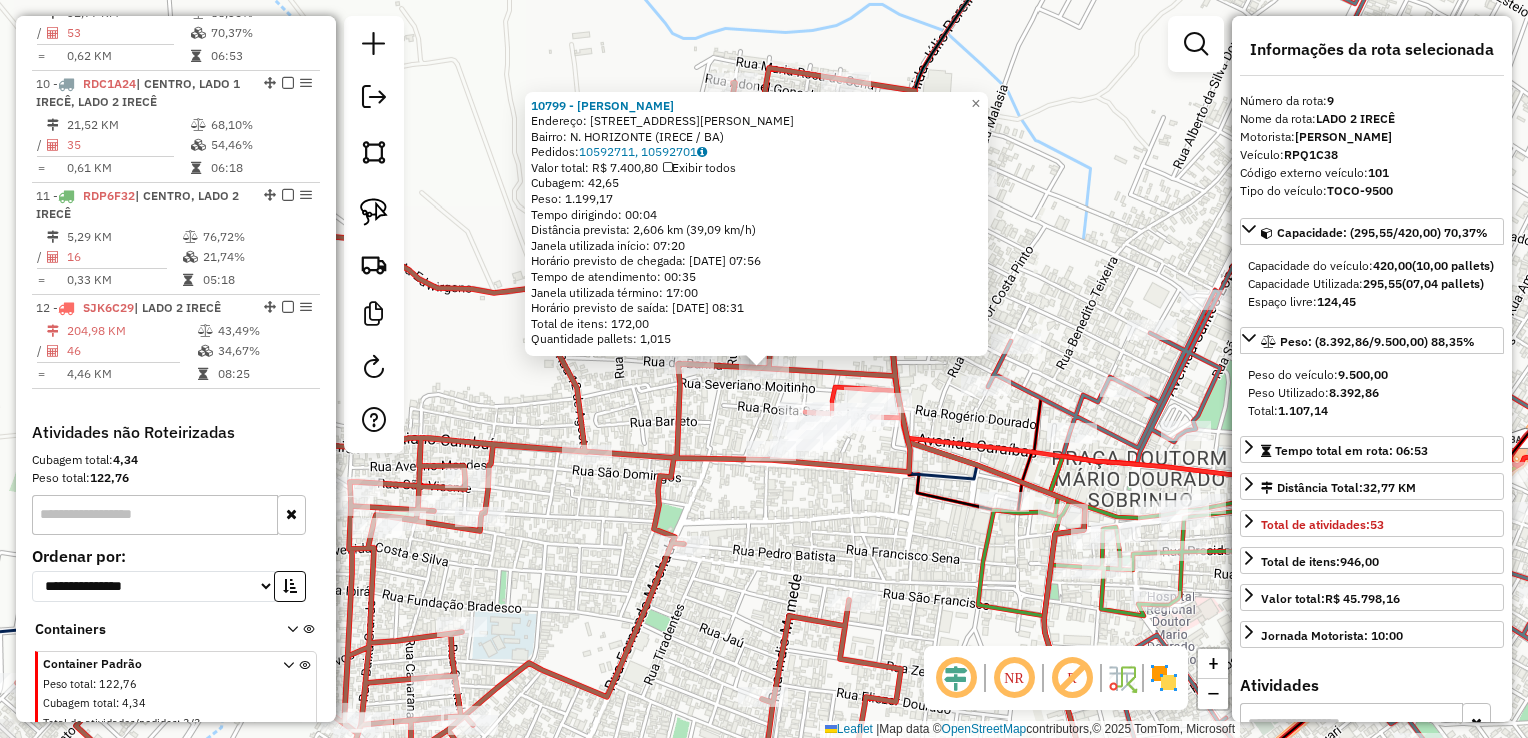 scroll, scrollTop: 1614, scrollLeft: 0, axis: vertical 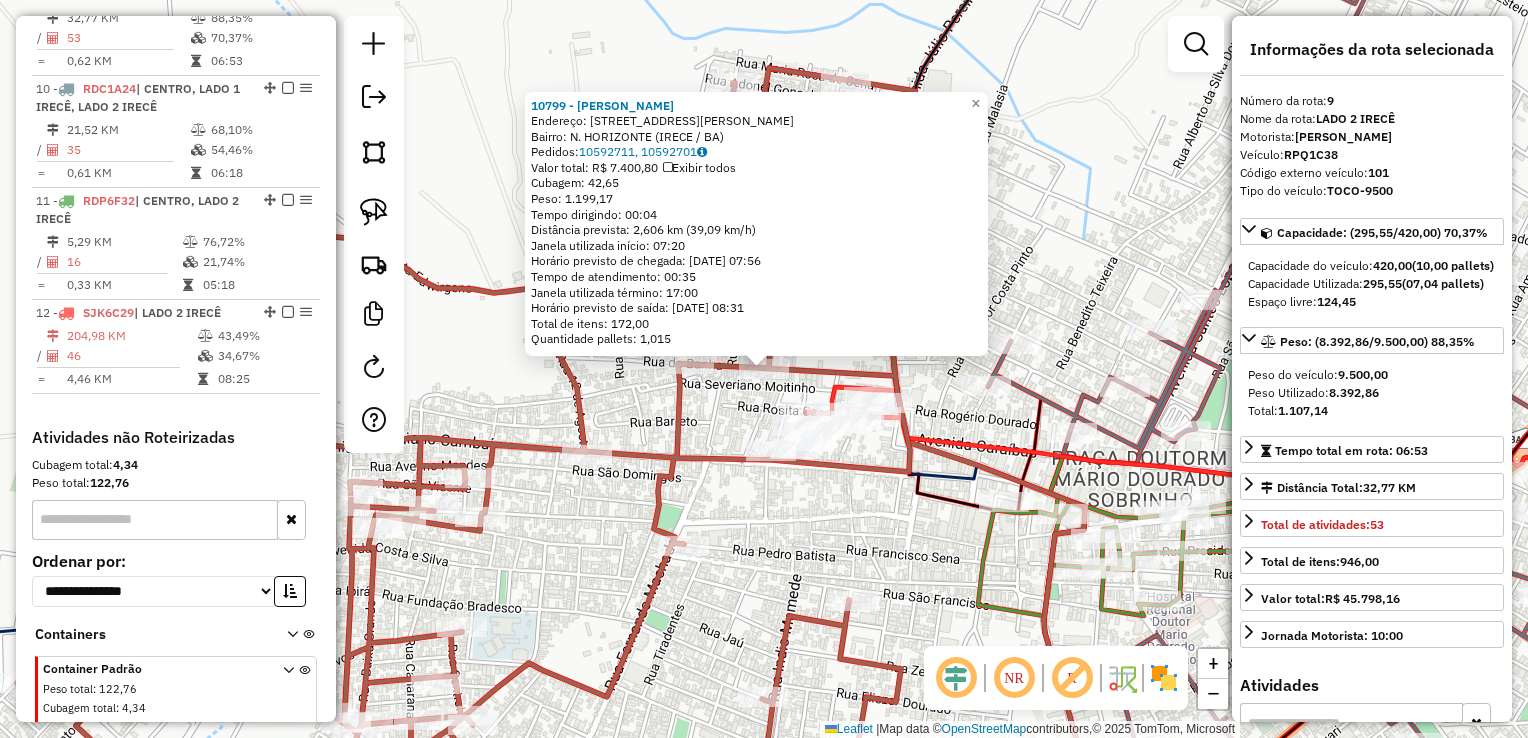 click on "10799 - Cicero Dias Silva  Endereço: R   Rua Aristide Leite Ferreira    116   Bairro: N. HORIZONTE (IRECE / BA)   Pedidos:  10592711, 10592701   Valor total: R$ 7.400,80   Exibir todos   Cubagem: 42,65  Peso: 1.199,17  Tempo dirigindo: 00:04   Distância prevista: 2,606 km (39,09 km/h)   Janela utilizada início: 07:20   Horário previsto de chegada: 11/07/2025 07:56   Tempo de atendimento: 00:35   Janela utilizada término: 17:00   Horário previsto de saída: 11/07/2025 08:31   Total de itens: 172,00   Quantidade pallets: 1,015  × Janela de atendimento Grade de atendimento Capacidade Transportadoras Veículos Cliente Pedidos  Rotas Selecione os dias de semana para filtrar as janelas de atendimento  Seg   Ter   Qua   Qui   Sex   Sáb   Dom  Informe o período da janela de atendimento: De: Até:  Filtrar exatamente a janela do cliente  Considerar janela de atendimento padrão  Selecione os dias de semana para filtrar as grades de atendimento  Seg   Ter   Qua   Qui   Sex   Sáb   Dom   Peso mínimo:   De:  +" 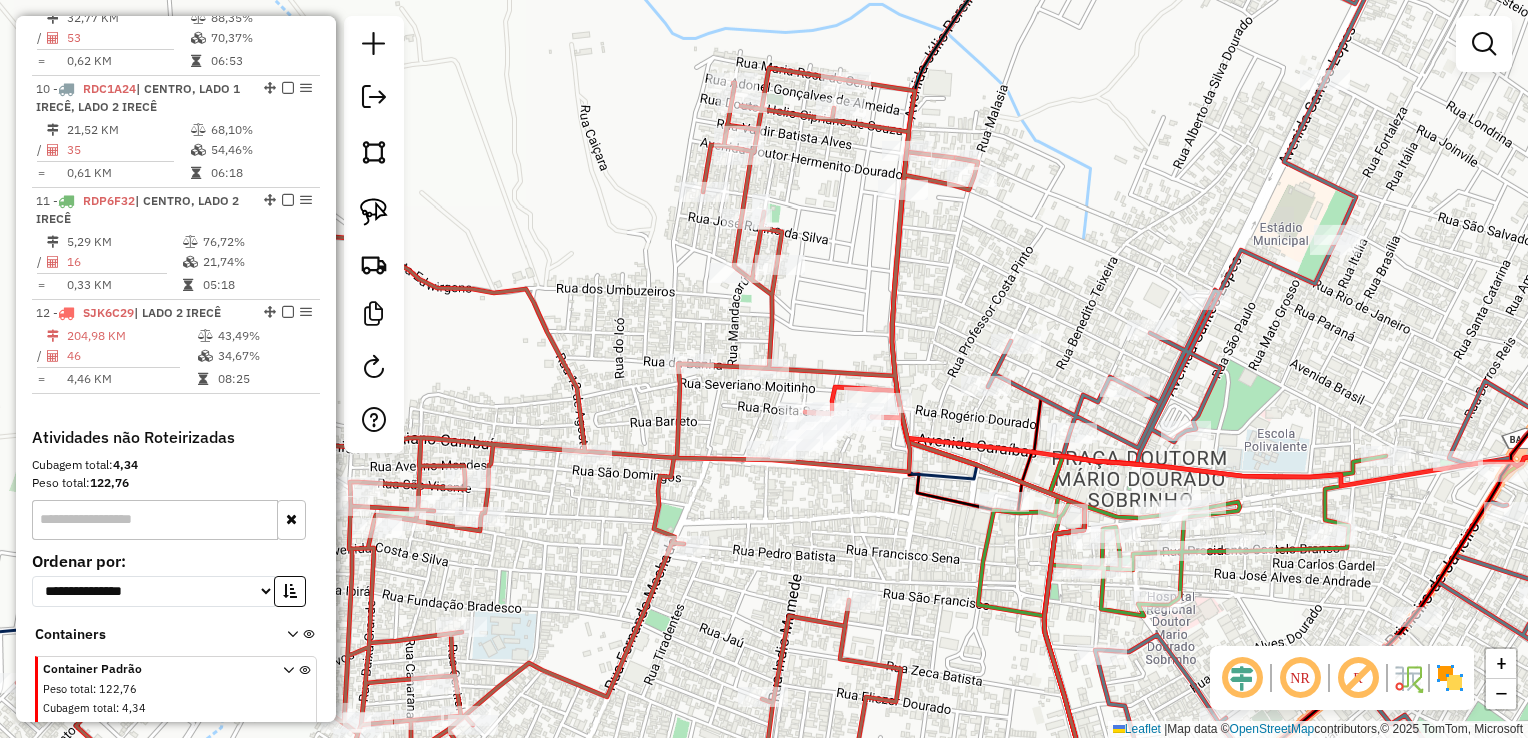 drag, startPoint x: 888, startPoint y: 521, endPoint x: 827, endPoint y: 467, distance: 81.46779 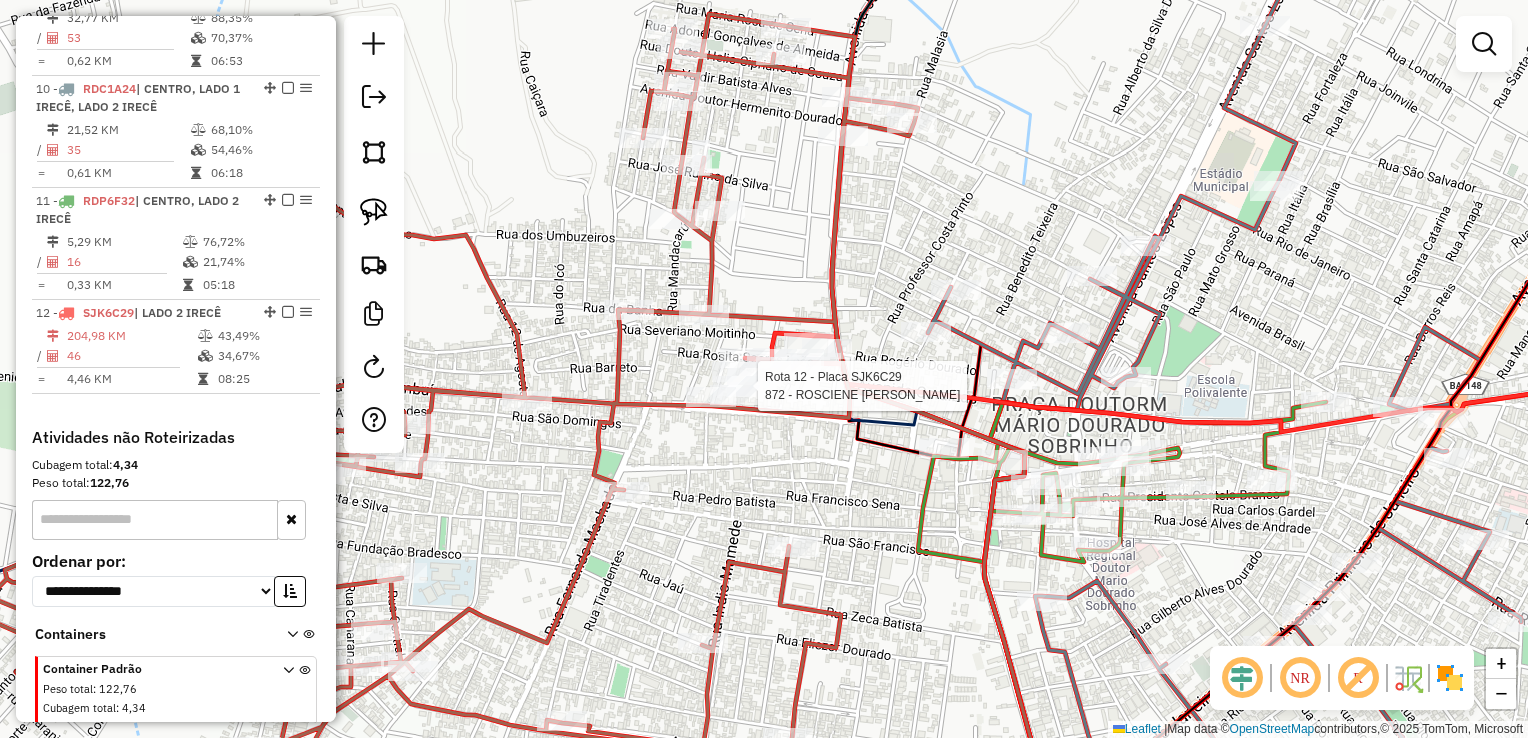 scroll, scrollTop: 1712, scrollLeft: 0, axis: vertical 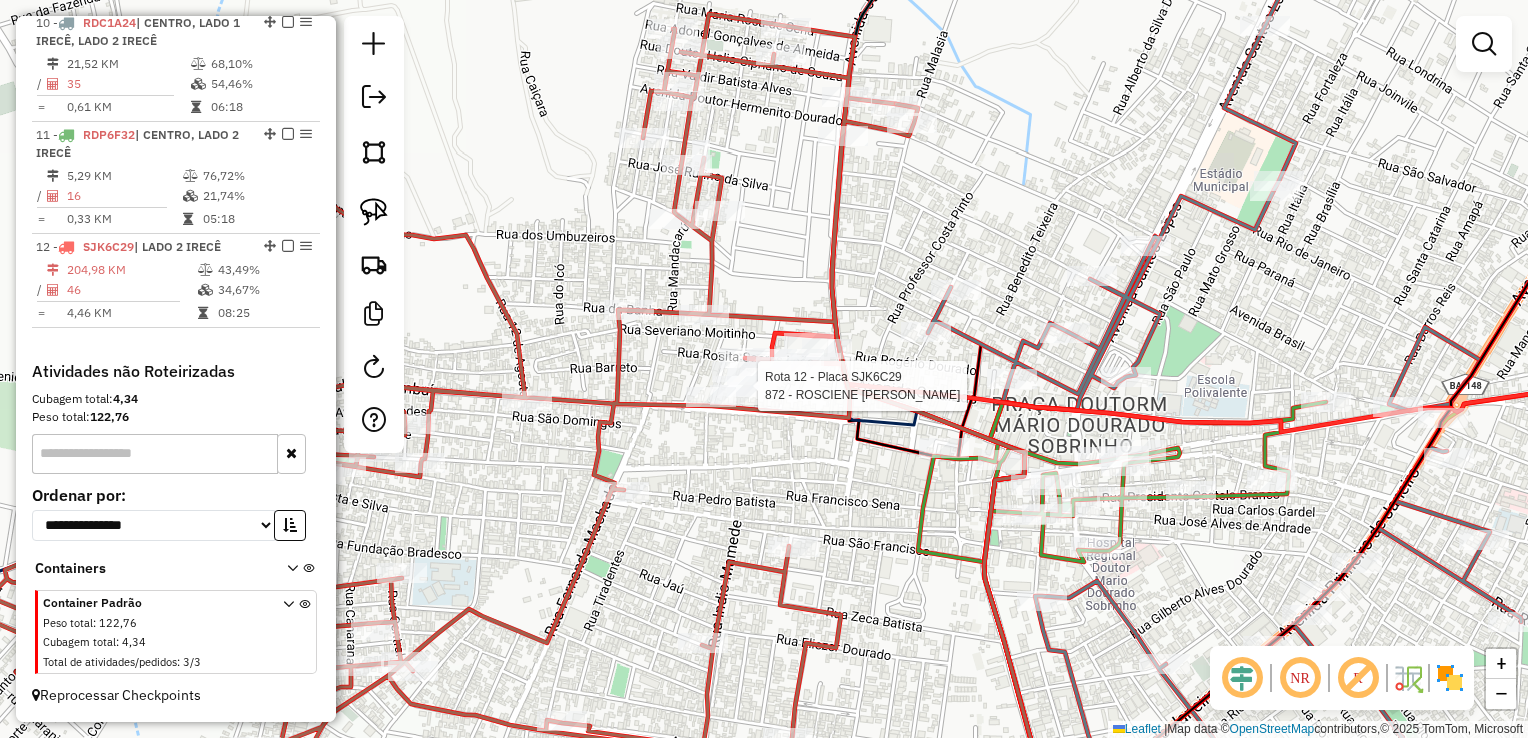 select on "*********" 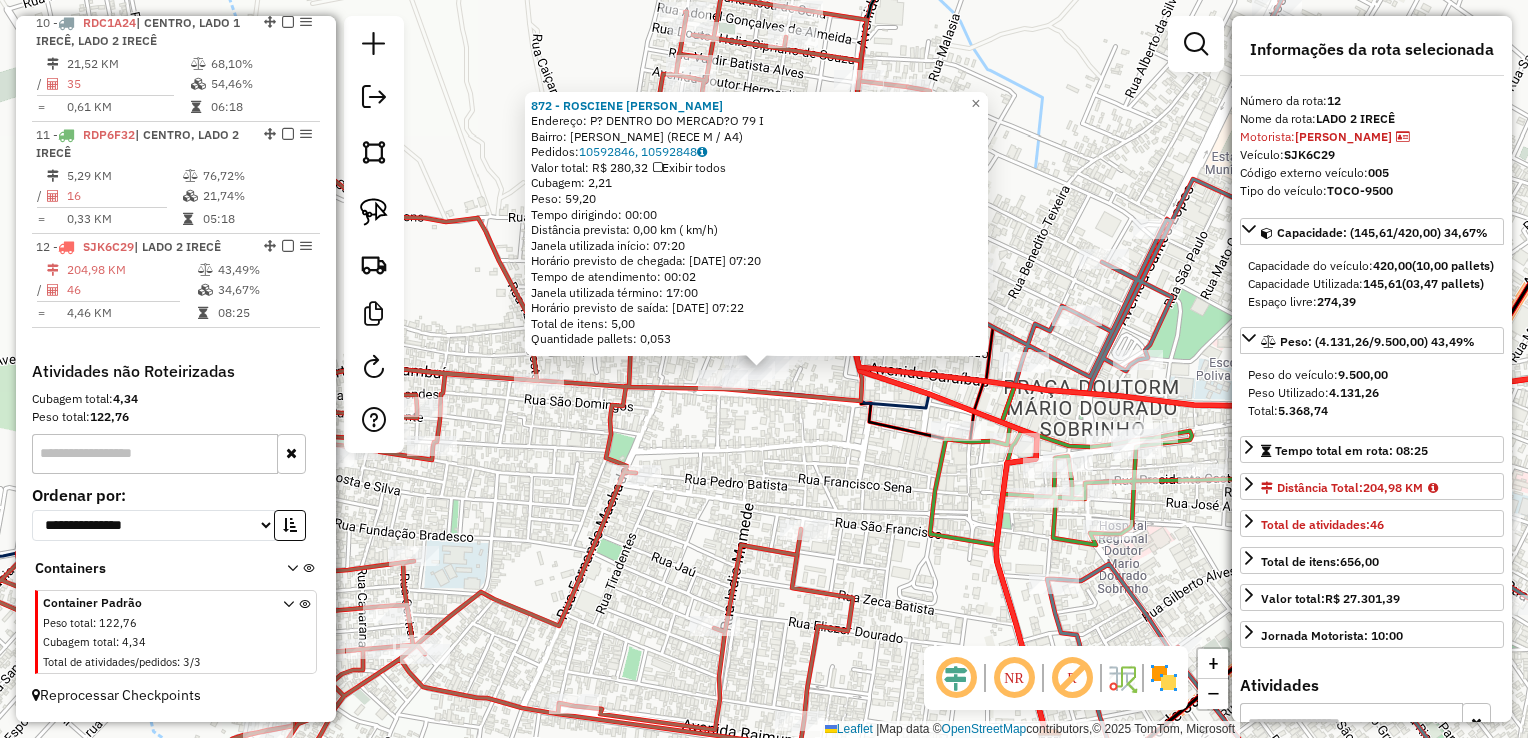 click on "872 - ROSCIENE NUNES MACHADO  Endereço: P? DENTRO DO MERCAD?O             79             I   Bairro: ERCADAO                      B (RECE                         M / A4)   Pedidos:  10592846, 10592848   Valor total: R$ 280,32   Exibir todos   Cubagem: 2,21  Peso: 59,20  Tempo dirigindo: 00:00   Distância prevista: 0,00 km ( km/h)   Janela utilizada início: 07:20   Horário previsto de chegada: 11/07/2025 07:20   Tempo de atendimento: 00:02   Janela utilizada término: 17:00   Horário previsto de saída: 11/07/2025 07:22   Total de itens: 5,00   Quantidade pallets: 0,053  × Janela de atendimento Grade de atendimento Capacidade Transportadoras Veículos Cliente Pedidos  Rotas Selecione os dias de semana para filtrar as janelas de atendimento  Seg   Ter   Qua   Qui   Sex   Sáb   Dom  Informe o período da janela de atendimento: De: Até:  Filtrar exatamente a janela do cliente  Considerar janela de atendimento padrão  Selecione os dias de semana para filtrar as grades de atendimento  Seg   Ter   Qua  De:" 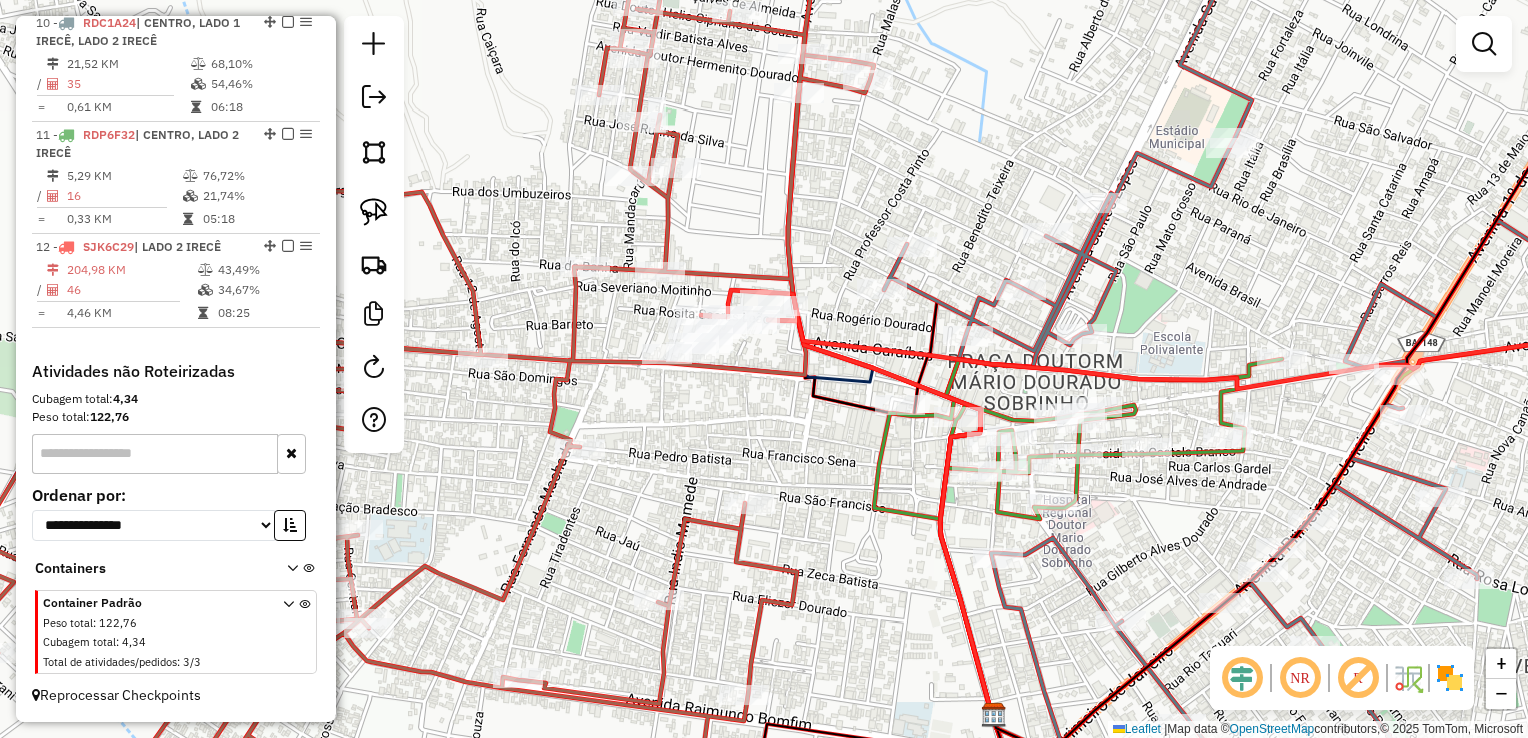 drag, startPoint x: 857, startPoint y: 498, endPoint x: 746, endPoint y: 454, distance: 119.40268 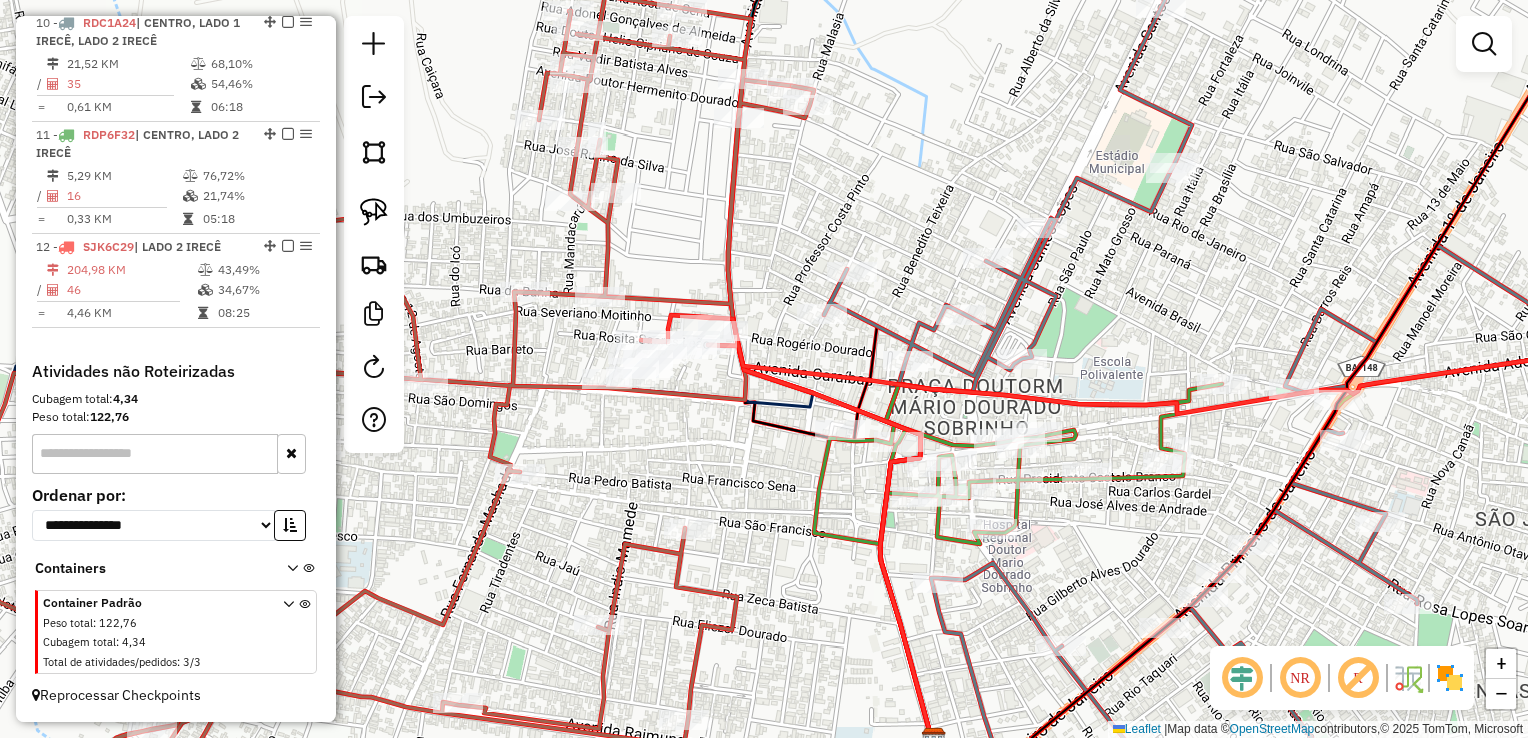 drag, startPoint x: 752, startPoint y: 458, endPoint x: 761, endPoint y: 531, distance: 73.552704 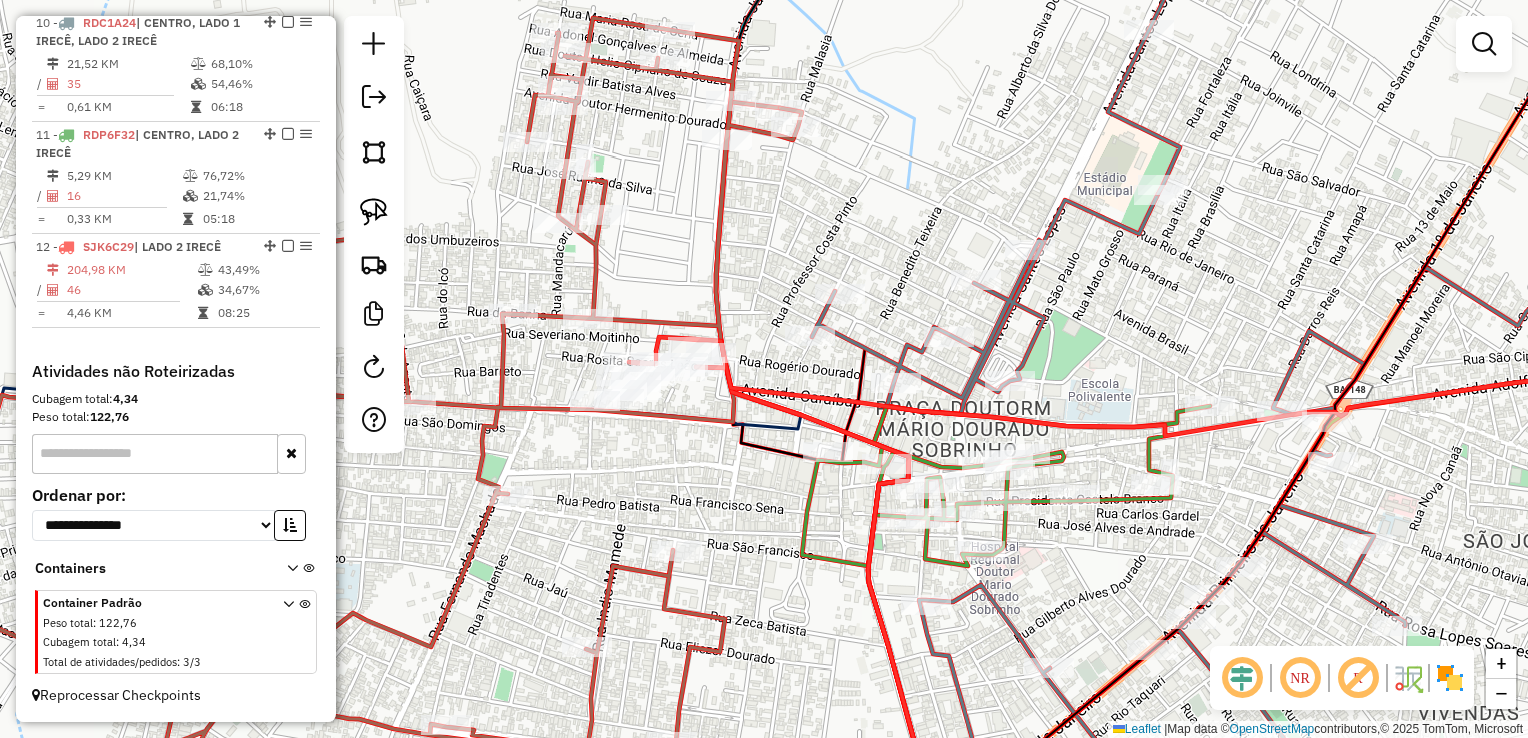 drag, startPoint x: 771, startPoint y: 528, endPoint x: 707, endPoint y: 462, distance: 91.93476 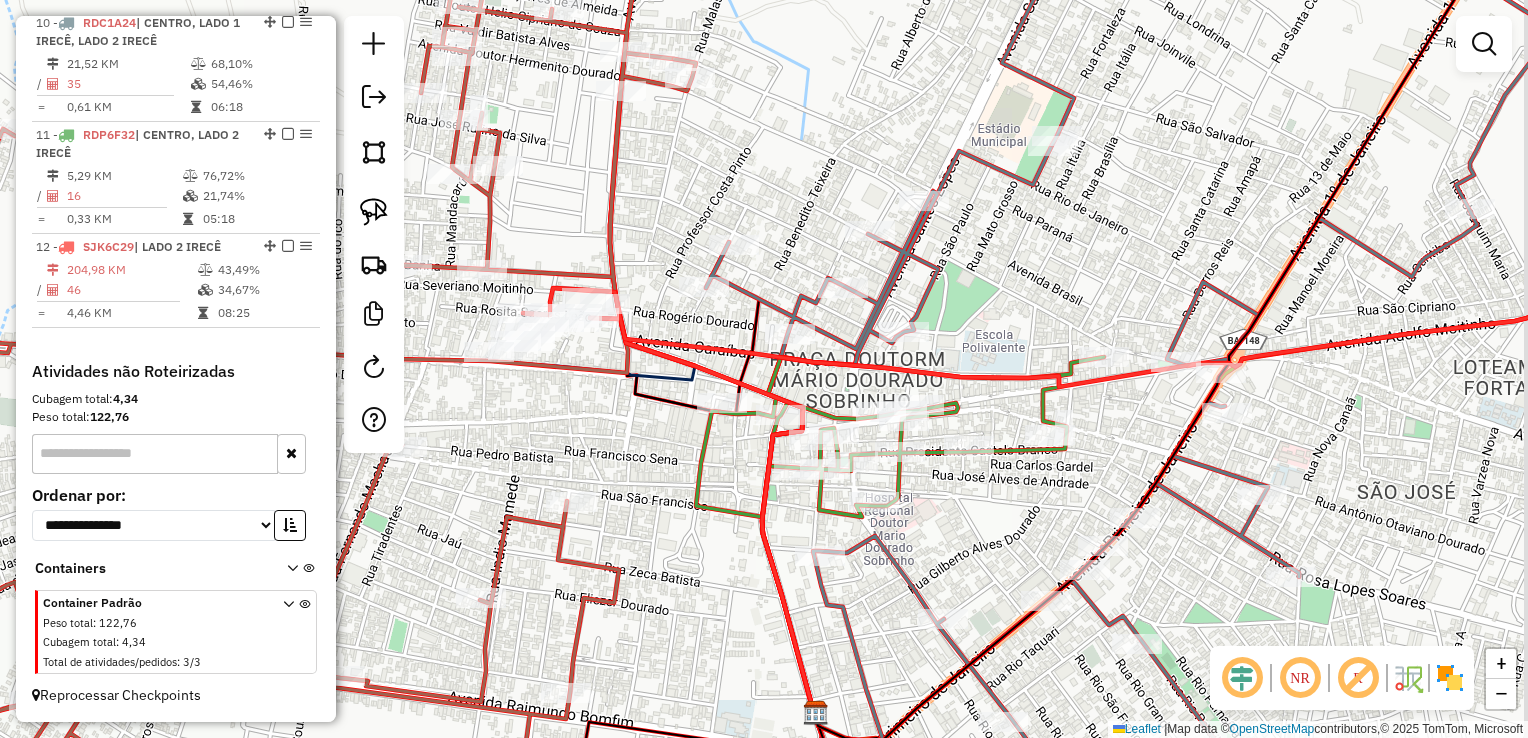 drag, startPoint x: 803, startPoint y: 449, endPoint x: 740, endPoint y: 462, distance: 64.327286 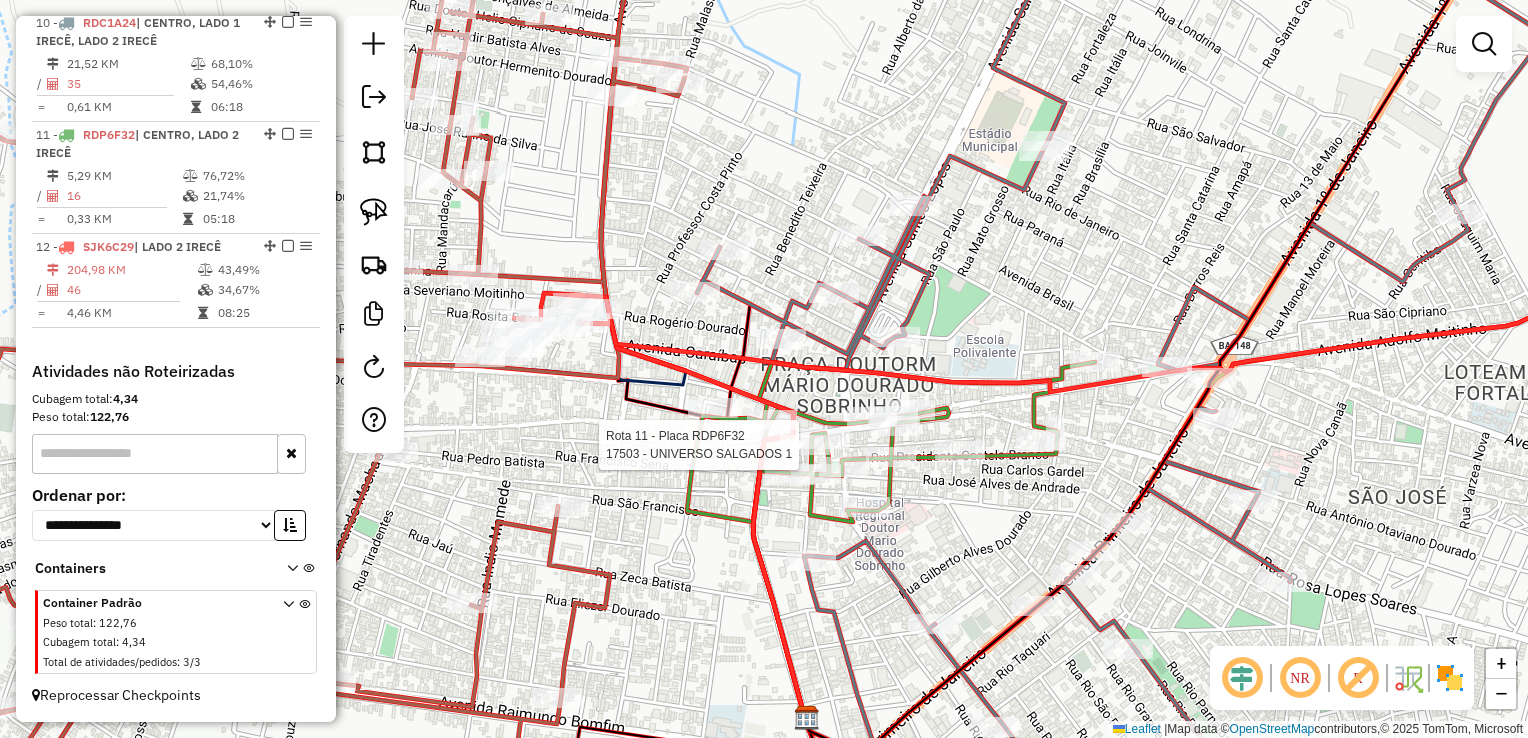 select on "*********" 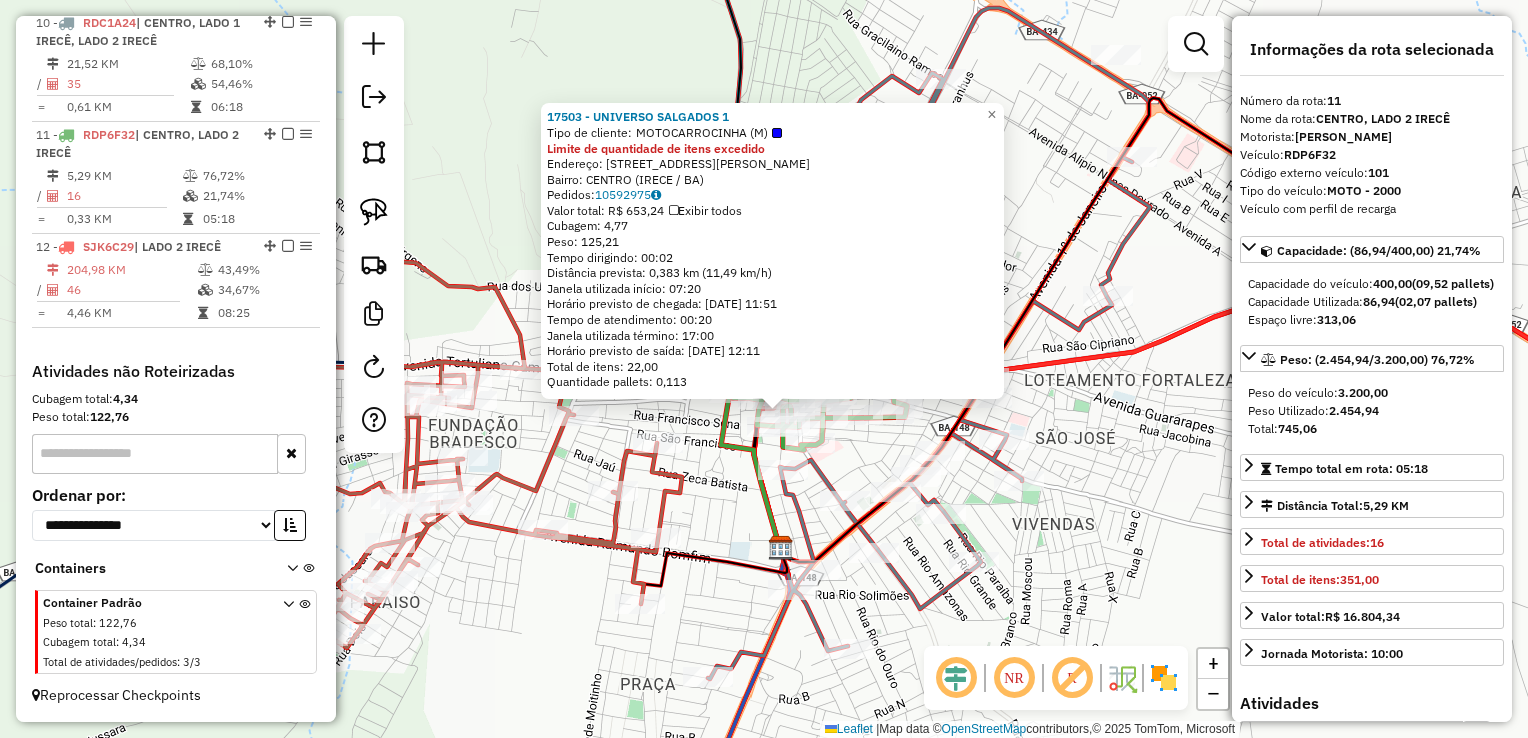 click on "17503 - UNIVERSO SALGADOS 1  Tipo de cliente:   MOTOCARROCINHA (M)  Limite de quantidade de itens excedido  Endereço:  RUA AURELIO JOSE MARQUES 102   Bairro: CENTRO (IRECE / BA)   Pedidos:  10592975   Valor total: R$ 653,24   Exibir todos   Cubagem: 4,77  Peso: 125,21  Tempo dirigindo: 00:02   Distância prevista: 0,383 km (11,49 km/h)   Janela utilizada início: 07:20   Horário previsto de chegada: 11/07/2025 11:51   Tempo de atendimento: 00:20   Janela utilizada término: 17:00   Horário previsto de saída: 11/07/2025 12:11   Total de itens: 22,00   Quantidade pallets: 0,113  × Janela de atendimento Grade de atendimento Capacidade Transportadoras Veículos Cliente Pedidos  Rotas Selecione os dias de semana para filtrar as janelas de atendimento  Seg   Ter   Qua   Qui   Sex   Sáb   Dom  Informe o período da janela de atendimento: De: Até:  Filtrar exatamente a janela do cliente  Considerar janela de atendimento padrão  Selecione os dias de semana para filtrar as grades de atendimento  Seg   Ter  De:" 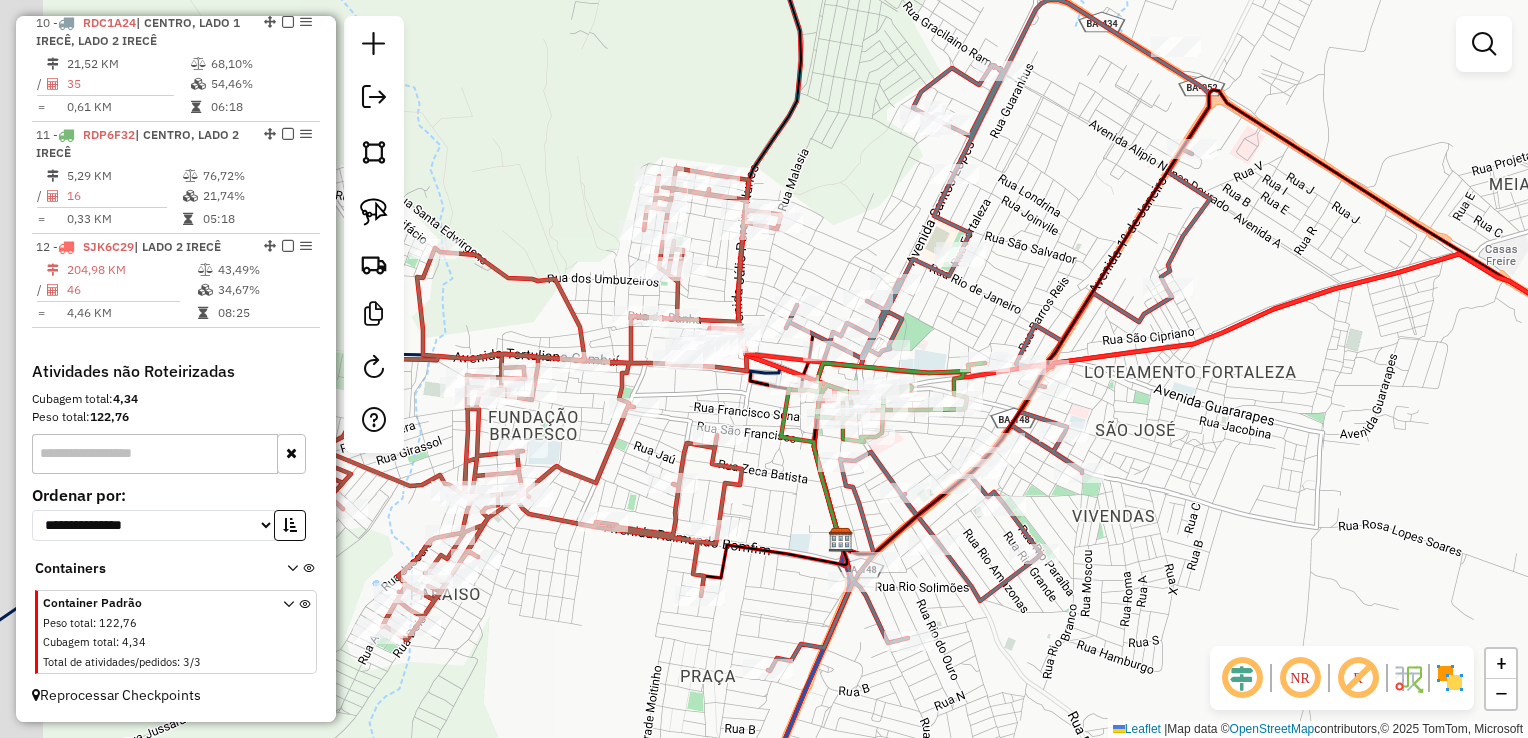 drag, startPoint x: 740, startPoint y: 530, endPoint x: 796, endPoint y: 522, distance: 56.568542 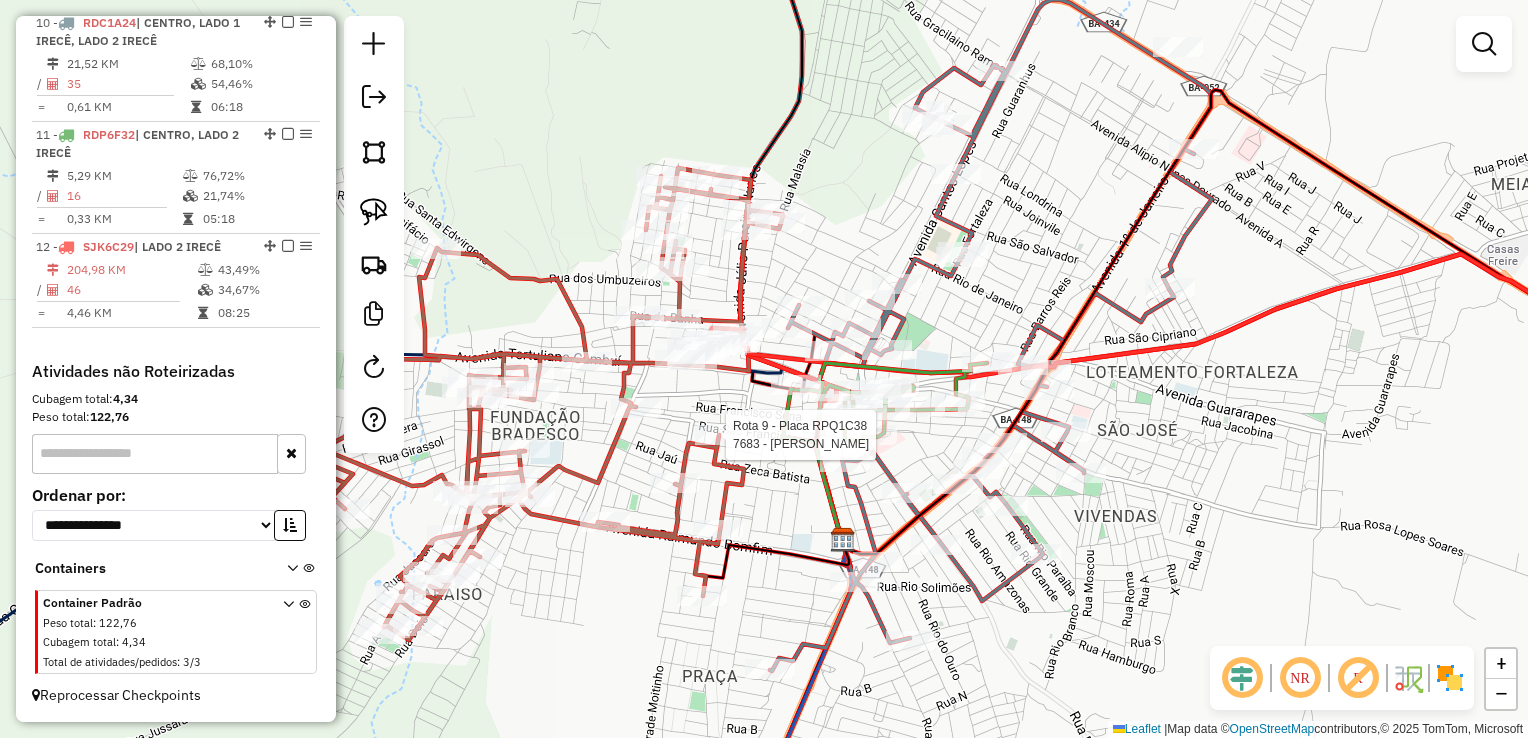 select on "*********" 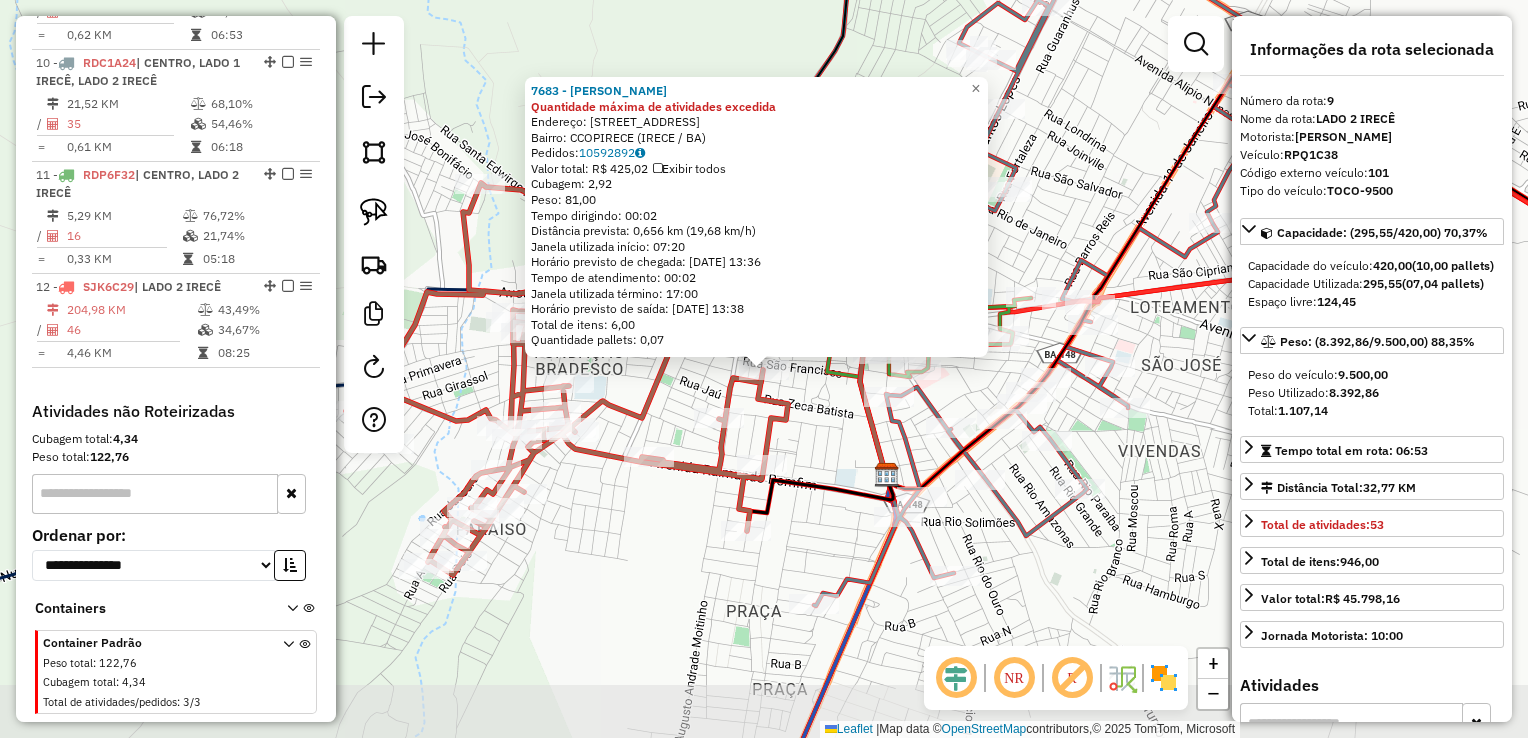 scroll, scrollTop: 1614, scrollLeft: 0, axis: vertical 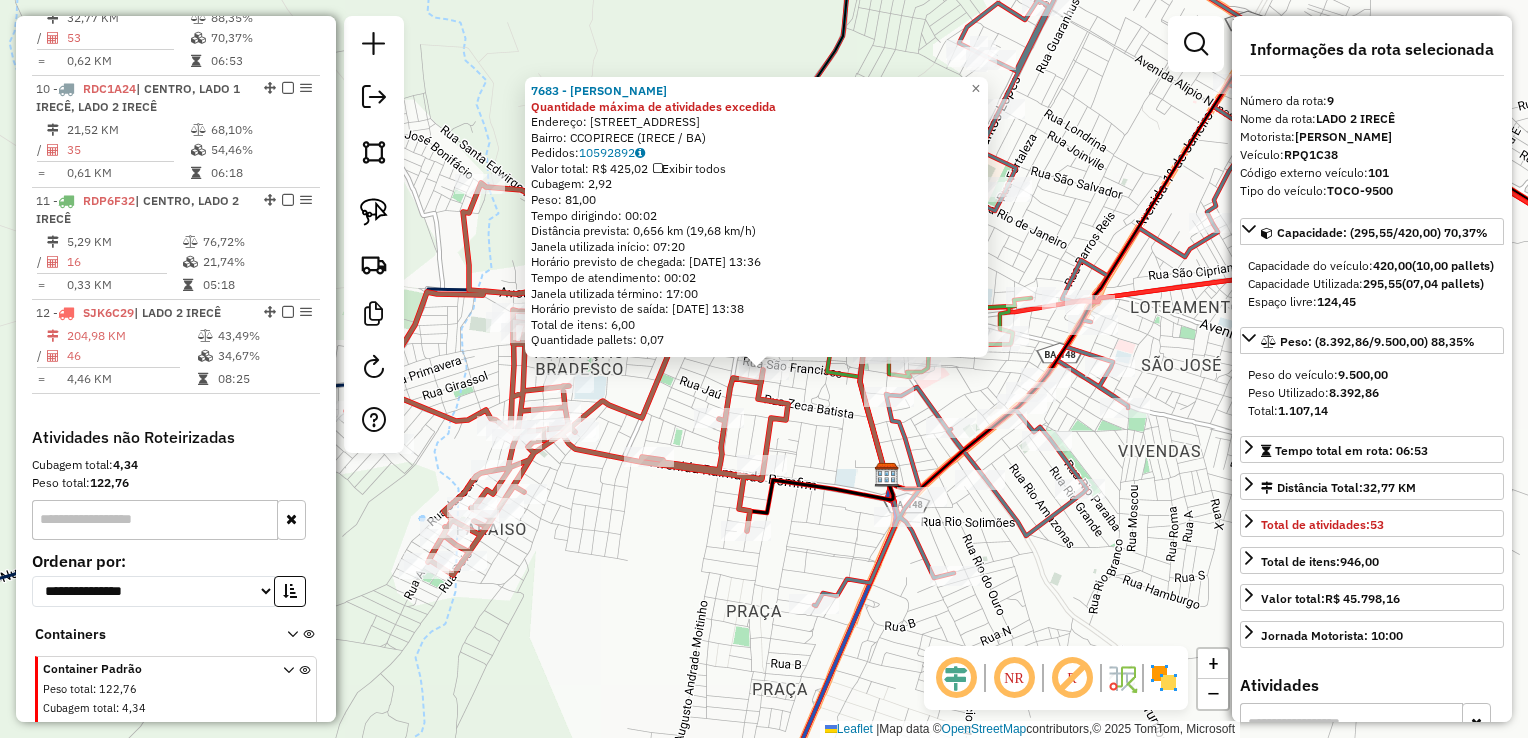 click on "7683 - EUGENIA FRANCA ALMEIDA Quantidade máxima de atividades excedida  Endereço: R   SANTO ONOFRE                   12   Bairro: CCOPIRECE (IRECE / BA)   Pedidos:  10592892   Valor total: R$ 425,02   Exibir todos   Cubagem: 2,92  Peso: 81,00  Tempo dirigindo: 00:02   Distância prevista: 0,656 km (19,68 km/h)   Janela utilizada início: 07:20   Horário previsto de chegada: 11/07/2025 13:36   Tempo de atendimento: 00:02   Janela utilizada término: 17:00   Horário previsto de saída: 11/07/2025 13:38   Total de itens: 6,00   Quantidade pallets: 0,07  × Janela de atendimento Grade de atendimento Capacidade Transportadoras Veículos Cliente Pedidos  Rotas Selecione os dias de semana para filtrar as janelas de atendimento  Seg   Ter   Qua   Qui   Sex   Sáb   Dom  Informe o período da janela de atendimento: De: Até:  Filtrar exatamente a janela do cliente  Considerar janela de atendimento padrão  Selecione os dias de semana para filtrar as grades de atendimento  Seg   Ter   Qua   Qui   Sex   Sáb   Dom" 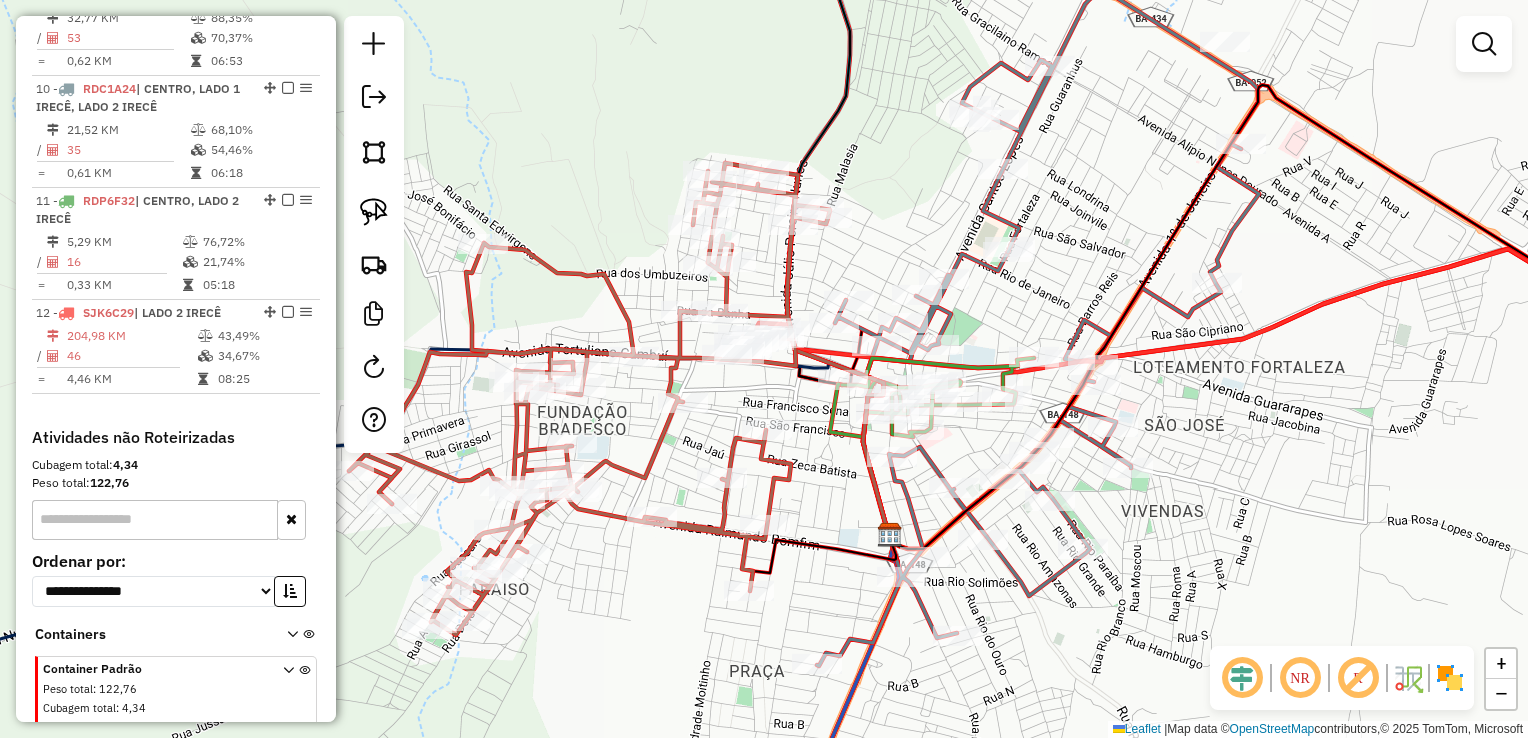 drag, startPoint x: 828, startPoint y: 450, endPoint x: 831, endPoint y: 510, distance: 60.074955 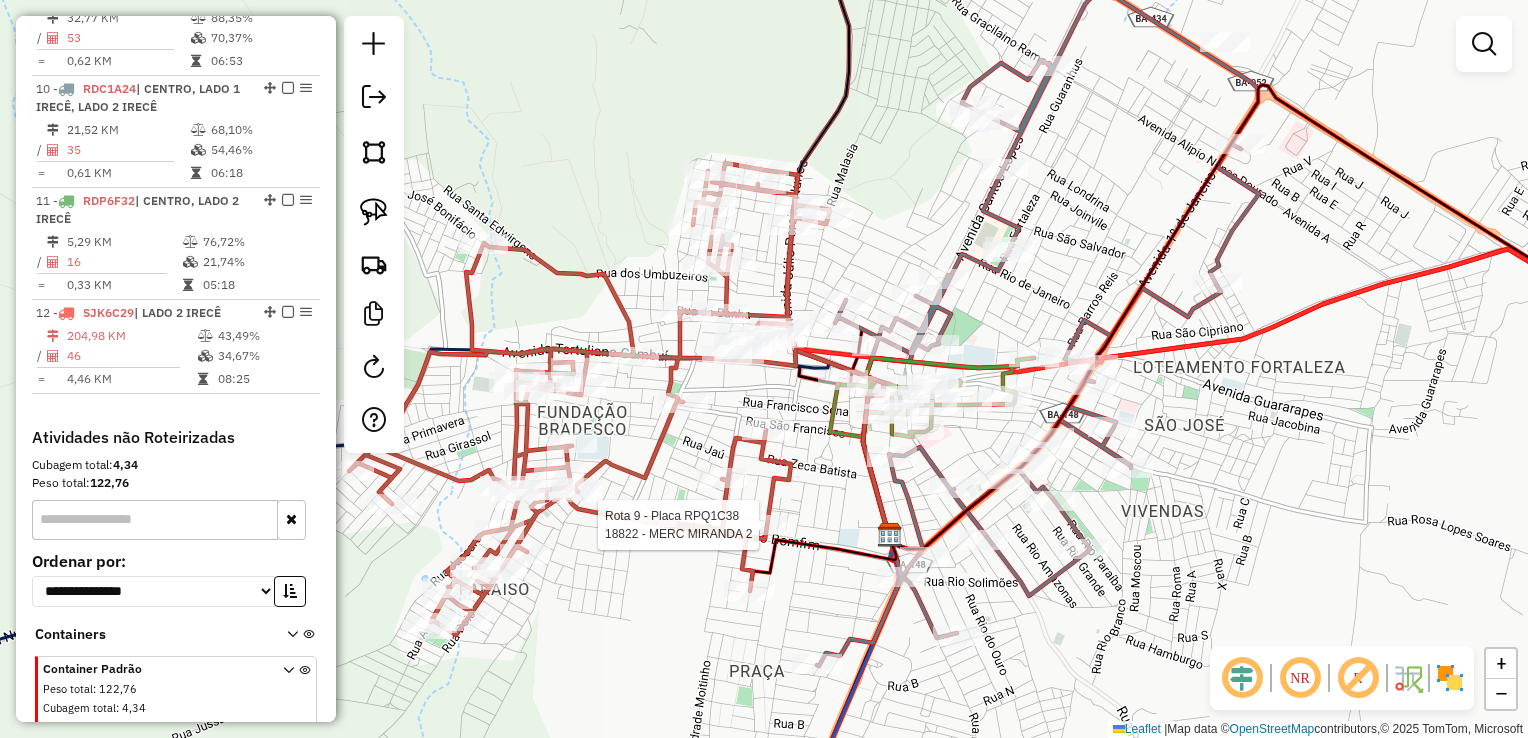 select on "*********" 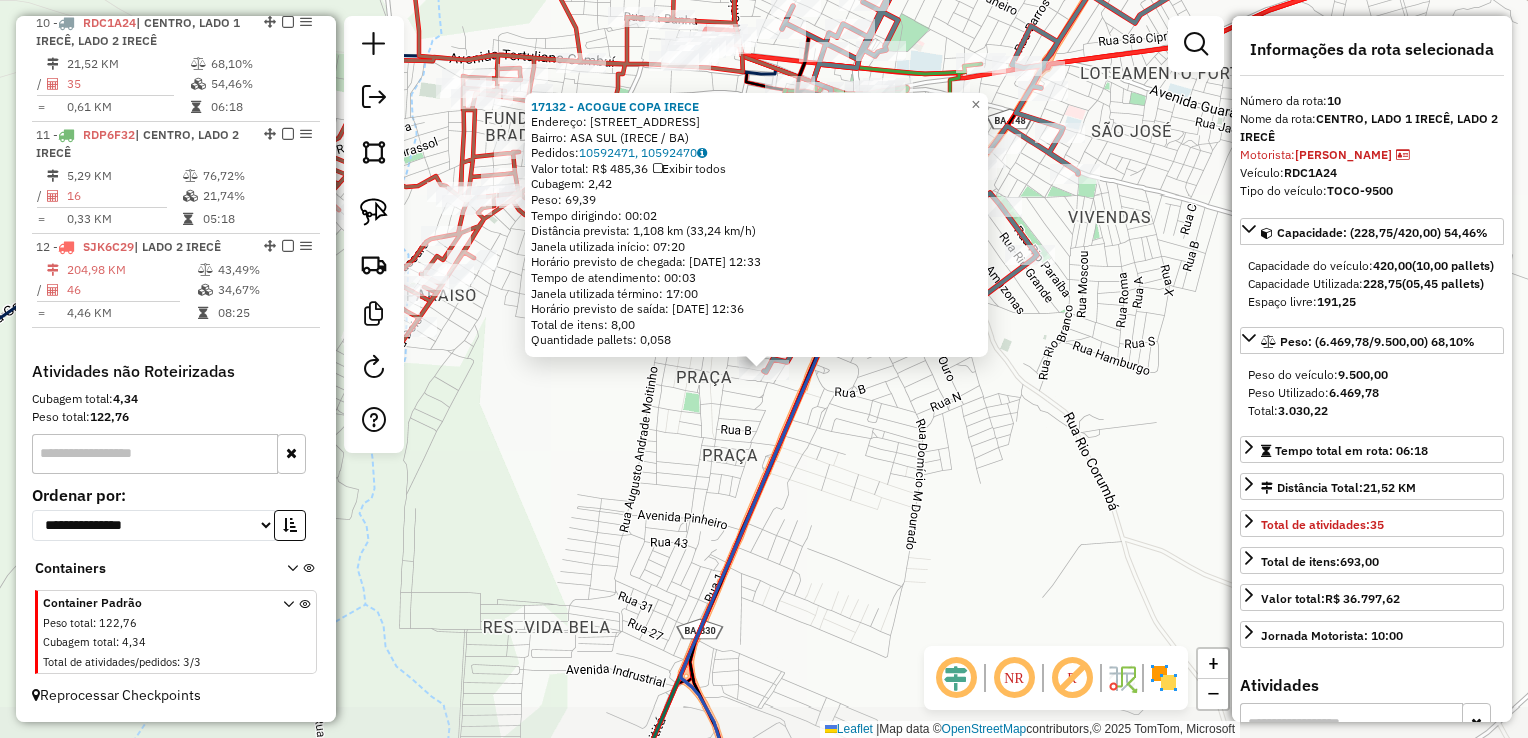 scroll, scrollTop: 1708, scrollLeft: 0, axis: vertical 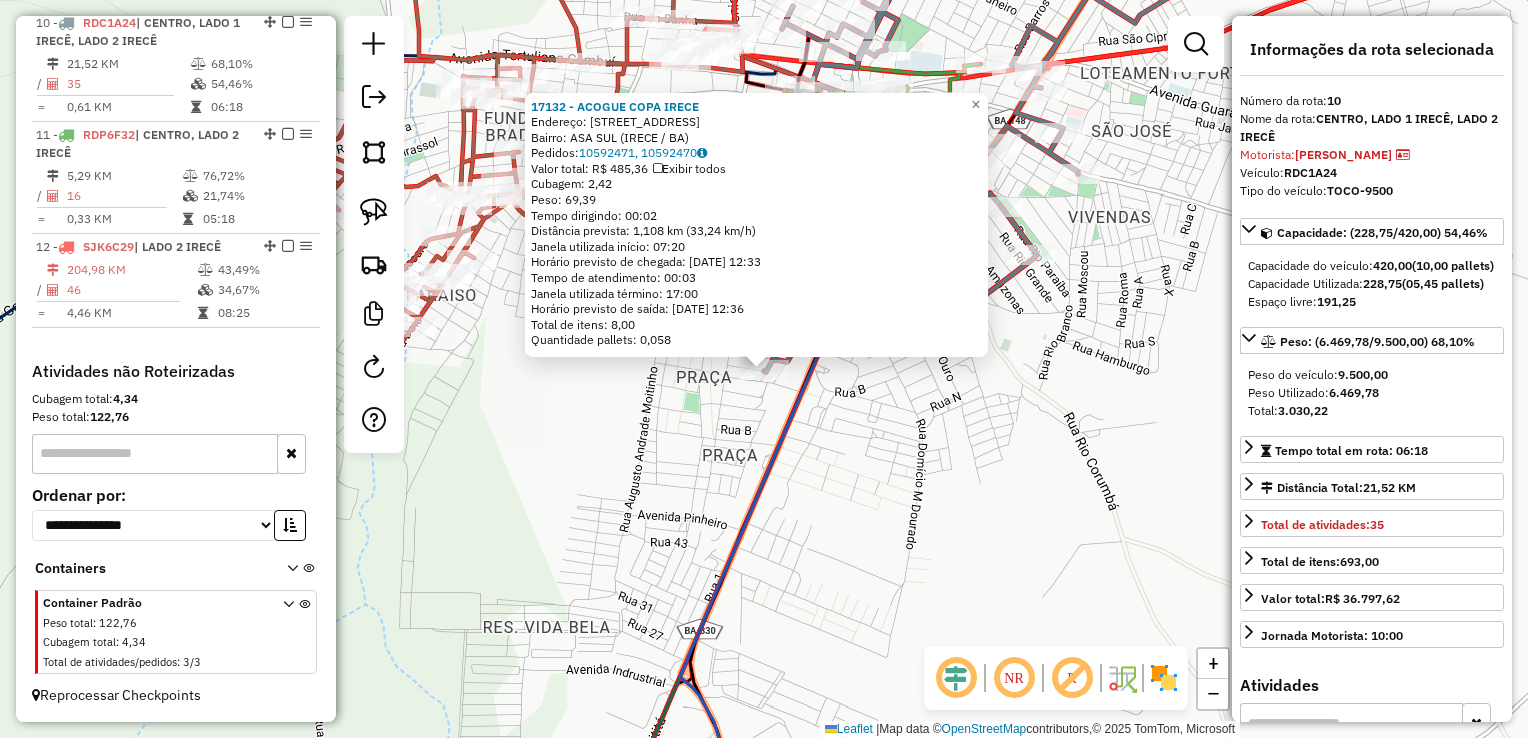click on "17132 - ACOGUE COPA IRECE  Endereço:  Rua M 101   Bairro: ASA SUL (IRECE / BA)   Pedidos:  10592471, 10592470   Valor total: R$ 485,36   Exibir todos   Cubagem: 2,42  Peso: 69,39  Tempo dirigindo: 00:02   Distância prevista: 1,108 km (33,24 km/h)   Janela utilizada início: 07:20   Horário previsto de chegada: 11/07/2025 12:33   Tempo de atendimento: 00:03   Janela utilizada término: 17:00   Horário previsto de saída: 11/07/2025 12:36   Total de itens: 8,00   Quantidade pallets: 0,058  × Janela de atendimento Grade de atendimento Capacidade Transportadoras Veículos Cliente Pedidos  Rotas Selecione os dias de semana para filtrar as janelas de atendimento  Seg   Ter   Qua   Qui   Sex   Sáb   Dom  Informe o período da janela de atendimento: De: Até:  Filtrar exatamente a janela do cliente  Considerar janela de atendimento padrão  Selecione os dias de semana para filtrar as grades de atendimento  Seg   Ter   Qua   Qui   Sex   Sáb   Dom   Considerar clientes sem dia de atendimento cadastrado  De:  De:" 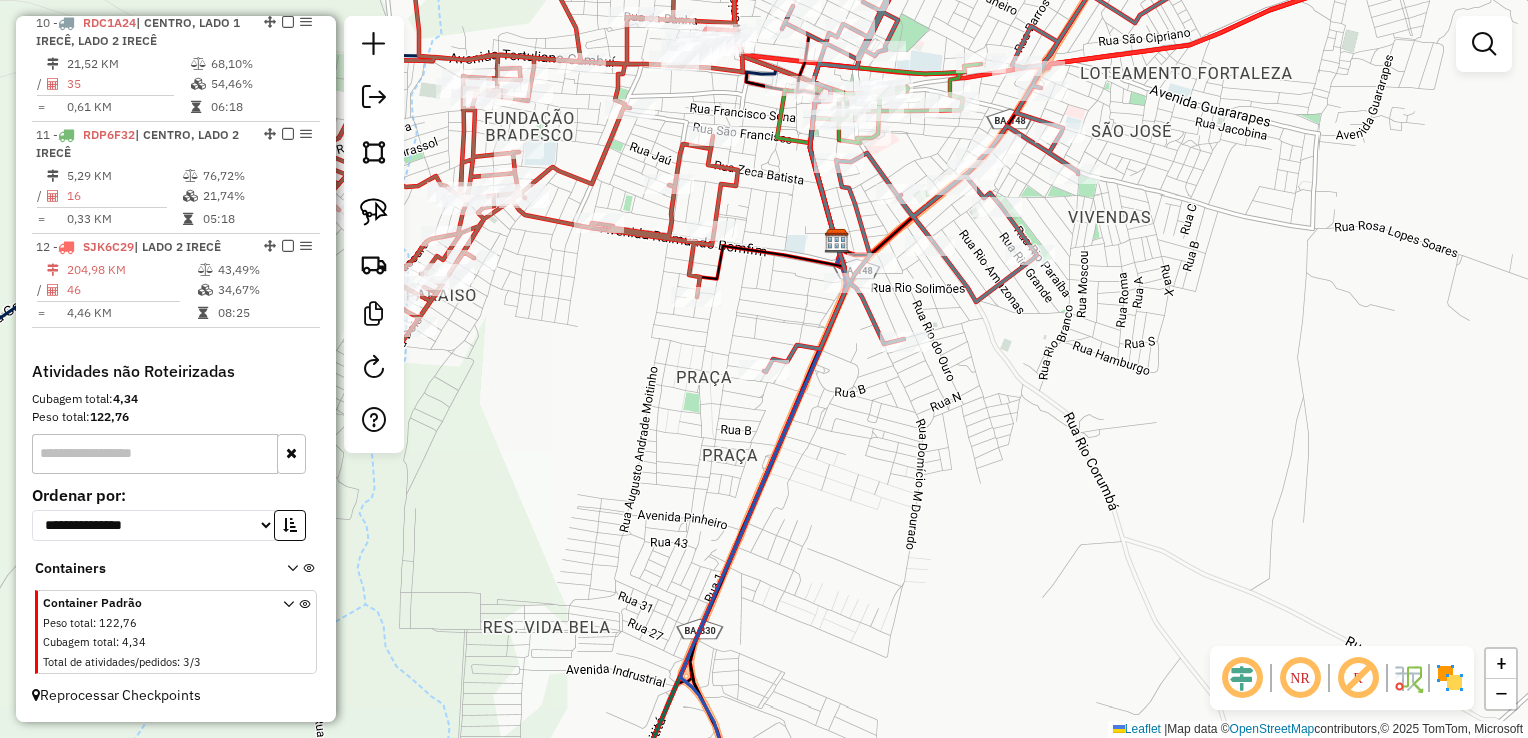 drag, startPoint x: 796, startPoint y: 465, endPoint x: 847, endPoint y: 546, distance: 95.71834 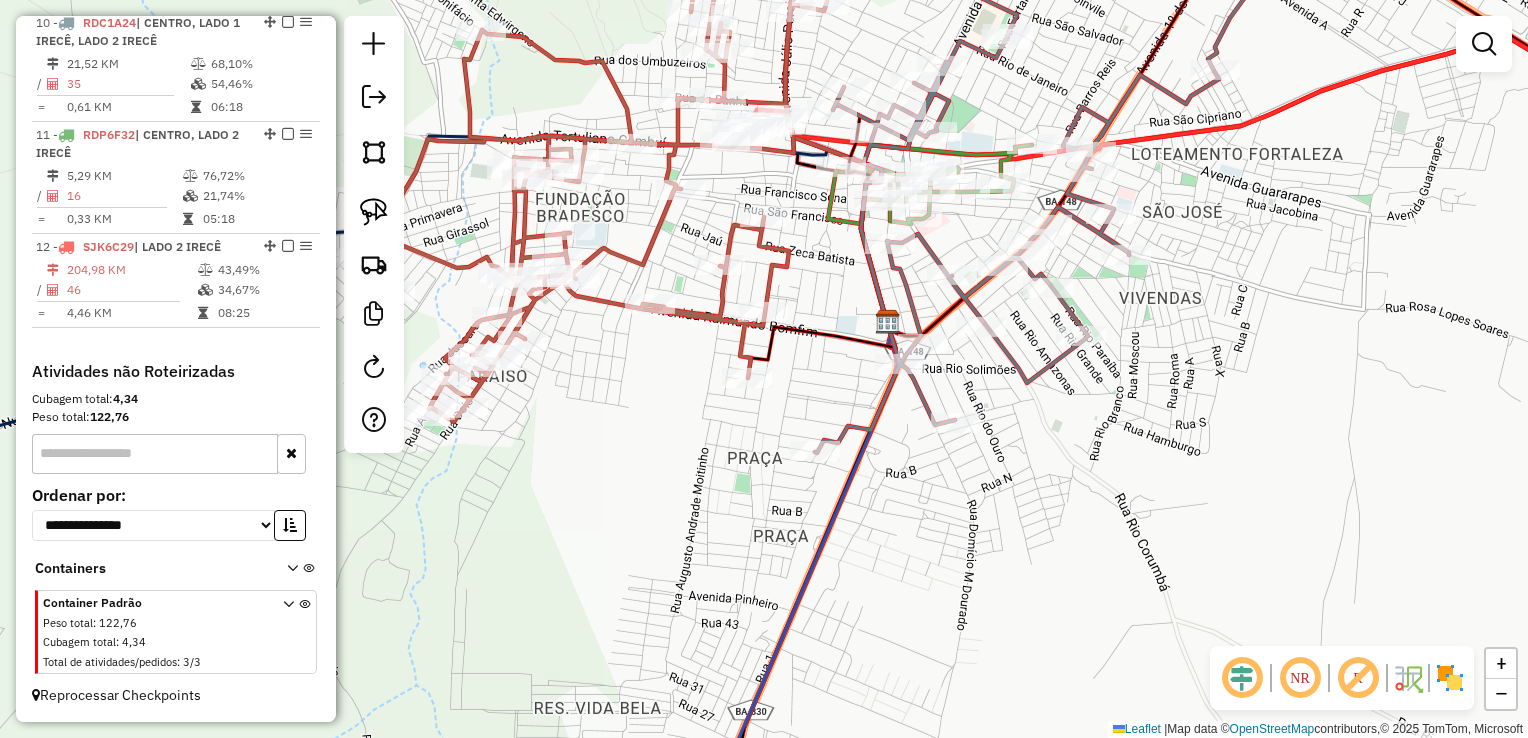 drag, startPoint x: 825, startPoint y: 395, endPoint x: 836, endPoint y: 471, distance: 76.79192 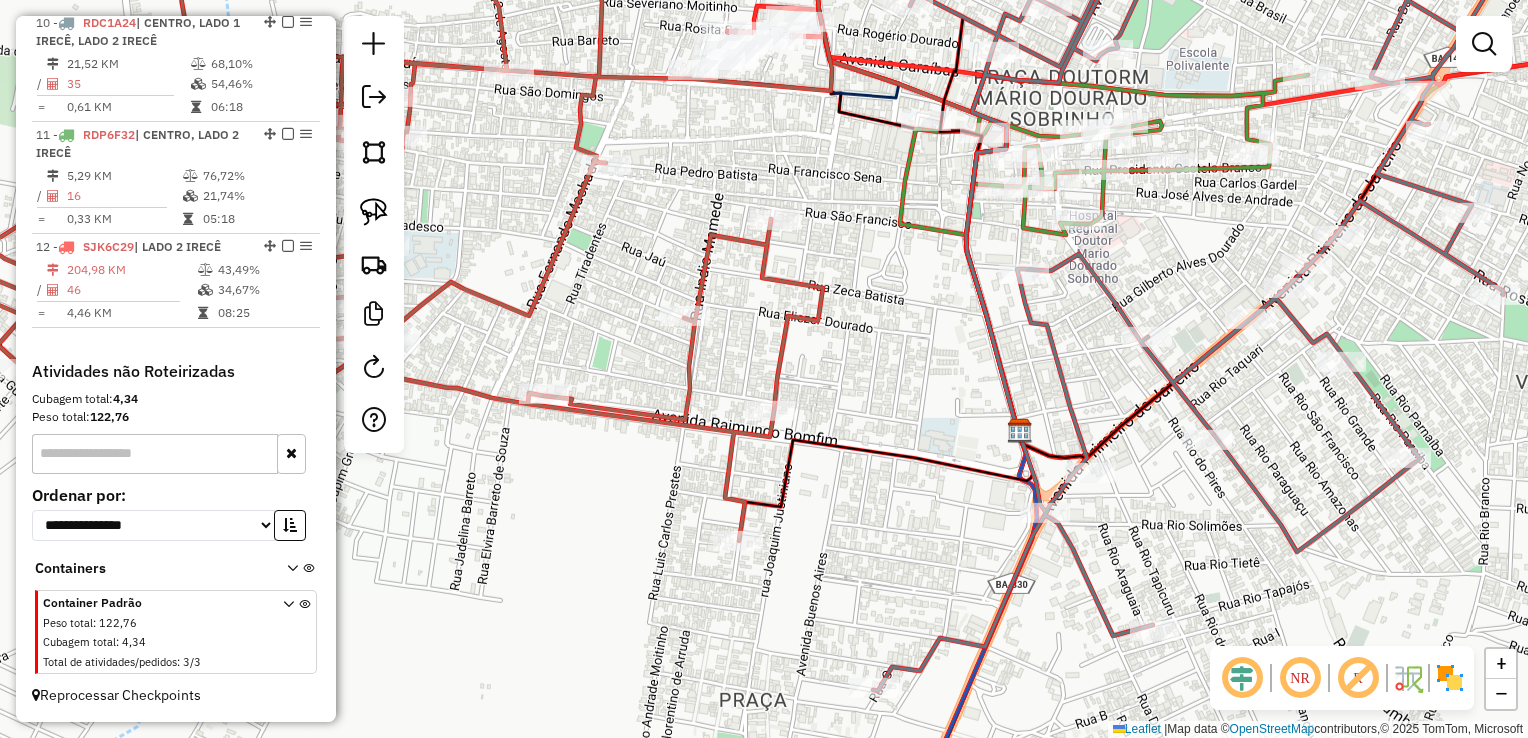 click on "Janela de atendimento Grade de atendimento Capacidade Transportadoras Veículos Cliente Pedidos  Rotas Selecione os dias de semana para filtrar as janelas de atendimento  Seg   Ter   Qua   Qui   Sex   Sáb   Dom  Informe o período da janela de atendimento: De: Até:  Filtrar exatamente a janela do cliente  Considerar janela de atendimento padrão  Selecione os dias de semana para filtrar as grades de atendimento  Seg   Ter   Qua   Qui   Sex   Sáb   Dom   Considerar clientes sem dia de atendimento cadastrado  Clientes fora do dia de atendimento selecionado Filtrar as atividades entre os valores definidos abaixo:  Peso mínimo:   Peso máximo:   Cubagem mínima:   Cubagem máxima:   De:   Até:  Filtrar as atividades entre o tempo de atendimento definido abaixo:  De:   Até:   Considerar capacidade total dos clientes não roteirizados Transportadora: Selecione um ou mais itens Tipo de veículo: Selecione um ou mais itens Veículo: Selecione um ou mais itens Motorista: Selecione um ou mais itens Nome: Rótulo:" 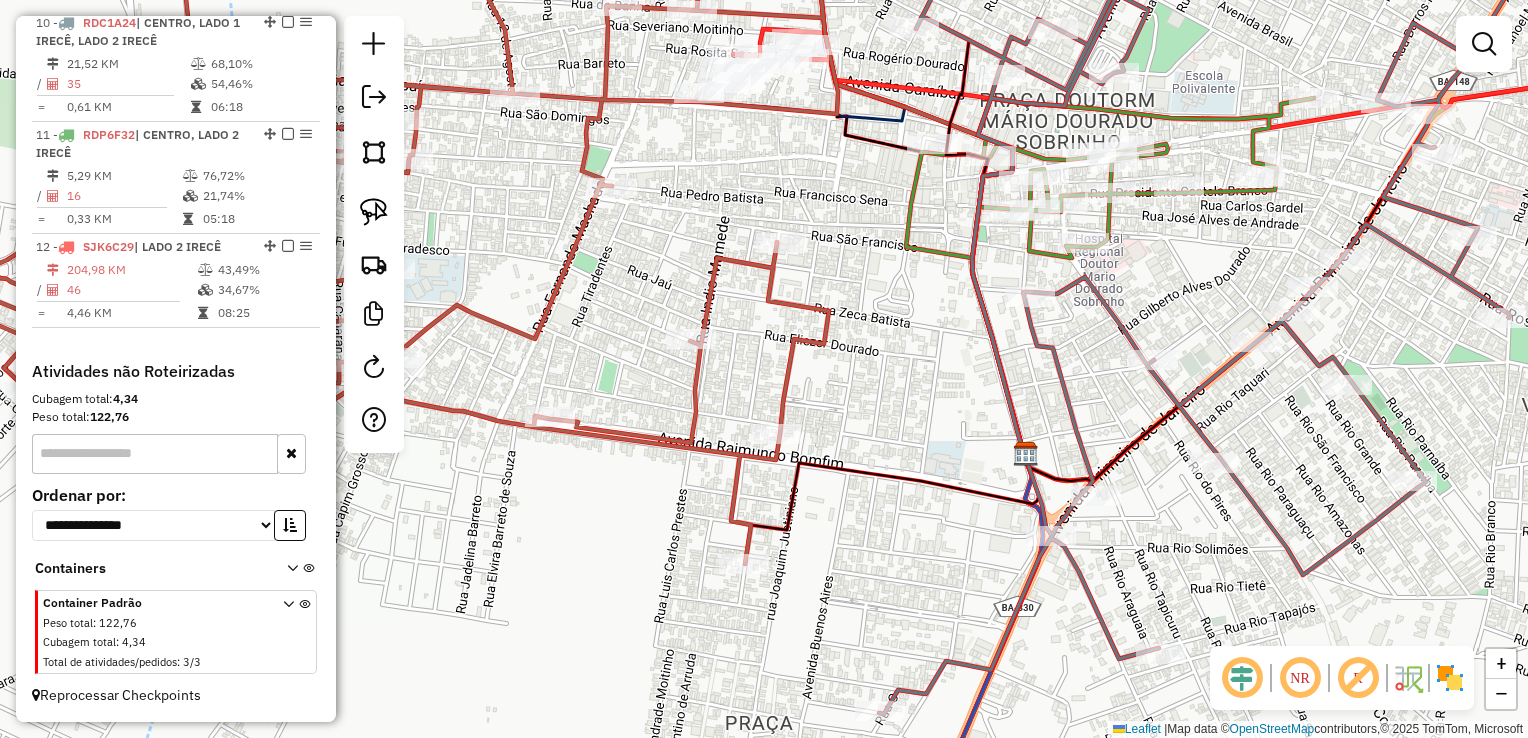 select on "*********" 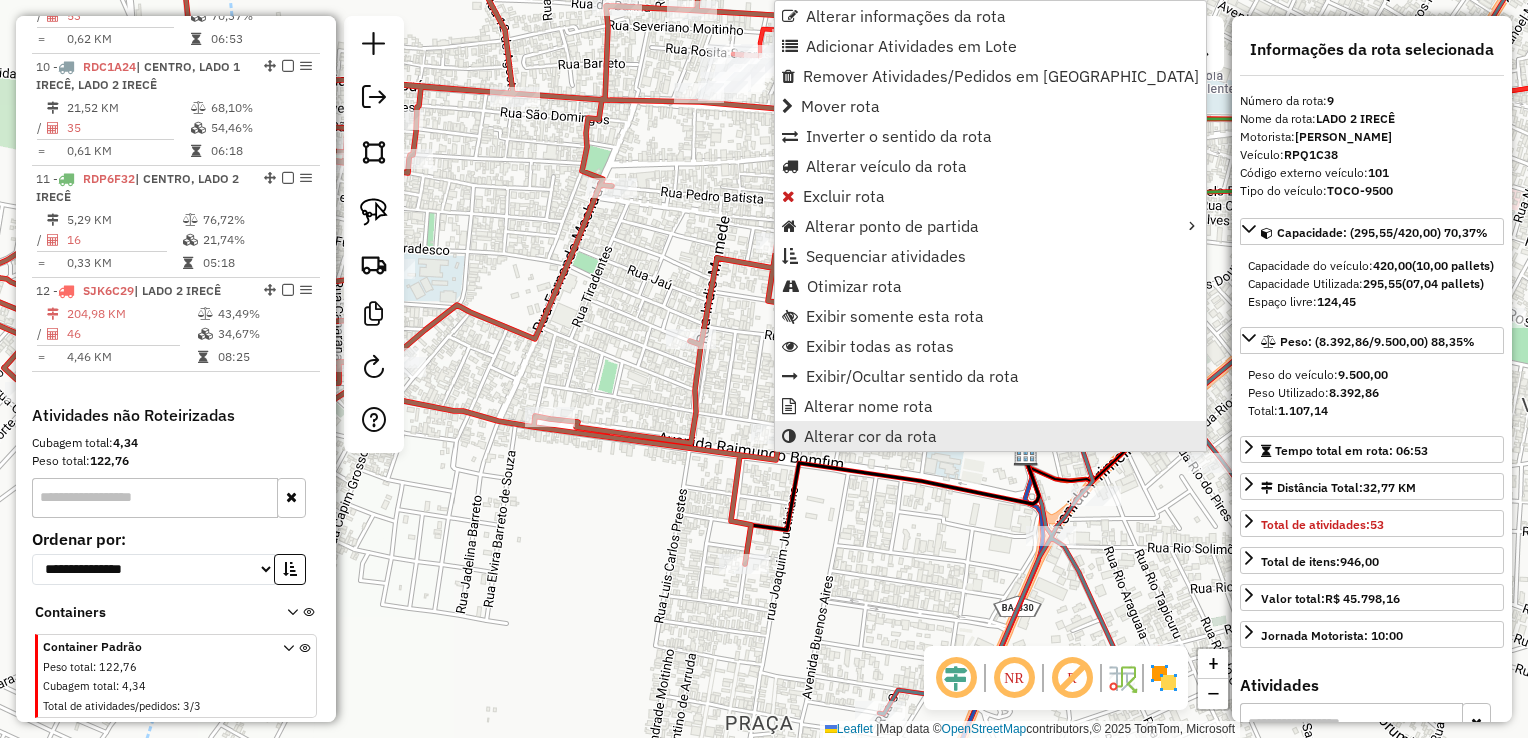 scroll, scrollTop: 1614, scrollLeft: 0, axis: vertical 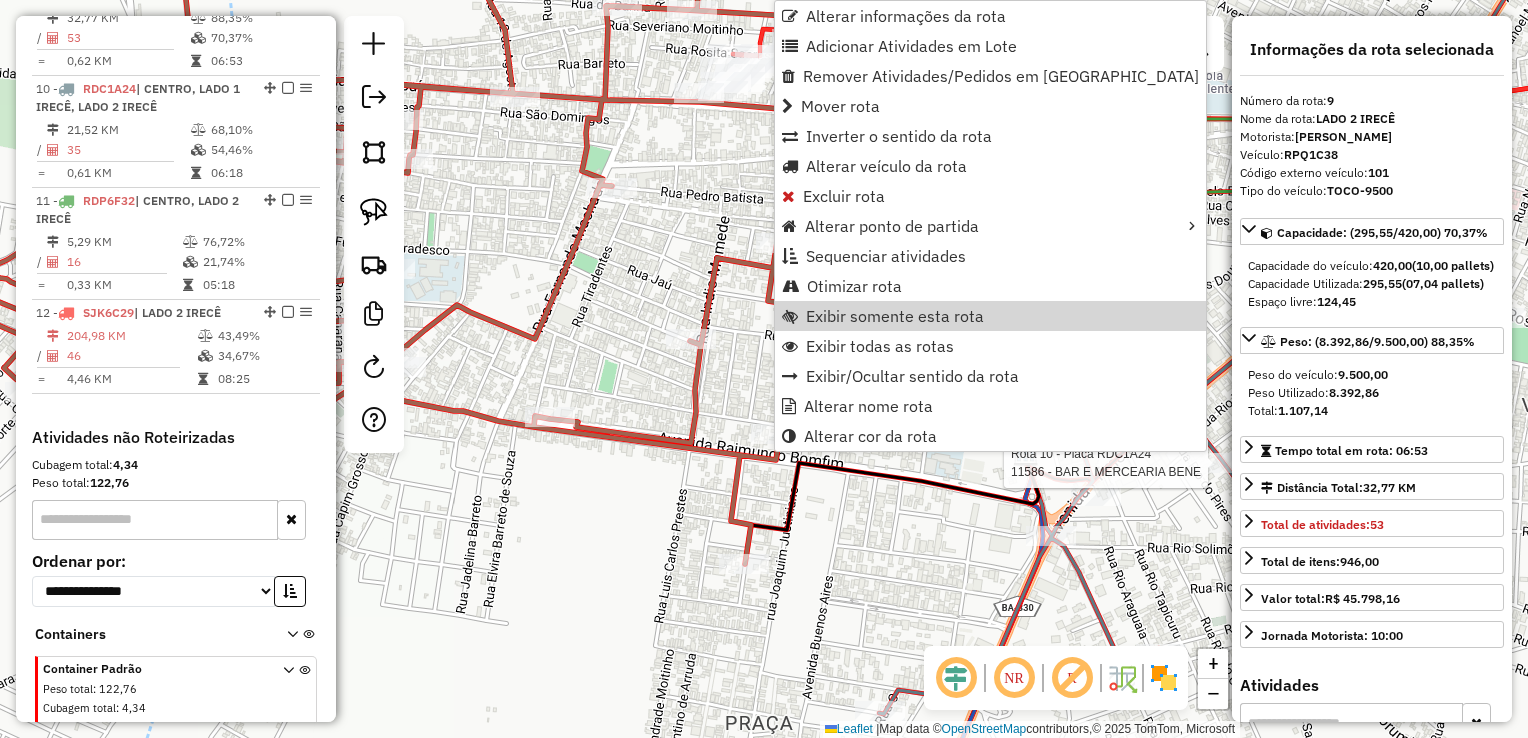 click 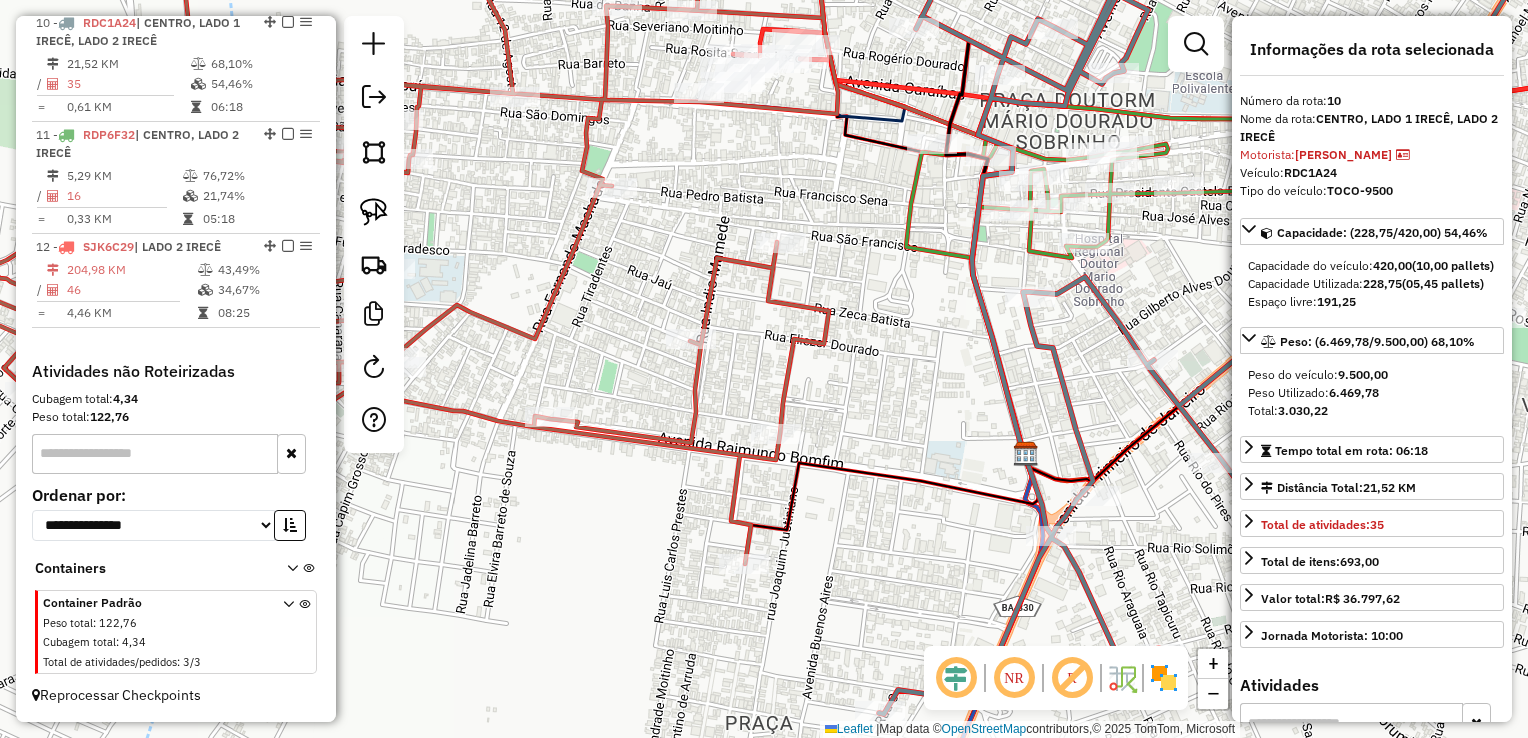 scroll, scrollTop: 1708, scrollLeft: 0, axis: vertical 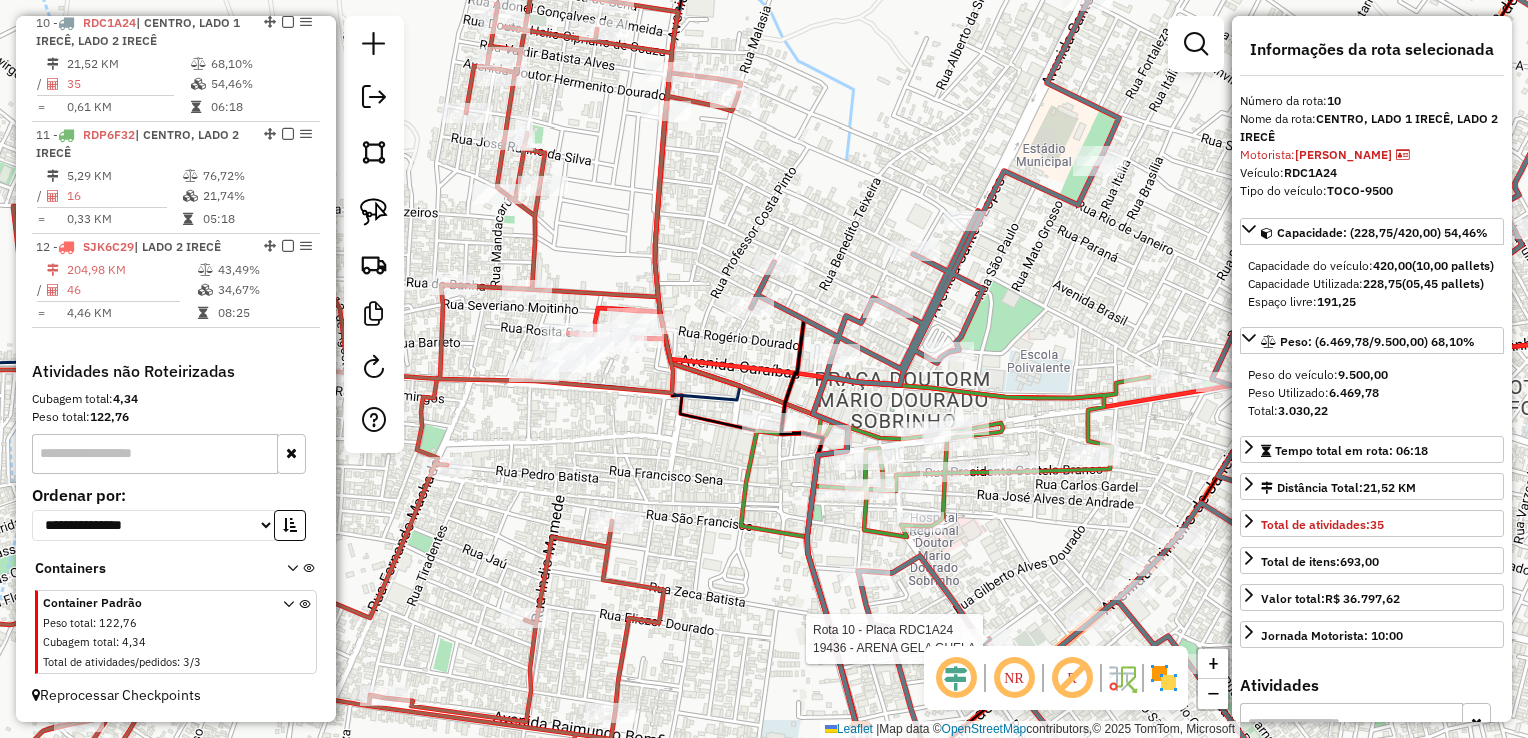 drag, startPoint x: 1037, startPoint y: 518, endPoint x: 1009, endPoint y: 460, distance: 64.40497 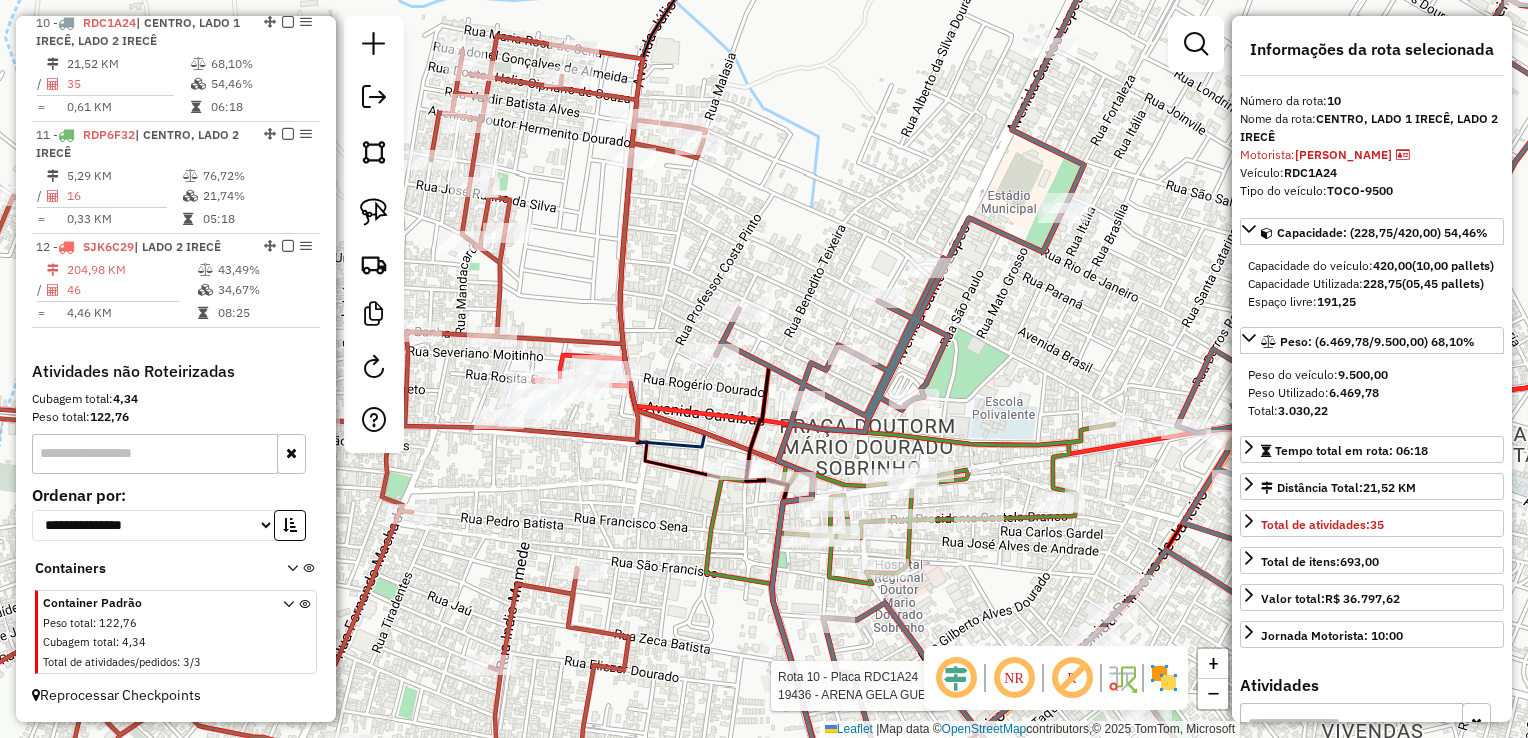 click on "Rota 10 - Placa RDC1A24  19436 - ARENA GELA GUELA Rota 11 - Placa RDP6F32  777 - JOSE ADAILTON DUARTE Janela de atendimento Grade de atendimento Capacidade Transportadoras Veículos Cliente Pedidos  Rotas Selecione os dias de semana para filtrar as janelas de atendimento  Seg   Ter   Qua   Qui   Sex   Sáb   Dom  Informe o período da janela de atendimento: De: Até:  Filtrar exatamente a janela do cliente  Considerar janela de atendimento padrão  Selecione os dias de semana para filtrar as grades de atendimento  Seg   Ter   Qua   Qui   Sex   Sáb   Dom   Considerar clientes sem dia de atendimento cadastrado  Clientes fora do dia de atendimento selecionado Filtrar as atividades entre os valores definidos abaixo:  Peso mínimo:   Peso máximo:   Cubagem mínima:   Cubagem máxima:   De:   Até:  Filtrar as atividades entre o tempo de atendimento definido abaixo:  De:   Até:   Considerar capacidade total dos clientes não roteirizados Transportadora: Selecione um ou mais itens Tipo de veículo: Veículo: De:" 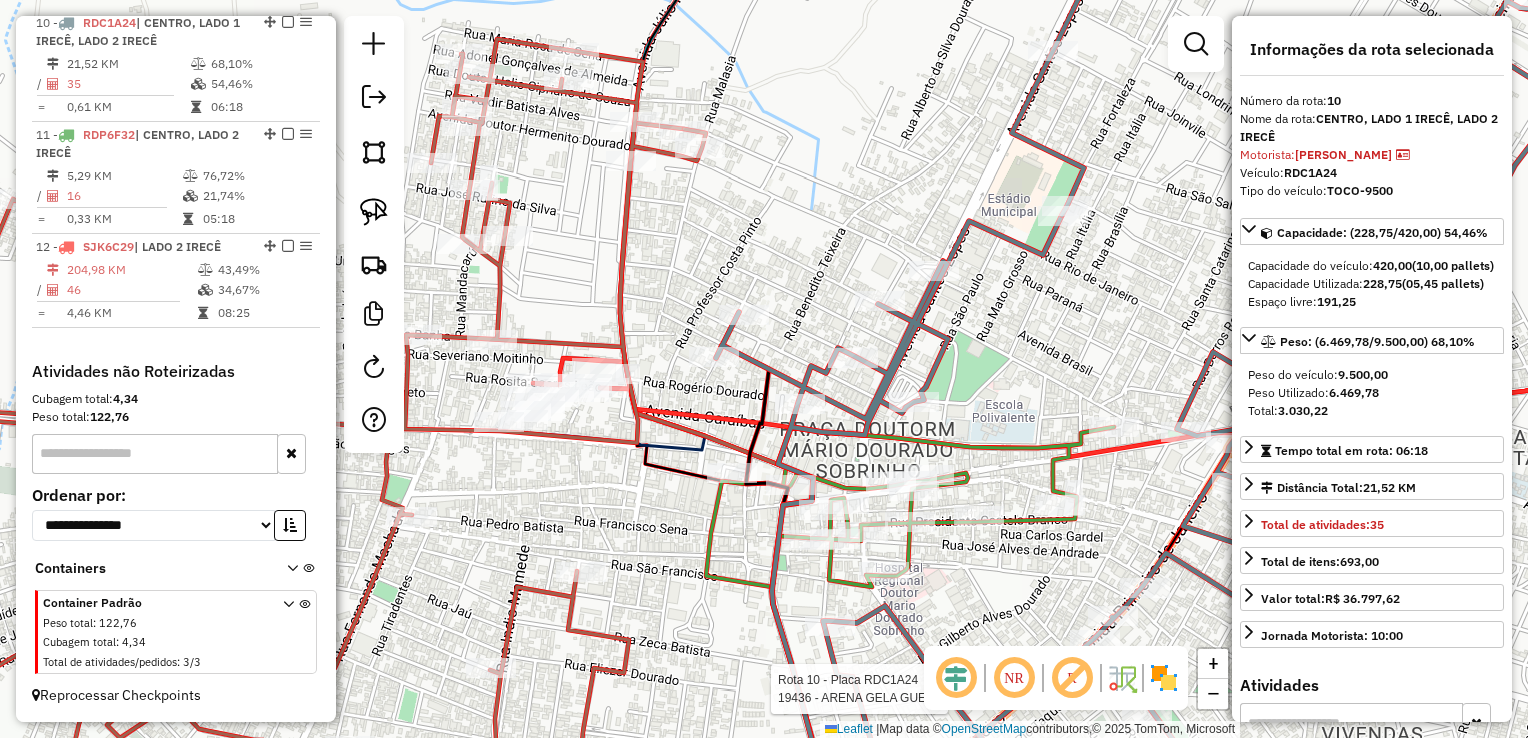 drag, startPoint x: 1053, startPoint y: 338, endPoint x: 985, endPoint y: 399, distance: 91.350975 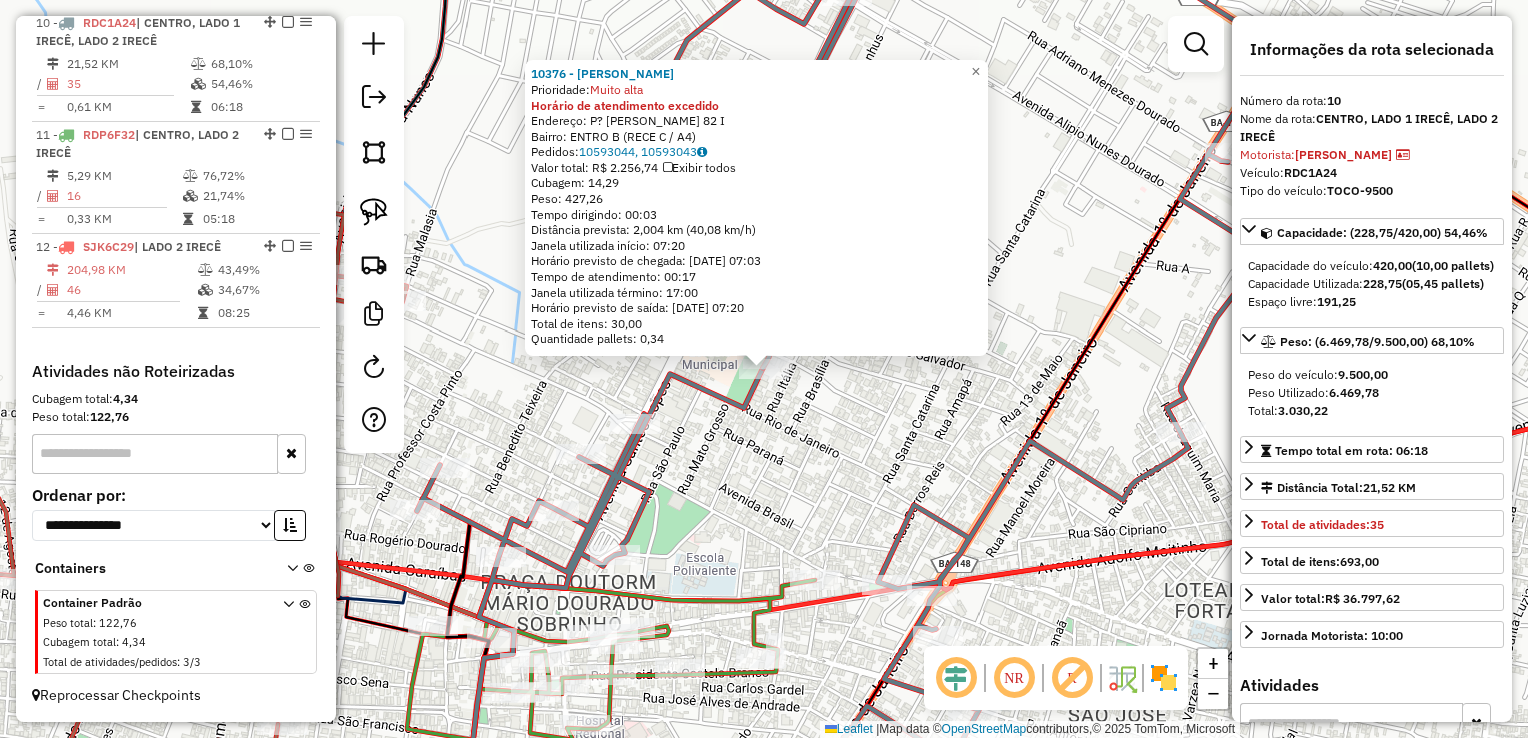 click on "10376 - MANOEL BARRETO DE ARAUJO  Prioridade:  Muito alta Horário de atendimento excedido  Endereço: P? CHICO MENDES                   82             I   Bairro: ENTRO                        B (RECE                         C / A4)   Pedidos:  10593044, 10593043   Valor total: R$ 2.256,74   Exibir todos   Cubagem: 14,29  Peso: 427,26  Tempo dirigindo: 00:03   Distância prevista: 2,004 km (40,08 km/h)   Janela utilizada início: 07:20   Horário previsto de chegada: 11/07/2025 07:03   Tempo de atendimento: 00:17   Janela utilizada término: 17:00   Horário previsto de saída: 11/07/2025 07:20   Total de itens: 30,00   Quantidade pallets: 0,34  × Janela de atendimento Grade de atendimento Capacidade Transportadoras Veículos Cliente Pedidos  Rotas Selecione os dias de semana para filtrar as janelas de atendimento  Seg   Ter   Qua   Qui   Sex   Sáb   Dom  Informe o período da janela de atendimento: De: Até:  Filtrar exatamente a janela do cliente  Considerar janela de atendimento padrão   Seg   Ter  De:" 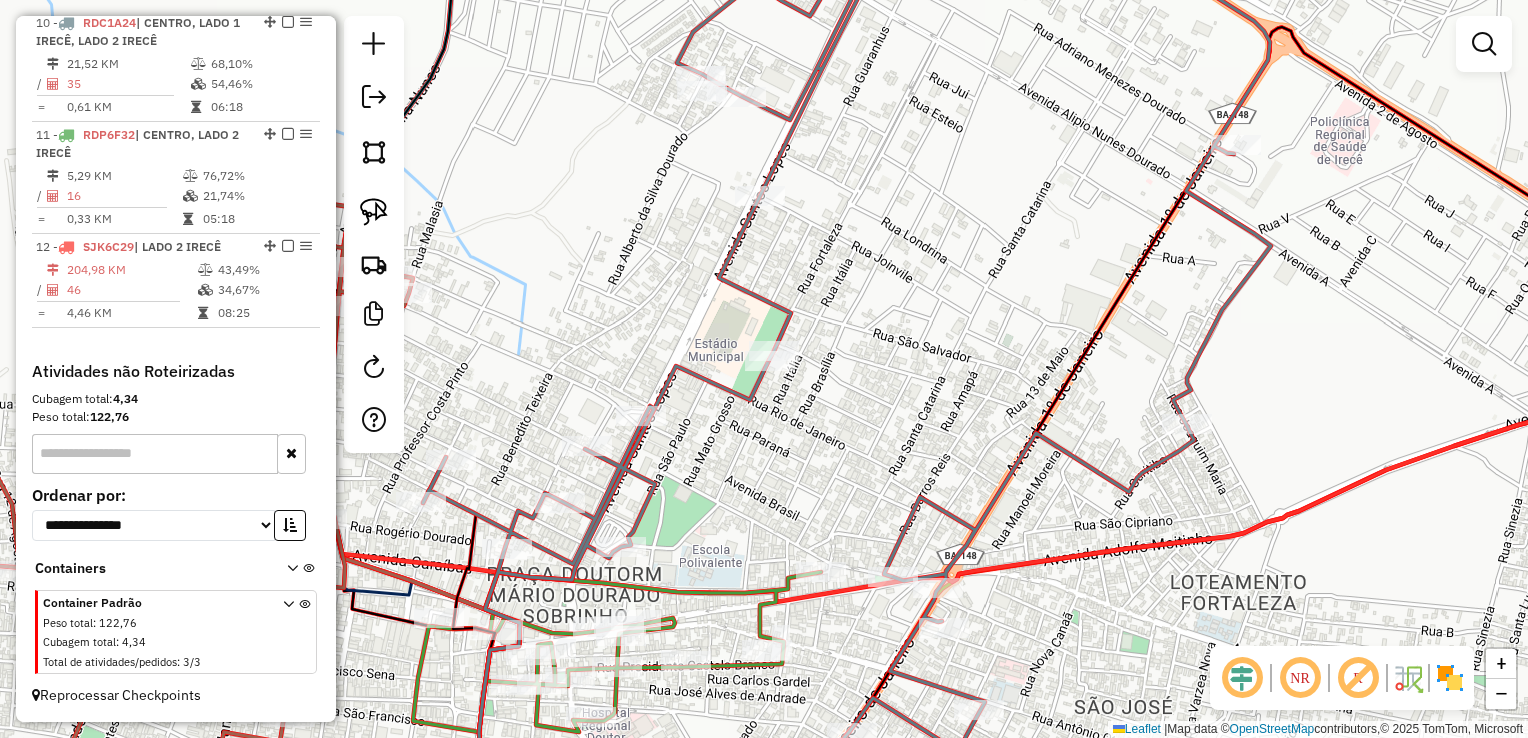 drag, startPoint x: 842, startPoint y: 461, endPoint x: 920, endPoint y: 376, distance: 115.36464 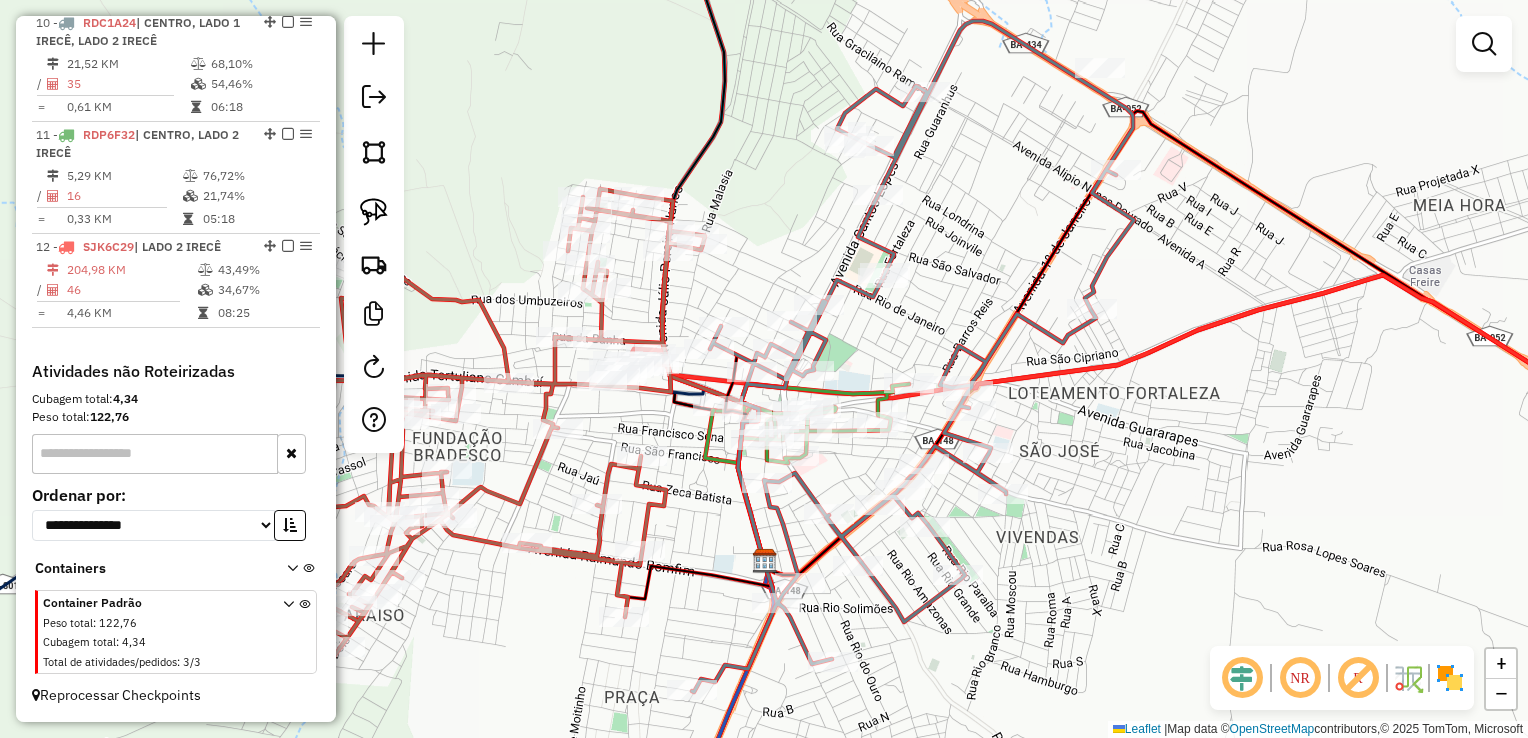 drag, startPoint x: 916, startPoint y: 387, endPoint x: 918, endPoint y: 334, distance: 53.037724 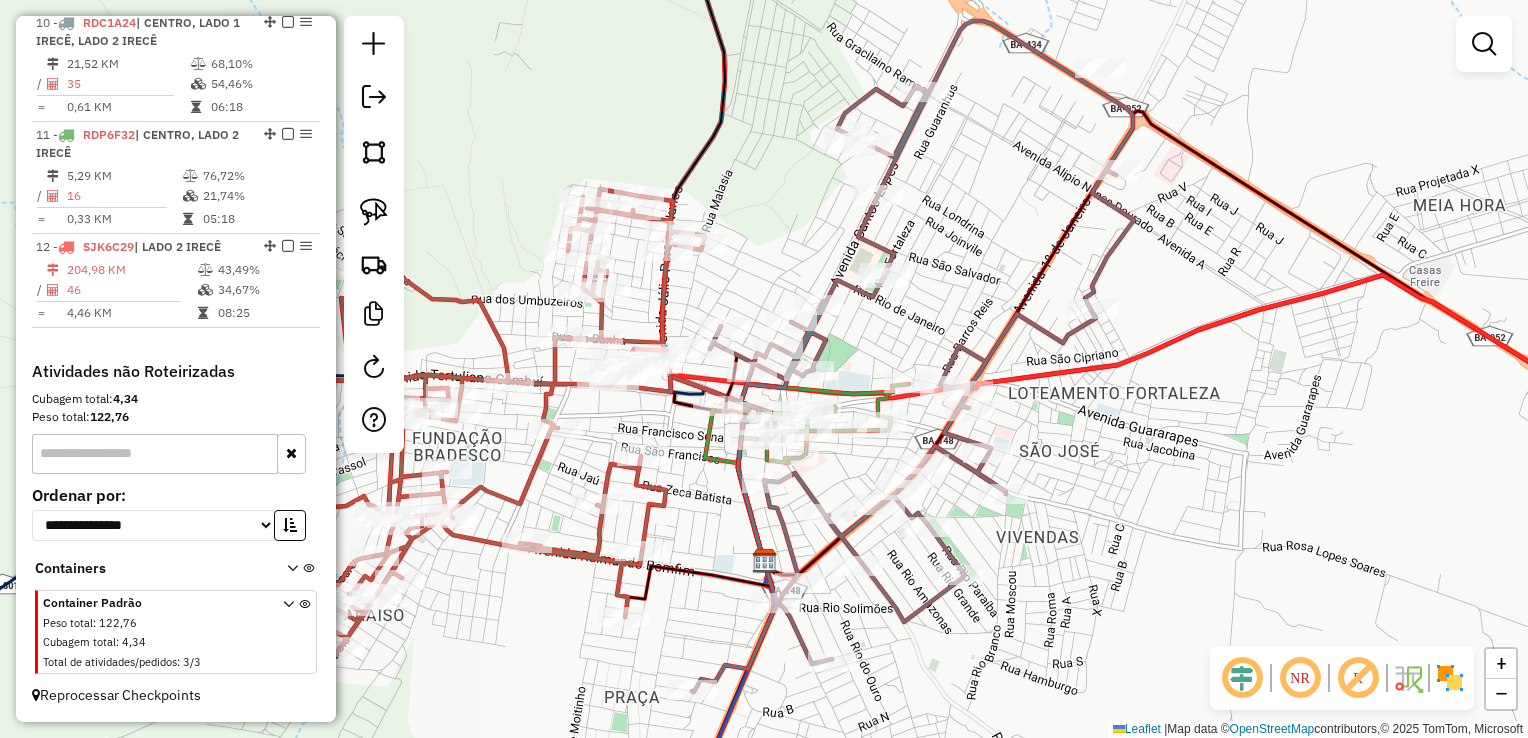 drag, startPoint x: 1080, startPoint y: 470, endPoint x: 1080, endPoint y: 421, distance: 49 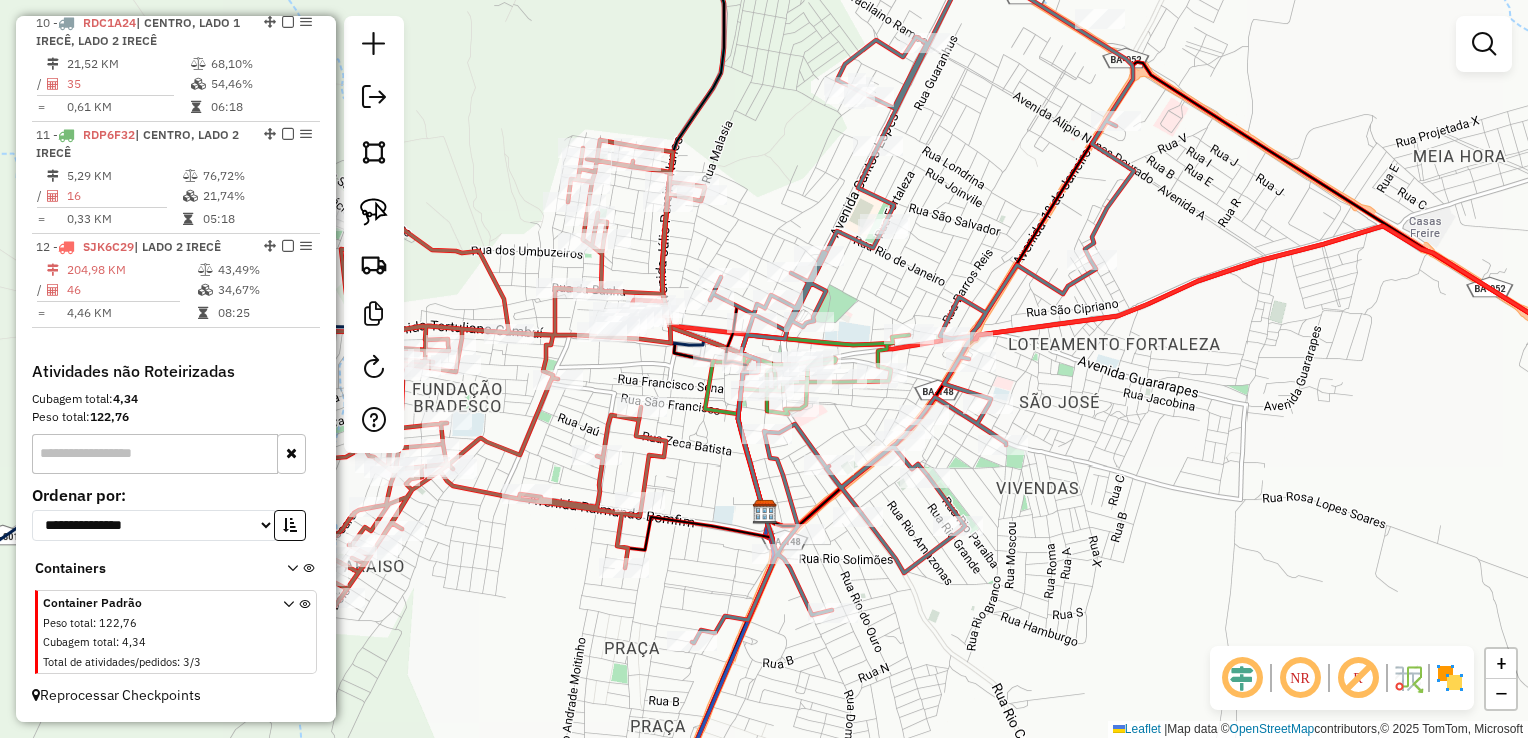 click on "Janela de atendimento Grade de atendimento Capacidade Transportadoras Veículos Cliente Pedidos  Rotas Selecione os dias de semana para filtrar as janelas de atendimento  Seg   Ter   Qua   Qui   Sex   Sáb   Dom  Informe o período da janela de atendimento: De: Até:  Filtrar exatamente a janela do cliente  Considerar janela de atendimento padrão  Selecione os dias de semana para filtrar as grades de atendimento  Seg   Ter   Qua   Qui   Sex   Sáb   Dom   Considerar clientes sem dia de atendimento cadastrado  Clientes fora do dia de atendimento selecionado Filtrar as atividades entre os valores definidos abaixo:  Peso mínimo:   Peso máximo:   Cubagem mínima:   Cubagem máxima:   De:   Até:  Filtrar as atividades entre o tempo de atendimento definido abaixo:  De:   Até:   Considerar capacidade total dos clientes não roteirizados Transportadora: Selecione um ou mais itens Tipo de veículo: Selecione um ou mais itens Veículo: Selecione um ou mais itens Motorista: Selecione um ou mais itens Nome: Rótulo:" 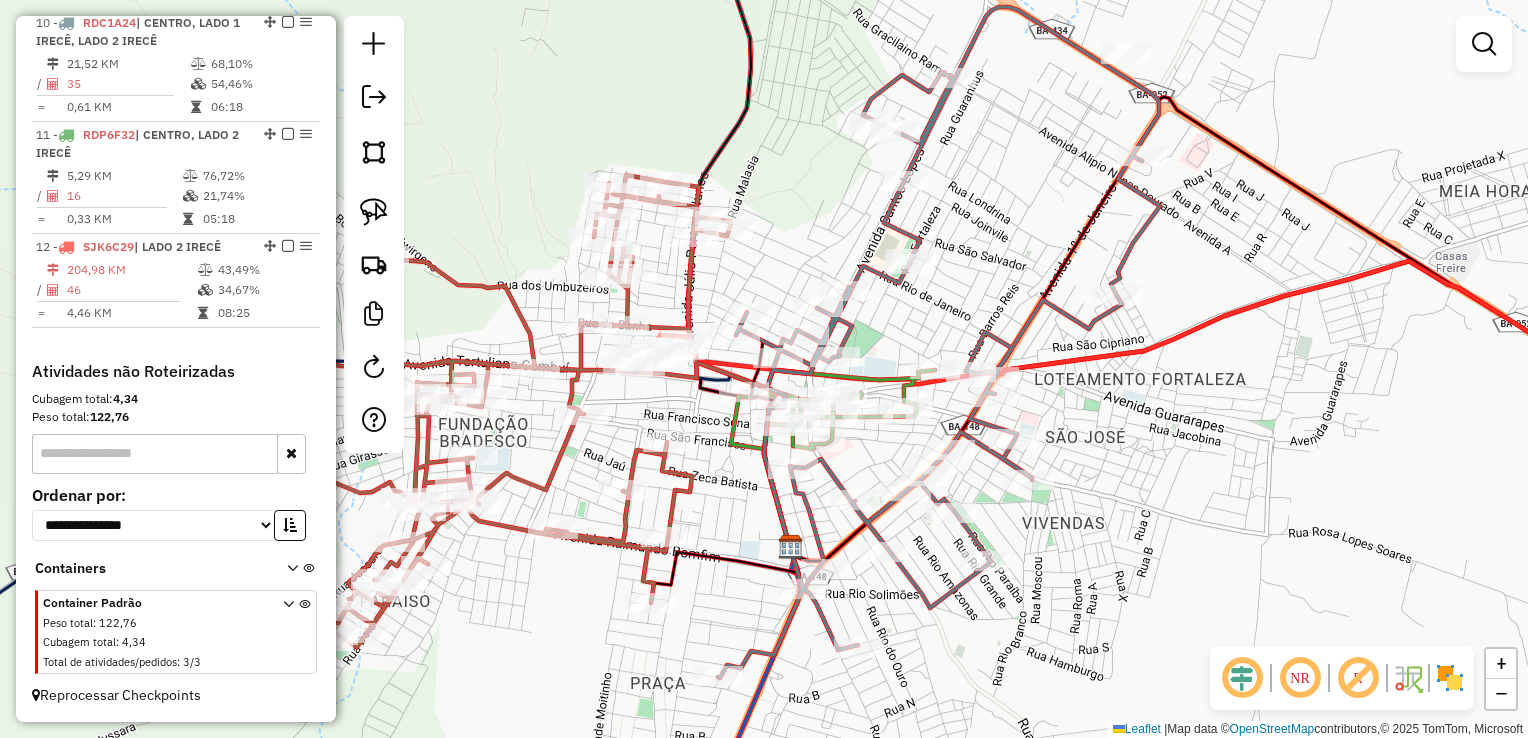 drag, startPoint x: 1013, startPoint y: 238, endPoint x: 1047, endPoint y: 186, distance: 62.1289 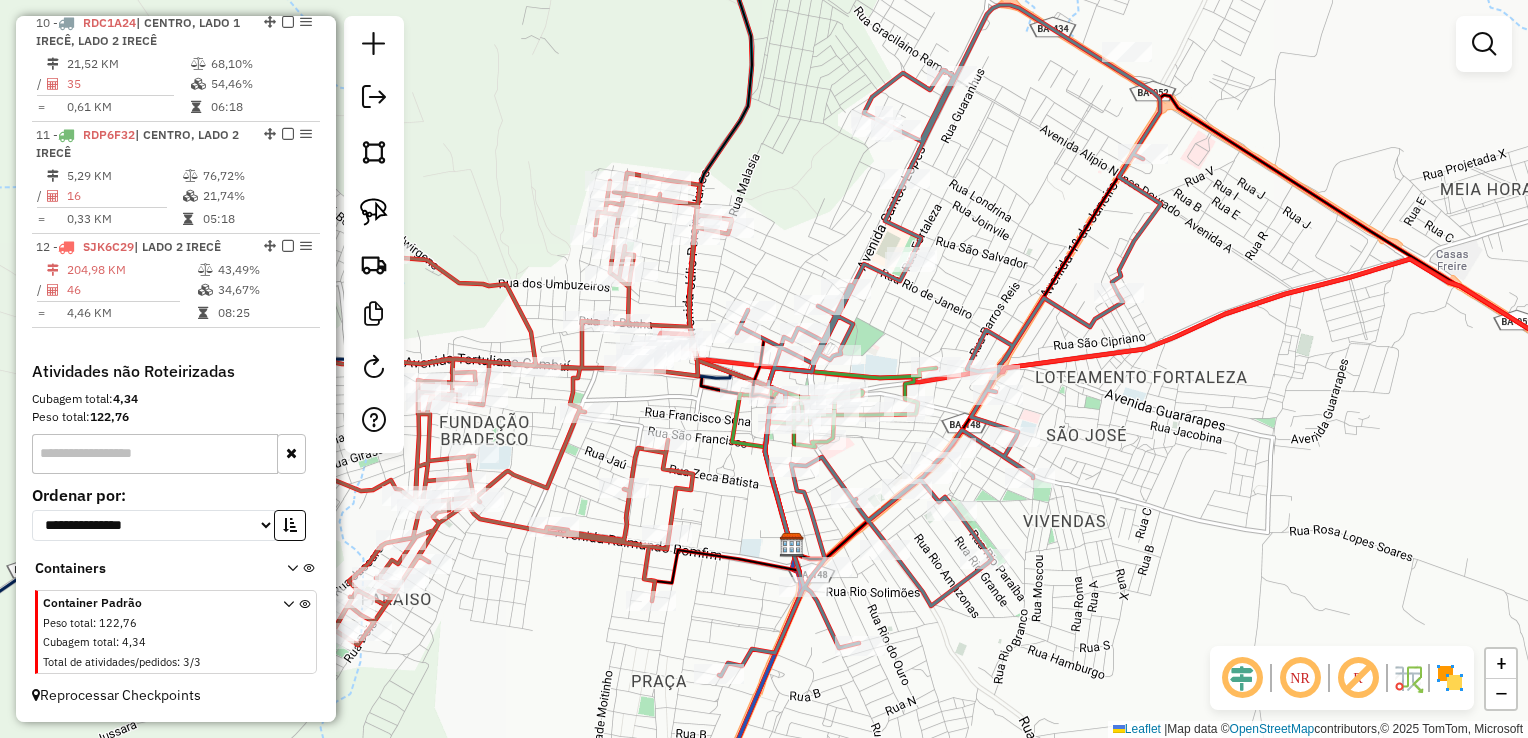drag, startPoint x: 999, startPoint y: 270, endPoint x: 996, endPoint y: 250, distance: 20.22375 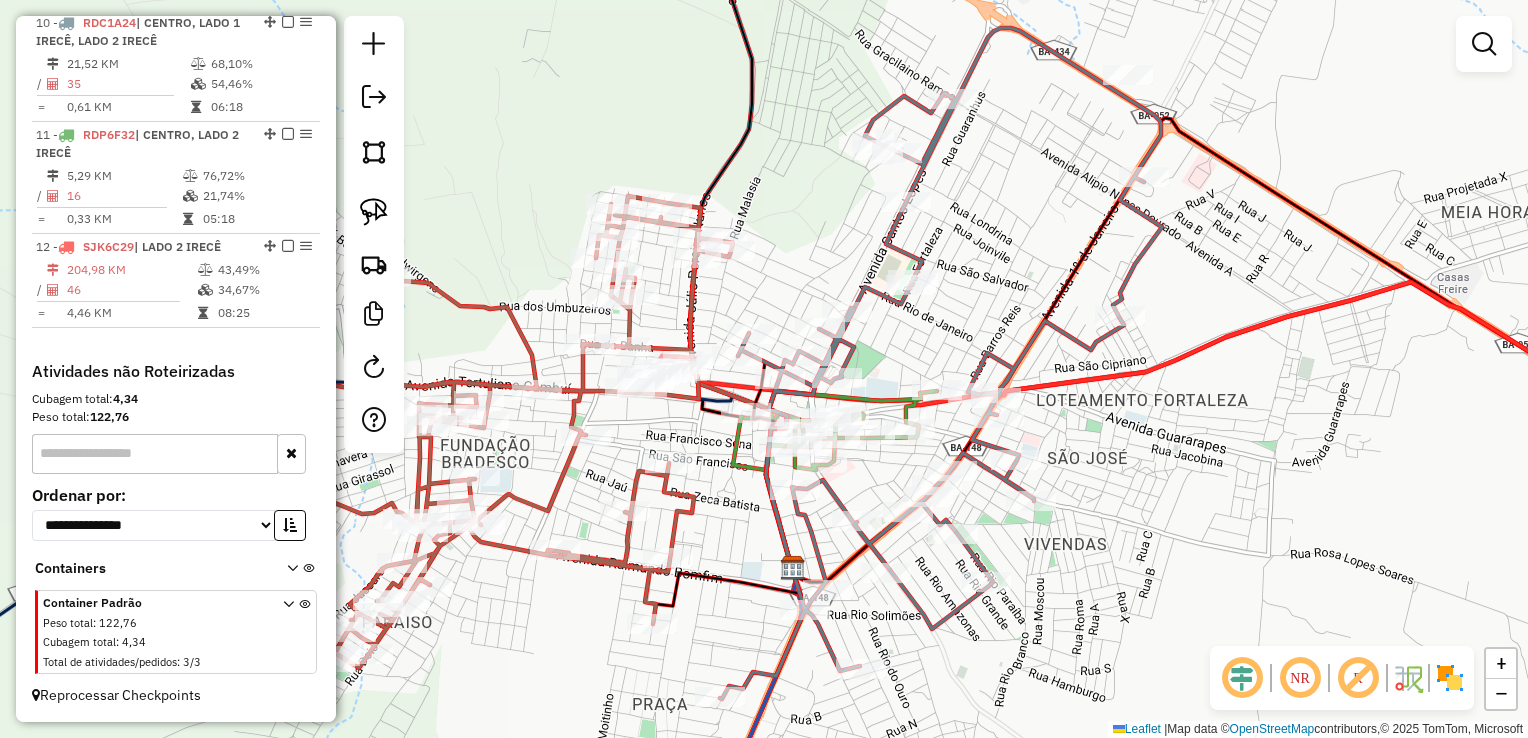 drag, startPoint x: 985, startPoint y: 242, endPoint x: 989, endPoint y: 285, distance: 43.185646 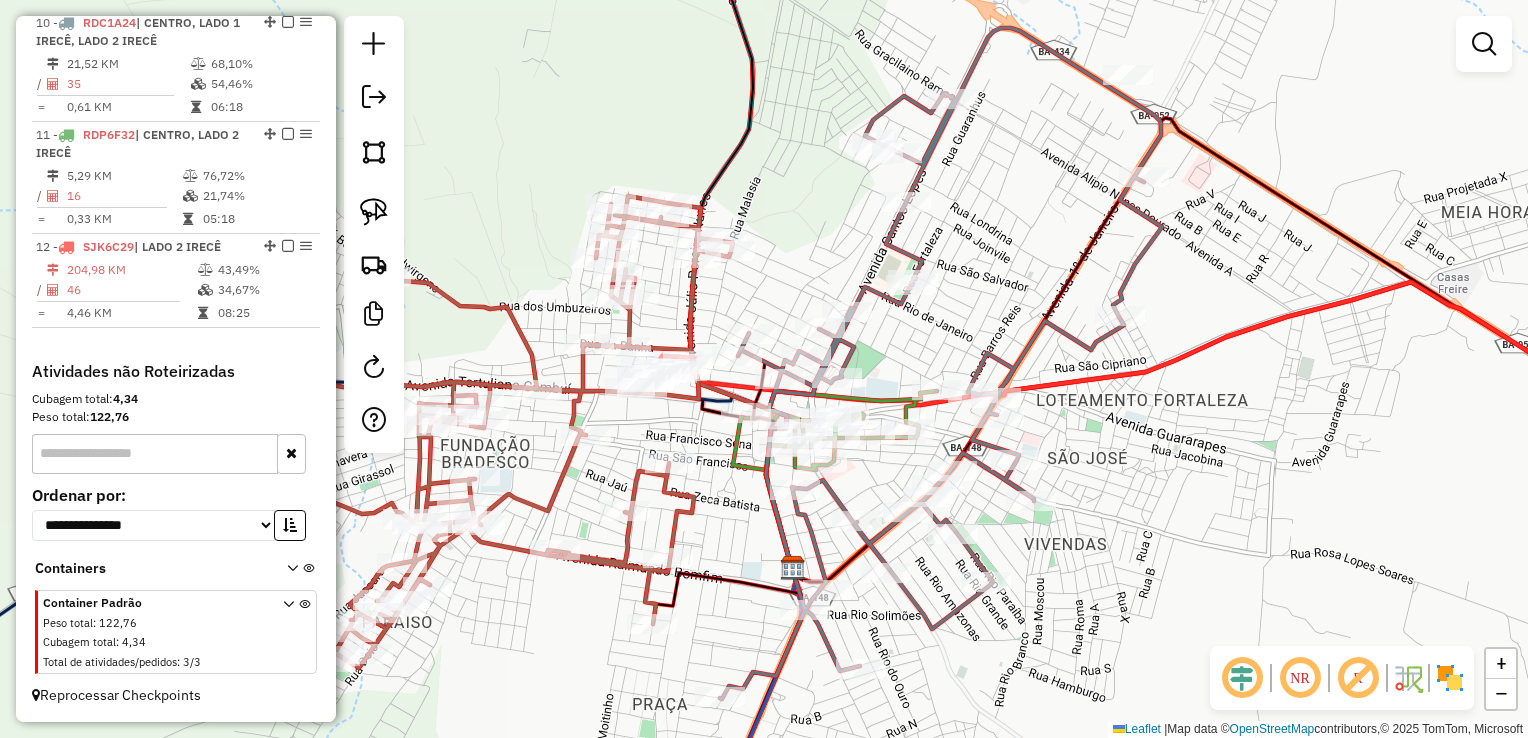 drag, startPoint x: 912, startPoint y: 347, endPoint x: 942, endPoint y: 338, distance: 31.320919 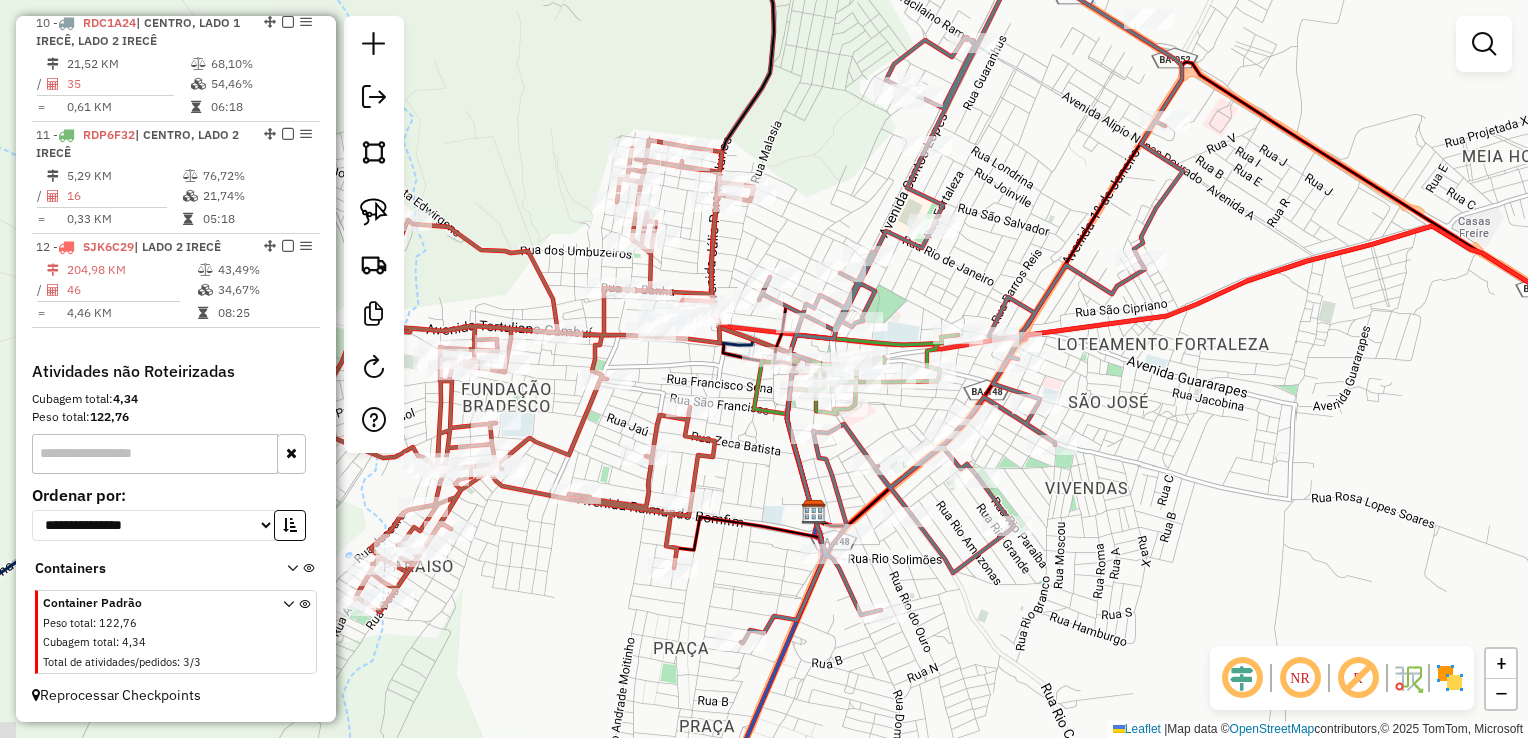 drag, startPoint x: 765, startPoint y: 459, endPoint x: 752, endPoint y: 409, distance: 51.662365 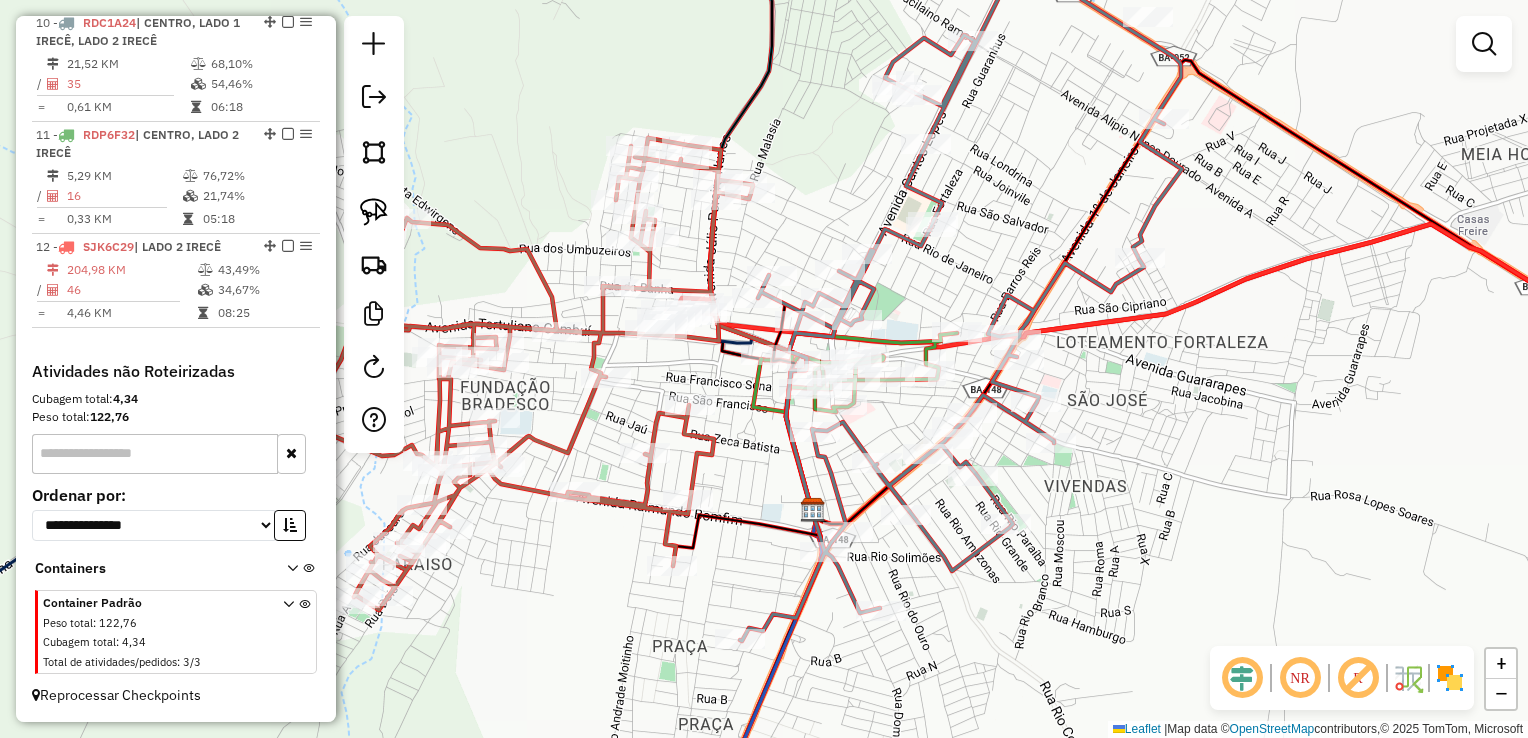 drag, startPoint x: 772, startPoint y: 466, endPoint x: 780, endPoint y: 413, distance: 53.600372 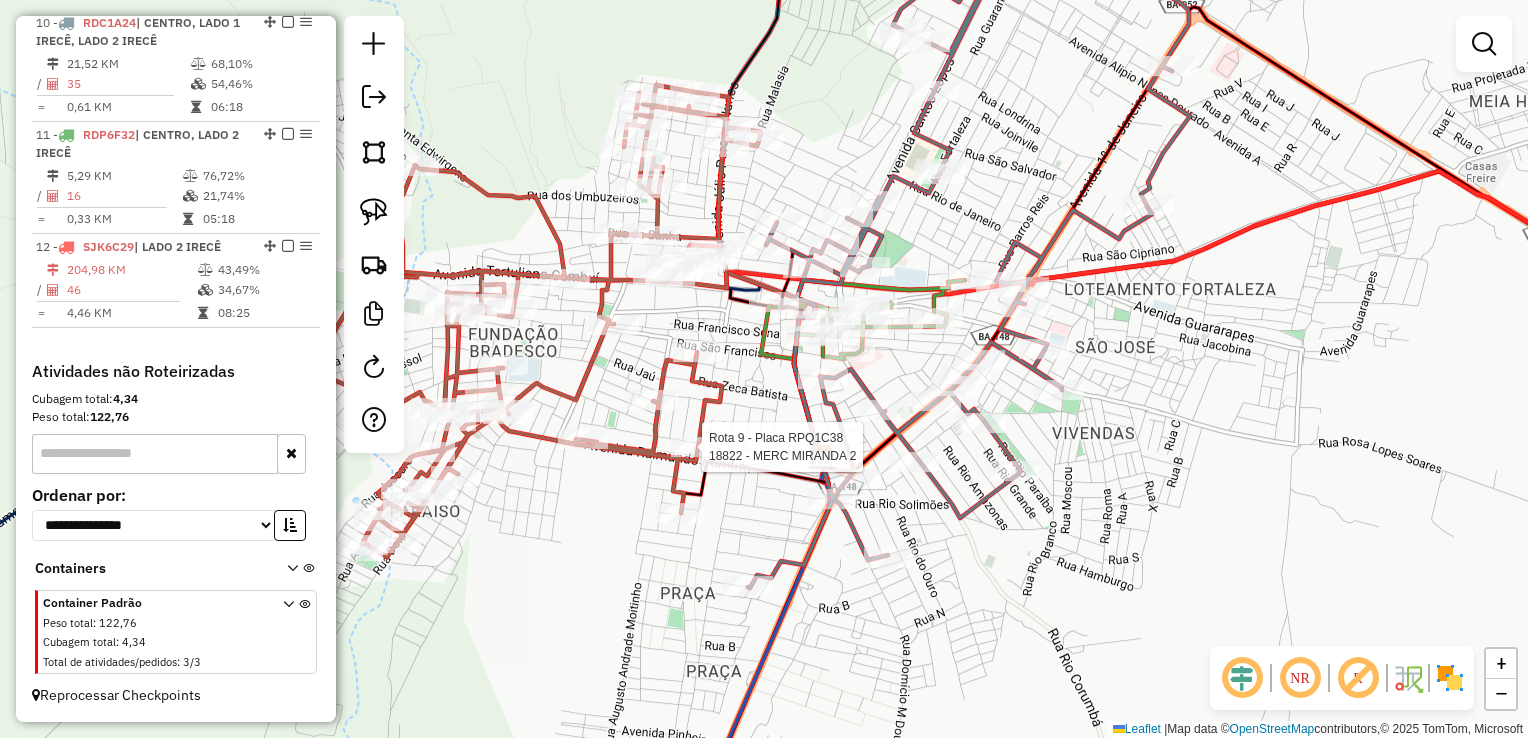 select on "*********" 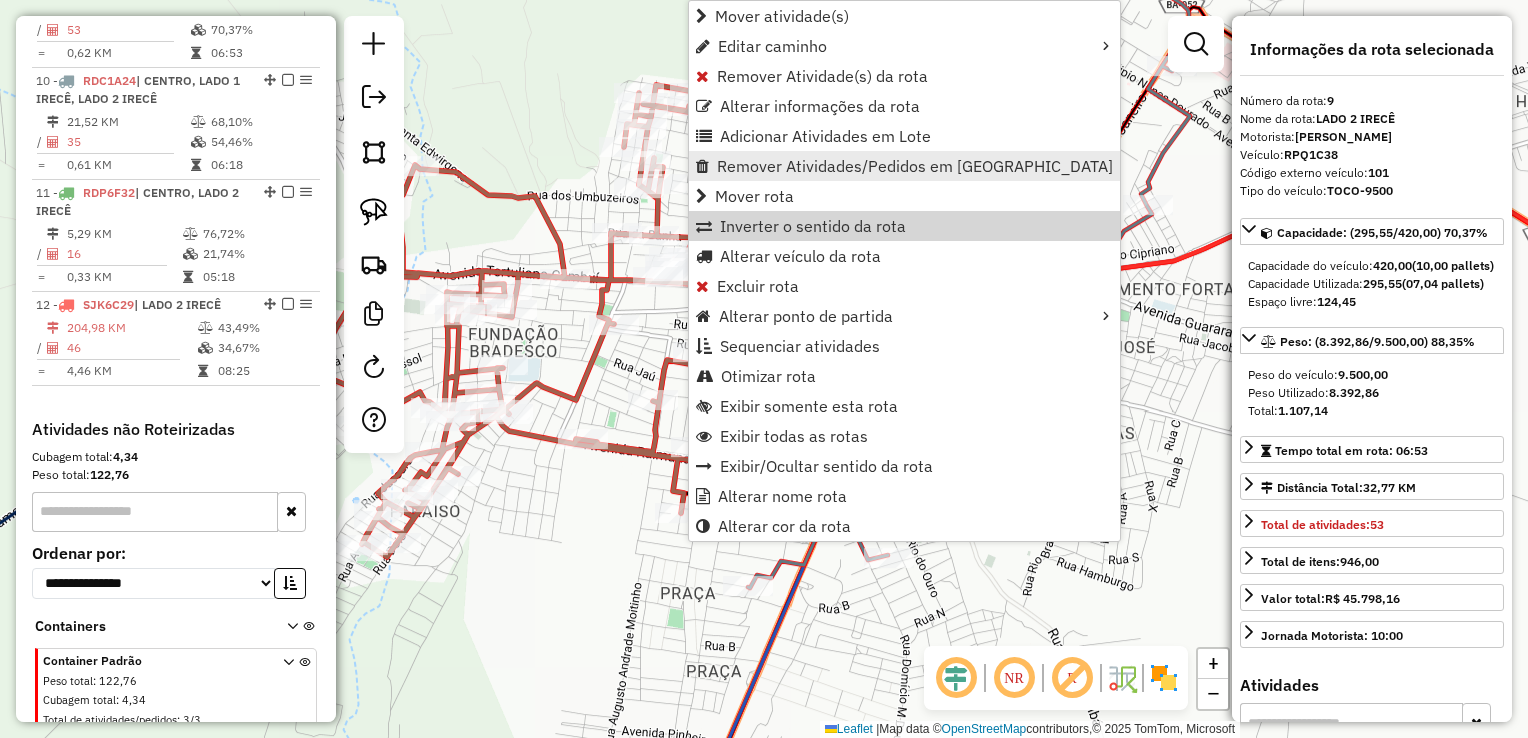 scroll, scrollTop: 1614, scrollLeft: 0, axis: vertical 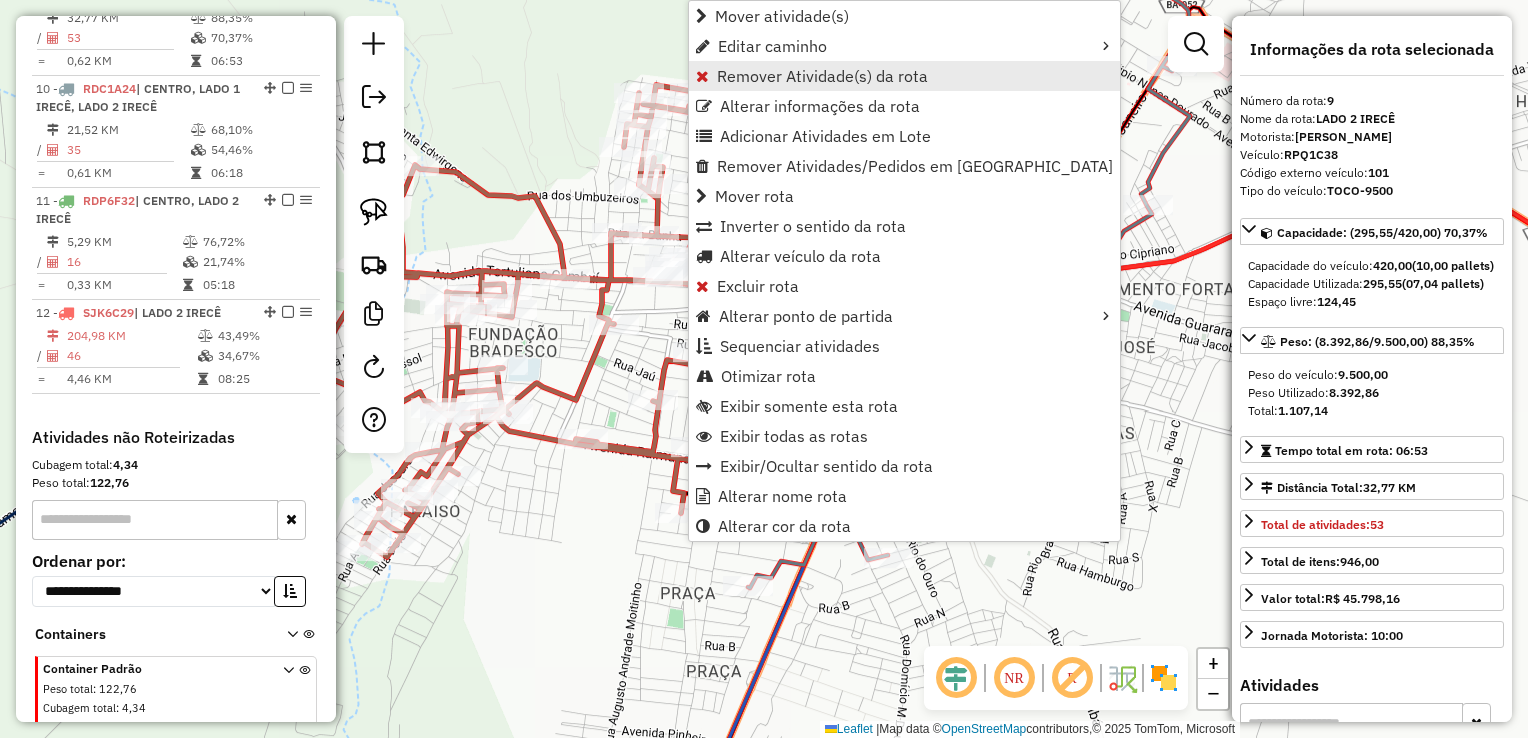 click on "Remover Atividade(s) da rota" at bounding box center (822, 76) 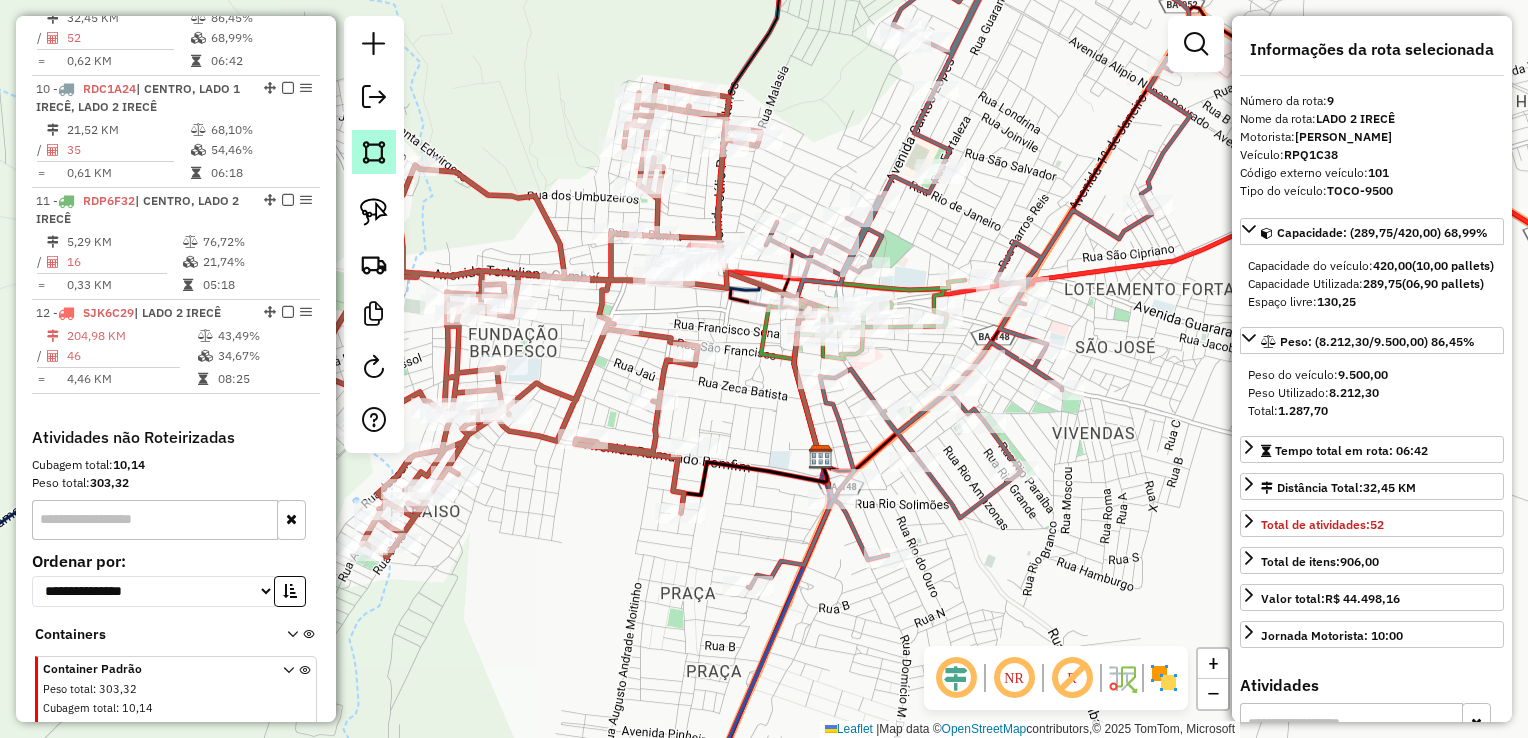 click 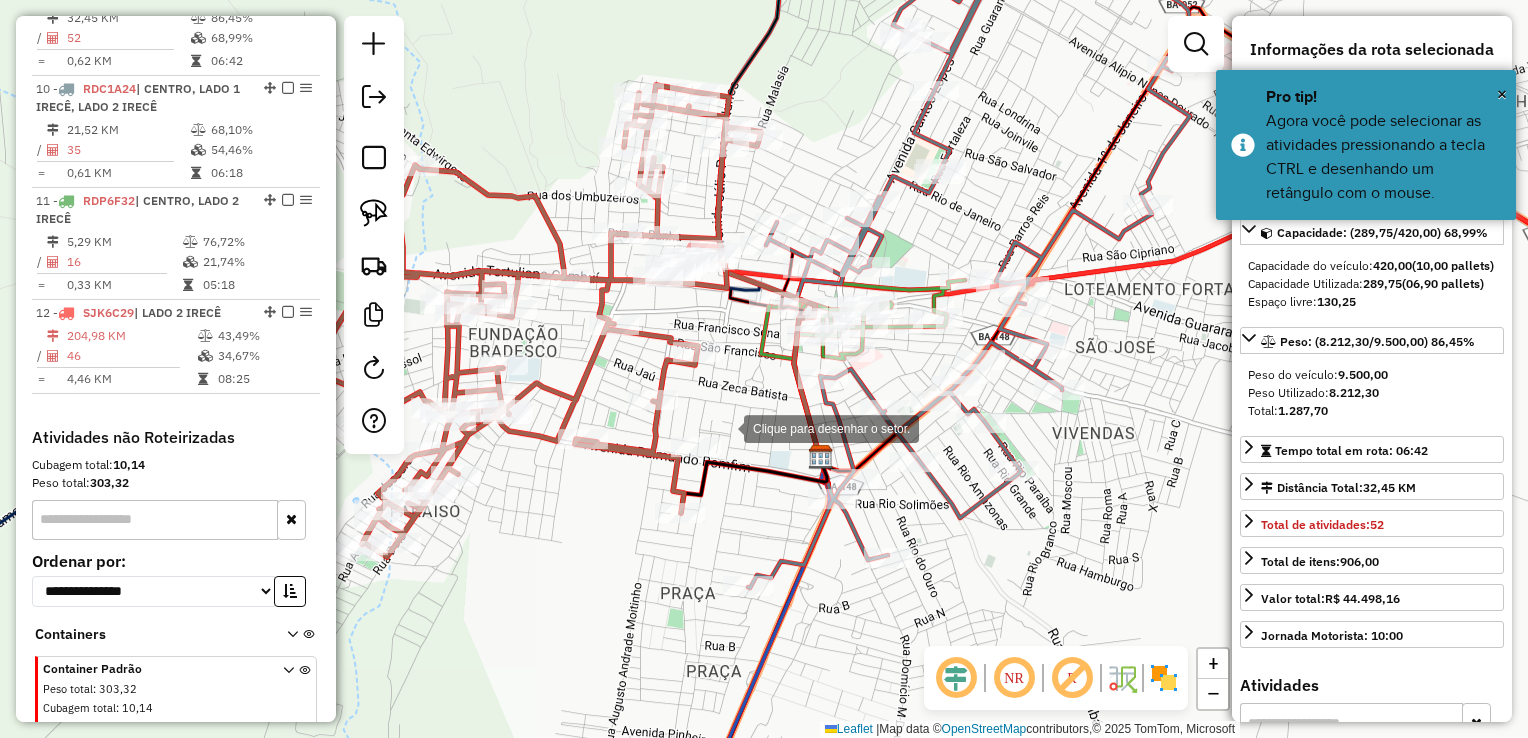click 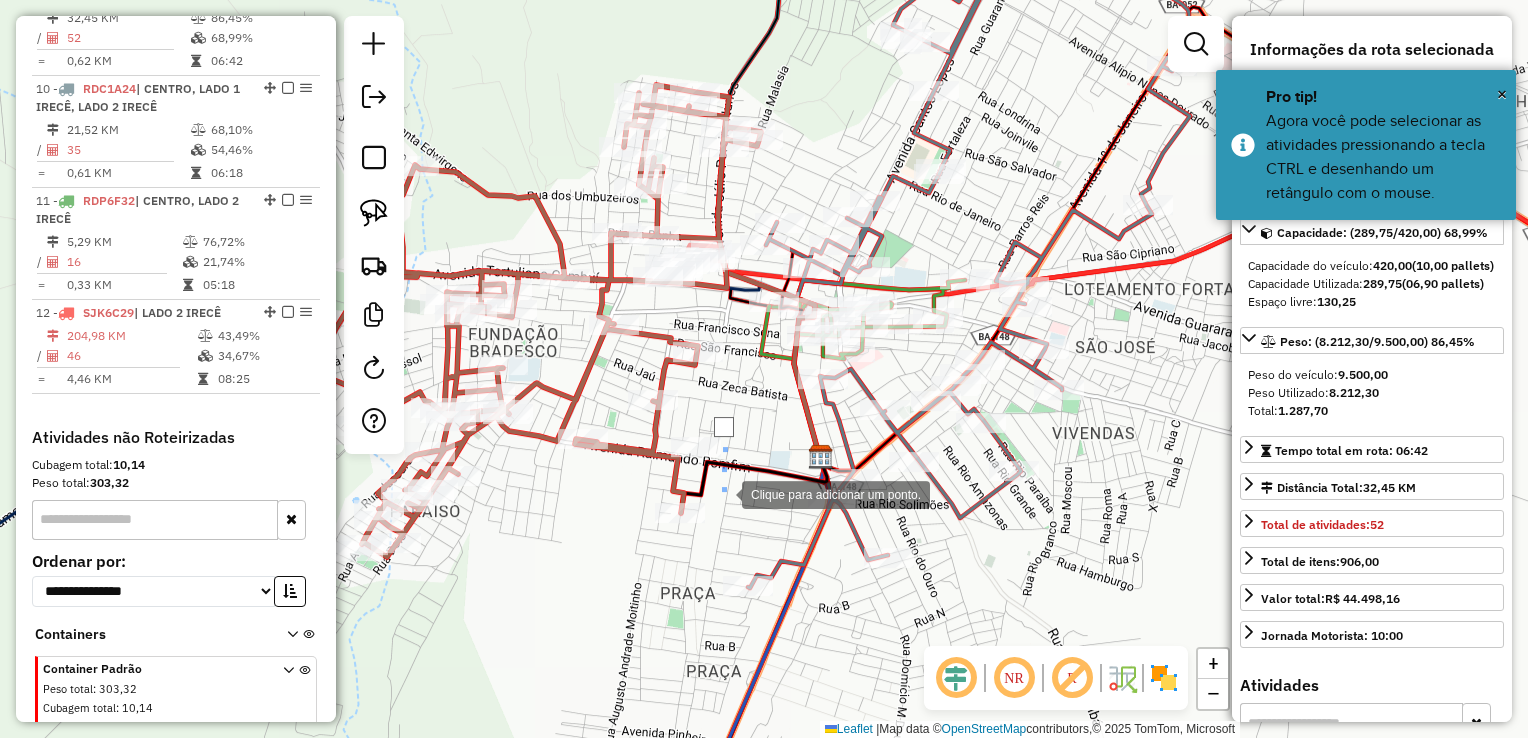 click 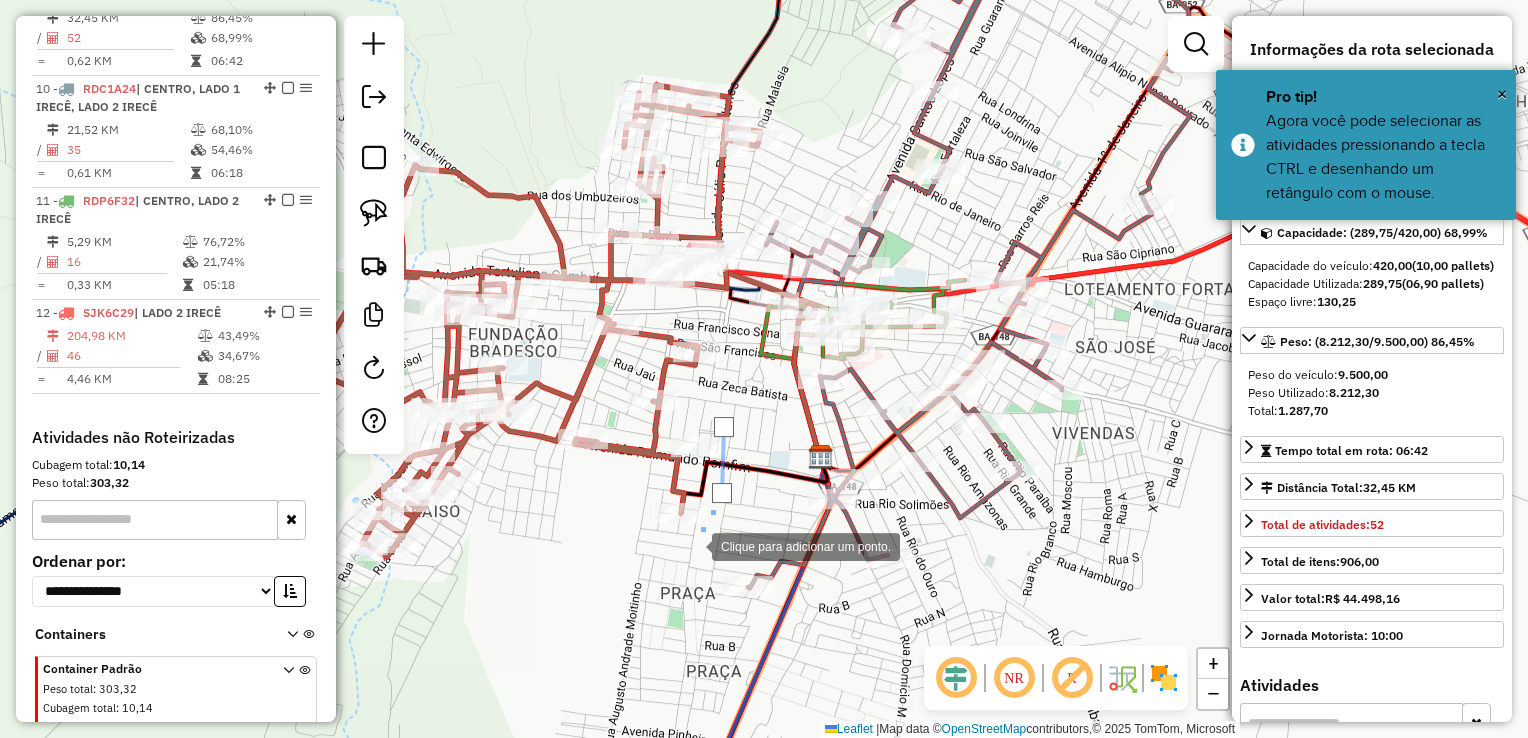 click 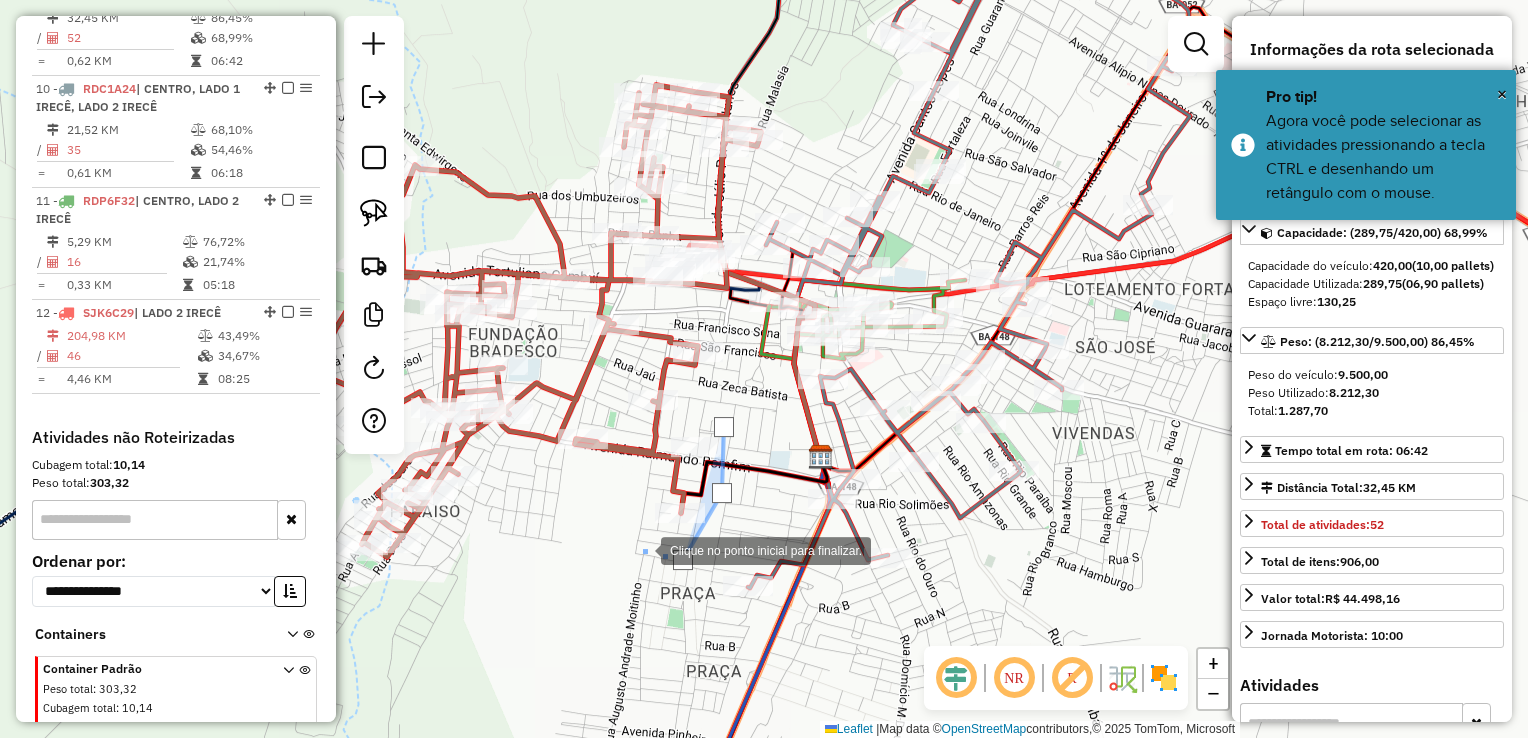 drag, startPoint x: 594, startPoint y: 520, endPoint x: 605, endPoint y: 502, distance: 21.095022 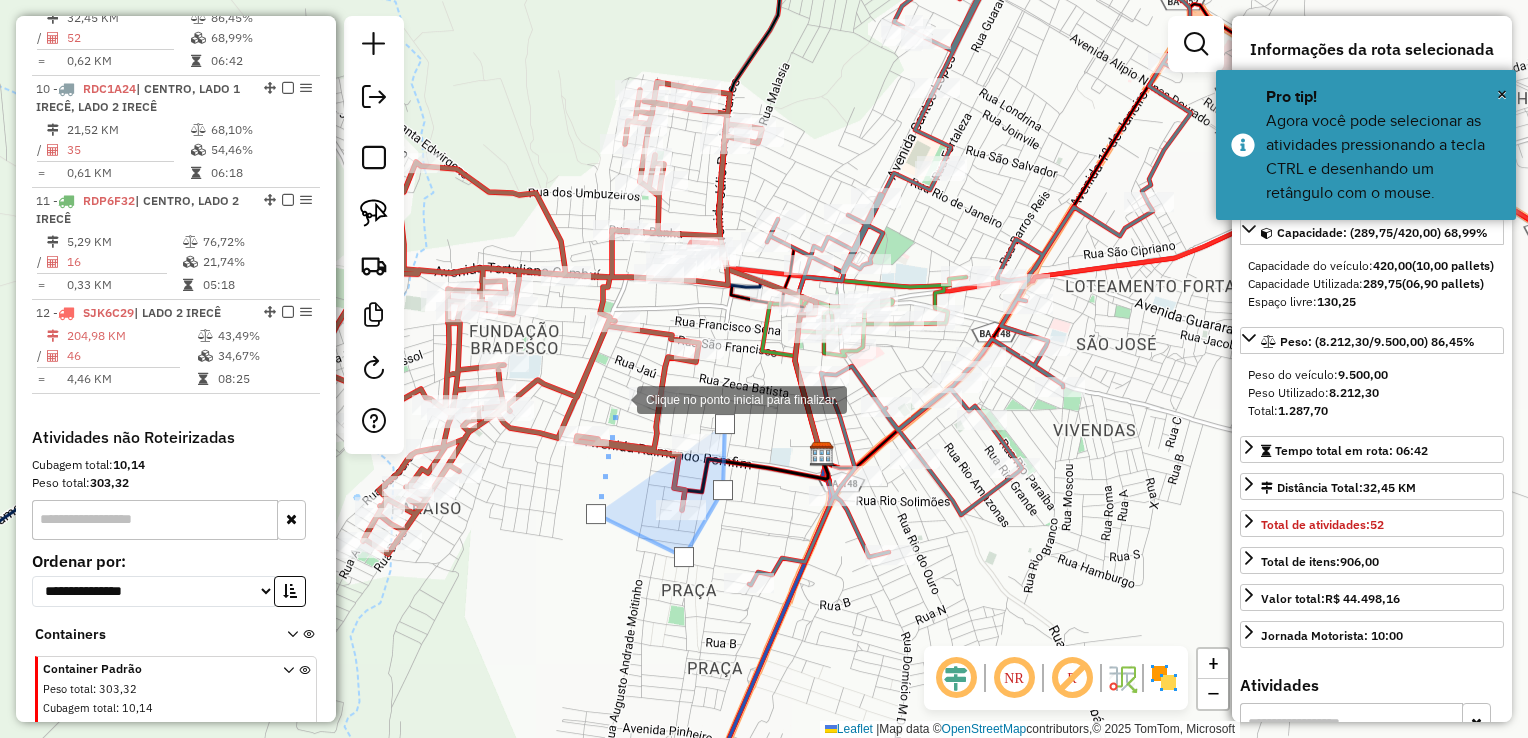 click 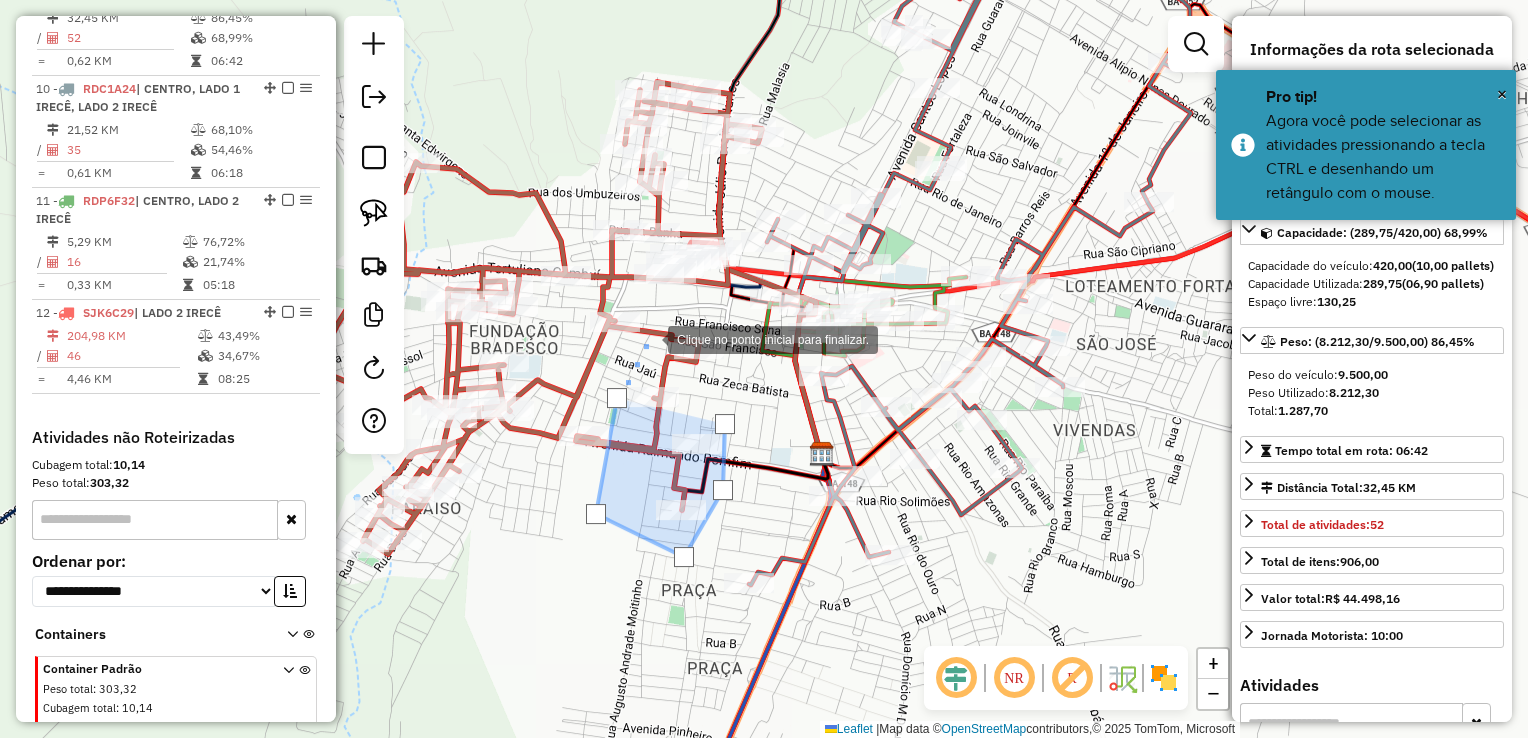 drag, startPoint x: 648, startPoint y: 338, endPoint x: 710, endPoint y: 326, distance: 63.15061 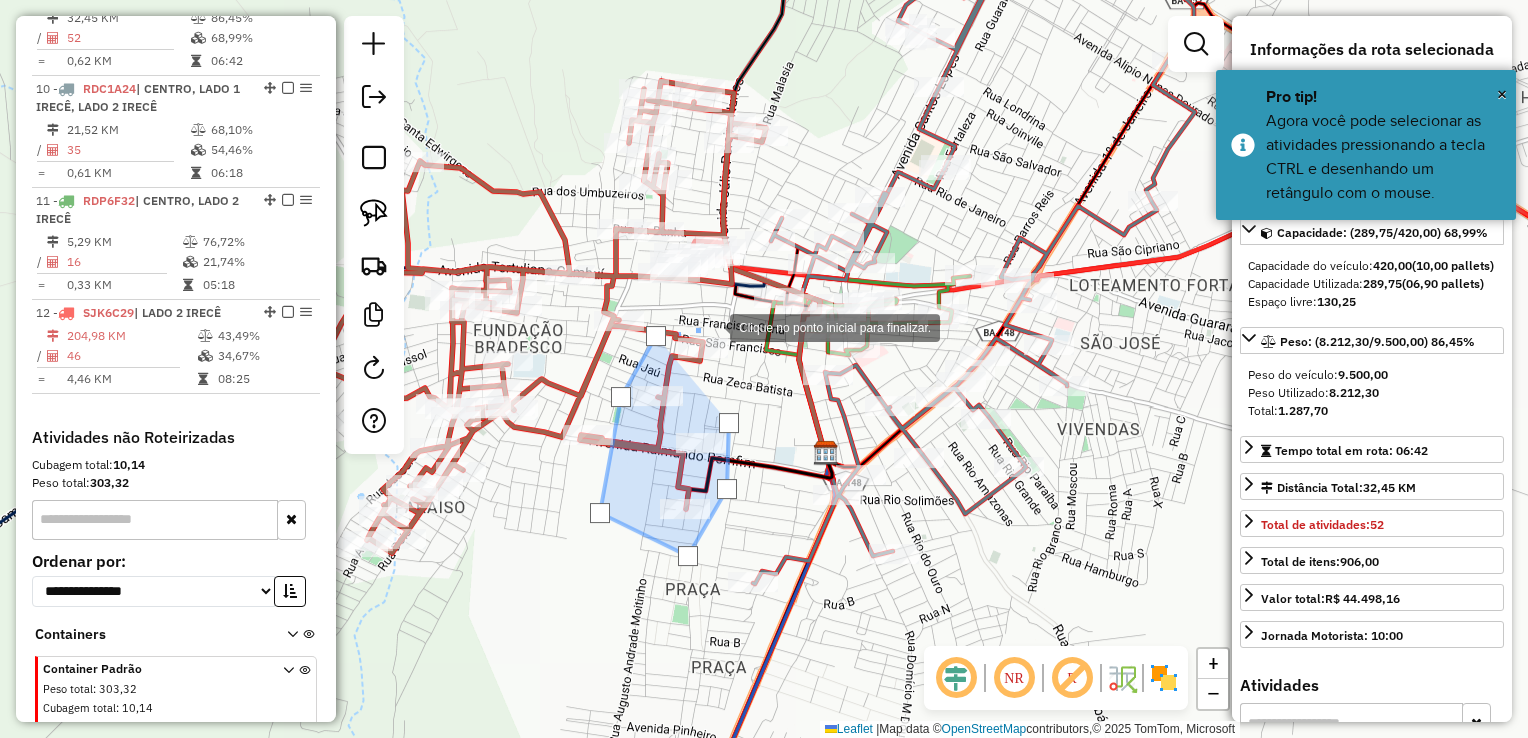 click 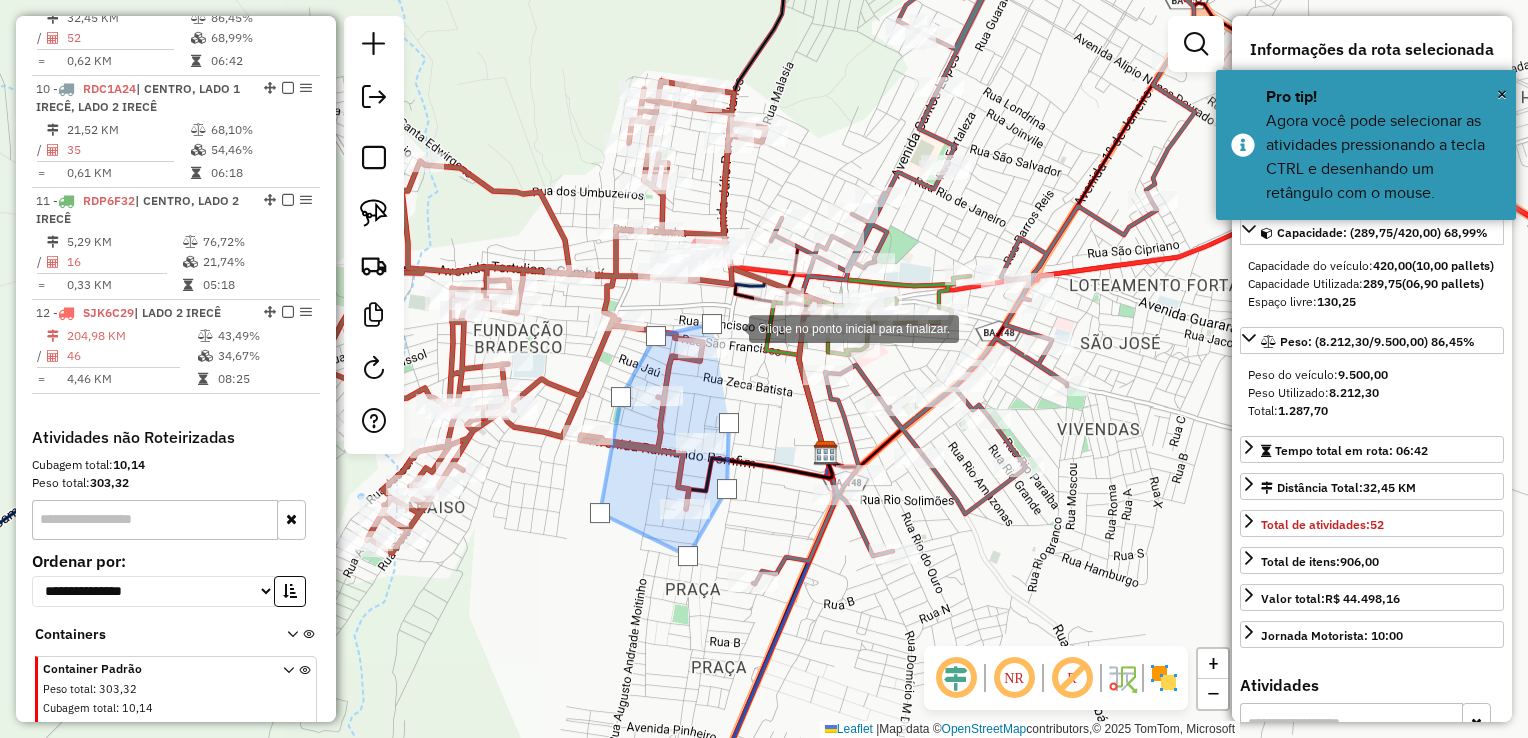 click 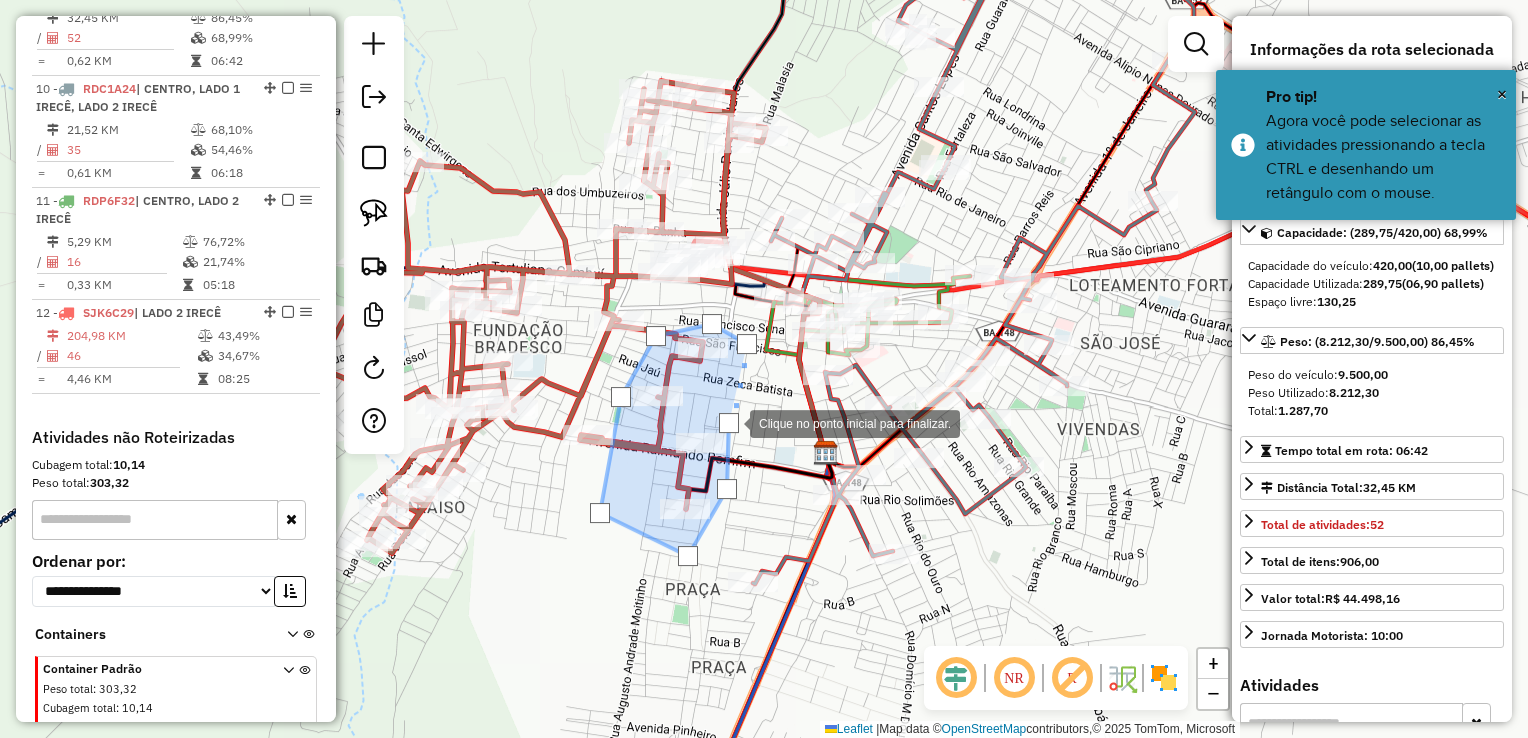 click 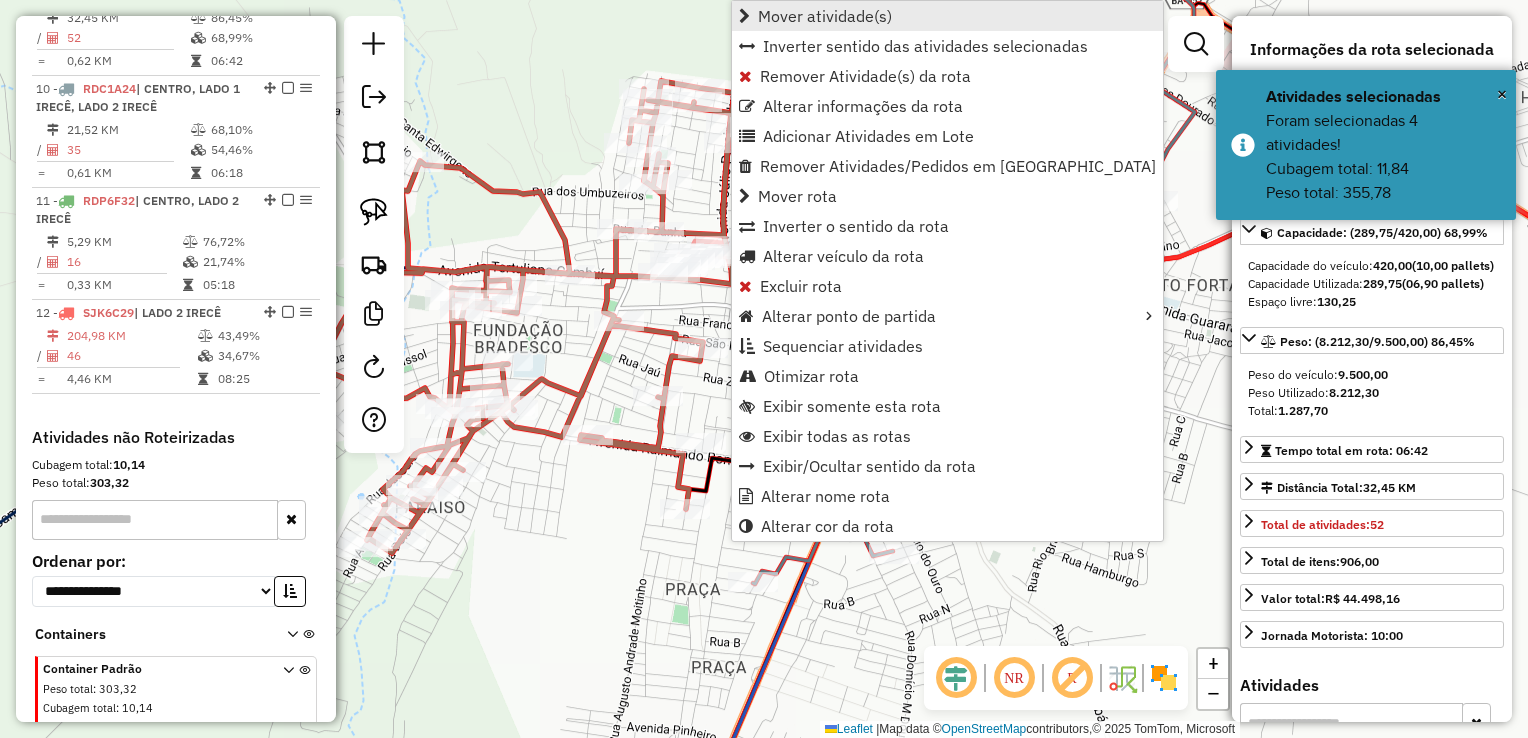 click on "Mover atividade(s)" at bounding box center (825, 16) 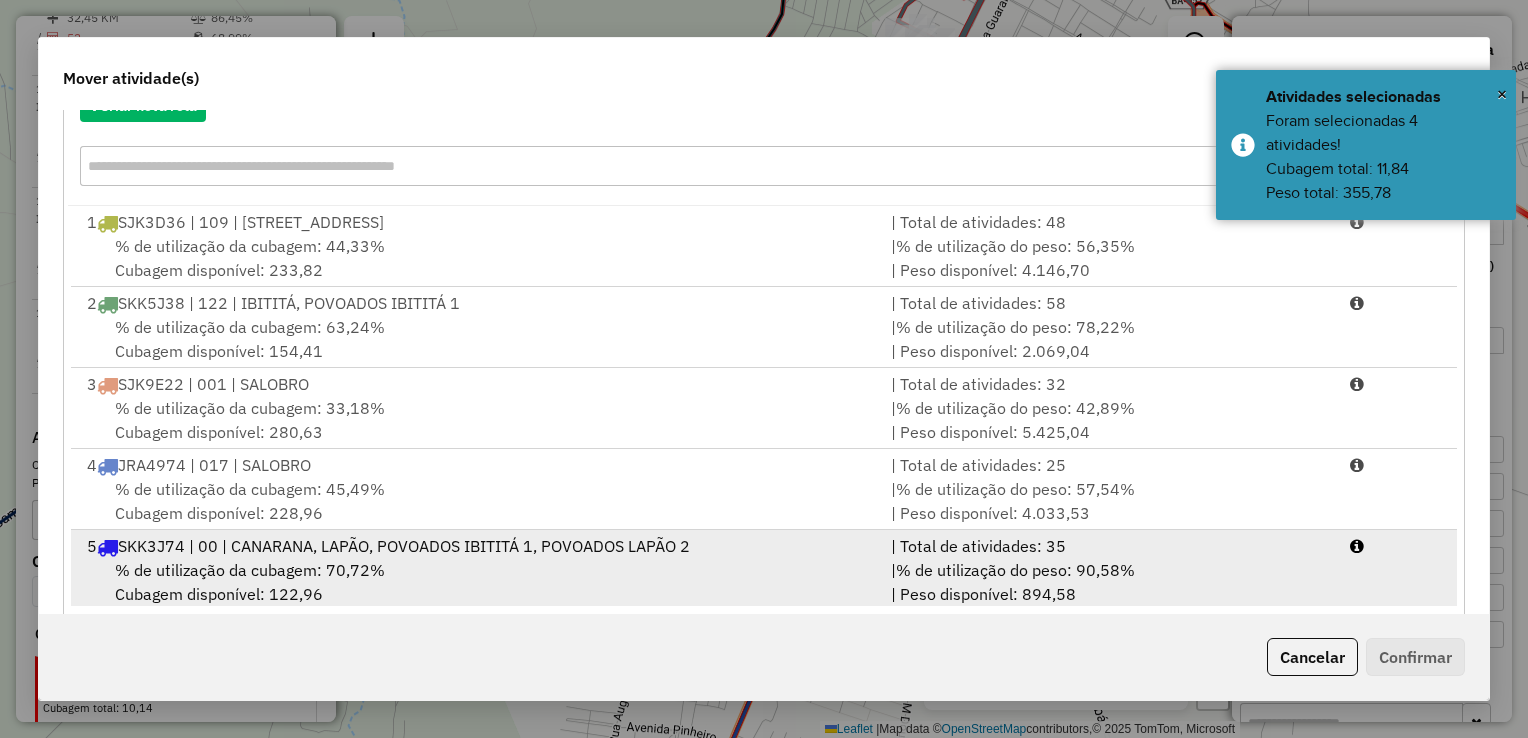 scroll, scrollTop: 278, scrollLeft: 0, axis: vertical 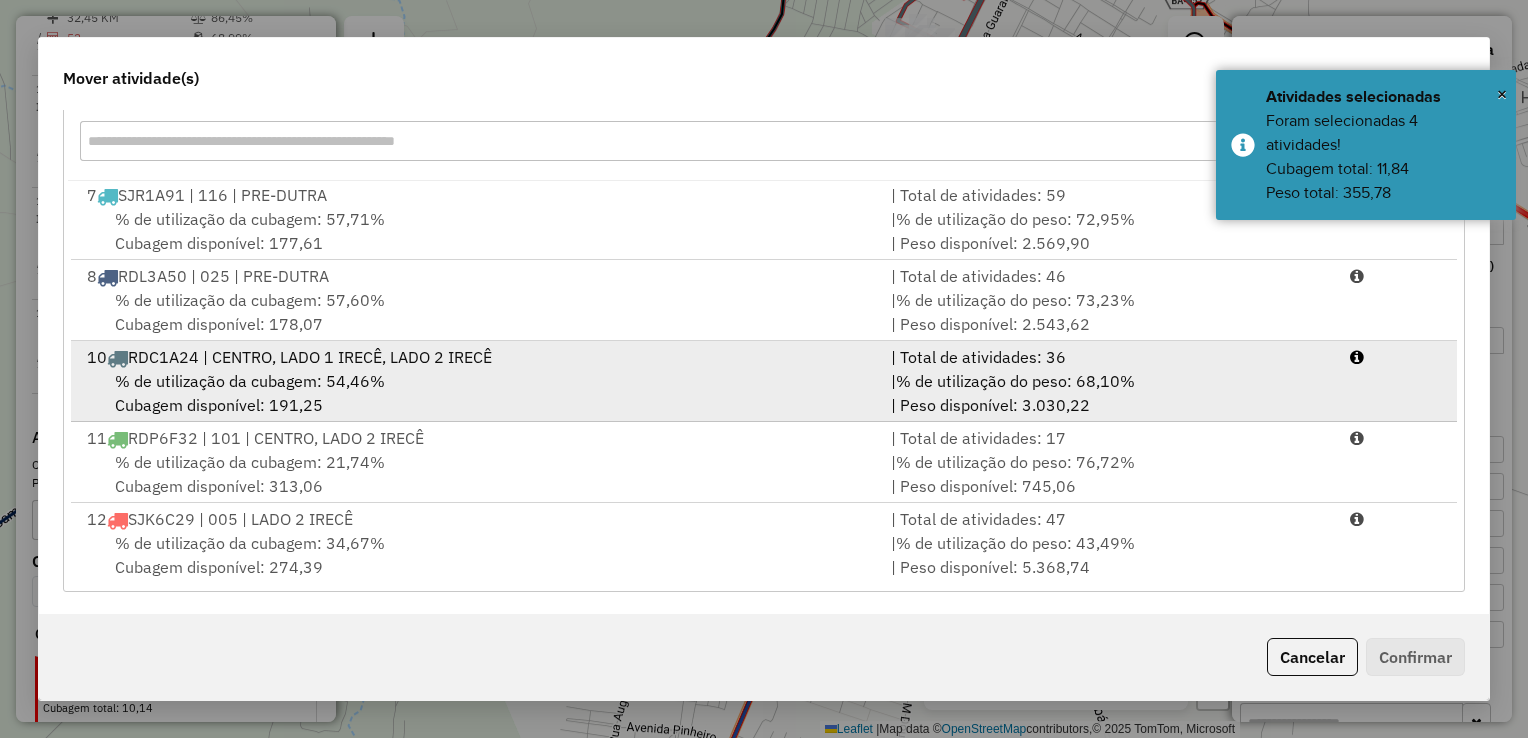 click on "10  RDC1A24 | CENTRO, LADO 1 IRECÊ, LADO 2 IRECÊ" at bounding box center (477, 357) 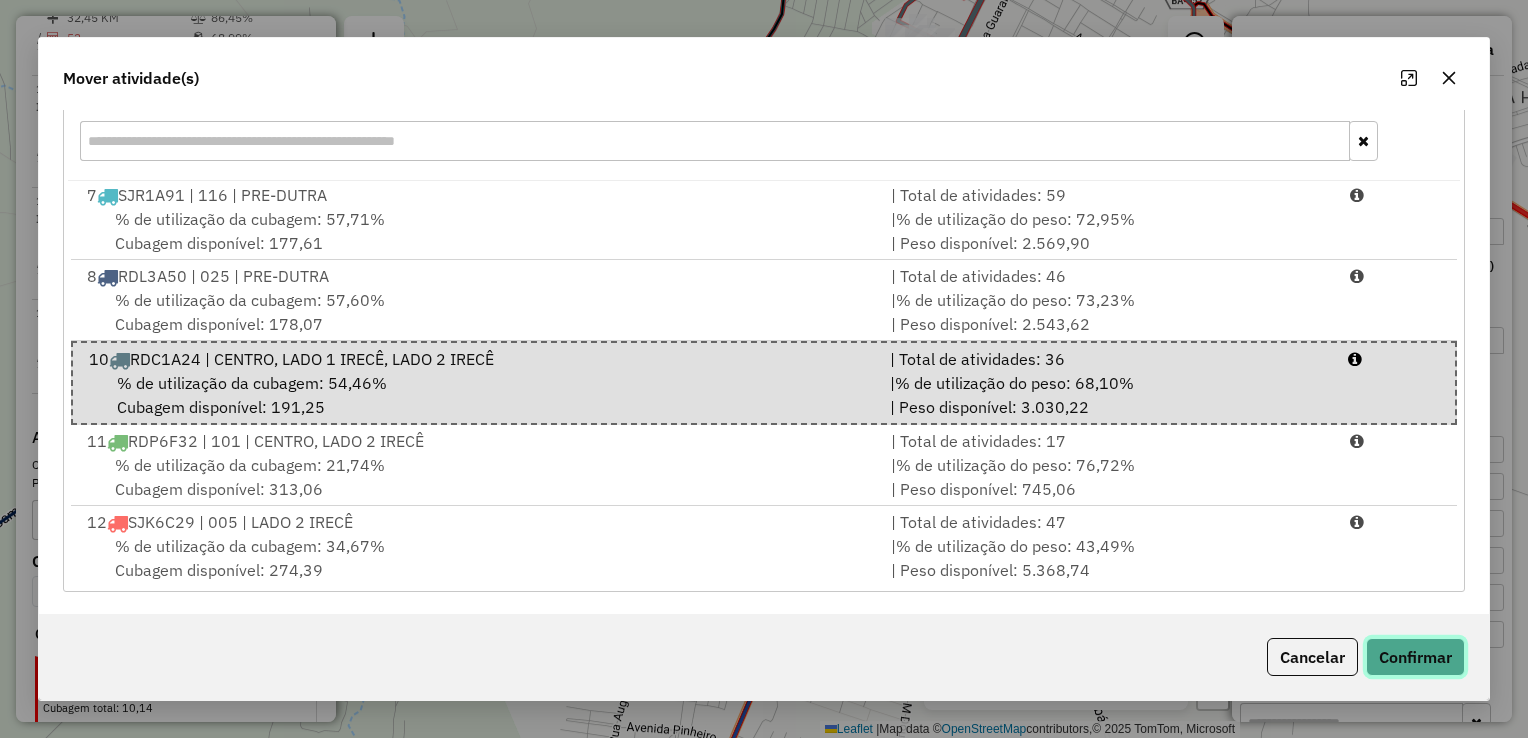 click on "Confirmar" 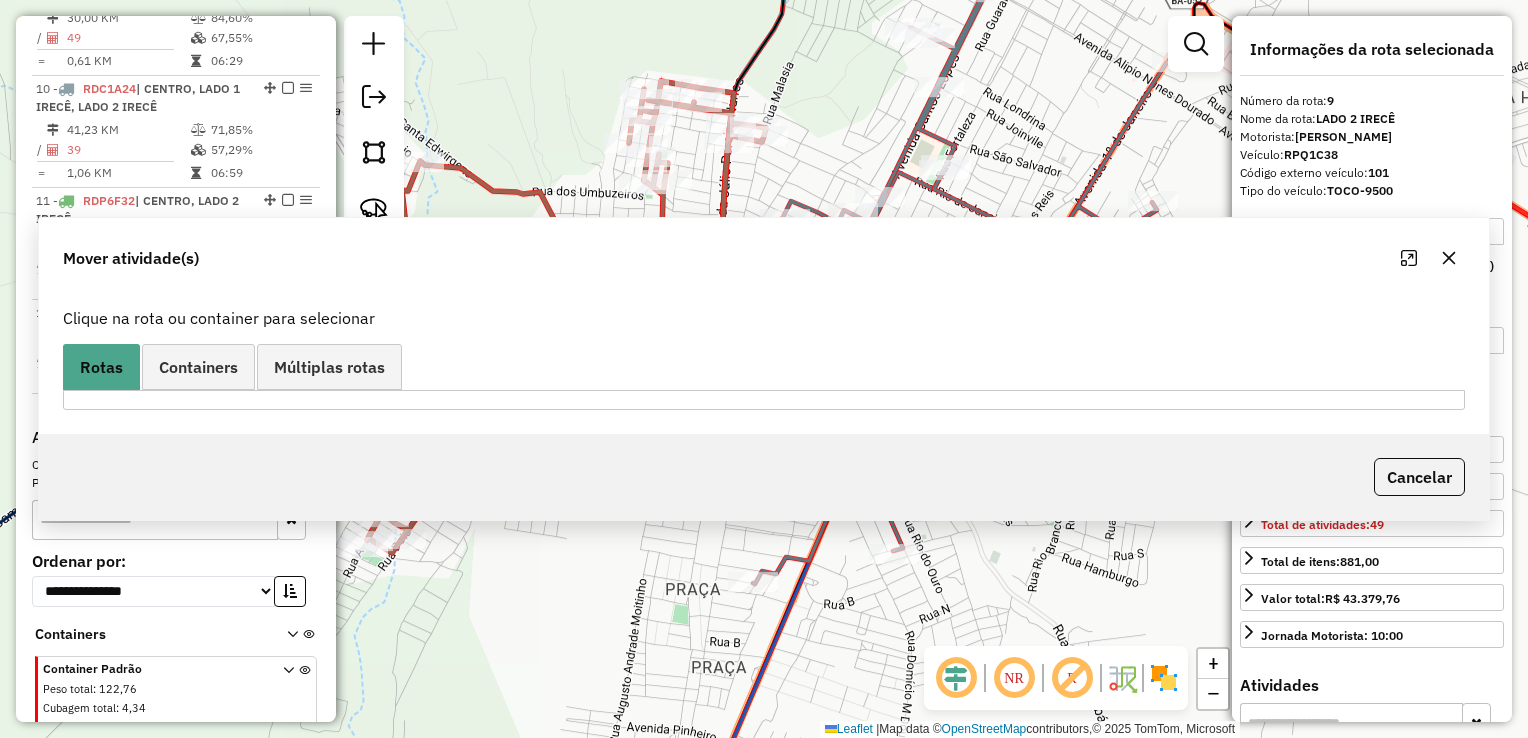 scroll, scrollTop: 0, scrollLeft: 0, axis: both 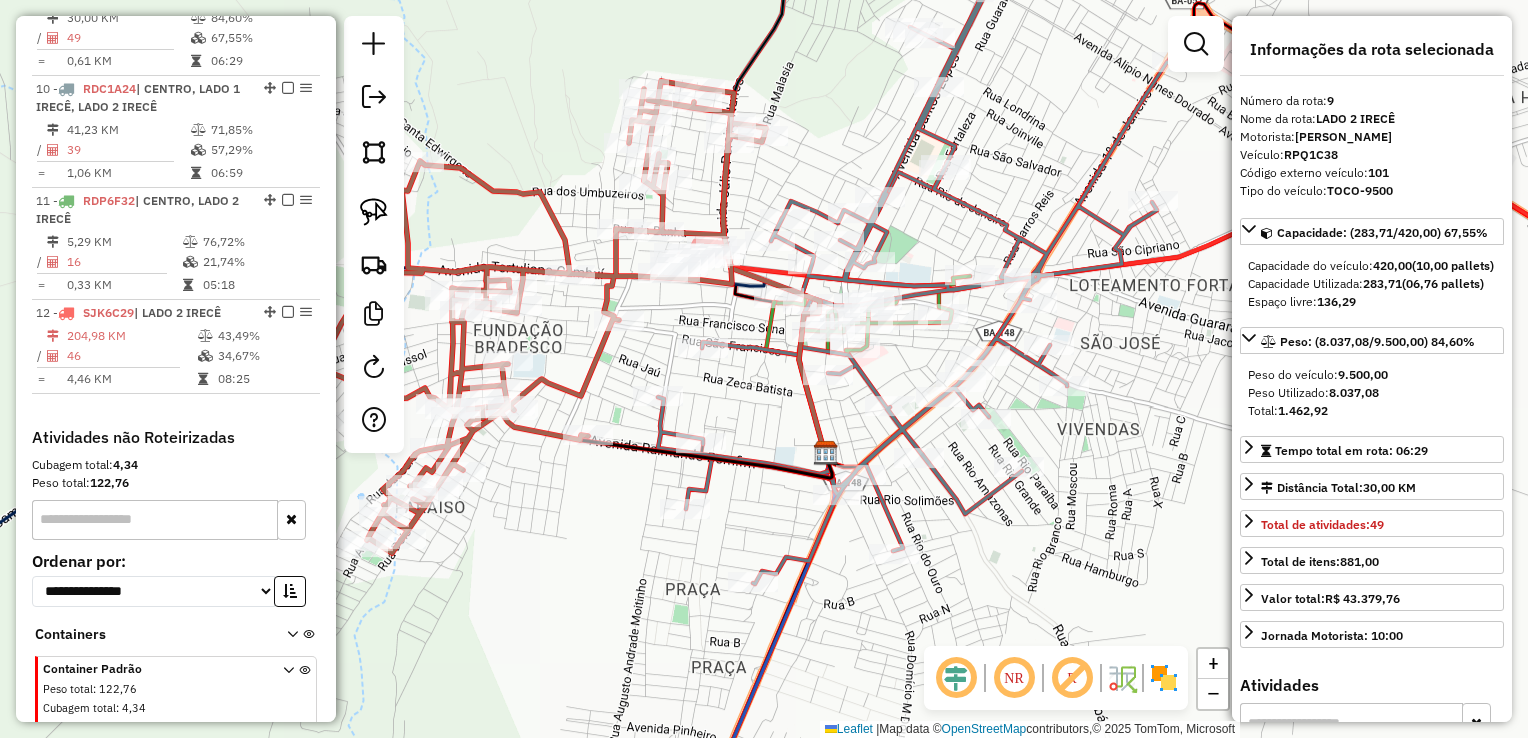 click on "Janela de atendimento Grade de atendimento Capacidade Transportadoras Veículos Cliente Pedidos  Rotas Selecione os dias de semana para filtrar as janelas de atendimento  Seg   Ter   Qua   Qui   Sex   Sáb   Dom  Informe o período da janela de atendimento: De: Até:  Filtrar exatamente a janela do cliente  Considerar janela de atendimento padrão  Selecione os dias de semana para filtrar as grades de atendimento  Seg   Ter   Qua   Qui   Sex   Sáb   Dom   Considerar clientes sem dia de atendimento cadastrado  Clientes fora do dia de atendimento selecionado Filtrar as atividades entre os valores definidos abaixo:  Peso mínimo:   Peso máximo:   Cubagem mínima:   Cubagem máxima:   De:   Até:  Filtrar as atividades entre o tempo de atendimento definido abaixo:  De:   Até:   Considerar capacidade total dos clientes não roteirizados Transportadora: Selecione um ou mais itens Tipo de veículo: Selecione um ou mais itens Veículo: Selecione um ou mais itens Motorista: Selecione um ou mais itens Nome: Rótulo:" 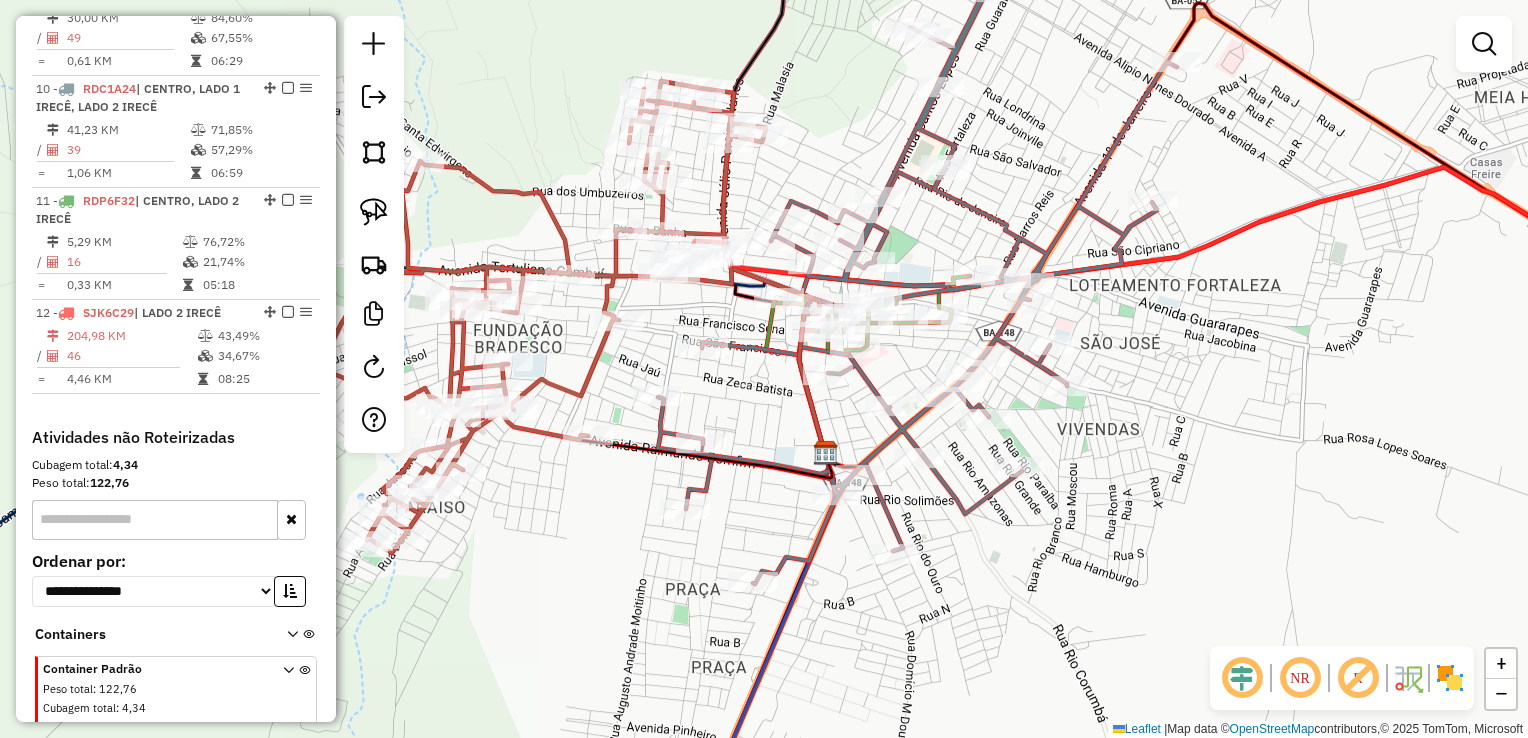 select on "*********" 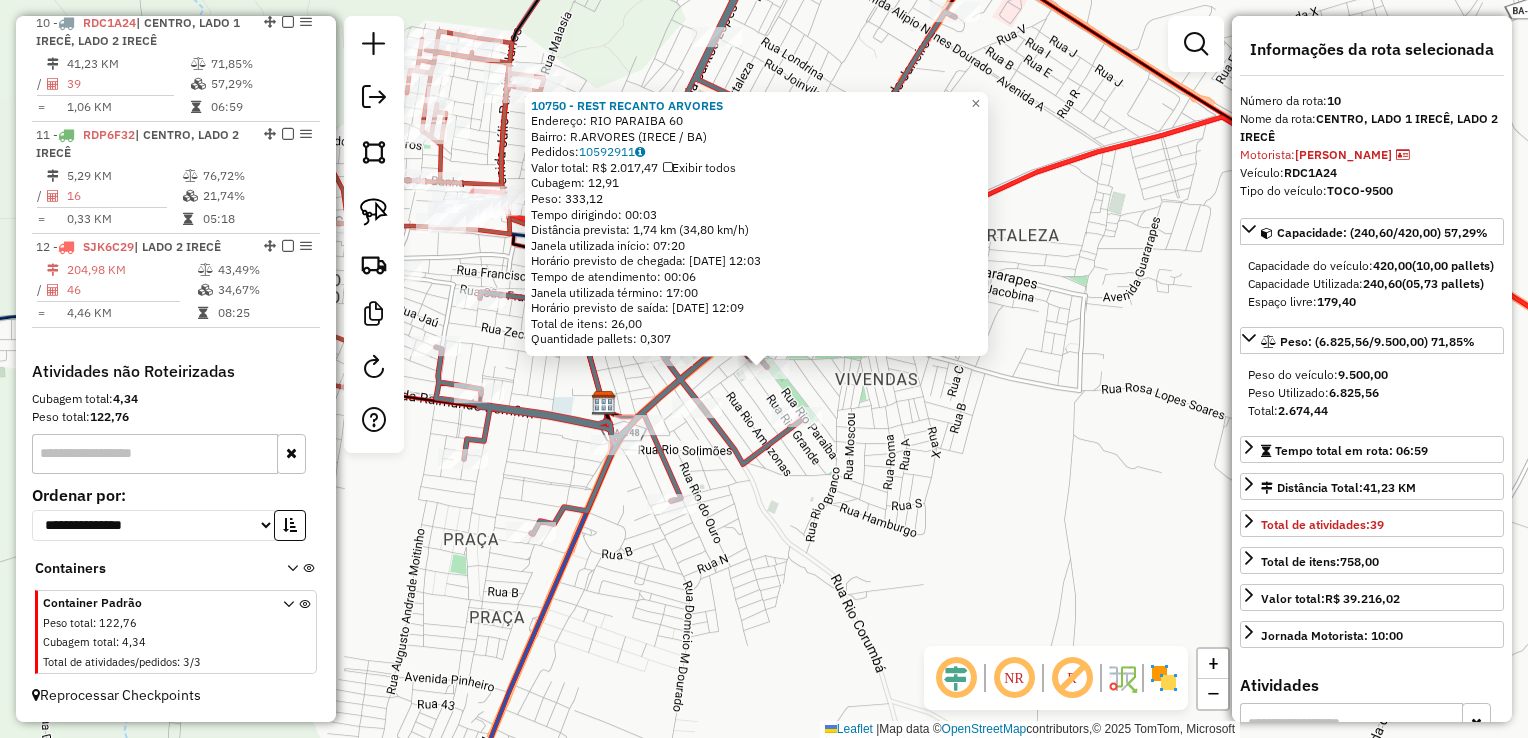 scroll, scrollTop: 1708, scrollLeft: 0, axis: vertical 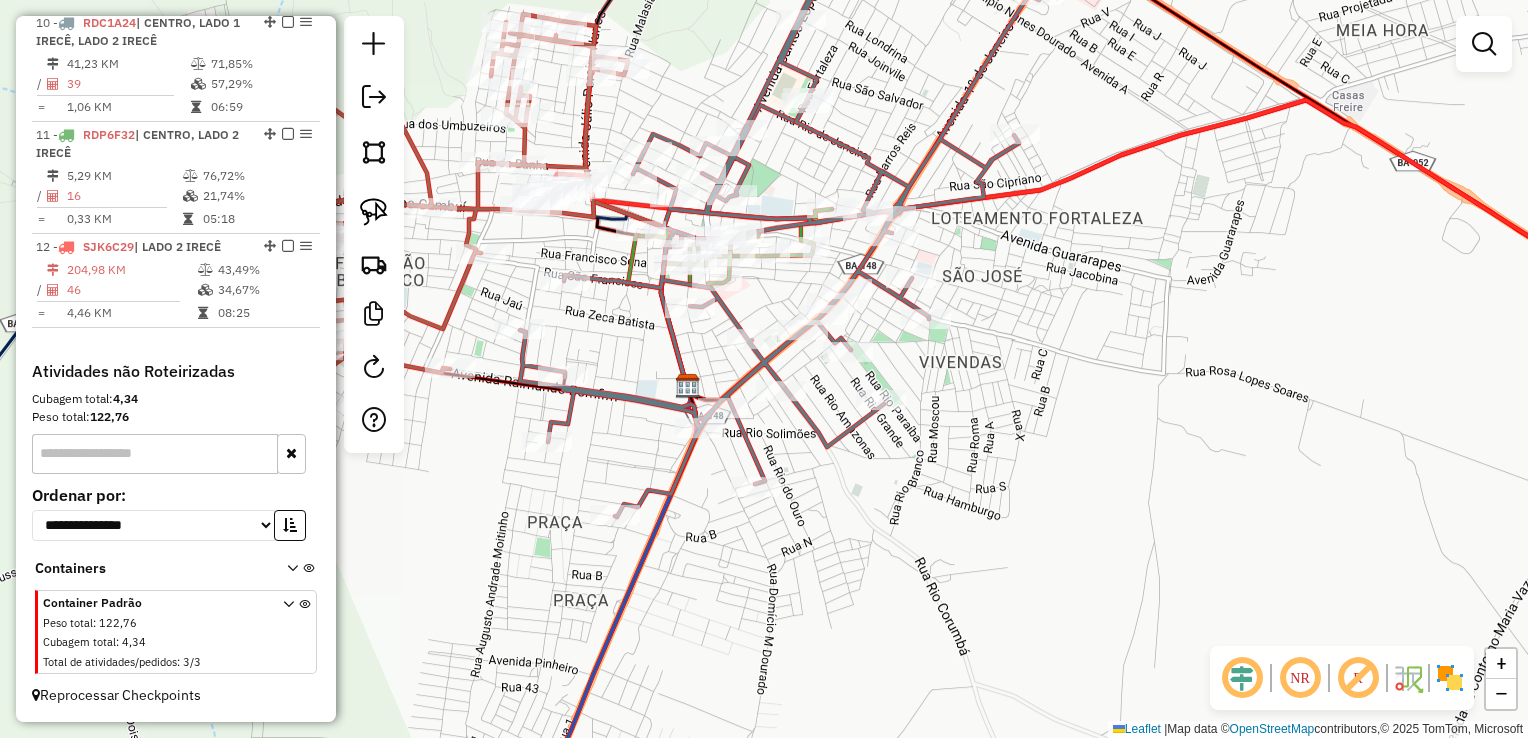 drag, startPoint x: 957, startPoint y: 503, endPoint x: 1100, endPoint y: 474, distance: 145.91093 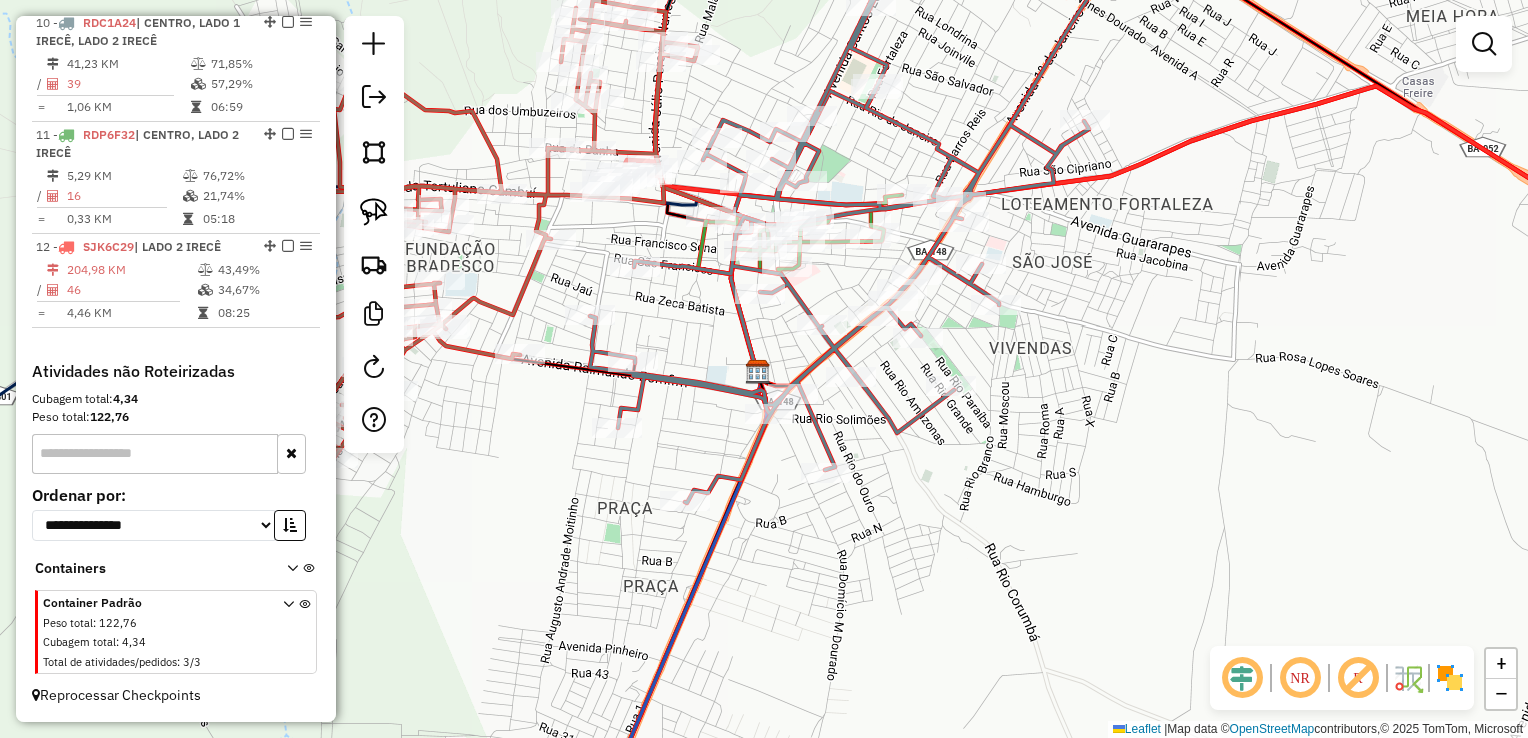 drag, startPoint x: 1007, startPoint y: 541, endPoint x: 1017, endPoint y: 566, distance: 26.925823 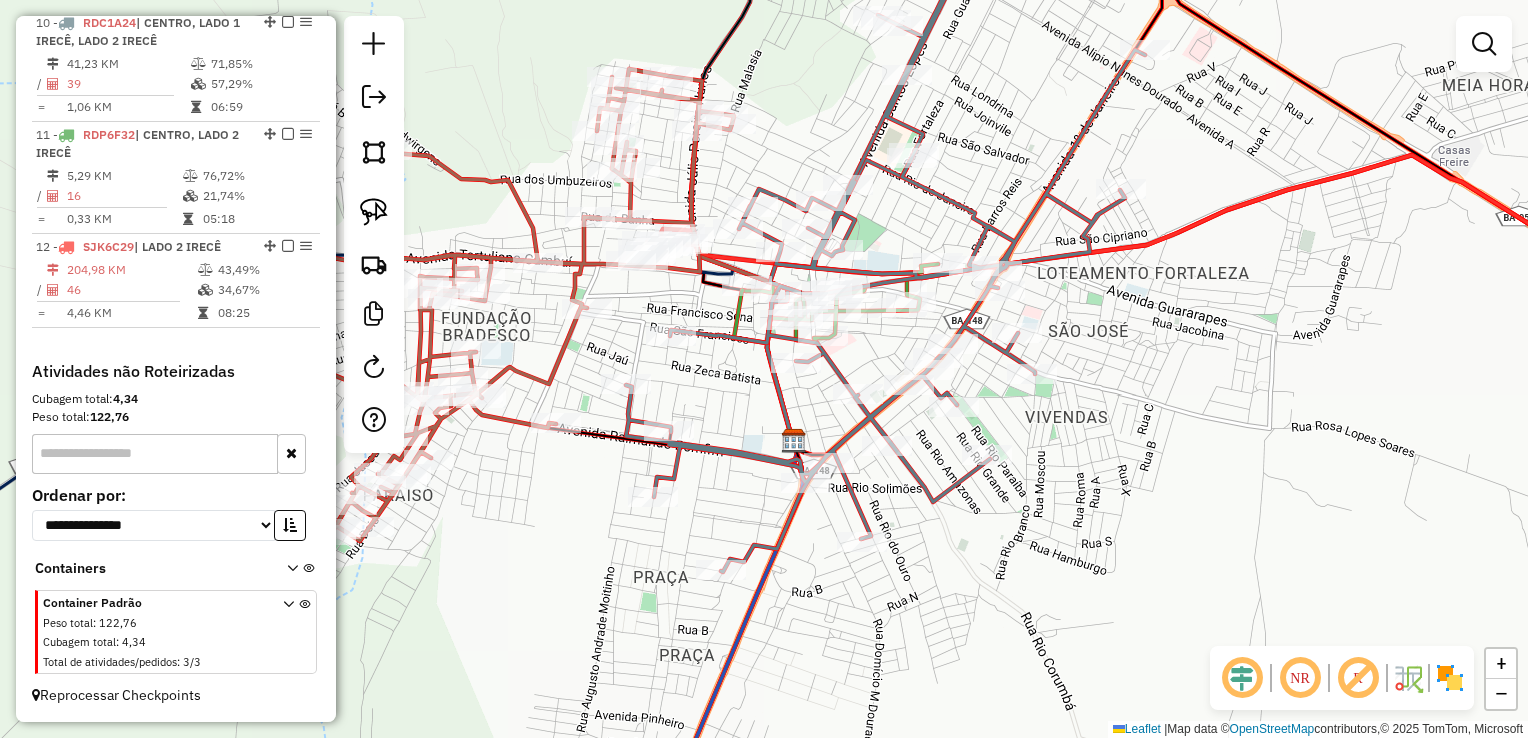click on "Janela de atendimento Grade de atendimento Capacidade Transportadoras Veículos Cliente Pedidos  Rotas Selecione os dias de semana para filtrar as janelas de atendimento  Seg   Ter   Qua   Qui   Sex   Sáb   Dom  Informe o período da janela de atendimento: De: Até:  Filtrar exatamente a janela do cliente  Considerar janela de atendimento padrão  Selecione os dias de semana para filtrar as grades de atendimento  Seg   Ter   Qua   Qui   Sex   Sáb   Dom   Considerar clientes sem dia de atendimento cadastrado  Clientes fora do dia de atendimento selecionado Filtrar as atividades entre os valores definidos abaixo:  Peso mínimo:   Peso máximo:   Cubagem mínima:   Cubagem máxima:   De:   Até:  Filtrar as atividades entre o tempo de atendimento definido abaixo:  De:   Até:   Considerar capacidade total dos clientes não roteirizados Transportadora: Selecione um ou mais itens Tipo de veículo: Selecione um ou mais itens Veículo: Selecione um ou mais itens Motorista: Selecione um ou mais itens Nome: Rótulo:" 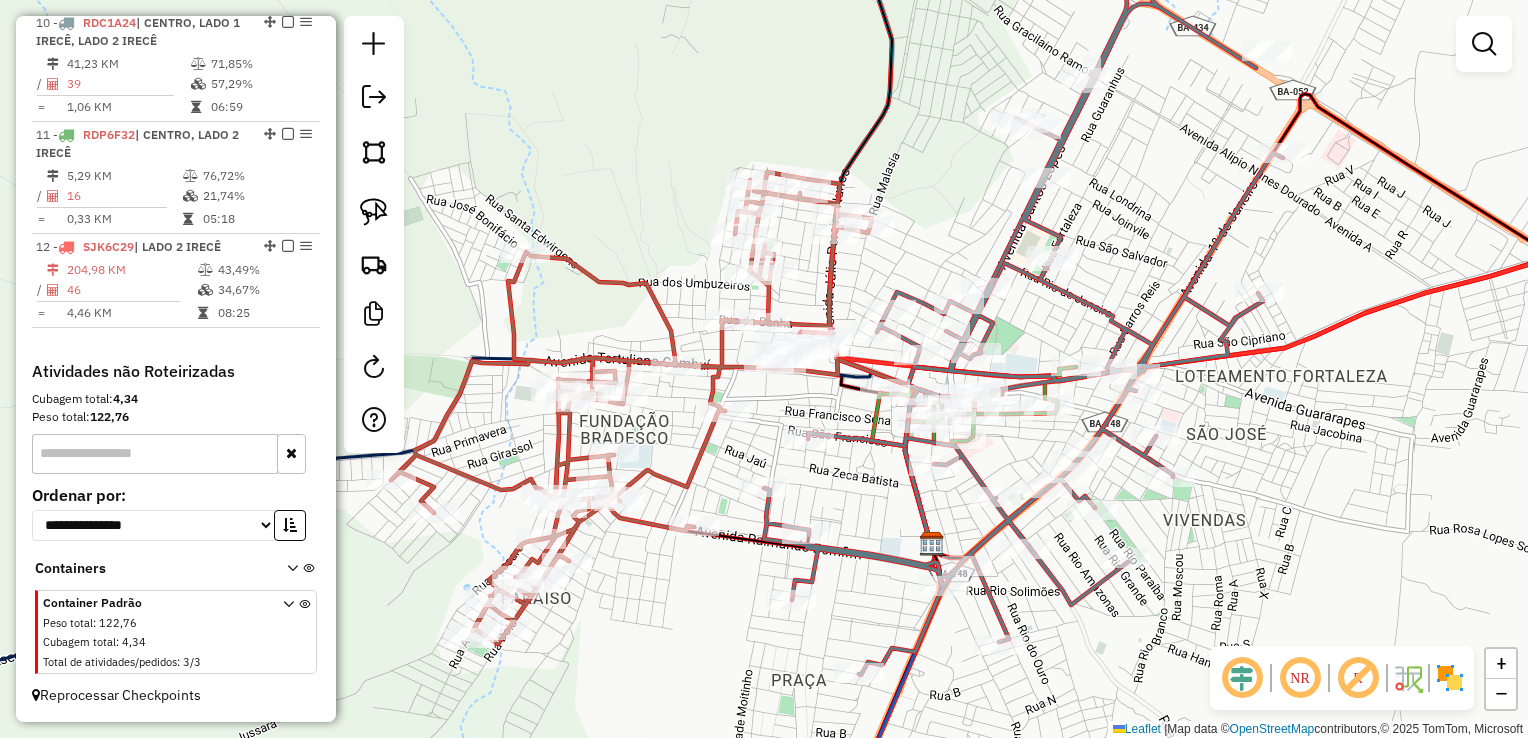 drag, startPoint x: 817, startPoint y: 441, endPoint x: 859, endPoint y: 502, distance: 74.06078 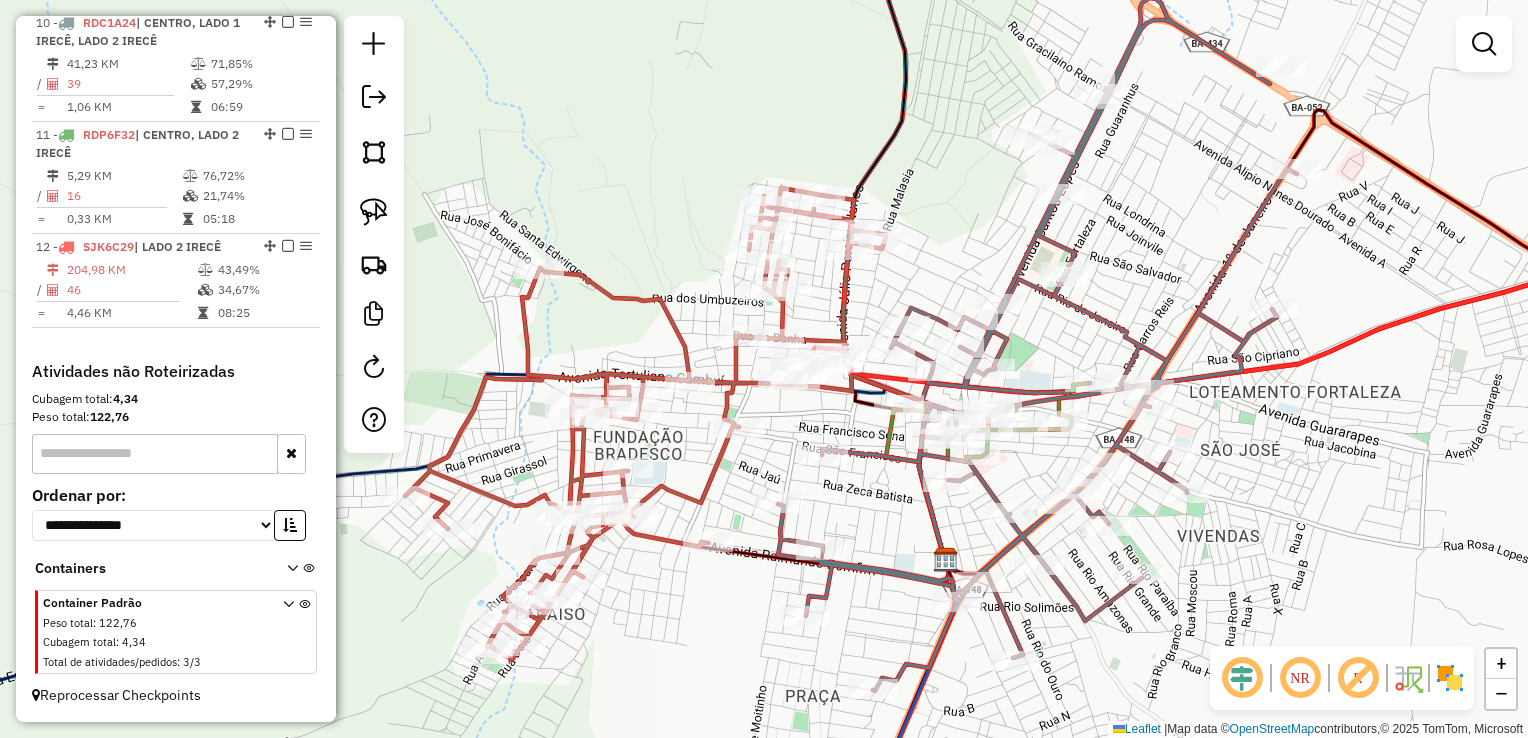 click on "Janela de atendimento Grade de atendimento Capacidade Transportadoras Veículos Cliente Pedidos  Rotas Selecione os dias de semana para filtrar as janelas de atendimento  Seg   Ter   Qua   Qui   Sex   Sáb   Dom  Informe o período da janela de atendimento: De: Até:  Filtrar exatamente a janela do cliente  Considerar janela de atendimento padrão  Selecione os dias de semana para filtrar as grades de atendimento  Seg   Ter   Qua   Qui   Sex   Sáb   Dom   Considerar clientes sem dia de atendimento cadastrado  Clientes fora do dia de atendimento selecionado Filtrar as atividades entre os valores definidos abaixo:  Peso mínimo:   Peso máximo:   Cubagem mínima:   Cubagem máxima:   De:   Até:  Filtrar as atividades entre o tempo de atendimento definido abaixo:  De:   Até:   Considerar capacidade total dos clientes não roteirizados Transportadora: Selecione um ou mais itens Tipo de veículo: Selecione um ou mais itens Veículo: Selecione um ou mais itens Motorista: Selecione um ou mais itens Nome: Rótulo:" 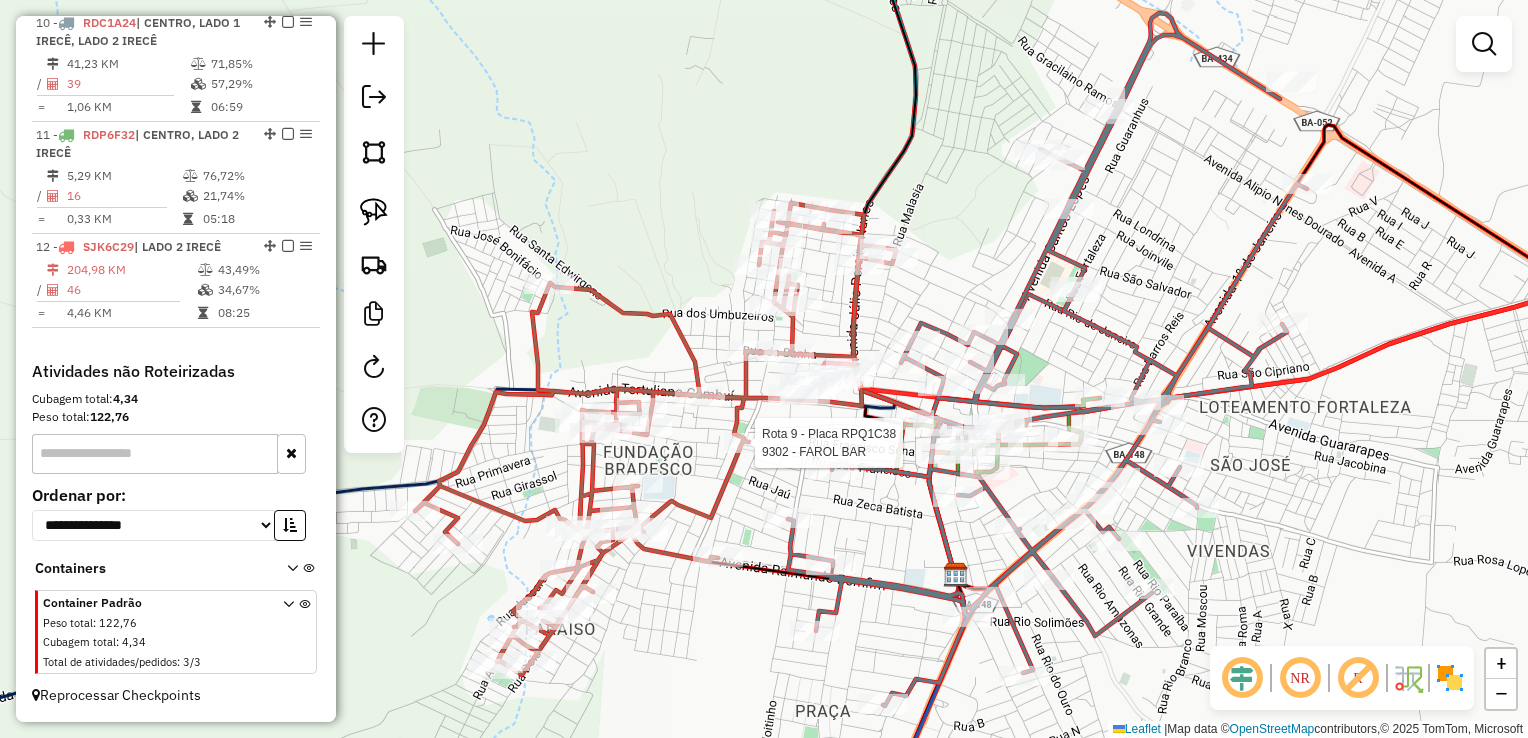 select on "*********" 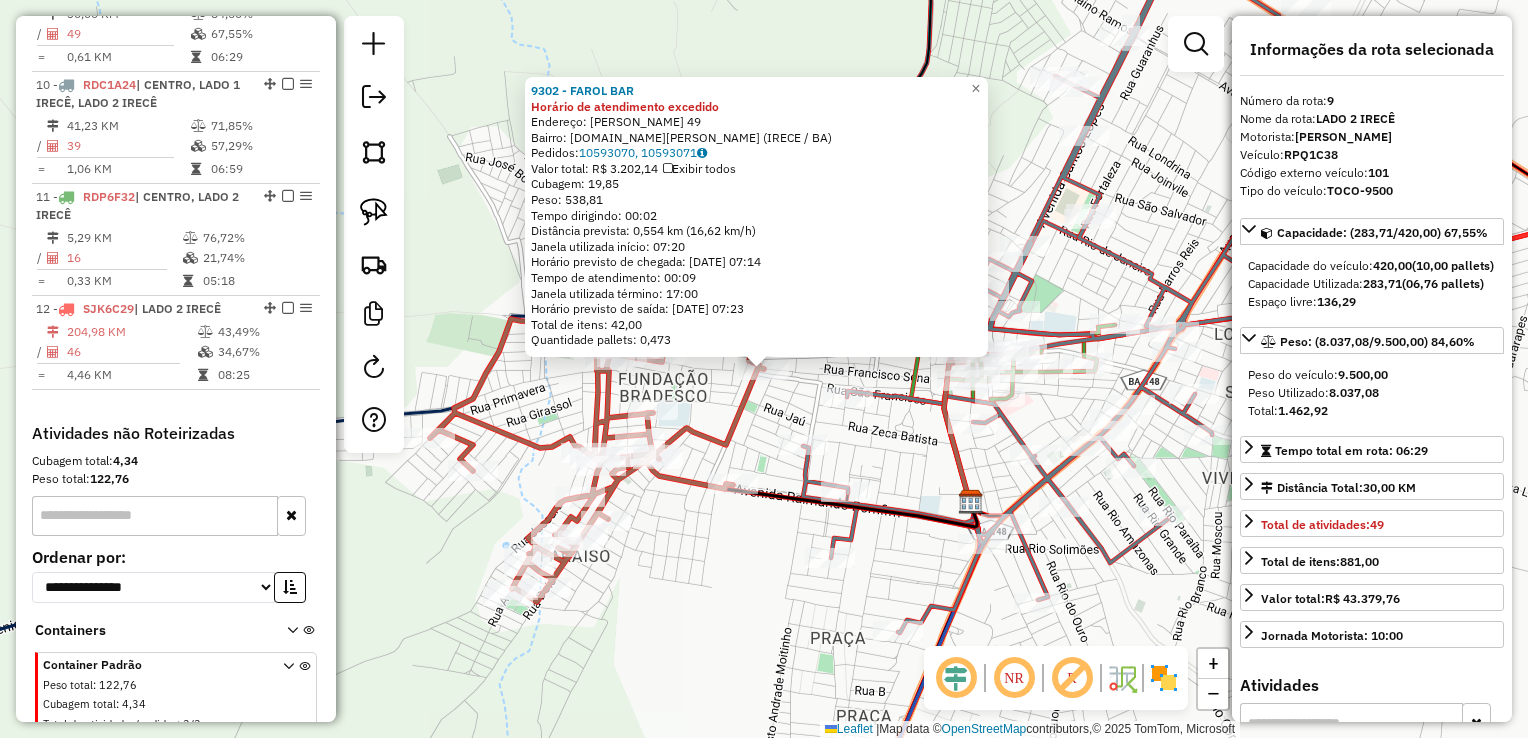 scroll, scrollTop: 1614, scrollLeft: 0, axis: vertical 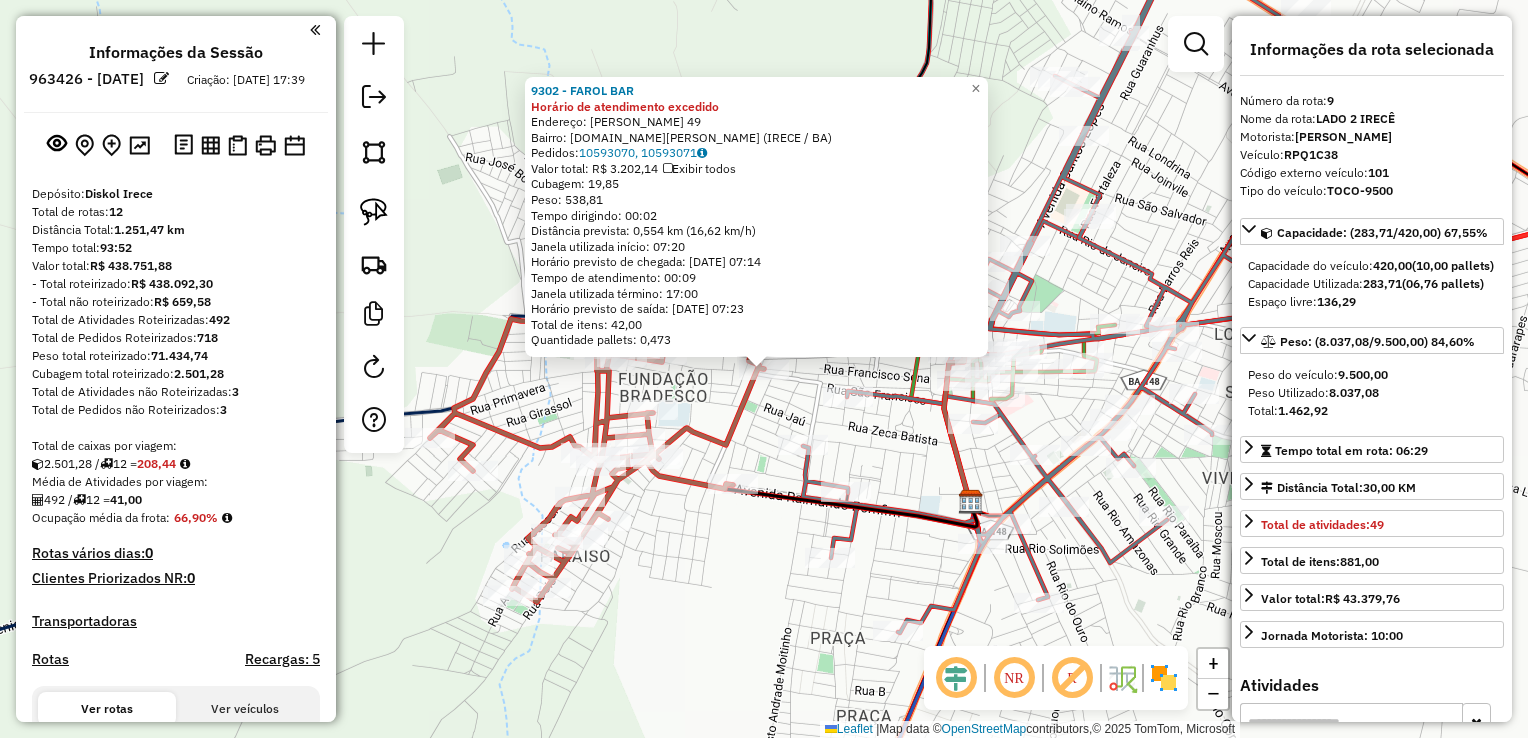 click on "9302 - FAROL BAR Horário de atendimento excedido  Endereço:  PEDRO BATISTA 49   Bairro: F.BRADESCO (IRECE / BA)   Pedidos:  10593070, 10593071   Valor total: R$ 3.202,14   Exibir todos   Cubagem: 19,85  Peso: 538,81  Tempo dirigindo: 00:02   Distância prevista: 0,554 km (16,62 km/h)   Janela utilizada início: 07:20   Horário previsto de chegada: 11/07/2025 07:14   Tempo de atendimento: 00:09   Janela utilizada término: 17:00   Horário previsto de saída: 11/07/2025 07:23   Total de itens: 42,00   Quantidade pallets: 0,473  × Janela de atendimento Grade de atendimento Capacidade Transportadoras Veículos Cliente Pedidos  Rotas Selecione os dias de semana para filtrar as janelas de atendimento  Seg   Ter   Qua   Qui   Sex   Sáb   Dom  Informe o período da janela de atendimento: De: Até:  Filtrar exatamente a janela do cliente  Considerar janela de atendimento padrão  Selecione os dias de semana para filtrar as grades de atendimento  Seg   Ter   Qua   Qui   Sex   Sáb   Dom   Peso mínimo:   De:  De:" 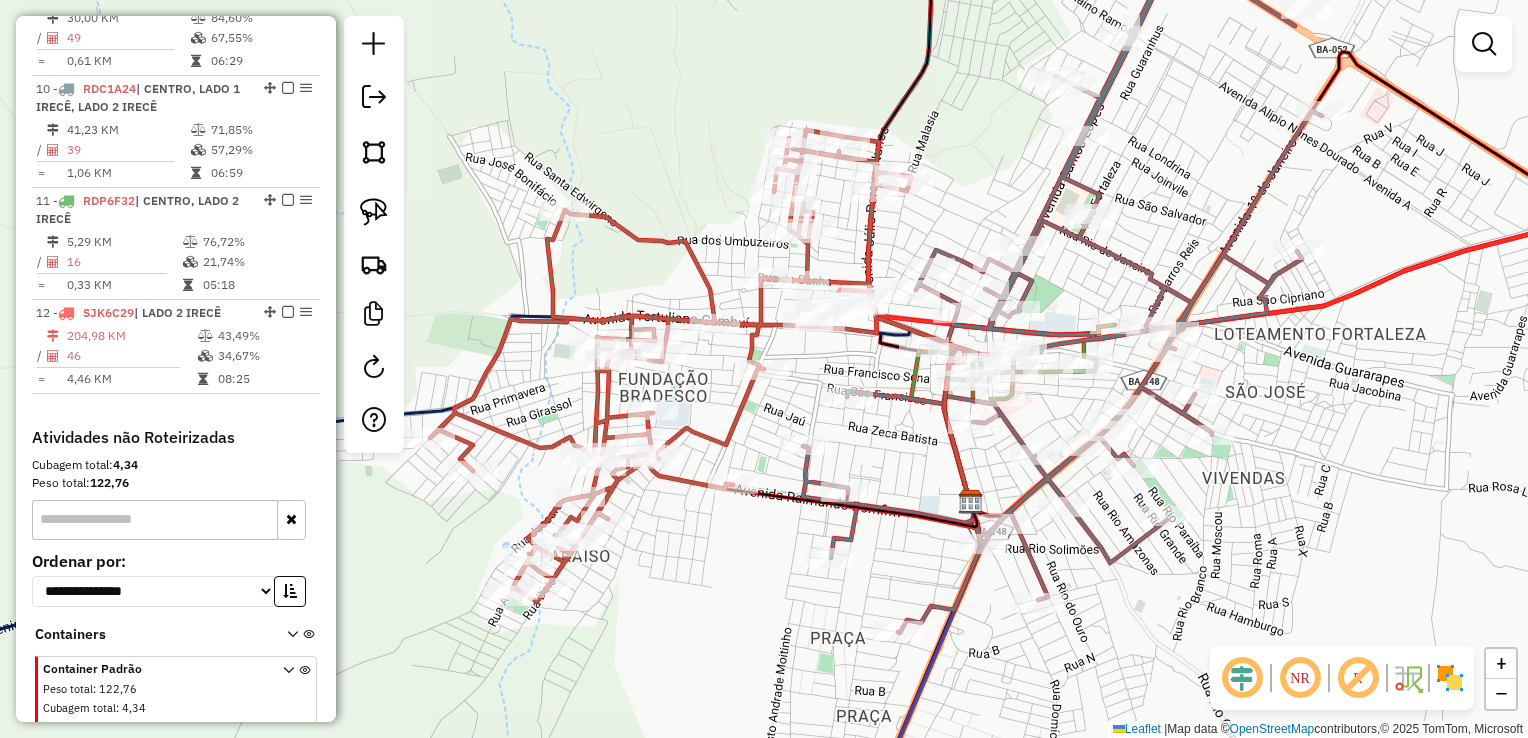 drag, startPoint x: 800, startPoint y: 395, endPoint x: 777, endPoint y: 451, distance: 60.53924 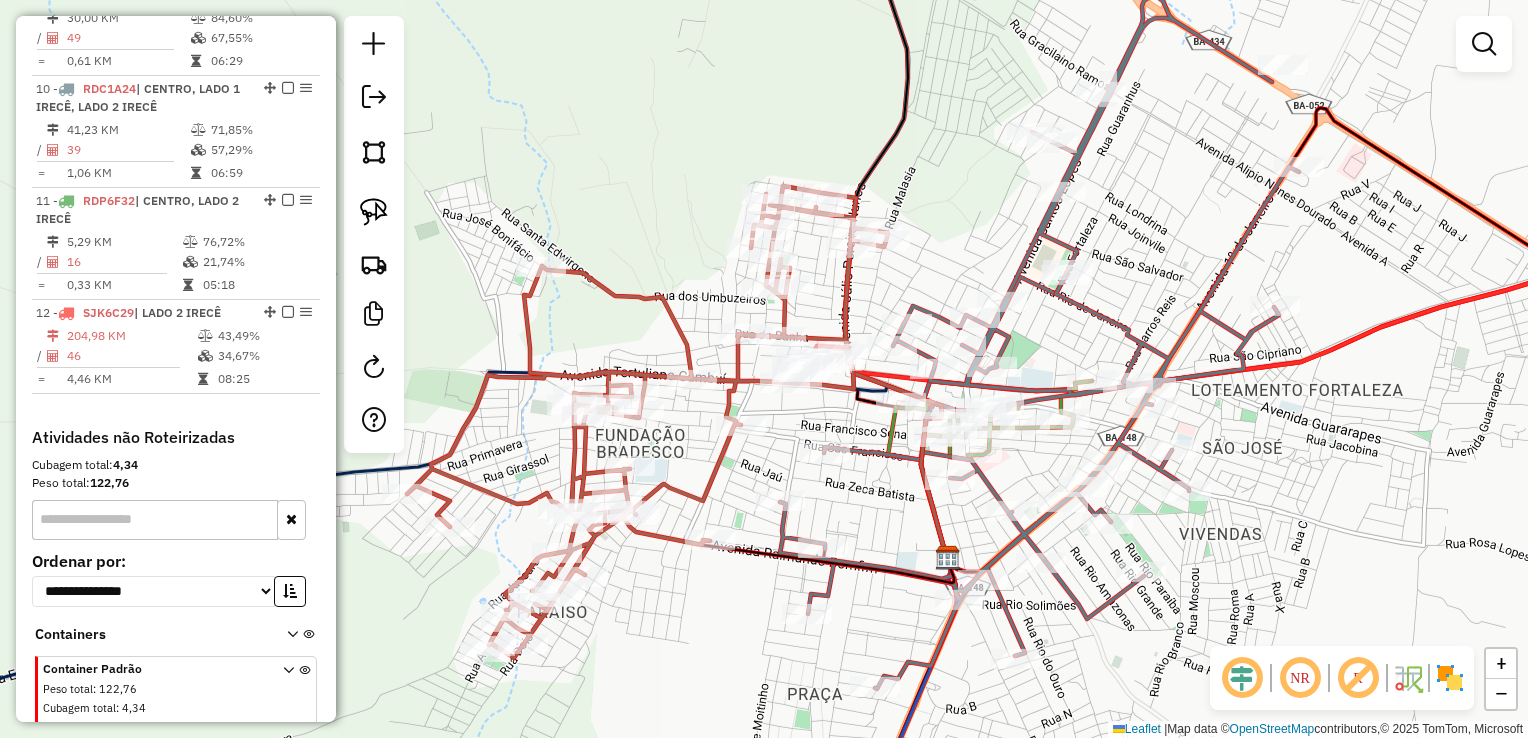 drag, startPoint x: 804, startPoint y: 410, endPoint x: 778, endPoint y: 466, distance: 61.741398 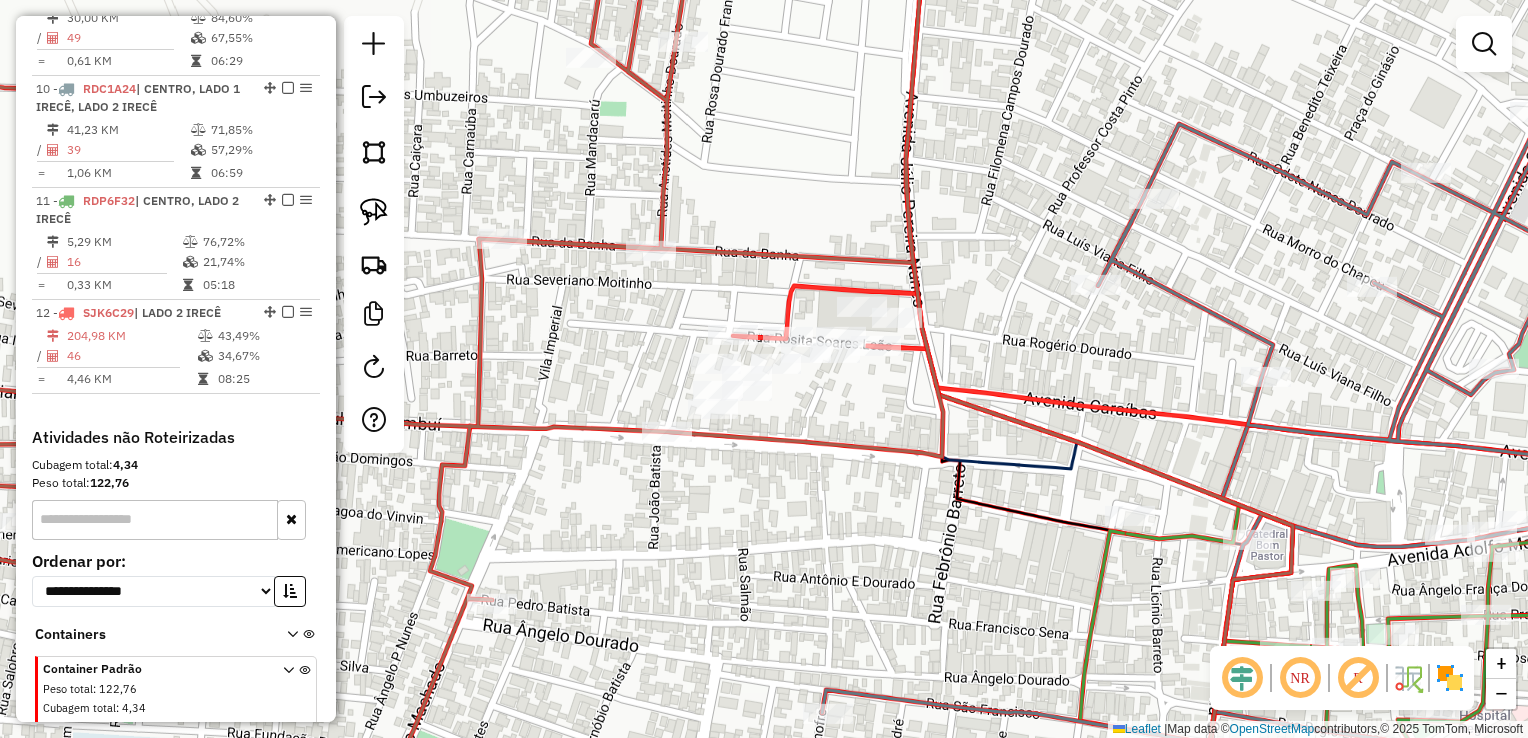 drag, startPoint x: 818, startPoint y: 435, endPoint x: 770, endPoint y: 442, distance: 48.507732 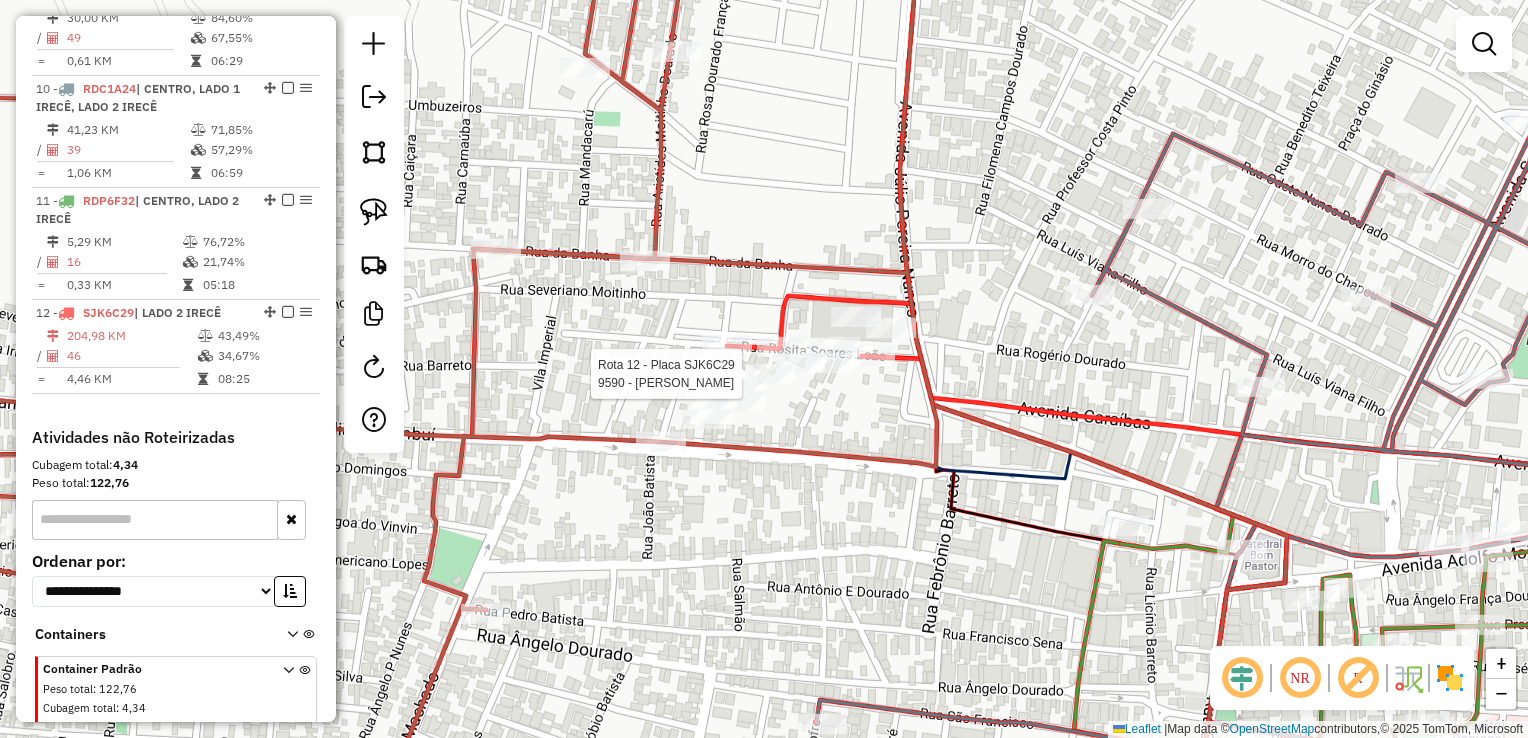 scroll, scrollTop: 1712, scrollLeft: 0, axis: vertical 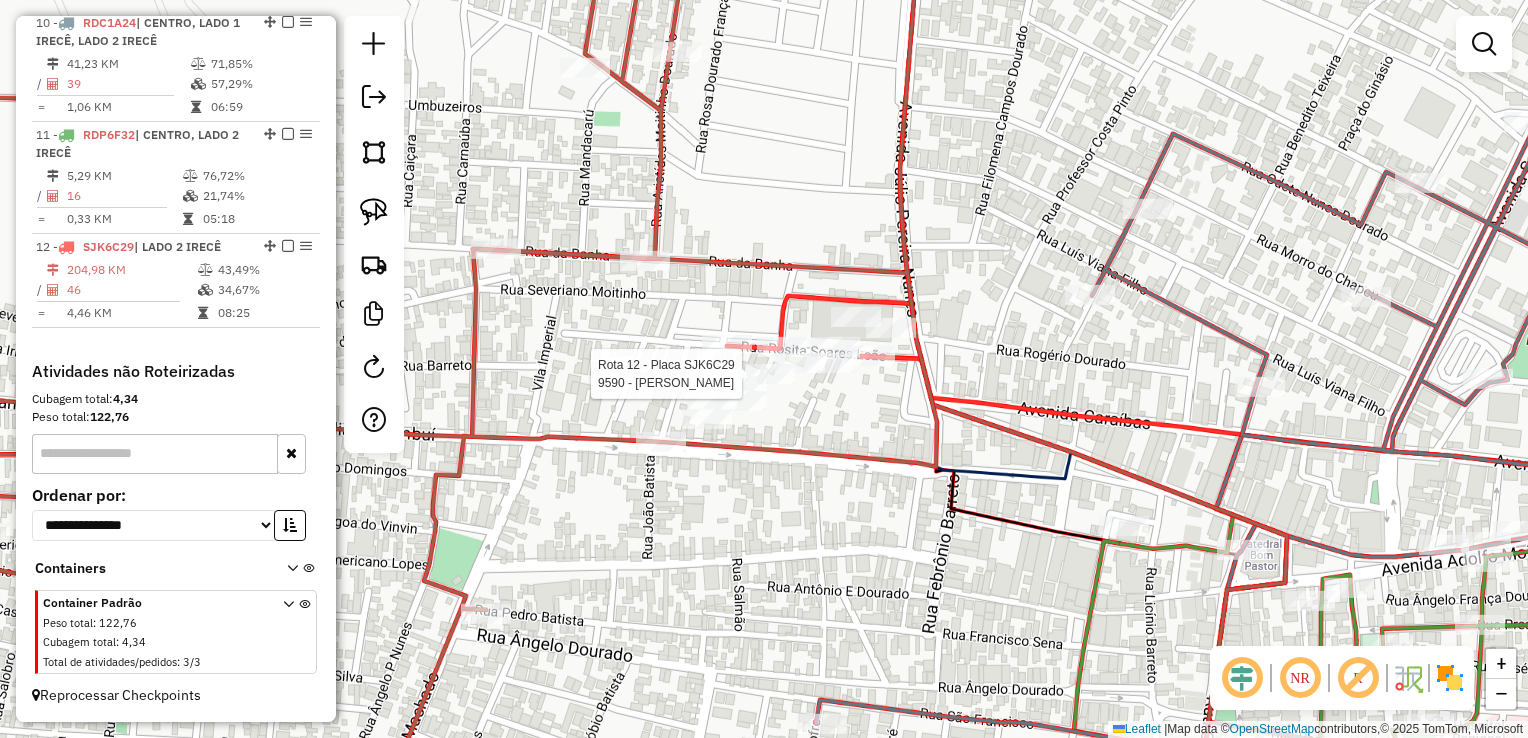 select on "*********" 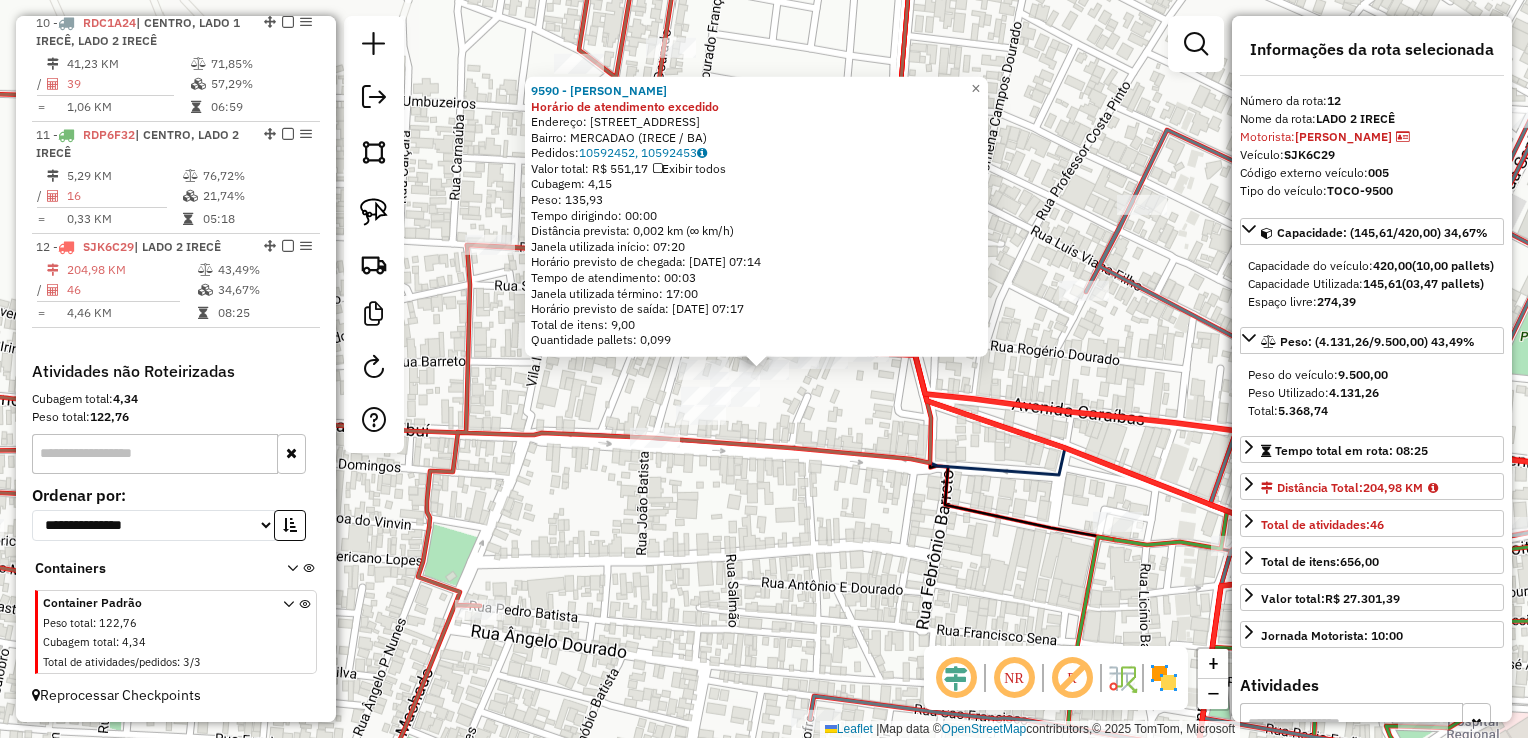 click on "Rota 12 - Placa SJK6C29  9590 - TAIS SOUZA SANTOS 9590 - TAIS SOUZA SANTOS Horário de atendimento excedido  Endereço: Av  DENTRO DO MERCADAO             64   Bairro: MERCADAO (IRECE / BA)   Pedidos:  10592452, 10592453   Valor total: R$ 551,17   Exibir todos   Cubagem: 4,15  Peso: 135,93  Tempo dirigindo: 00:00   Distância prevista: 0,002 km (∞ km/h)   Janela utilizada início: 07:20   Horário previsto de chegada: 11/07/2025 07:14   Tempo de atendimento: 00:03   Janela utilizada término: 17:00   Horário previsto de saída: 11/07/2025 07:17   Total de itens: 9,00   Quantidade pallets: 0,099  × Janela de atendimento Grade de atendimento Capacidade Transportadoras Veículos Cliente Pedidos  Rotas Selecione os dias de semana para filtrar as janelas de atendimento  Seg   Ter   Qua   Qui   Sex   Sáb   Dom  Informe o período da janela de atendimento: De: Até:  Filtrar exatamente a janela do cliente  Considerar janela de atendimento padrão   Seg   Ter   Qua   Qui   Sex   Sáb   Dom   Peso mínimo:   De:" 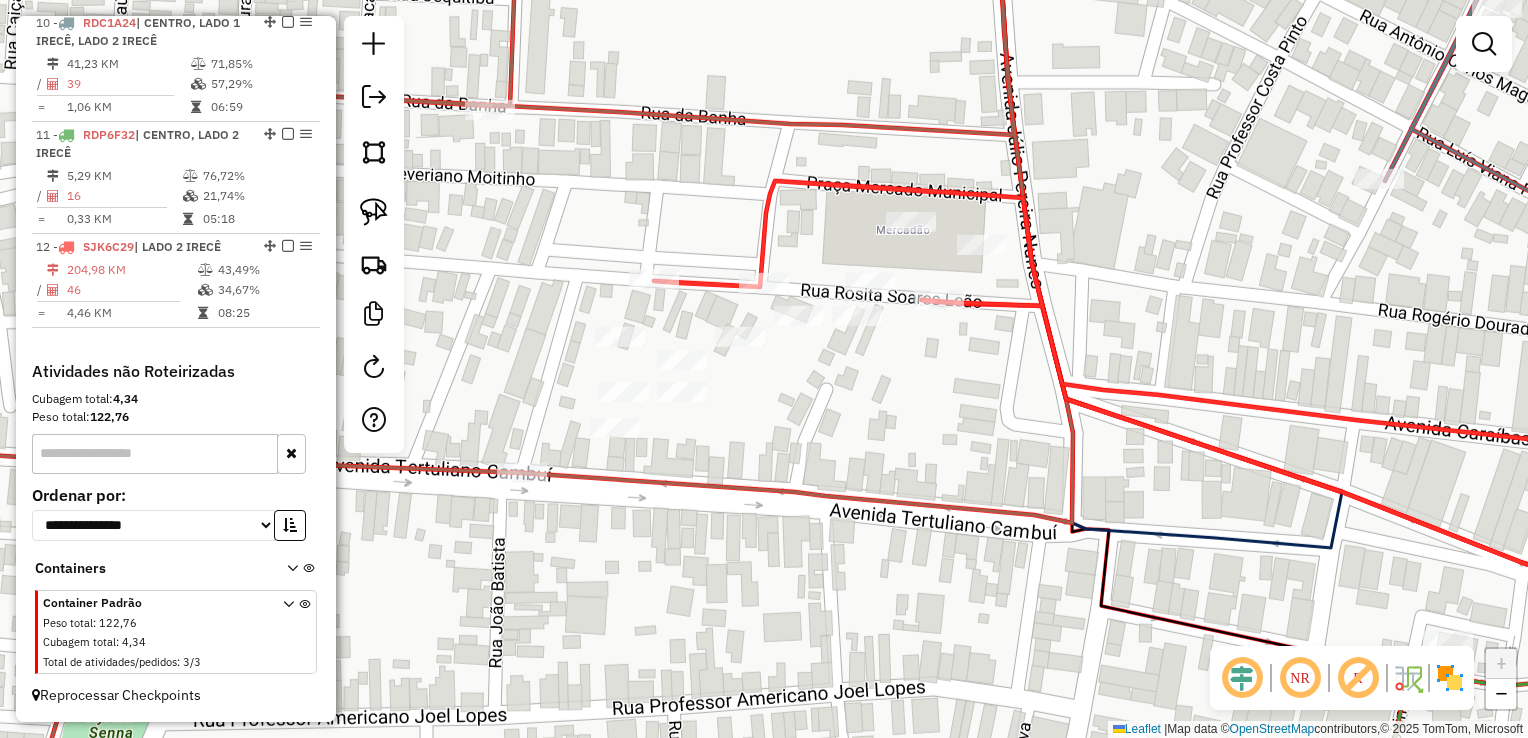 drag, startPoint x: 813, startPoint y: 426, endPoint x: 844, endPoint y: 467, distance: 51.40039 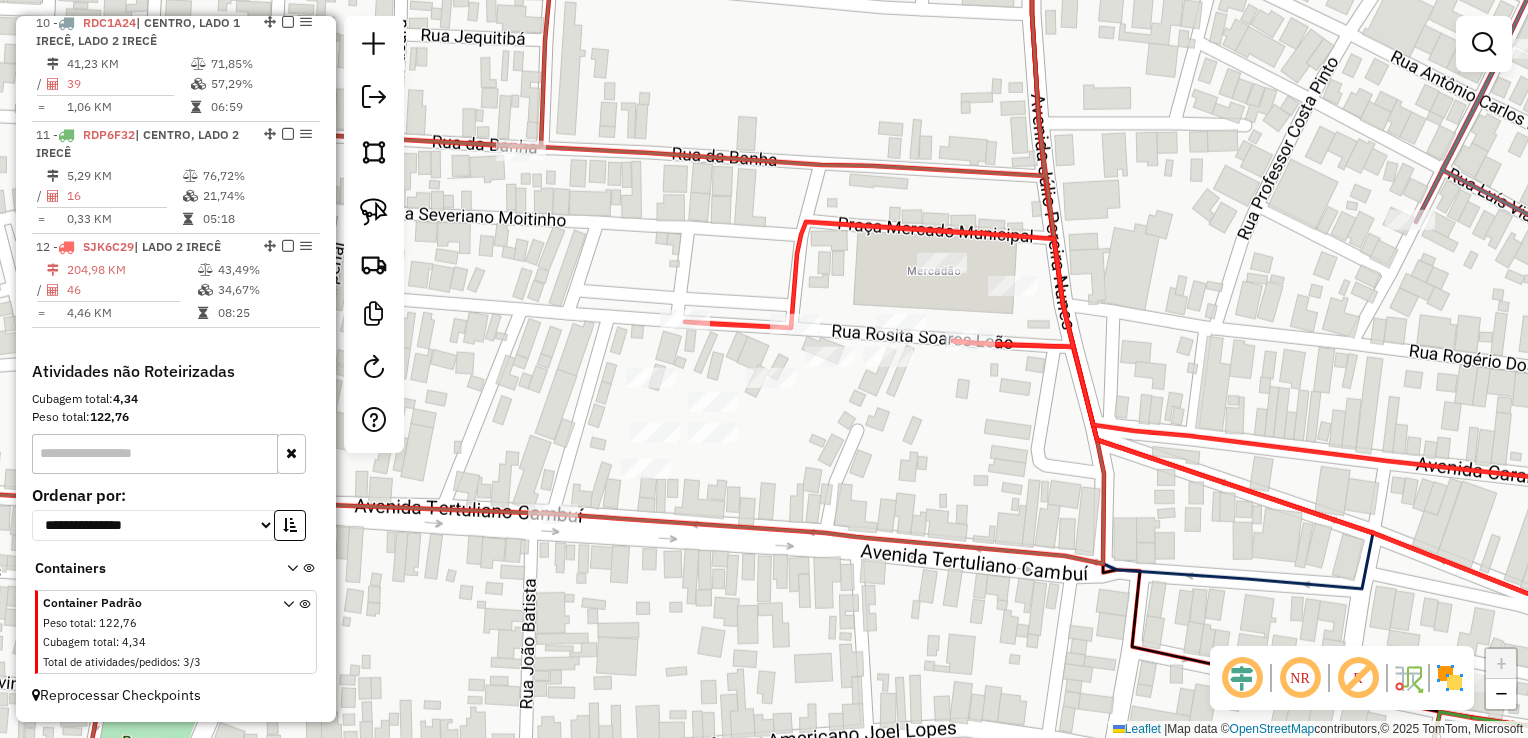 click on "Janela de atendimento Grade de atendimento Capacidade Transportadoras Veículos Cliente Pedidos  Rotas Selecione os dias de semana para filtrar as janelas de atendimento  Seg   Ter   Qua   Qui   Sex   Sáb   Dom  Informe o período da janela de atendimento: De: Até:  Filtrar exatamente a janela do cliente  Considerar janela de atendimento padrão  Selecione os dias de semana para filtrar as grades de atendimento  Seg   Ter   Qua   Qui   Sex   Sáb   Dom   Considerar clientes sem dia de atendimento cadastrado  Clientes fora do dia de atendimento selecionado Filtrar as atividades entre os valores definidos abaixo:  Peso mínimo:   Peso máximo:   Cubagem mínima:   Cubagem máxima:   De:   Até:  Filtrar as atividades entre o tempo de atendimento definido abaixo:  De:   Até:   Considerar capacidade total dos clientes não roteirizados Transportadora: Selecione um ou mais itens Tipo de veículo: Selecione um ou mais itens Veículo: Selecione um ou mais itens Motorista: Selecione um ou mais itens Nome: Rótulo:" 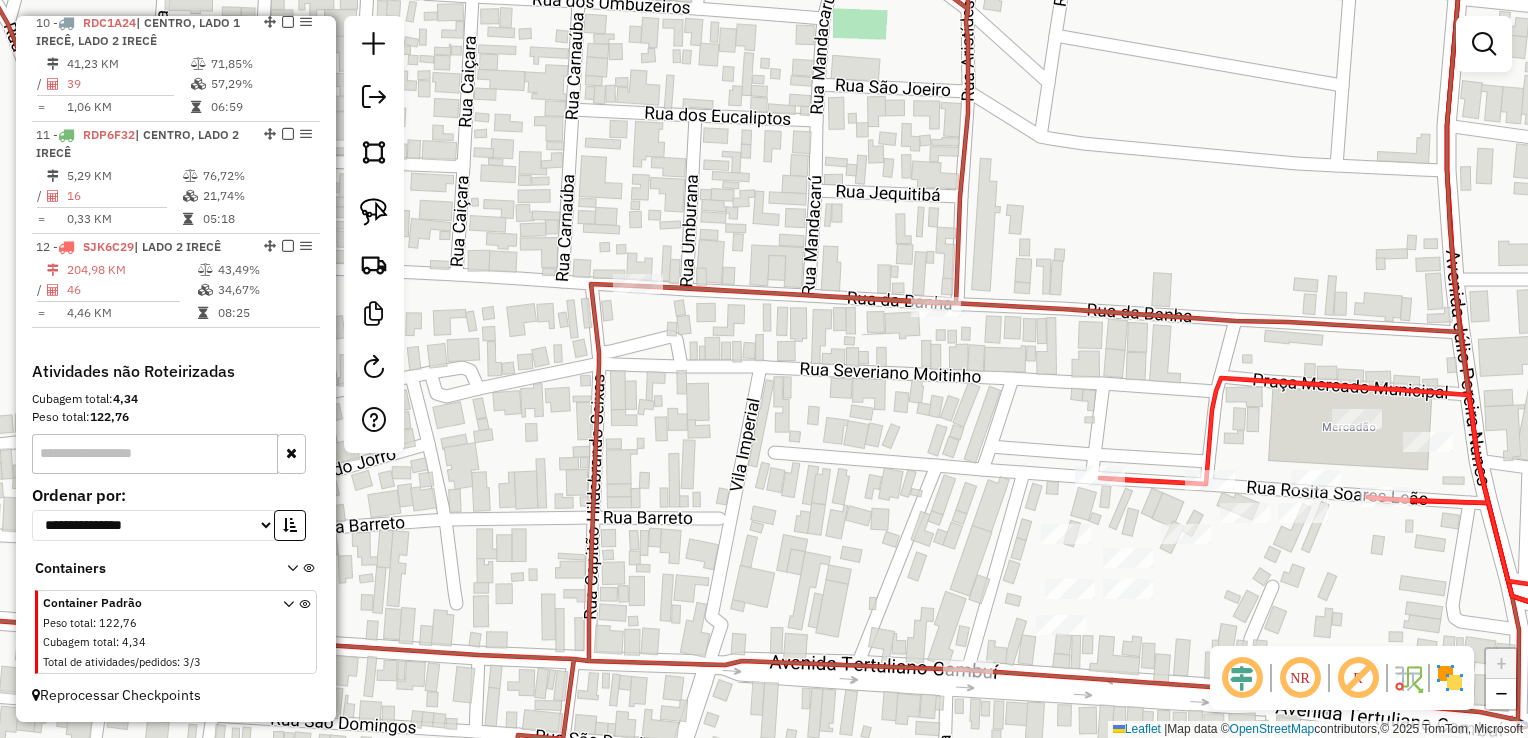 drag, startPoint x: 1005, startPoint y: 387, endPoint x: 776, endPoint y: 294, distance: 247.16391 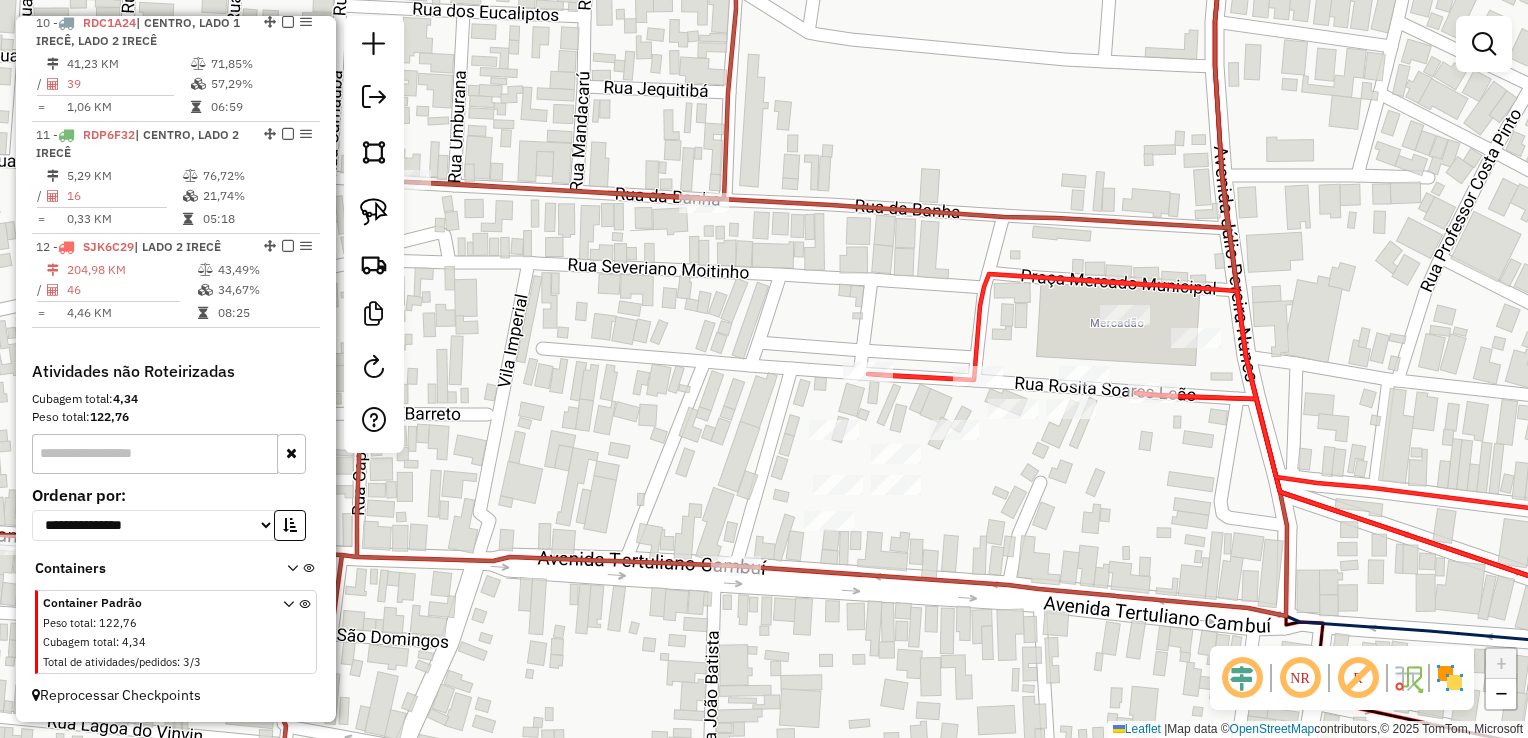 click on "Janela de atendimento Grade de atendimento Capacidade Transportadoras Veículos Cliente Pedidos  Rotas Selecione os dias de semana para filtrar as janelas de atendimento  Seg   Ter   Qua   Qui   Sex   Sáb   Dom  Informe o período da janela de atendimento: De: Até:  Filtrar exatamente a janela do cliente  Considerar janela de atendimento padrão  Selecione os dias de semana para filtrar as grades de atendimento  Seg   Ter   Qua   Qui   Sex   Sáb   Dom   Considerar clientes sem dia de atendimento cadastrado  Clientes fora do dia de atendimento selecionado Filtrar as atividades entre os valores definidos abaixo:  Peso mínimo:   Peso máximo:   Cubagem mínima:   Cubagem máxima:   De:   Até:  Filtrar as atividades entre o tempo de atendimento definido abaixo:  De:   Até:   Considerar capacidade total dos clientes não roteirizados Transportadora: Selecione um ou mais itens Tipo de veículo: Selecione um ou mais itens Veículo: Selecione um ou mais itens Motorista: Selecione um ou mais itens Nome: Rótulo:" 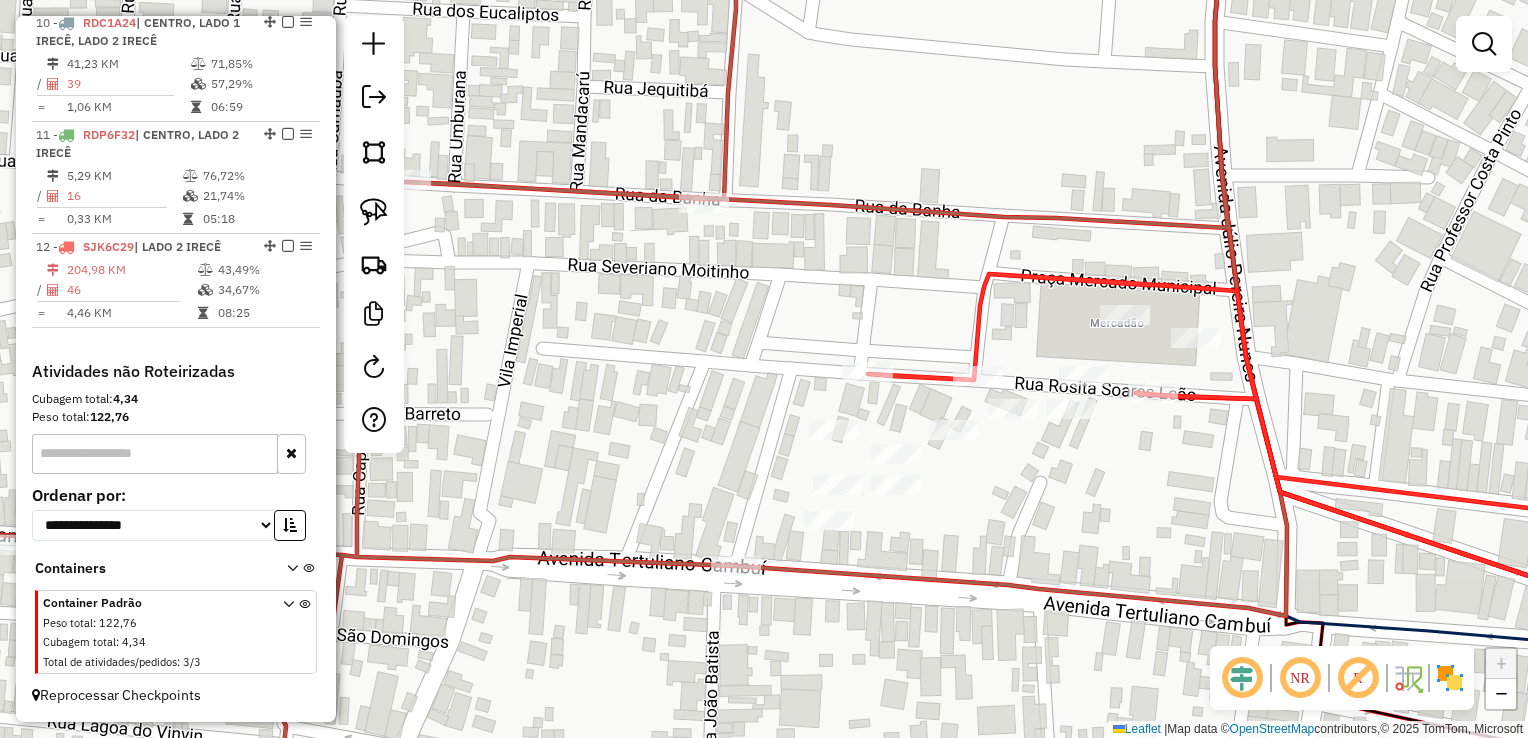 click on "Janela de atendimento Grade de atendimento Capacidade Transportadoras Veículos Cliente Pedidos  Rotas Selecione os dias de semana para filtrar as janelas de atendimento  Seg   Ter   Qua   Qui   Sex   Sáb   Dom  Informe o período da janela de atendimento: De: Até:  Filtrar exatamente a janela do cliente  Considerar janela de atendimento padrão  Selecione os dias de semana para filtrar as grades de atendimento  Seg   Ter   Qua   Qui   Sex   Sáb   Dom   Considerar clientes sem dia de atendimento cadastrado  Clientes fora do dia de atendimento selecionado Filtrar as atividades entre os valores definidos abaixo:  Peso mínimo:   Peso máximo:   Cubagem mínima:   Cubagem máxima:   De:   Até:  Filtrar as atividades entre o tempo de atendimento definido abaixo:  De:   Até:   Considerar capacidade total dos clientes não roteirizados Transportadora: Selecione um ou mais itens Tipo de veículo: Selecione um ou mais itens Veículo: Selecione um ou mais itens Motorista: Selecione um ou mais itens Nome: Rótulo:" 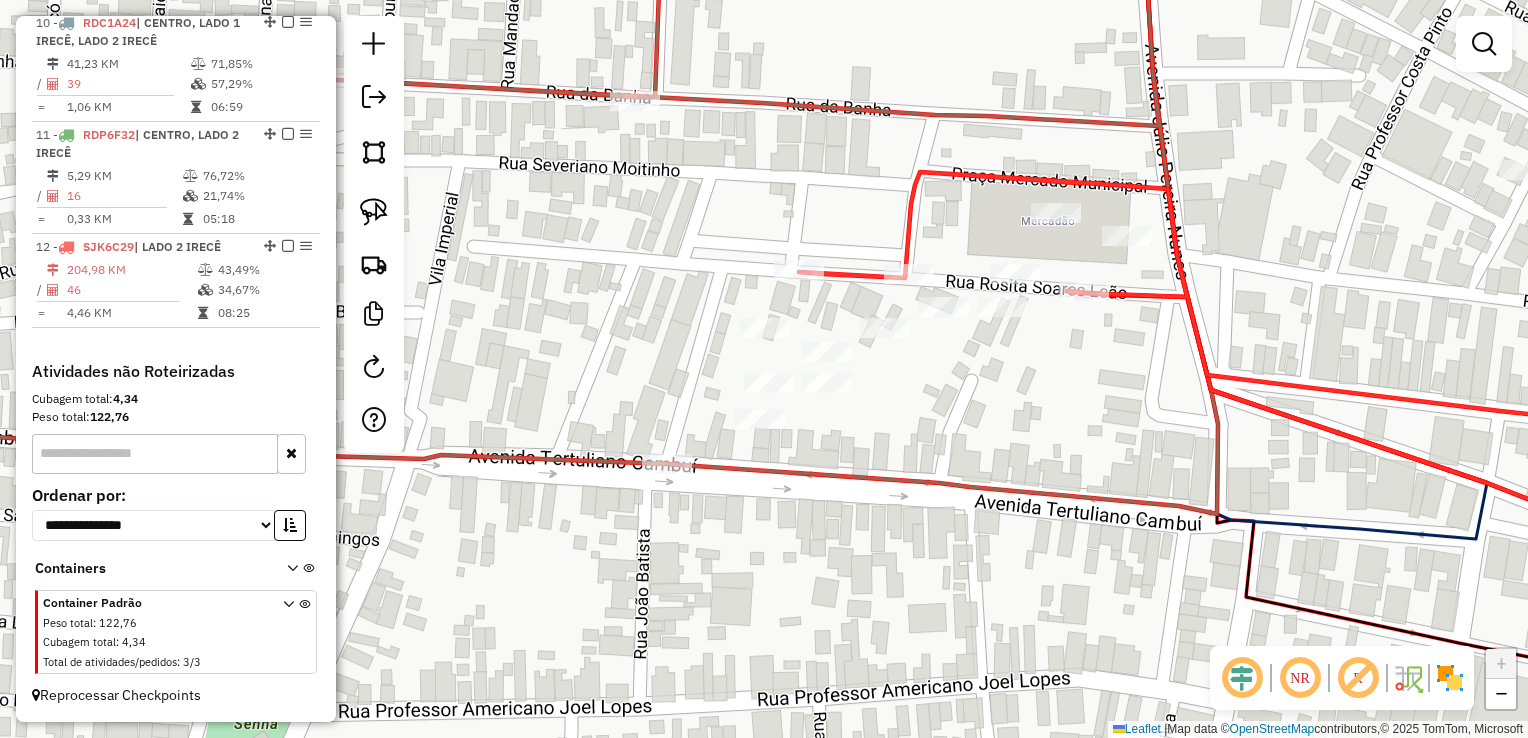 drag, startPoint x: 1123, startPoint y: 498, endPoint x: 1040, endPoint y: 380, distance: 144.26712 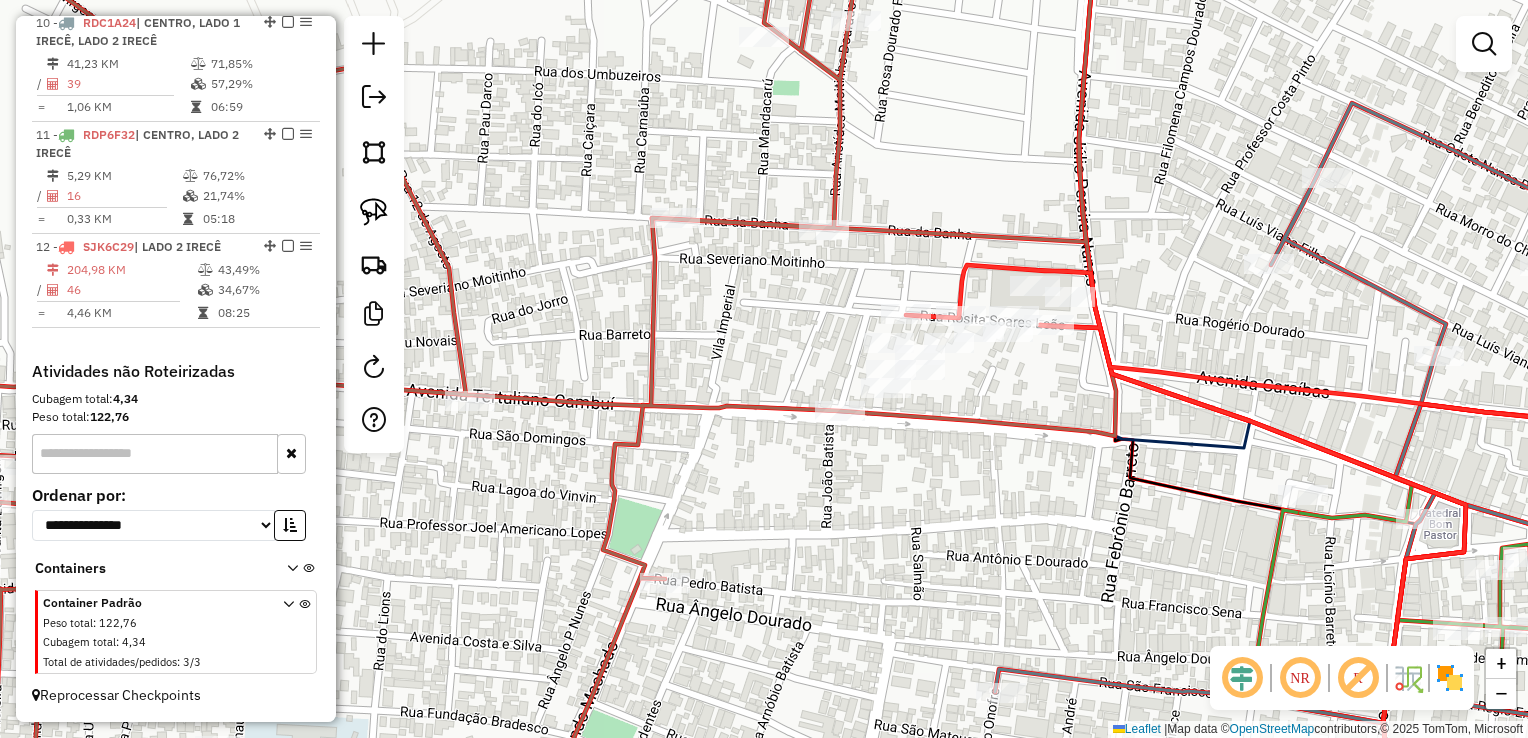 drag, startPoint x: 1056, startPoint y: 382, endPoint x: 687, endPoint y: 278, distance: 383.3758 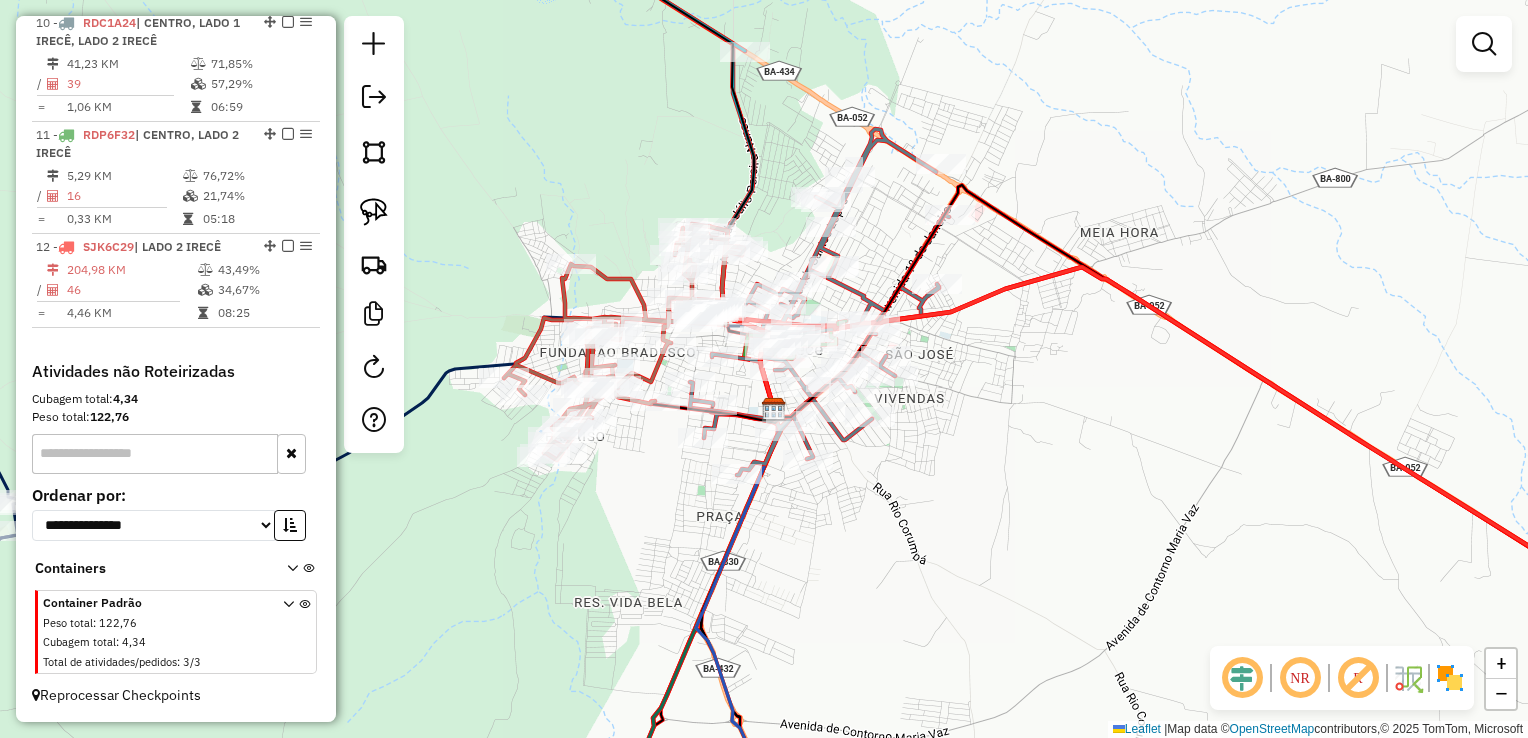 drag, startPoint x: 958, startPoint y: 350, endPoint x: 743, endPoint y: 296, distance: 221.67769 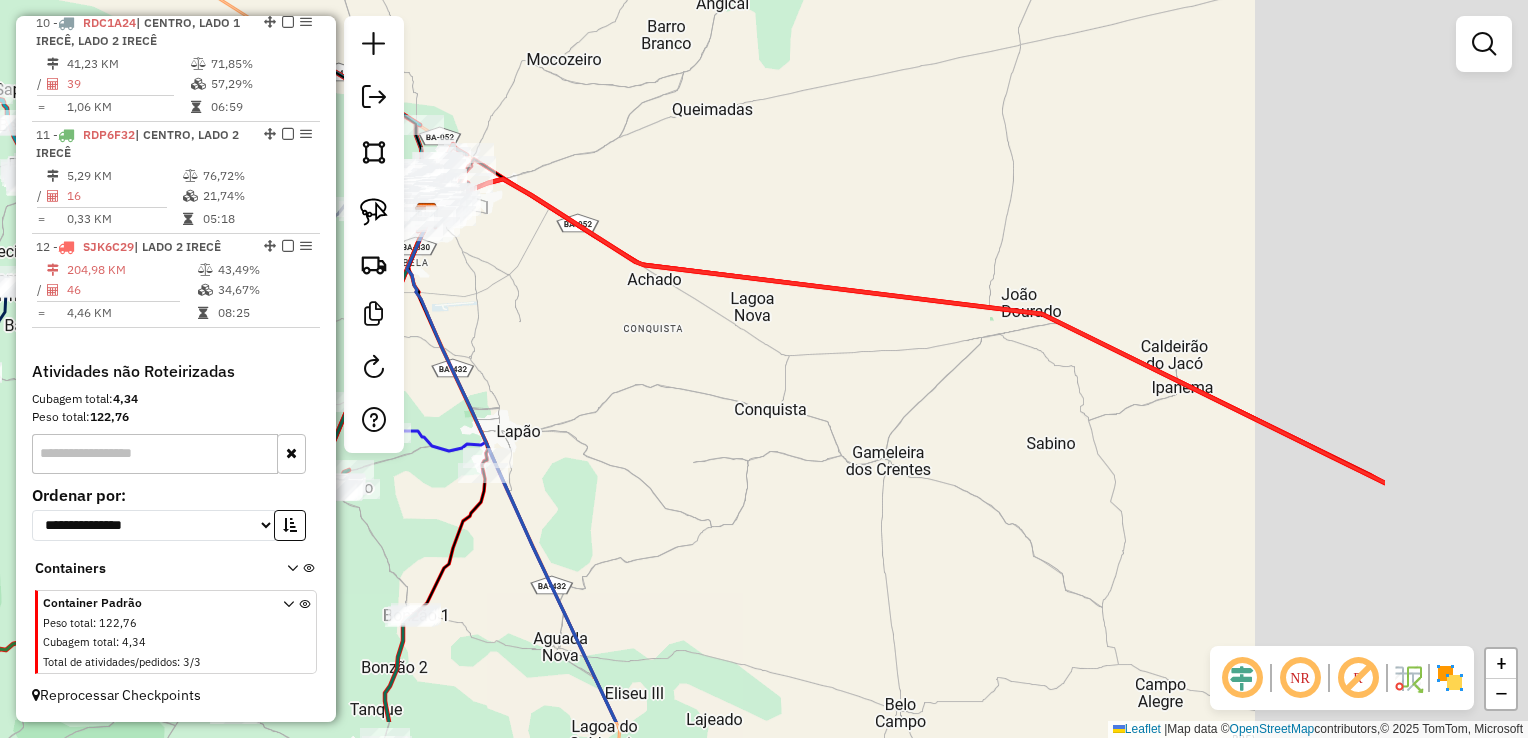 drag, startPoint x: 1184, startPoint y: 458, endPoint x: 845, endPoint y: 351, distance: 355.4856 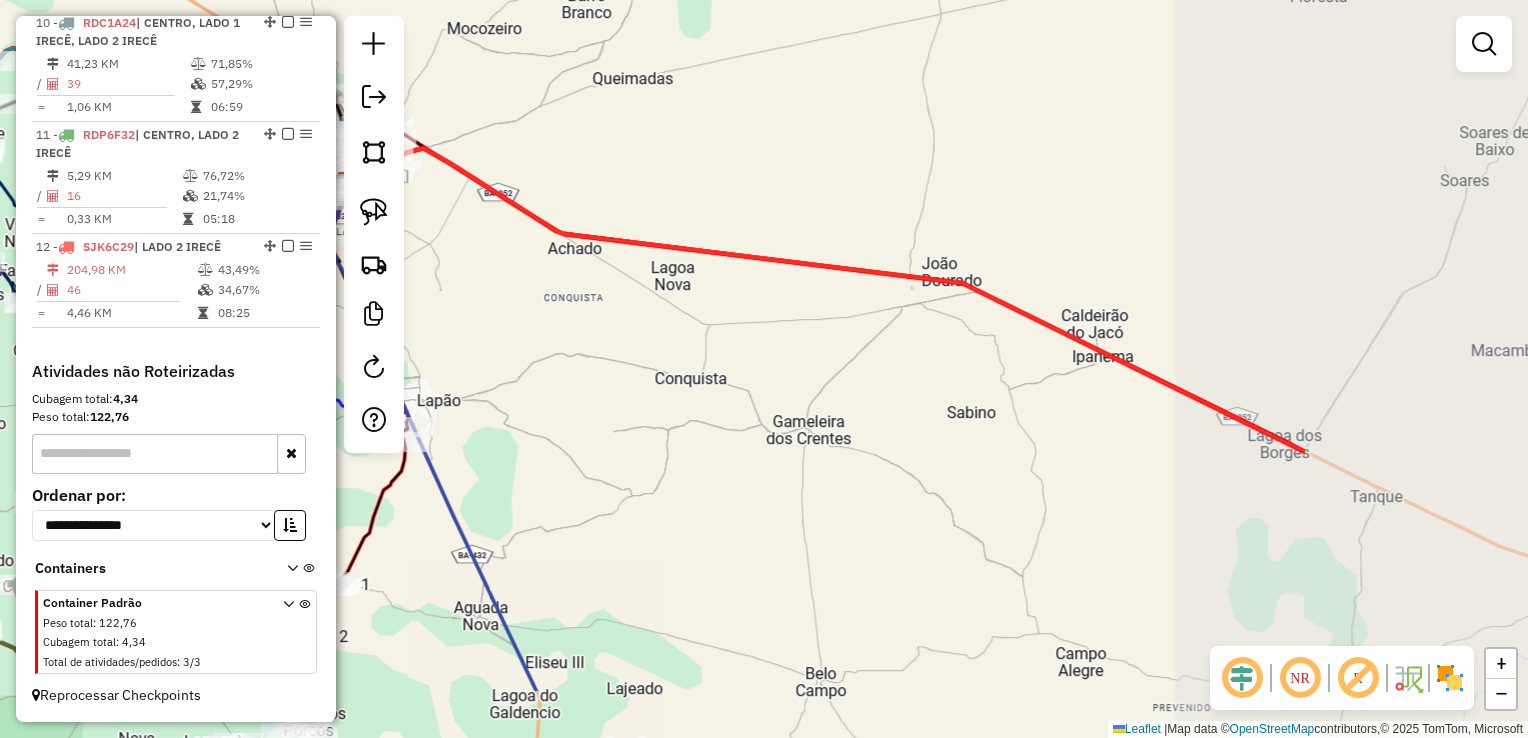 drag, startPoint x: 948, startPoint y: 354, endPoint x: 871, endPoint y: 323, distance: 83.00603 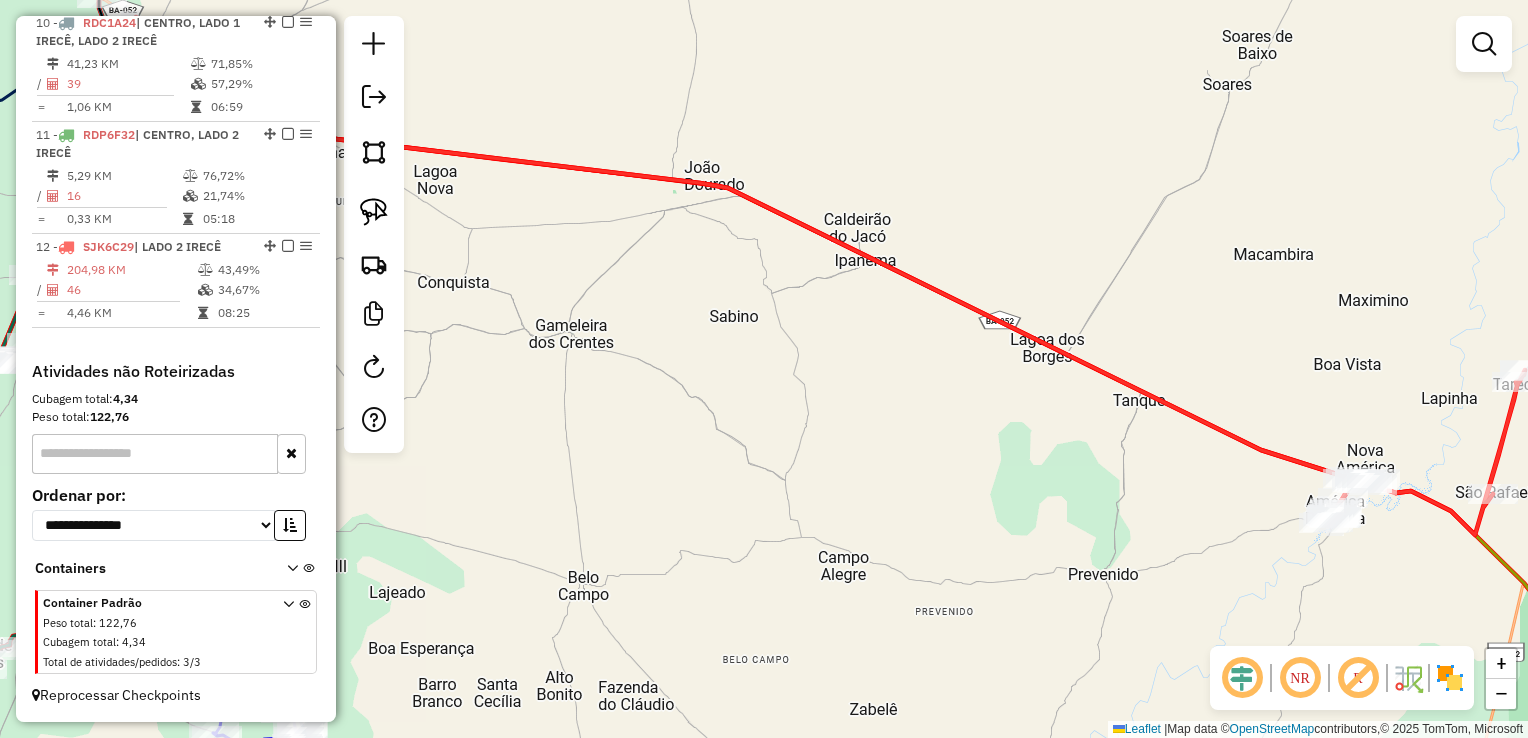 click on "Janela de atendimento Grade de atendimento Capacidade Transportadoras Veículos Cliente Pedidos  Rotas Selecione os dias de semana para filtrar as janelas de atendimento  Seg   Ter   Qua   Qui   Sex   Sáb   Dom  Informe o período da janela de atendimento: De: Até:  Filtrar exatamente a janela do cliente  Considerar janela de atendimento padrão  Selecione os dias de semana para filtrar as grades de atendimento  Seg   Ter   Qua   Qui   Sex   Sáb   Dom   Considerar clientes sem dia de atendimento cadastrado  Clientes fora do dia de atendimento selecionado Filtrar as atividades entre os valores definidos abaixo:  Peso mínimo:   Peso máximo:   Cubagem mínima:   Cubagem máxima:   De:   Até:  Filtrar as atividades entre o tempo de atendimento definido abaixo:  De:   Até:   Considerar capacidade total dos clientes não roteirizados Transportadora: Selecione um ou mais itens Tipo de veículo: Selecione um ou mais itens Veículo: Selecione um ou mais itens Motorista: Selecione um ou mais itens Nome: Rótulo:" 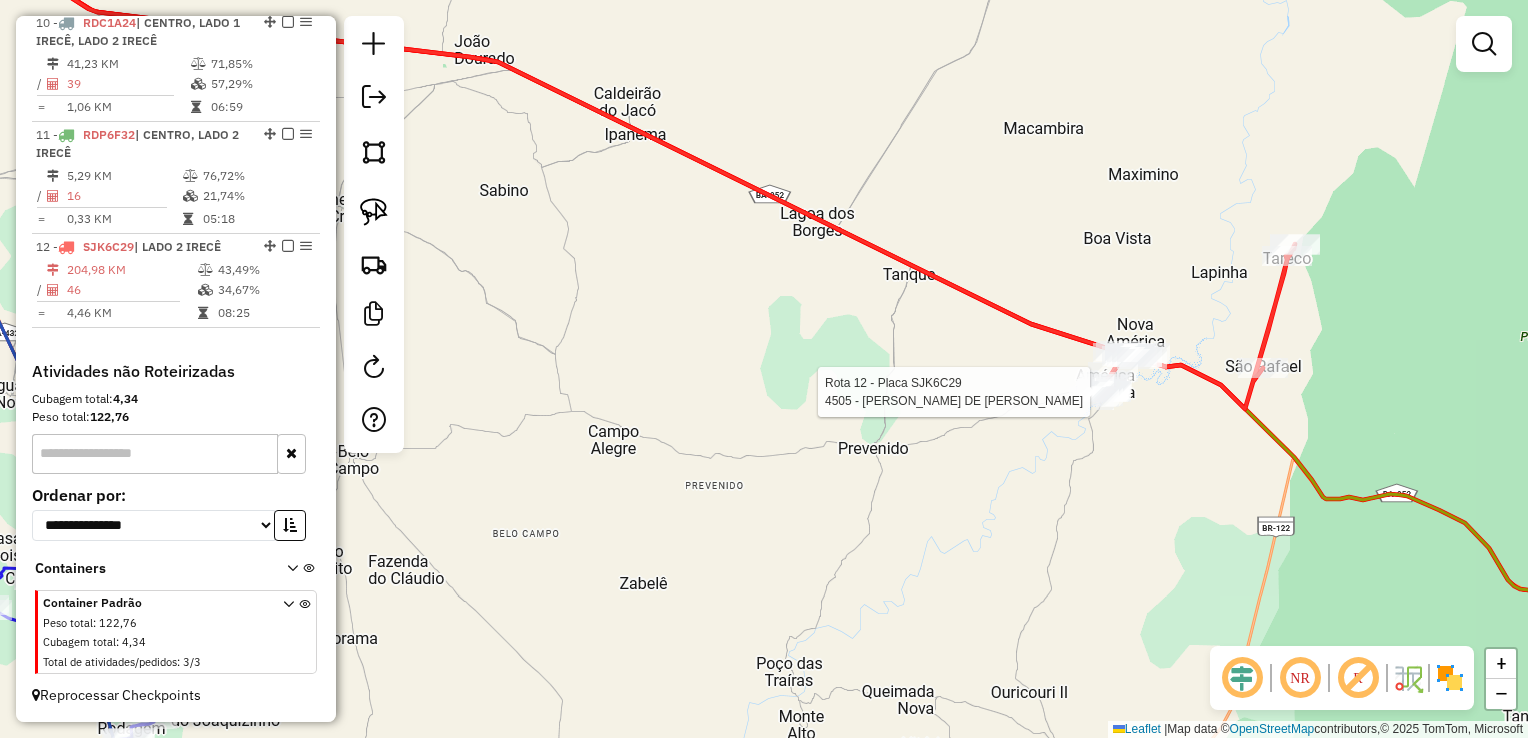 select on "*********" 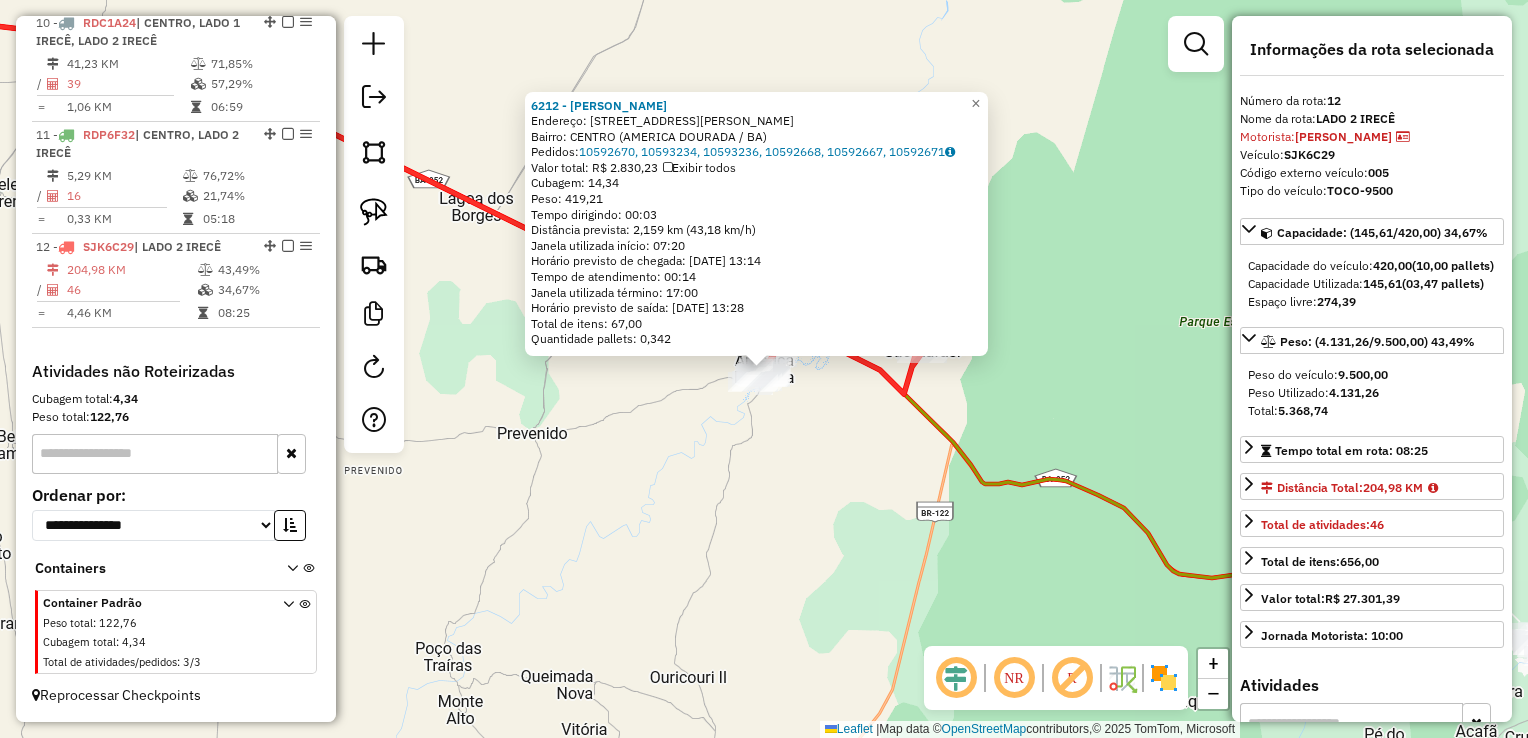 click on "6212 - MARINALVA CALADO BORGES  Endereço: R   NESTOR BORGES                  138 A   Bairro: CENTRO (AMERICA DOURADA / BA)   Pedidos:  10592670, 10593234, 10593236, 10592668, 10592667, 10592671   Valor total: R$ 2.830,23   Exibir todos   Cubagem: 14,34  Peso: 419,21  Tempo dirigindo: 00:03   Distância prevista: 2,159 km (43,18 km/h)   Janela utilizada início: 07:20   Horário previsto de chegada: 11/07/2025 13:14   Tempo de atendimento: 00:14   Janela utilizada término: 17:00   Horário previsto de saída: 11/07/2025 13:28   Total de itens: 67,00   Quantidade pallets: 0,342  × Janela de atendimento Grade de atendimento Capacidade Transportadoras Veículos Cliente Pedidos  Rotas Selecione os dias de semana para filtrar as janelas de atendimento  Seg   Ter   Qua   Qui   Sex   Sáb   Dom  Informe o período da janela de atendimento: De: Até:  Filtrar exatamente a janela do cliente  Considerar janela de atendimento padrão  Selecione os dias de semana para filtrar as grades de atendimento  Seg   Ter   Qua" 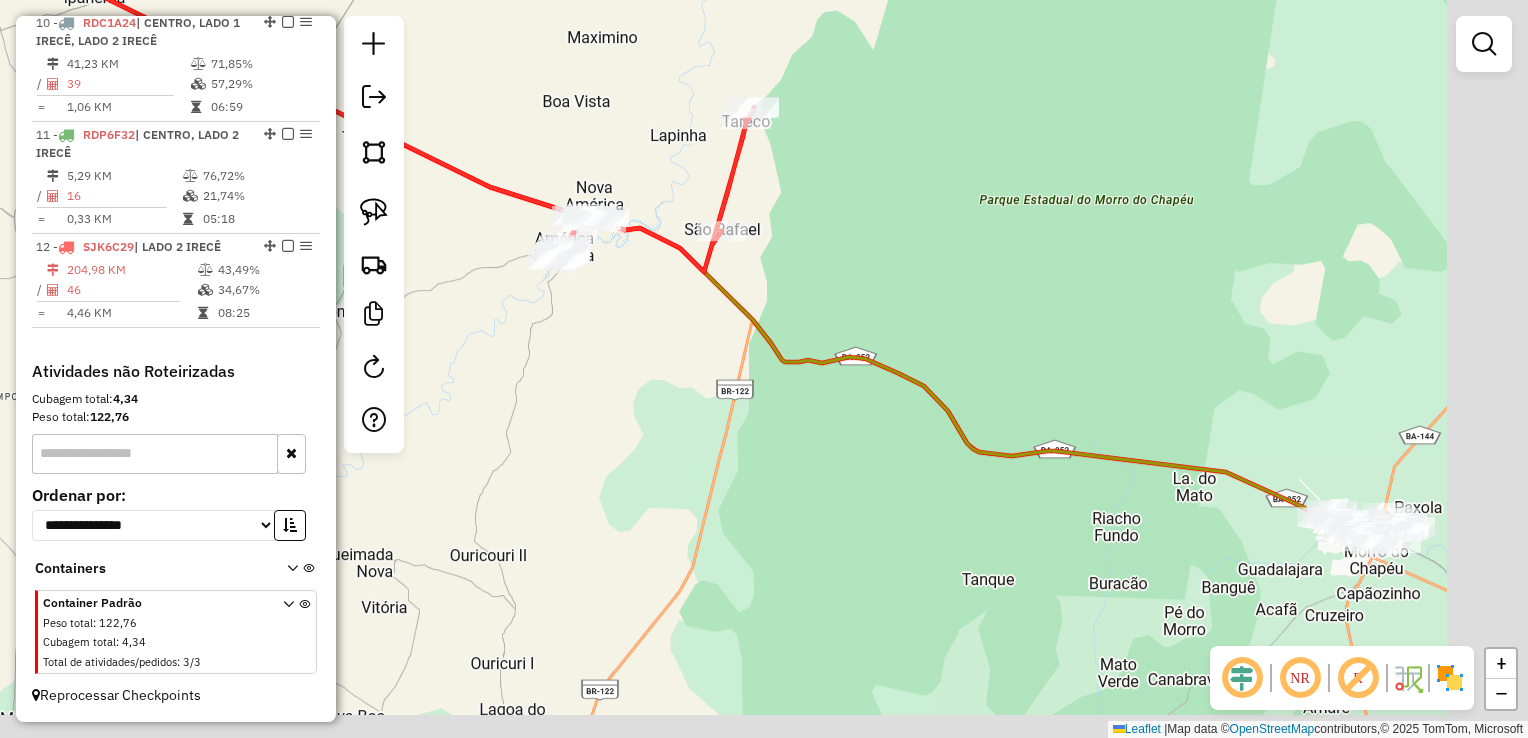 drag, startPoint x: 812, startPoint y: 475, endPoint x: 504, endPoint y: 289, distance: 359.8055 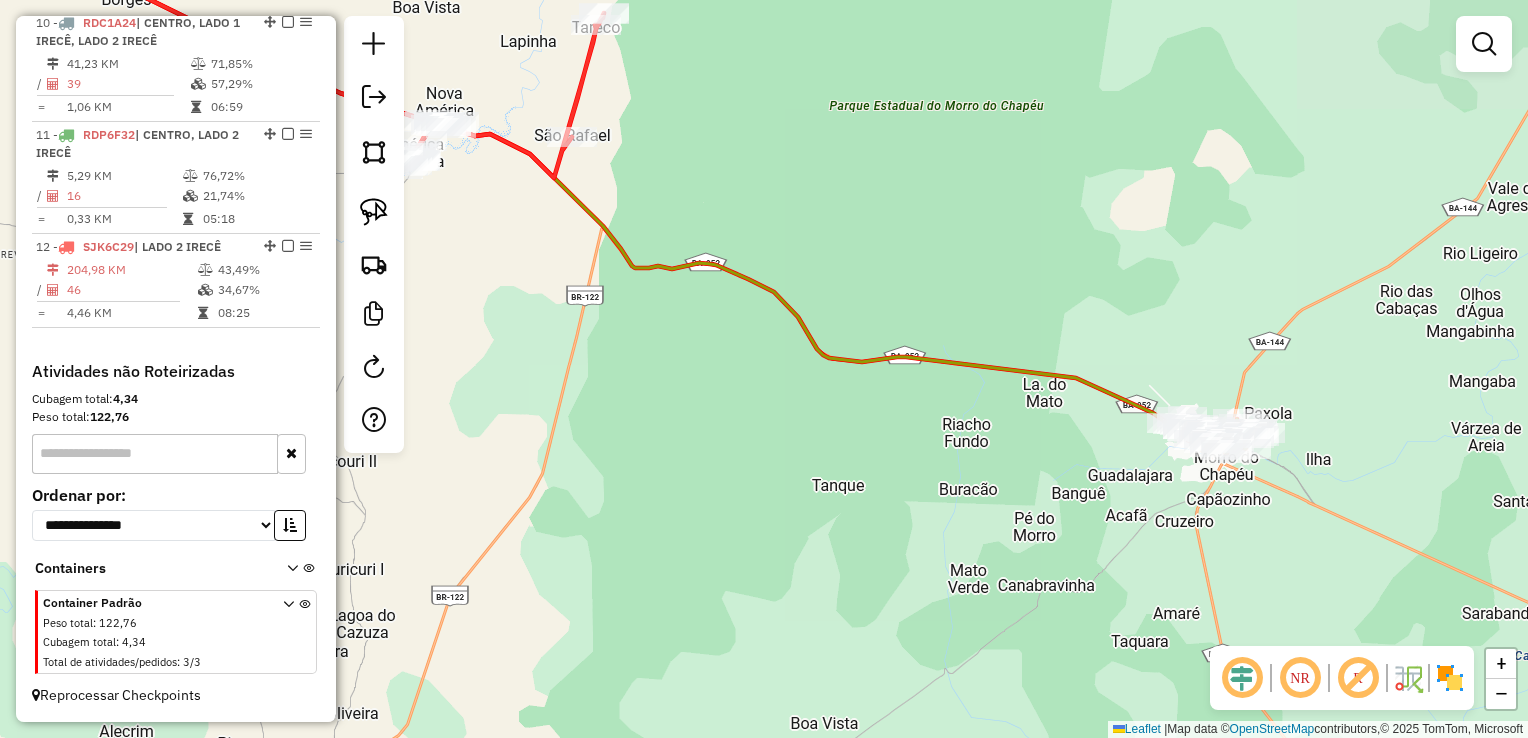 select on "*********" 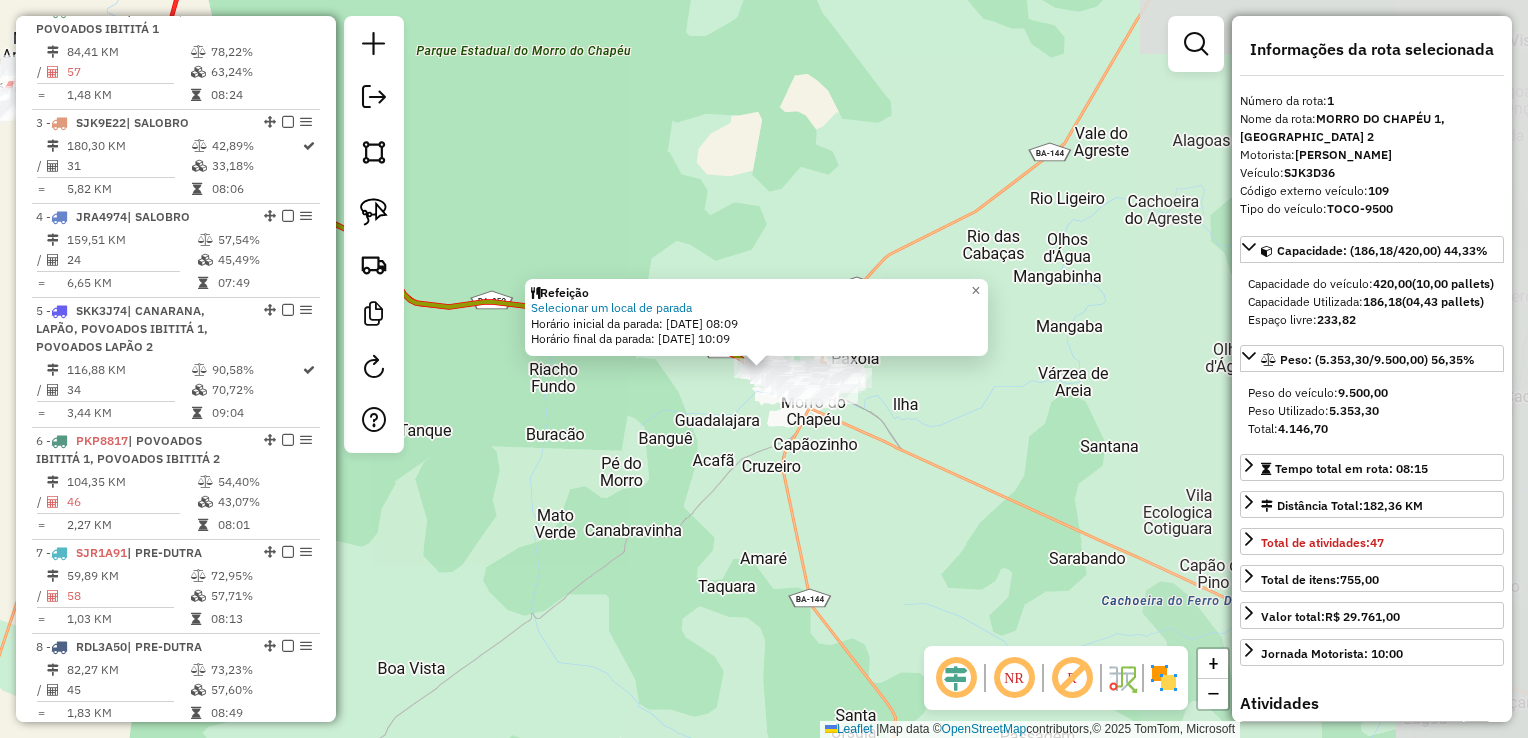 scroll, scrollTop: 774, scrollLeft: 0, axis: vertical 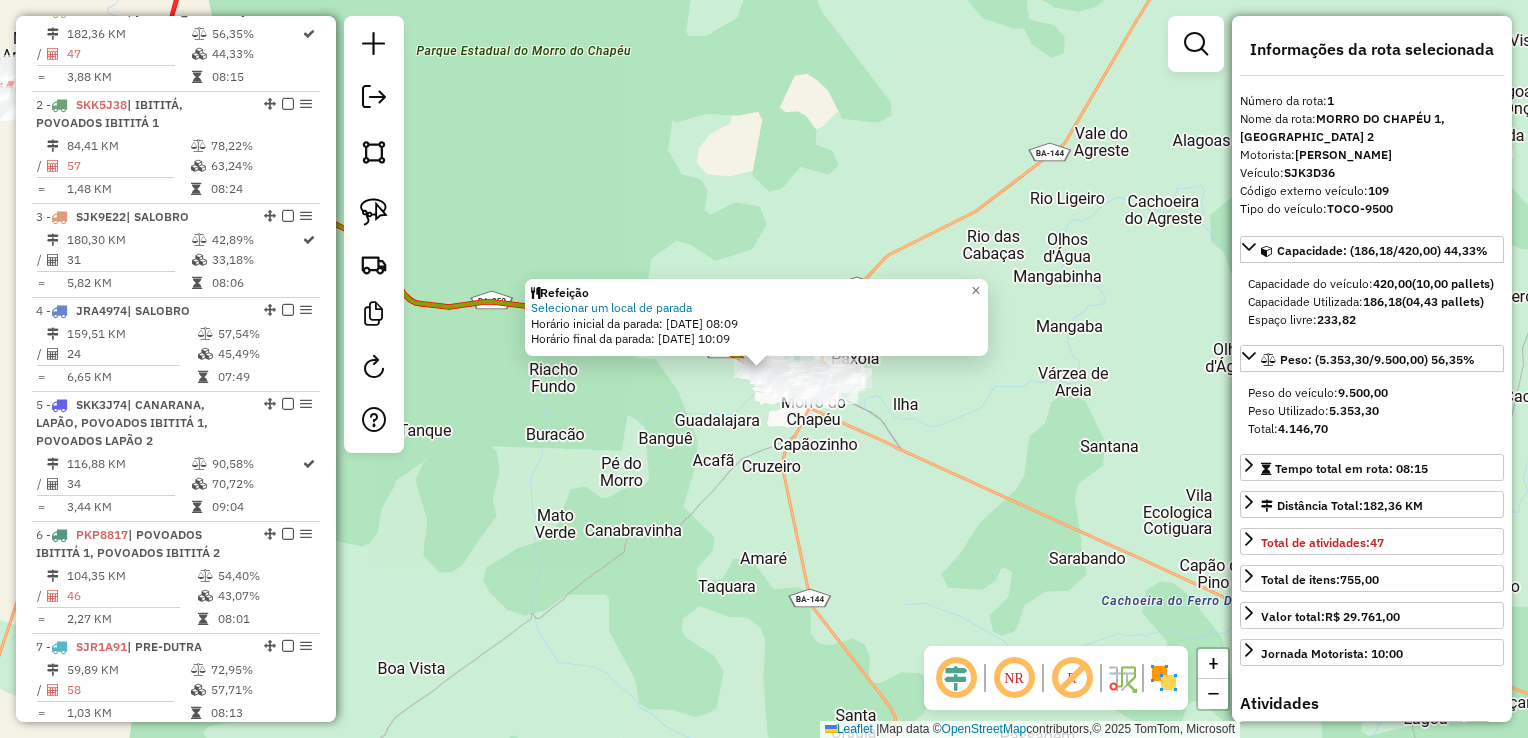 click on "Refeição Selecionar um local de parada  Horário inicial da parada: 11/07/2025 08:09   Horário final da parada: 11/07/2025 10:09  × Janela de atendimento Grade de atendimento Capacidade Transportadoras Veículos Cliente Pedidos  Rotas Selecione os dias de semana para filtrar as janelas de atendimento  Seg   Ter   Qua   Qui   Sex   Sáb   Dom  Informe o período da janela de atendimento: De: Até:  Filtrar exatamente a janela do cliente  Considerar janela de atendimento padrão  Selecione os dias de semana para filtrar as grades de atendimento  Seg   Ter   Qua   Qui   Sex   Sáb   Dom   Considerar clientes sem dia de atendimento cadastrado  Clientes fora do dia de atendimento selecionado Filtrar as atividades entre os valores definidos abaixo:  Peso mínimo:   Peso máximo:   Cubagem mínima:   Cubagem máxima:   De:   Até:  Filtrar as atividades entre o tempo de atendimento definido abaixo:  De:   Até:   Considerar capacidade total dos clientes não roteirizados Transportadora: Tipo de veículo: Nome:" 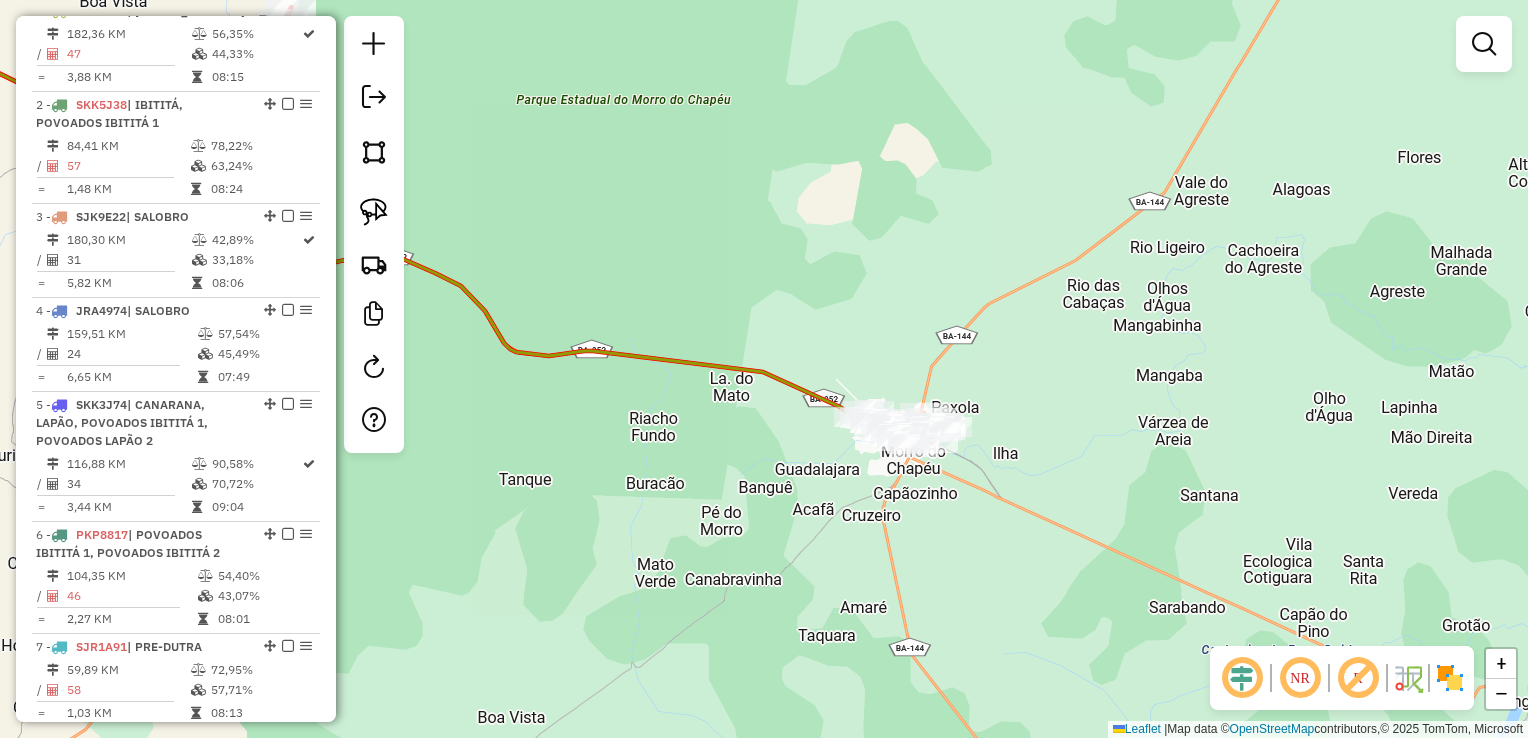drag, startPoint x: 631, startPoint y: 459, endPoint x: 1088, endPoint y: 598, distance: 477.67145 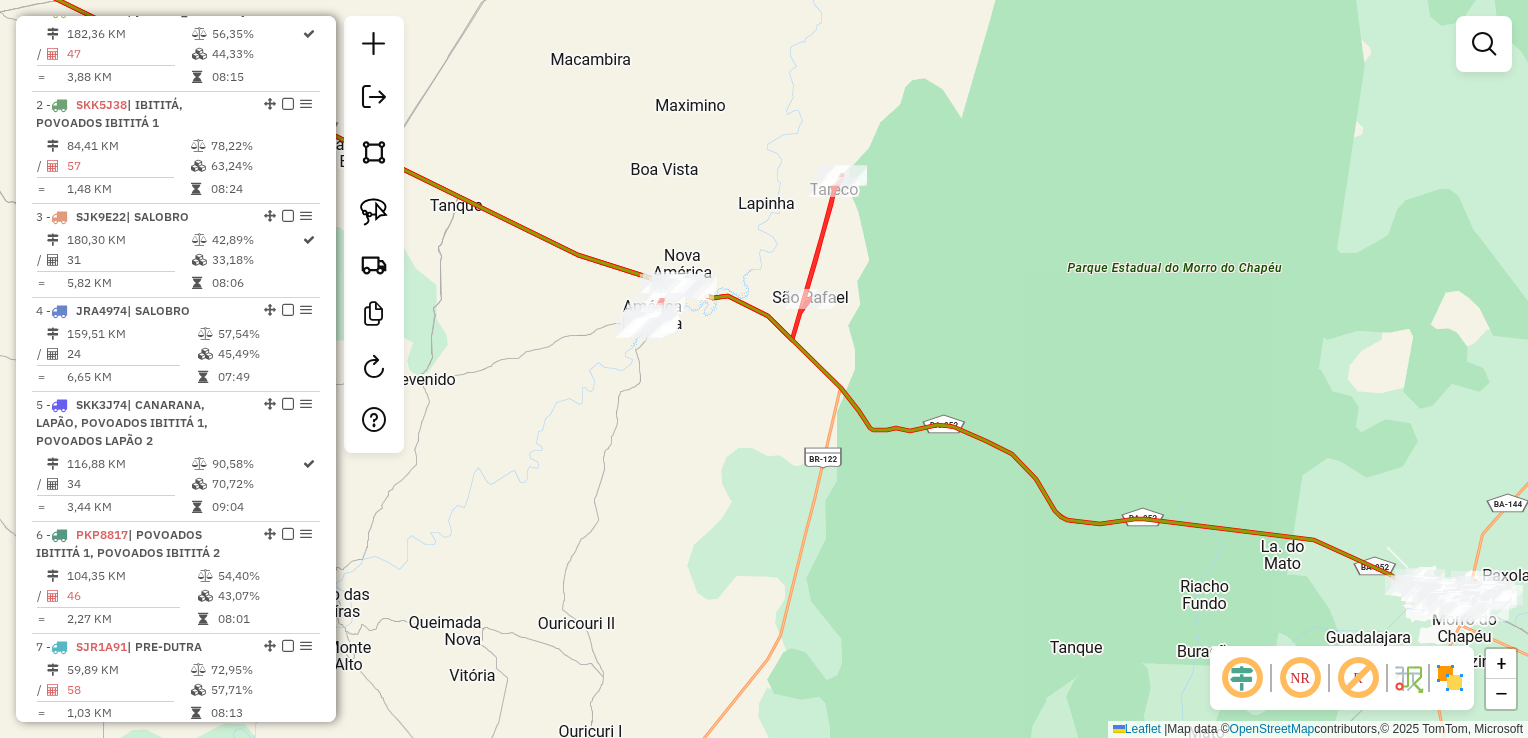 drag, startPoint x: 802, startPoint y: 540, endPoint x: 878, endPoint y: 558, distance: 78.10249 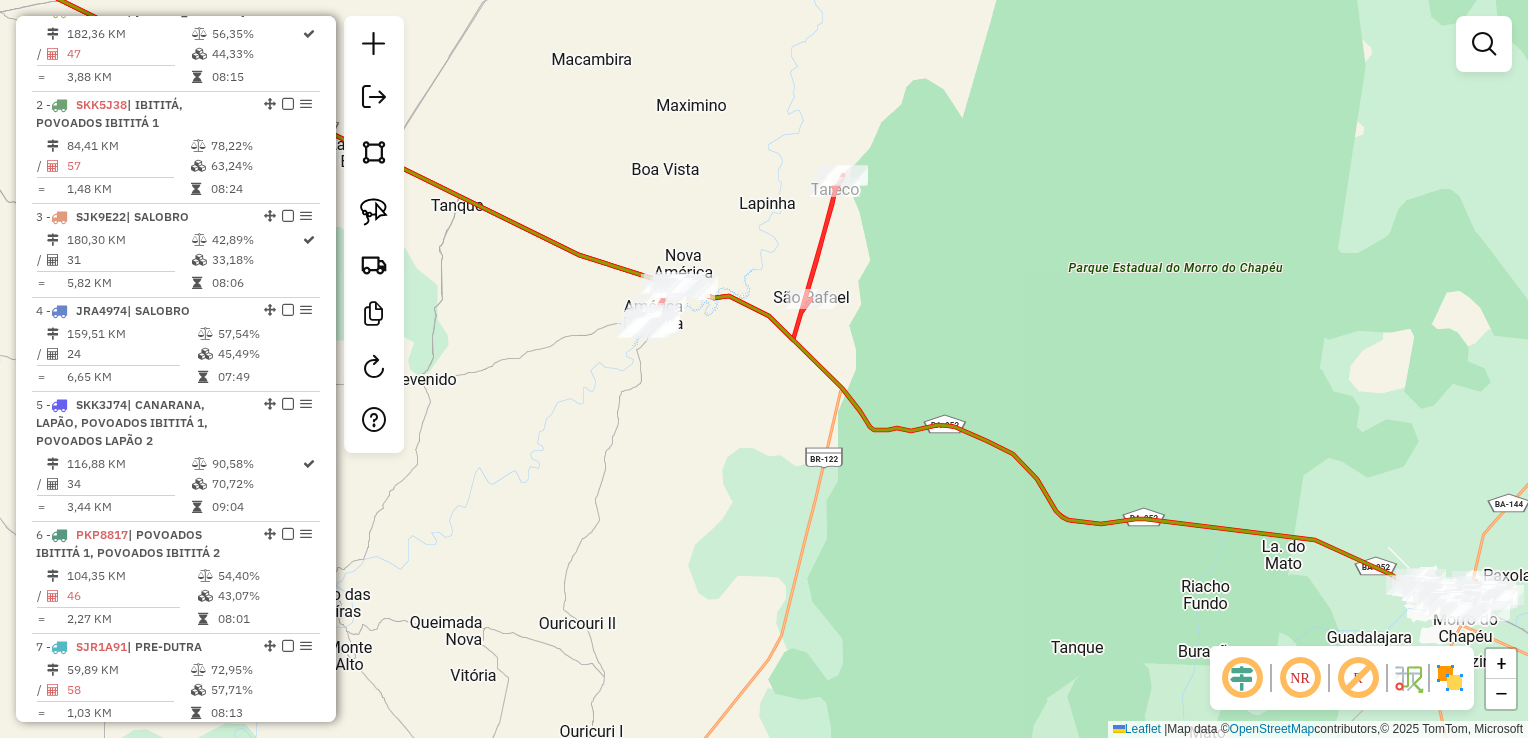 drag, startPoint x: 772, startPoint y: 504, endPoint x: 810, endPoint y: 568, distance: 74.431175 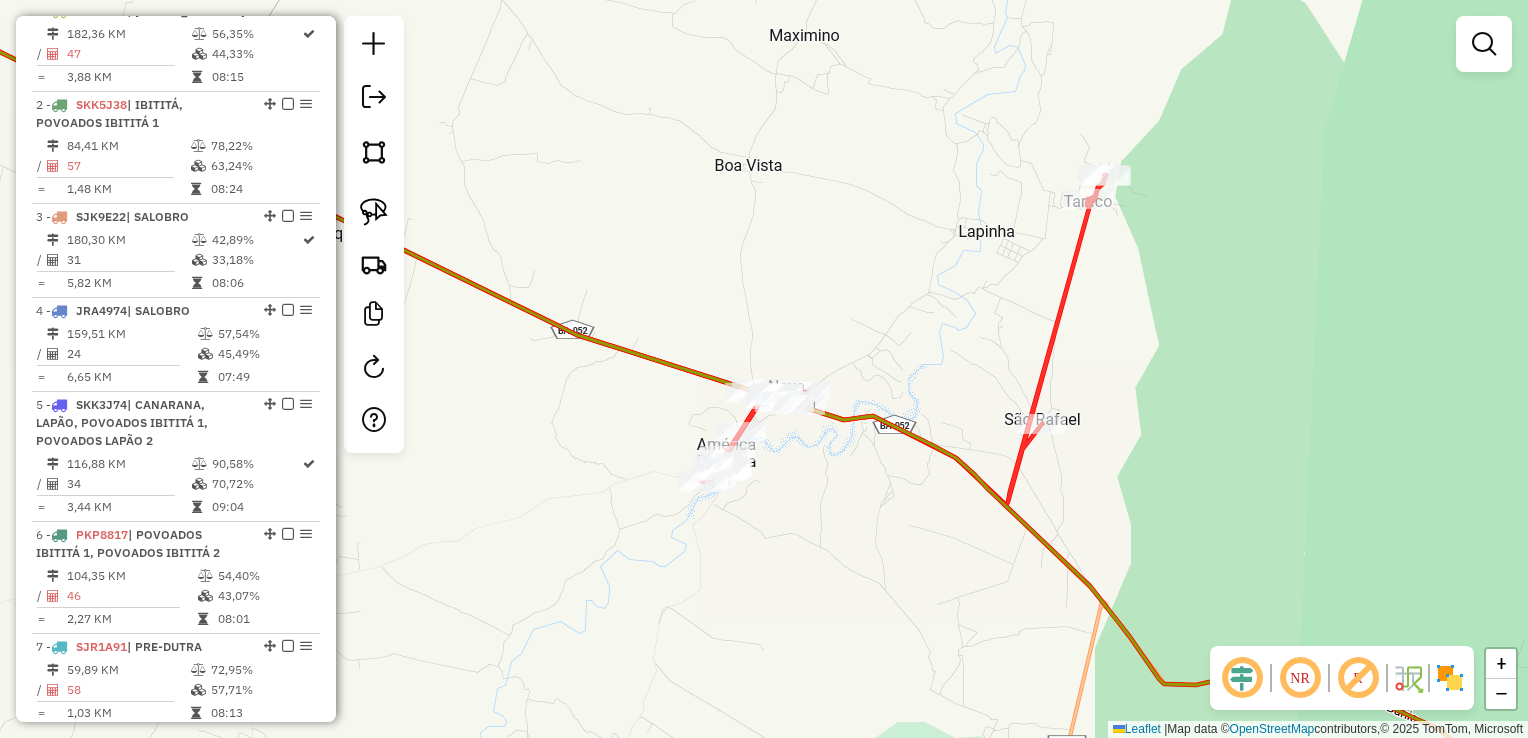 drag, startPoint x: 787, startPoint y: 550, endPoint x: 765, endPoint y: 439, distance: 113.15918 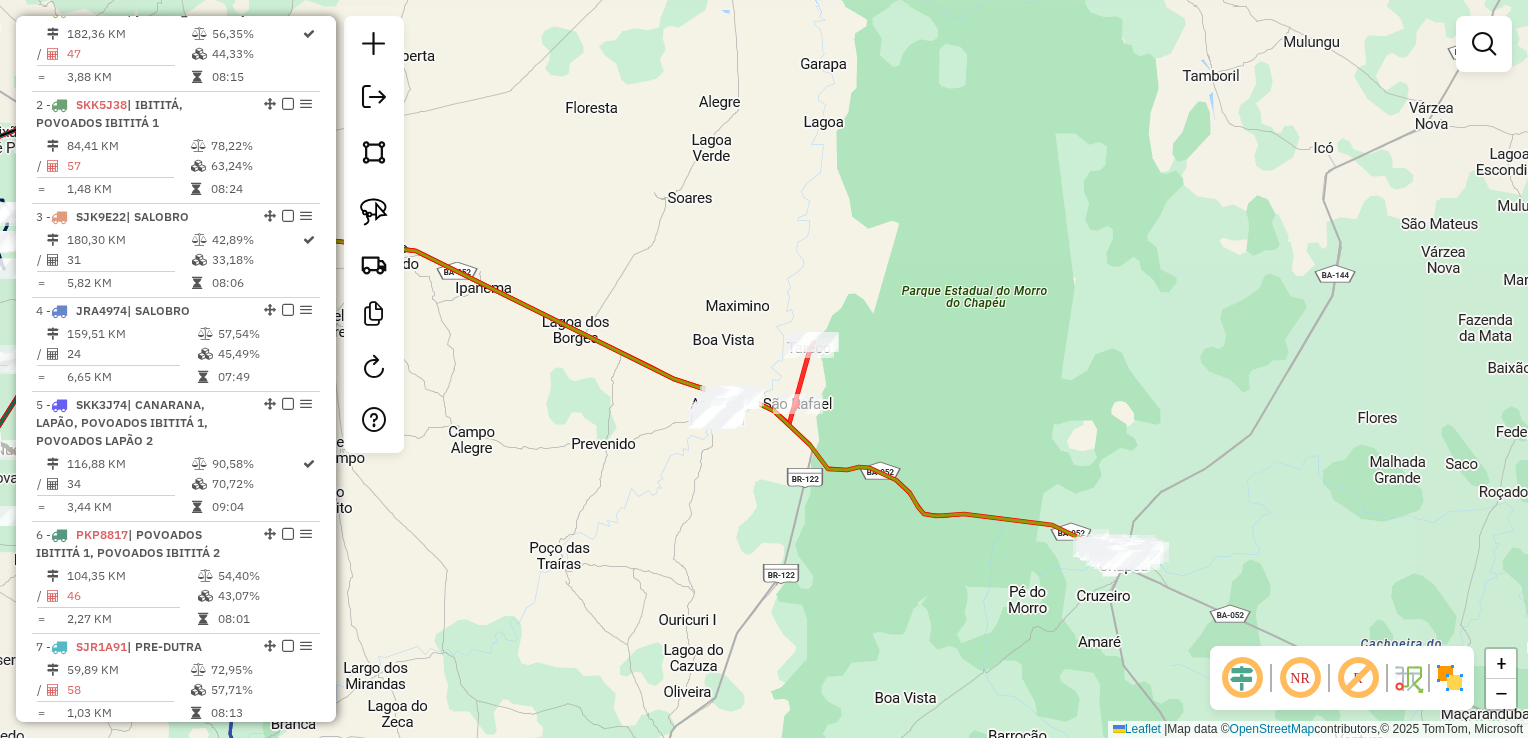 drag, startPoint x: 688, startPoint y: 478, endPoint x: 740, endPoint y: 392, distance: 100.49876 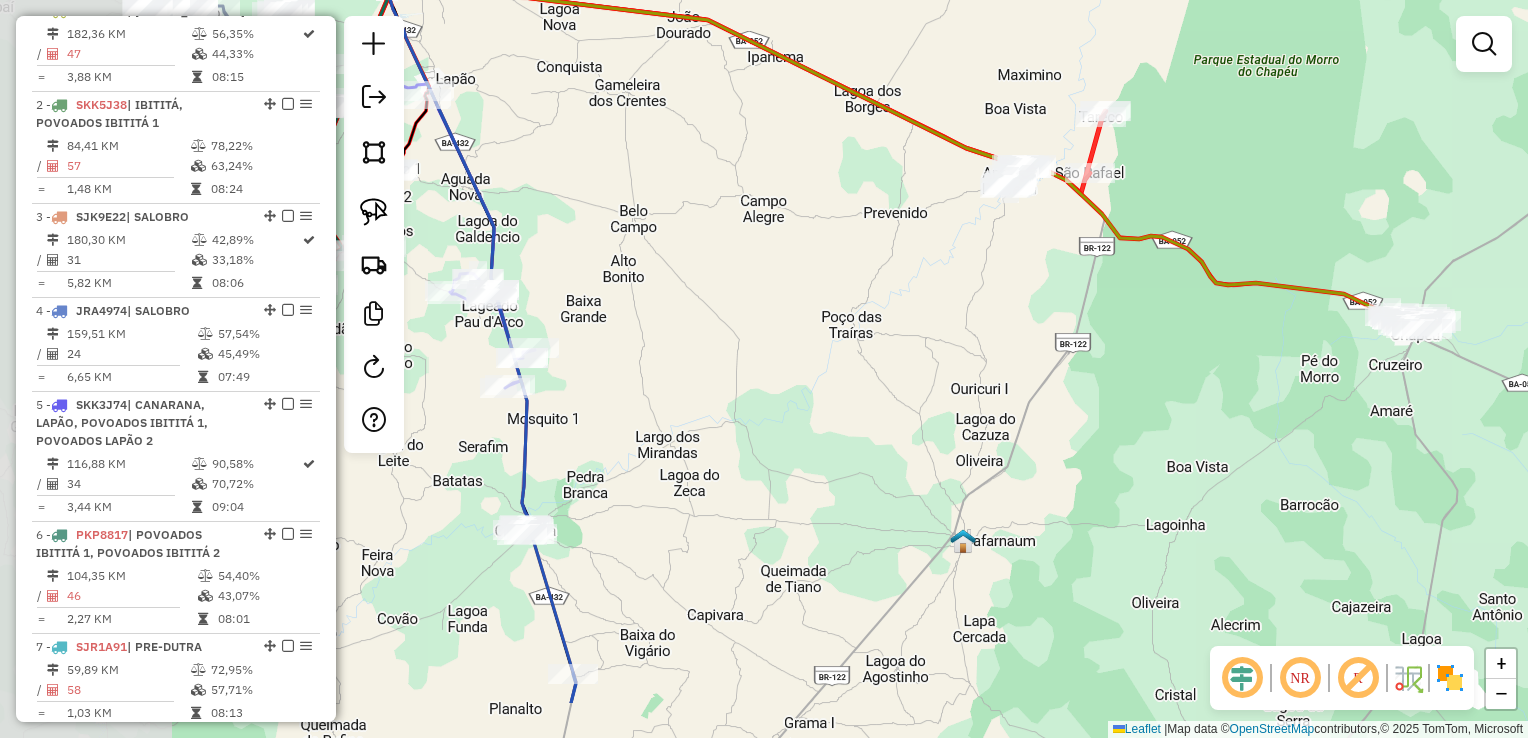 drag, startPoint x: 683, startPoint y: 470, endPoint x: 949, endPoint y: 339, distance: 296.508 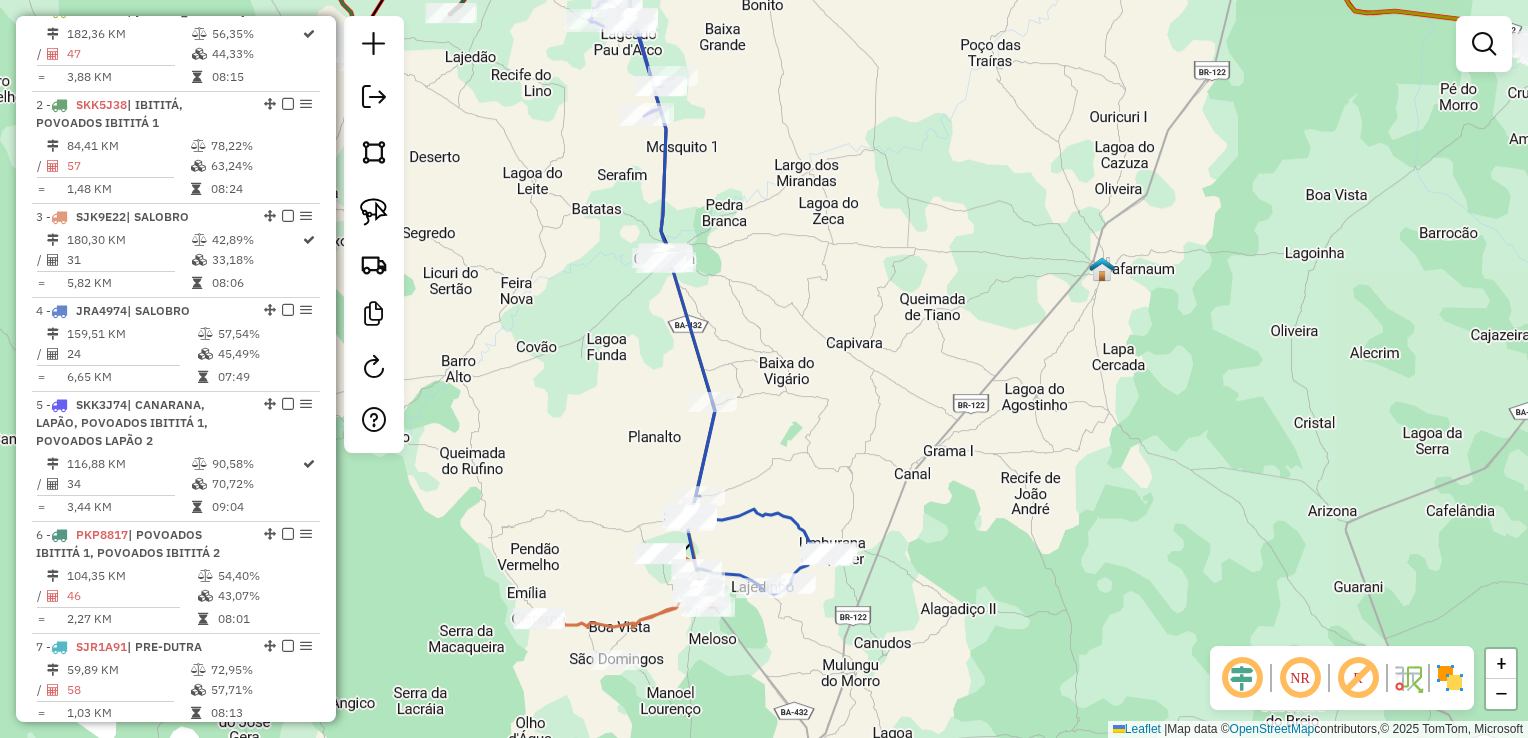 drag, startPoint x: 996, startPoint y: 454, endPoint x: 902, endPoint y: 246, distance: 228.25424 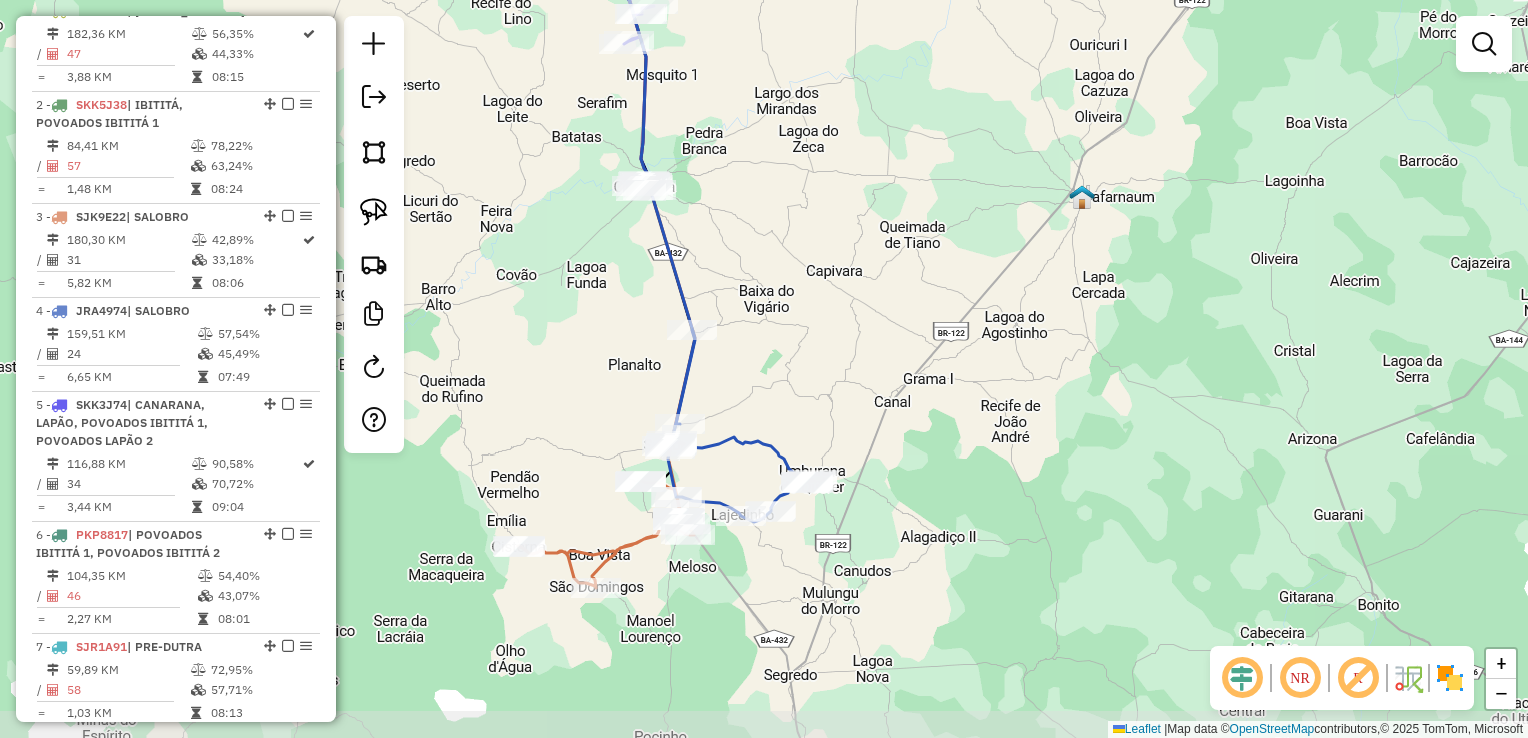 click on "Janela de atendimento Grade de atendimento Capacidade Transportadoras Veículos Cliente Pedidos  Rotas Selecione os dias de semana para filtrar as janelas de atendimento  Seg   Ter   Qua   Qui   Sex   Sáb   Dom  Informe o período da janela de atendimento: De: Até:  Filtrar exatamente a janela do cliente  Considerar janela de atendimento padrão  Selecione os dias de semana para filtrar as grades de atendimento  Seg   Ter   Qua   Qui   Sex   Sáb   Dom   Considerar clientes sem dia de atendimento cadastrado  Clientes fora do dia de atendimento selecionado Filtrar as atividades entre os valores definidos abaixo:  Peso mínimo:   Peso máximo:   Cubagem mínima:   Cubagem máxima:   De:   Até:  Filtrar as atividades entre o tempo de atendimento definido abaixo:  De:   Até:   Considerar capacidade total dos clientes não roteirizados Transportadora: Selecione um ou mais itens Tipo de veículo: Selecione um ou mais itens Veículo: Selecione um ou mais itens Motorista: Selecione um ou mais itens Nome: Rótulo:" 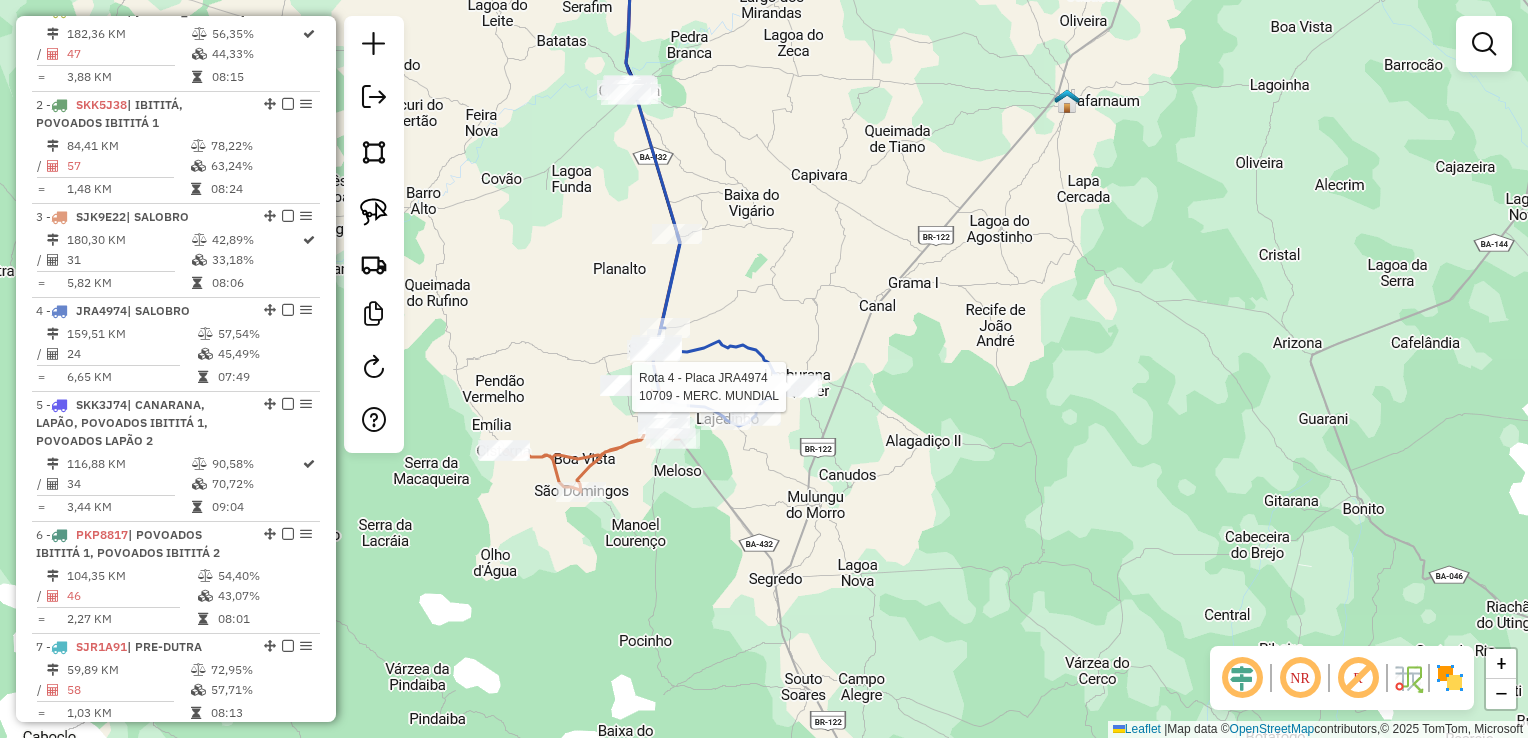select on "*********" 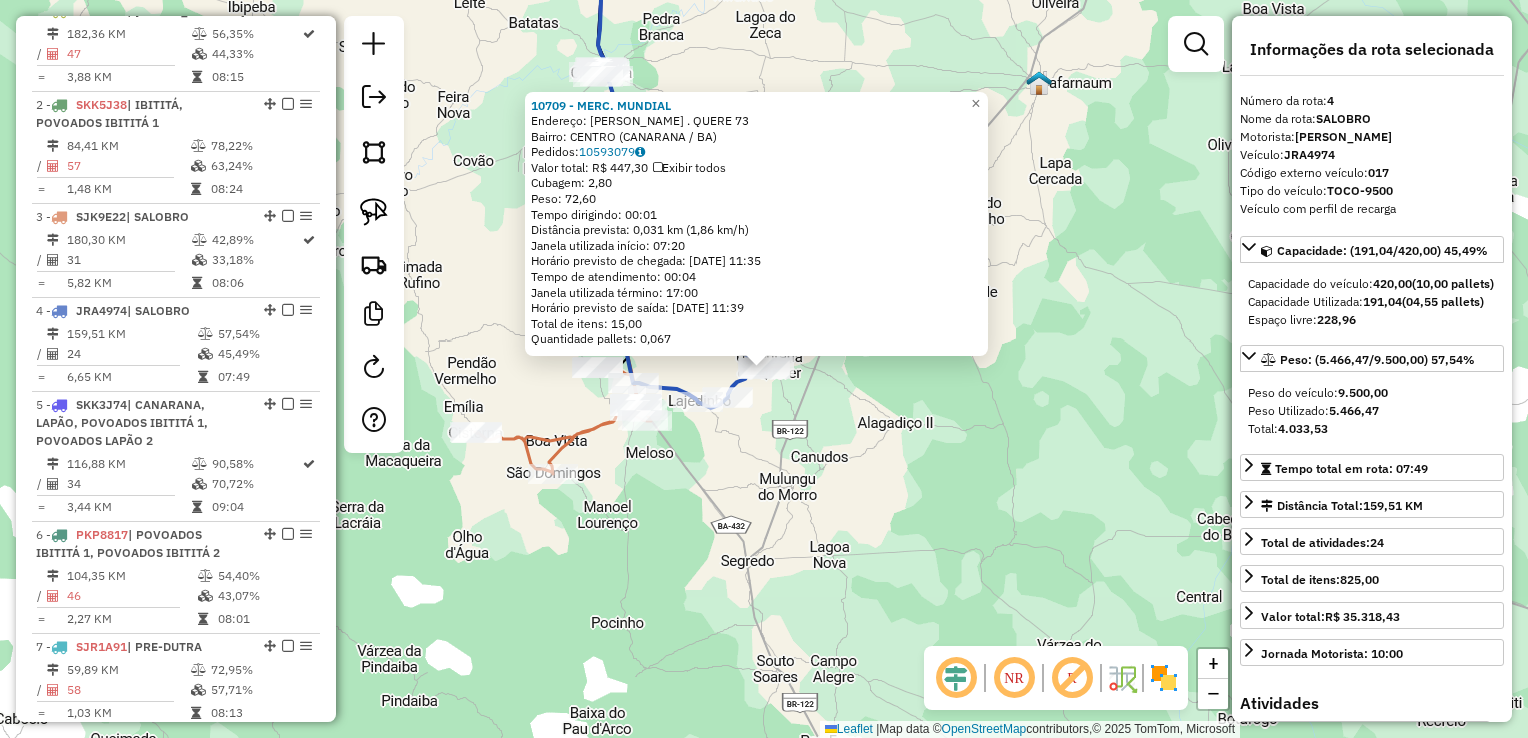 scroll, scrollTop: 1091, scrollLeft: 0, axis: vertical 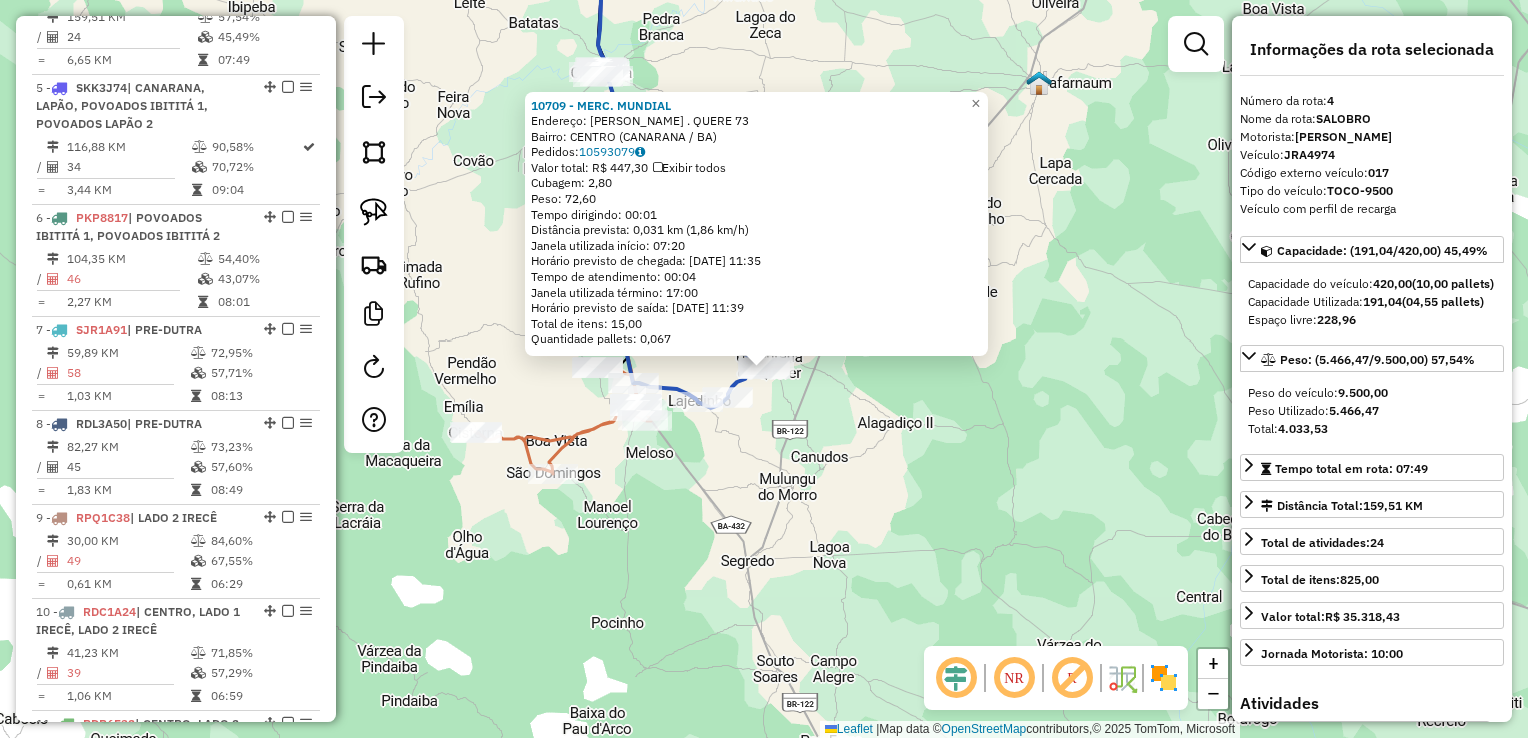 click on "10709 - MERC. MUNDIAL  Endereço:  [PERSON_NAME] . QUERE 73   Bairro: CENTRO (CANARANA / BA)   Pedidos:  10593079   Valor total: R$ 447,30   Exibir todos   Cubagem: 2,80  Peso: 72,60  Tempo dirigindo: 00:01   Distância prevista: 0,031 km (1,86 km/h)   Janela utilizada início: 07:20   Horário previsto de chegada: [DATE] 11:35   Tempo de atendimento: 00:04   Janela utilizada término: 17:00   Horário previsto de saída: [DATE] 11:39   Total de itens: 15,00   Quantidade pallets: 0,067  × Janela de atendimento Grade de atendimento Capacidade Transportadoras Veículos Cliente Pedidos  Rotas Selecione os dias de semana para filtrar as janelas de atendimento  Seg   Ter   Qua   Qui   Sex   Sáb   Dom  Informe o período da janela de atendimento: De: Até:  Filtrar exatamente a janela do cliente  Considerar janela de atendimento padrão  Selecione os dias de semana para filtrar as grades de atendimento  Seg   Ter   Qua   Qui   Sex   Sáb   Dom   Considerar clientes sem dia de atendimento cadastrado" 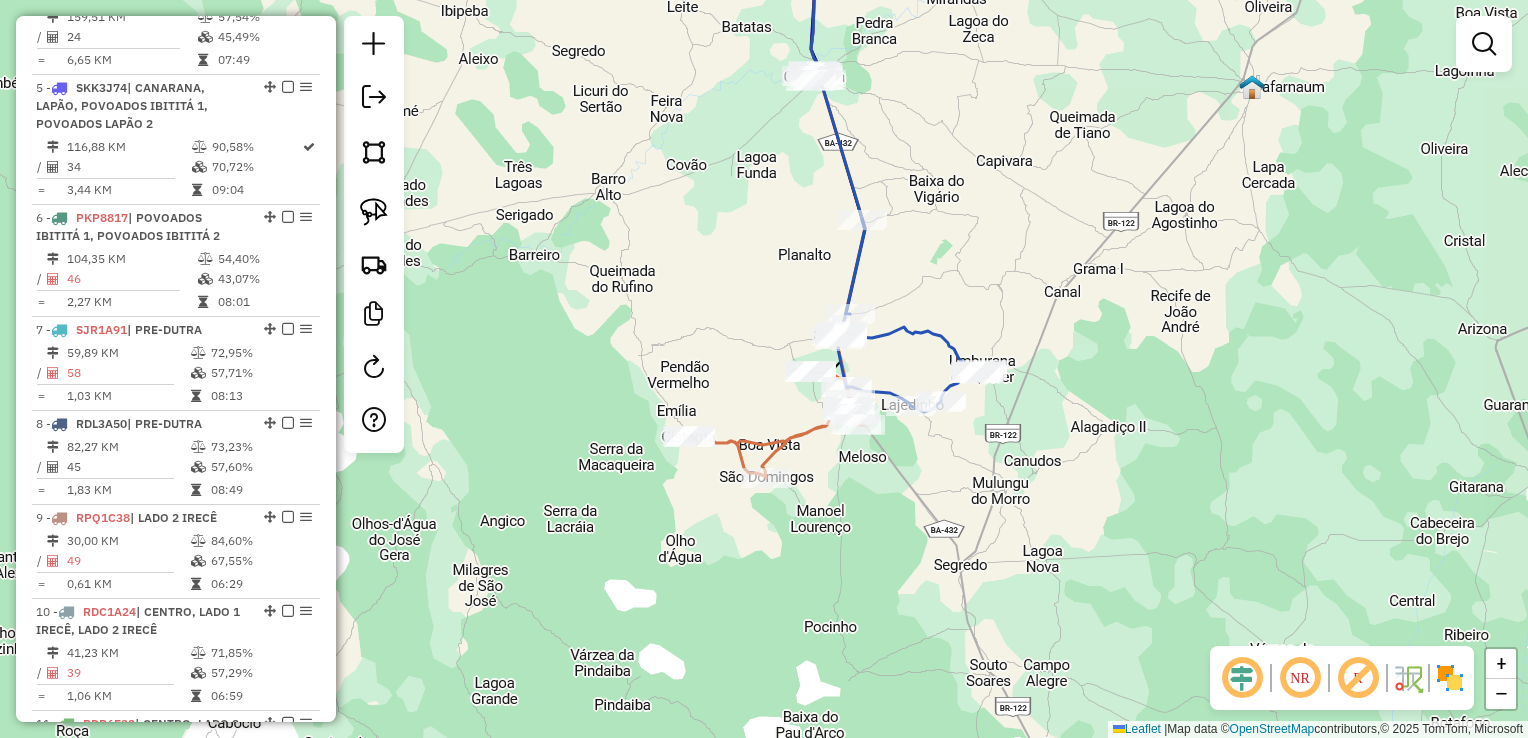 drag, startPoint x: 984, startPoint y: 470, endPoint x: 994, endPoint y: 468, distance: 10.198039 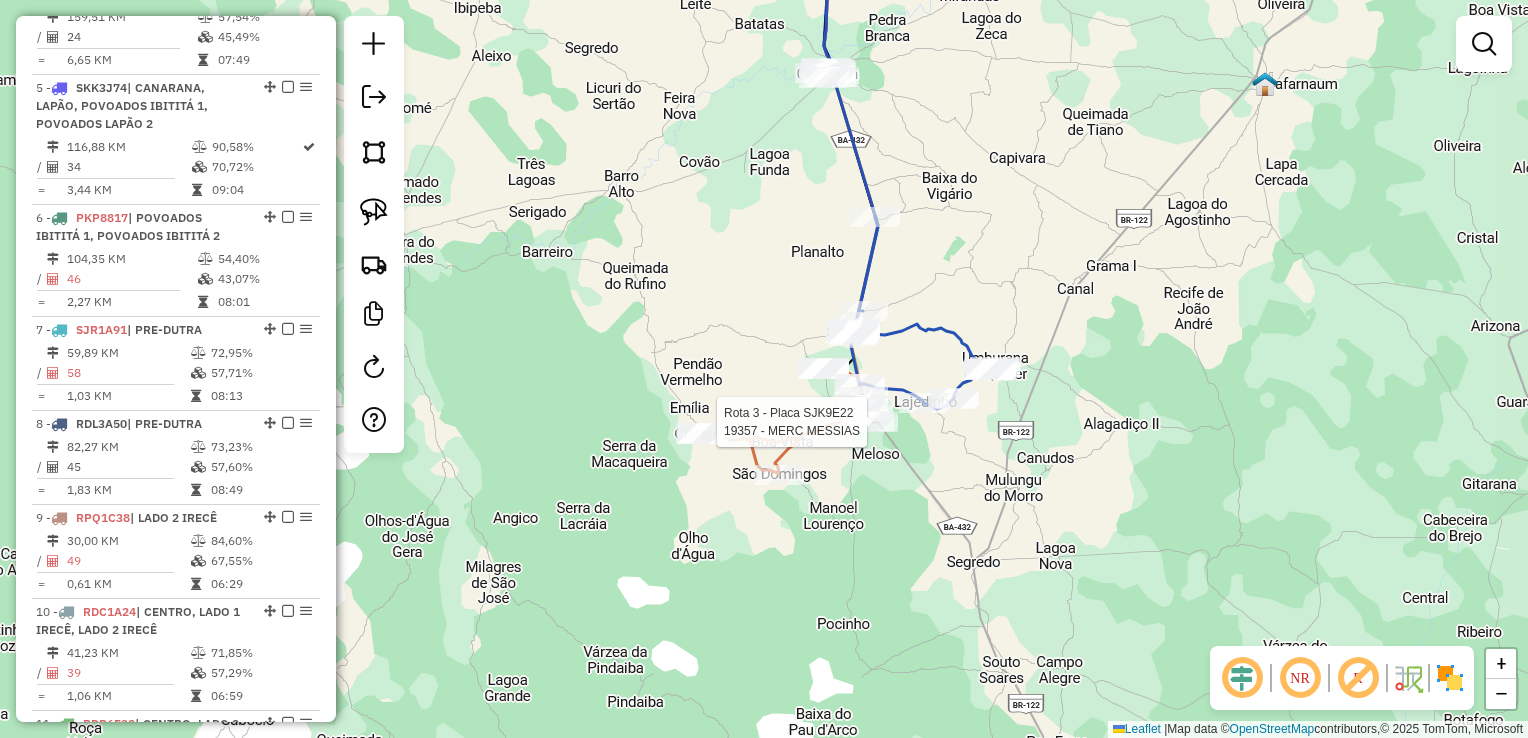 select on "*********" 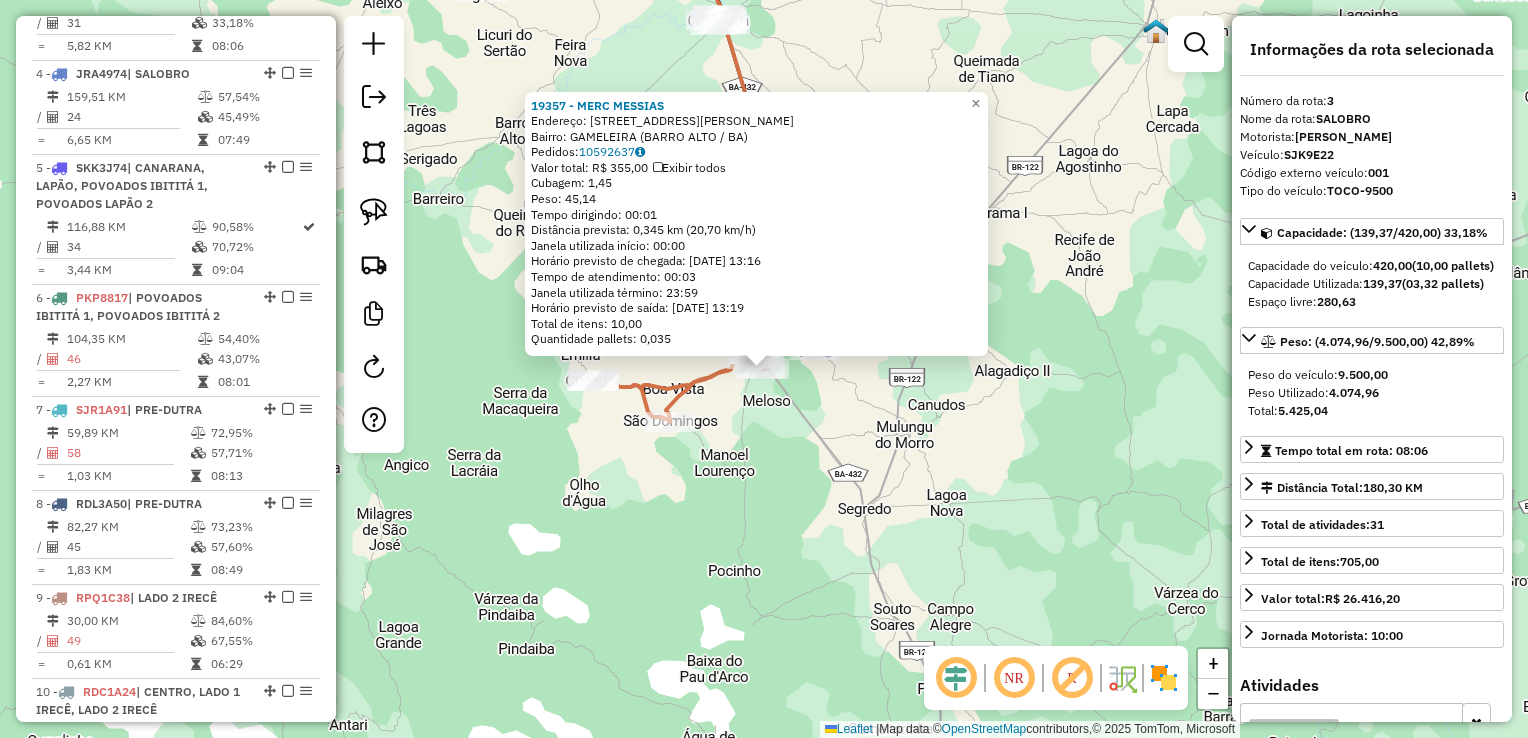 scroll, scrollTop: 998, scrollLeft: 0, axis: vertical 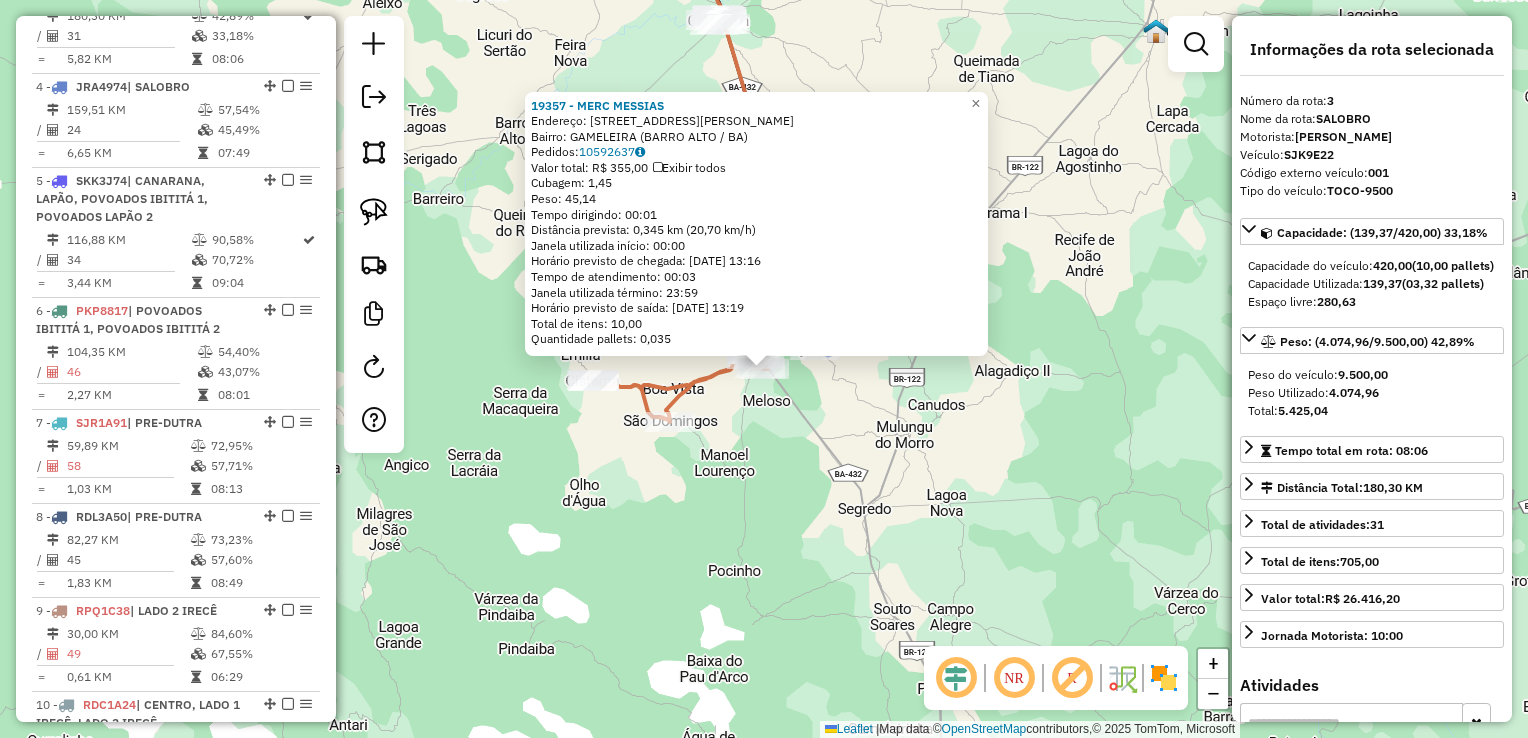 click on "19357 - MERC MESSIAS  Endereço:  [STREET_ADDRESS][PERSON_NAME]   Bairro: GAMELEIRA (BARRO ALTO / BA)   Pedidos:  10592637   Valor total: R$ 355,00   Exibir todos   Cubagem: 1,45  Peso: 45,14  Tempo dirigindo: 00:01   Distância prevista: 0,345 km (20,70 km/h)   [GEOGRAPHIC_DATA] utilizada início: 00:00   Horário previsto de chegada: [DATE] 13:16   Tempo de atendimento: 00:03   Janela utilizada término: 23:59   Horário previsto de saída: [DATE] 13:19   Total de itens: 10,00   Quantidade pallets: 0,035  × Janela de atendimento Grade de atendimento Capacidade Transportadoras Veículos Cliente Pedidos  Rotas Selecione os dias de semana para filtrar as janelas de atendimento  Seg   Ter   Qua   Qui   Sex   Sáb   Dom  Informe o período da janela de atendimento: De: Até:  Filtrar exatamente a janela do cliente  Considerar janela de atendimento padrão  Selecione os dias de semana para filtrar as grades de atendimento  Seg   Ter   Qua   Qui   Sex   Sáb   Dom   Considerar clientes sem dia de atendimento cadastrado +" 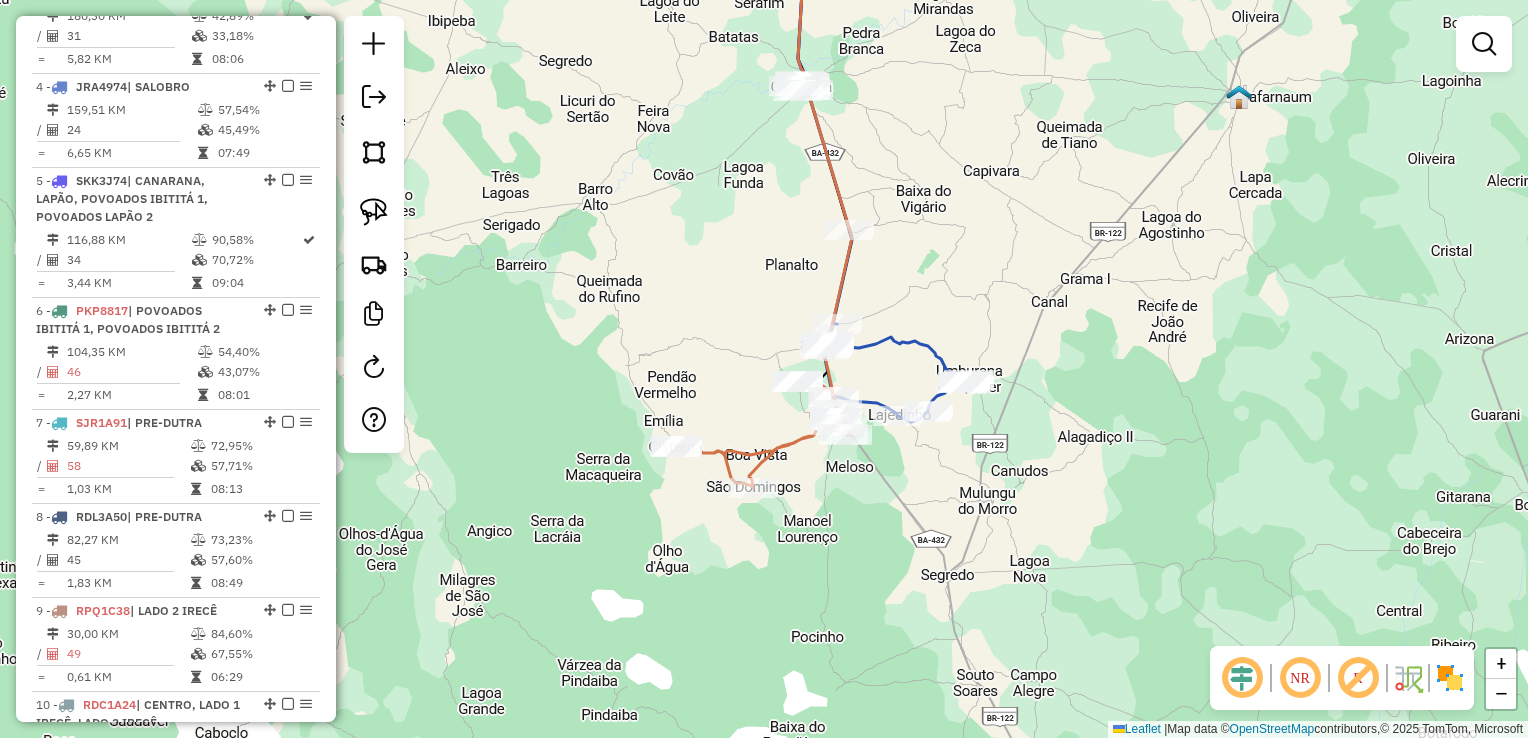 click on "Janela de atendimento Grade de atendimento Capacidade Transportadoras Veículos Cliente Pedidos  Rotas Selecione os dias de semana para filtrar as janelas de atendimento  Seg   Ter   Qua   Qui   Sex   Sáb   Dom  Informe o período da janela de atendimento: De: Até:  Filtrar exatamente a janela do cliente  Considerar janela de atendimento padrão  Selecione os dias de semana para filtrar as grades de atendimento  Seg   Ter   Qua   Qui   Sex   Sáb   Dom   Considerar clientes sem dia de atendimento cadastrado  Clientes fora do dia de atendimento selecionado Filtrar as atividades entre os valores definidos abaixo:  Peso mínimo:   Peso máximo:   Cubagem mínima:   Cubagem máxima:   De:   Até:  Filtrar as atividades entre o tempo de atendimento definido abaixo:  De:   Até:   Considerar capacidade total dos clientes não roteirizados Transportadora: Selecione um ou mais itens Tipo de veículo: Selecione um ou mais itens Veículo: Selecione um ou mais itens Motorista: Selecione um ou mais itens Nome: Rótulo:" 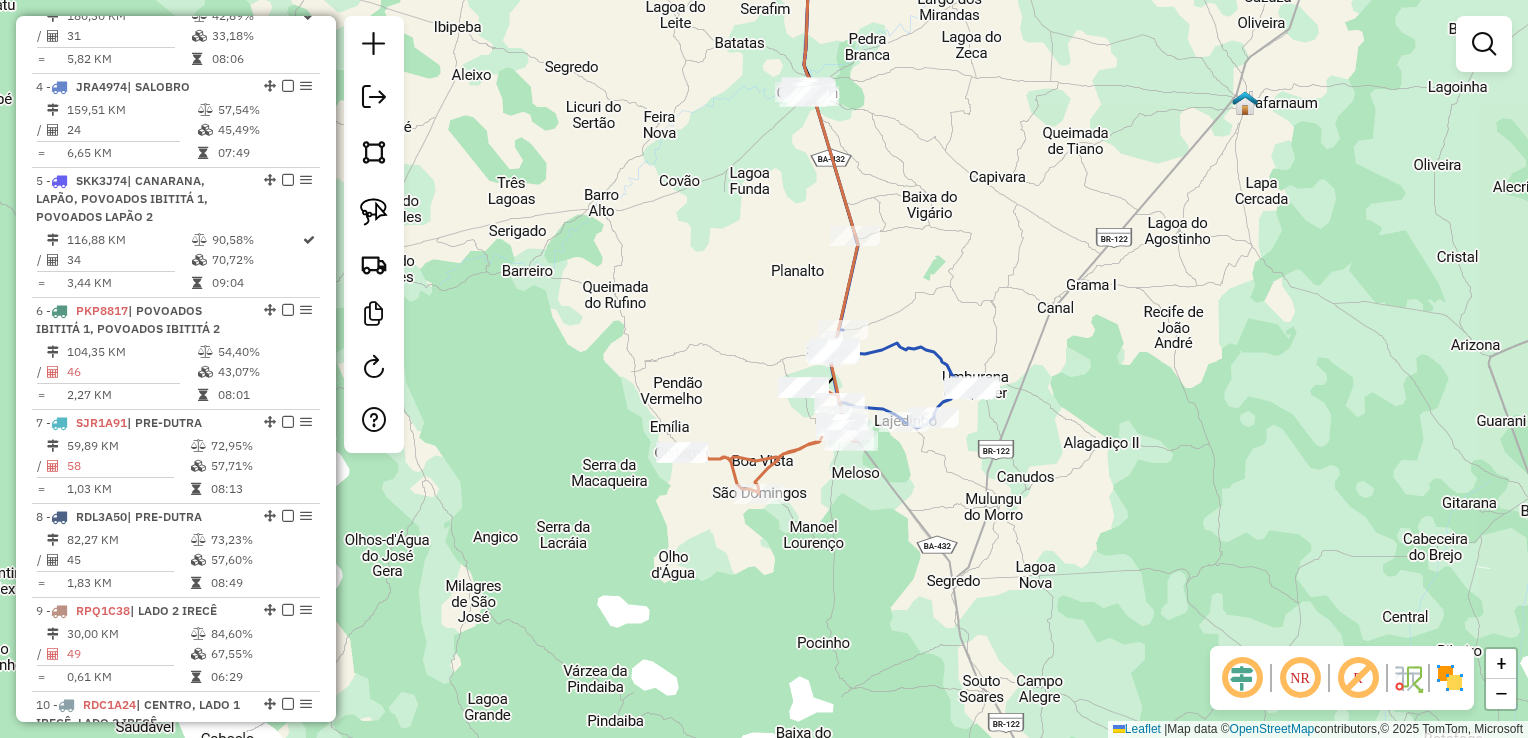 drag, startPoint x: 976, startPoint y: 253, endPoint x: 1092, endPoint y: 414, distance: 198.43639 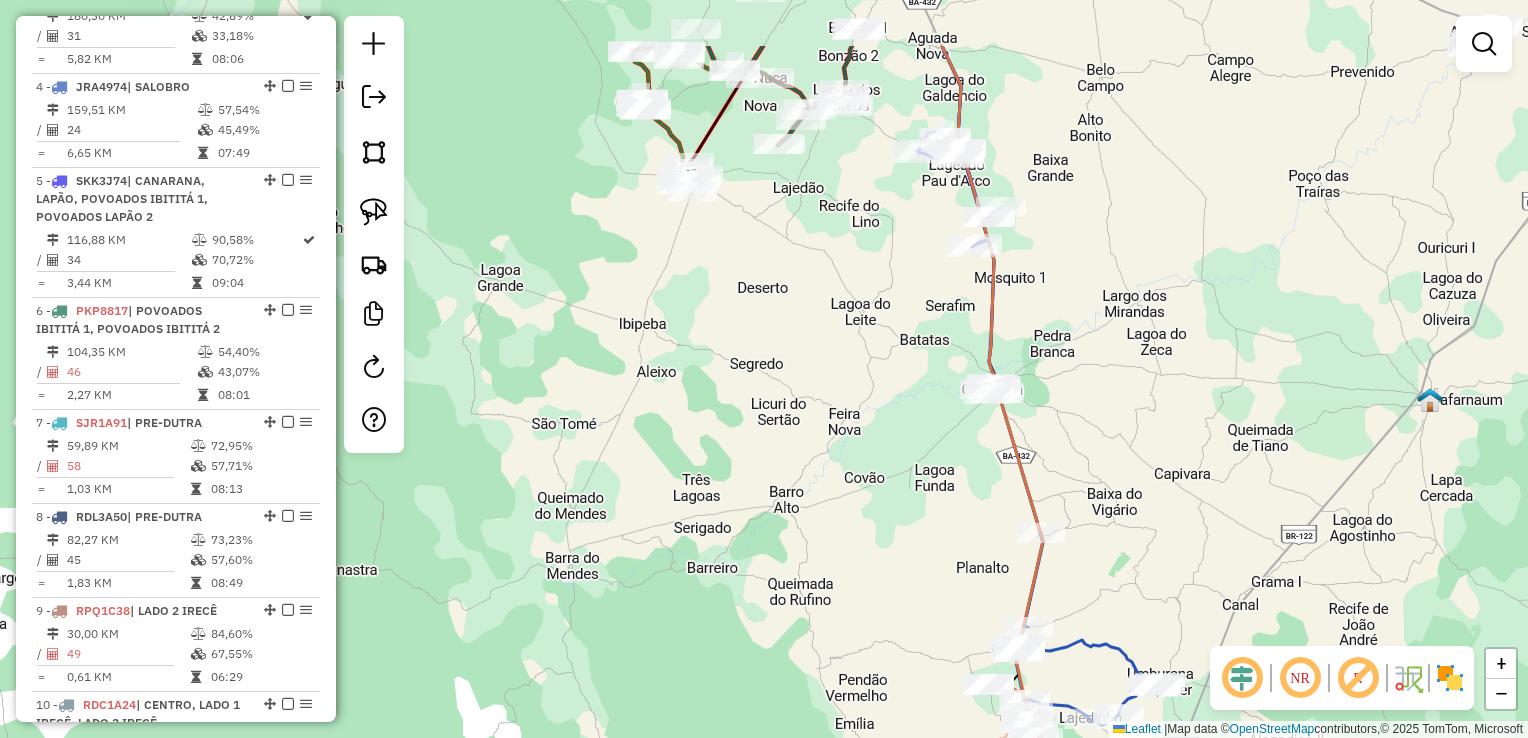 drag, startPoint x: 1060, startPoint y: 330, endPoint x: 1118, endPoint y: 478, distance: 158.95912 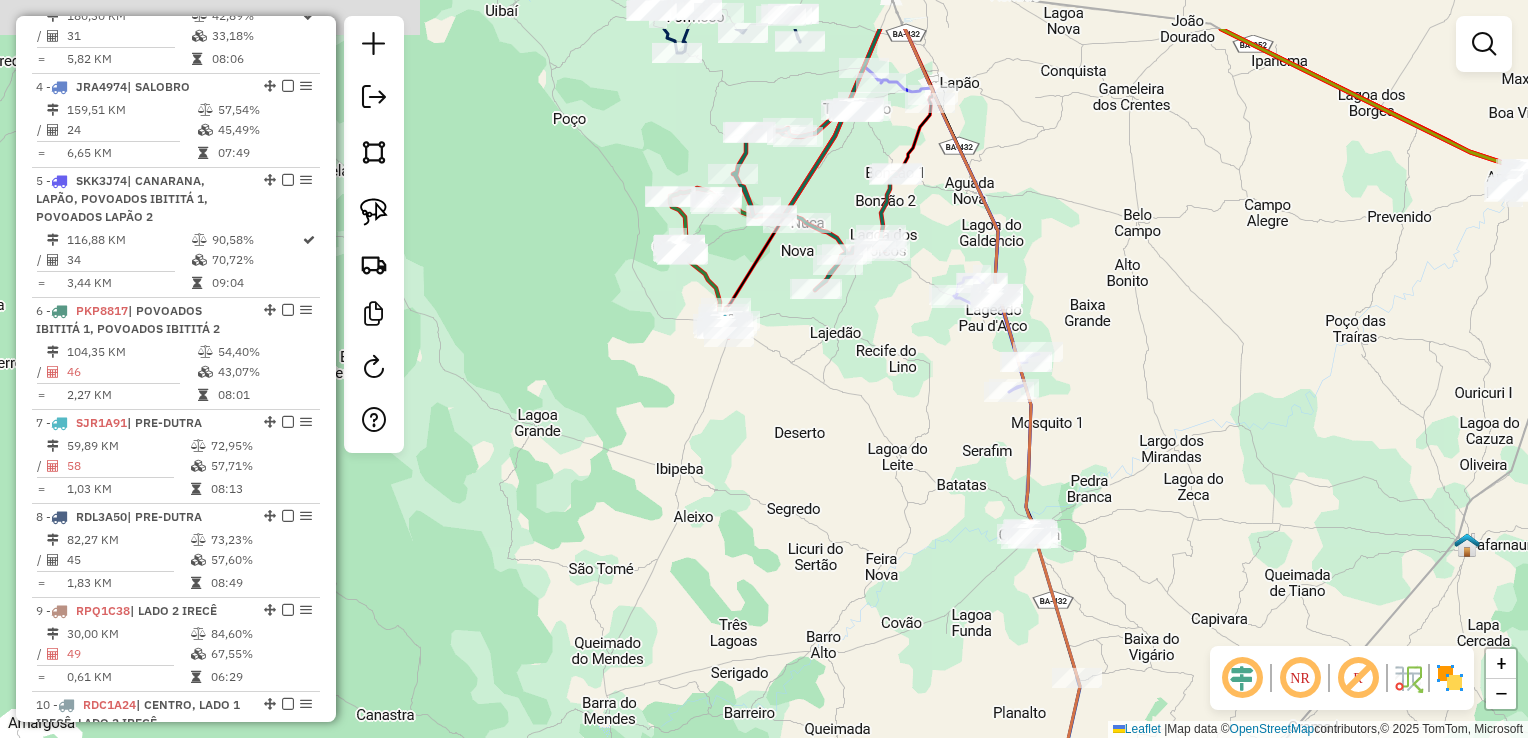 drag, startPoint x: 897, startPoint y: 453, endPoint x: 875, endPoint y: 423, distance: 37.202152 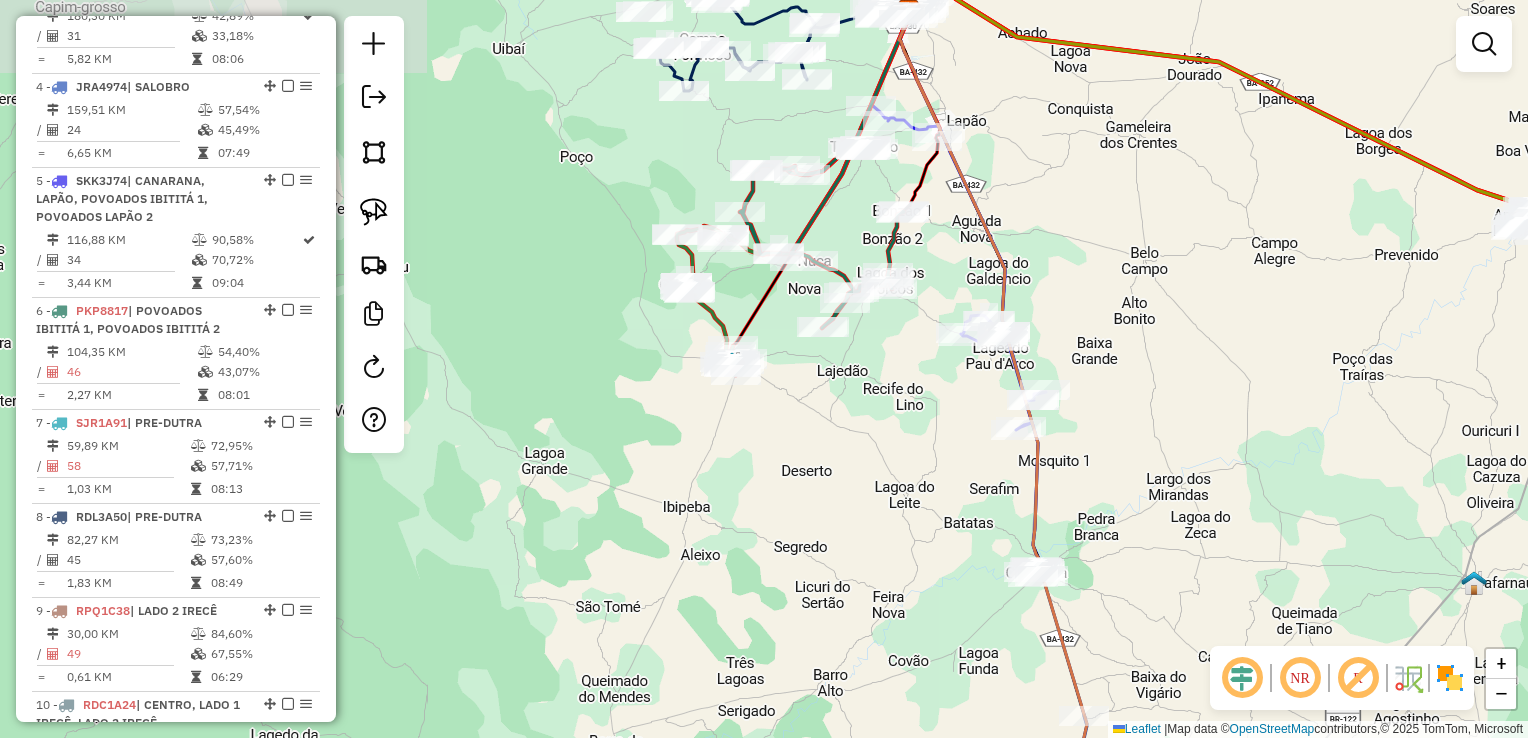 click on "Janela de atendimento Grade de atendimento Capacidade Transportadoras Veículos Cliente Pedidos  Rotas Selecione os dias de semana para filtrar as janelas de atendimento  Seg   Ter   Qua   Qui   Sex   Sáb   Dom  Informe o período da janela de atendimento: De: Até:  Filtrar exatamente a janela do cliente  Considerar janela de atendimento padrão  Selecione os dias de semana para filtrar as grades de atendimento  Seg   Ter   Qua   Qui   Sex   Sáb   Dom   Considerar clientes sem dia de atendimento cadastrado  Clientes fora do dia de atendimento selecionado Filtrar as atividades entre os valores definidos abaixo:  Peso mínimo:   Peso máximo:   Cubagem mínima:   Cubagem máxima:   De:   Até:  Filtrar as atividades entre o tempo de atendimento definido abaixo:  De:   Até:   Considerar capacidade total dos clientes não roteirizados Transportadora: Selecione um ou mais itens Tipo de veículo: Selecione um ou mais itens Veículo: Selecione um ou mais itens Motorista: Selecione um ou mais itens Nome: Rótulo:" 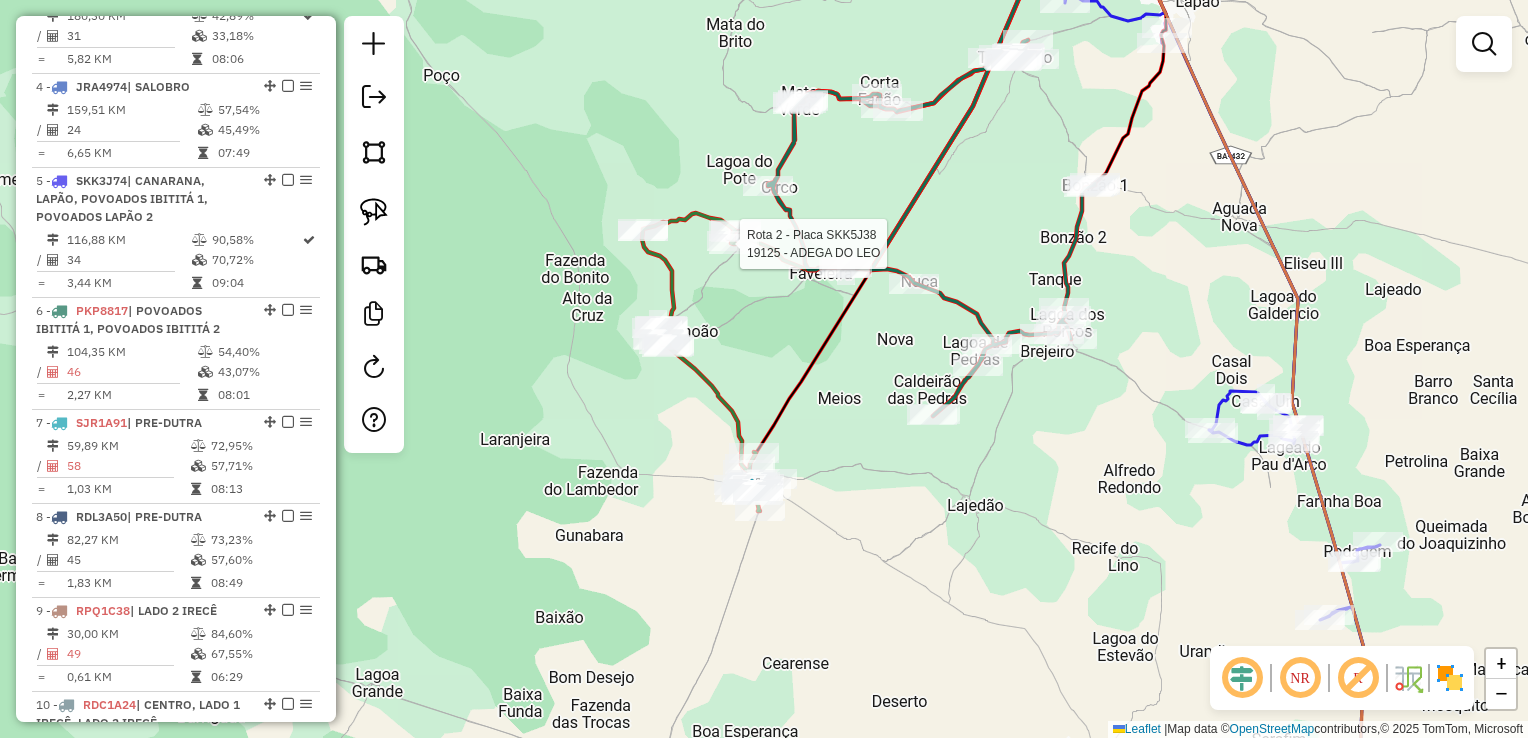 select on "*********" 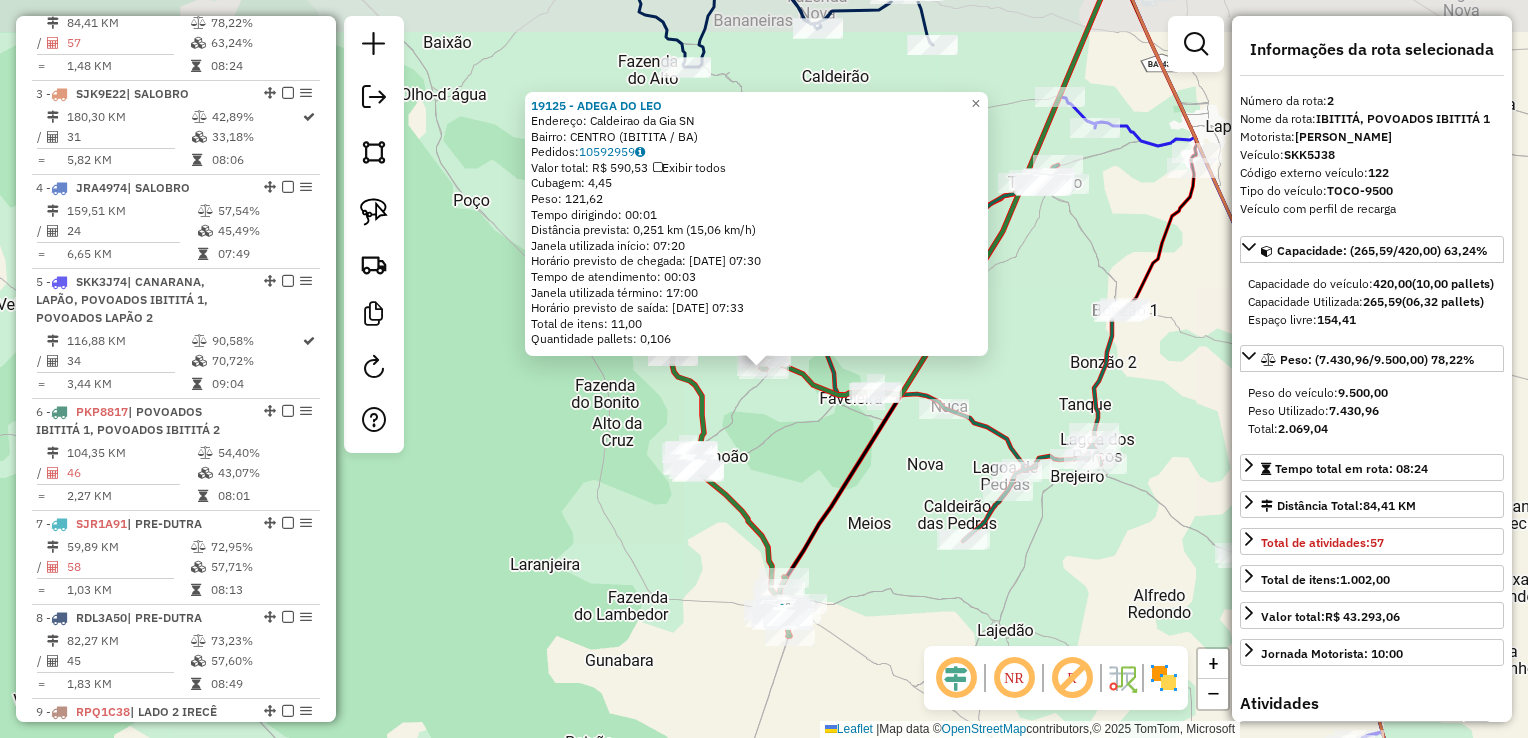 scroll, scrollTop: 886, scrollLeft: 0, axis: vertical 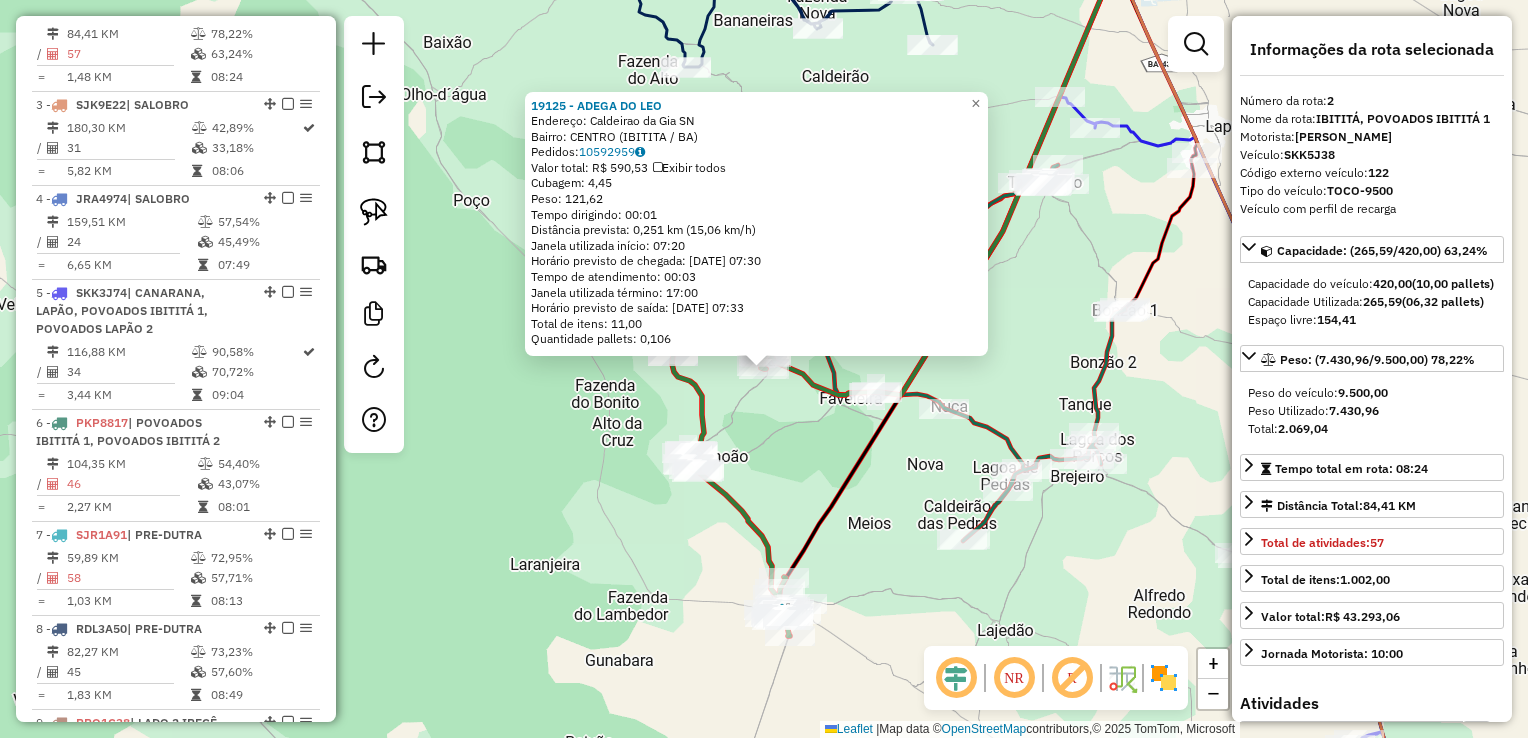 click on "19125 - ADEGA DO LEO  Endereço:  Caldeirao da Gia SN   Bairro: CENTRO (IBITITA / BA)   Pedidos:  10592959   Valor total: R$ 590,53   Exibir todos   Cubagem: 4,45  Peso: 121,62  Tempo dirigindo: 00:01   Distância prevista: 0,251 km (15,06 km/h)   Janela utilizada início: 07:20   Horário previsto de chegada: 11/07/2025 07:30   Tempo de atendimento: 00:03   Janela utilizada término: 17:00   Horário previsto de saída: 11/07/2025 07:33   Total de itens: 11,00   Quantidade pallets: 0,106  × Janela de atendimento Grade de atendimento Capacidade Transportadoras Veículos Cliente Pedidos  Rotas Selecione os dias de semana para filtrar as janelas de atendimento  Seg   Ter   Qua   Qui   Sex   Sáb   Dom  Informe o período da janela de atendimento: De: Até:  Filtrar exatamente a janela do cliente  Considerar janela de atendimento padrão  Selecione os dias de semana para filtrar as grades de atendimento  Seg   Ter   Qua   Qui   Sex   Sáb   Dom   Considerar clientes sem dia de atendimento cadastrado  De:   De:" 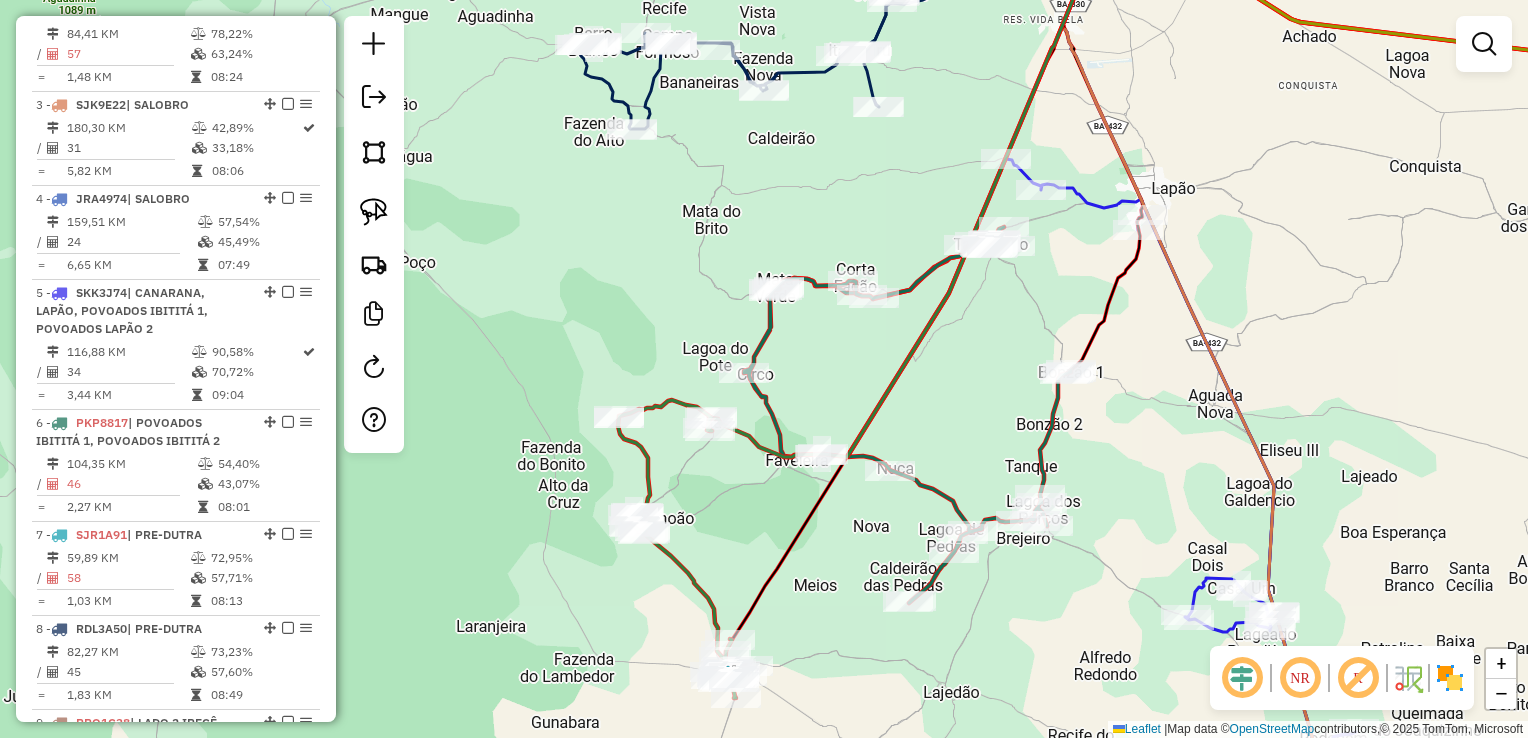 drag, startPoint x: 940, startPoint y: 472, endPoint x: 872, endPoint y: 488, distance: 69.856995 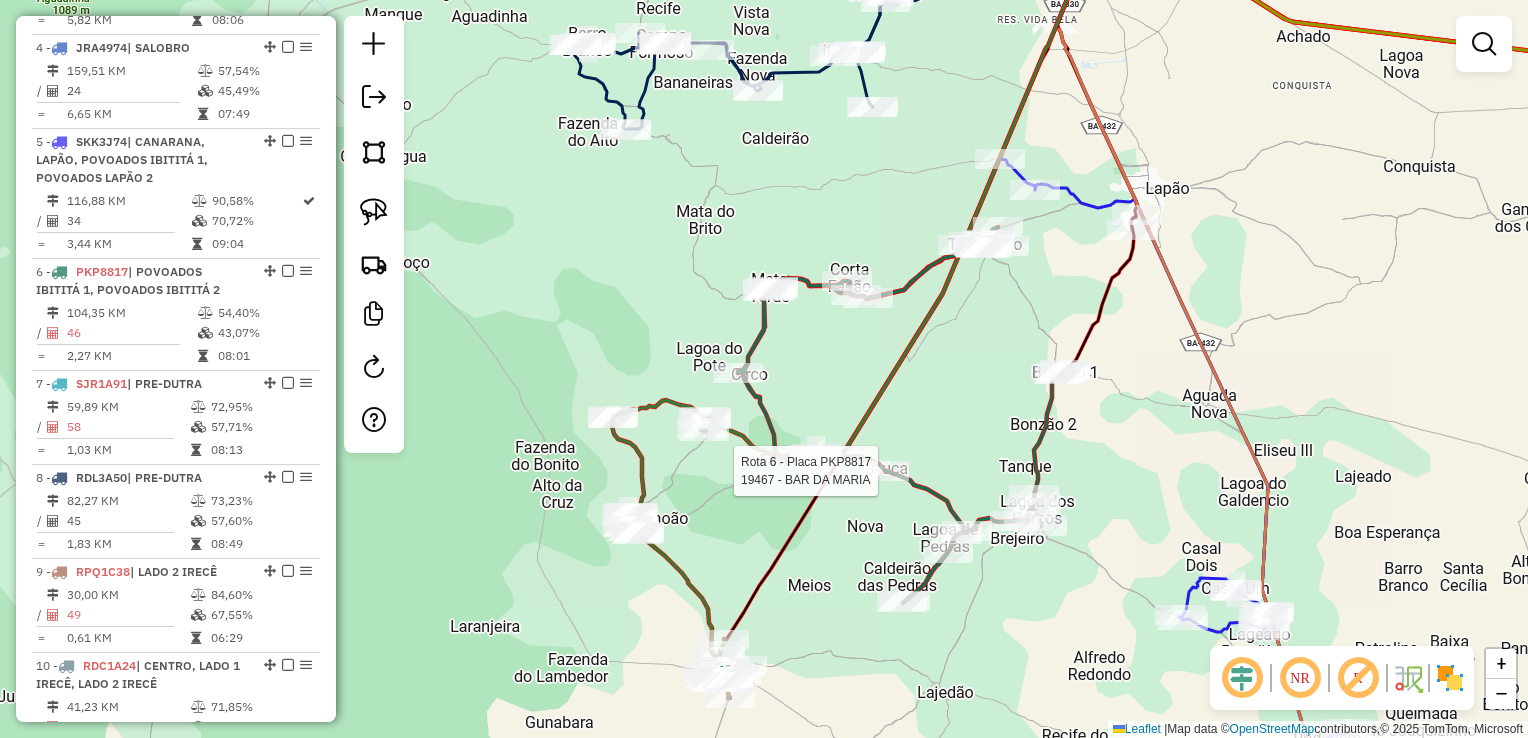 select on "*********" 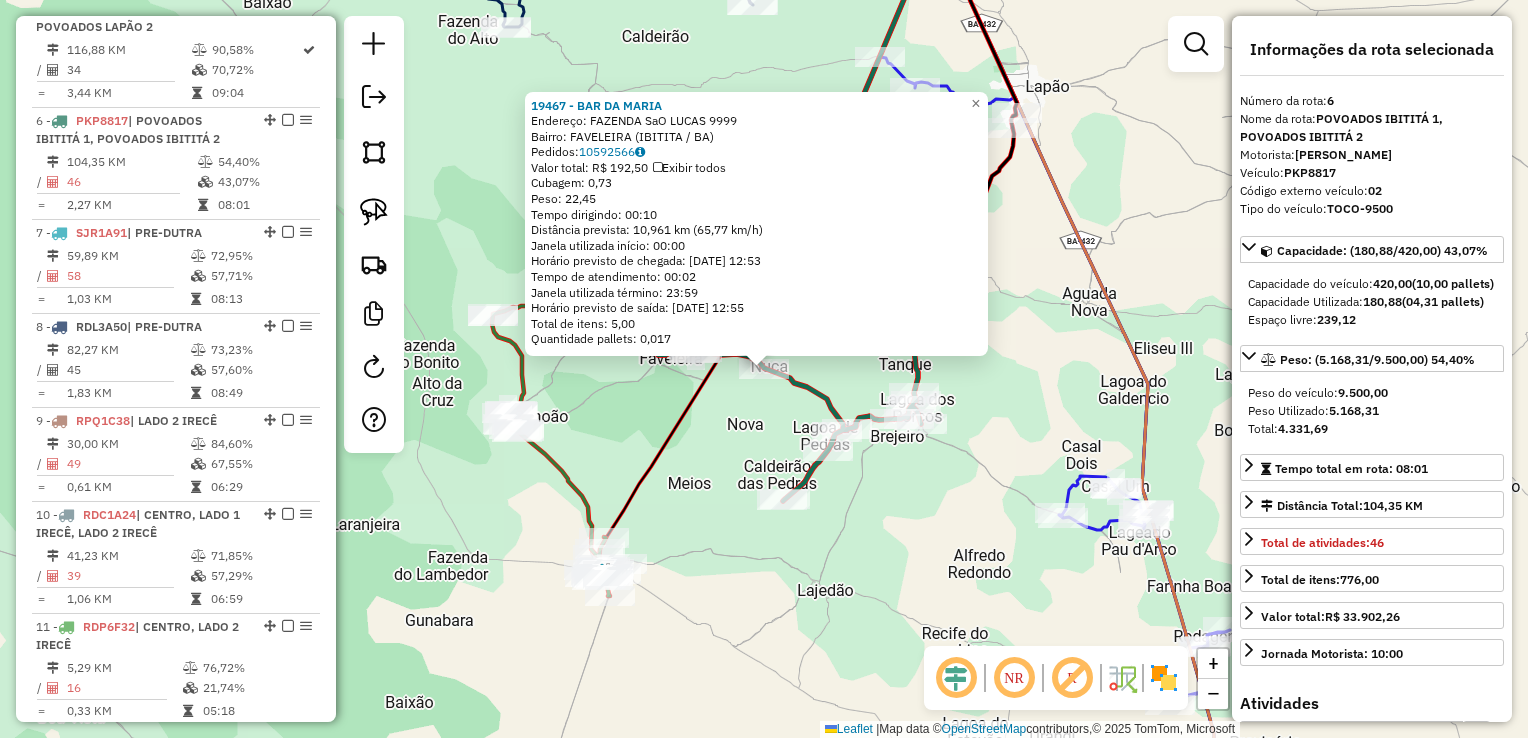 scroll, scrollTop: 1315, scrollLeft: 0, axis: vertical 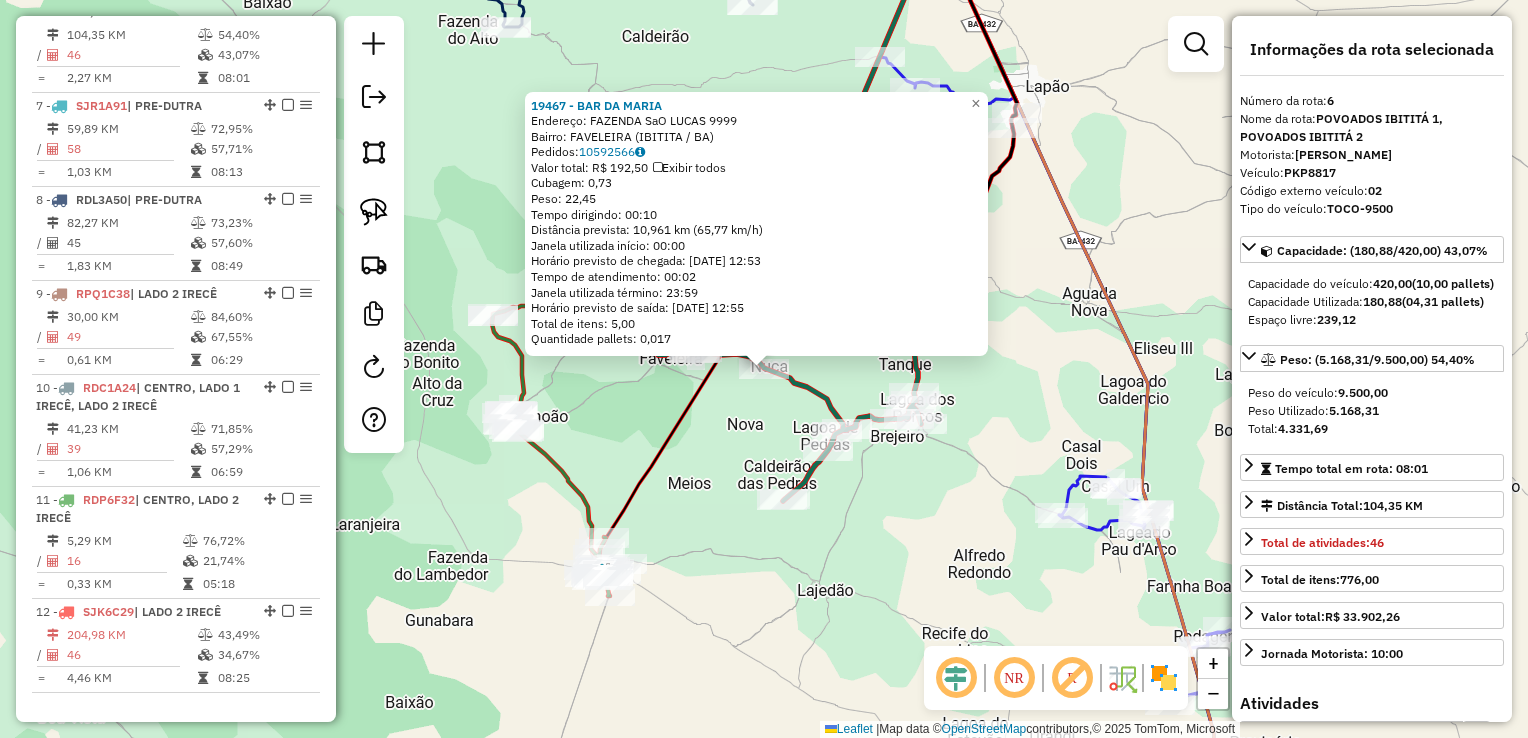 drag, startPoint x: 1044, startPoint y: 411, endPoint x: 1075, endPoint y: 378, distance: 45.276924 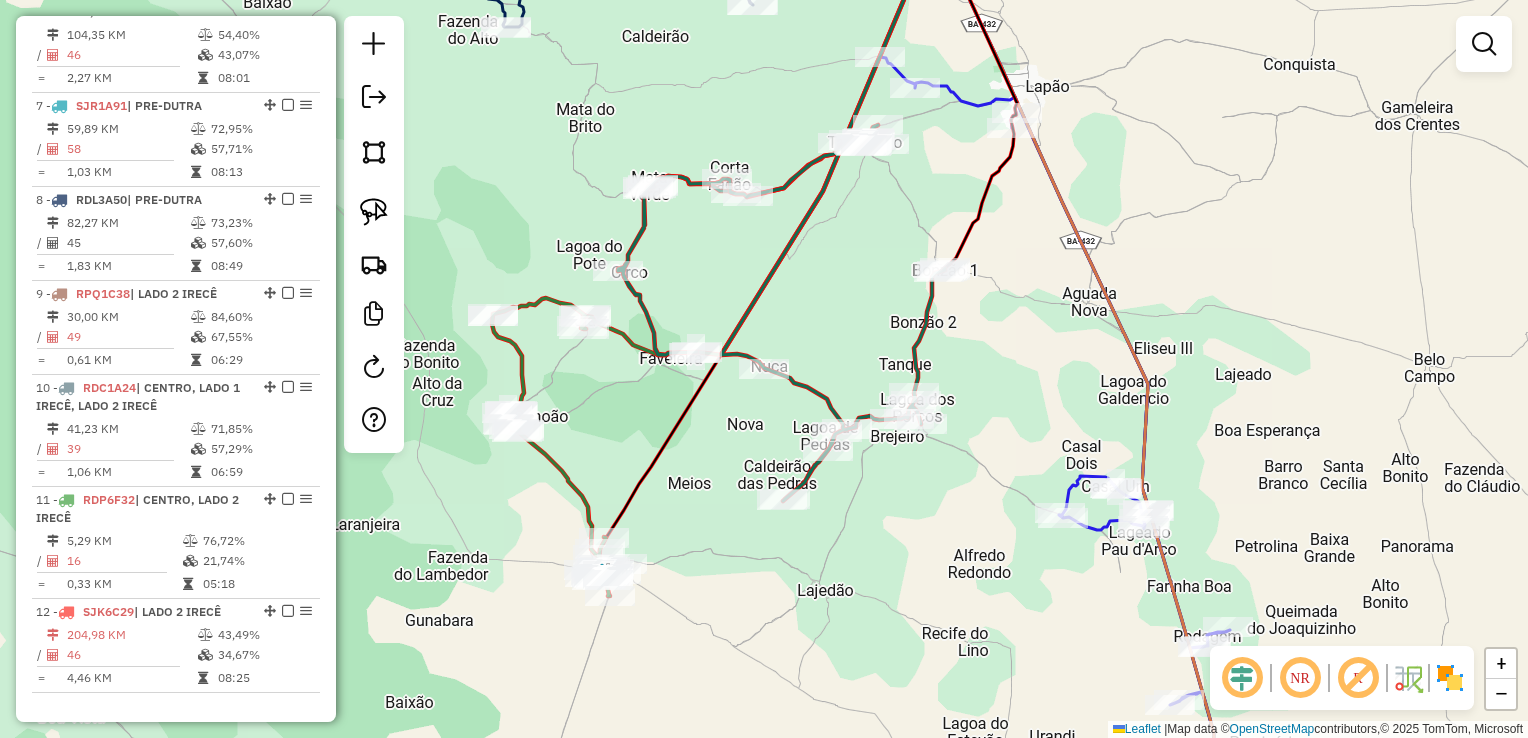 drag, startPoint x: 1075, startPoint y: 378, endPoint x: 1143, endPoint y: 522, distance: 159.24823 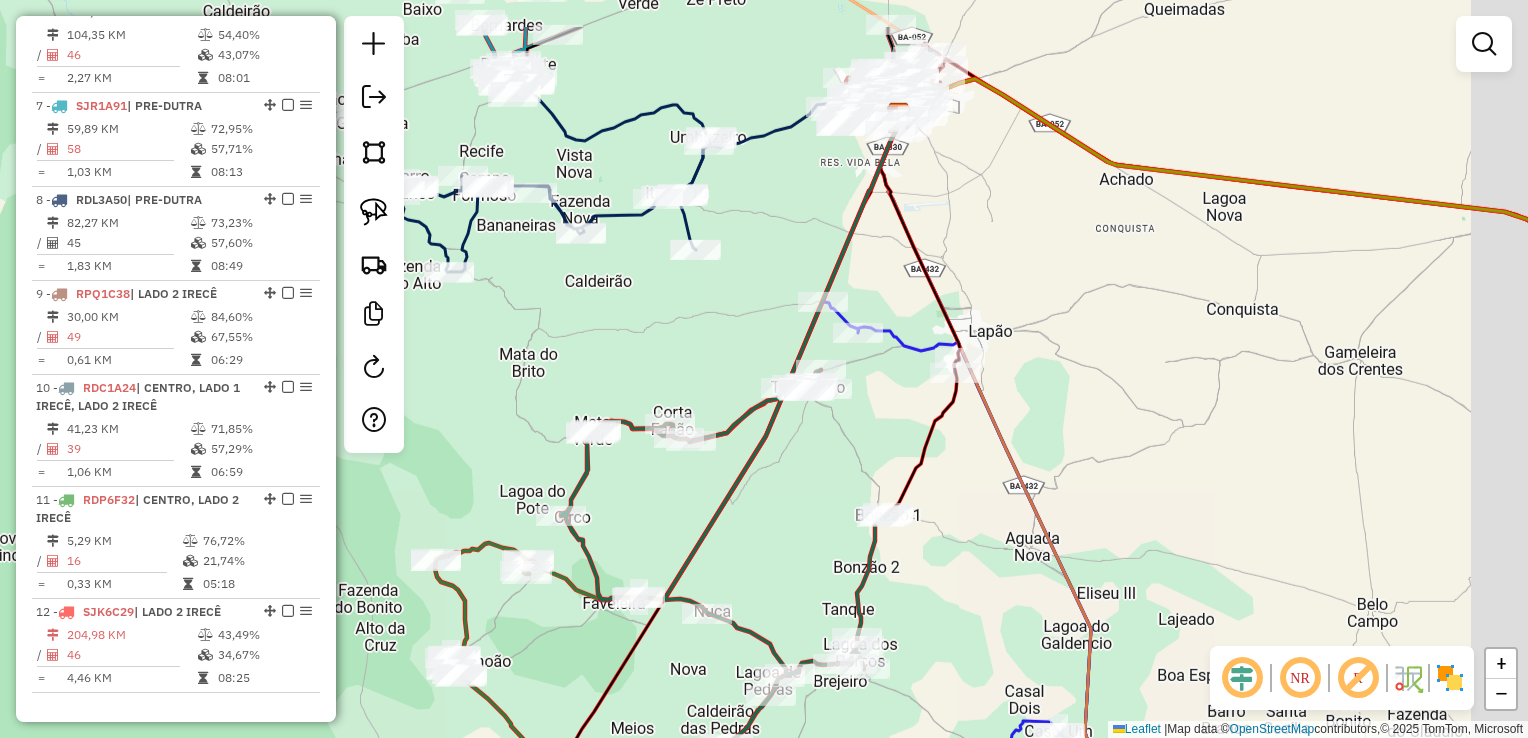 drag, startPoint x: 951, startPoint y: 397, endPoint x: 838, endPoint y: 454, distance: 126.56224 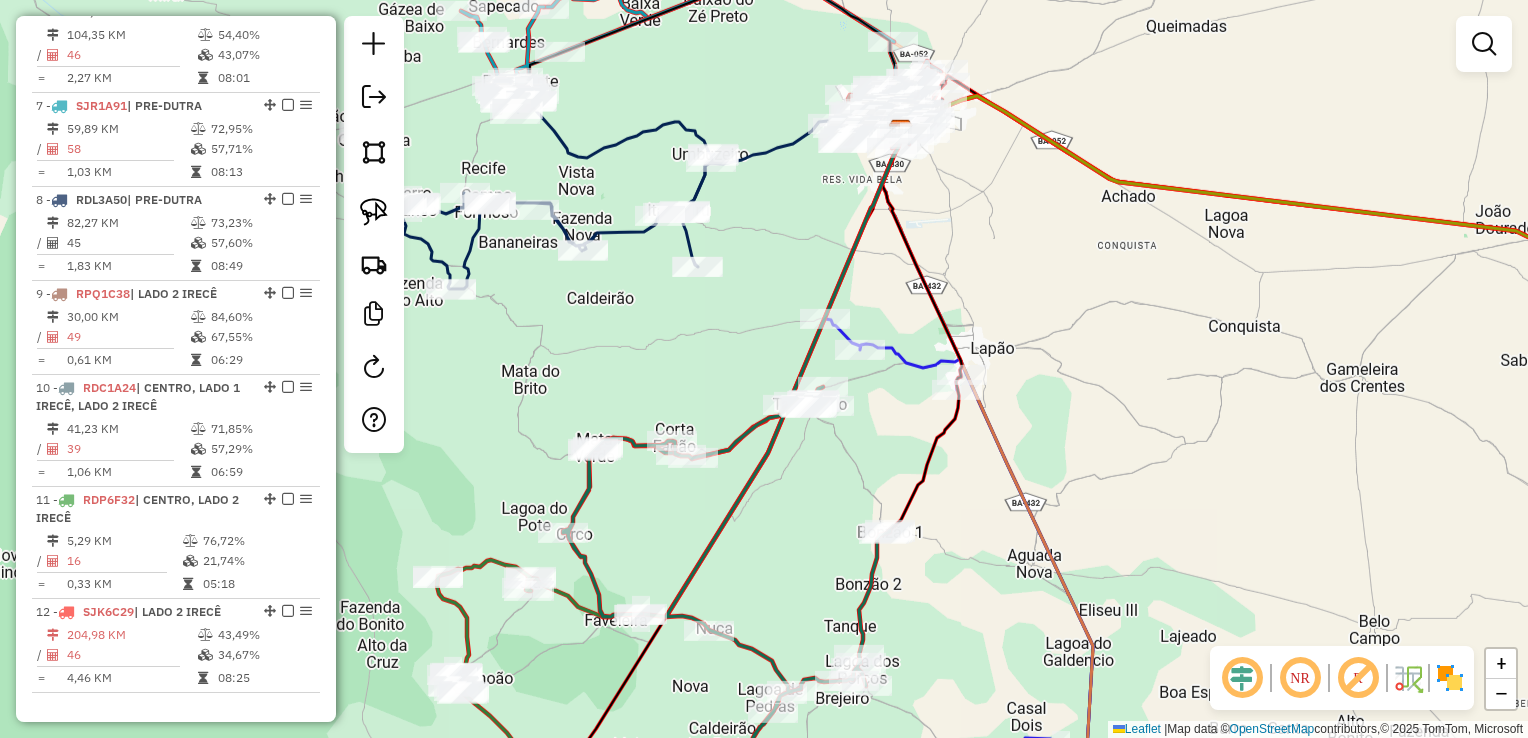 drag, startPoint x: 851, startPoint y: 464, endPoint x: 853, endPoint y: 549, distance: 85.02353 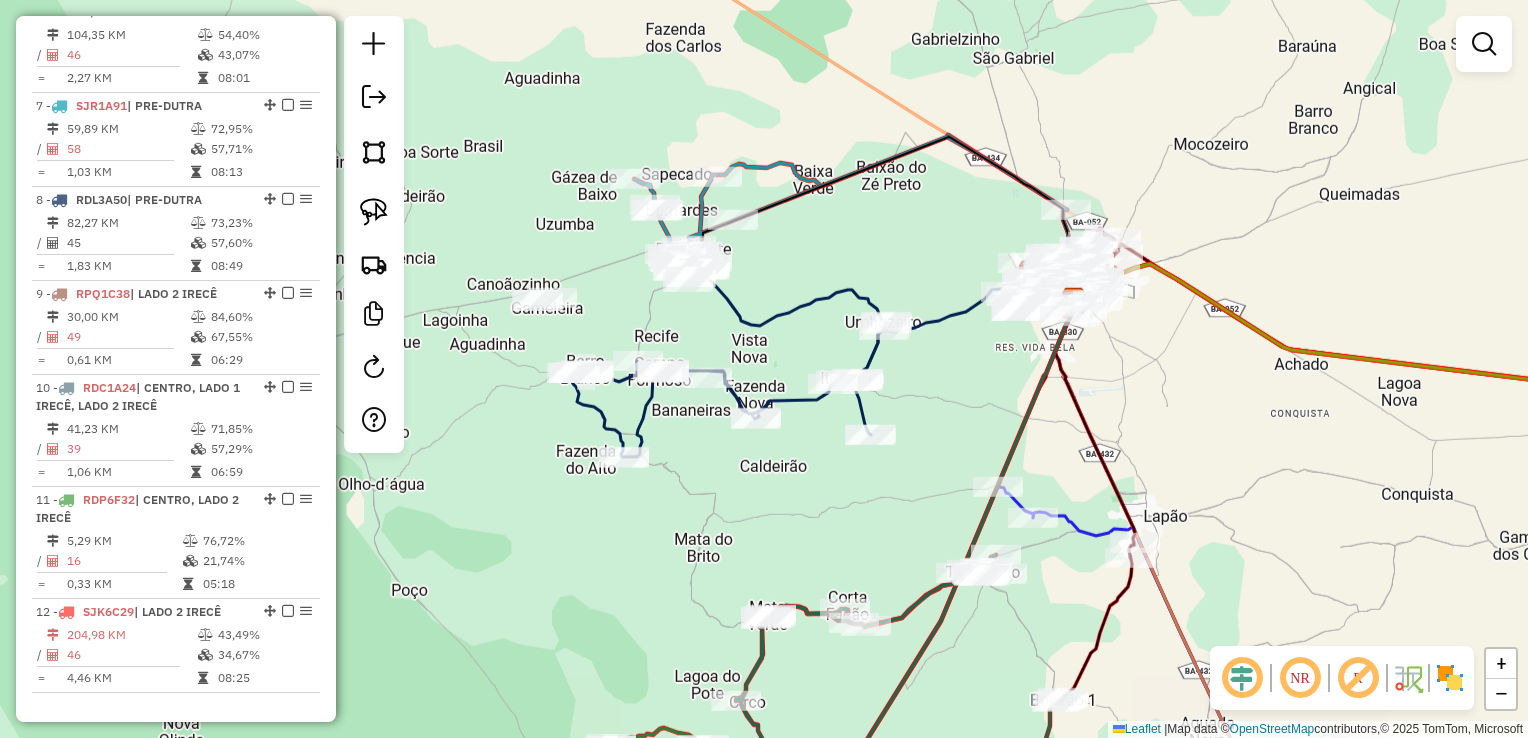 drag, startPoint x: 732, startPoint y: 486, endPoint x: 871, endPoint y: 503, distance: 140.0357 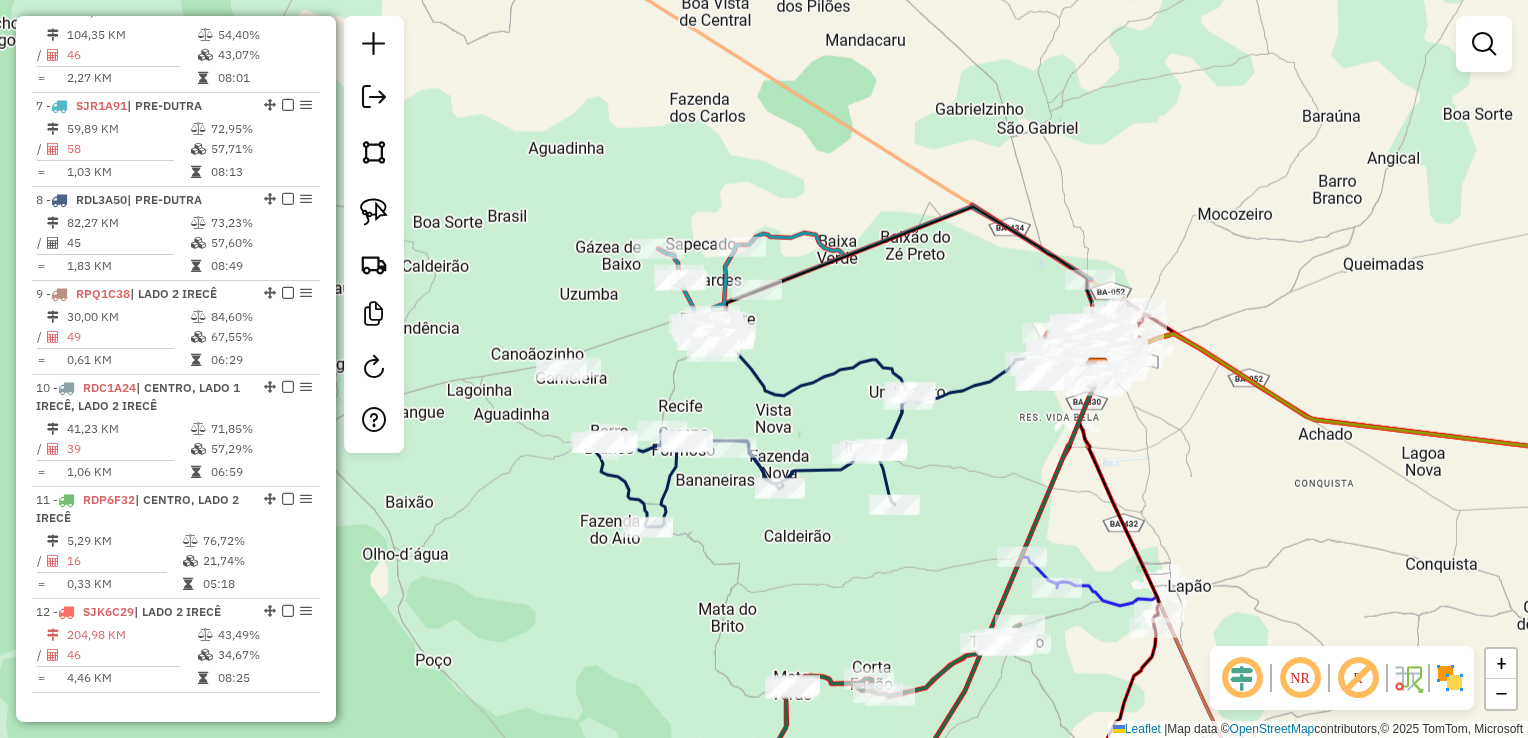 drag, startPoint x: 848, startPoint y: 564, endPoint x: 852, endPoint y: 576, distance: 12.649111 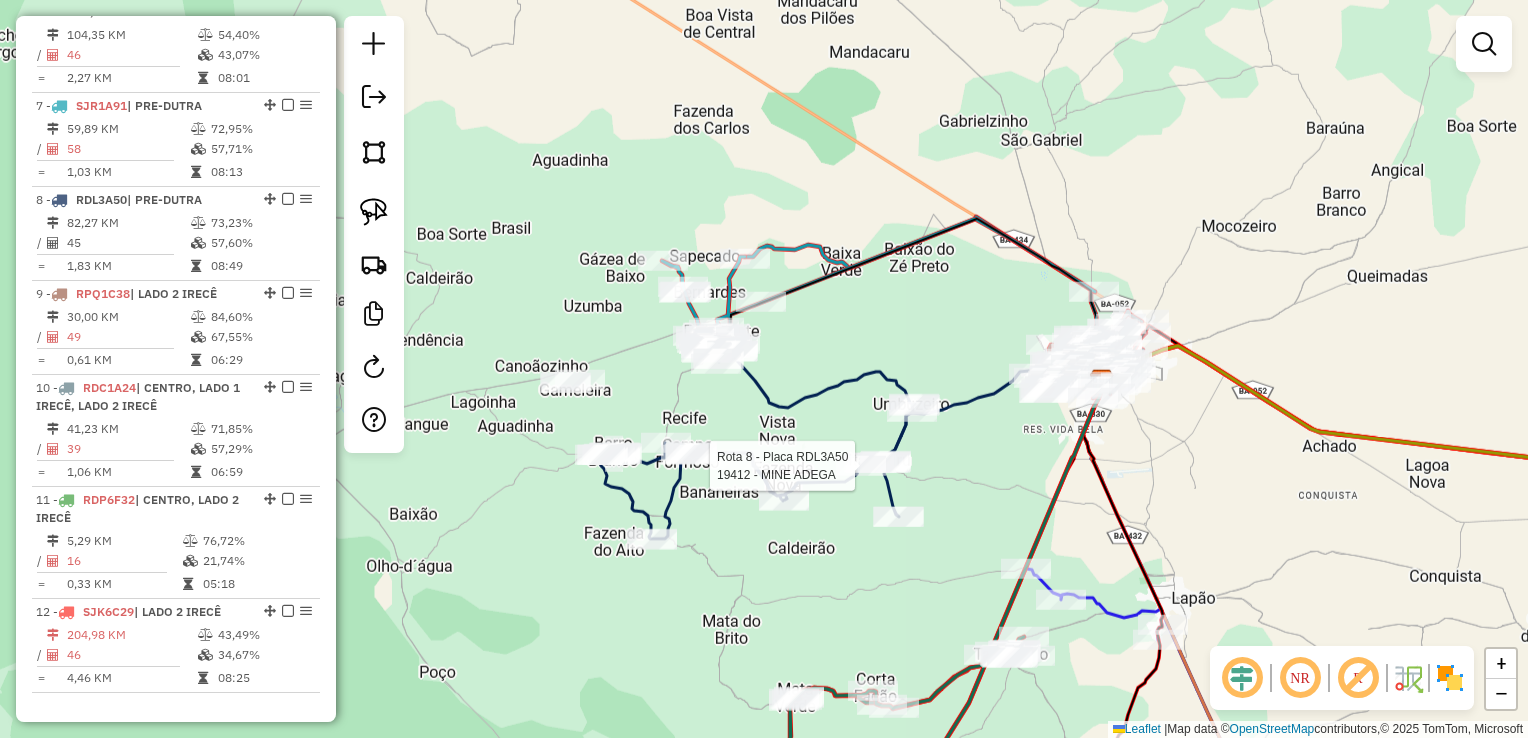 click 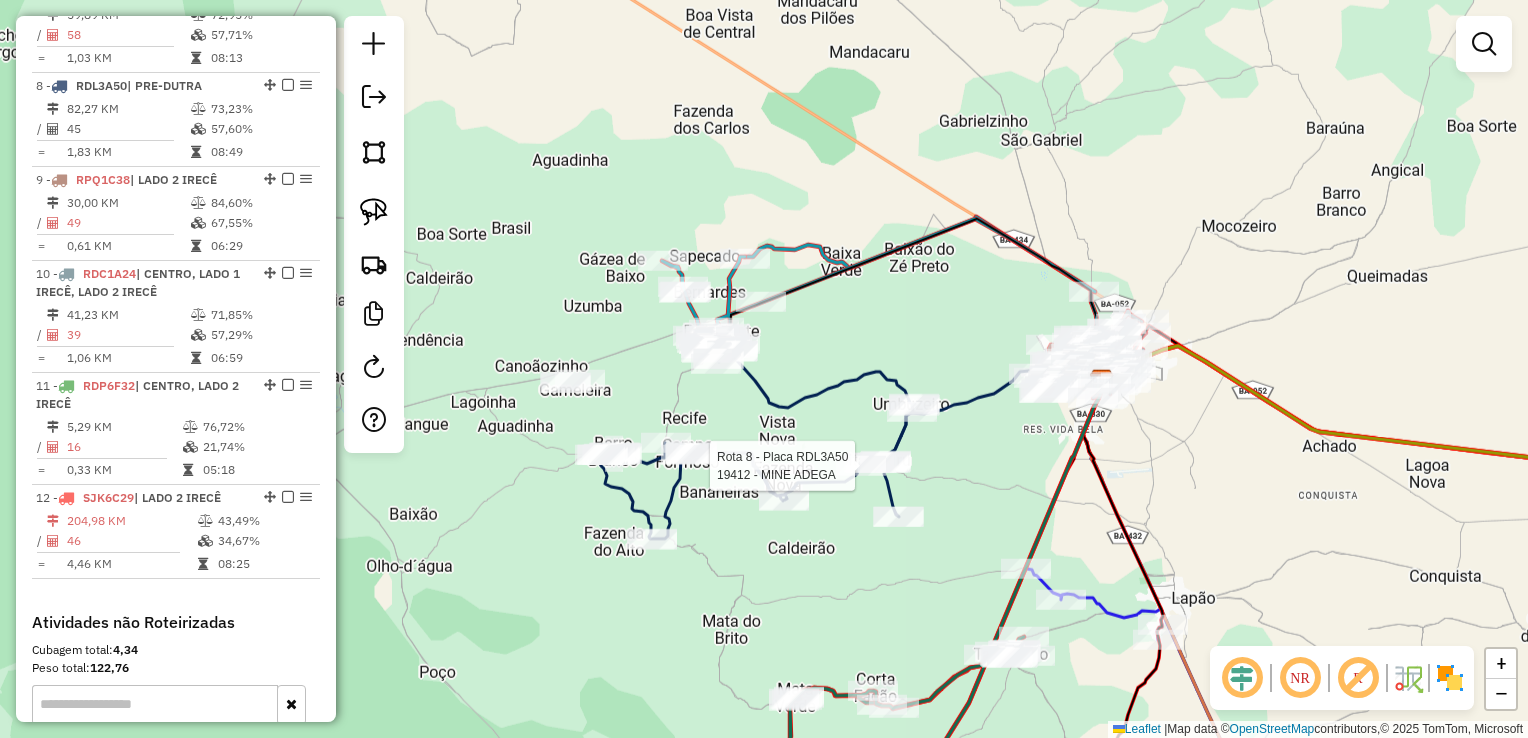 select on "*********" 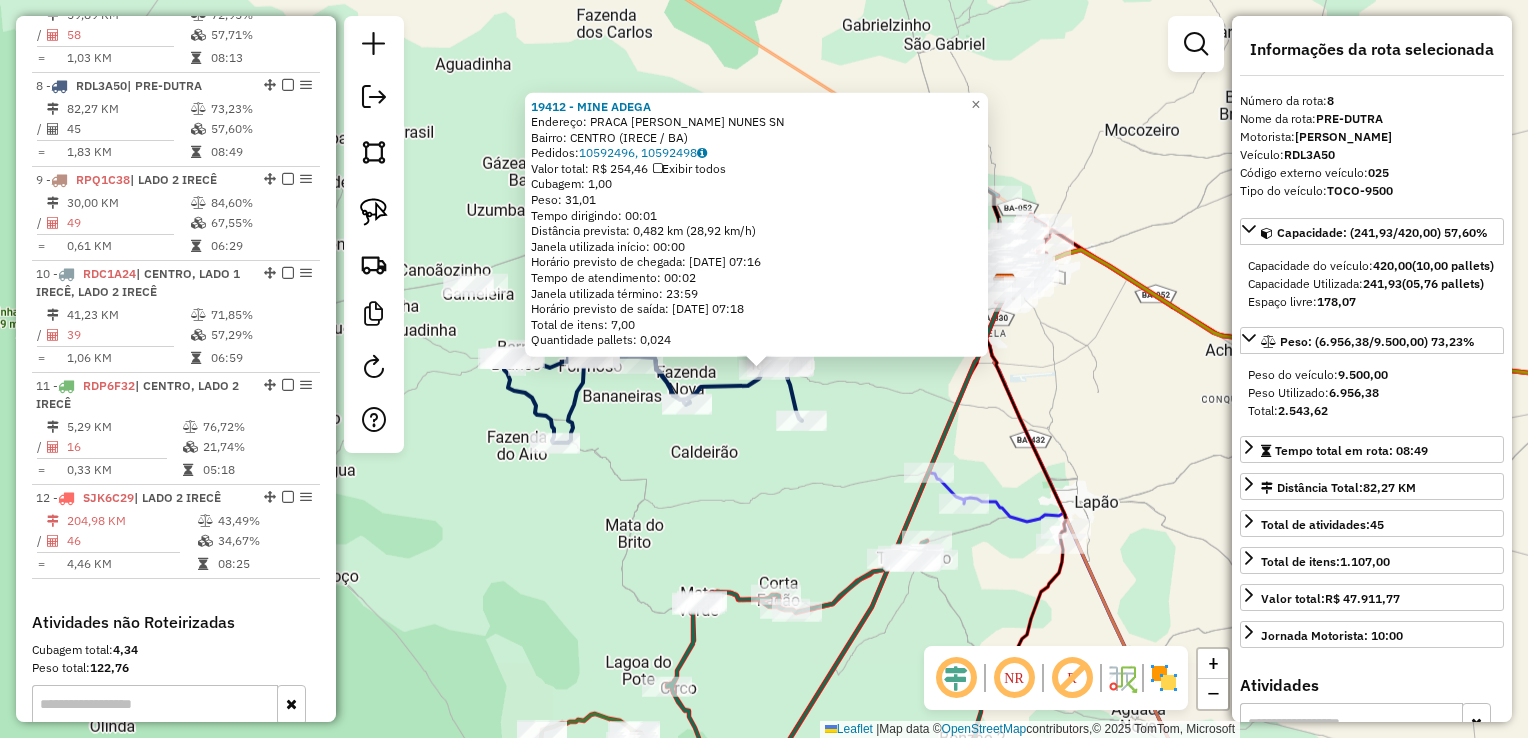 scroll, scrollTop: 1520, scrollLeft: 0, axis: vertical 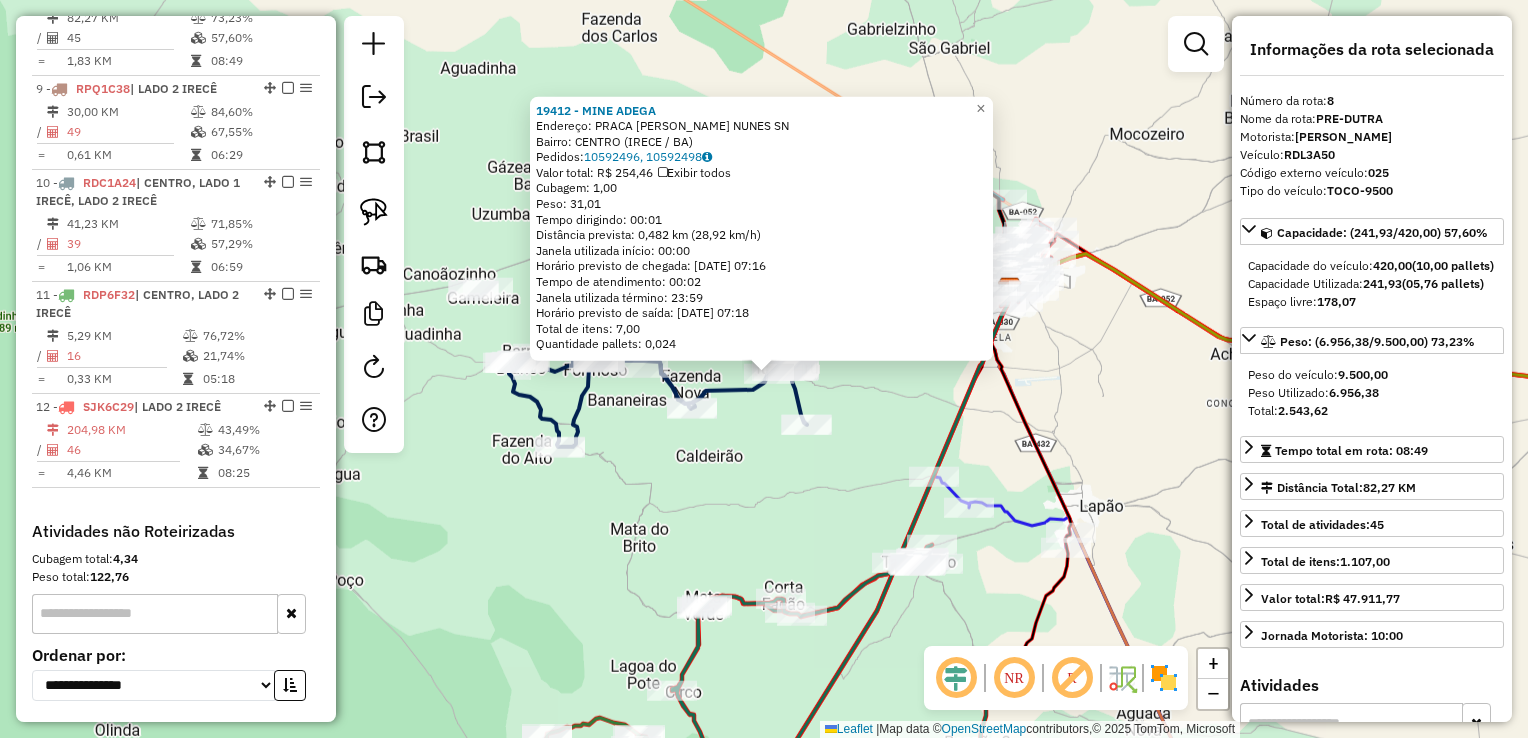click on "19412 - MINE ADEGA  Endereço:  PRACA MARTINS NUNES SN   Bairro: CENTRO (IRECE / BA)   Pedidos:  10592496, 10592498   Valor total: R$ 254,46   Exibir todos   Cubagem: 1,00  Peso: 31,01  Tempo dirigindo: 00:01   Distância prevista: 0,482 km (28,92 km/h)   Janela utilizada início: 00:00   Horário previsto de chegada: 11/07/2025 07:16   Tempo de atendimento: 00:02   Janela utilizada término: 23:59   Horário previsto de saída: 11/07/2025 07:18   Total de itens: 7,00   Quantidade pallets: 0,024  × Janela de atendimento Grade de atendimento Capacidade Transportadoras Veículos Cliente Pedidos  Rotas Selecione os dias de semana para filtrar as janelas de atendimento  Seg   Ter   Qua   Qui   Sex   Sáb   Dom  Informe o período da janela de atendimento: De: Até:  Filtrar exatamente a janela do cliente  Considerar janela de atendimento padrão  Selecione os dias de semana para filtrar as grades de atendimento  Seg   Ter   Qua   Qui   Sex   Sáb   Dom   Considerar clientes sem dia de atendimento cadastrado De:" 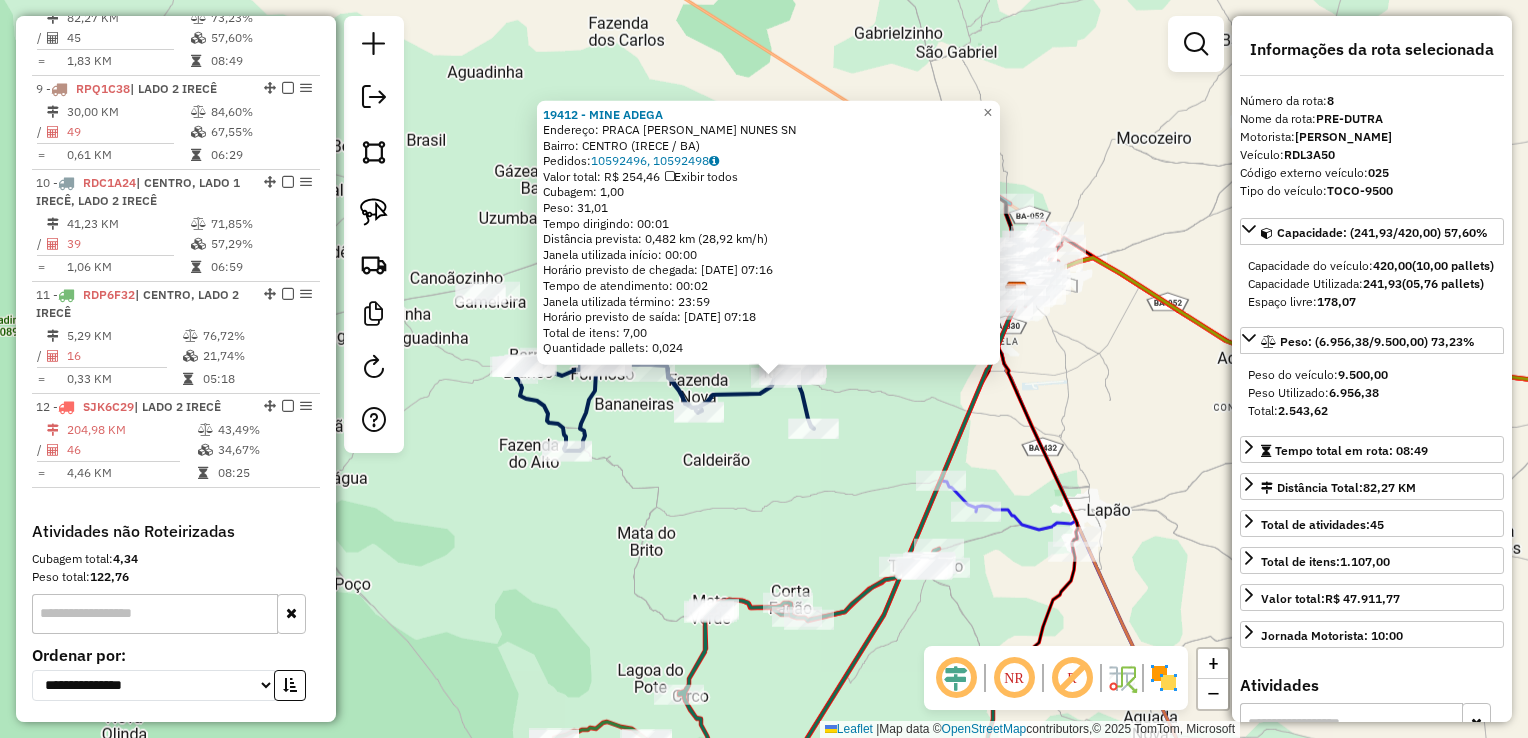 drag, startPoint x: 860, startPoint y: 415, endPoint x: 894, endPoint y: 493, distance: 85.08819 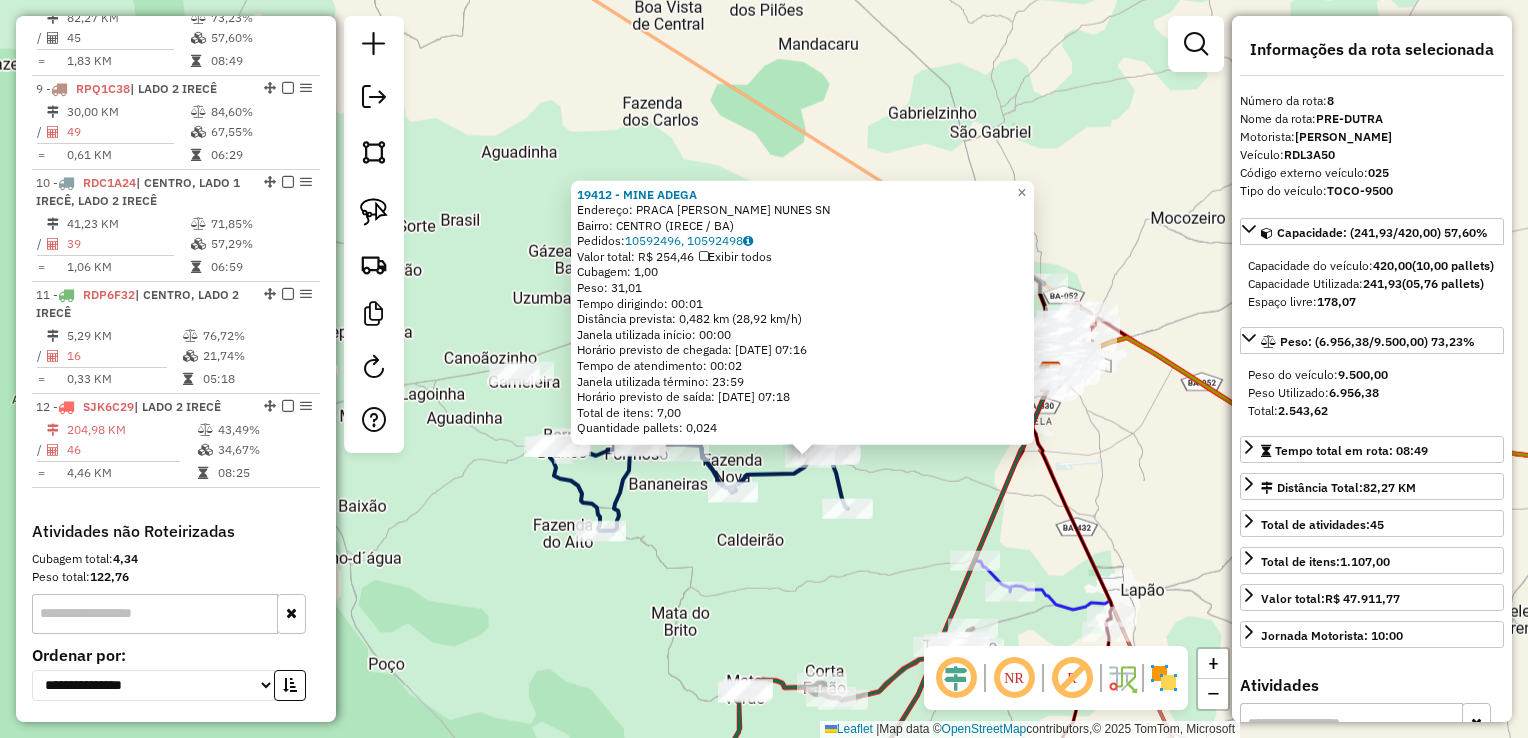 click on "19412 - MINE ADEGA  Endereço:  PRACA MARTINS NUNES SN   Bairro: CENTRO (IRECE / BA)   Pedidos:  10592496, 10592498   Valor total: R$ 254,46   Exibir todos   Cubagem: 1,00  Peso: 31,01  Tempo dirigindo: 00:01   Distância prevista: 0,482 km (28,92 km/h)   Janela utilizada início: 00:00   Horário previsto de chegada: 11/07/2025 07:16   Tempo de atendimento: 00:02   Janela utilizada término: 23:59   Horário previsto de saída: 11/07/2025 07:18   Total de itens: 7,00   Quantidade pallets: 0,024  × Janela de atendimento Grade de atendimento Capacidade Transportadoras Veículos Cliente Pedidos  Rotas Selecione os dias de semana para filtrar as janelas de atendimento  Seg   Ter   Qua   Qui   Sex   Sáb   Dom  Informe o período da janela de atendimento: De: Até:  Filtrar exatamente a janela do cliente  Considerar janela de atendimento padrão  Selecione os dias de semana para filtrar as grades de atendimento  Seg   Ter   Qua   Qui   Sex   Sáb   Dom   Considerar clientes sem dia de atendimento cadastrado De:" 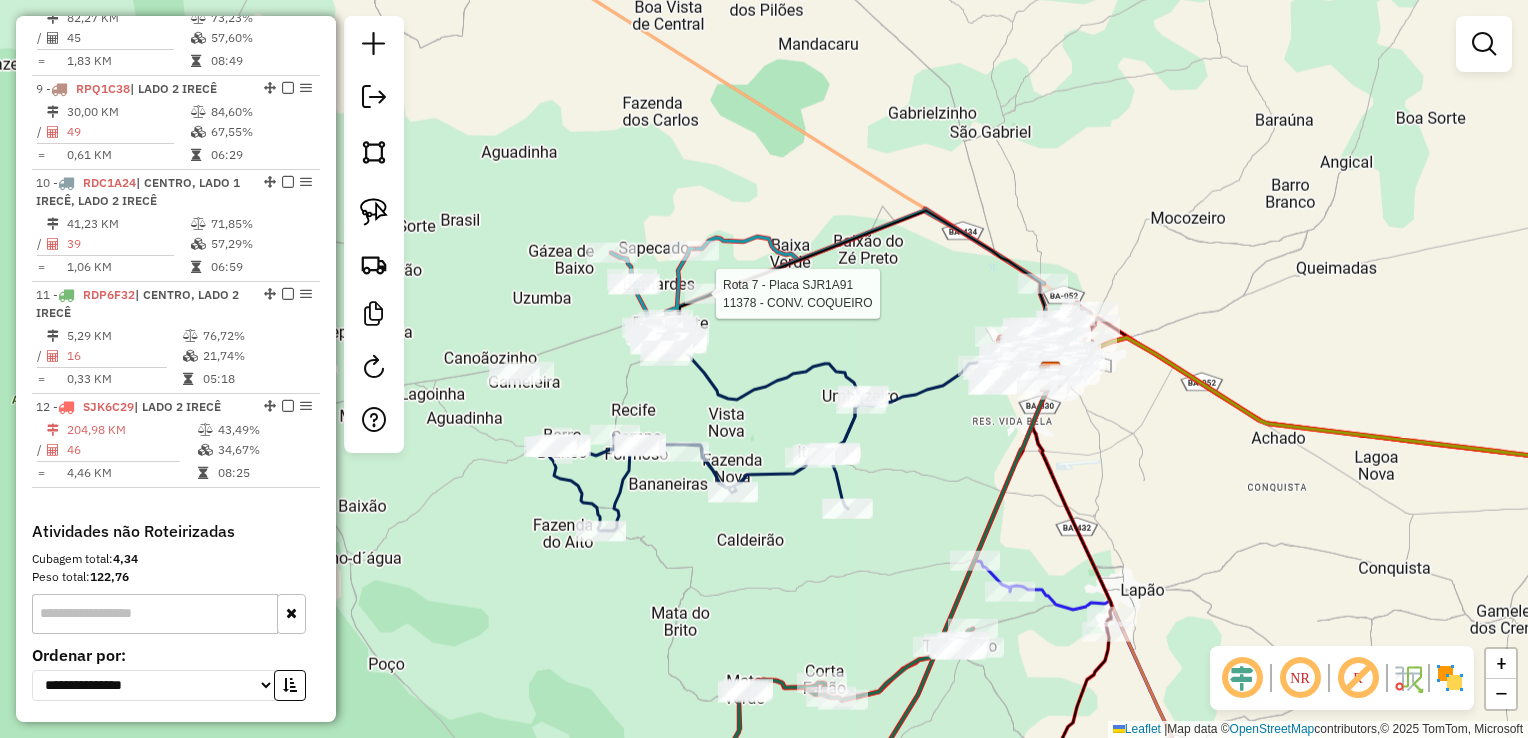 select on "*********" 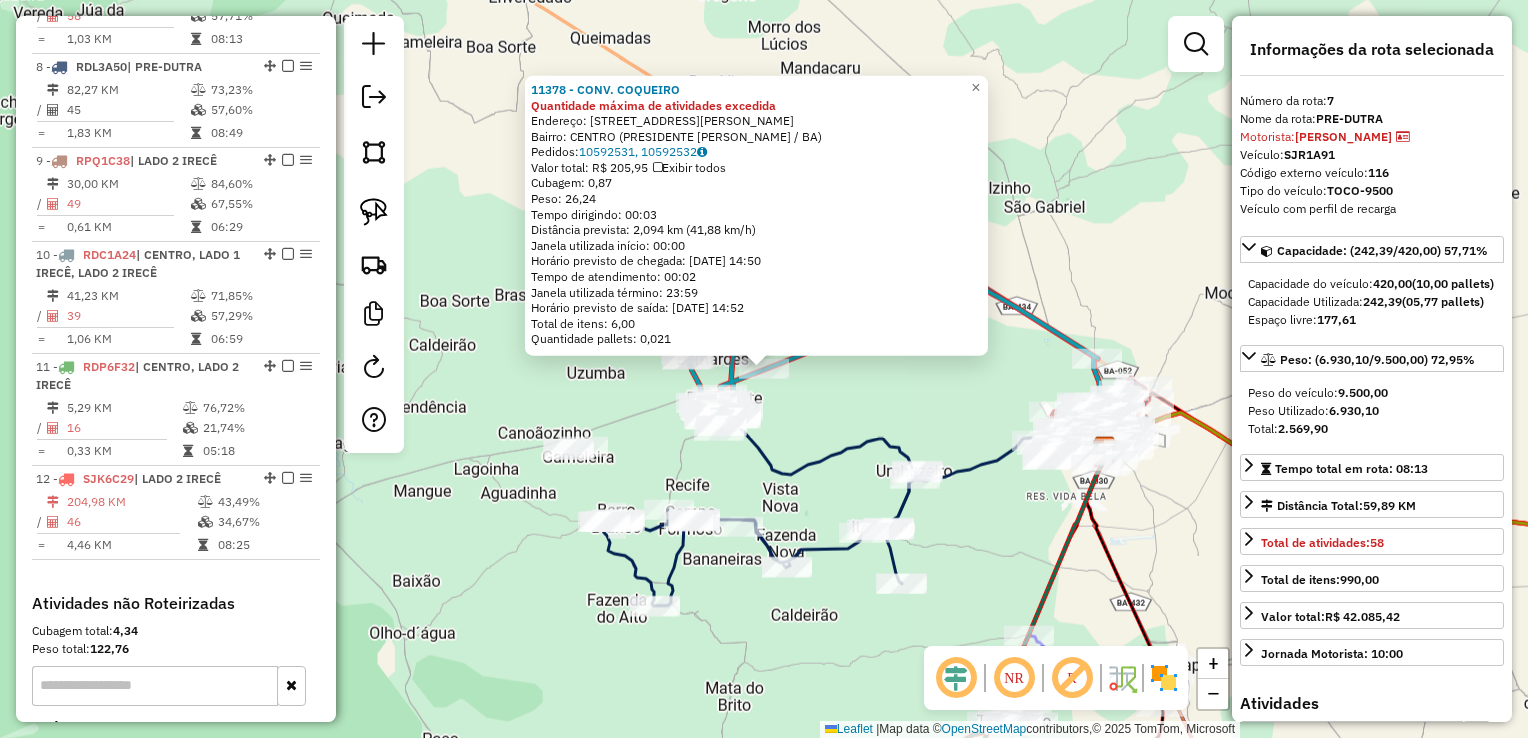 scroll, scrollTop: 1427, scrollLeft: 0, axis: vertical 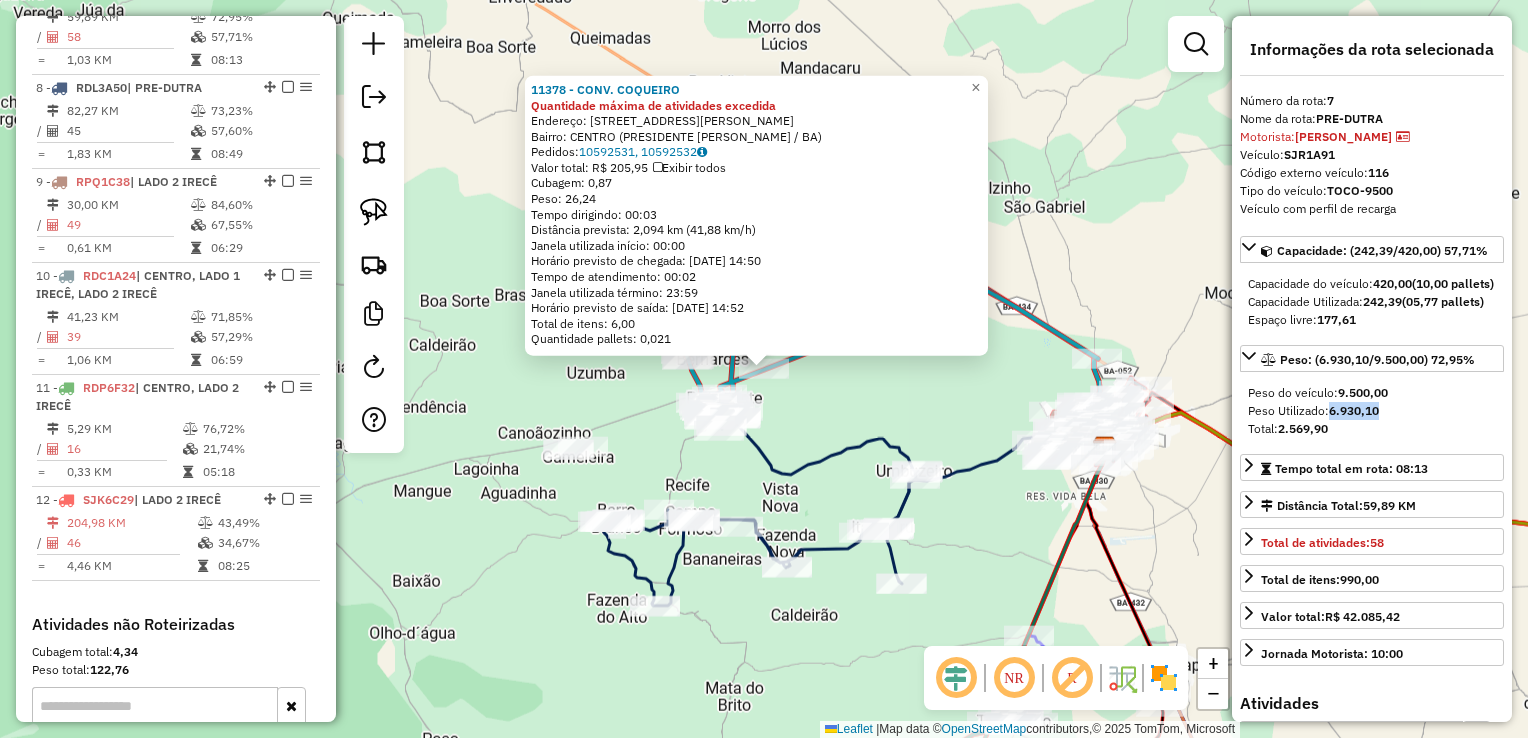 drag, startPoint x: 1327, startPoint y: 443, endPoint x: 1398, endPoint y: 451, distance: 71.44928 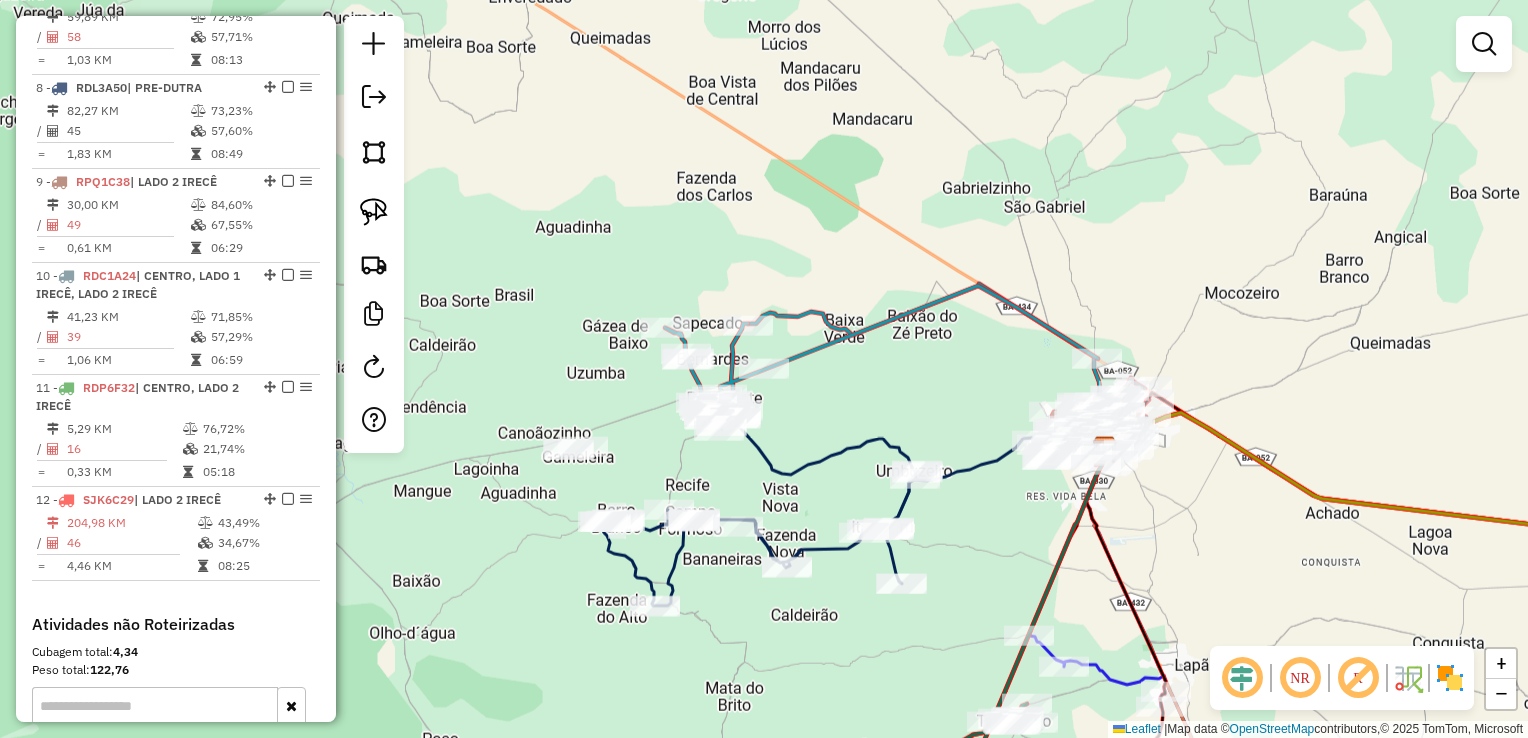 click on "11378 - CONV. COQUEIRO Quantidade máxima de atividades excedida  Endereço:  RUA PRESIDENTE DUTRA 21   Bairro: CENTRO (PRESIDENTE DUTRA / BA)   Pedidos:  10592531, 10592532   Valor total: R$ 205,95   Exibir todos   Cubagem: 0,87  Peso: 26,24  Tempo dirigindo: 00:03   Distância prevista: 2,094 km (41,88 km/h)   Janela utilizada início: 00:00   Horário previsto de chegada: 11/07/2025 14:50   Tempo de atendimento: 00:02   Janela utilizada término: 23:59   Horário previsto de saída: 11/07/2025 14:52   Total de itens: 6,00   Quantidade pallets: 0,021  × Janela de atendimento Grade de atendimento Capacidade Transportadoras Veículos Cliente Pedidos  Rotas Selecione os dias de semana para filtrar as janelas de atendimento  Seg   Ter   Qua   Qui   Sex   Sáb   Dom  Informe o período da janela de atendimento: De: Até:  Filtrar exatamente a janela do cliente  Considerar janela de atendimento padrão  Selecione os dias de semana para filtrar as grades de atendimento  Seg   Ter   Qua   Qui   Sex   Sáb   Dom  +" 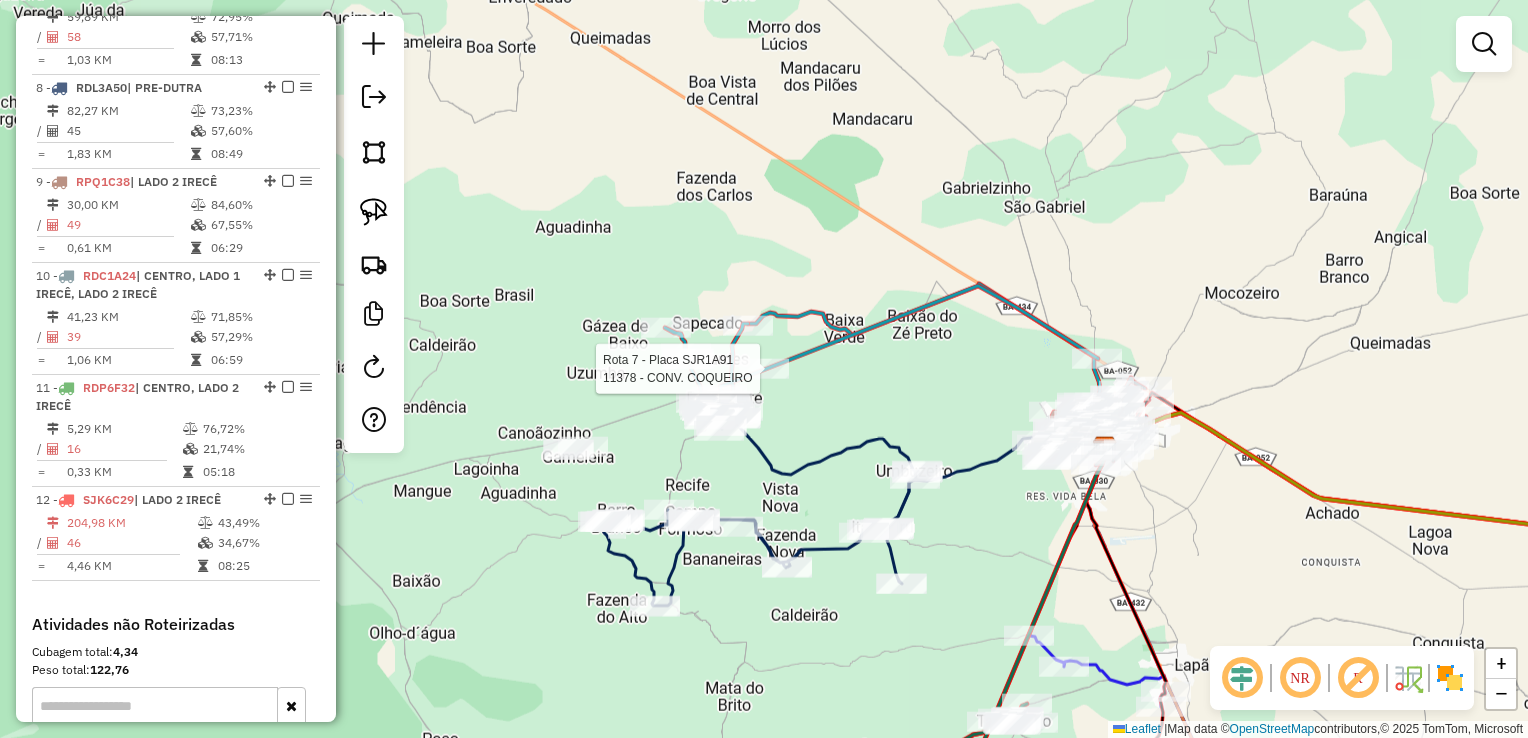 select on "*********" 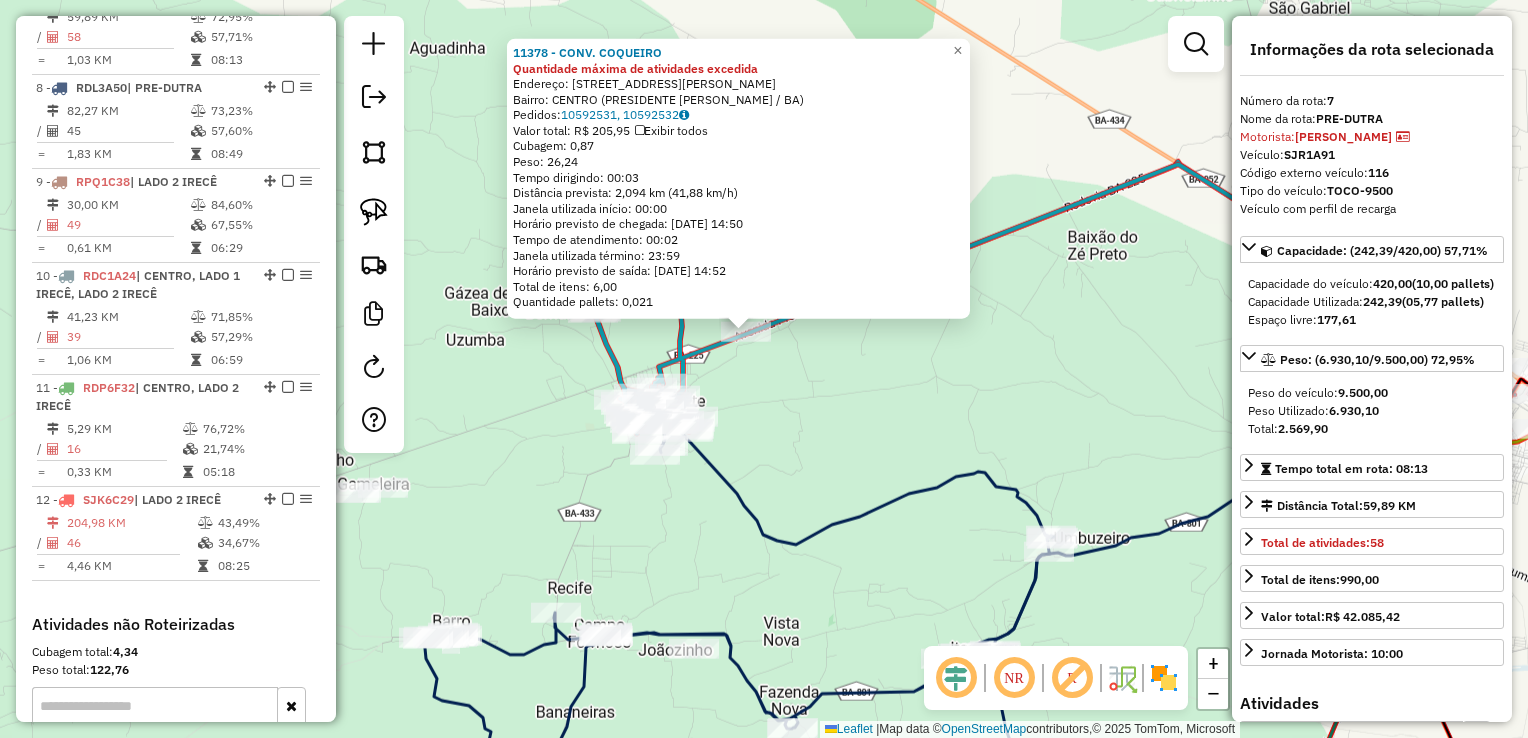 click on "11378 - CONV. COQUEIRO Quantidade máxima de atividades excedida  Endereço:  RUA PRESIDENTE DUTRA 21   Bairro: CENTRO (PRESIDENTE DUTRA / BA)   Pedidos:  10592531, 10592532   Valor total: R$ 205,95   Exibir todos   Cubagem: 0,87  Peso: 26,24  Tempo dirigindo: 00:03   Distância prevista: 2,094 km (41,88 km/h)   Janela utilizada início: 00:00   Horário previsto de chegada: 11/07/2025 14:50   Tempo de atendimento: 00:02   Janela utilizada término: 23:59   Horário previsto de saída: 11/07/2025 14:52   Total de itens: 6,00   Quantidade pallets: 0,021  × Janela de atendimento Grade de atendimento Capacidade Transportadoras Veículos Cliente Pedidos  Rotas Selecione os dias de semana para filtrar as janelas de atendimento  Seg   Ter   Qua   Qui   Sex   Sáb   Dom  Informe o período da janela de atendimento: De: Até:  Filtrar exatamente a janela do cliente  Considerar janela de atendimento padrão  Selecione os dias de semana para filtrar as grades de atendimento  Seg   Ter   Qua   Qui   Sex   Sáb   Dom  +" 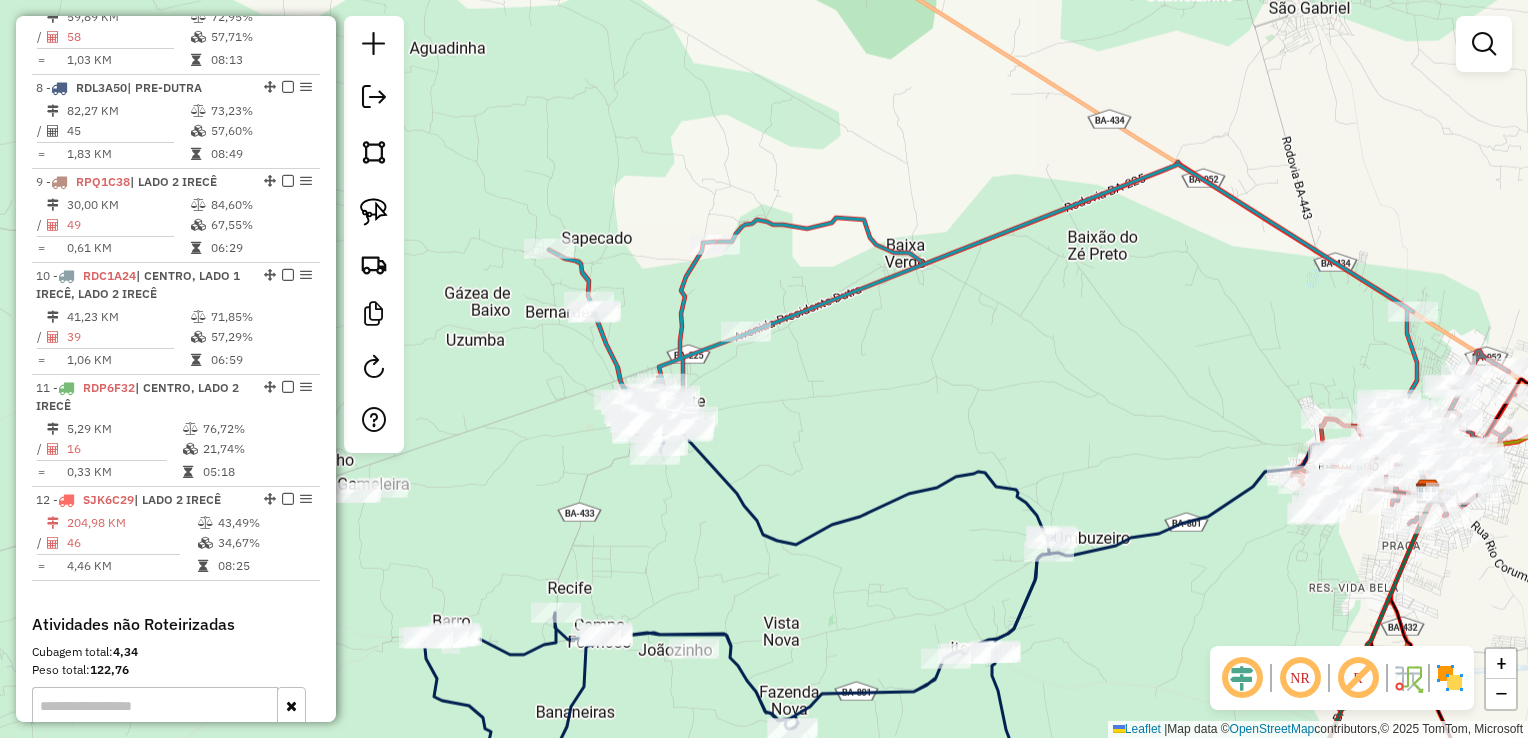 drag, startPoint x: 1087, startPoint y: 422, endPoint x: 868, endPoint y: 307, distance: 247.35805 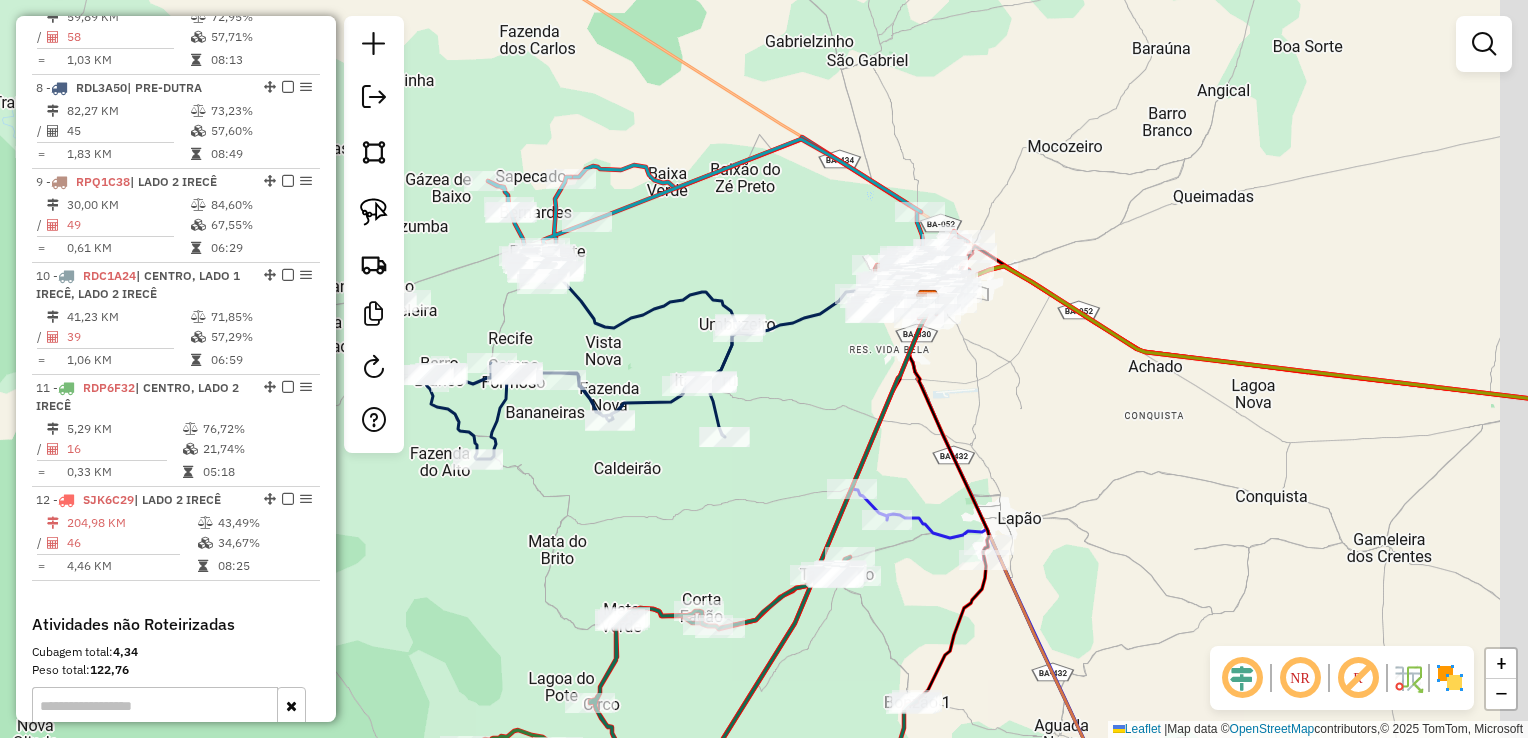 drag, startPoint x: 860, startPoint y: 492, endPoint x: 1044, endPoint y: 422, distance: 196.86543 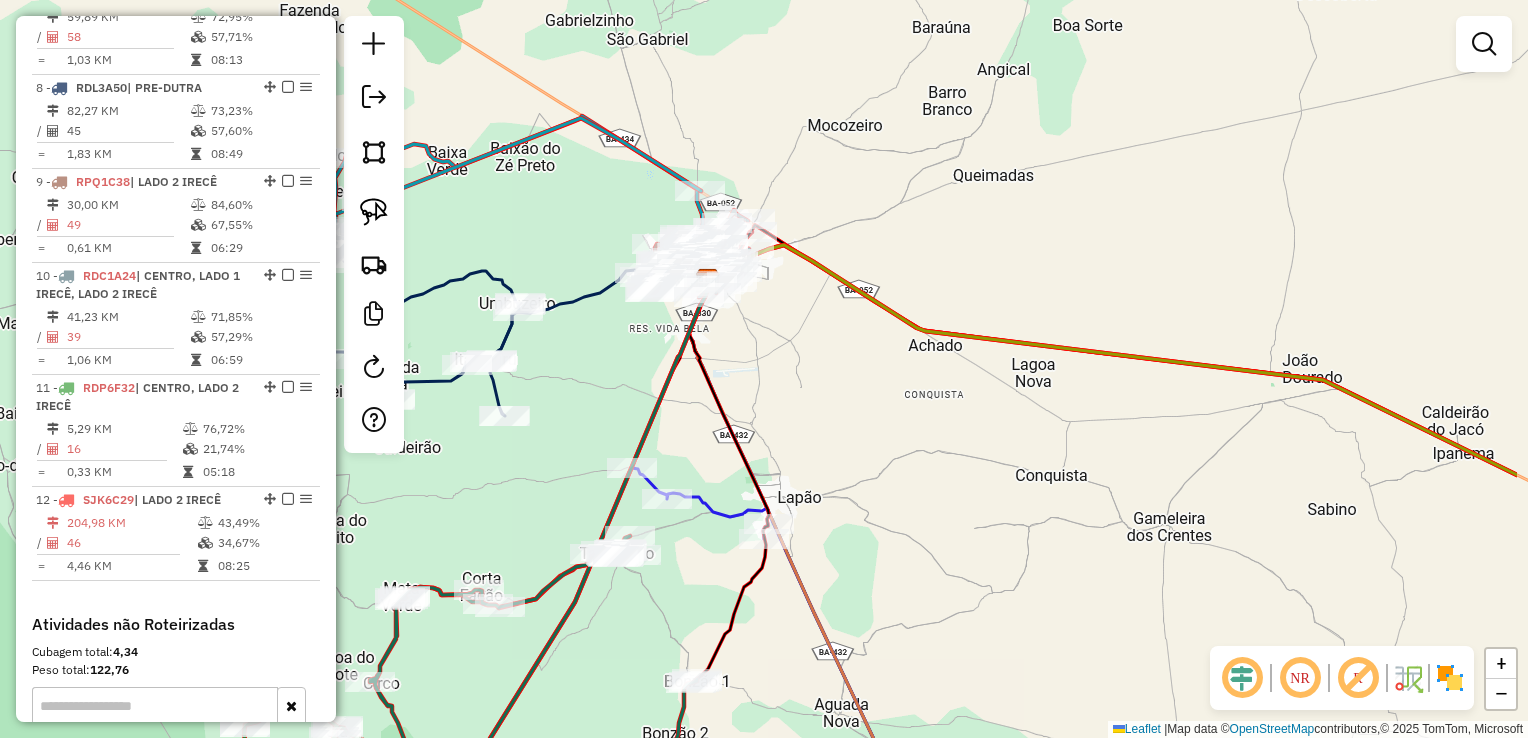 drag, startPoint x: 1214, startPoint y: 422, endPoint x: 1017, endPoint y: 430, distance: 197.16237 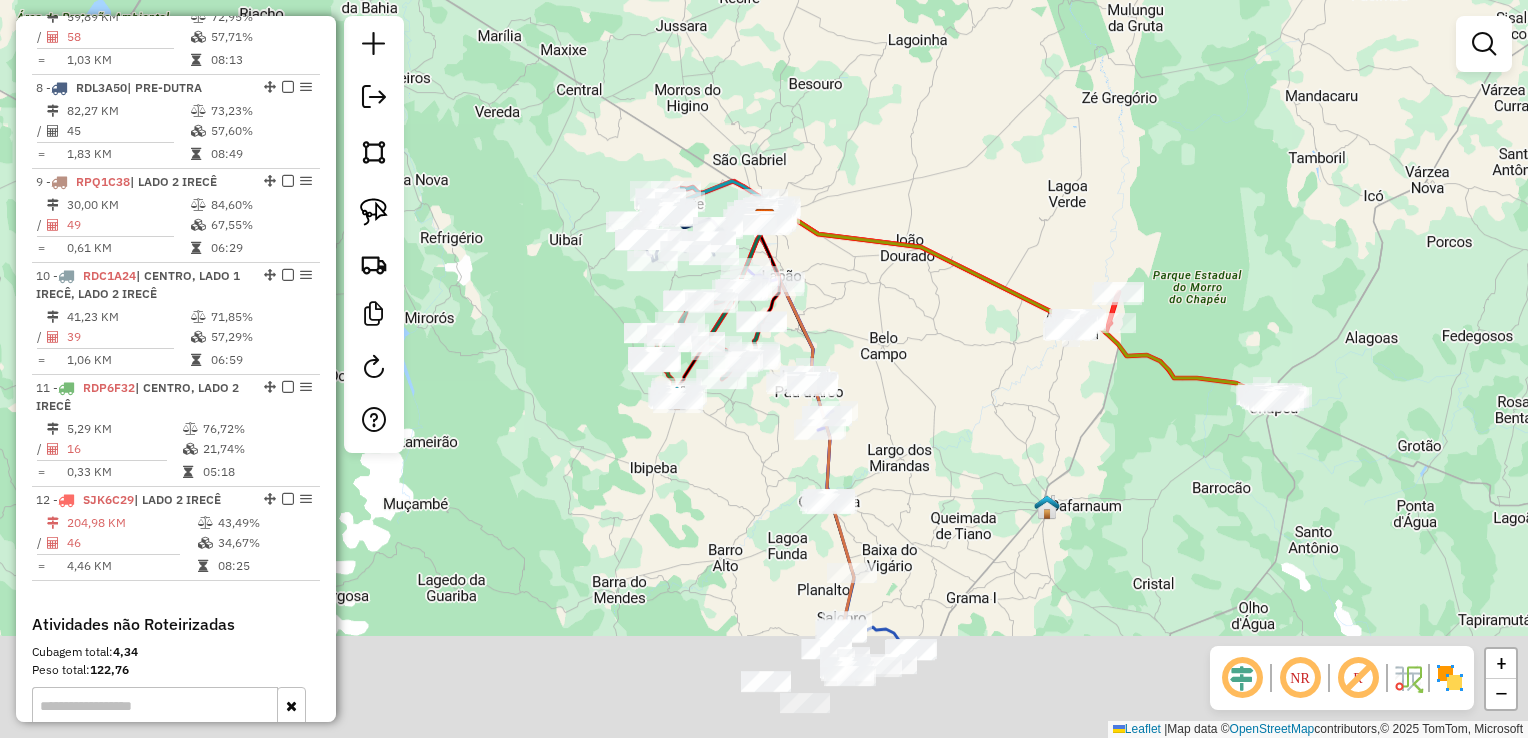 drag, startPoint x: 1061, startPoint y: 519, endPoint x: 941, endPoint y: 353, distance: 204.83163 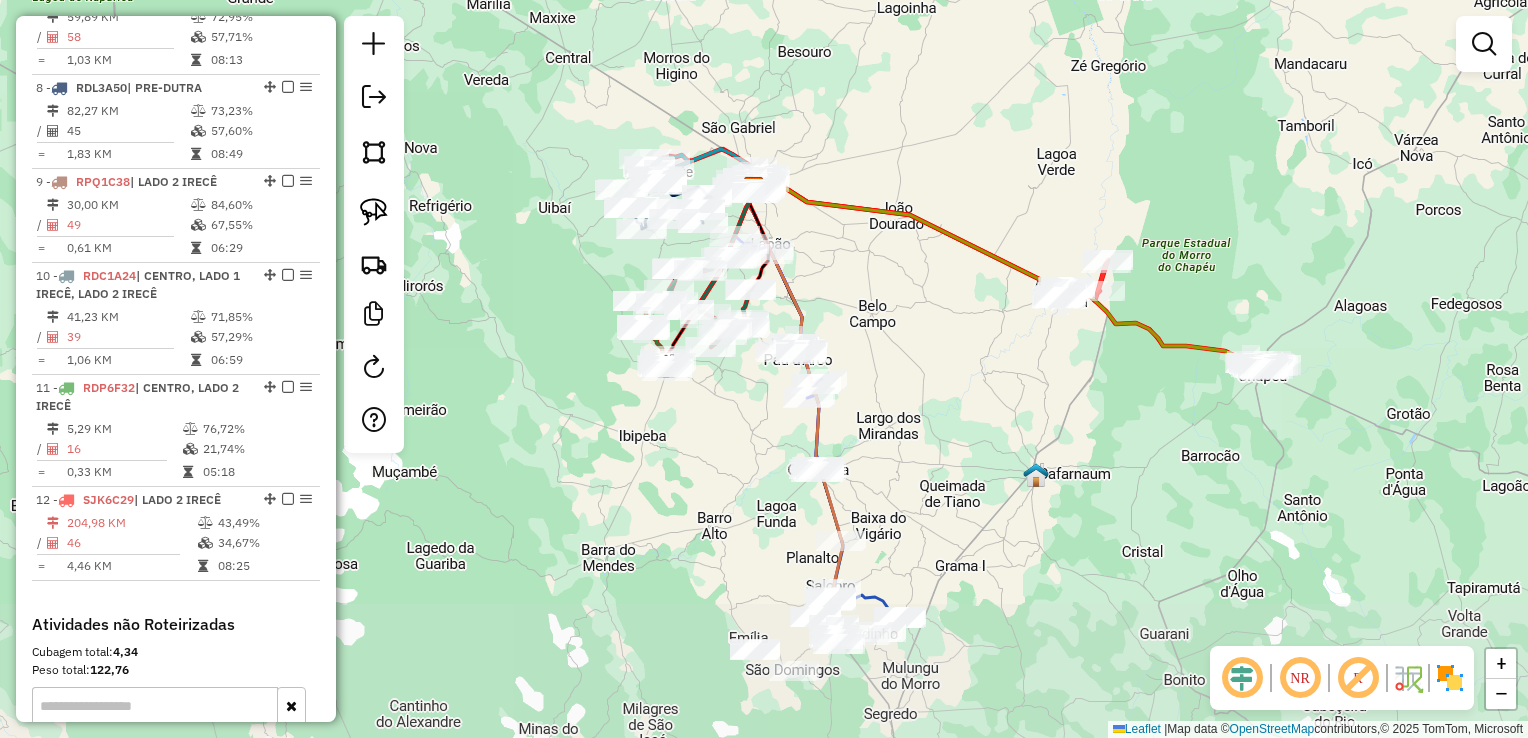 click on "Janela de atendimento Grade de atendimento Capacidade Transportadoras Veículos Cliente Pedidos  Rotas Selecione os dias de semana para filtrar as janelas de atendimento  Seg   Ter   Qua   Qui   Sex   Sáb   Dom  Informe o período da janela de atendimento: De: Até:  Filtrar exatamente a janela do cliente  Considerar janela de atendimento padrão  Selecione os dias de semana para filtrar as grades de atendimento  Seg   Ter   Qua   Qui   Sex   Sáb   Dom   Considerar clientes sem dia de atendimento cadastrado  Clientes fora do dia de atendimento selecionado Filtrar as atividades entre os valores definidos abaixo:  Peso mínimo:   Peso máximo:   Cubagem mínima:   Cubagem máxima:   De:   Até:  Filtrar as atividades entre o tempo de atendimento definido abaixo:  De:   Até:   Considerar capacidade total dos clientes não roteirizados Transportadora: Selecione um ou mais itens Tipo de veículo: Selecione um ou mais itens Veículo: Selecione um ou mais itens Motorista: Selecione um ou mais itens Nome: Rótulo:" 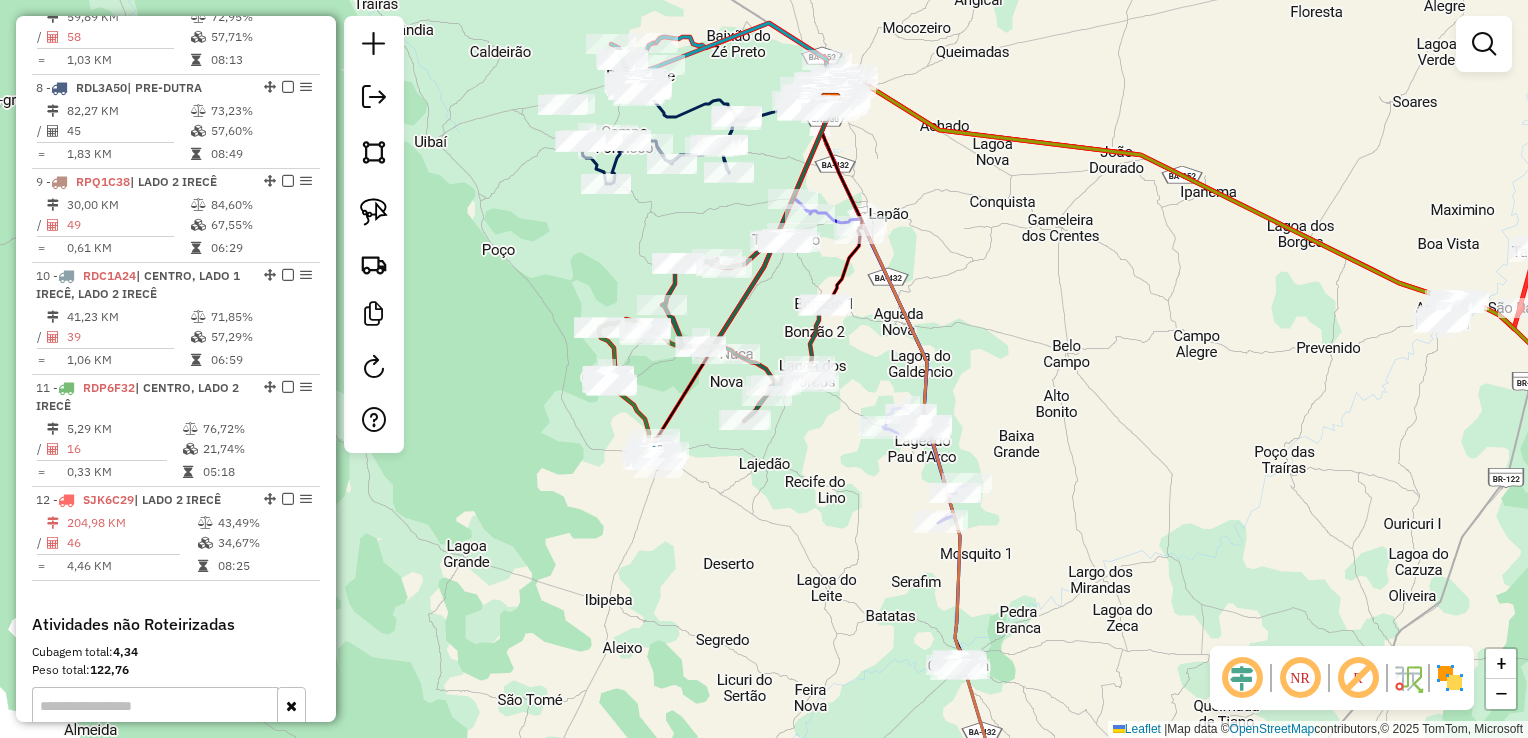 drag, startPoint x: 693, startPoint y: 40, endPoint x: 680, endPoint y: 138, distance: 98.85848 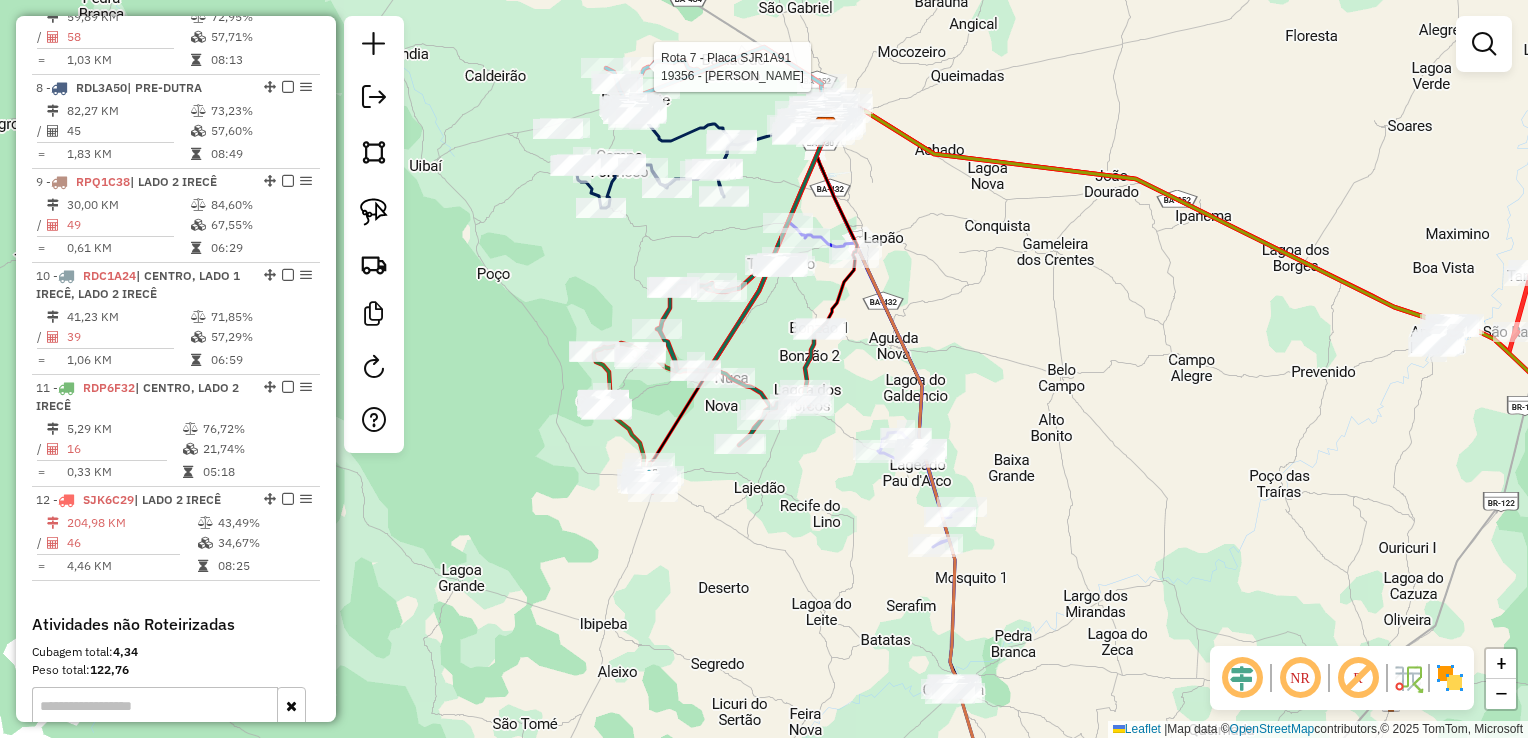 select on "*********" 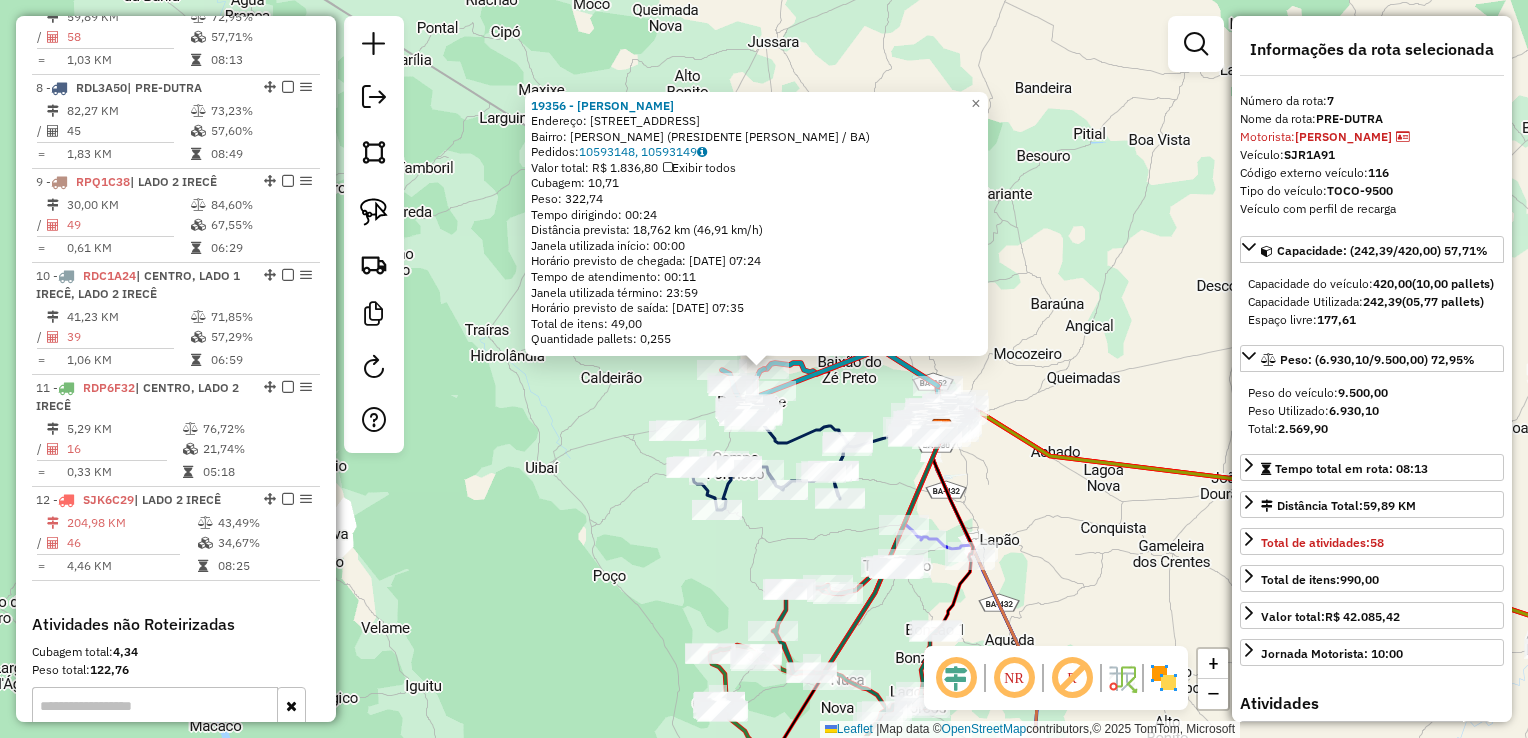 click on "19356 - MERCADINHO RAMOS  Endereço:  Povoado Ramos 146   Bairro: POVOADO RAMOS (PRESIDENTE DUTRA / BA)   Pedidos:  10593148, 10593149   Valor total: R$ 1.836,80   Exibir todos   Cubagem: 10,71  Peso: 322,74  Tempo dirigindo: 00:24   Distância prevista: 18,762 km (46,91 km/h)   Janela utilizada início: 00:00   Horário previsto de chegada: 11/07/2025 07:24   Tempo de atendimento: 00:11   Janela utilizada término: 23:59   Horário previsto de saída: 11/07/2025 07:35   Total de itens: 49,00   Quantidade pallets: 0,255  × Janela de atendimento Grade de atendimento Capacidade Transportadoras Veículos Cliente Pedidos  Rotas Selecione os dias de semana para filtrar as janelas de atendimento  Seg   Ter   Qua   Qui   Sex   Sáb   Dom  Informe o período da janela de atendimento: De: Até:  Filtrar exatamente a janela do cliente  Considerar janela de atendimento padrão  Selecione os dias de semana para filtrar as grades de atendimento  Seg   Ter   Qua   Qui   Sex   Sáb   Dom   Peso mínimo:   Peso máximo:  +" 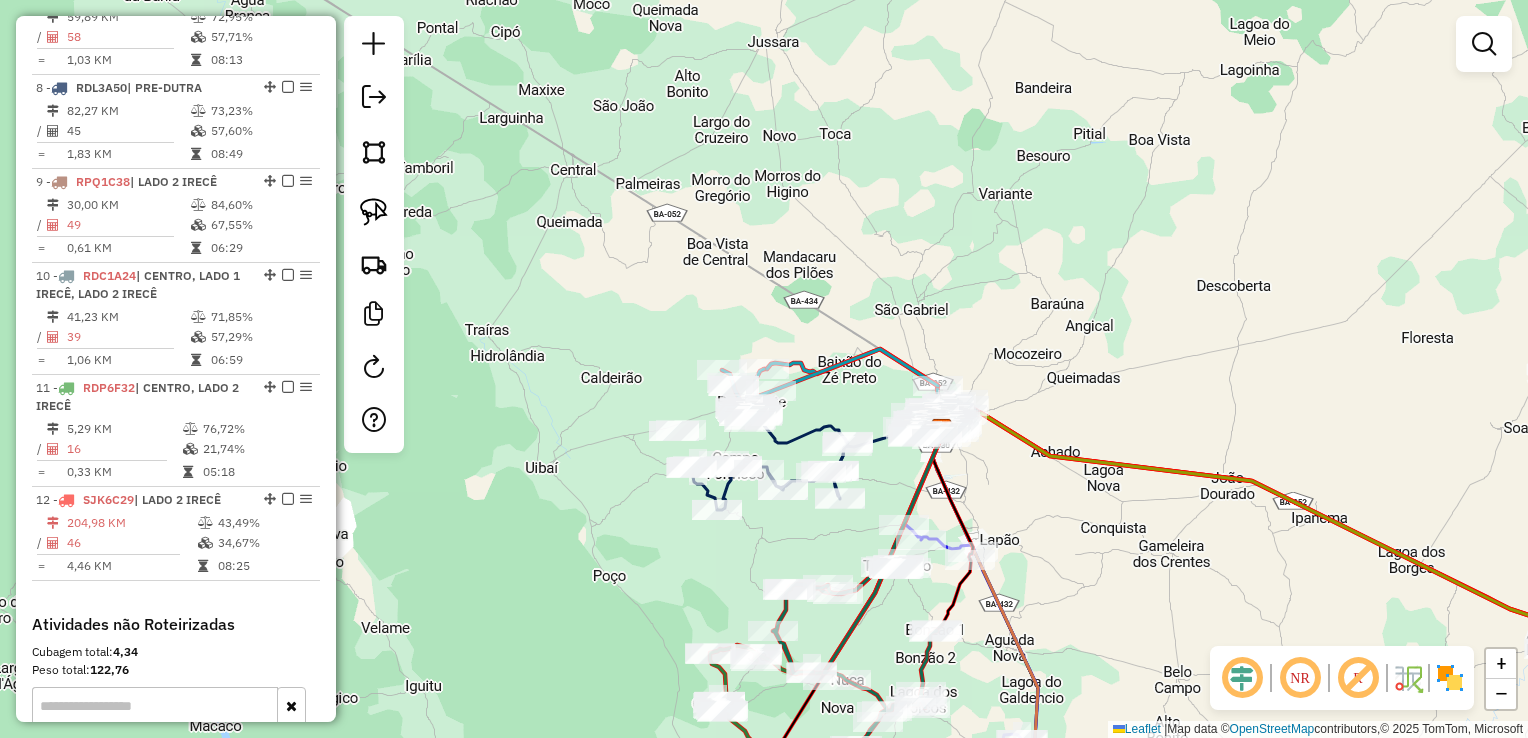 drag, startPoint x: 1114, startPoint y: 573, endPoint x: 1024, endPoint y: 410, distance: 186.19614 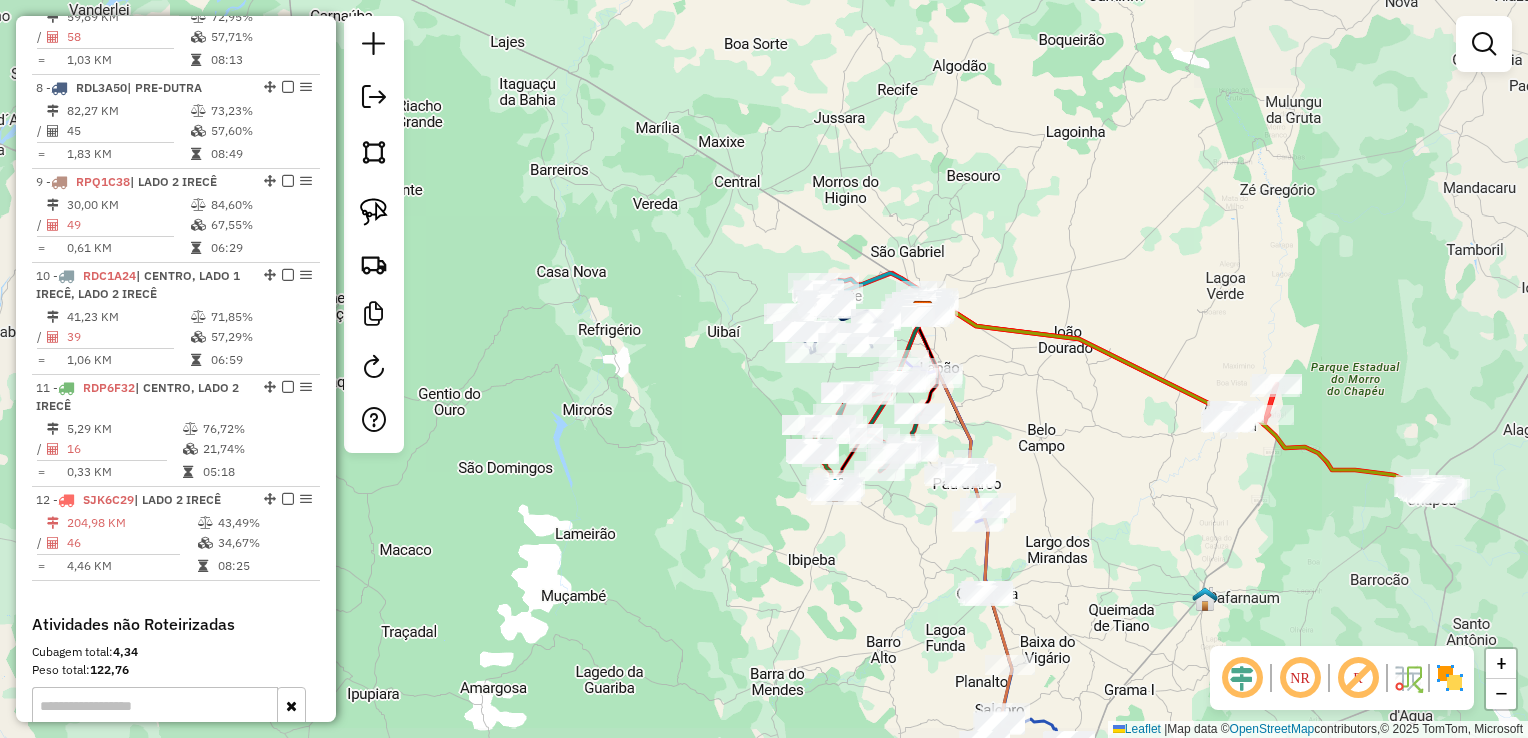 drag, startPoint x: 1069, startPoint y: 466, endPoint x: 1034, endPoint y: 431, distance: 49.497475 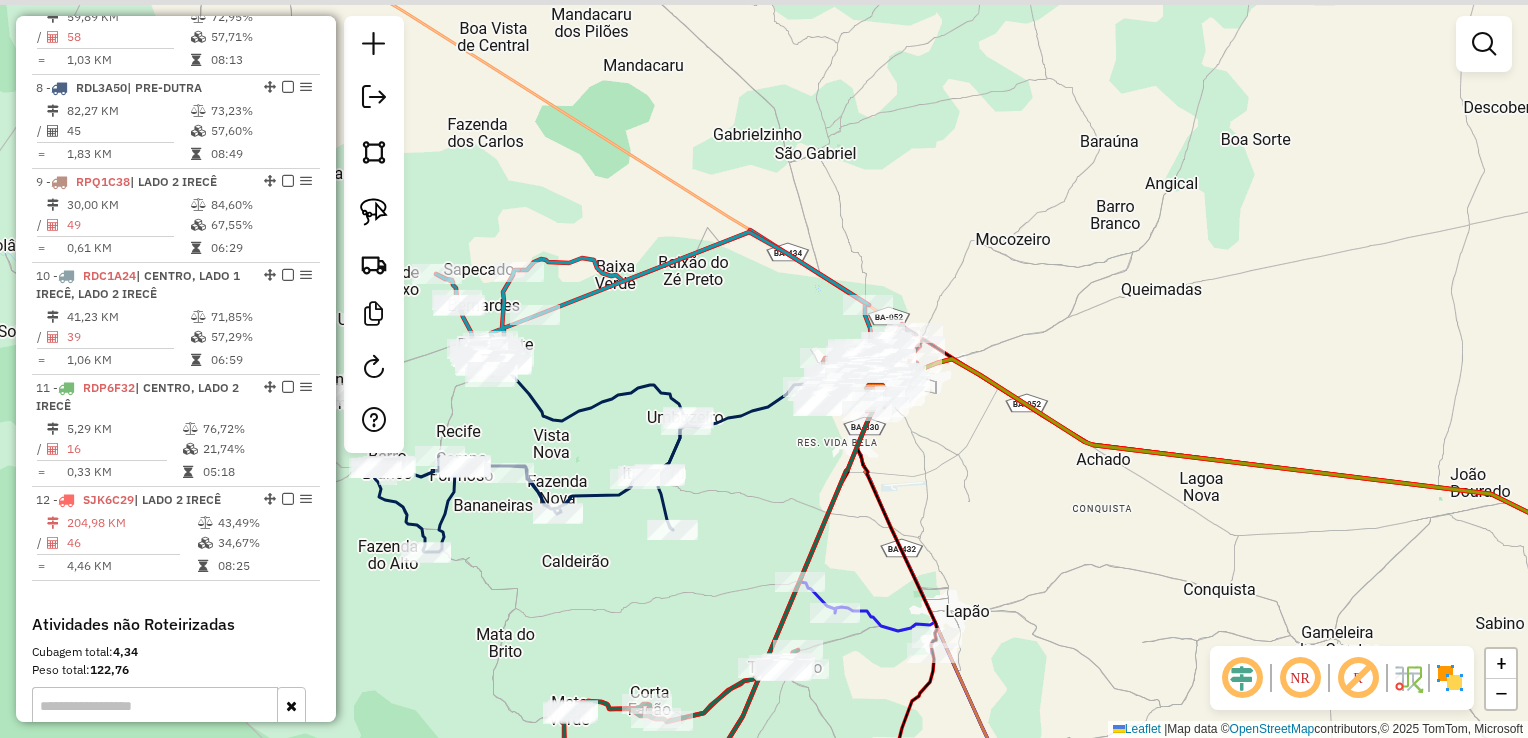 drag, startPoint x: 932, startPoint y: 470, endPoint x: 959, endPoint y: 550, distance: 84.4334 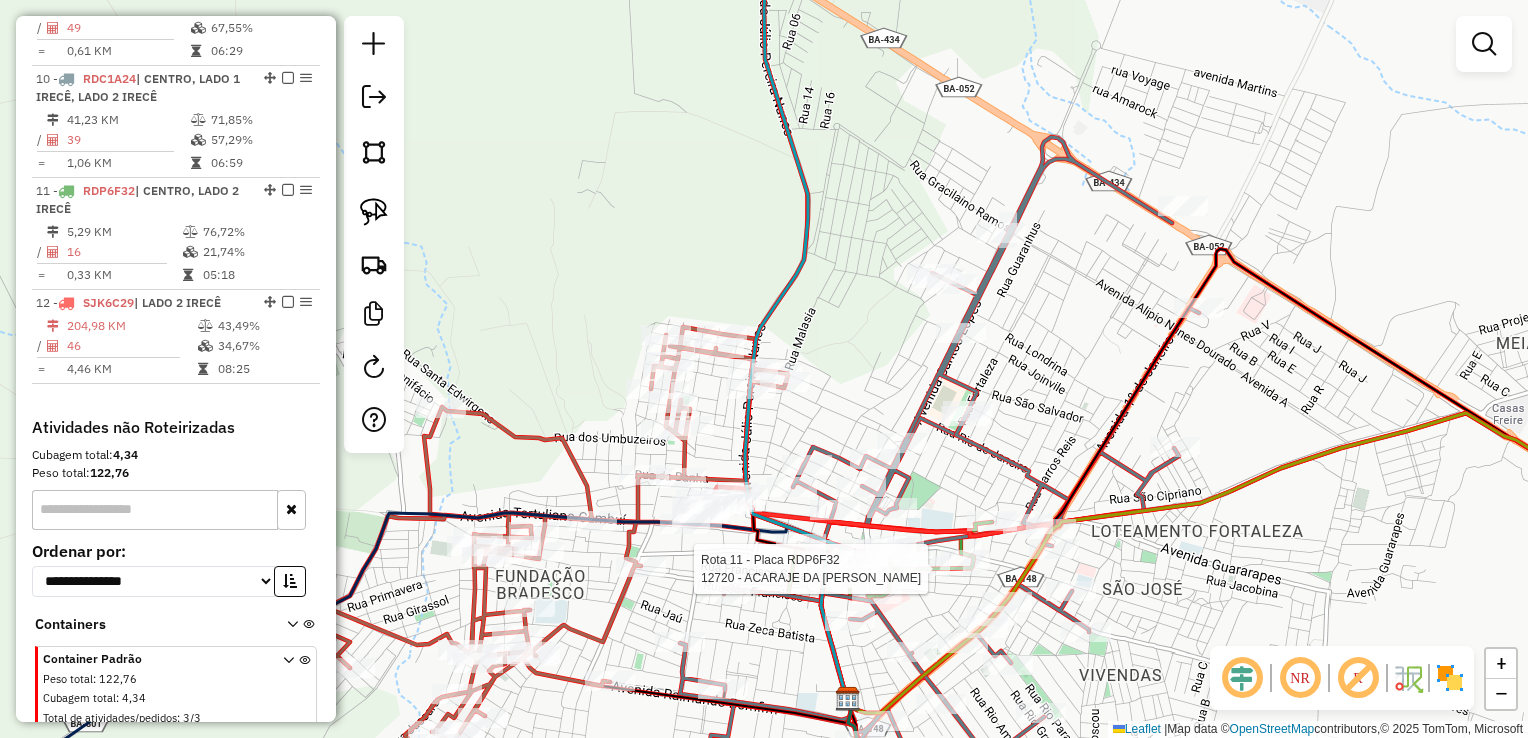 select on "*********" 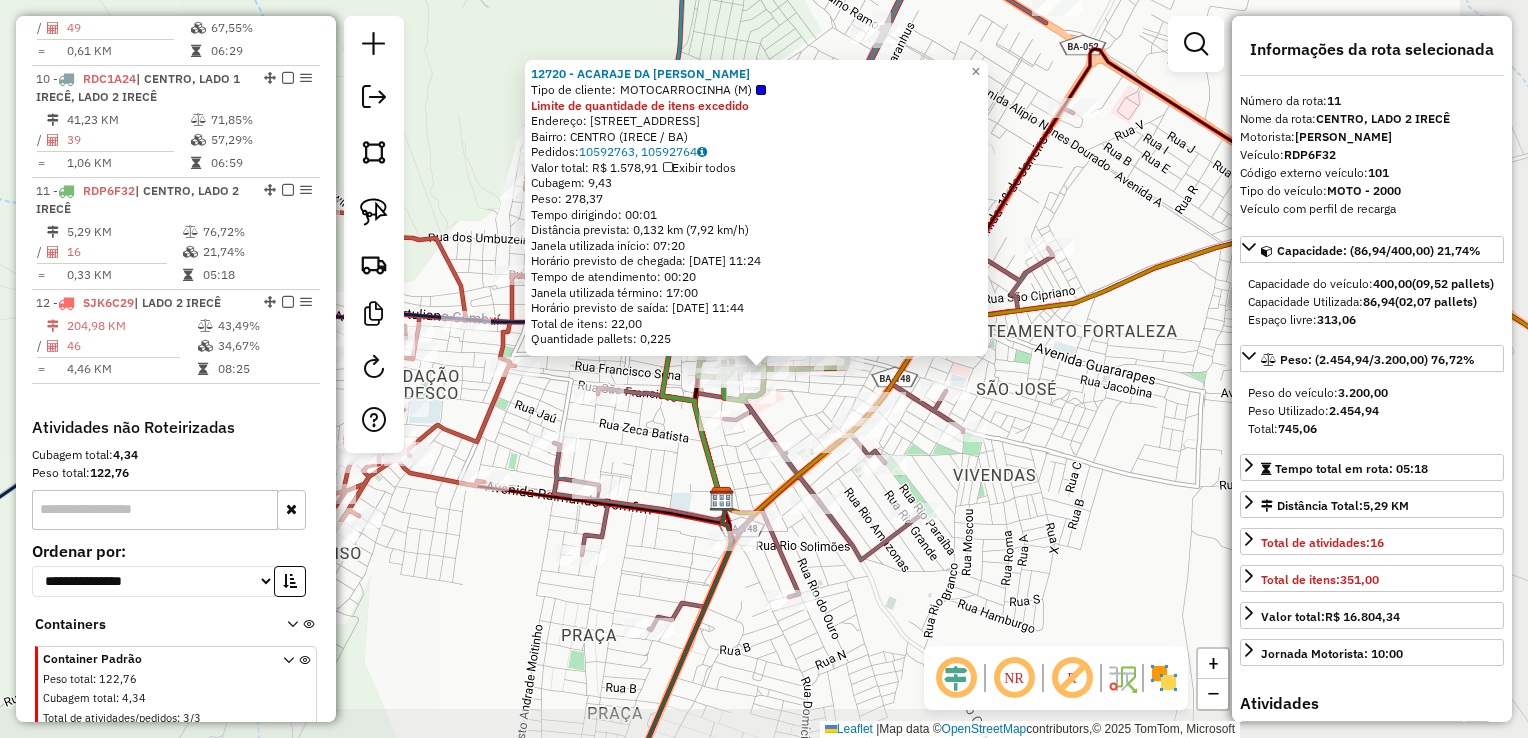 scroll, scrollTop: 1712, scrollLeft: 0, axis: vertical 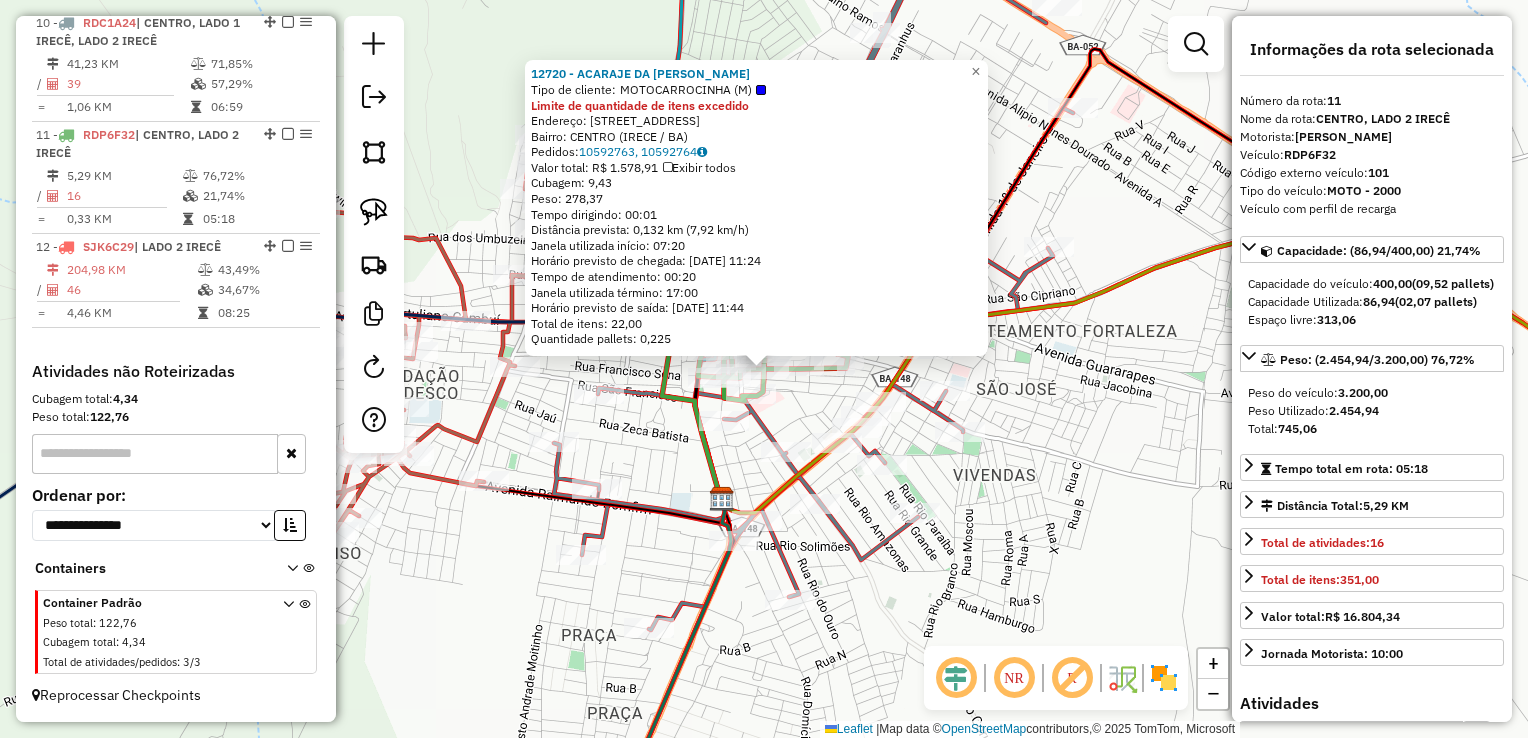click on "12720 - ACARAJE  DA TIA ROSE  Tipo de cliente:   MOTOCARROCINHA (M)  Limite de quantidade de itens excedido  Endereço:  RUA CASTELO BRANCO 143   Bairro: CENTRO (IRECE / BA)   Pedidos:  10592763, 10592764   Valor total: R$ 1.578,91   Exibir todos   Cubagem: 9,43  Peso: 278,37  Tempo dirigindo: 00:01   Distância prevista: 0,132 km (7,92 km/h)   Janela utilizada início: 07:20   Horário previsto de chegada: 11/07/2025 11:24   Tempo de atendimento: 00:20   Janela utilizada término: 17:00   Horário previsto de saída: 11/07/2025 11:44   Total de itens: 22,00   Quantidade pallets: 0,225  × Janela de atendimento Grade de atendimento Capacidade Transportadoras Veículos Cliente Pedidos  Rotas Selecione os dias de semana para filtrar as janelas de atendimento  Seg   Ter   Qua   Qui   Sex   Sáb   Dom  Informe o período da janela de atendimento: De: Até:  Filtrar exatamente a janela do cliente  Considerar janela de atendimento padrão  Selecione os dias de semana para filtrar as grades de atendimento  Seg  De:" 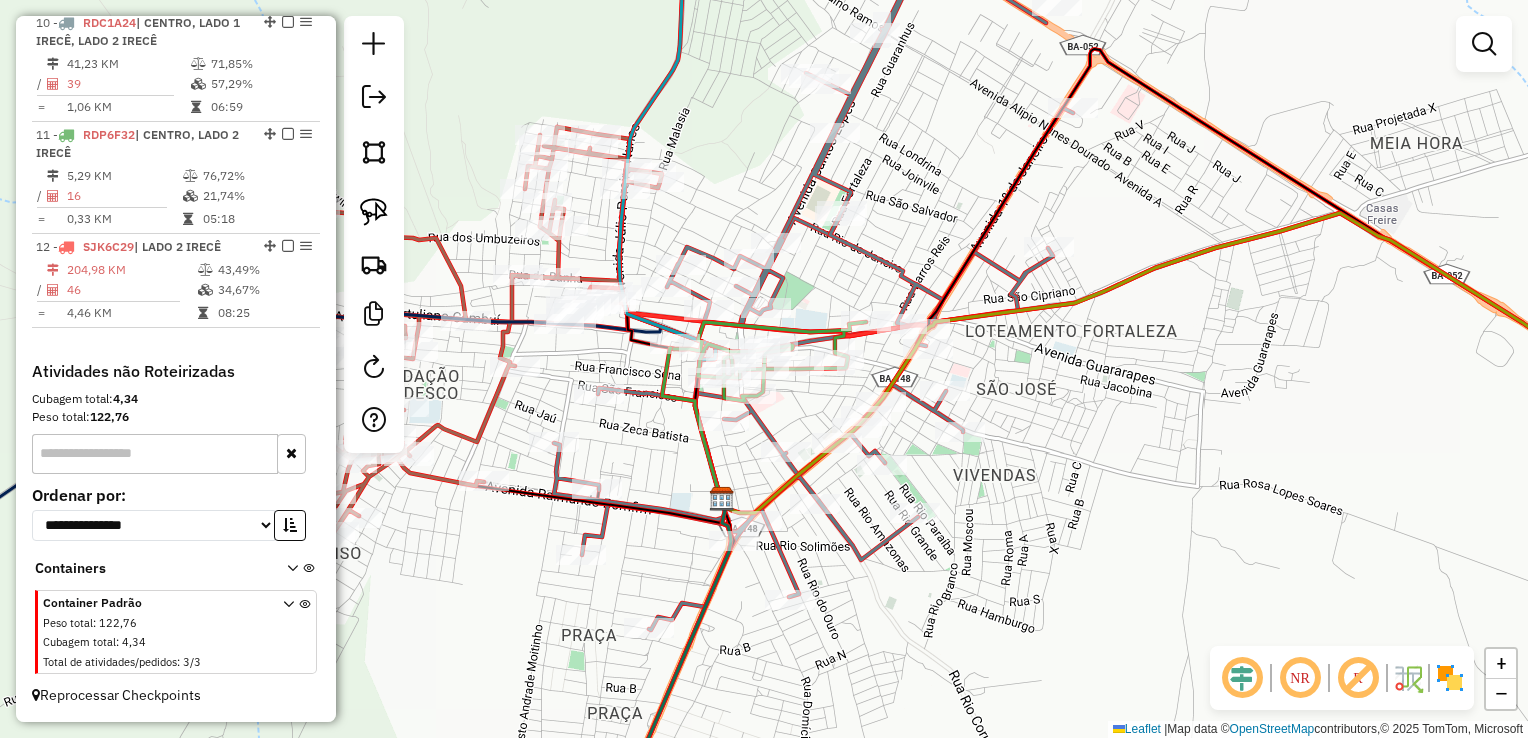 drag, startPoint x: 1104, startPoint y: 546, endPoint x: 954, endPoint y: 422, distance: 194.61757 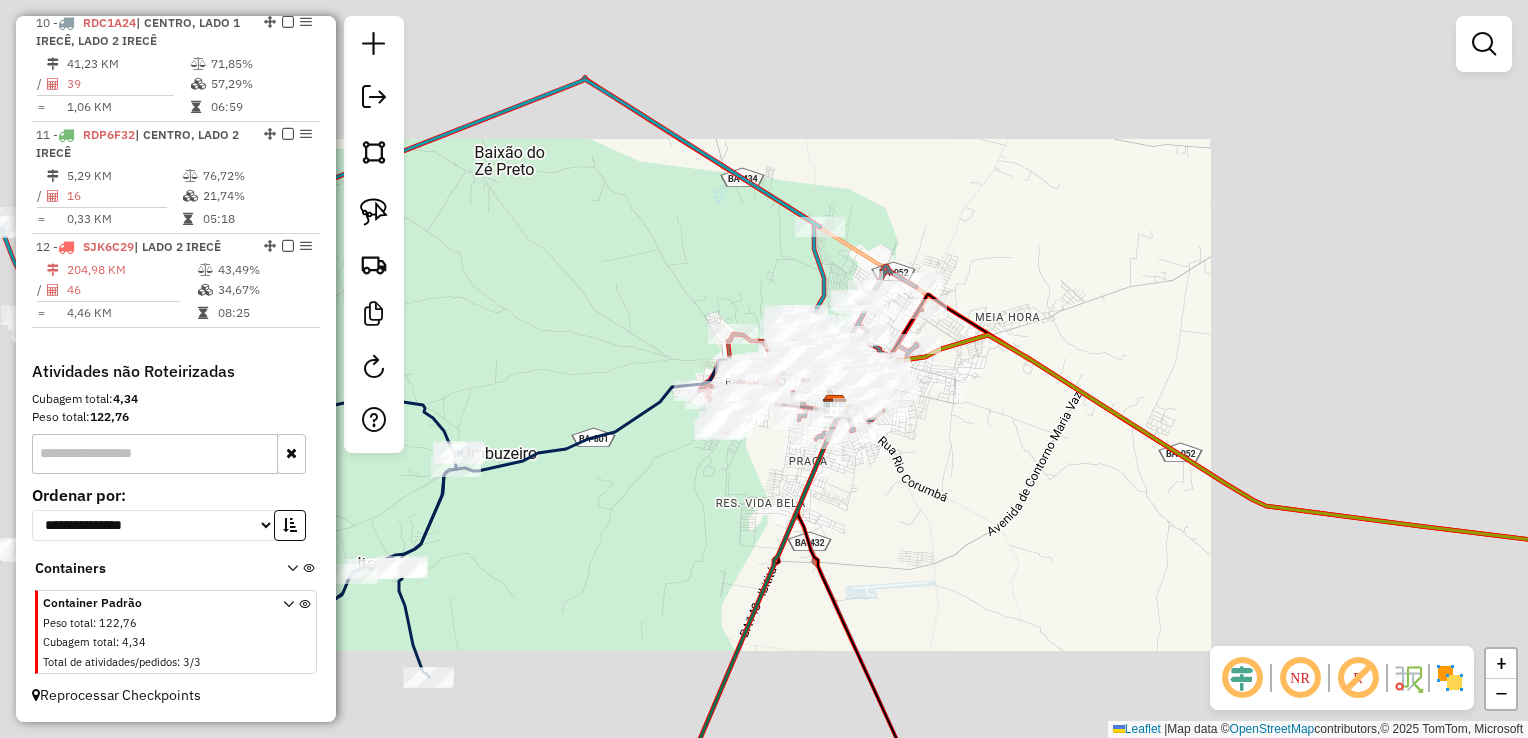drag, startPoint x: 995, startPoint y: 526, endPoint x: 913, endPoint y: 430, distance: 126.253716 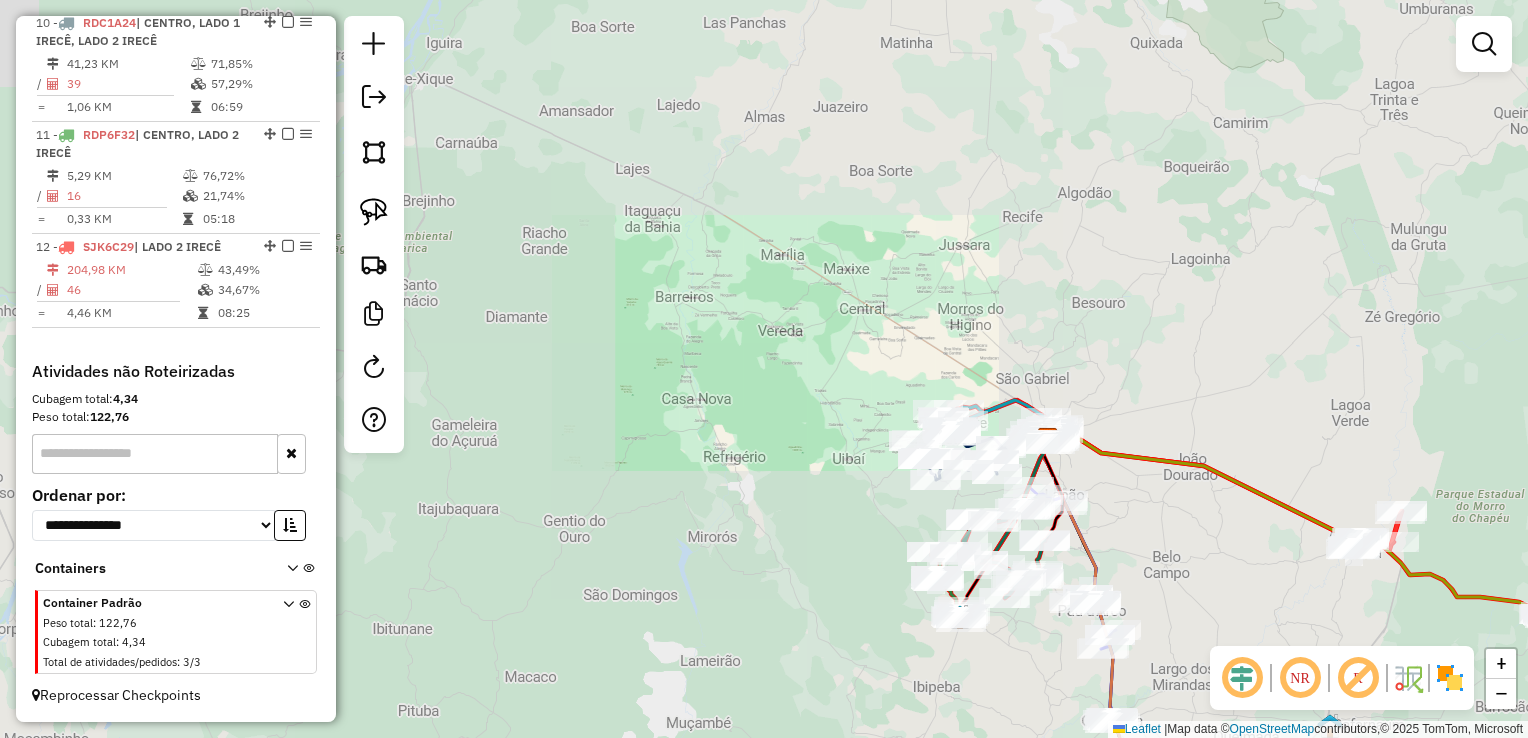 drag, startPoint x: 1096, startPoint y: 518, endPoint x: 1032, endPoint y: 386, distance: 146.69696 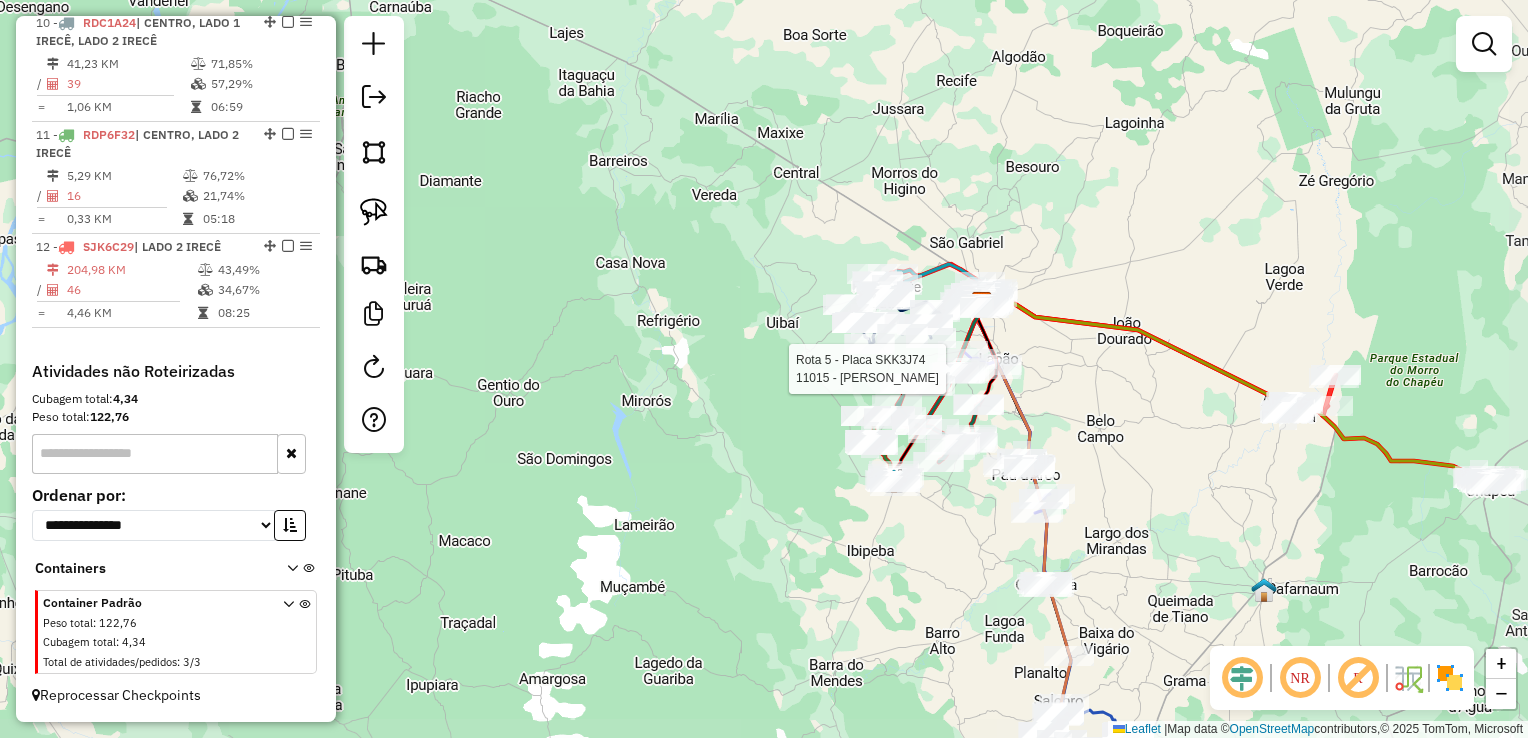 drag, startPoint x: 1112, startPoint y: 466, endPoint x: 927, endPoint y: 359, distance: 213.71477 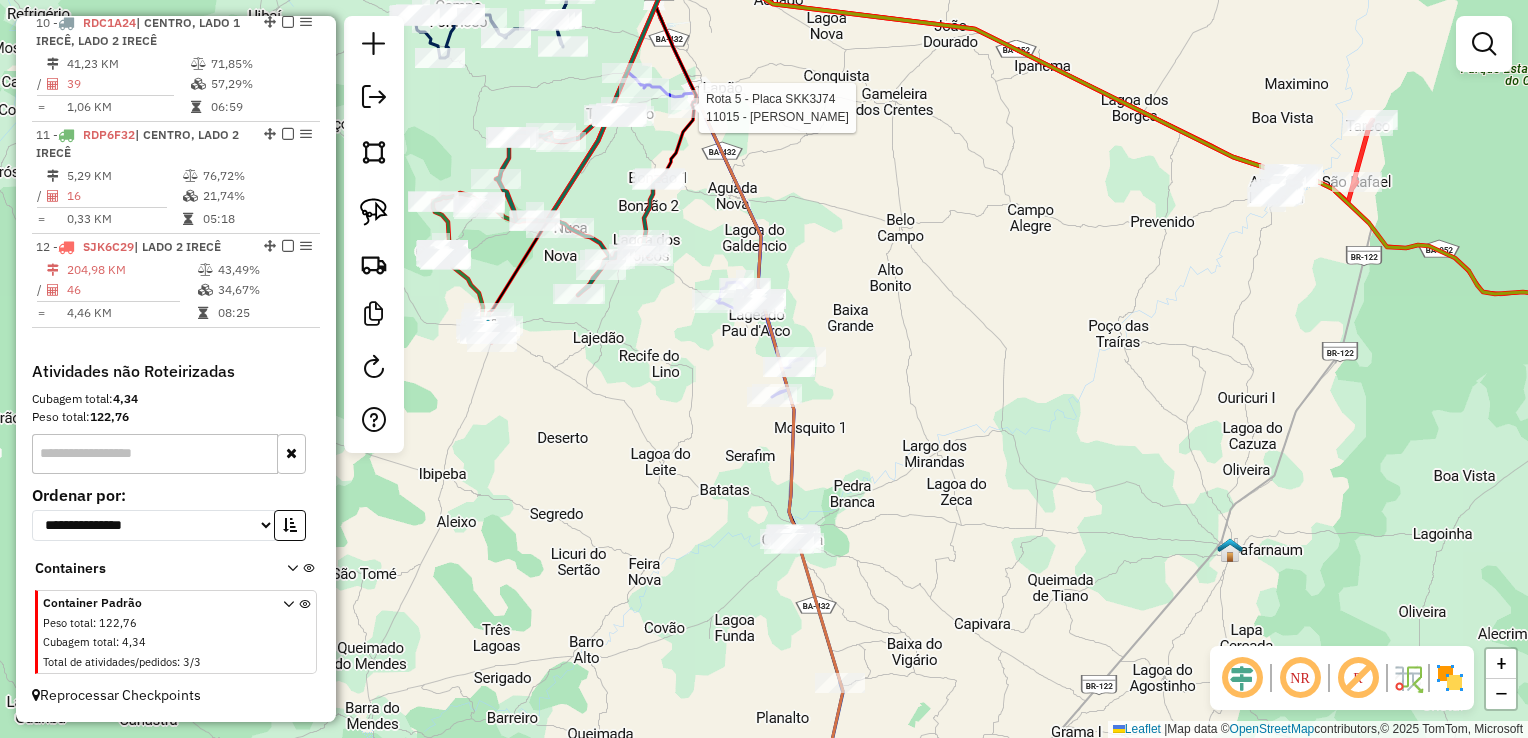 drag, startPoint x: 931, startPoint y: 414, endPoint x: 777, endPoint y: 229, distance: 240.70937 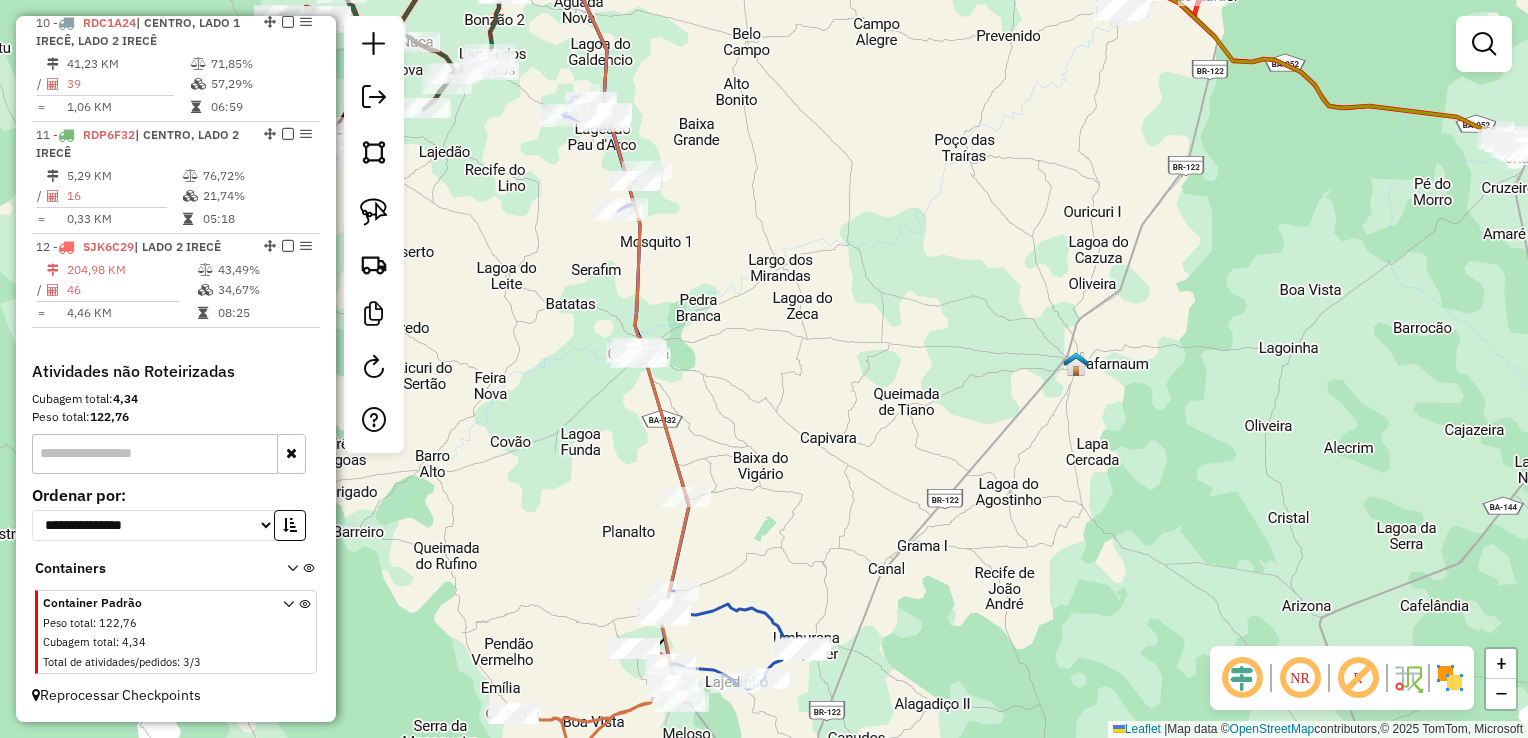 drag, startPoint x: 786, startPoint y: 241, endPoint x: 820, endPoint y: 368, distance: 131.47243 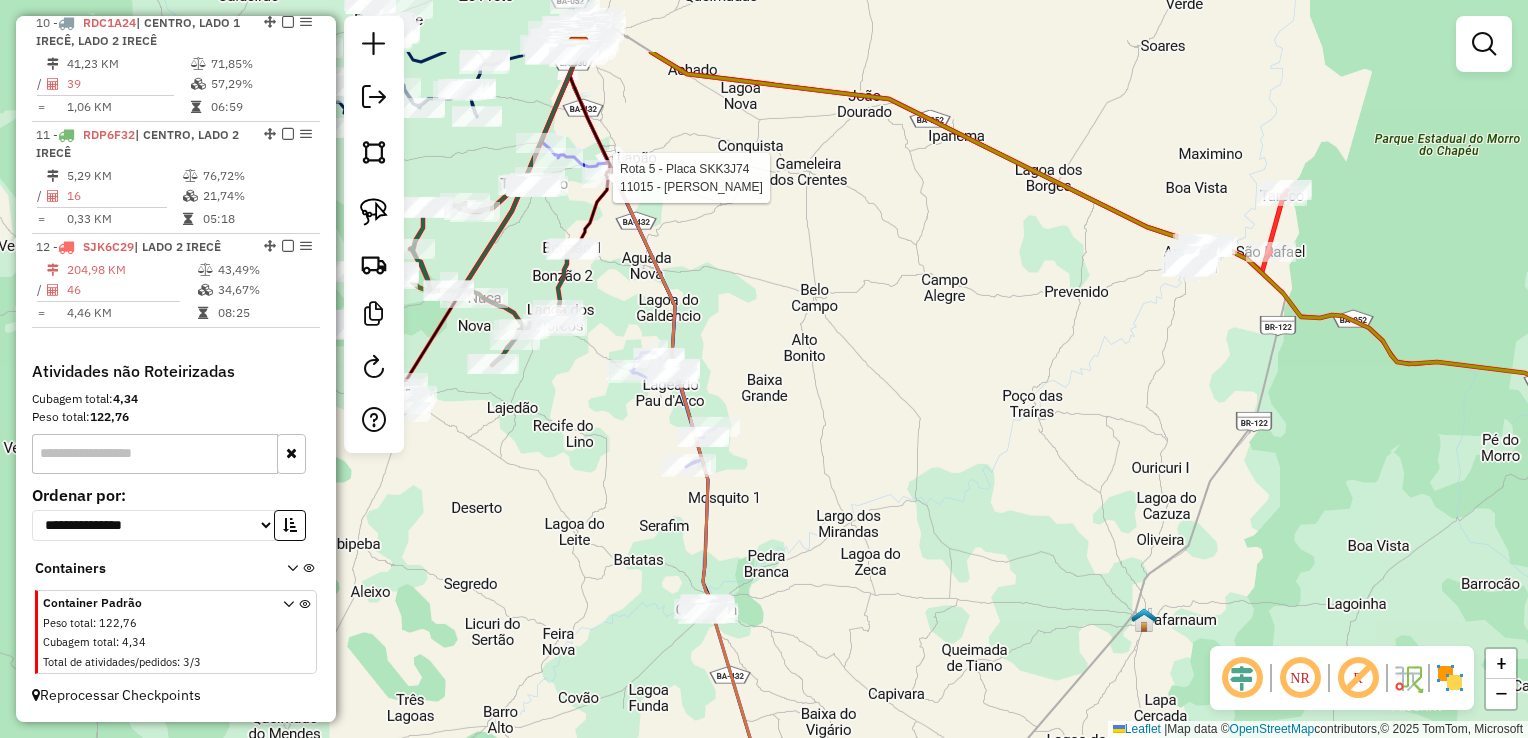 drag, startPoint x: 866, startPoint y: 410, endPoint x: 858, endPoint y: 460, distance: 50.635956 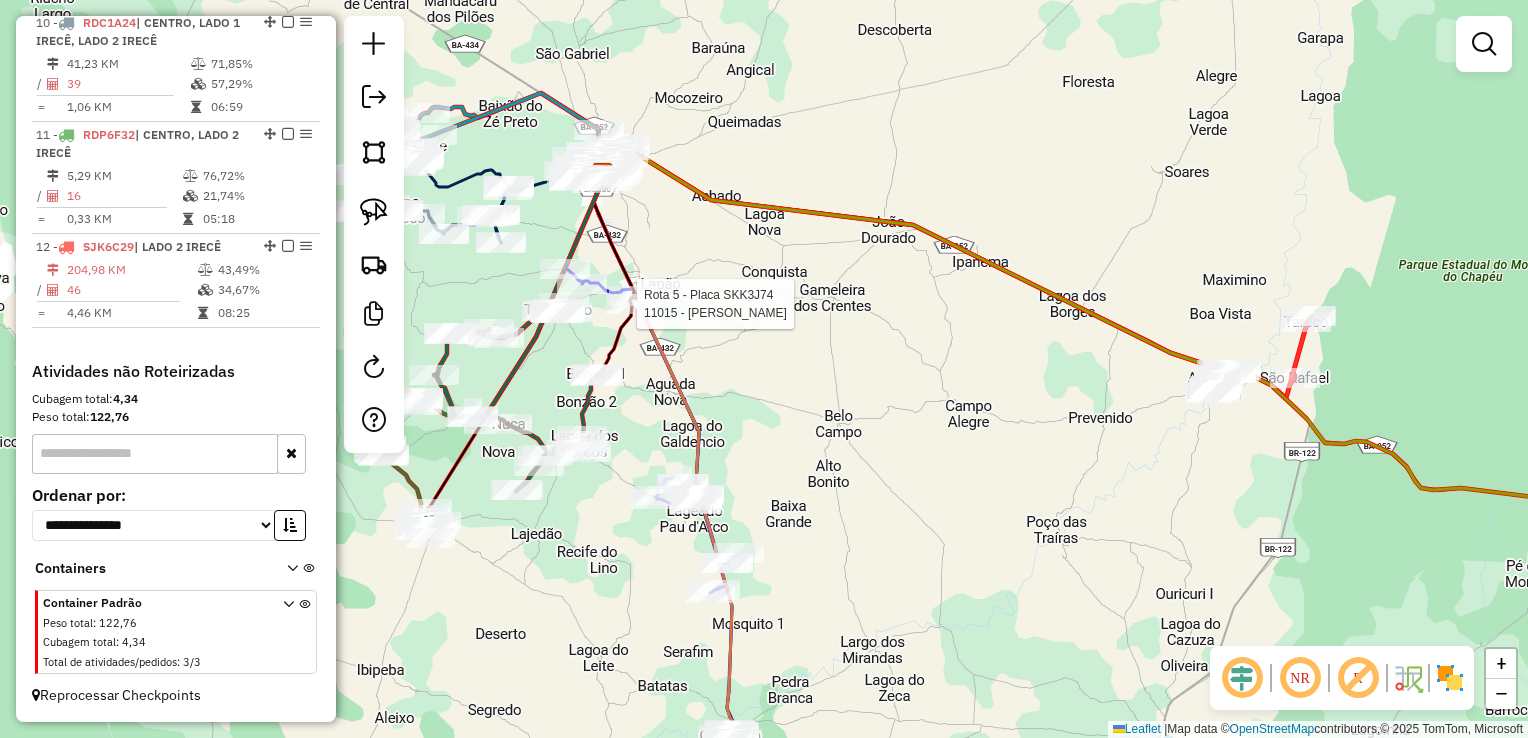 drag, startPoint x: 876, startPoint y: 464, endPoint x: 925, endPoint y: 476, distance: 50.447994 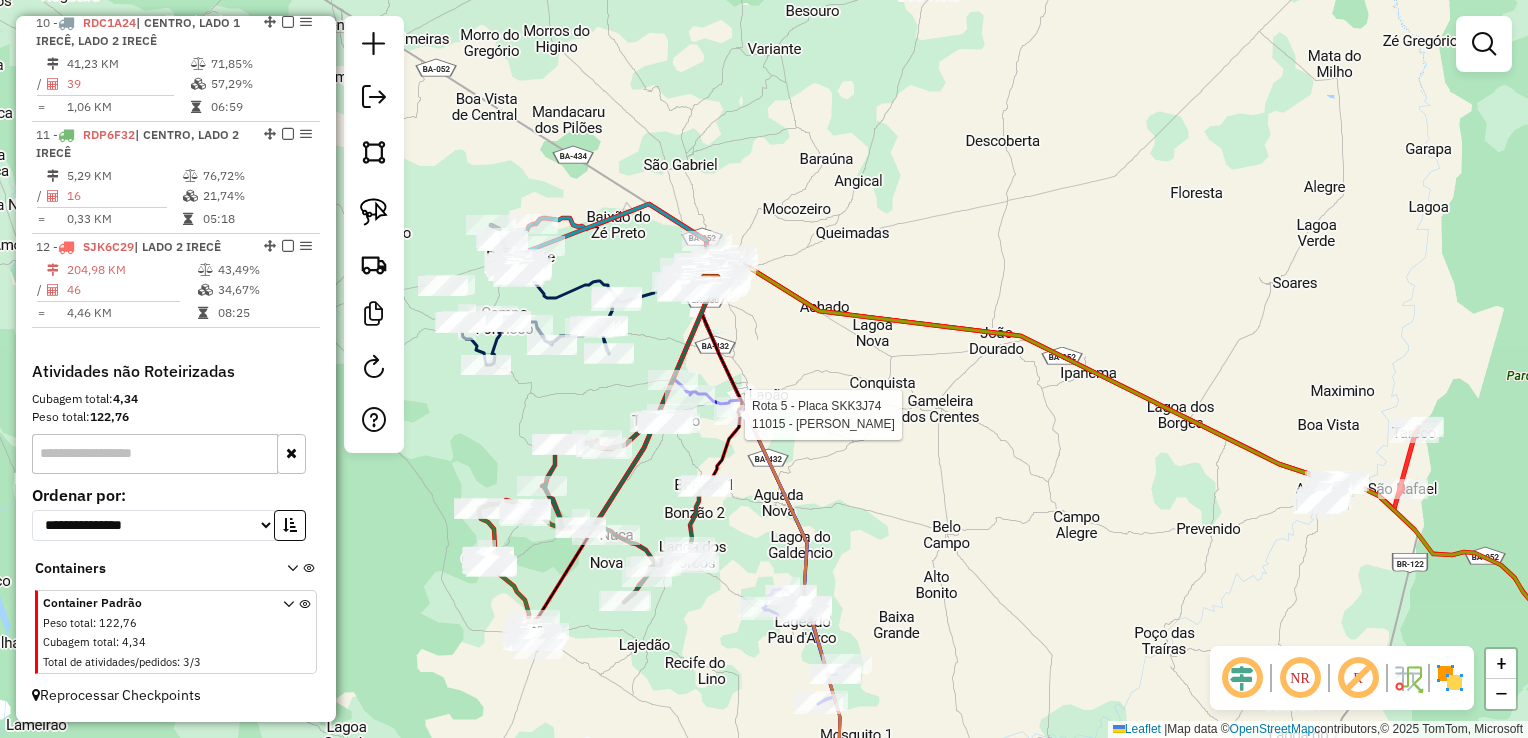 click on "Rota 5 - Placa SKK3J74  11015 - ZENILDE MARIA SANTOS Janela de atendimento Grade de atendimento Capacidade Transportadoras Veículos Cliente Pedidos  Rotas Selecione os dias de semana para filtrar as janelas de atendimento  Seg   Ter   Qua   Qui   Sex   Sáb   Dom  Informe o período da janela de atendimento: De: Até:  Filtrar exatamente a janela do cliente  Considerar janela de atendimento padrão  Selecione os dias de semana para filtrar as grades de atendimento  Seg   Ter   Qua   Qui   Sex   Sáb   Dom   Considerar clientes sem dia de atendimento cadastrado  Clientes fora do dia de atendimento selecionado Filtrar as atividades entre os valores definidos abaixo:  Peso mínimo:   Peso máximo:   Cubagem mínima:   Cubagem máxima:   De:   Até:  Filtrar as atividades entre o tempo de atendimento definido abaixo:  De:   Até:   Considerar capacidade total dos clientes não roteirizados Transportadora: Selecione um ou mais itens Tipo de veículo: Selecione um ou mais itens Veículo: Selecione um ou mais itens" 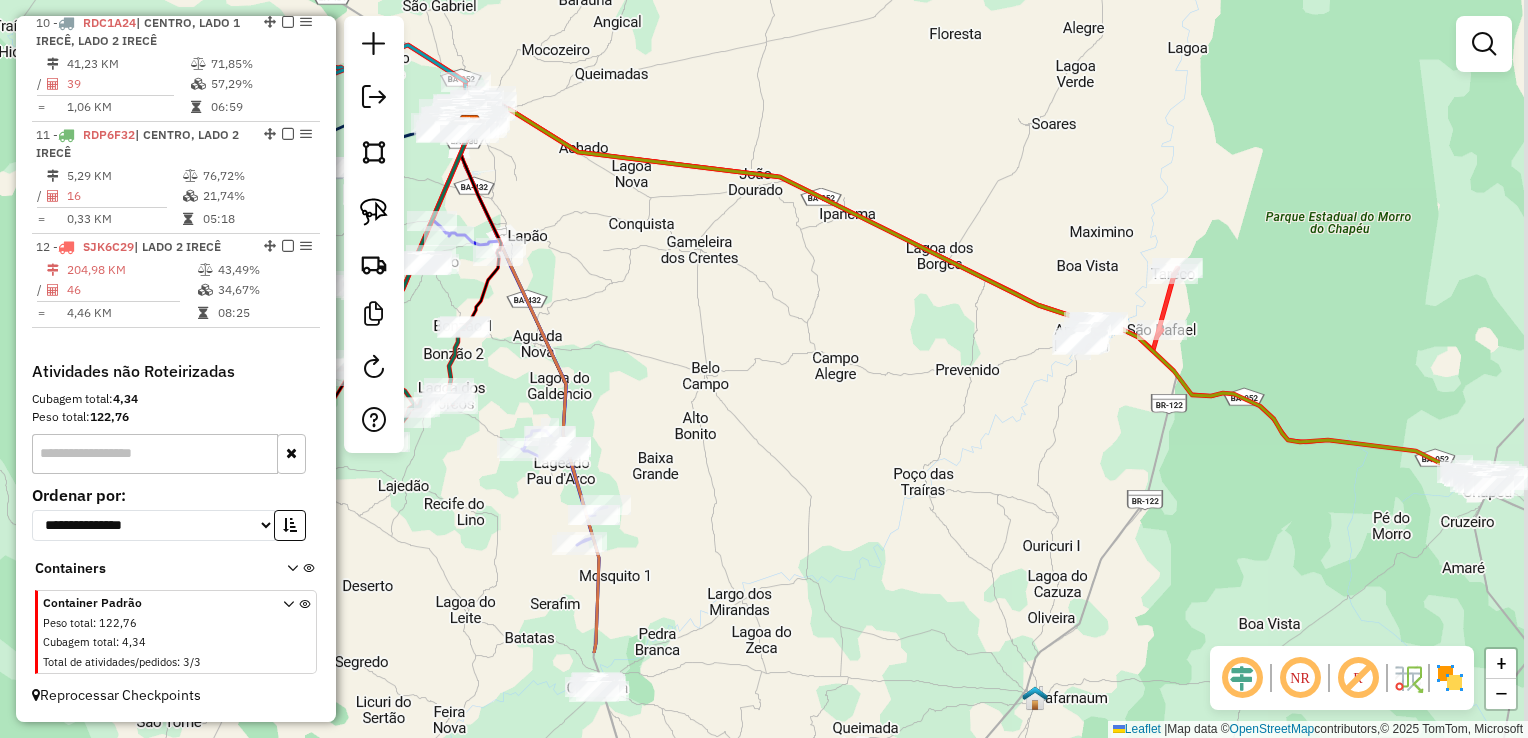 drag, startPoint x: 1068, startPoint y: 409, endPoint x: 941, endPoint y: 284, distance: 178.19652 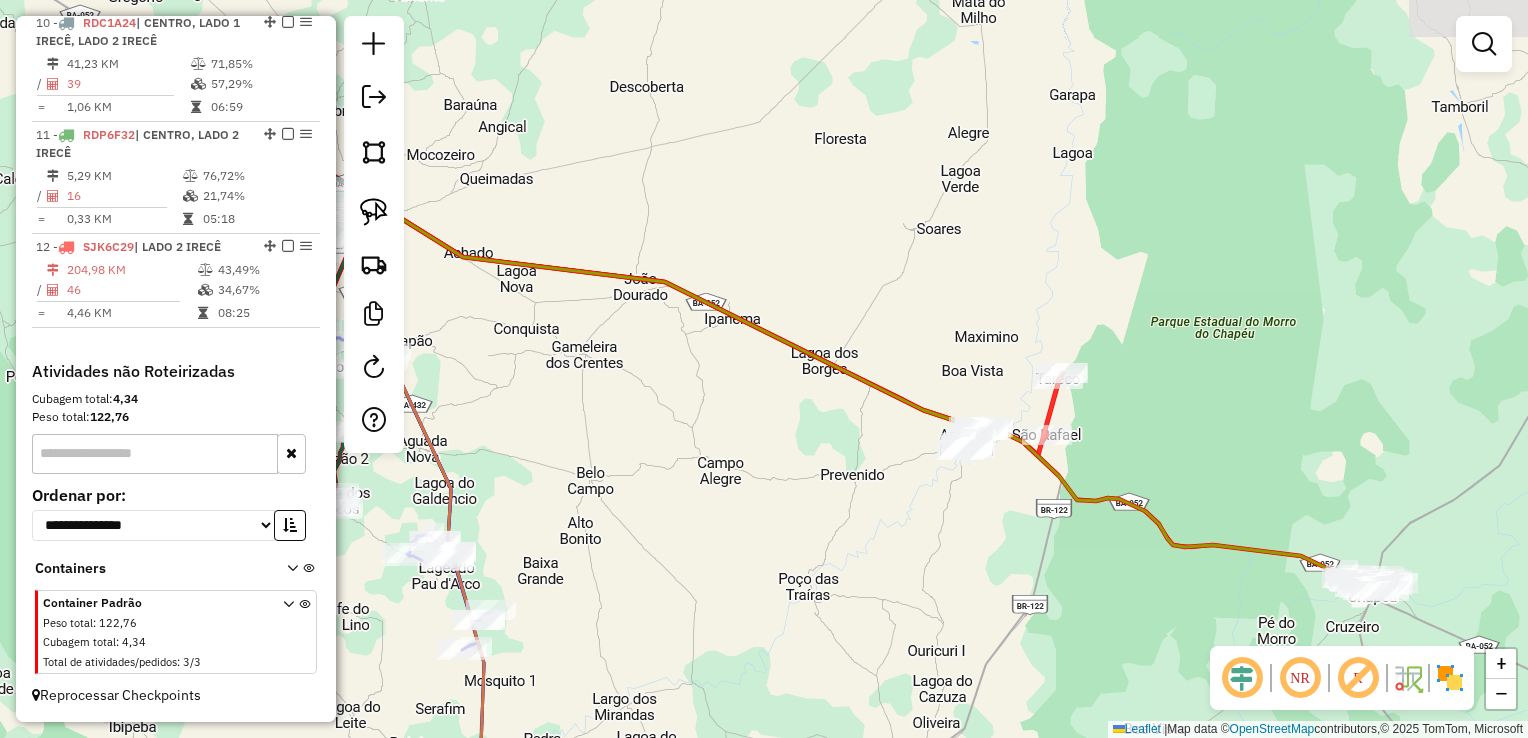 drag, startPoint x: 898, startPoint y: 411, endPoint x: 853, endPoint y: 429, distance: 48.466484 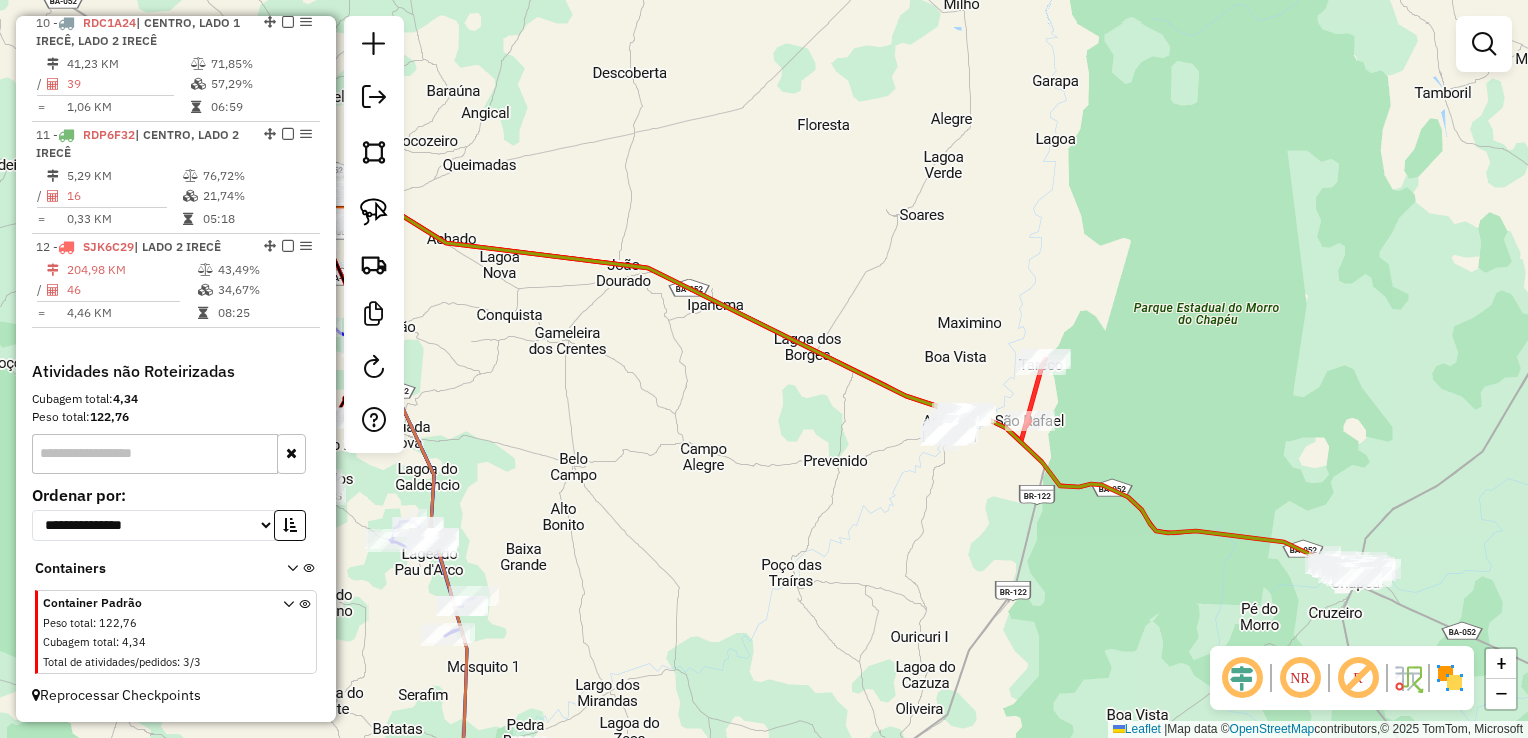 drag, startPoint x: 913, startPoint y: 264, endPoint x: 719, endPoint y: 146, distance: 227.06827 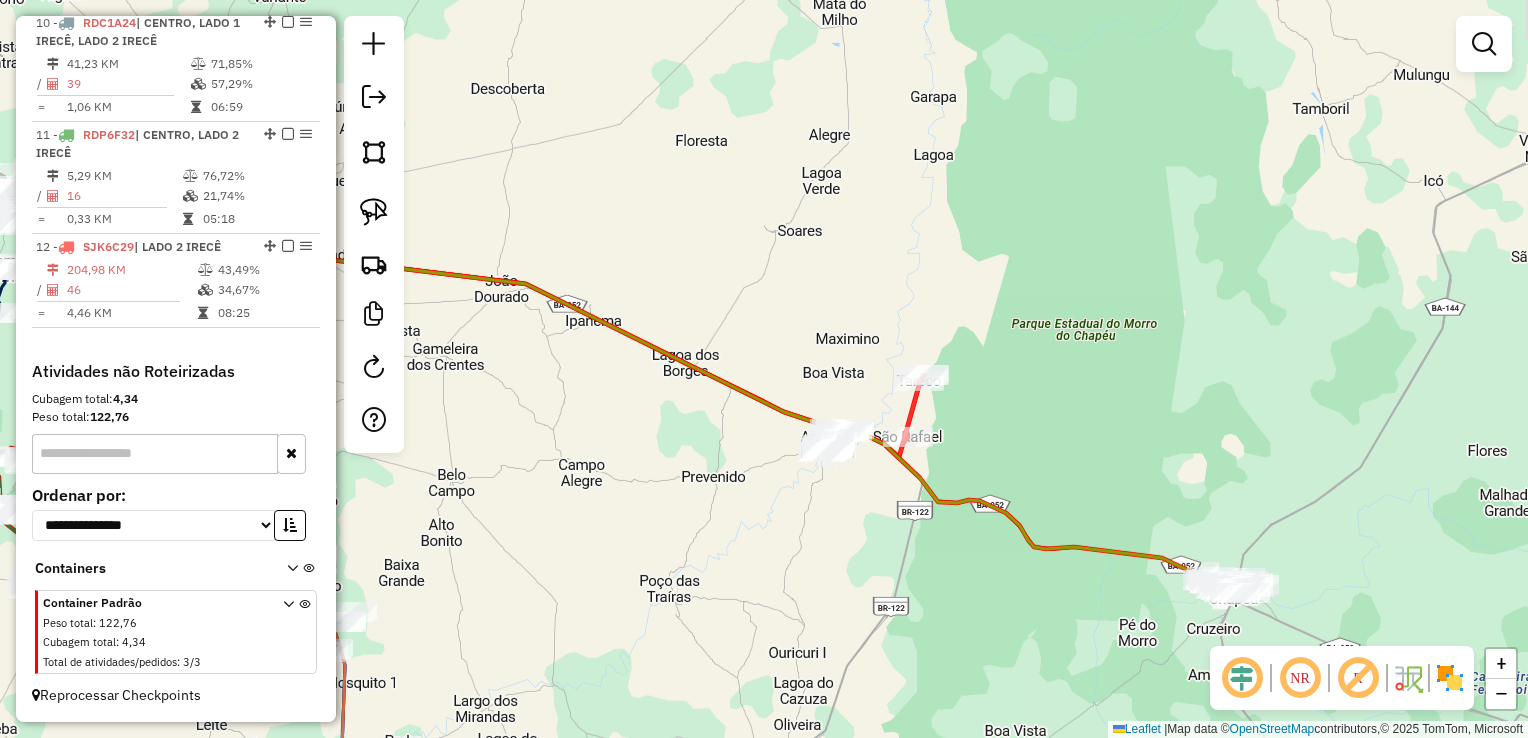click on "Rota 12 - Placa SJK6C29  17570 - MERCADINHO CJ Janela de atendimento Grade de atendimento Capacidade Transportadoras Veículos Cliente Pedidos  Rotas Selecione os dias de semana para filtrar as janelas de atendimento  Seg   Ter   Qua   Qui   Sex   Sáb   Dom  Informe o período da janela de atendimento: De: Até:  Filtrar exatamente a janela do cliente  Considerar janela de atendimento padrão  Selecione os dias de semana para filtrar as grades de atendimento  Seg   Ter   Qua   Qui   Sex   Sáb   Dom   Considerar clientes sem dia de atendimento cadastrado  Clientes fora do dia de atendimento selecionado Filtrar as atividades entre os valores definidos abaixo:  Peso mínimo:   Peso máximo:   Cubagem mínima:   Cubagem máxima:   De:   Até:  Filtrar as atividades entre o tempo de atendimento definido abaixo:  De:   Até:   Considerar capacidade total dos clientes não roteirizados Transportadora: Selecione um ou mais itens Tipo de veículo: Selecione um ou mais itens Veículo: Selecione um ou mais itens Nome:" 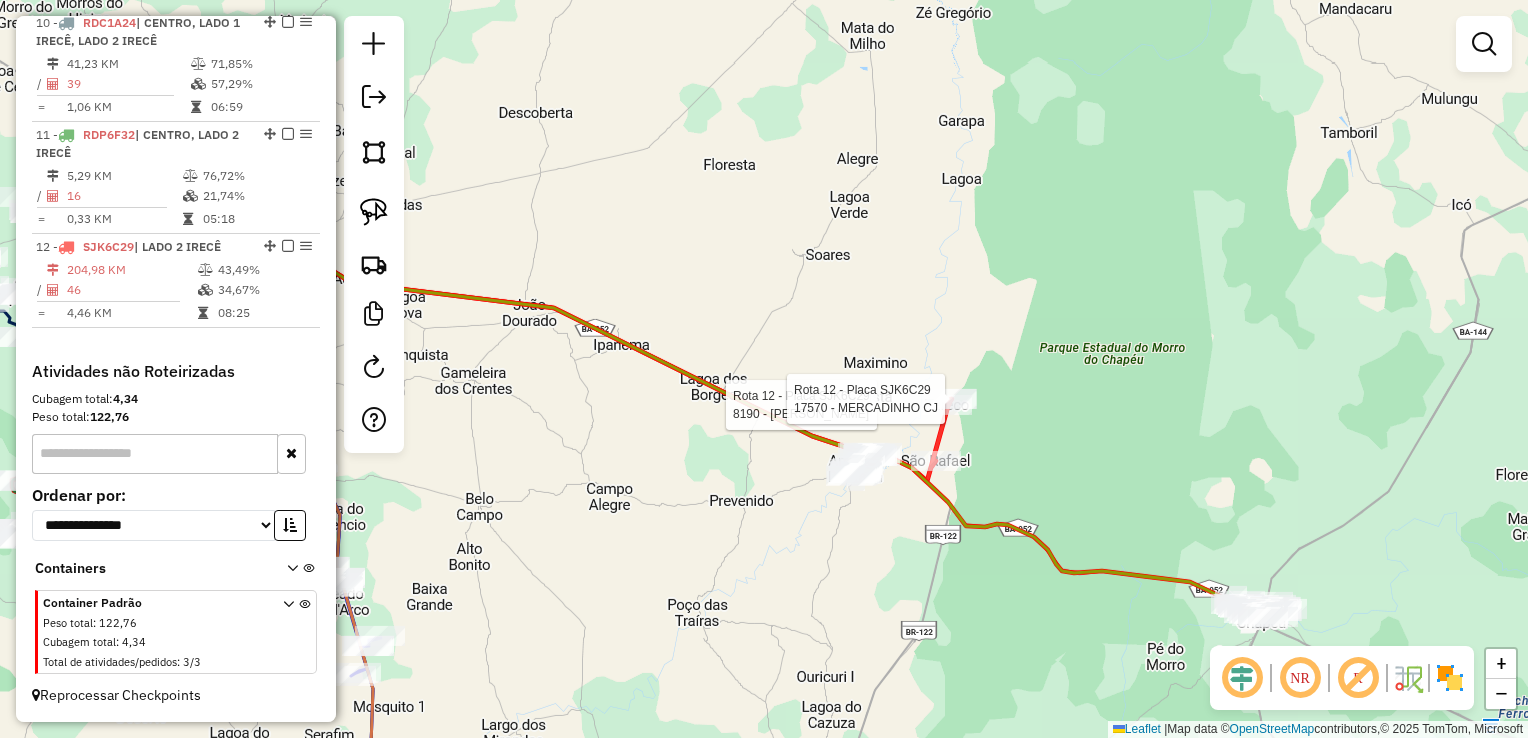 drag, startPoint x: 865, startPoint y: 294, endPoint x: 880, endPoint y: 314, distance: 25 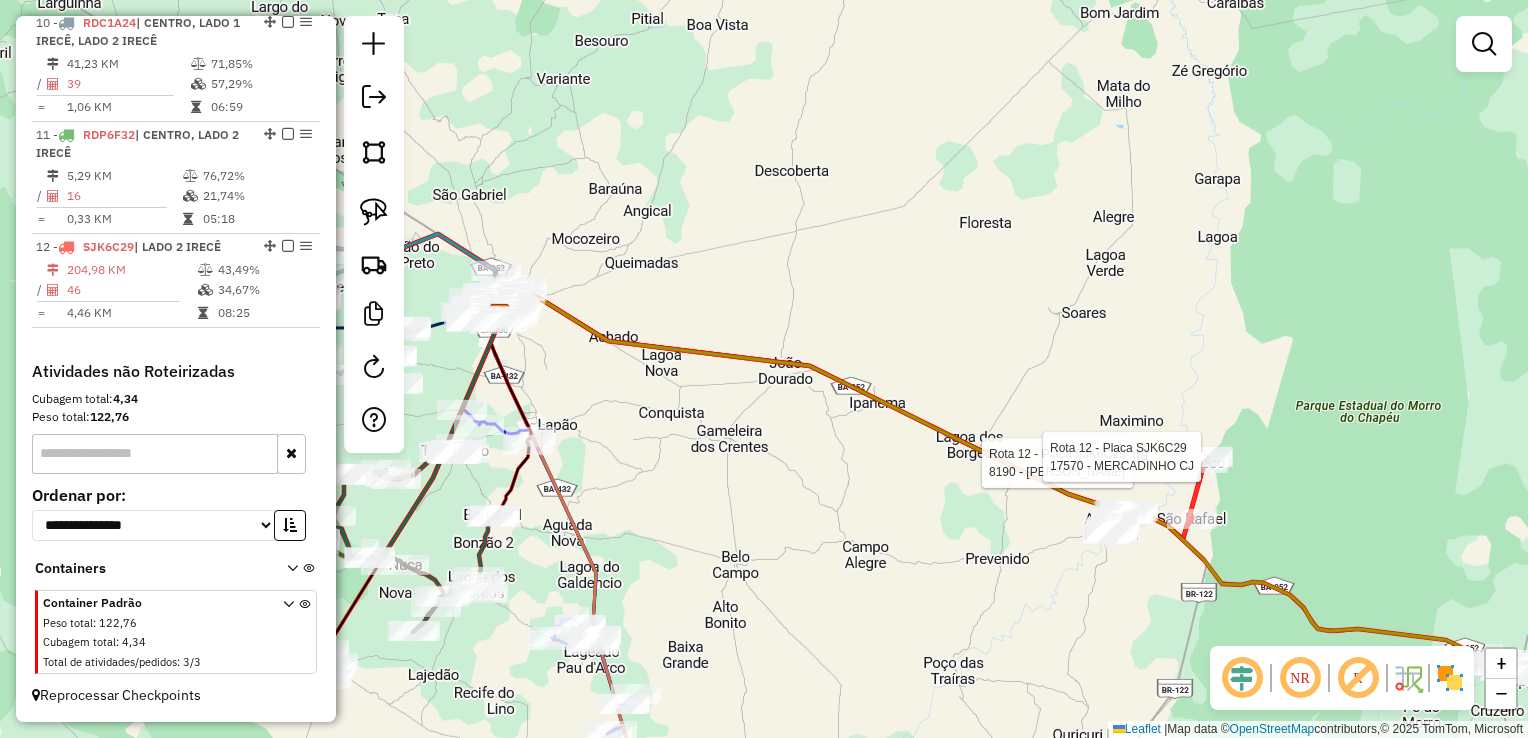 drag, startPoint x: 929, startPoint y: 297, endPoint x: 1096, endPoint y: 275, distance: 168.44287 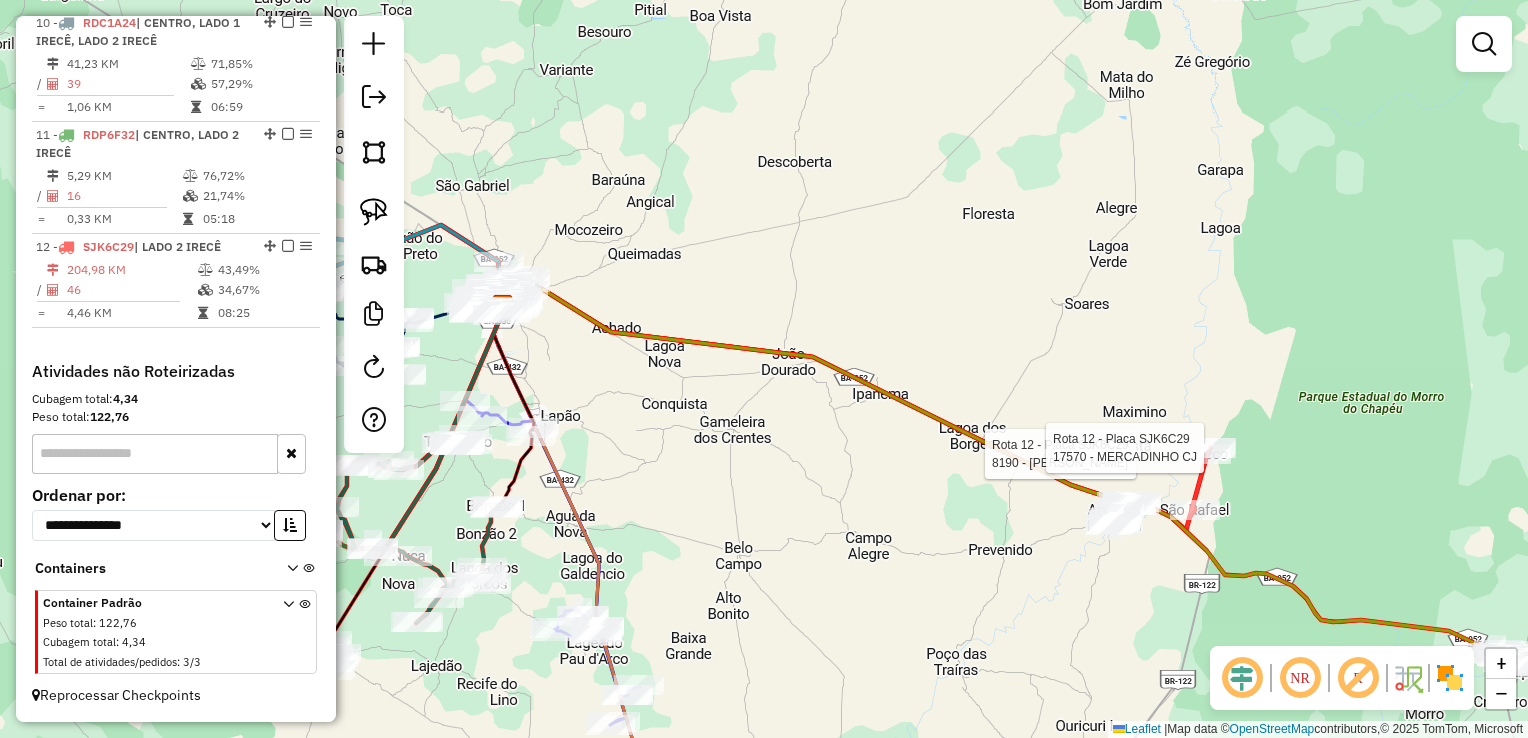 click on "Rota 12 - Placa SJK6C29  8190 - CELIA REGINA DOS SANTOS Rota 12 - Placa SJK6C29  17570 - MERCADINHO CJ Janela de atendimento Grade de atendimento Capacidade Transportadoras Veículos Cliente Pedidos  Rotas Selecione os dias de semana para filtrar as janelas de atendimento  Seg   Ter   Qua   Qui   Sex   Sáb   Dom  Informe o período da janela de atendimento: De: Até:  Filtrar exatamente a janela do cliente  Considerar janela de atendimento padrão  Selecione os dias de semana para filtrar as grades de atendimento  Seg   Ter   Qua   Qui   Sex   Sáb   Dom   Considerar clientes sem dia de atendimento cadastrado  Clientes fora do dia de atendimento selecionado Filtrar as atividades entre os valores definidos abaixo:  Peso mínimo:   Peso máximo:   Cubagem mínima:   Cubagem máxima:   De:   Até:  Filtrar as atividades entre o tempo de atendimento definido abaixo:  De:   Até:   Considerar capacidade total dos clientes não roteirizados Transportadora: Selecione um ou mais itens Tipo de veículo: Veículo: De:" 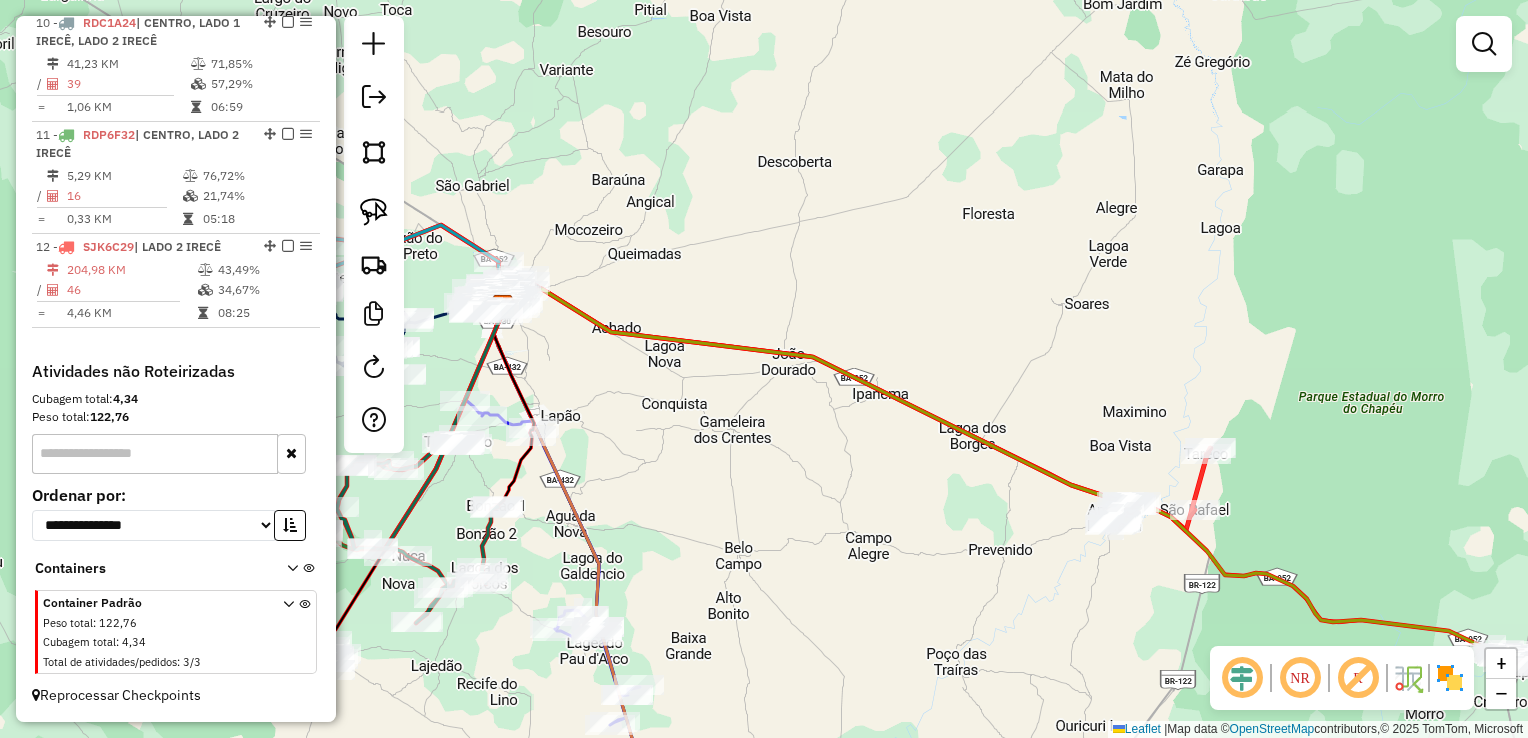 click on "Rota 12 - Placa SJK6C29  8190 - CELIA REGINA DOS SANTOS Rota 12 - Placa SJK6C29  17570 - MERCADINHO CJ Janela de atendimento Grade de atendimento Capacidade Transportadoras Veículos Cliente Pedidos  Rotas Selecione os dias de semana para filtrar as janelas de atendimento  Seg   Ter   Qua   Qui   Sex   Sáb   Dom  Informe o período da janela de atendimento: De: Até:  Filtrar exatamente a janela do cliente  Considerar janela de atendimento padrão  Selecione os dias de semana para filtrar as grades de atendimento  Seg   Ter   Qua   Qui   Sex   Sáb   Dom   Considerar clientes sem dia de atendimento cadastrado  Clientes fora do dia de atendimento selecionado Filtrar as atividades entre os valores definidos abaixo:  Peso mínimo:   Peso máximo:   Cubagem mínima:   Cubagem máxima:   De:   Até:  Filtrar as atividades entre o tempo de atendimento definido abaixo:  De:   Até:   Considerar capacidade total dos clientes não roteirizados Transportadora: Selecione um ou mais itens Tipo de veículo: Veículo: De:" 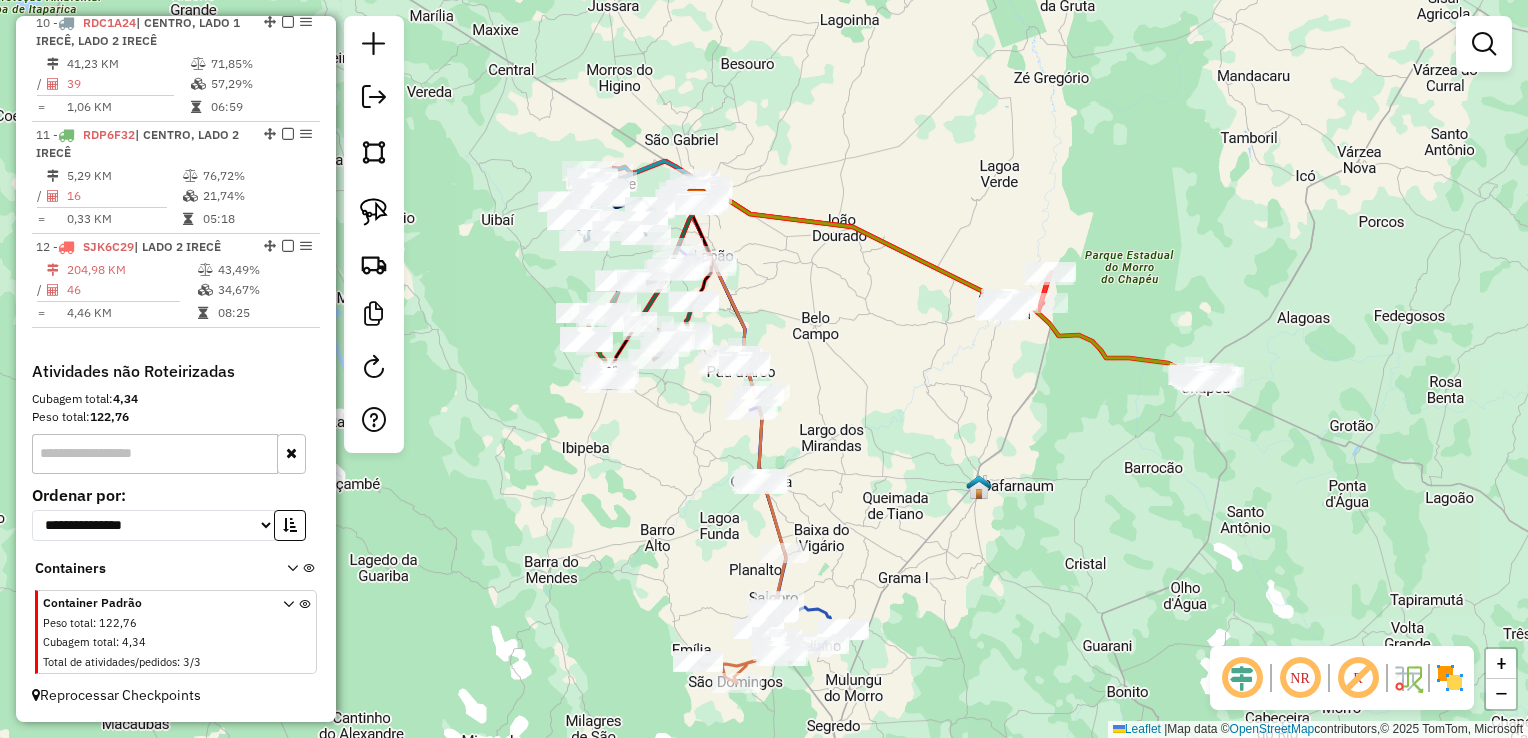 drag, startPoint x: 963, startPoint y: 363, endPoint x: 852, endPoint y: 321, distance: 118.680244 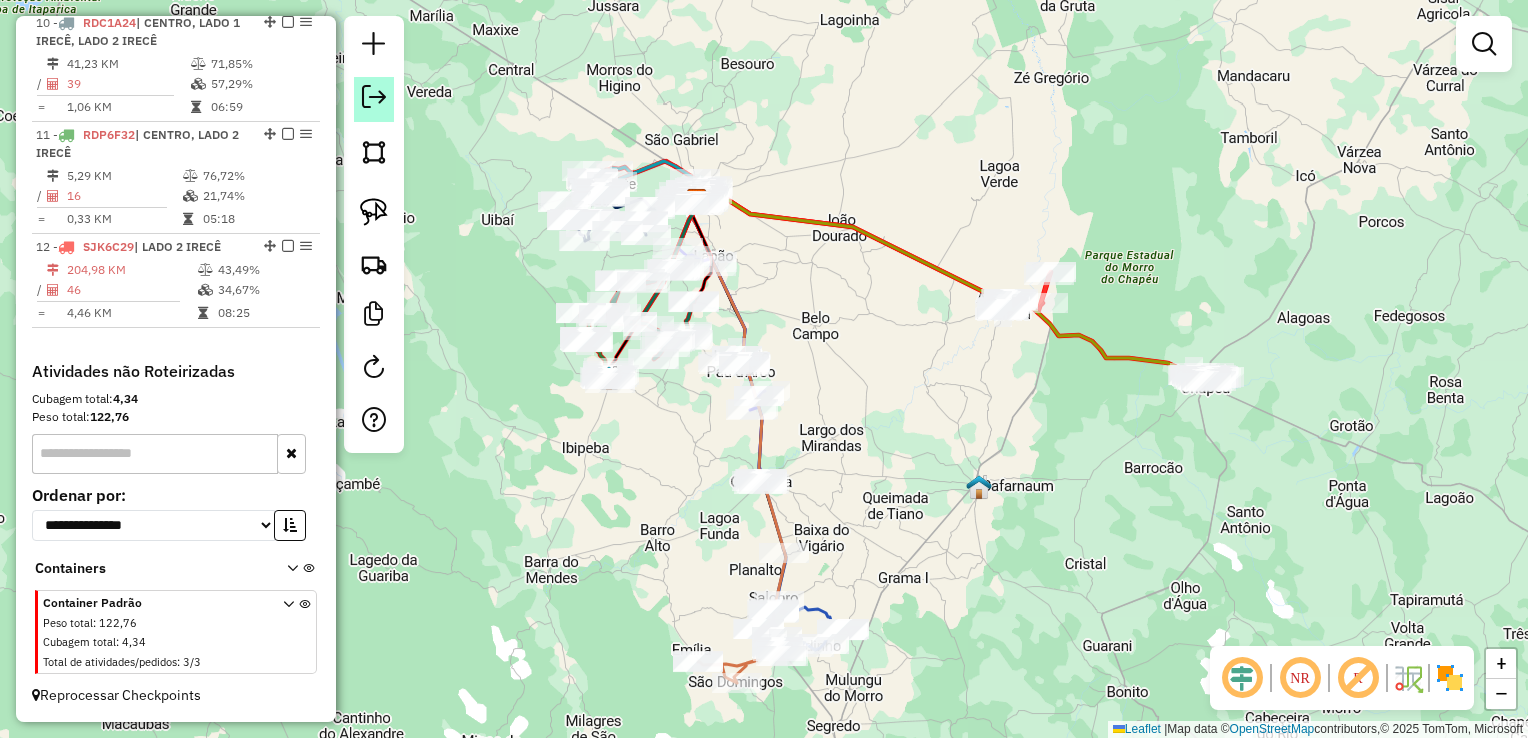 click 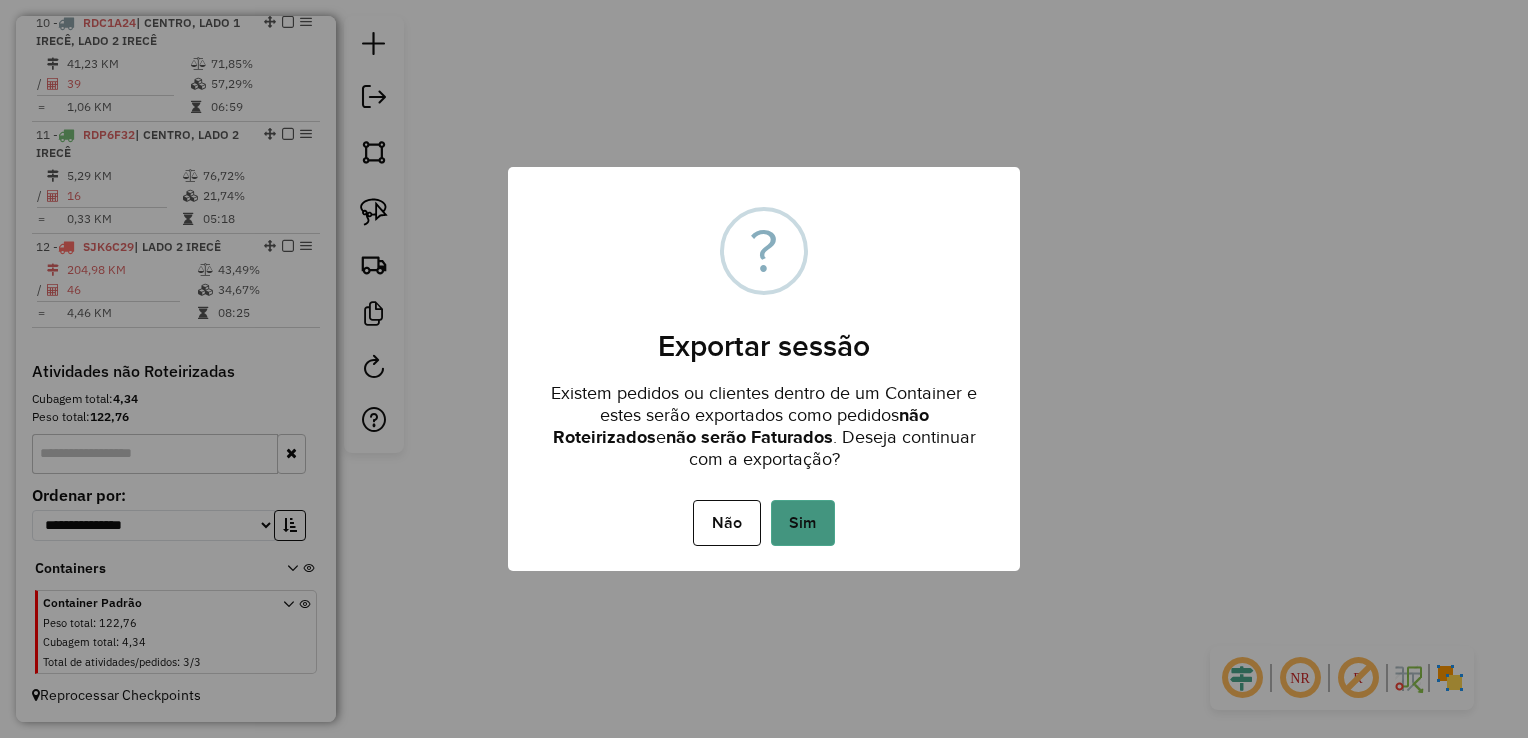 click on "Sim" at bounding box center (803, 523) 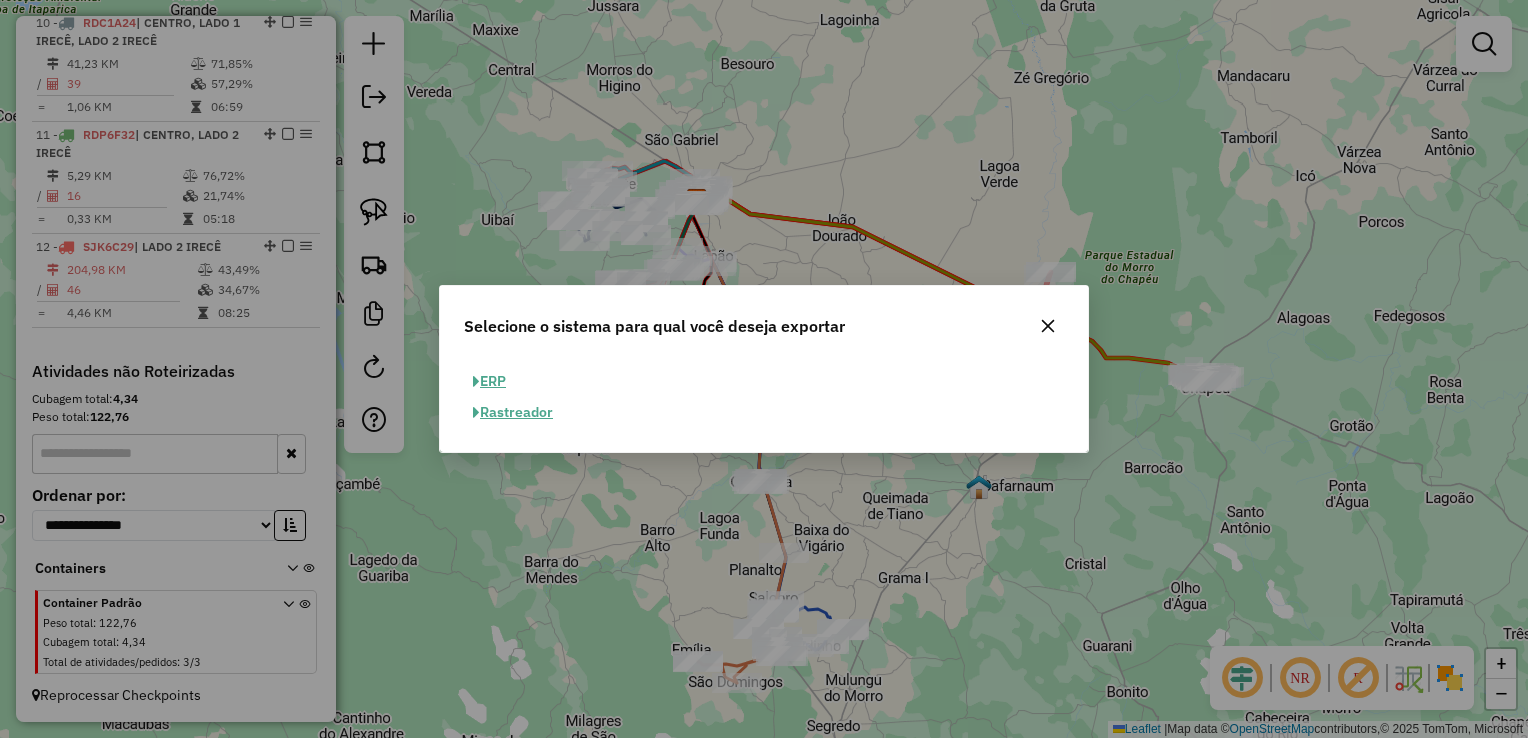 click on "ERP" 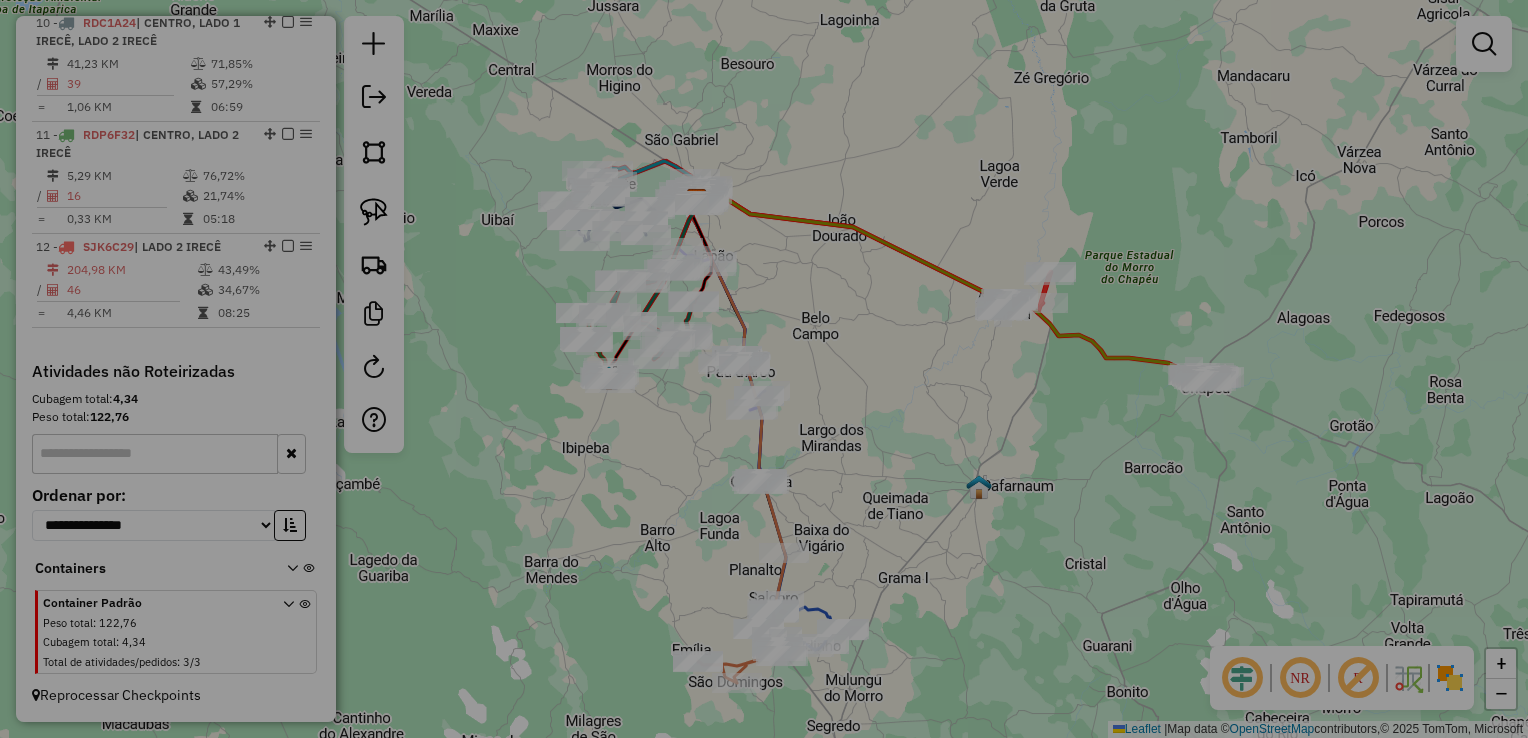 select on "**" 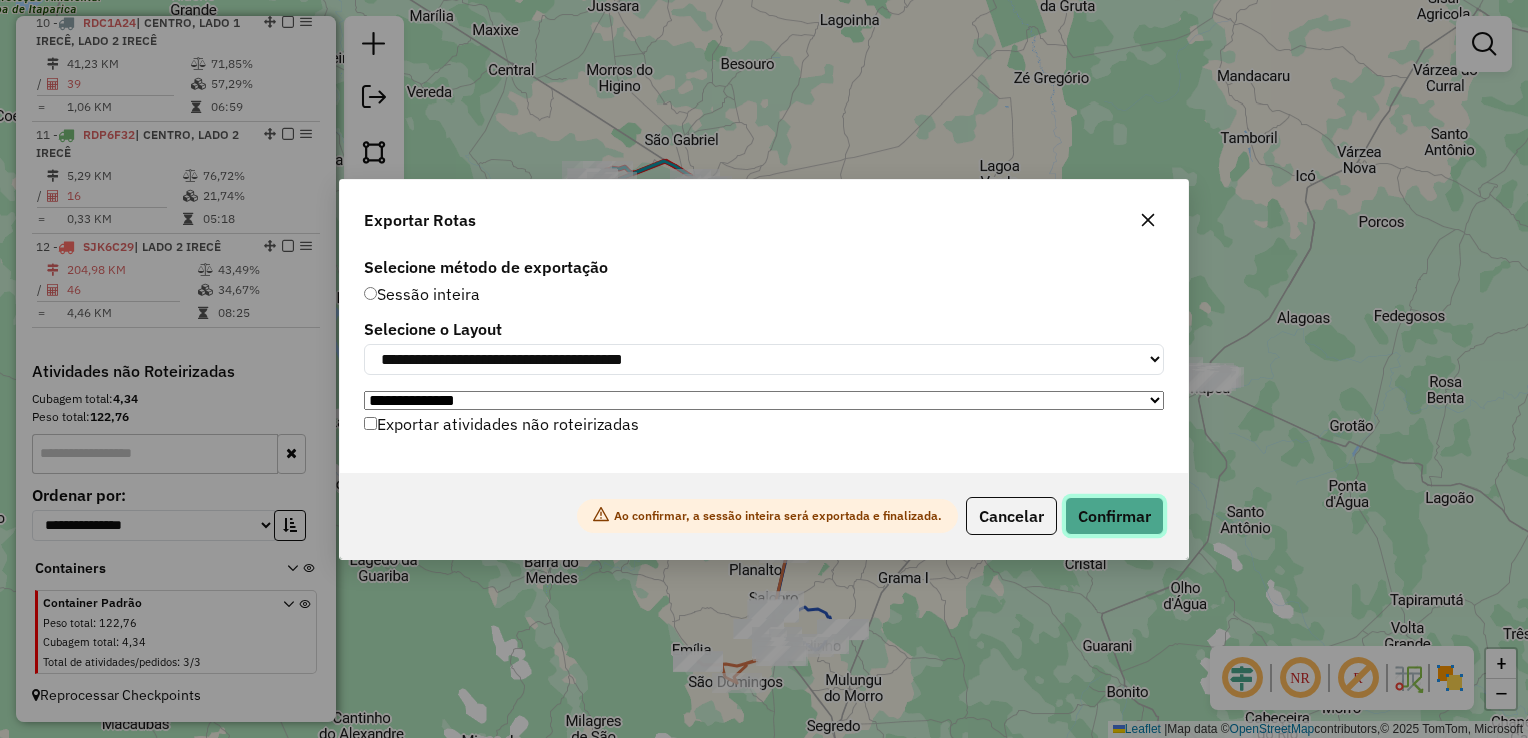 click on "Confirmar" 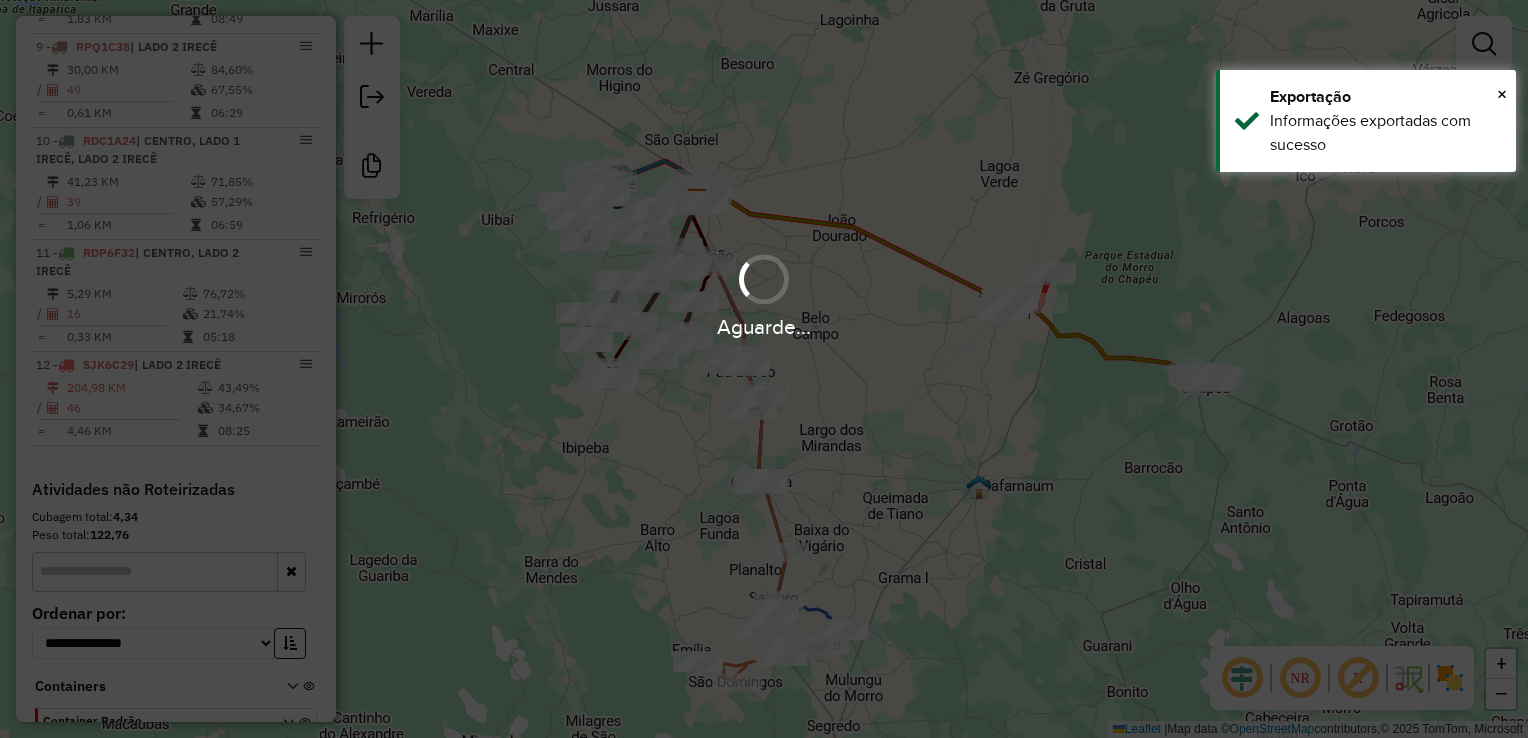 scroll, scrollTop: 1680, scrollLeft: 0, axis: vertical 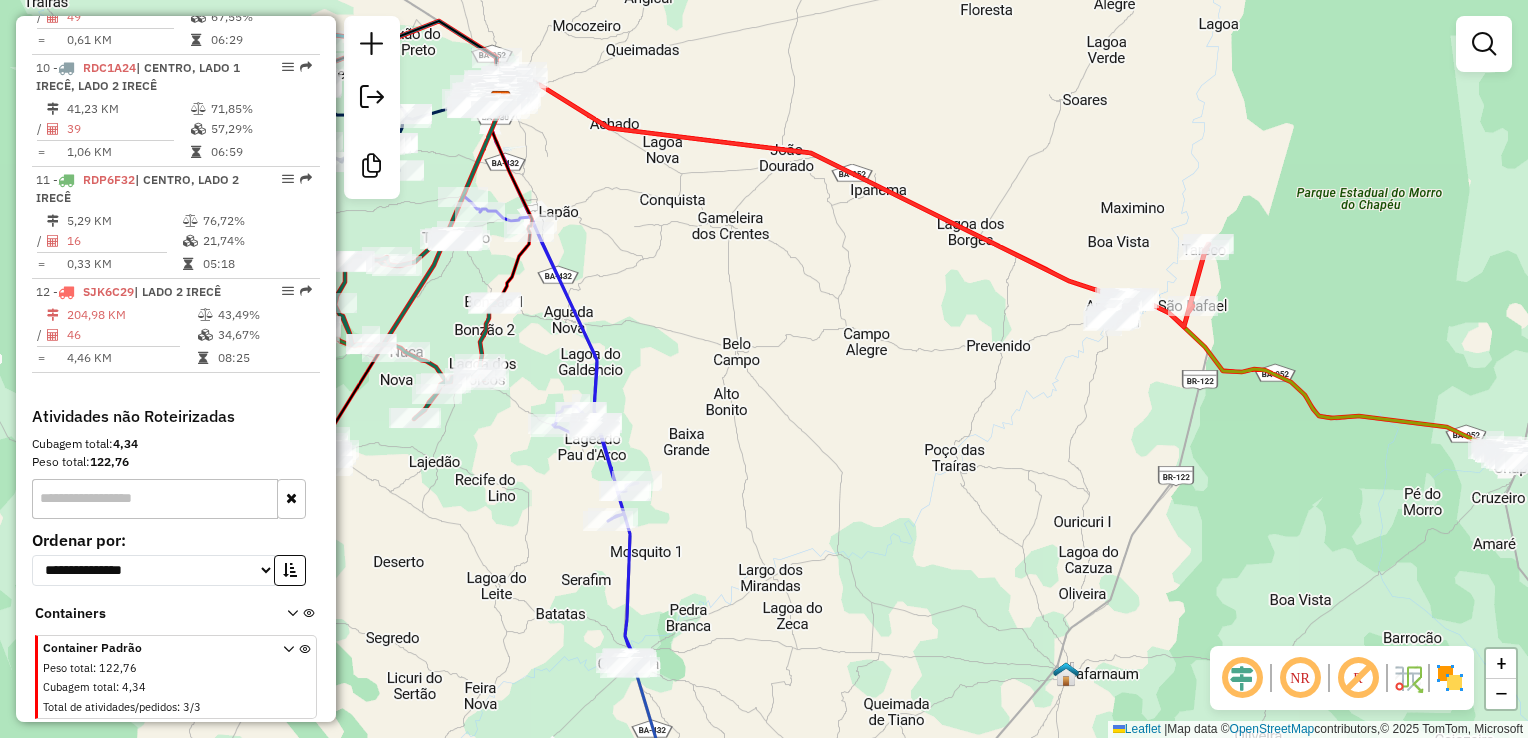drag, startPoint x: 879, startPoint y: 256, endPoint x: 997, endPoint y: 354, distance: 153.3884 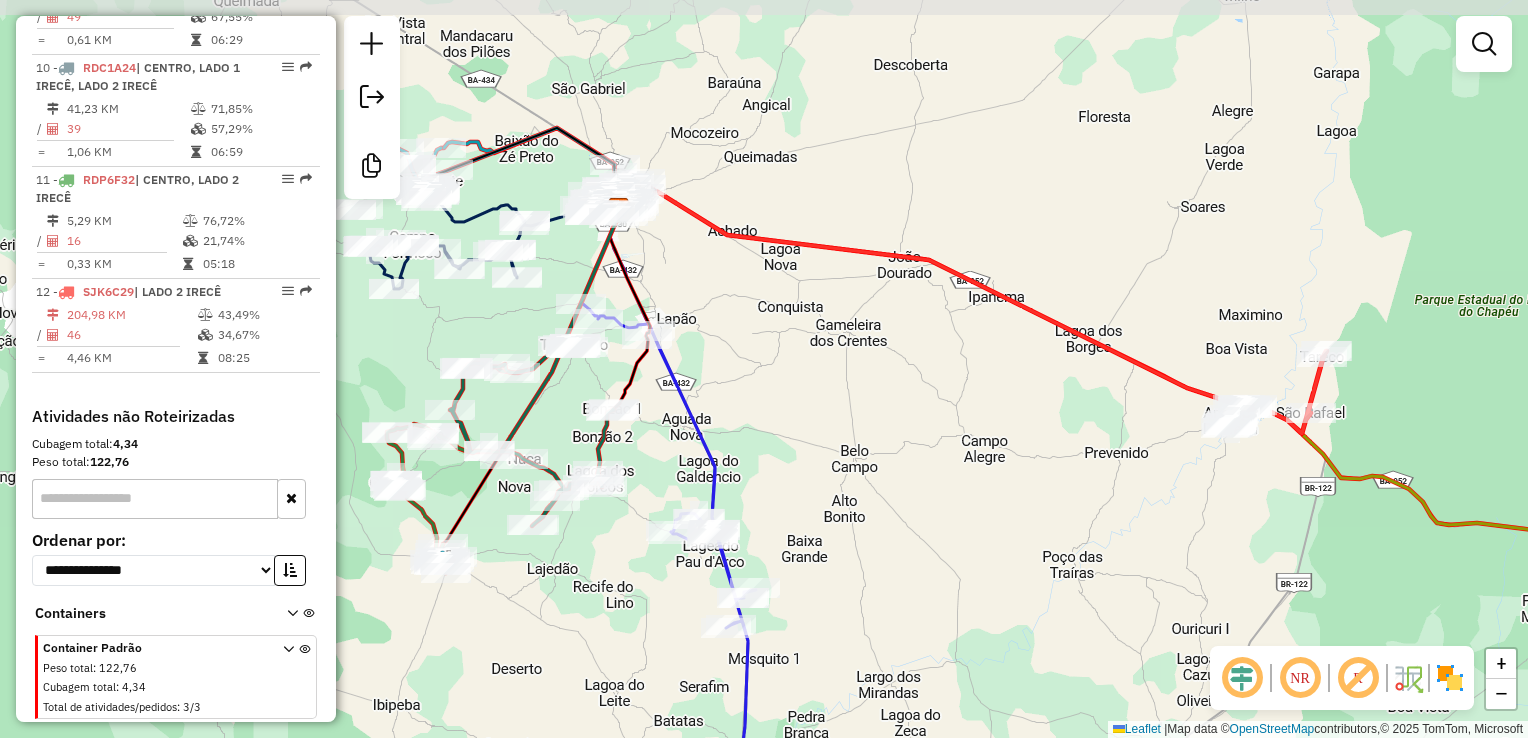 drag, startPoint x: 870, startPoint y: 130, endPoint x: 1064, endPoint y: 230, distance: 218.25673 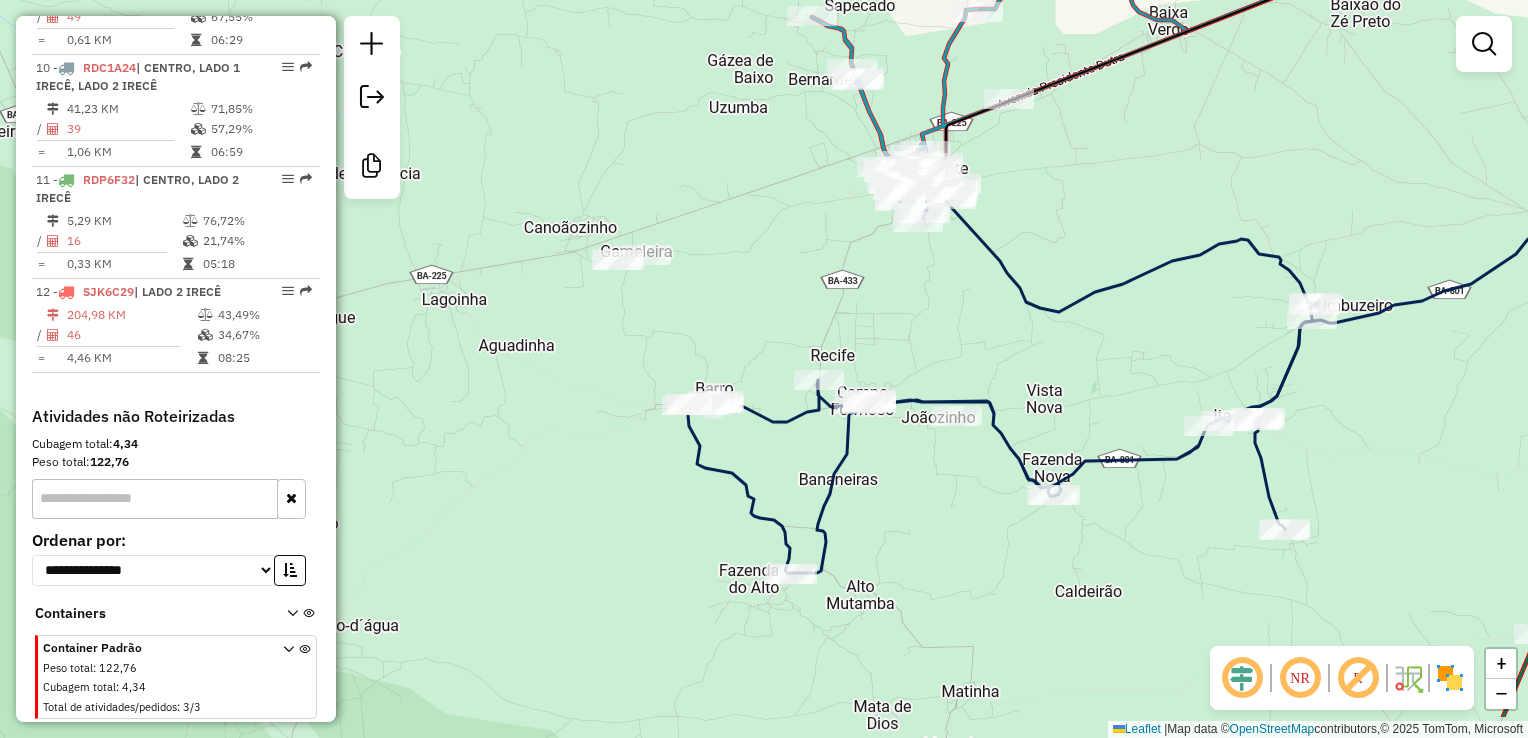 drag, startPoint x: 724, startPoint y: 329, endPoint x: 724, endPoint y: 274, distance: 55 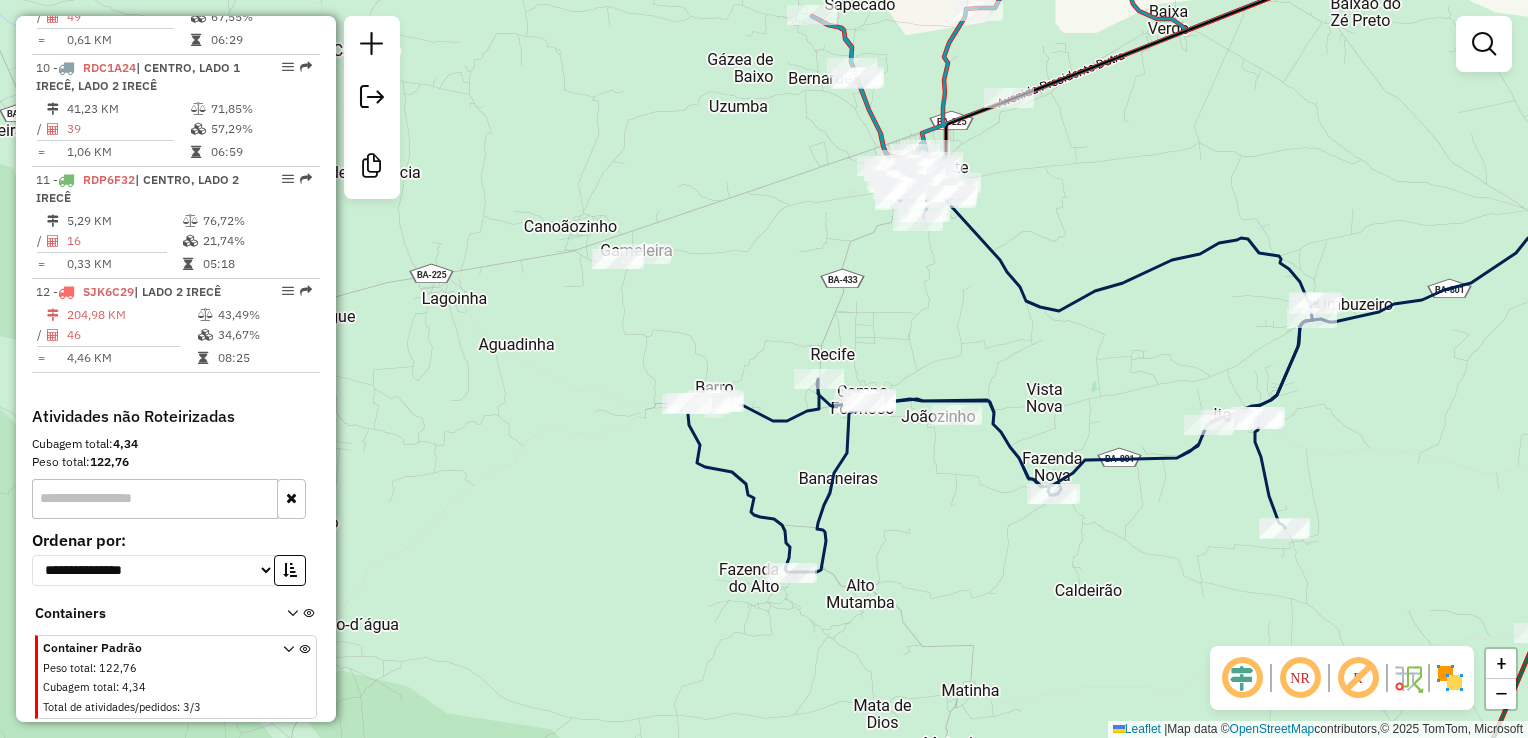 drag, startPoint x: 797, startPoint y: 241, endPoint x: 748, endPoint y: 338, distance: 108.67382 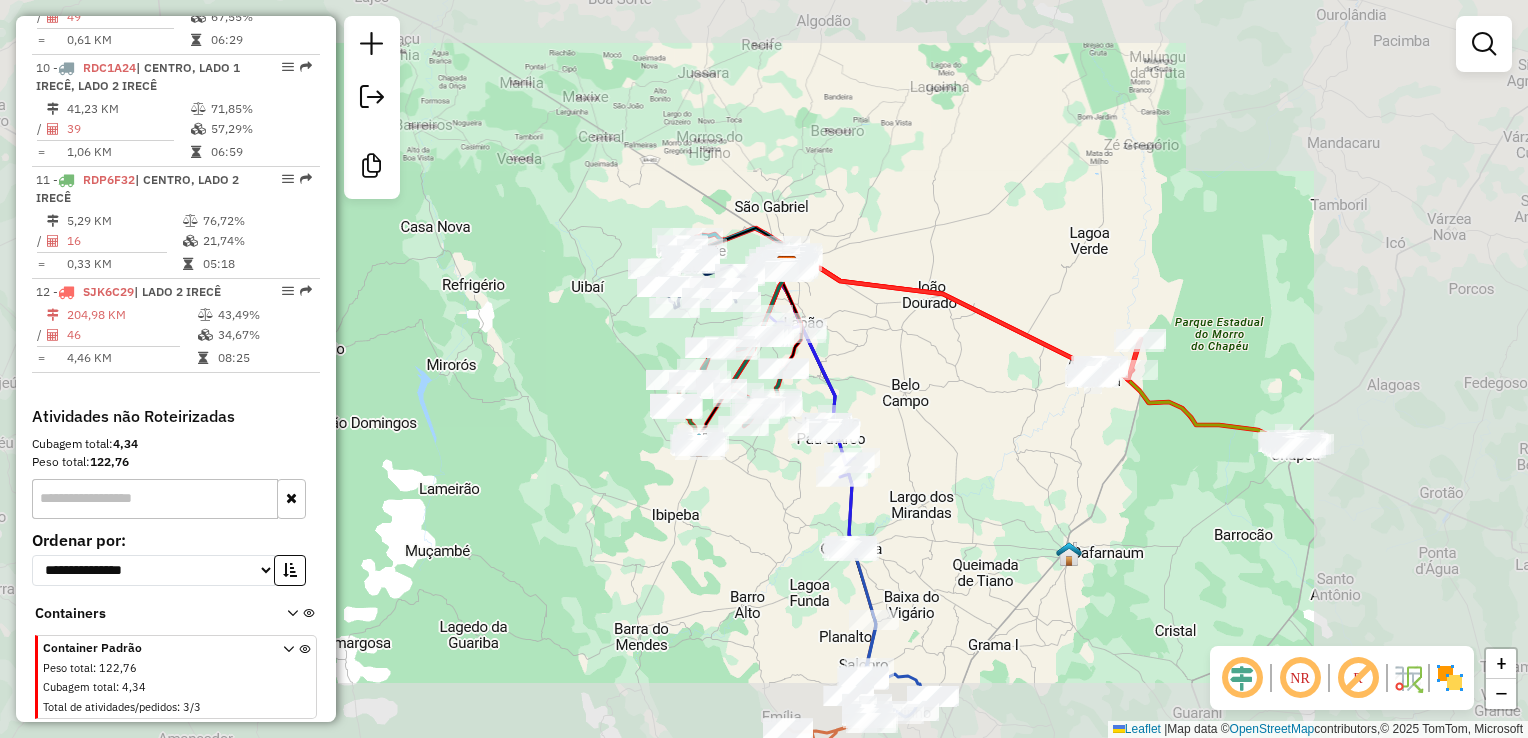 drag, startPoint x: 896, startPoint y: 220, endPoint x: 716, endPoint y: 103, distance: 214.68349 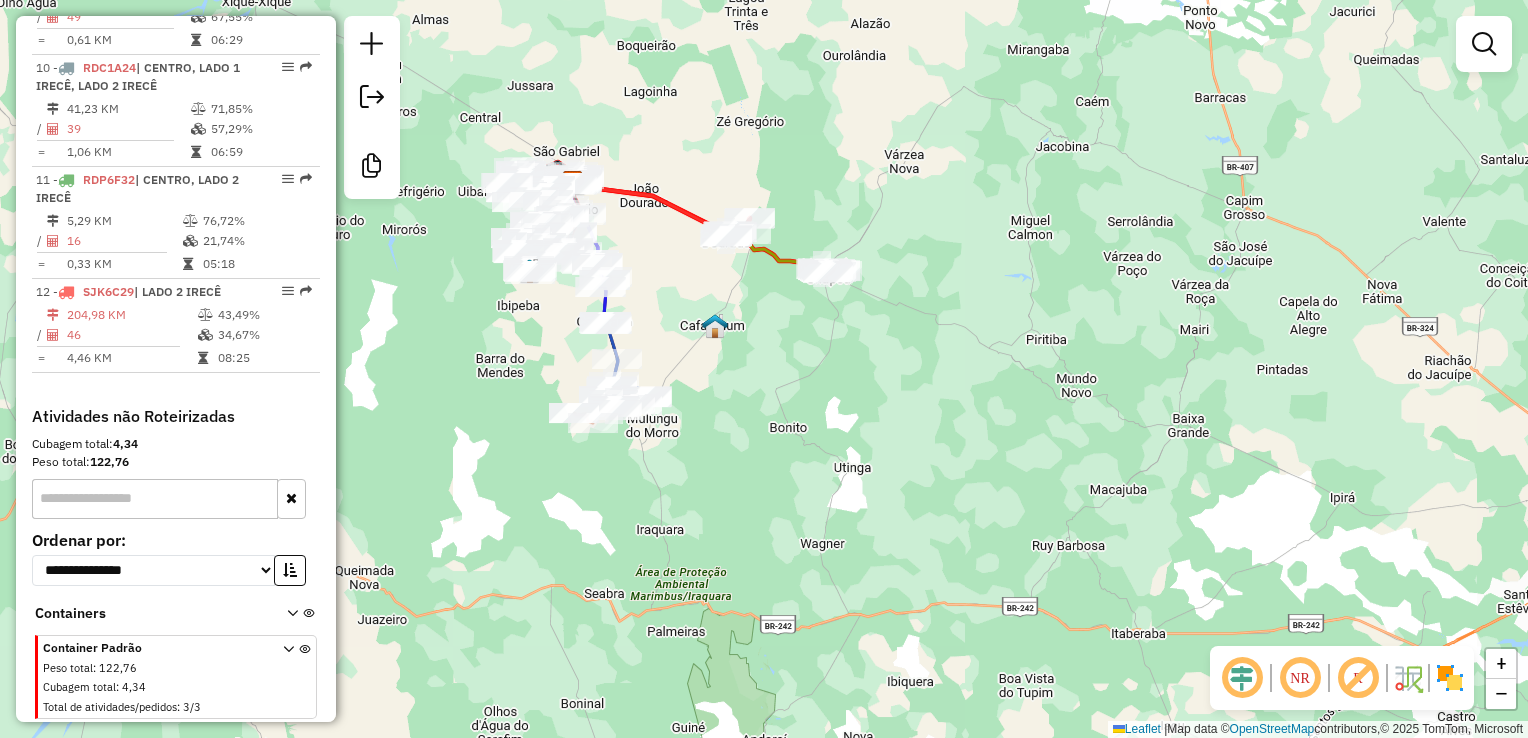 drag, startPoint x: 792, startPoint y: 365, endPoint x: 720, endPoint y: 337, distance: 77.25283 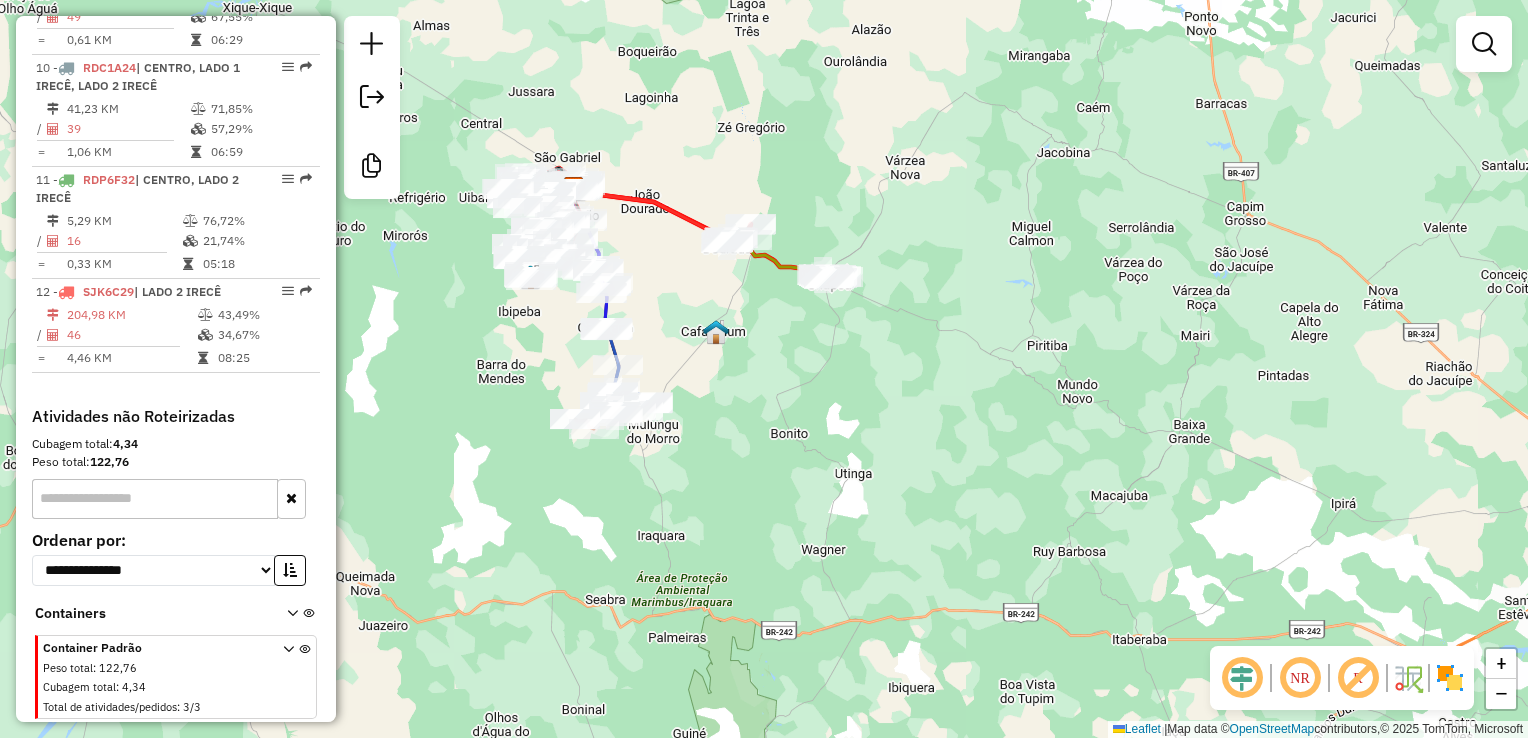 drag, startPoint x: 691, startPoint y: 198, endPoint x: 737, endPoint y: 286, distance: 99.29753 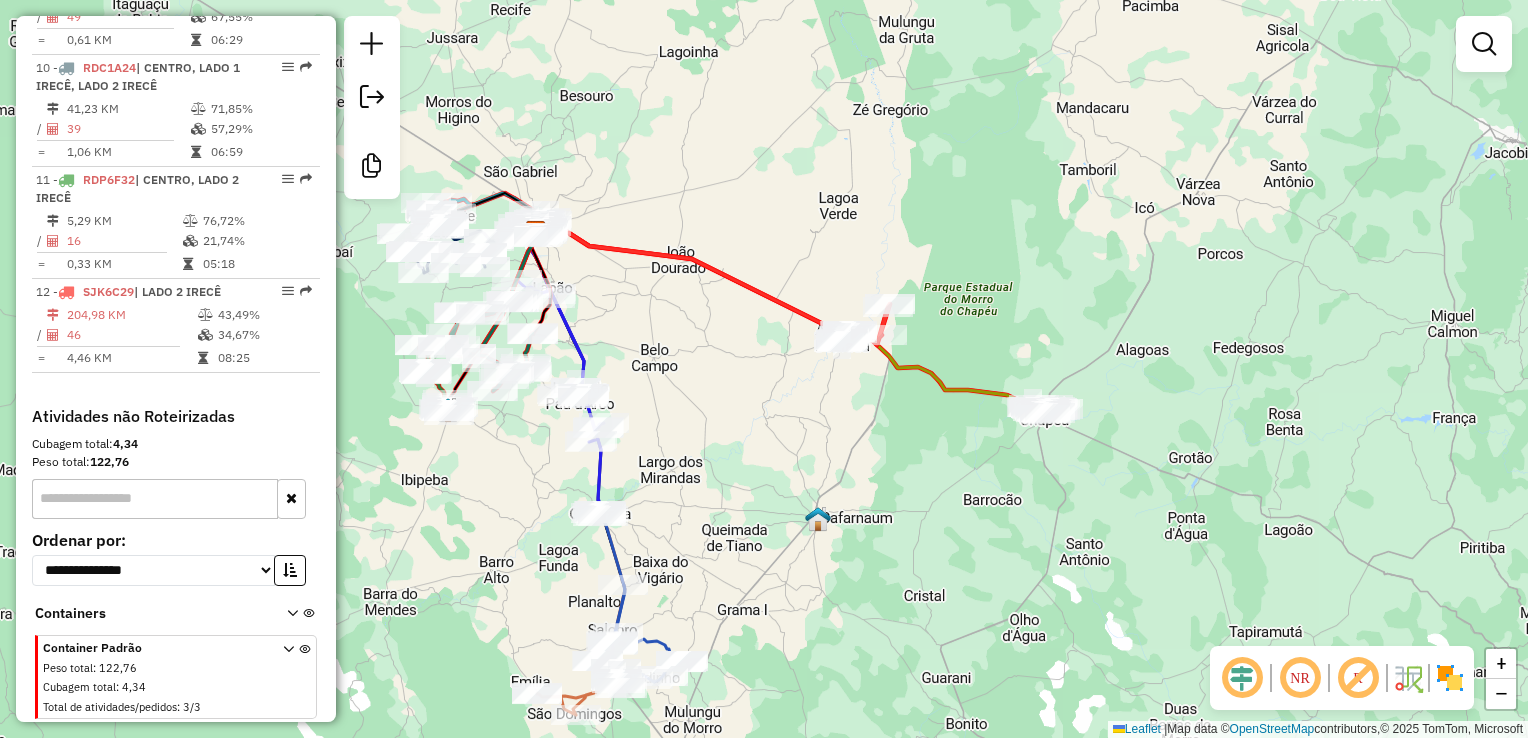 drag, startPoint x: 767, startPoint y: 242, endPoint x: 794, endPoint y: 202, distance: 48.259712 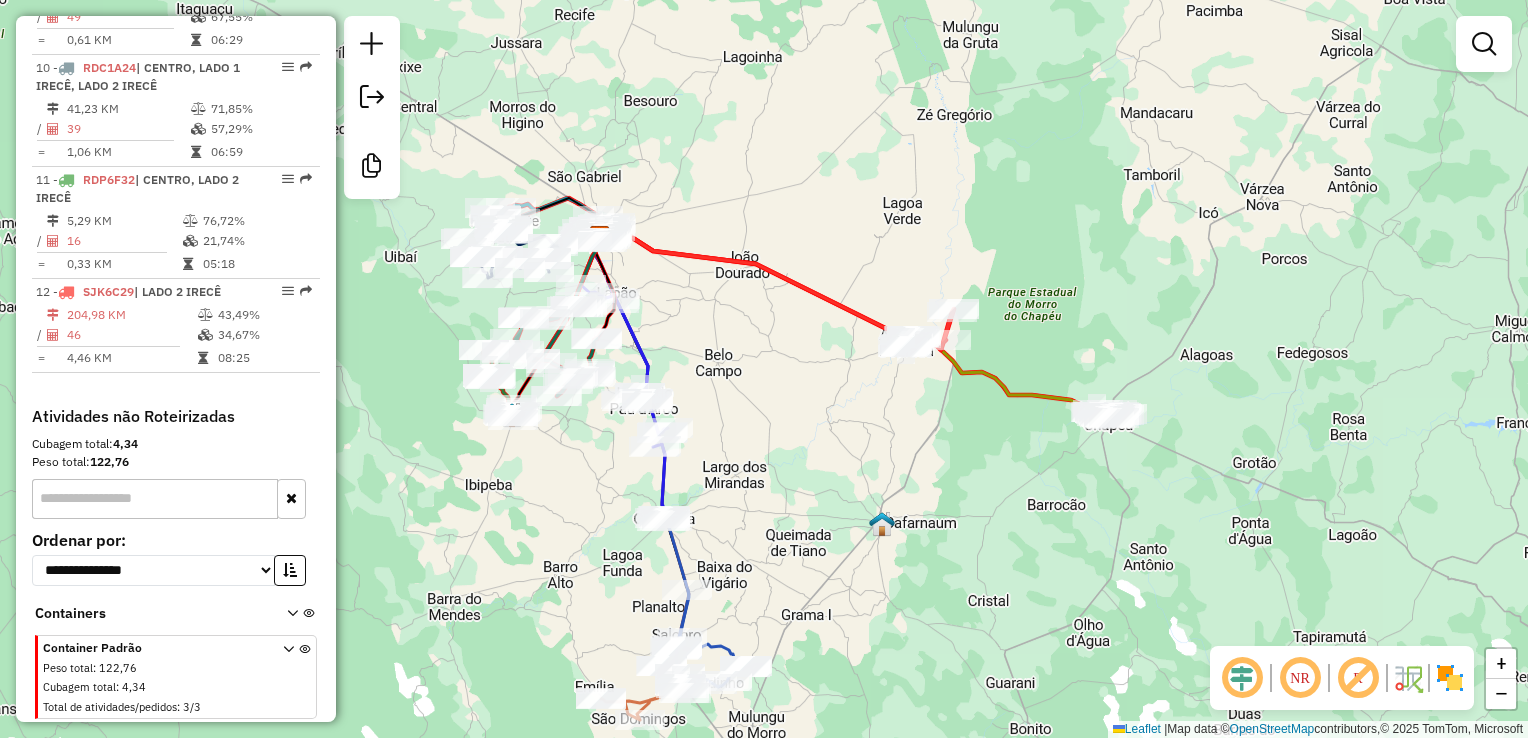 drag, startPoint x: 794, startPoint y: 202, endPoint x: 834, endPoint y: 246, distance: 59.464275 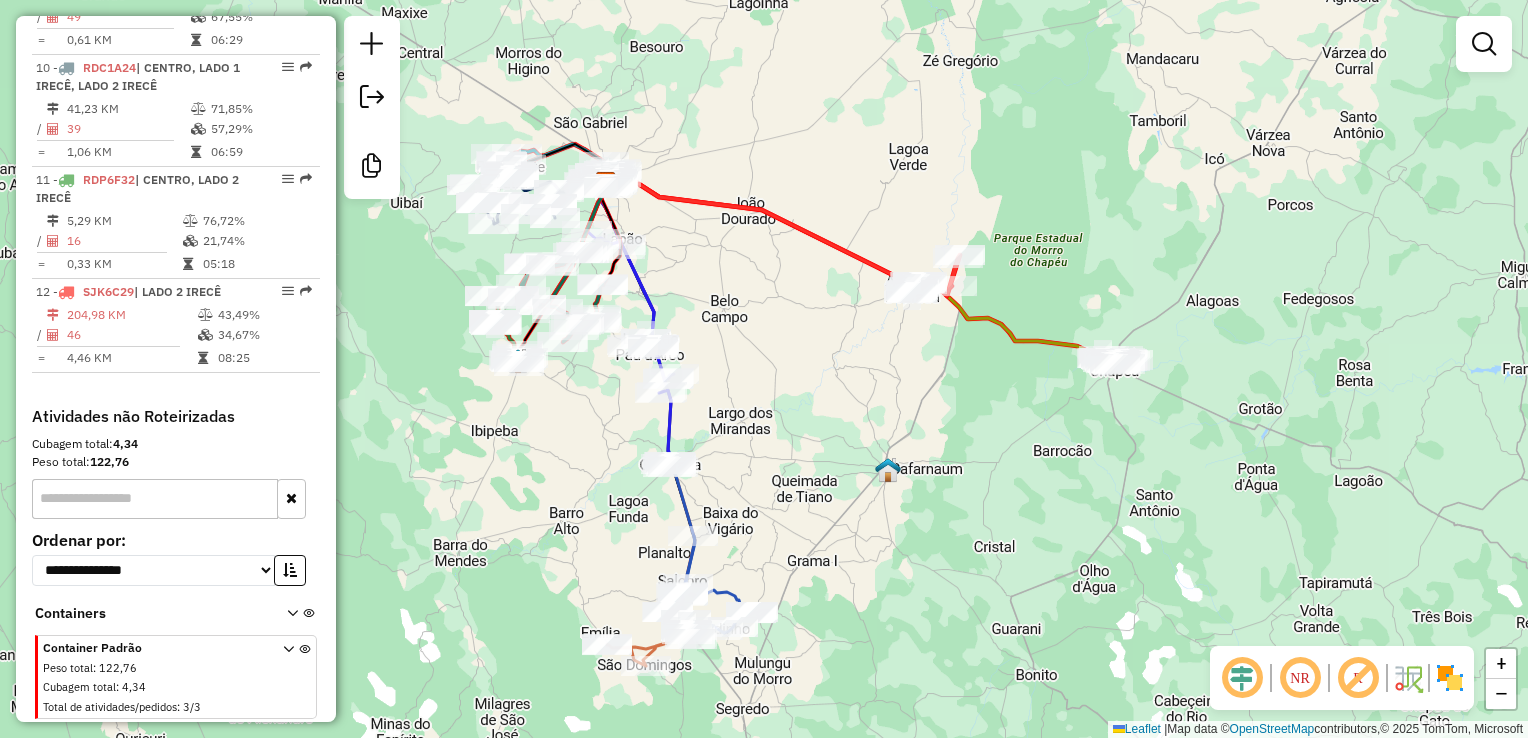 drag, startPoint x: 823, startPoint y: 208, endPoint x: 829, endPoint y: 154, distance: 54.33231 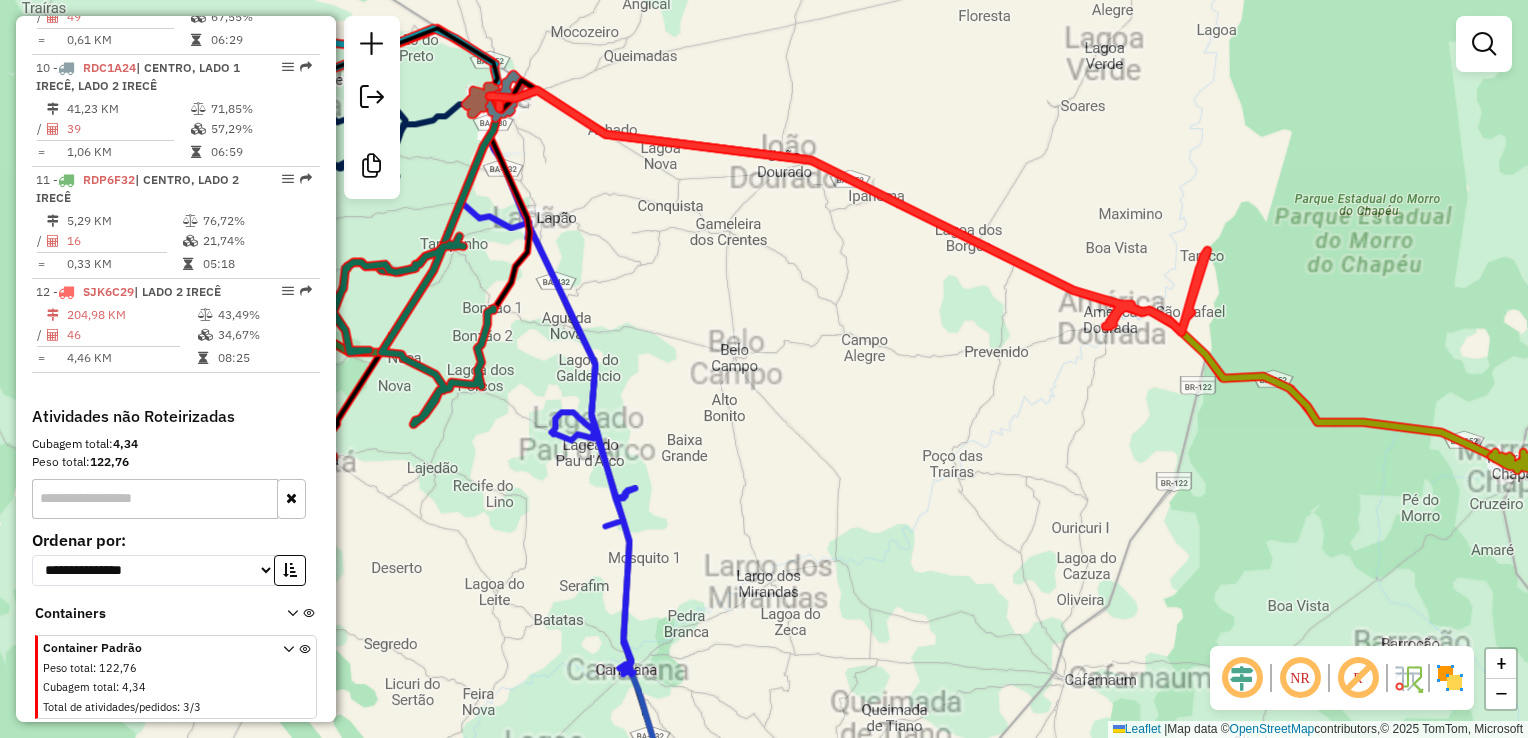 drag, startPoint x: 772, startPoint y: 296, endPoint x: 837, endPoint y: 338, distance: 77.388626 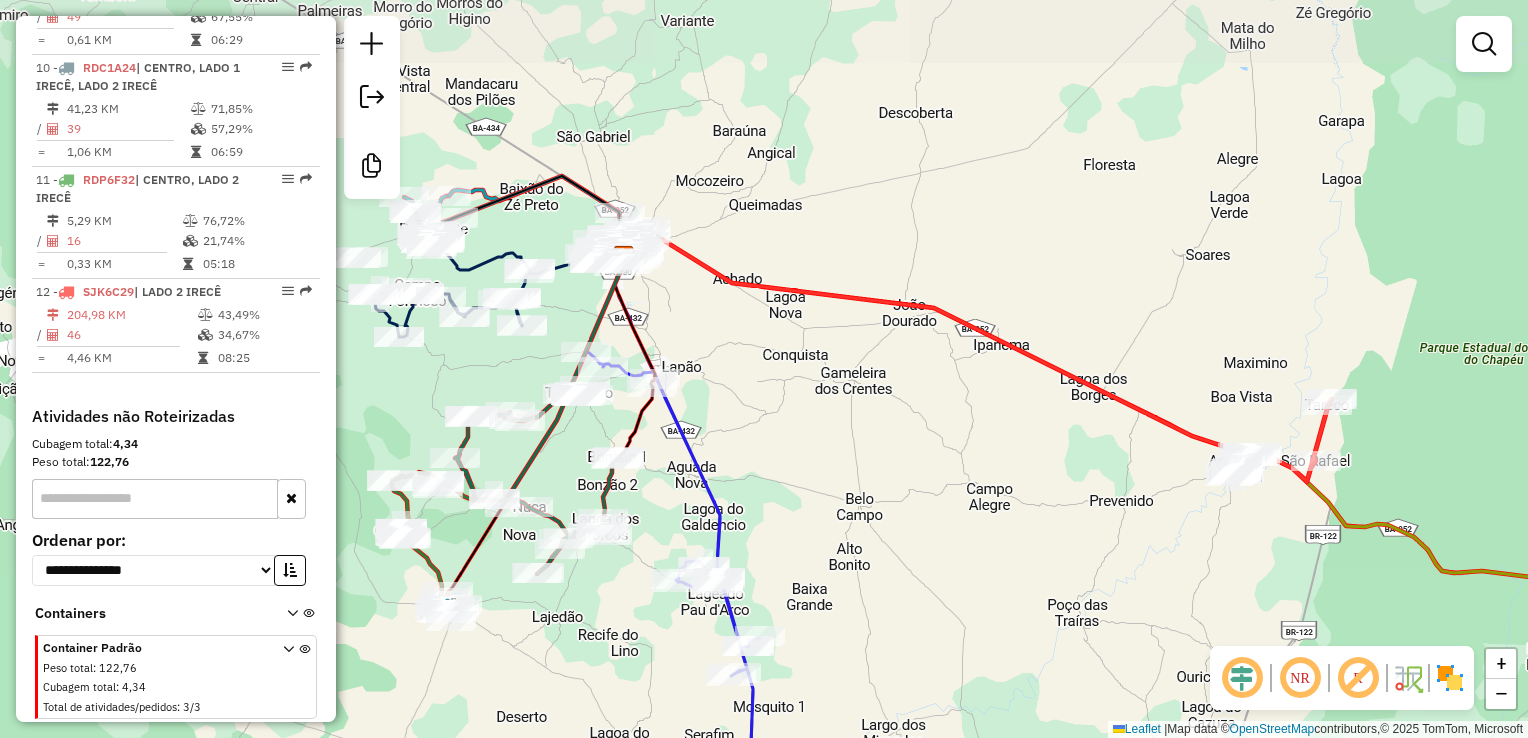 drag, startPoint x: 796, startPoint y: 124, endPoint x: 883, endPoint y: 197, distance: 113.56936 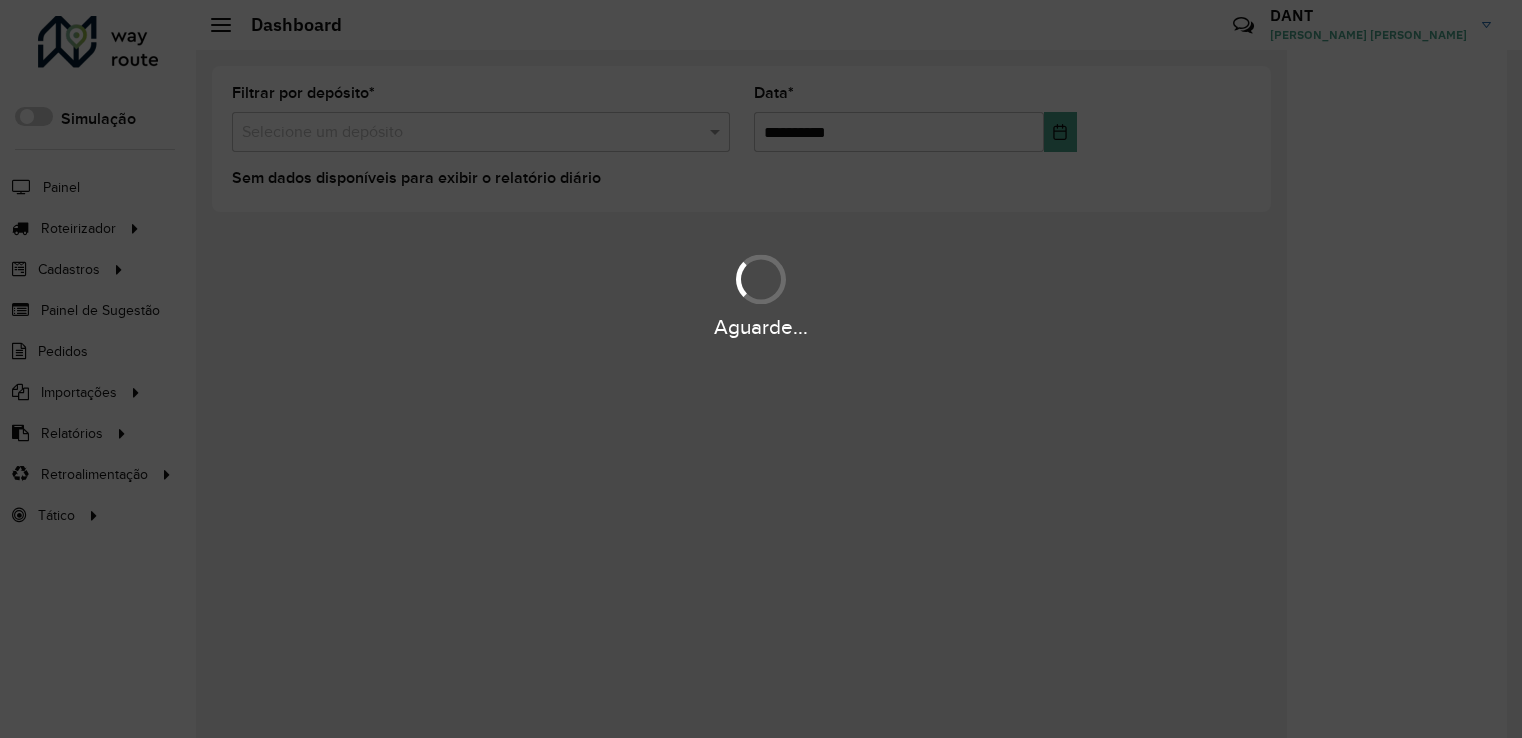 scroll, scrollTop: 0, scrollLeft: 0, axis: both 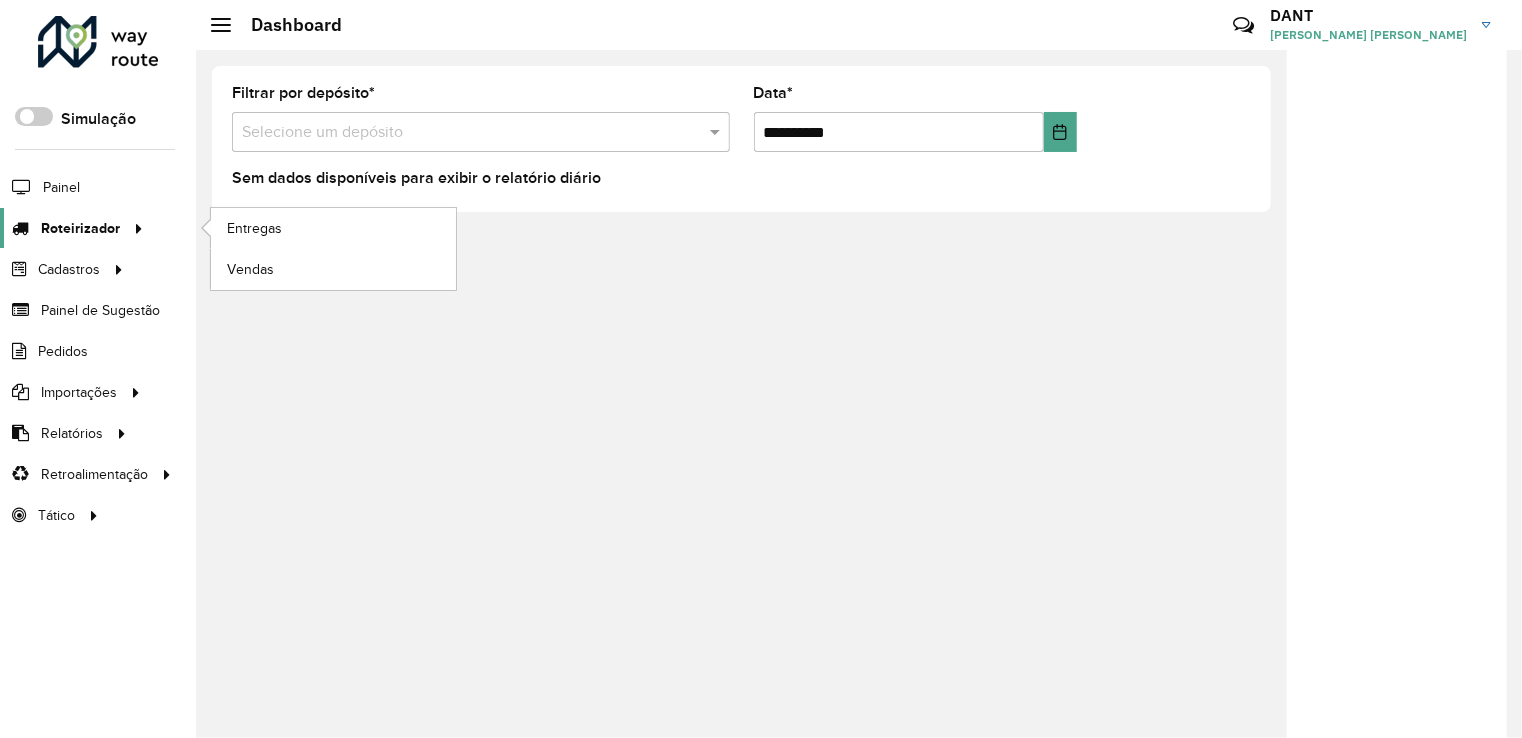 click on "Roteirizador" 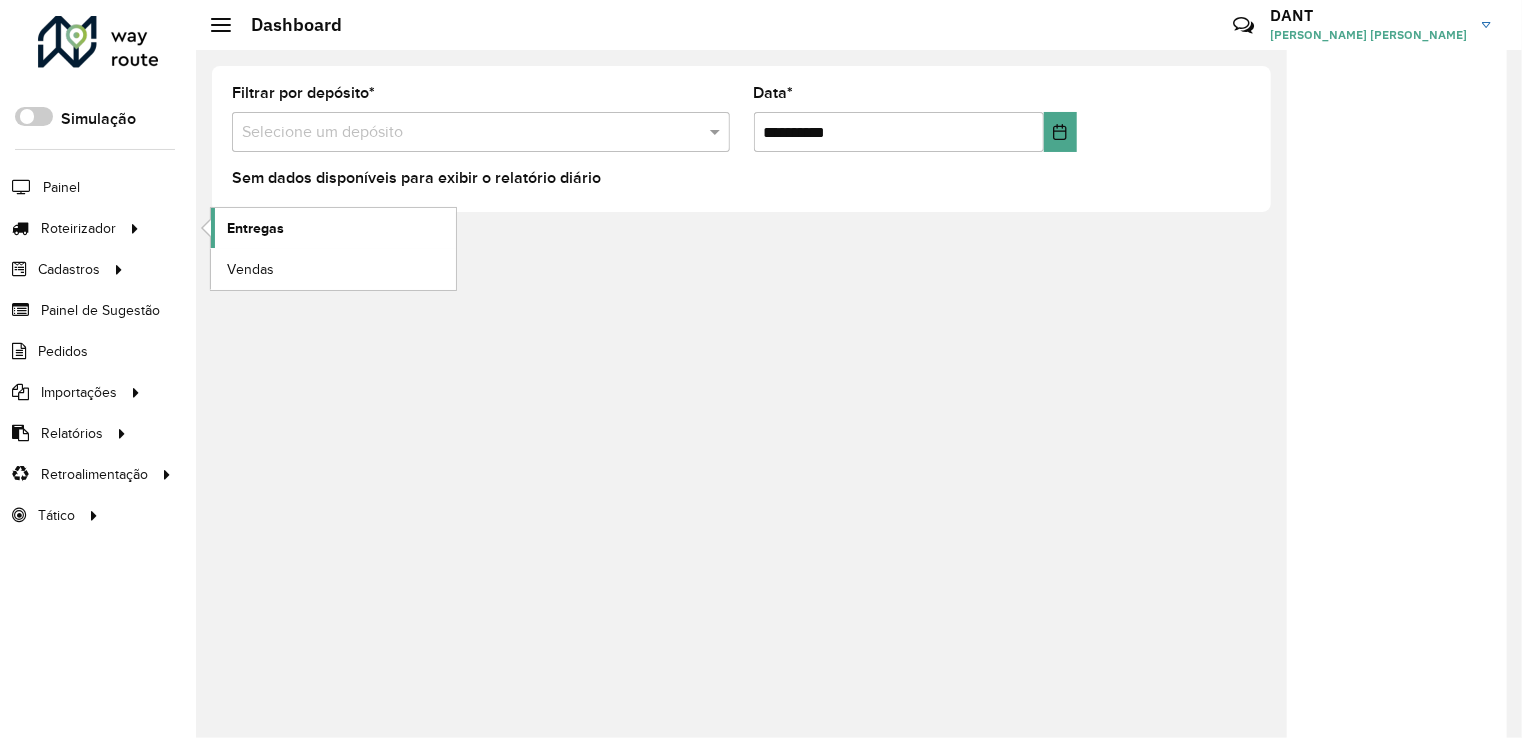 click on "Entregas" 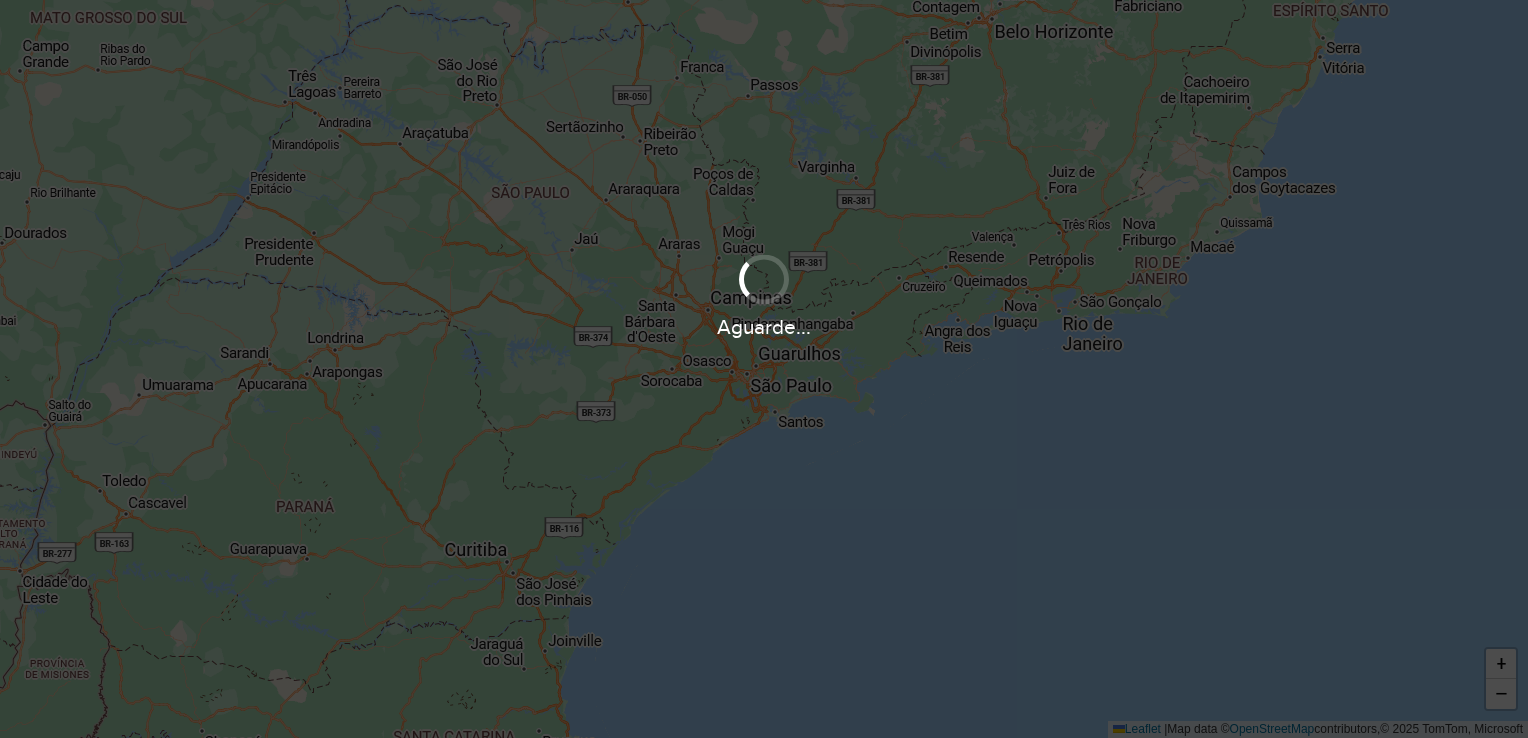 scroll, scrollTop: 0, scrollLeft: 0, axis: both 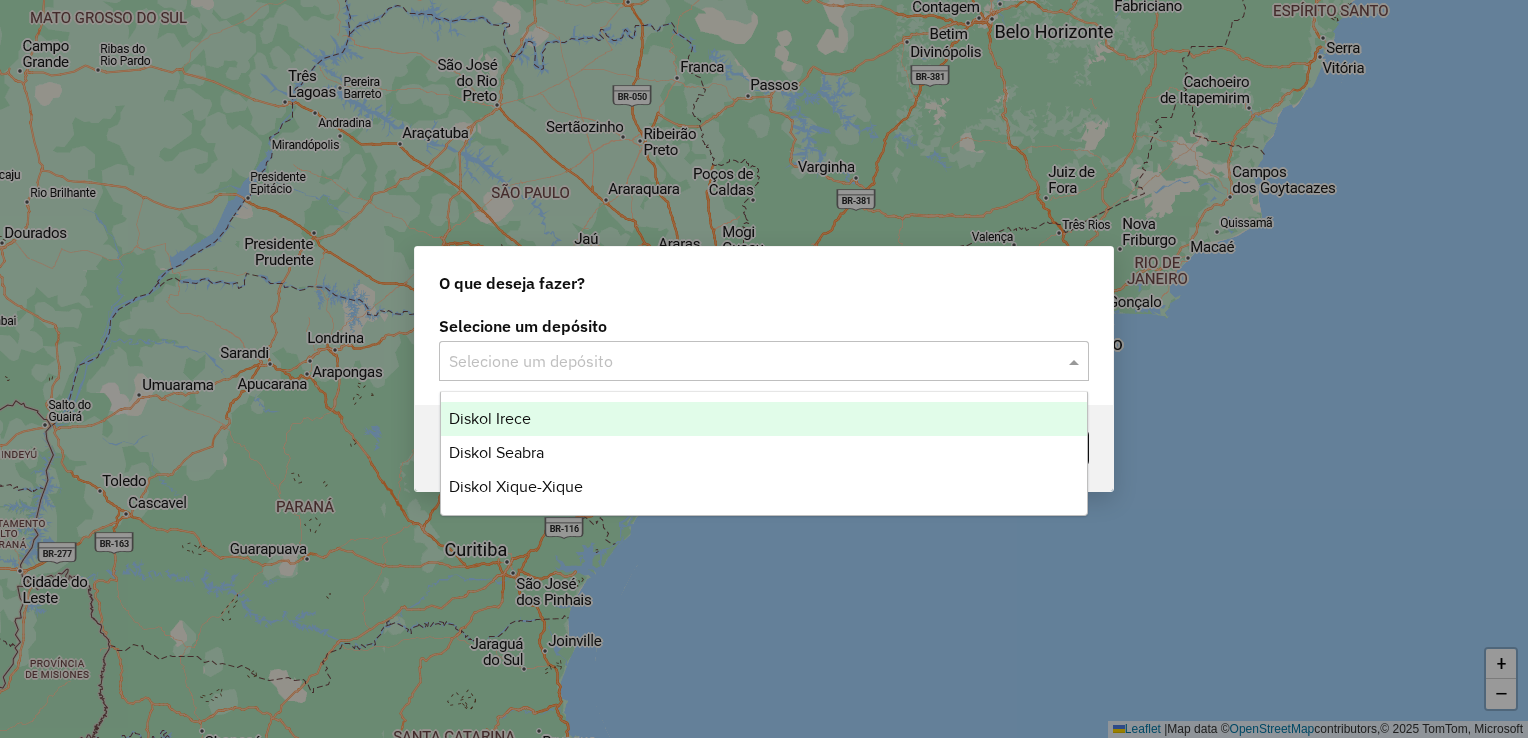 click 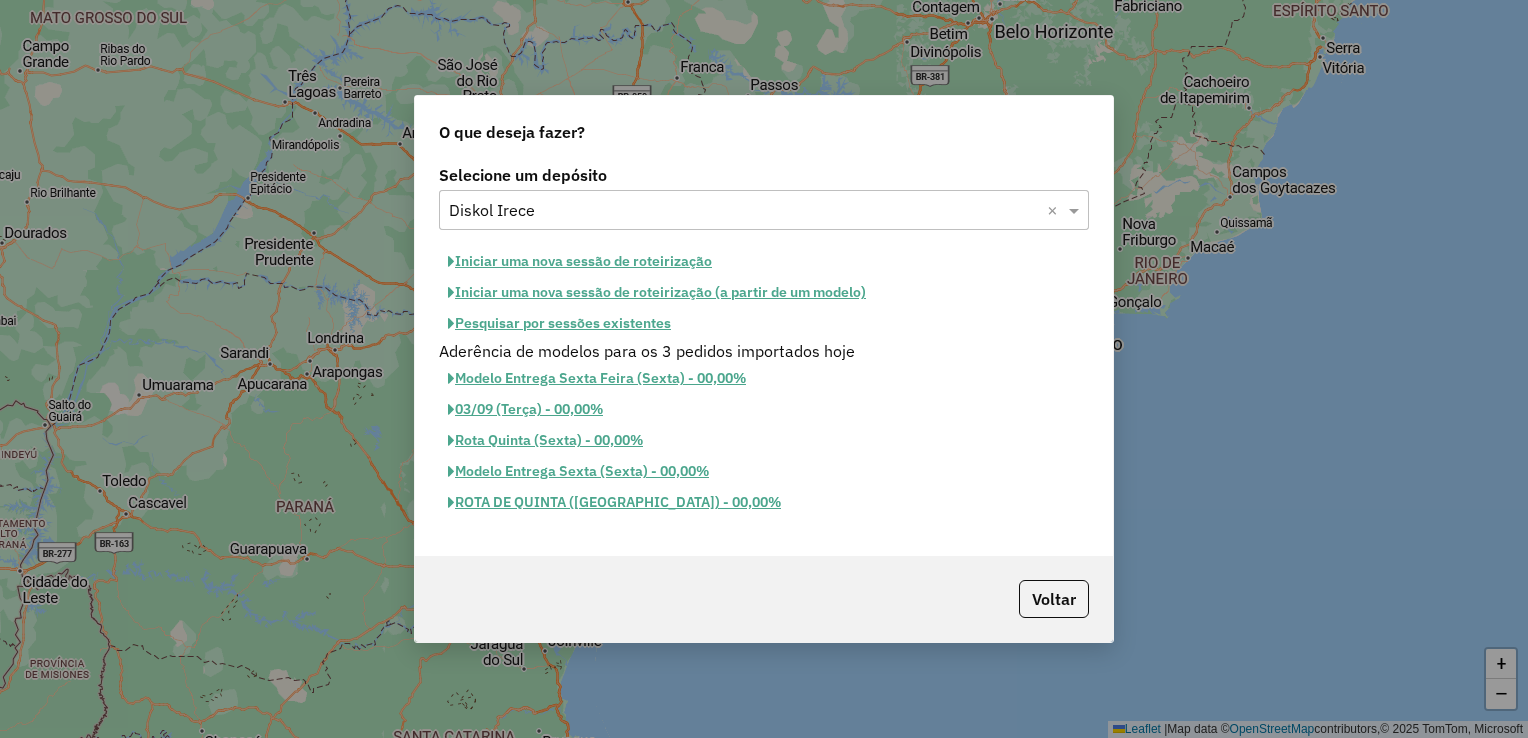 click on "Pesquisar por sessões existentes" 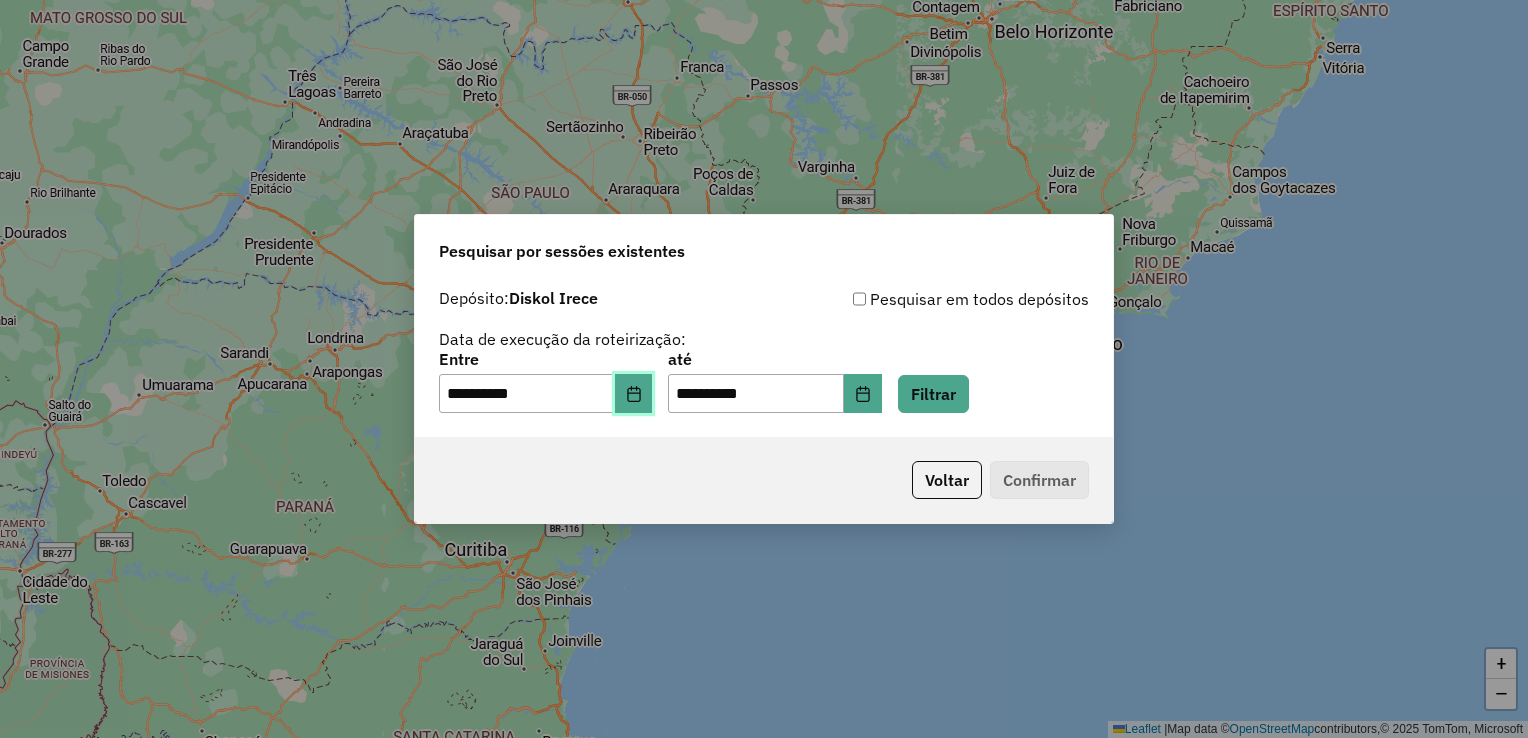click at bounding box center [634, 394] 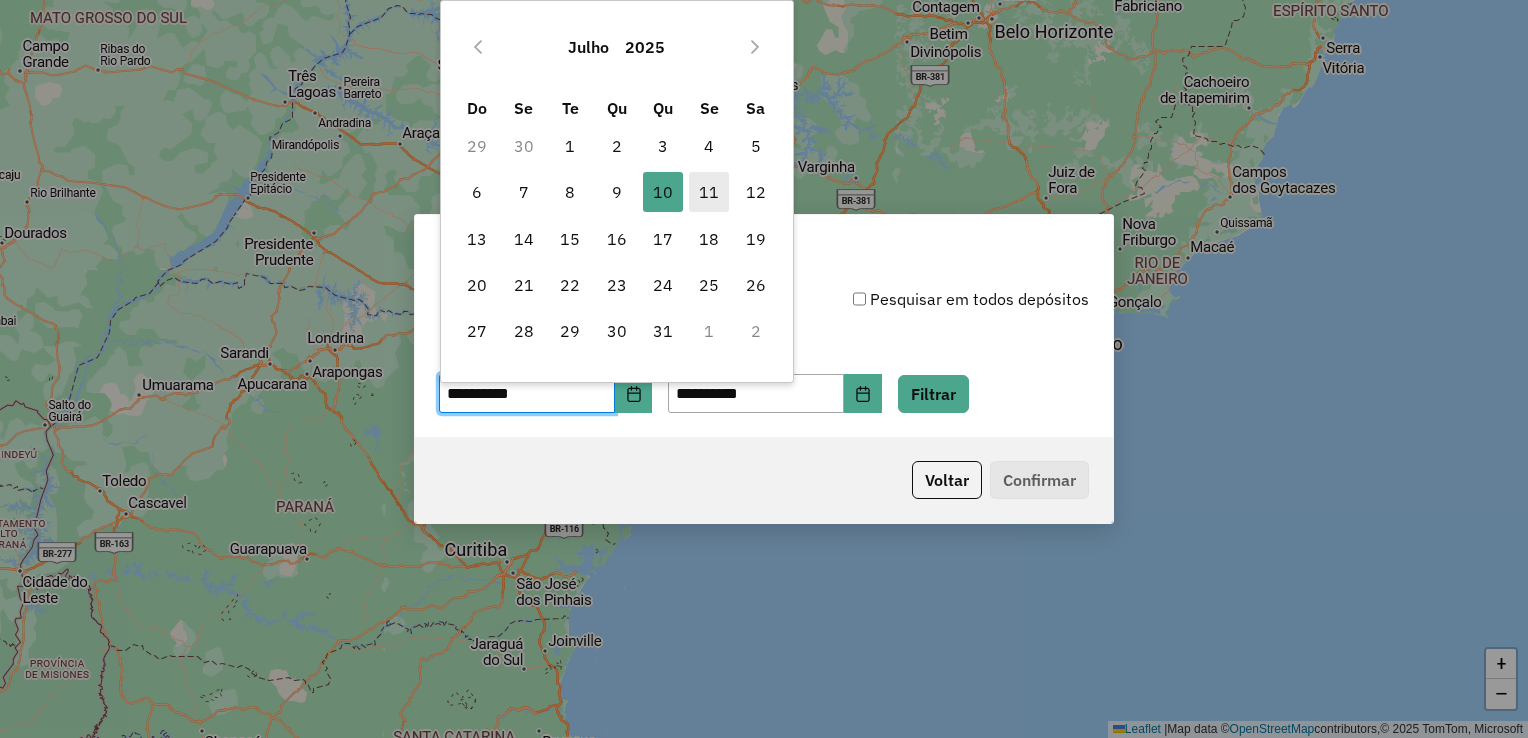 click on "11" at bounding box center (709, 192) 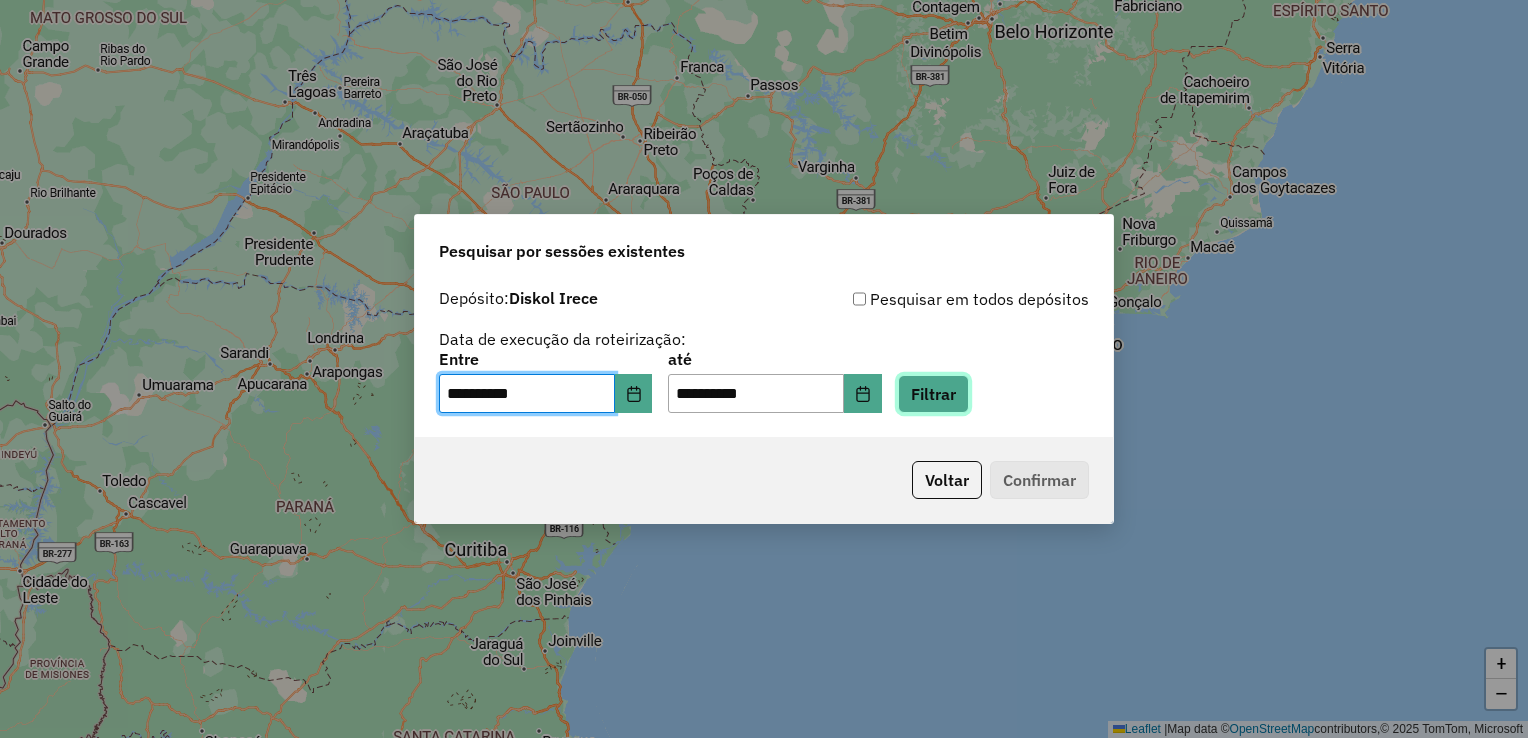 click on "Filtrar" 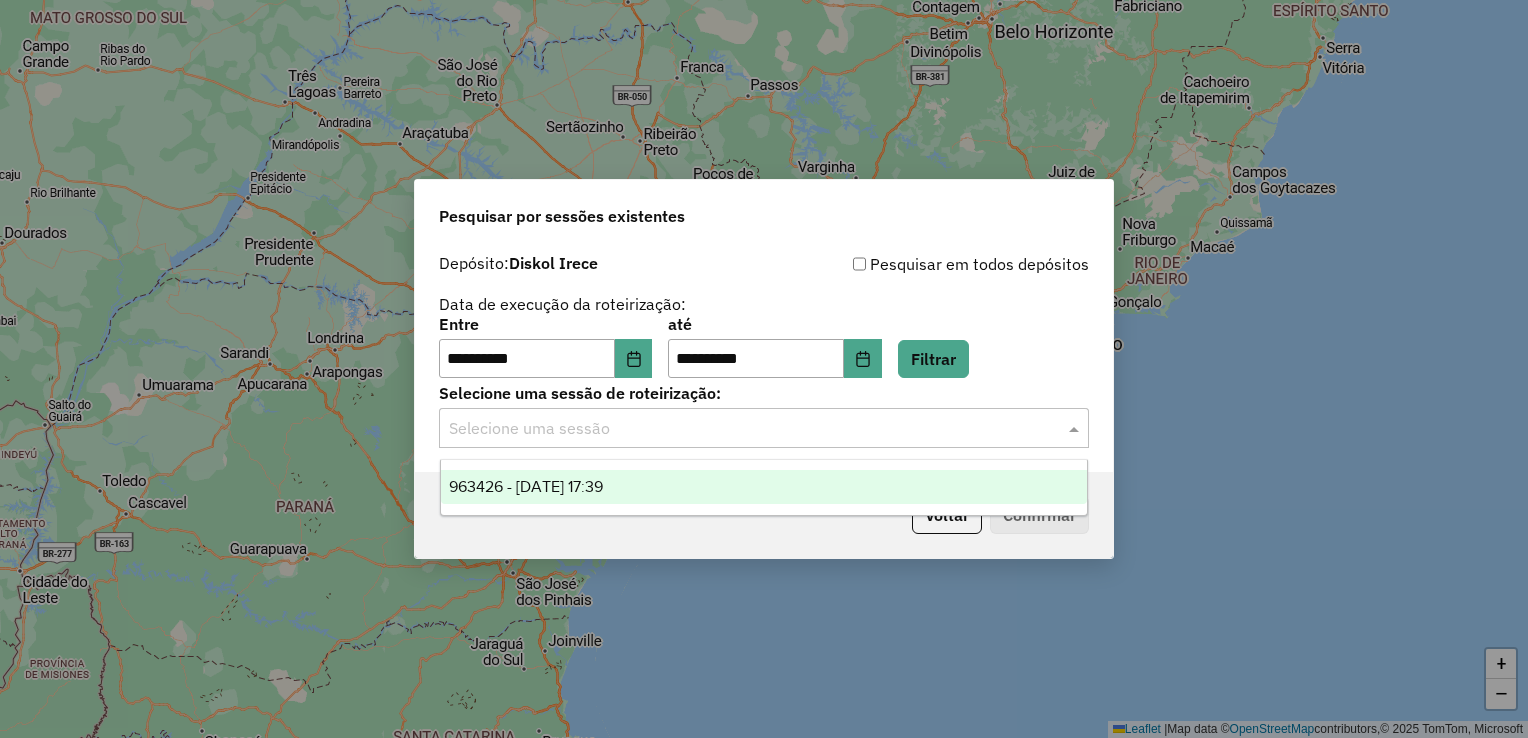 click 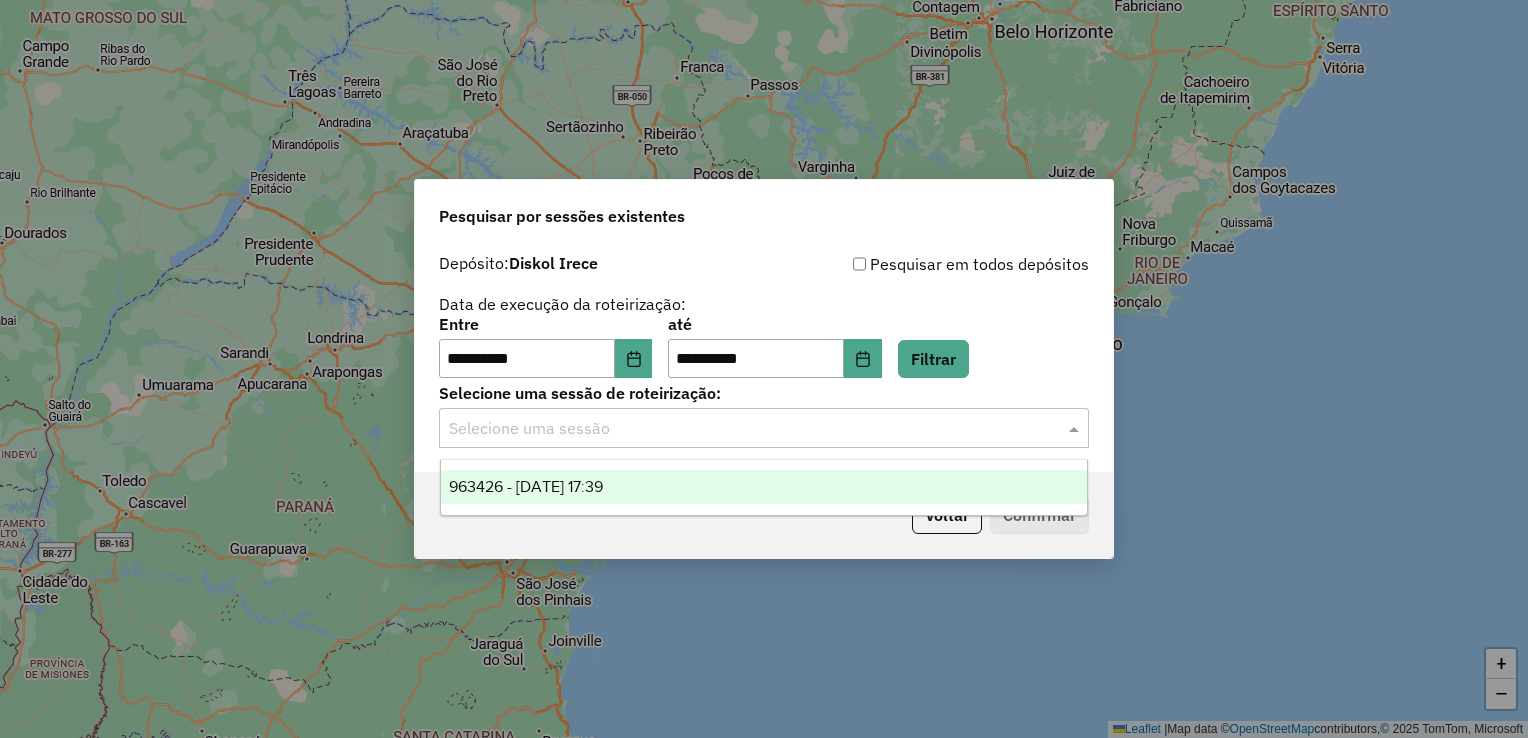 drag, startPoint x: 791, startPoint y: 487, endPoint x: 1070, endPoint y: 511, distance: 280.03036 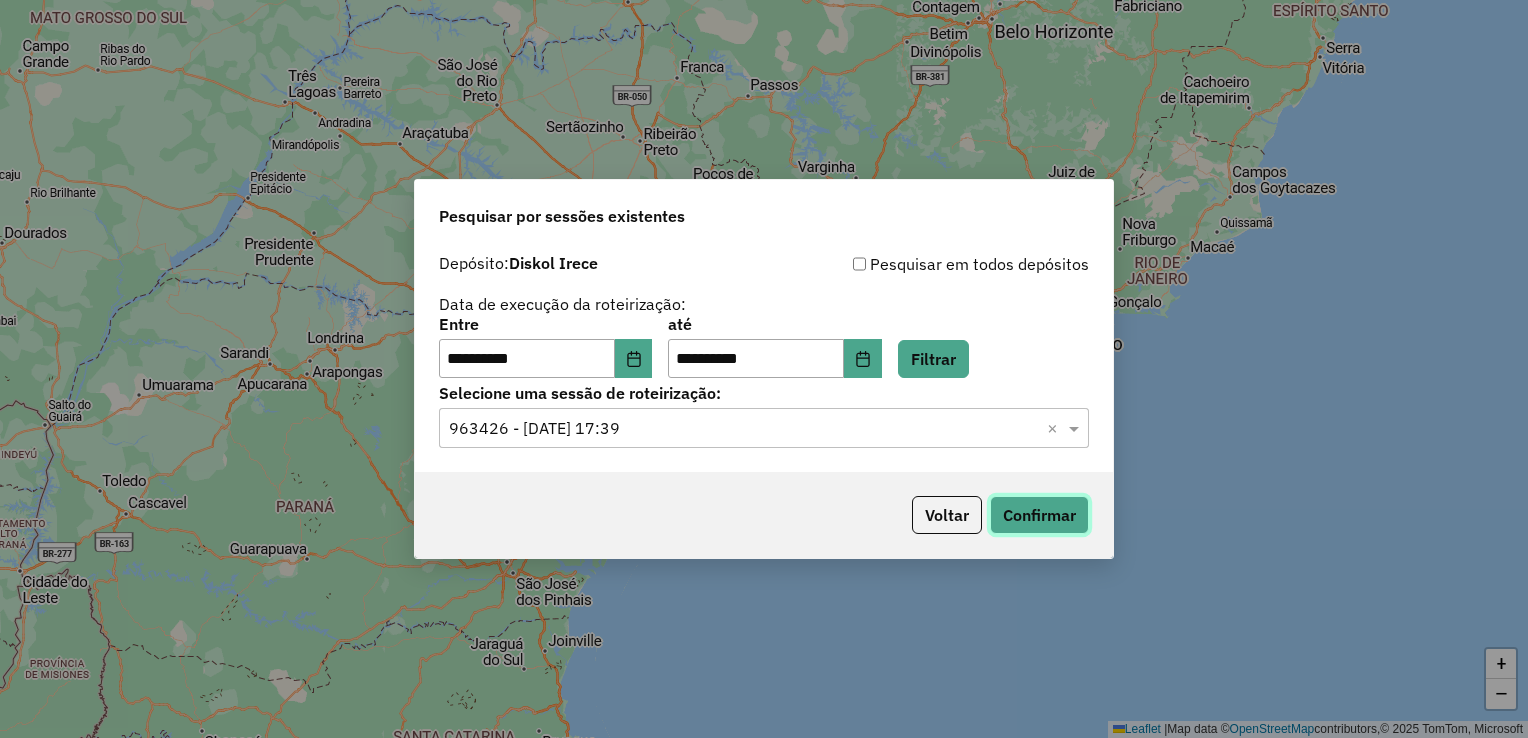 click on "Confirmar" 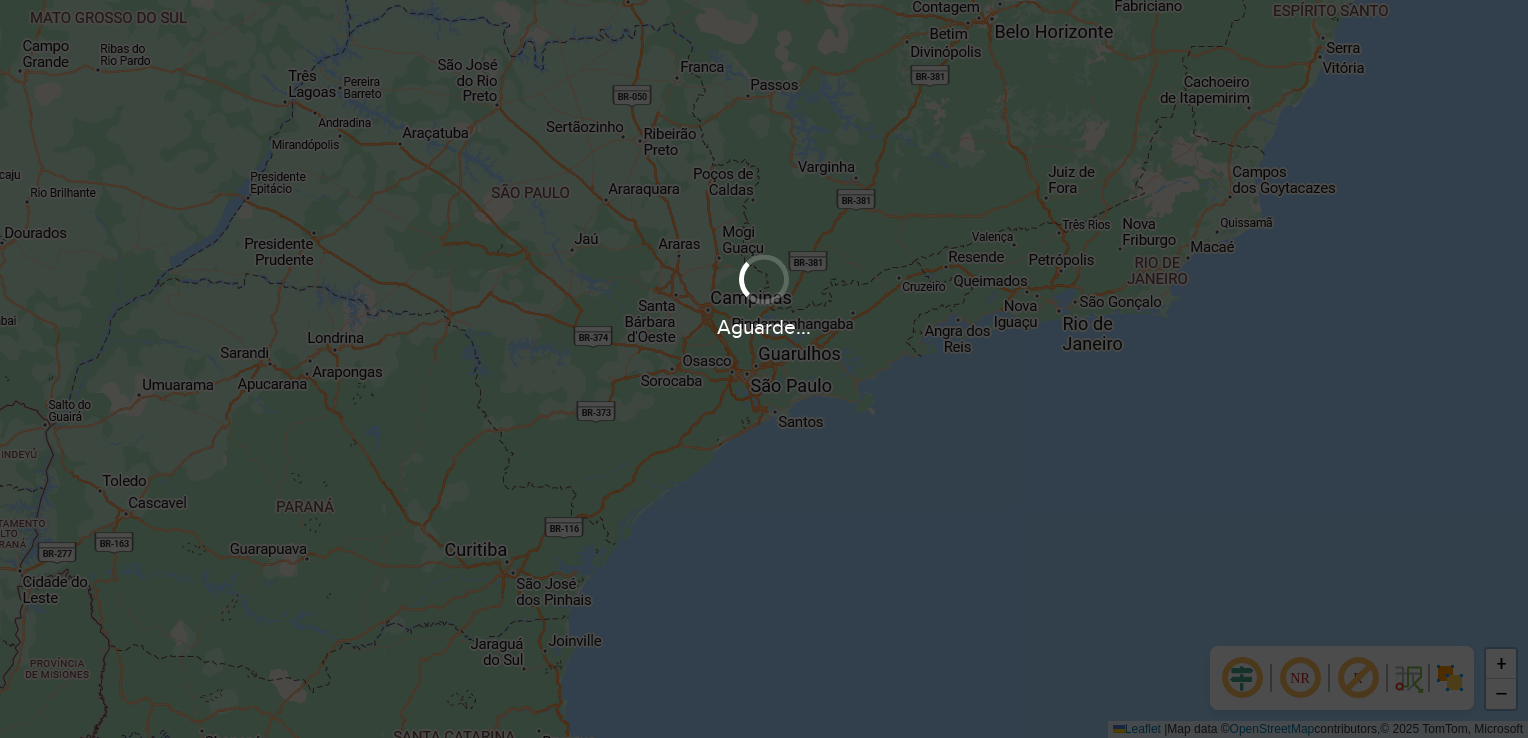 scroll, scrollTop: 0, scrollLeft: 0, axis: both 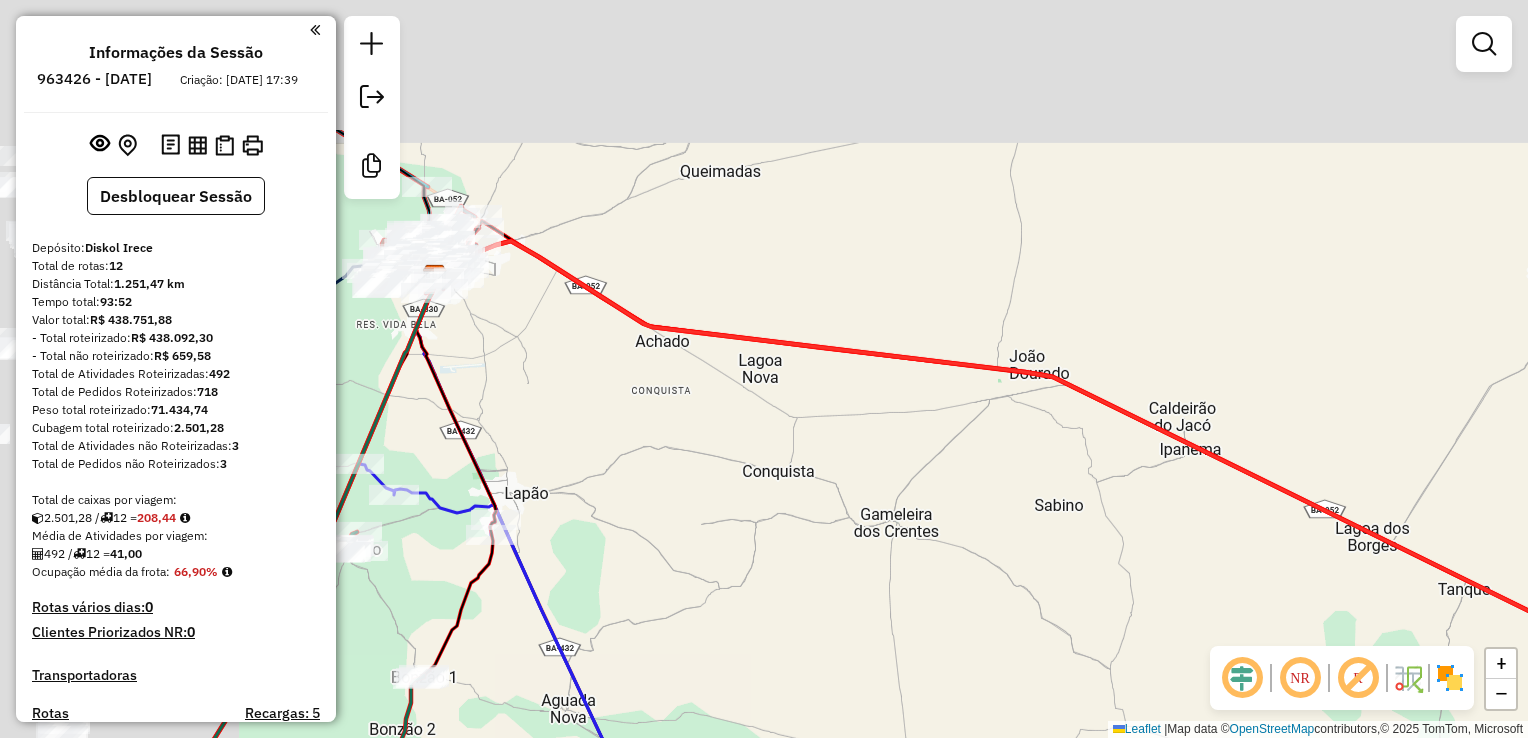 drag, startPoint x: 996, startPoint y: 449, endPoint x: 1018, endPoint y: 473, distance: 32.55764 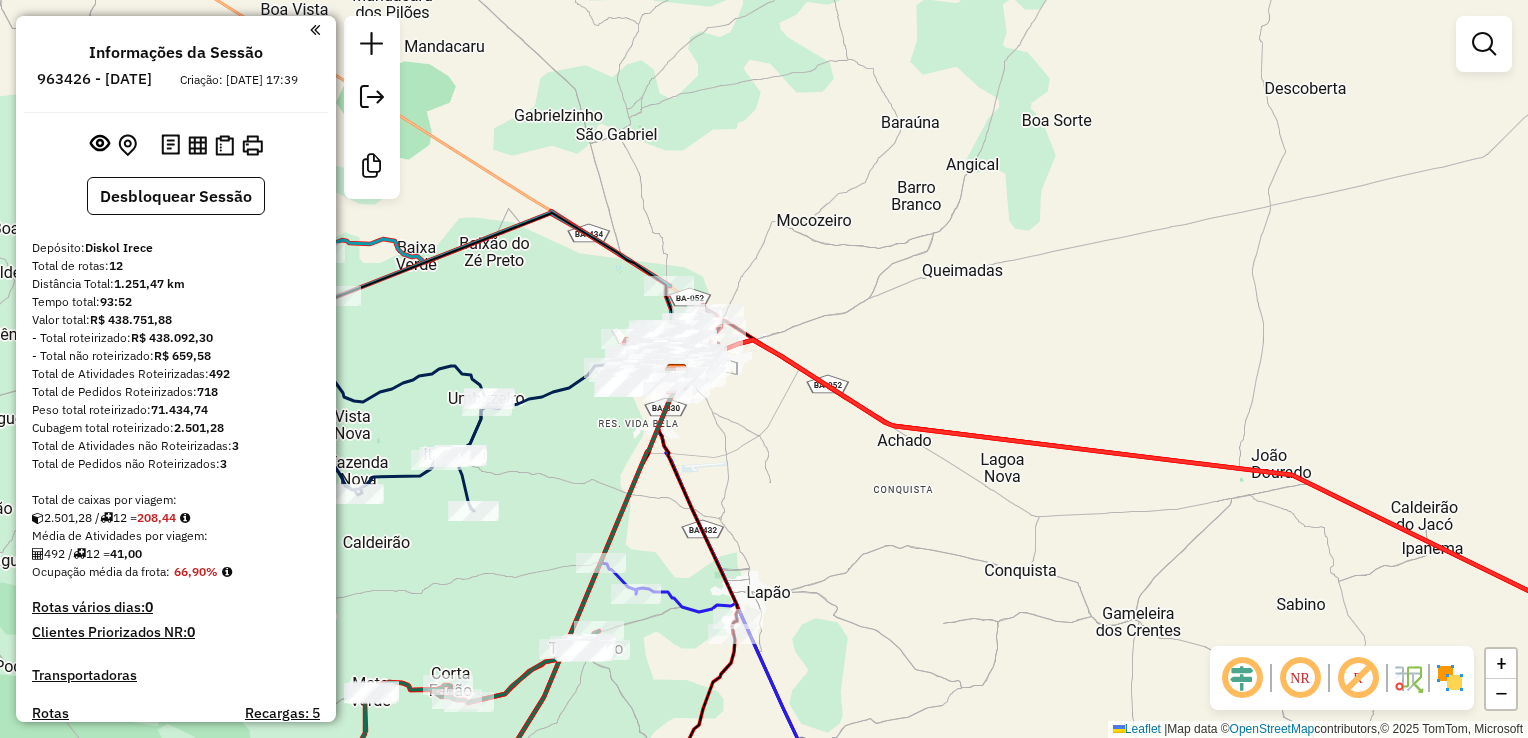 drag, startPoint x: 945, startPoint y: 465, endPoint x: 1032, endPoint y: 492, distance: 91.09336 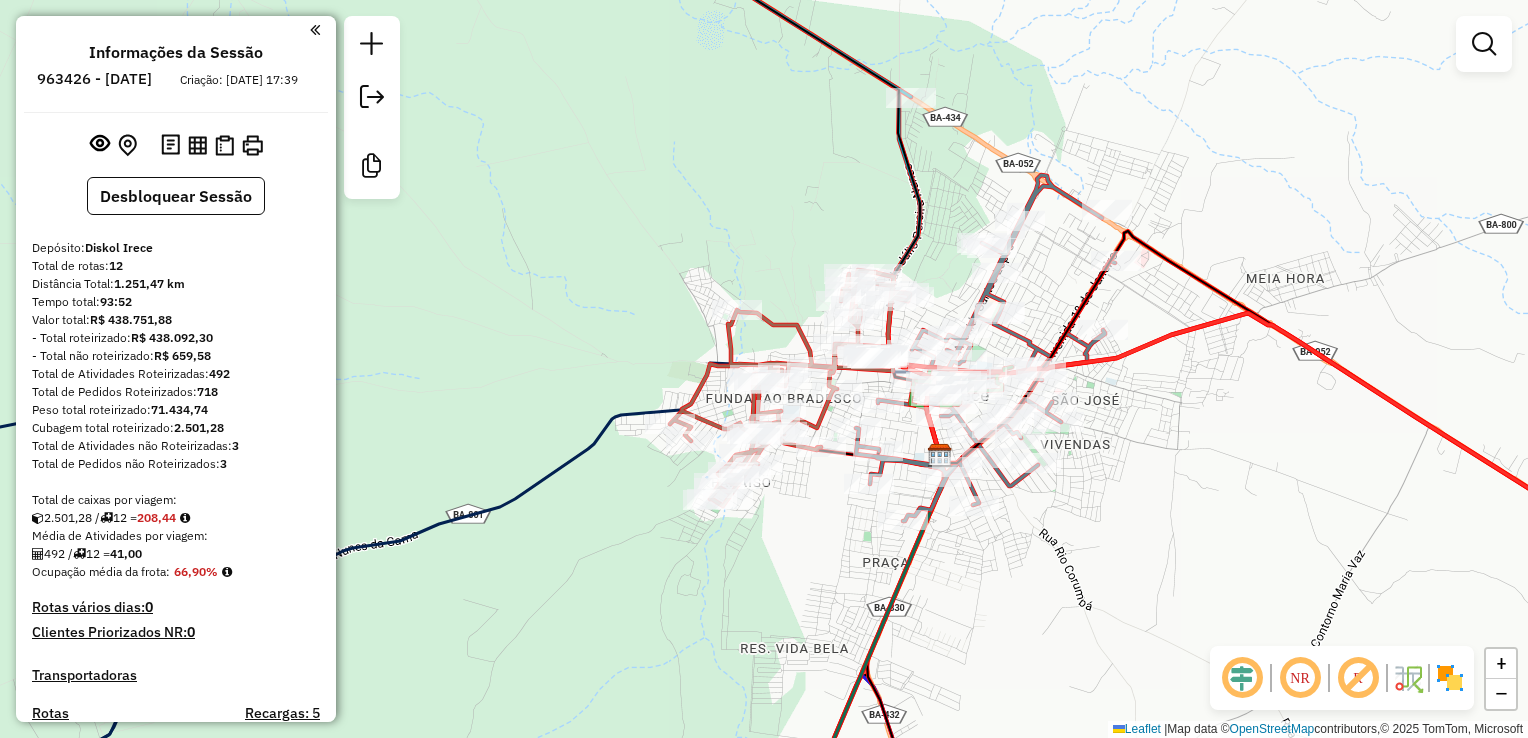 drag, startPoint x: 637, startPoint y: 369, endPoint x: 656, endPoint y: 300, distance: 71.568146 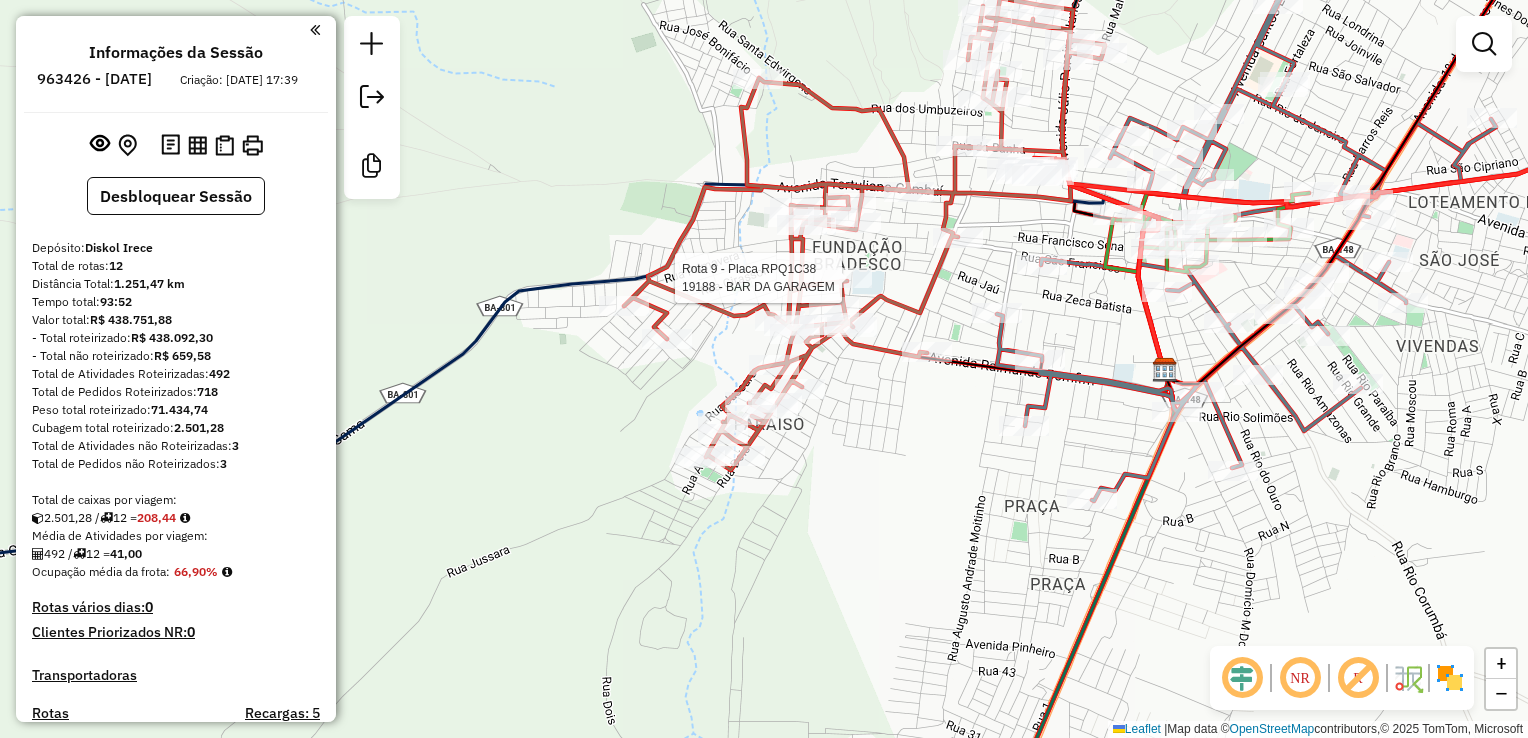 select on "**********" 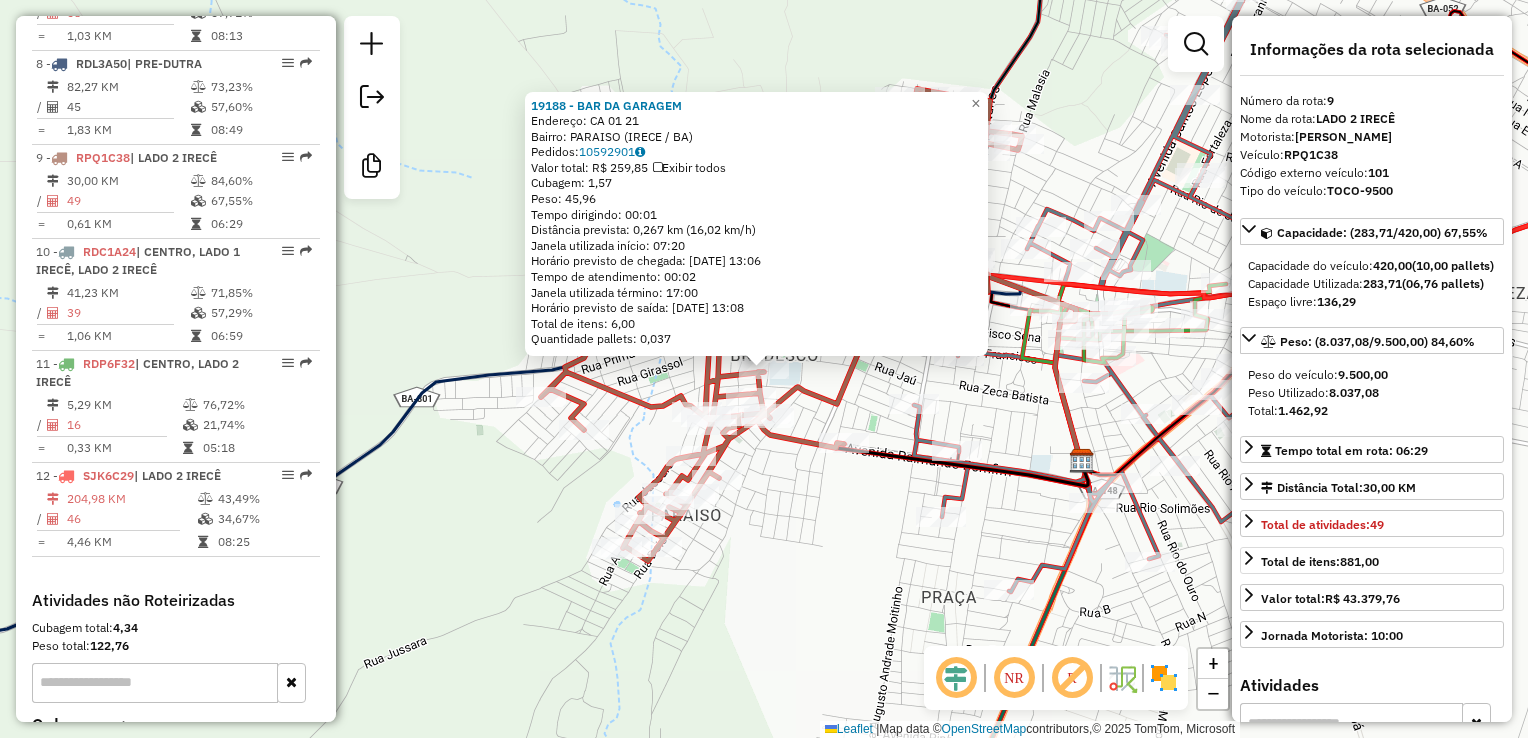 scroll, scrollTop: 1628, scrollLeft: 0, axis: vertical 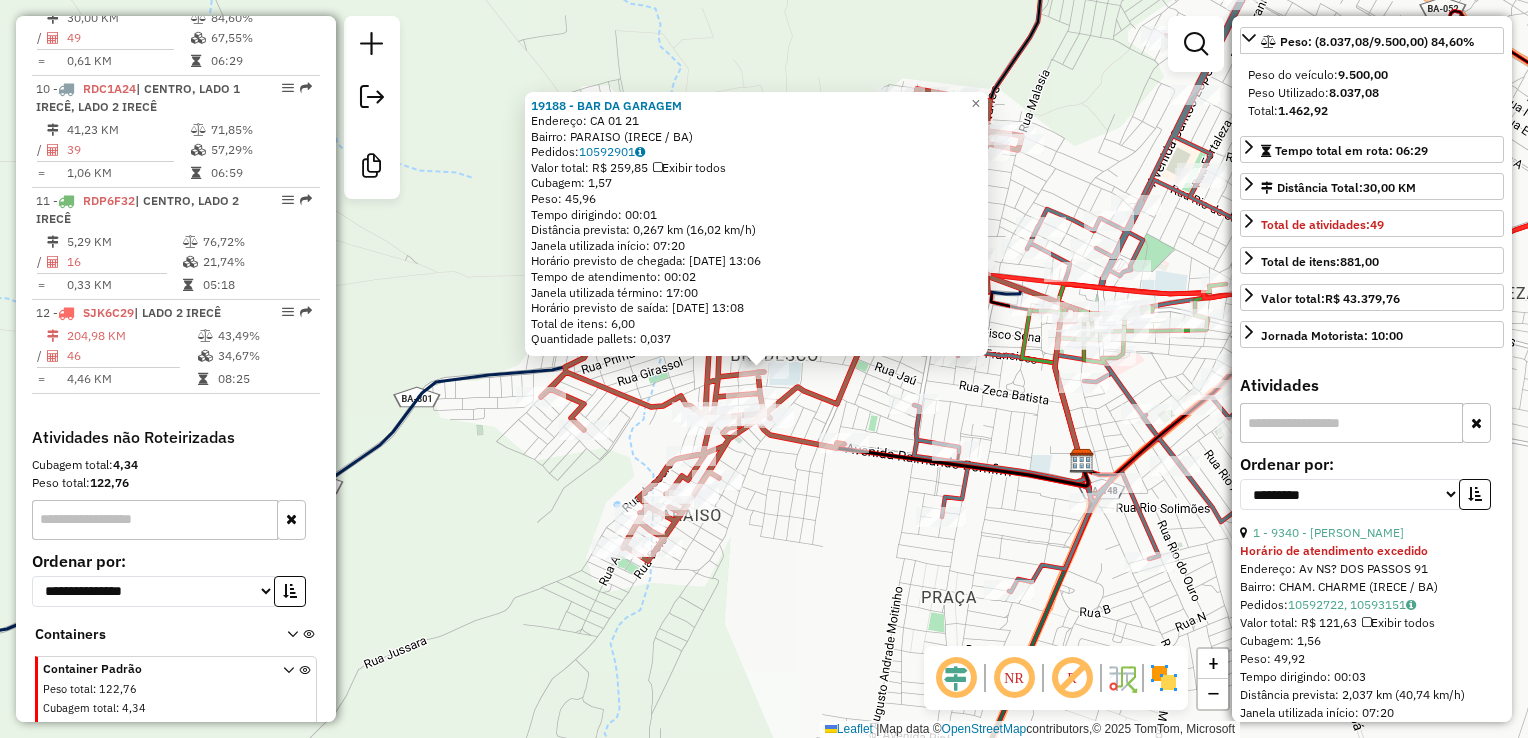 click at bounding box center (1351, 423) 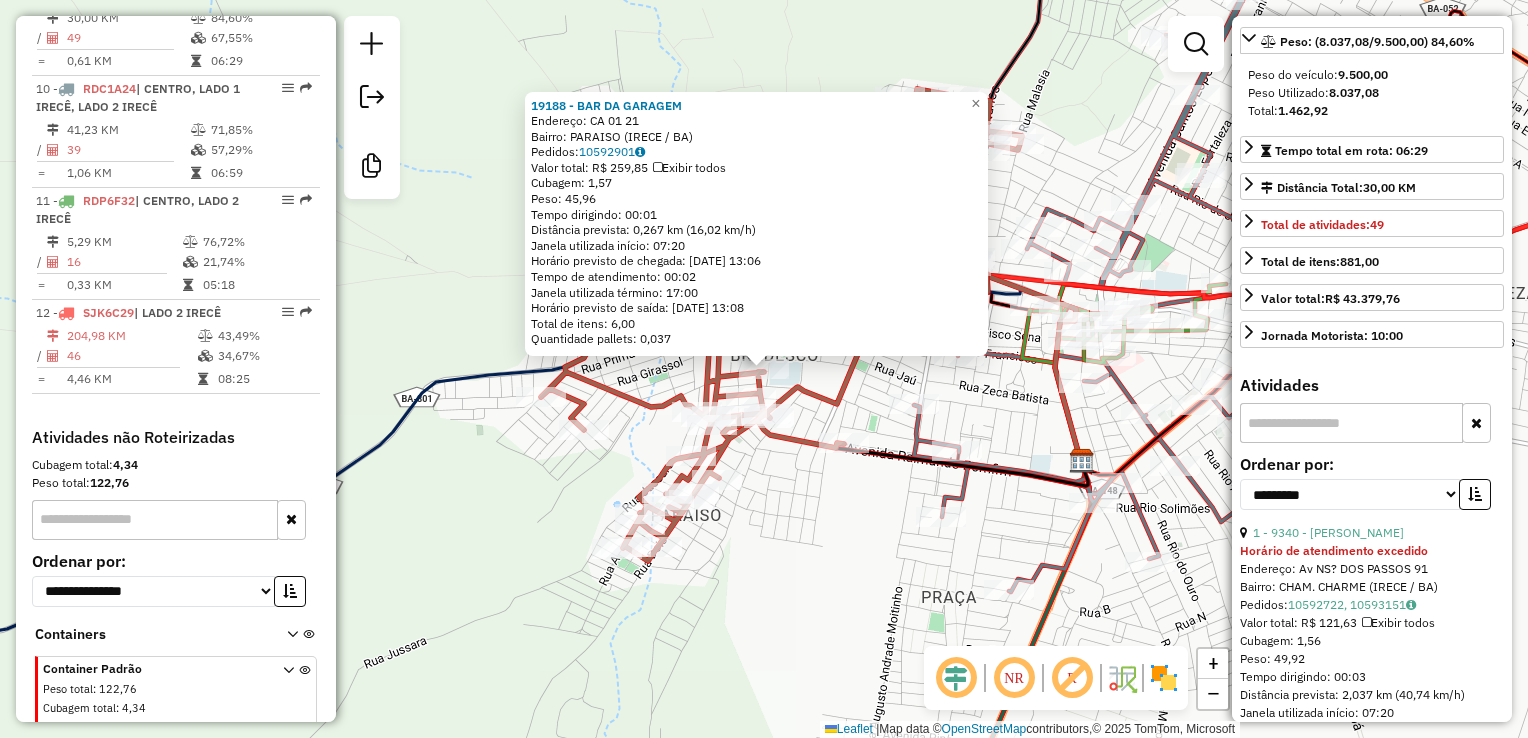 click at bounding box center [1351, 423] 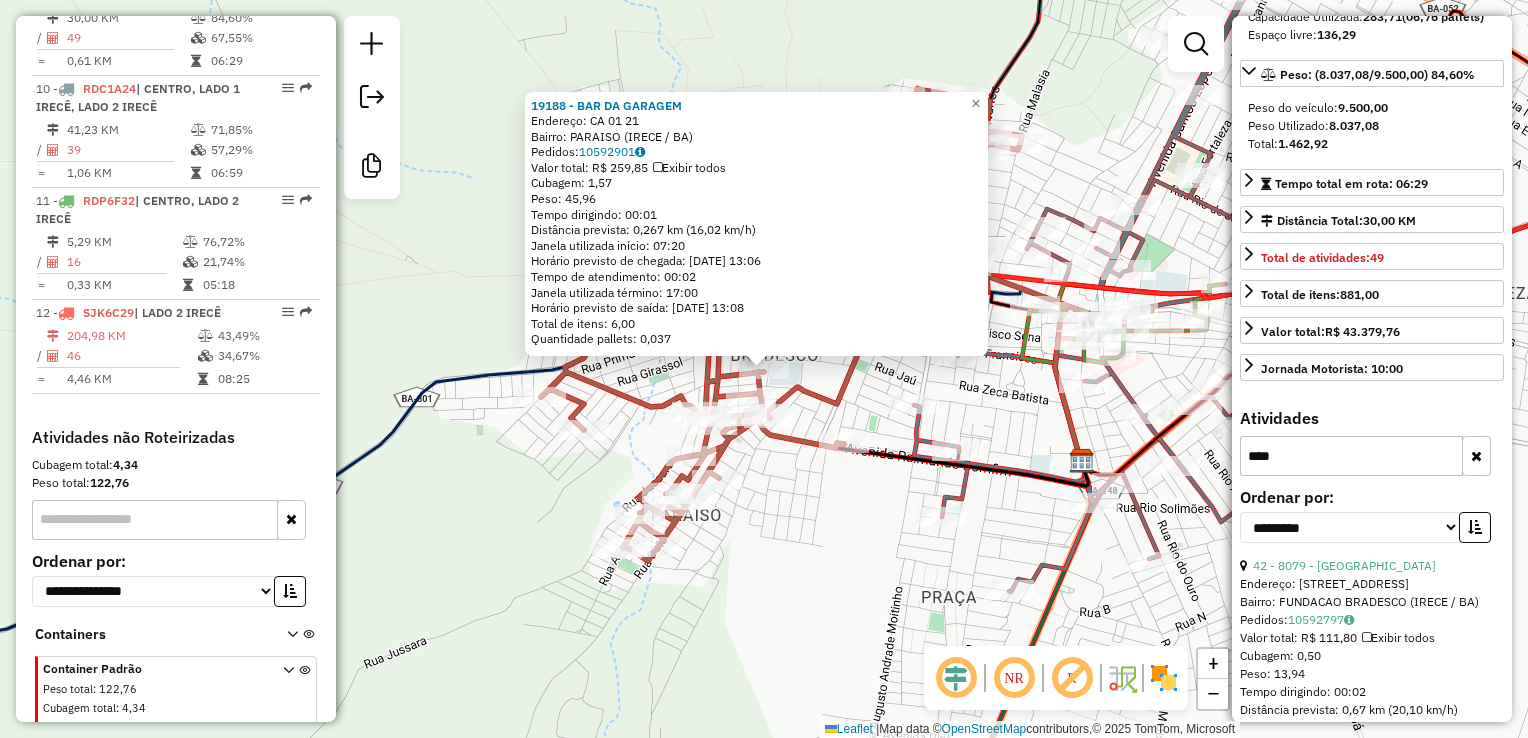 scroll, scrollTop: 300, scrollLeft: 0, axis: vertical 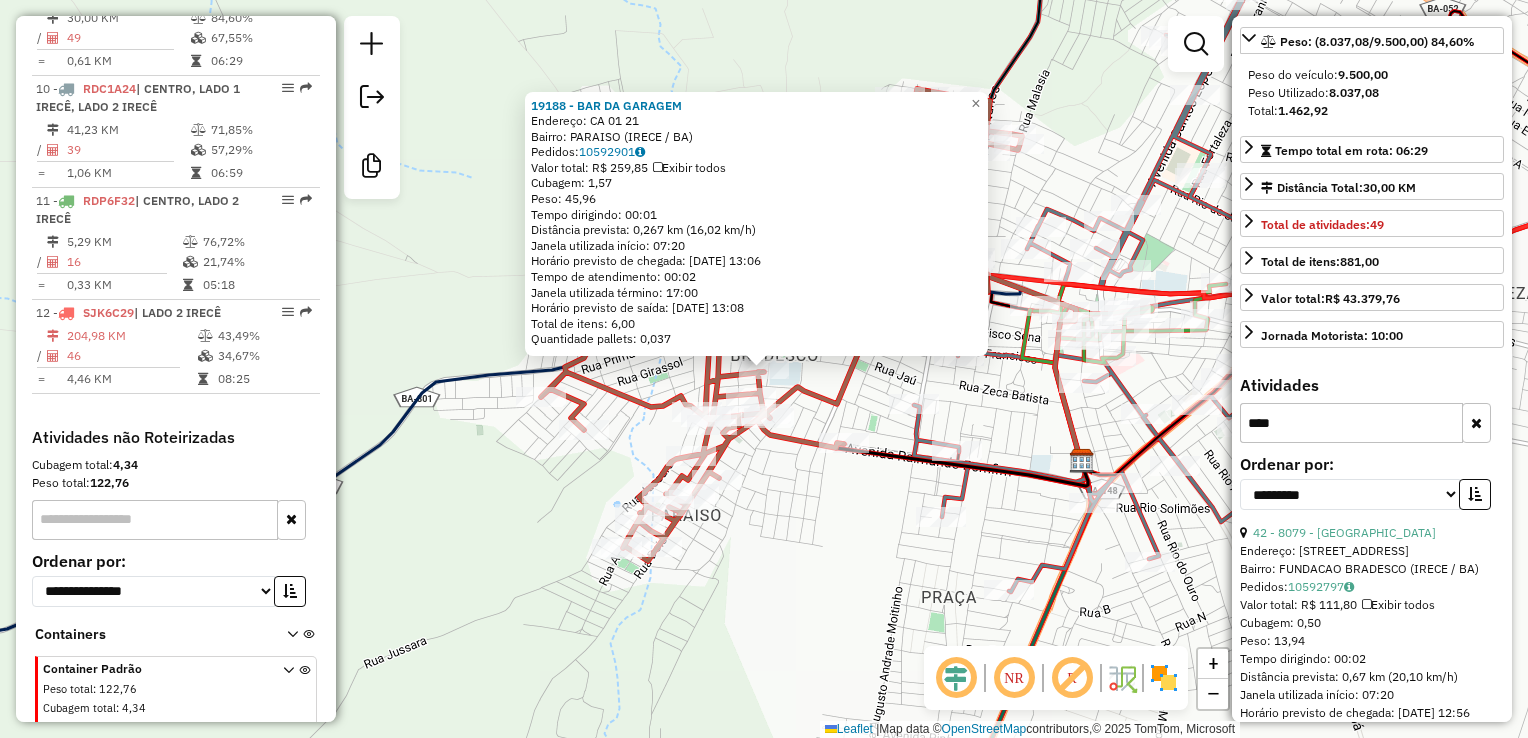click on "****" at bounding box center (1351, 423) 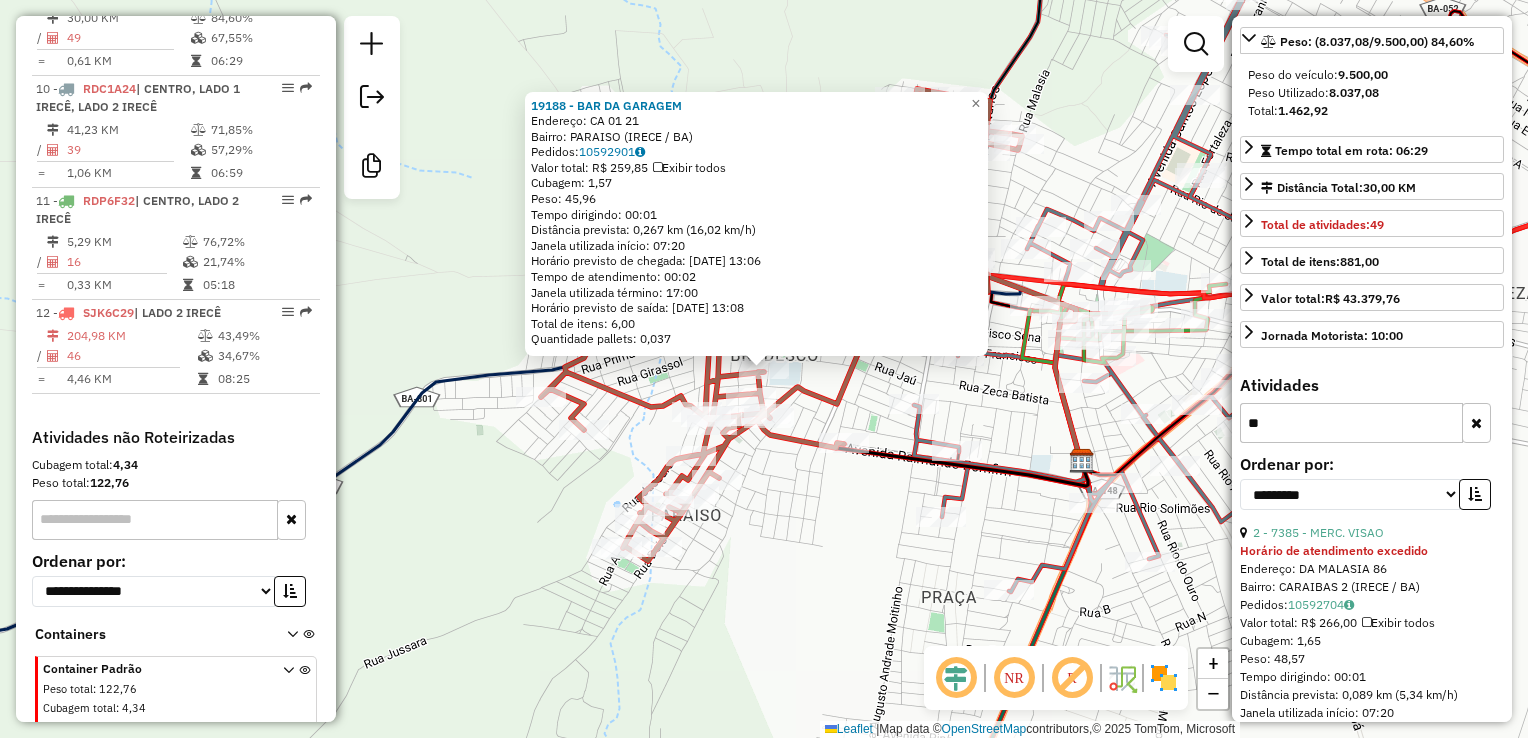 scroll, scrollTop: 144, scrollLeft: 0, axis: vertical 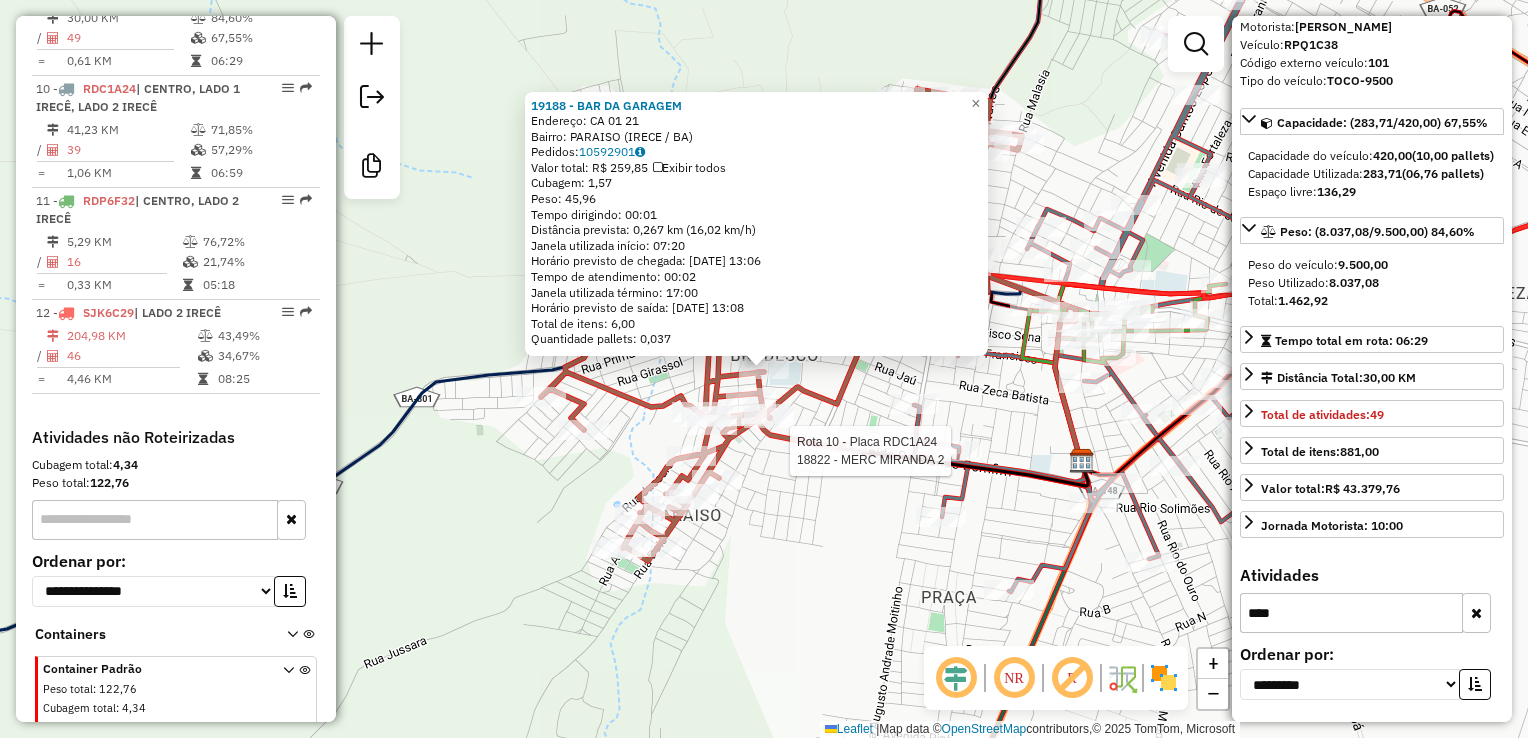 type on "****" 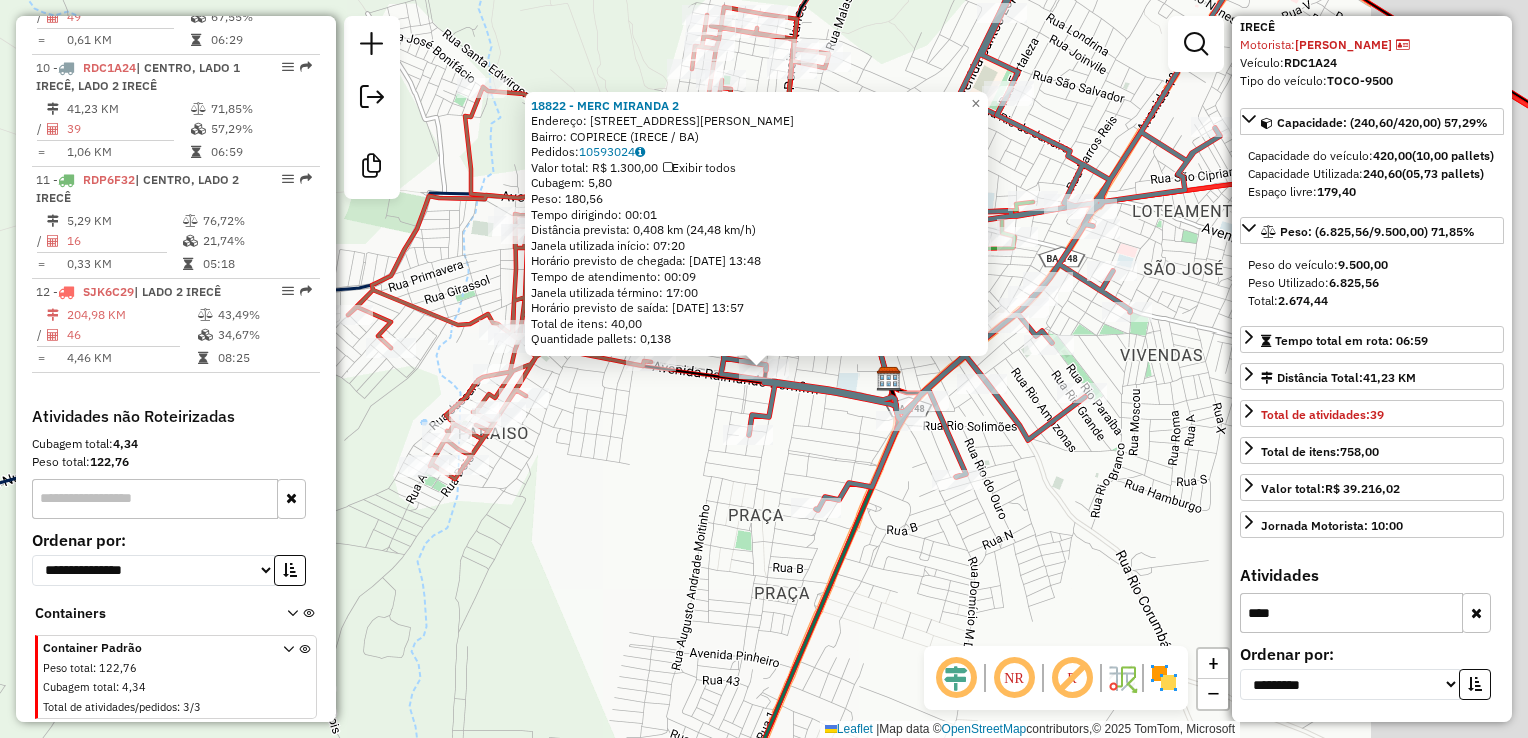 scroll, scrollTop: 1680, scrollLeft: 0, axis: vertical 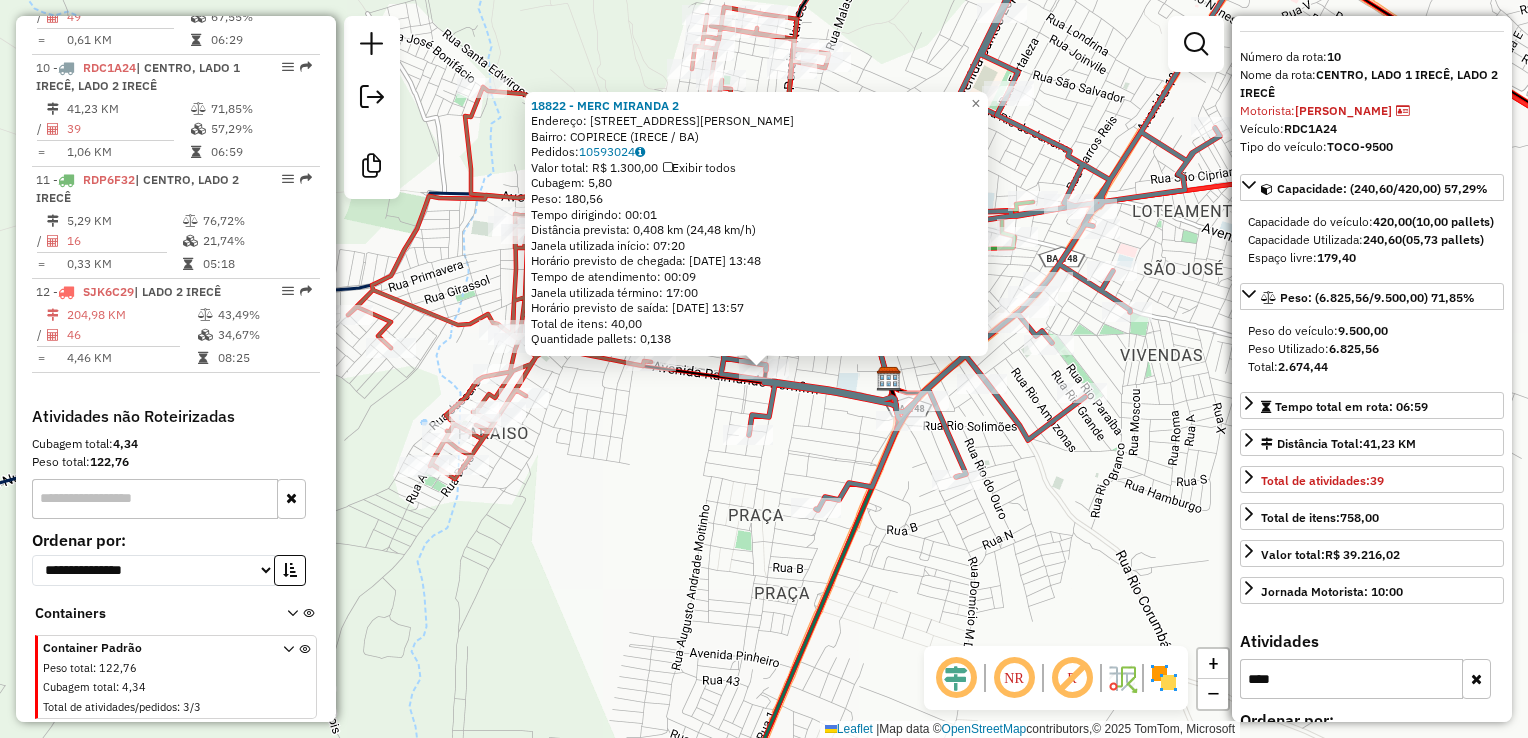 drag, startPoint x: 991, startPoint y: 478, endPoint x: 984, endPoint y: 554, distance: 76.321686 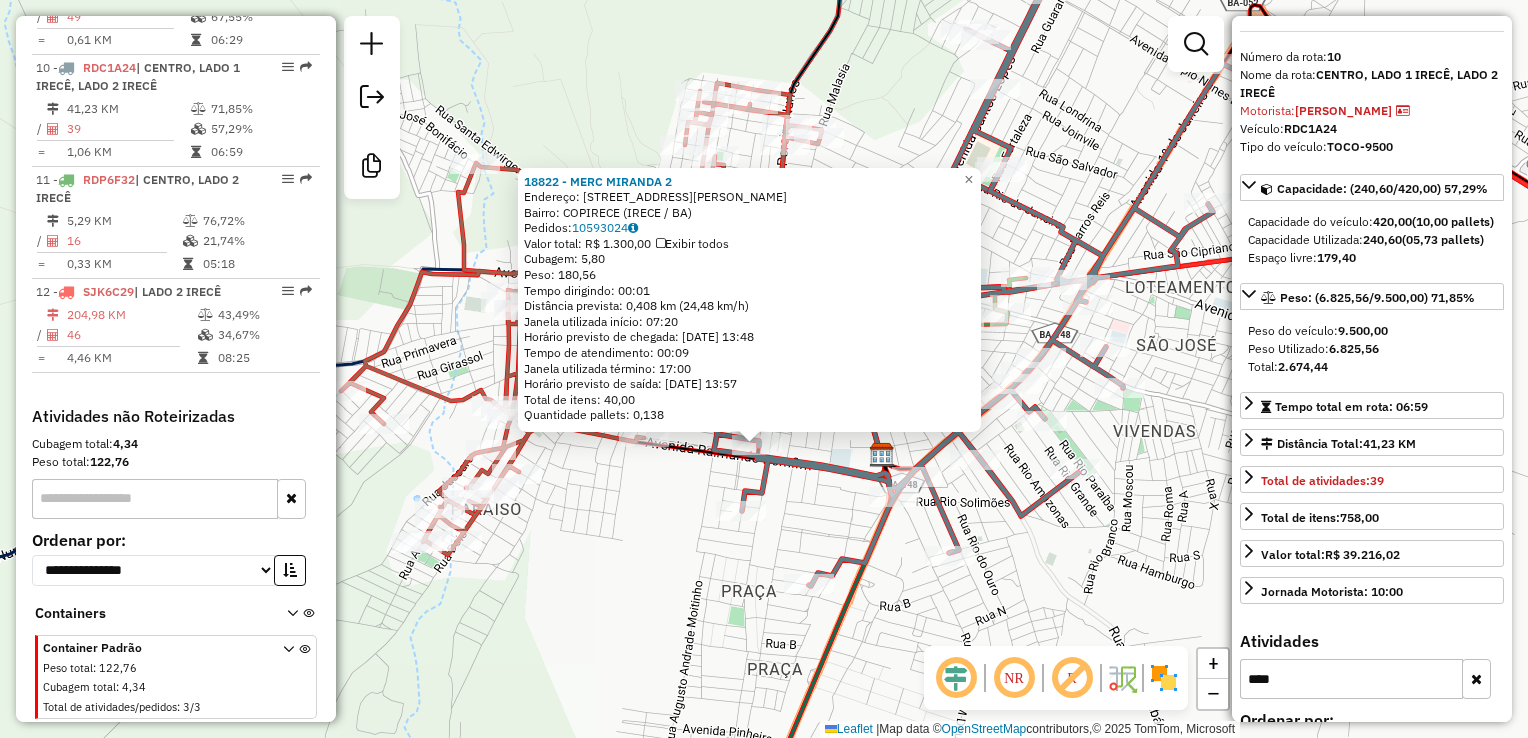 click on "18822 - MERC MIRANDA 2  Endereço:  [STREET_ADDRESS][PERSON_NAME]   Bairro: COPIRECE (IRECE / BA)   Pedidos:  10593024   Valor total: R$ 1.300,00   Exibir todos   Cubagem: 5,80  Peso: 180,56  Tempo dirigindo: 00:01   Distância prevista: 0,408 km (24,48 km/h)   [GEOGRAPHIC_DATA] utilizada início: 07:20   Horário previsto de chegada: [DATE] 13:48   Tempo de atendimento: 00:09   Janela utilizada término: 17:00   Horário previsto de saída: [DATE] 13:57   Total de itens: 40,00   Quantidade pallets: 0,138  × Janela de atendimento Grade de atendimento Capacidade Transportadoras Veículos Cliente Pedidos  Rotas Selecione os dias de semana para filtrar as janelas de atendimento  Seg   Ter   Qua   Qui   Sex   Sáb   Dom  Informe o período da janela de atendimento: De: Até:  Filtrar exatamente a janela do cliente  Considerar janela de atendimento padrão  Selecione os dias de semana para filtrar as grades de atendimento  Seg   Ter   Qua   Qui   Sex   Sáb   Dom   Clientes fora do dia de atendimento selecionado" 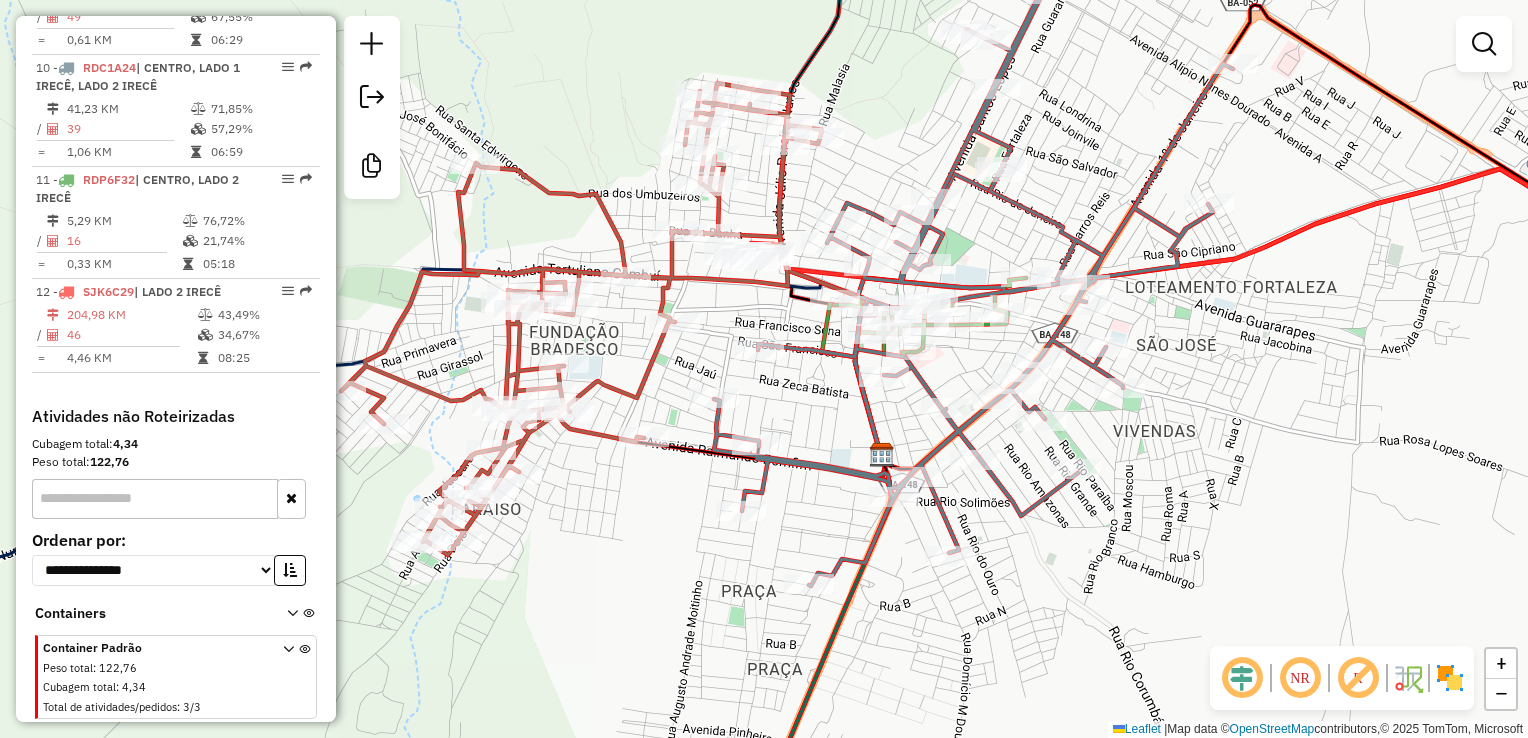 drag, startPoint x: 1193, startPoint y: 478, endPoint x: 1146, endPoint y: 541, distance: 78.60026 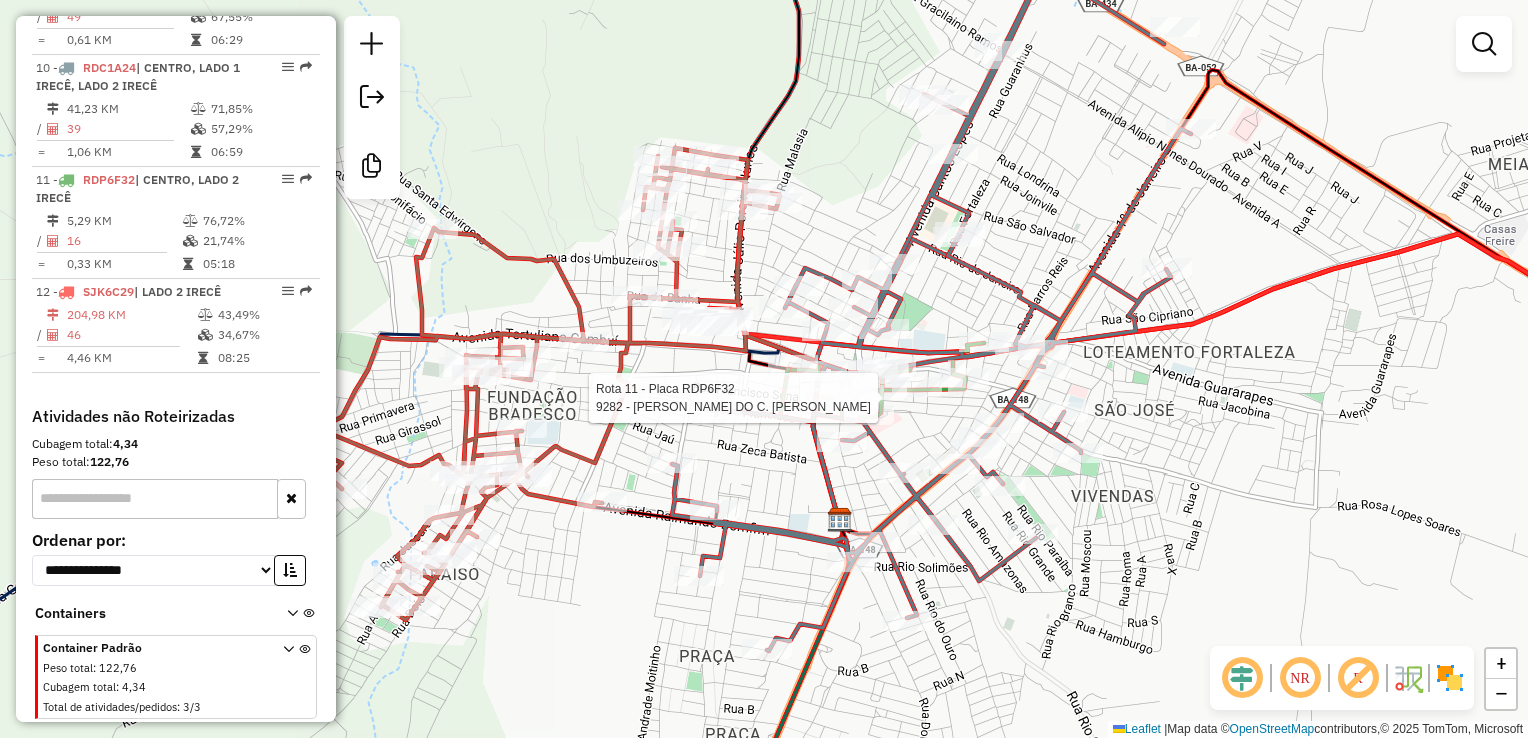 select on "**********" 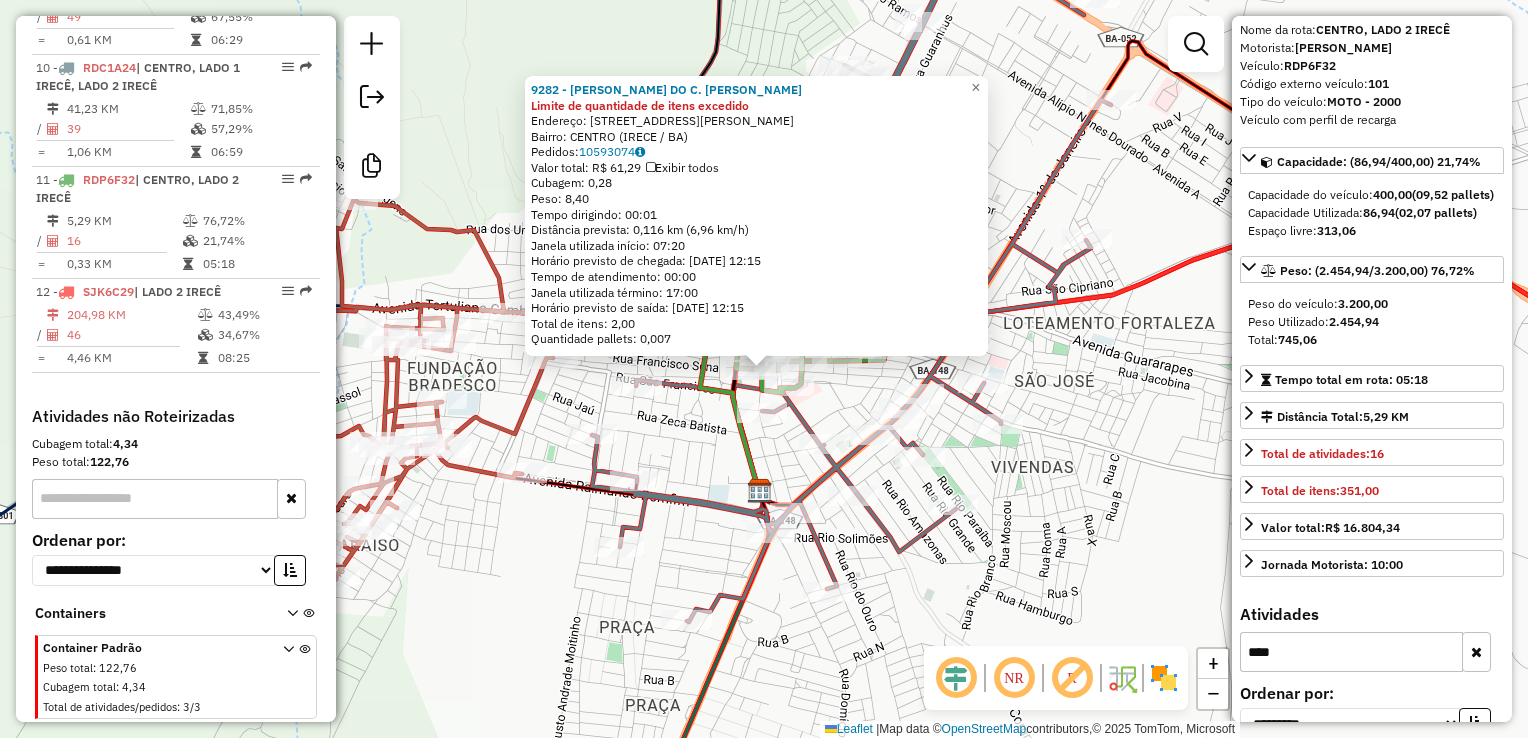 scroll, scrollTop: 144, scrollLeft: 0, axis: vertical 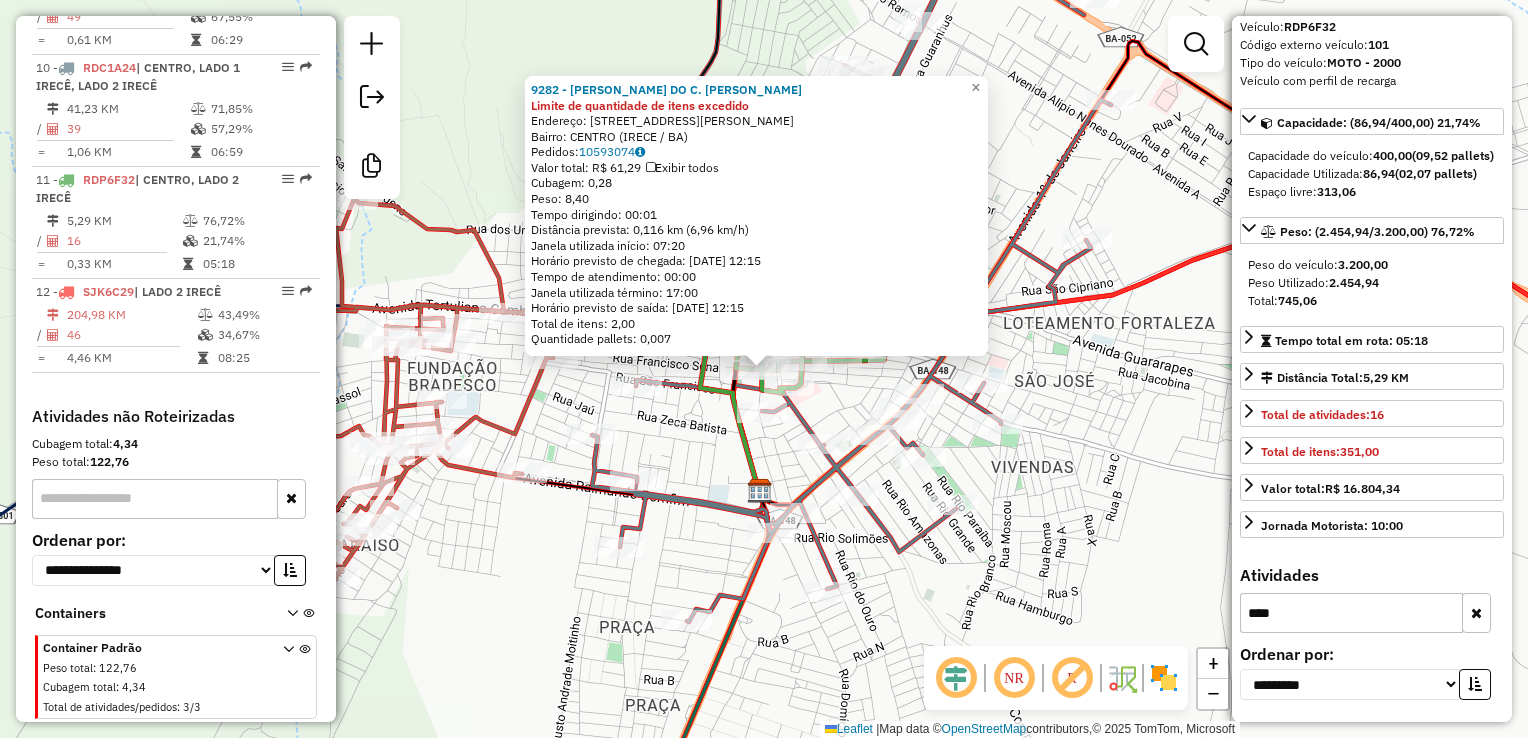 click on "9282 - [PERSON_NAME] DO C. SOUZA Limite de quantidade de itens excedido  Endereço: [STREET_ADDRESS][PERSON_NAME]   Bairro: CENTRO (IRECE / BA)   Pedidos:  10593074   Valor total: R$ 61,29   Exibir todos   Cubagem: 0,28  Peso: 8,40  Tempo dirigindo: 00:01   Distância prevista: 0,116 km (6,96 km/h)   [GEOGRAPHIC_DATA] utilizada início: 07:20   Horário previsto de chegada: [DATE] 12:15   Tempo de atendimento: 00:00   Janela utilizada término: 17:00   Horário previsto de saída: [DATE] 12:15   Total de itens: 2,00   Quantidade pallets: 0,007  × Janela de atendimento Grade de atendimento Capacidade Transportadoras Veículos Cliente Pedidos  Rotas Selecione os dias de semana para filtrar as janelas de atendimento  Seg   Ter   Qua   Qui   Sex   Sáb   Dom  Informe o período da janela de atendimento: De: Até:  Filtrar exatamente a janela do cliente  Considerar janela de atendimento padrão  Selecione os dias de semana para filtrar as grades de atendimento  Seg   Ter   Qua   Qui   Sex   Sáb   Dom  +" 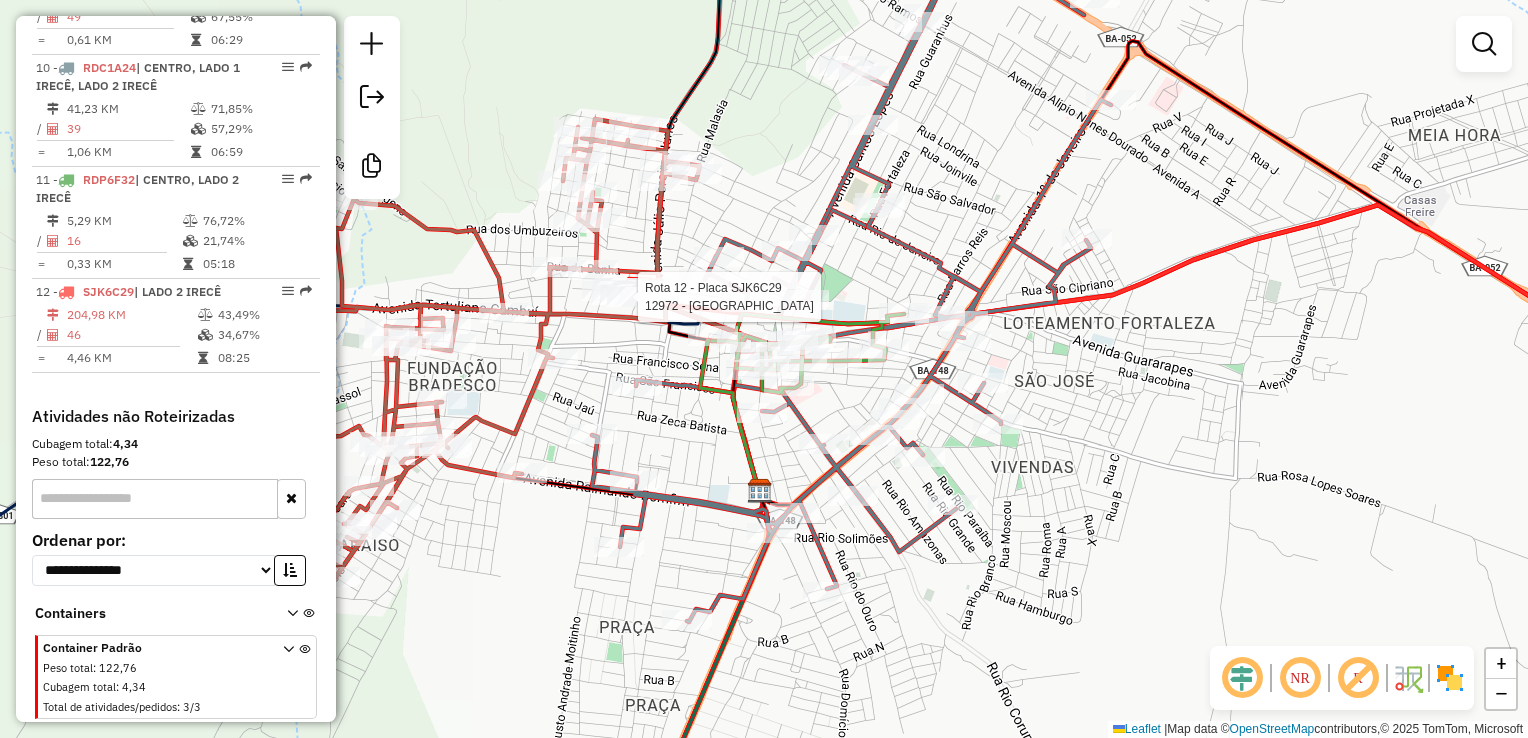 select on "**********" 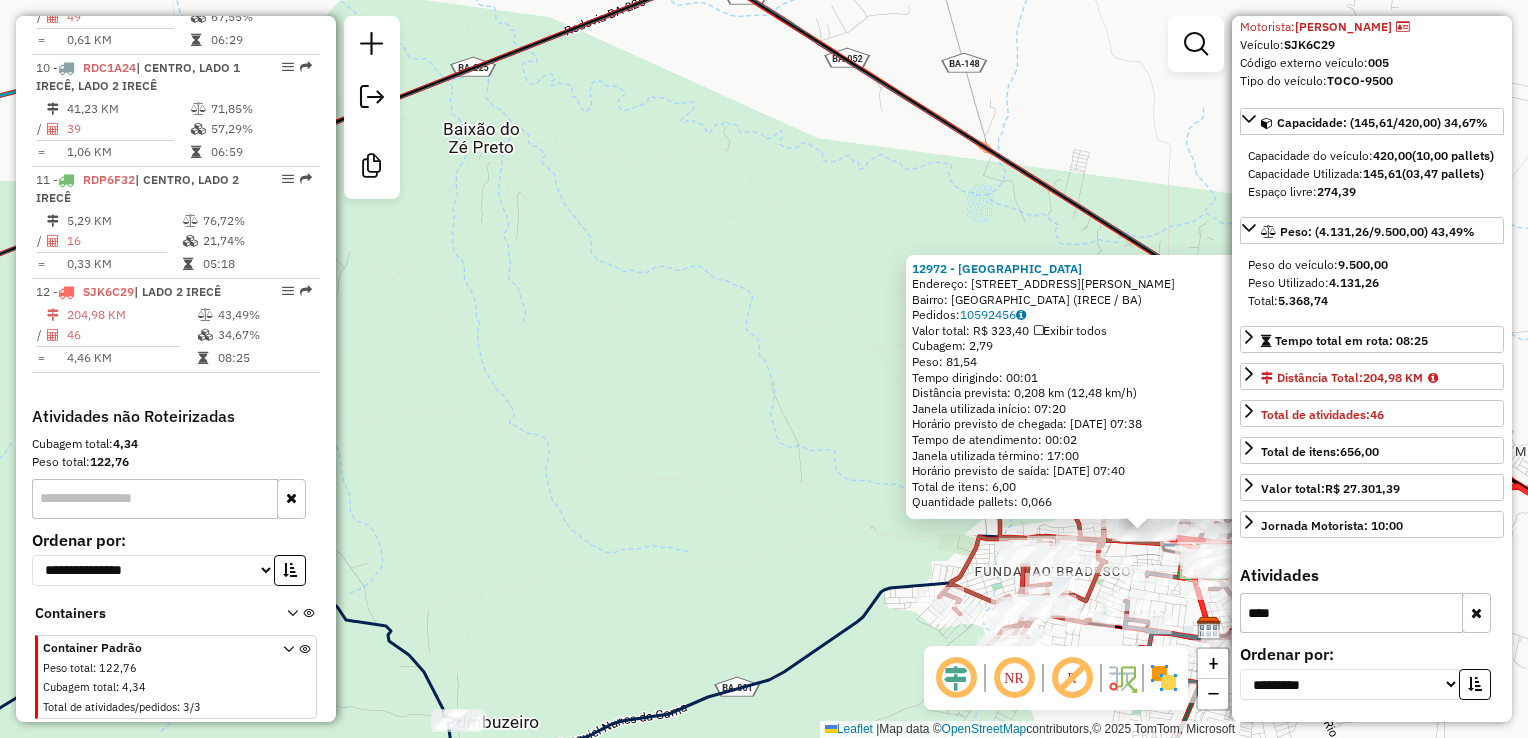 scroll, scrollTop: 144, scrollLeft: 0, axis: vertical 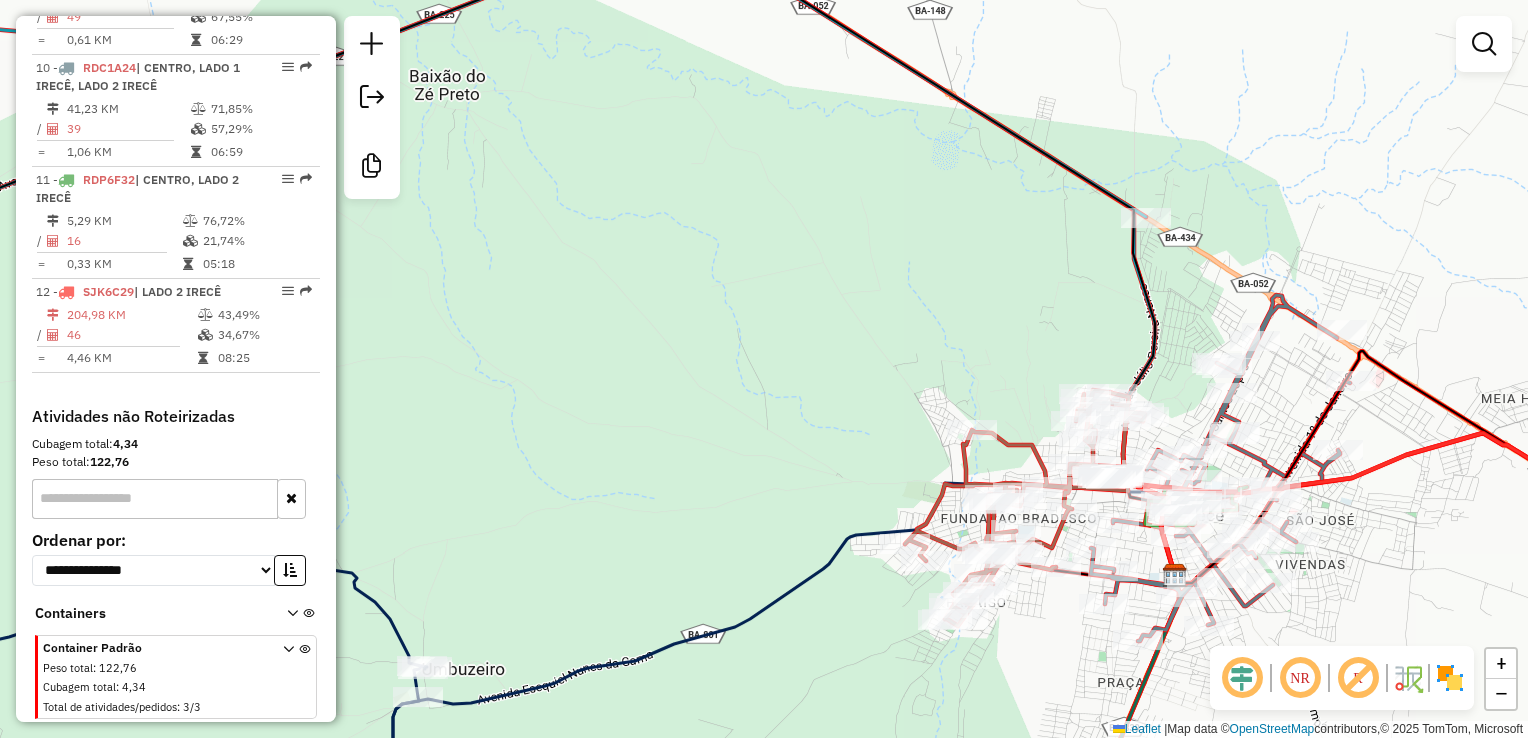 drag, startPoint x: 793, startPoint y: 447, endPoint x: 772, endPoint y: 433, distance: 25.23886 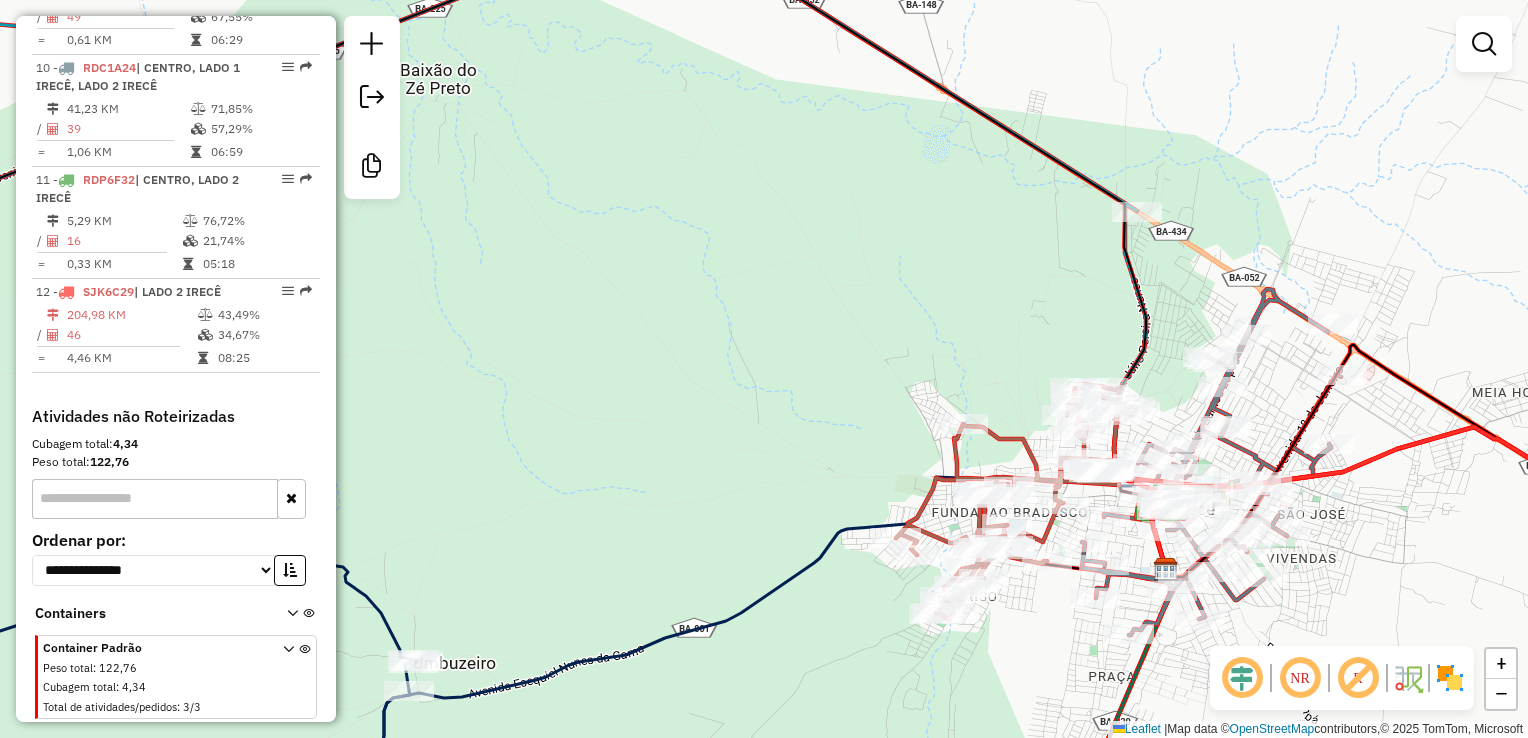 drag, startPoint x: 1053, startPoint y: 646, endPoint x: 904, endPoint y: 626, distance: 150.33629 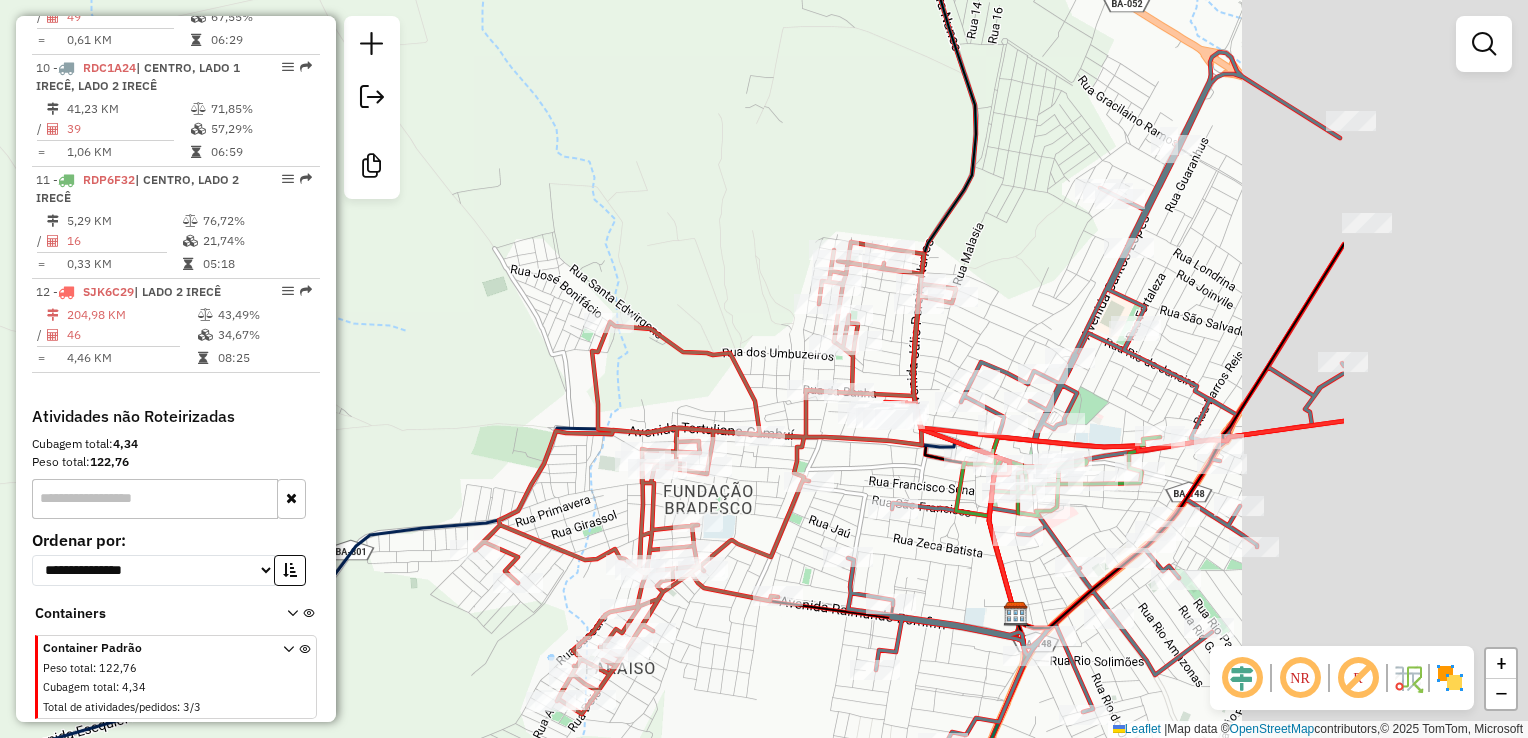 drag, startPoint x: 860, startPoint y: 97, endPoint x: 599, endPoint y: 97, distance: 261 